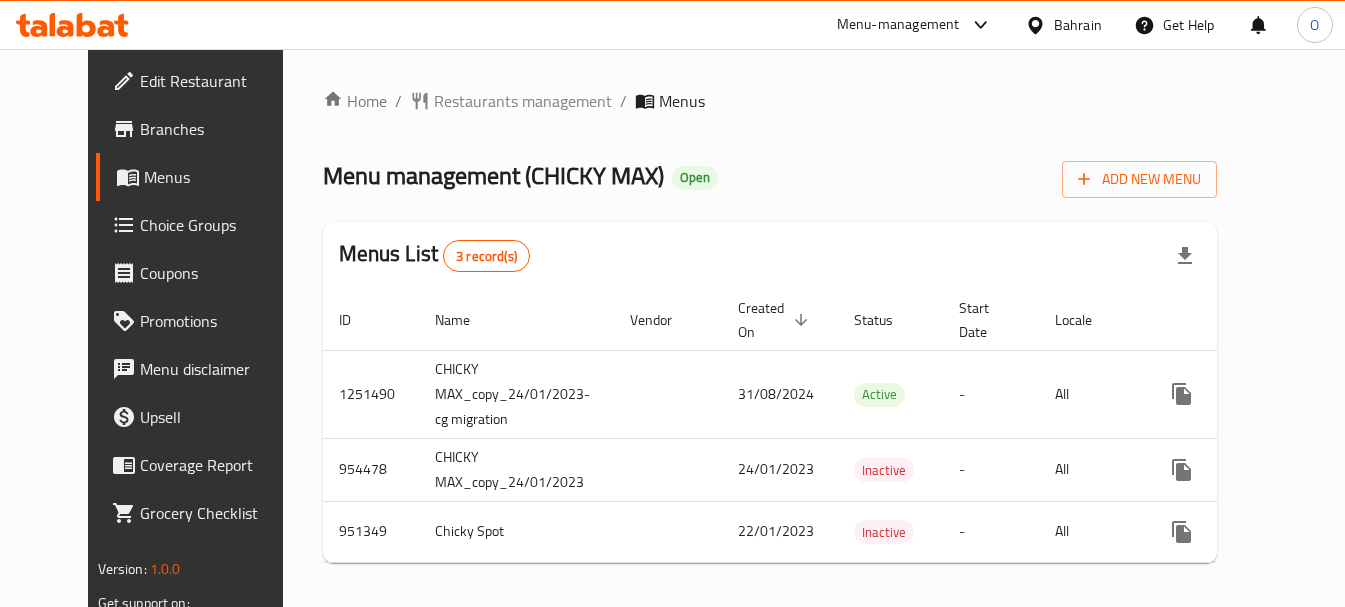 scroll, scrollTop: 0, scrollLeft: 0, axis: both 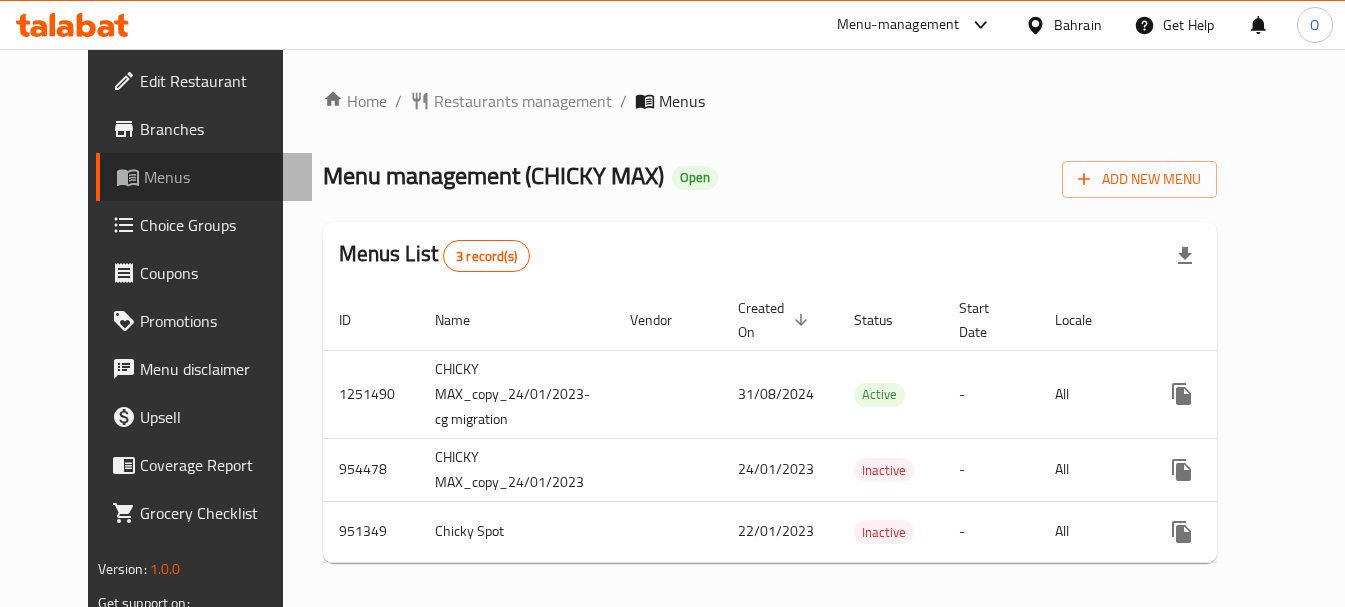 click on "Menus" at bounding box center [220, 177] 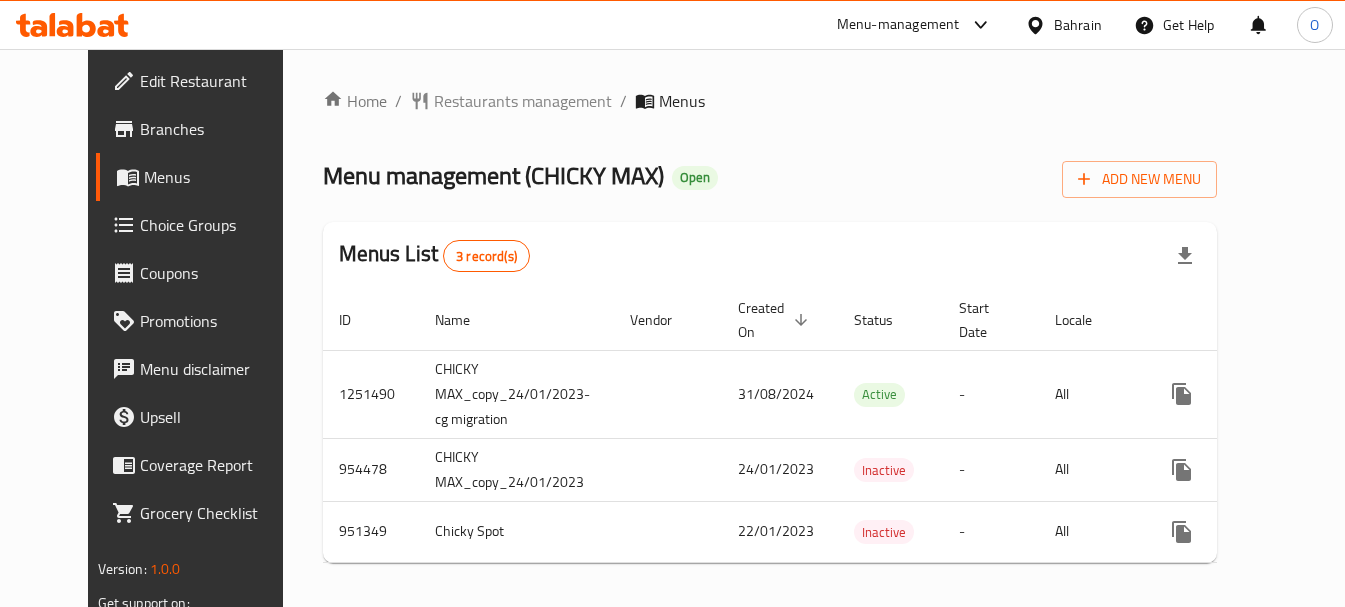click on "Menus" at bounding box center (220, 177) 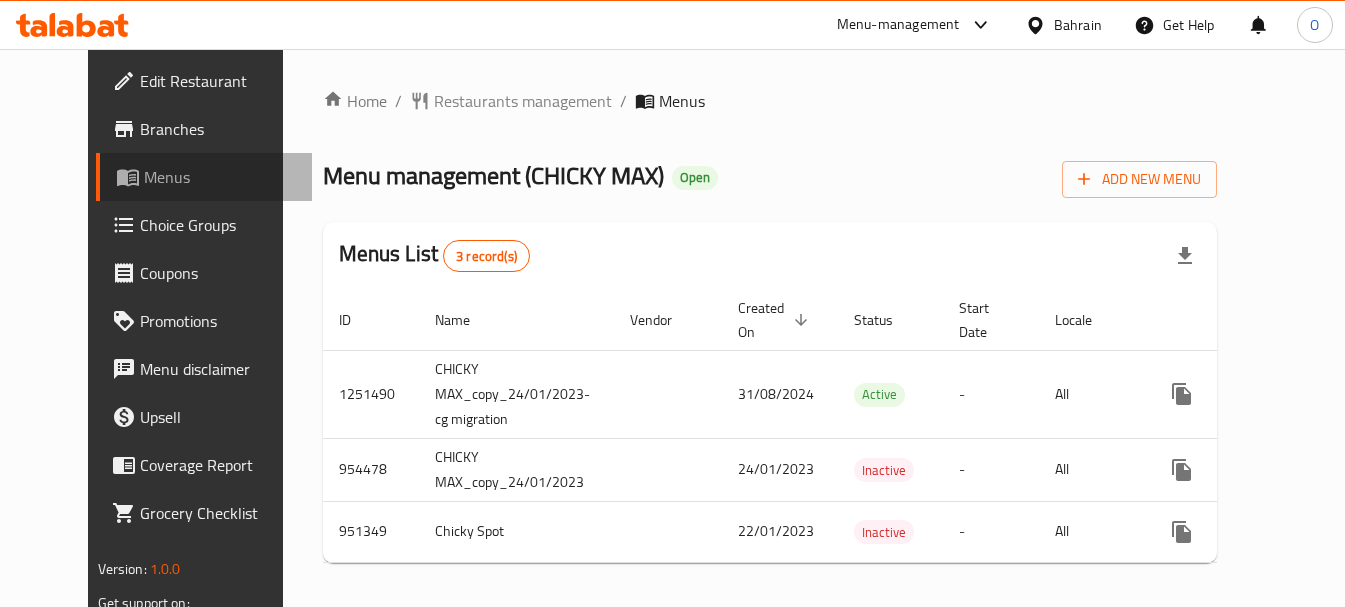 click on "Menus" at bounding box center [220, 177] 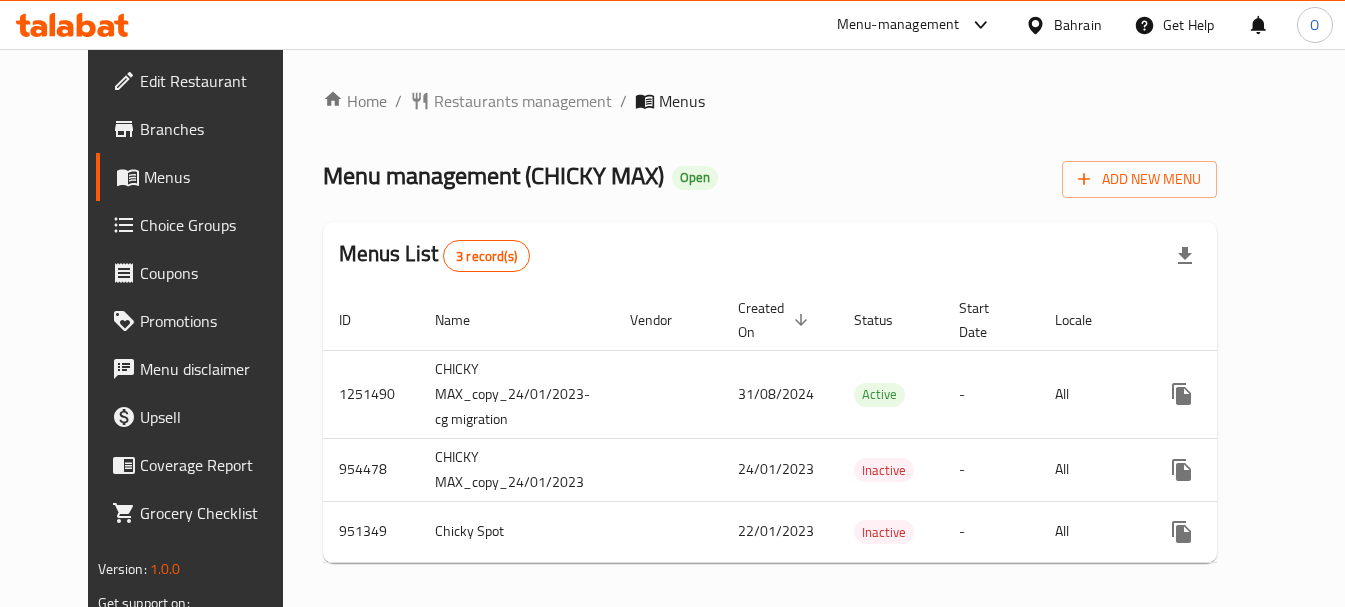 click on "Menus" at bounding box center (220, 177) 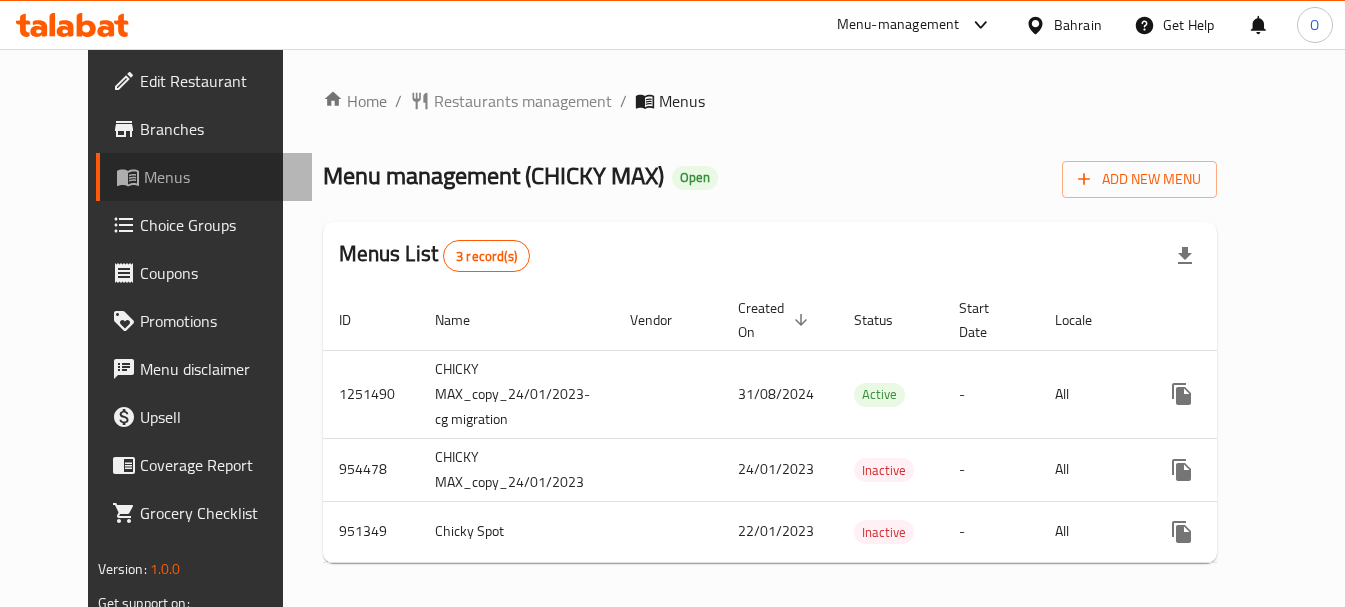 click on "Menus" at bounding box center (220, 177) 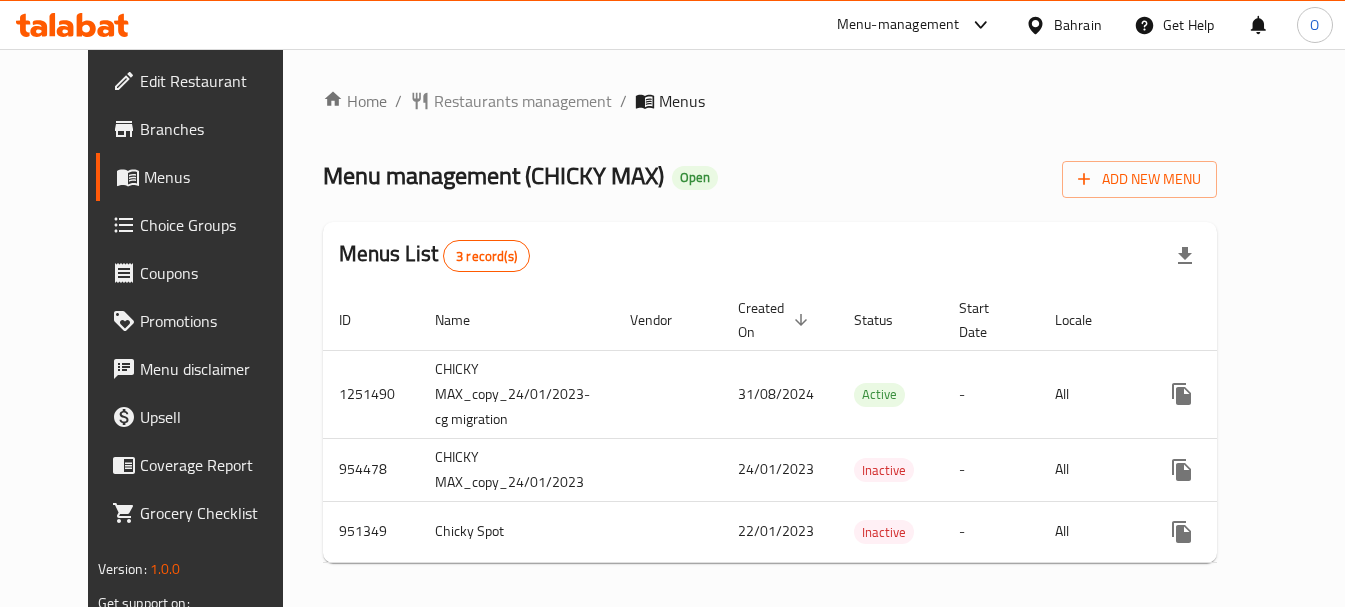 click on "Menus" at bounding box center (220, 177) 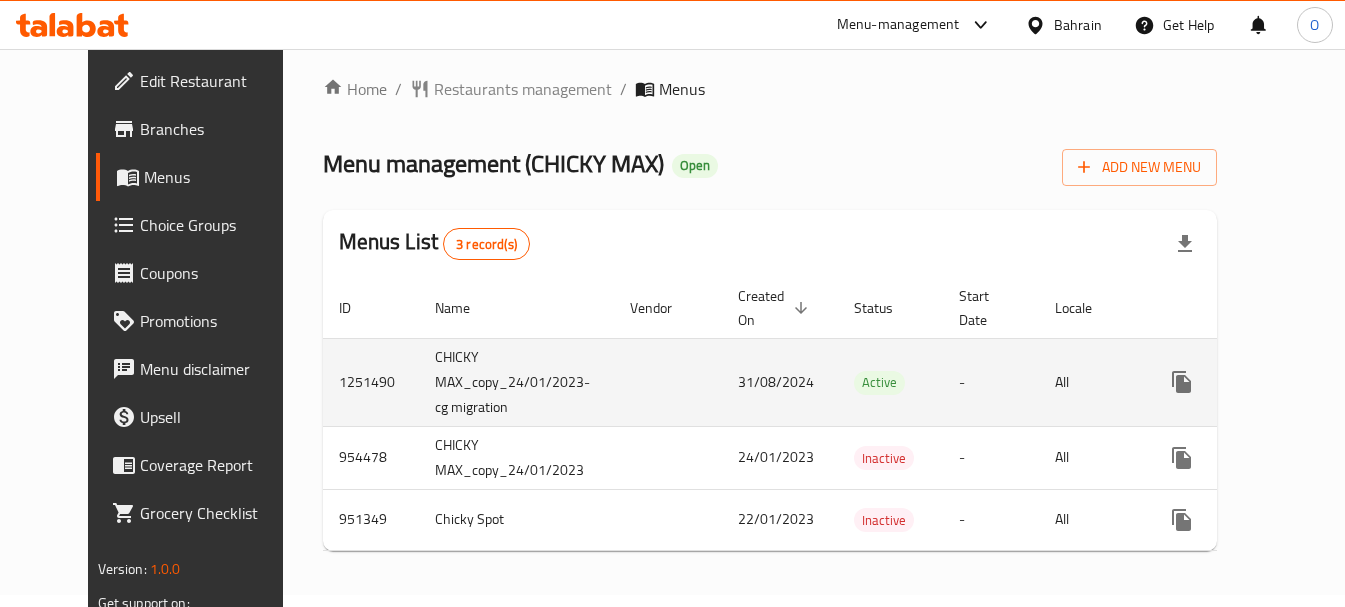 click 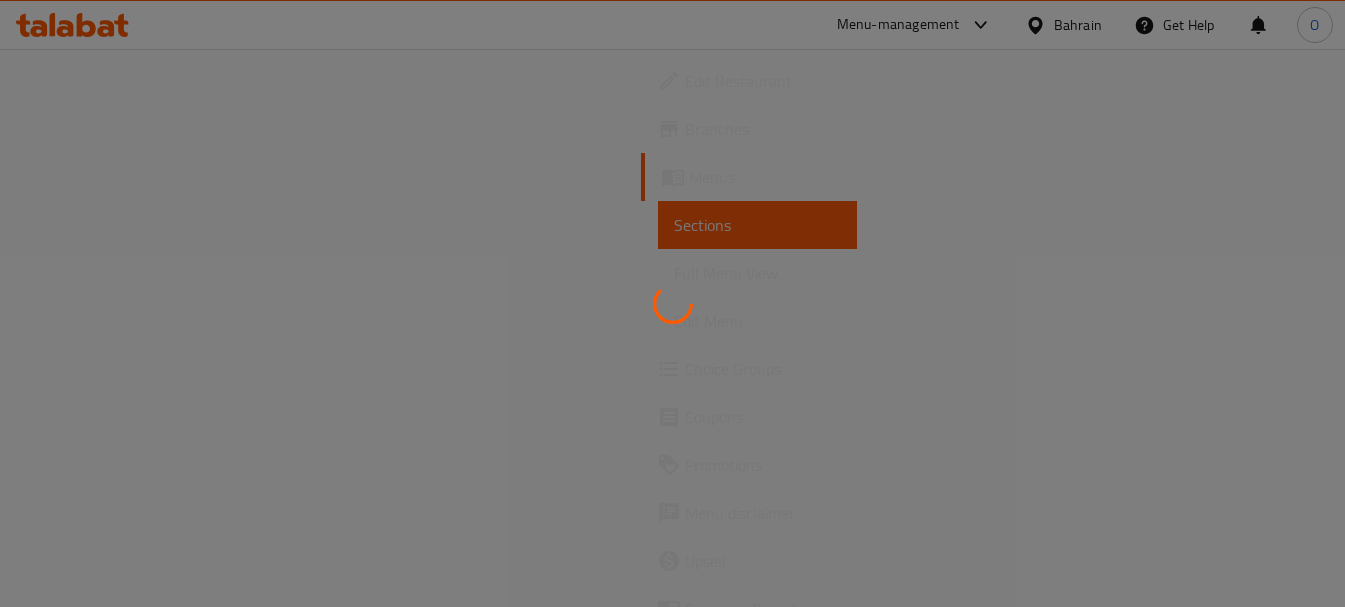 scroll, scrollTop: 0, scrollLeft: 0, axis: both 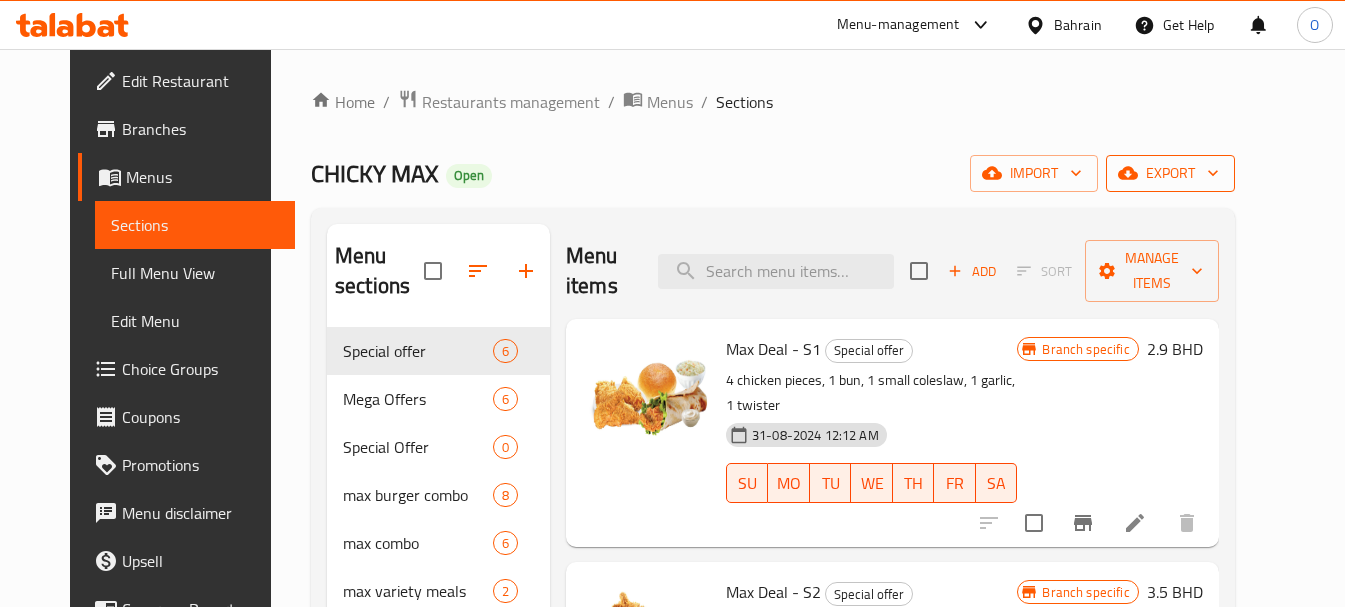 click on "export" at bounding box center [1170, 173] 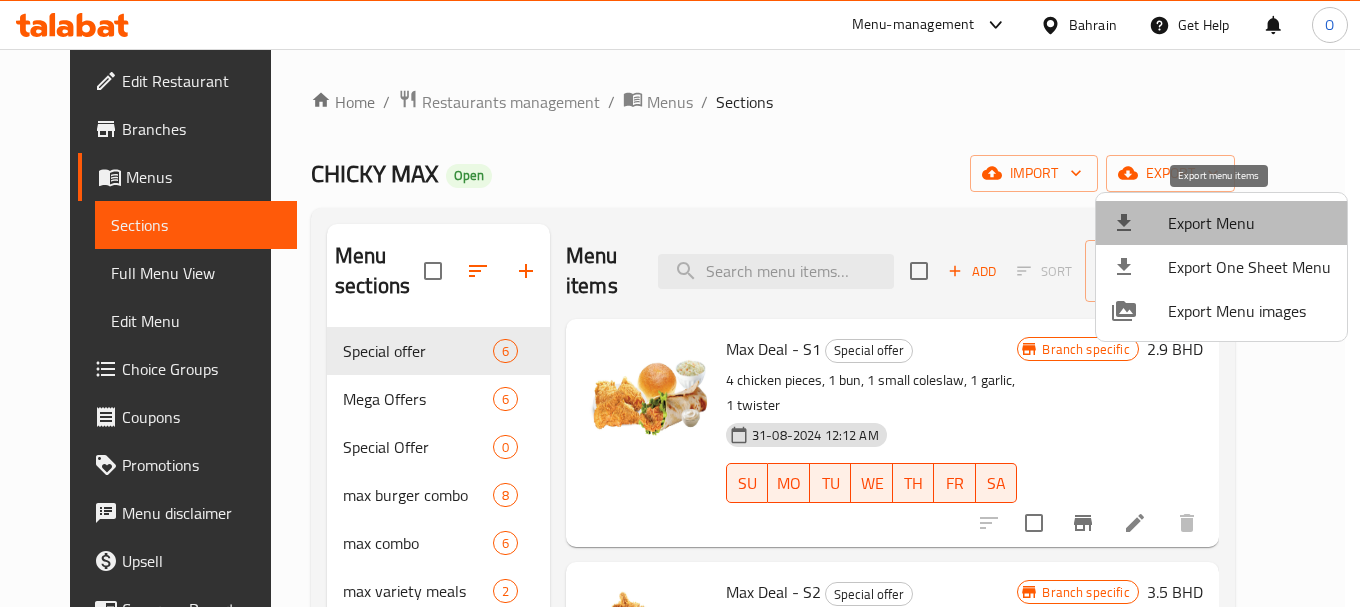 click on "Export Menu" at bounding box center [1249, 223] 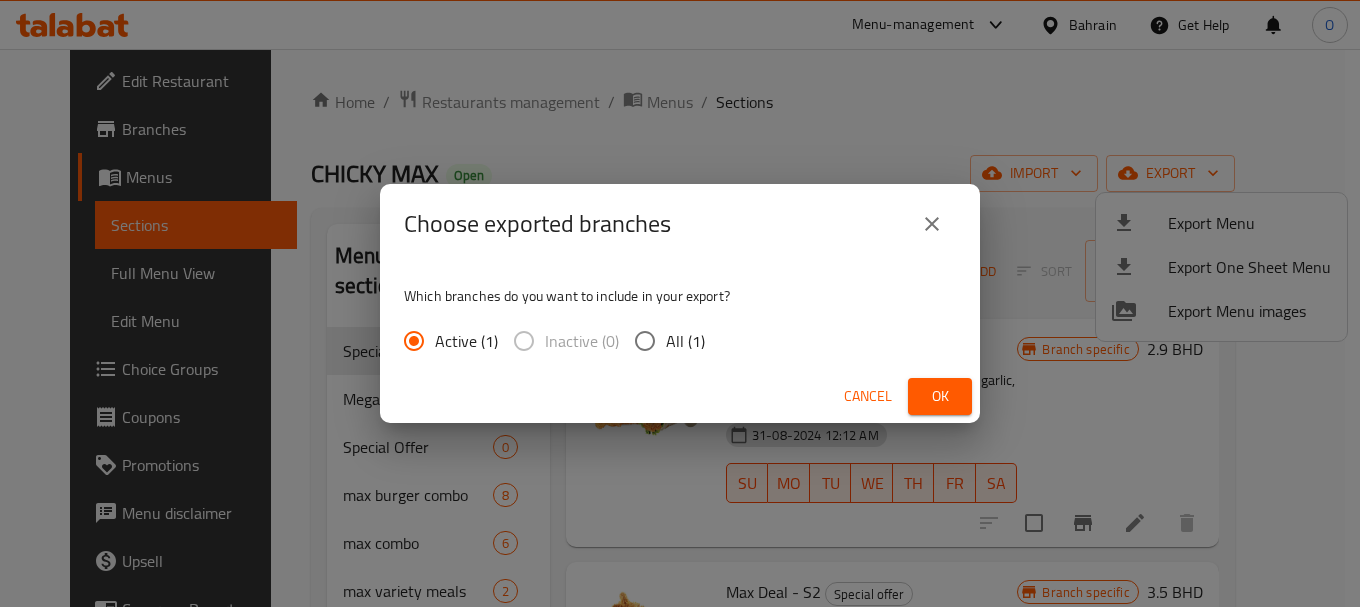 click on "Ok" at bounding box center [940, 396] 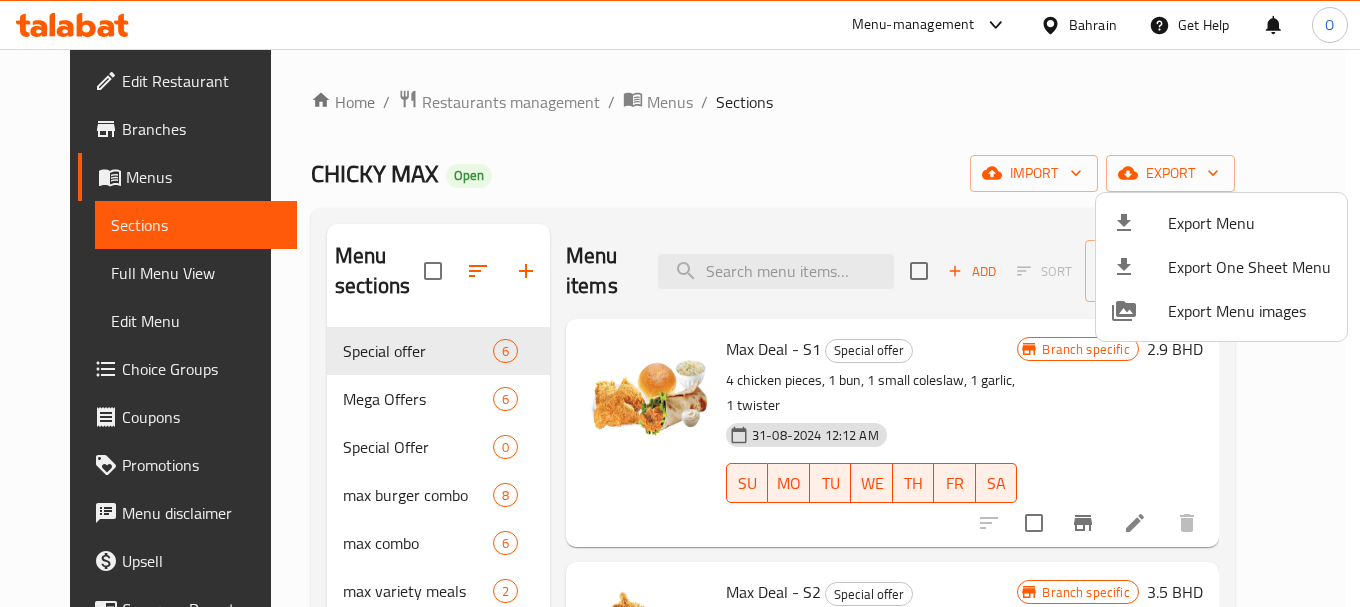 click at bounding box center [680, 303] 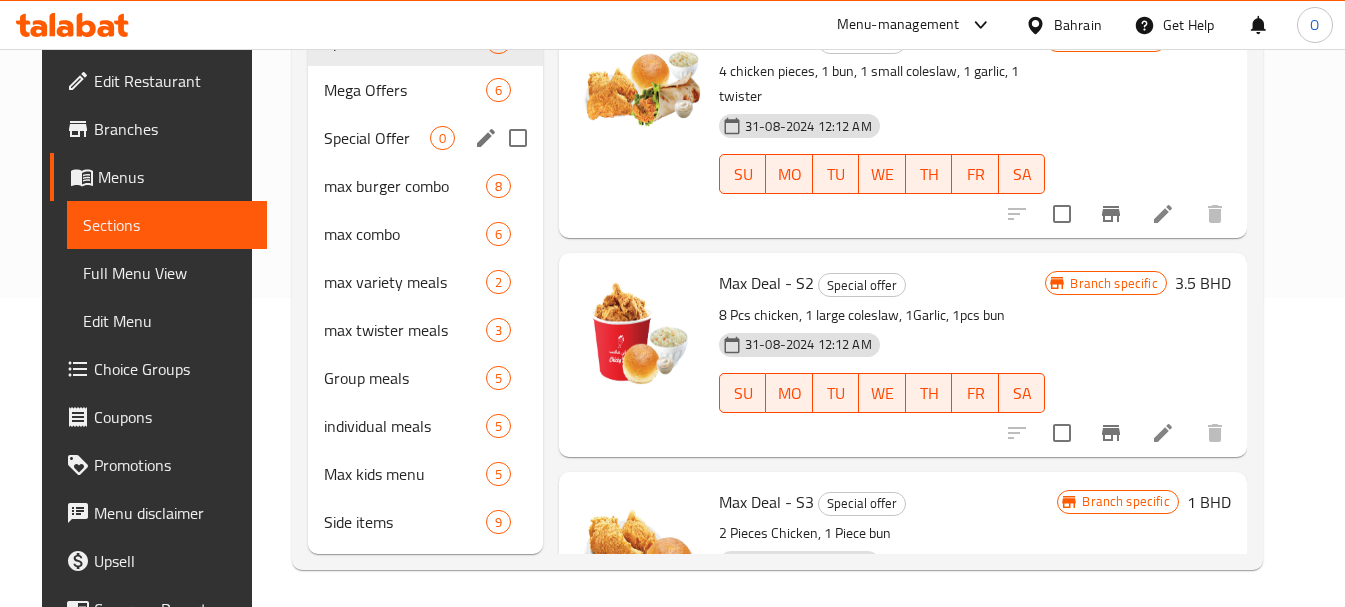 scroll, scrollTop: 312, scrollLeft: 0, axis: vertical 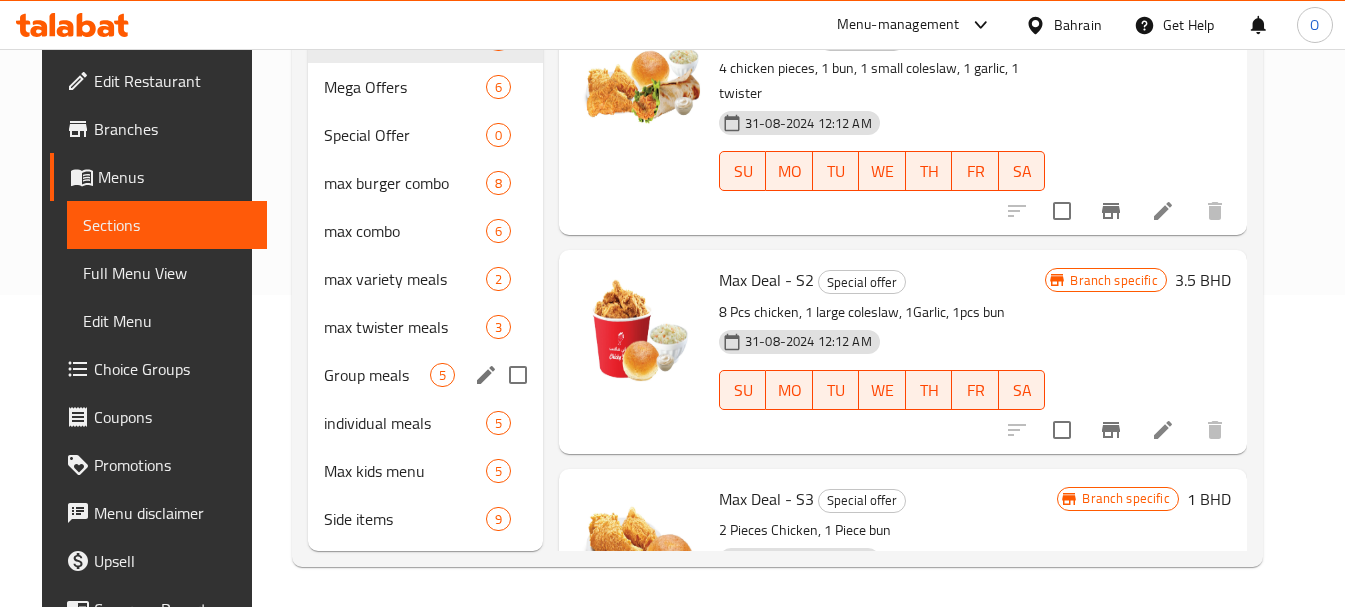 click on "Group meals 5" at bounding box center (425, 375) 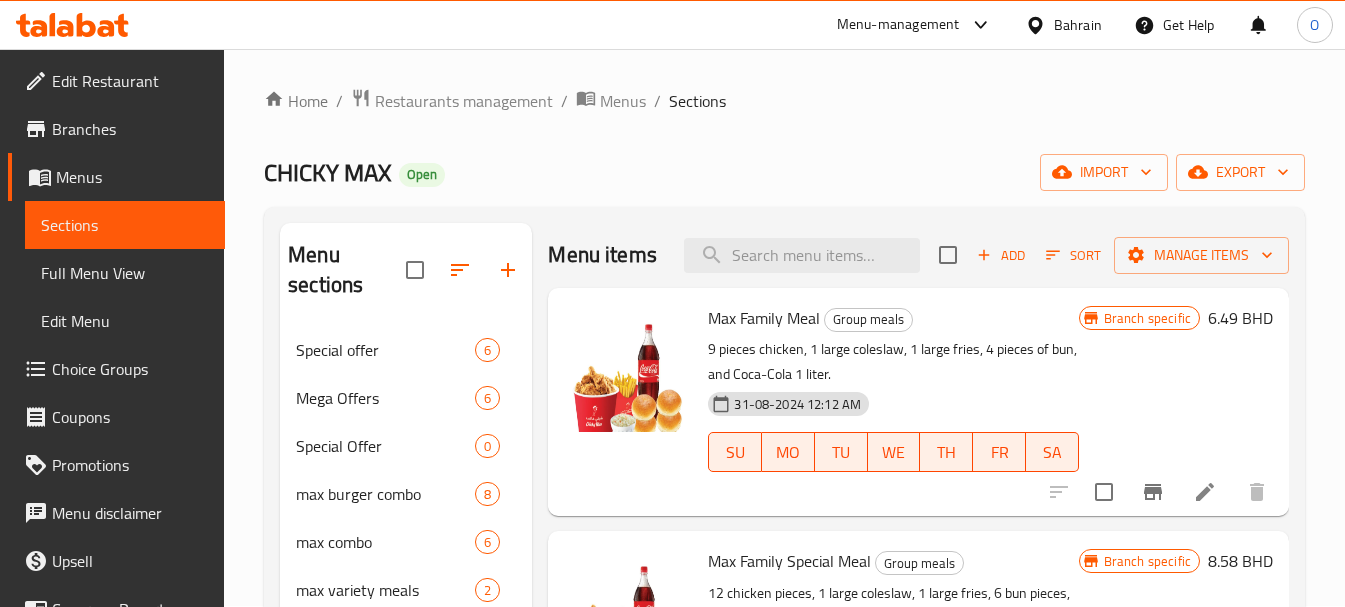 scroll, scrollTop: 0, scrollLeft: 0, axis: both 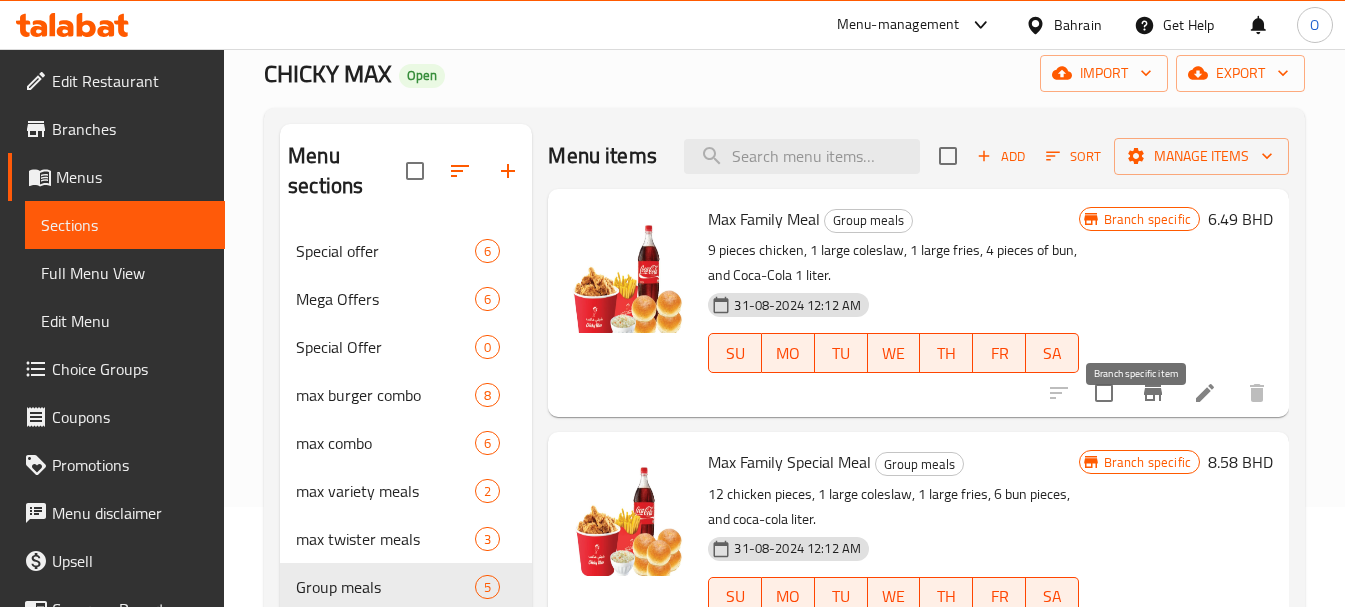 click at bounding box center (1153, 393) 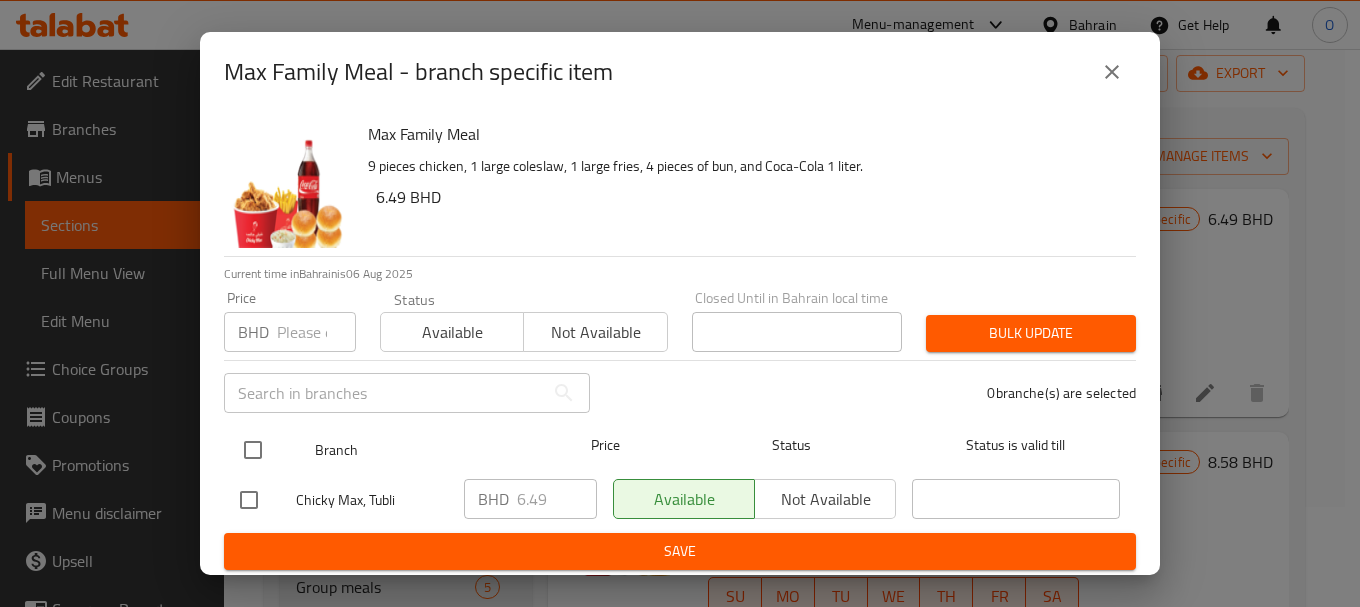 click at bounding box center [253, 450] 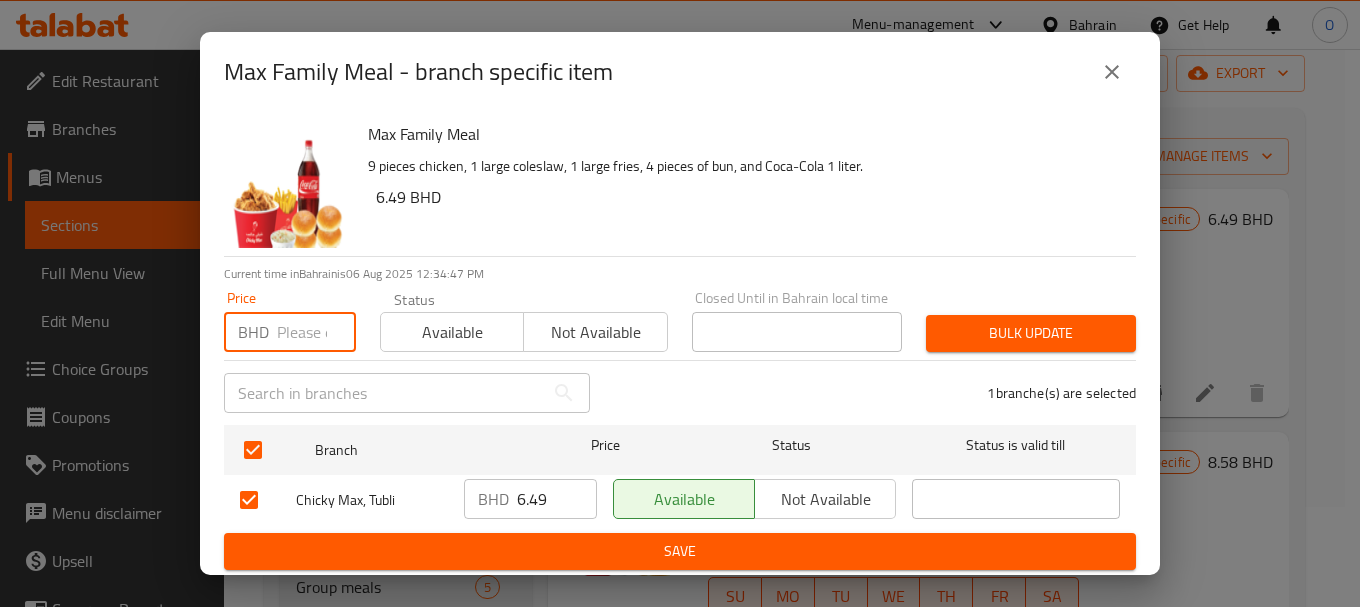 drag, startPoint x: 342, startPoint y: 329, endPoint x: 302, endPoint y: 332, distance: 40.112343 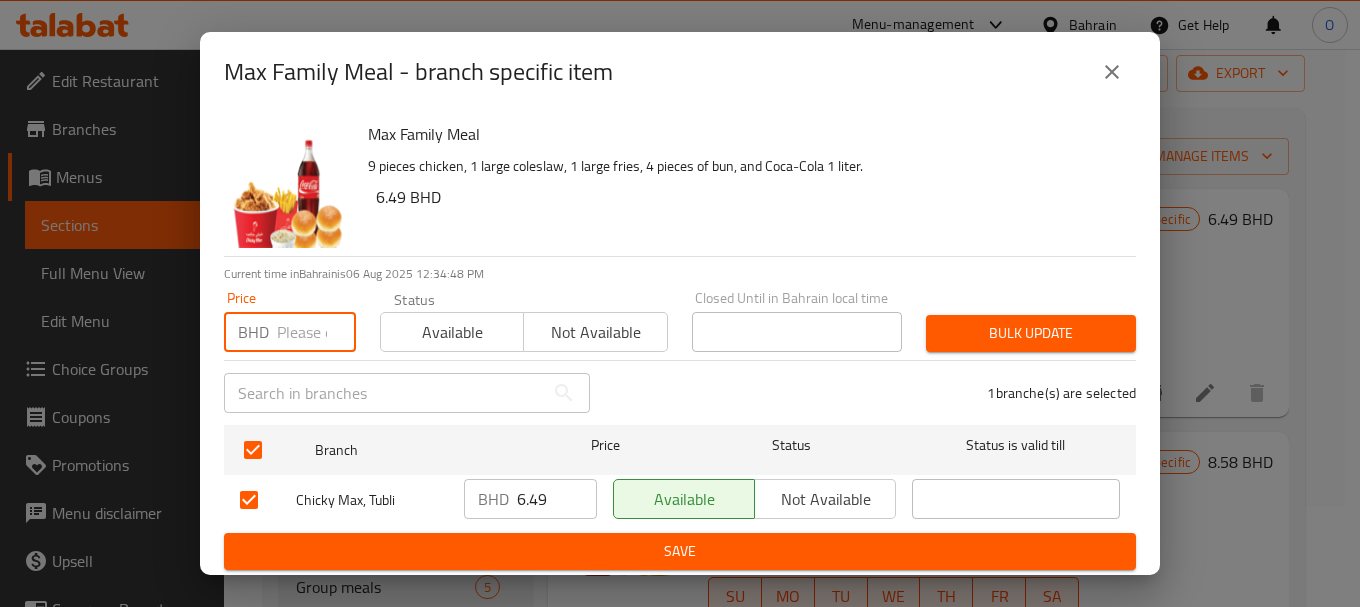 paste on "6.490" 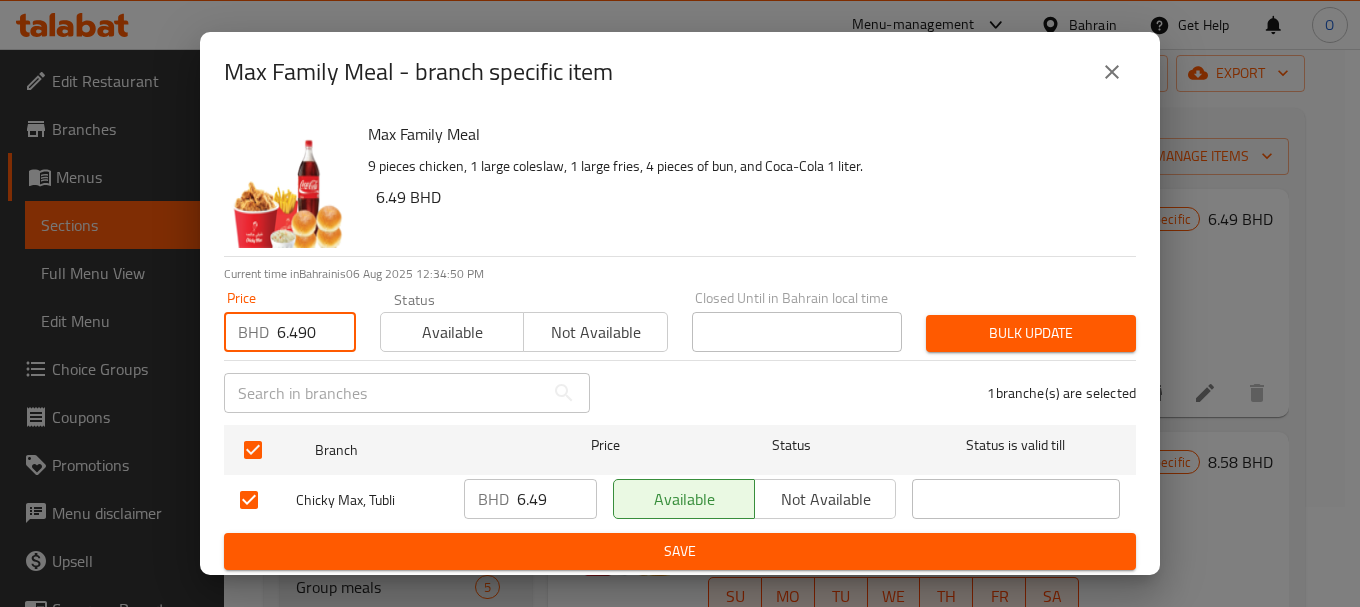 type on "6.490" 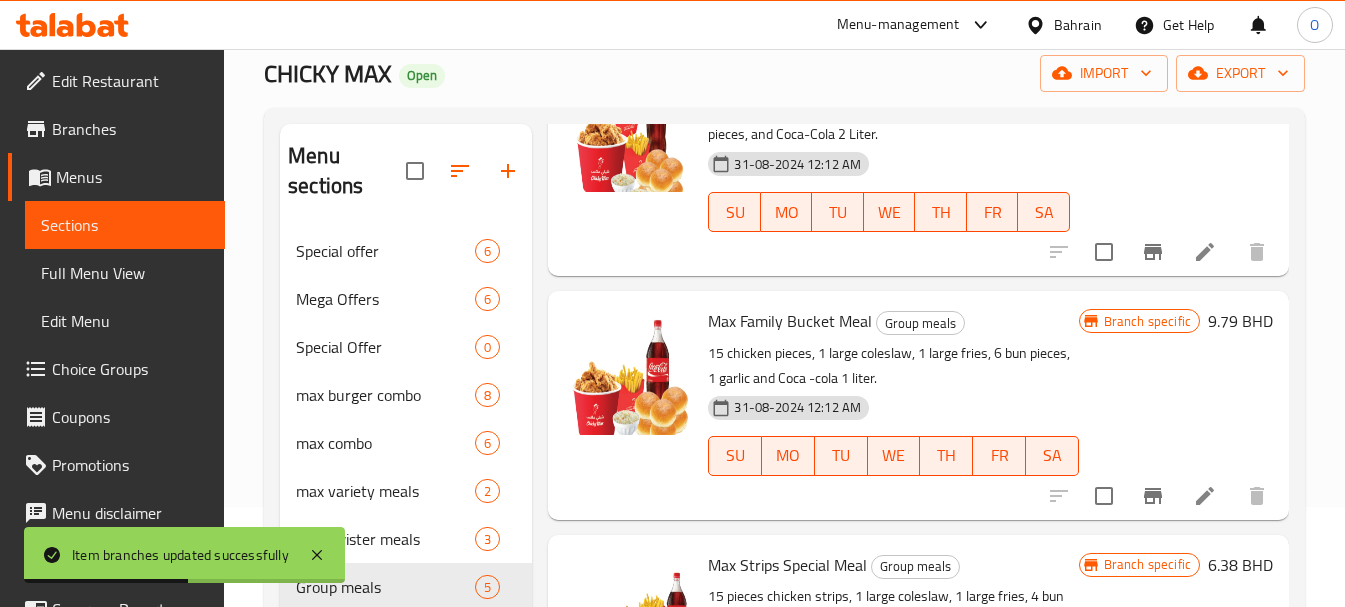 scroll, scrollTop: 658, scrollLeft: 0, axis: vertical 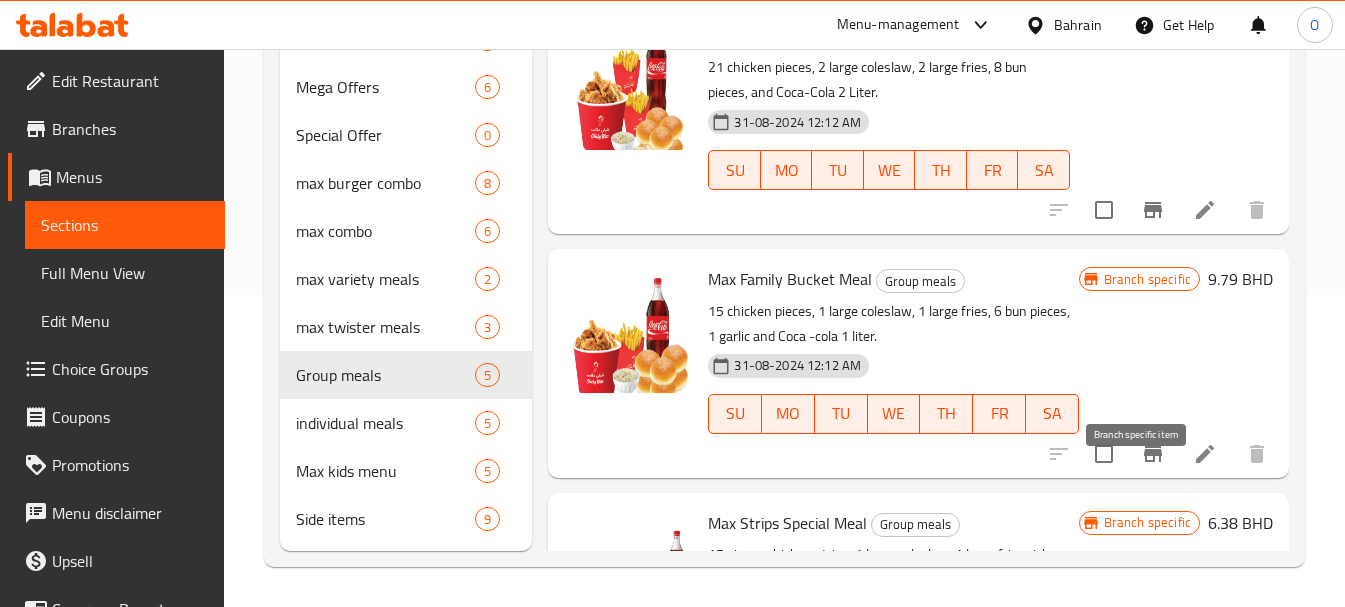 click at bounding box center (1153, 454) 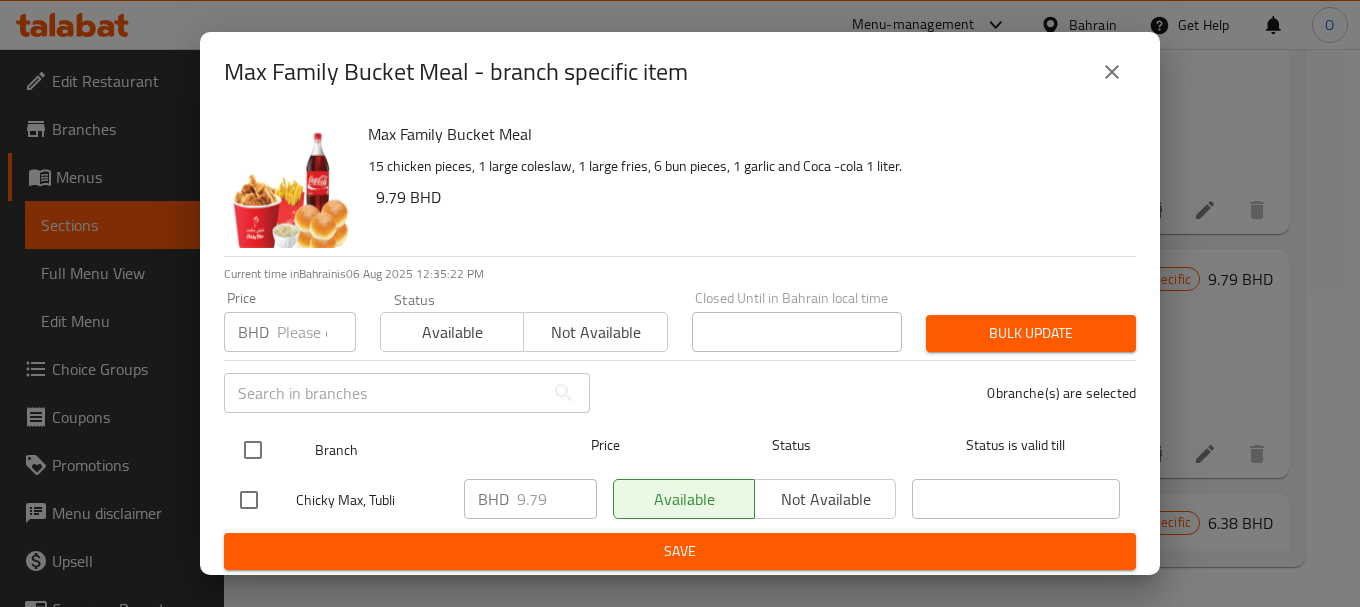 click at bounding box center [253, 450] 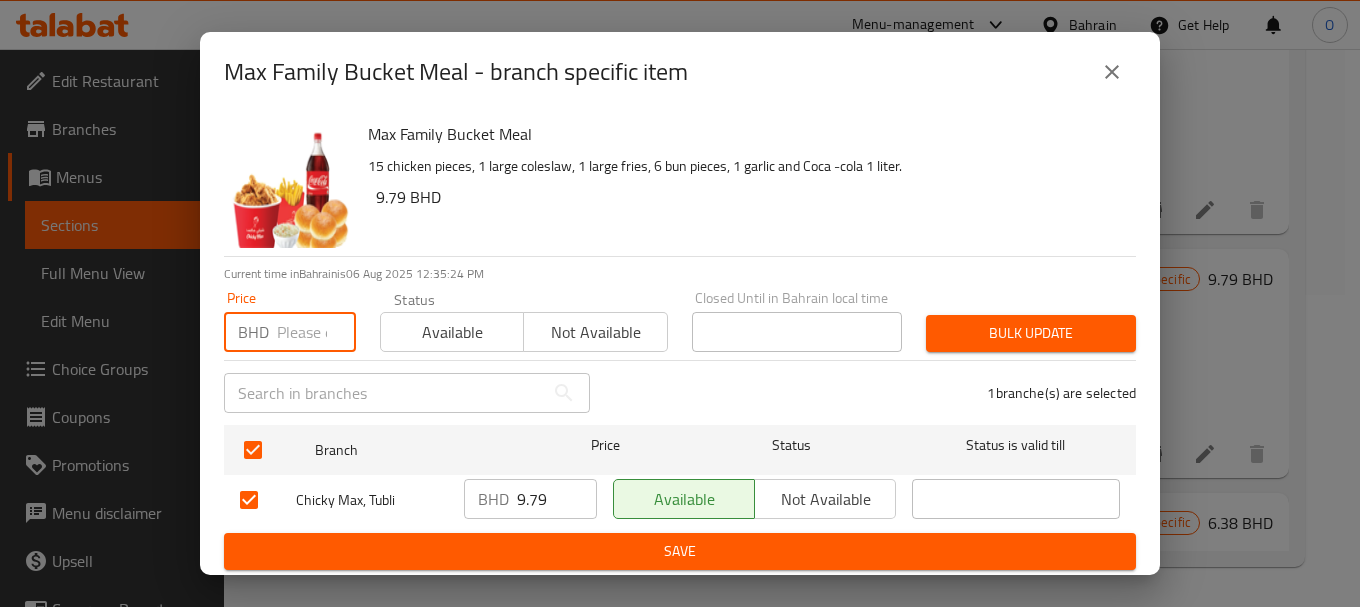 paste on "9.790" 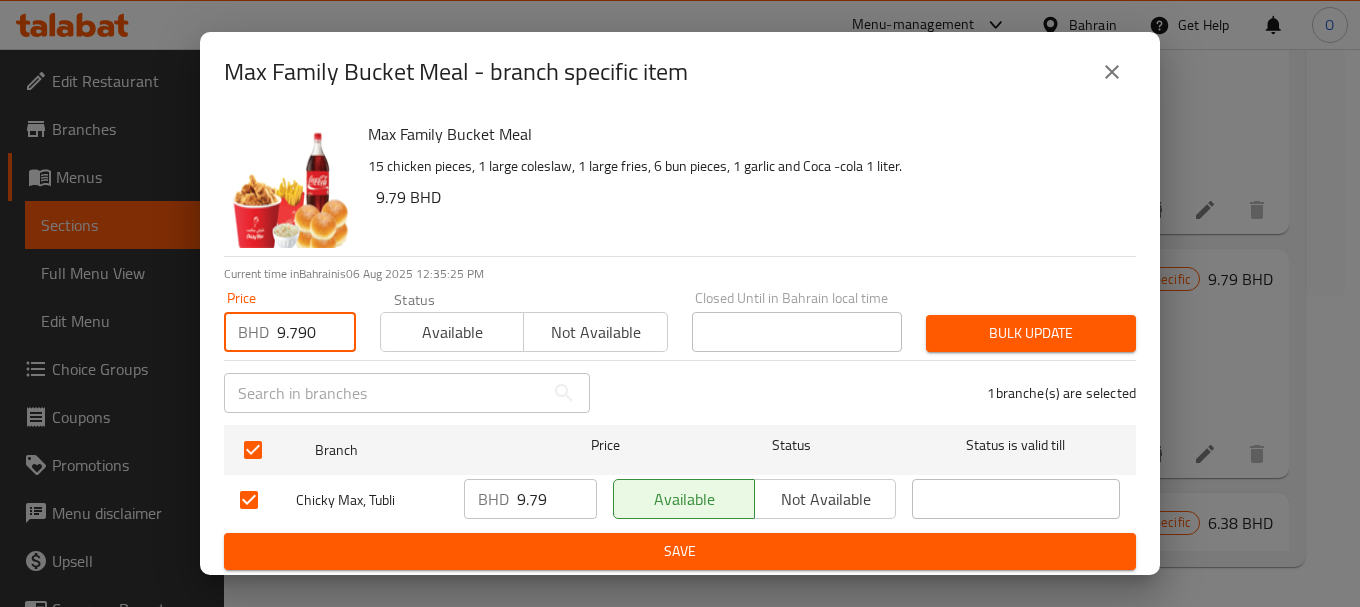 type on "9.790" 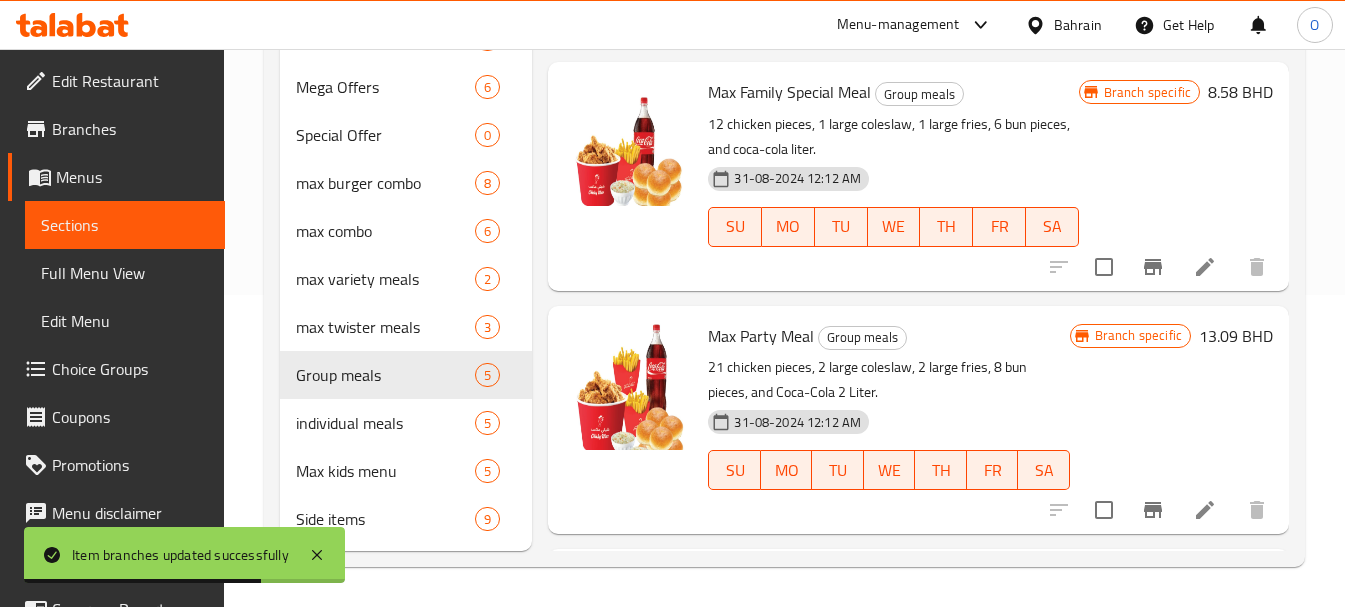 scroll, scrollTop: 58, scrollLeft: 0, axis: vertical 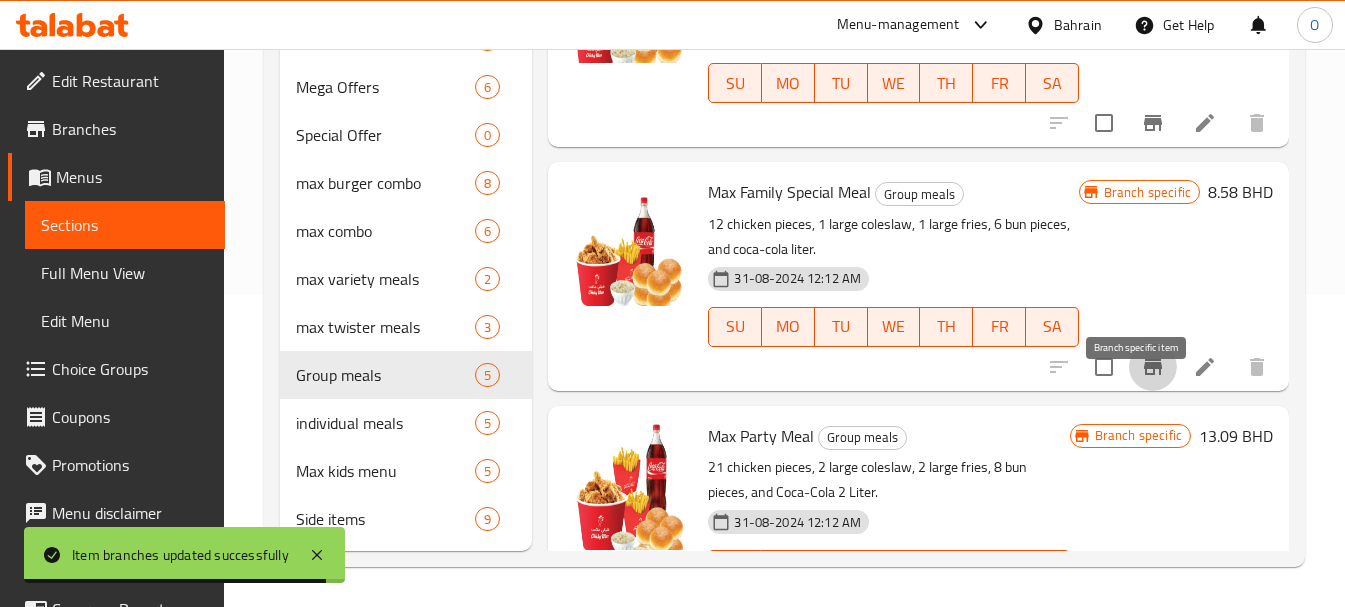 click 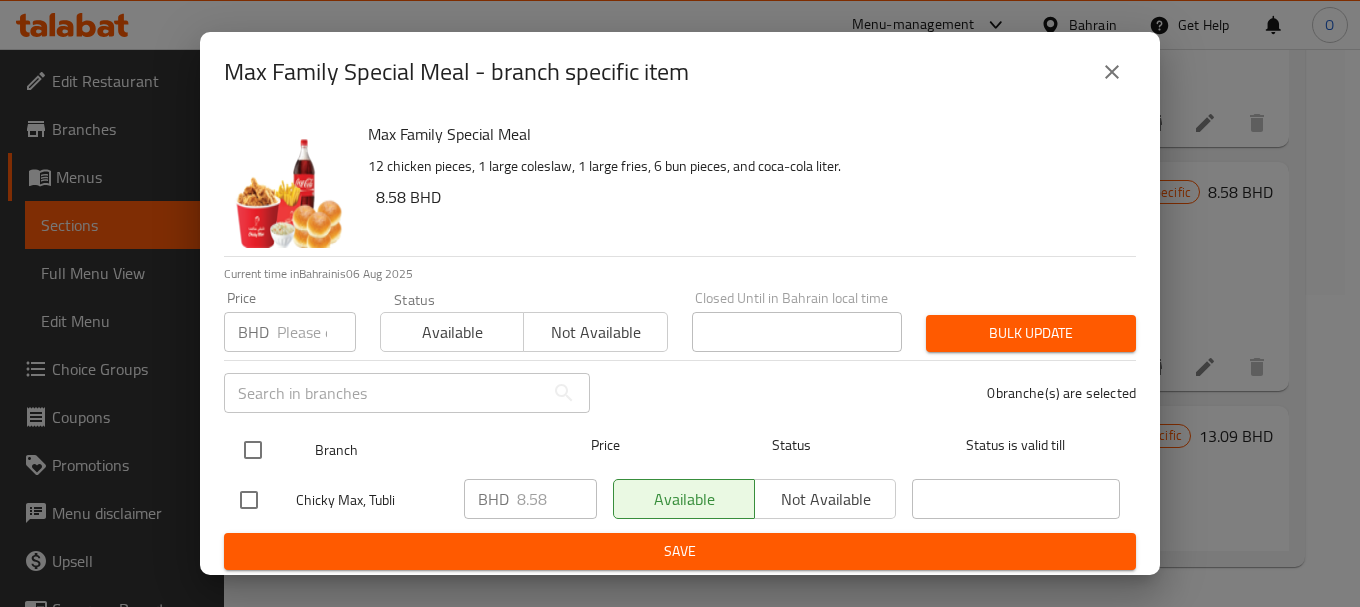 click at bounding box center [253, 450] 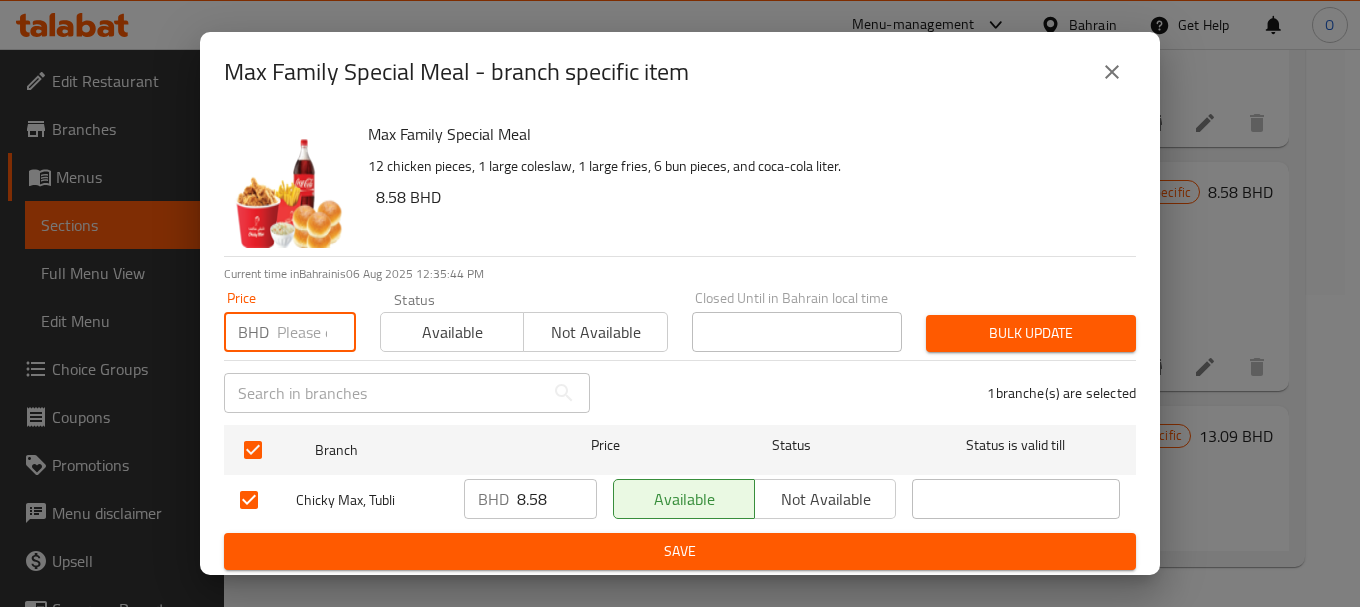 paste on "8.580" 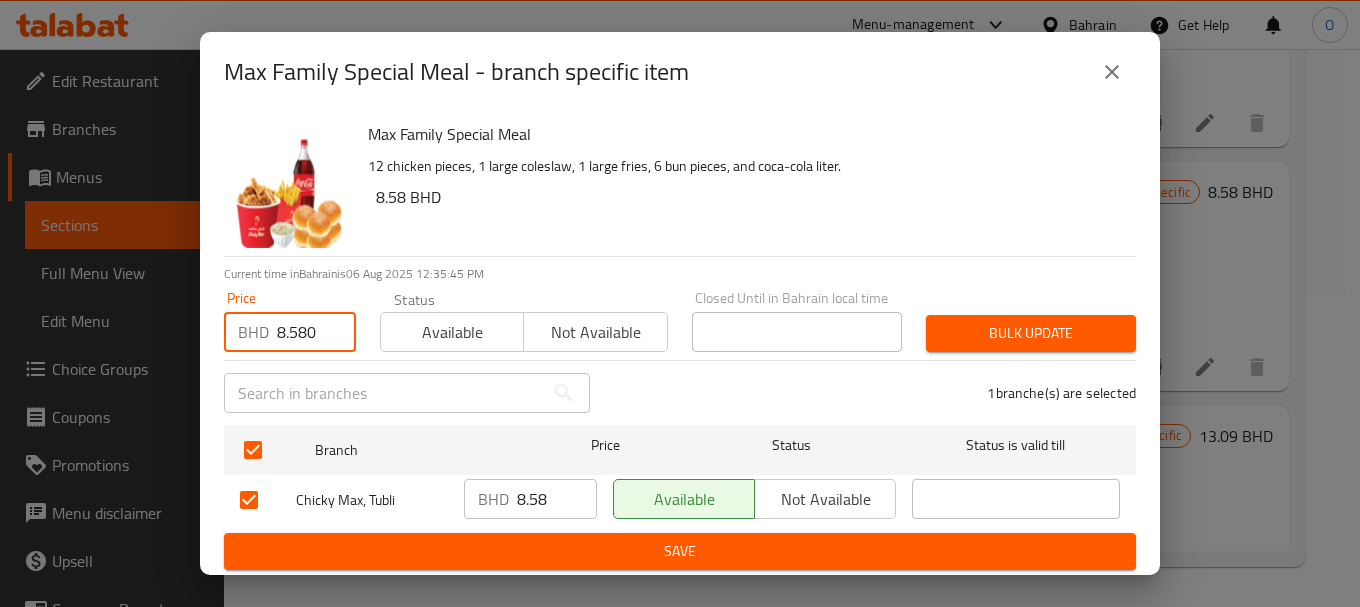 type on "8.580" 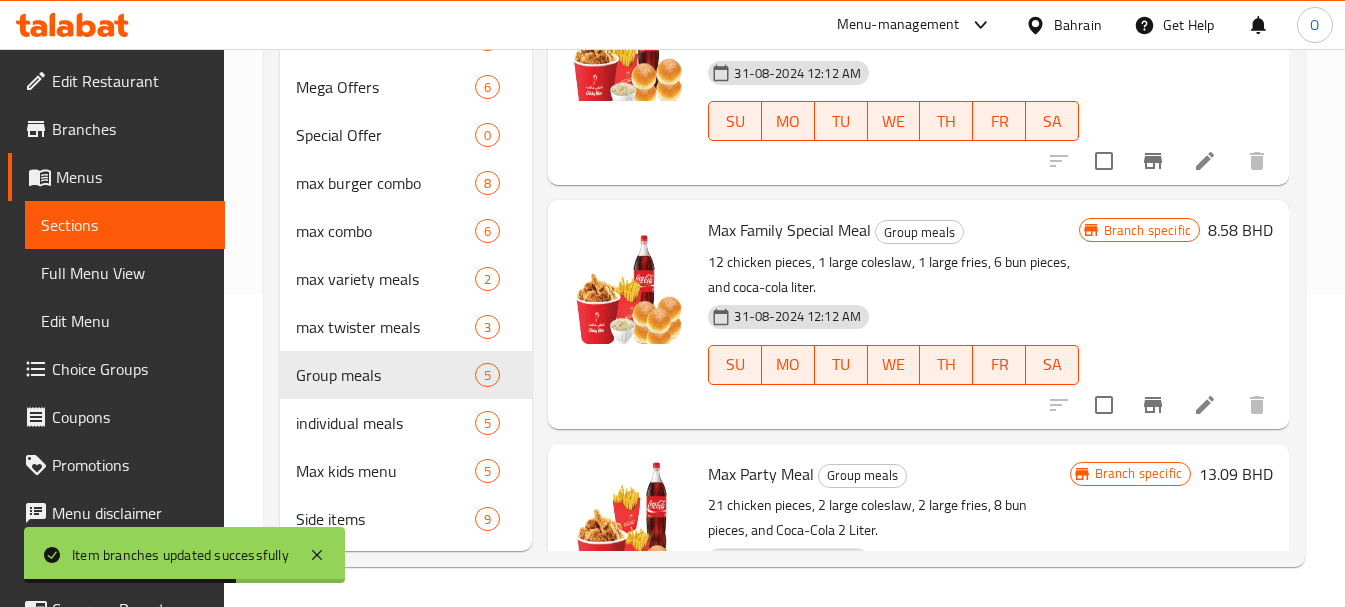 scroll, scrollTop: 0, scrollLeft: 0, axis: both 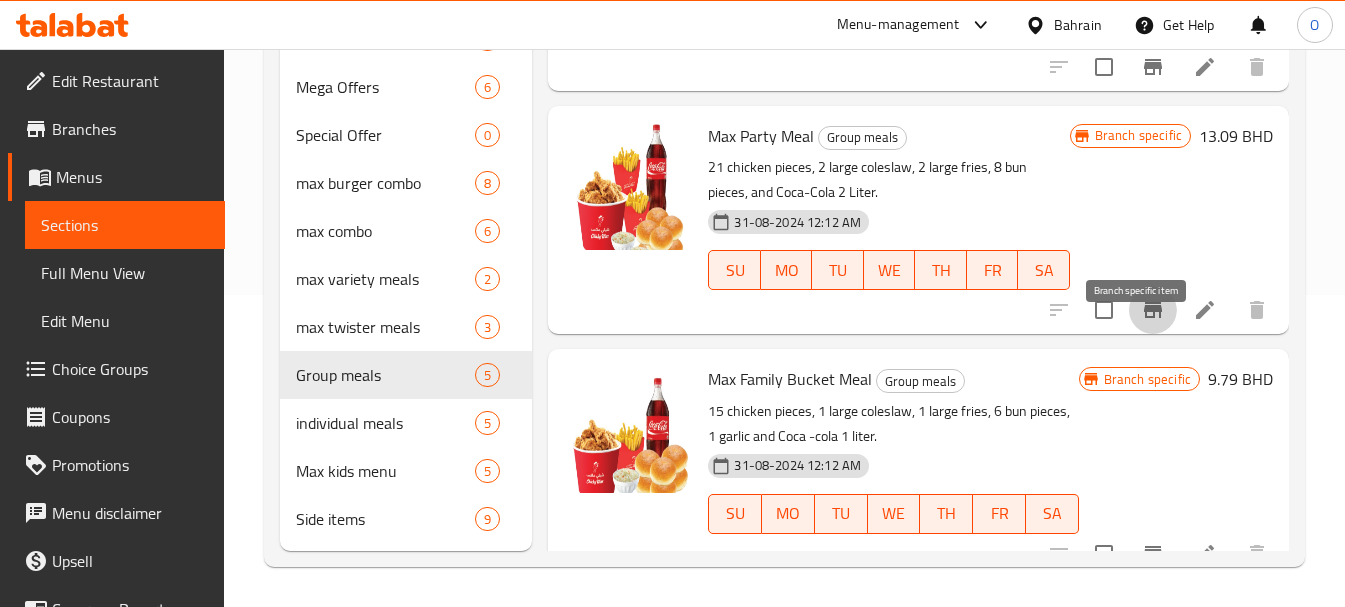 click 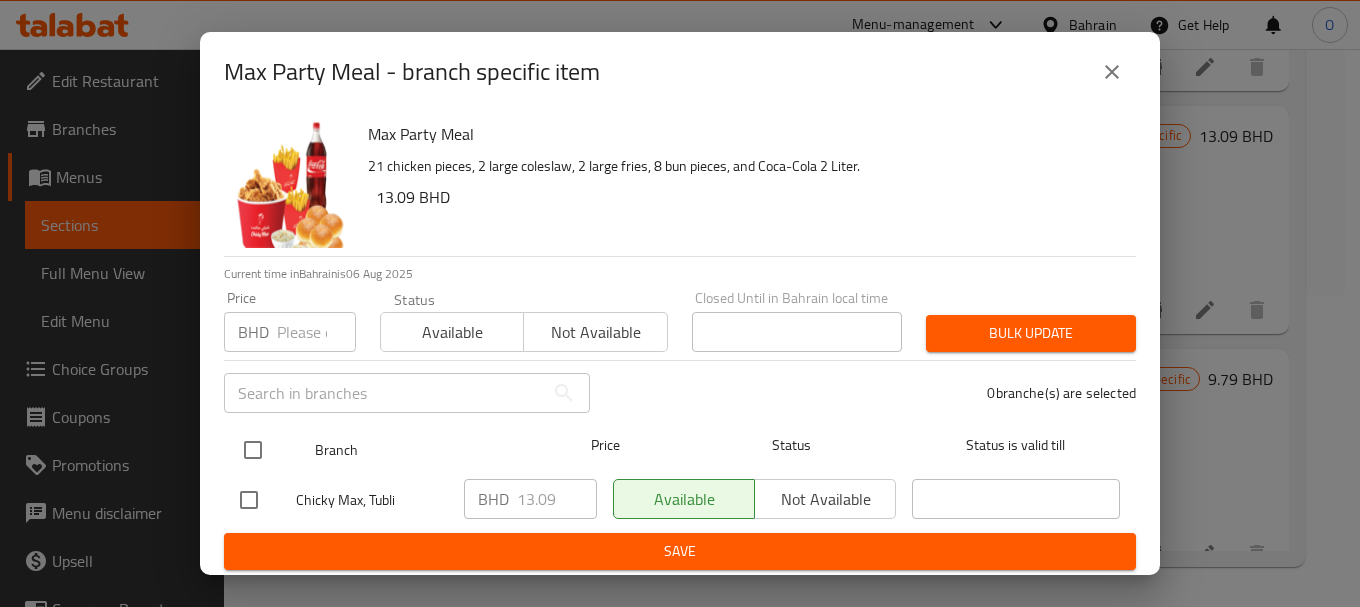 click at bounding box center [253, 450] 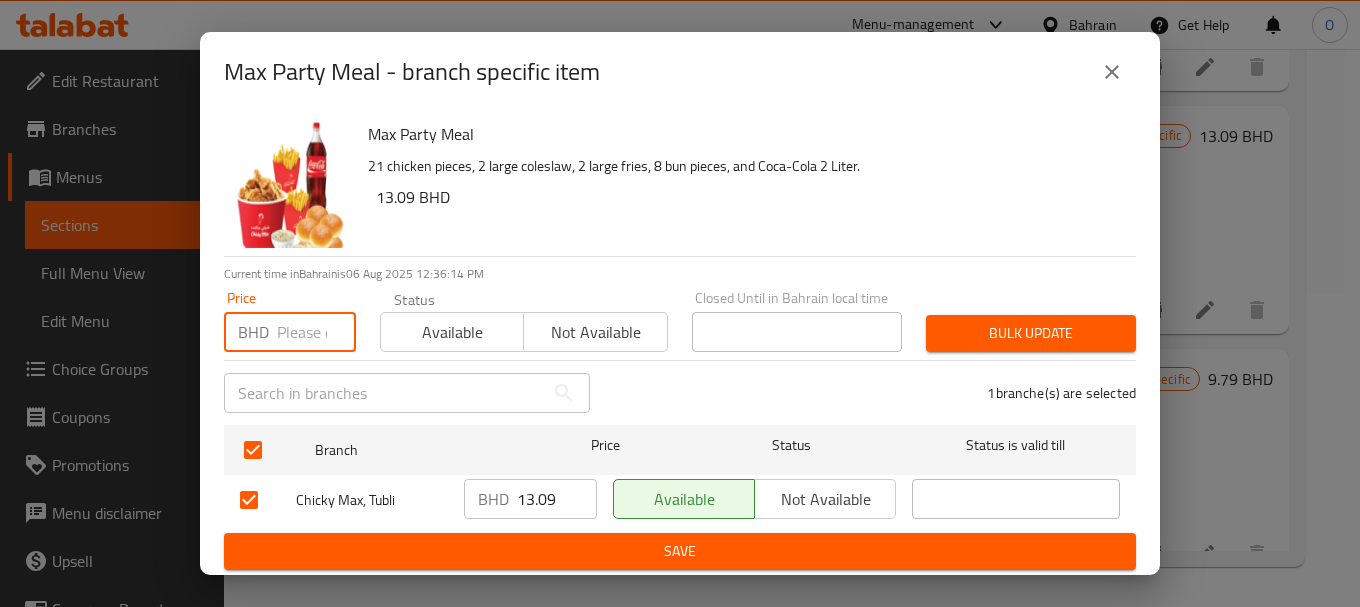 paste on "13.090" 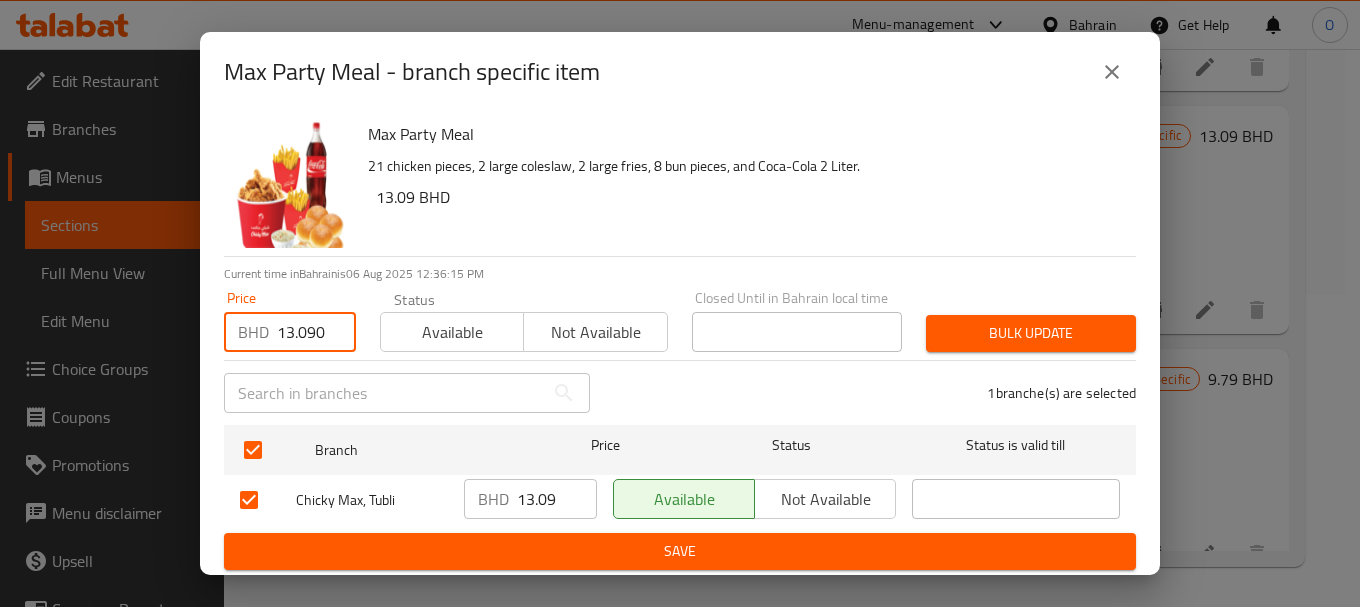 type on "13.090" 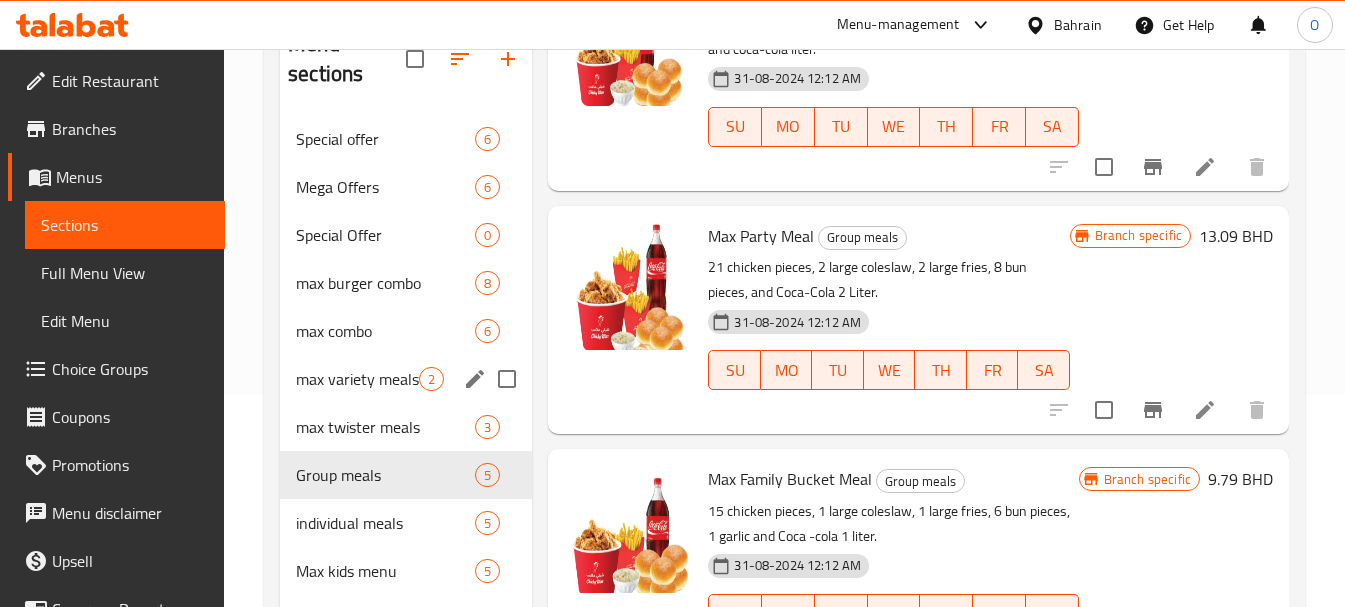 scroll, scrollTop: 312, scrollLeft: 0, axis: vertical 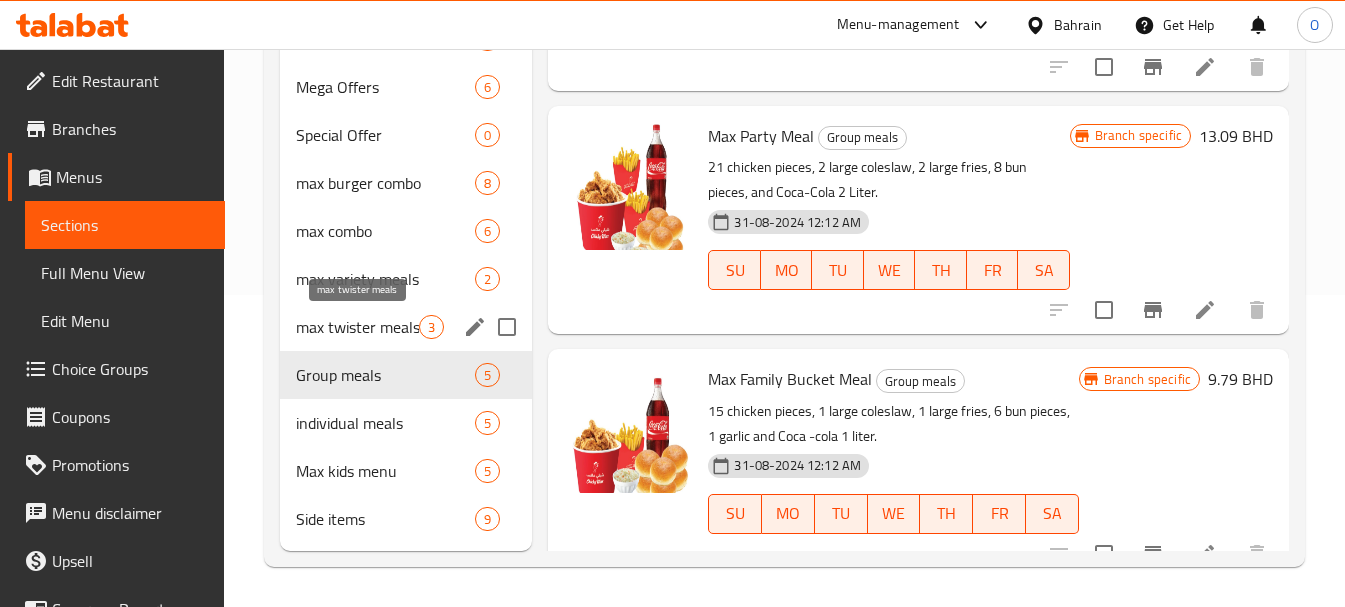 click on "max twister meals" at bounding box center (357, 327) 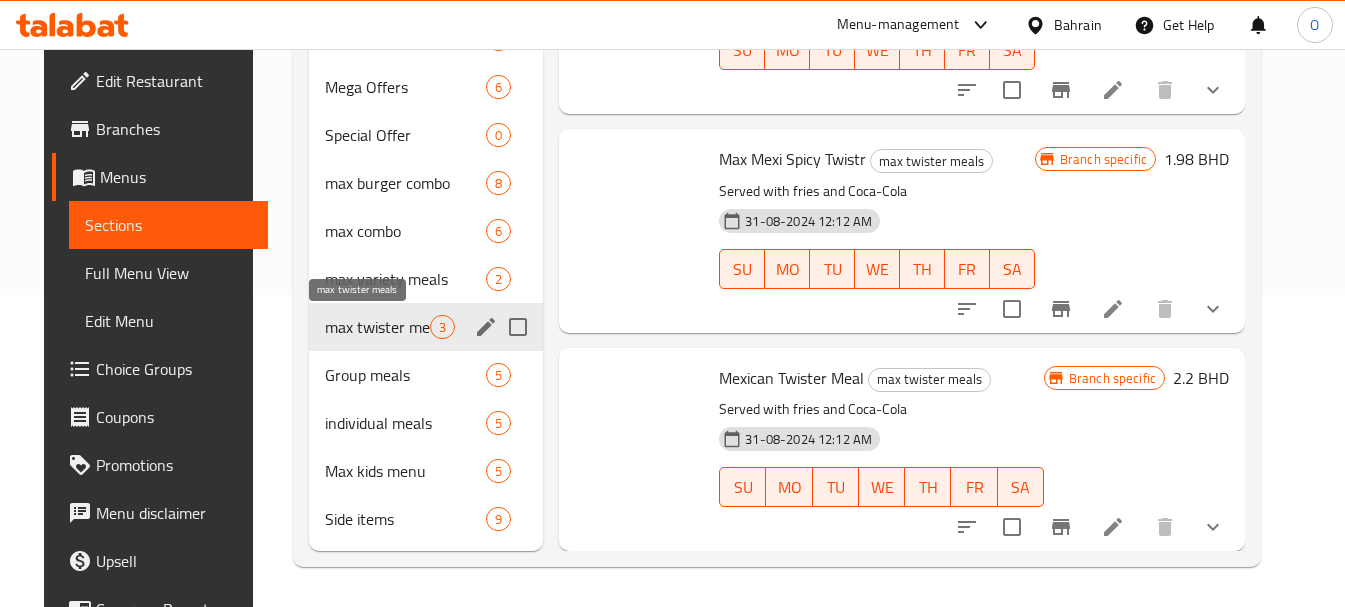 scroll, scrollTop: 96, scrollLeft: 0, axis: vertical 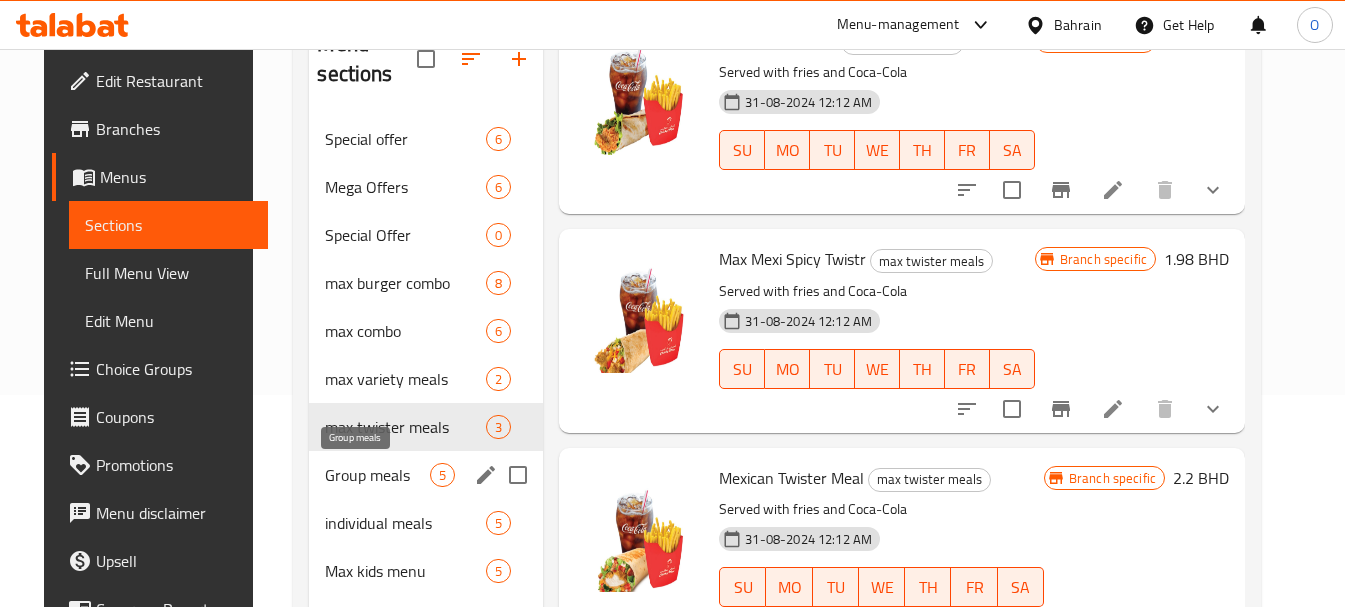 click on "Group meals" at bounding box center (377, 475) 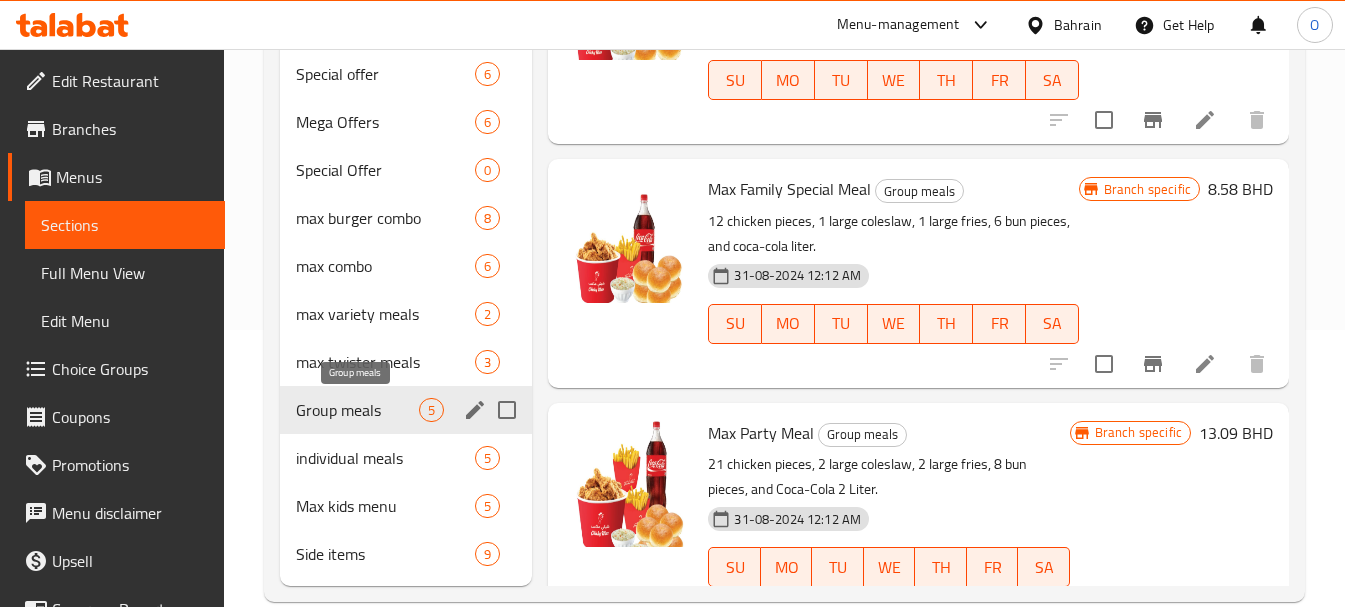 scroll, scrollTop: 312, scrollLeft: 0, axis: vertical 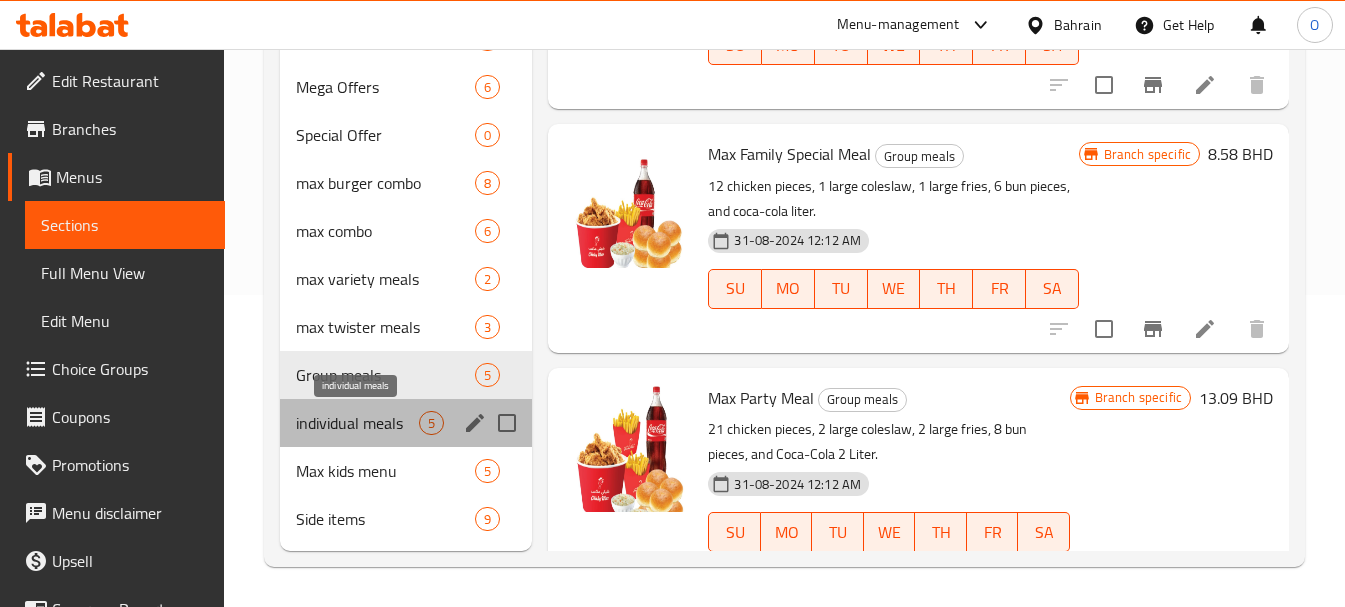 click on "individual meals" at bounding box center [357, 423] 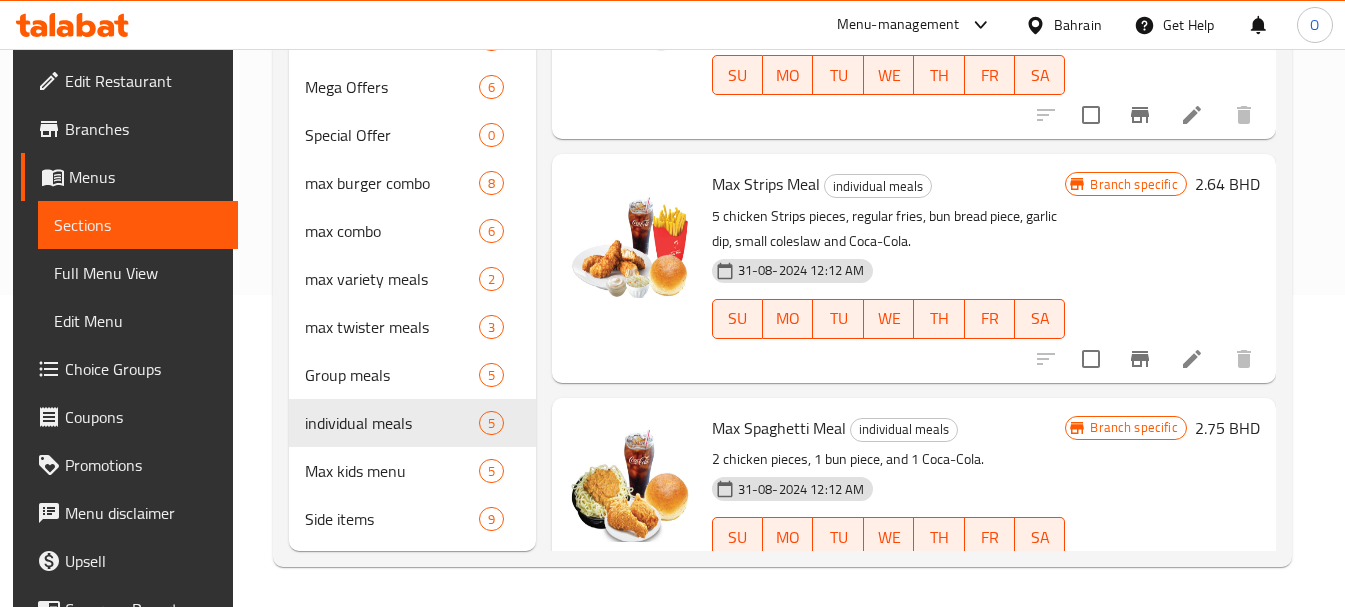 scroll, scrollTop: 0, scrollLeft: 0, axis: both 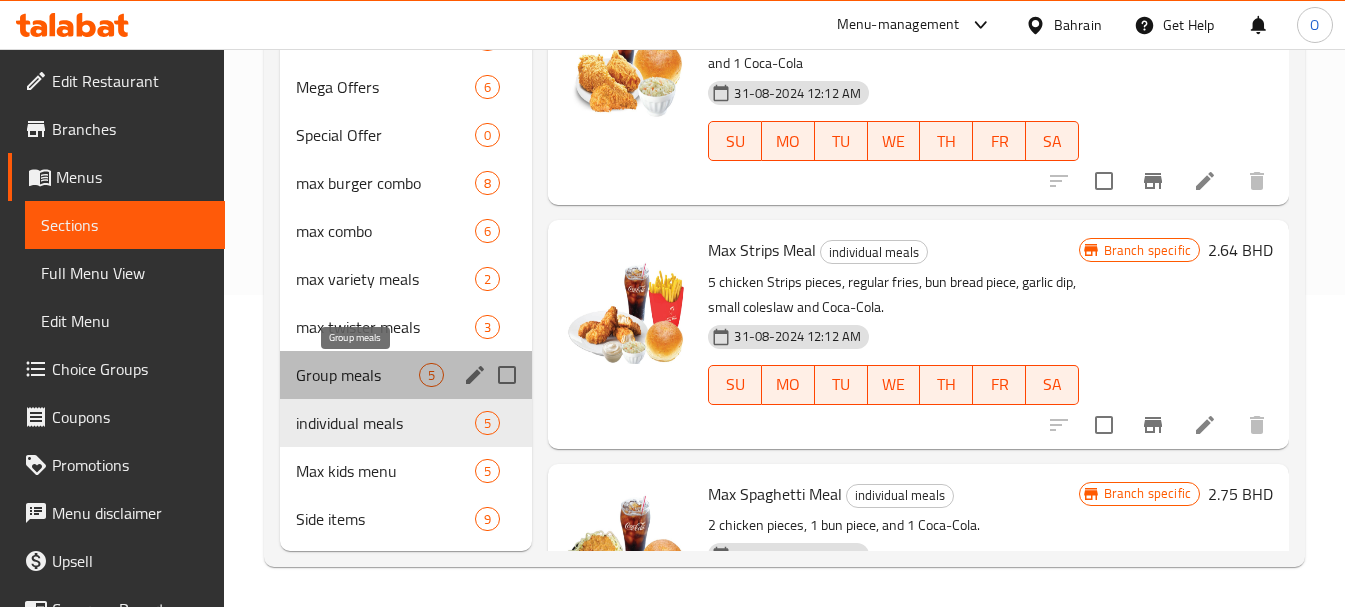 click on "Group meals" at bounding box center (357, 375) 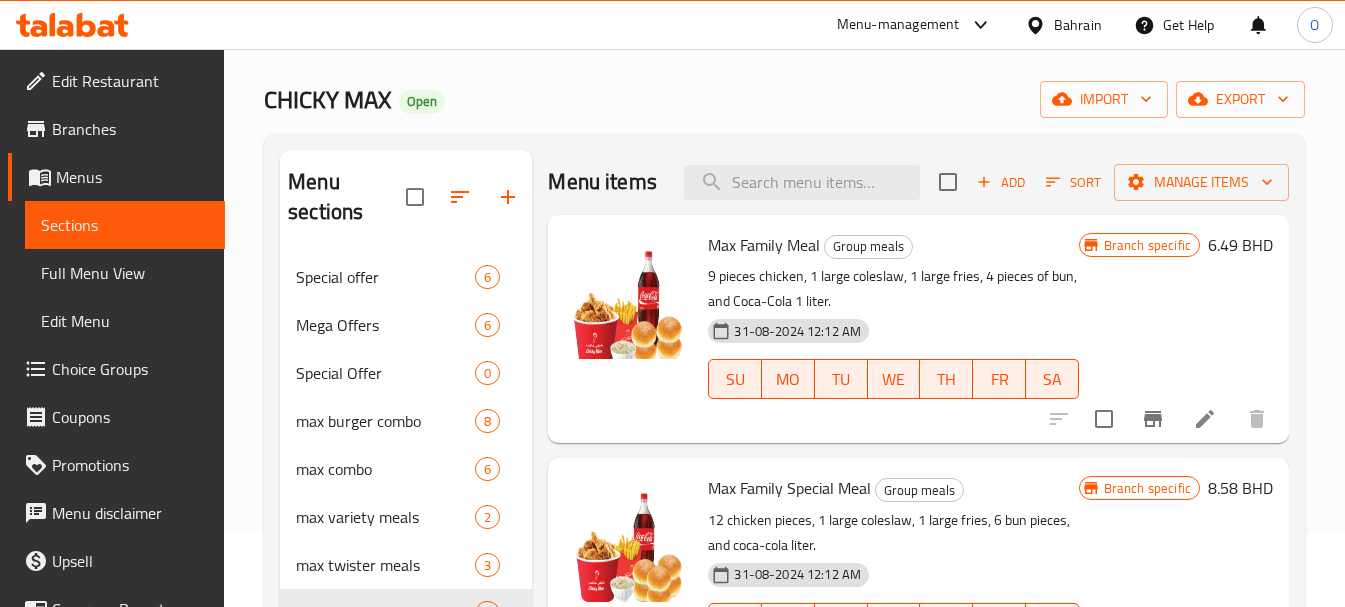 scroll, scrollTop: 12, scrollLeft: 0, axis: vertical 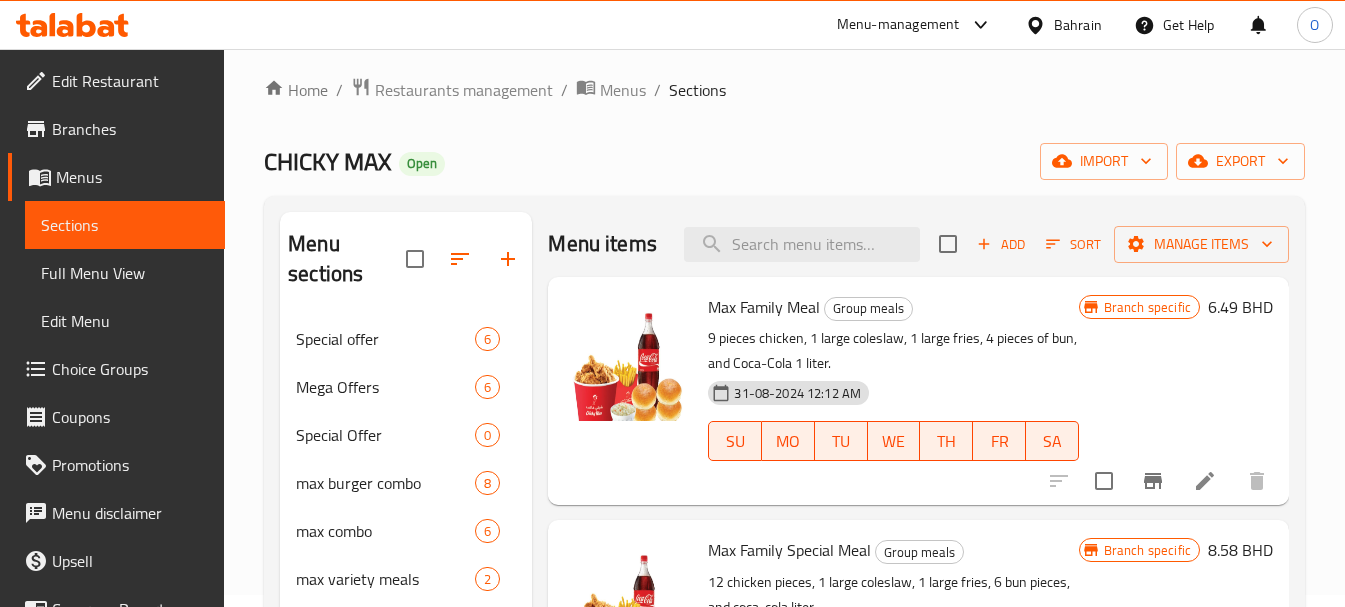 click on "Max Family Meal" at bounding box center [764, 307] 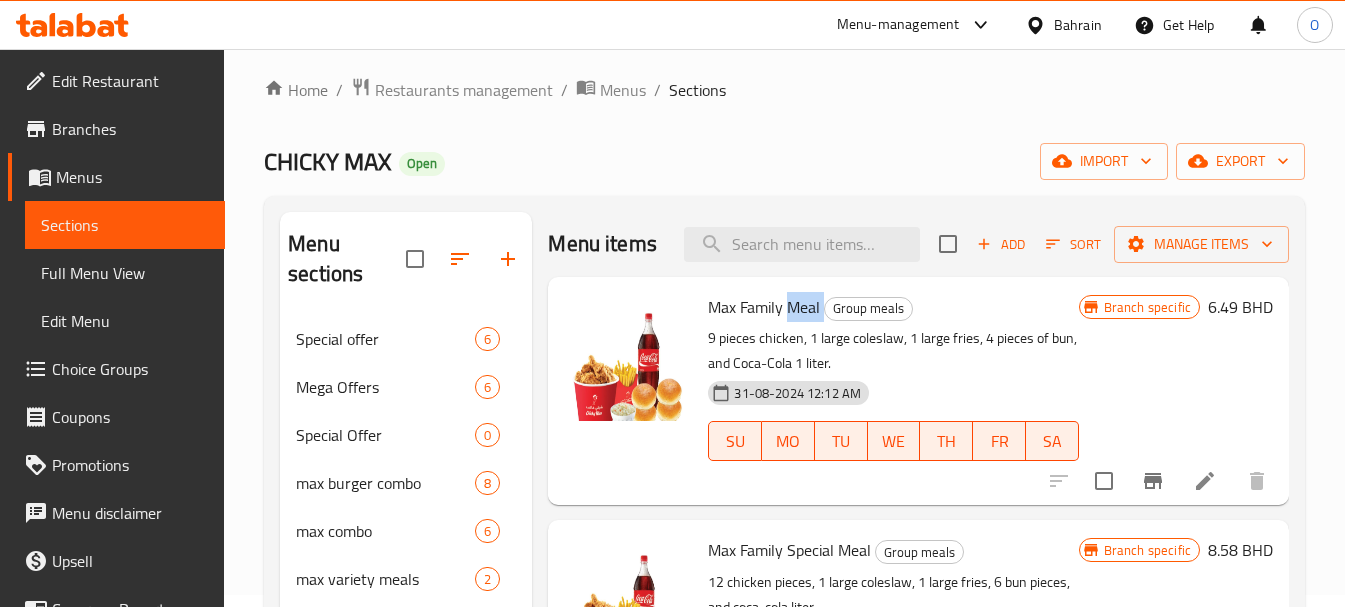 click on "Max Family Meal" at bounding box center [764, 307] 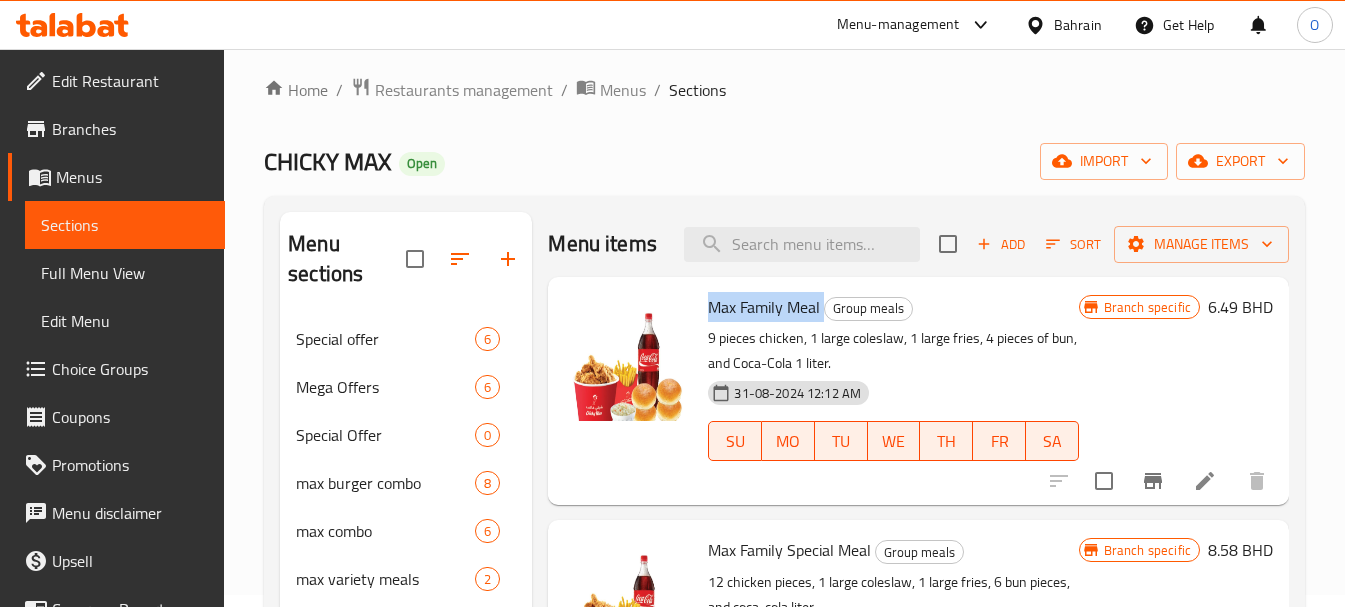 click on "Max Family Meal" at bounding box center (764, 307) 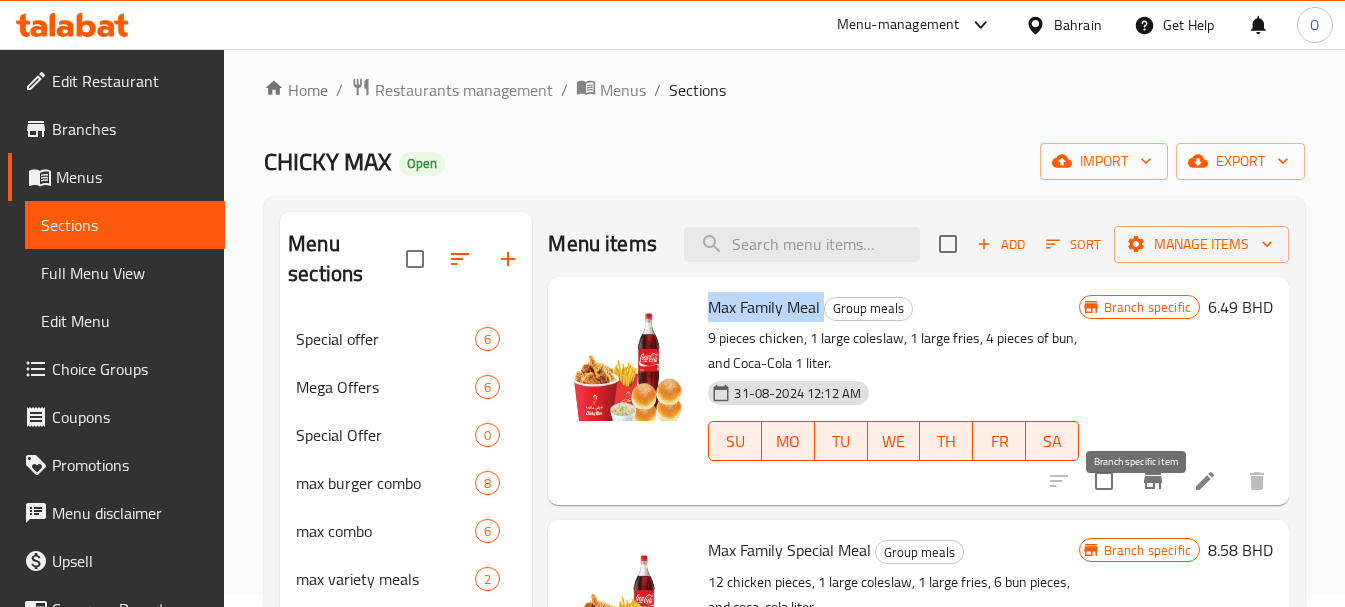 click 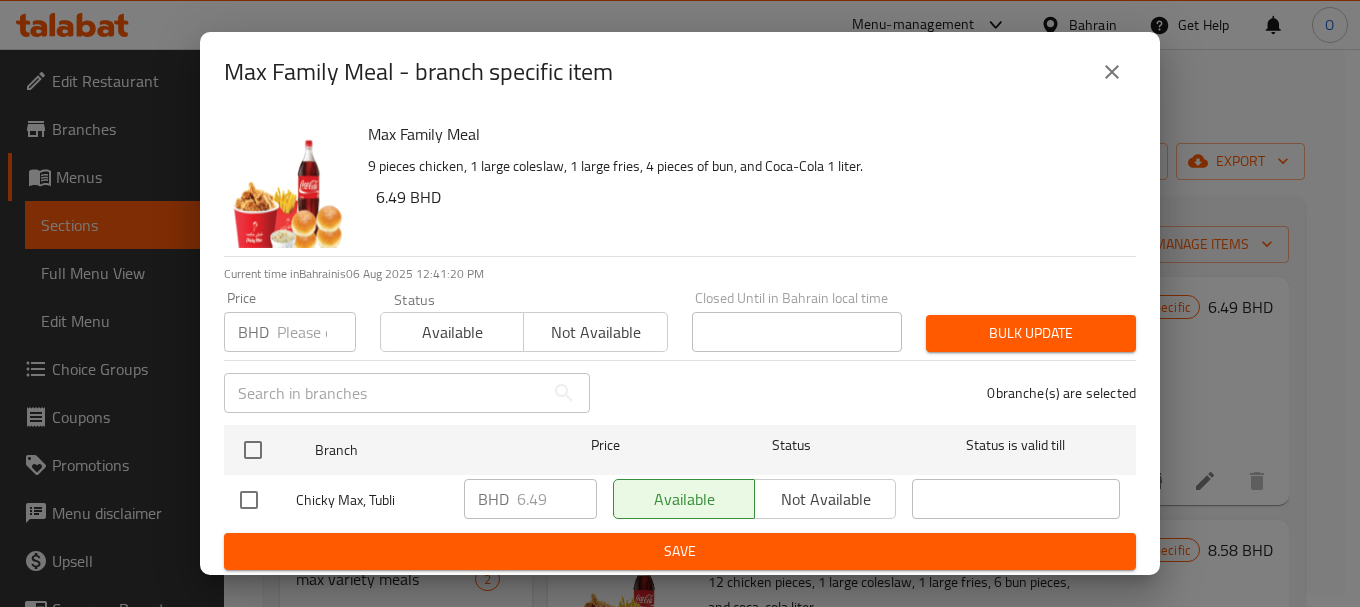 click at bounding box center [1112, 72] 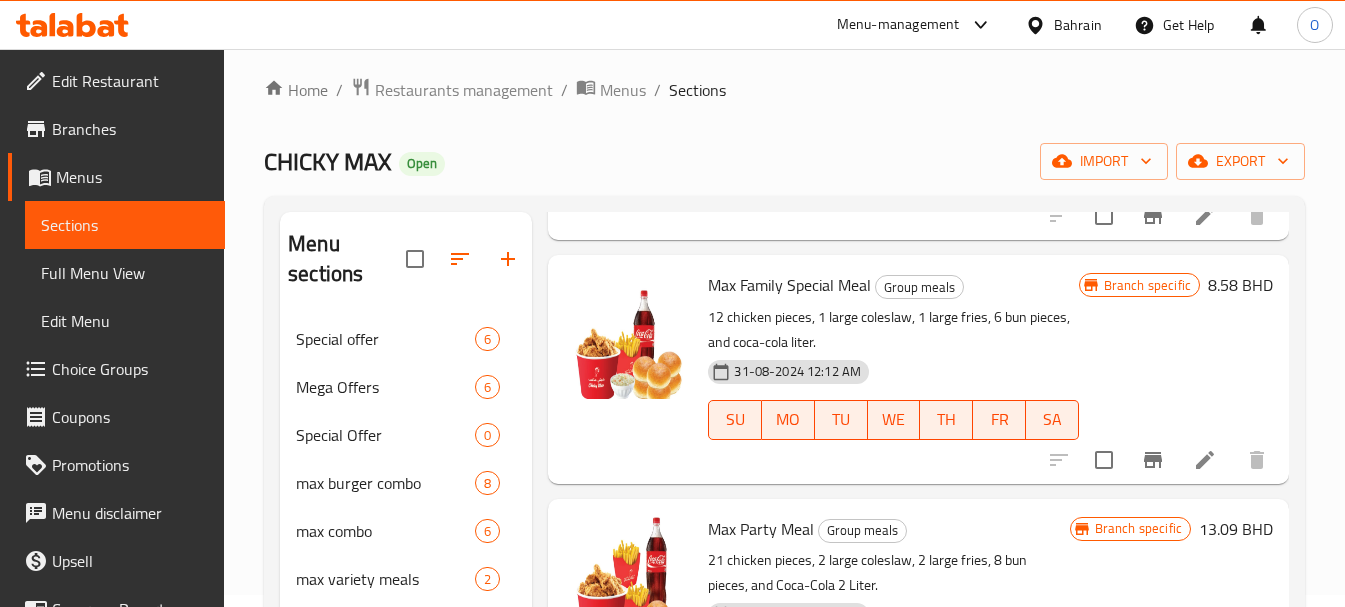 scroll, scrollTop: 300, scrollLeft: 0, axis: vertical 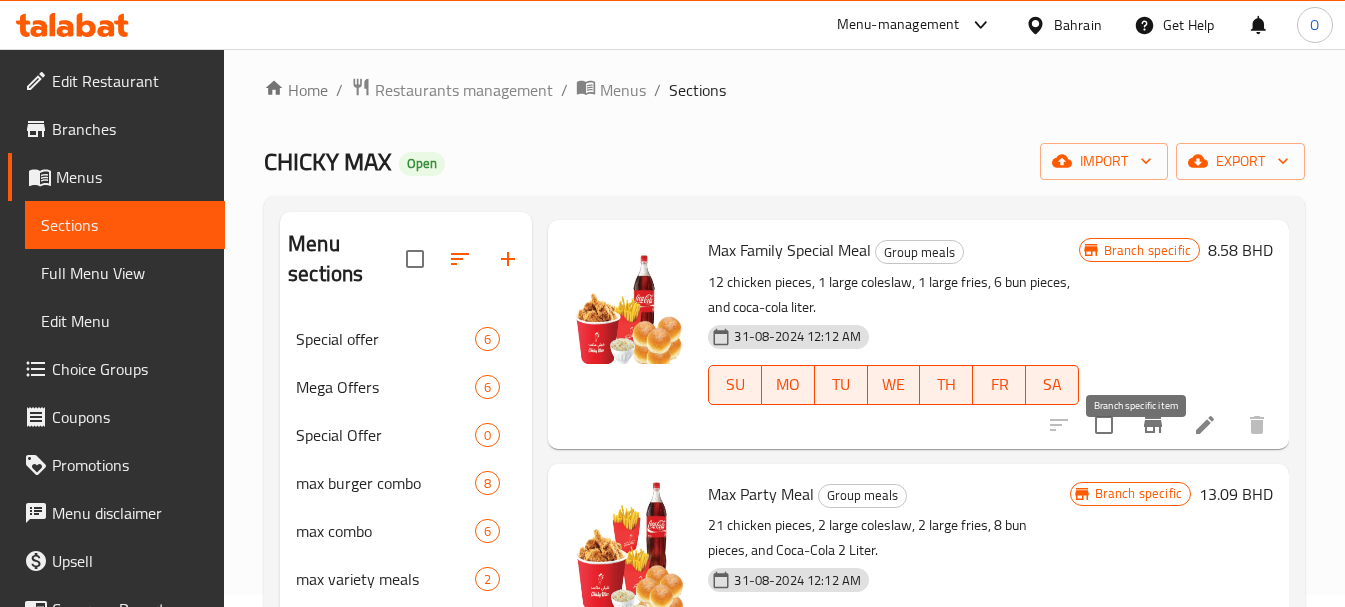 click at bounding box center (1153, 425) 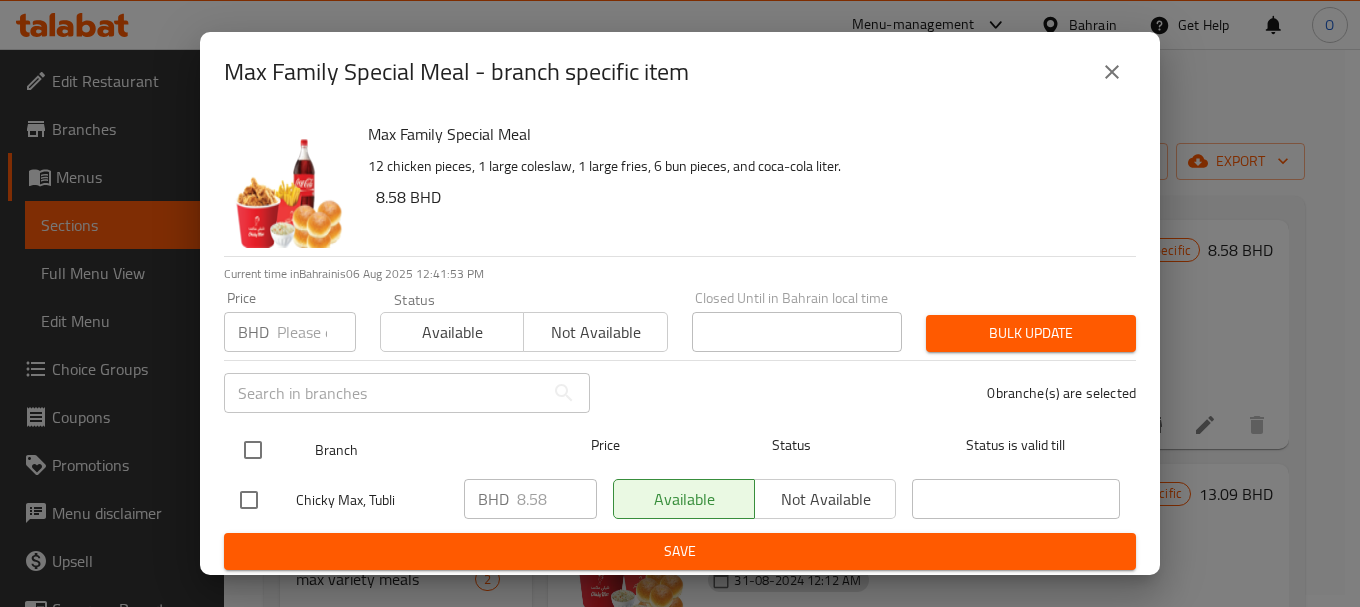 click at bounding box center (253, 450) 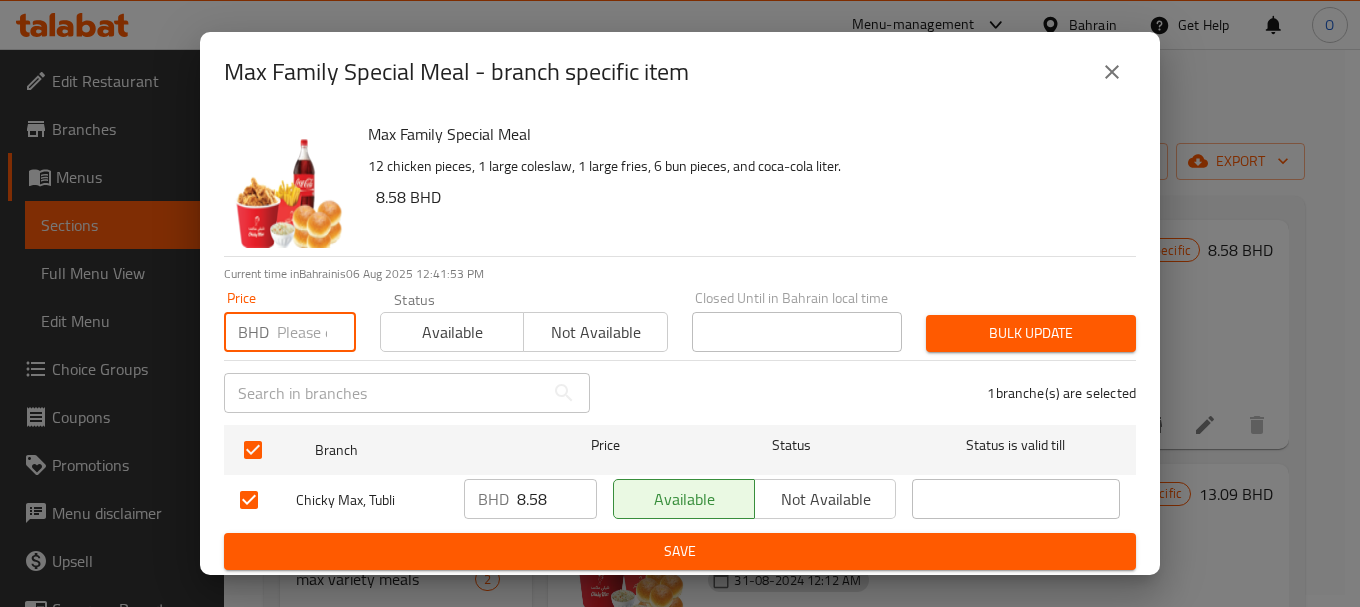 click at bounding box center [316, 332] 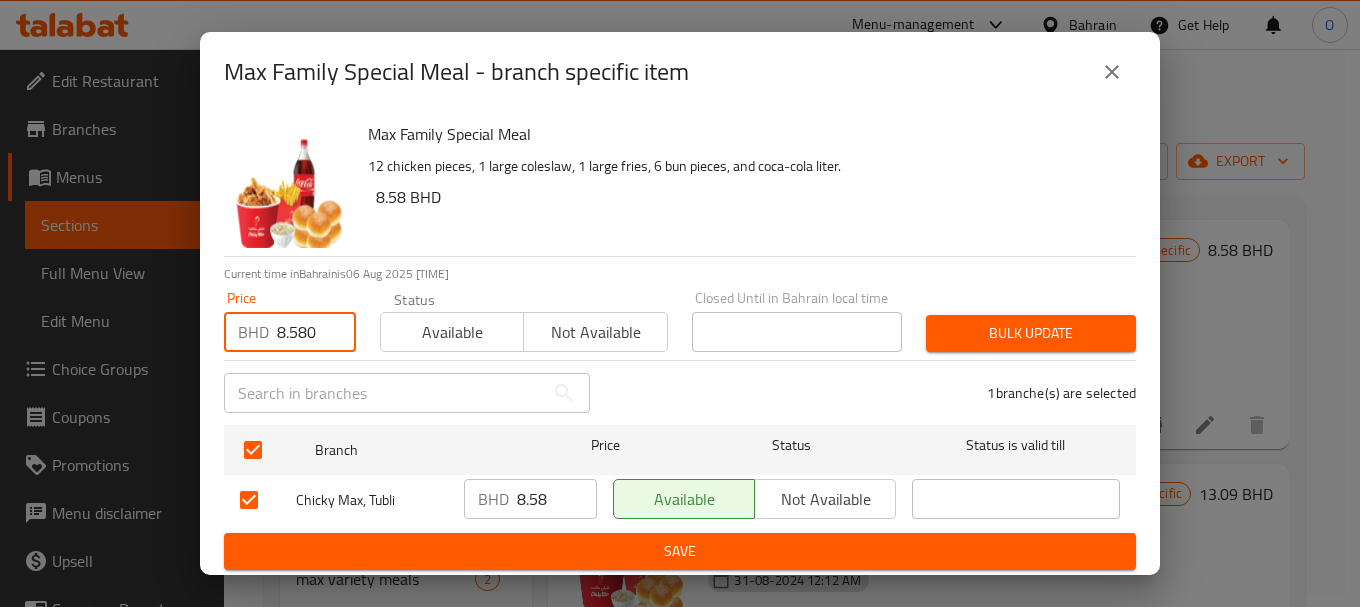 type on "8.580" 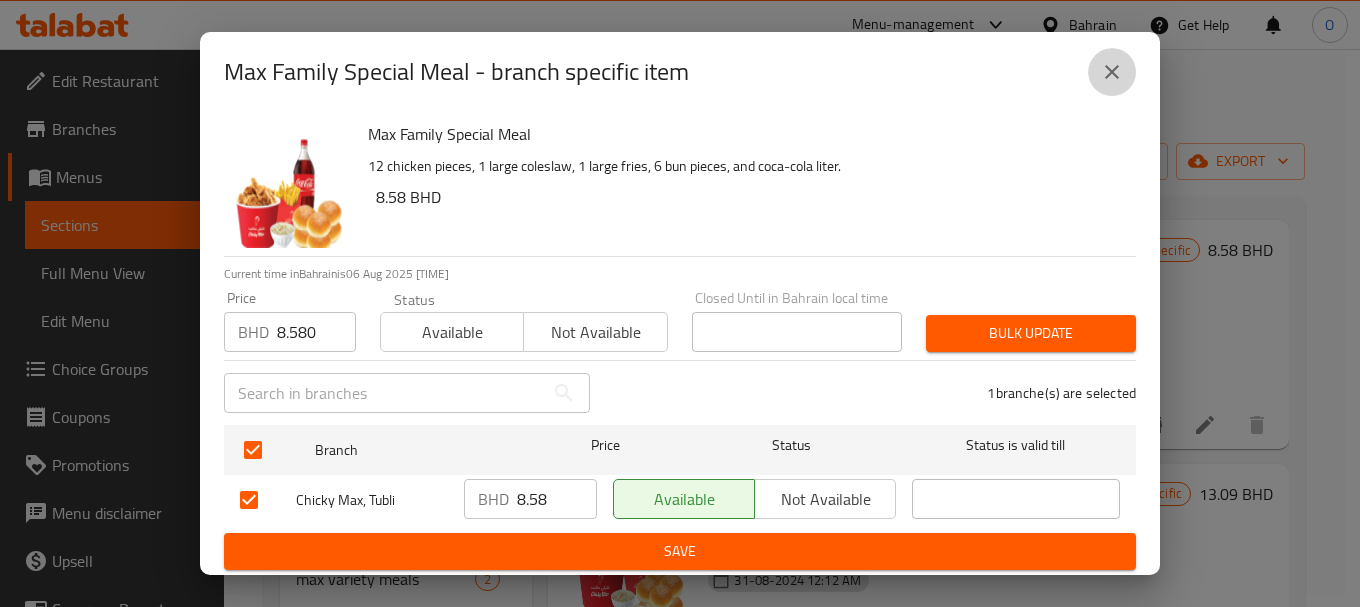click 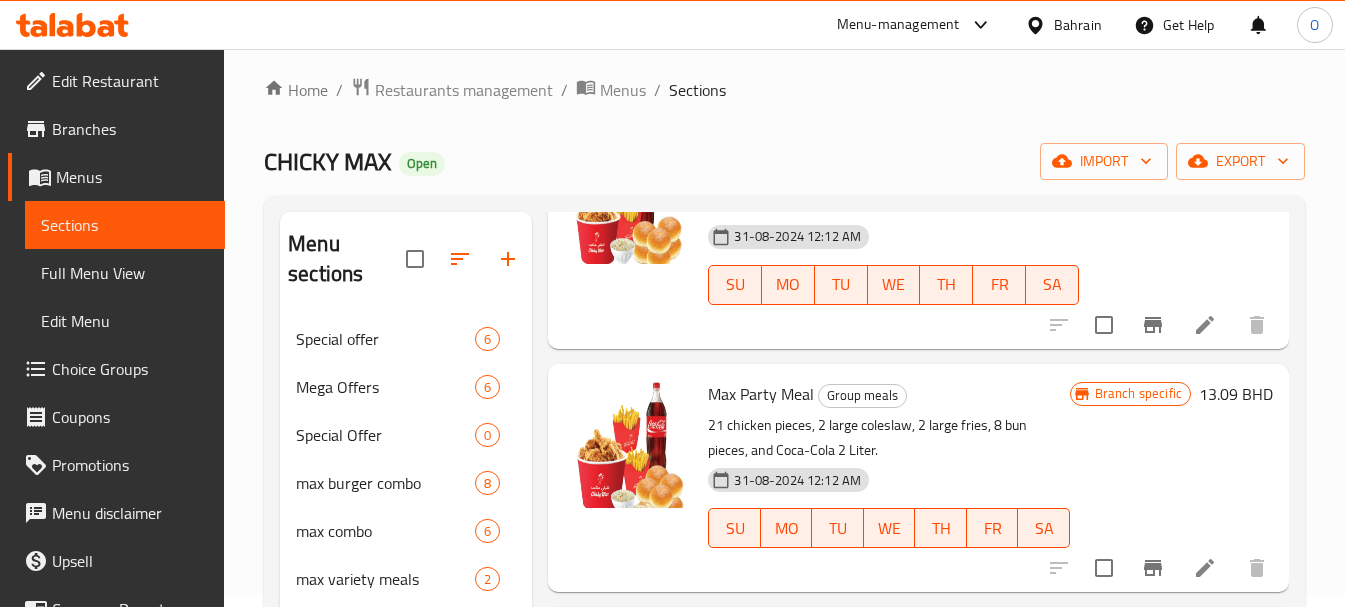 scroll, scrollTop: 500, scrollLeft: 0, axis: vertical 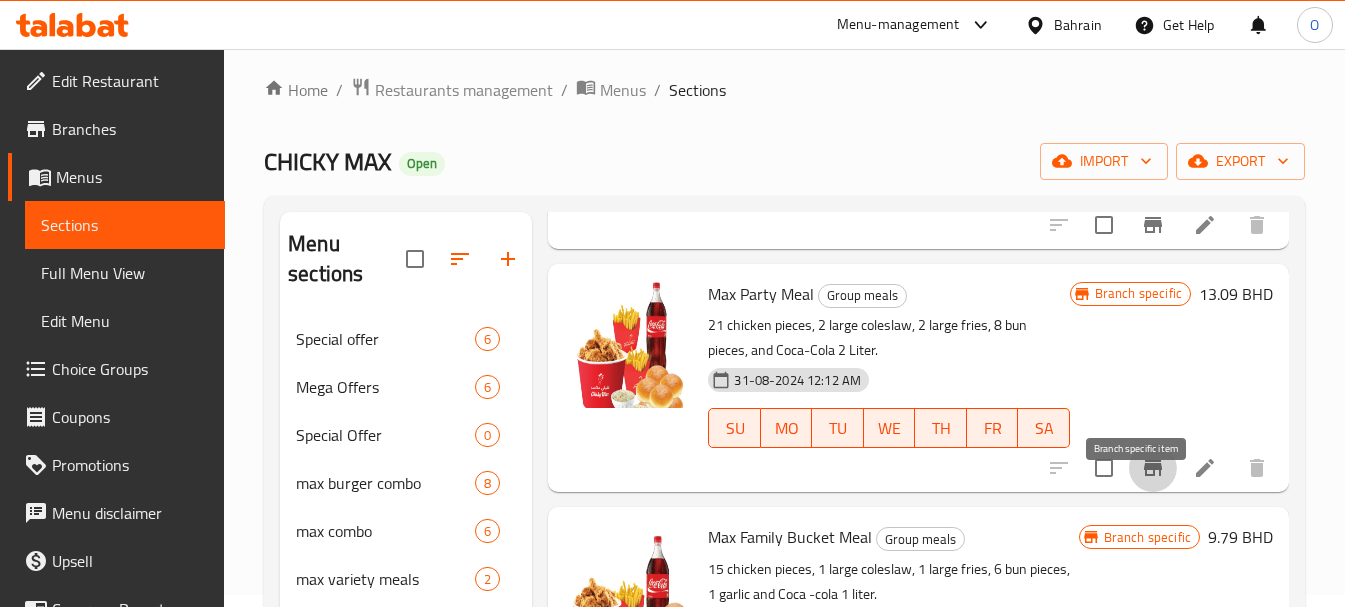 click 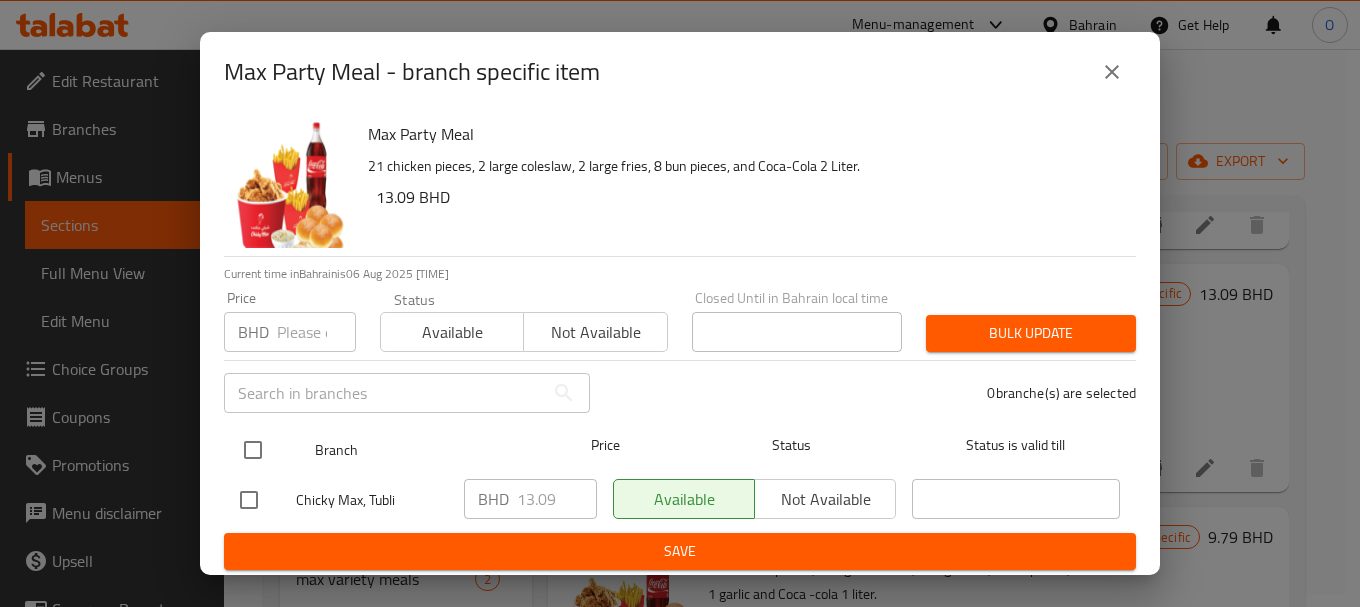 click at bounding box center [253, 450] 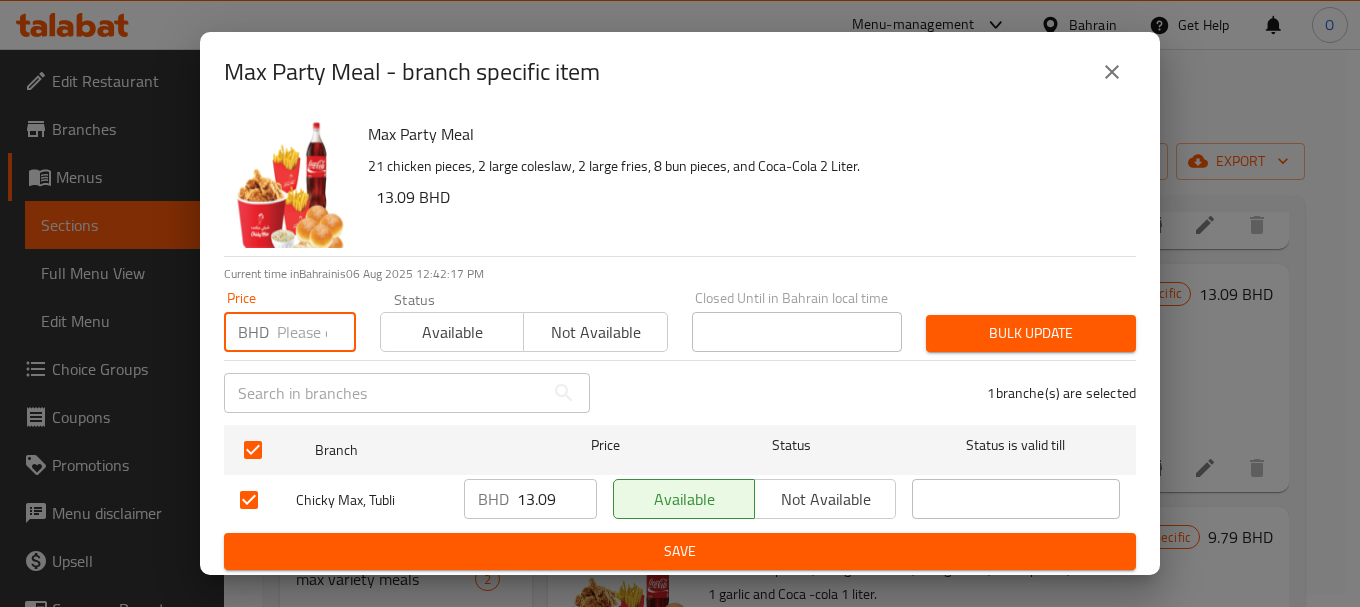 paste on "13.09" 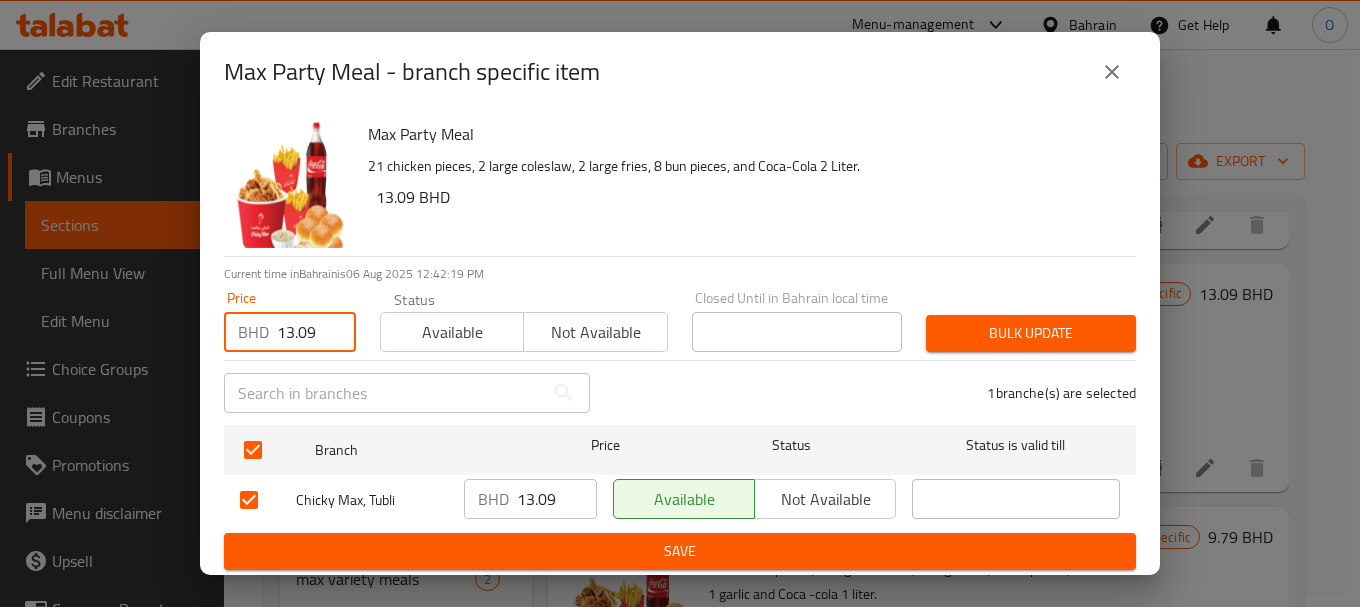 type on "13.09" 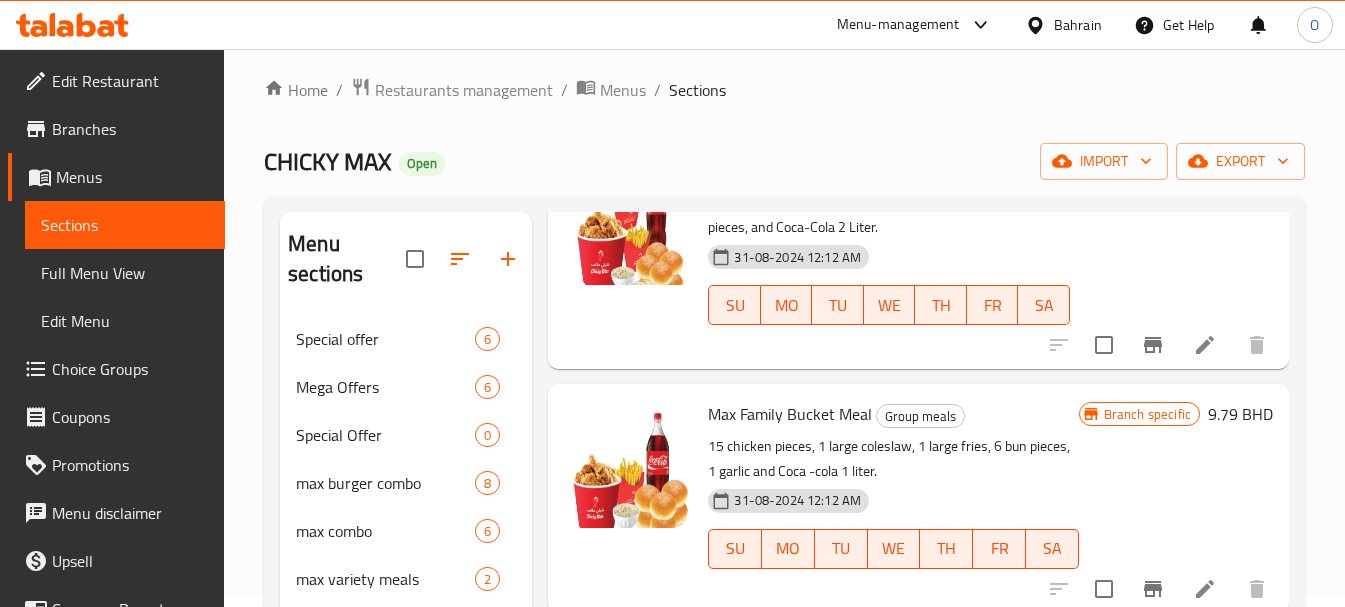 scroll, scrollTop: 658, scrollLeft: 0, axis: vertical 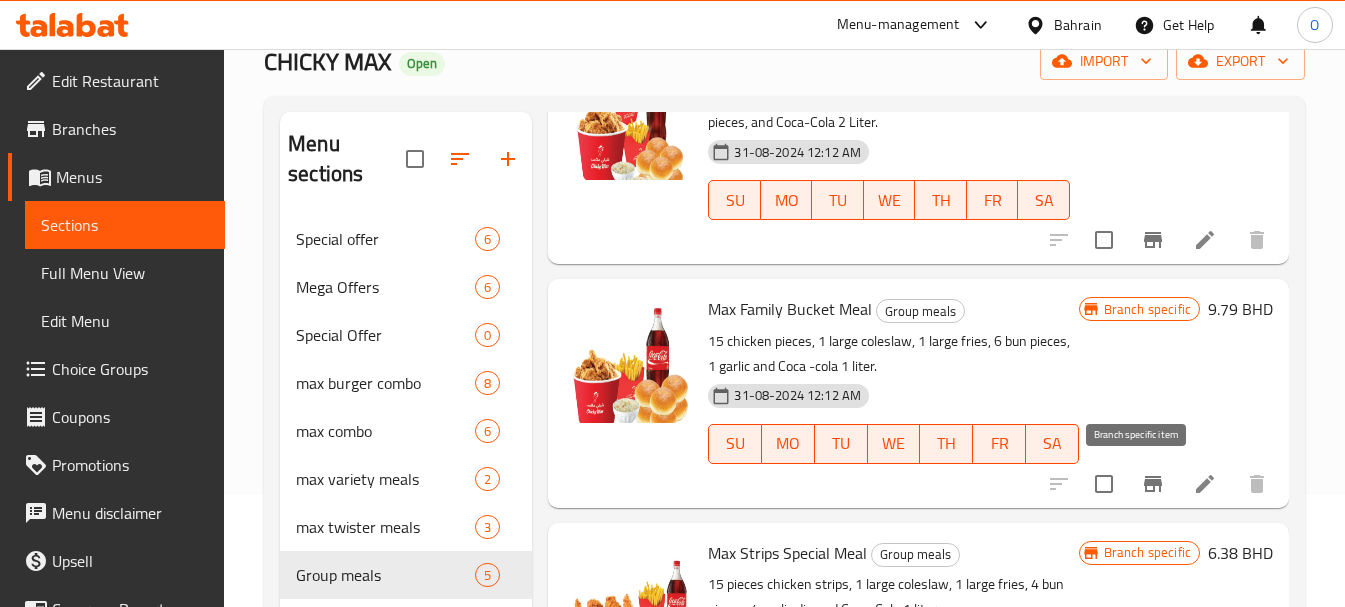 click 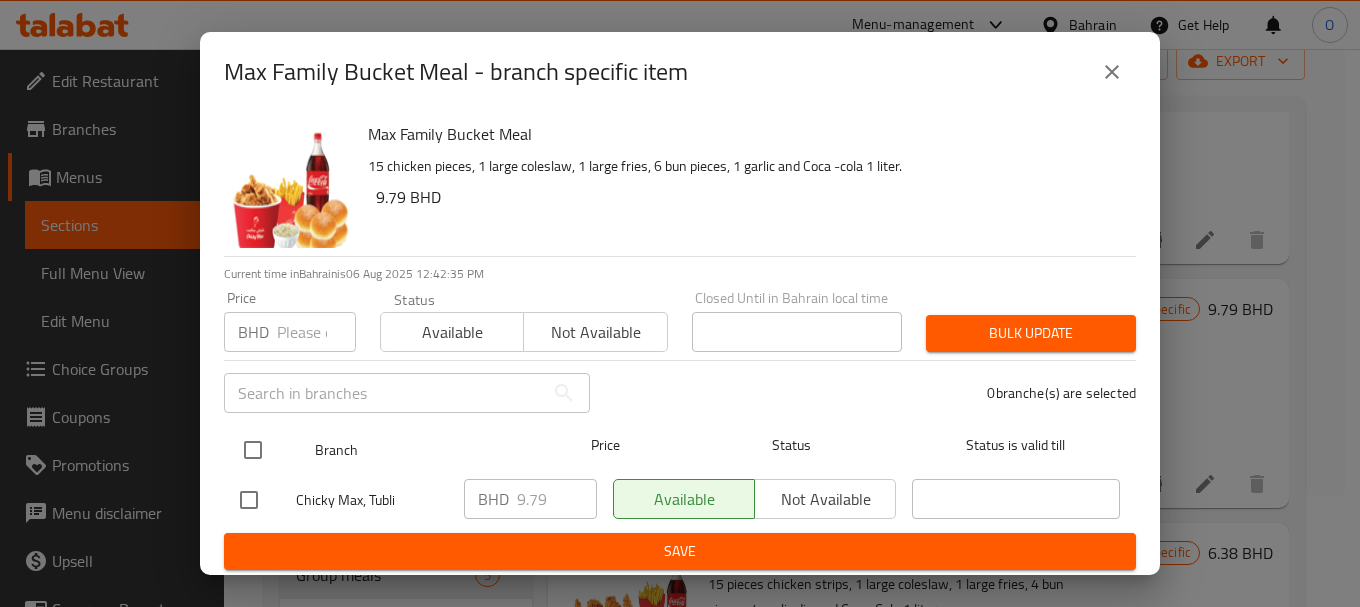 click at bounding box center (253, 450) 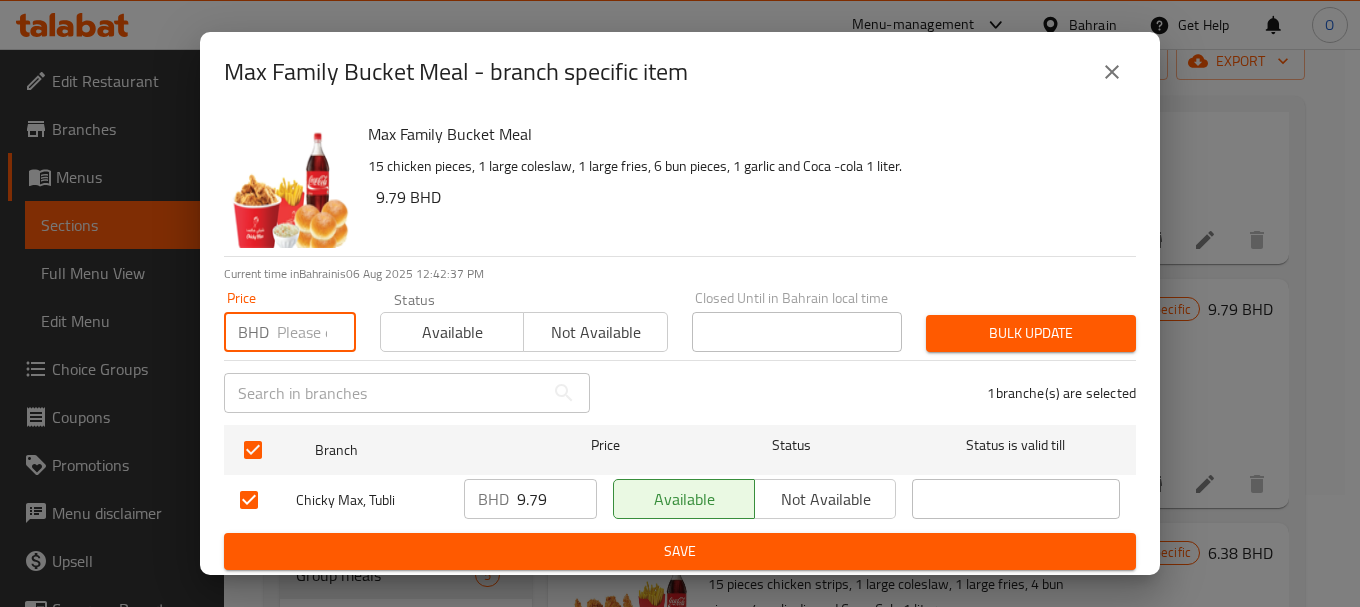 paste on "9.79" 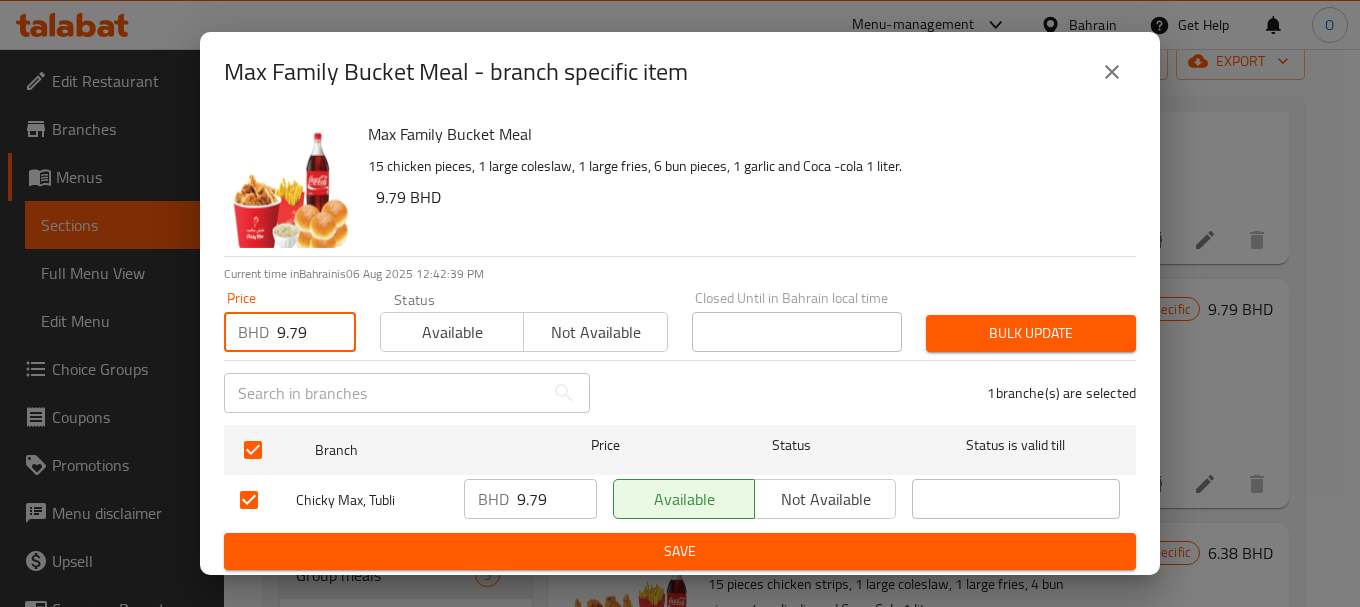 type on "9.79" 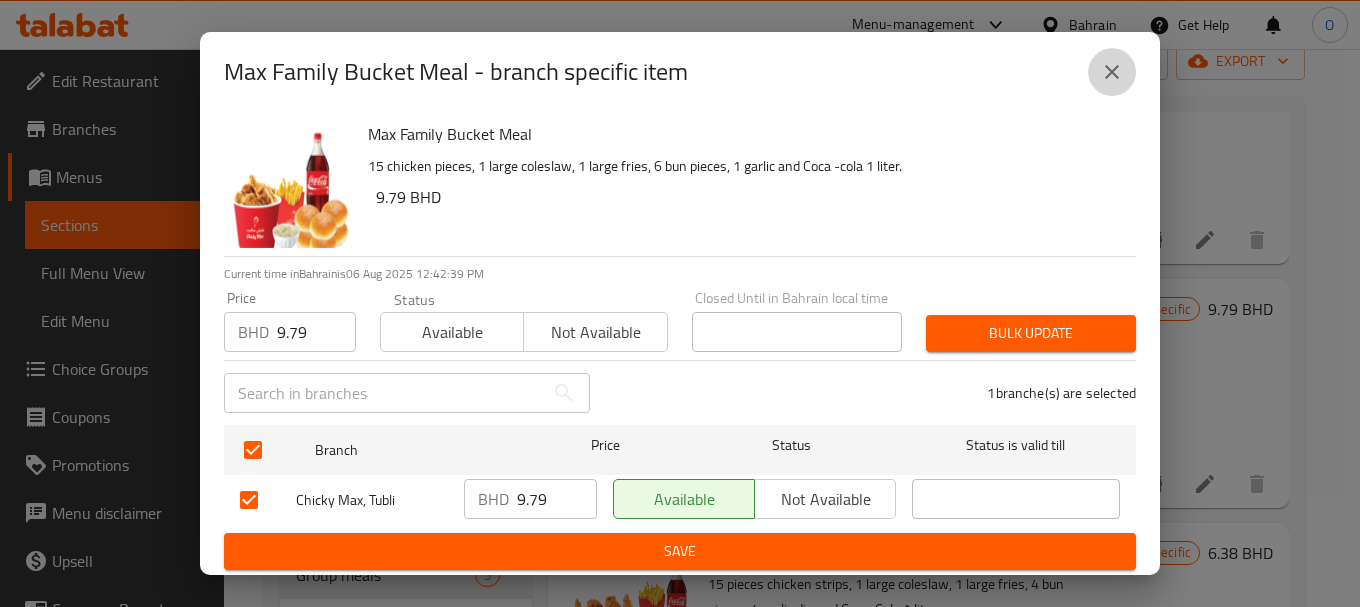 click 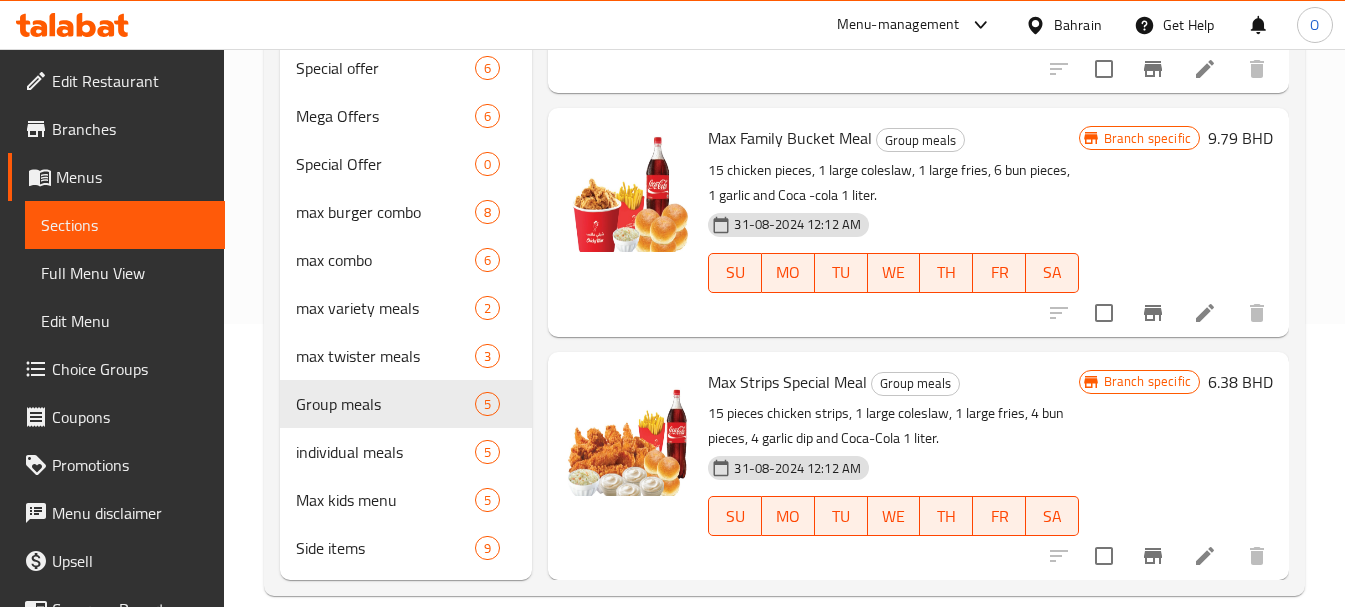 scroll, scrollTop: 312, scrollLeft: 0, axis: vertical 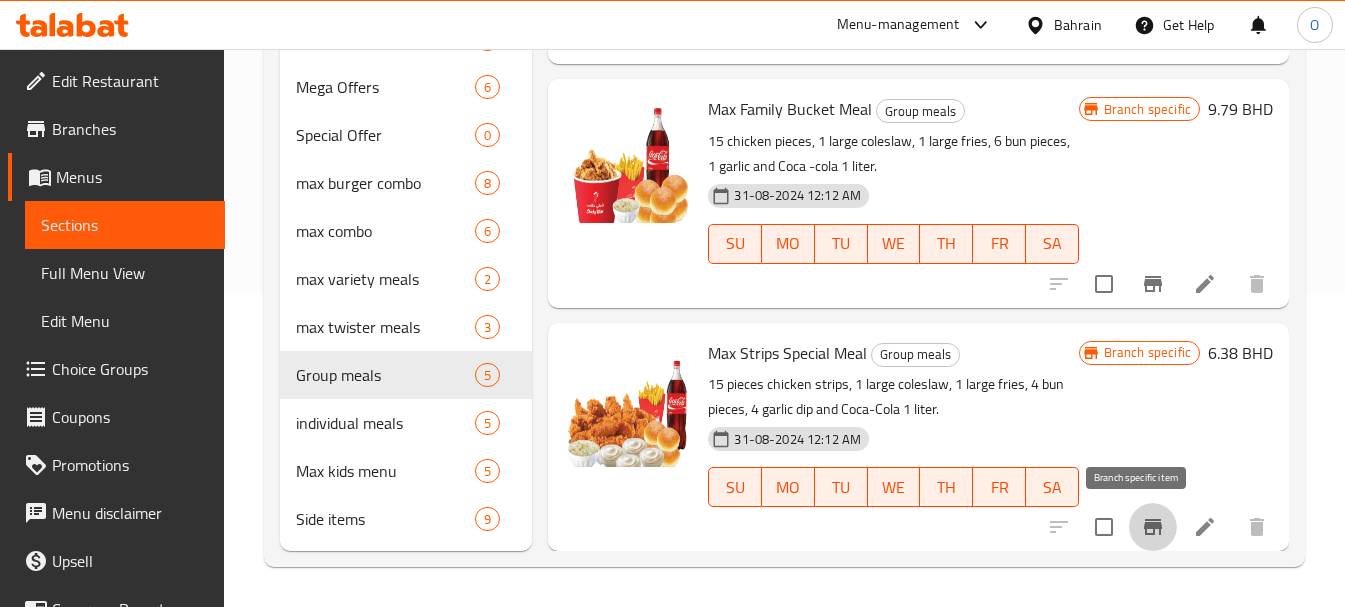click 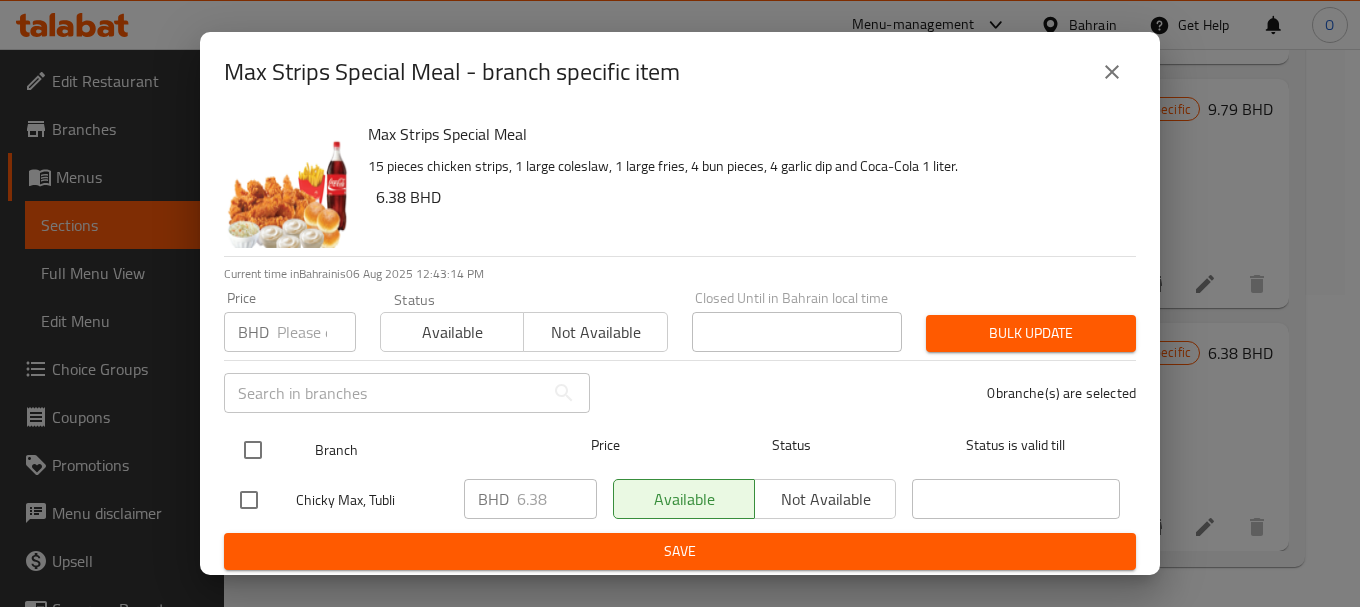 click at bounding box center (253, 450) 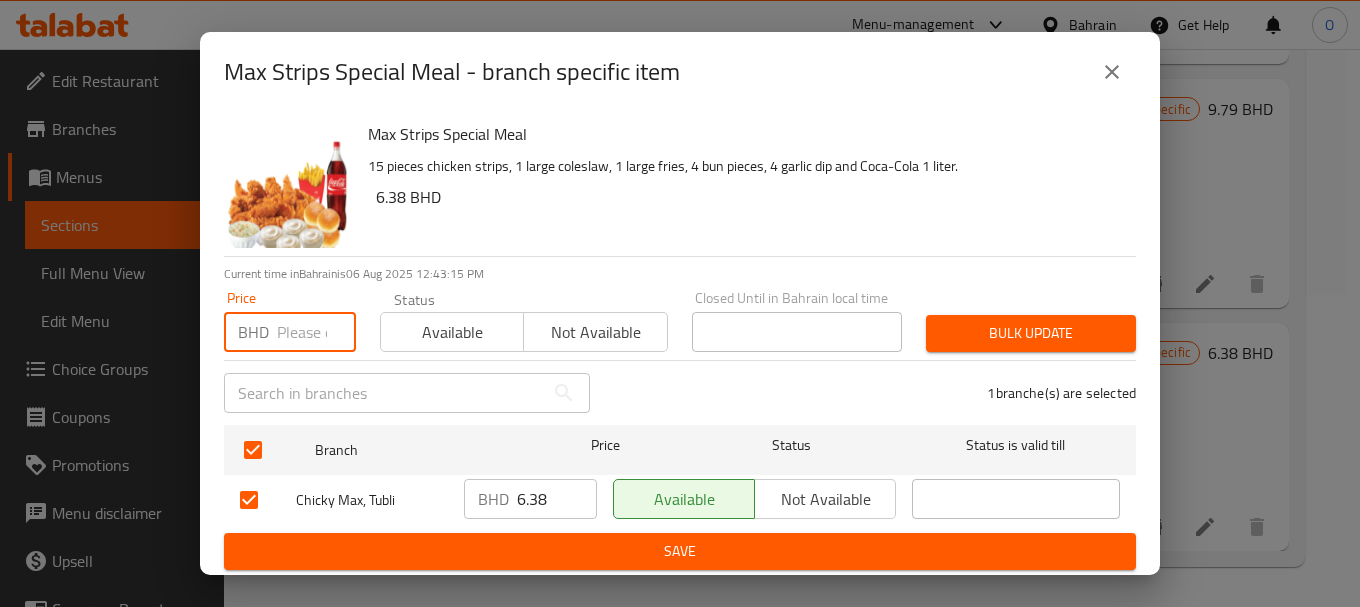 paste on "6.380" 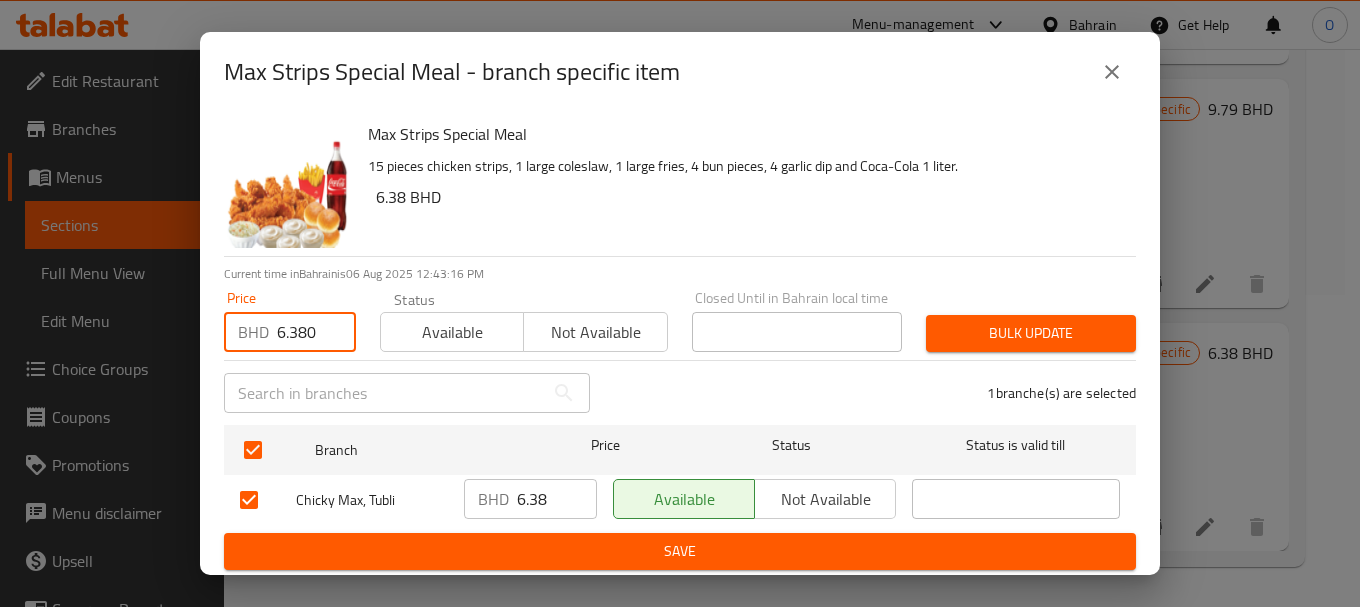 type on "6.380" 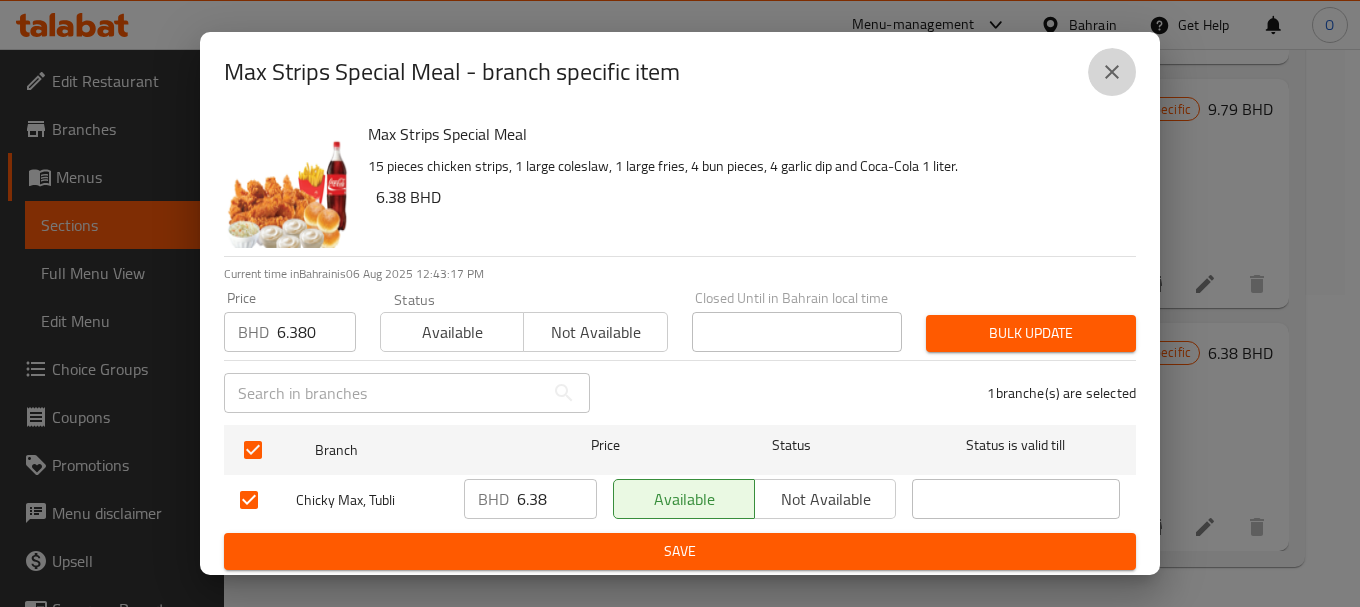 click 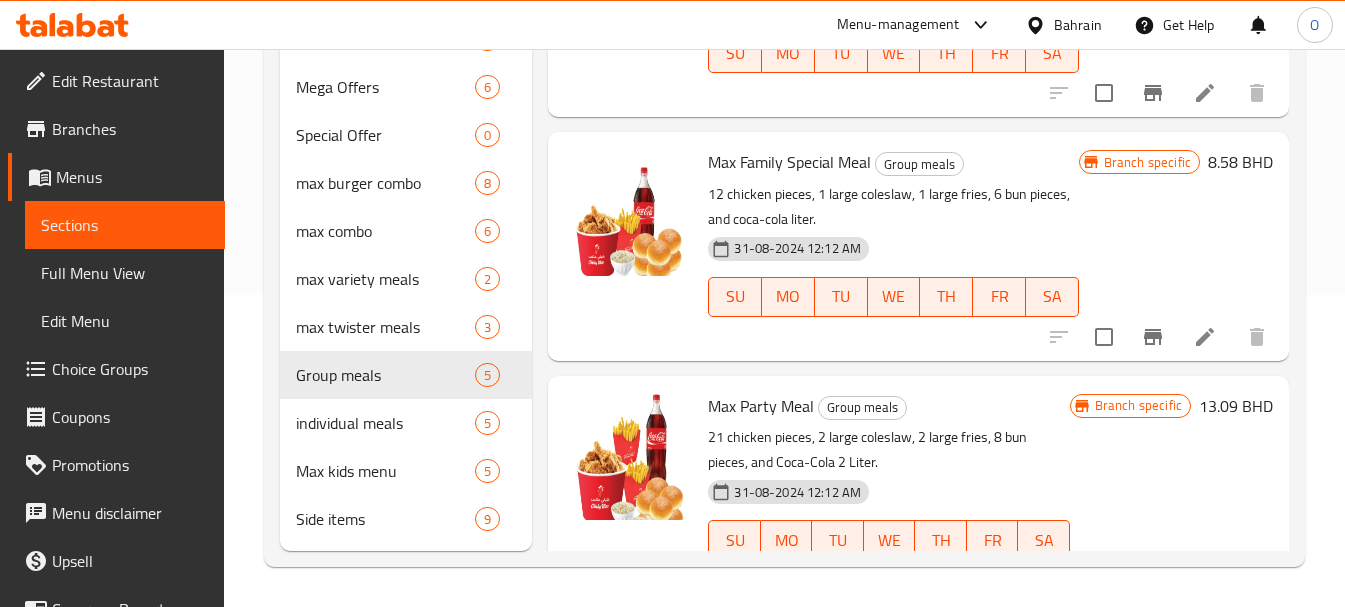 scroll, scrollTop: 0, scrollLeft: 0, axis: both 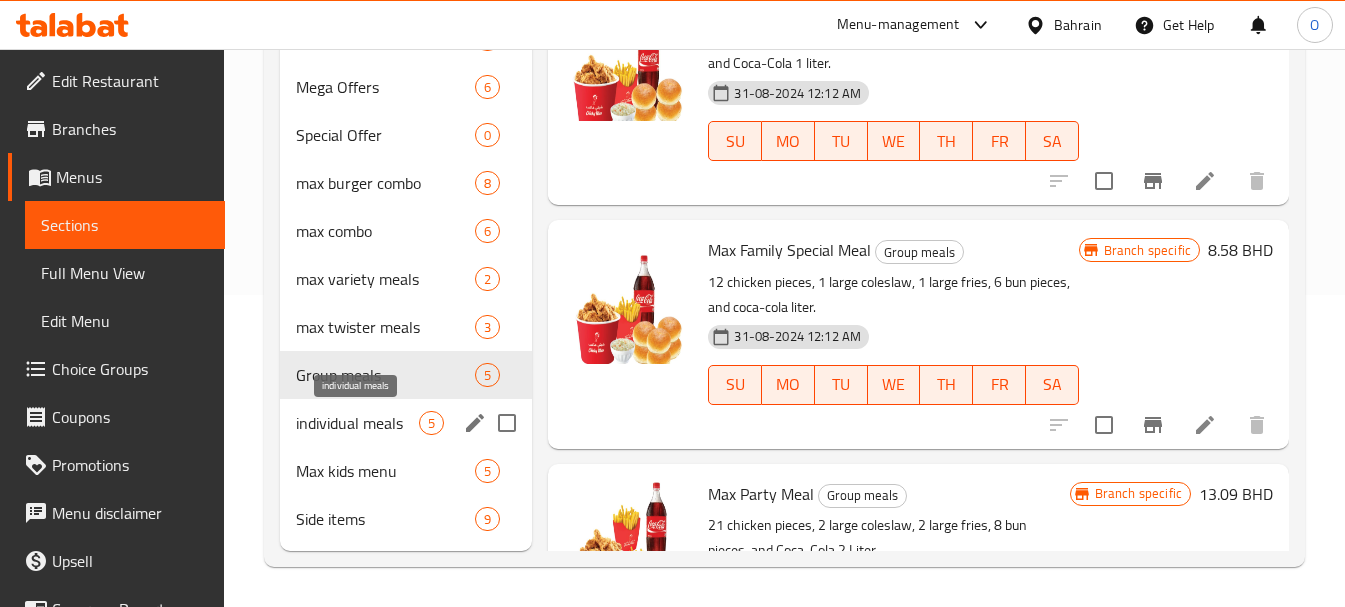 click on "individual meals" at bounding box center (357, 423) 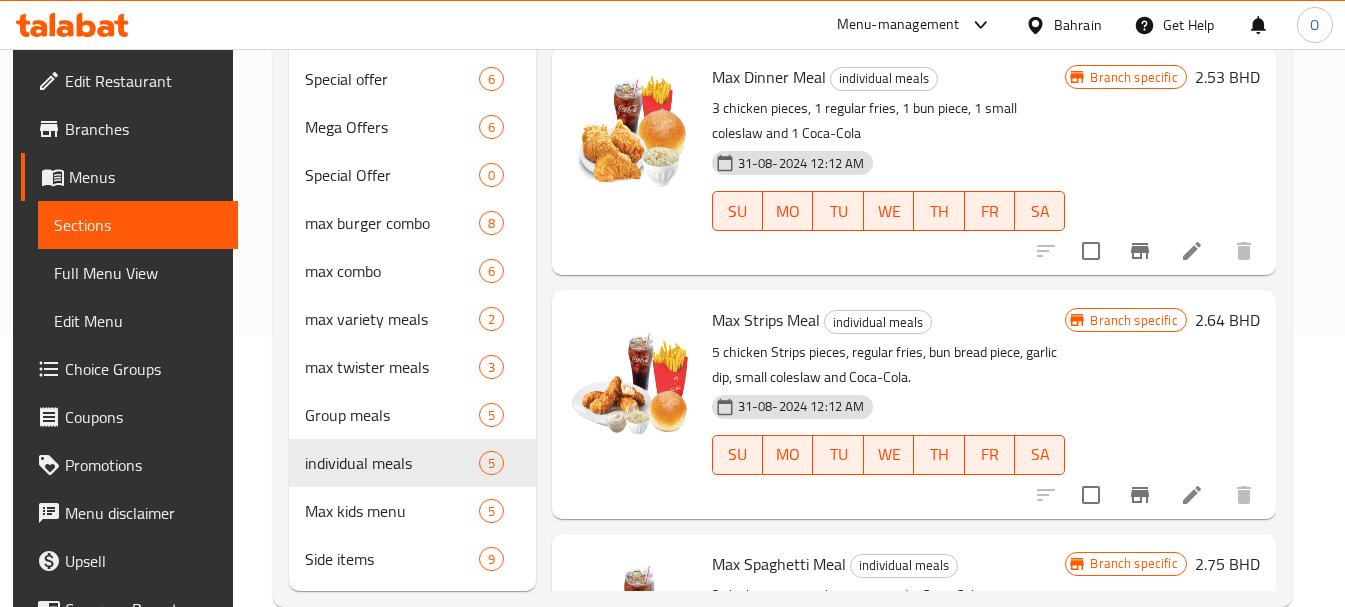 scroll, scrollTop: 300, scrollLeft: 0, axis: vertical 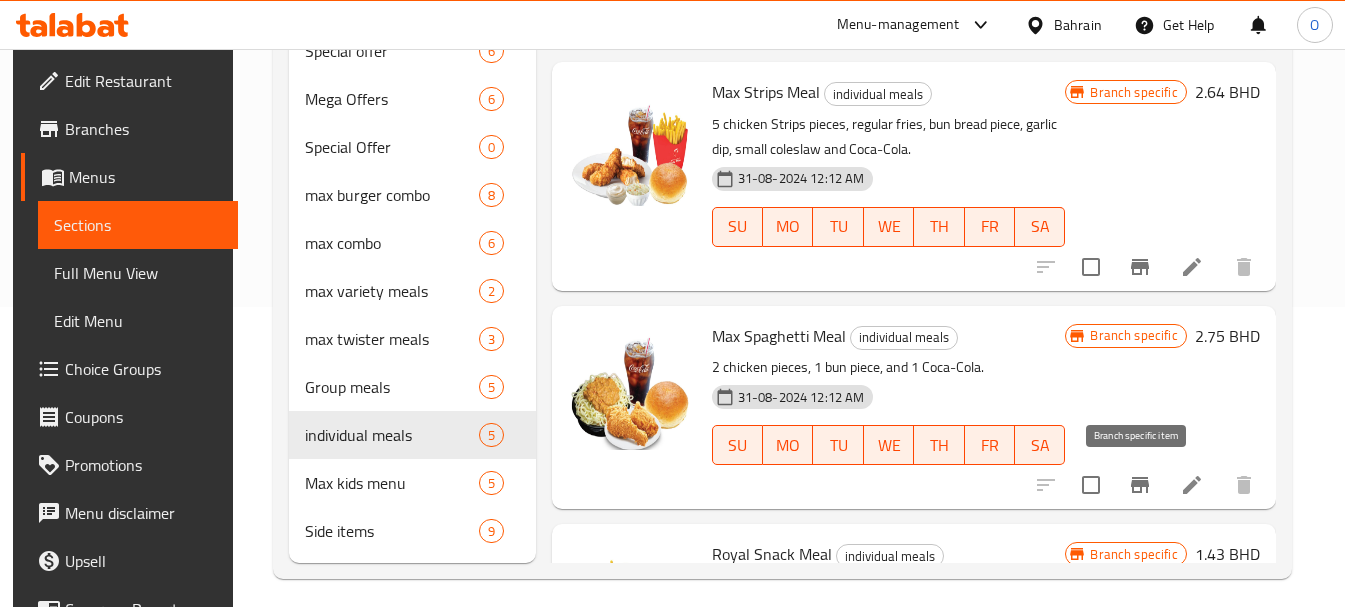 click 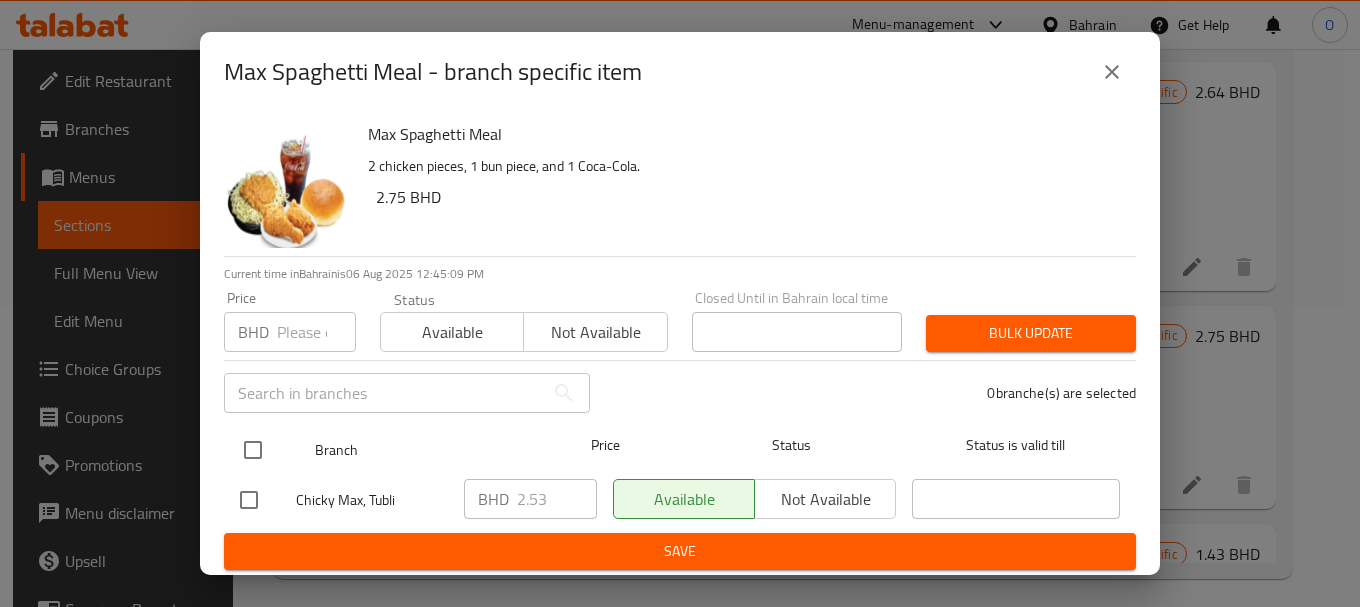 click at bounding box center [253, 450] 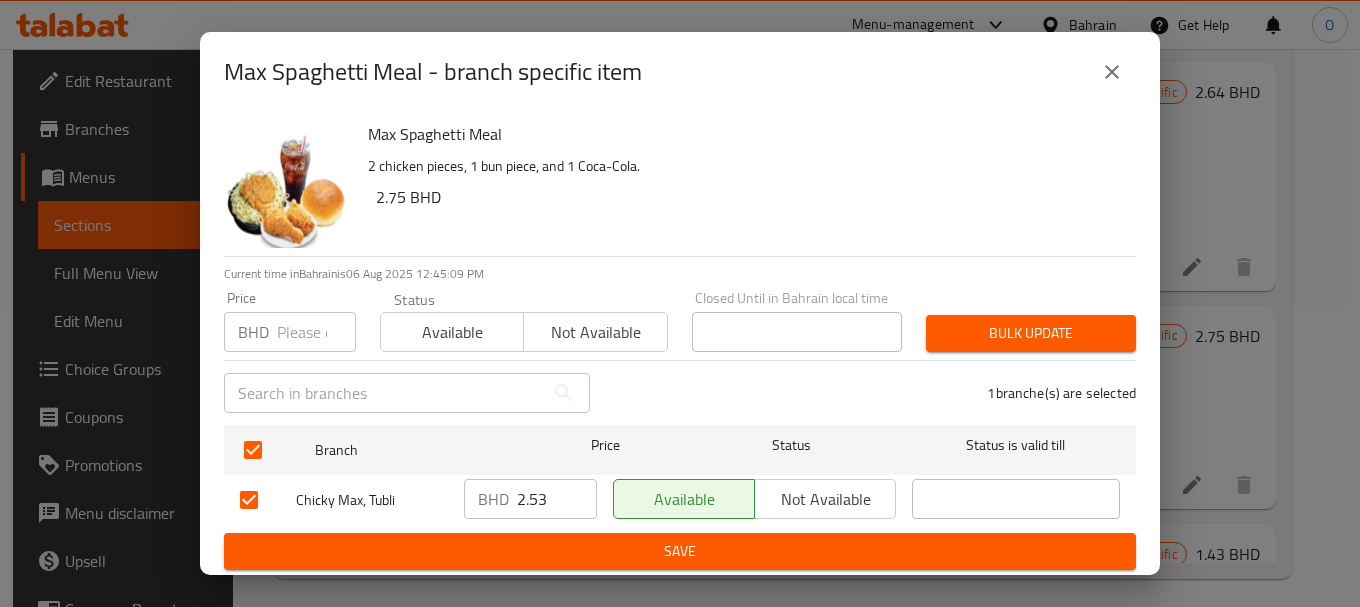 click at bounding box center (316, 332) 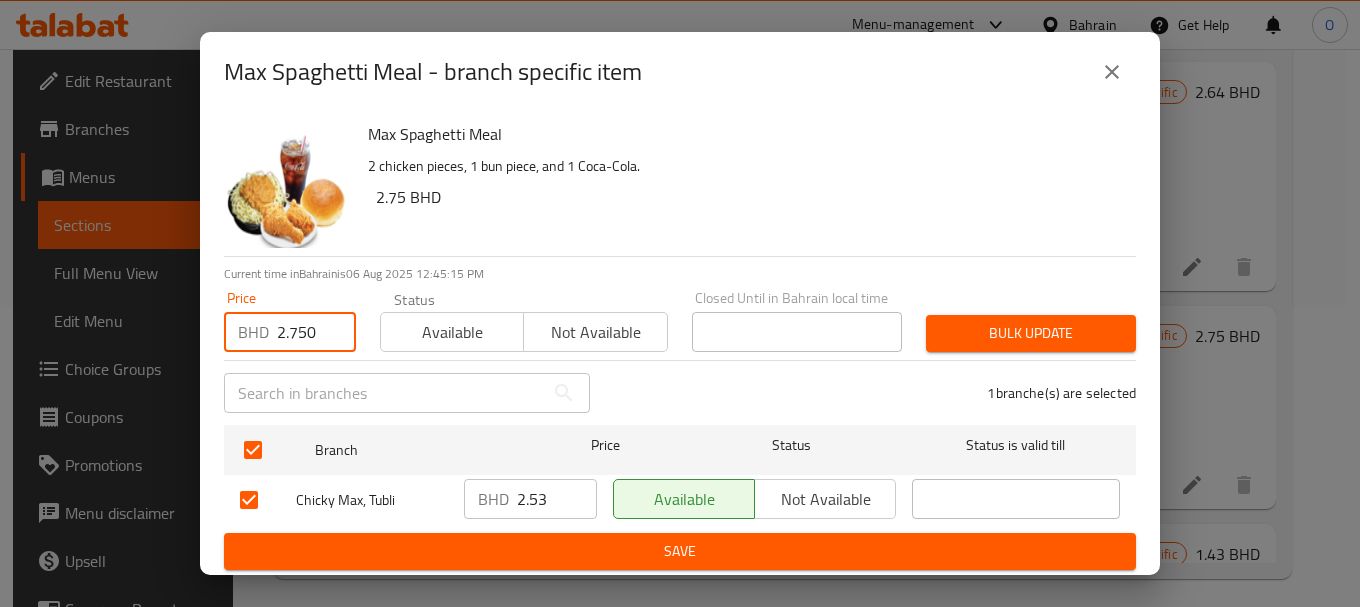 type on "2.750" 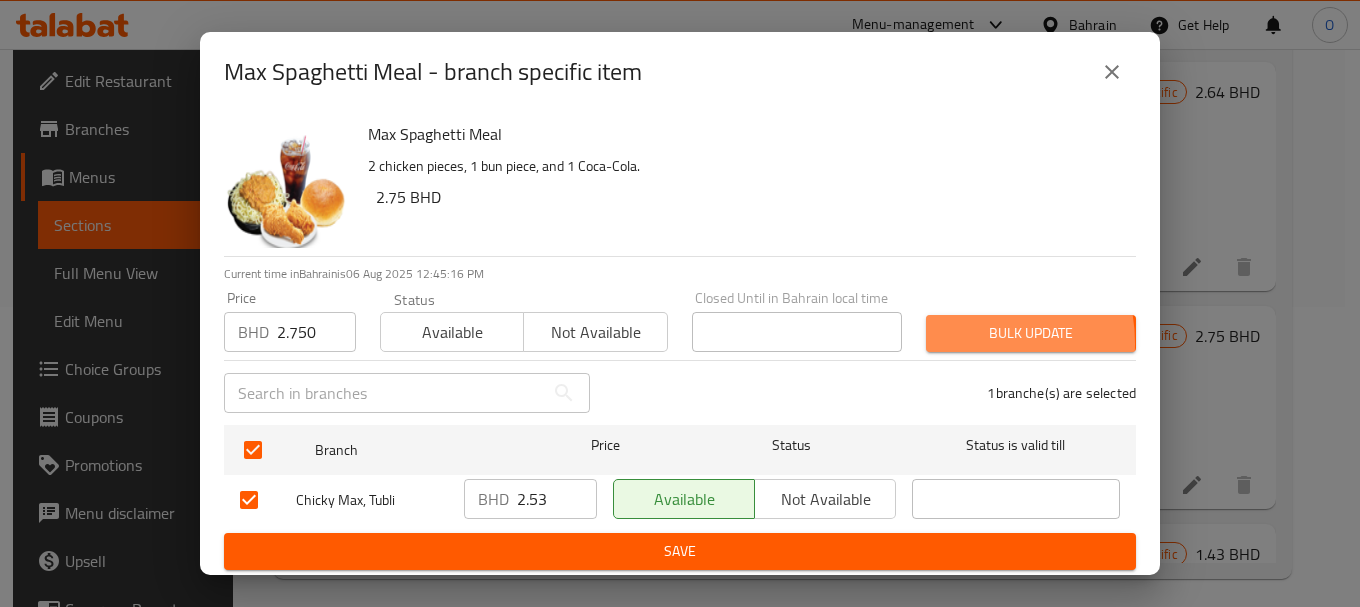 click on "Bulk update" at bounding box center (1031, 333) 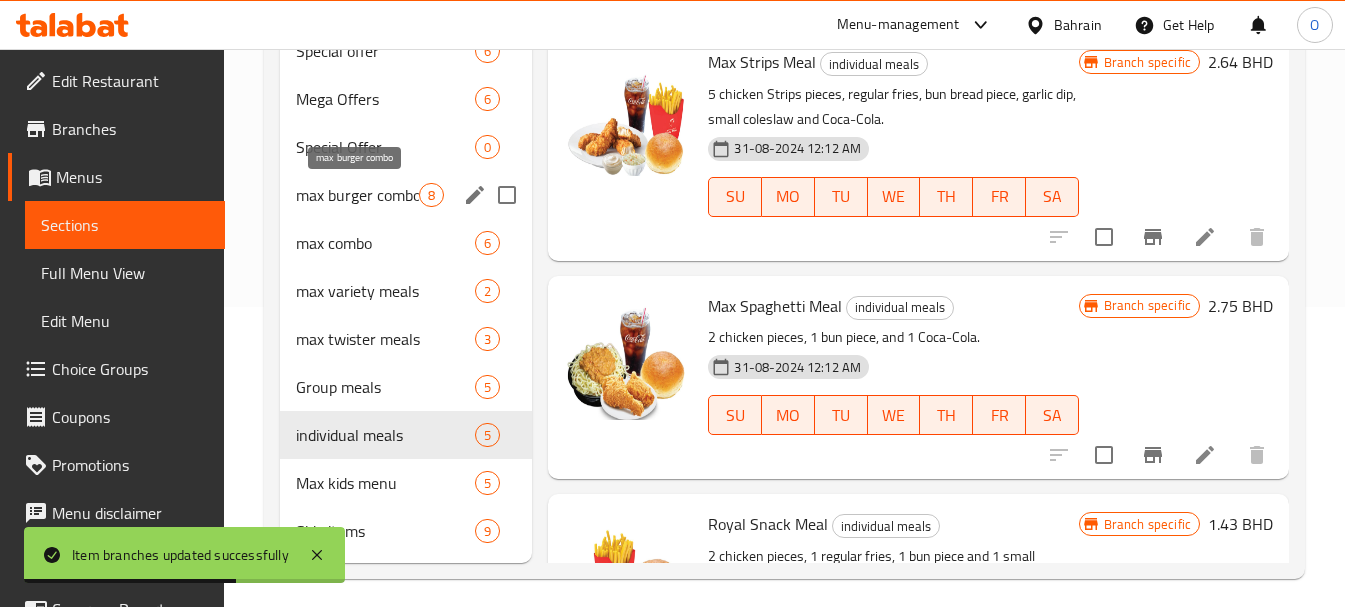 click on "max burger combo" at bounding box center (357, 195) 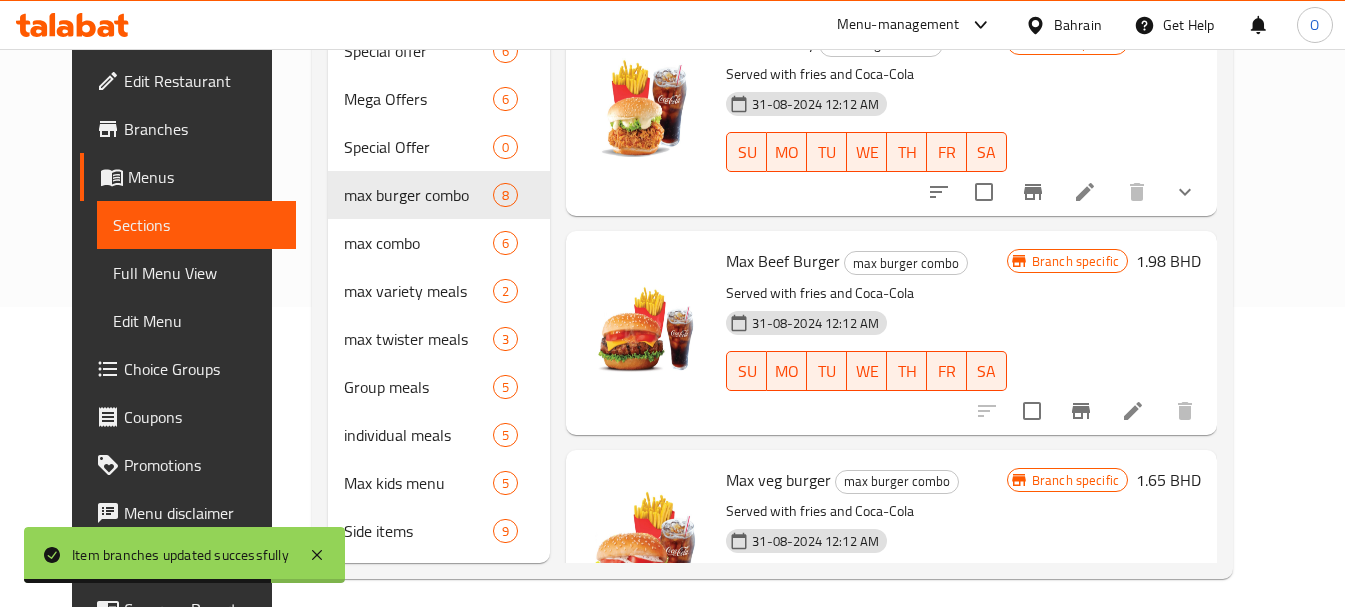 scroll, scrollTop: 0, scrollLeft: 0, axis: both 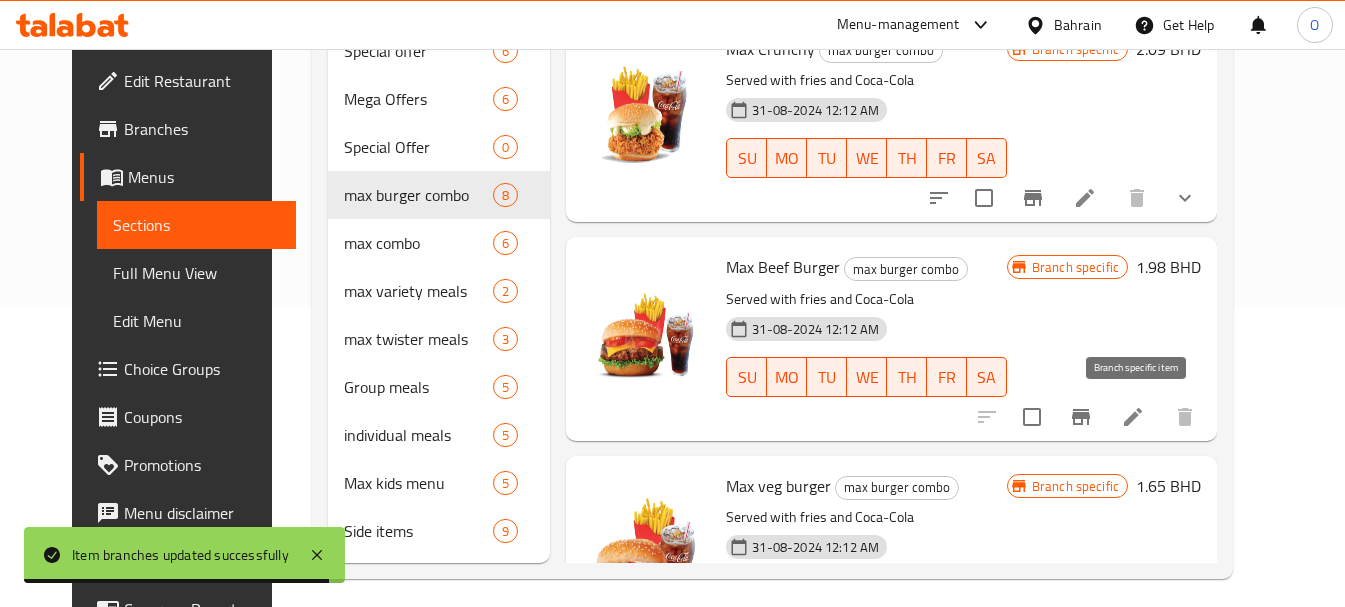 click 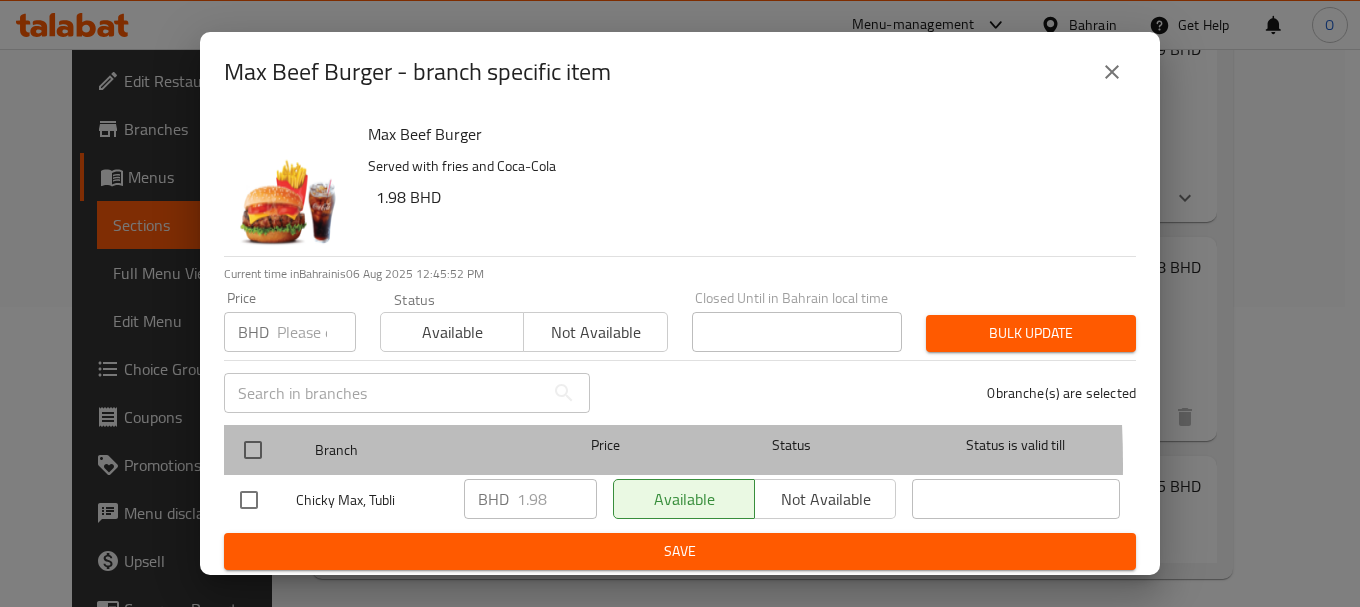 click at bounding box center (269, 450) 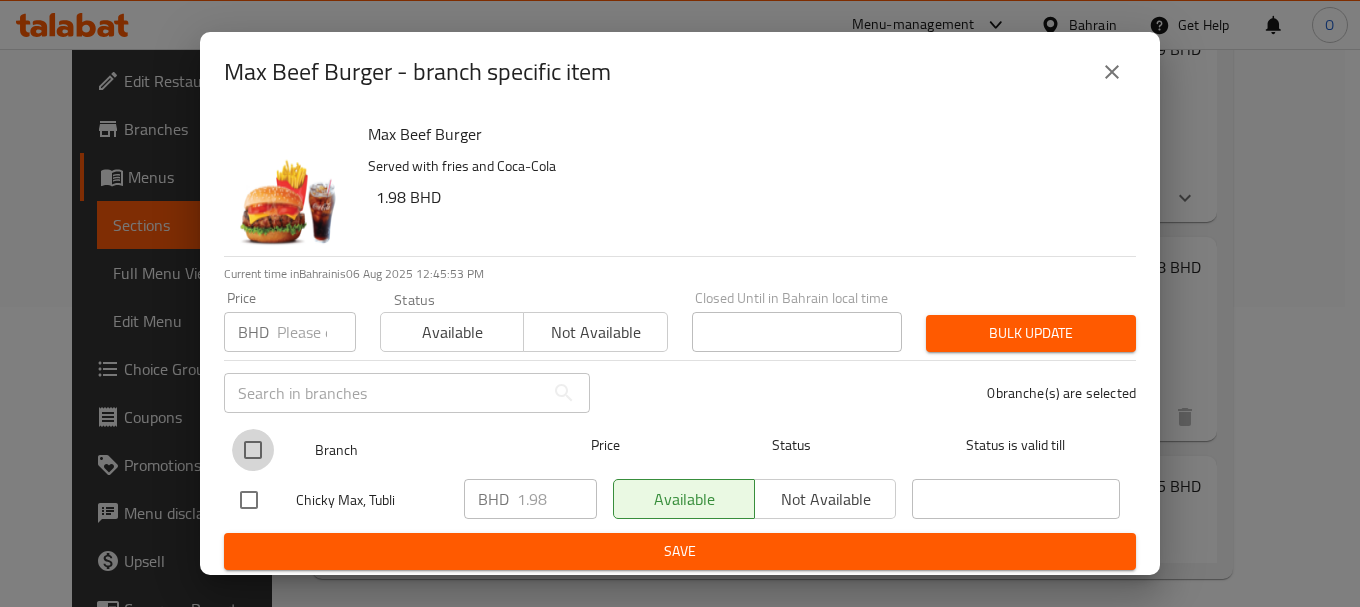 click at bounding box center (253, 450) 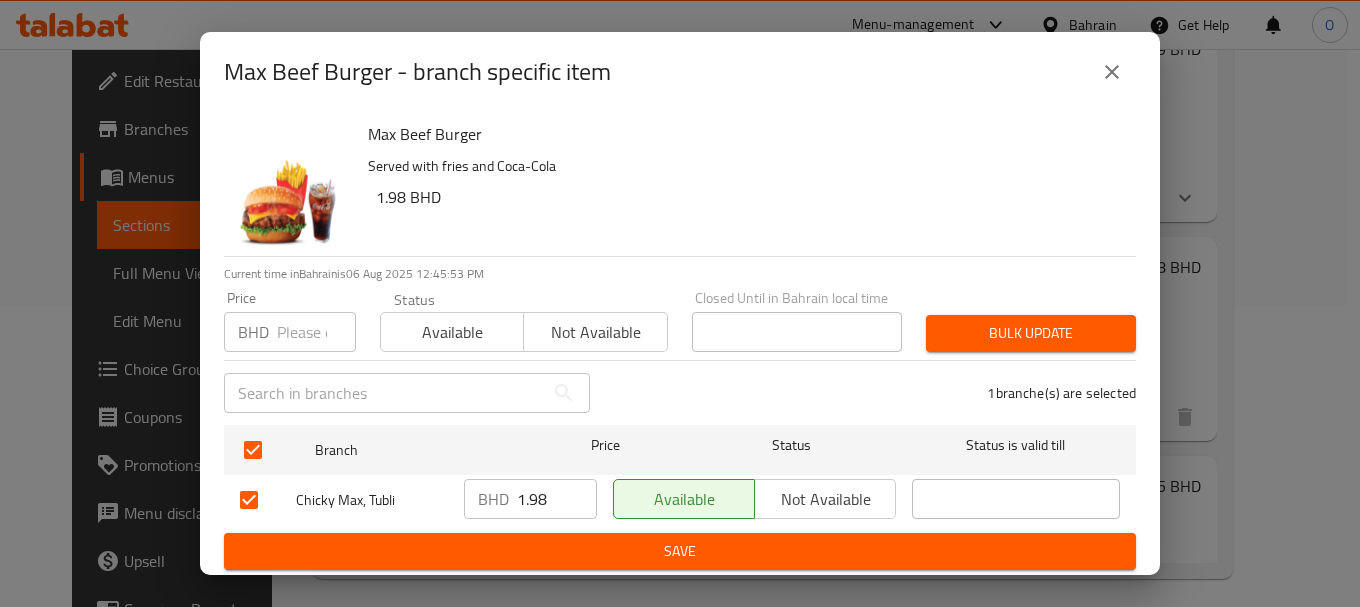click at bounding box center [316, 332] 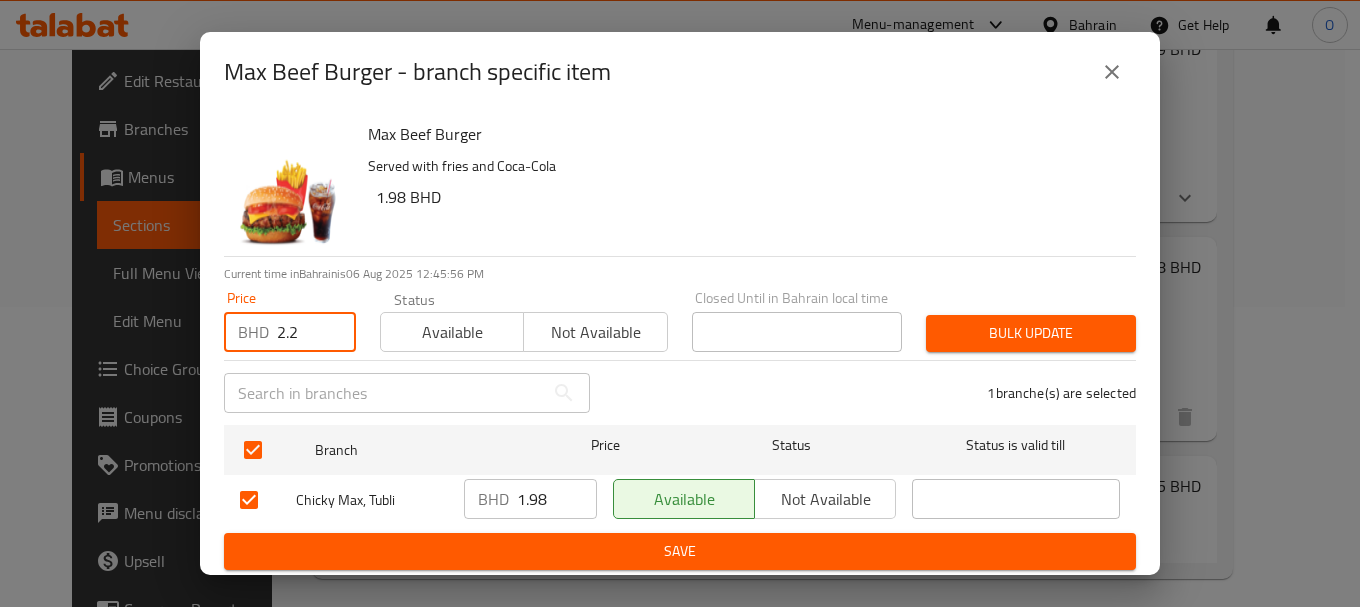 type on "2.2" 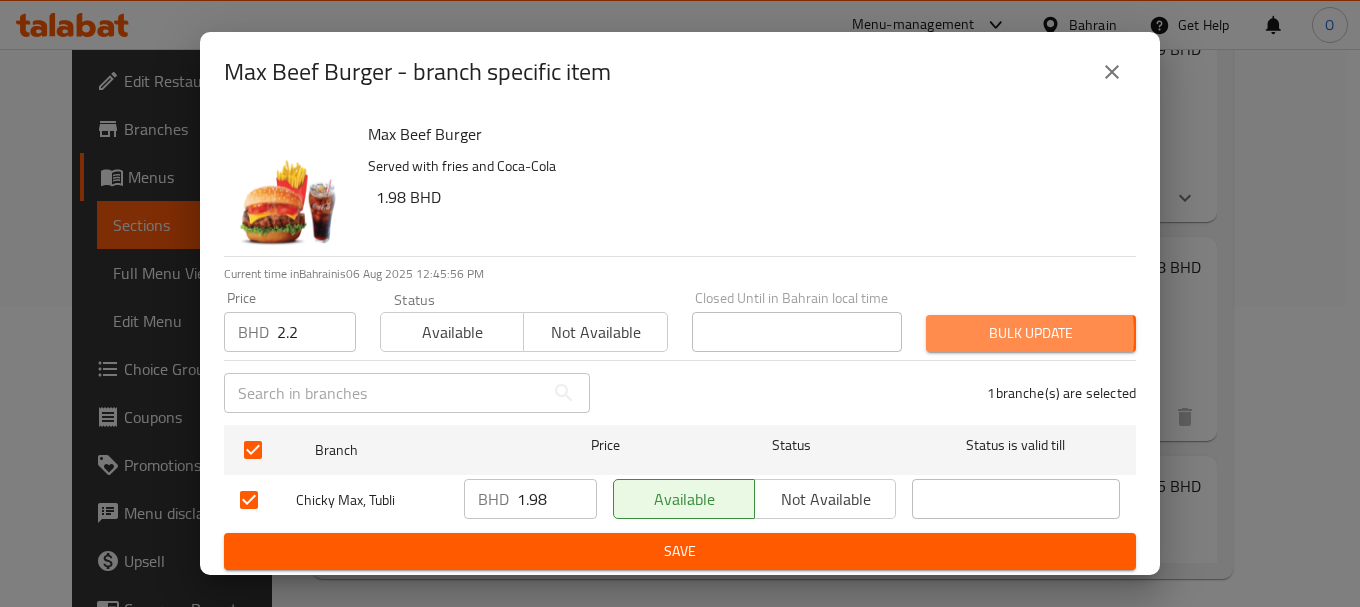 click on "Bulk update" at bounding box center (1031, 333) 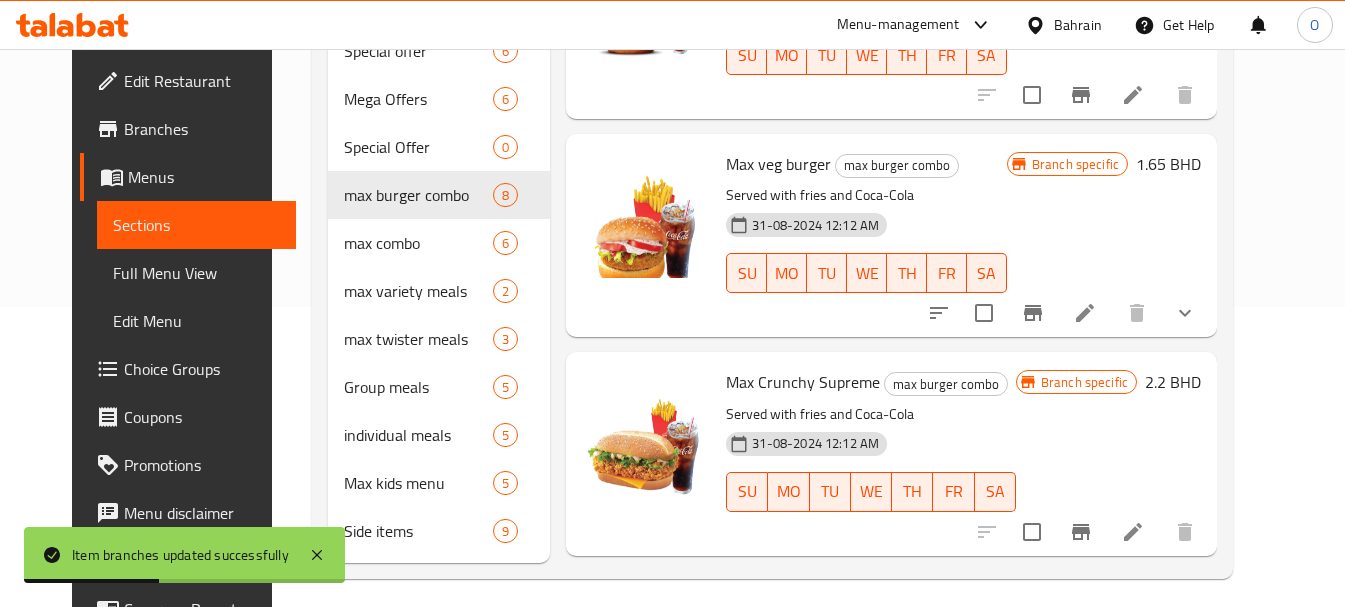 scroll, scrollTop: 400, scrollLeft: 0, axis: vertical 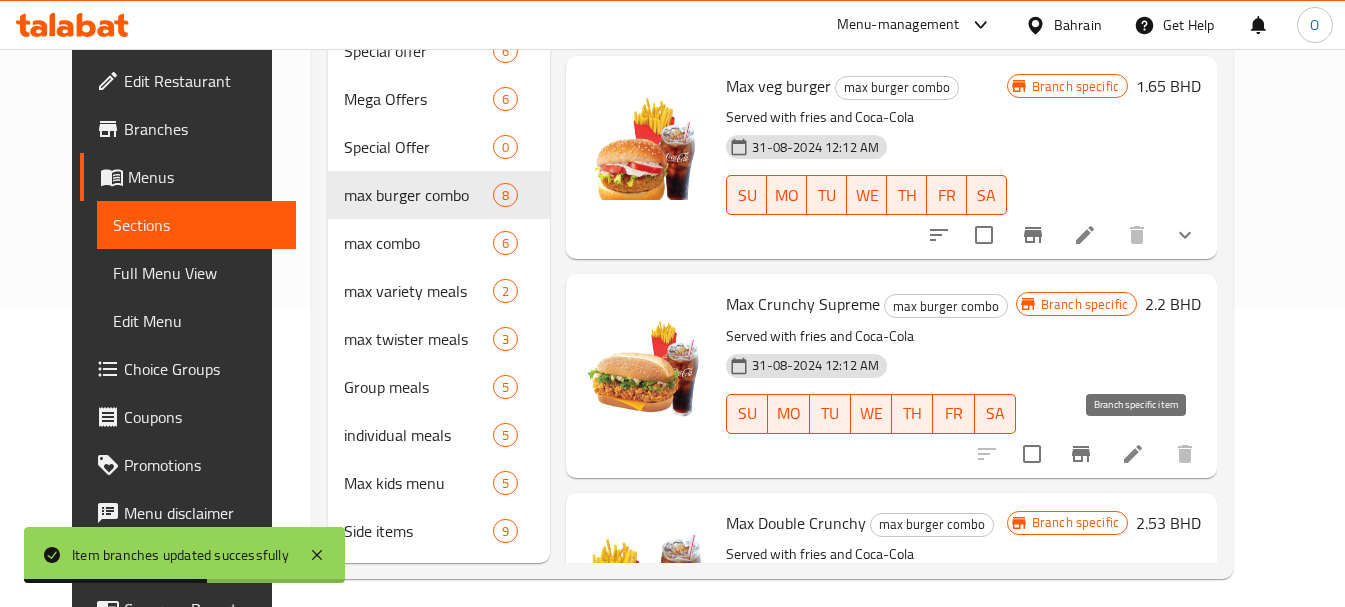 click 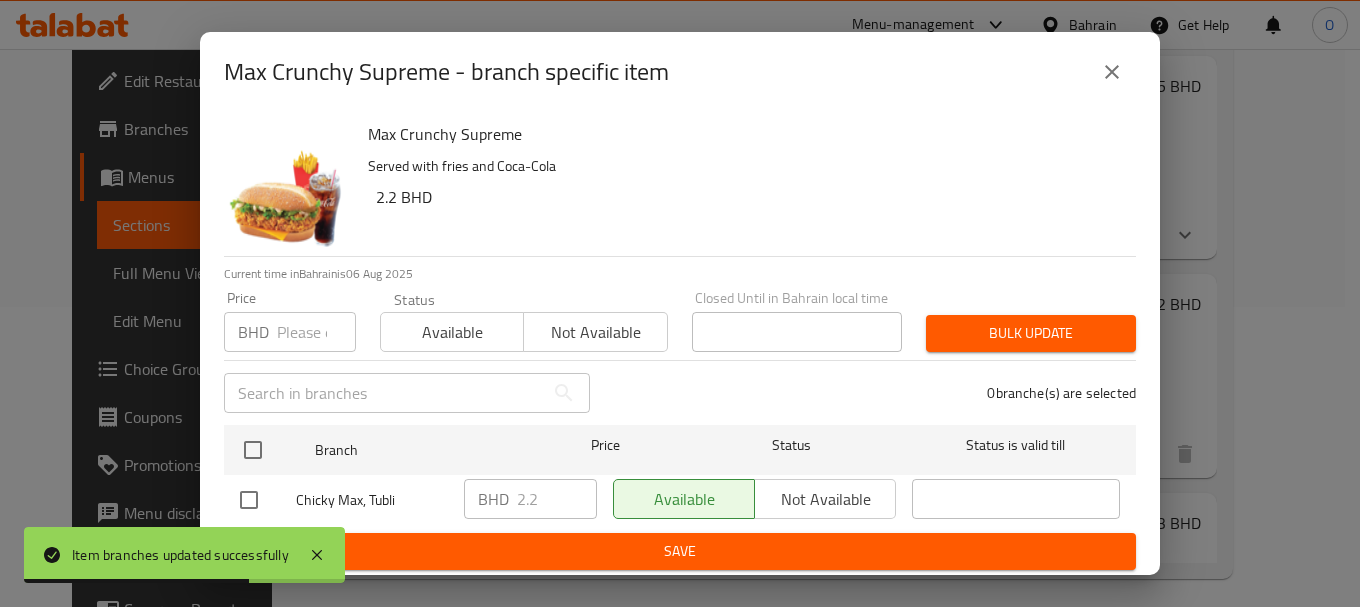 click 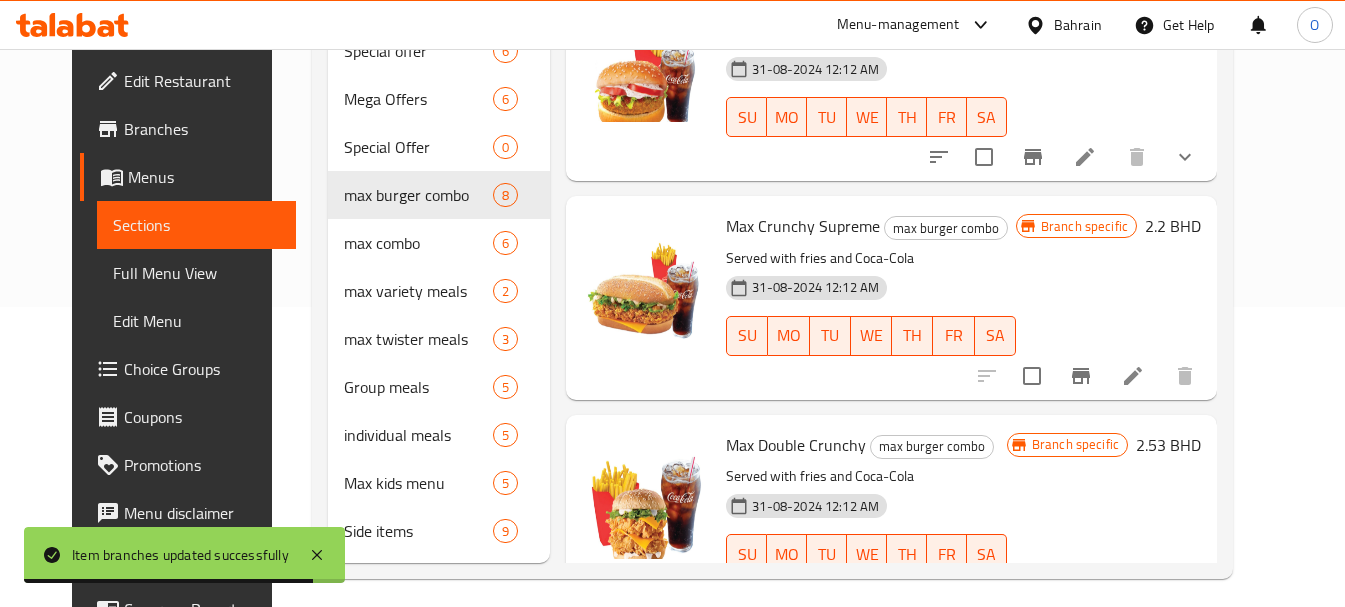 scroll, scrollTop: 600, scrollLeft: 0, axis: vertical 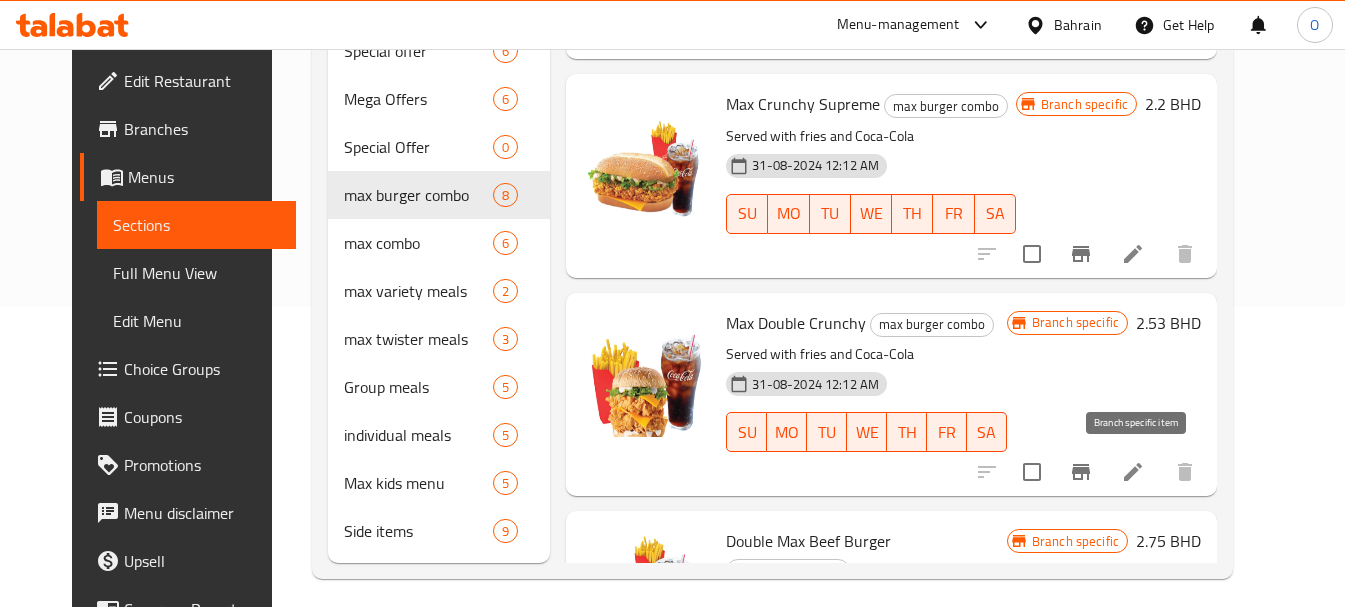 click 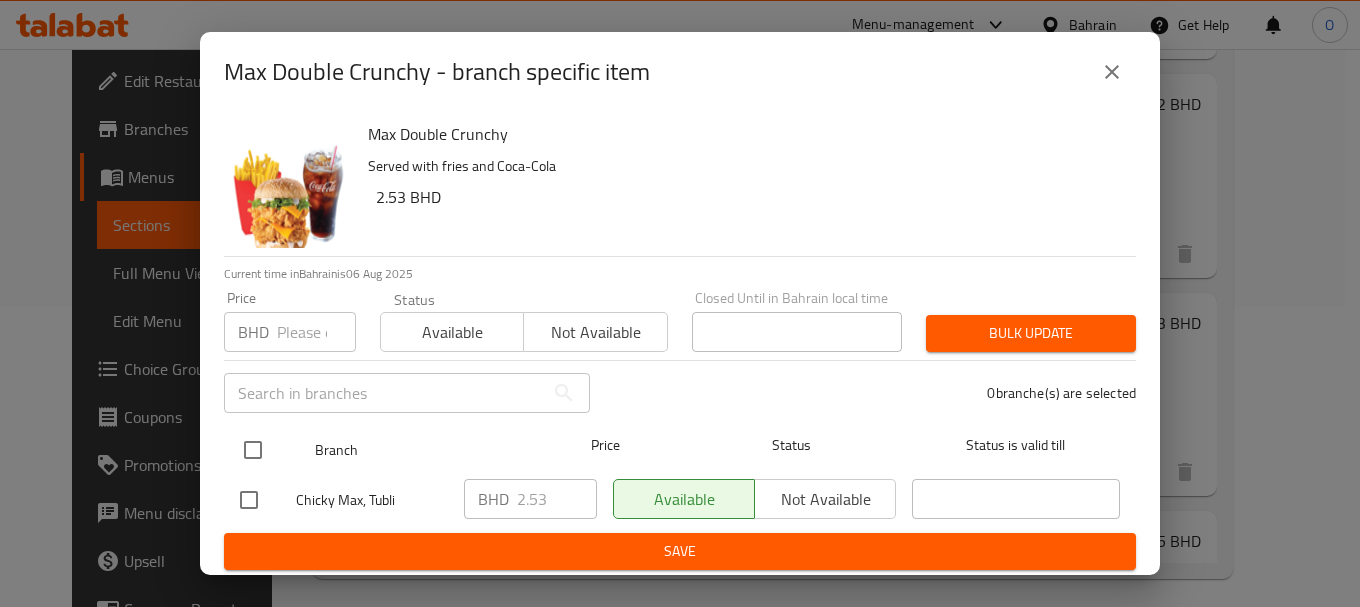 click at bounding box center (253, 450) 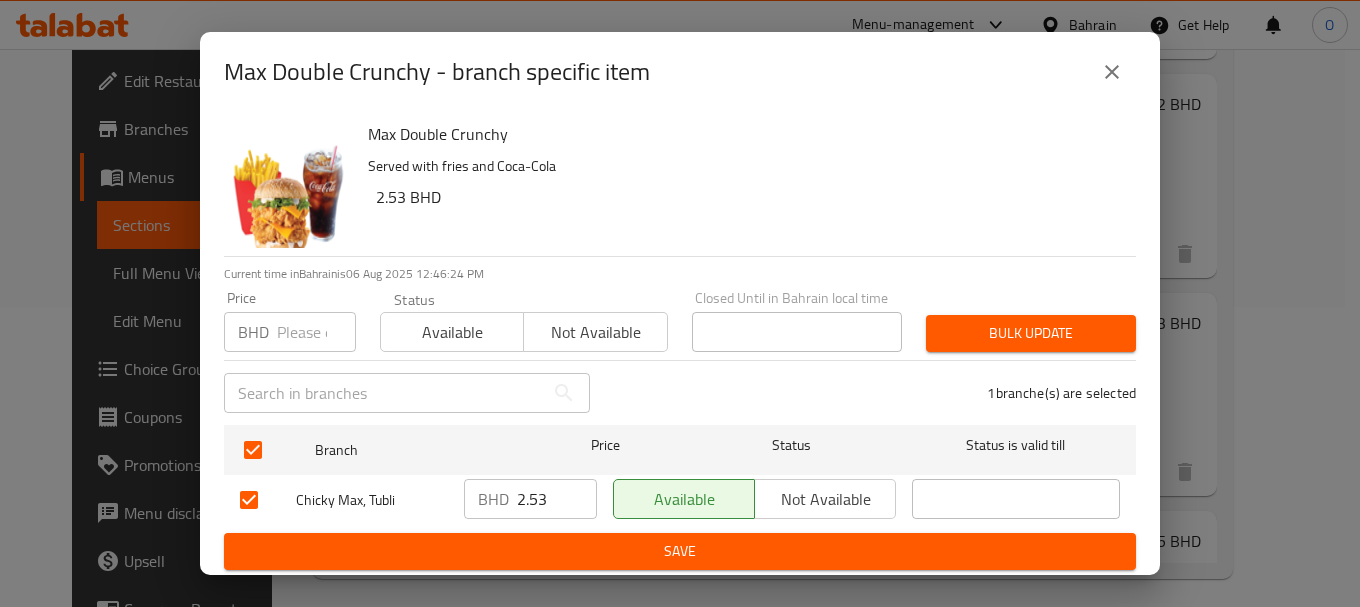 click at bounding box center (316, 332) 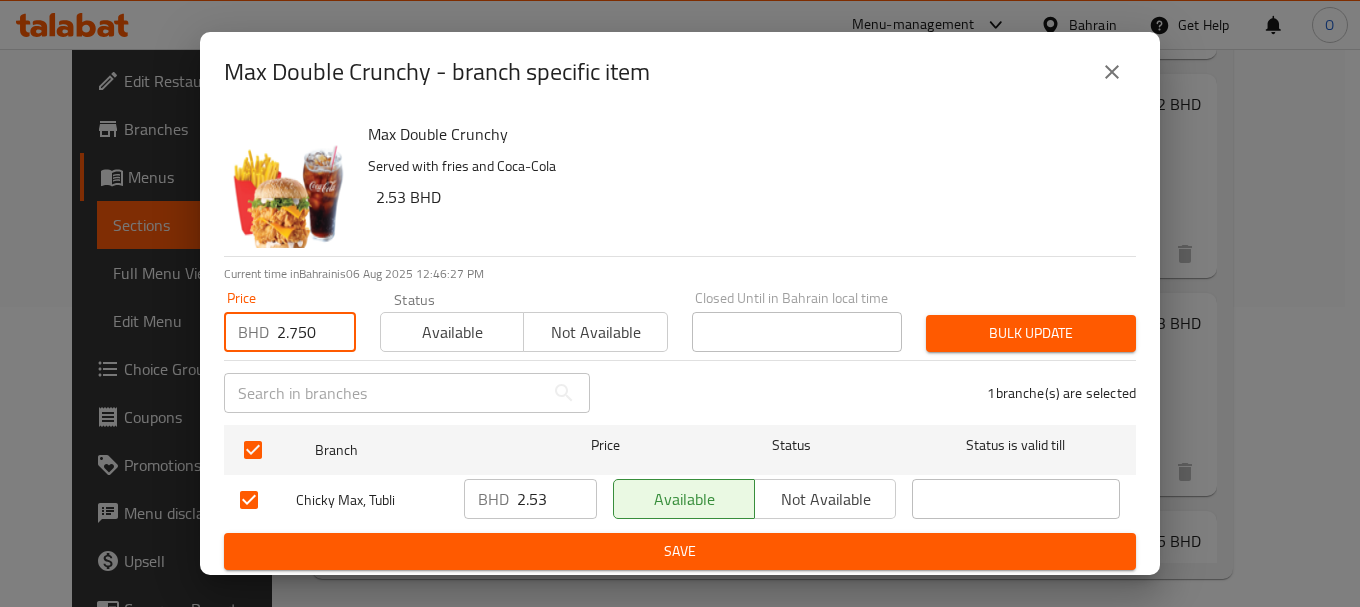 type on "2.750" 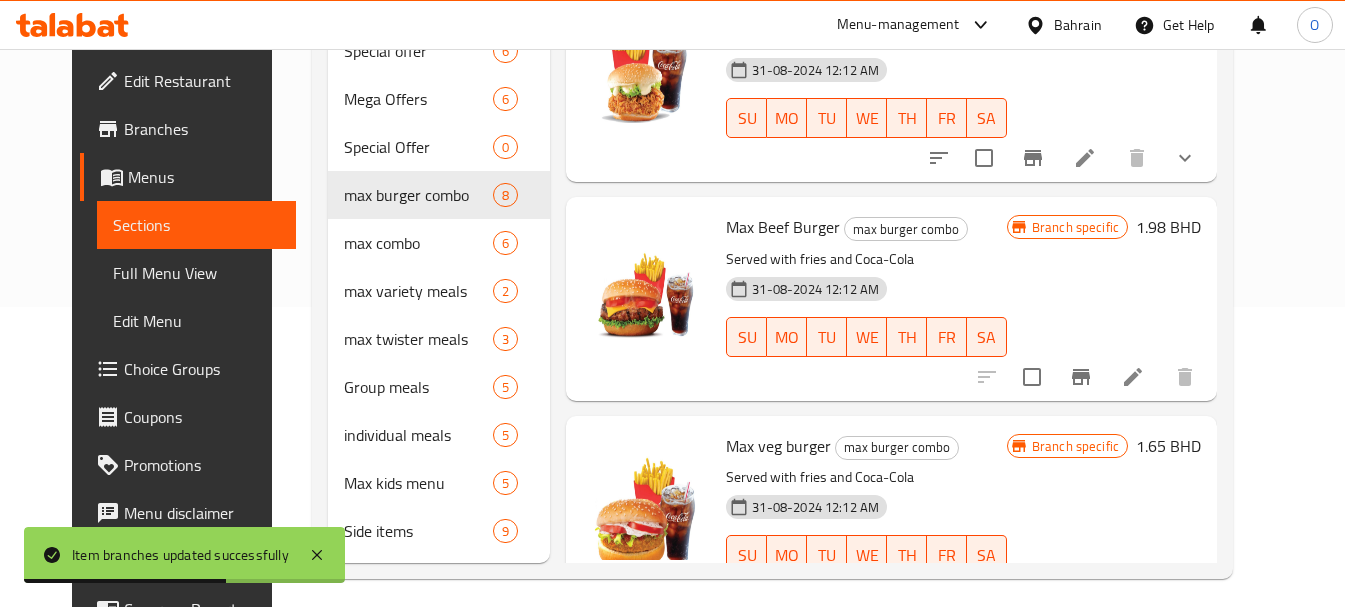 scroll, scrollTop: 0, scrollLeft: 0, axis: both 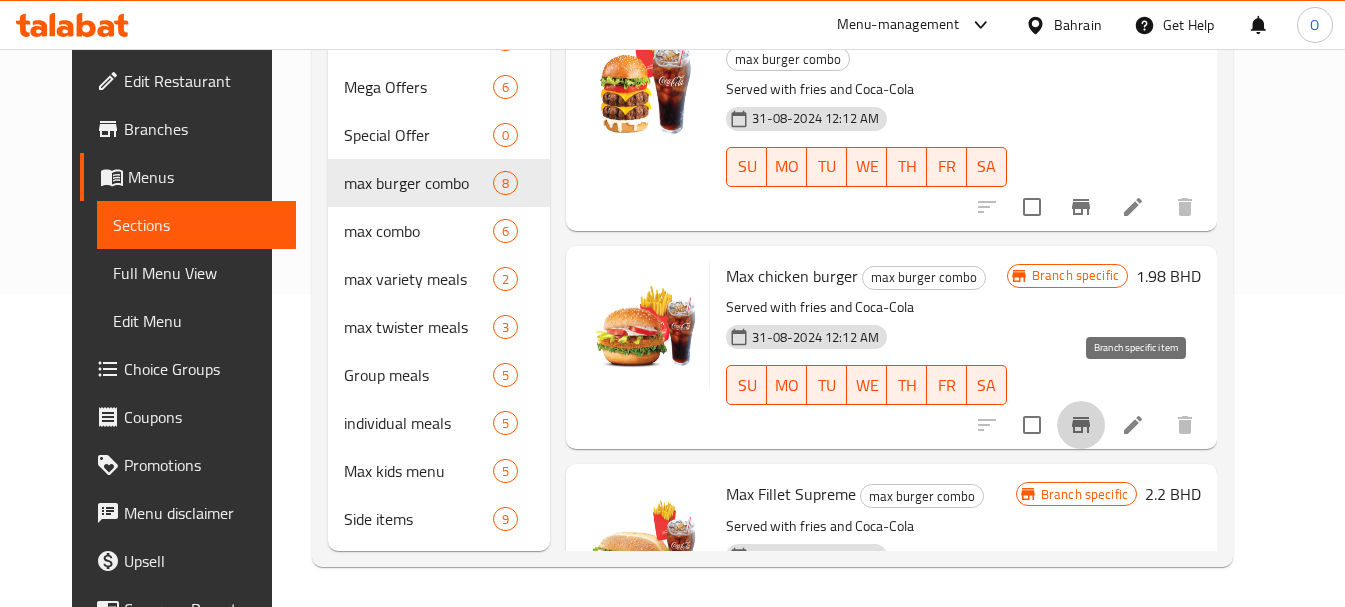 click 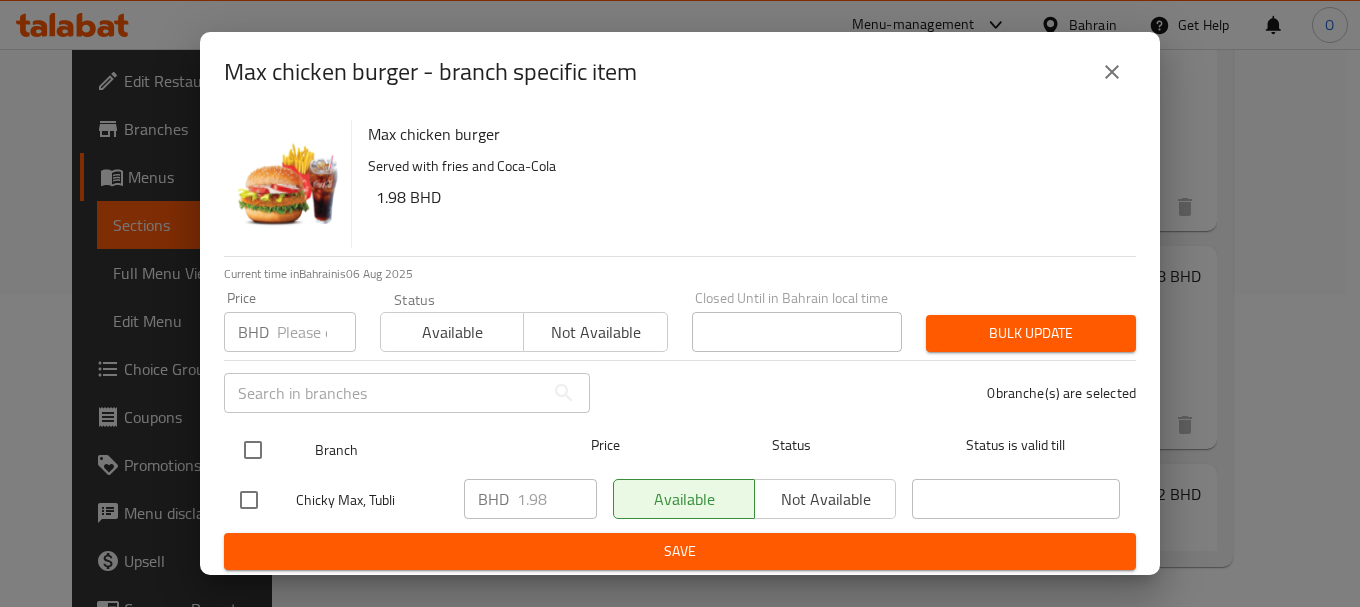 click at bounding box center (253, 450) 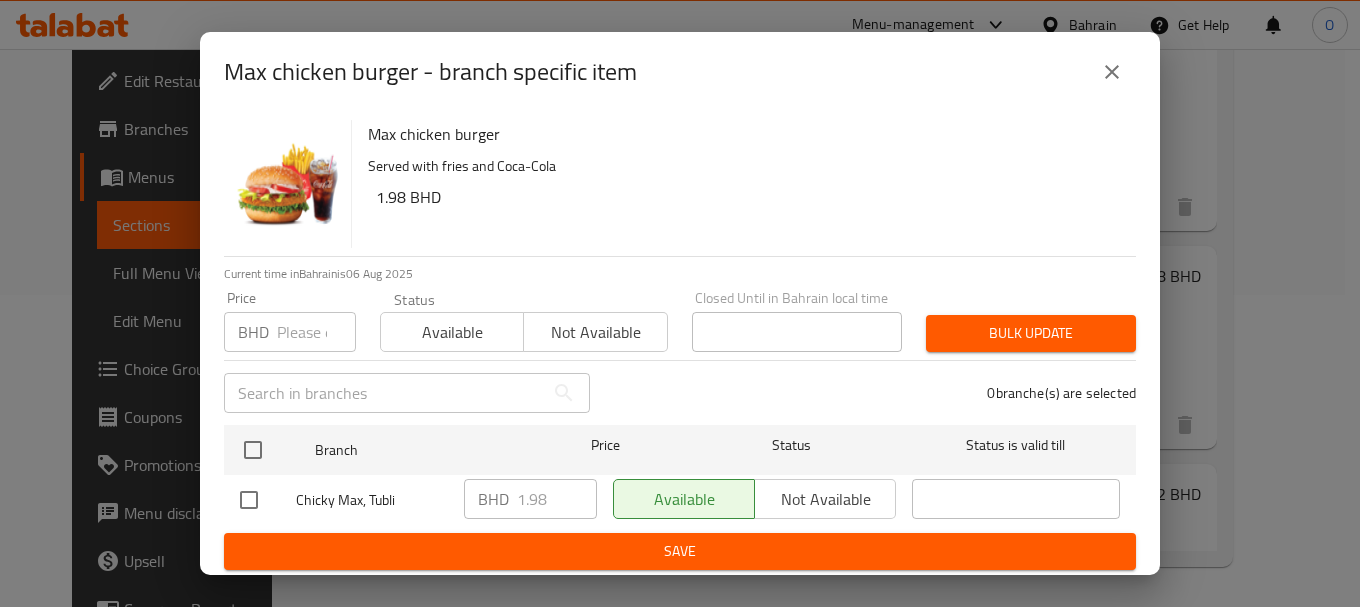 checkbox on "true" 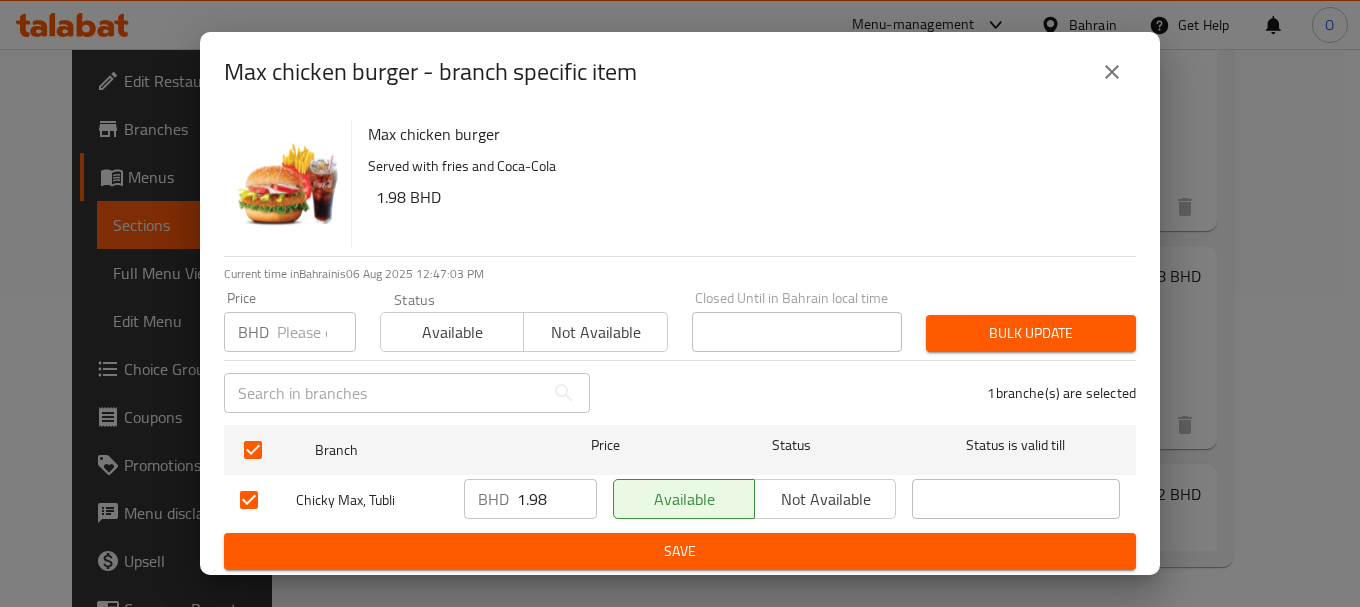 click at bounding box center [316, 332] 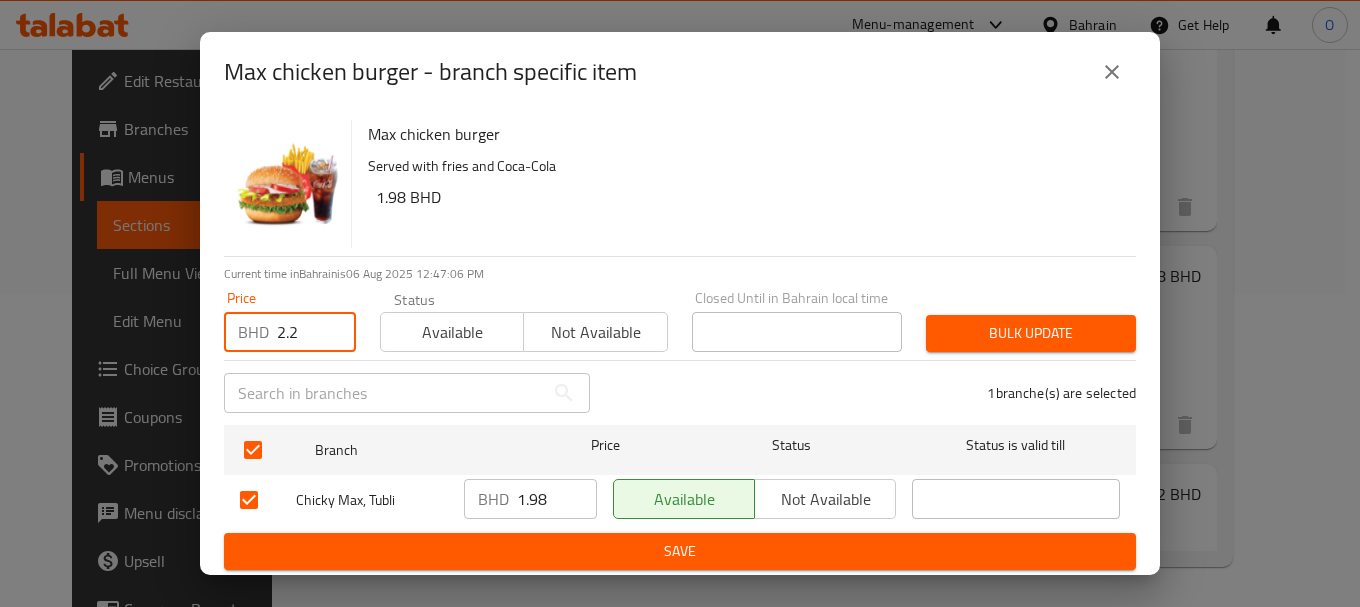 type on "2.2" 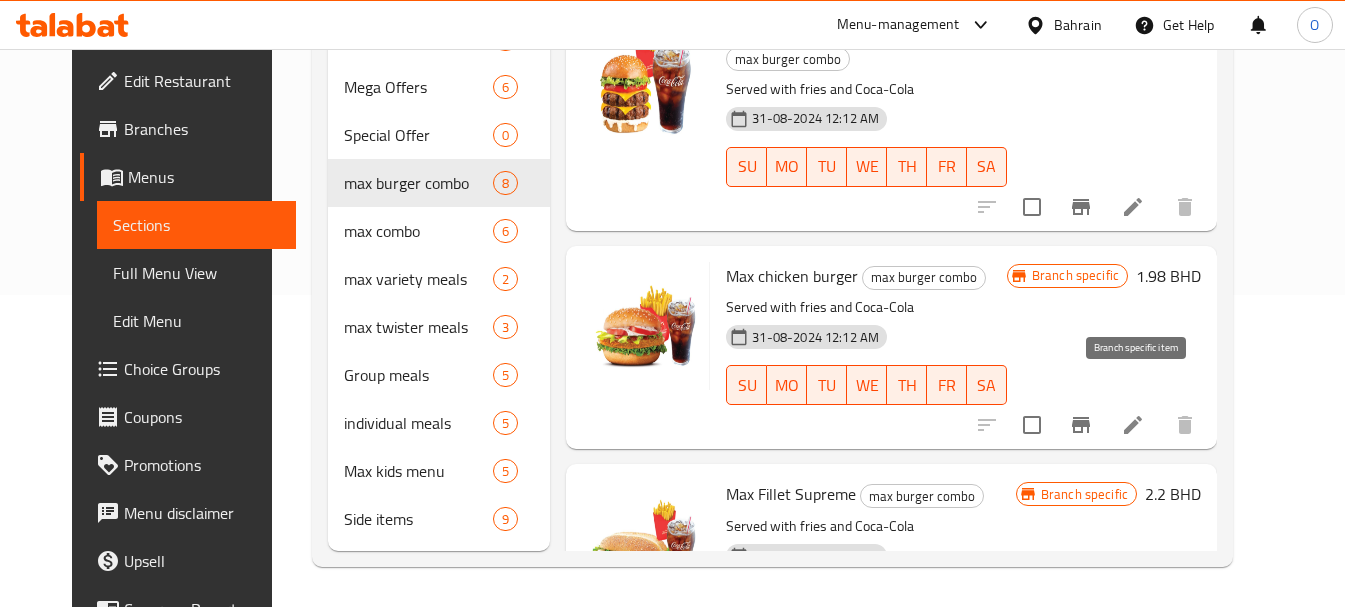 click at bounding box center [1081, 425] 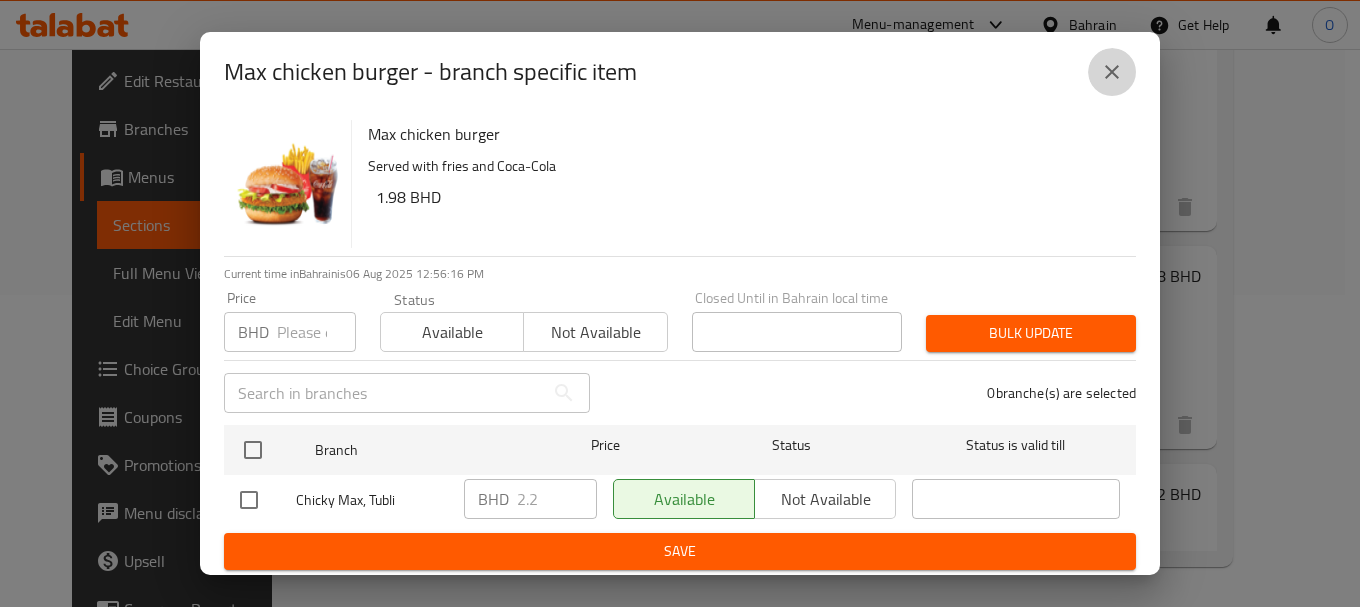 click at bounding box center (1112, 72) 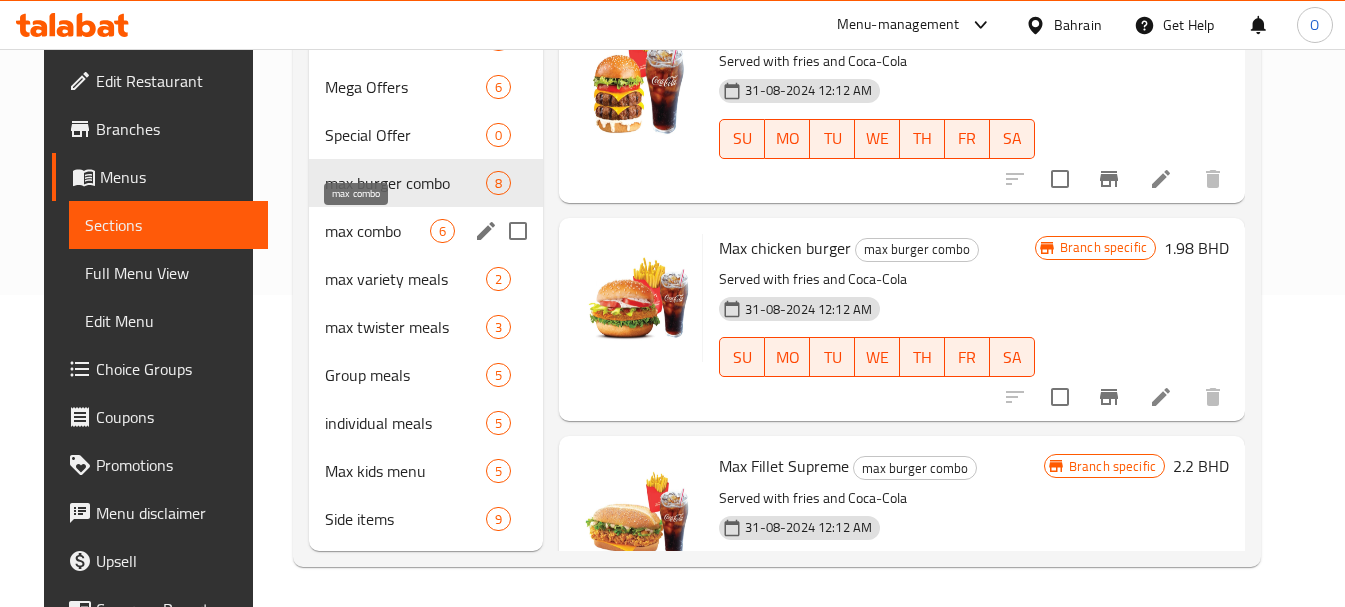 click on "max combo" at bounding box center [377, 231] 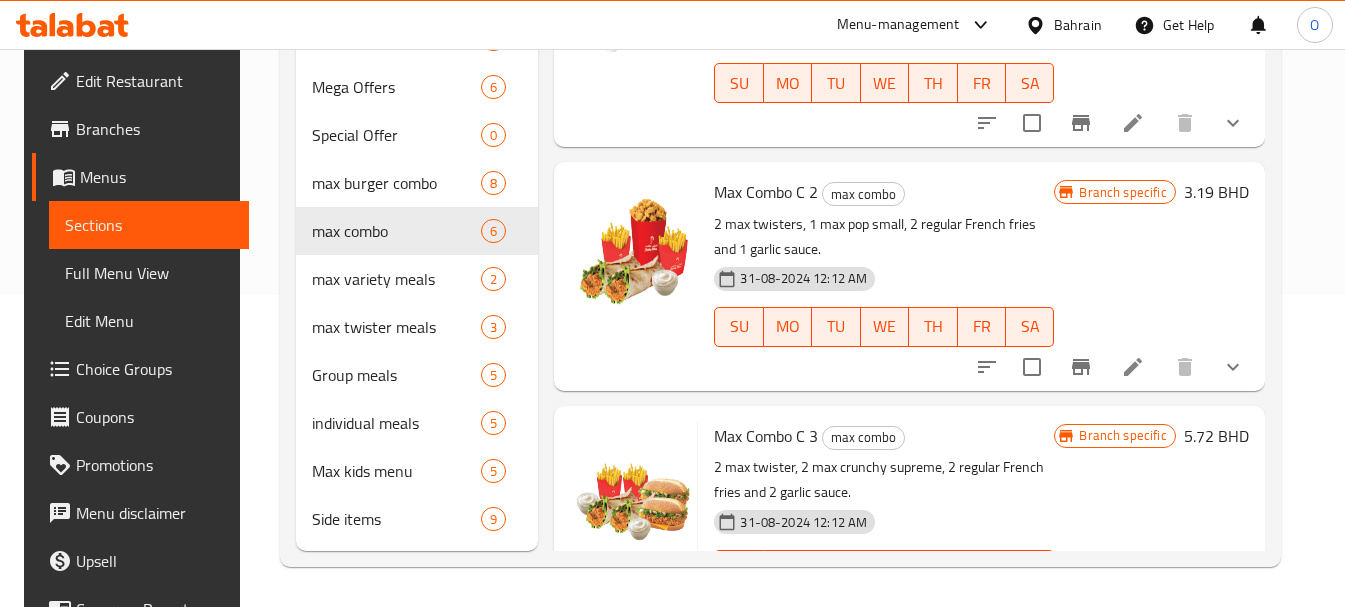 scroll, scrollTop: 52, scrollLeft: 0, axis: vertical 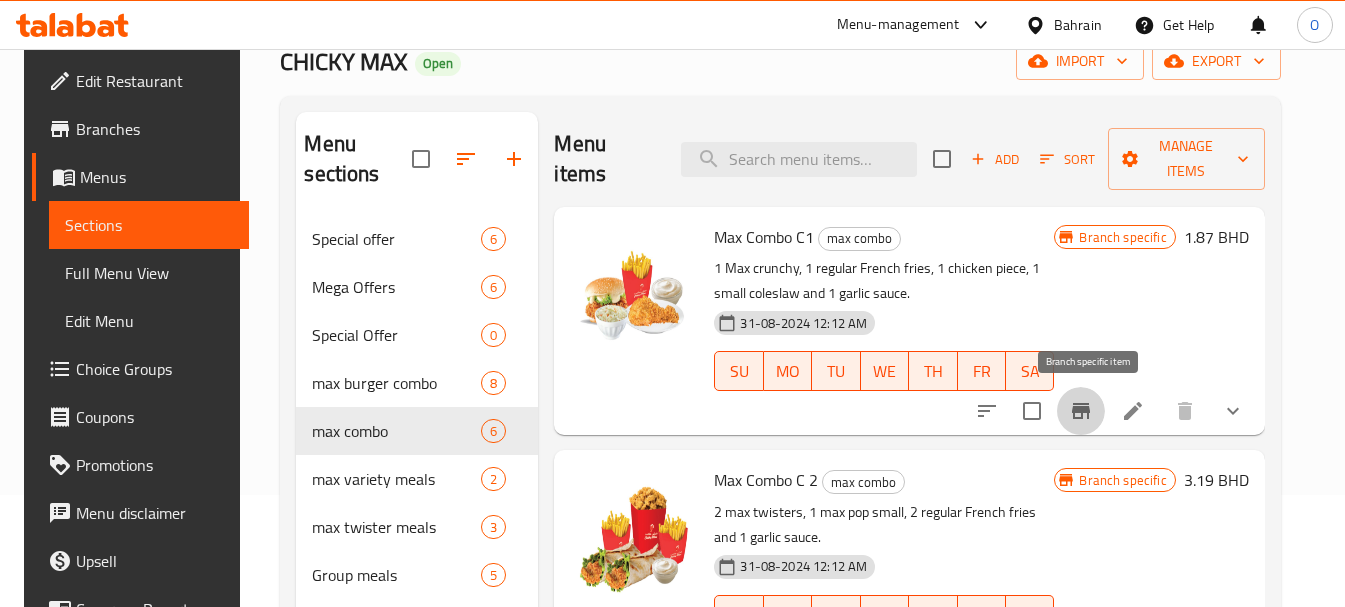 click at bounding box center [1081, 411] 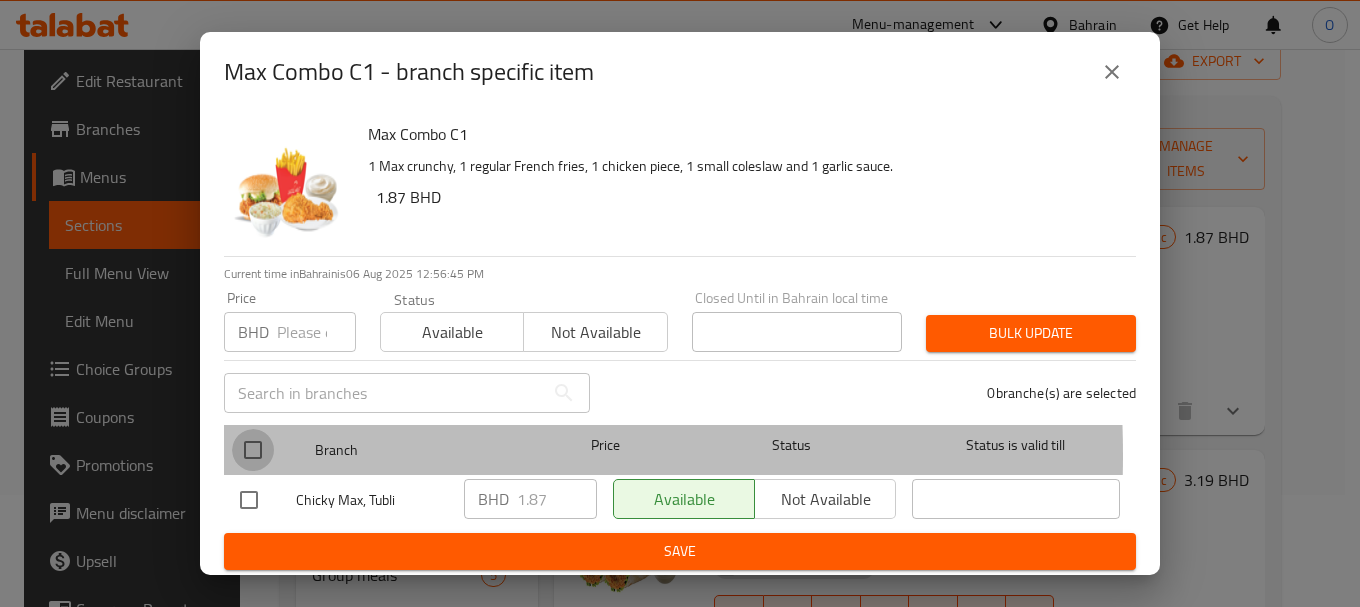 click at bounding box center [253, 450] 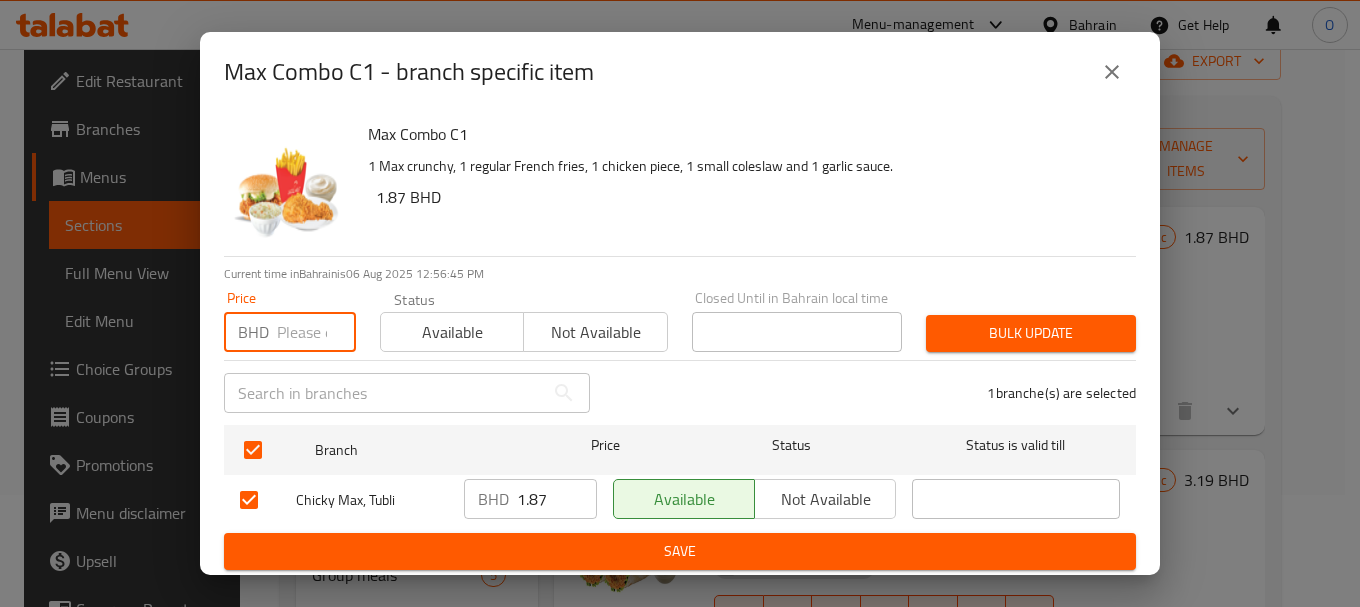 click at bounding box center (316, 332) 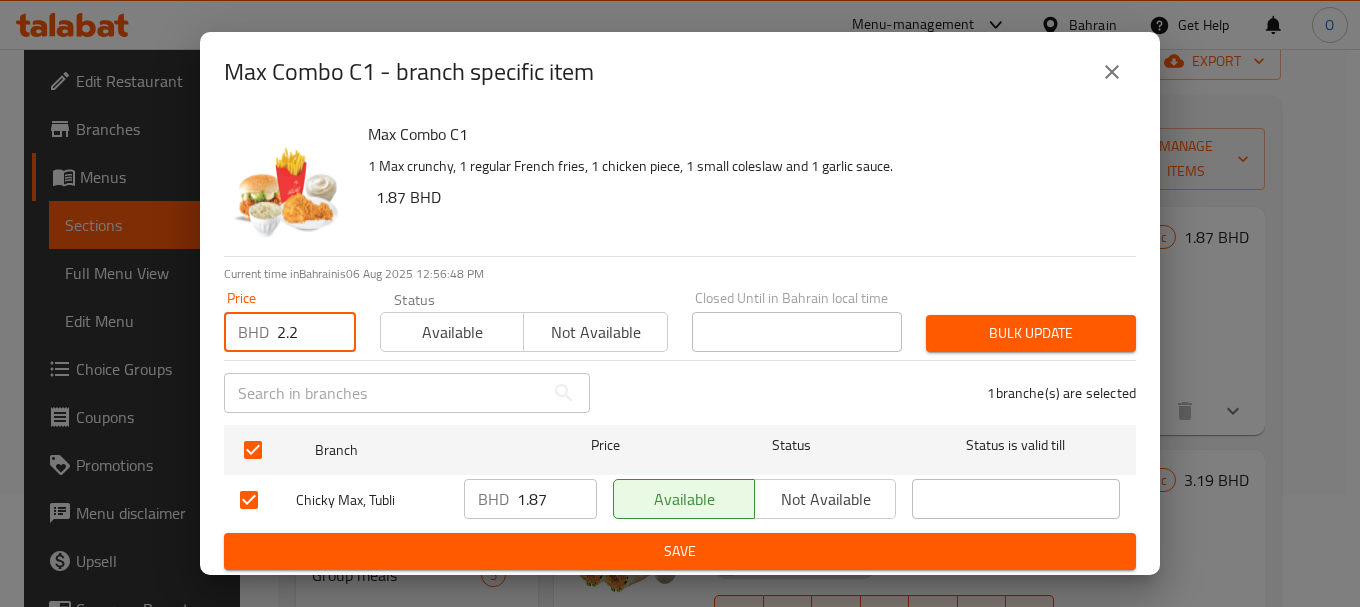 type on "2.2" 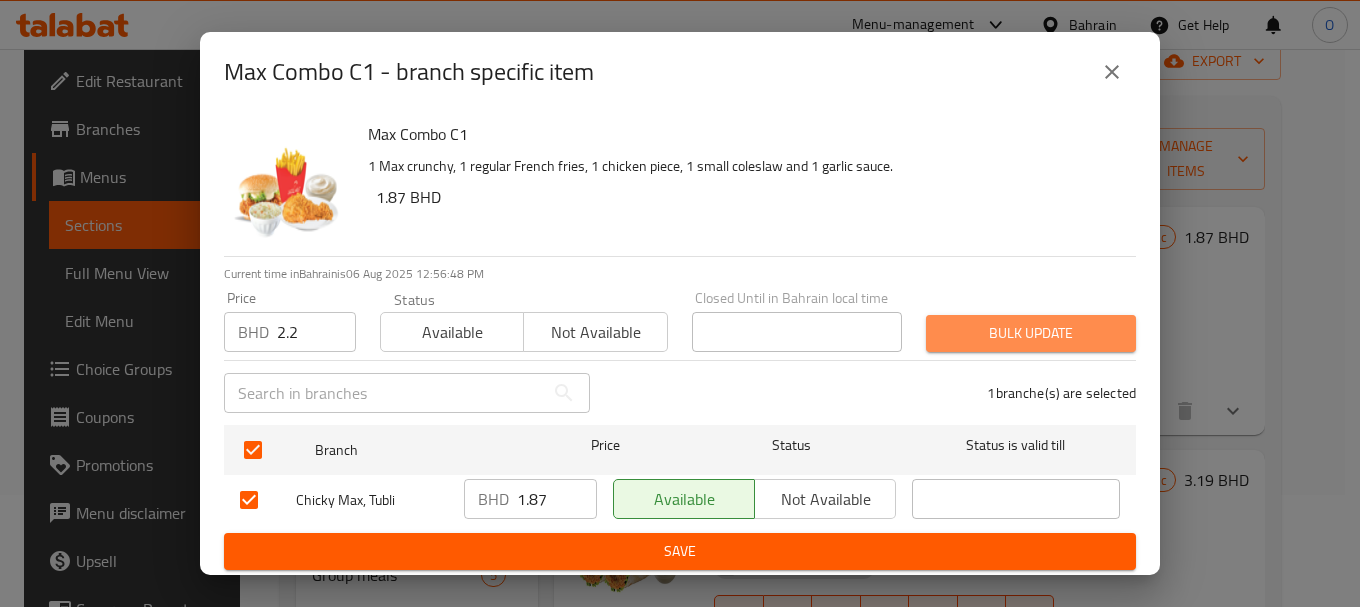 click on "Bulk update" at bounding box center (1031, 333) 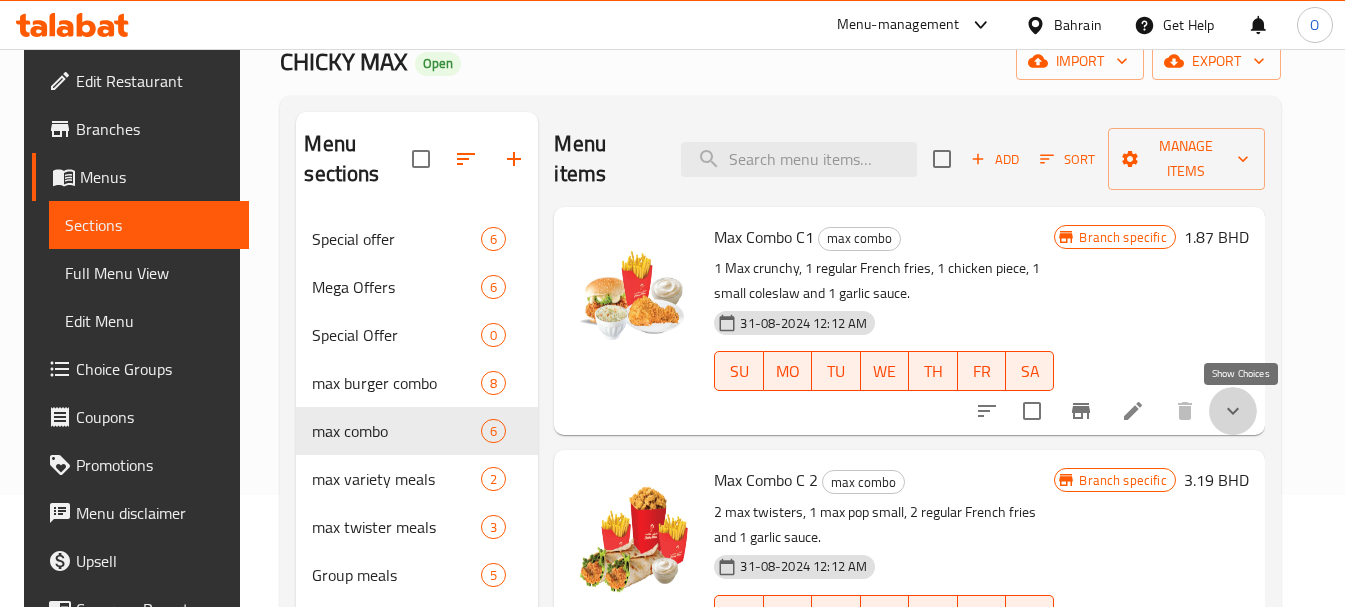 click 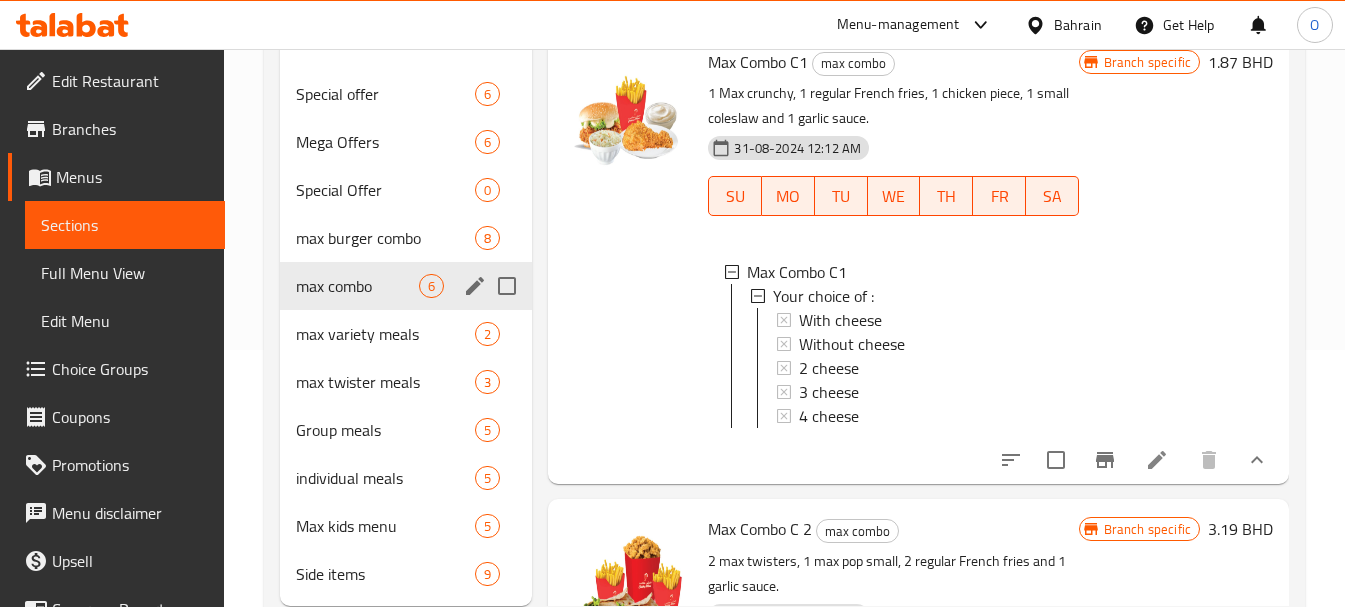 scroll, scrollTop: 312, scrollLeft: 0, axis: vertical 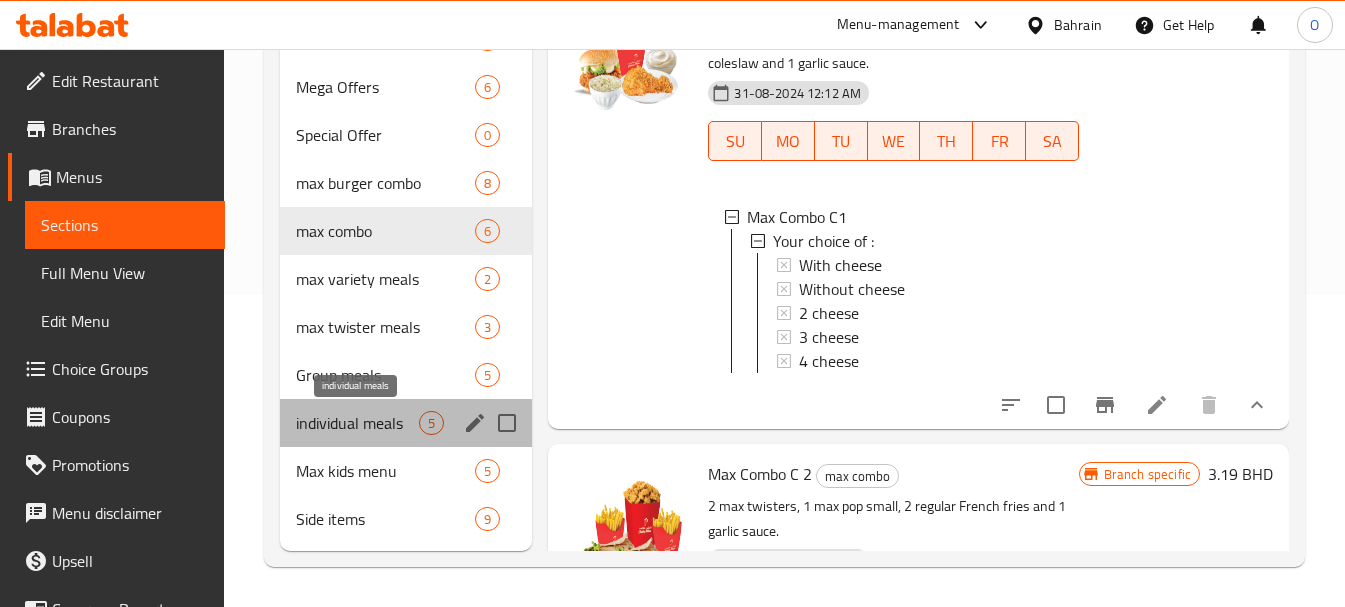 click on "individual meals" at bounding box center [357, 423] 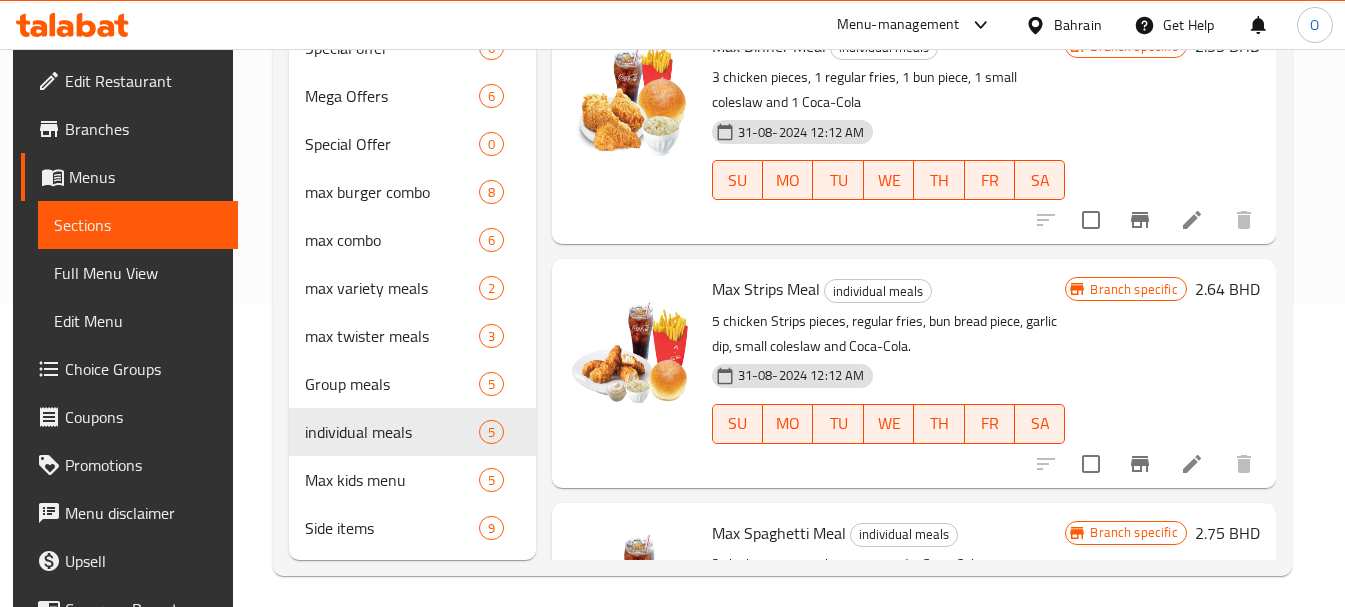 scroll, scrollTop: 312, scrollLeft: 0, axis: vertical 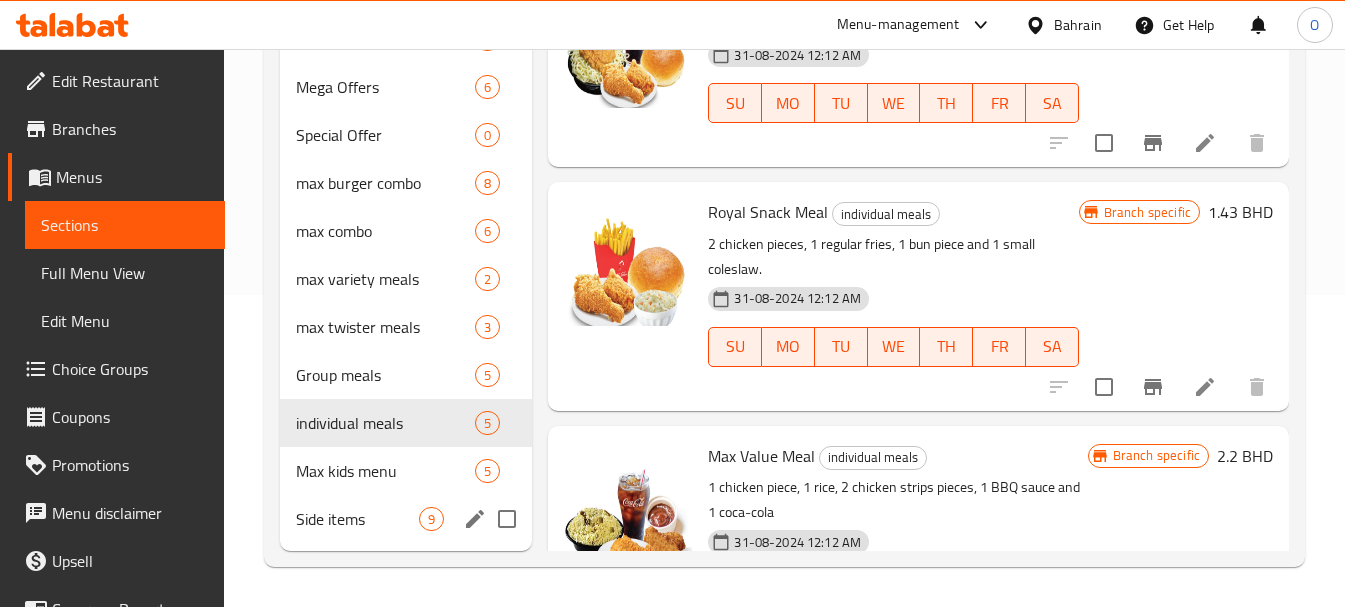 click on "Side items" at bounding box center [357, 519] 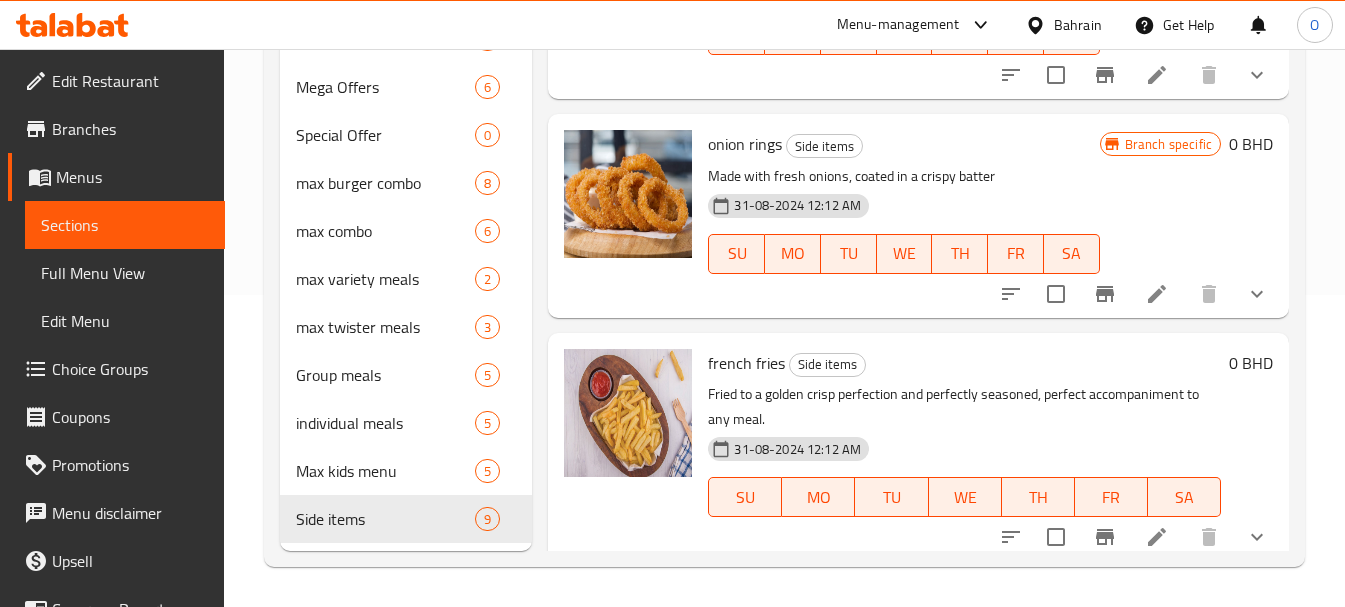 scroll, scrollTop: 0, scrollLeft: 0, axis: both 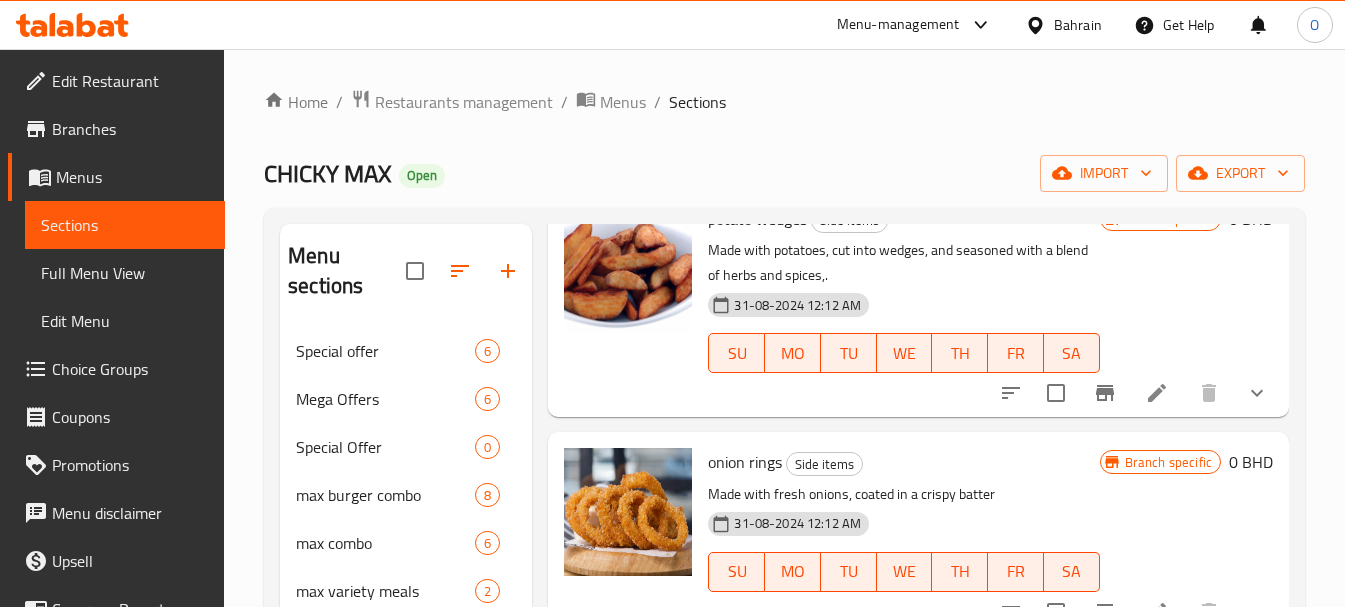 click 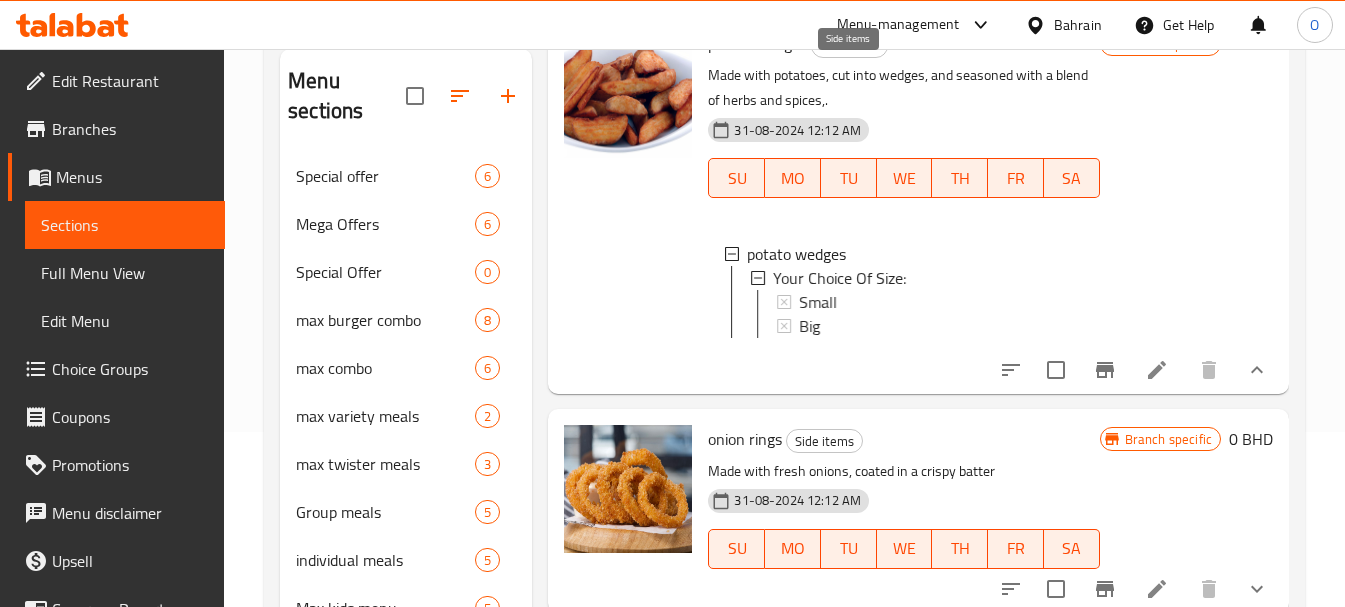 scroll, scrollTop: 200, scrollLeft: 0, axis: vertical 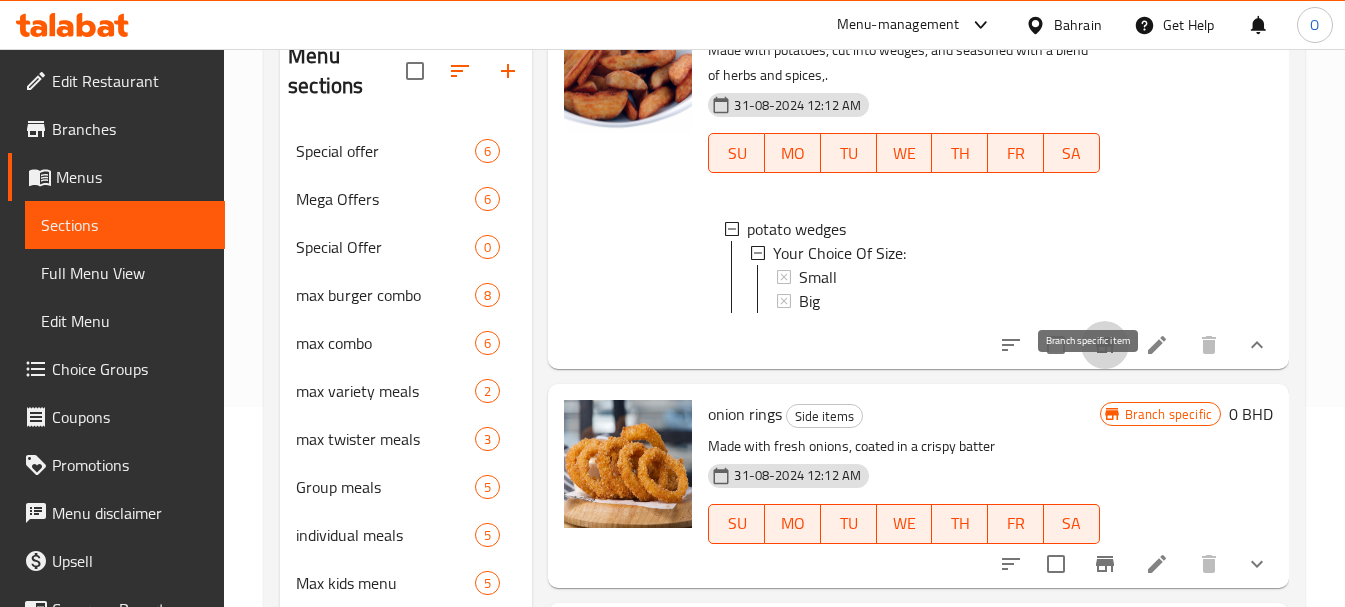 click 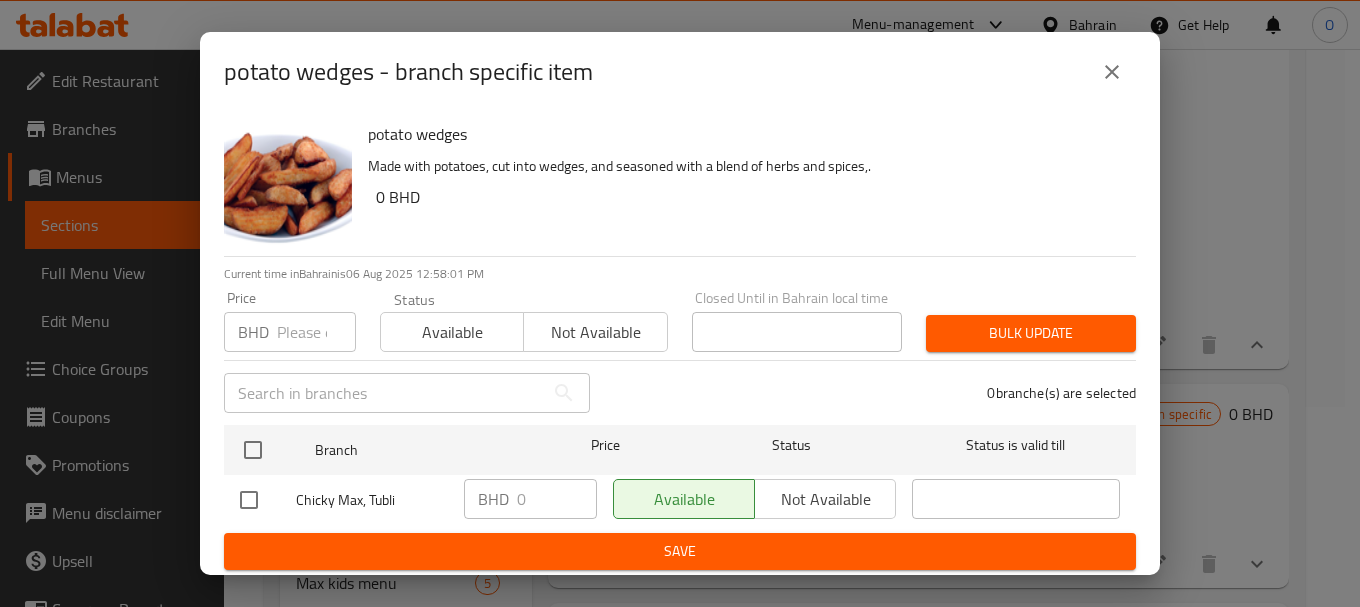 click 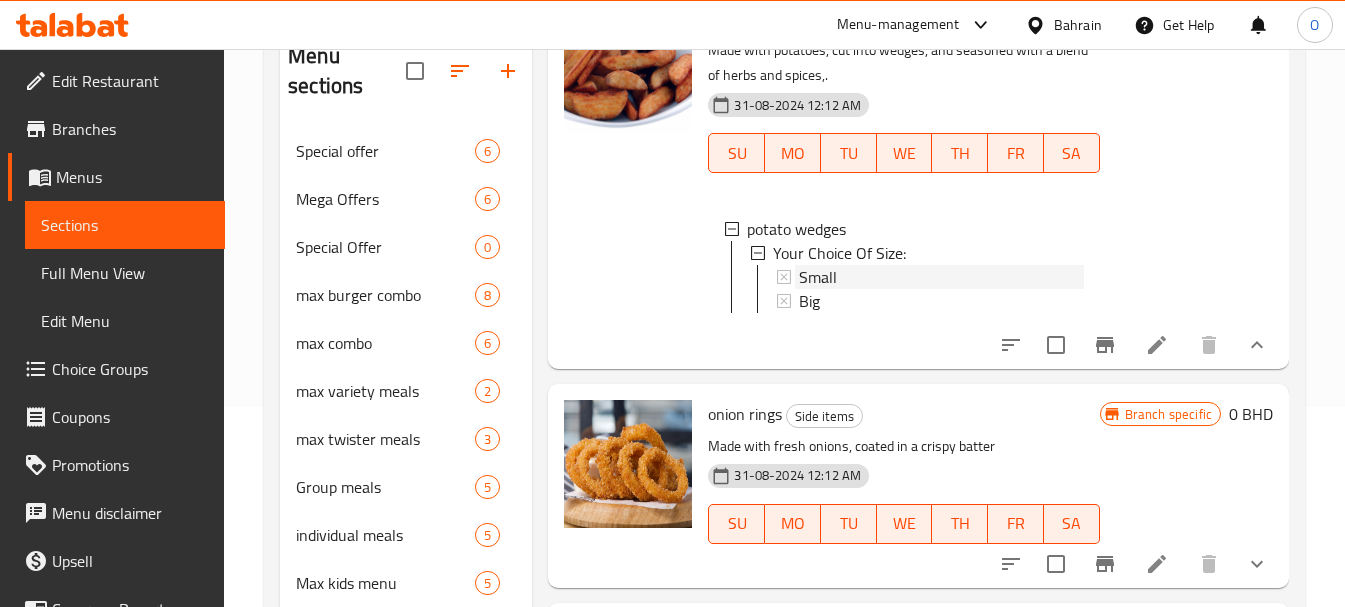 click on "Small" at bounding box center (941, 277) 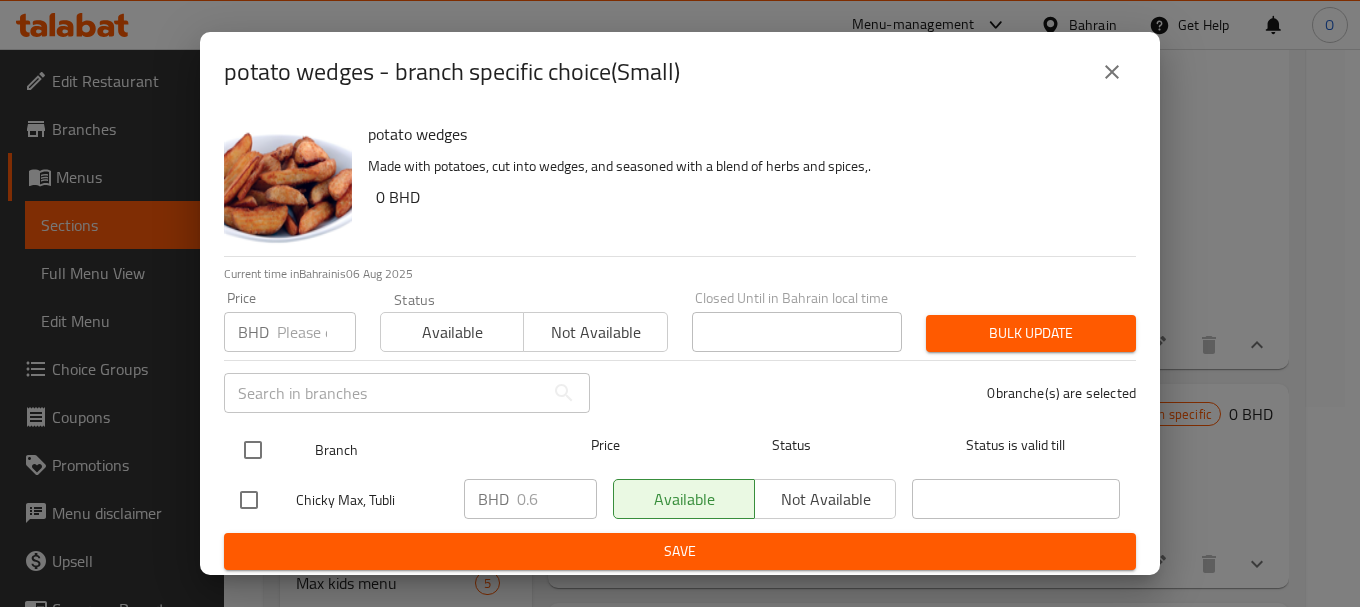 click at bounding box center [269, 450] 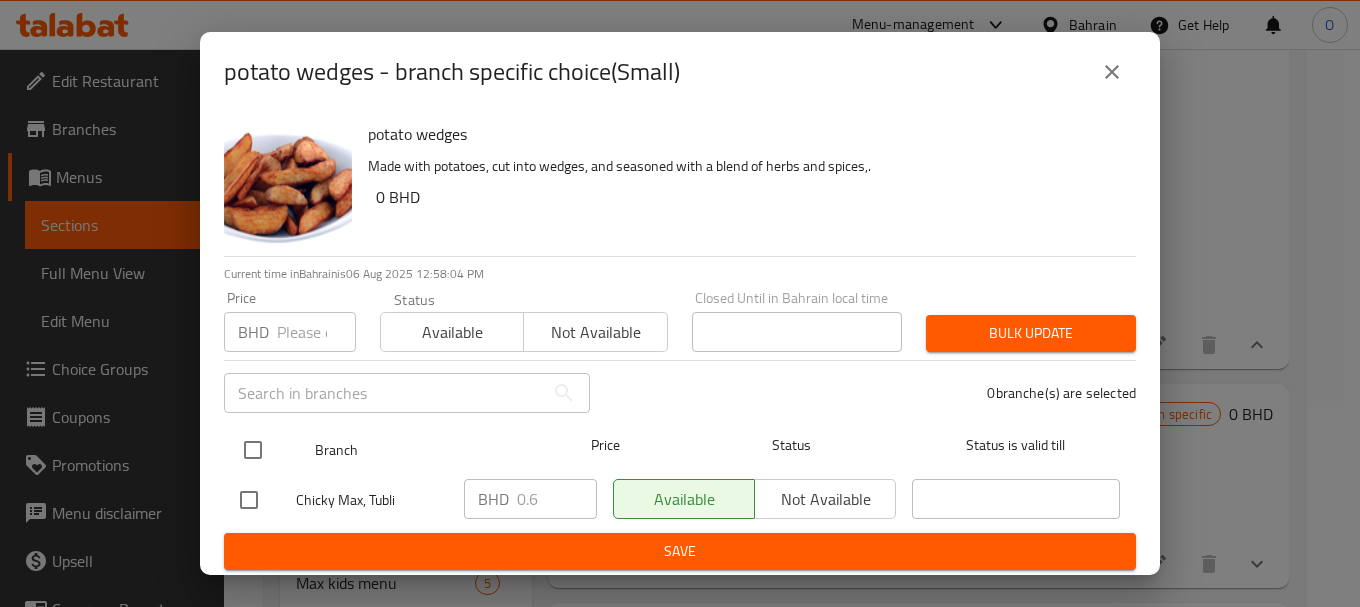 click at bounding box center [253, 450] 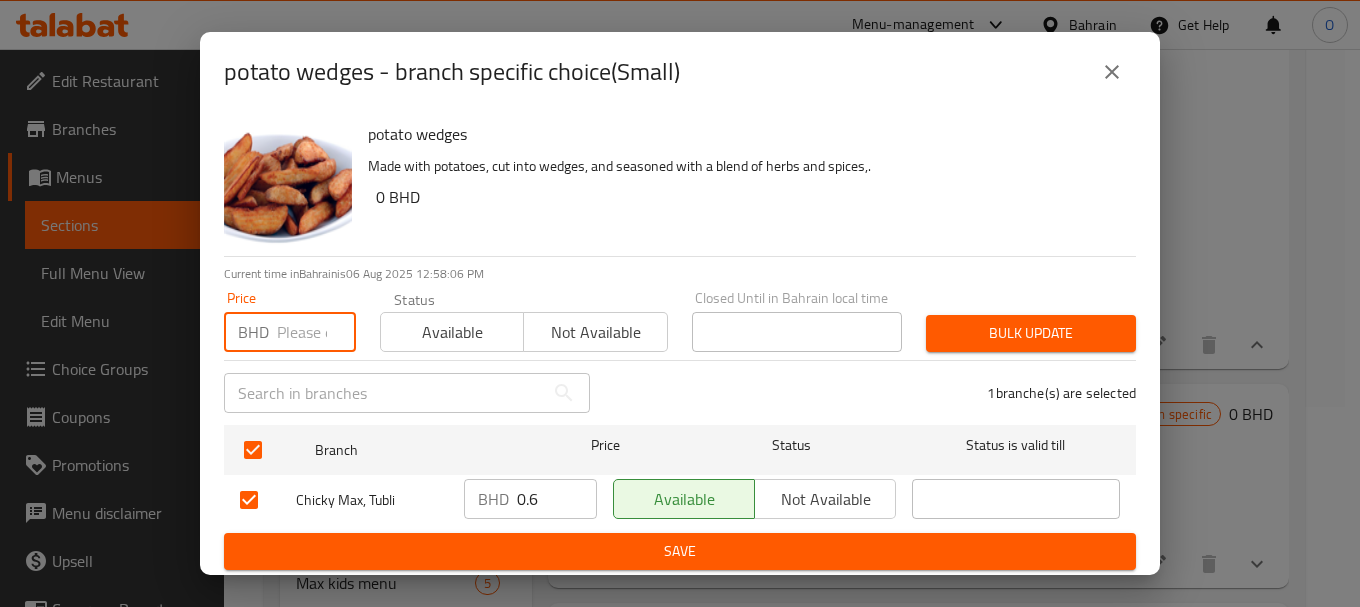 paste on "0.660" 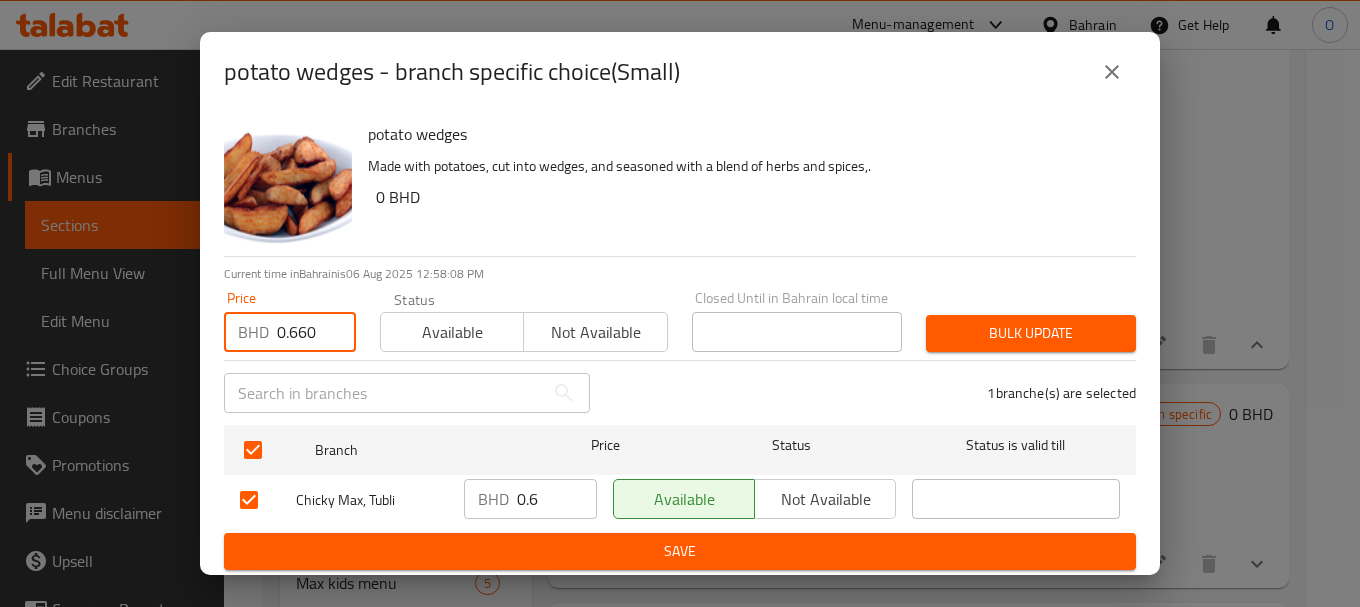 type on "0.660" 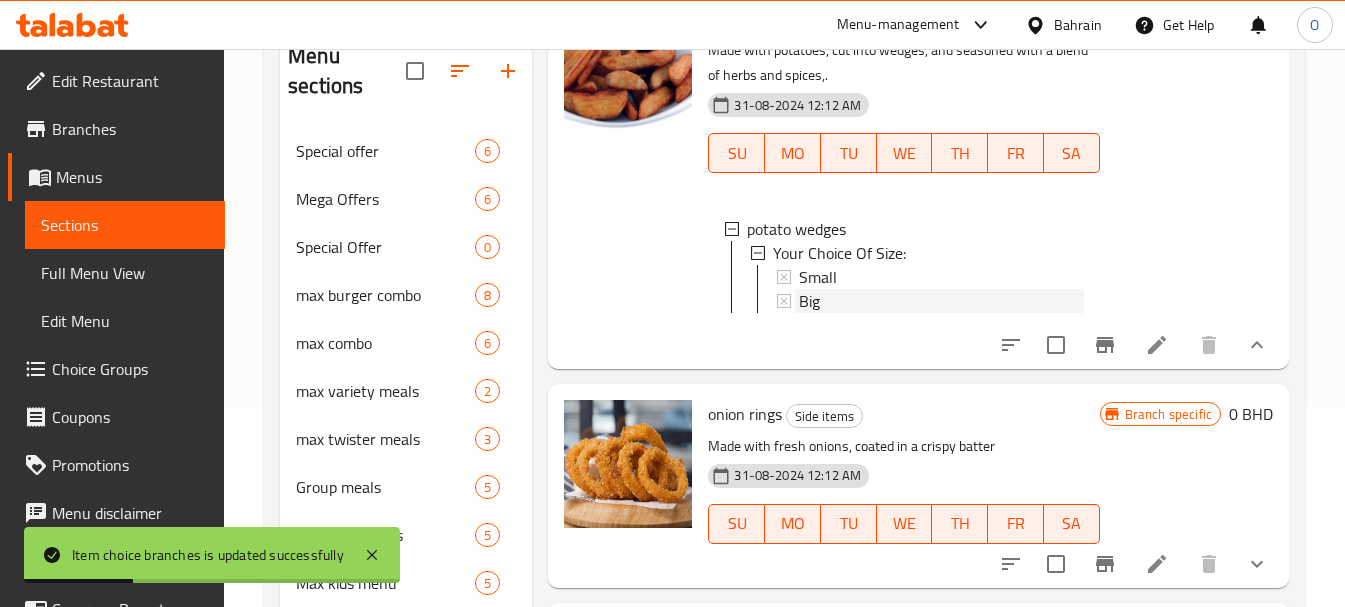 click on "Big" at bounding box center (809, 301) 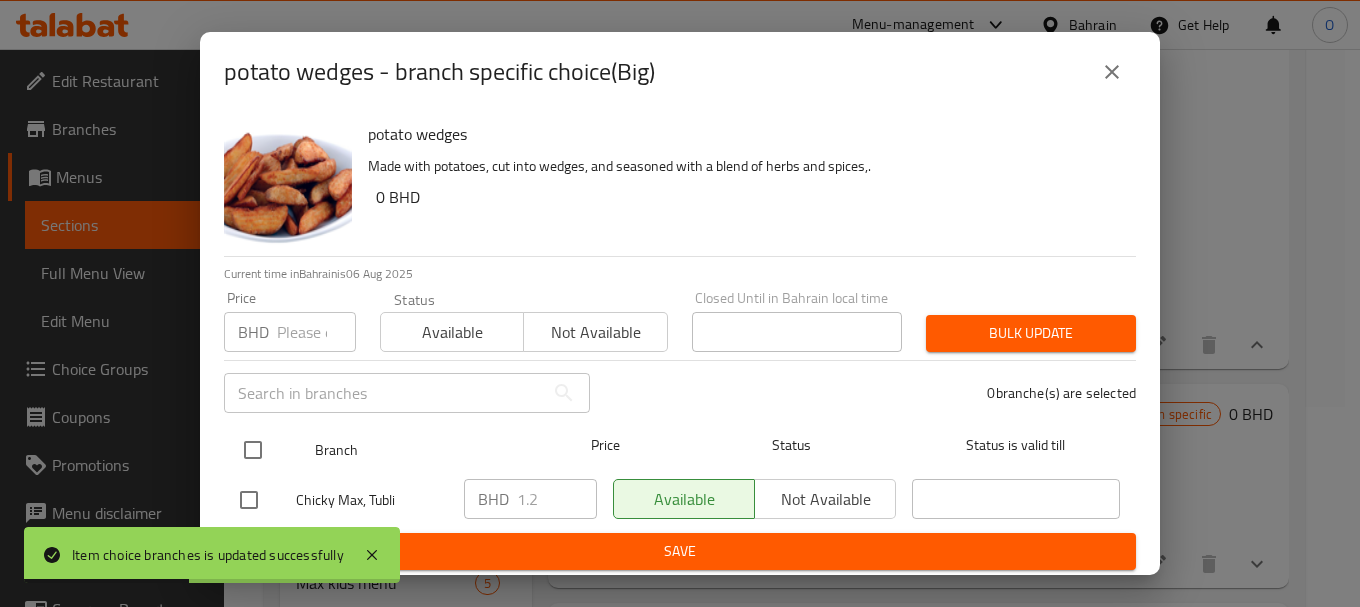 click at bounding box center [253, 450] 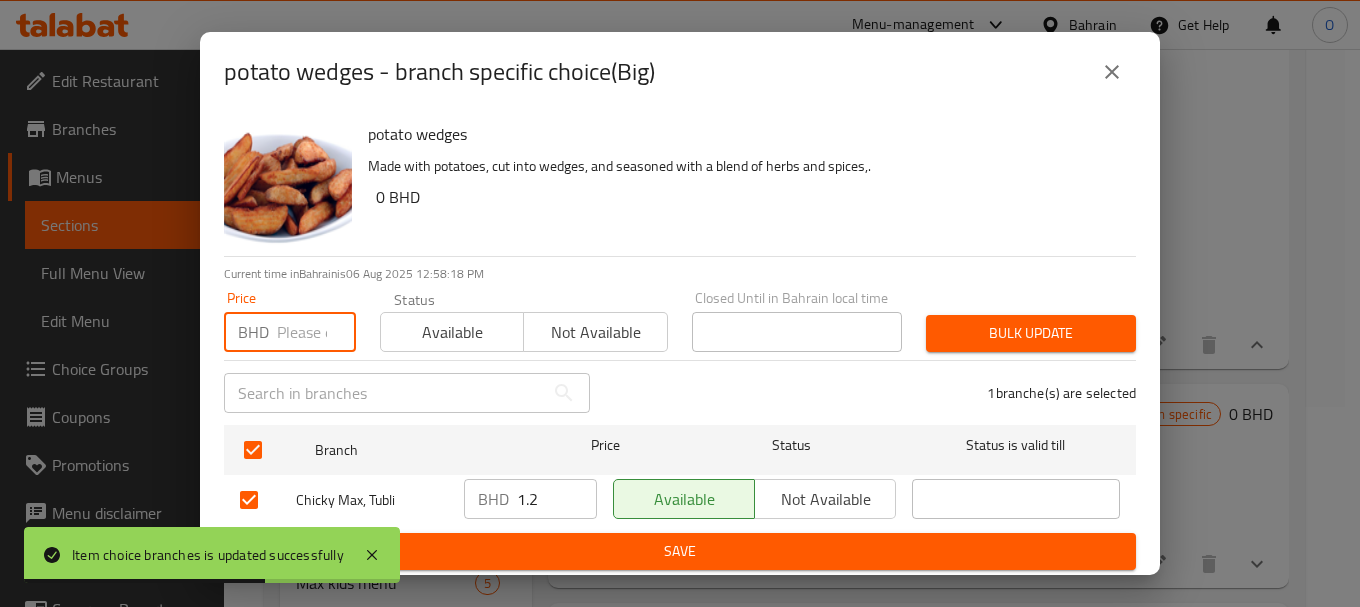 paste on "1.320" 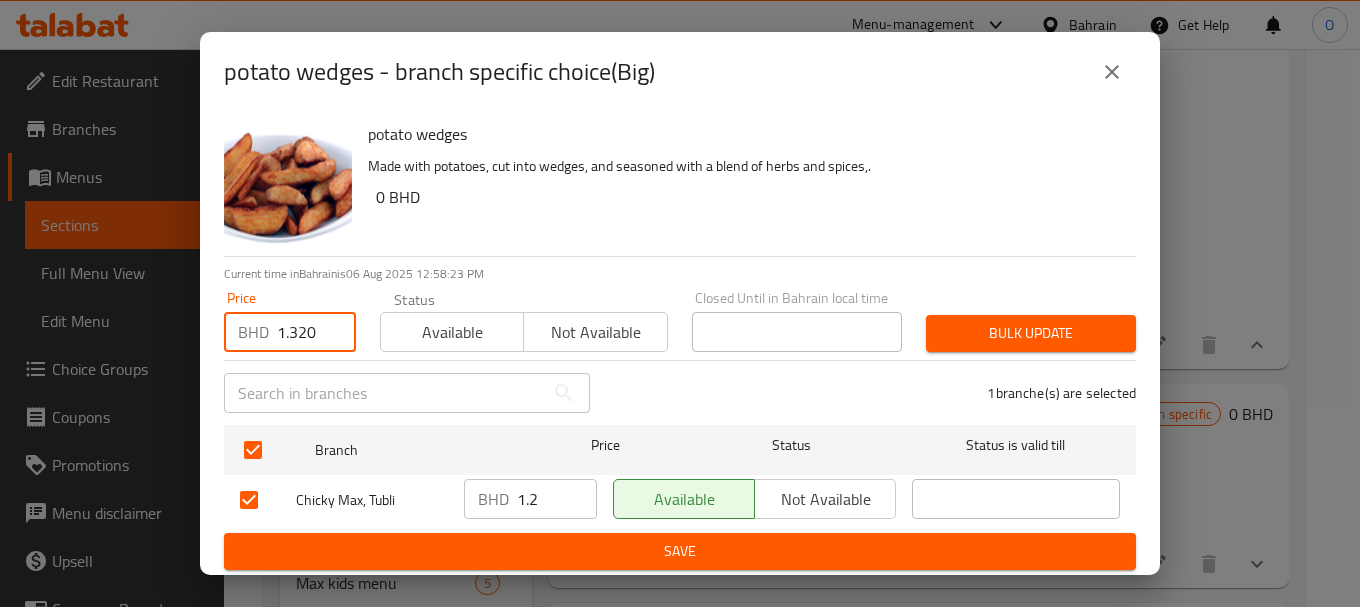 type on "1.320" 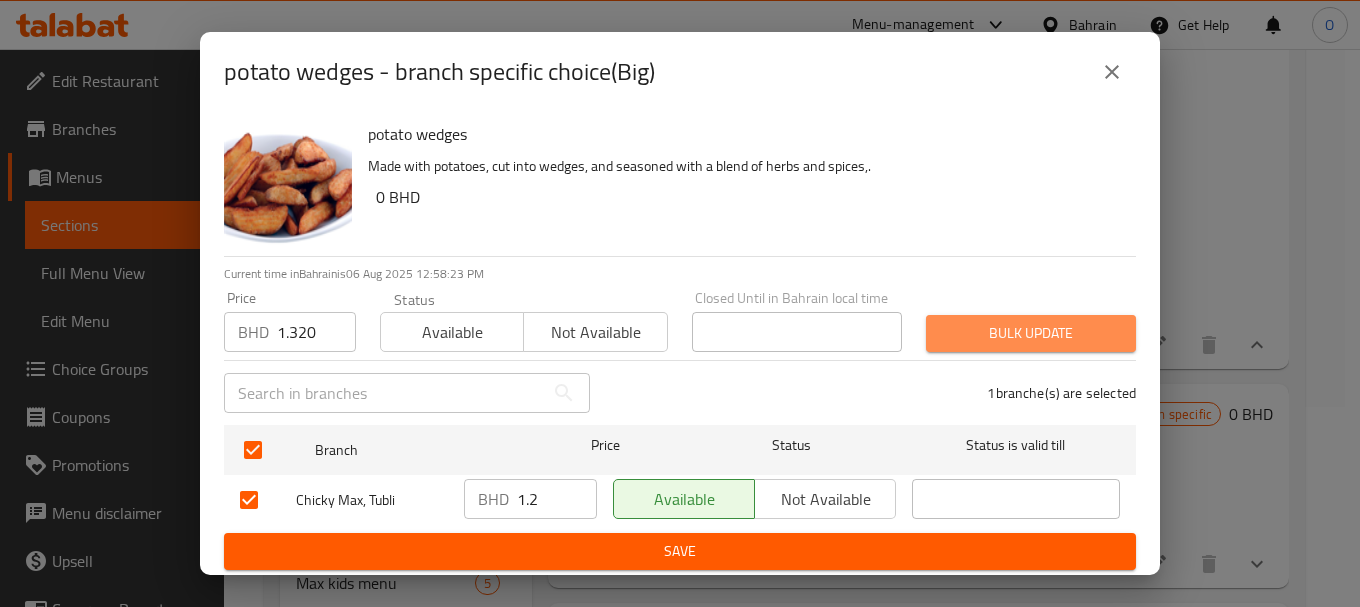 click on "Bulk update" at bounding box center [1031, 333] 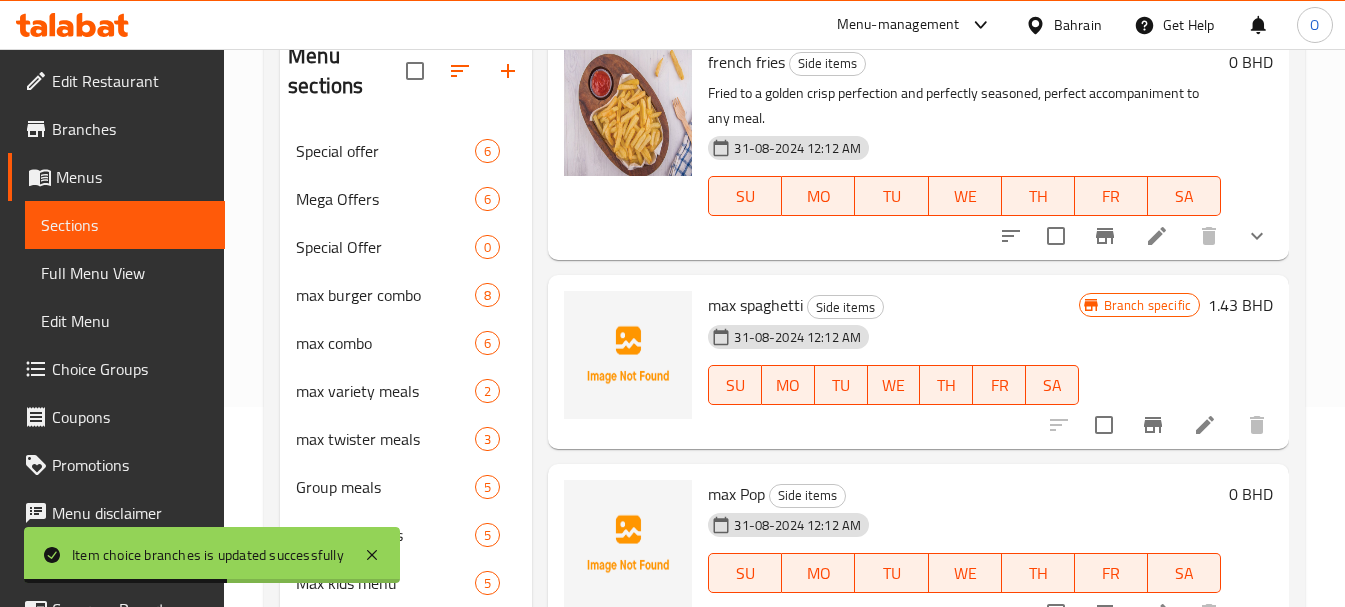 scroll, scrollTop: 700, scrollLeft: 0, axis: vertical 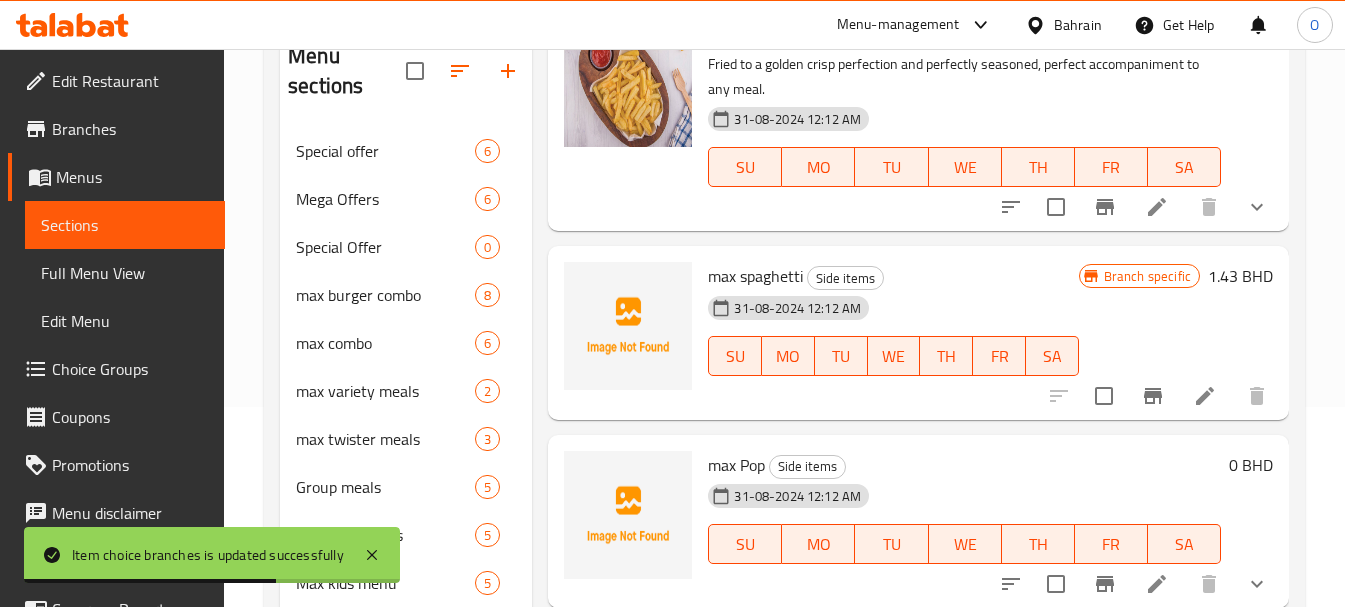 click 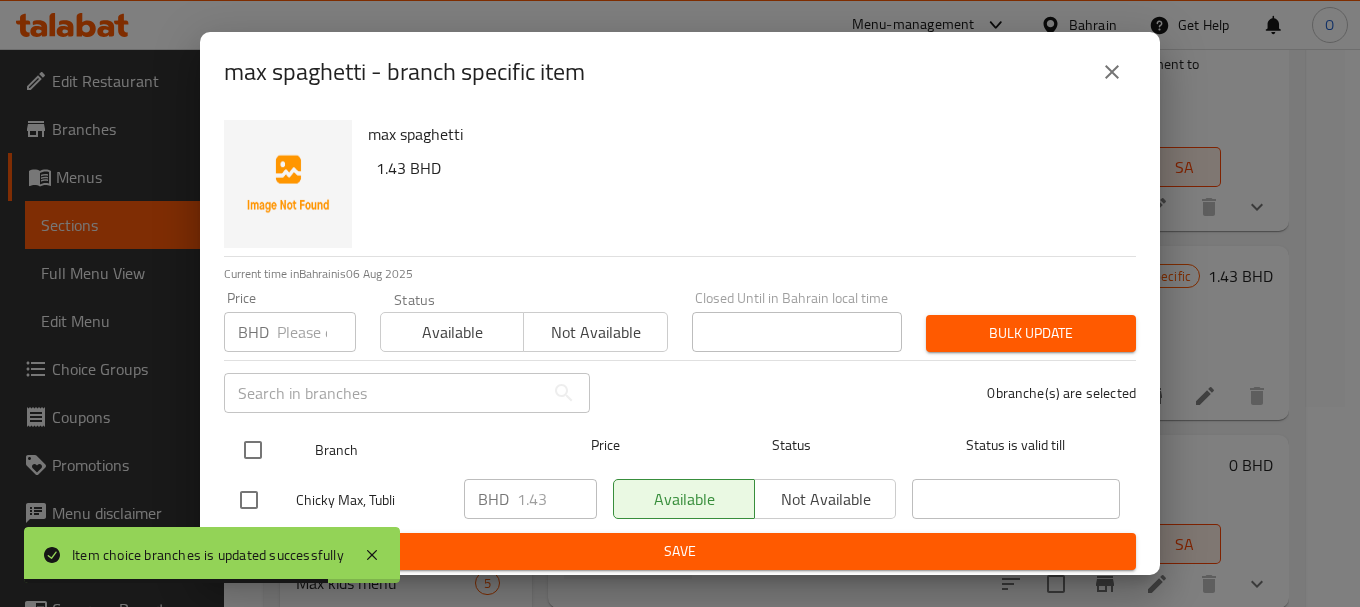 click at bounding box center [253, 450] 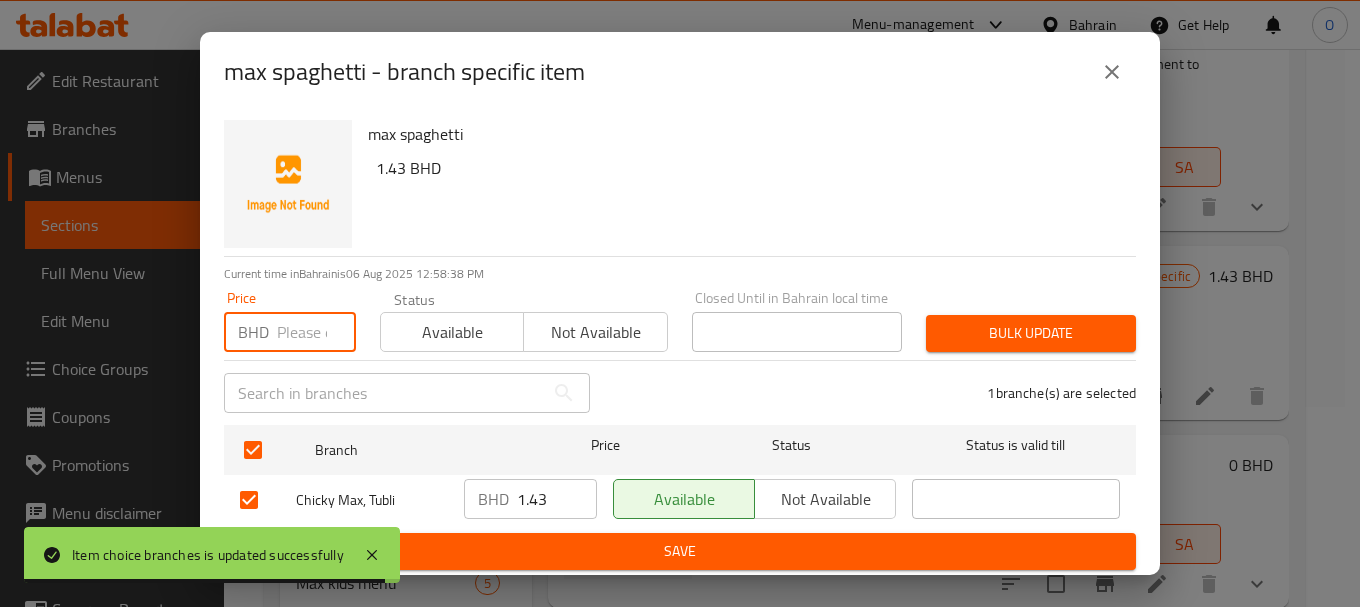 paste on "1.430" 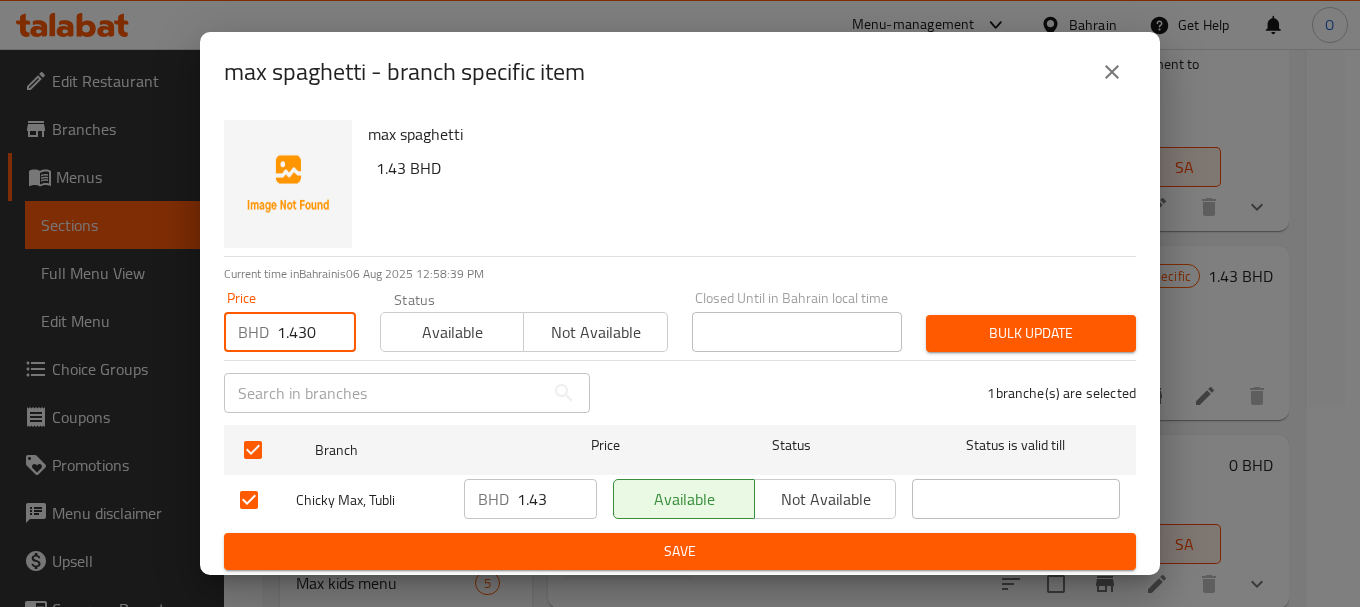 type on "1.430" 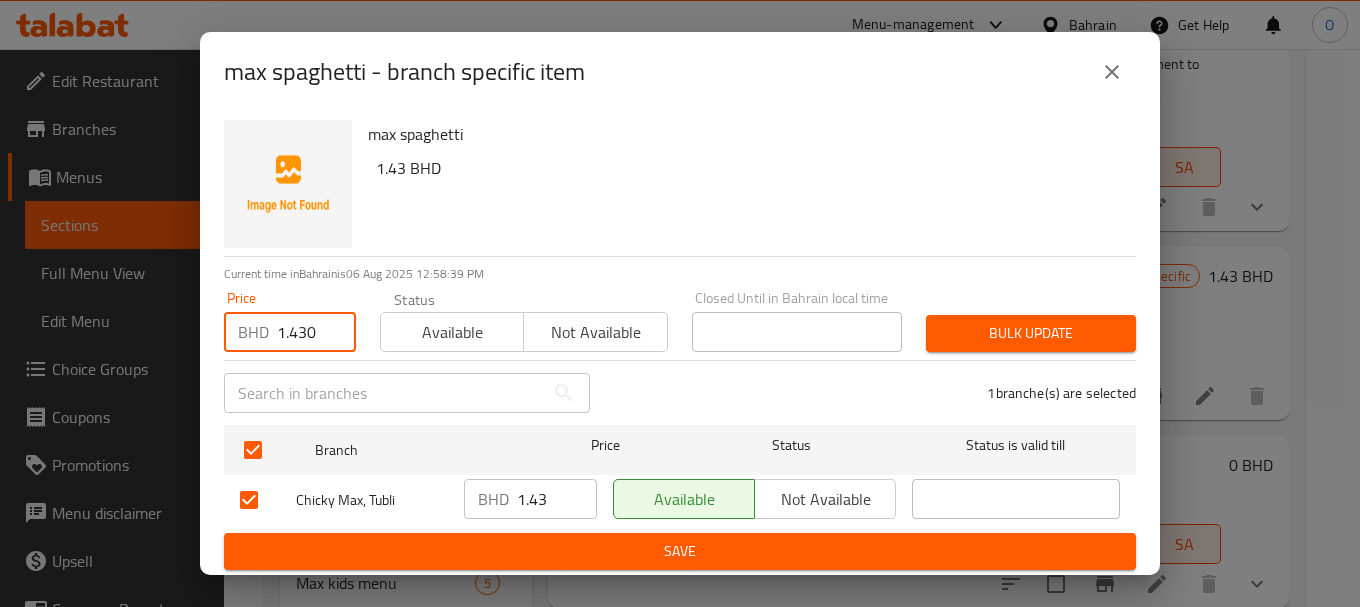 click on "Bulk update" at bounding box center [1031, 333] 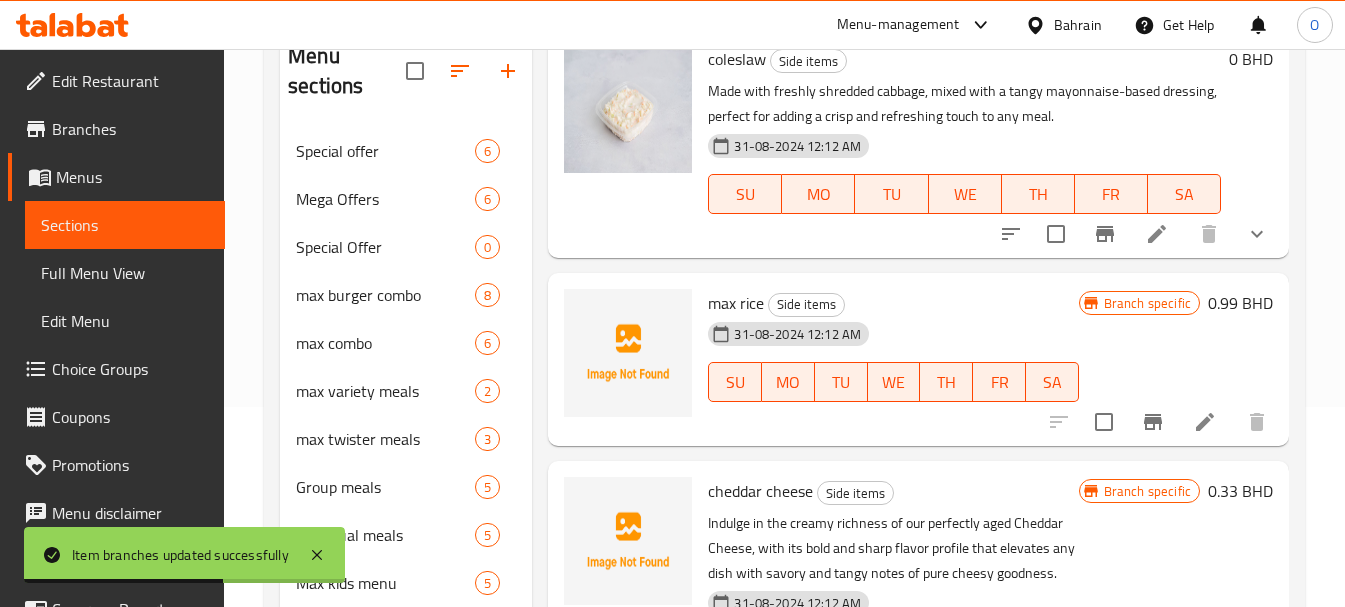 scroll, scrollTop: 1400, scrollLeft: 0, axis: vertical 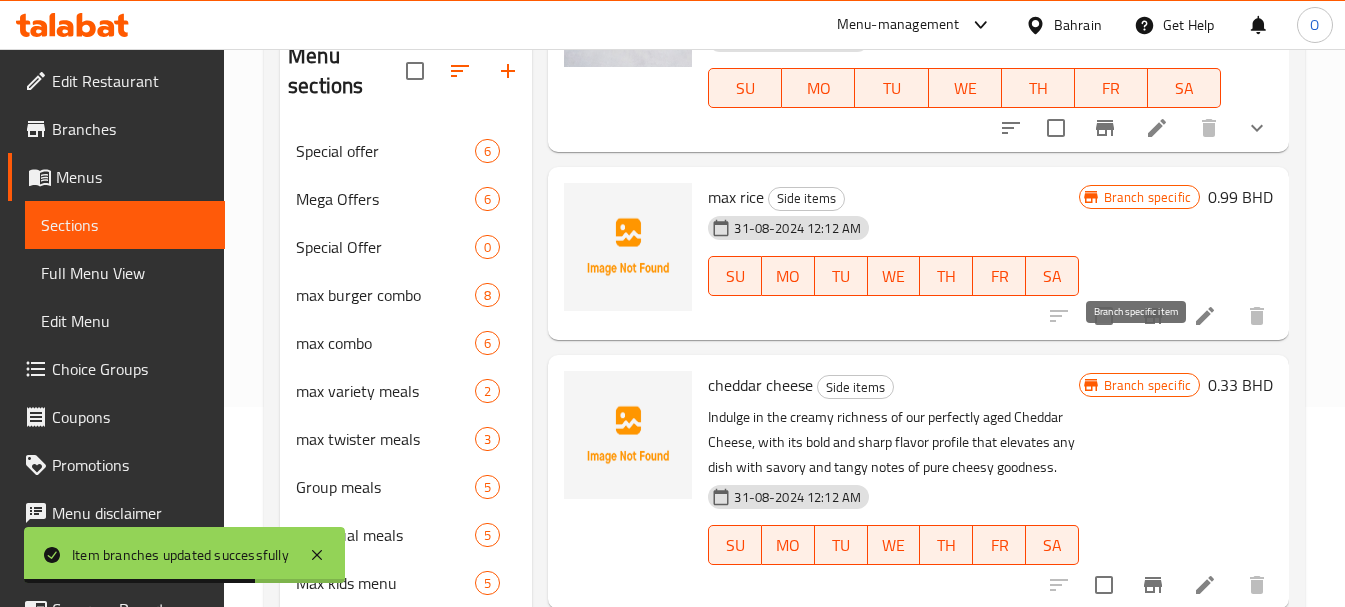 click at bounding box center [1153, 316] 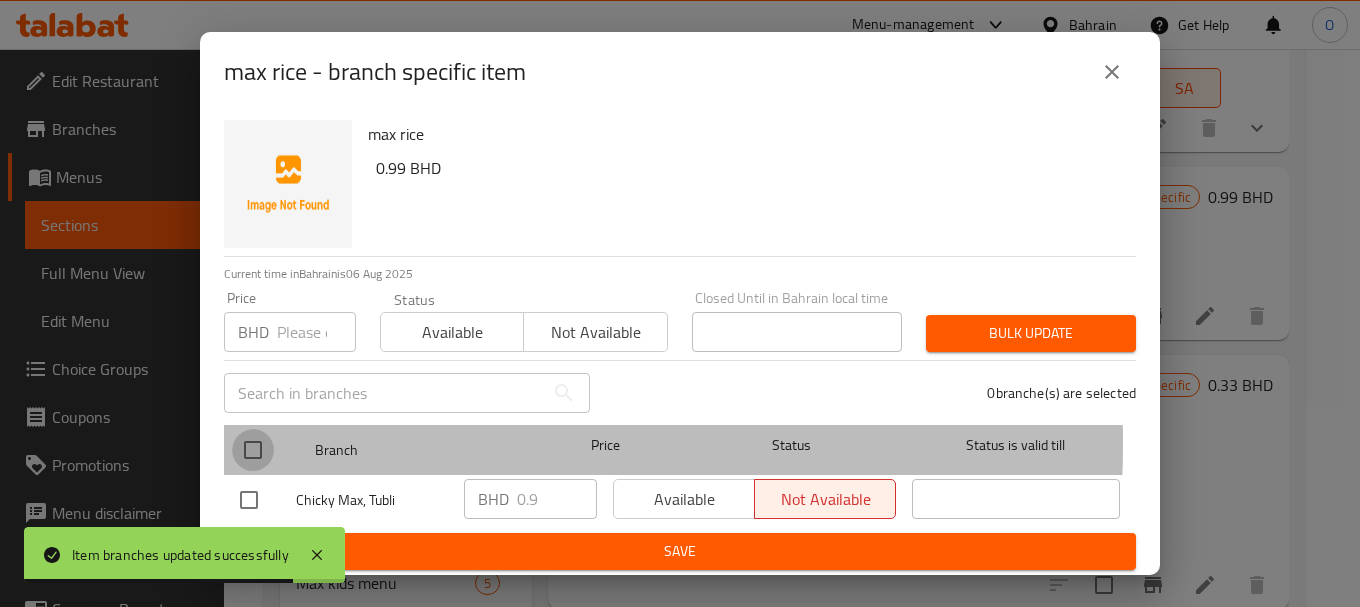 click at bounding box center (253, 450) 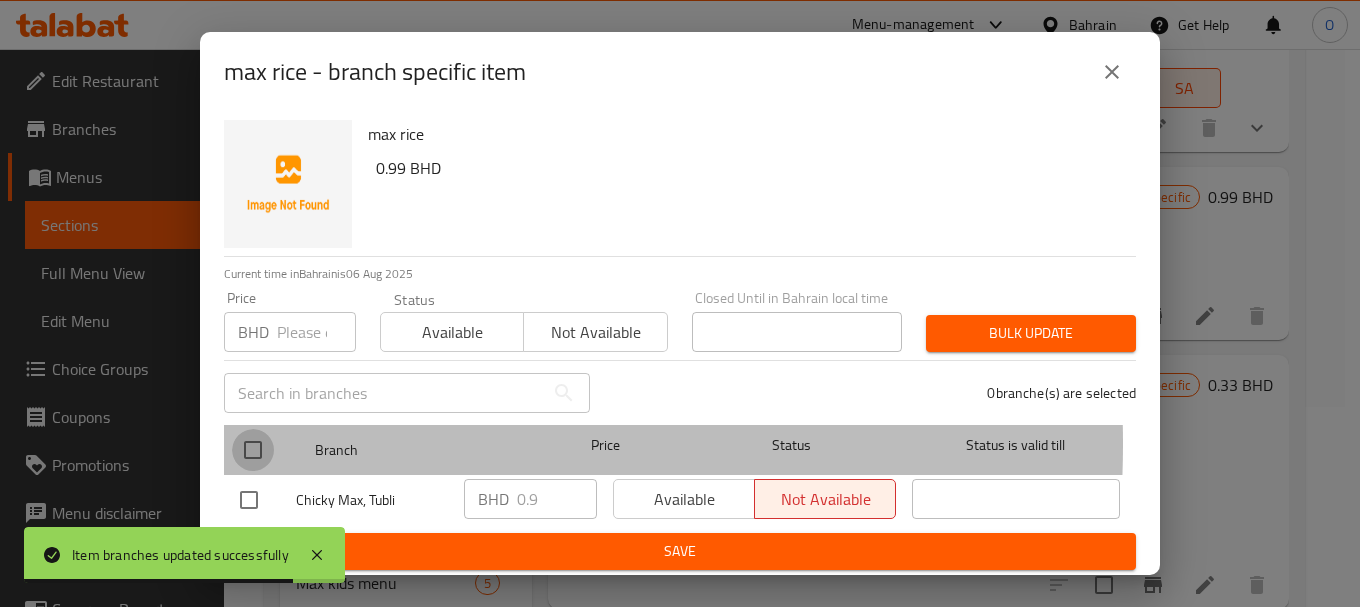 checkbox on "true" 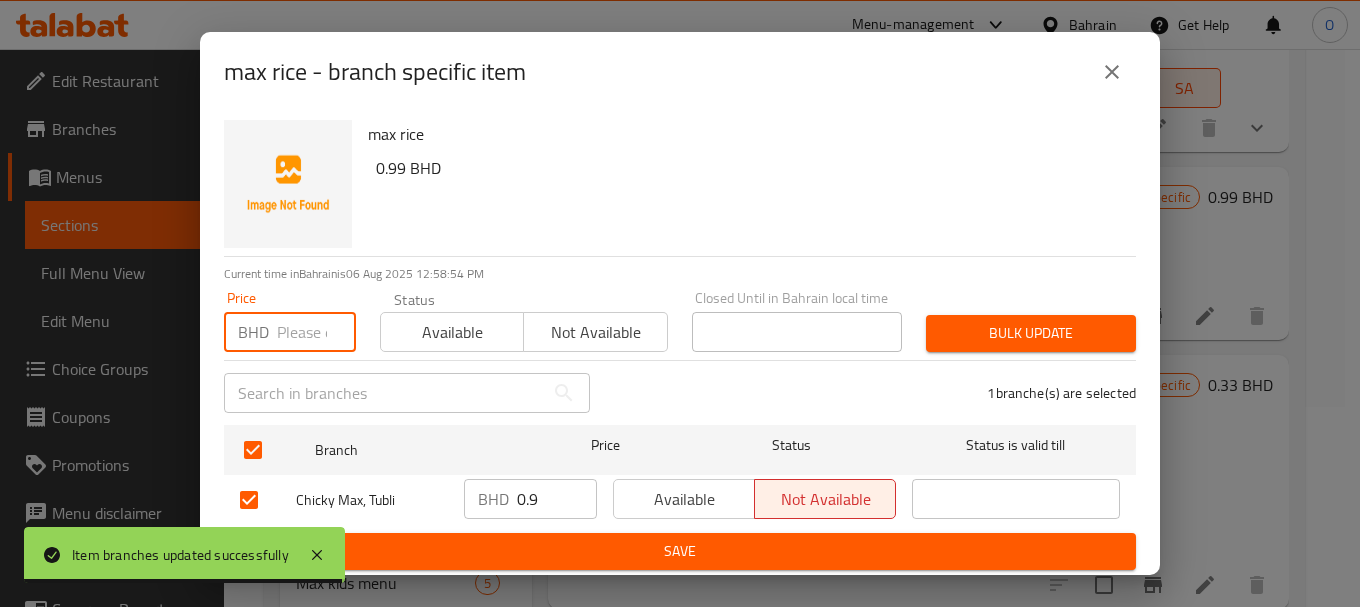 paste on "0.990" 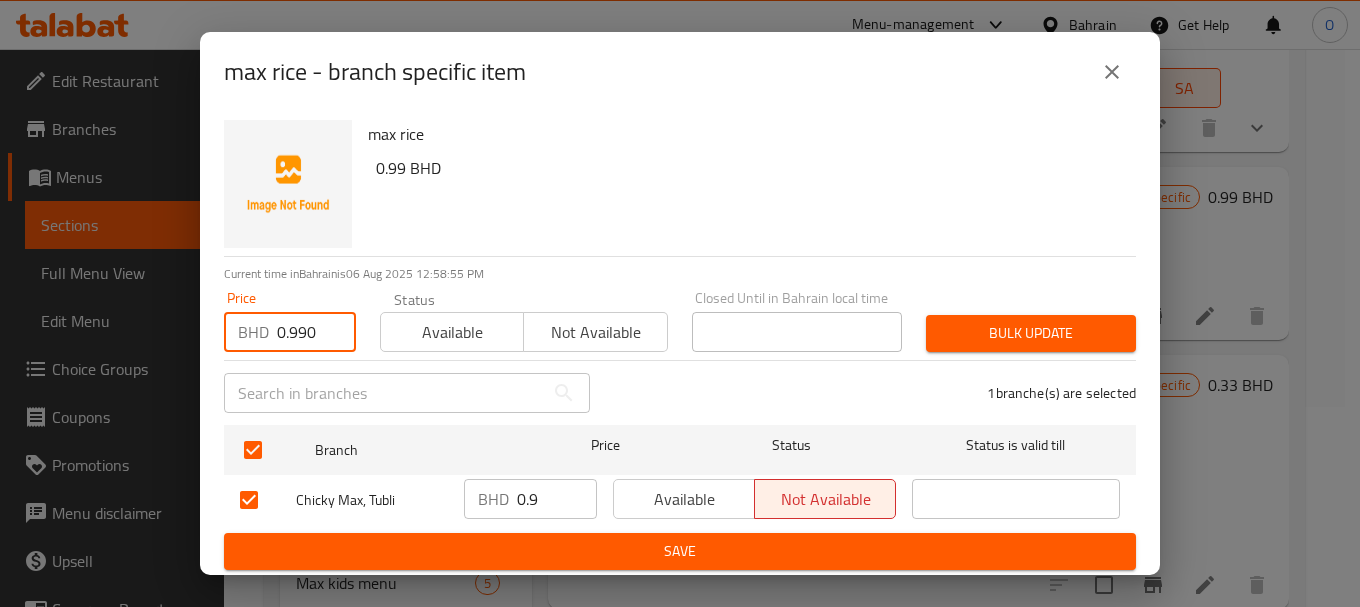 type on "0.990" 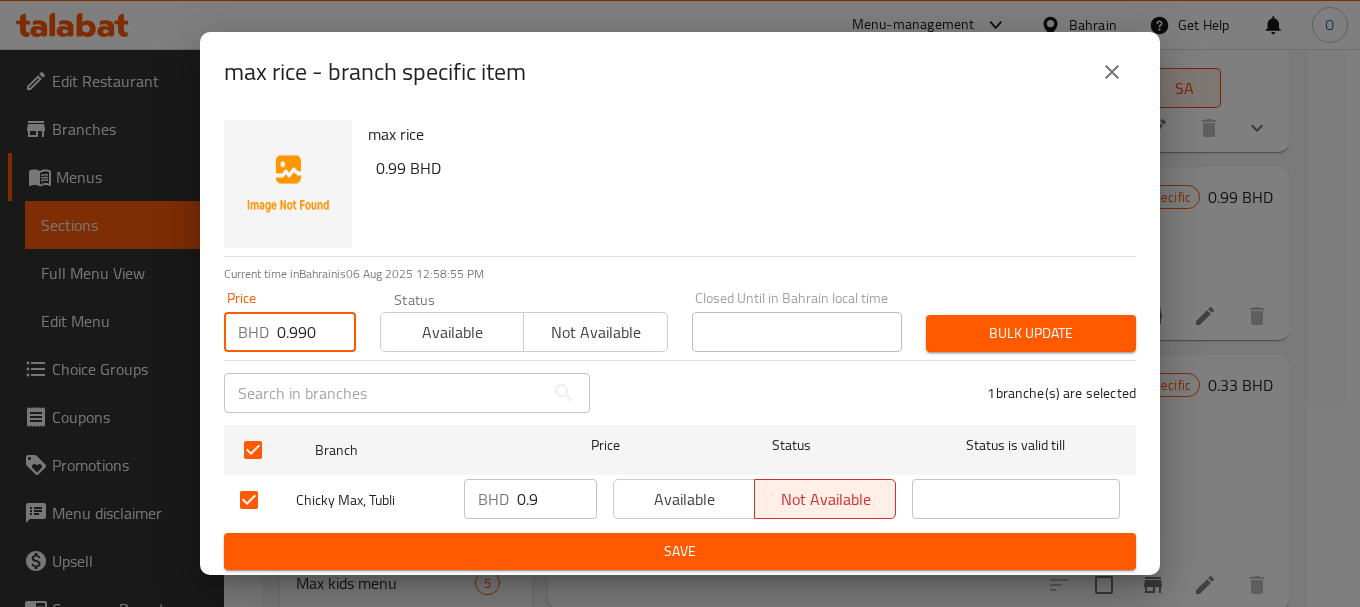 click on "Bulk update" at bounding box center [1031, 333] 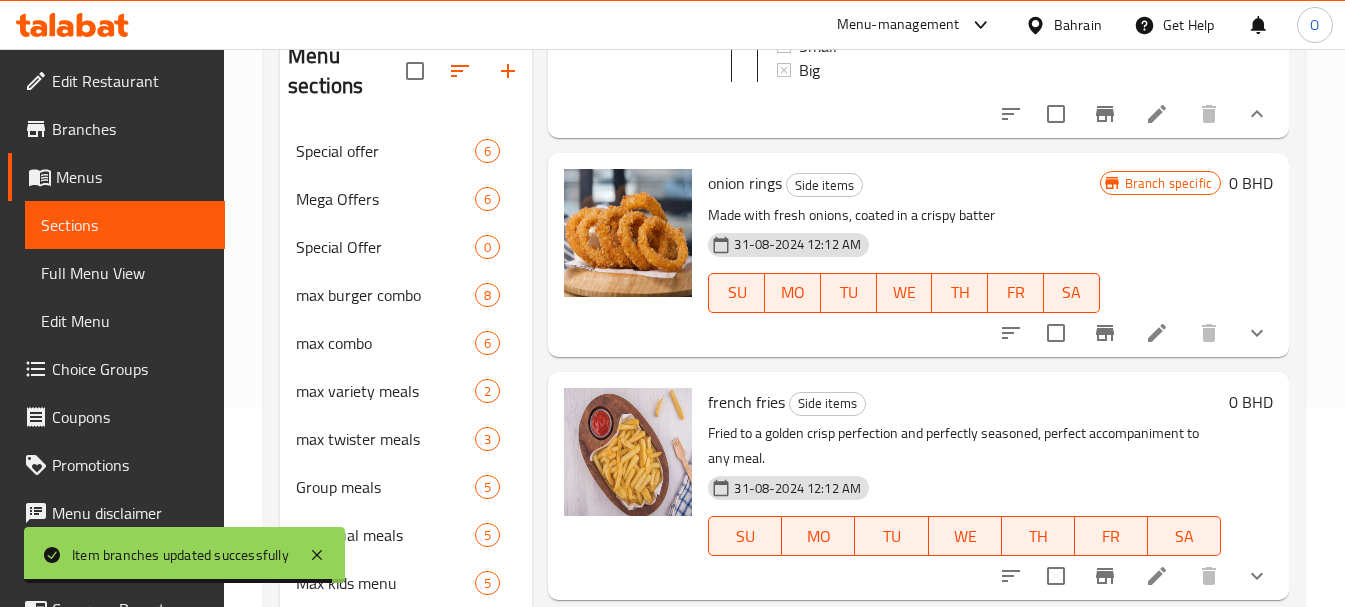 scroll, scrollTop: 300, scrollLeft: 0, axis: vertical 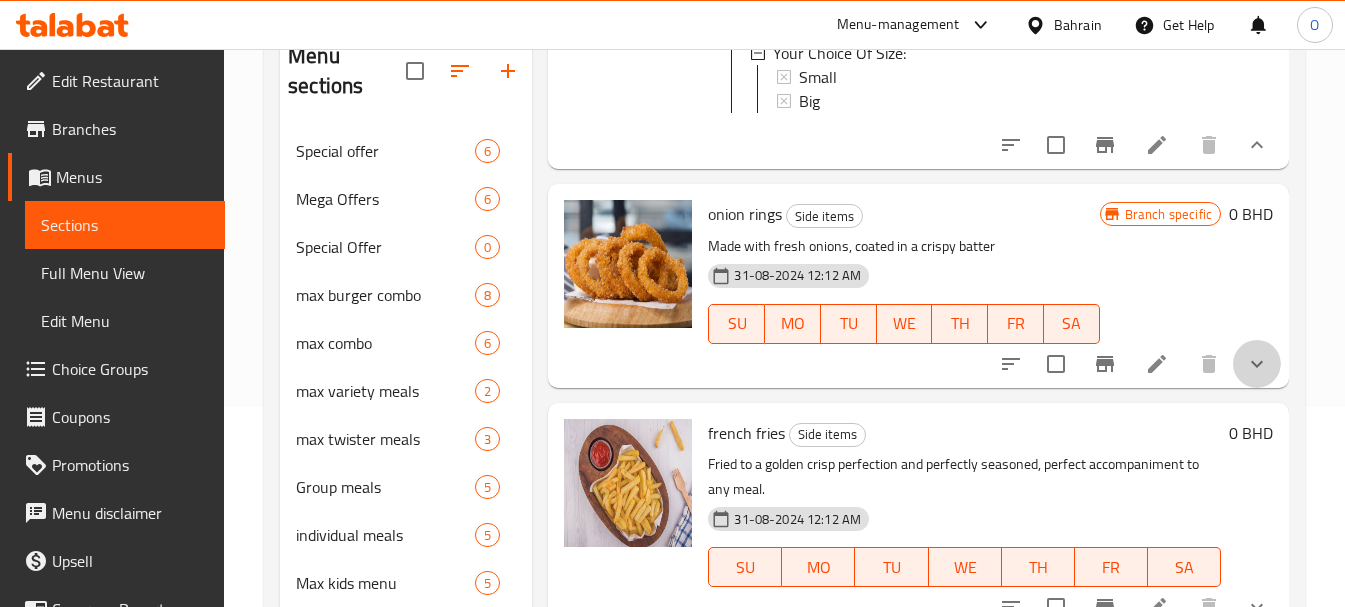 click at bounding box center (1257, 364) 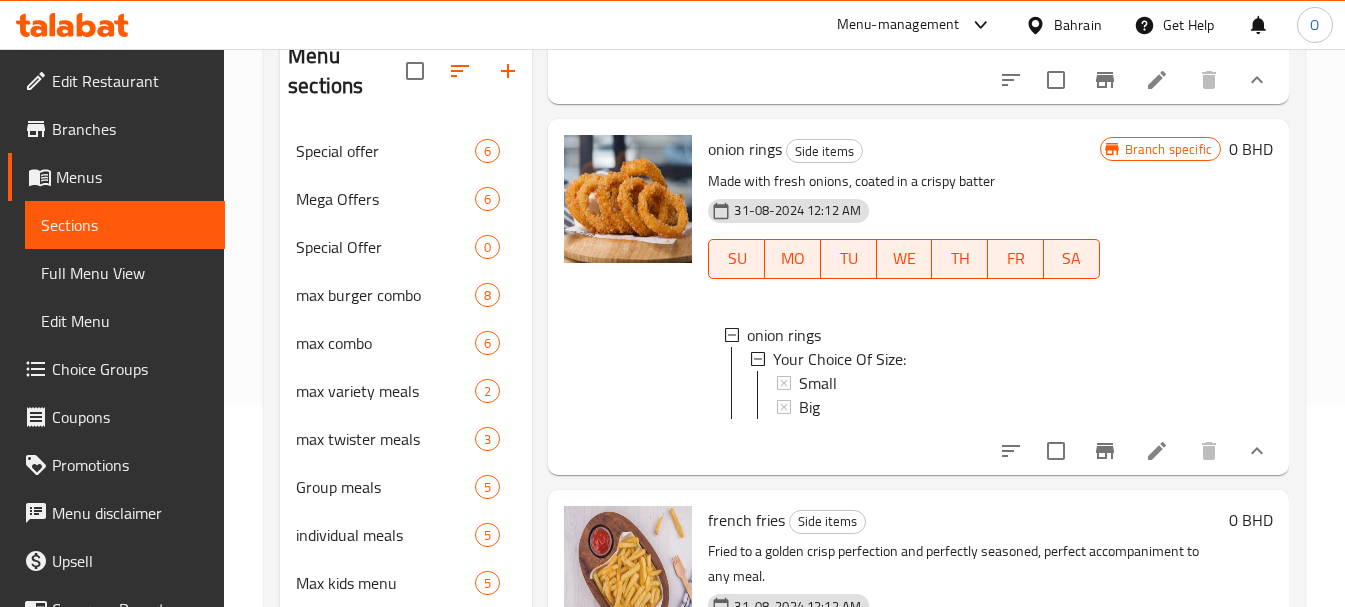 scroll, scrollTop: 400, scrollLeft: 0, axis: vertical 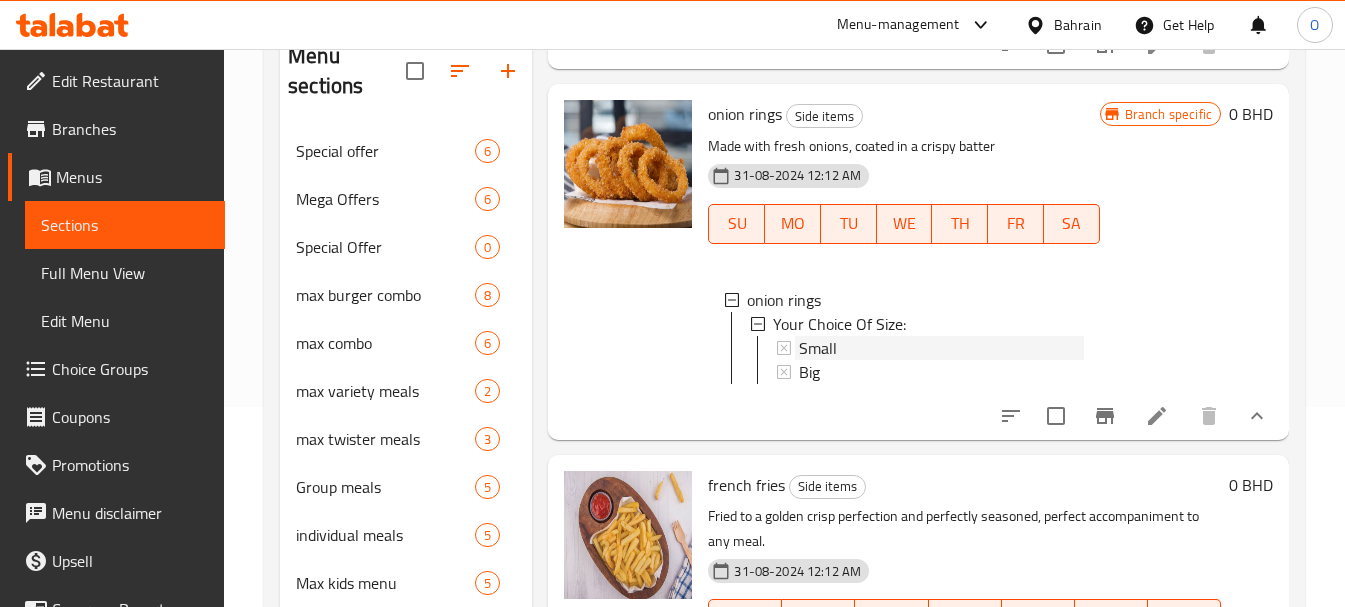 click on "Small" at bounding box center (818, 348) 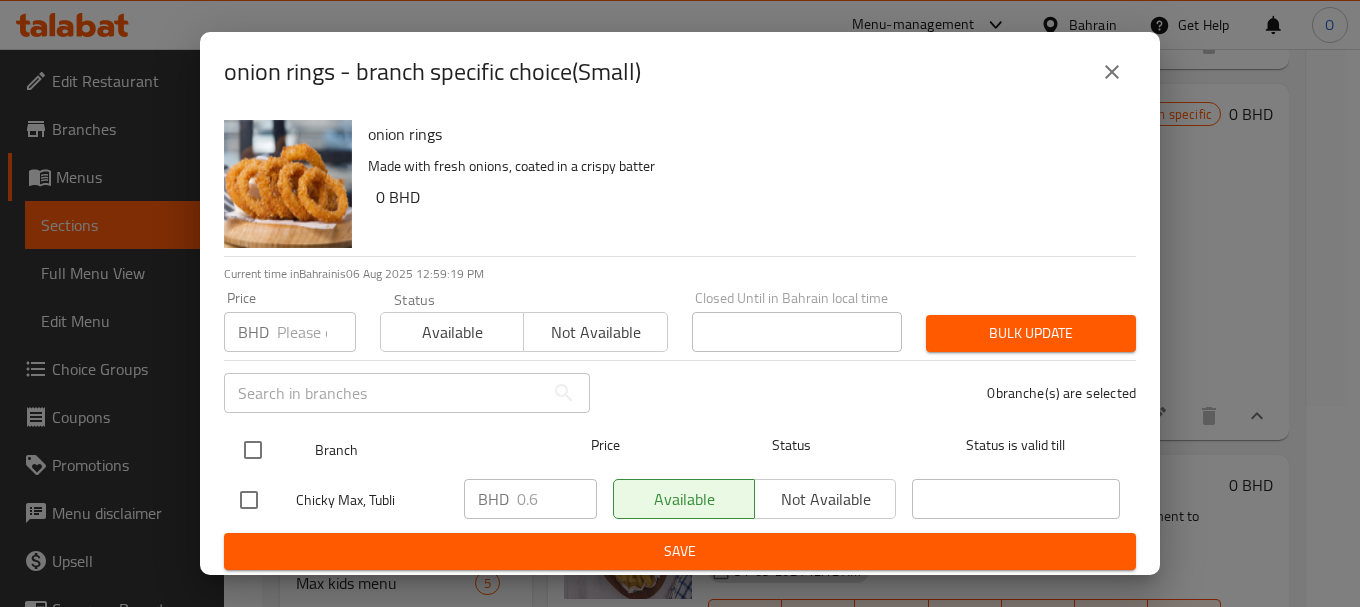 click at bounding box center [253, 450] 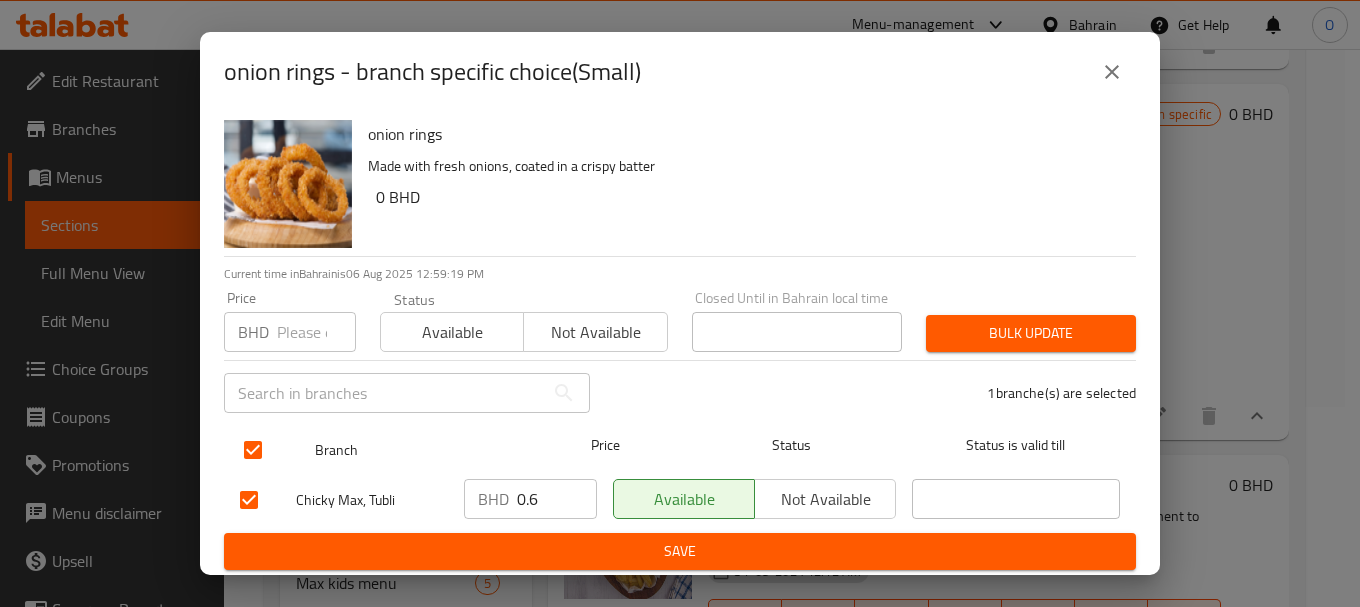 checkbox on "true" 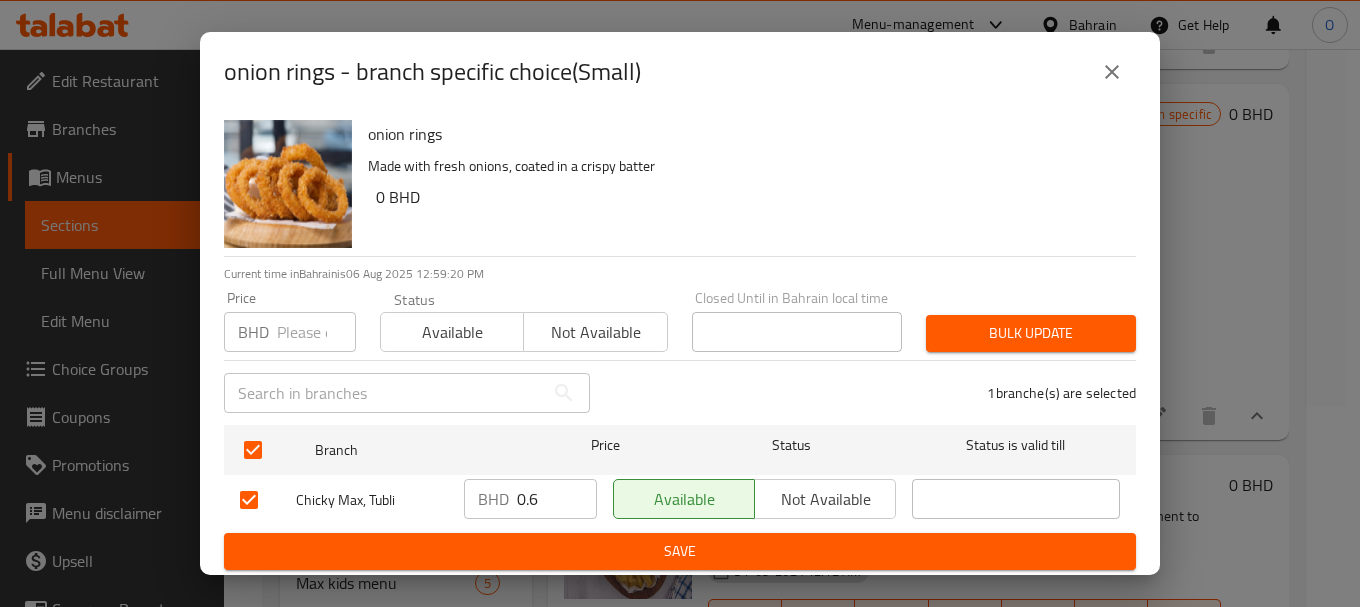 drag, startPoint x: 291, startPoint y: 310, endPoint x: 273, endPoint y: 335, distance: 30.805843 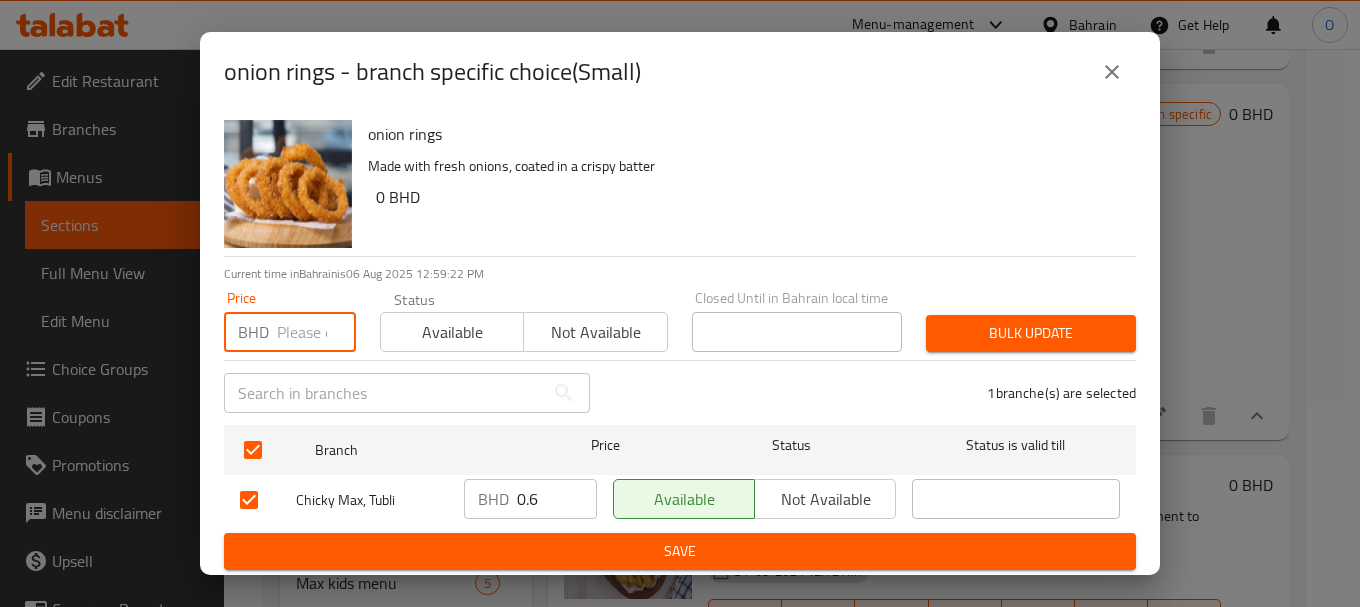 paste on "0.660" 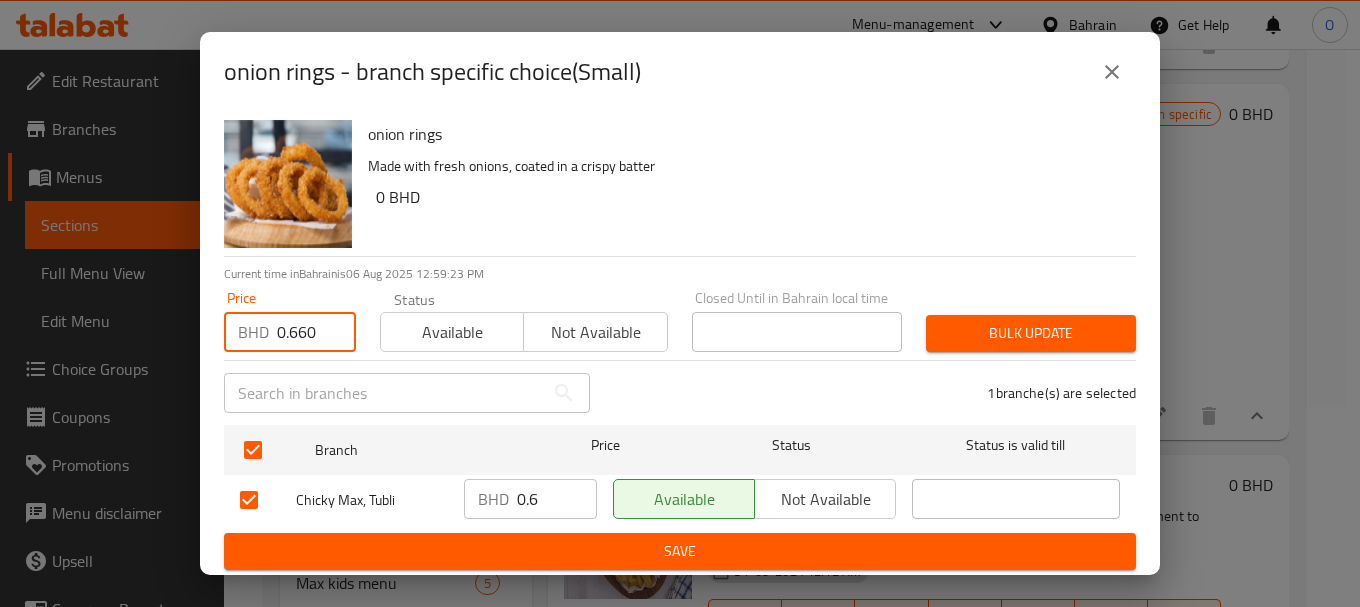 type on "0.660" 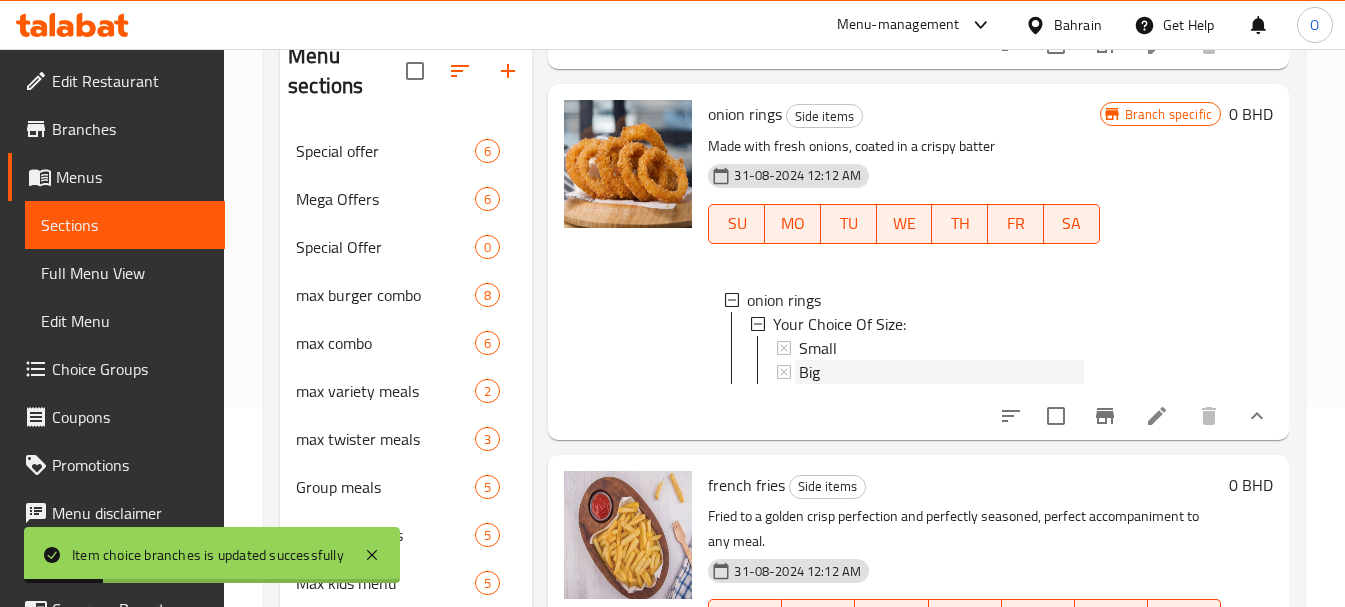 click on "Big" at bounding box center (809, 372) 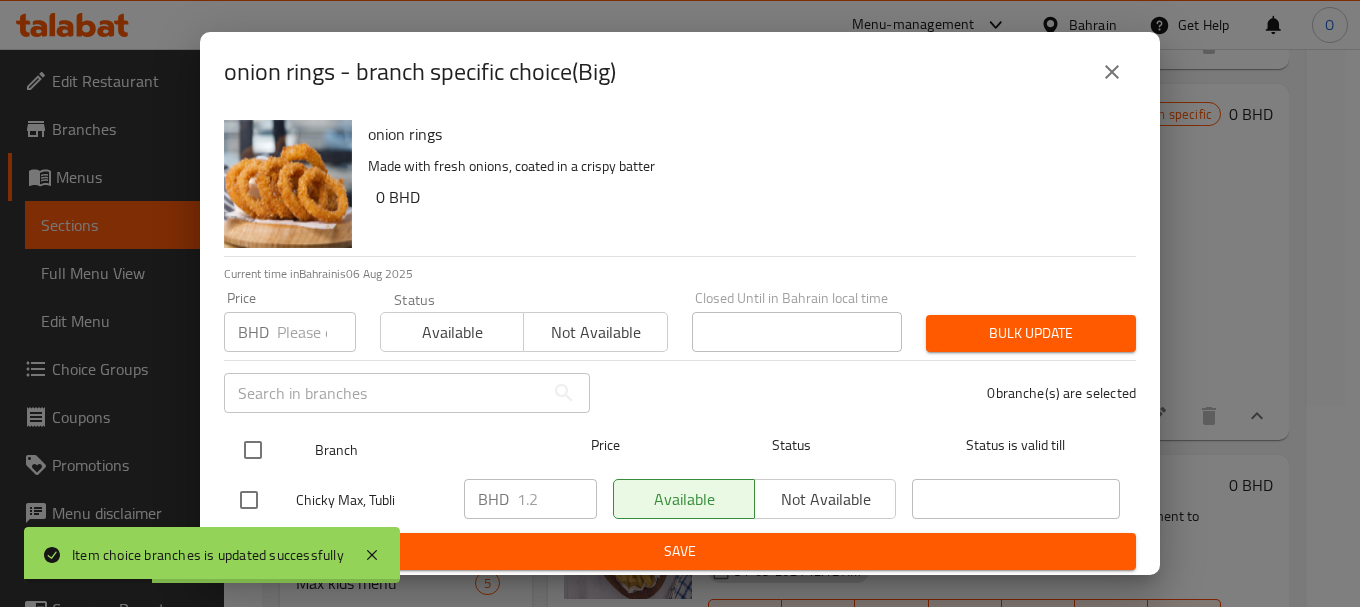click at bounding box center [253, 450] 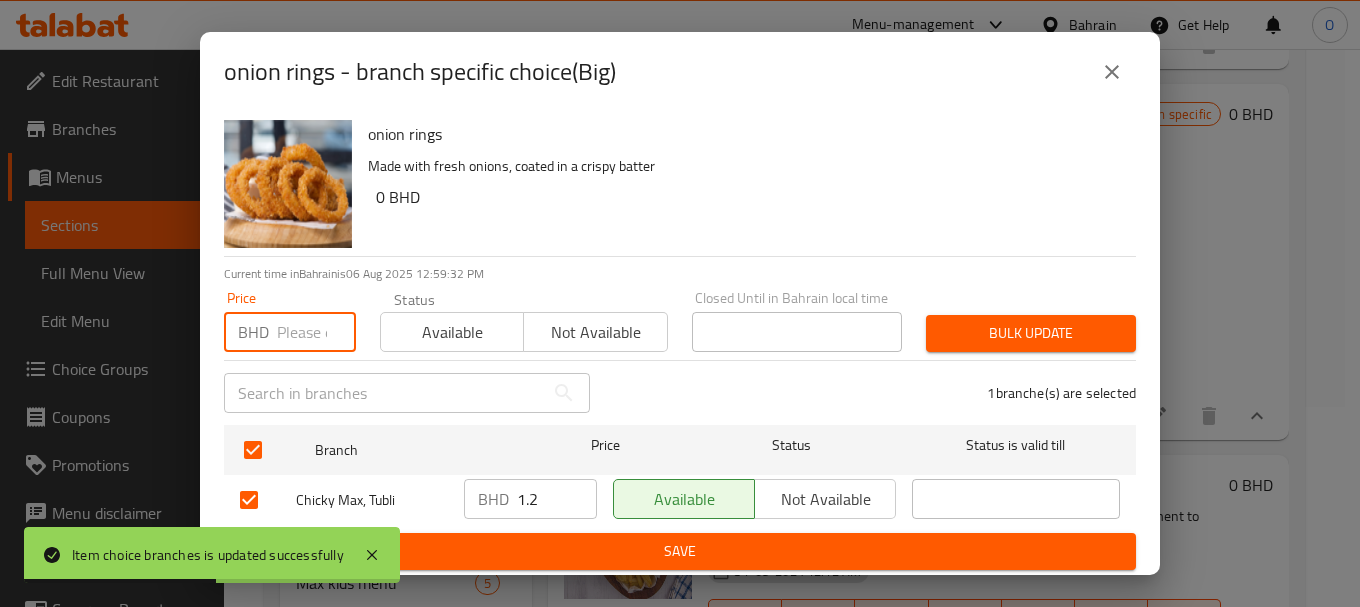 paste on "1.320" 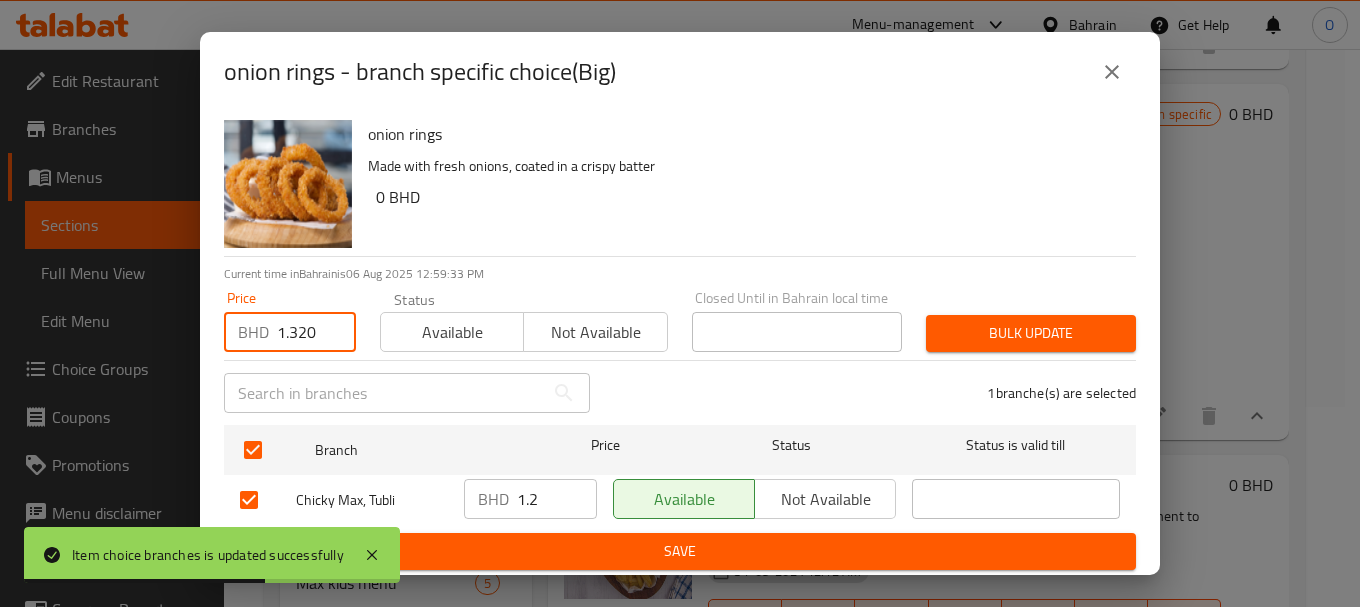 type on "1.320" 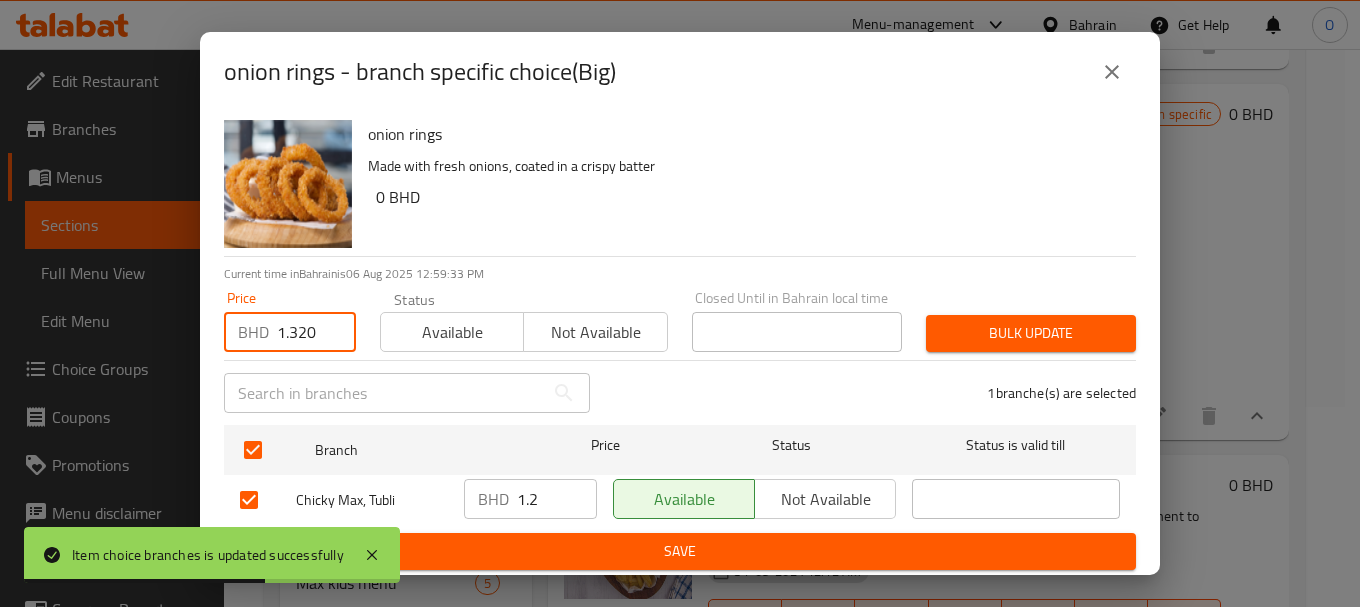 click on "Bulk update" at bounding box center (1031, 333) 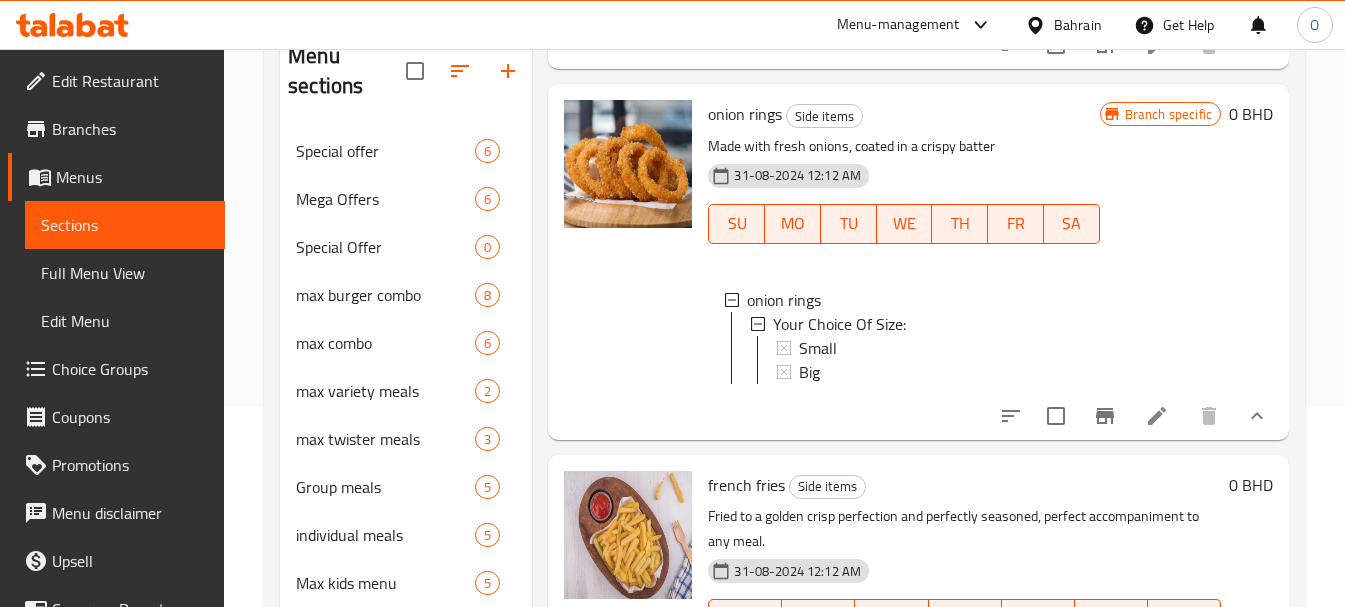 click on "Big" at bounding box center (941, 372) 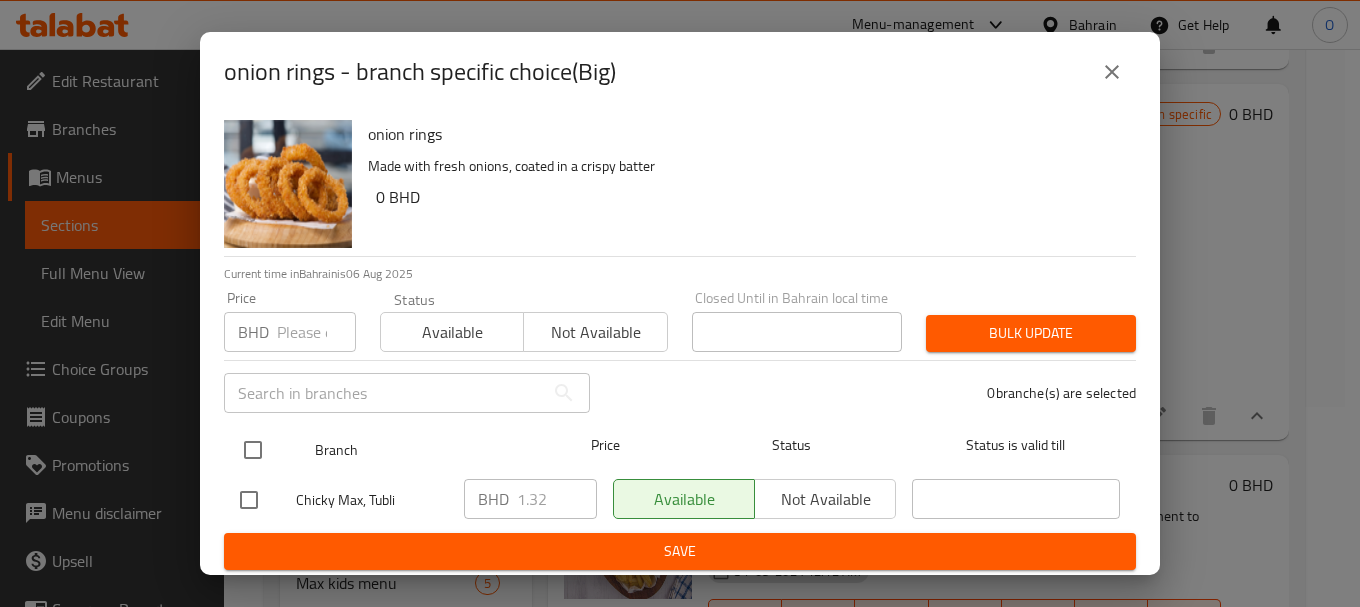 click at bounding box center (269, 450) 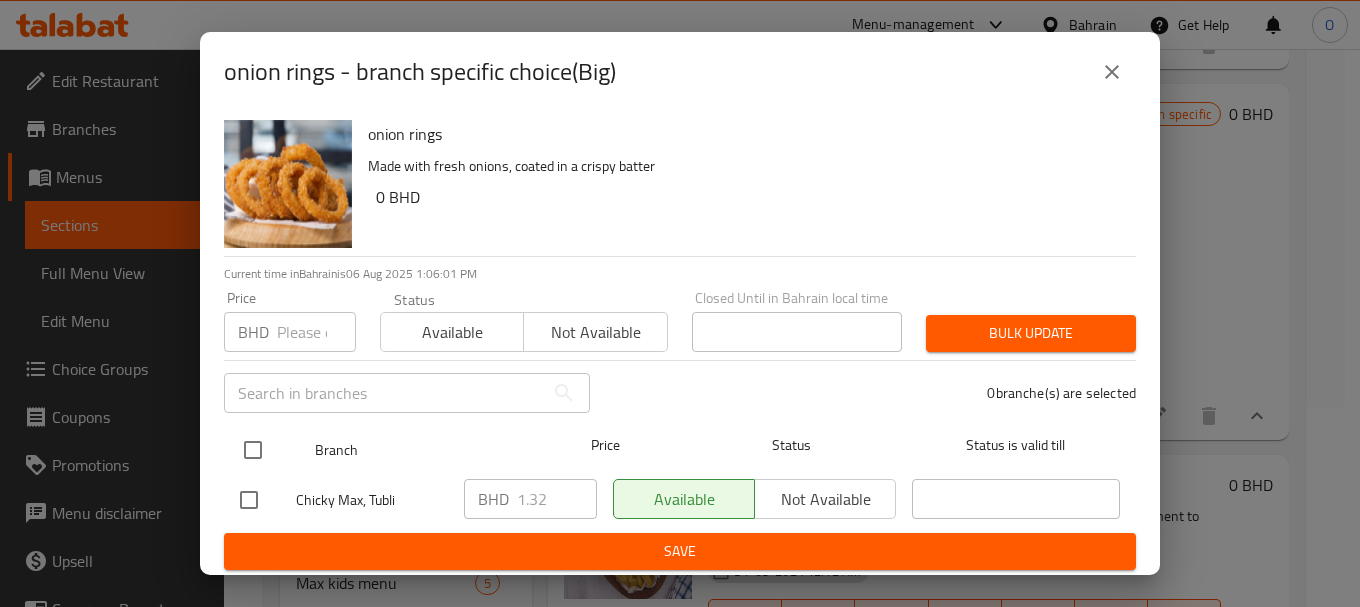 click at bounding box center [253, 450] 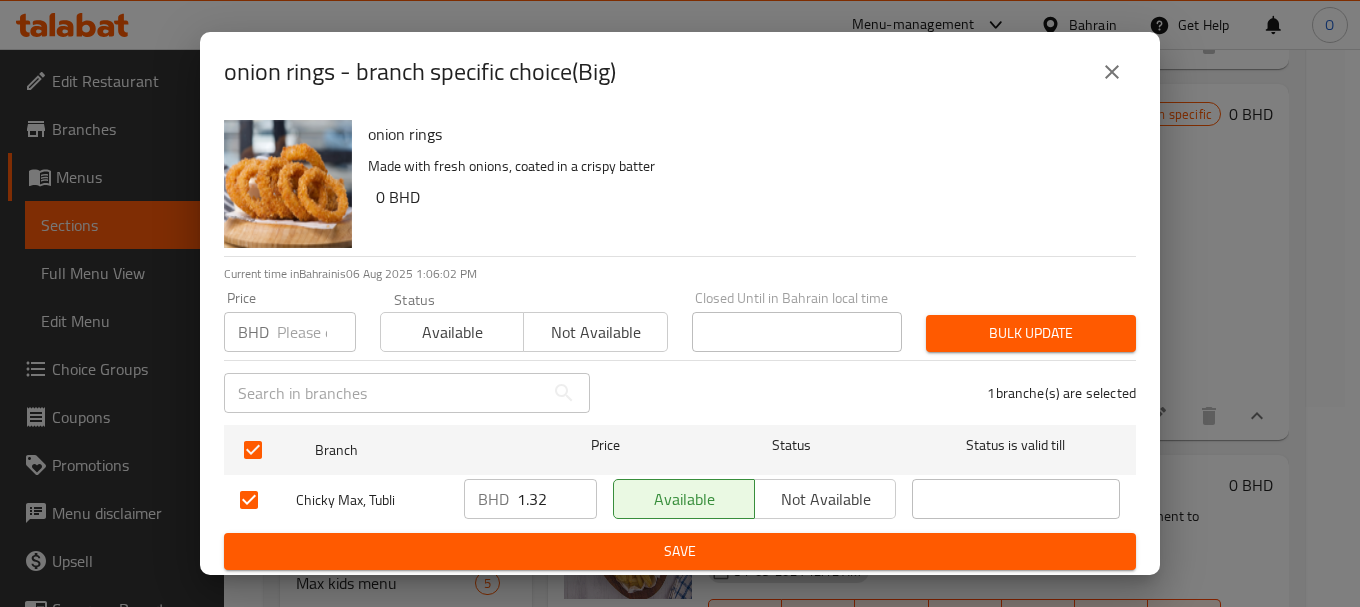 click at bounding box center [316, 332] 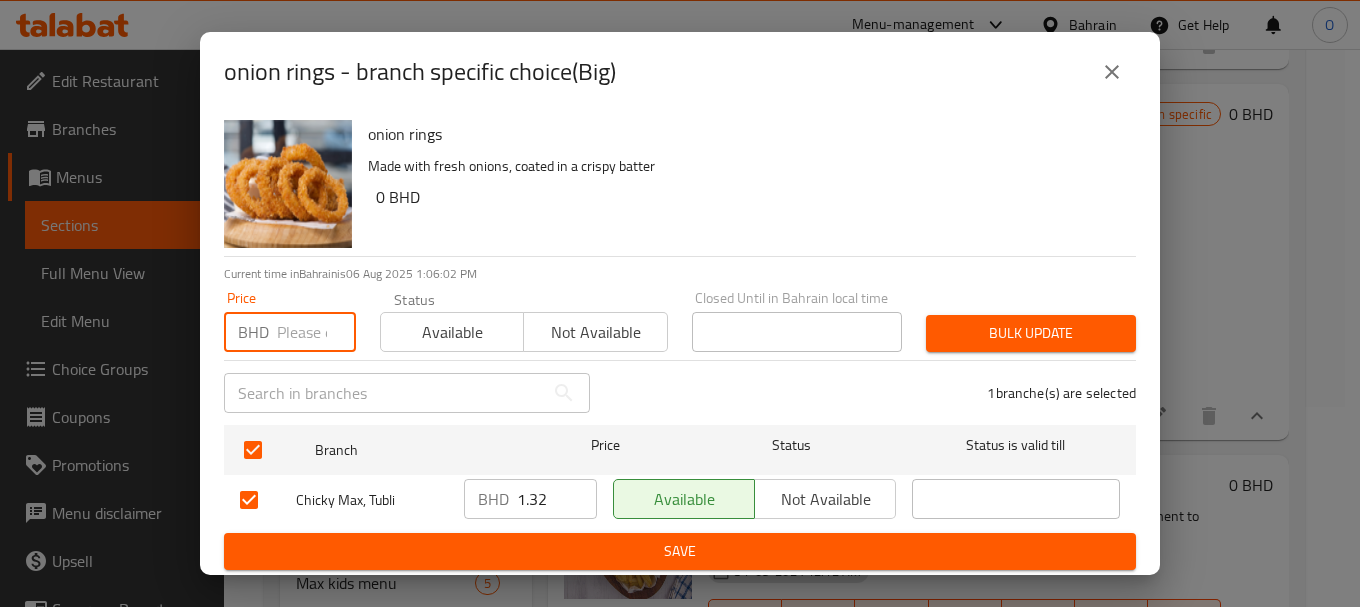 paste on "1.320" 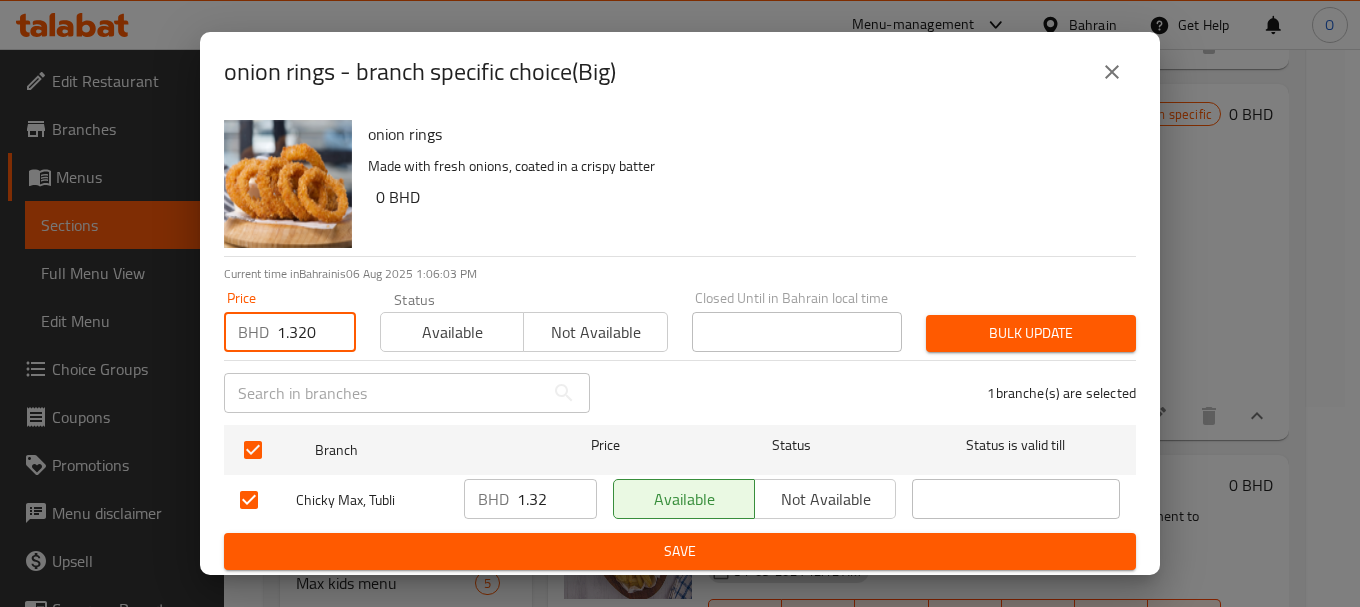 type on "1.320" 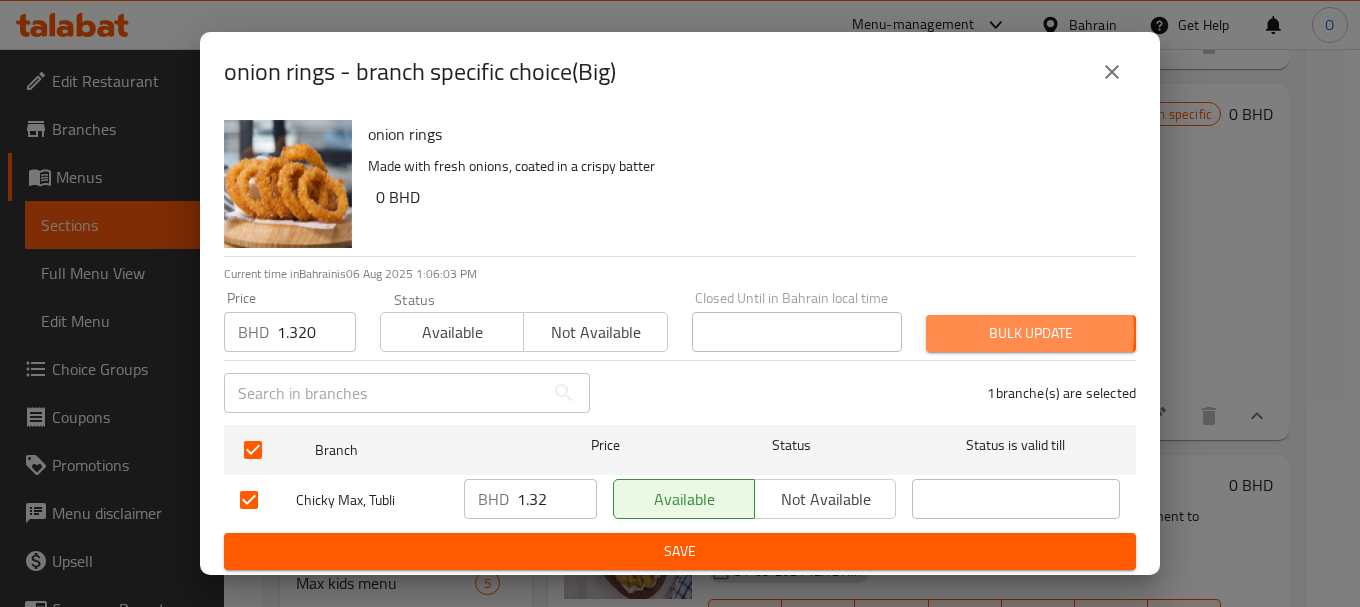click on "Bulk update" at bounding box center [1031, 333] 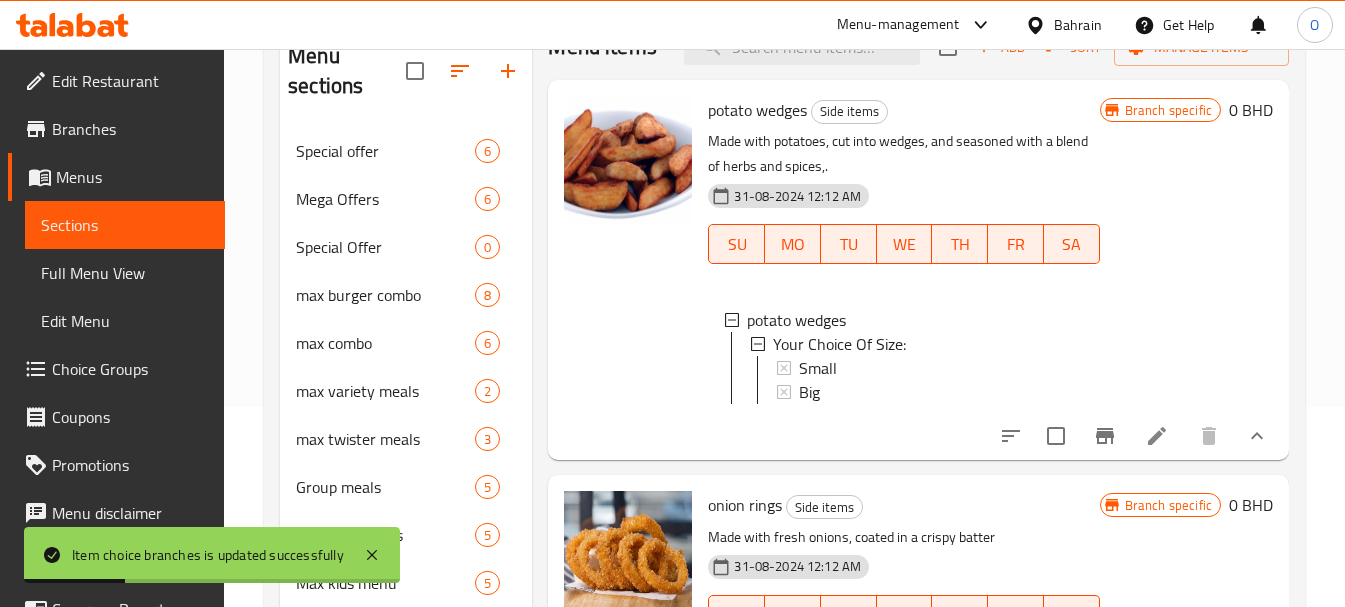 scroll, scrollTop: 0, scrollLeft: 0, axis: both 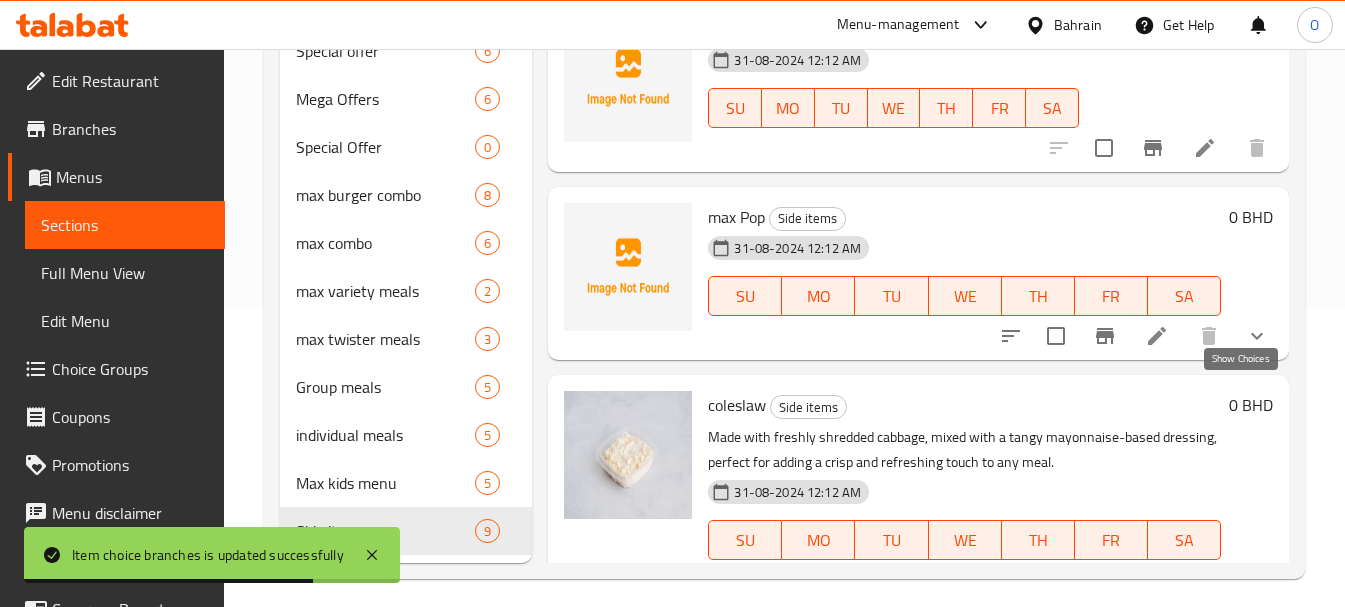 click 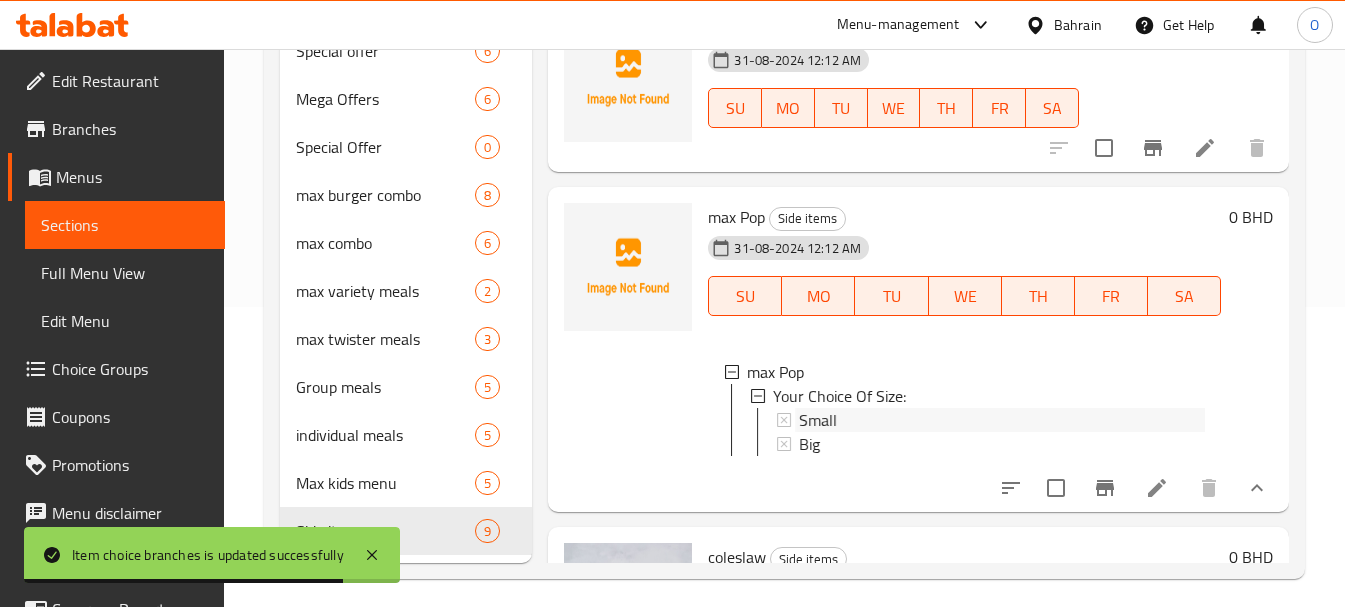 click on "Small" at bounding box center [1002, 420] 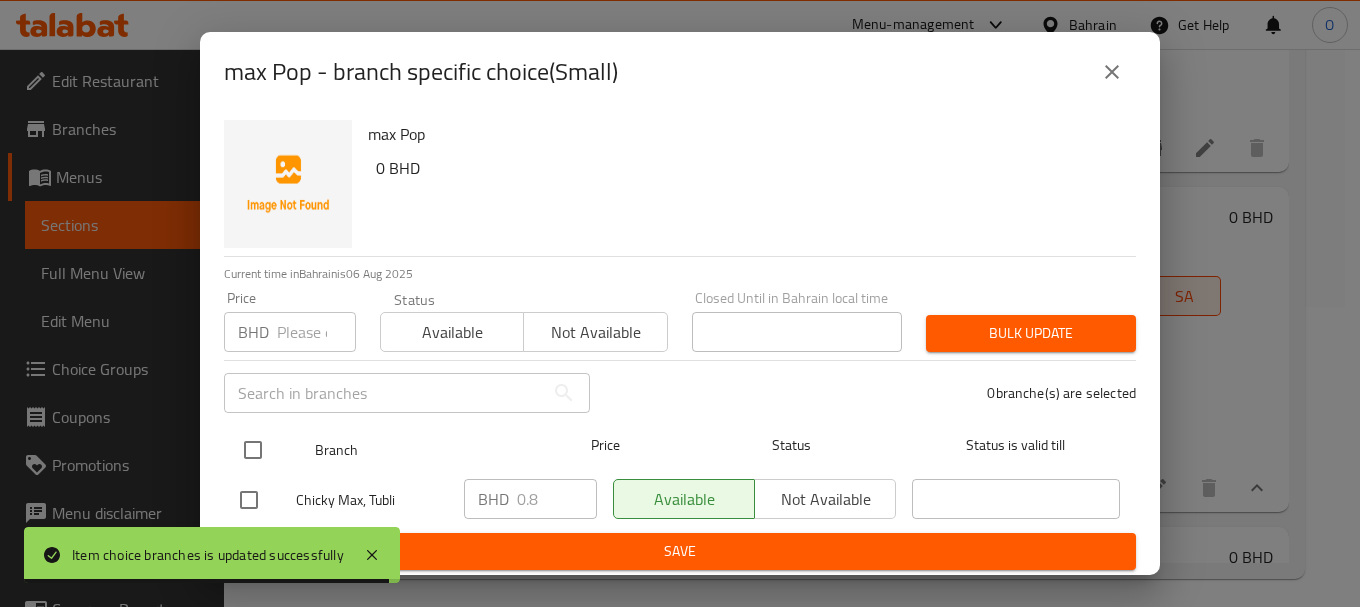 click at bounding box center (253, 450) 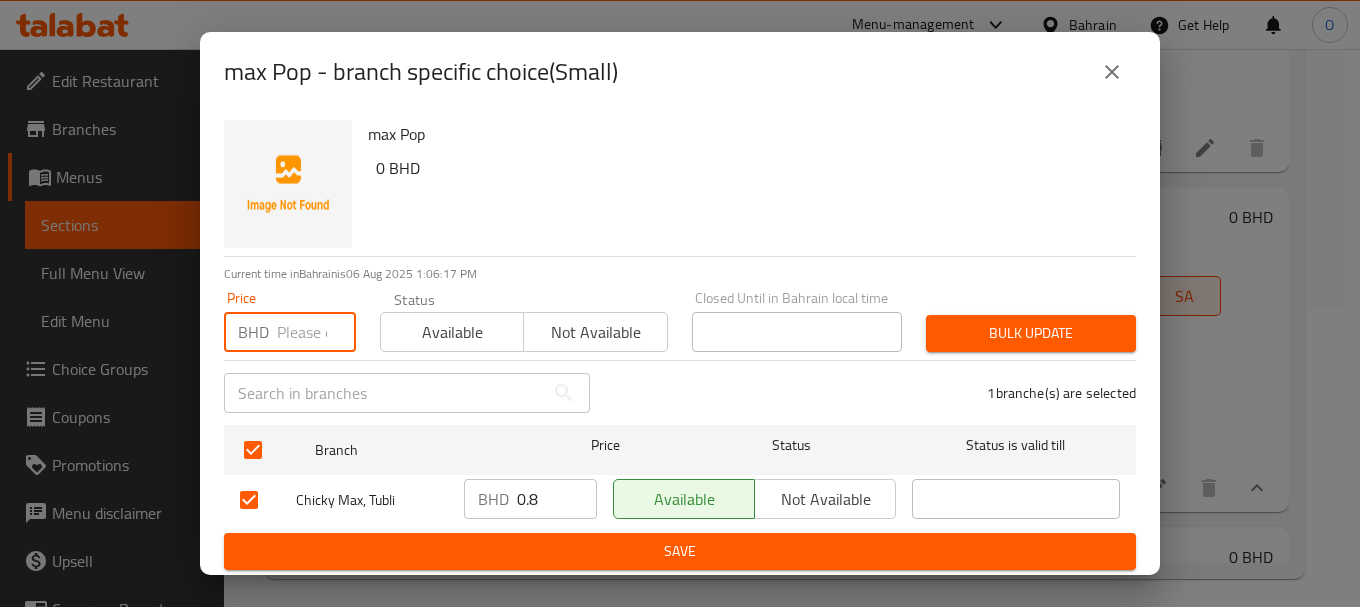 click at bounding box center (316, 332) 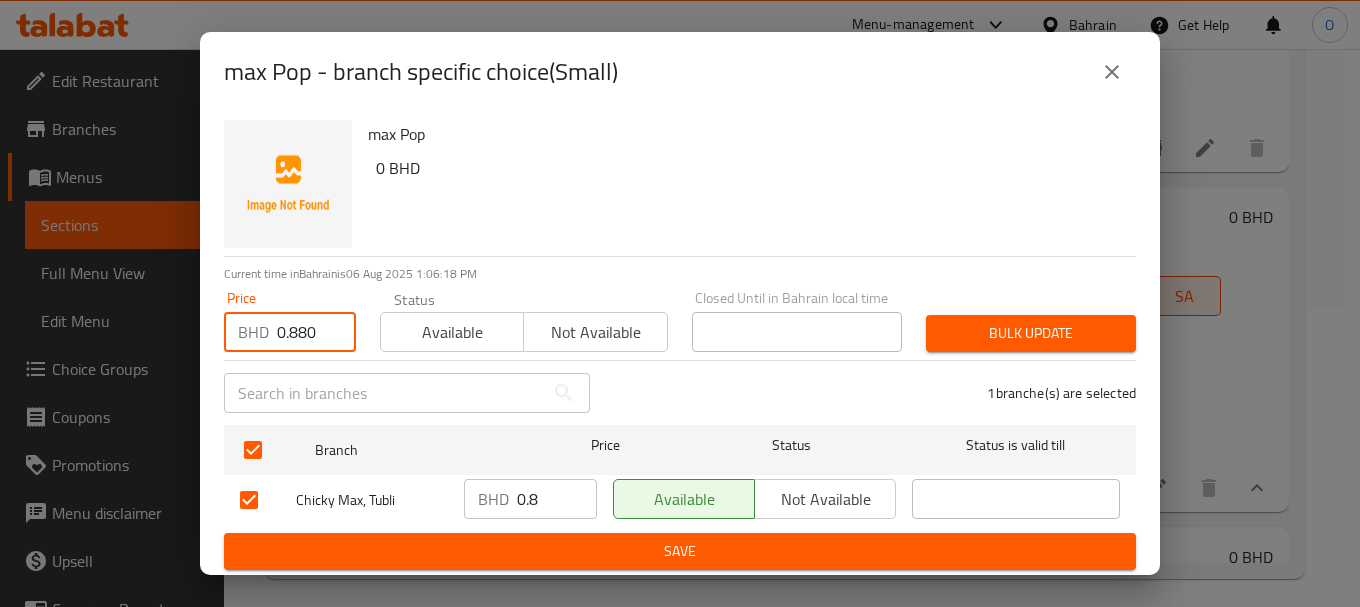 type on "0.880" 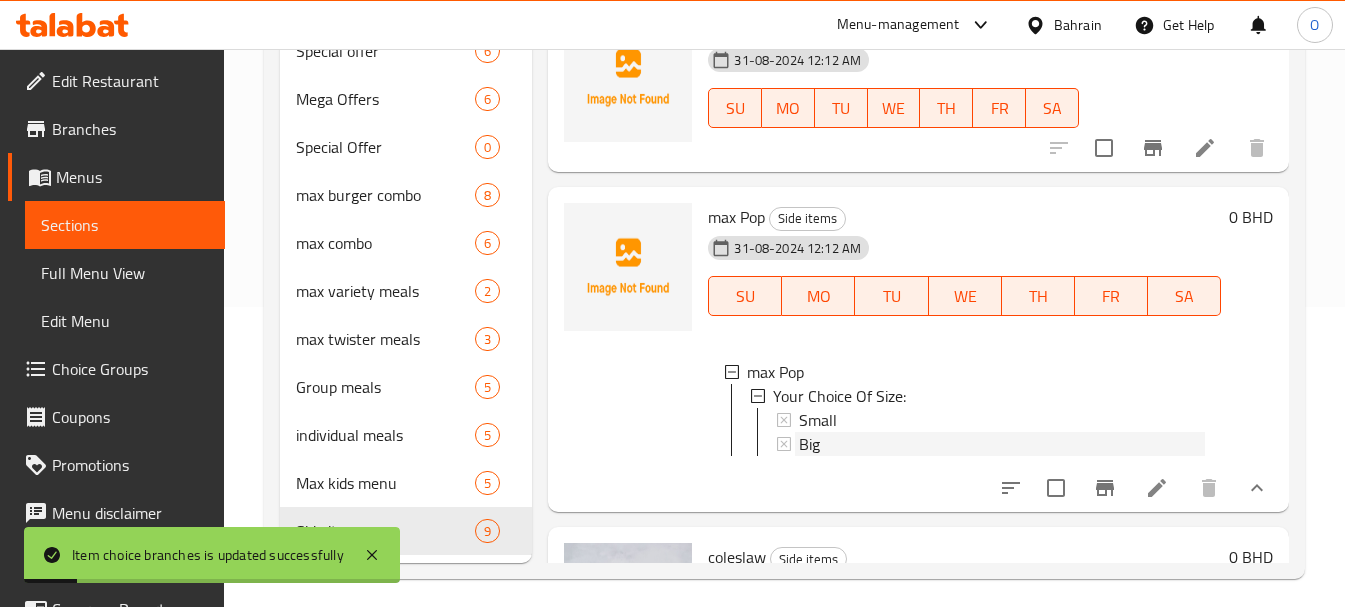 click on "Big" at bounding box center (1002, 444) 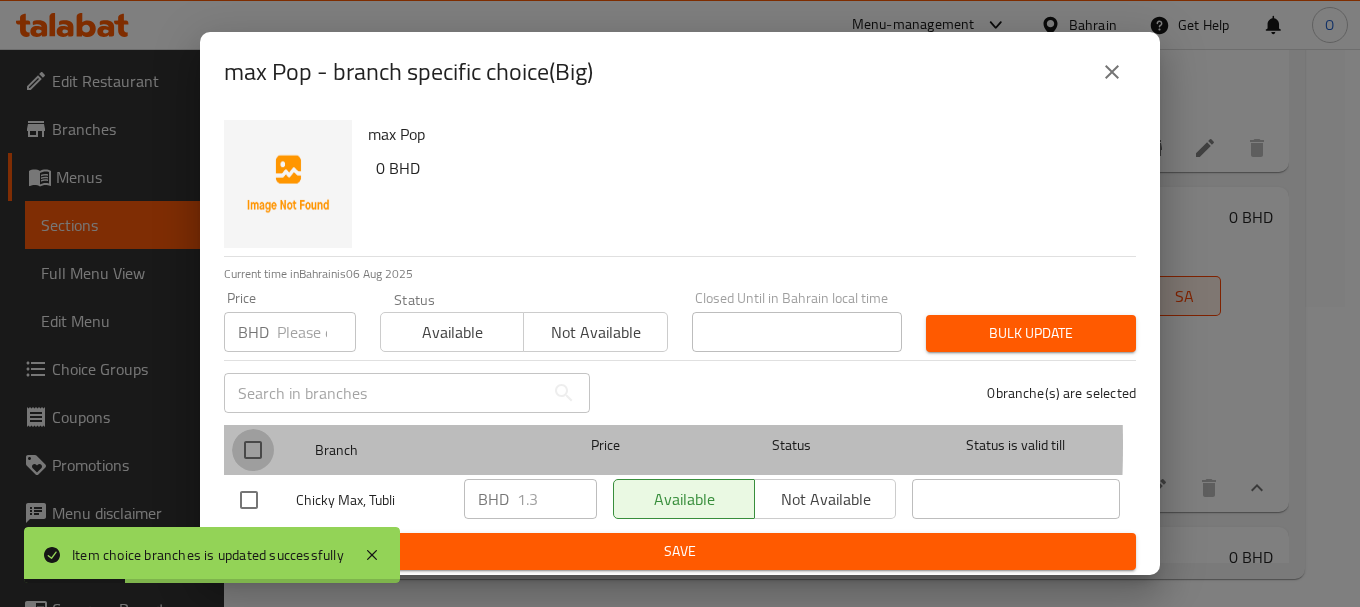 click at bounding box center [253, 450] 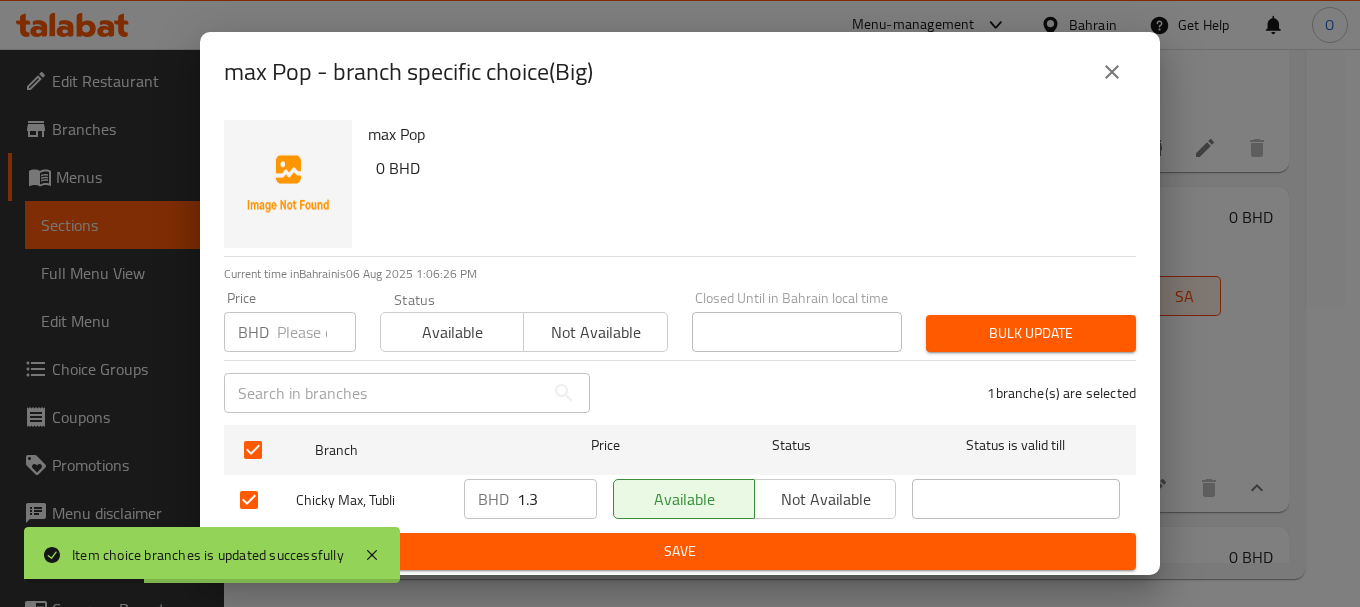 click at bounding box center (316, 332) 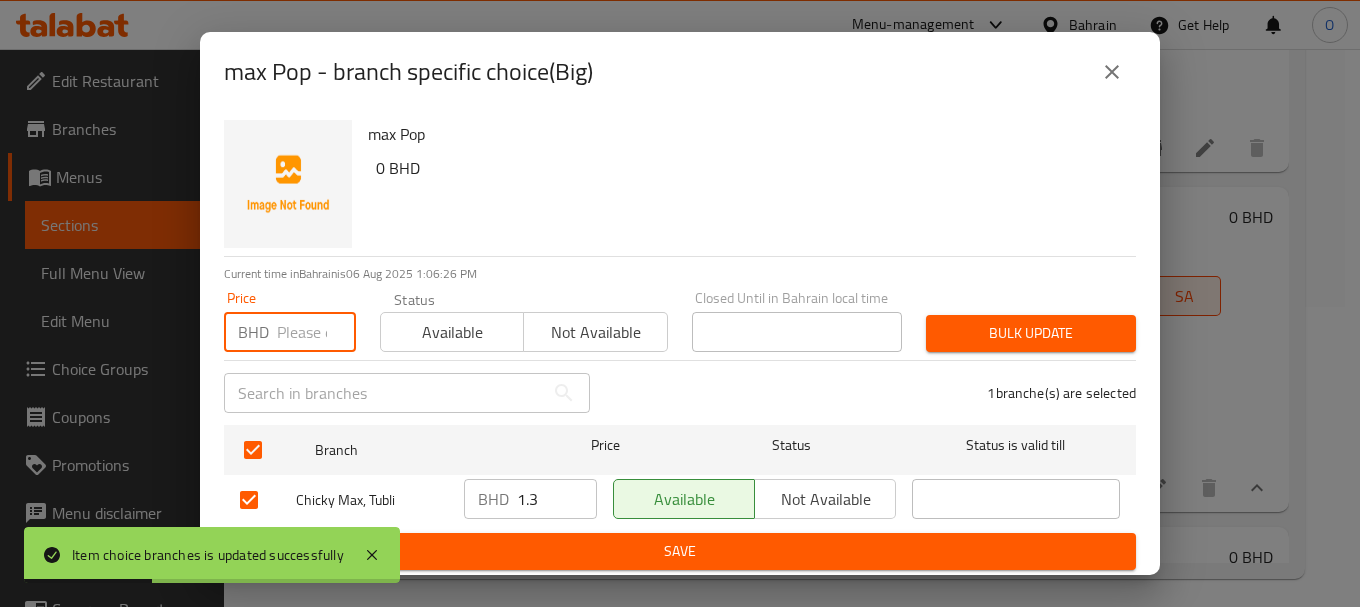 paste on "1.430" 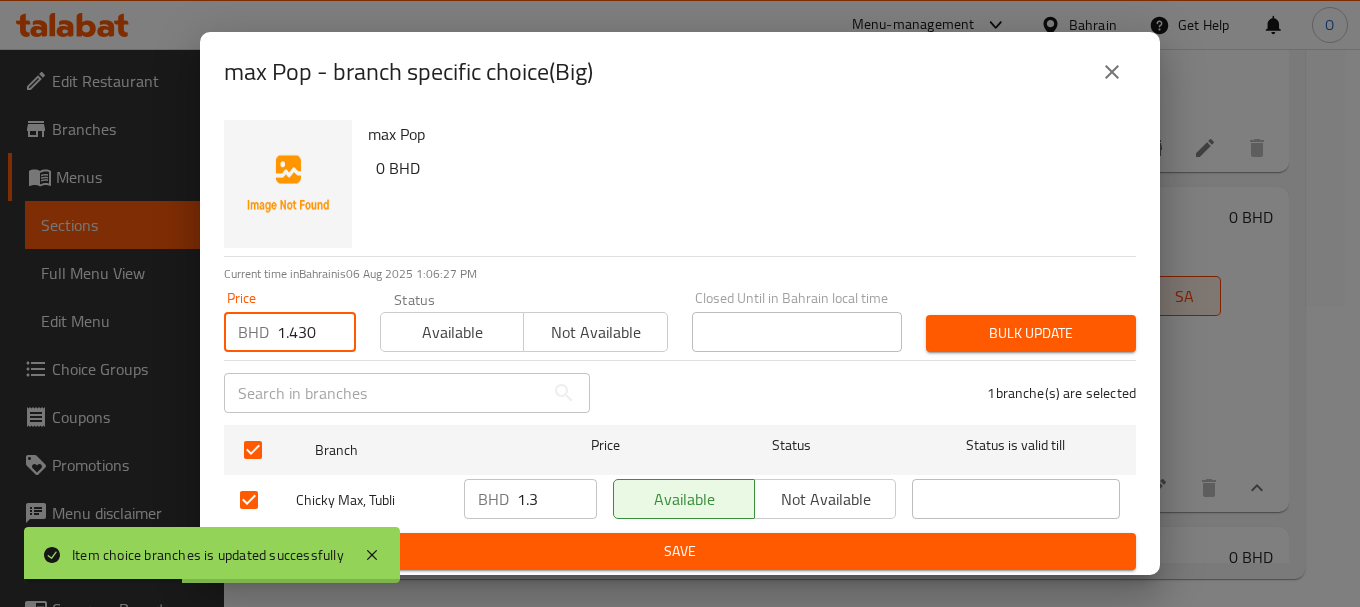 type on "1.430" 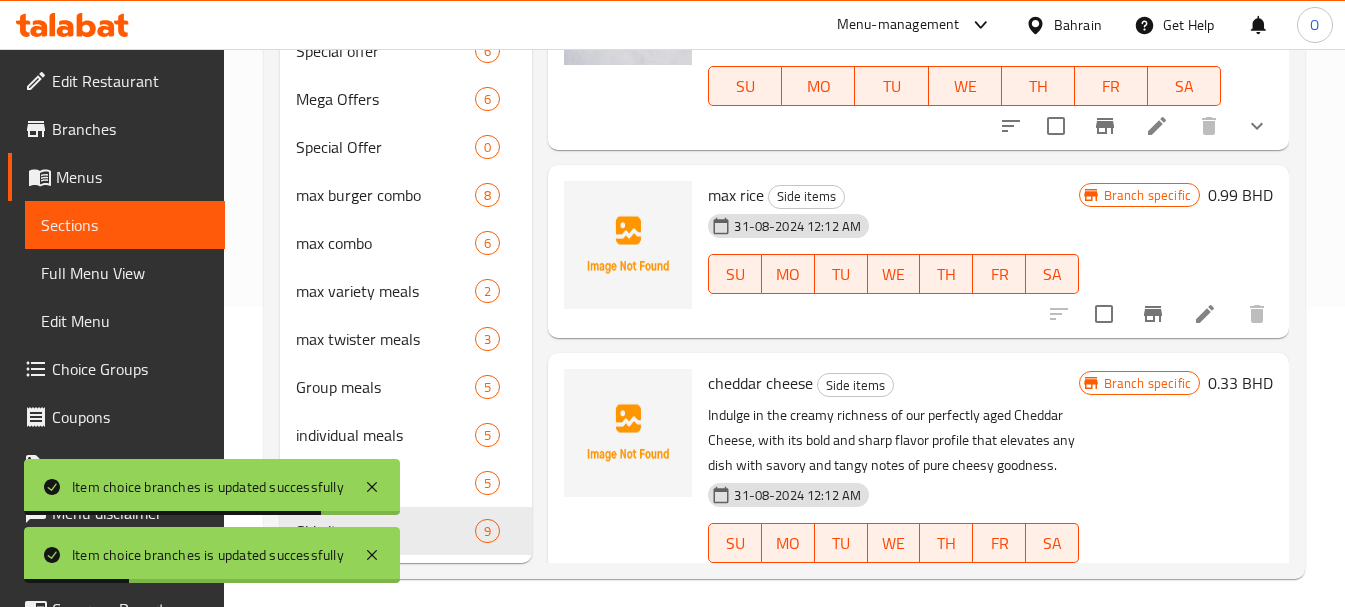 scroll, scrollTop: 1800, scrollLeft: 0, axis: vertical 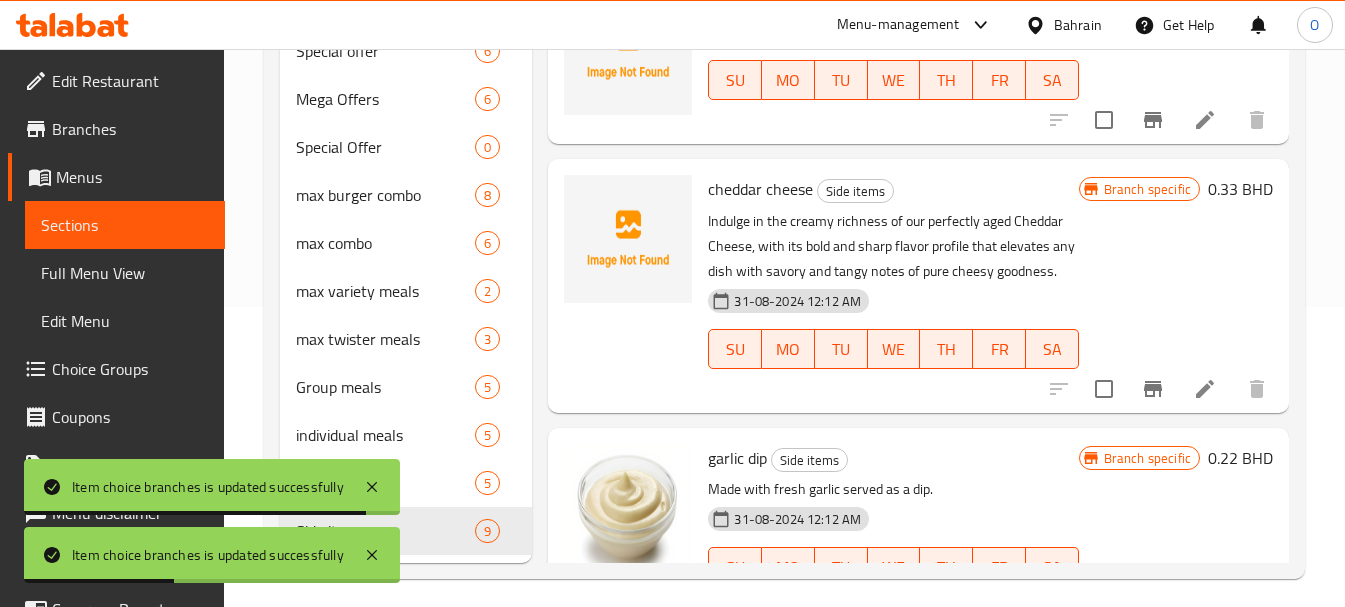 click 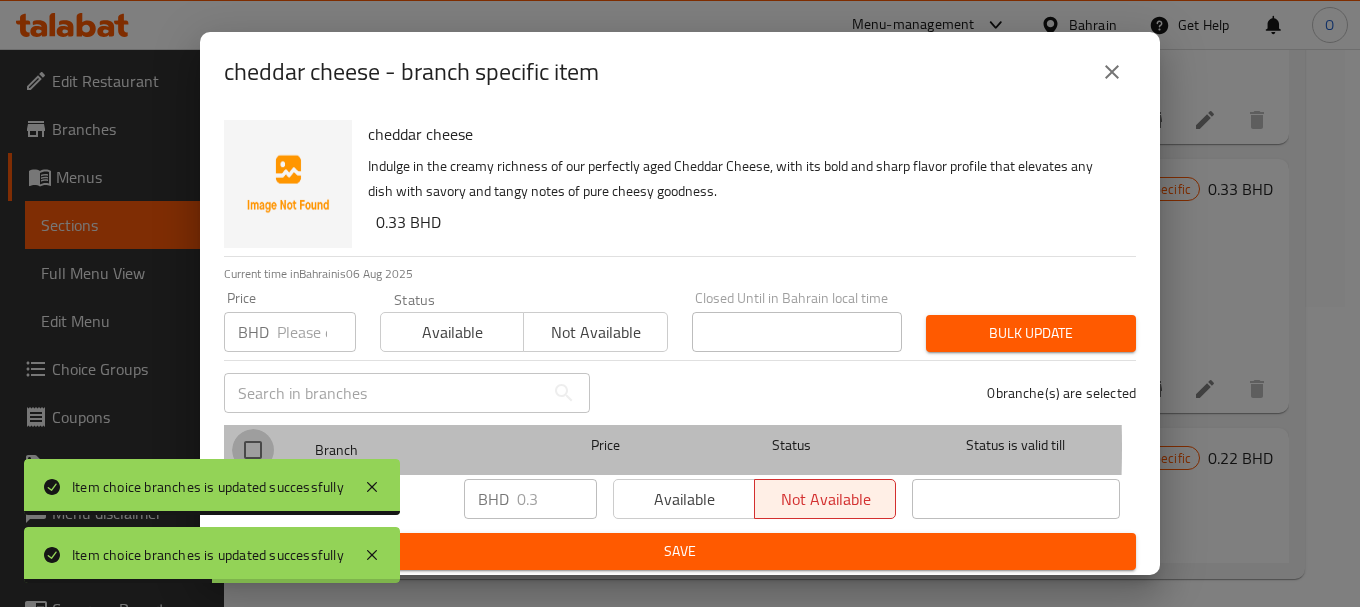 click at bounding box center (253, 450) 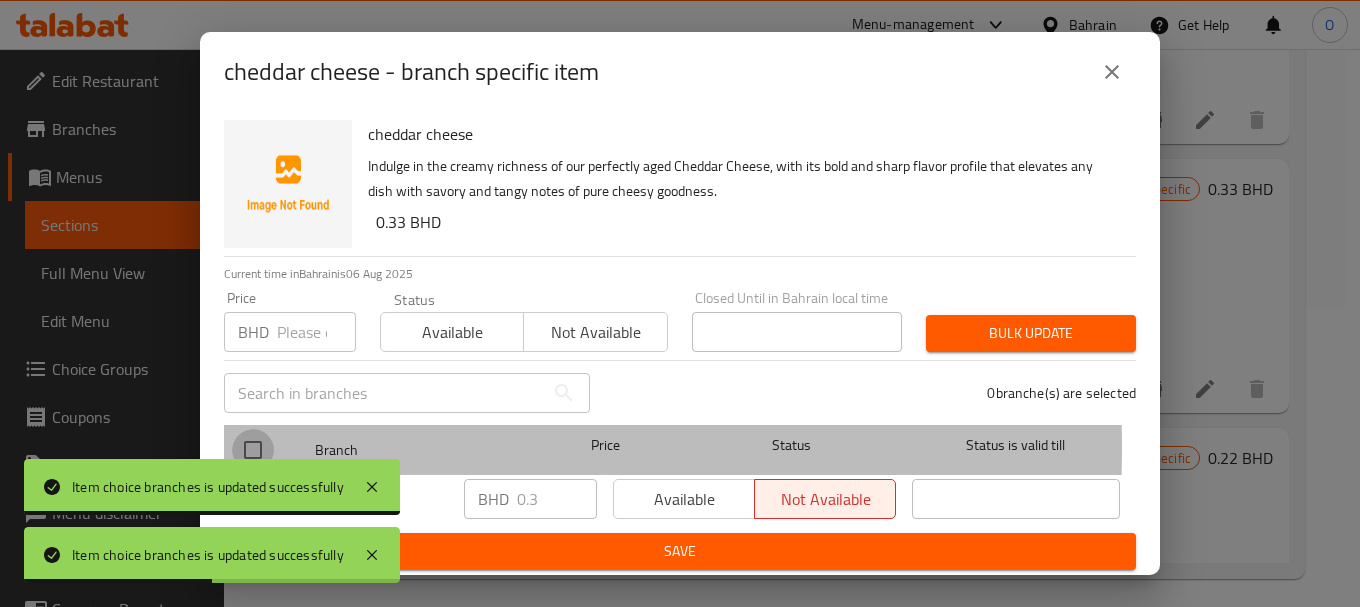 checkbox on "true" 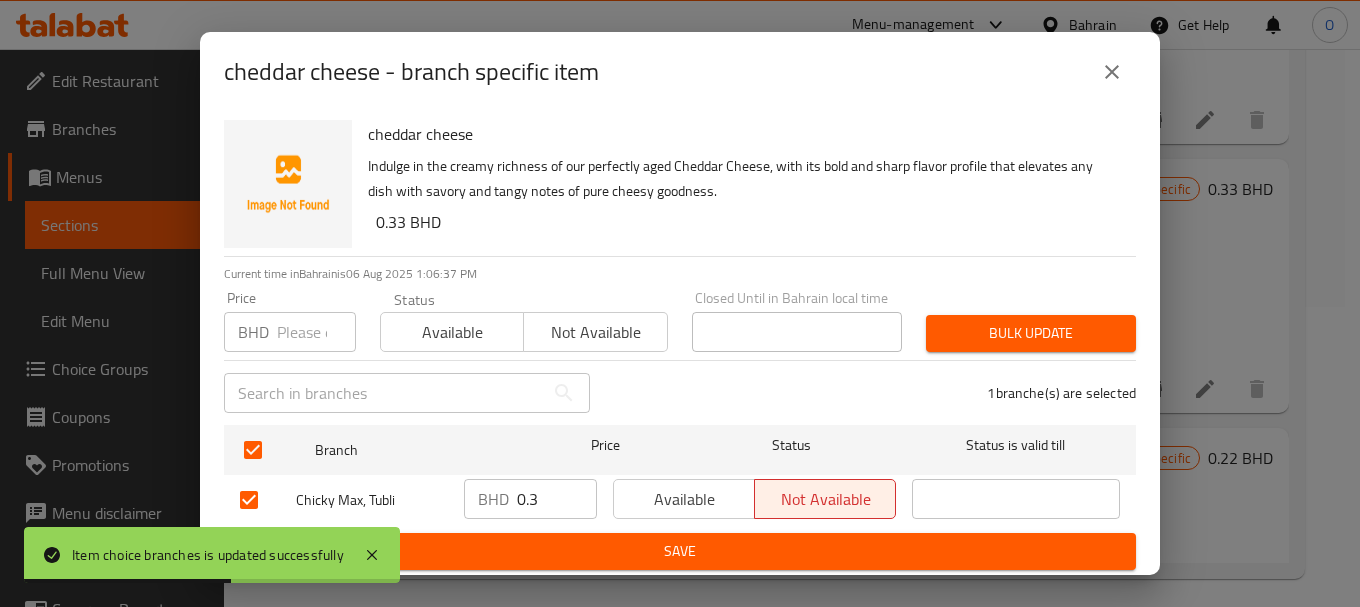 click at bounding box center (316, 332) 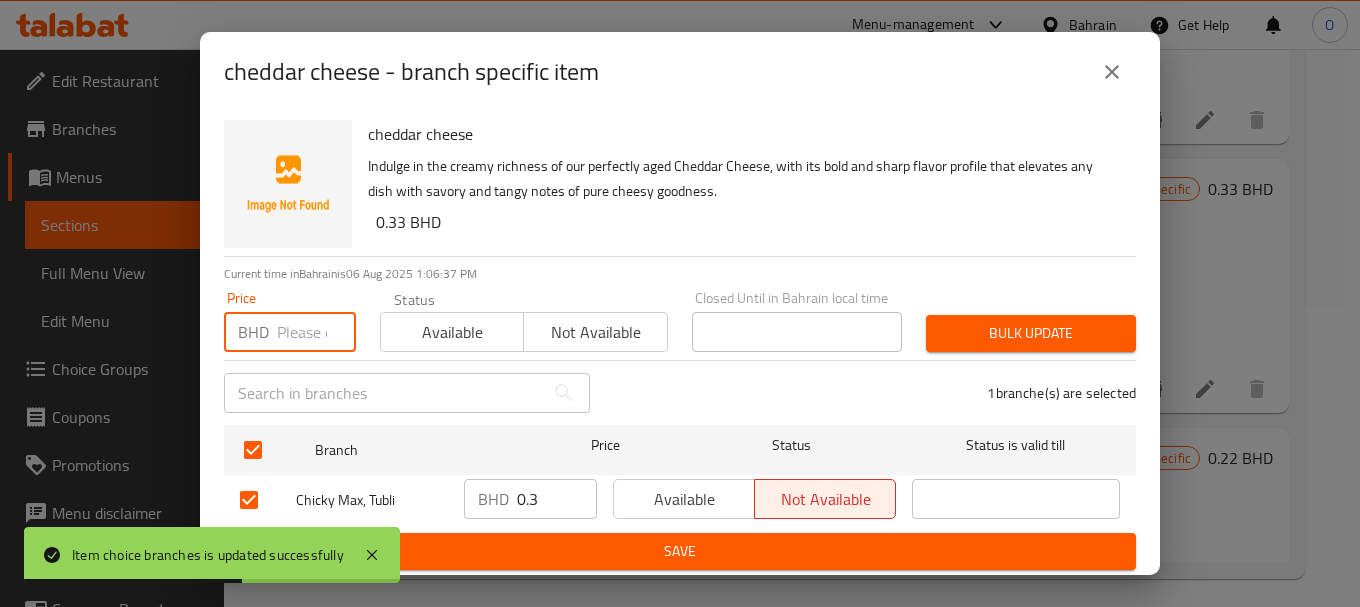 paste on "0.330" 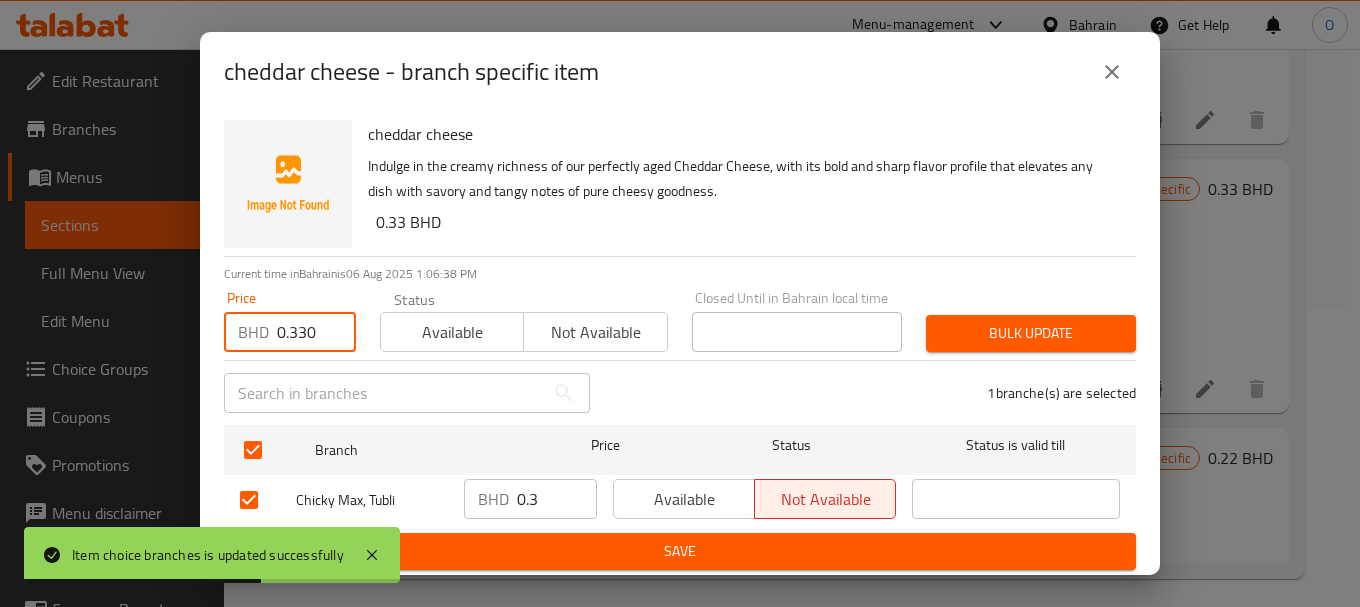 type on "0.330" 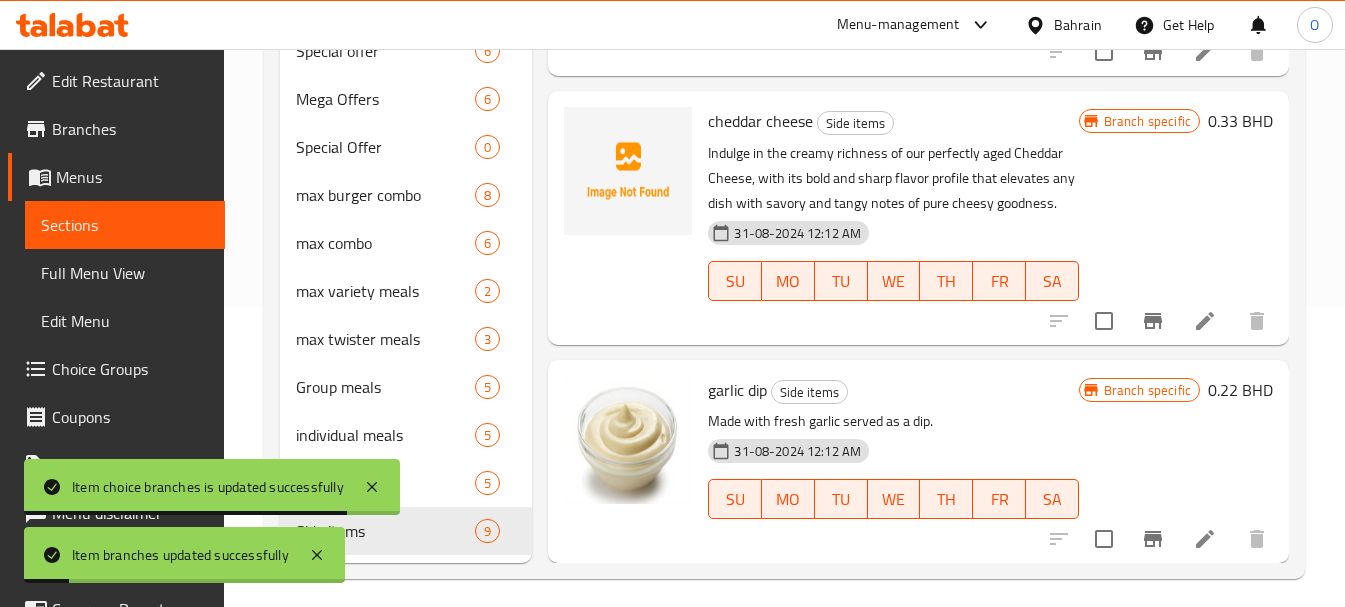 scroll, scrollTop: 1968, scrollLeft: 0, axis: vertical 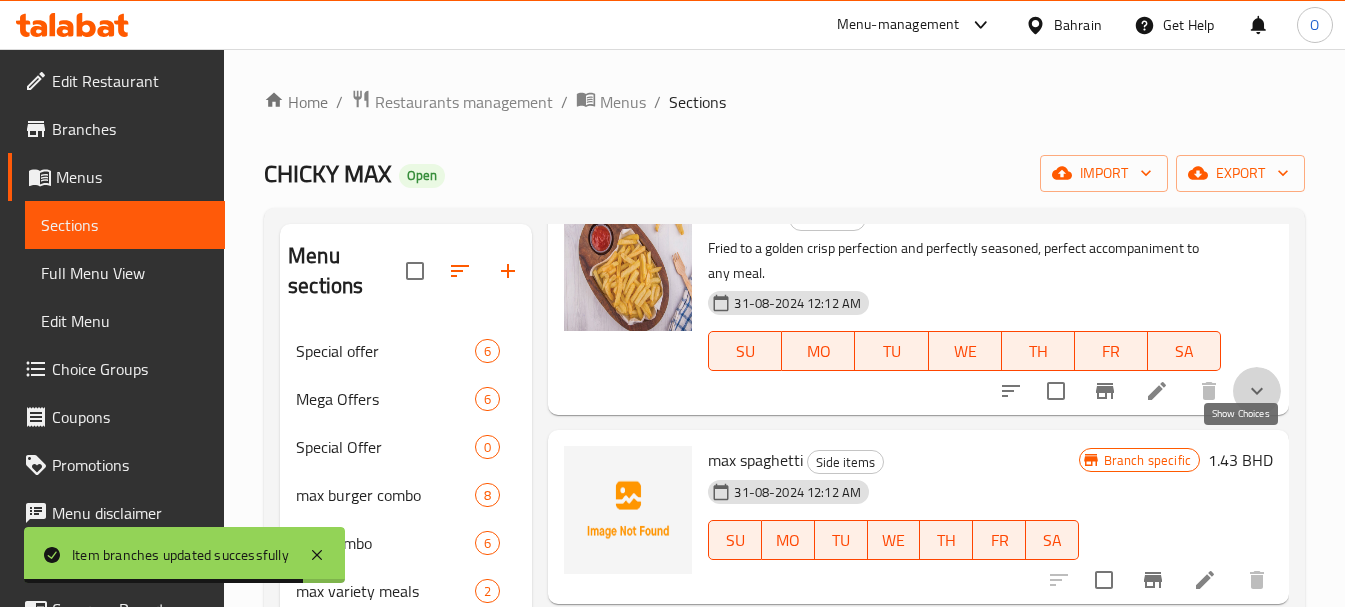 click 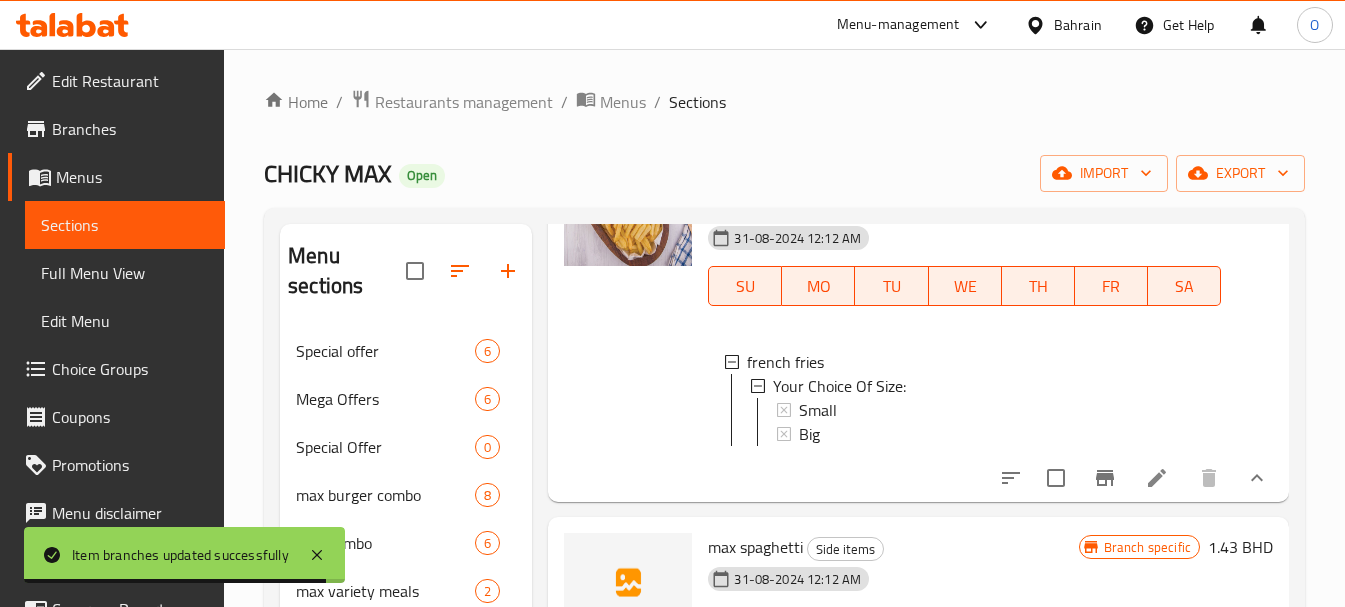 scroll, scrollTop: 968, scrollLeft: 0, axis: vertical 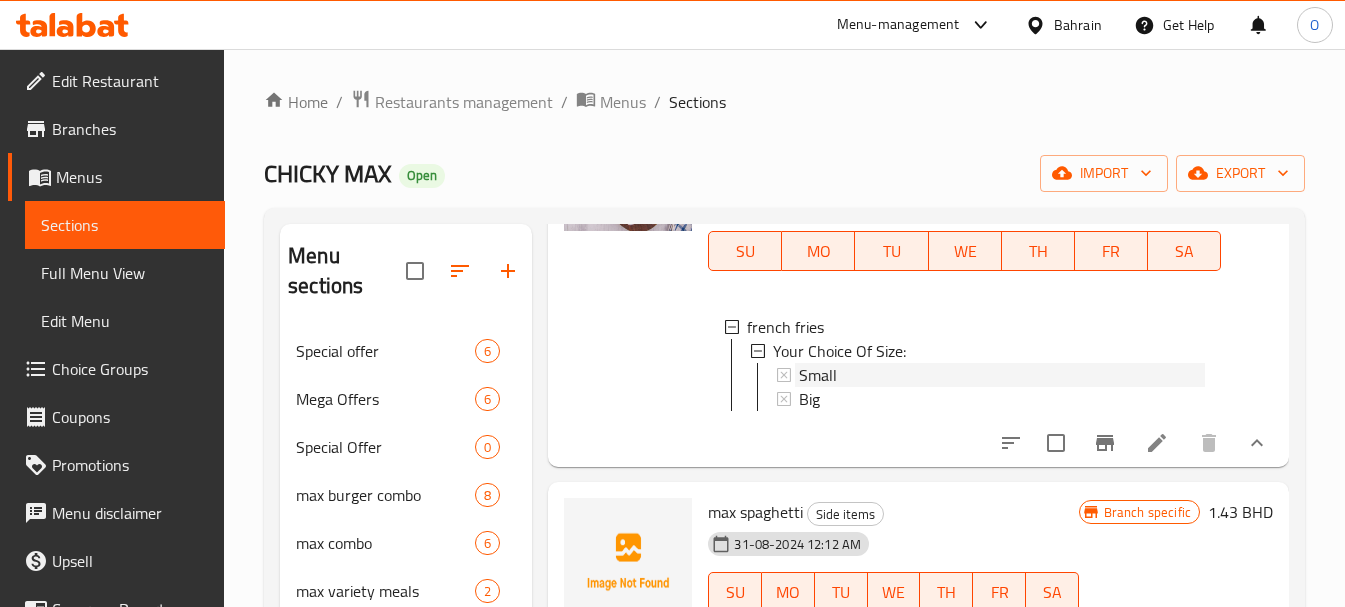 click on "Small" at bounding box center [1002, 375] 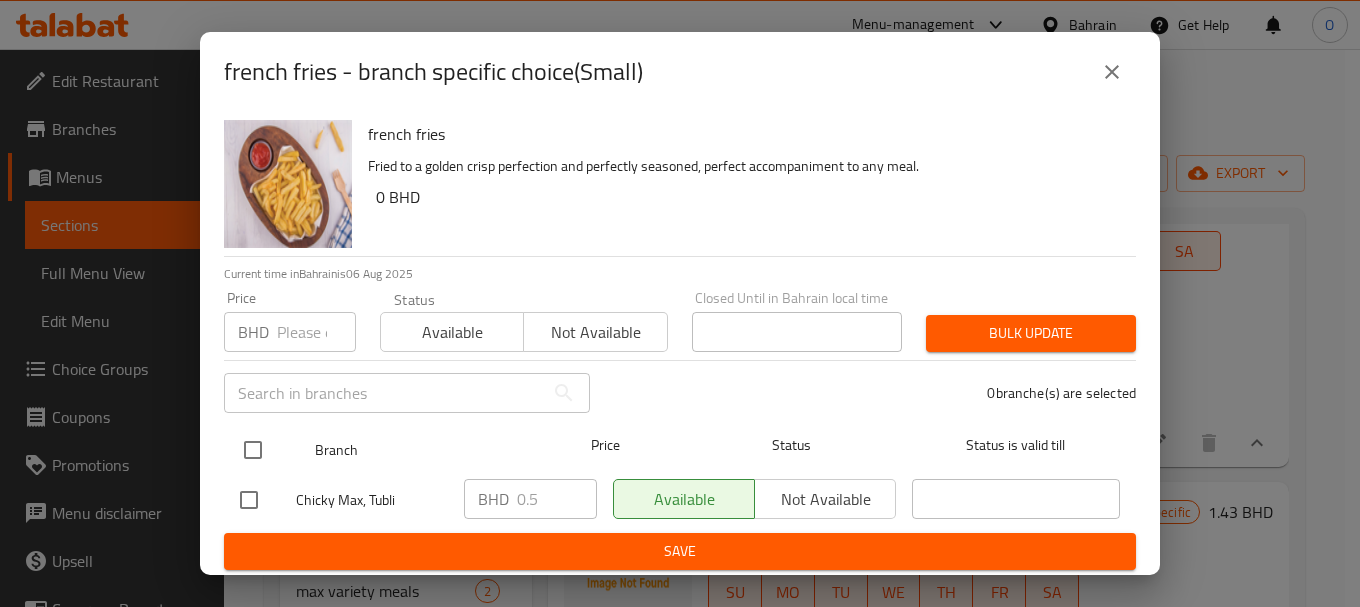 click at bounding box center [253, 450] 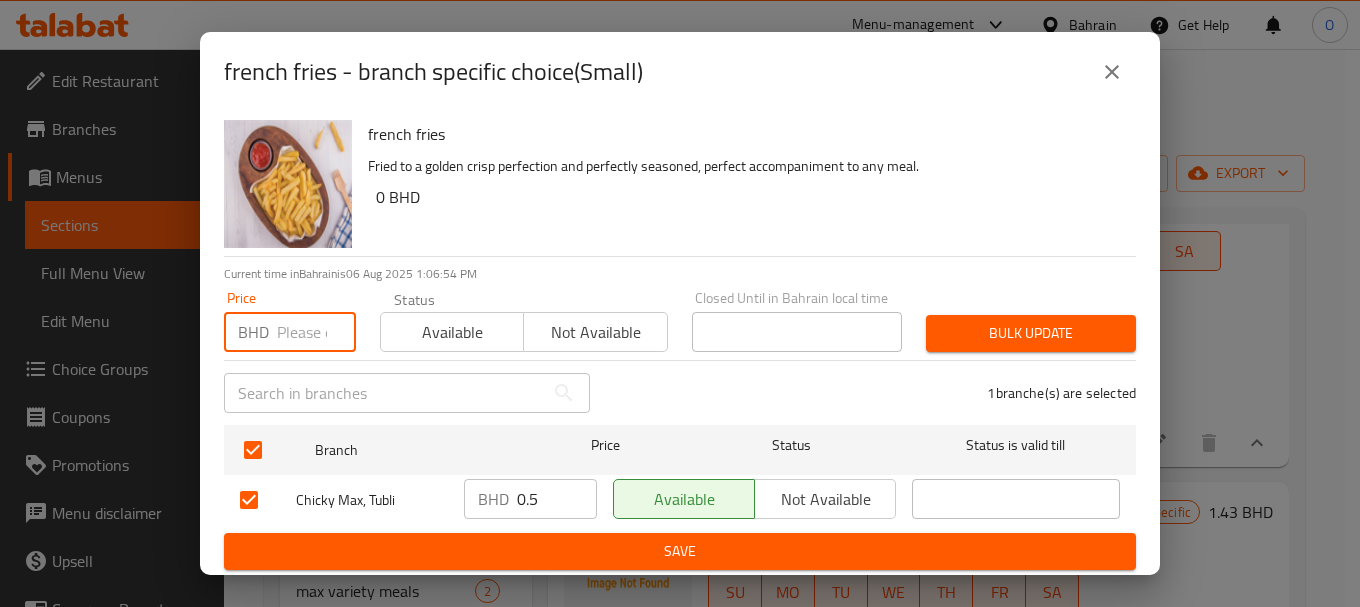 click at bounding box center (316, 332) 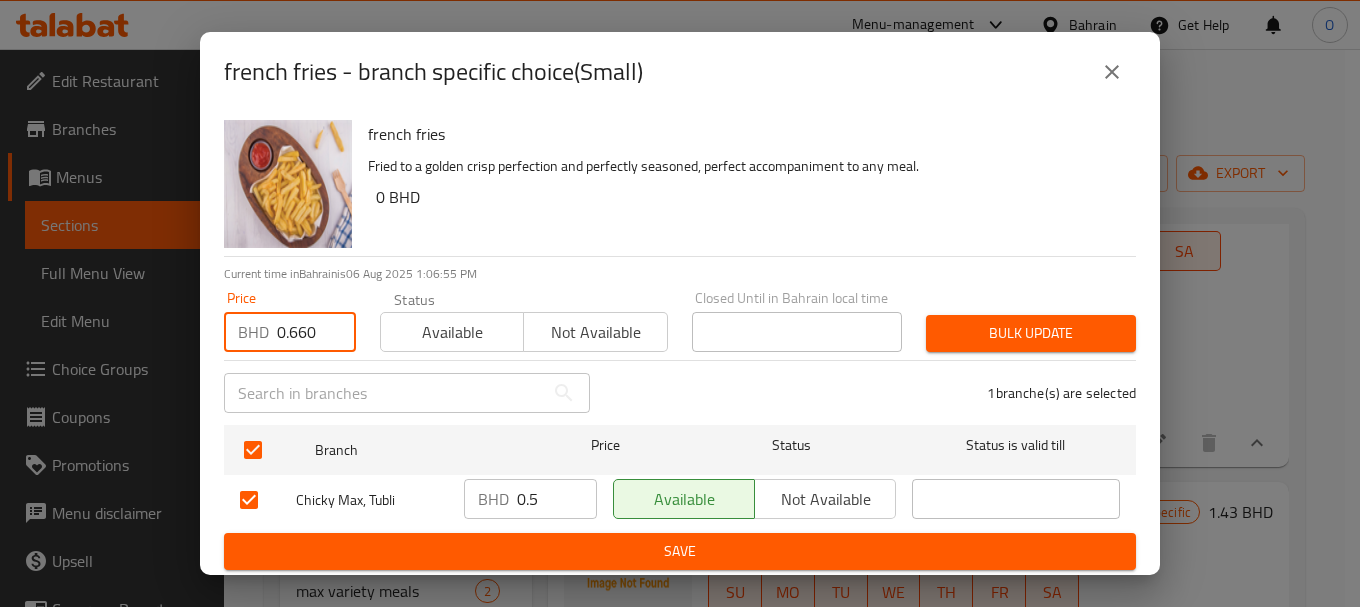 type on "0.660" 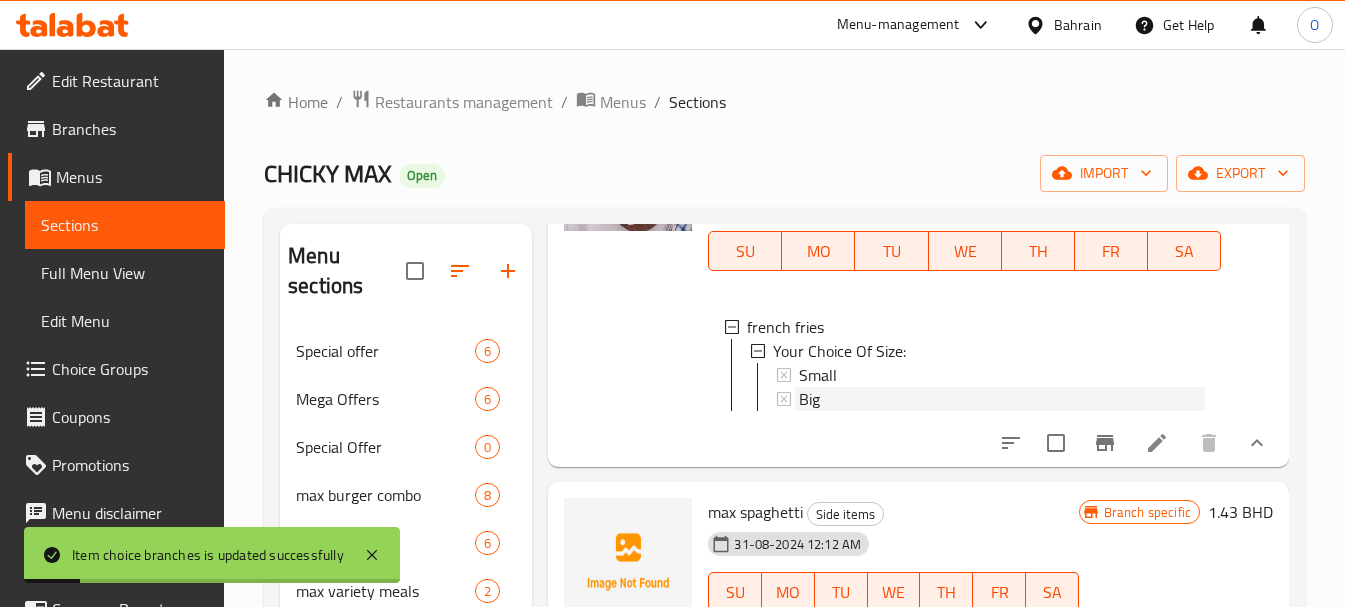 click on "Big" at bounding box center [1002, 399] 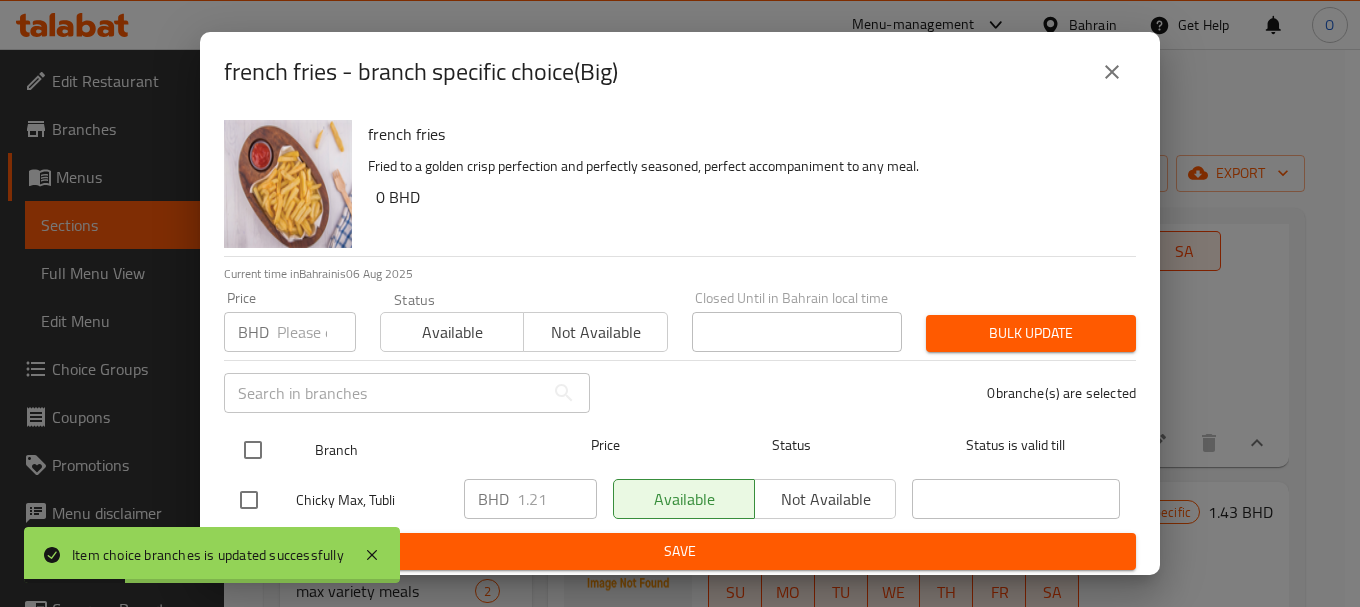 click at bounding box center (253, 450) 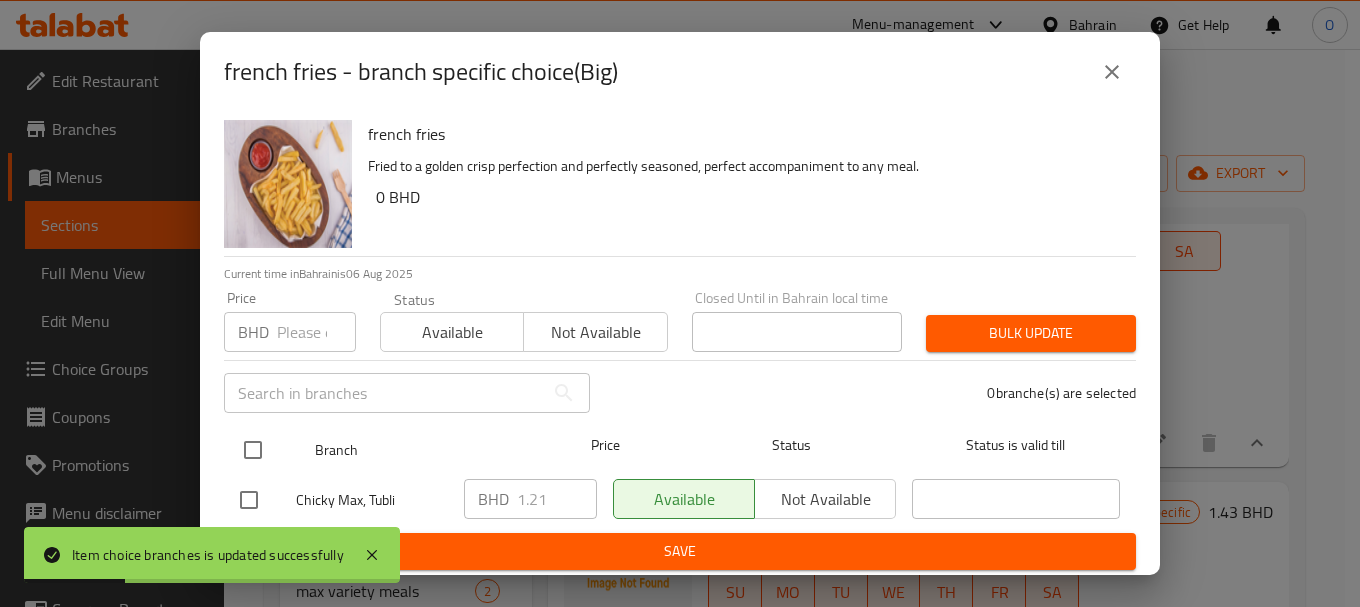 checkbox on "true" 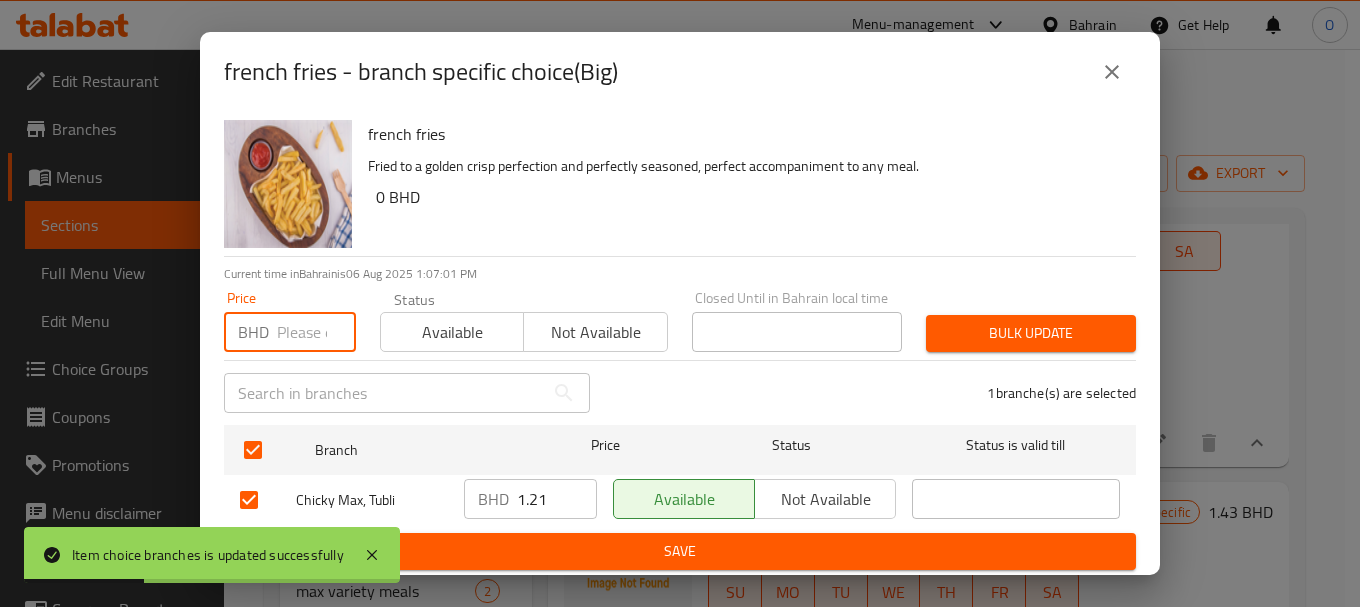 click at bounding box center [316, 332] 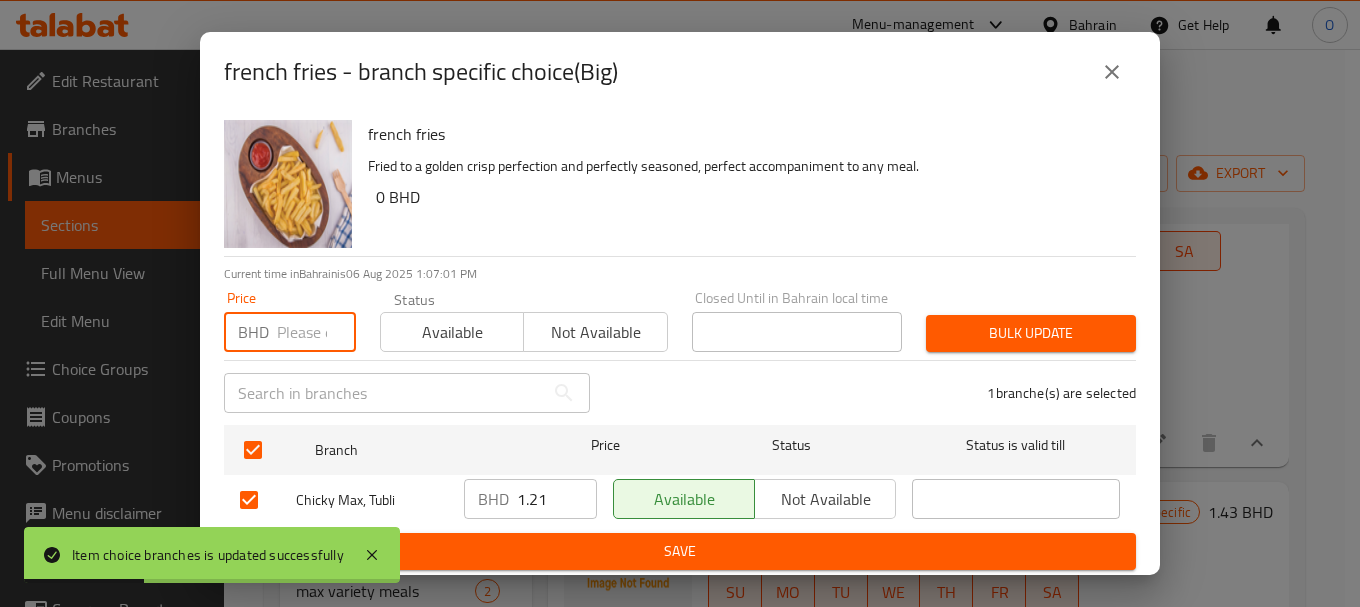 paste on "1.320" 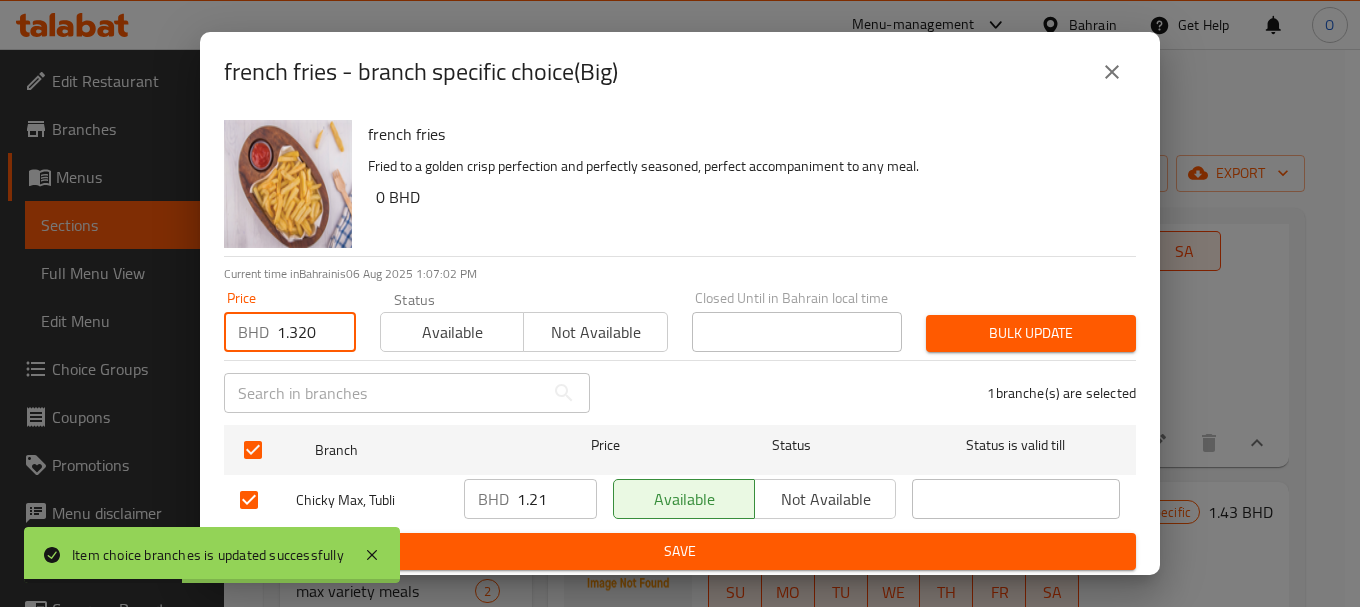 type on "1.320" 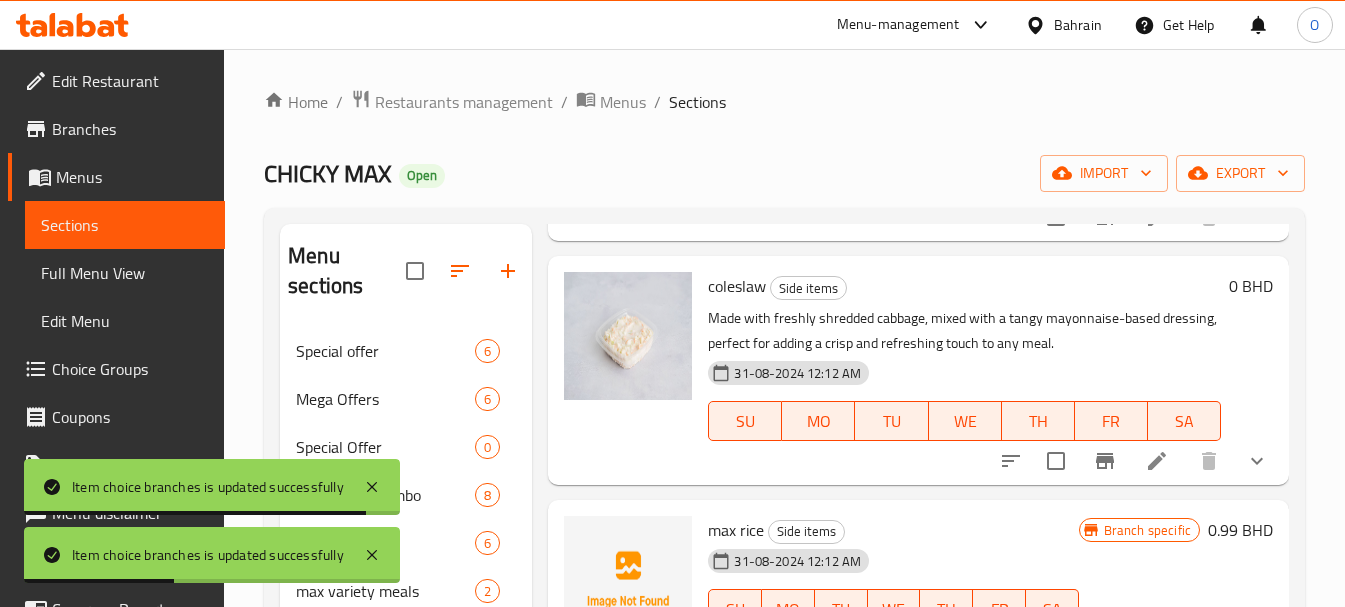 scroll, scrollTop: 1768, scrollLeft: 0, axis: vertical 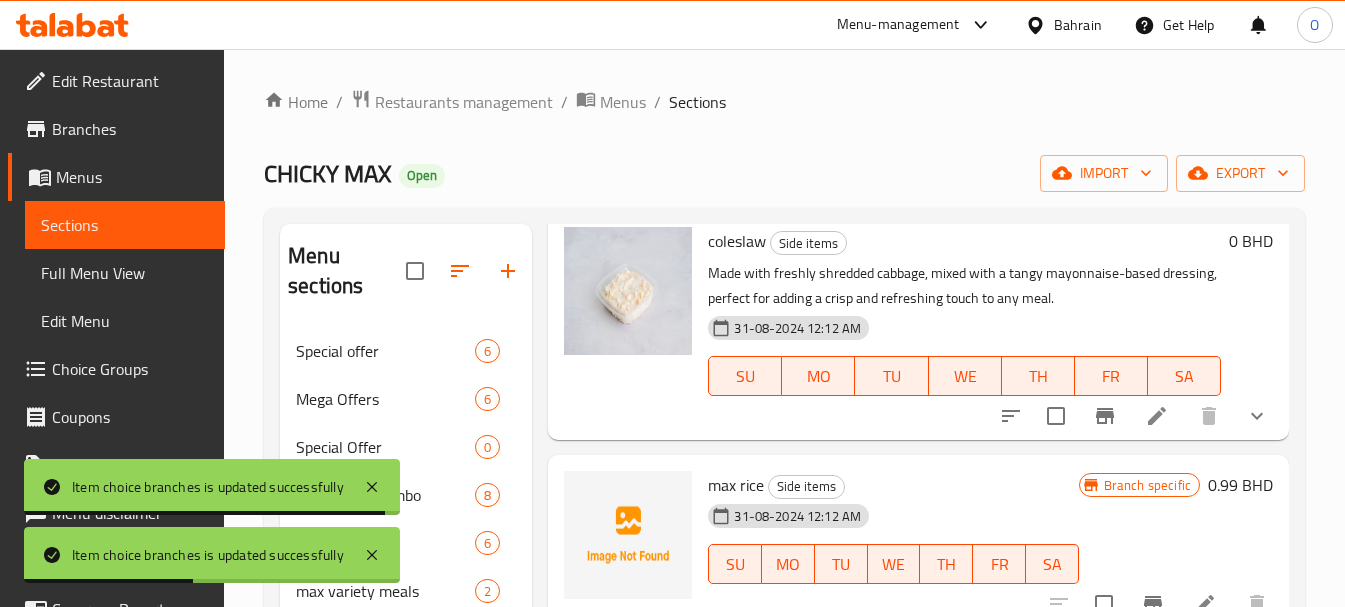 click 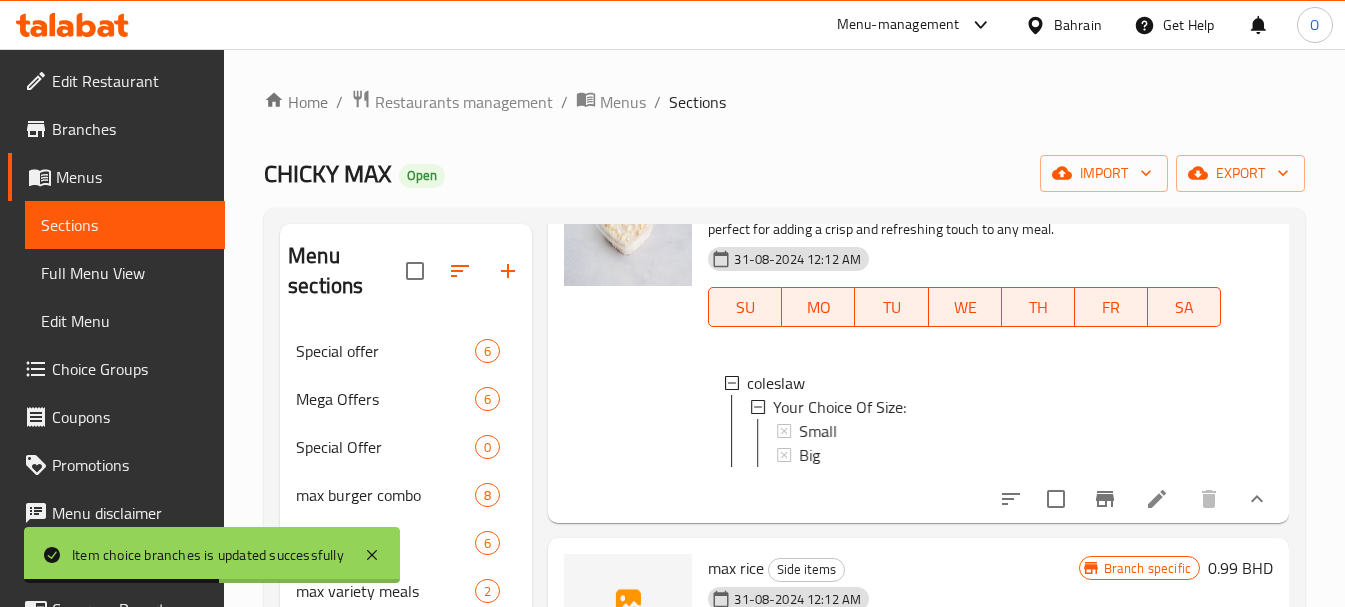 scroll, scrollTop: 1968, scrollLeft: 0, axis: vertical 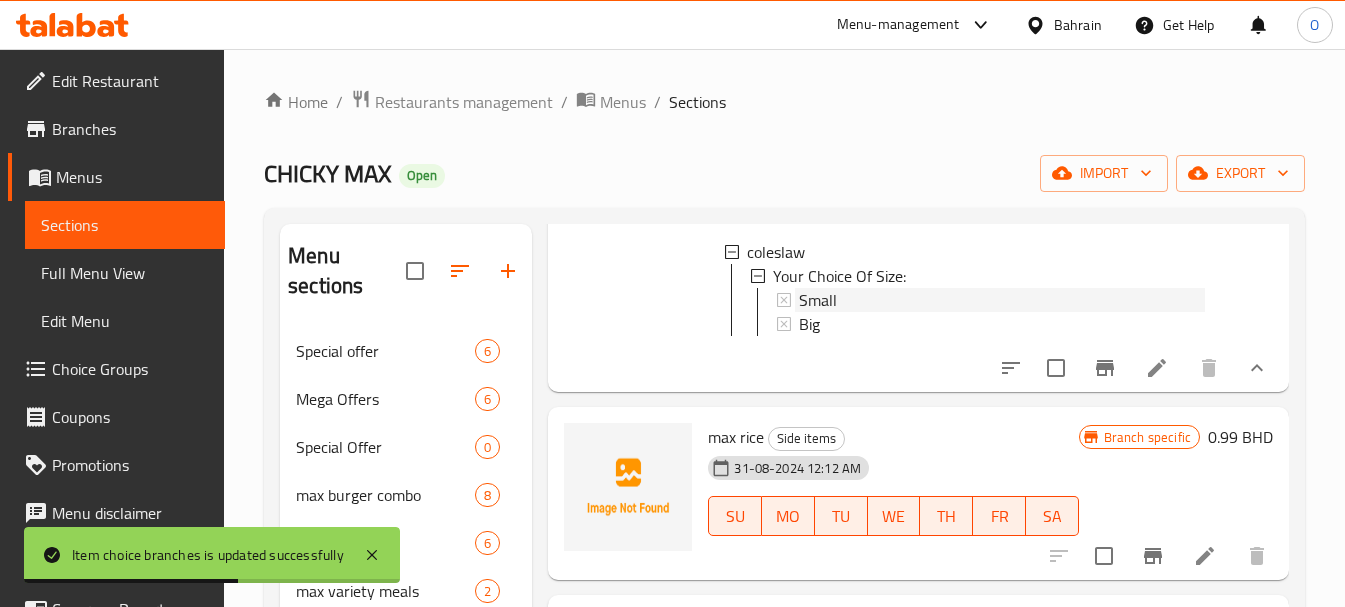 click on "Small" at bounding box center [1002, 300] 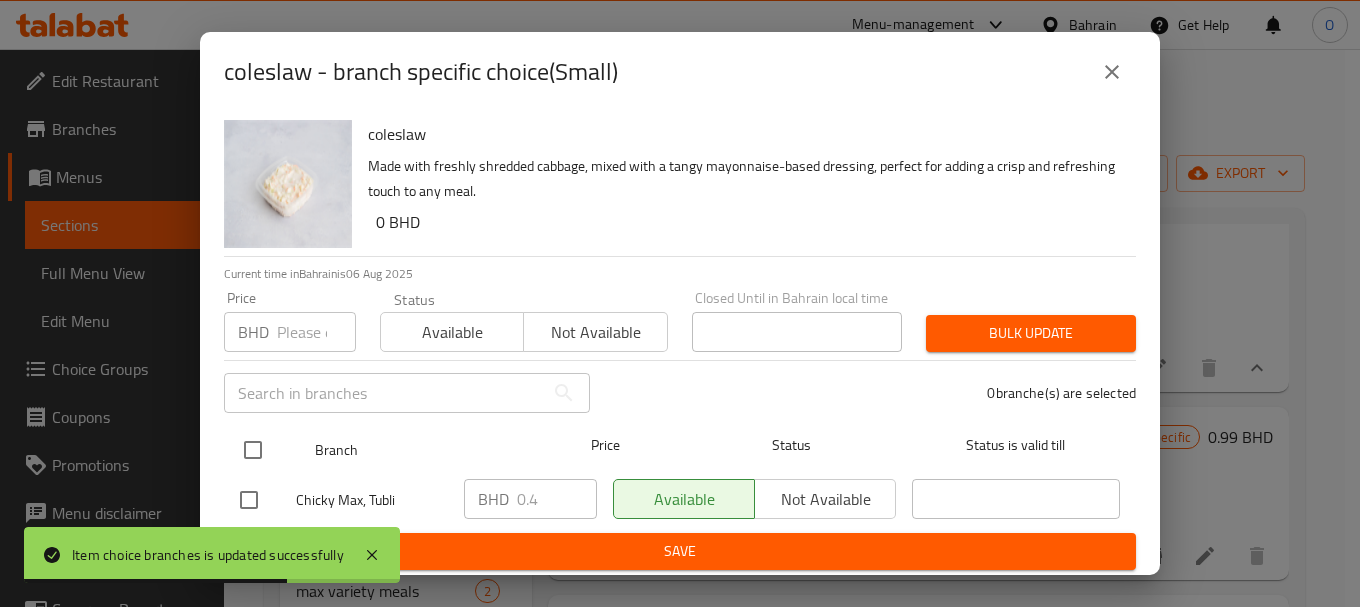 click at bounding box center (253, 450) 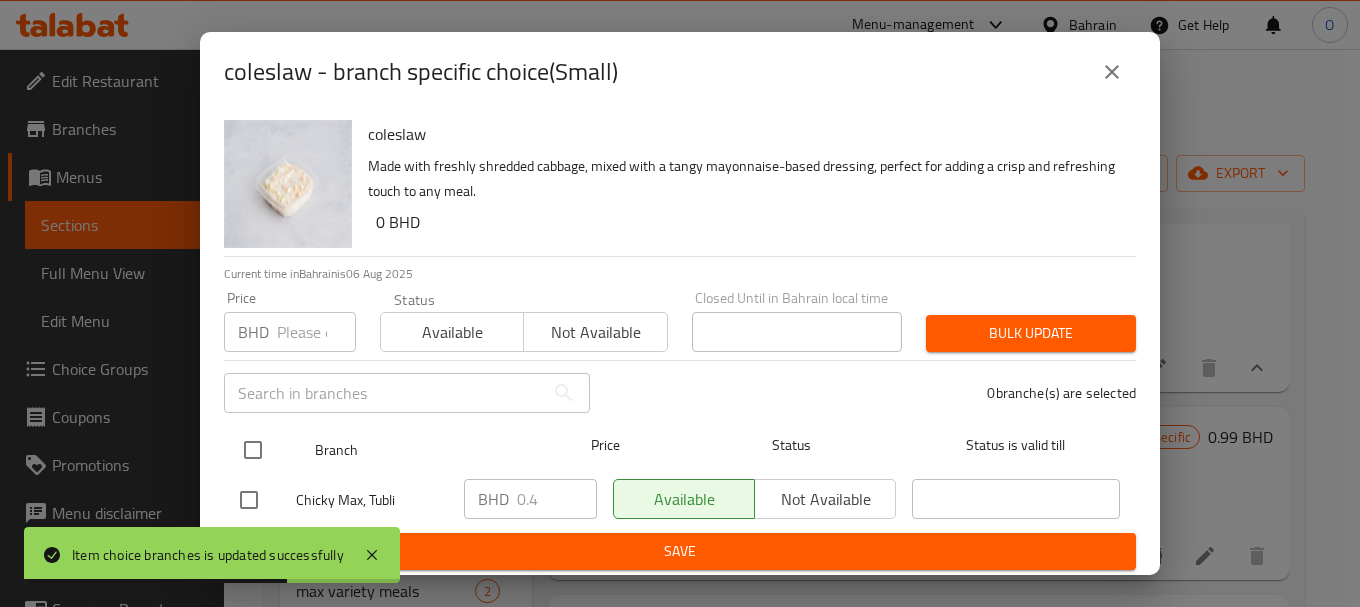 checkbox on "true" 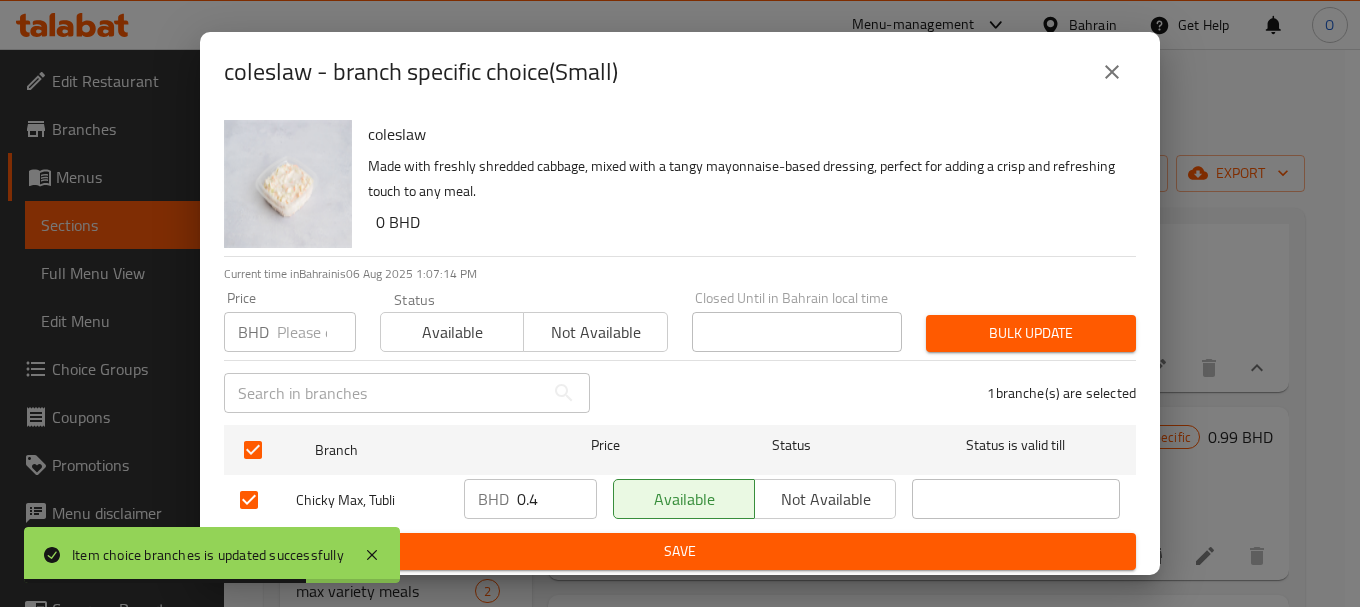 click at bounding box center [316, 332] 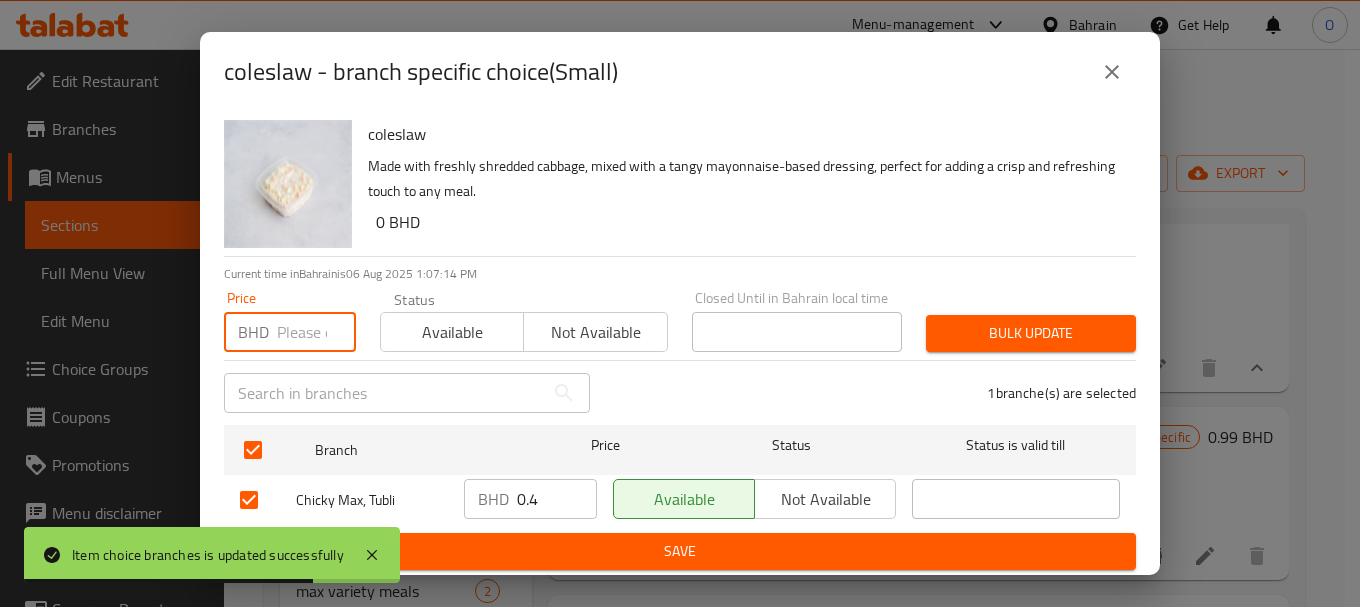 paste on "0.440" 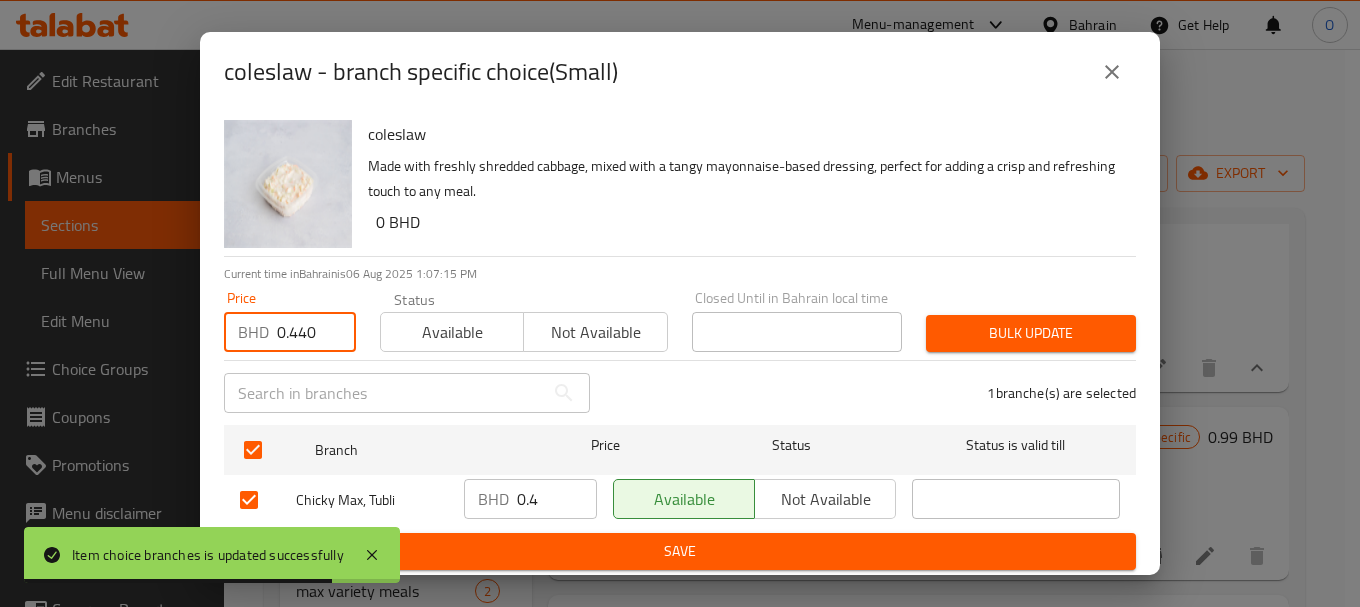 type on "0.440" 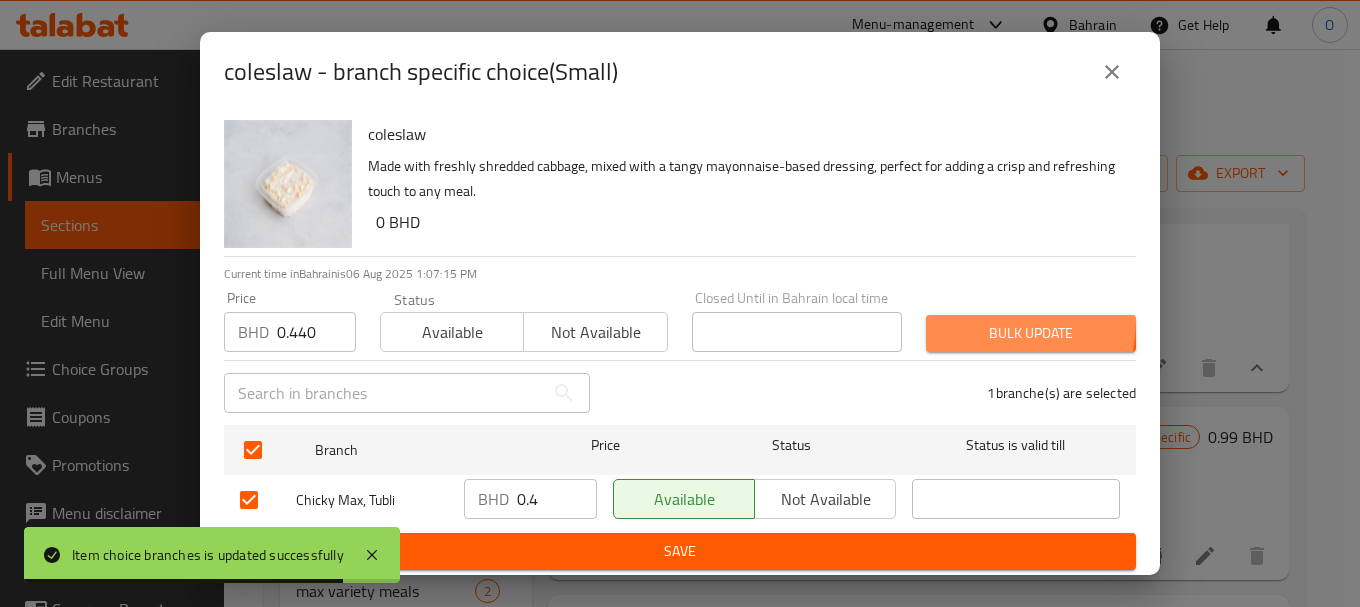 click on "Bulk update" at bounding box center [1031, 333] 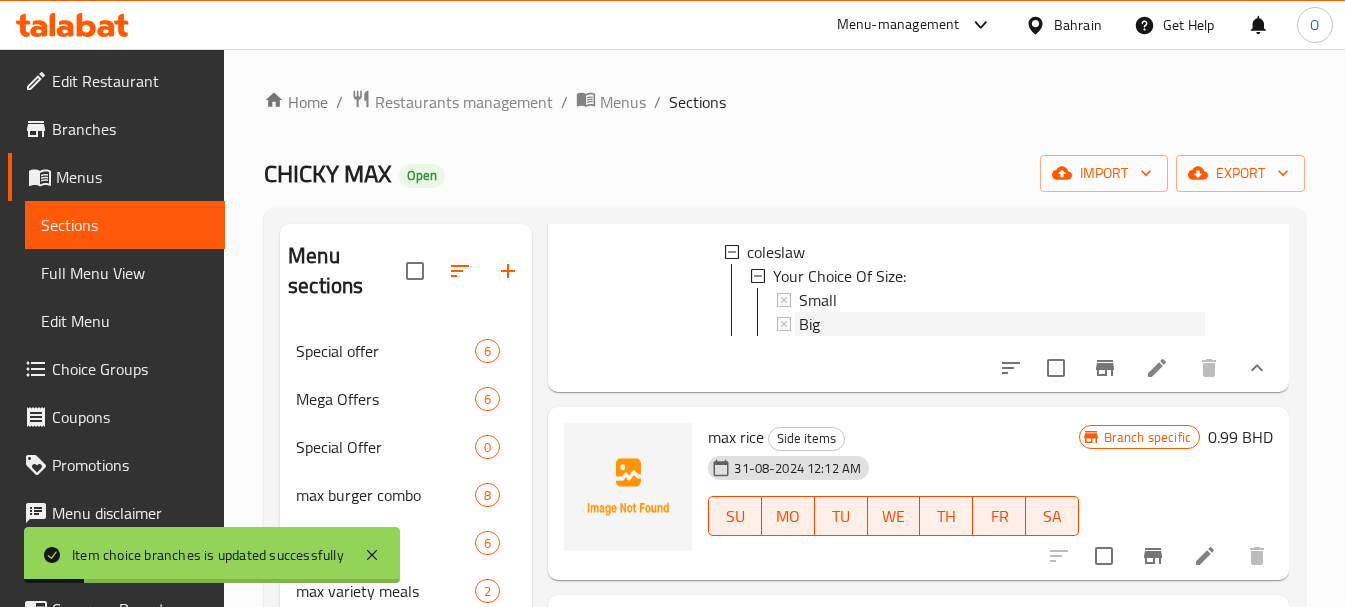 click on "Big" at bounding box center (1002, 324) 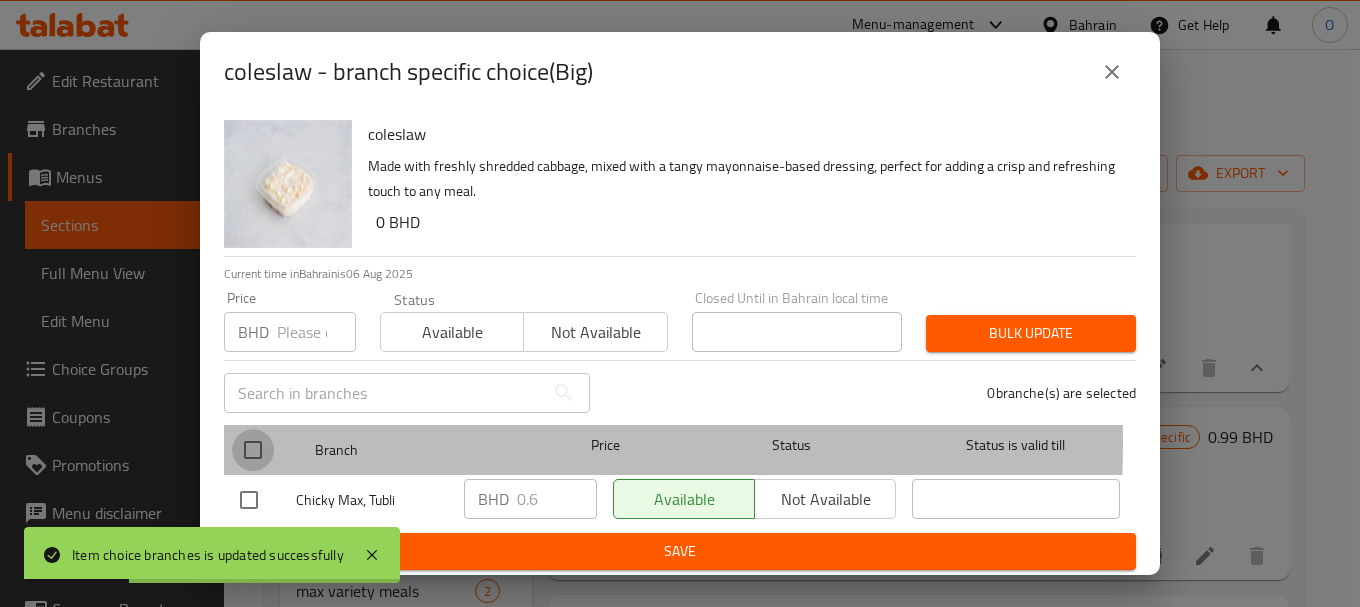 click at bounding box center [253, 450] 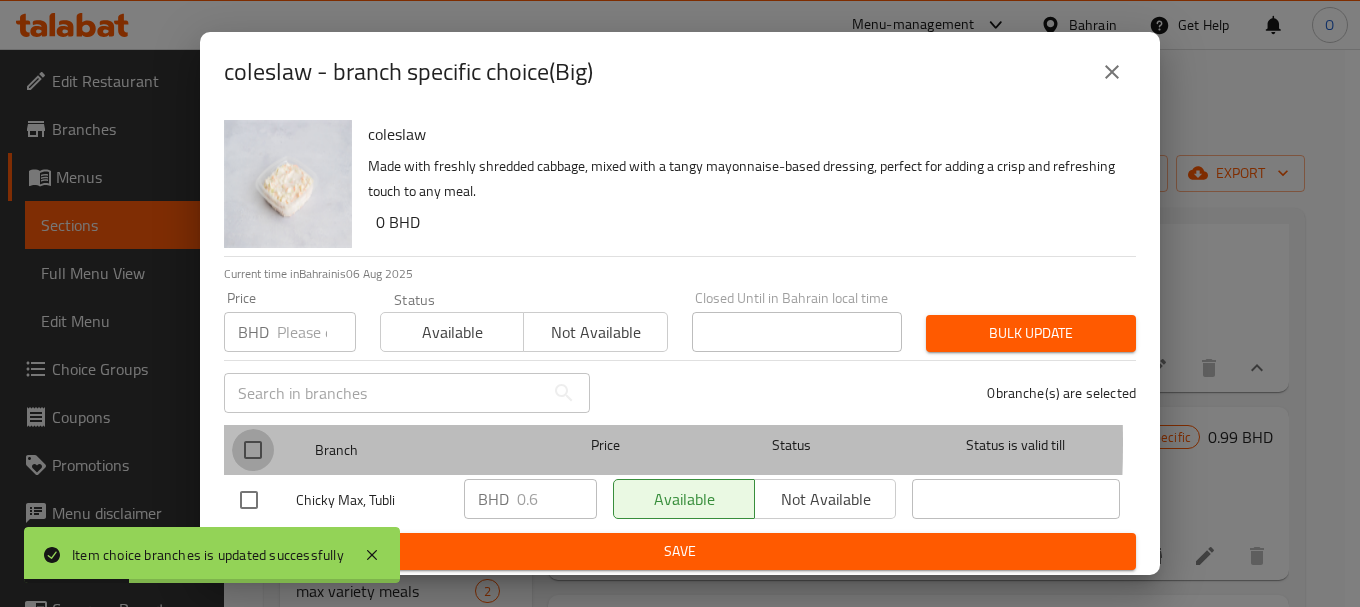 checkbox on "true" 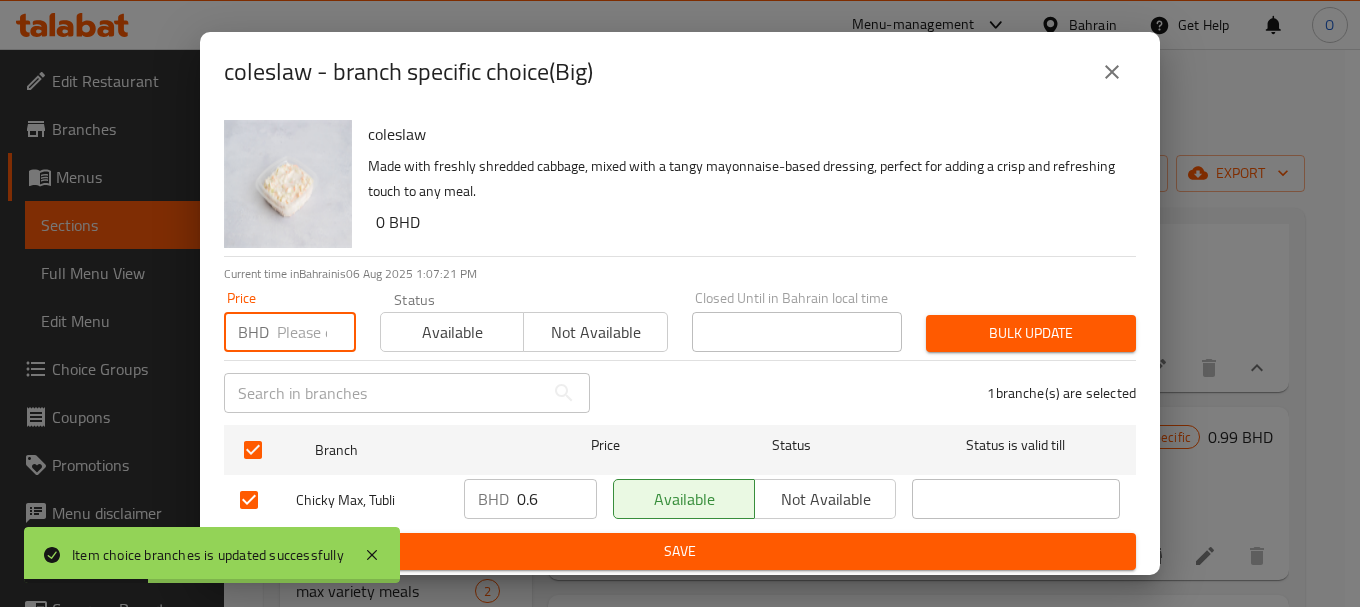 click at bounding box center [316, 332] 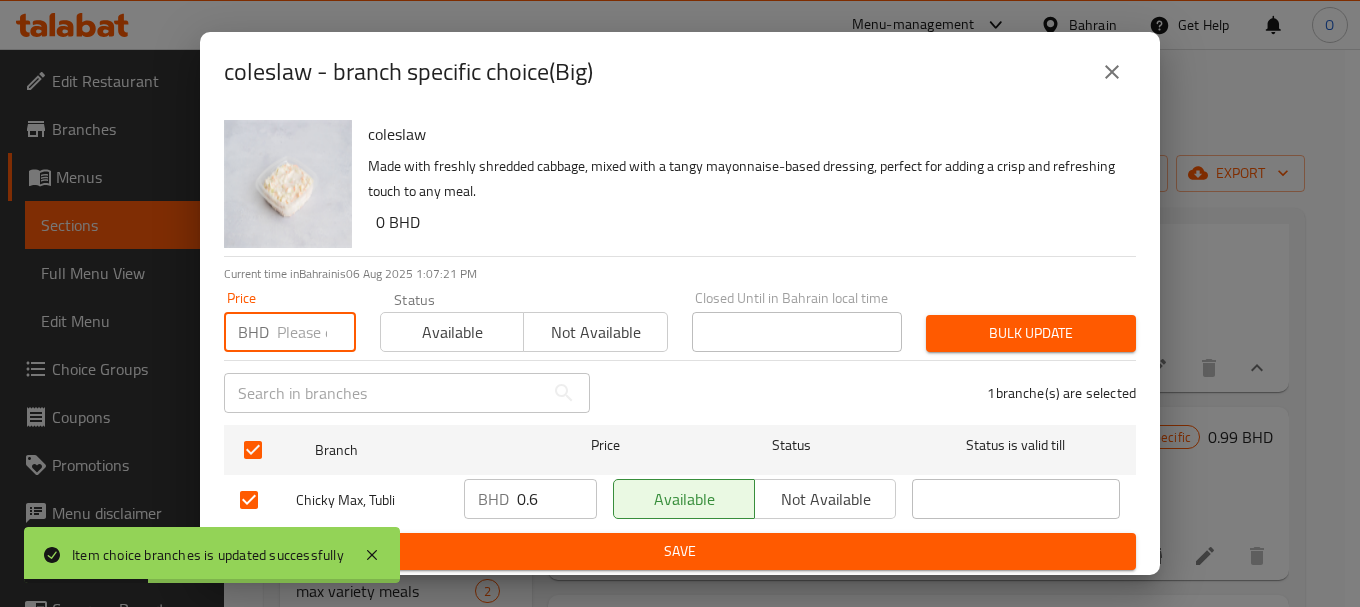 paste on "0.660" 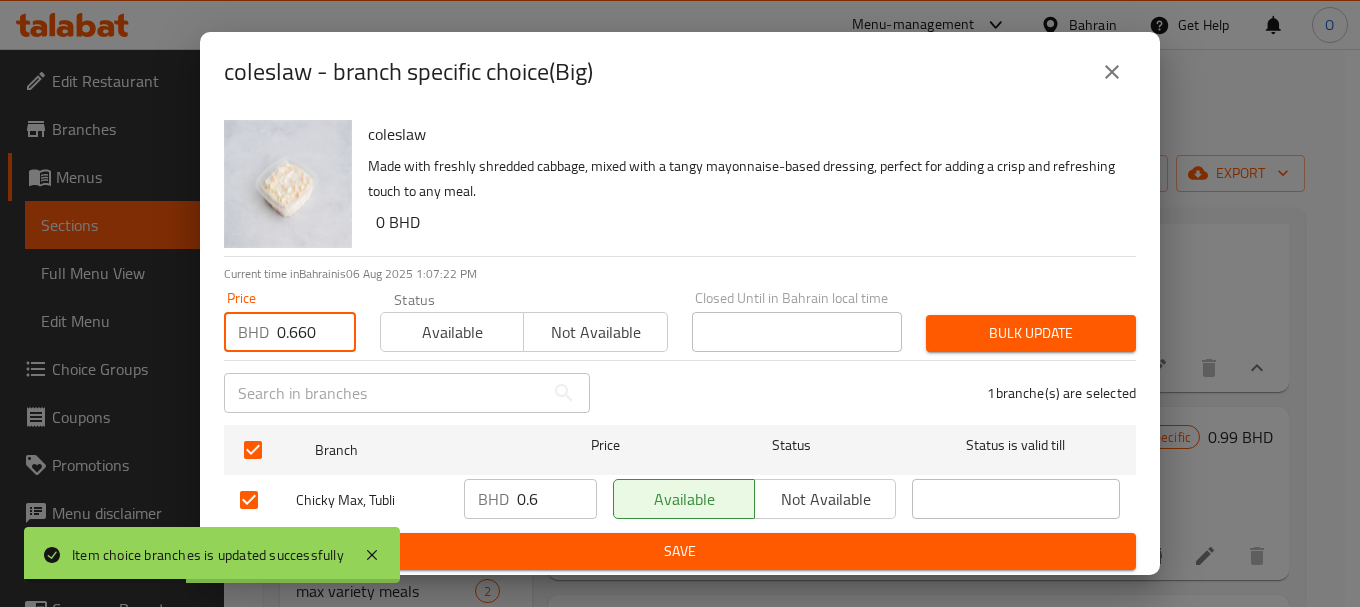 type on "0.660" 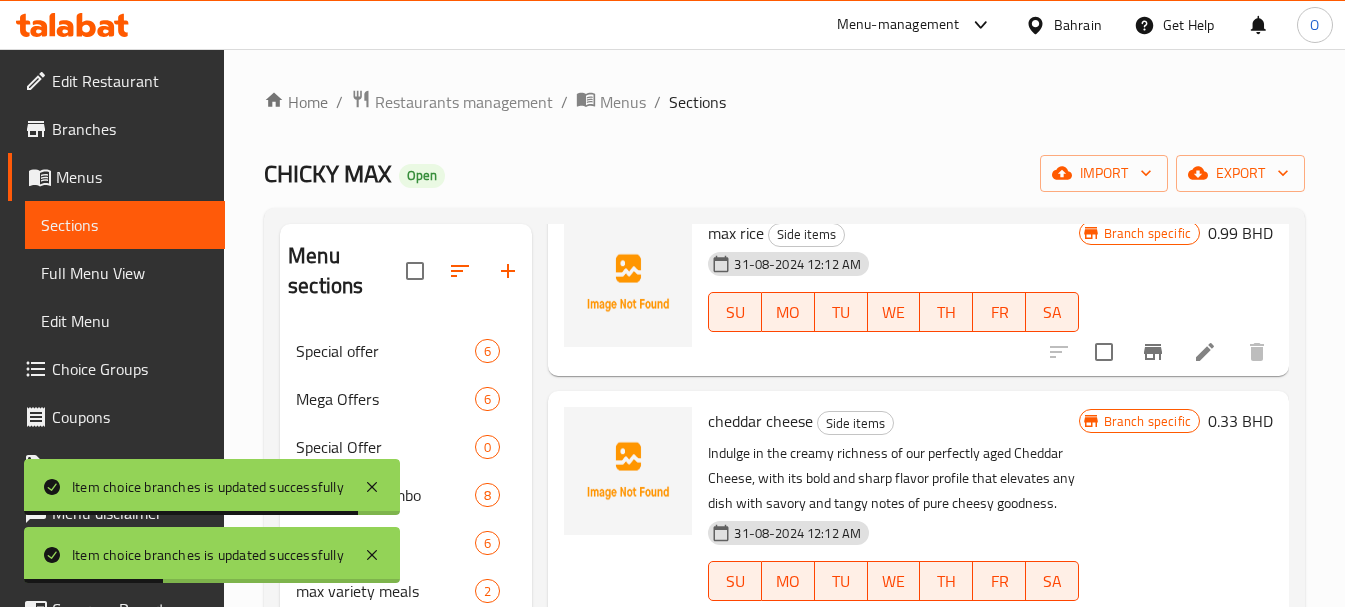 scroll, scrollTop: 2302, scrollLeft: 0, axis: vertical 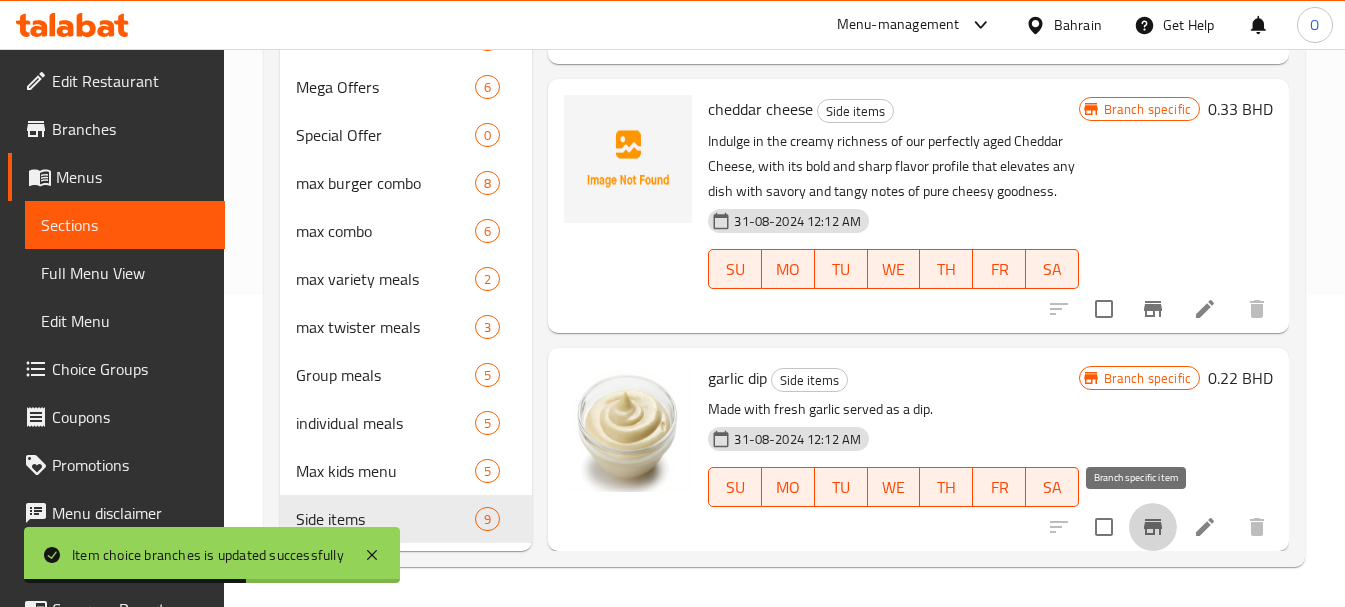click 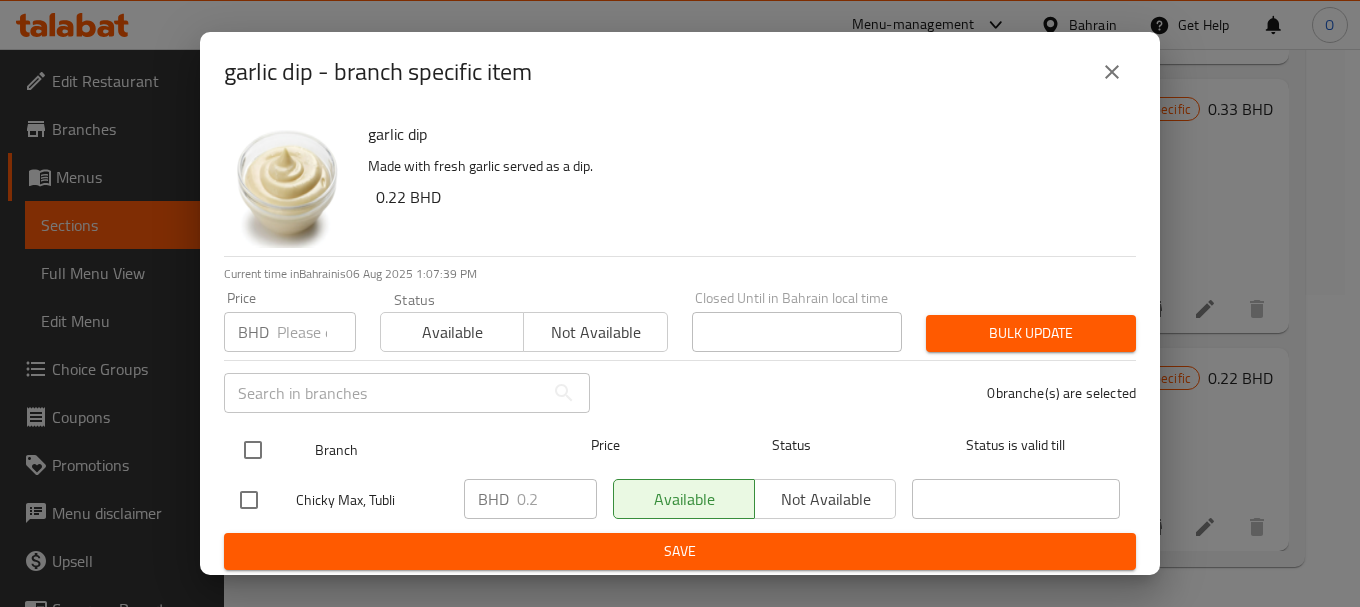 click at bounding box center [253, 450] 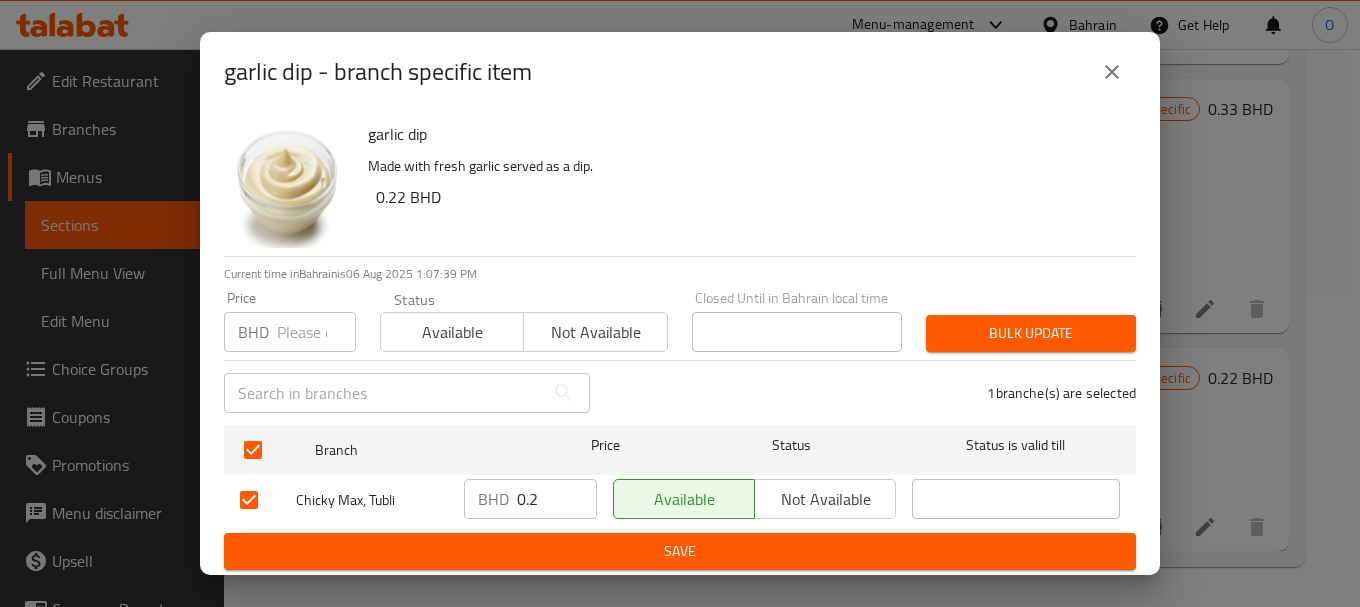 click at bounding box center [316, 332] 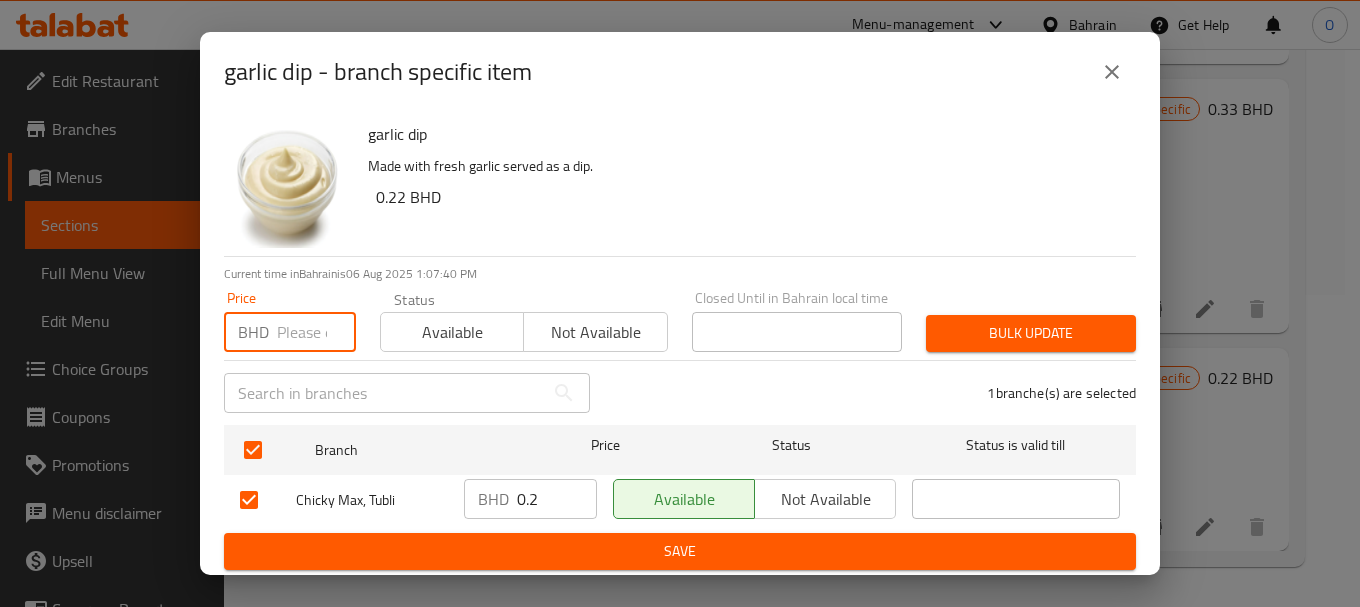 paste on "0.220" 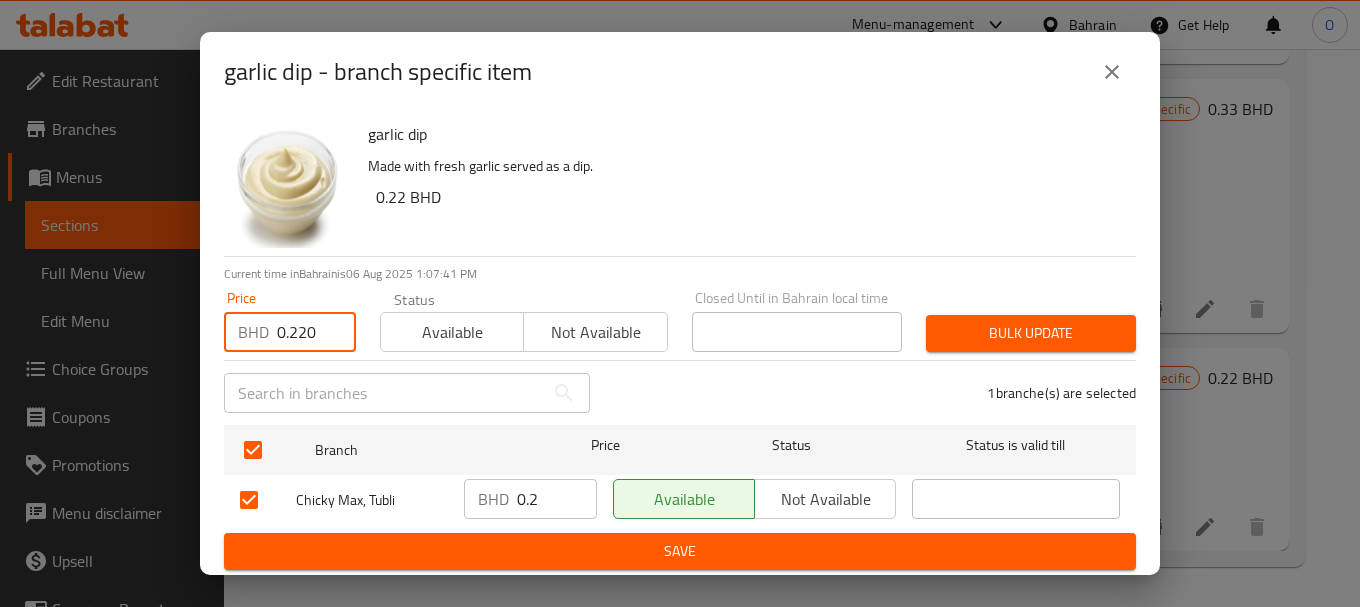 type on "0.220" 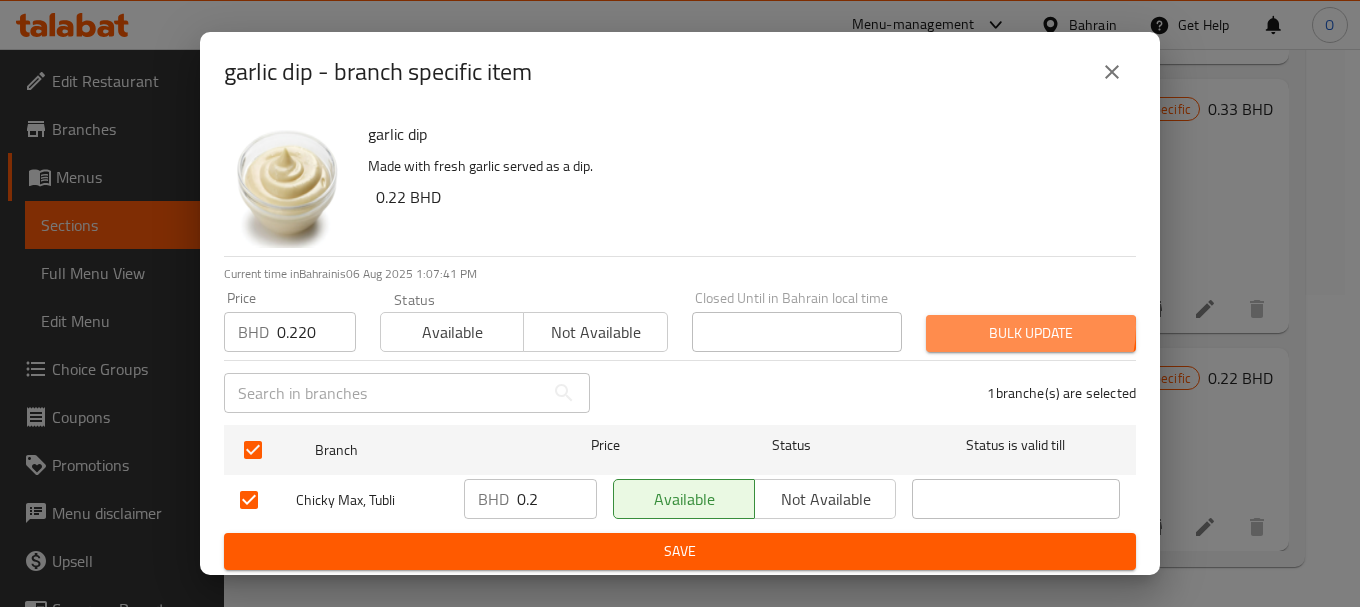 click on "Bulk update" at bounding box center (1031, 333) 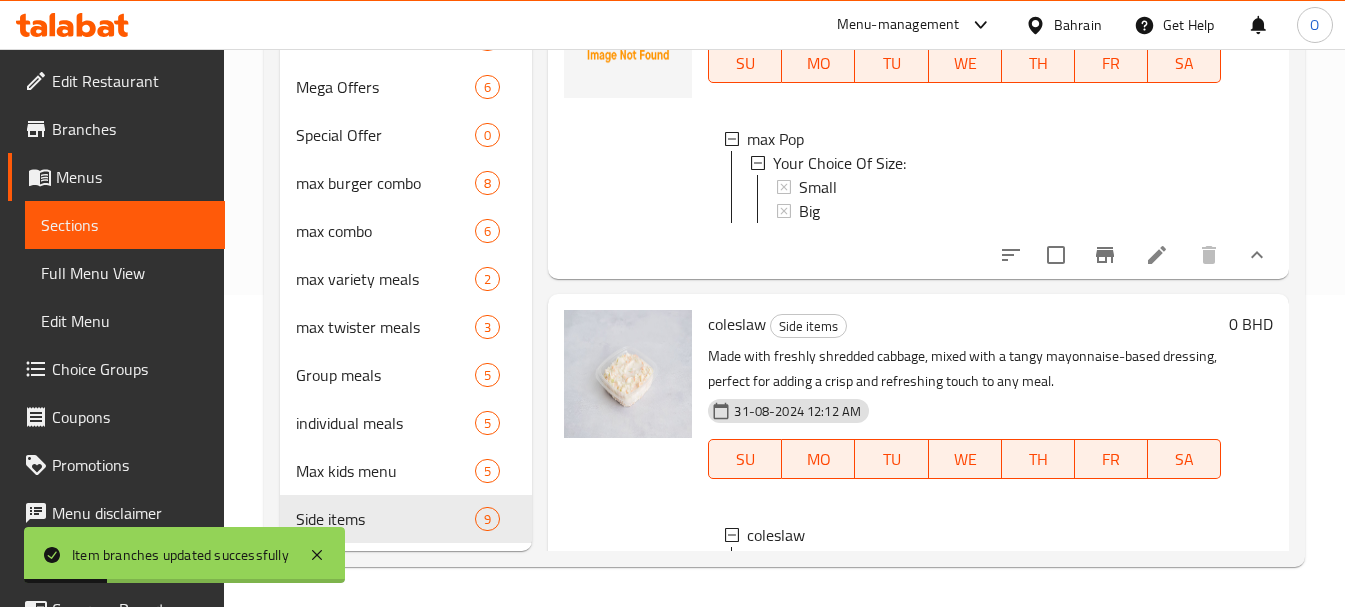 scroll, scrollTop: 1302, scrollLeft: 0, axis: vertical 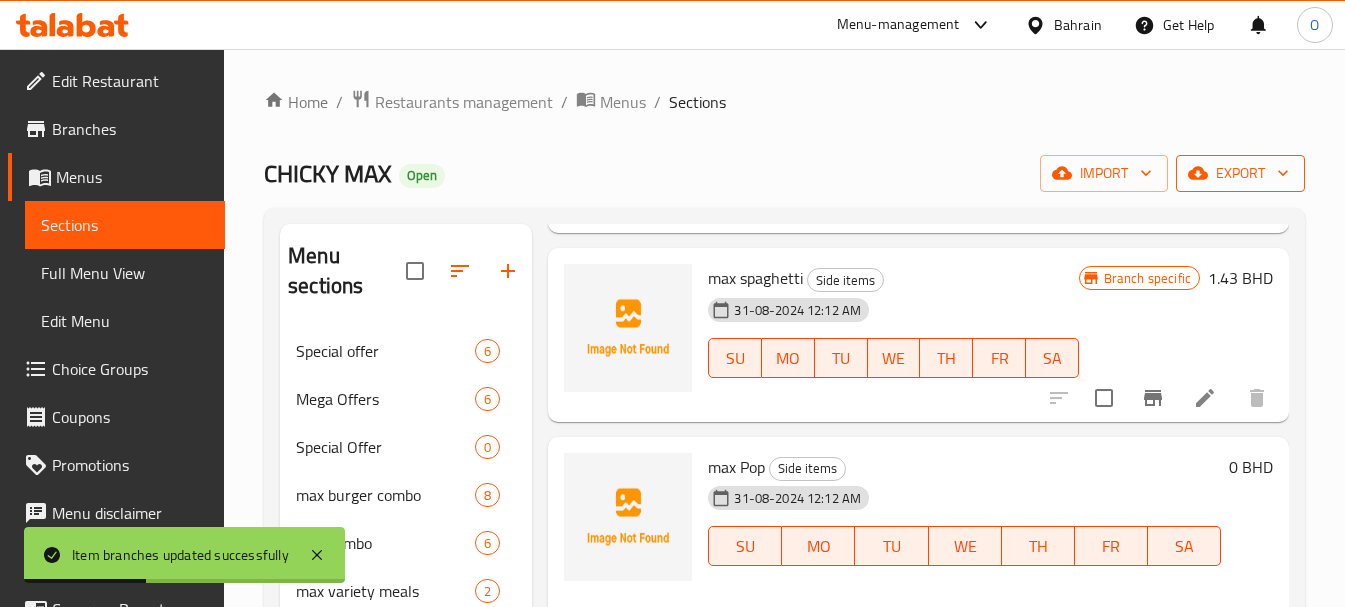 click on "export" at bounding box center (1240, 173) 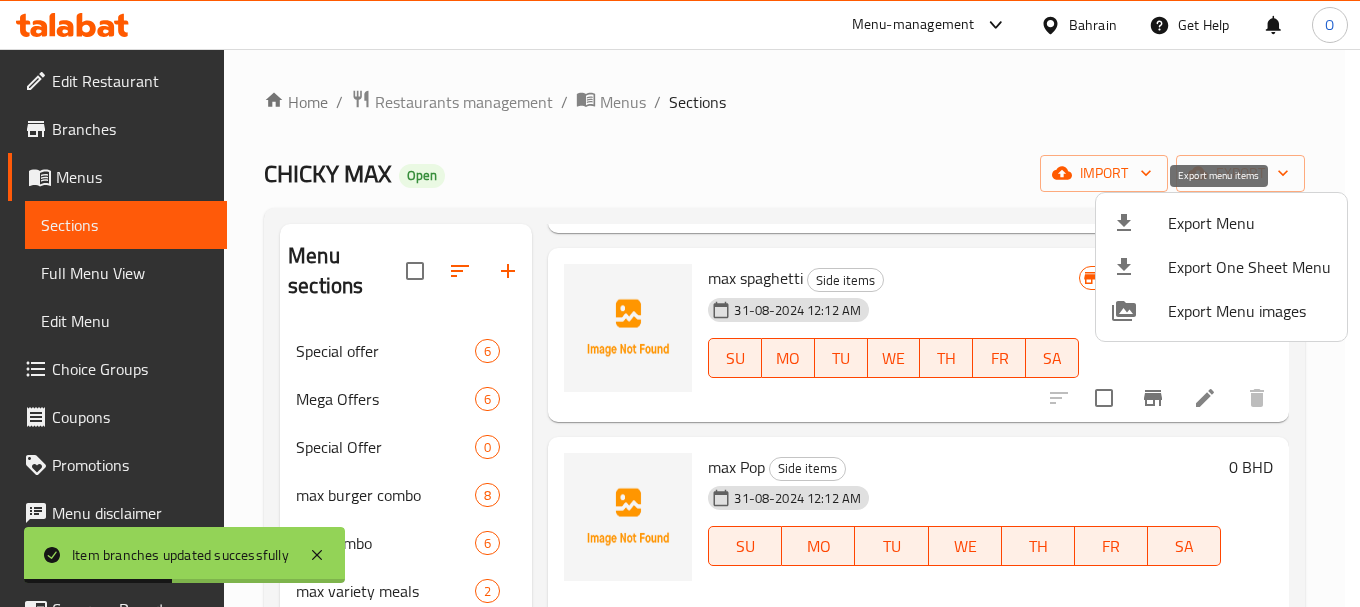click on "Export Menu" at bounding box center (1249, 223) 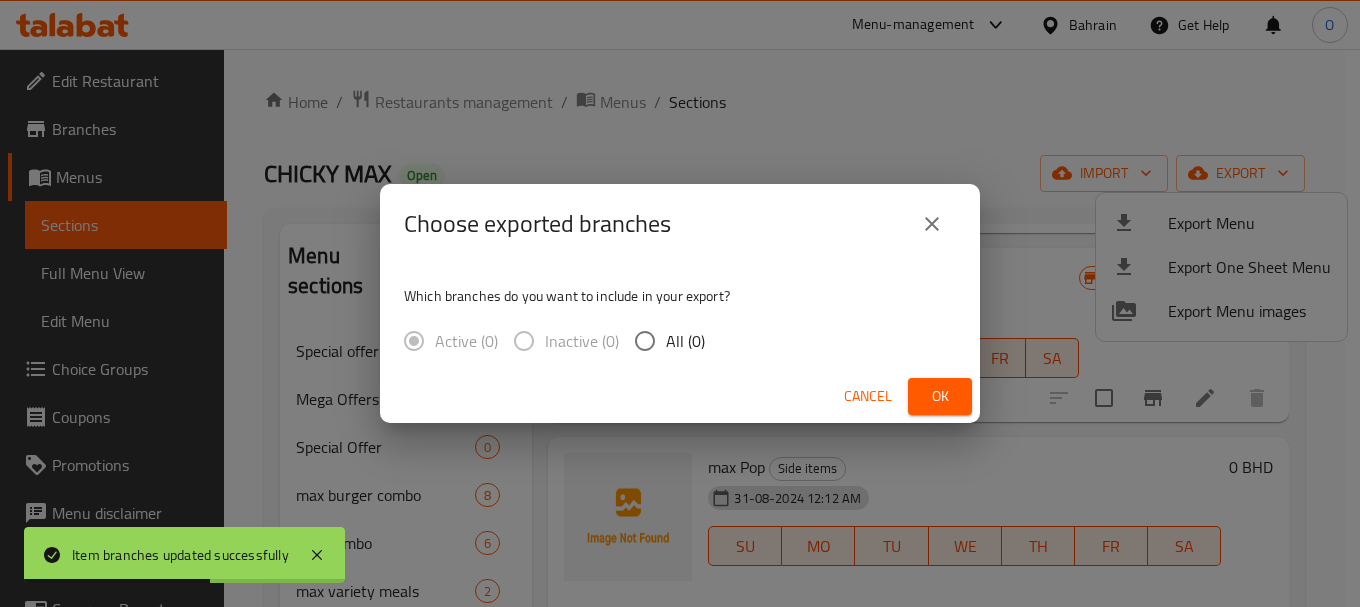 click on "Ok" at bounding box center [940, 396] 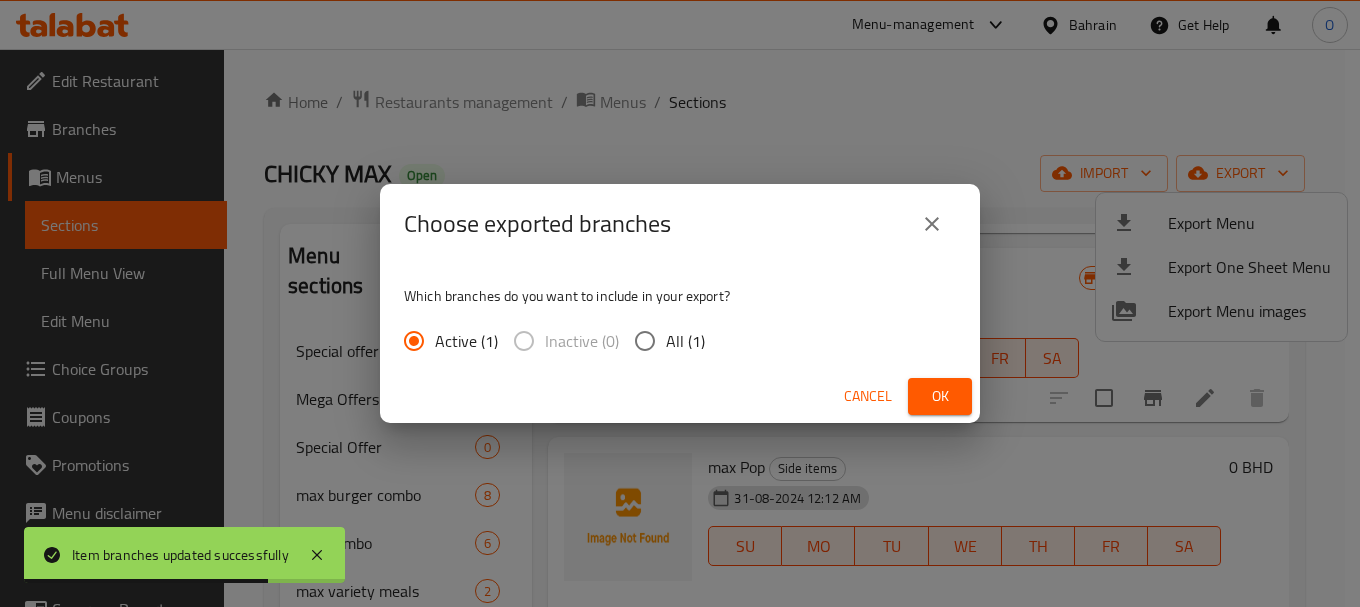 click on "Ok" at bounding box center (940, 396) 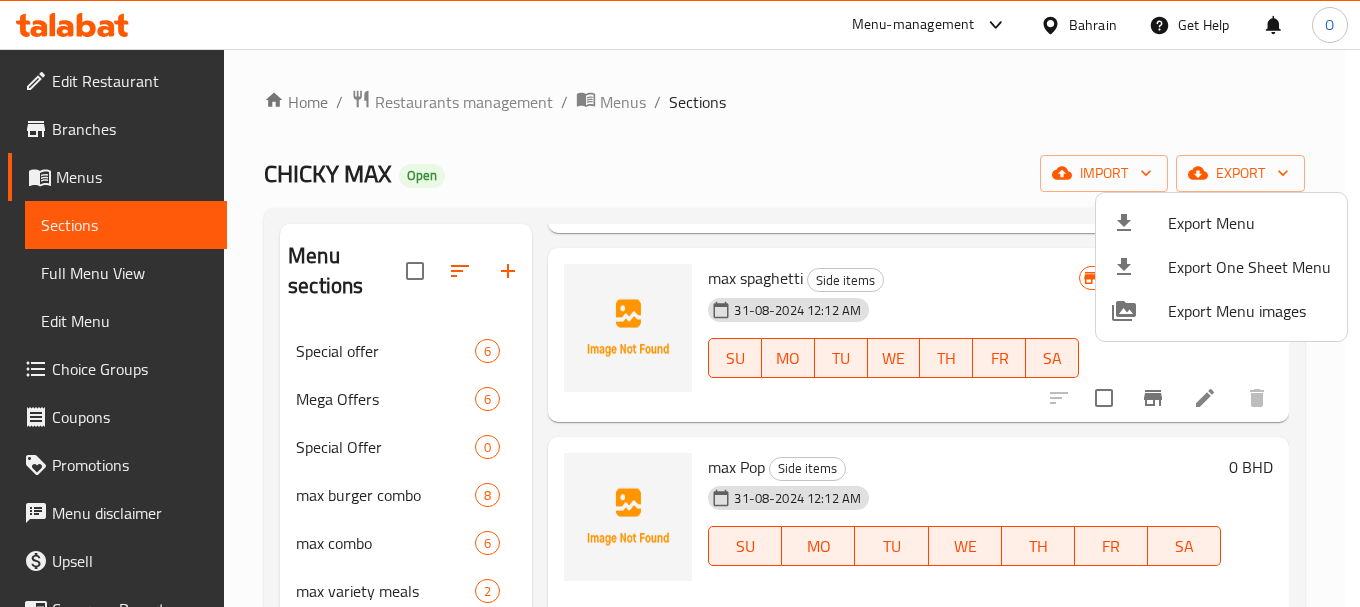 click at bounding box center (680, 303) 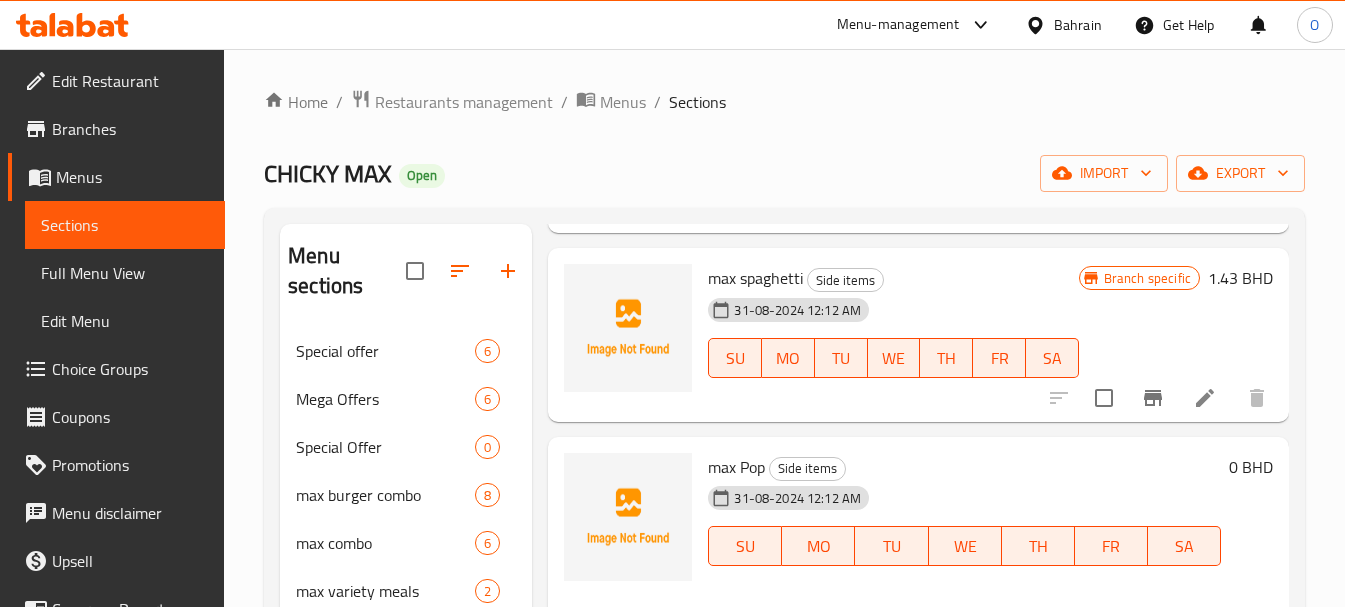 click on "Bahrain" at bounding box center [1063, 25] 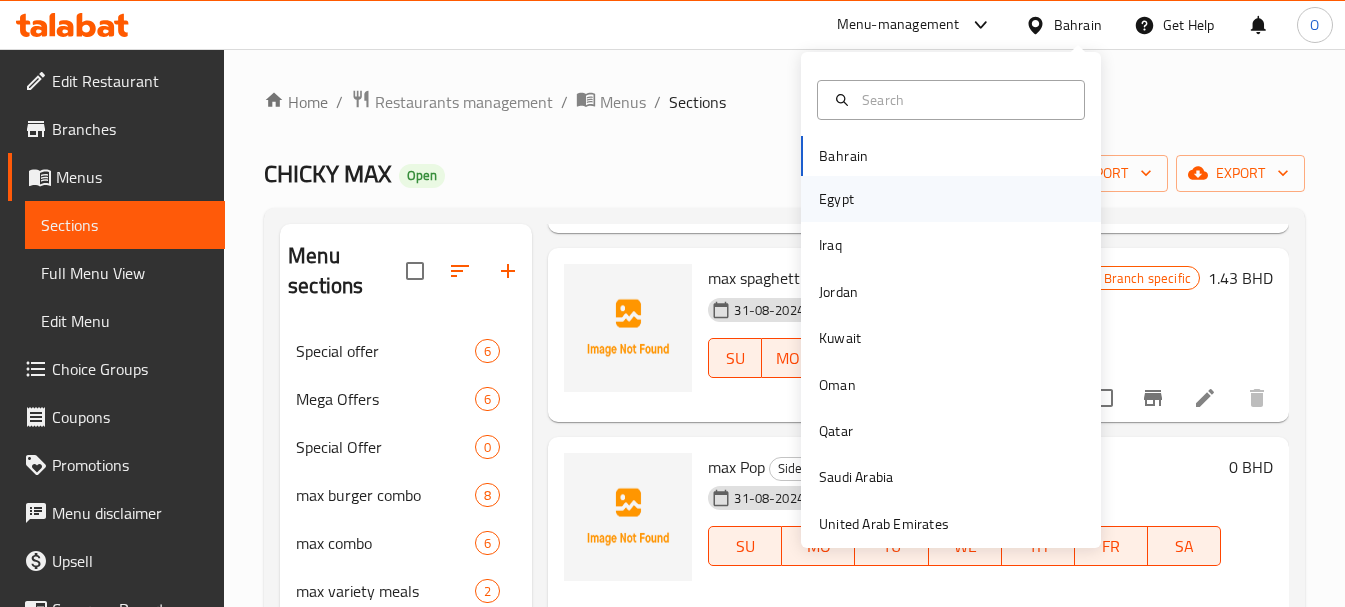 click on "Egypt" at bounding box center (836, 199) 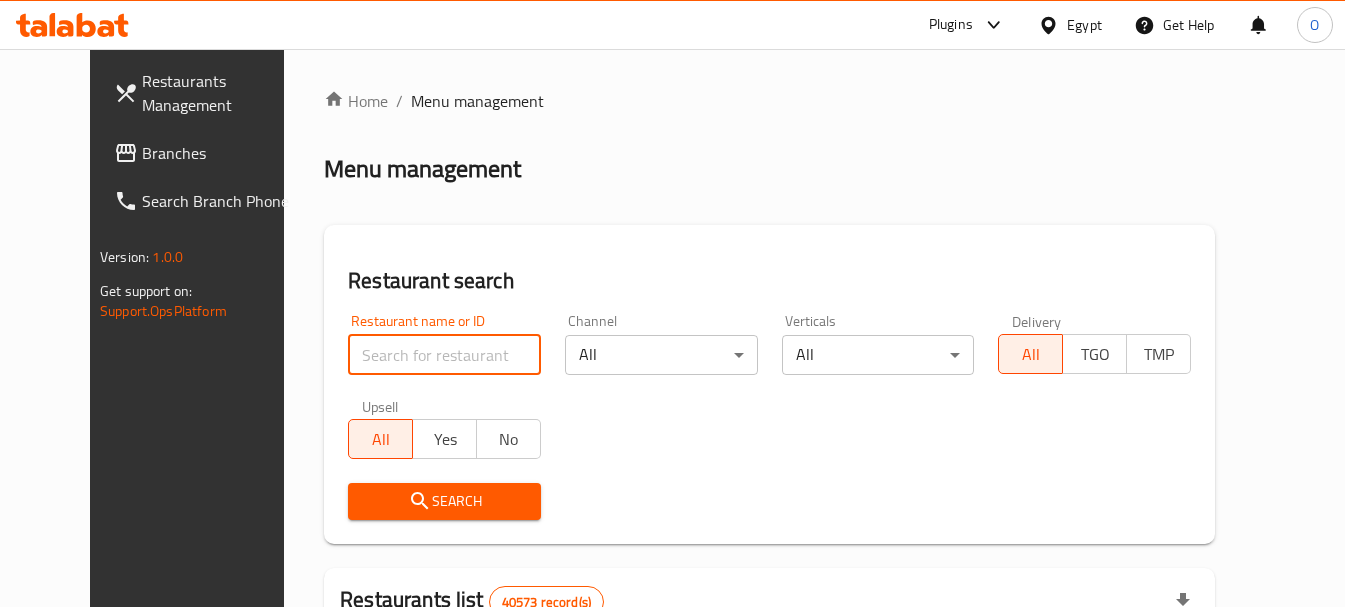 paste on "701681" 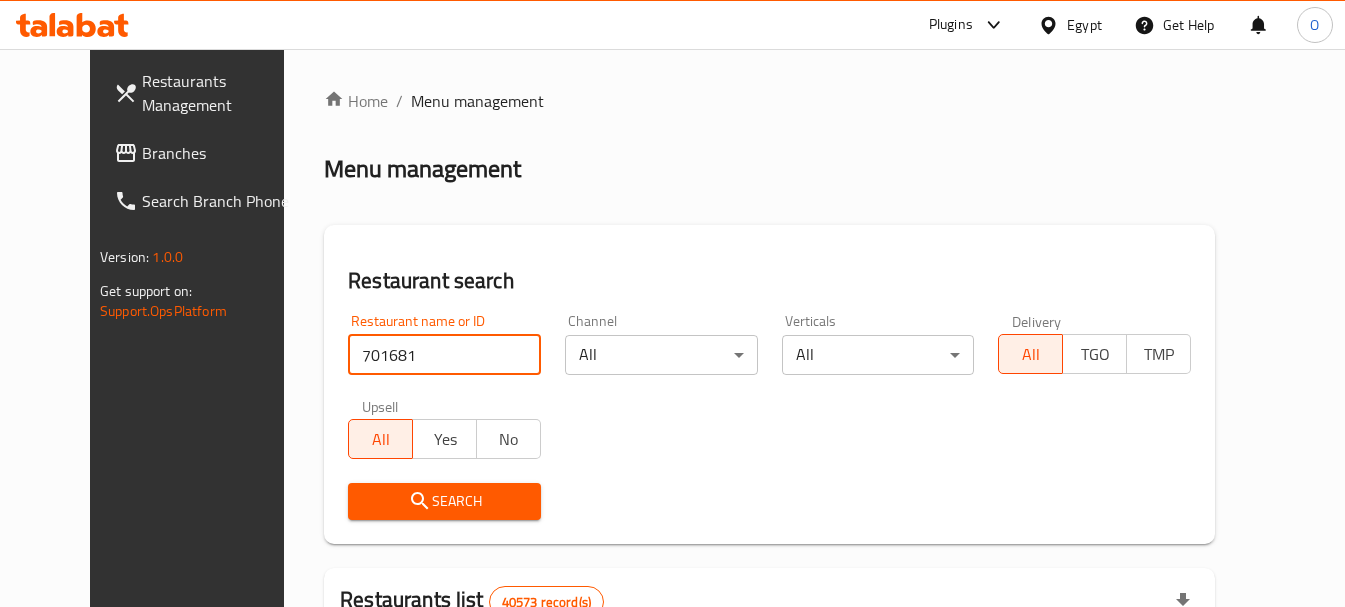 type on "701681" 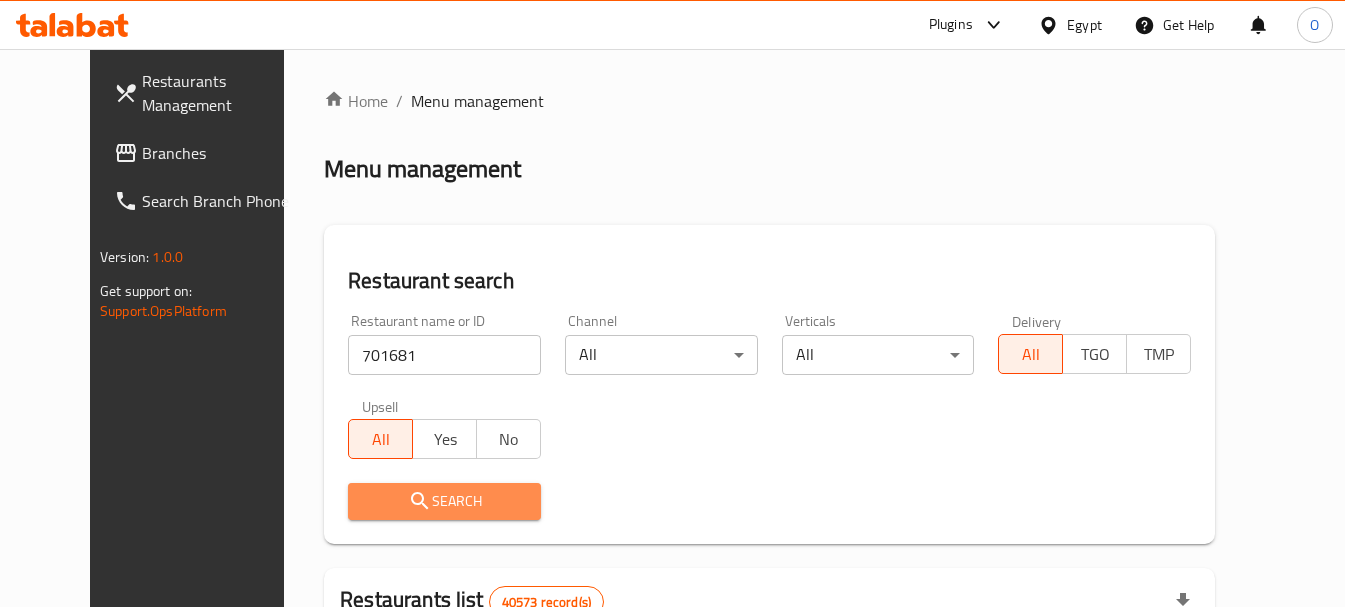 click 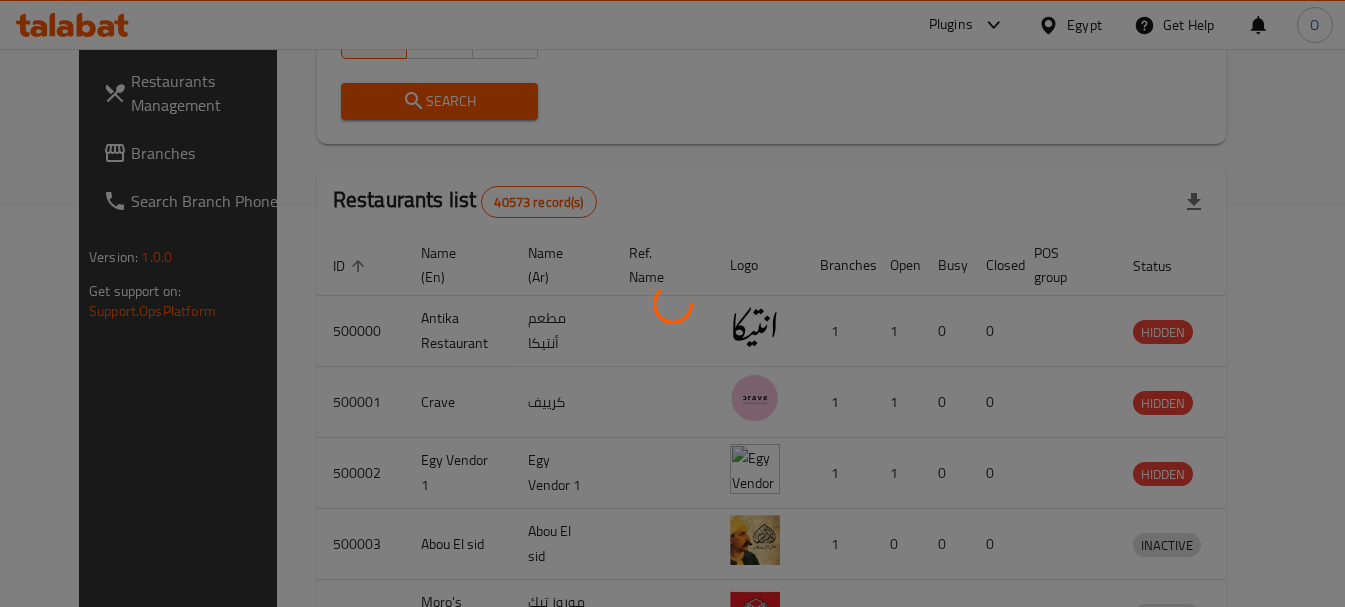 scroll, scrollTop: 268, scrollLeft: 0, axis: vertical 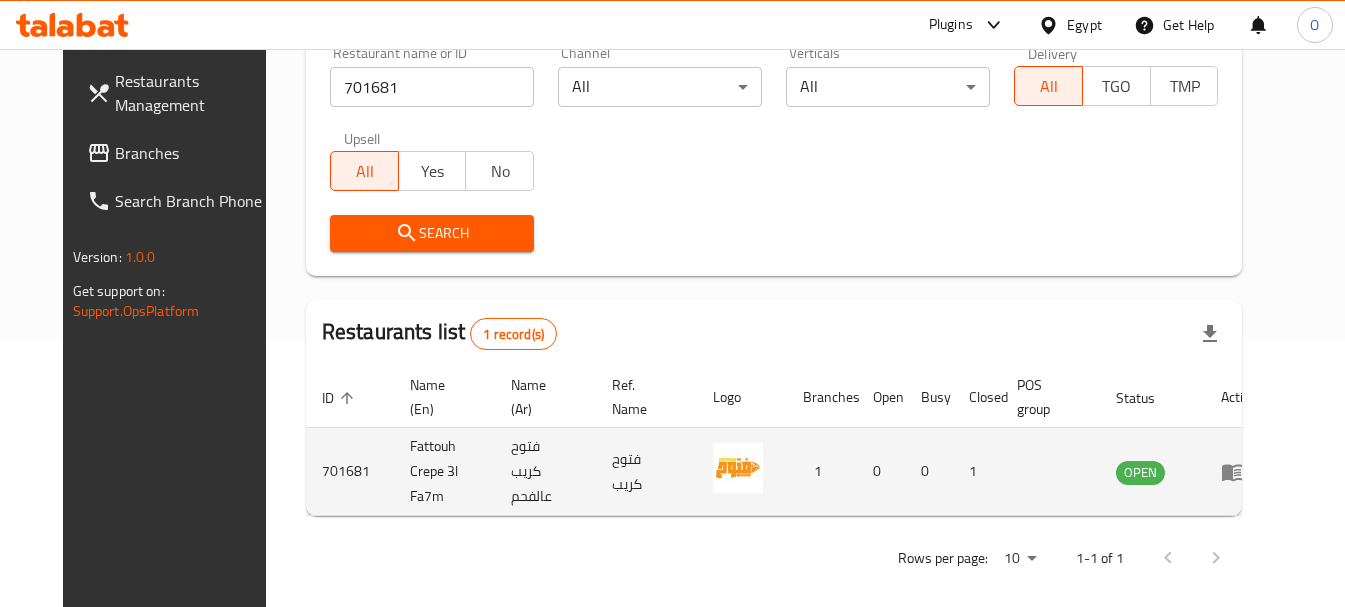 click 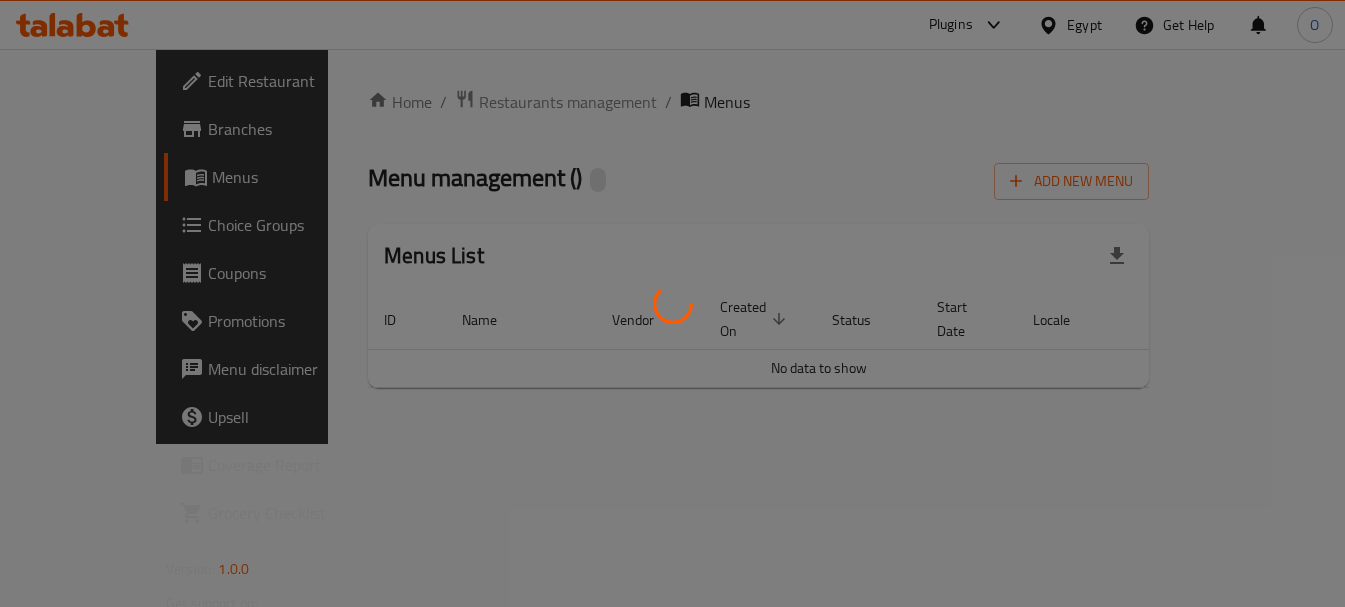 scroll, scrollTop: 0, scrollLeft: 0, axis: both 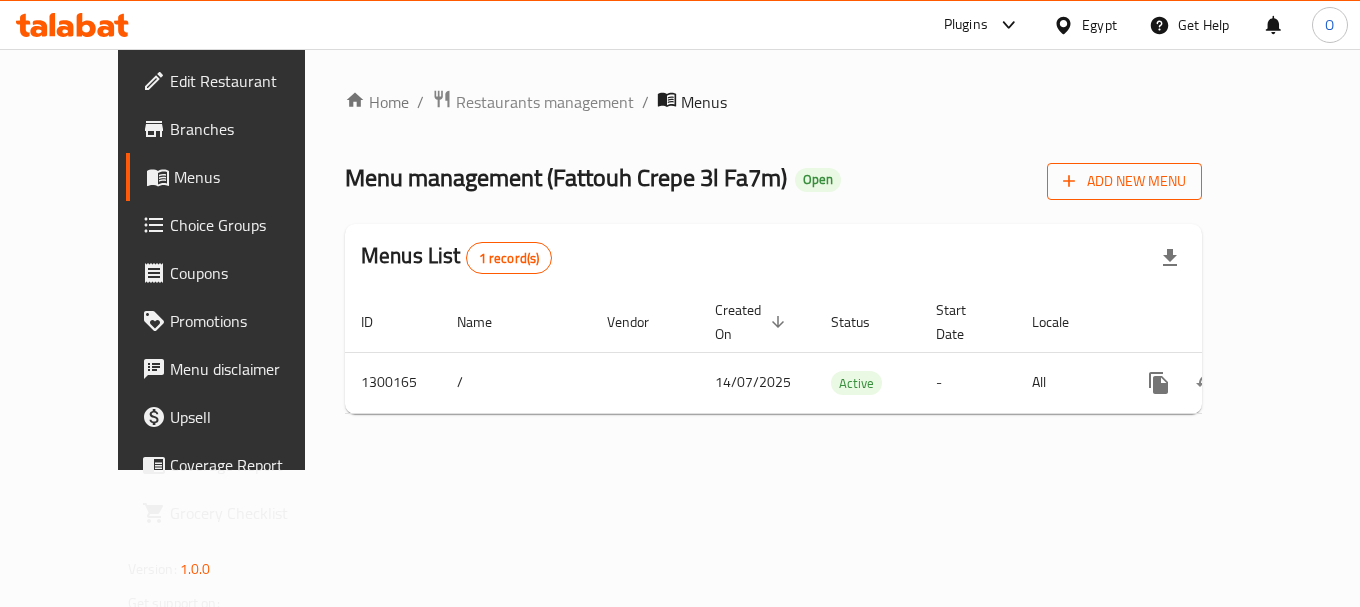 click on "Add New Menu" at bounding box center (1124, 181) 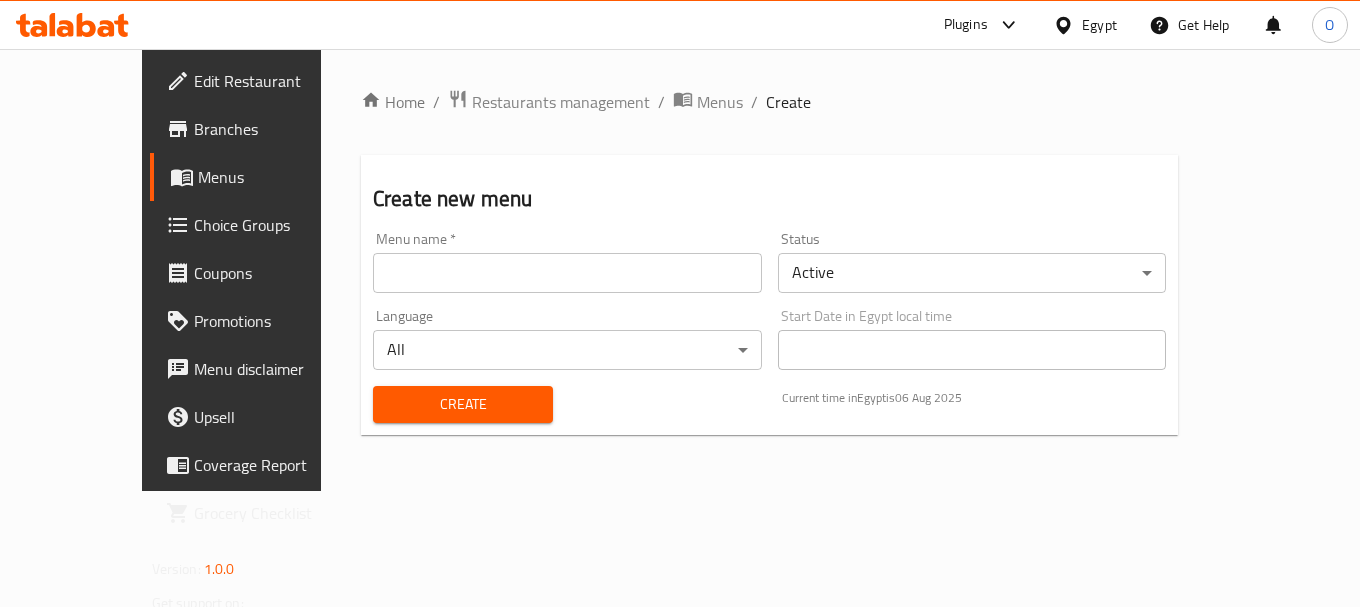 click on "​ Plugins Egypt Get Help O   Edit Restaurant   Branches   Menus   Choice Groups   Coupons   Promotions   Menu disclaimer   Upsell   Coverage Report   Grocery Checklist  Version:    1.0.0  Get support on:    Support.OpsPlatform Home / Restaurants management / Menus / Create Create new menu Menu name   * Menu name  * Status Active ​ Language All ​ Start Date in Egypt local time Start Date in Egypt local time Create Current time in  Egypt  is  06 Aug 2025   Bug report Fill out the following information to report your bug Error text Steps to reproduce * Expected behaviour Your bug report will be sent along with the screenshot: Cancel Submit ticket Get Help Primary Support Currently using the Menu-management plugin and facing challenges? Reach out through their dedicated support channel. Get help via Slack Close Notification center Updated:  Now You do not have any Notifications Menu Item" at bounding box center (680, 328) 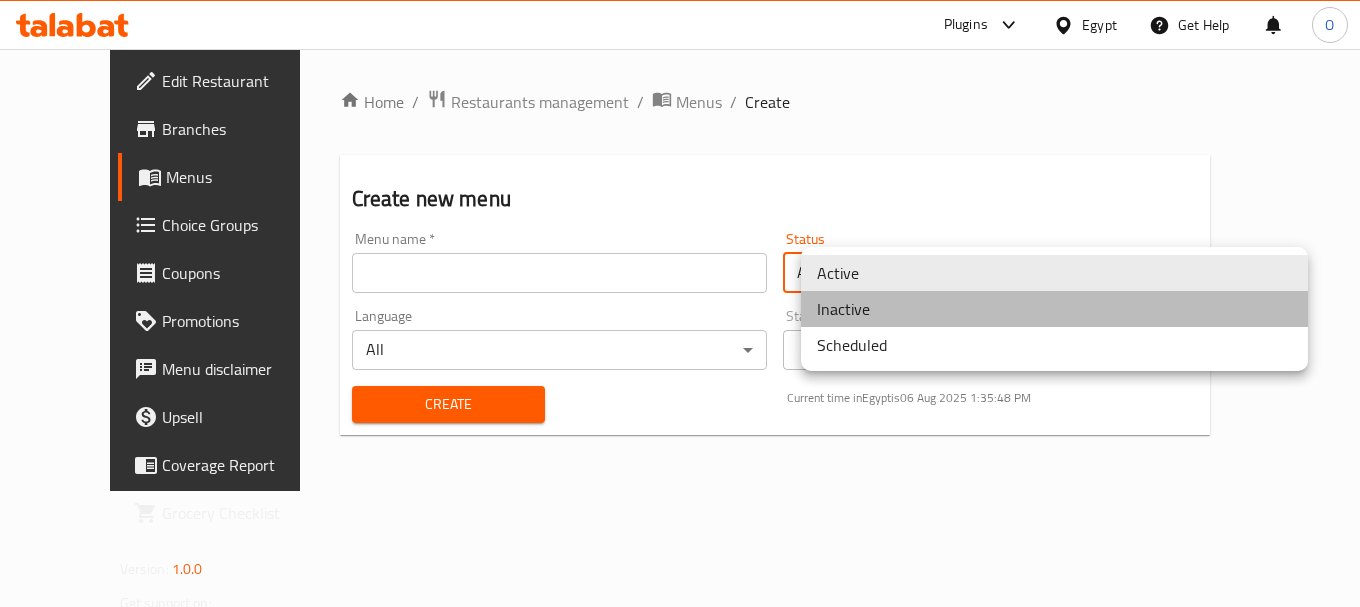 click on "Inactive" at bounding box center [1054, 309] 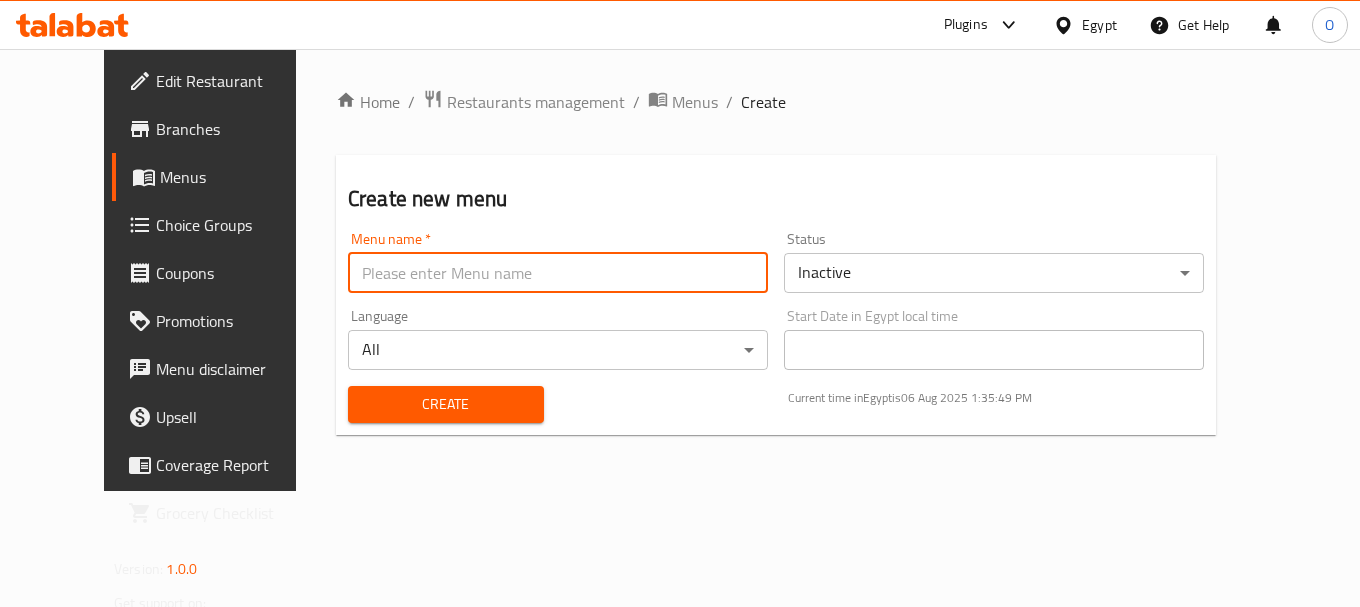 click at bounding box center (558, 273) 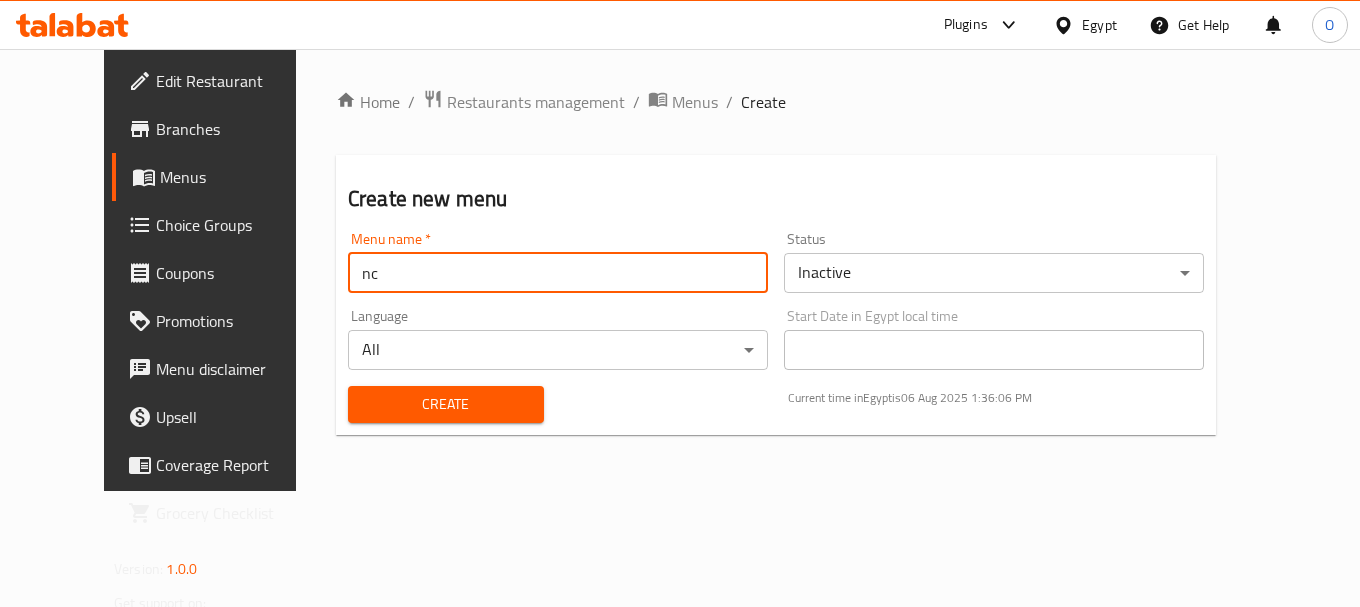 paste on "340415439" 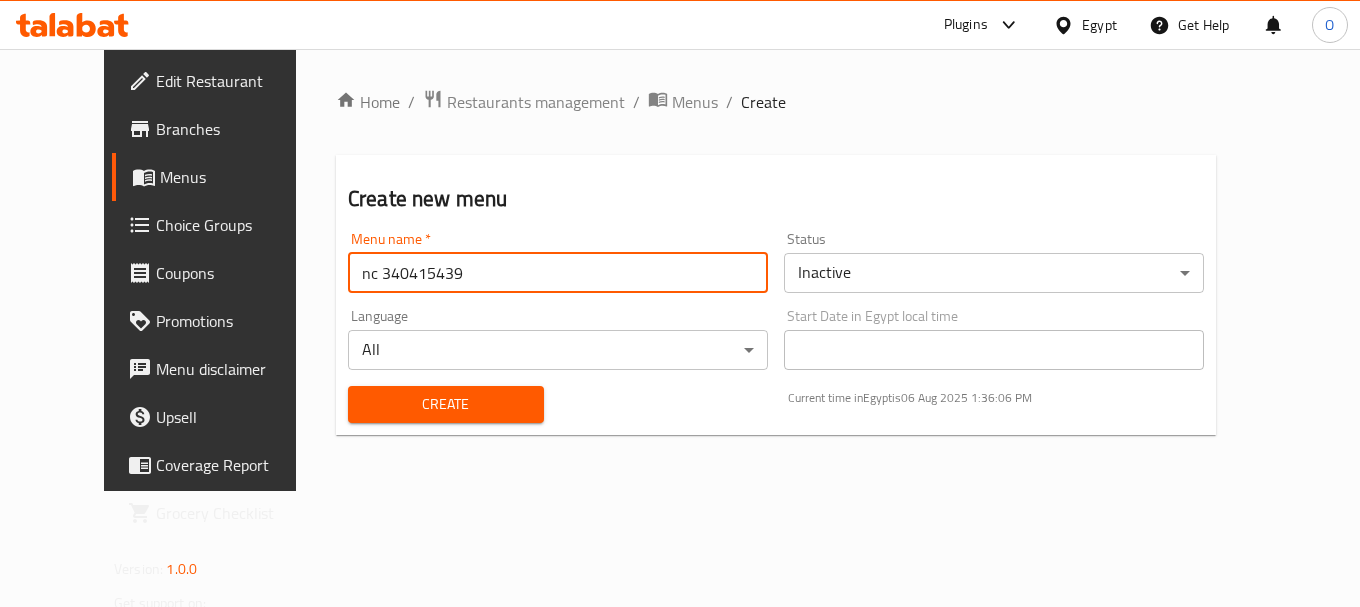 type on "nc 340415439" 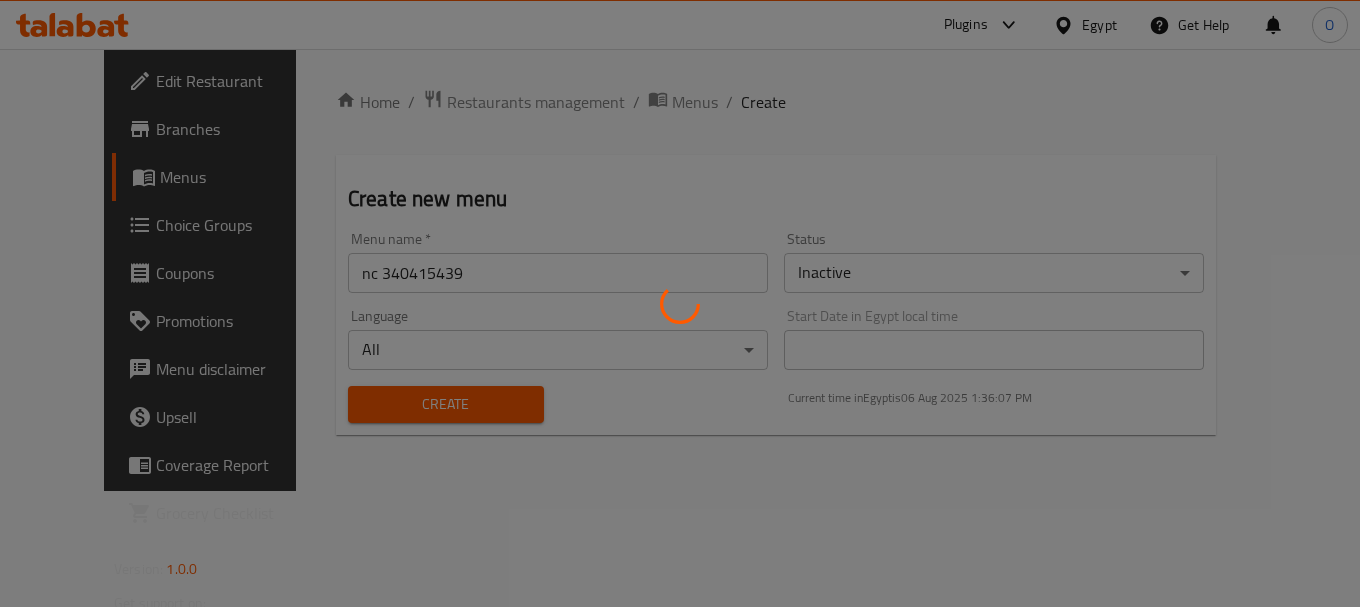 type 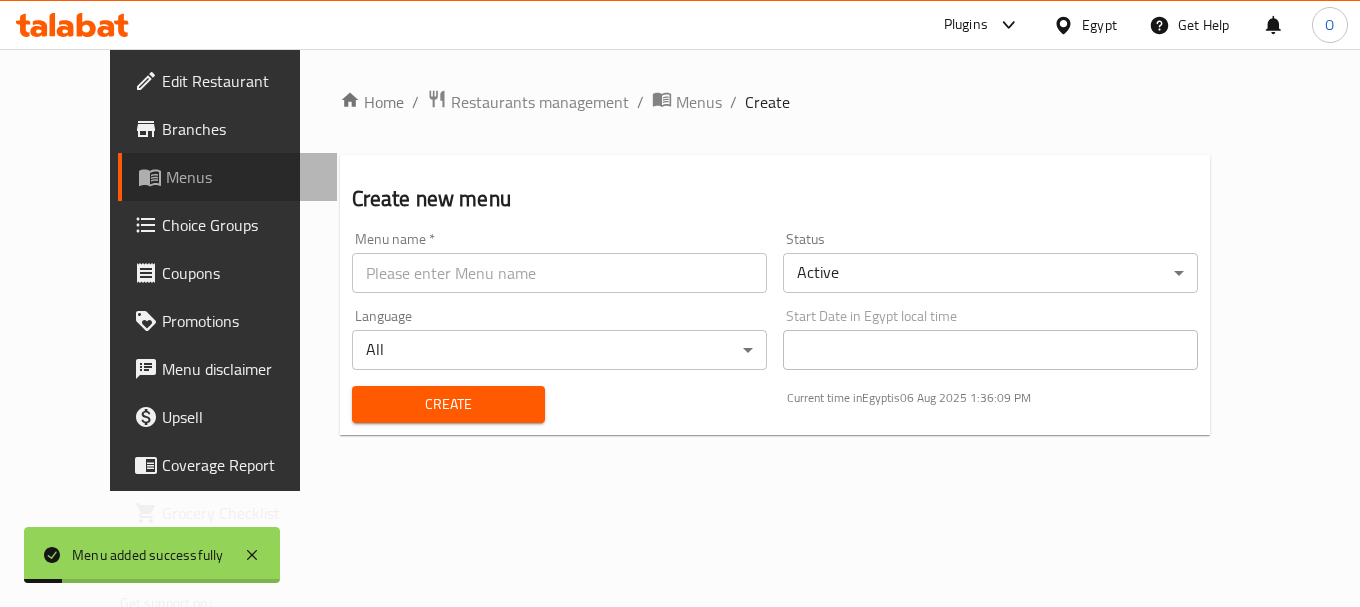 click on "Menus" at bounding box center (243, 177) 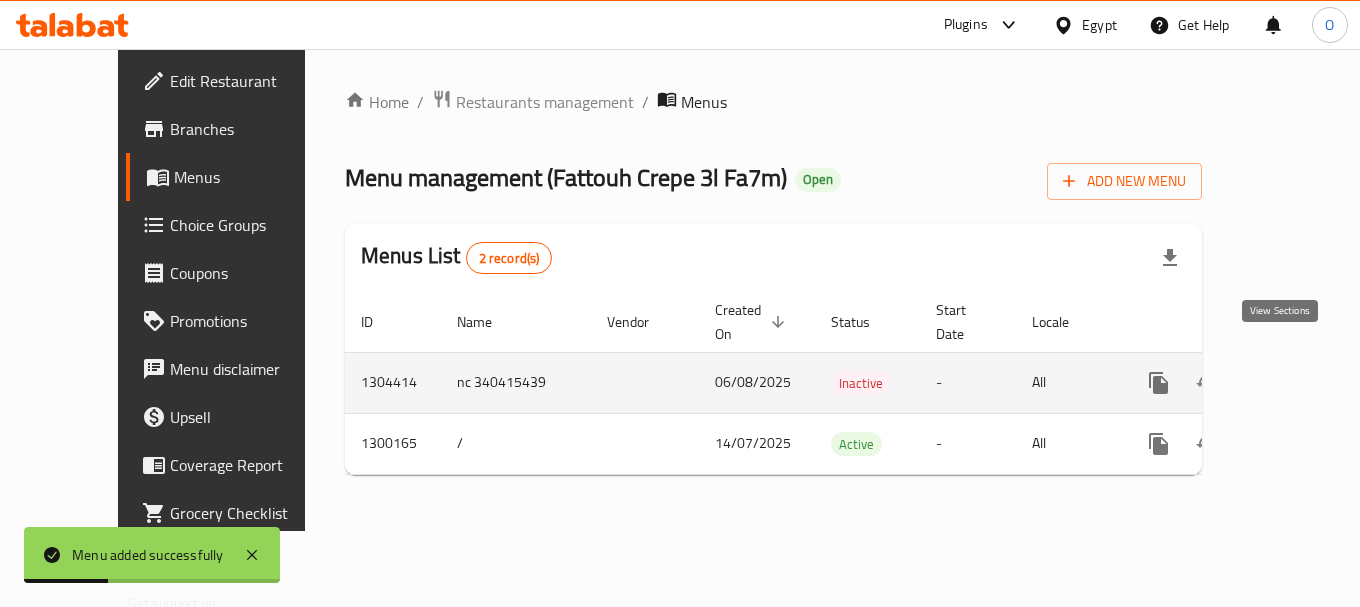 click 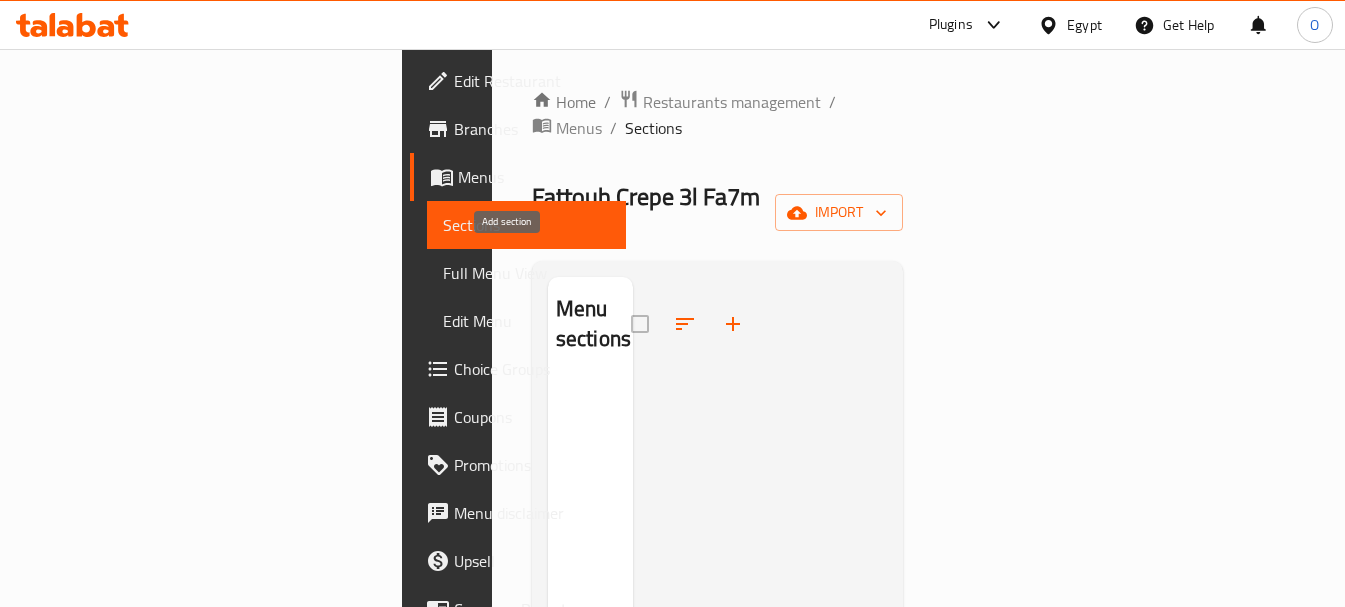 click at bounding box center [733, 324] 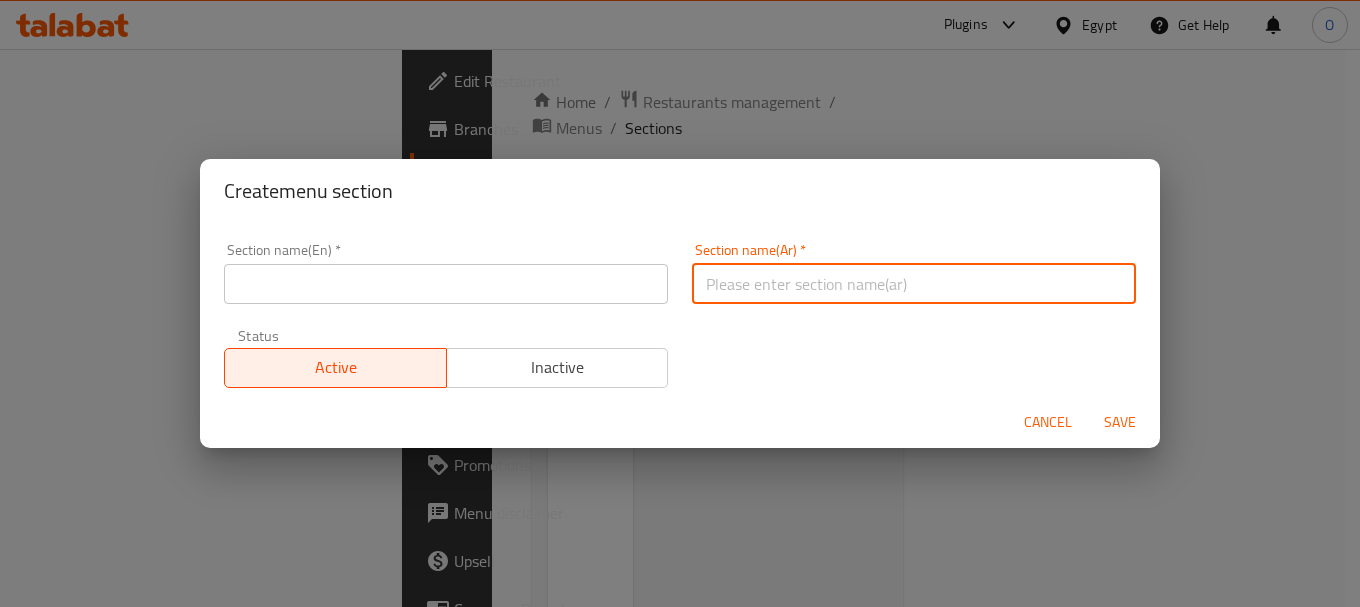 paste on "كريب البطاطس" 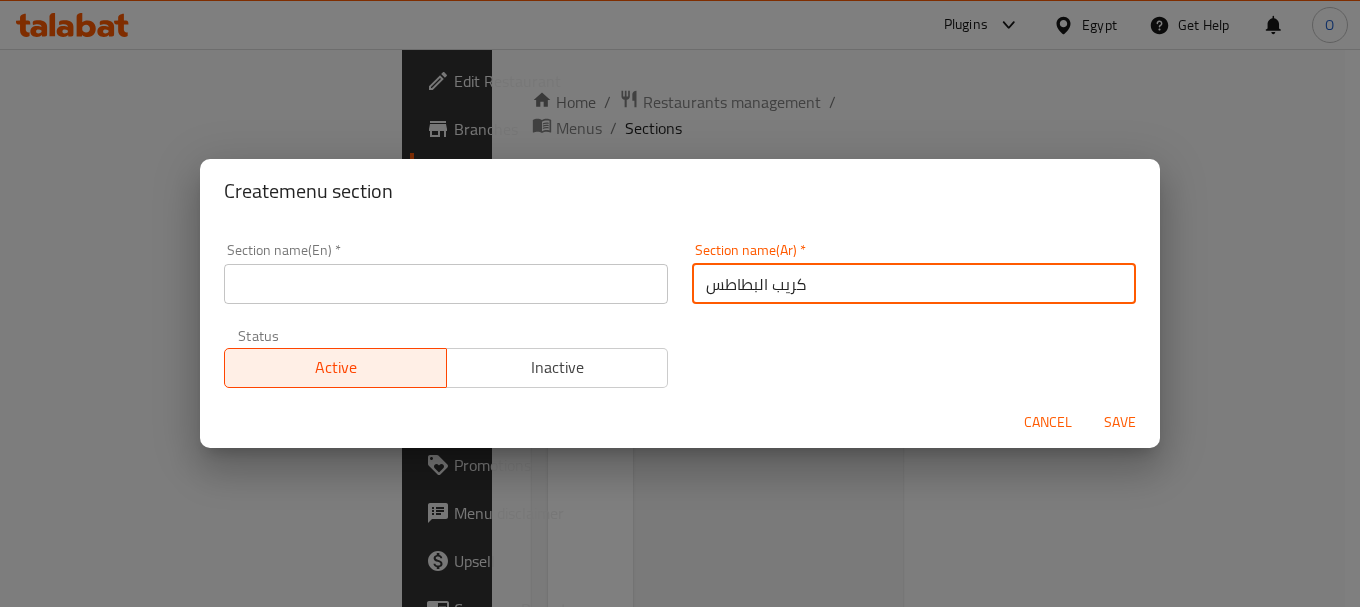 type on "كريب البطاطس" 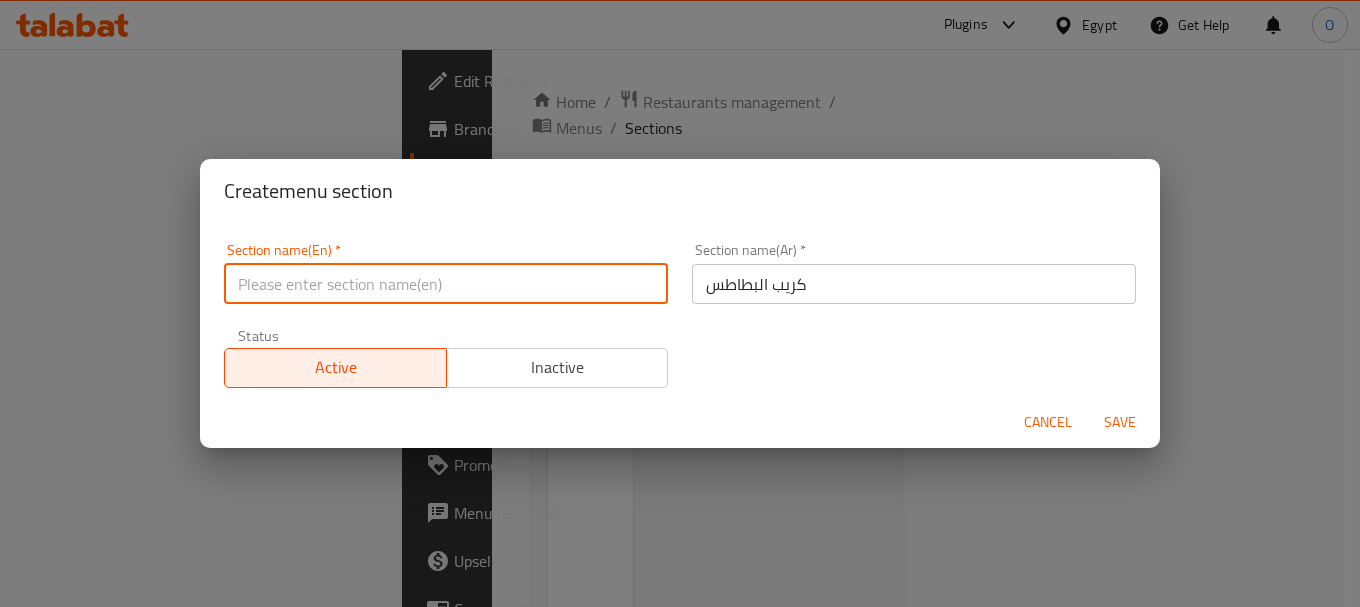 click at bounding box center (446, 284) 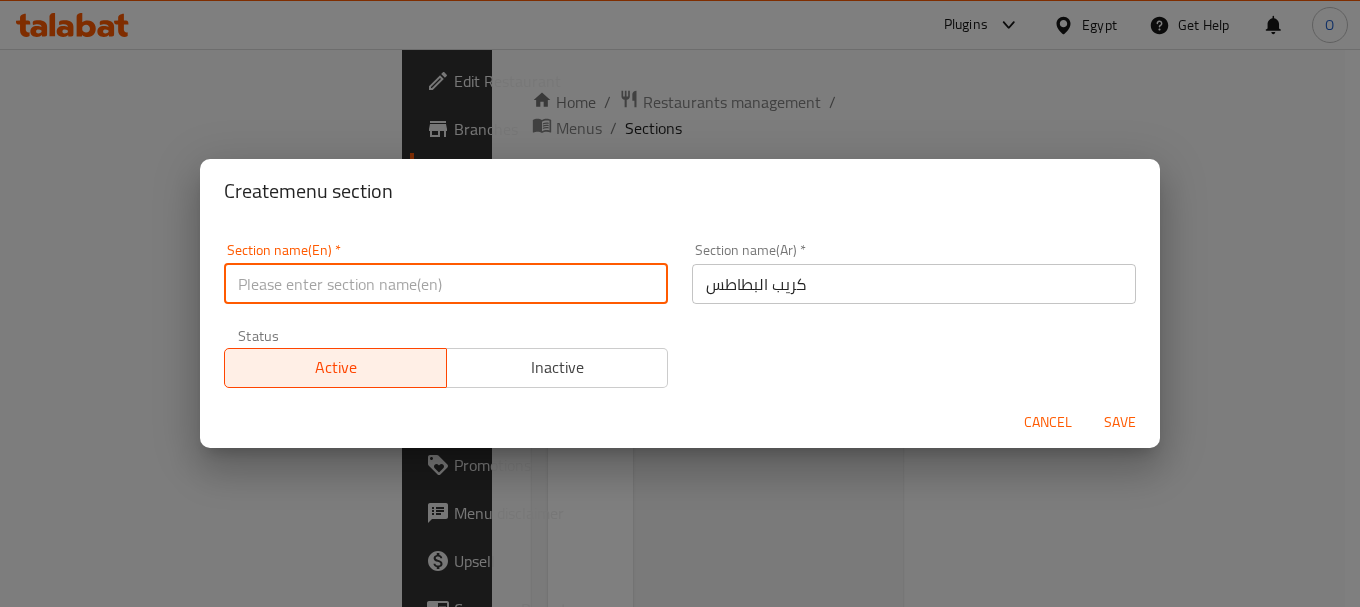 paste on "Potato Crepe" 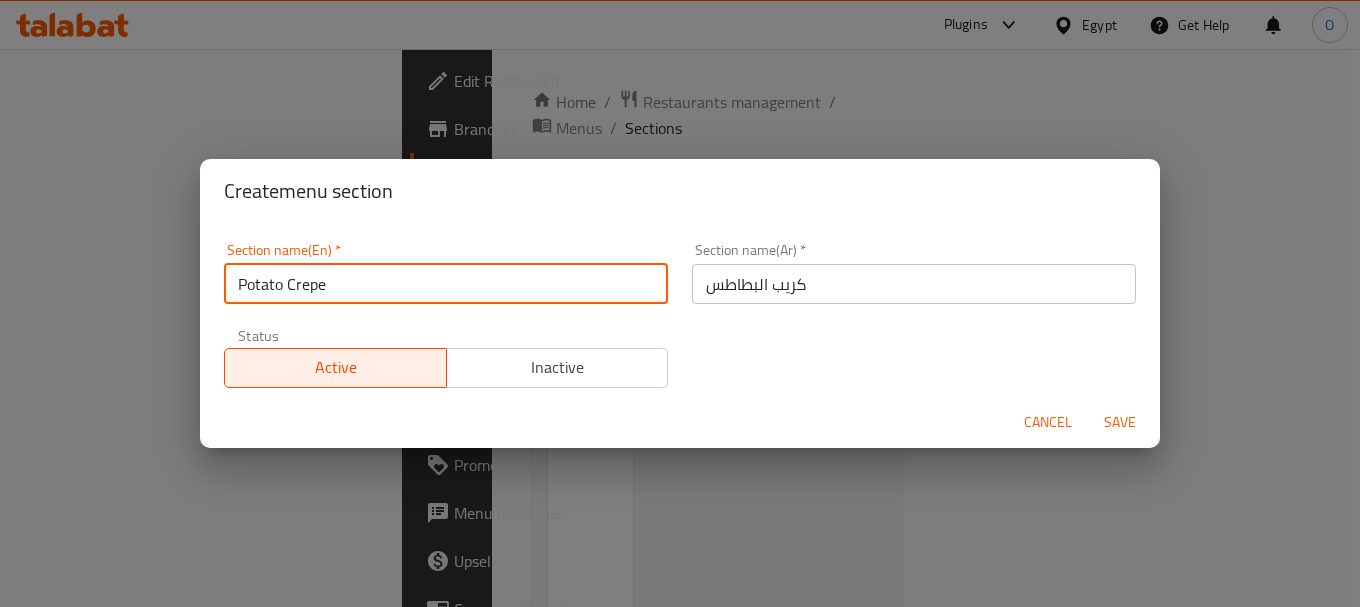 type on "Potato Crepe" 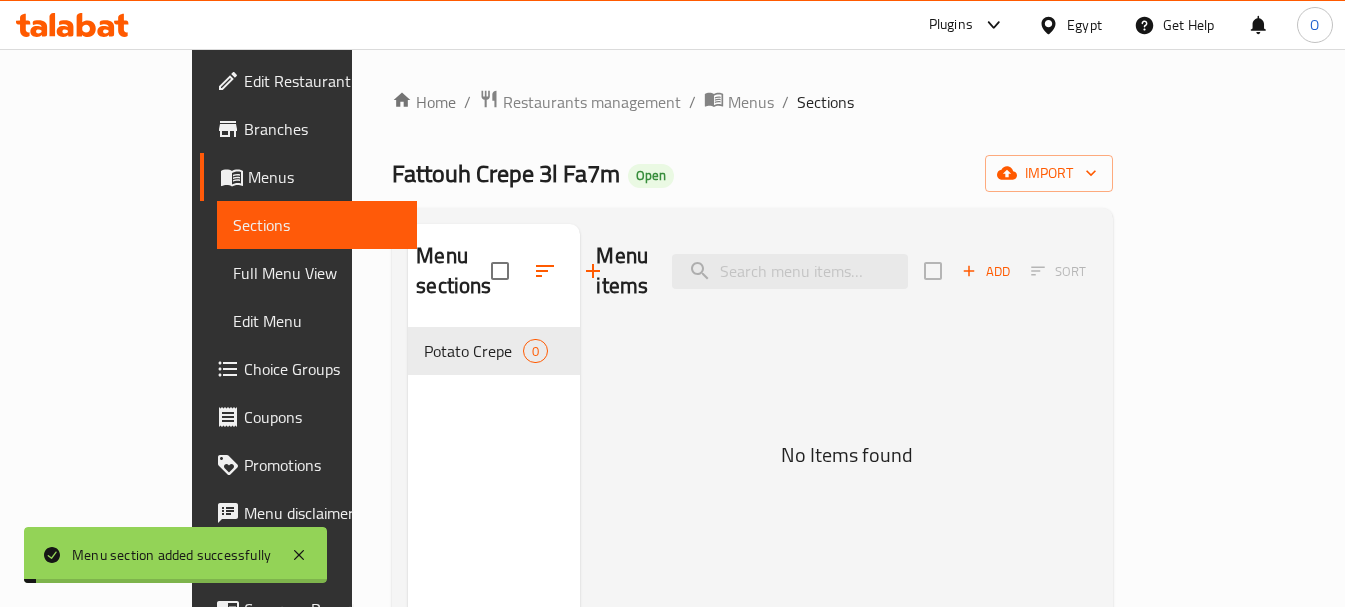 type 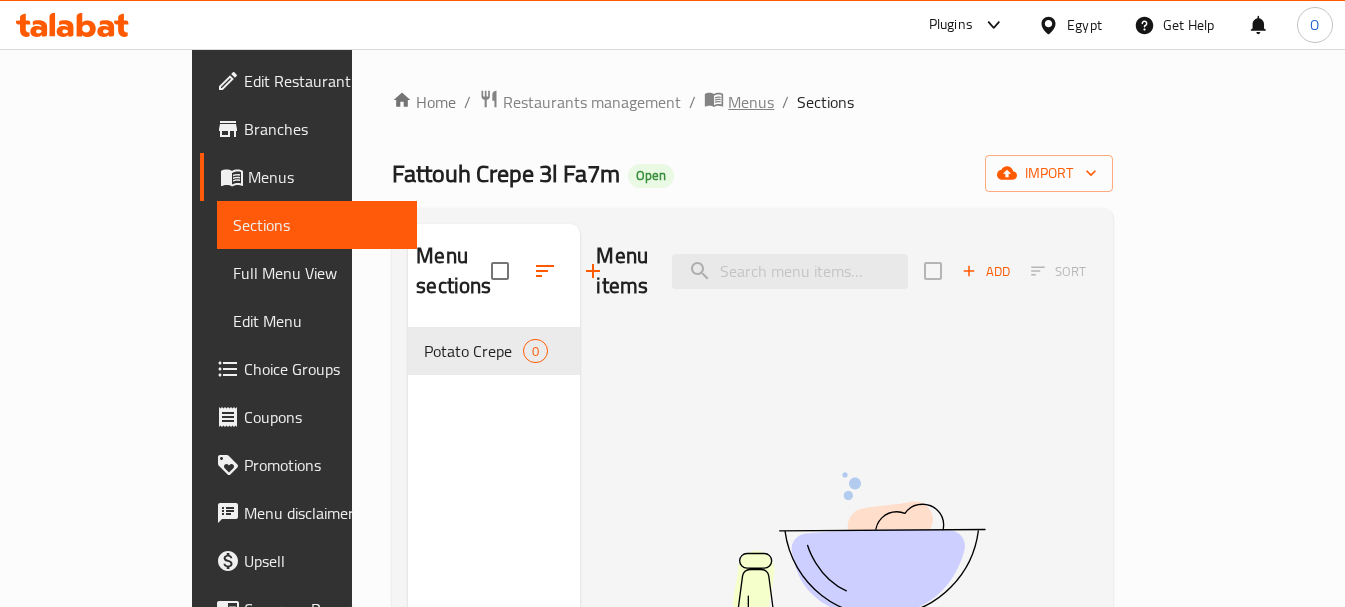 click on "Menus" at bounding box center [751, 102] 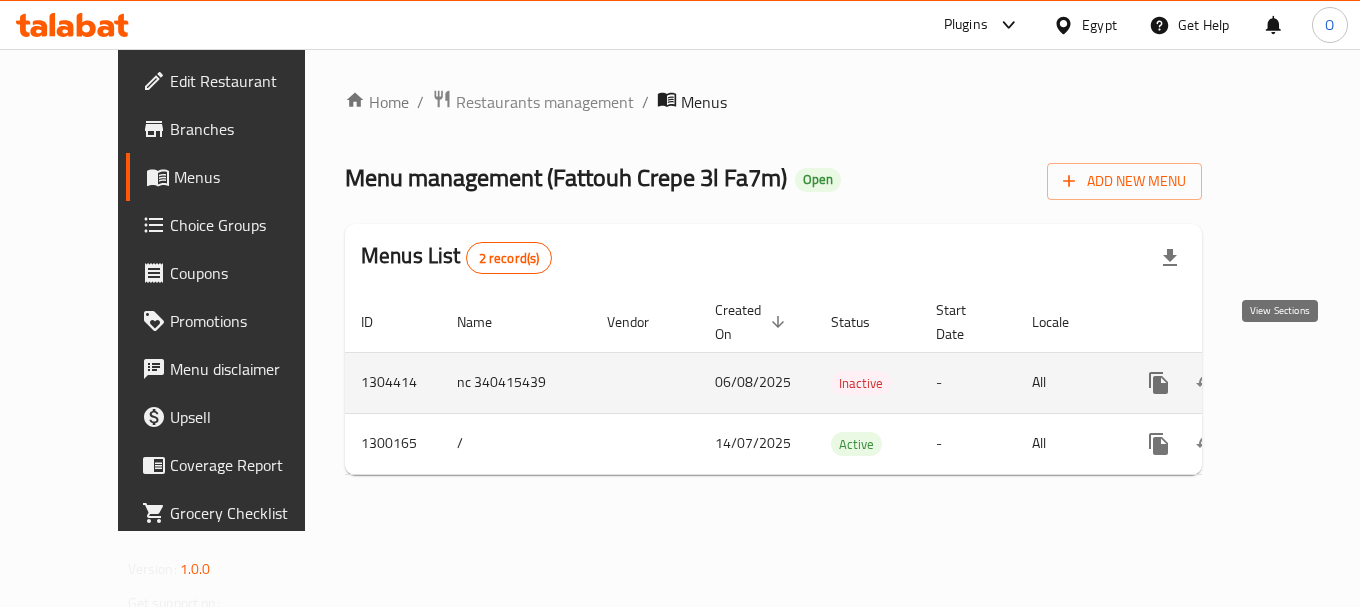 click at bounding box center [1303, 383] 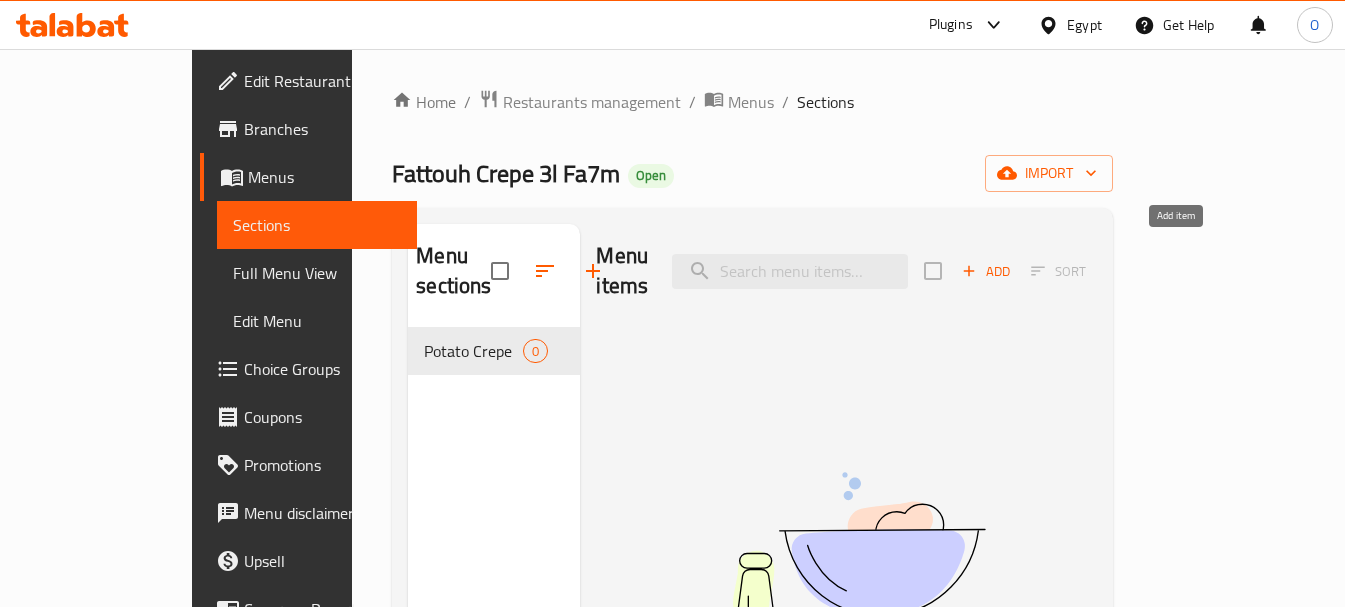 click on "Add" at bounding box center (986, 271) 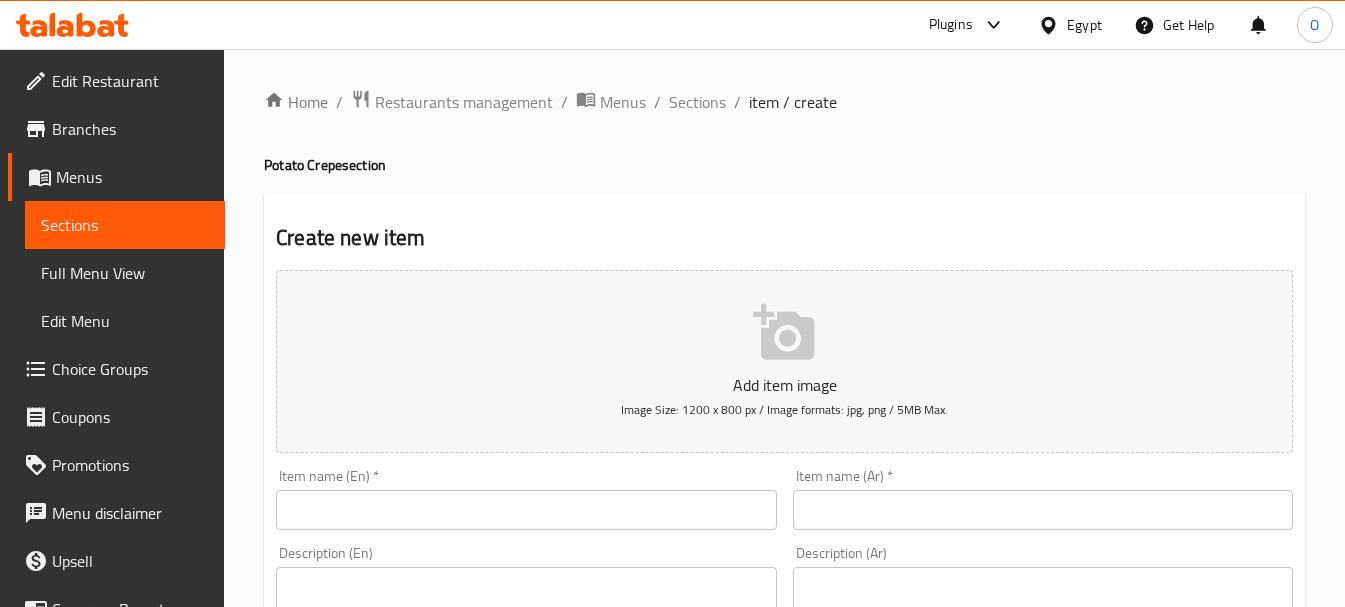 click at bounding box center (1043, 510) 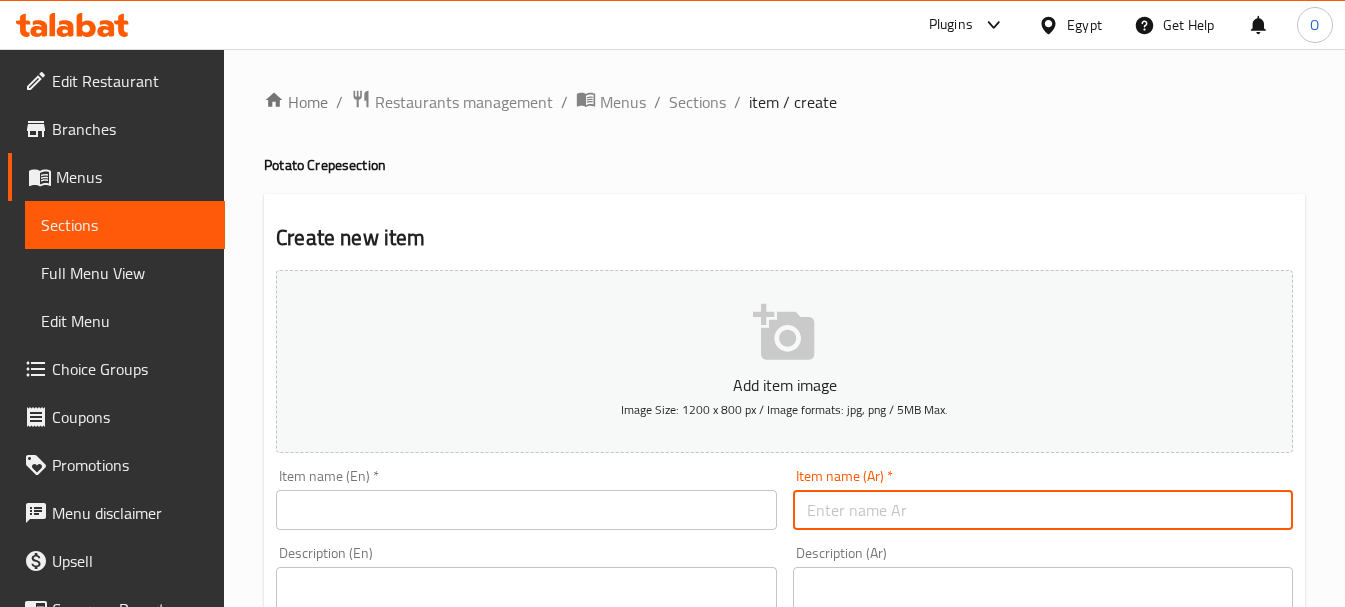 paste on "بطاطس موتزريللا" 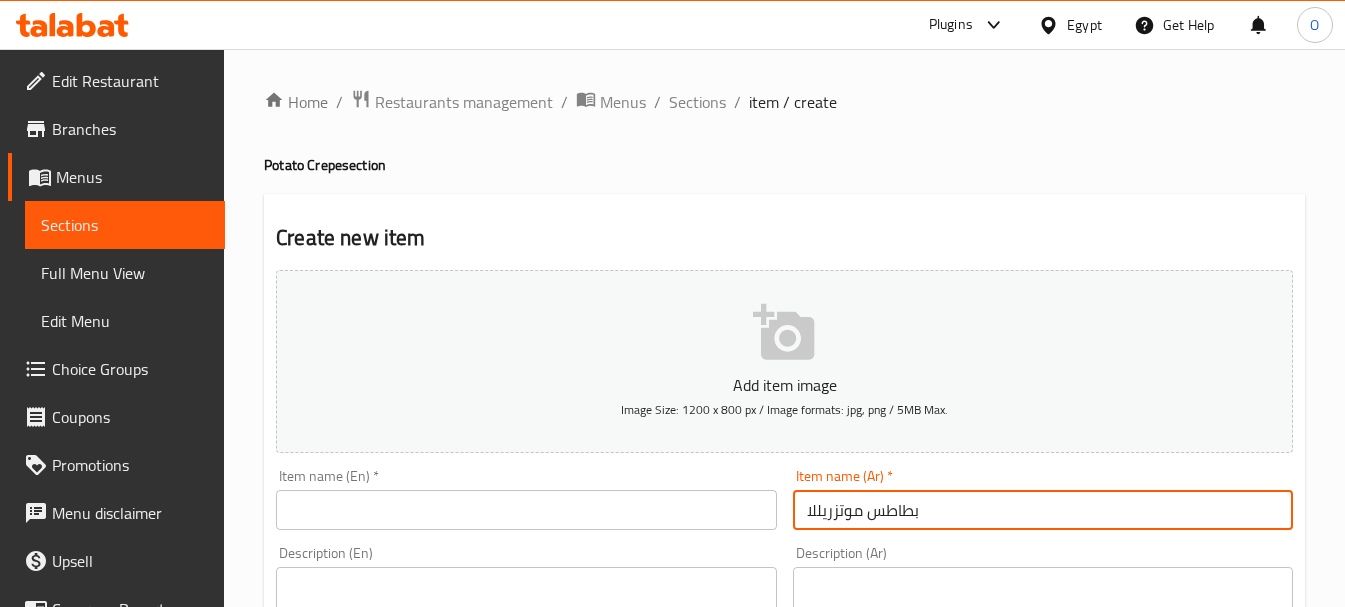 type on "بطاطس موتزريللا" 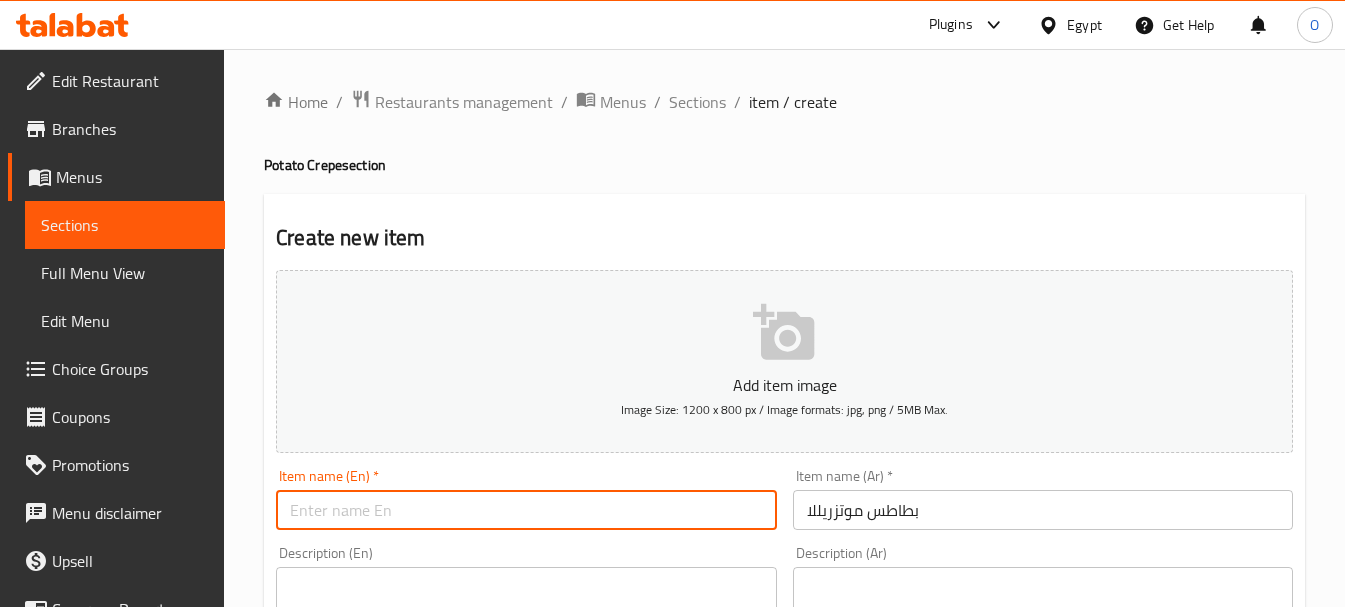 paste on "Mozzarella Potatoes" 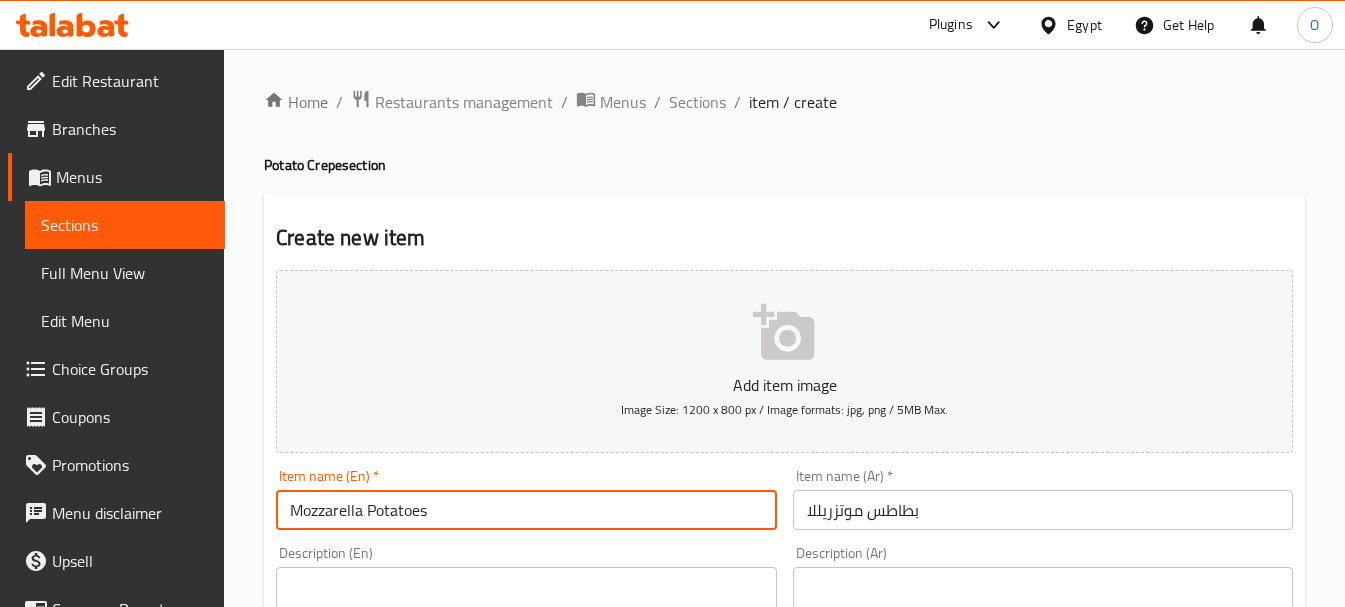 type on "Mozzarella Potatoes" 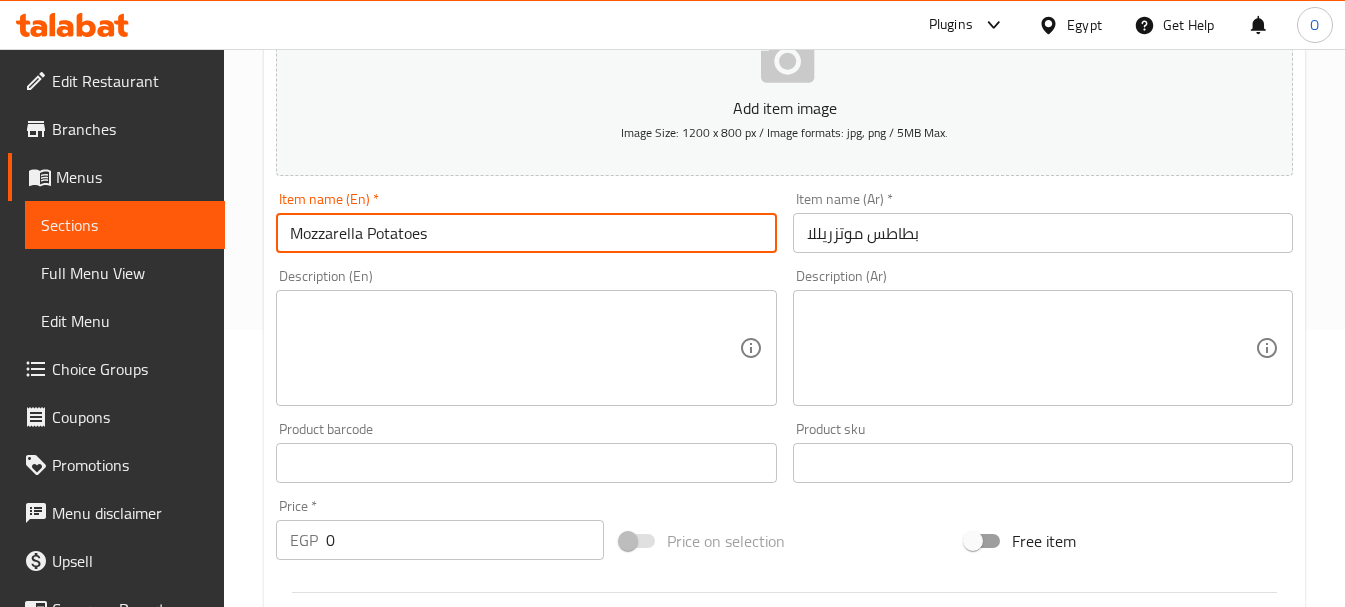 scroll, scrollTop: 300, scrollLeft: 0, axis: vertical 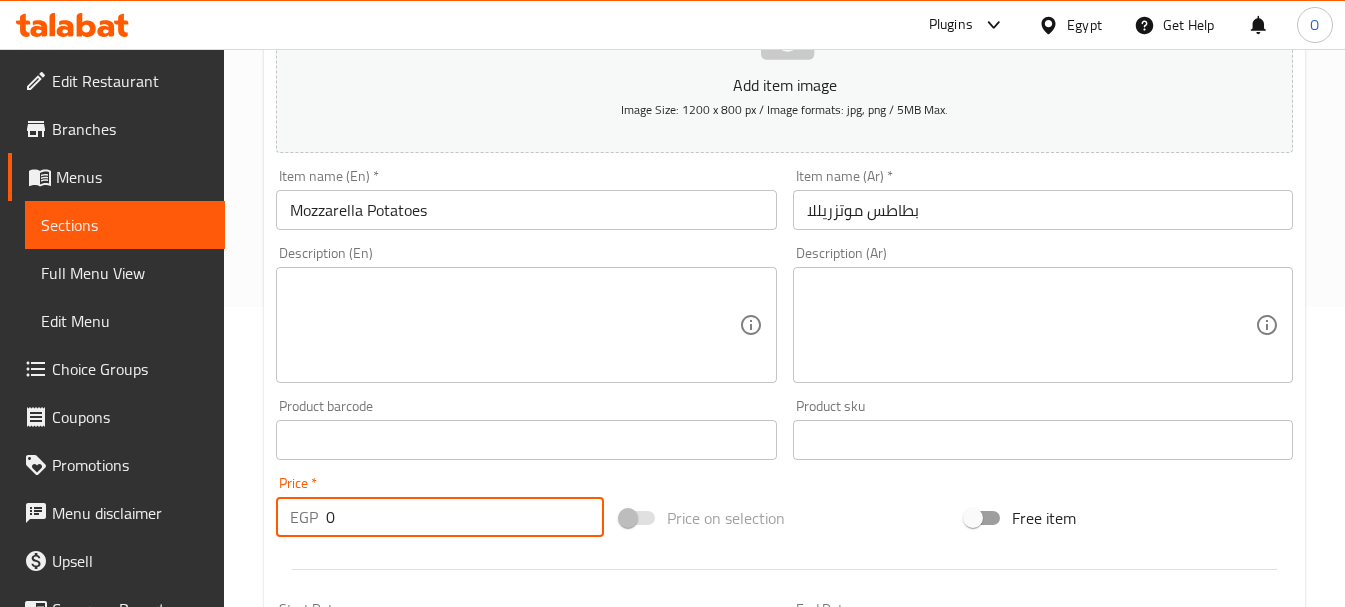 drag, startPoint x: 346, startPoint y: 520, endPoint x: 314, endPoint y: 520, distance: 32 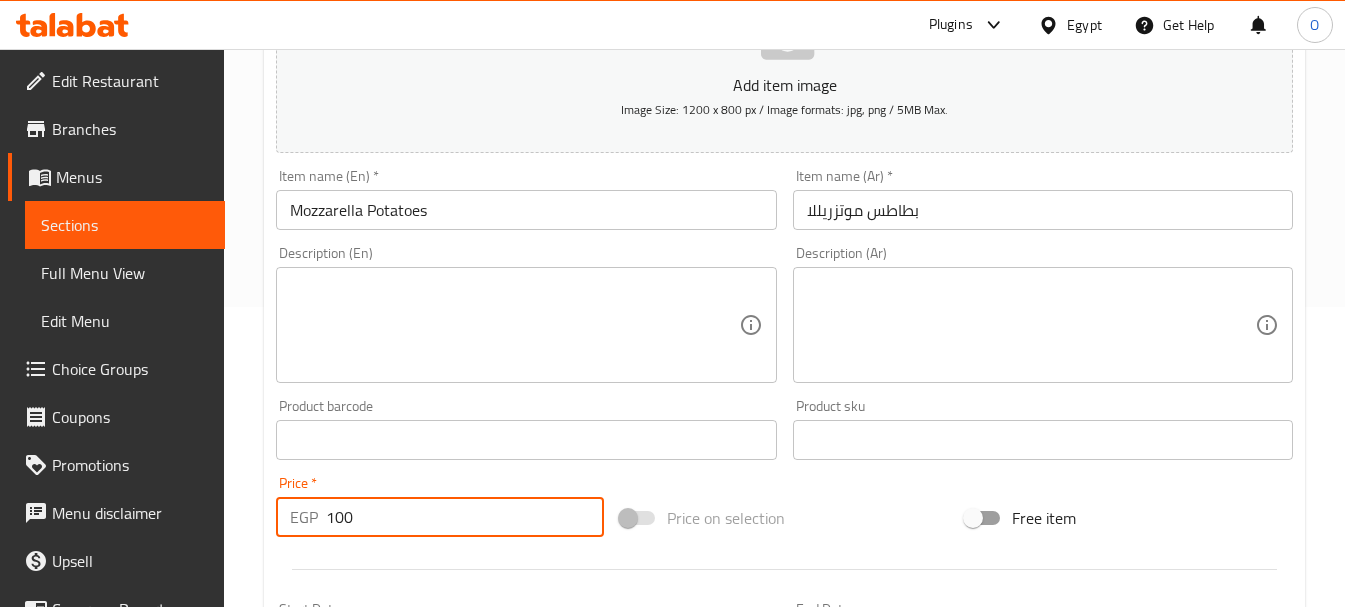 type on "100" 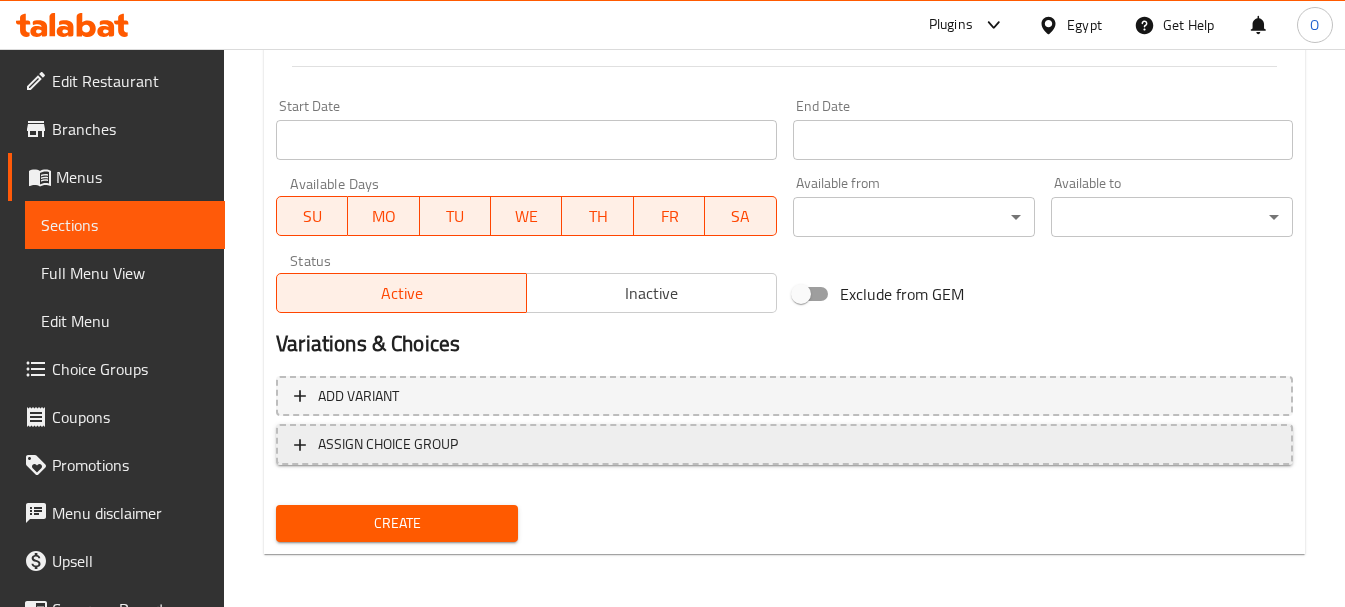 scroll, scrollTop: 806, scrollLeft: 0, axis: vertical 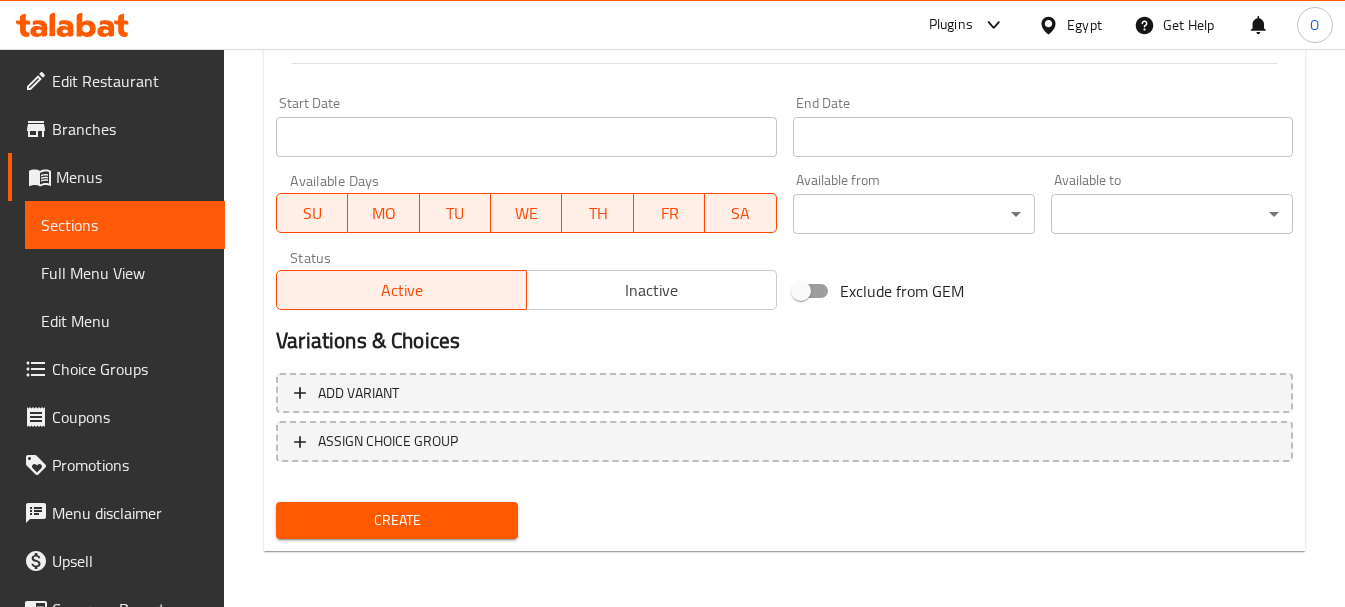click on "Create" at bounding box center [397, 520] 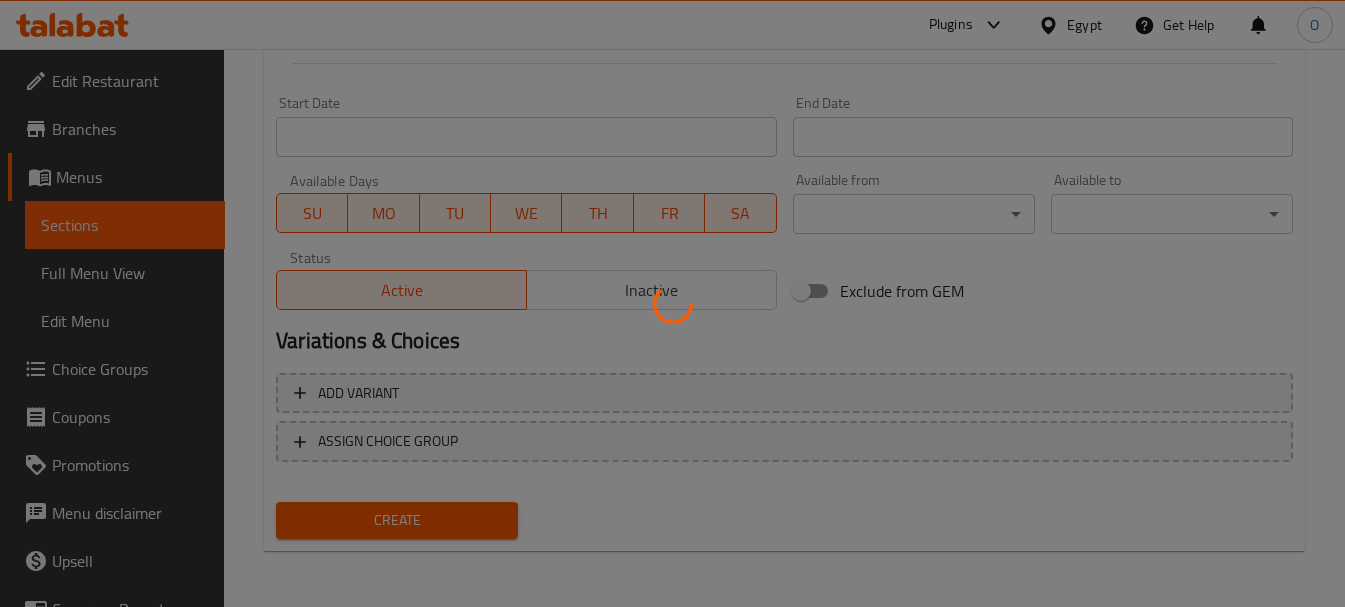 type 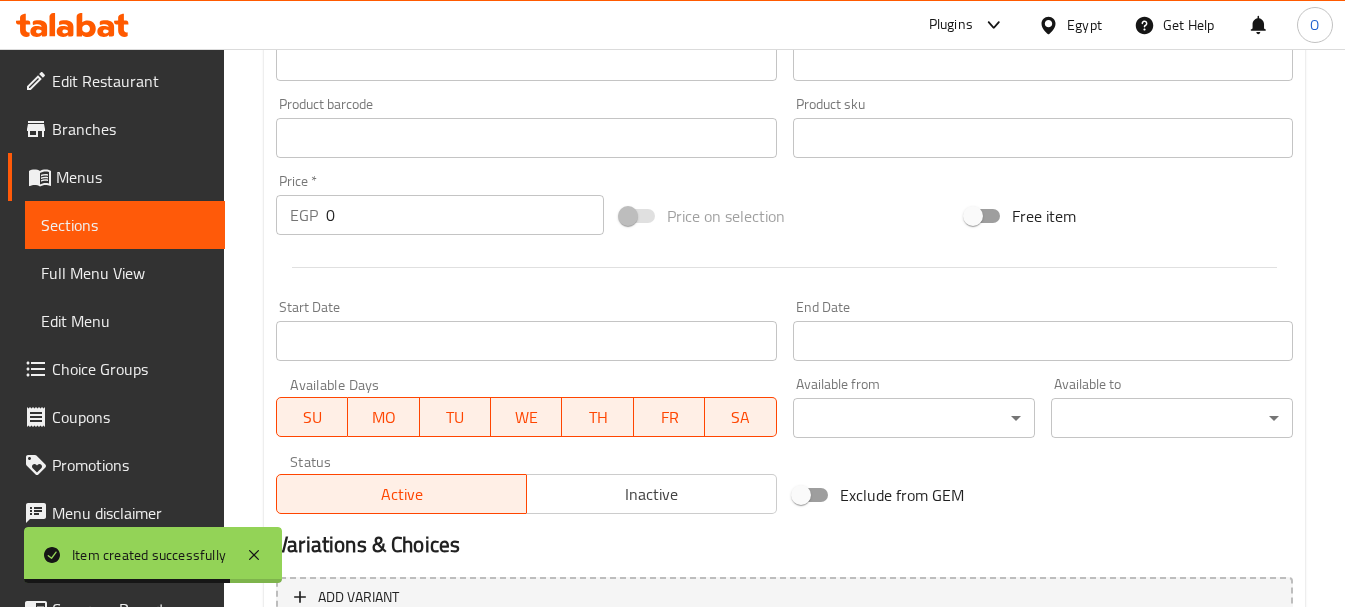 scroll, scrollTop: 406, scrollLeft: 0, axis: vertical 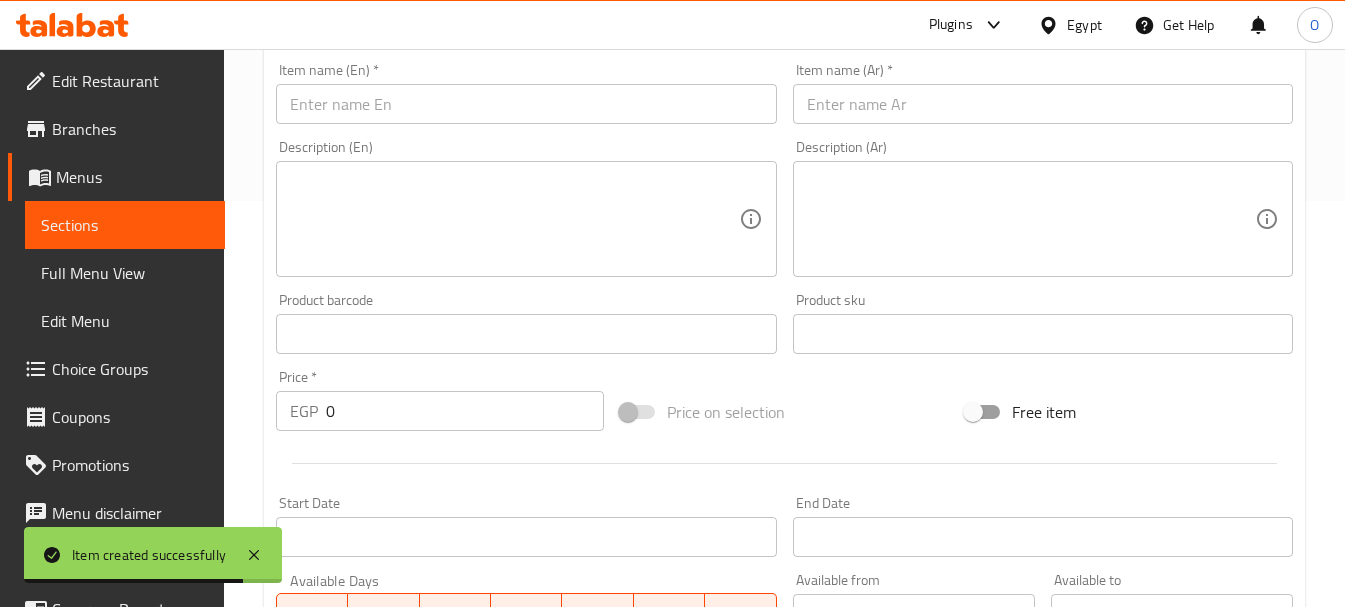 click at bounding box center (1043, 104) 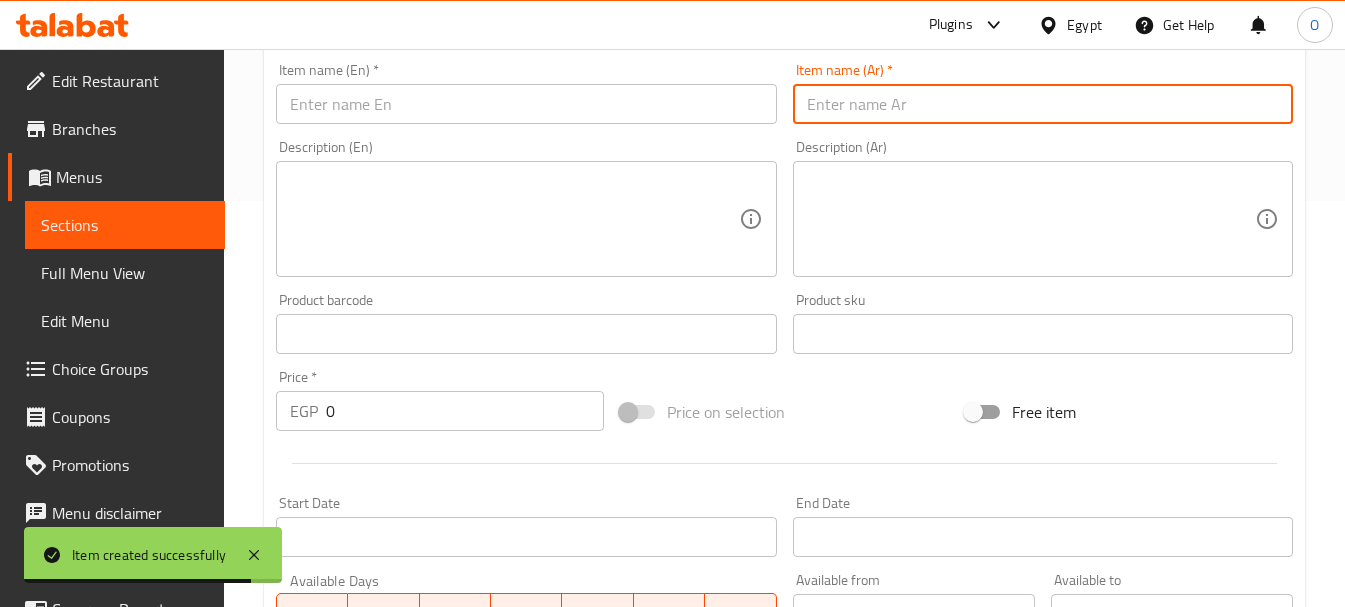 paste on "بطاطس ميكس جبن" 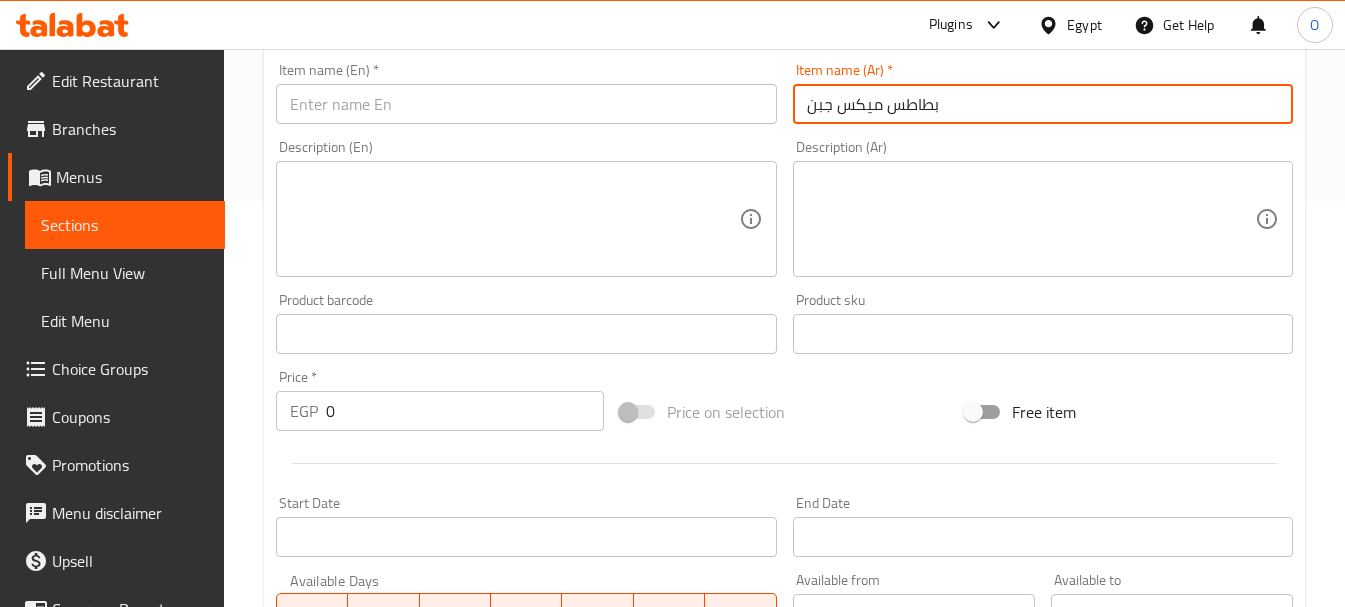 type on "بطاطس ميكس جبن" 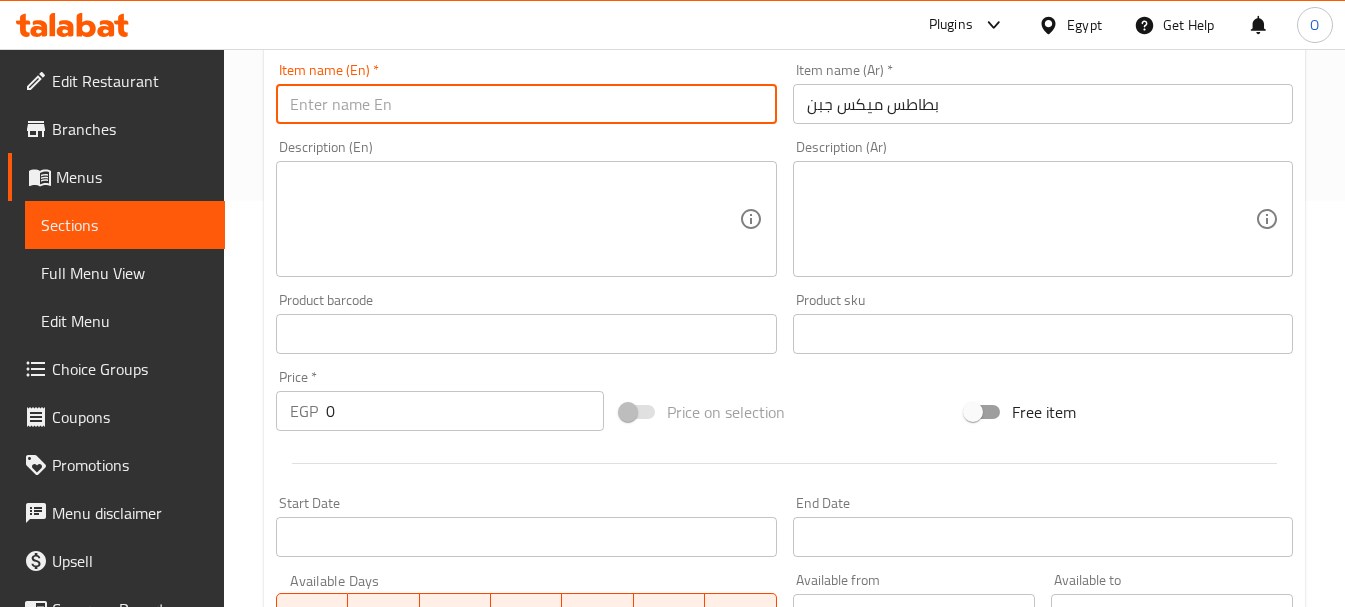 click at bounding box center (526, 104) 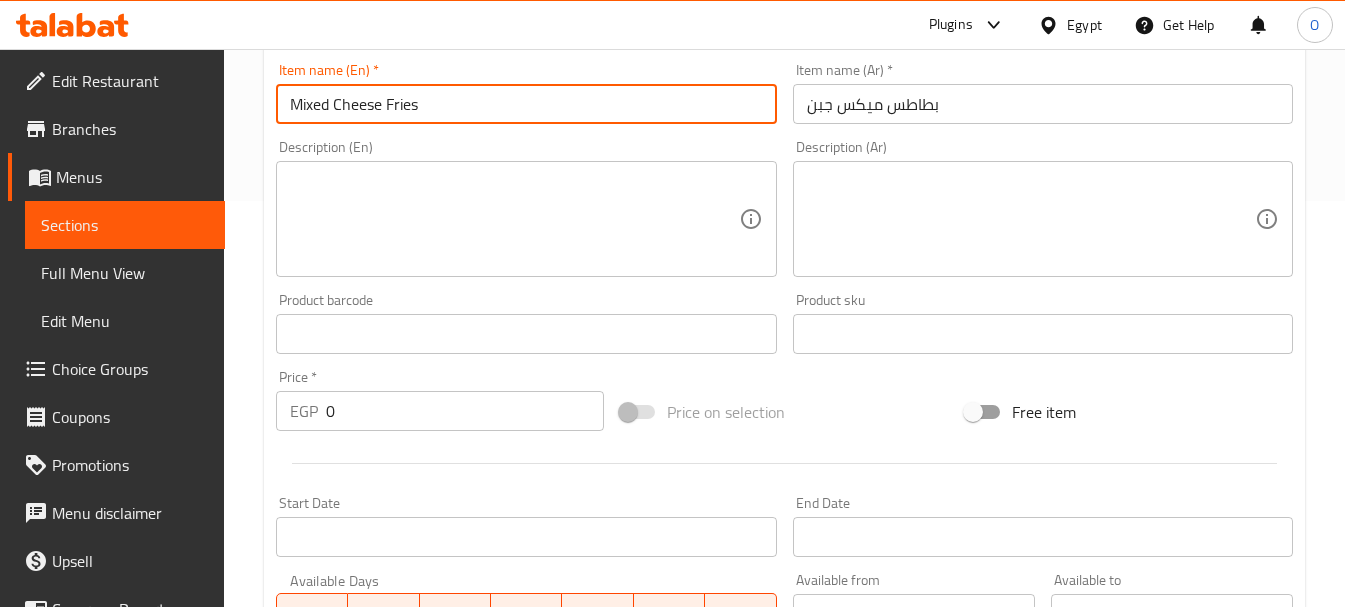 type on "Mixed Cheese Fries" 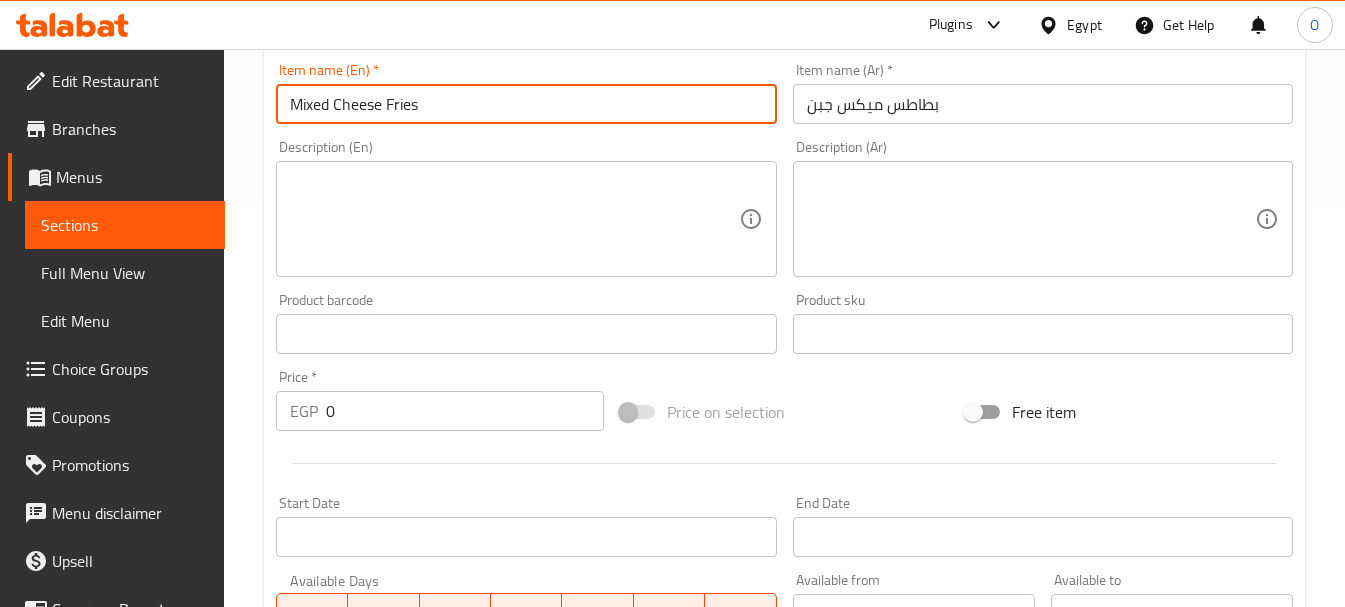 drag, startPoint x: 357, startPoint y: 409, endPoint x: 314, endPoint y: 409, distance: 43 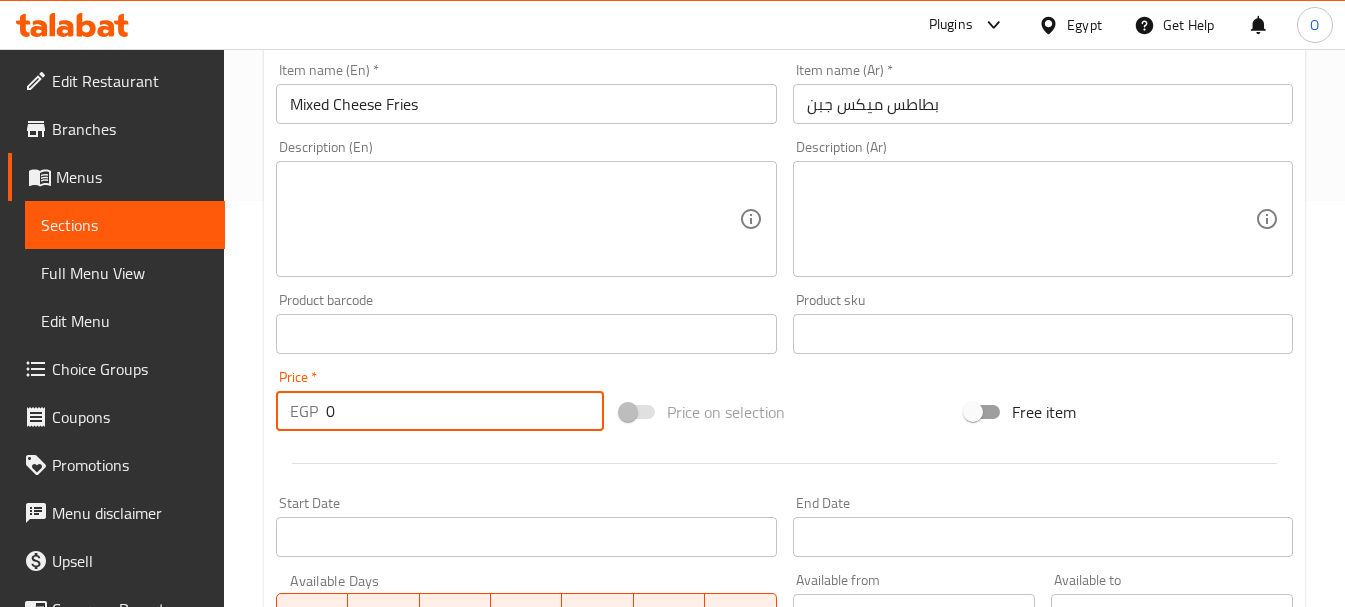 paste on "13" 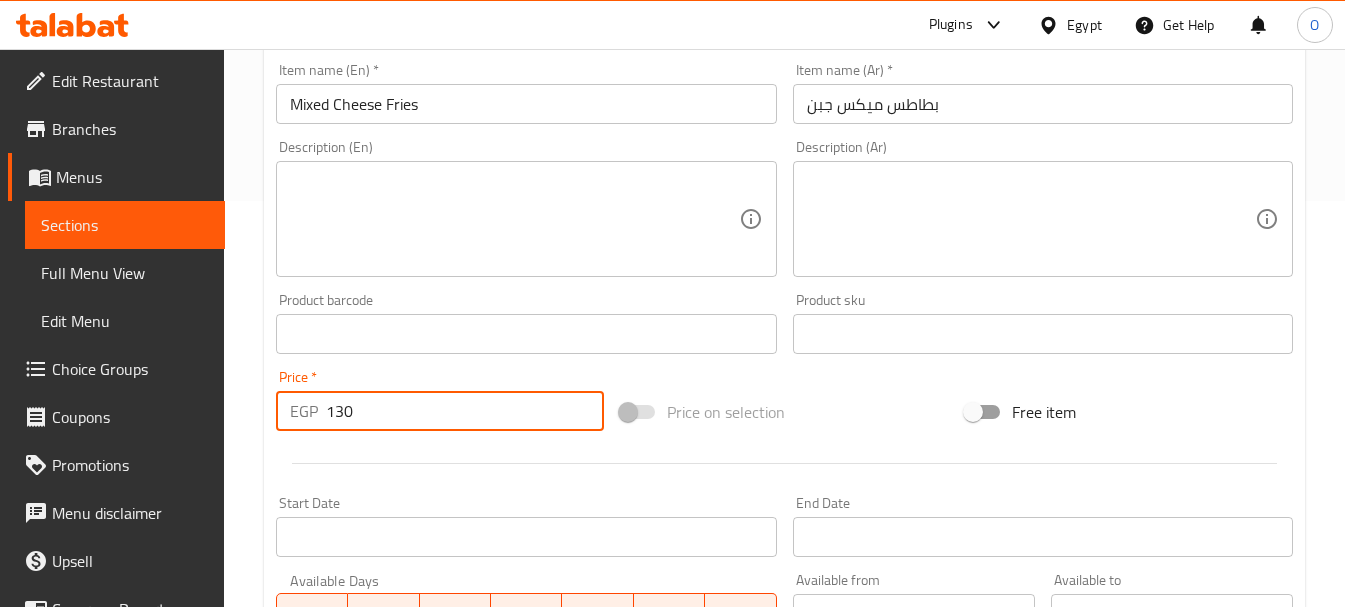 type on "130" 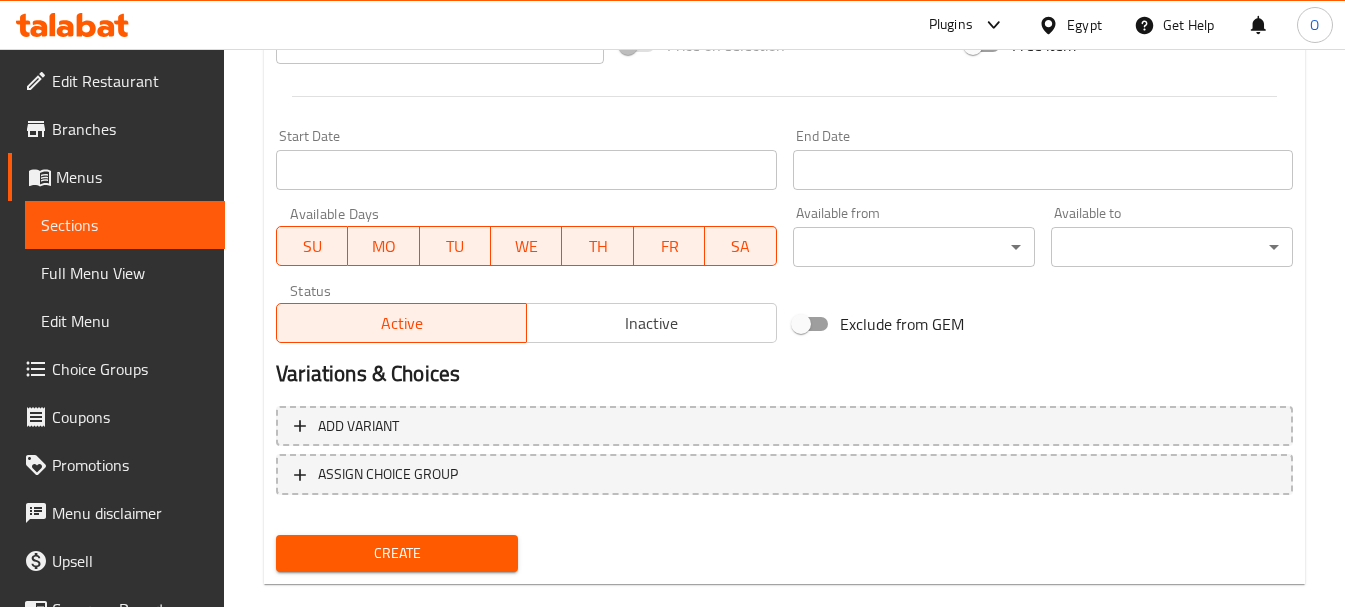 scroll, scrollTop: 806, scrollLeft: 0, axis: vertical 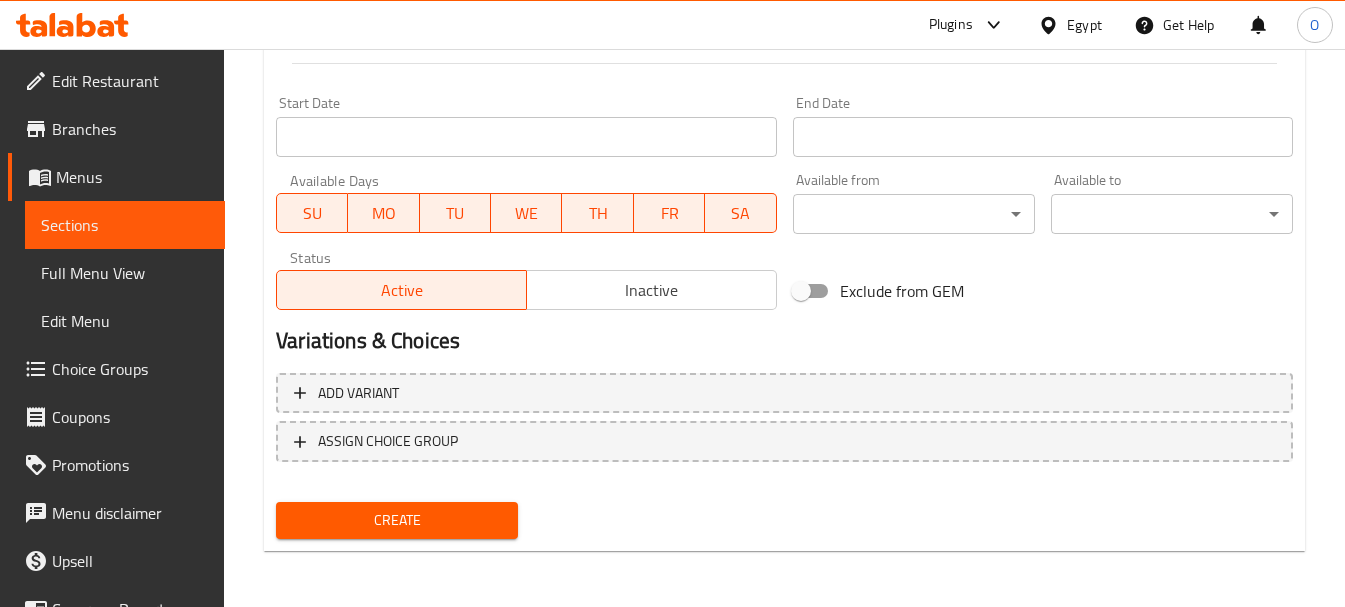click on "Create" at bounding box center (397, 520) 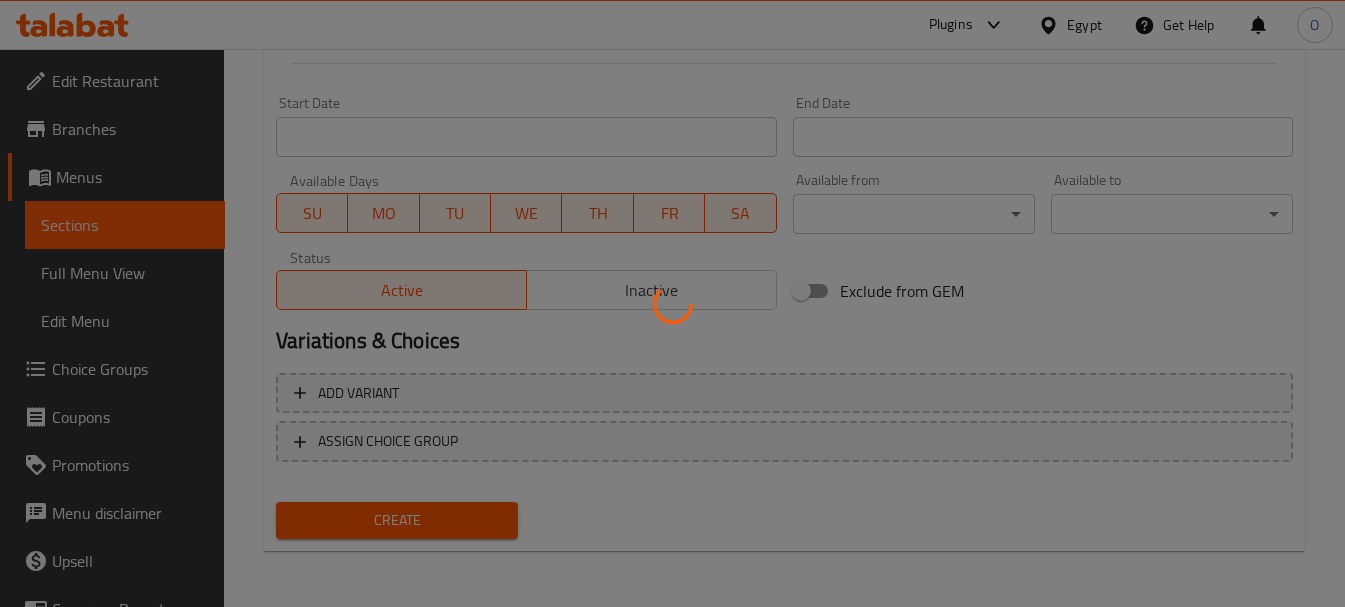 type 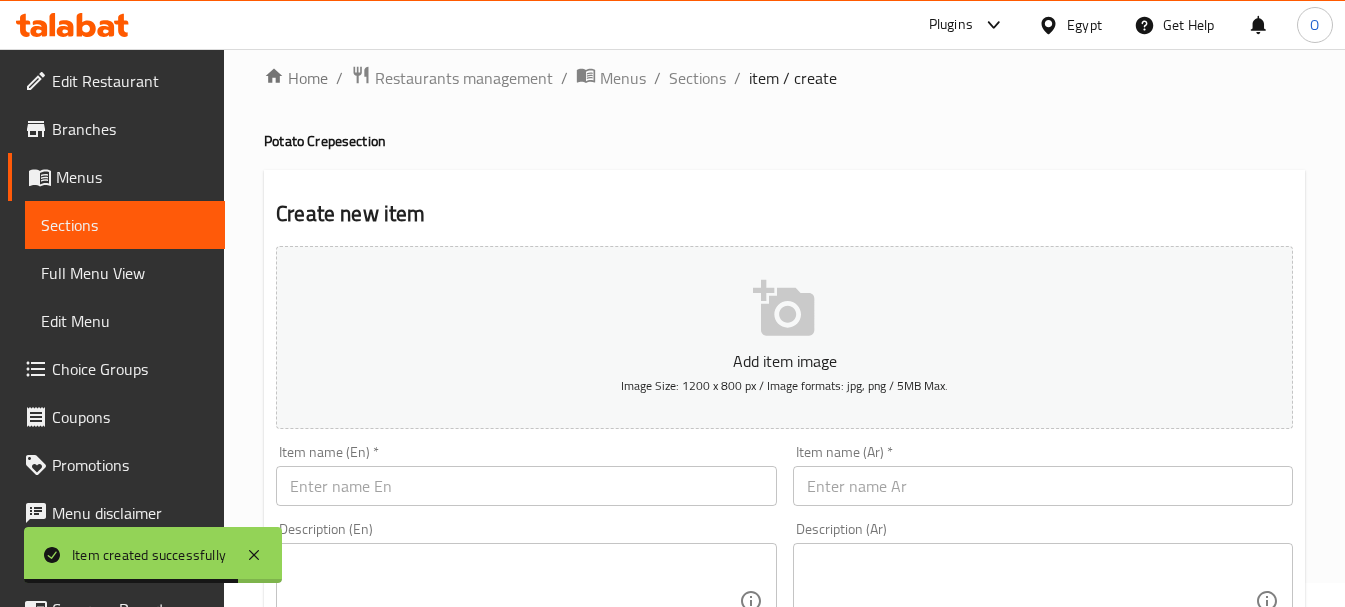 scroll, scrollTop: 0, scrollLeft: 0, axis: both 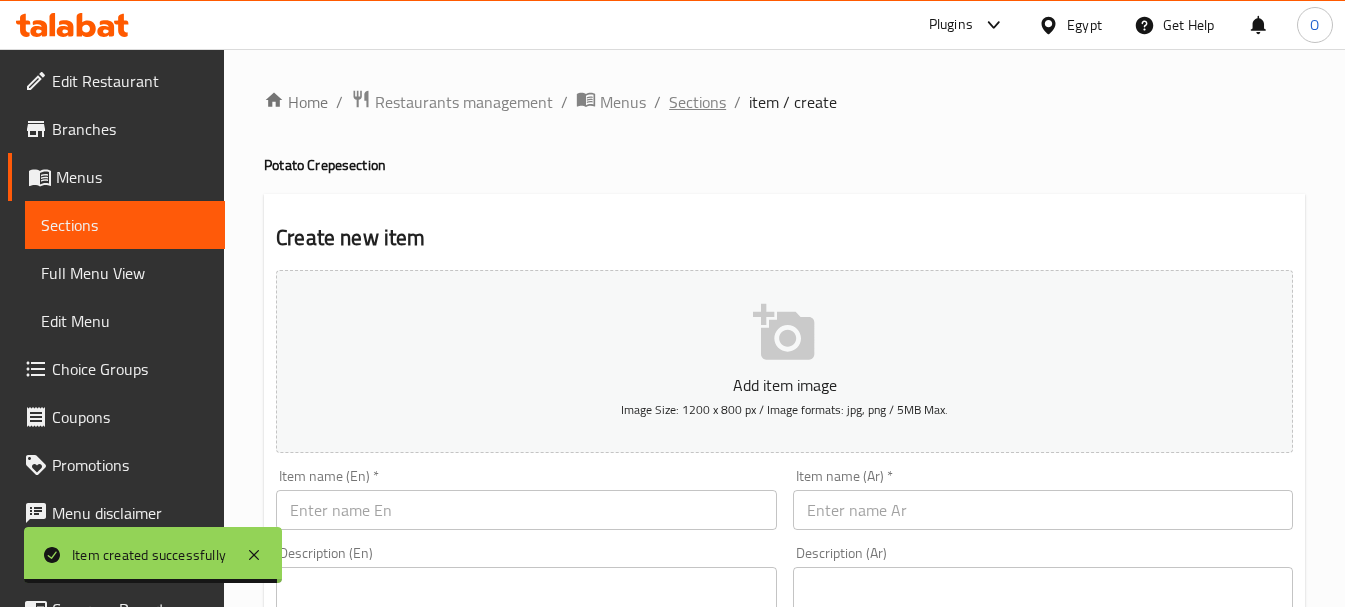 click on "Sections" at bounding box center (697, 102) 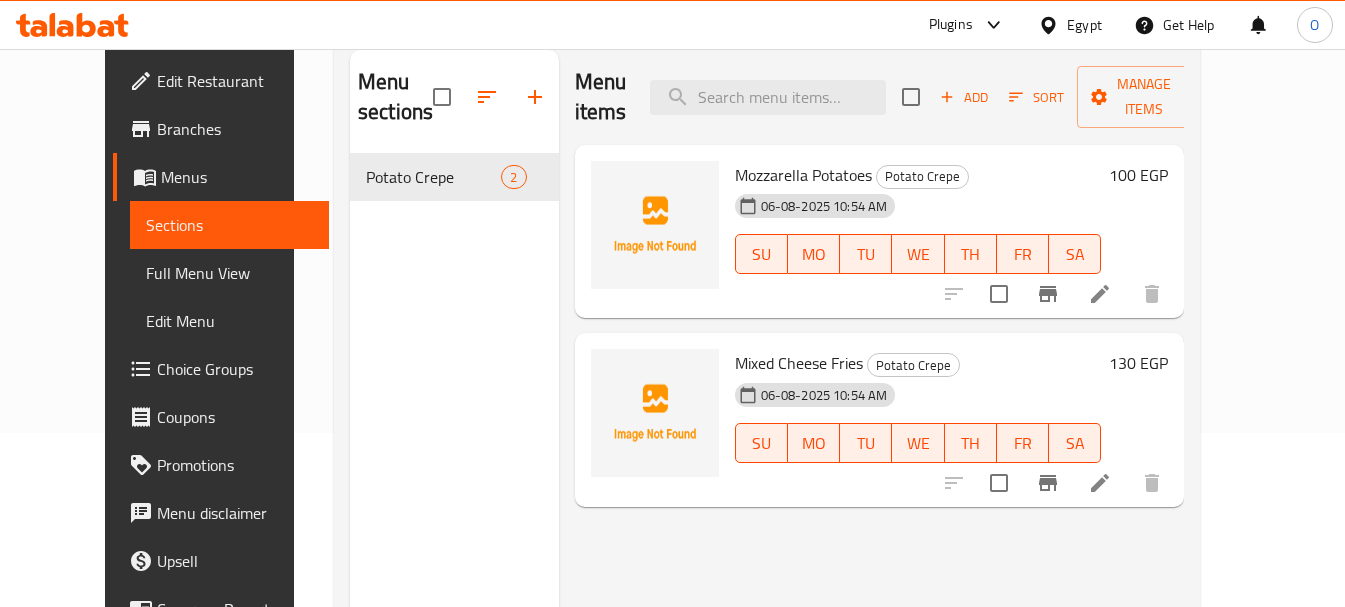 scroll, scrollTop: 200, scrollLeft: 0, axis: vertical 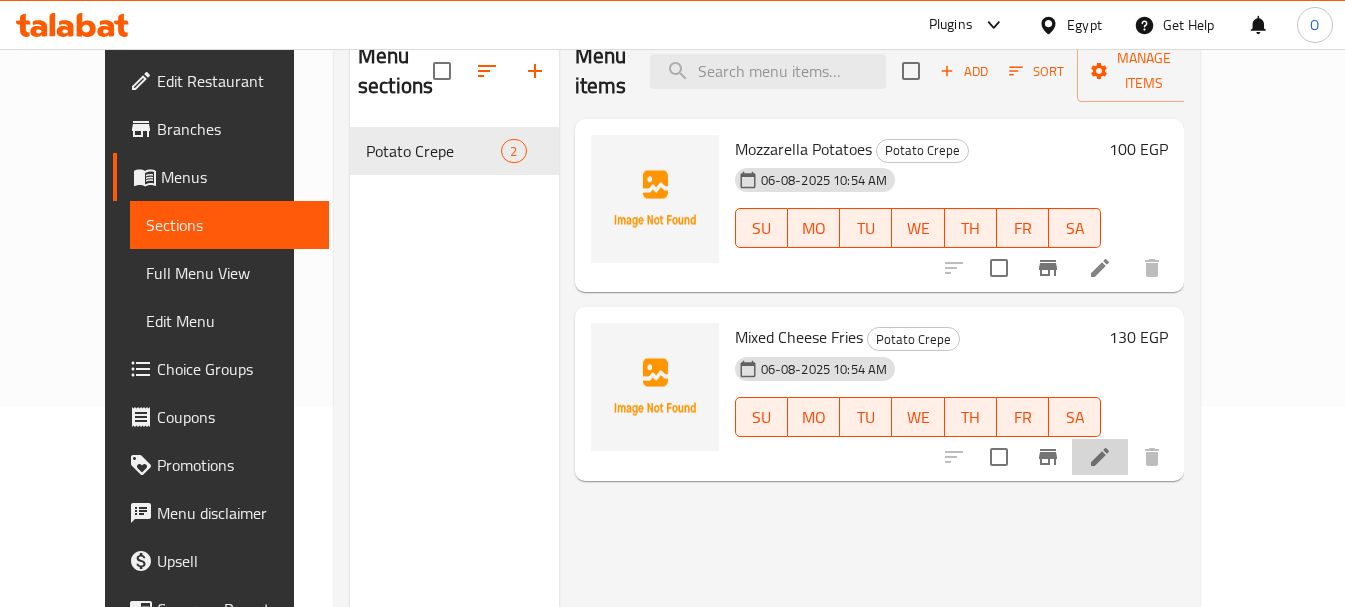 click at bounding box center [1100, 457] 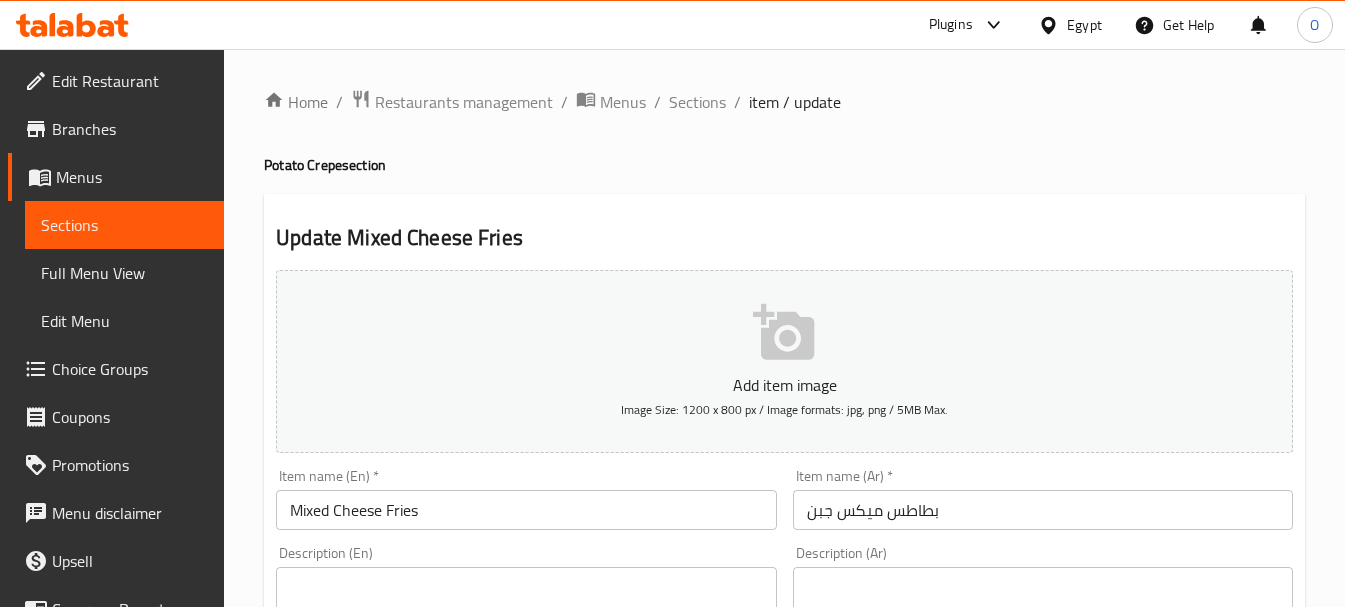scroll, scrollTop: 200, scrollLeft: 0, axis: vertical 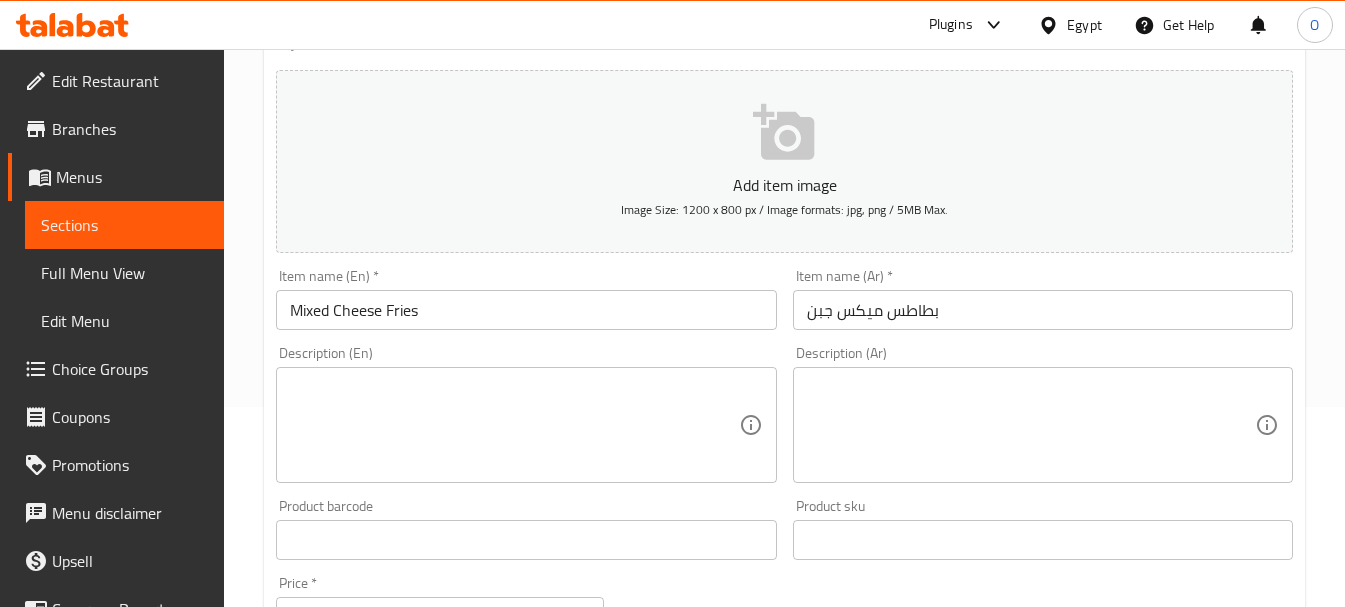 click at bounding box center (1031, 425) 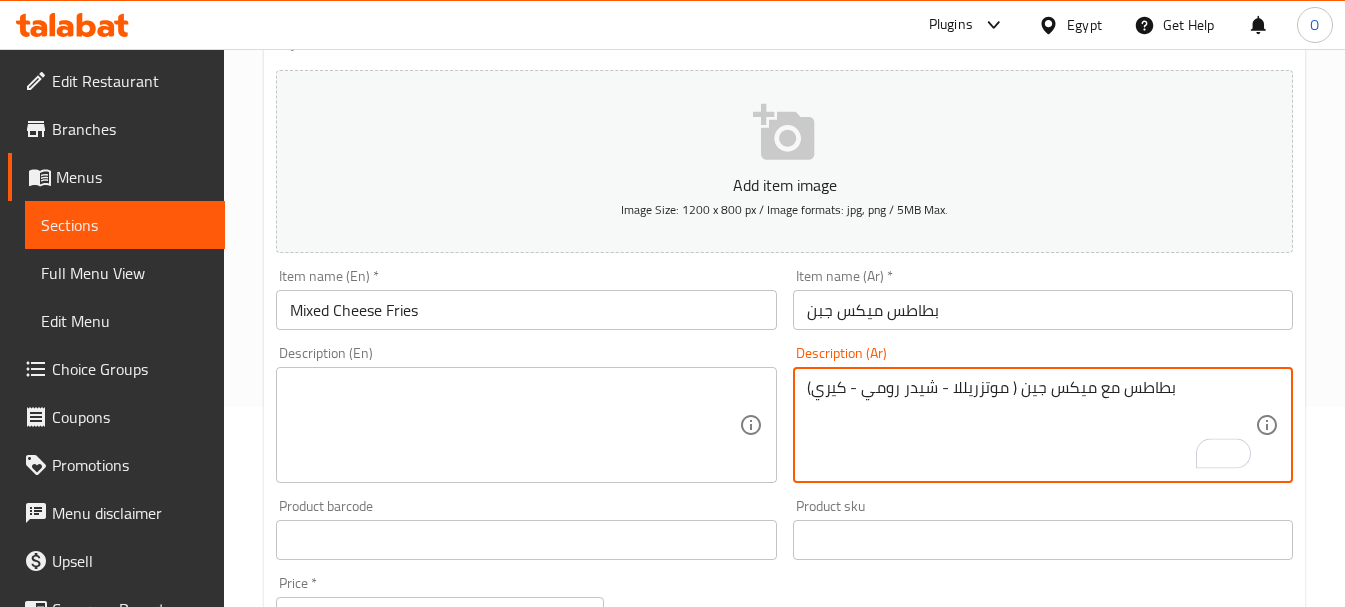 click on "بطاطس مع ميكس جين ( موتزريللا - شيدر رومي - كيري)" at bounding box center [1031, 425] 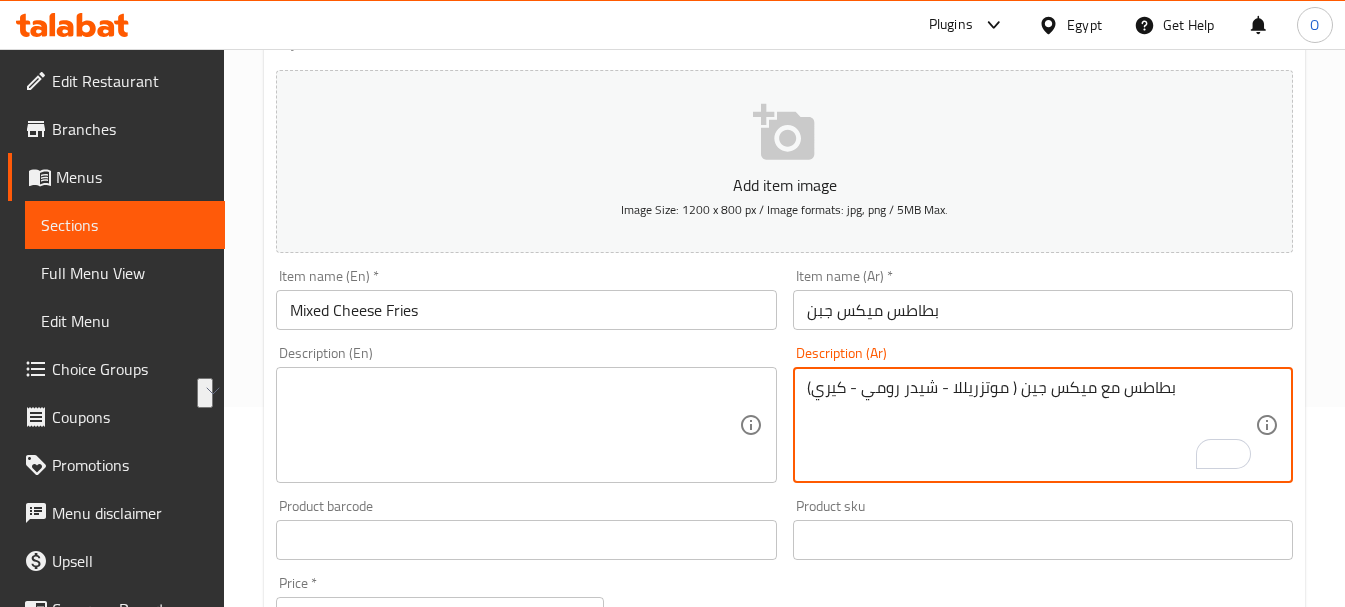 type on "بطاطس مع ميكس جين ( موتزريللا - شيدر رومي - كيري)" 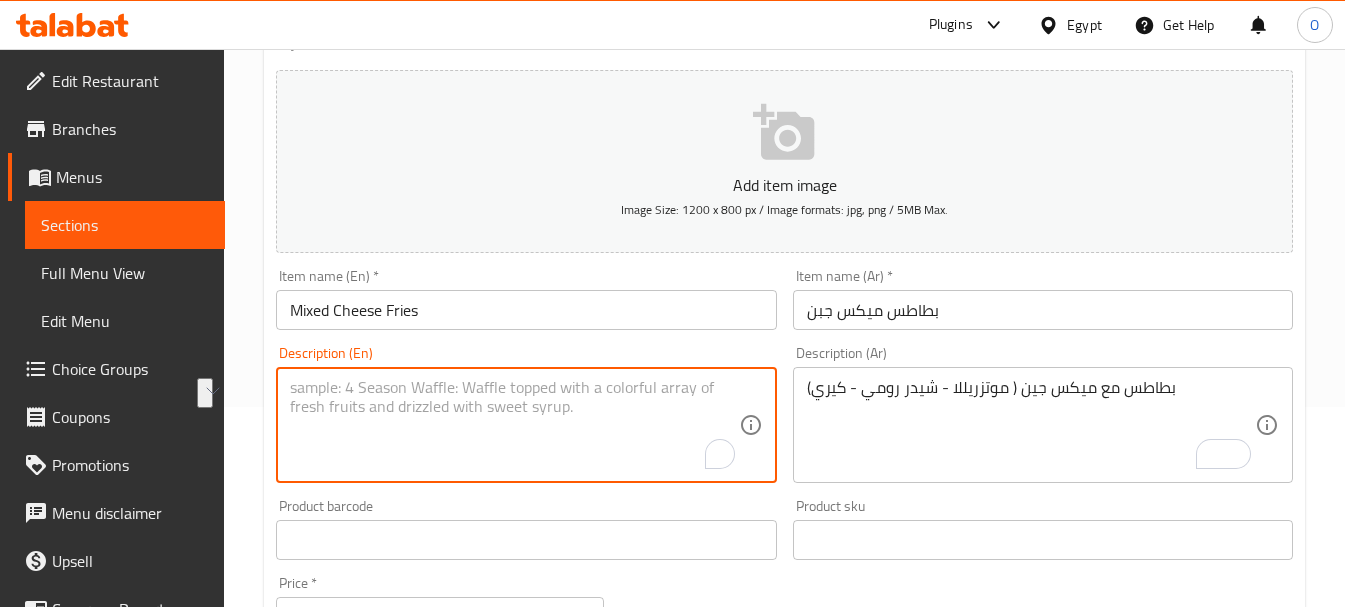 click at bounding box center [514, 425] 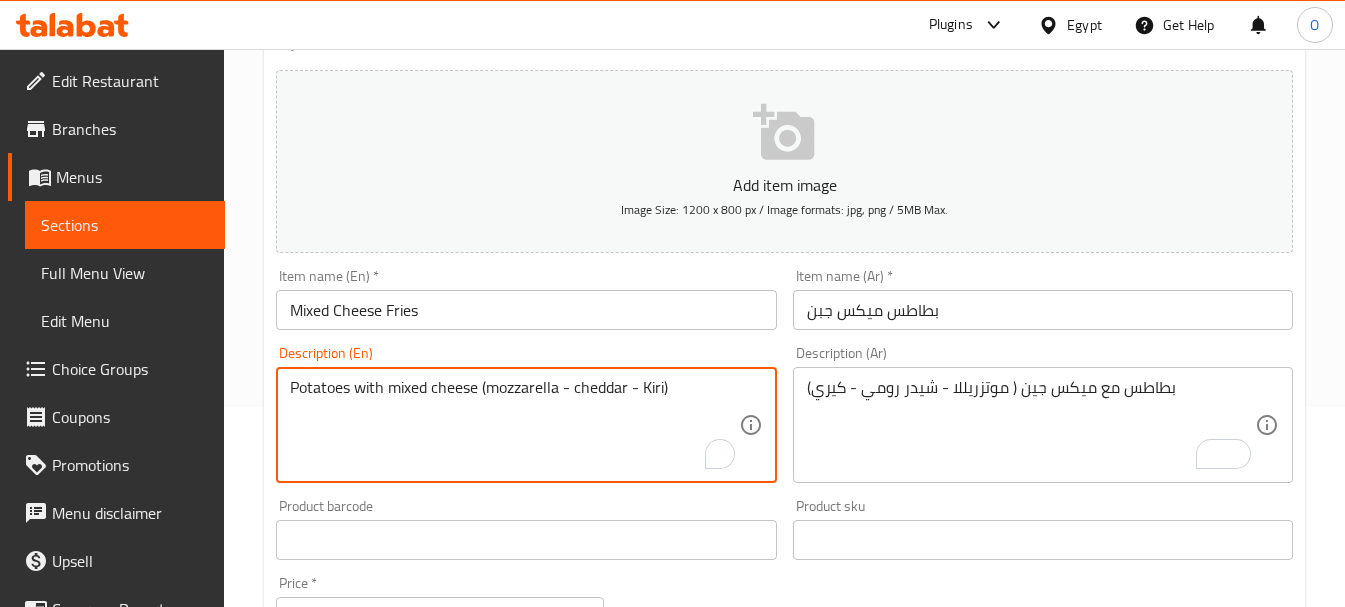 type on "Potatoes with mixed cheese (mozzarella - cheddar - Kiri)" 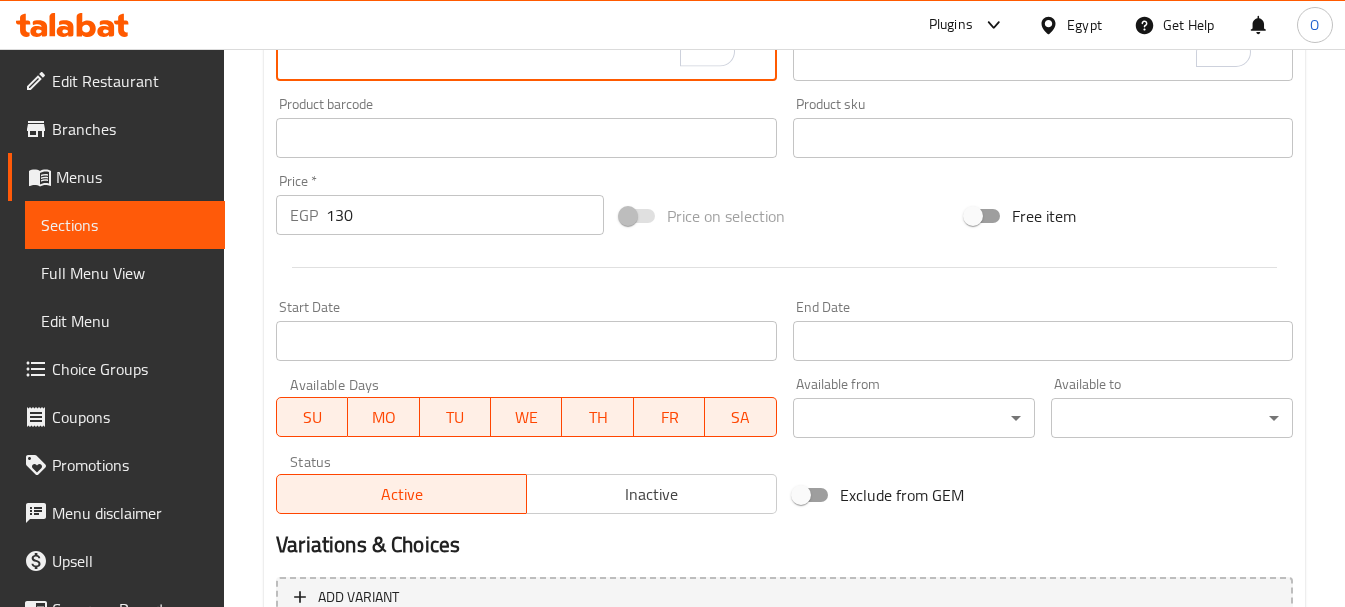 scroll, scrollTop: 806, scrollLeft: 0, axis: vertical 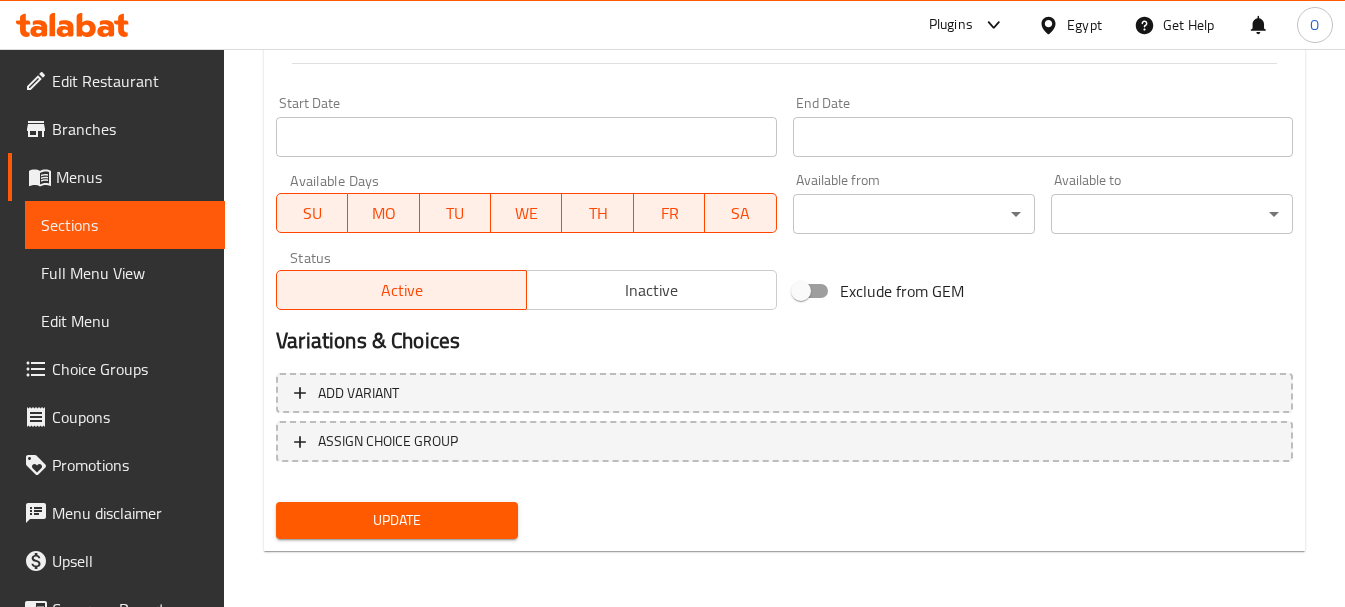 click on "Update" at bounding box center (397, 520) 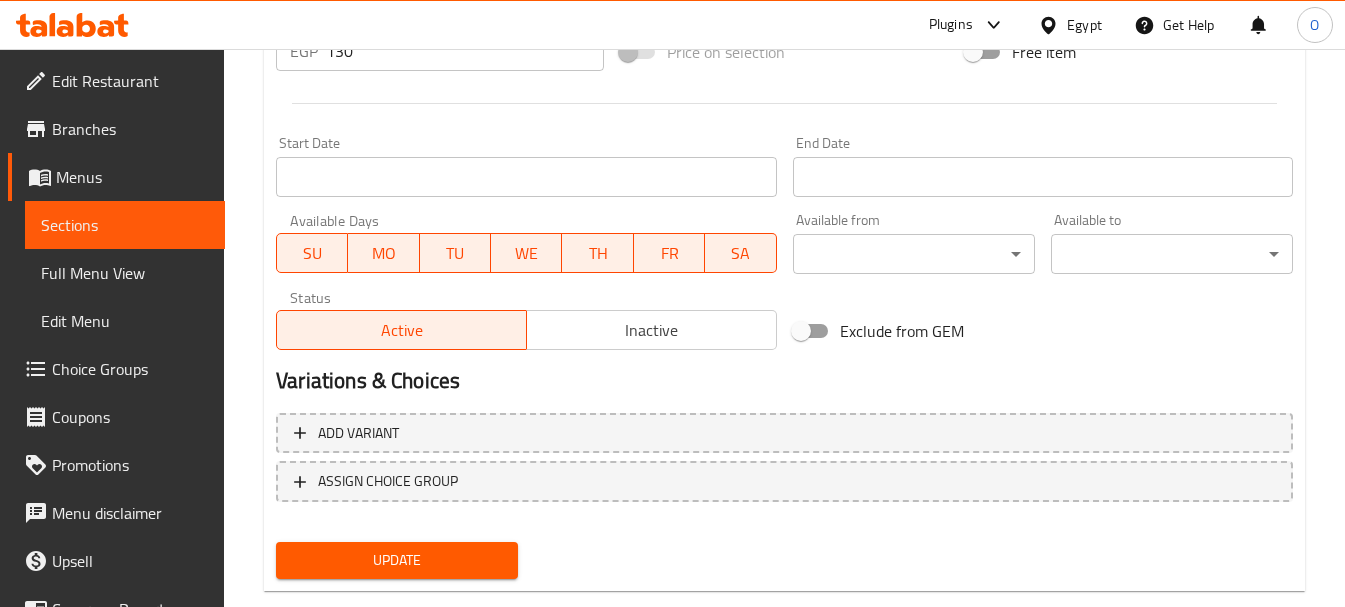 scroll, scrollTop: 806, scrollLeft: 0, axis: vertical 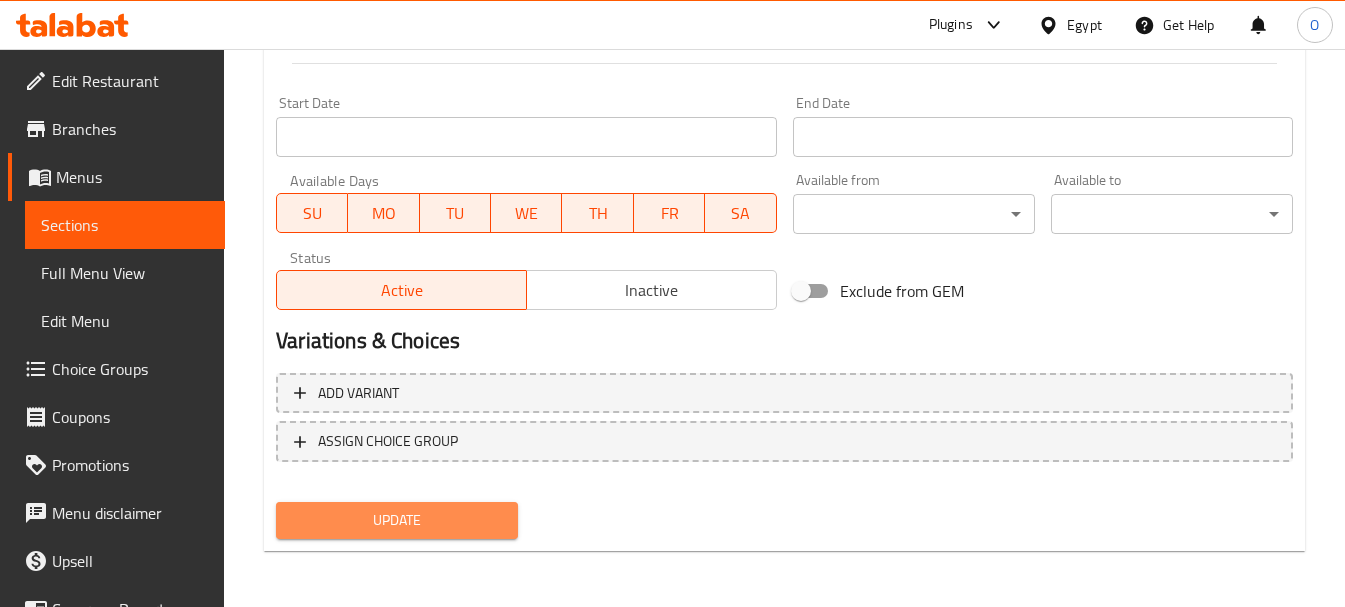 click on "Update" at bounding box center [397, 520] 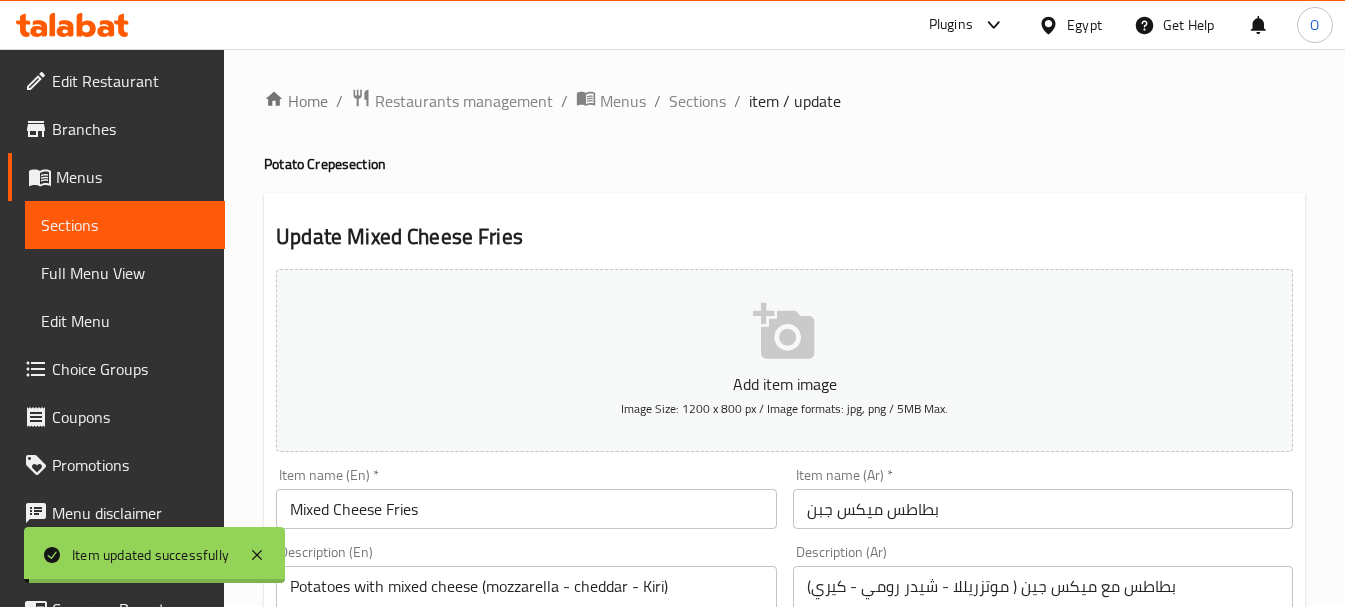 scroll, scrollTop: 0, scrollLeft: 0, axis: both 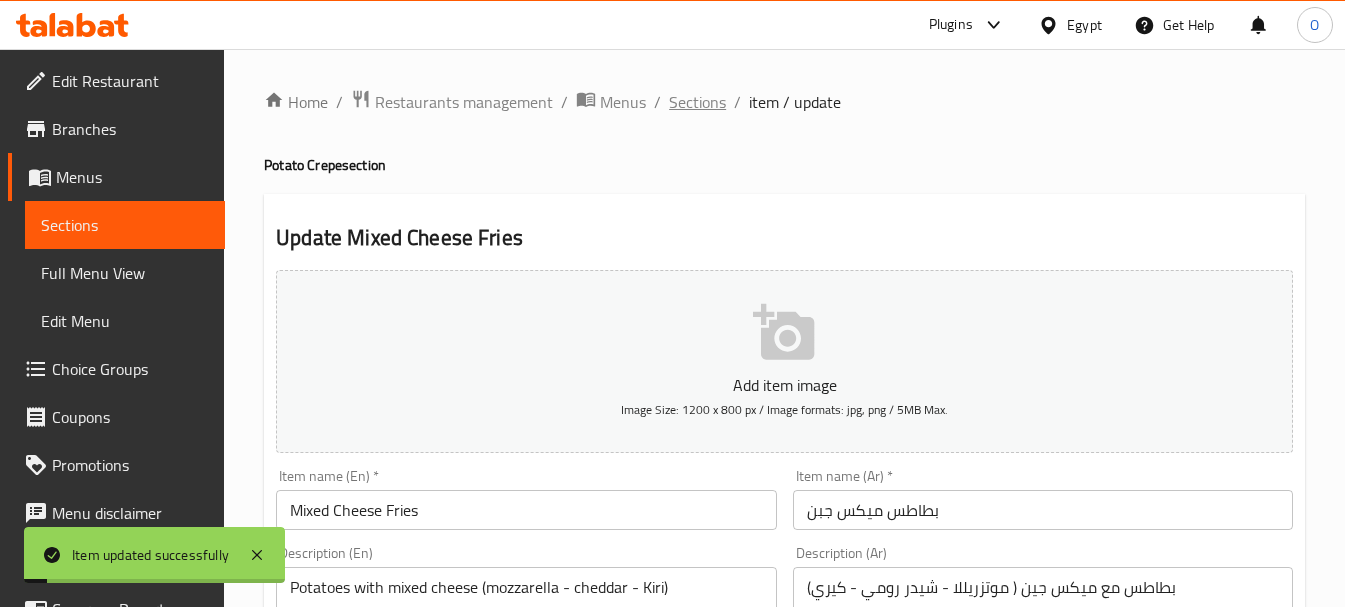 click on "Sections" at bounding box center [697, 102] 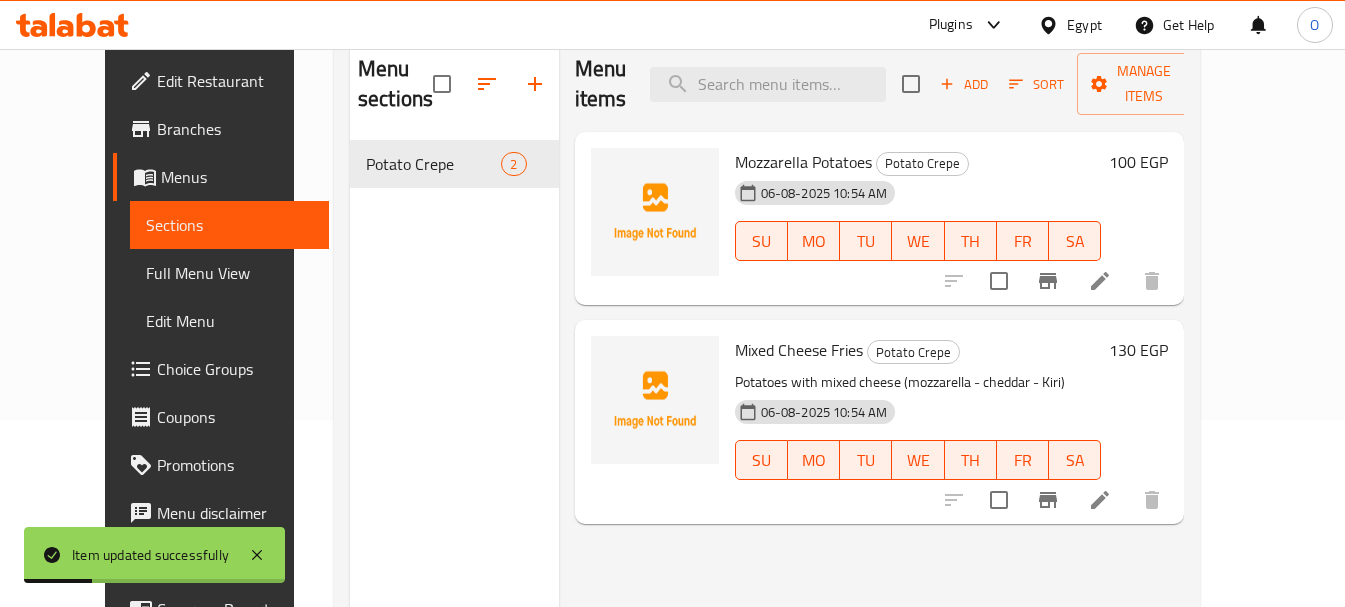 scroll, scrollTop: 0, scrollLeft: 0, axis: both 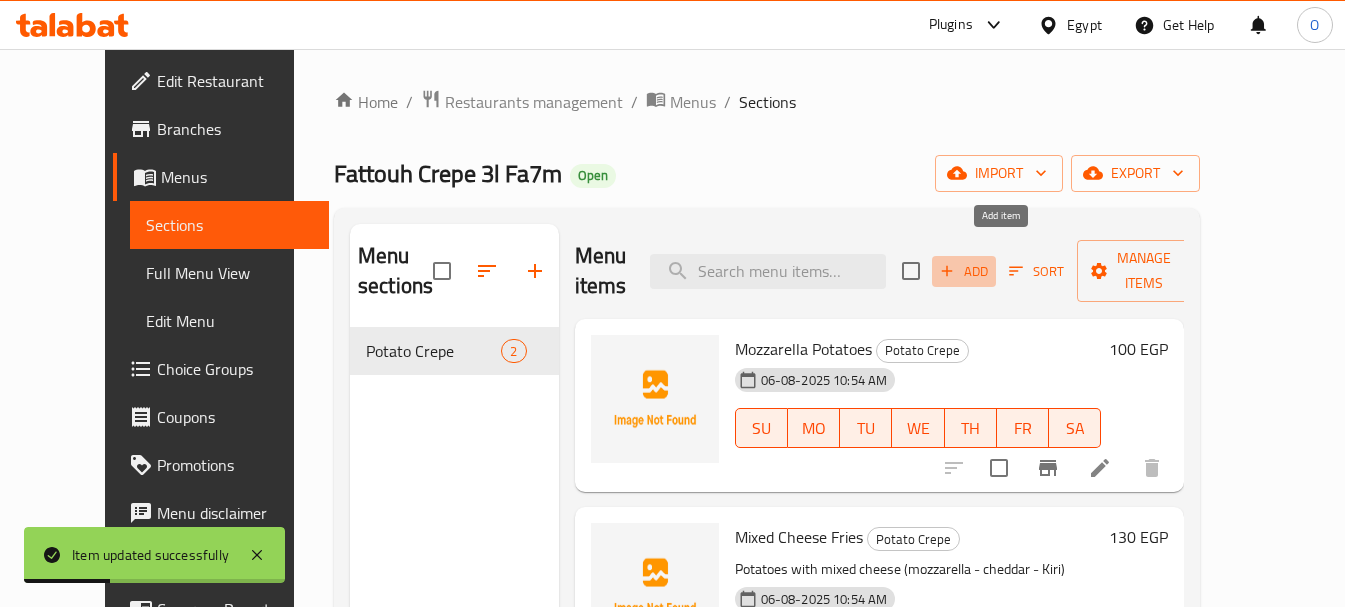 click on "Add" at bounding box center (964, 271) 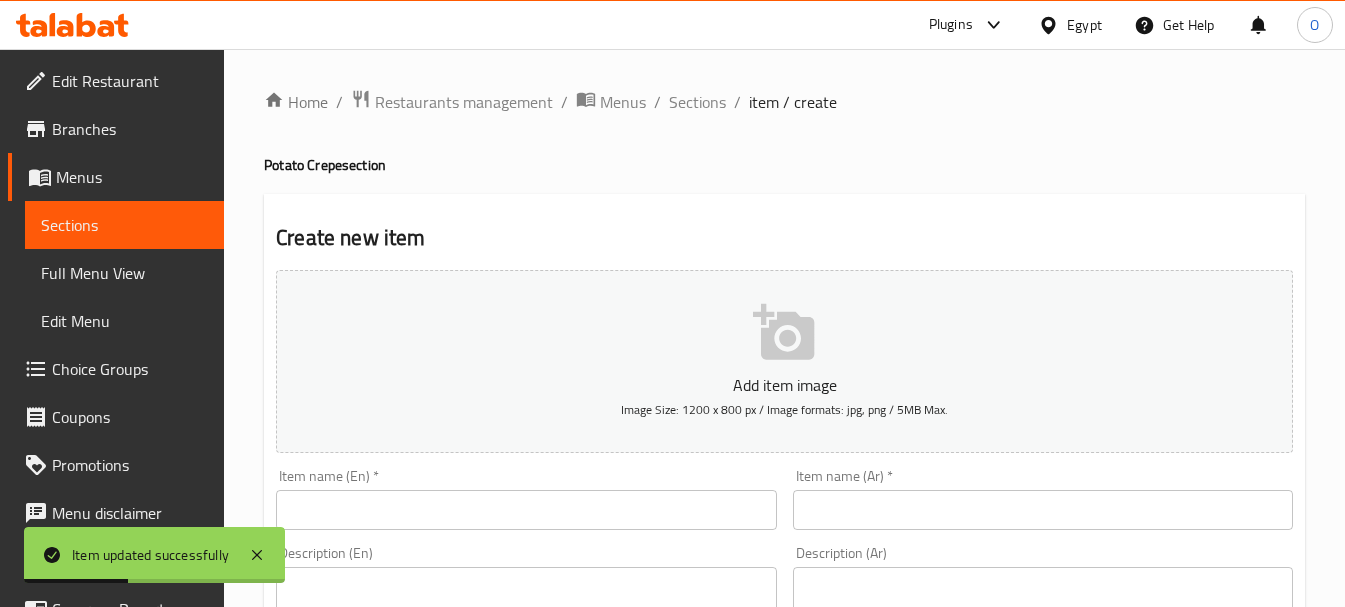 click at bounding box center [1043, 510] 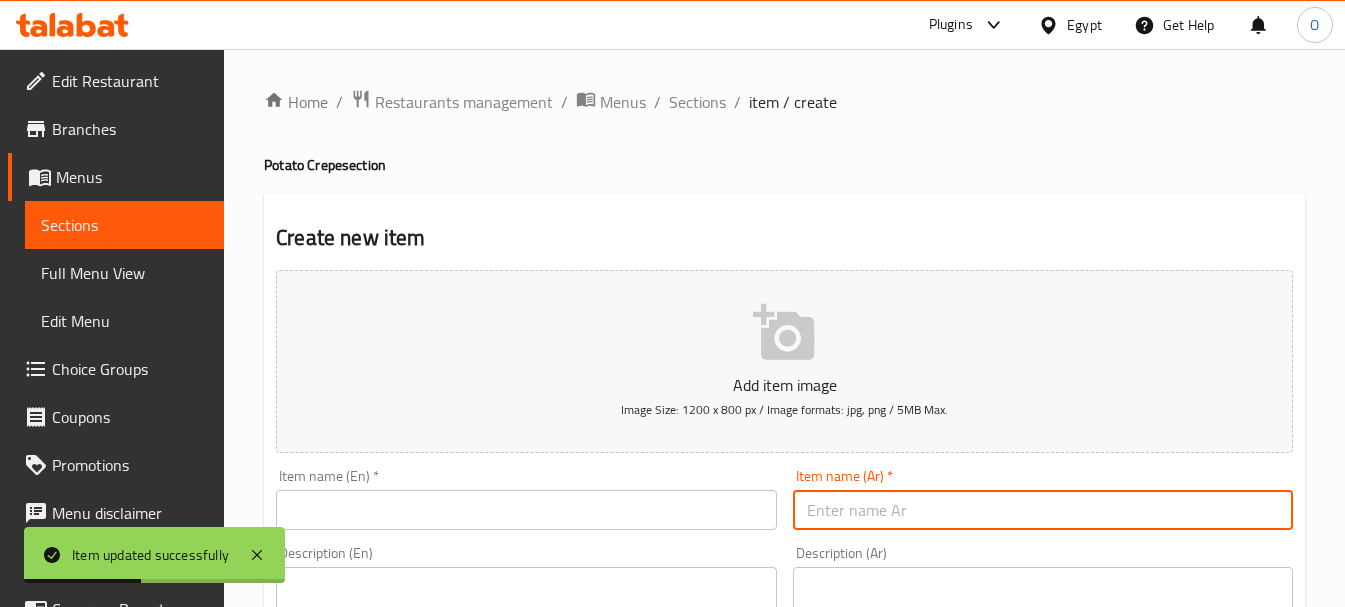paste on "بطاطس رومي" 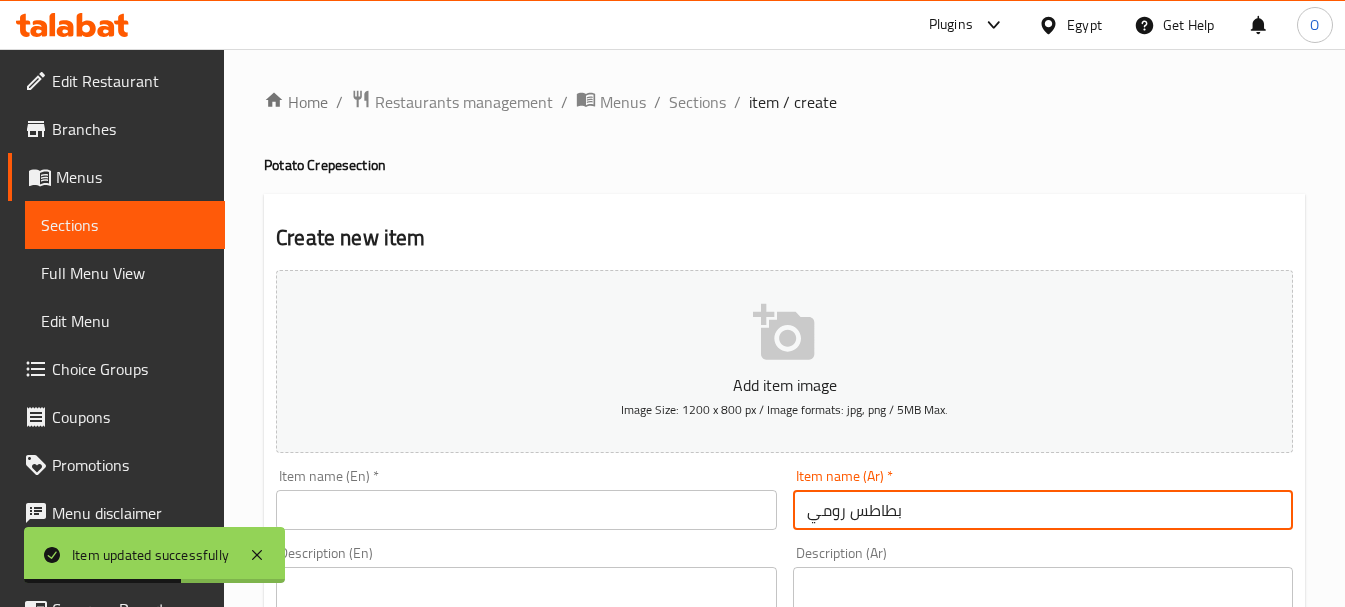 type on "بطاطس رومي" 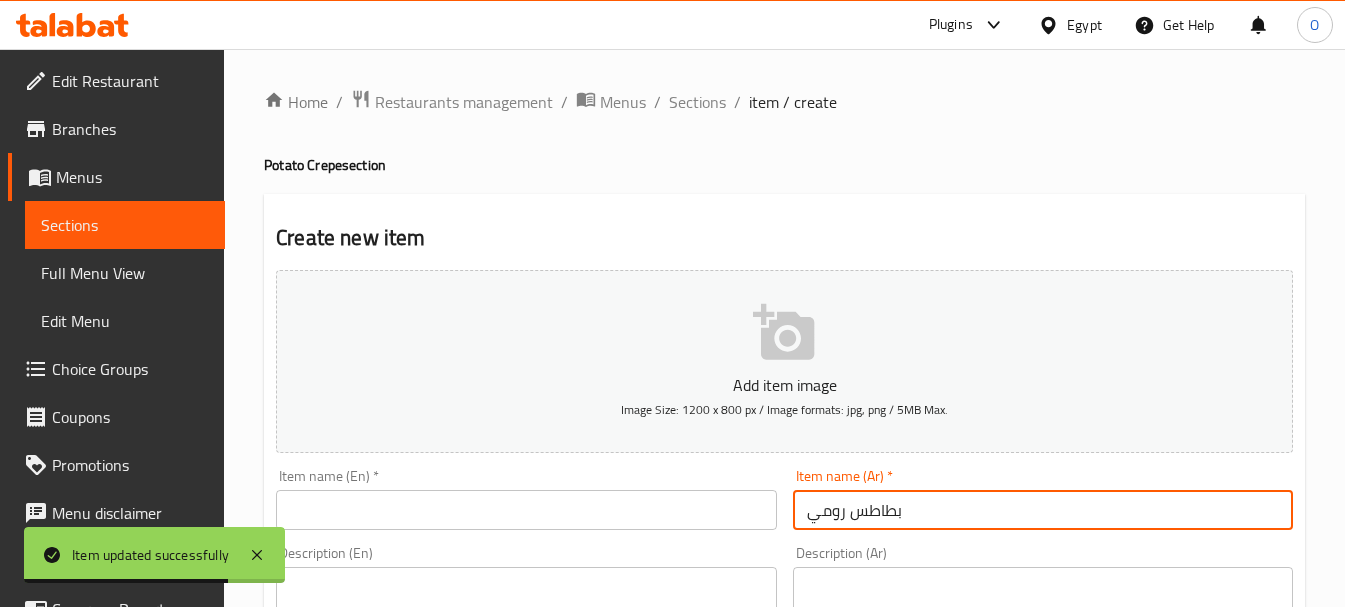 click at bounding box center [526, 510] 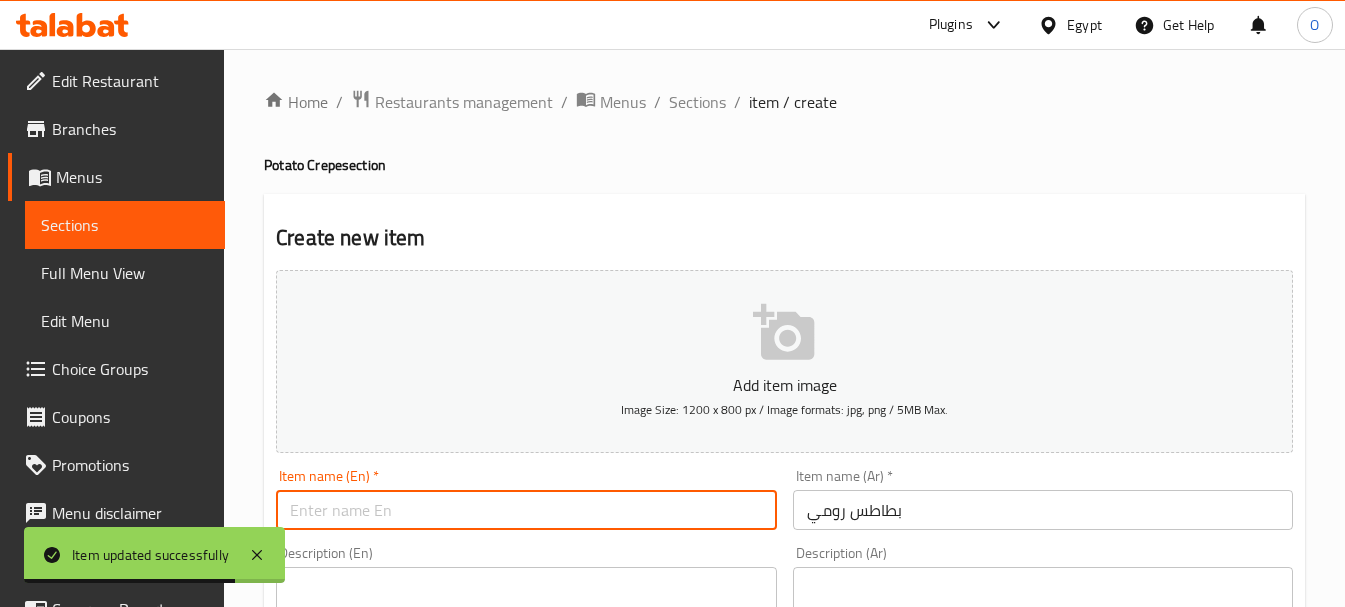 paste on "Turkey Potatoes" 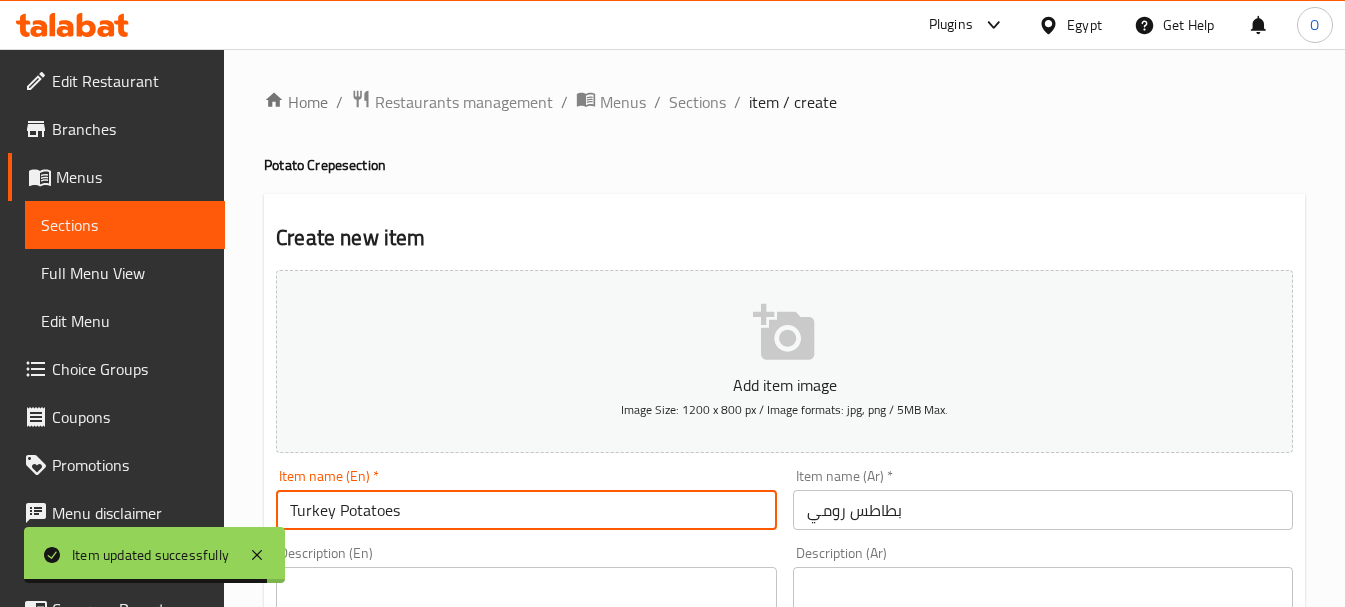 type on "Turkey Potatoes" 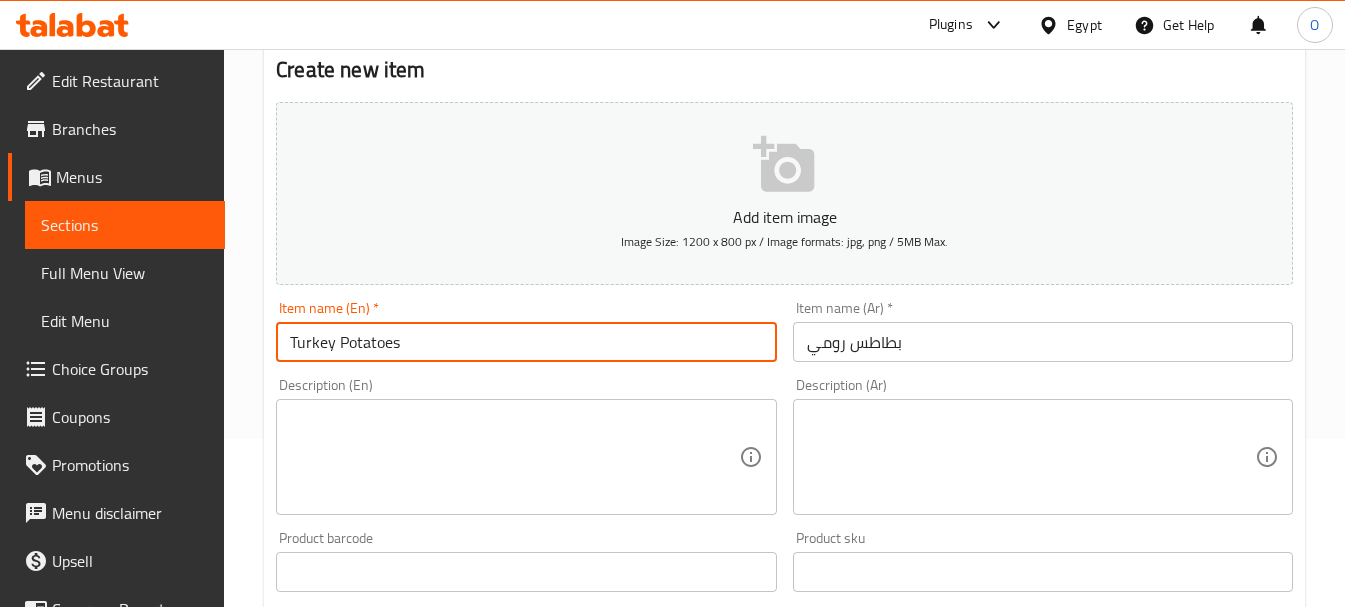 scroll, scrollTop: 200, scrollLeft: 0, axis: vertical 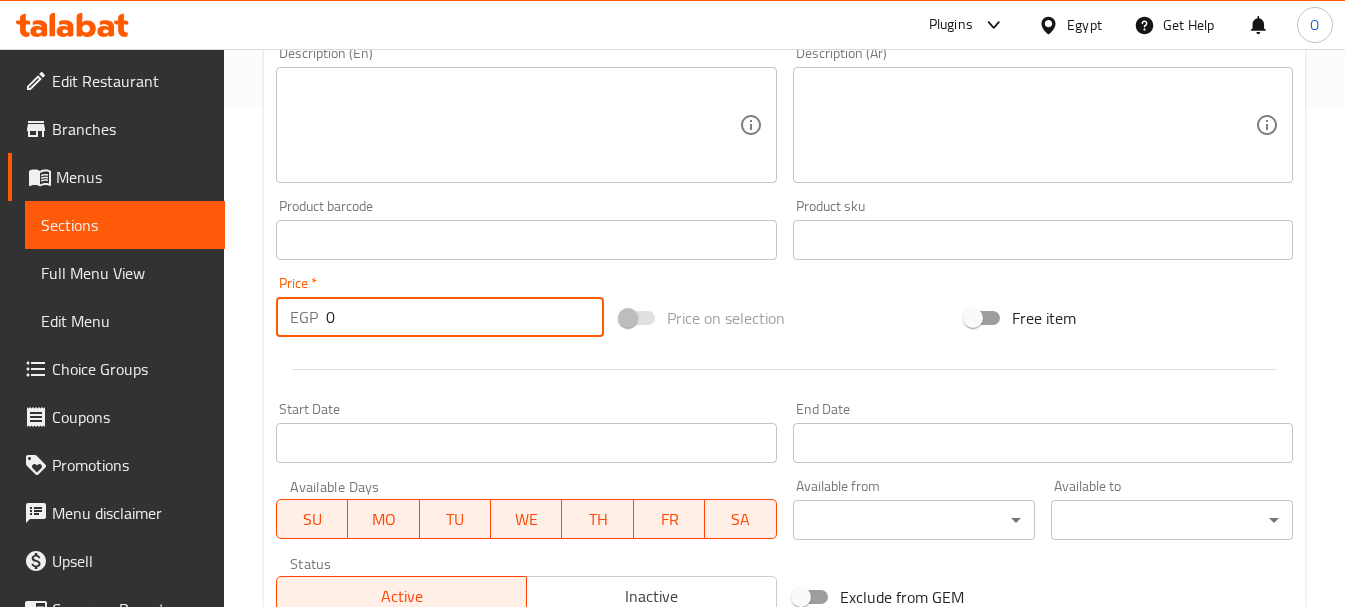 drag, startPoint x: 346, startPoint y: 301, endPoint x: 302, endPoint y: 306, distance: 44.28318 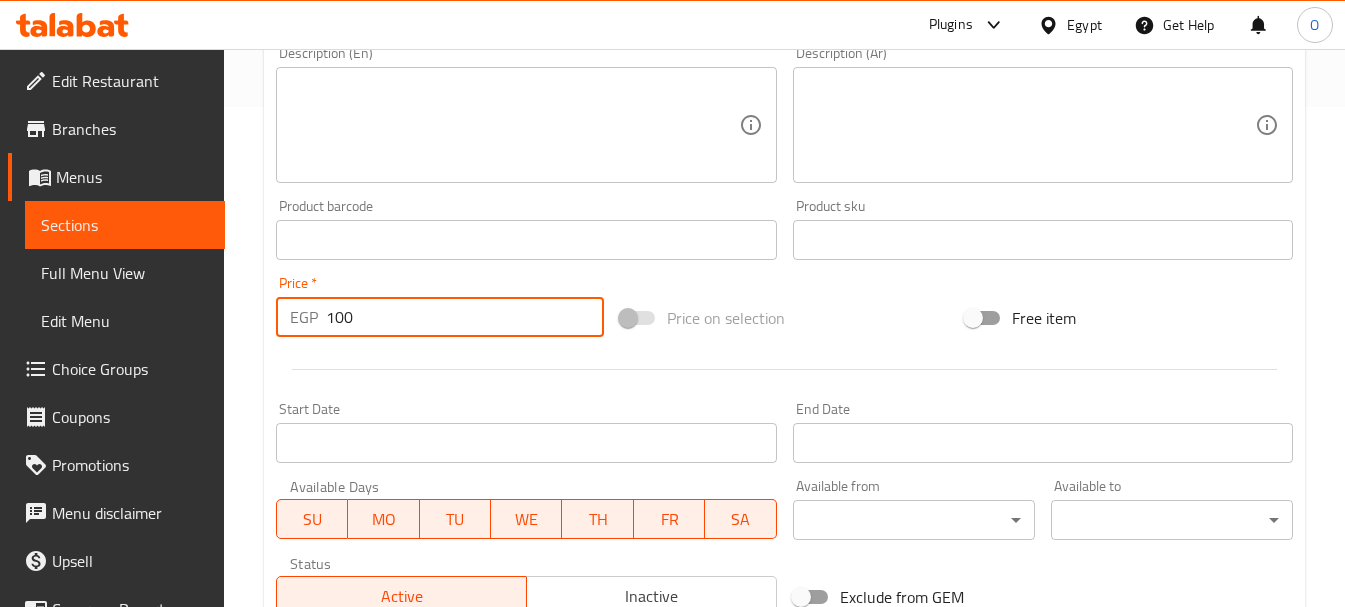 type on "100" 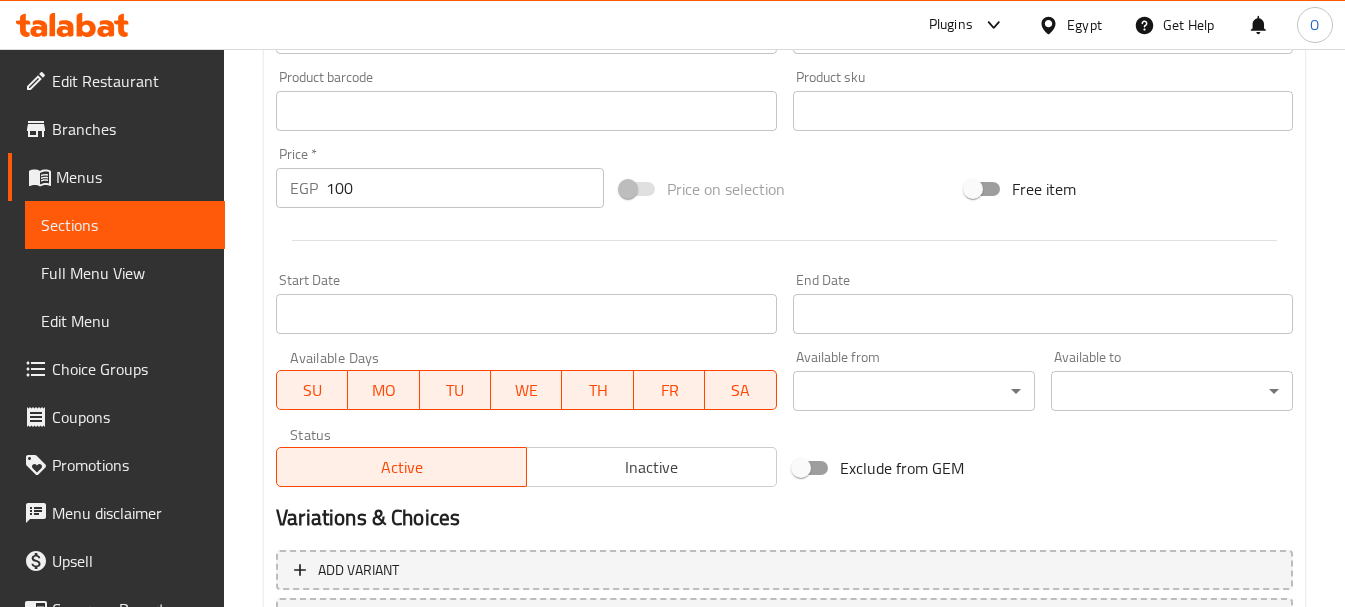 scroll, scrollTop: 806, scrollLeft: 0, axis: vertical 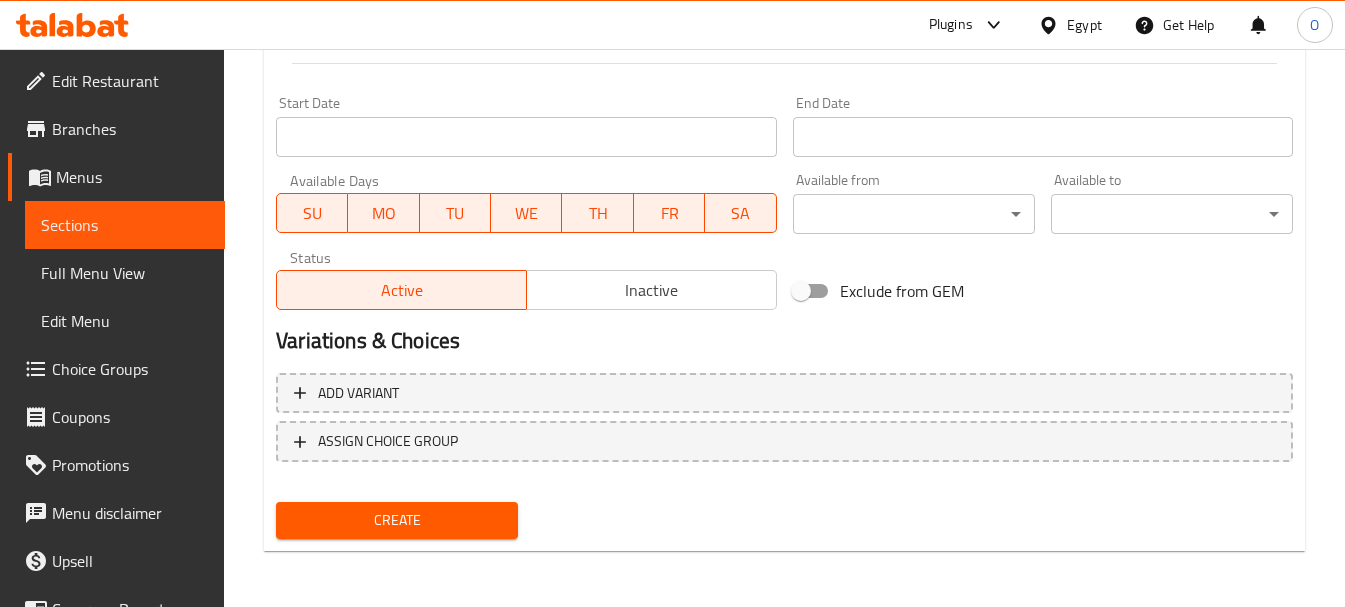 click on "Create" at bounding box center (397, 520) 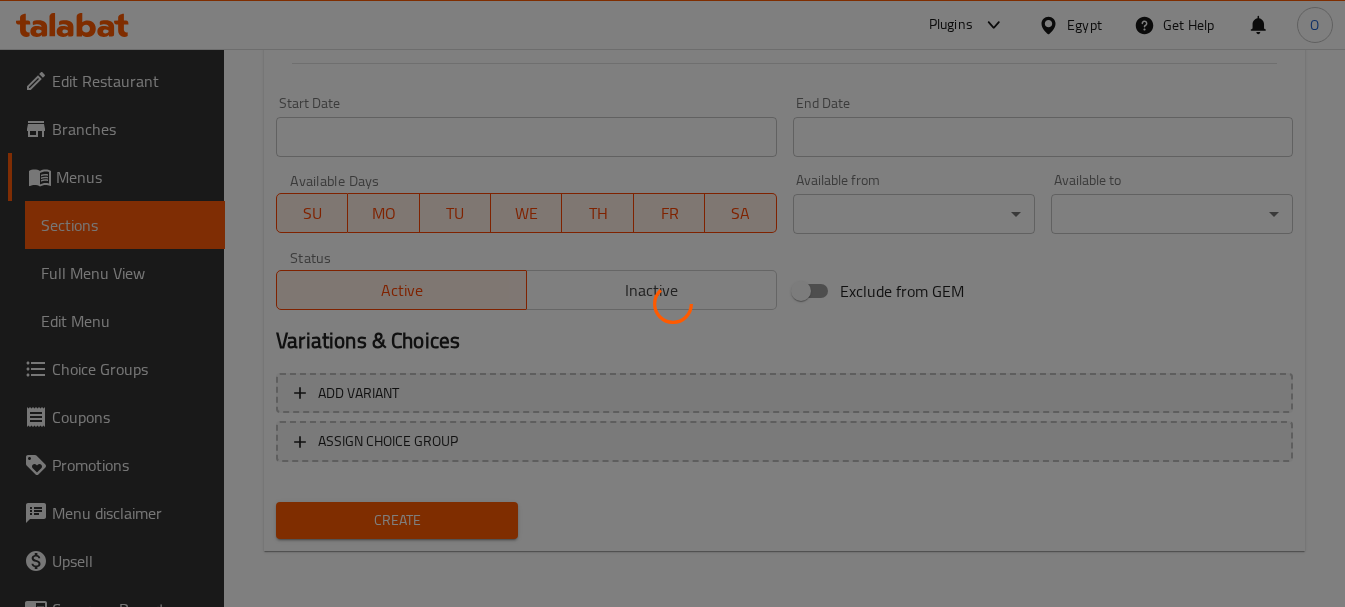 type 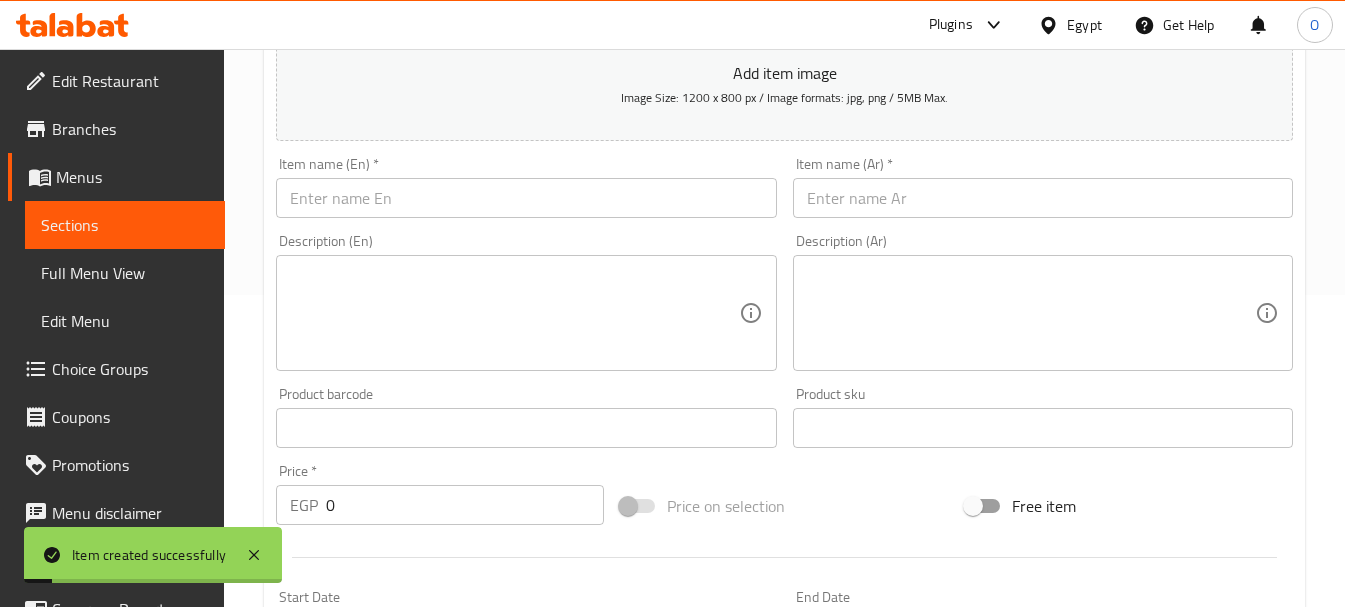 scroll, scrollTop: 306, scrollLeft: 0, axis: vertical 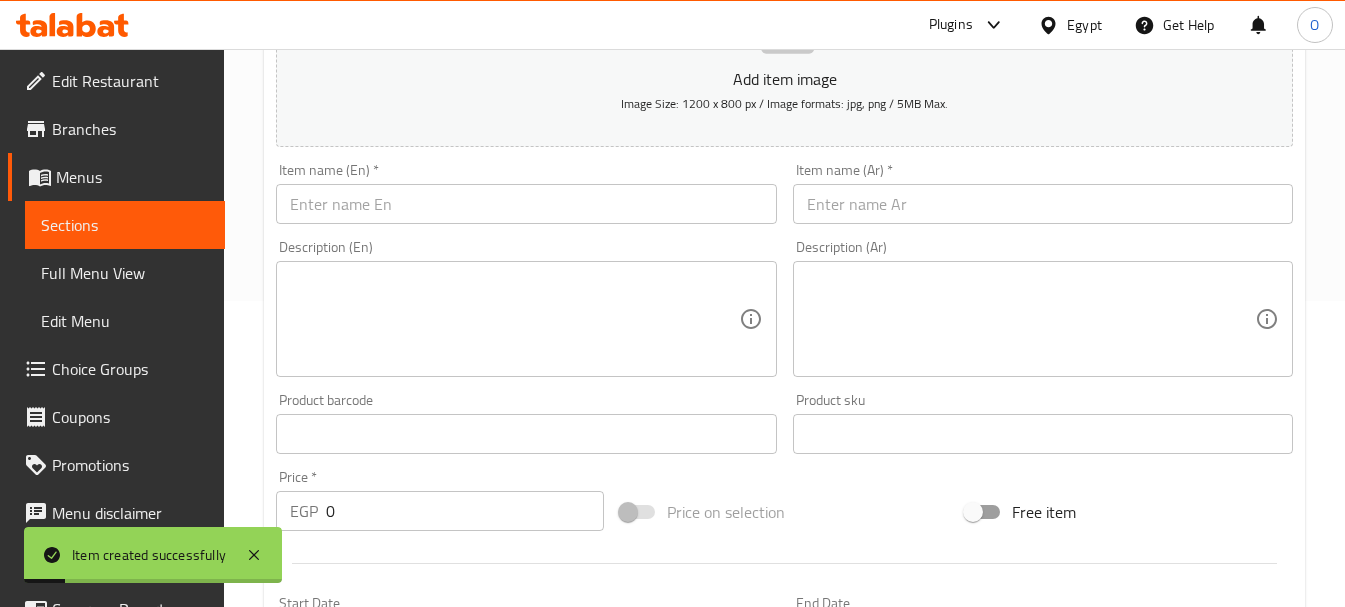 click at bounding box center [1043, 204] 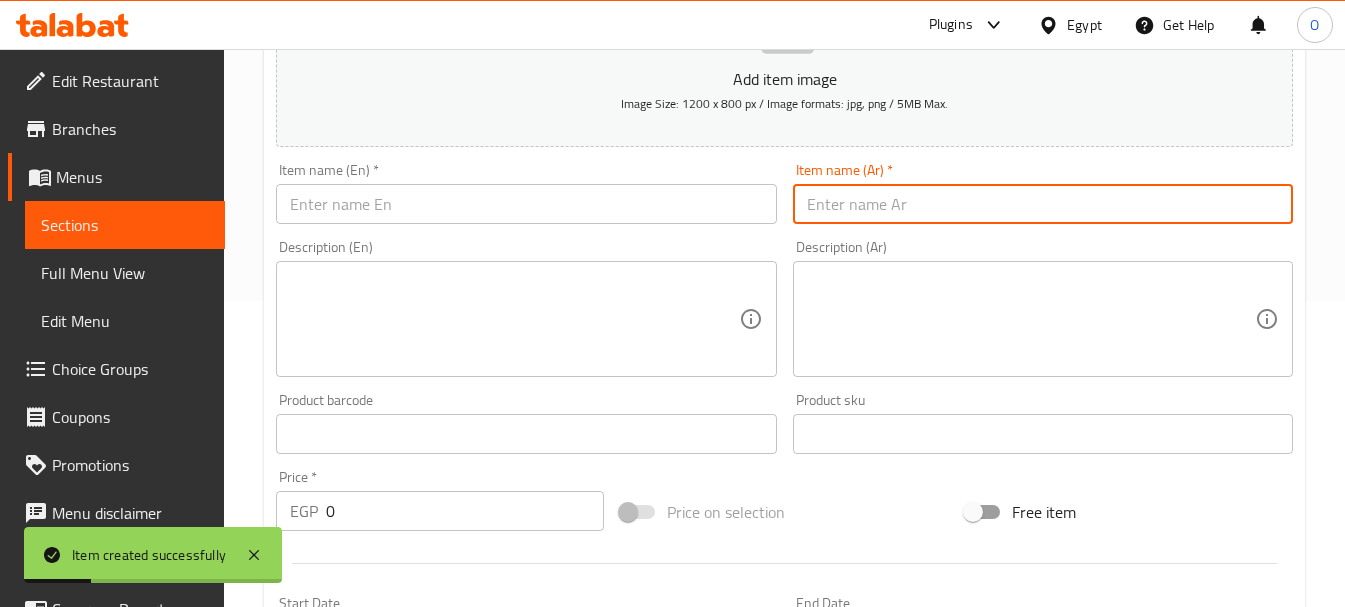 paste on "بطاطس شيدر" 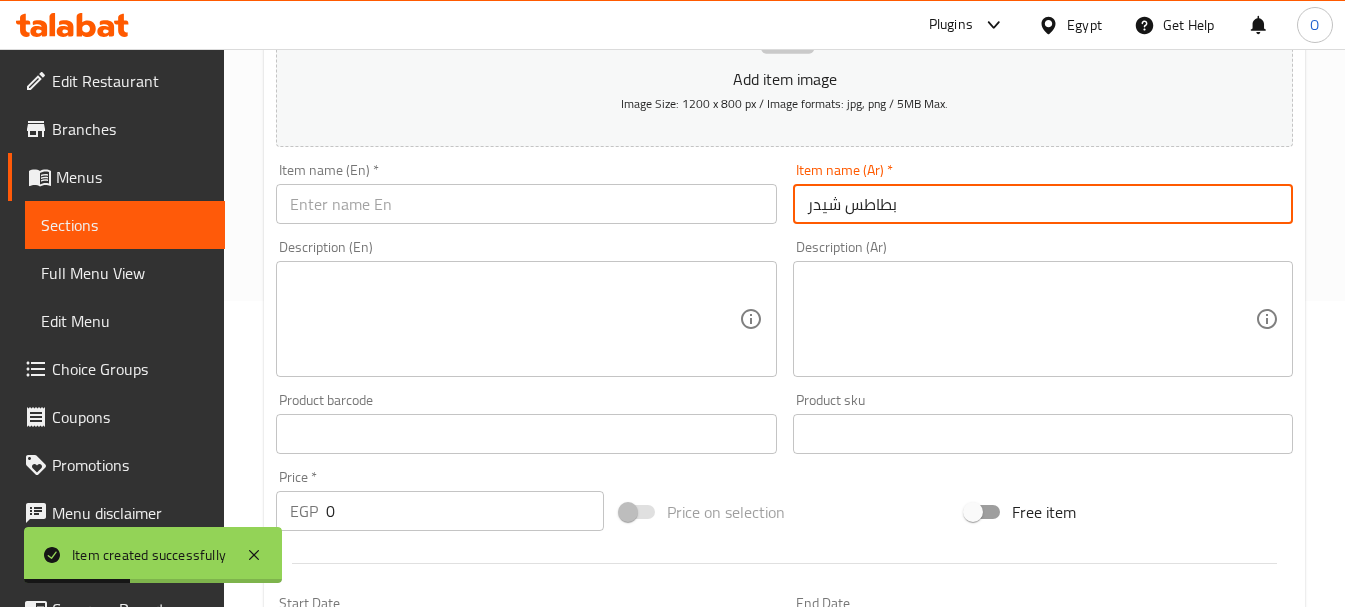 type on "بطاطس شيدر" 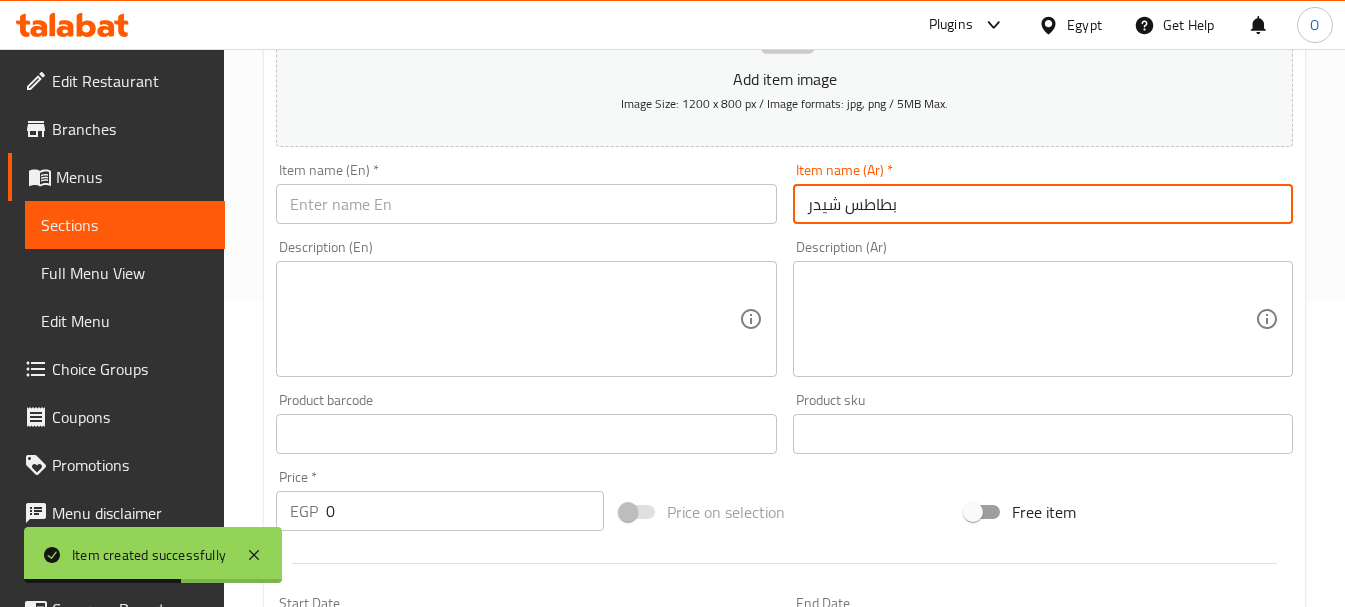 click at bounding box center [526, 204] 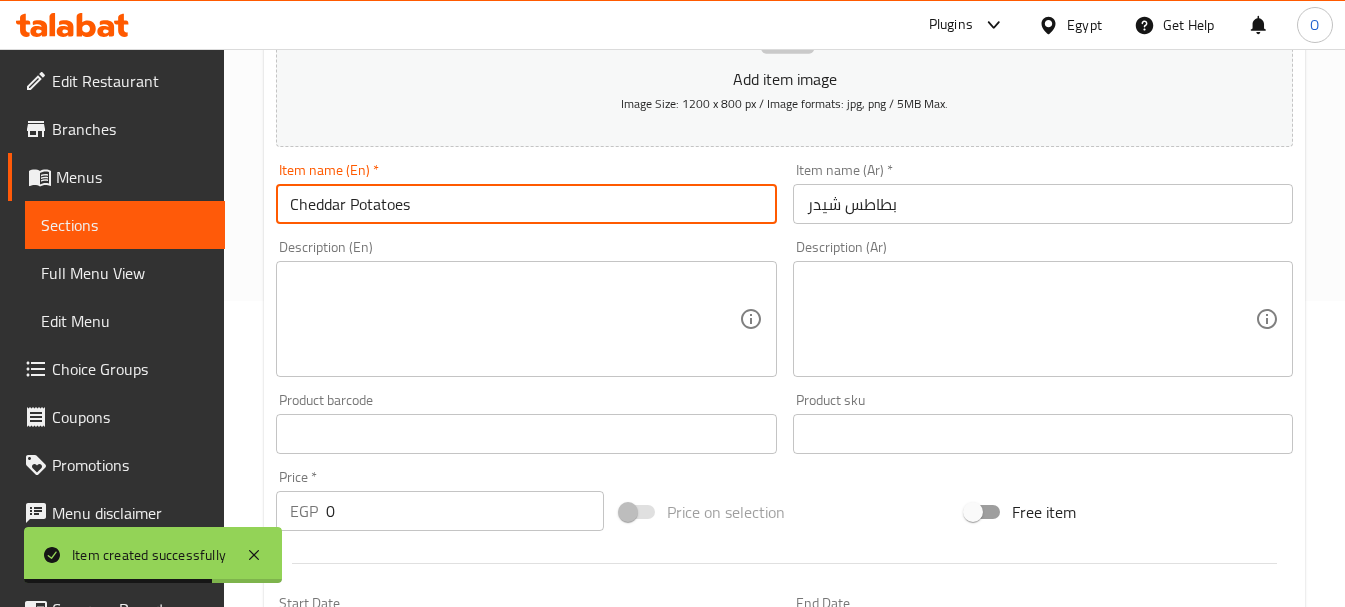 type on "Cheddar Potatoes" 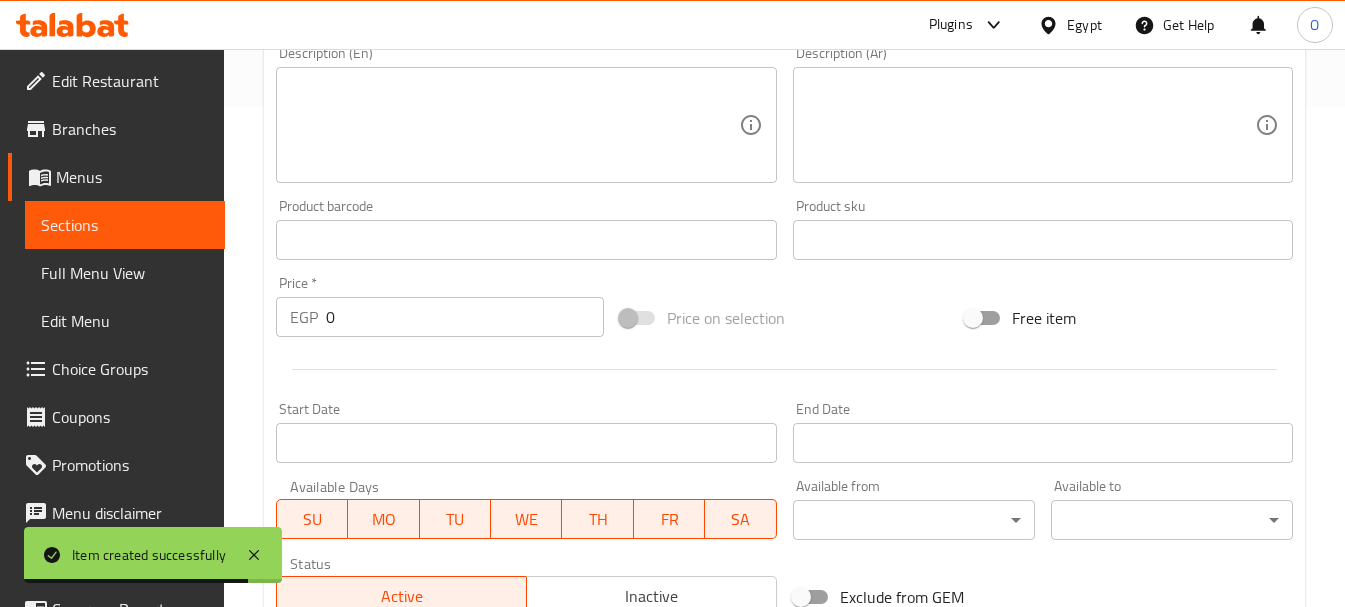 scroll, scrollTop: 506, scrollLeft: 0, axis: vertical 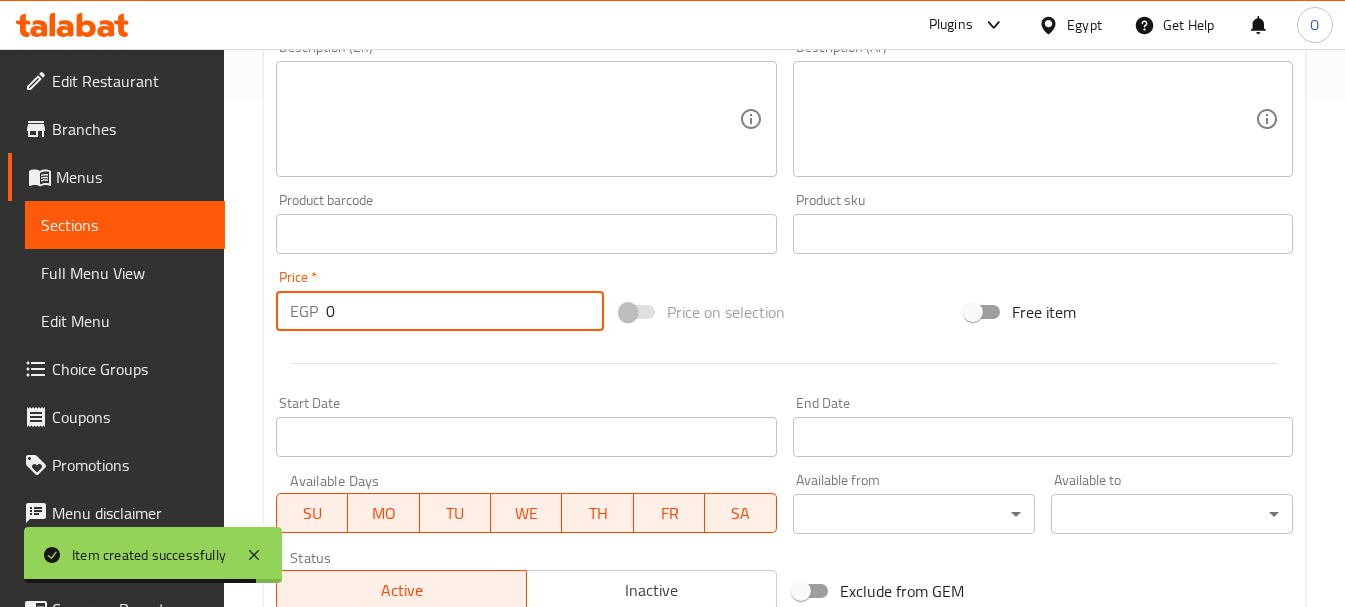 drag, startPoint x: 351, startPoint y: 308, endPoint x: 295, endPoint y: 312, distance: 56.142673 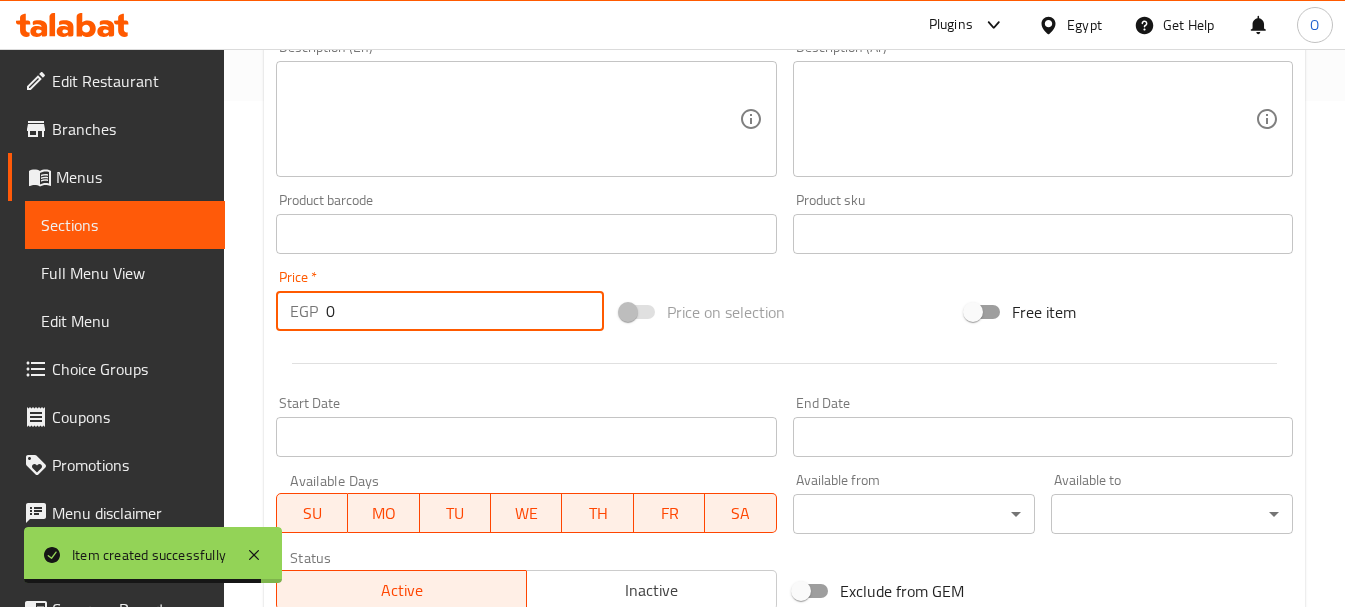 paste on "10" 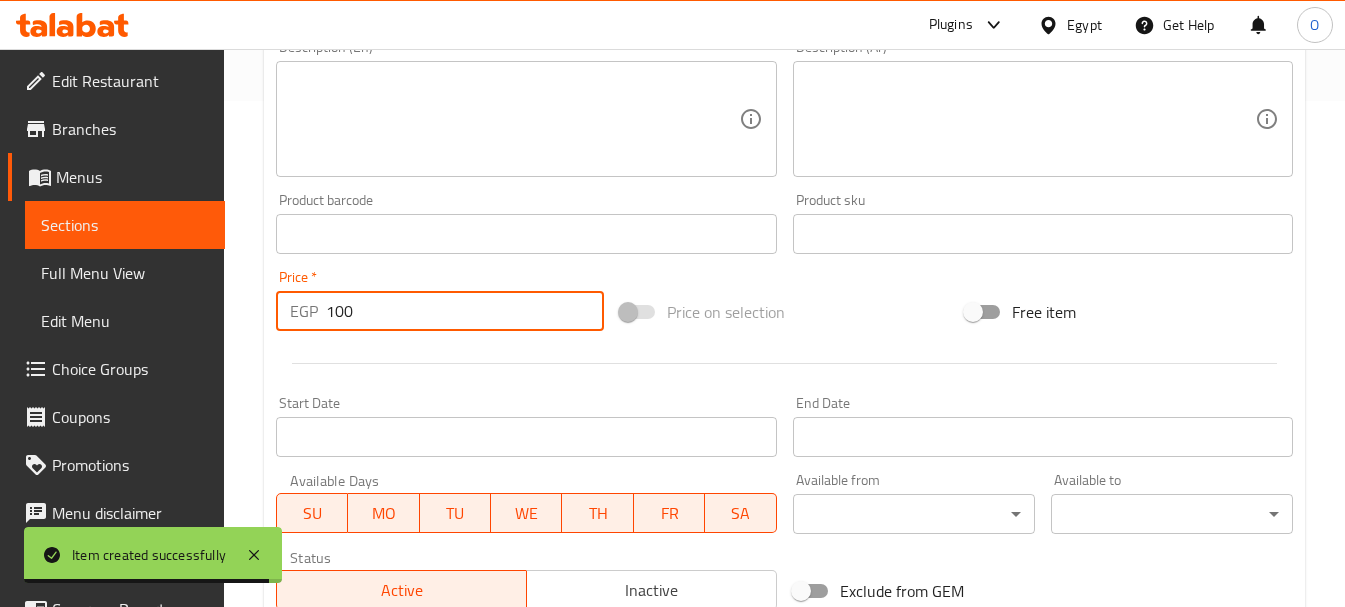 type on "100" 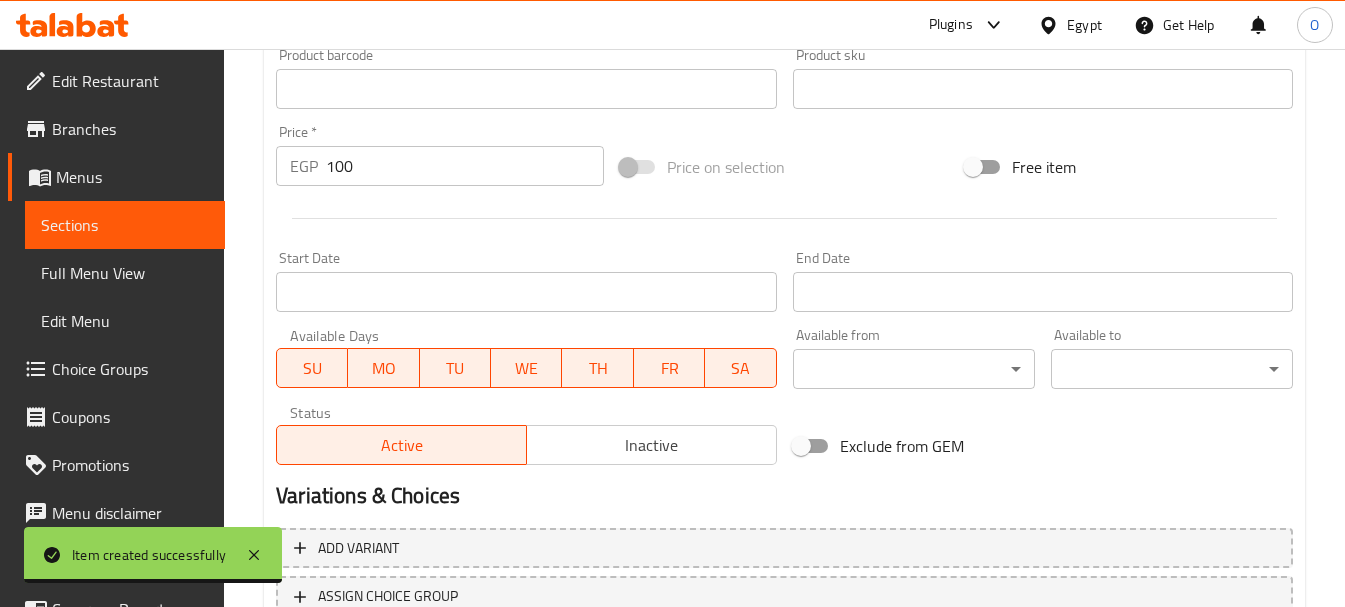 scroll, scrollTop: 806, scrollLeft: 0, axis: vertical 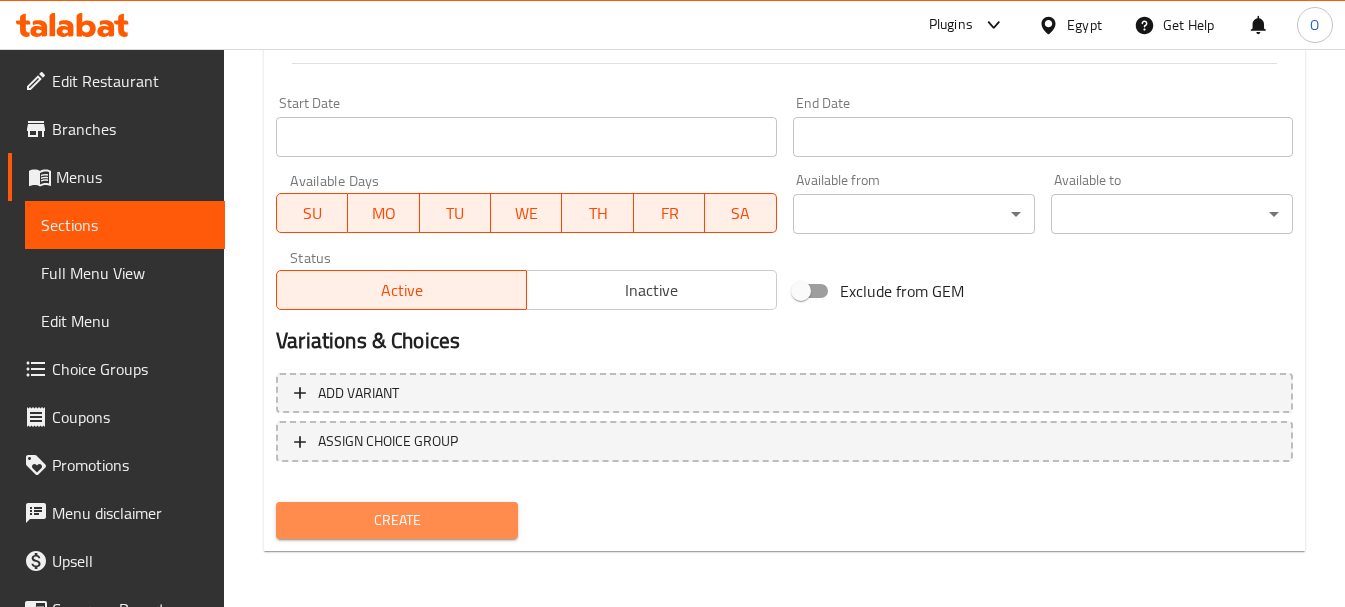 click on "Create" at bounding box center [397, 520] 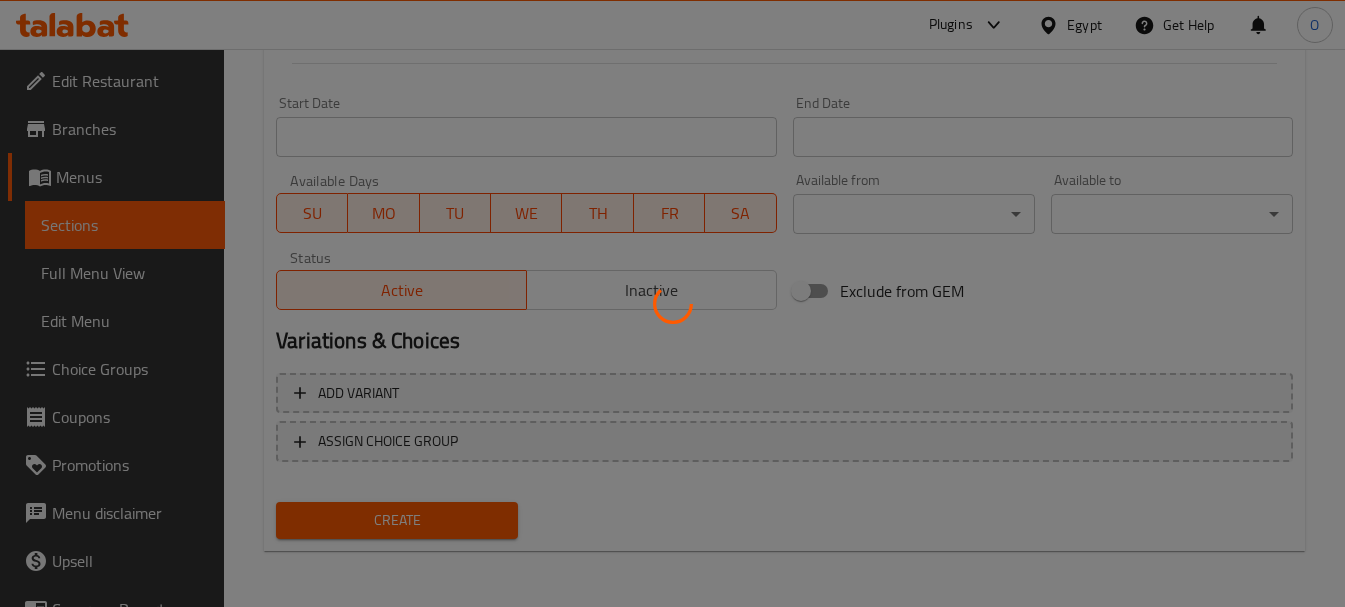 type 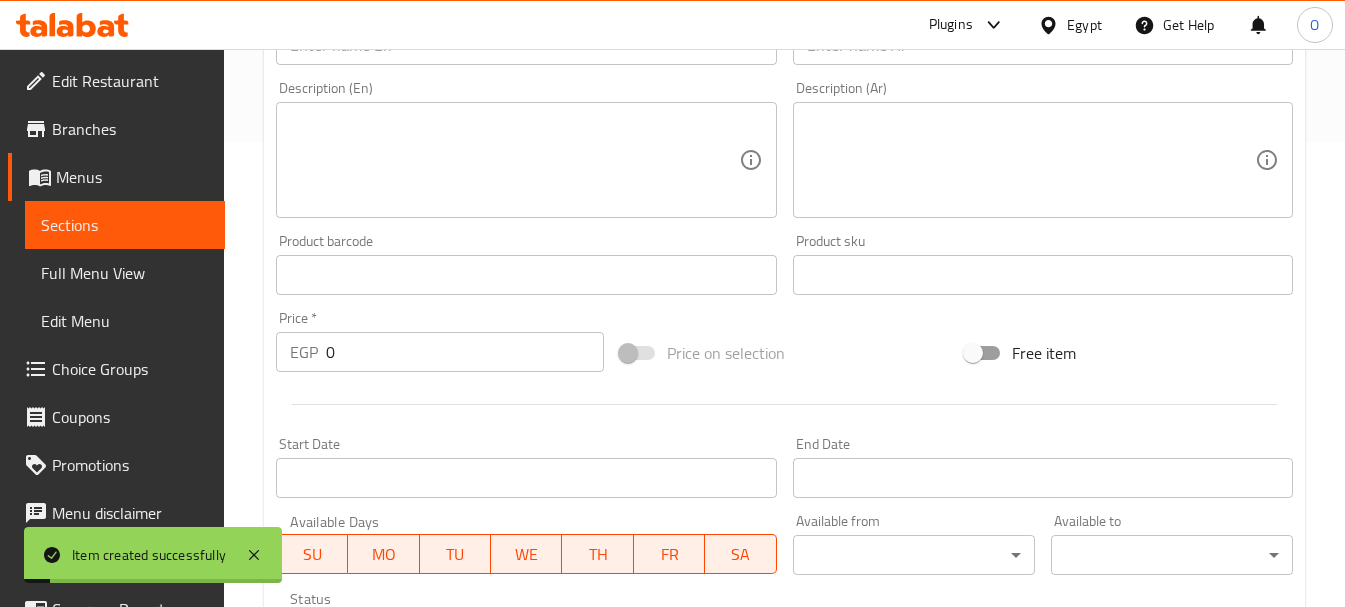 scroll, scrollTop: 406, scrollLeft: 0, axis: vertical 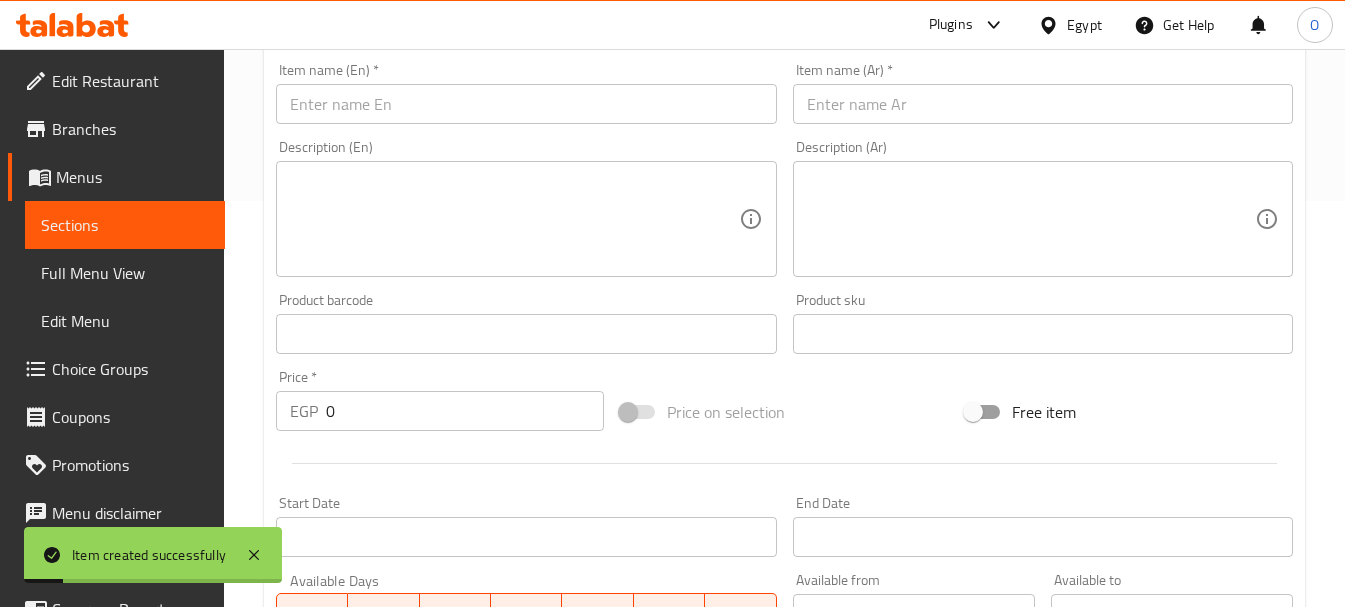 click at bounding box center [1043, 104] 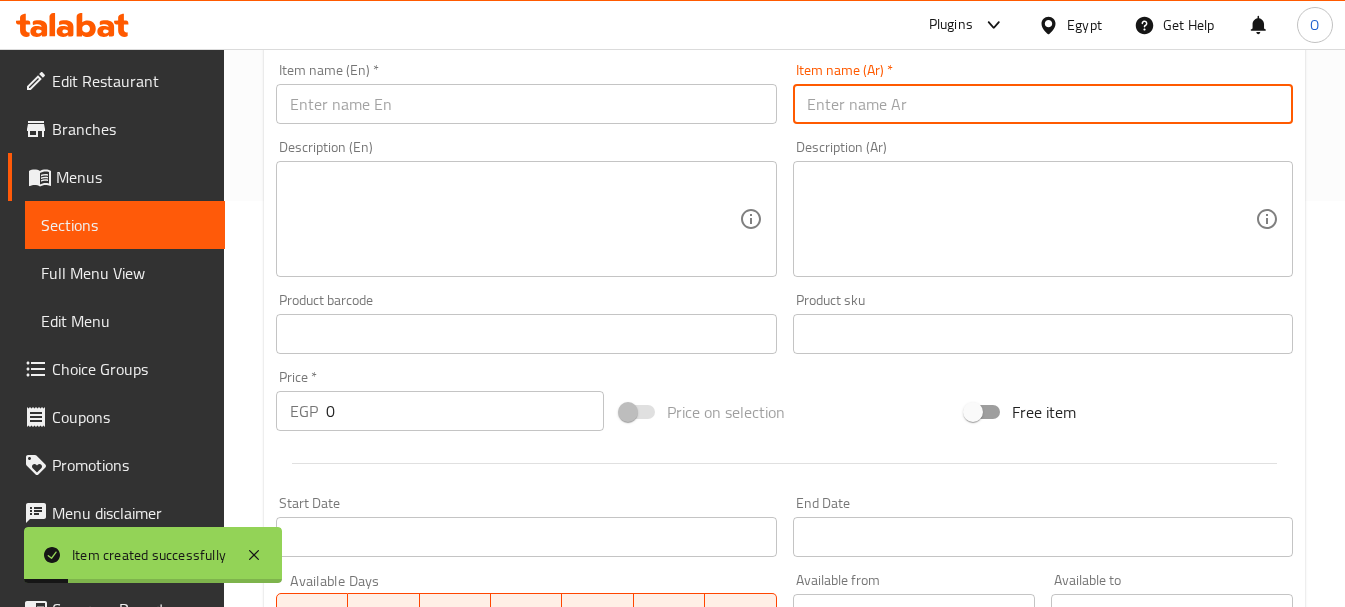 paste on "بطاطس كيرى" 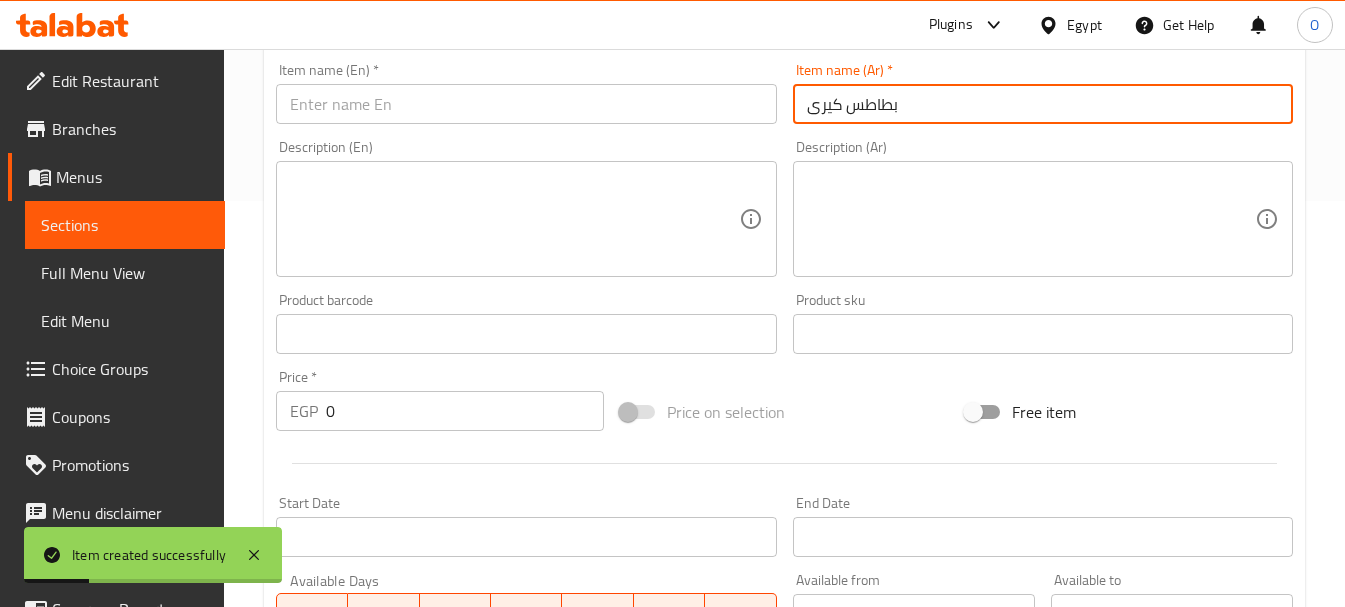 type on "بطاطس كيرى" 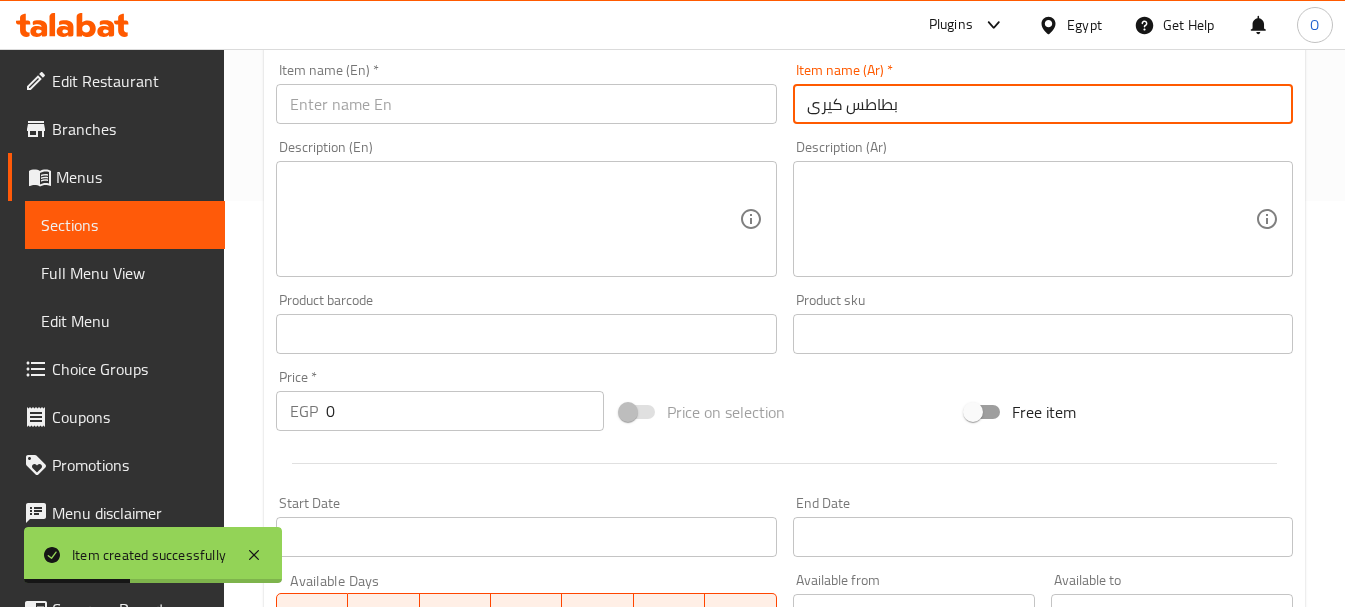 click at bounding box center [526, 104] 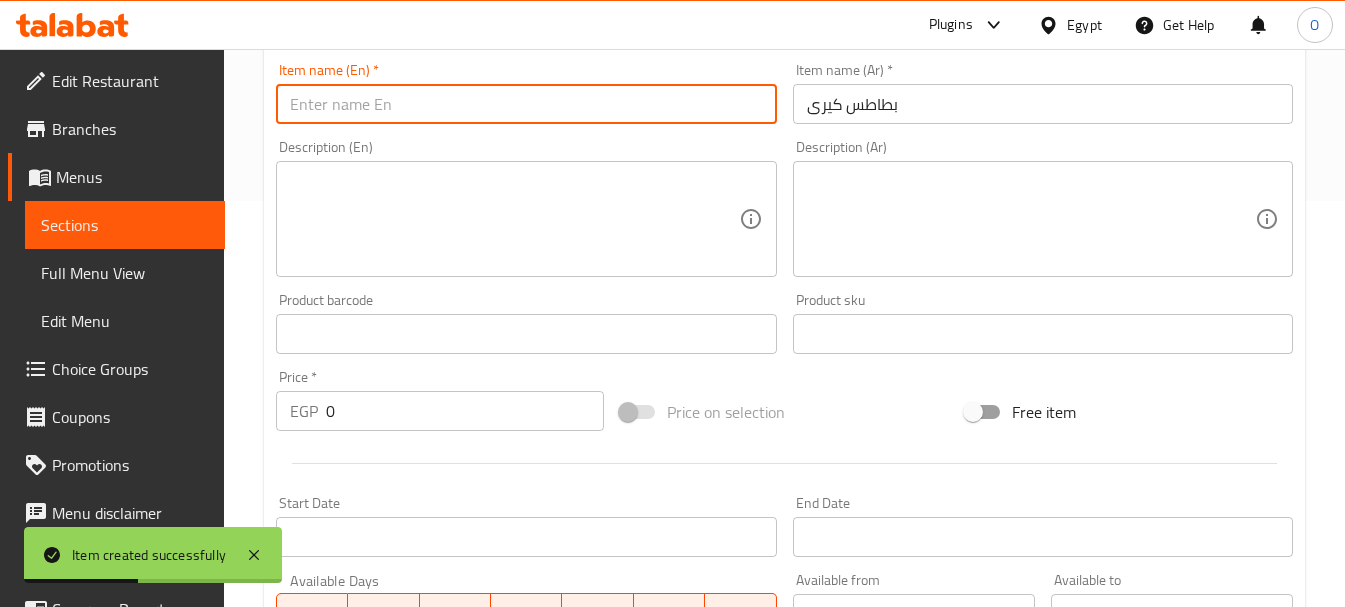 paste on "Kiri Potatoes" 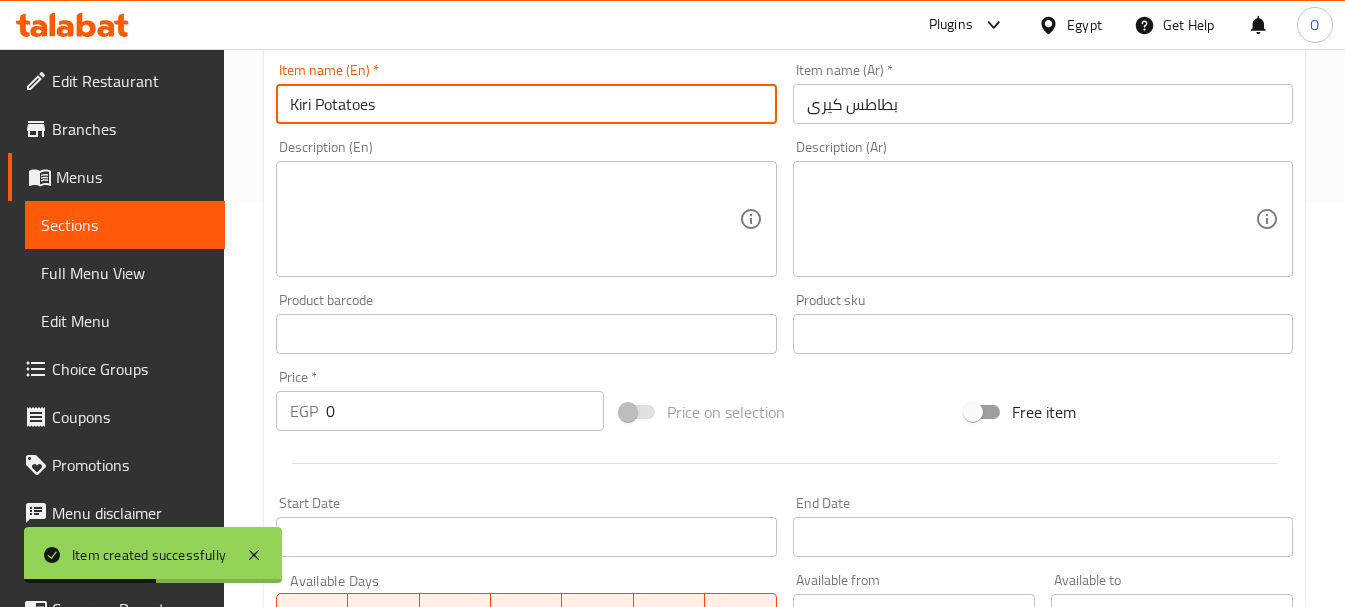 type on "Kiri Potatoes" 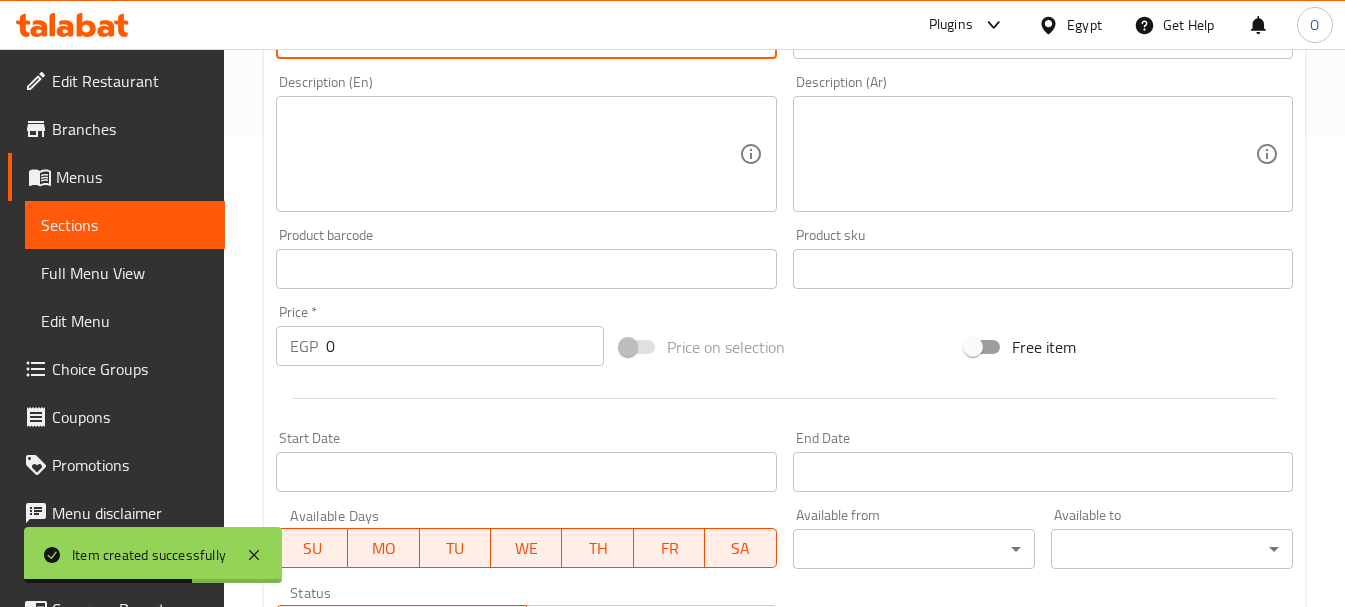 scroll, scrollTop: 506, scrollLeft: 0, axis: vertical 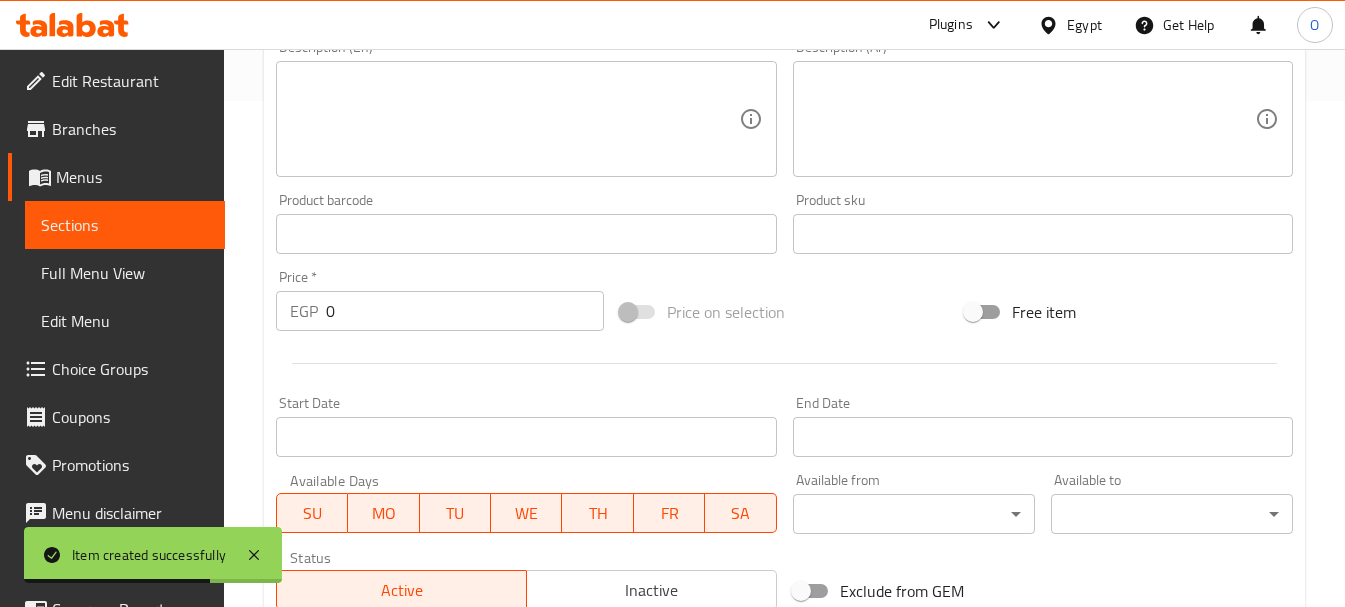 drag, startPoint x: 337, startPoint y: 304, endPoint x: 313, endPoint y: 305, distance: 24.020824 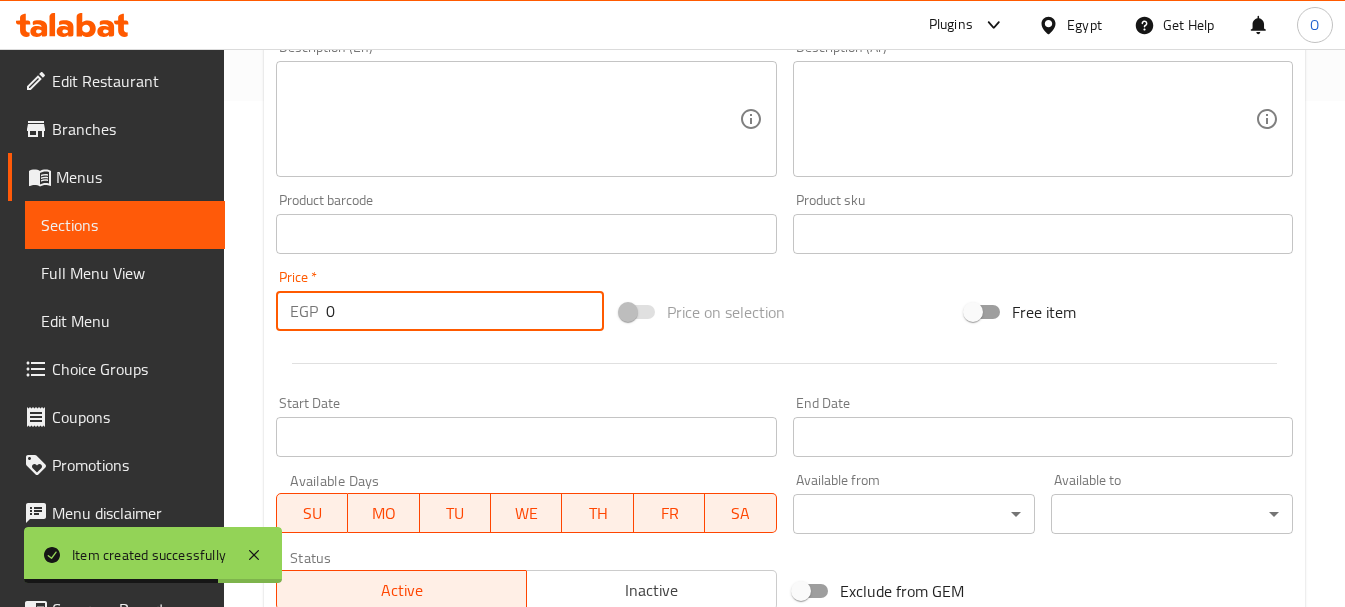 paste on "11" 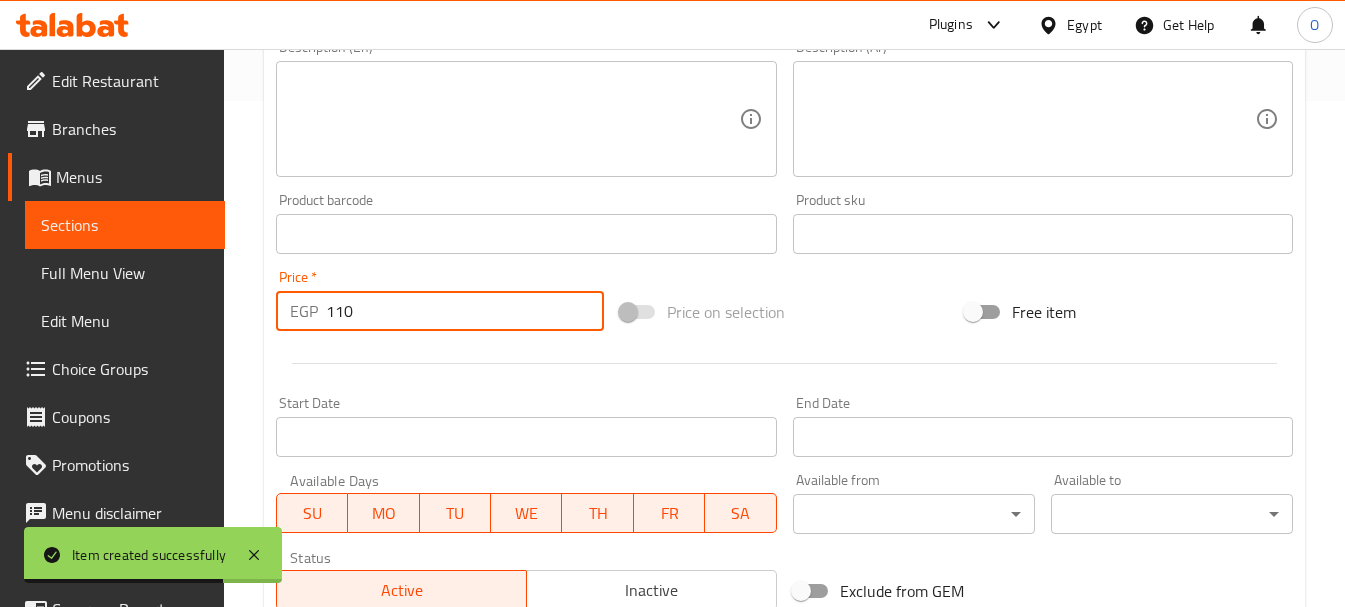 type on "110" 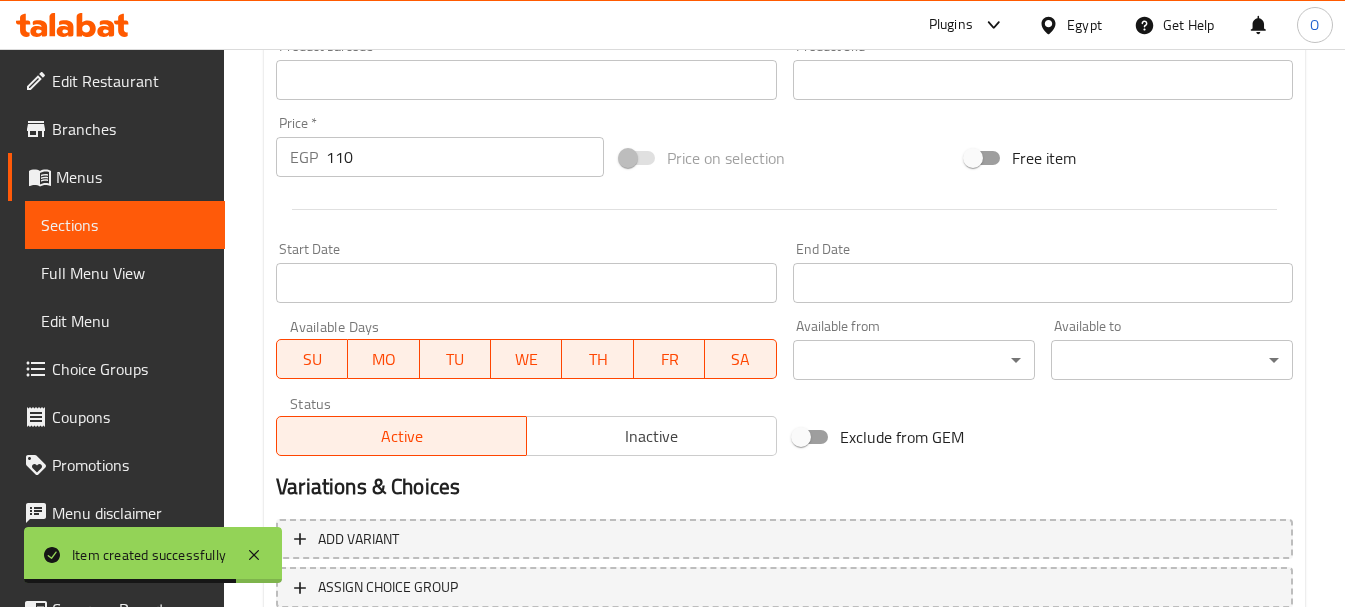 scroll, scrollTop: 806, scrollLeft: 0, axis: vertical 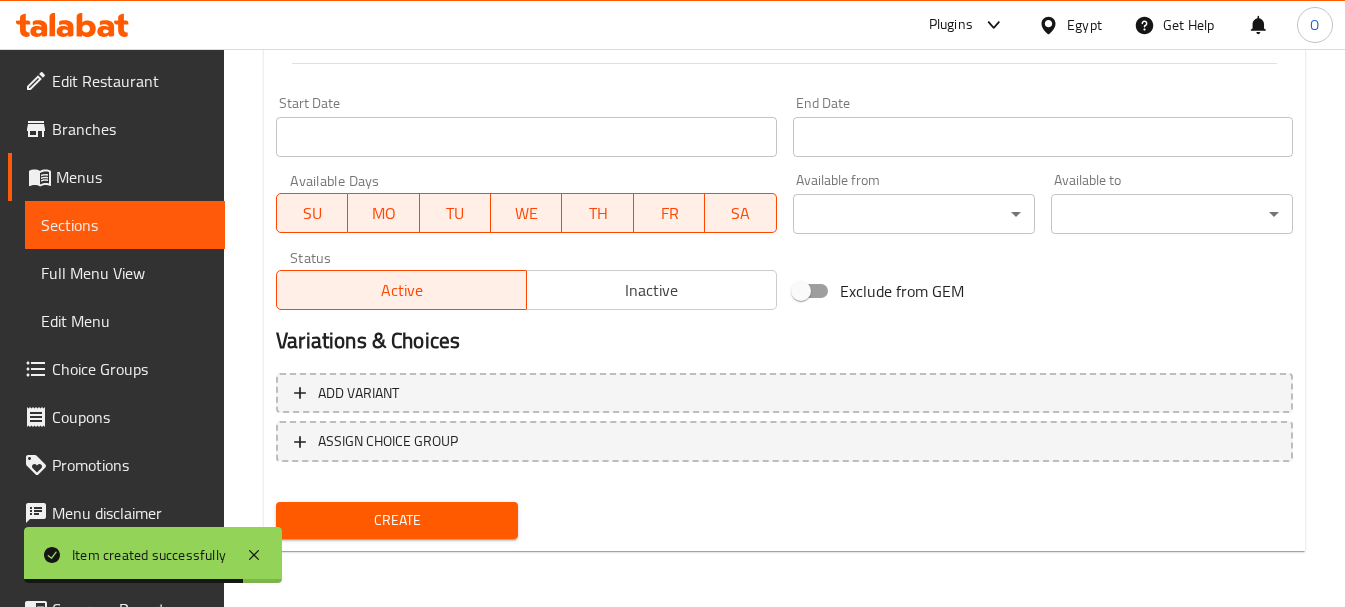 click on "Create" at bounding box center [397, 520] 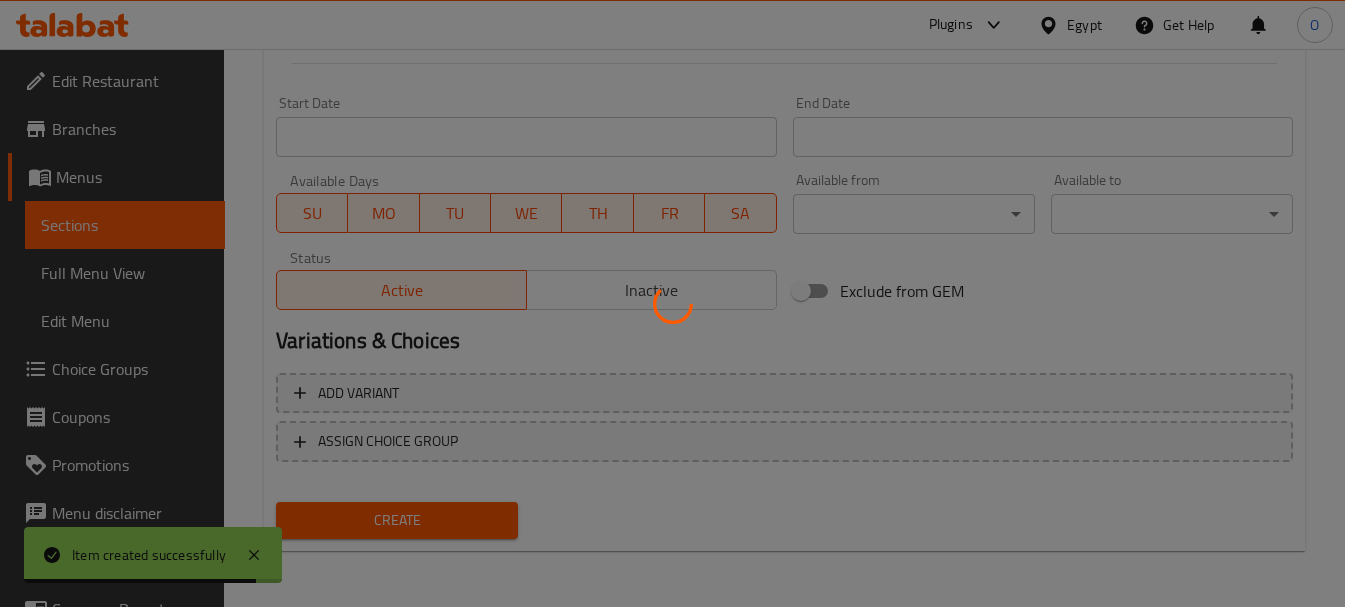 type 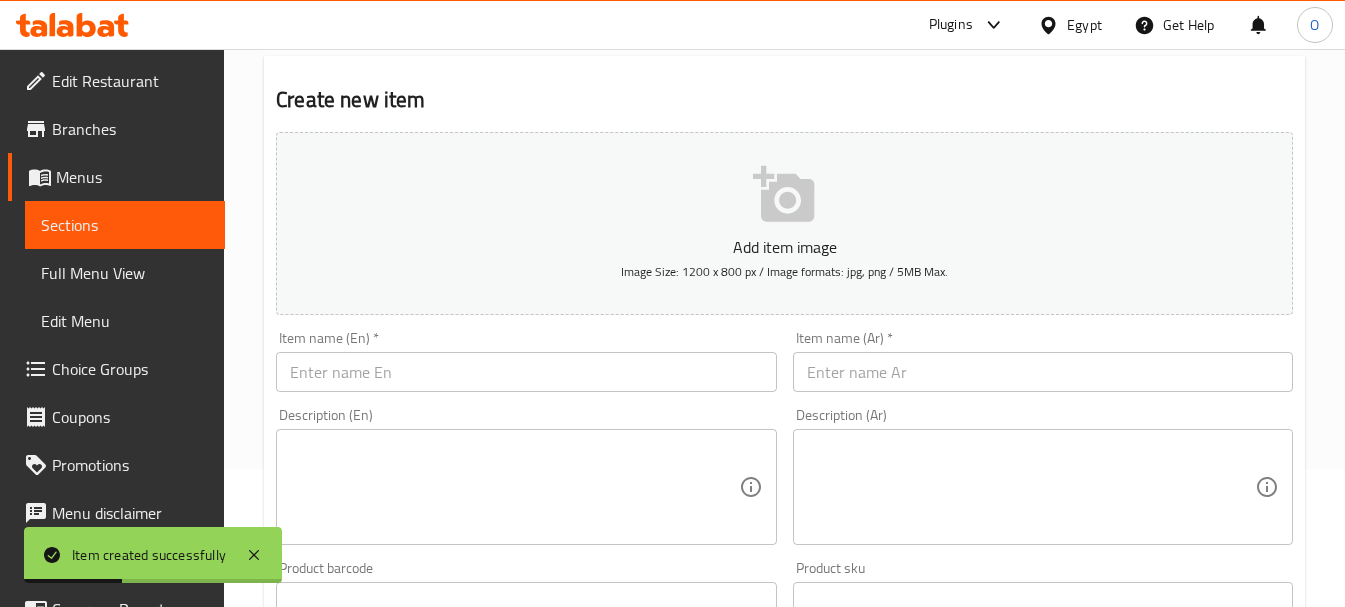 scroll, scrollTop: 0, scrollLeft: 0, axis: both 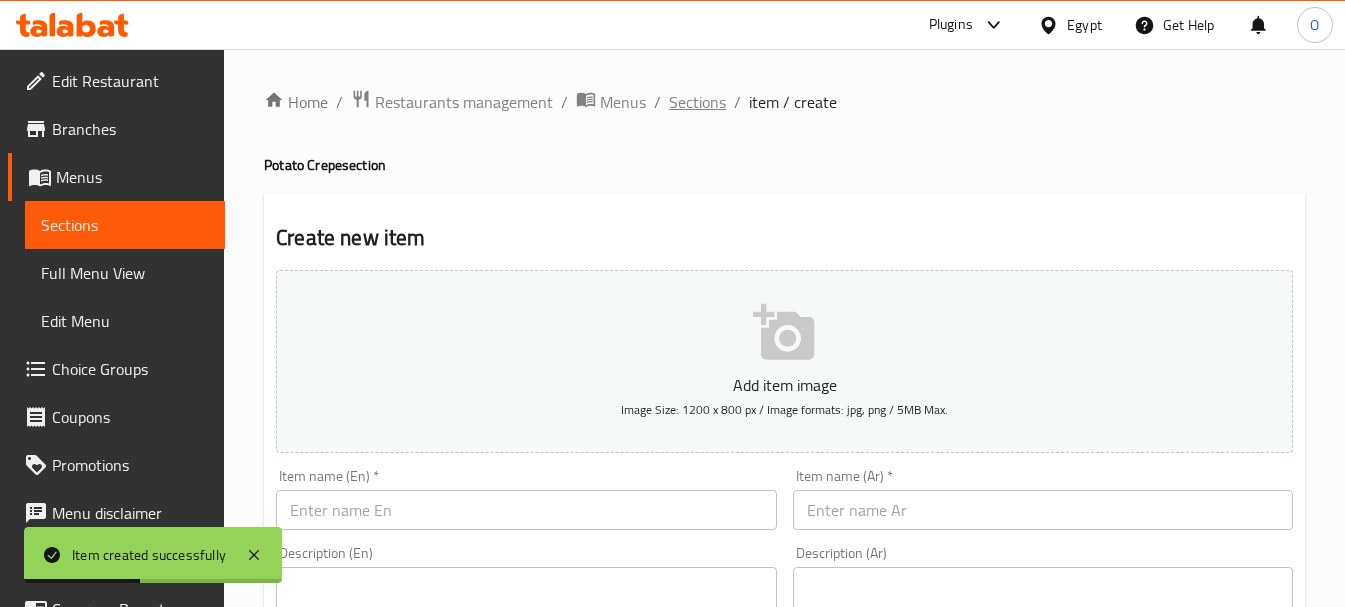 click on "Sections" at bounding box center (697, 102) 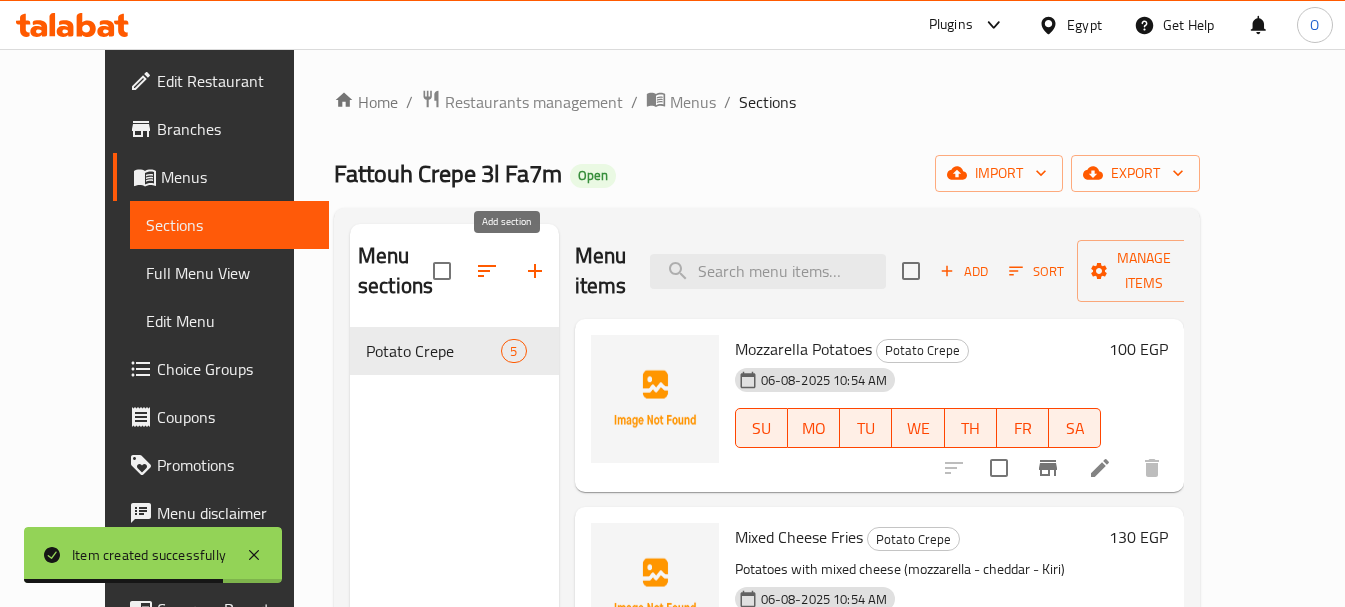 click 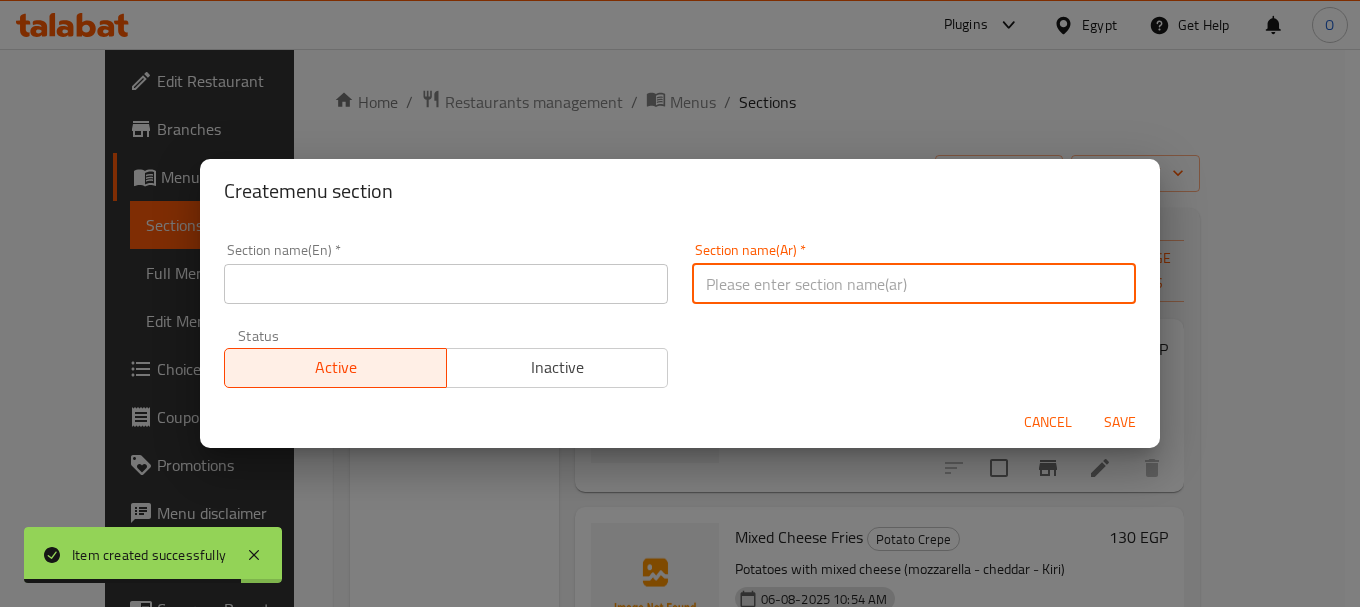 click at bounding box center [914, 284] 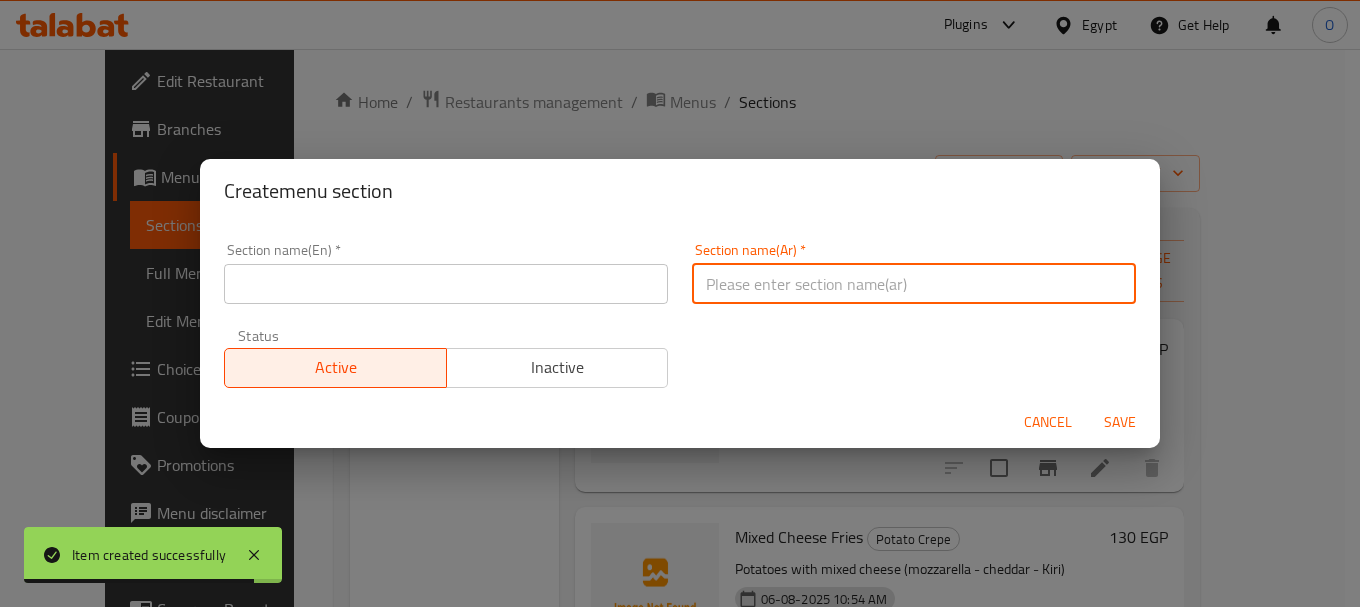 paste on "الأصناف الجانبية" 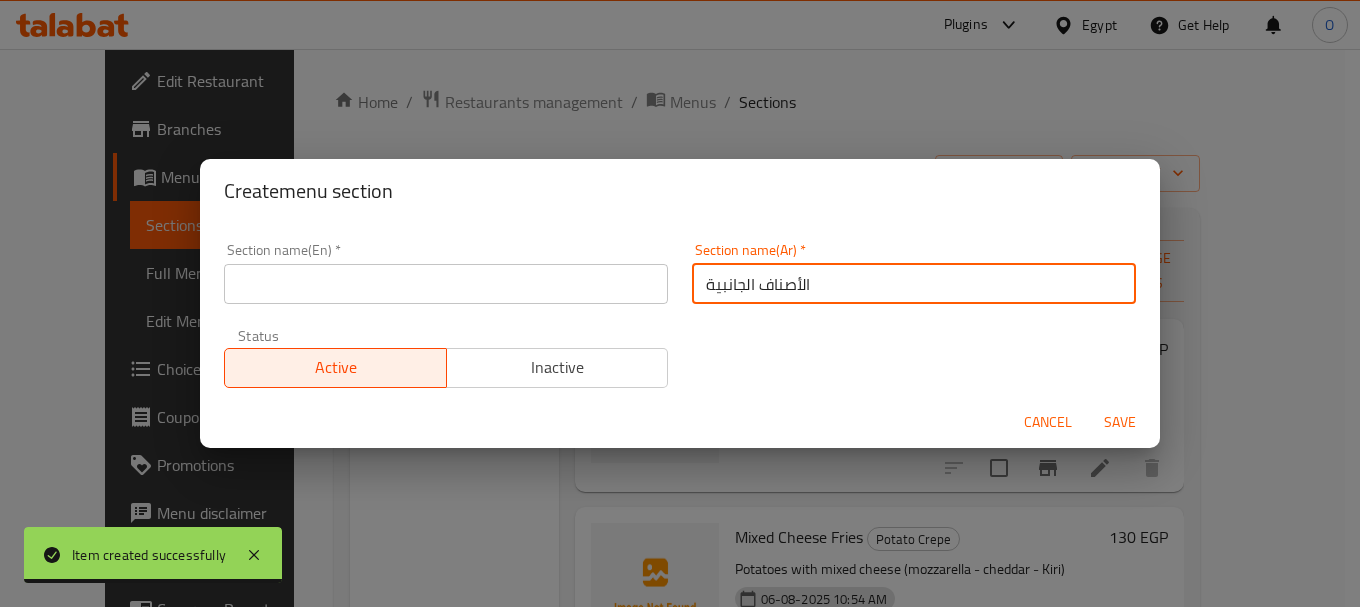 type on "الأصناف الجانبية" 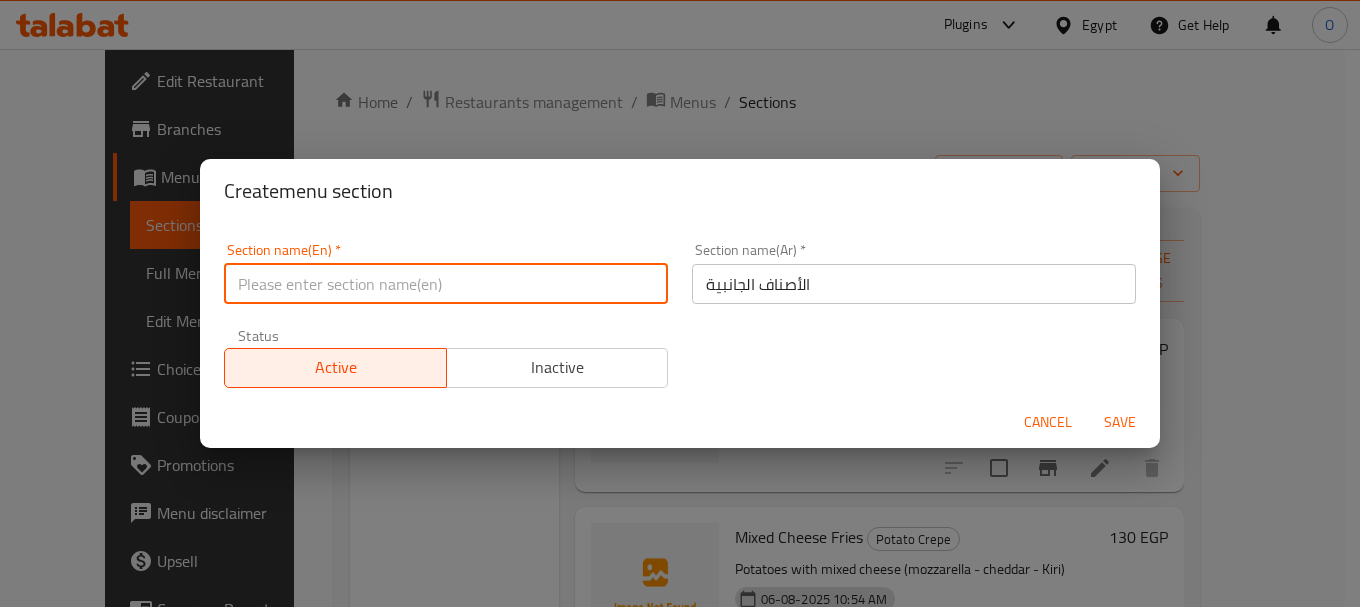 click at bounding box center [446, 284] 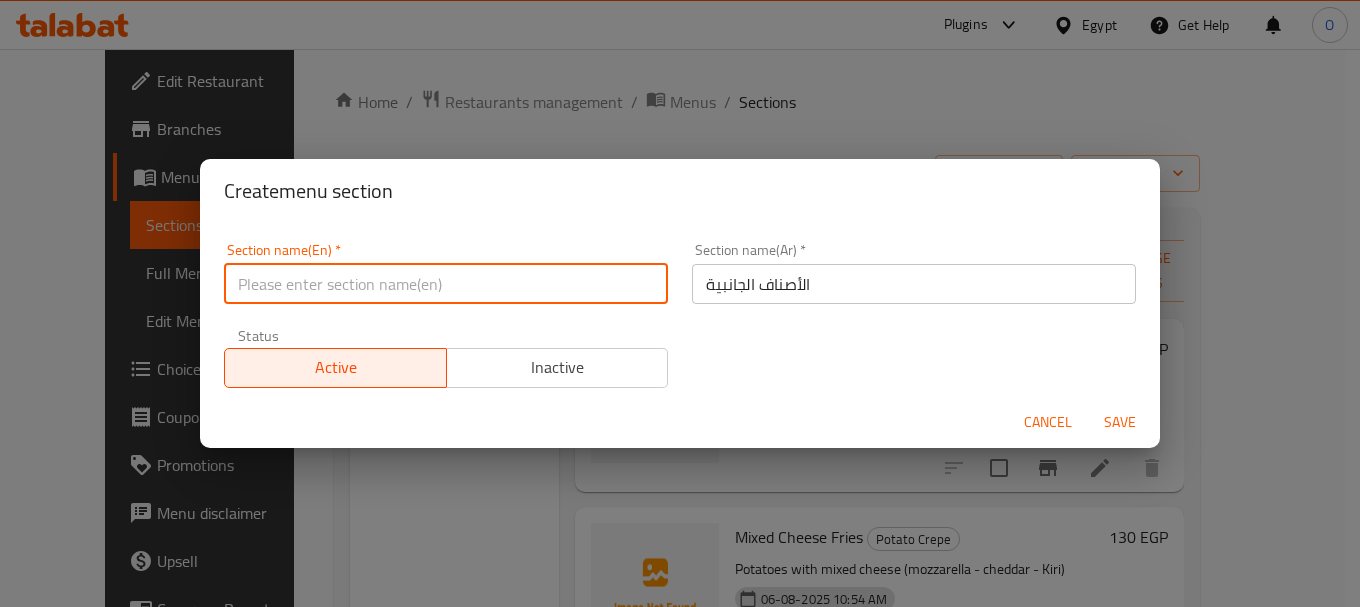 paste on "Side Dishes" 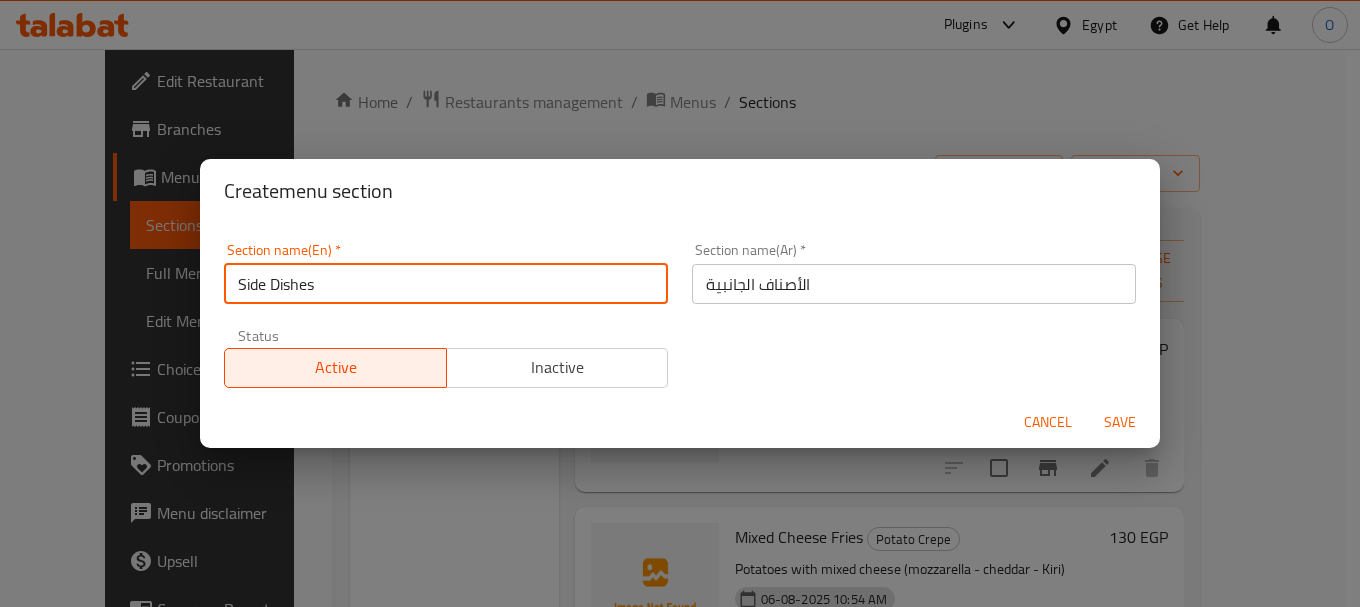 type on "Side Dishes" 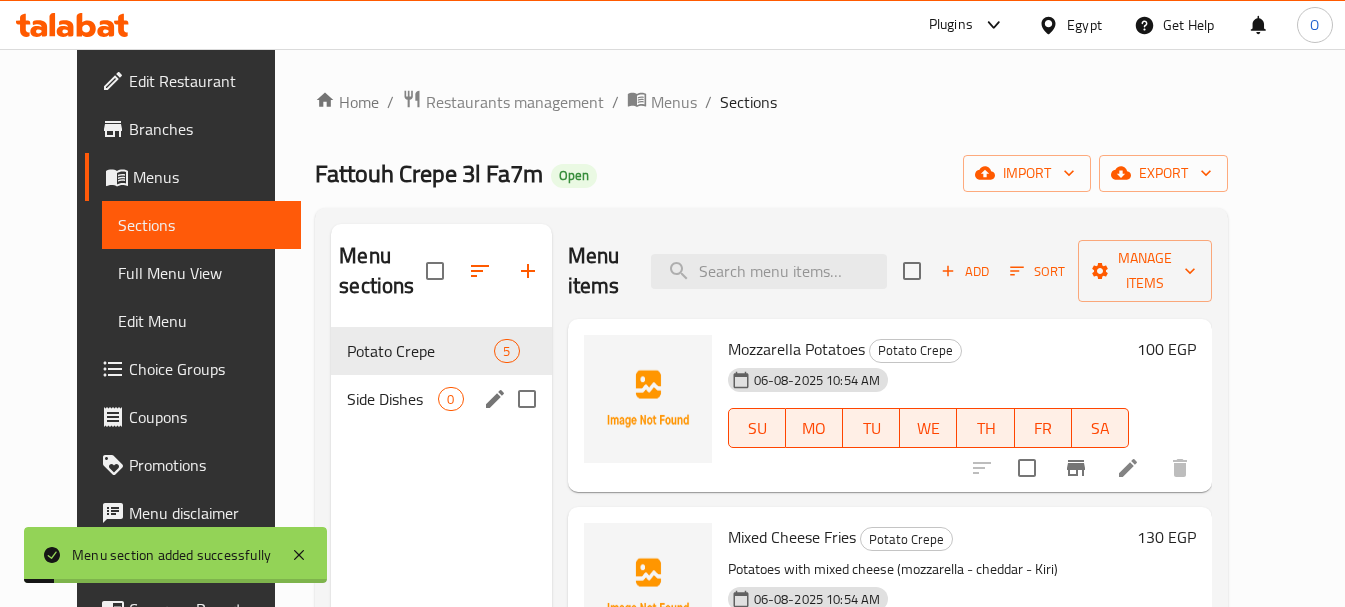 click on "Side Dishes 0" at bounding box center [441, 399] 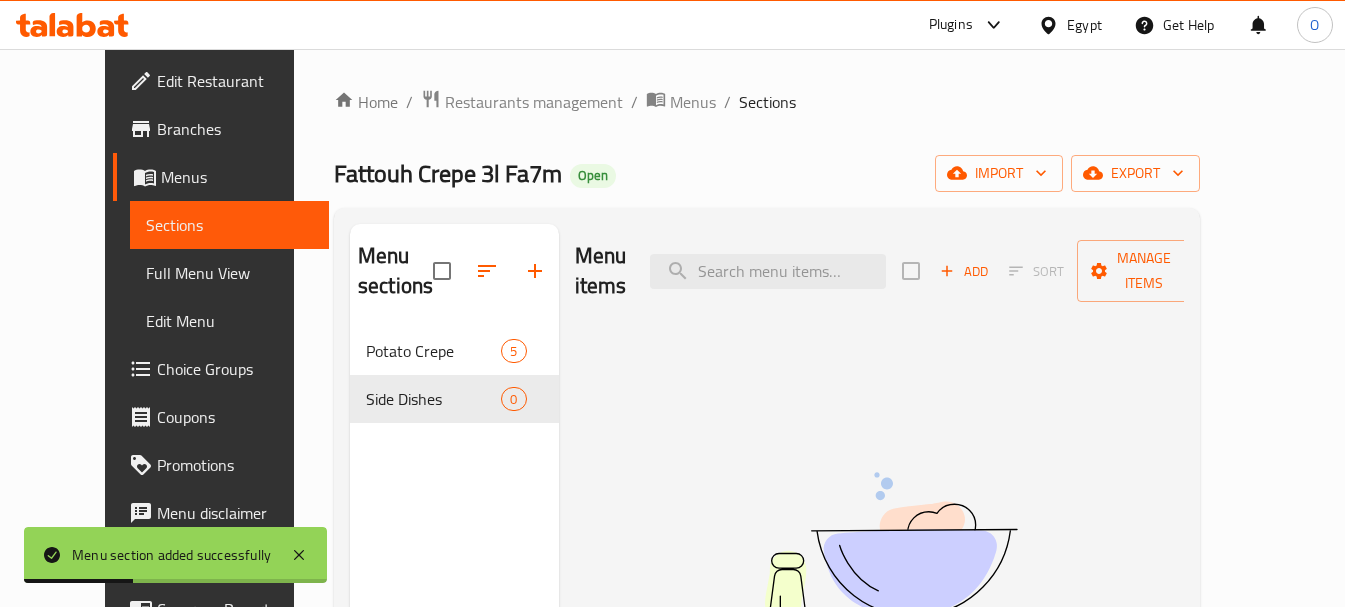 click on "Add" at bounding box center (964, 271) 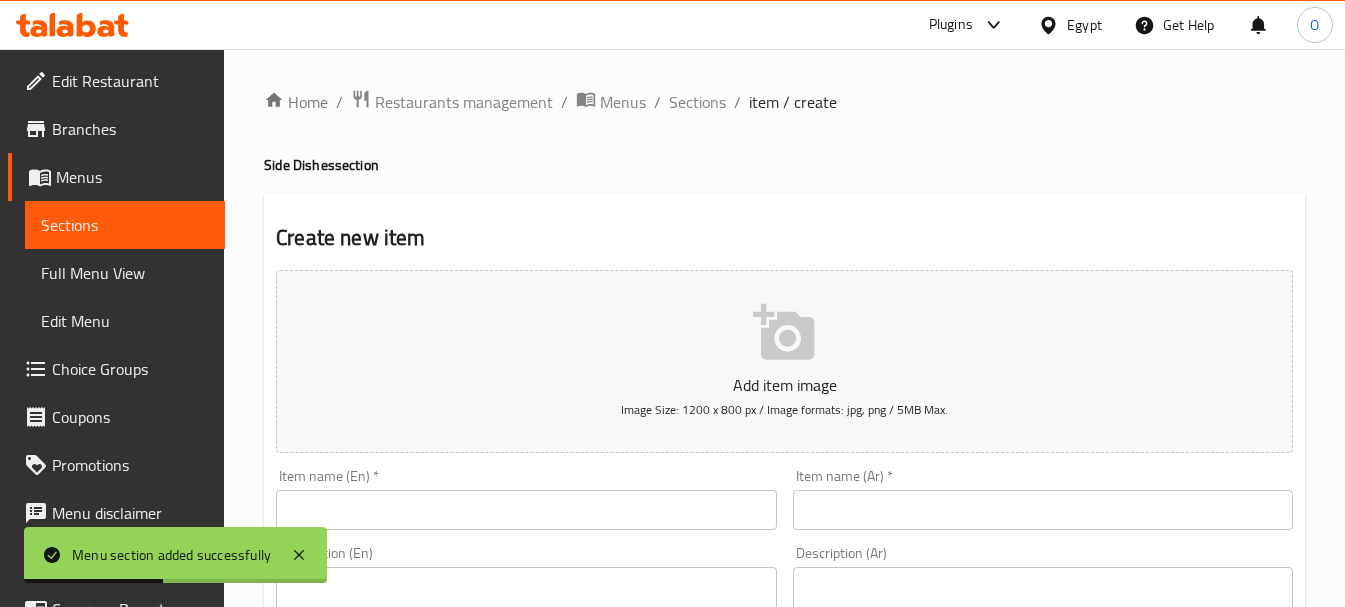 click at bounding box center [1043, 510] 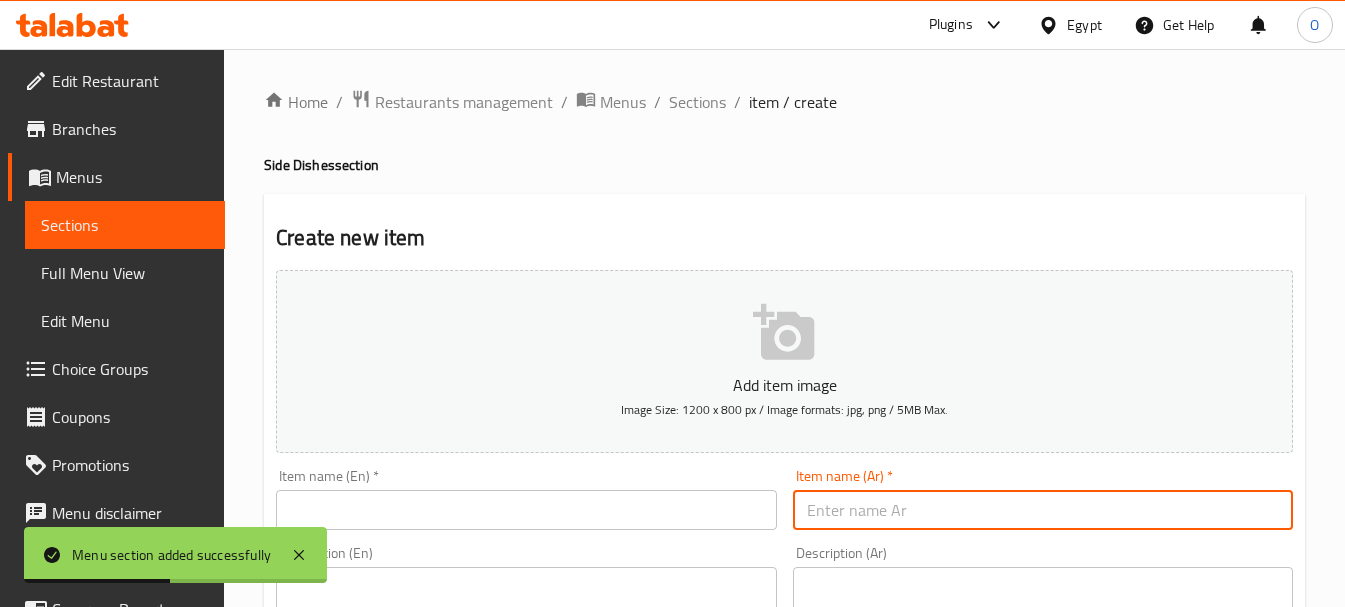 paste on "بطاطس بوم فريت صغير" 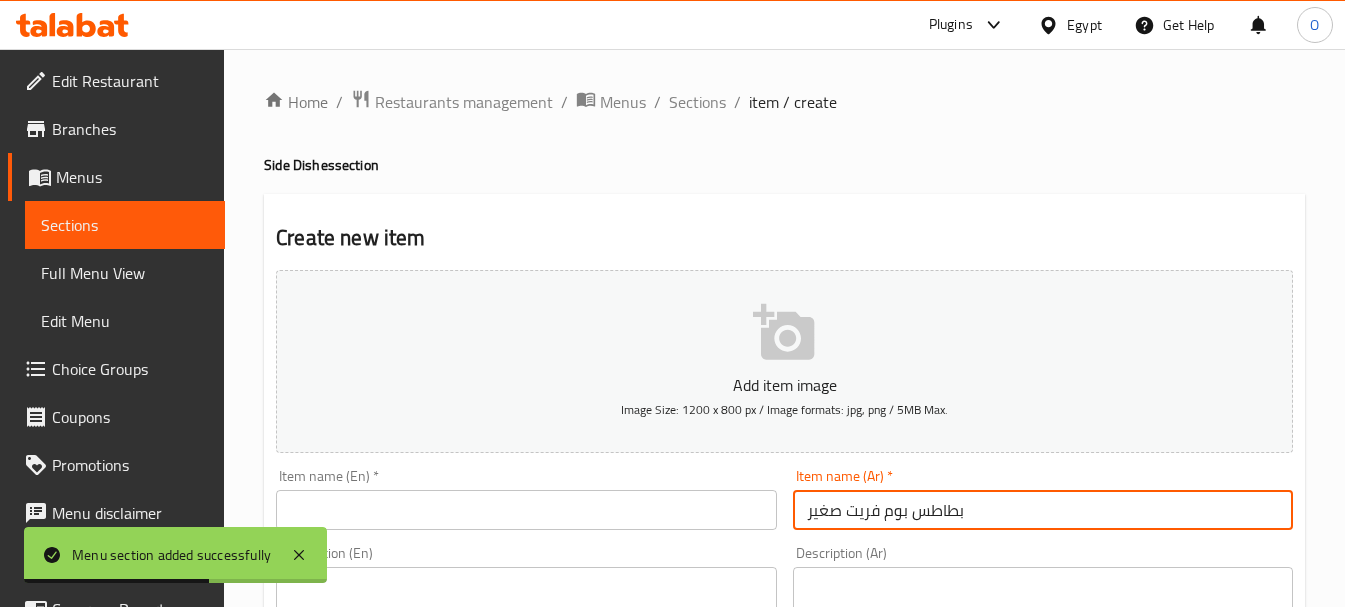 type on "بطاطس بوم فريت صغير" 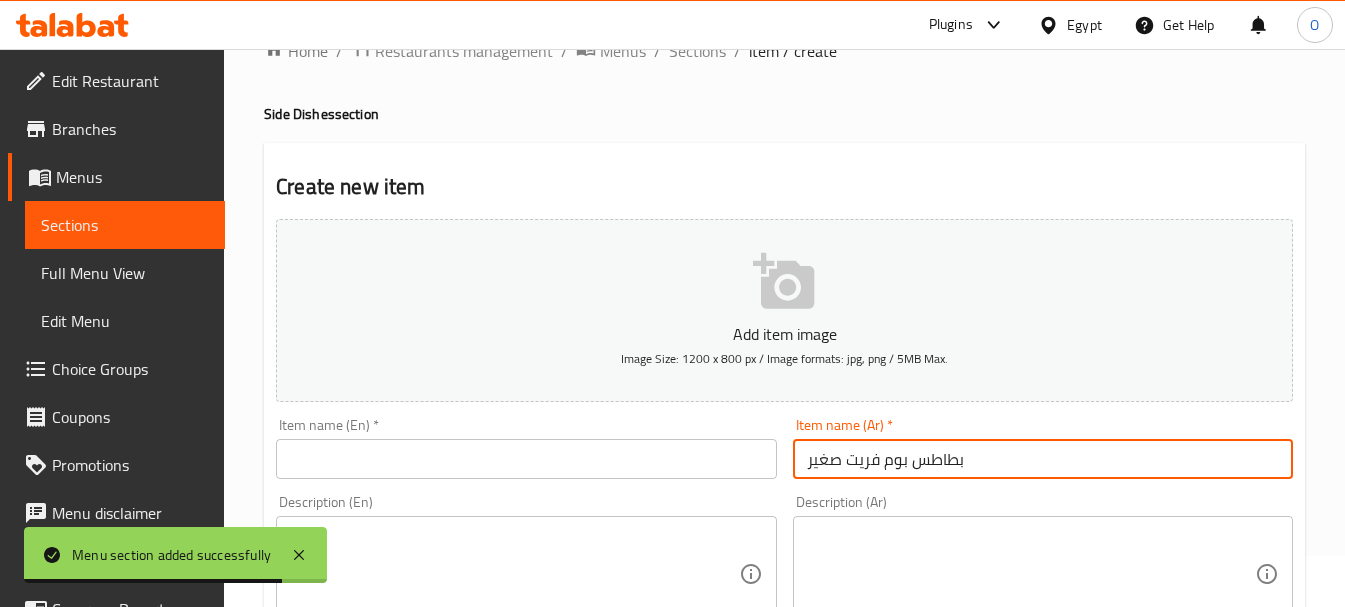 scroll, scrollTop: 100, scrollLeft: 0, axis: vertical 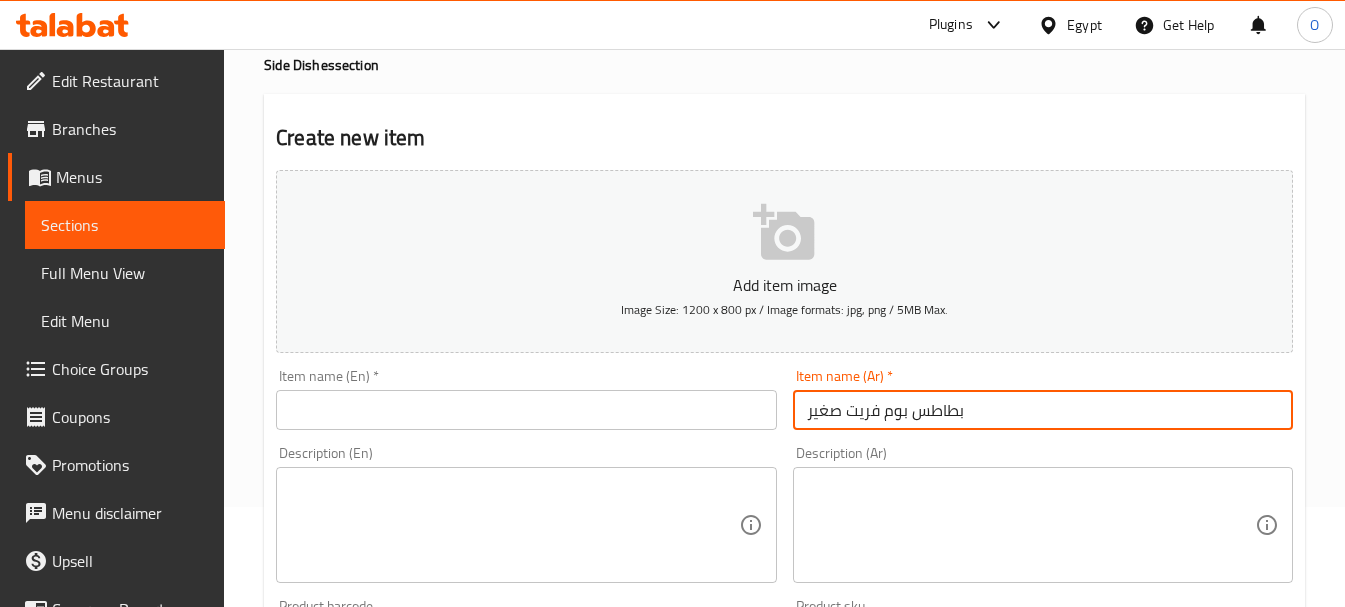 click at bounding box center [526, 410] 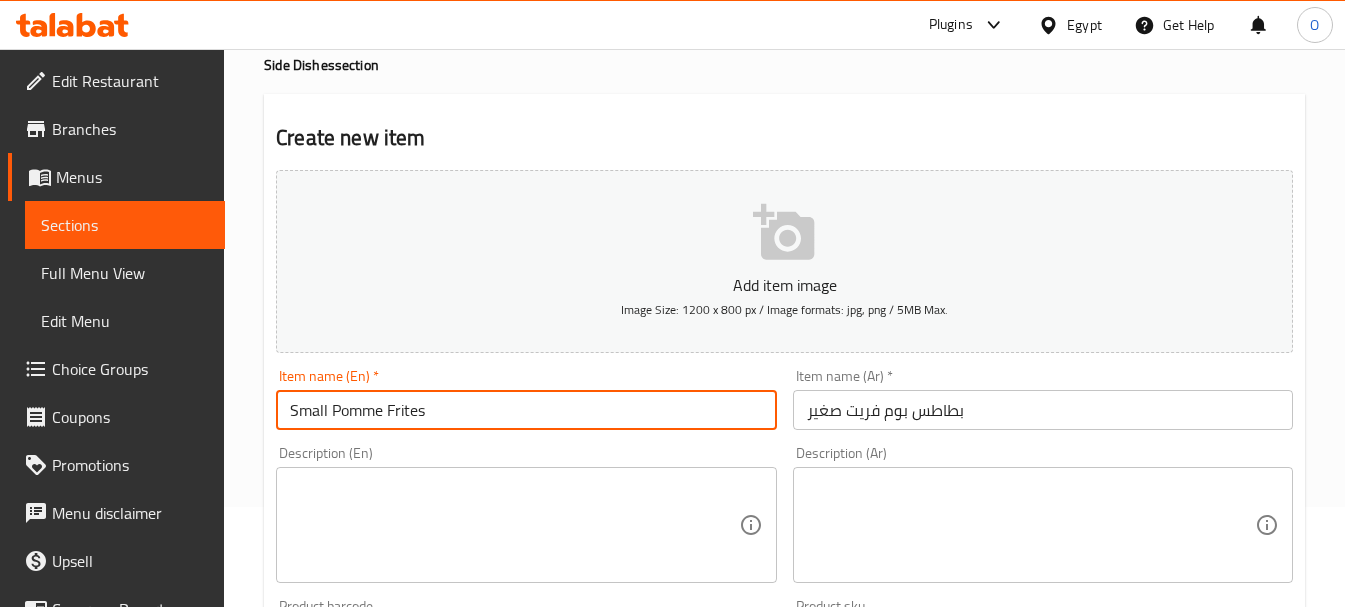 click on "Small Pomme Frites" at bounding box center (526, 410) 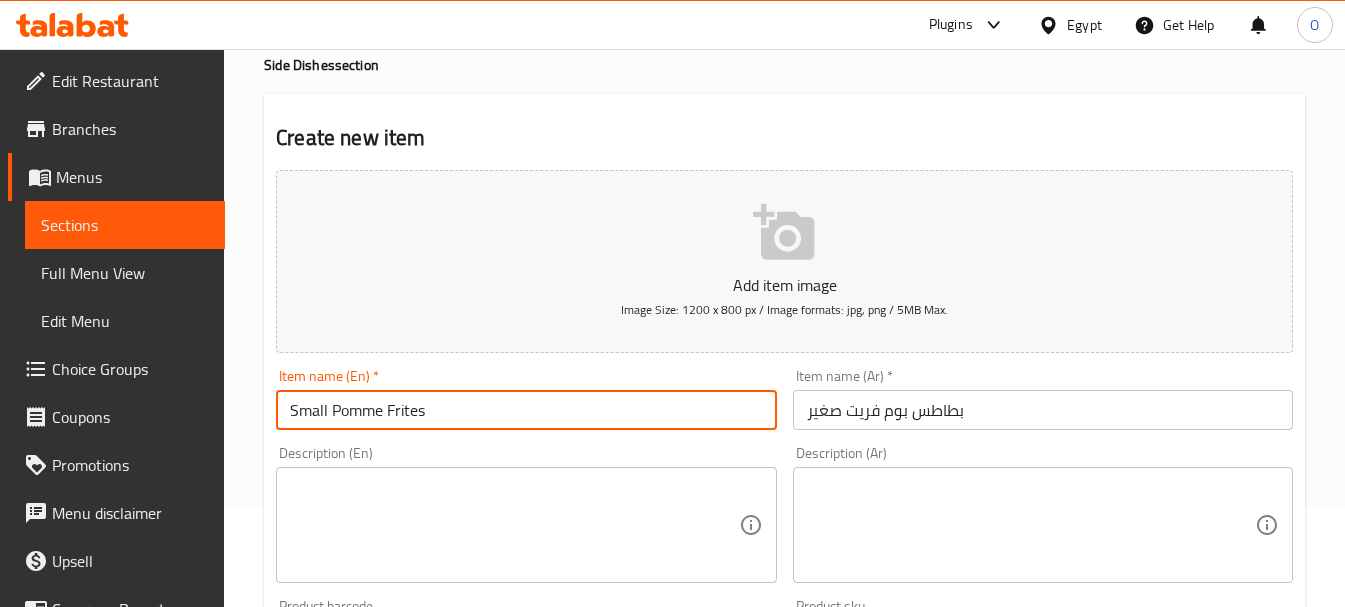 type on "Small Pomme Frites" 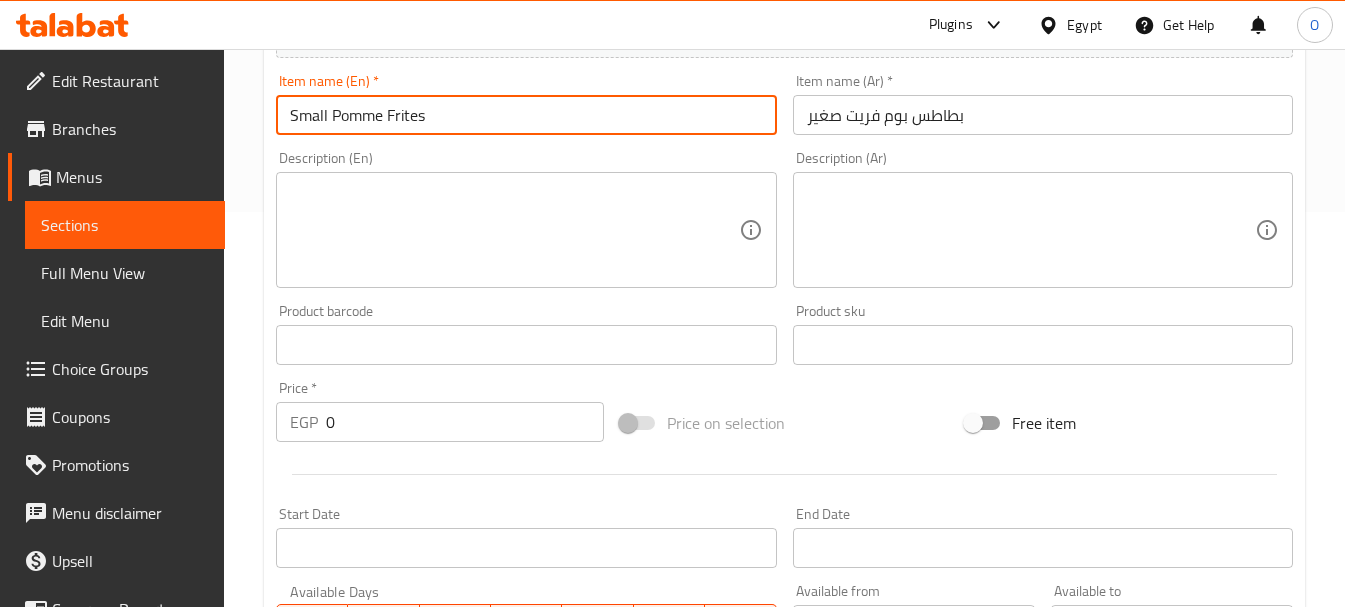scroll, scrollTop: 400, scrollLeft: 0, axis: vertical 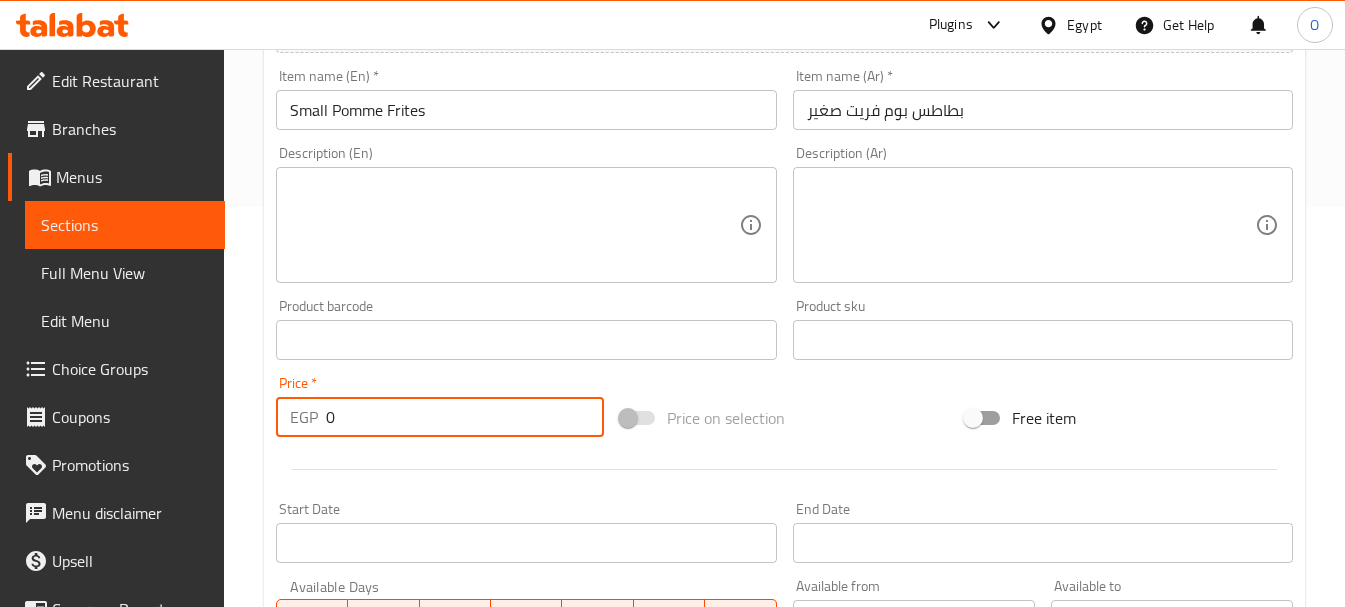 drag, startPoint x: 334, startPoint y: 427, endPoint x: 310, endPoint y: 427, distance: 24 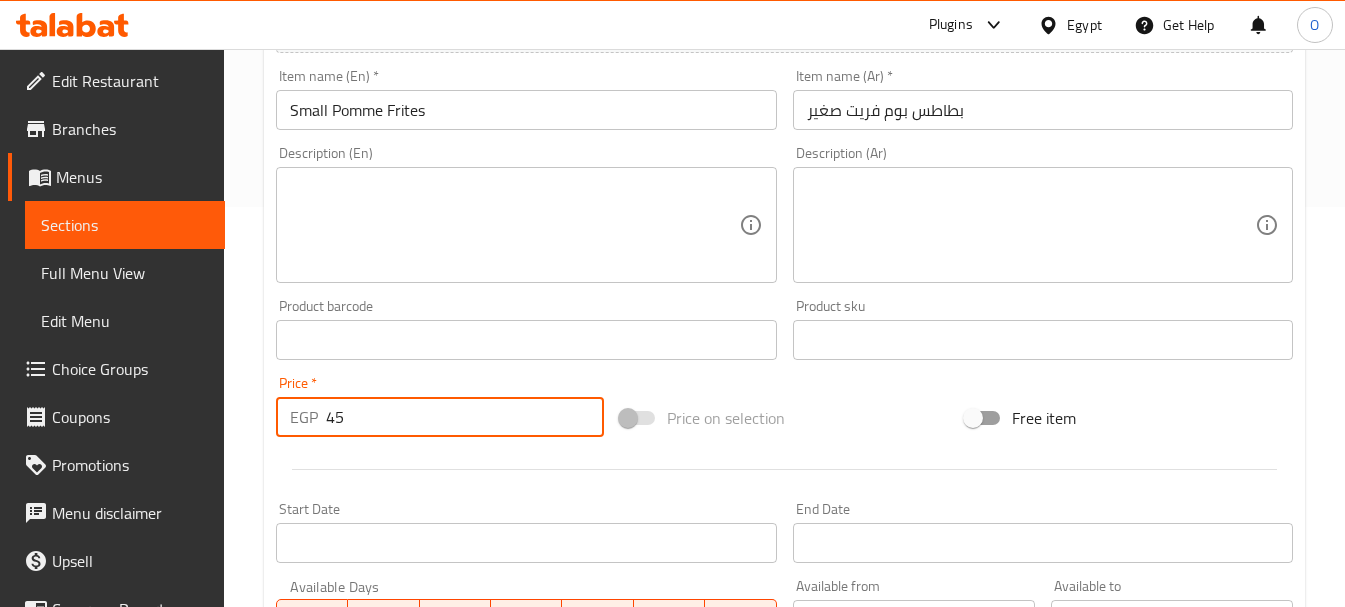 type on "45" 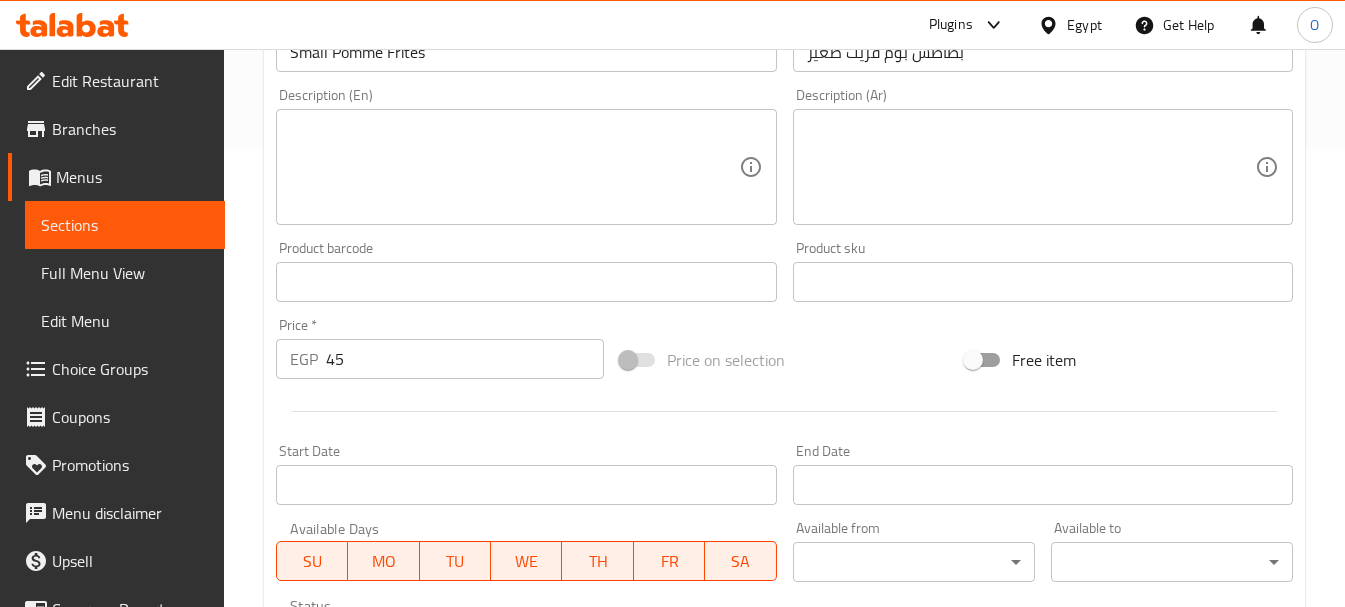 scroll, scrollTop: 800, scrollLeft: 0, axis: vertical 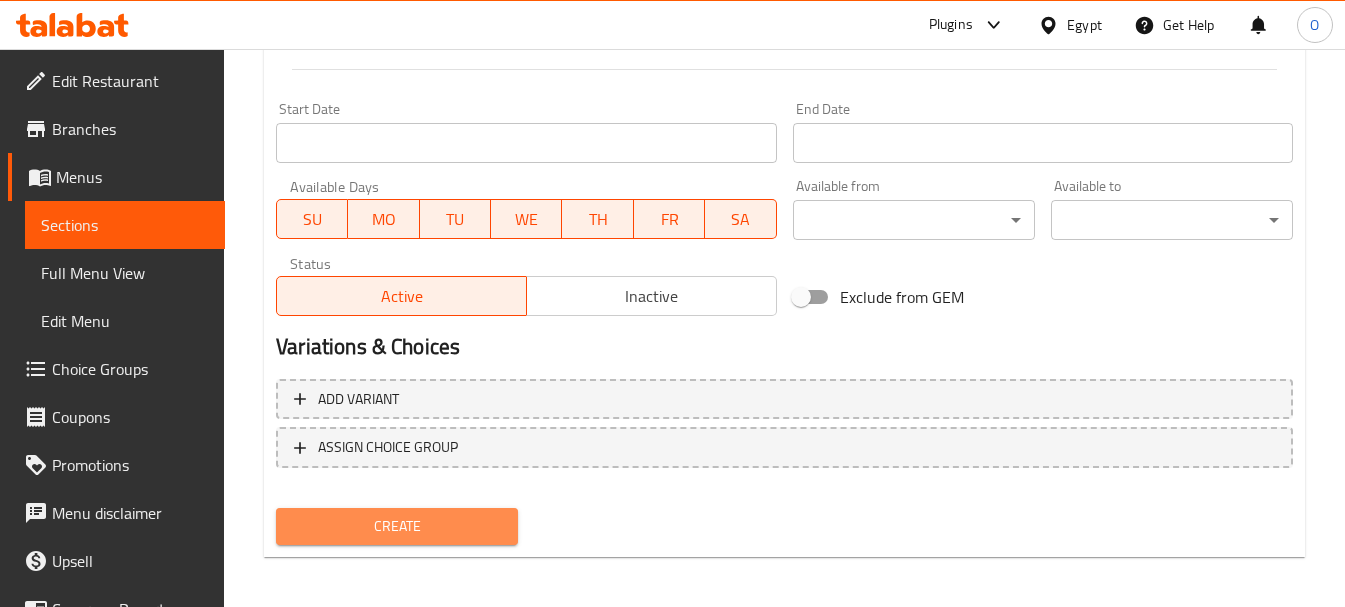 click on "Create" at bounding box center [397, 526] 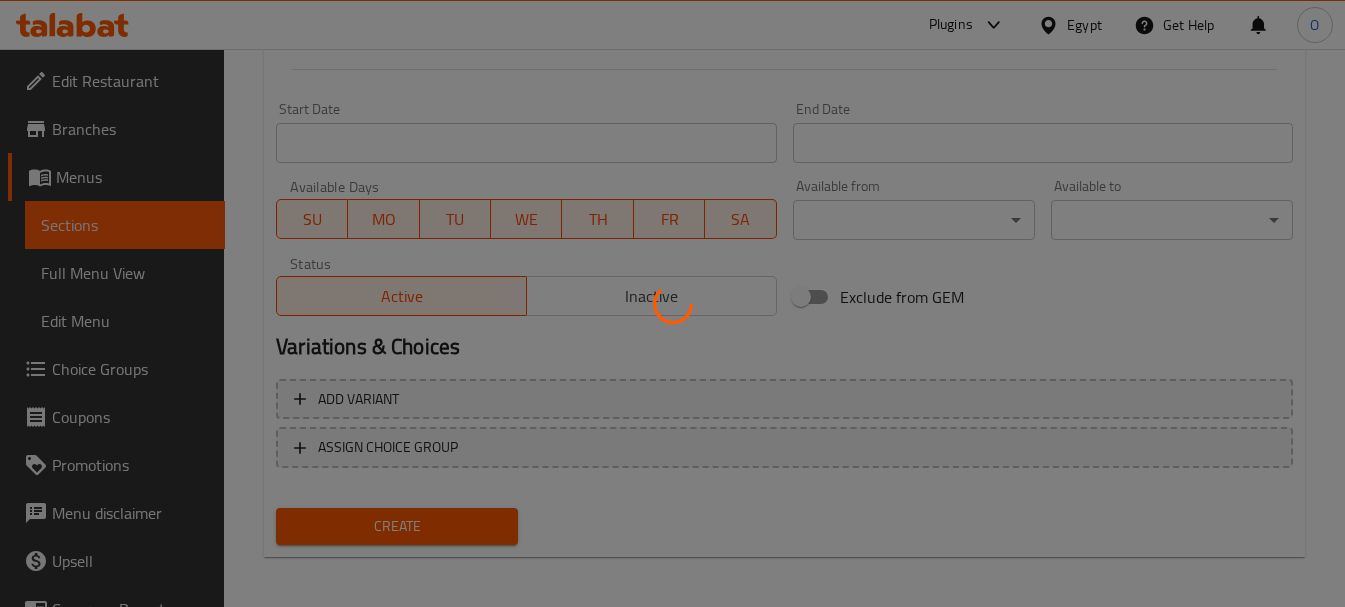 type 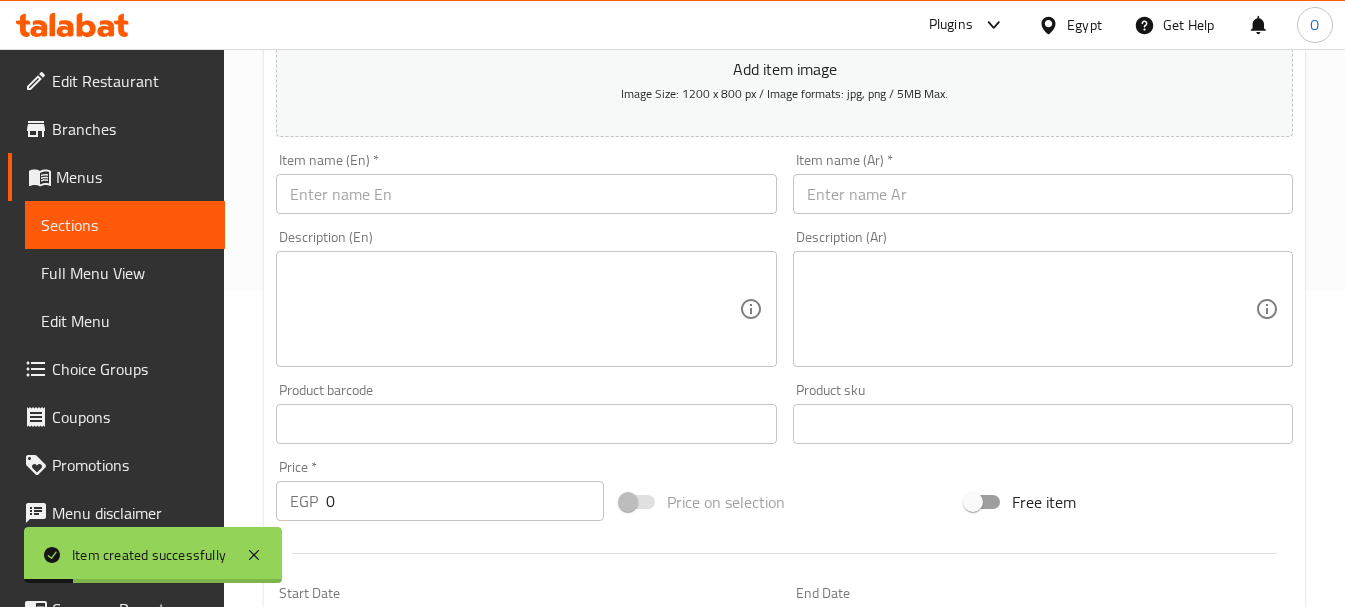 scroll, scrollTop: 200, scrollLeft: 0, axis: vertical 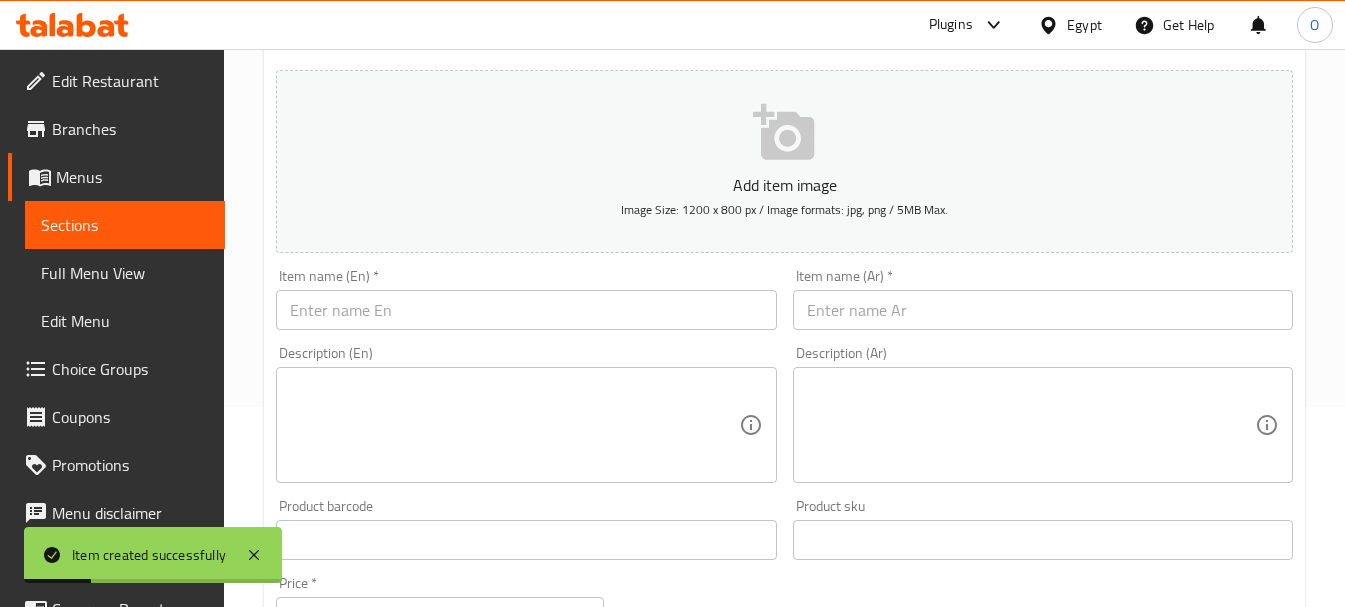 click at bounding box center [1043, 310] 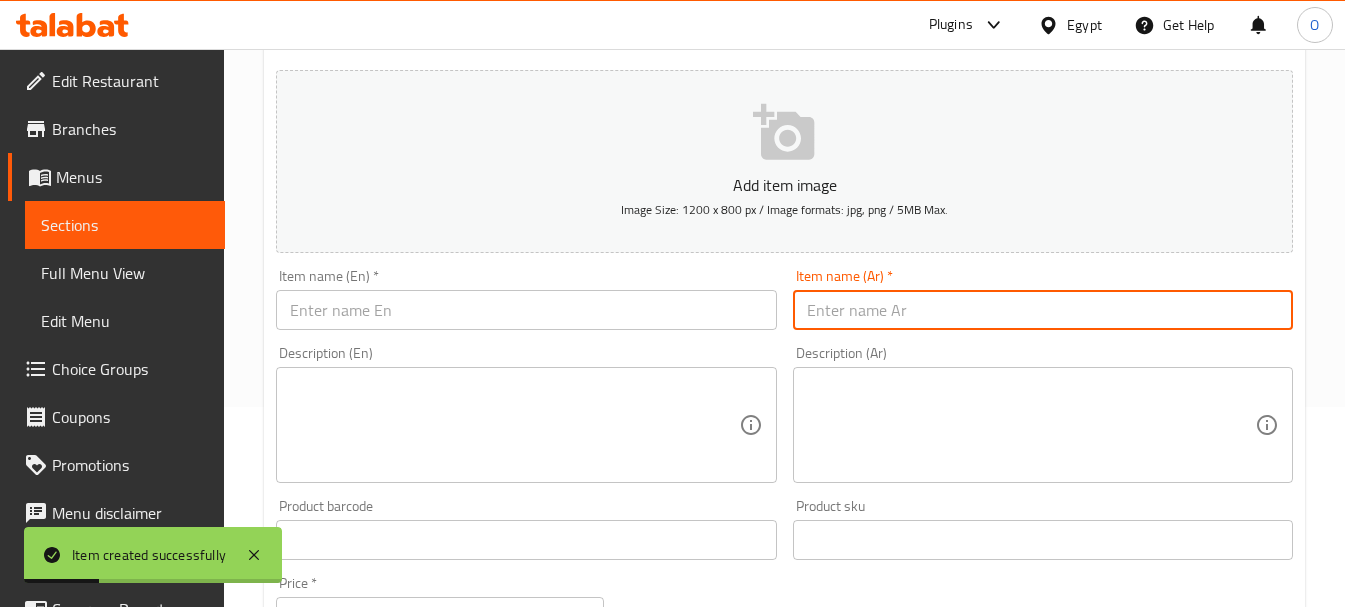 paste on "بطاطس بوم فريت وسط" 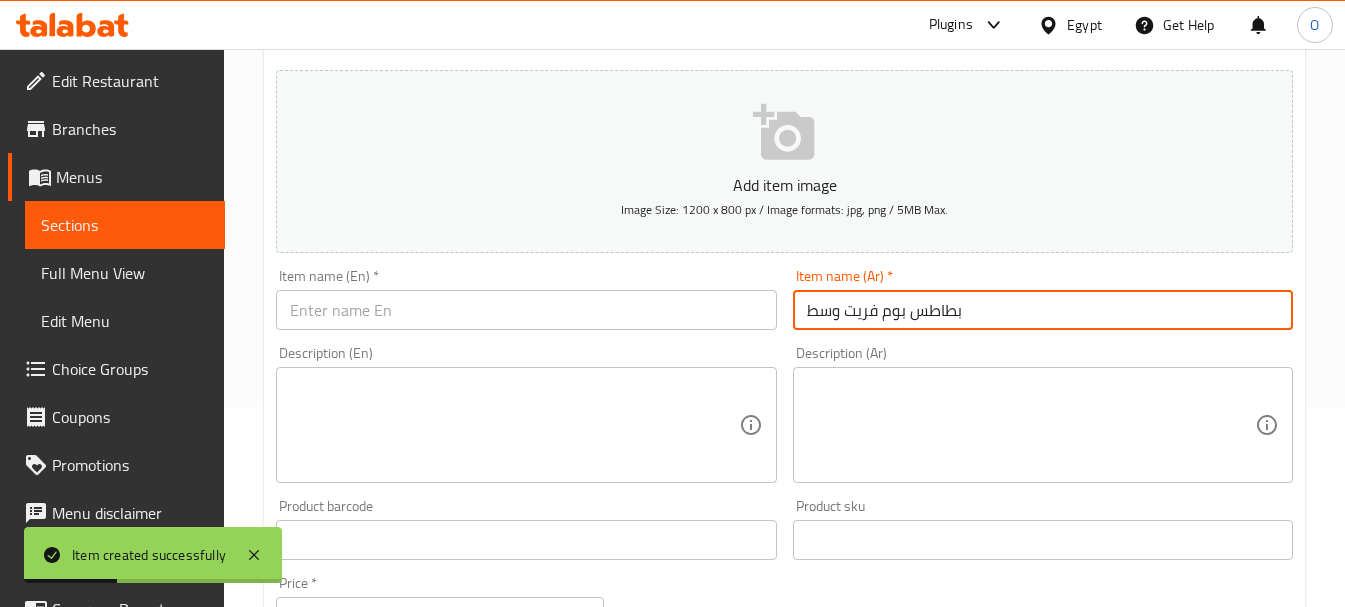 type on "بطاطس بوم فريت وسط" 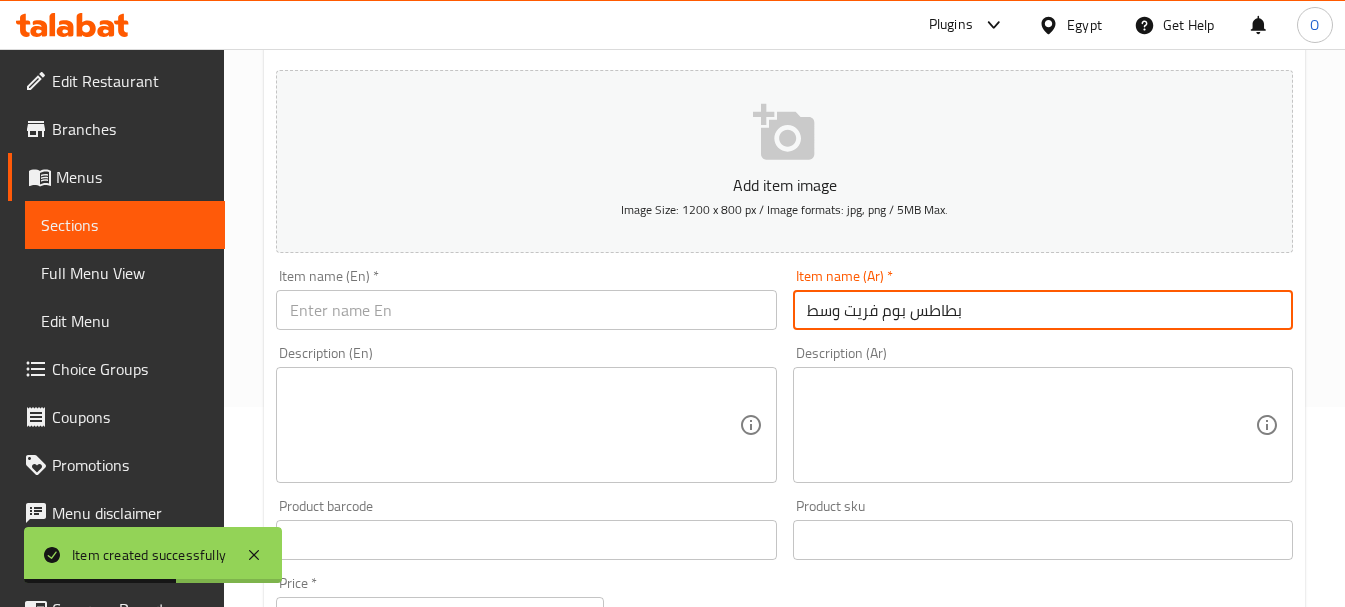 click on "Item name (En)   * Item name (En)  *" at bounding box center [526, 299] 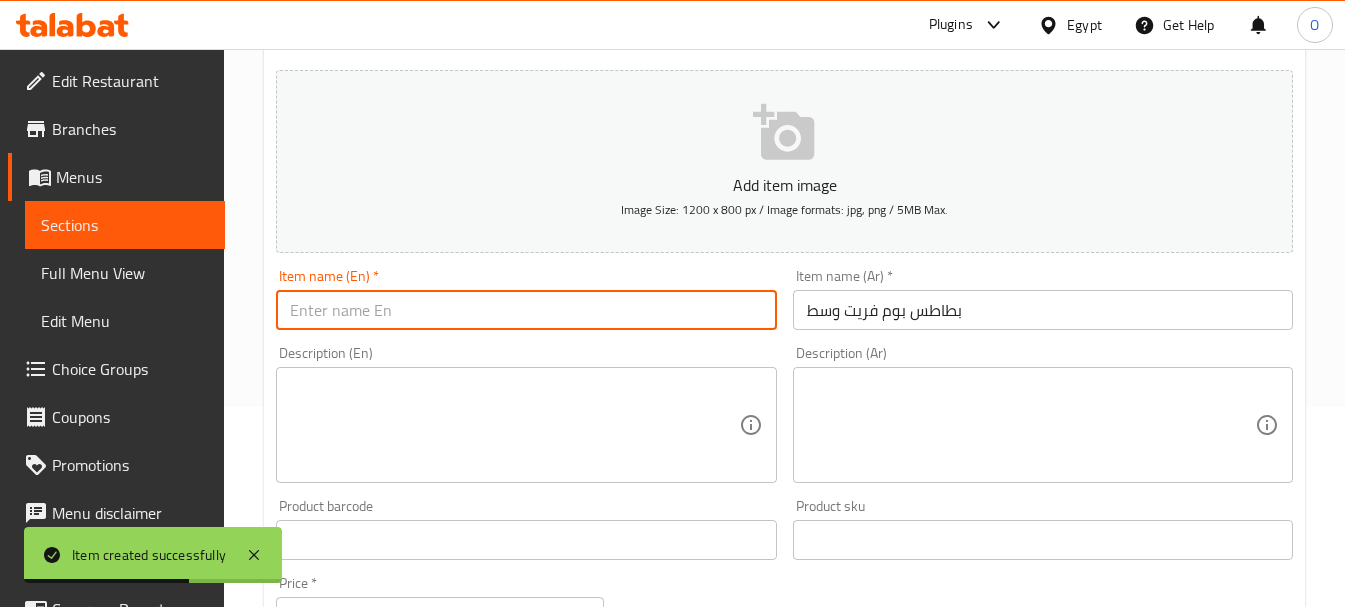 click at bounding box center [526, 310] 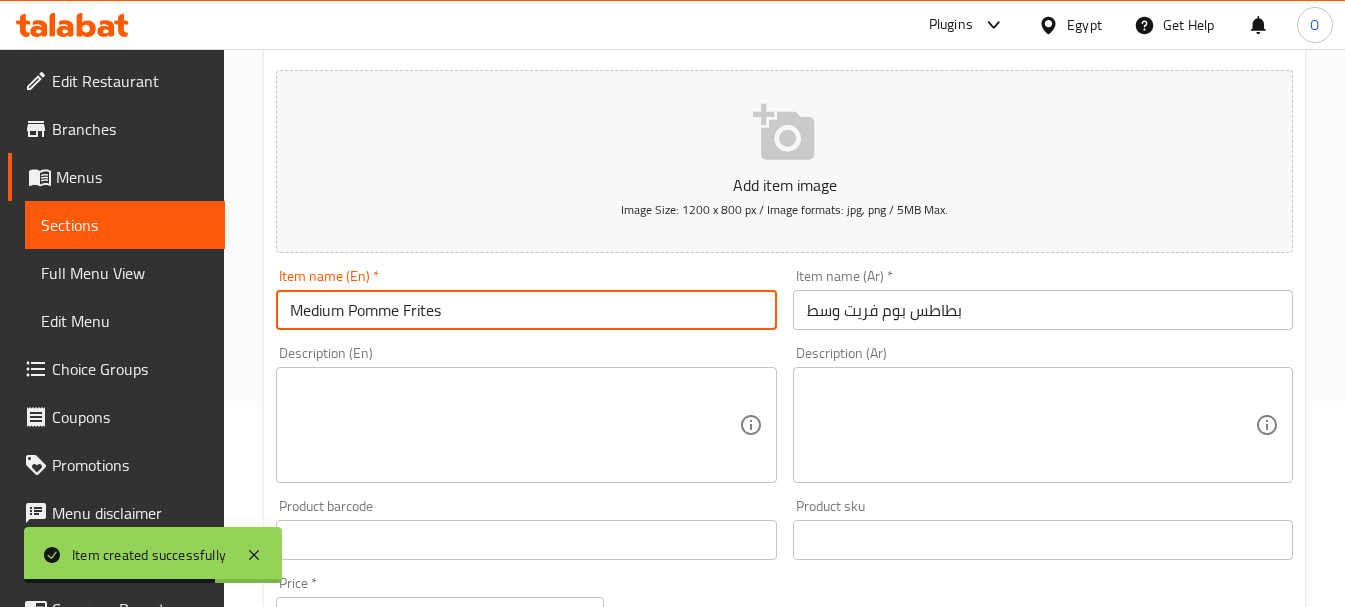 type on "Medium Pomme Frites" 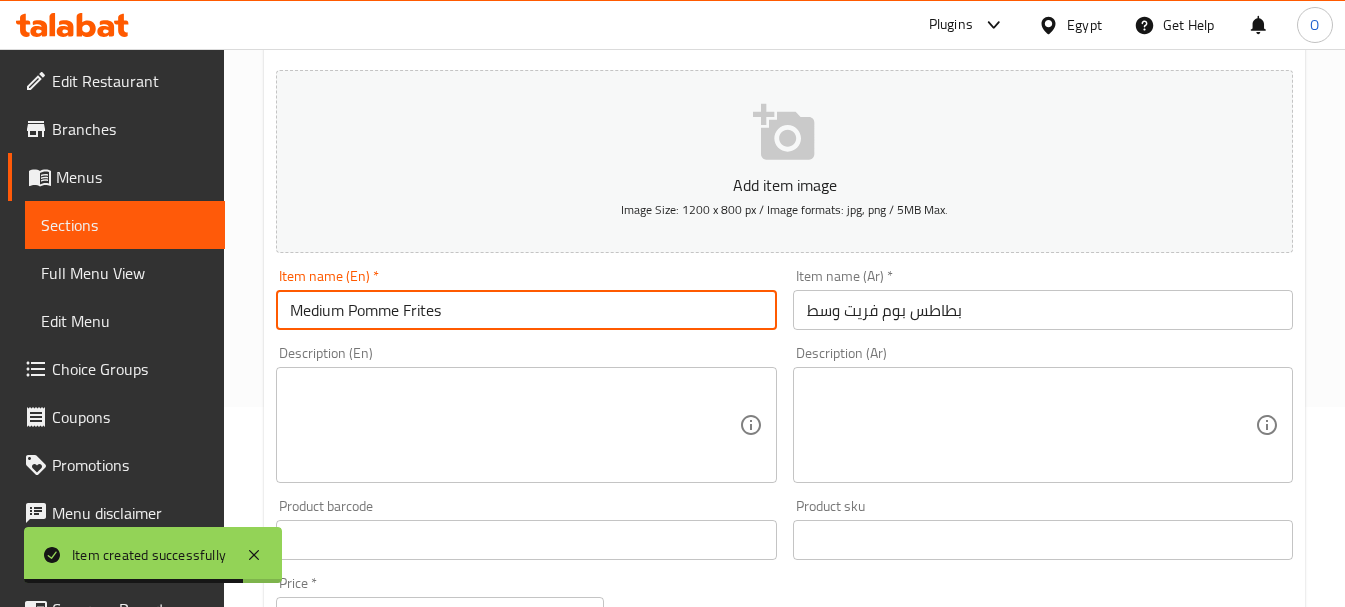 scroll, scrollTop: 300, scrollLeft: 0, axis: vertical 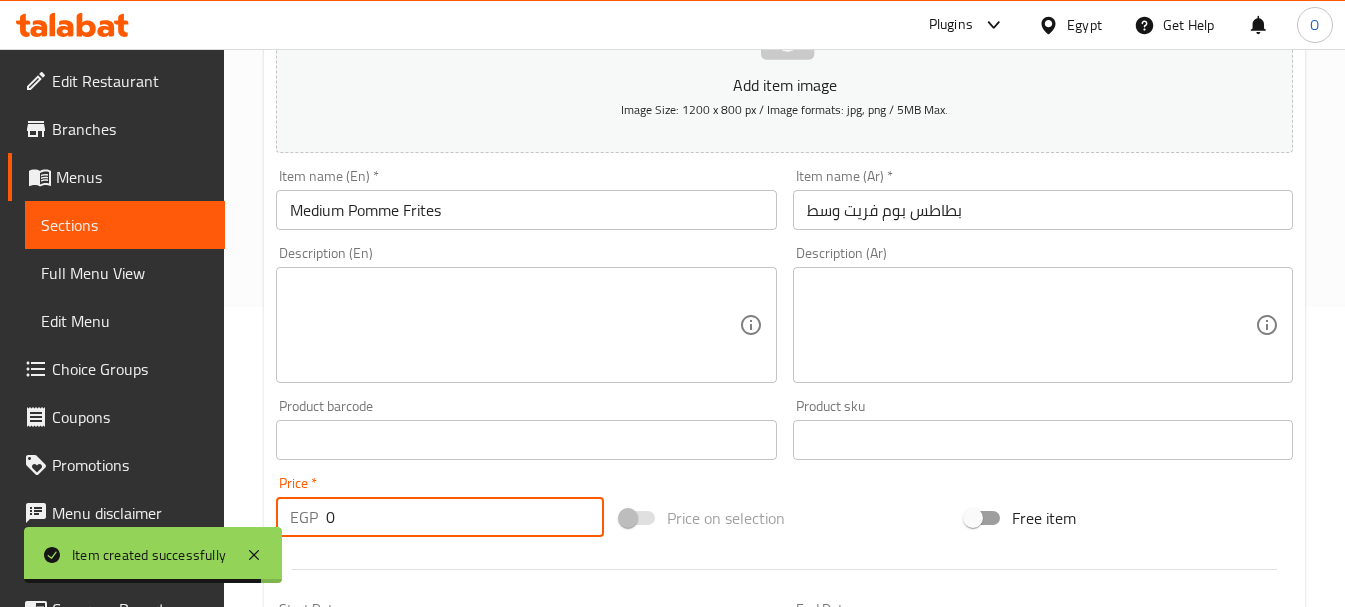 drag, startPoint x: 358, startPoint y: 529, endPoint x: 299, endPoint y: 531, distance: 59.03389 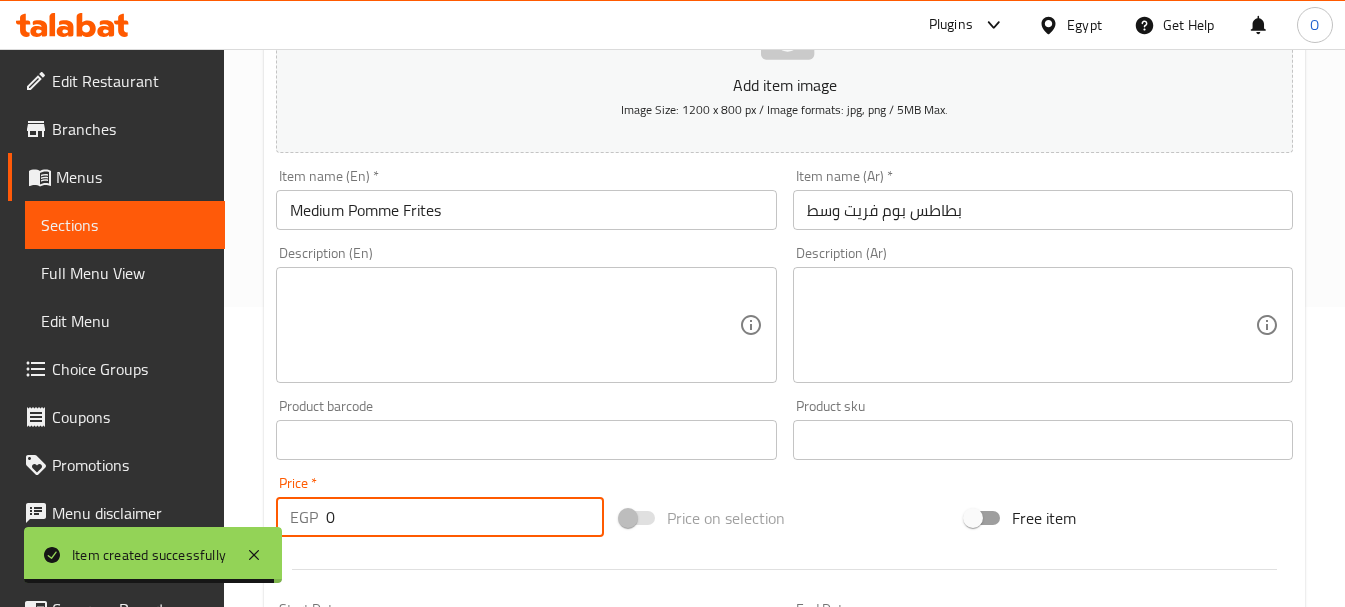 paste on "55" 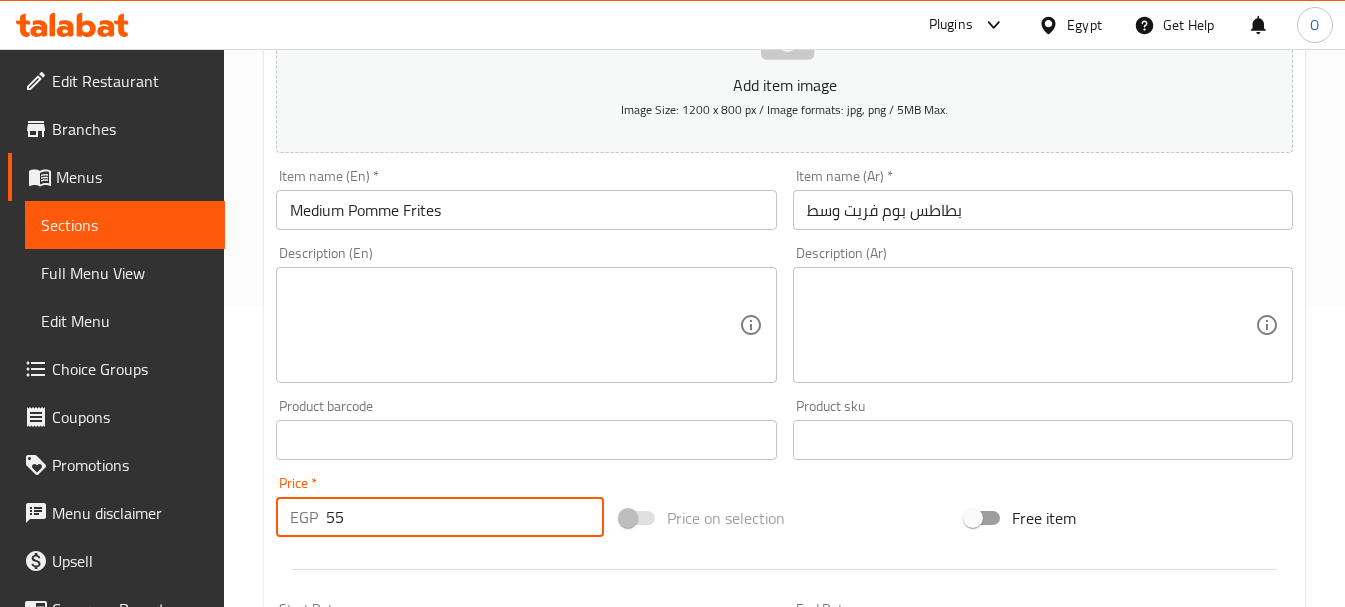type on "55" 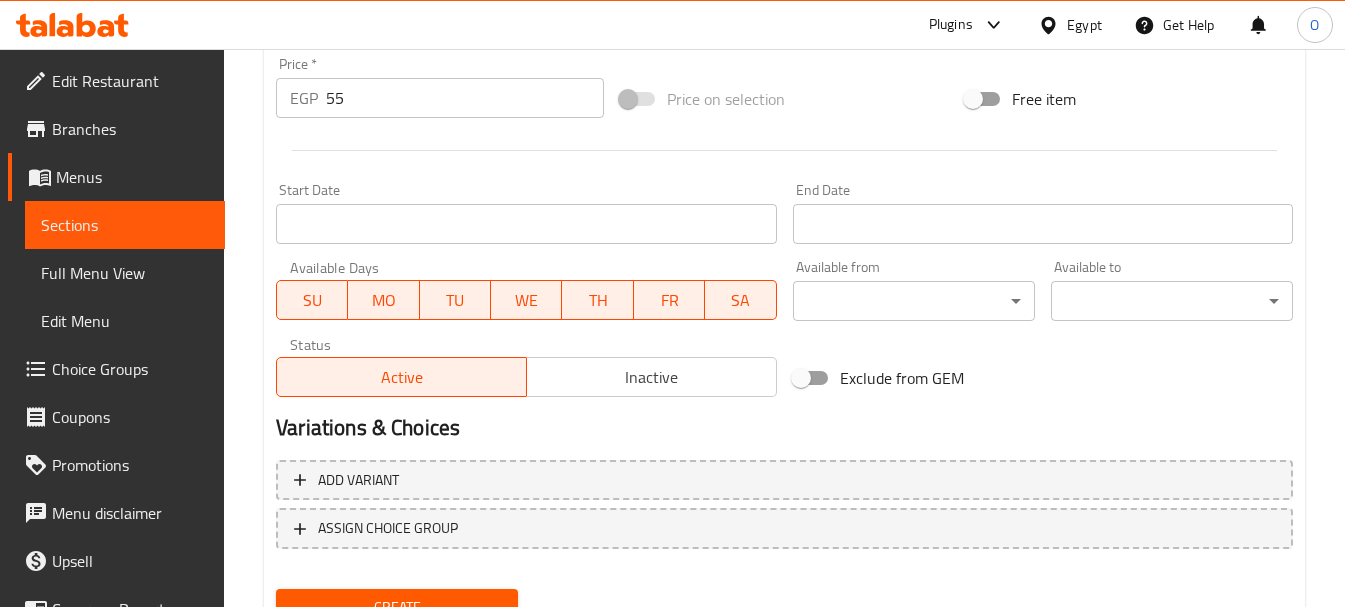 scroll, scrollTop: 800, scrollLeft: 0, axis: vertical 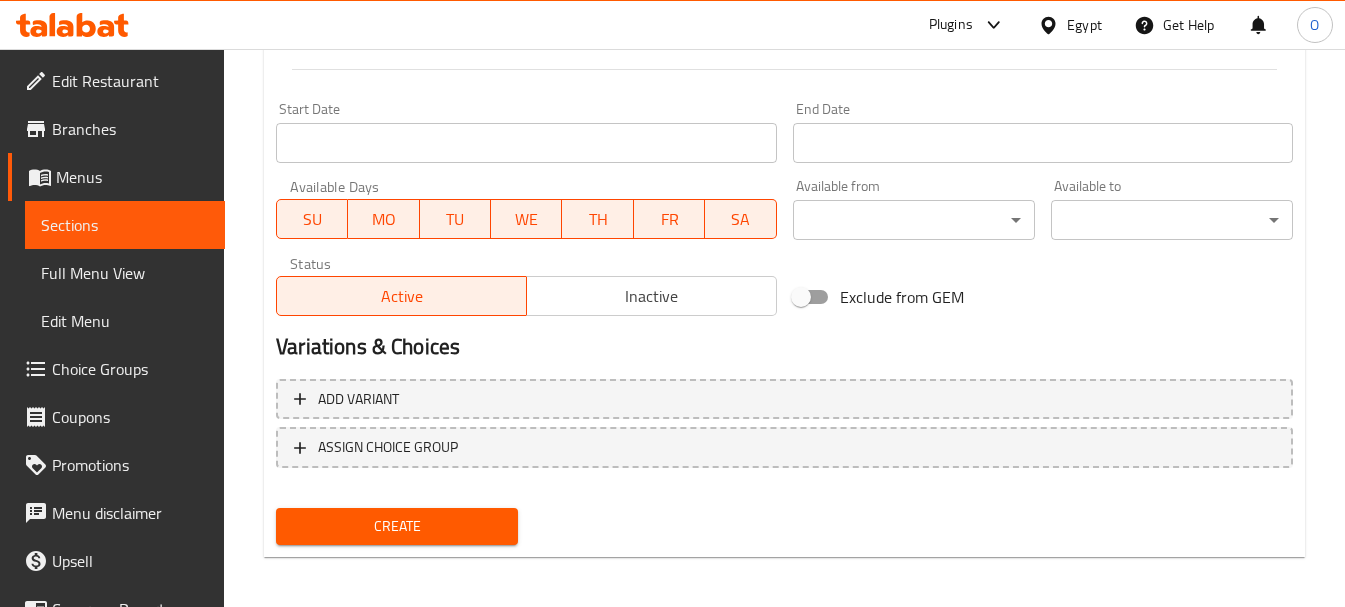 click on "Create" at bounding box center [397, 526] 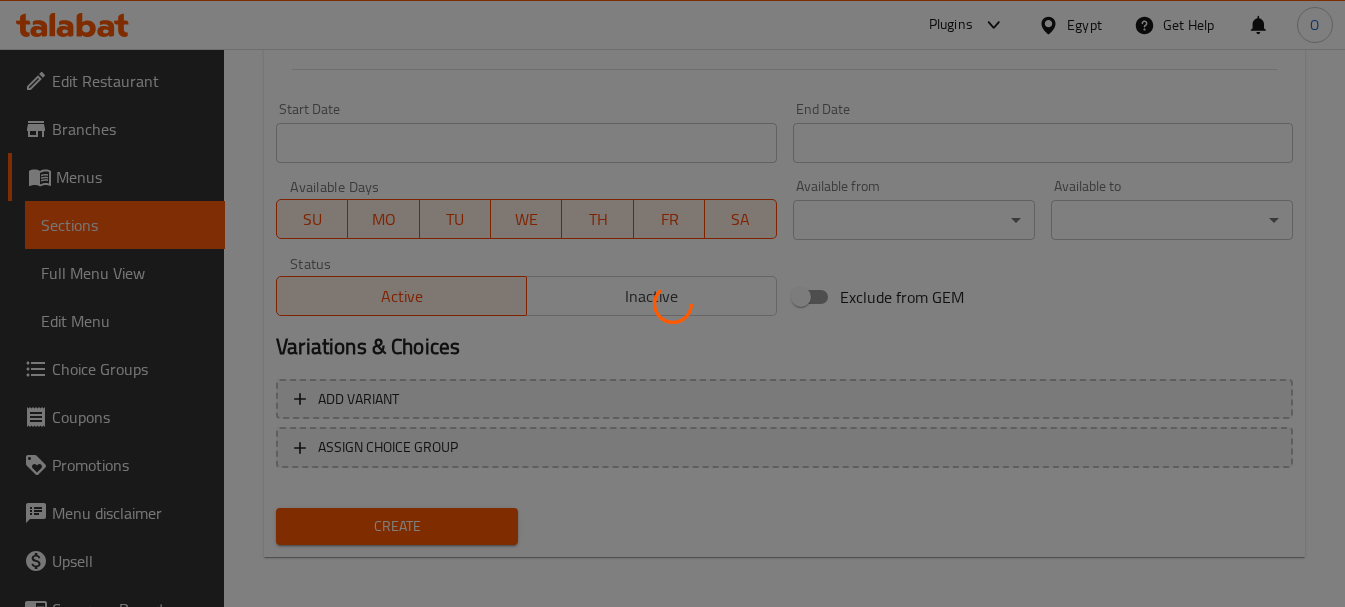 type 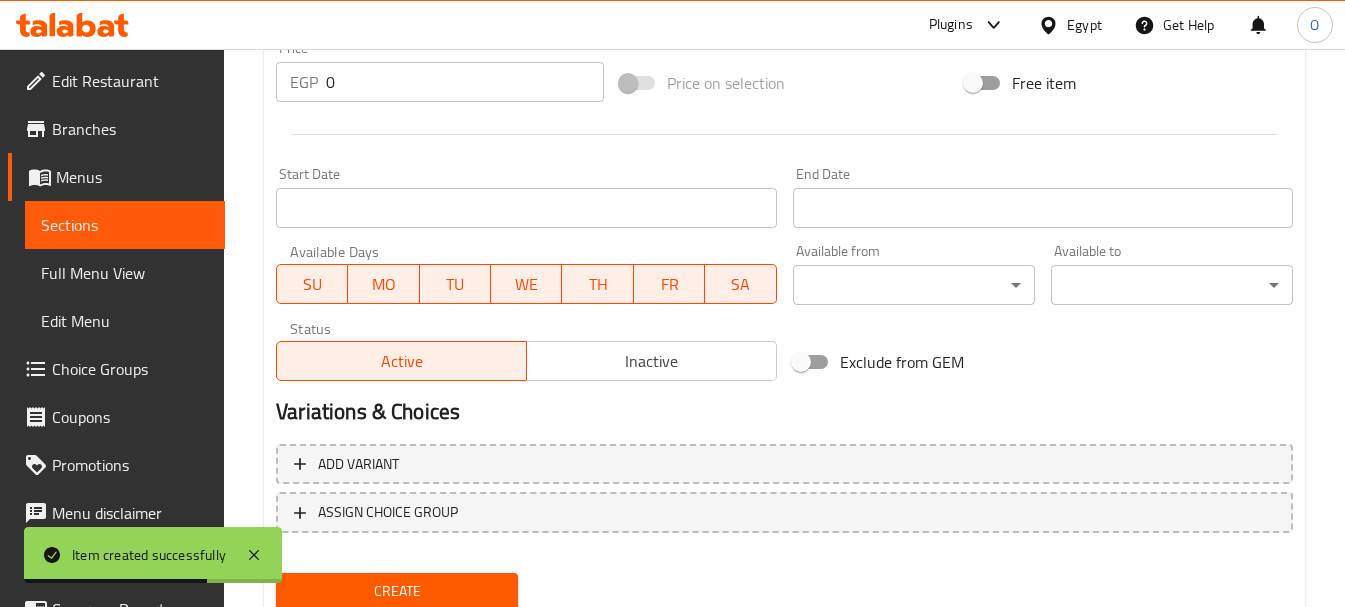 scroll, scrollTop: 600, scrollLeft: 0, axis: vertical 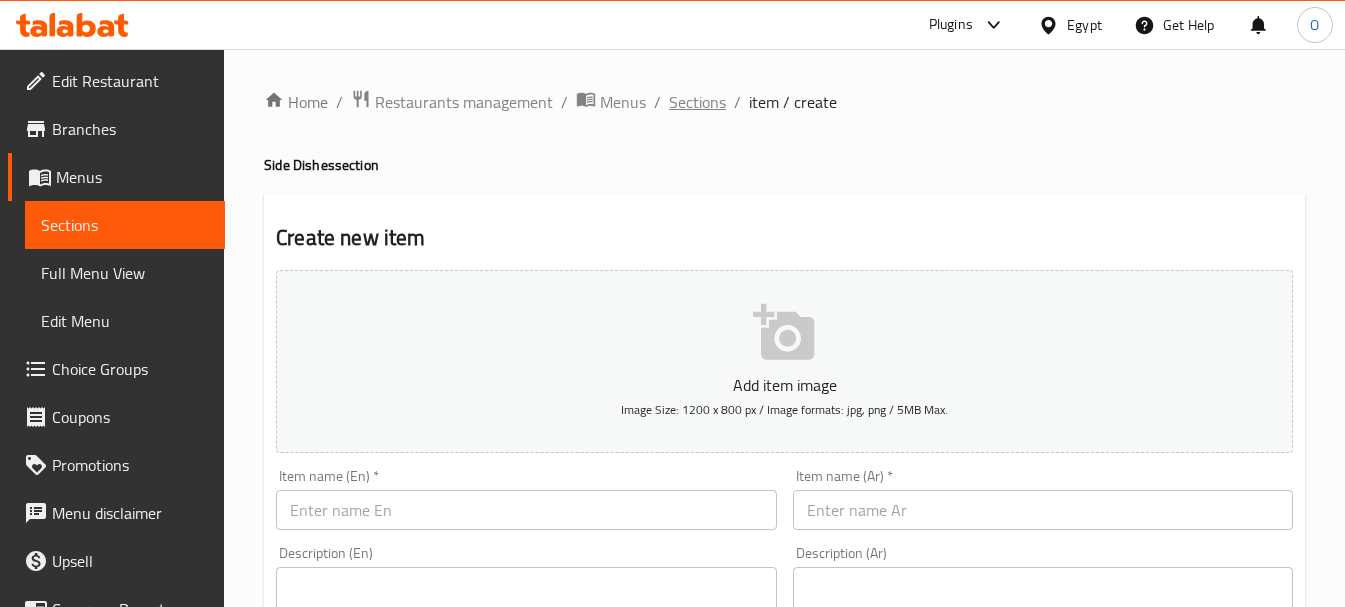 click on "Sections" at bounding box center [697, 102] 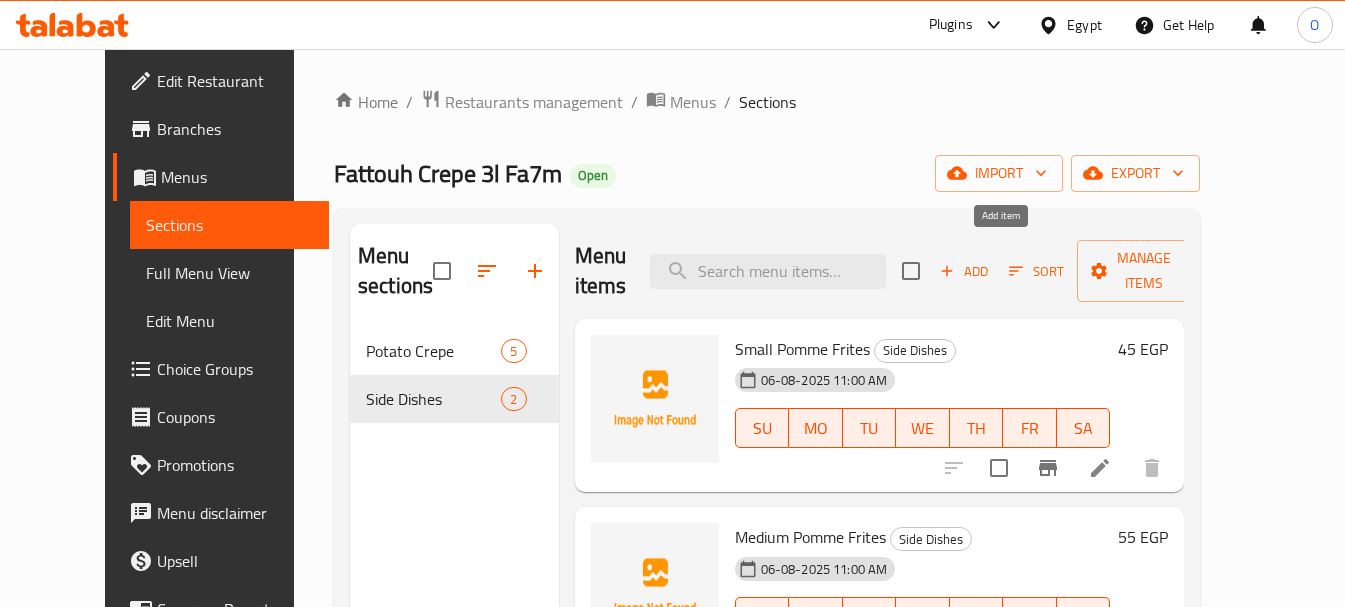click on "Add" at bounding box center (964, 271) 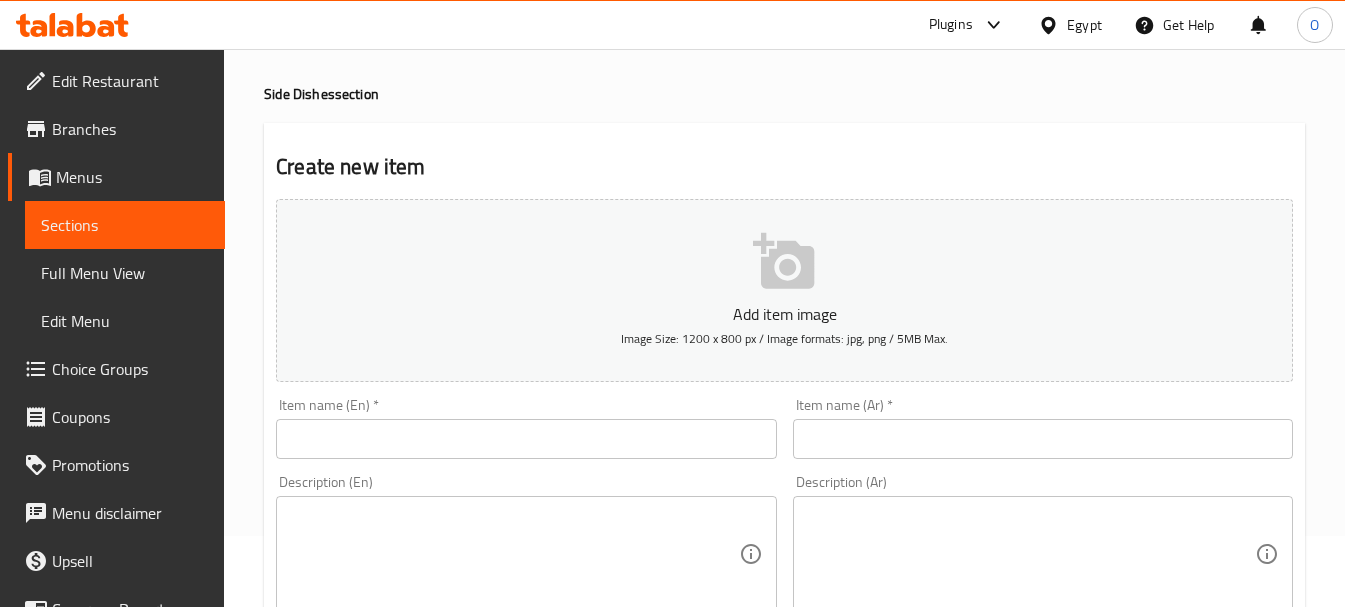 scroll, scrollTop: 200, scrollLeft: 0, axis: vertical 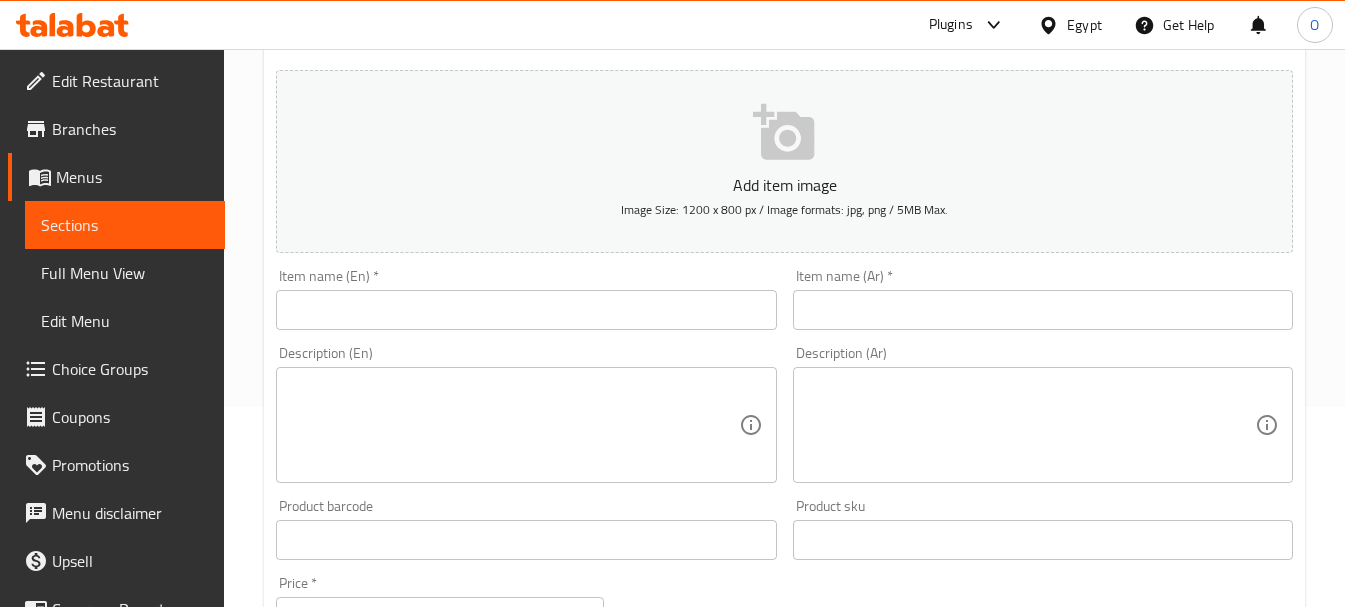 click at bounding box center (1043, 310) 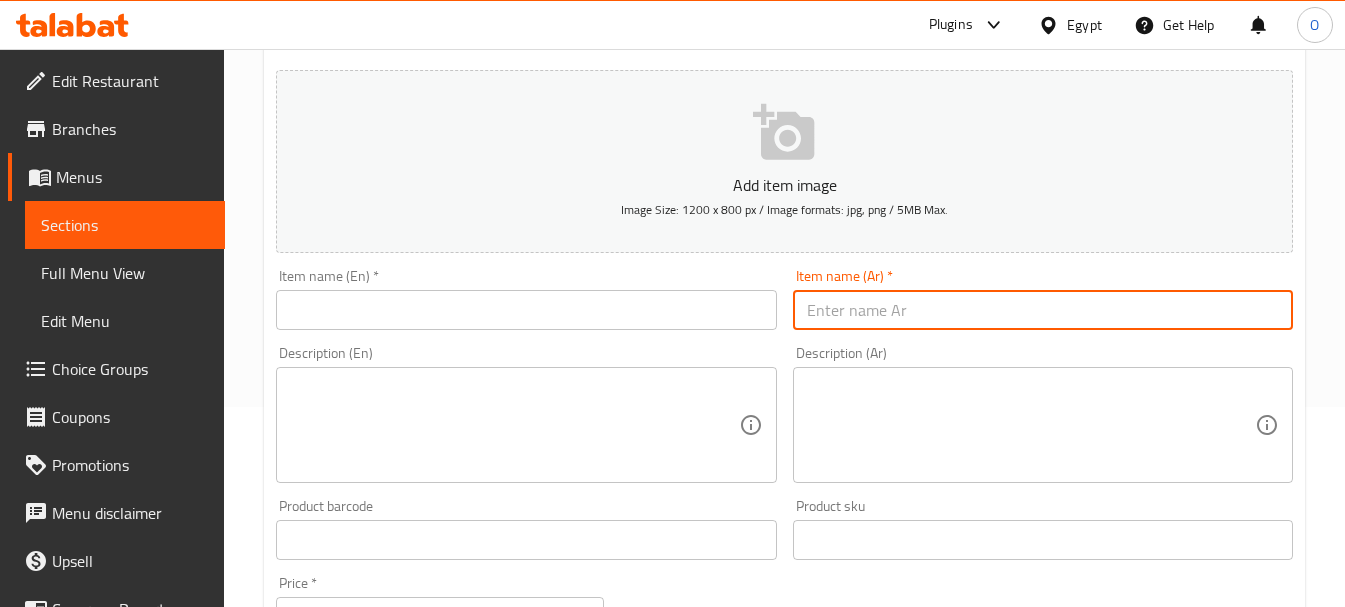 paste on "بطاطس بوم فريت شيدر" 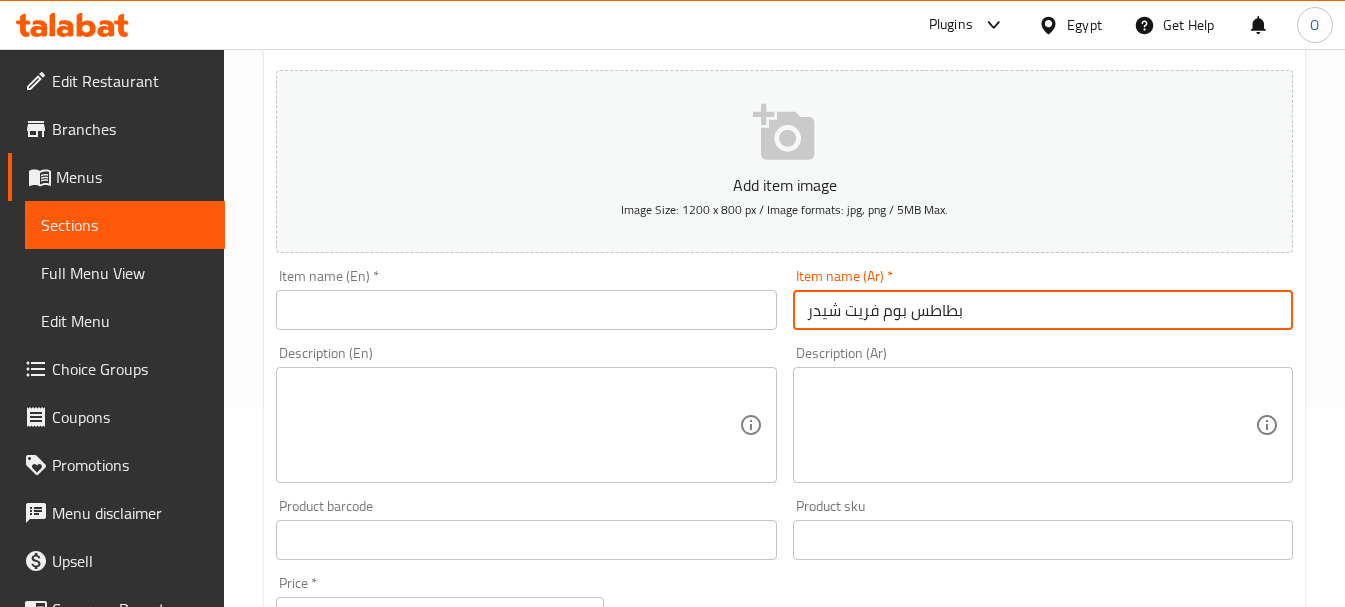 type on "بطاطس بوم فريت شيدر" 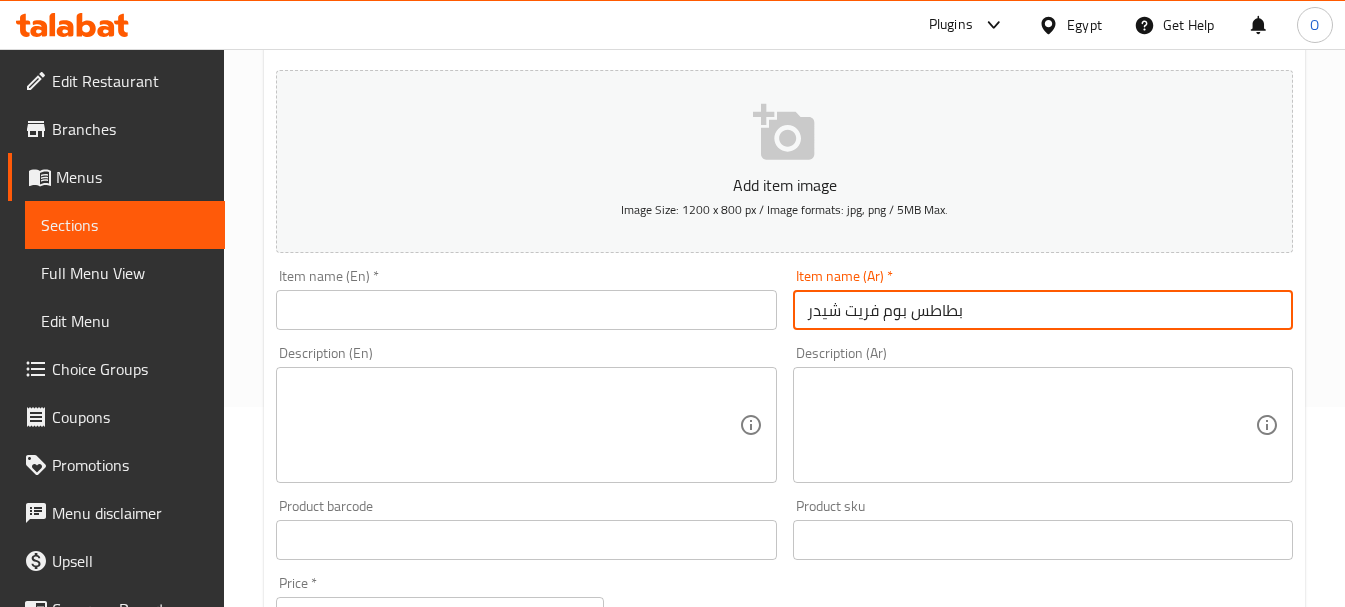 click at bounding box center [526, 310] 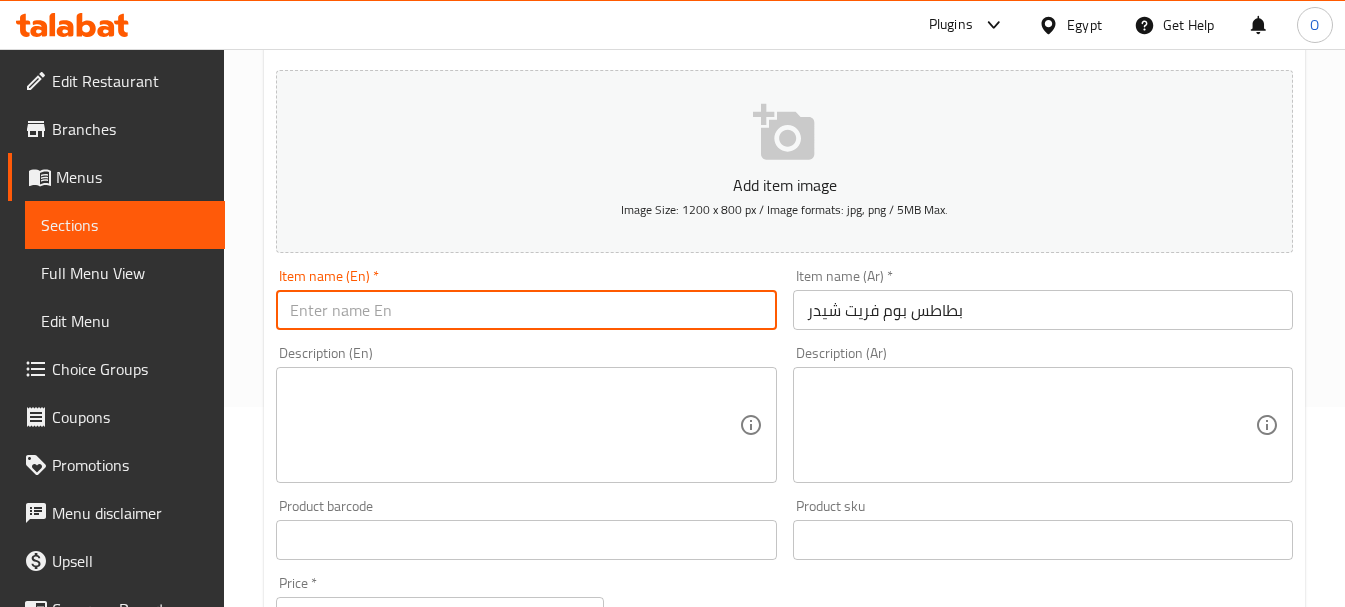 paste on "Cheddar Pommes Frites" 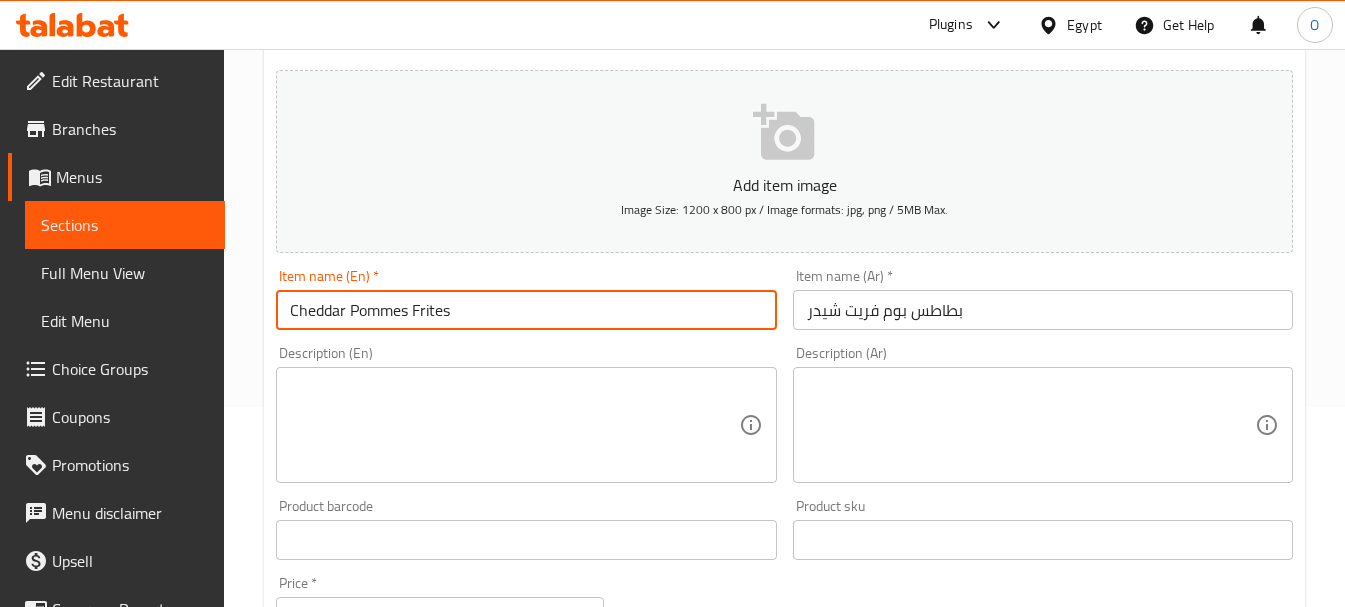 type on "Cheddar Pommes Frites" 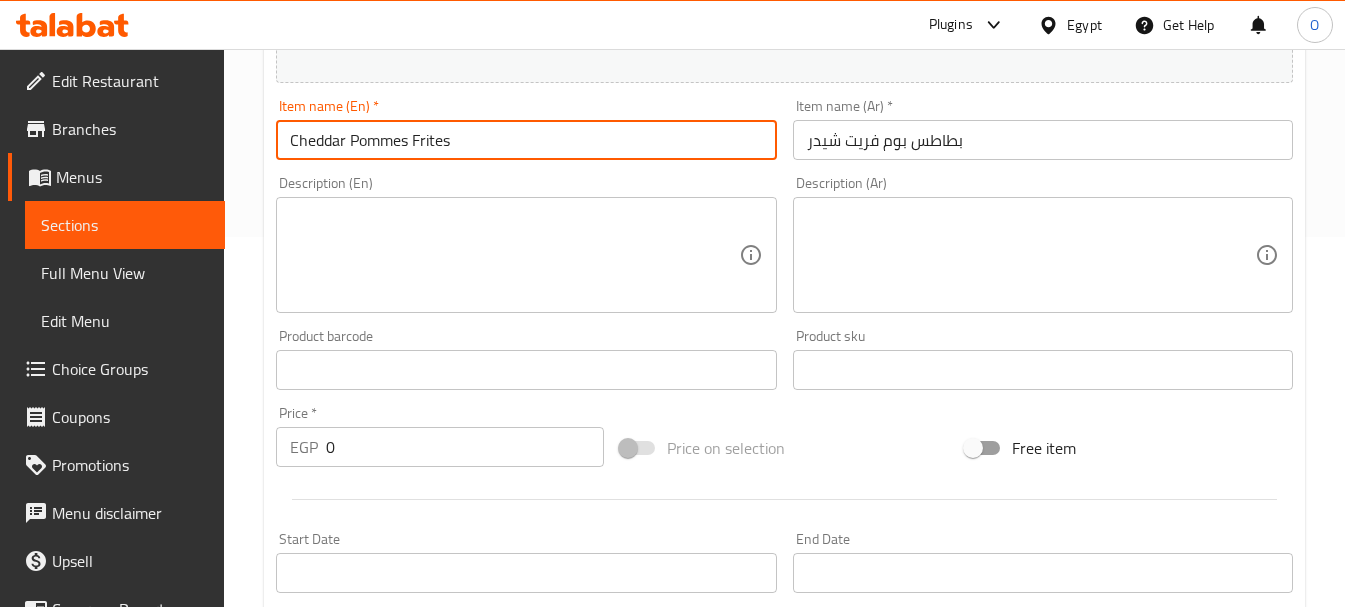 scroll, scrollTop: 400, scrollLeft: 0, axis: vertical 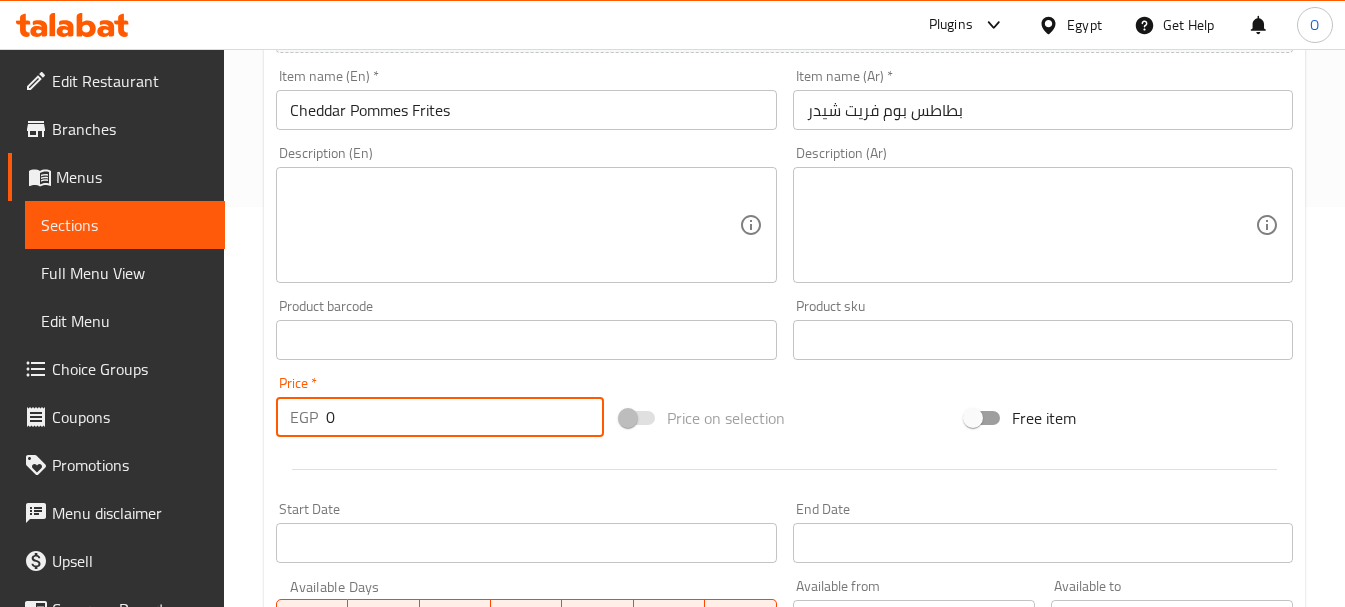 drag, startPoint x: 350, startPoint y: 418, endPoint x: 298, endPoint y: 418, distance: 52 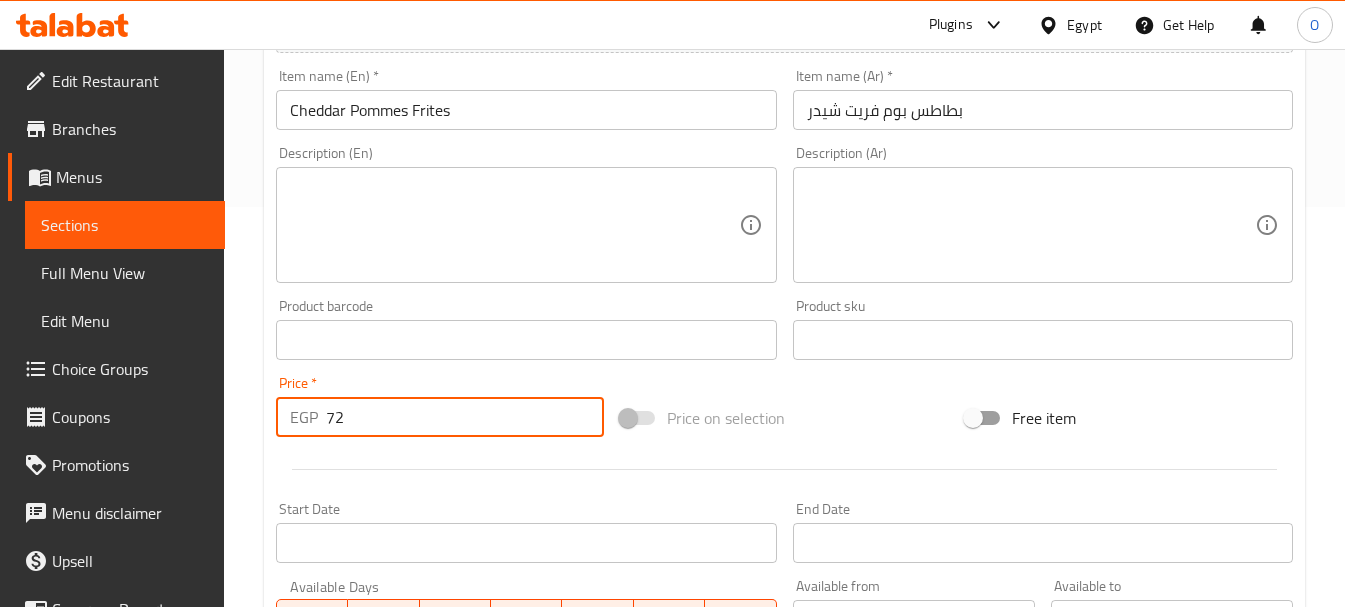 type on "72" 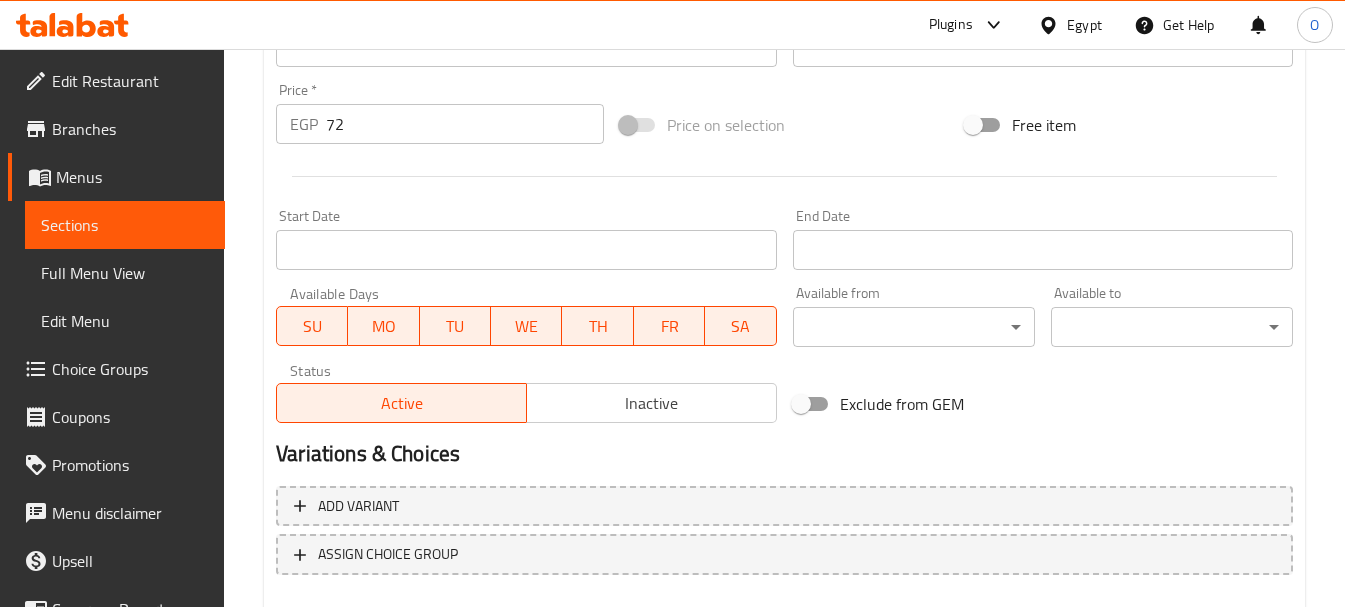scroll, scrollTop: 800, scrollLeft: 0, axis: vertical 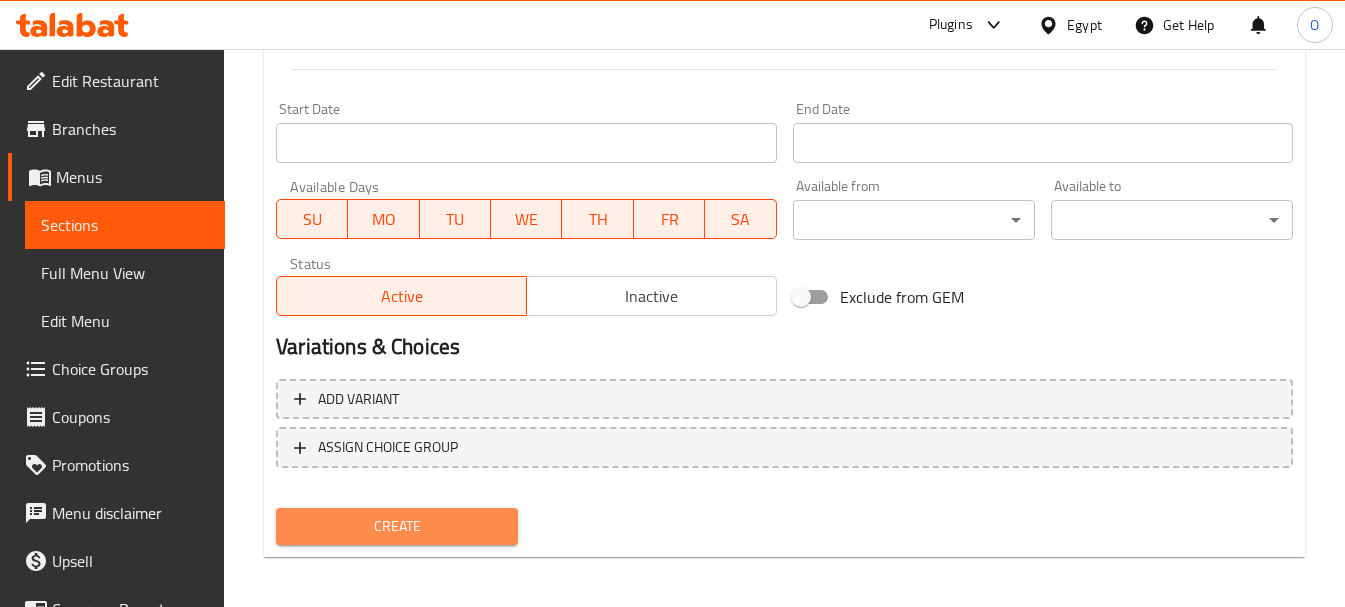 click on "Create" at bounding box center [397, 526] 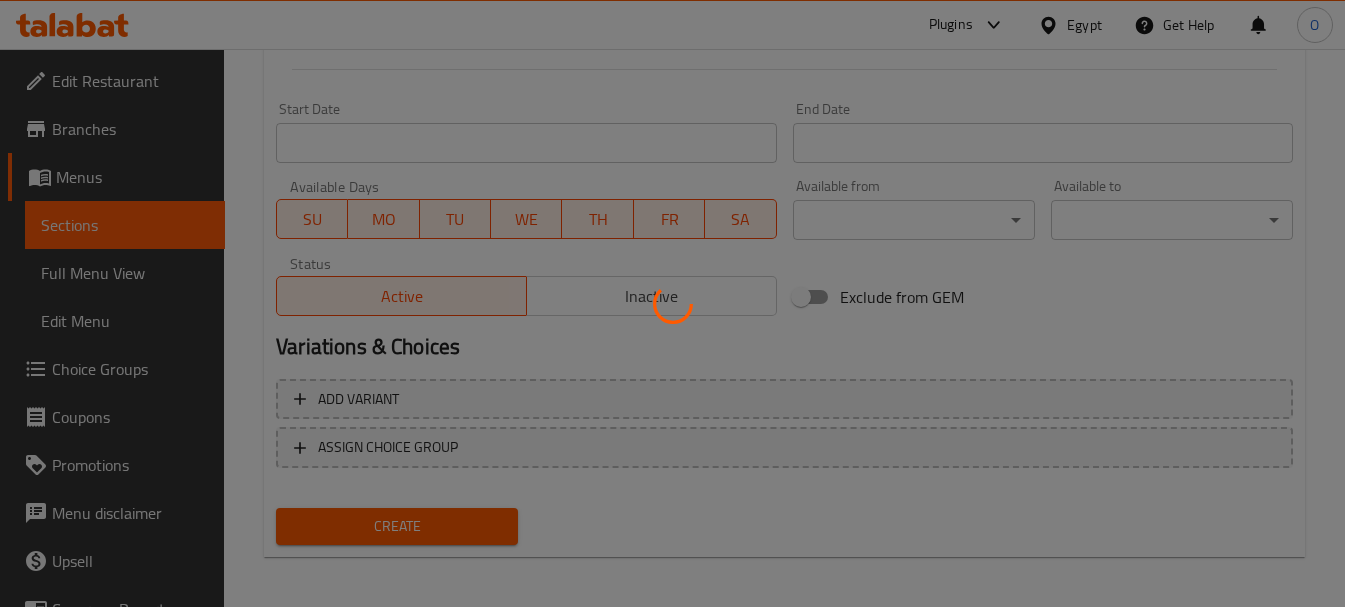 type 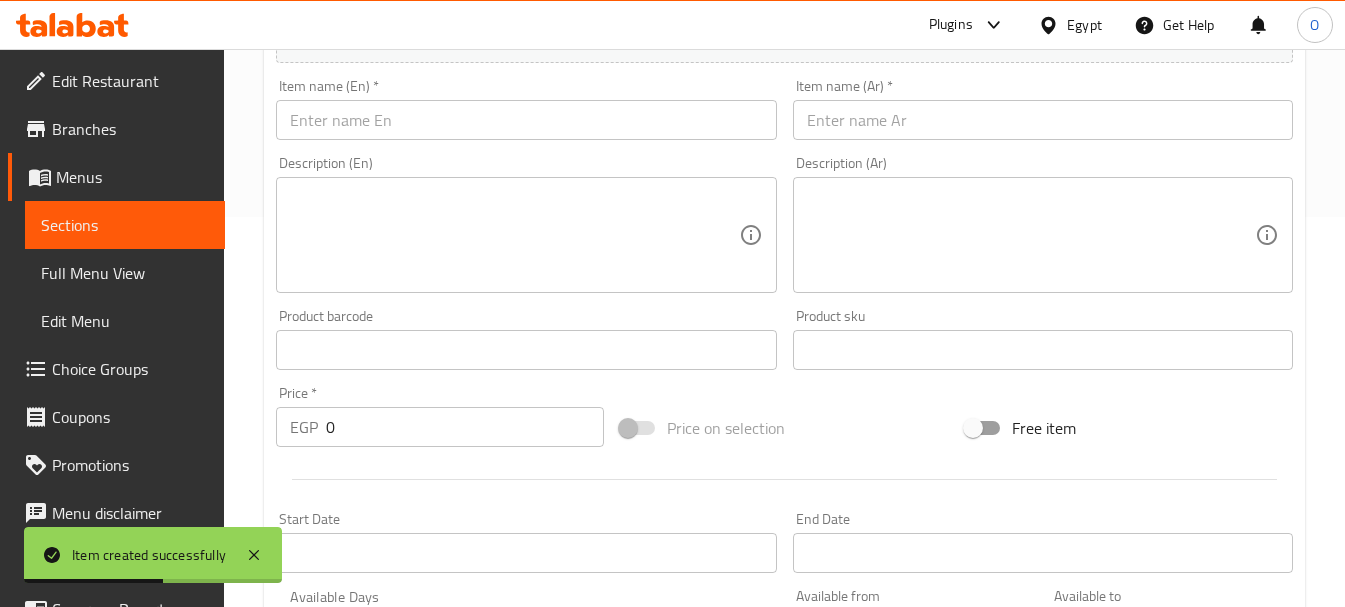 scroll, scrollTop: 300, scrollLeft: 0, axis: vertical 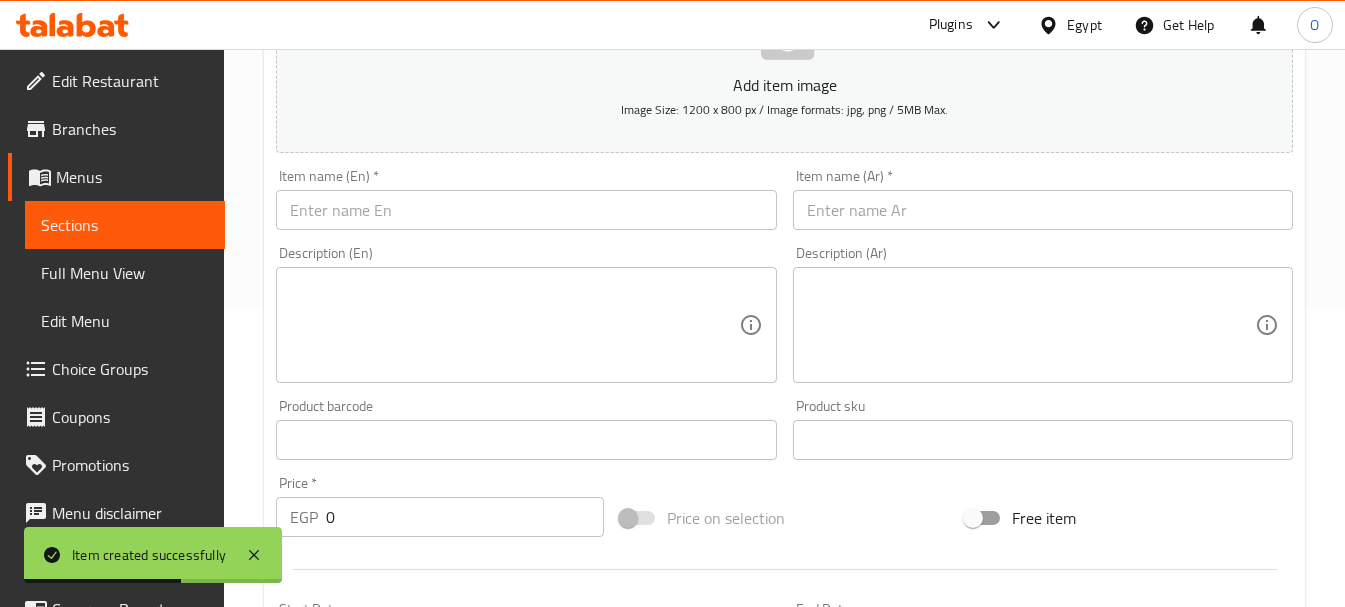 click at bounding box center [1043, 210] 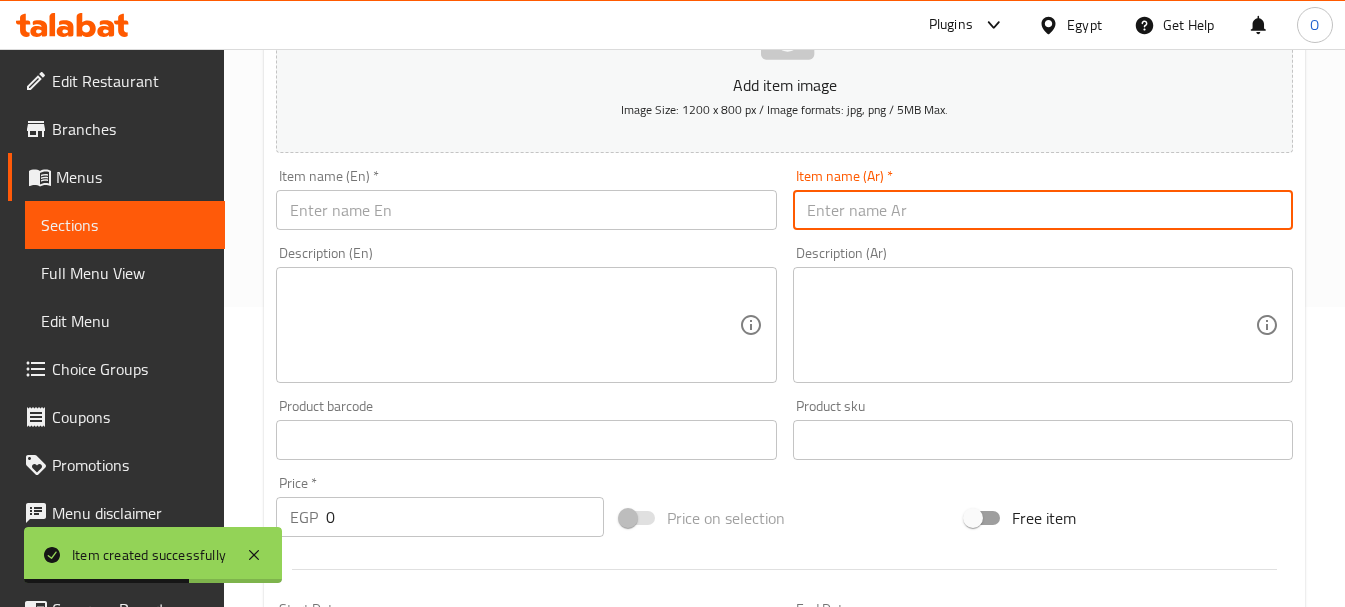 paste on "بطاطس استربس" 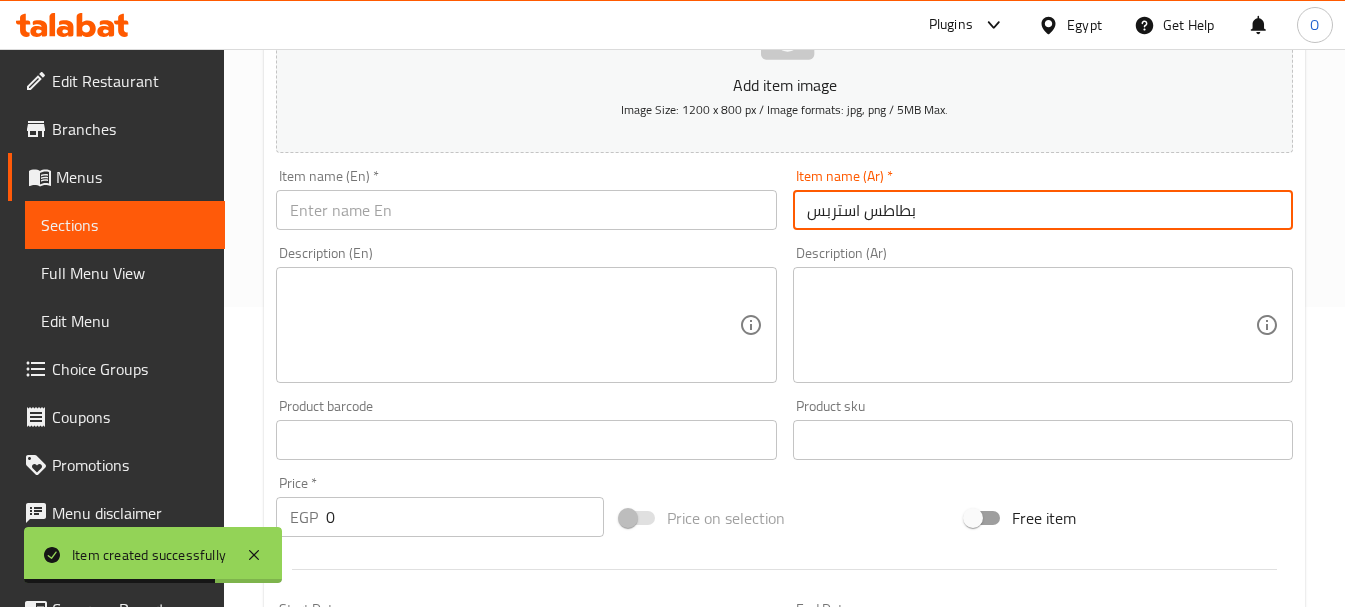 type on "بطاطس استربس" 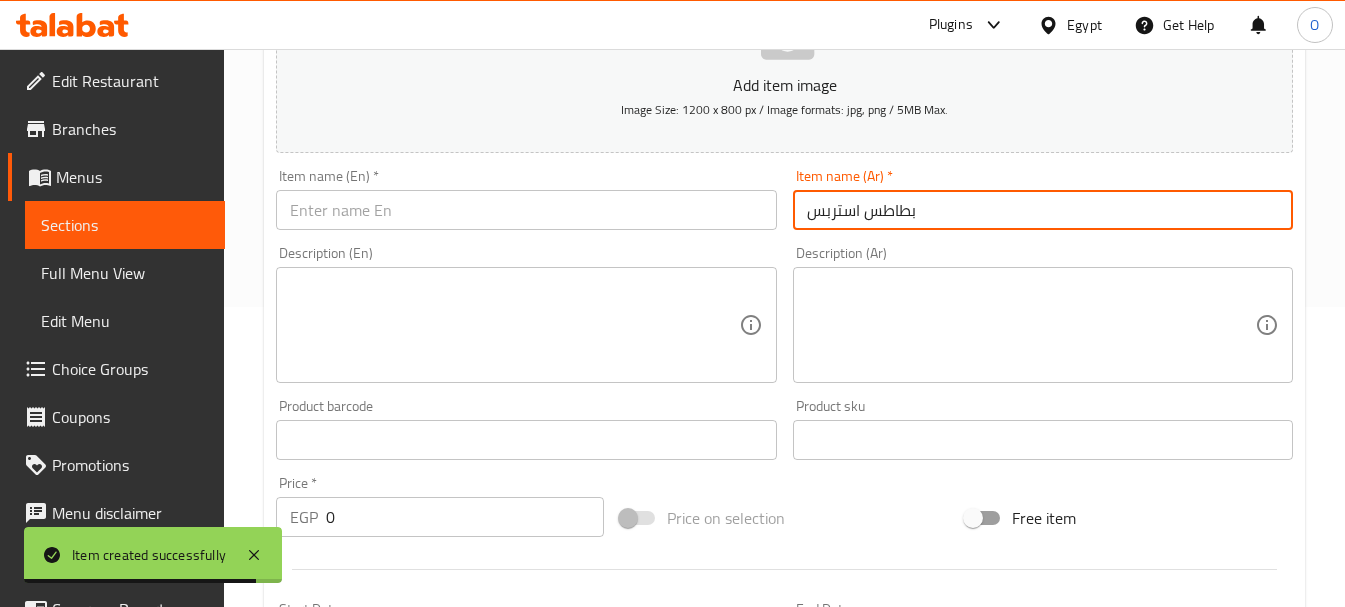 click at bounding box center (526, 210) 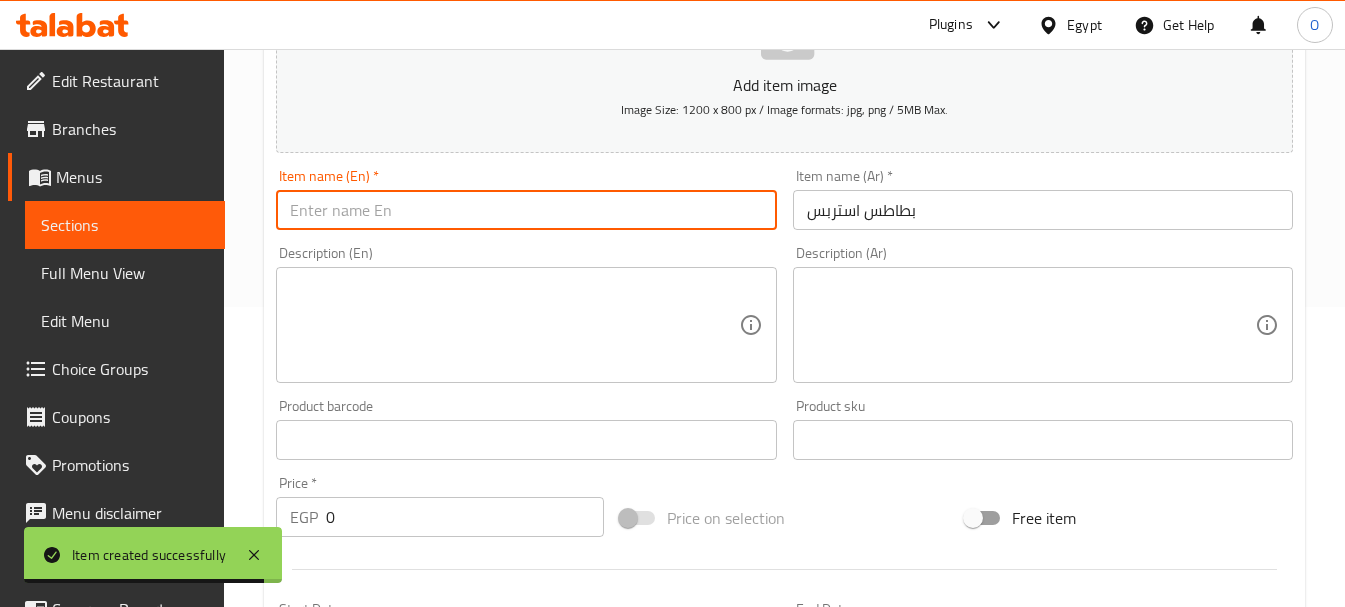 paste on "Potato Strips" 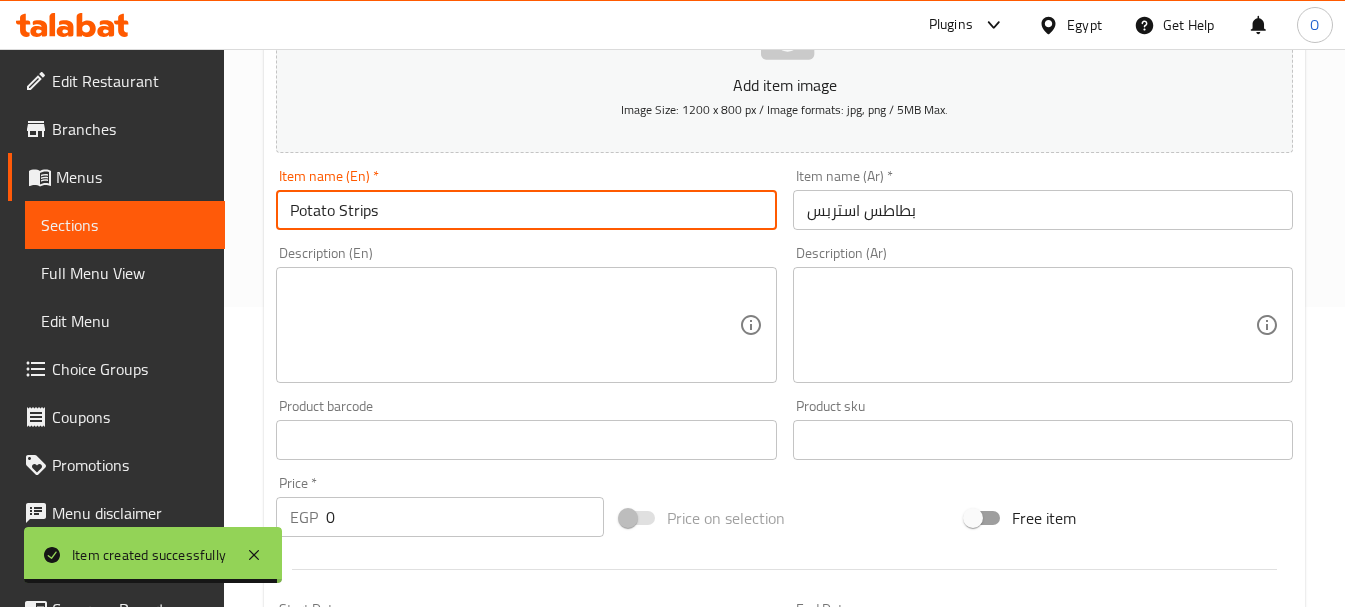 type on "Potato Strips" 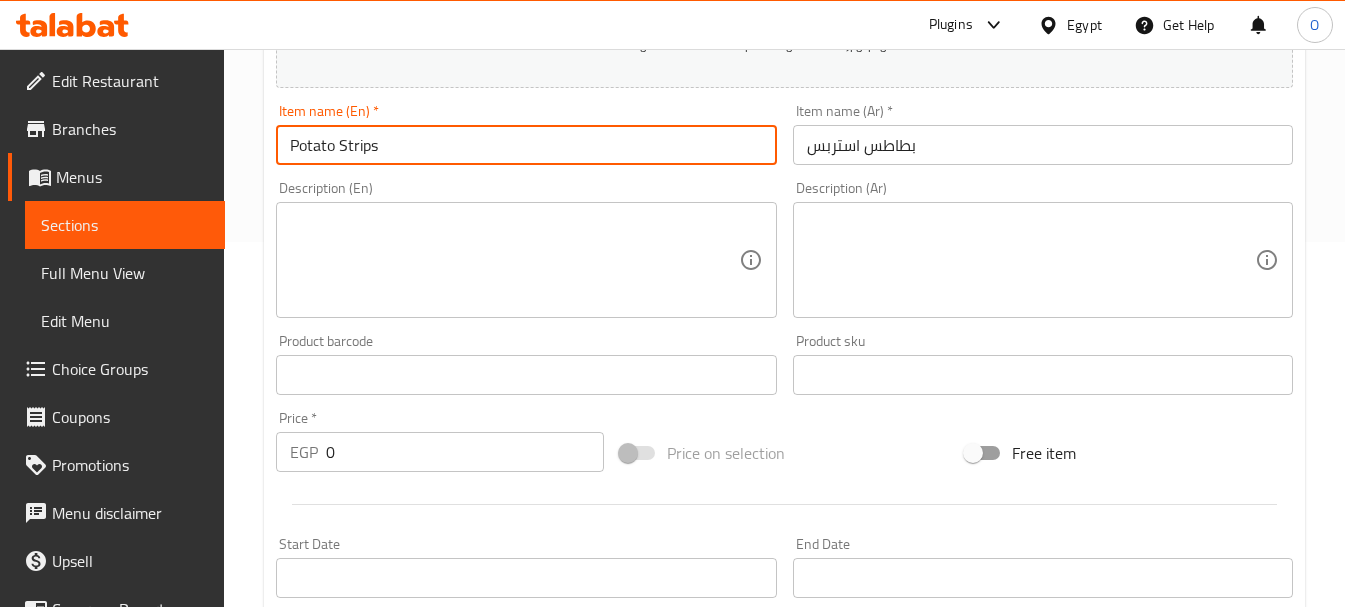 scroll, scrollTop: 400, scrollLeft: 0, axis: vertical 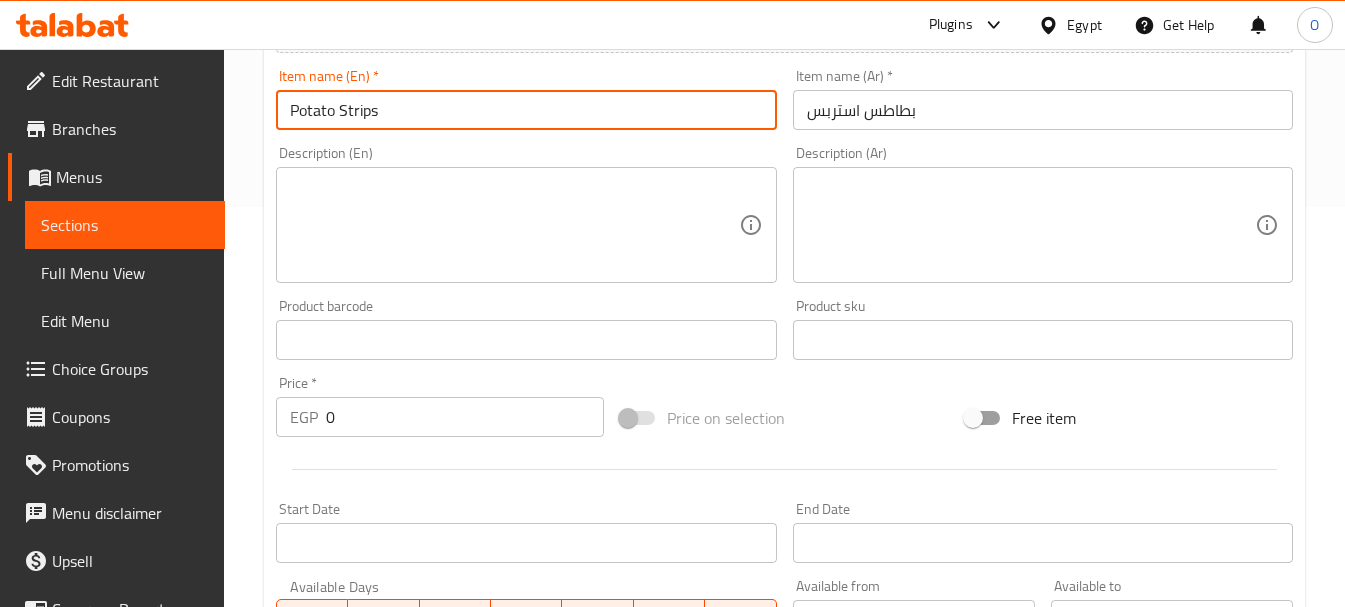 drag, startPoint x: 351, startPoint y: 430, endPoint x: 301, endPoint y: 432, distance: 50.039986 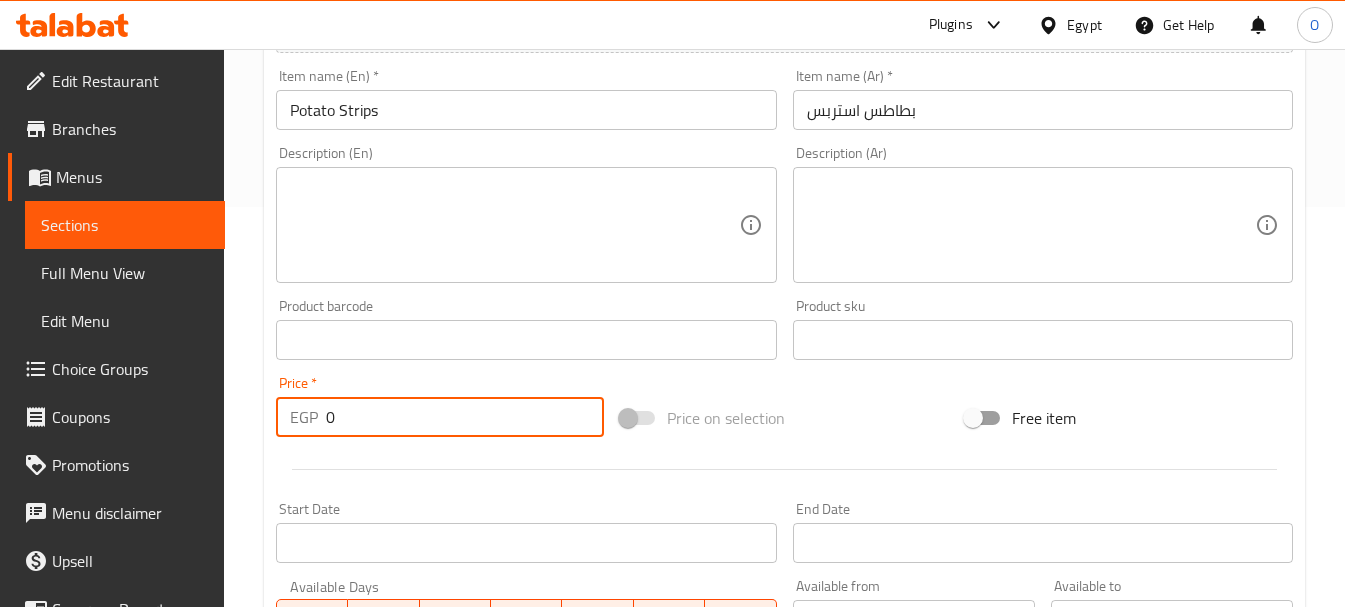 paste on "11" 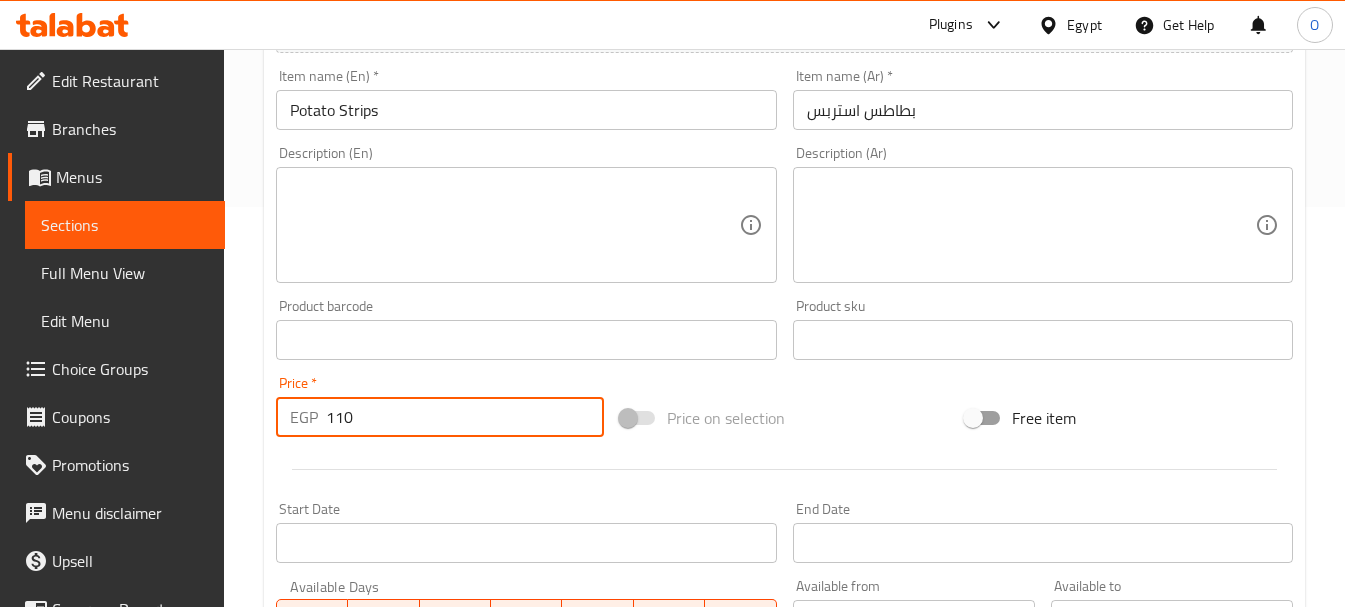 type on "110" 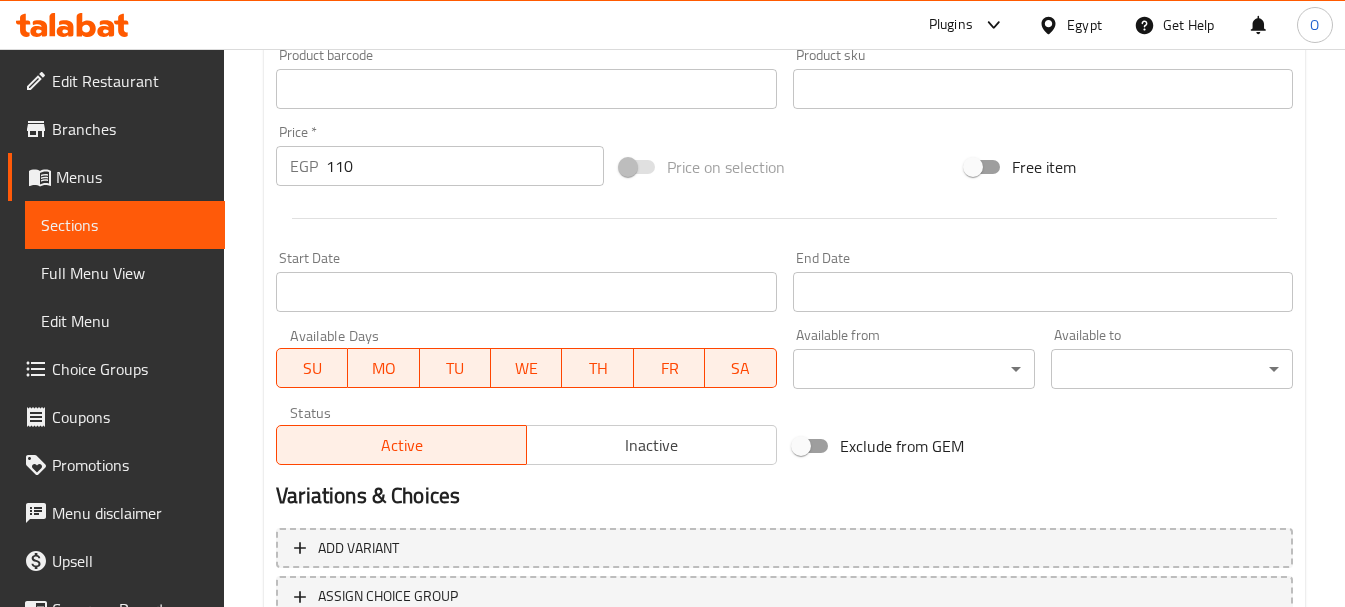 scroll, scrollTop: 800, scrollLeft: 0, axis: vertical 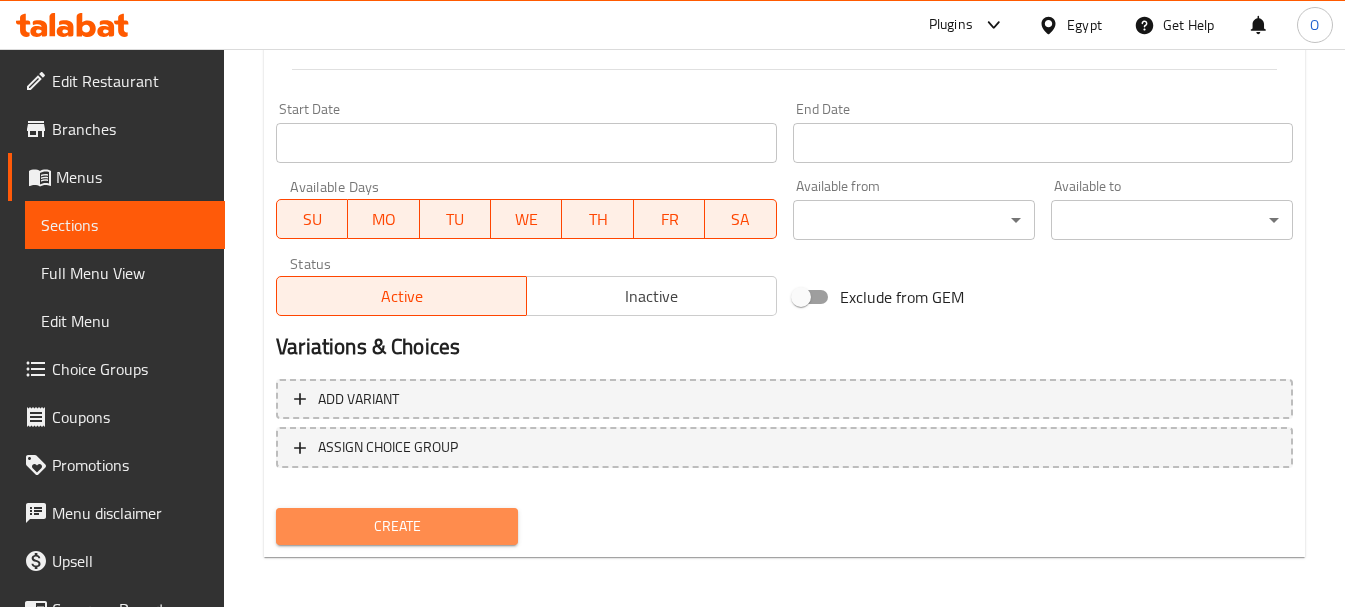 drag, startPoint x: 397, startPoint y: 525, endPoint x: 375, endPoint y: 471, distance: 58.30952 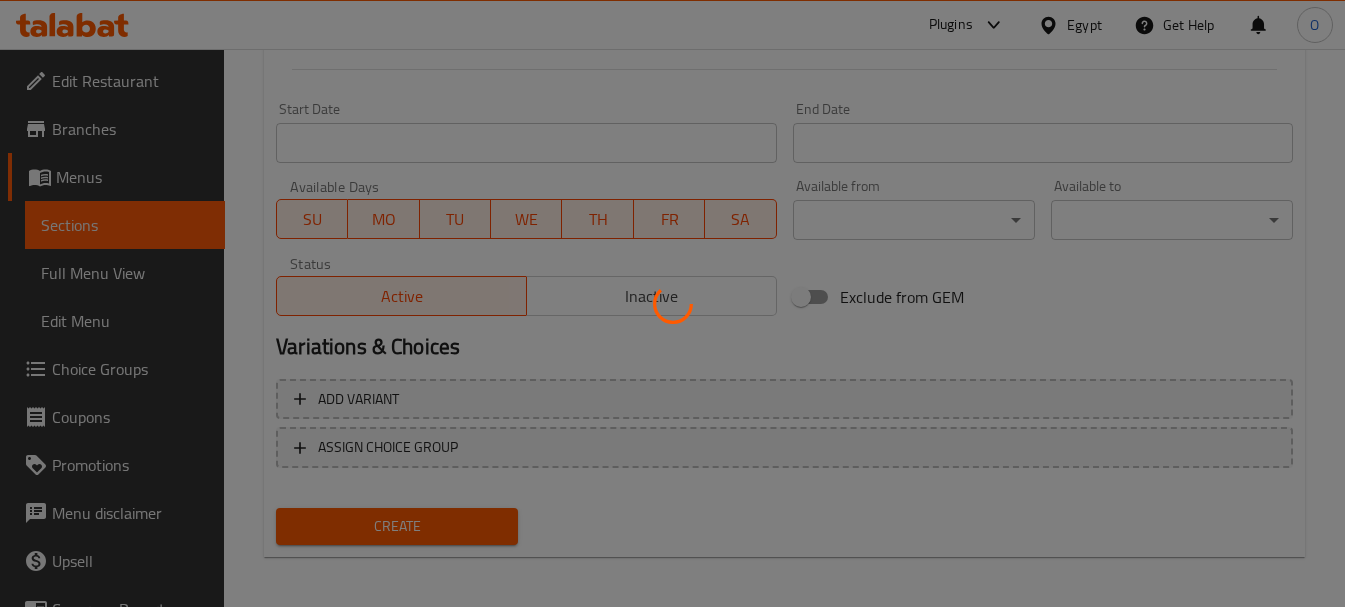 type 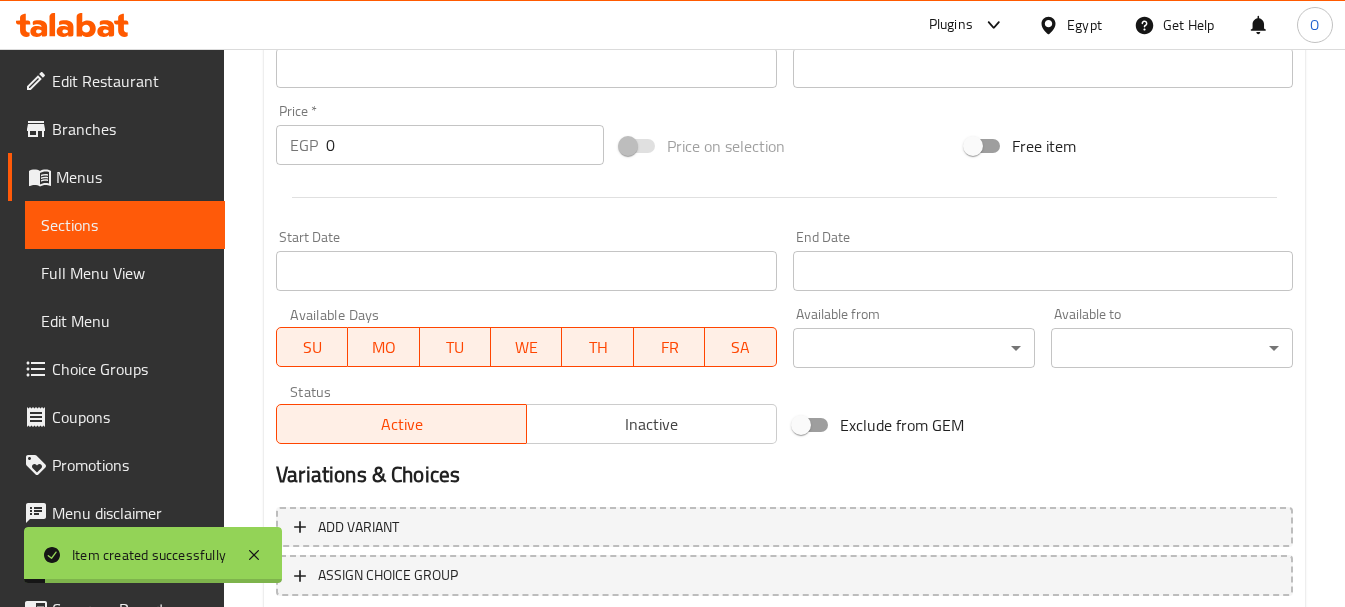 scroll, scrollTop: 400, scrollLeft: 0, axis: vertical 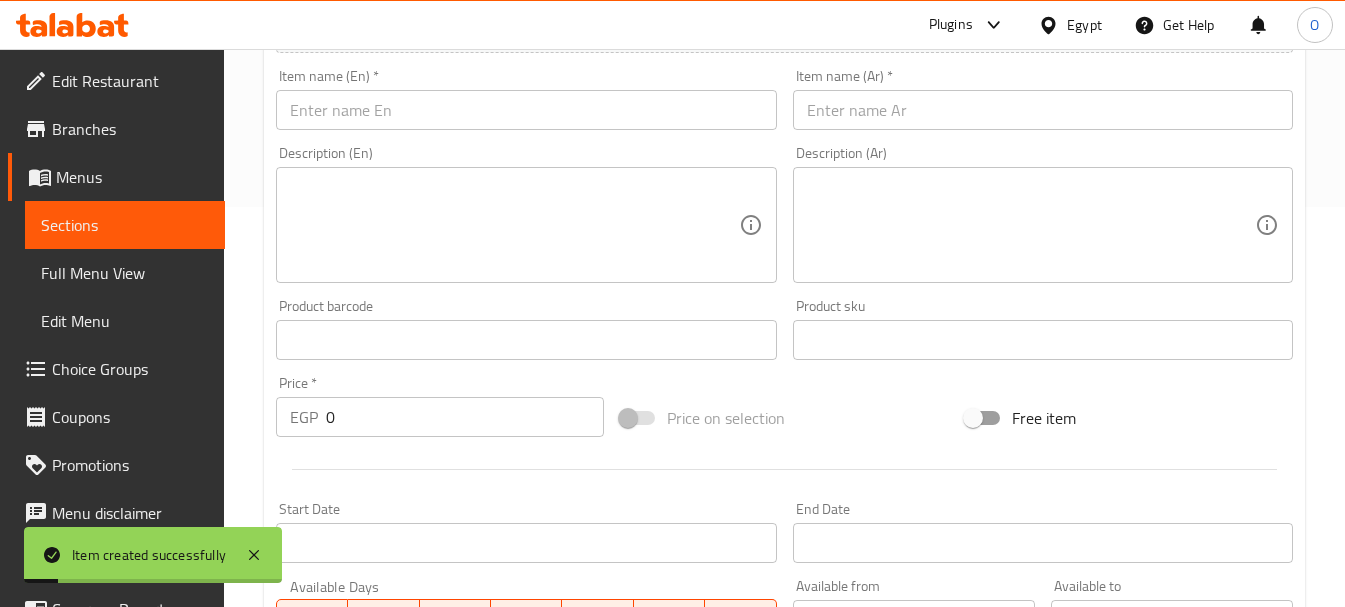 click at bounding box center [1043, 110] 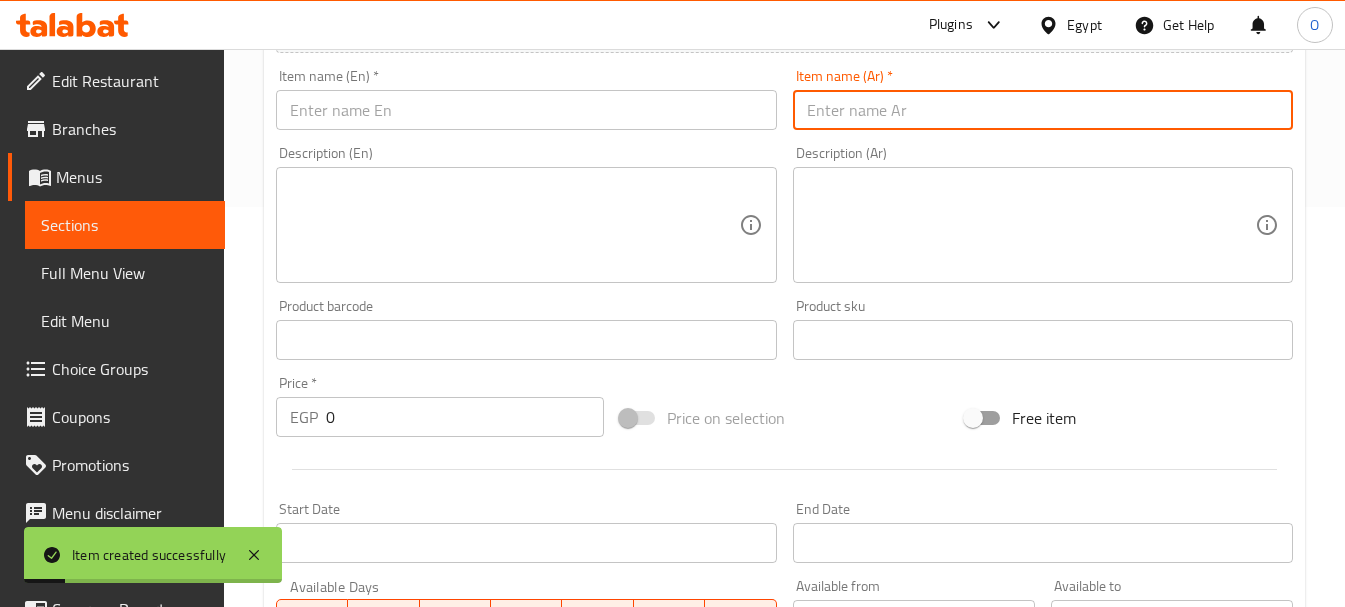 paste on "بوم سموكن شيكن" 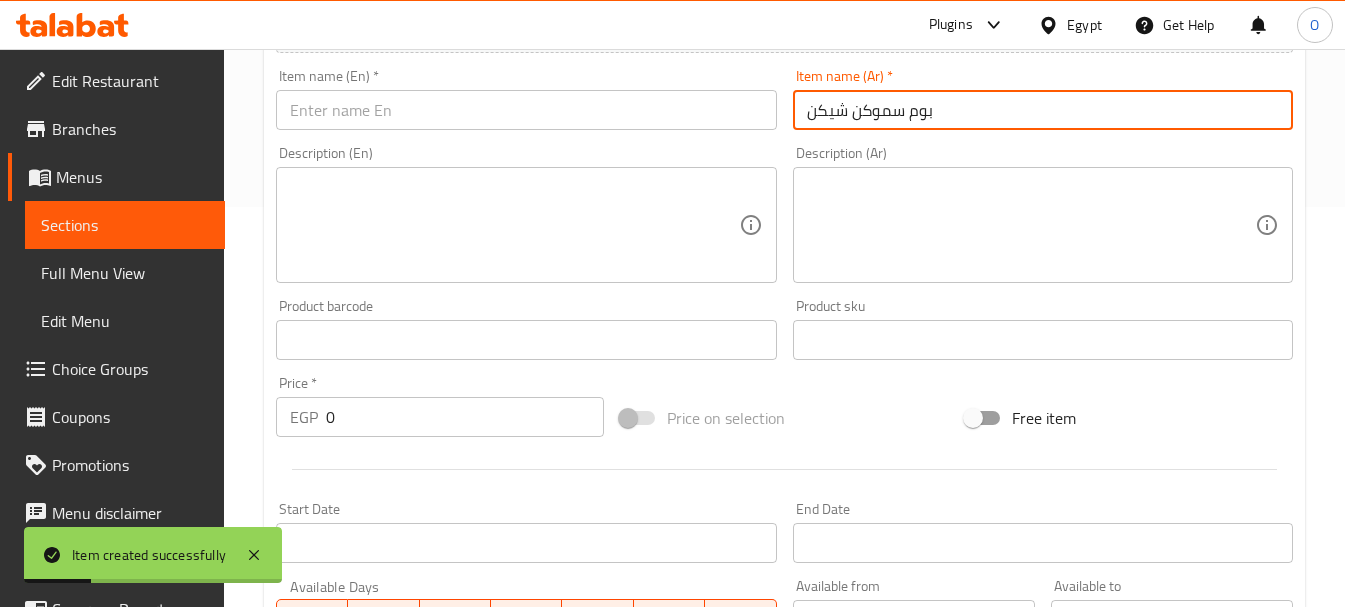 type on "بوم سموكن شيكن" 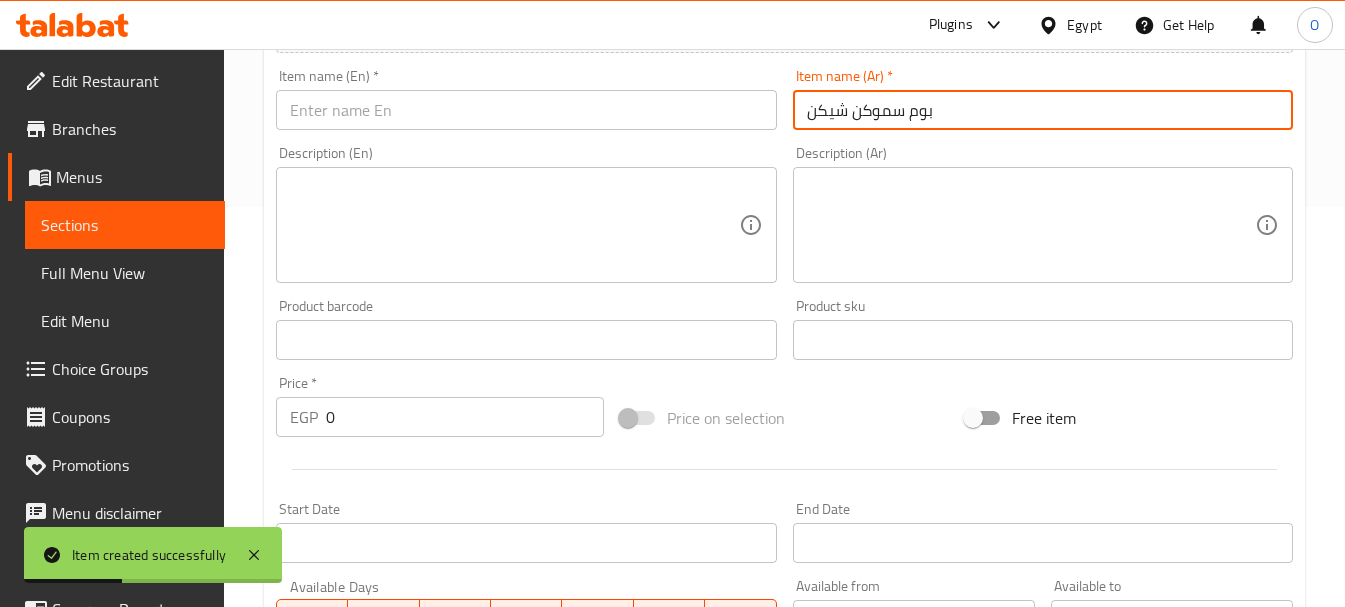 click at bounding box center [526, 110] 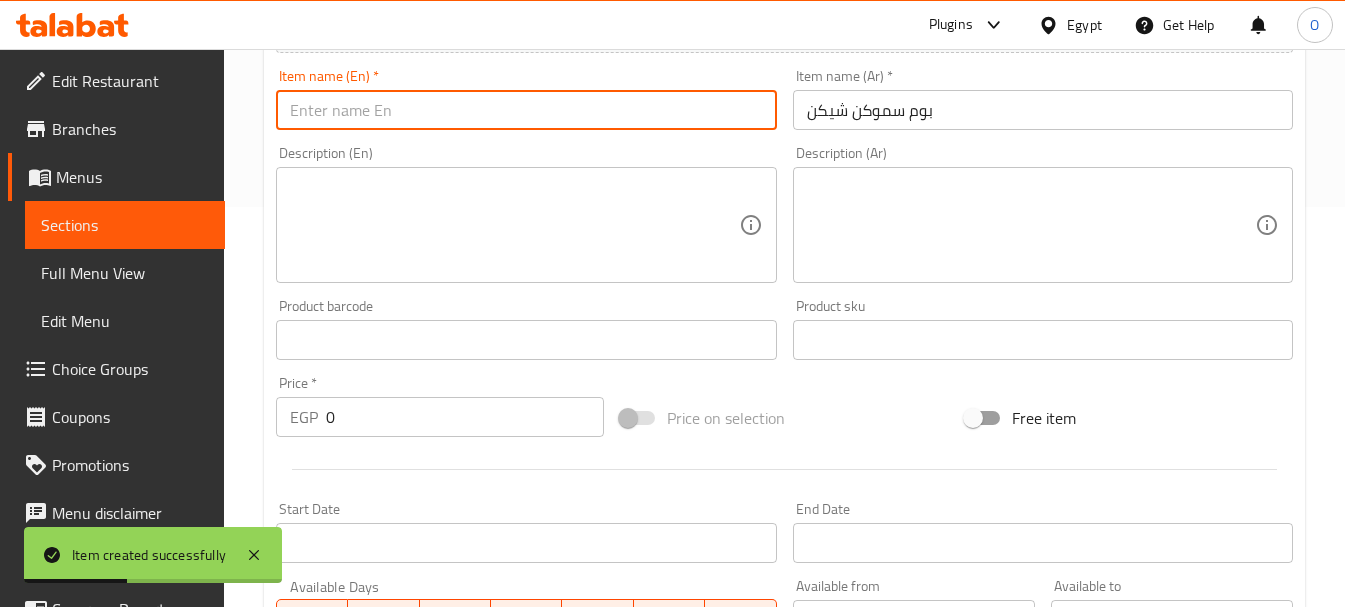 paste on "Boom Smokin' Chicken" 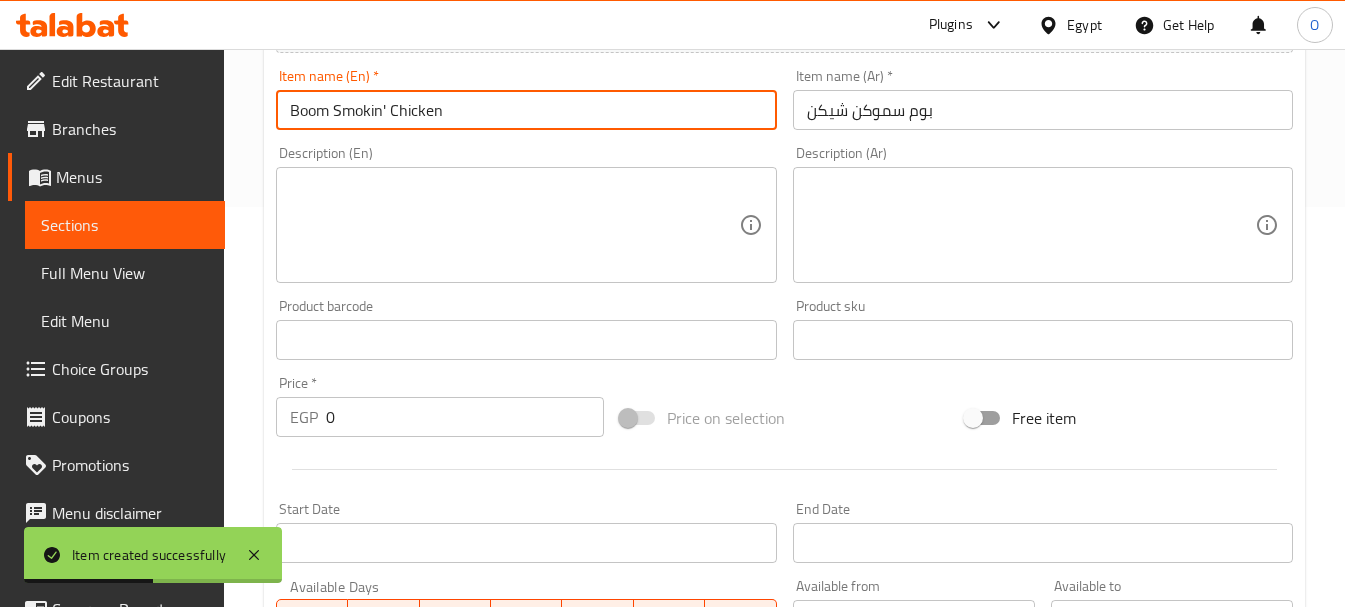 type on "Boom Smokin' Chicken" 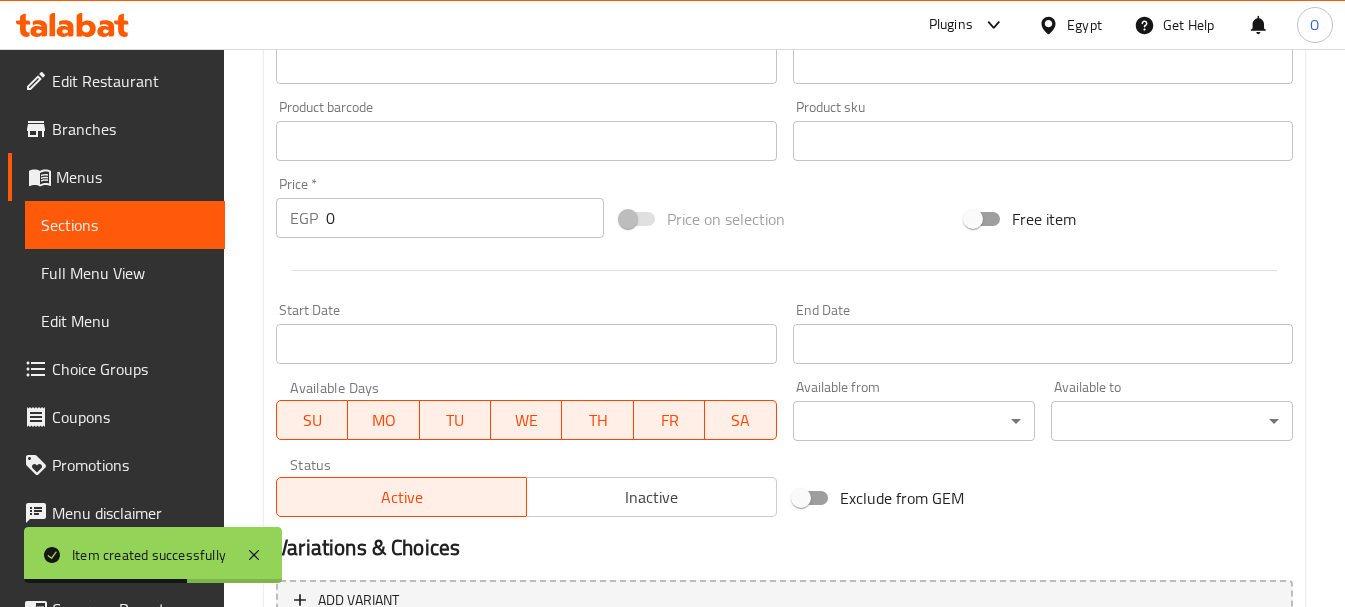 scroll, scrollTop: 600, scrollLeft: 0, axis: vertical 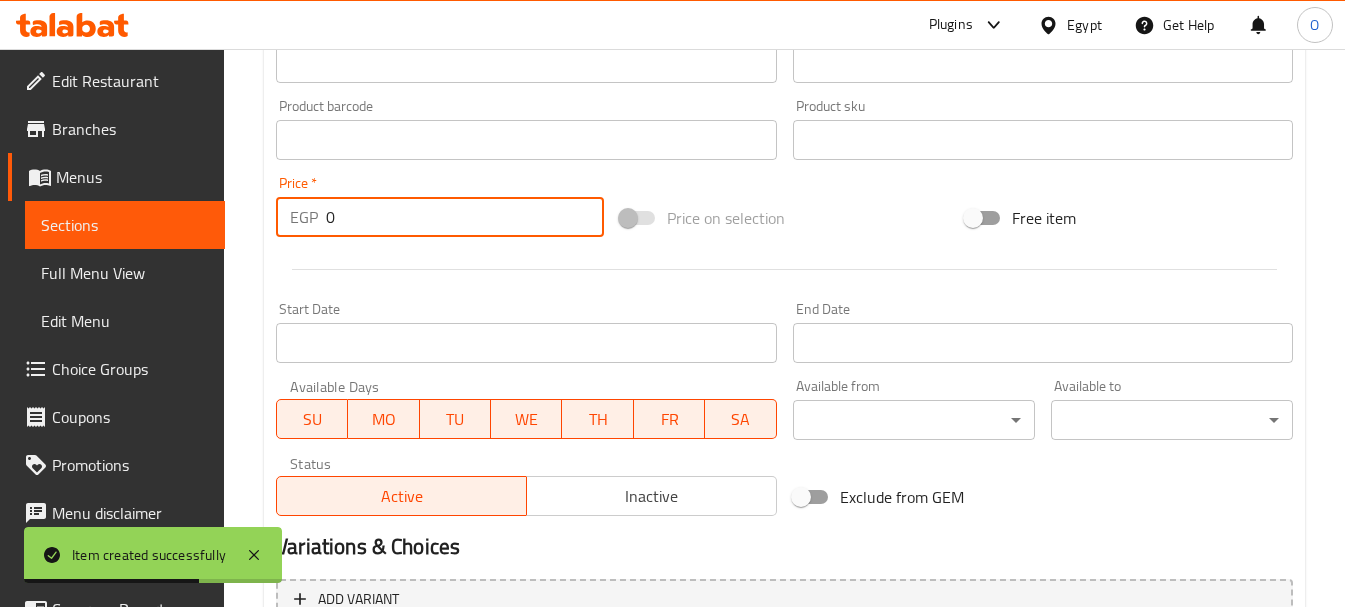 drag, startPoint x: 348, startPoint y: 226, endPoint x: 322, endPoint y: 226, distance: 26 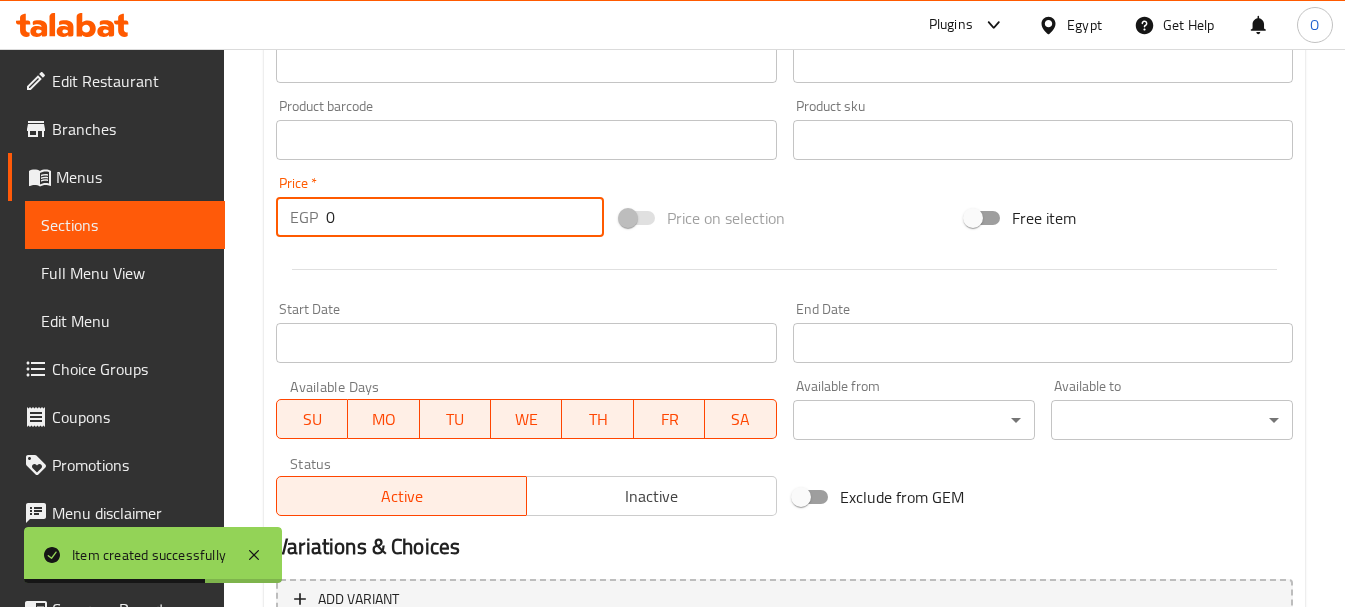 paste on "13" 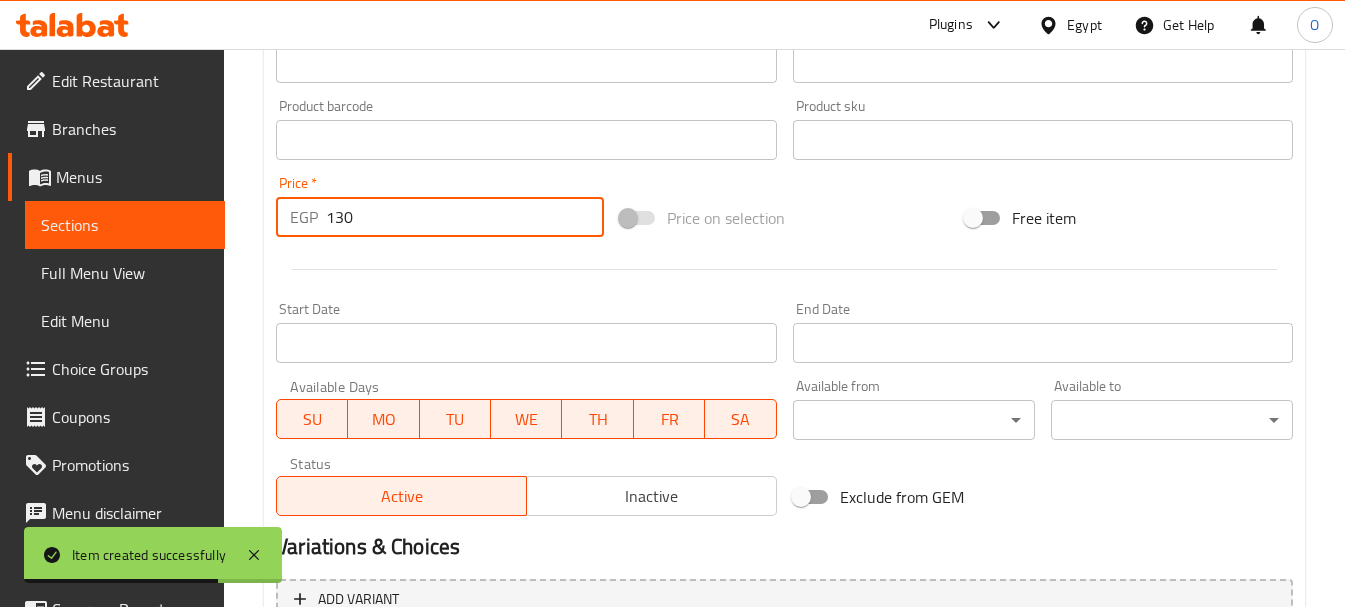 type on "130" 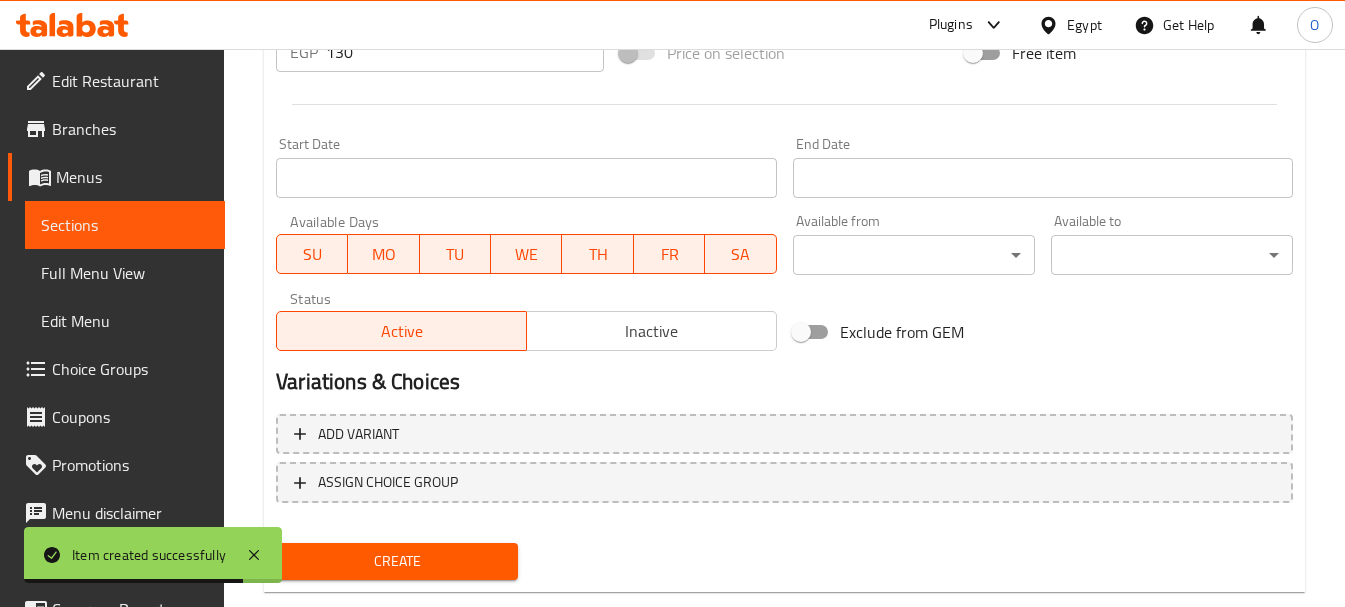 scroll, scrollTop: 800, scrollLeft: 0, axis: vertical 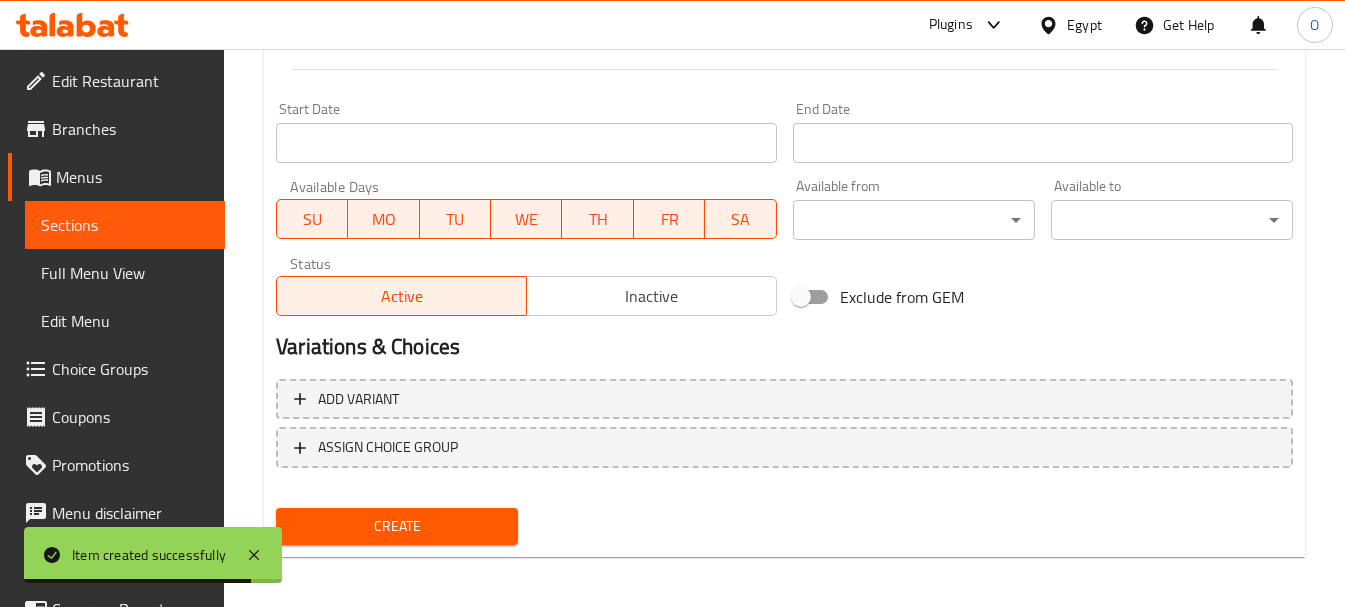 click on "Create" at bounding box center [397, 526] 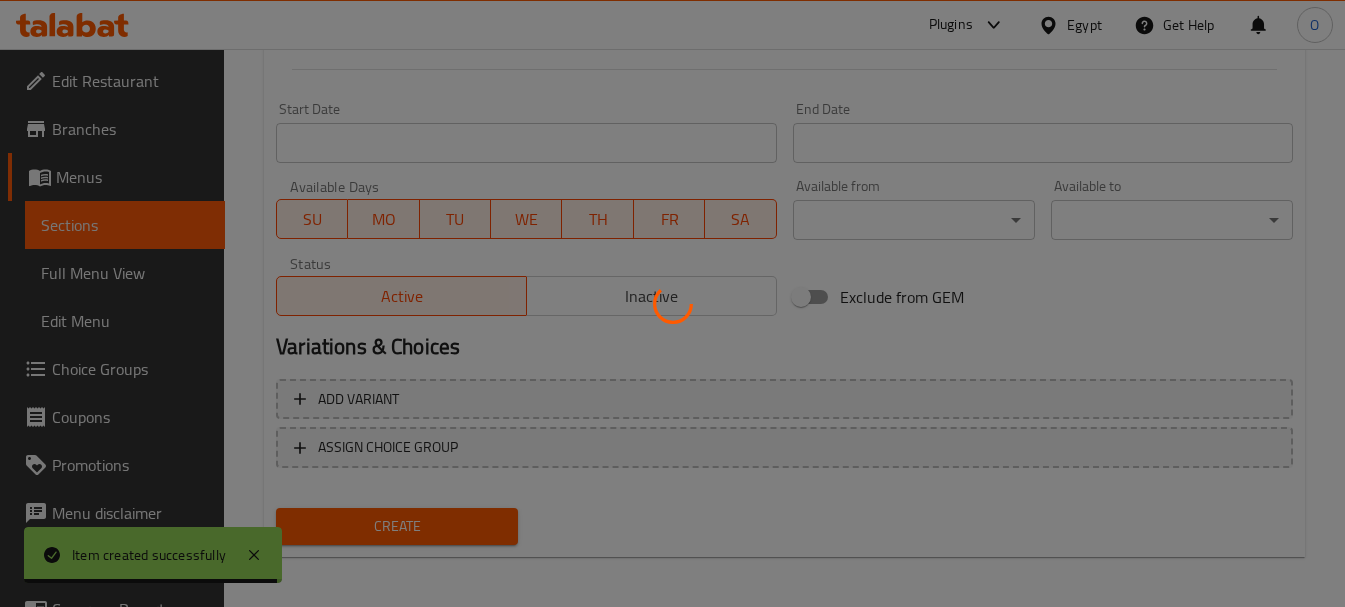 type 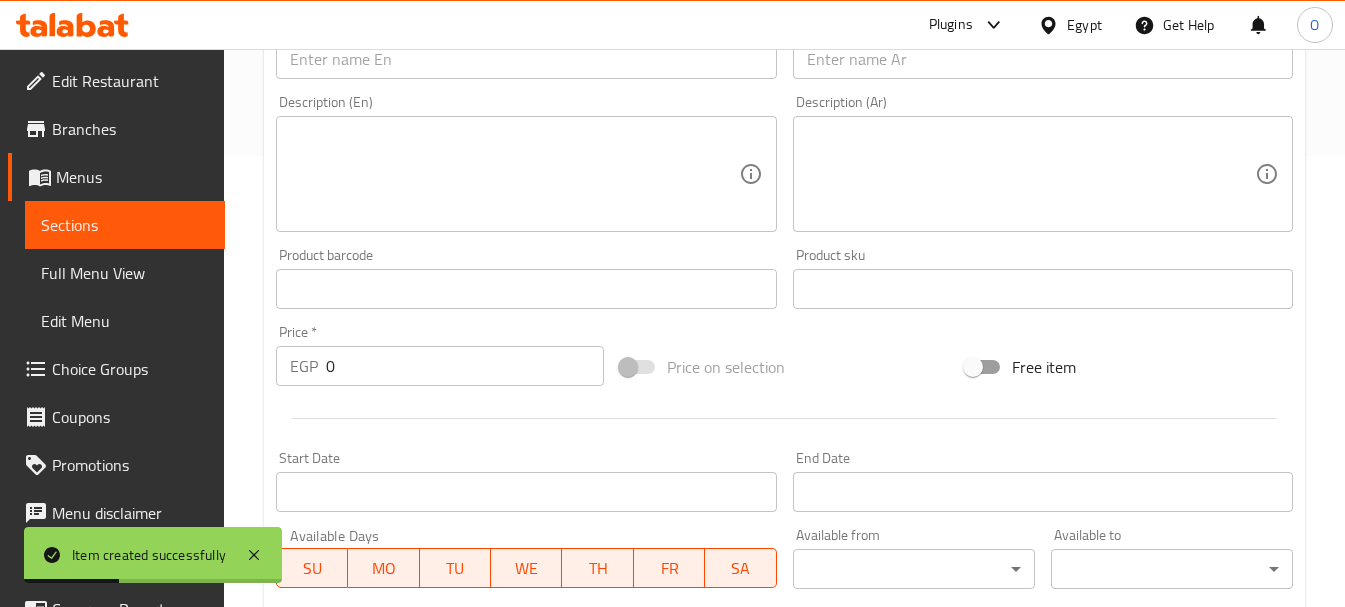 scroll, scrollTop: 400, scrollLeft: 0, axis: vertical 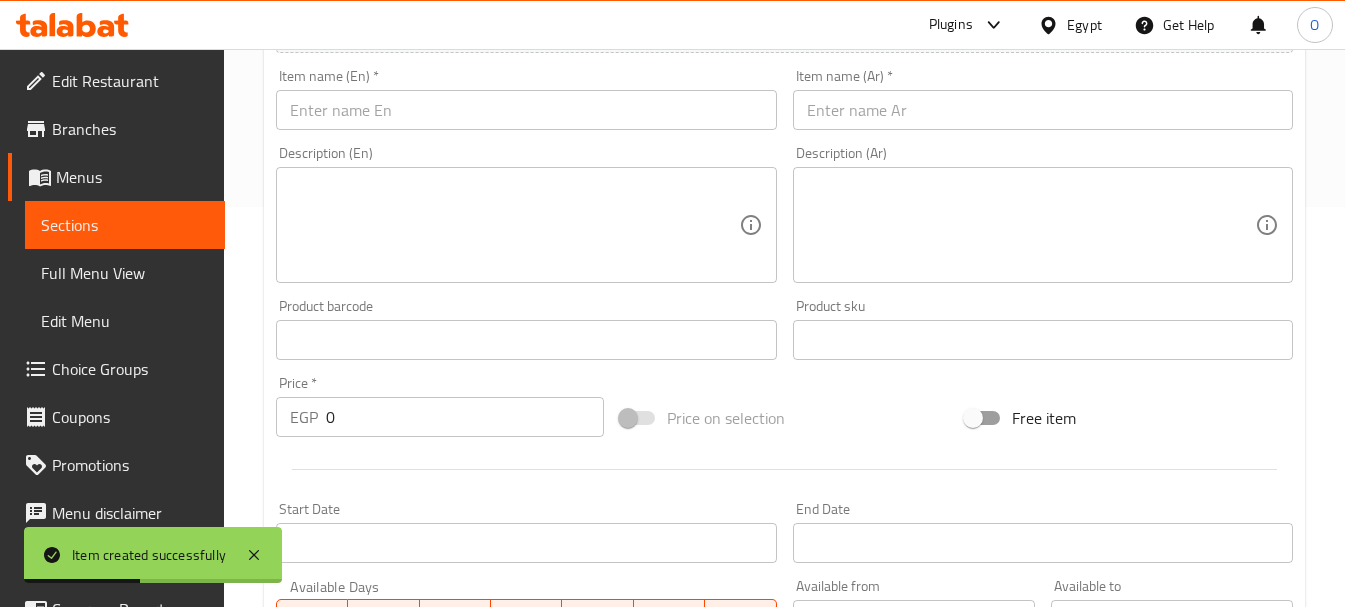 click at bounding box center (1043, 110) 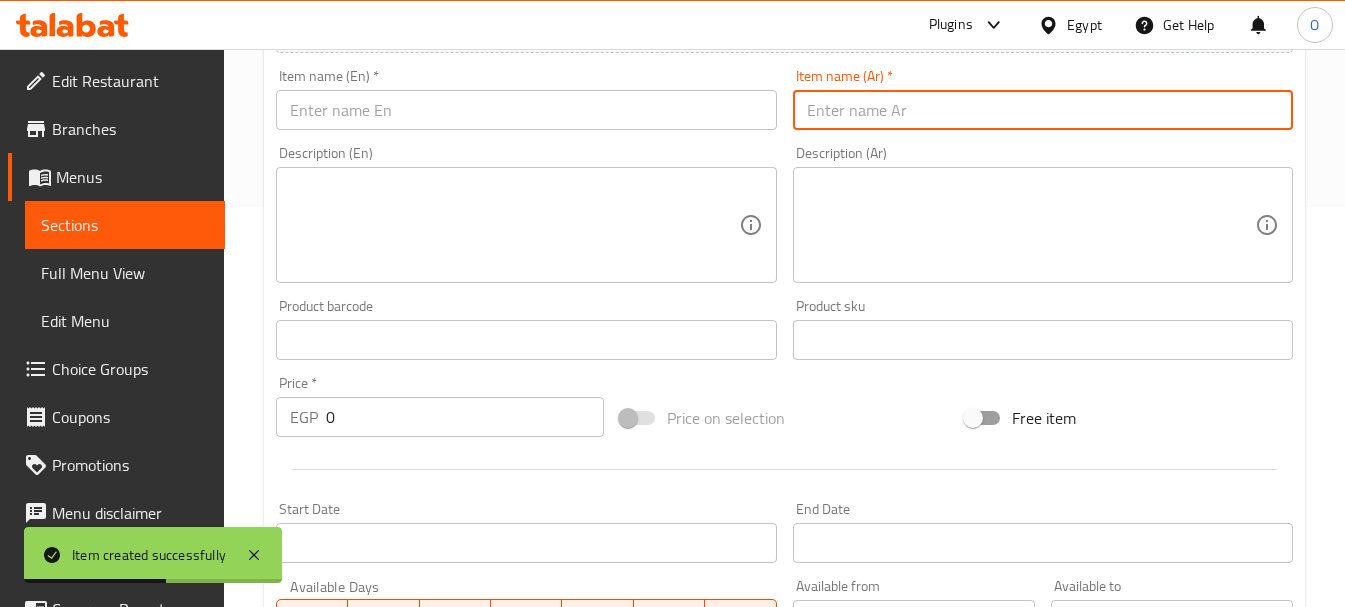 paste on "بوم فتوح" 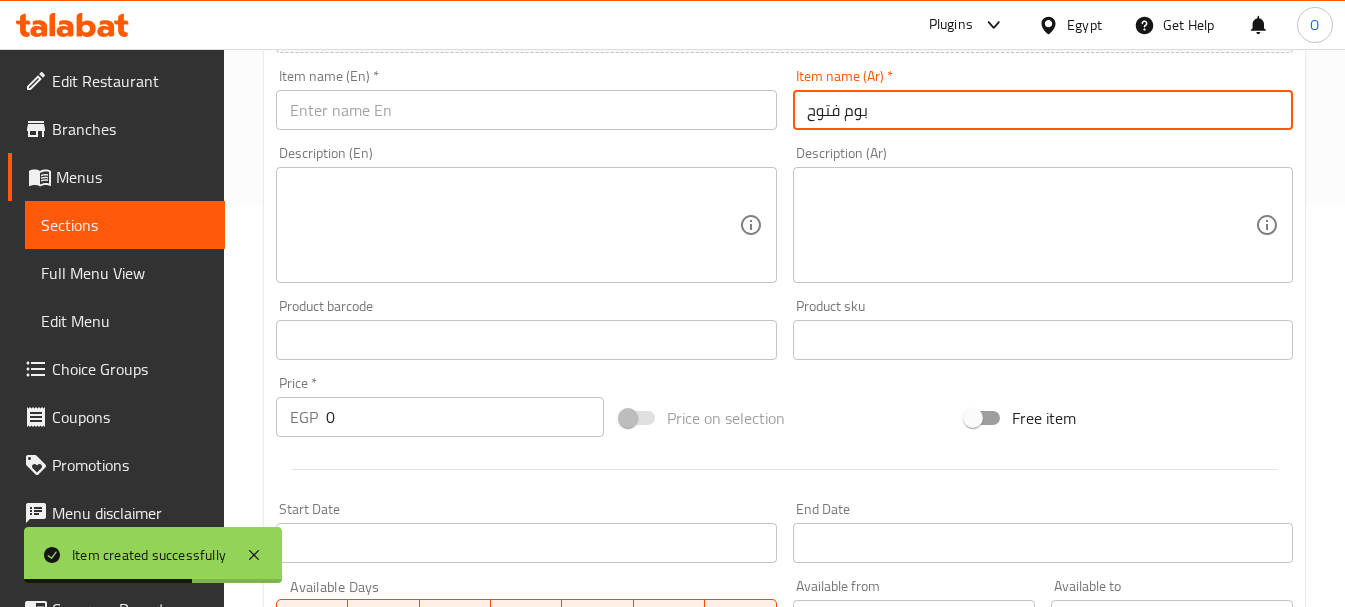 type on "بوم فتوح" 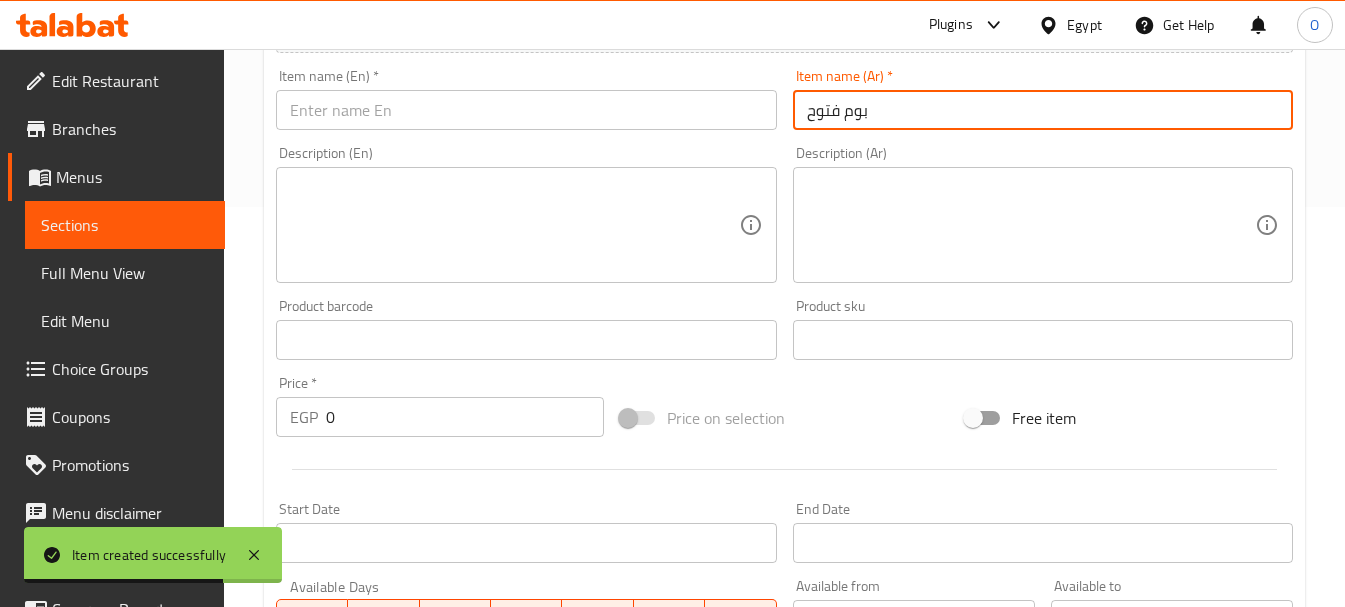 click at bounding box center (526, 110) 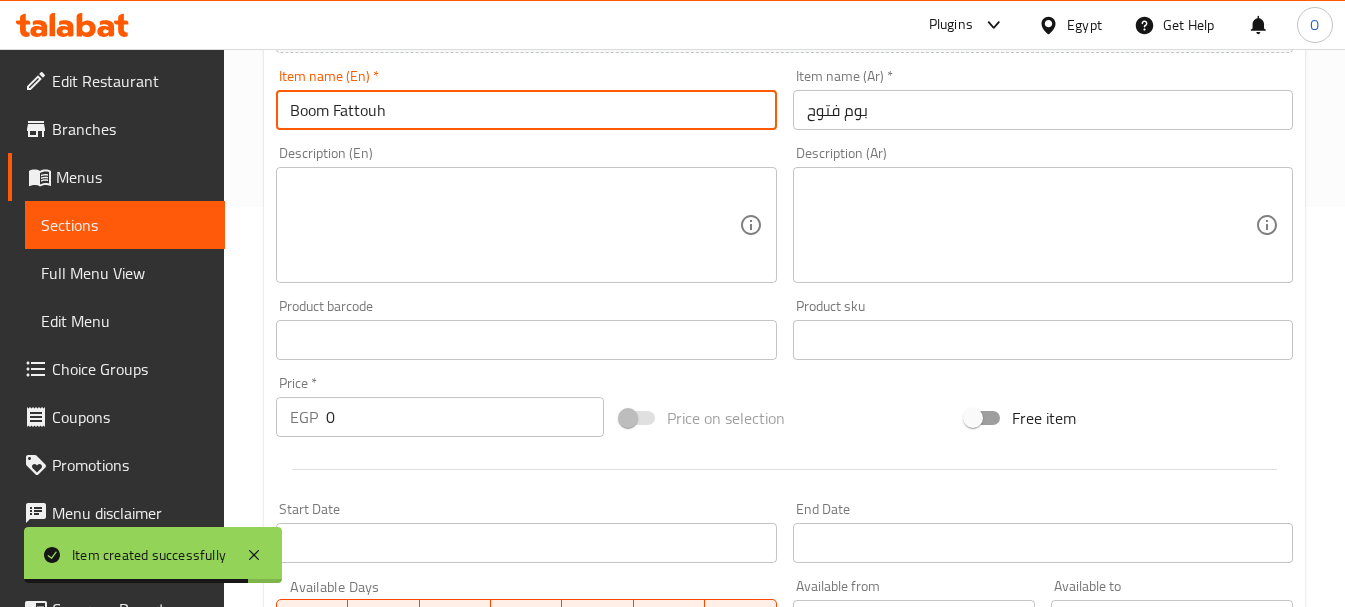 type on "Boom Fattouh" 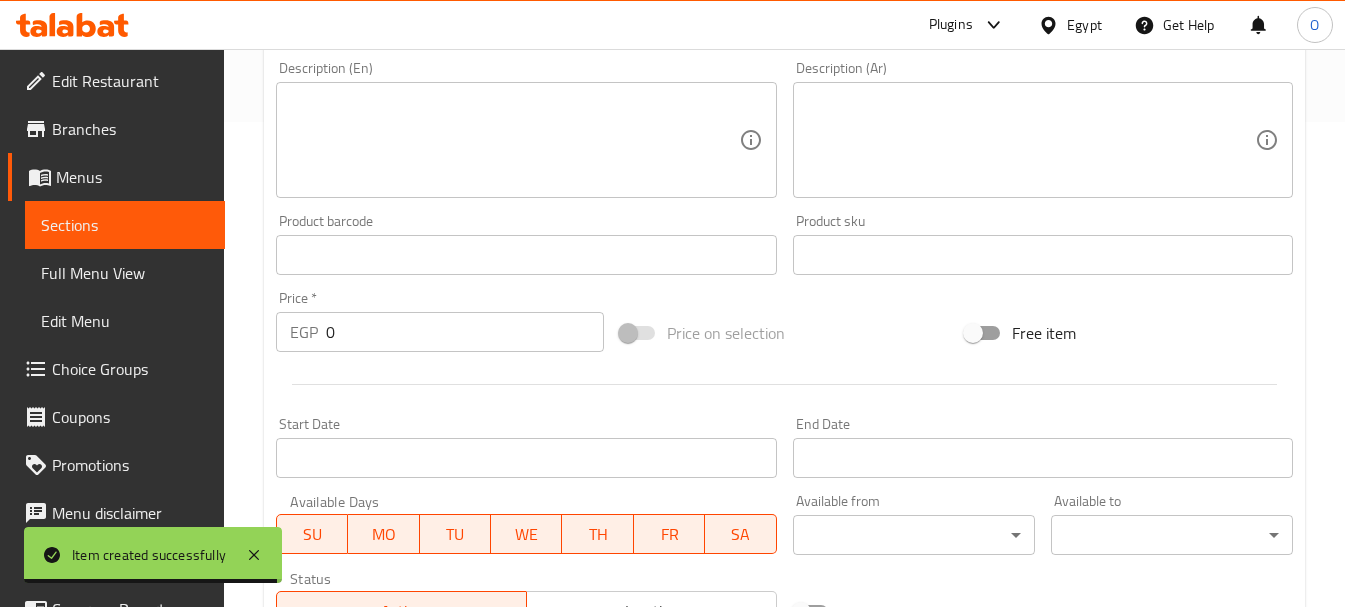 scroll, scrollTop: 600, scrollLeft: 0, axis: vertical 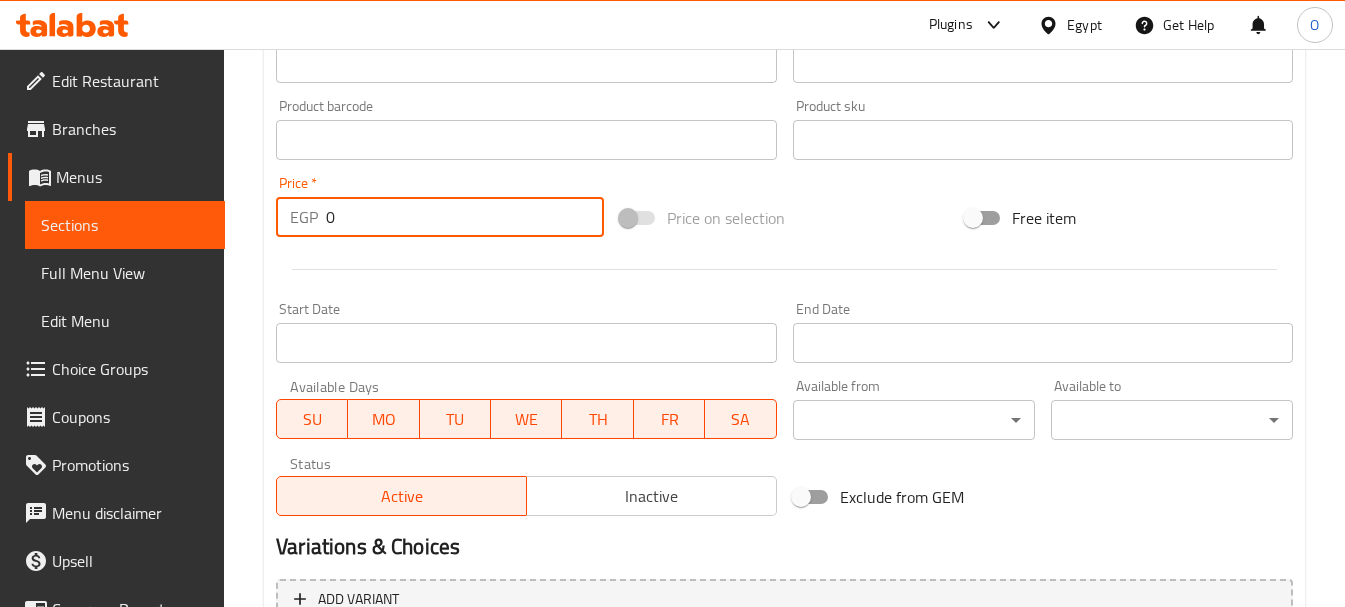 drag, startPoint x: 319, startPoint y: 233, endPoint x: 301, endPoint y: 233, distance: 18 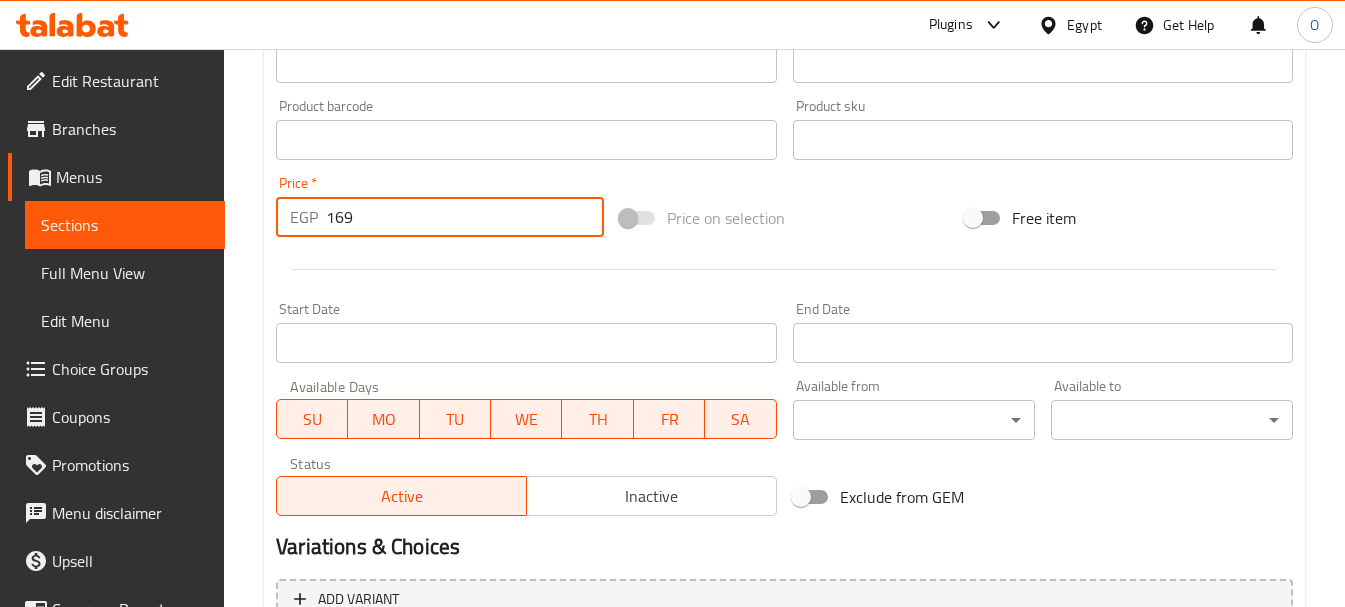type on "169" 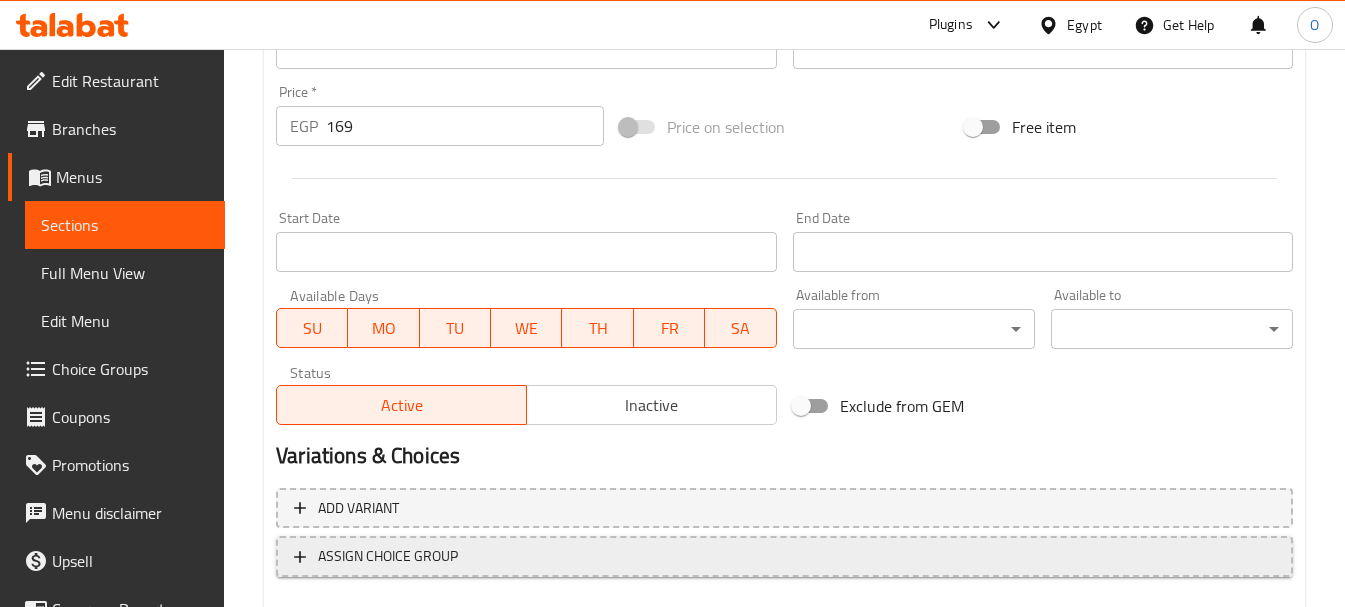 scroll, scrollTop: 806, scrollLeft: 0, axis: vertical 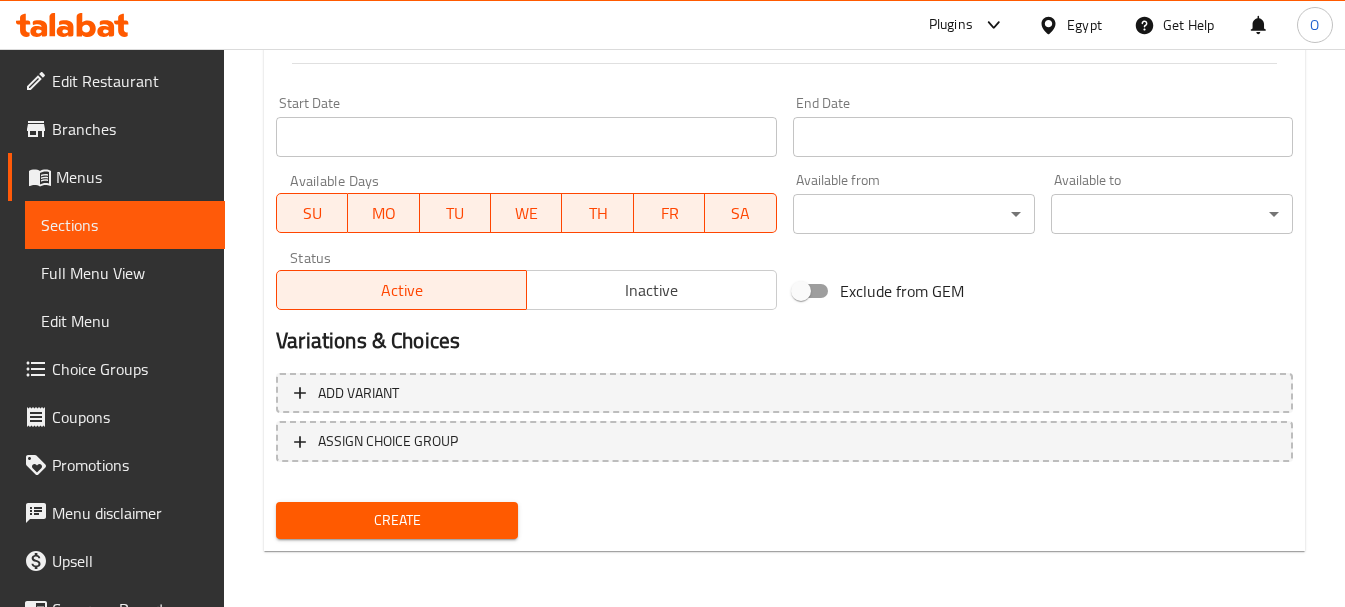 click on "Create" at bounding box center (397, 520) 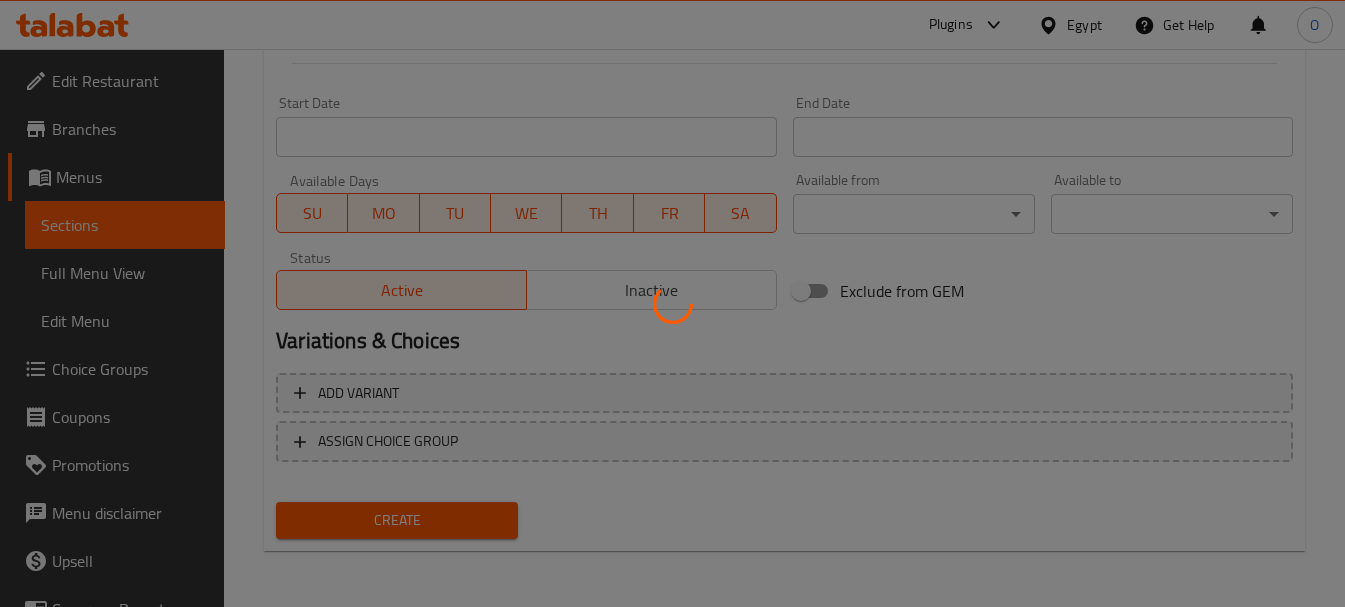 type 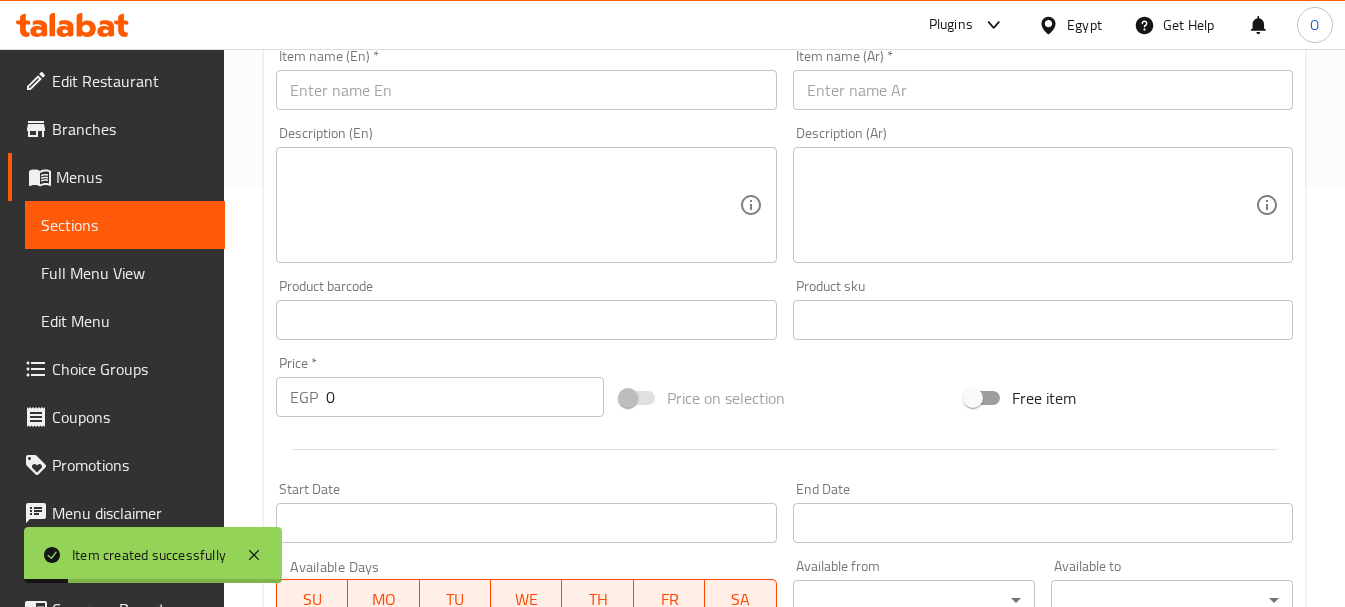 scroll, scrollTop: 406, scrollLeft: 0, axis: vertical 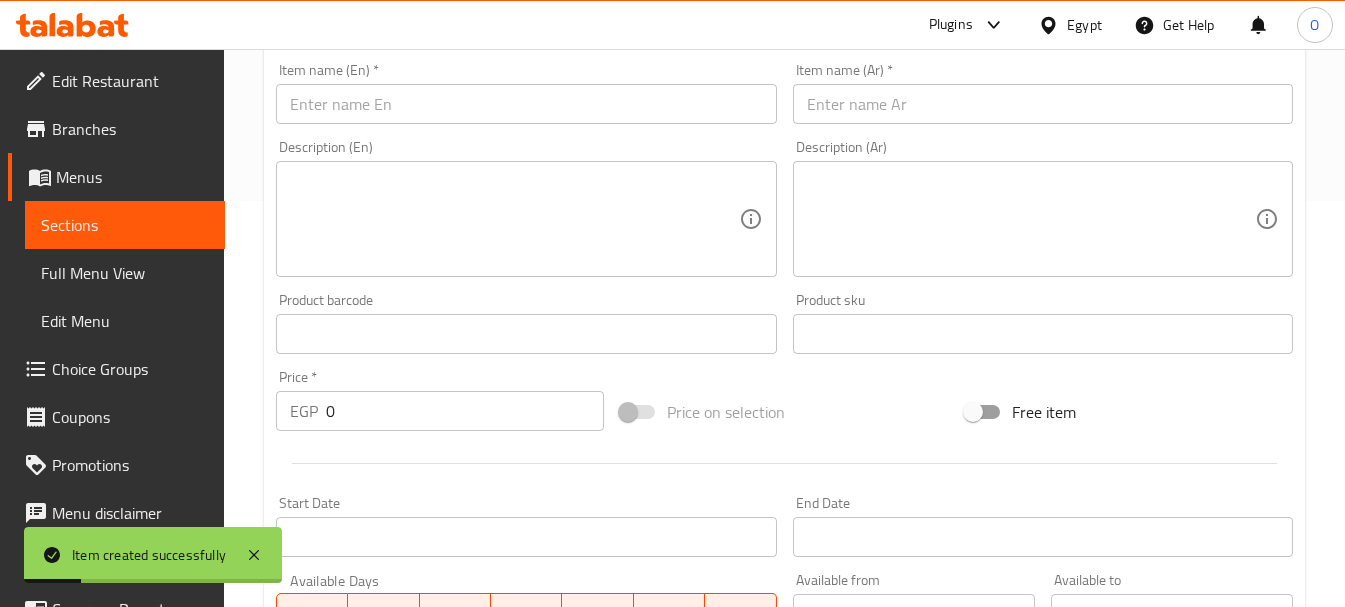 click at bounding box center (1043, 104) 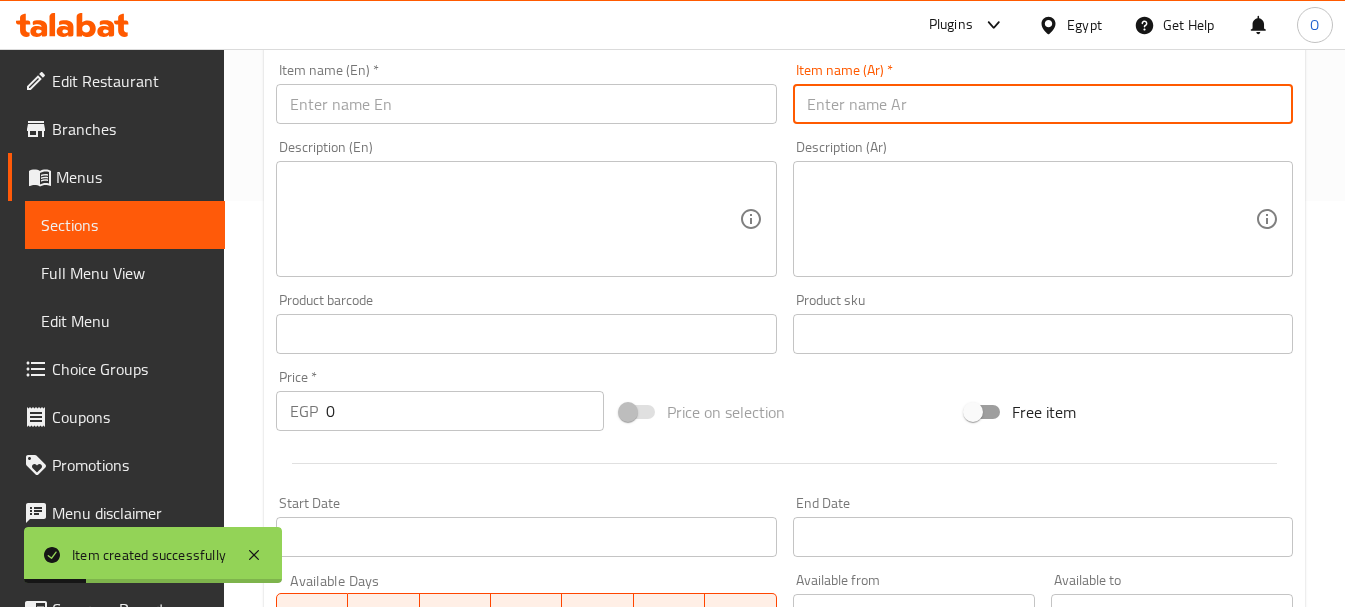 paste on "سلطة كولسلو" 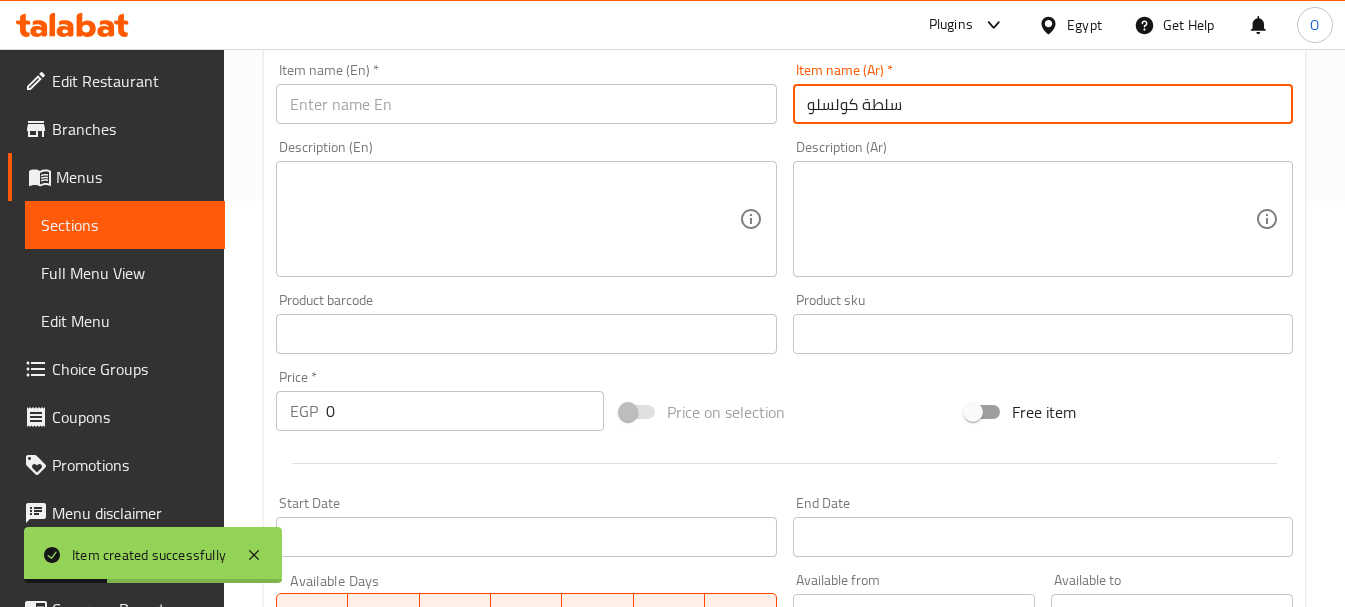 type on "سلطة كولسلو" 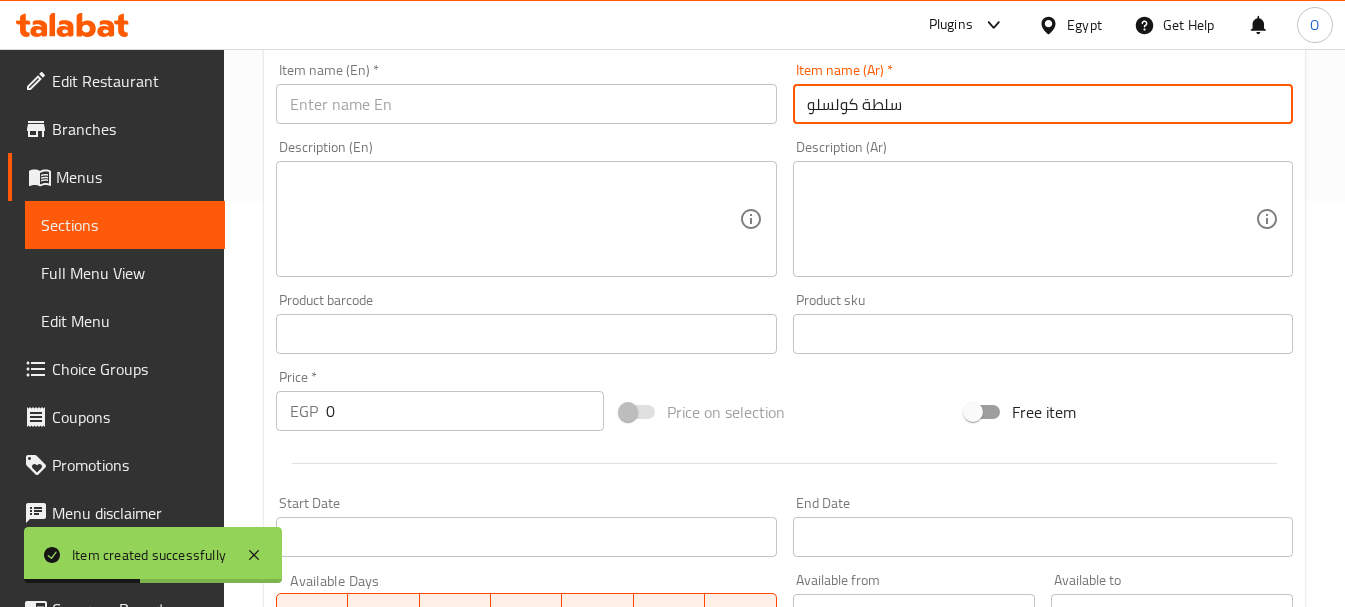 click at bounding box center [526, 104] 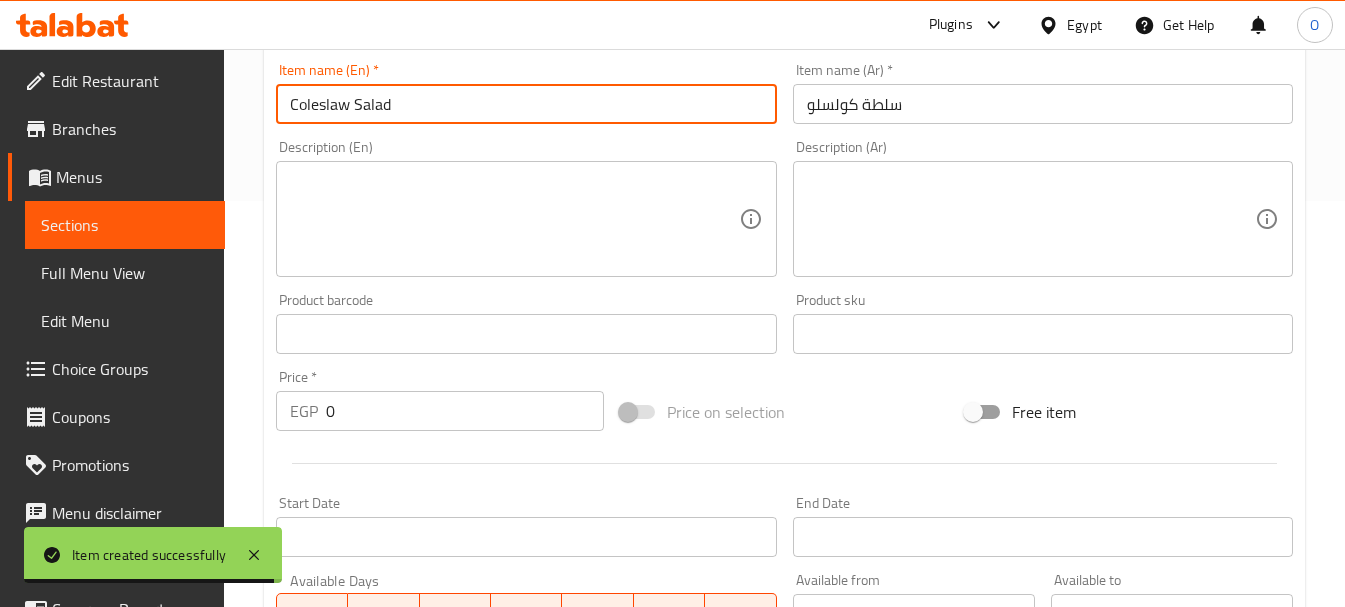 type on "Coleslaw Salad" 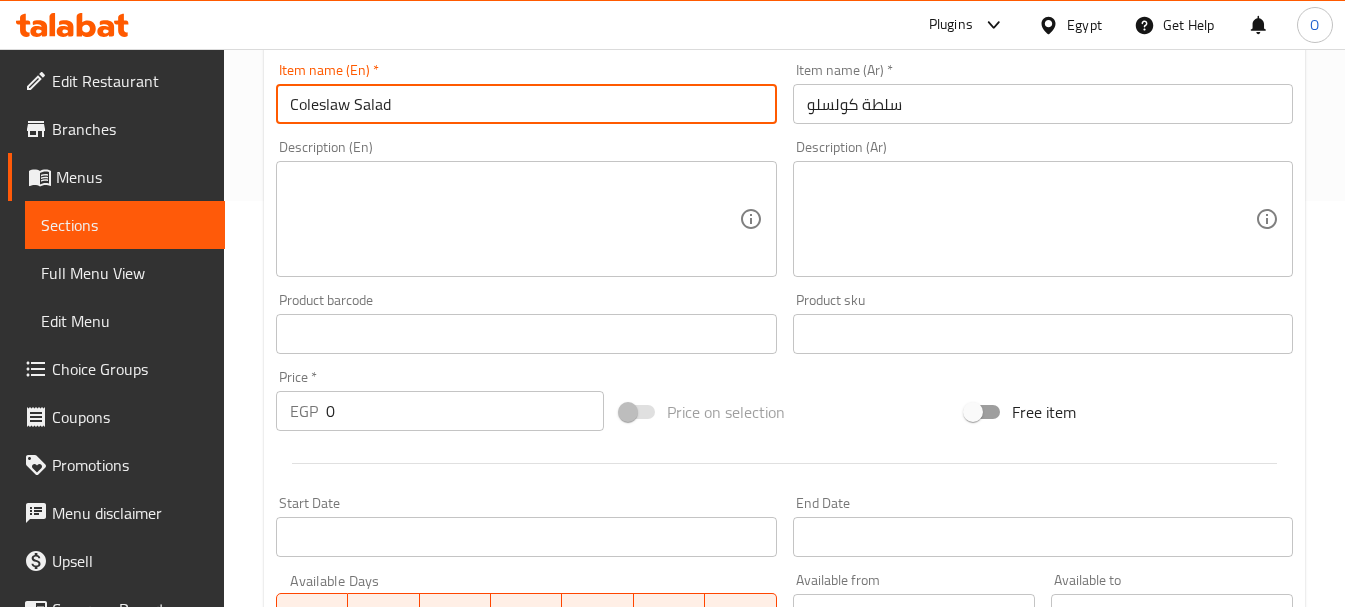 drag, startPoint x: 342, startPoint y: 407, endPoint x: 268, endPoint y: 422, distance: 75.50497 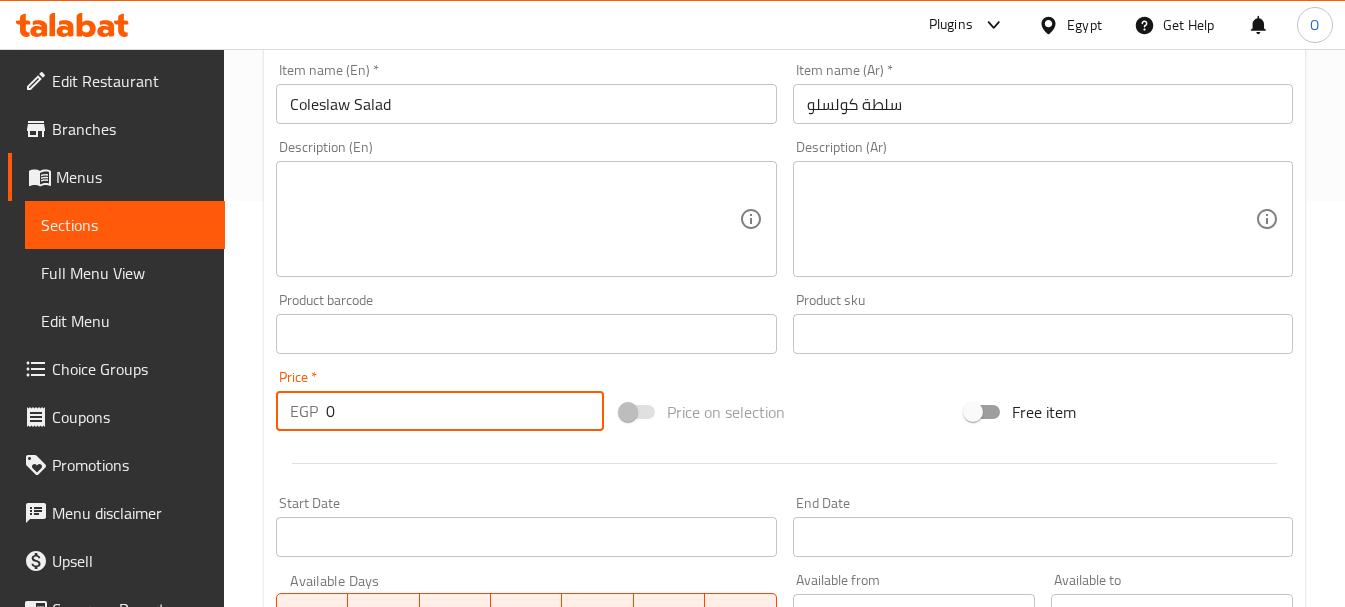 paste on "2" 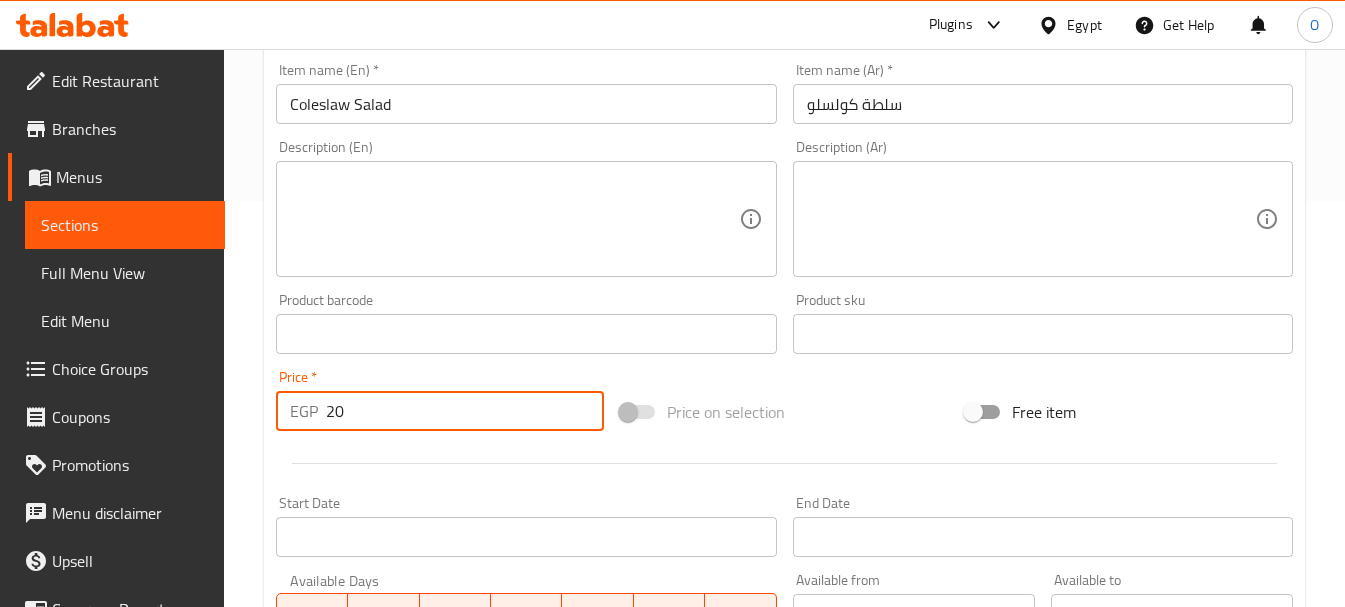 type on "20" 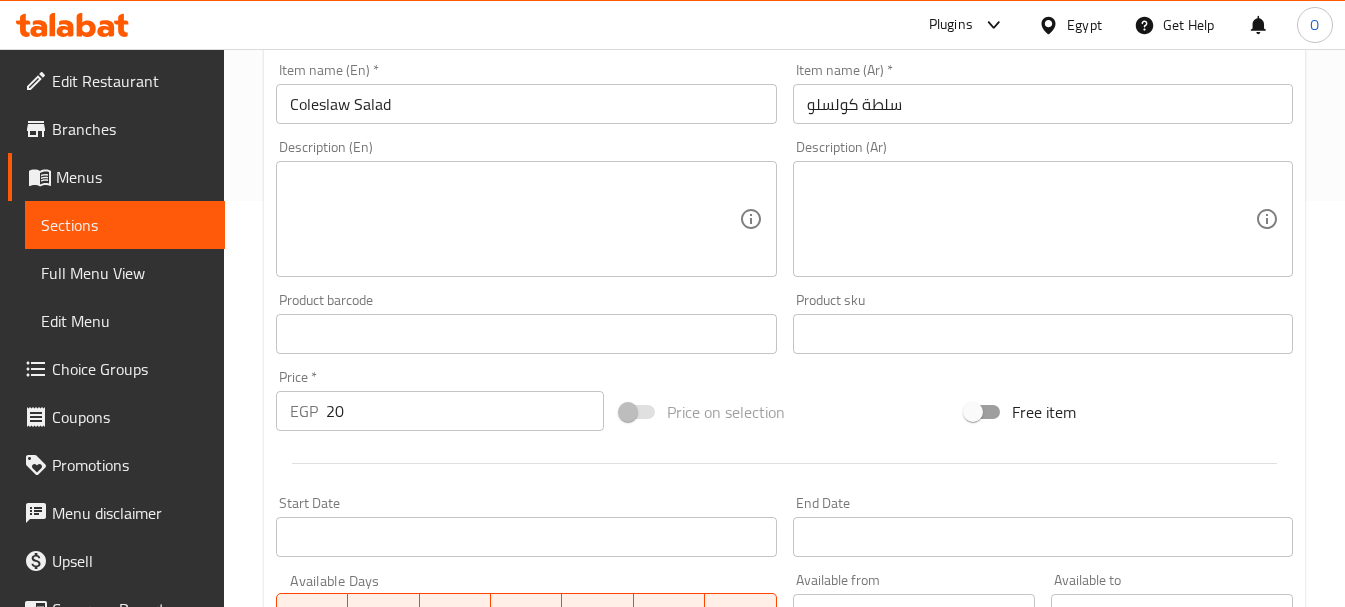 scroll, scrollTop: 806, scrollLeft: 0, axis: vertical 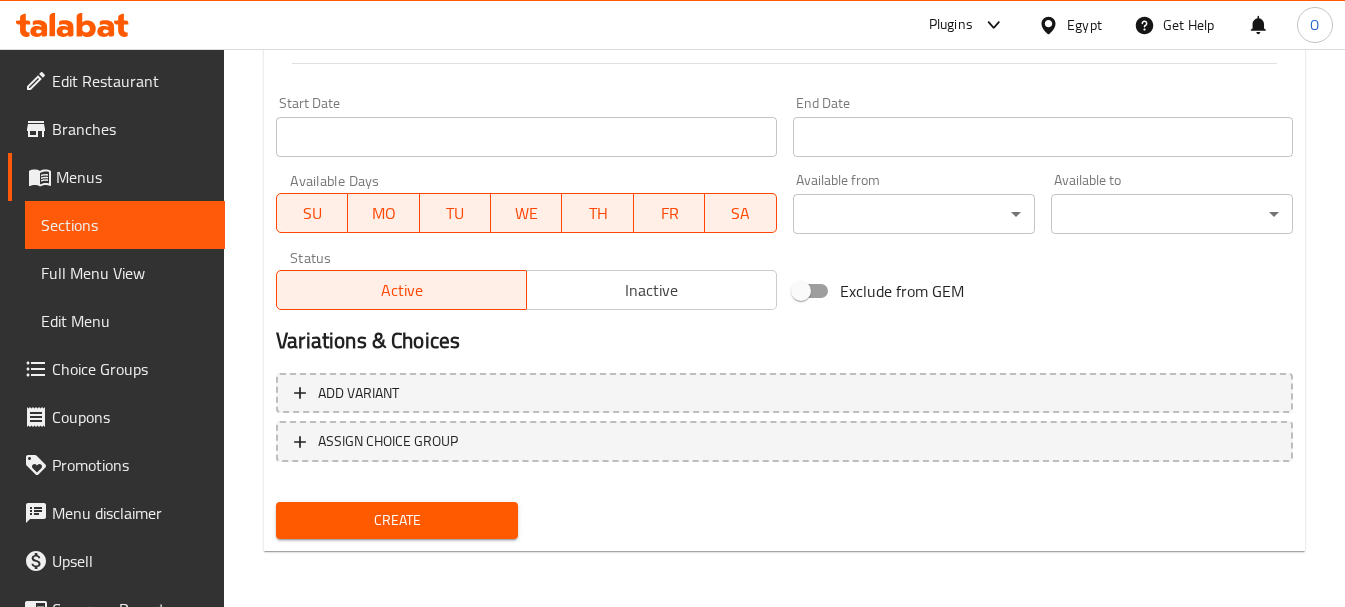 click on "Create" at bounding box center [397, 520] 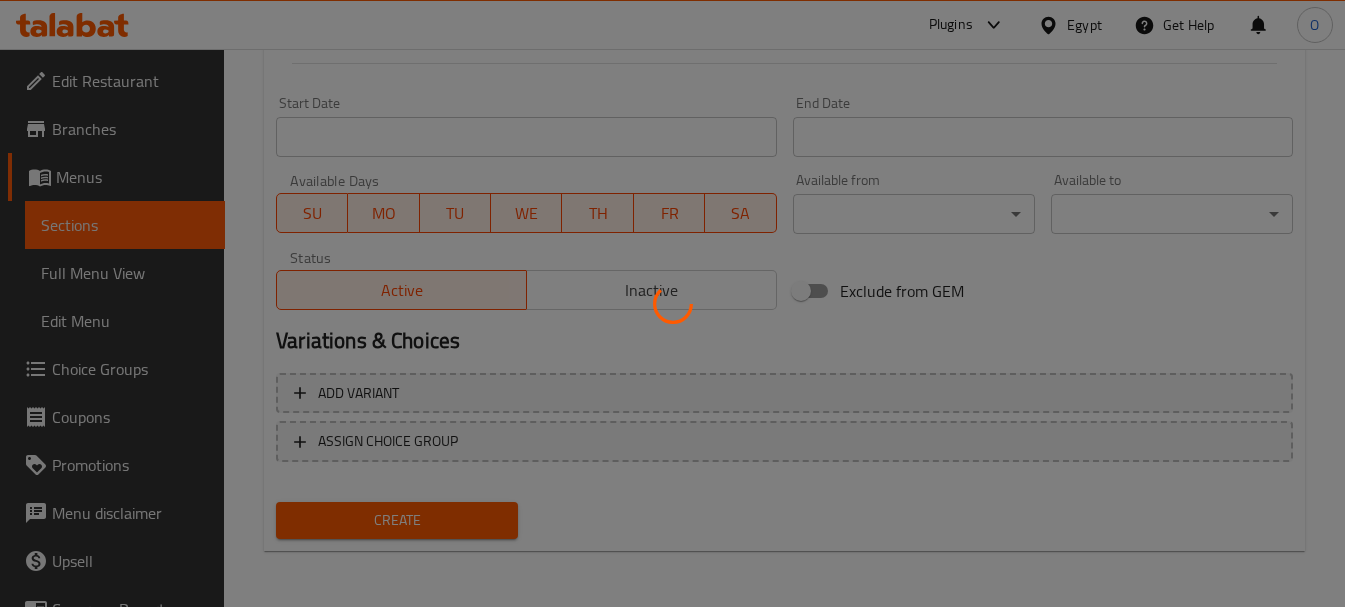 type 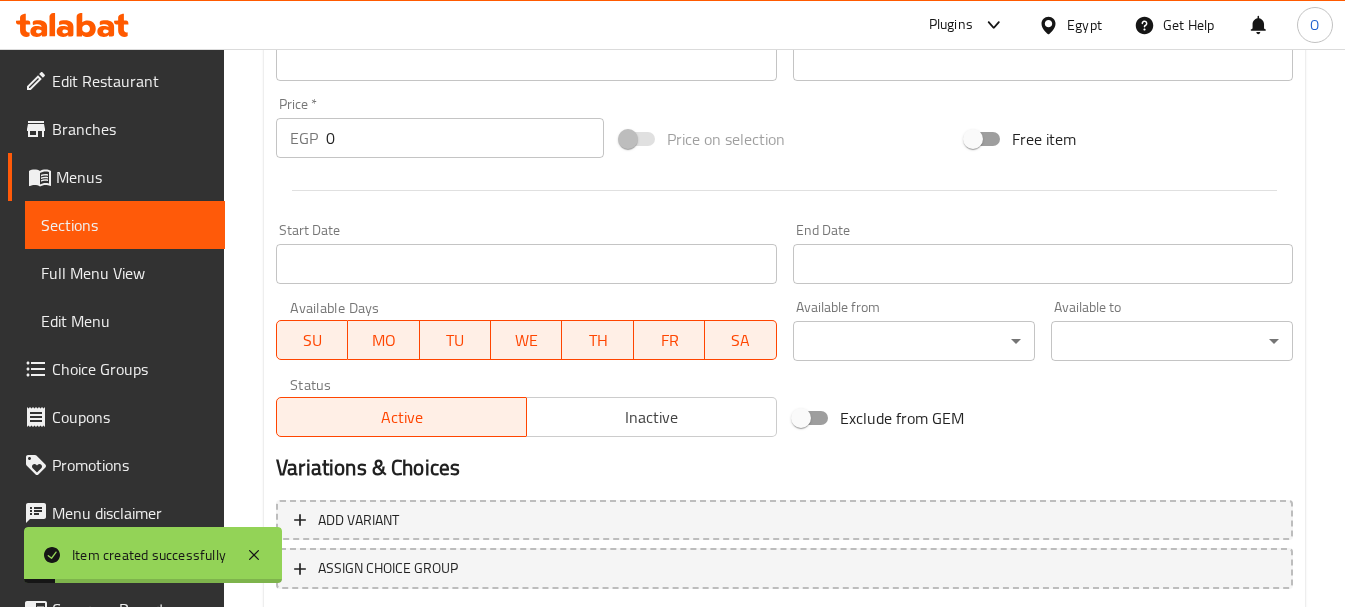 scroll, scrollTop: 406, scrollLeft: 0, axis: vertical 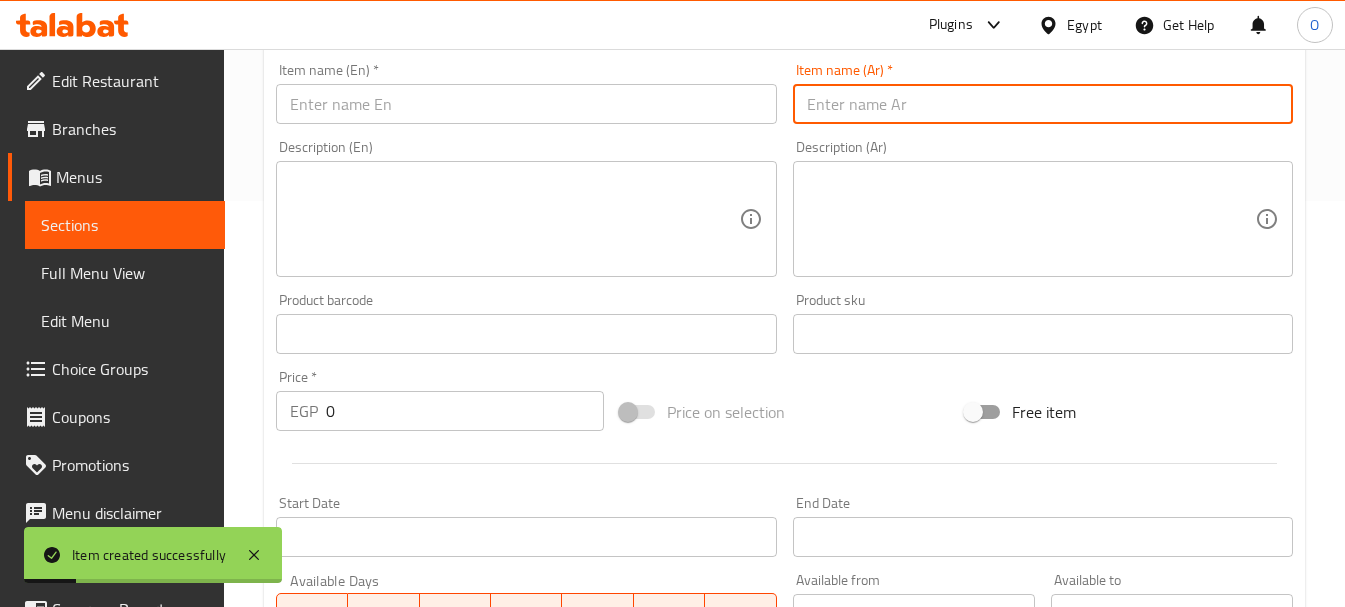 click at bounding box center [1043, 104] 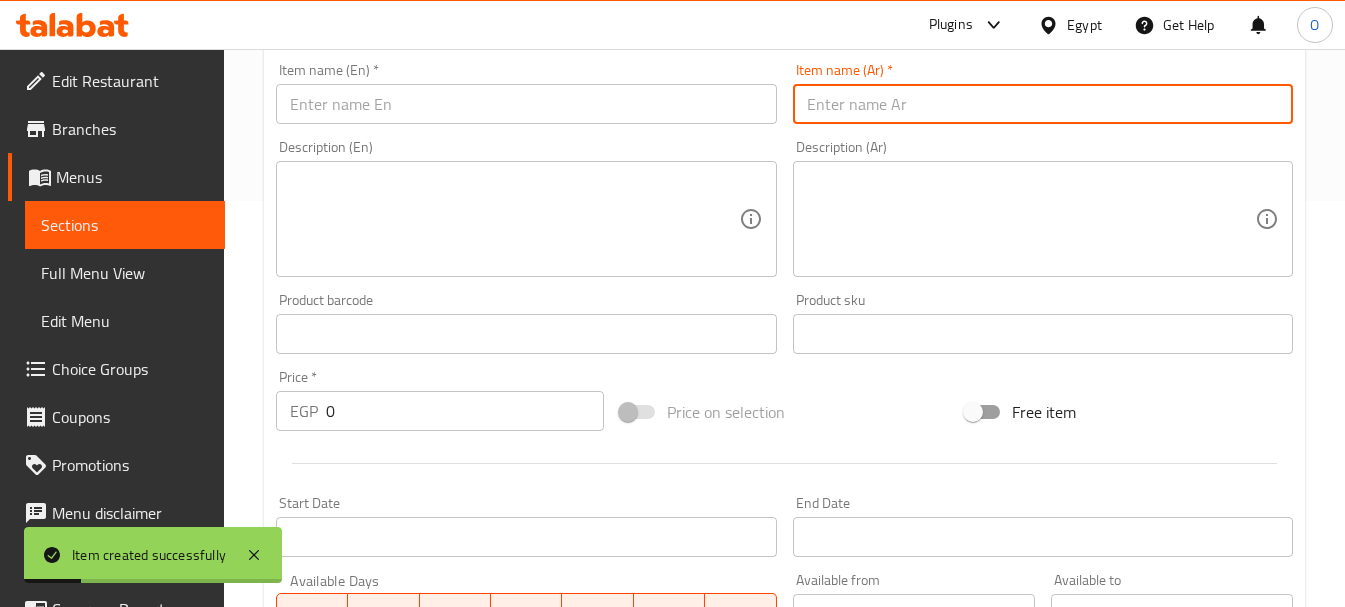 paste on "سلطة كولسلو كبير" 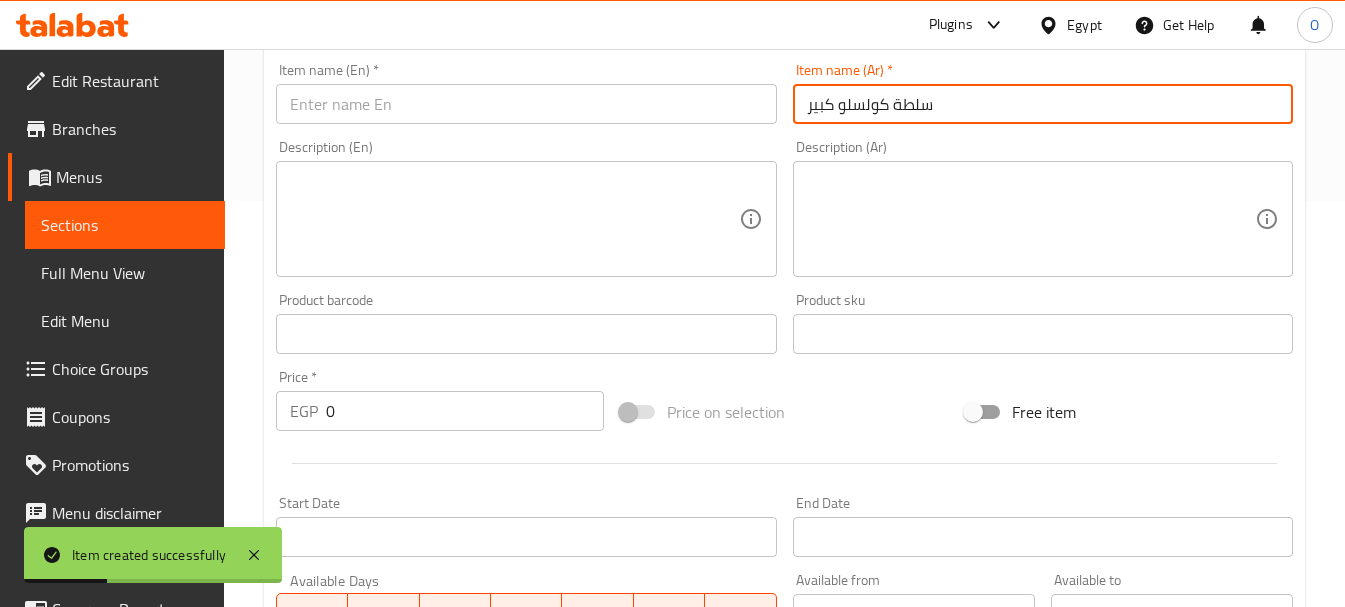 type on "سلطة كولسلو كبير" 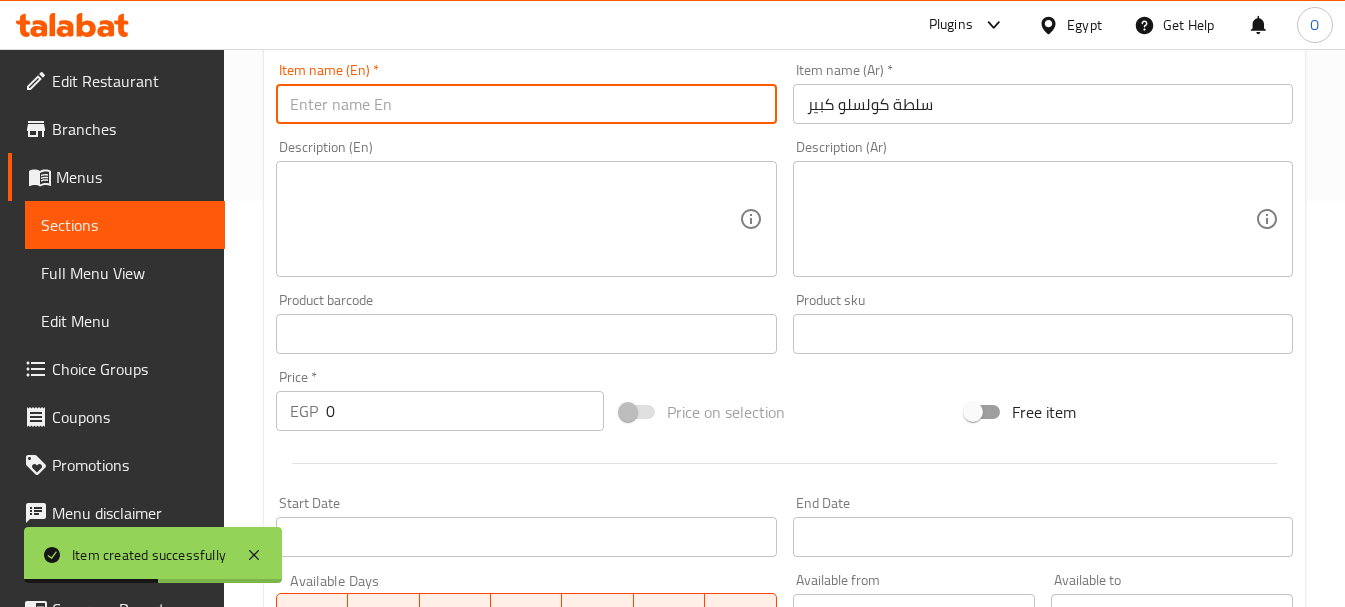 click at bounding box center (526, 104) 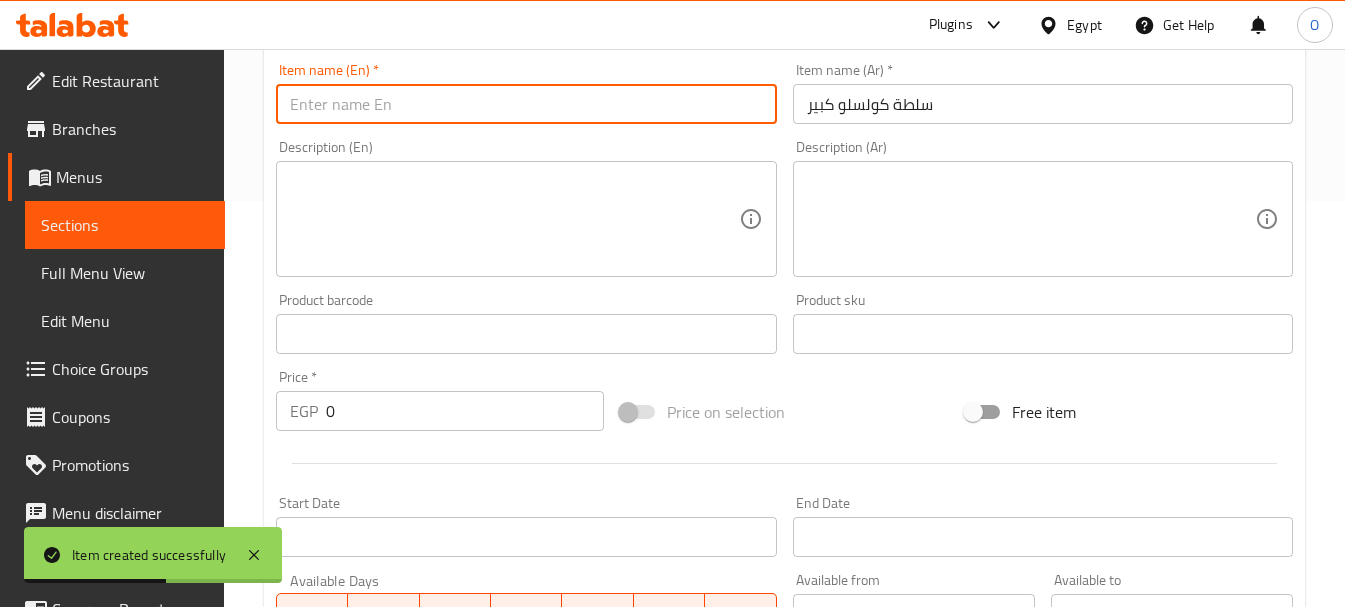 paste on "Large Coleslaw Salad" 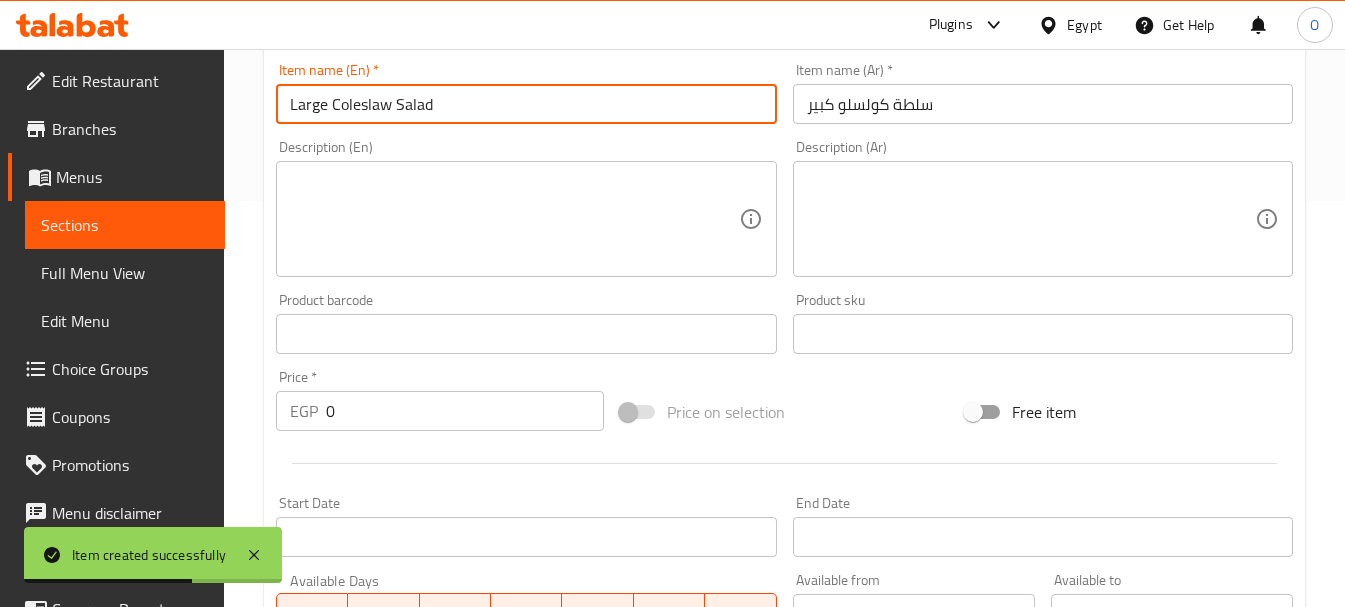 type on "Large Coleslaw Salad" 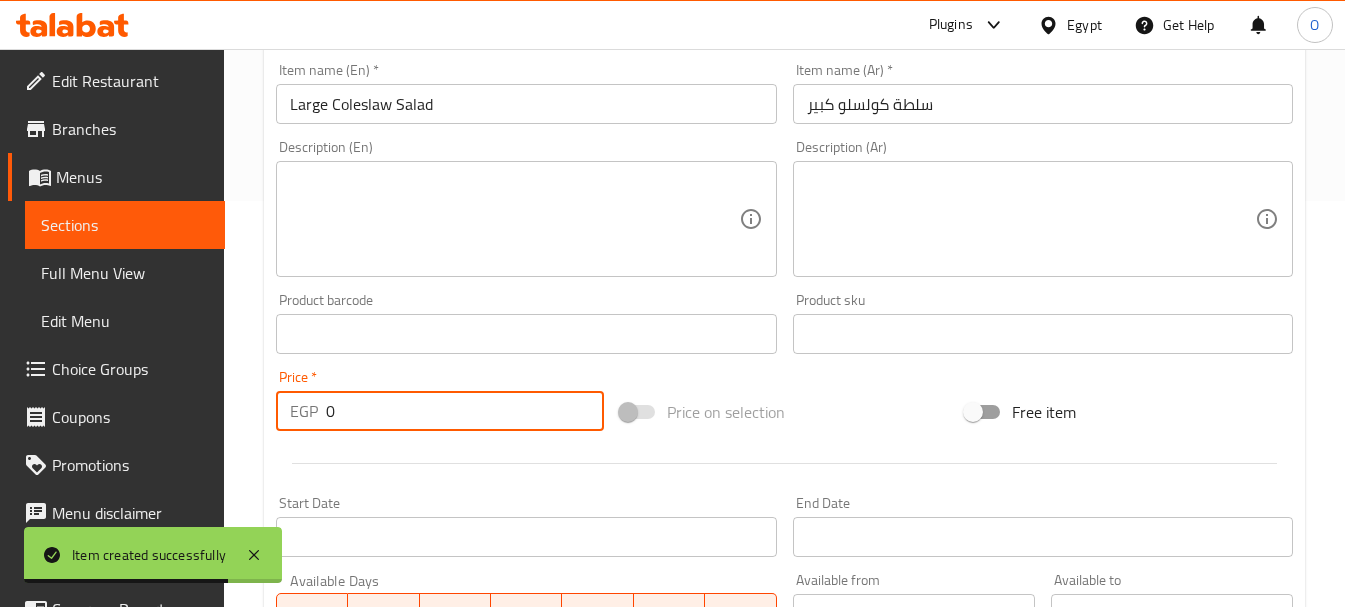 drag, startPoint x: 338, startPoint y: 422, endPoint x: 290, endPoint y: 422, distance: 48 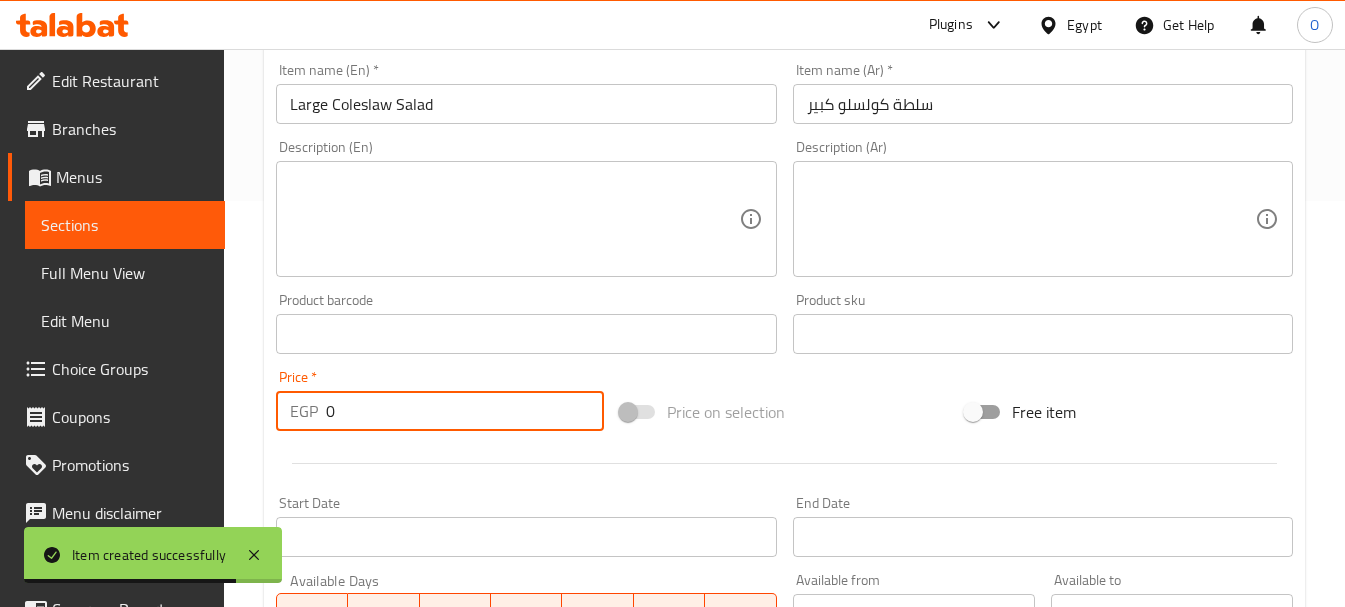 paste on "45" 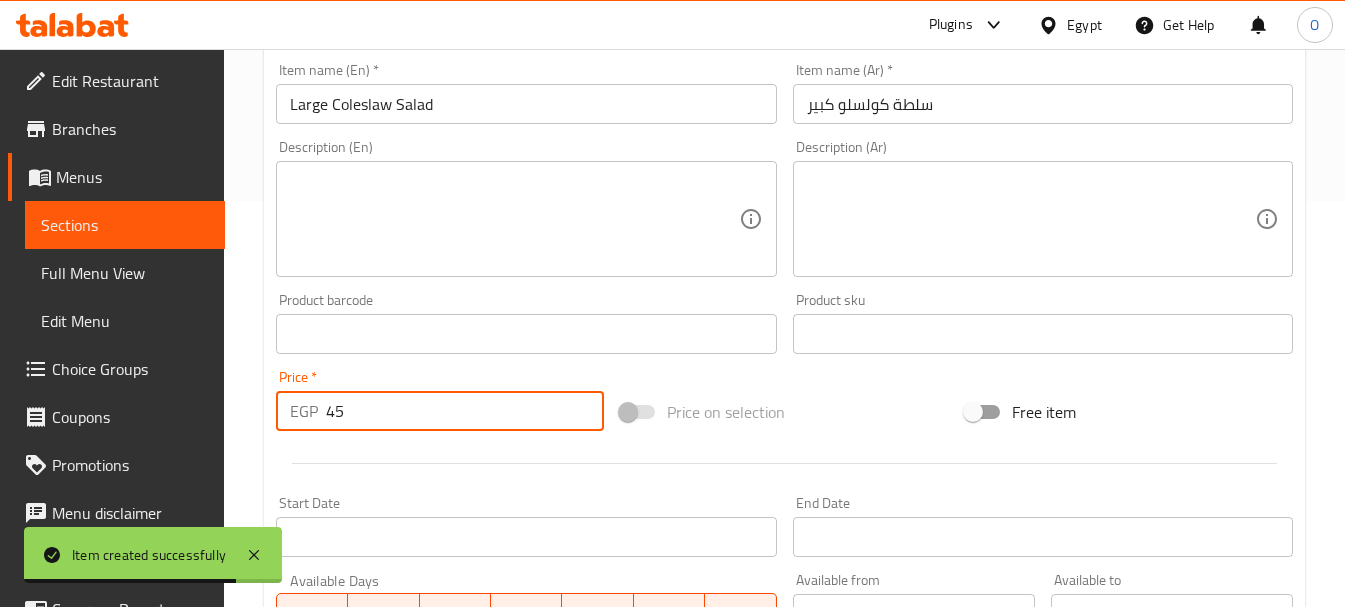 type on "45" 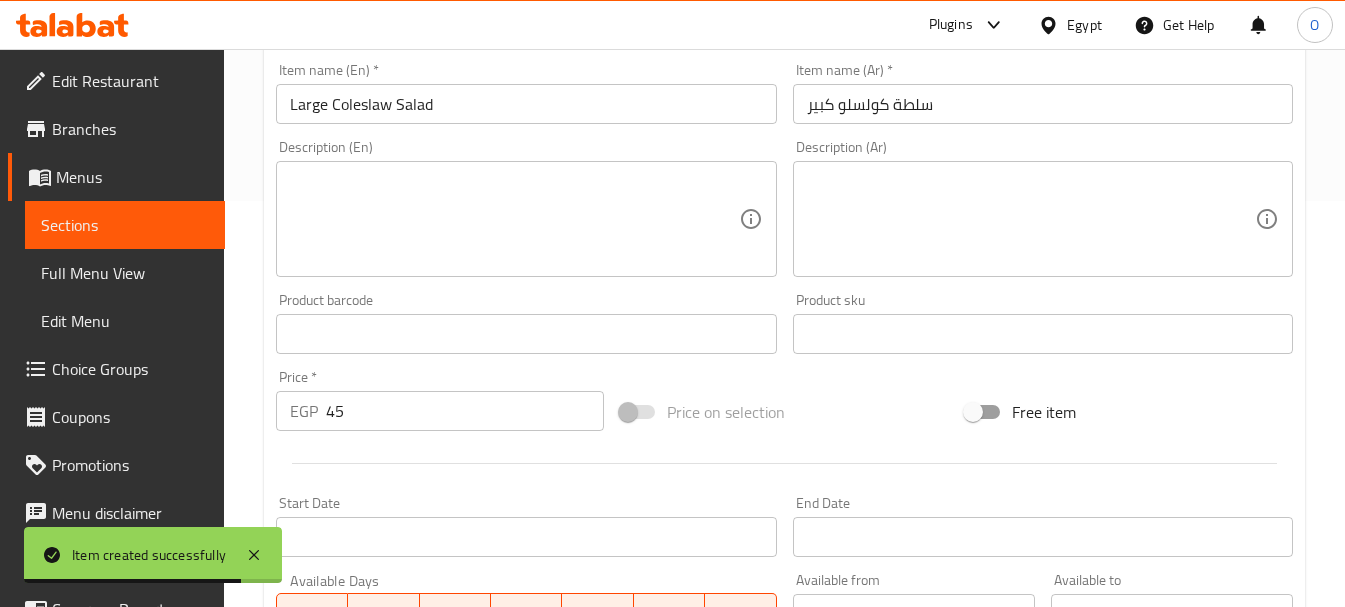 click on "Start Date Start Date" at bounding box center (526, 526) 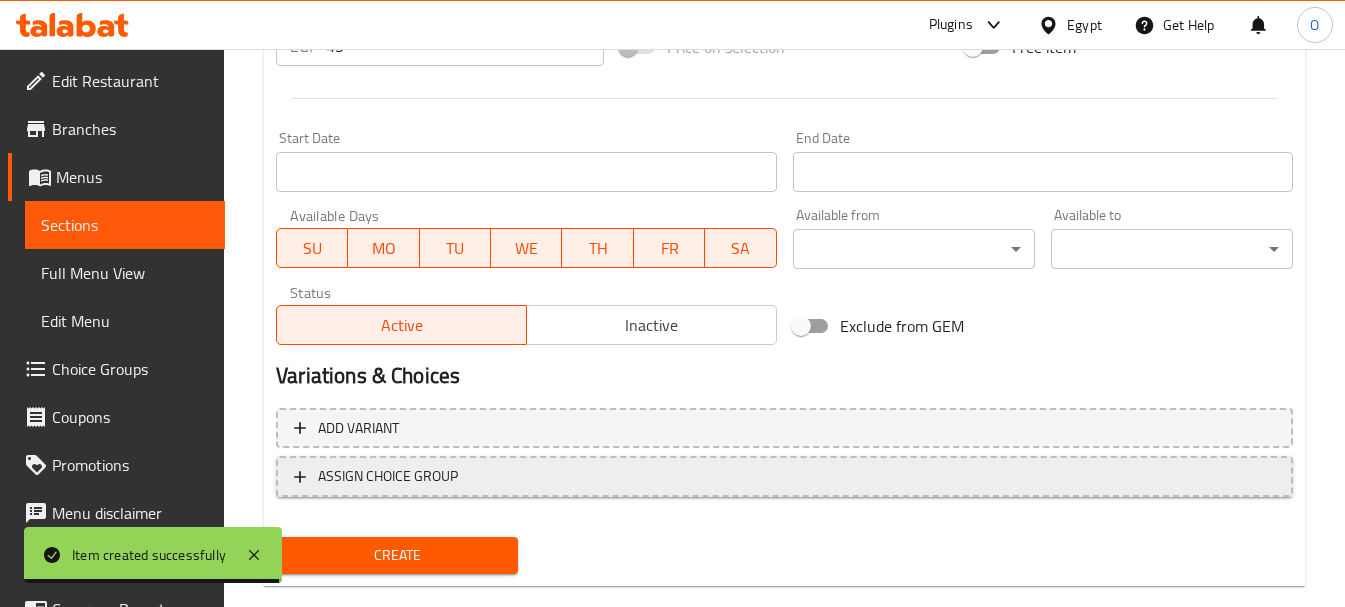 scroll, scrollTop: 806, scrollLeft: 0, axis: vertical 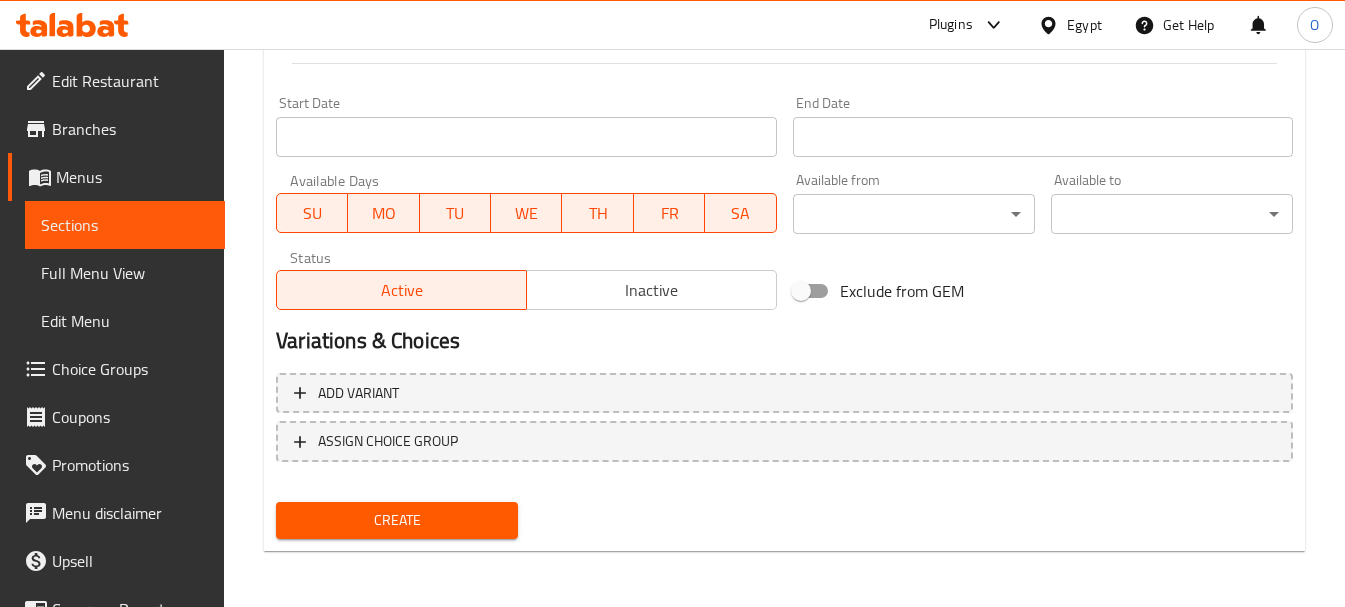 click on "Create" at bounding box center [397, 520] 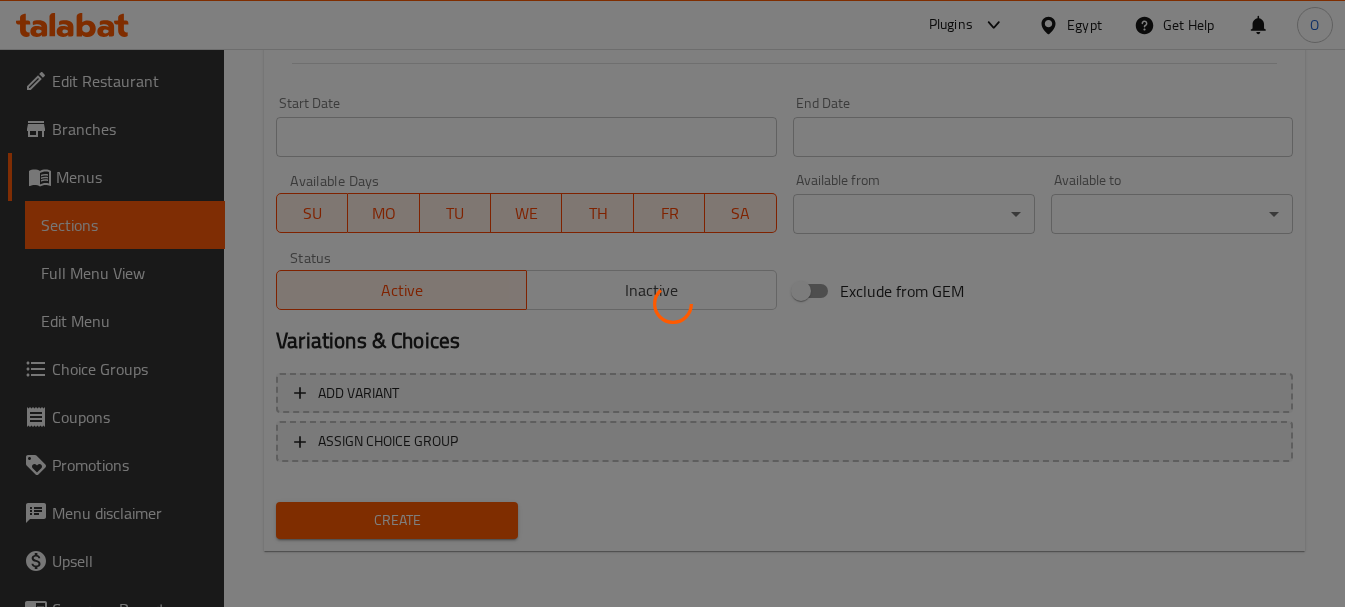 type 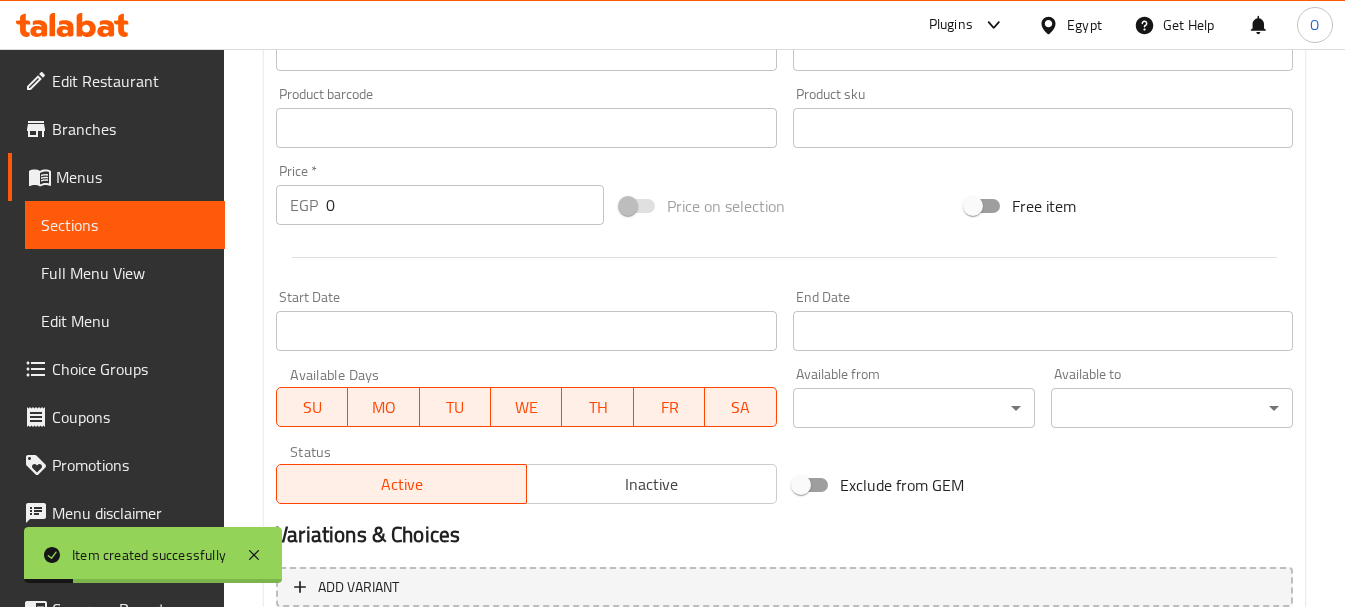 scroll, scrollTop: 306, scrollLeft: 0, axis: vertical 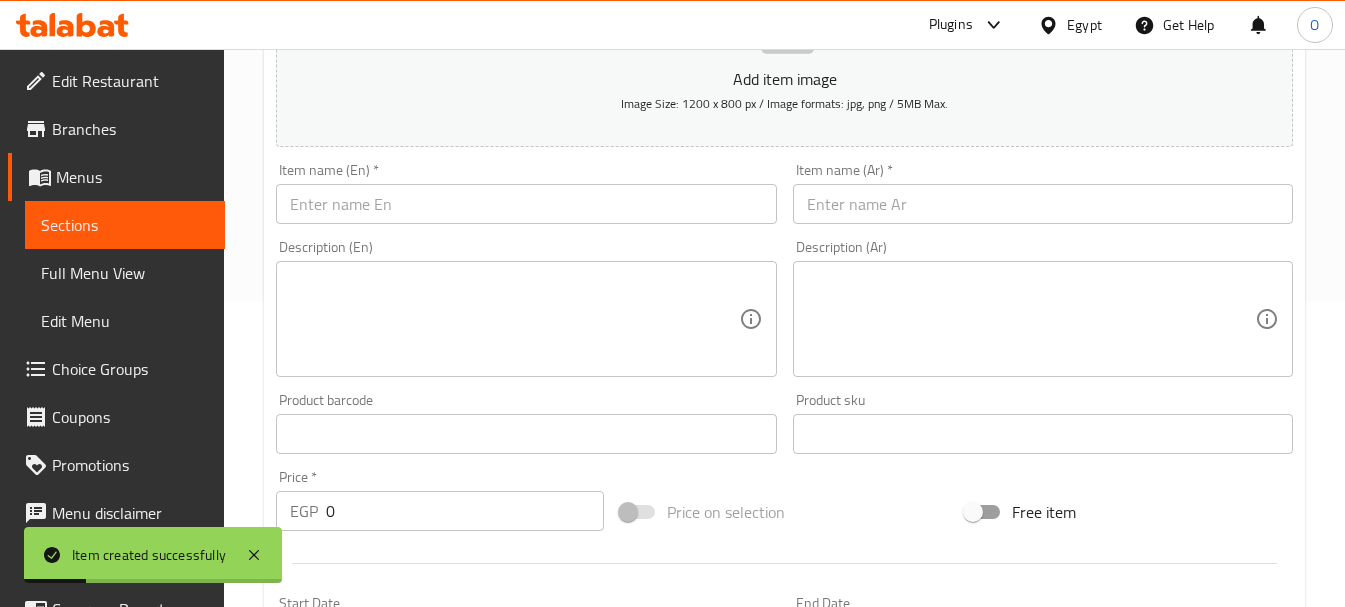 click at bounding box center [1043, 204] 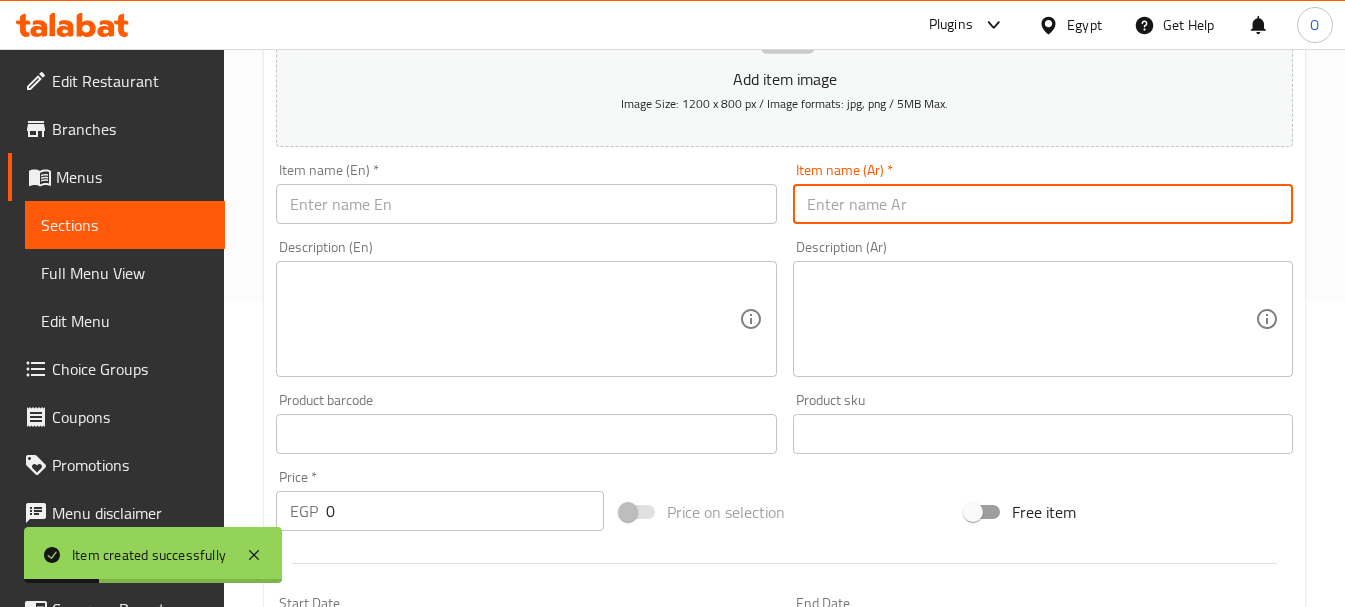 paste on "مخلل" 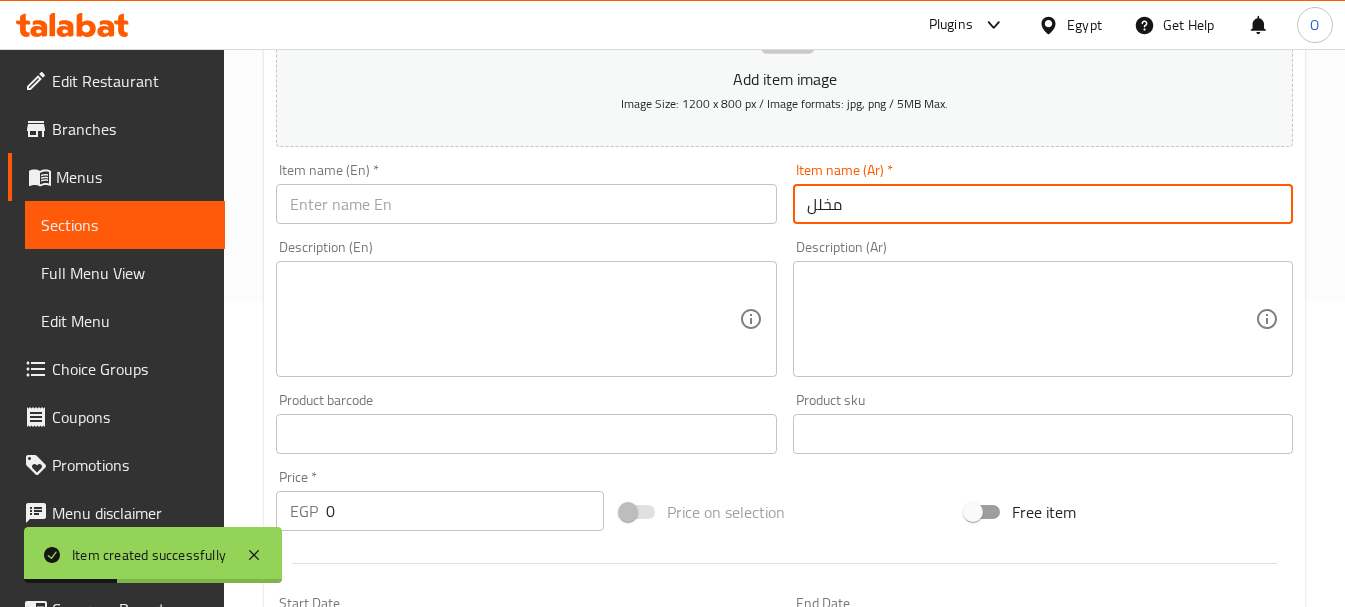 type on "مخلل" 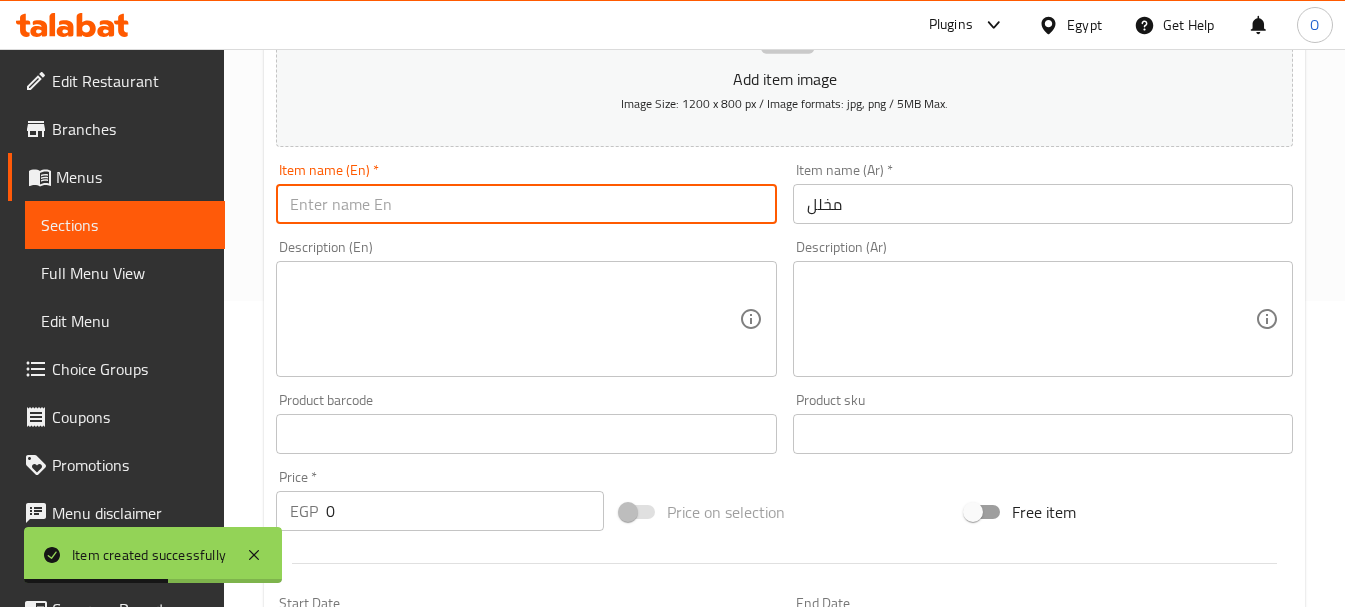 click at bounding box center (526, 204) 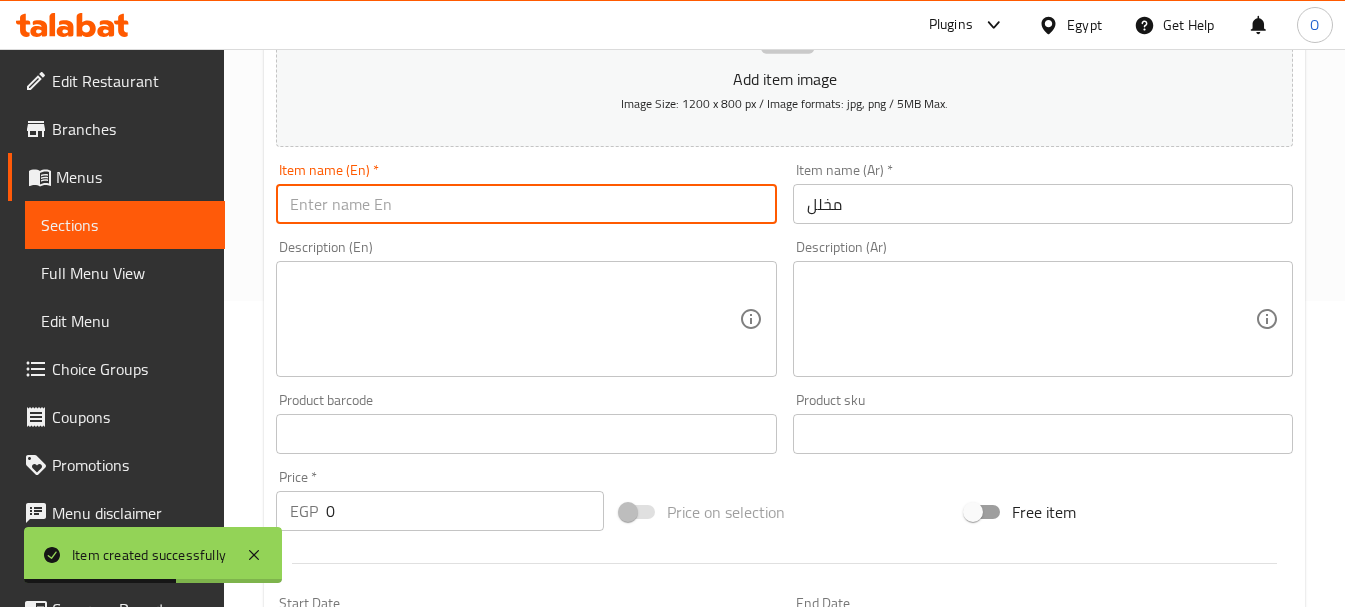 paste on "Pickle" 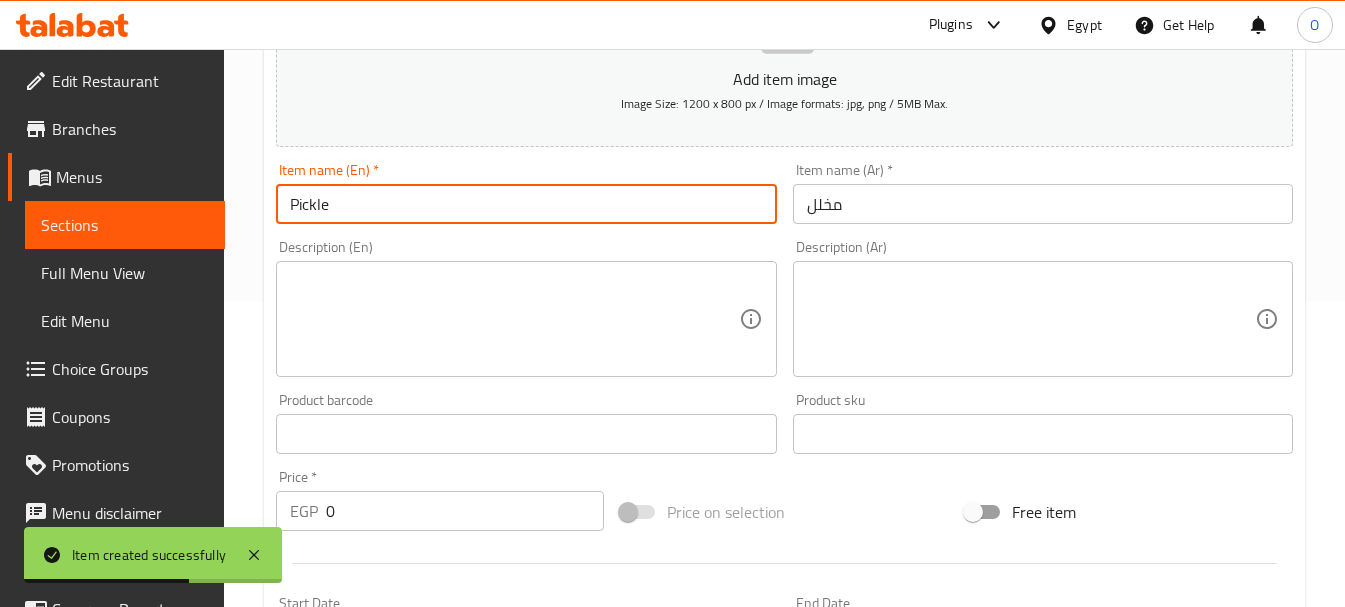 type on "Pickle" 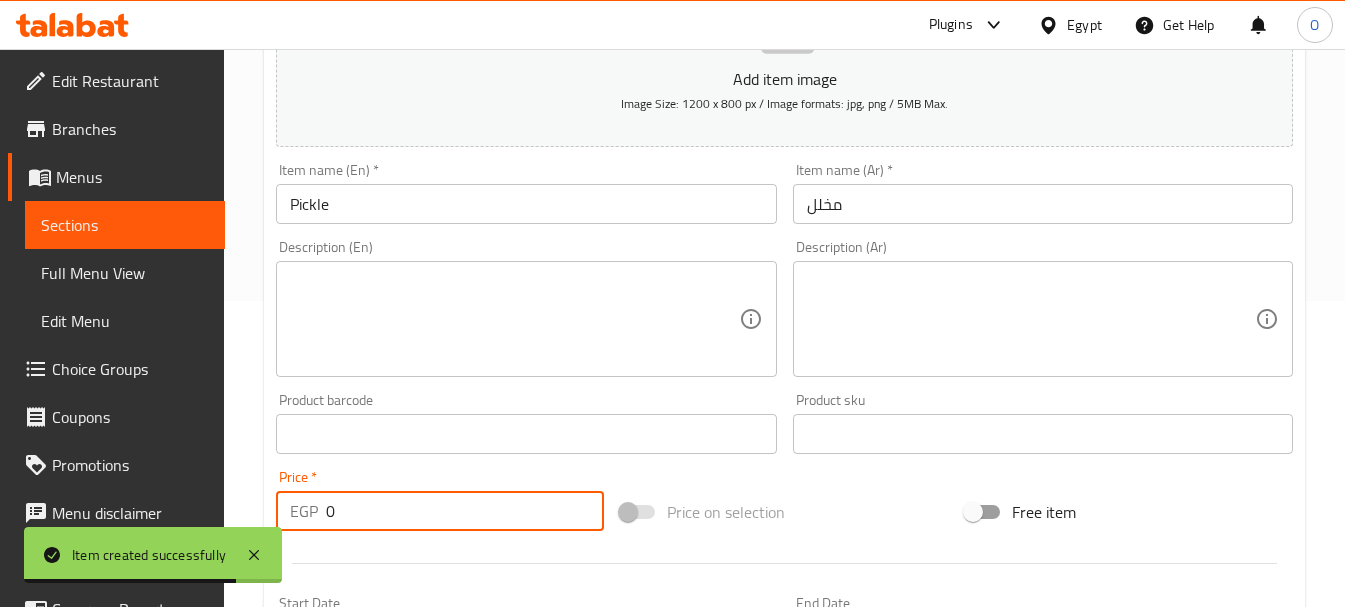 drag, startPoint x: 374, startPoint y: 523, endPoint x: 327, endPoint y: 523, distance: 47 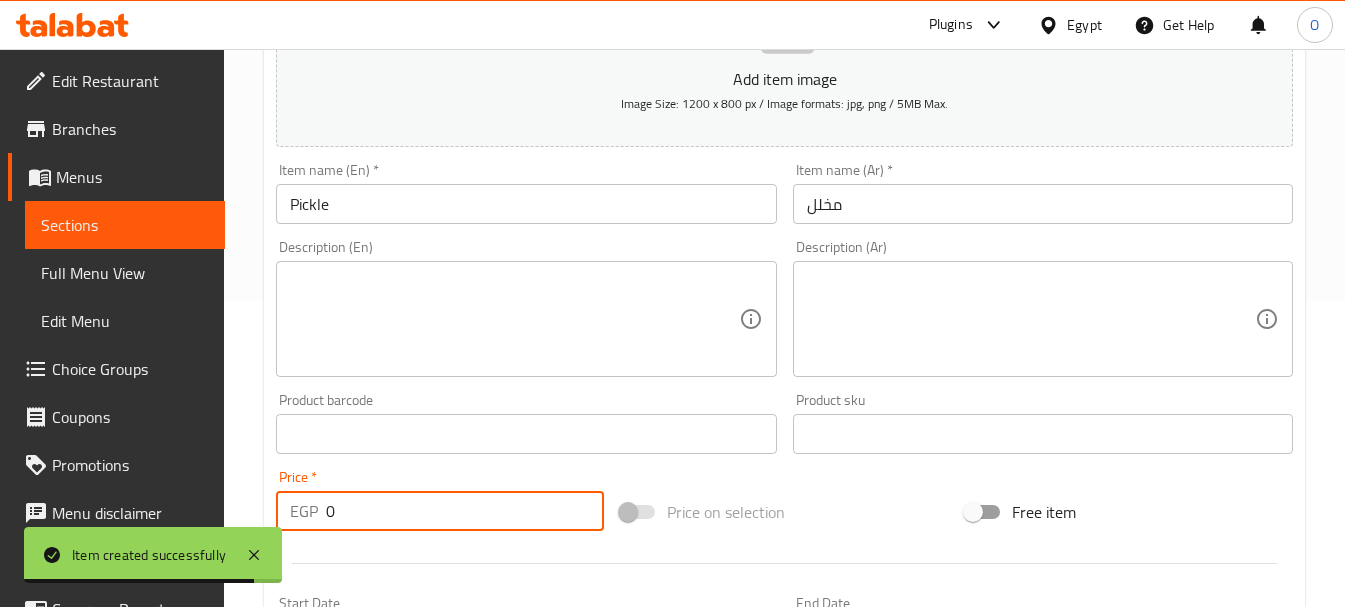 drag, startPoint x: 347, startPoint y: 521, endPoint x: 305, endPoint y: 519, distance: 42.047592 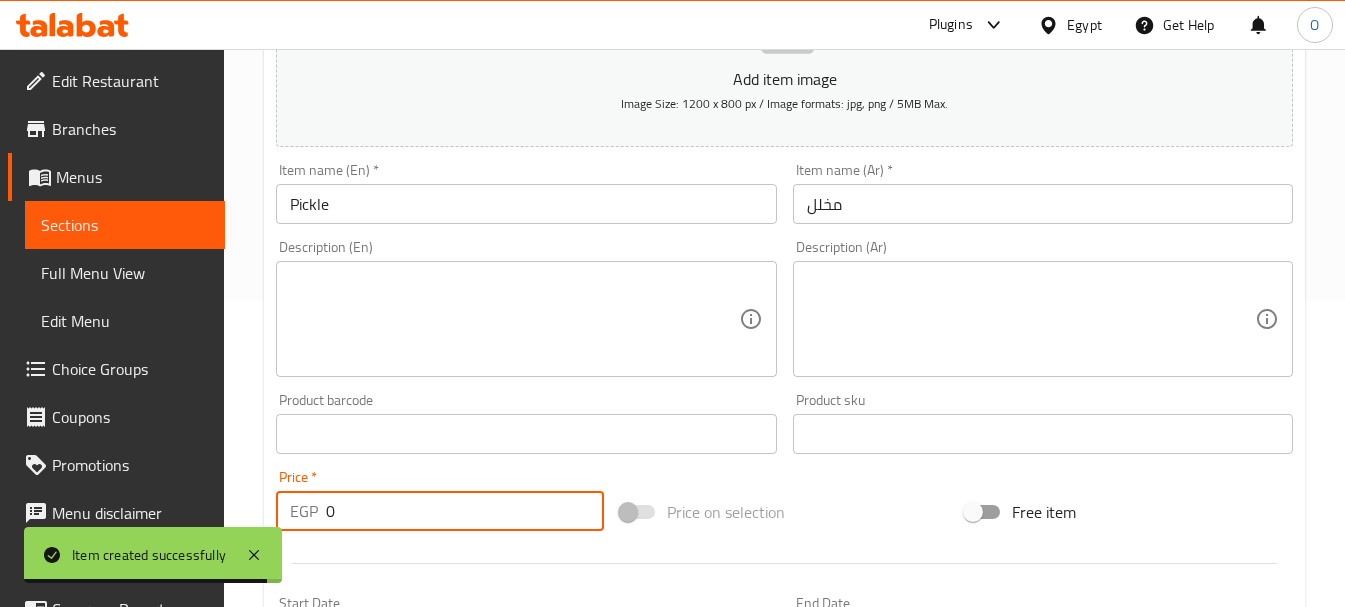 paste on "25" 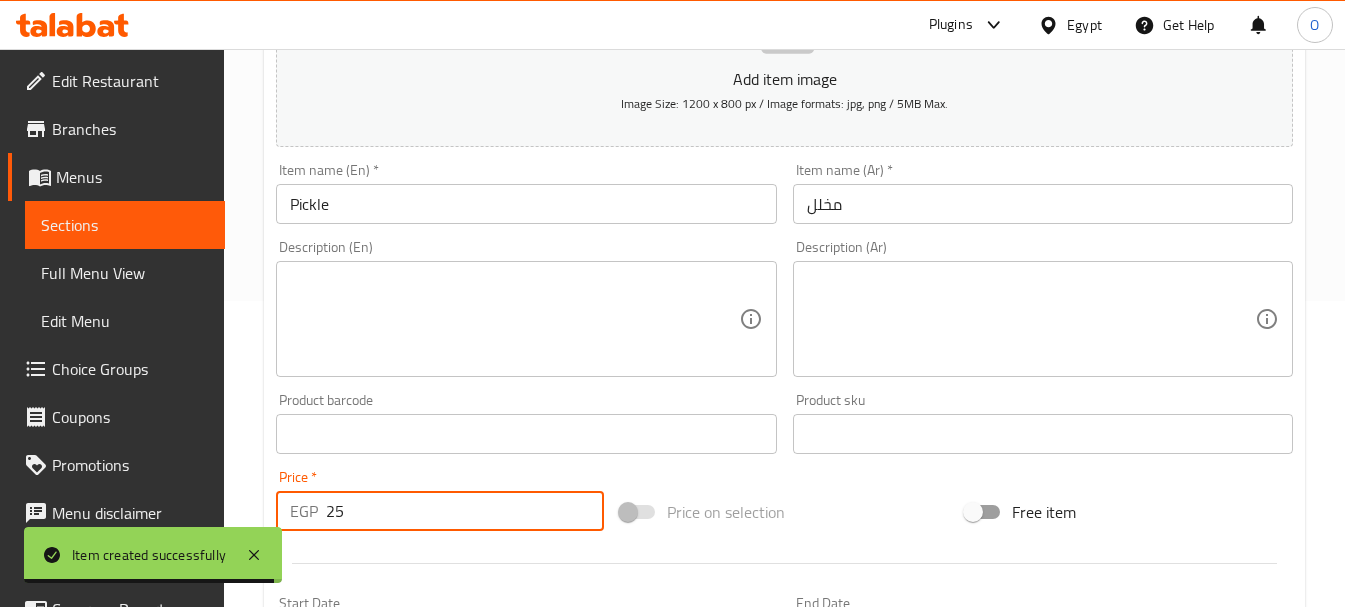 type on "25" 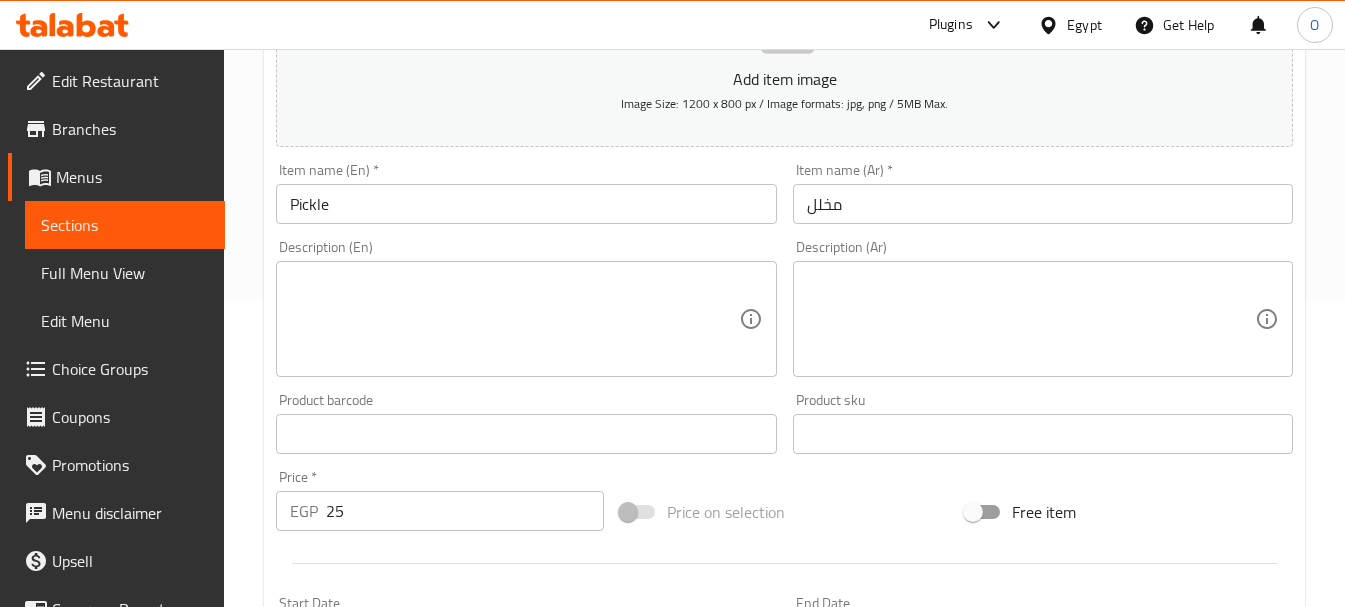 click at bounding box center [784, 563] 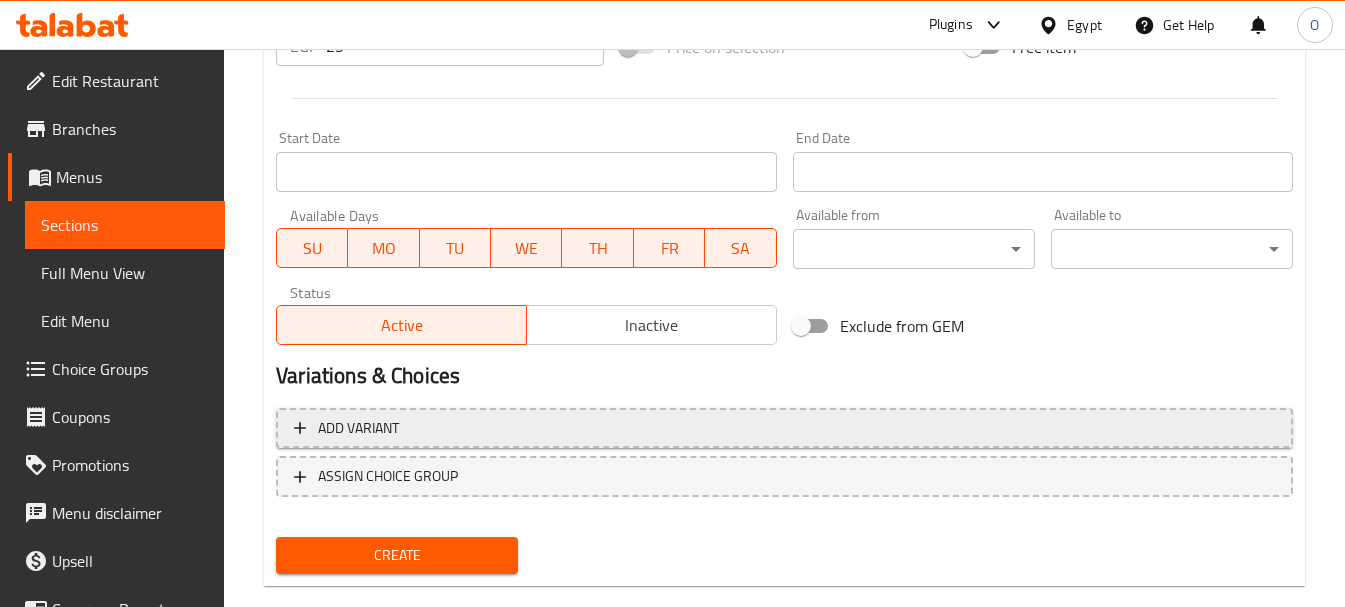 scroll, scrollTop: 806, scrollLeft: 0, axis: vertical 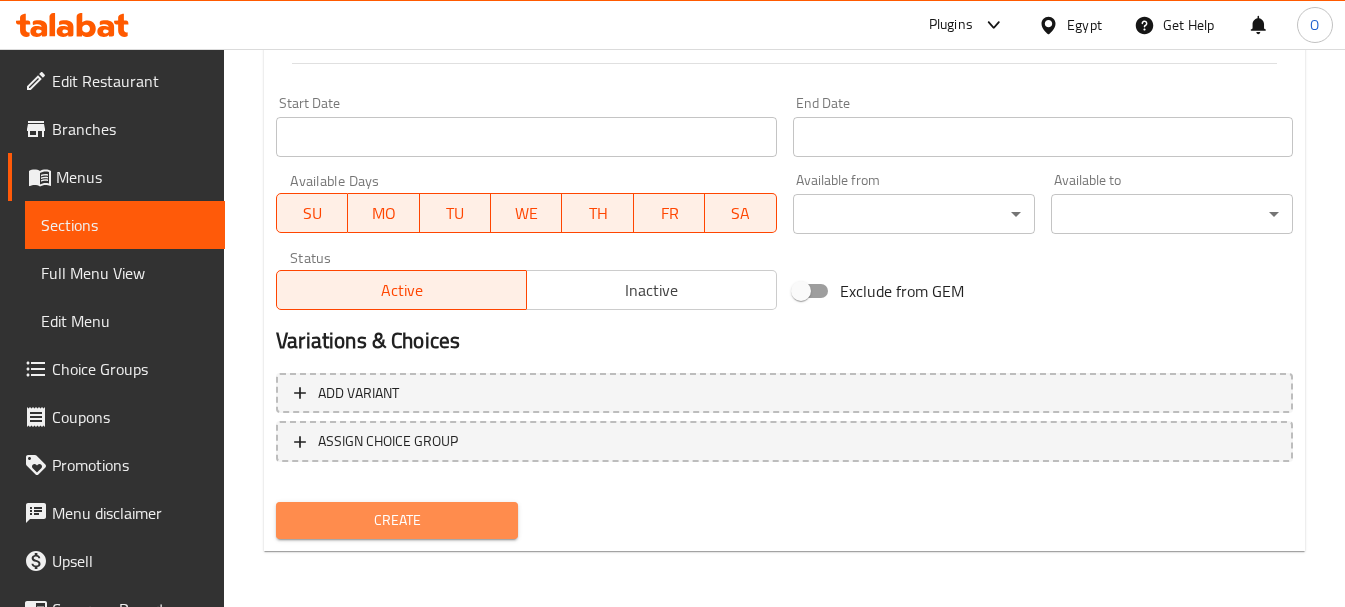 click on "Create" at bounding box center [397, 520] 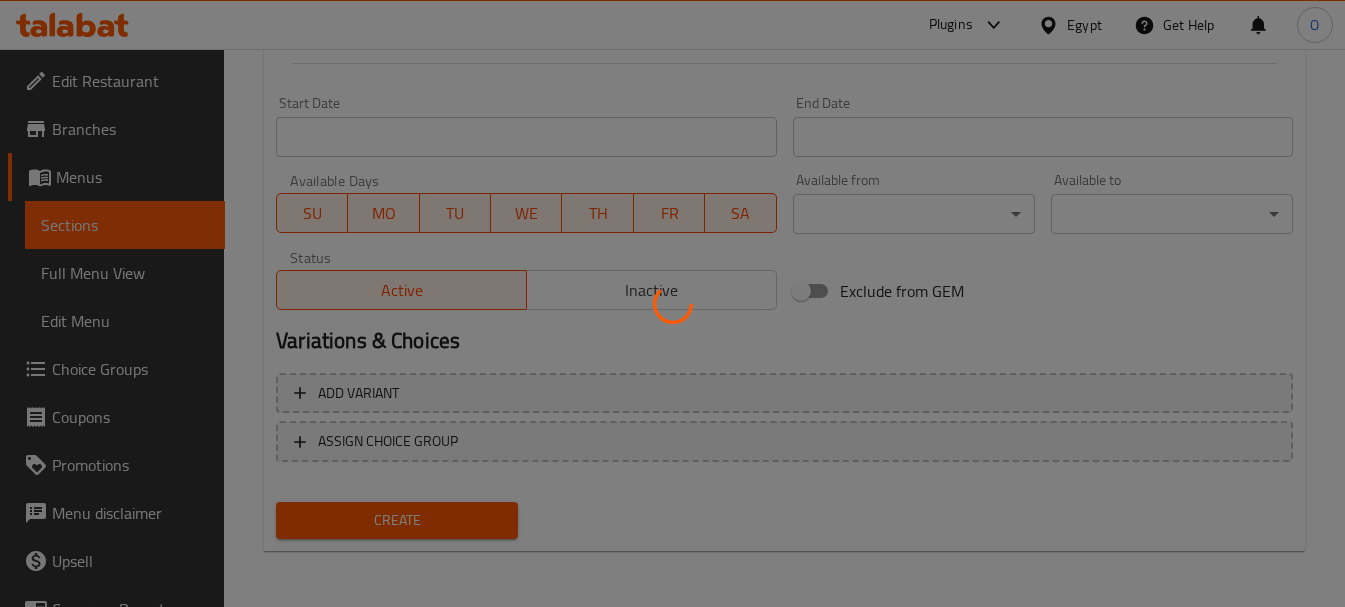 type 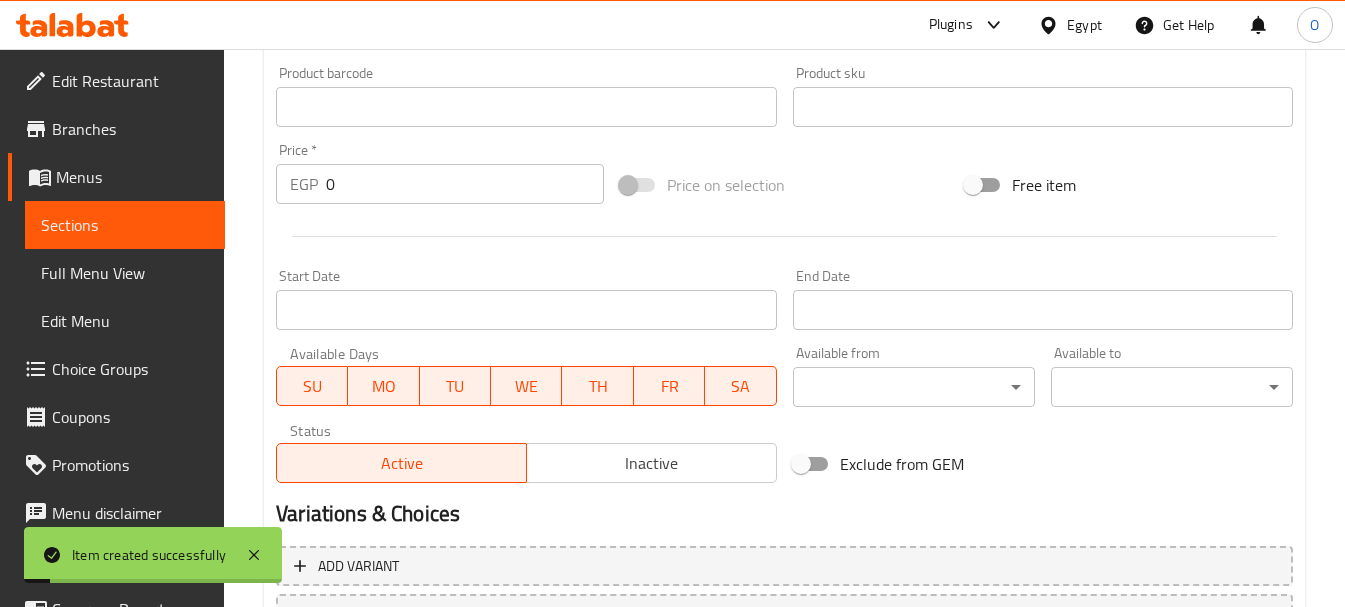 scroll, scrollTop: 406, scrollLeft: 0, axis: vertical 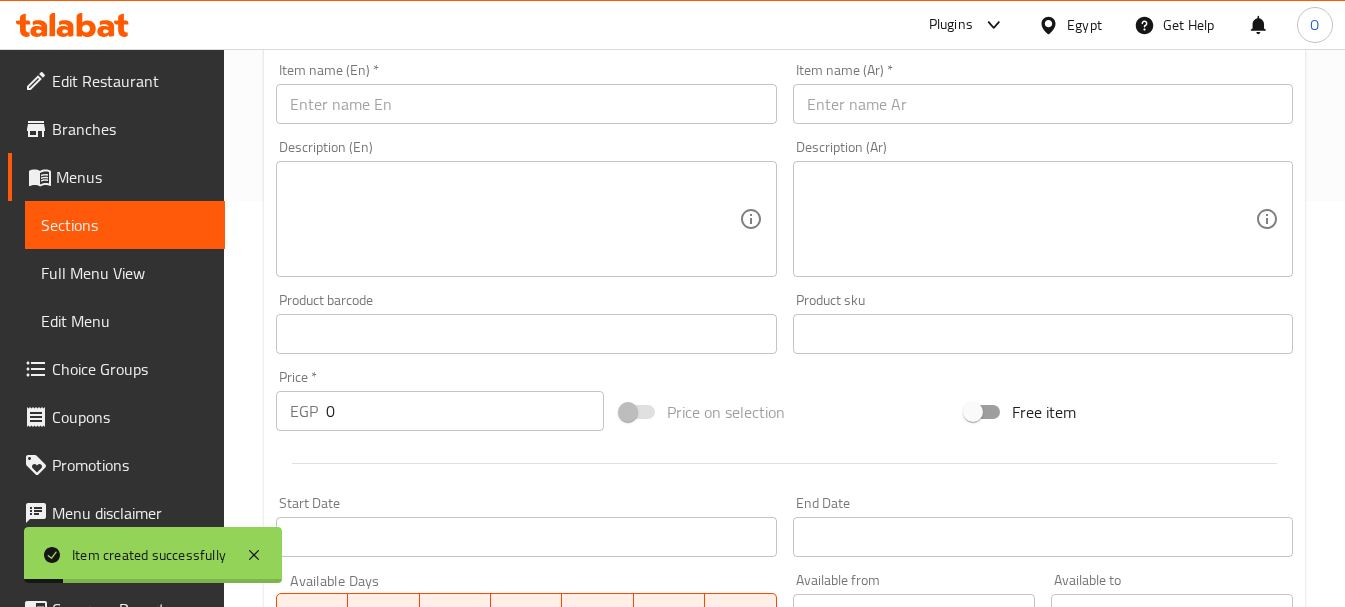 click at bounding box center [1043, 104] 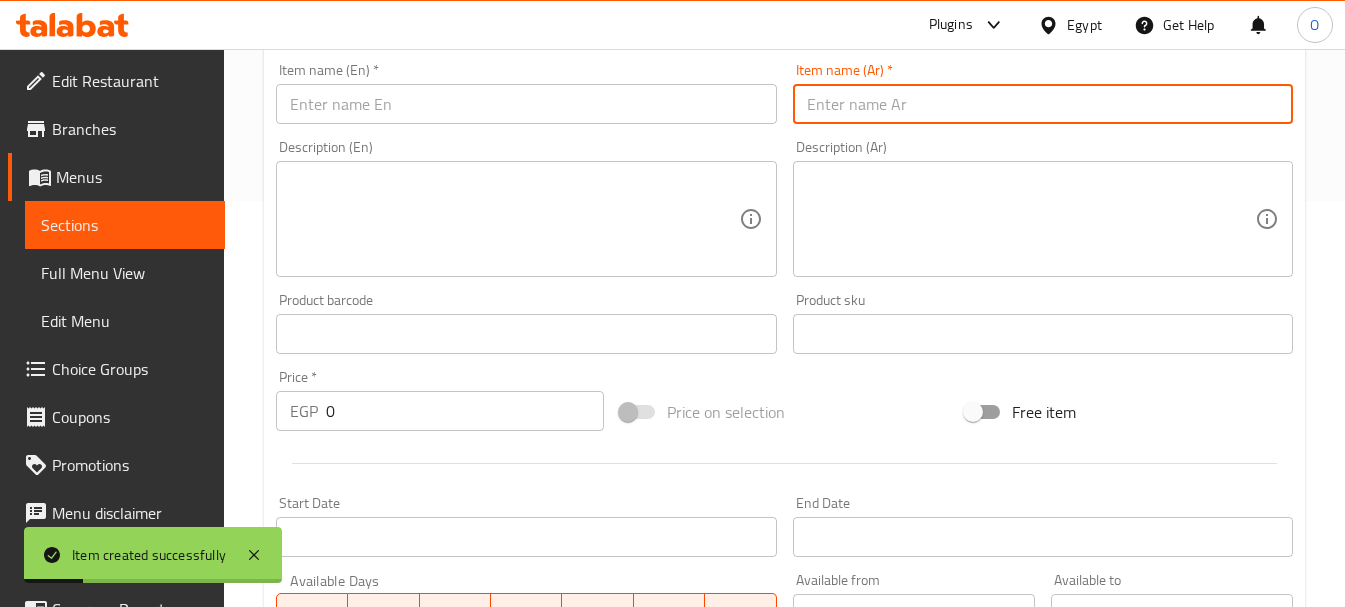 paste on "مياه معدنيه" 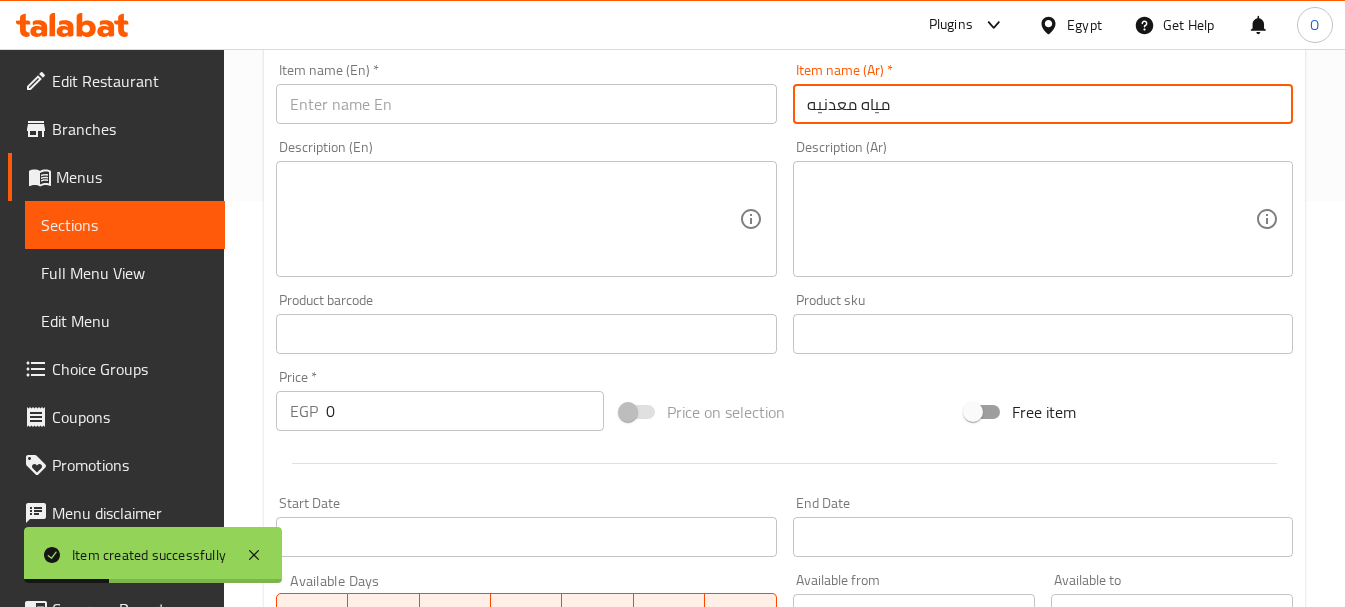 type on "مياه معدنيه" 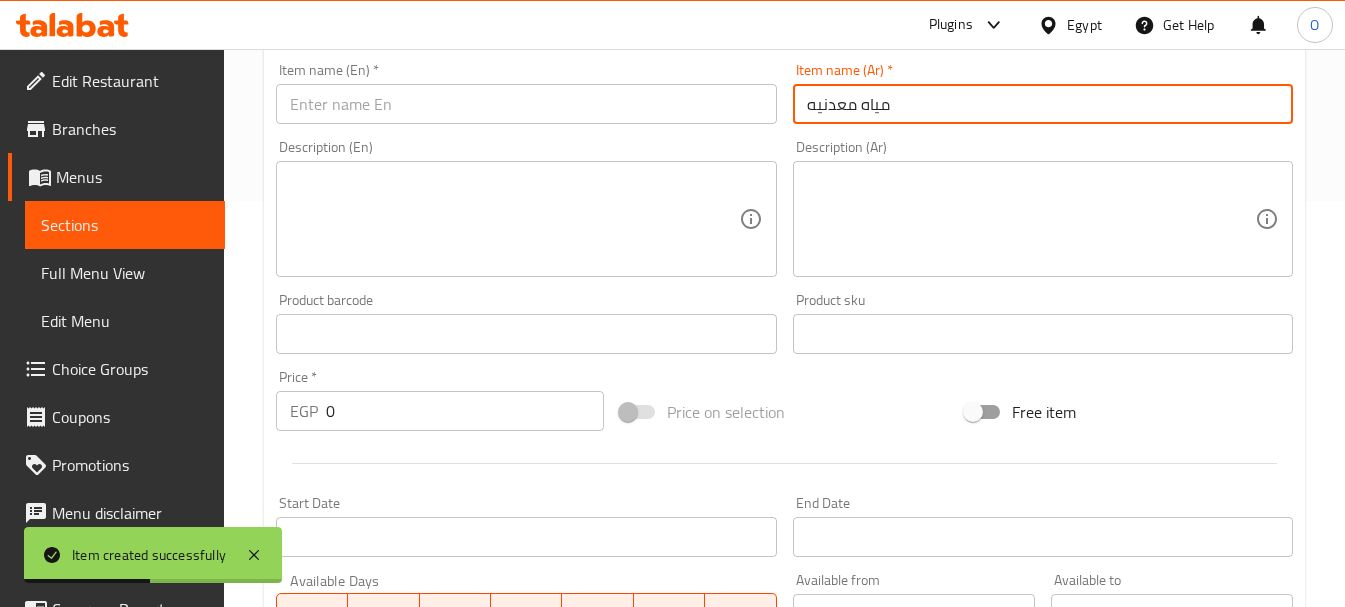 click at bounding box center [526, 104] 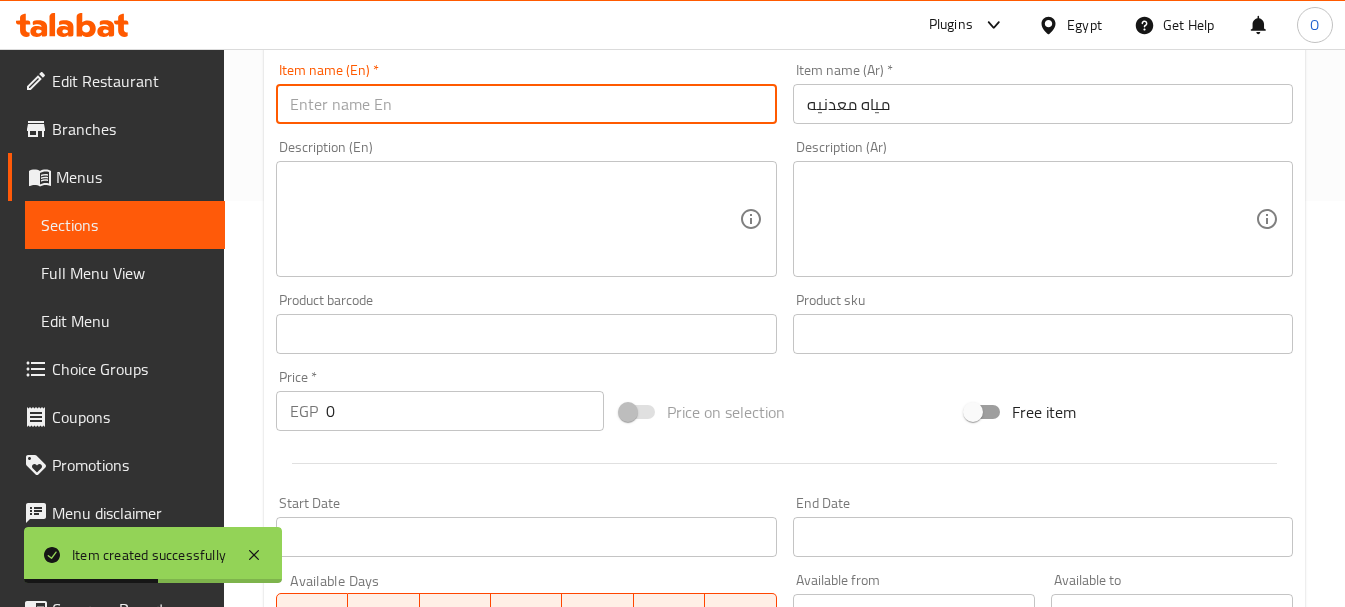paste on "Mineral Water" 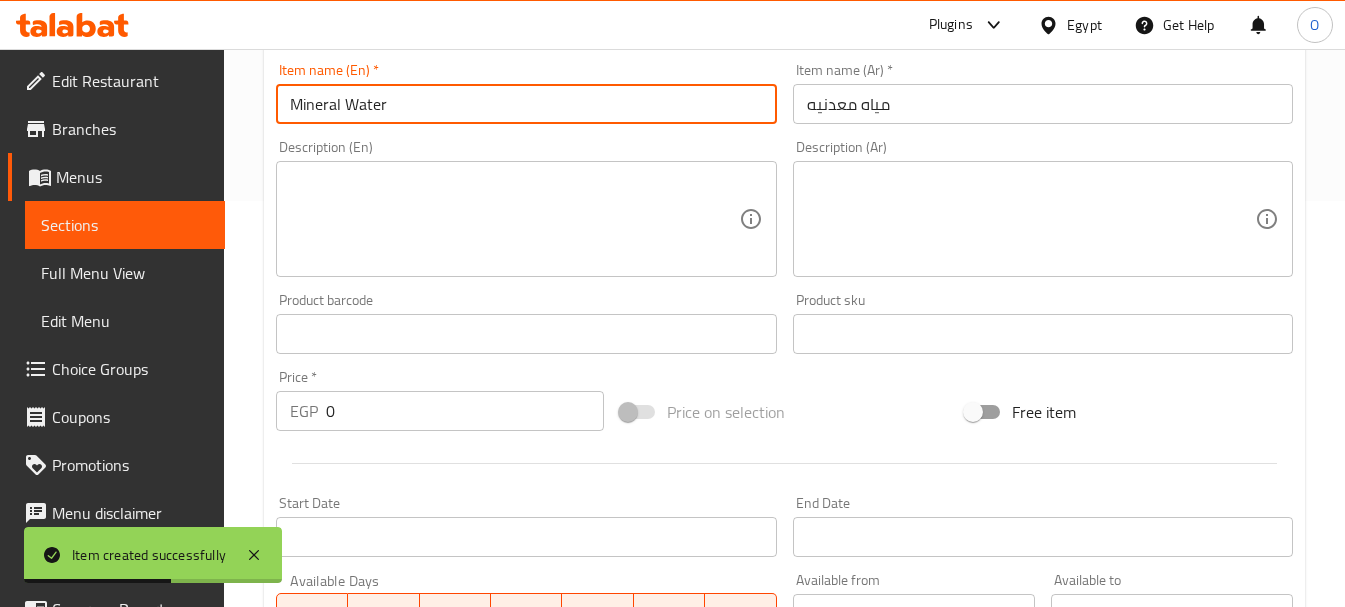 type on "Mineral Water" 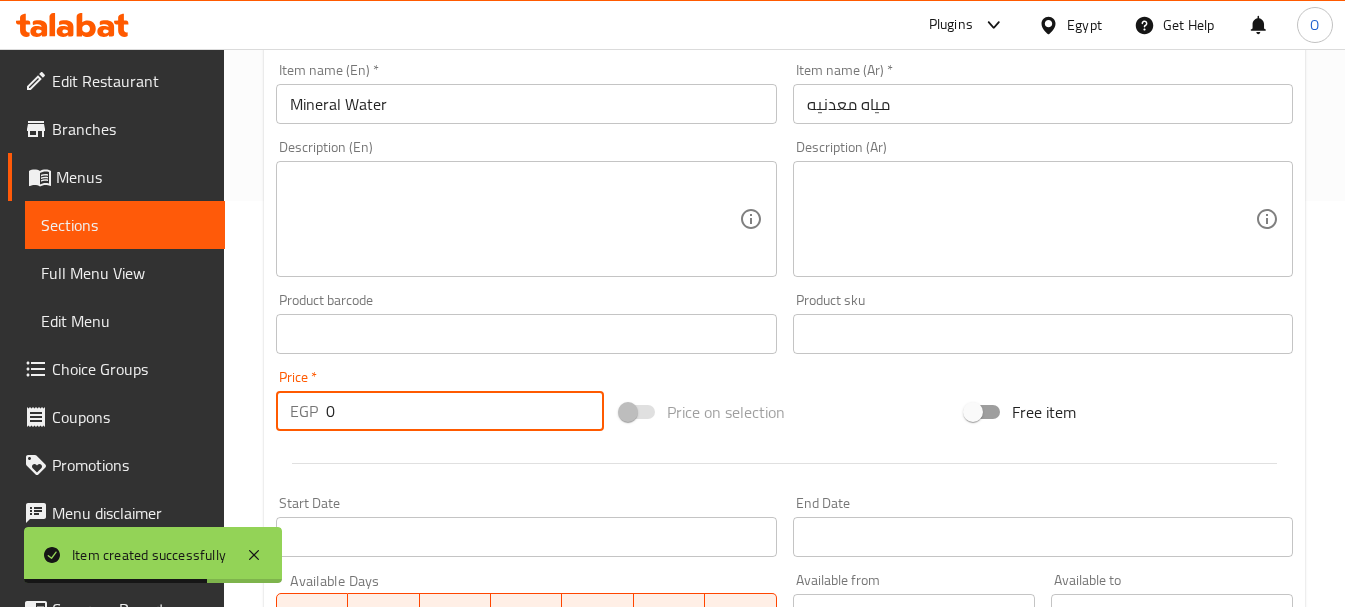 drag, startPoint x: 350, startPoint y: 419, endPoint x: 314, endPoint y: 420, distance: 36.013885 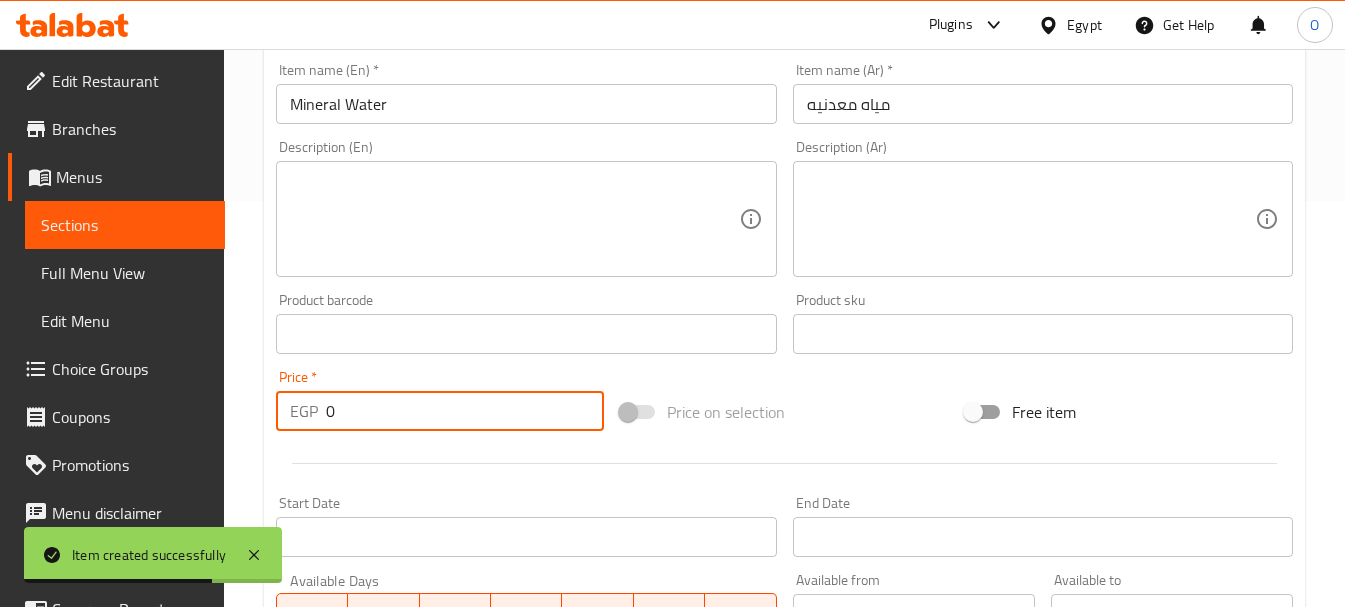 paste on "15" 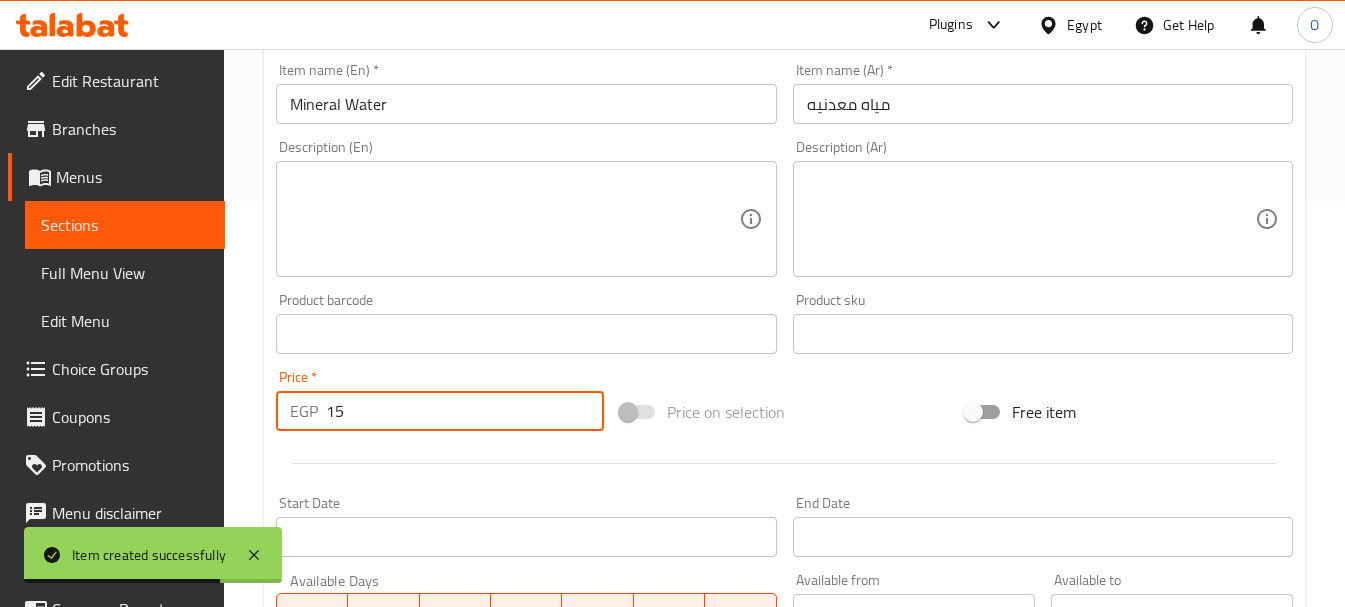 type on "15" 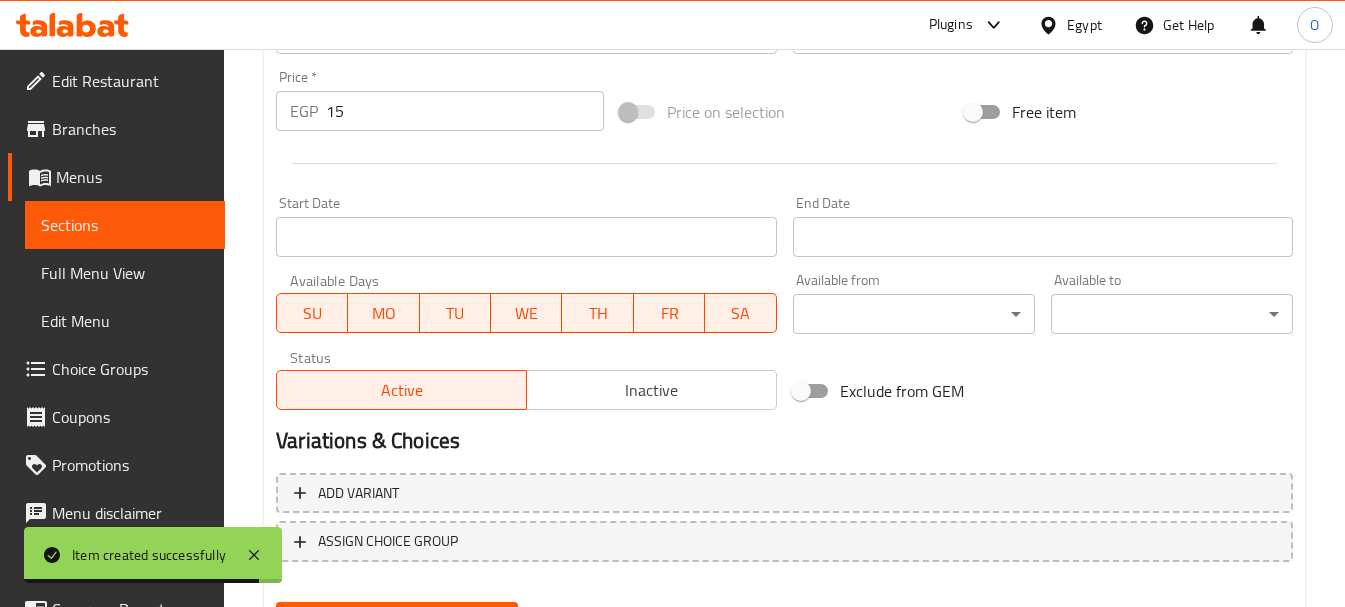 scroll, scrollTop: 806, scrollLeft: 0, axis: vertical 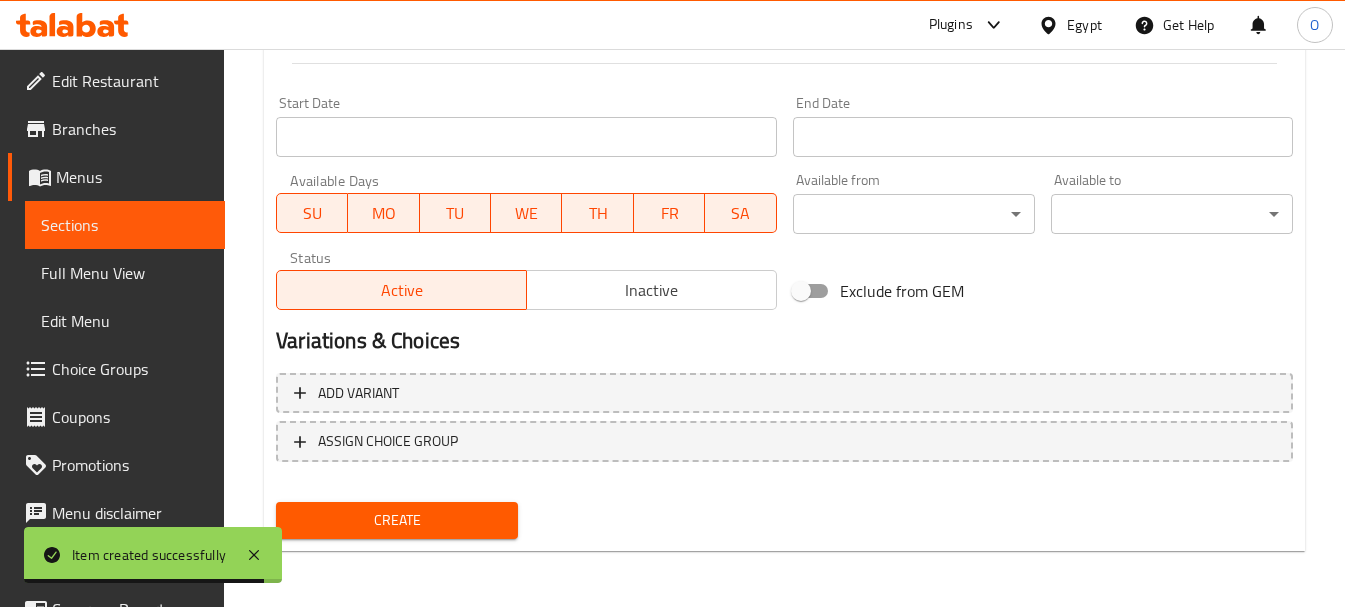 click on "Create" at bounding box center (397, 520) 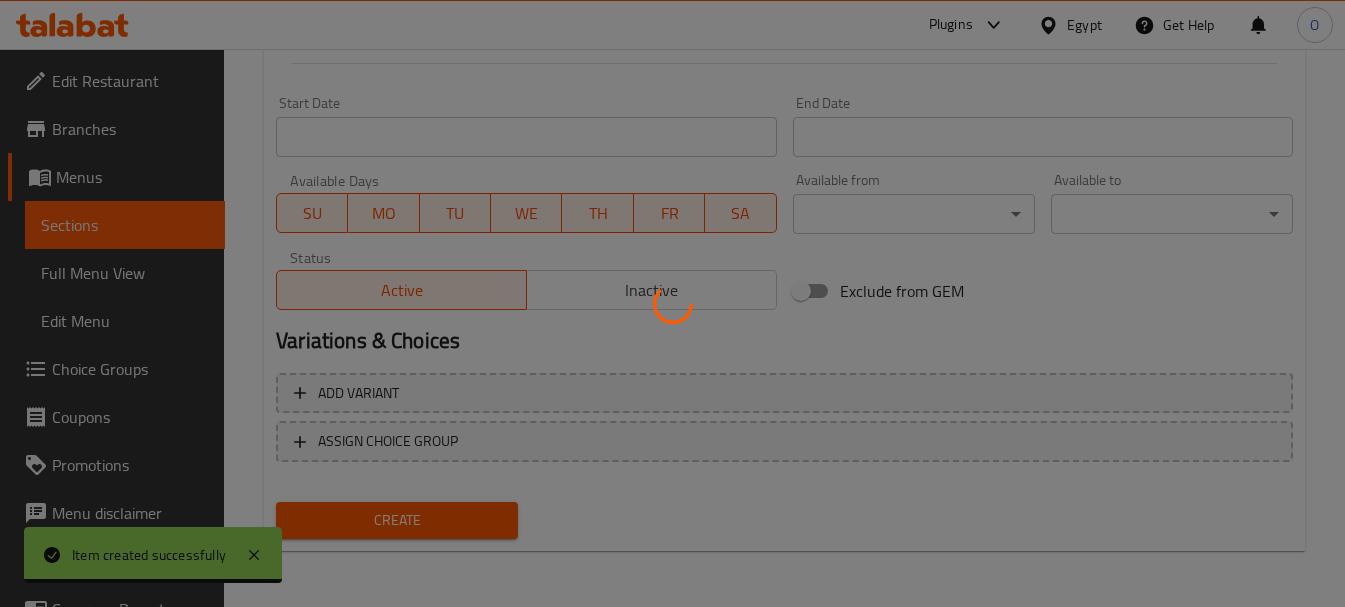 type 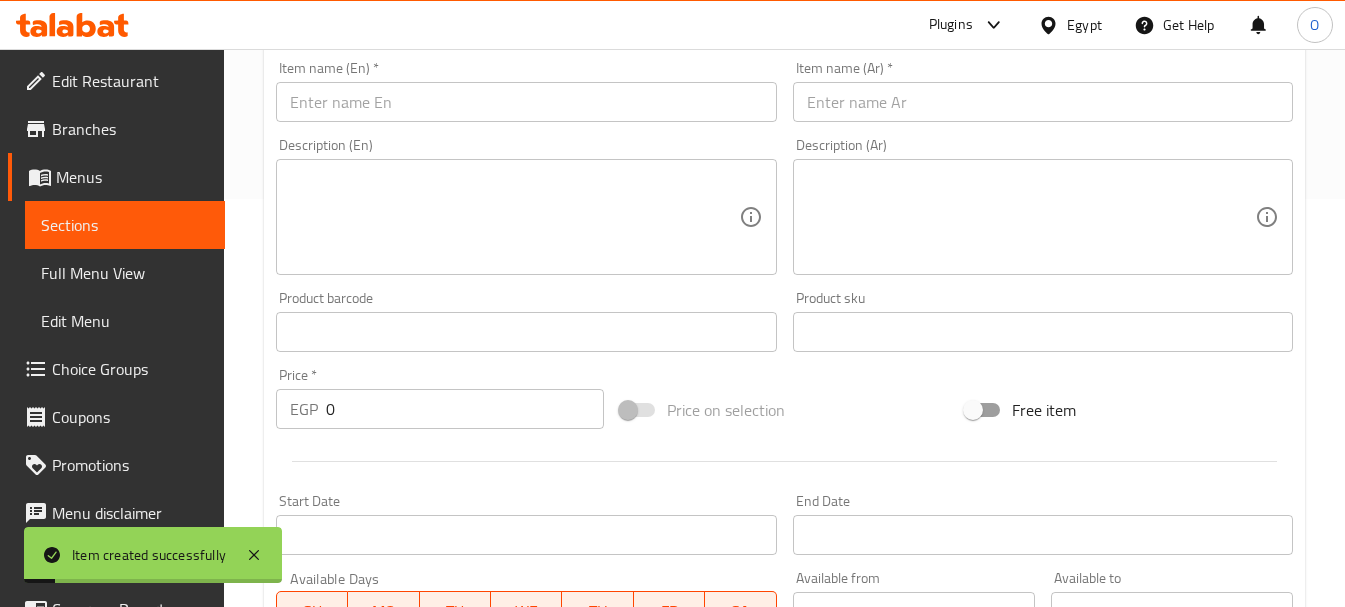 scroll, scrollTop: 406, scrollLeft: 0, axis: vertical 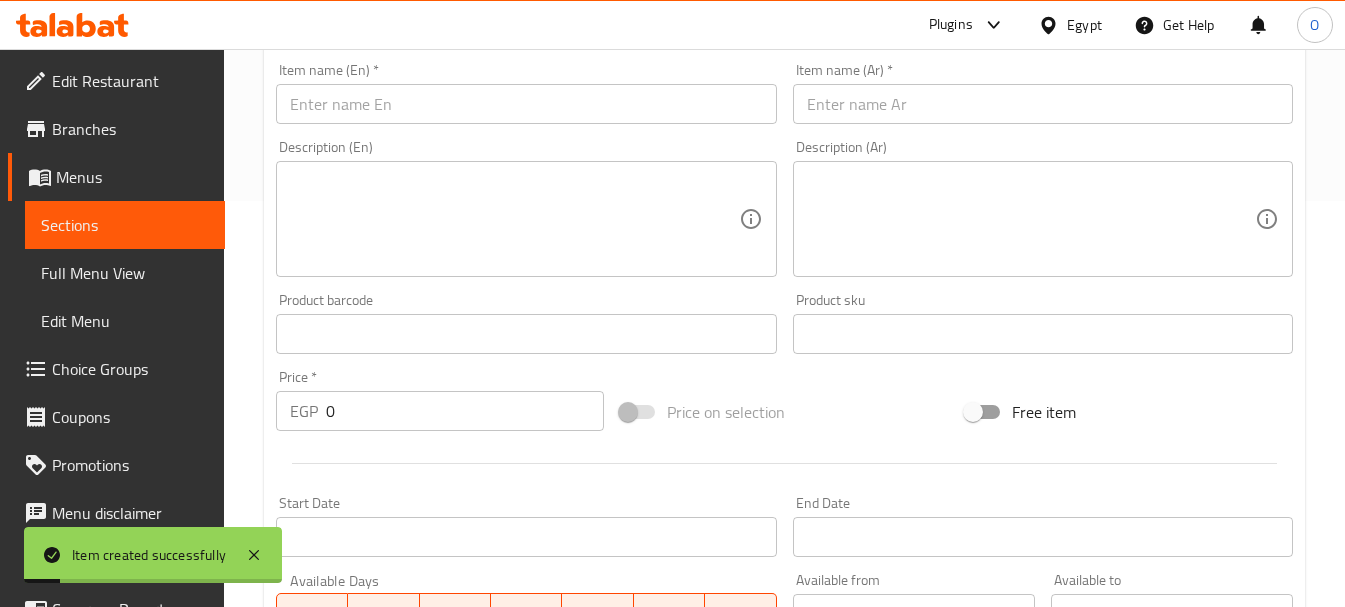 click at bounding box center [1043, 104] 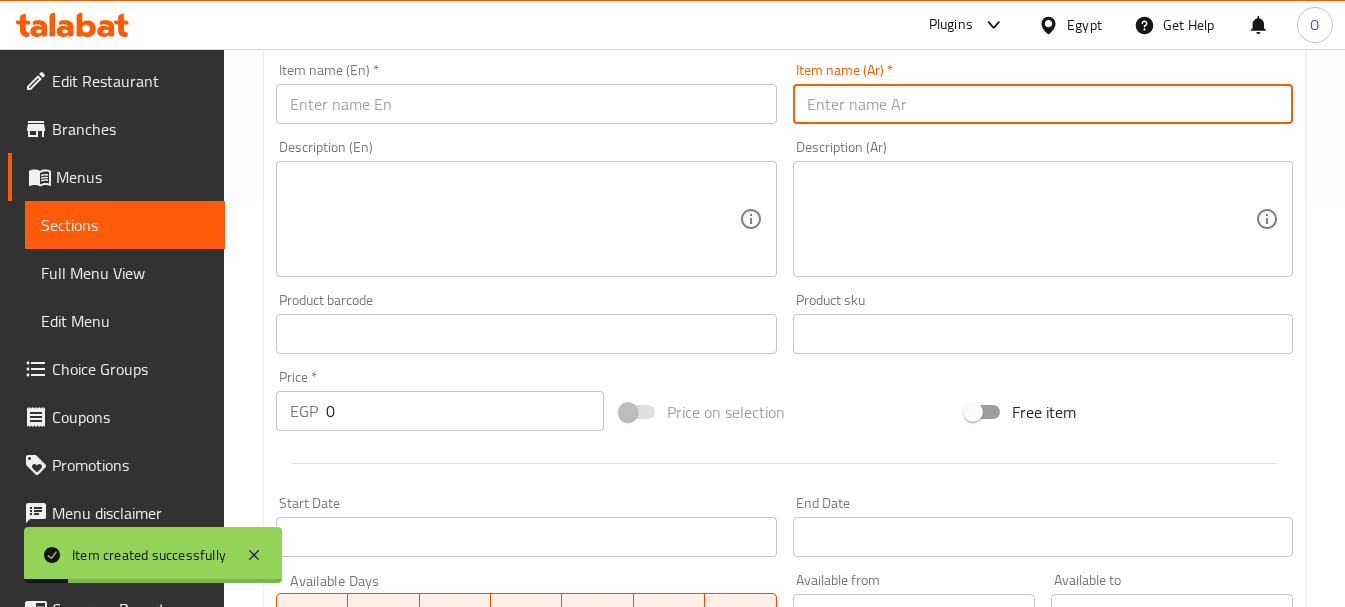 paste on "بيج كولا" 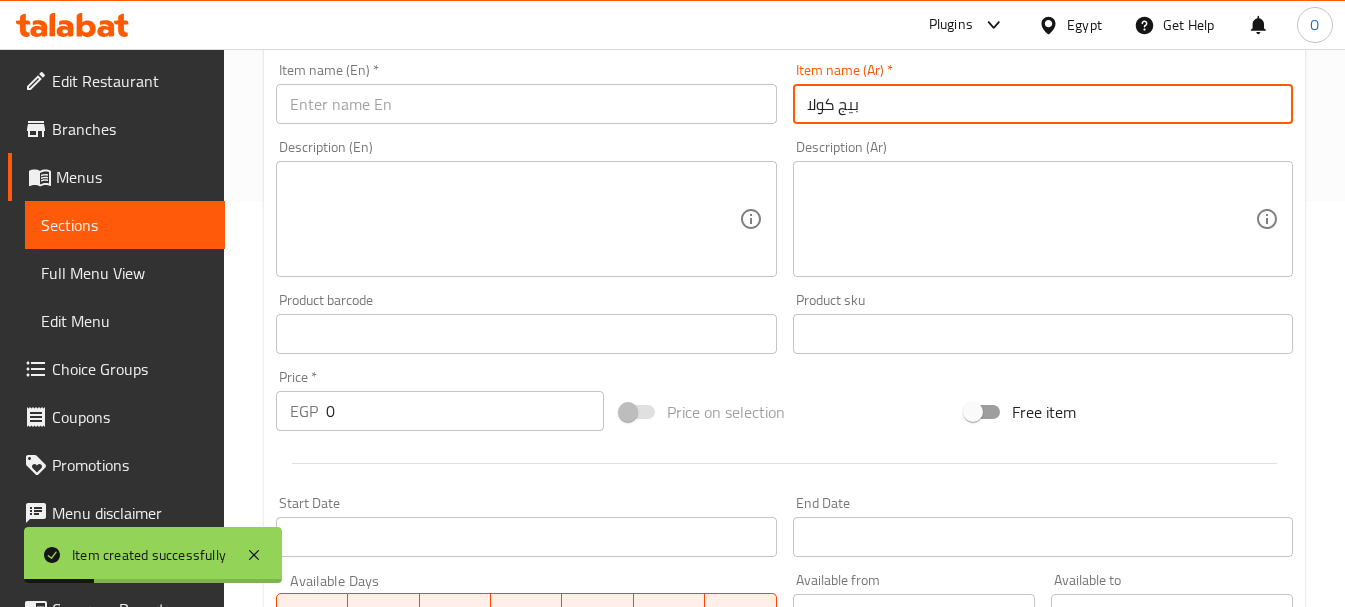 type on "بيج كولا" 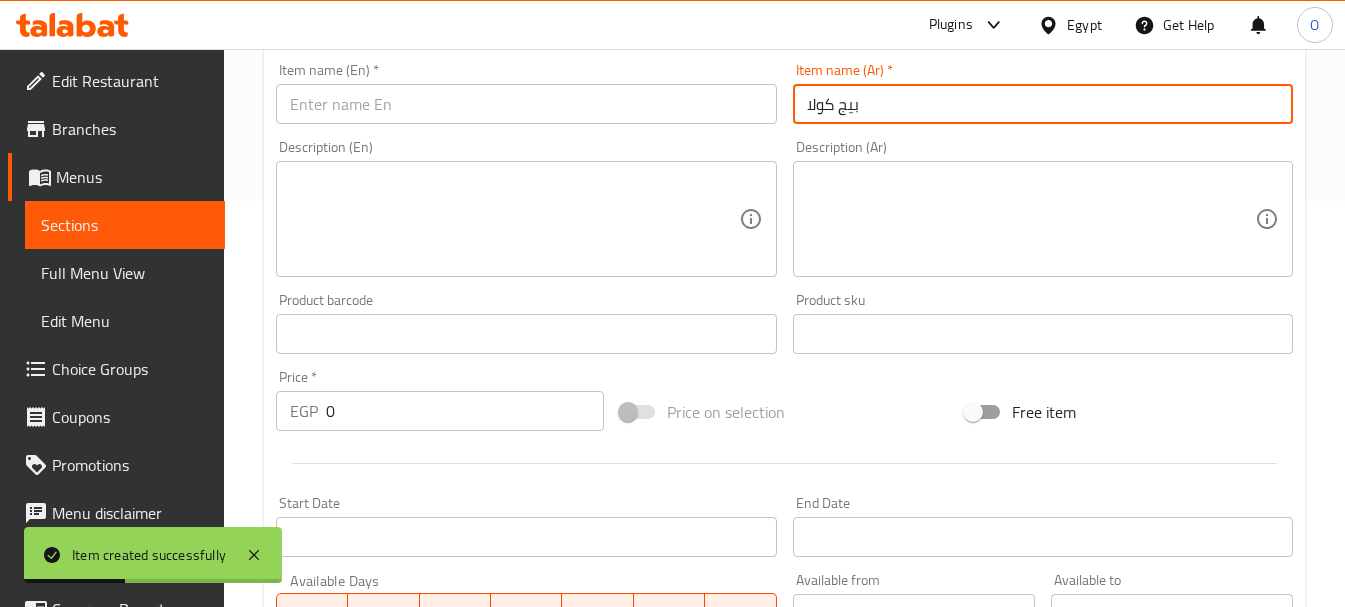 click on "Item name (En)   * Item name (En)  *" at bounding box center [526, 93] 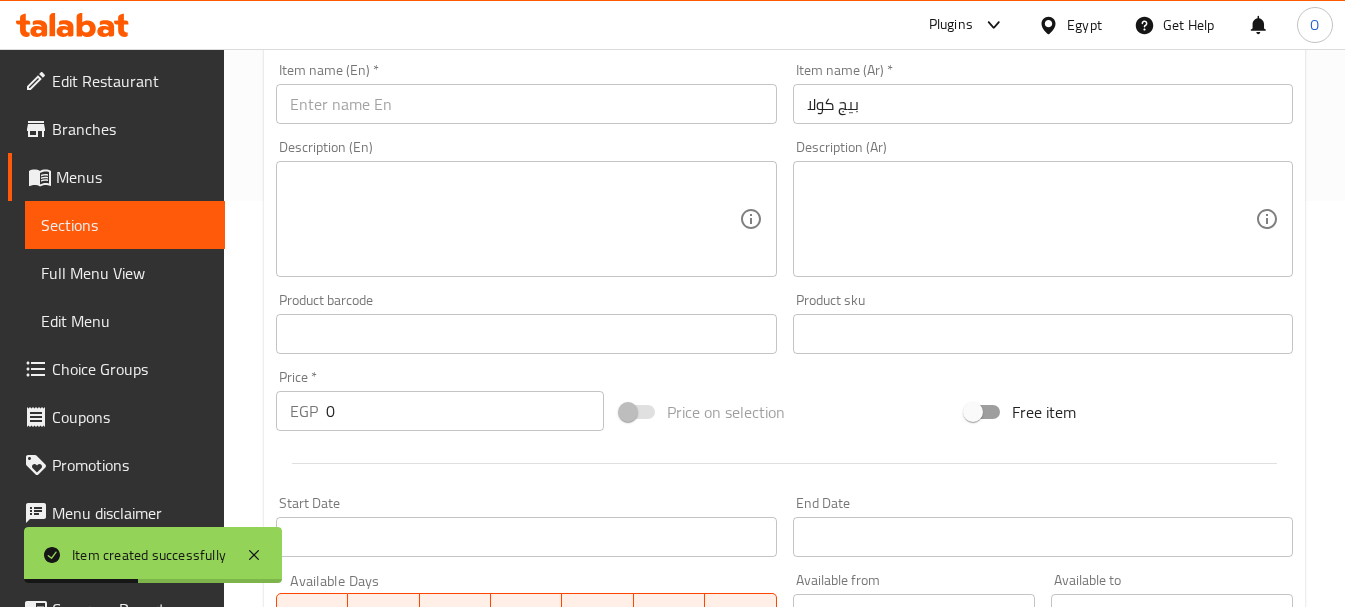 click on "Item name (En)   * Item name (En)  *" at bounding box center [526, 93] 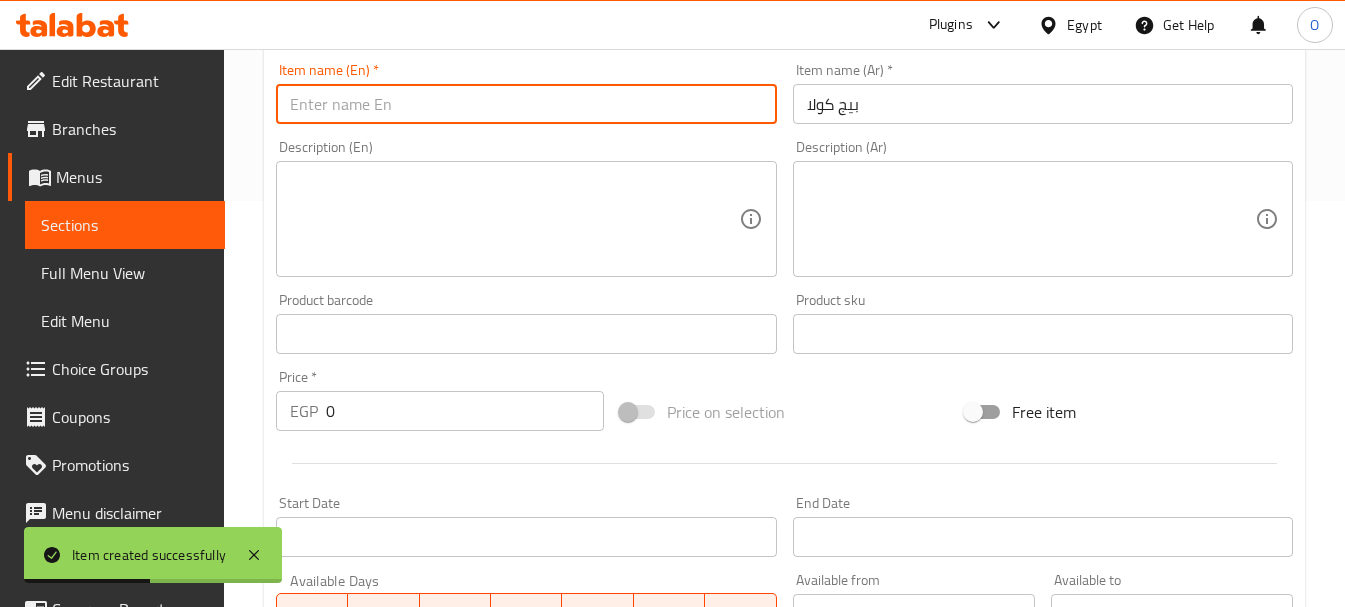 click at bounding box center [526, 104] 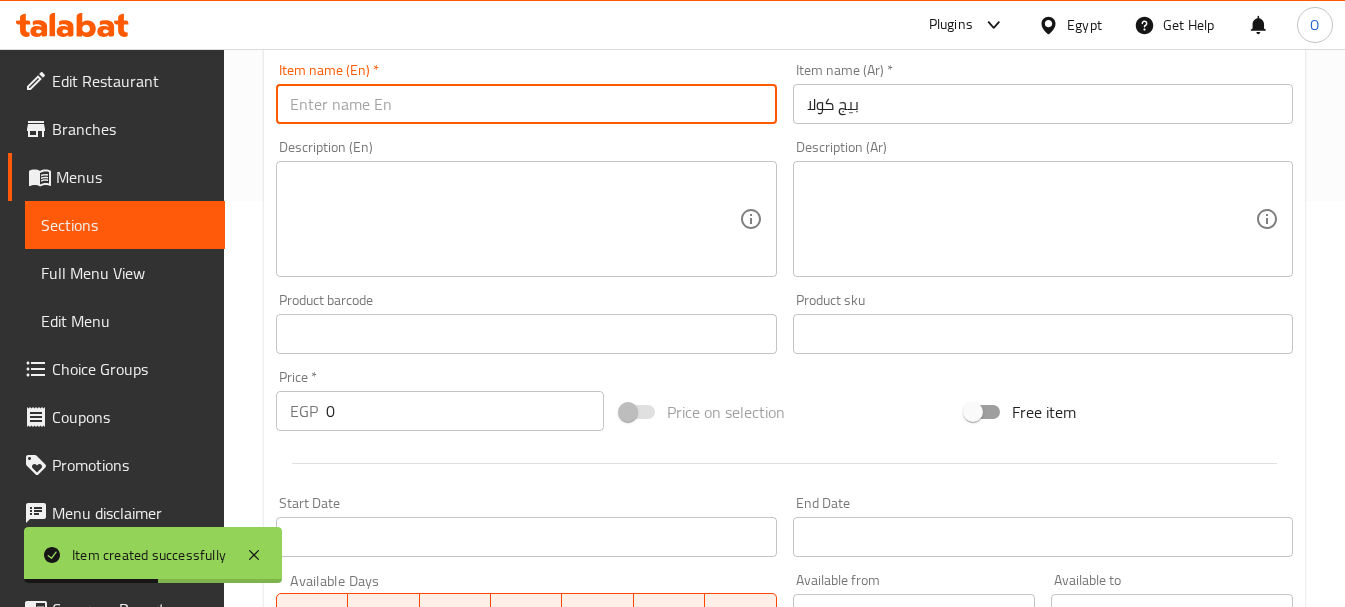 paste on "Big Cola" 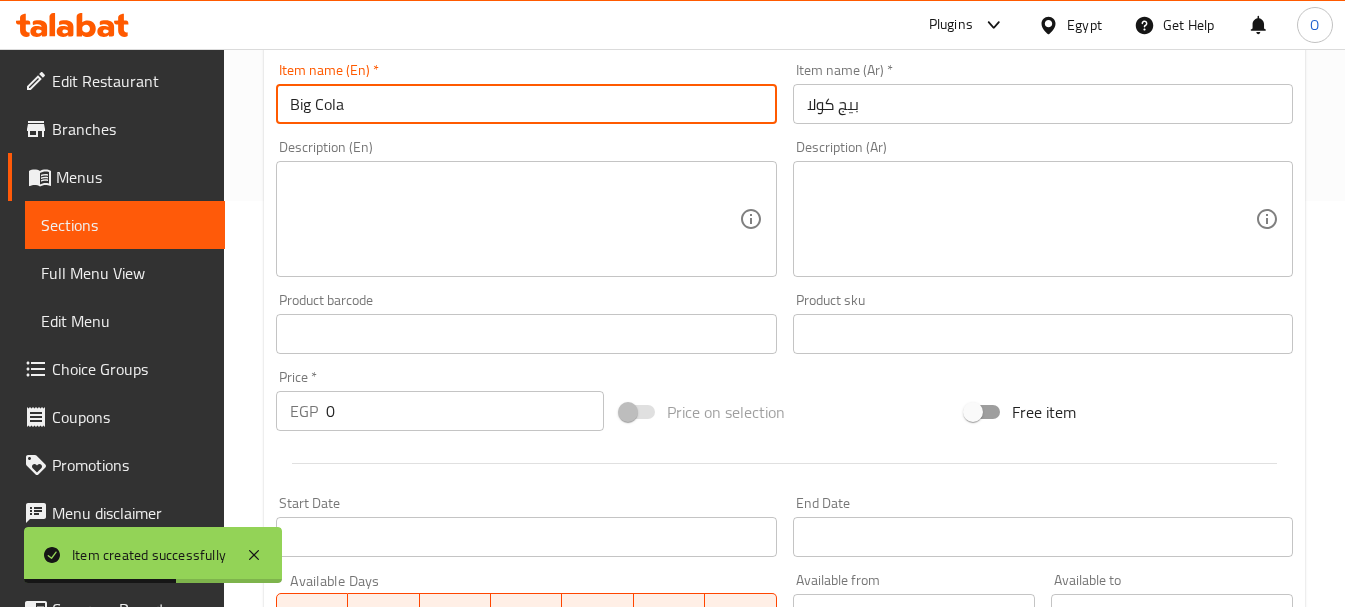 type on "Big Cola" 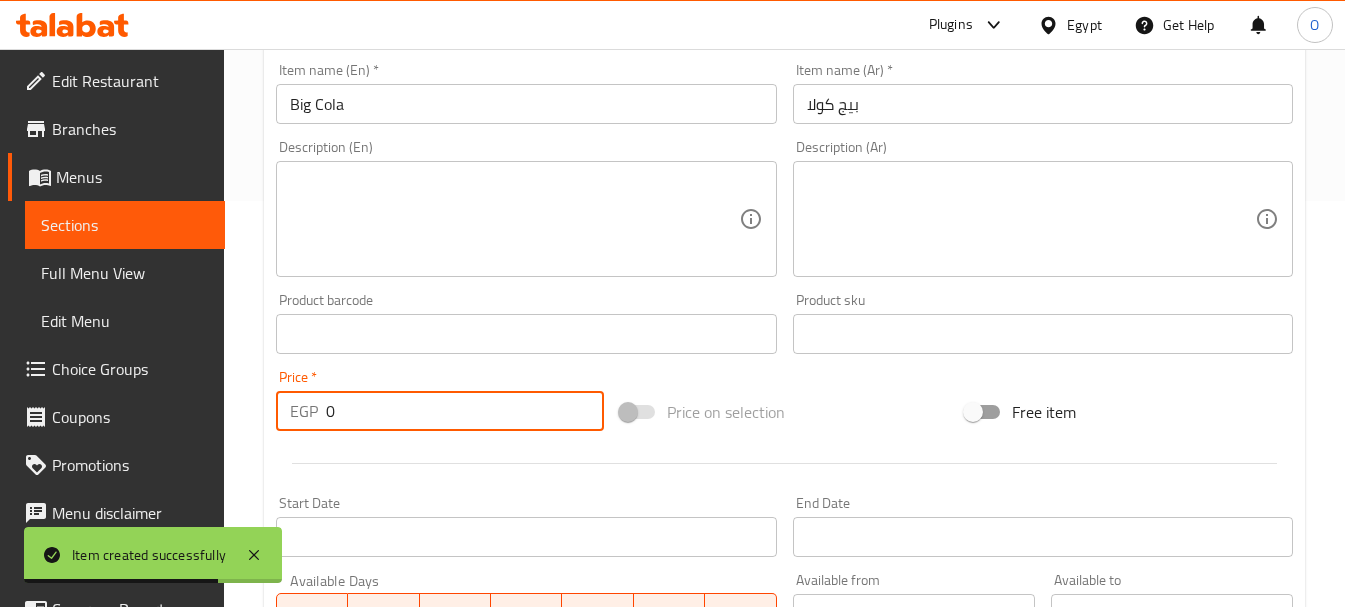 drag, startPoint x: 342, startPoint y: 409, endPoint x: 297, endPoint y: 410, distance: 45.01111 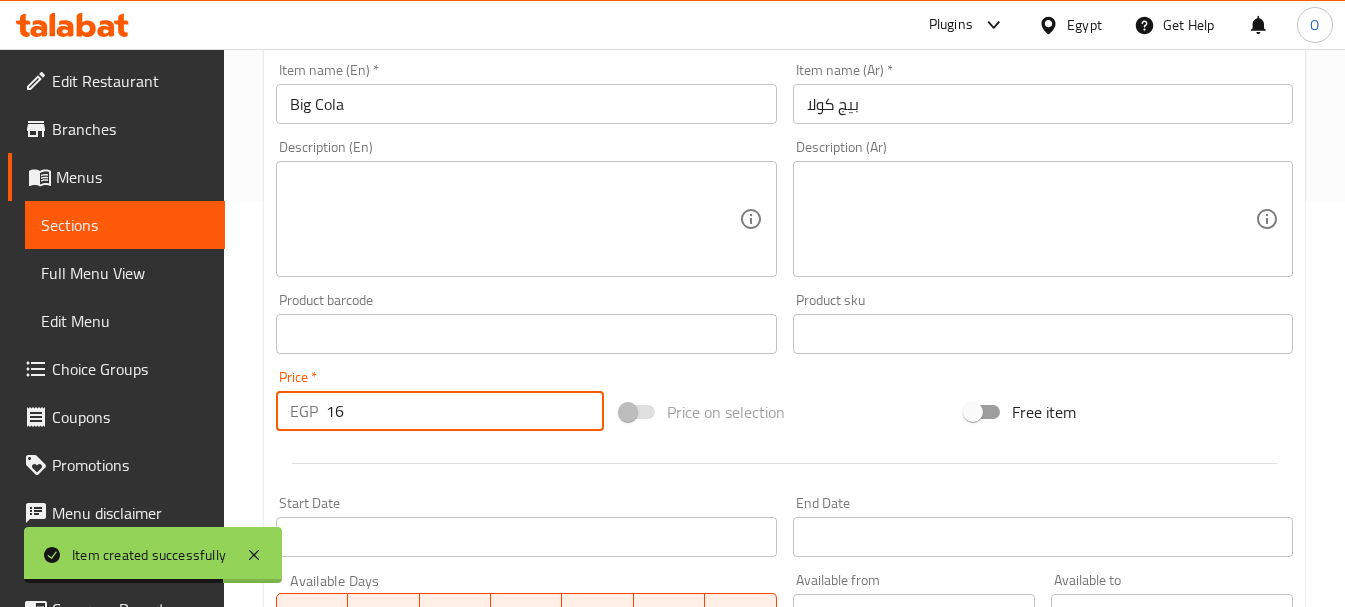 type on "16" 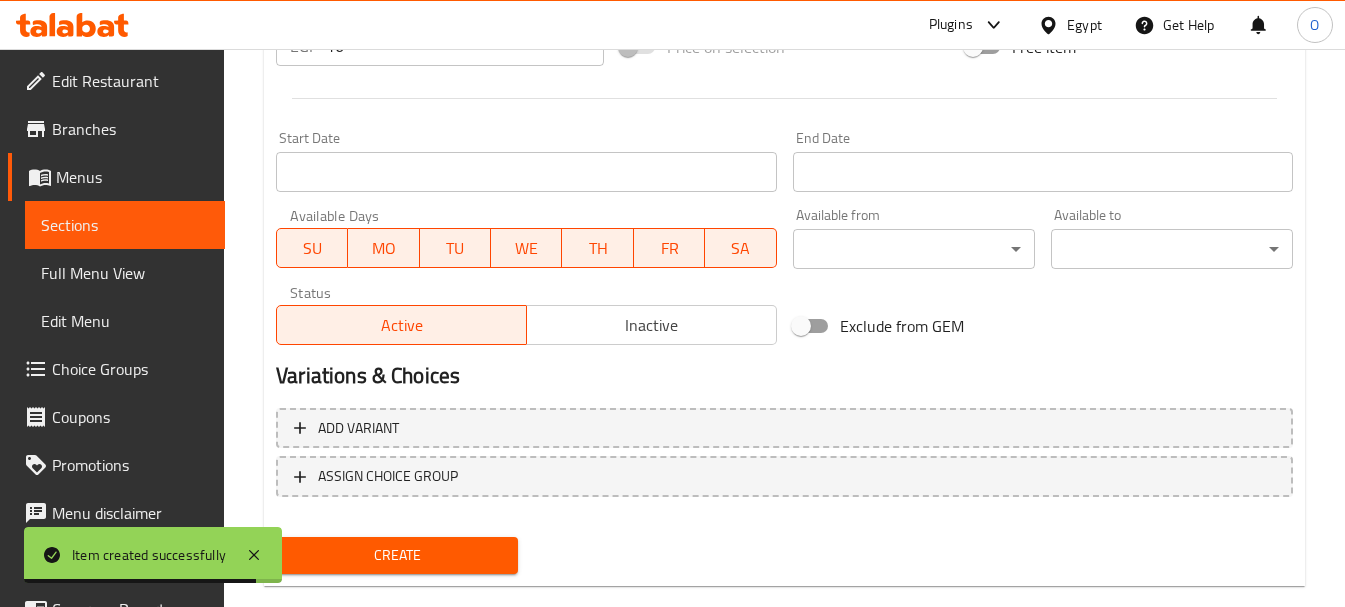 scroll, scrollTop: 806, scrollLeft: 0, axis: vertical 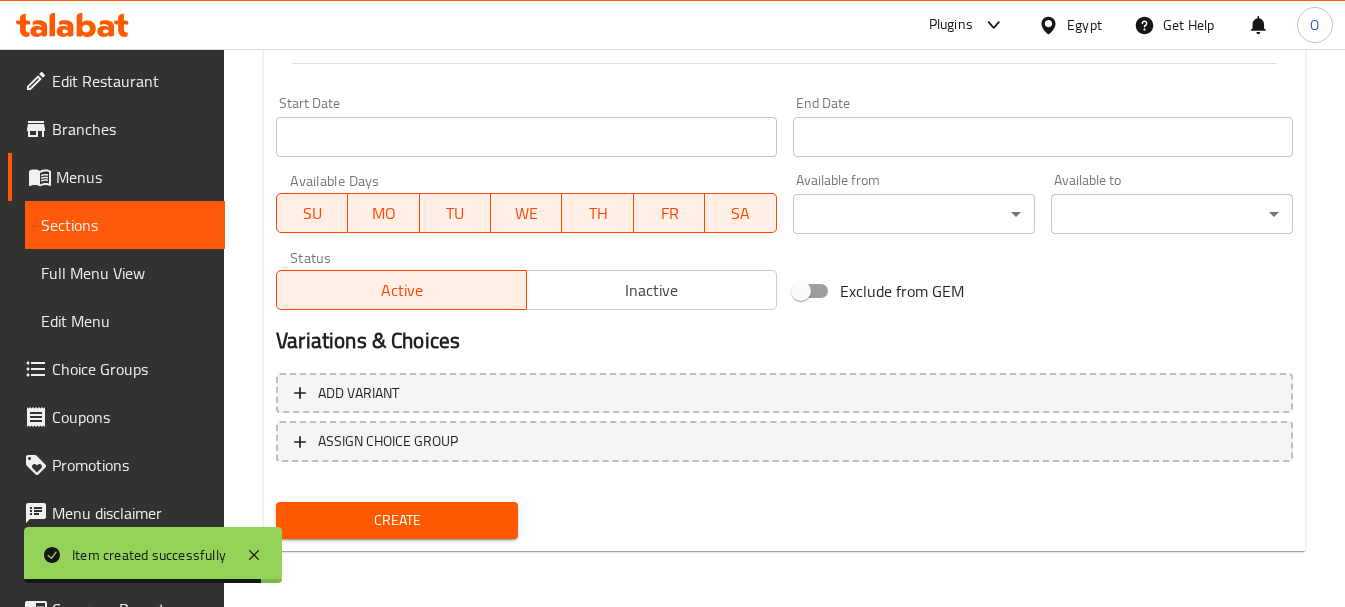 click on "Create" at bounding box center (397, 520) 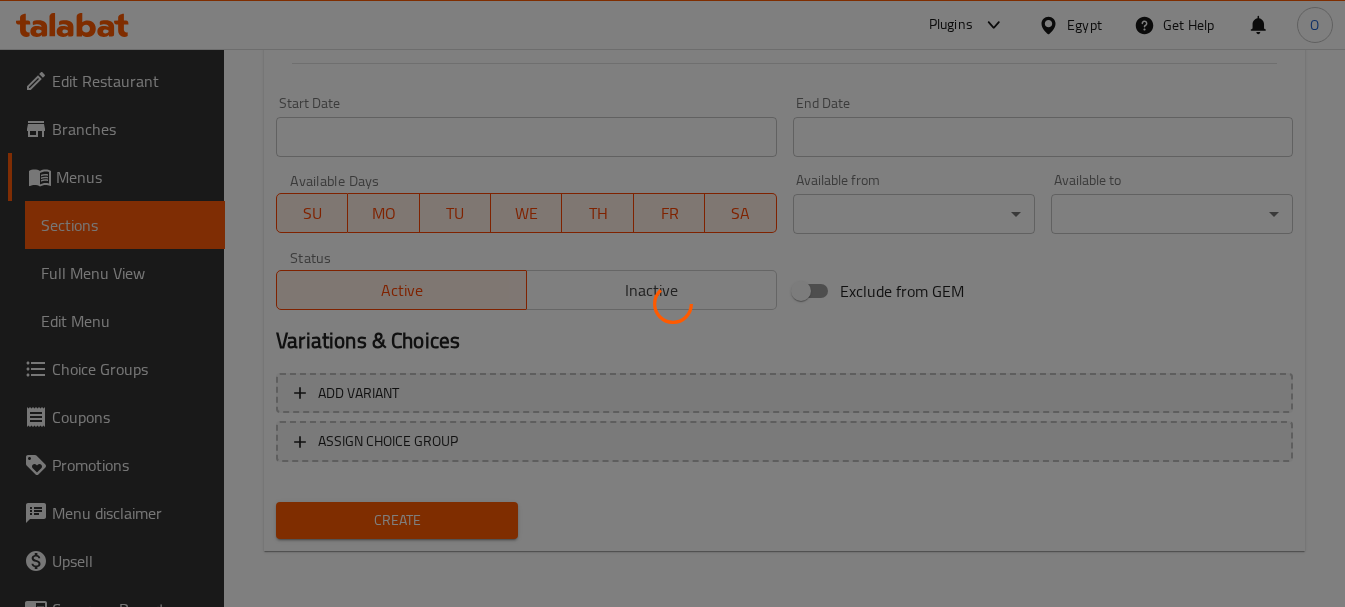 type 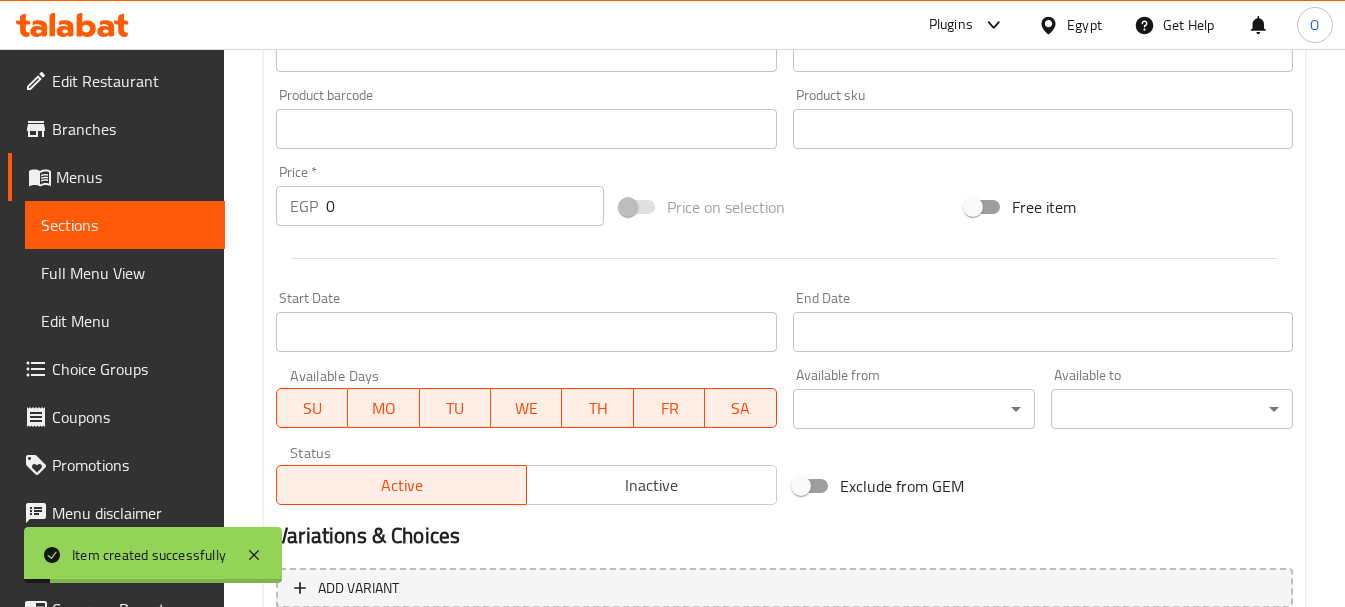 scroll, scrollTop: 406, scrollLeft: 0, axis: vertical 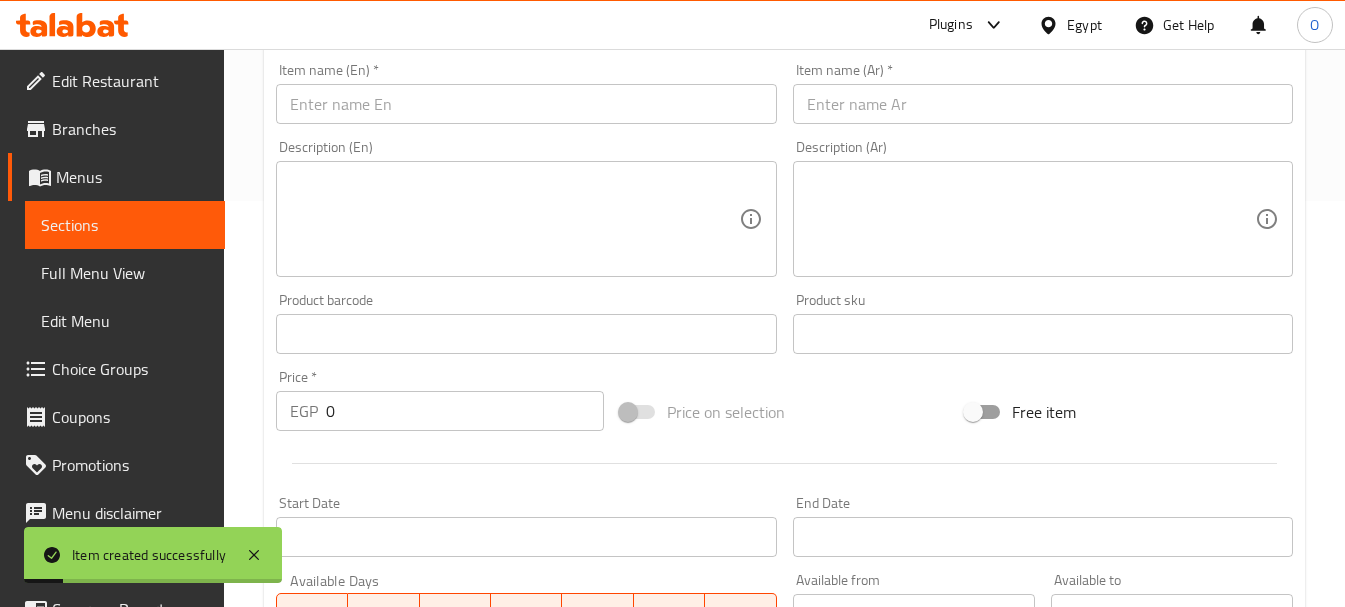 click at bounding box center [1043, 104] 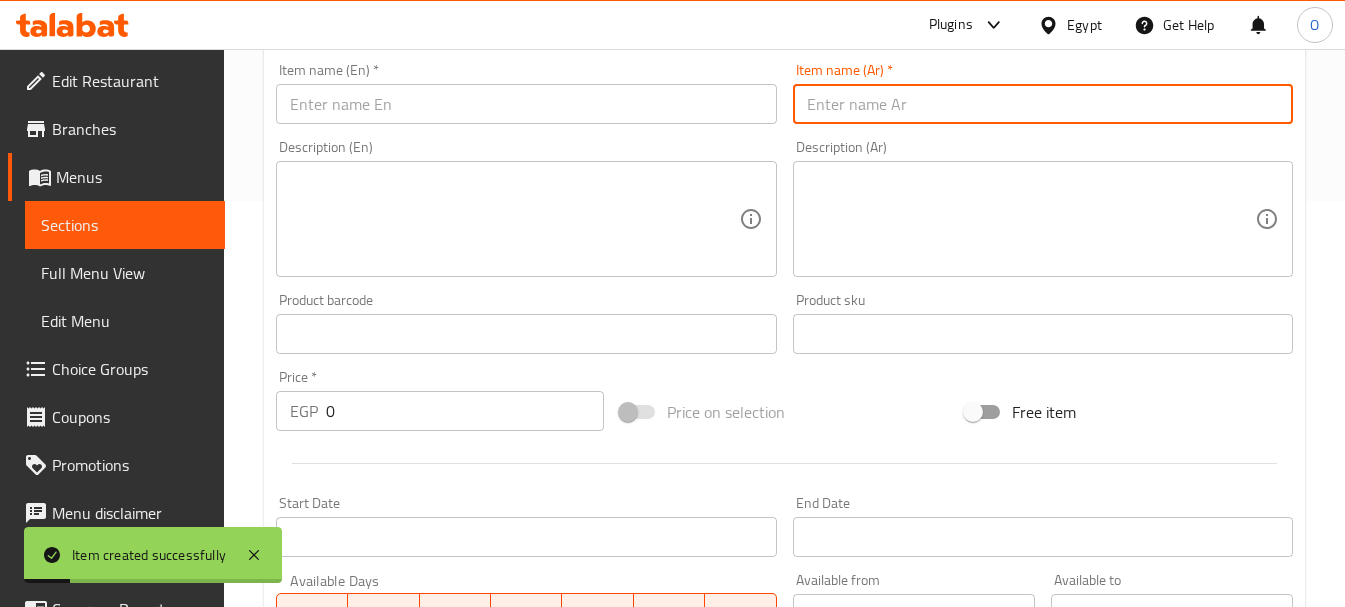 paste on "في كولا" 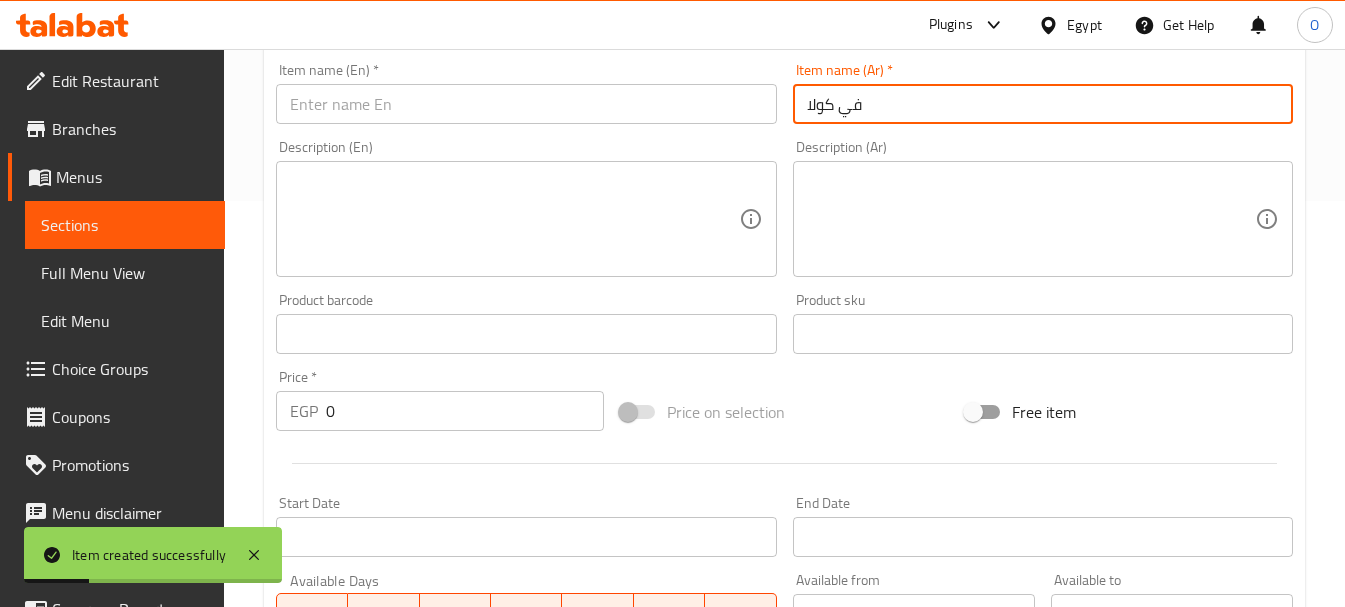 type on "في كولا" 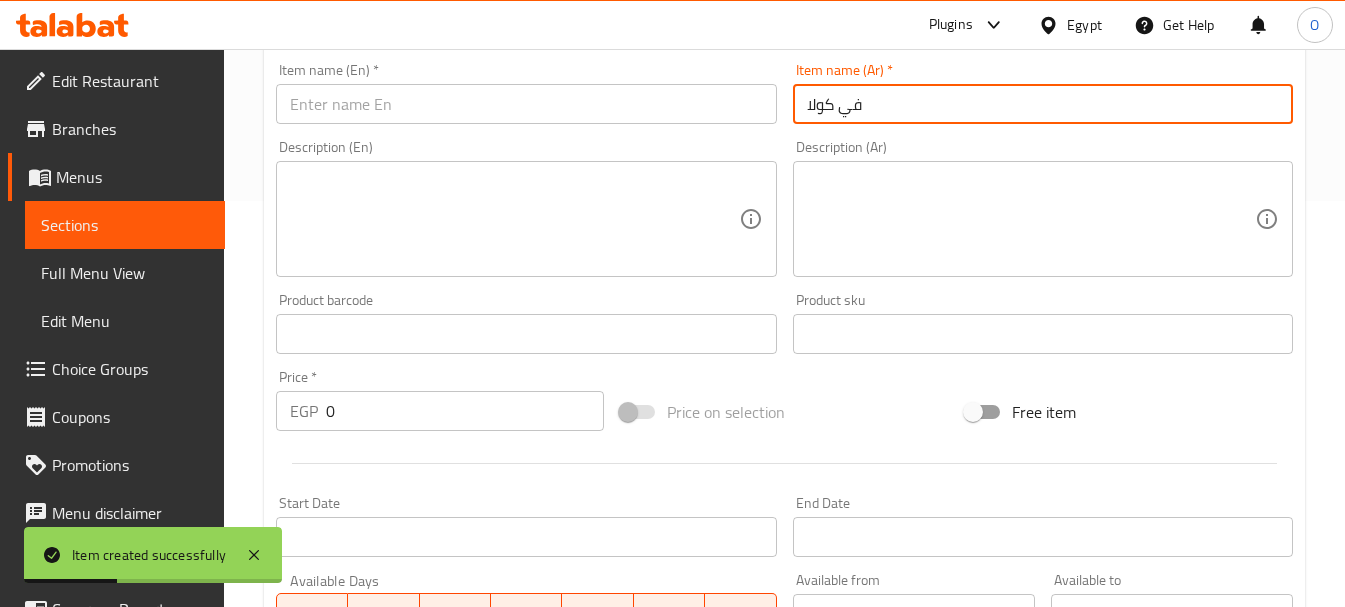 click at bounding box center (526, 104) 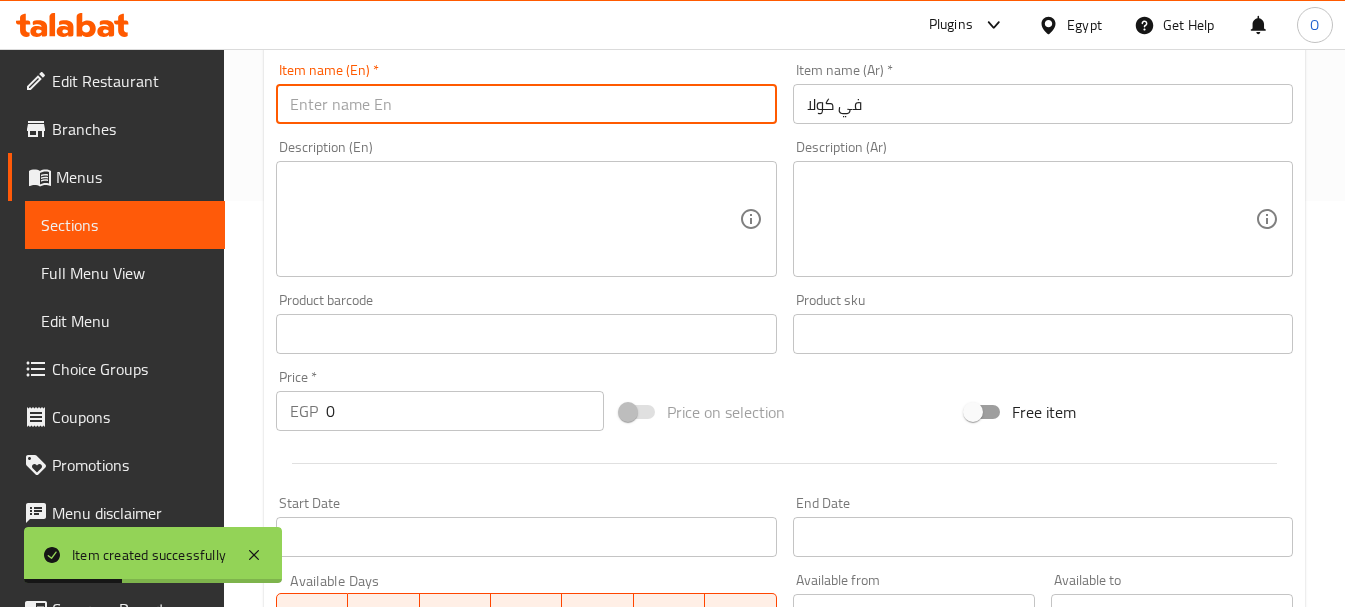 paste on "In Cola" 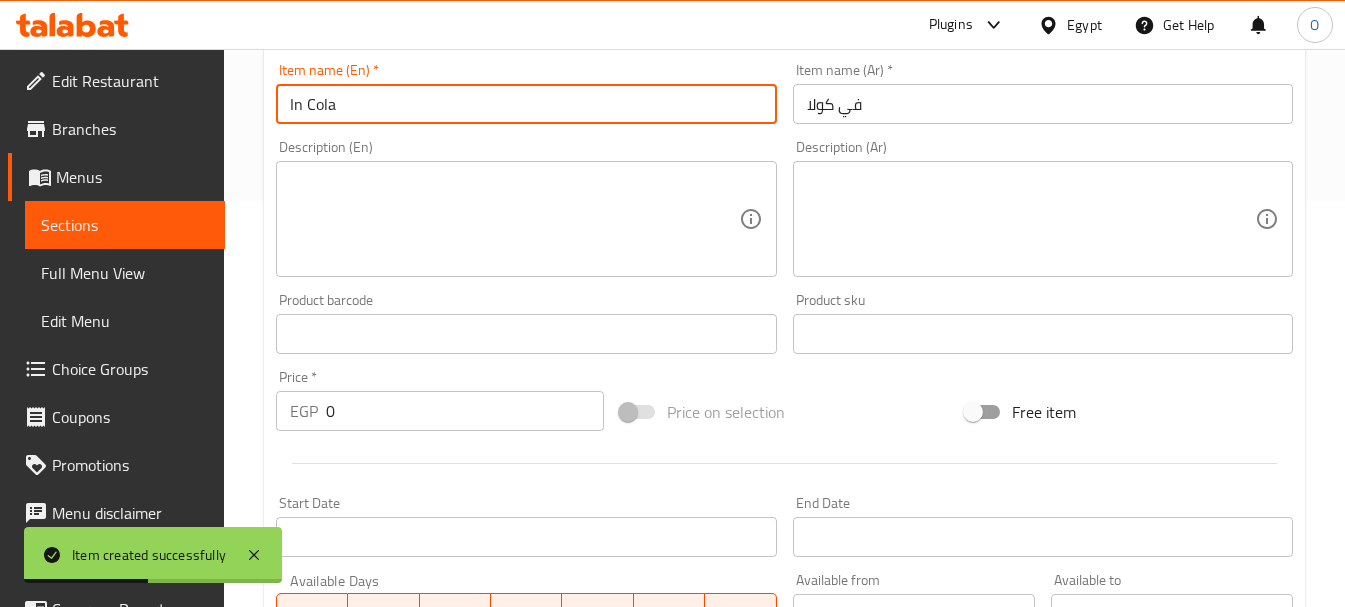 drag, startPoint x: 301, startPoint y: 105, endPoint x: 283, endPoint y: 105, distance: 18 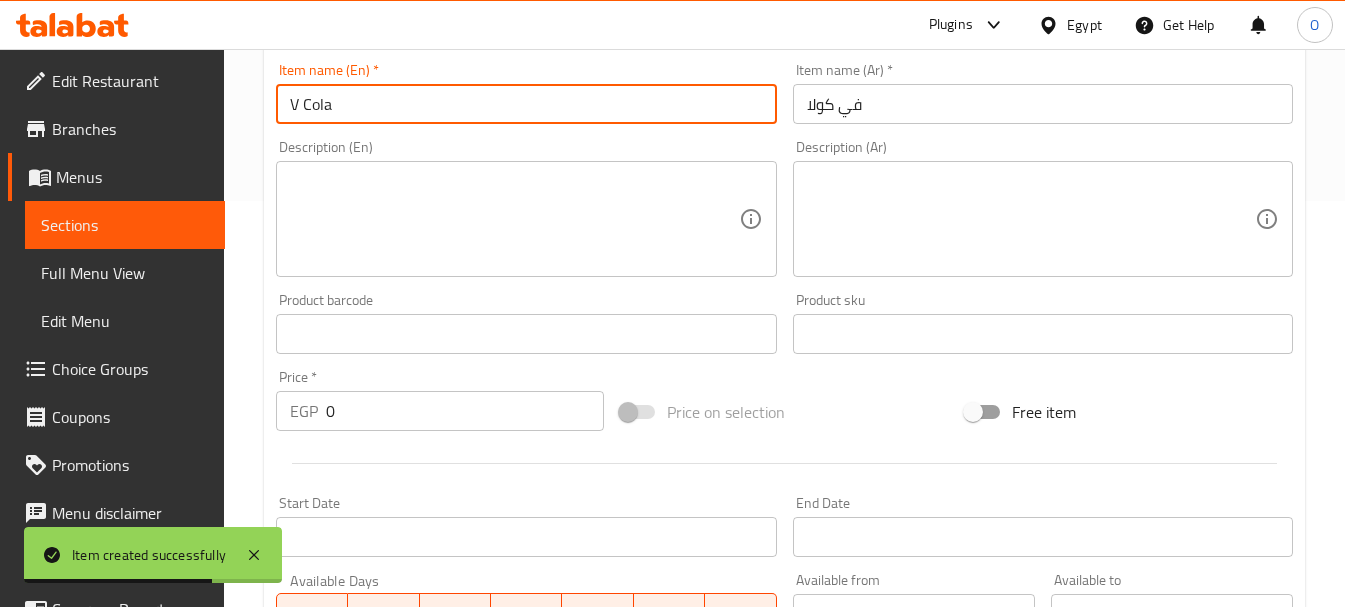 type on "V Cola" 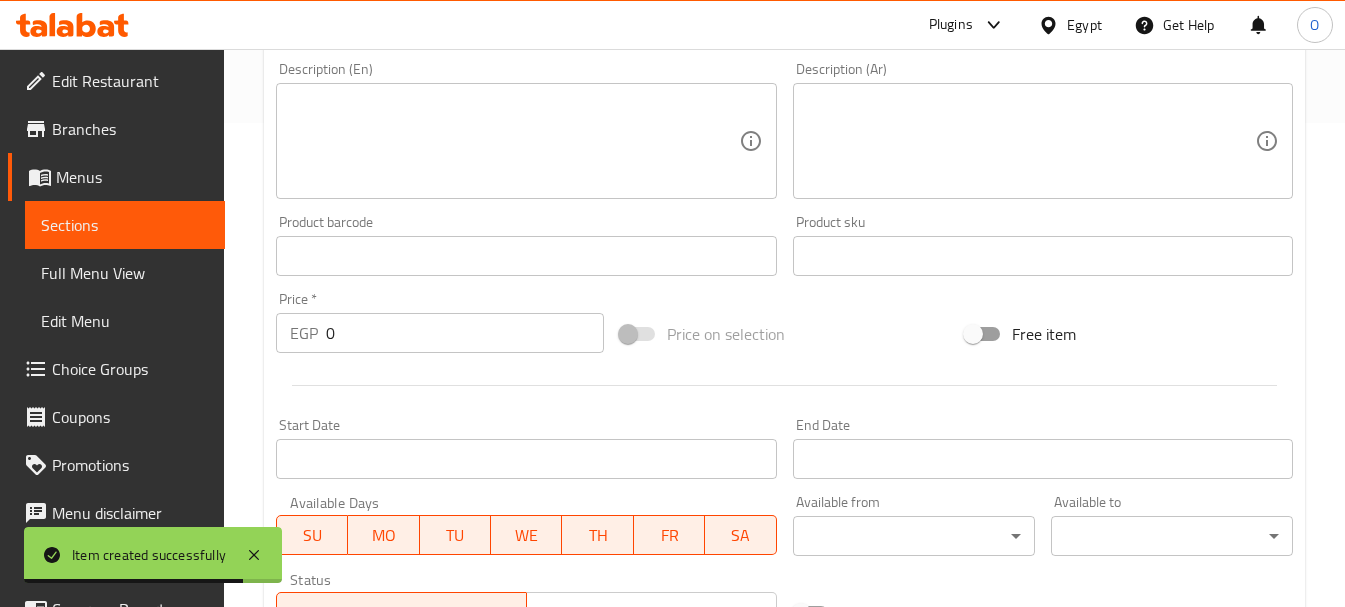 scroll, scrollTop: 506, scrollLeft: 0, axis: vertical 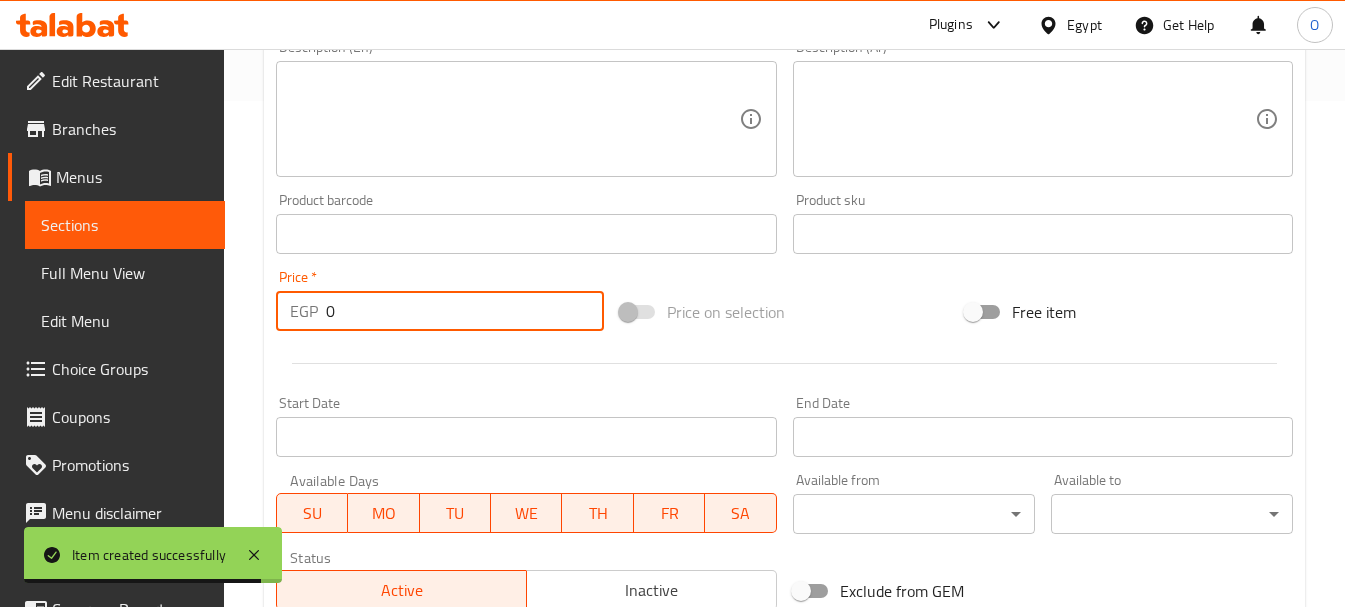 drag, startPoint x: 342, startPoint y: 304, endPoint x: 289, endPoint y: 308, distance: 53.15073 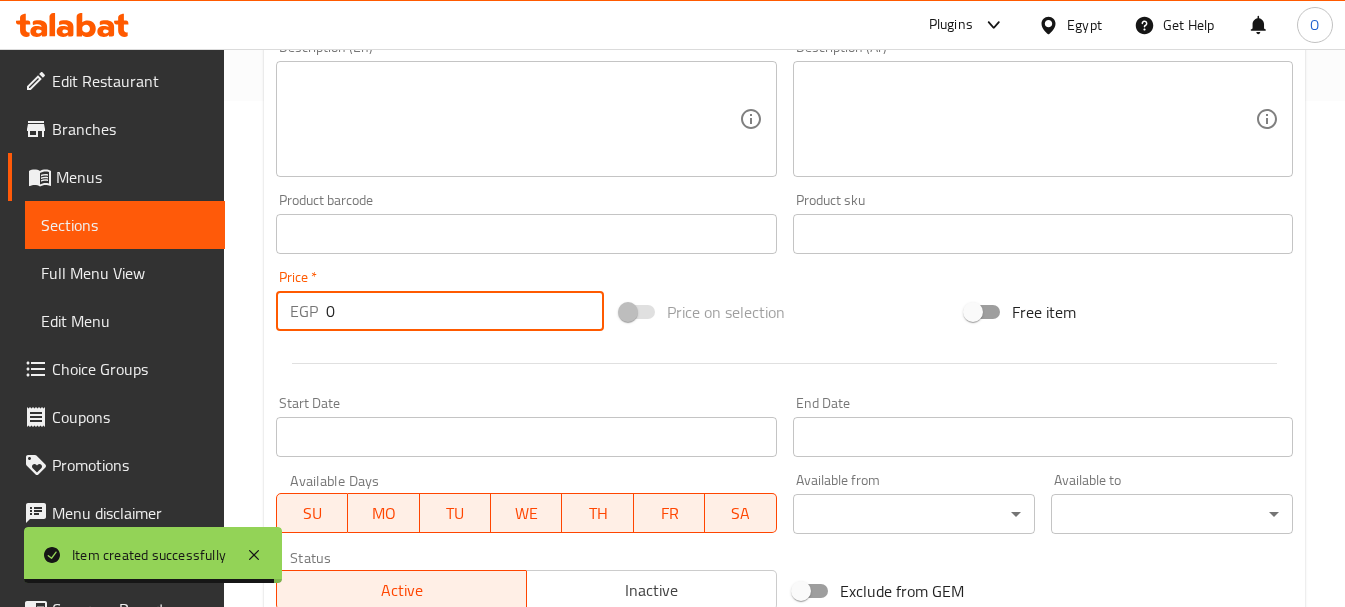 paste on "32" 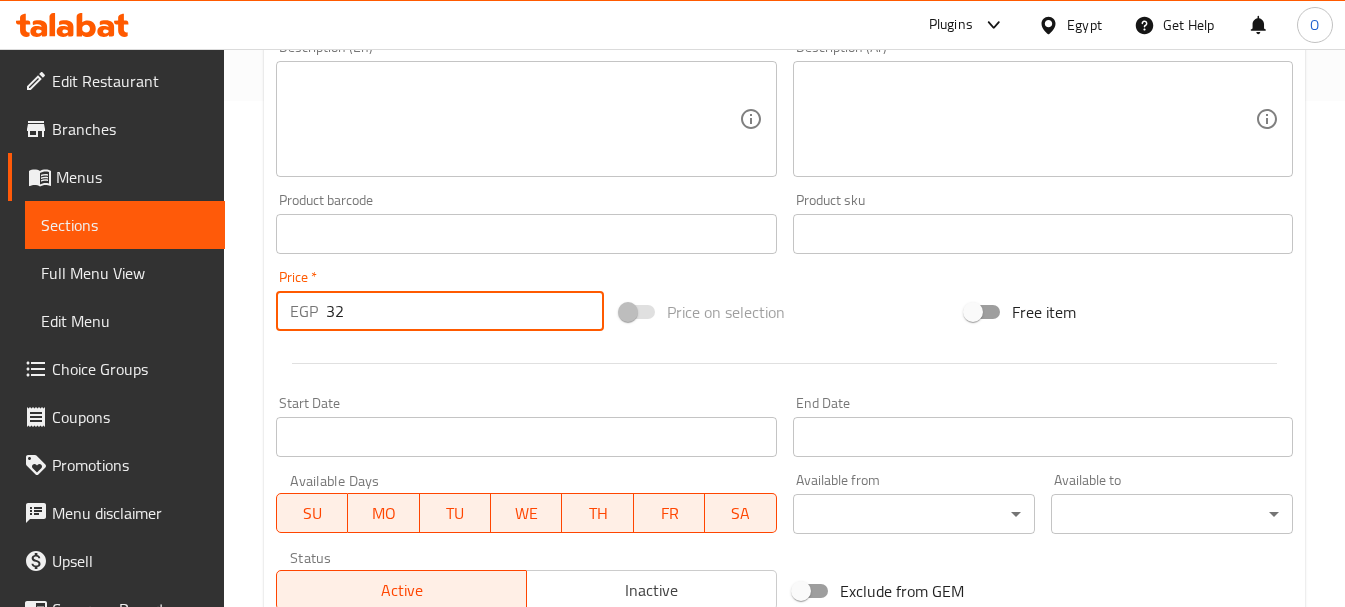 type on "32" 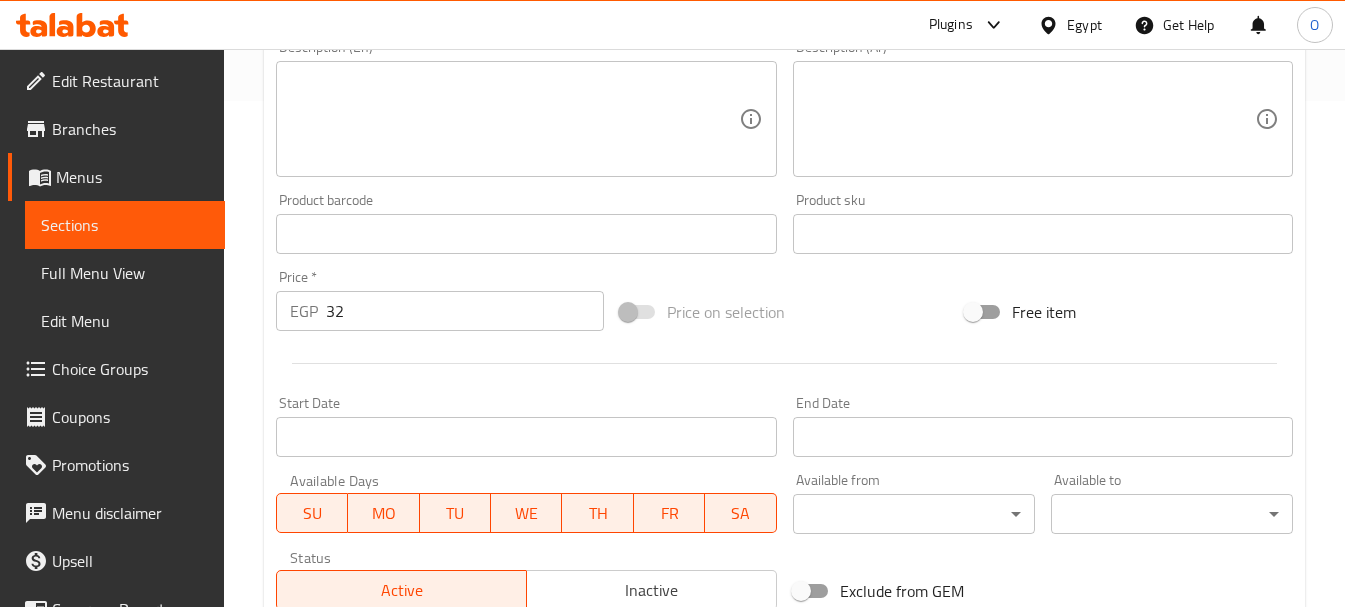 click at bounding box center [784, 363] 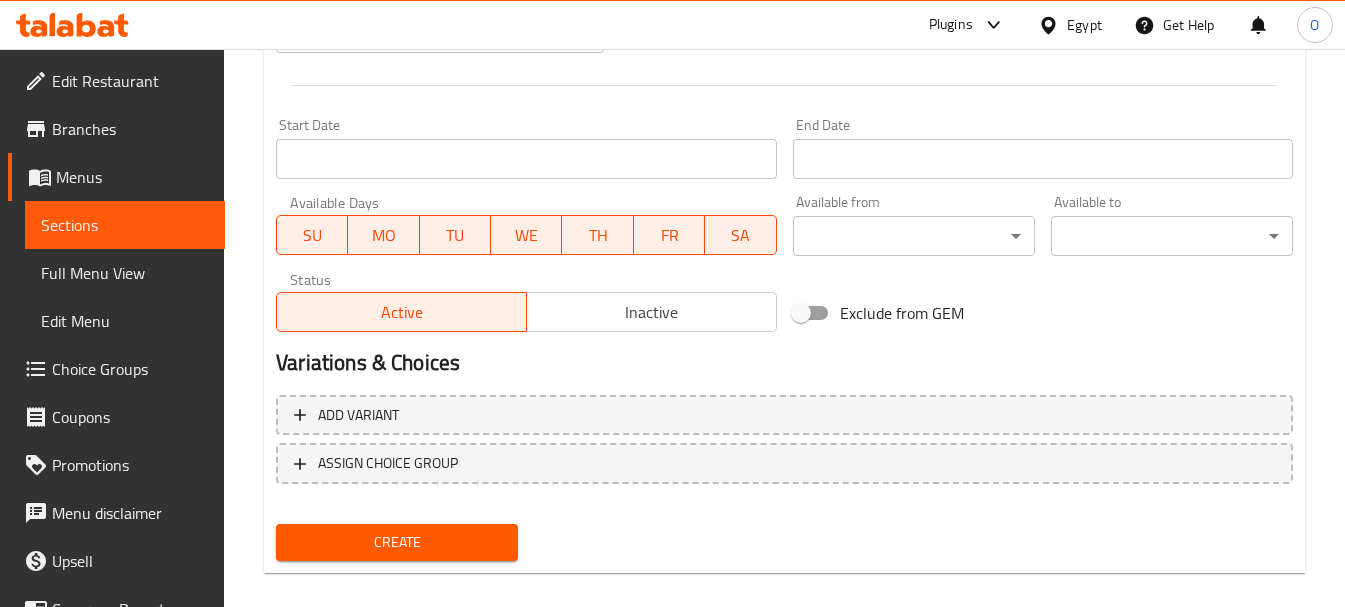 scroll, scrollTop: 806, scrollLeft: 0, axis: vertical 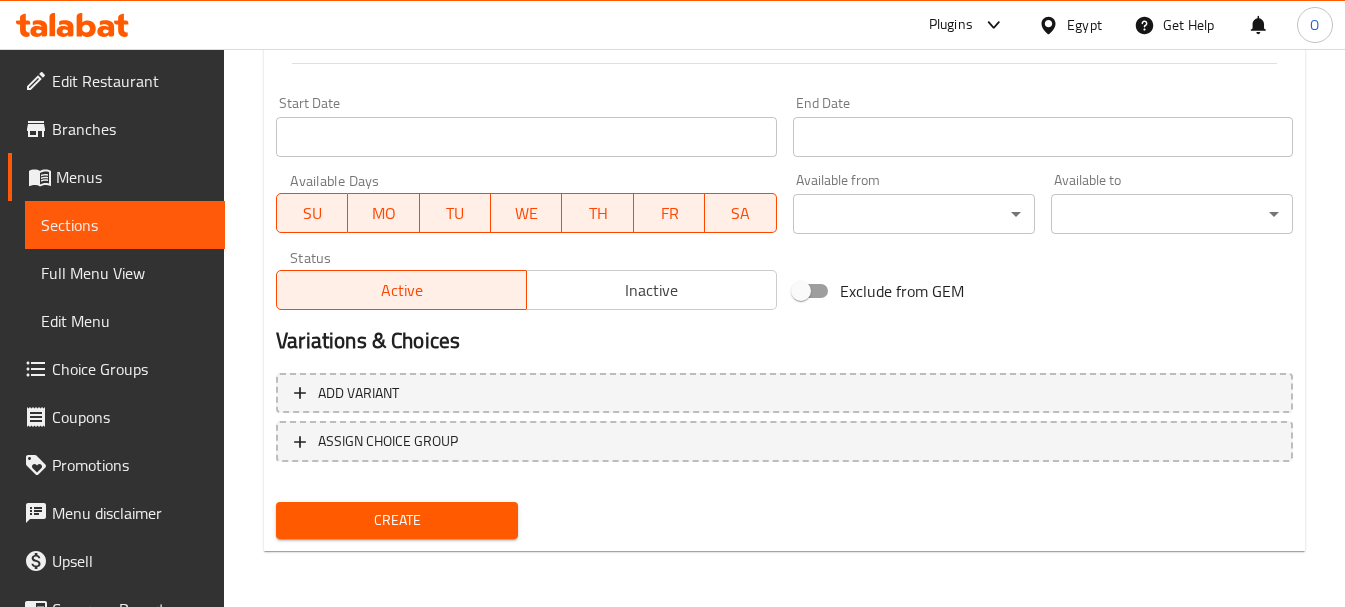 click on "Create" at bounding box center (397, 520) 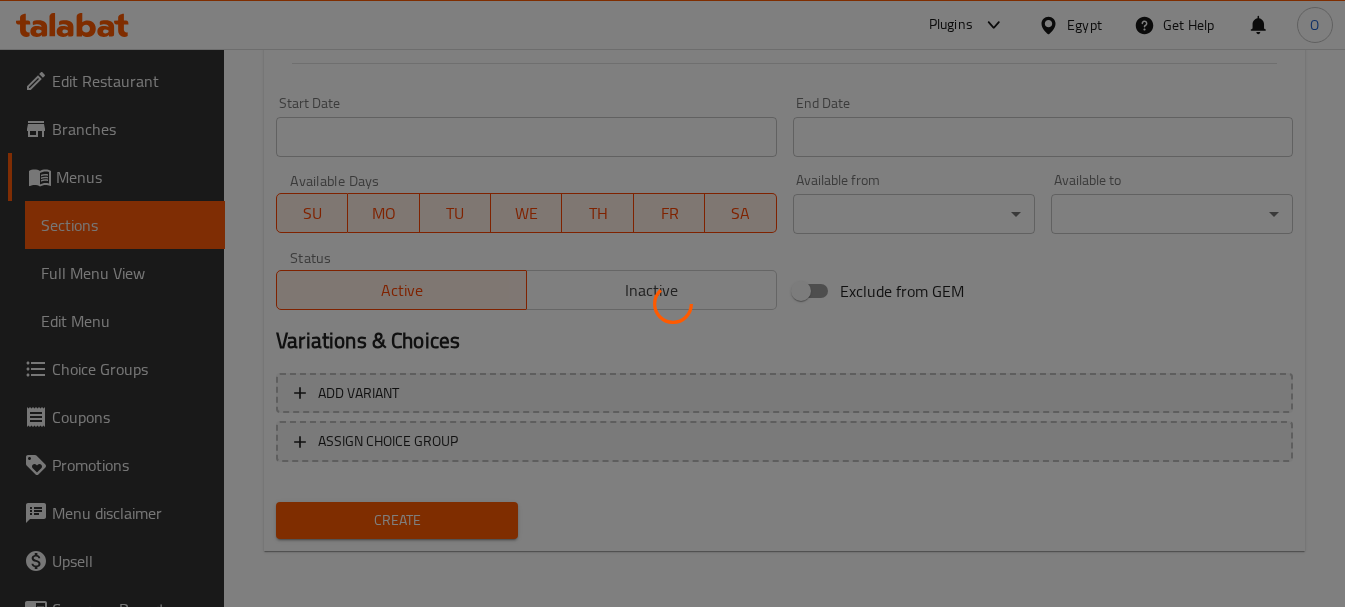 type 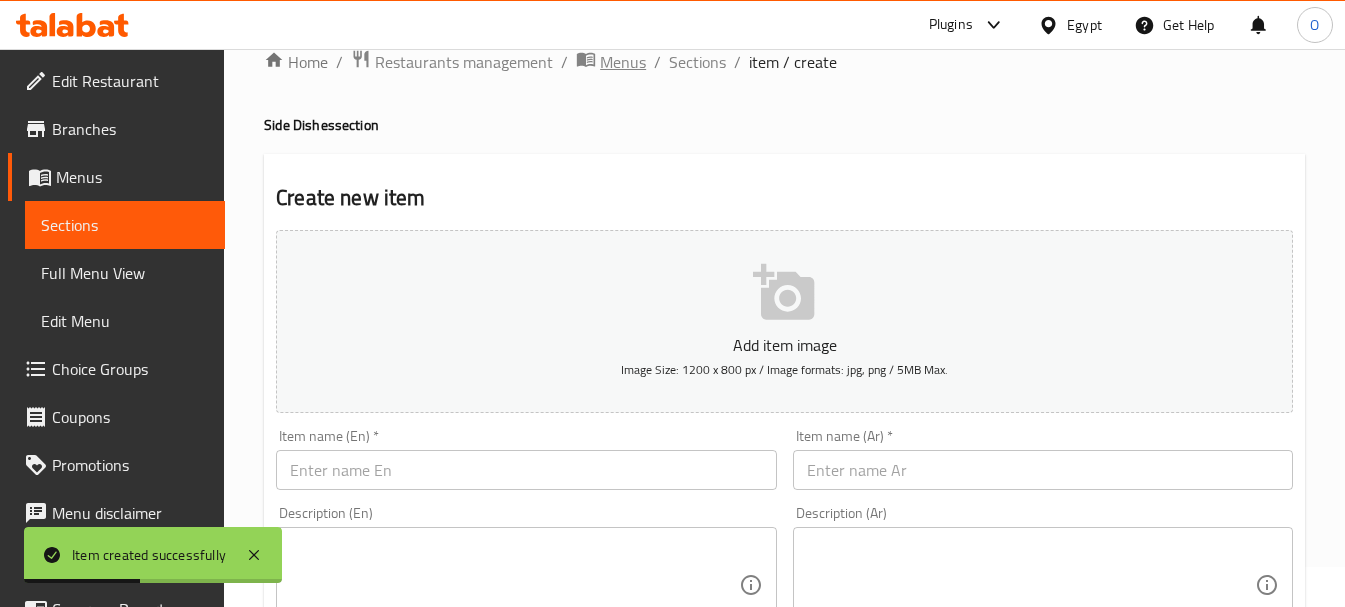 scroll, scrollTop: 0, scrollLeft: 0, axis: both 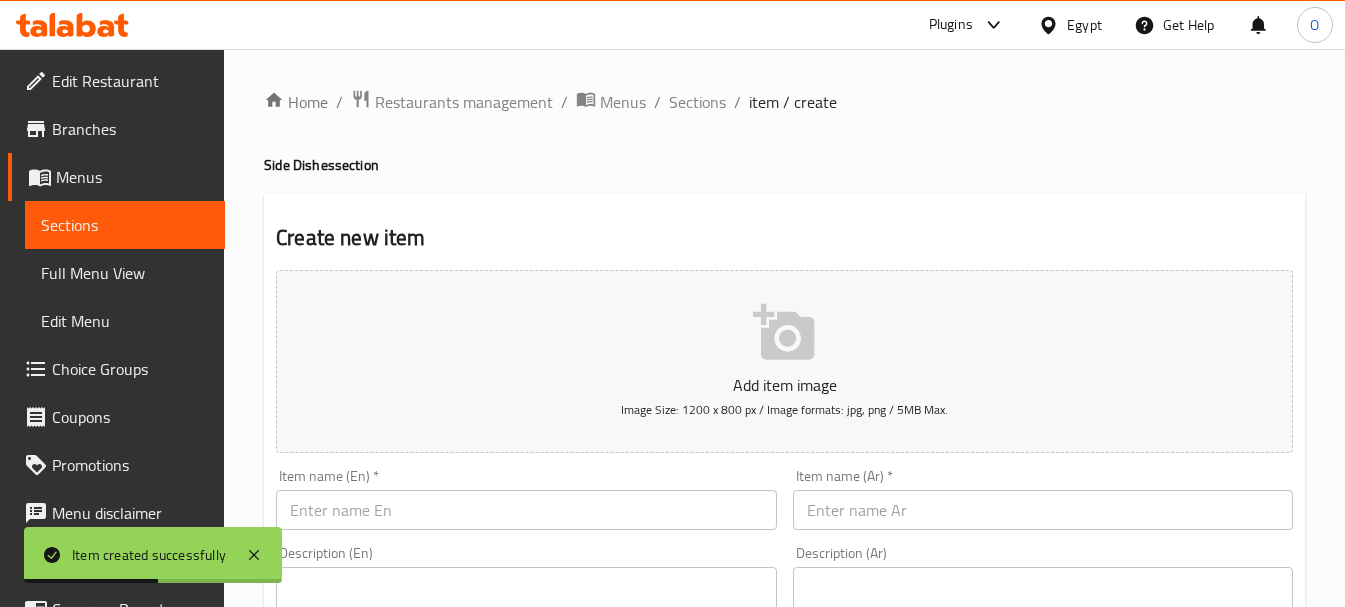 click on "Home / Restaurants management / Menus / Sections / item / create" at bounding box center (784, 102) 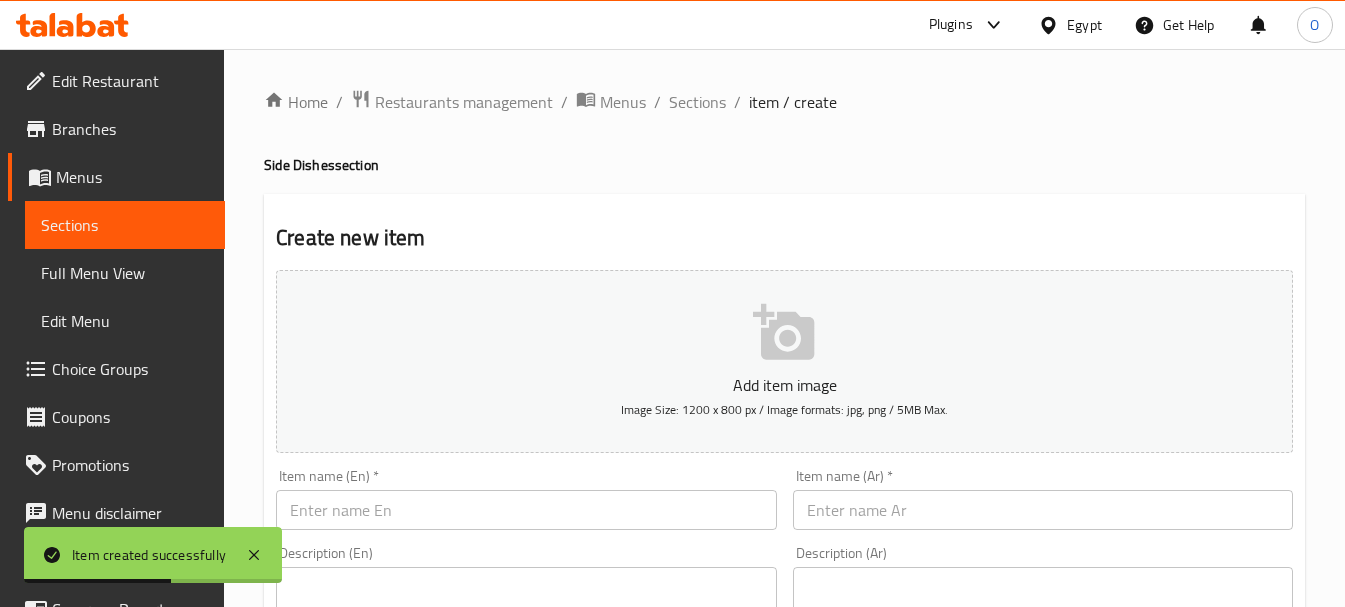 click on "Home / Restaurants management / Menus / Sections / item / create" at bounding box center [784, 102] 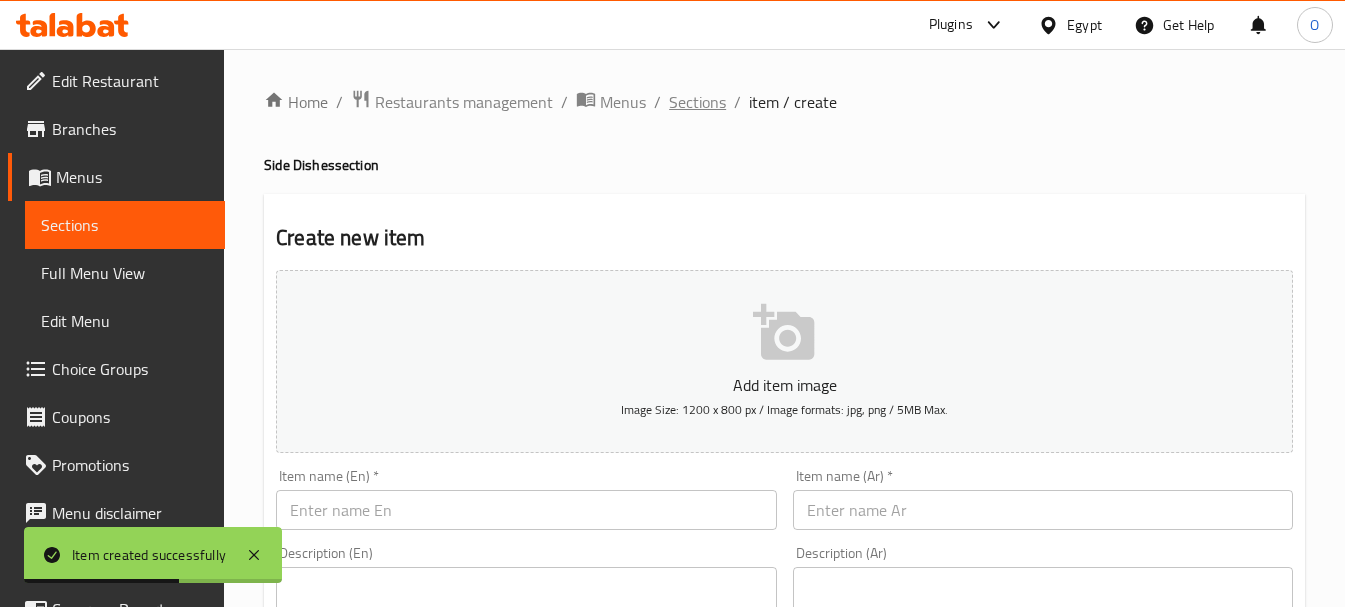 click on "Sections" at bounding box center (697, 102) 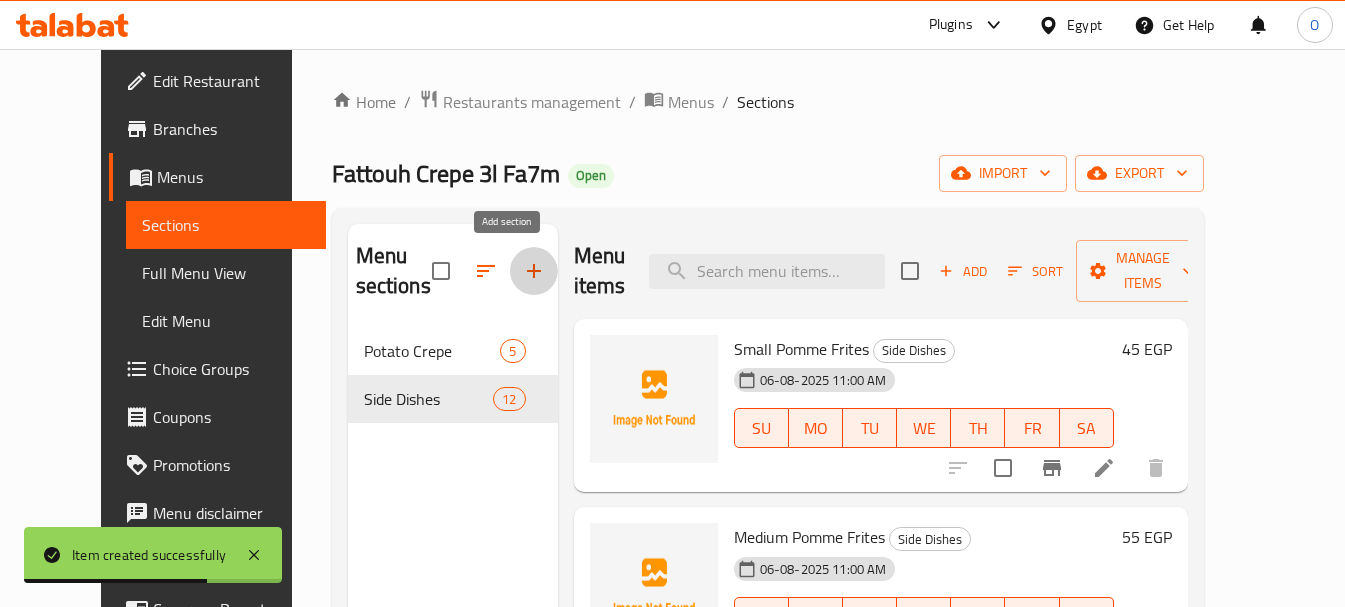 click at bounding box center (534, 271) 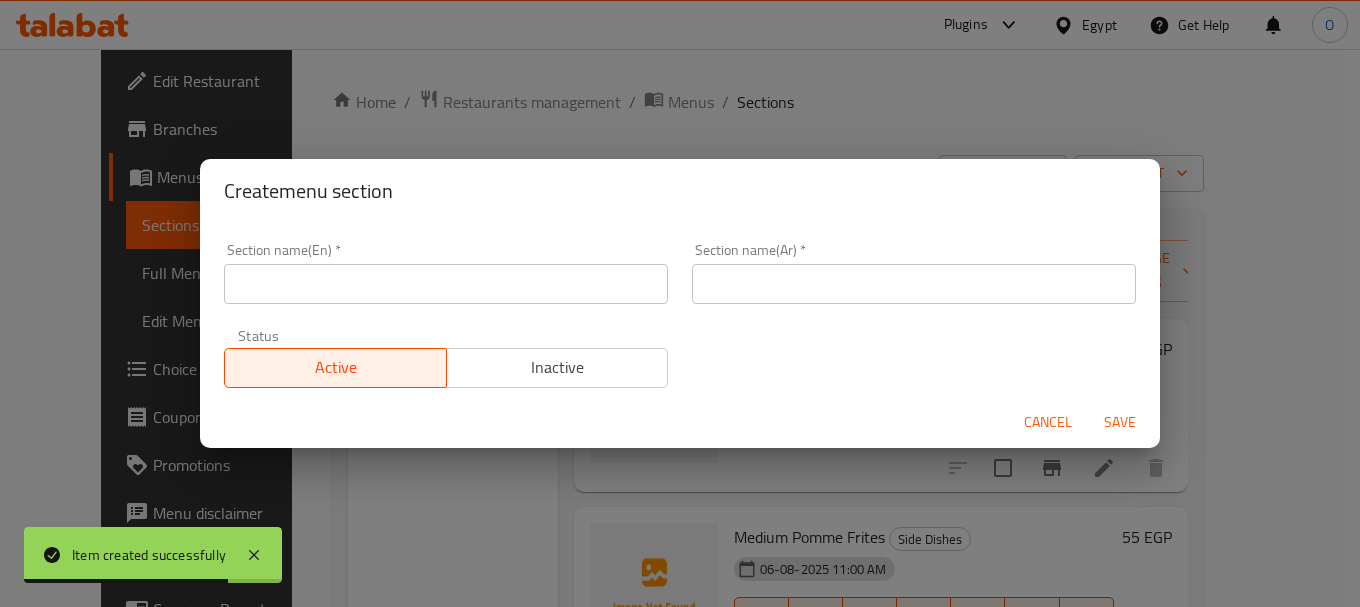 click on "Section name(Ar)   * Section name(Ar)  *" at bounding box center [914, 273] 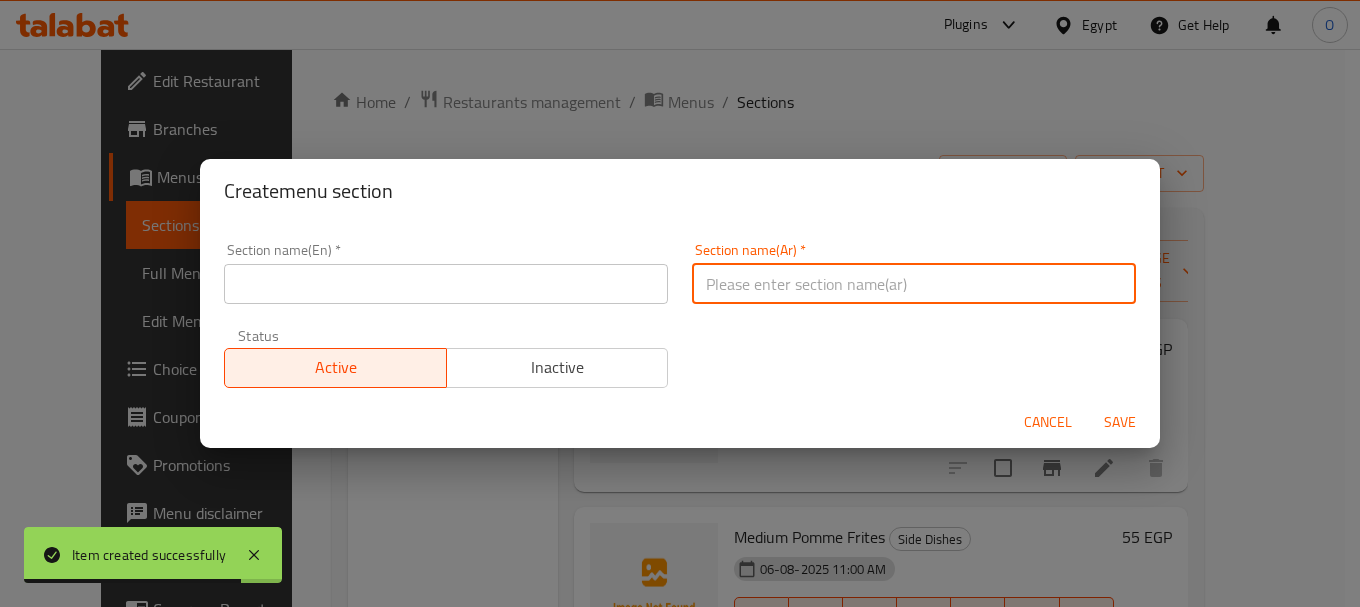 click at bounding box center (914, 284) 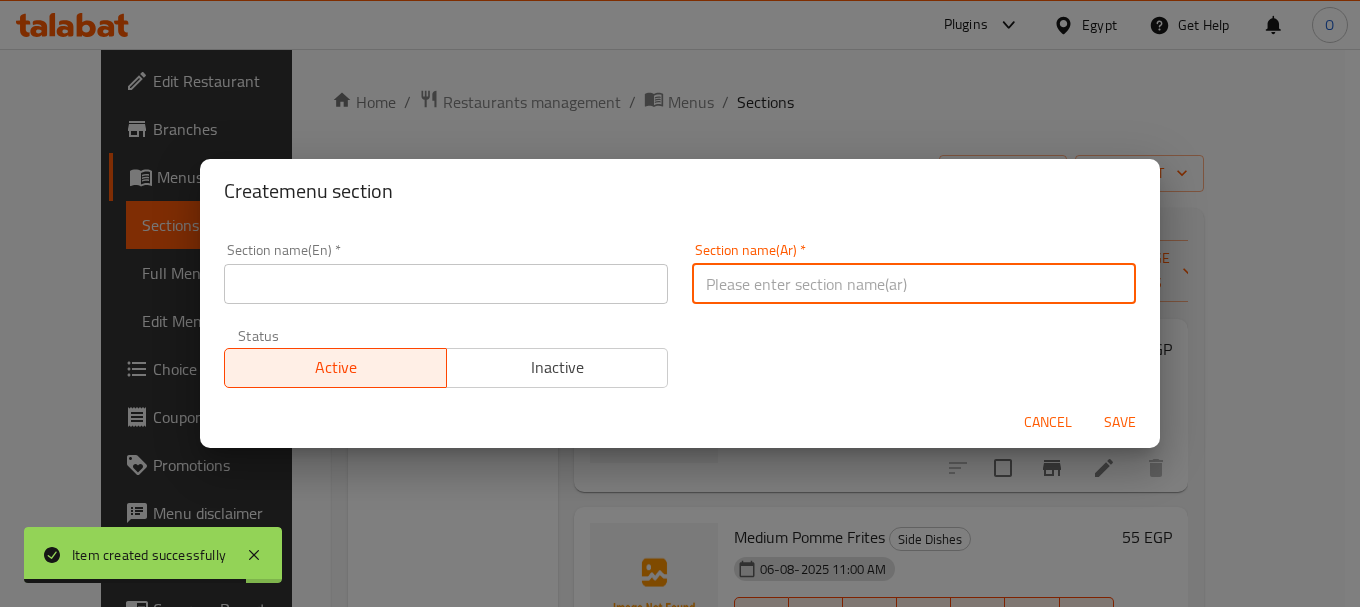 paste on "كريب الحلو" 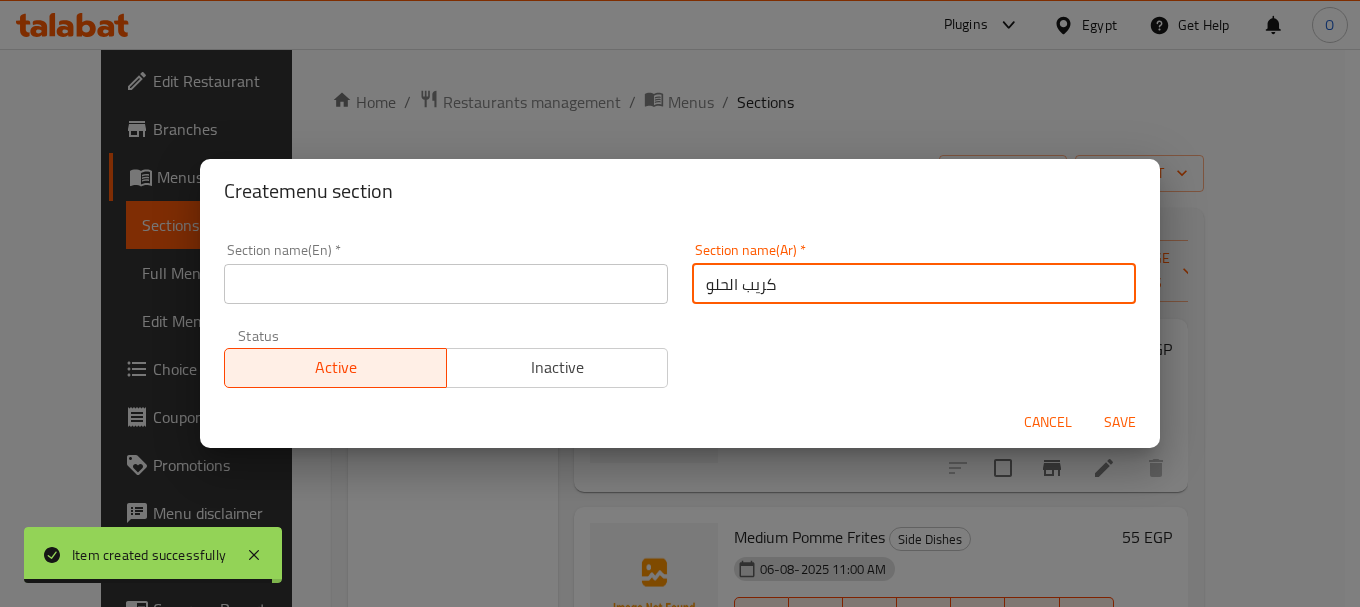 type on "كريب الحلو" 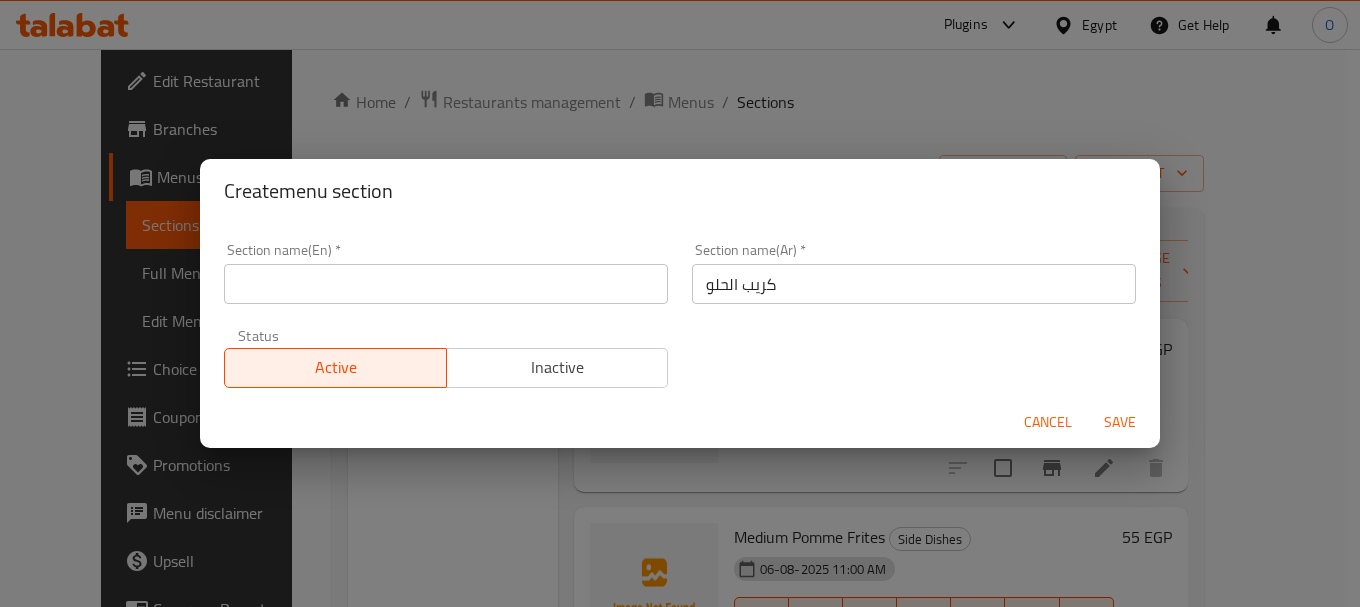 click on "Section name(En)   * Section name(En)  *" at bounding box center (446, 273) 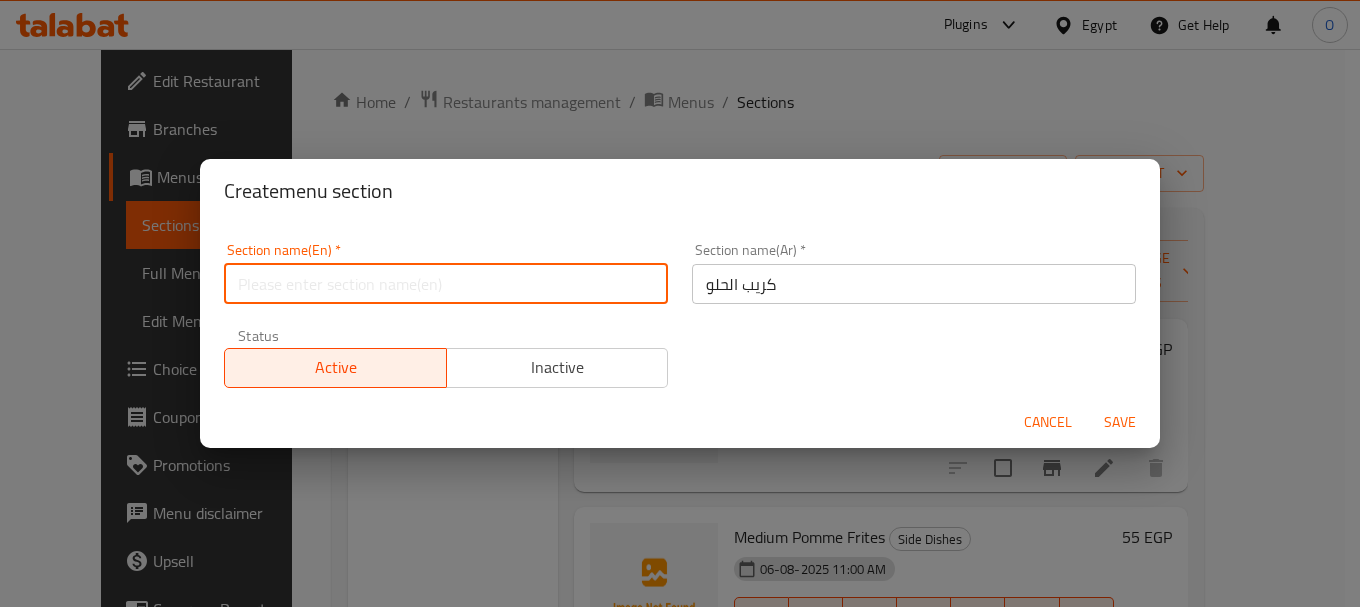 paste on "Sweet Crepe" 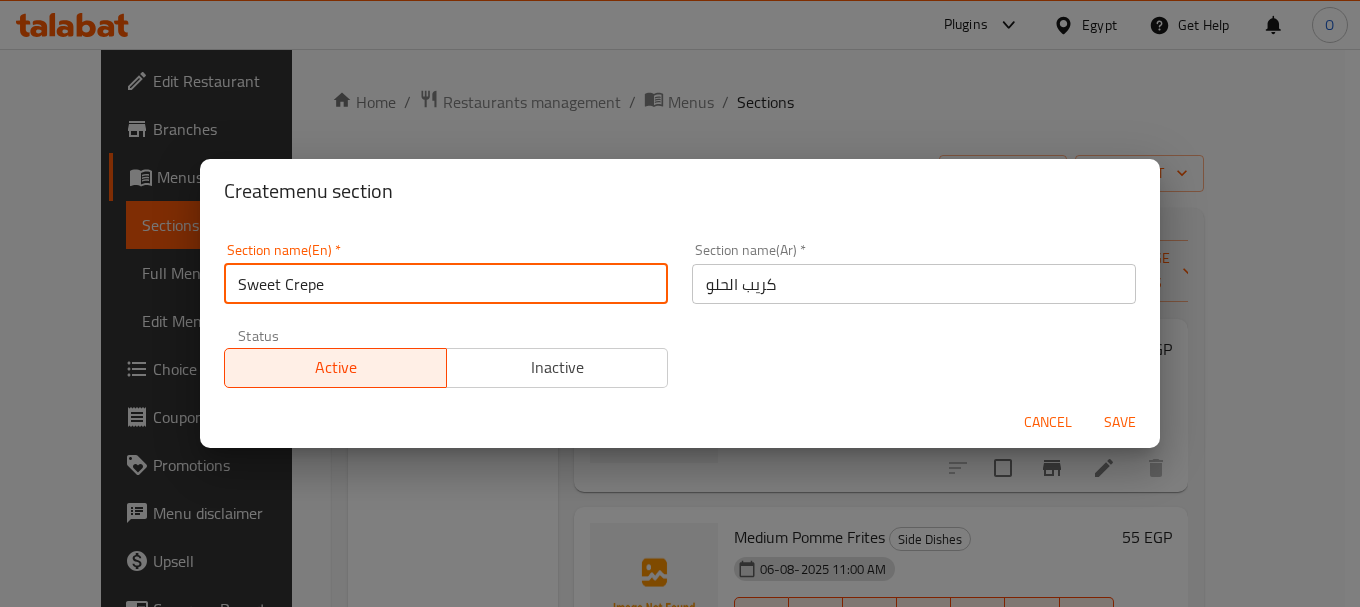 type on "Sweet Crepe" 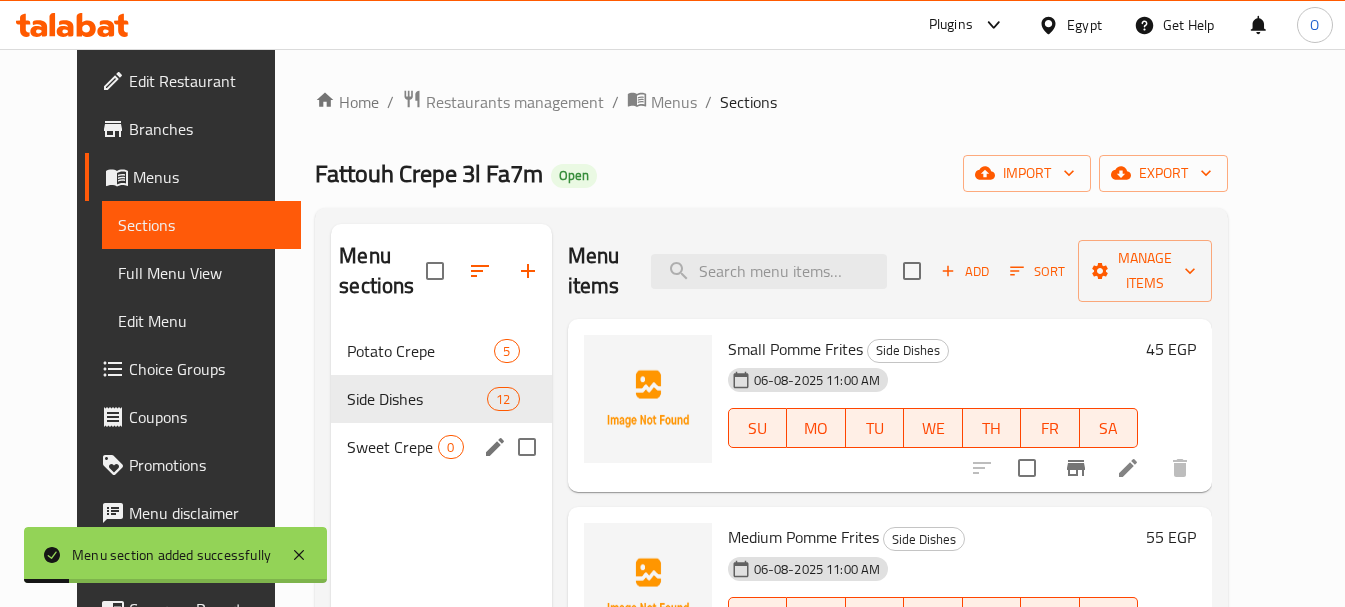 click on "Sweet Crepe 0" at bounding box center [441, 447] 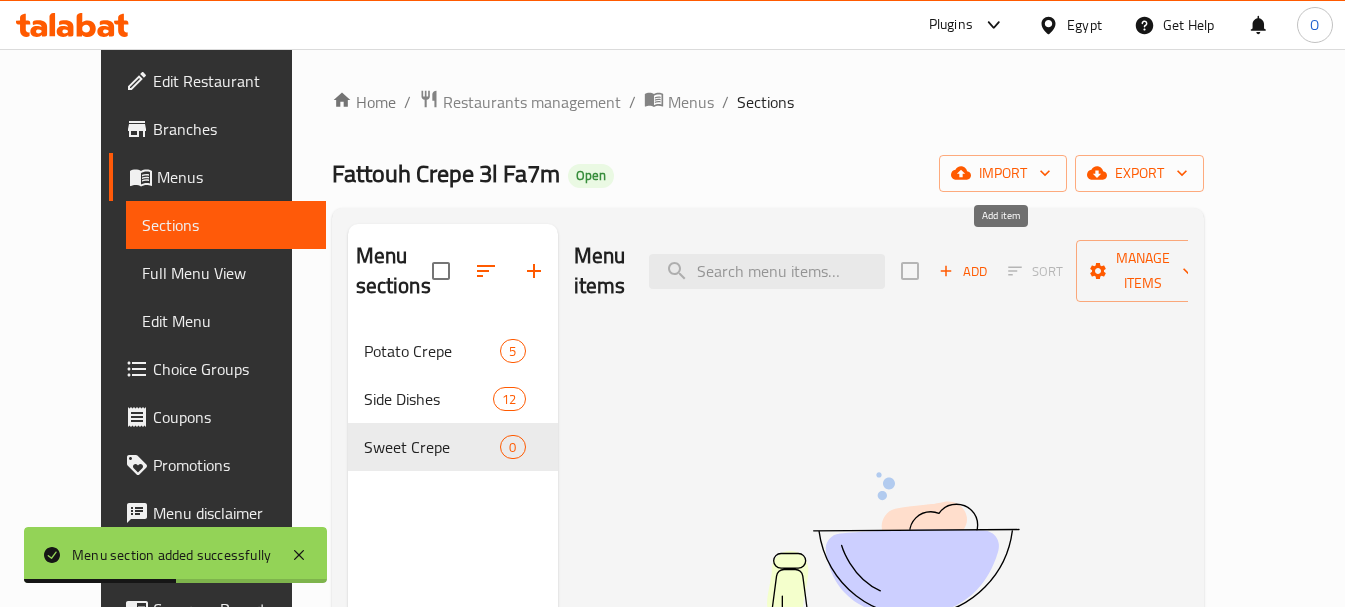 click on "Add" at bounding box center (963, 271) 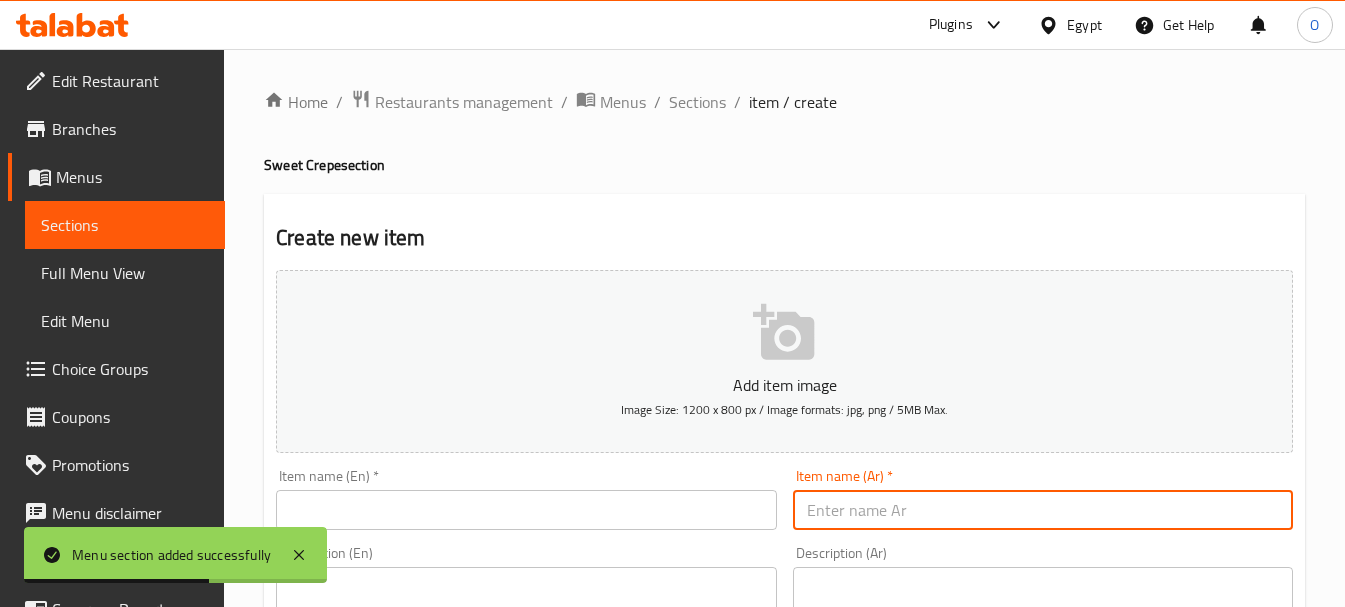 click at bounding box center [1043, 510] 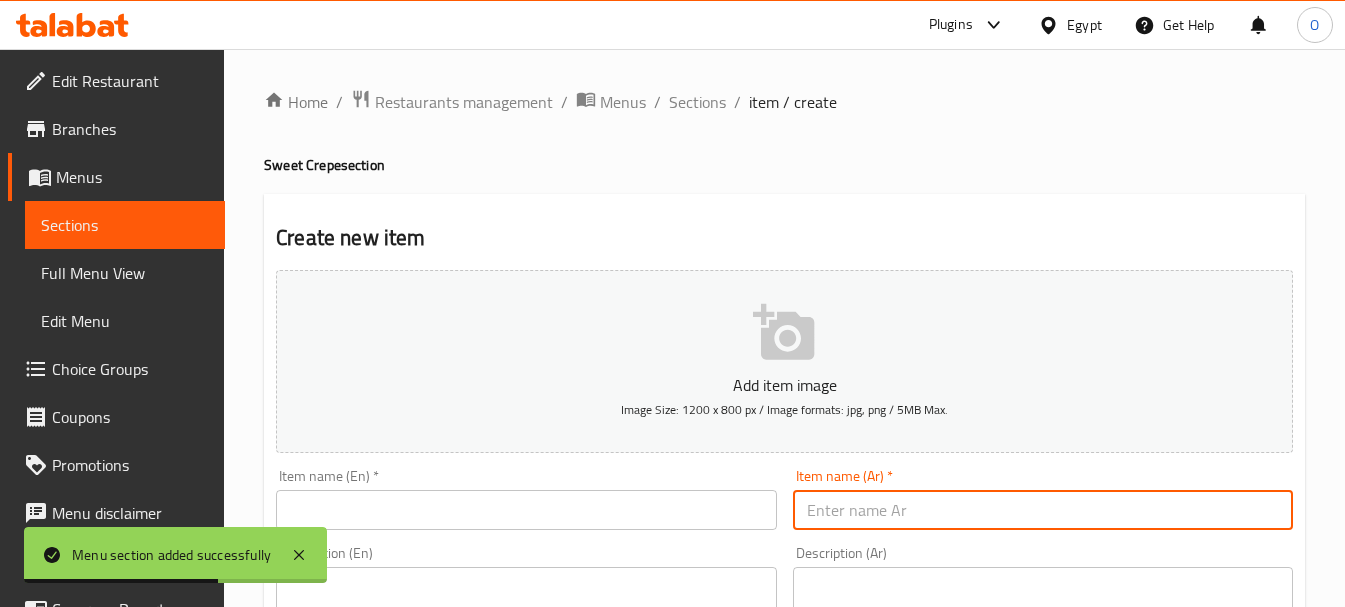 paste on "كريب نيوتيللا" 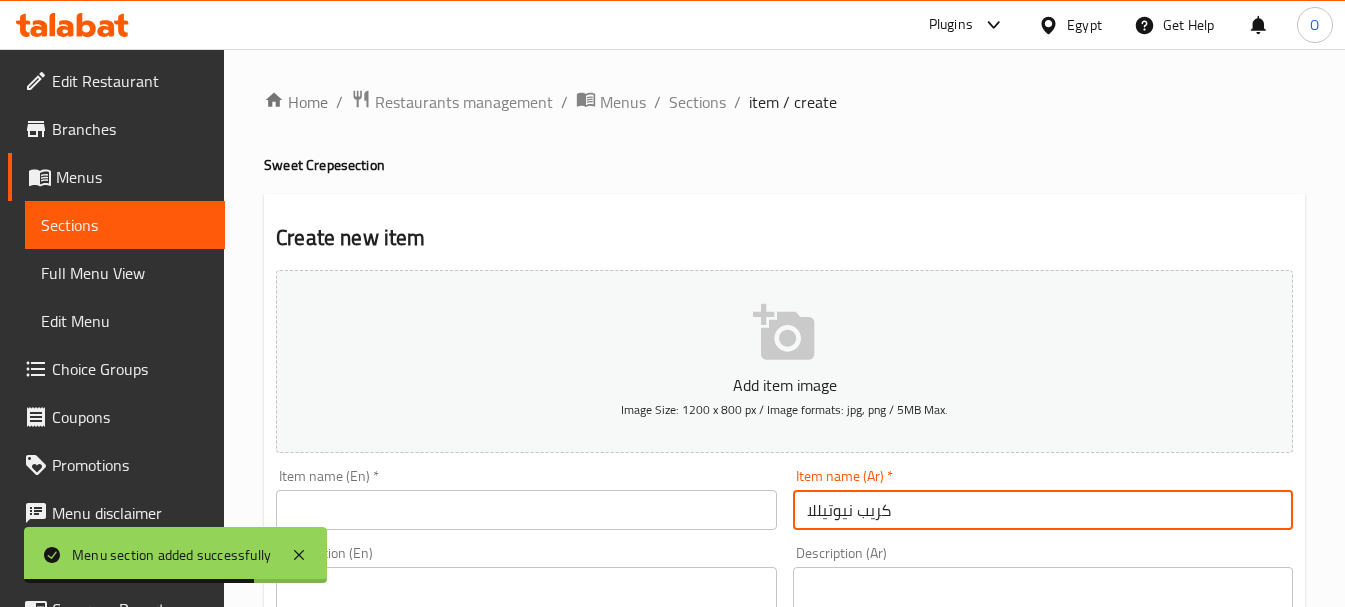 type on "كريب نيوتيللا" 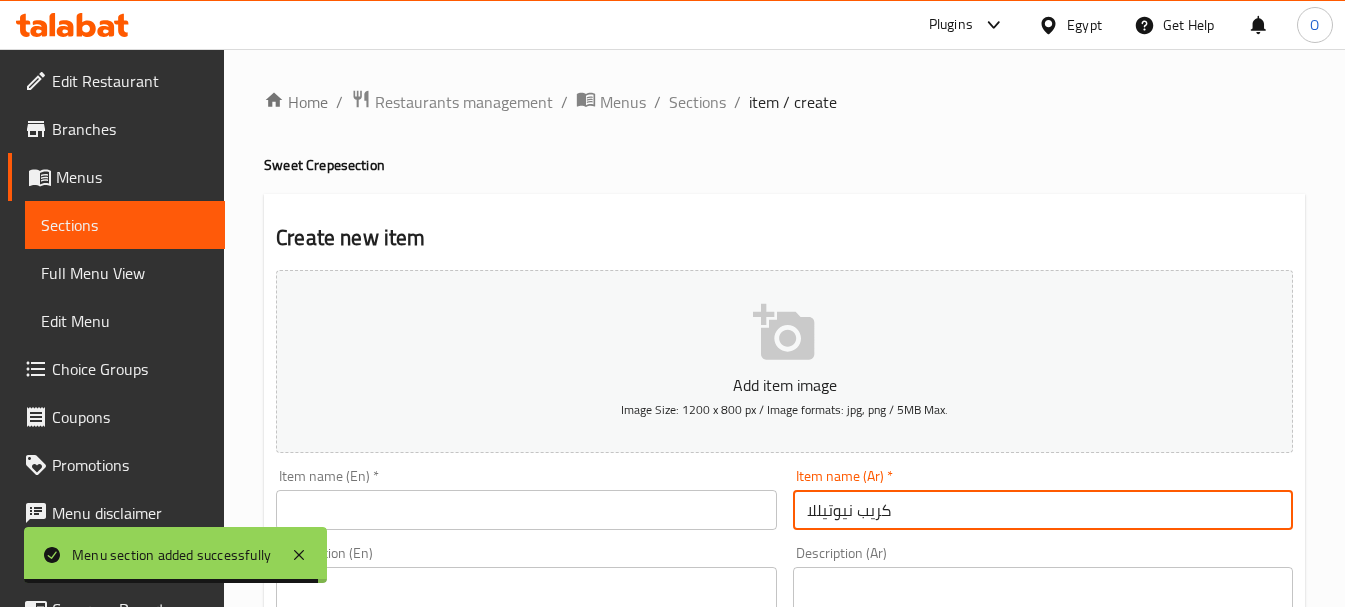 click at bounding box center [526, 510] 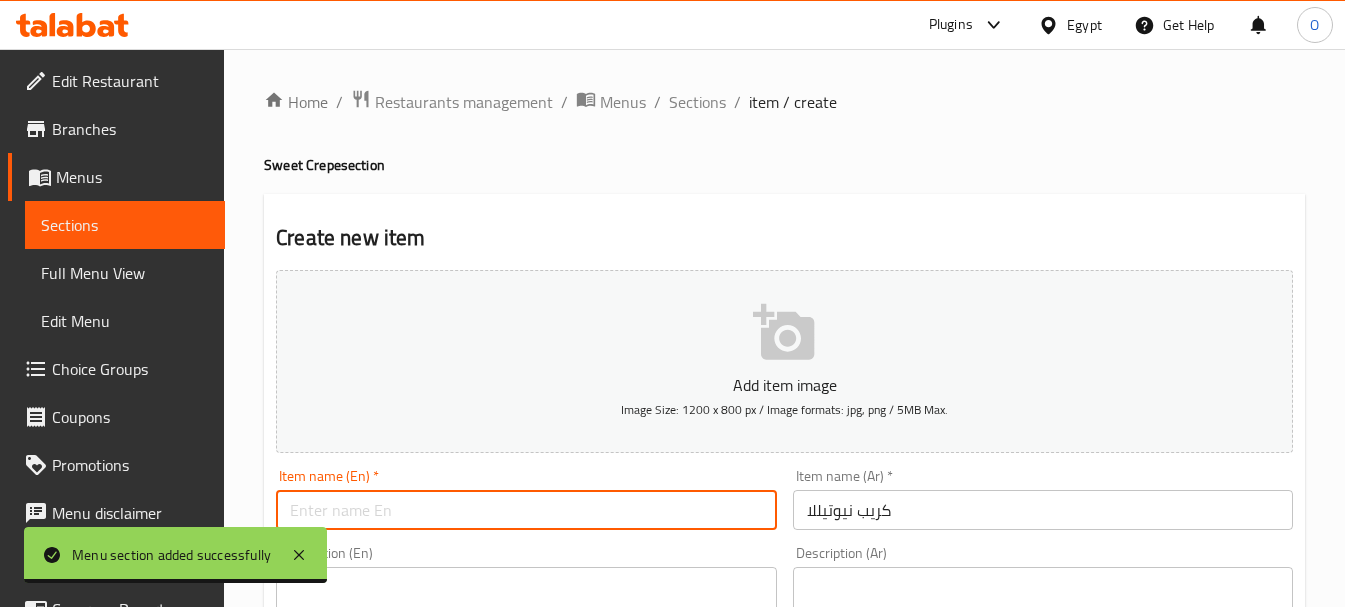 paste on "Nutella Crepe" 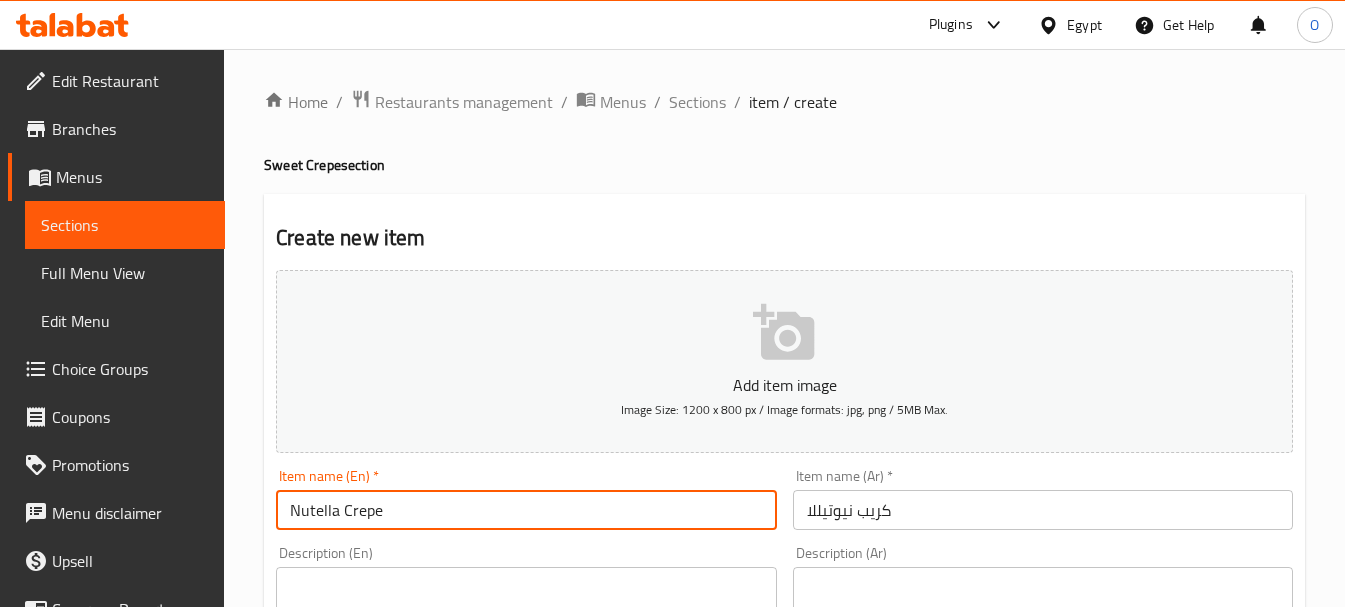 type on "Nutella Crepe" 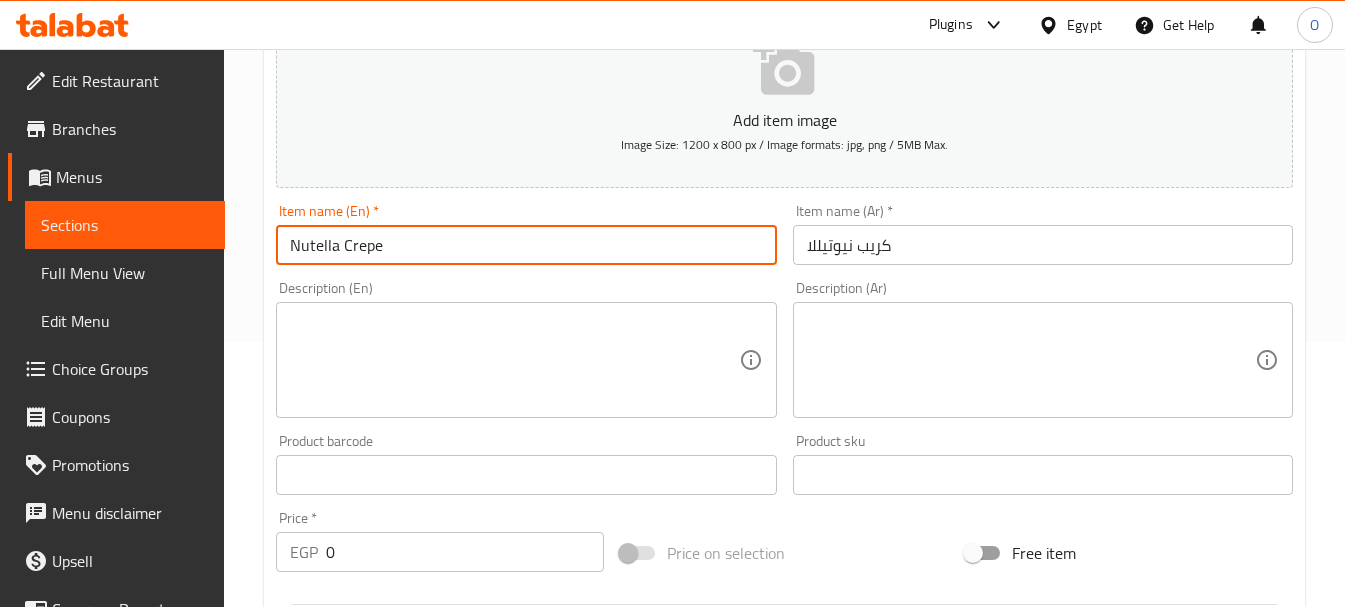 scroll, scrollTop: 300, scrollLeft: 0, axis: vertical 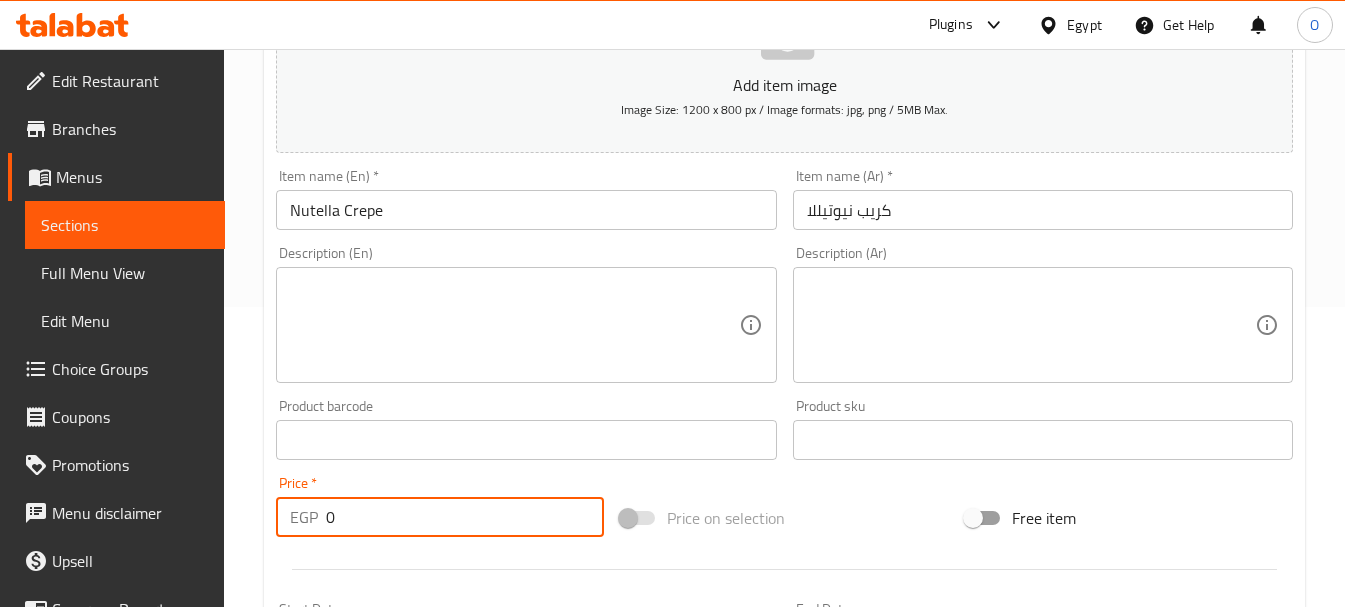 drag, startPoint x: 347, startPoint y: 508, endPoint x: 311, endPoint y: 510, distance: 36.05551 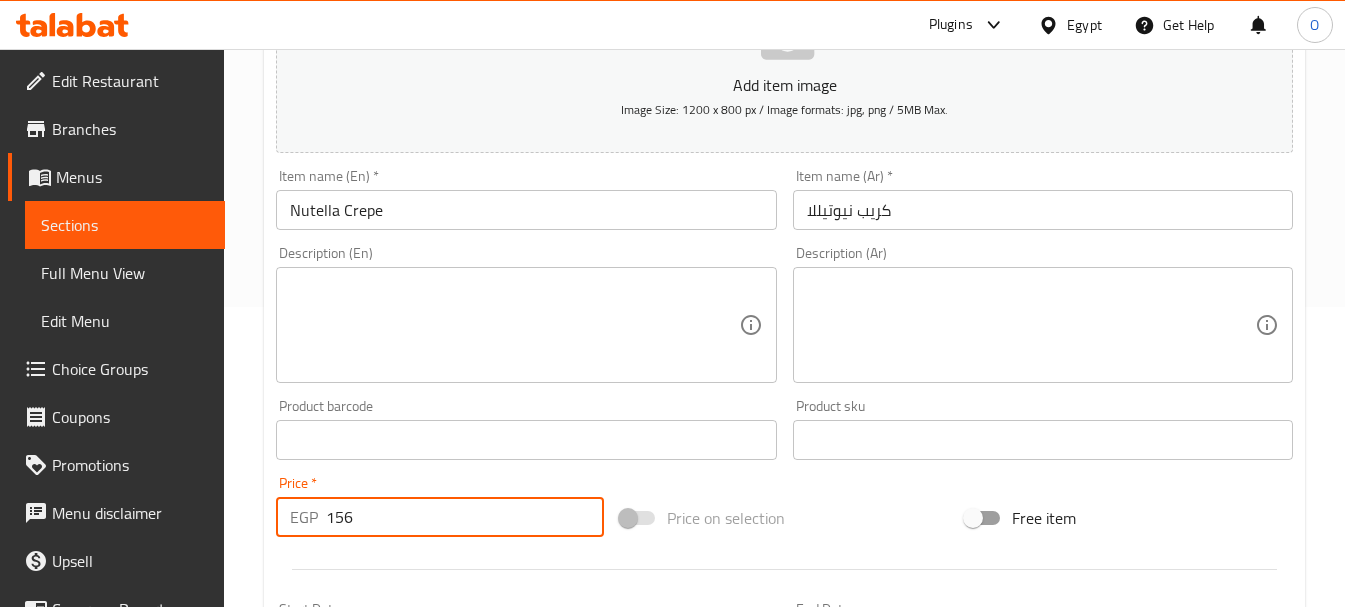 type 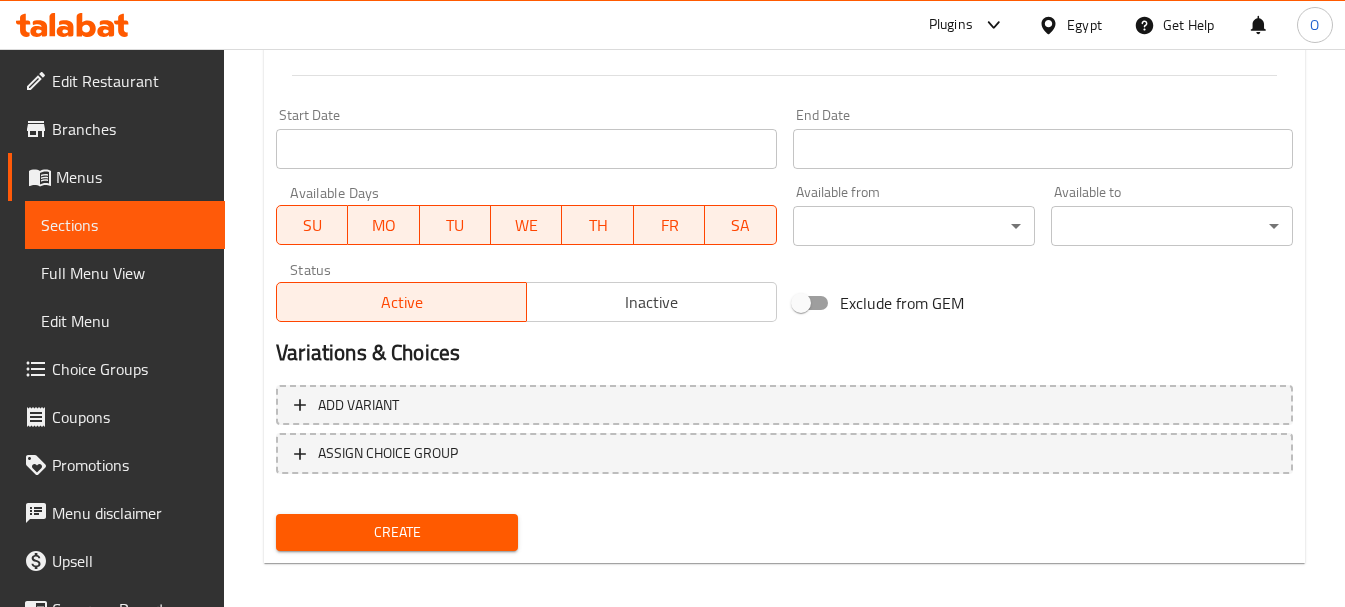 scroll, scrollTop: 806, scrollLeft: 0, axis: vertical 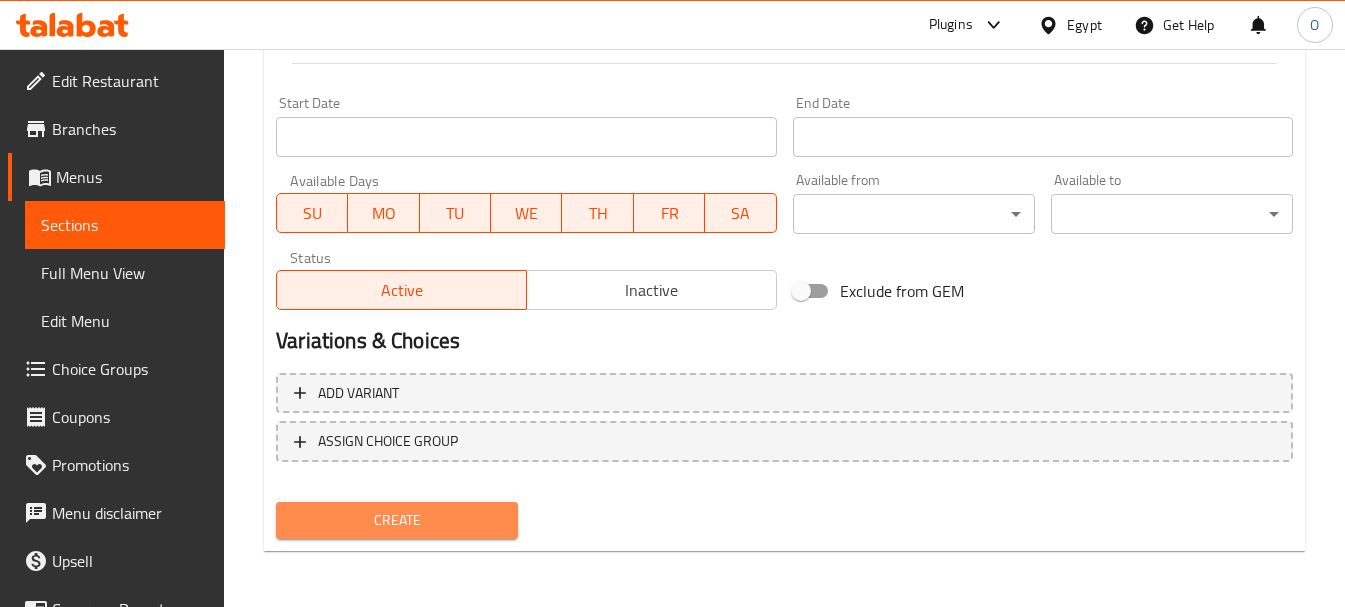 click on "Create" at bounding box center (397, 520) 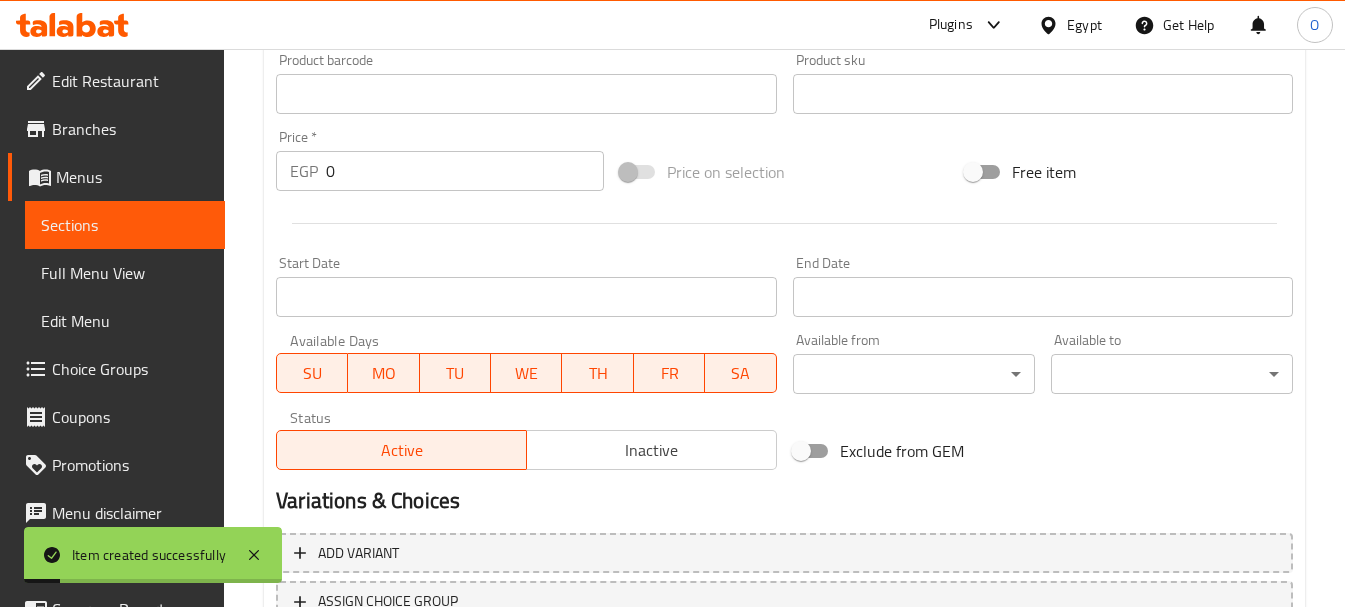 scroll, scrollTop: 306, scrollLeft: 0, axis: vertical 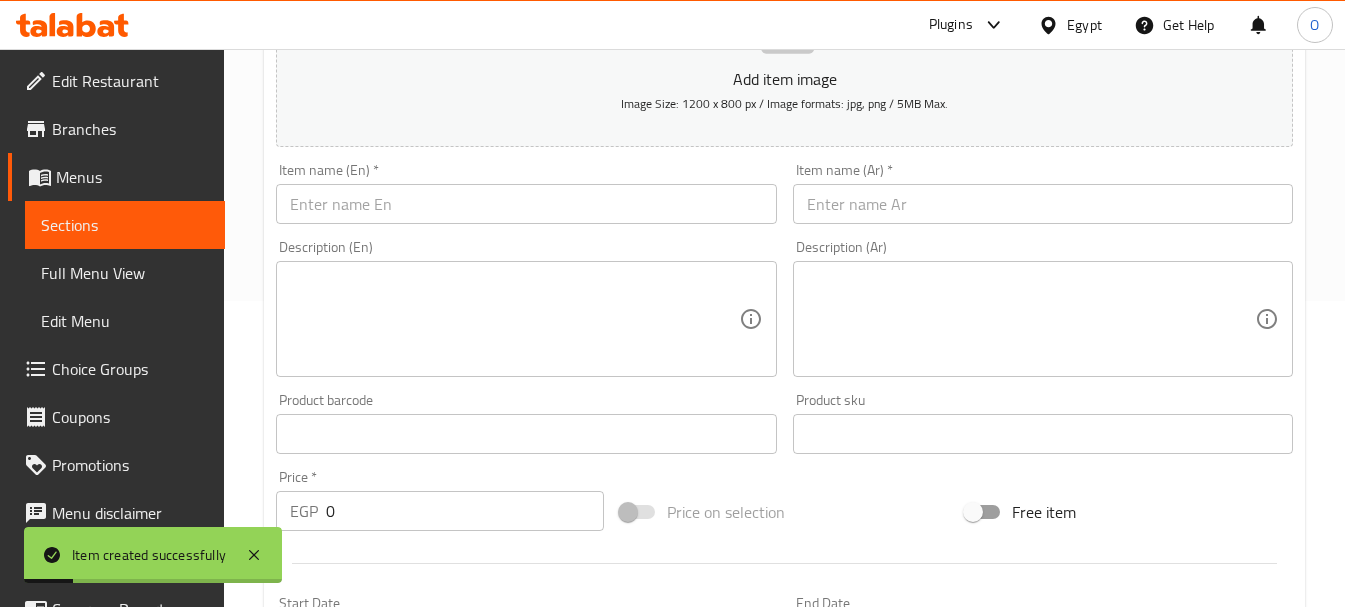 click at bounding box center [1043, 204] 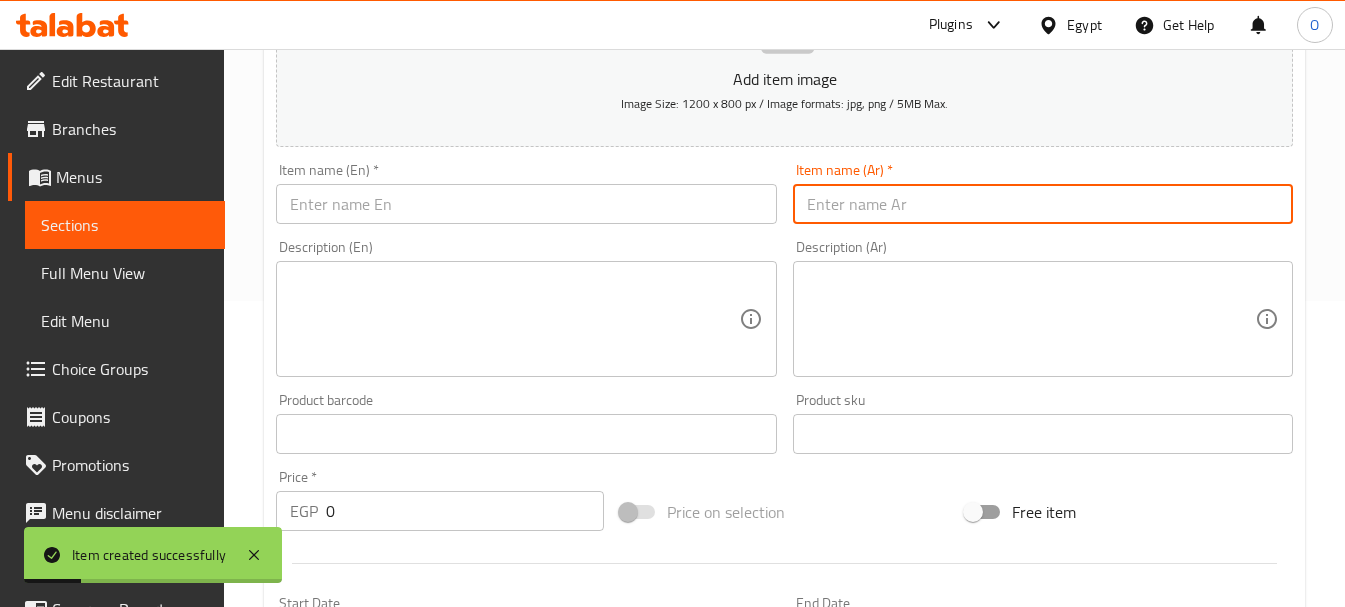 paste on "كريب نيوتيللا بنانا" 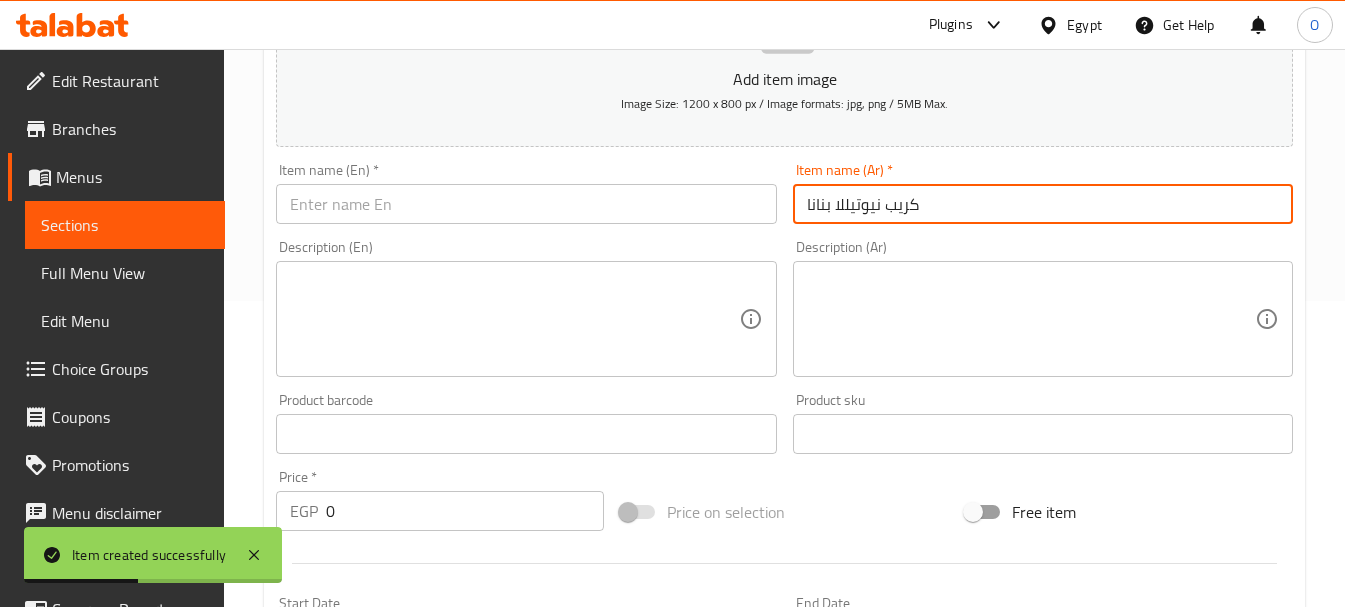 click at bounding box center [526, 204] 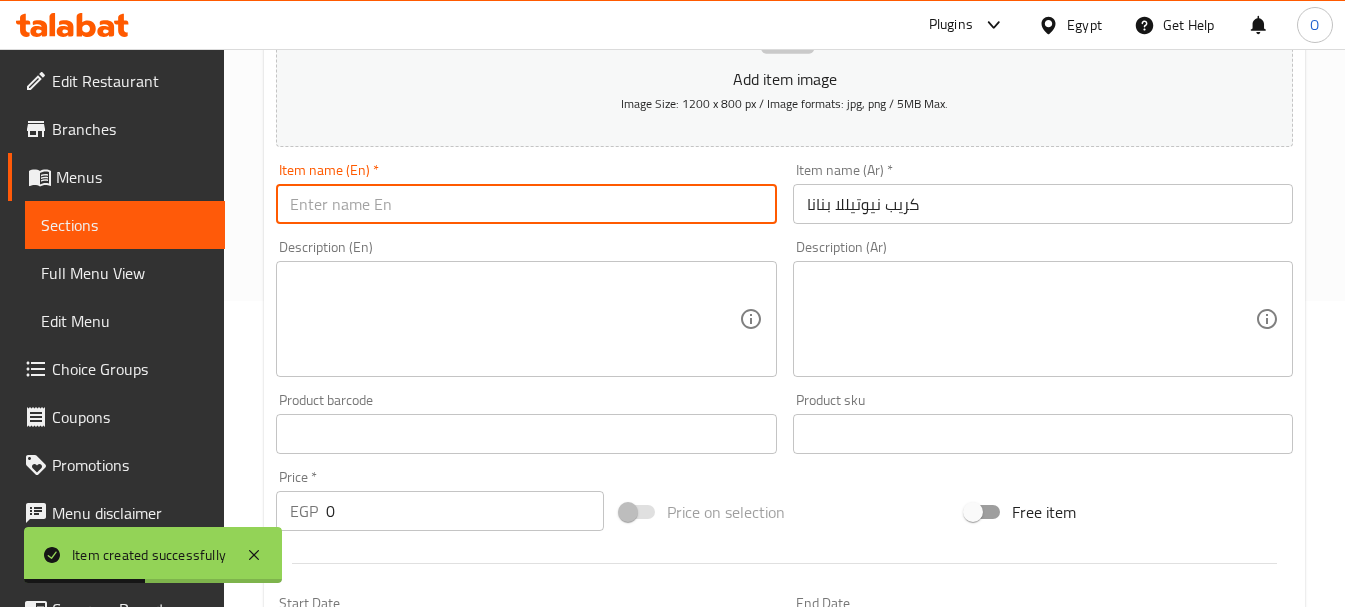 paste on "Nutella Banana Crepe" 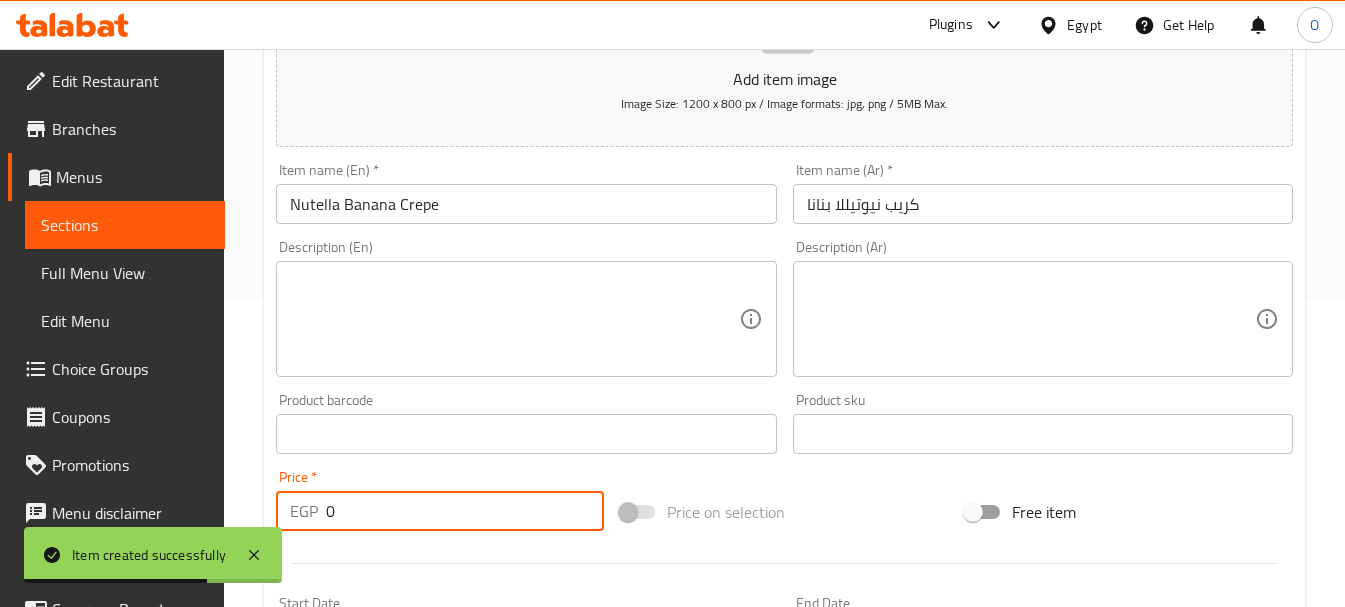 drag, startPoint x: 326, startPoint y: 510, endPoint x: 313, endPoint y: 510, distance: 13 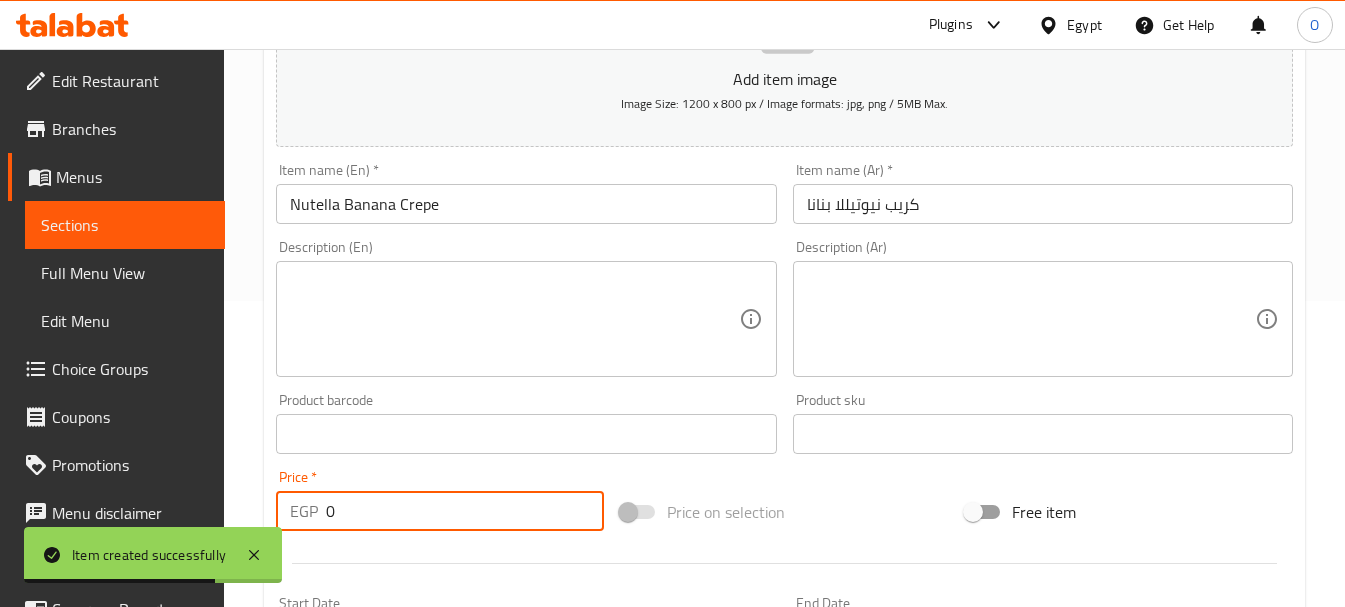 paste on "169" 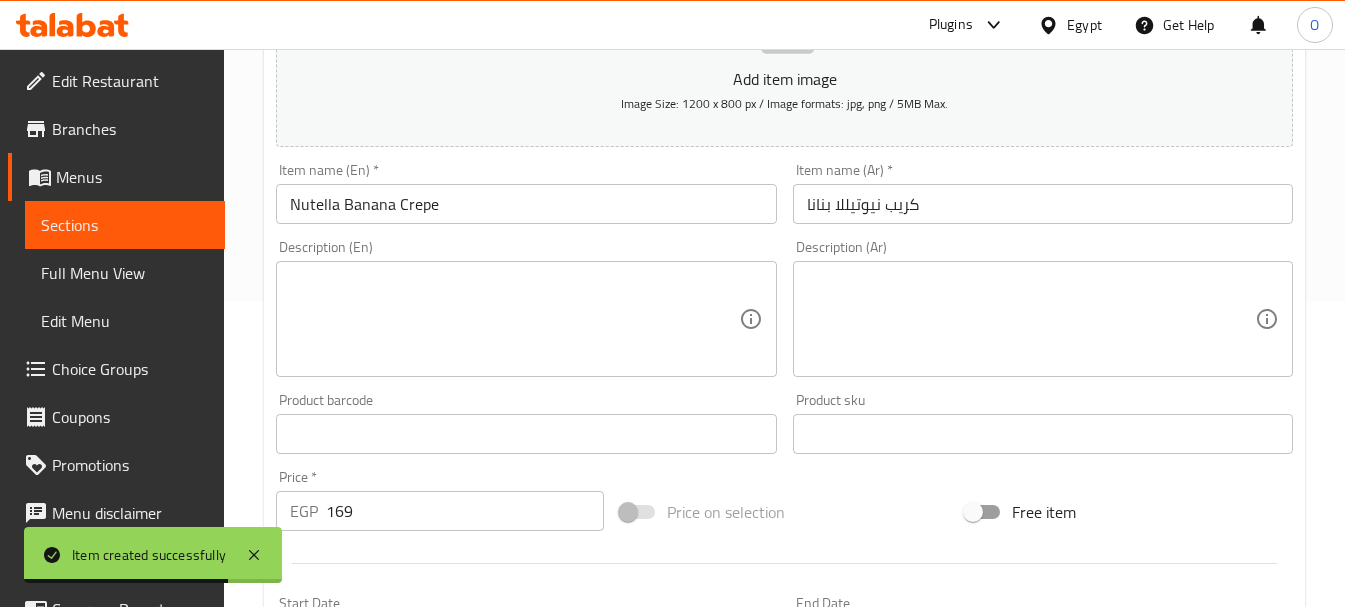 click at bounding box center [784, 563] 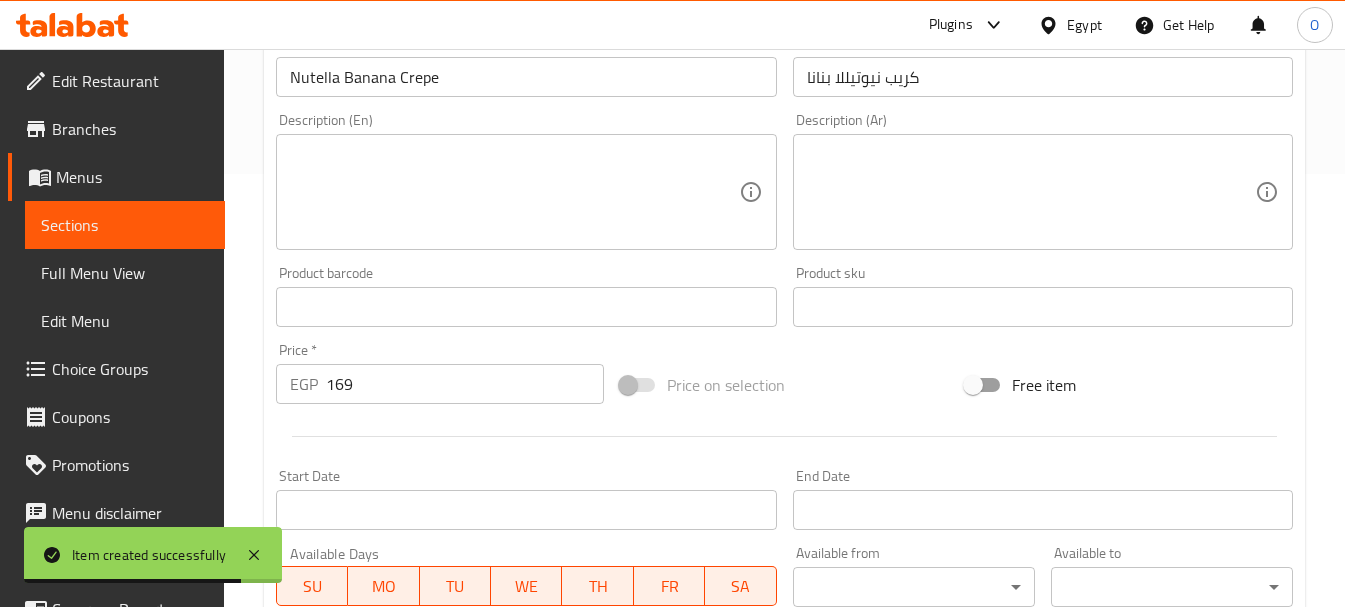 scroll, scrollTop: 806, scrollLeft: 0, axis: vertical 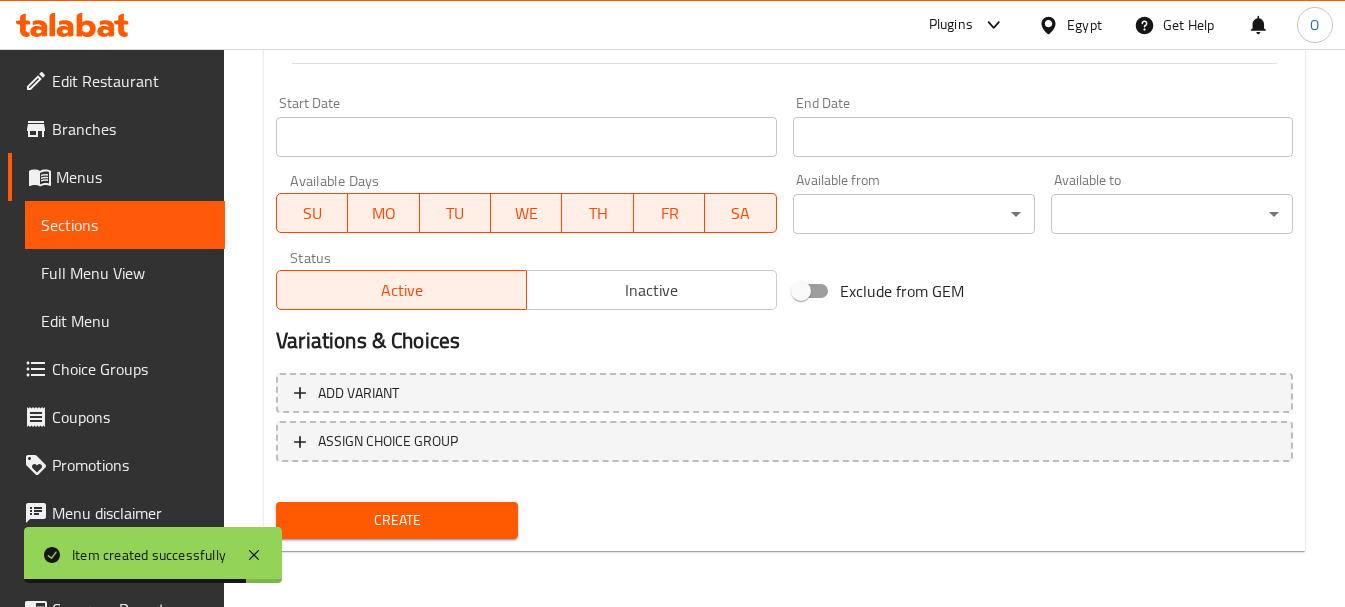 click on "Create" at bounding box center (397, 520) 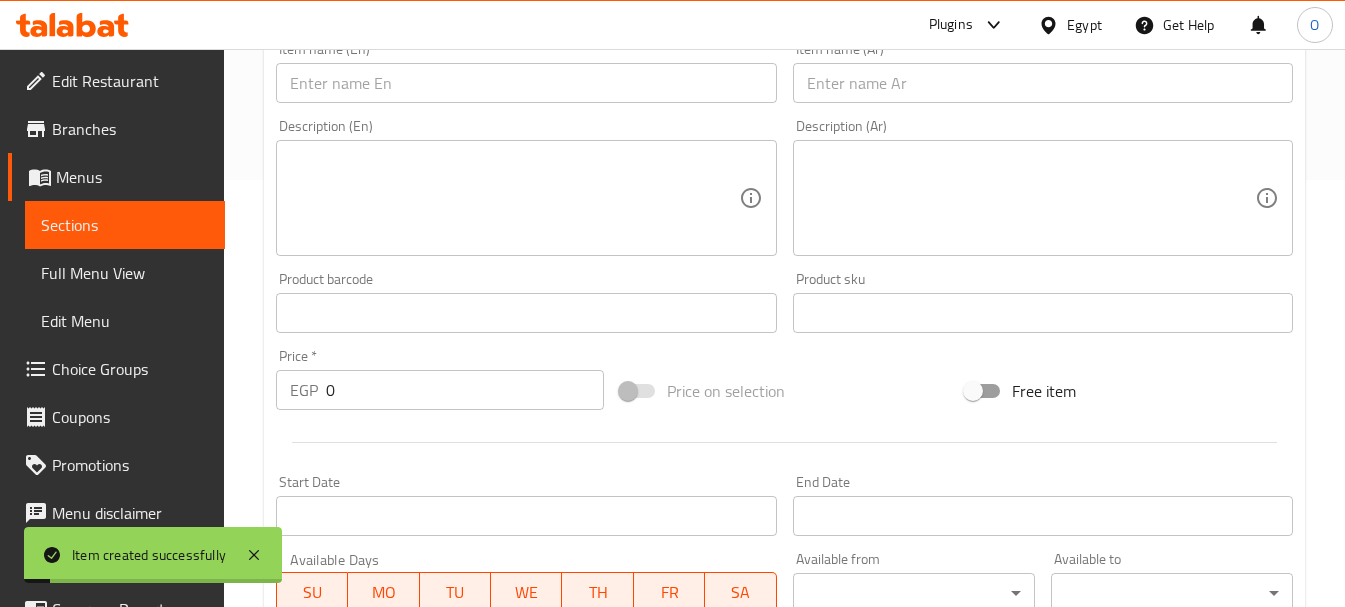 scroll, scrollTop: 306, scrollLeft: 0, axis: vertical 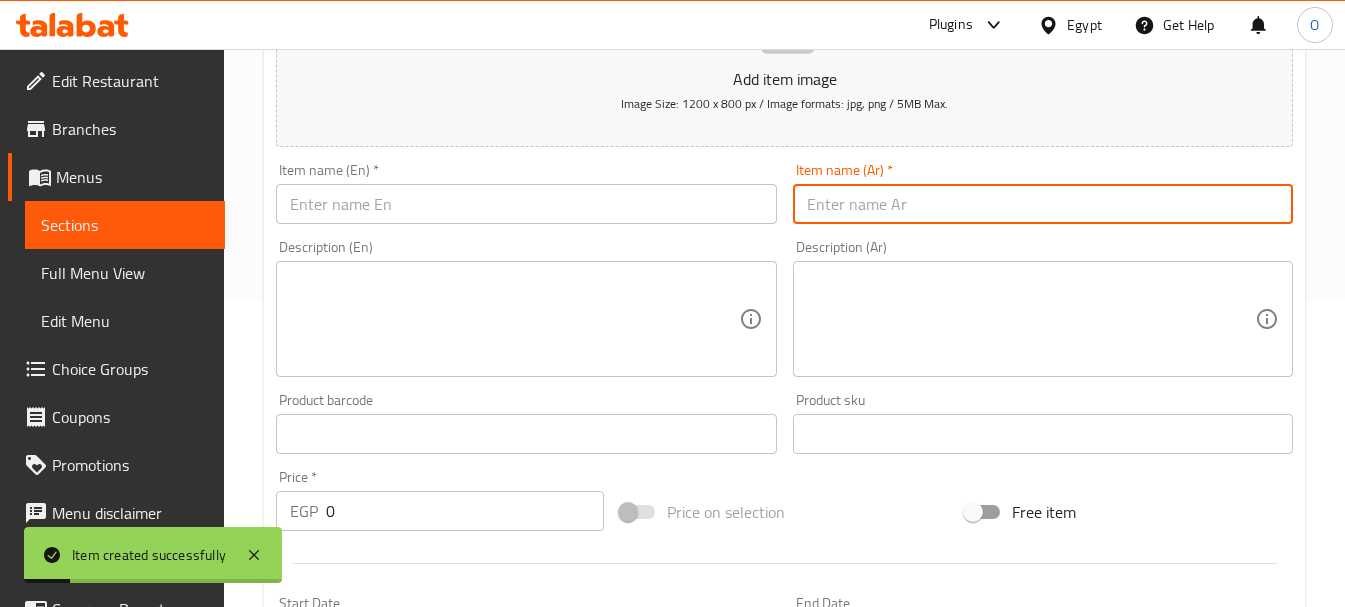 click at bounding box center [1043, 204] 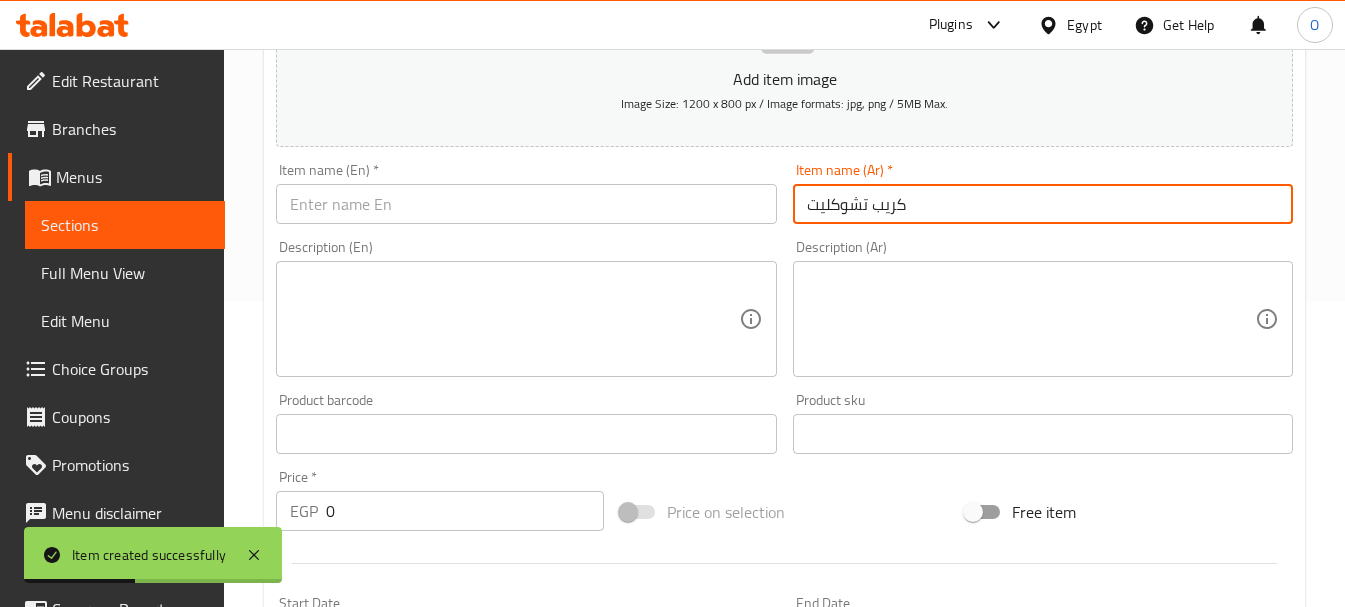 click at bounding box center [526, 204] 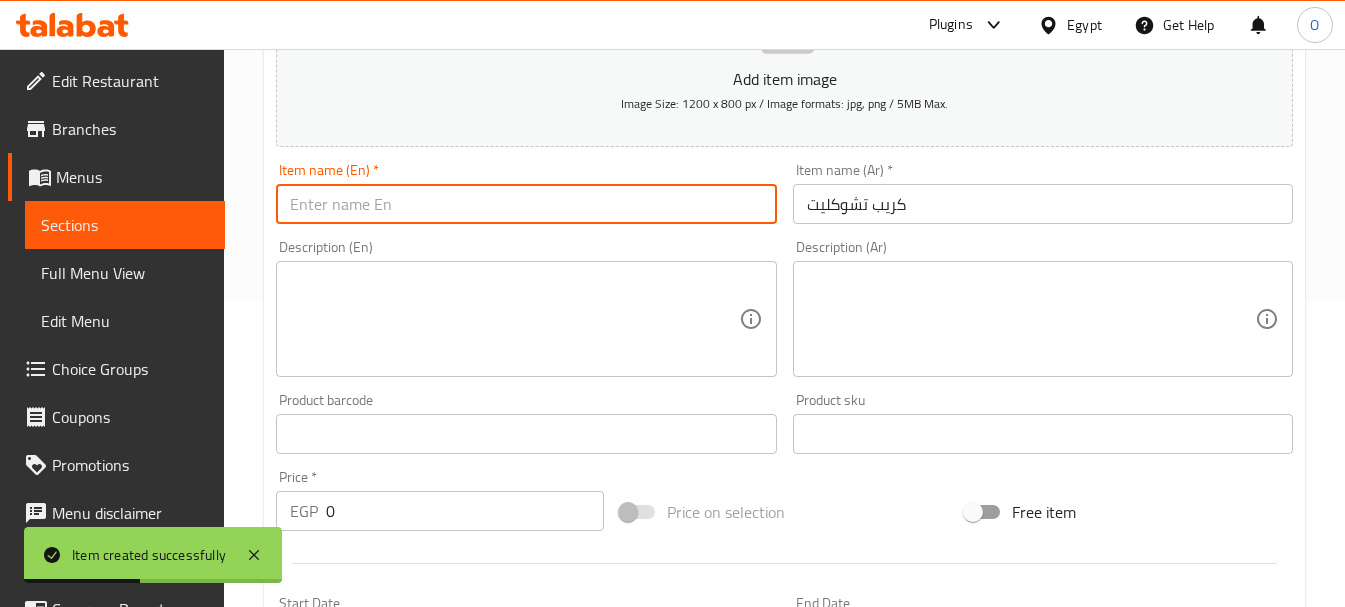 paste on "Chocolate Crepe" 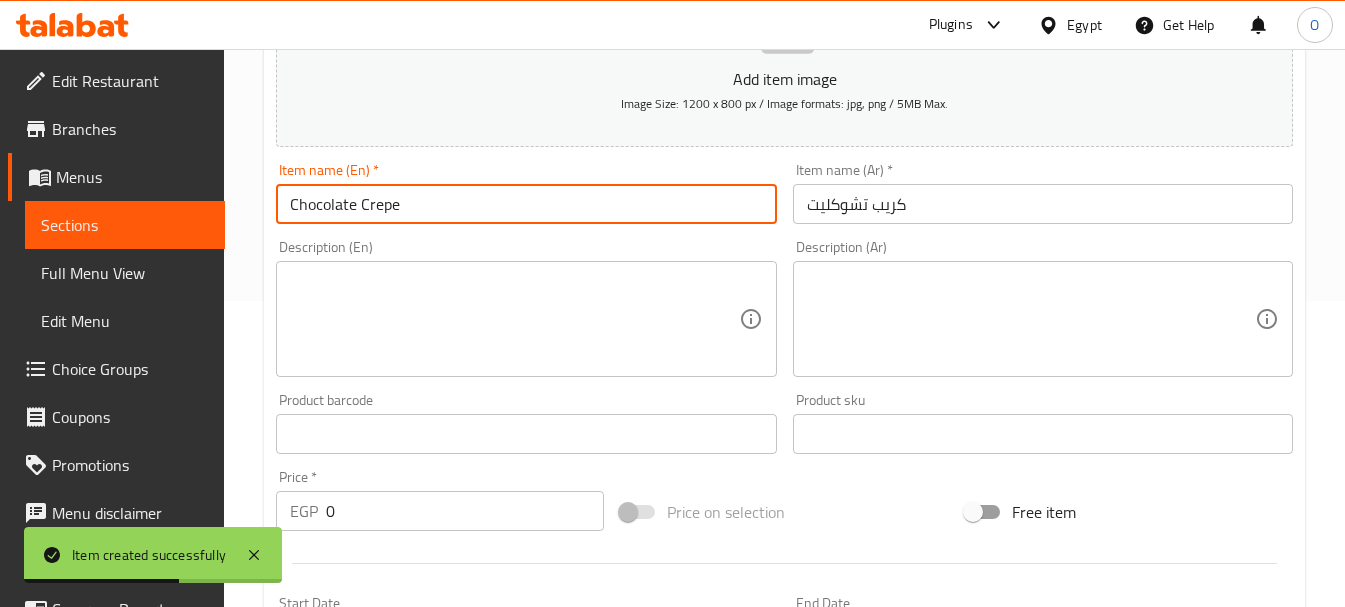 scroll, scrollTop: 406, scrollLeft: 0, axis: vertical 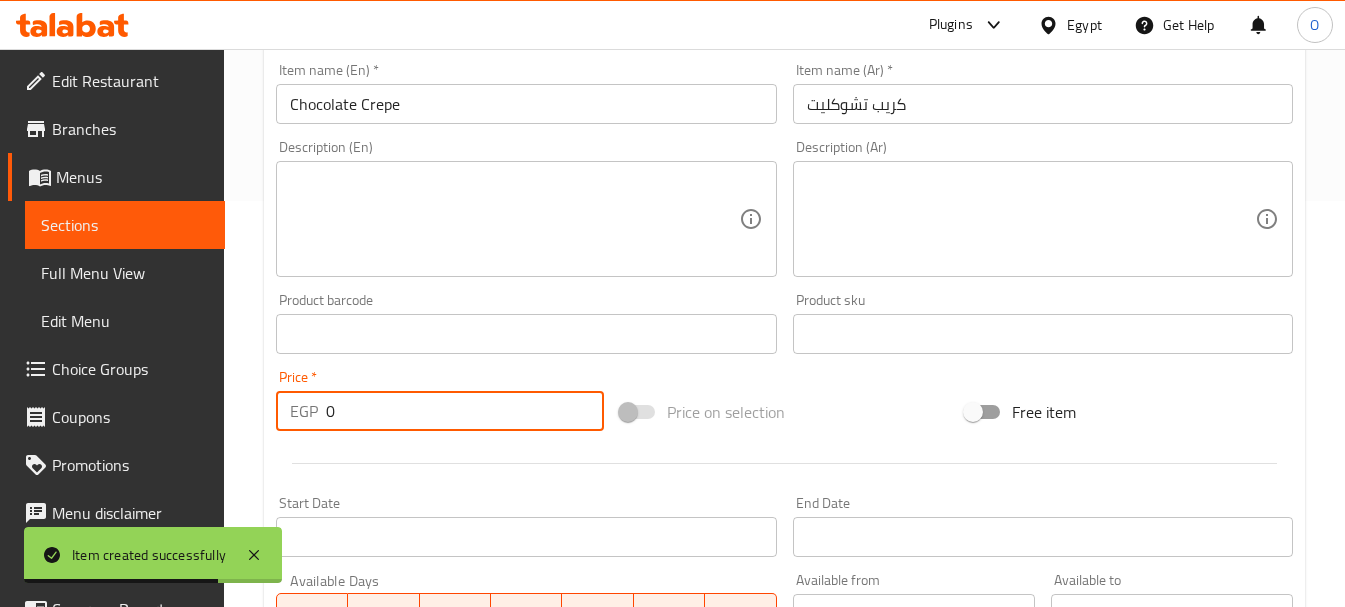 drag, startPoint x: 341, startPoint y: 412, endPoint x: 315, endPoint y: 412, distance: 26 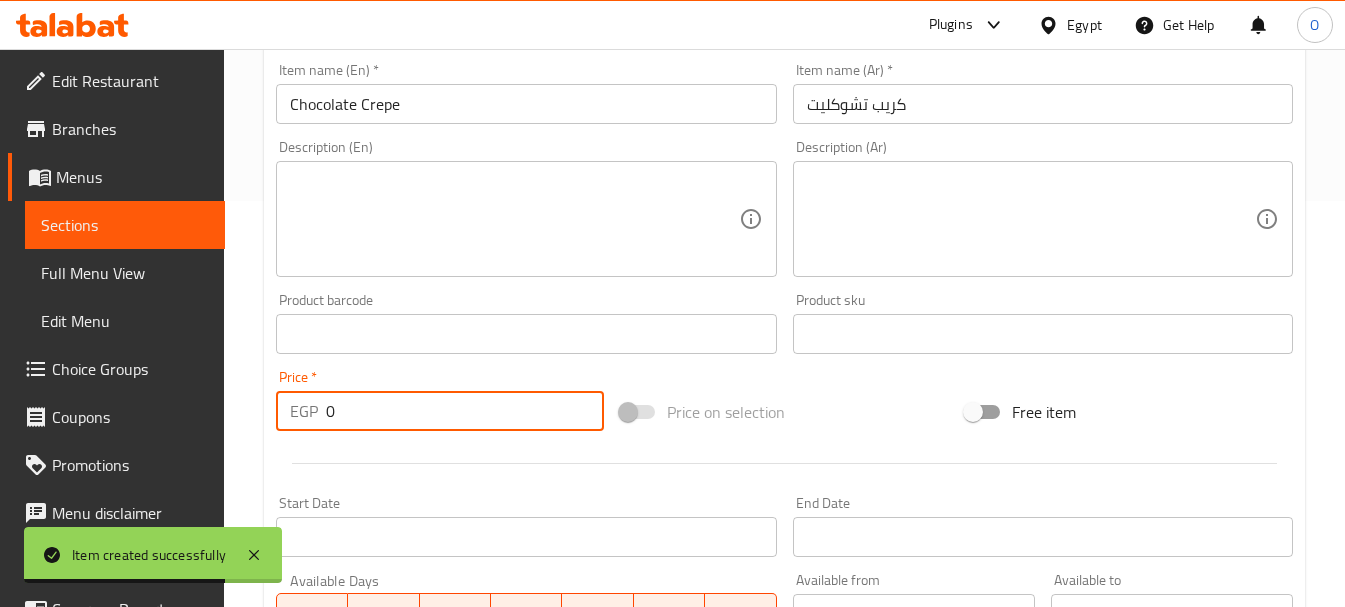 paste on "12" 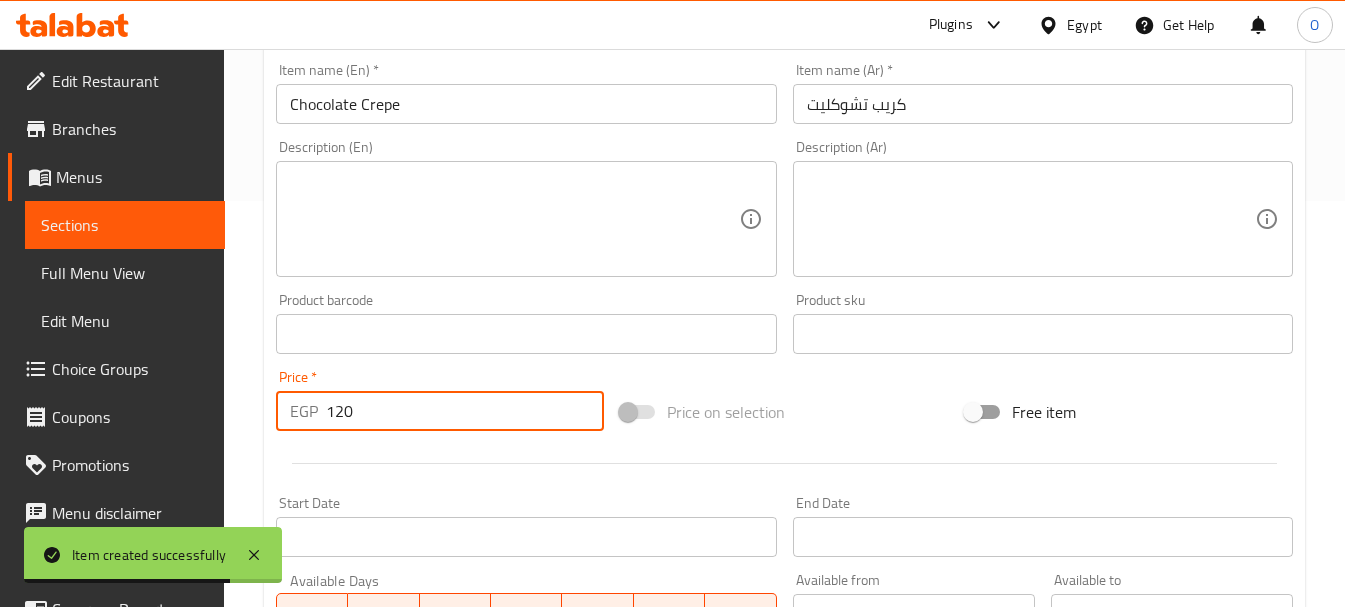 click at bounding box center [784, 463] 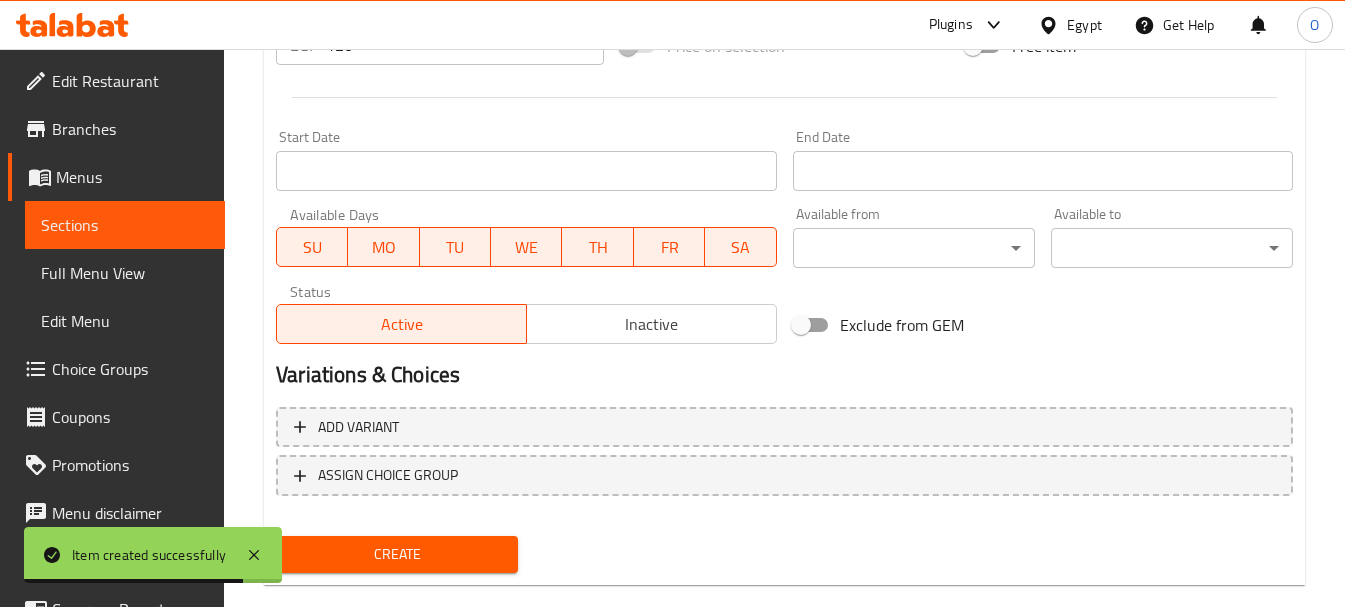 scroll, scrollTop: 806, scrollLeft: 0, axis: vertical 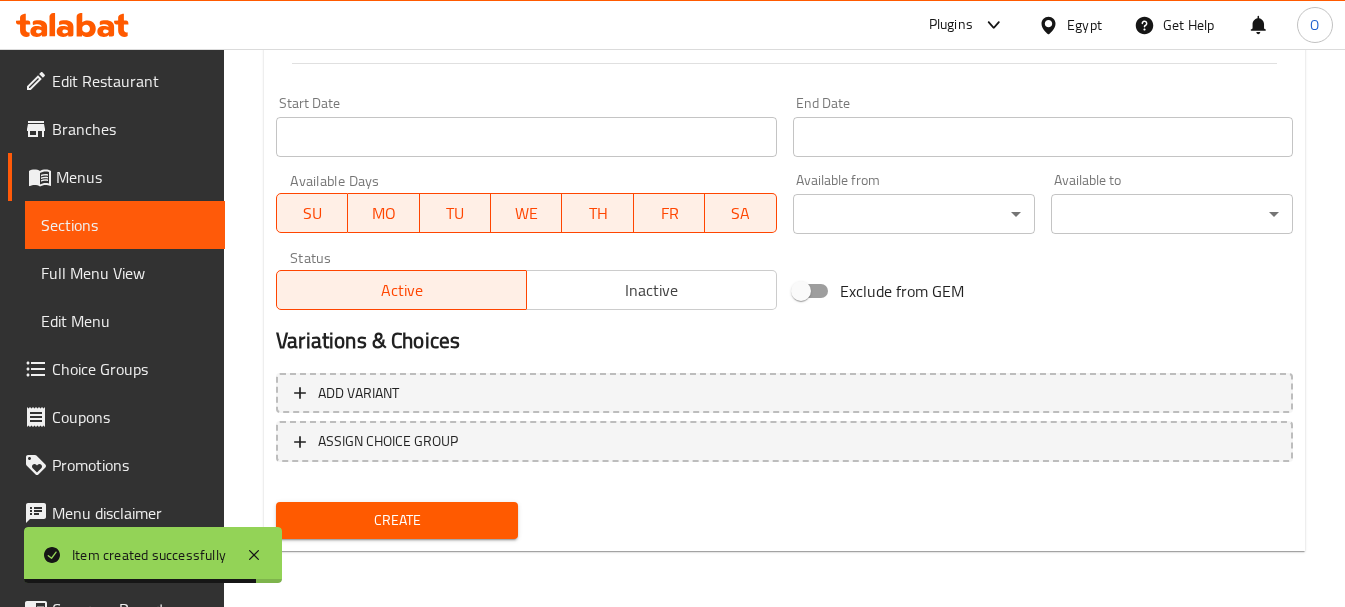 click on "Create" at bounding box center [397, 520] 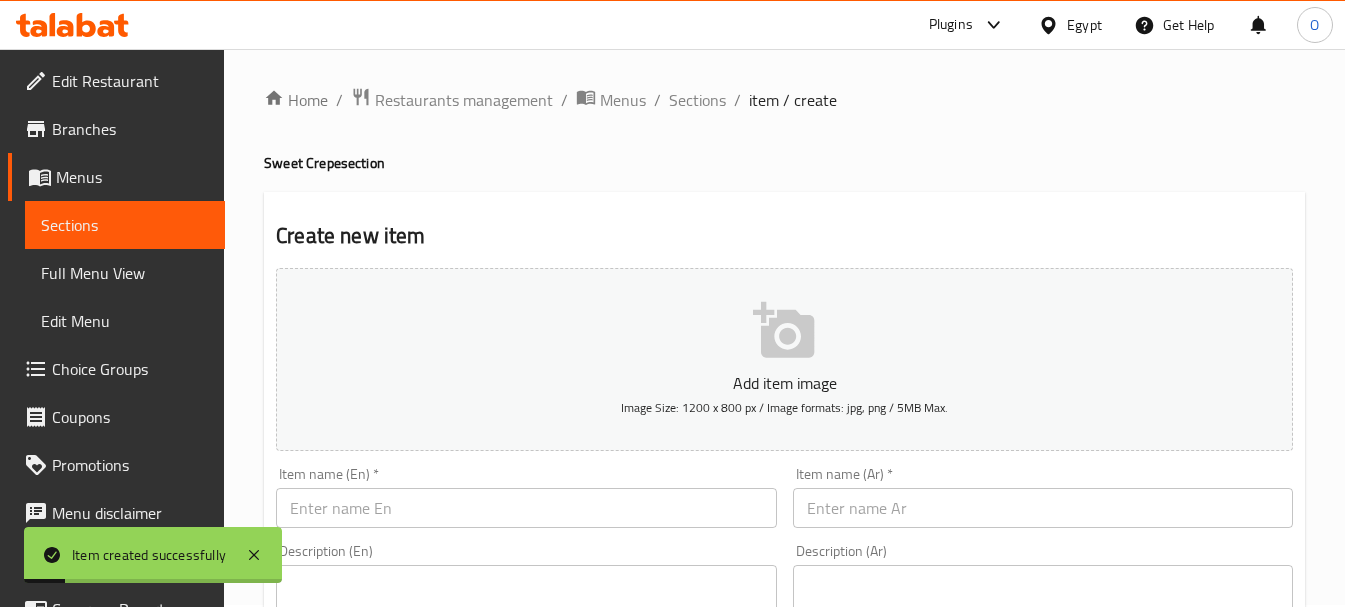 scroll, scrollTop: 0, scrollLeft: 0, axis: both 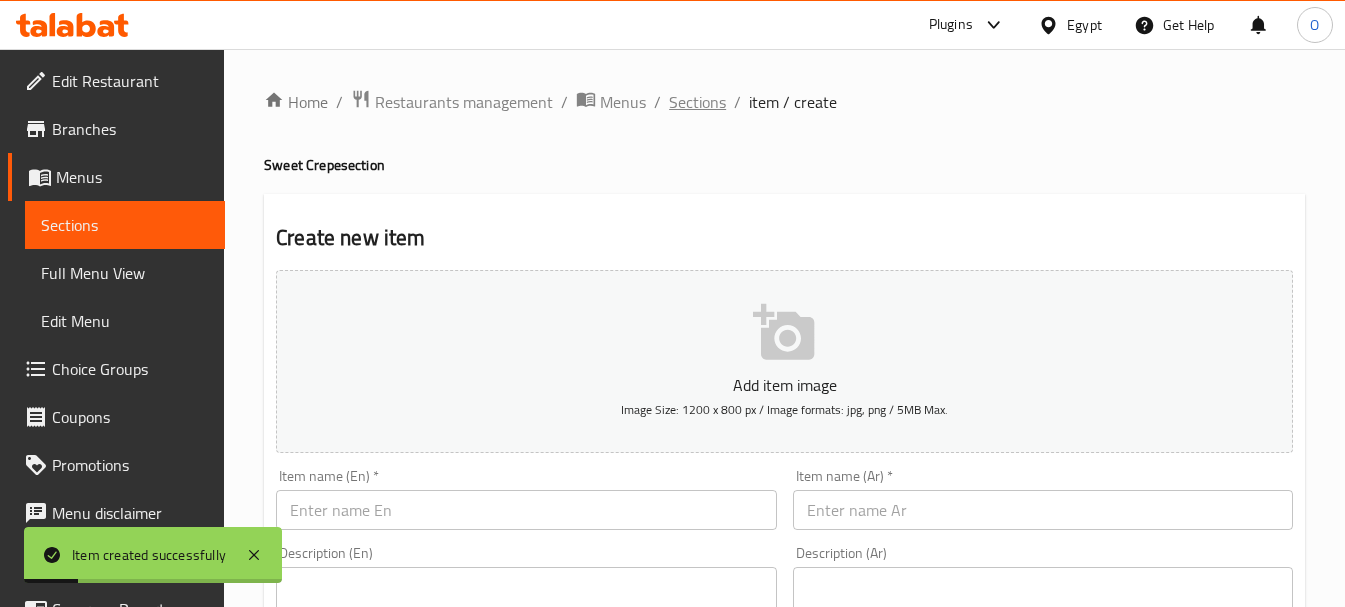 click on "Sections" at bounding box center (697, 102) 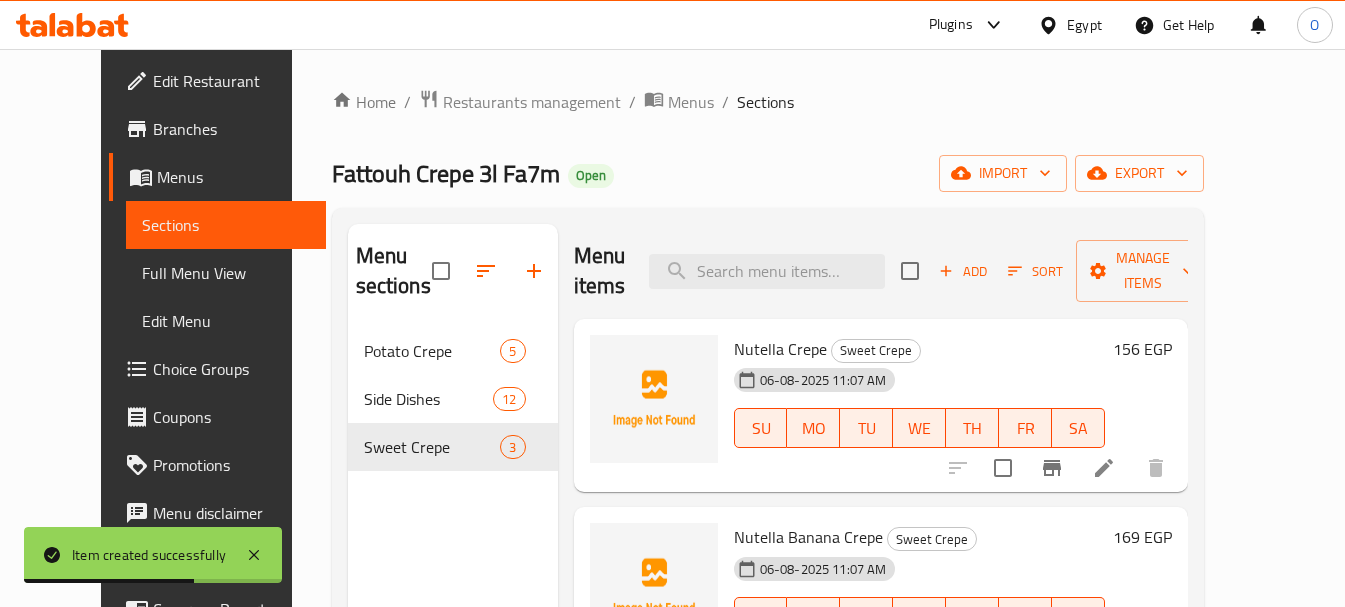 scroll, scrollTop: 39, scrollLeft: 0, axis: vertical 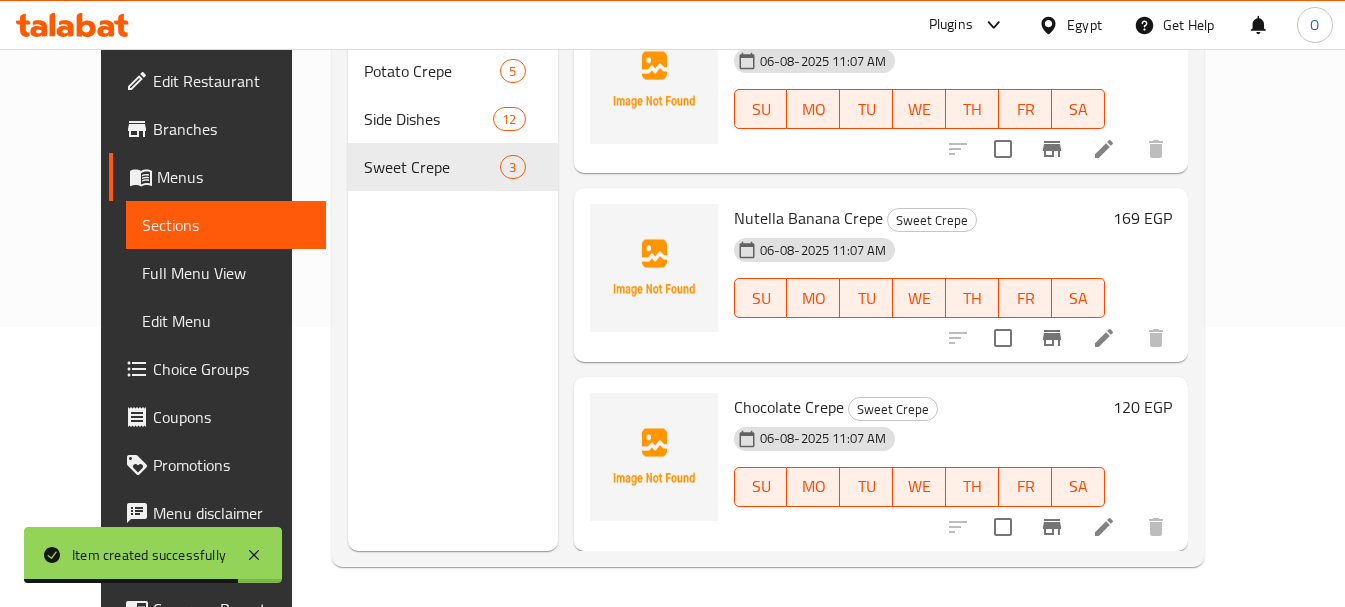 click 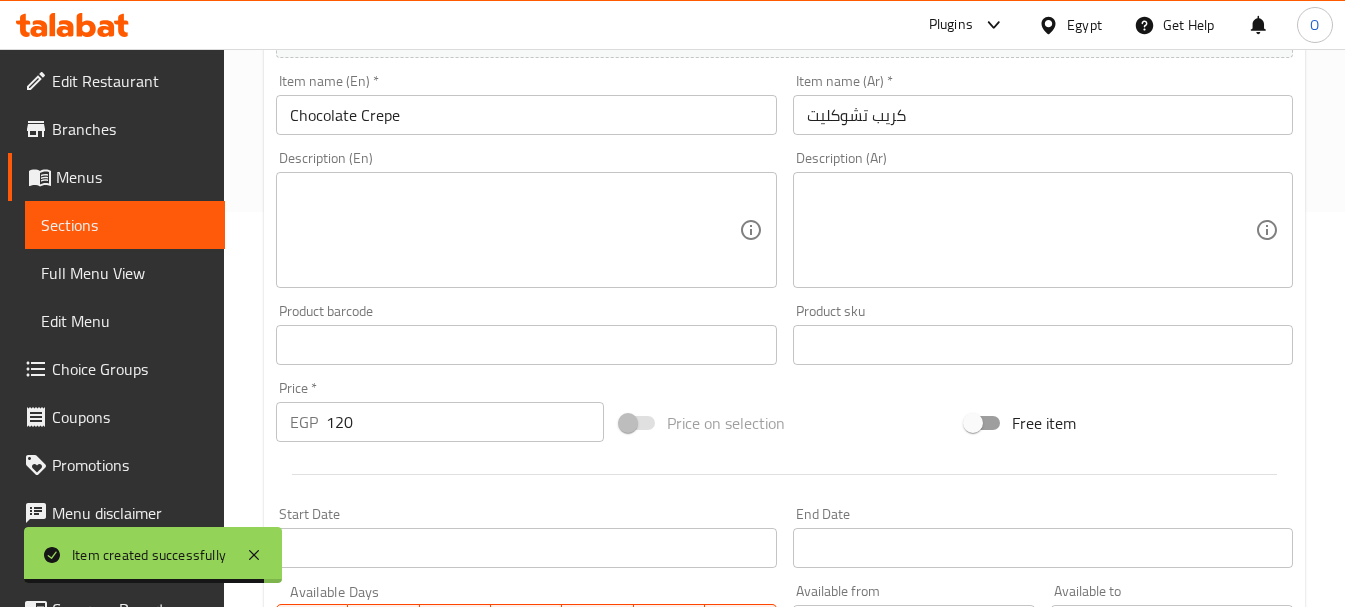 scroll, scrollTop: 400, scrollLeft: 0, axis: vertical 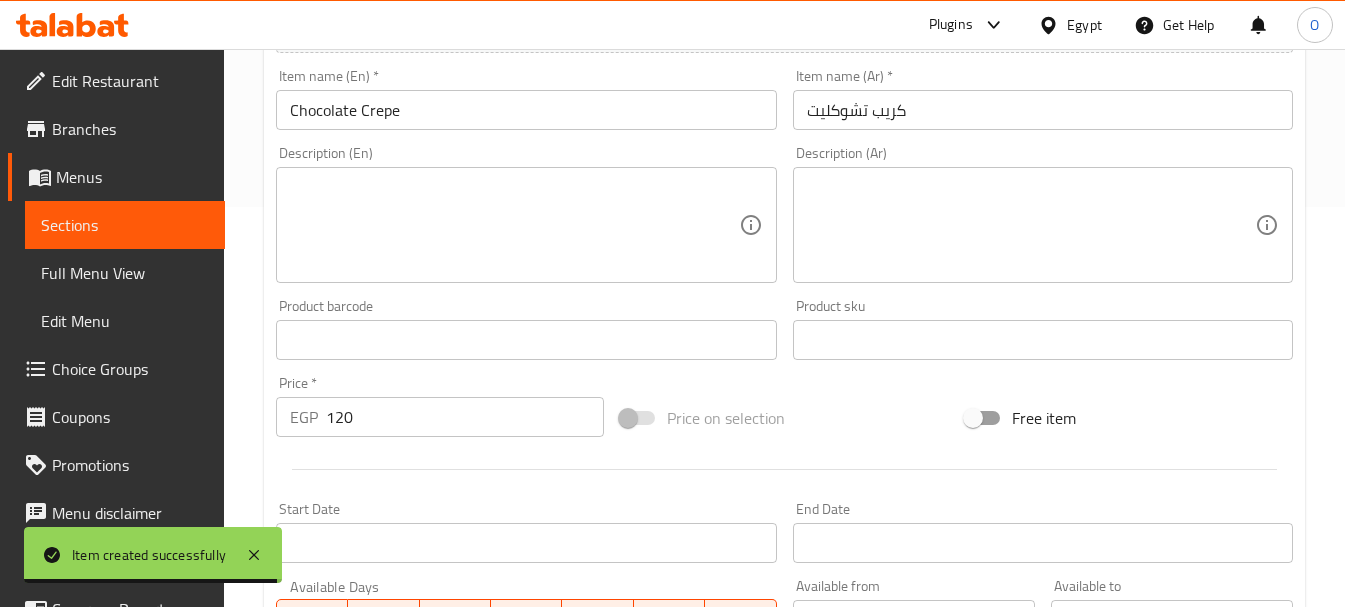 click at bounding box center (1031, 225) 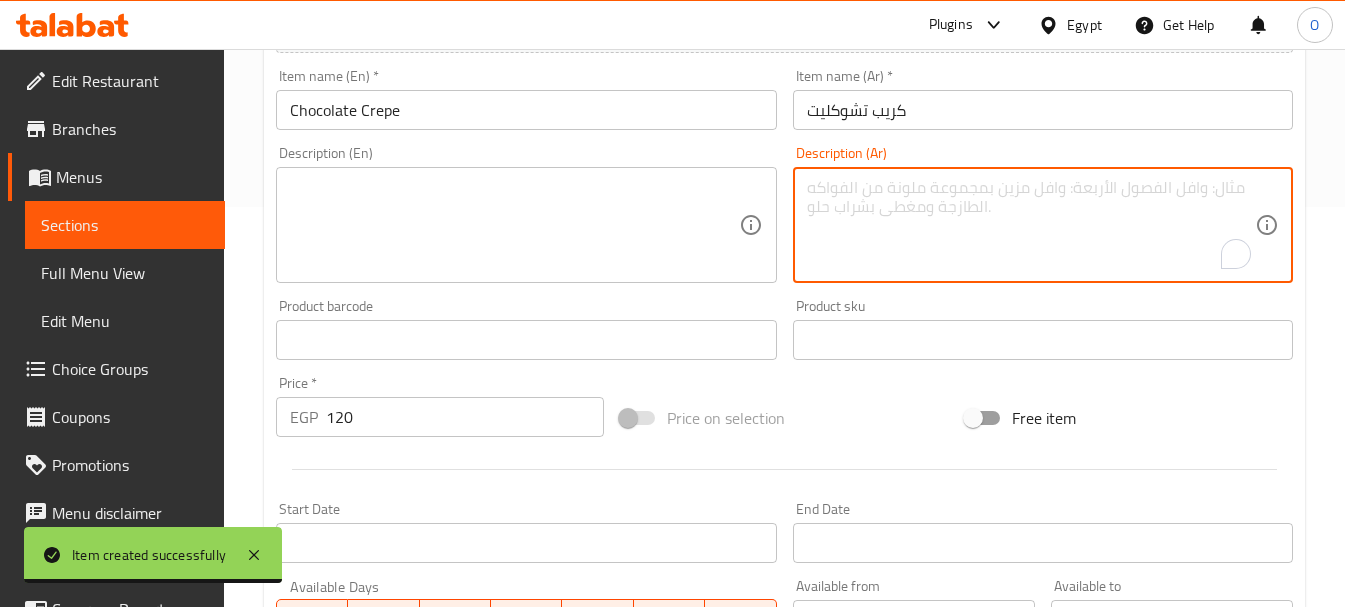 paste on "كريب محشو بشيكولاتة نيو كريم" 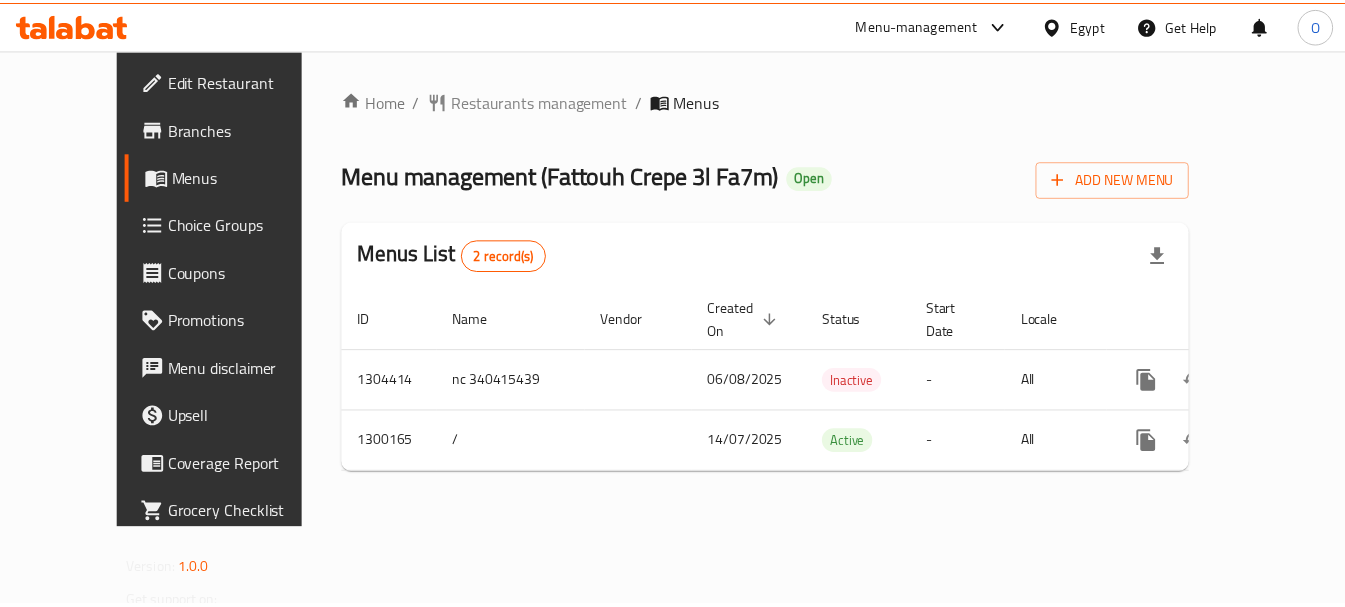 scroll, scrollTop: 0, scrollLeft: 0, axis: both 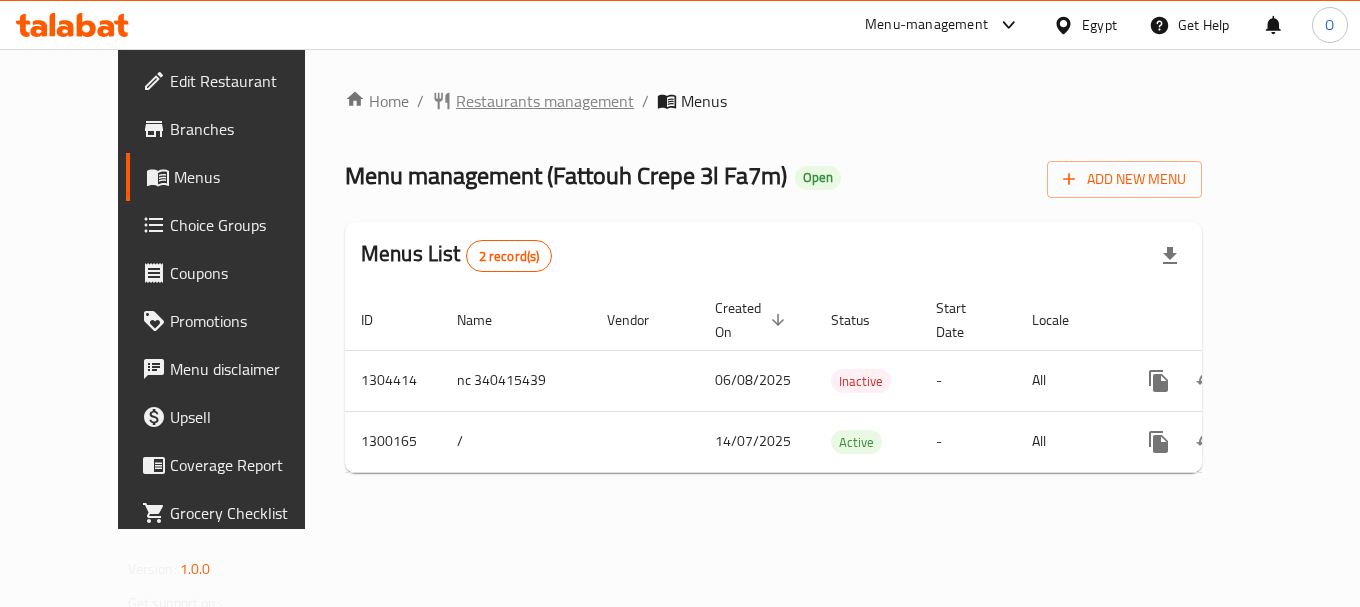 click on "Restaurants management" at bounding box center (545, 101) 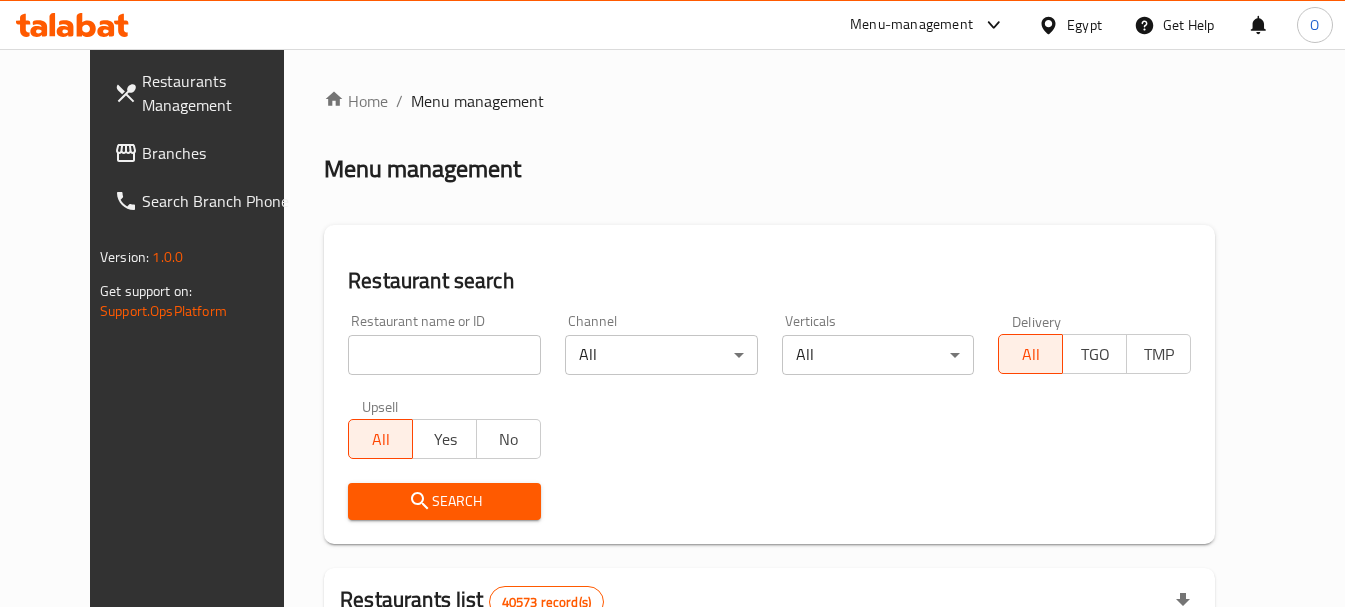 click on "Branches" at bounding box center [220, 153] 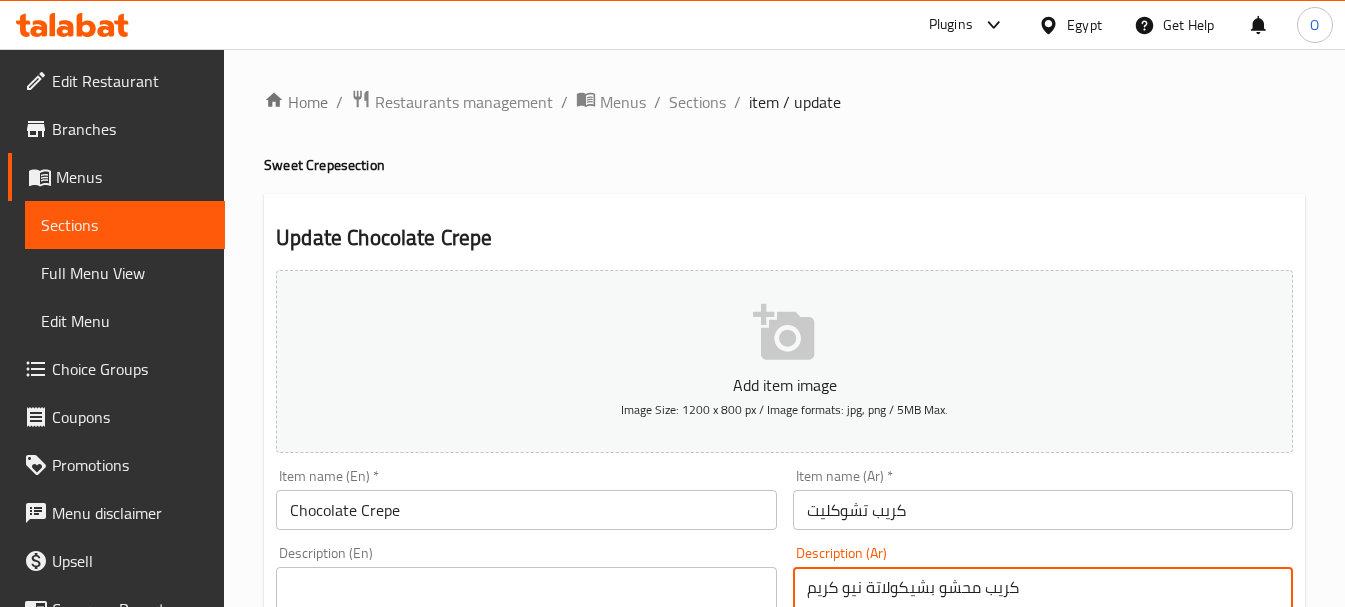 scroll, scrollTop: 400, scrollLeft: 0, axis: vertical 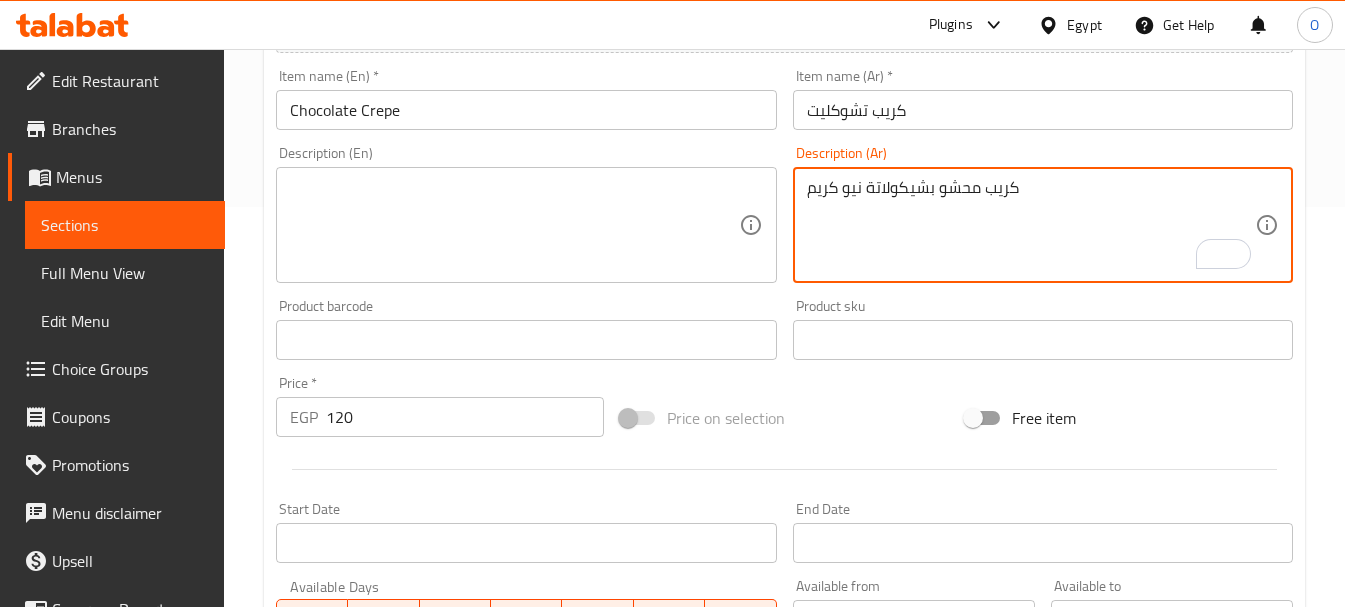 click at bounding box center [514, 225] 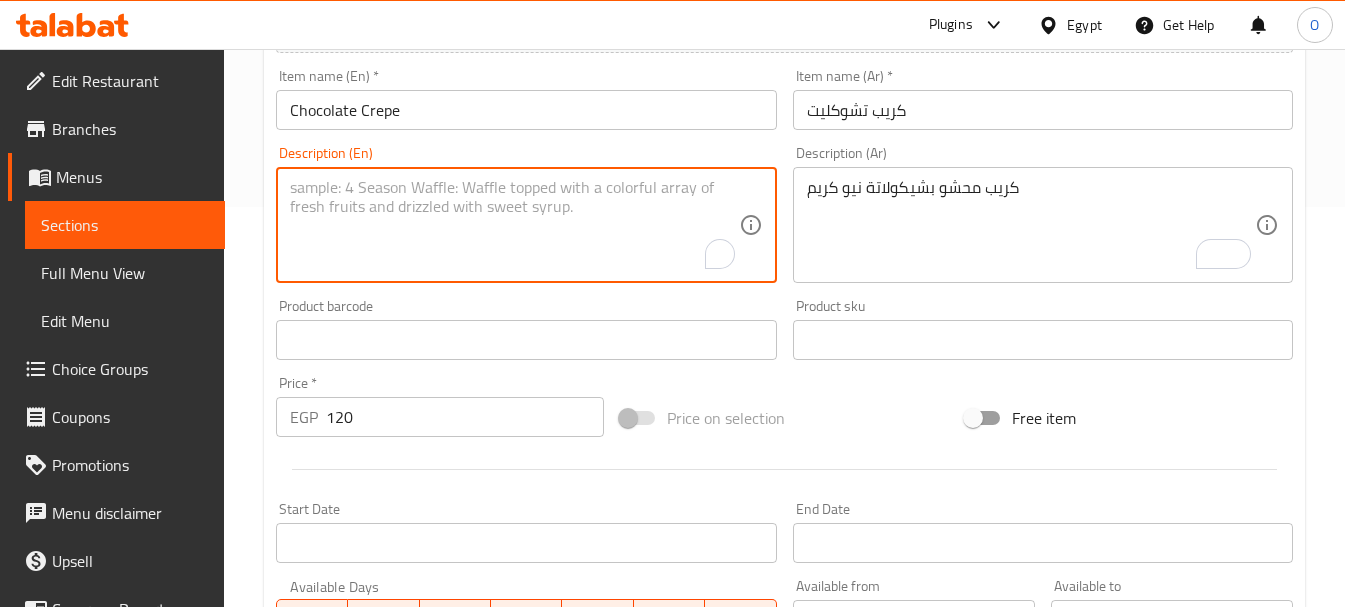 paste on "Crepe filled with new cream chocolate" 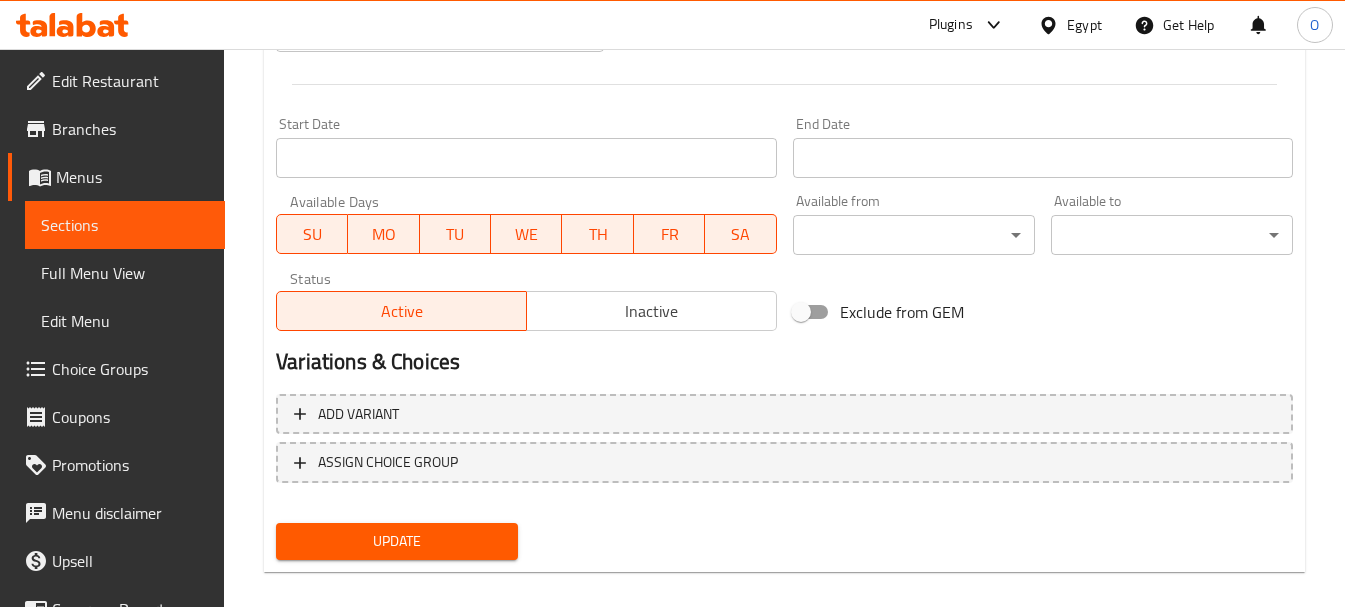 scroll, scrollTop: 800, scrollLeft: 0, axis: vertical 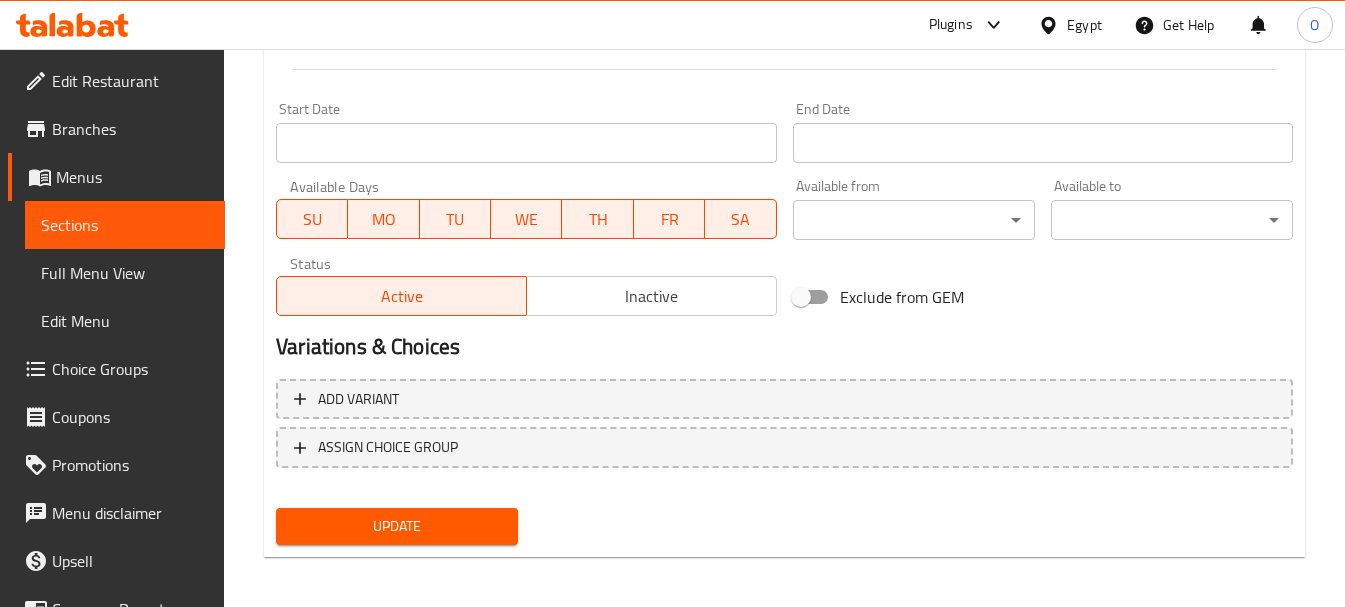 type on "Crepe filled with new cream chocolate" 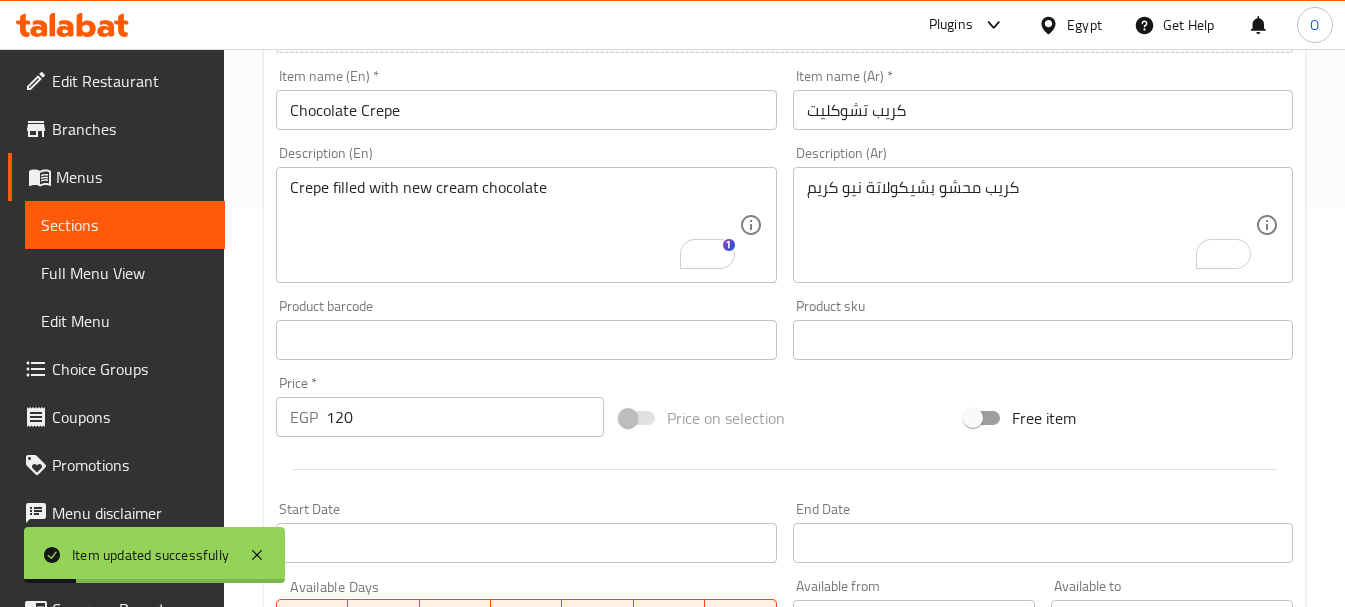 scroll, scrollTop: 0, scrollLeft: 0, axis: both 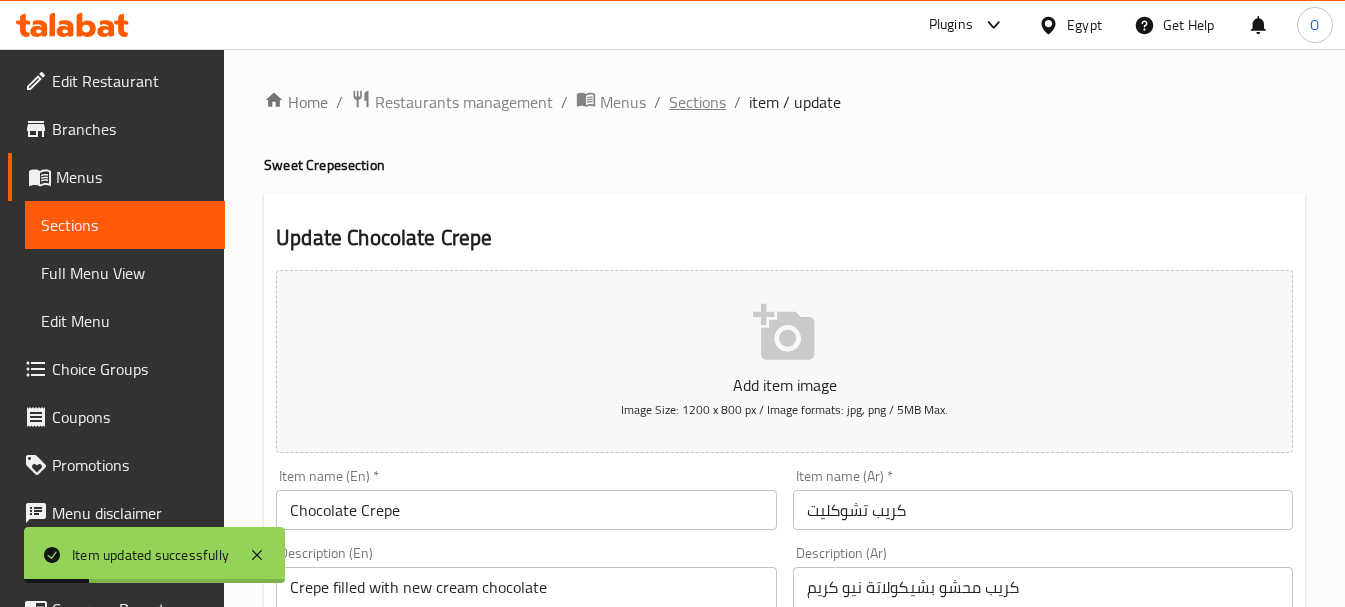 click on "Sections" at bounding box center (697, 102) 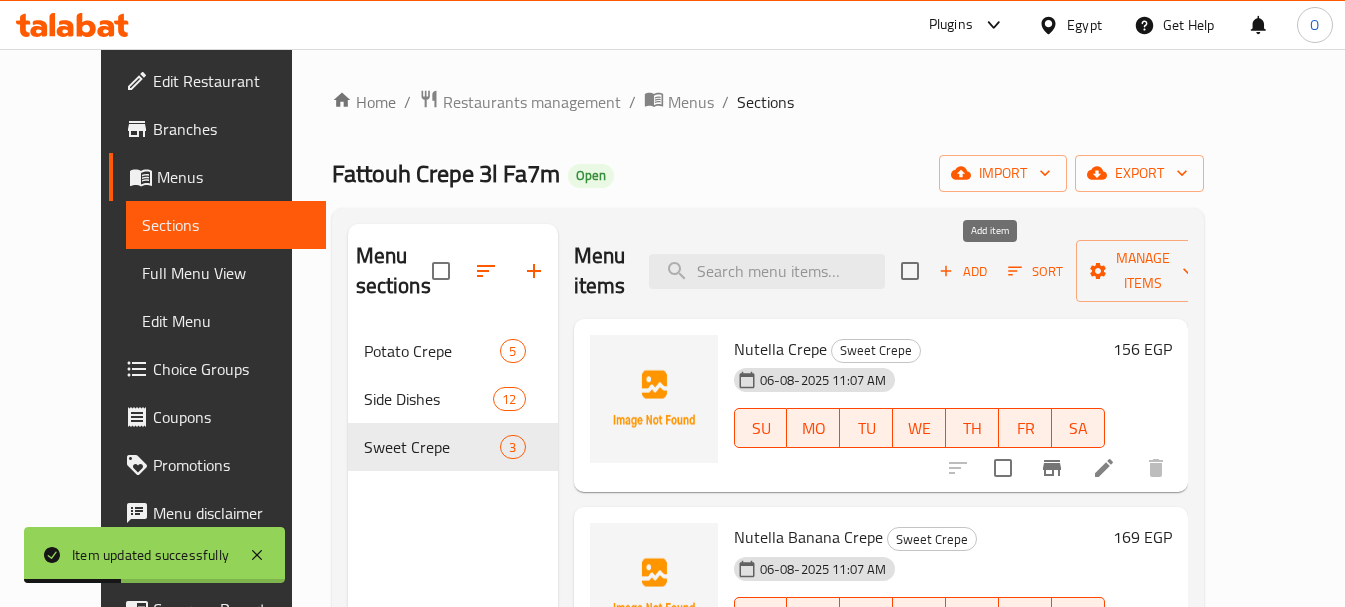 click on "Add" at bounding box center (963, 271) 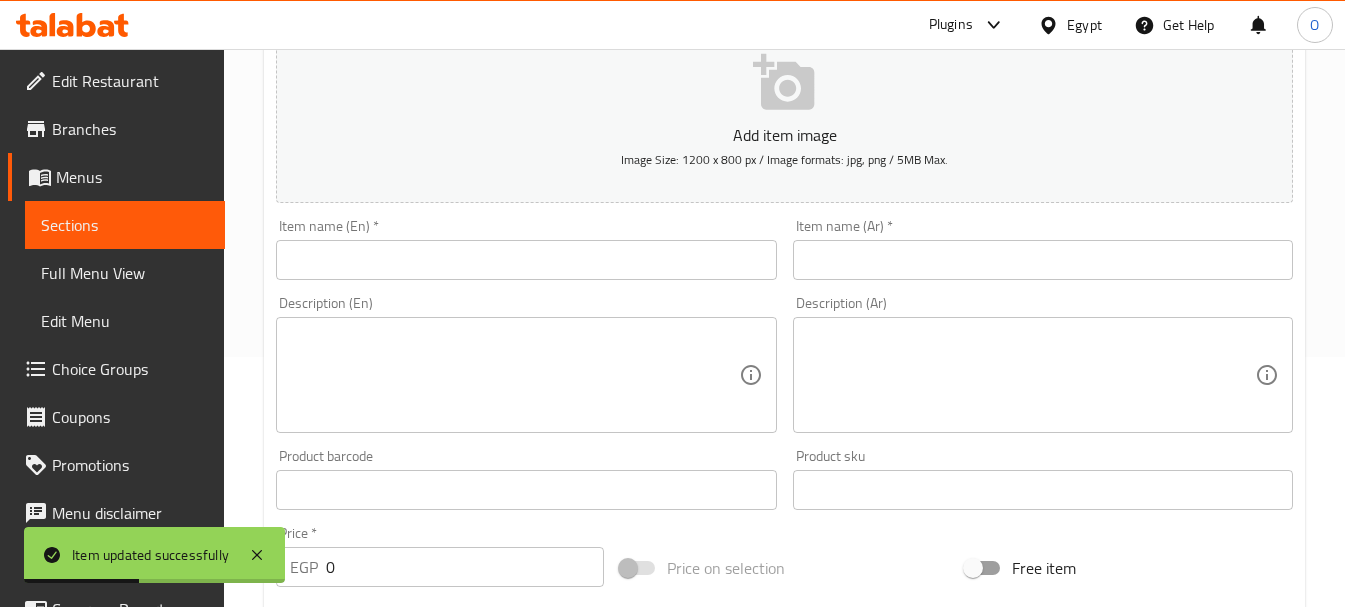 scroll, scrollTop: 300, scrollLeft: 0, axis: vertical 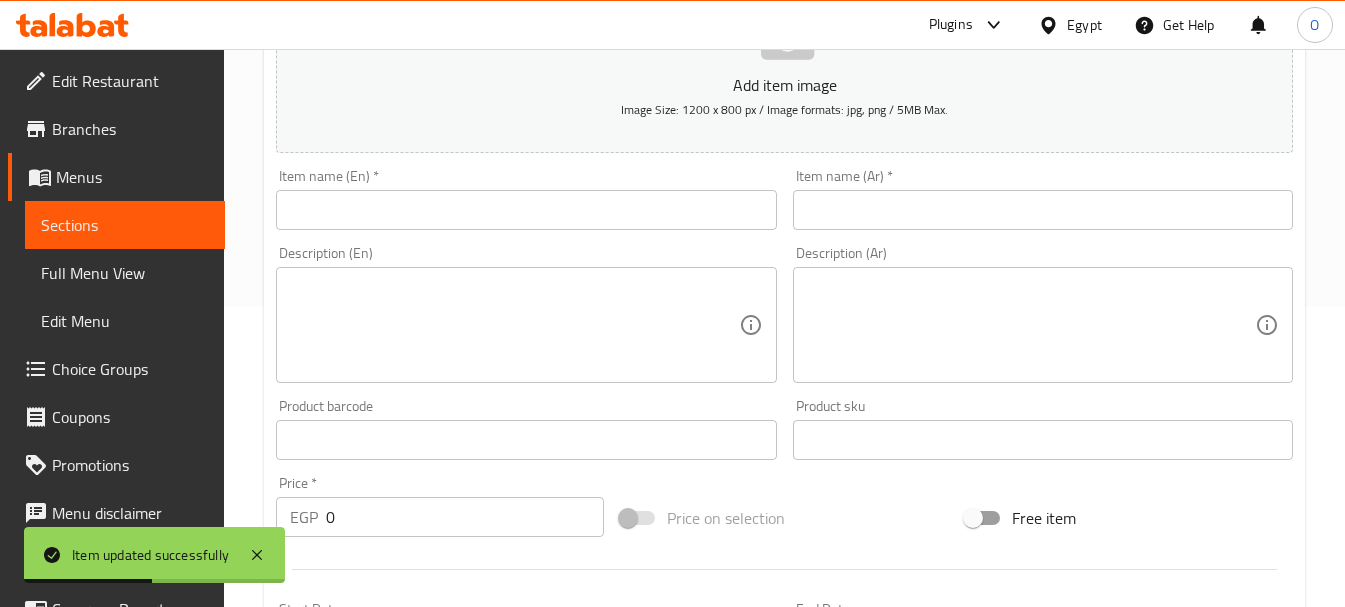 click at bounding box center [1043, 210] 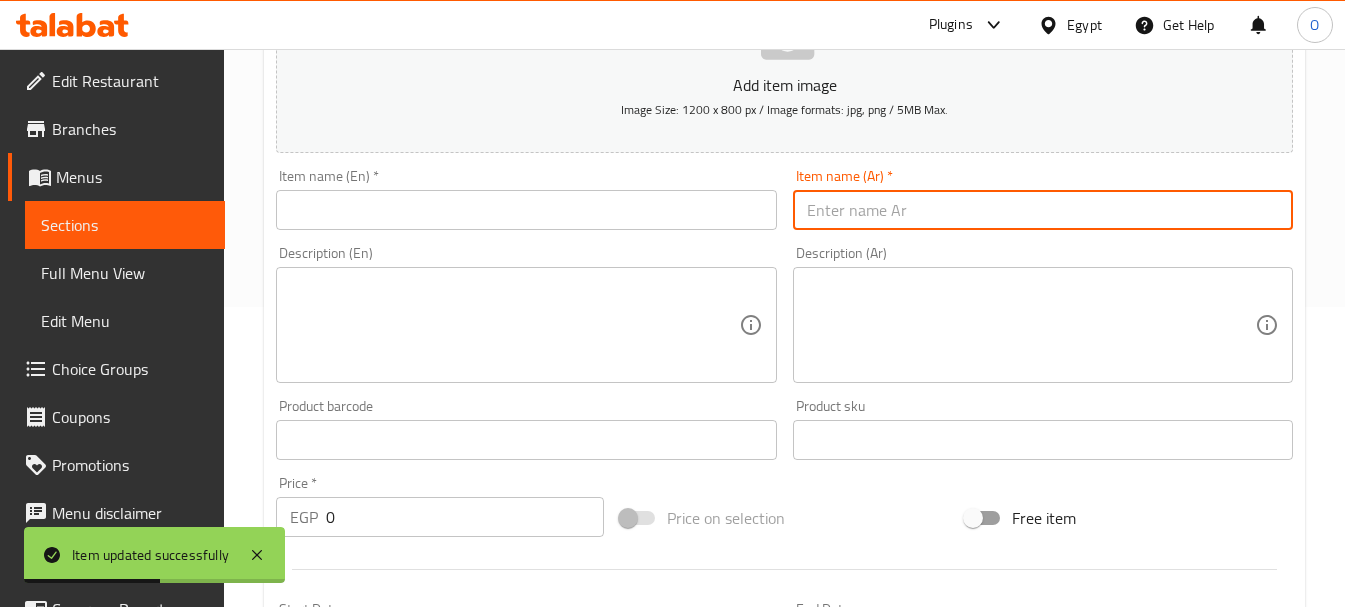 paste on "كريب تشوكليت بنانا" 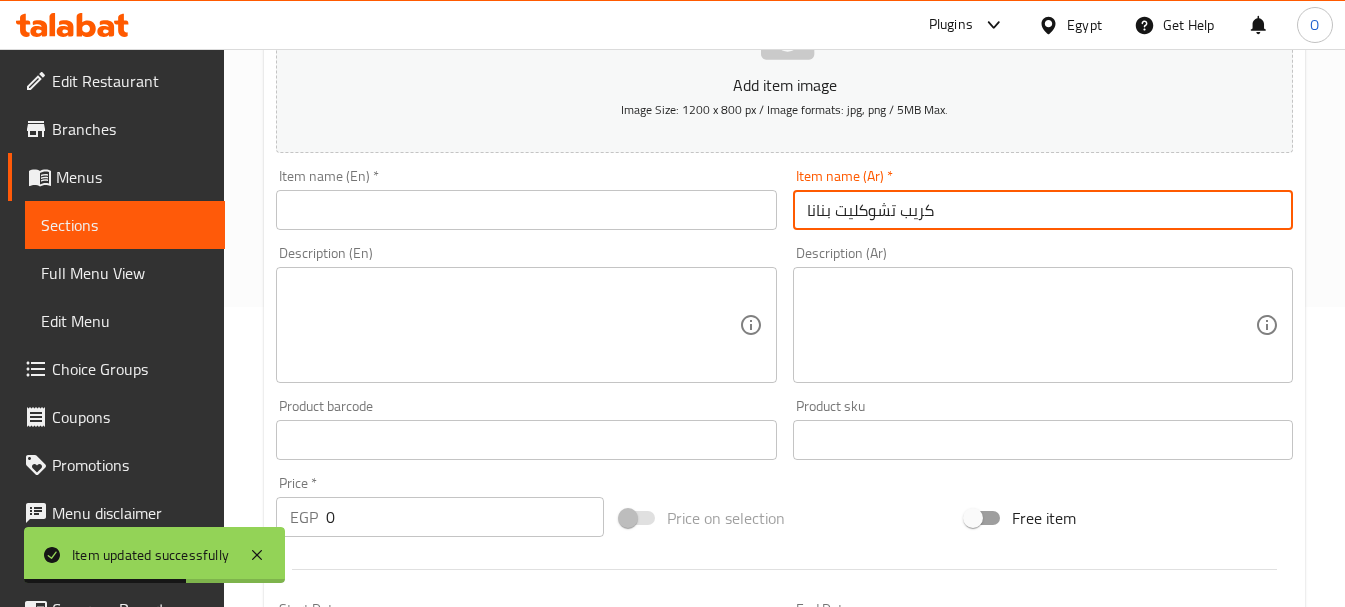 type on "كريب تشوكليت بنانا" 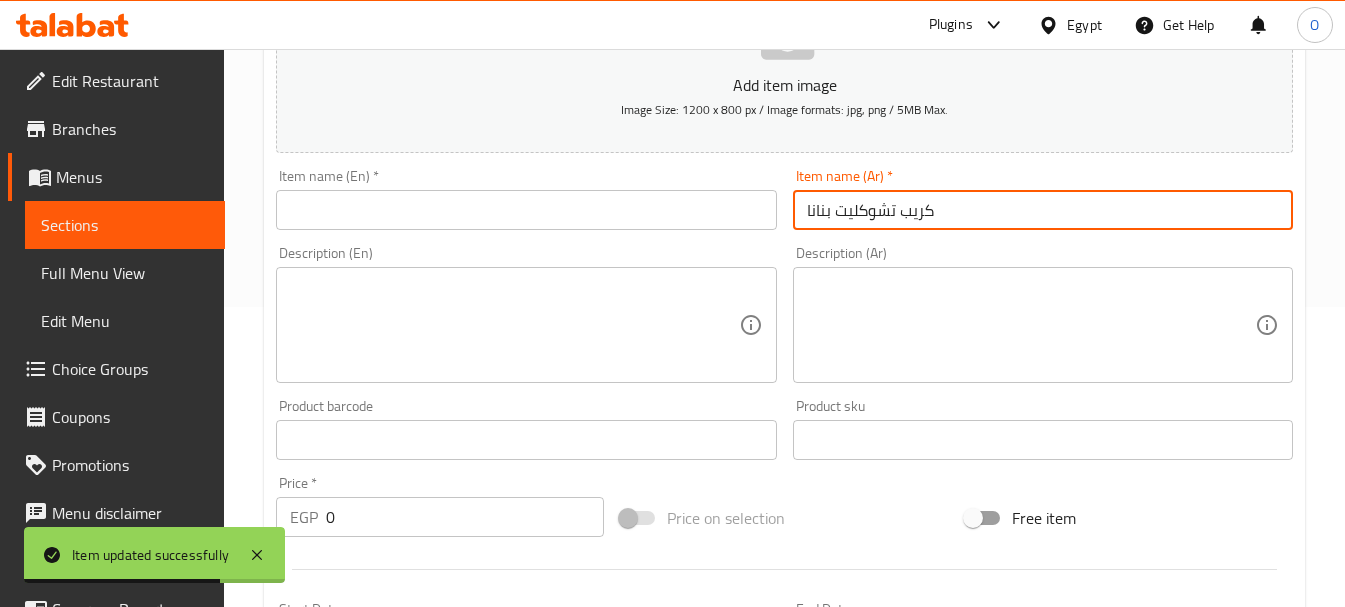 click at bounding box center [526, 210] 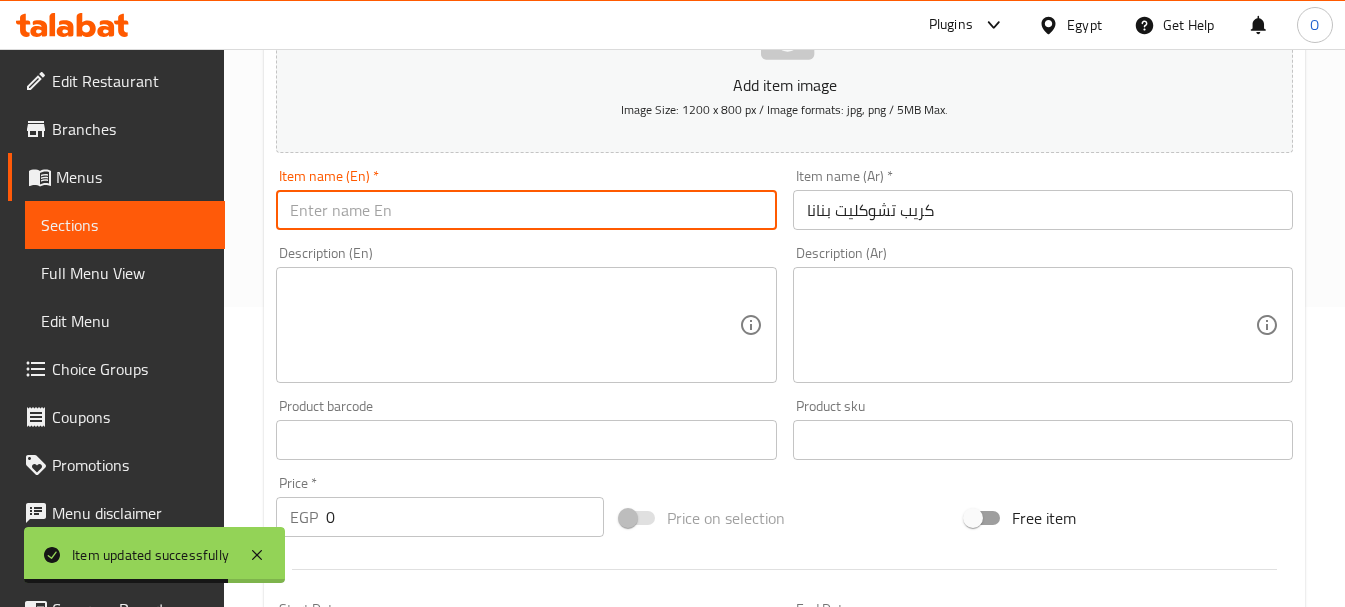 paste on "Chocolate Banana Crepe" 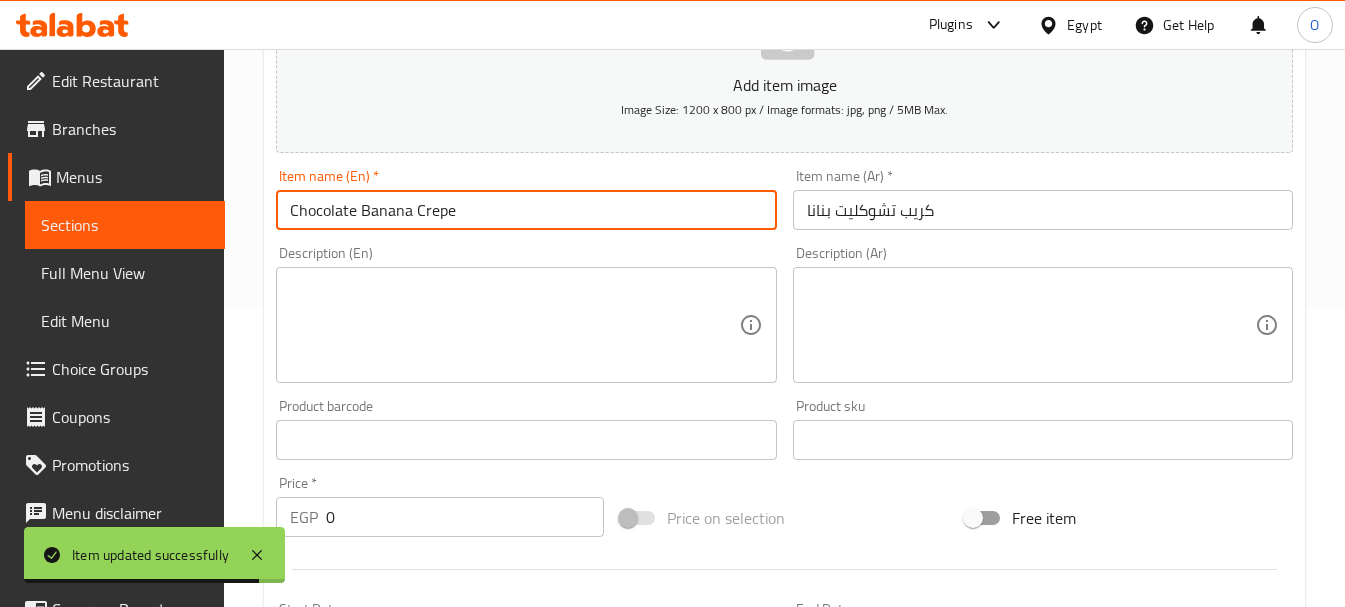 type on "Chocolate Banana Crepe" 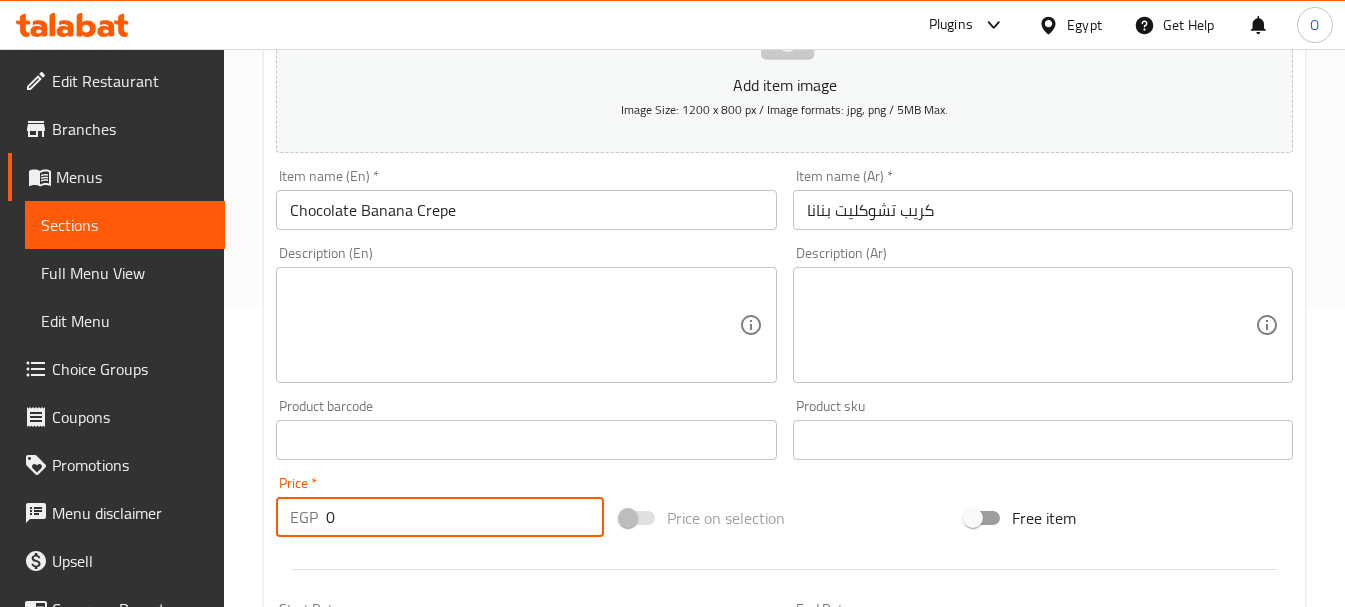 drag, startPoint x: 336, startPoint y: 520, endPoint x: 273, endPoint y: 522, distance: 63.03174 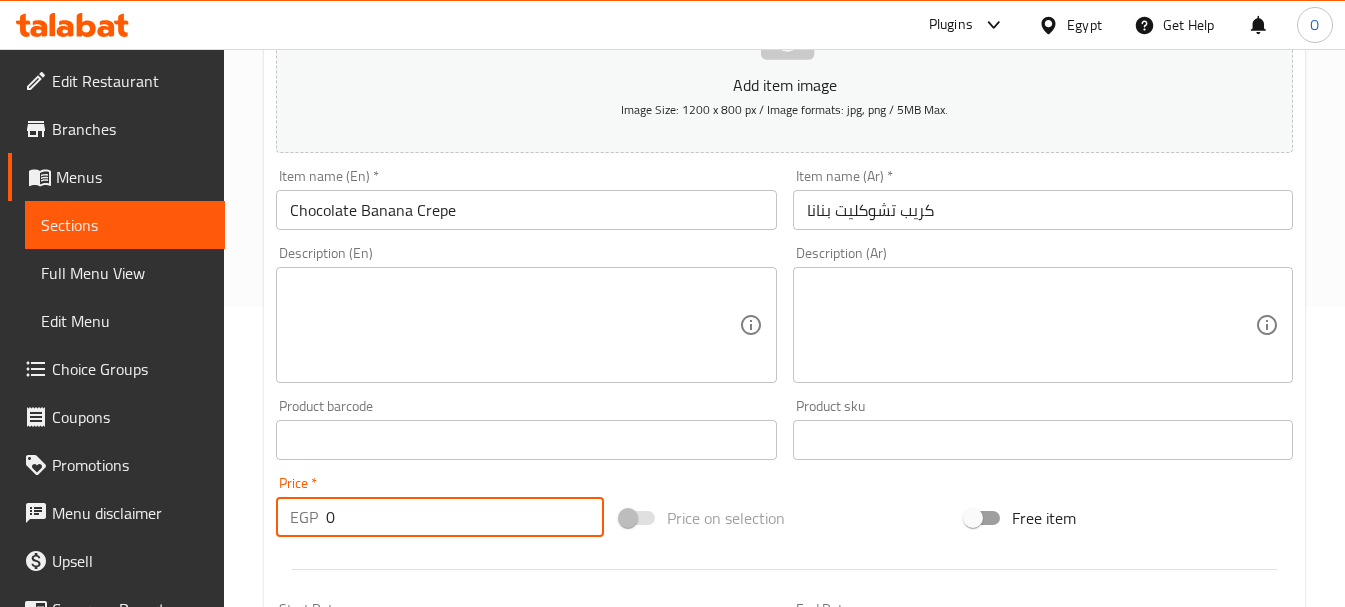 click on "EGP 0 Price  *" at bounding box center [440, 517] 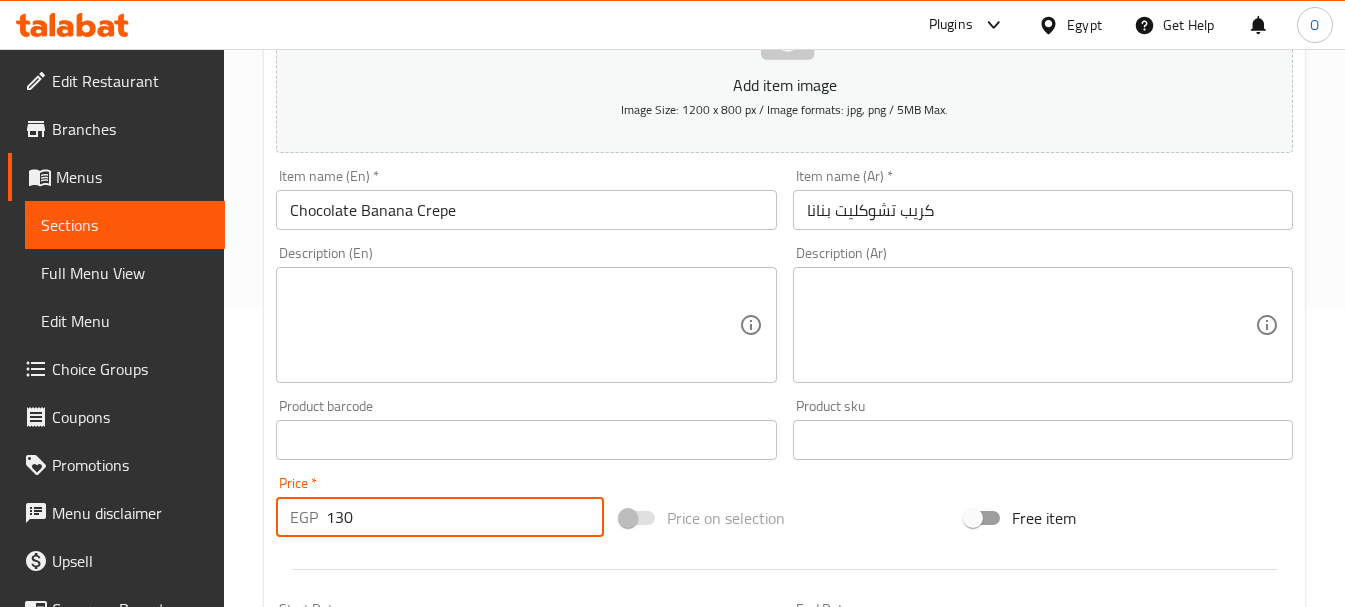 type on "130" 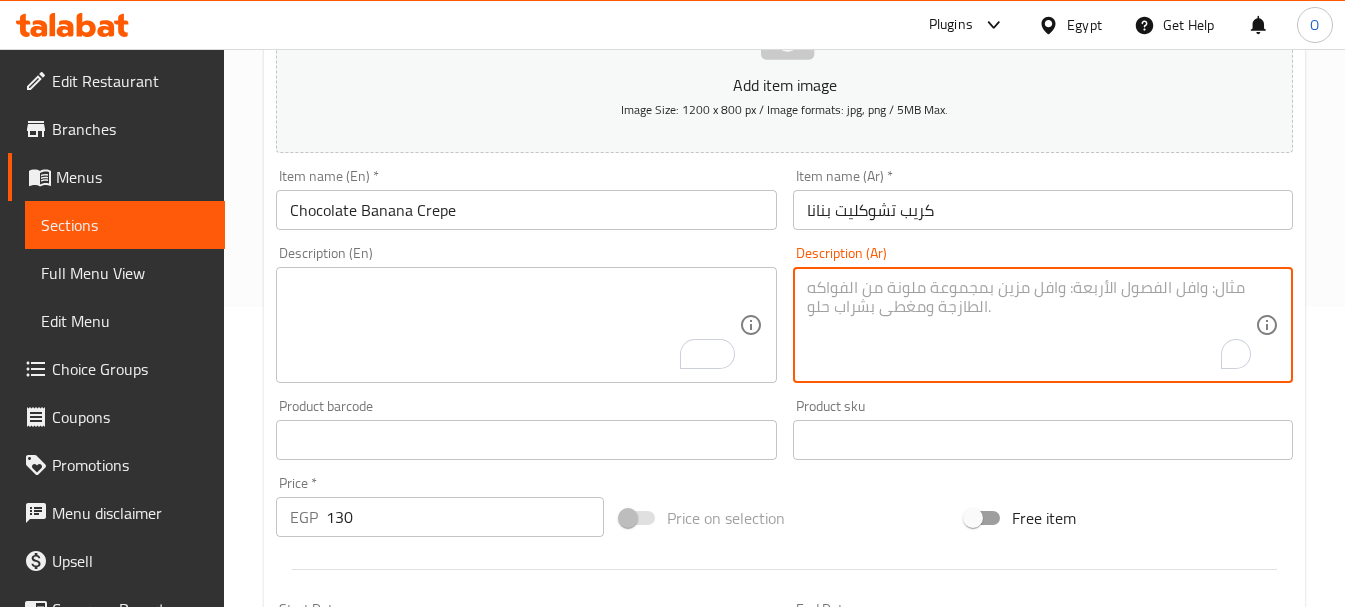 click at bounding box center [1031, 325] 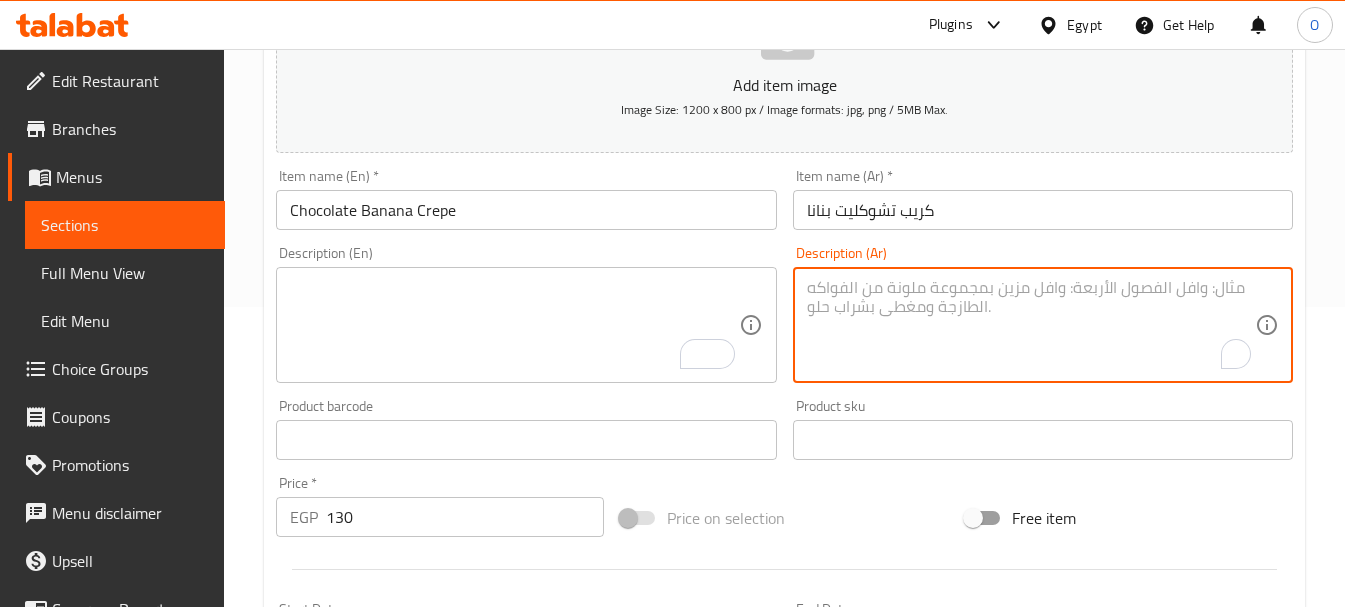 paste on "كريب محشو بشيكولاتة نيو كريم مع إضافة موز أو تفاح من إختيارك" 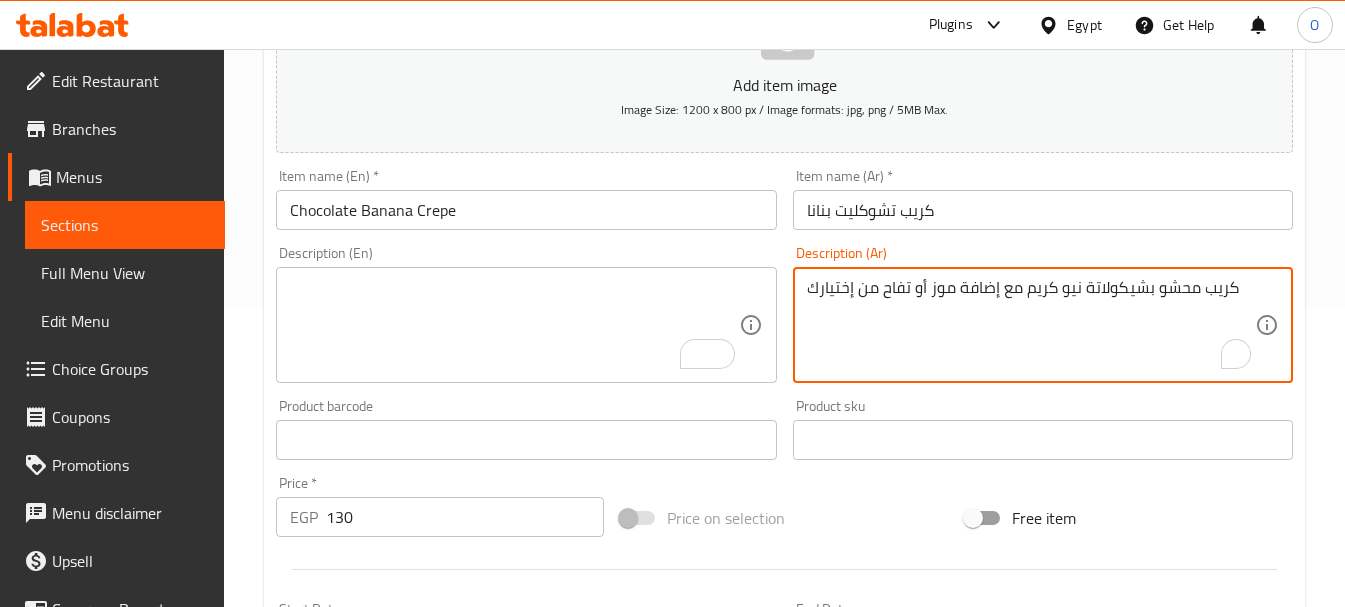 type on "كريب محشو بشيكولاتة نيو كريم مع إضافة موز أو تفاح من إختيارك" 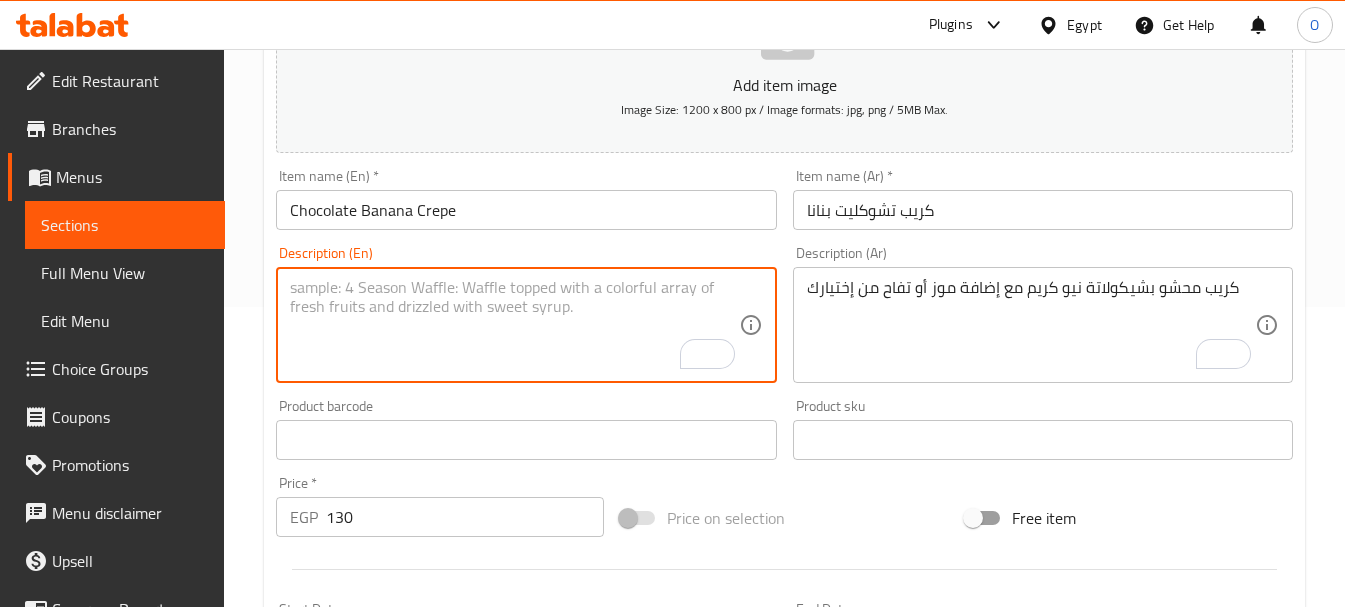 click at bounding box center (514, 325) 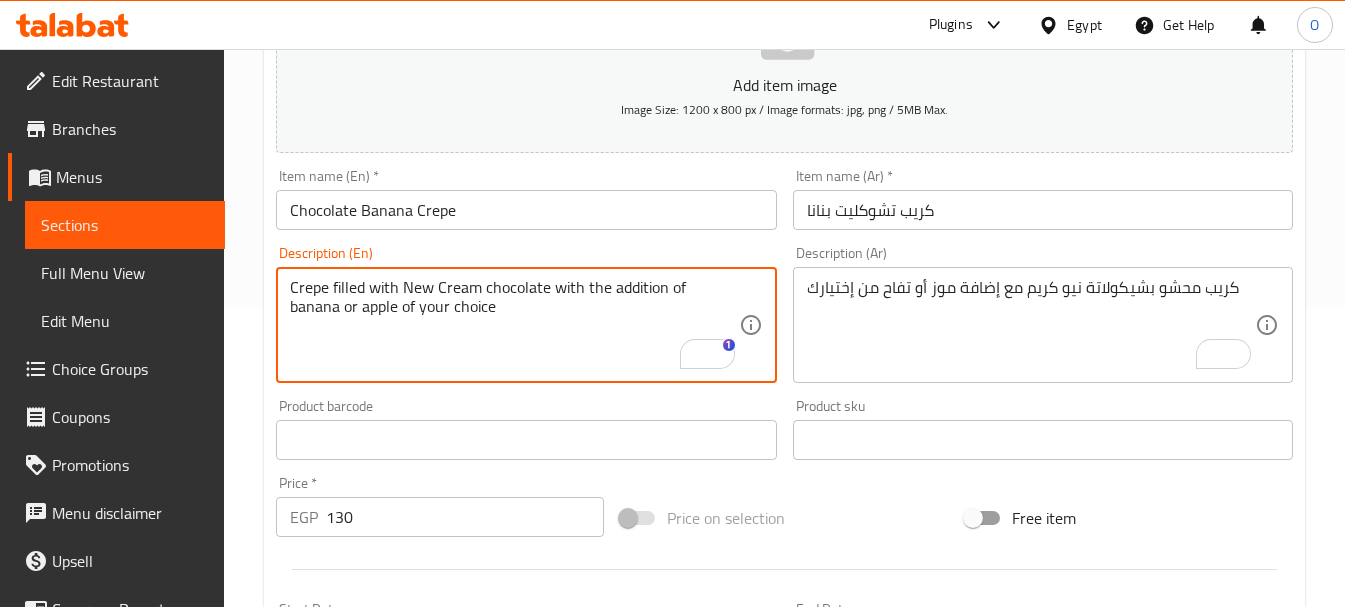 type on "Crepe filled with New Cream chocolate with the addition of banana or apple of your choice" 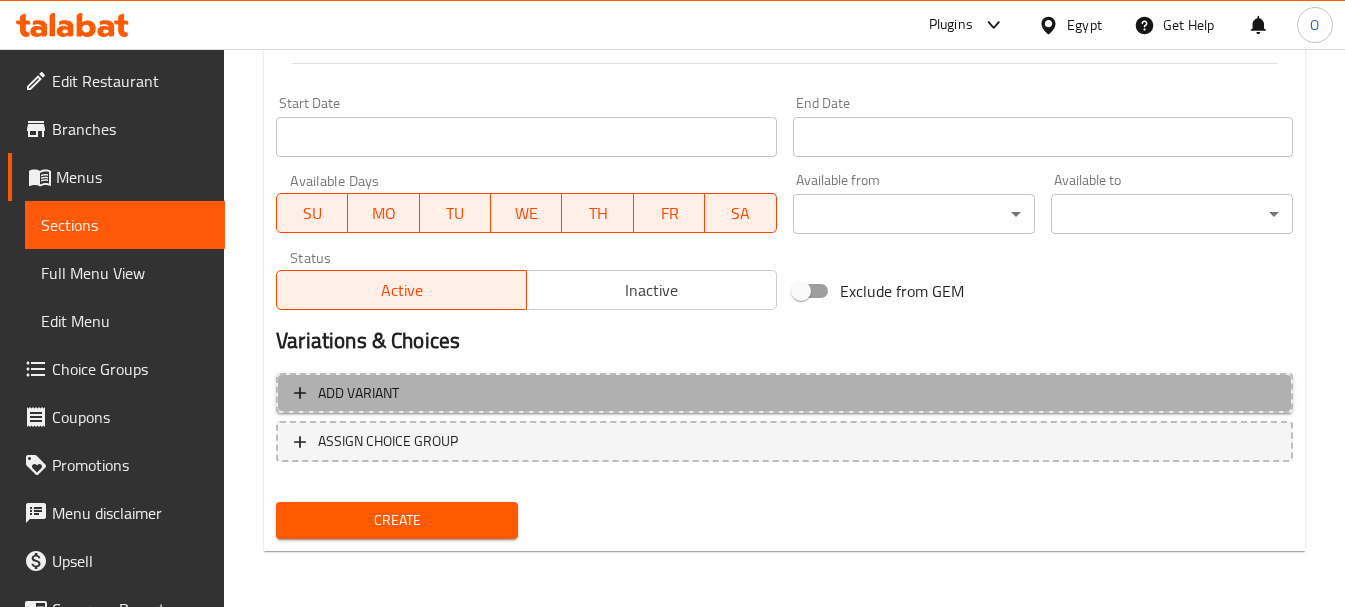 click on "Add variant" at bounding box center (784, 393) 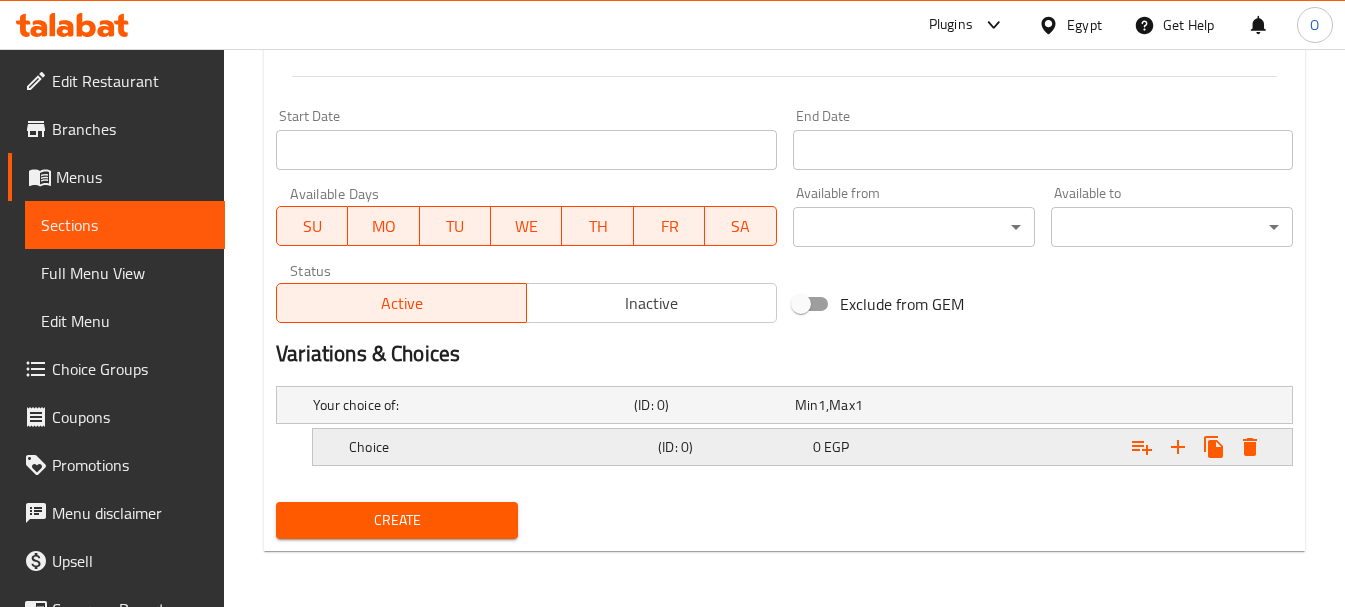 click at bounding box center (1178, 447) 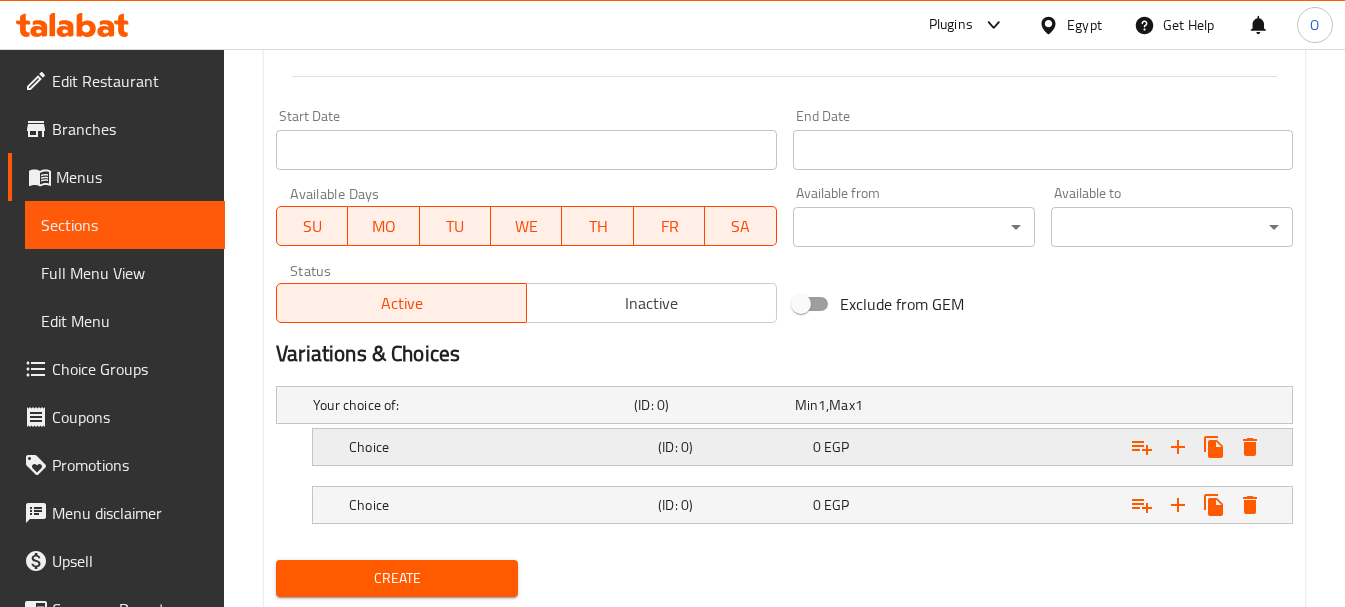 click on "Choice (ID: 0) 0   EGP" at bounding box center [790, 405] 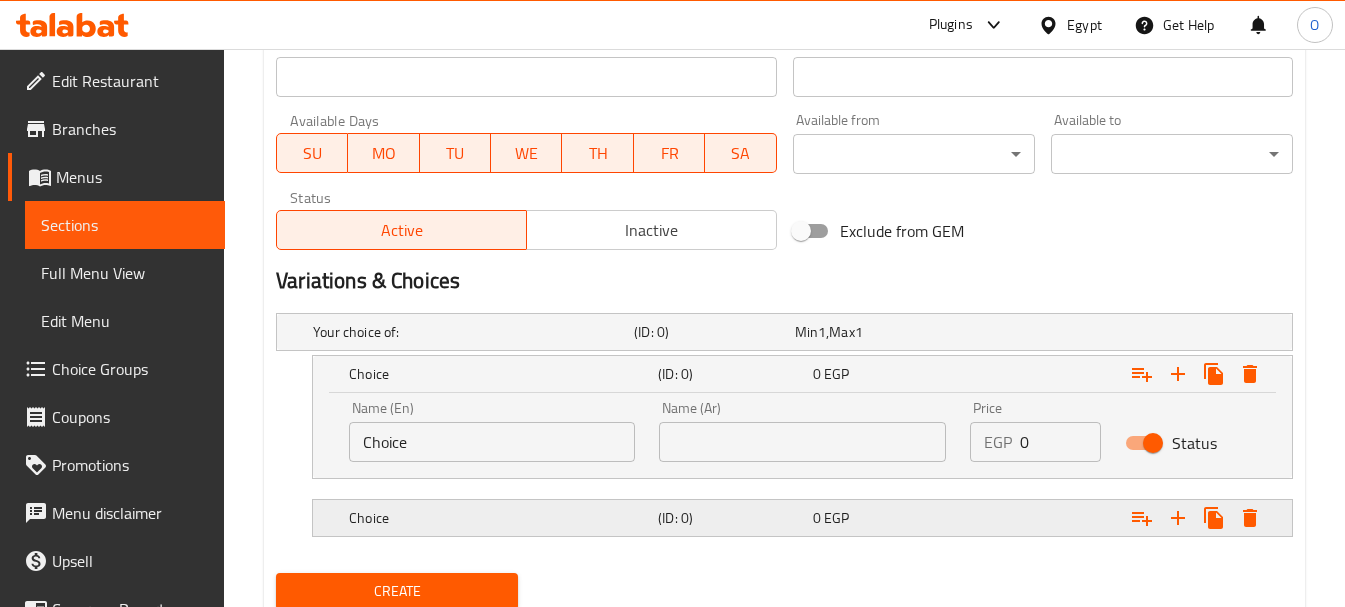 scroll, scrollTop: 937, scrollLeft: 0, axis: vertical 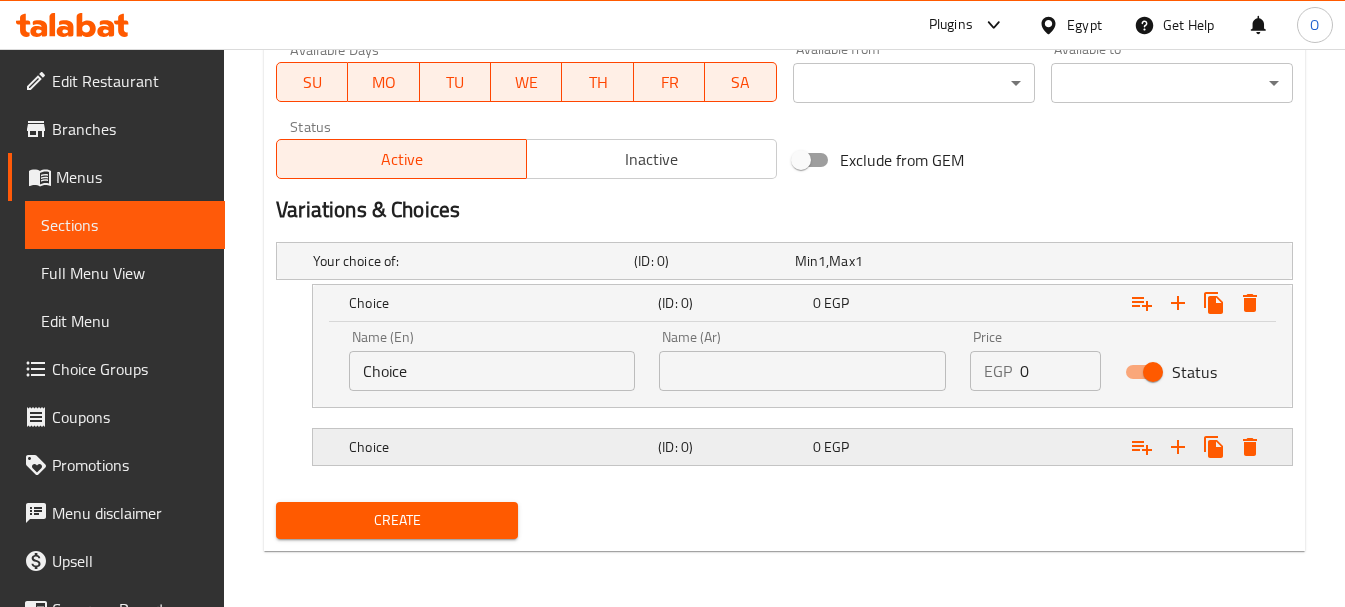 click on "Choice" at bounding box center [469, 261] 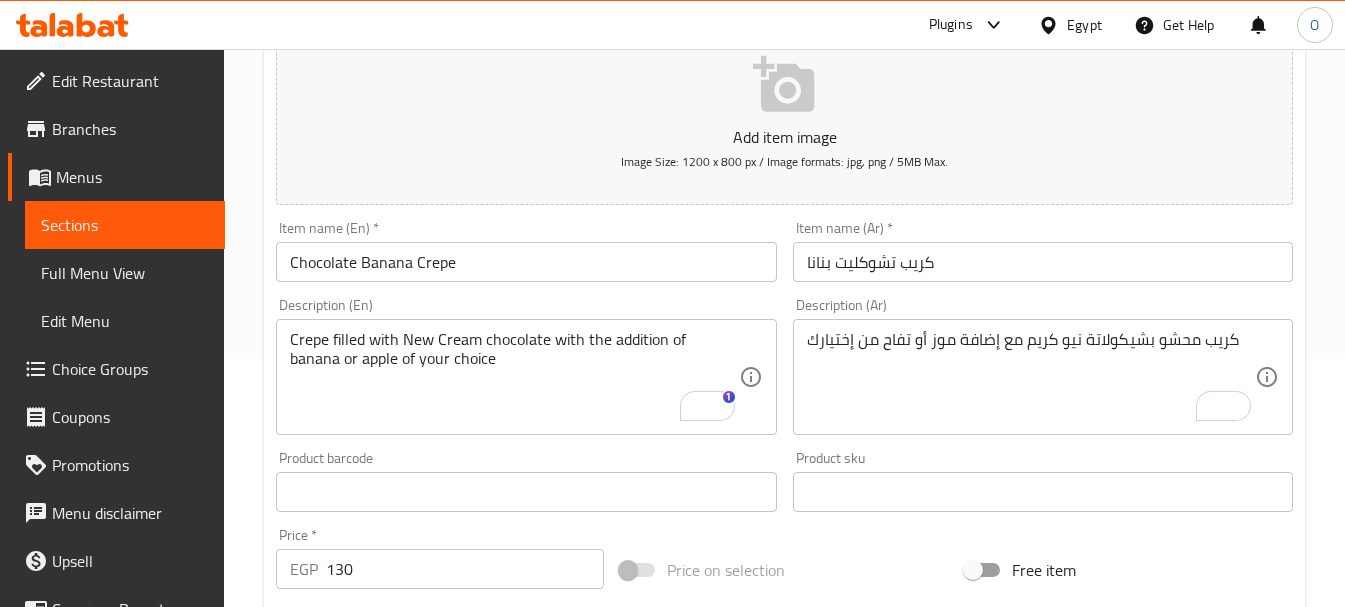 scroll, scrollTop: 237, scrollLeft: 0, axis: vertical 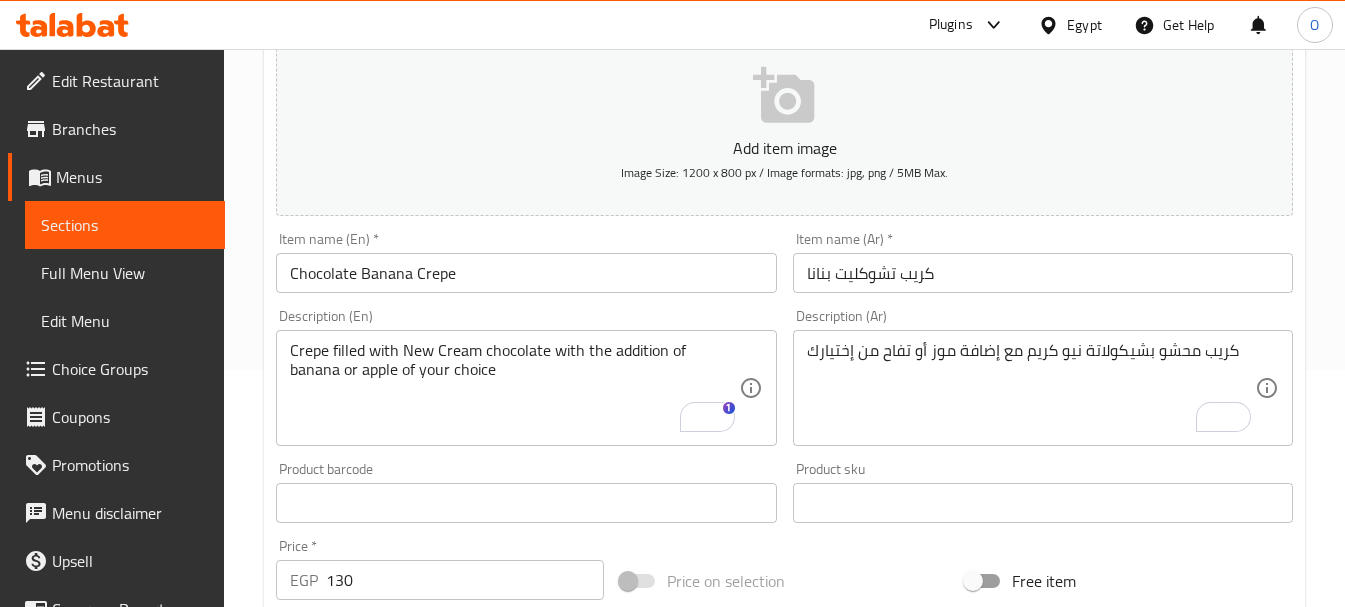 click on "Chocolate Banana Crepe" at bounding box center (526, 273) 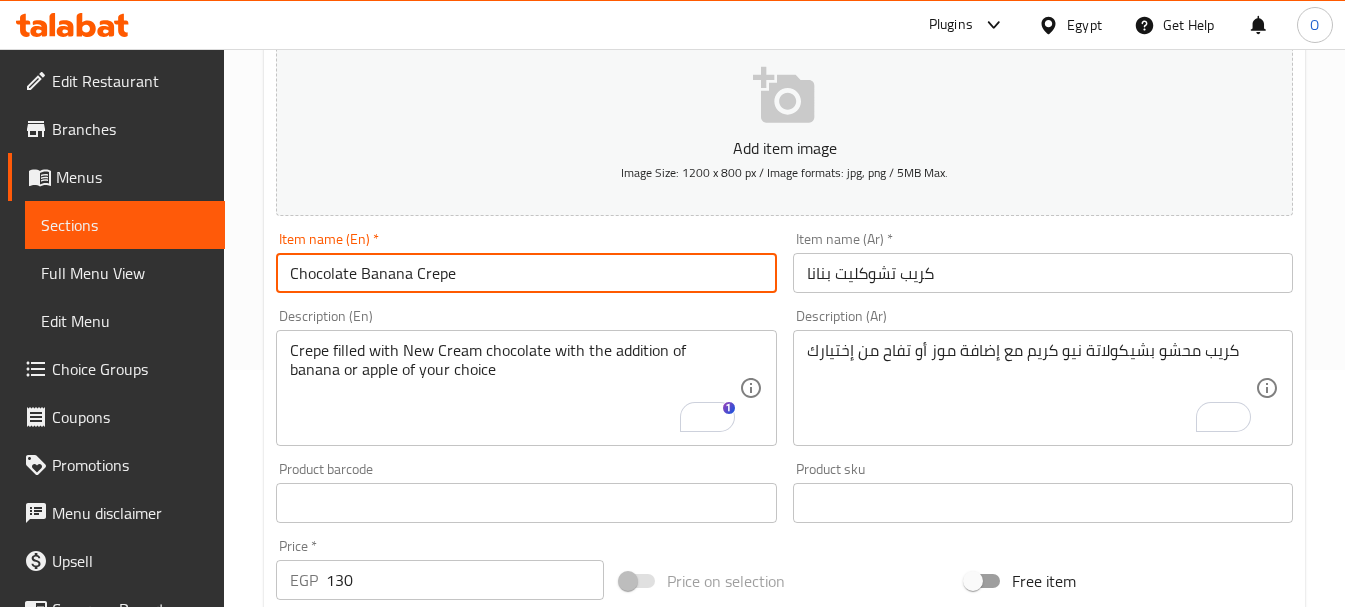 click on "Chocolate Banana Crepe" at bounding box center (526, 273) 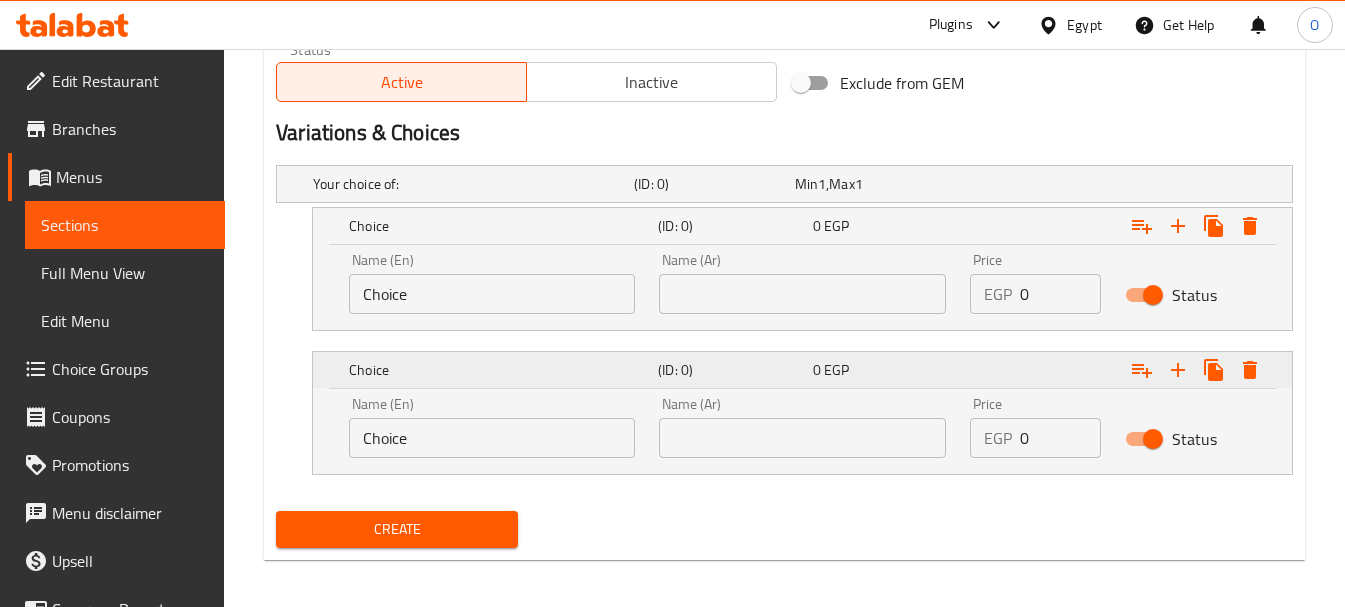scroll, scrollTop: 1023, scrollLeft: 0, axis: vertical 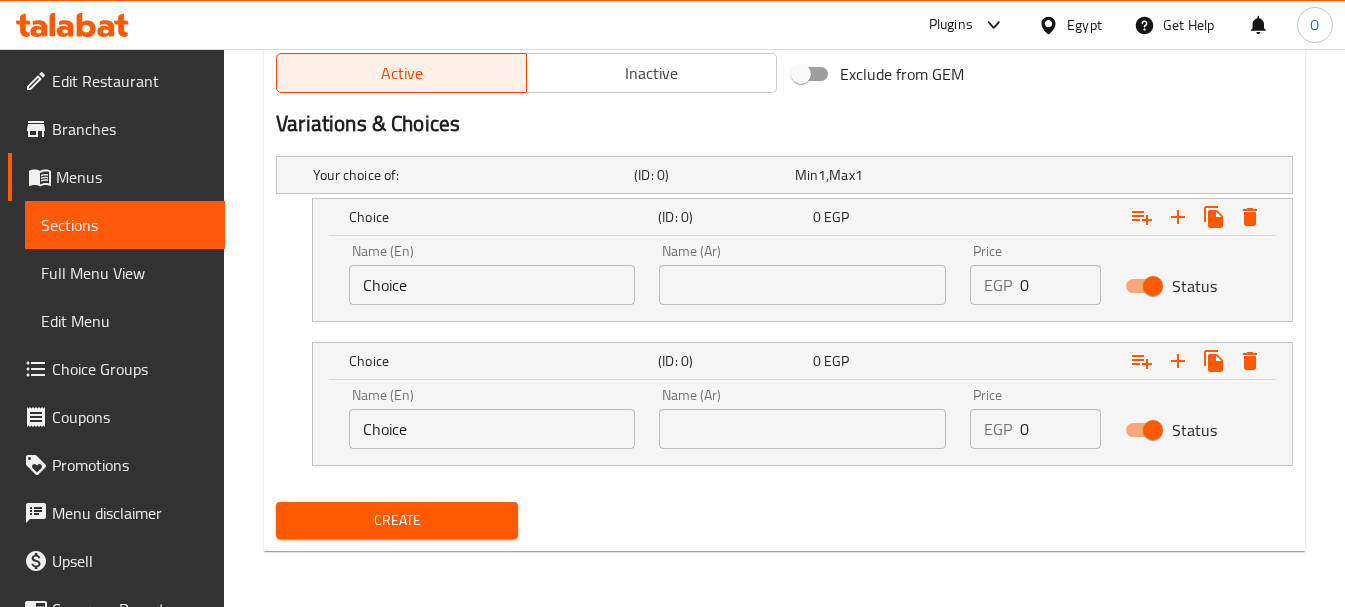 click on "Choice" at bounding box center (492, 285) 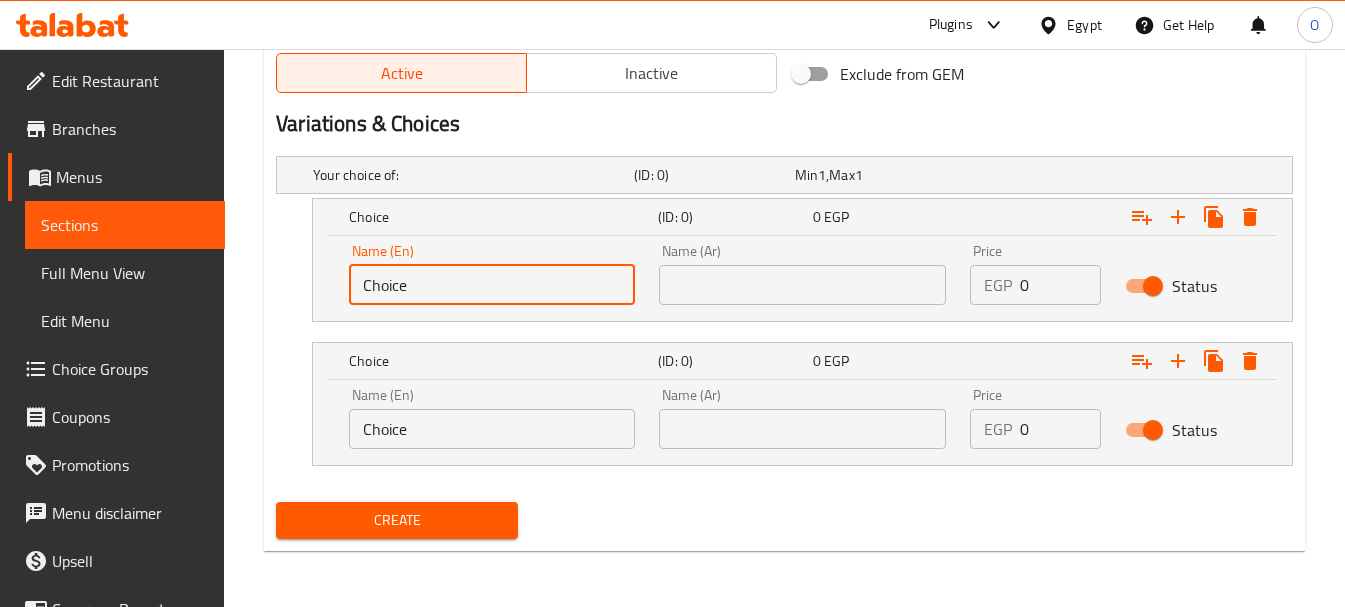 click on "Choice" at bounding box center (492, 285) 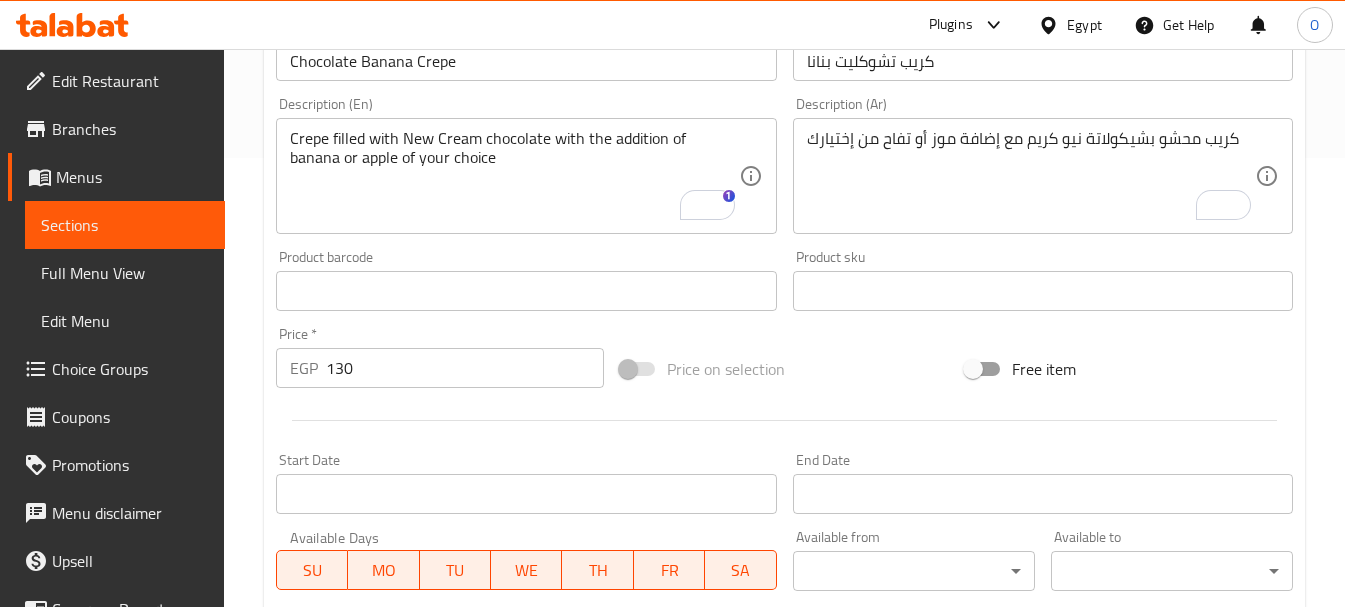 scroll, scrollTop: 323, scrollLeft: 0, axis: vertical 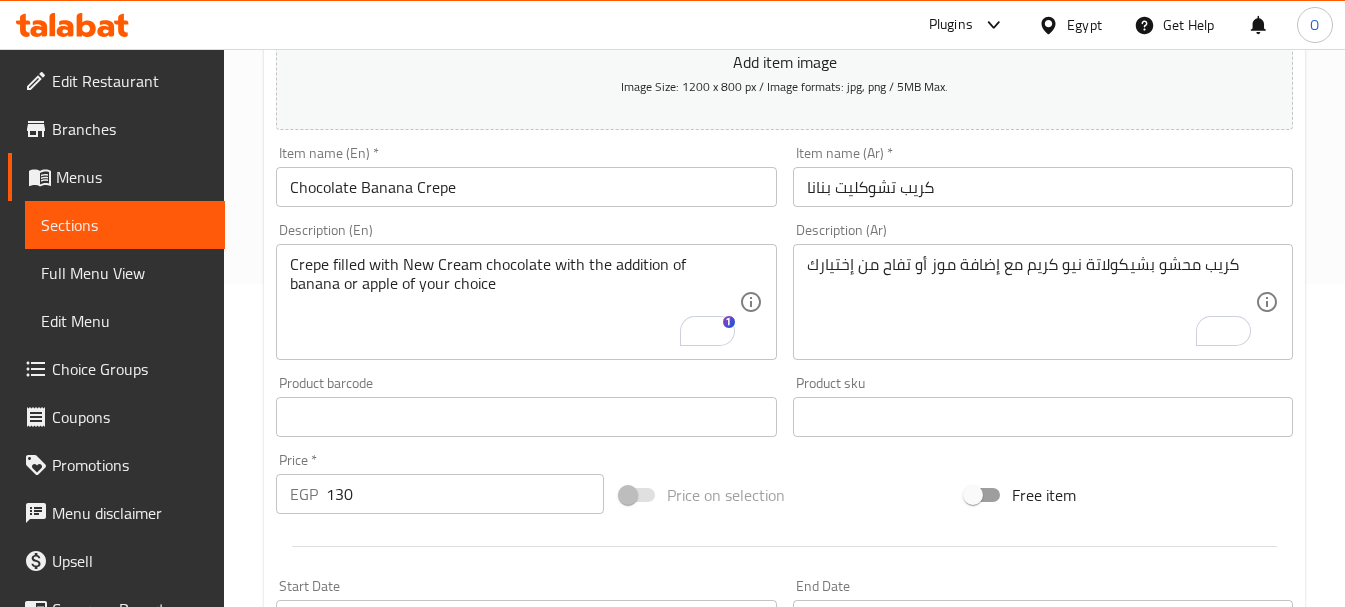 type on "Banana" 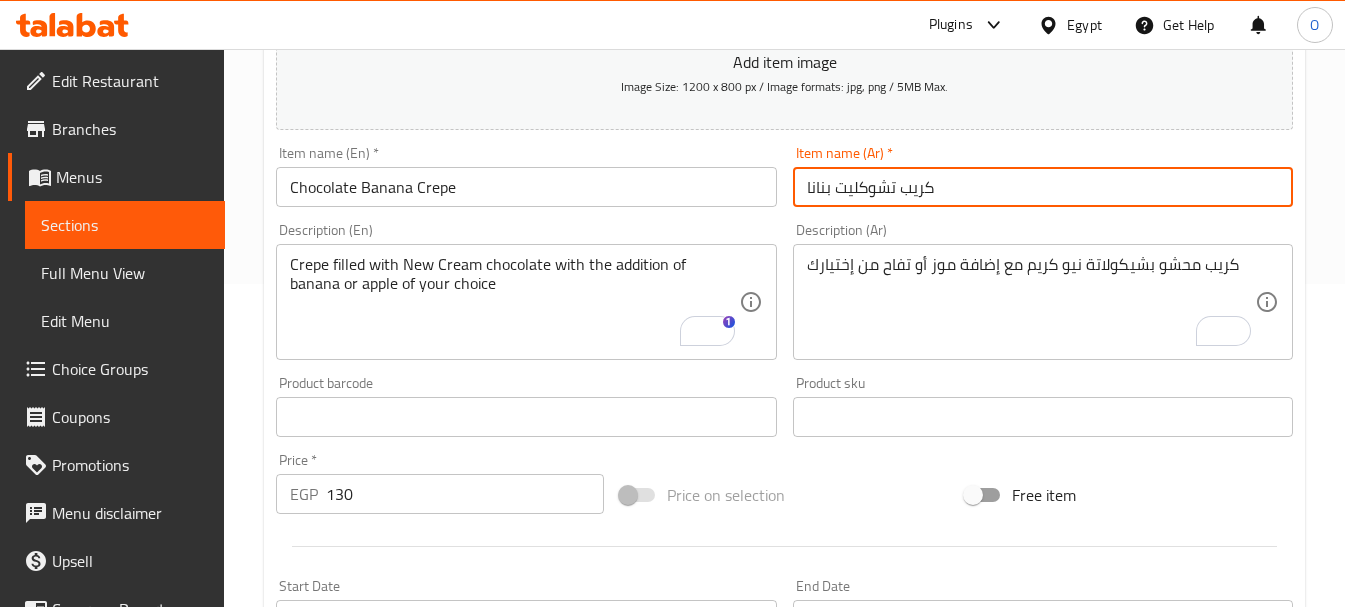 click on "كريب محشو بشيكولاتة نيو كريم مع إضافة موز أو تفاح من إختيارك" at bounding box center [1031, 302] 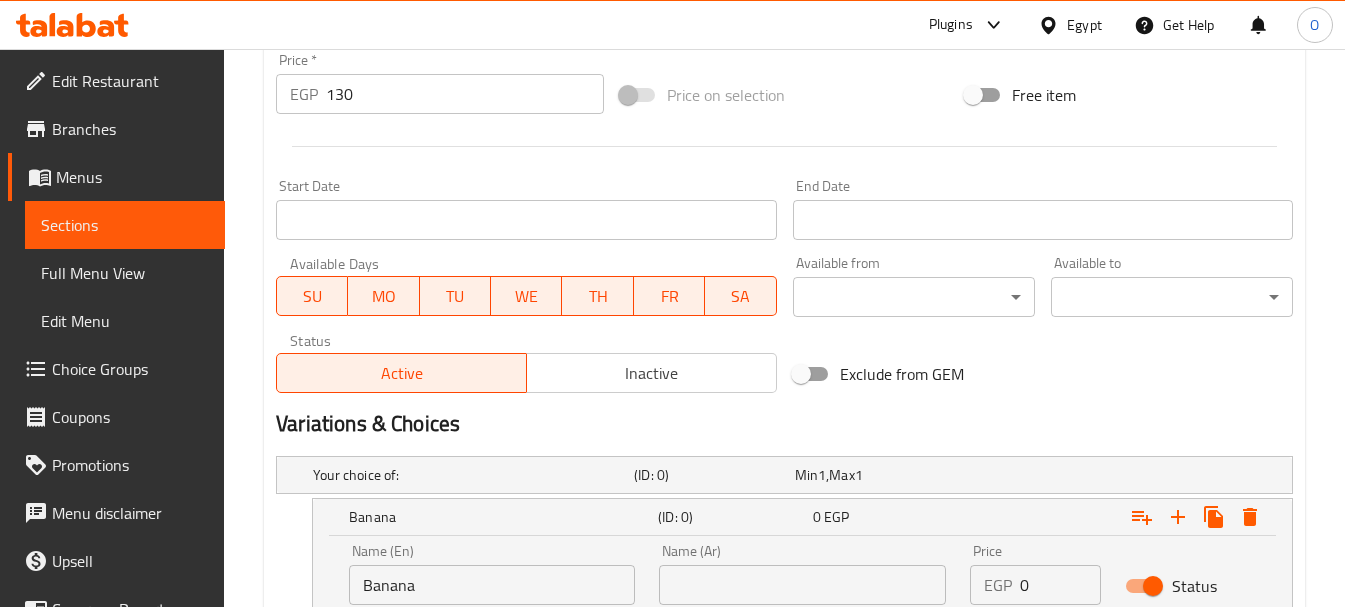 scroll, scrollTop: 1023, scrollLeft: 0, axis: vertical 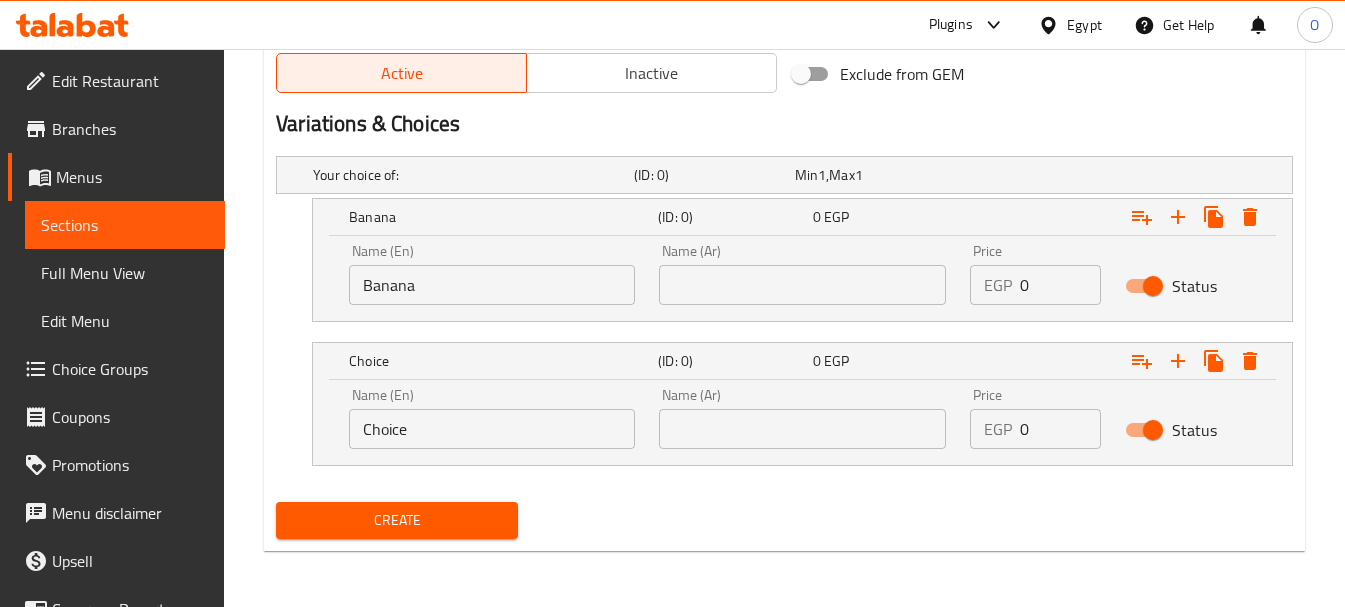 click at bounding box center (802, 285) 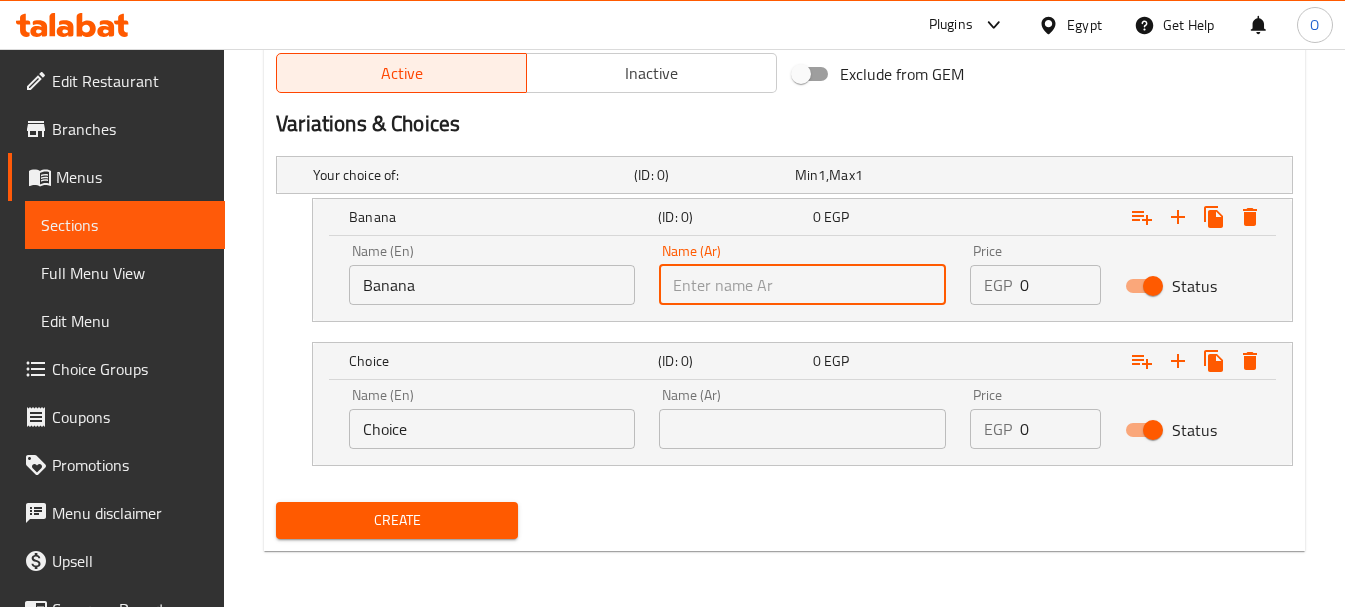 paste on "موز" 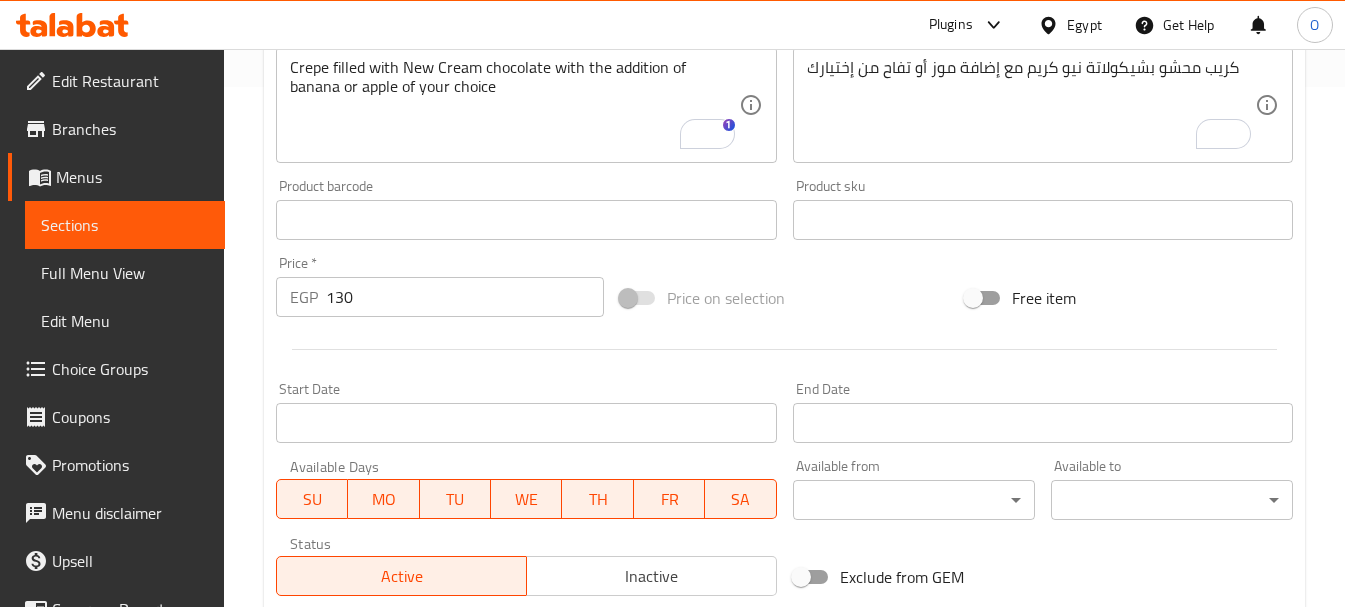 scroll, scrollTop: 423, scrollLeft: 0, axis: vertical 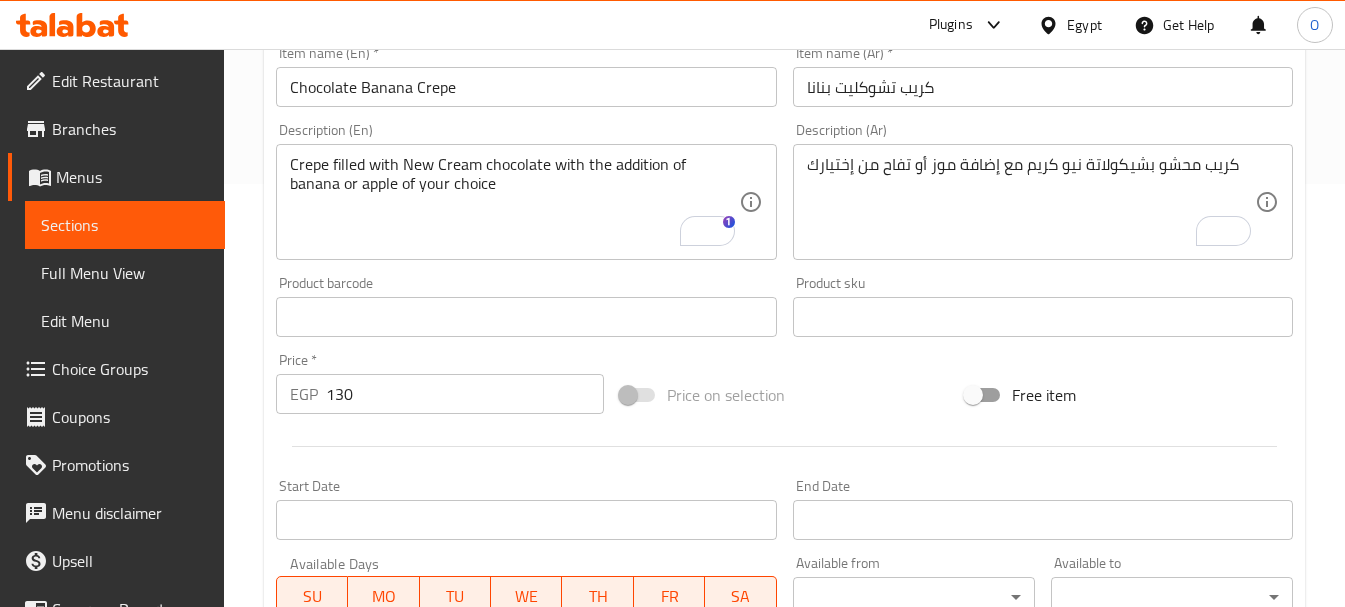 type on "موز" 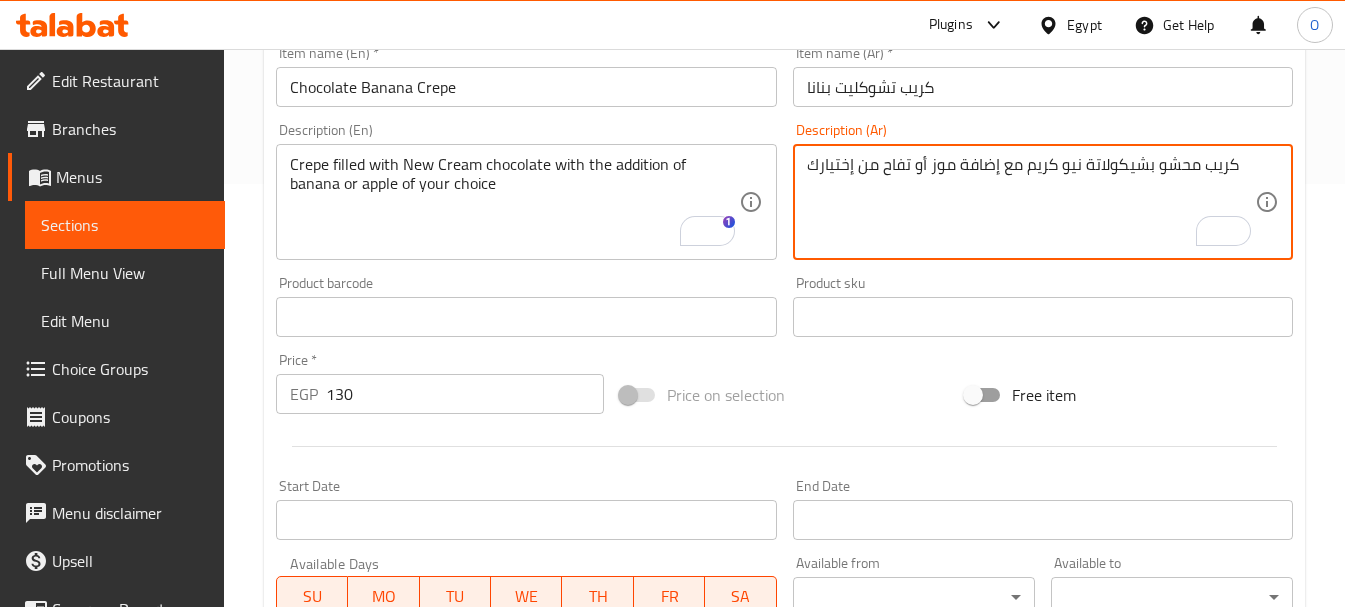click on "كريب محشو بشيكولاتة نيو كريم مع إضافة موز أو تفاح من إختيارك" at bounding box center (1031, 202) 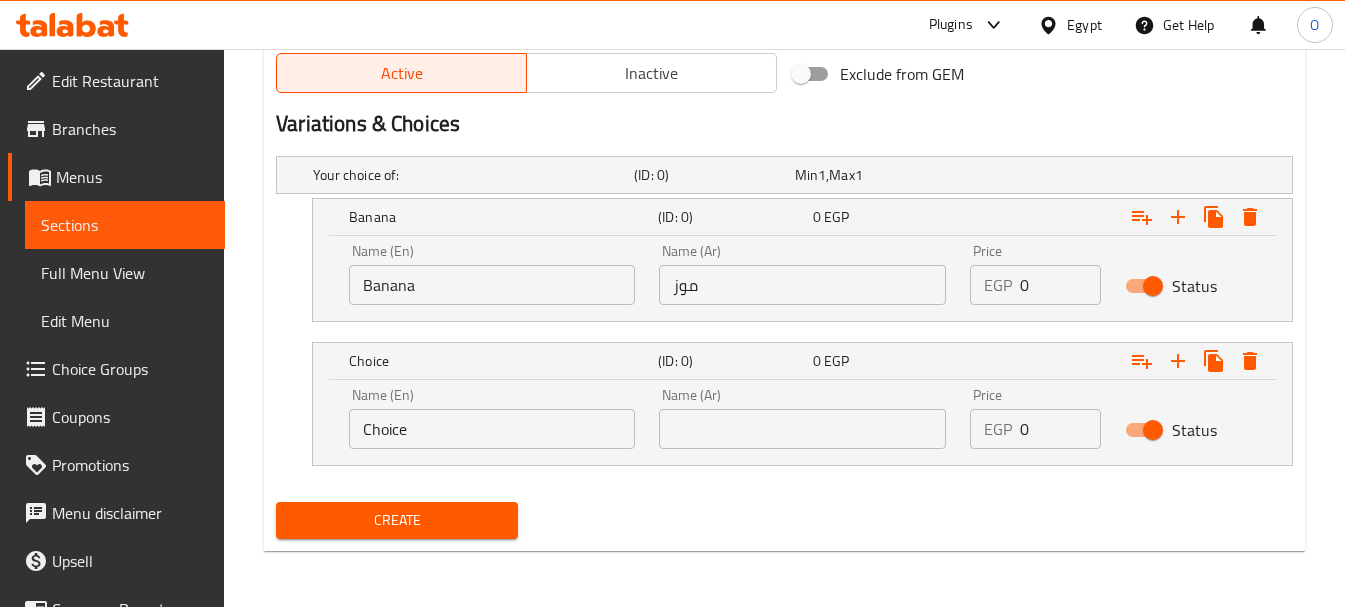 click at bounding box center (802, 429) 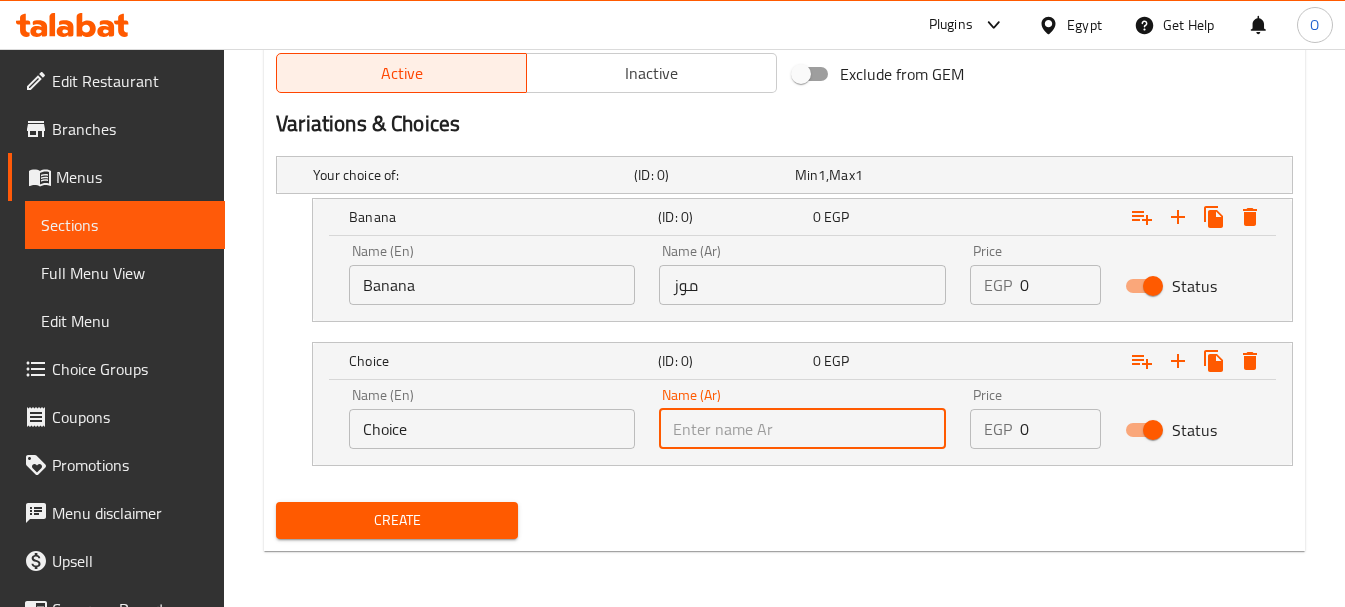 paste on "تفاح" 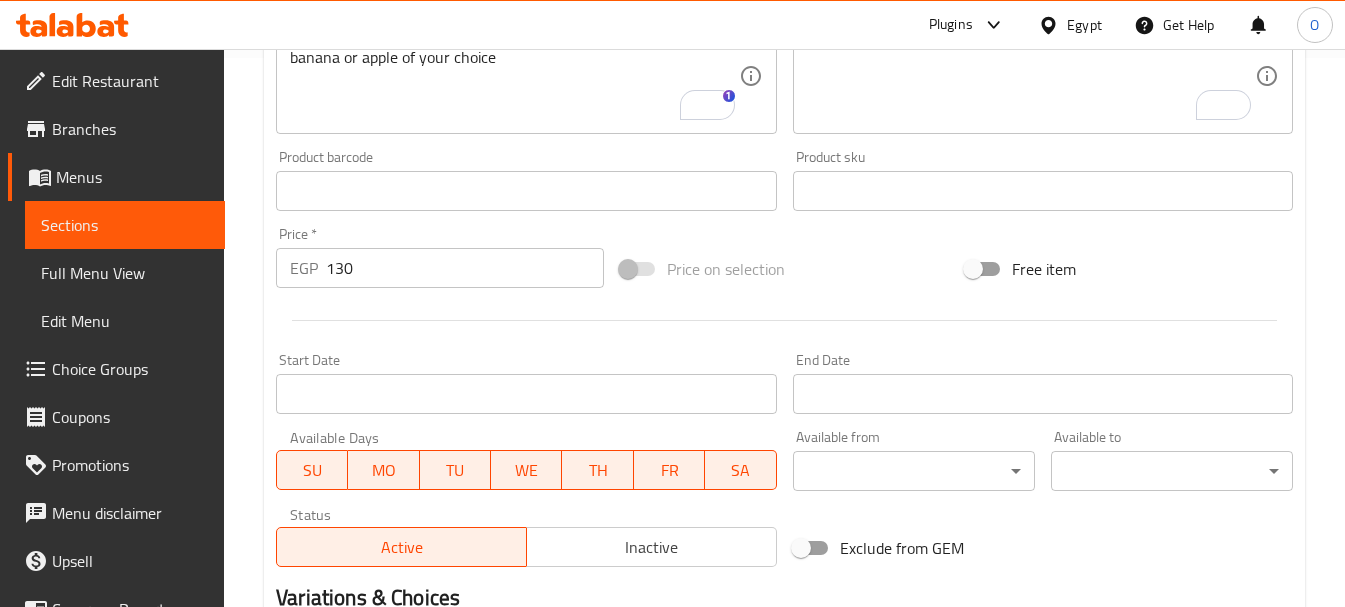 scroll, scrollTop: 423, scrollLeft: 0, axis: vertical 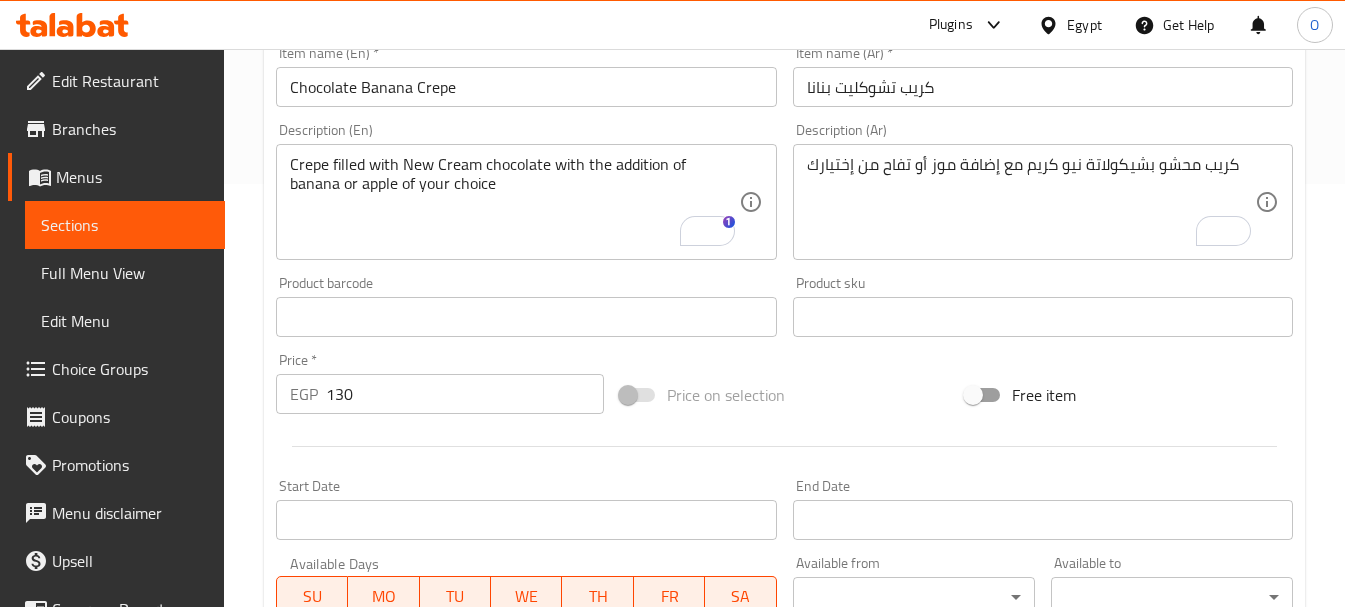 type on "تفاح" 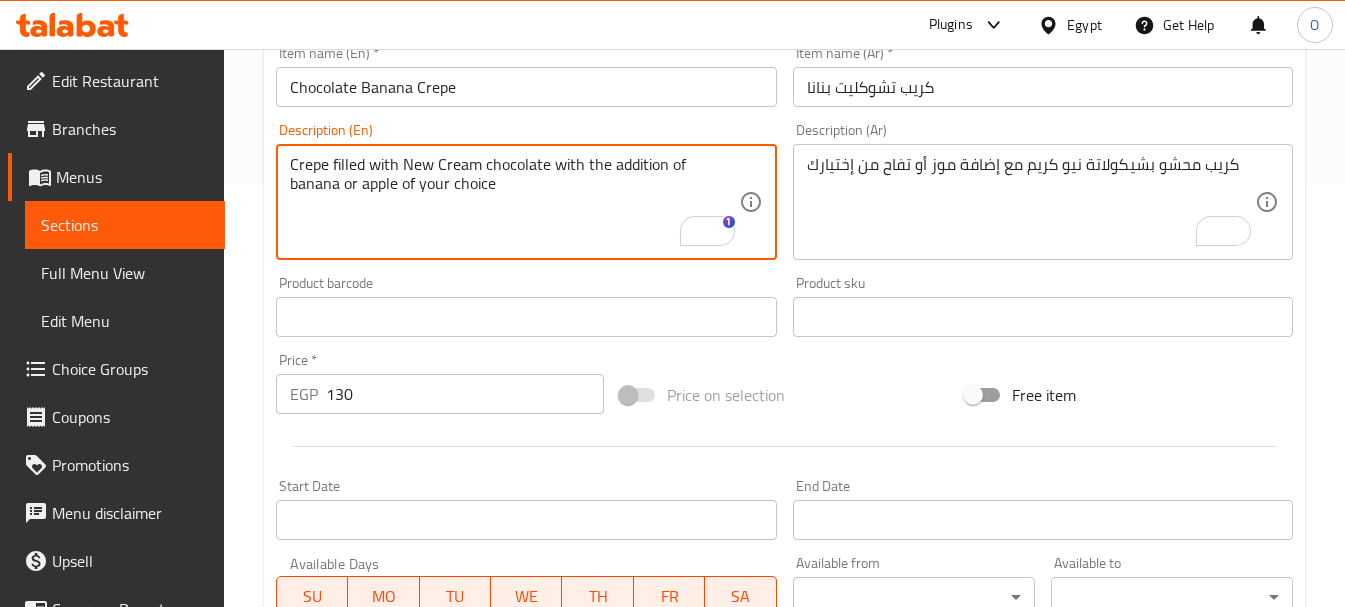 click on "Crepe filled with New Cream chocolate with the addition of banana or apple of your choice" at bounding box center (514, 202) 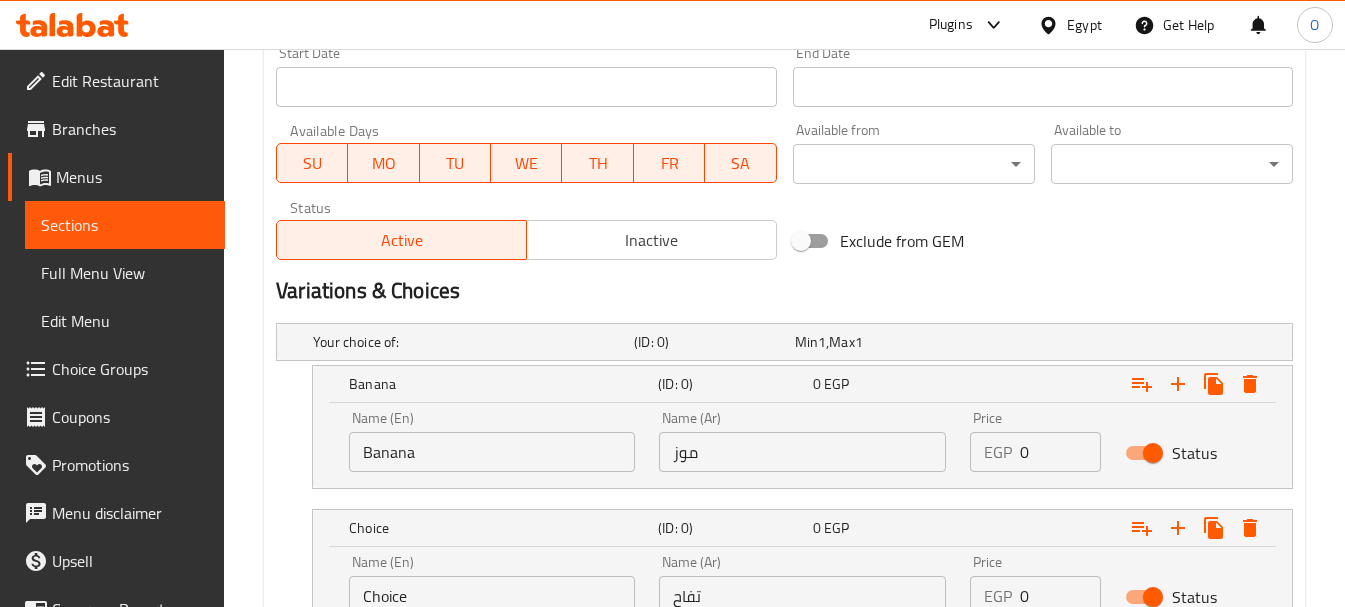 scroll, scrollTop: 1023, scrollLeft: 0, axis: vertical 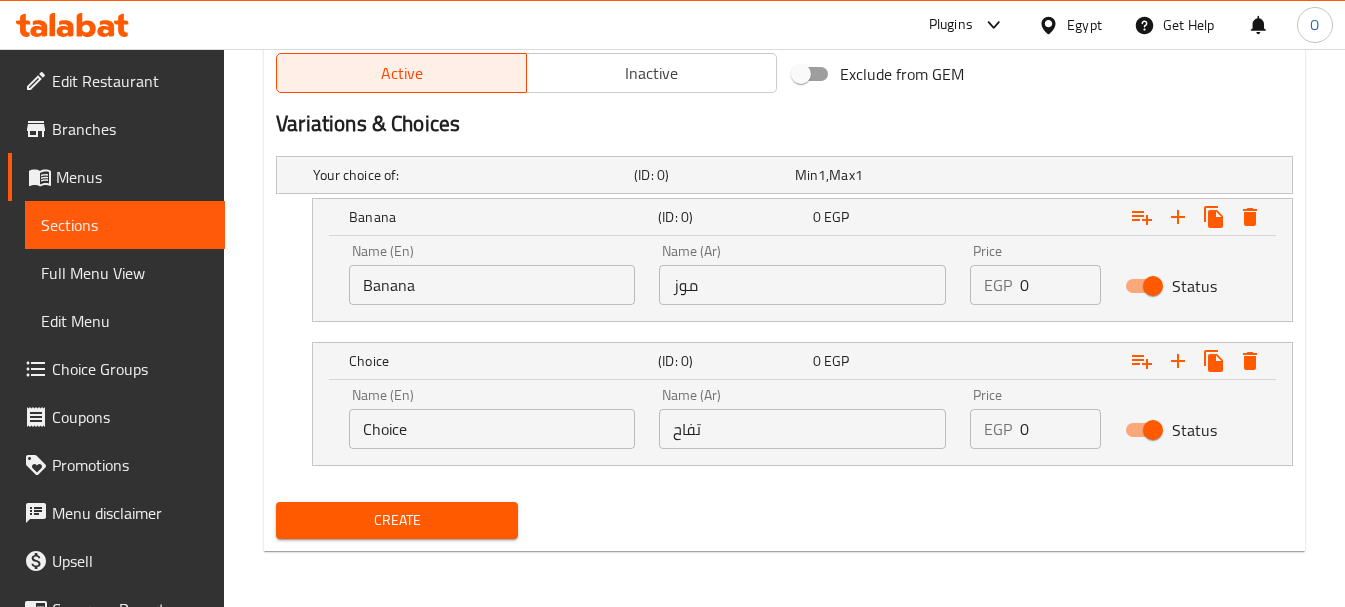 click on "Choice" at bounding box center [492, 429] 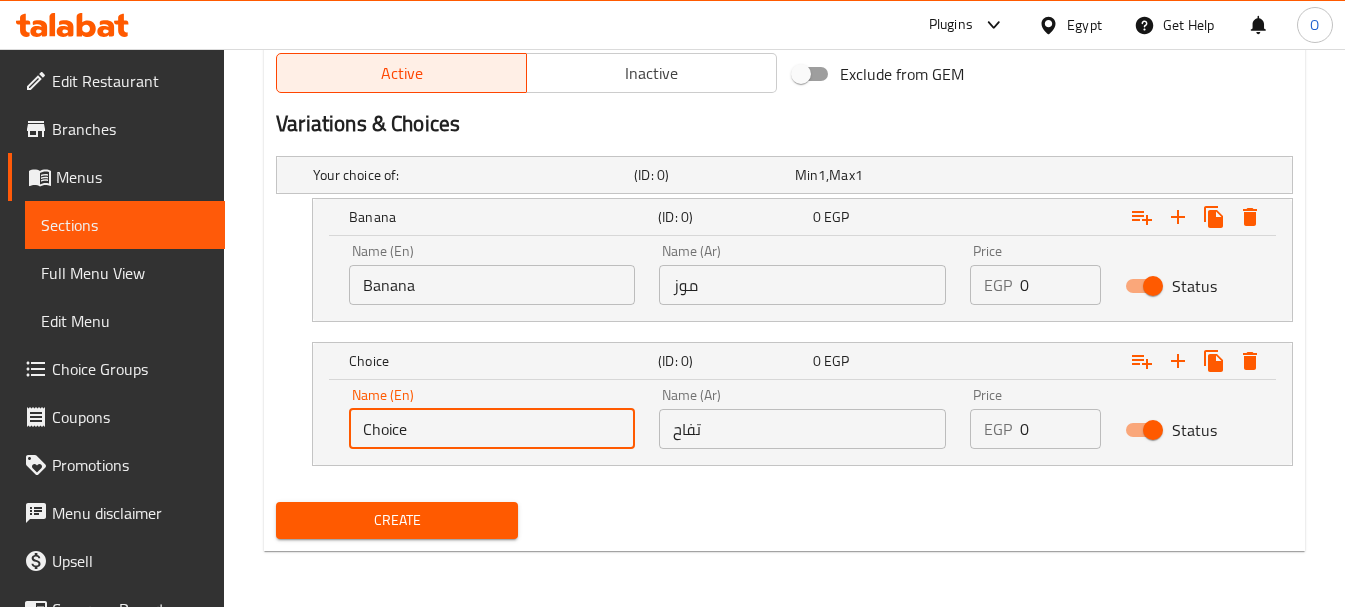 click on "Choice" at bounding box center (492, 429) 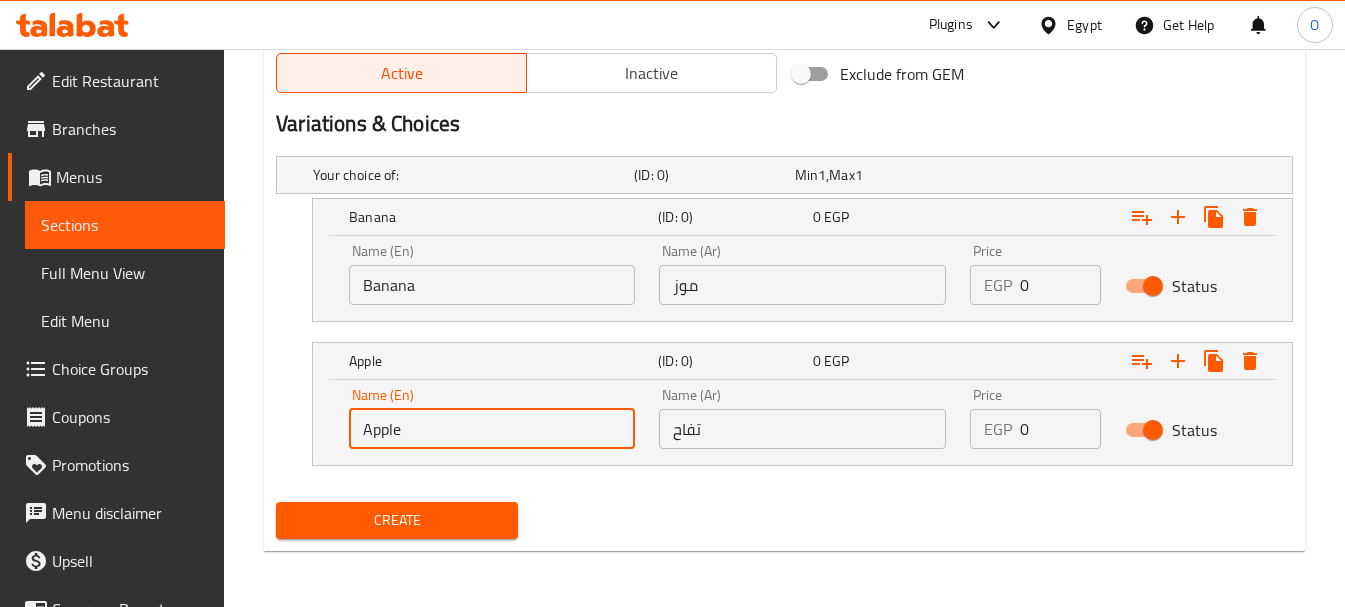 type on "Apple" 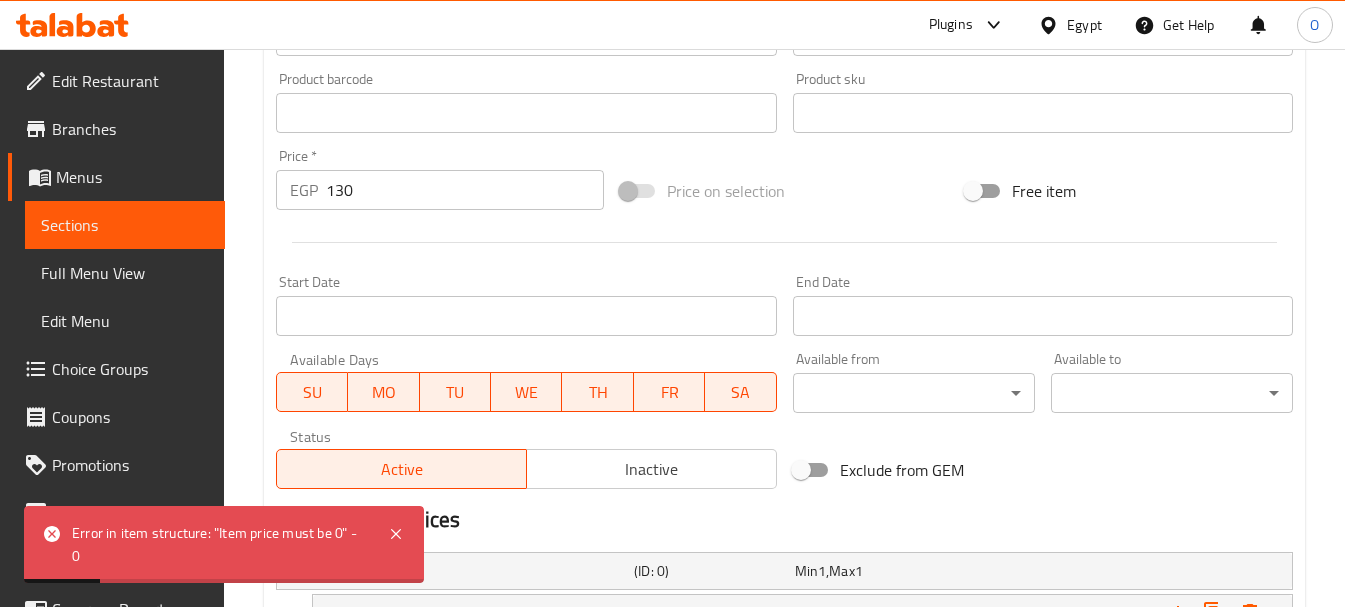 scroll, scrollTop: 423, scrollLeft: 0, axis: vertical 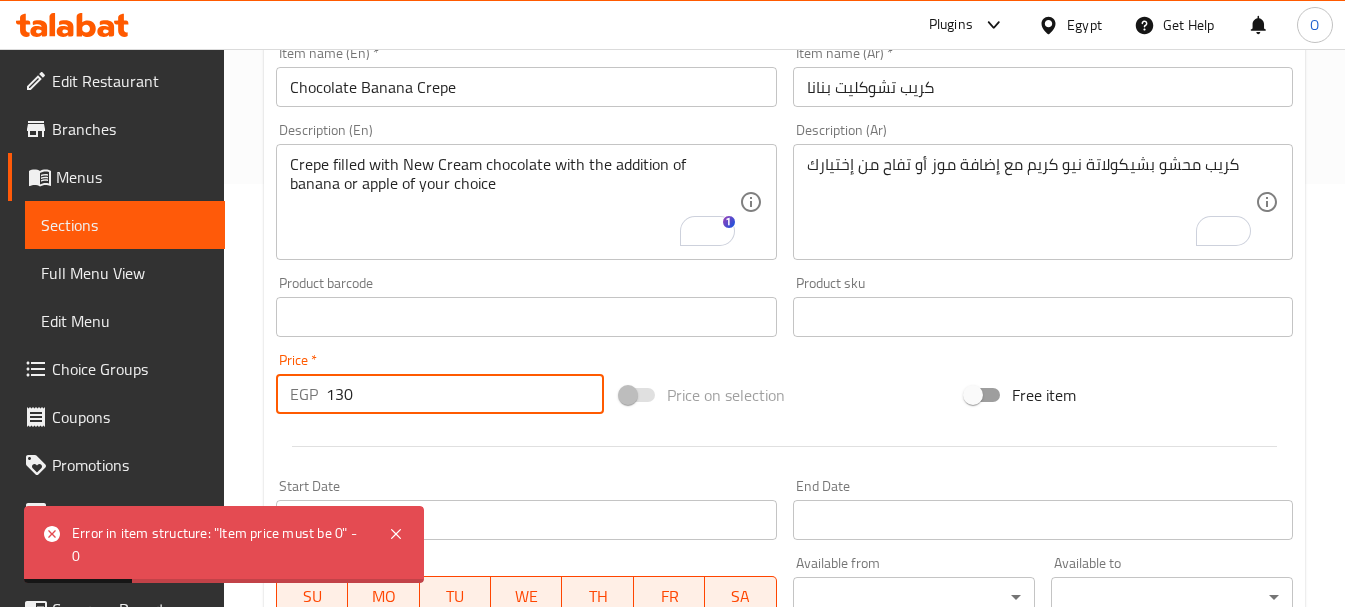 click on "130" at bounding box center [465, 394] 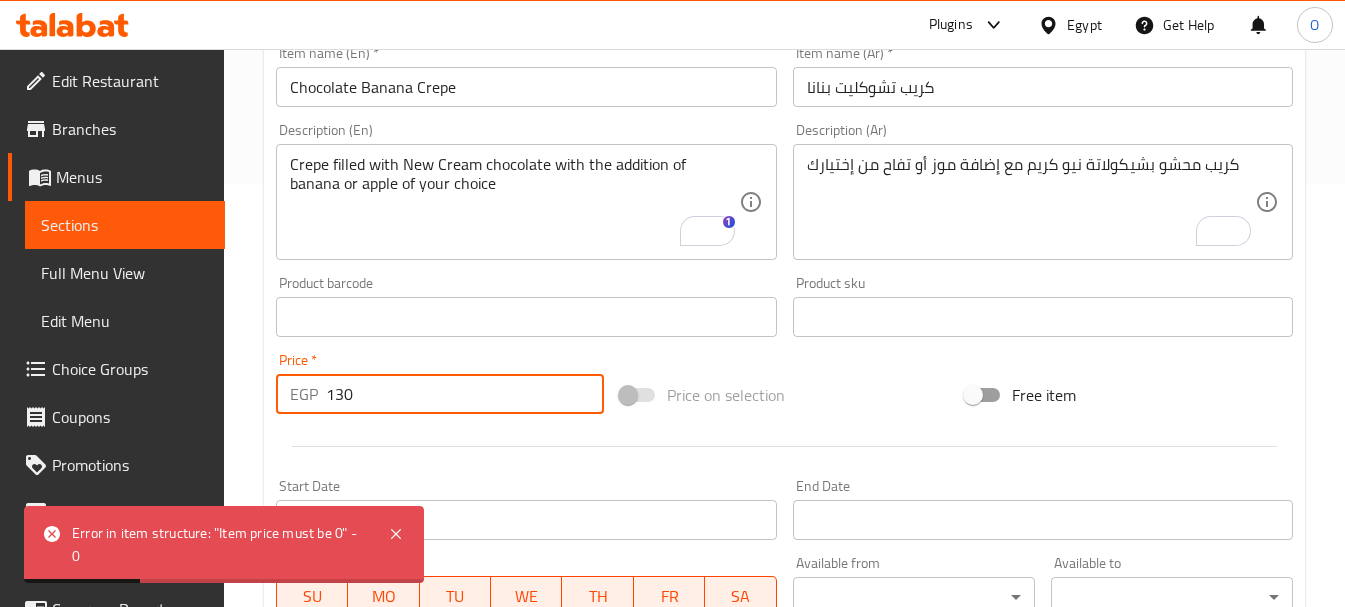 click on "130" at bounding box center (465, 394) 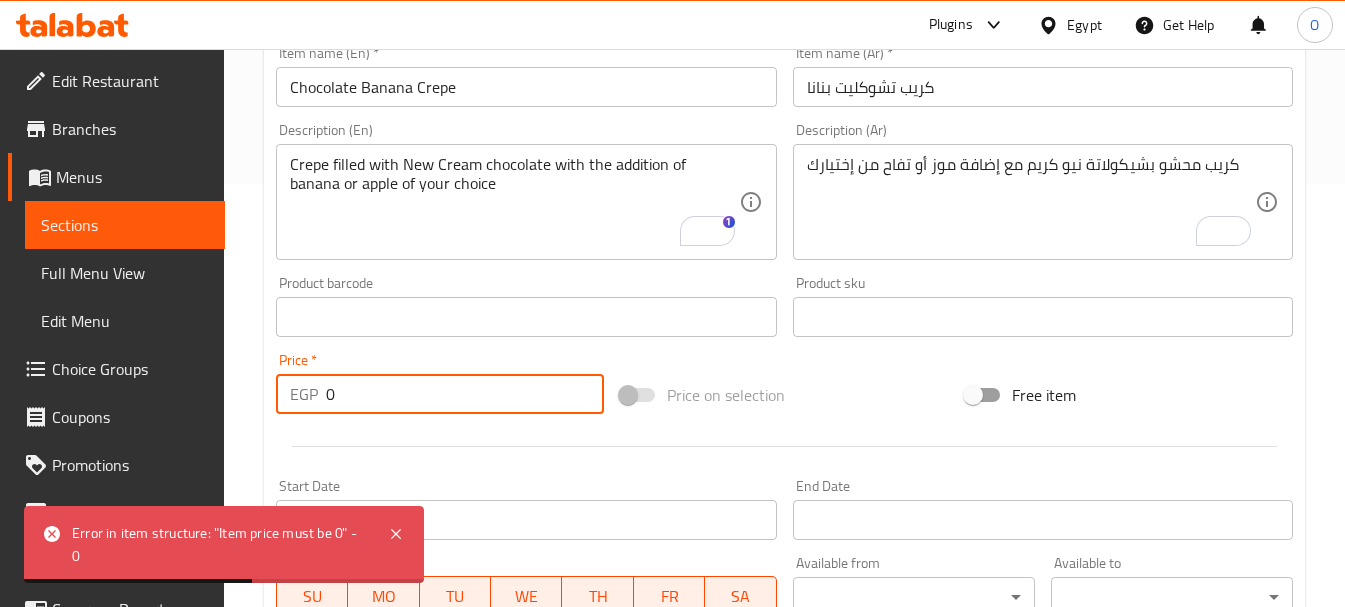 type on "0" 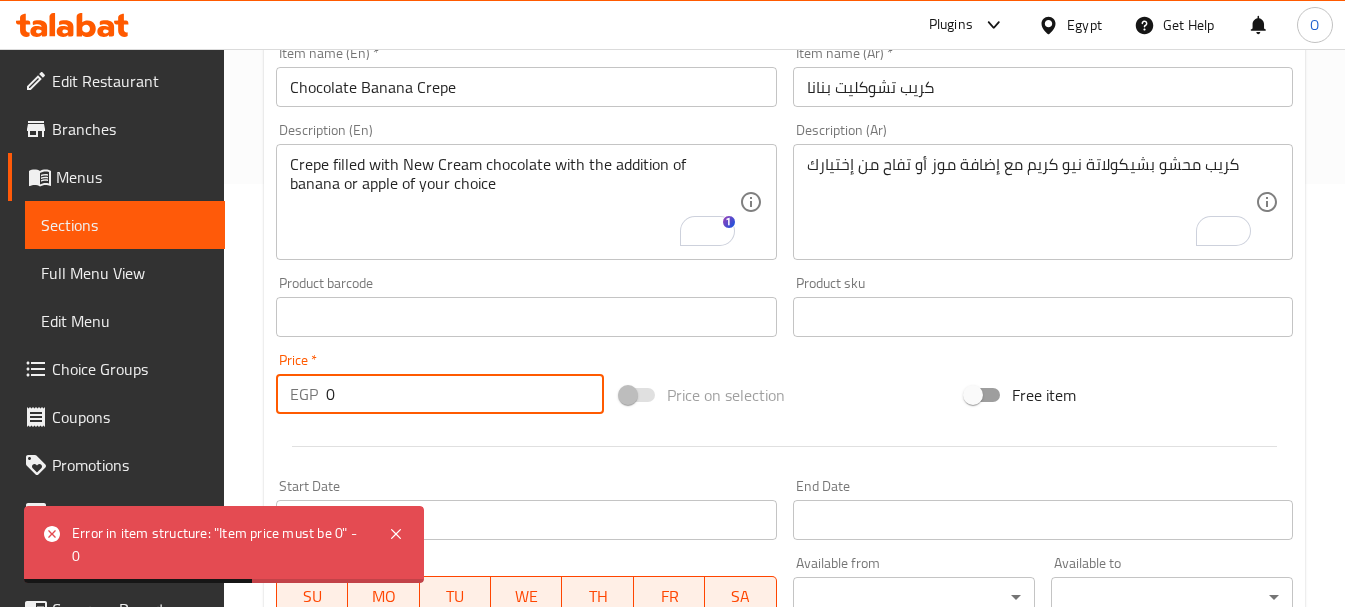 click at bounding box center [784, 446] 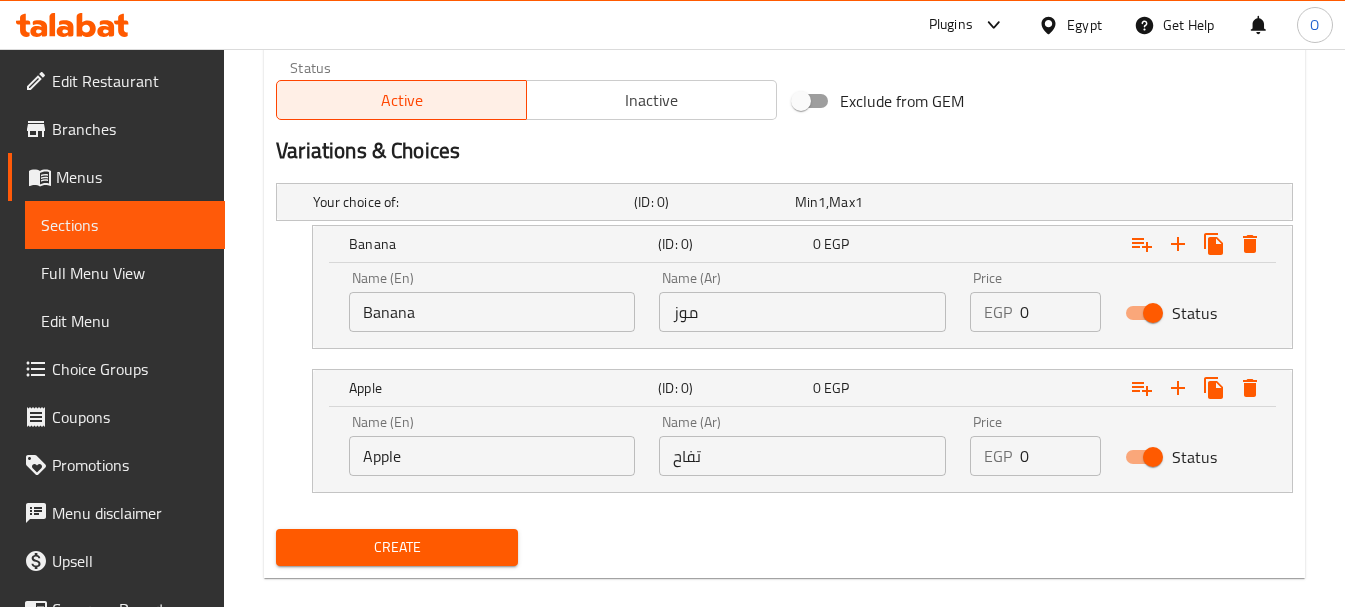 scroll, scrollTop: 1023, scrollLeft: 0, axis: vertical 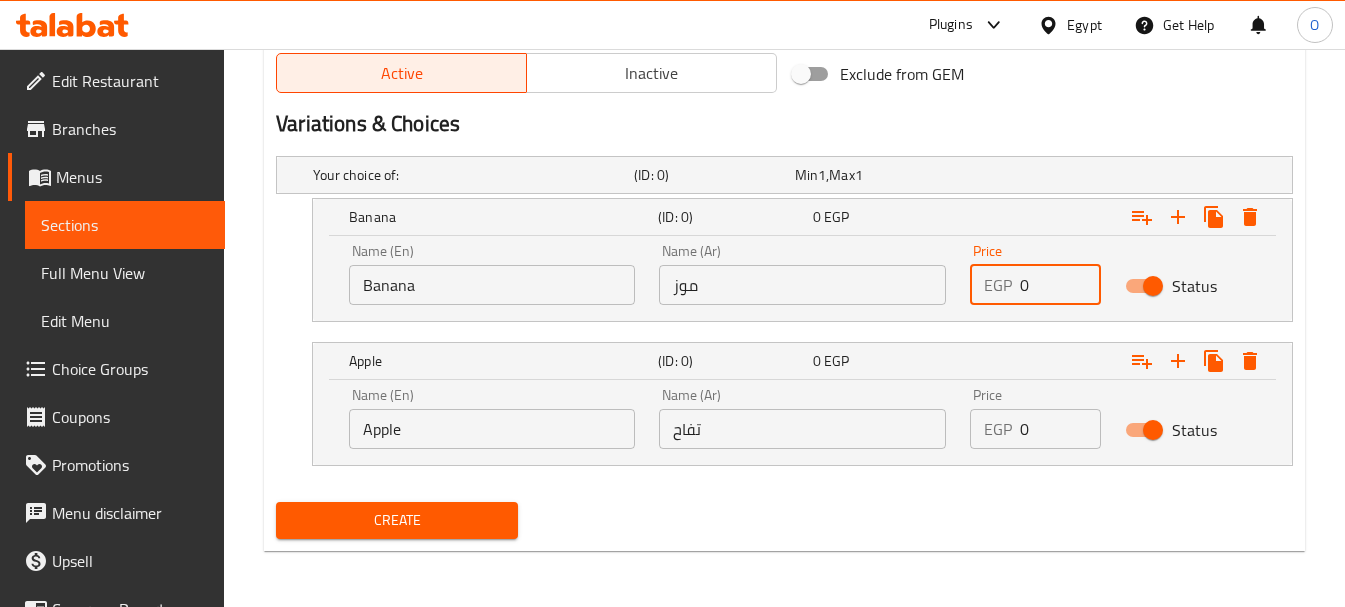 drag, startPoint x: 1044, startPoint y: 296, endPoint x: 1014, endPoint y: 297, distance: 30.016663 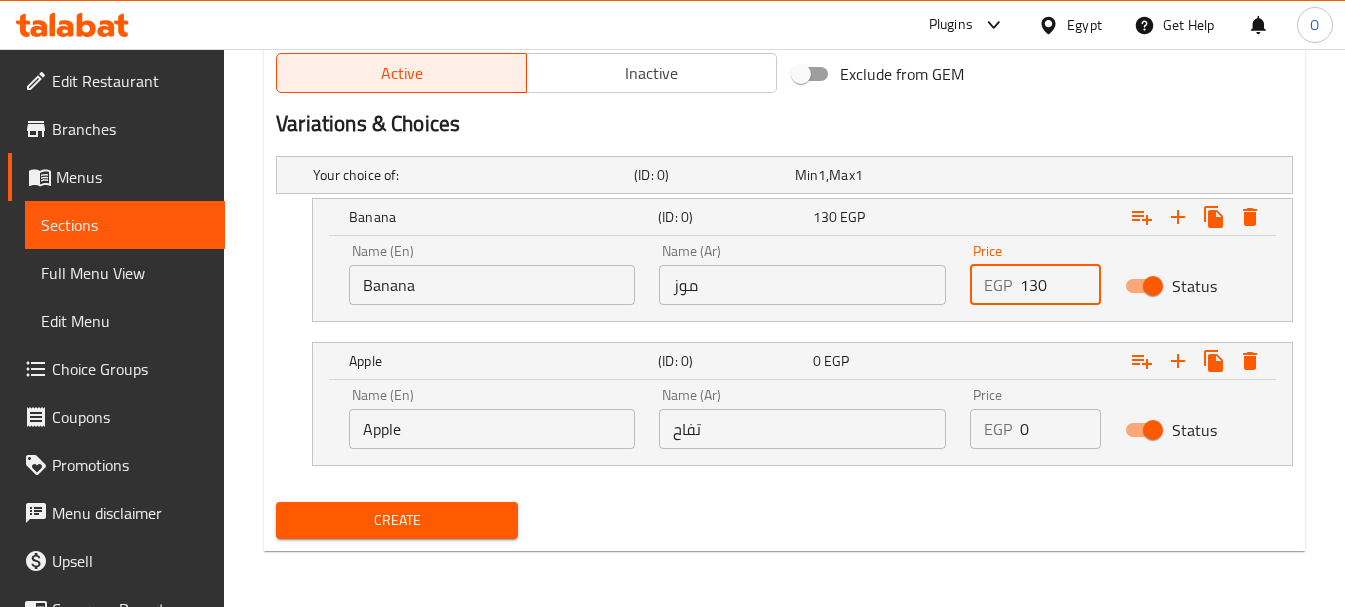 type on "130" 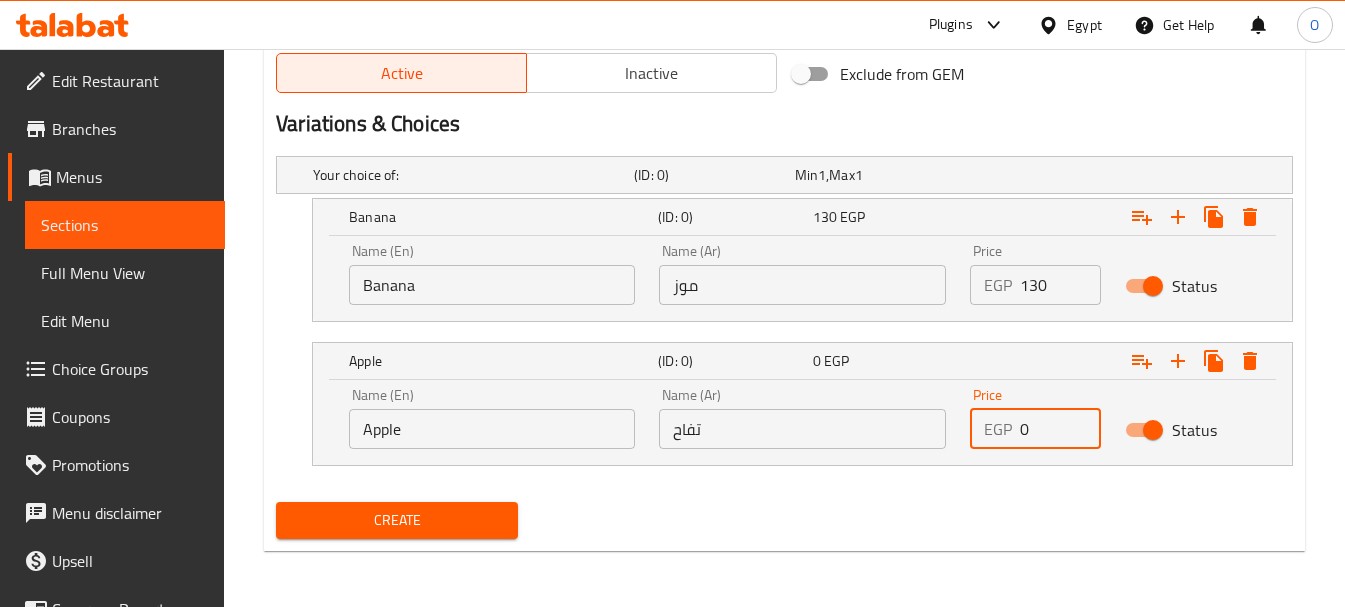 paste on "13" 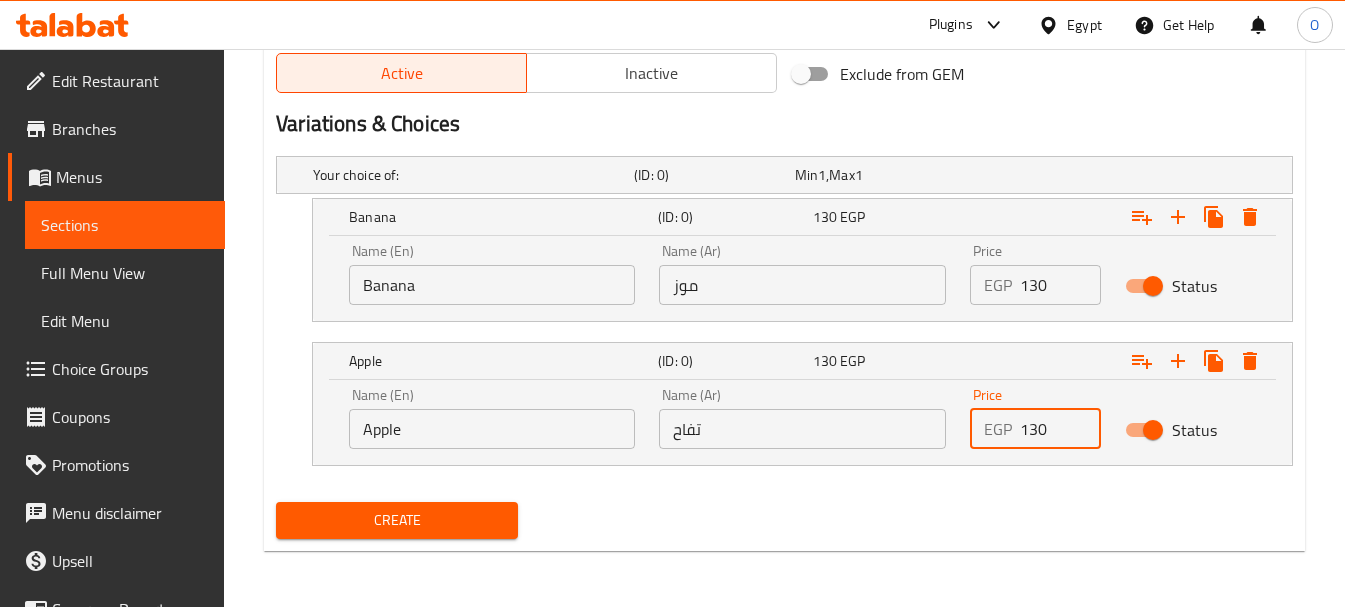 type on "130" 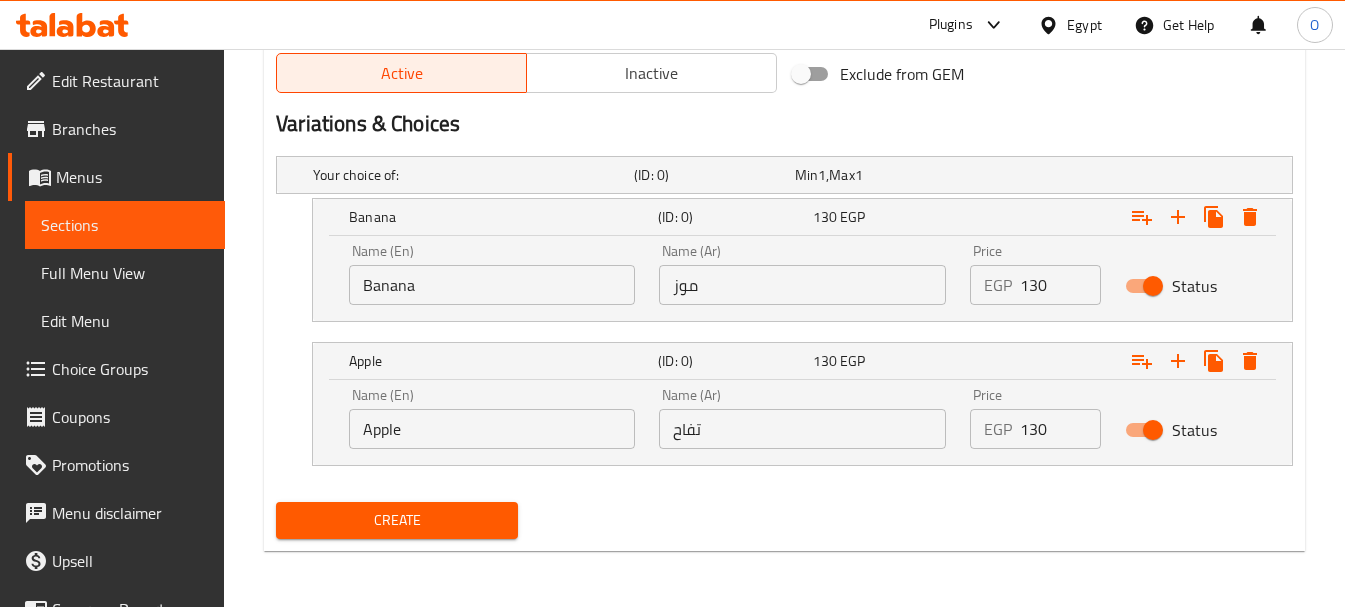 click on "Create" at bounding box center (397, 520) 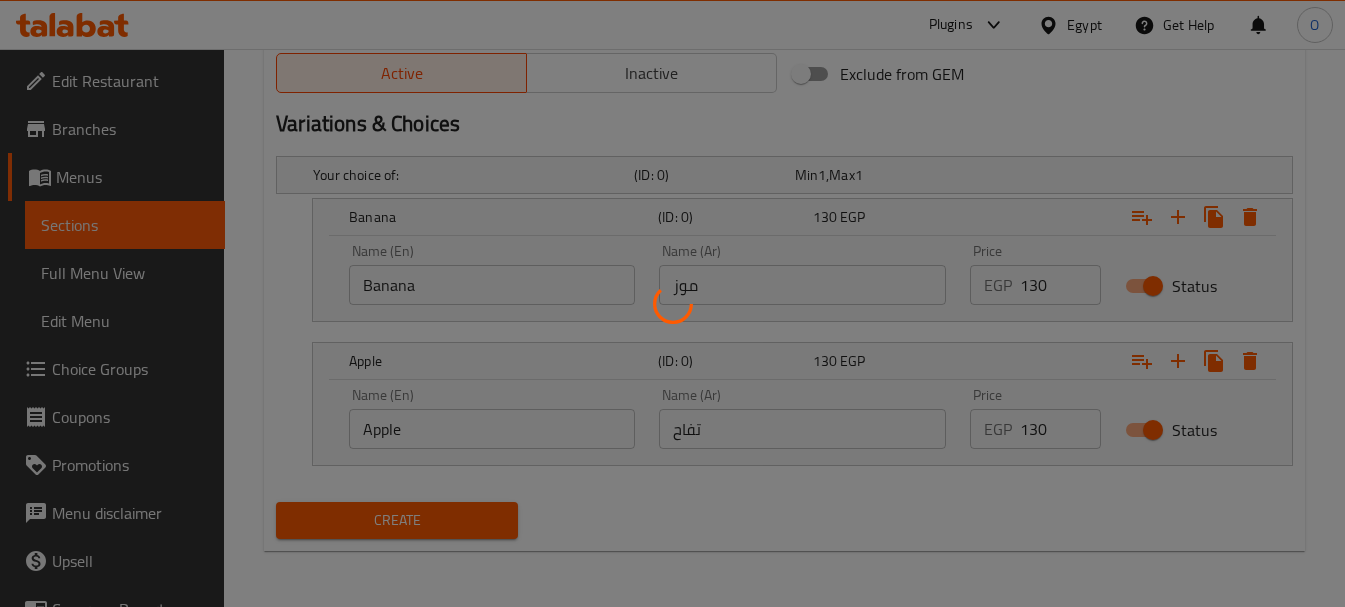type 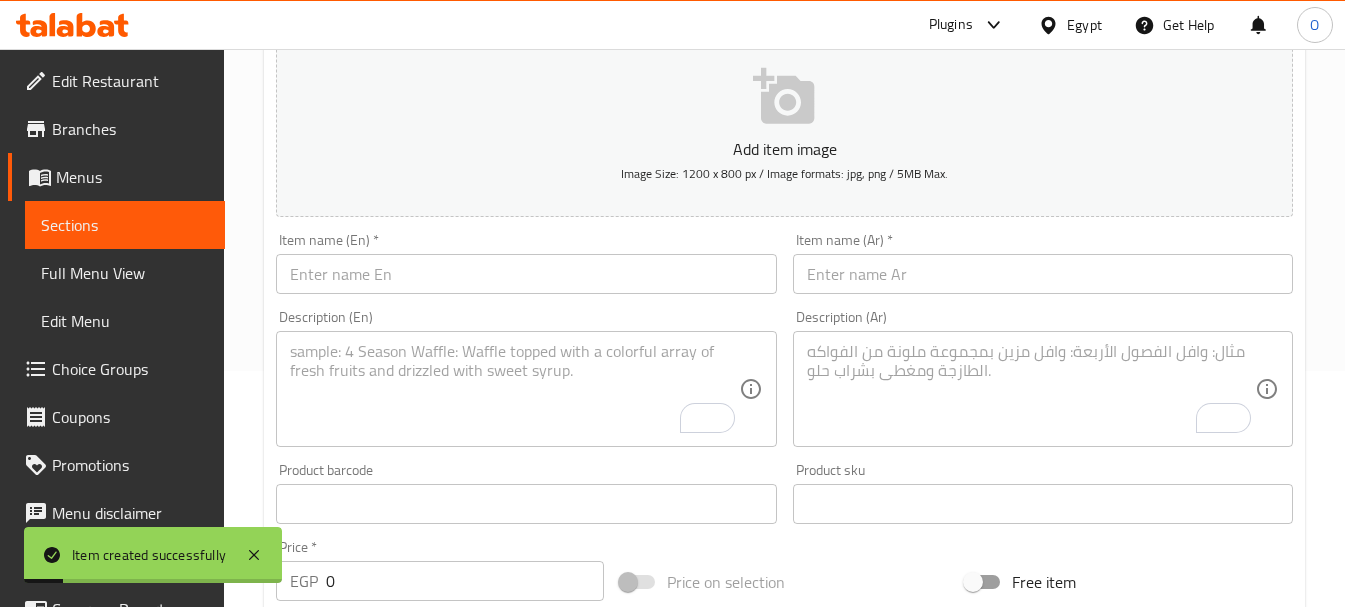 scroll, scrollTop: 223, scrollLeft: 0, axis: vertical 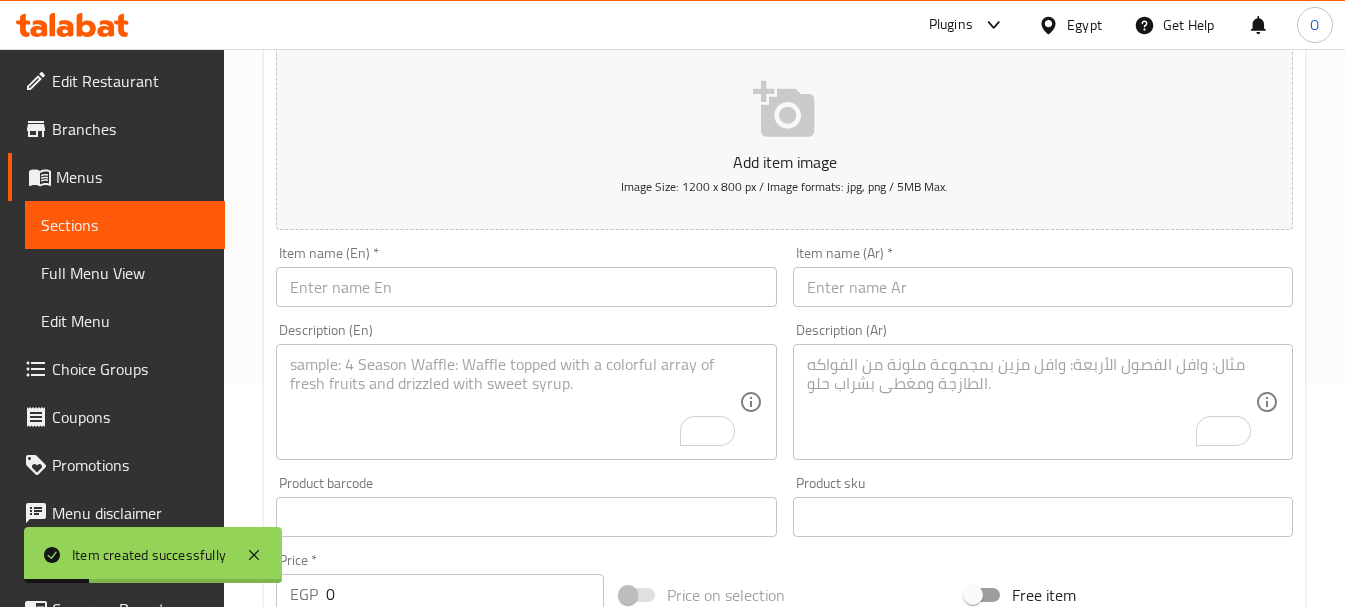 click at bounding box center [1043, 287] 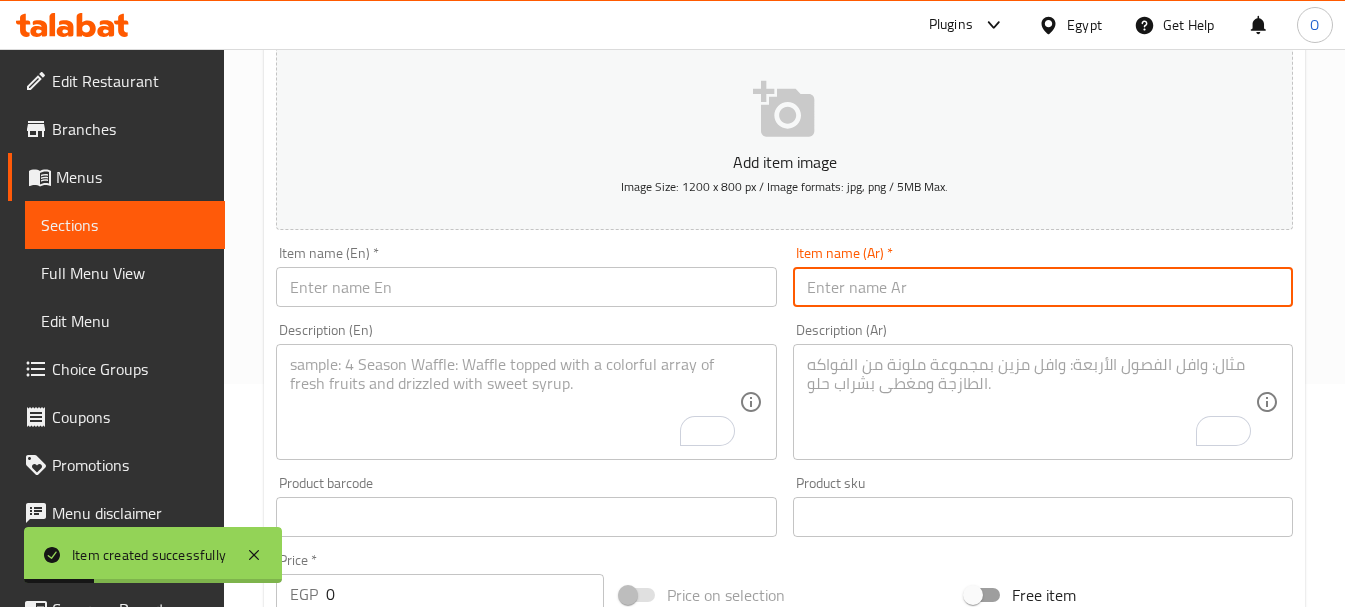 paste on "كريب كراميل" 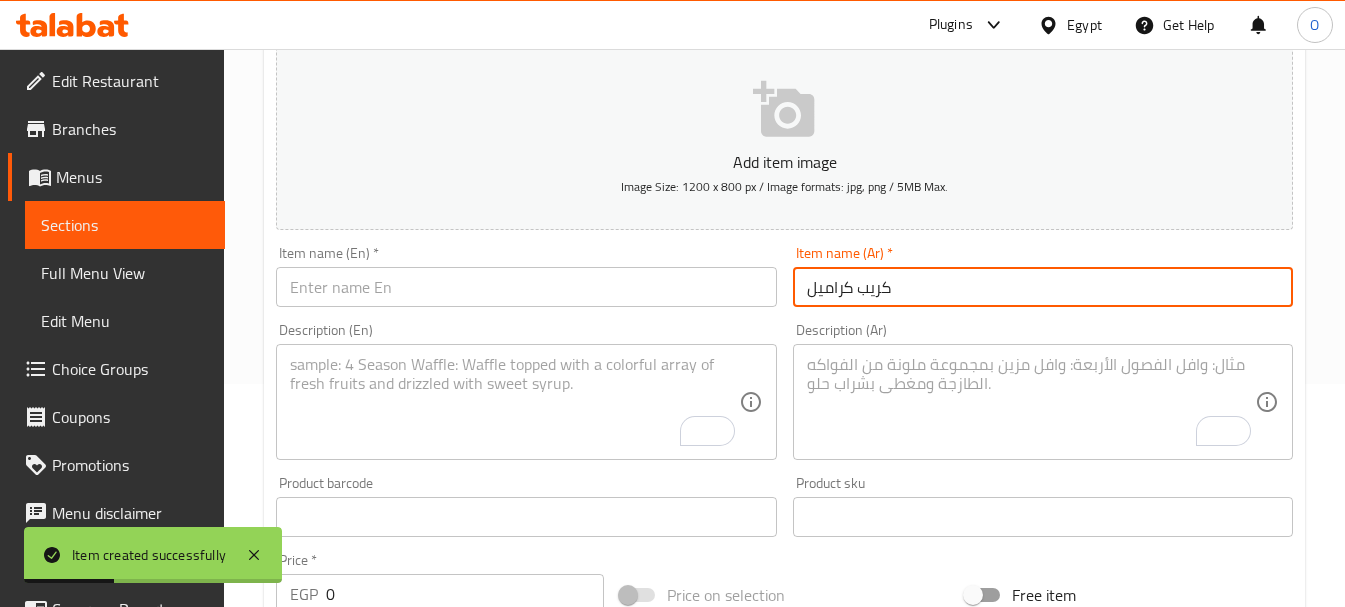 type on "كريب كراميل" 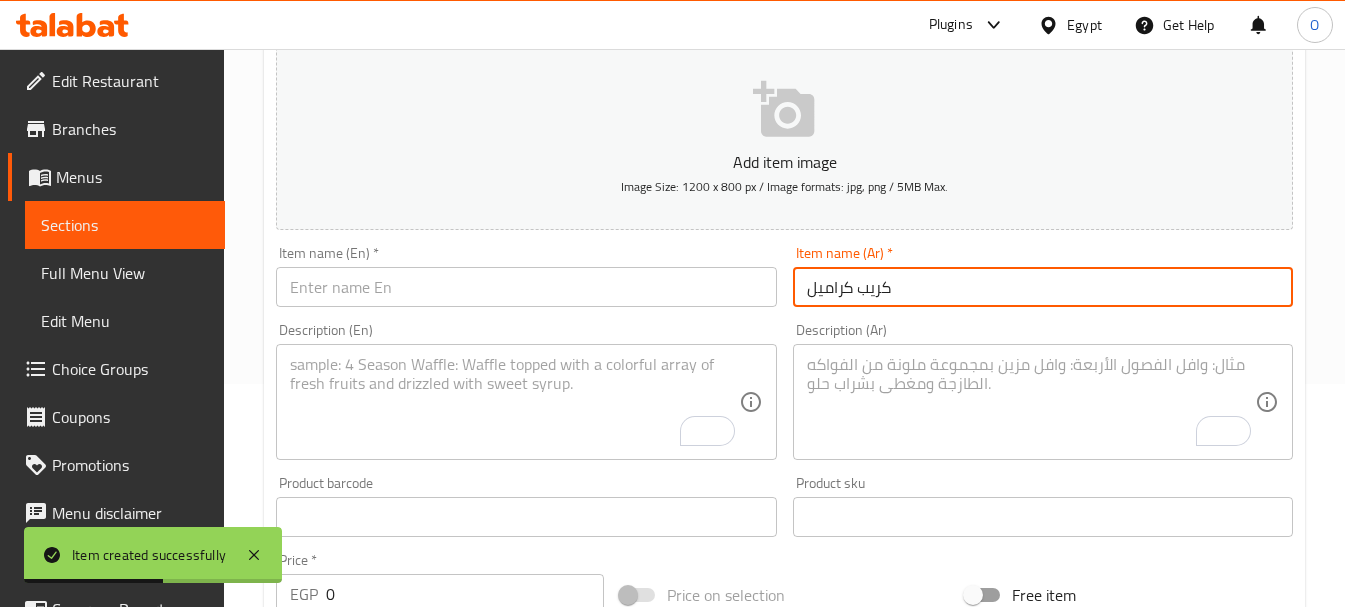 click at bounding box center (526, 287) 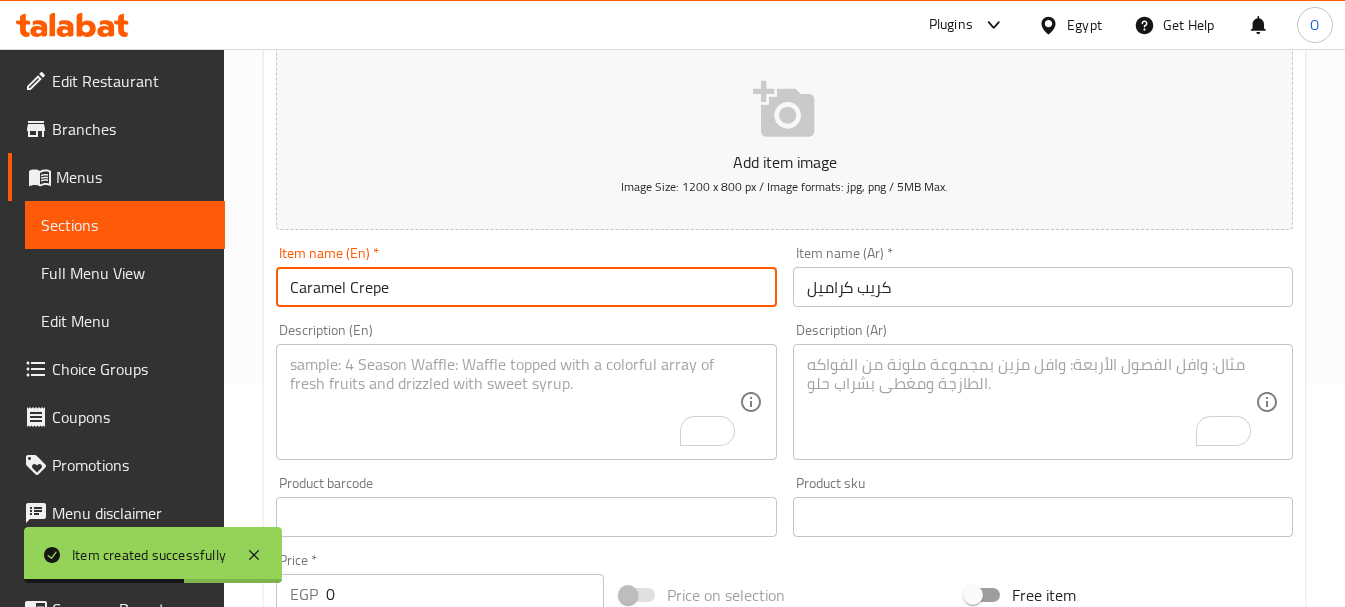 type on "Caramel Crepe" 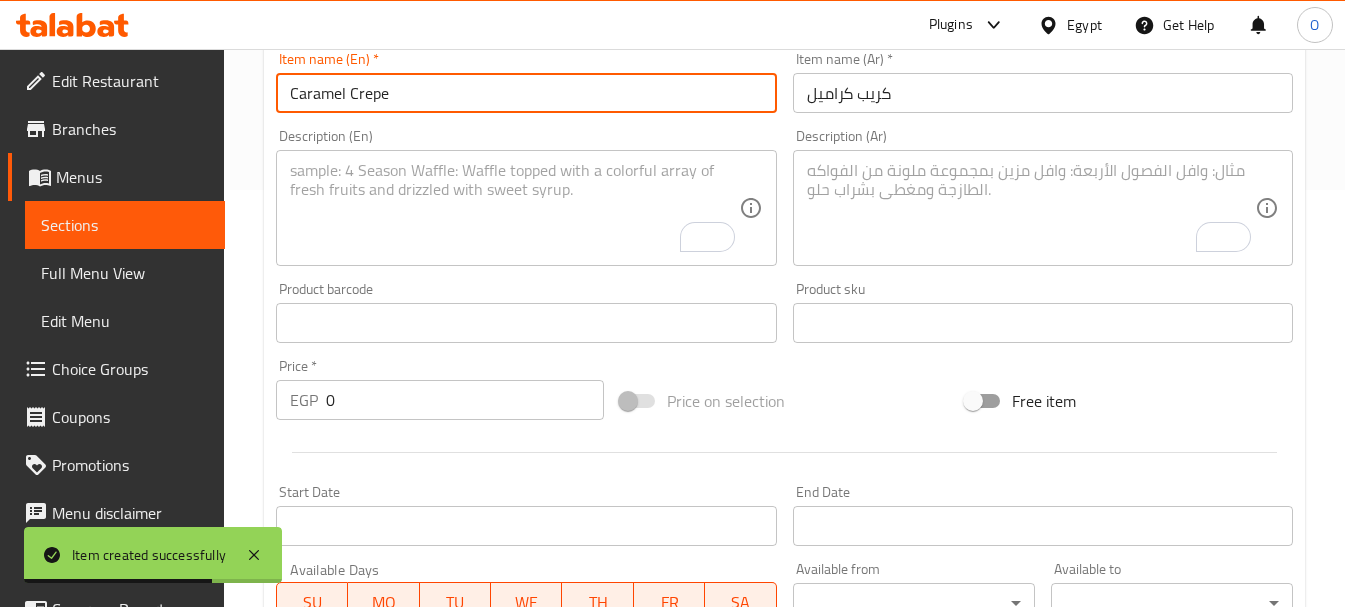 scroll, scrollTop: 423, scrollLeft: 0, axis: vertical 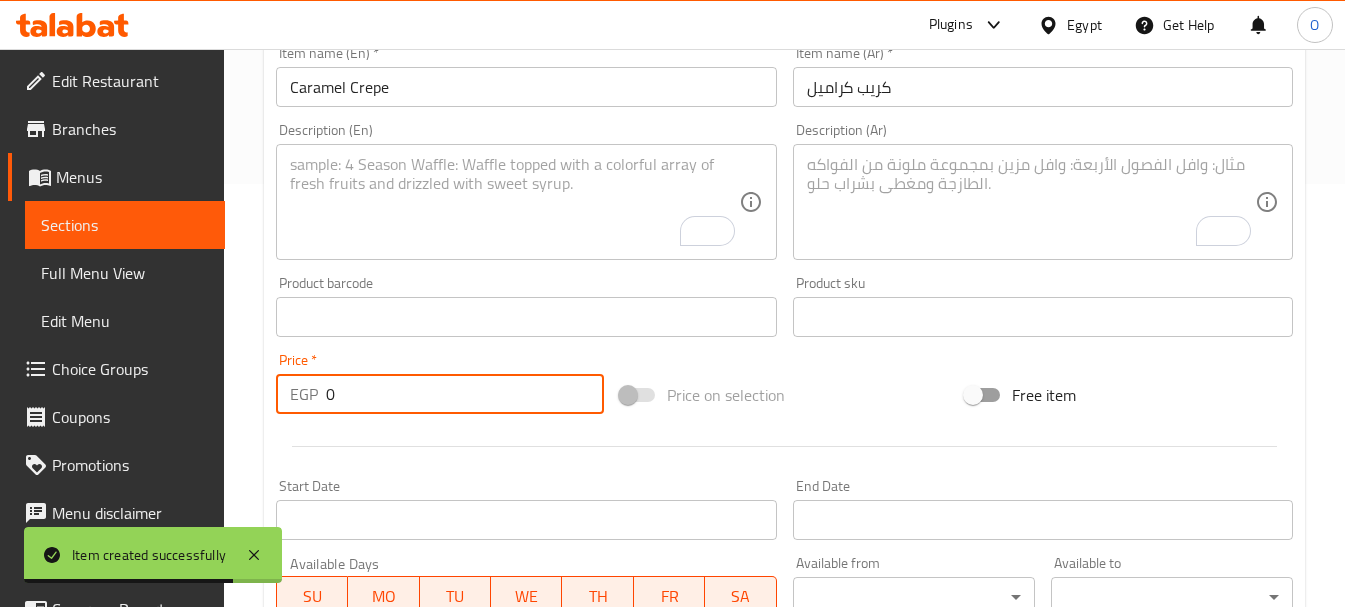 drag, startPoint x: 326, startPoint y: 392, endPoint x: 352, endPoint y: 395, distance: 26.172504 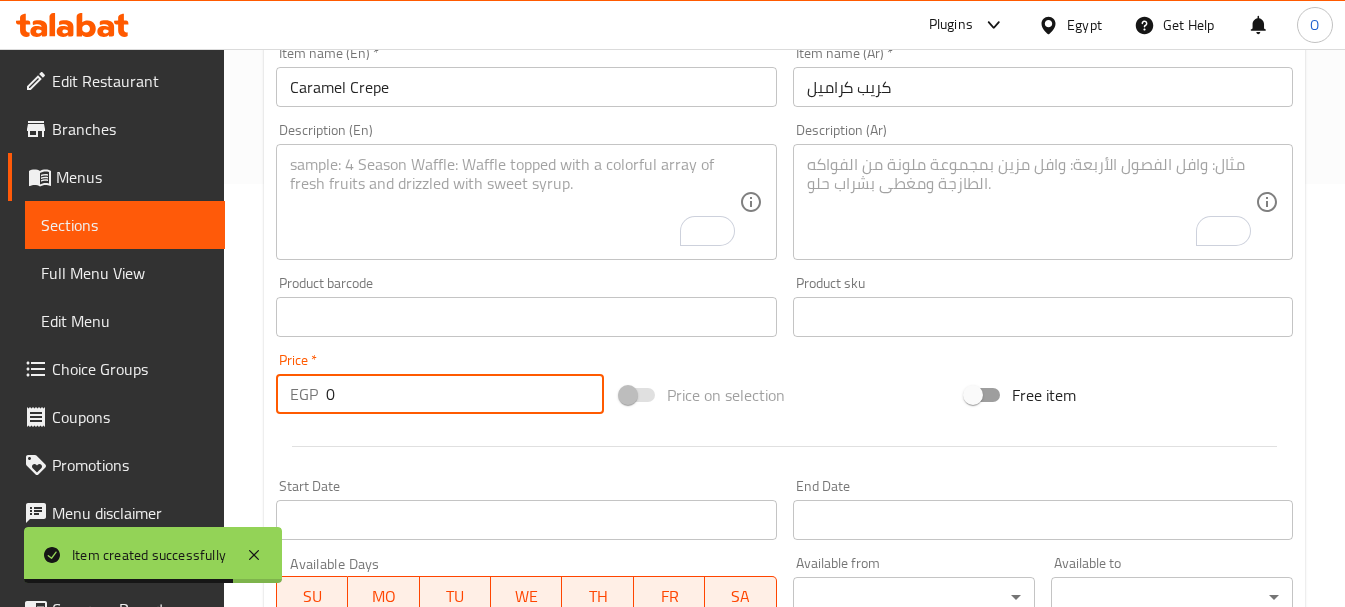 click on "0" at bounding box center [465, 394] 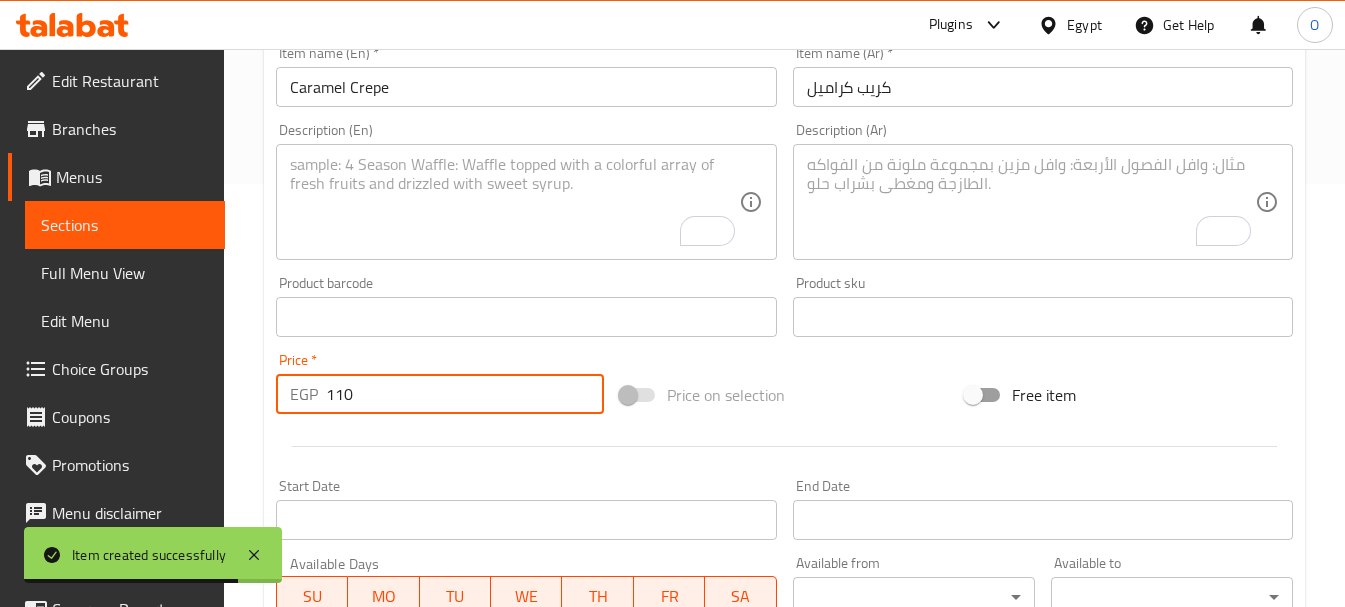 type on "110" 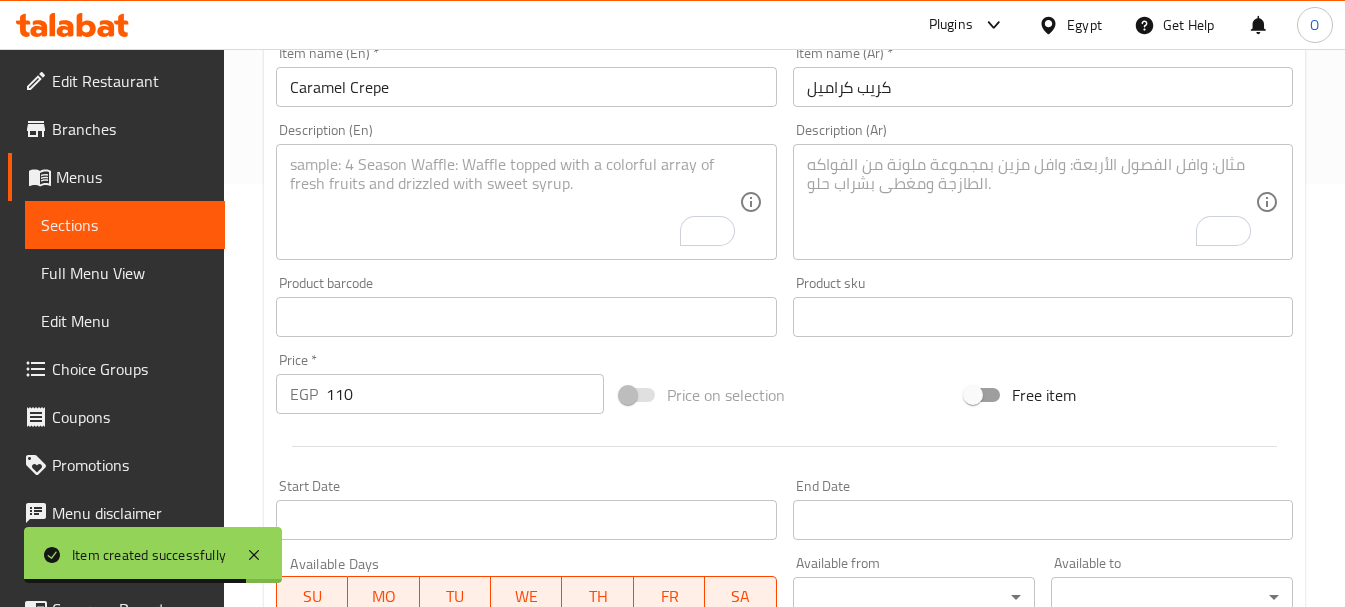 click at bounding box center (784, 446) 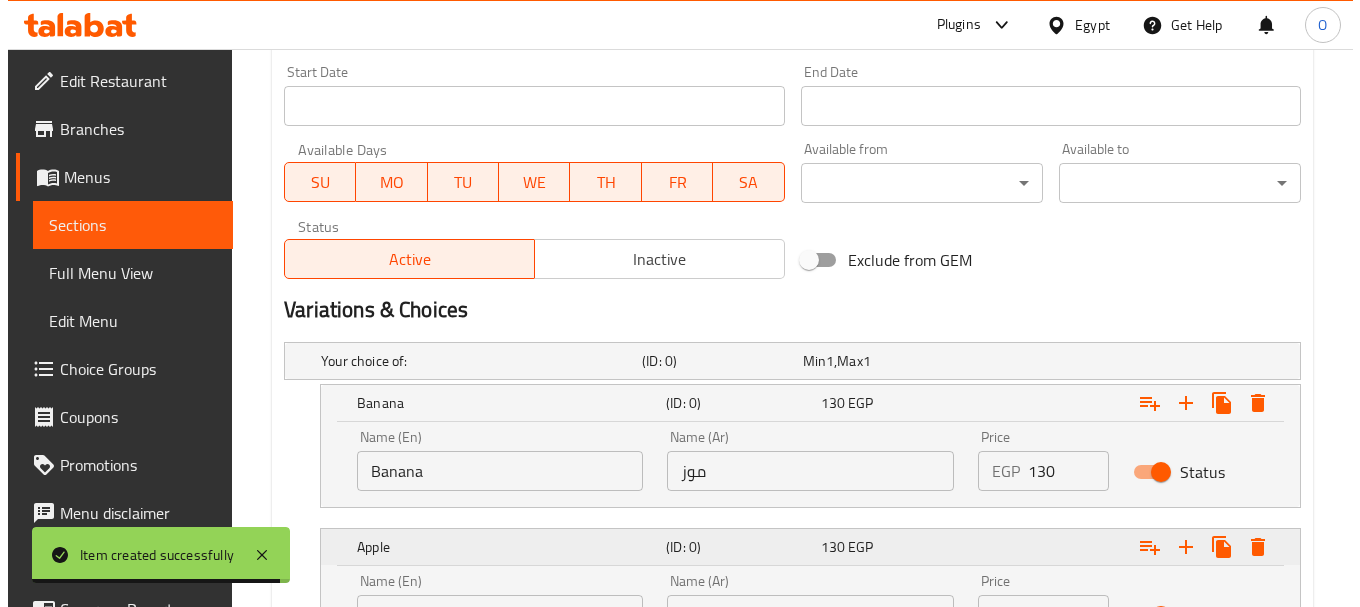 scroll, scrollTop: 923, scrollLeft: 0, axis: vertical 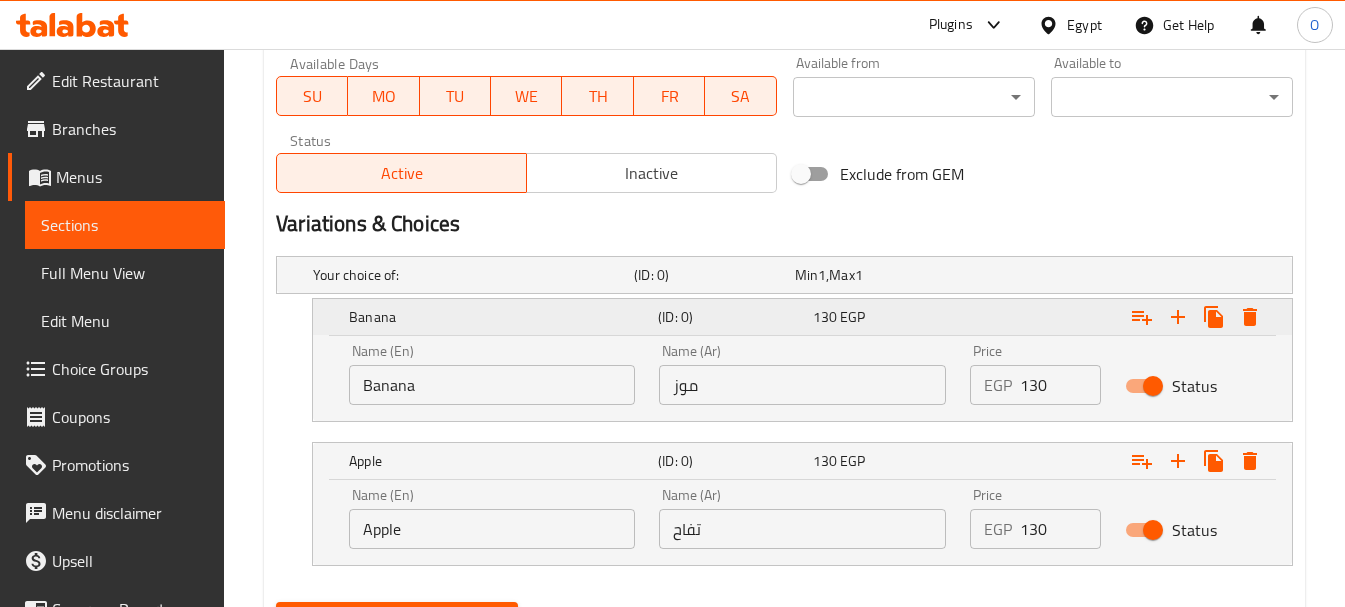 click 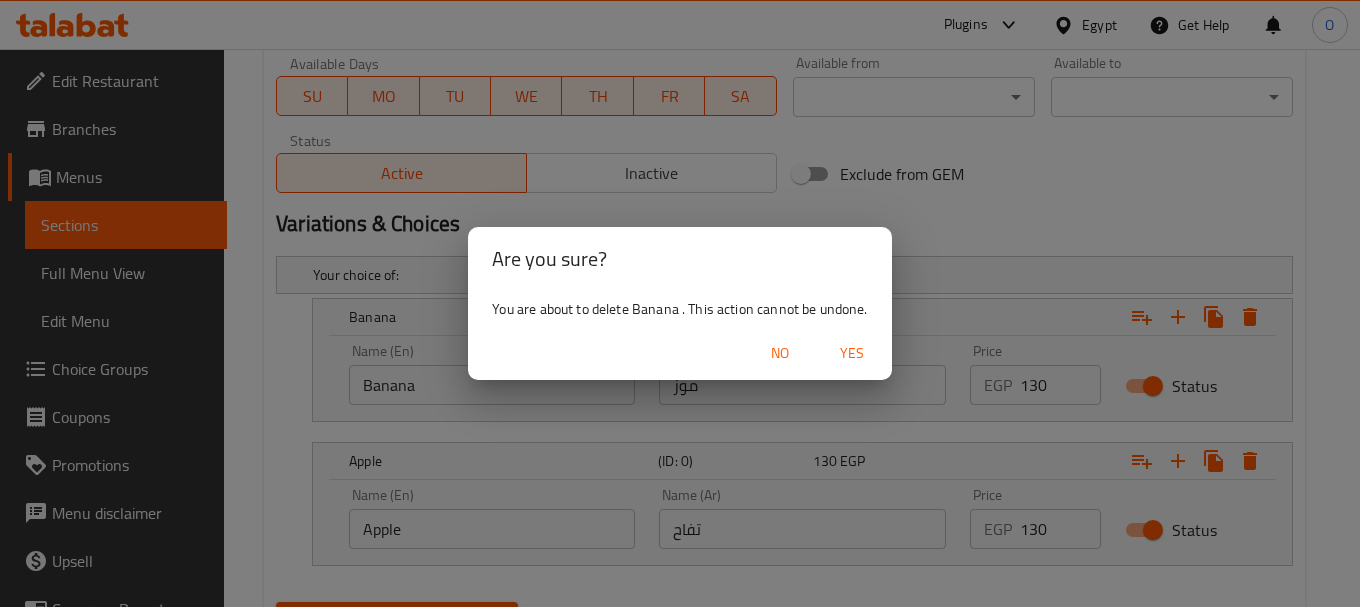 click on "Yes" at bounding box center [852, 353] 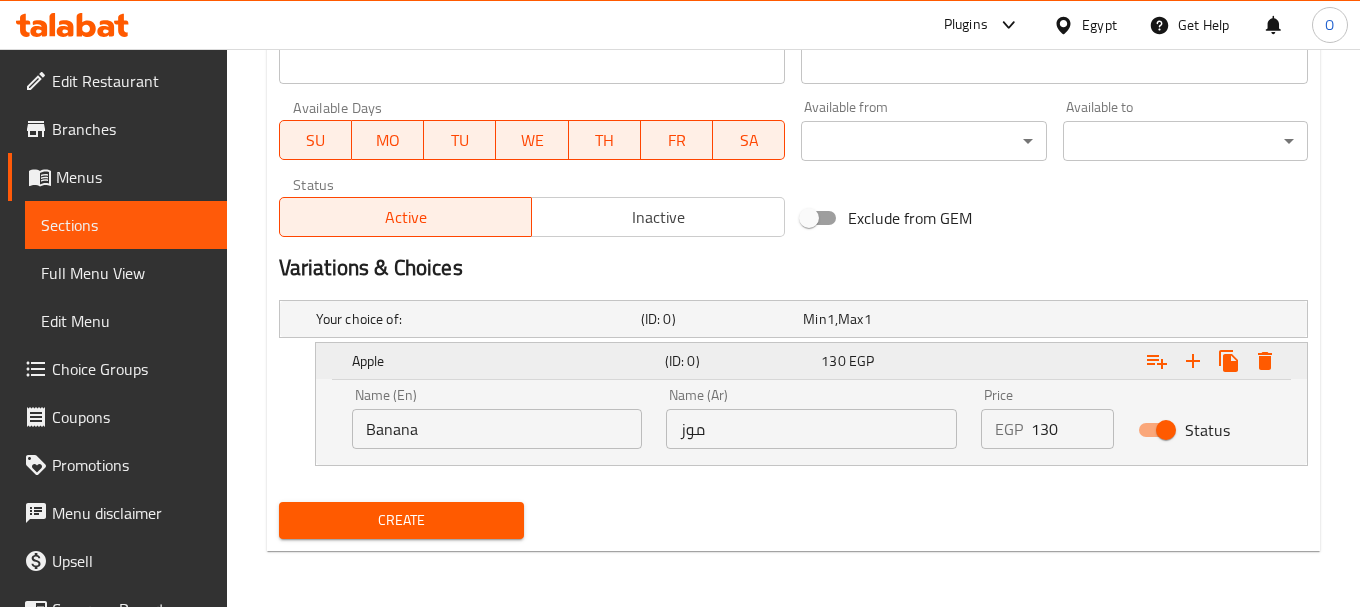 scroll, scrollTop: 879, scrollLeft: 0, axis: vertical 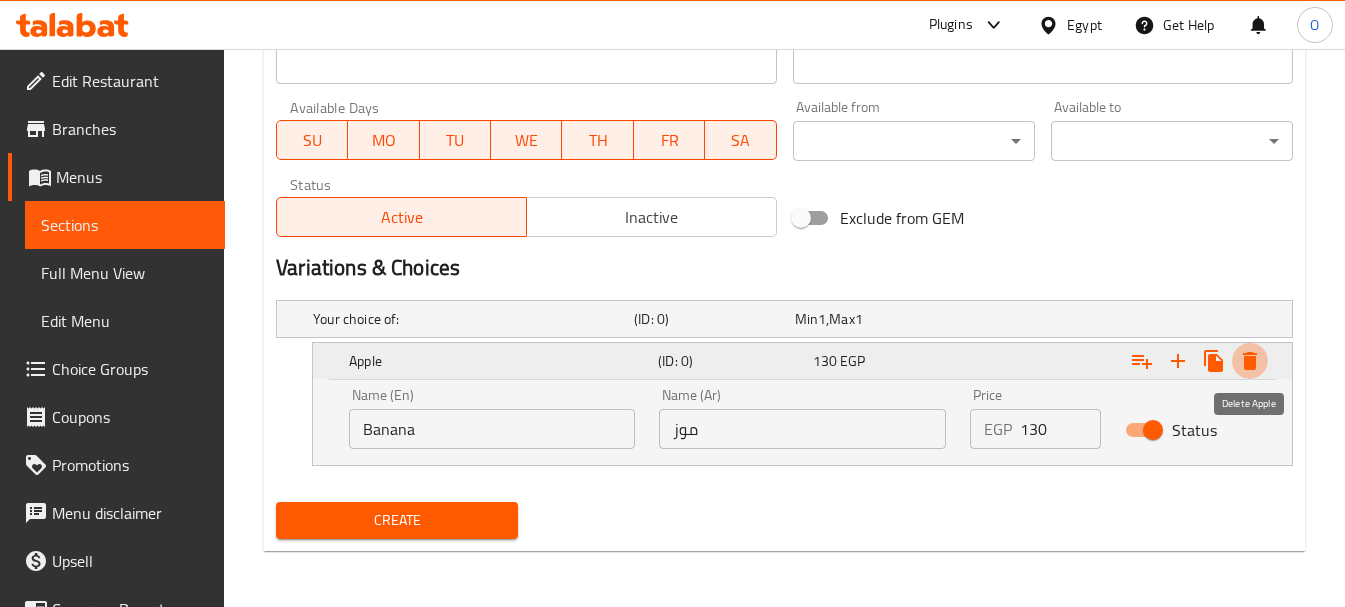 click 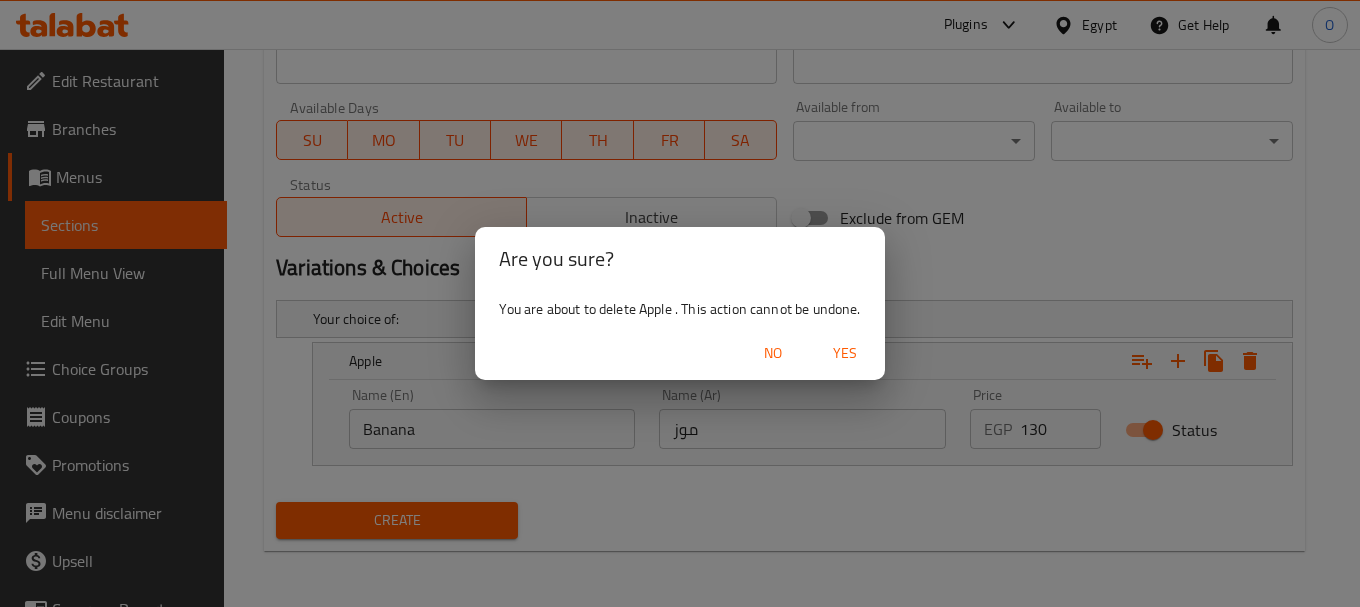 click on "Yes" at bounding box center (845, 353) 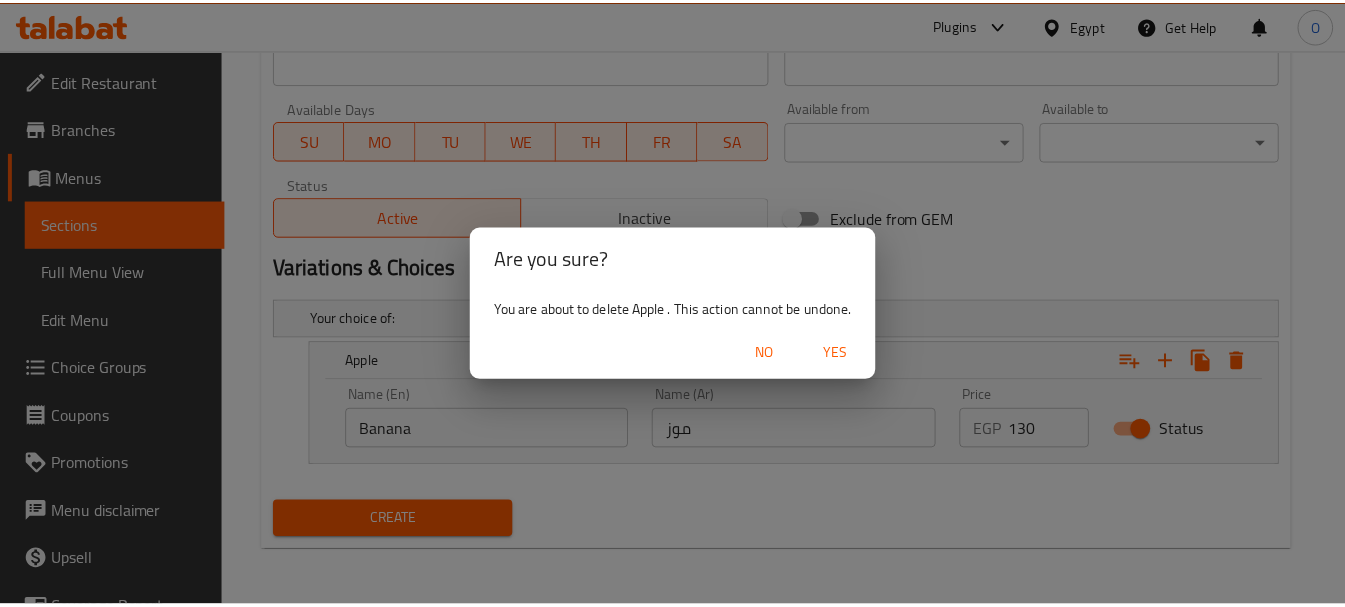 scroll, scrollTop: 806, scrollLeft: 0, axis: vertical 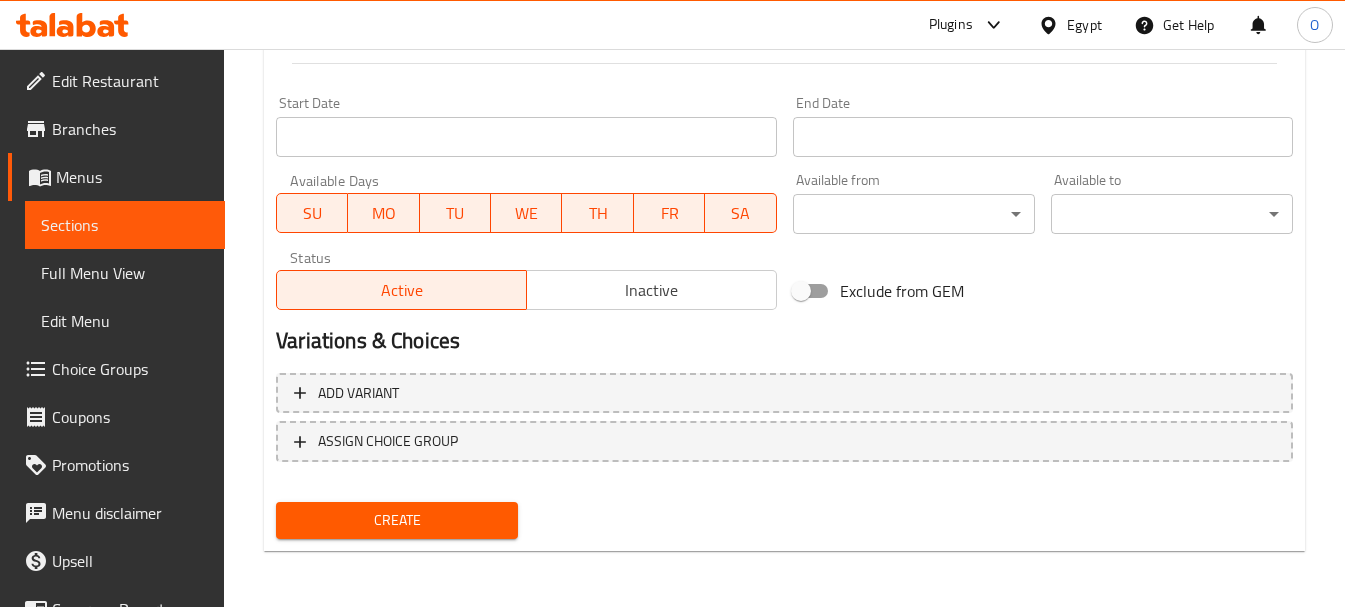 click on "Create" at bounding box center (397, 520) 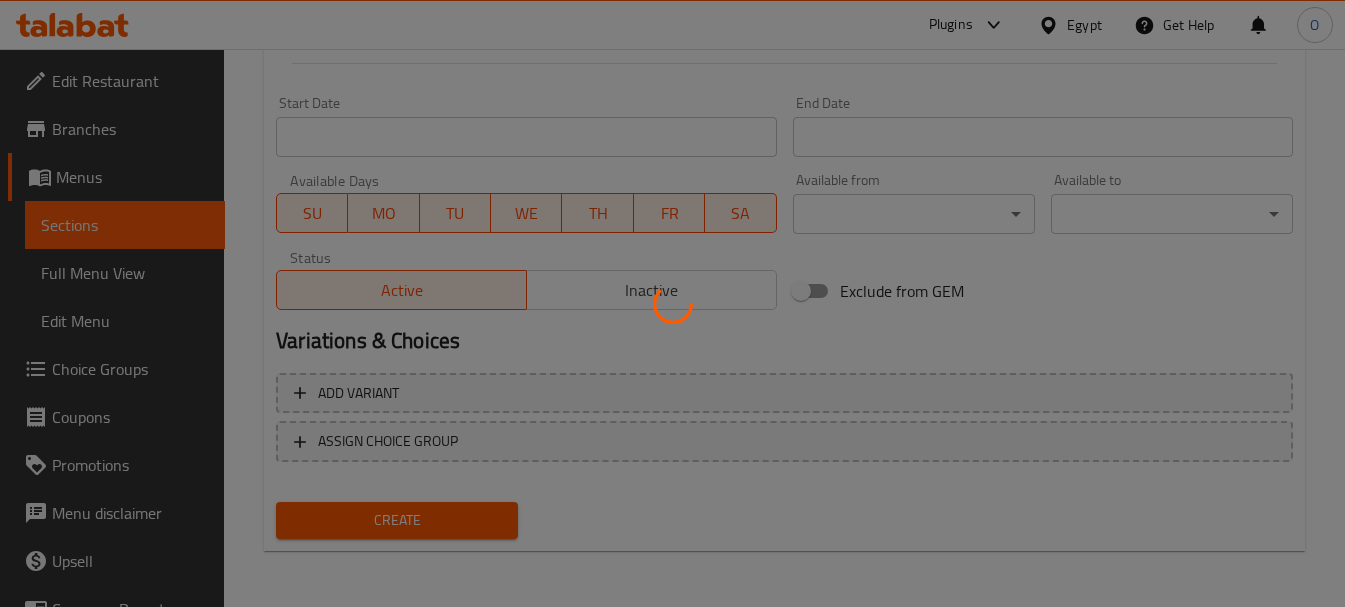type 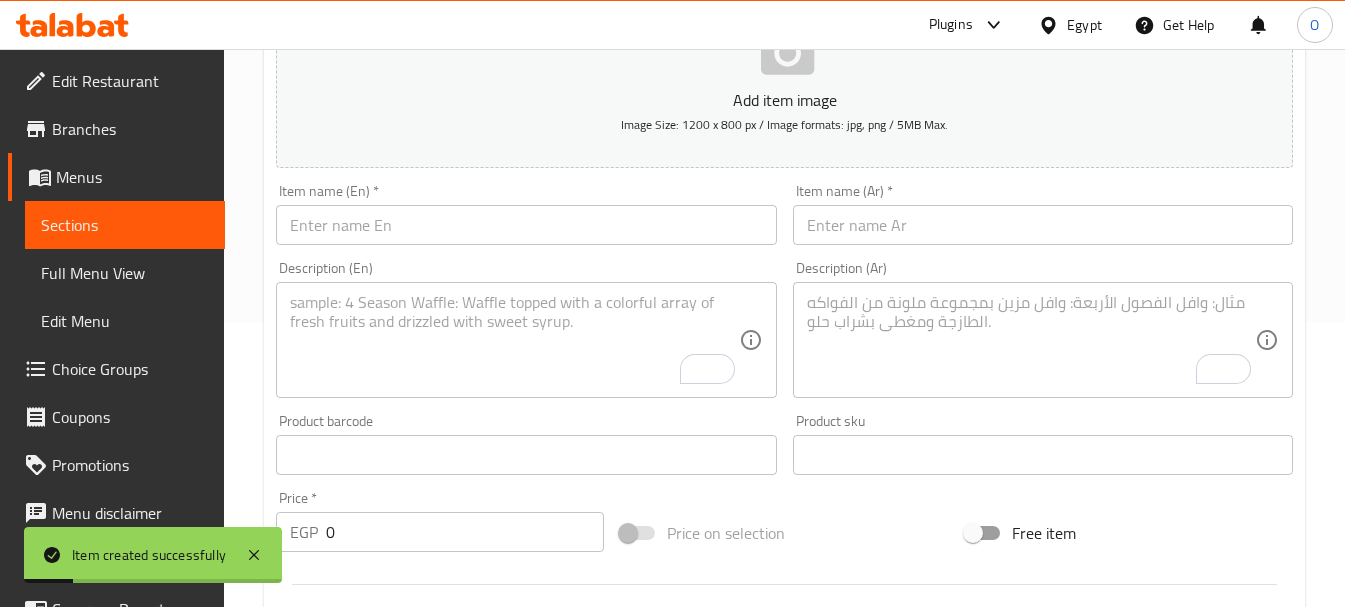 scroll, scrollTop: 206, scrollLeft: 0, axis: vertical 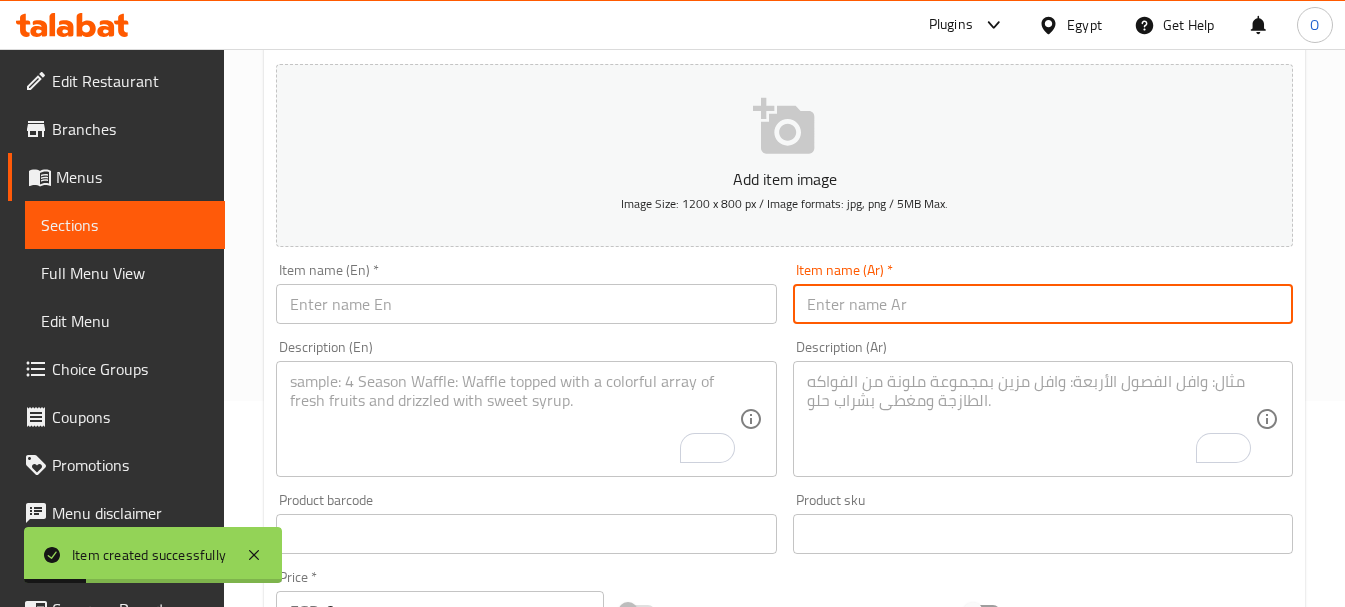 click at bounding box center [1043, 304] 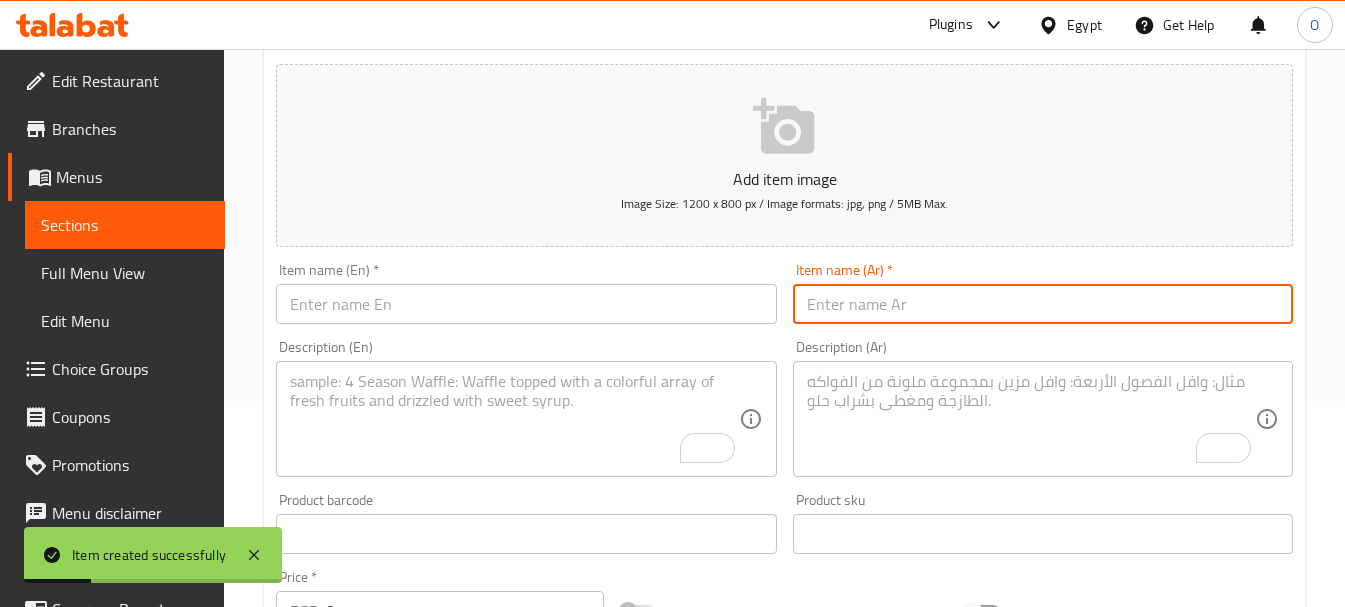 paste on "كريب شوكلاته بيضه" 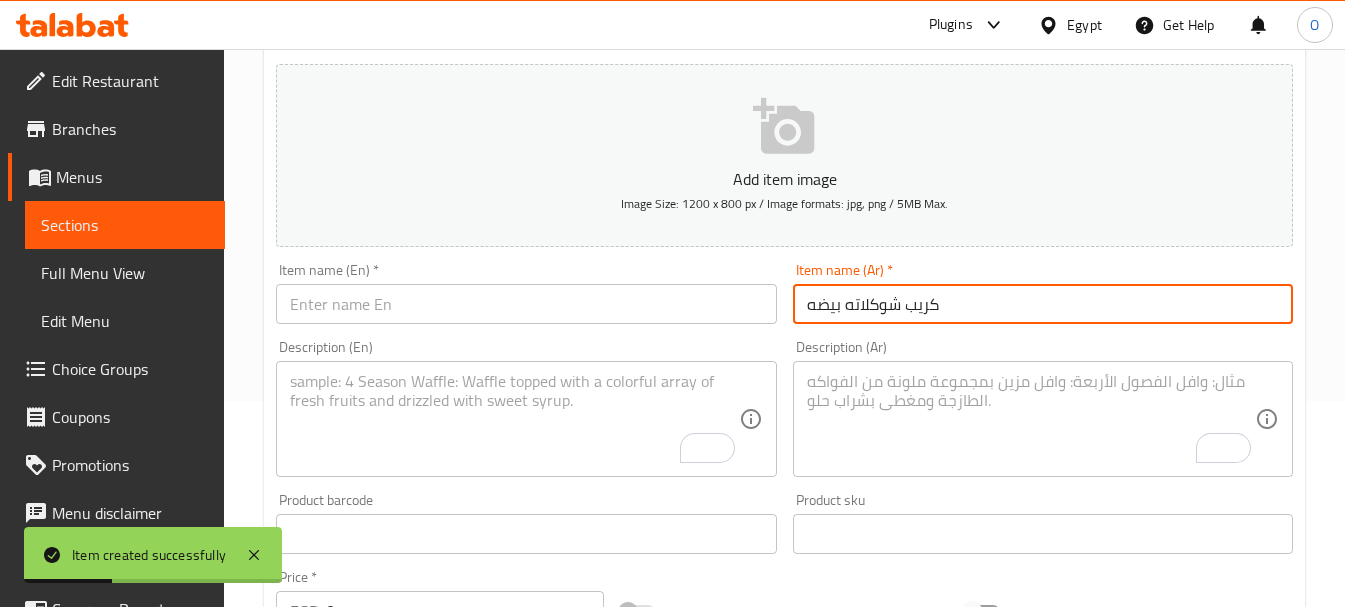 type on "كريب شوكلاته بيضه" 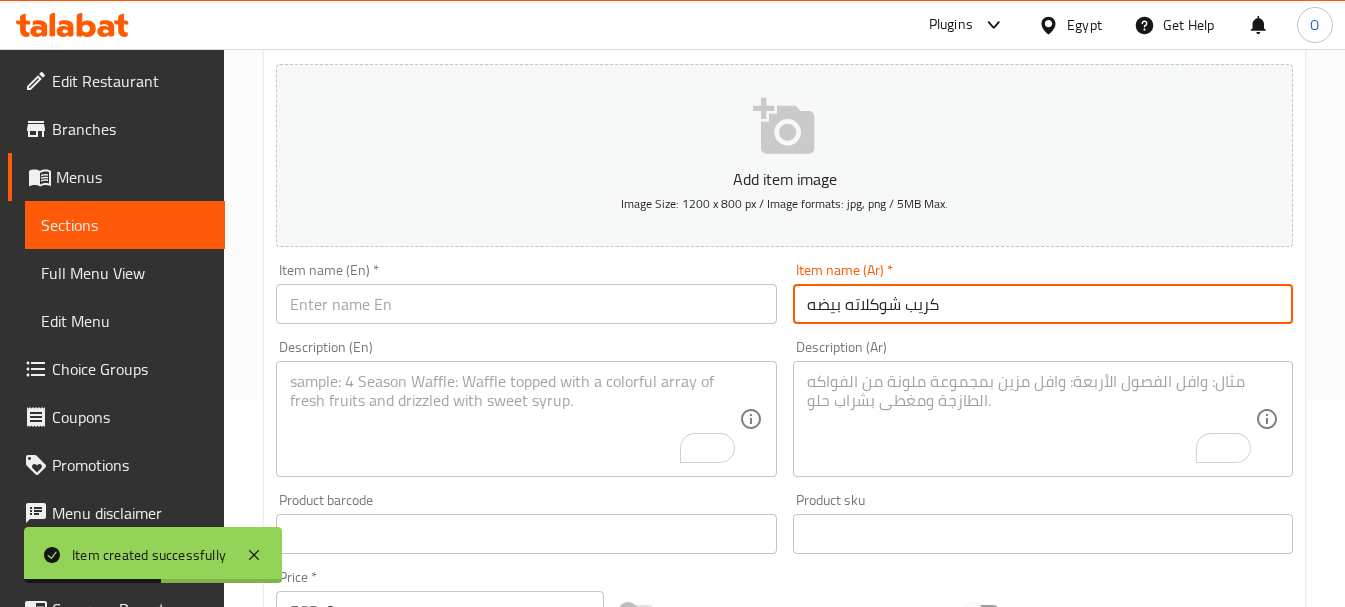 click at bounding box center [526, 304] 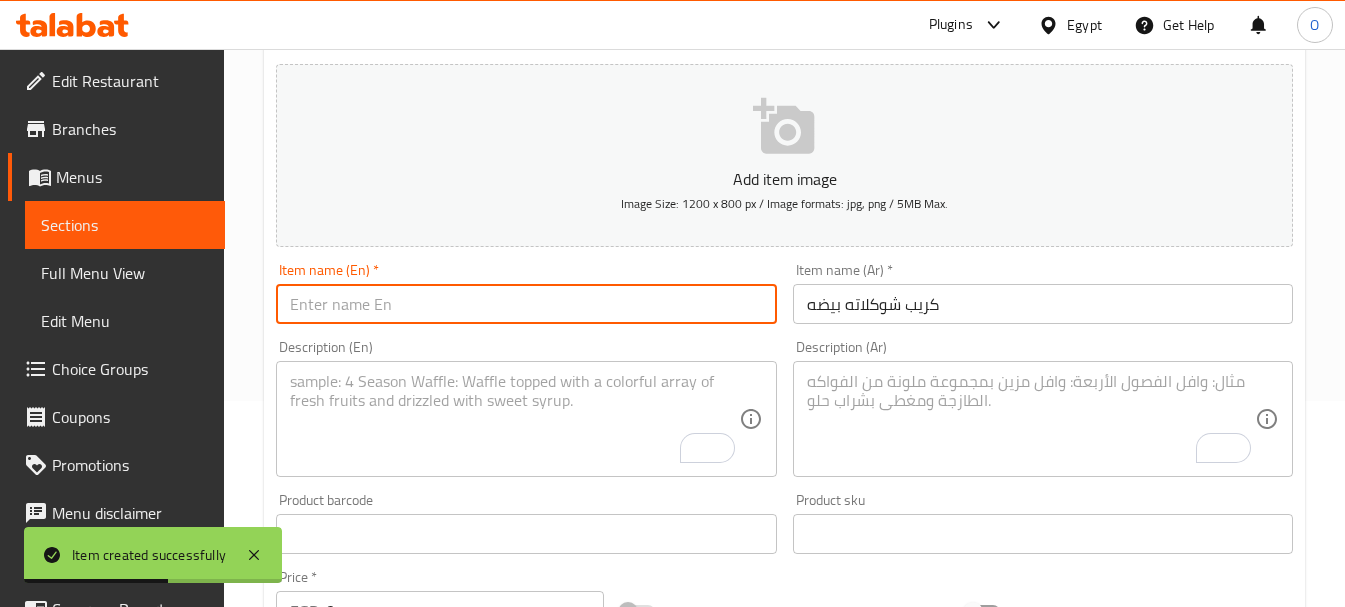 paste on "Chocolate Egg Crepe" 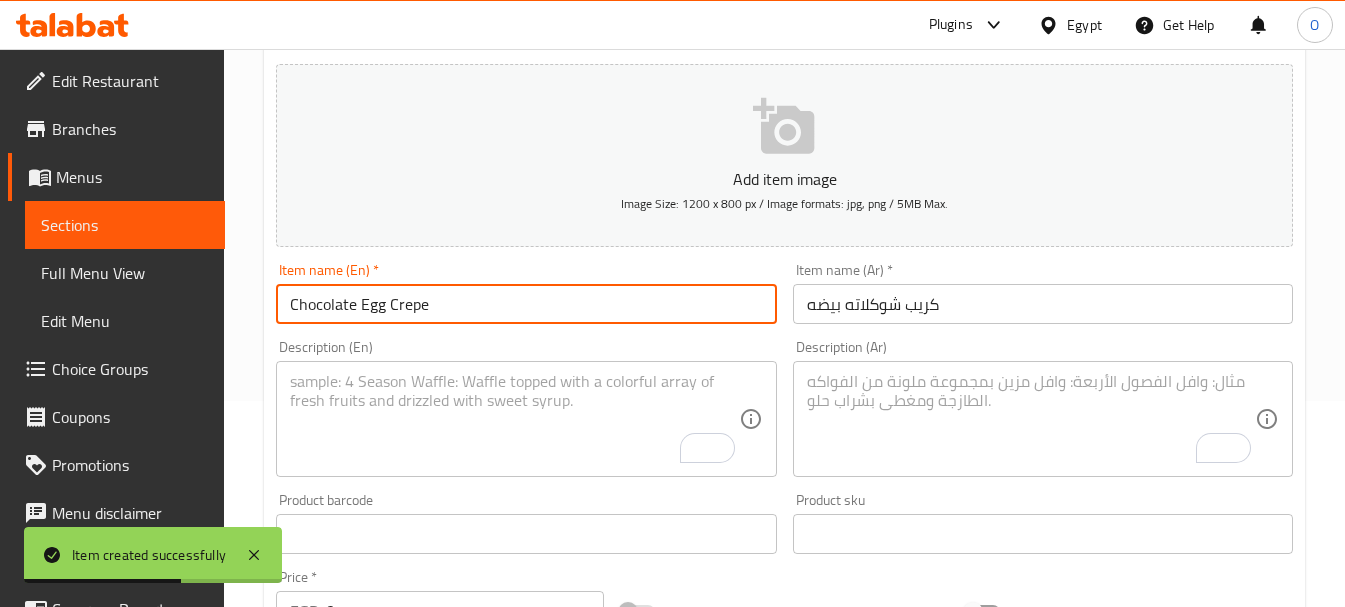 type on "Chocolate Egg Crepe" 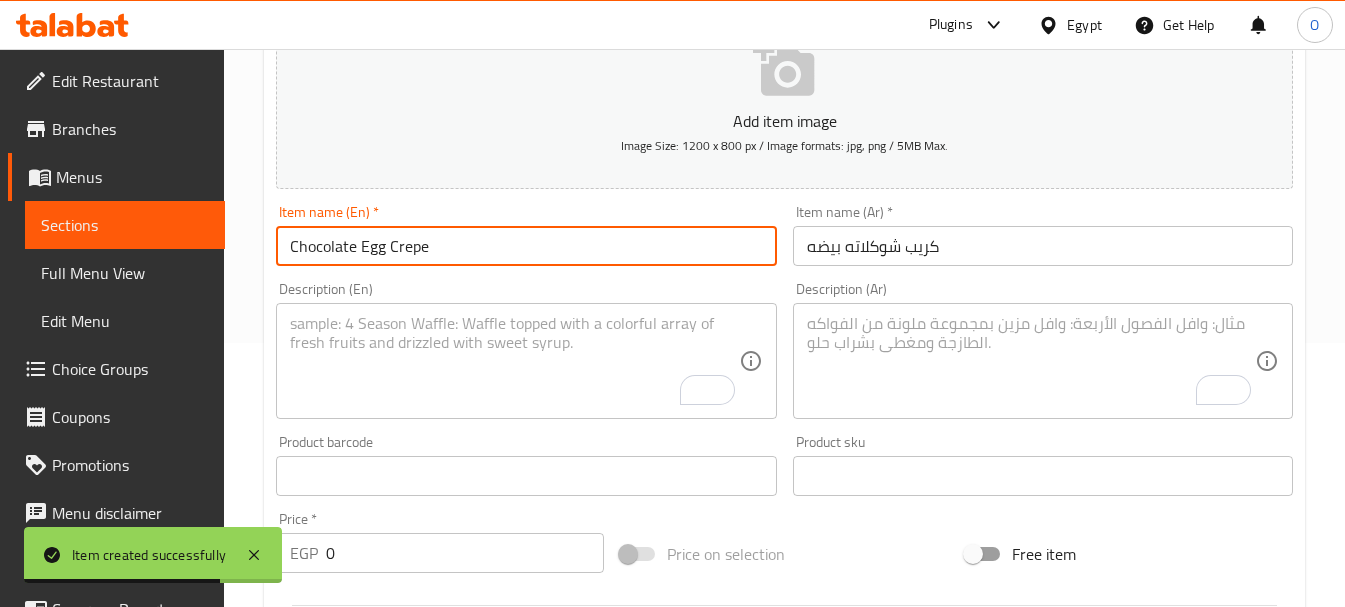 scroll, scrollTop: 306, scrollLeft: 0, axis: vertical 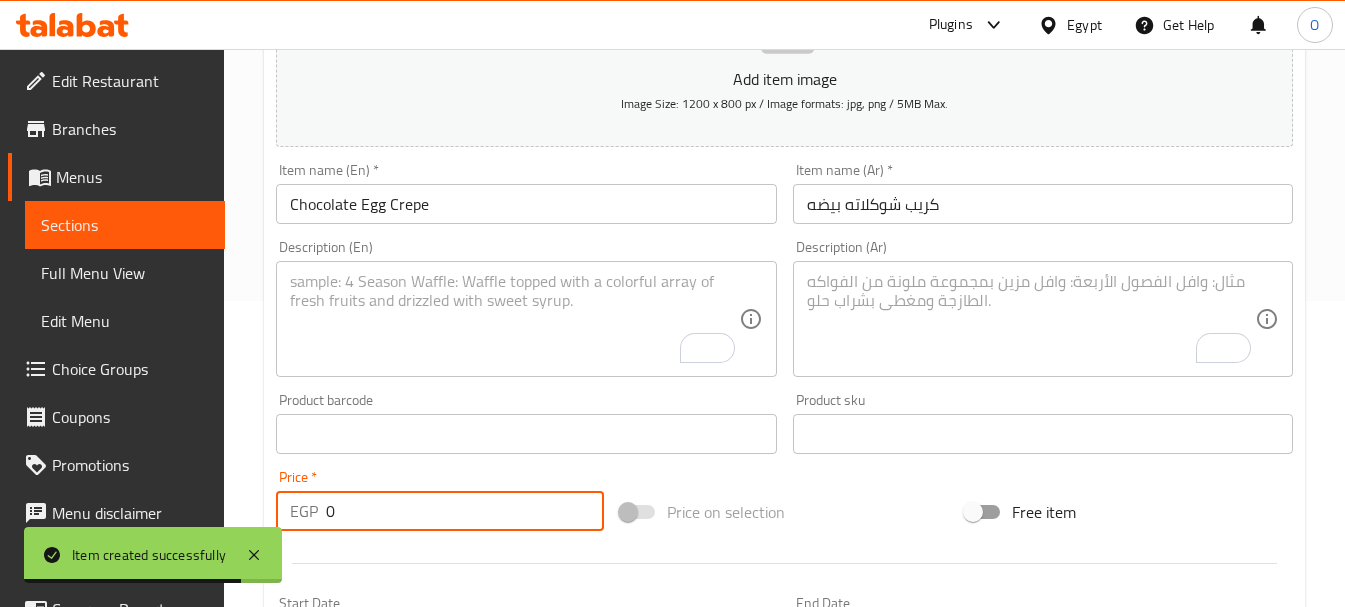 drag, startPoint x: 340, startPoint y: 506, endPoint x: 315, endPoint y: 507, distance: 25.019993 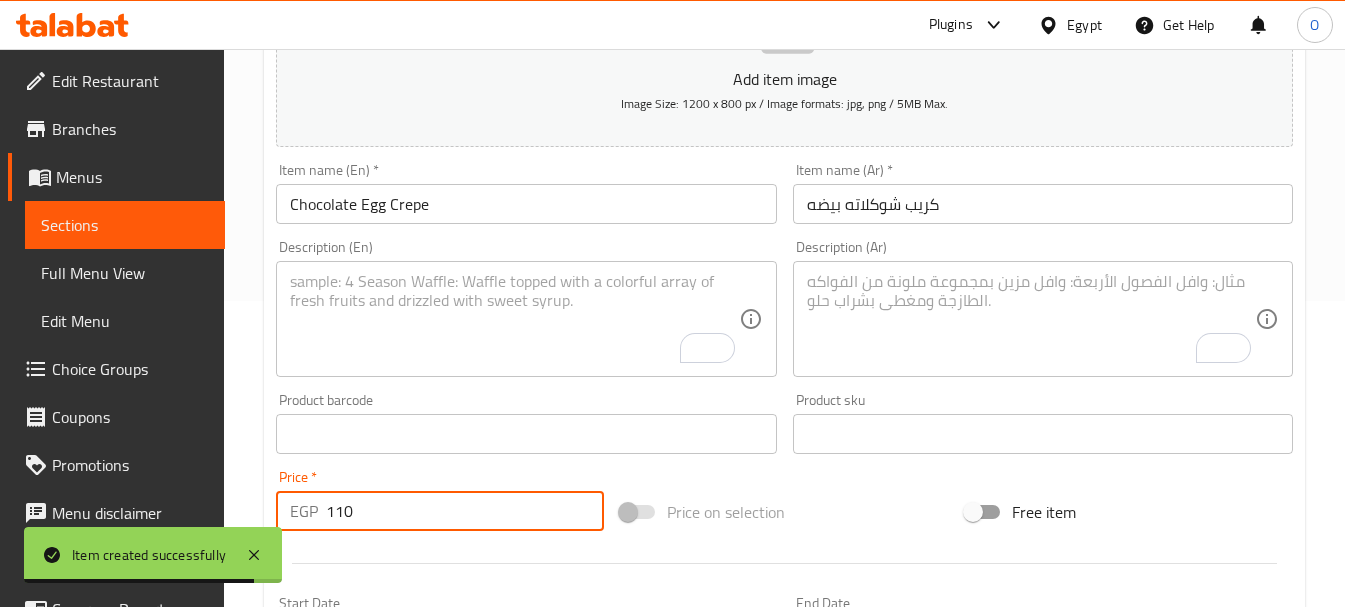 type on "110" 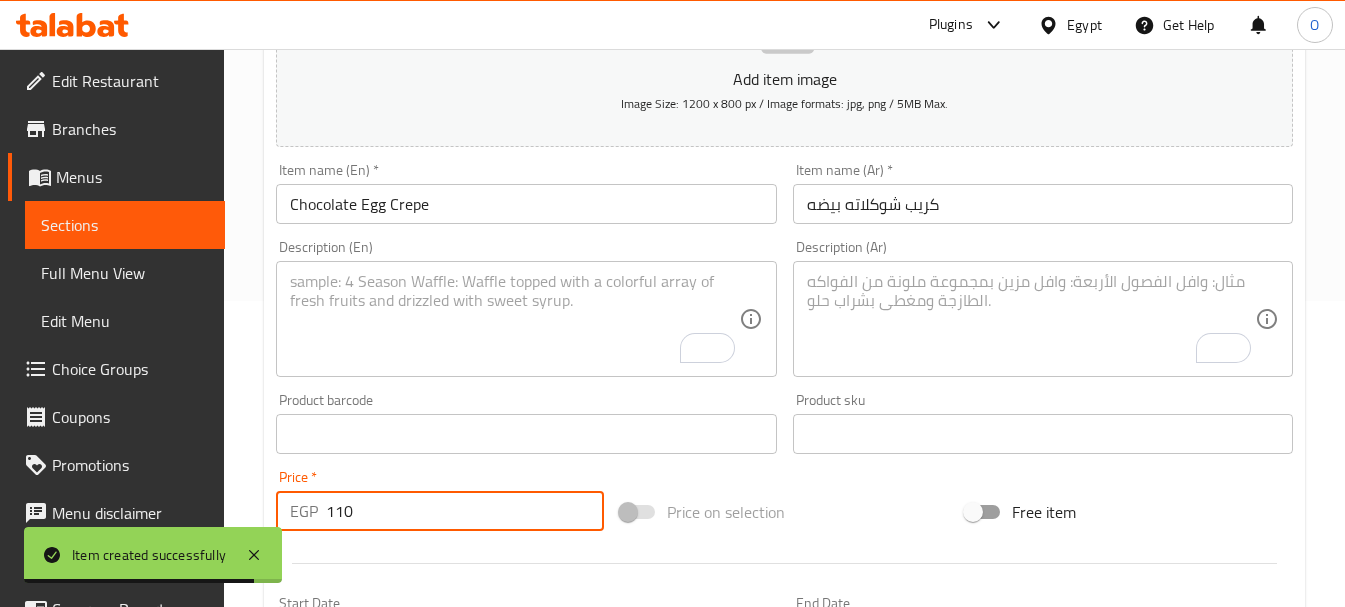 click at bounding box center [514, 319] 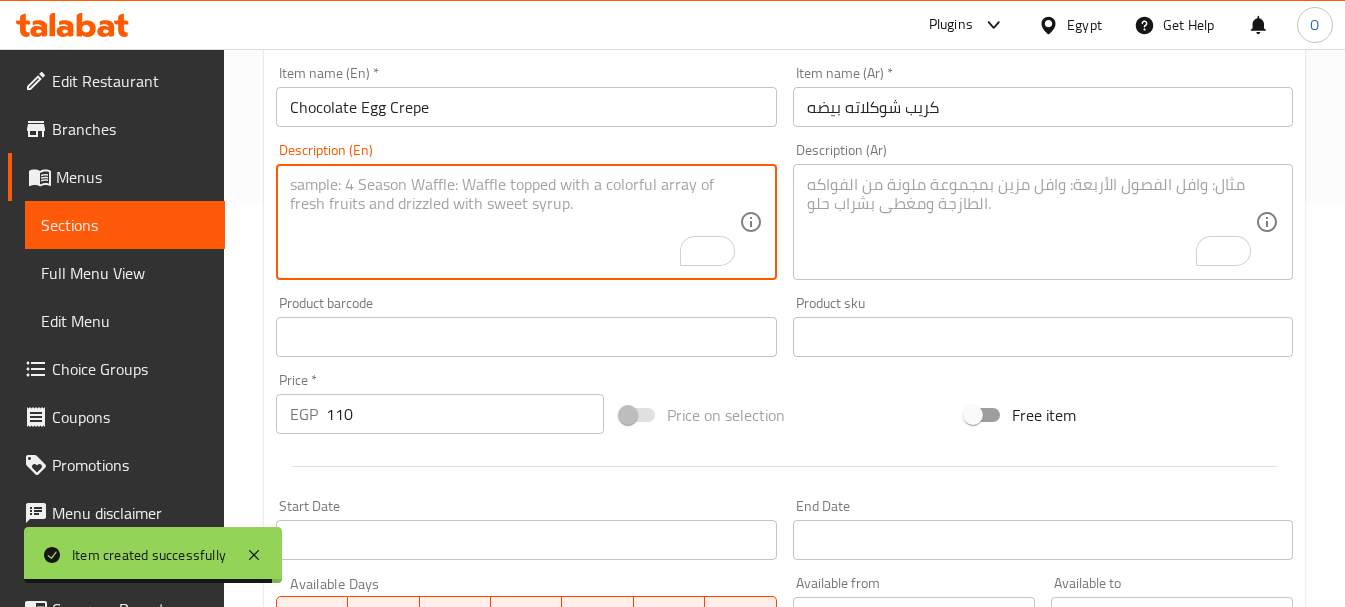 scroll, scrollTop: 806, scrollLeft: 0, axis: vertical 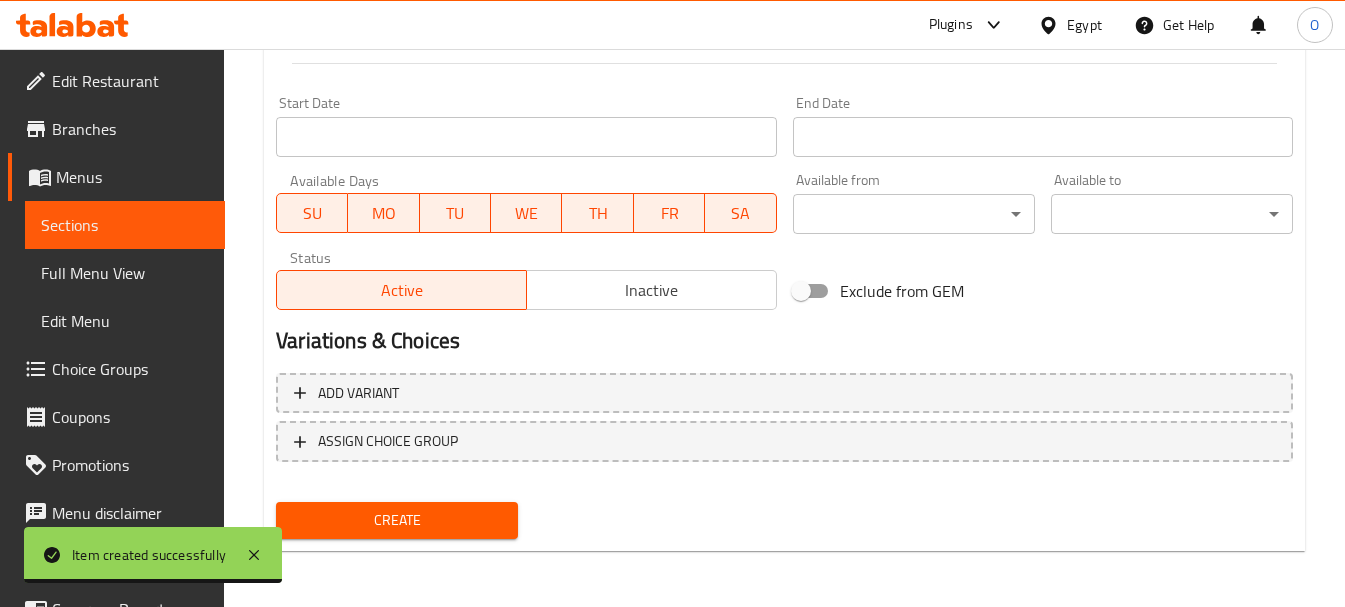 click on "Create" at bounding box center [397, 520] 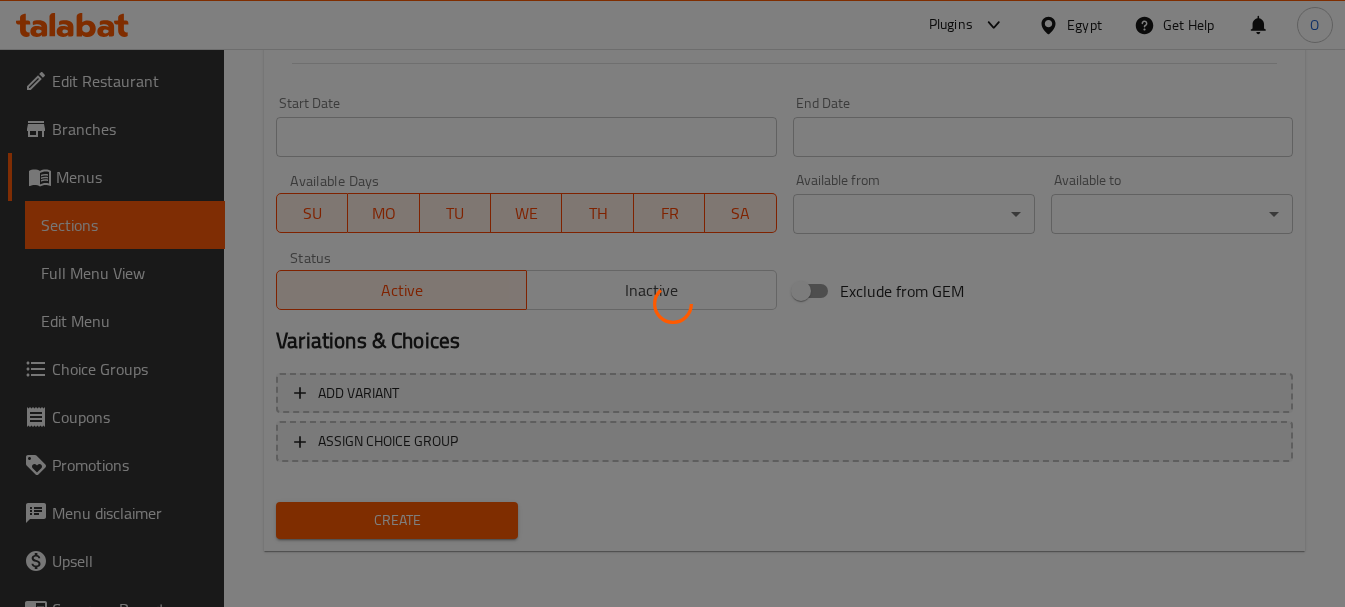 type 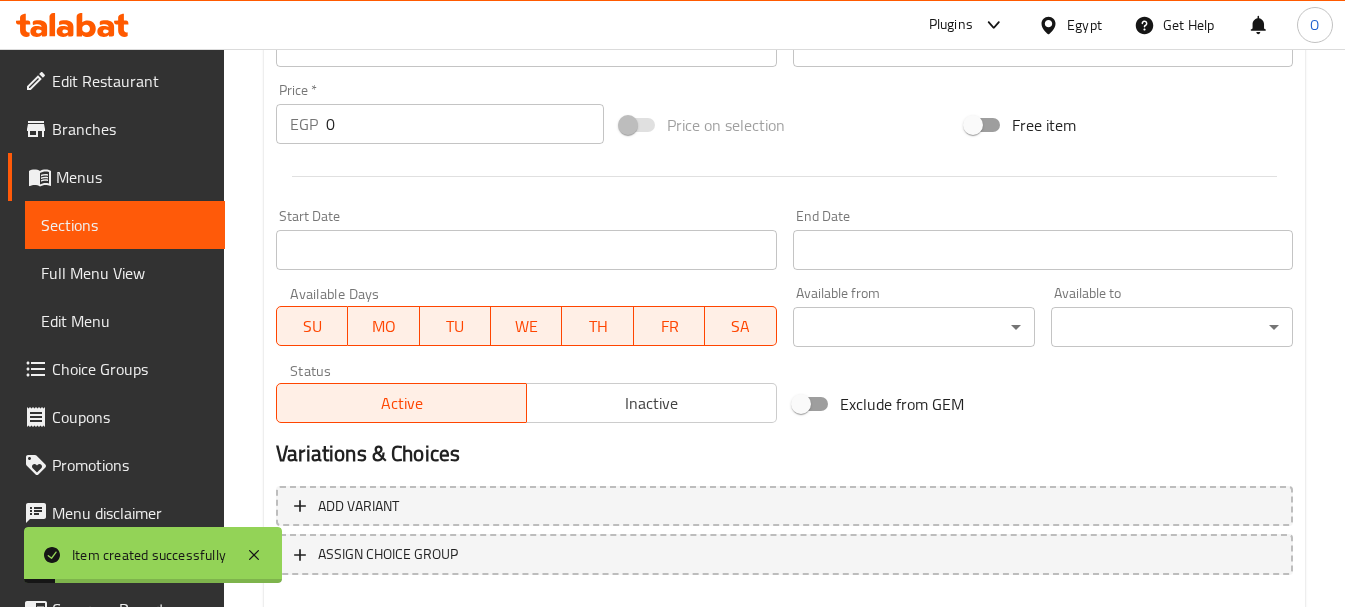 scroll, scrollTop: 406, scrollLeft: 0, axis: vertical 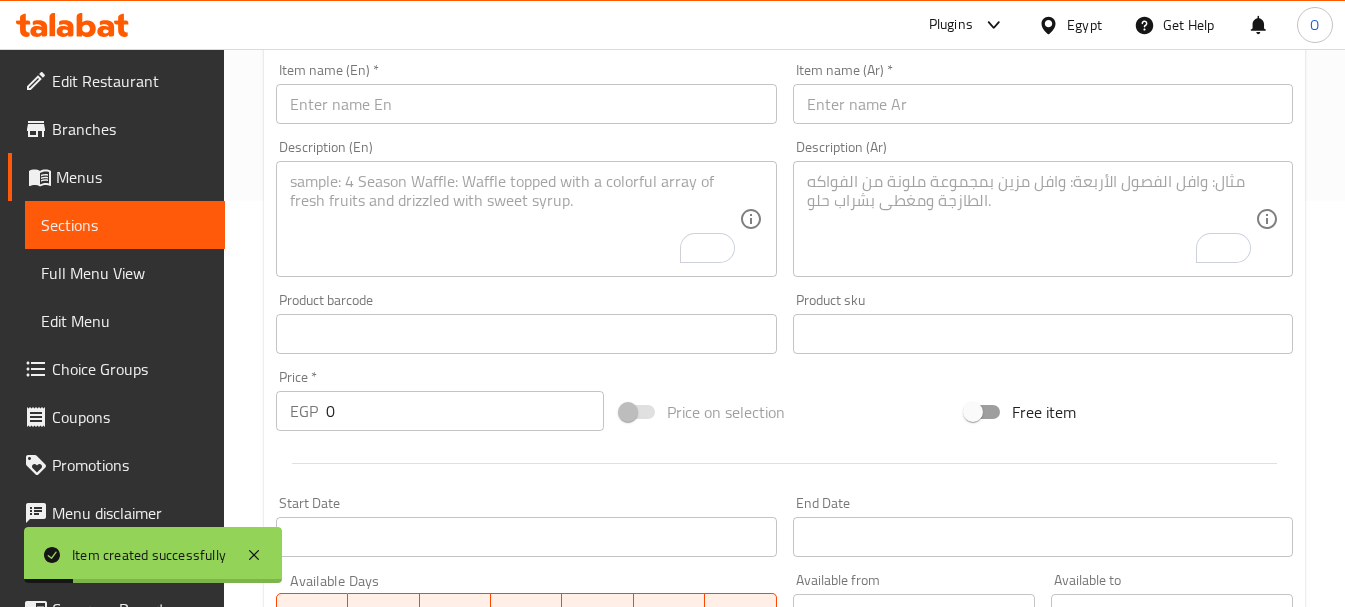 click at bounding box center (1043, 104) 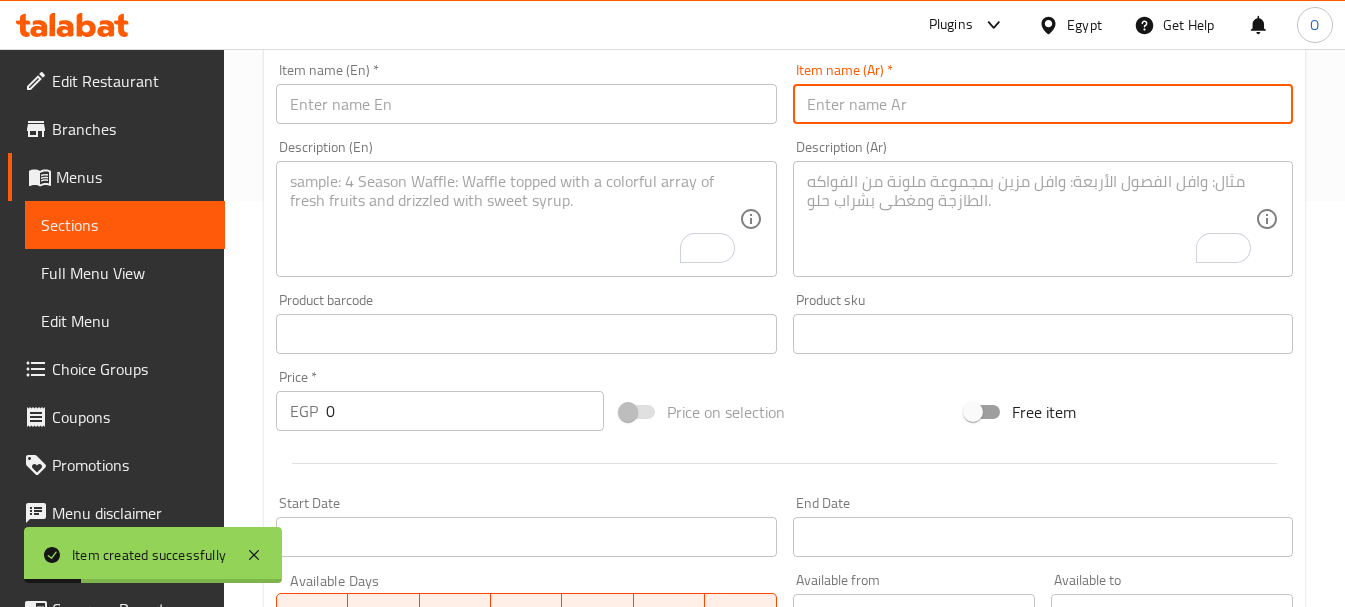 paste on "كريب بستاشيو" 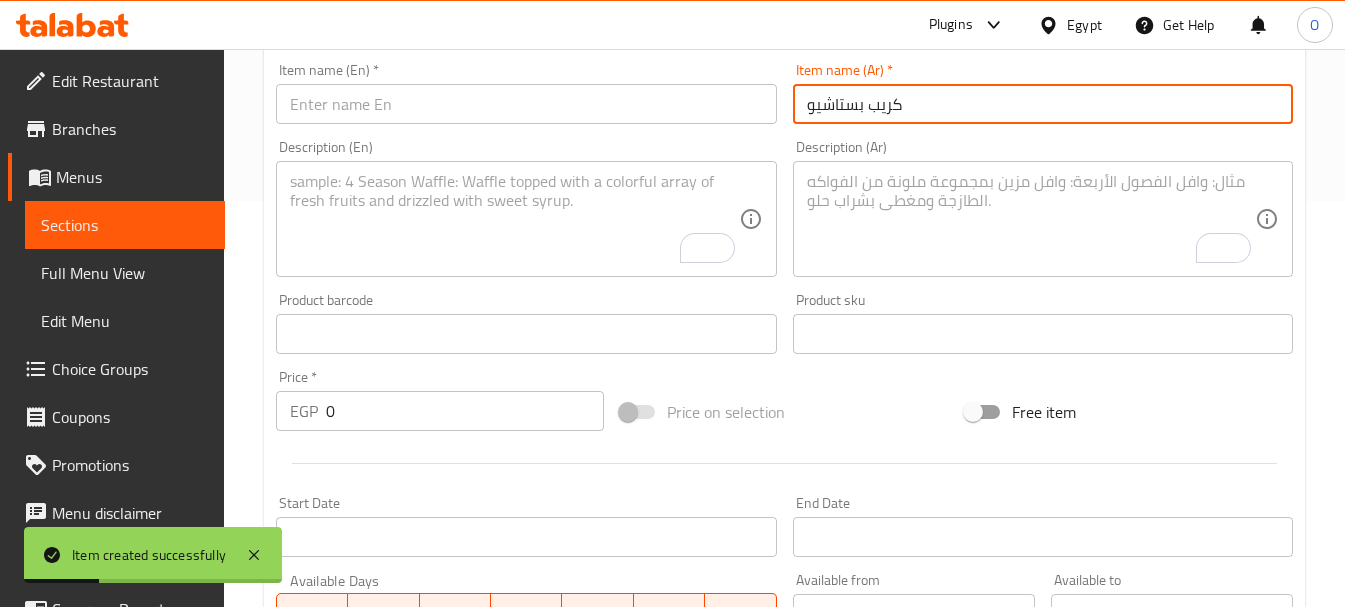 type on "كريب بستاشيو" 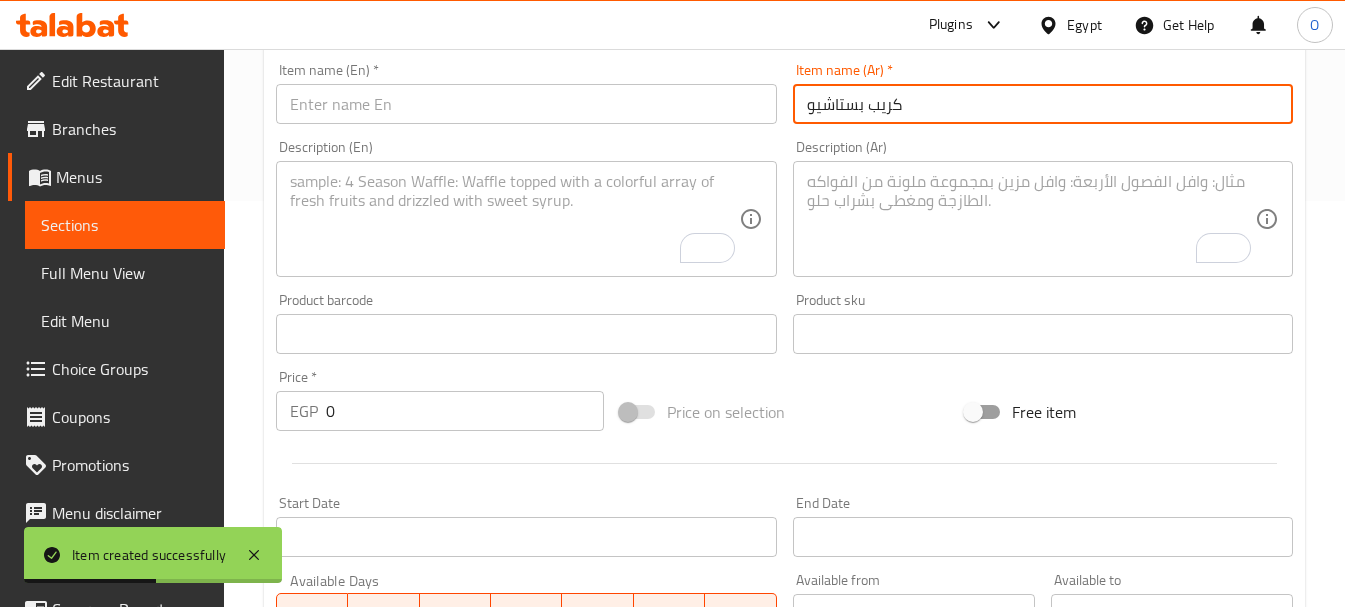 click at bounding box center [526, 104] 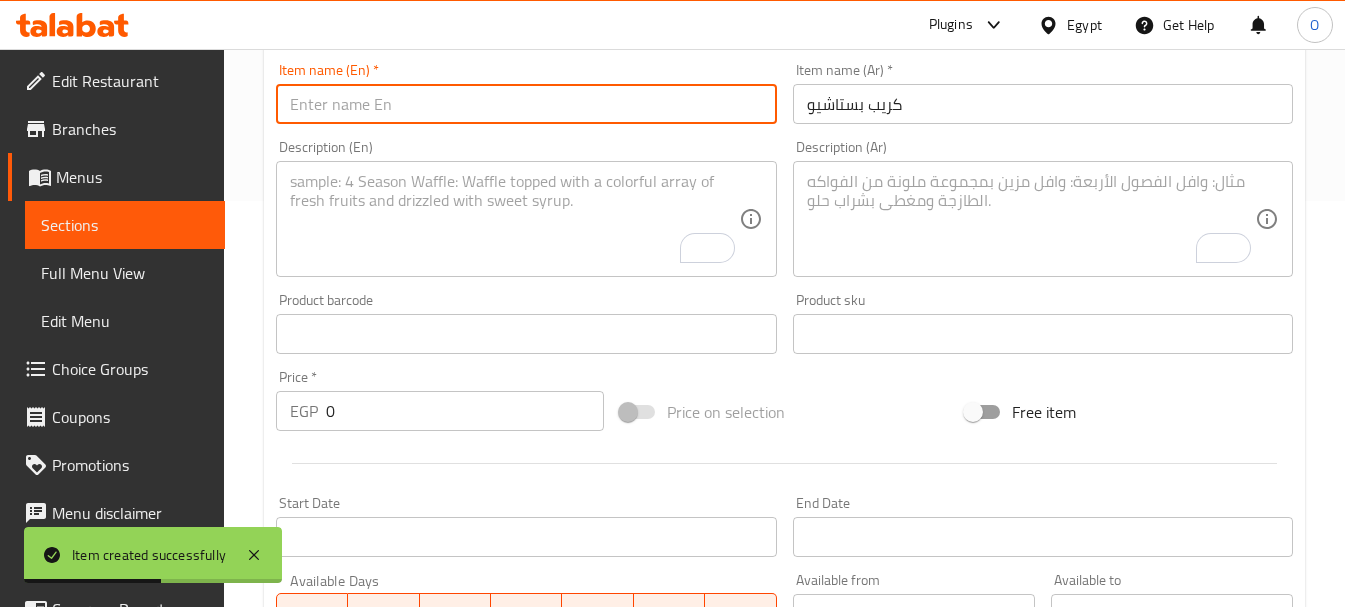 paste on "Pistachio Crepe" 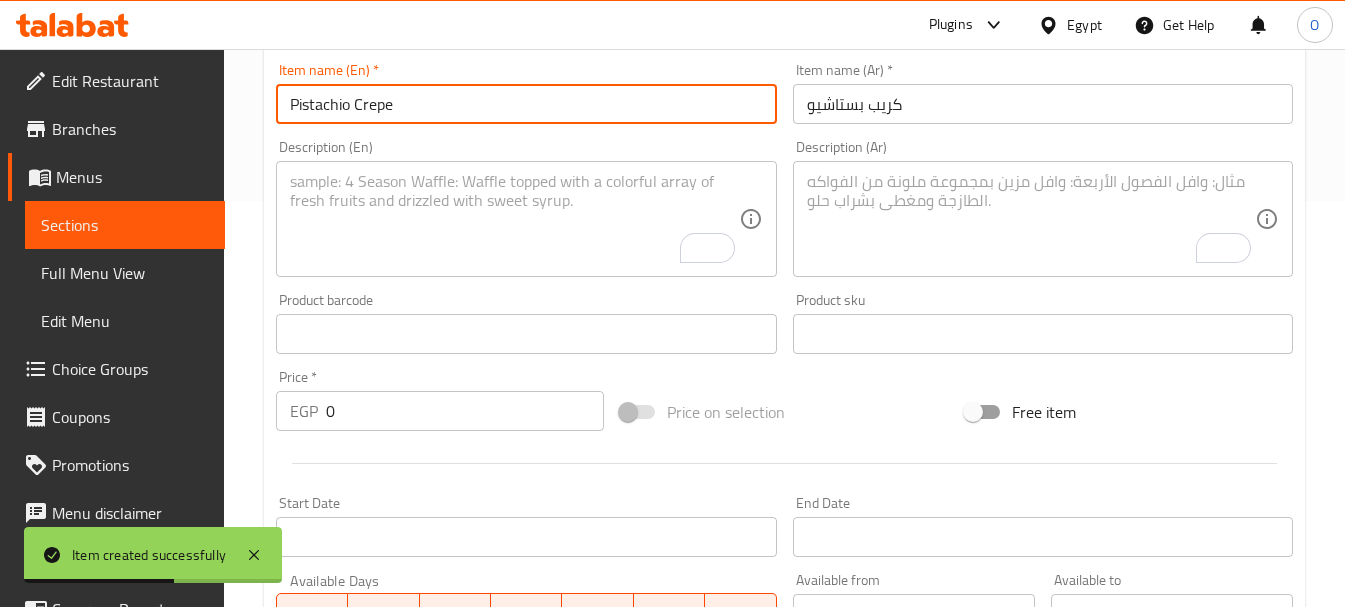 type on "Pistachio Crepe" 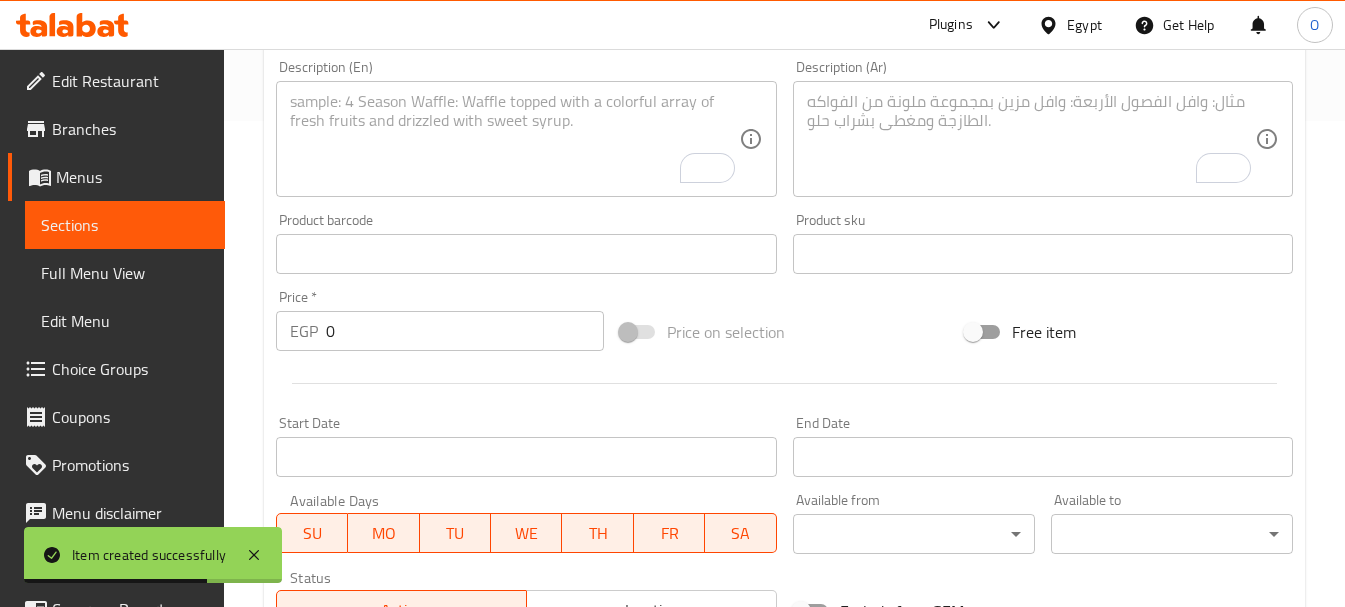 scroll, scrollTop: 506, scrollLeft: 0, axis: vertical 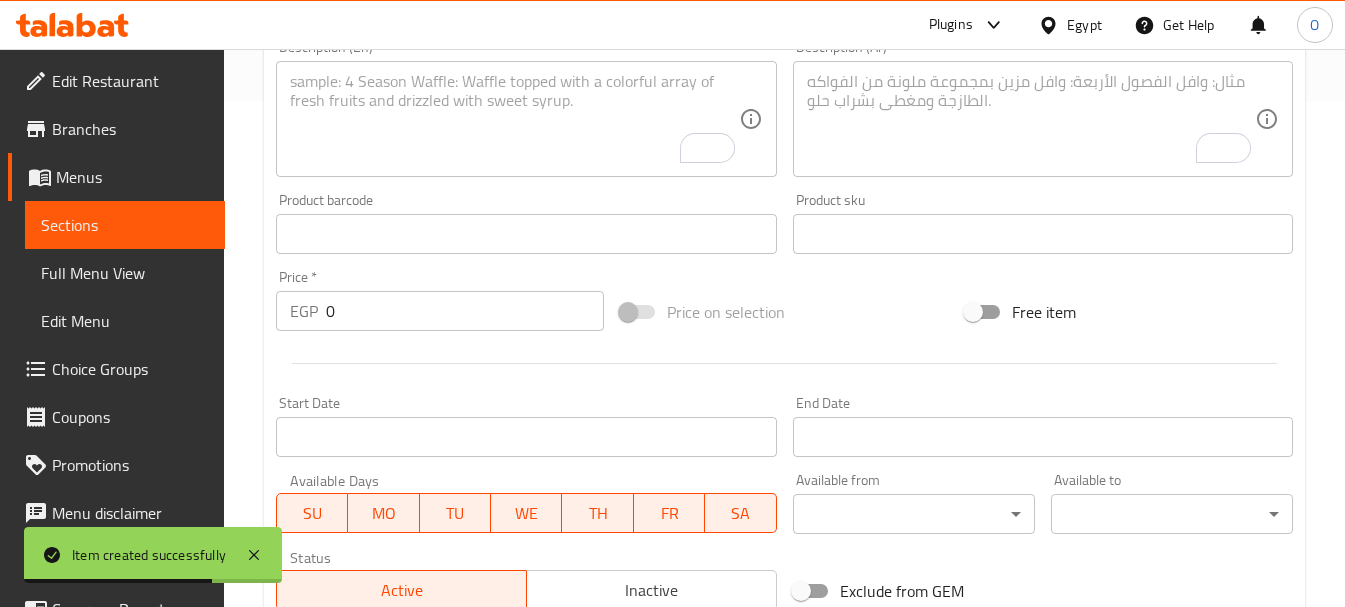 drag, startPoint x: 348, startPoint y: 317, endPoint x: 289, endPoint y: 320, distance: 59.07622 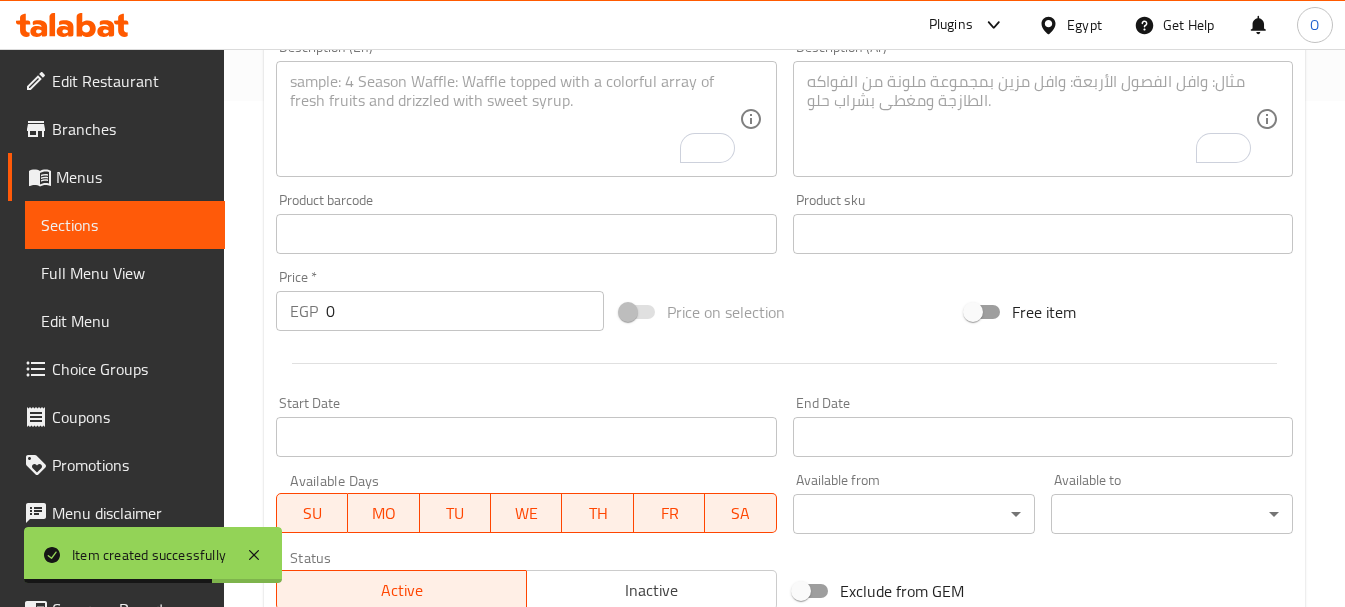 click on "EGP 0 Price  *" at bounding box center [440, 311] 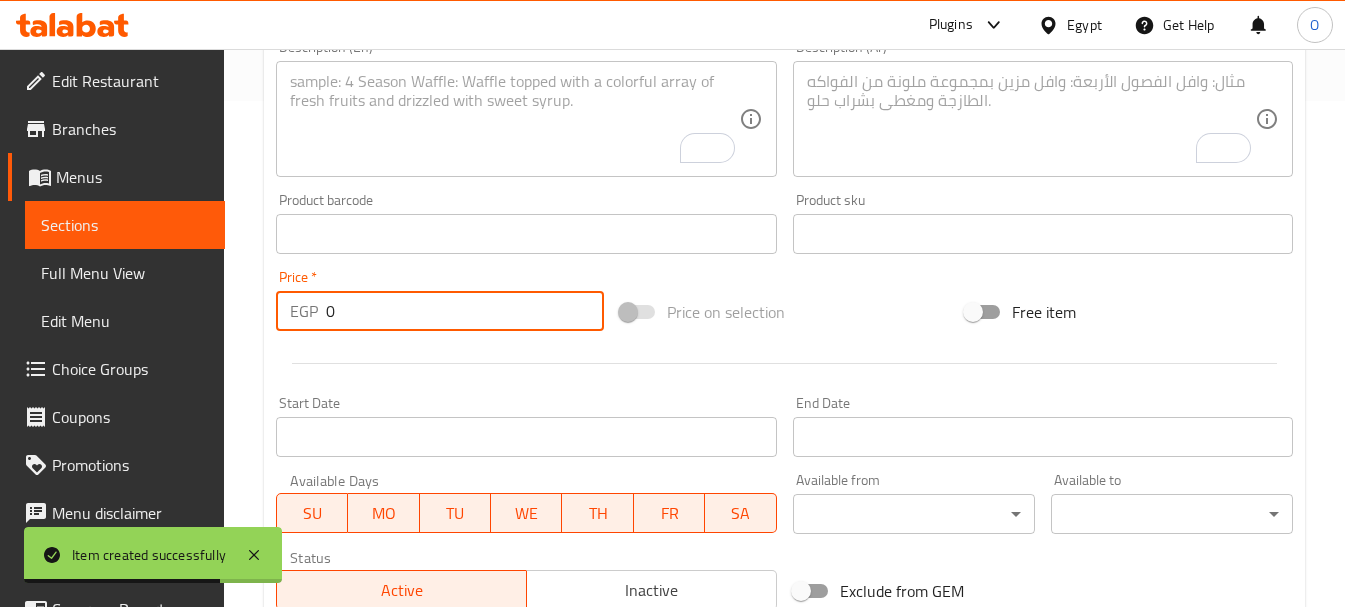 paste on "13" 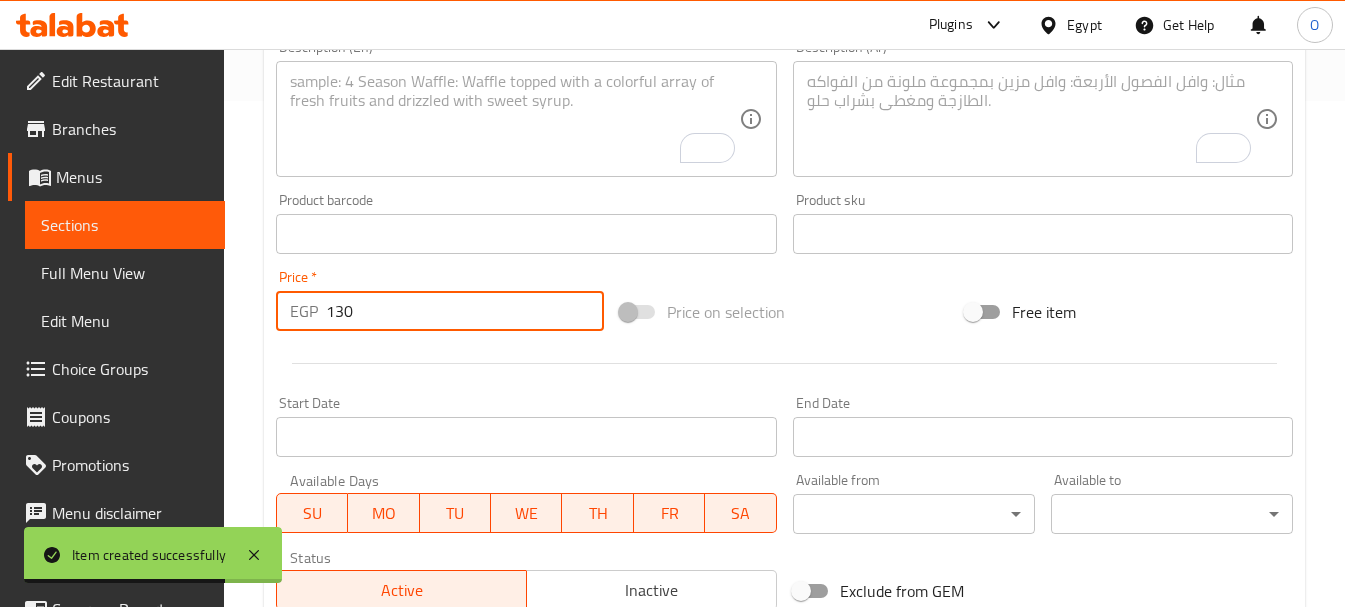 type on "130" 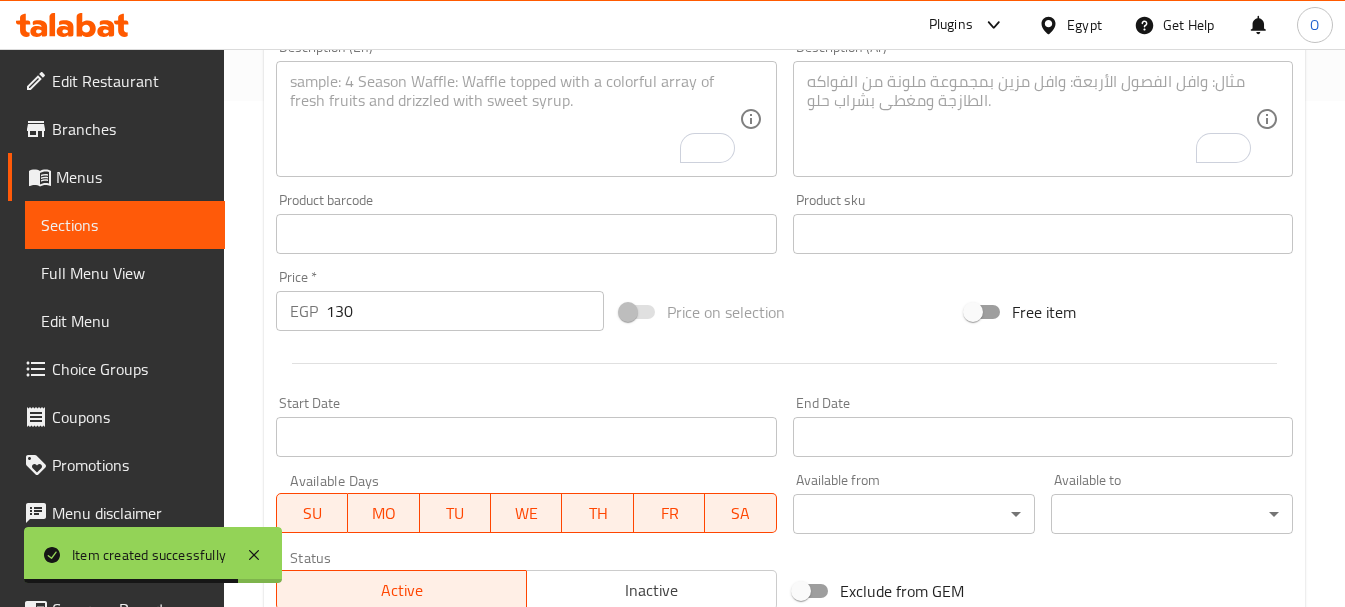 scroll, scrollTop: 806, scrollLeft: 0, axis: vertical 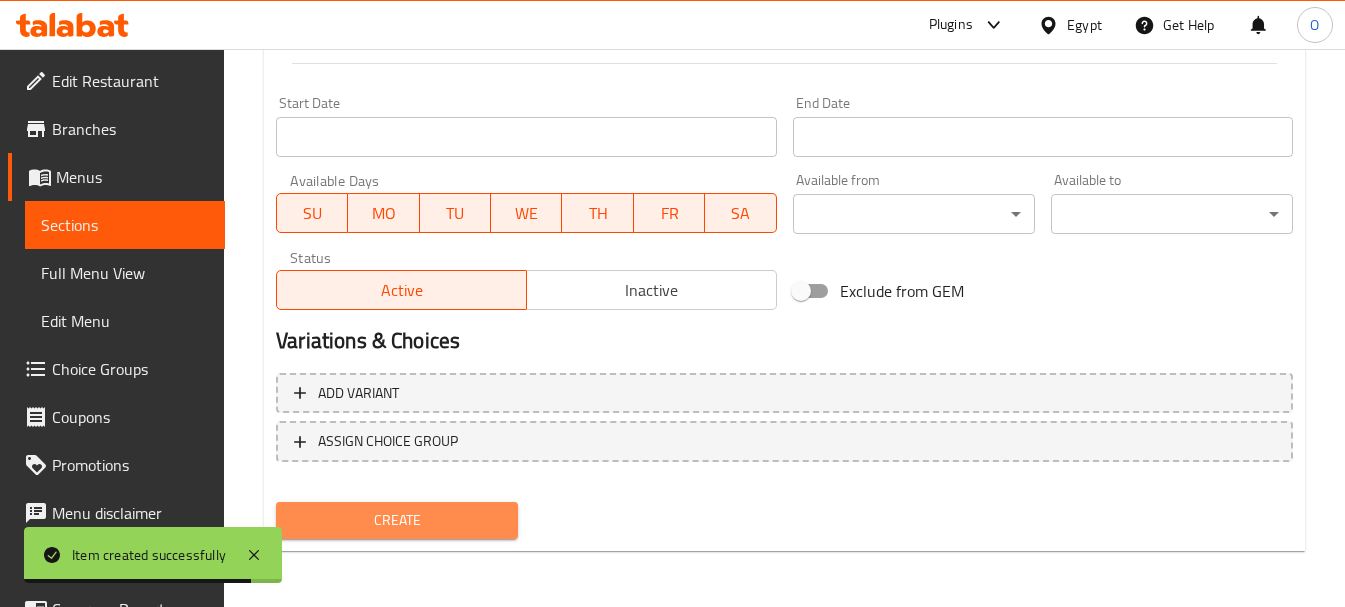 click on "Create" at bounding box center [397, 520] 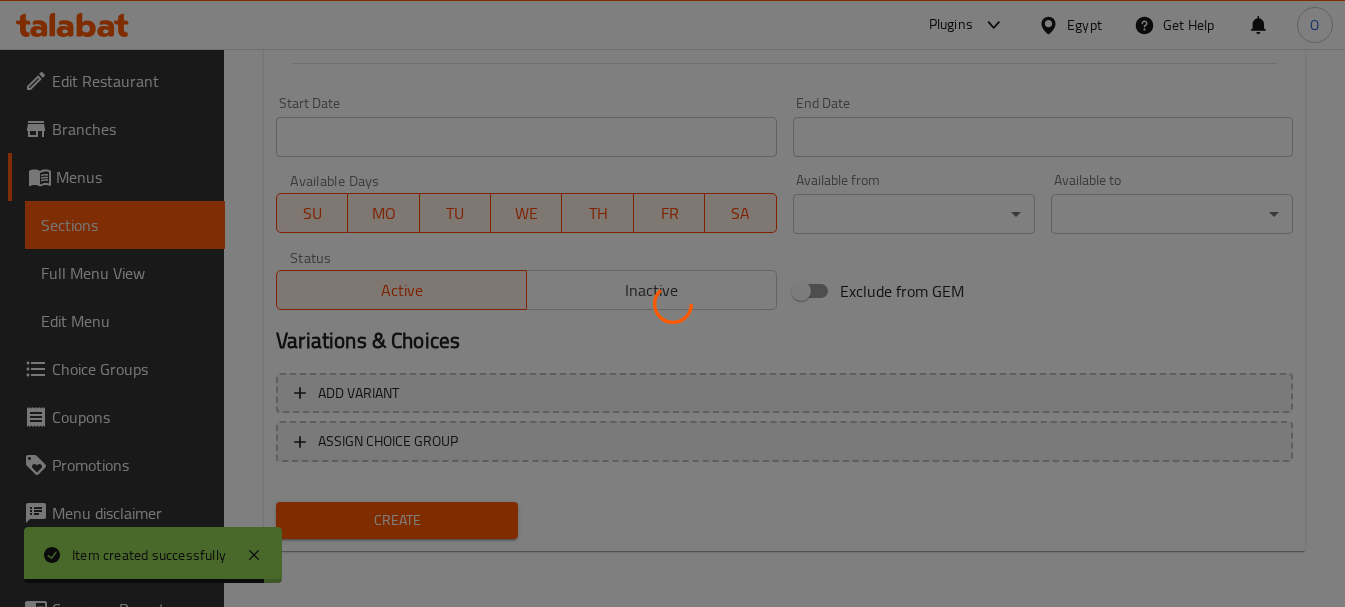 type 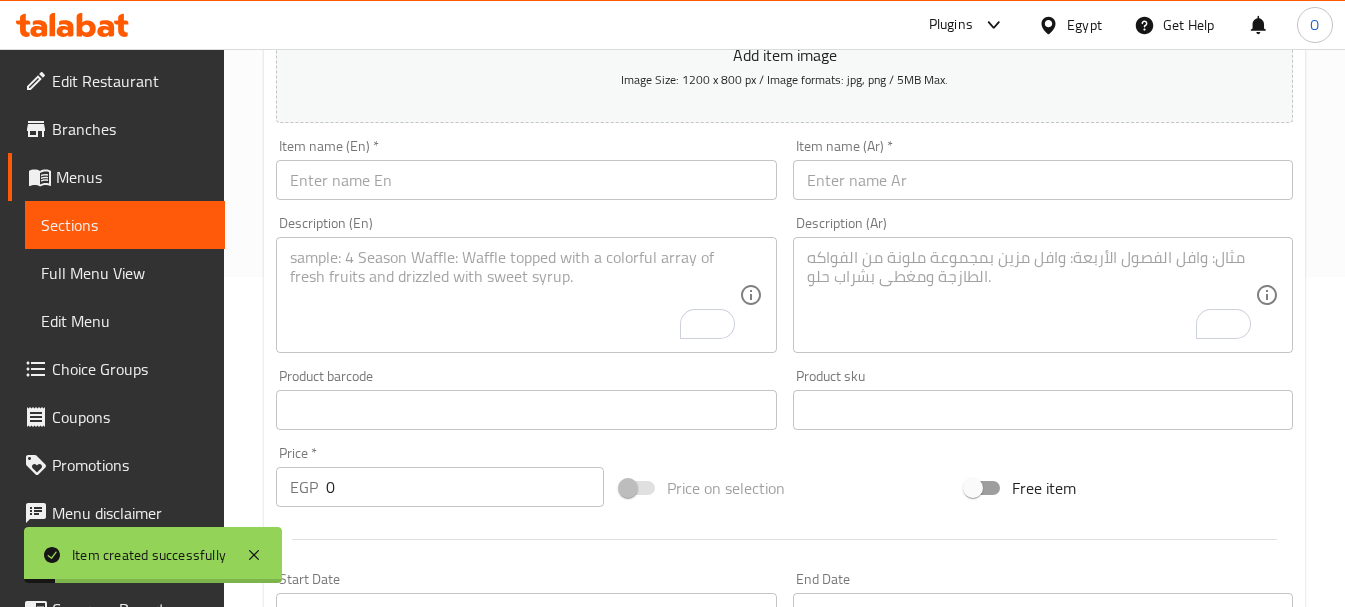 scroll, scrollTop: 306, scrollLeft: 0, axis: vertical 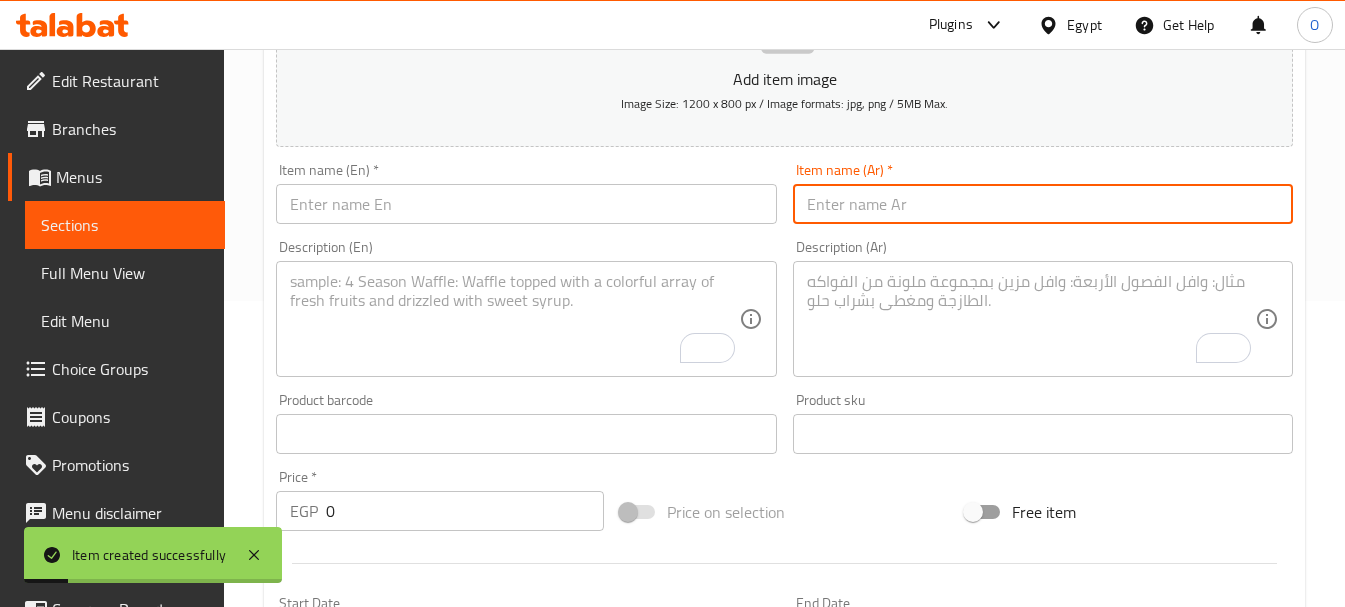click at bounding box center [1043, 204] 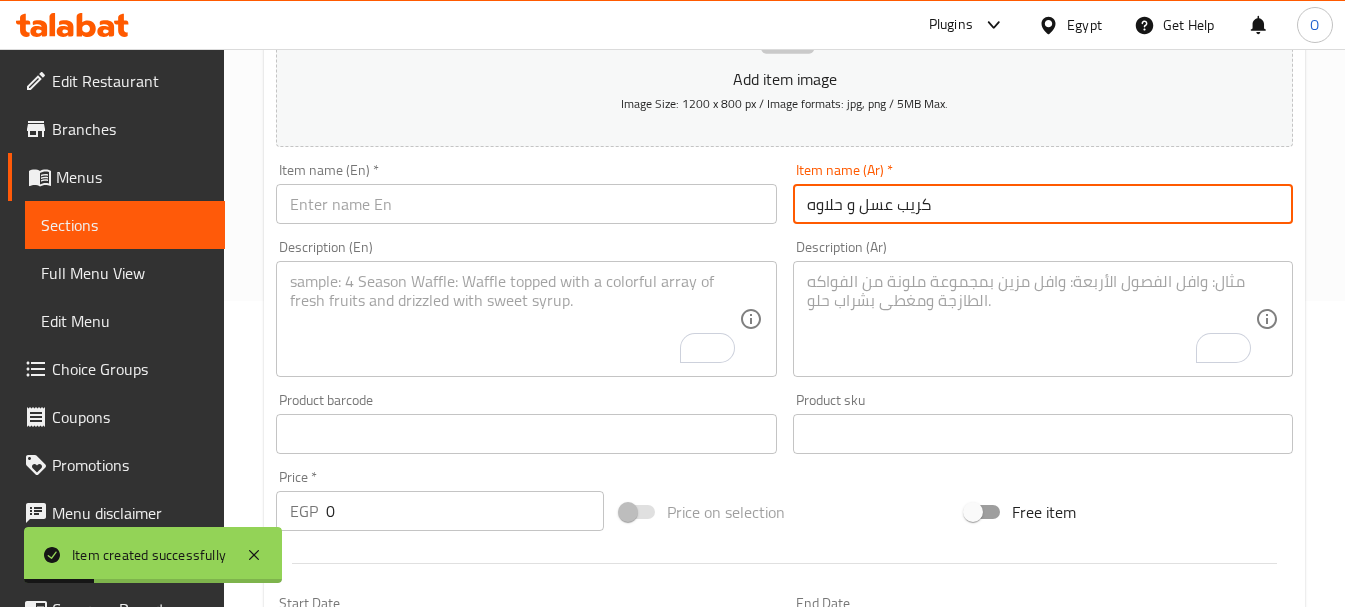 type on "كريب عسل و حلاوه" 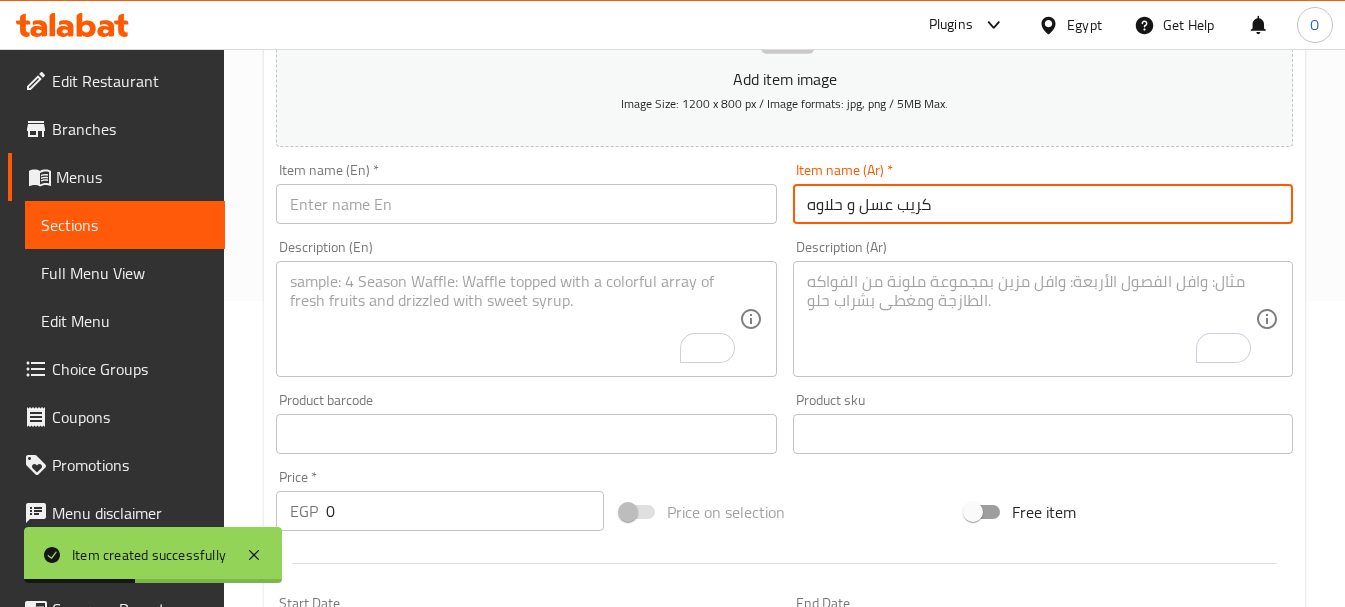 click at bounding box center (526, 204) 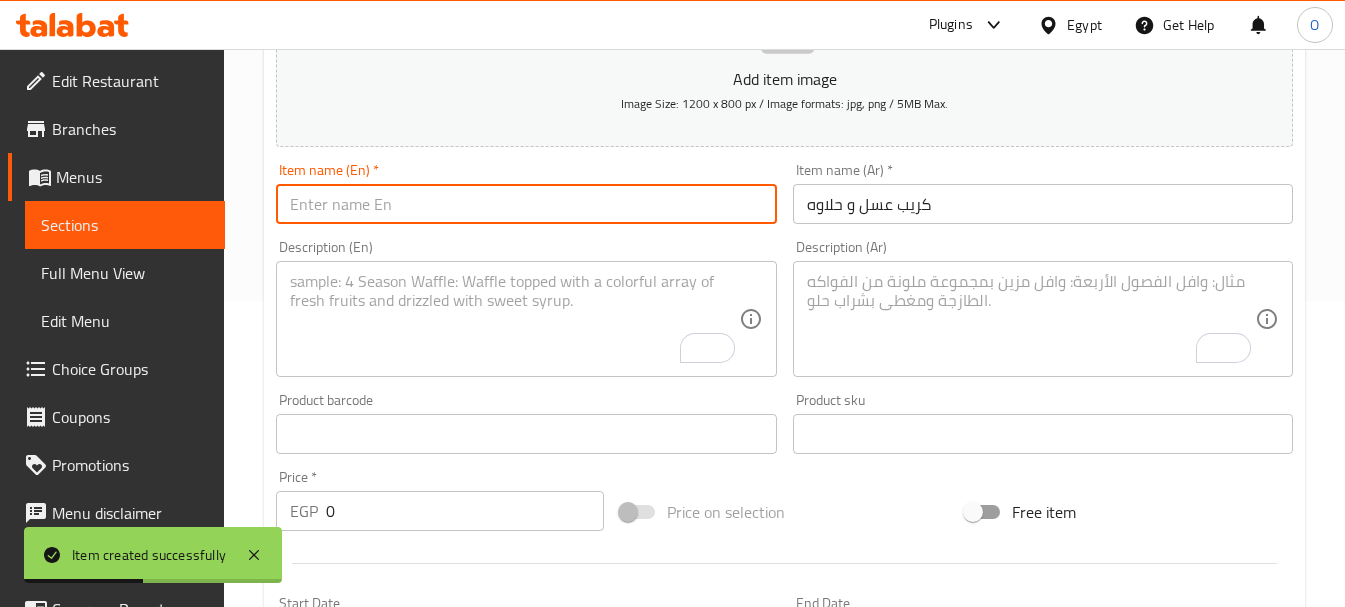 paste on "Honey And Halawa Crepe" 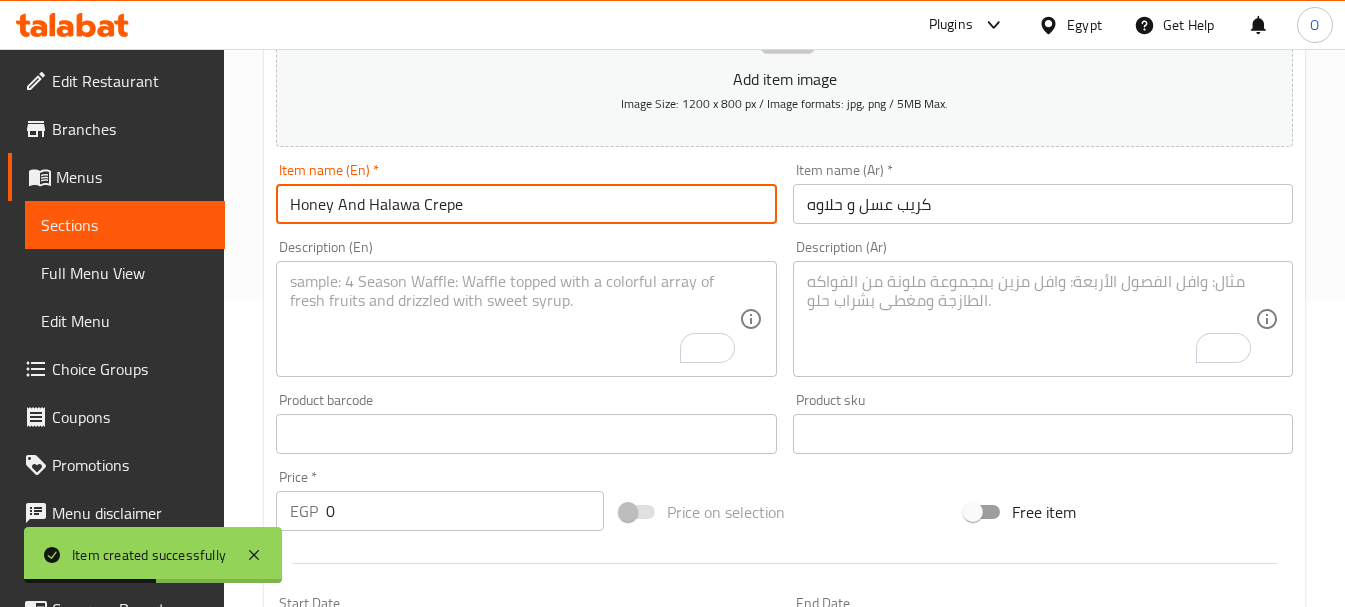 type on "Honey And Halawa Crepe" 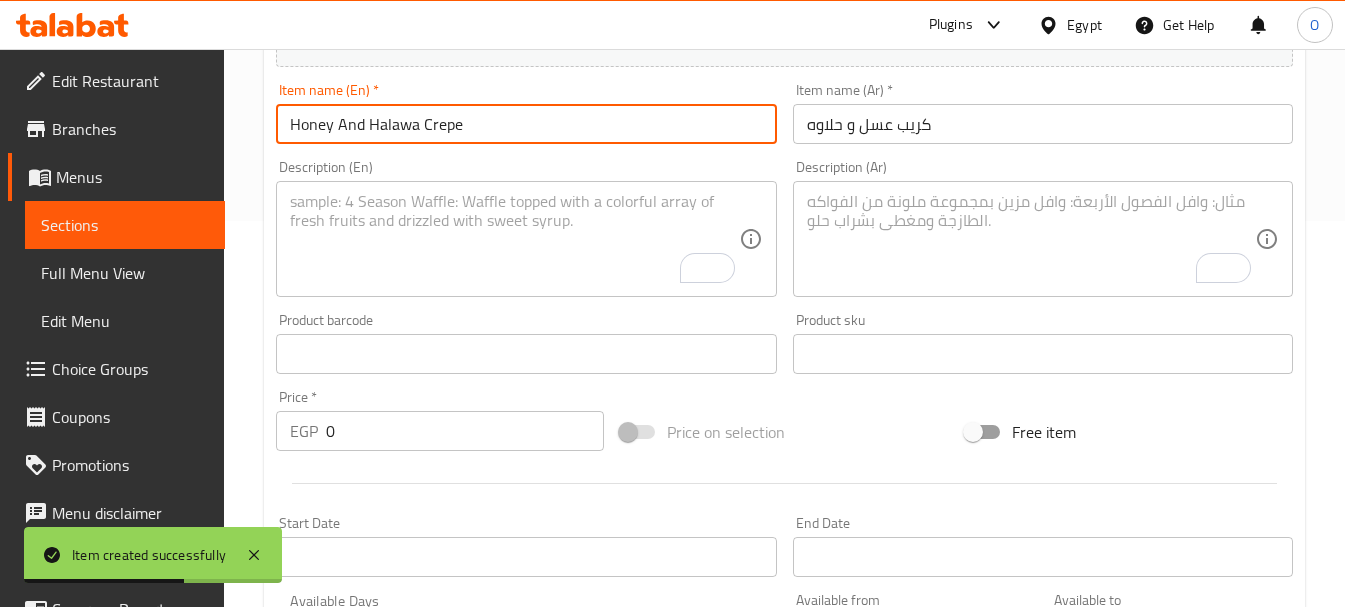 scroll, scrollTop: 406, scrollLeft: 0, axis: vertical 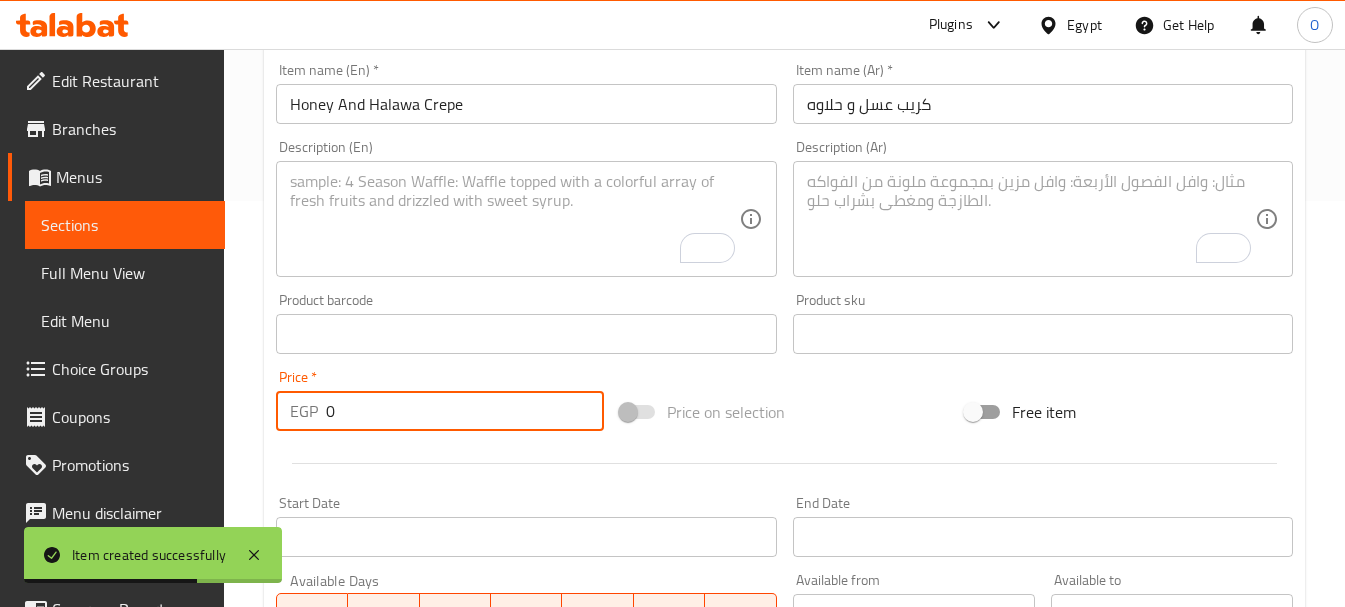 drag, startPoint x: 334, startPoint y: 421, endPoint x: 267, endPoint y: 422, distance: 67.00746 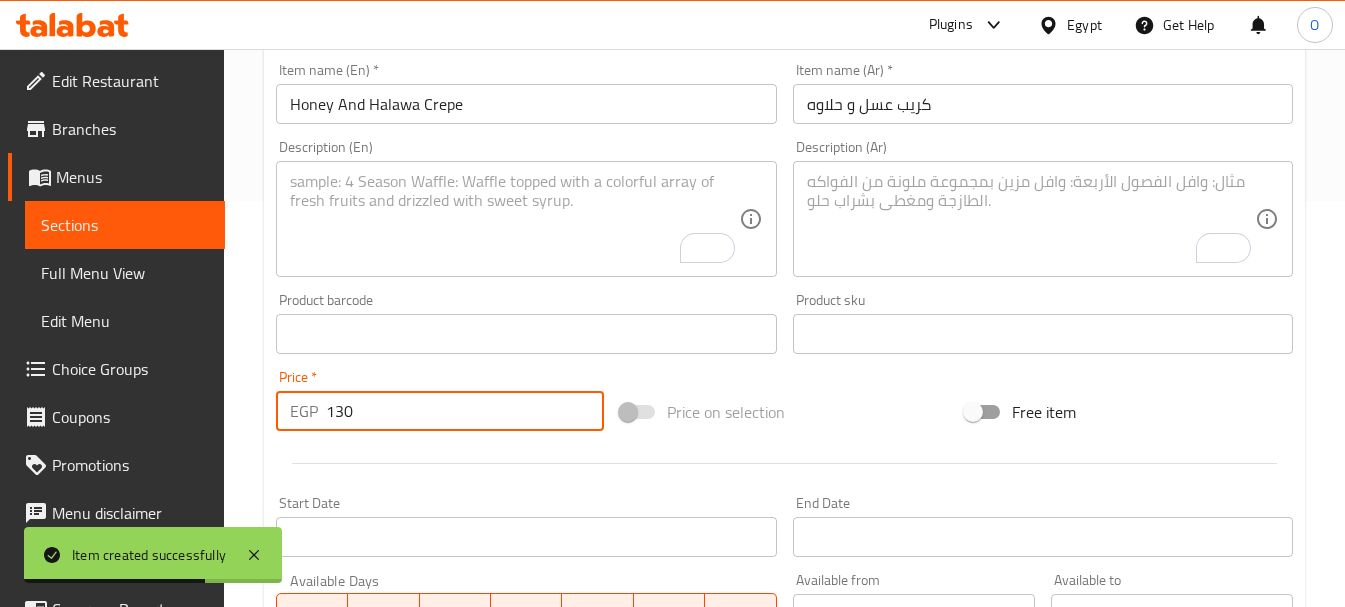 type on "130" 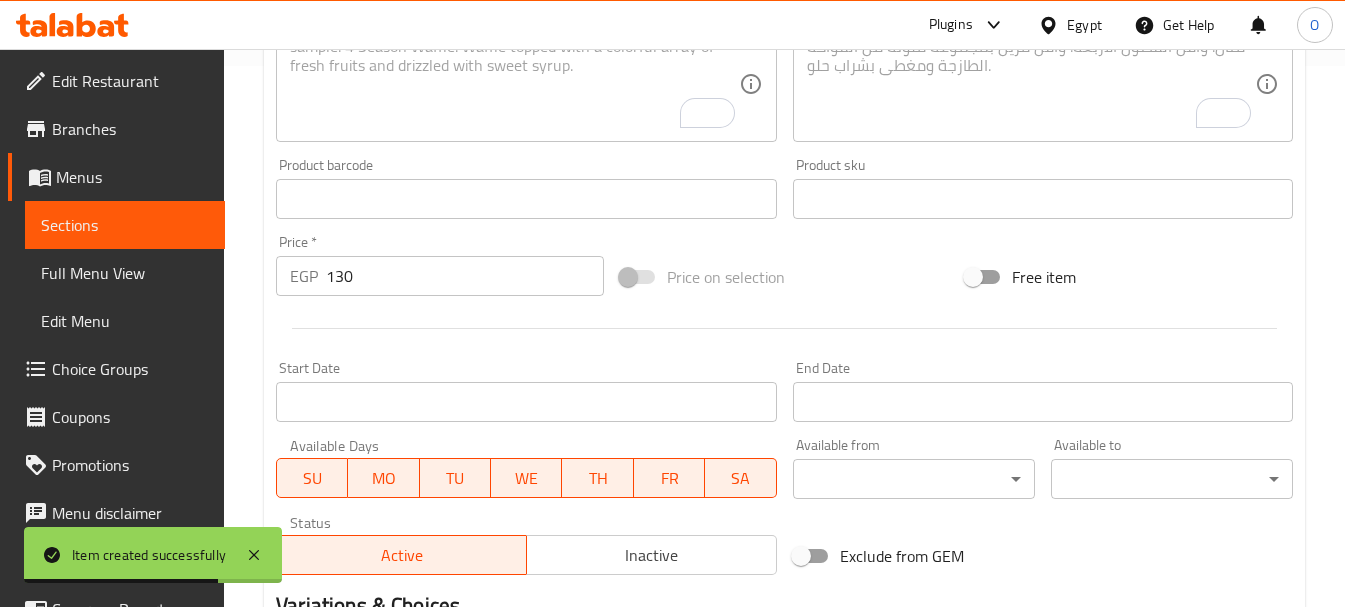 scroll, scrollTop: 806, scrollLeft: 0, axis: vertical 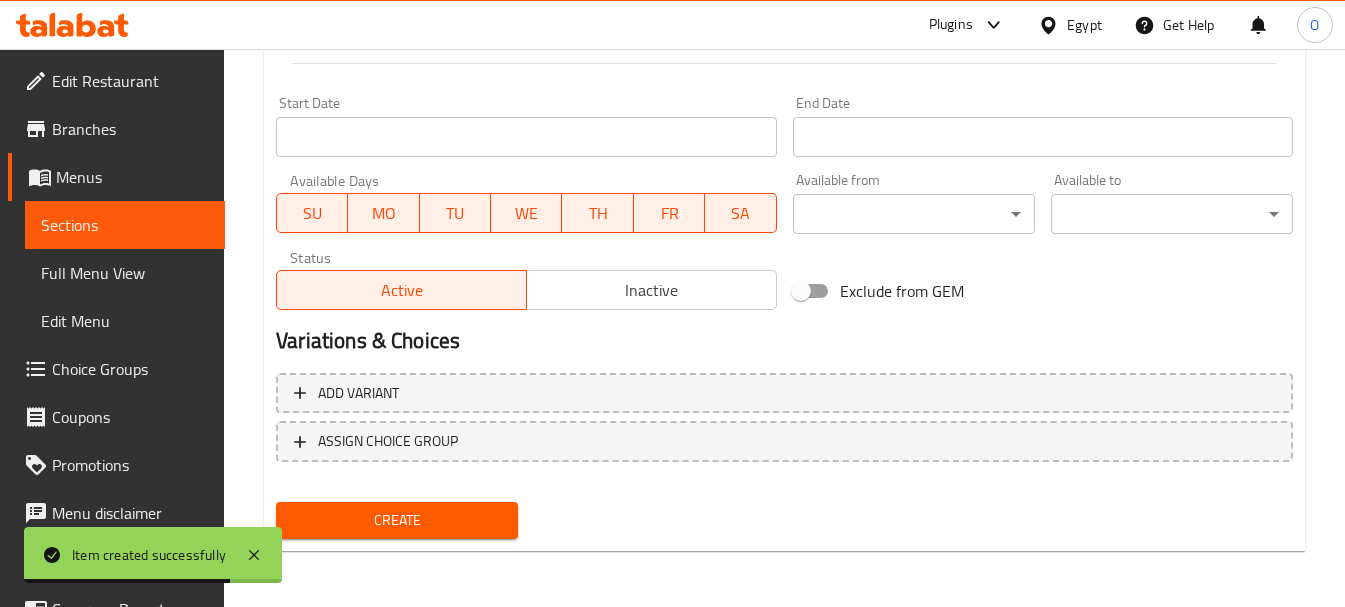 click on "Create" at bounding box center [397, 520] 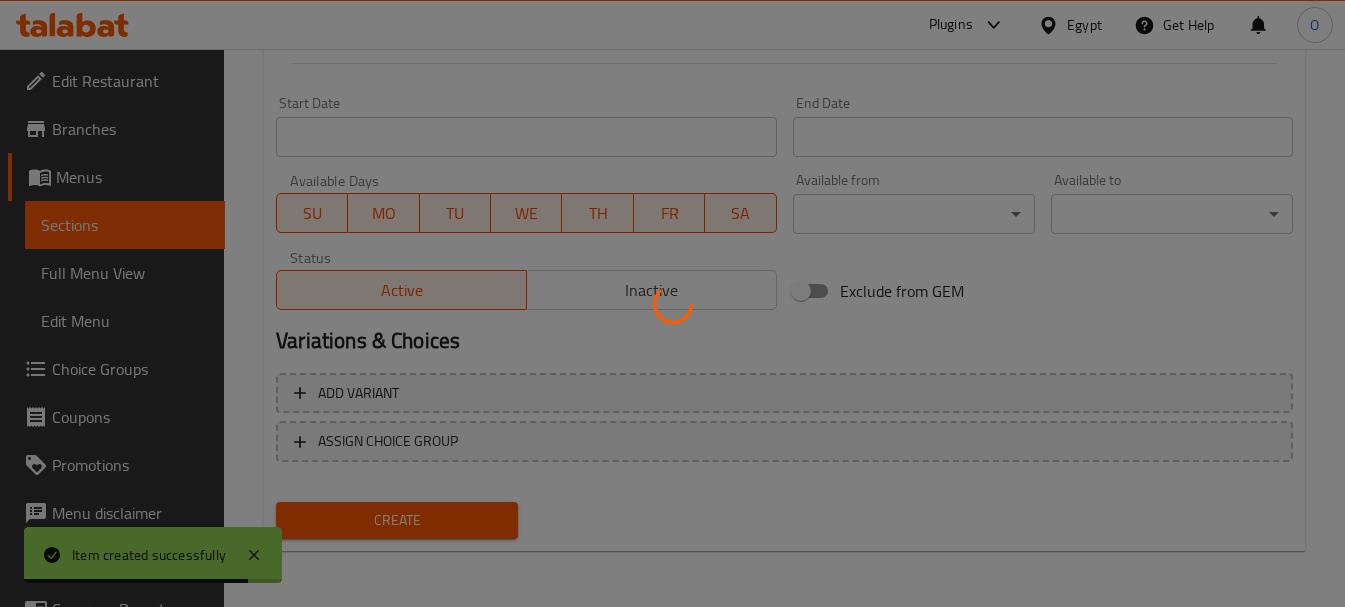 type 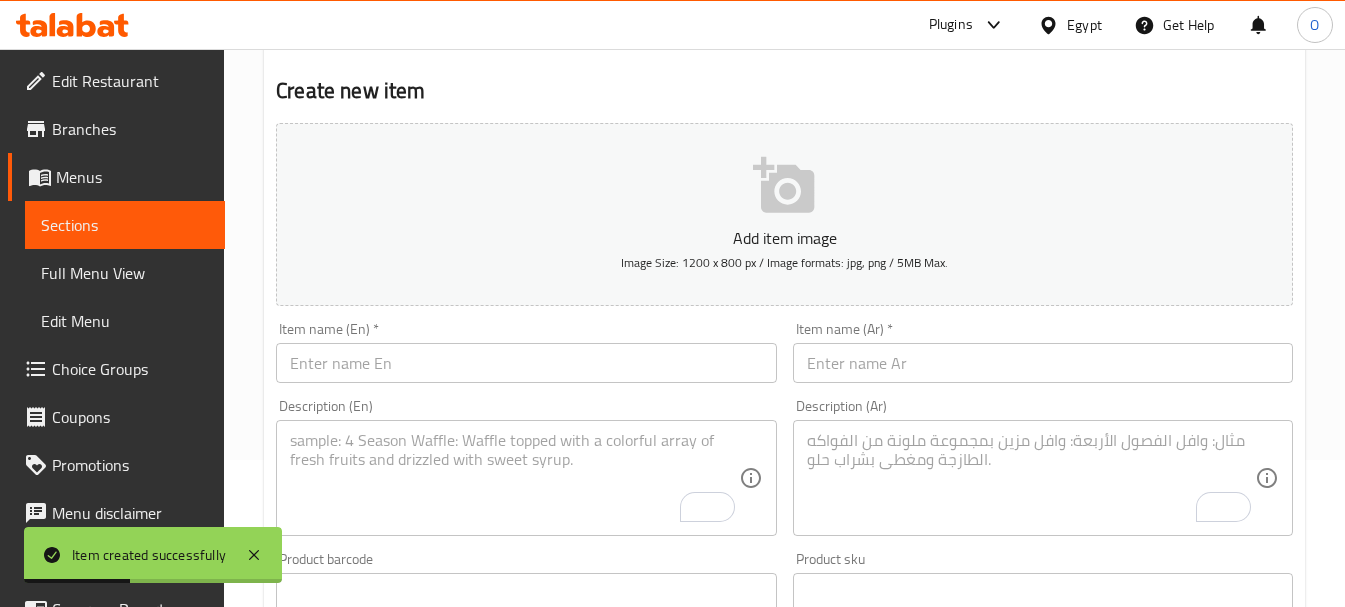 scroll, scrollTop: 0, scrollLeft: 0, axis: both 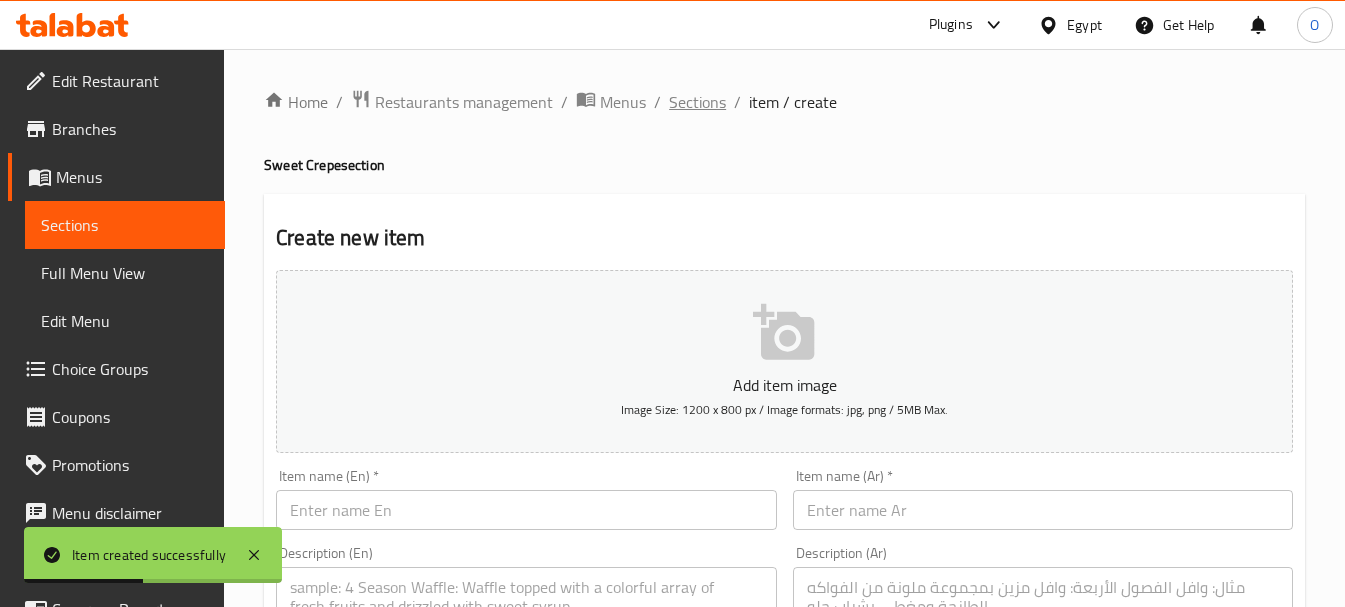 click on "Sections" 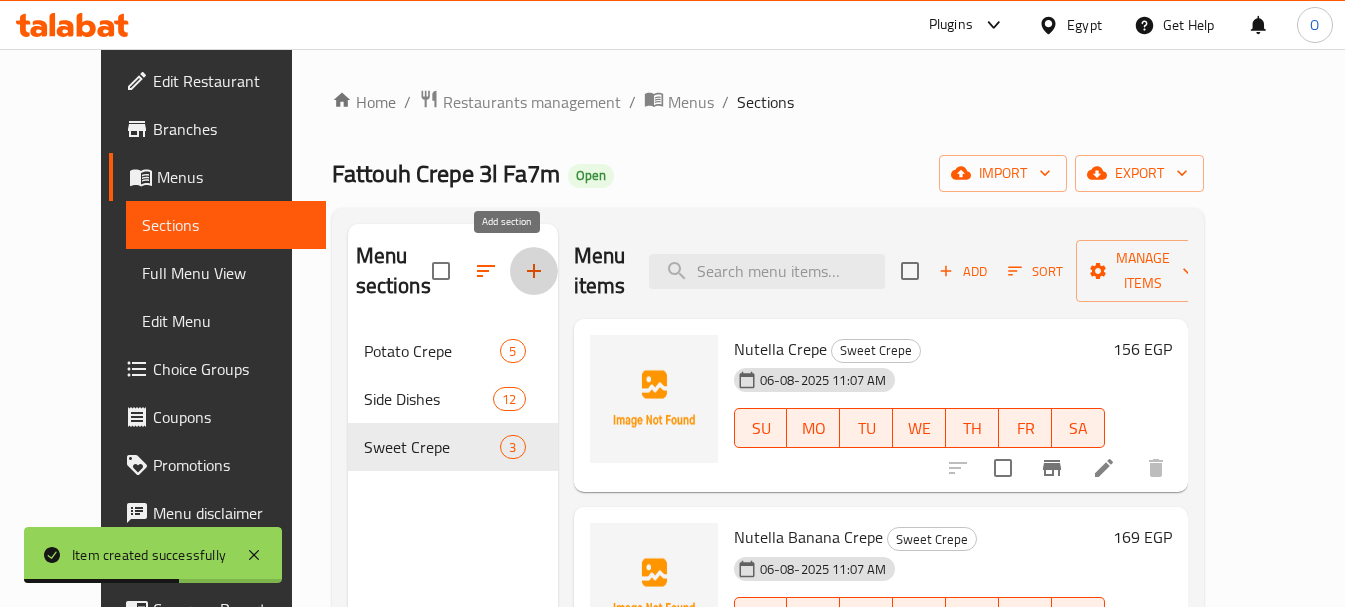 click 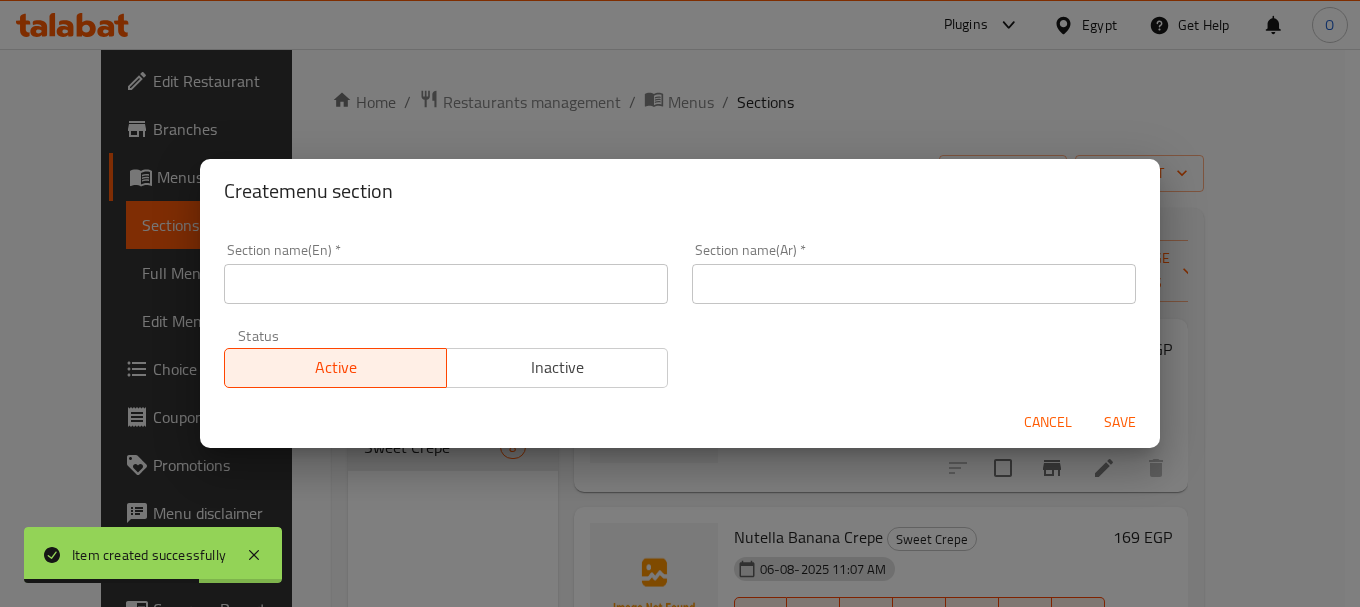 click 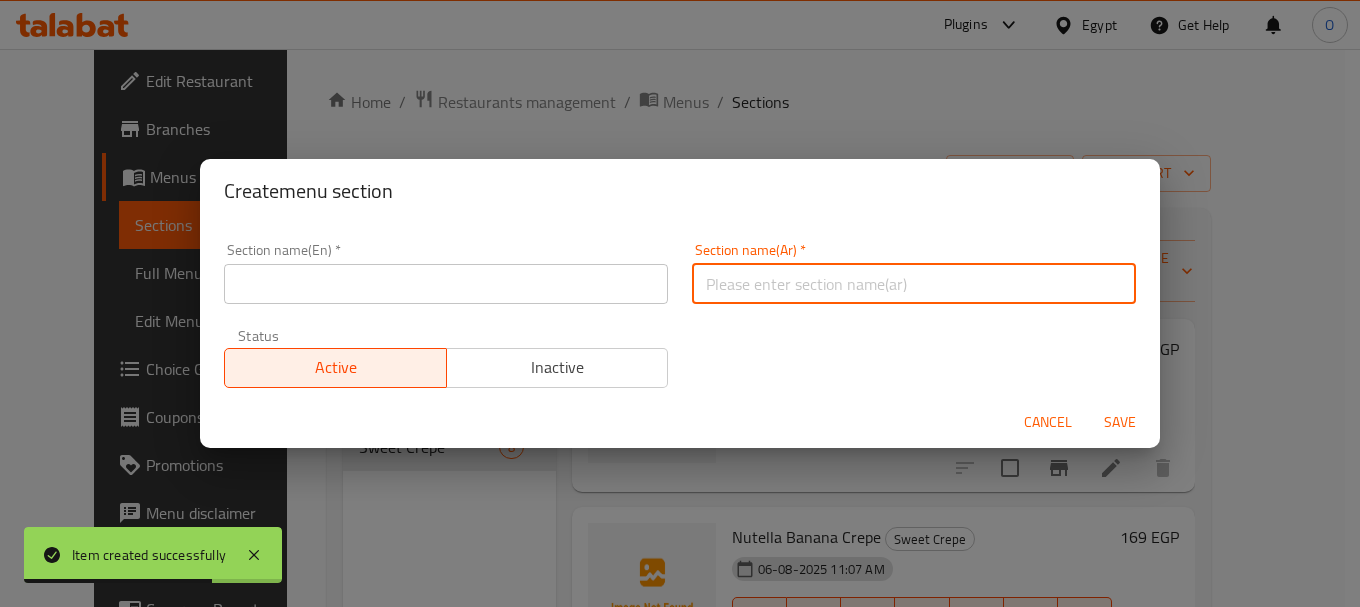 paste on "الإضافات" 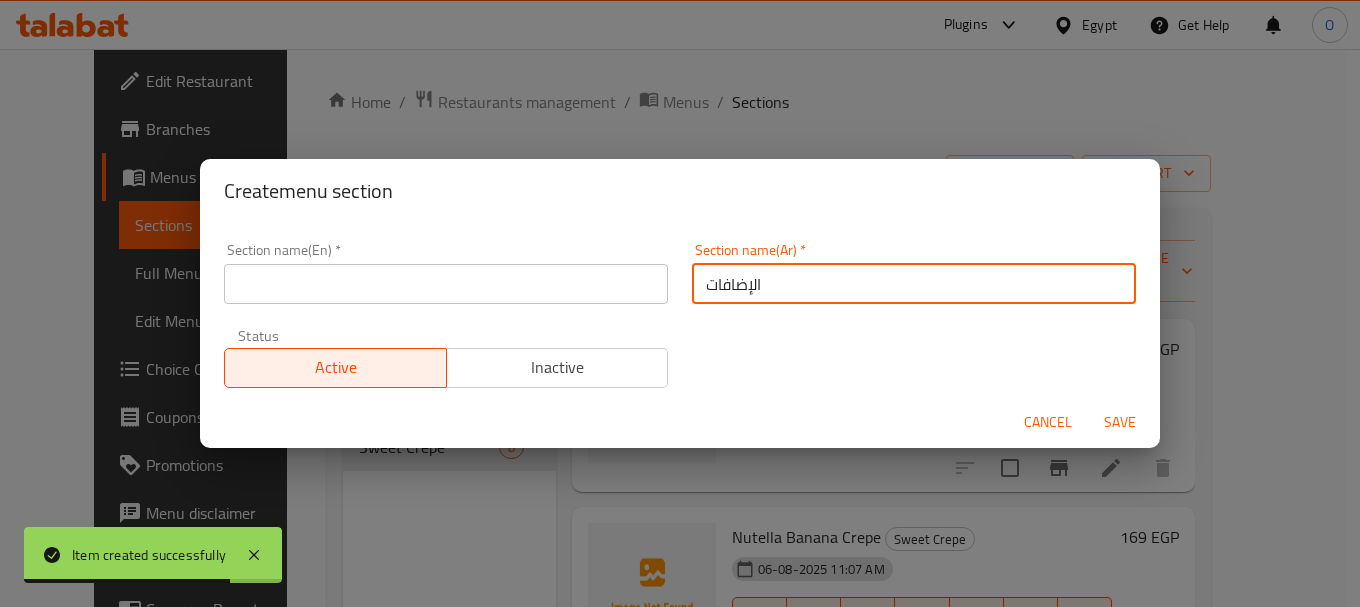 type on "الإضافات" 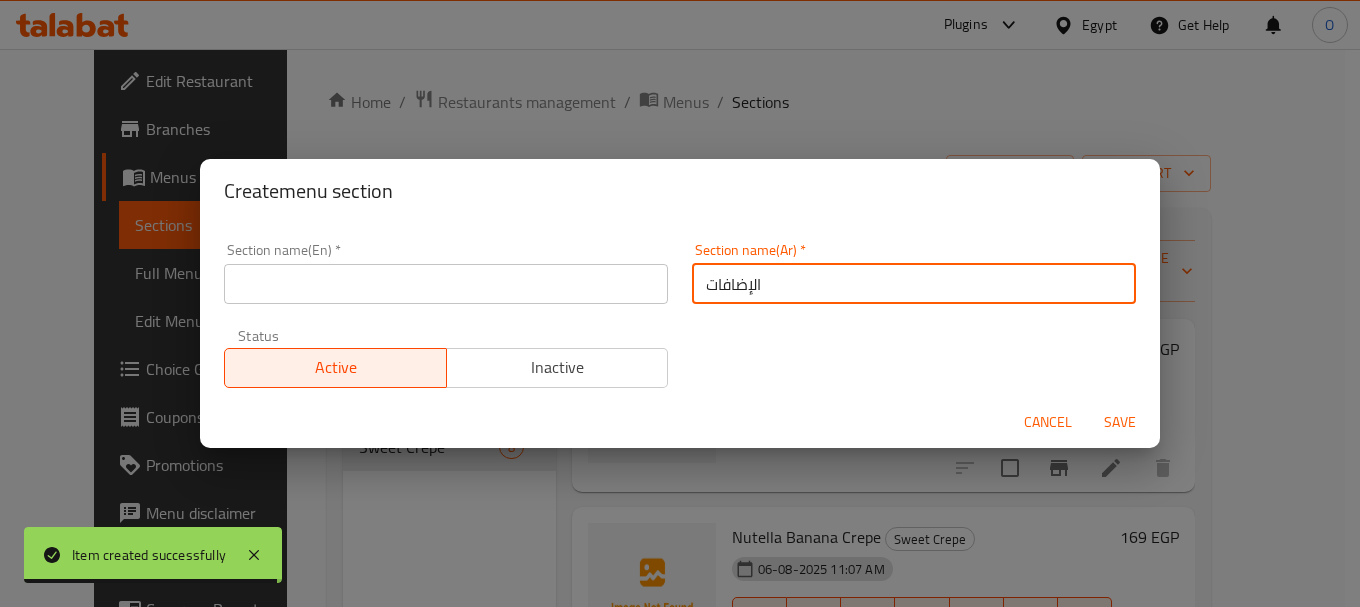click 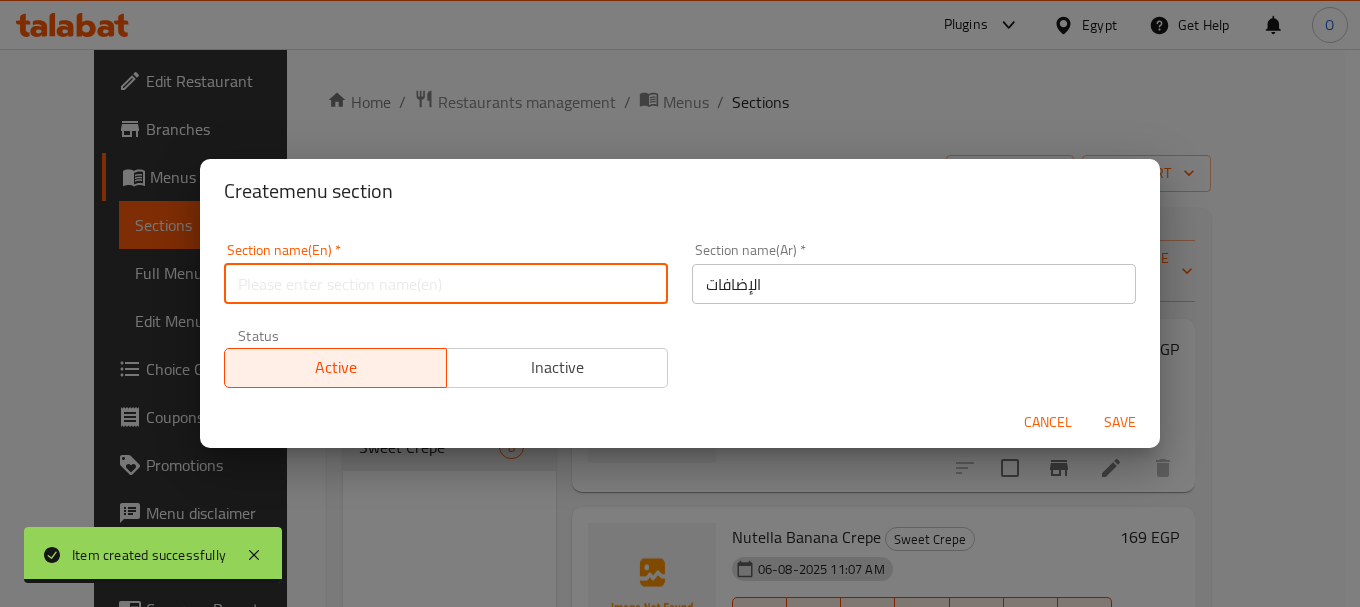 paste on "Add-ons" 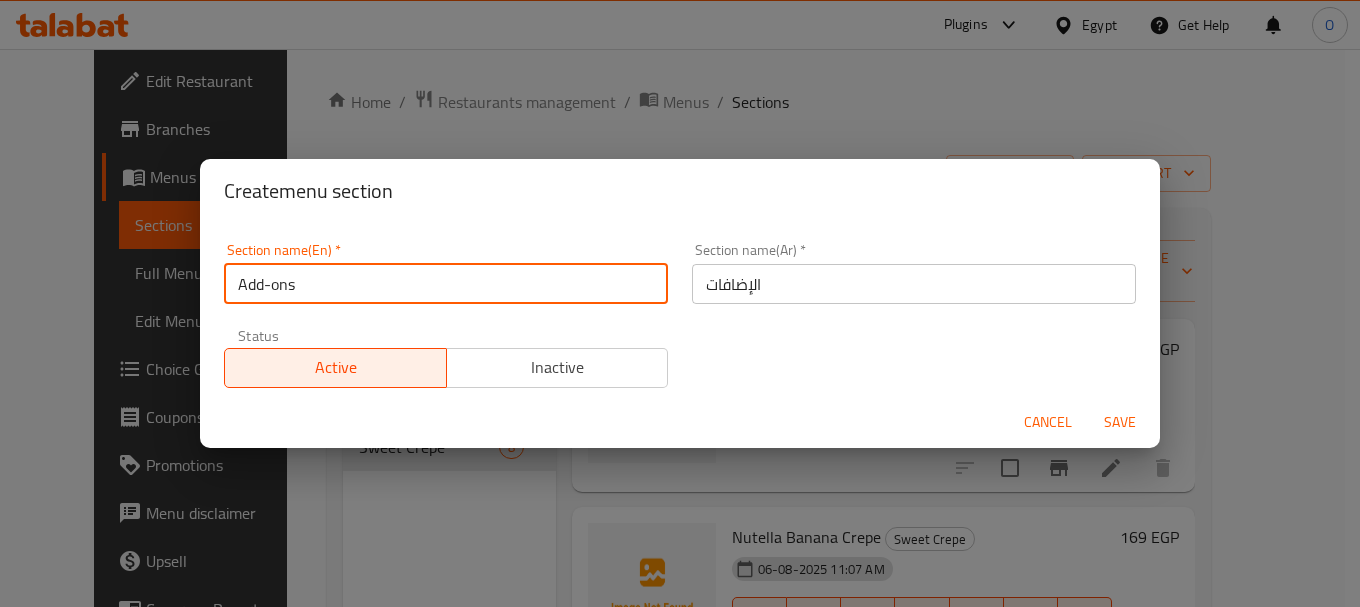 click on "Add-ons" 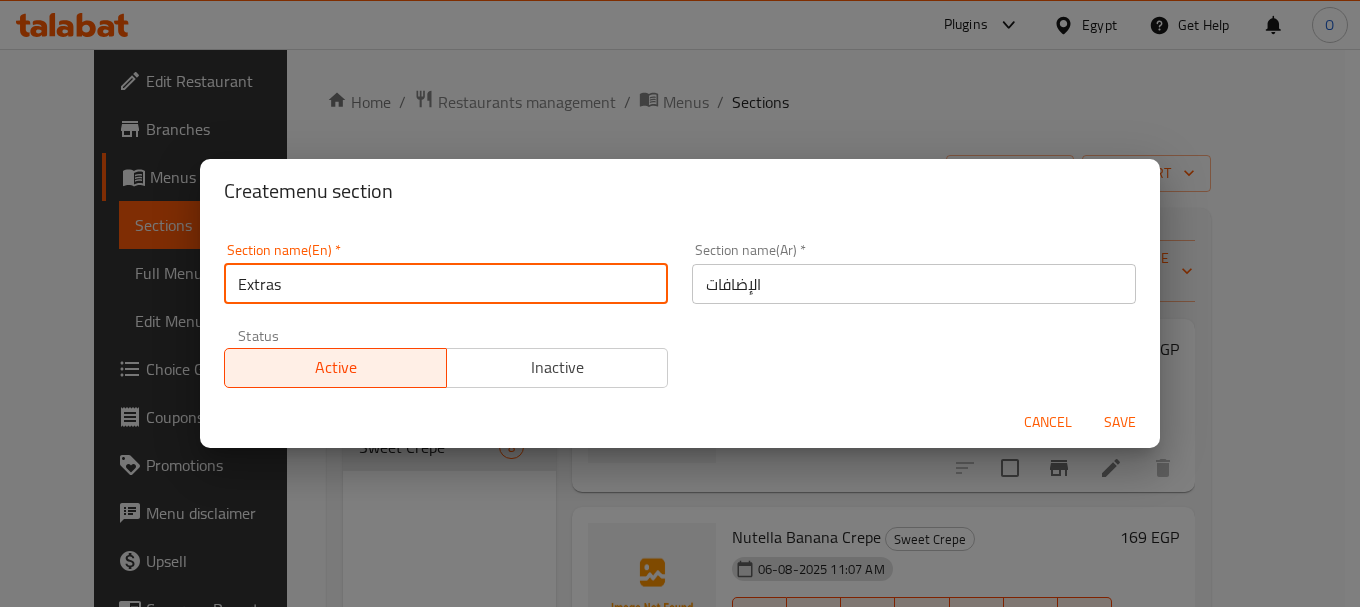 type on "Extras" 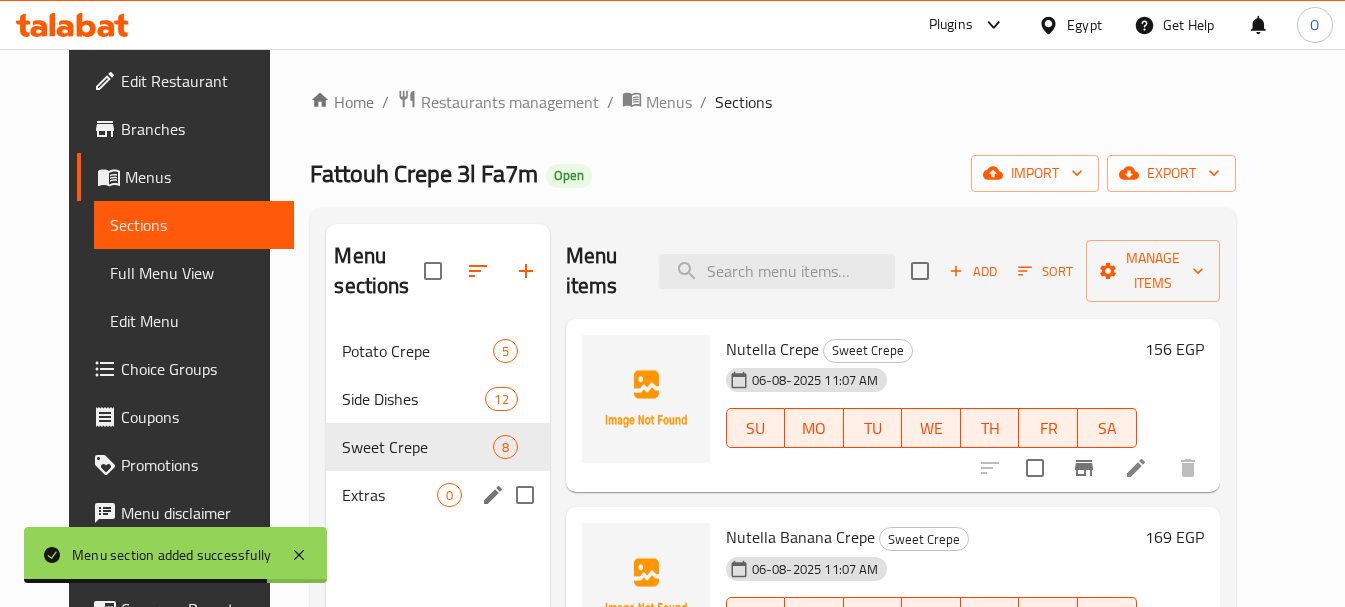 click on "Extras" 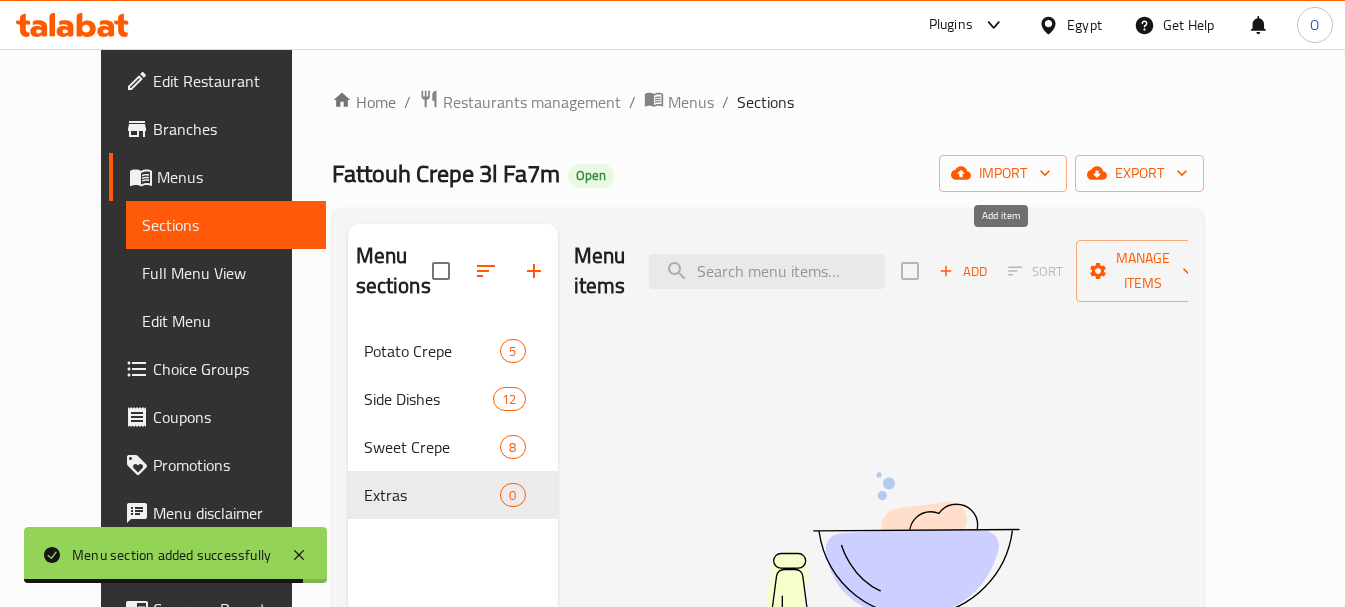click on "Add" 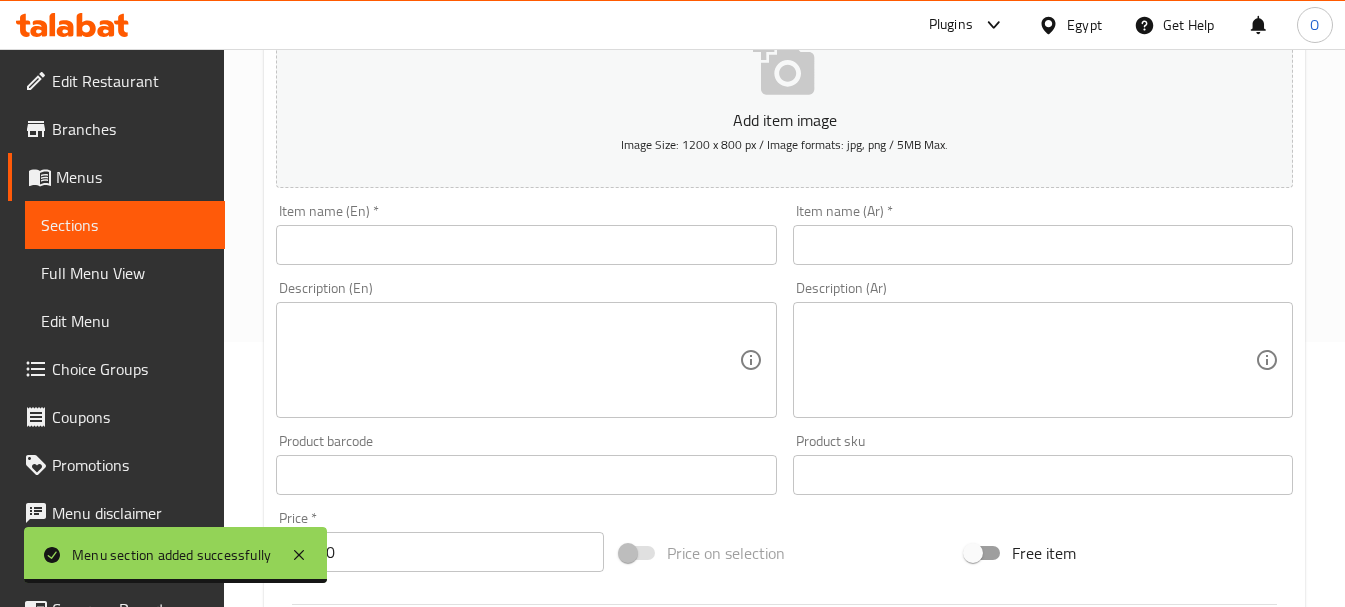 scroll, scrollTop: 300, scrollLeft: 0, axis: vertical 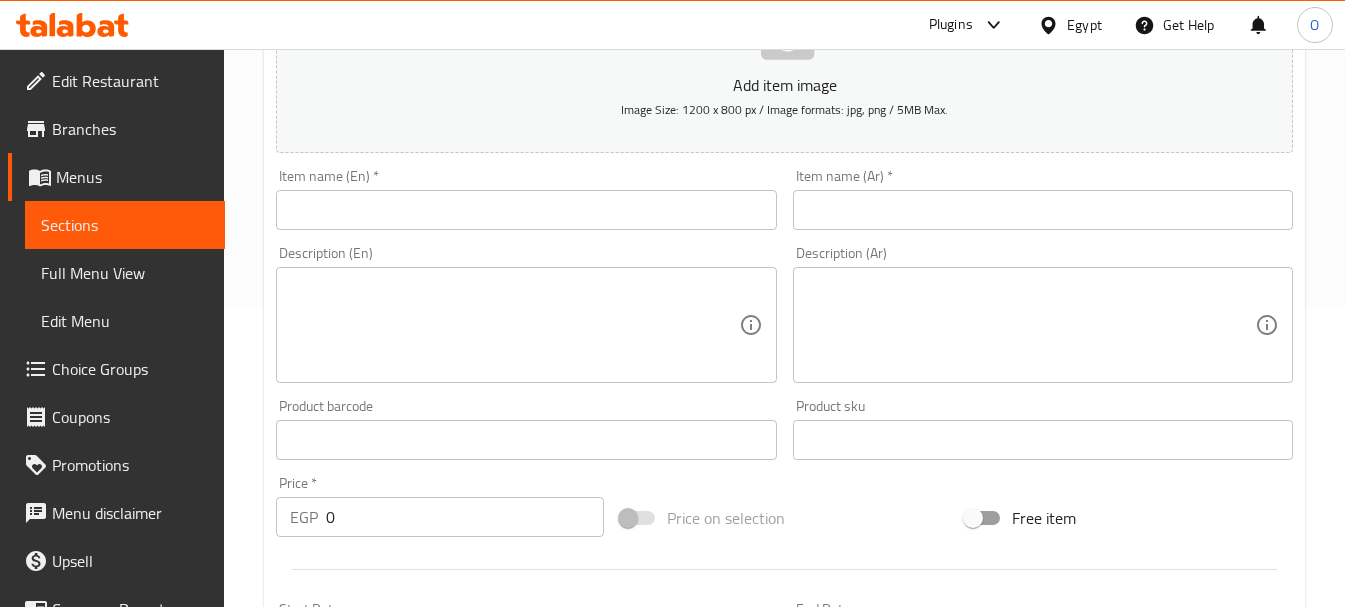 click 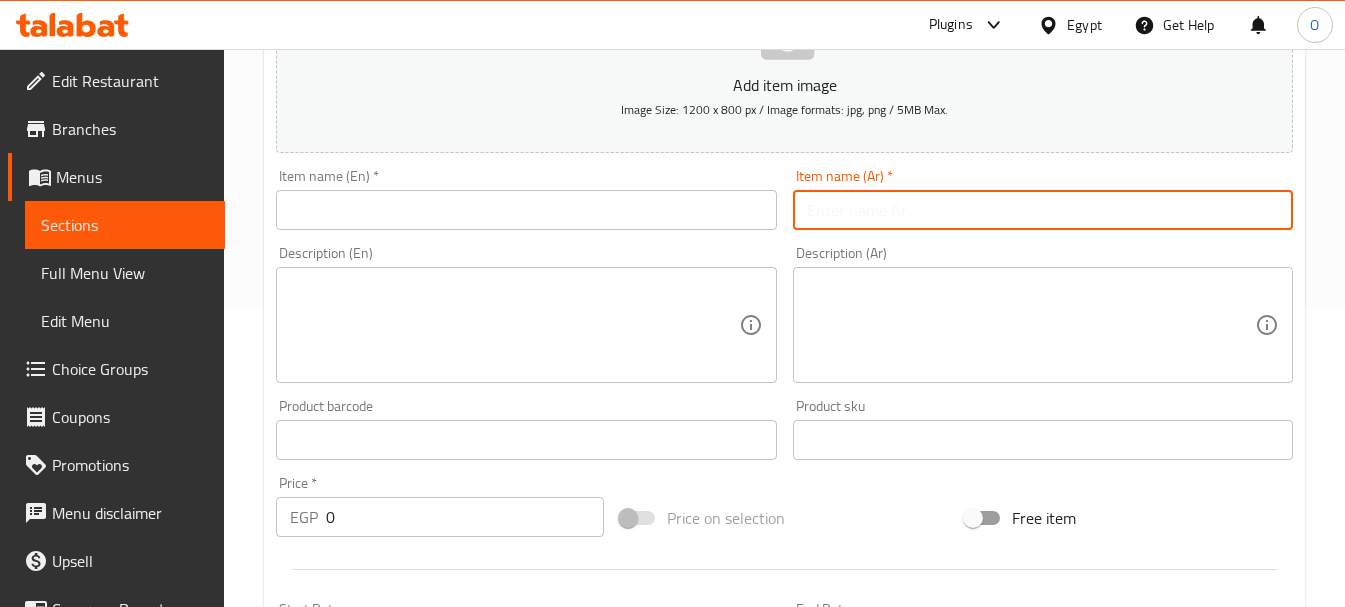 paste on "جبنة شيدر" 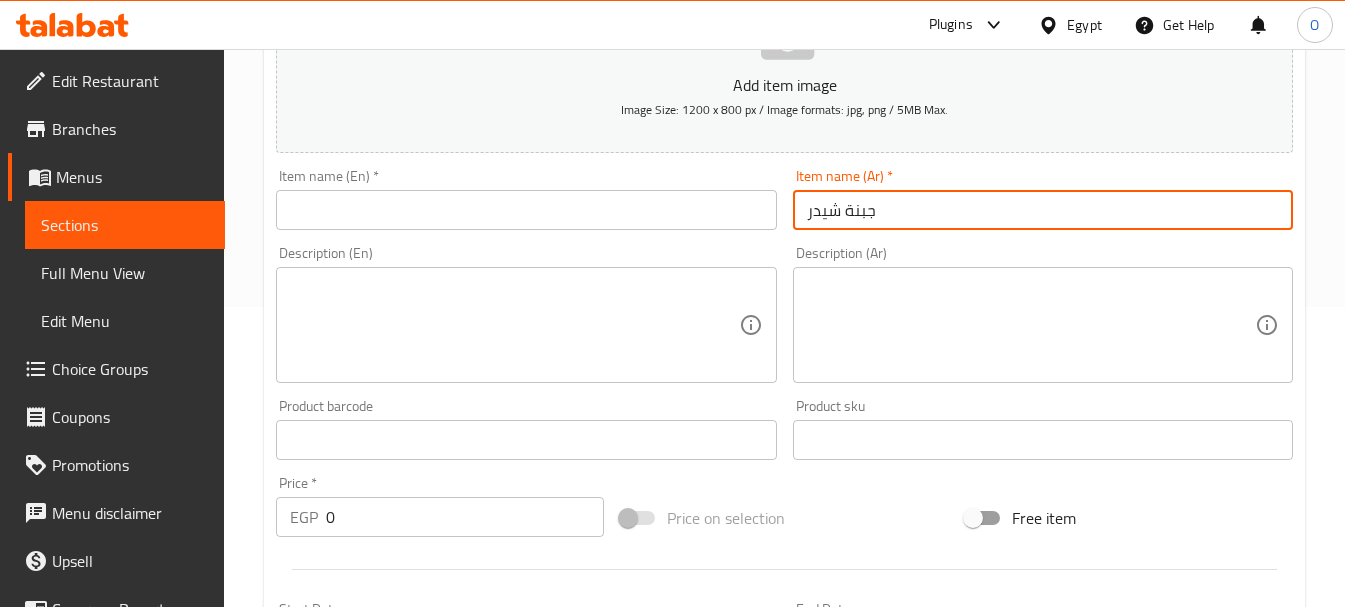 type on "جبنة شيدر" 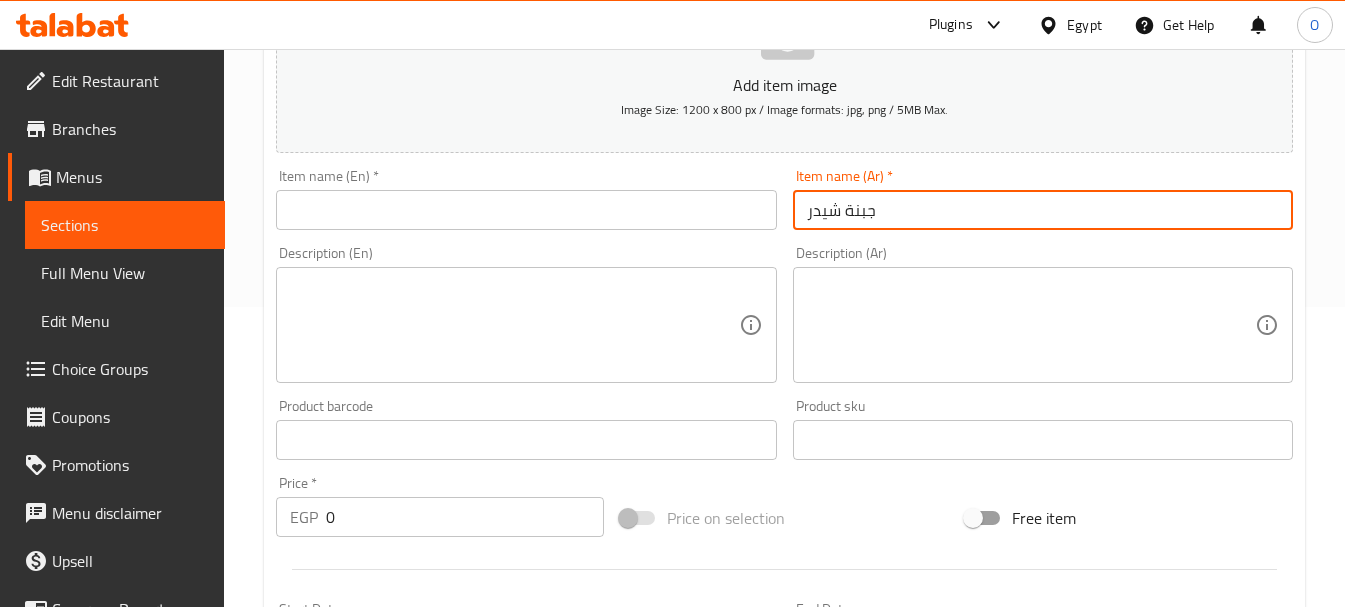 click 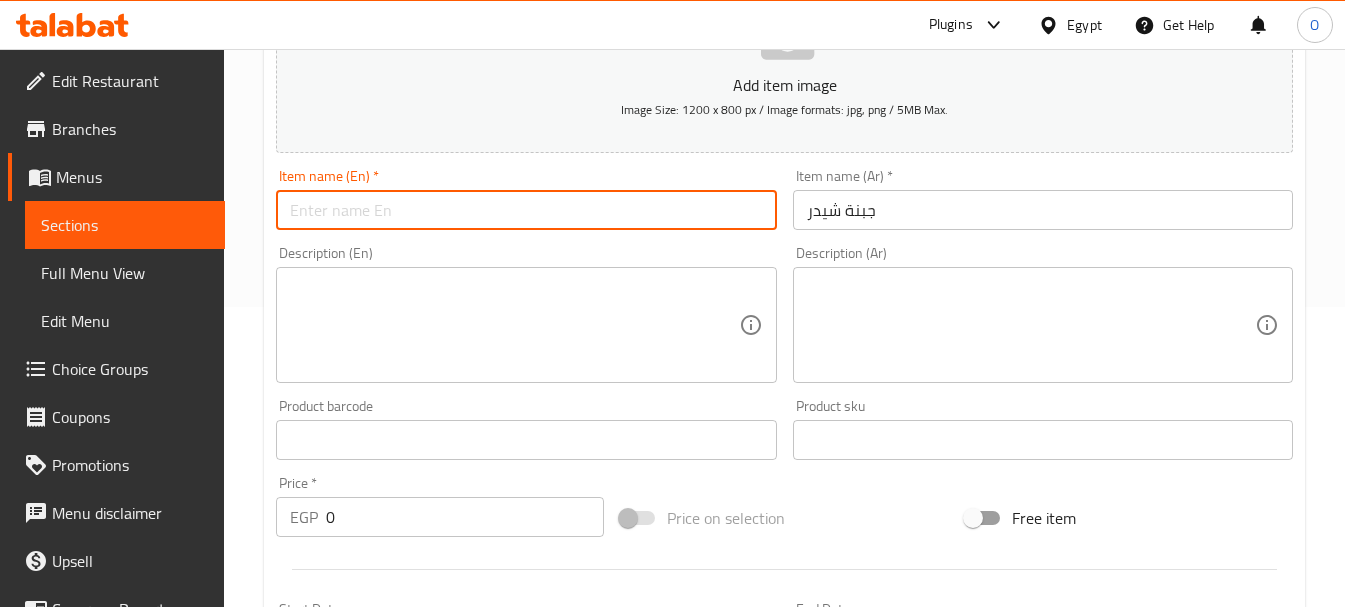 paste on "Cheddar Cheese" 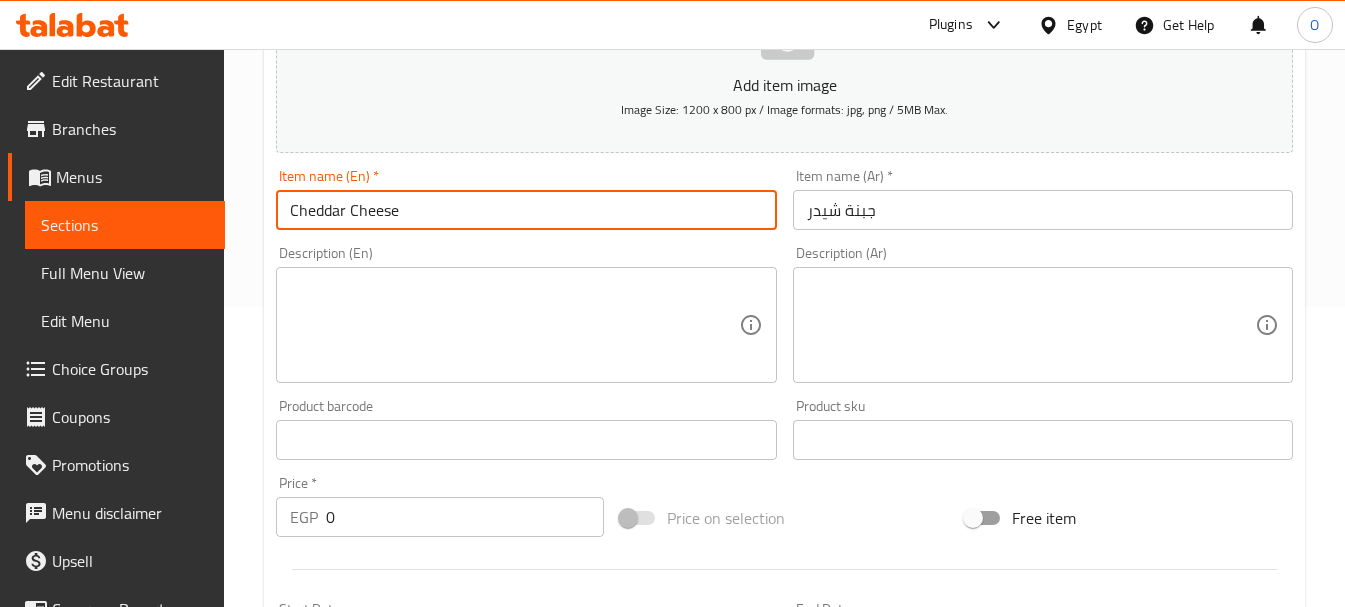 type on "Cheddar Cheese" 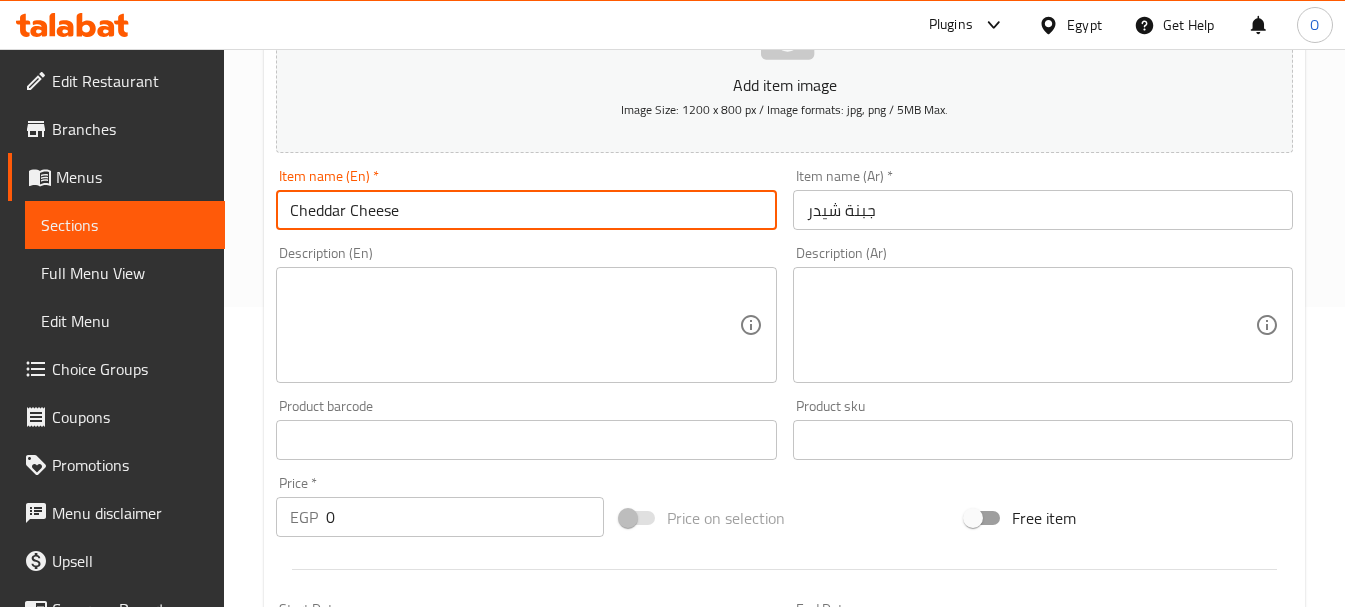 drag, startPoint x: 337, startPoint y: 516, endPoint x: 285, endPoint y: 518, distance: 52.03845 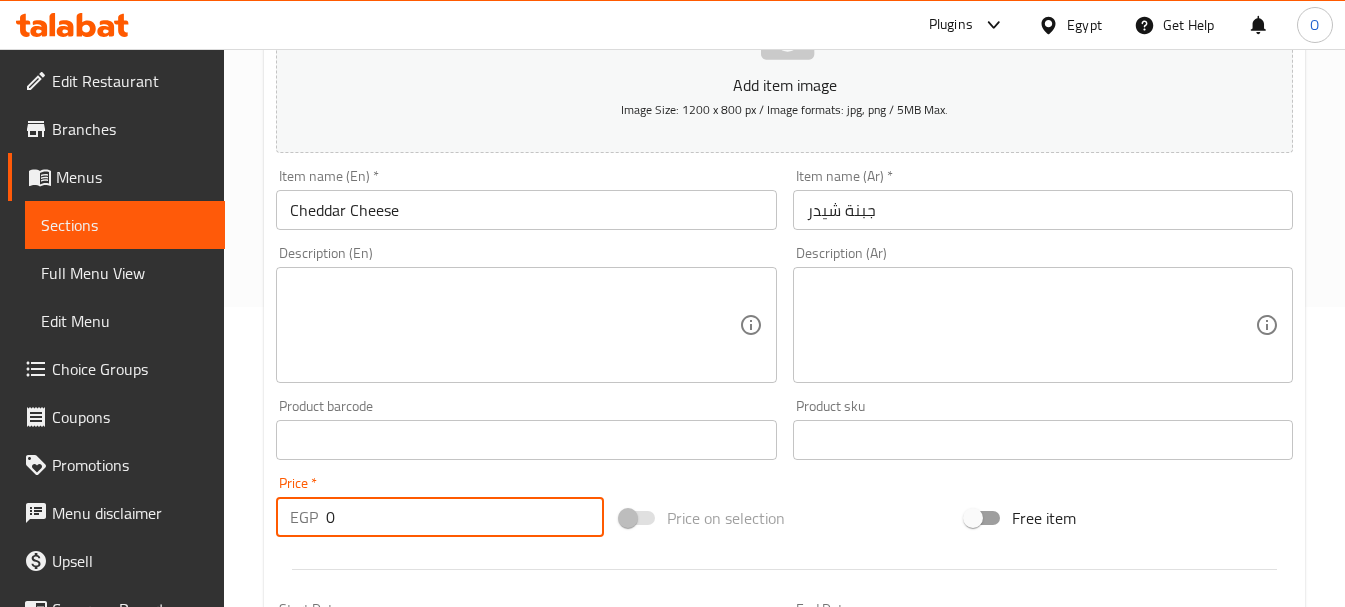 paste on "35" 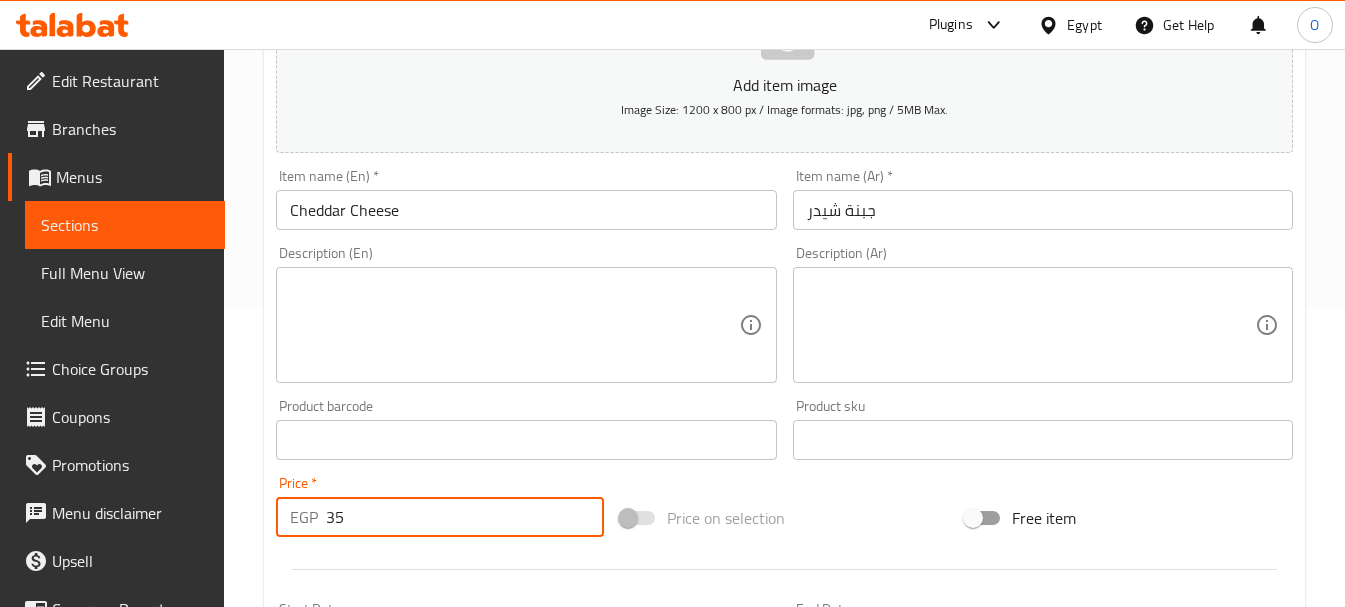 type on "35" 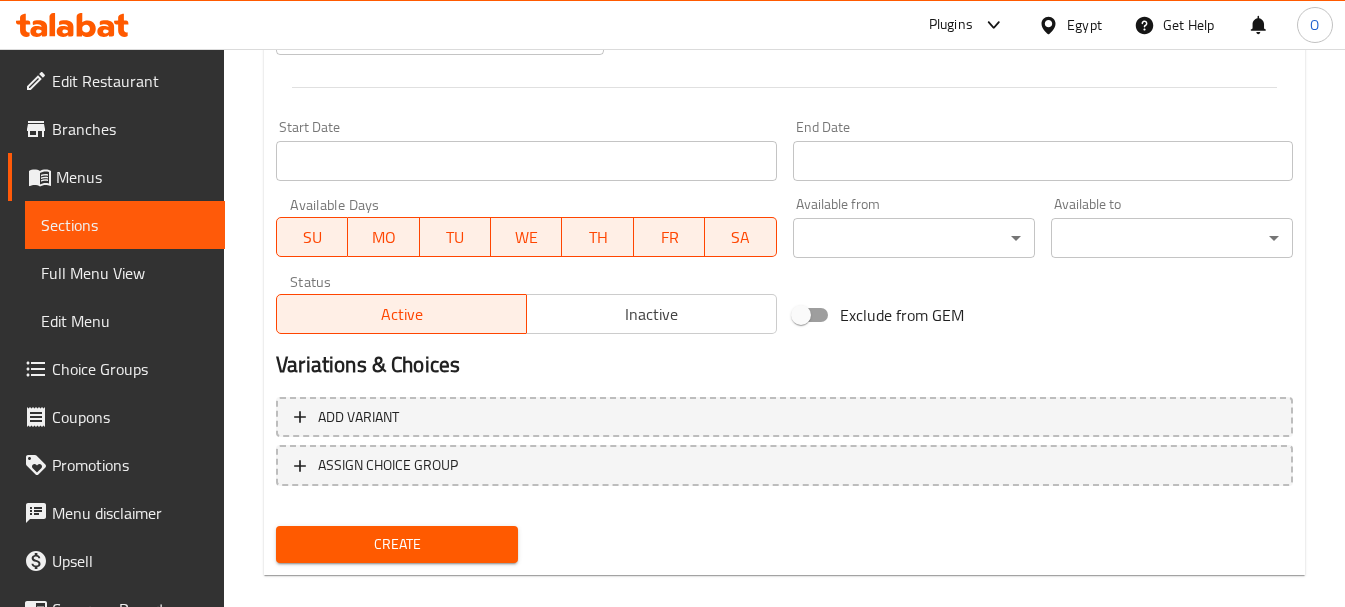 scroll, scrollTop: 800, scrollLeft: 0, axis: vertical 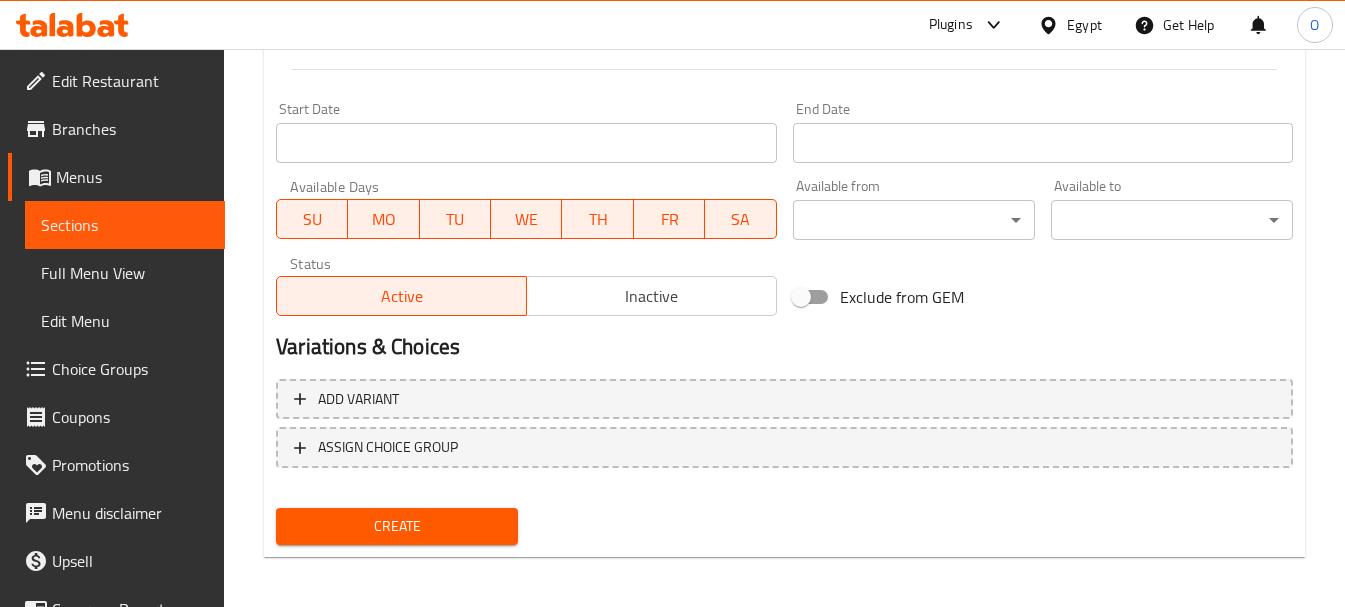 click on "Create" 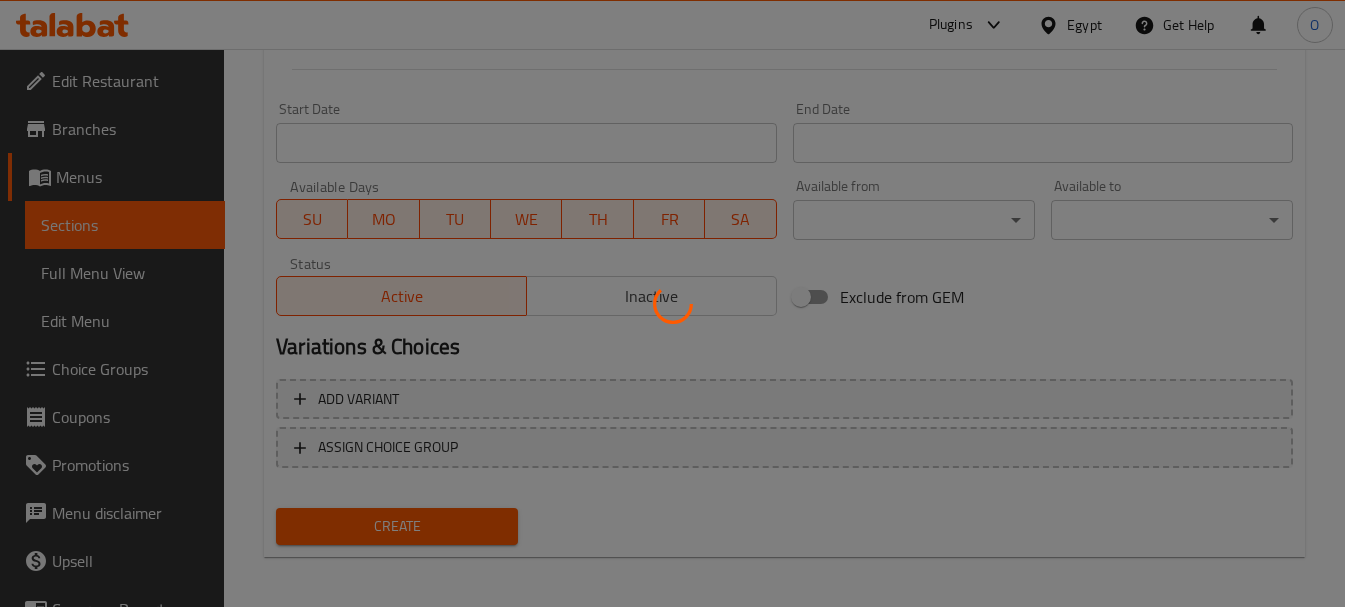 type 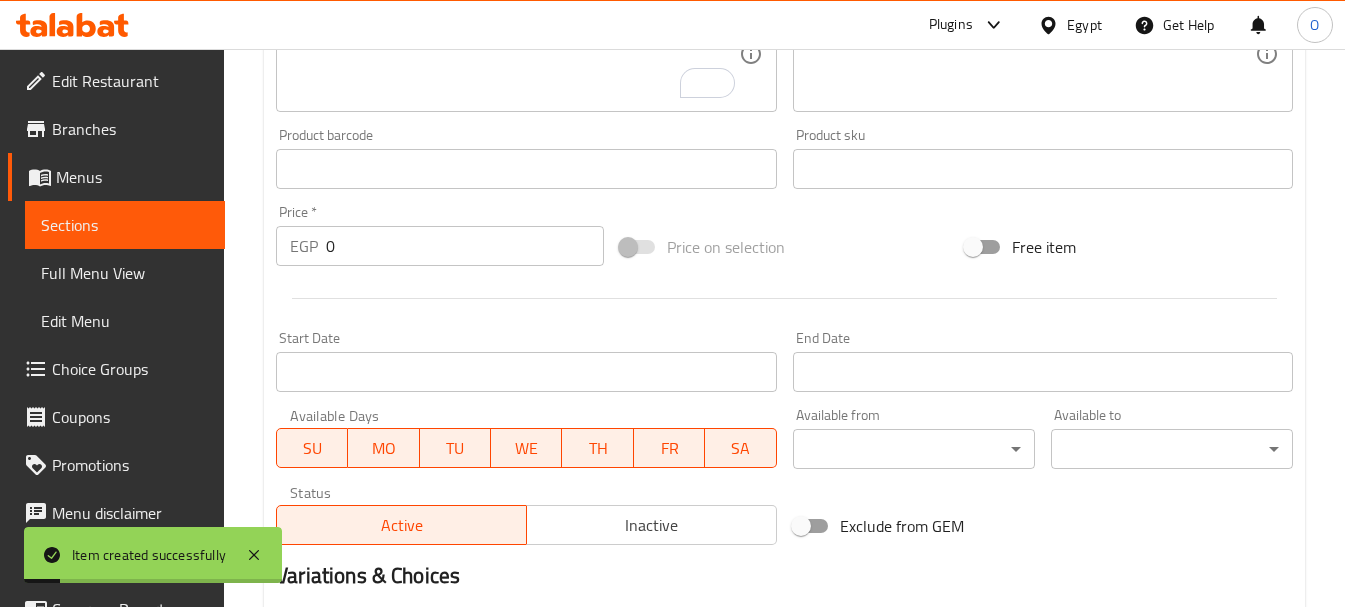 scroll, scrollTop: 400, scrollLeft: 0, axis: vertical 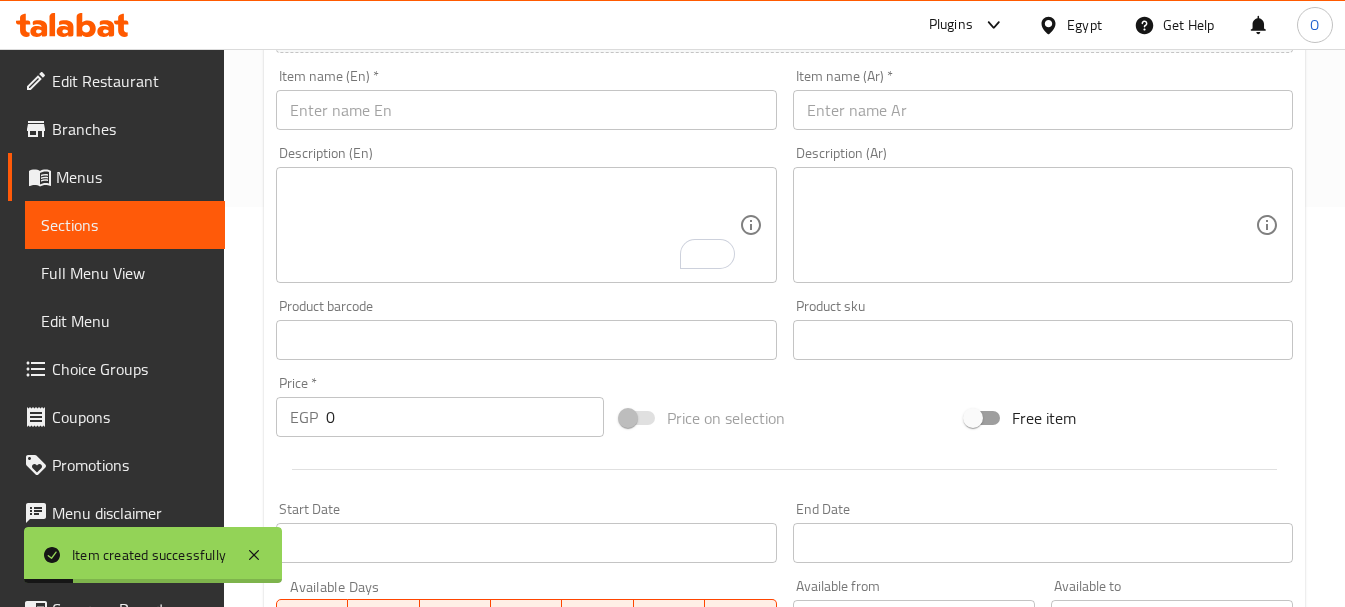 click 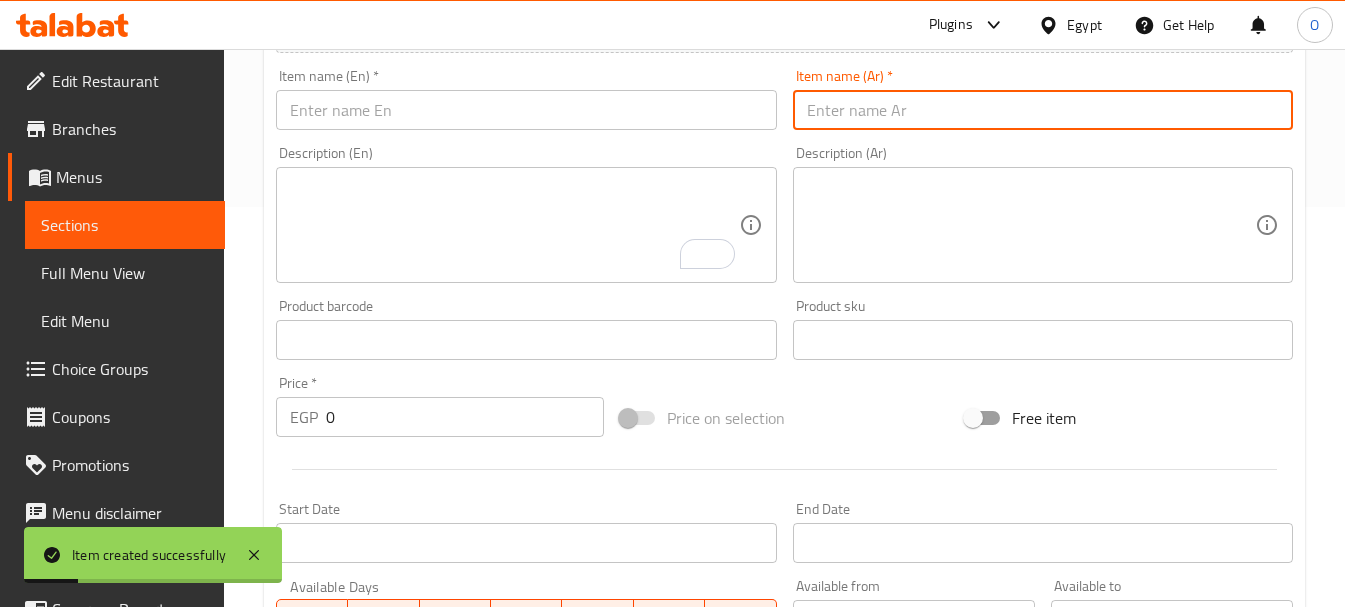 paste on "صوص شيدر" 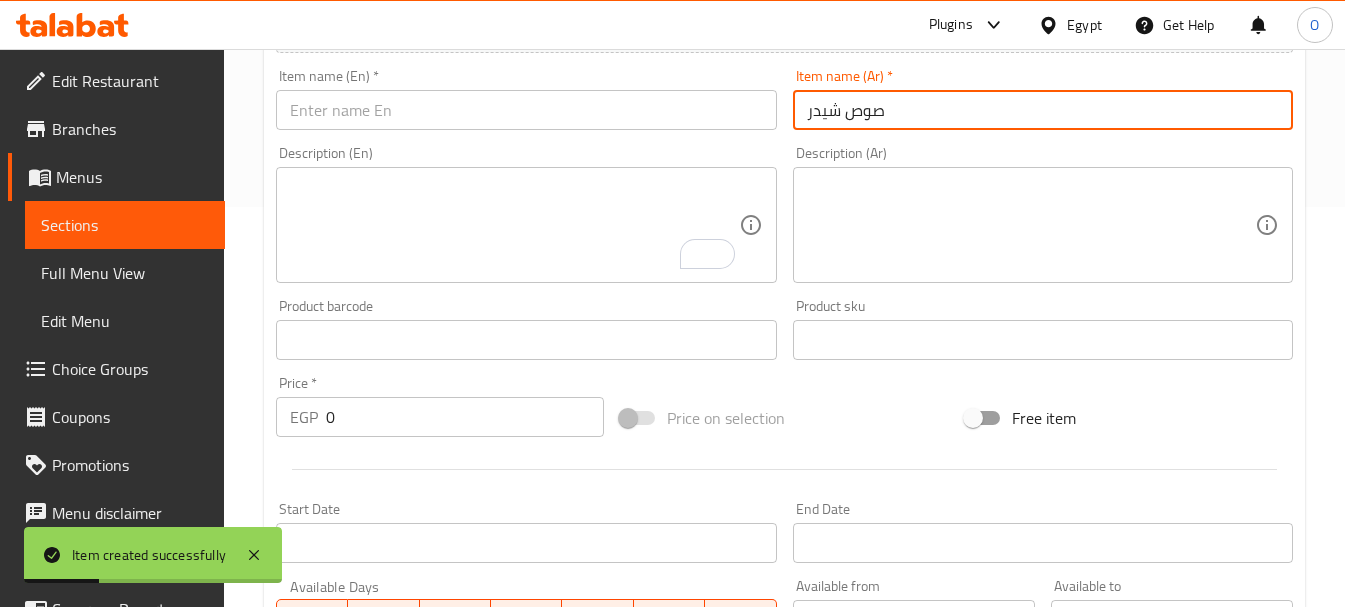 type on "صوص شيدر" 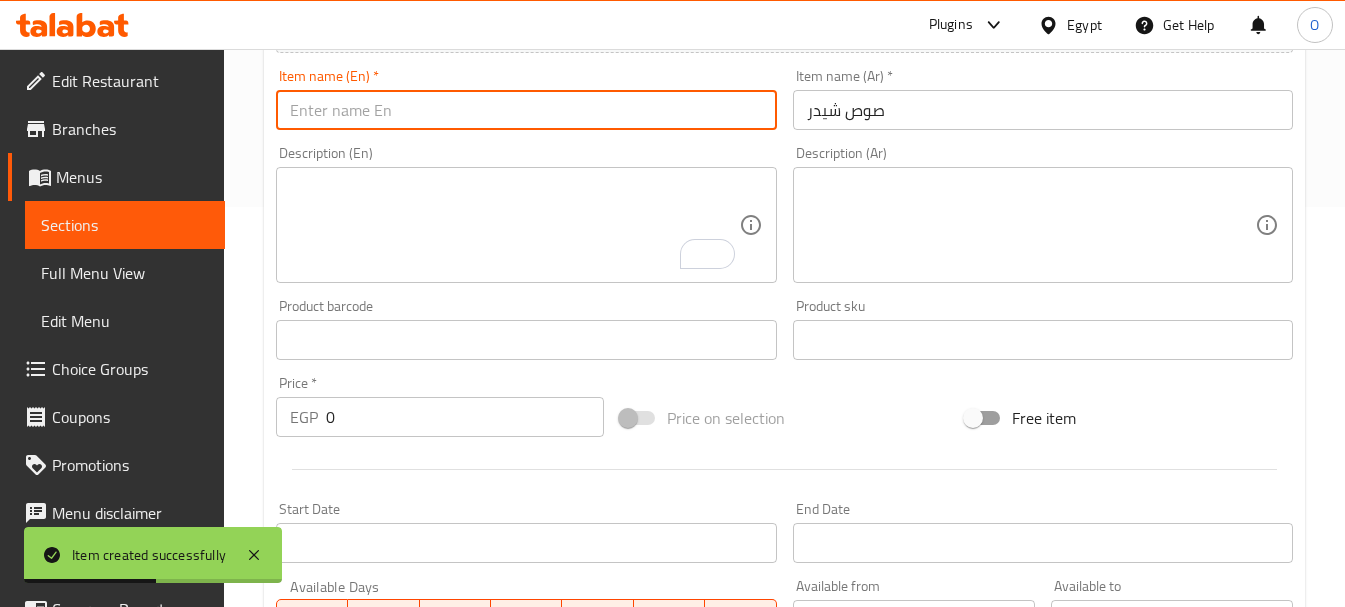 click 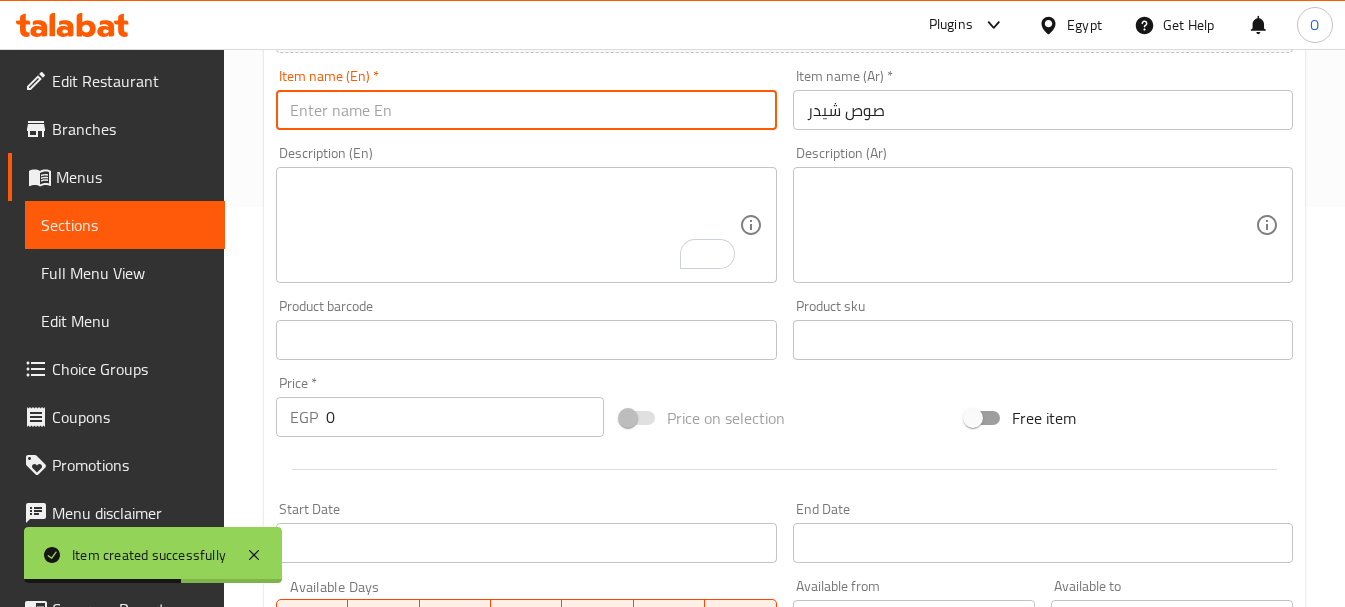 paste on "Cheddar Sauce" 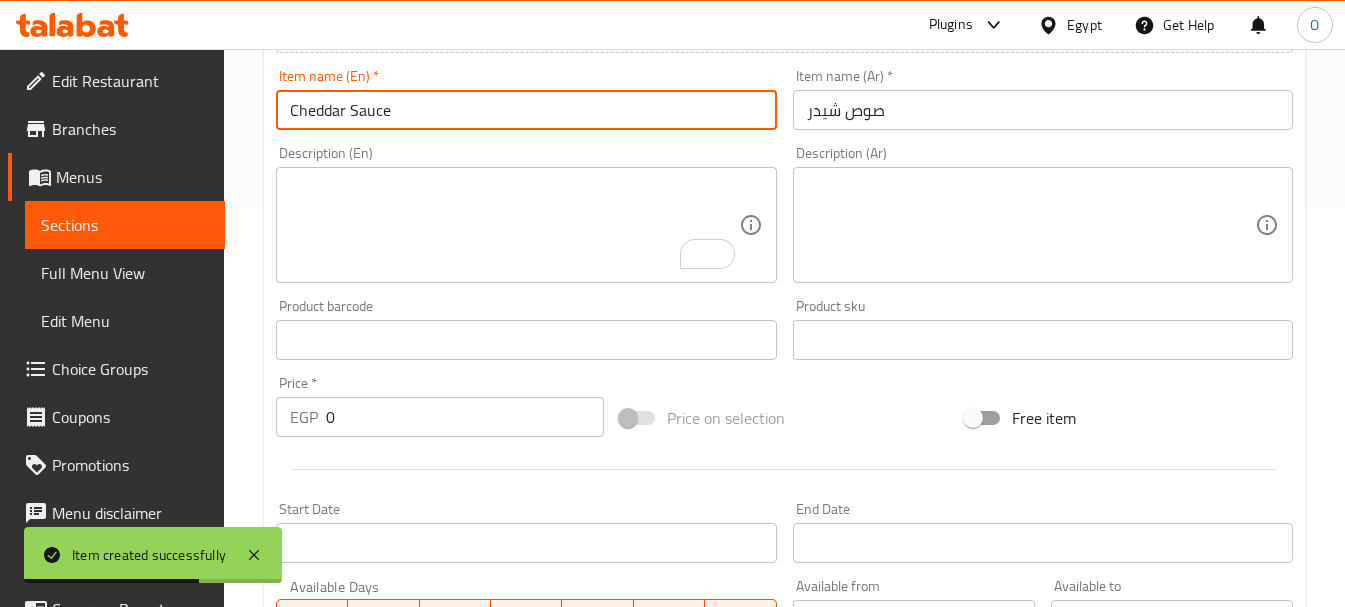 type on "Cheddar Sauce" 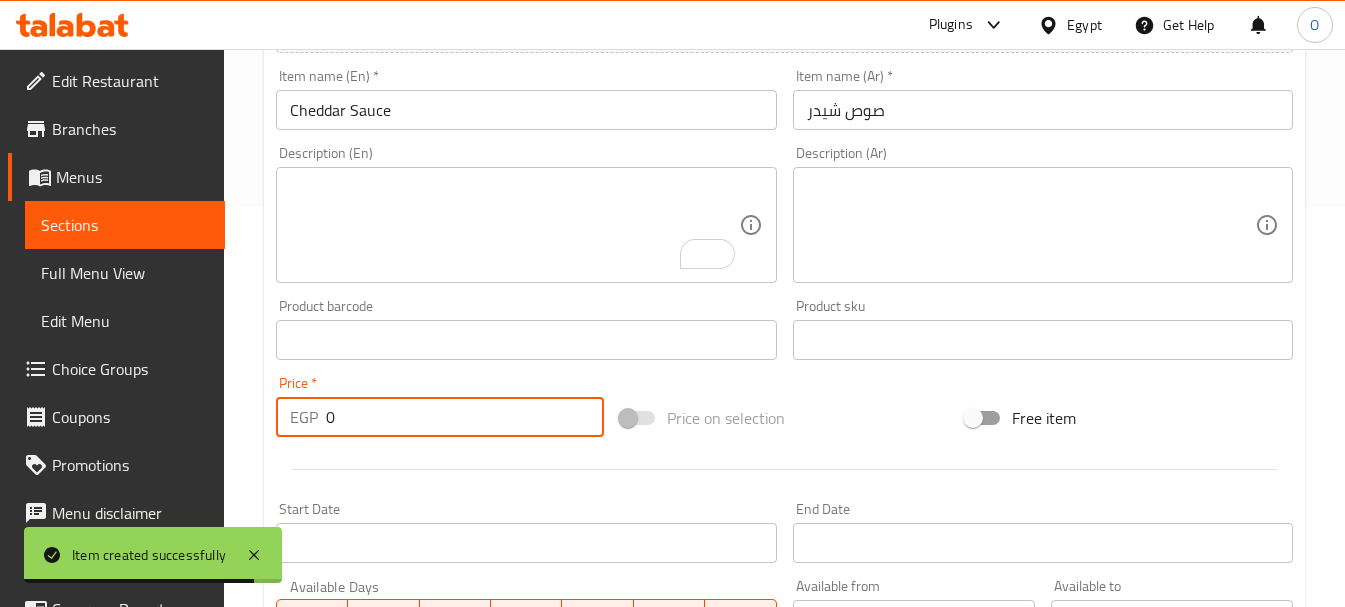 drag, startPoint x: 349, startPoint y: 411, endPoint x: 304, endPoint y: 414, distance: 45.099888 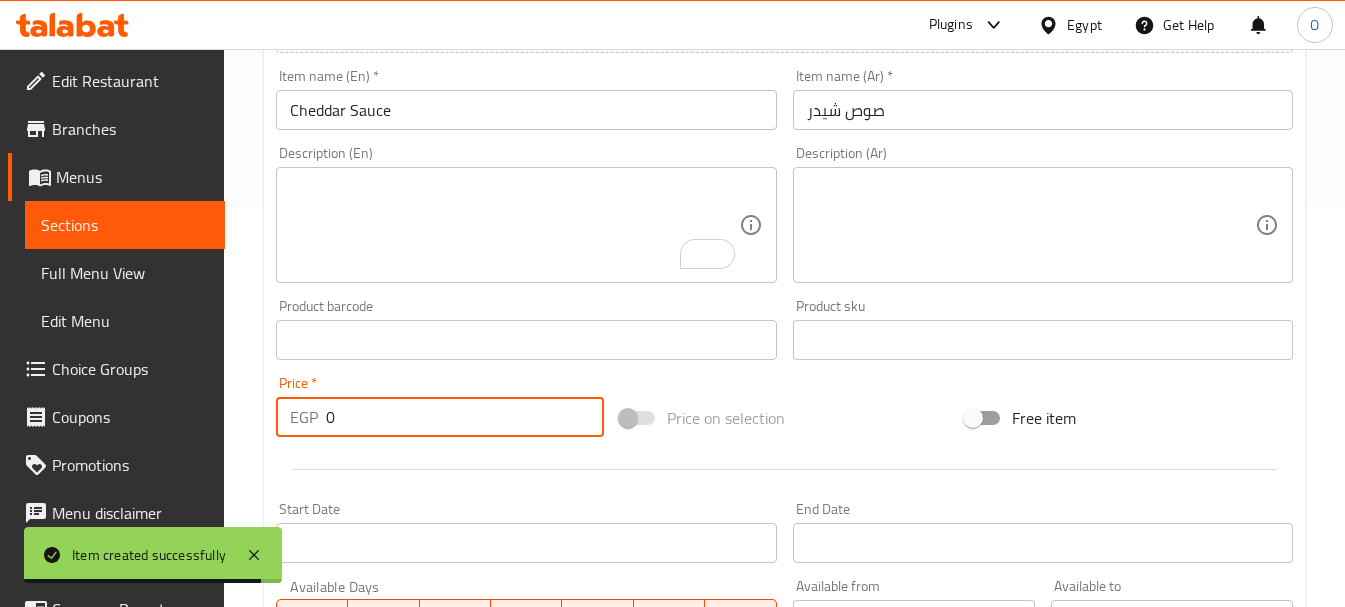 paste on "35" 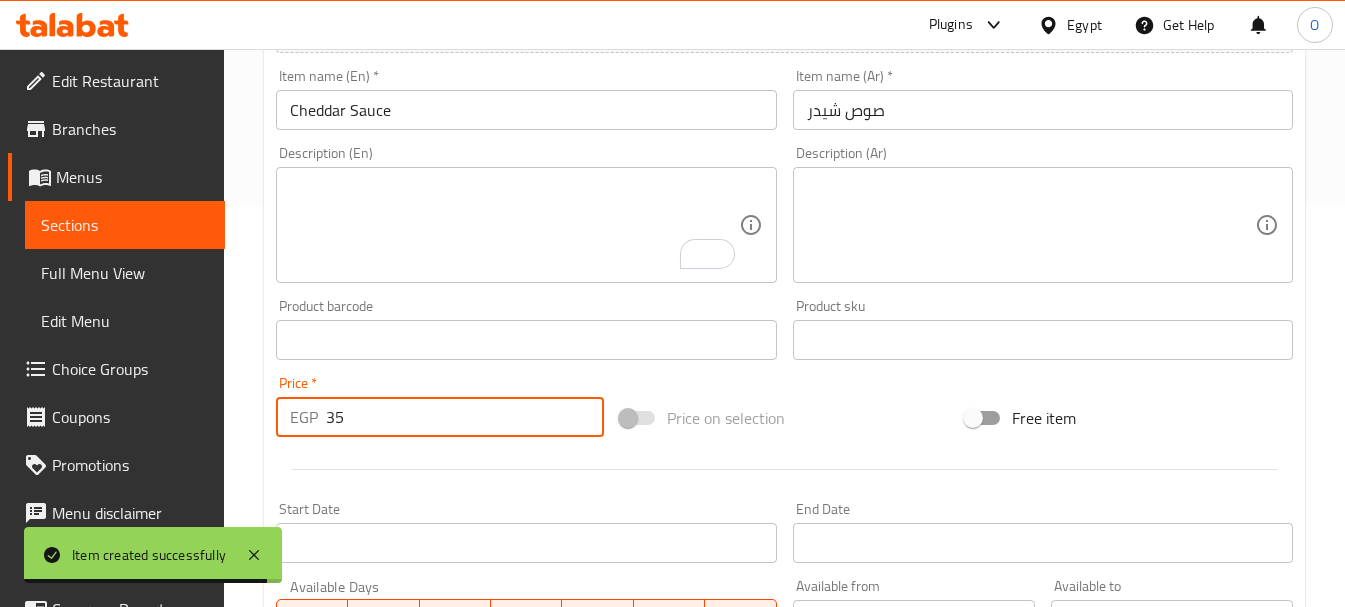 type on "35" 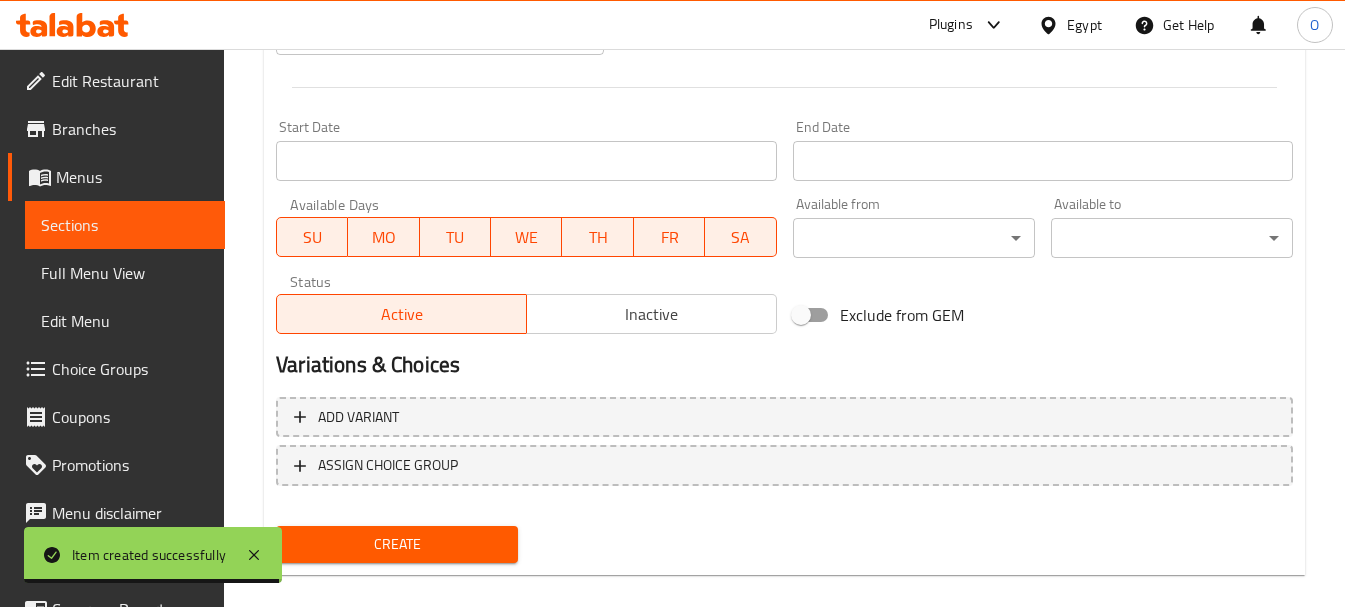 scroll, scrollTop: 800, scrollLeft: 0, axis: vertical 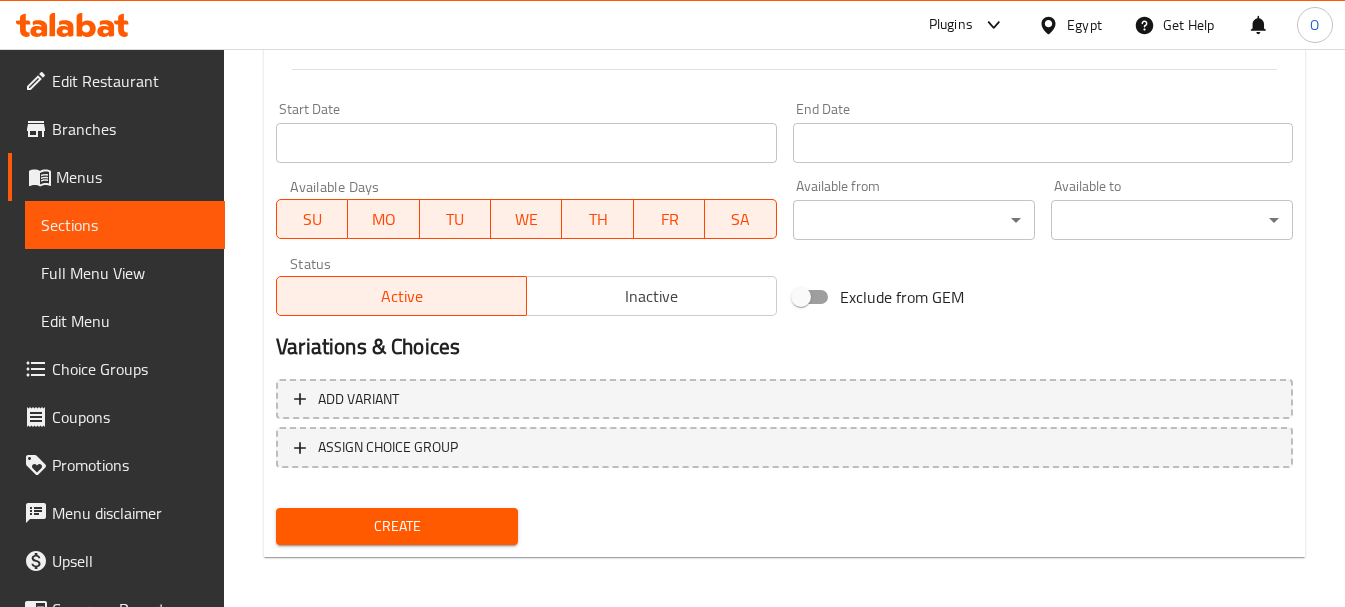 click on "Create" 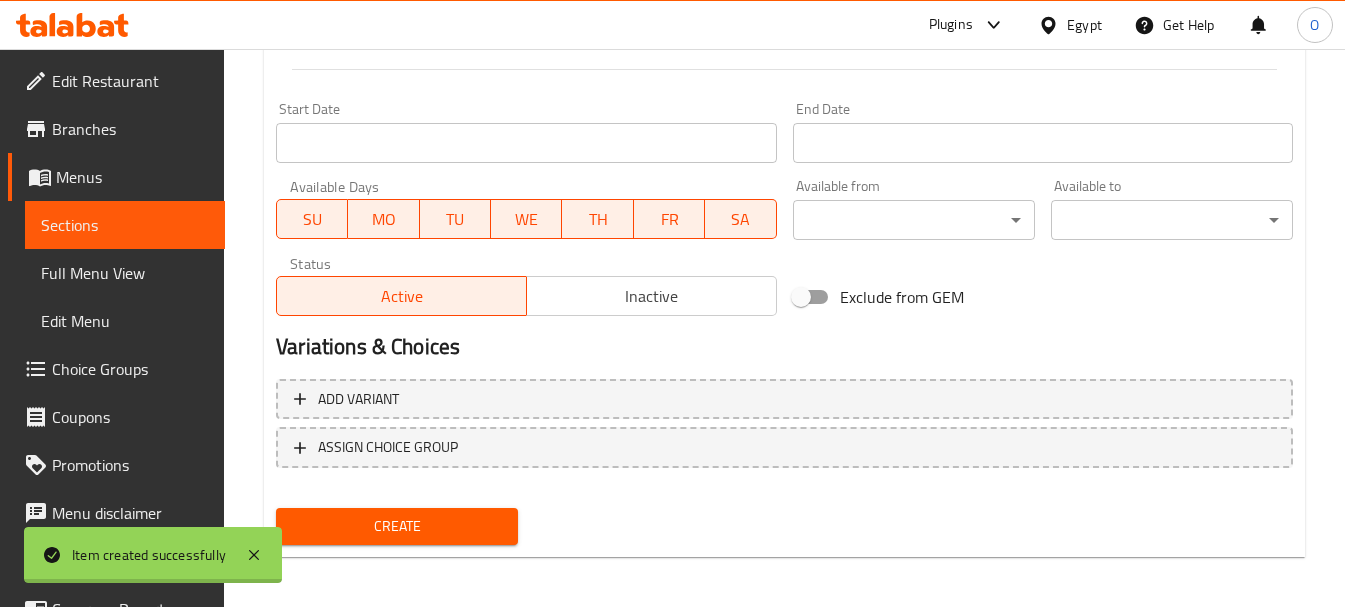 type 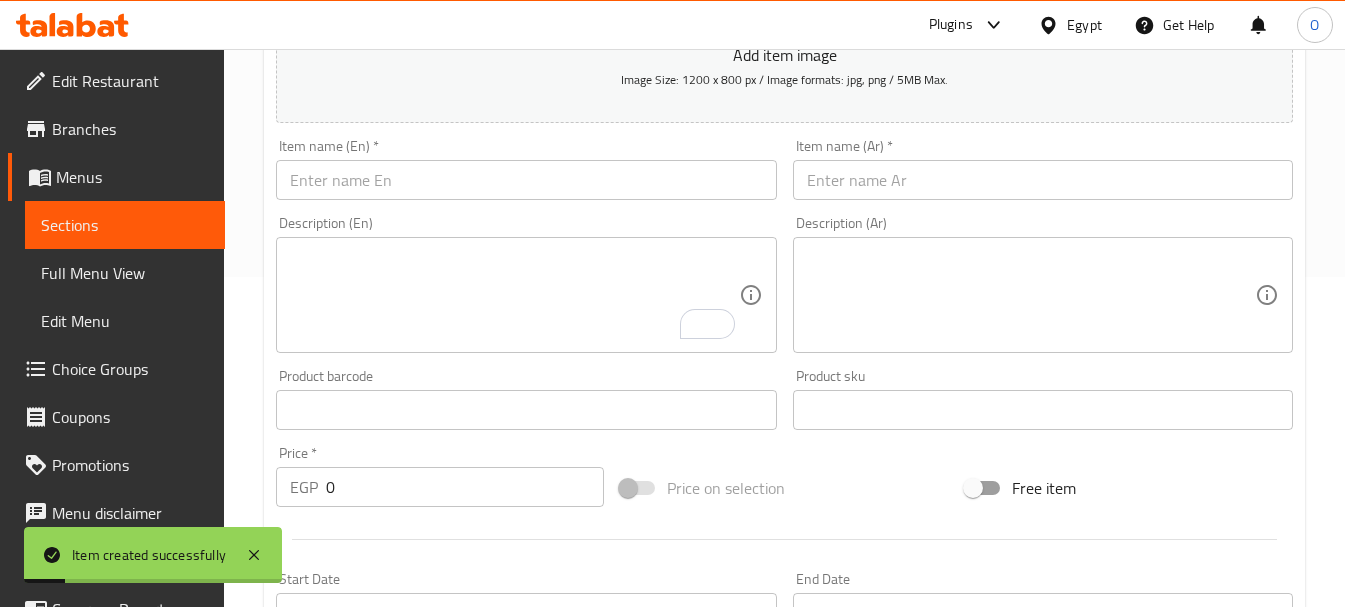 scroll, scrollTop: 300, scrollLeft: 0, axis: vertical 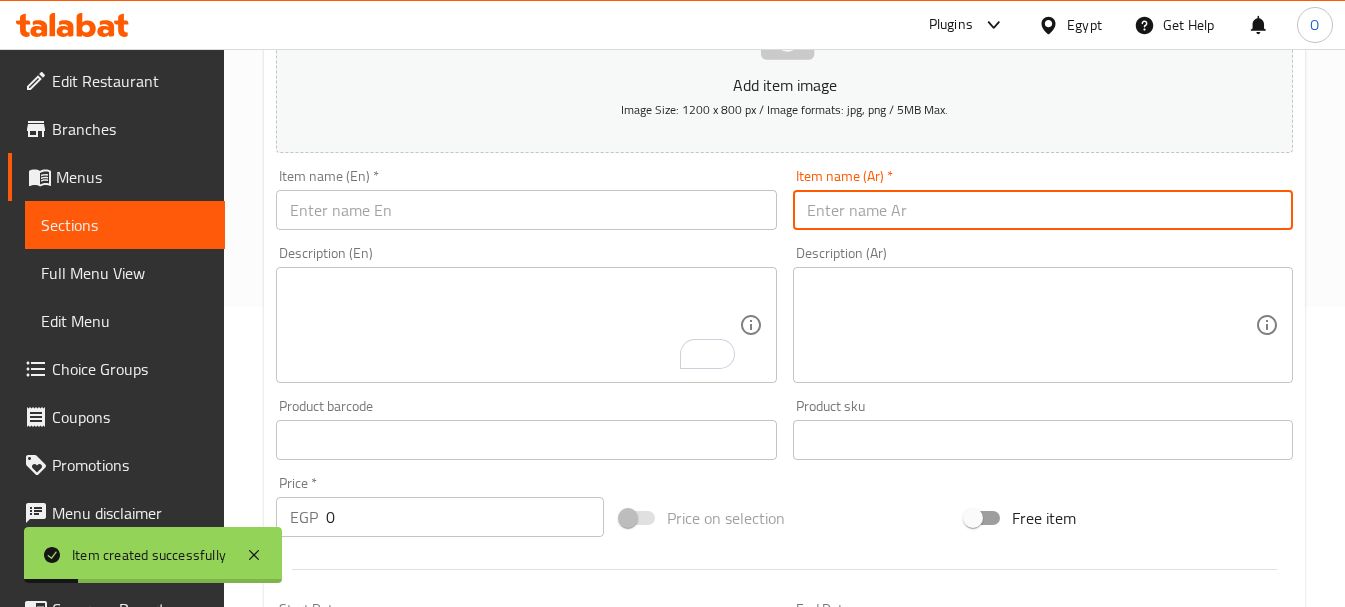 click 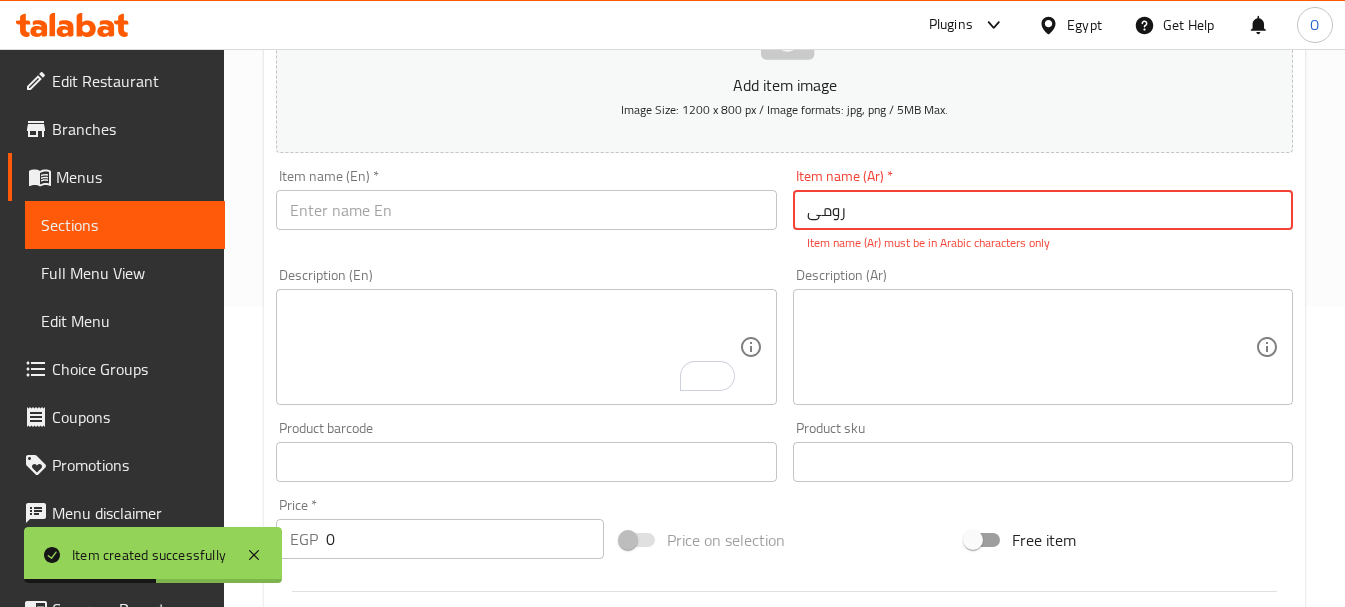 type on "رومی" 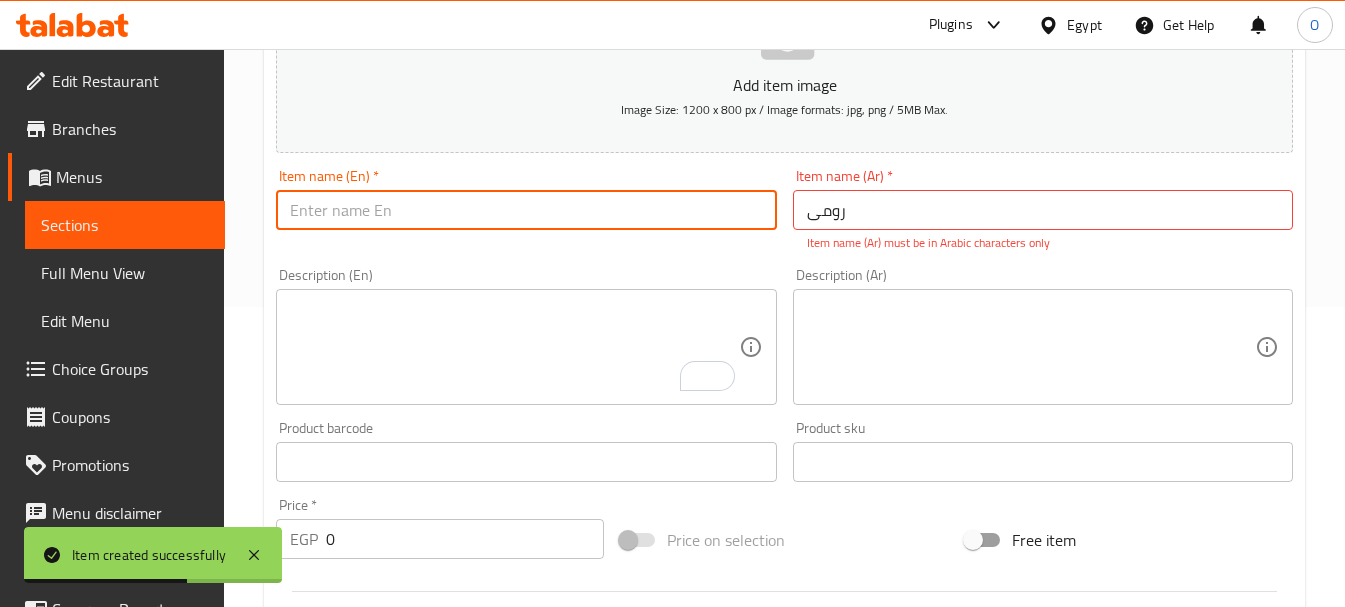 click 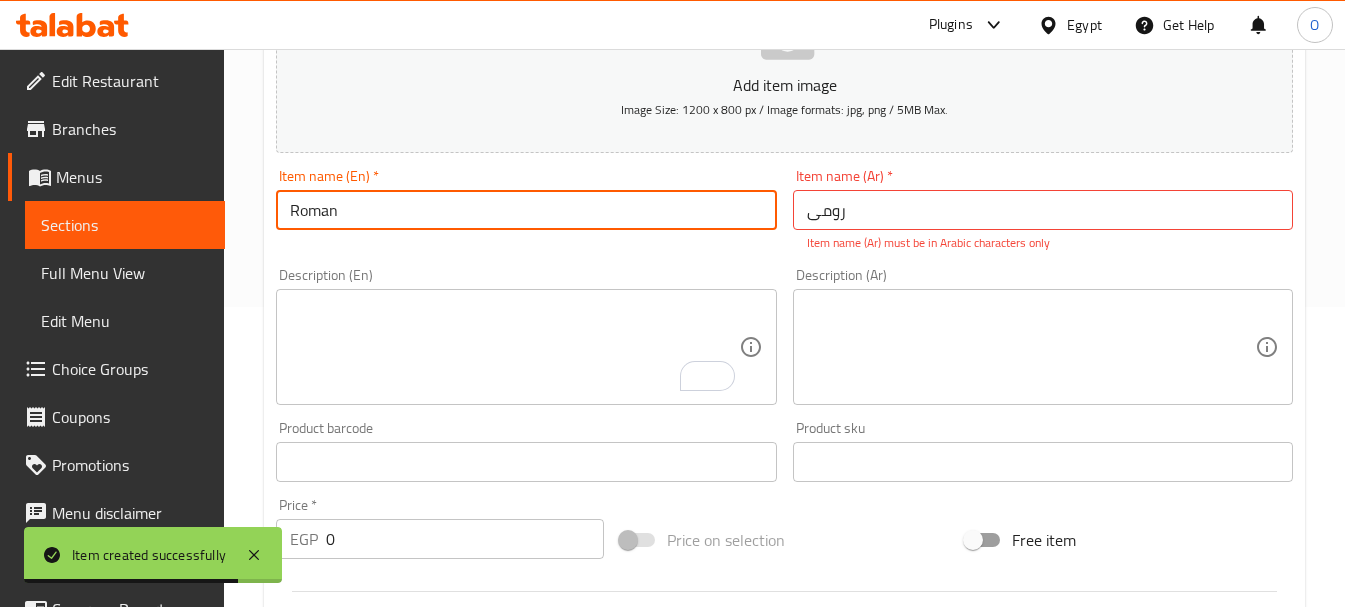drag, startPoint x: 323, startPoint y: 212, endPoint x: 396, endPoint y: 221, distance: 73.552704 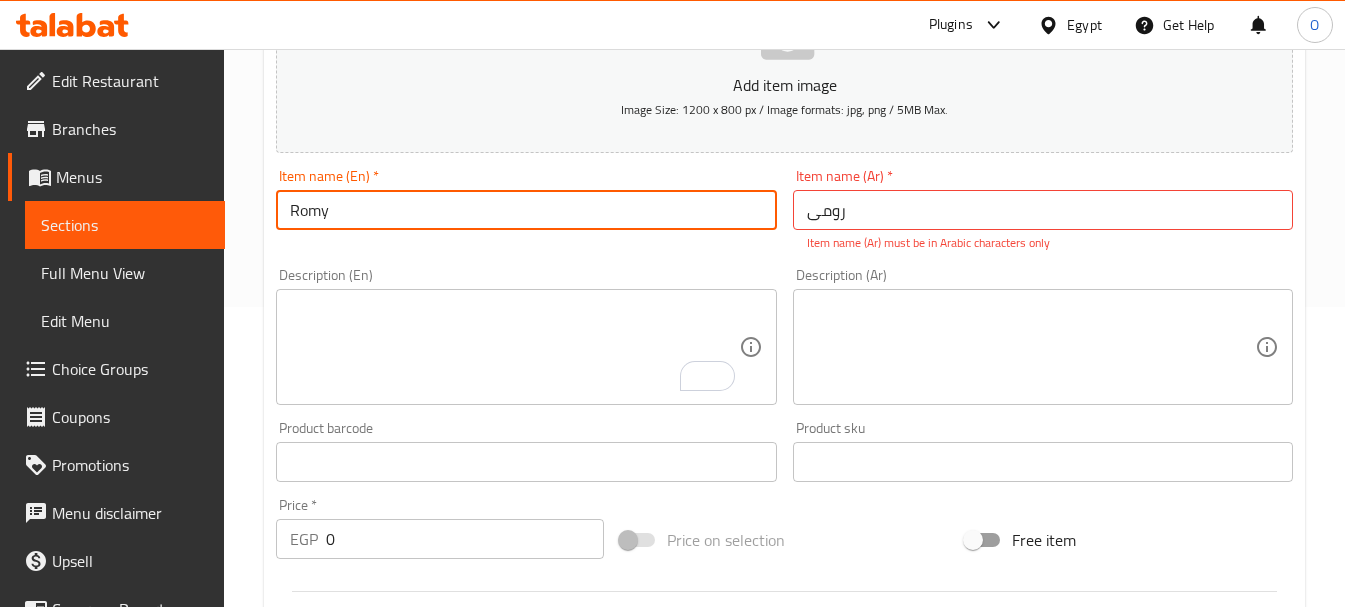 click on "Romy" 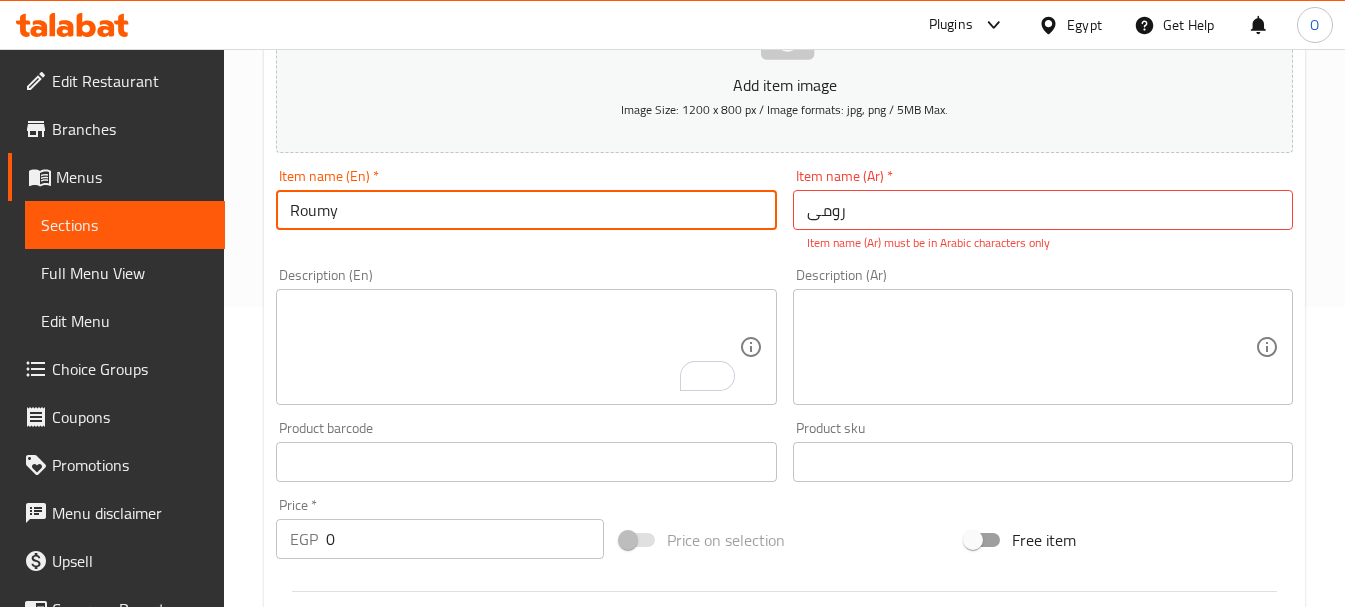 click on "Roumy" 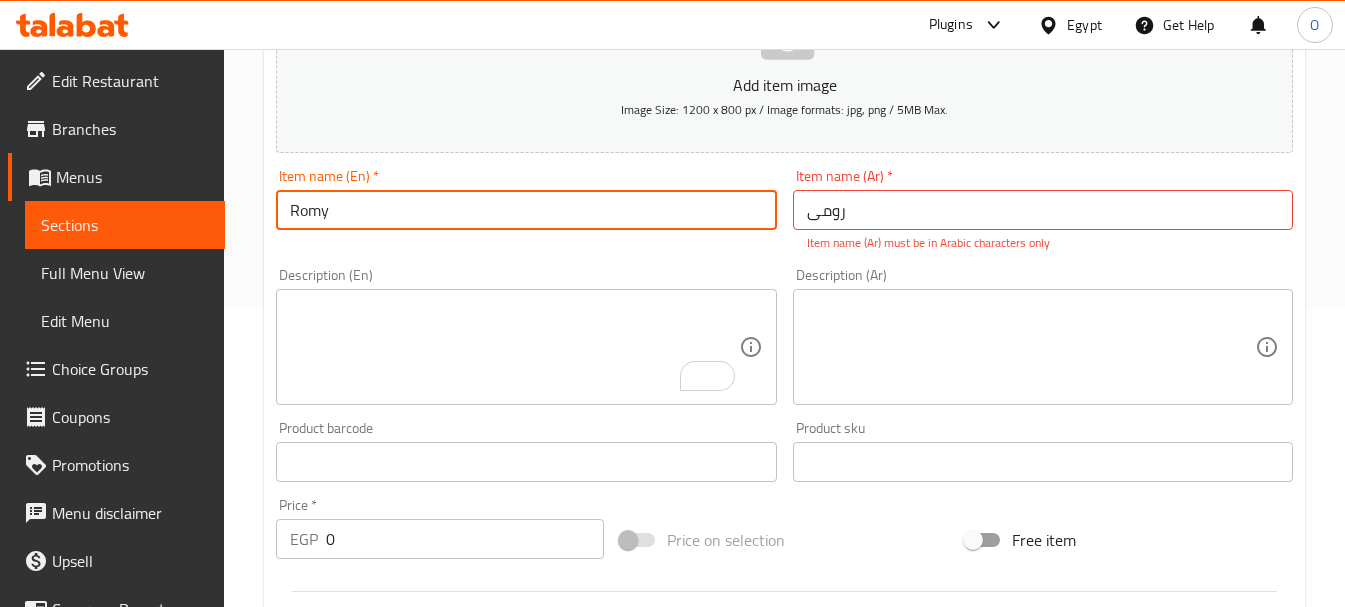type on "Romy" 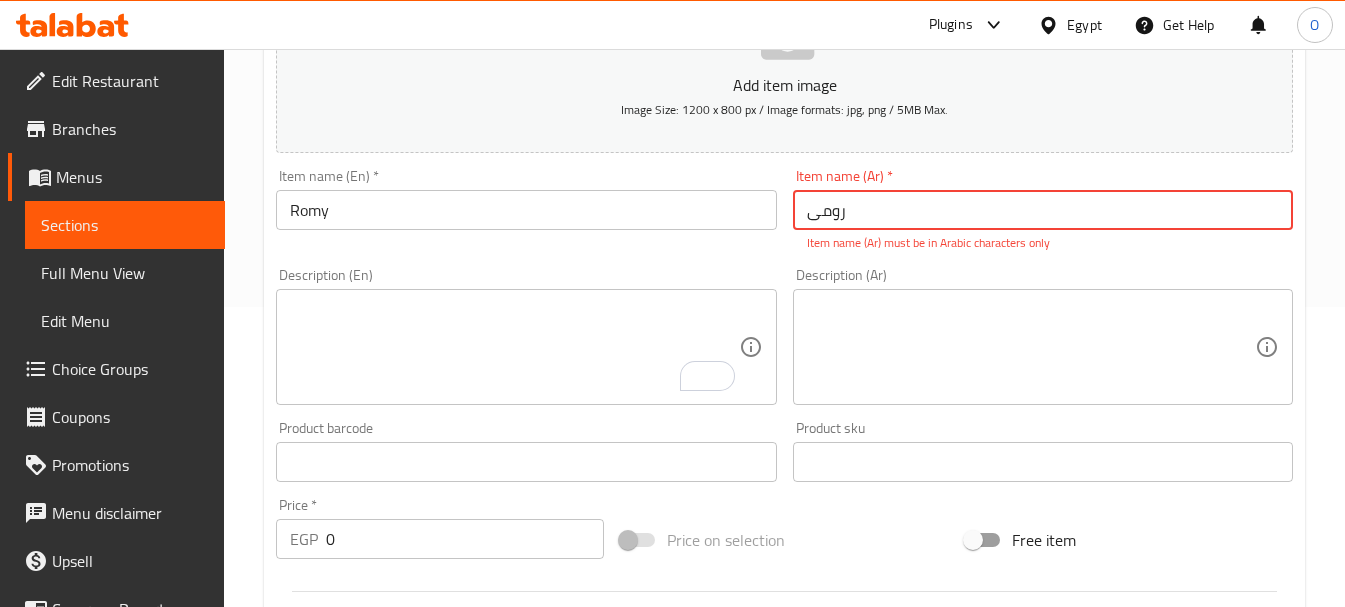 click on "رومی" 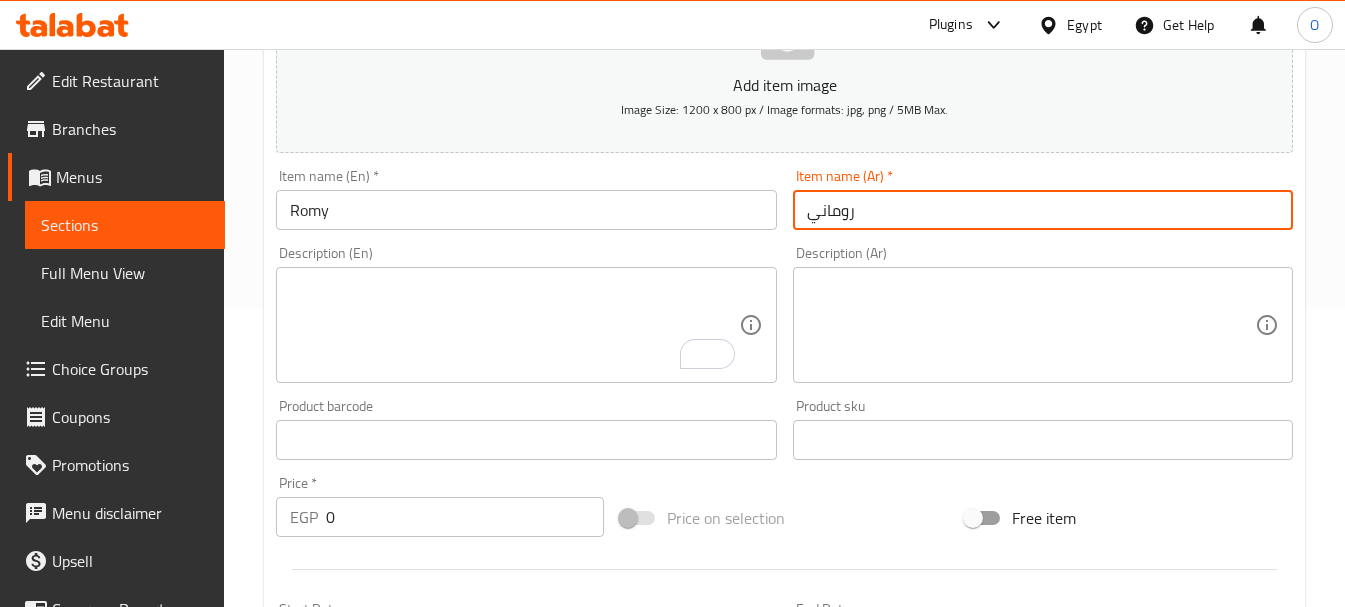 click on "روماني" 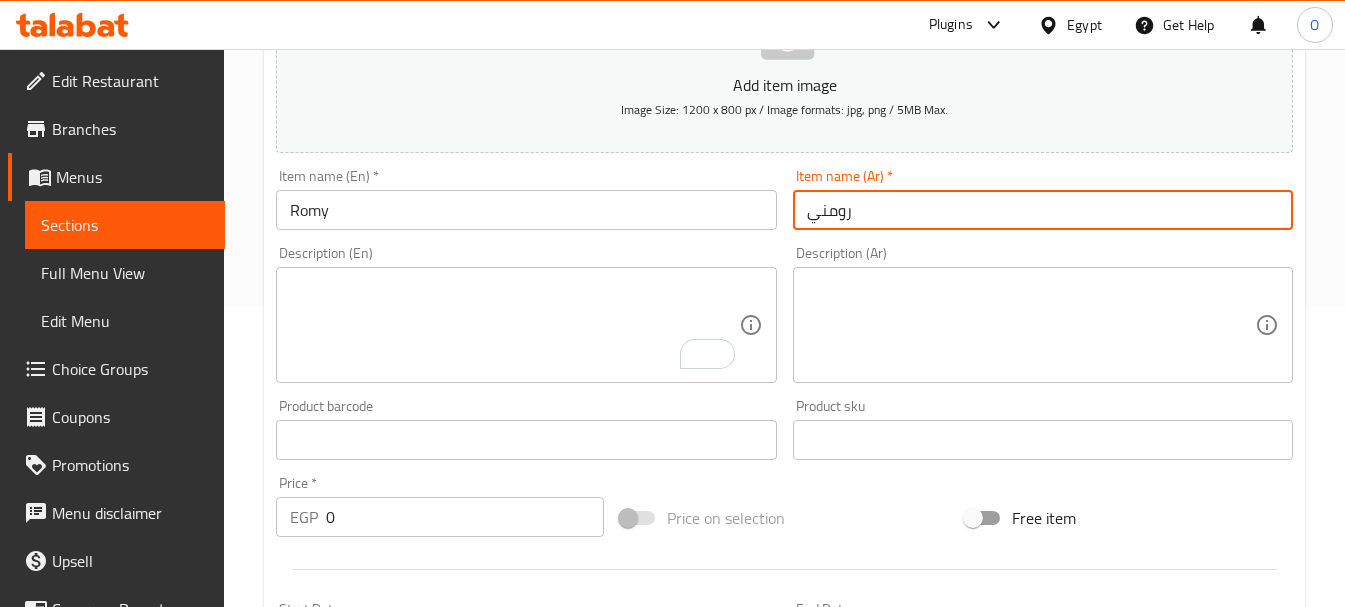 click on "رومني" 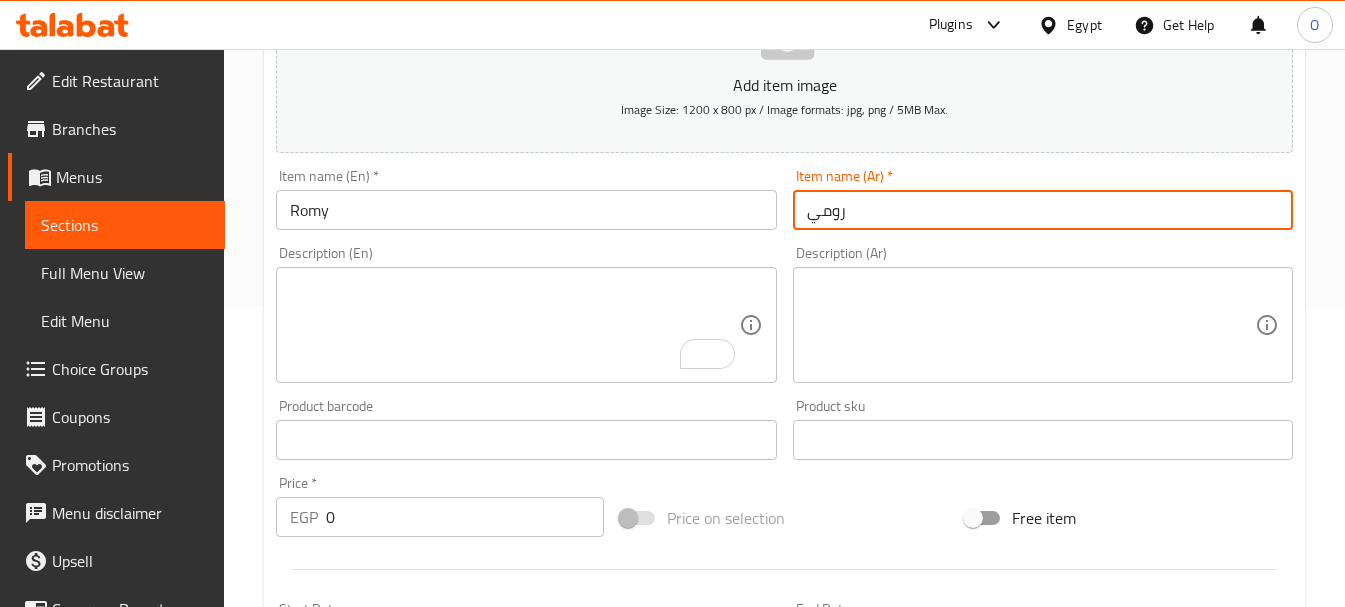 type on "رومي" 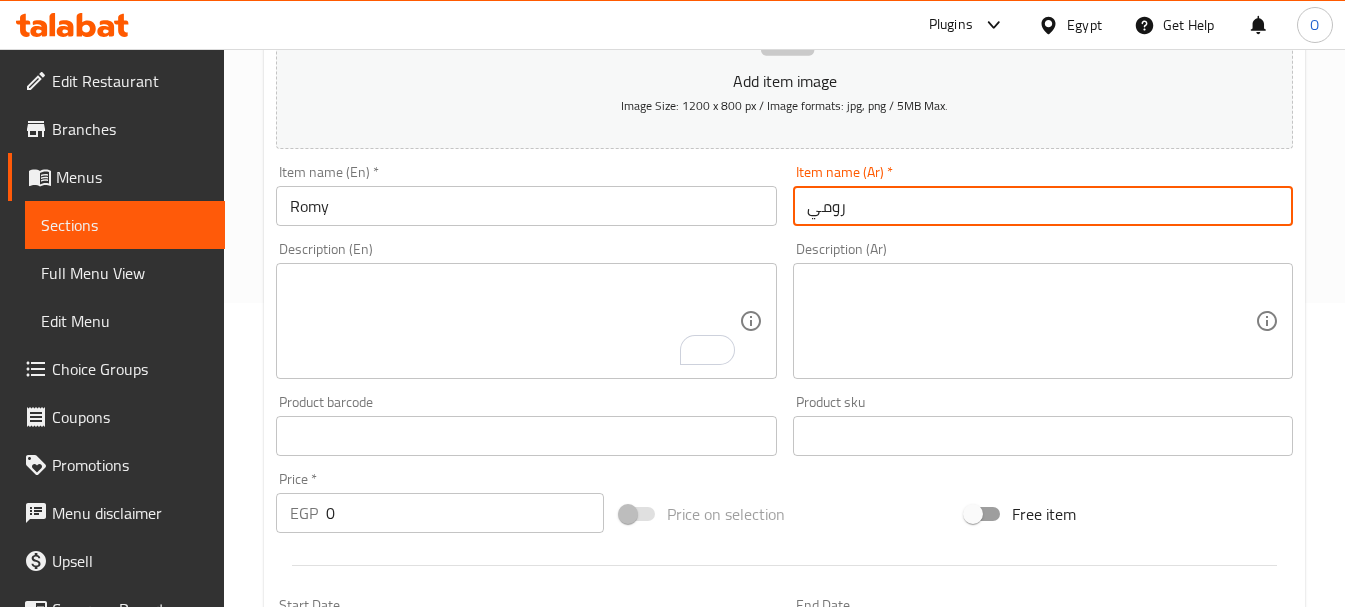 scroll, scrollTop: 600, scrollLeft: 0, axis: vertical 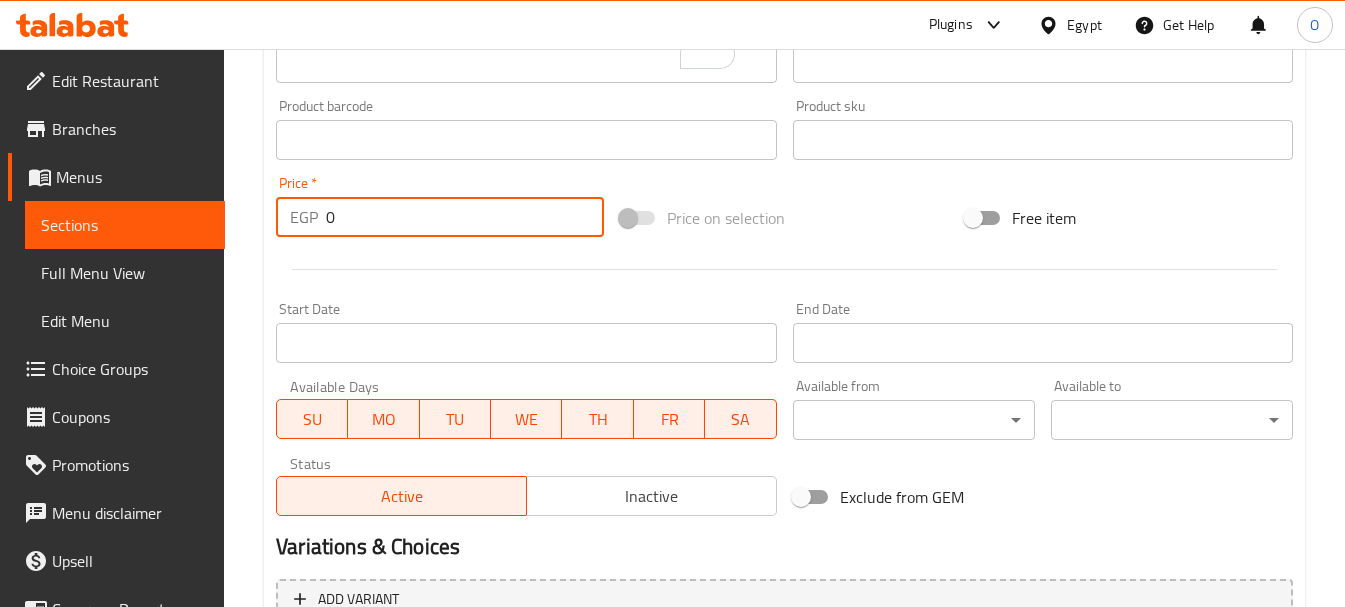drag, startPoint x: 356, startPoint y: 223, endPoint x: 311, endPoint y: 224, distance: 45.01111 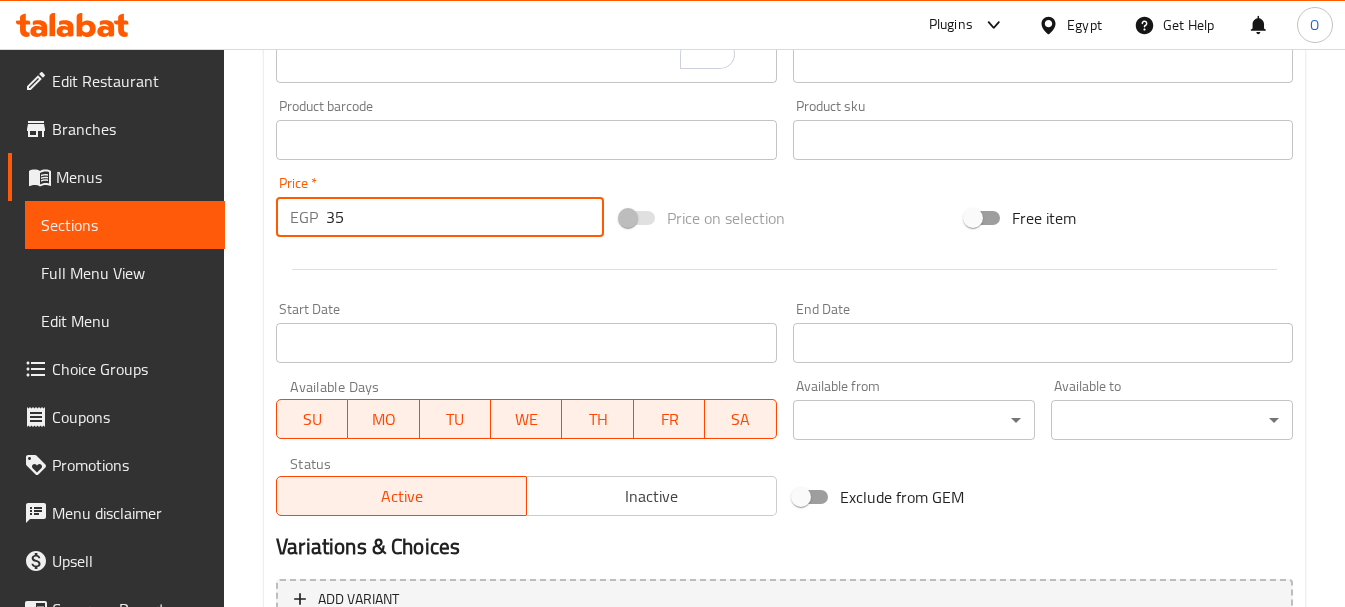 type on "35" 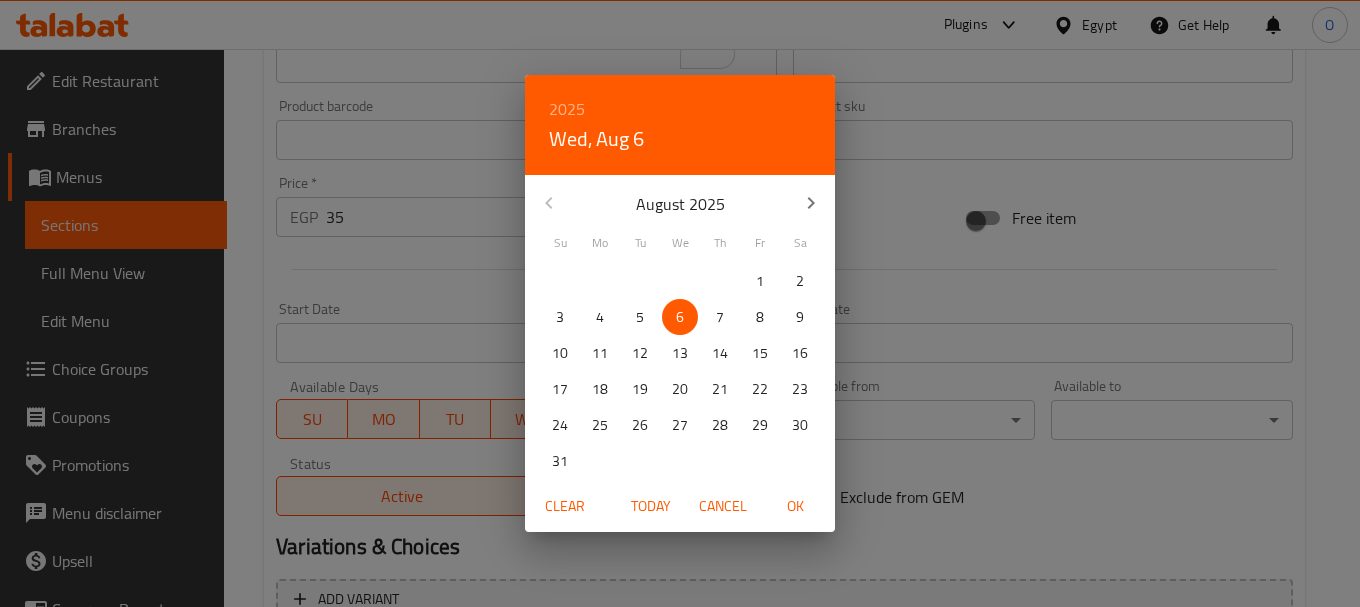 click on "Cancel" 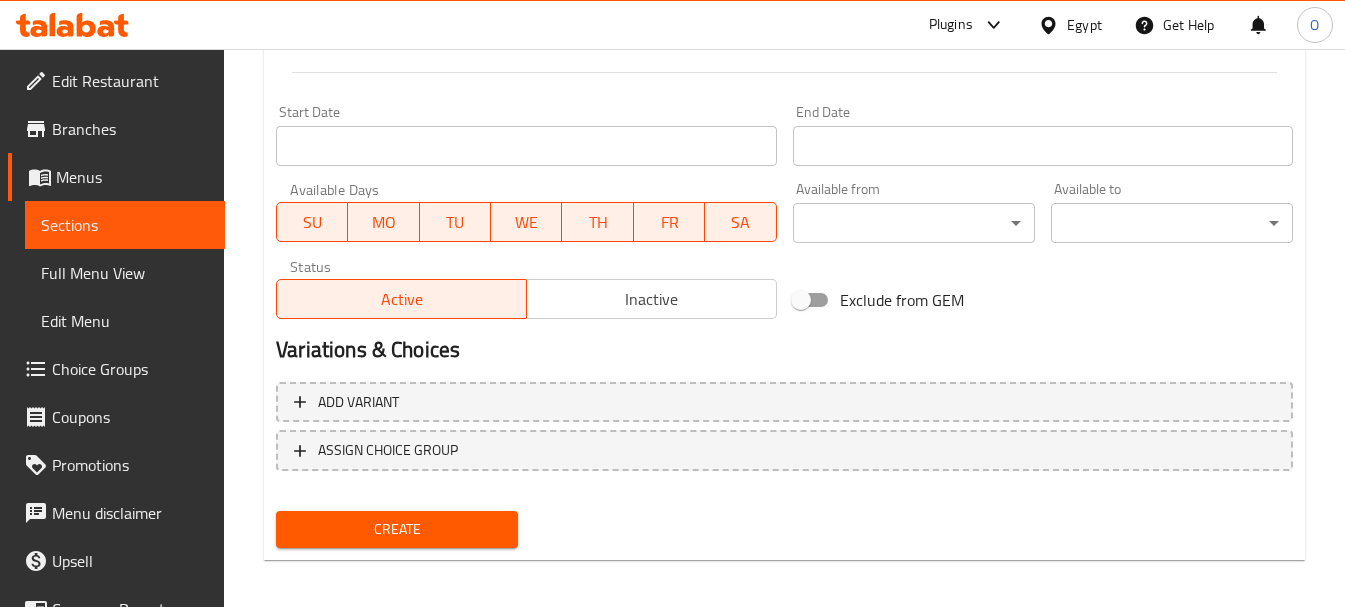 scroll, scrollTop: 806, scrollLeft: 0, axis: vertical 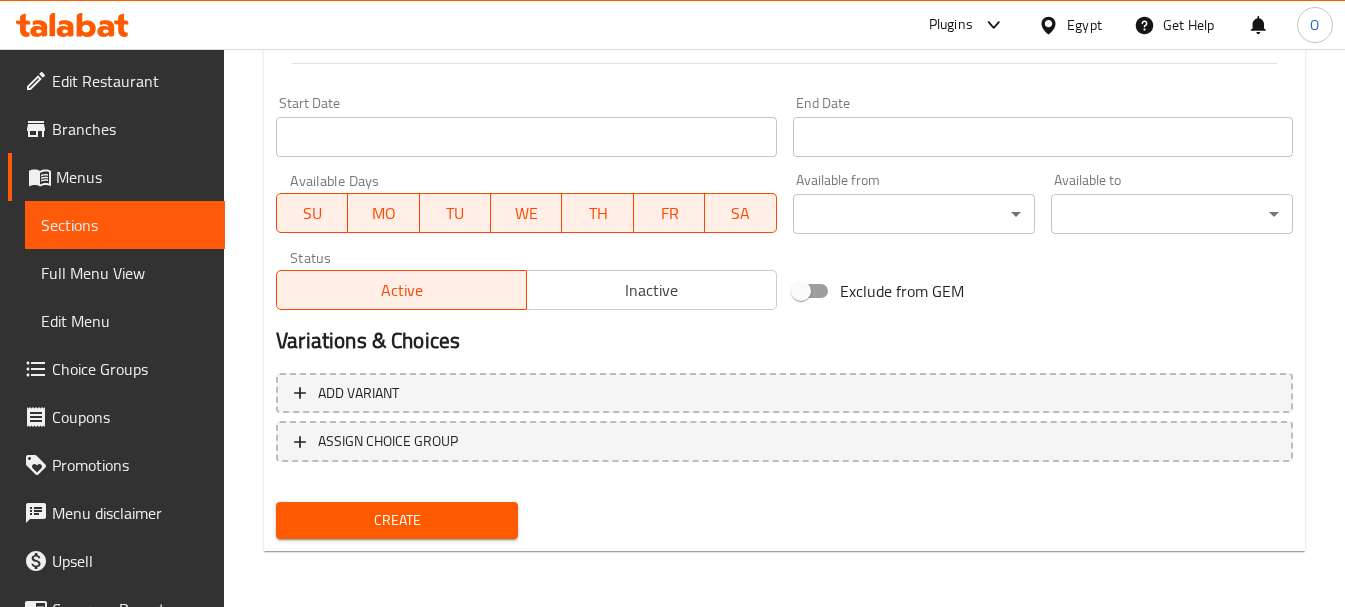 click on "Create" 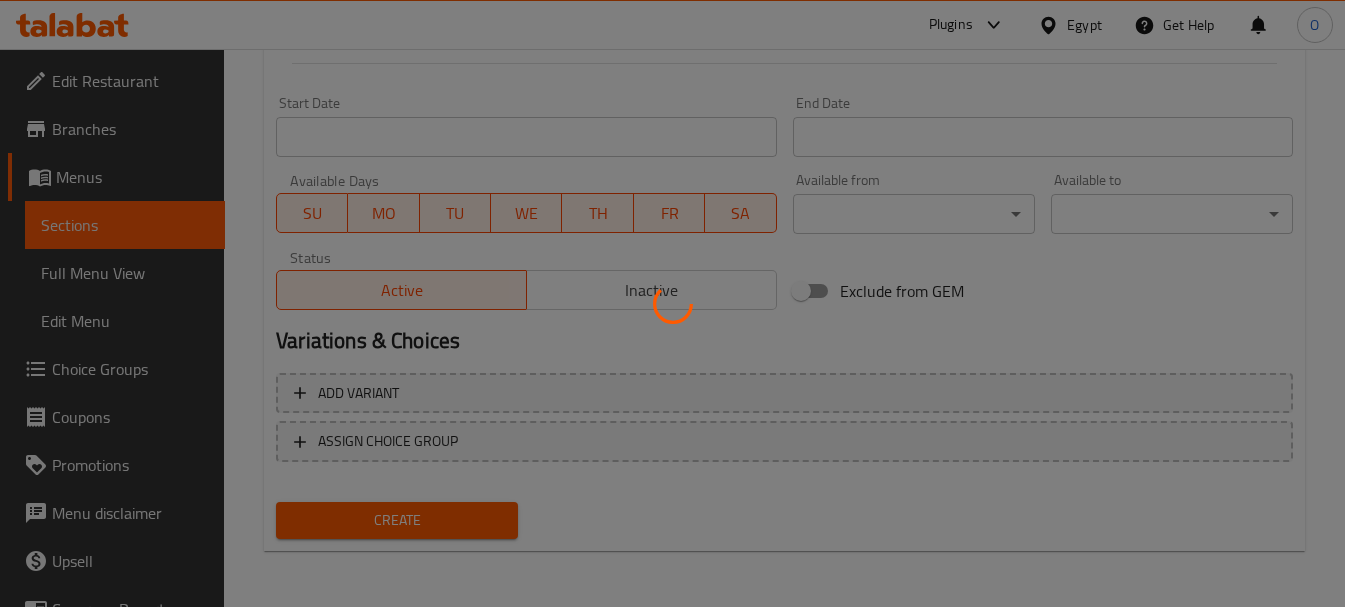type 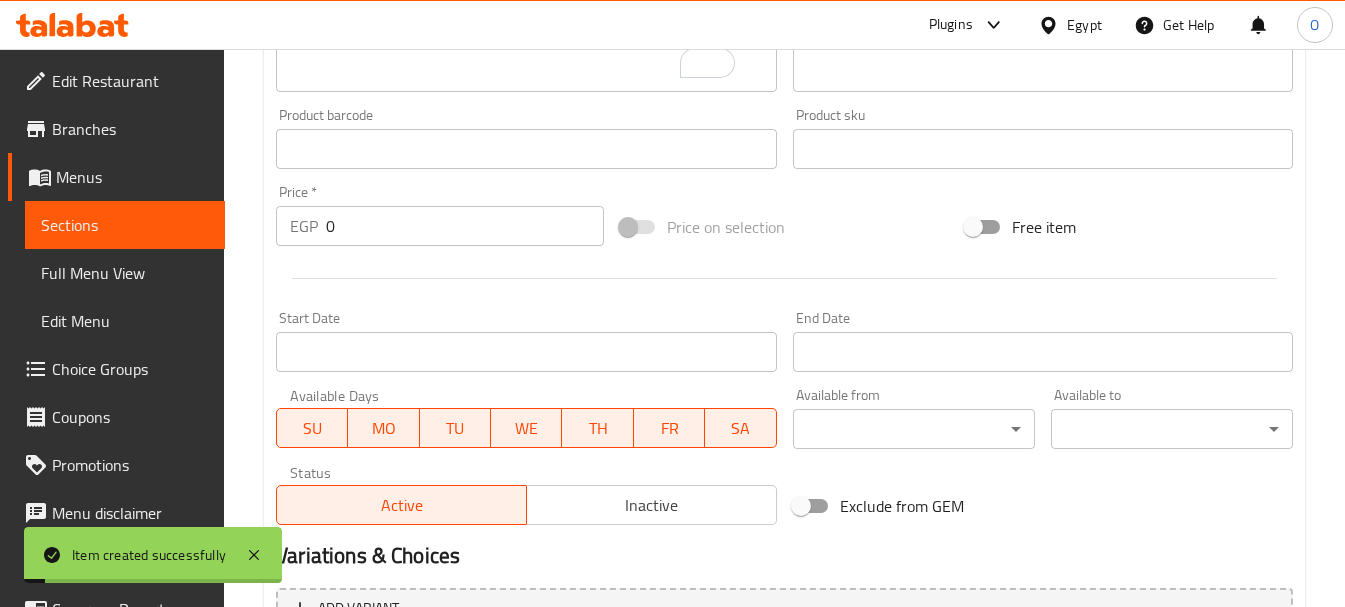 scroll, scrollTop: 306, scrollLeft: 0, axis: vertical 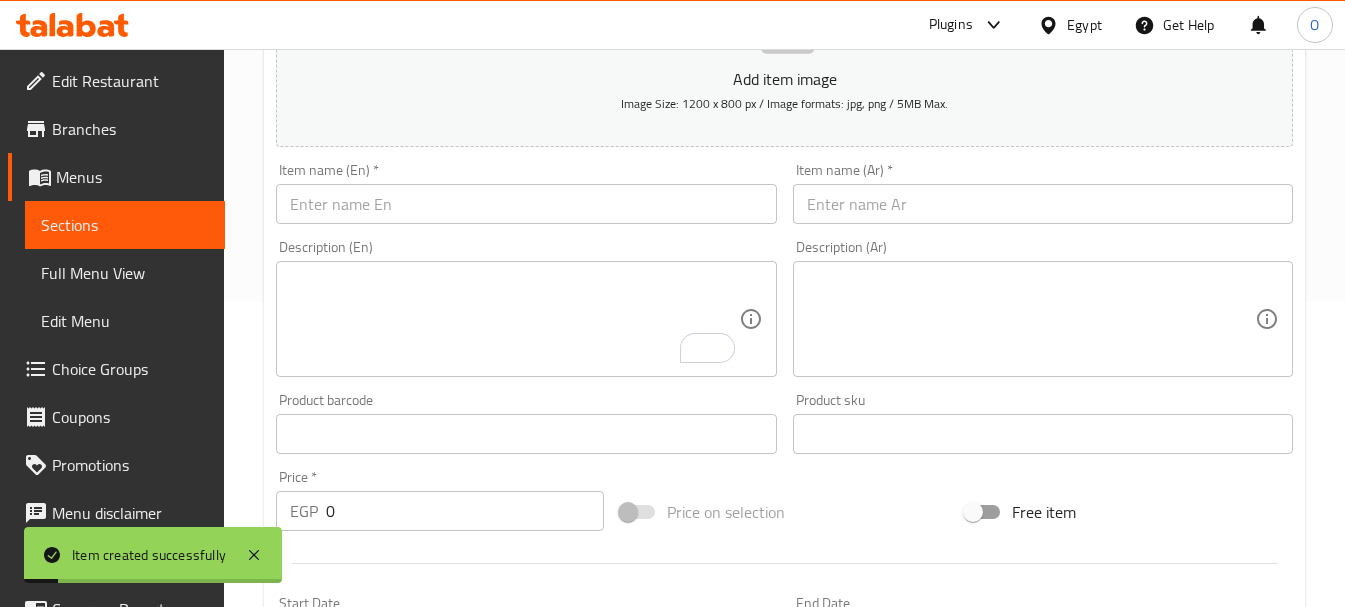 click 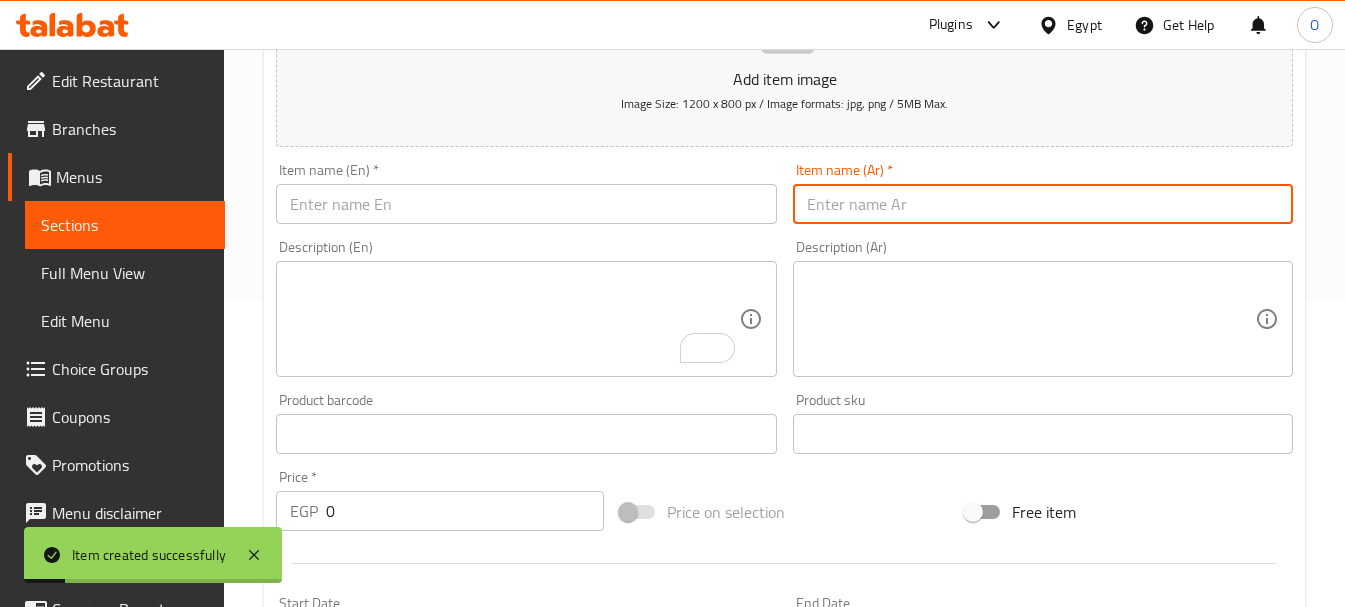 type on "v" 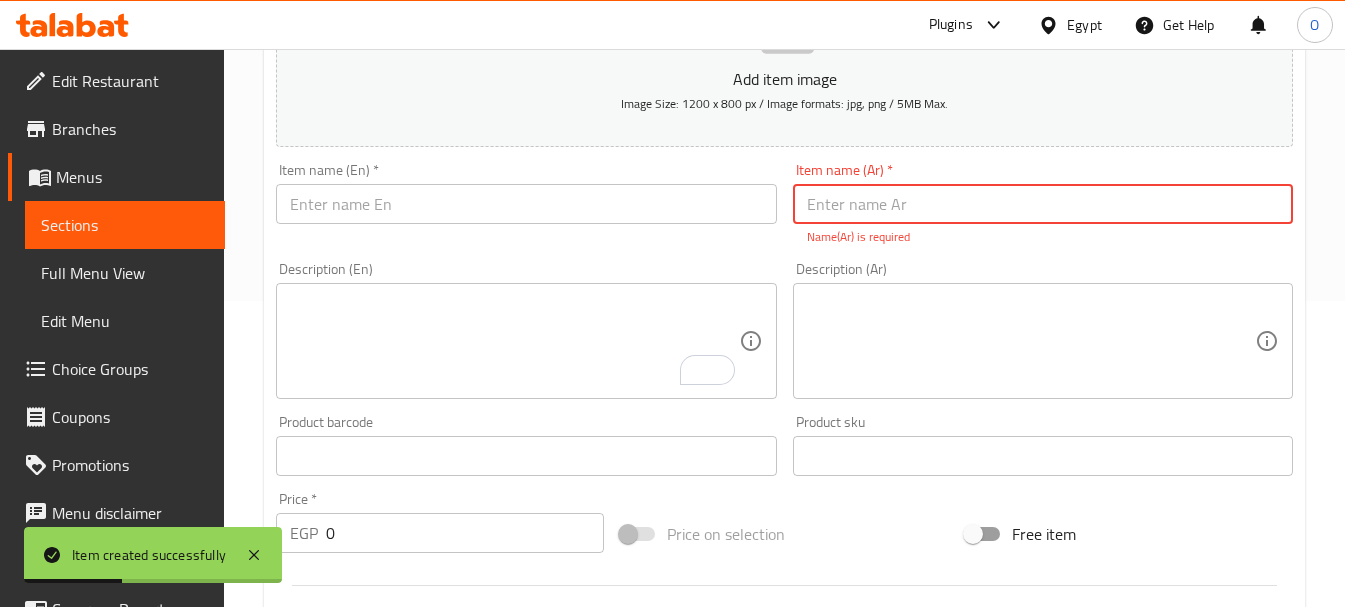 paste on "موتزريللا" 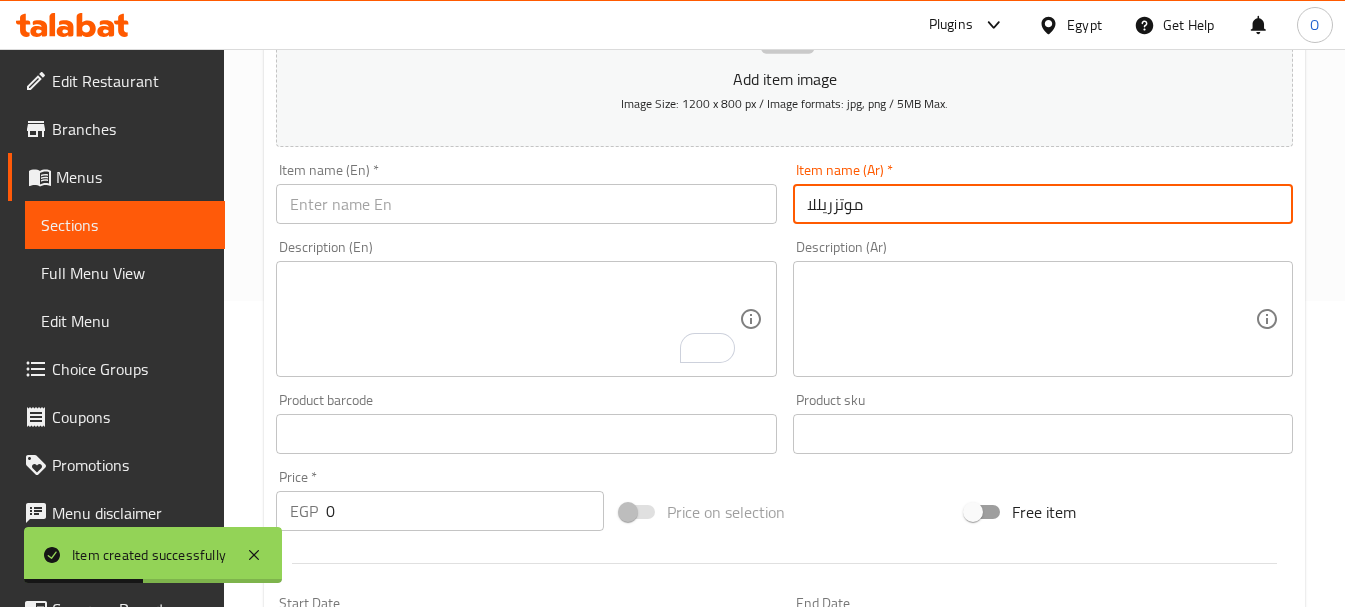 type on "موتزريللا" 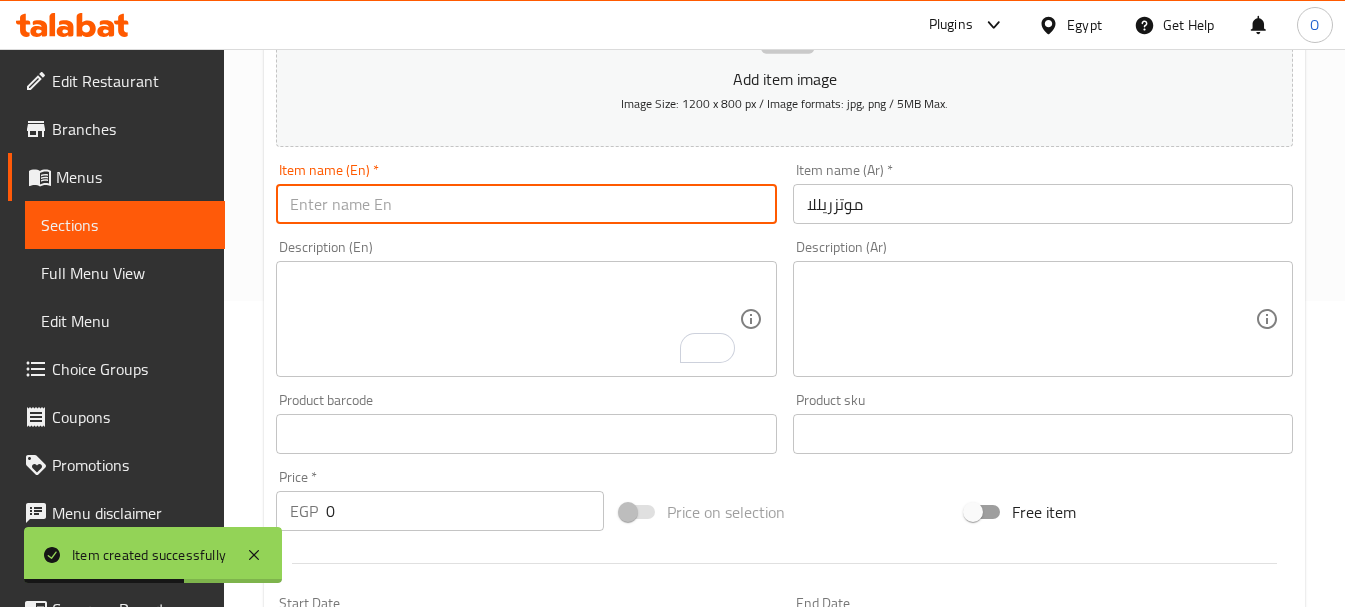 click 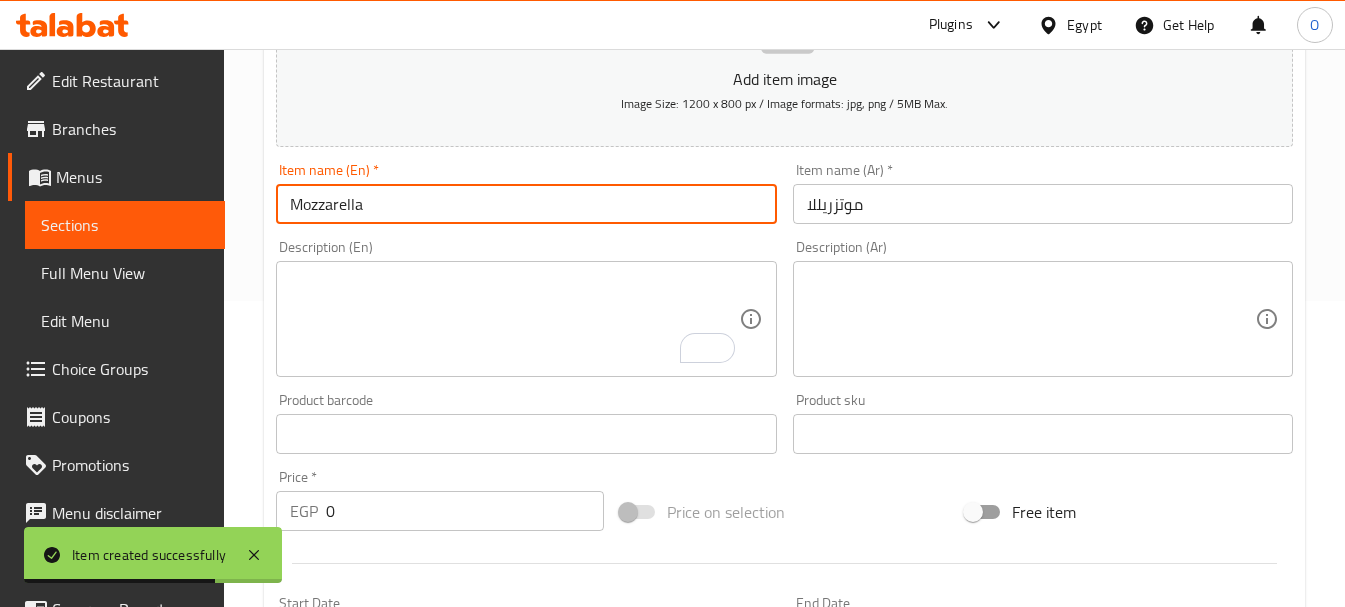 type on "Mozzarella" 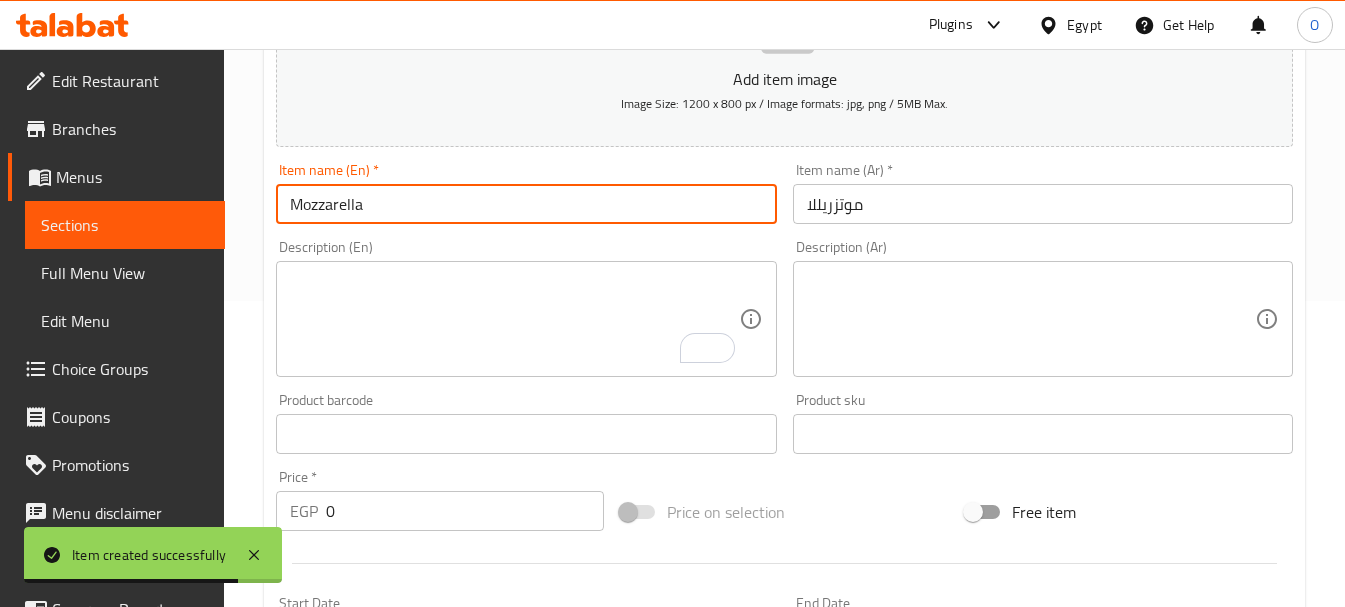 scroll, scrollTop: 306, scrollLeft: 0, axis: vertical 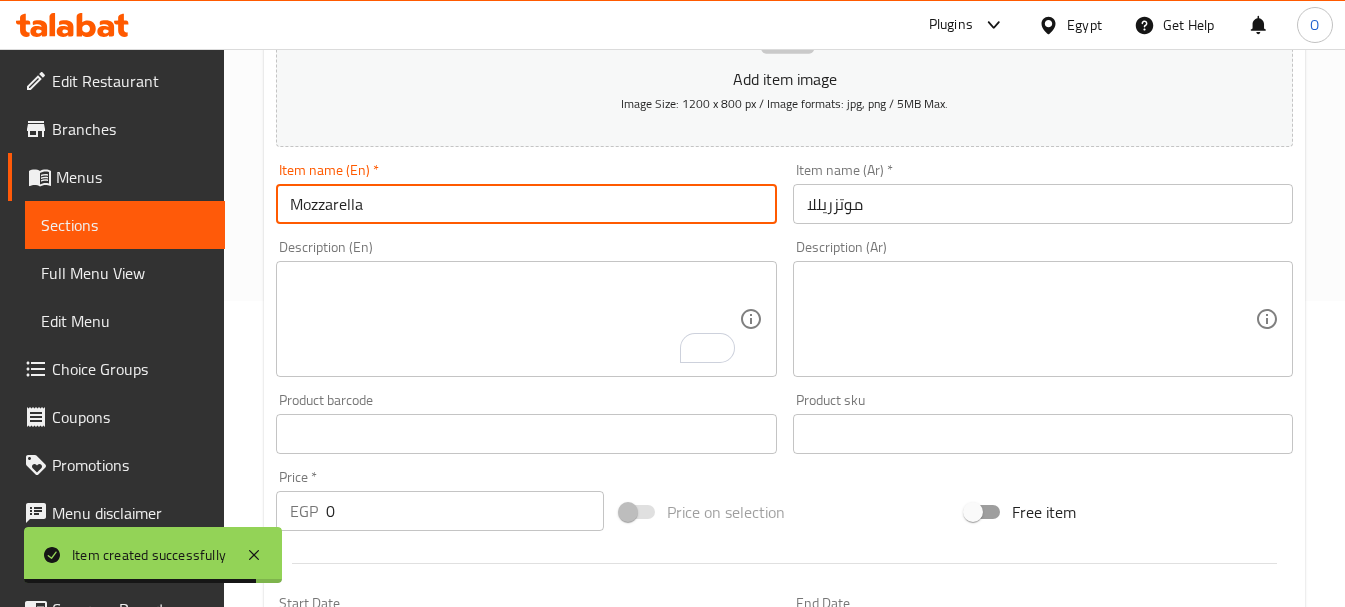 drag, startPoint x: 383, startPoint y: 521, endPoint x: 347, endPoint y: 523, distance: 36.05551 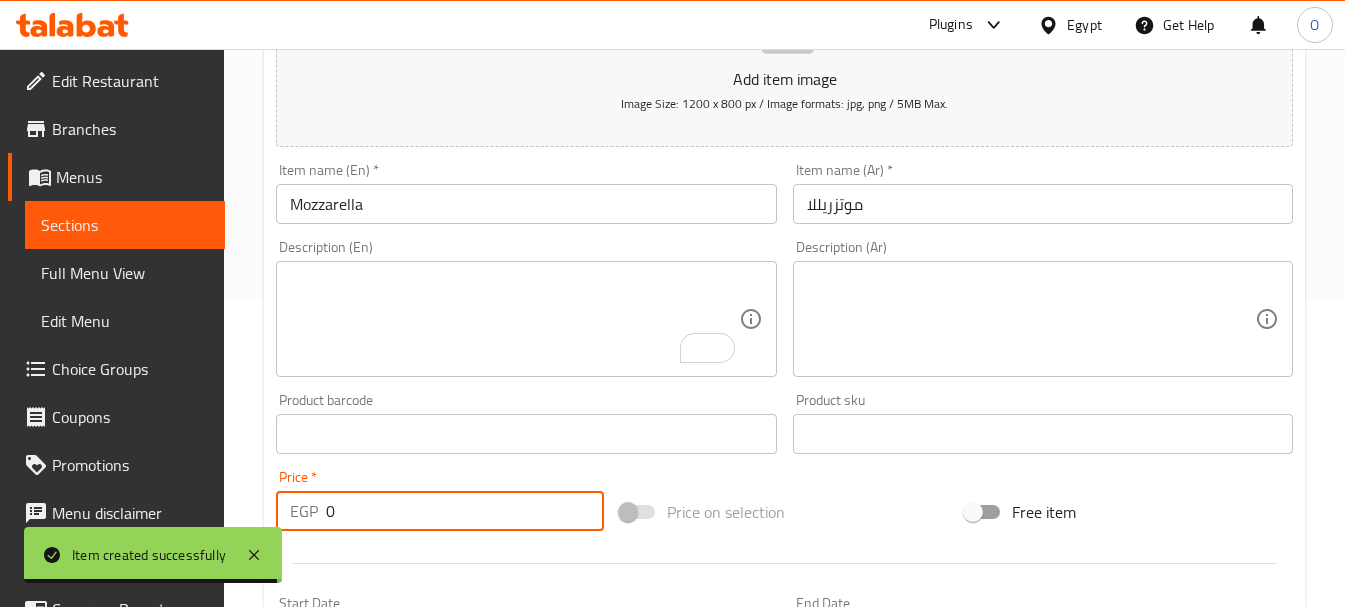 drag, startPoint x: 337, startPoint y: 523, endPoint x: 297, endPoint y: 523, distance: 40 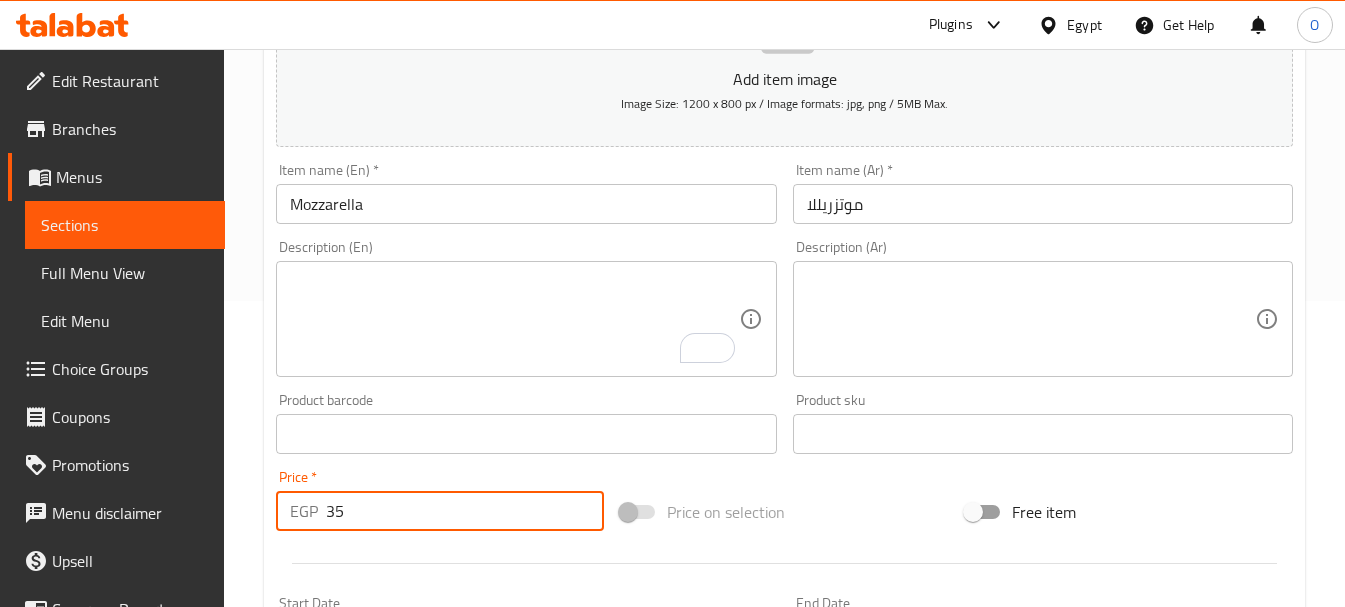 type on "35" 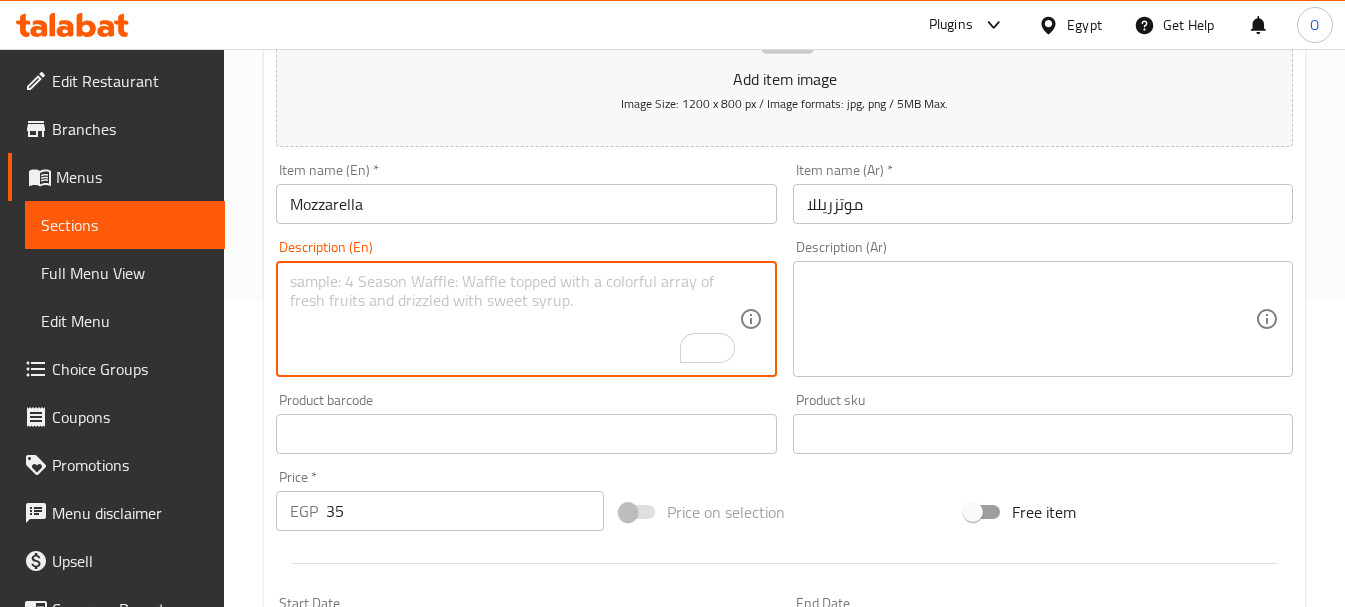 scroll, scrollTop: 806, scrollLeft: 0, axis: vertical 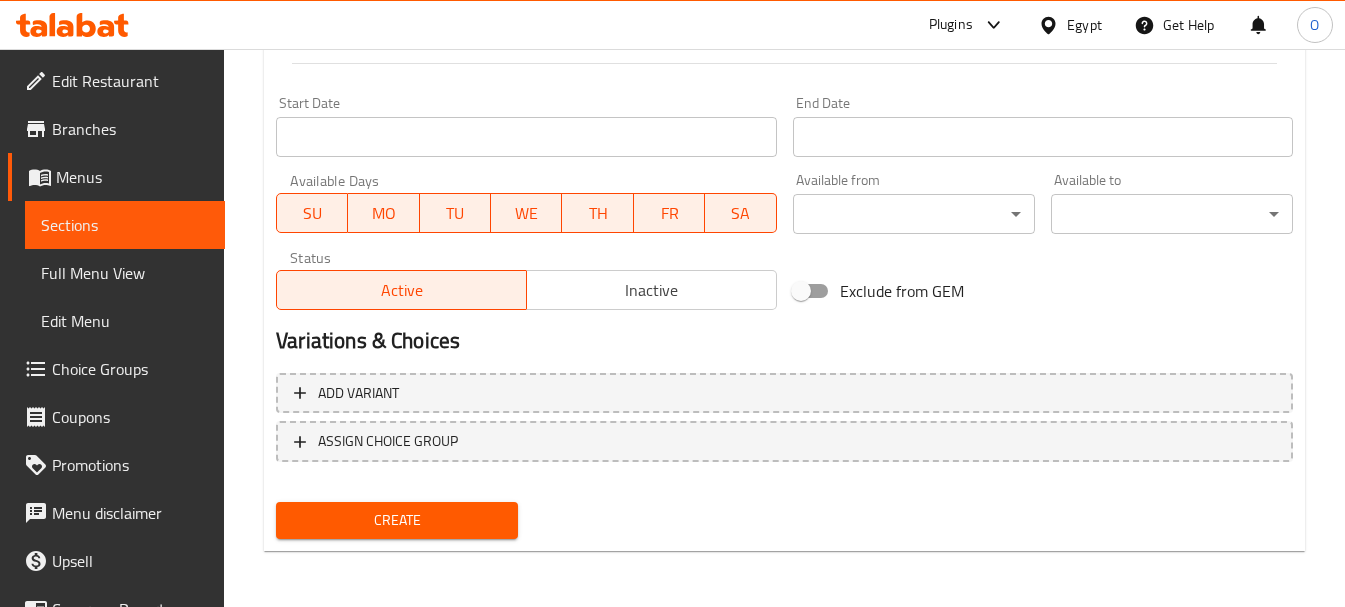 click on "Create" at bounding box center [397, 520] 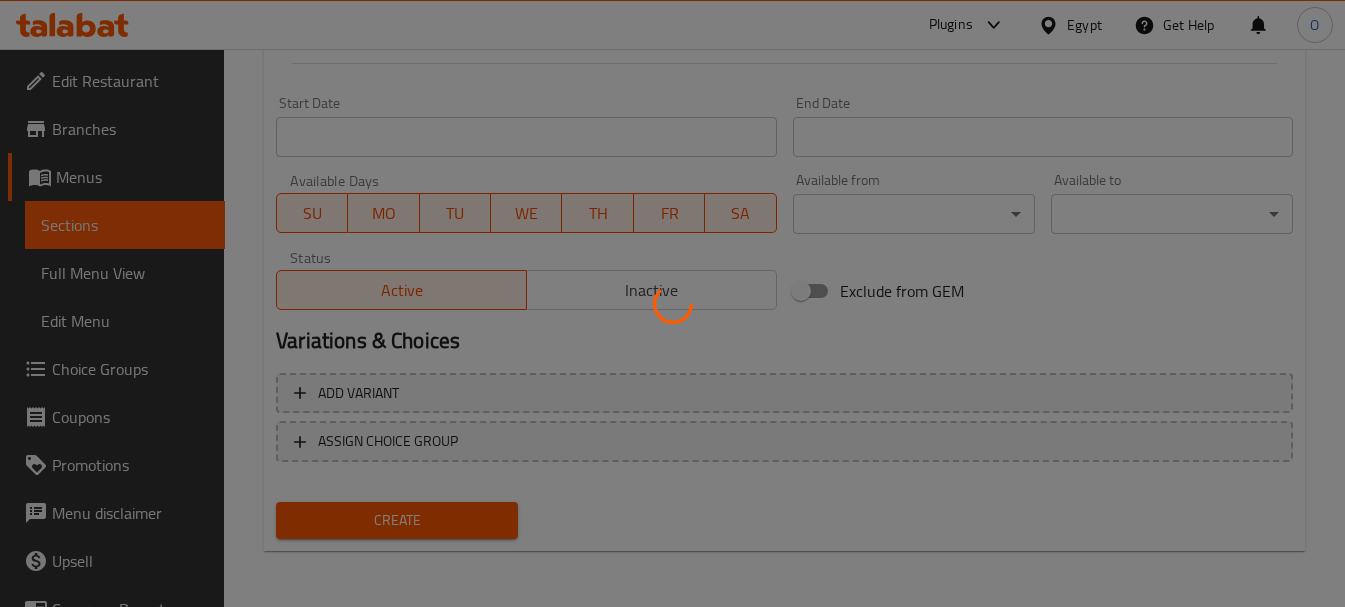 type 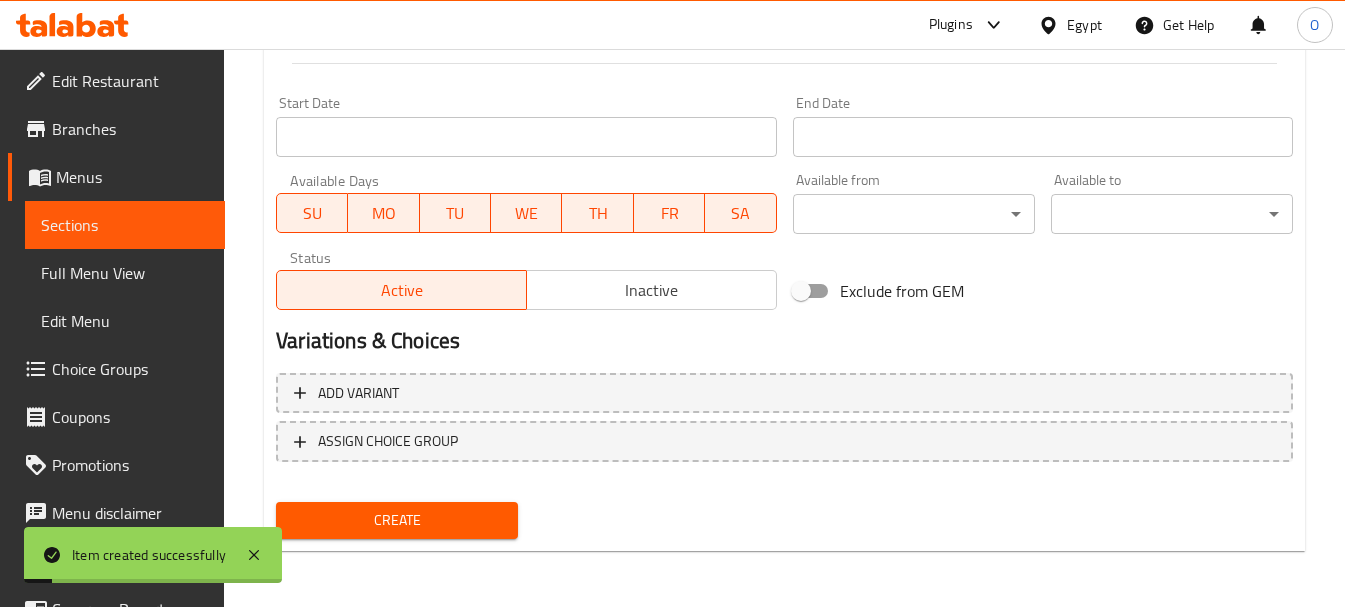 scroll, scrollTop: 306, scrollLeft: 0, axis: vertical 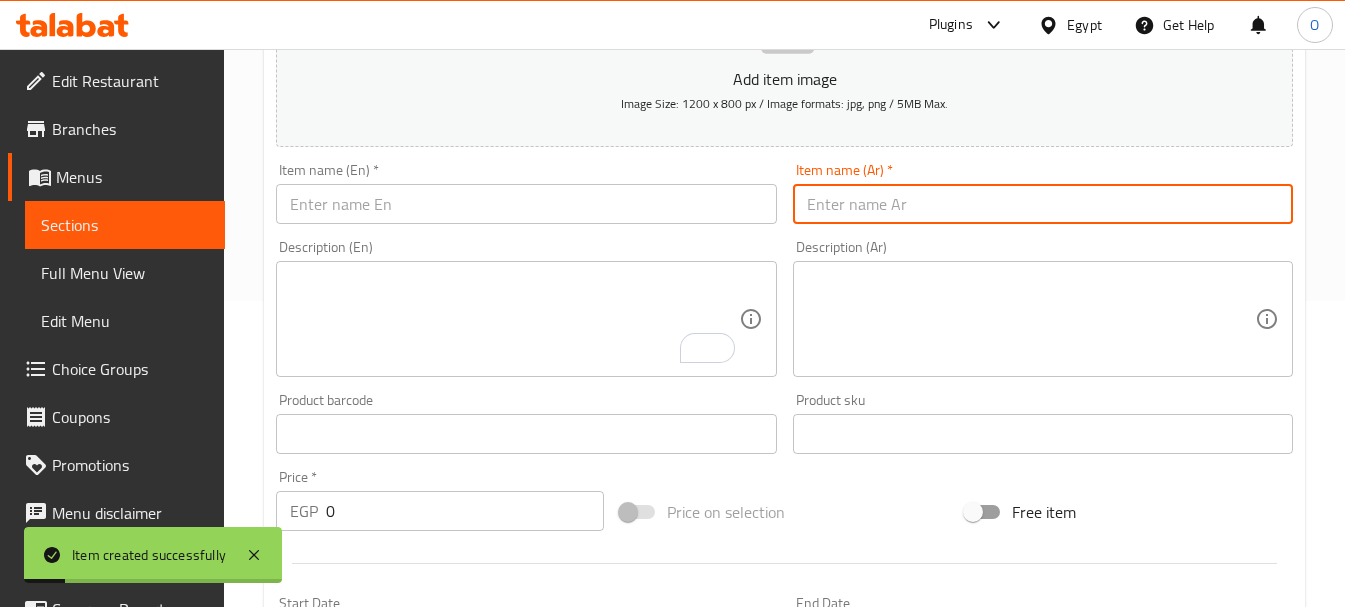 click at bounding box center [1043, 204] 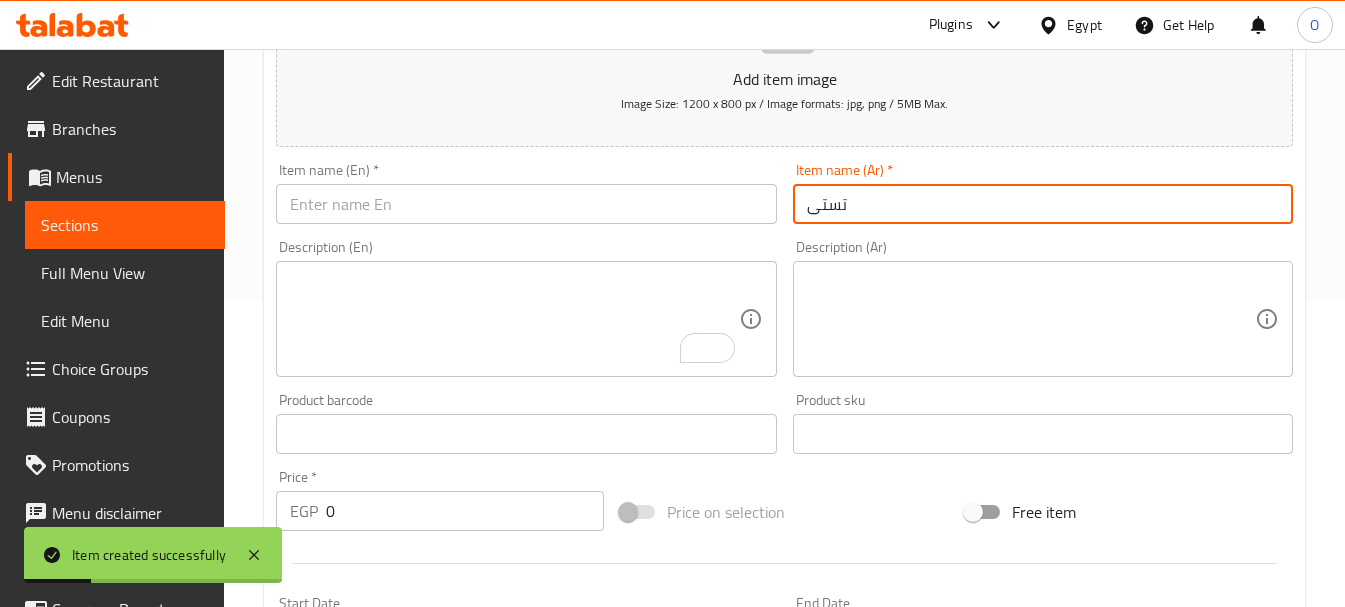 type on "تستى" 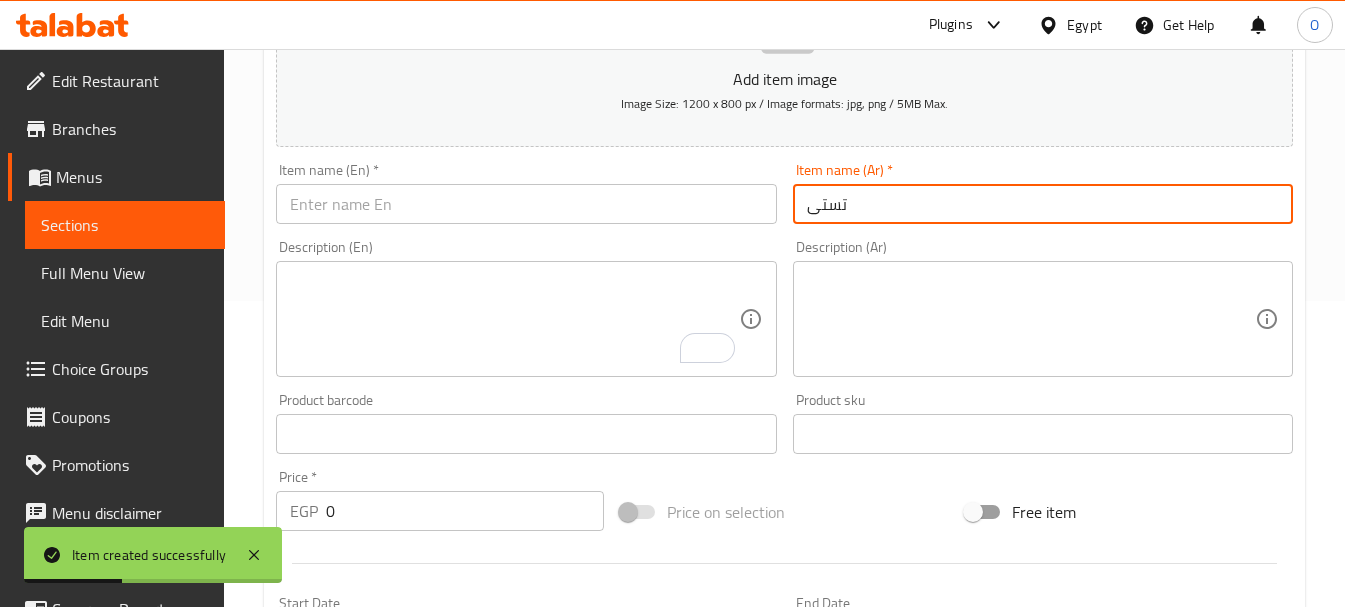 click at bounding box center (526, 204) 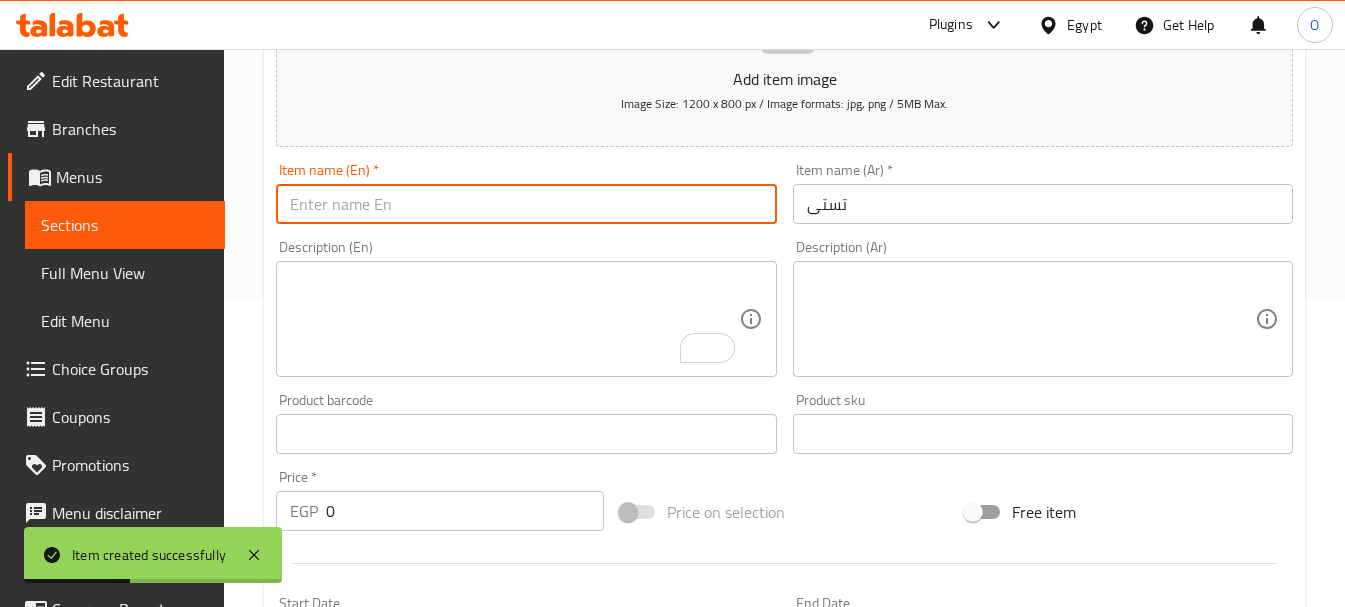 paste on "Test" 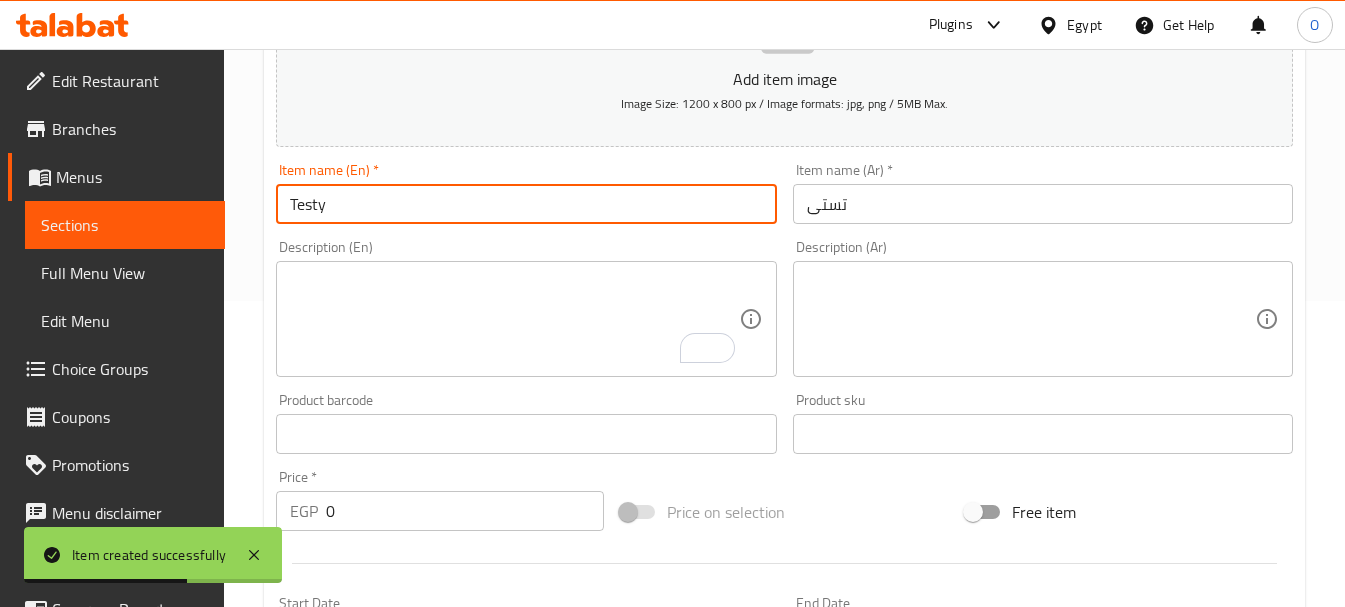click on "Testy" at bounding box center (526, 204) 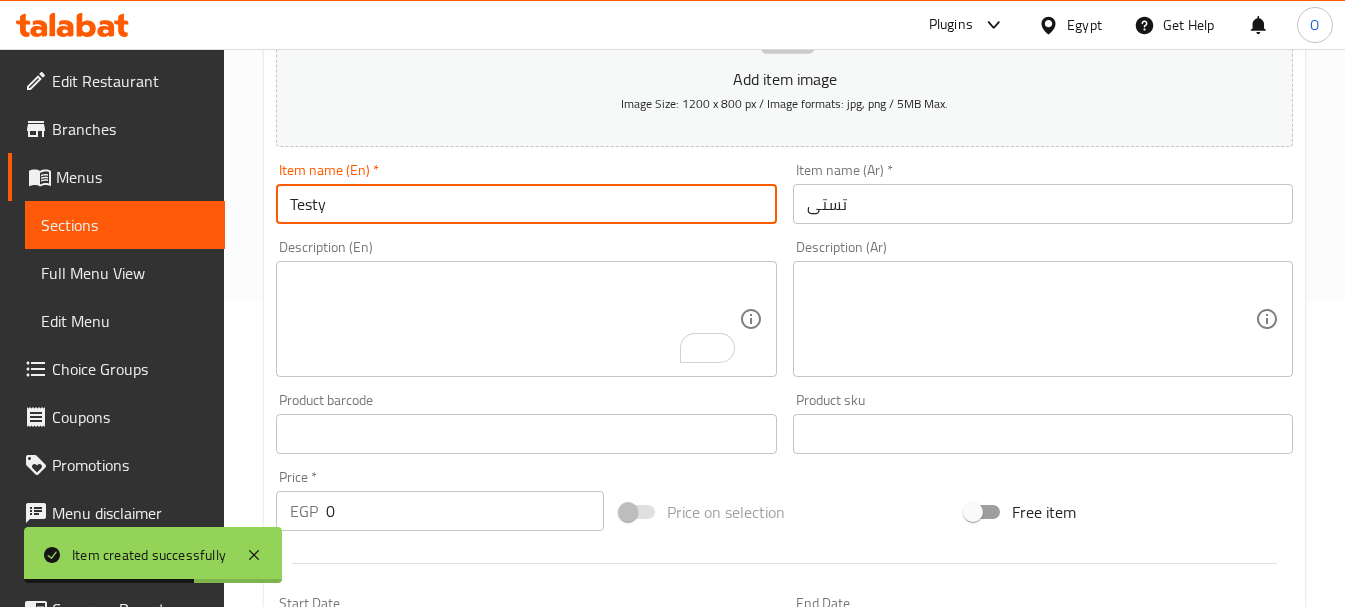 click on "Testy" at bounding box center (526, 204) 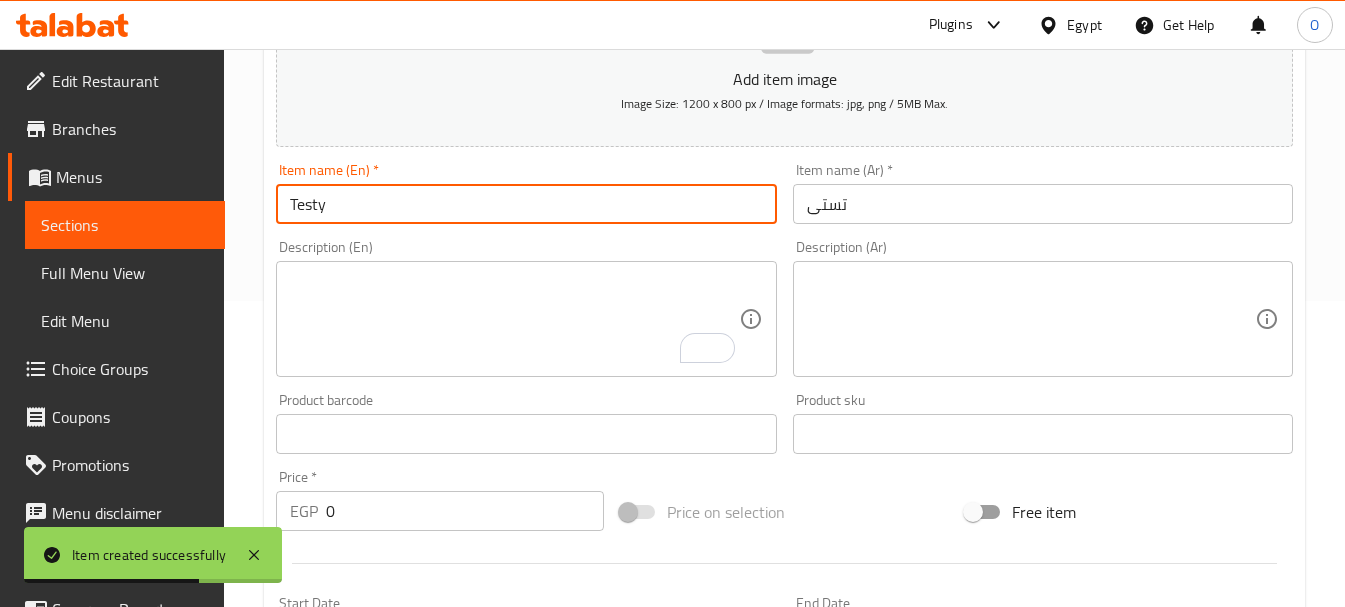 click on "Testy" at bounding box center (526, 204) 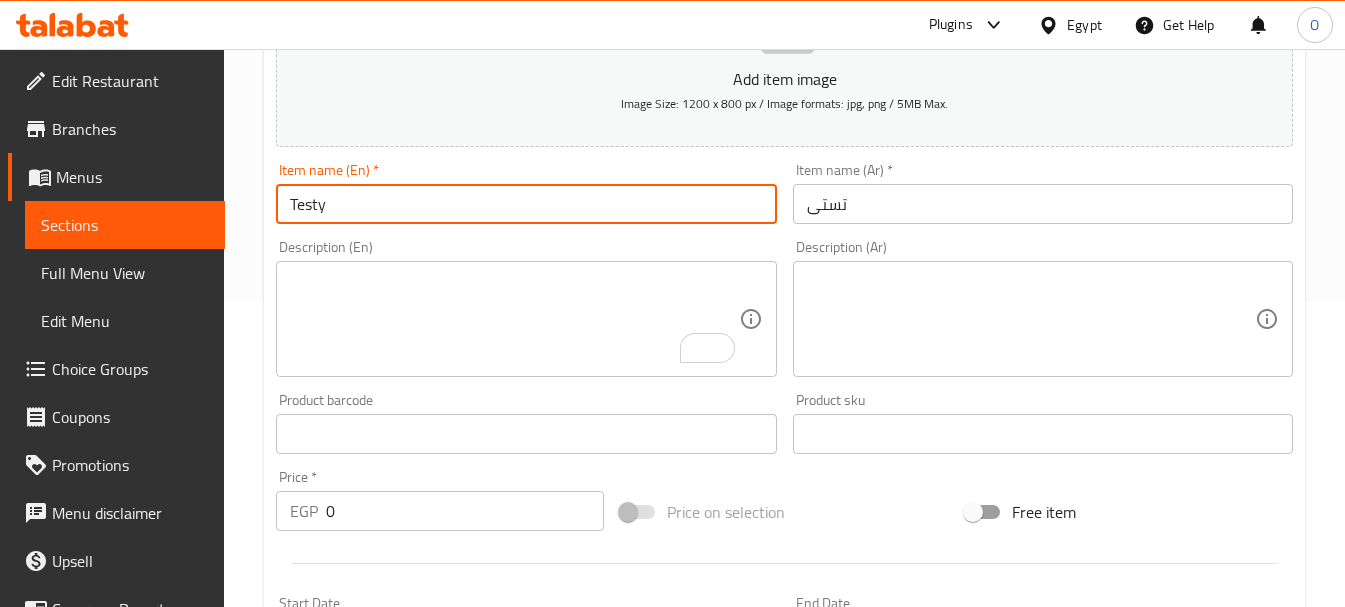 click on "Testy" at bounding box center (526, 204) 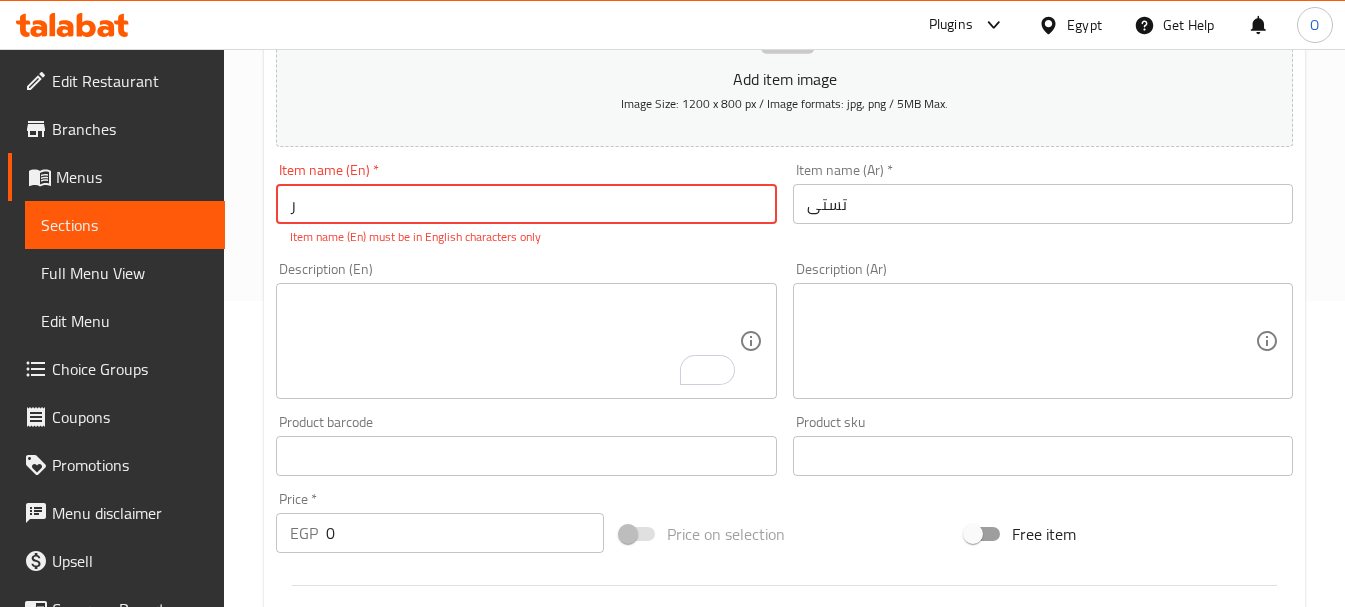 click on "ر" at bounding box center (526, 204) 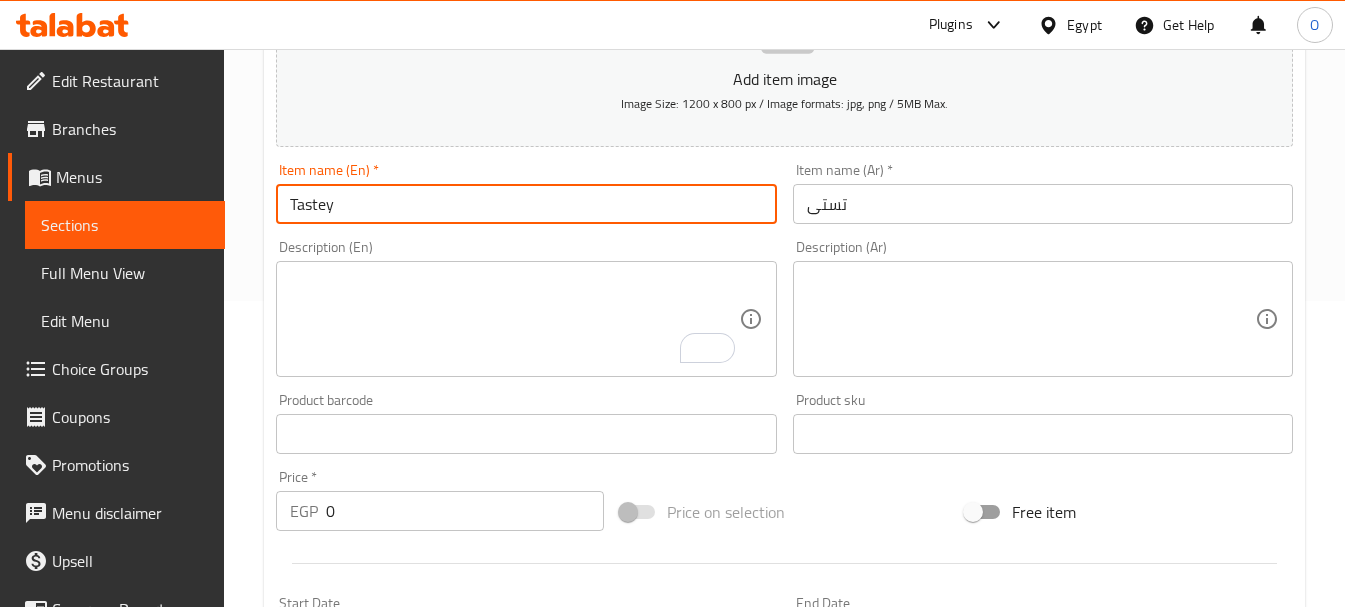 type on "Tastey" 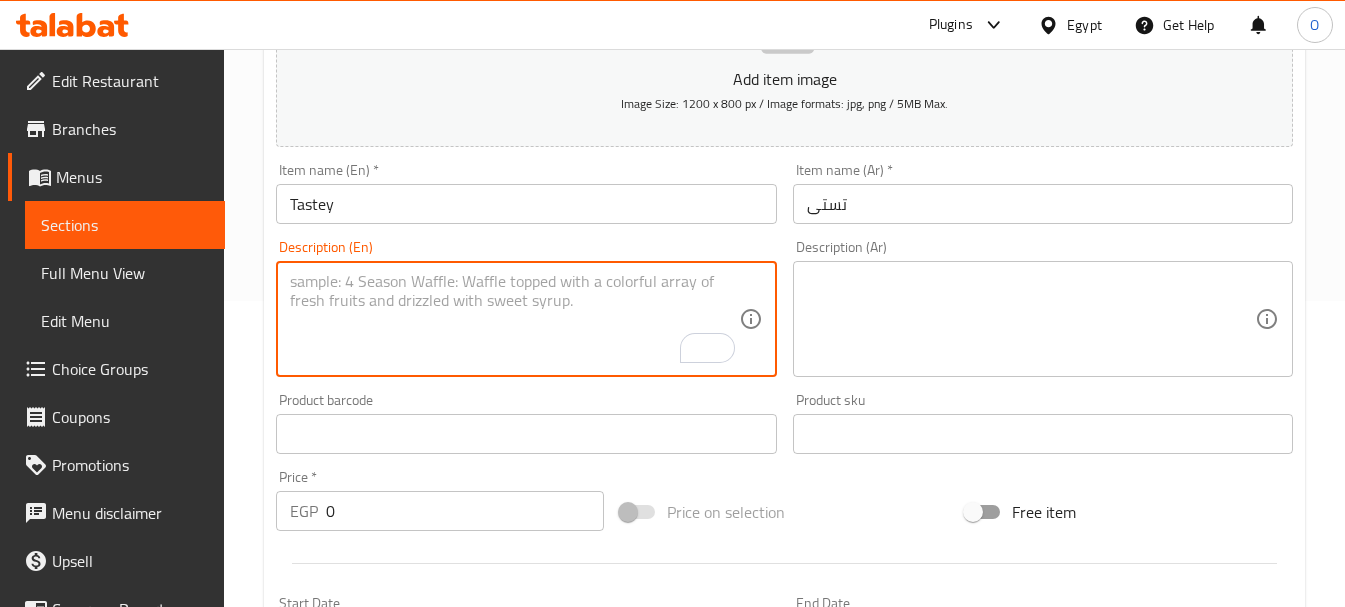 drag, startPoint x: 348, startPoint y: 502, endPoint x: 293, endPoint y: 511, distance: 55.7315 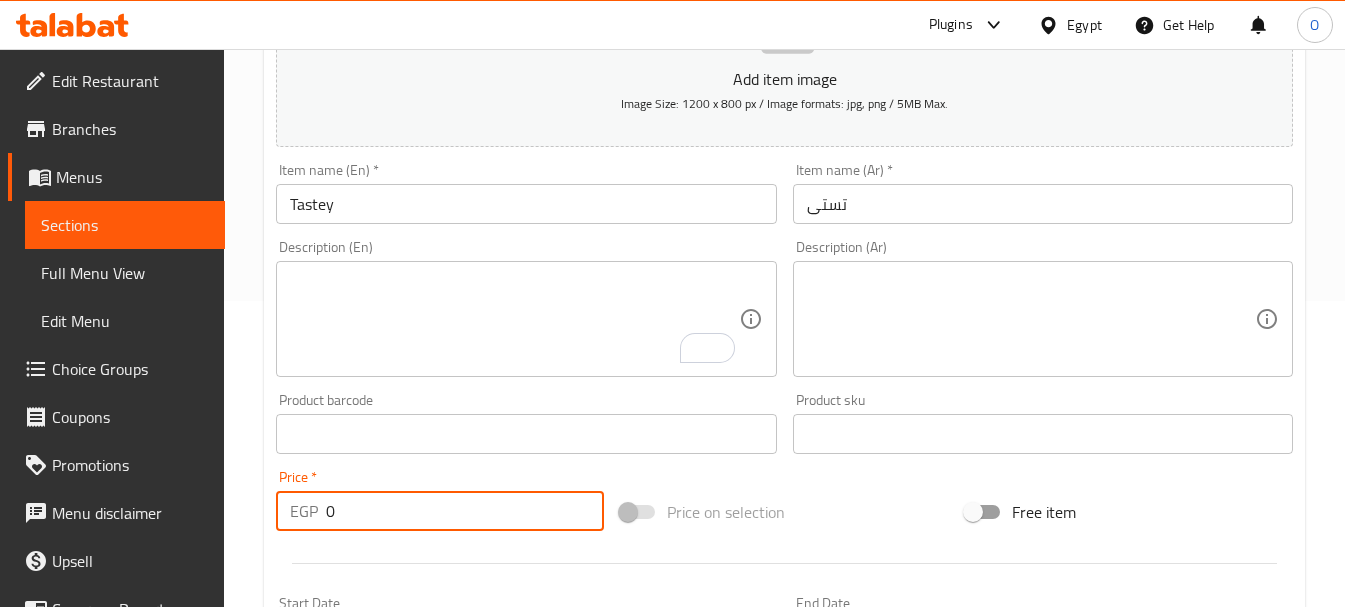 paste on "35" 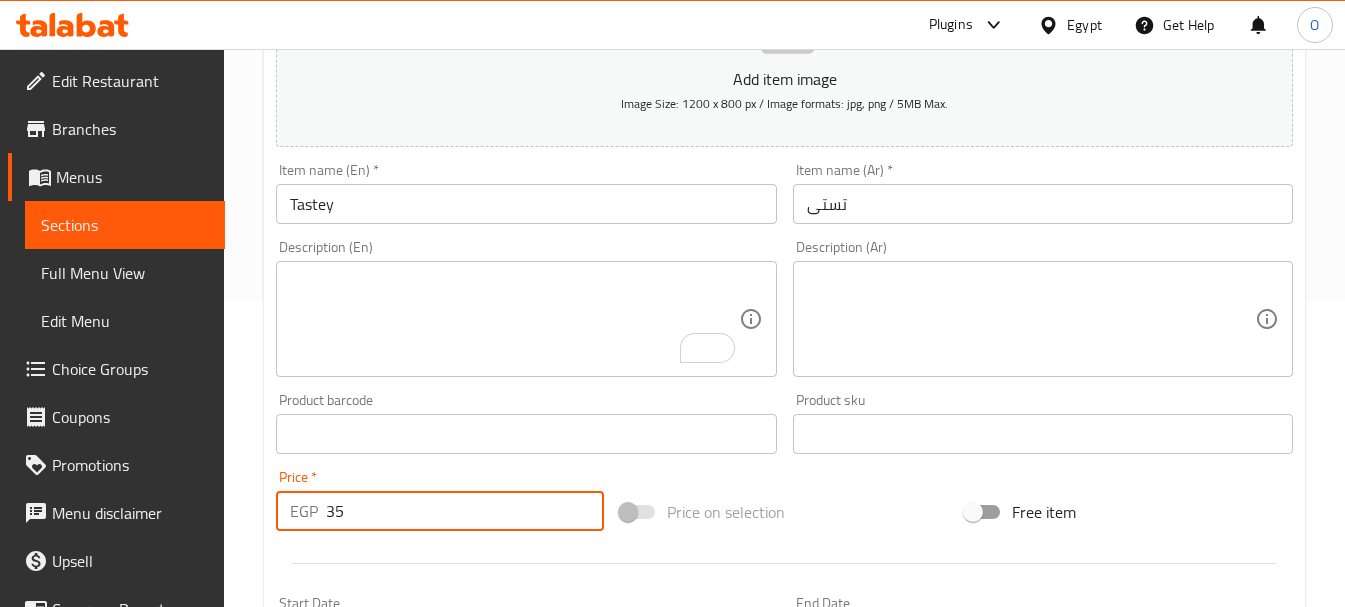 type on "35" 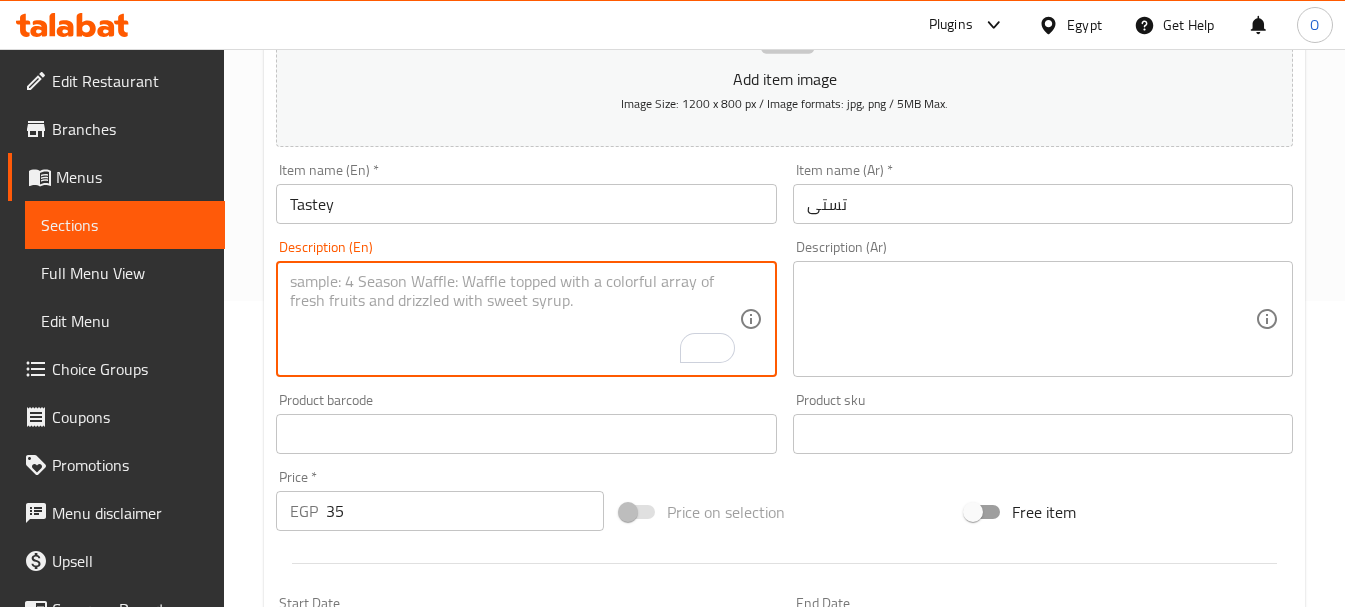 click at bounding box center [514, 319] 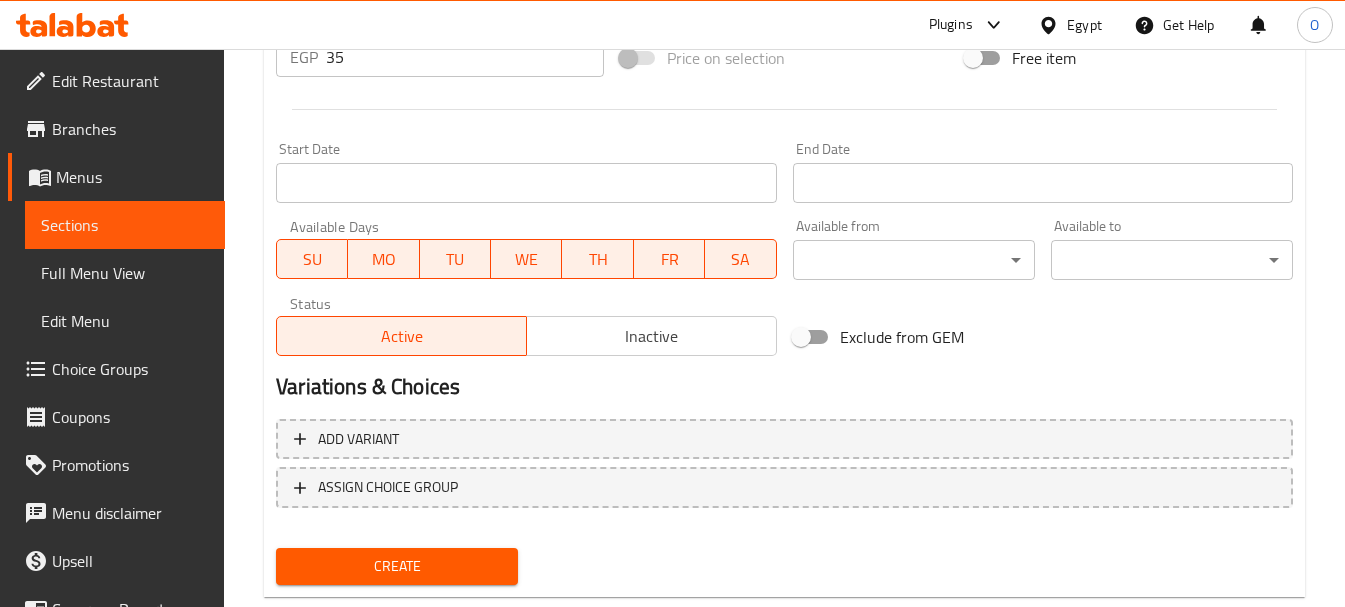 scroll, scrollTop: 806, scrollLeft: 0, axis: vertical 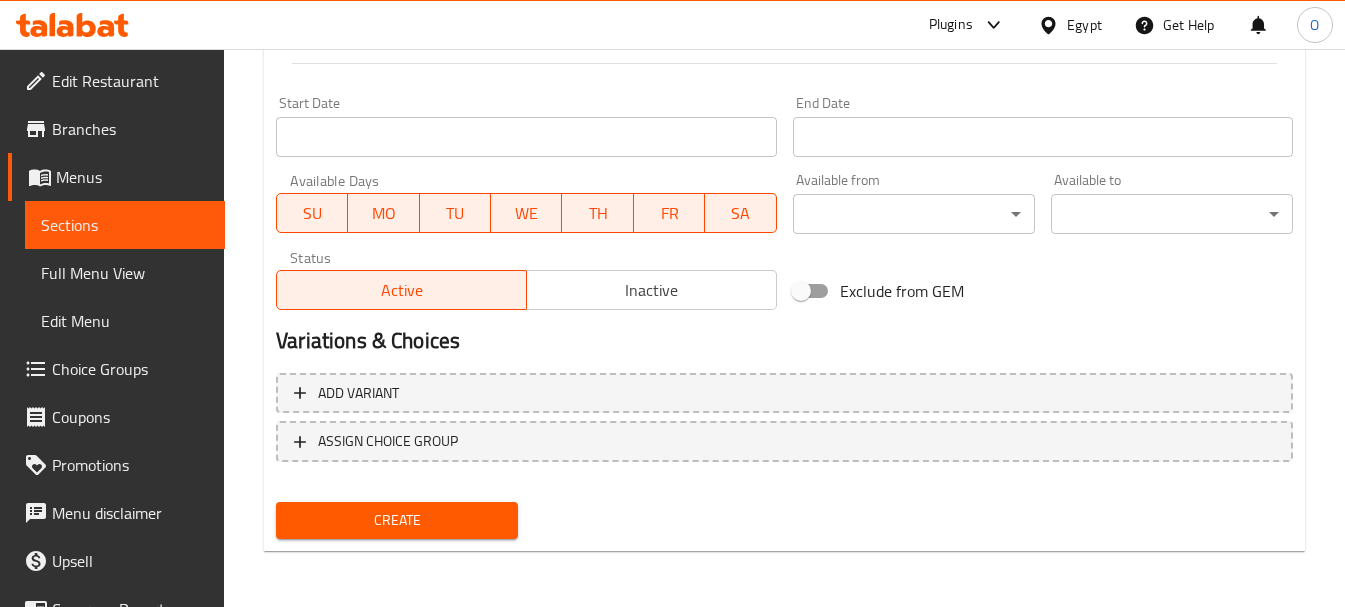 click on "Create" at bounding box center [397, 520] 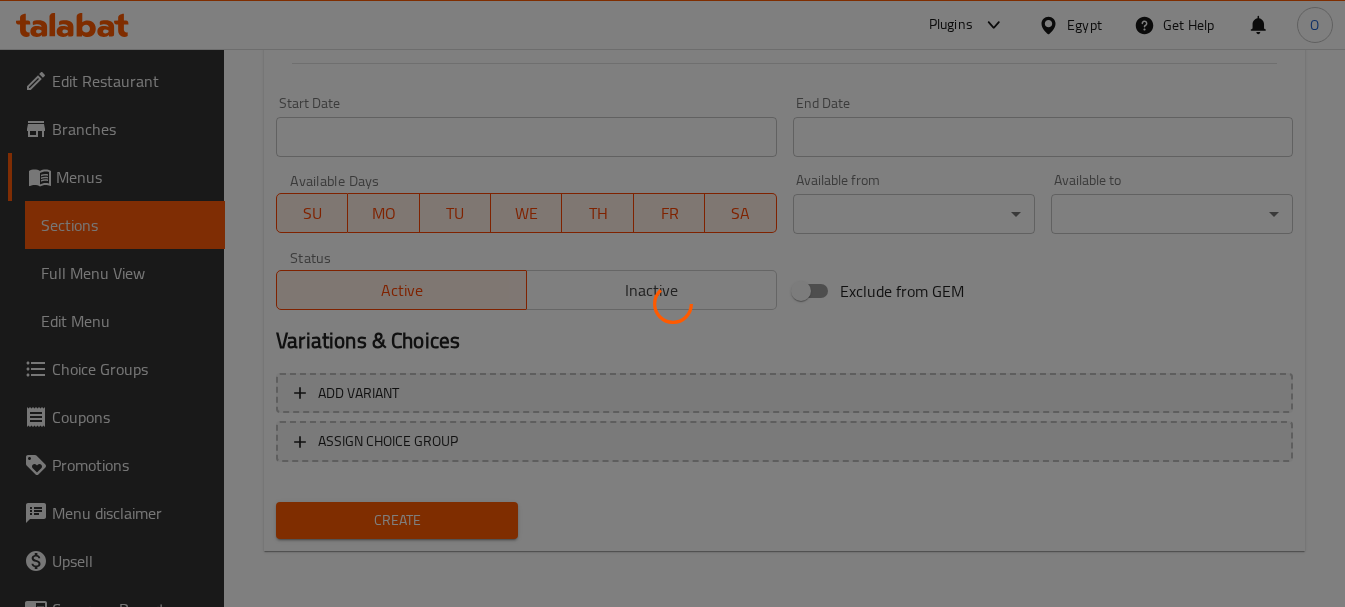 type 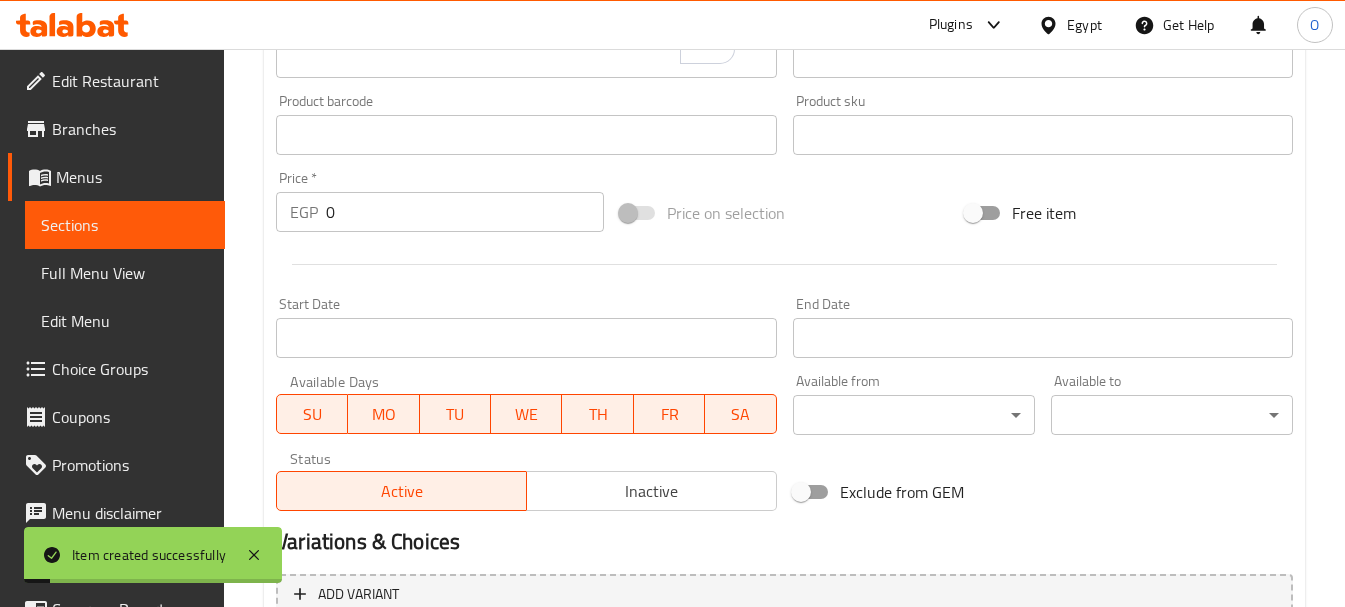 scroll, scrollTop: 406, scrollLeft: 0, axis: vertical 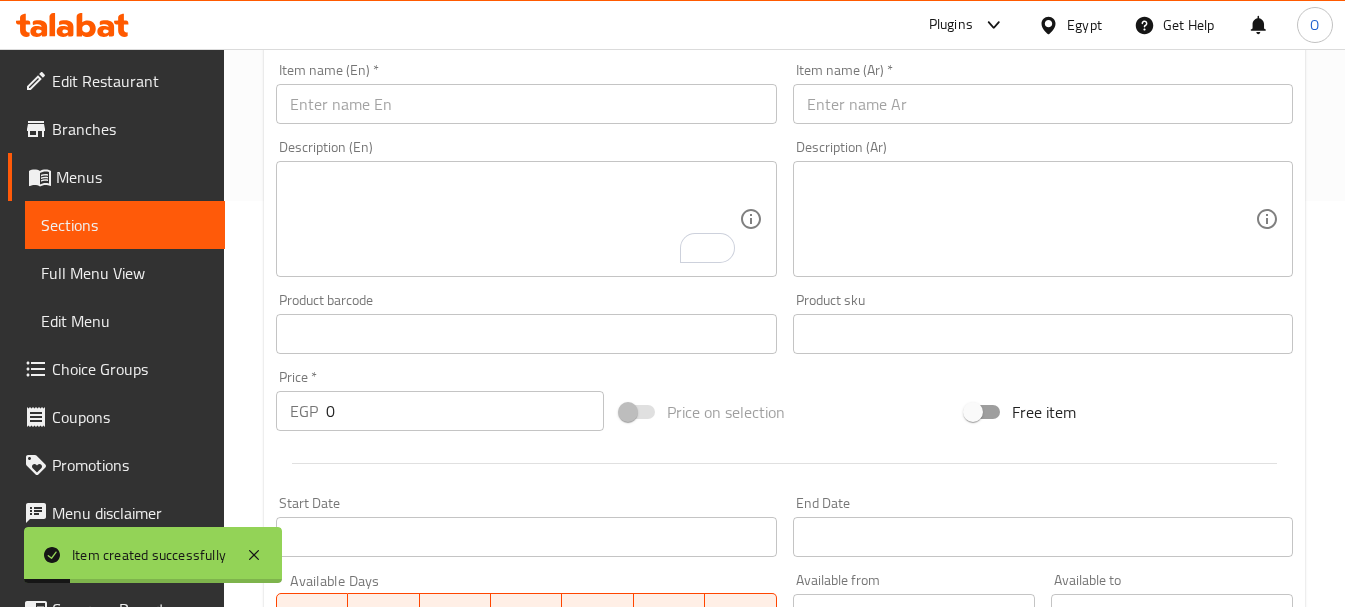 click at bounding box center (1043, 104) 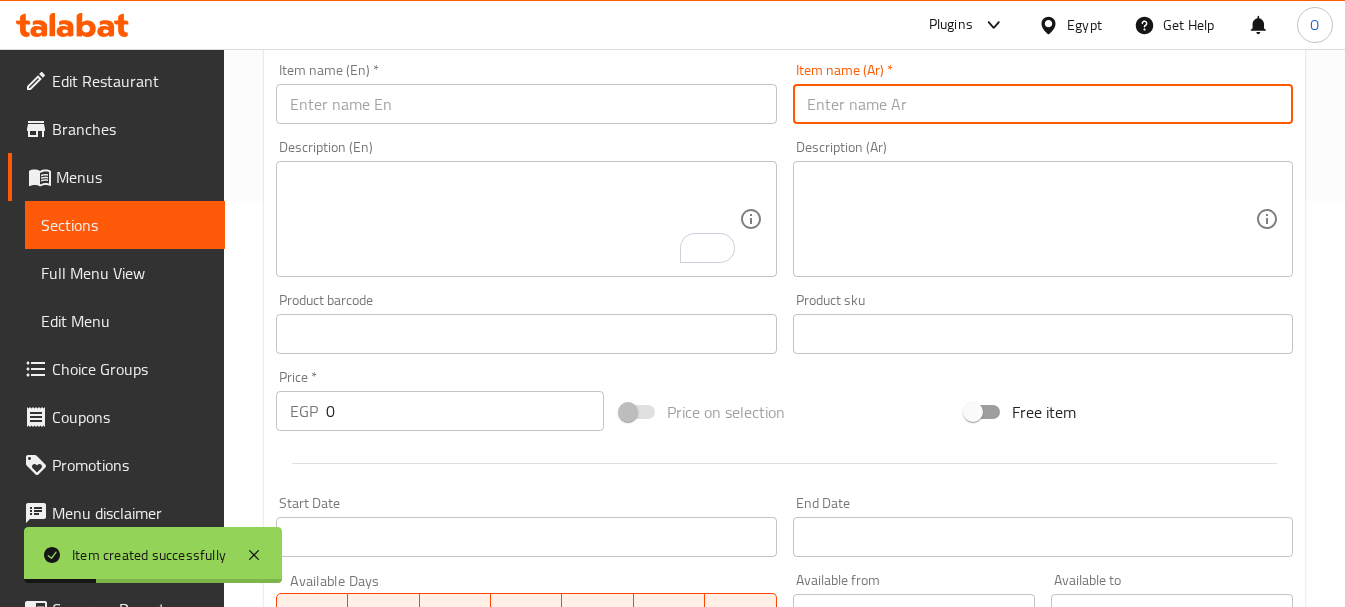 paste on "هوت دوج" 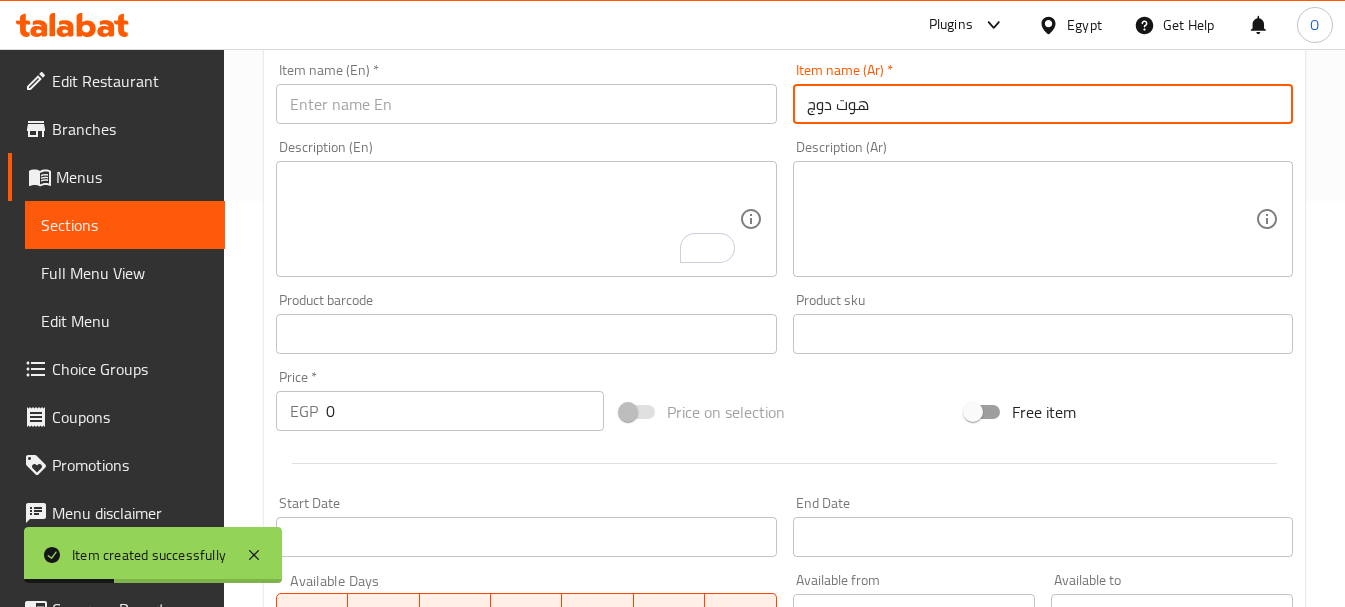 type on "هوت دوج" 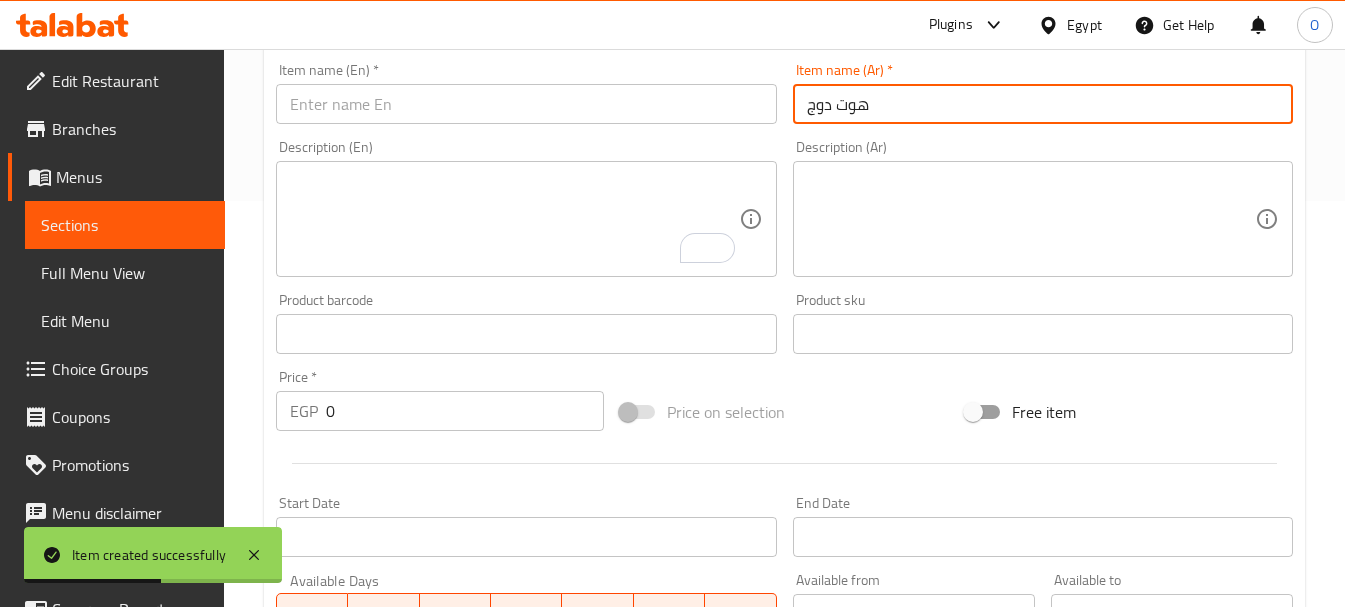 click at bounding box center (526, 104) 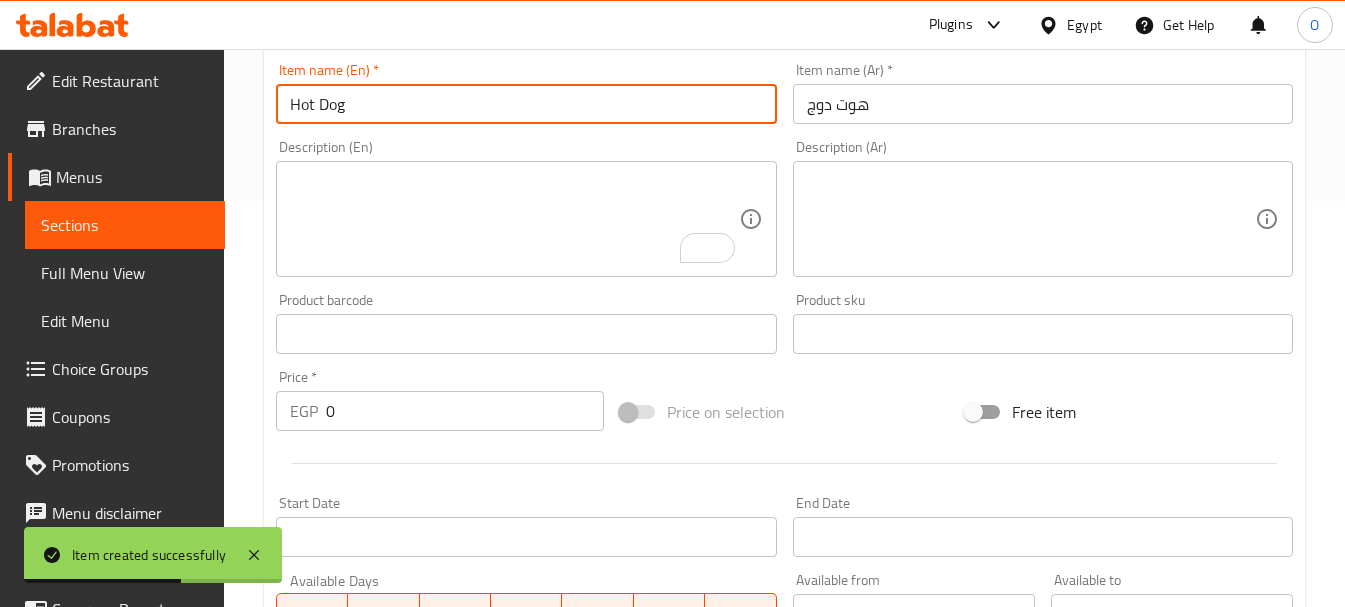 type on "Hot Dog" 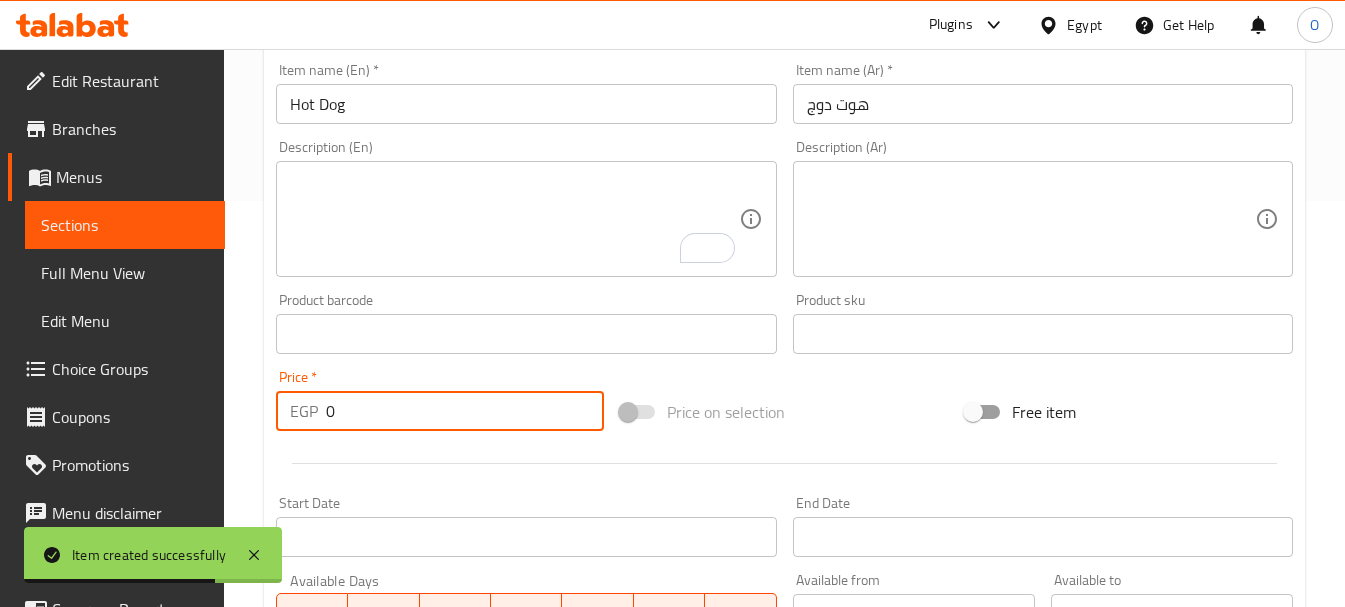 drag, startPoint x: 335, startPoint y: 408, endPoint x: 276, endPoint y: 410, distance: 59.03389 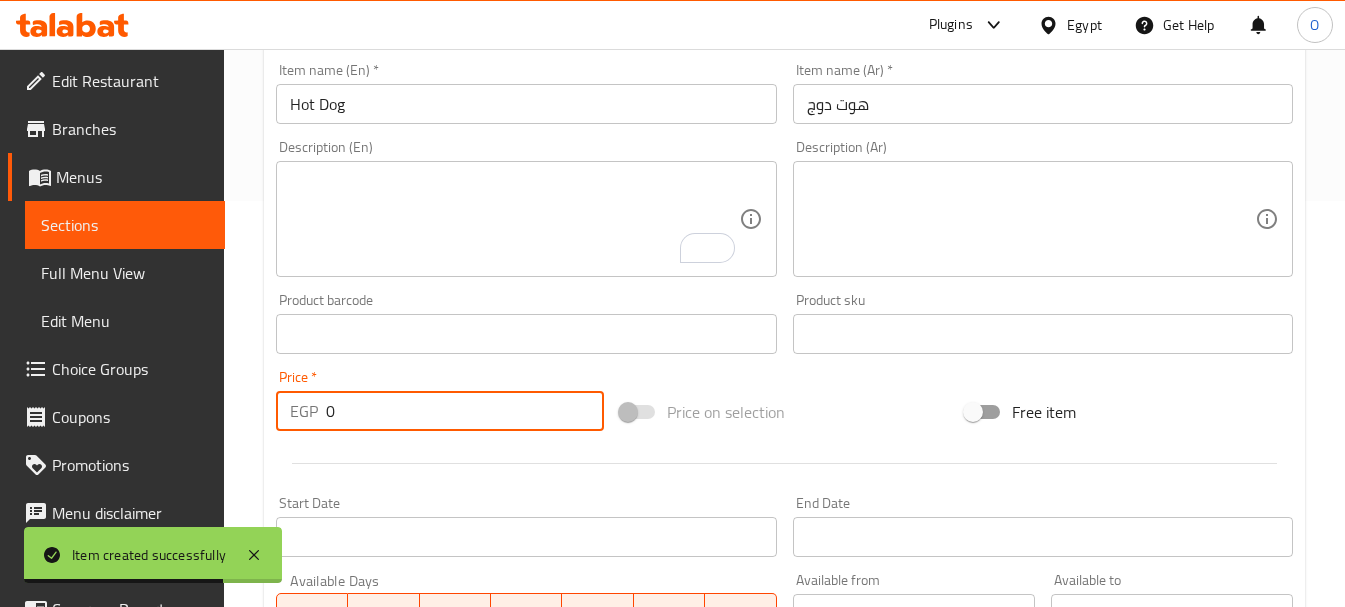 paste on "45" 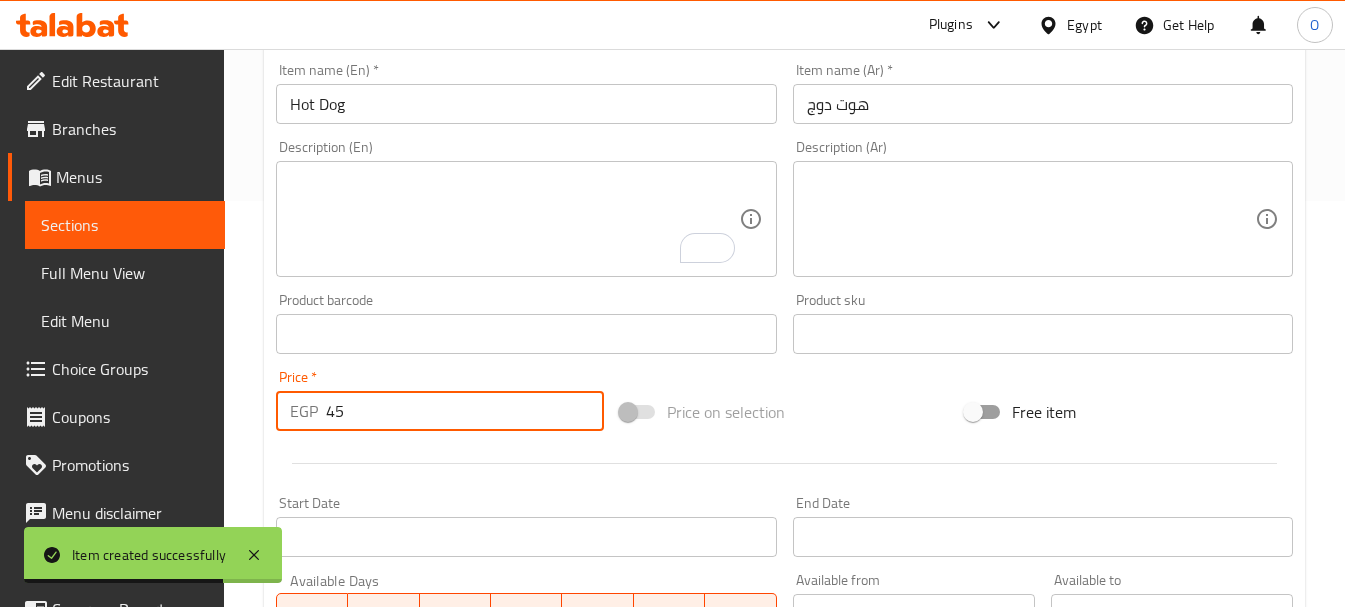 type on "45" 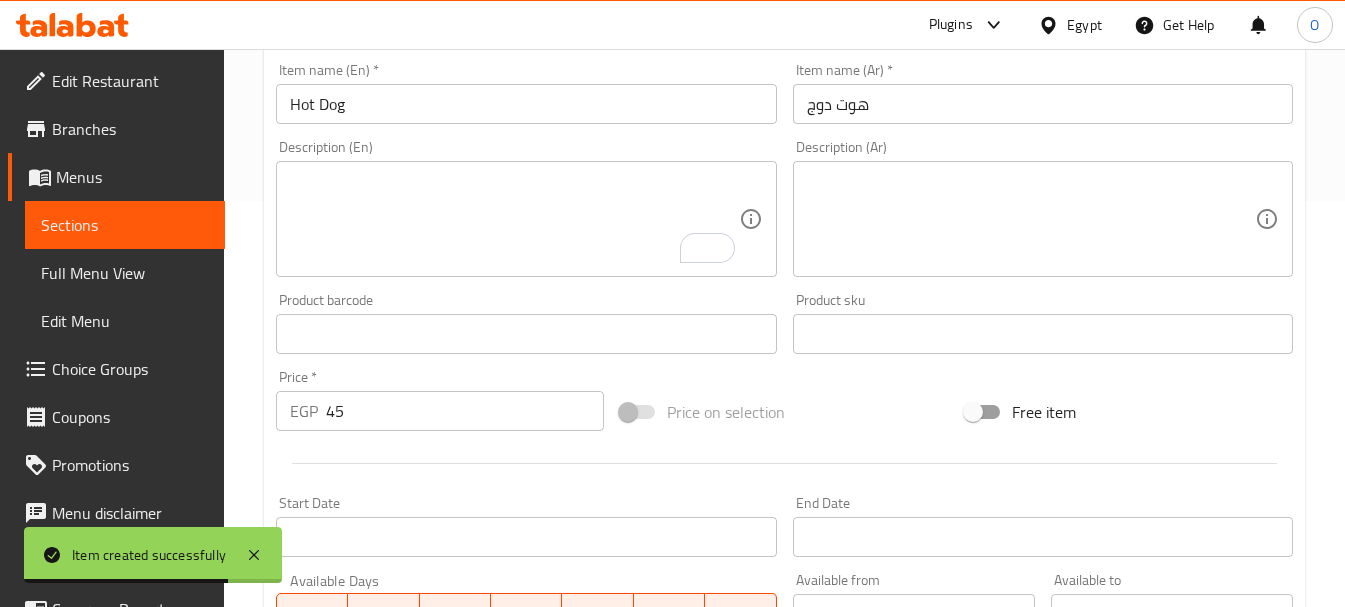 click on "Start Date Start Date" at bounding box center [526, 526] 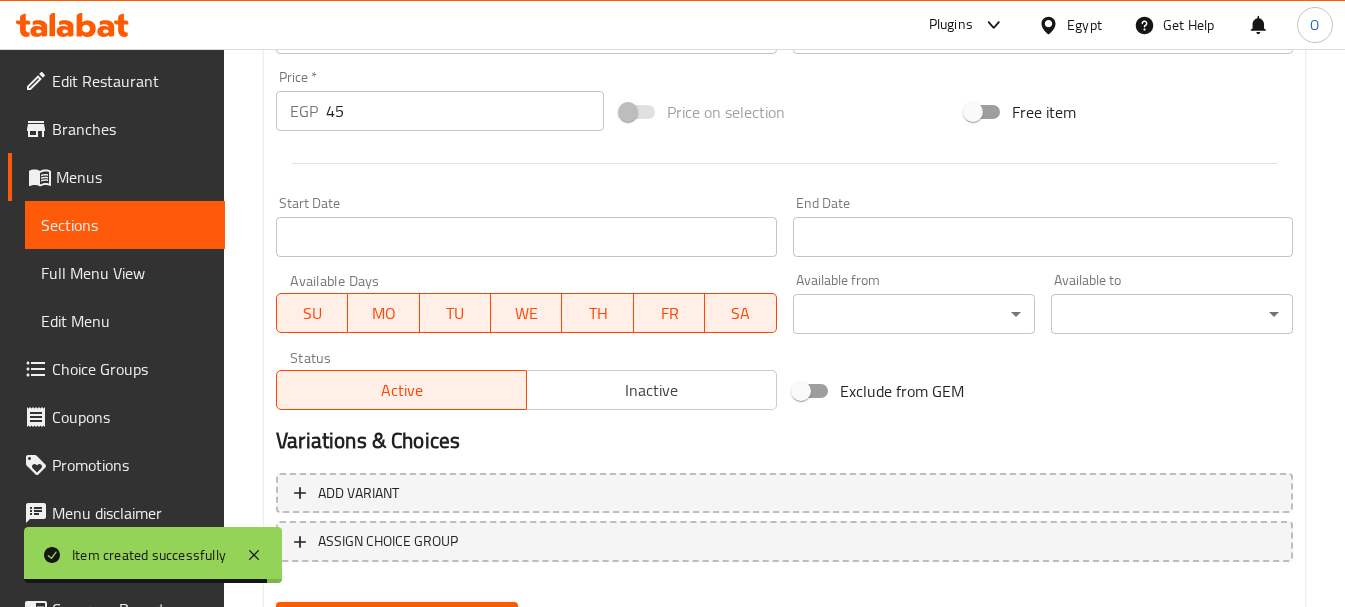 scroll, scrollTop: 806, scrollLeft: 0, axis: vertical 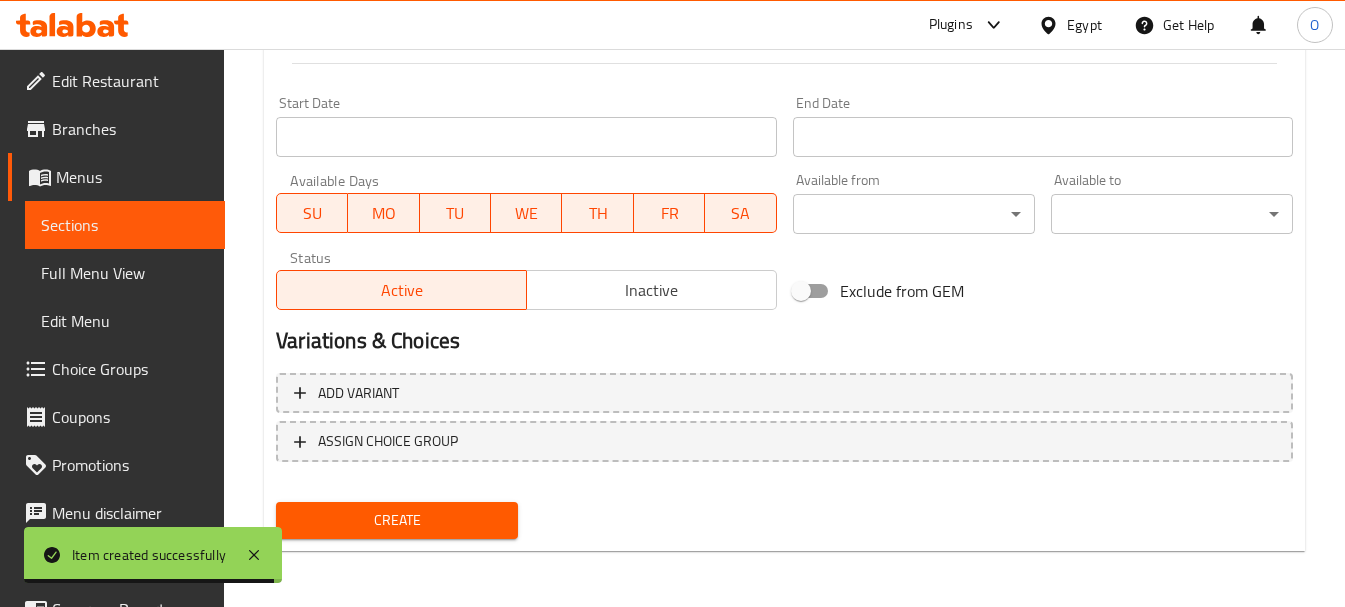 click on "Create" at bounding box center [397, 520] 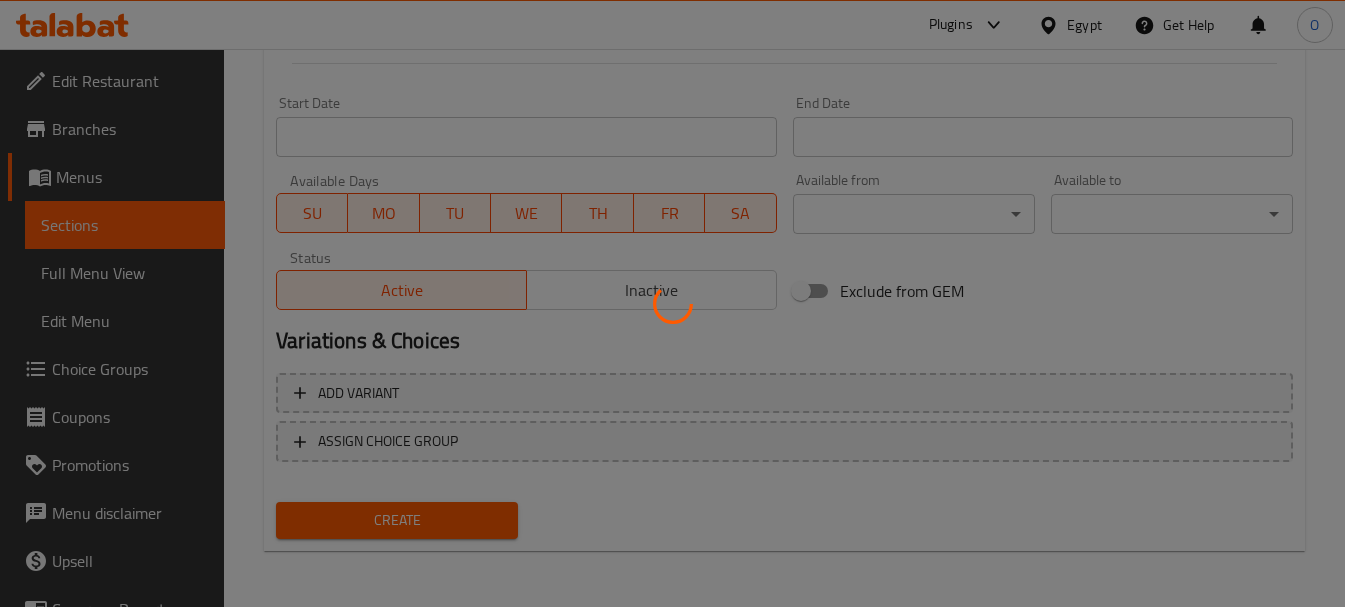 type 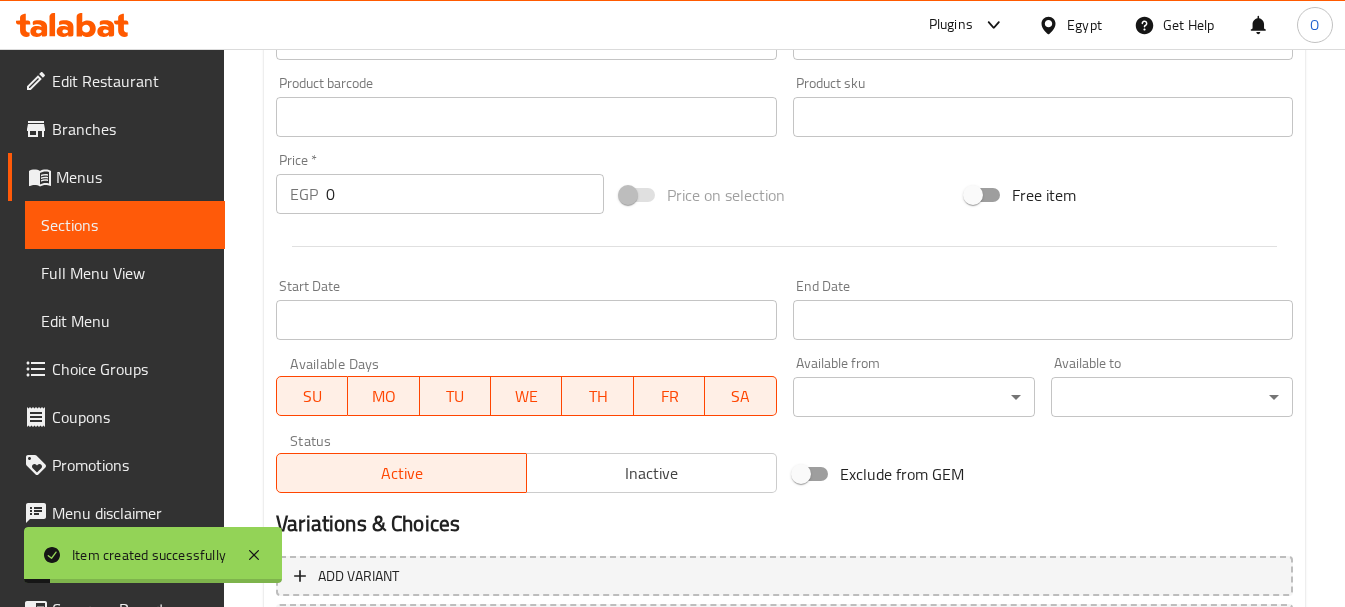 scroll, scrollTop: 306, scrollLeft: 0, axis: vertical 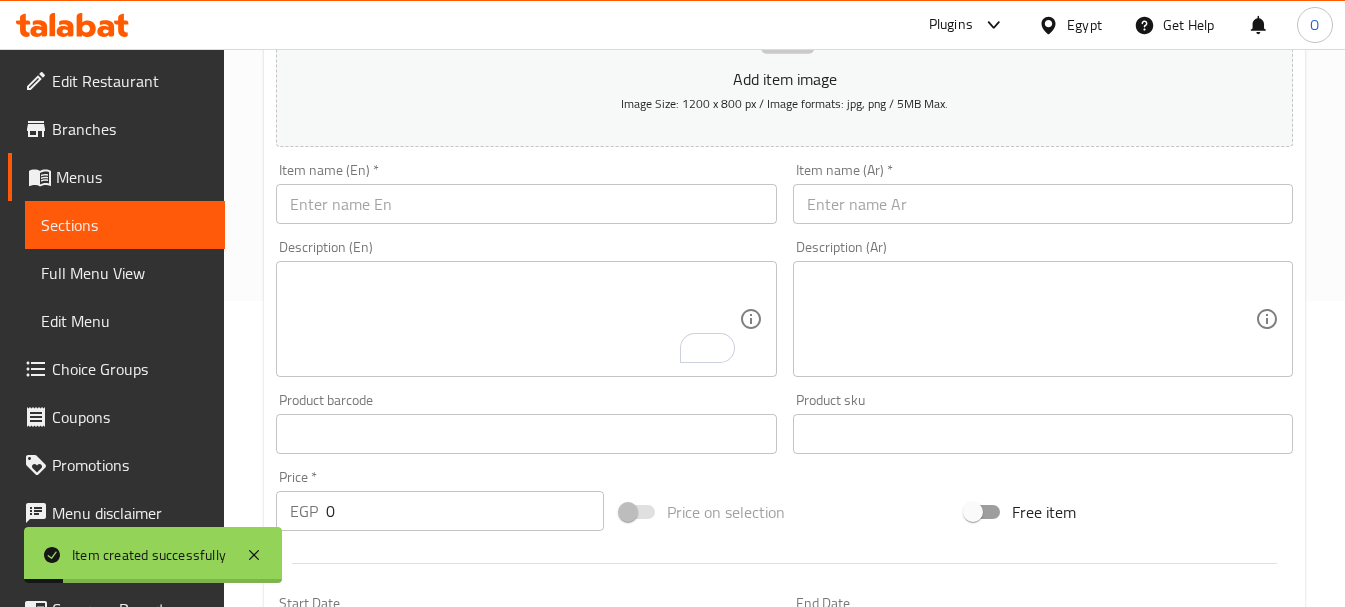 click at bounding box center (1043, 204) 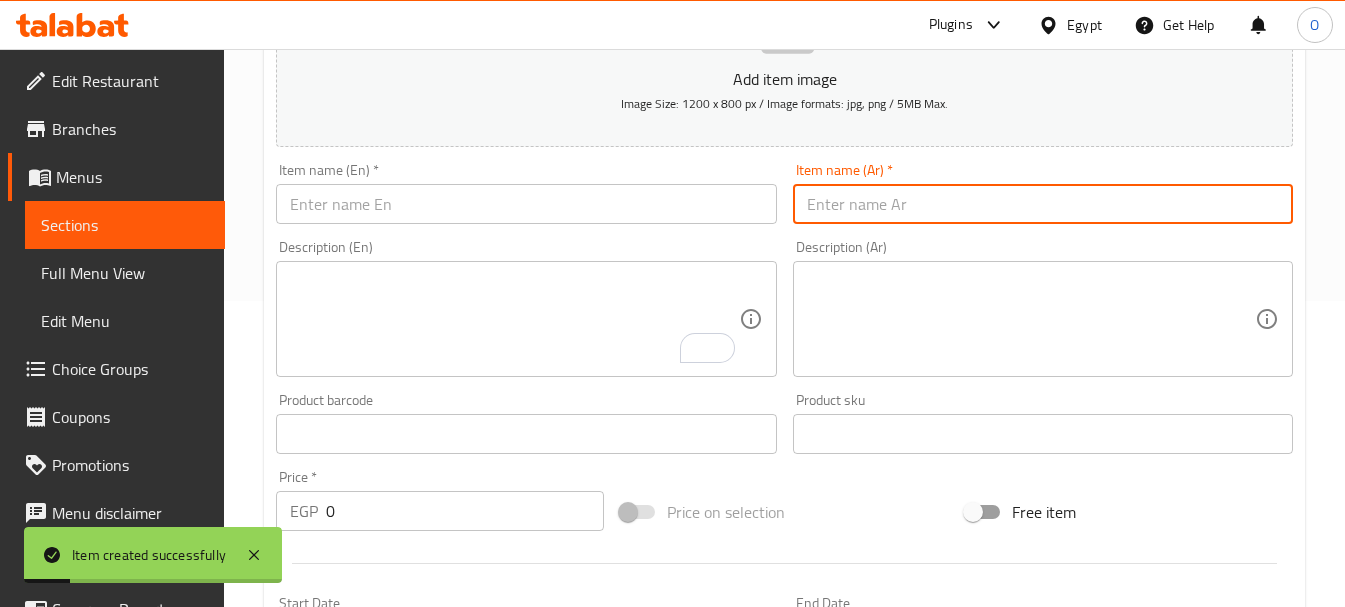 paste on "سلامي" 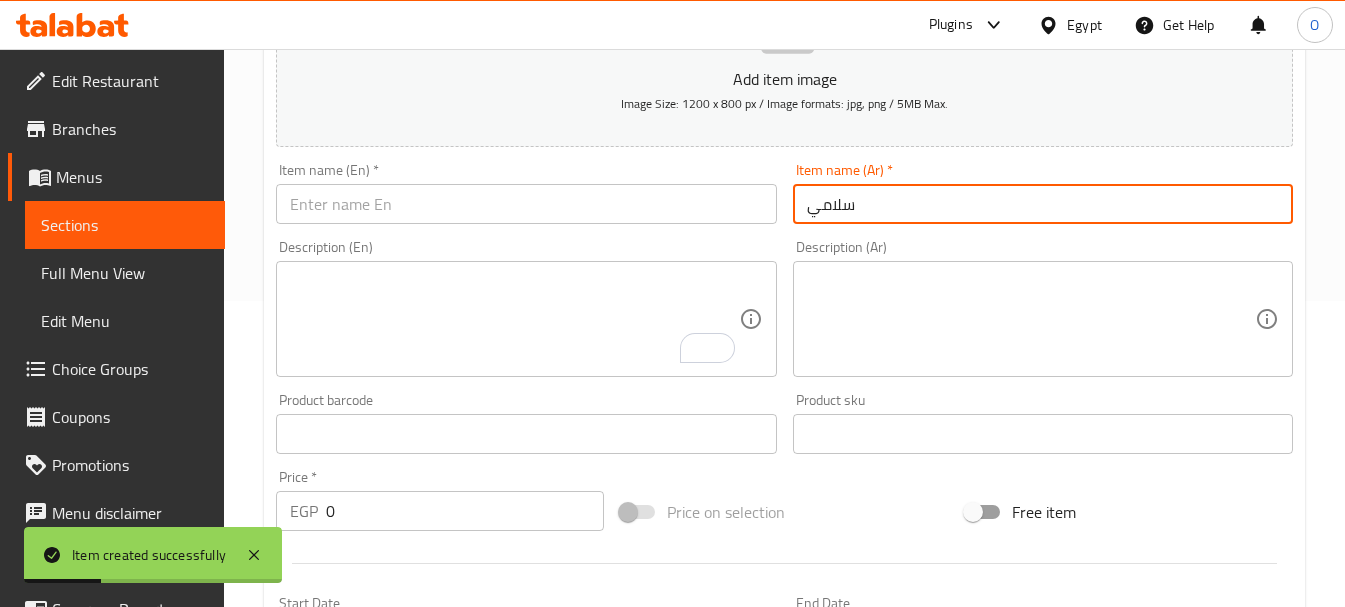 type on "سلامي" 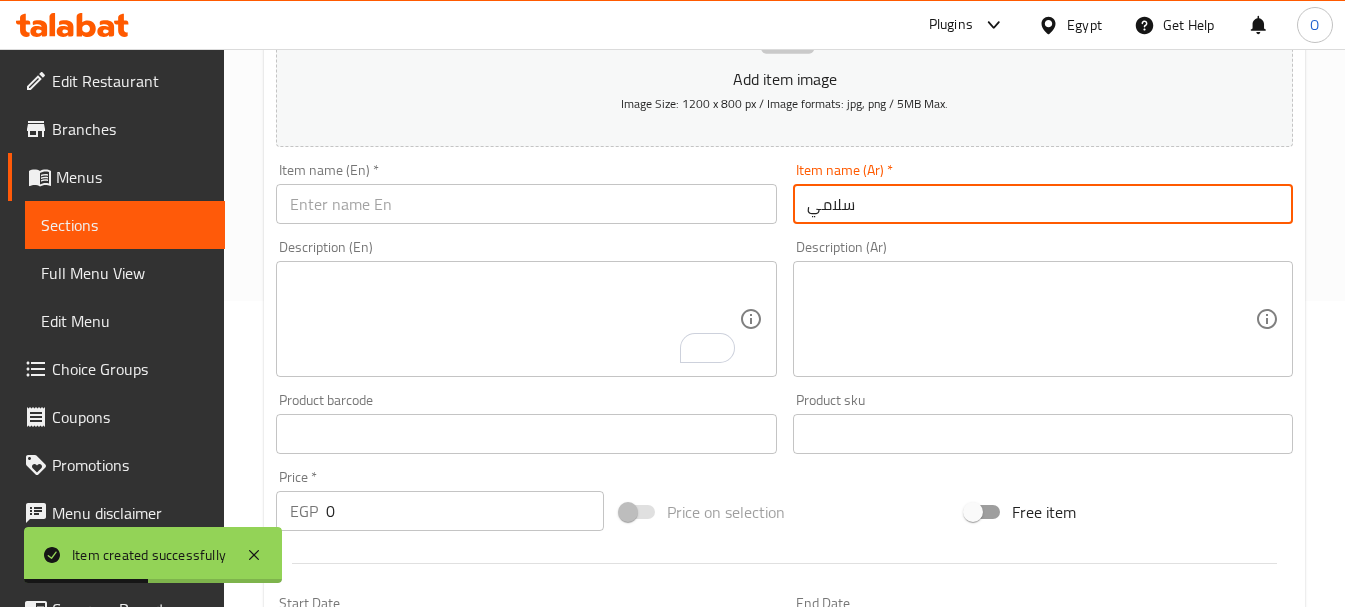 click at bounding box center (526, 204) 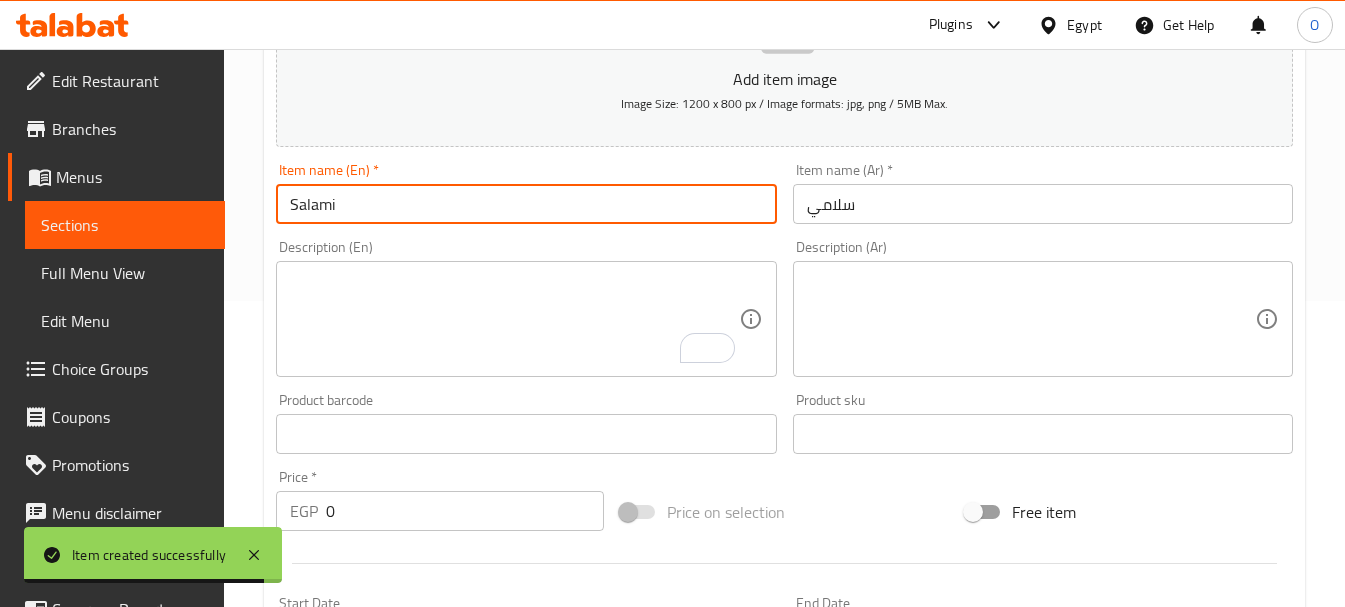 type on "Salami" 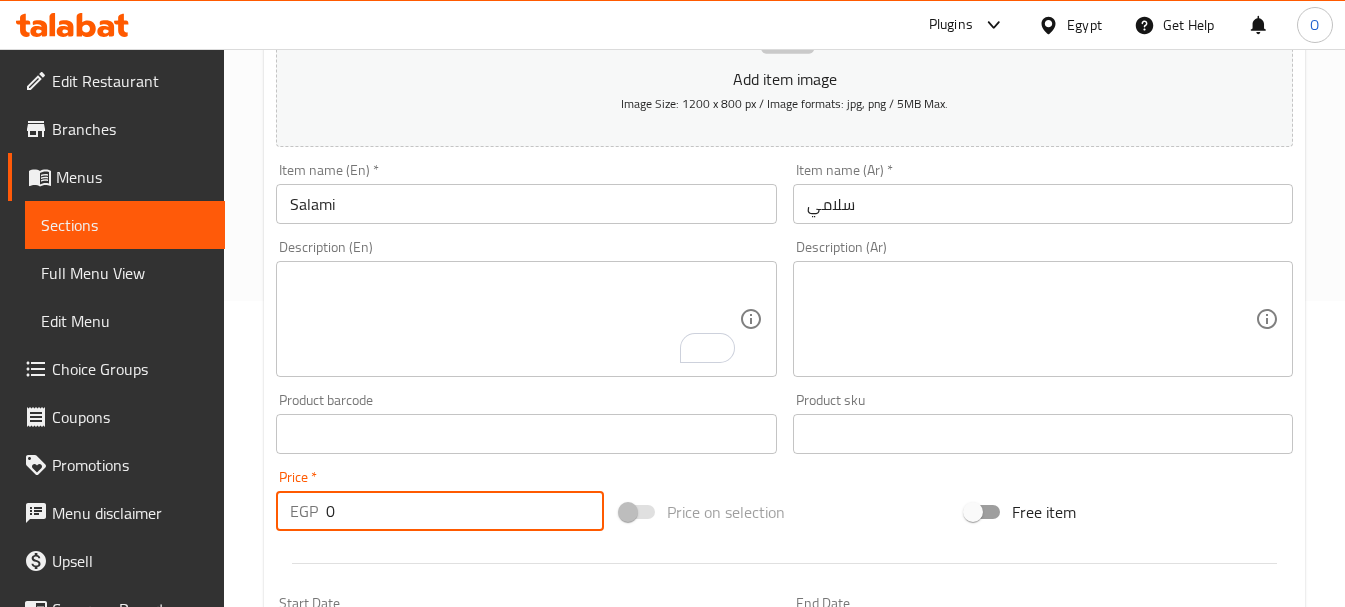 drag, startPoint x: 343, startPoint y: 505, endPoint x: 318, endPoint y: 508, distance: 25.179358 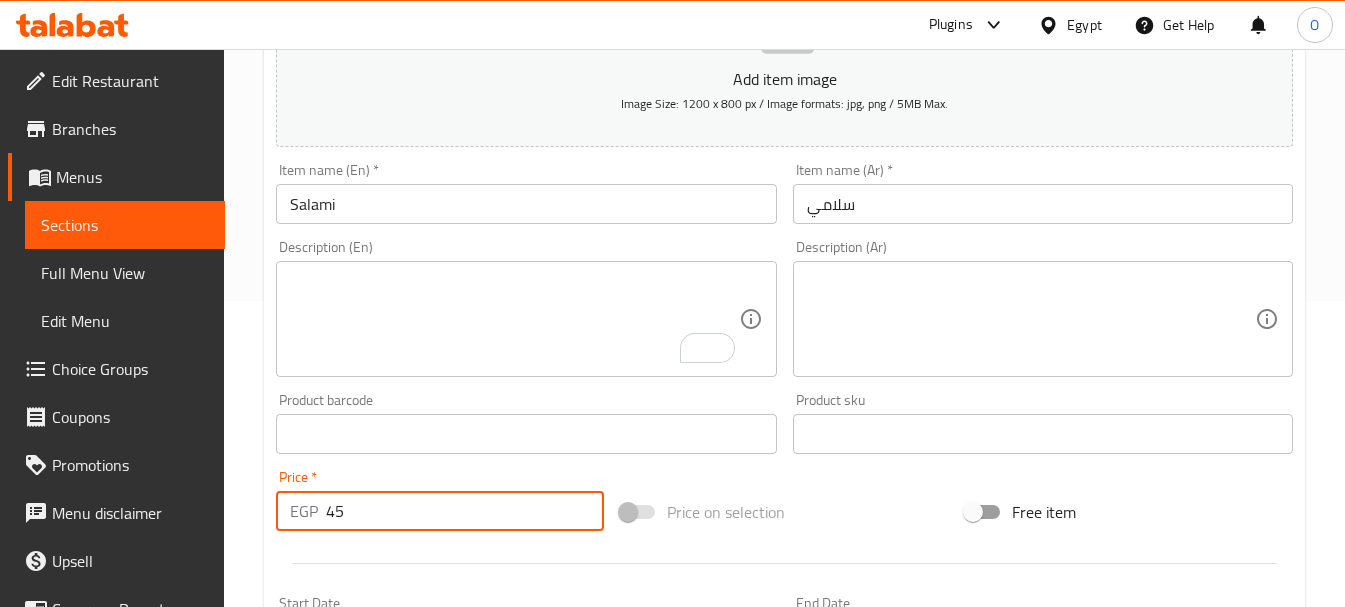 type on "45" 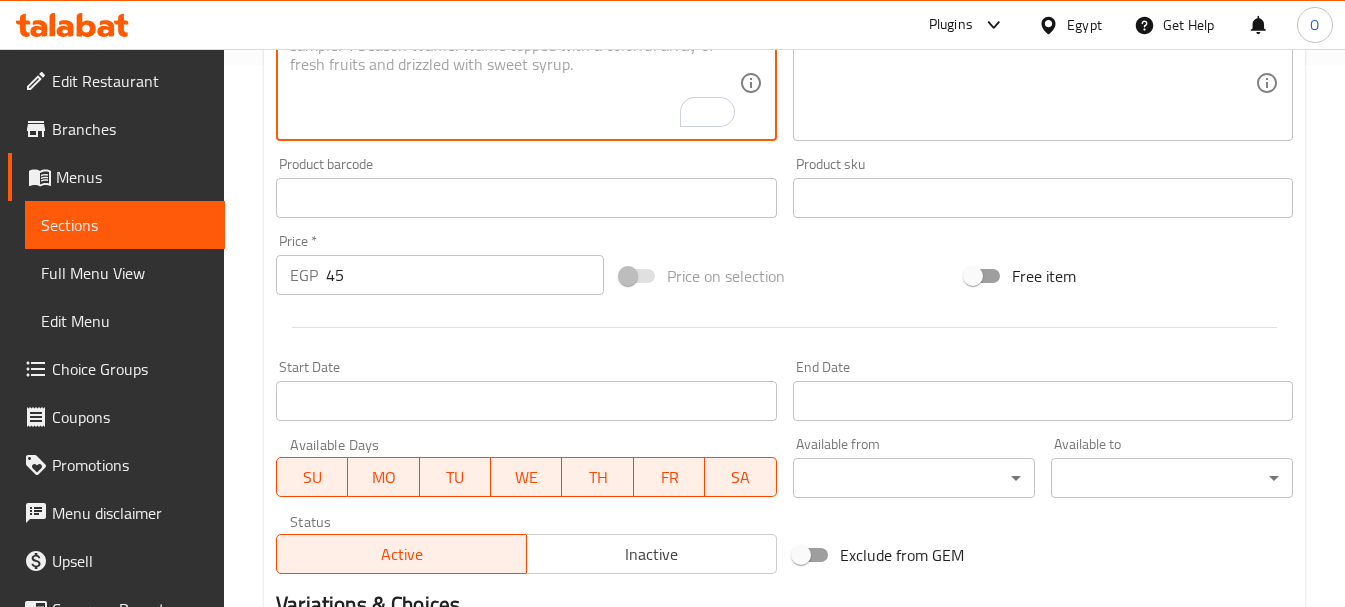 scroll, scrollTop: 806, scrollLeft: 0, axis: vertical 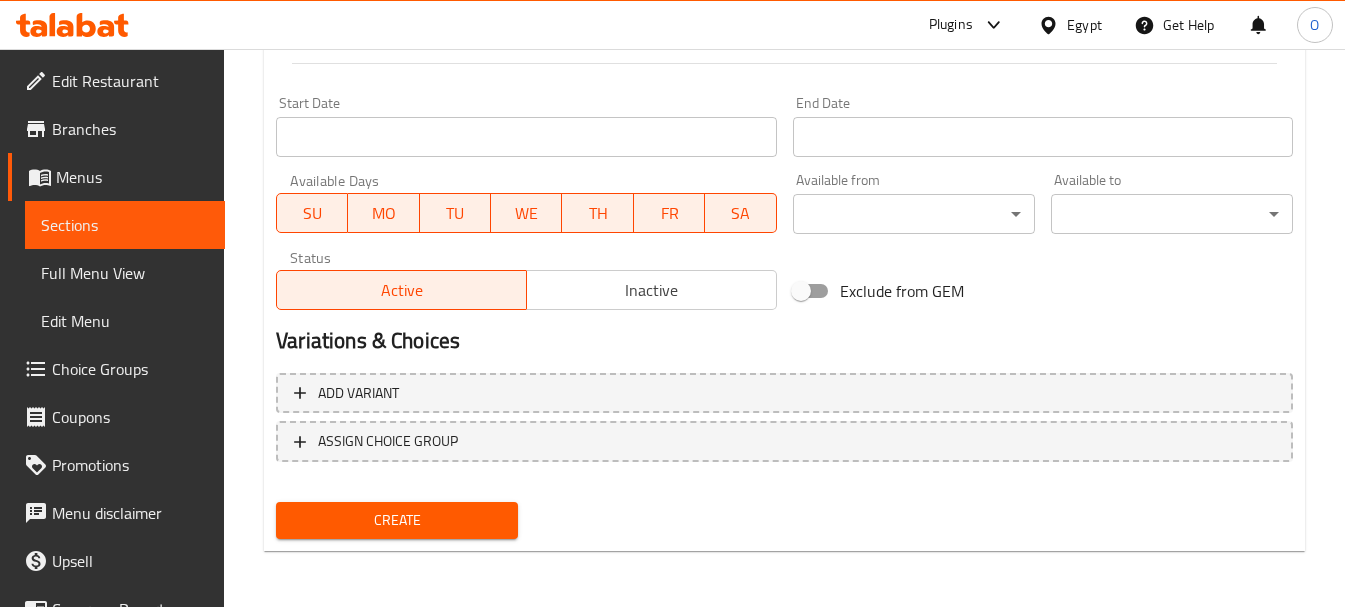 click on "Create" at bounding box center [397, 520] 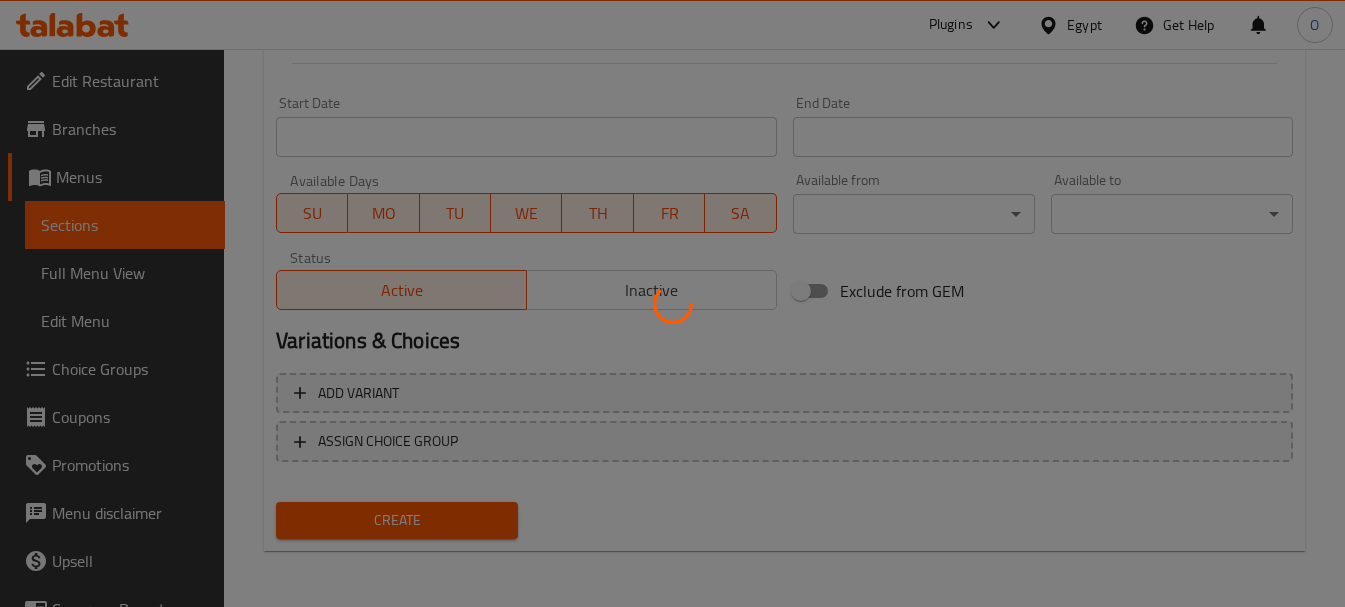 type 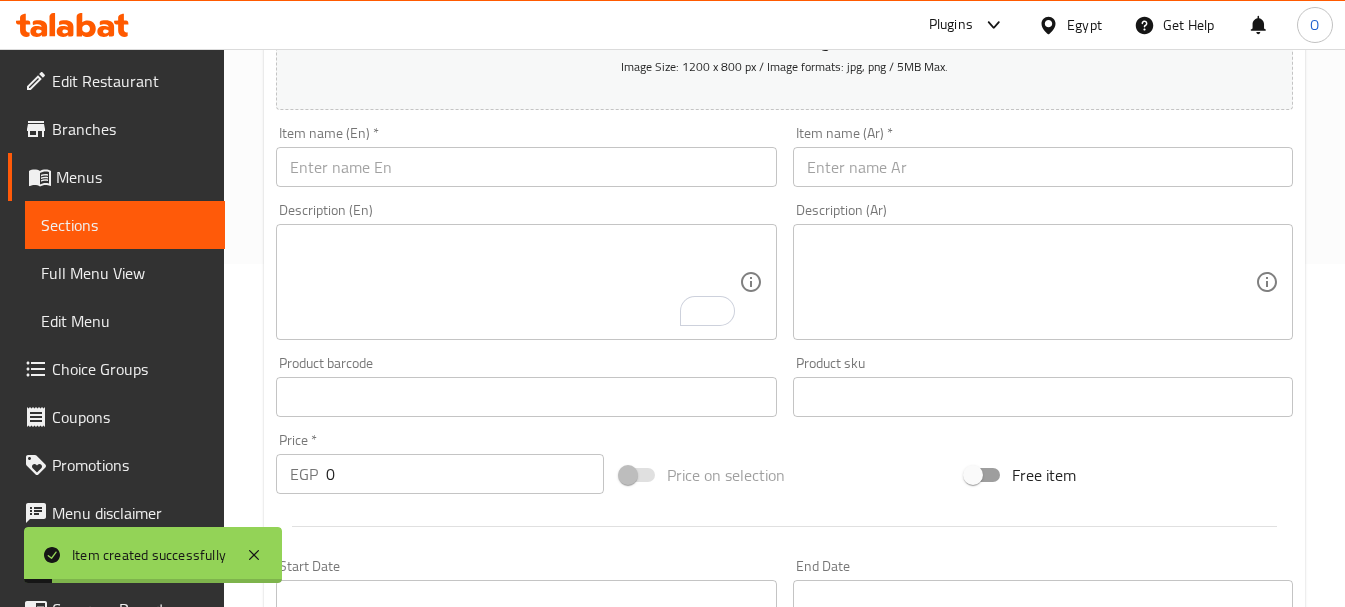 scroll, scrollTop: 306, scrollLeft: 0, axis: vertical 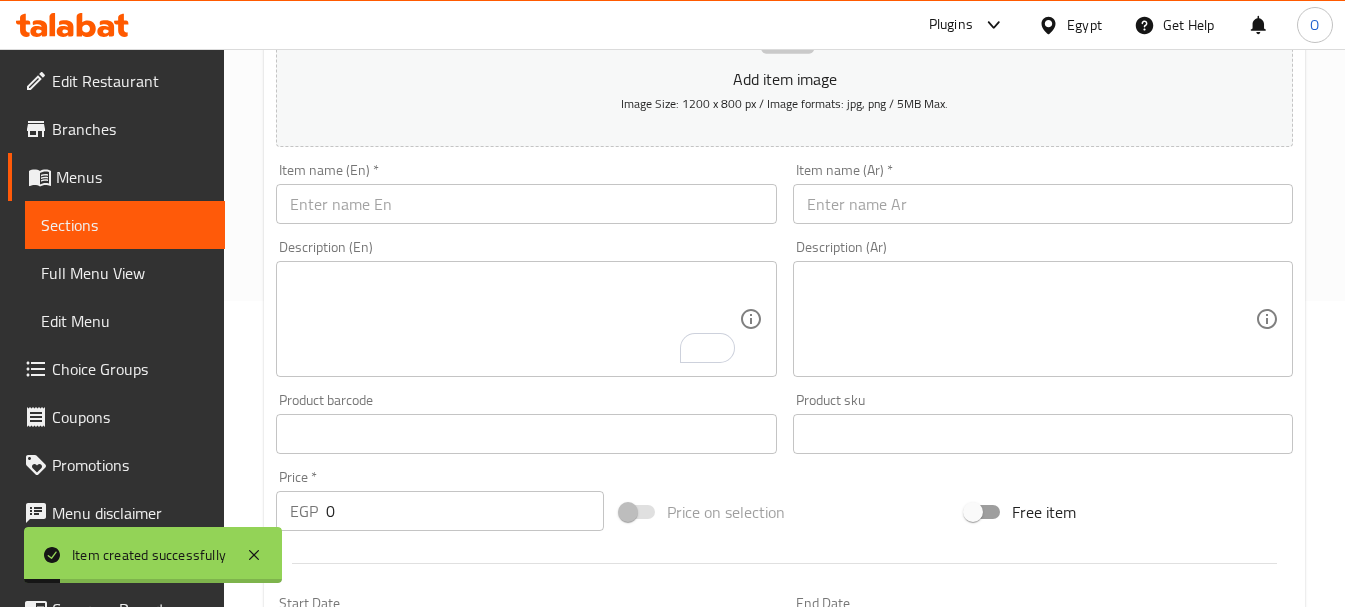 click at bounding box center [1043, 204] 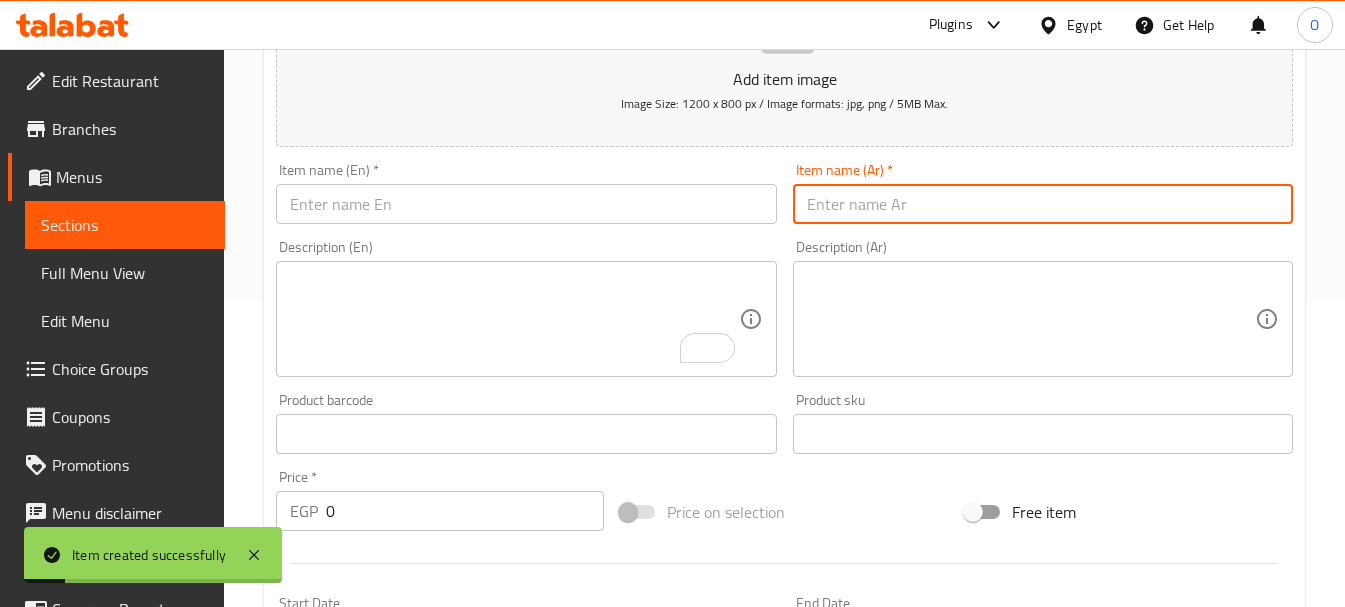 paste on "- رومي مدخن" 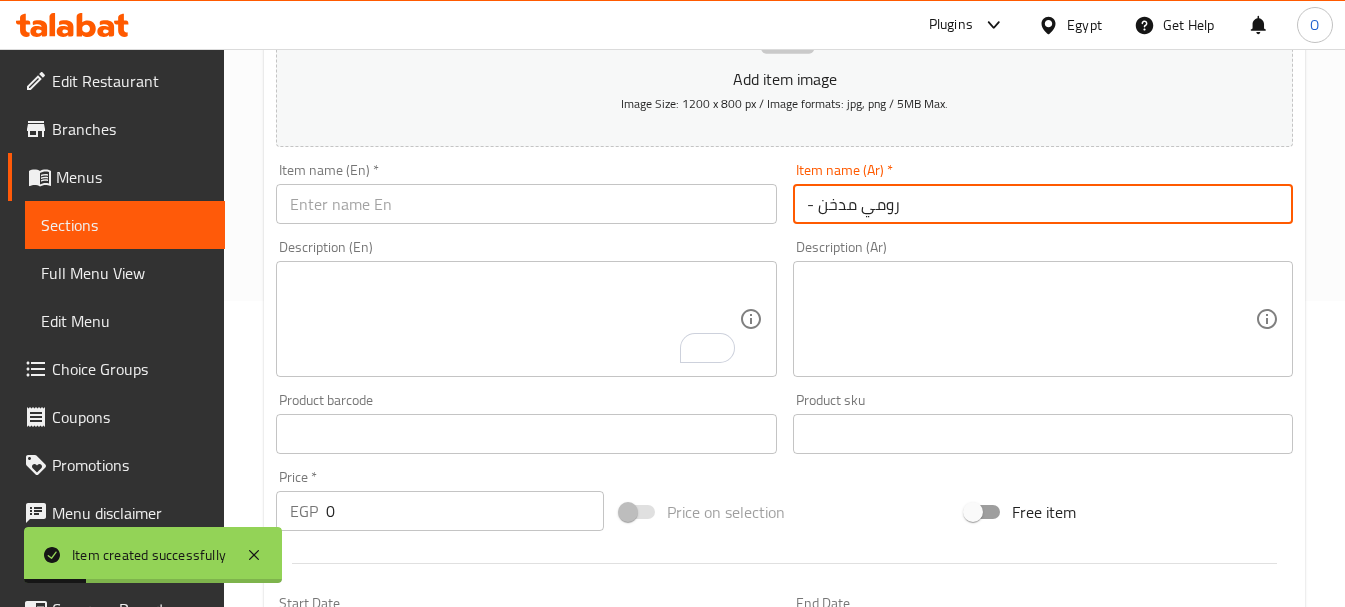 type on "- رومي مدخن" 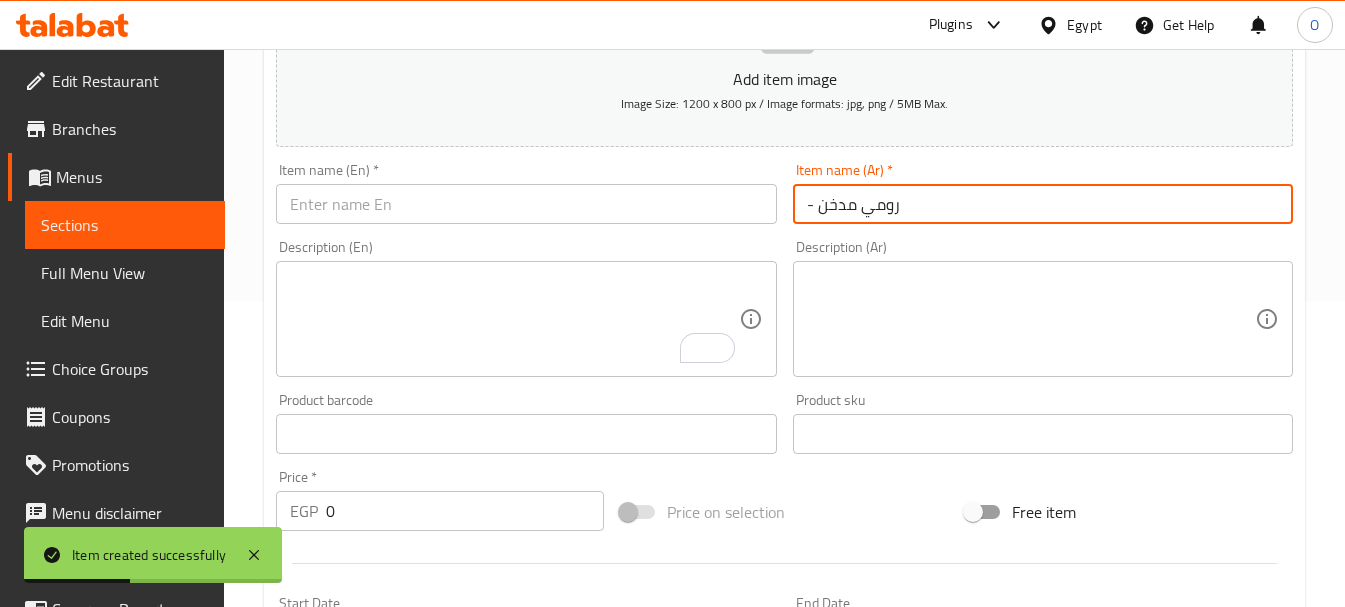click at bounding box center [526, 204] 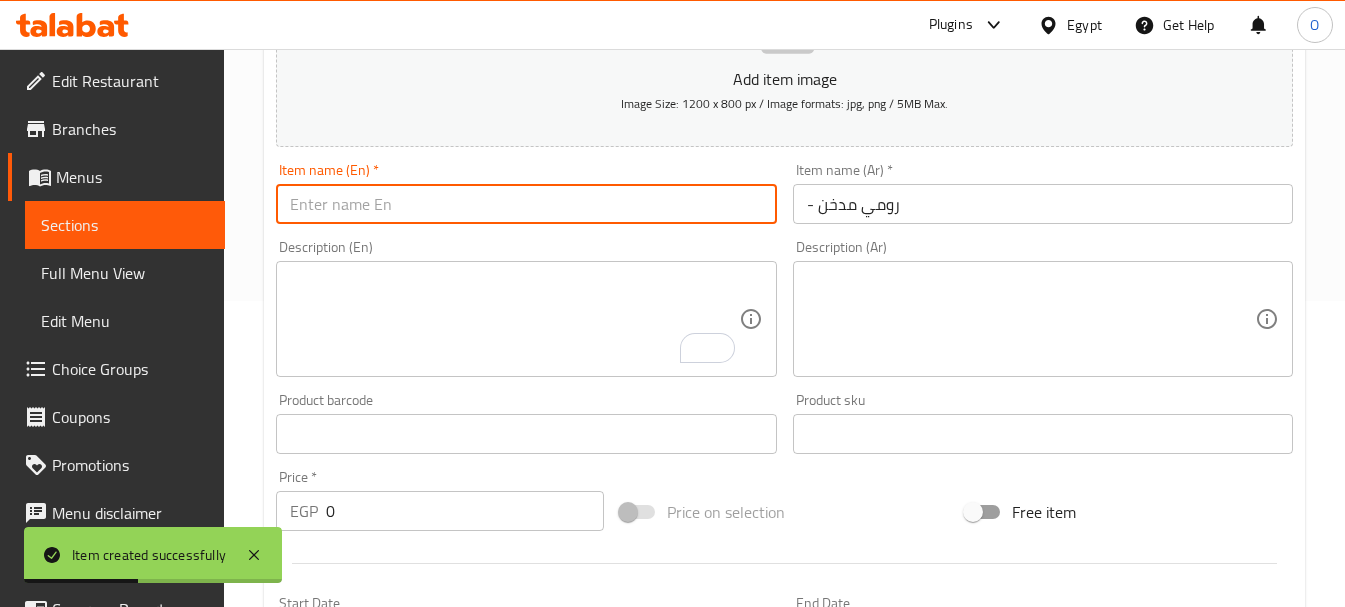 paste on "Smoked Turkey" 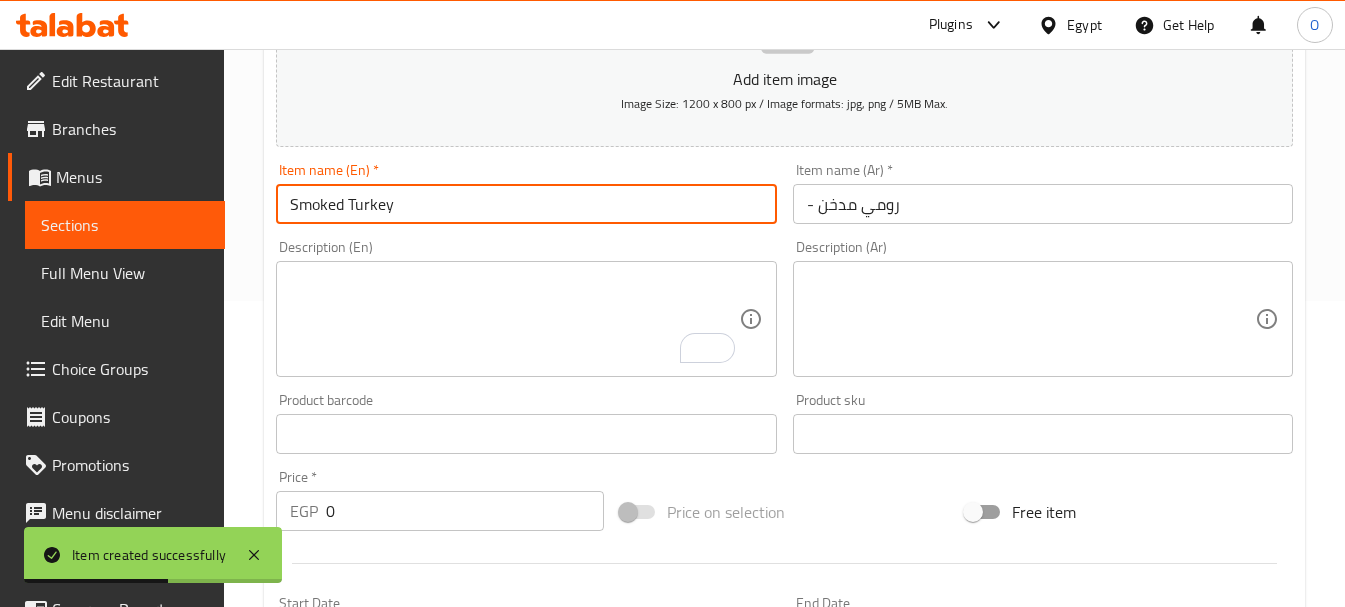 type on "Smoked Turkey" 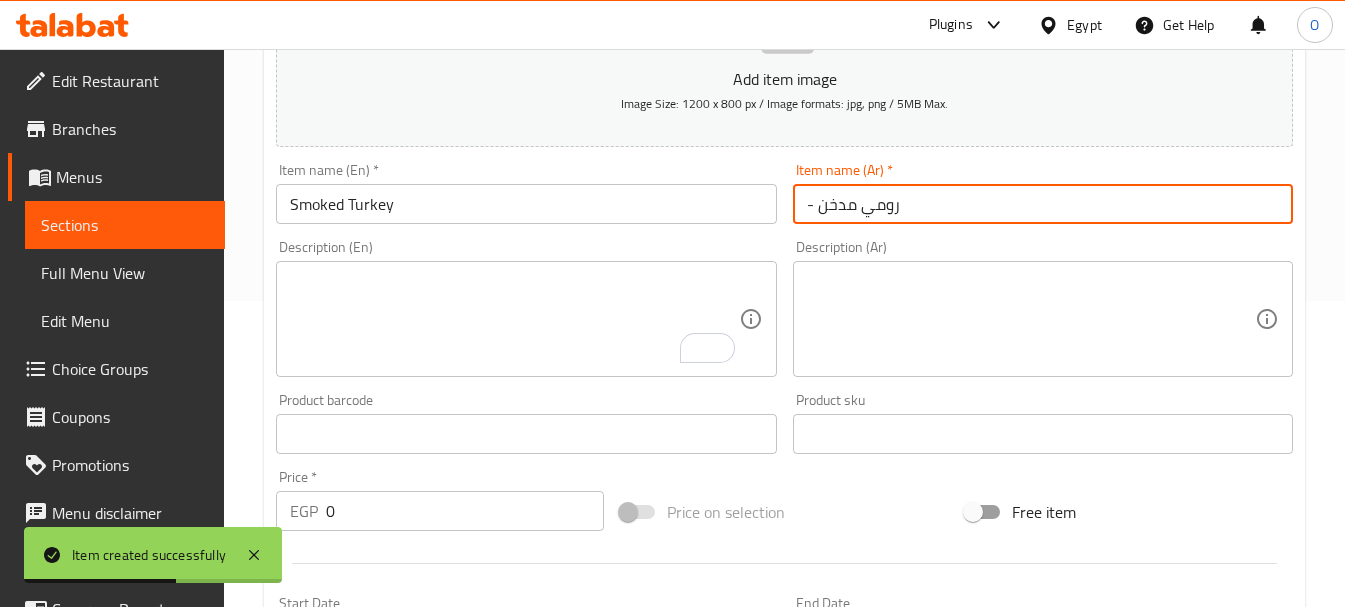 drag, startPoint x: 817, startPoint y: 211, endPoint x: 798, endPoint y: 212, distance: 19.026299 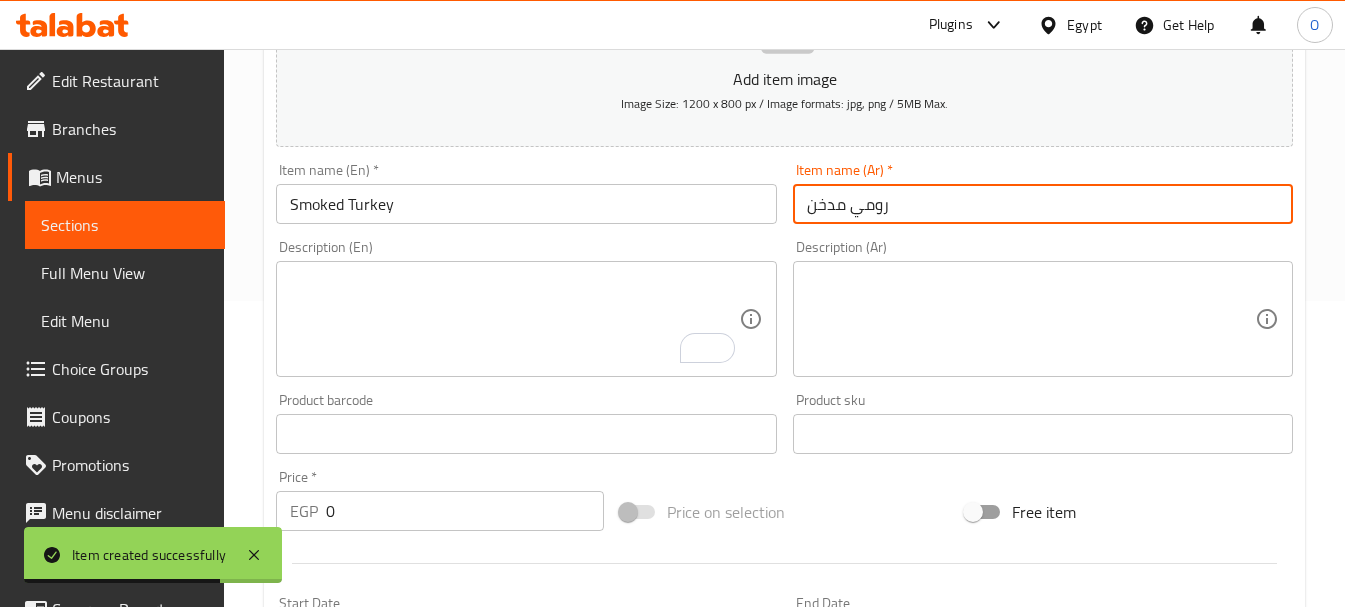type on "رومي مدخن" 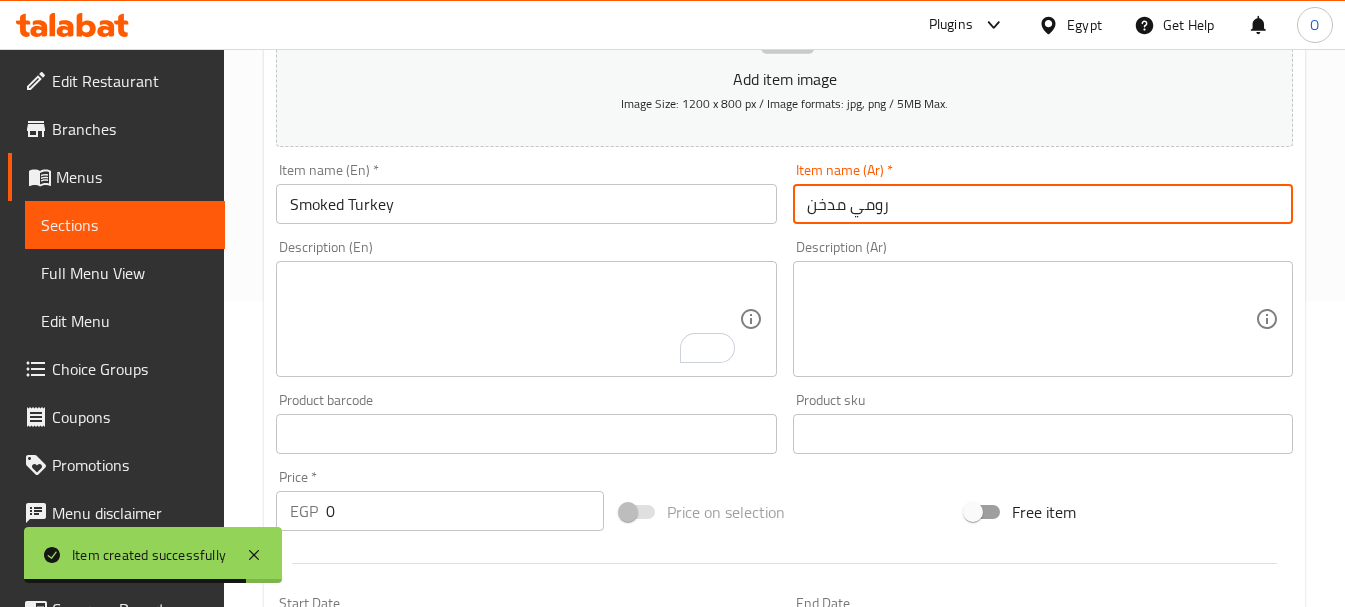 drag, startPoint x: 340, startPoint y: 500, endPoint x: 301, endPoint y: 501, distance: 39.012817 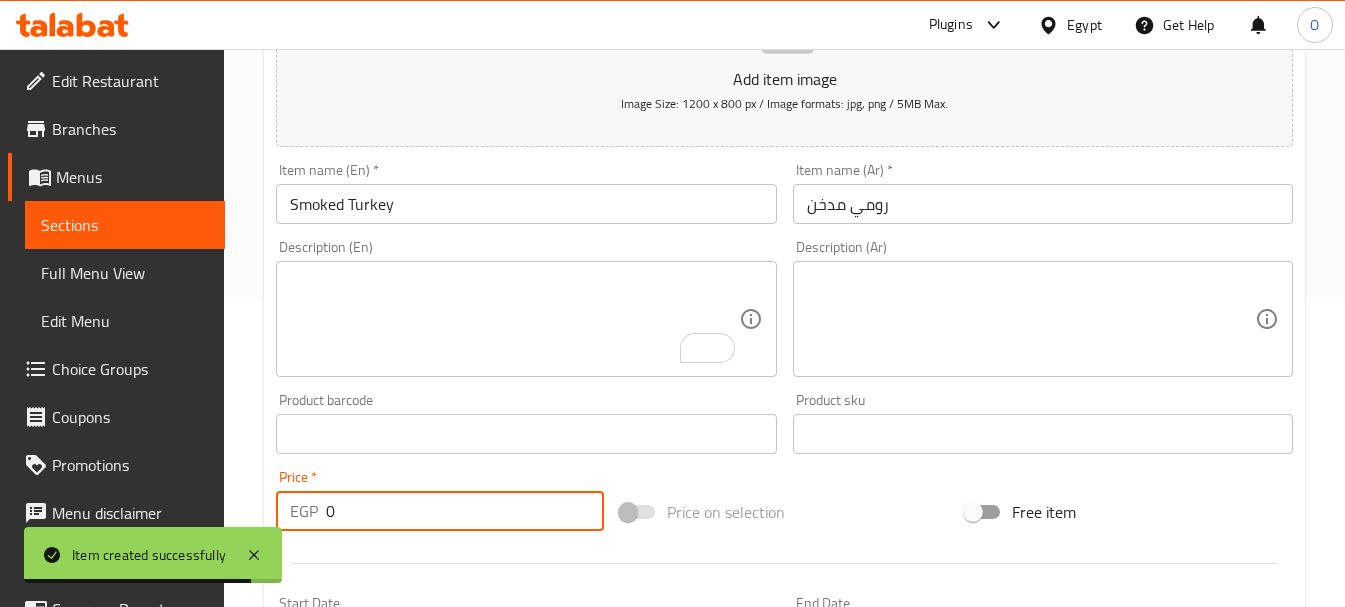 paste on "45" 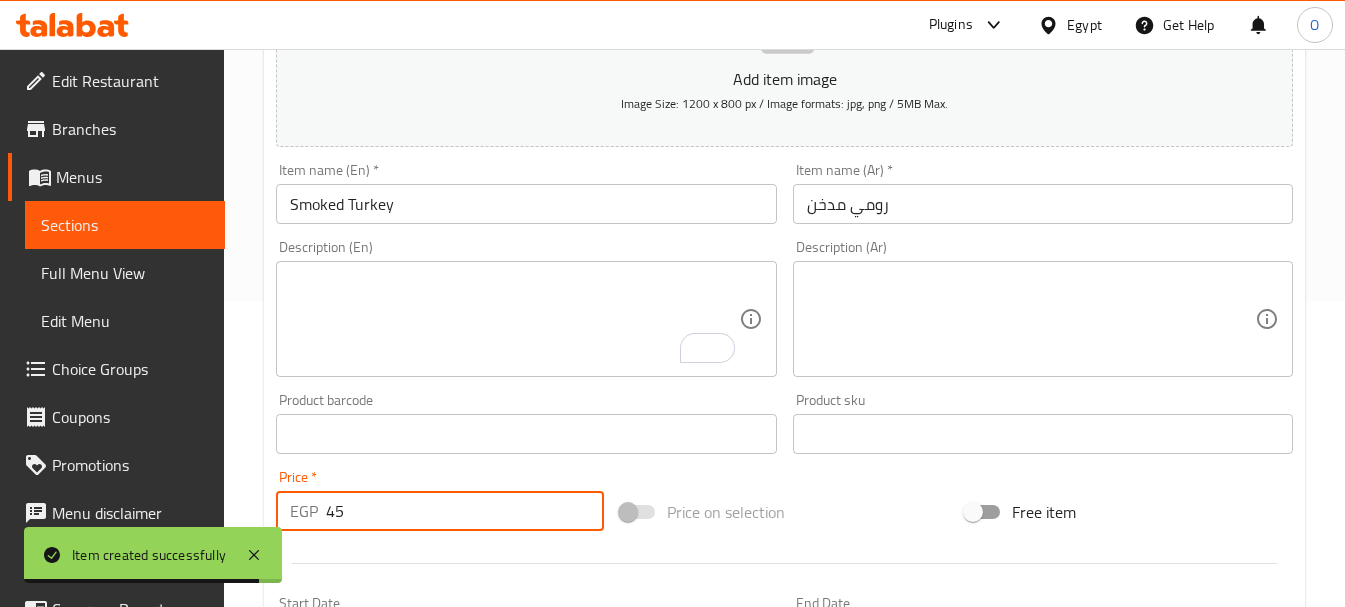 type on "45" 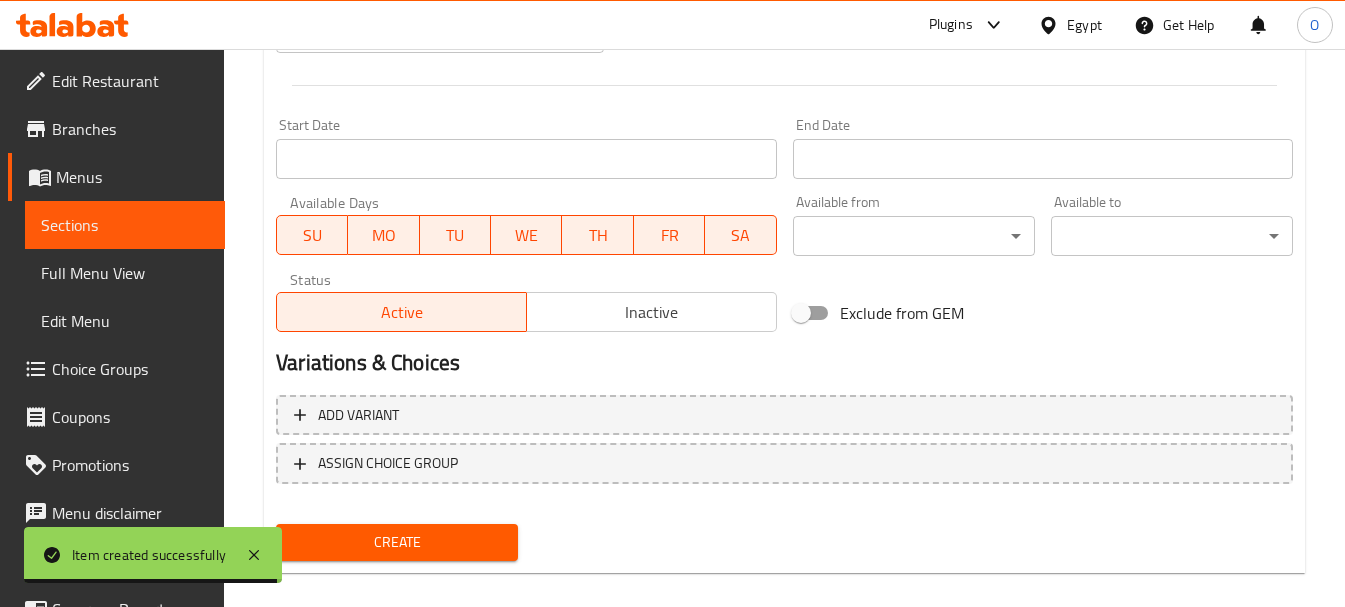 scroll, scrollTop: 806, scrollLeft: 0, axis: vertical 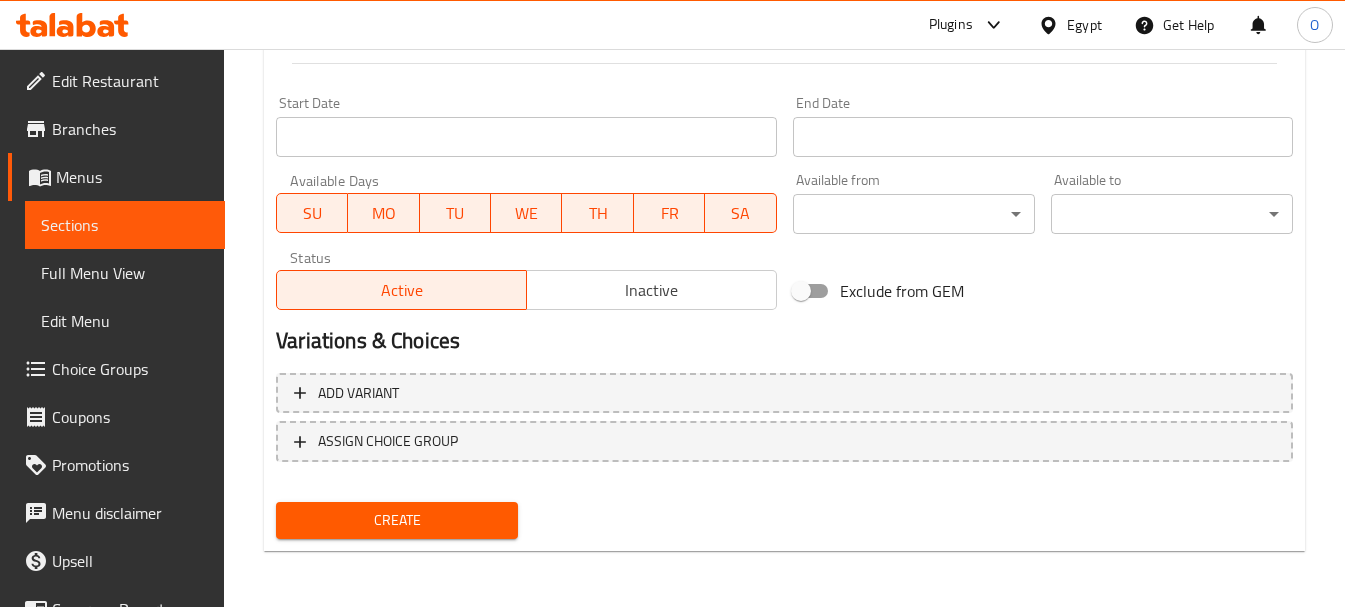 click on "Create" at bounding box center [397, 520] 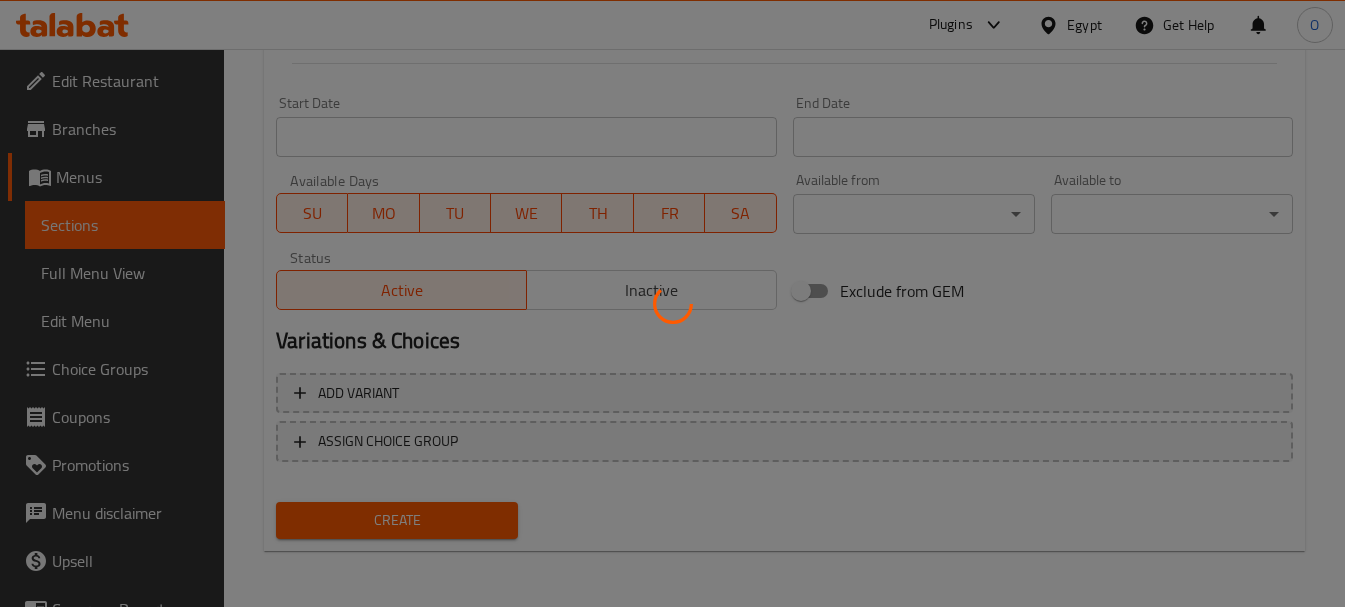 type 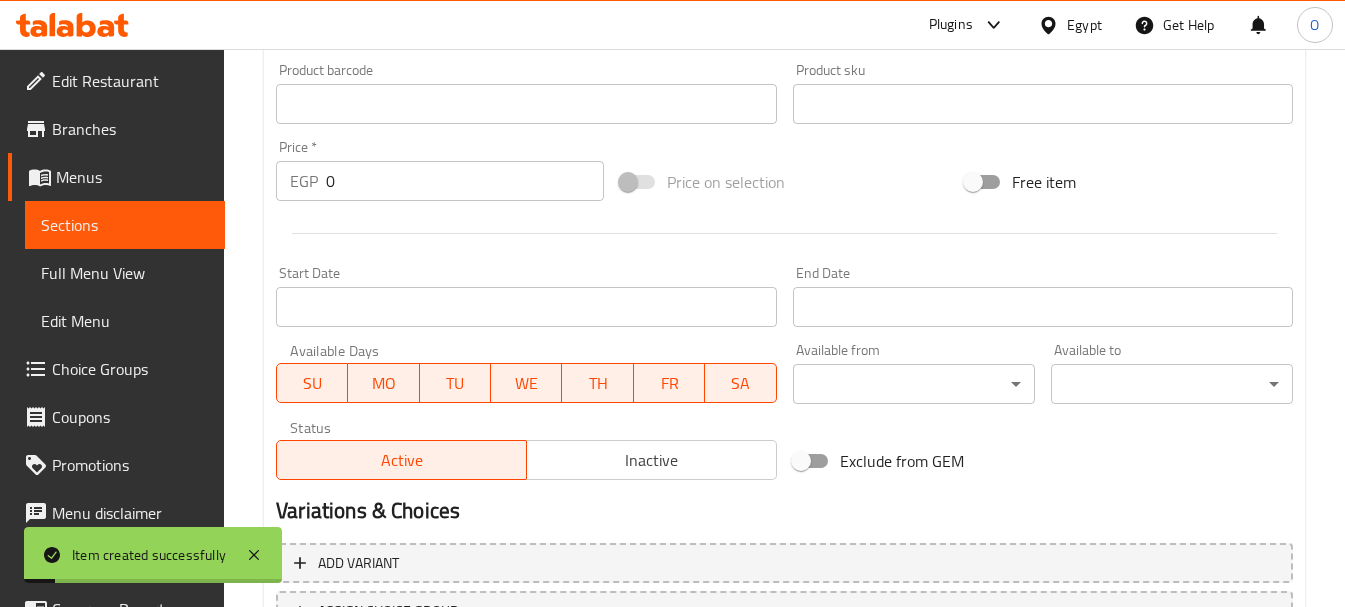 scroll, scrollTop: 406, scrollLeft: 0, axis: vertical 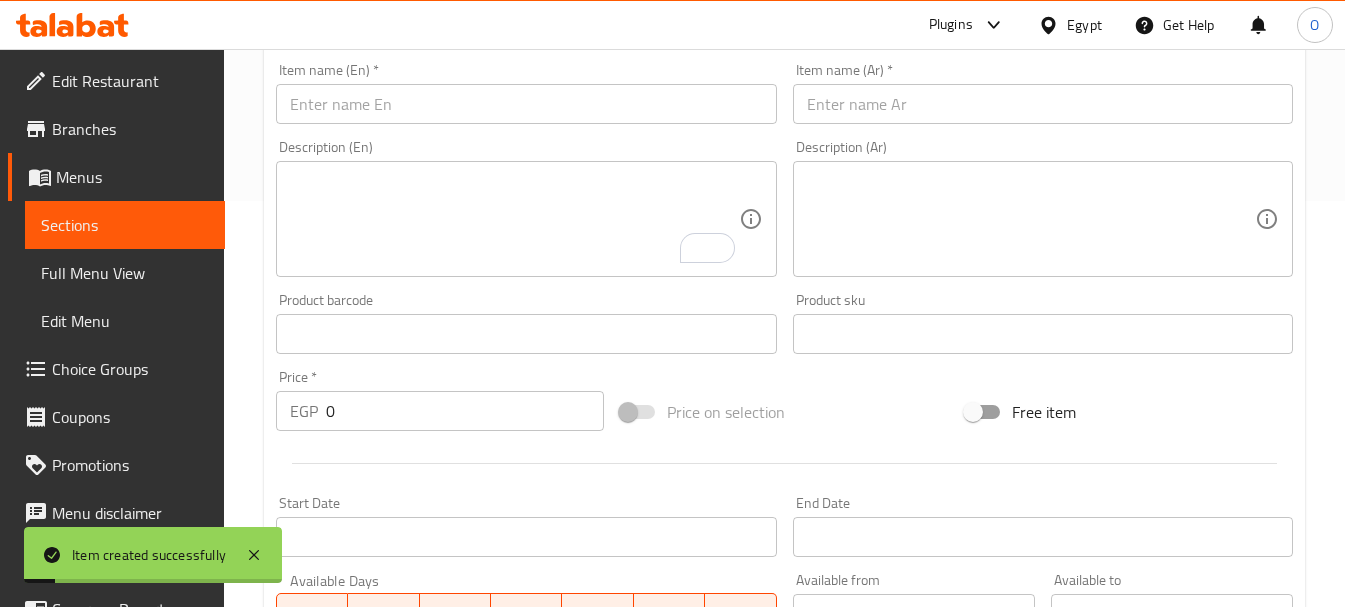type 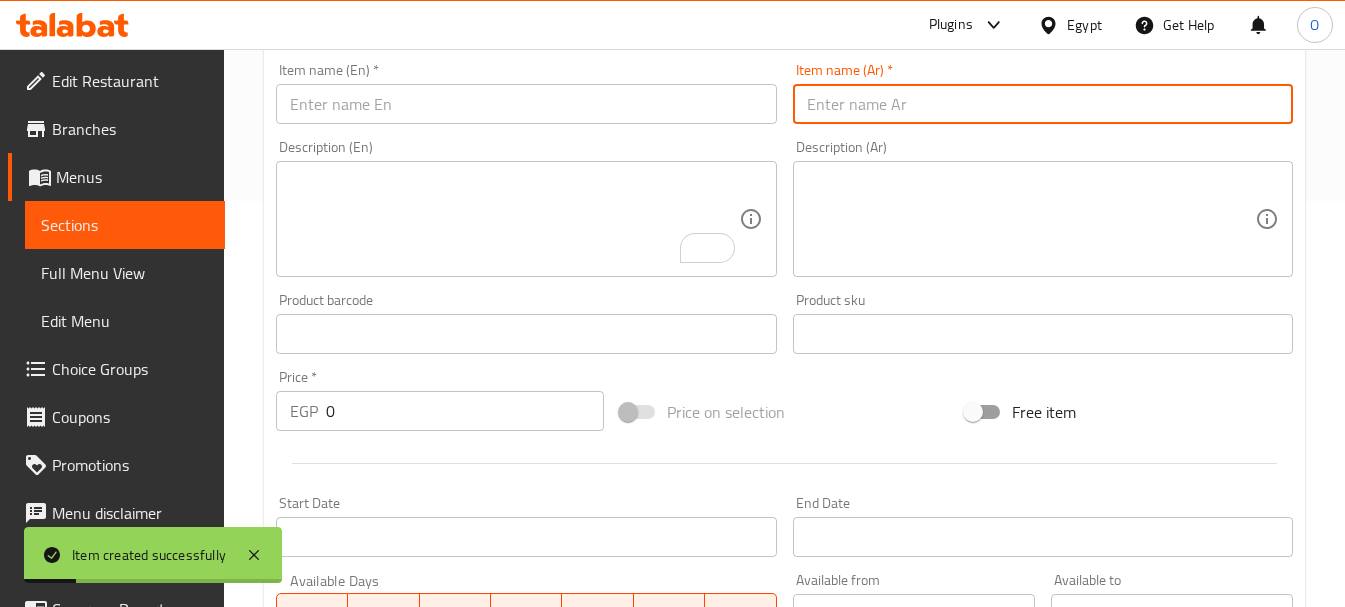 paste on "شيش" 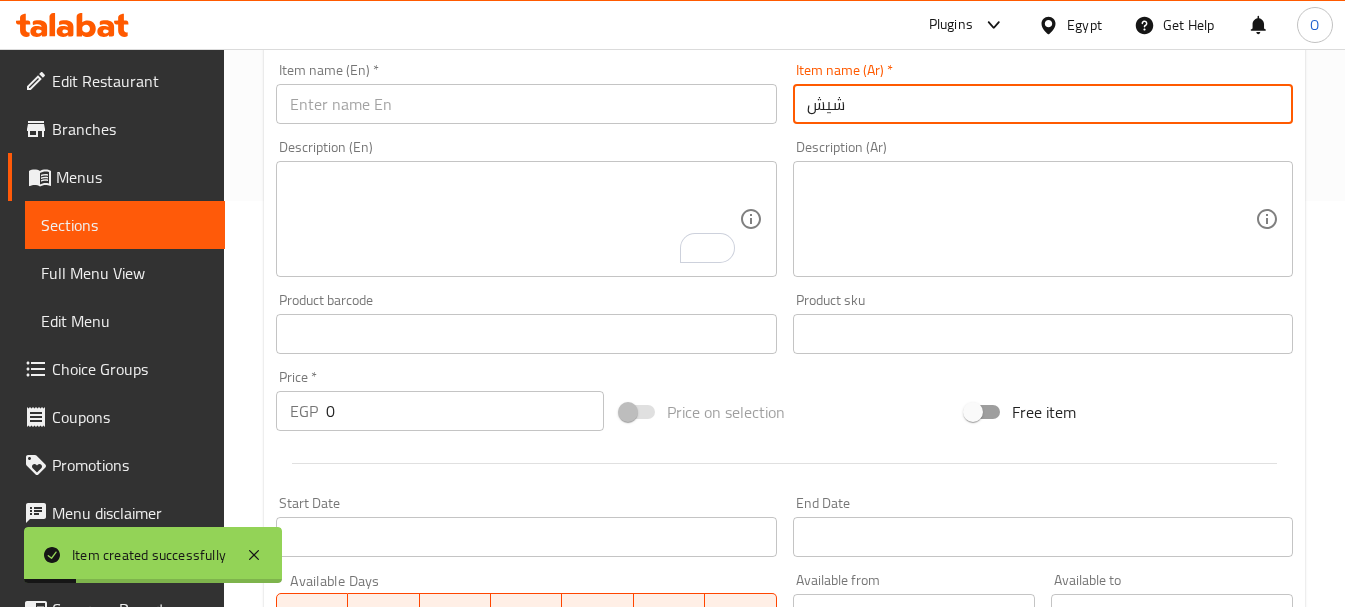 click on "شيش" at bounding box center [1043, 104] 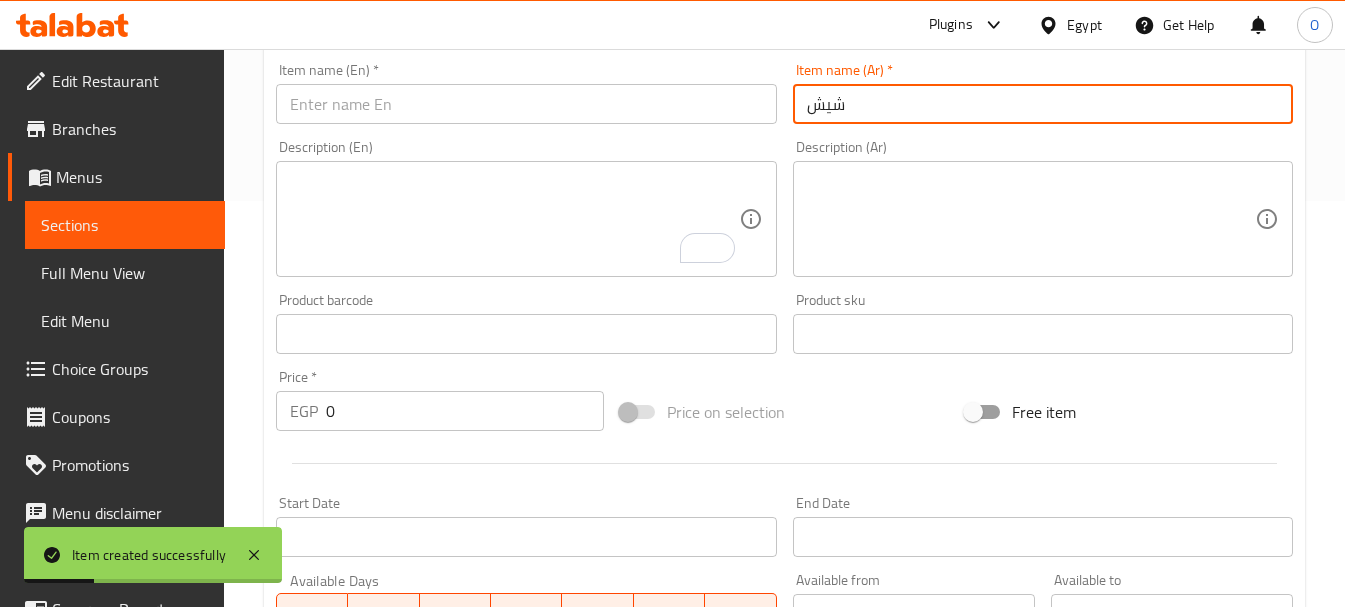 type on "شيش" 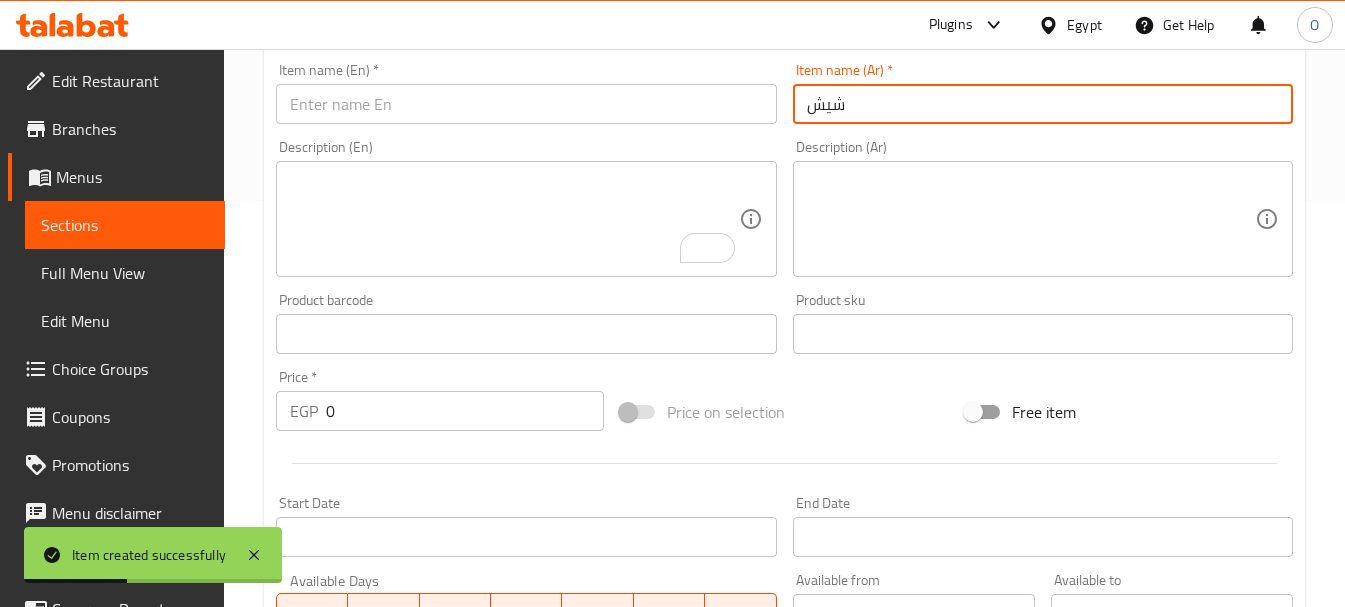 click at bounding box center (526, 104) 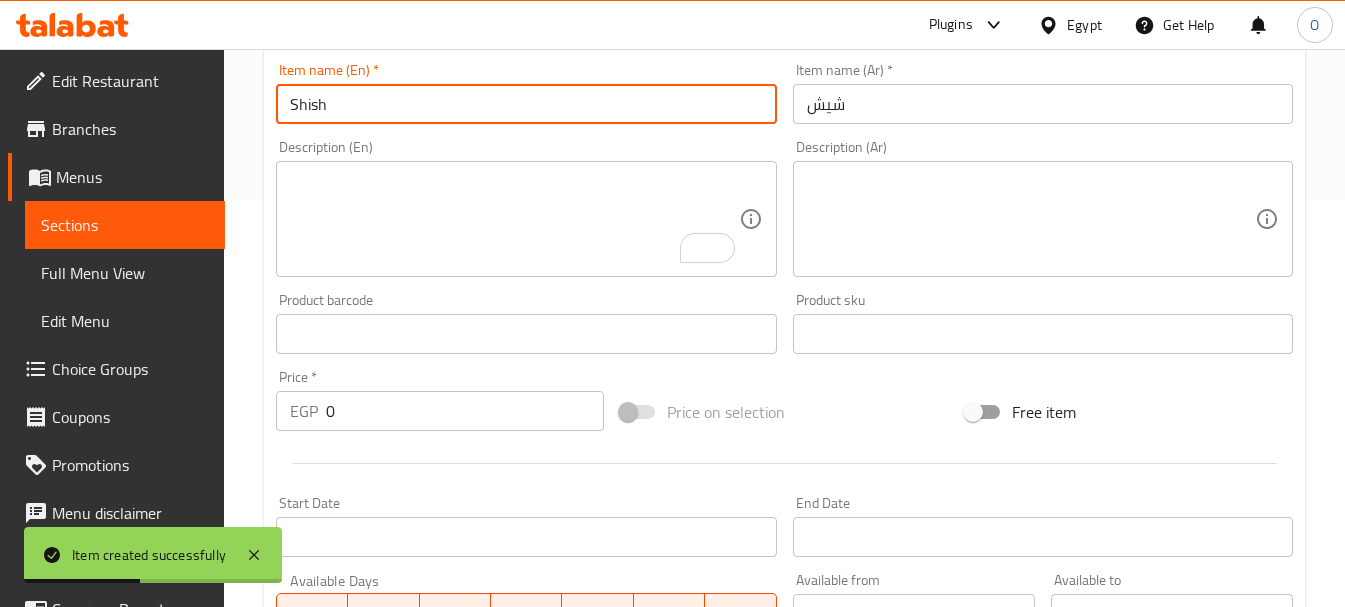 type on "Shish" 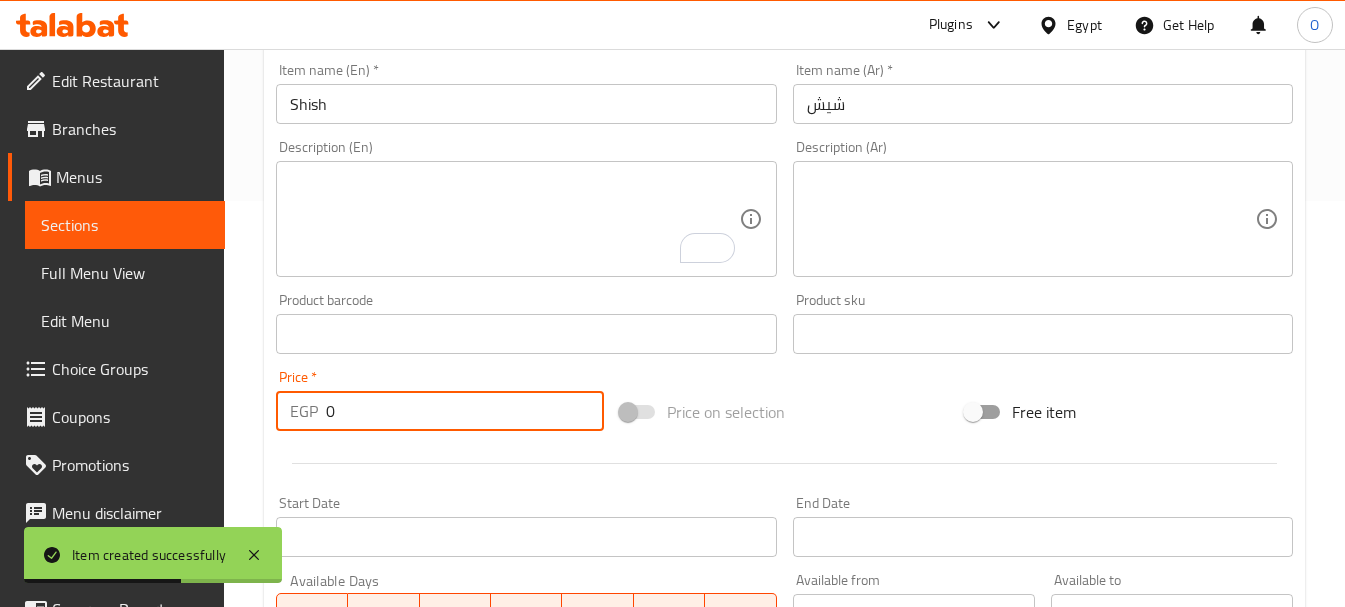 drag, startPoint x: 324, startPoint y: 418, endPoint x: 299, endPoint y: 415, distance: 25.179358 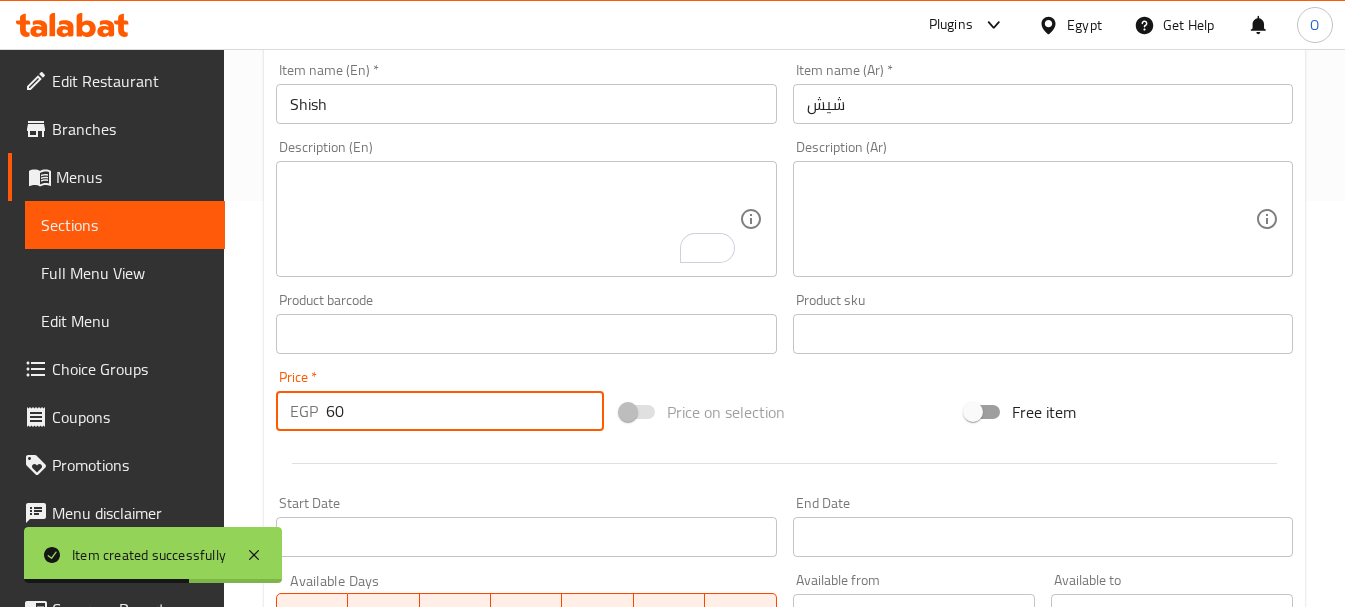 type on "60" 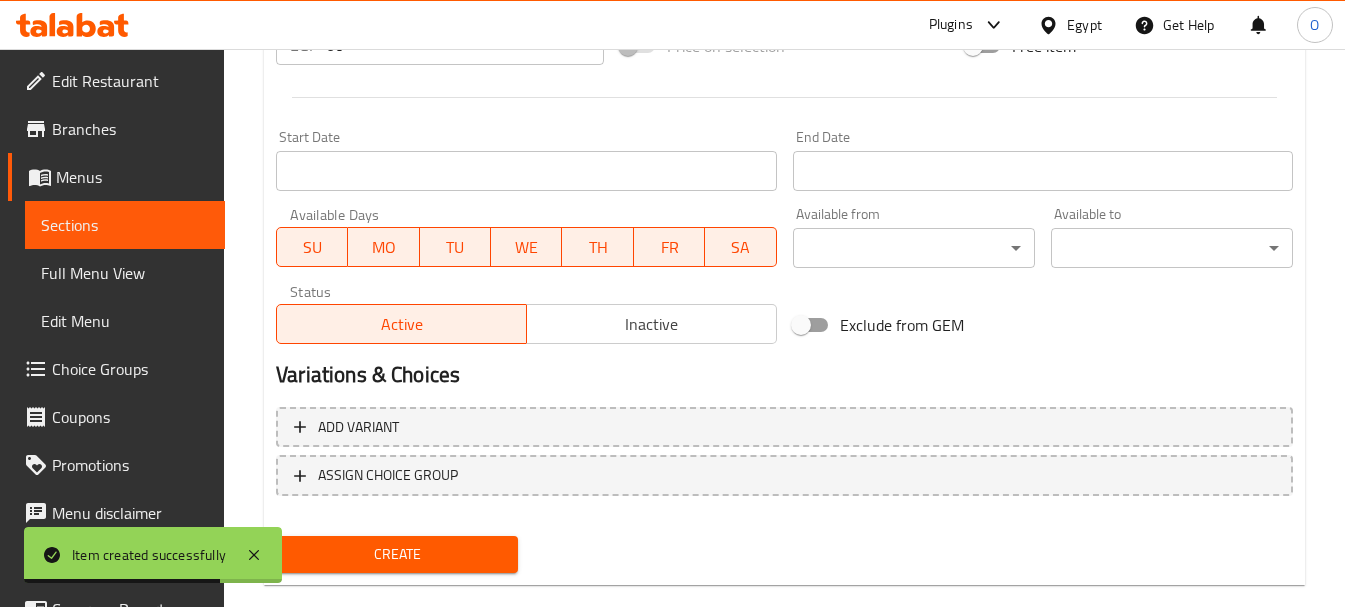 scroll, scrollTop: 806, scrollLeft: 0, axis: vertical 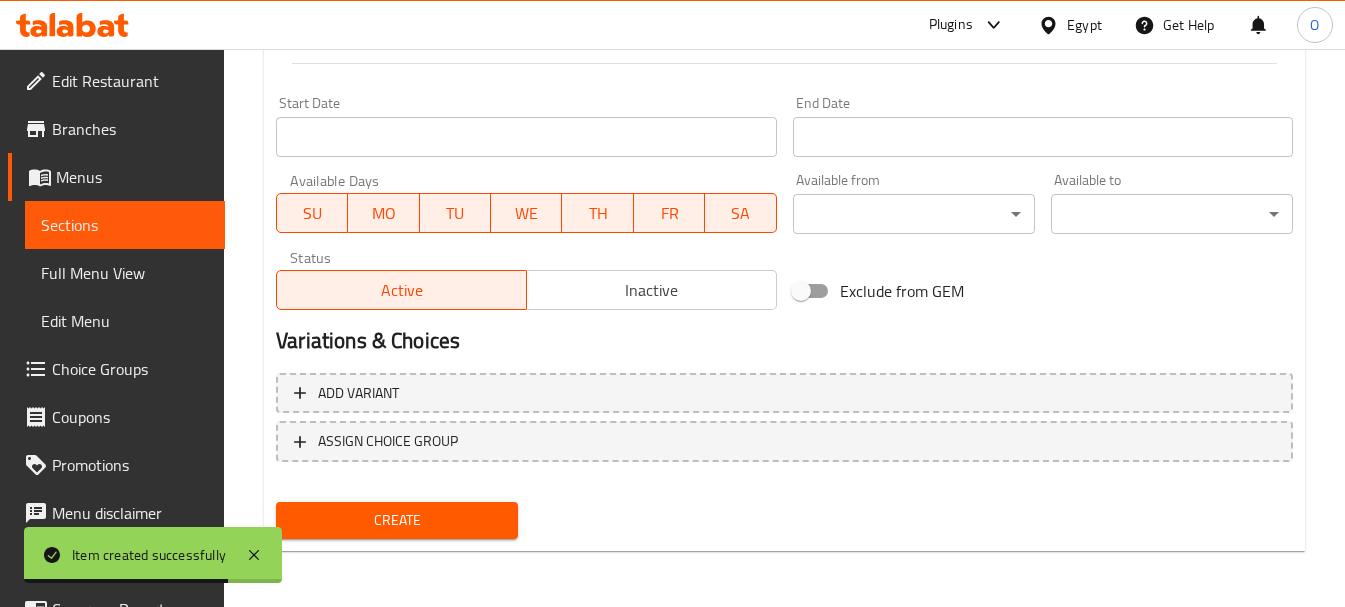 drag, startPoint x: 405, startPoint y: 517, endPoint x: 377, endPoint y: 446, distance: 76.321686 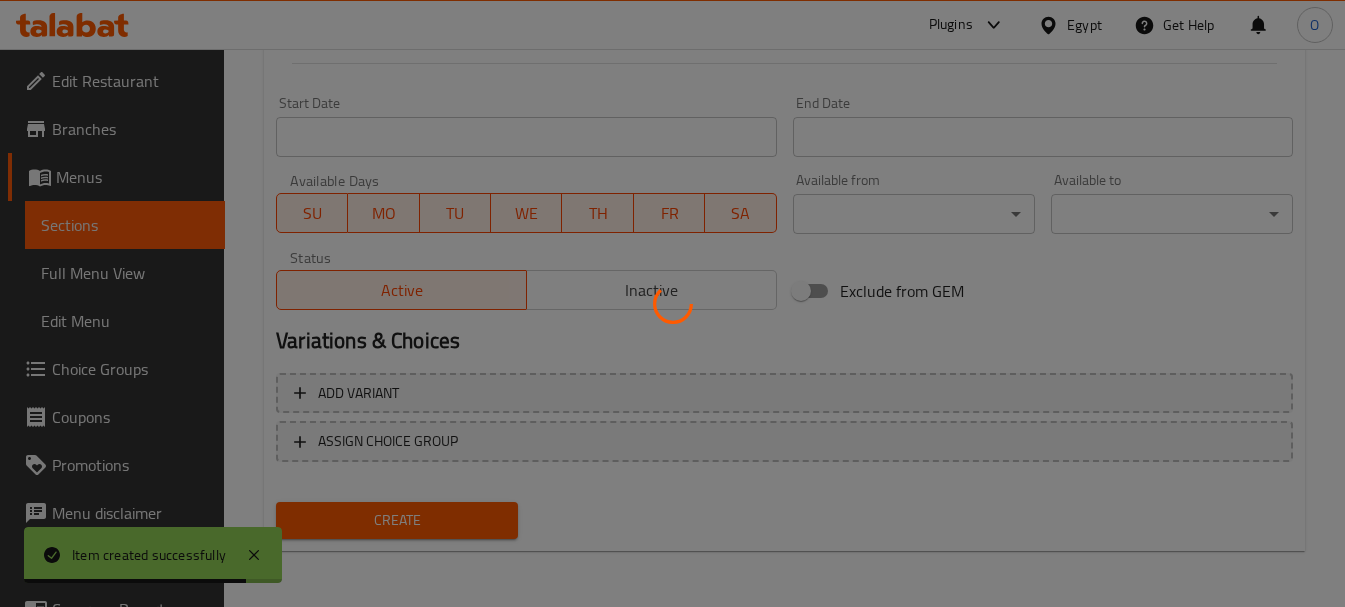 type 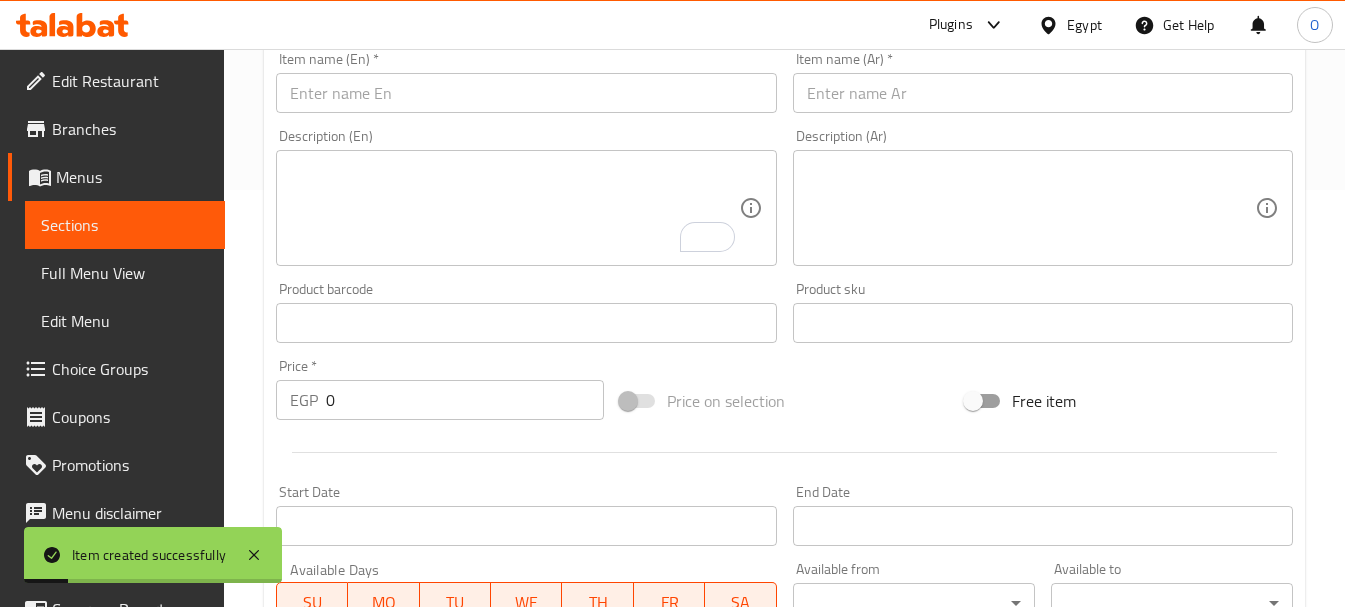 scroll, scrollTop: 306, scrollLeft: 0, axis: vertical 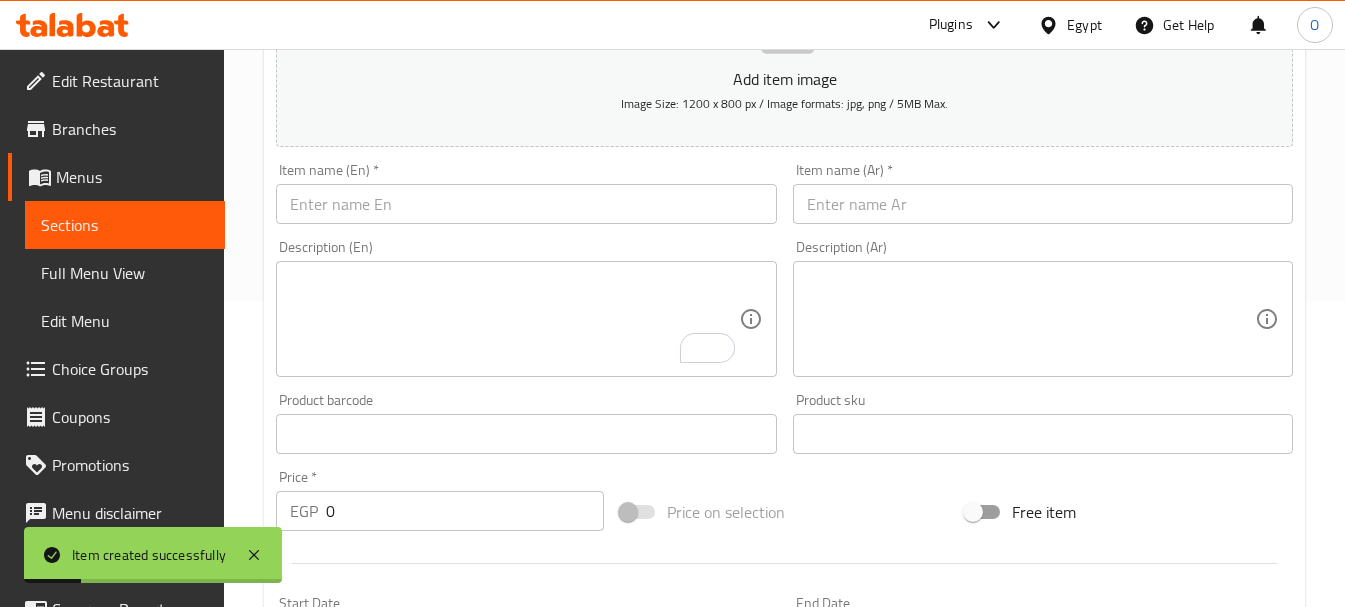 drag, startPoint x: 942, startPoint y: 181, endPoint x: 913, endPoint y: 217, distance: 46.227695 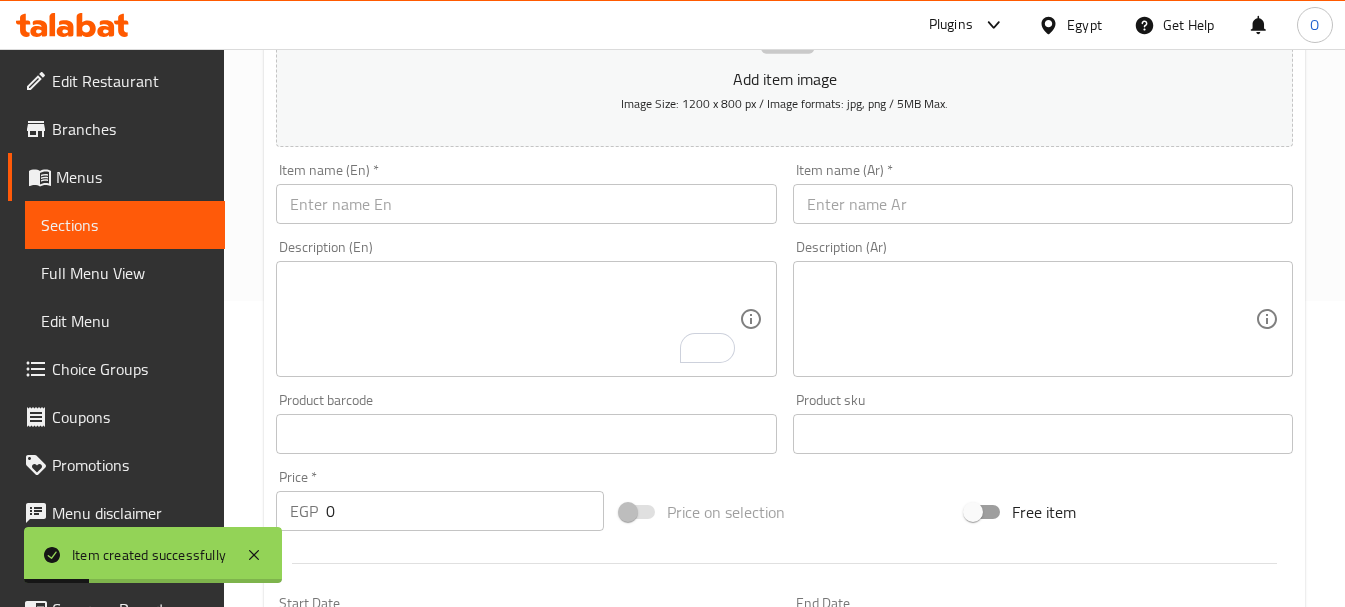 click at bounding box center [1043, 204] 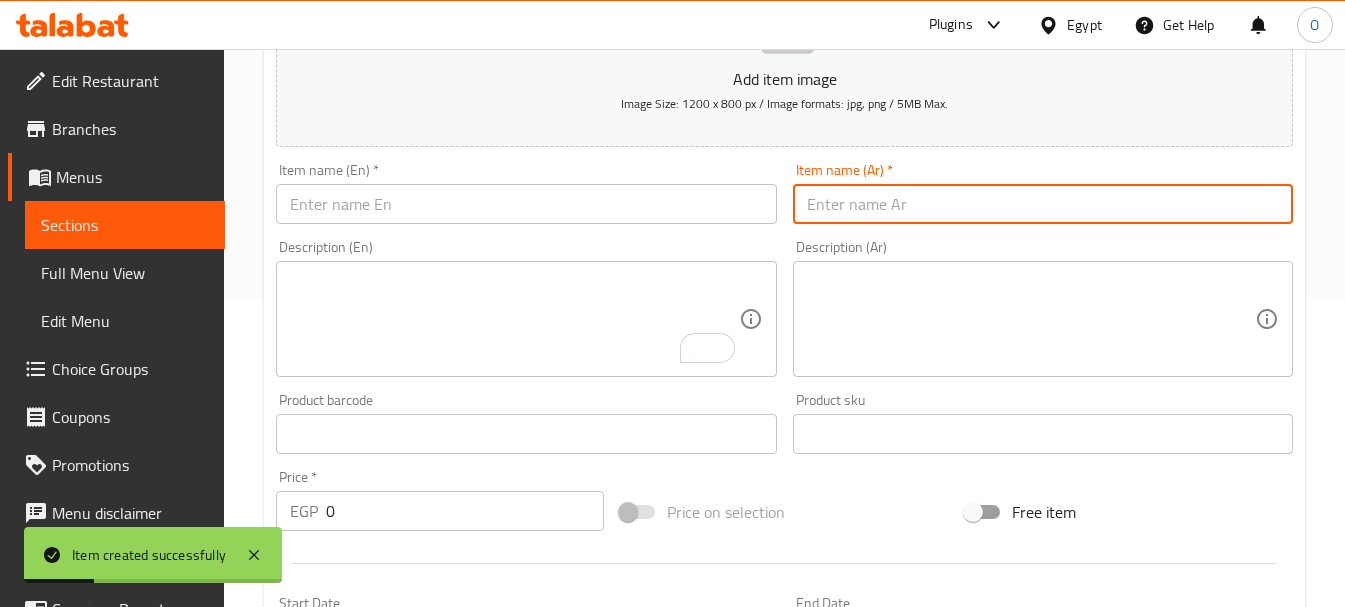 paste on "استربس" 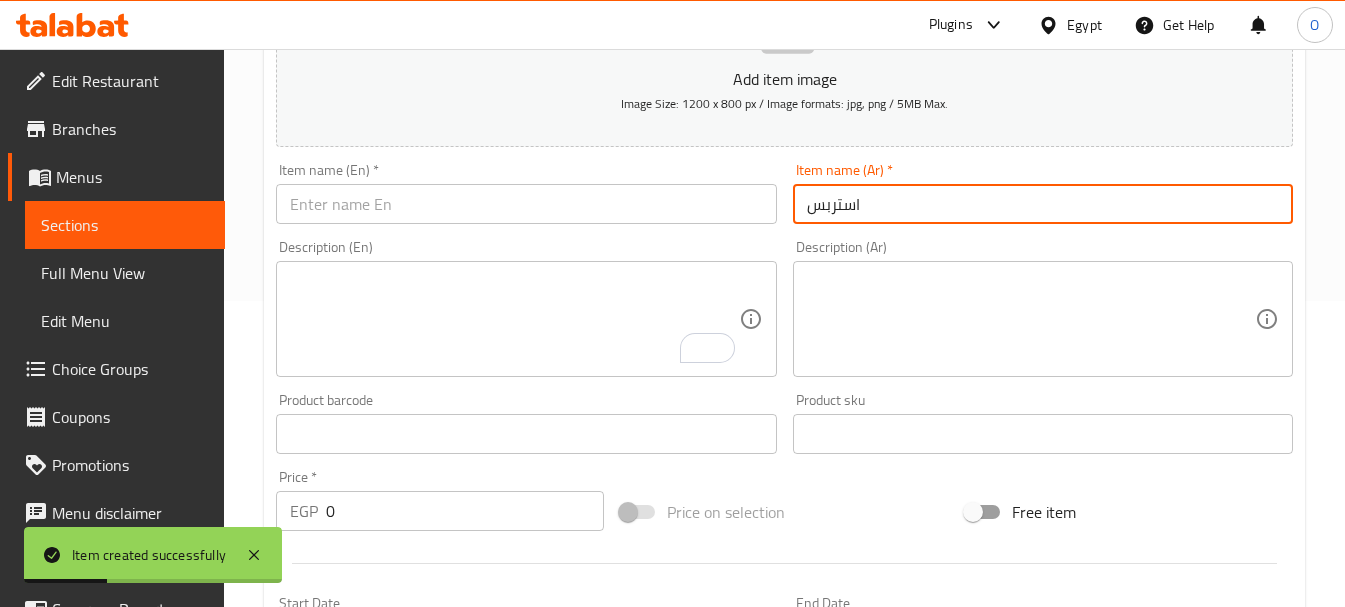 type on "استربس" 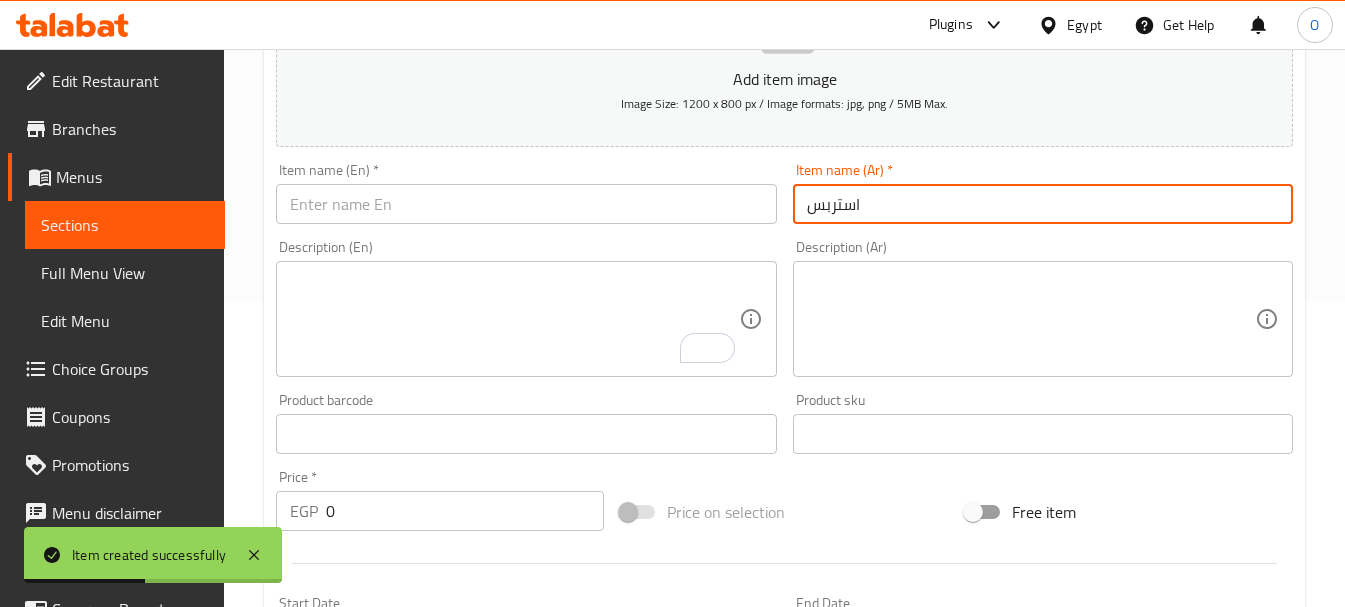 click at bounding box center (526, 204) 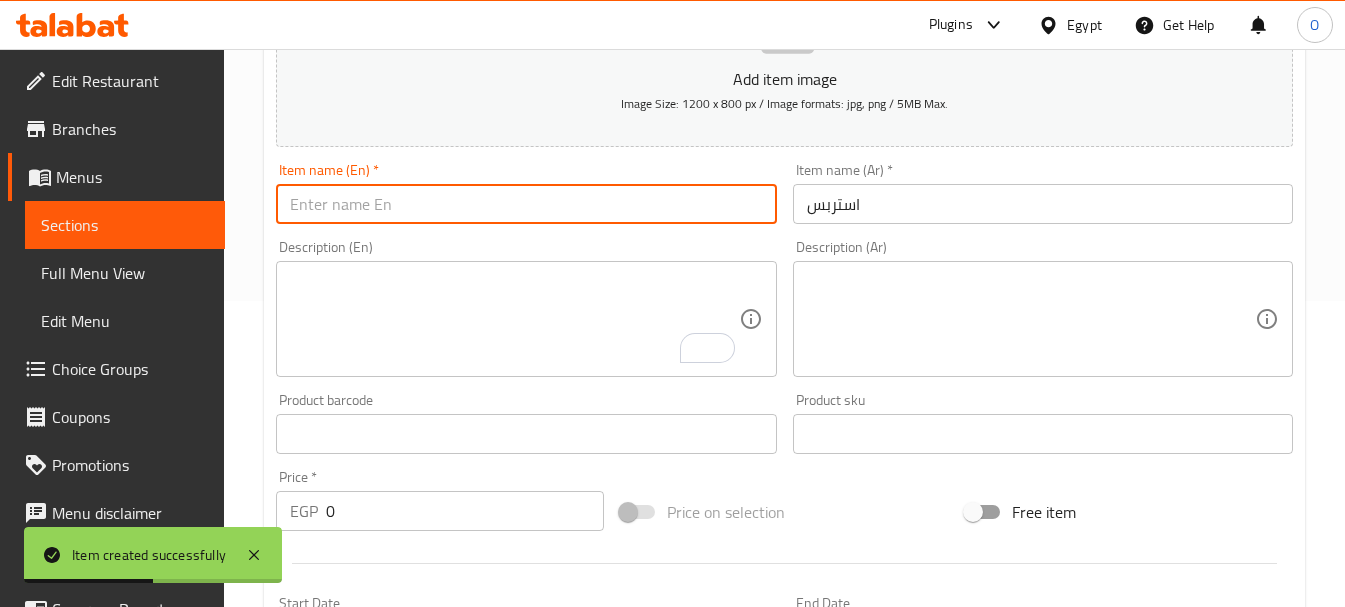 paste on "Streps" 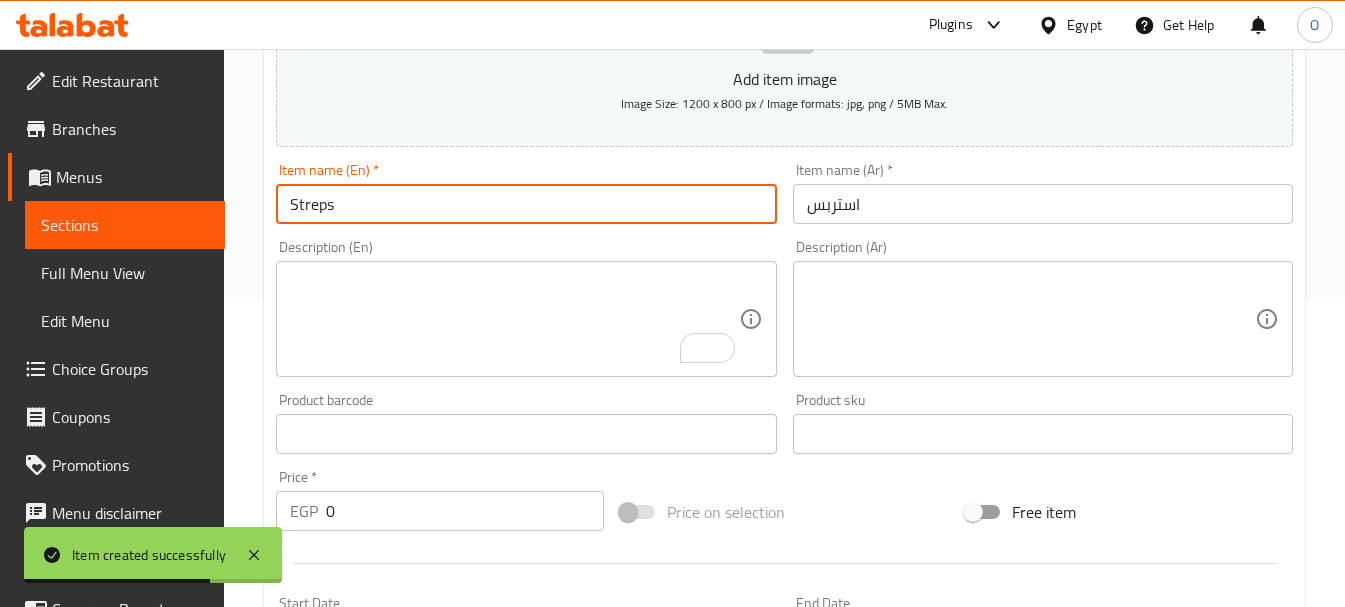 click on "Streps" at bounding box center [526, 204] 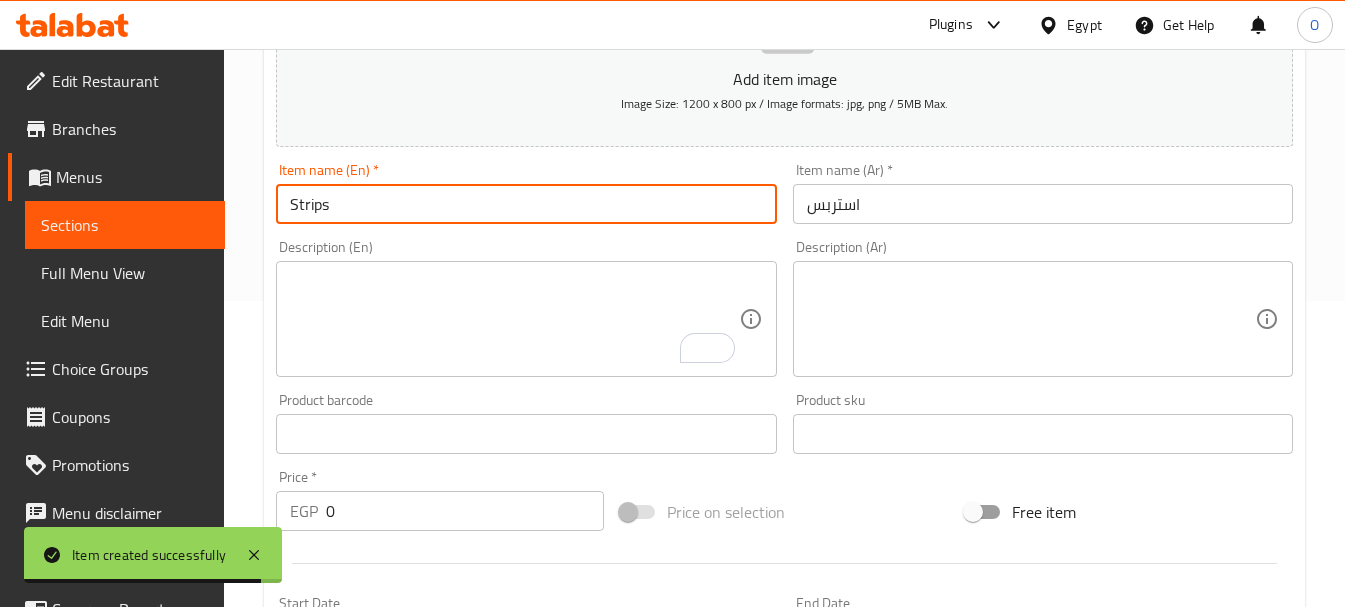 type on "Strips" 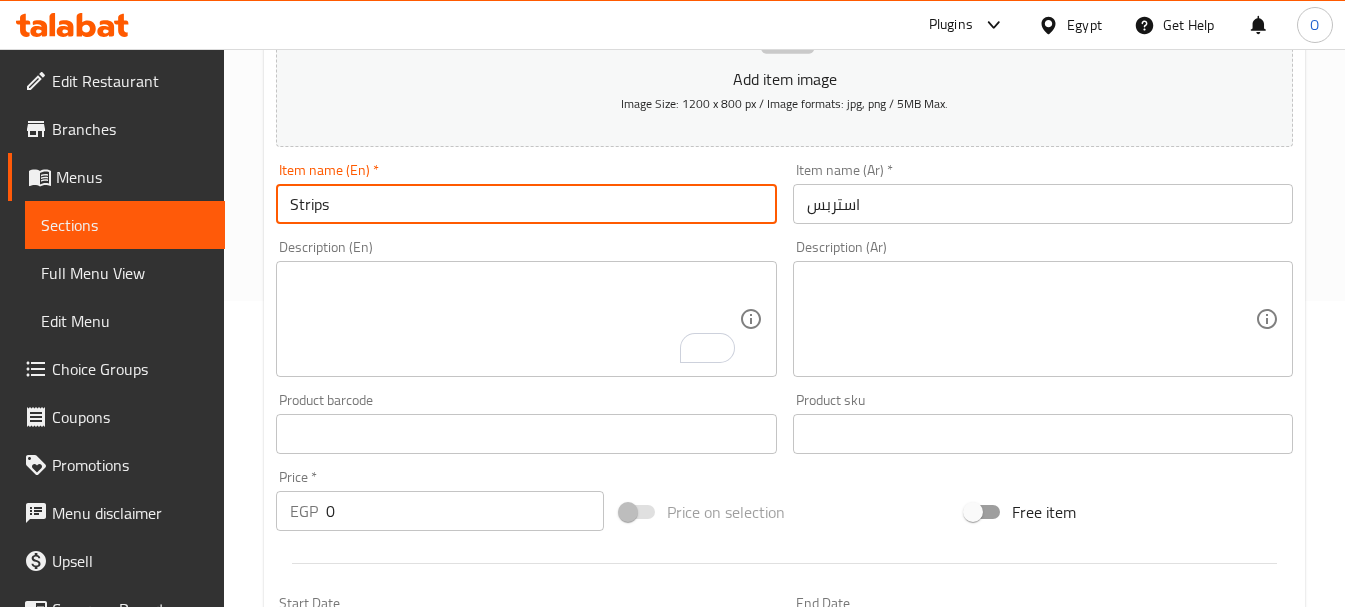 drag, startPoint x: 340, startPoint y: 503, endPoint x: 294, endPoint y: 509, distance: 46.389652 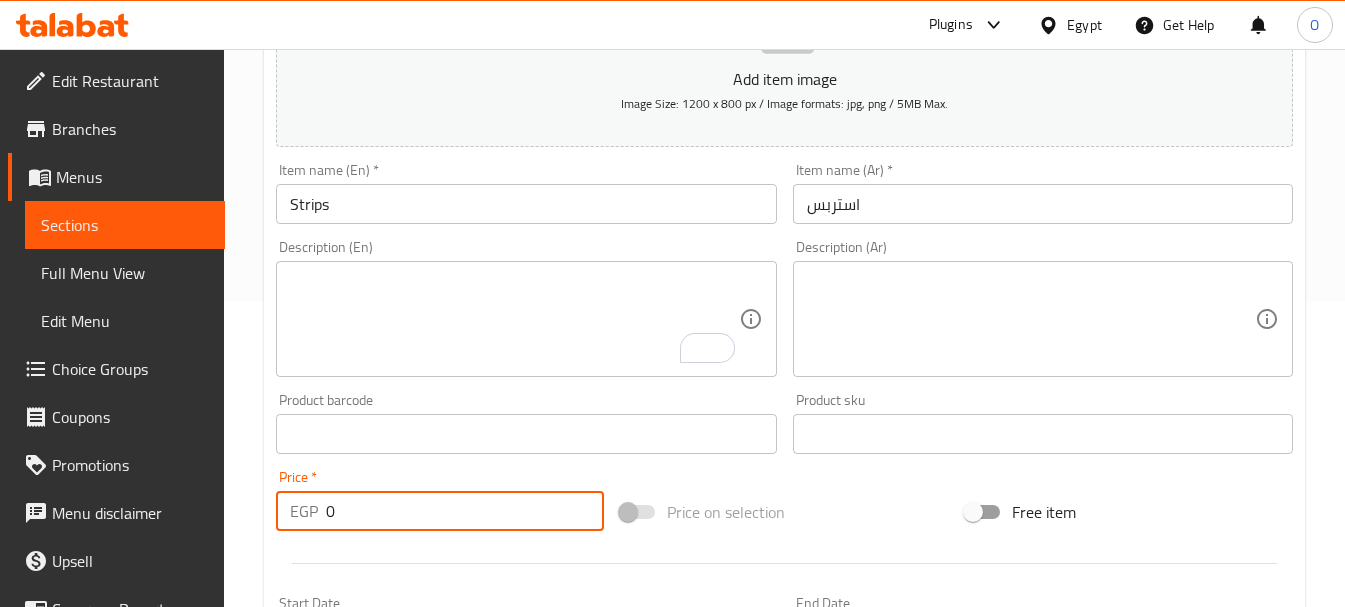 paste on "6" 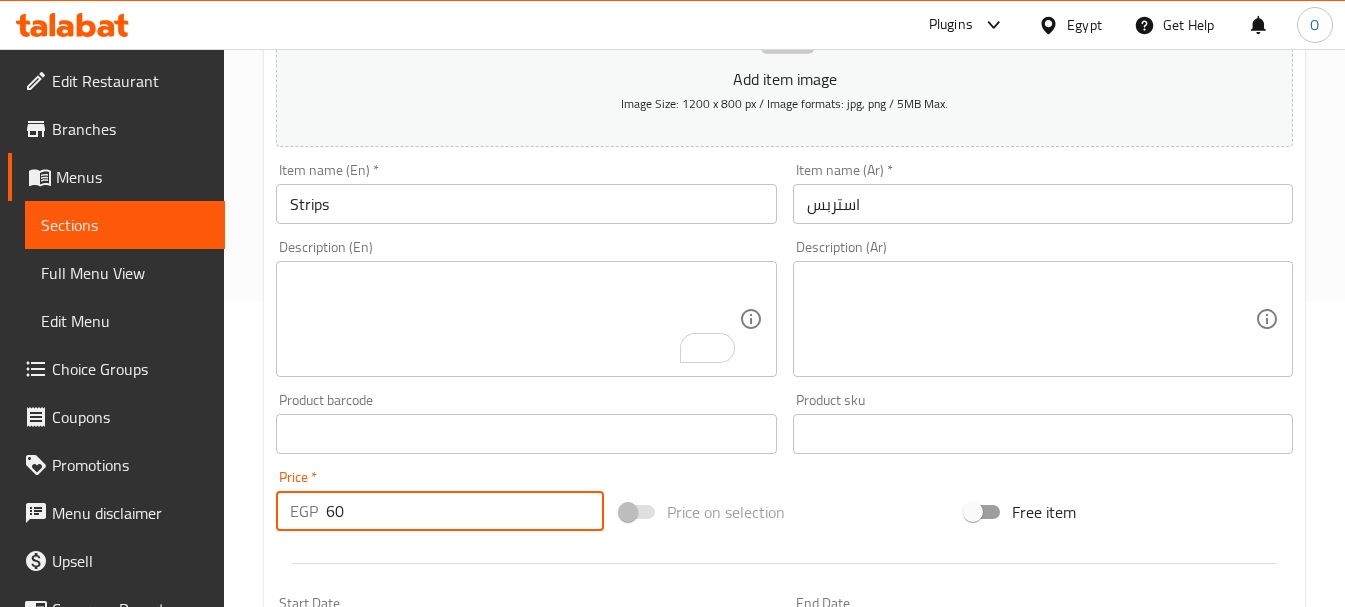 type on "60" 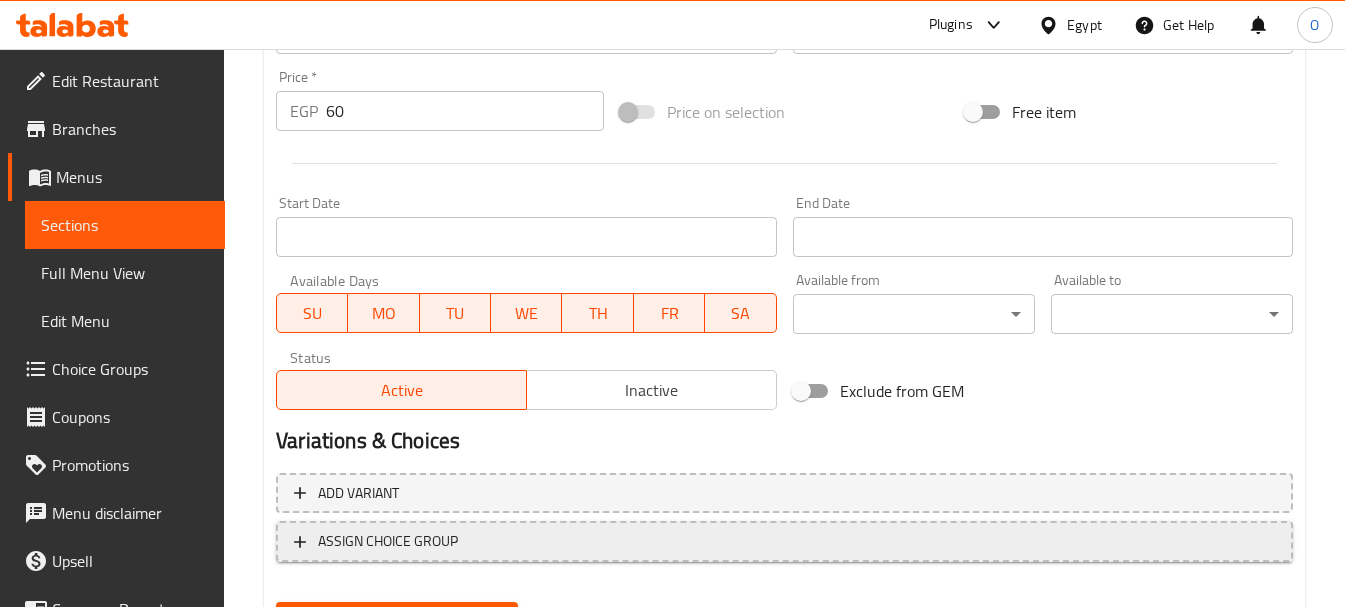 scroll, scrollTop: 806, scrollLeft: 0, axis: vertical 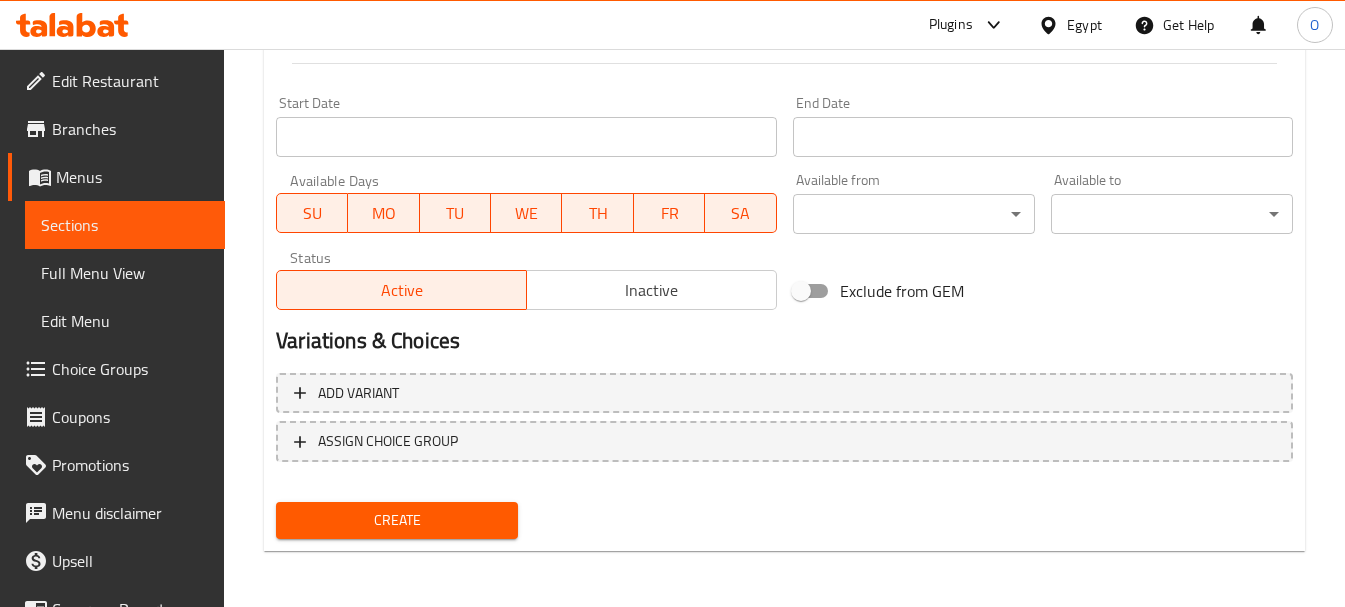 click on "Create" at bounding box center (397, 520) 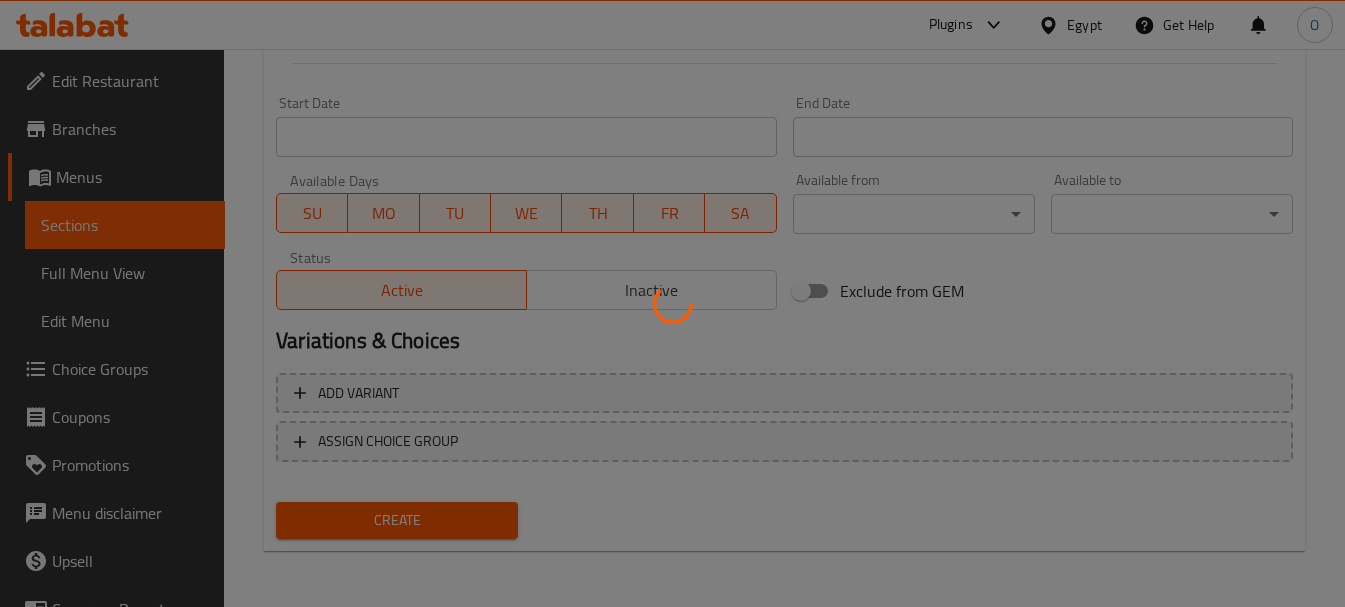type 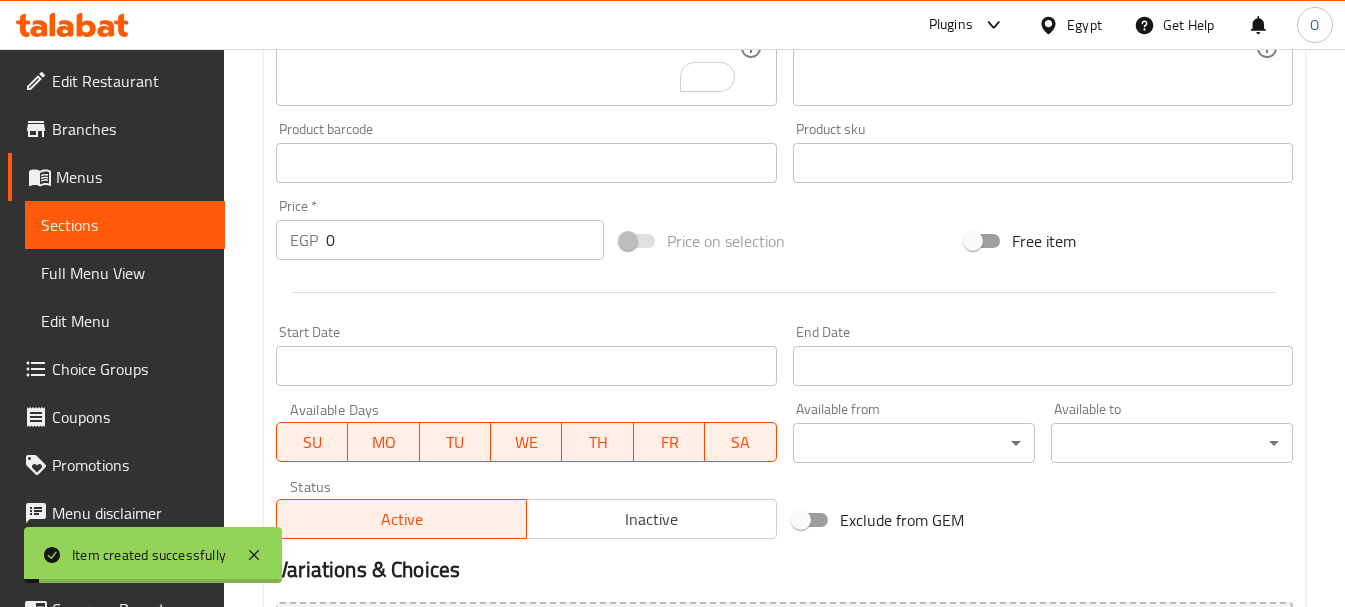scroll, scrollTop: 406, scrollLeft: 0, axis: vertical 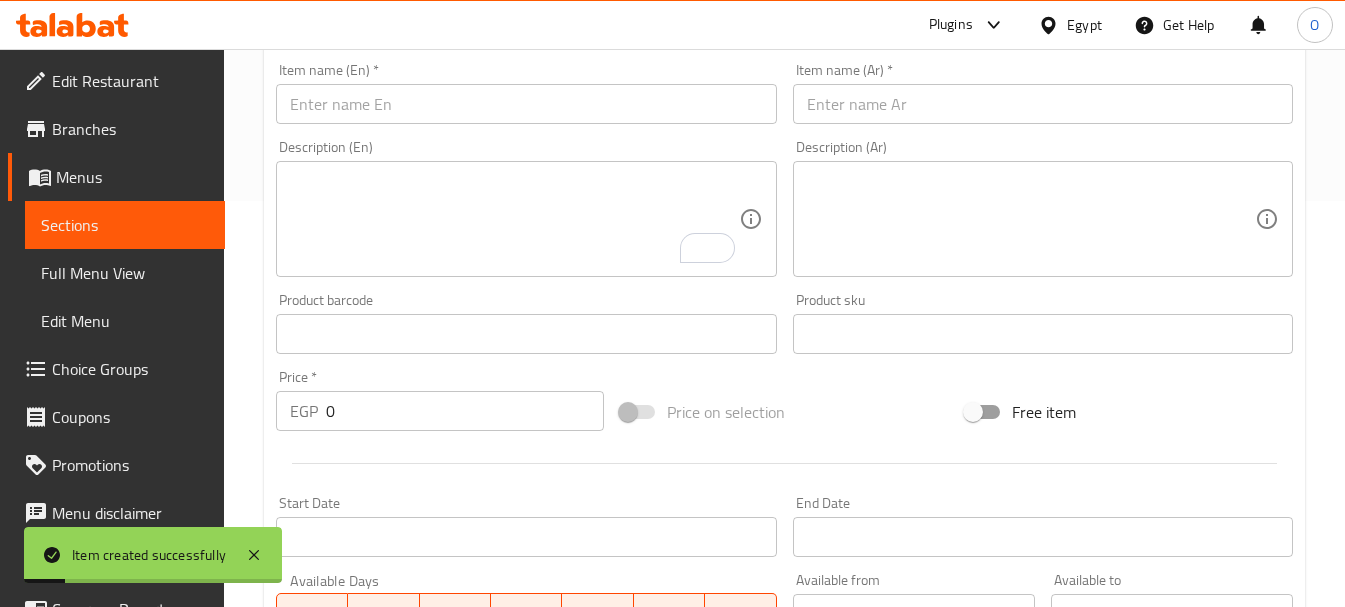 click at bounding box center (1043, 104) 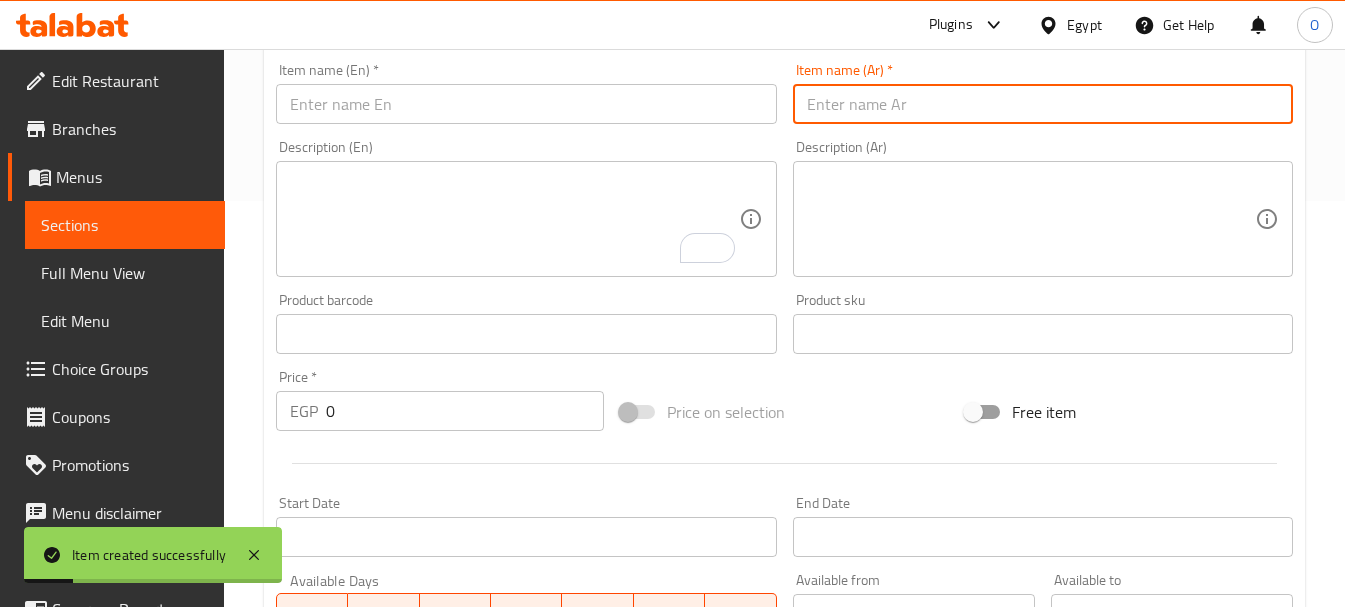 paste on "بانيه" 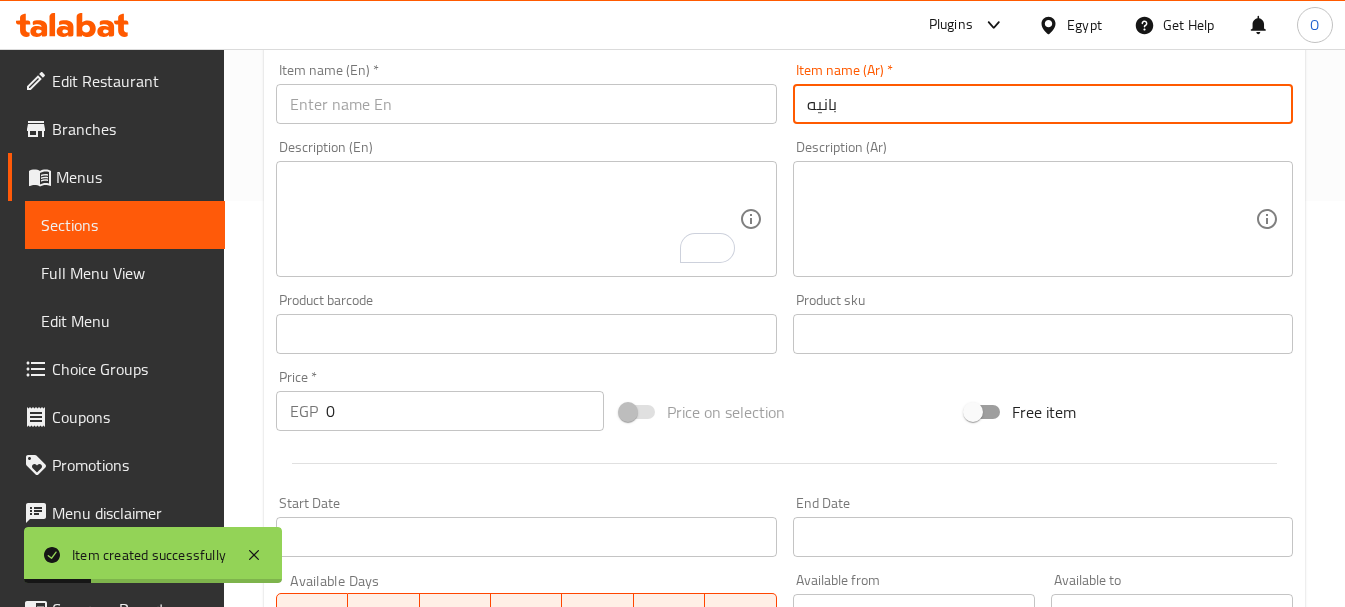 type on "بانيه" 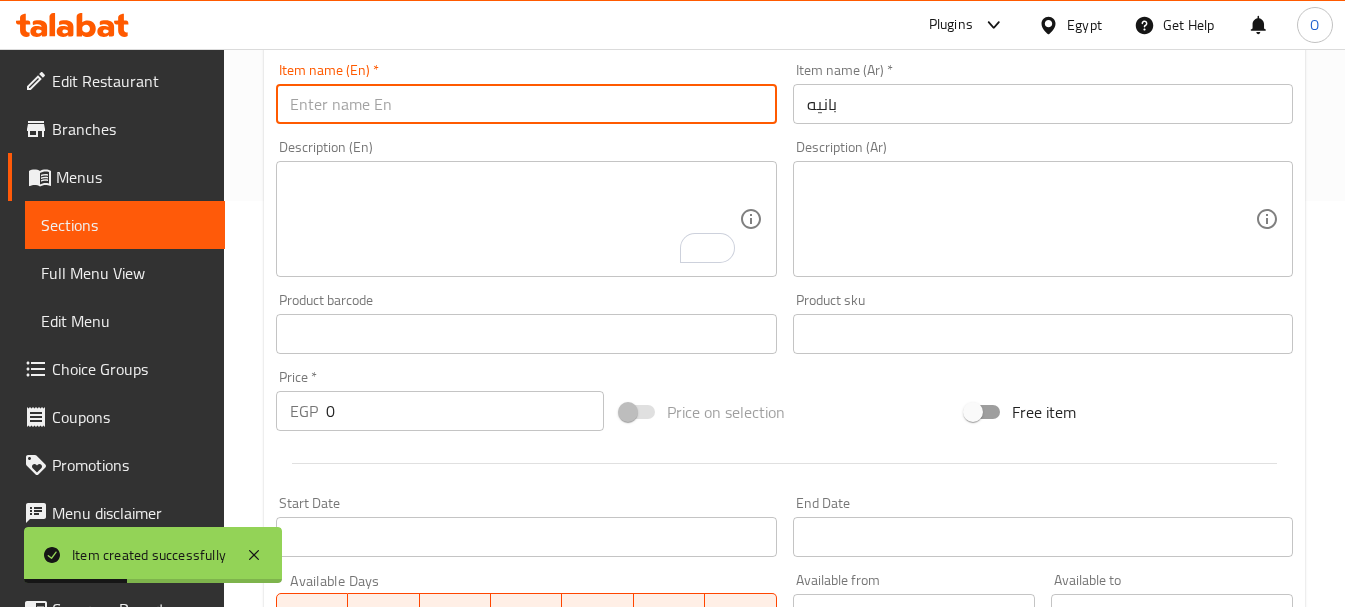 click at bounding box center (526, 104) 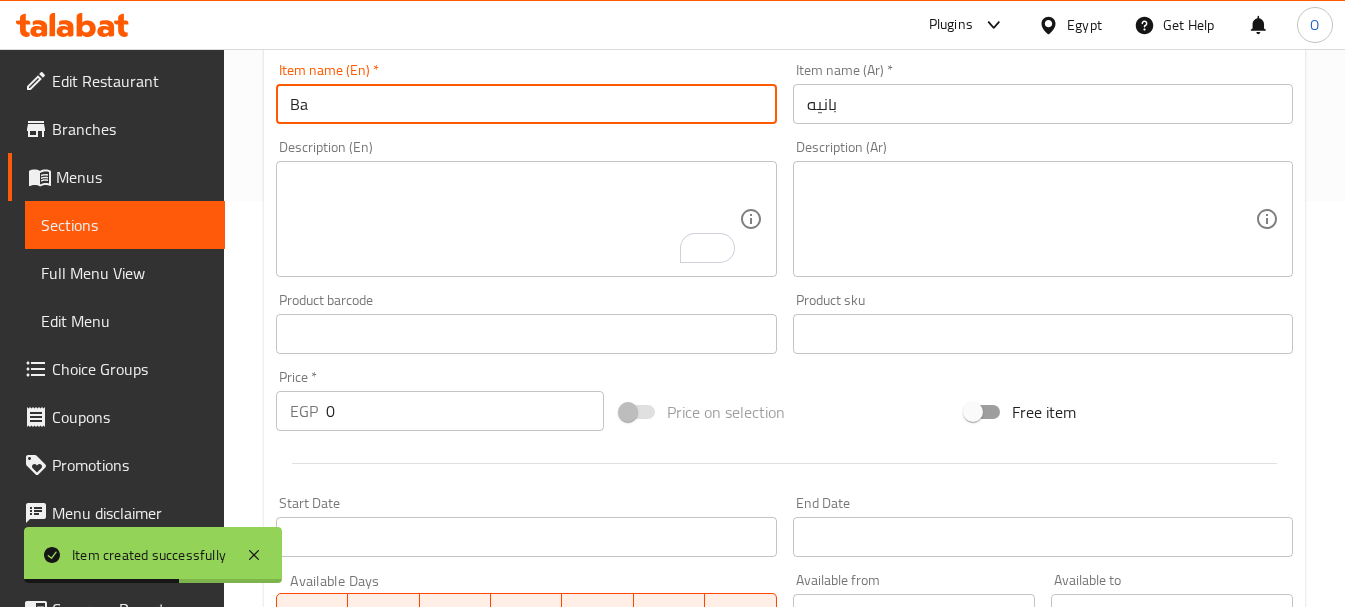 type on "B" 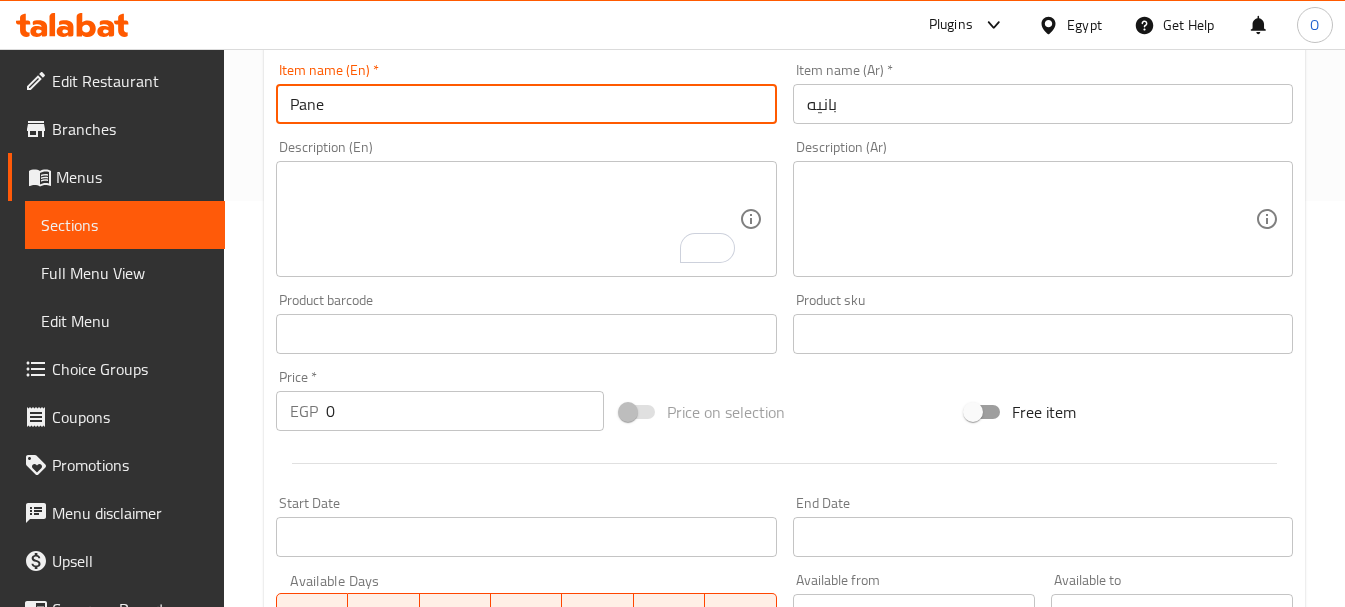 type on "Pane" 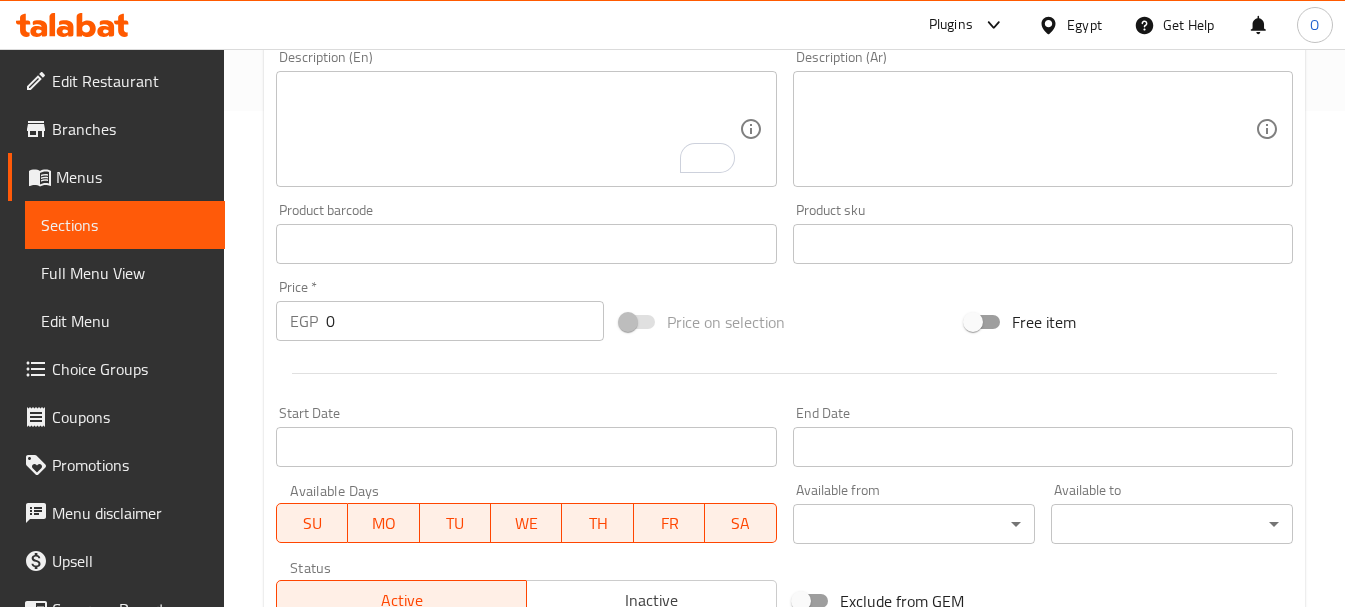 scroll, scrollTop: 606, scrollLeft: 0, axis: vertical 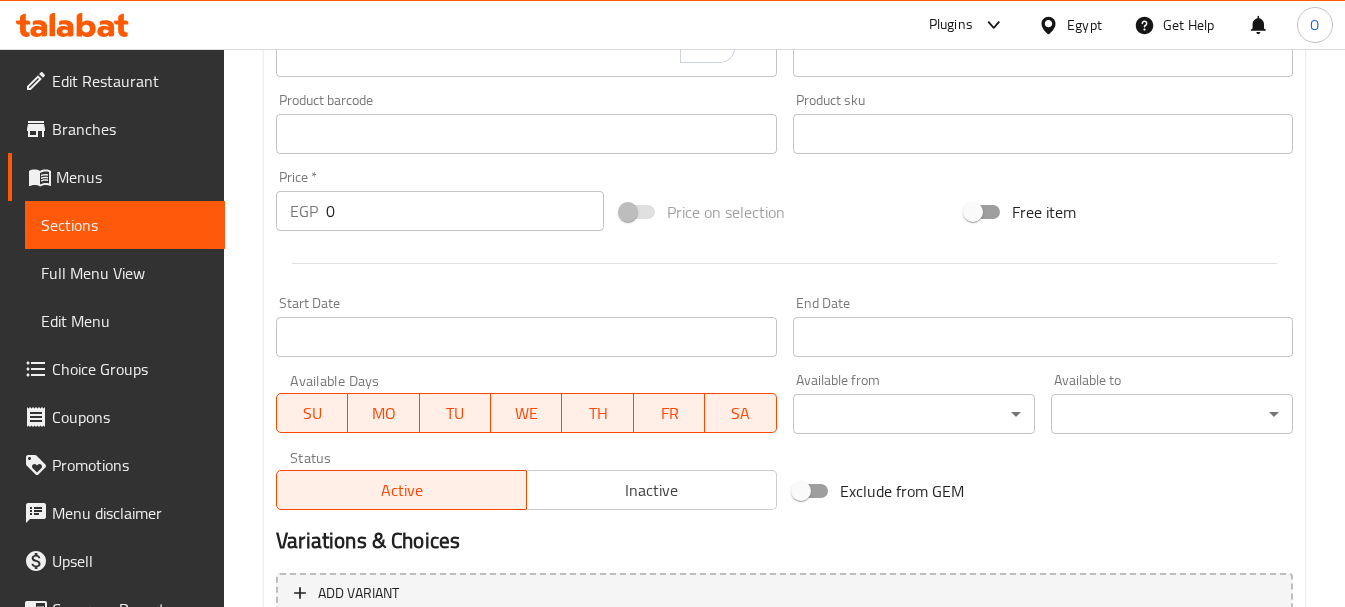 click on "EGP 0 Price  *" at bounding box center (440, 211) 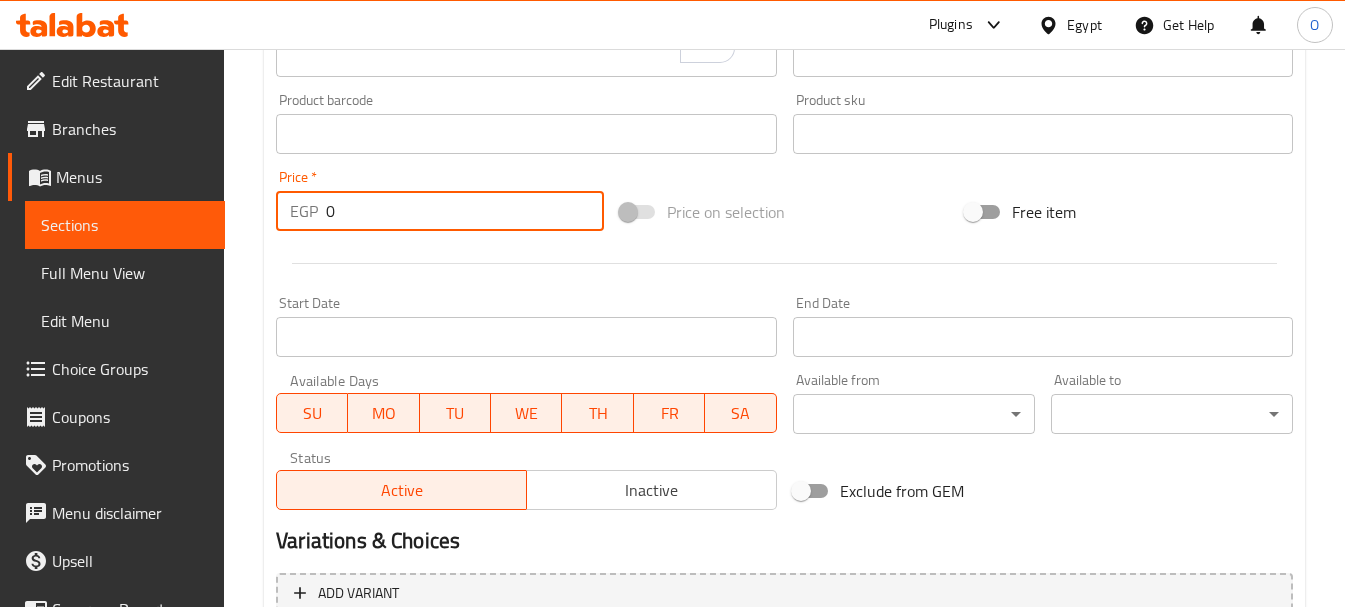 paste on "6" 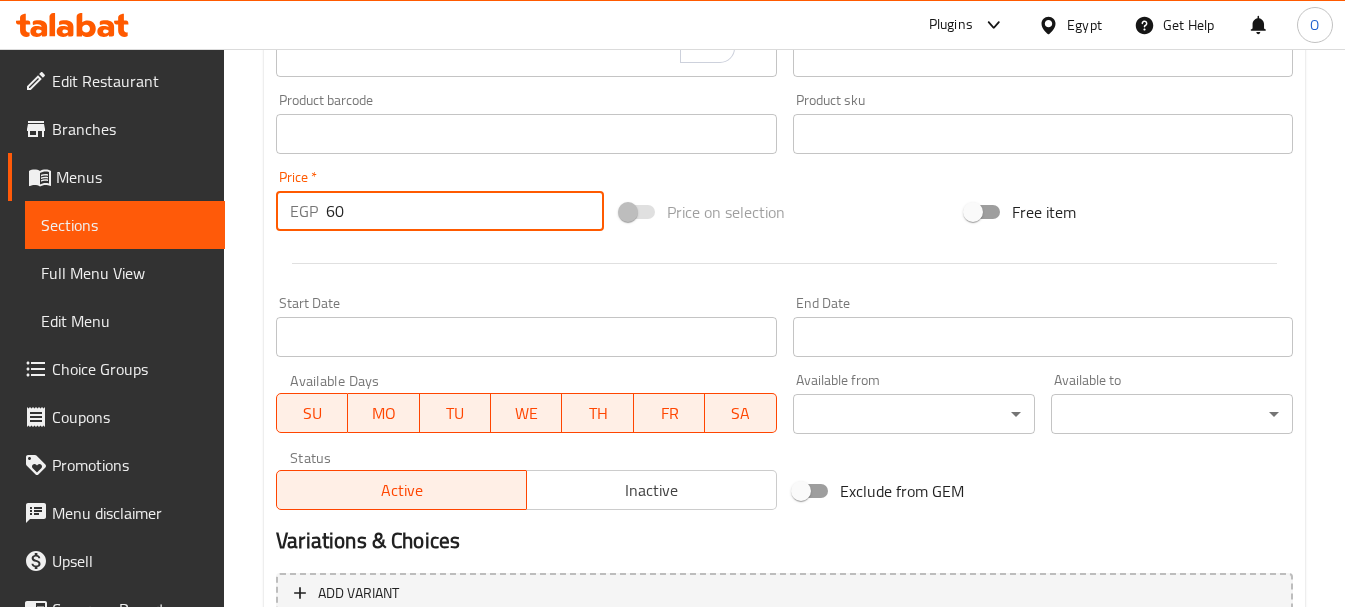 type on "60" 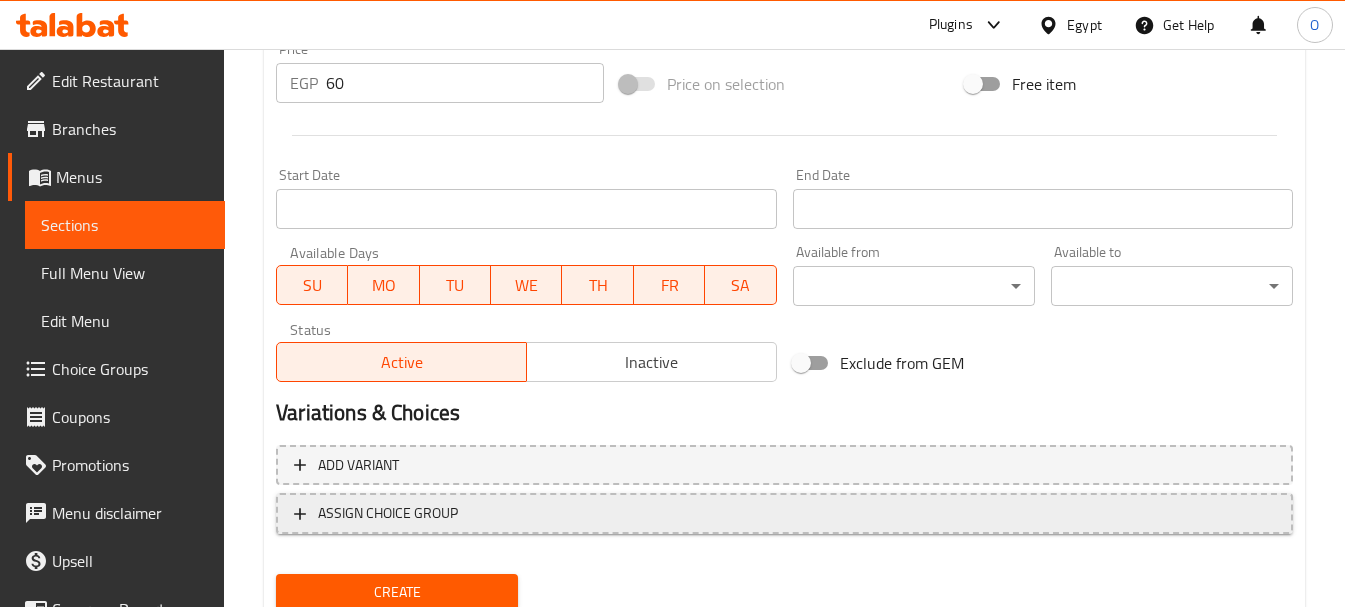 scroll, scrollTop: 806, scrollLeft: 0, axis: vertical 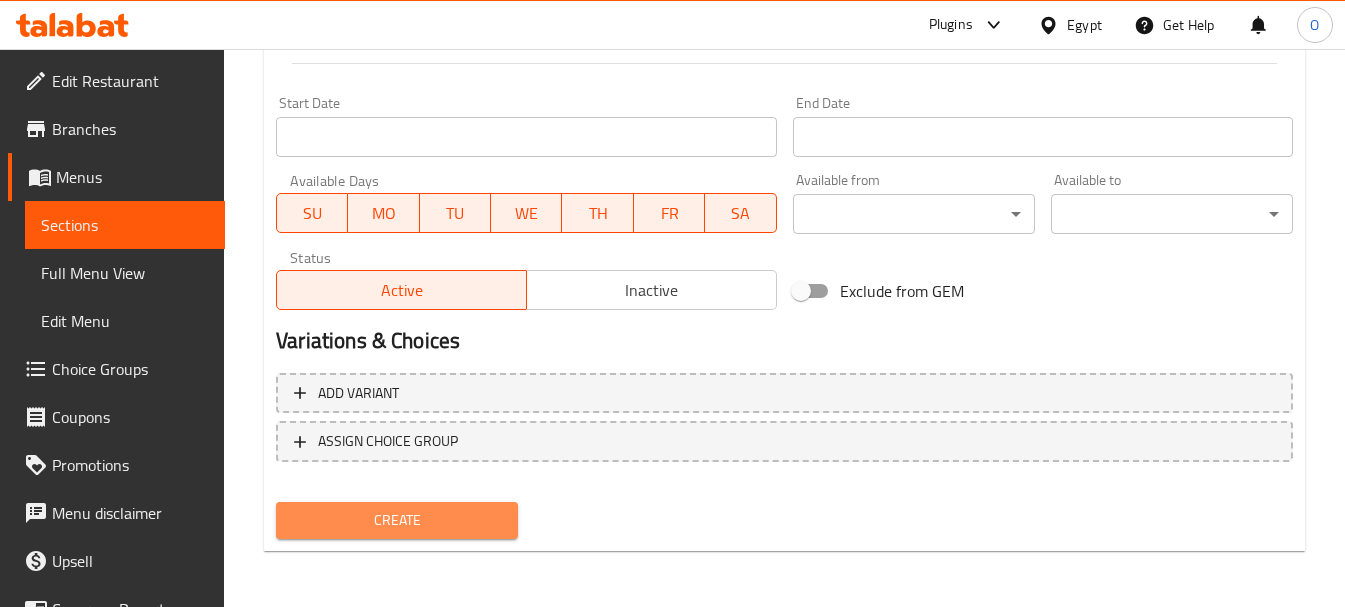 click on "Create" at bounding box center [397, 520] 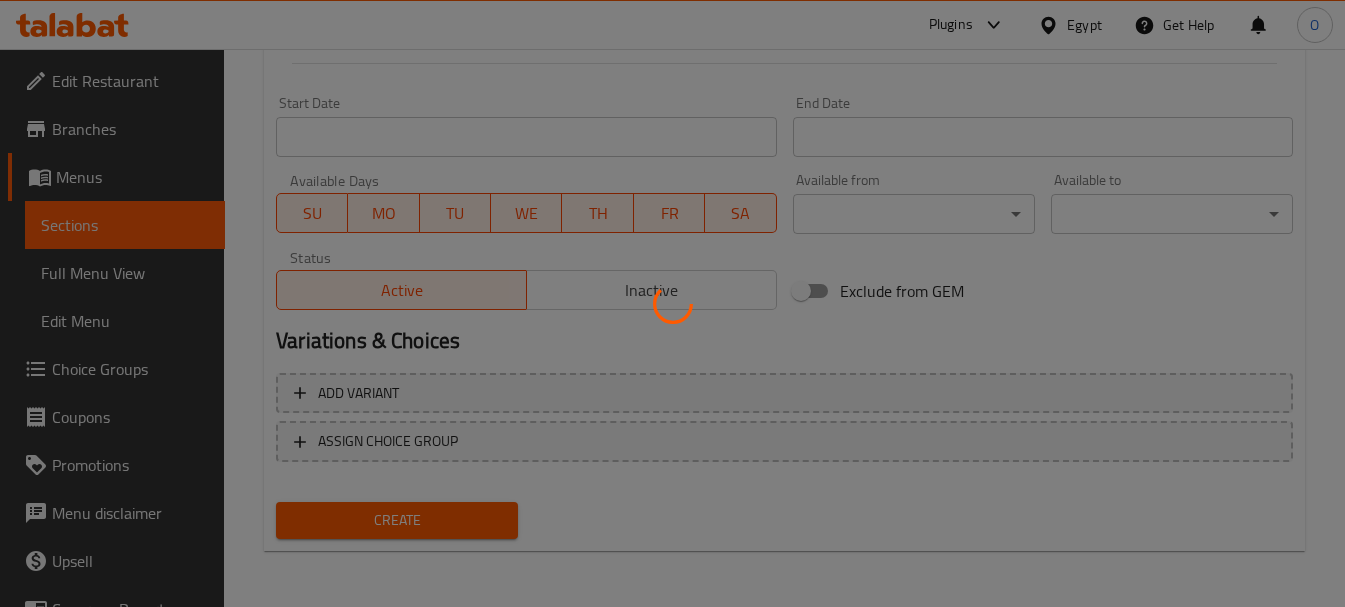 type 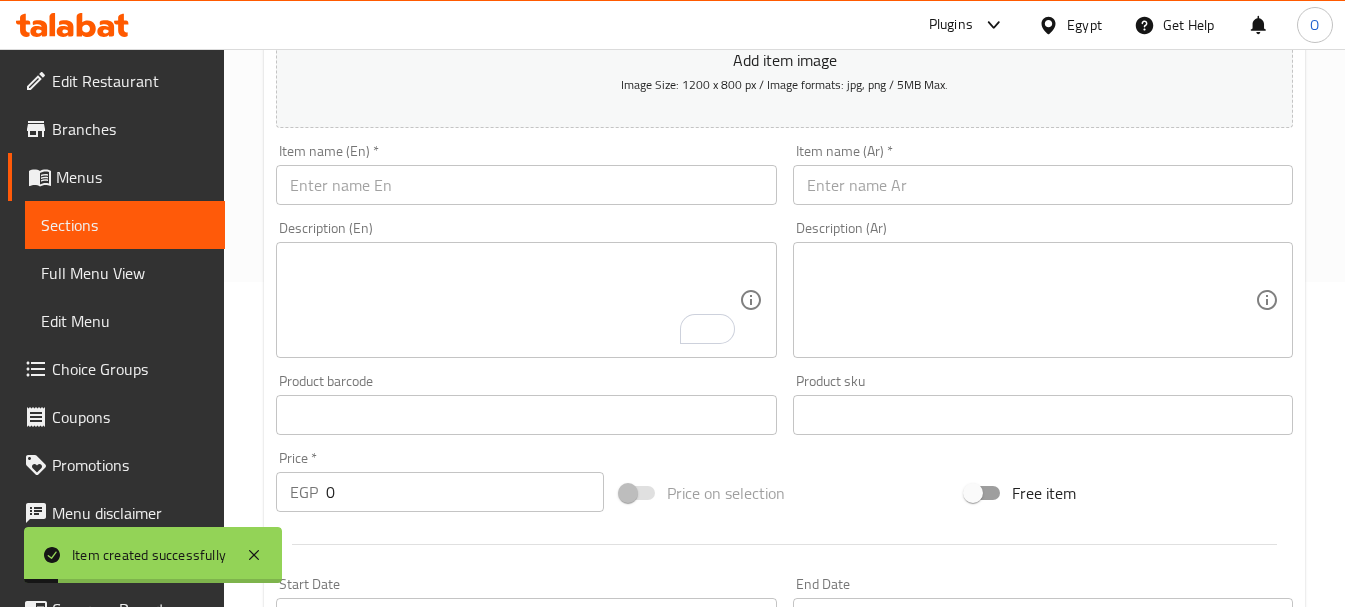scroll, scrollTop: 306, scrollLeft: 0, axis: vertical 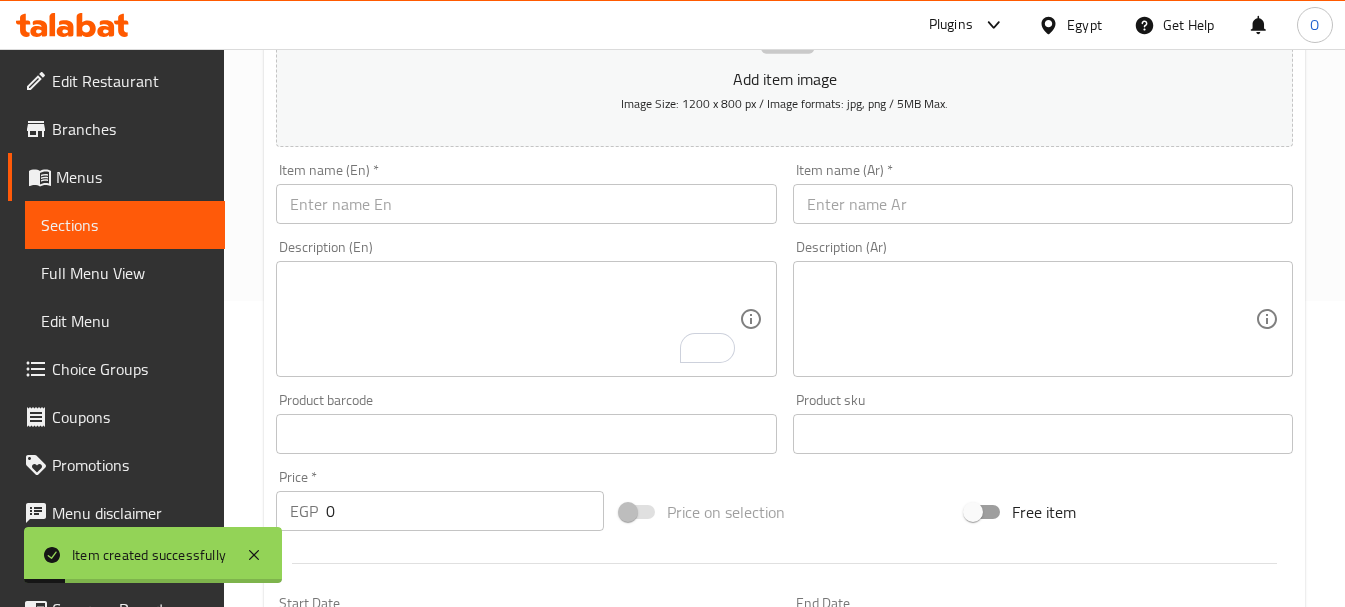 click at bounding box center [1043, 204] 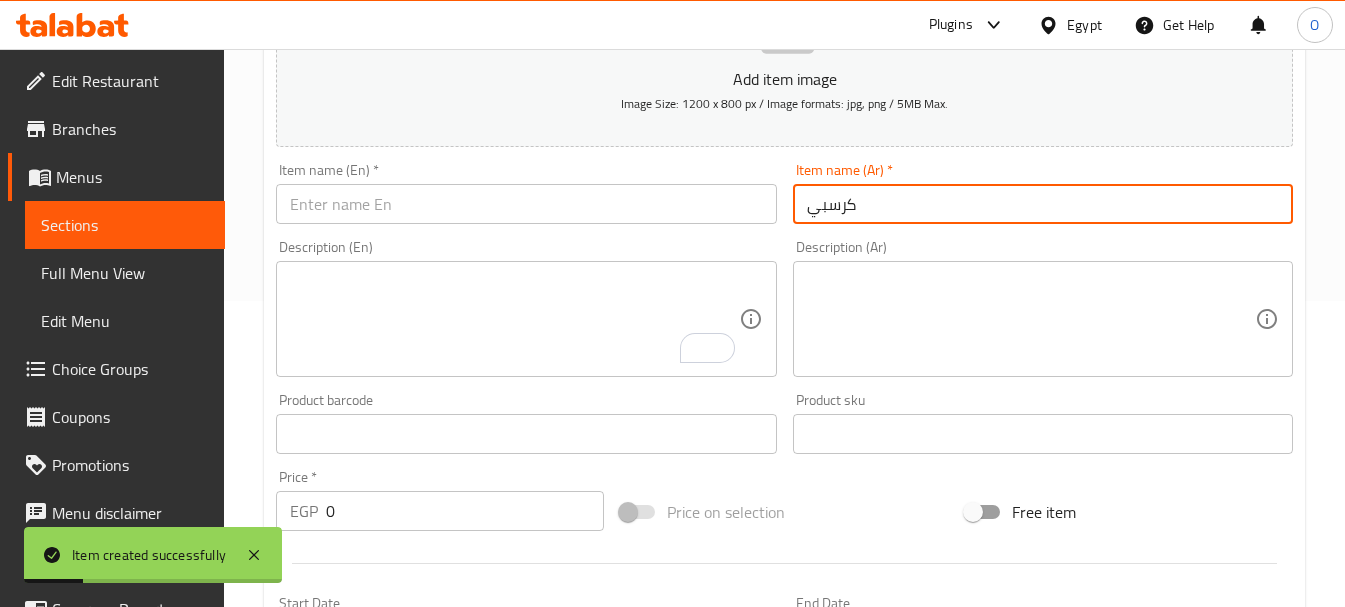 type on "كرسبي" 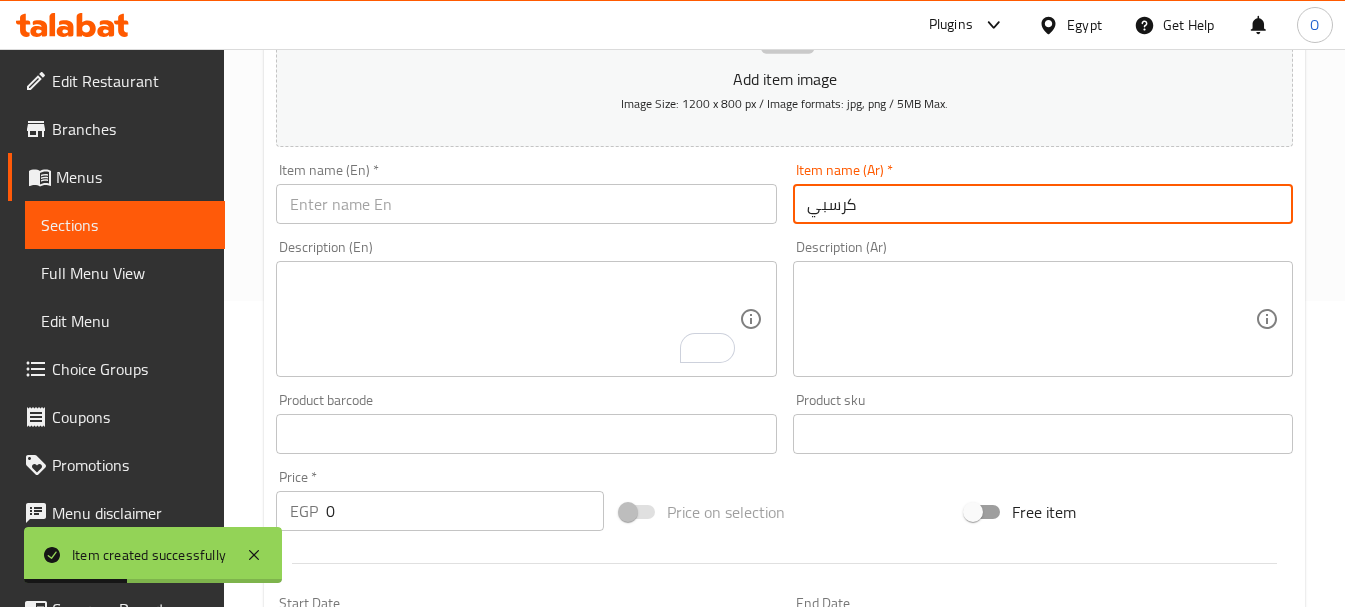 click at bounding box center (526, 204) 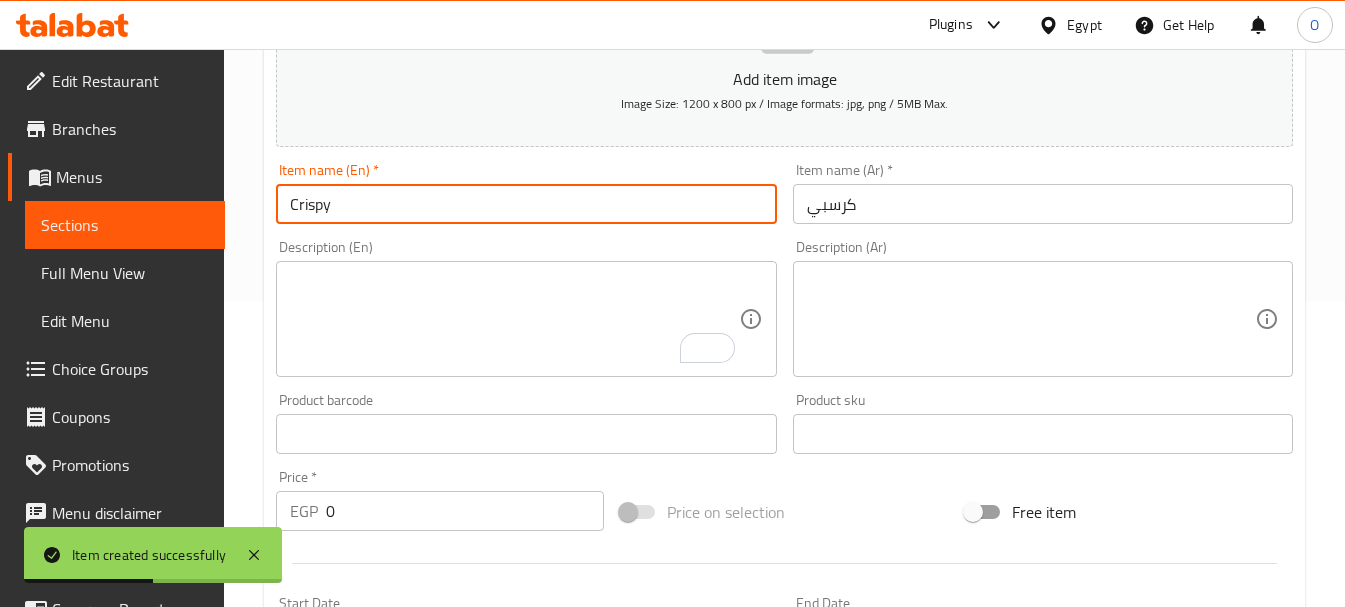 type on "Crispy" 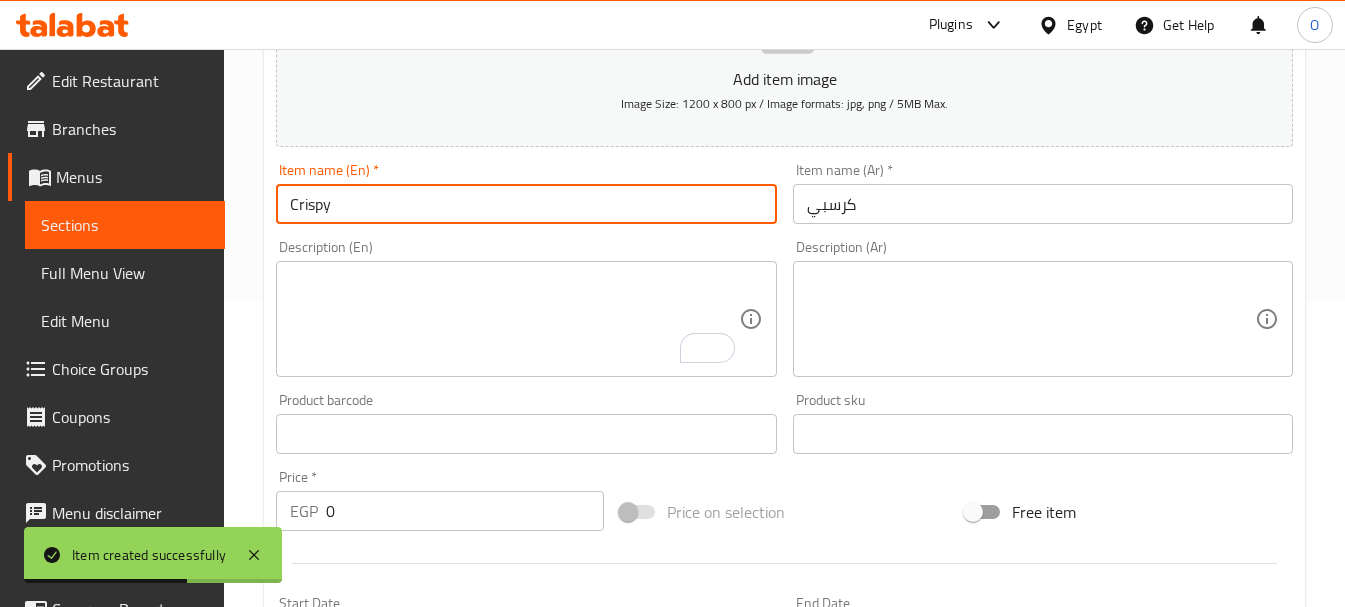 drag, startPoint x: 347, startPoint y: 527, endPoint x: 324, endPoint y: 527, distance: 23 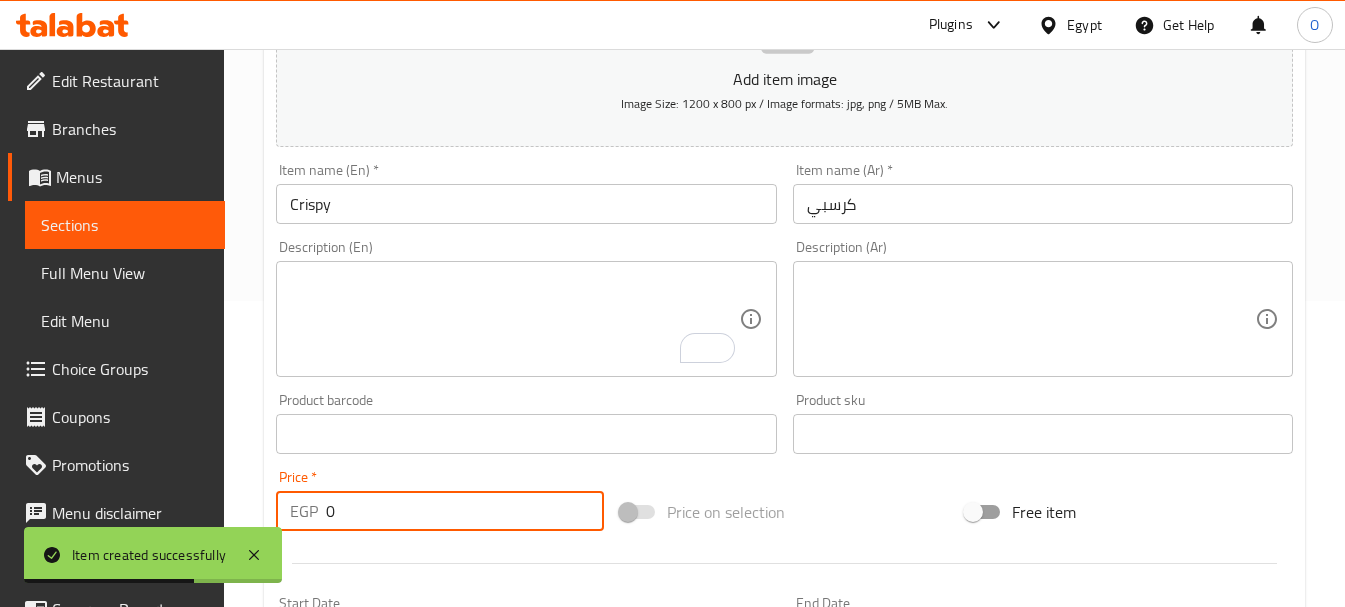 paste on "6" 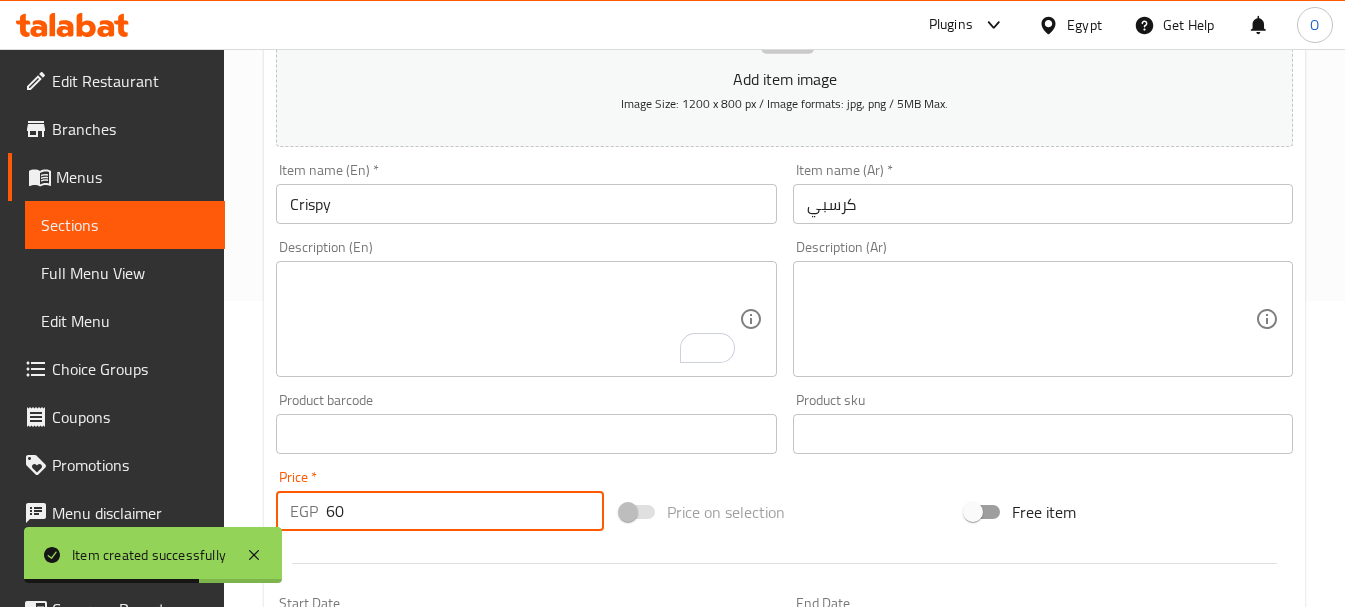 type on "60" 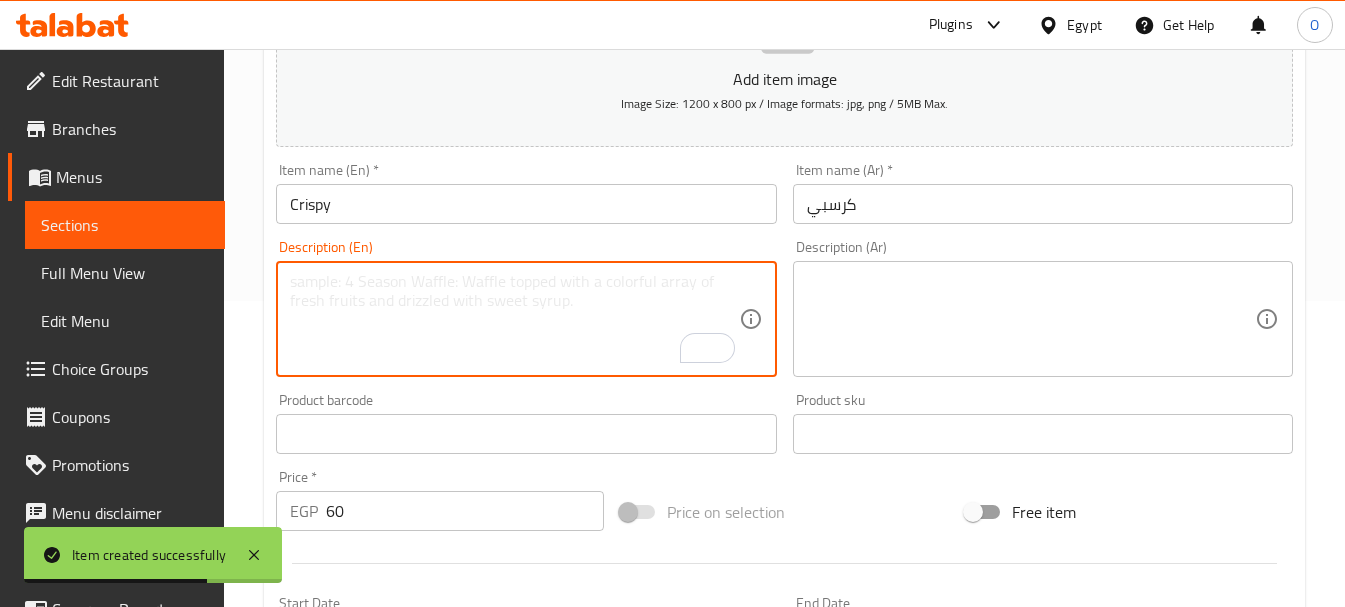 click at bounding box center [514, 319] 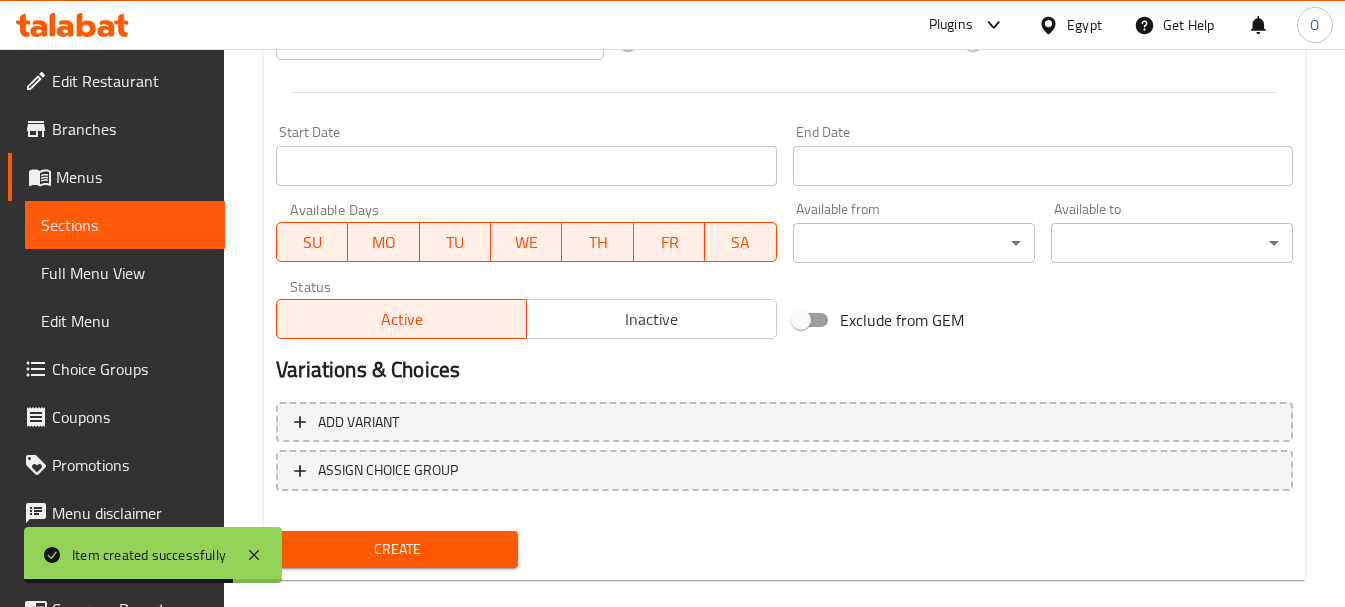 scroll, scrollTop: 806, scrollLeft: 0, axis: vertical 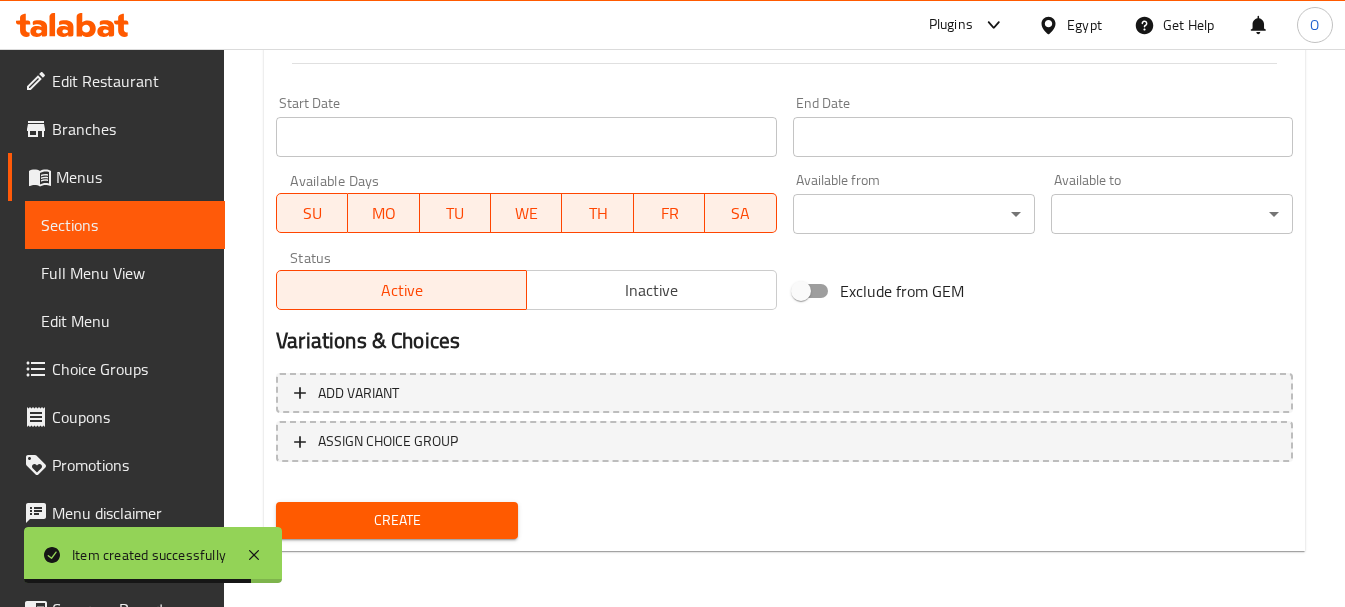 click on "Create" at bounding box center (397, 520) 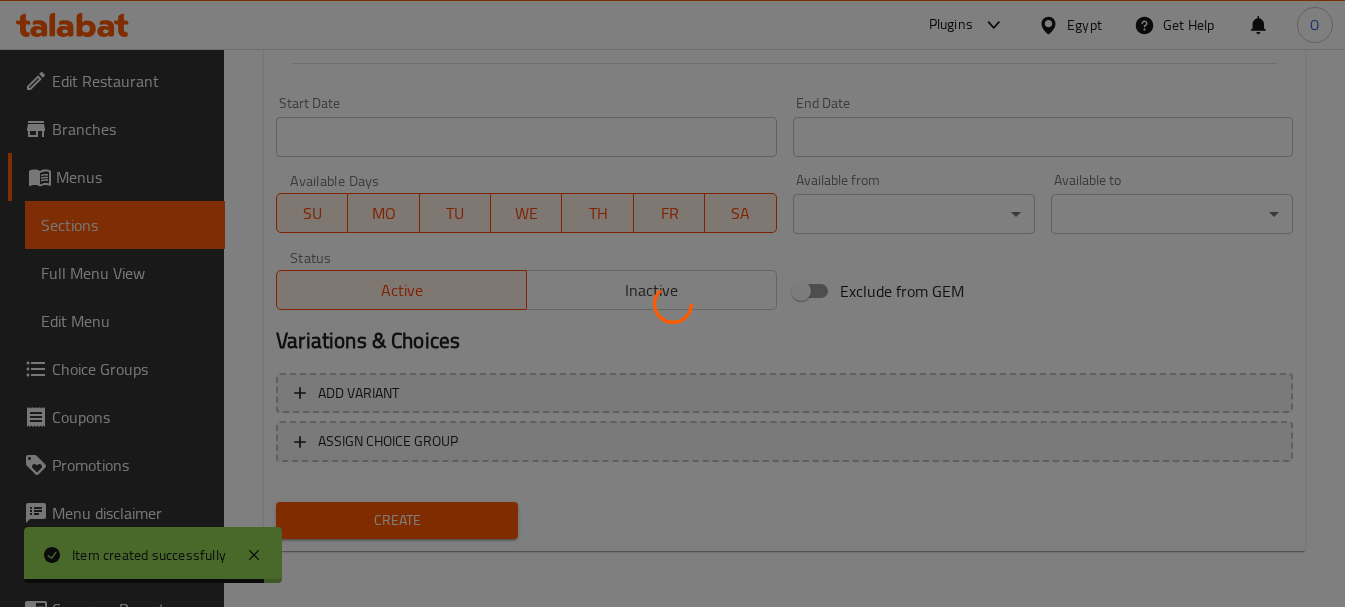 type 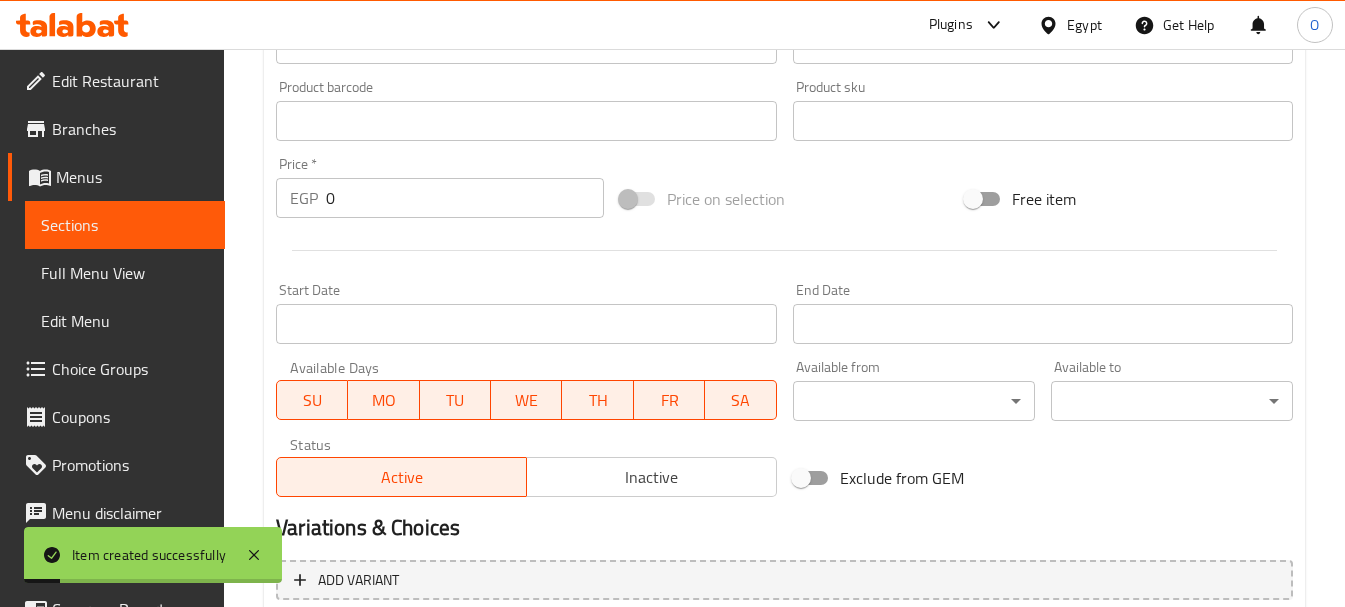 scroll, scrollTop: 406, scrollLeft: 0, axis: vertical 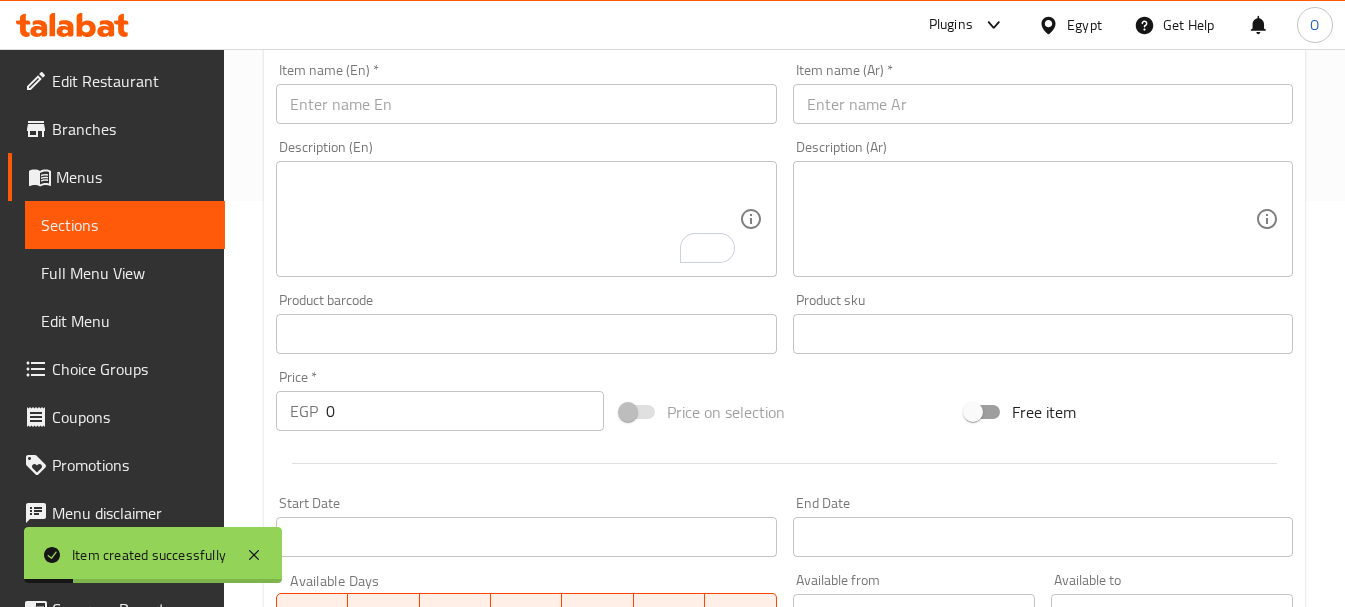 click at bounding box center (1043, 104) 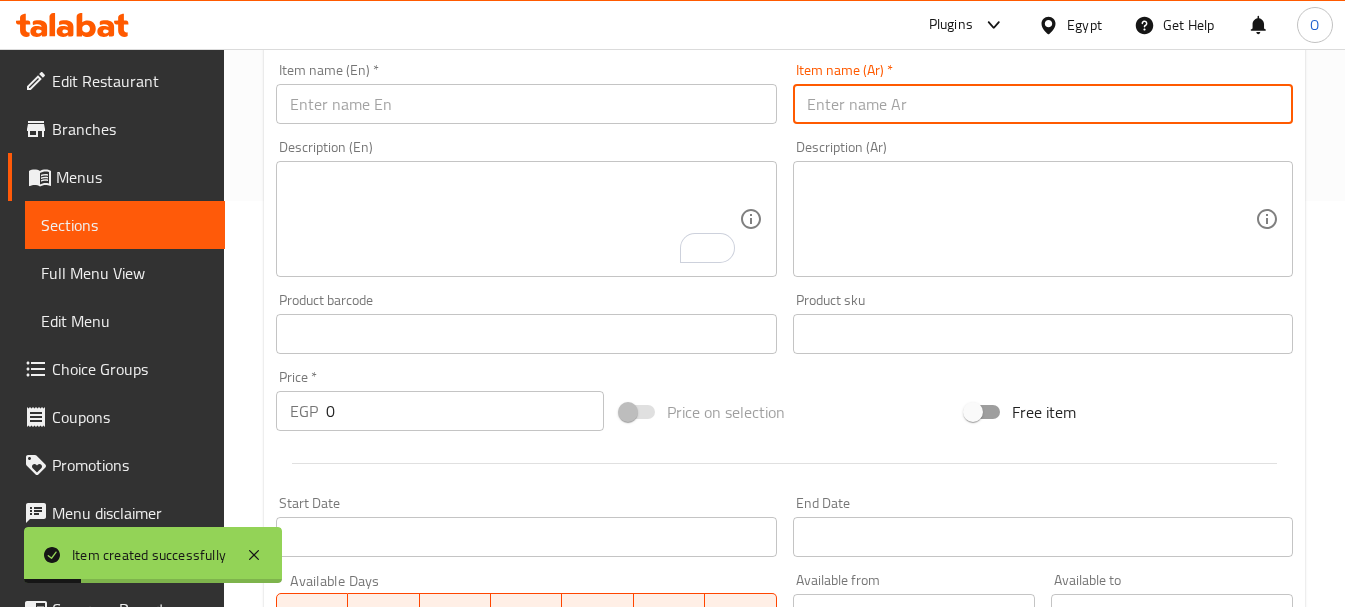 paste on "سجق" 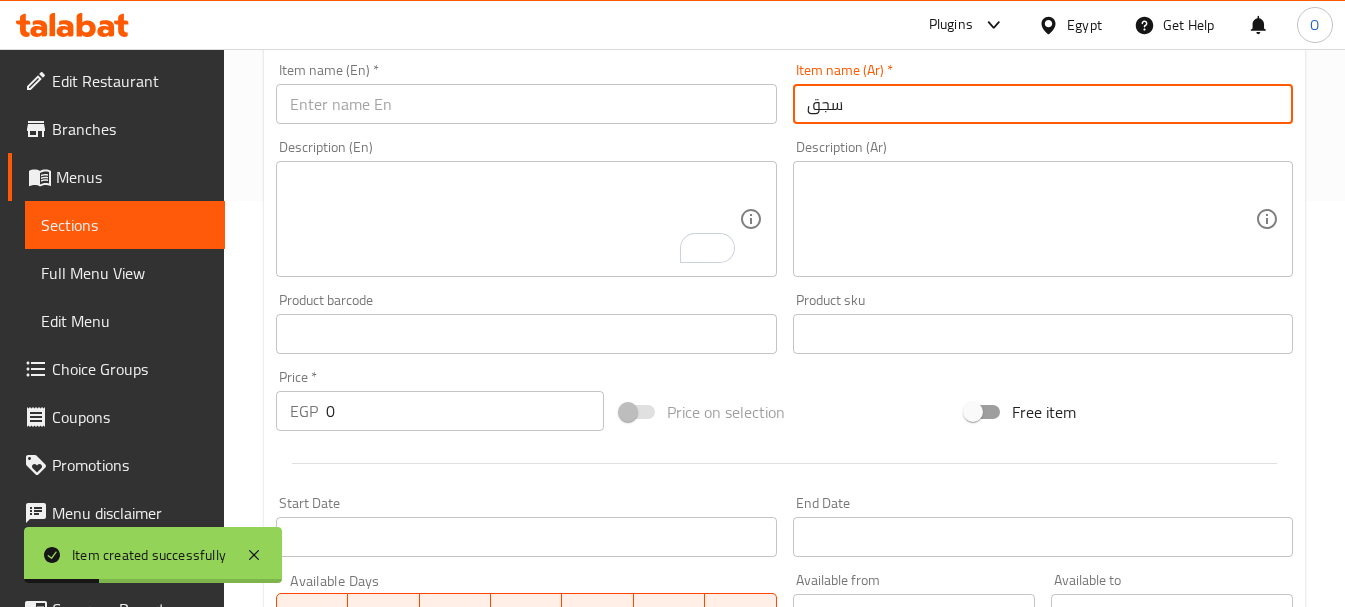 type on "سجق" 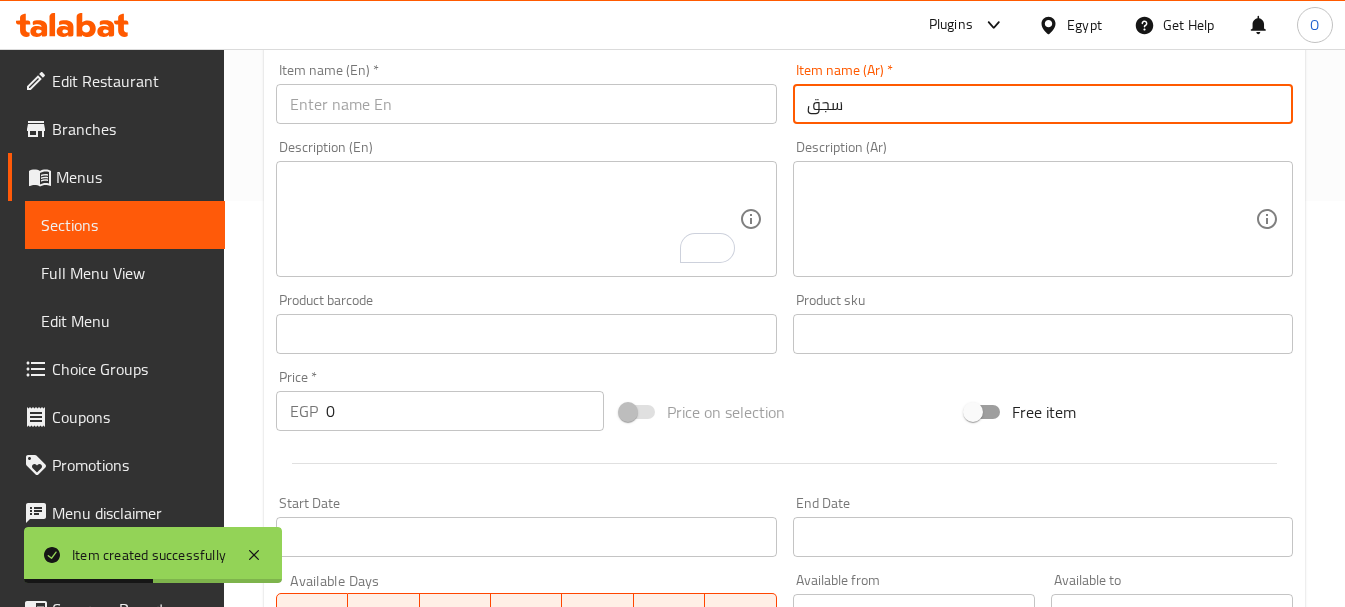 click at bounding box center (526, 104) 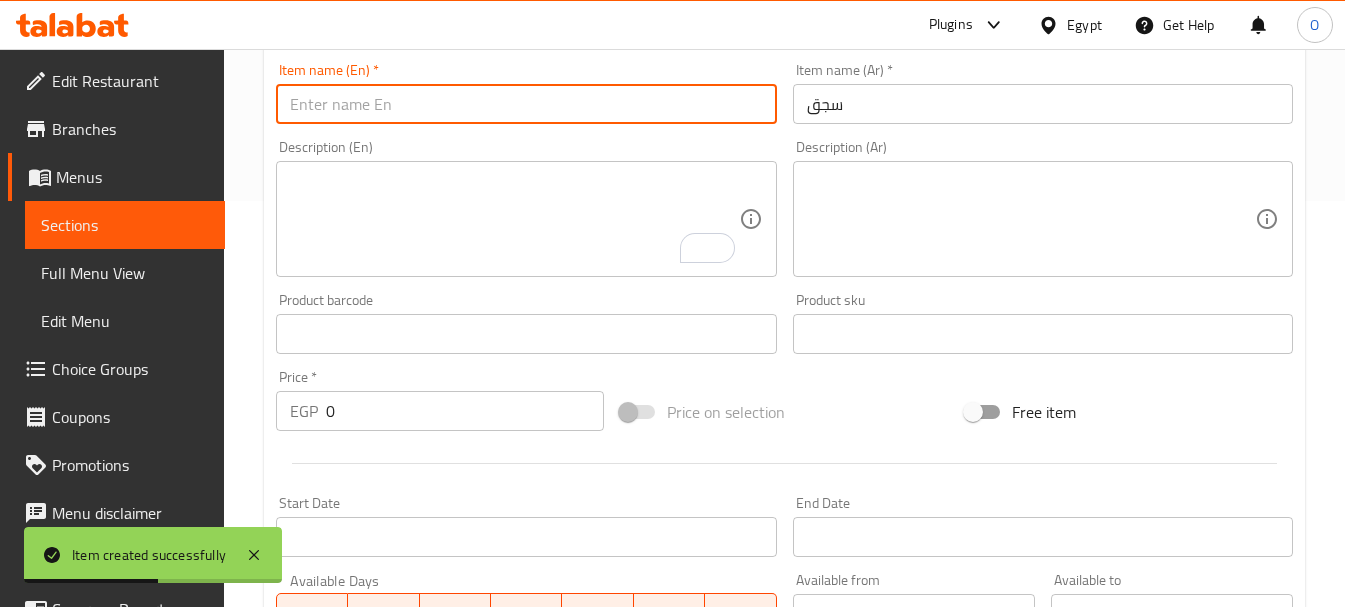 paste on "Sausage" 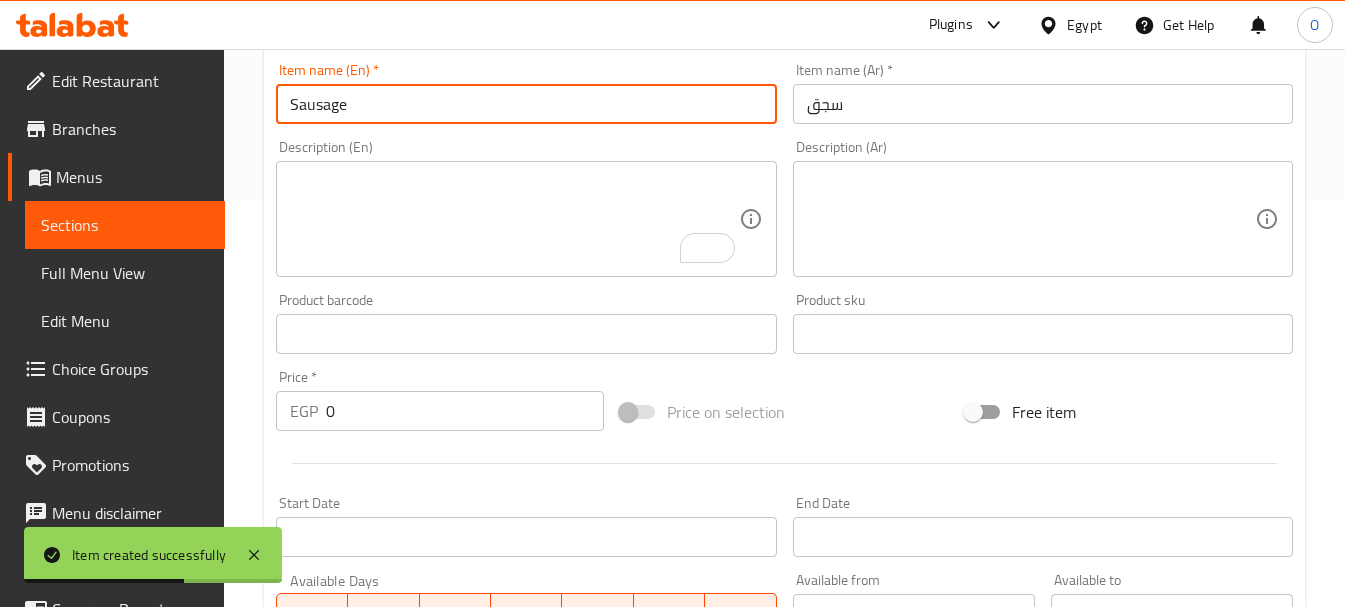 type on "Sausage" 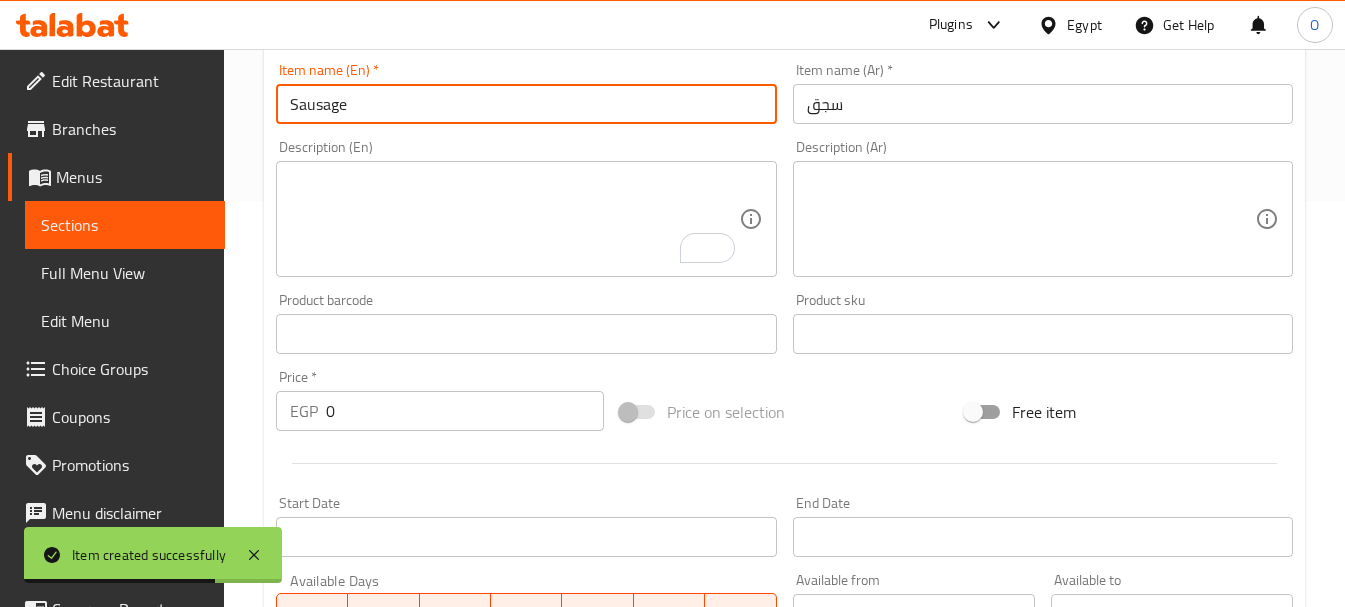 drag, startPoint x: 346, startPoint y: 416, endPoint x: 309, endPoint y: 416, distance: 37 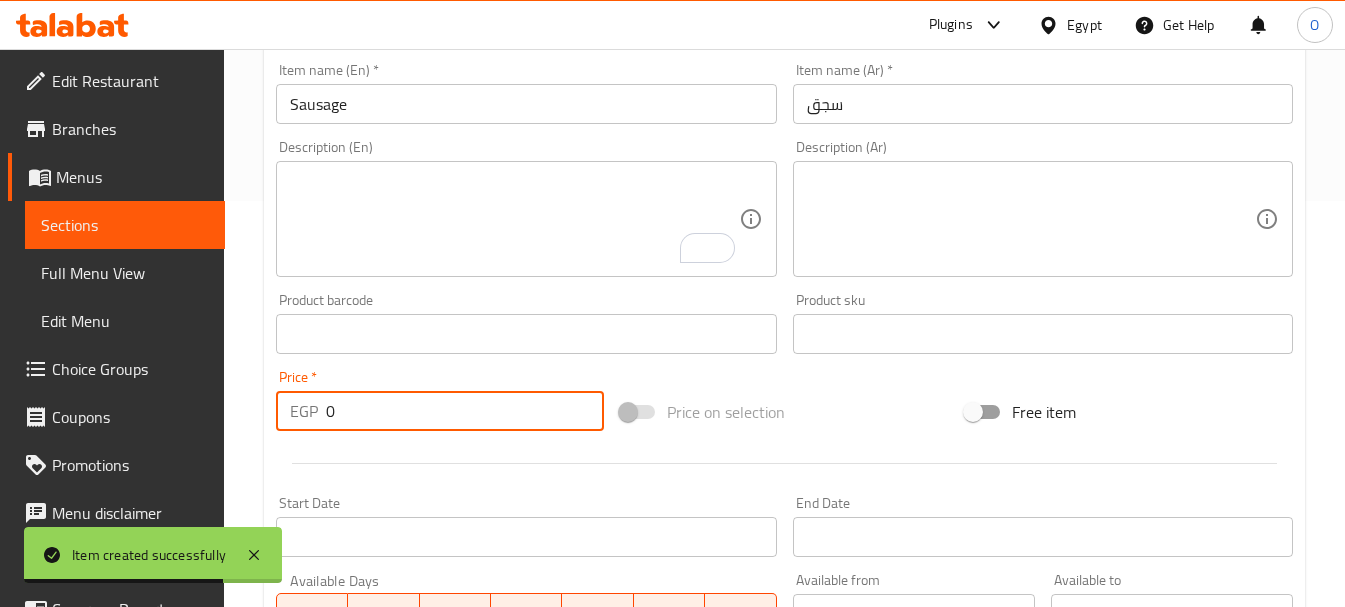 paste on "6" 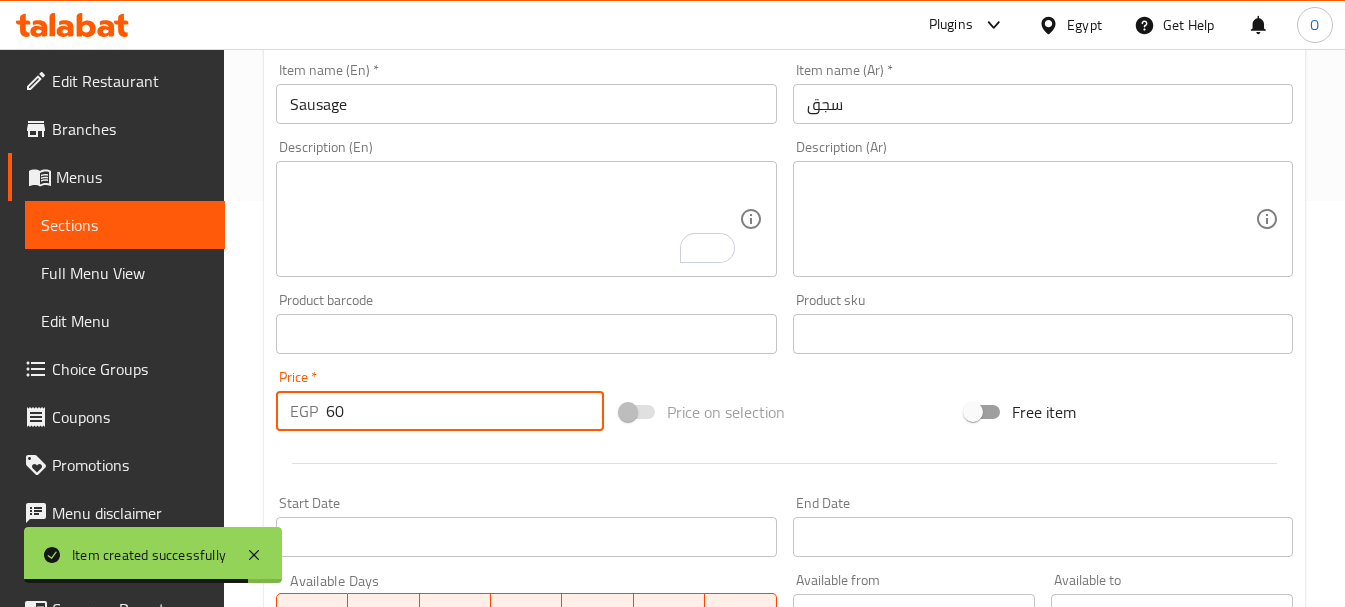 type on "60" 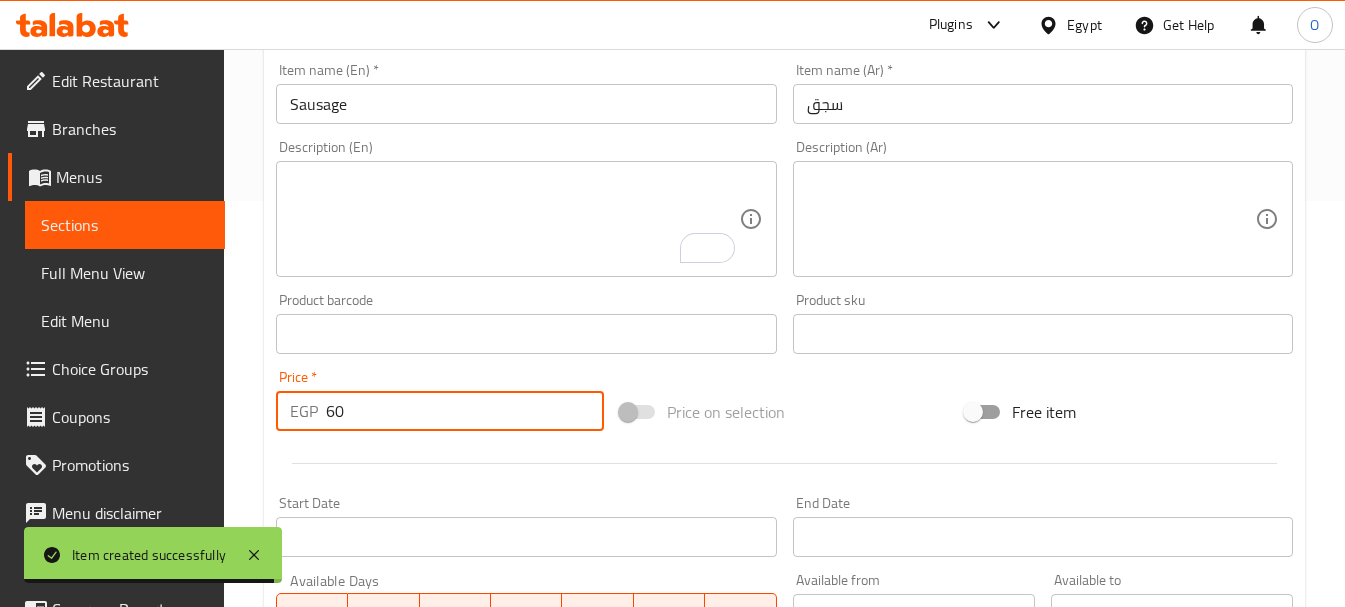 click on "Start Date Start Date" at bounding box center [526, 526] 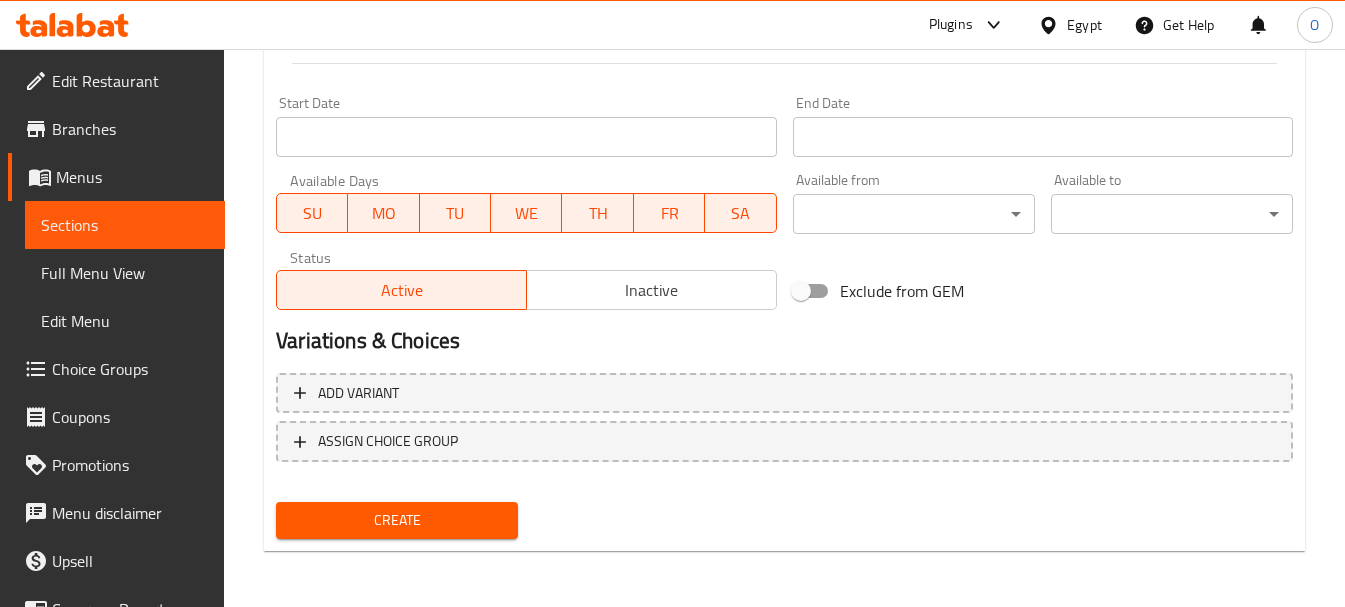 click on "Create" at bounding box center (397, 520) 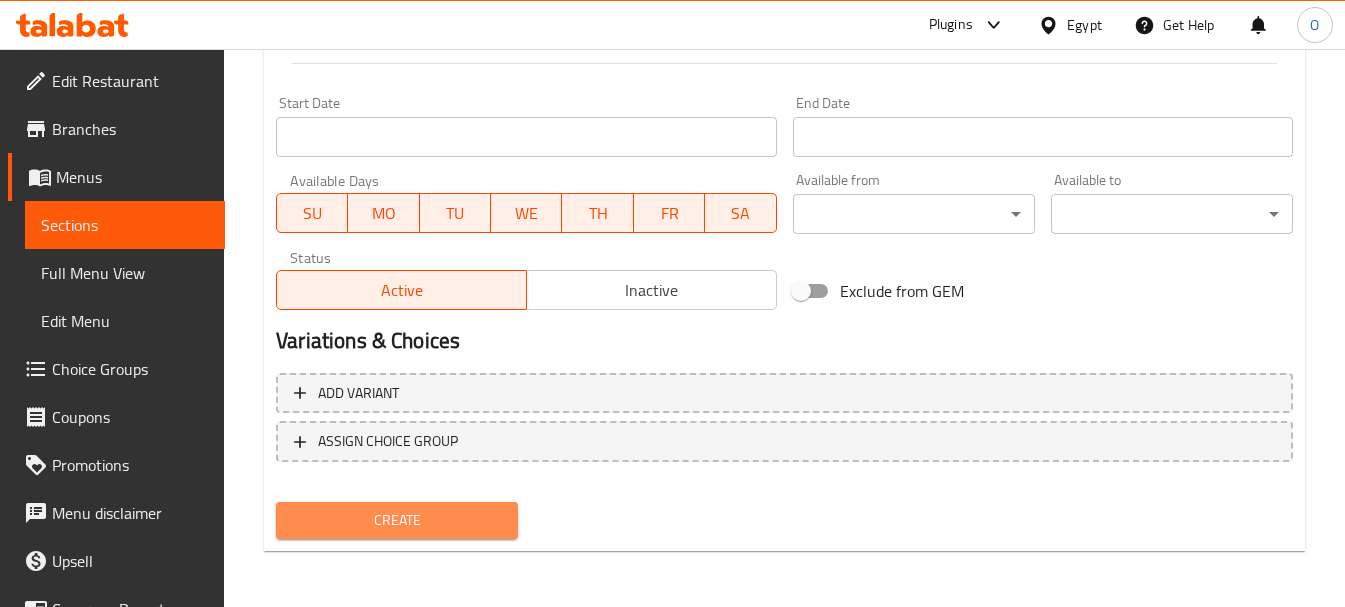 click on "Create" at bounding box center (397, 520) 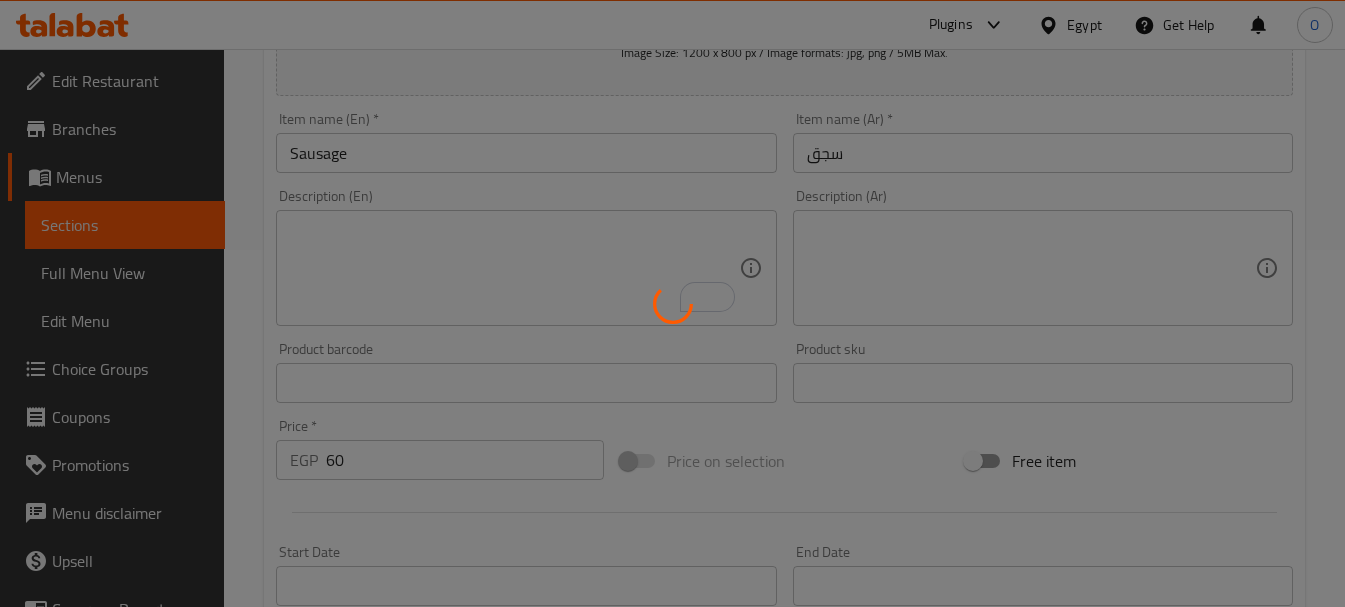 type 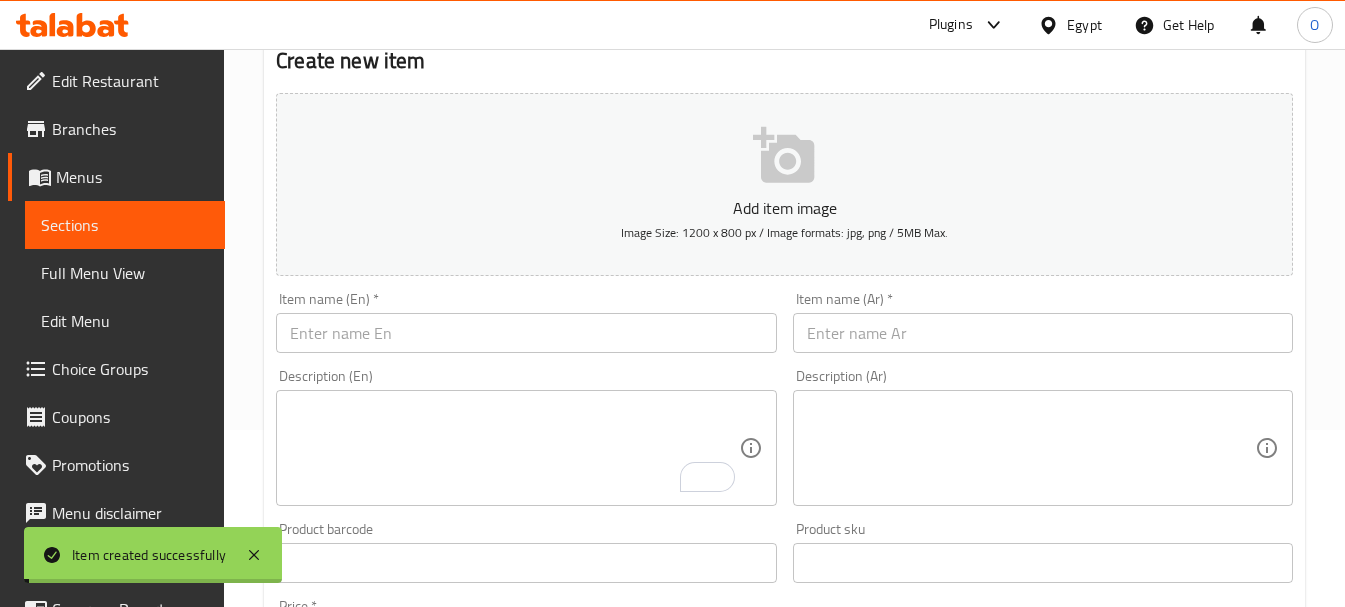 scroll, scrollTop: 0, scrollLeft: 0, axis: both 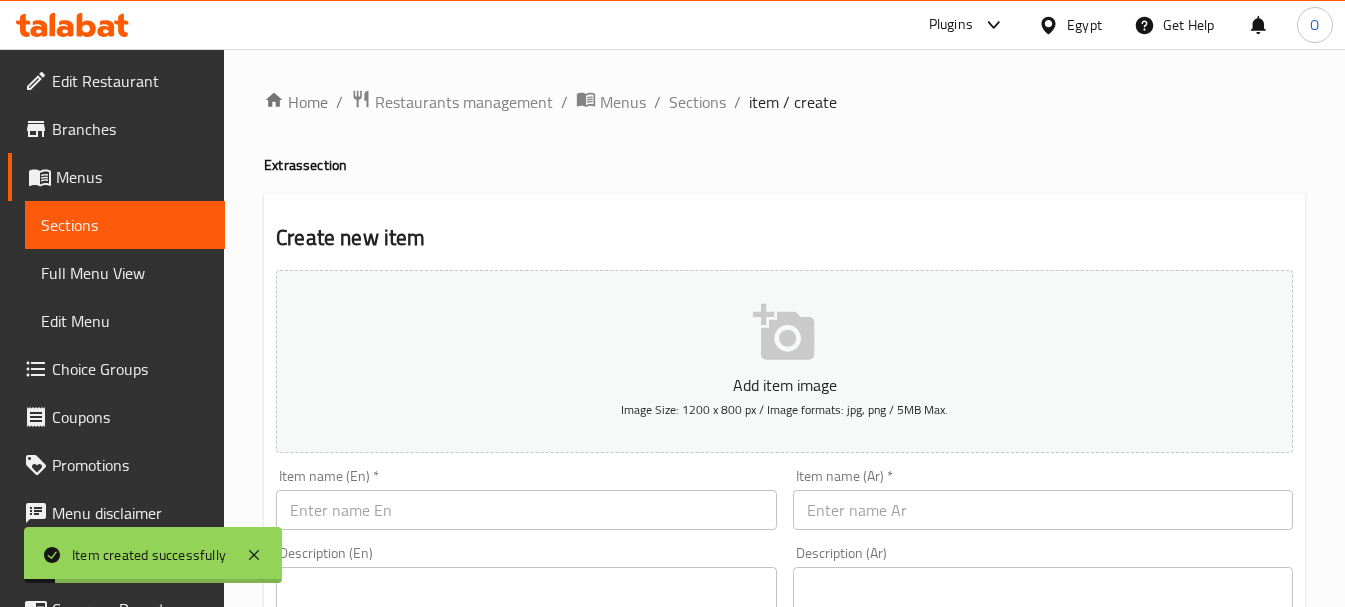 click on "Item name (Ar)   * Item name (Ar)  *" at bounding box center (1043, 499) 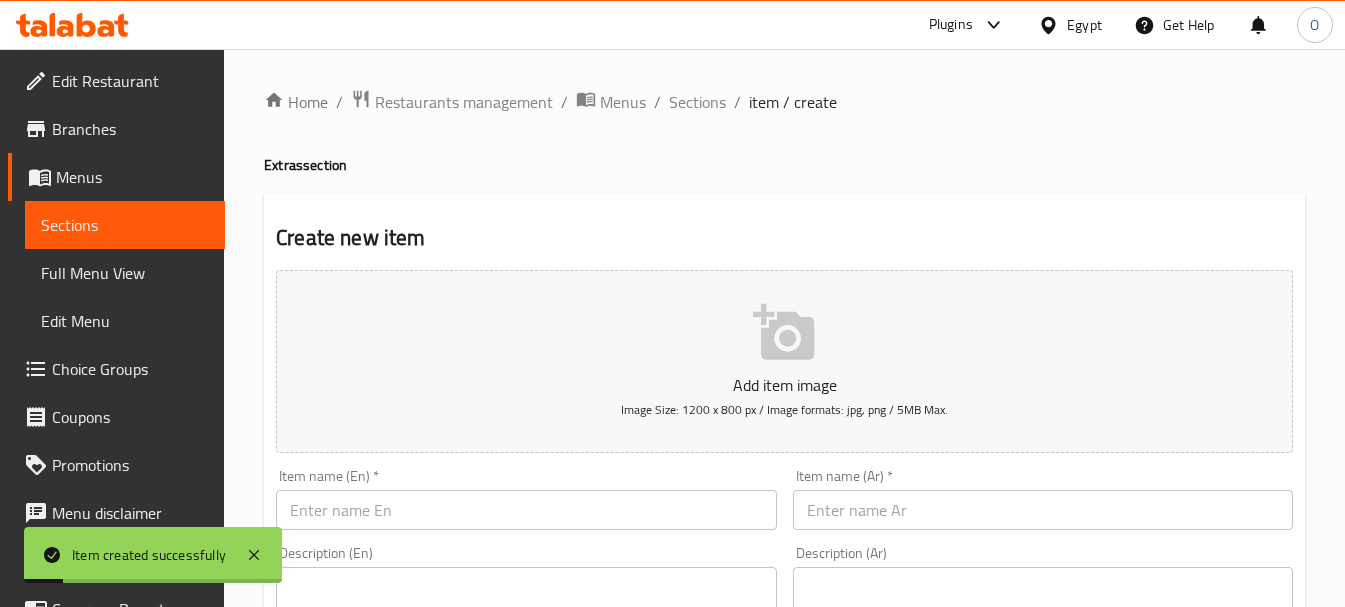 click at bounding box center [1043, 510] 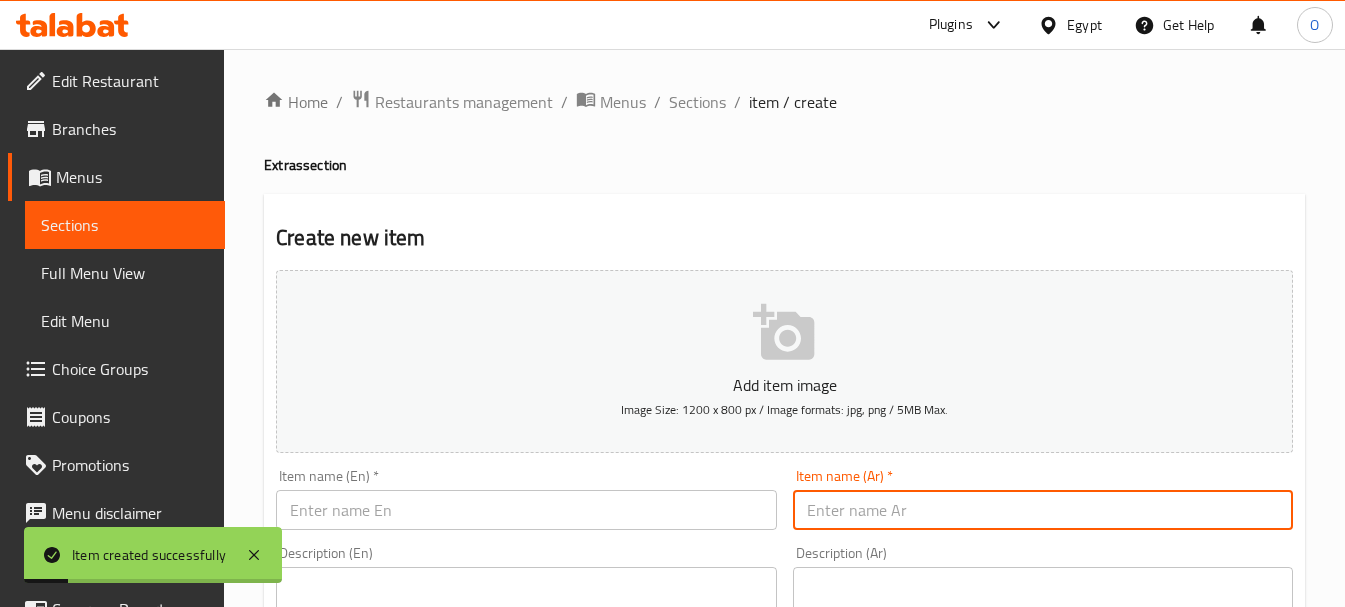 paste on "كفته" 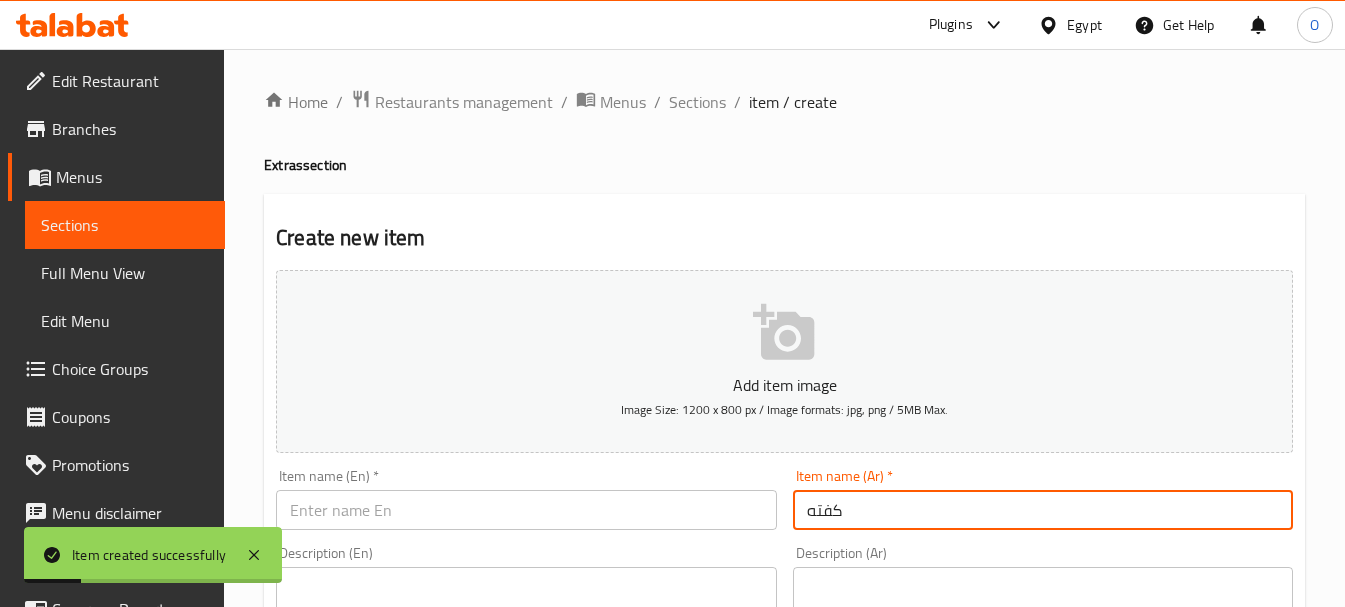 type on "كفته" 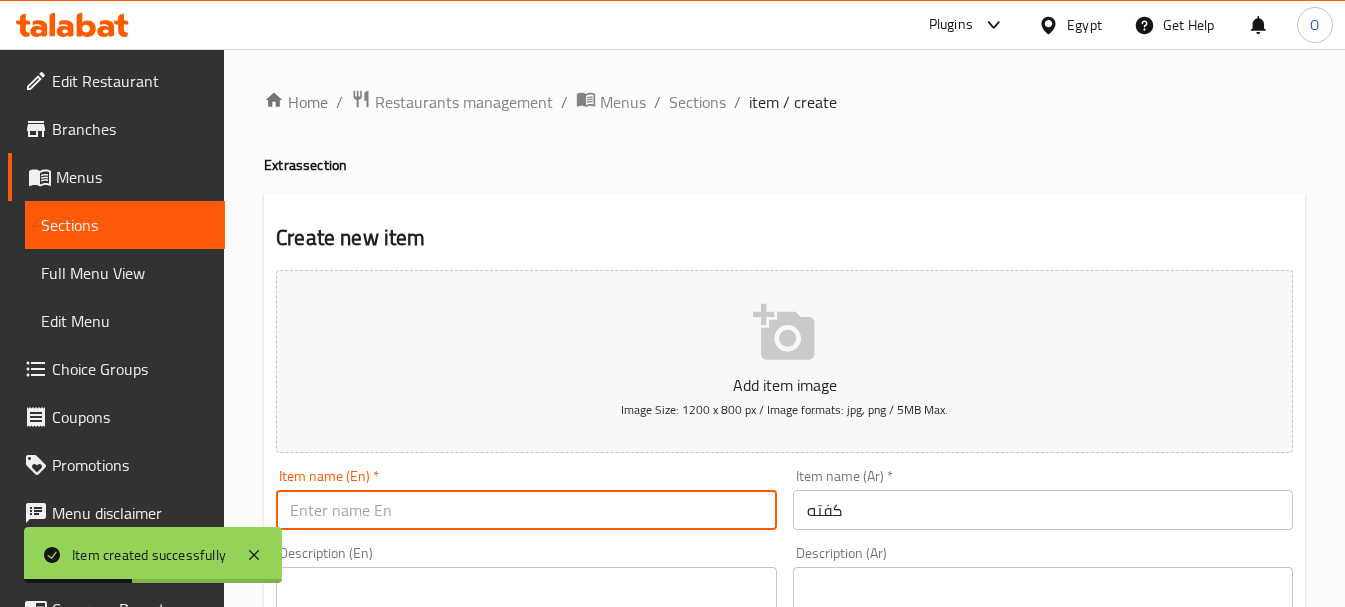 click at bounding box center [526, 510] 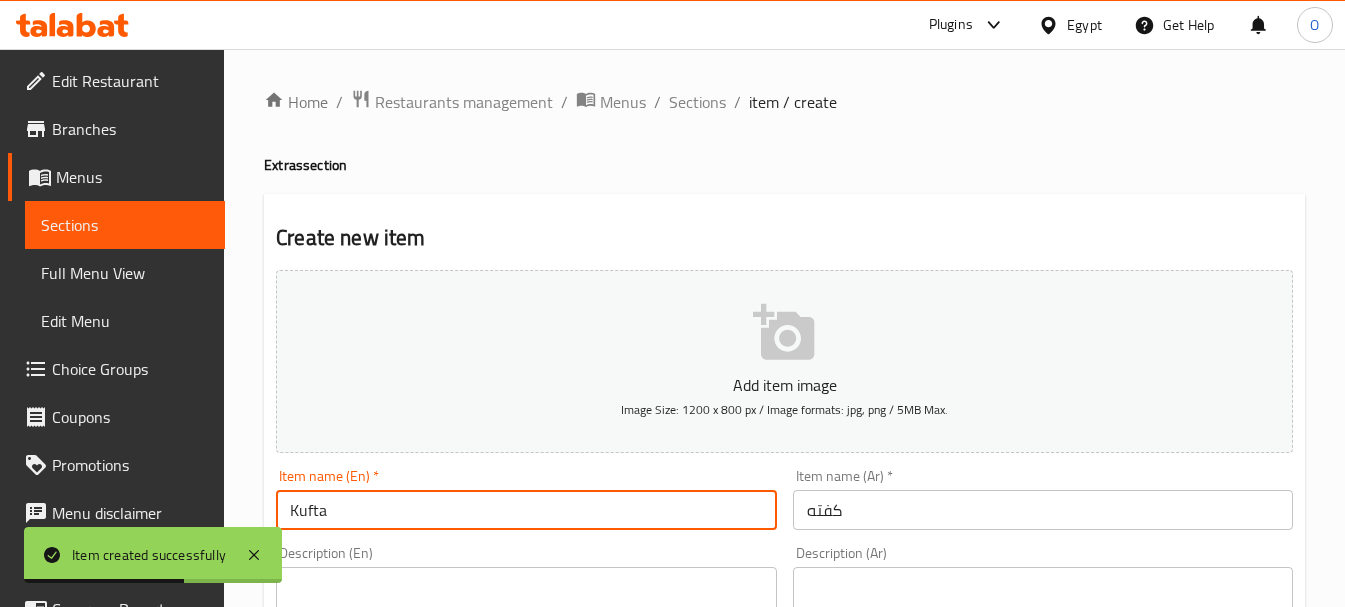 click on "Kufta" at bounding box center (526, 510) 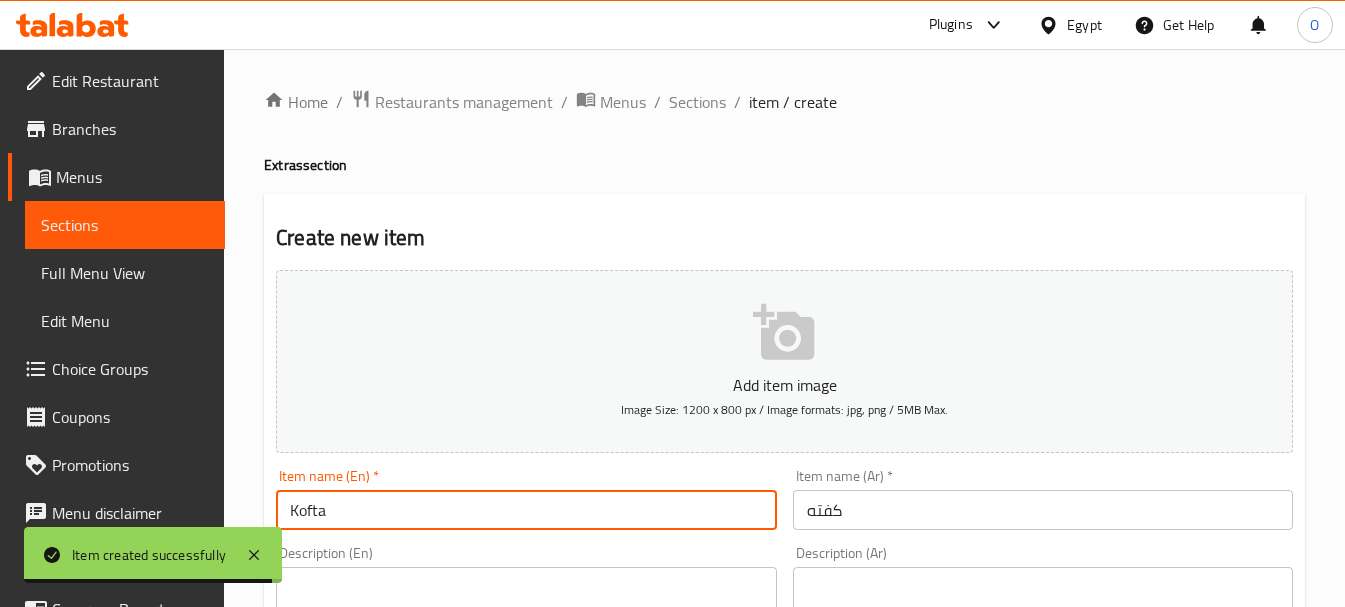 type on "Kofta" 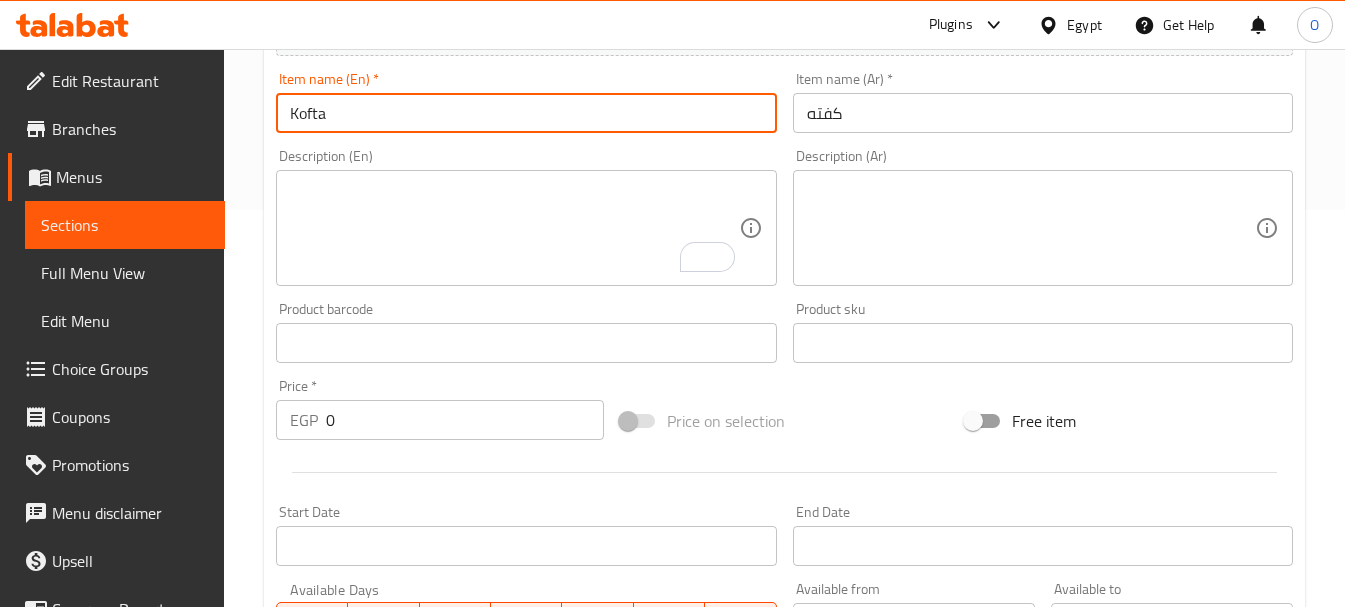 scroll, scrollTop: 400, scrollLeft: 0, axis: vertical 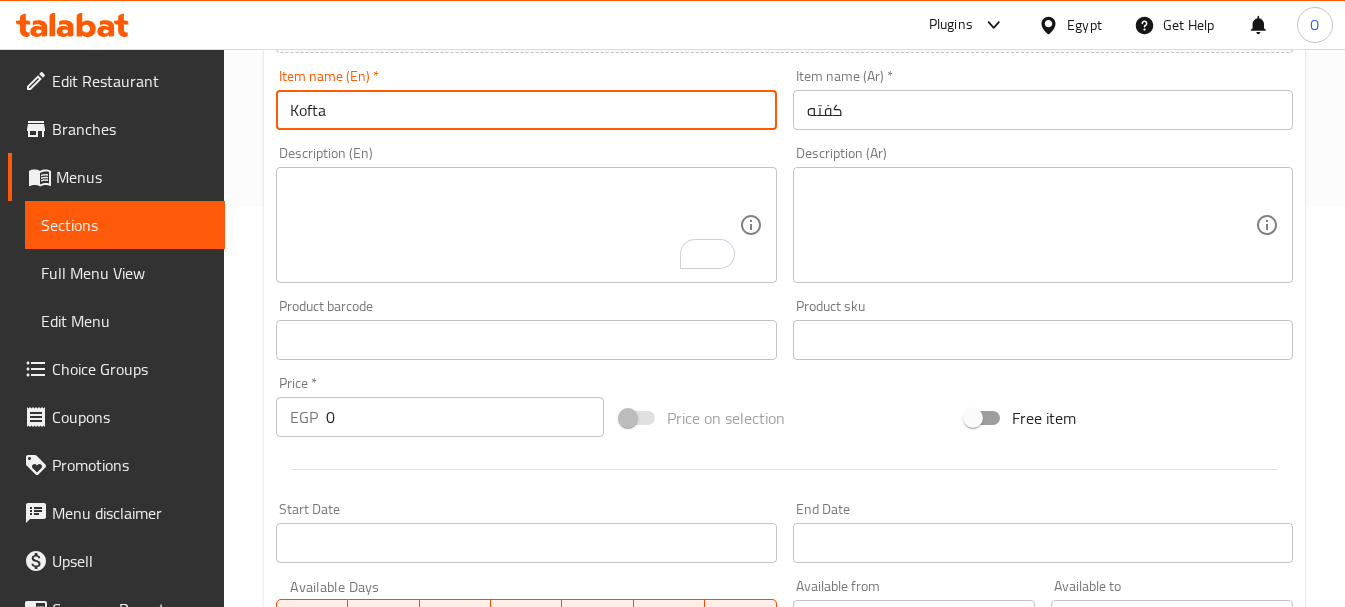 drag, startPoint x: 340, startPoint y: 435, endPoint x: 285, endPoint y: 435, distance: 55 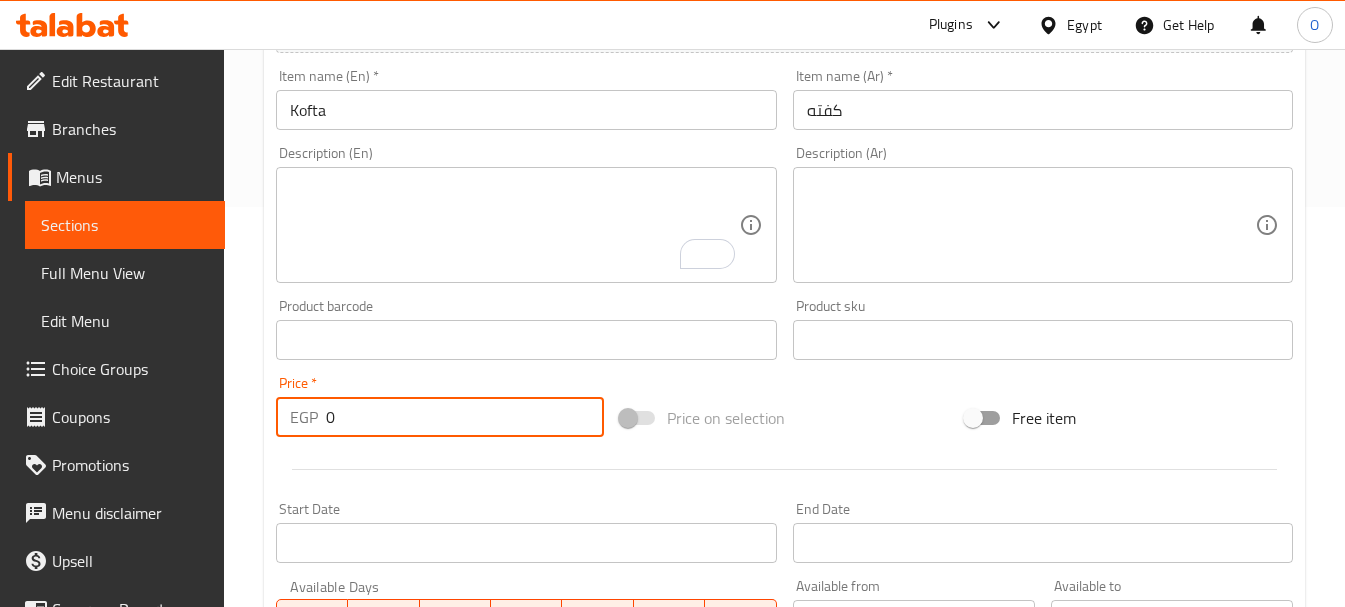 paste on "6" 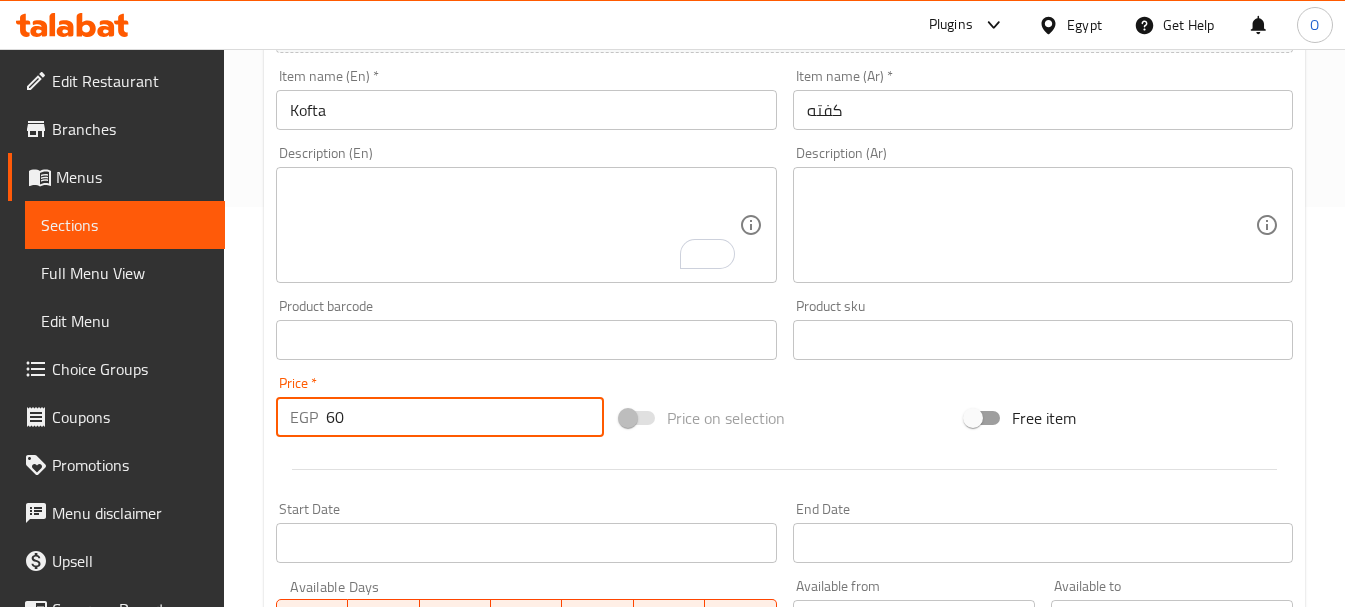 type on "60" 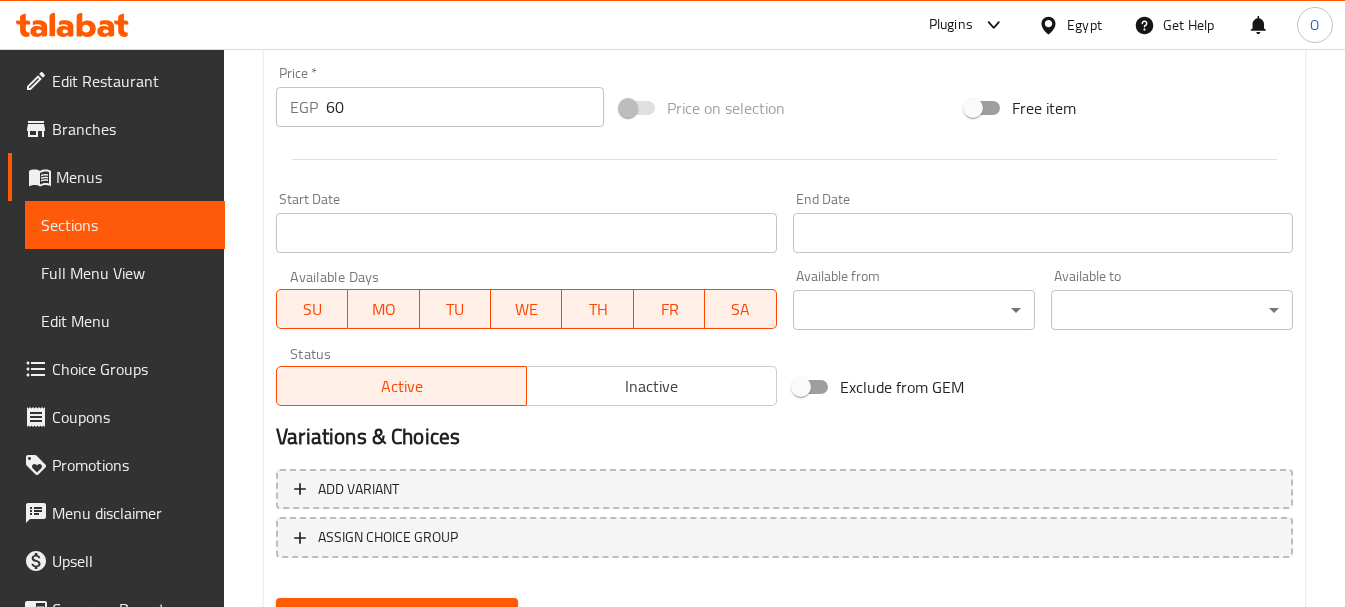 scroll, scrollTop: 800, scrollLeft: 0, axis: vertical 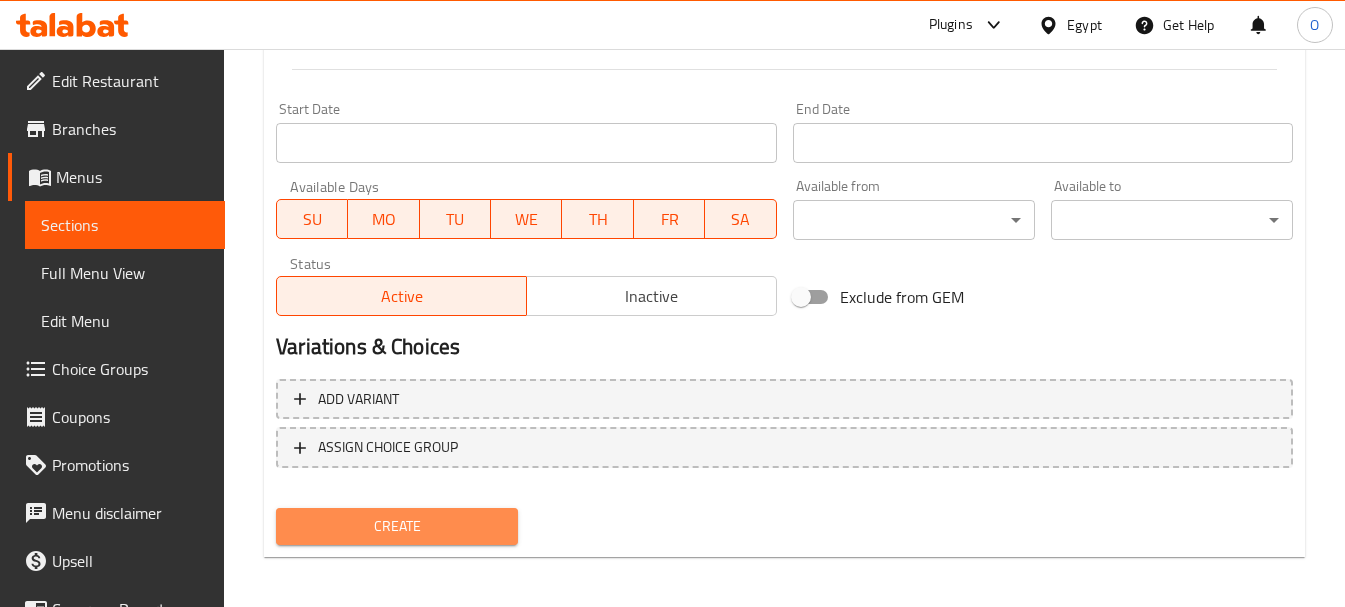 click on "Create" at bounding box center [397, 526] 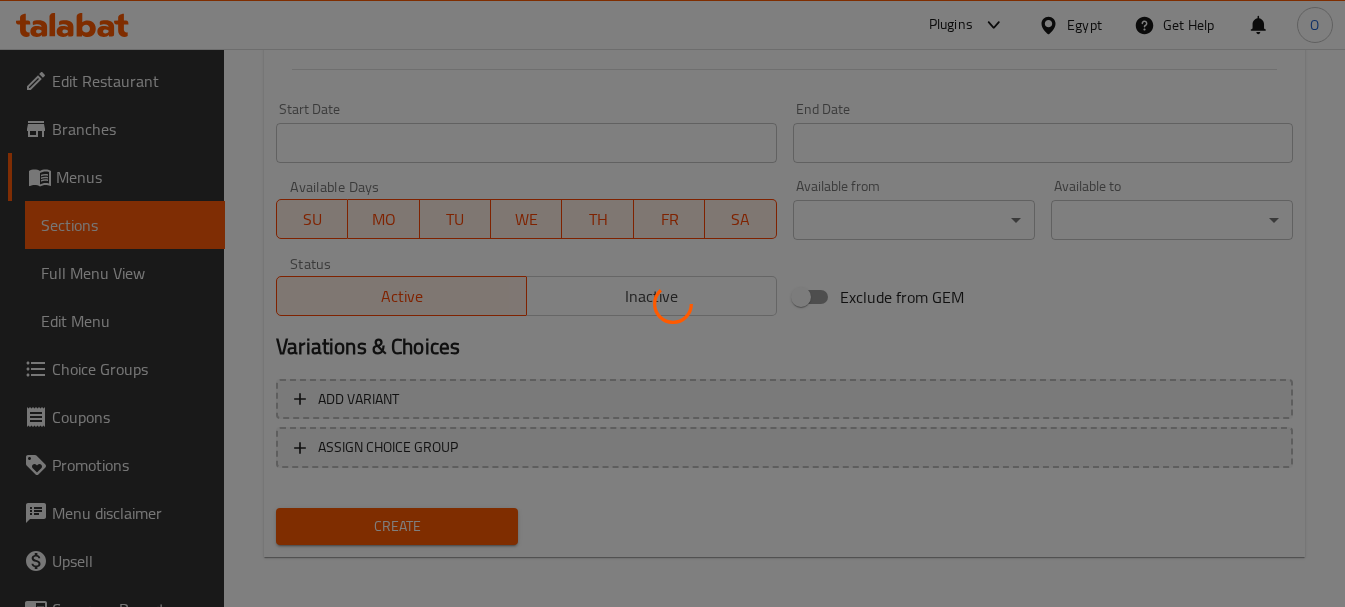 type 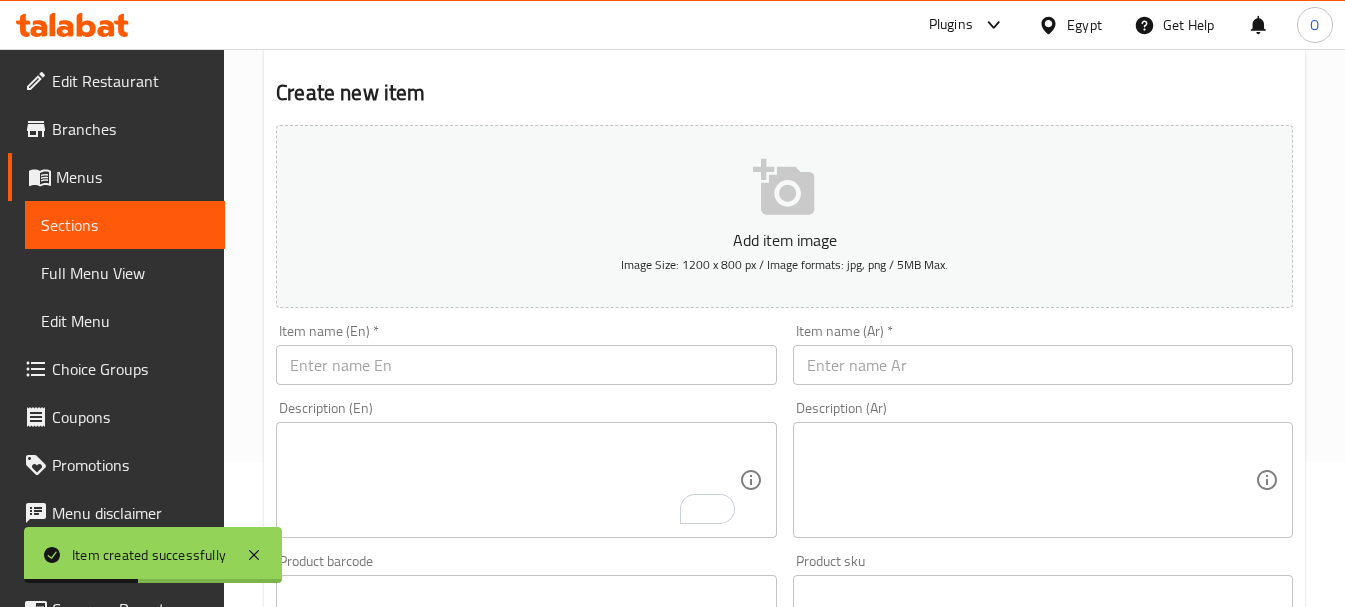 scroll, scrollTop: 0, scrollLeft: 0, axis: both 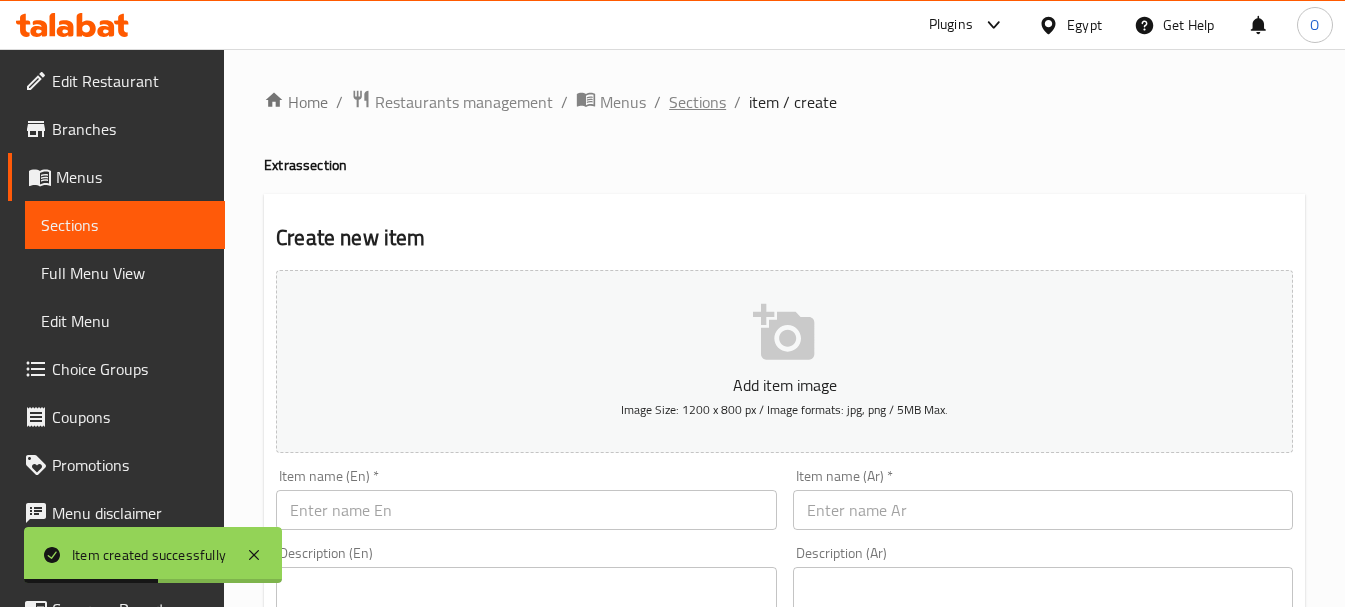 click on "Sections" at bounding box center [697, 102] 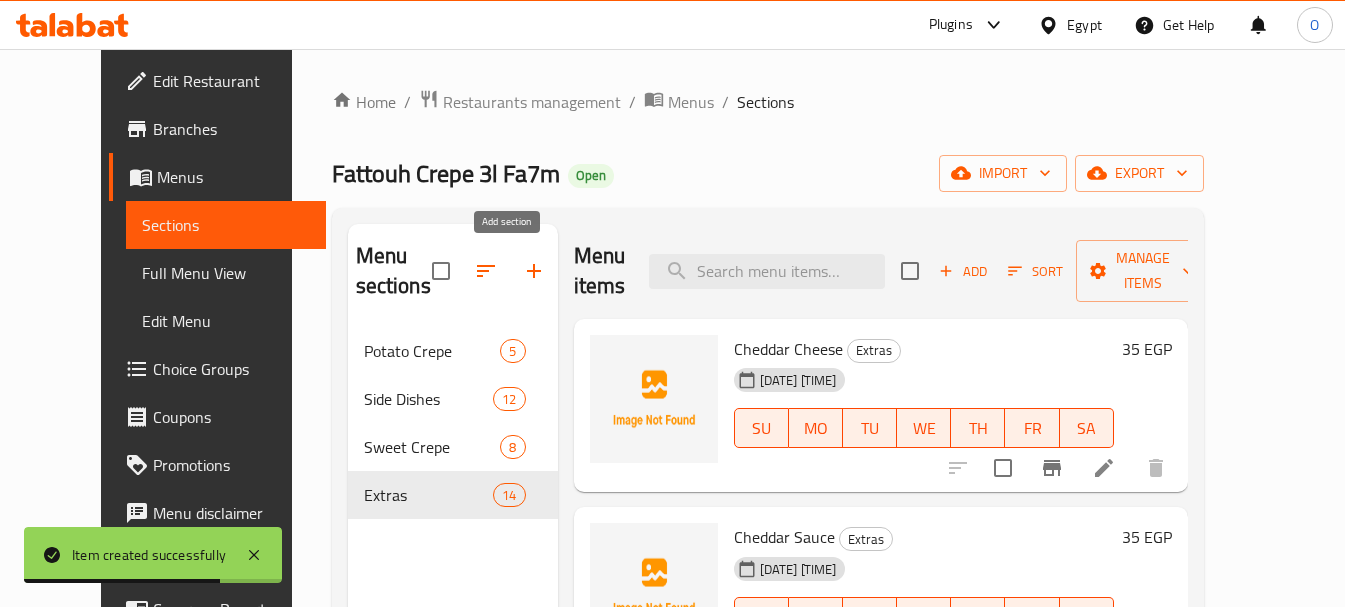 click at bounding box center [534, 271] 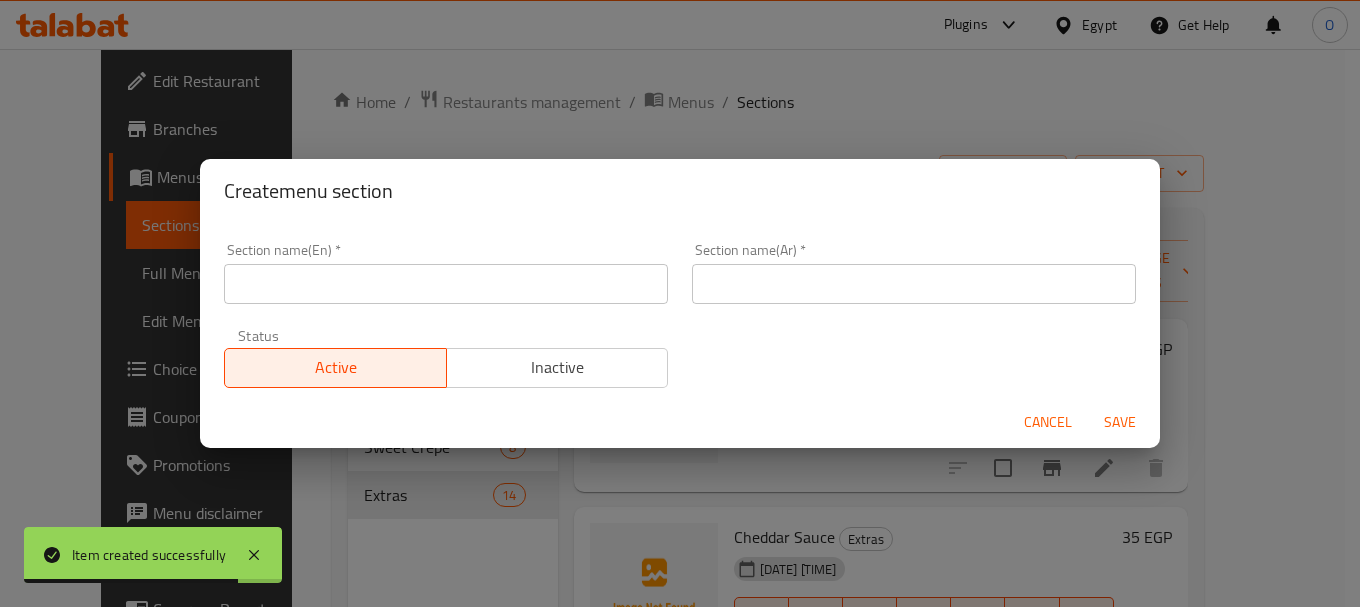 click at bounding box center [914, 284] 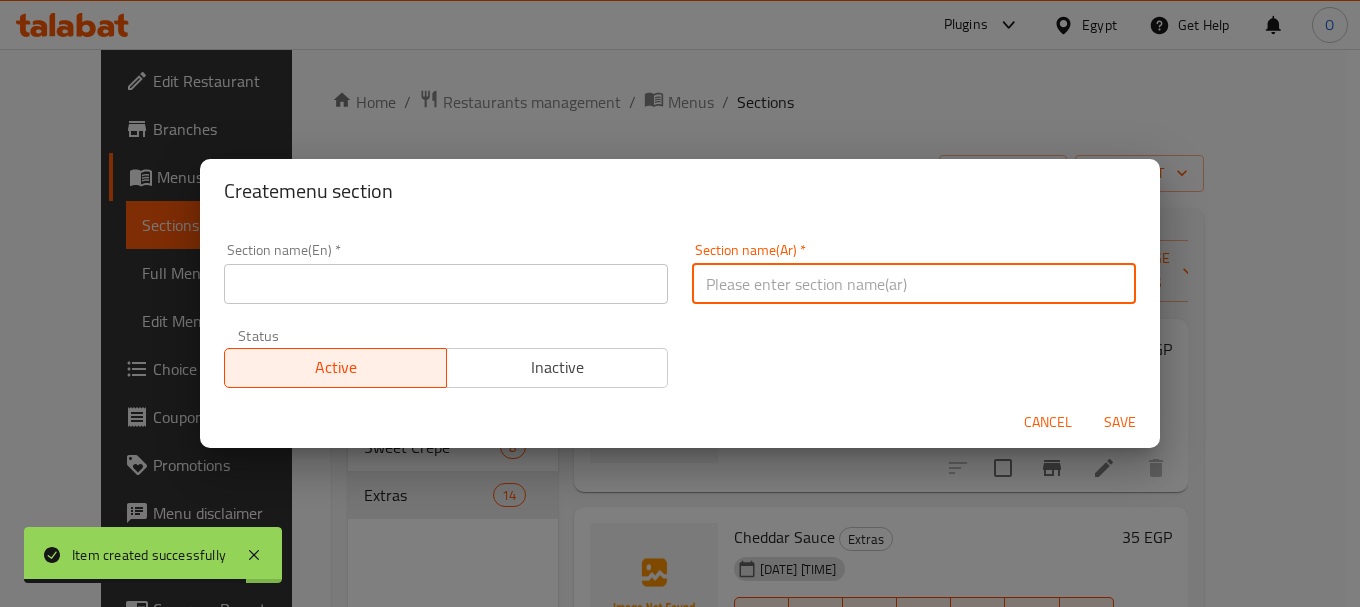 paste on "كريب الدجاج" 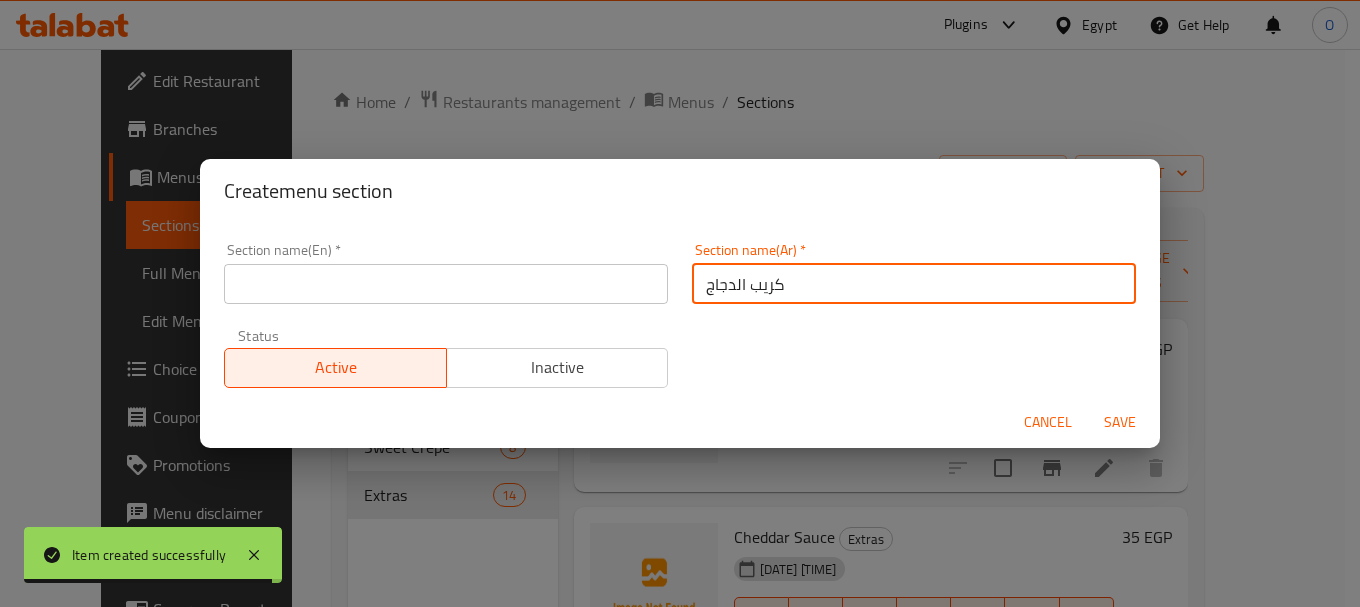 type on "كريب الدجاج" 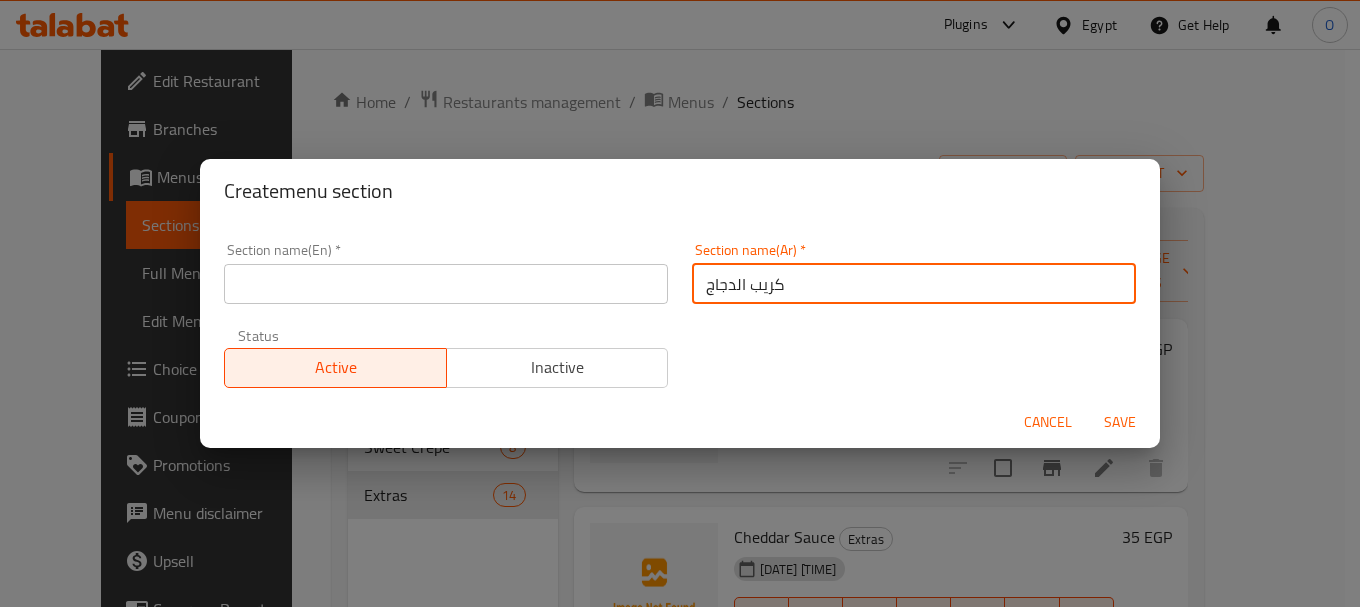 click at bounding box center [446, 284] 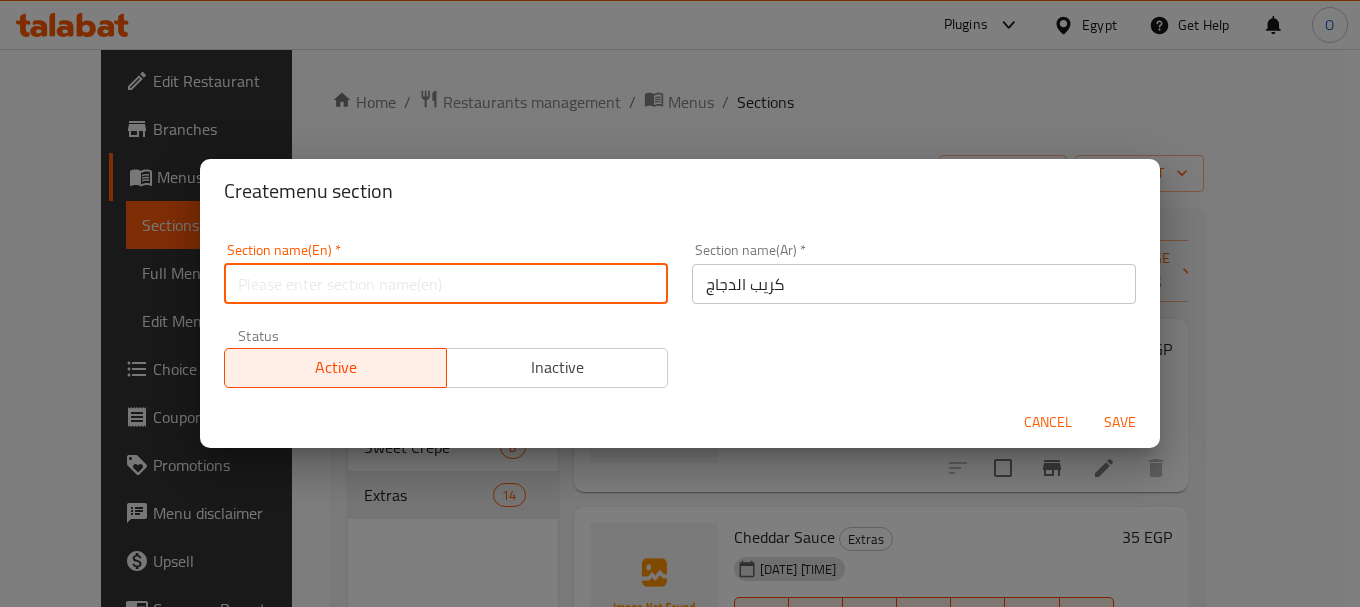 paste on "Chicken Crepe" 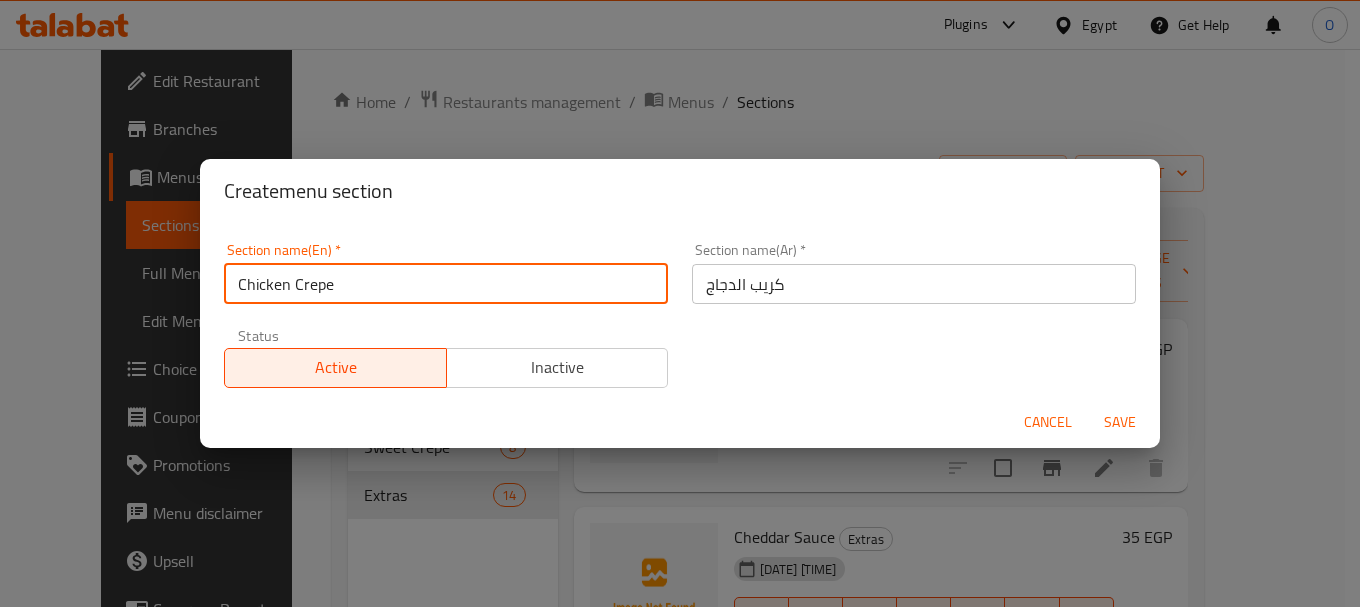 type on "Chicken Crepe" 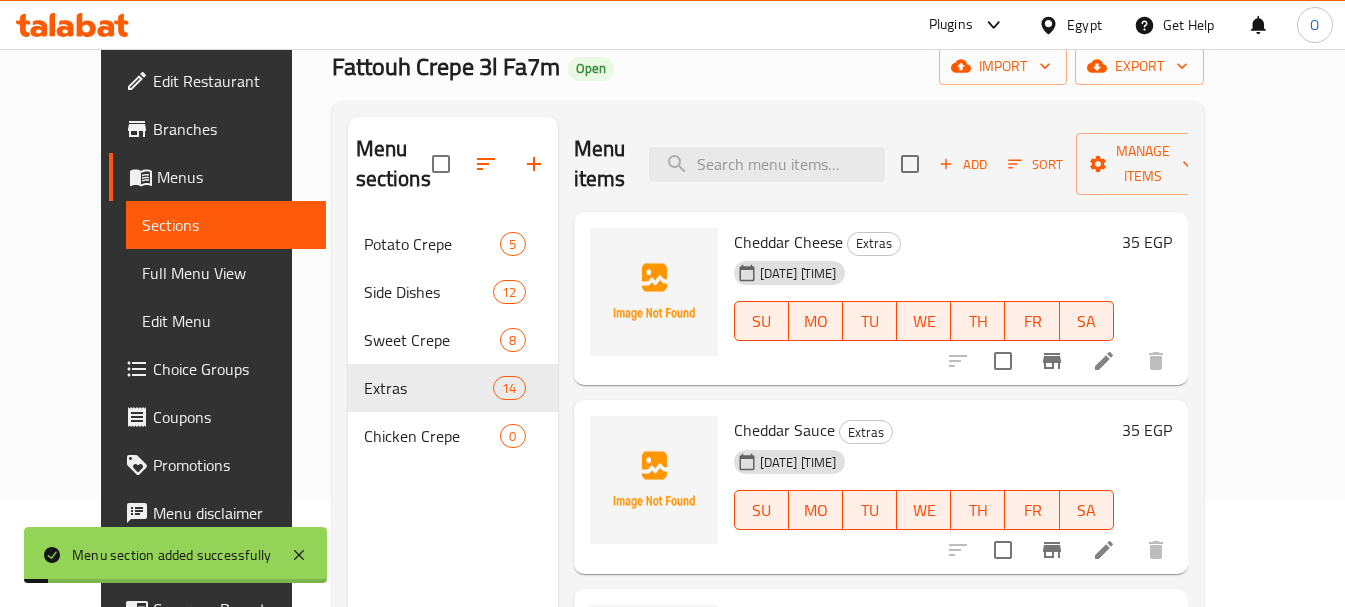 scroll, scrollTop: 280, scrollLeft: 0, axis: vertical 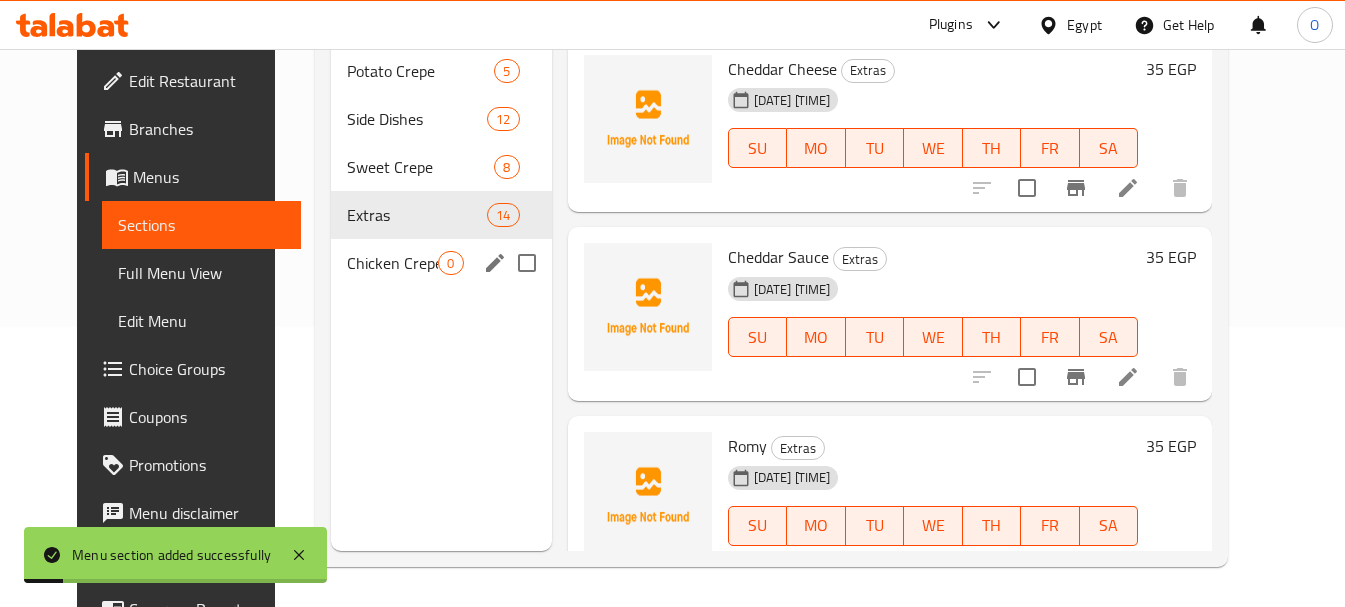 click on "Chicken Crepe 0" at bounding box center [441, 263] 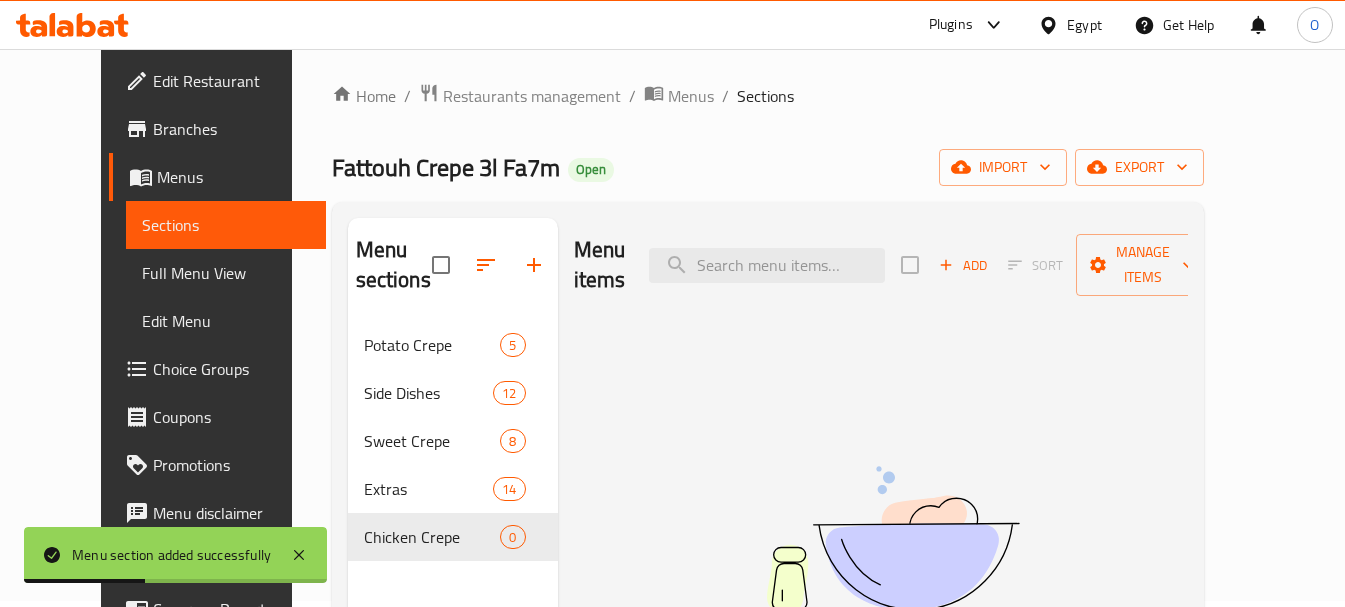scroll, scrollTop: 0, scrollLeft: 0, axis: both 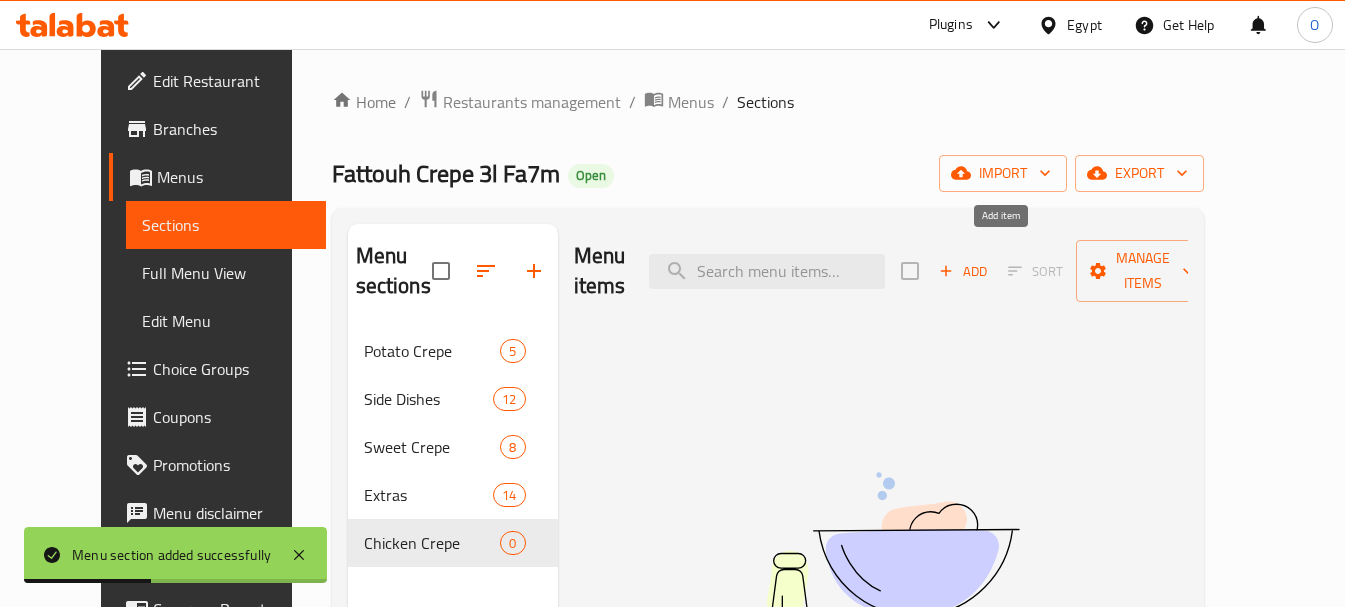 click on "Add" at bounding box center (963, 271) 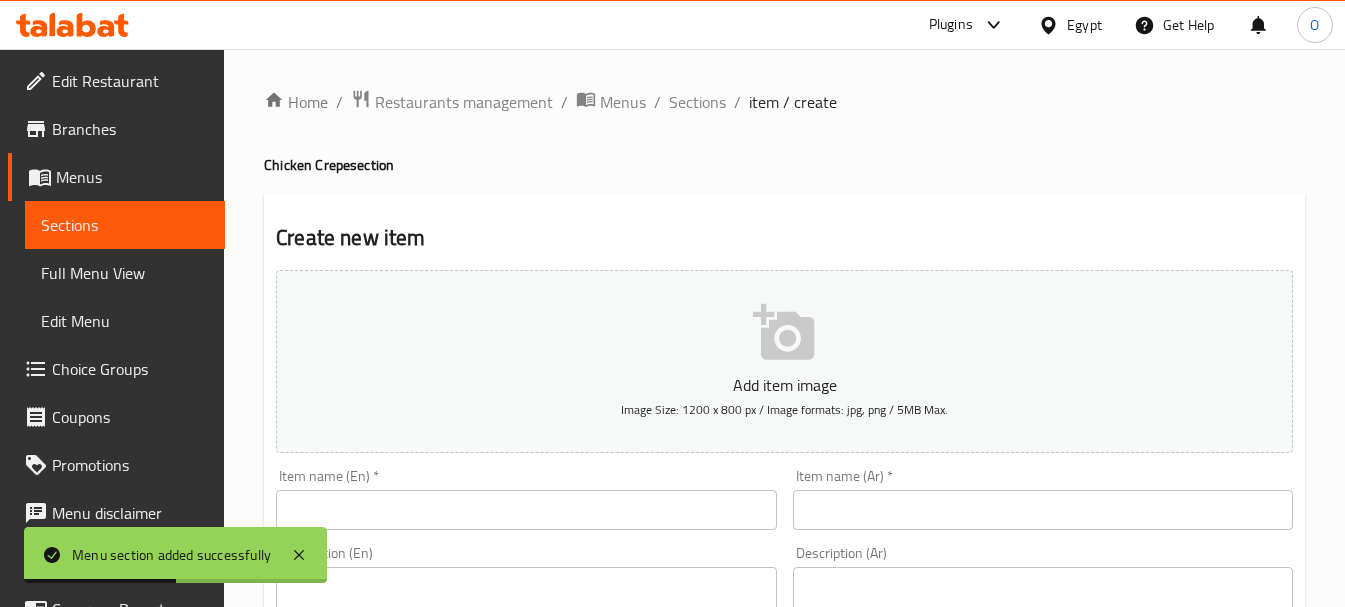 scroll, scrollTop: 100, scrollLeft: 0, axis: vertical 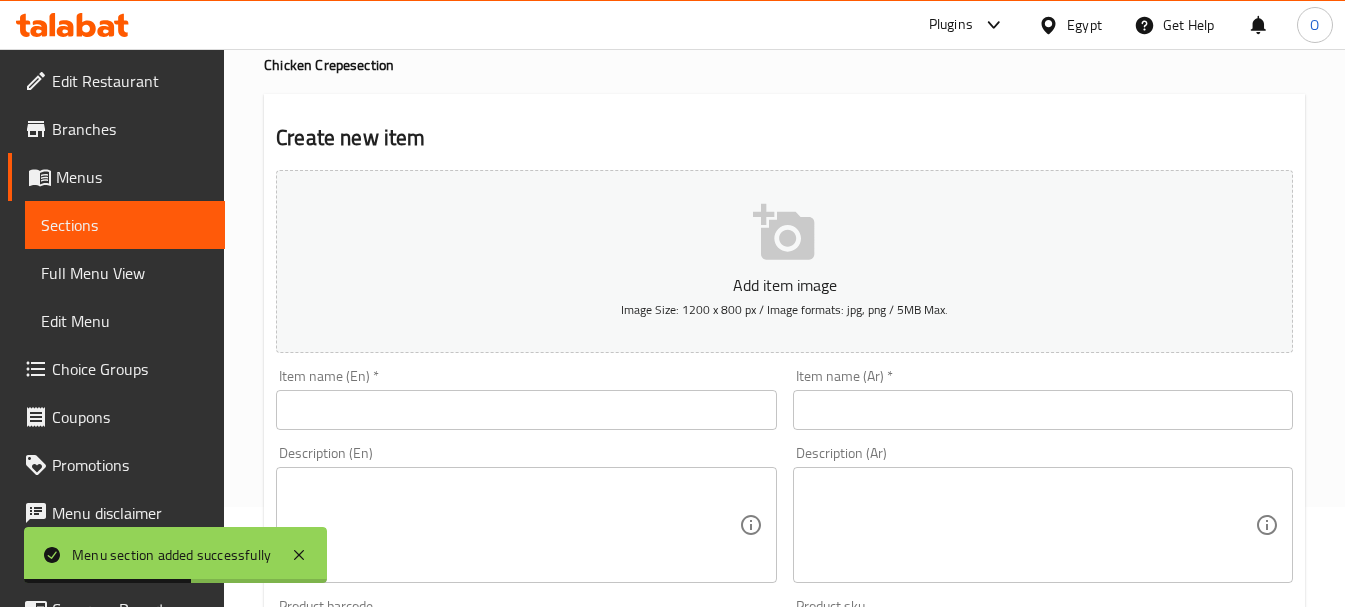 click at bounding box center (1043, 410) 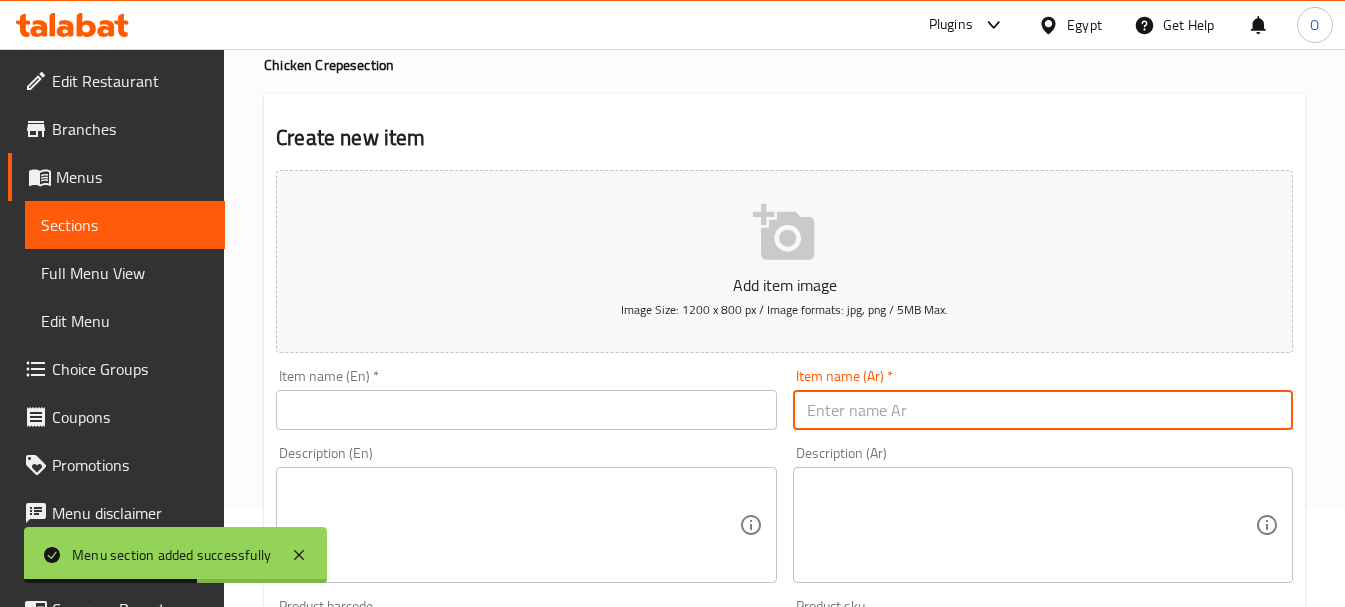 paste on "سوبر كرانشي" 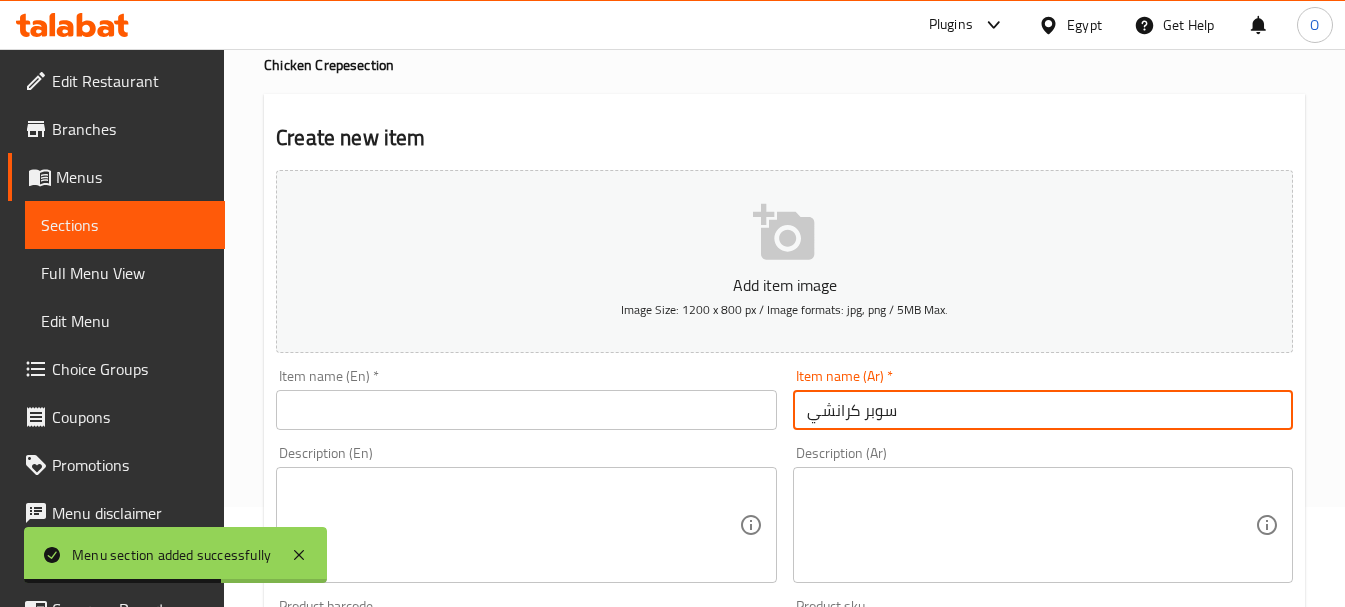 type on "سوبر كرانشي" 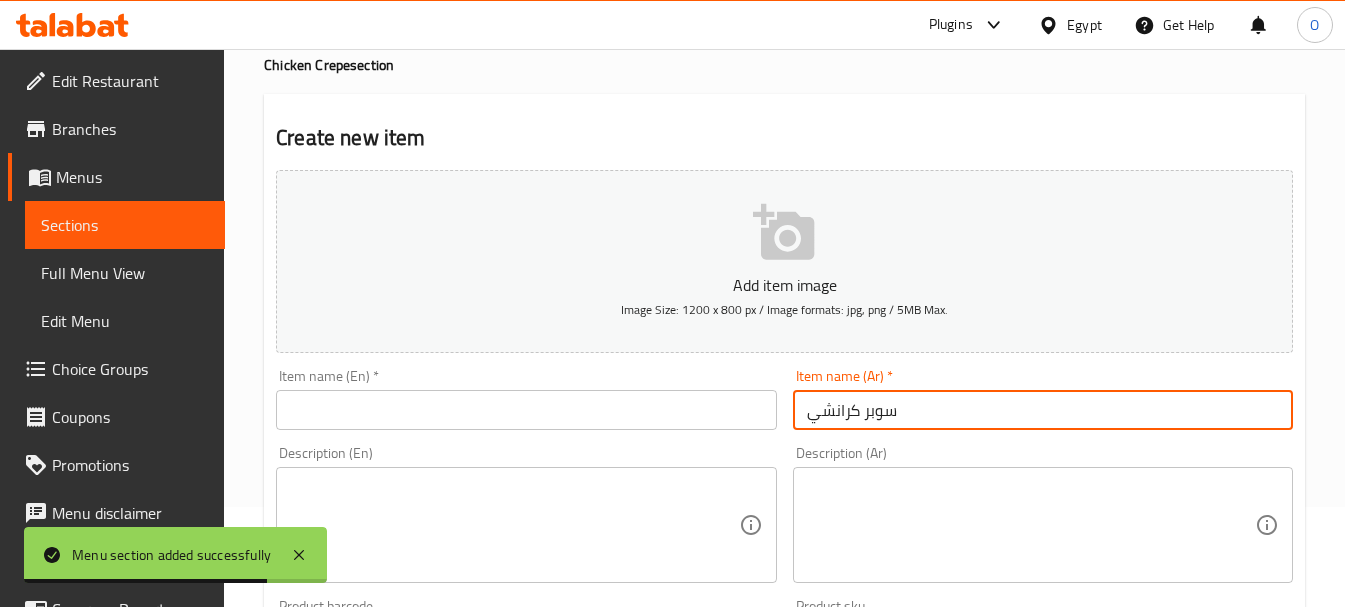 click at bounding box center [526, 410] 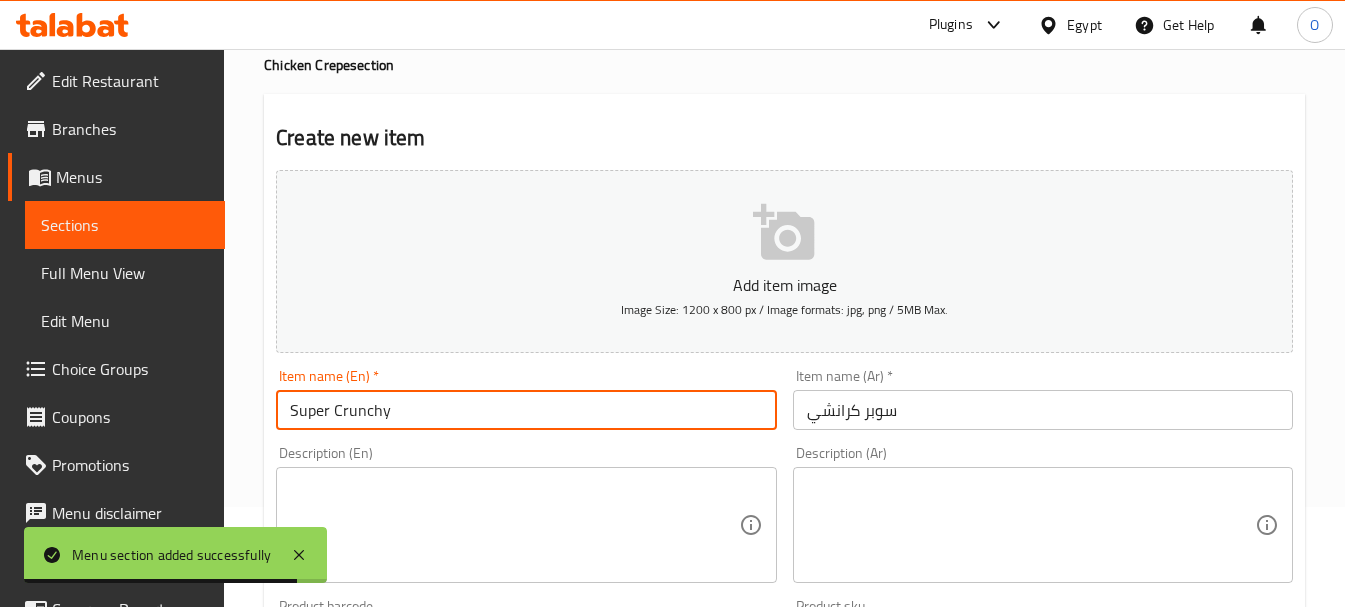 type on "Super Crunchy" 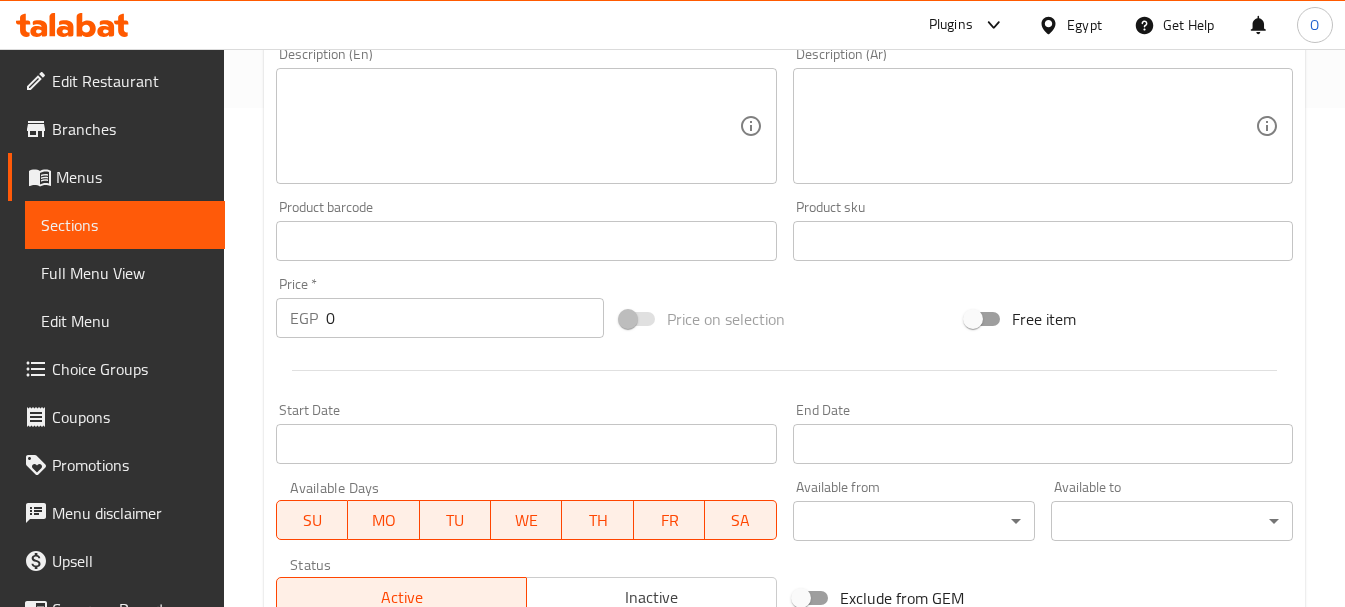 scroll, scrollTop: 500, scrollLeft: 0, axis: vertical 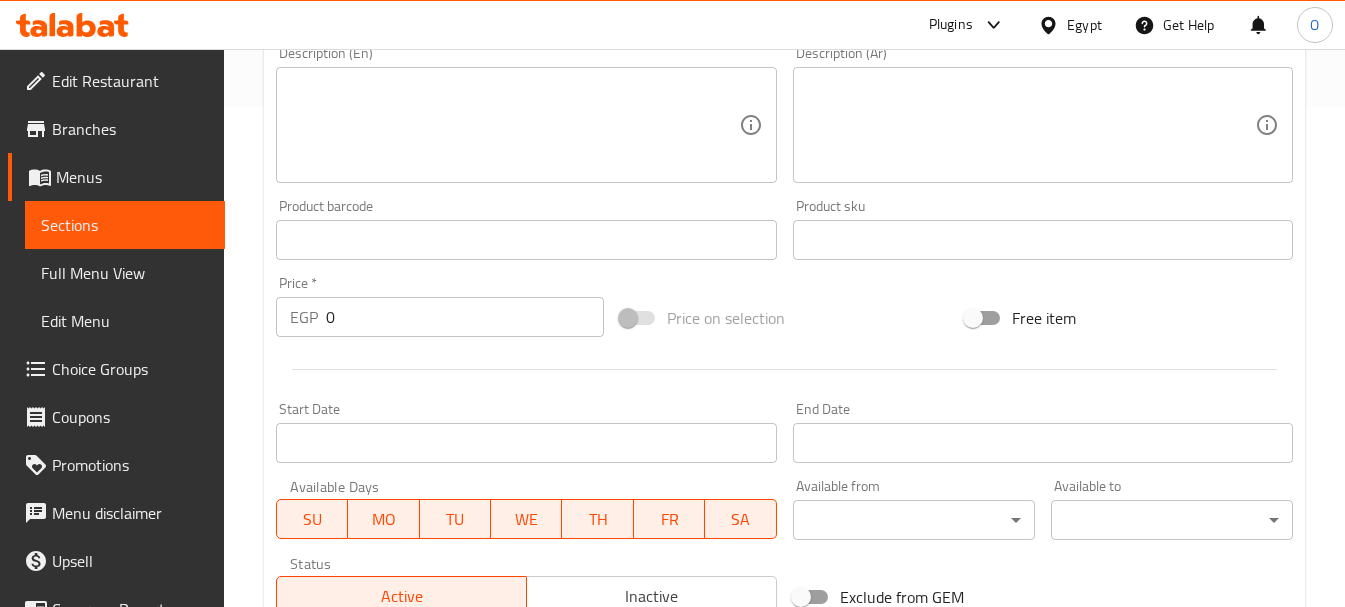 drag, startPoint x: 335, startPoint y: 315, endPoint x: 292, endPoint y: 315, distance: 43 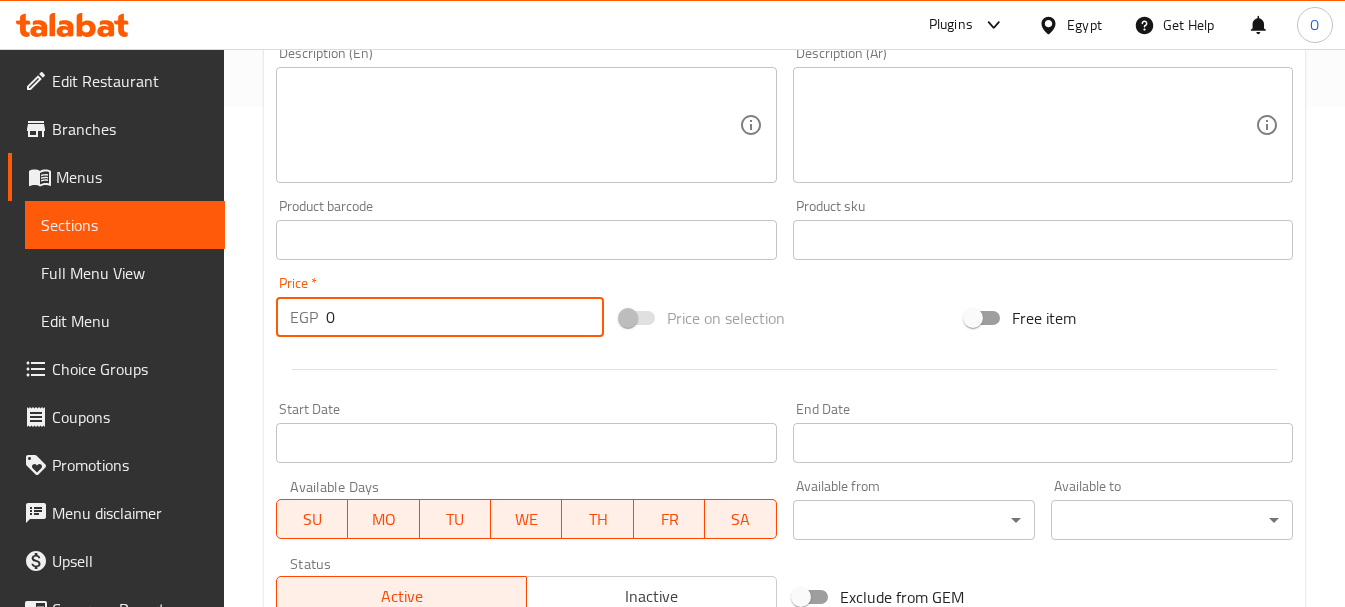 paste on "208" 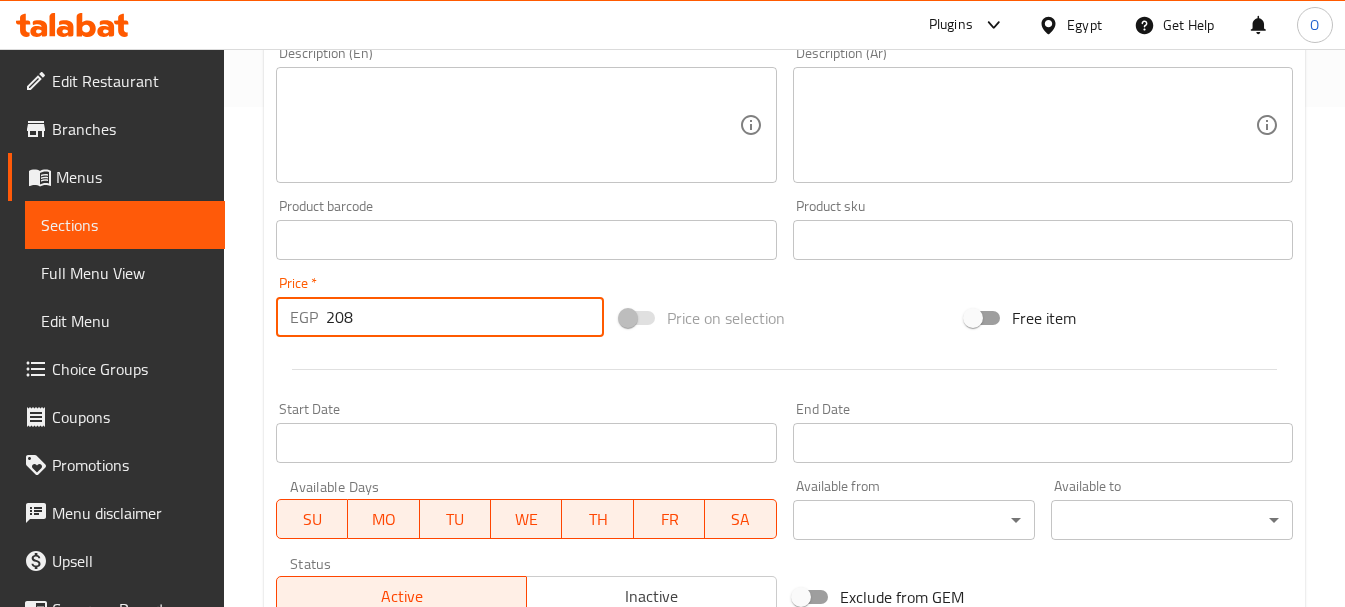 type on "208" 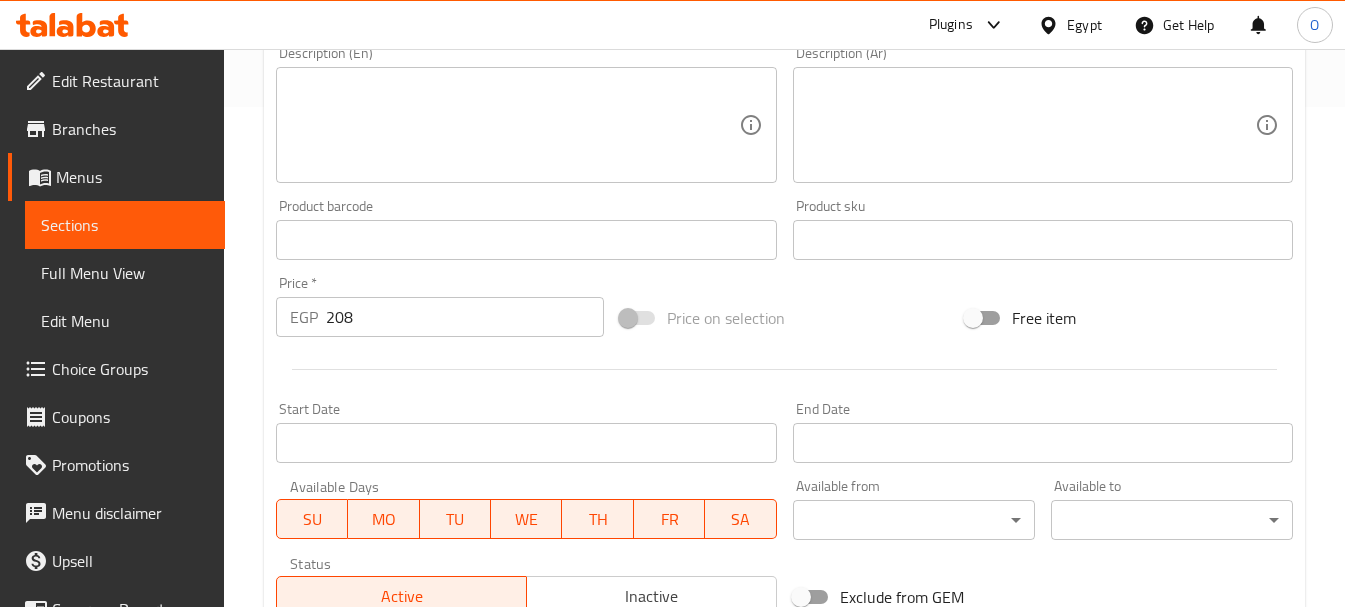 click on "Product barcode Product barcode" at bounding box center (526, 229) 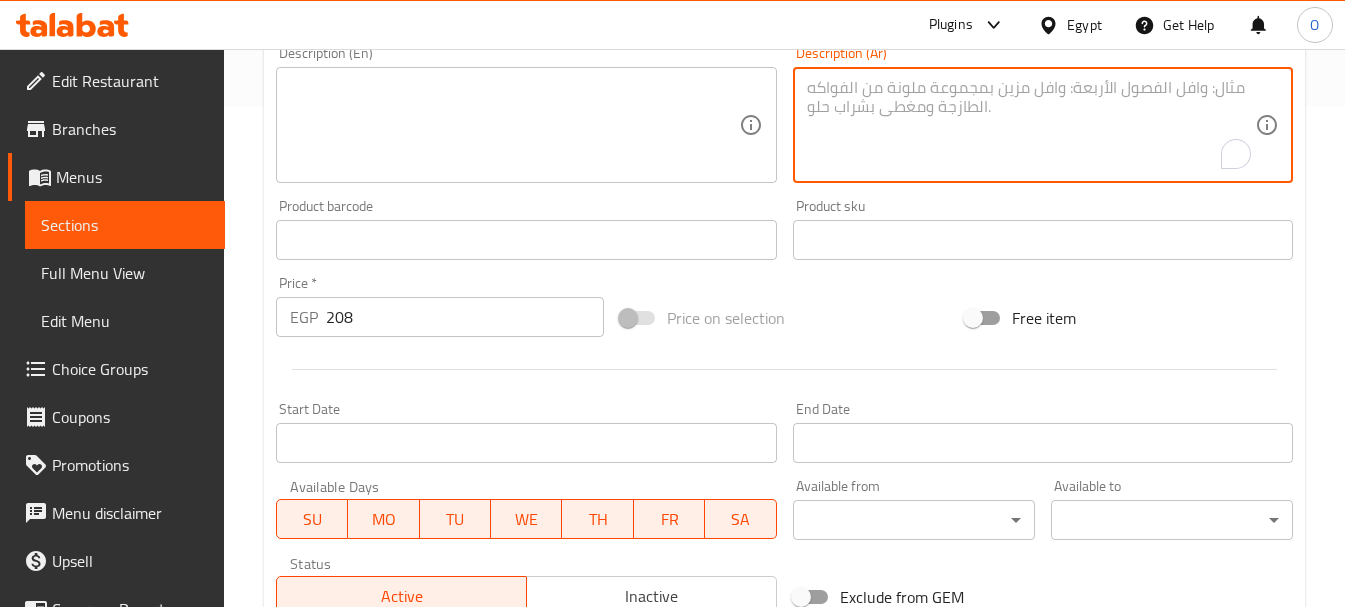 paste on "قطع سترنس مقرمشة مع شرائح الجبن الشيدر والجين" 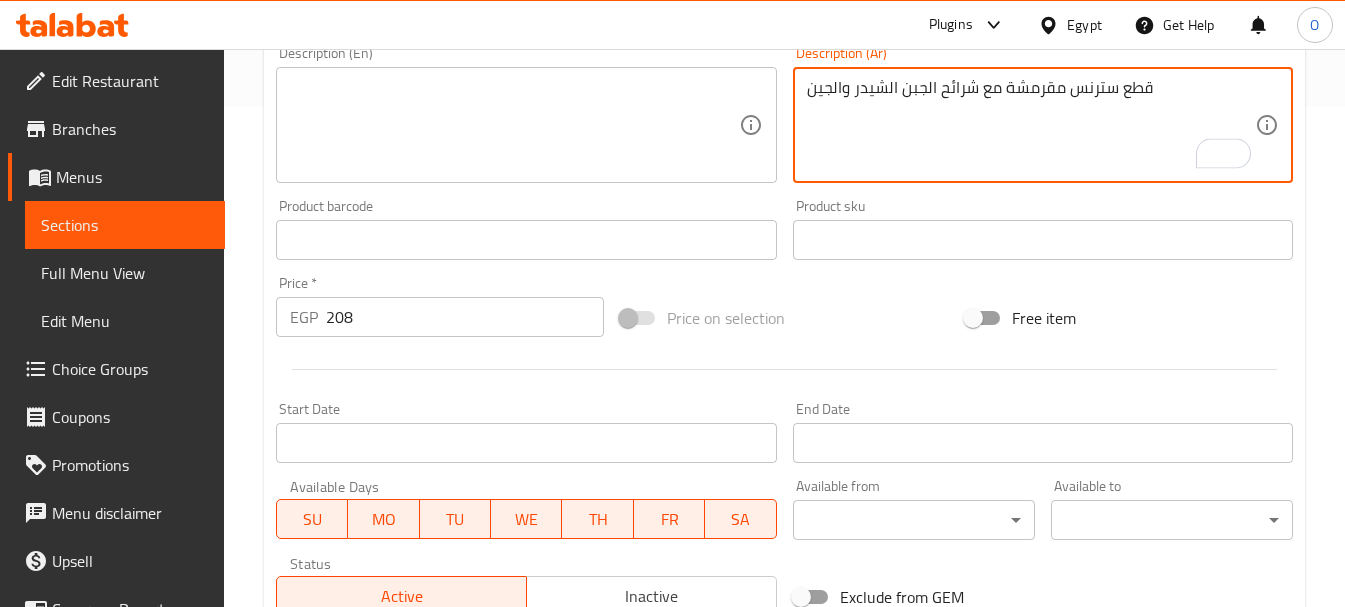 scroll, scrollTop: 300, scrollLeft: 0, axis: vertical 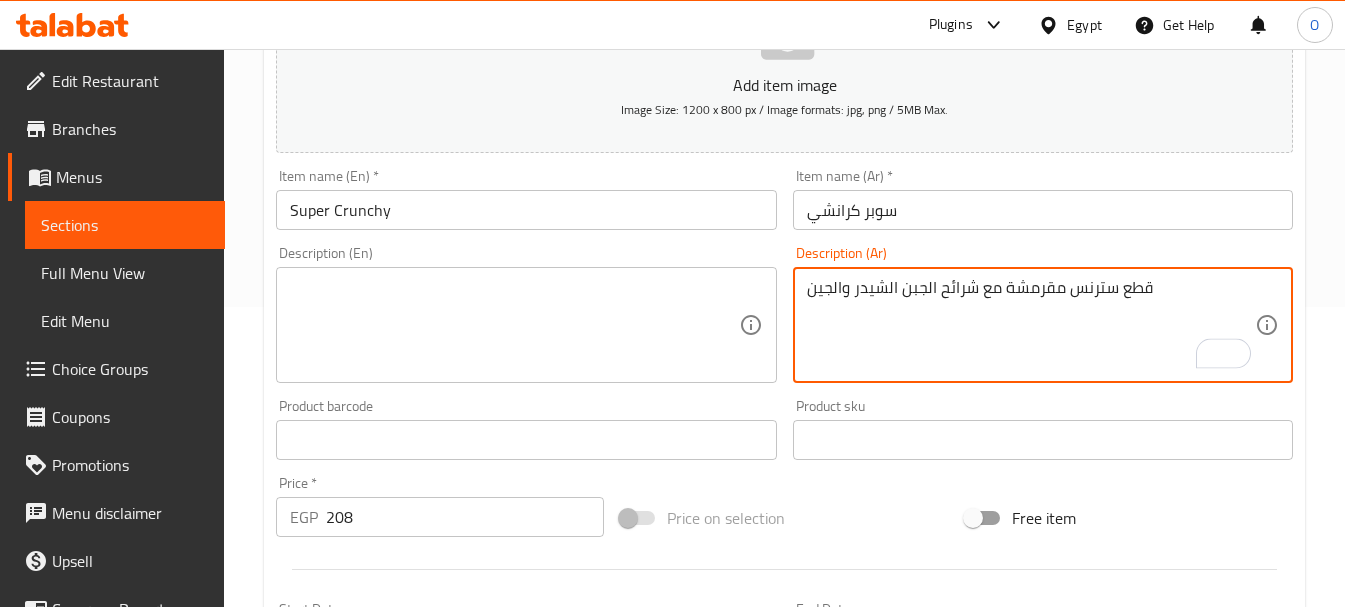click on "Description (Ar) قطع سترنس مقرمشة مع شرائح الجبن الشيدر والجين Description (Ar)" at bounding box center [1043, 314] 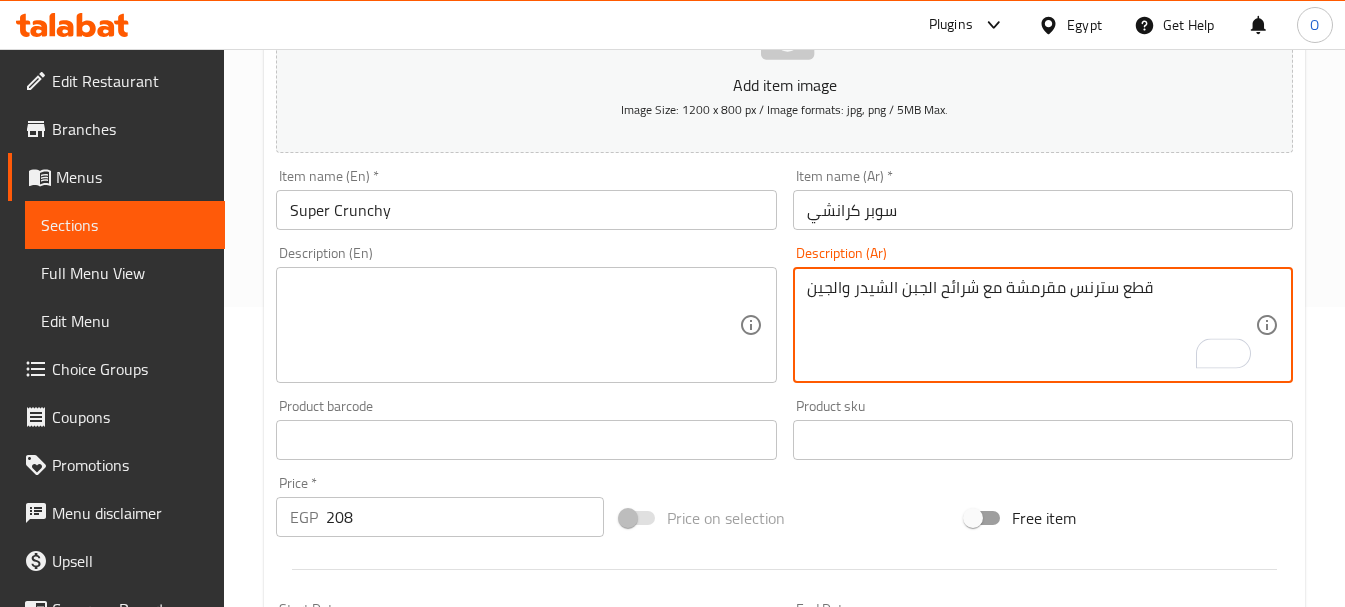 paste on "الموتزريللا وشرائح الرومي المدخن" 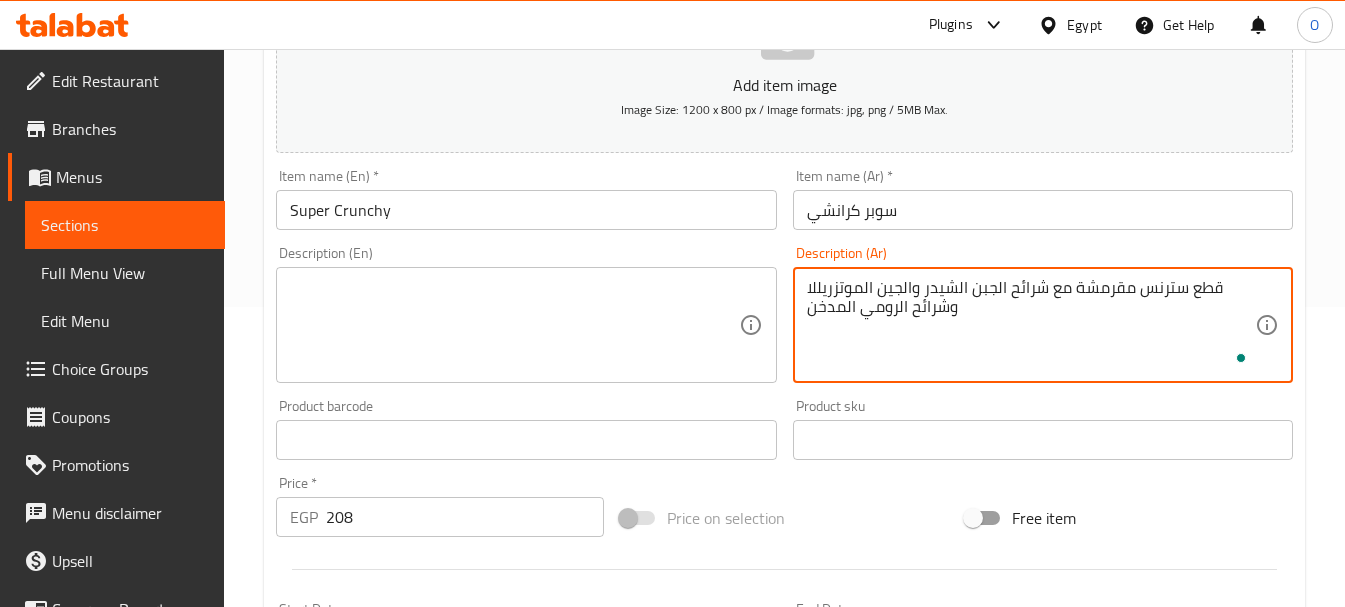 click on "قطع سترنس مقرمشة مع شرائح الجبن الشيدر والجين الموتزريللا وشرائح الرومي المدخن" at bounding box center [1031, 325] 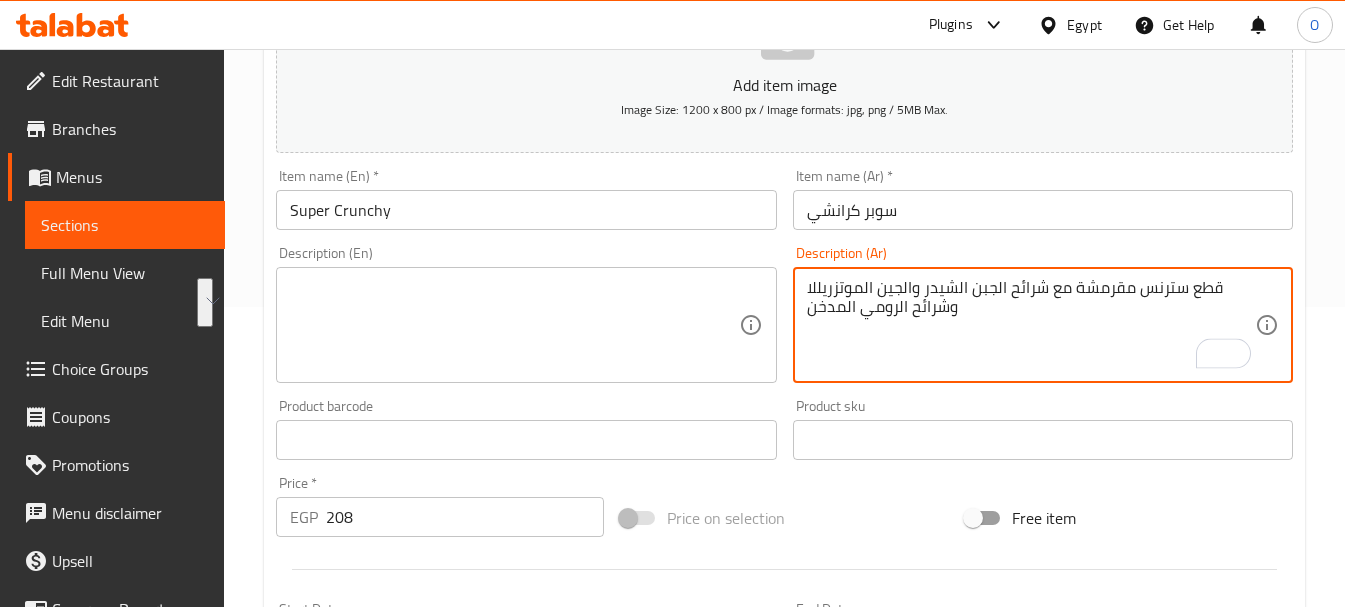type on "قطع سترنس مقرمشة مع شرائح الجبن الشيدر والجين الموتزريللا وشرائح الرومي المدخن" 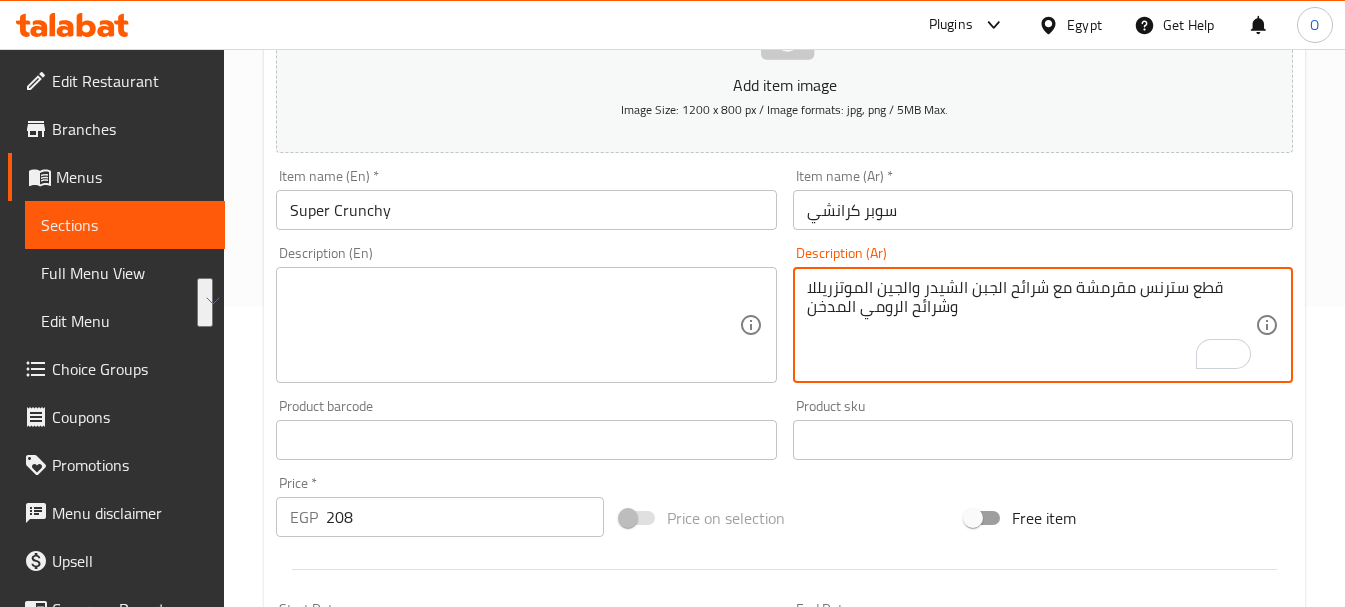 click at bounding box center (514, 325) 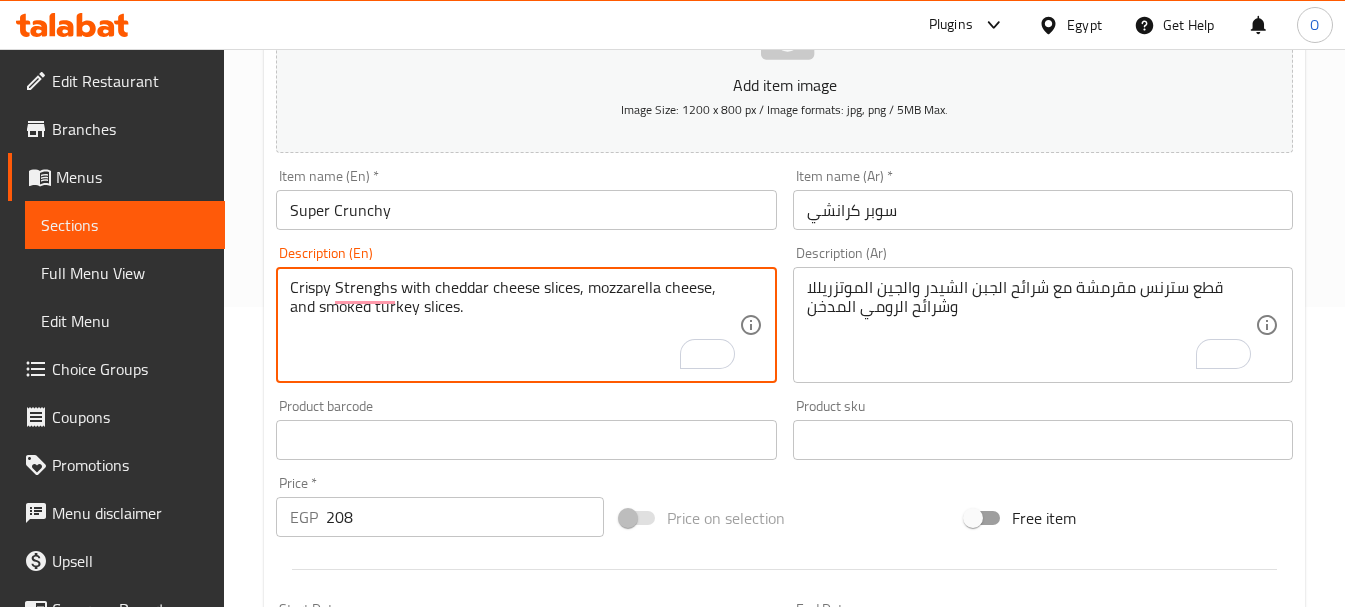 type on "Crispy Strenghs with cheddar cheese slices, mozzarella cheese, and smoked turkey slices." 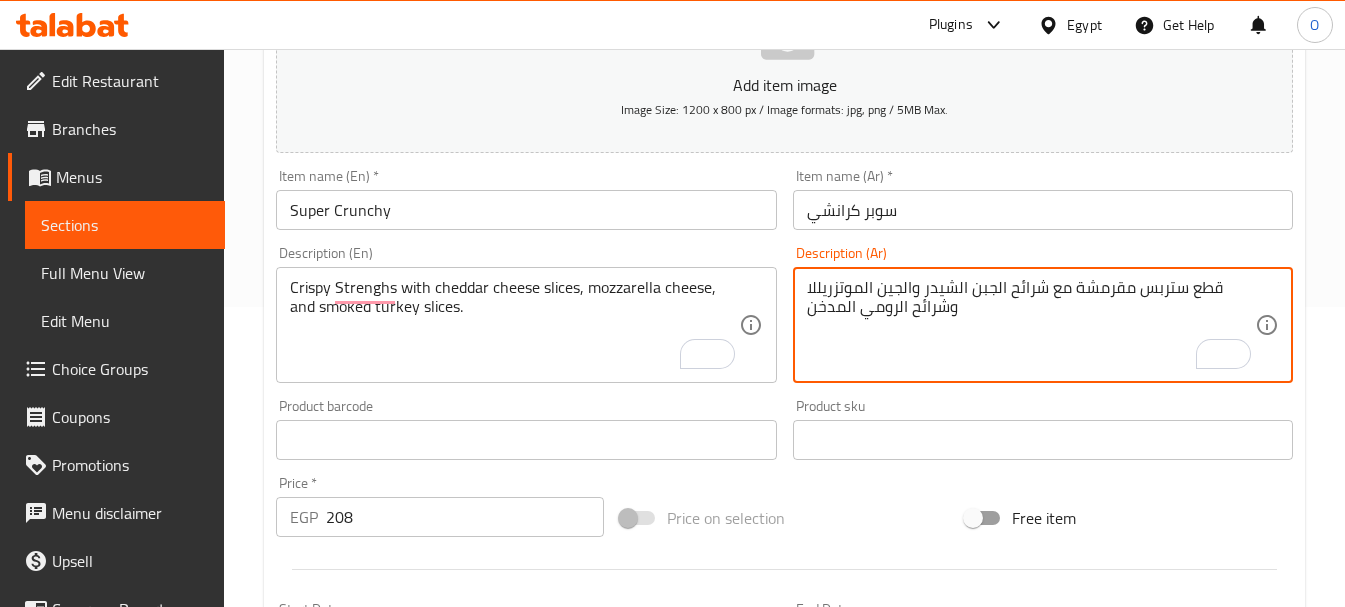 click on "قطع ستربس مقرمشة مع شرائح الجبن الشيدر والجين الموتزريللا وشرائح الرومي المدخن" at bounding box center (1031, 325) 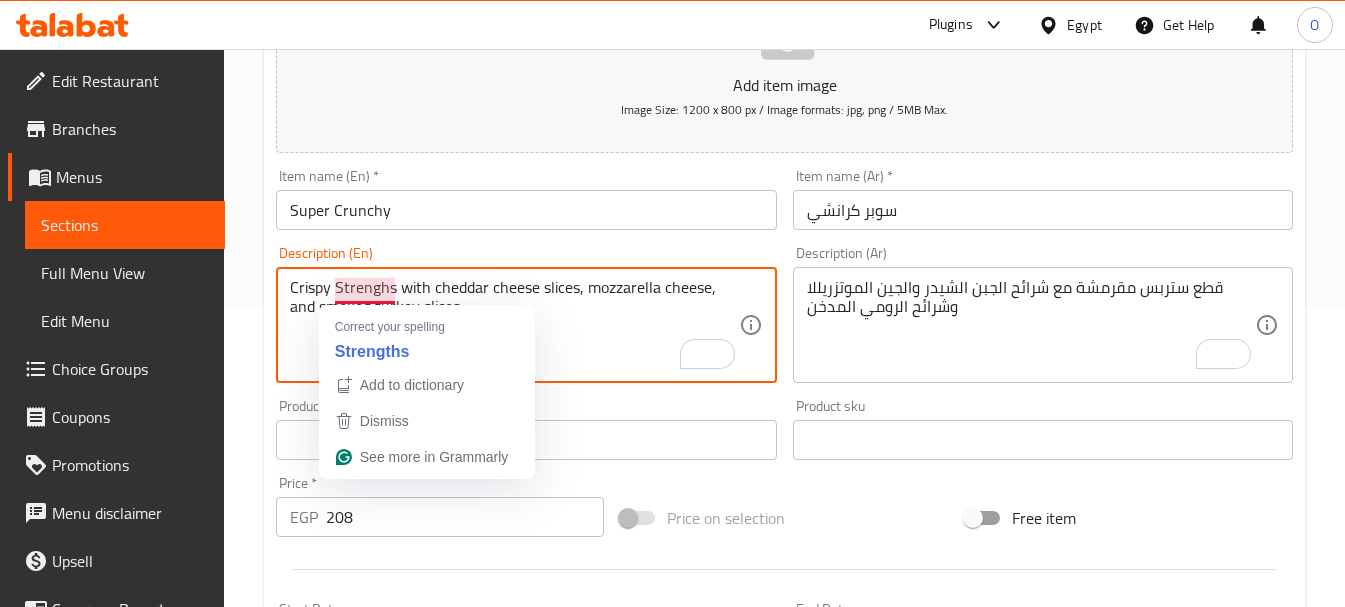 click on "Crispy Strenghs with cheddar cheese slices, mozzarella cheese, and smoked turkey slices." at bounding box center [514, 325] 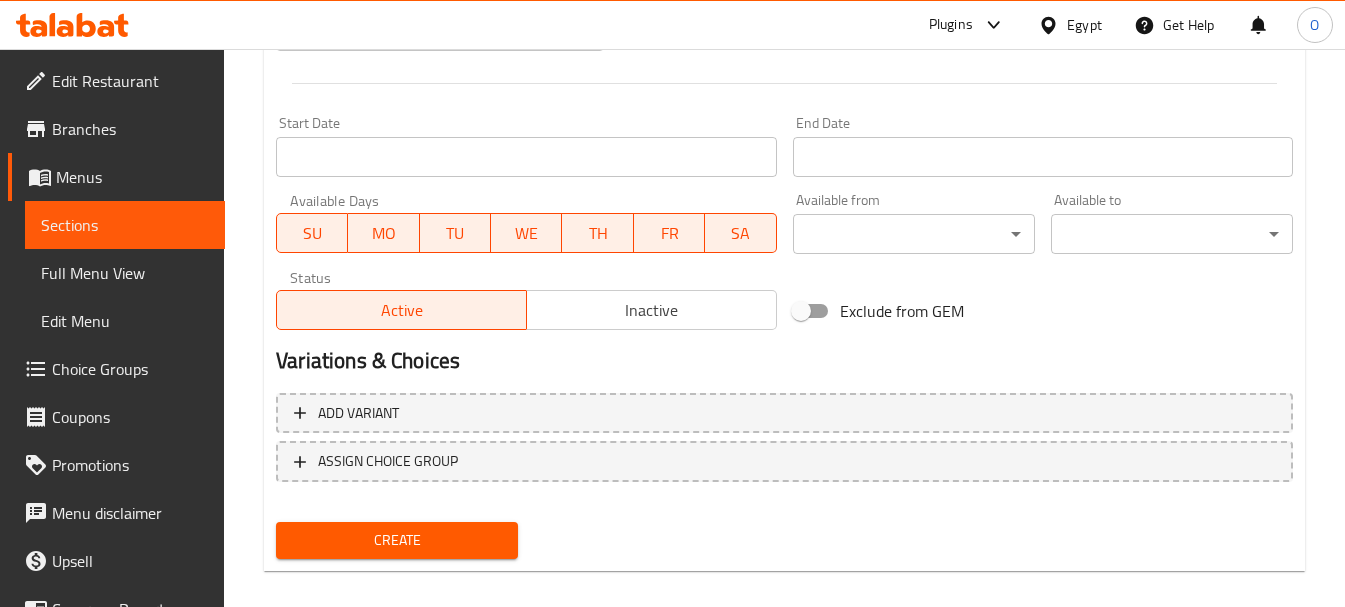 scroll, scrollTop: 806, scrollLeft: 0, axis: vertical 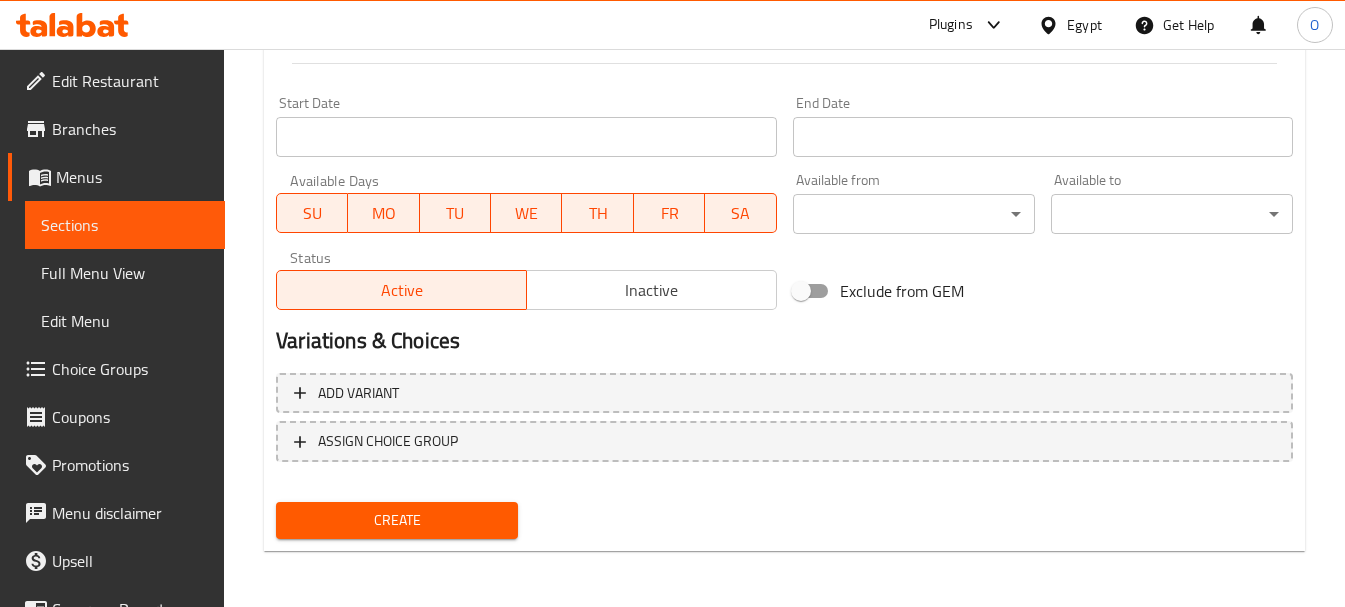 type on "Crispy Strips with cheddar cheese slices, mozzarella cheese, and smoked turkey slices." 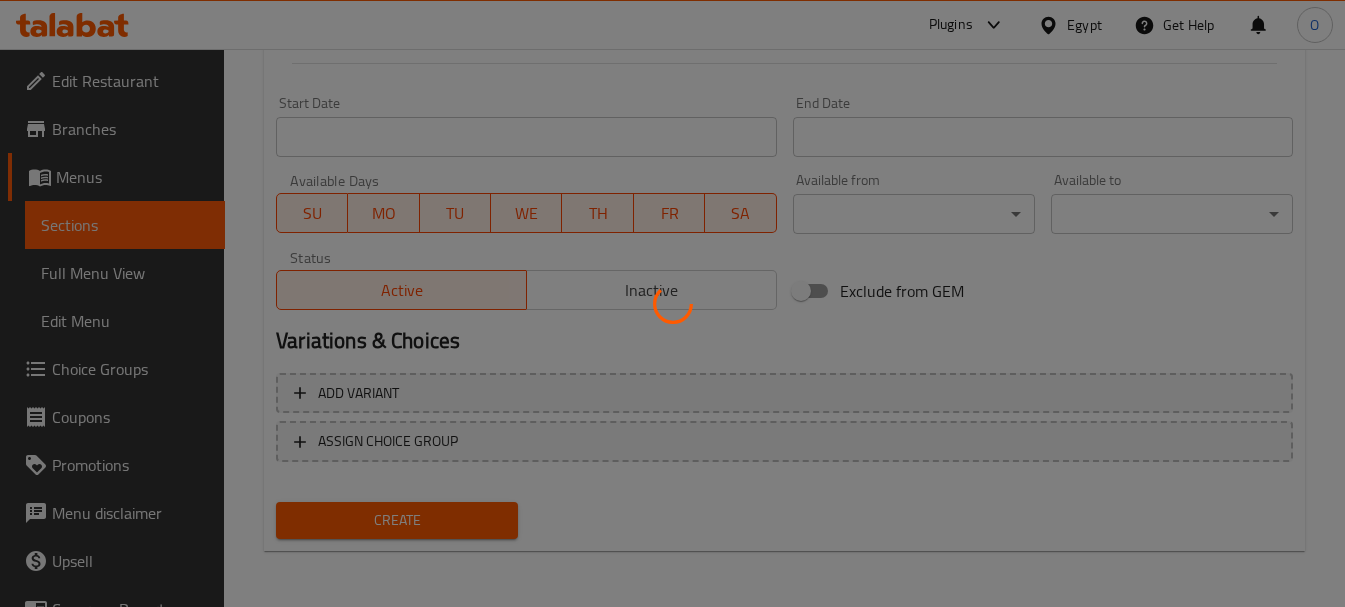 type 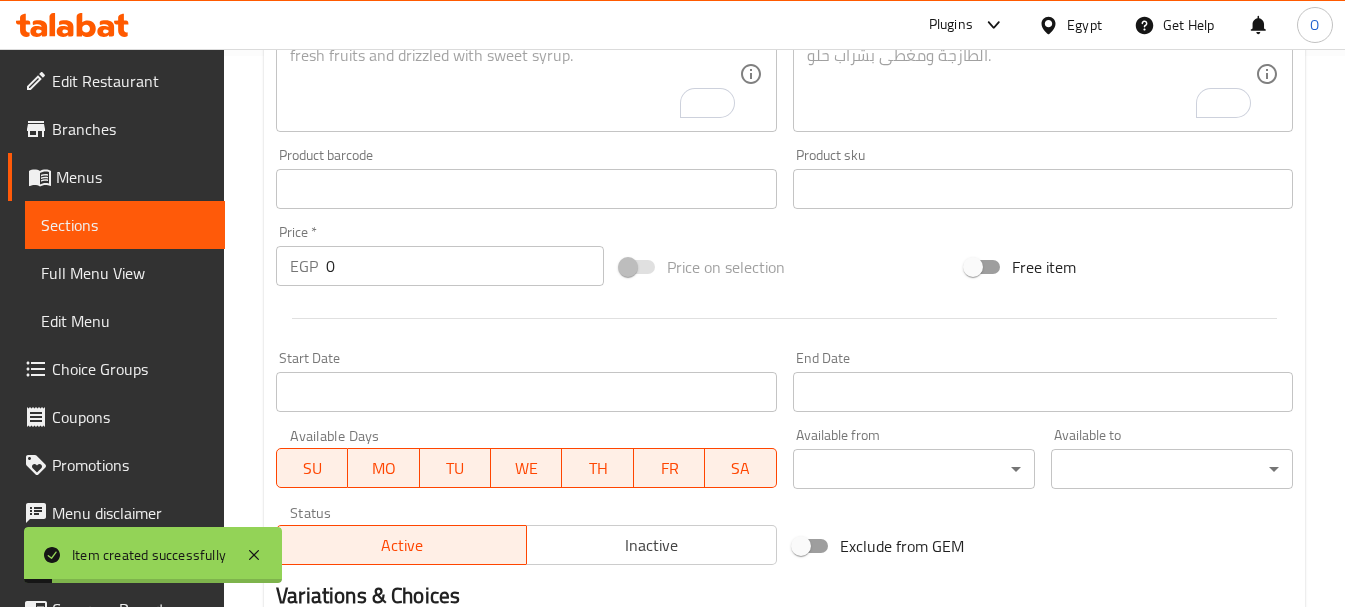 scroll, scrollTop: 306, scrollLeft: 0, axis: vertical 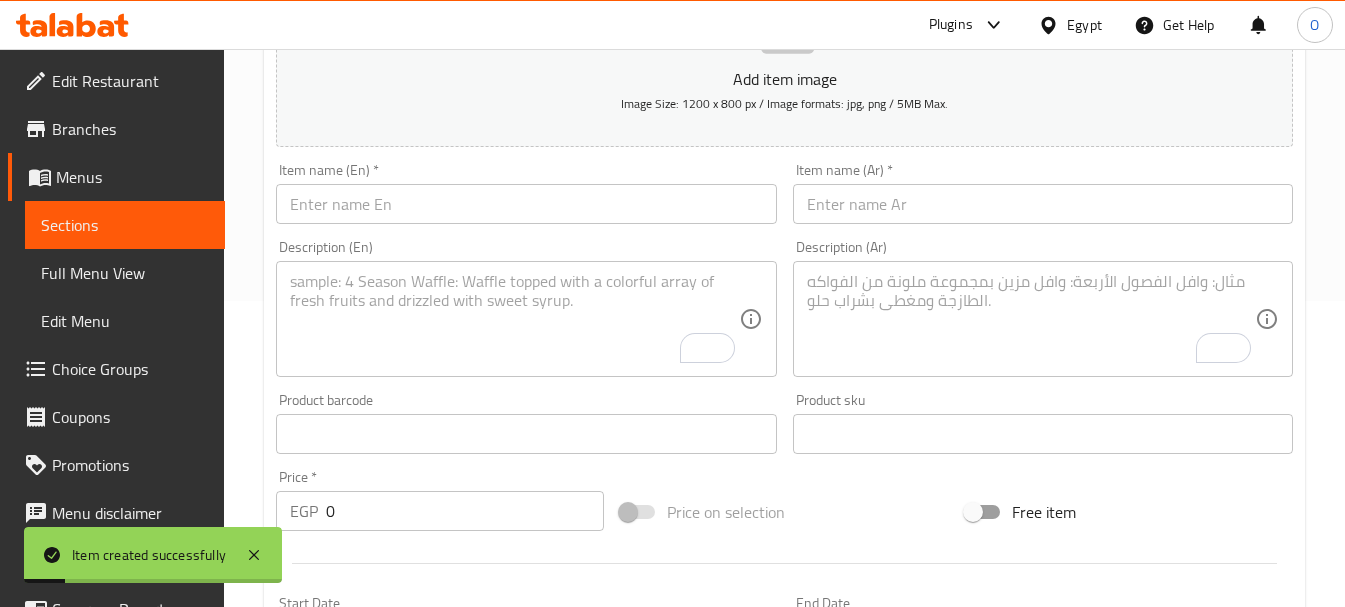 click at bounding box center (1043, 204) 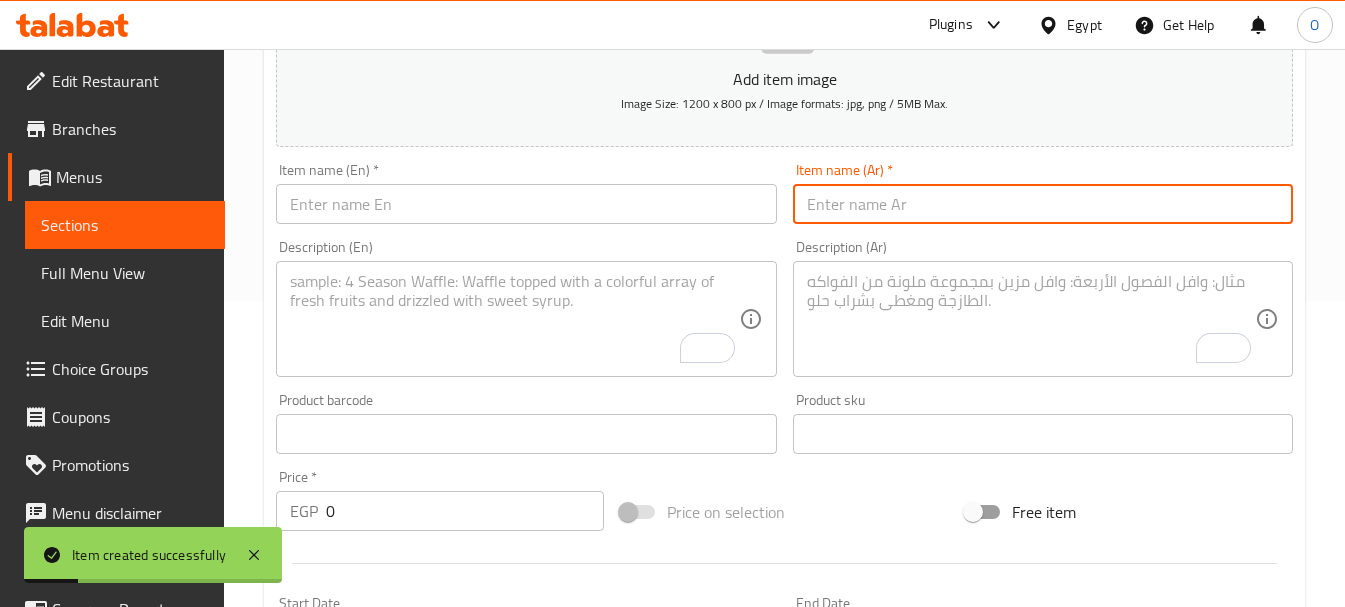paste on "تشيكن فرای دای" 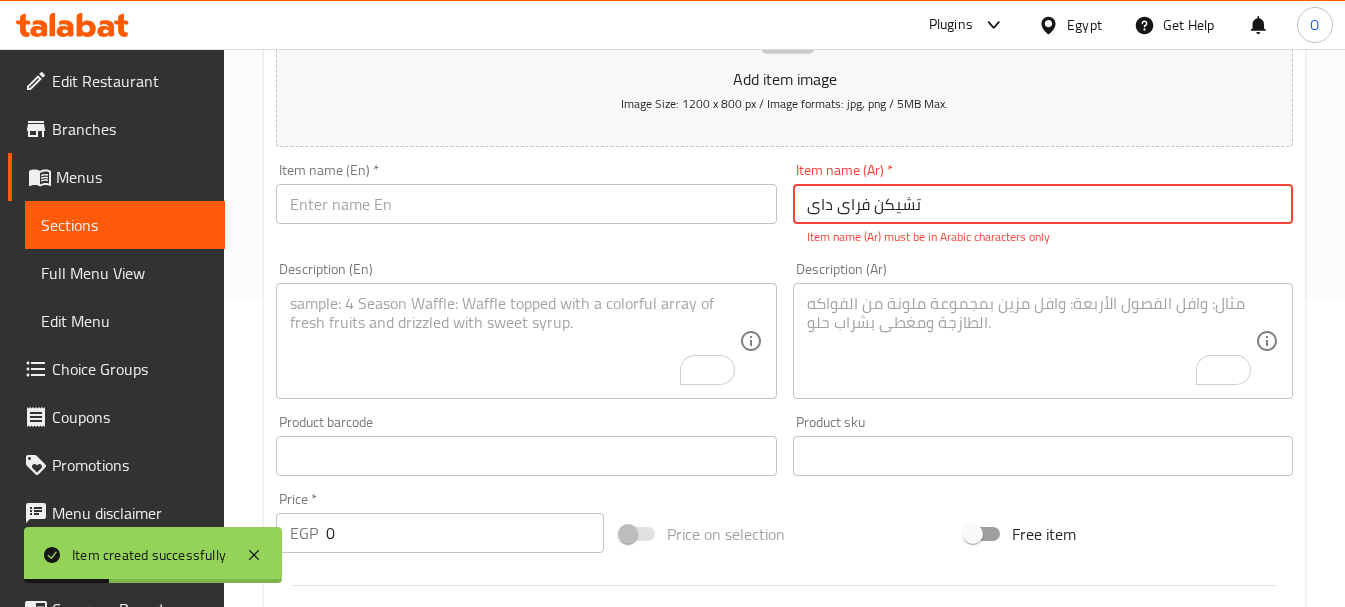 type on "تشيكن فرای دای" 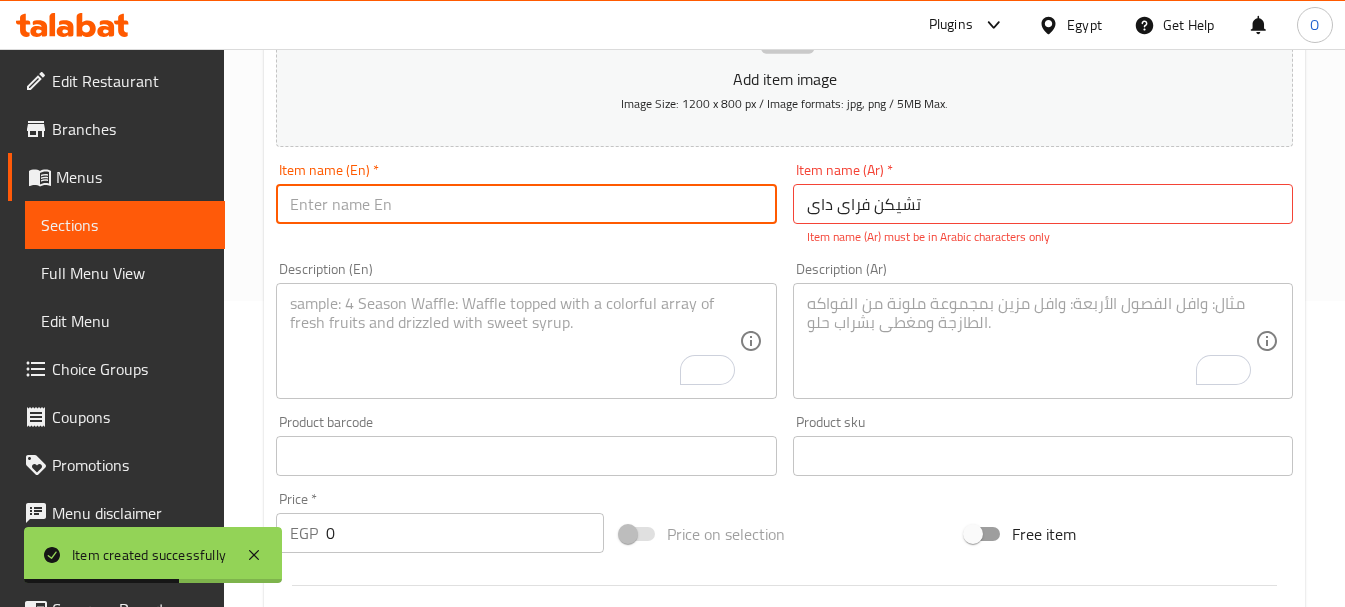 click at bounding box center (526, 204) 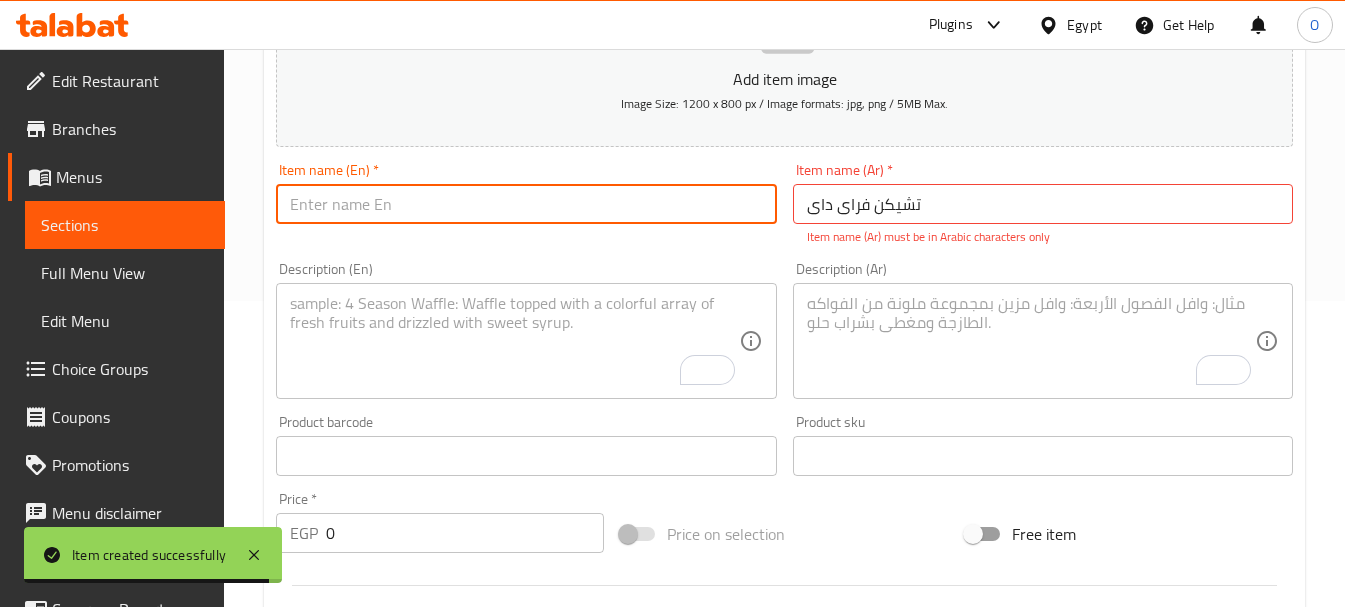 paste on "Chicken Fry Day" 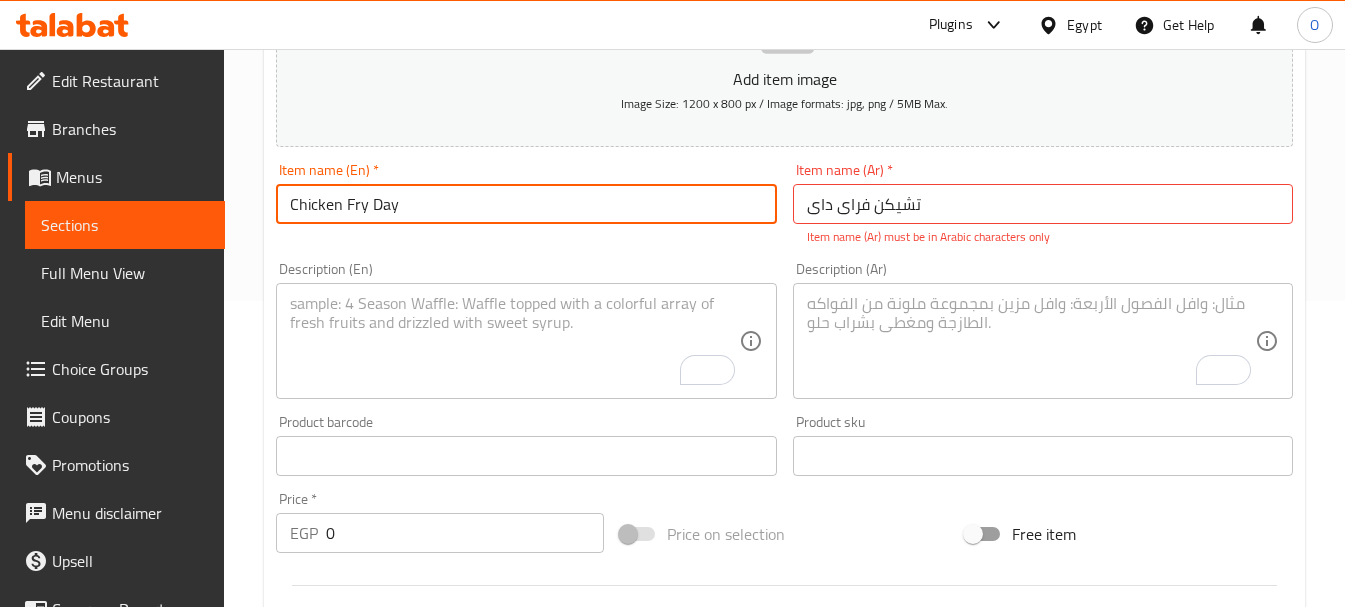 click on "Chicken Fry Day" at bounding box center (526, 204) 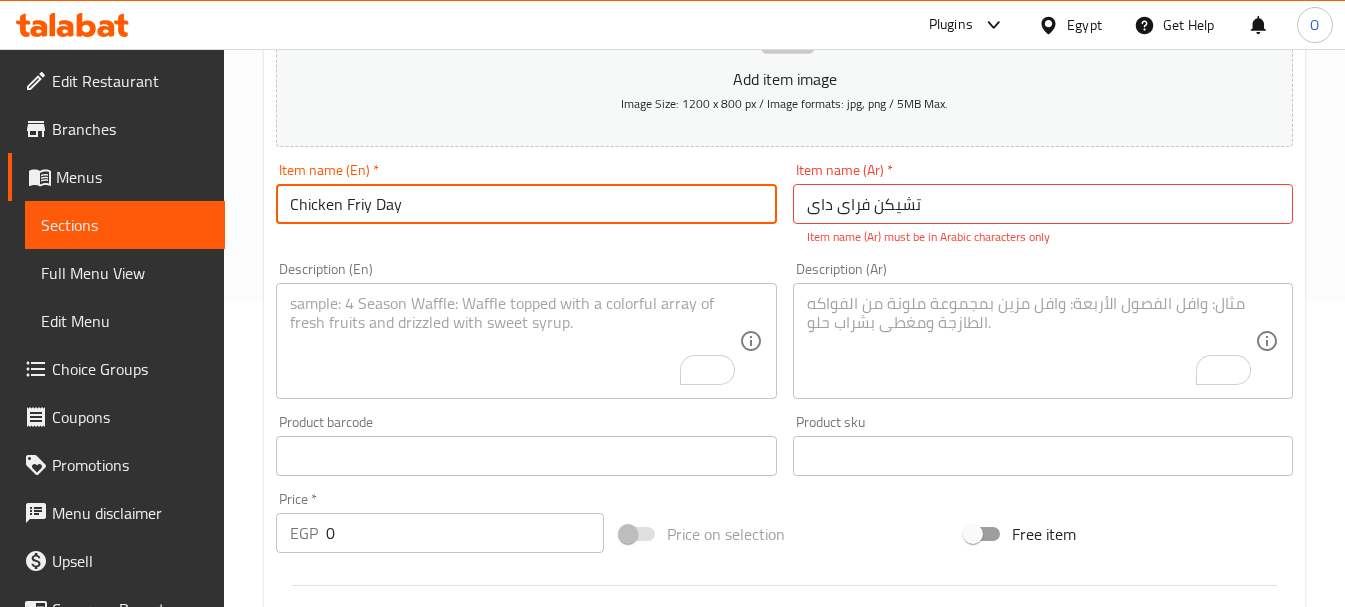 click on "Chicken Friy Day" at bounding box center [526, 204] 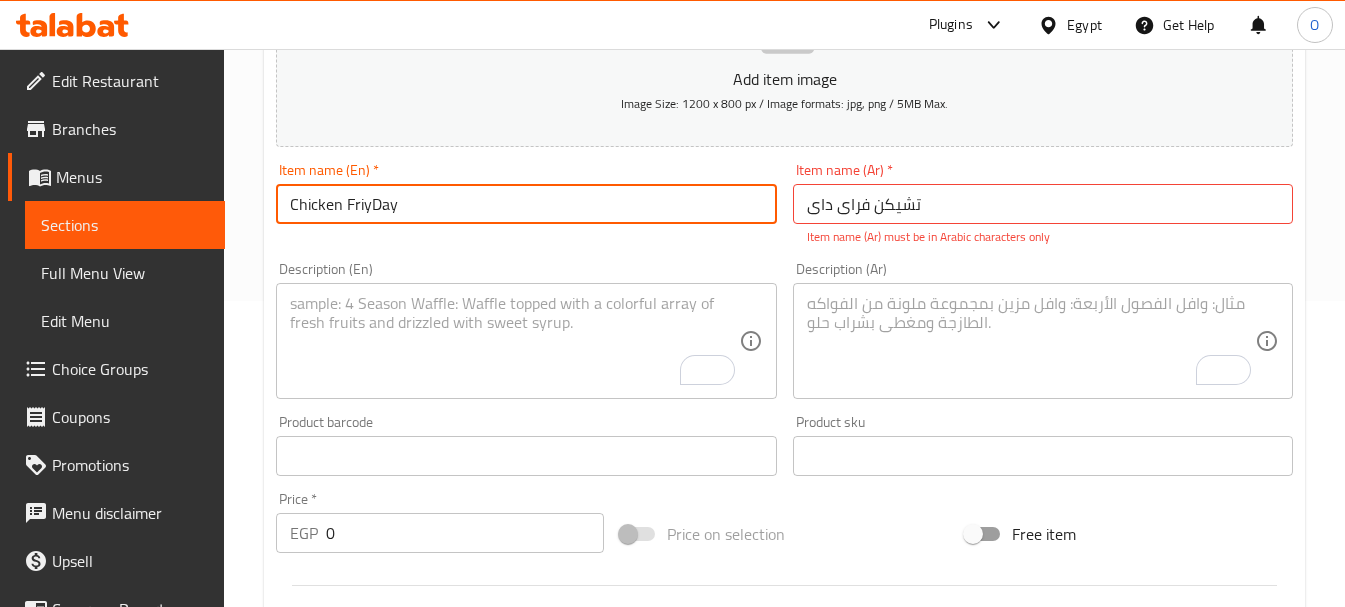 click on "Chicken FriyDay" at bounding box center (526, 204) 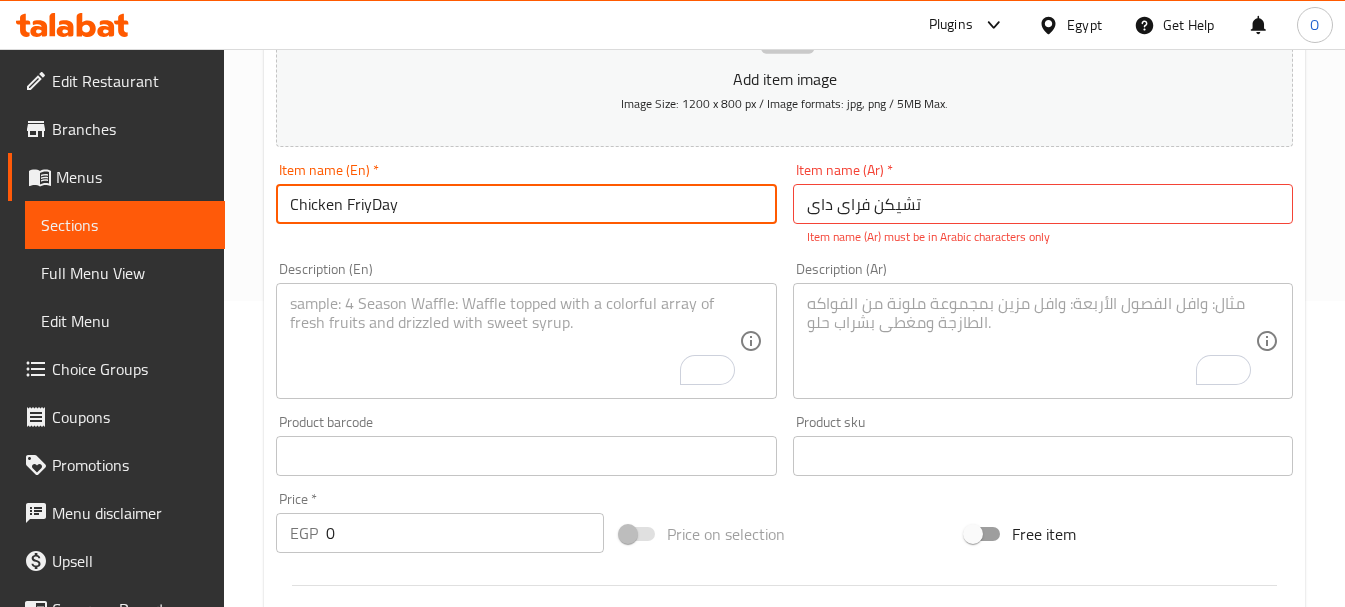 paste 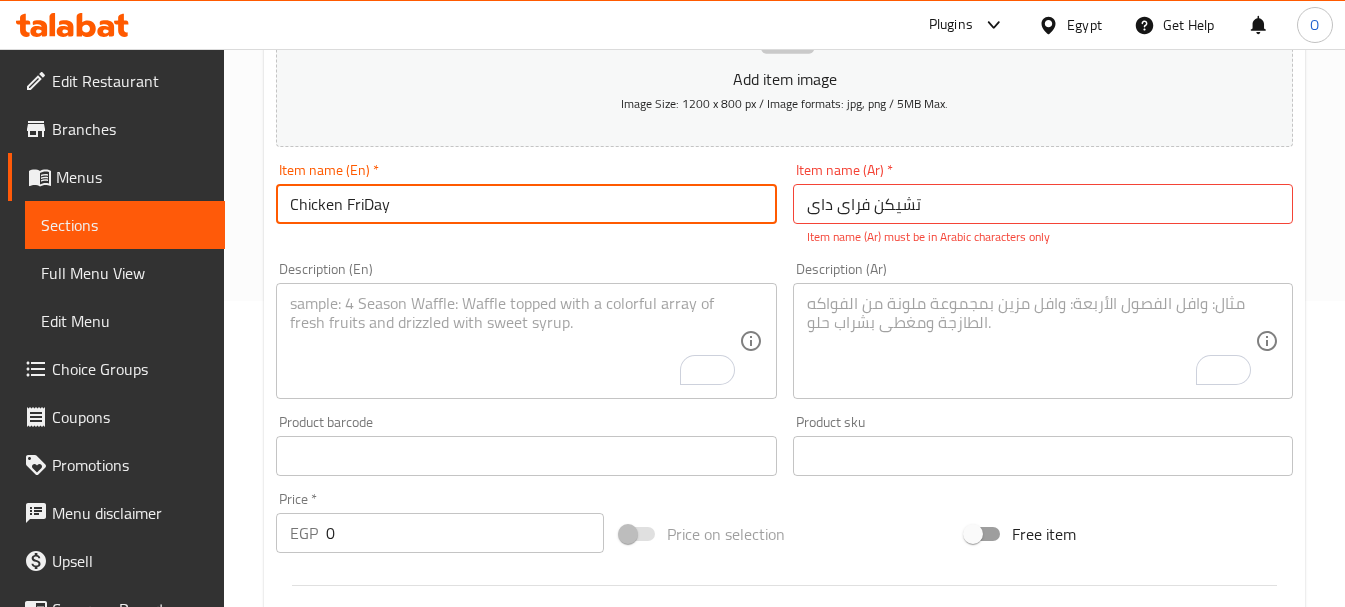 type on "Chicken FriDay" 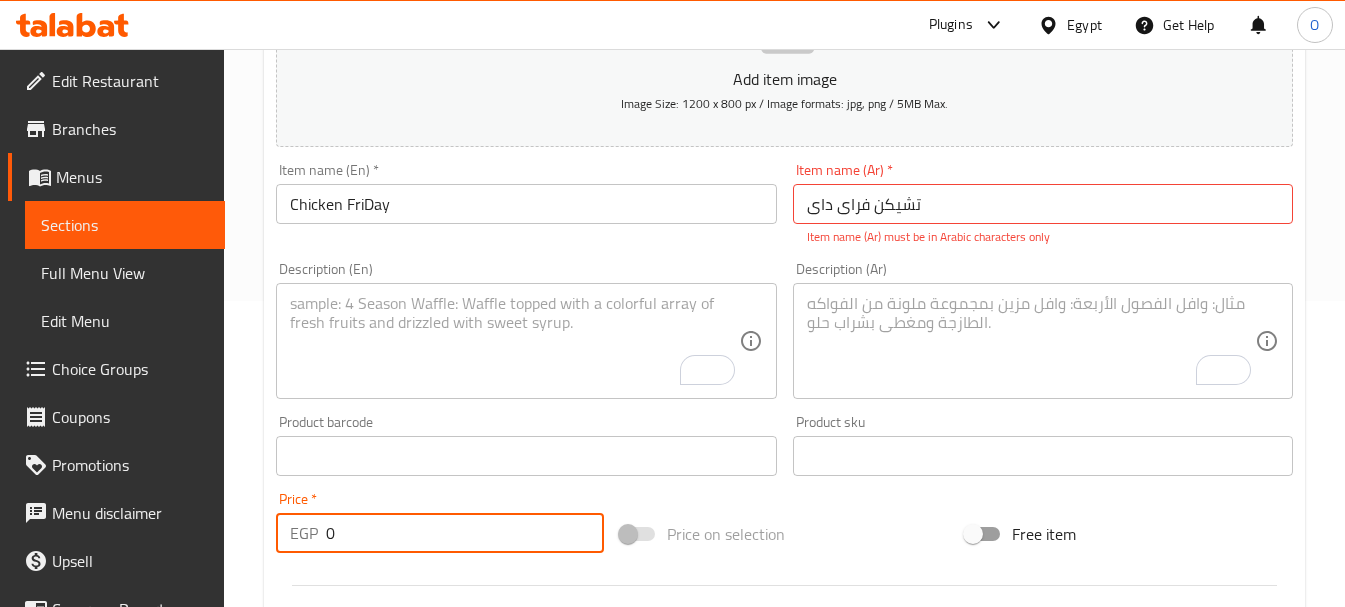 drag, startPoint x: 351, startPoint y: 534, endPoint x: 228, endPoint y: 563, distance: 126.37247 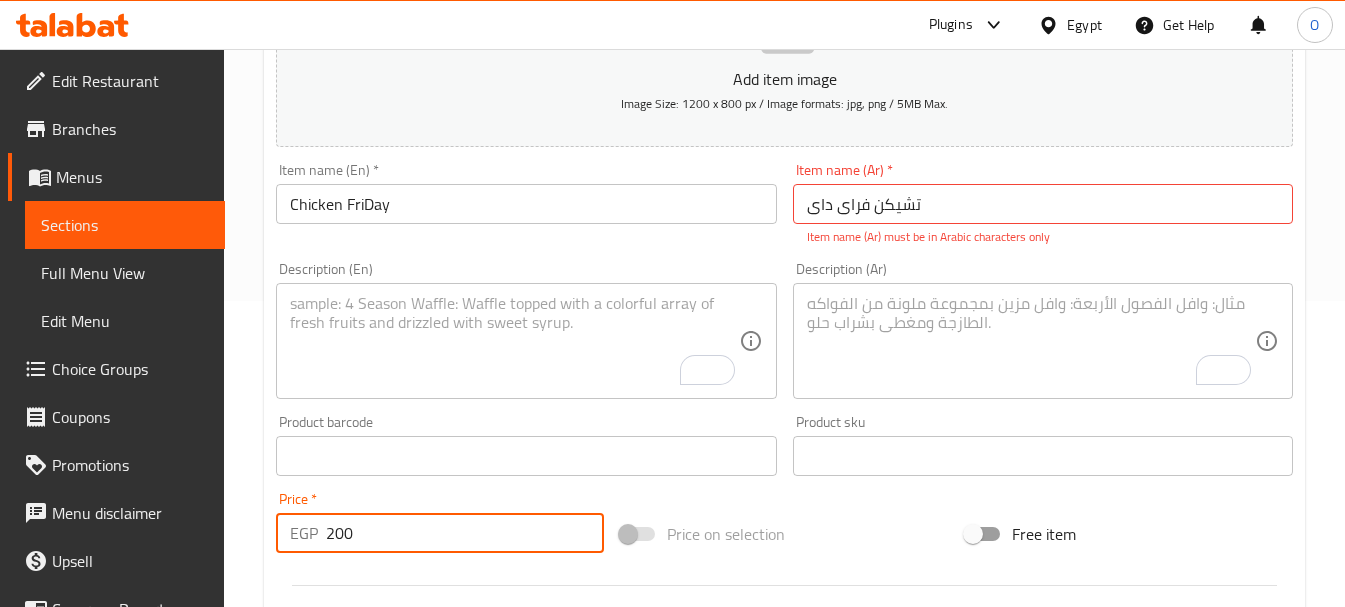 type on "200" 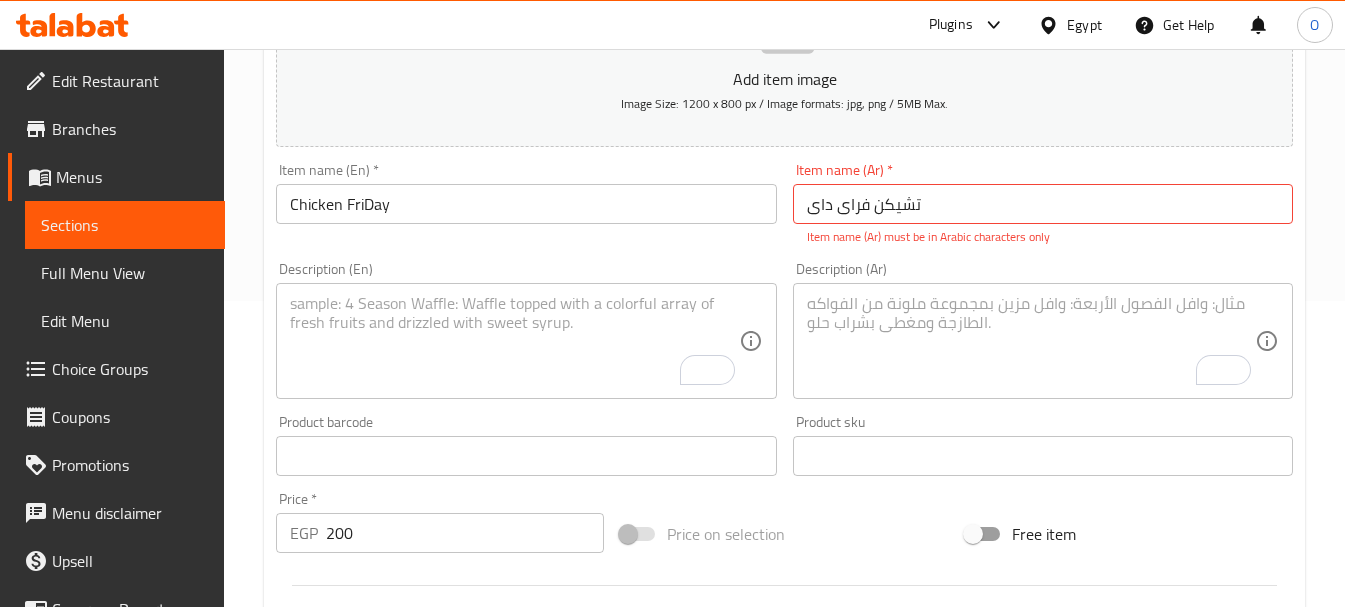 click on "Description (En)" at bounding box center (526, 341) 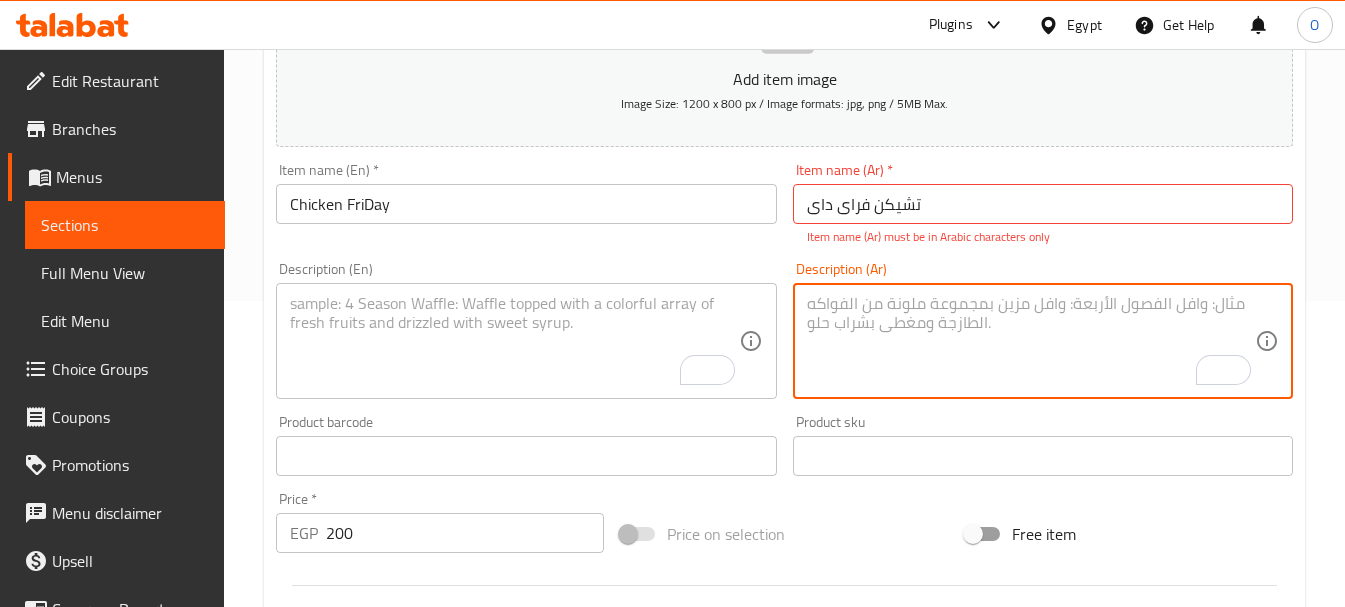 paste on "قطع صدور مقرمشة مع شرائح الجبن الشيدر والجبن الموتزريللا وشرائح السلامي المدخن" 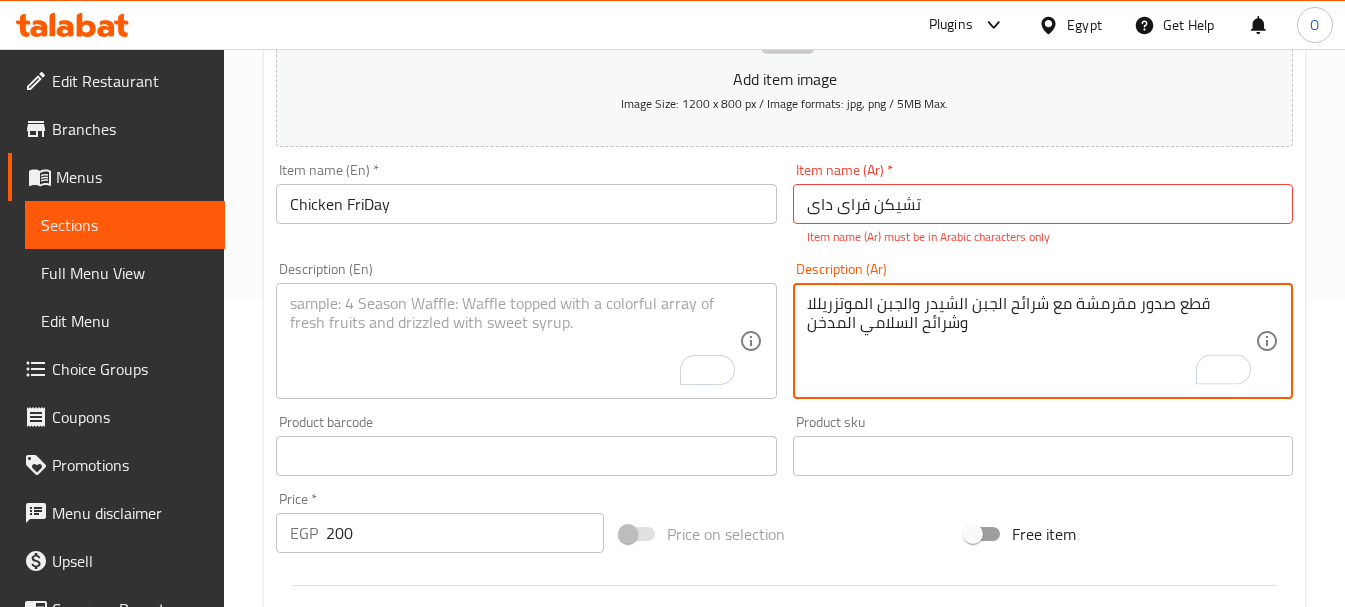 type on "قطع صدور مقرمشة مع شرائح الجبن الشيدر والجبن الموتزريللا وشرائح السلامي المدخن" 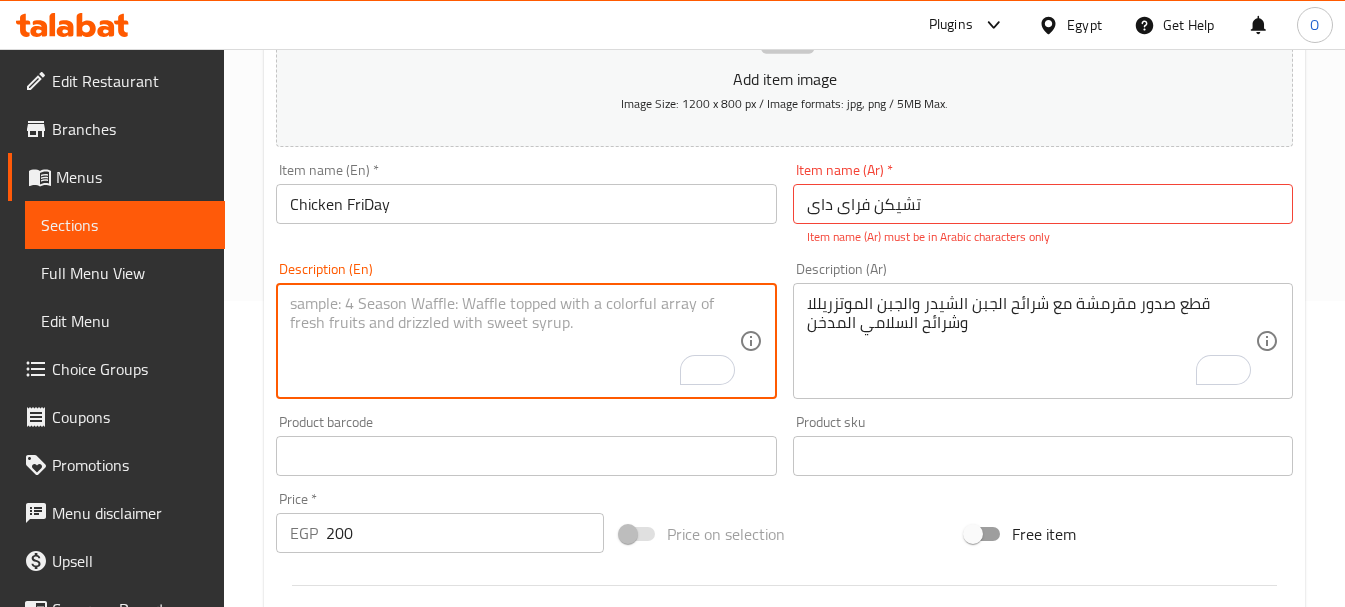 paste on "Crispy breast pieces with slices of cheddar and mozzarella cheese and smoked salami slices" 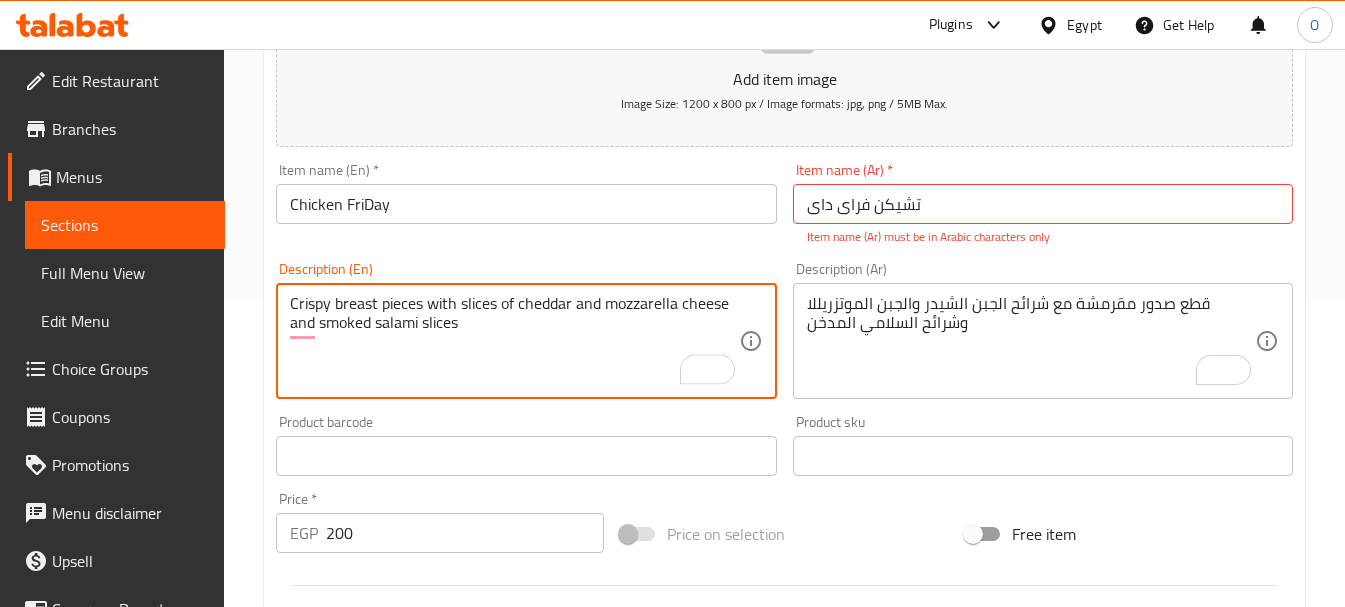 type on "Crispy breast pieces with slices of cheddar and mozzarella cheese and smoked salami slices" 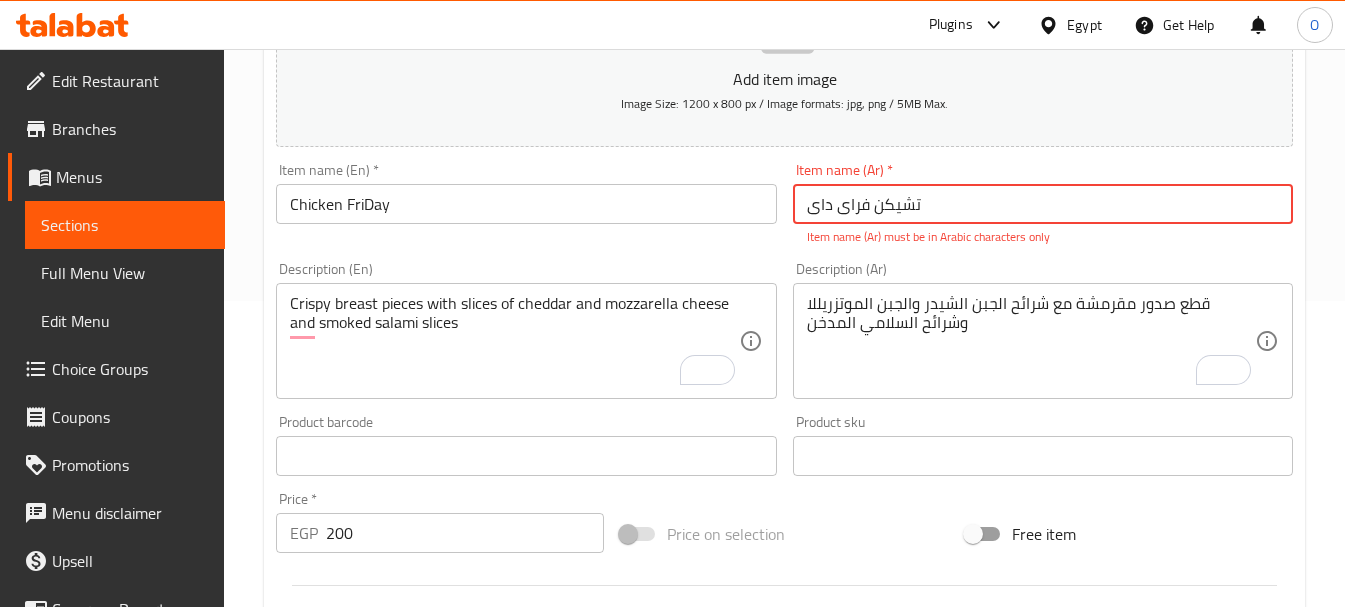 click on "تشيكن فرای دای" at bounding box center (1043, 204) 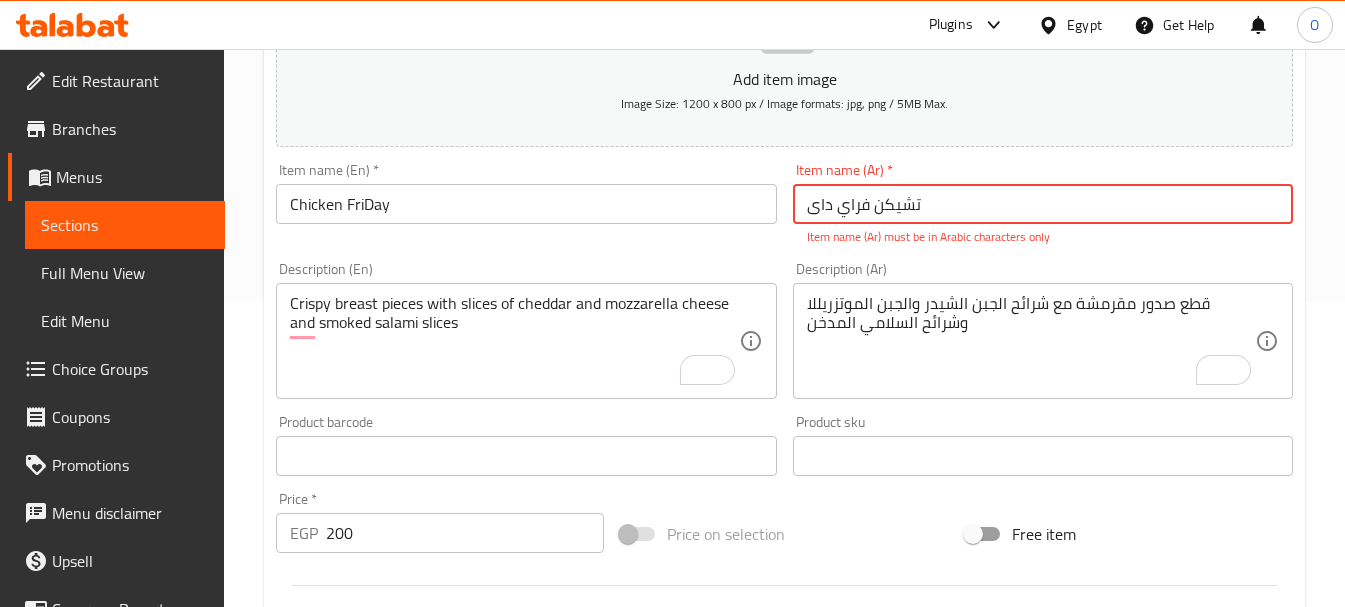 click on "تشيكن فراي دای" at bounding box center (1043, 204) 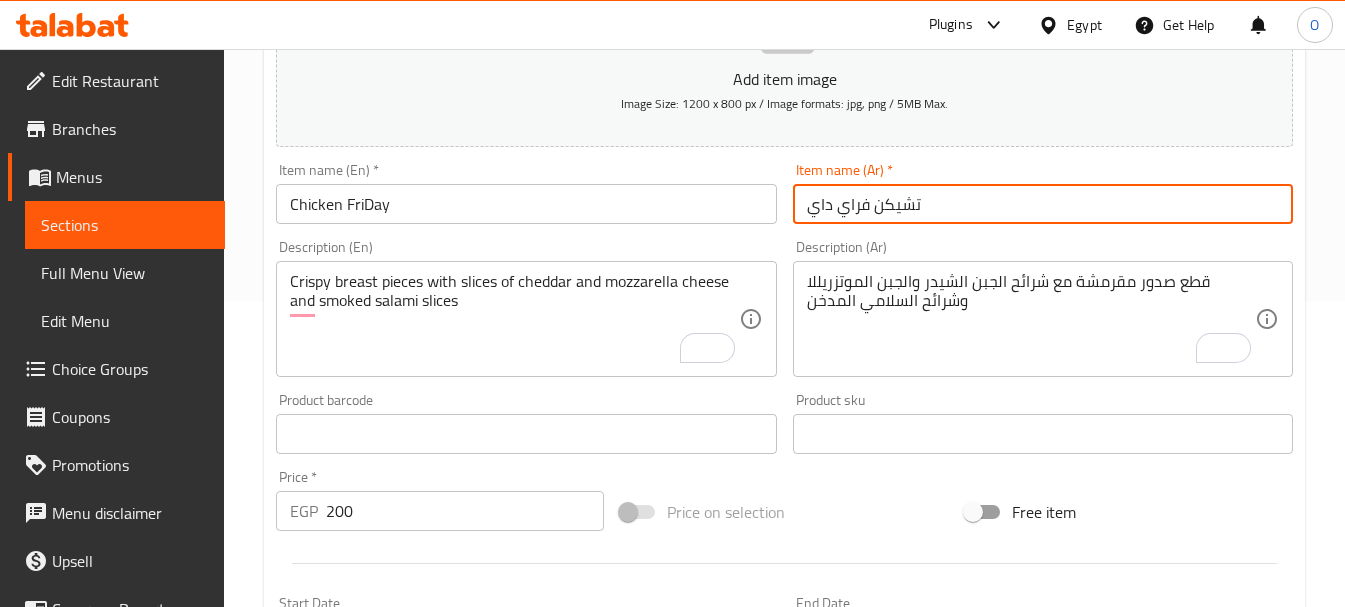 type on "تشيكن فراي داي" 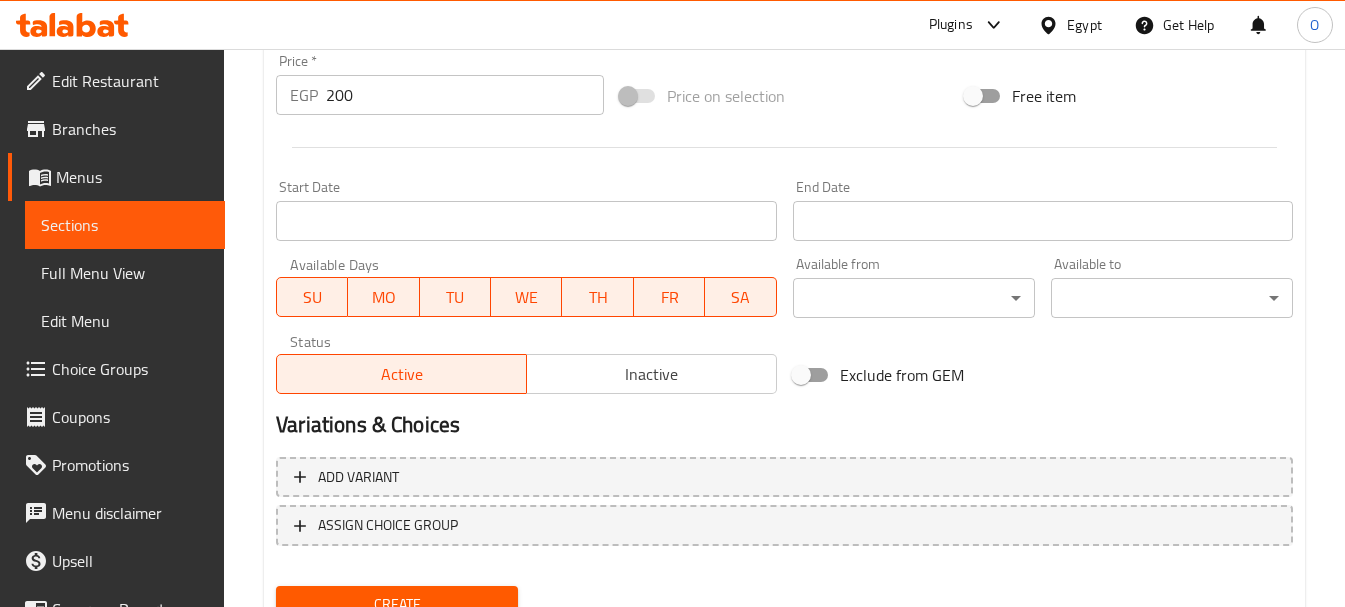 scroll, scrollTop: 806, scrollLeft: 0, axis: vertical 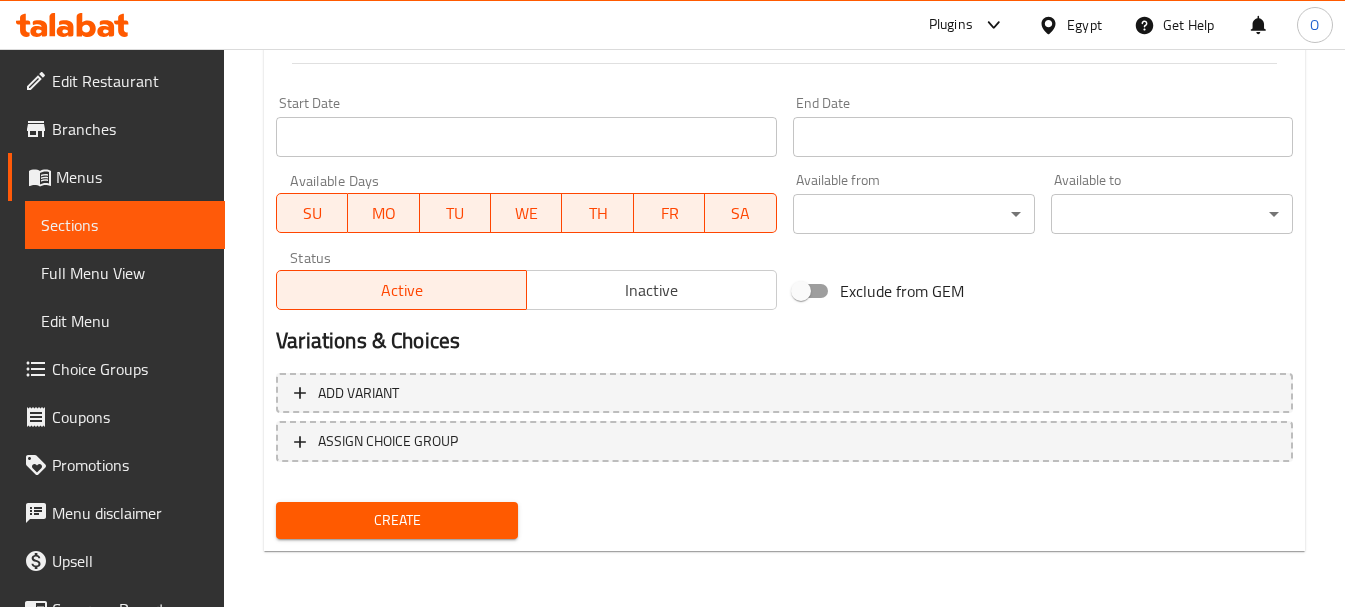 click on "Create" at bounding box center (397, 520) 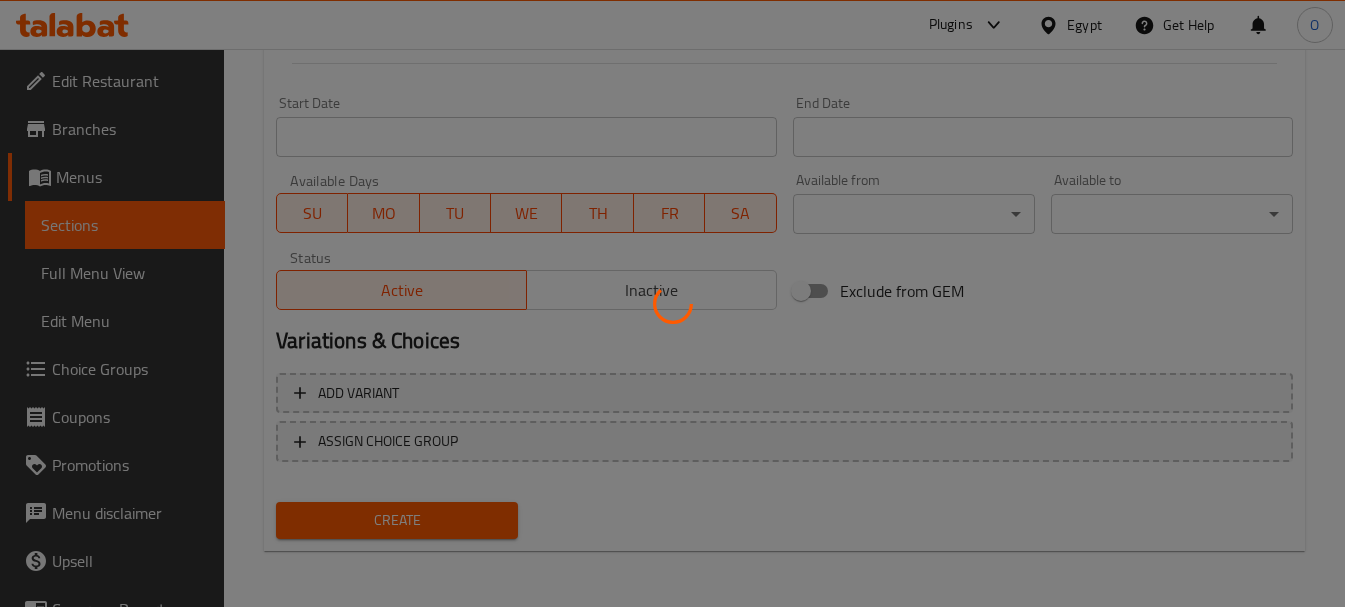 type 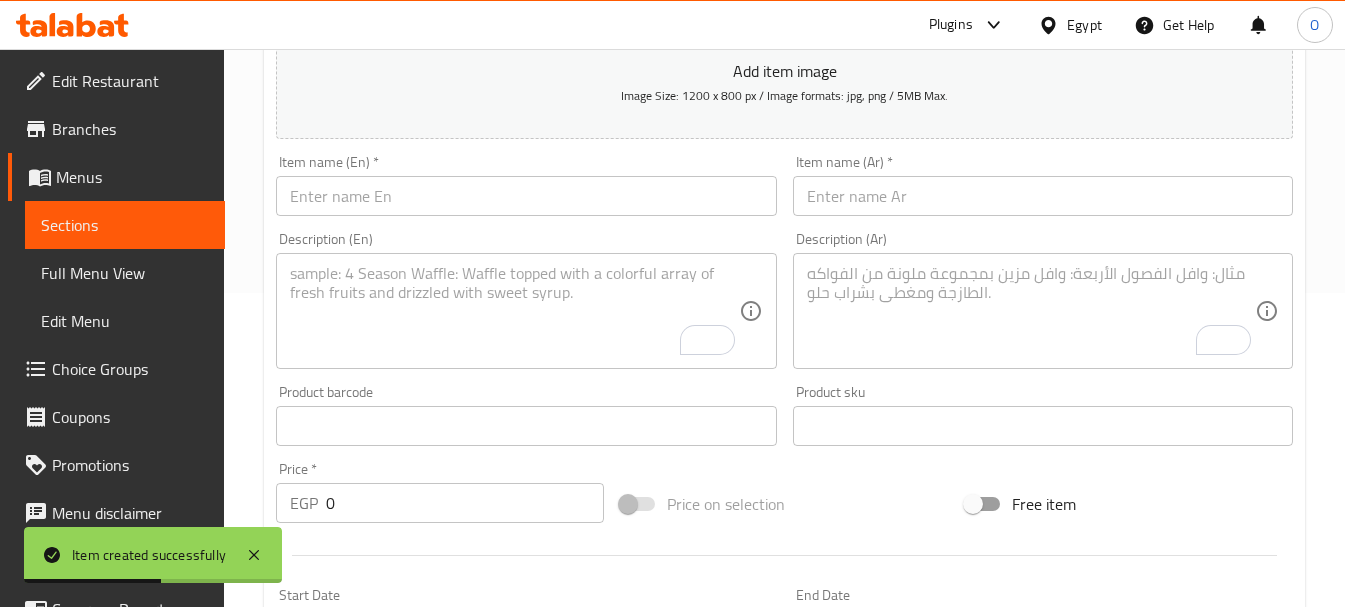 scroll, scrollTop: 306, scrollLeft: 0, axis: vertical 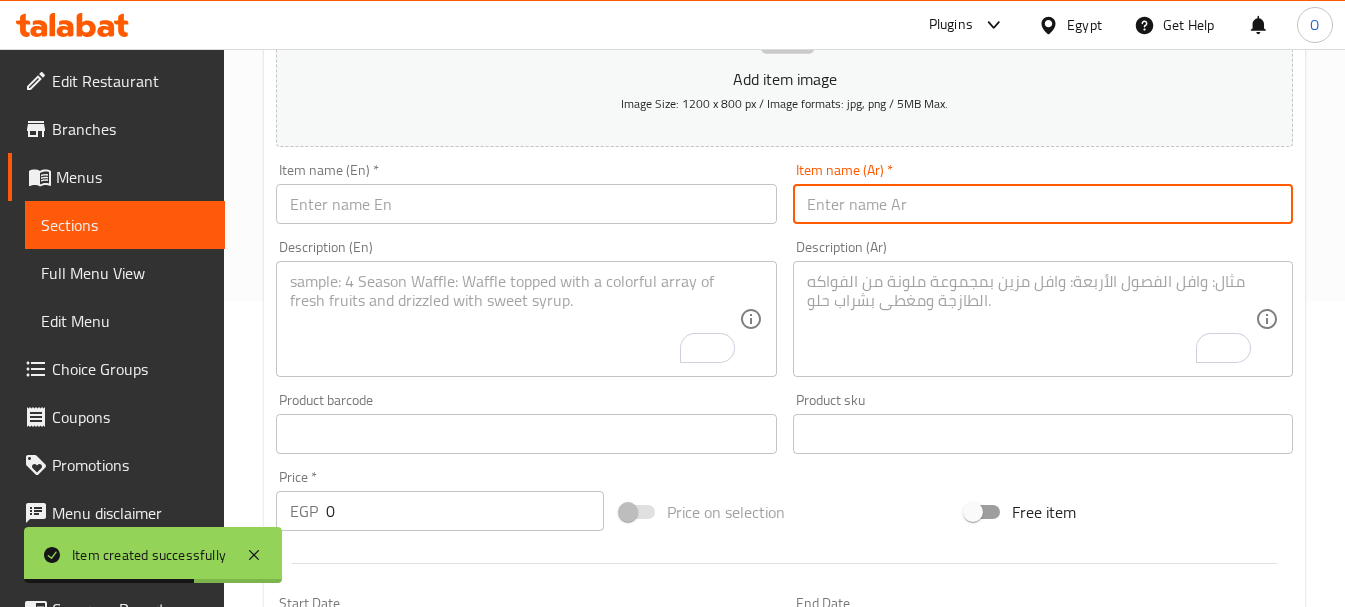 paste on "شيش طاووك" 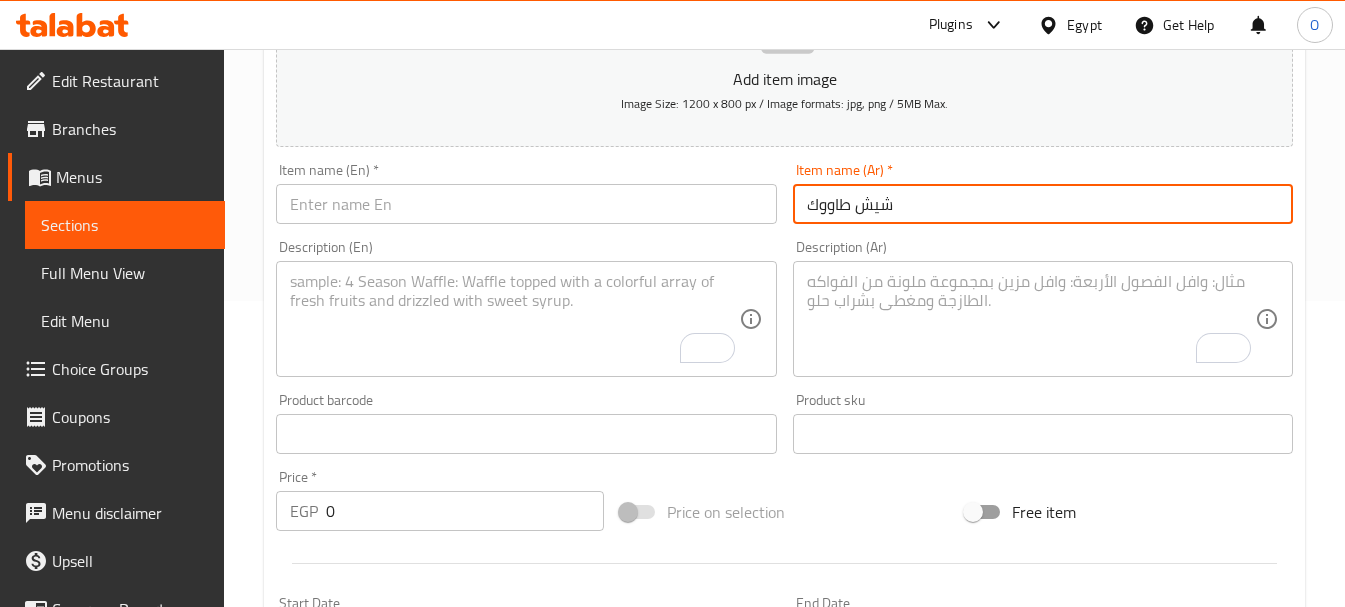 type on "شيش طاووك" 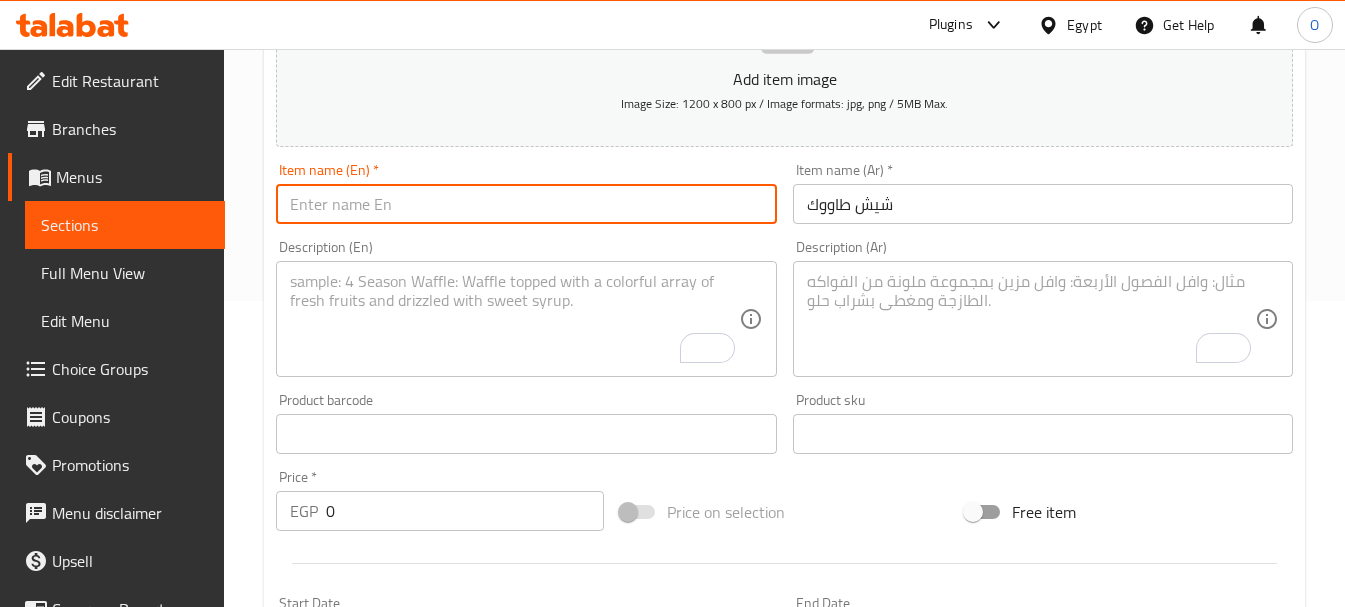 paste on "Chicken Shish Tawook" 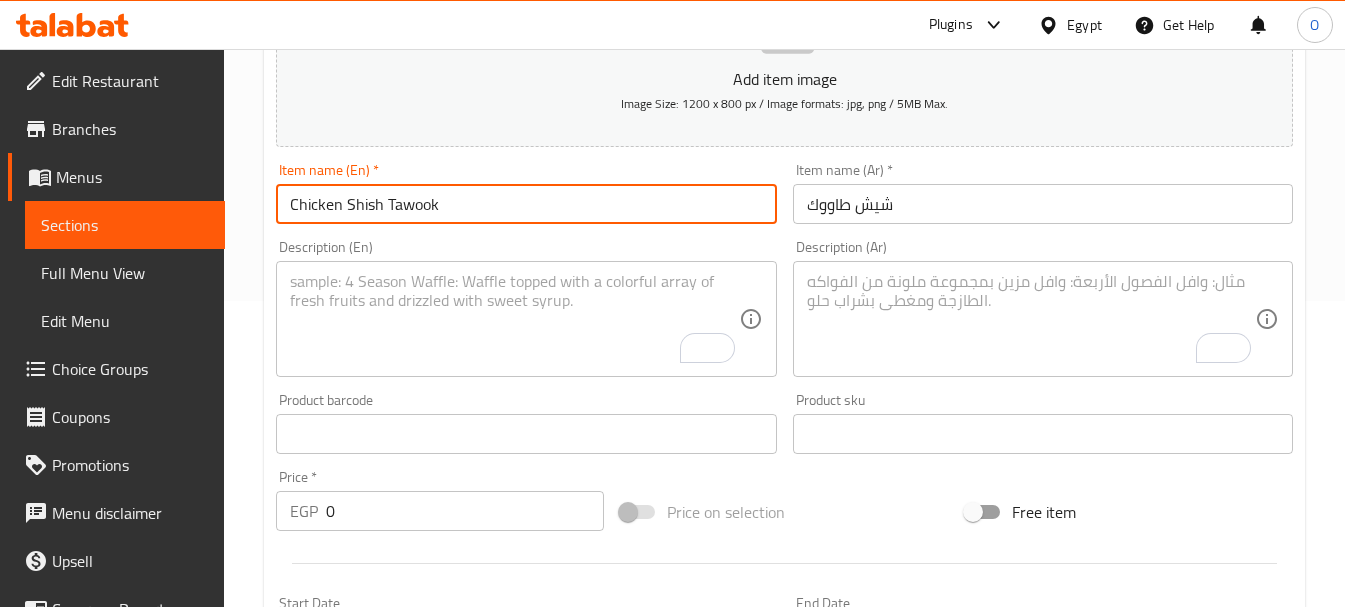 type on "Chicken Shish Tawook" 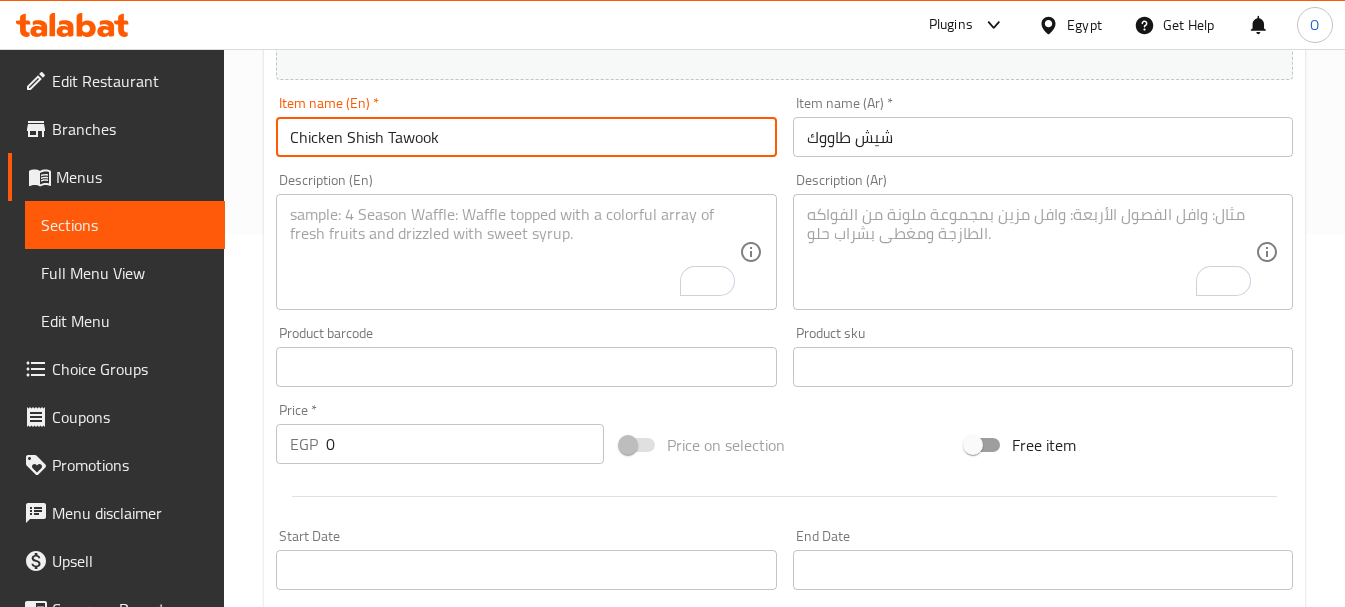scroll, scrollTop: 406, scrollLeft: 0, axis: vertical 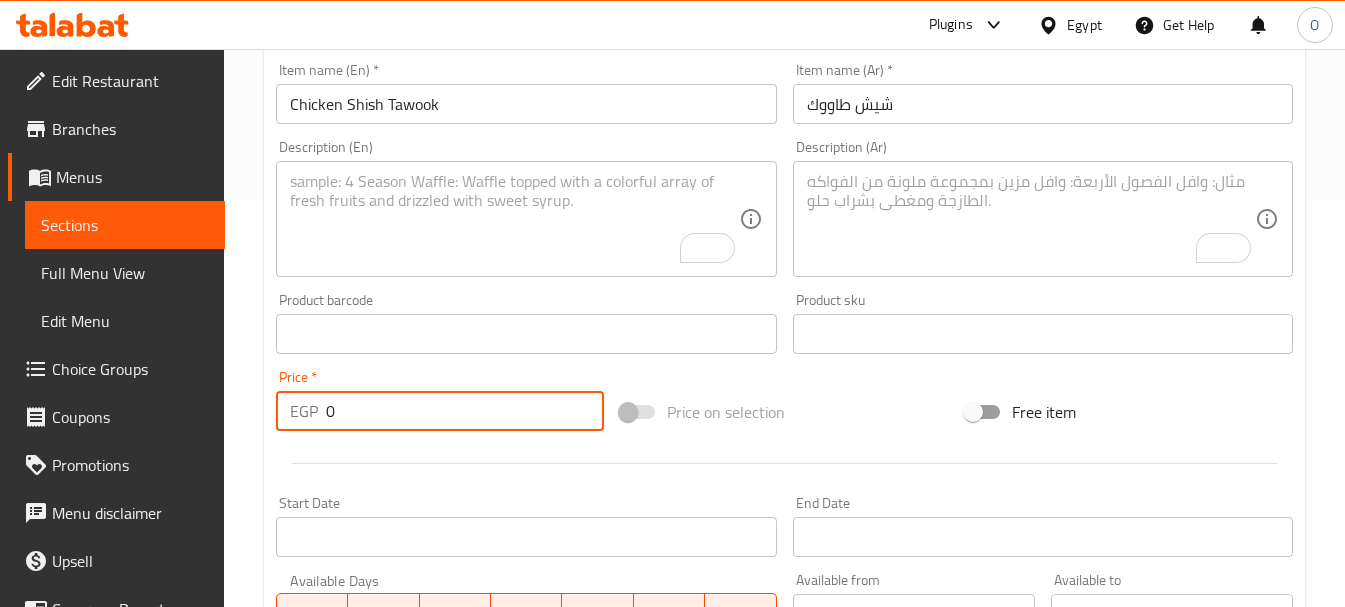 drag, startPoint x: 341, startPoint y: 411, endPoint x: 314, endPoint y: 412, distance: 27.018513 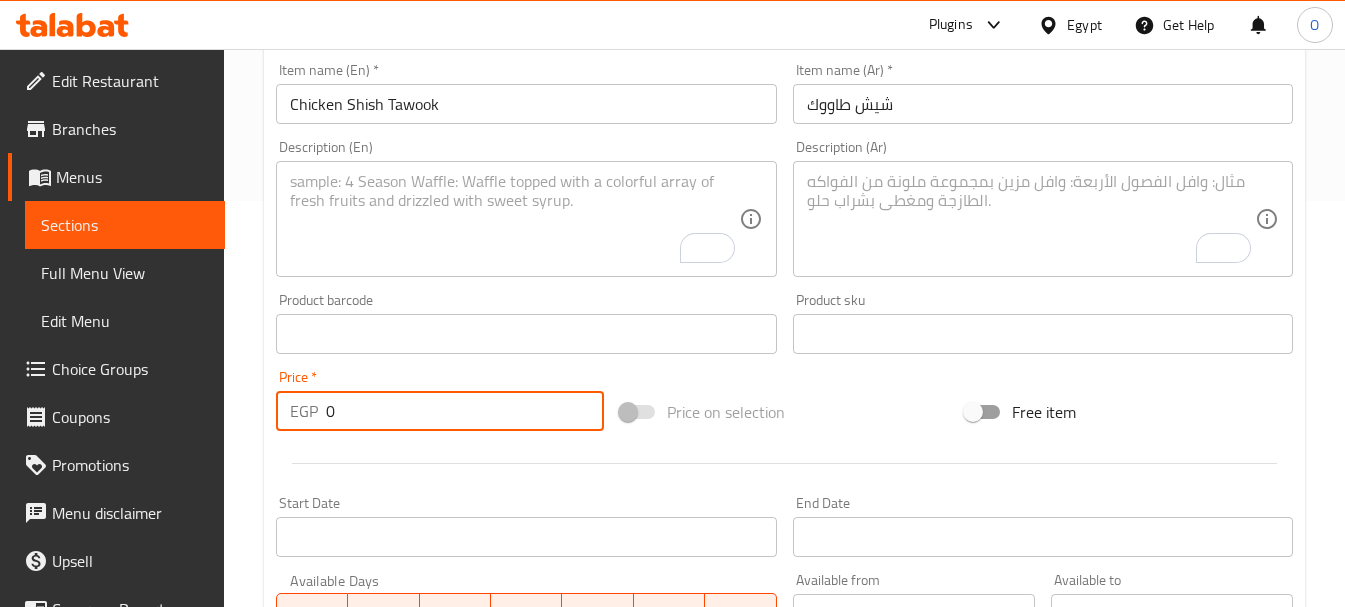 paste on "175" 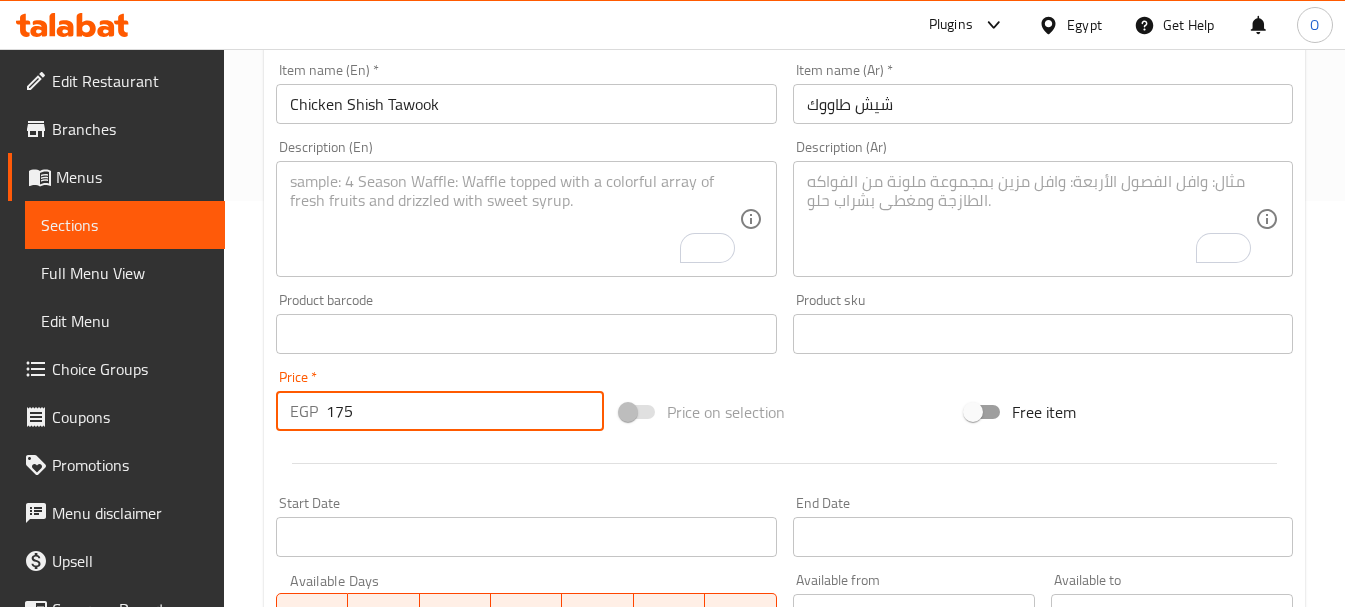 type on "175" 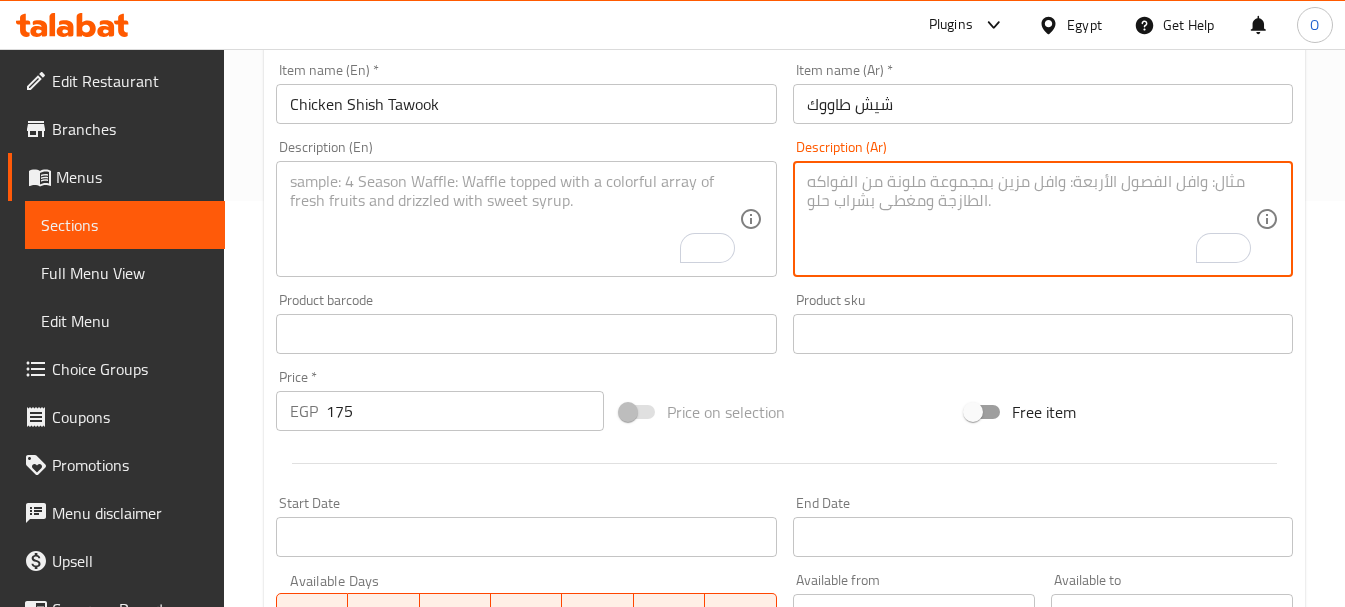 paste on "قطع الشيش المشوية على الفحم مع شرائحفلفل الوان" 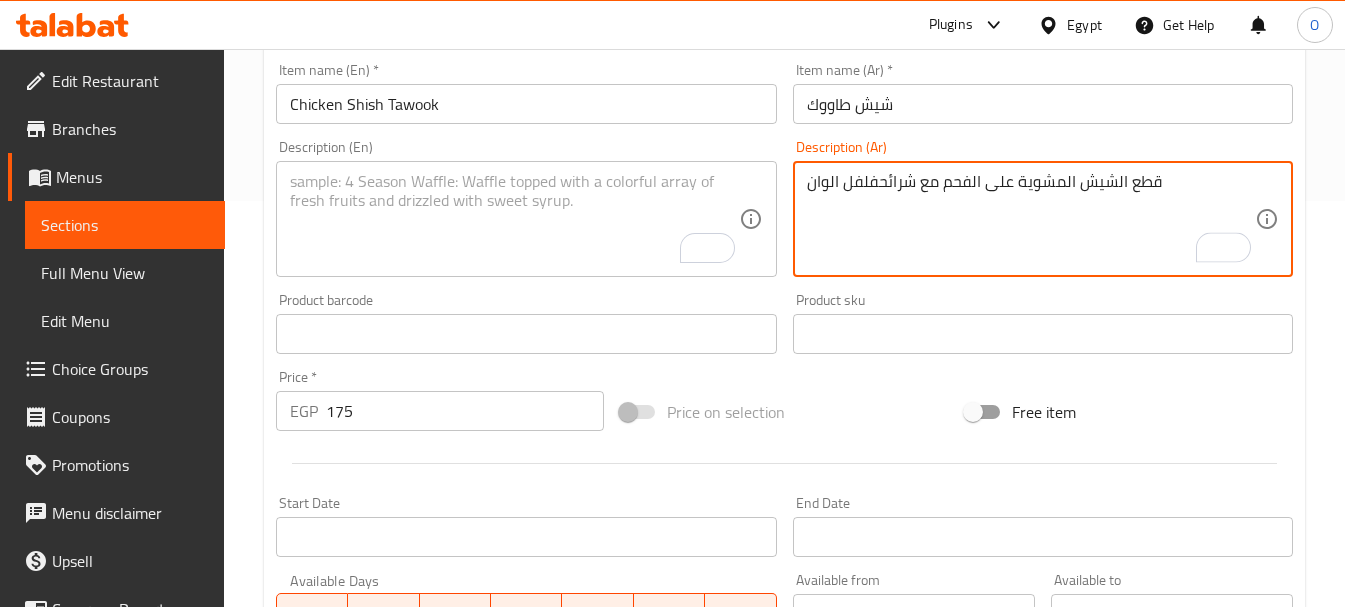 type on "قطع الشيش المشوية على الفحم مع شرائحفلفل الوان" 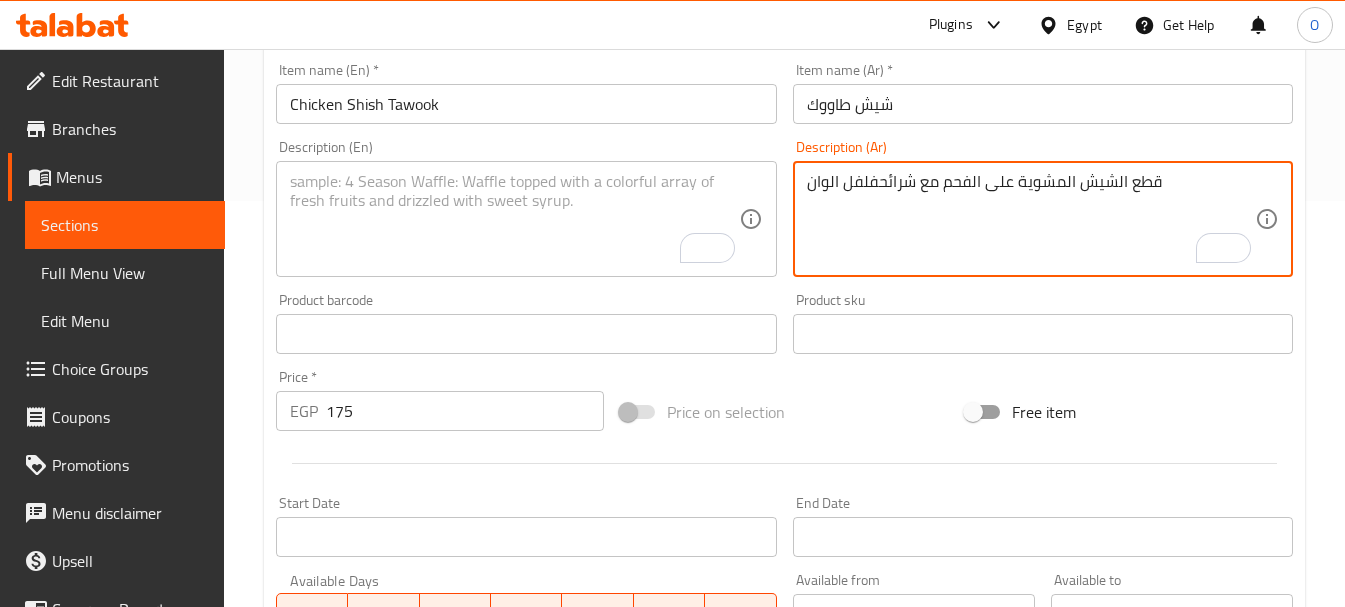 click at bounding box center [514, 219] 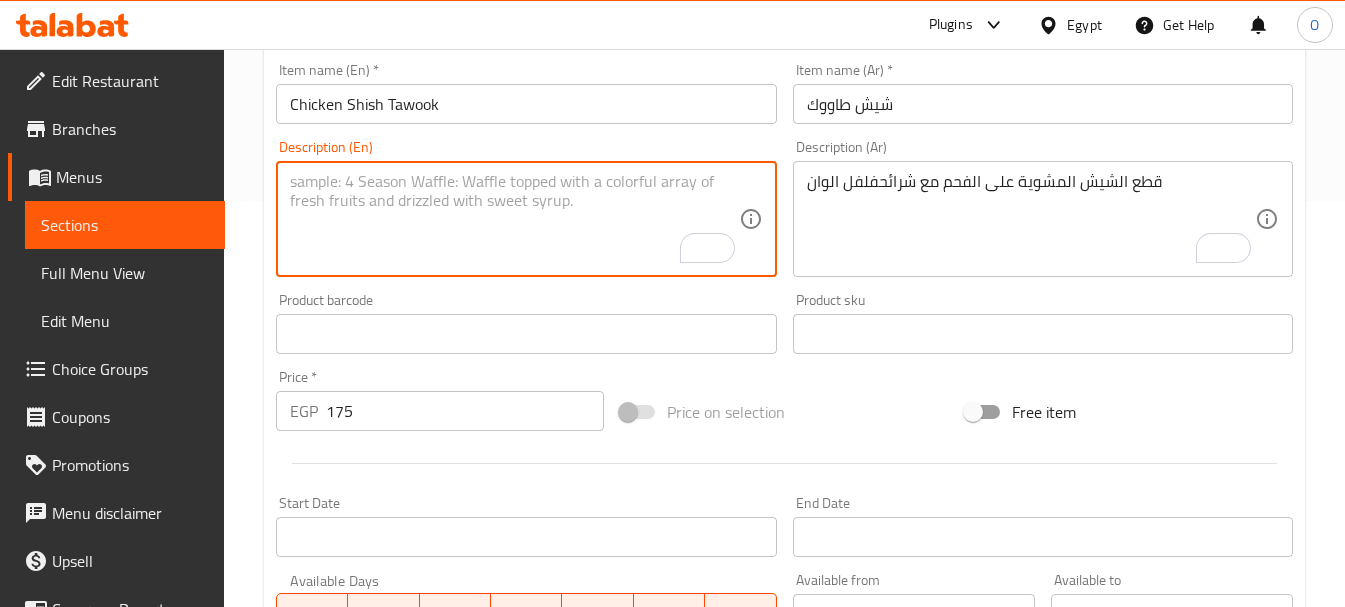 paste on "Charcoal-grilled shish kebab pieces with colored pepper slices" 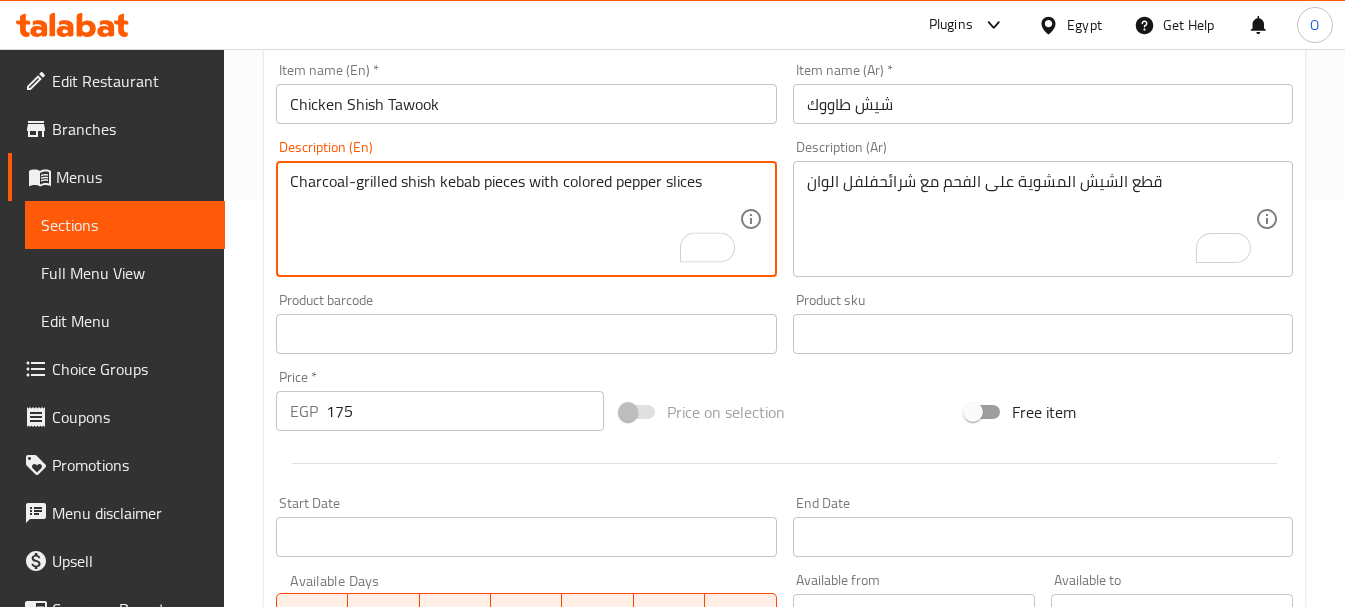 type on "Charcoal-grilled shish kebab pieces with colored pepper slices" 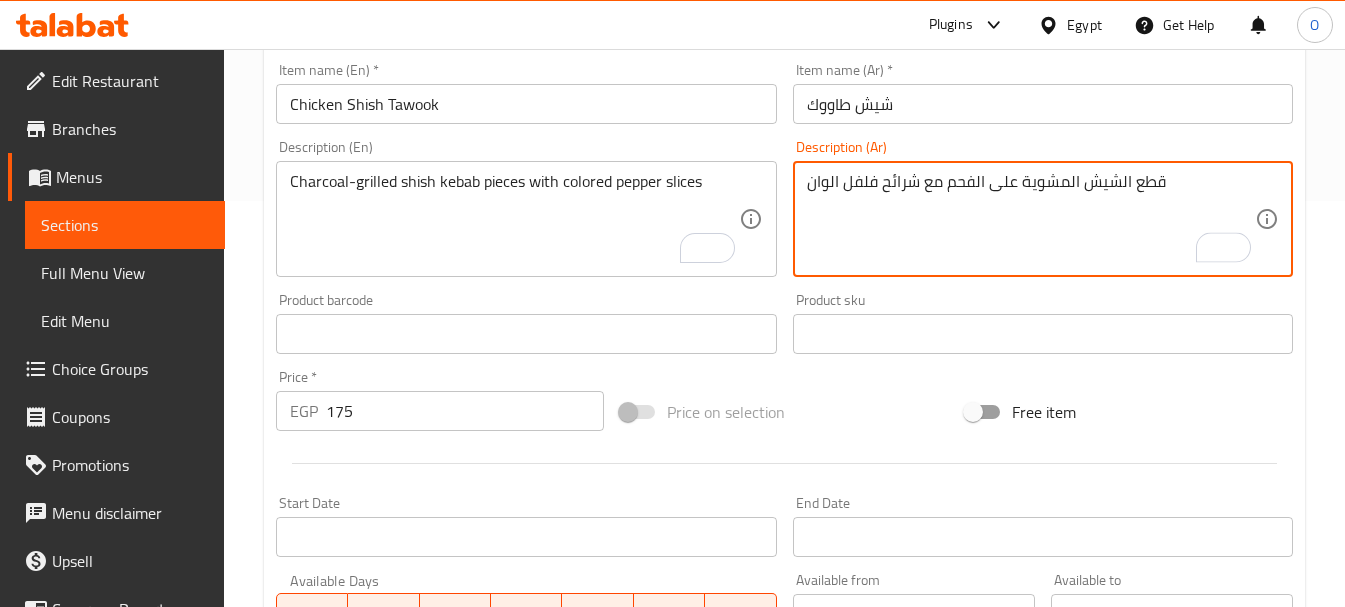 type on "قطع الشيش المشوية على الفحم مع شرائح فلفل الوان" 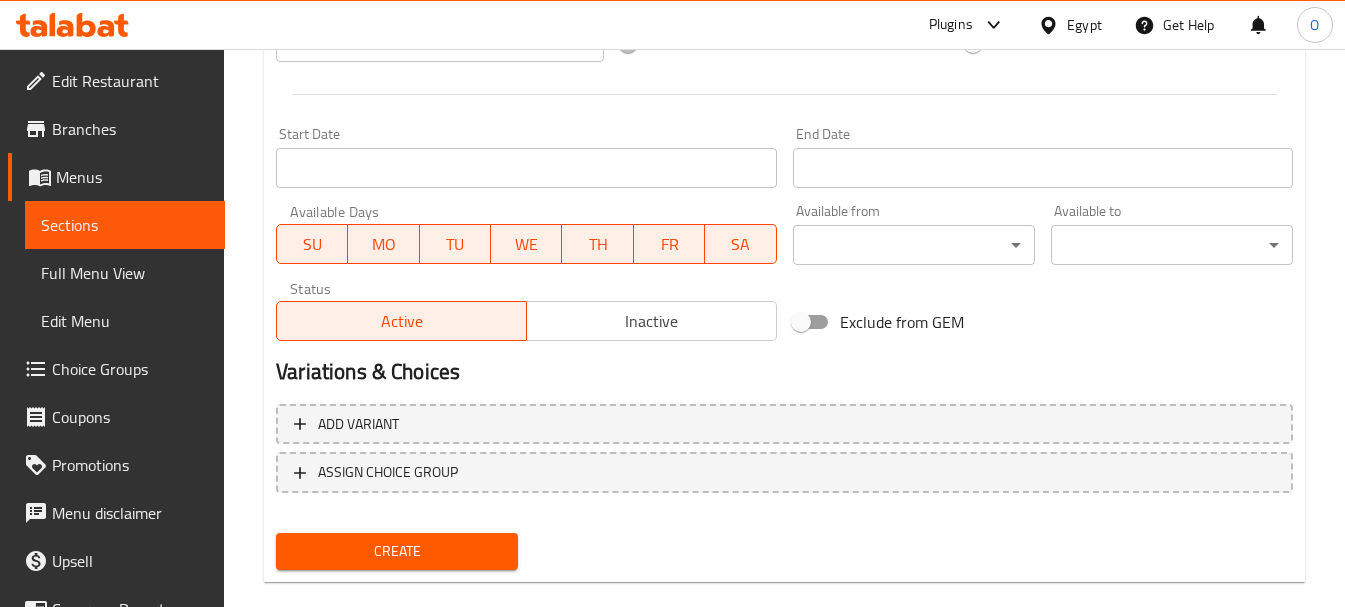 scroll, scrollTop: 806, scrollLeft: 0, axis: vertical 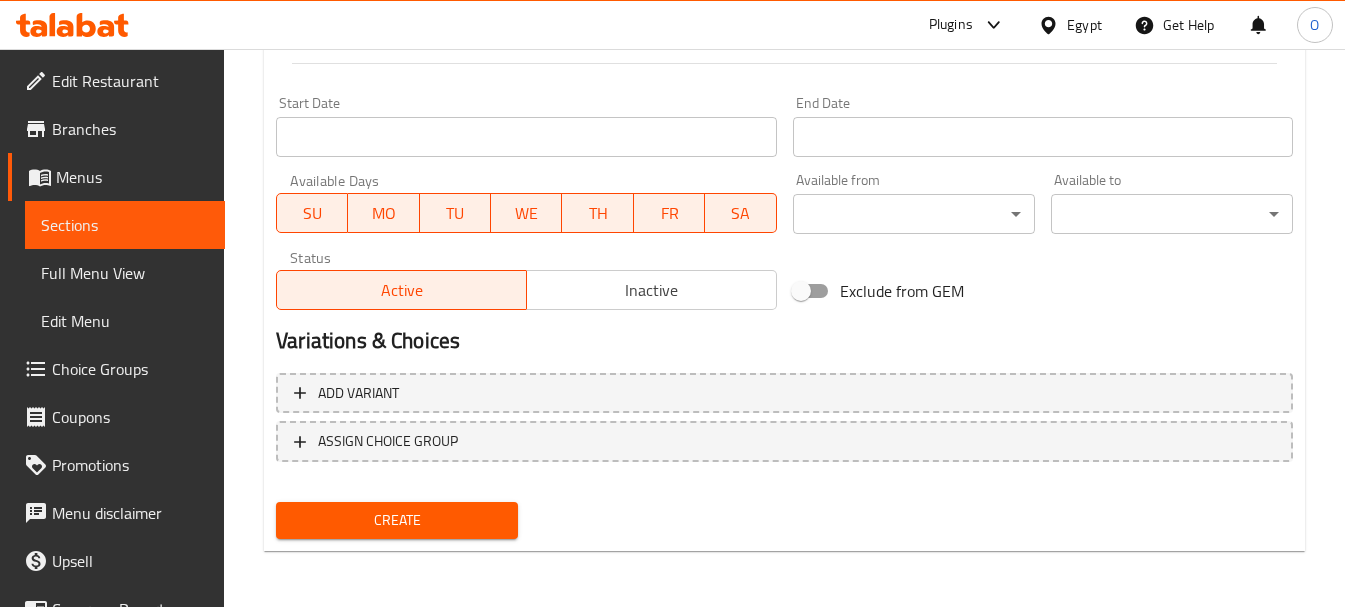 click on "Create" at bounding box center [397, 520] 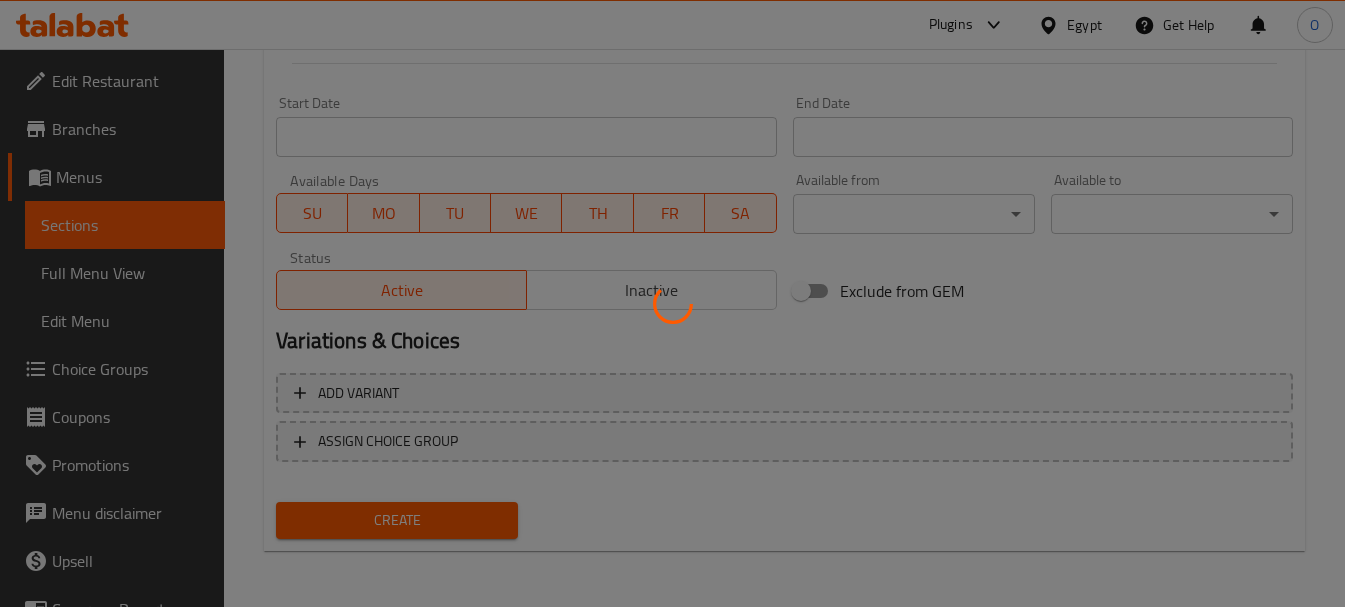 type 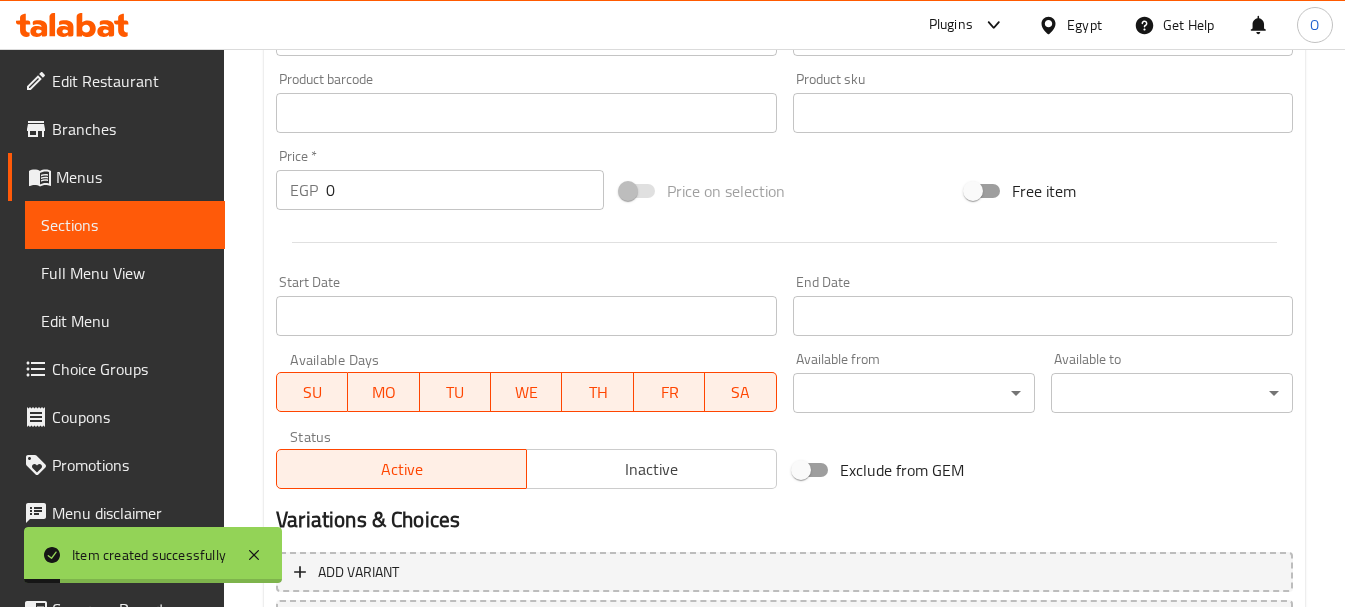 scroll, scrollTop: 406, scrollLeft: 0, axis: vertical 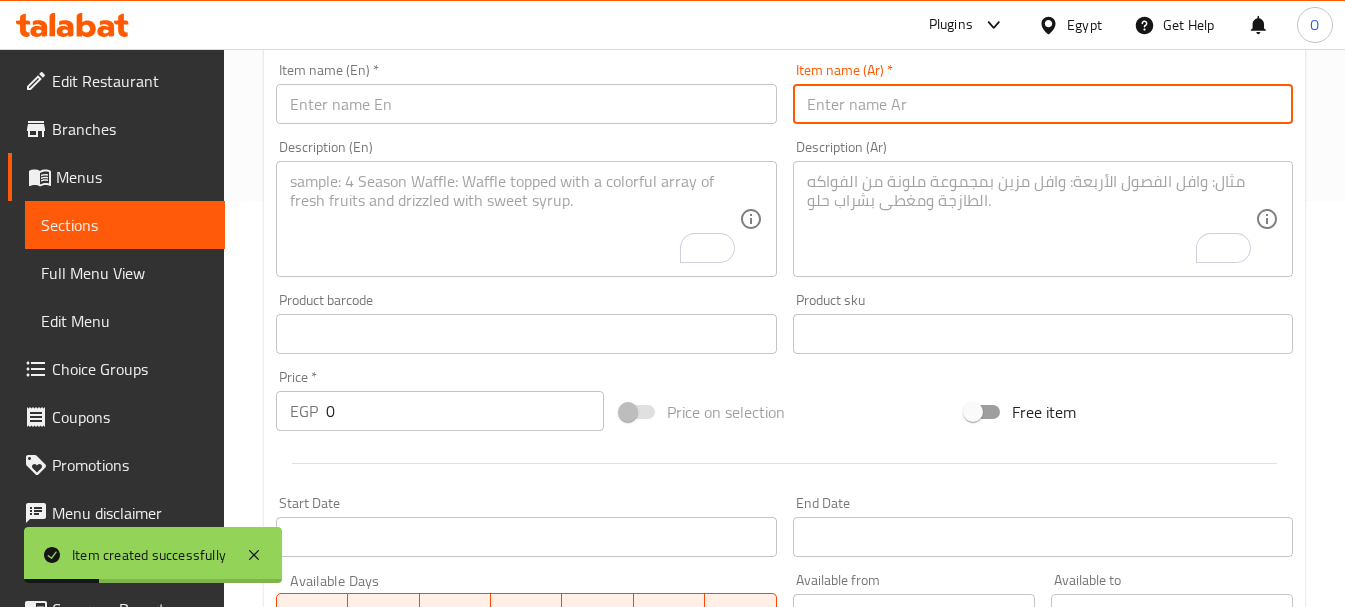 paste on "تشيكن فاهيتا" 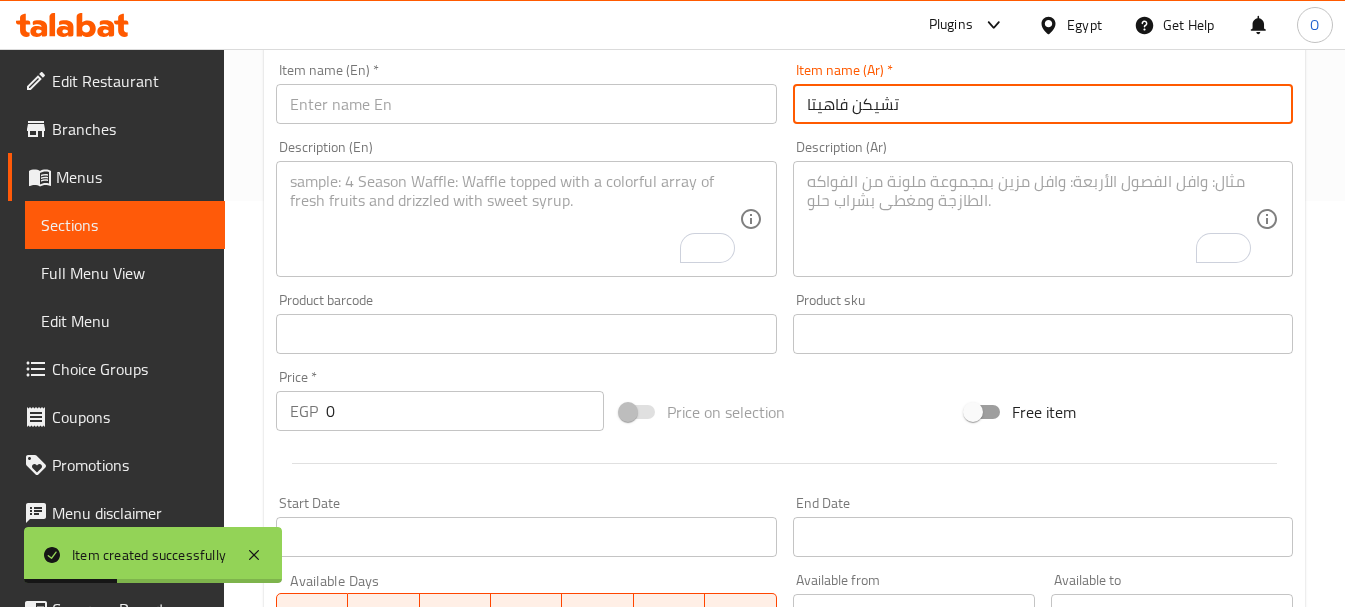 type on "تشيكن فاهيتا" 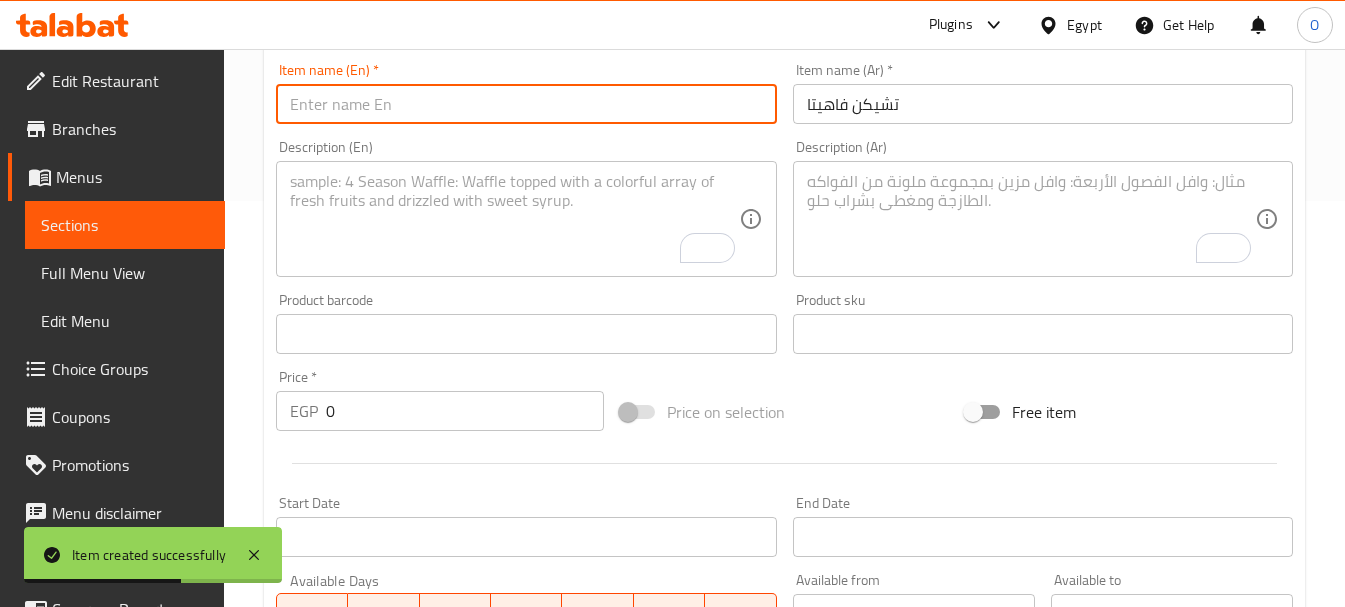 paste on "Chicken Fajita" 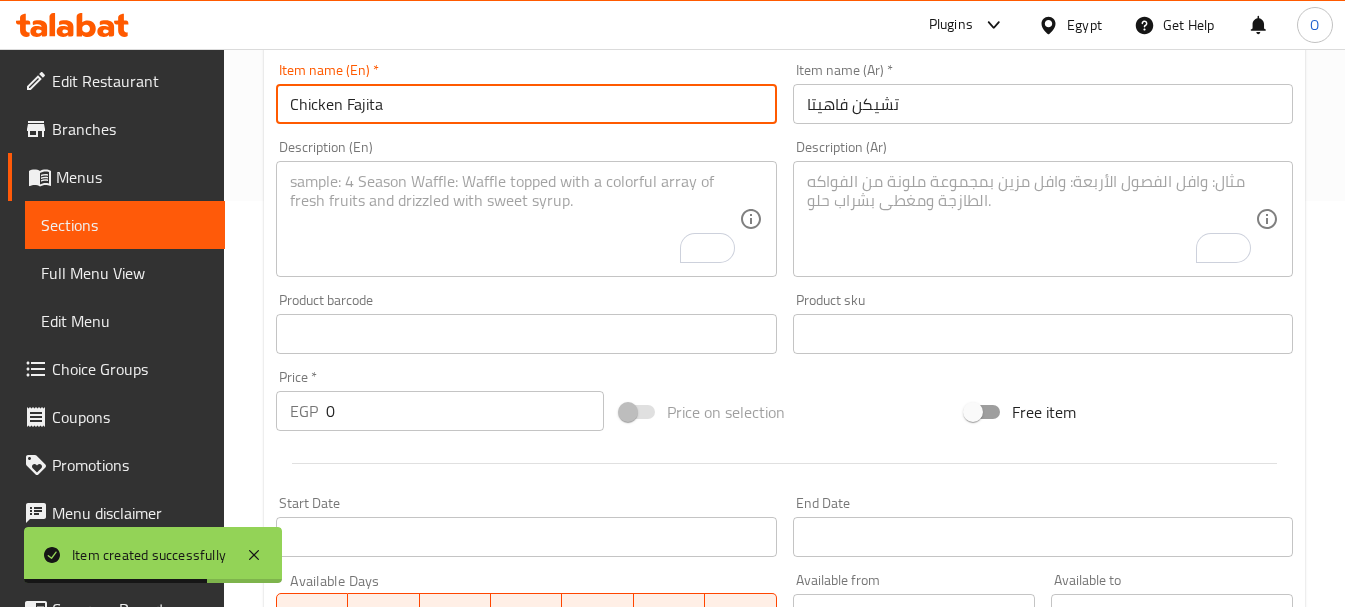 type on "Chicken Fajita" 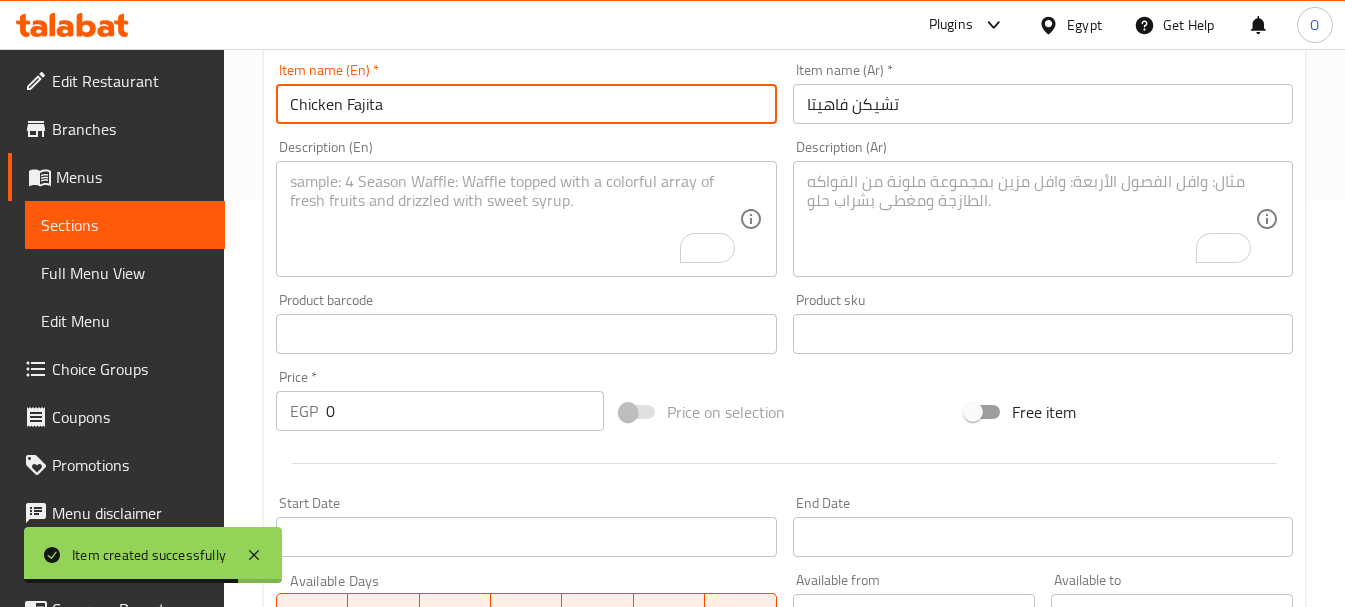 drag, startPoint x: 349, startPoint y: 408, endPoint x: 313, endPoint y: 407, distance: 36.013885 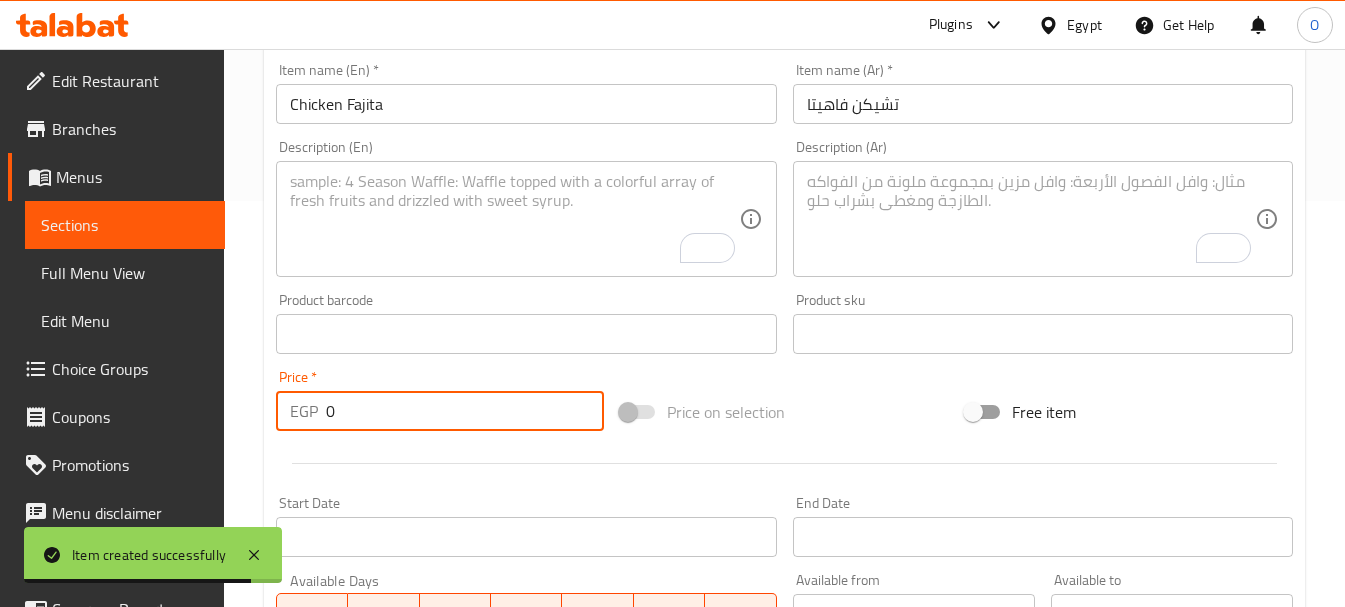 drag, startPoint x: 343, startPoint y: 407, endPoint x: 318, endPoint y: 407, distance: 25 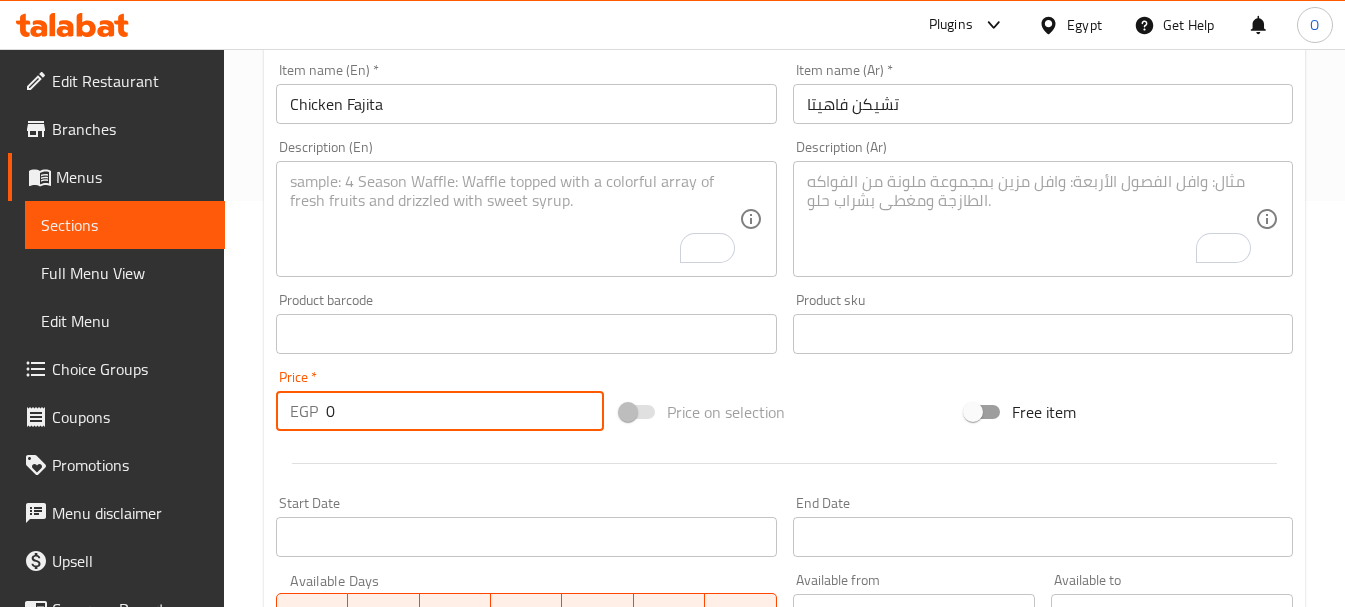 paste on "175" 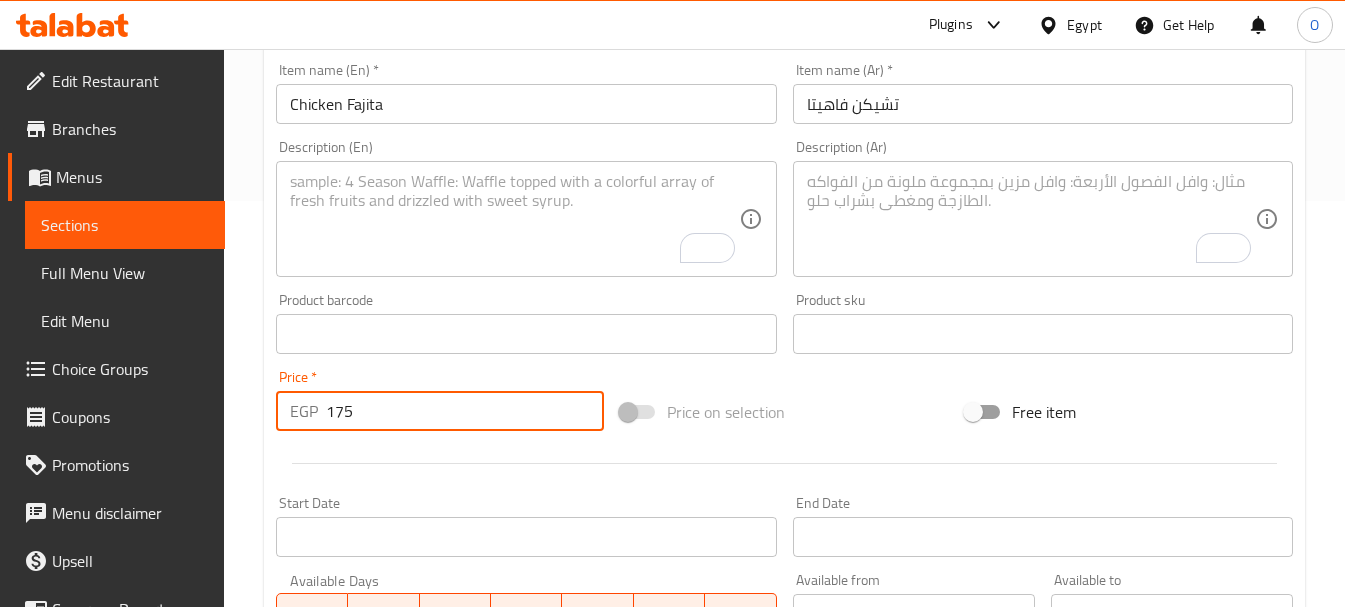 type on "175" 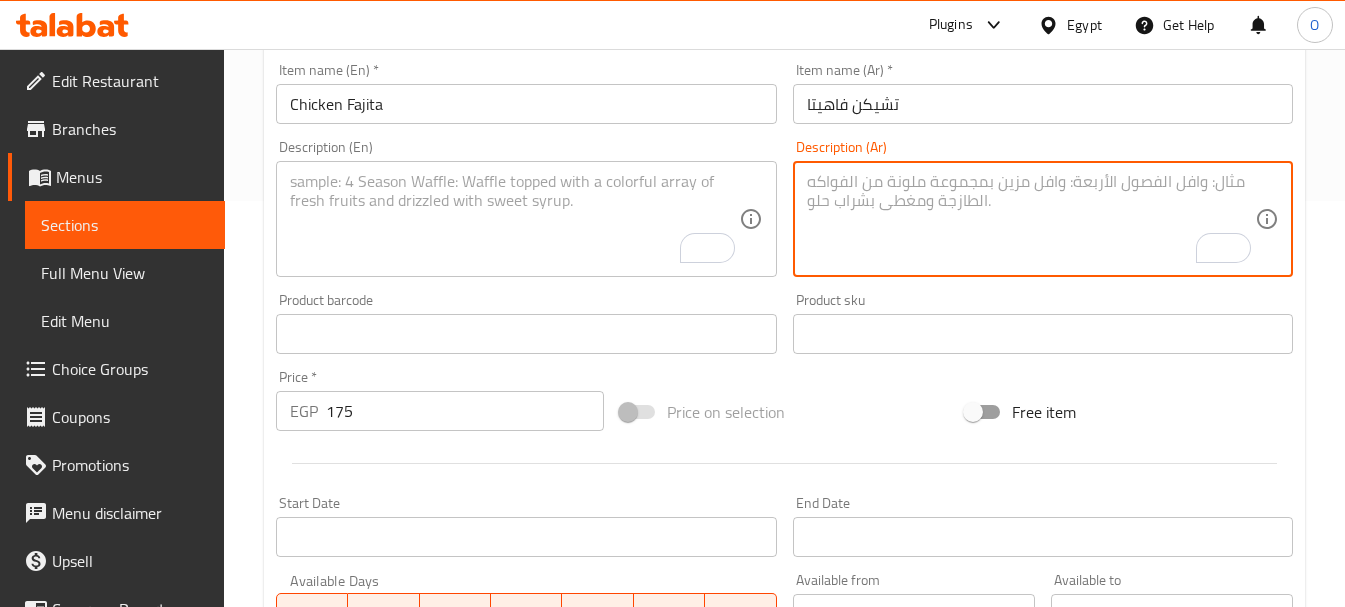 paste on "قطع صدور الدجاج المشوية مع شرائح المشروم وشرائح الزيتون والخضروات" 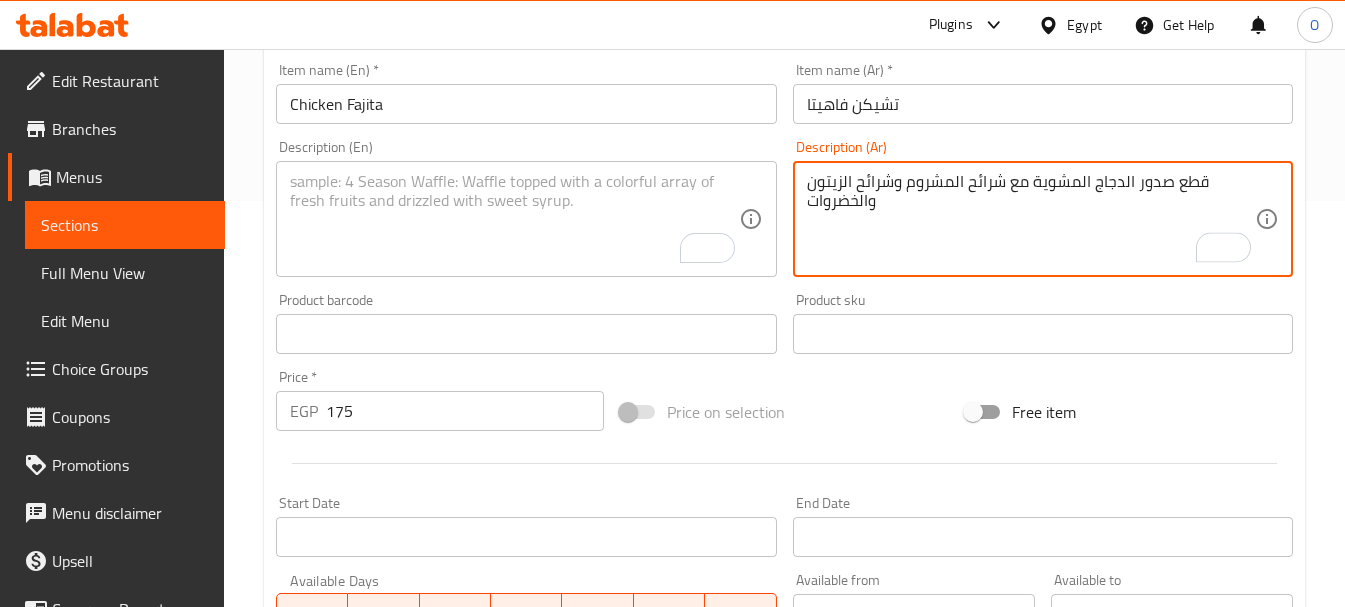 type on "قطع صدور الدجاج المشوية مع شرائح المشروم وشرائح الزيتون والخضروات" 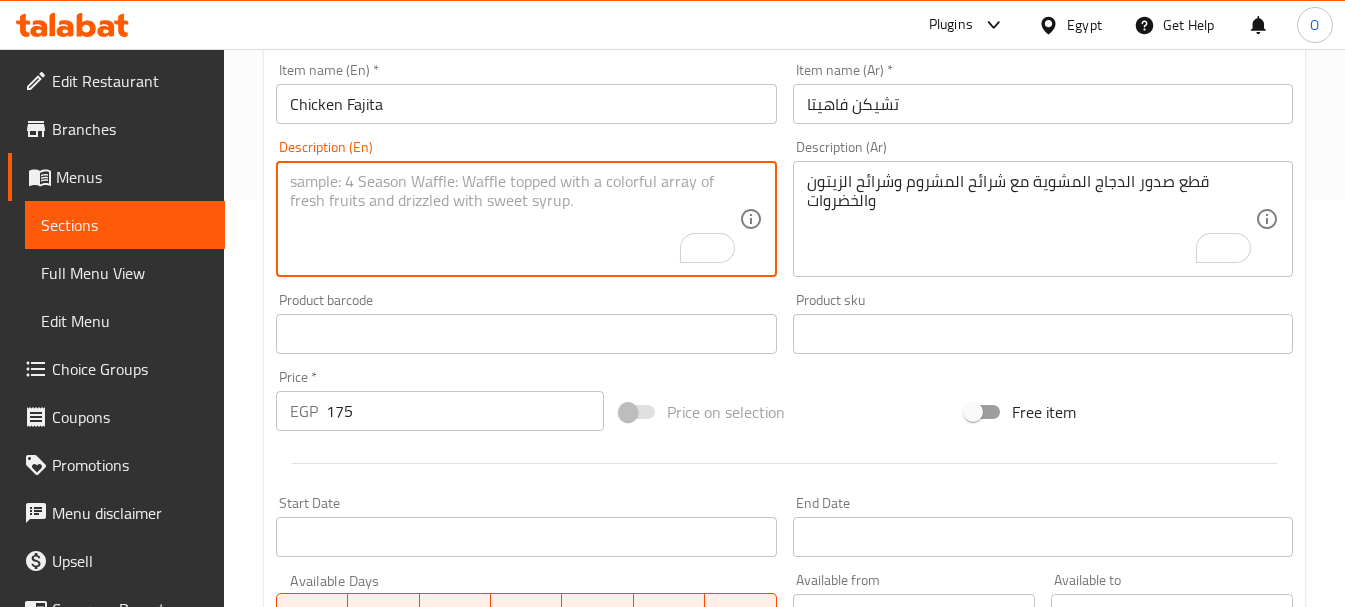 paste on "Grilled chicken breast slices with mushroom slices, olive slices and vegetables" 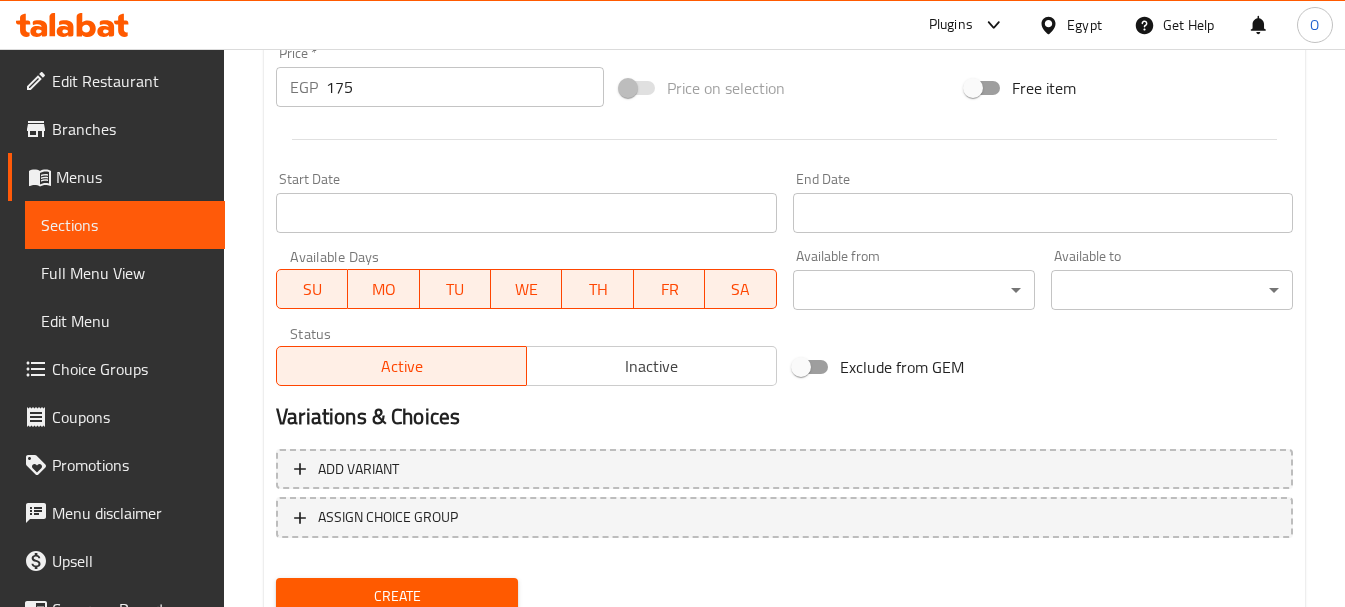 scroll, scrollTop: 806, scrollLeft: 0, axis: vertical 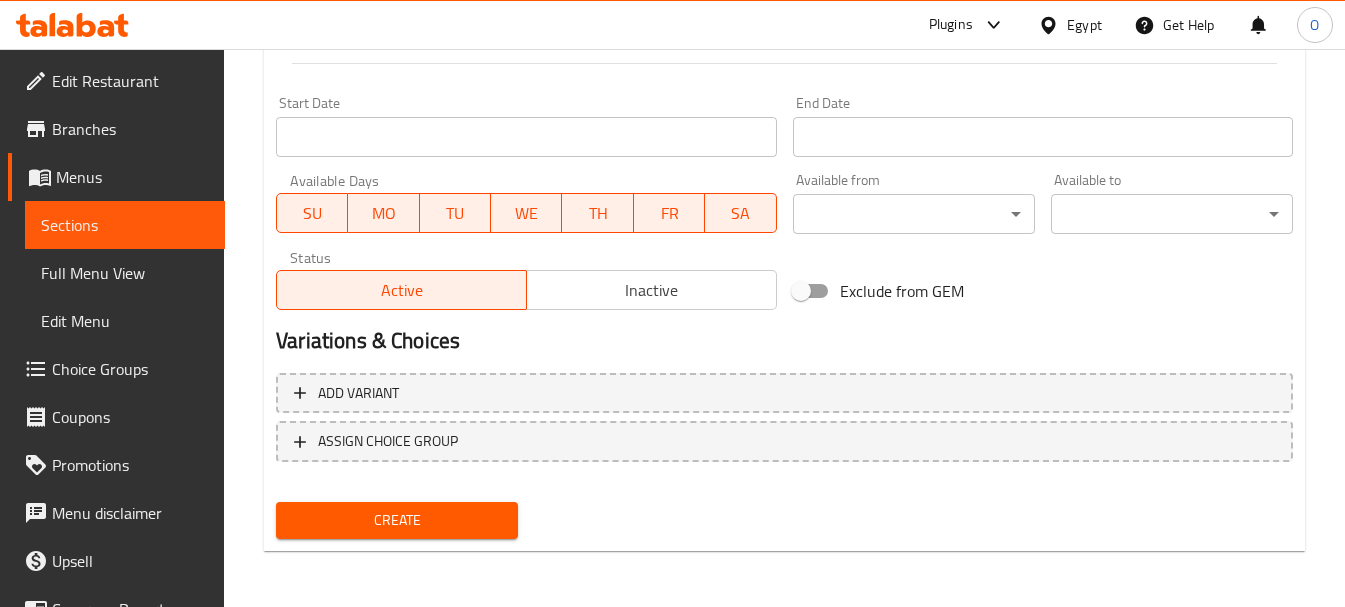 type on "Grilled chicken breast slices with mushroom slices, olive slices and vegetables" 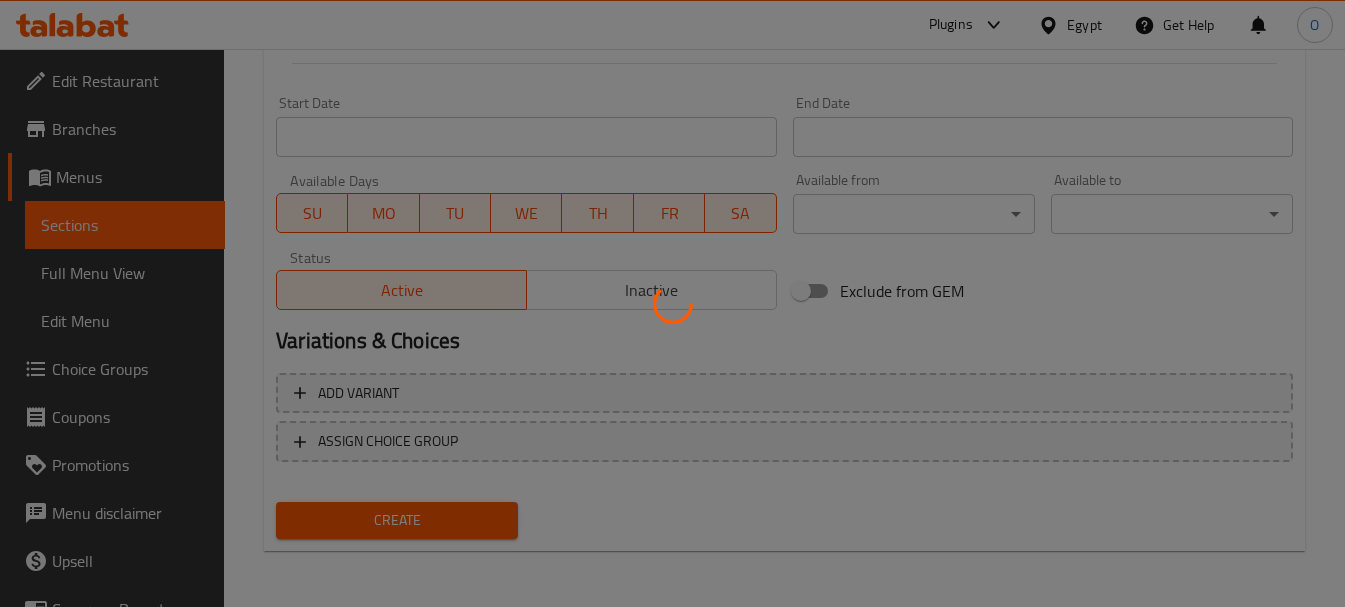 type 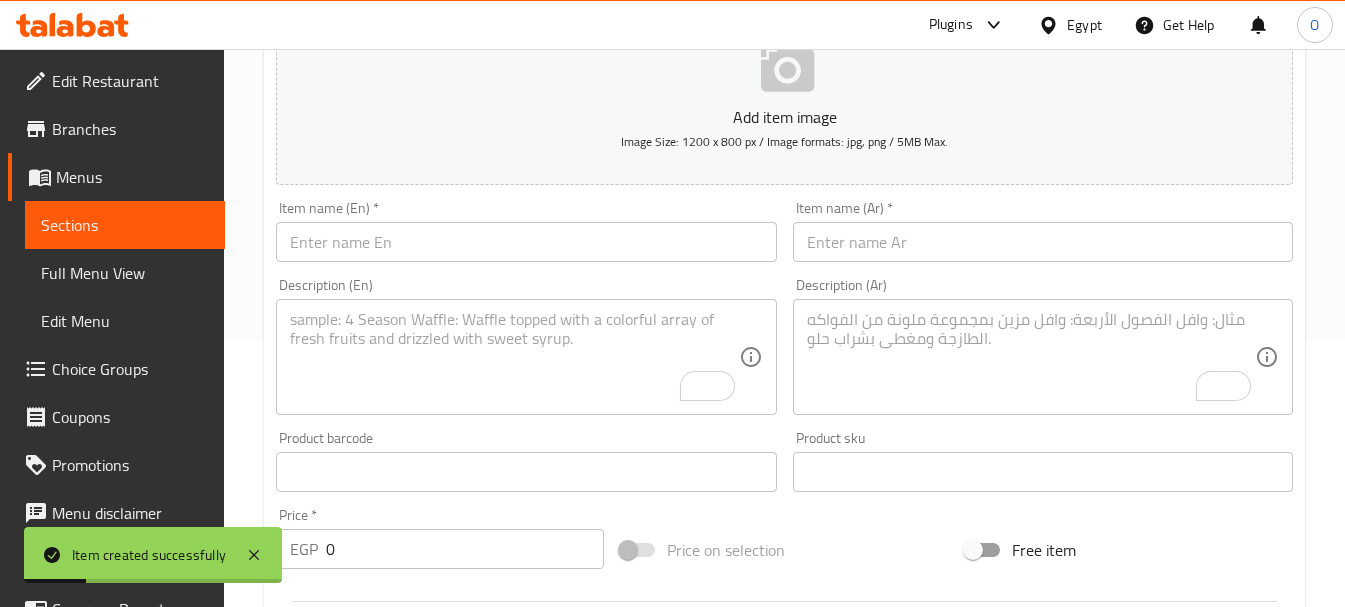 scroll, scrollTop: 106, scrollLeft: 0, axis: vertical 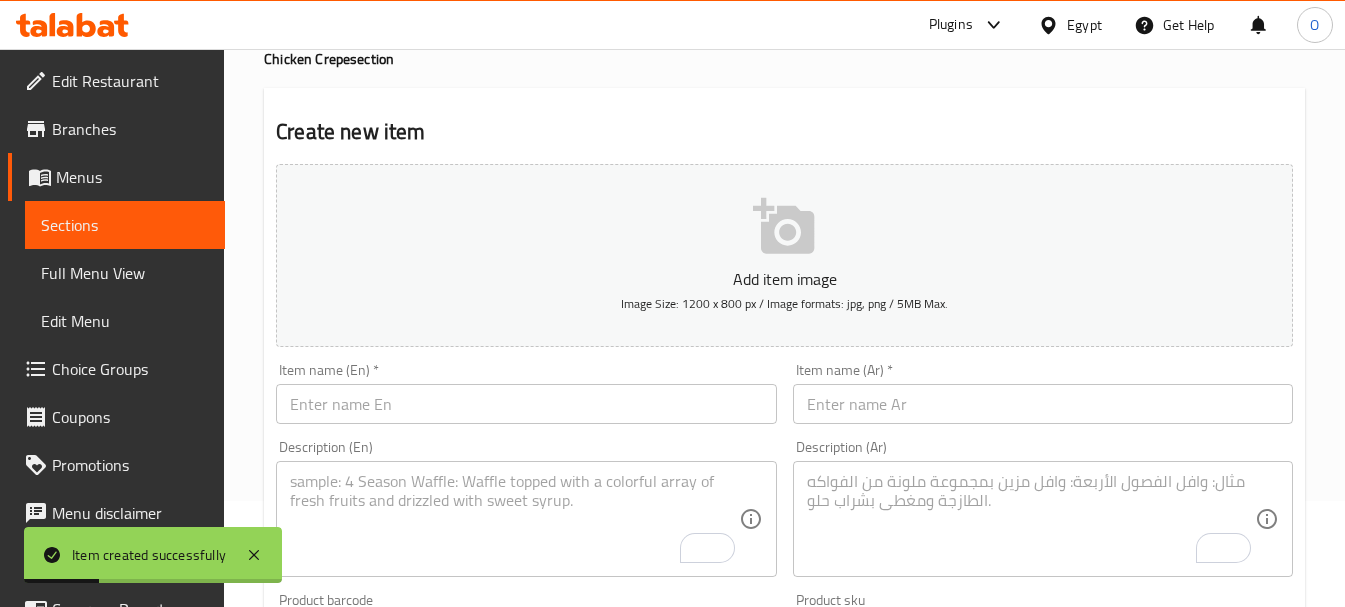 click at bounding box center (1043, 404) 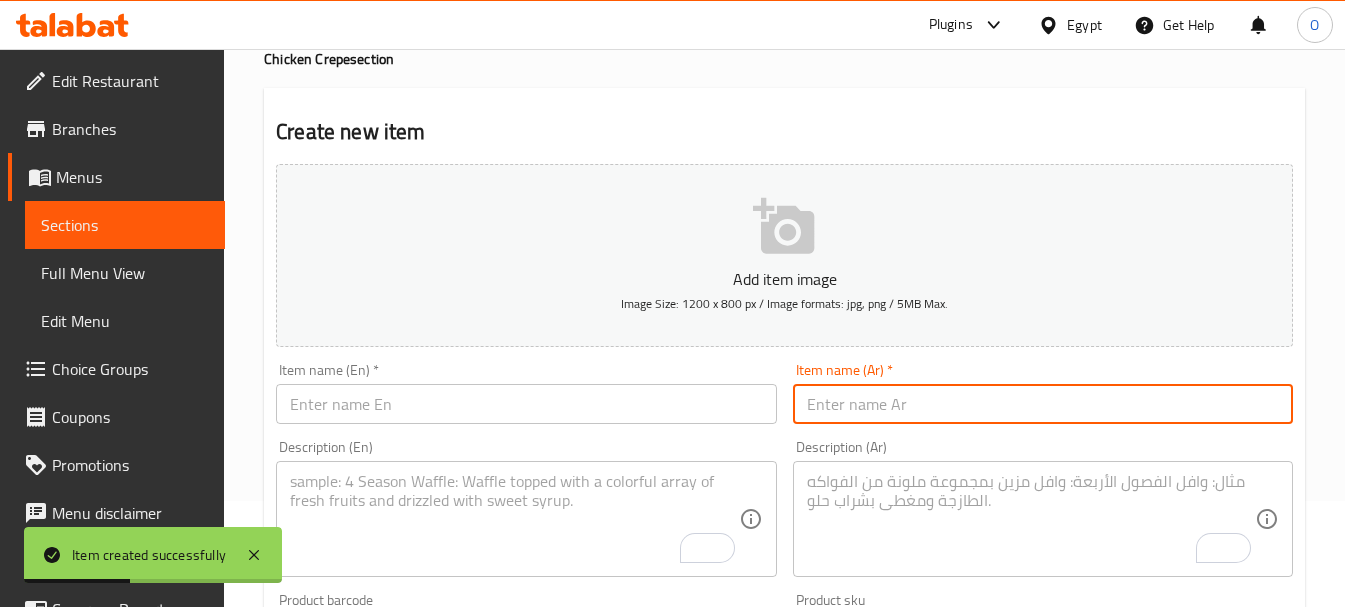 paste on "تشيكن رانش" 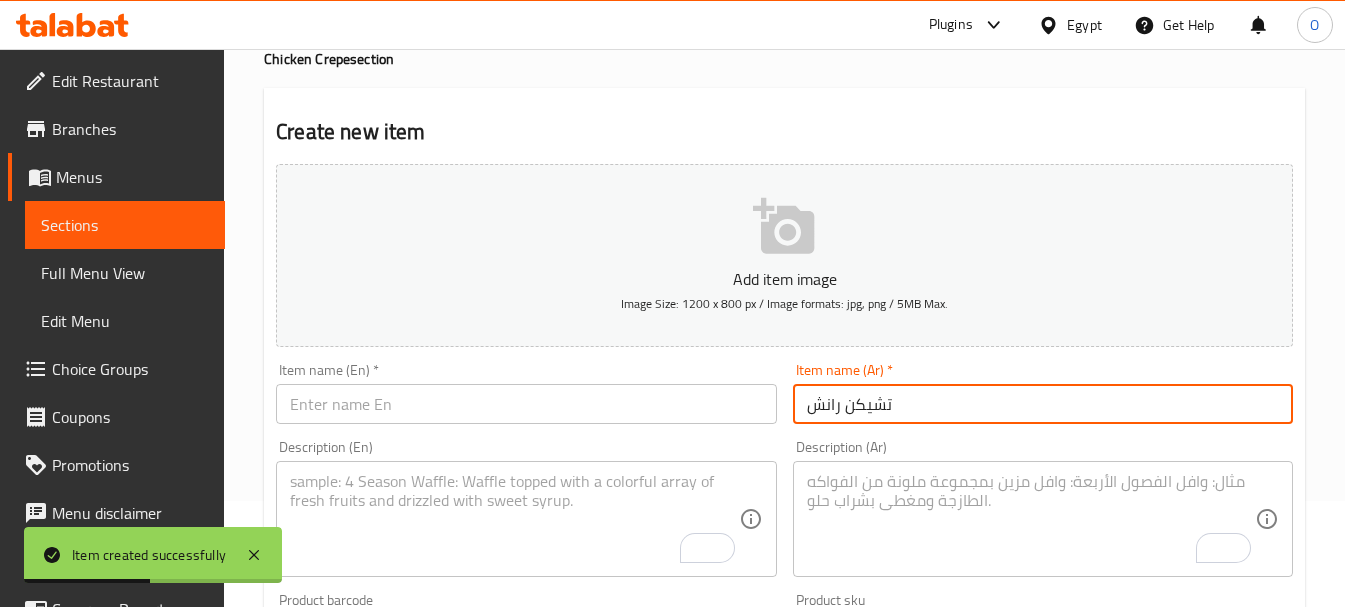 type on "تشيكن رانش" 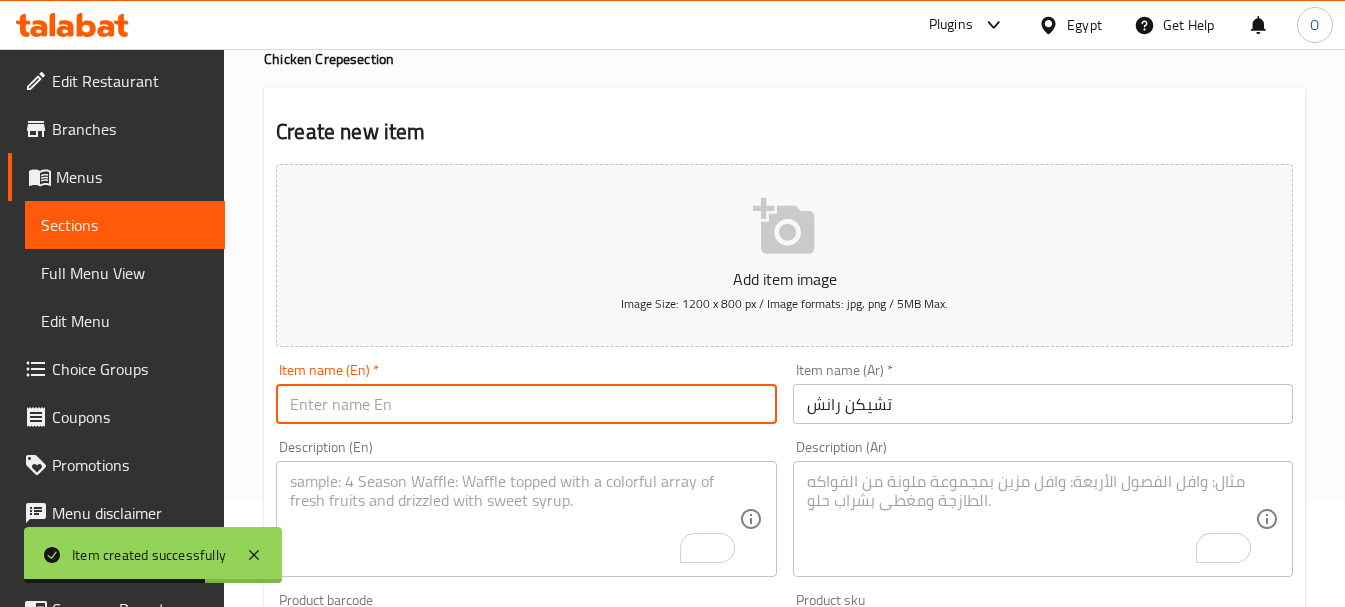 paste on "Chicken Ranch" 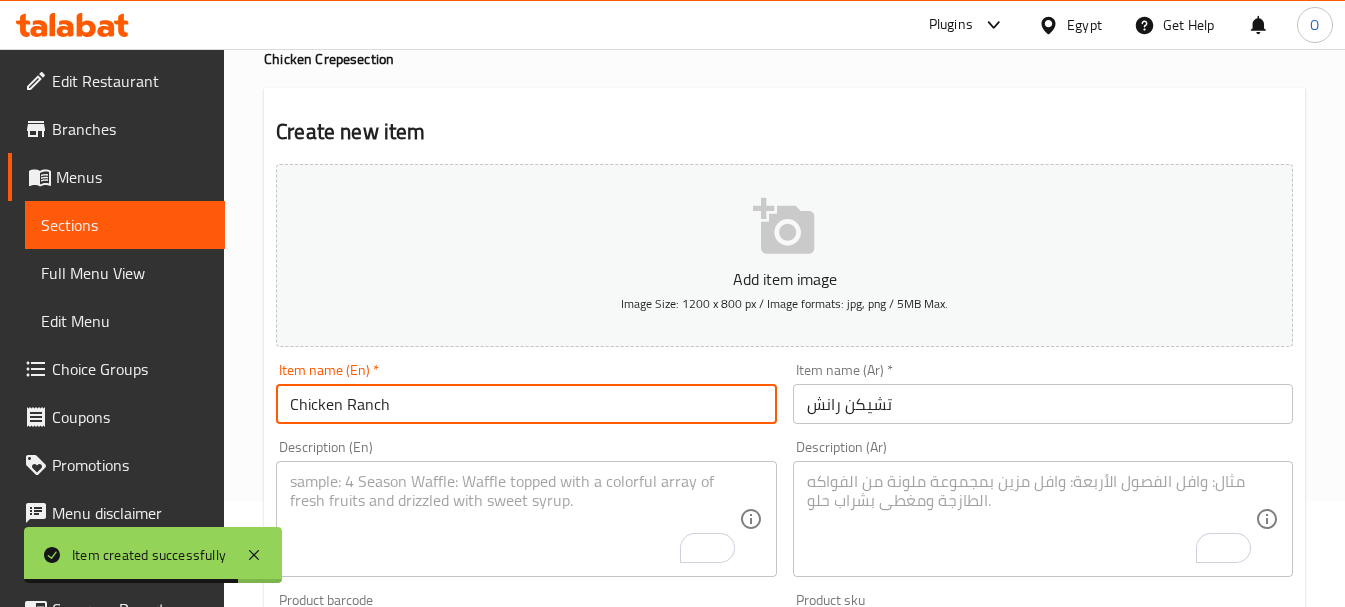 type on "Chicken Ranch" 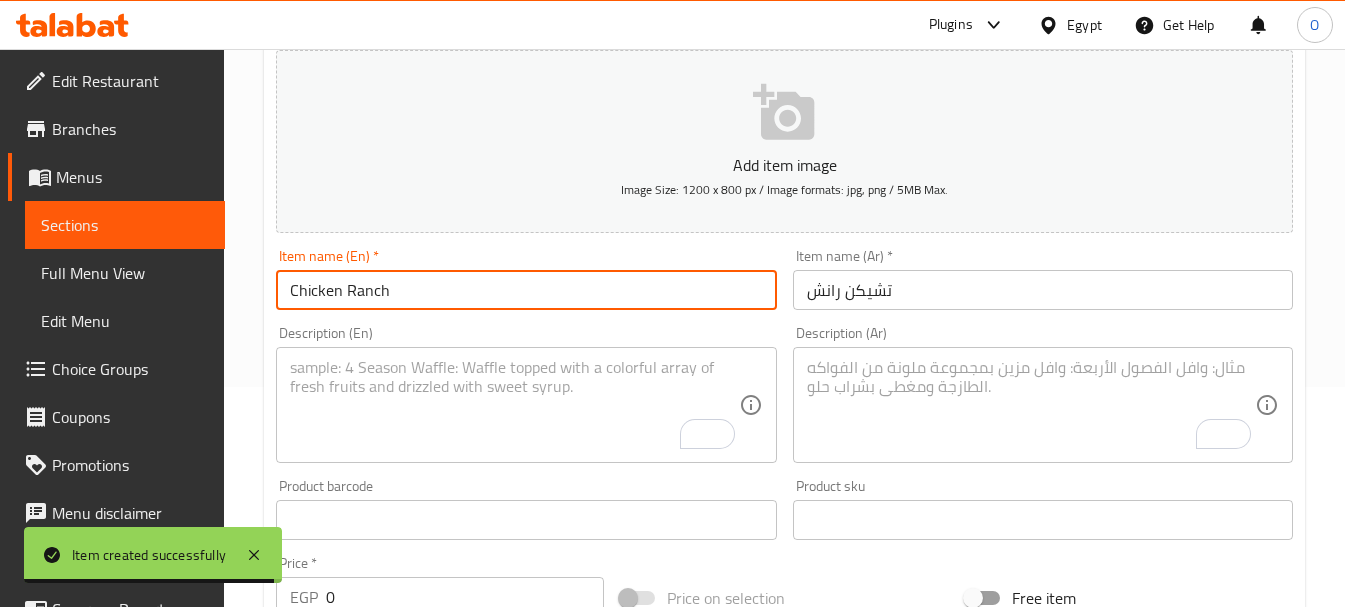 scroll, scrollTop: 306, scrollLeft: 0, axis: vertical 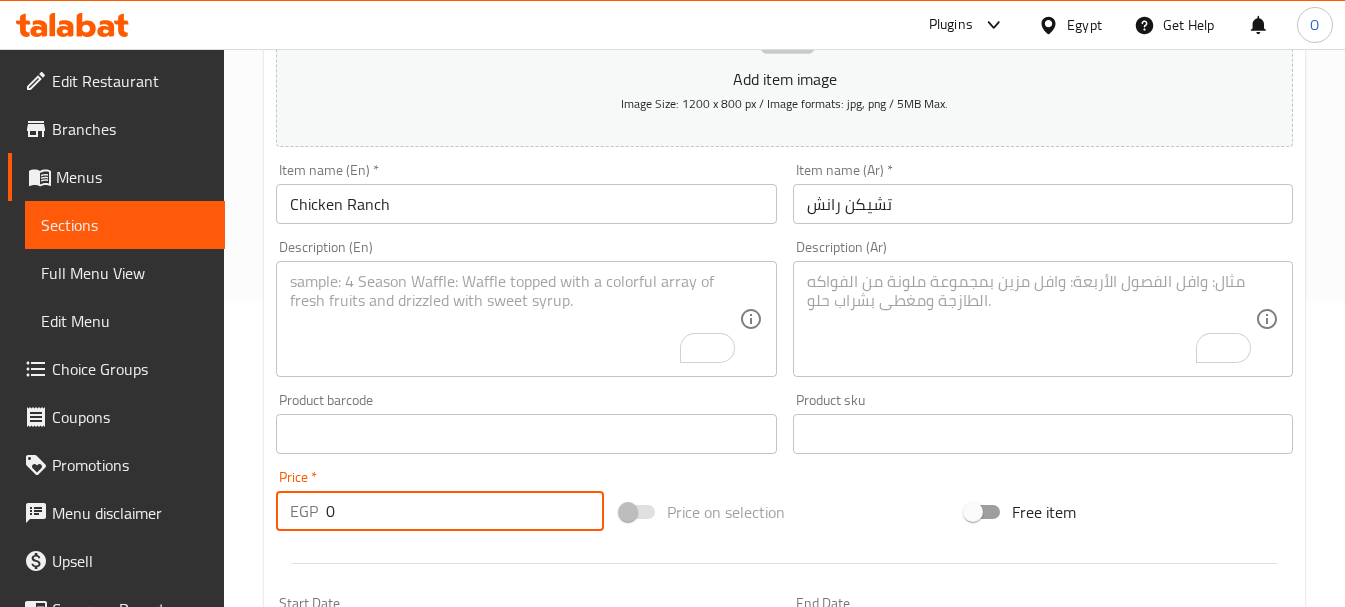 drag, startPoint x: 337, startPoint y: 525, endPoint x: 325, endPoint y: 525, distance: 12 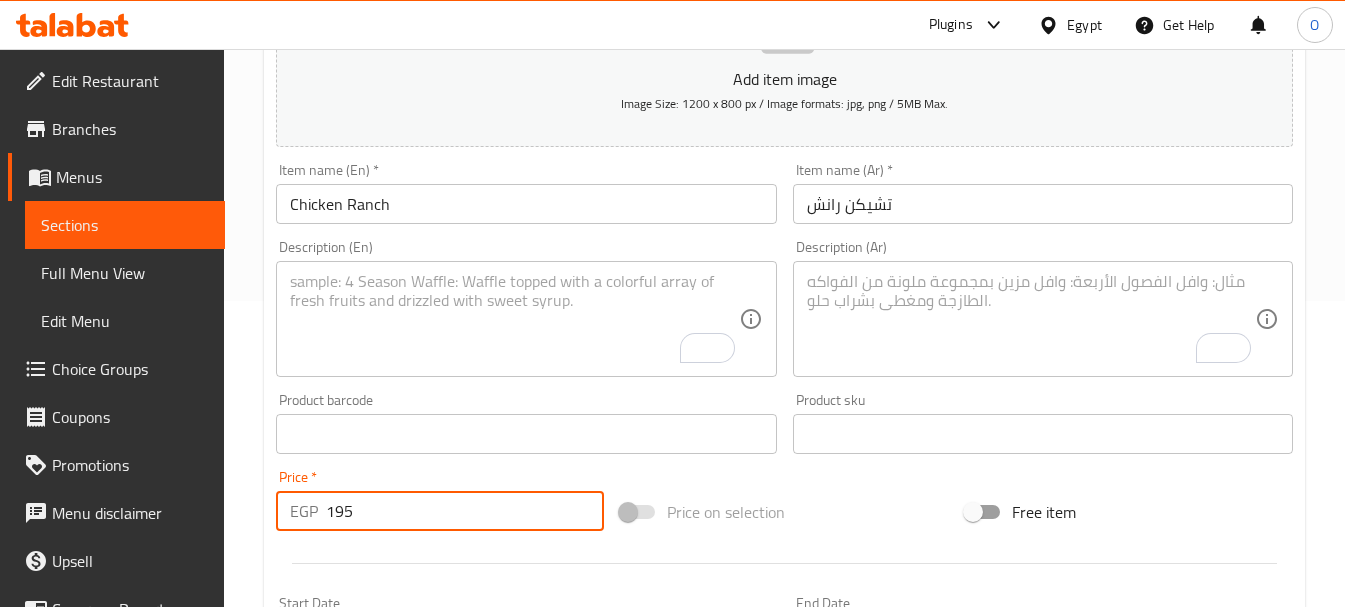 type on "195" 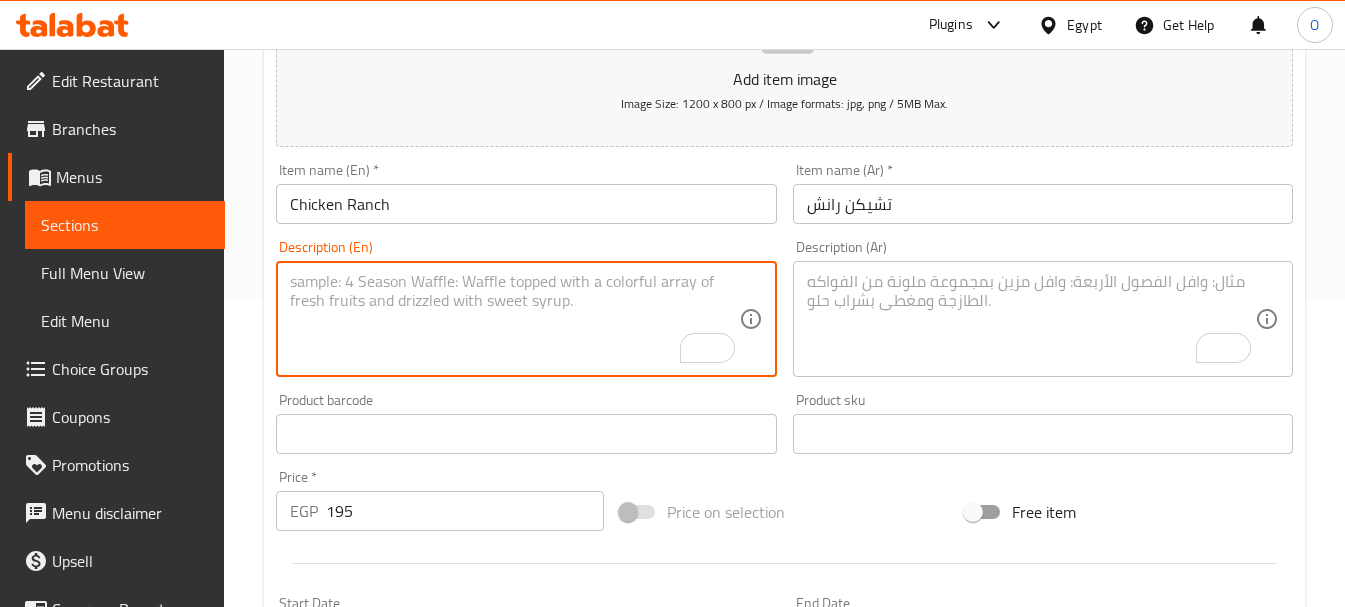 click at bounding box center [514, 319] 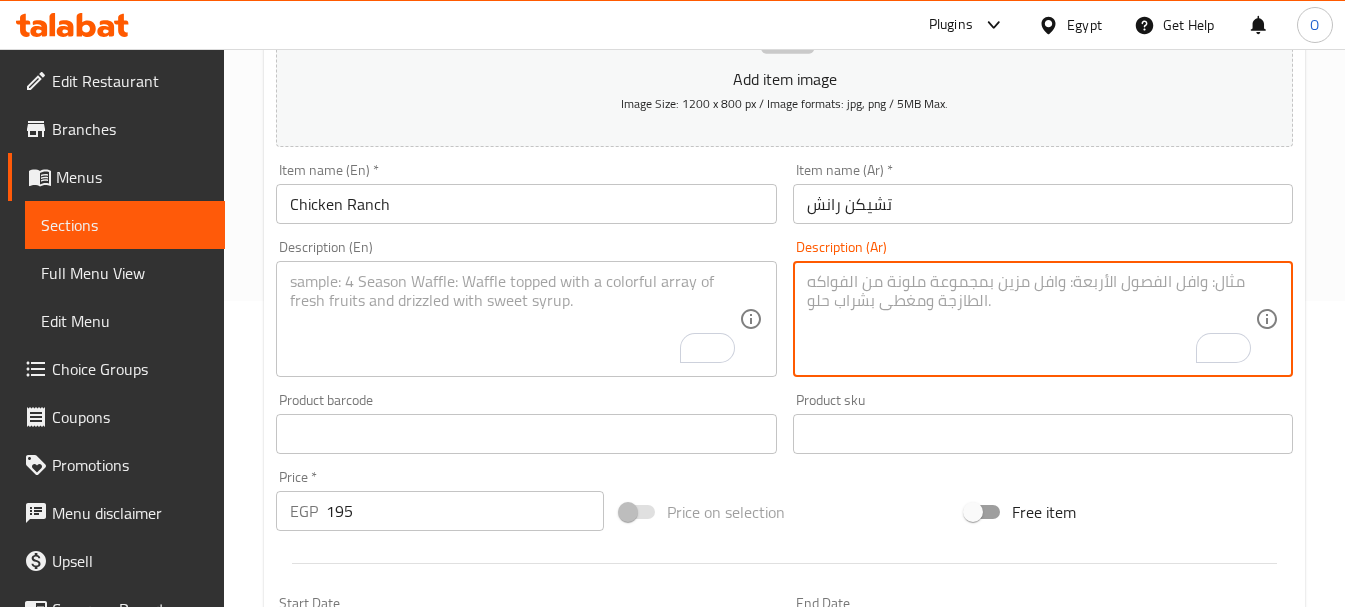 paste on "صدور مقرمشه مع الموتزريلا و صوص الرانش و السلامي" 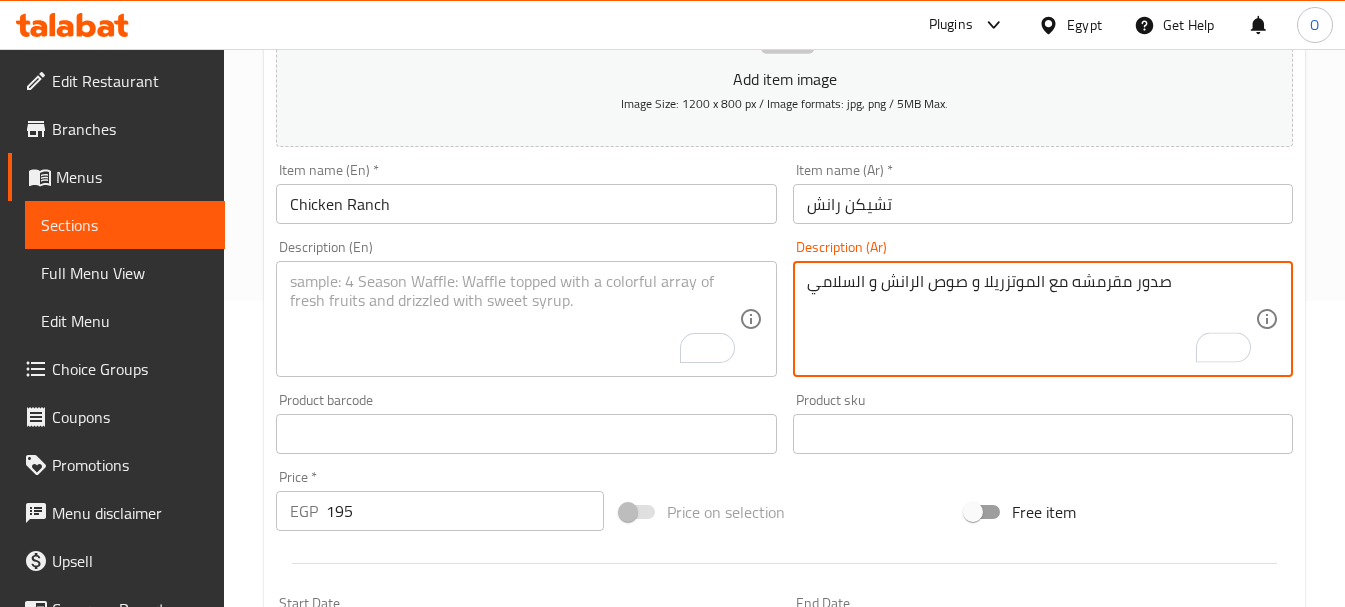 type on "صدور مقرمشه مع الموتزريلا و صوص الرانش و السلامي" 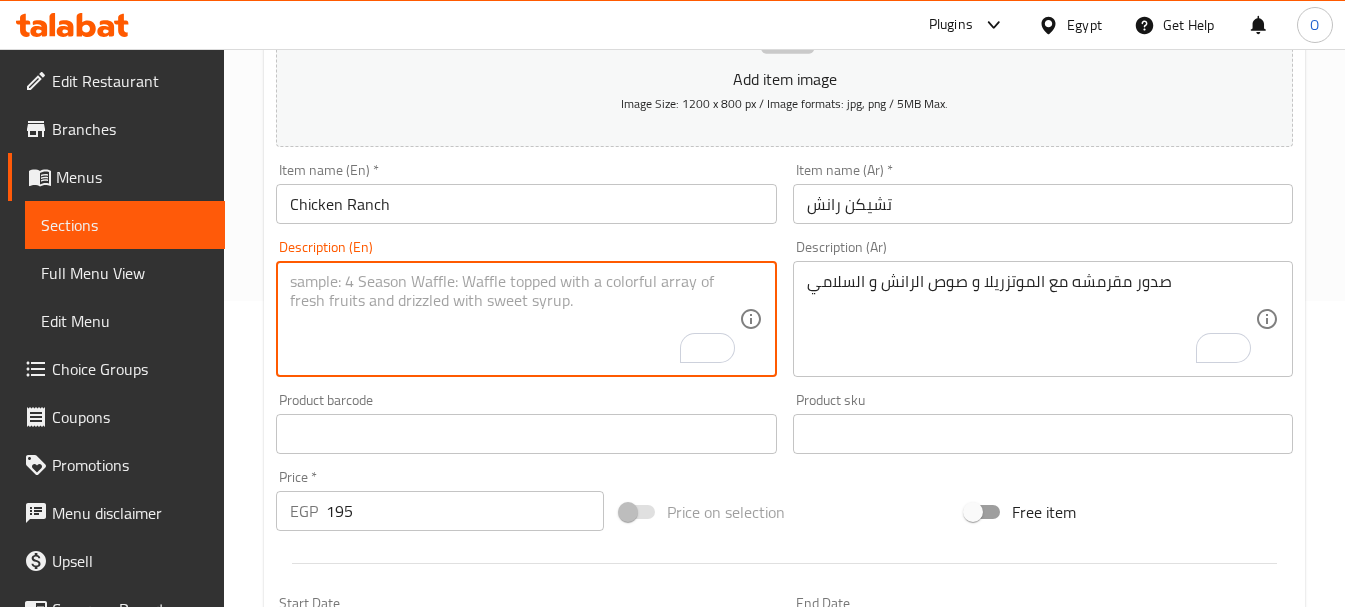 paste on "Crispy breasts with mozzarella, ranch sauce and salami" 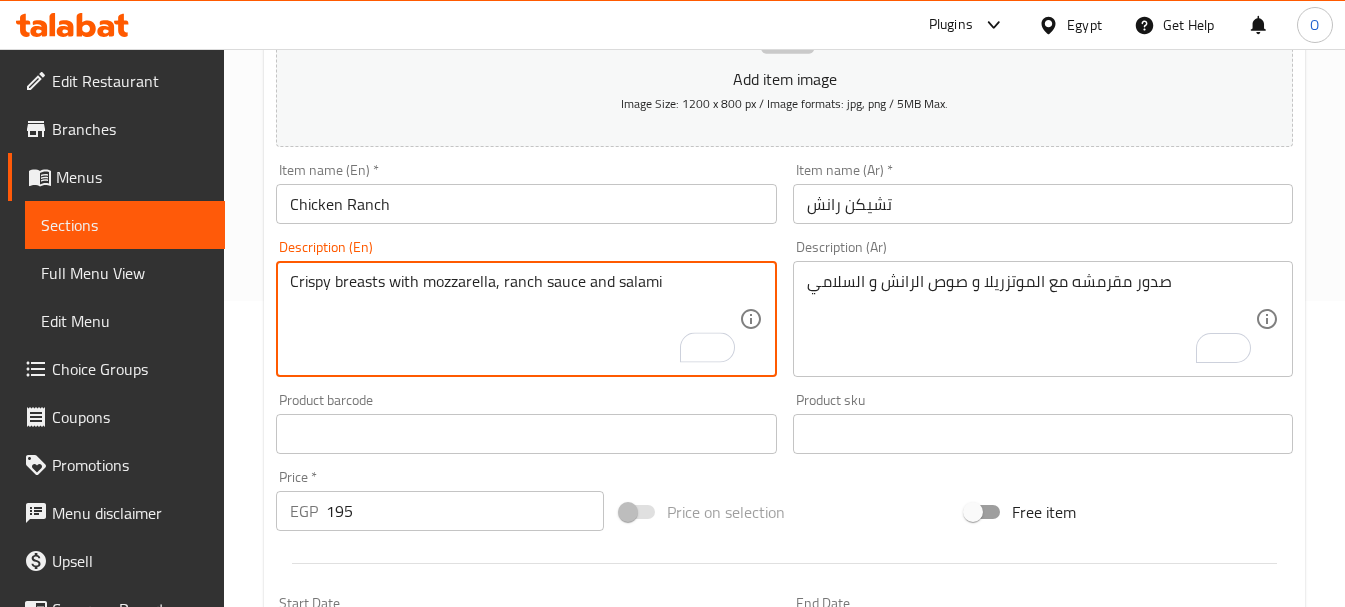 type on "Crispy breasts with mozzarella, ranch sauce and salami" 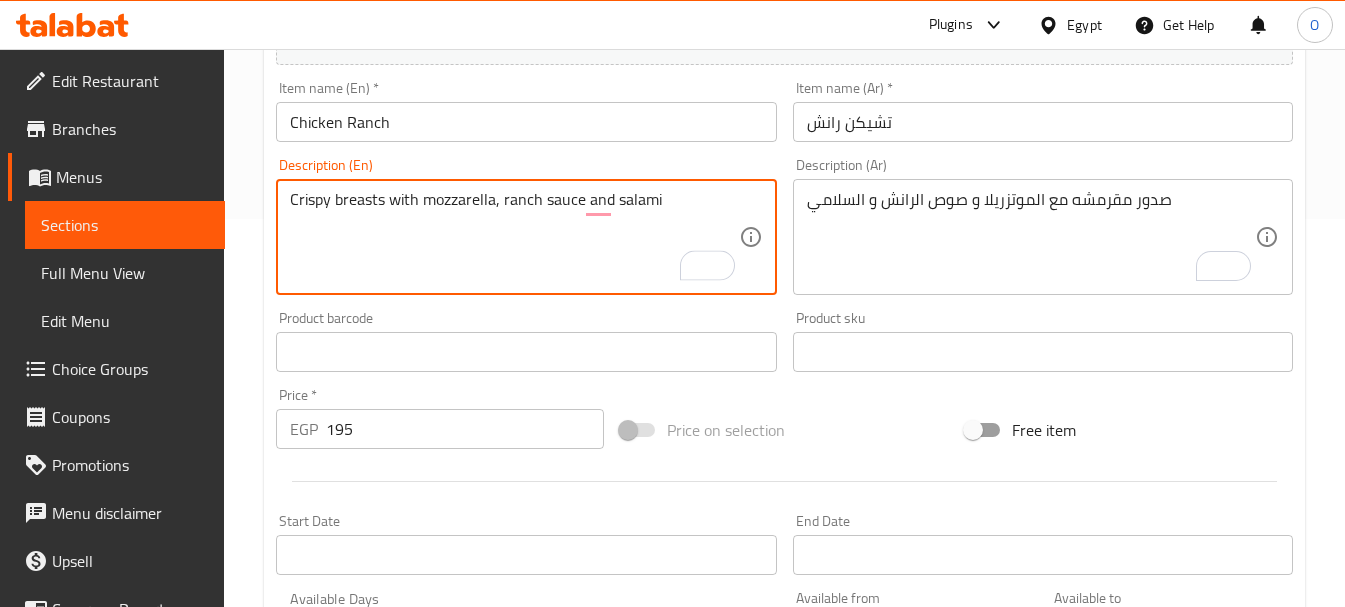 scroll, scrollTop: 406, scrollLeft: 0, axis: vertical 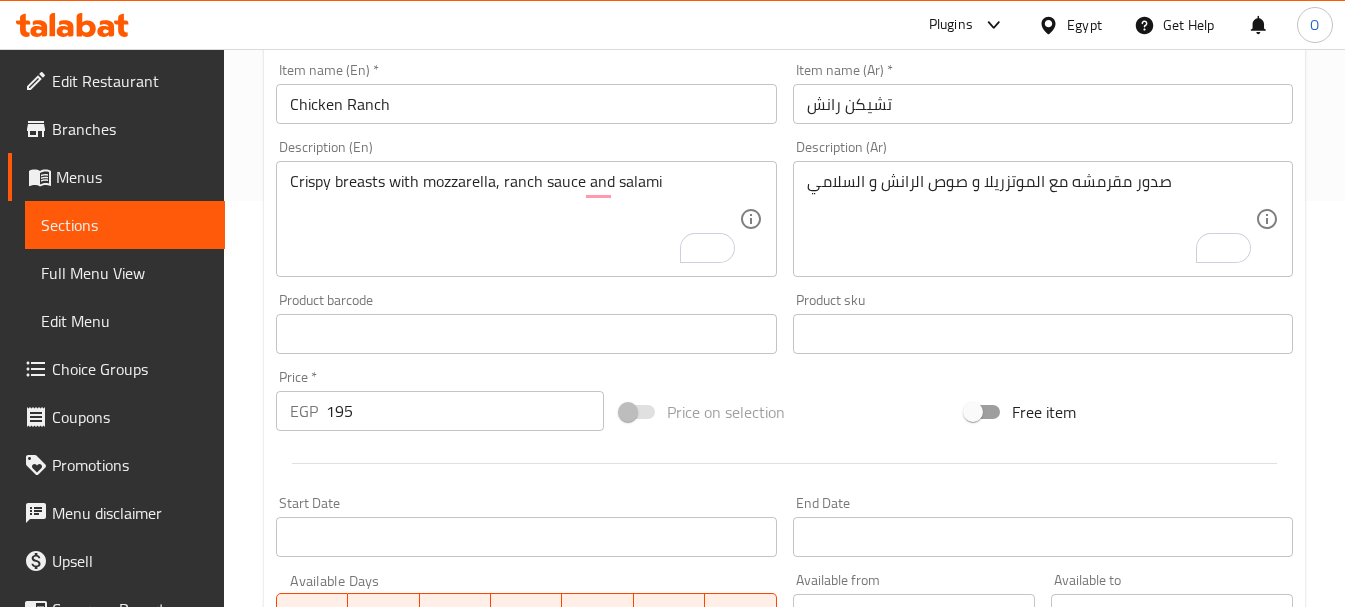 click at bounding box center [784, 463] 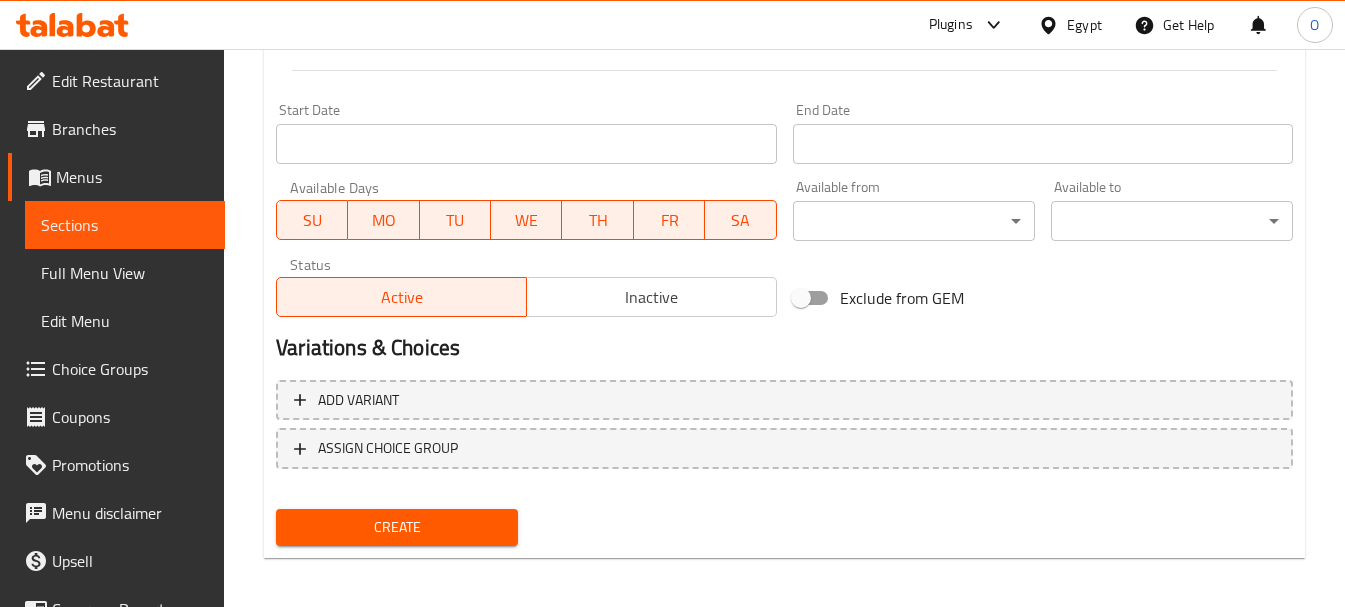 scroll, scrollTop: 806, scrollLeft: 0, axis: vertical 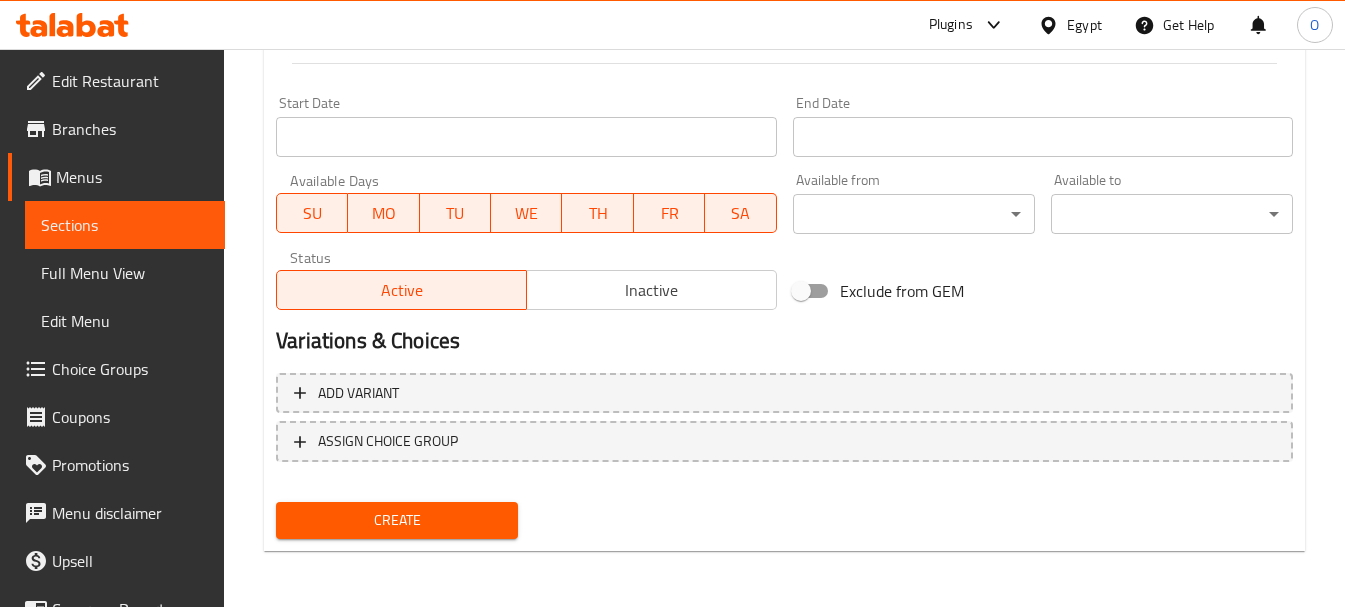click on "Create" at bounding box center (397, 520) 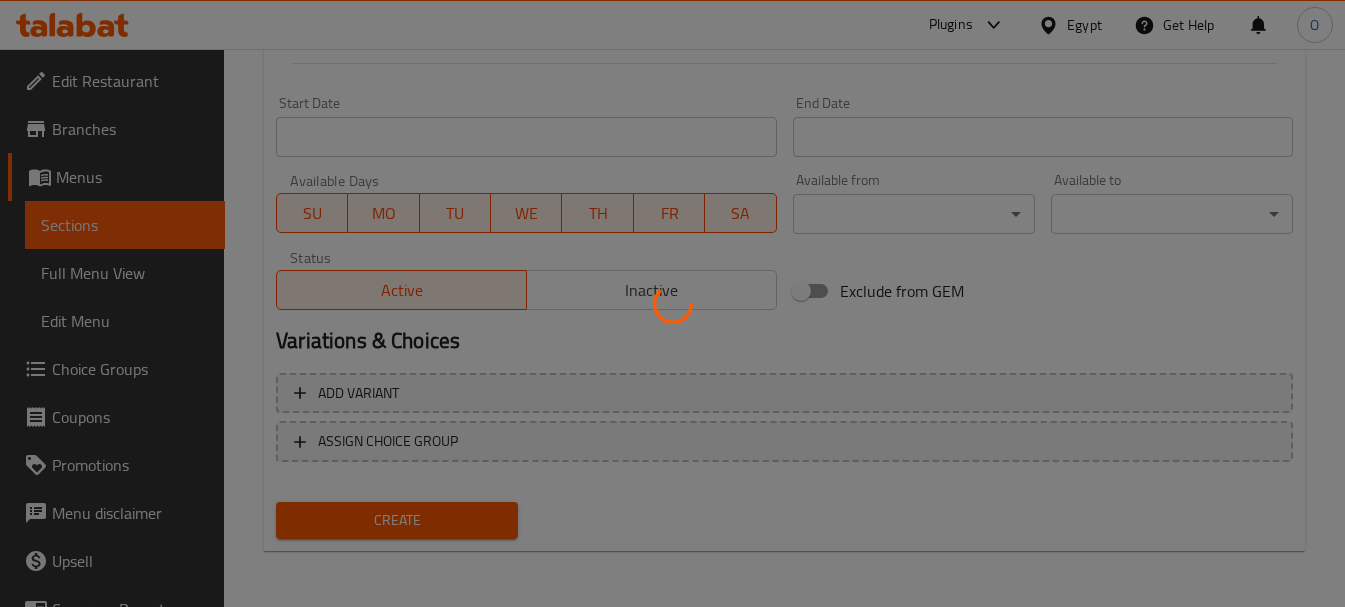 type 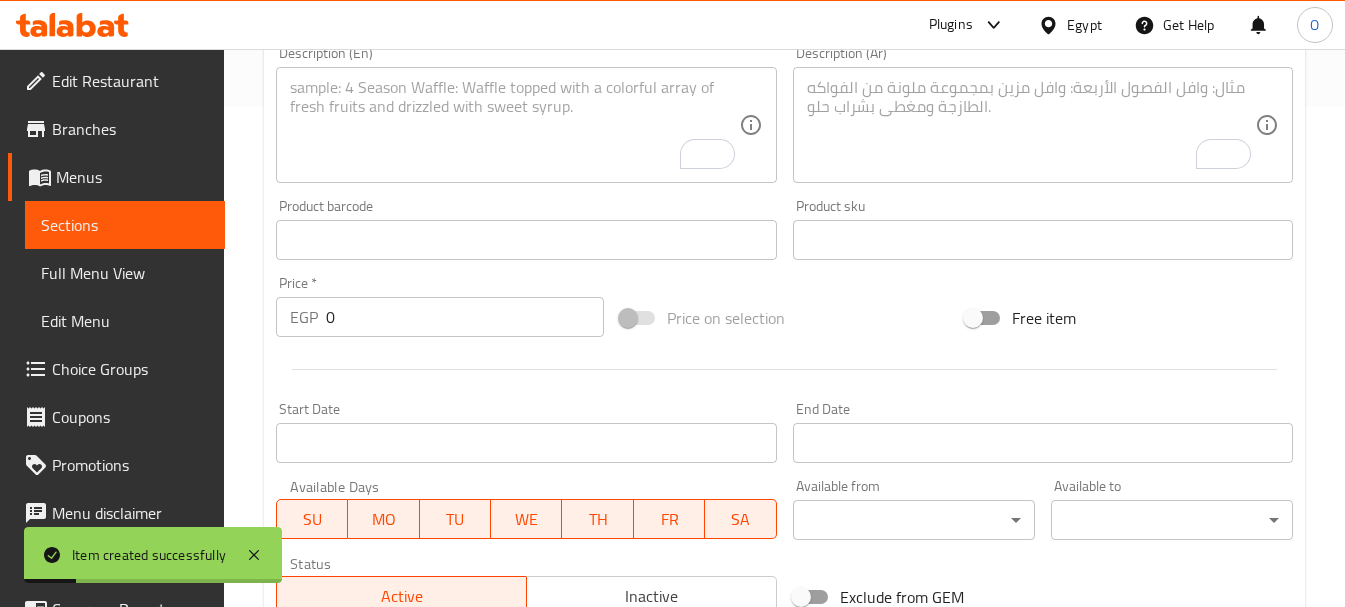 scroll, scrollTop: 406, scrollLeft: 0, axis: vertical 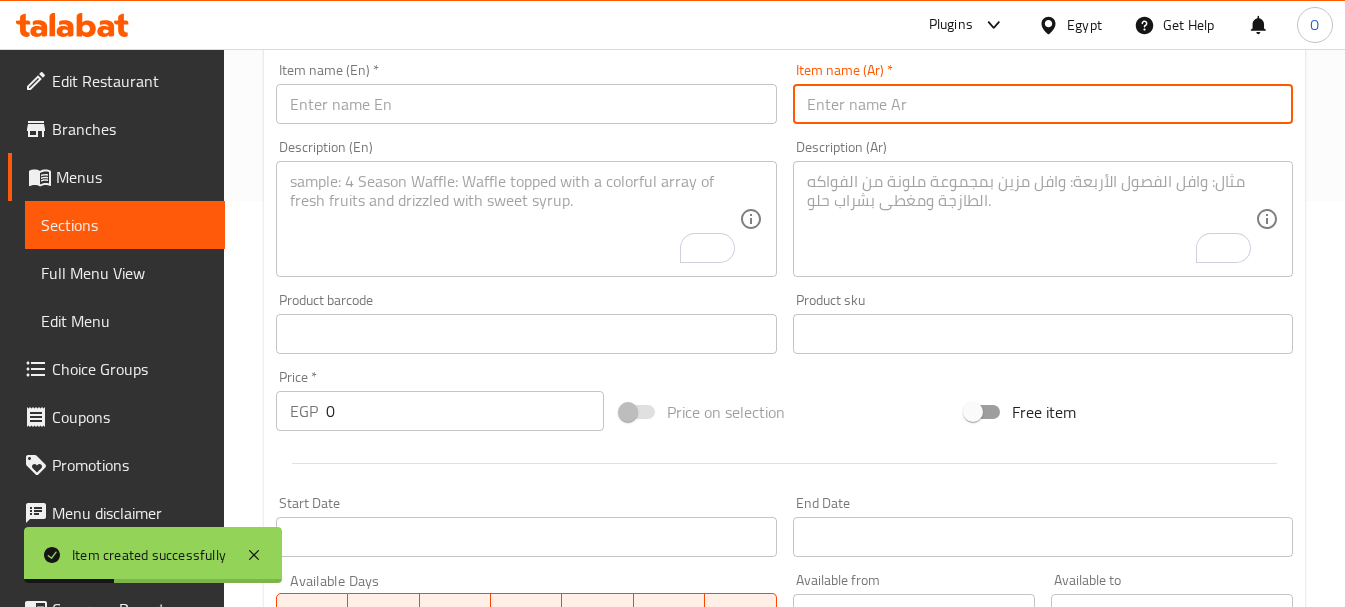paste on "شيدر تشيكن جريل" 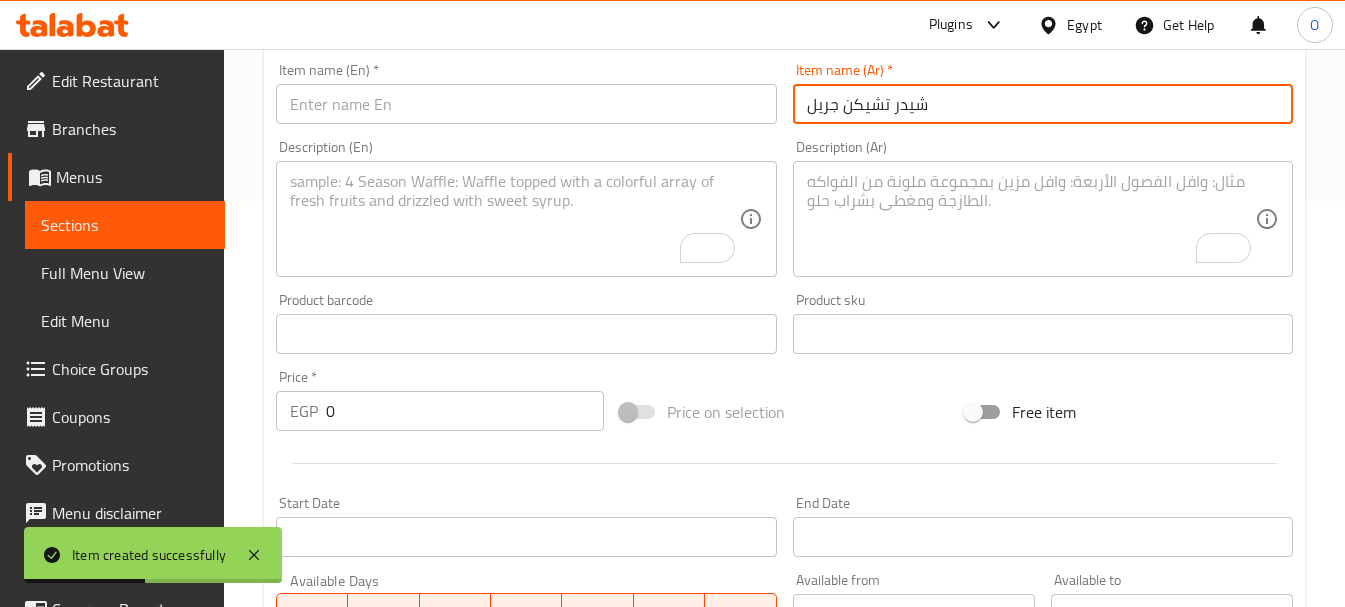 type on "شيدر تشيكن جريل" 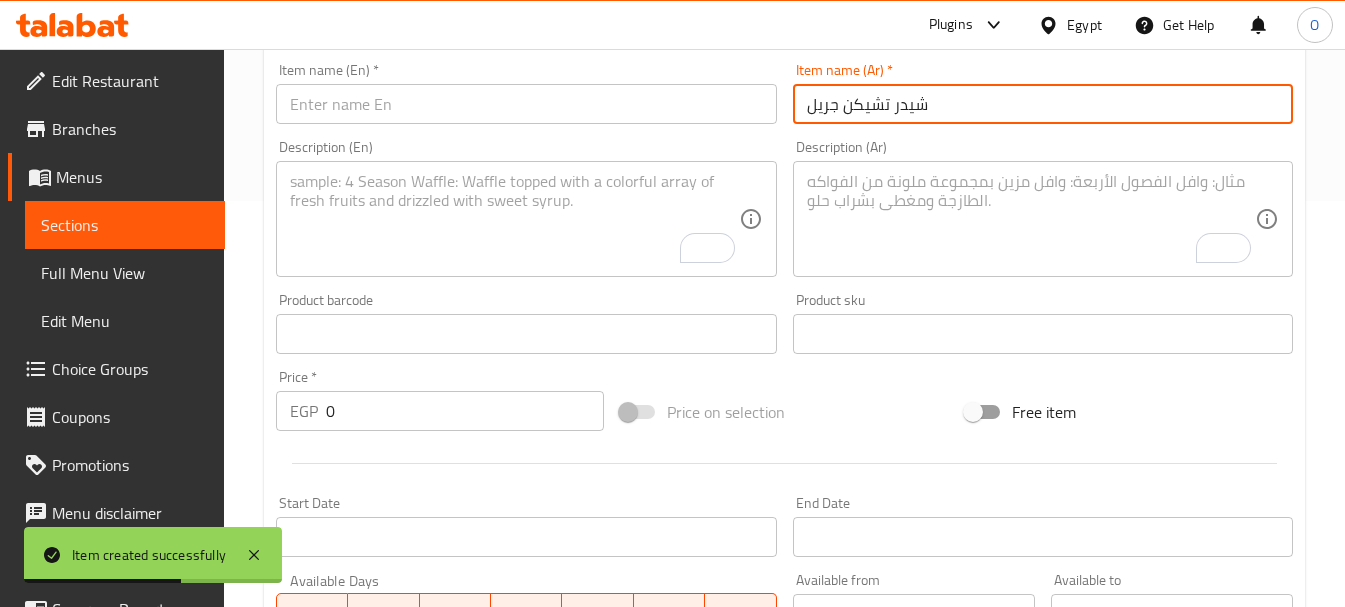 click at bounding box center [526, 104] 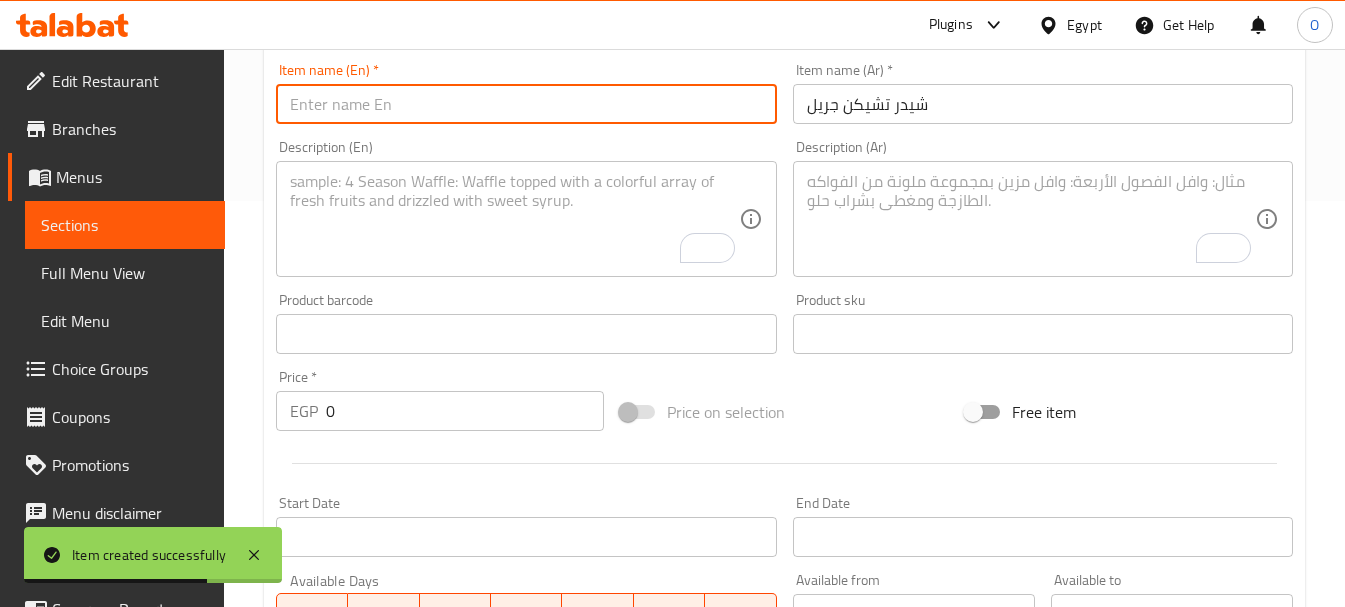 paste on "Cheddar Chicken Grill" 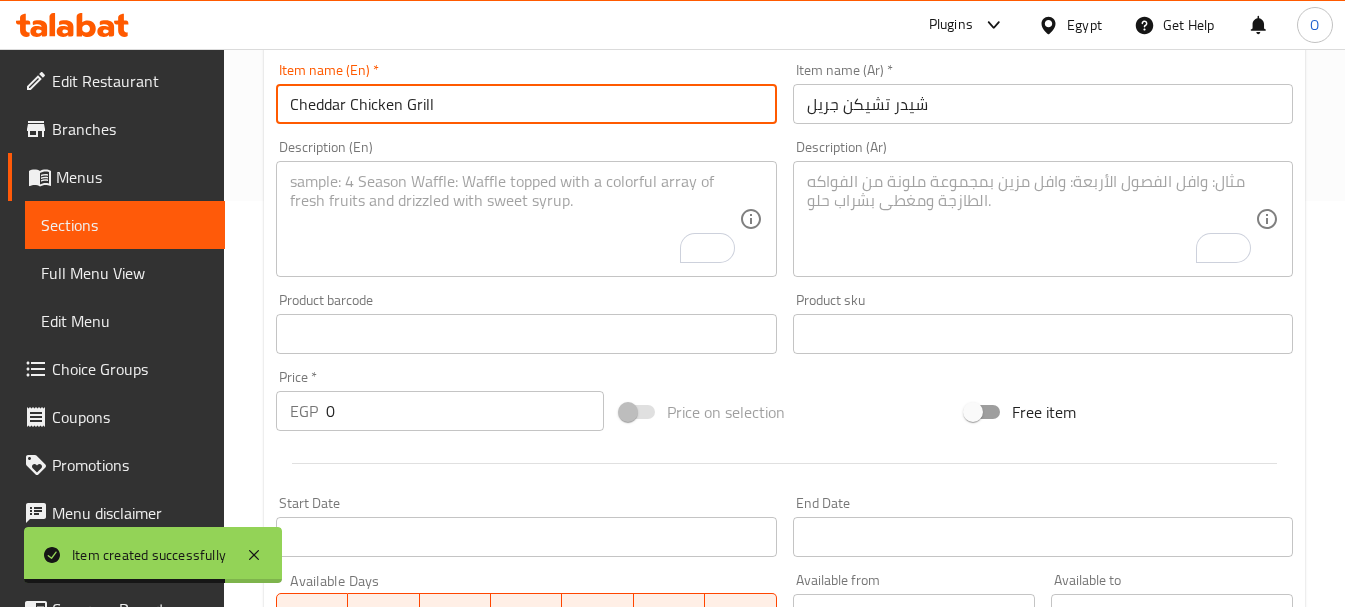 type on "Cheddar Chicken Grill" 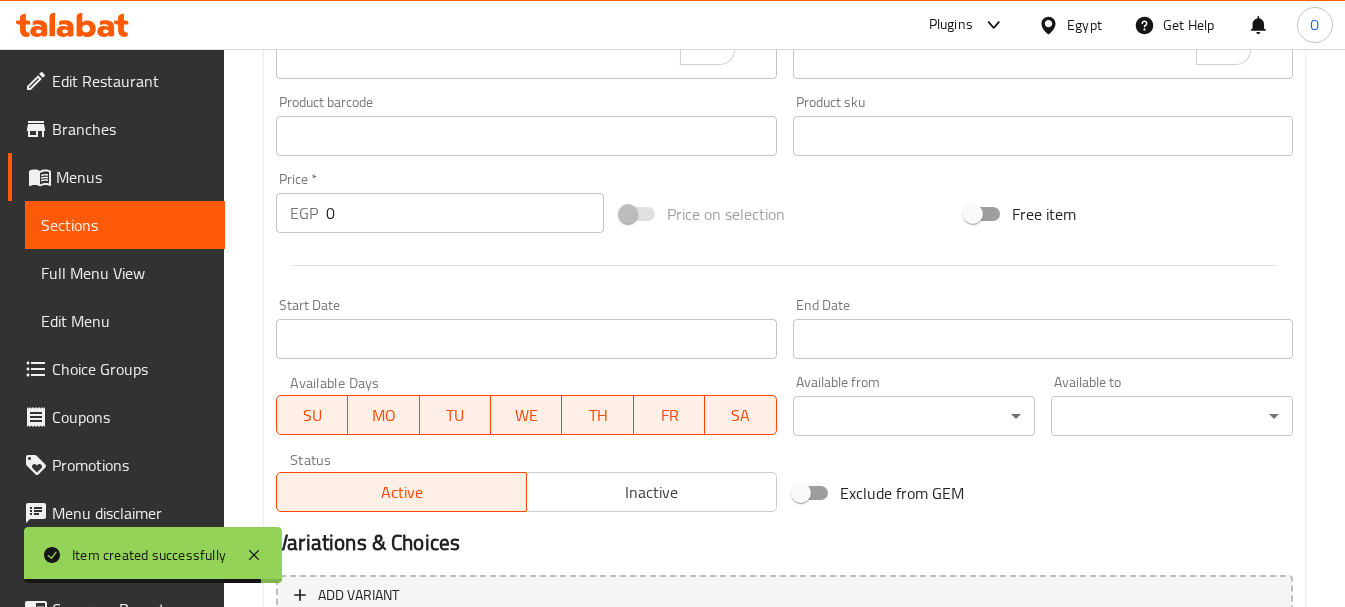 scroll, scrollTop: 606, scrollLeft: 0, axis: vertical 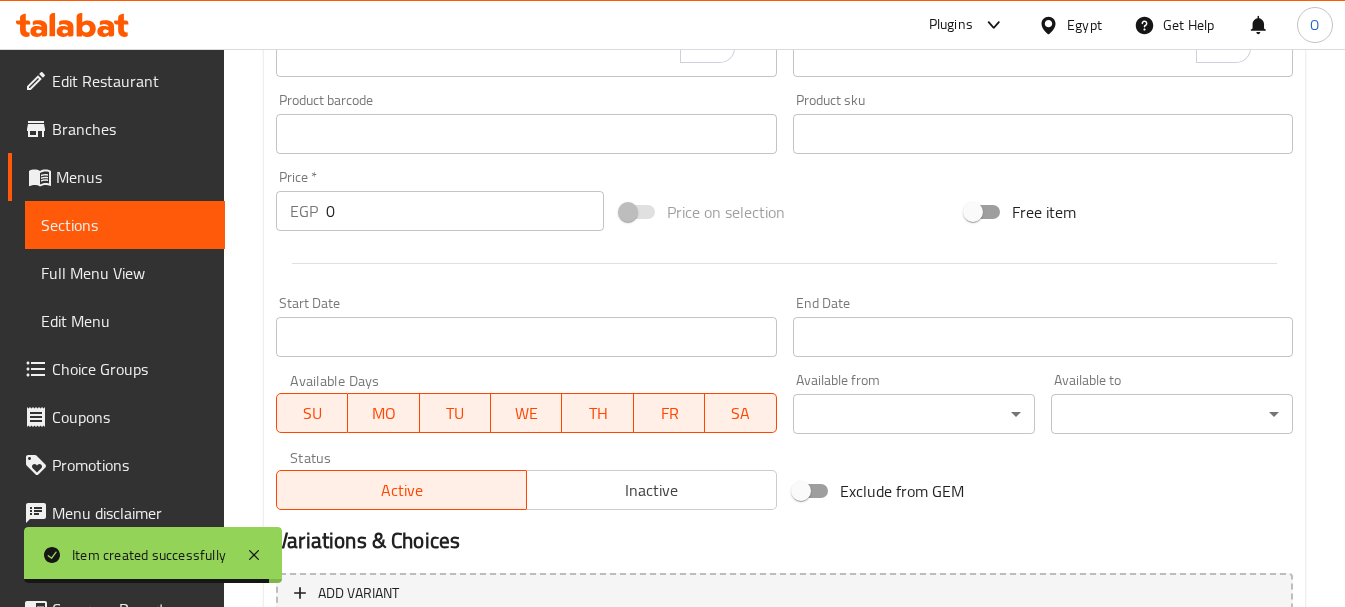 click on "0" at bounding box center [465, 211] 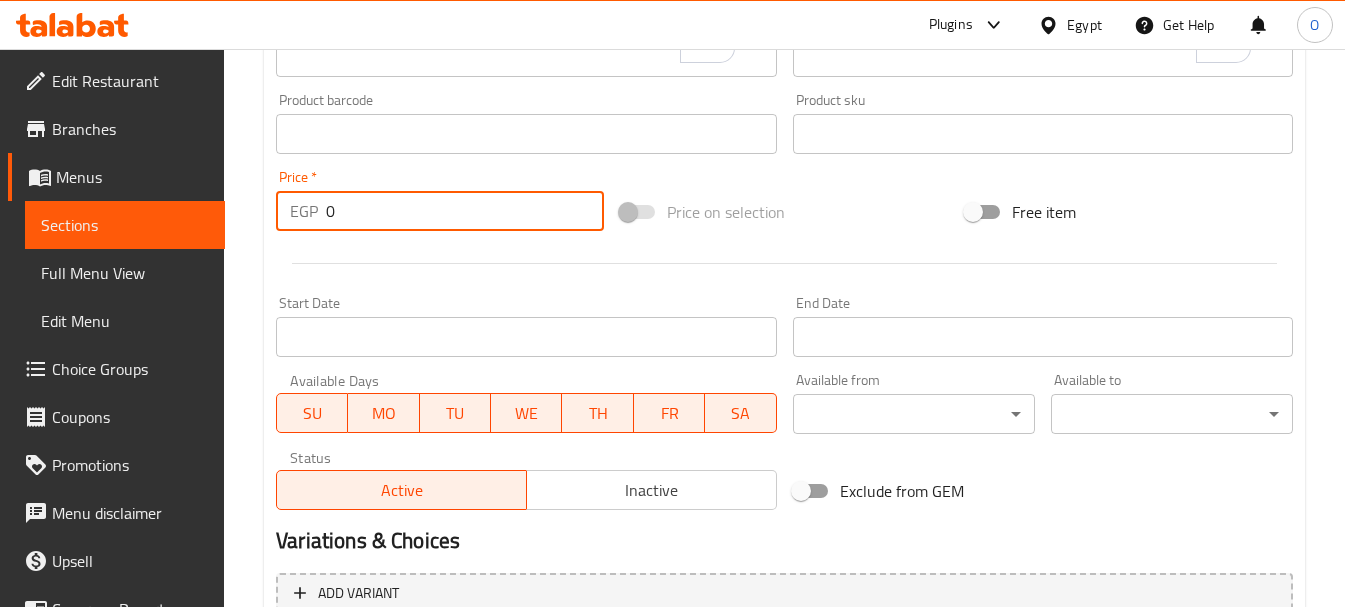 drag, startPoint x: 340, startPoint y: 221, endPoint x: 325, endPoint y: 220, distance: 15.033297 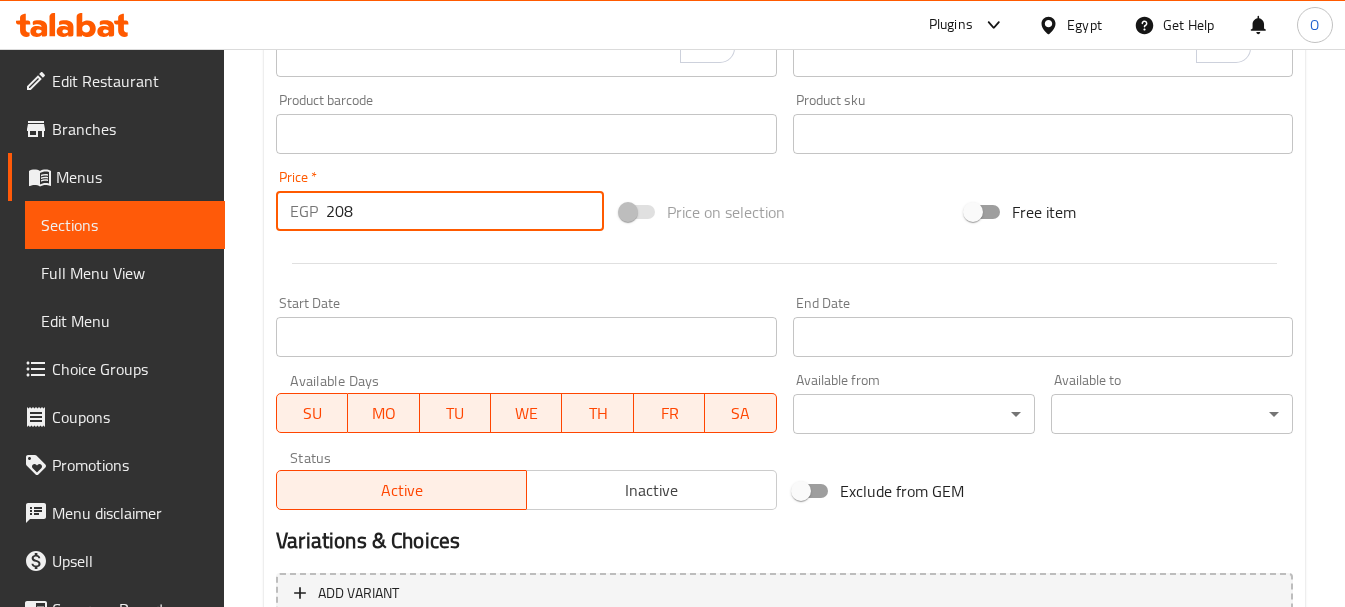 type on "208" 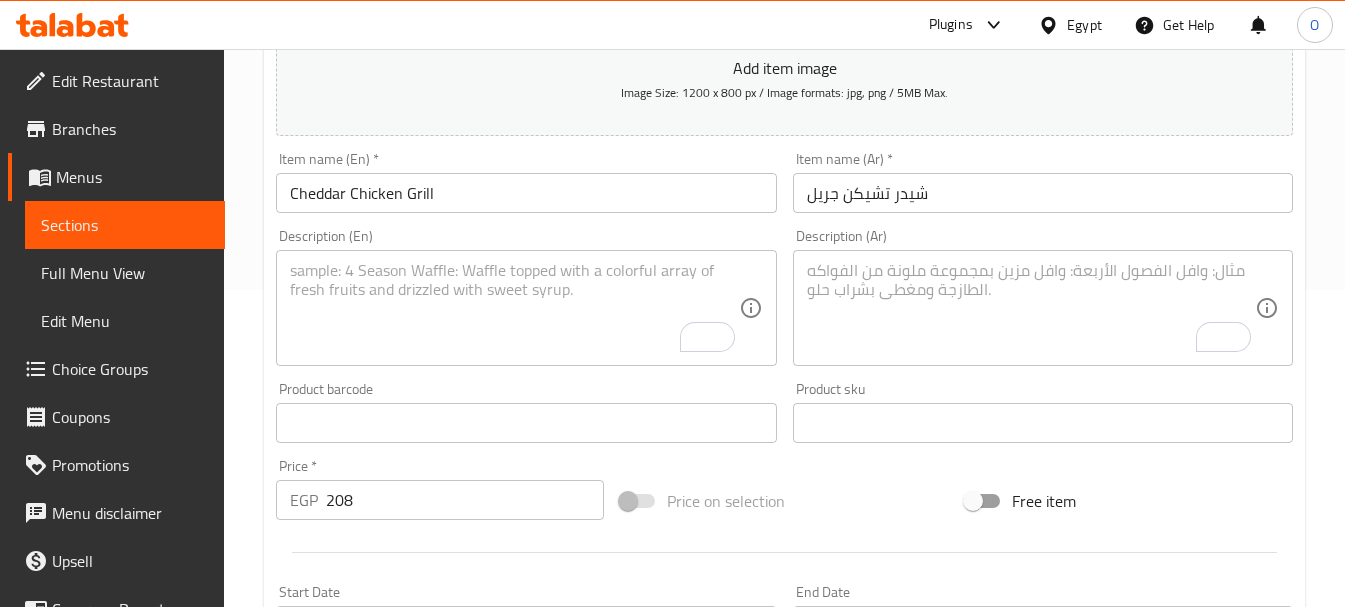 scroll, scrollTop: 306, scrollLeft: 0, axis: vertical 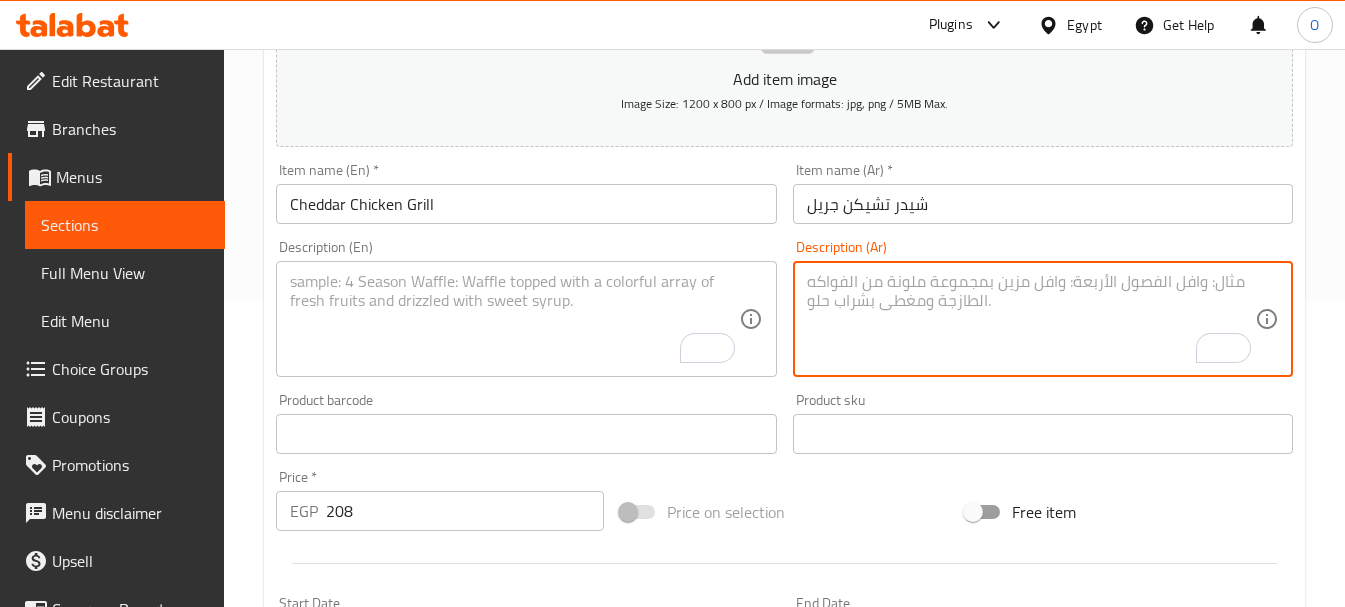 paste on "صدور الدجاج متبلة ومشوية على الفحم مع شرائح الروستو و صوص الشيدر" 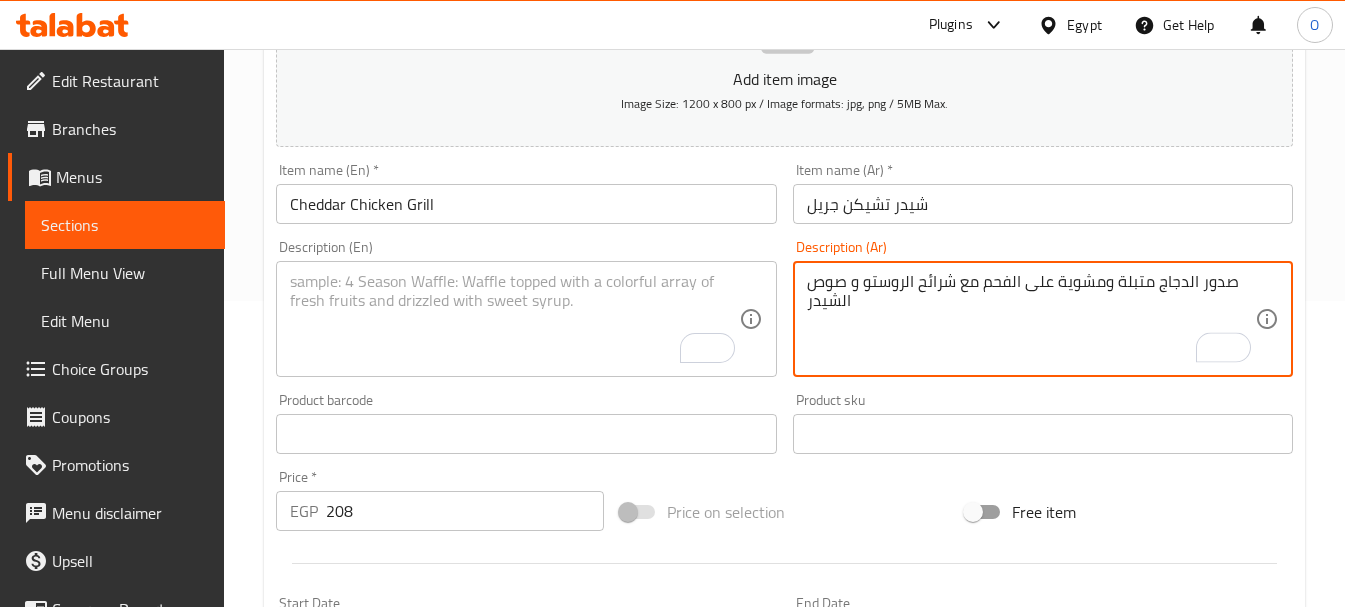 type on "صدور الدجاج متبلة ومشوية على الفحم مع شرائح الروستو و صوص الشيدر" 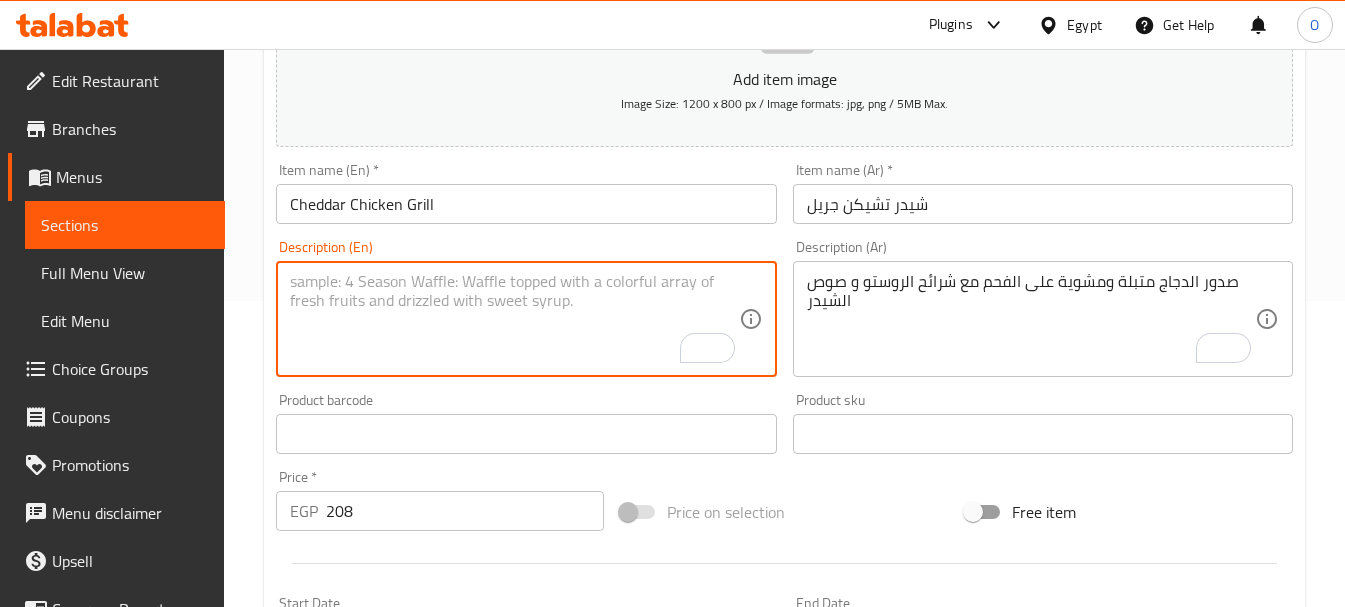 paste on "Marinated and charcoal-grilled chicken breasts with roast beef slices and cheddar sauce." 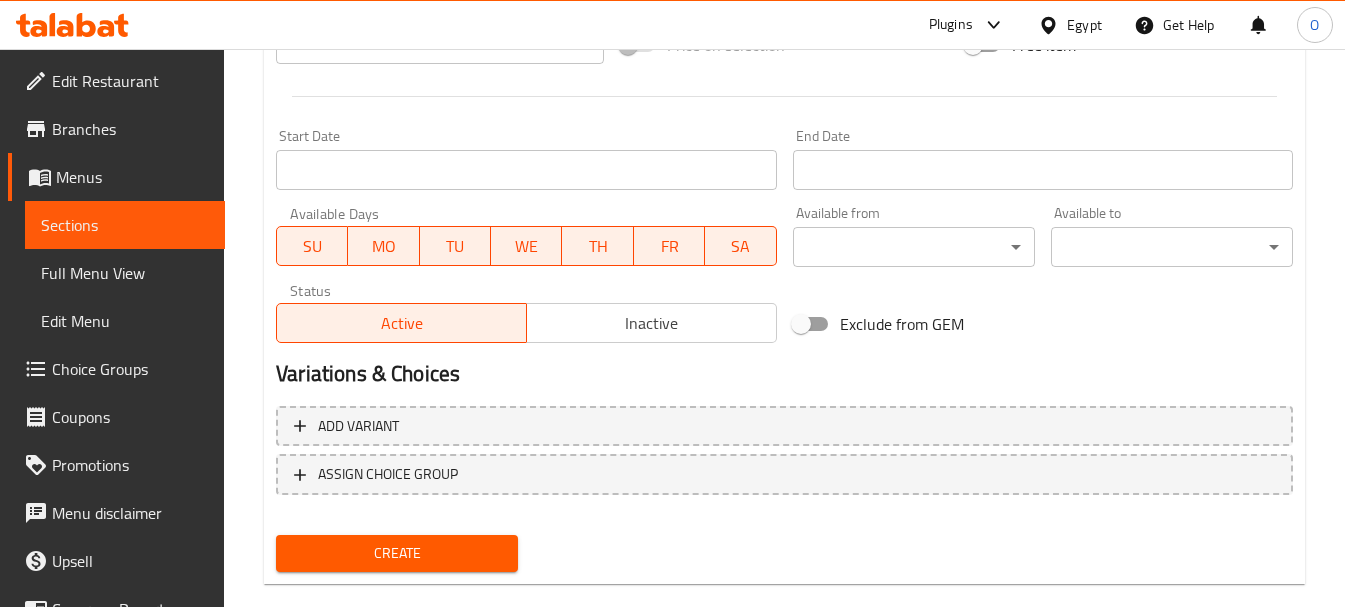 scroll, scrollTop: 806, scrollLeft: 0, axis: vertical 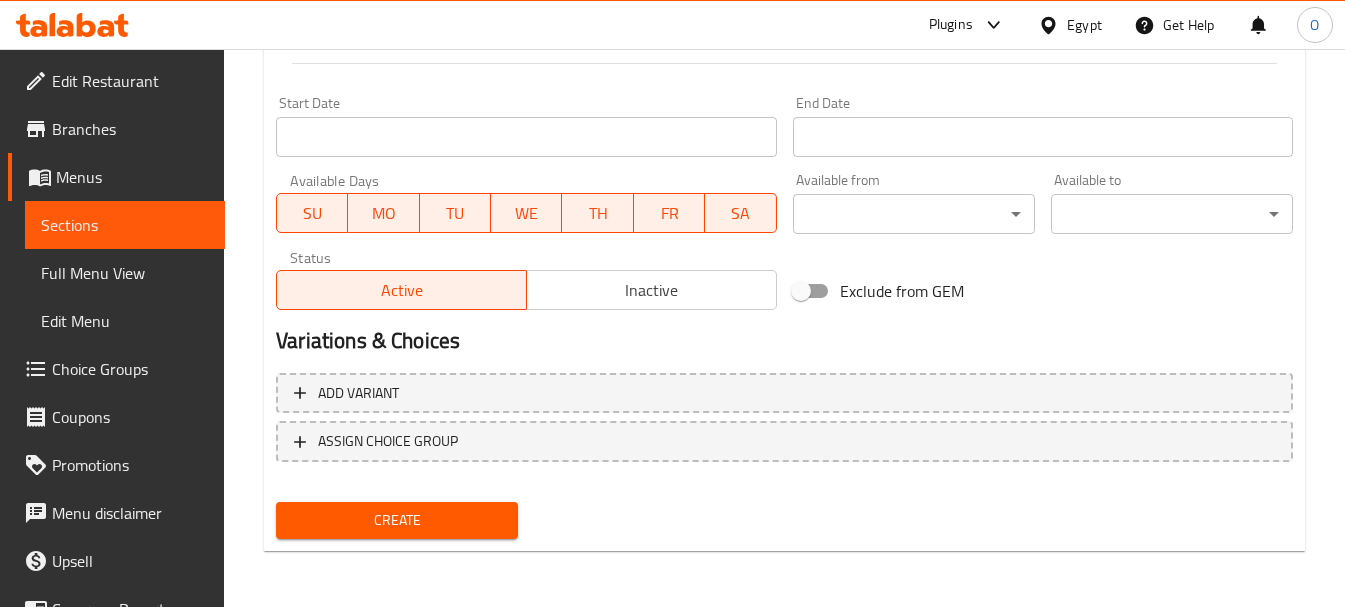 type on "Marinated and charcoal-grilled chicken breasts with roast beef slices and cheddar sauce." 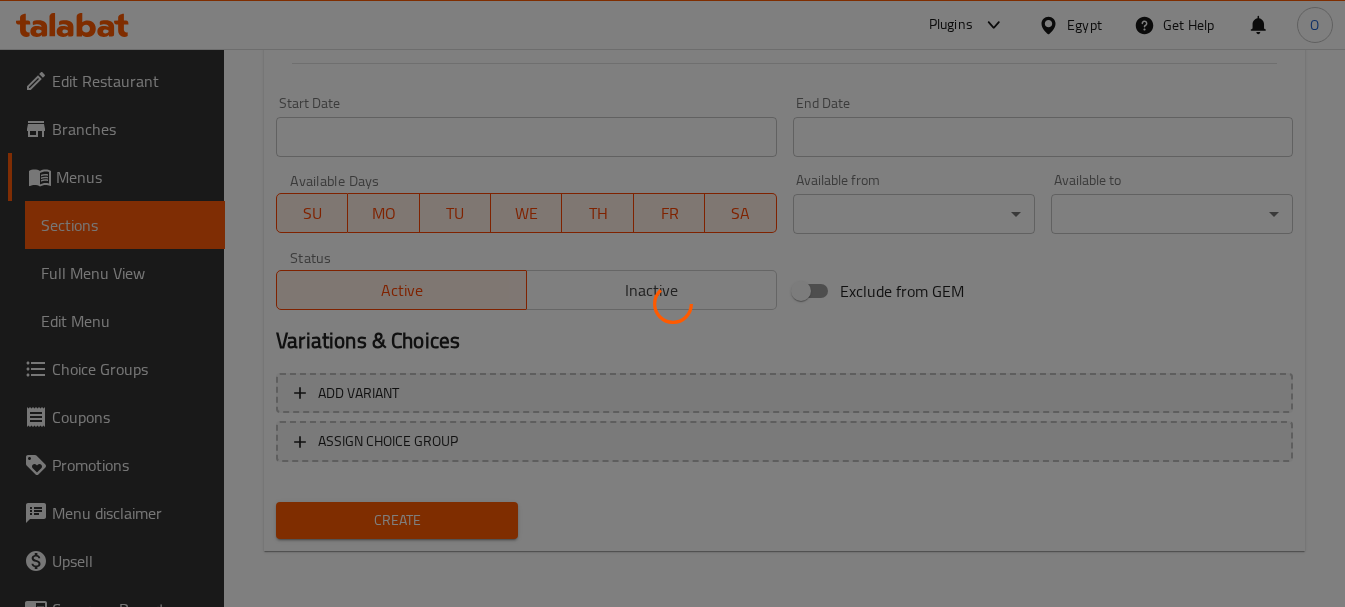 type 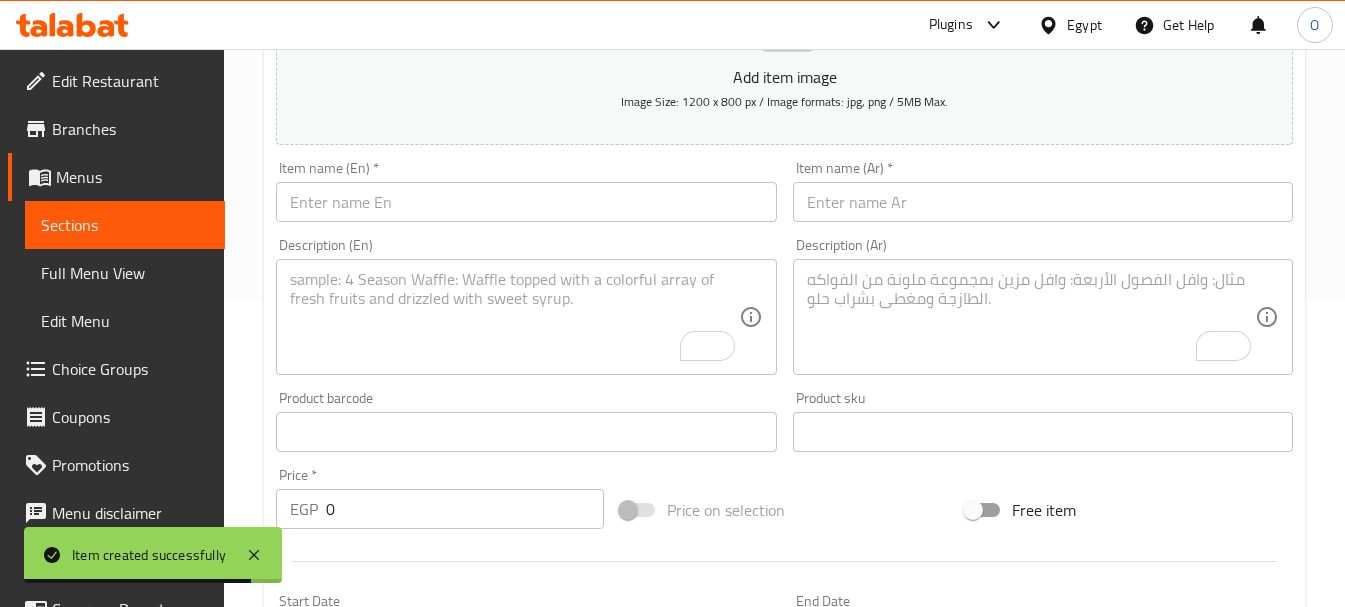 scroll, scrollTop: 306, scrollLeft: 0, axis: vertical 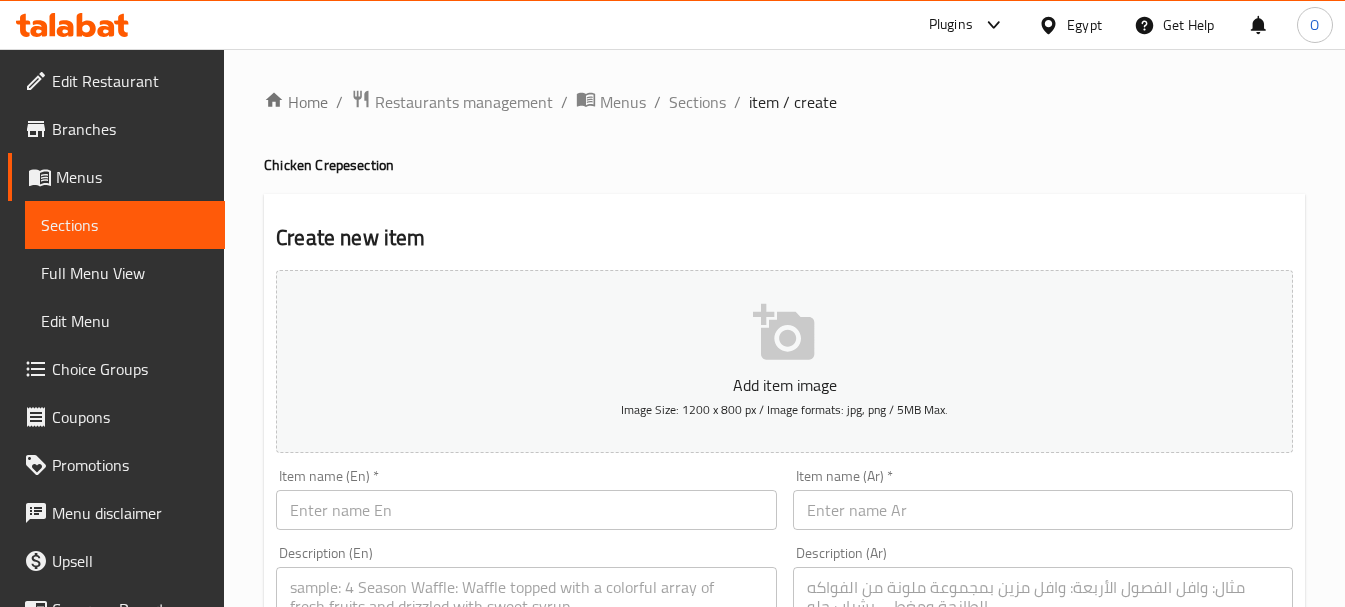 click on "Home / Restaurants management / Menus / Sections / item / create" at bounding box center [784, 102] 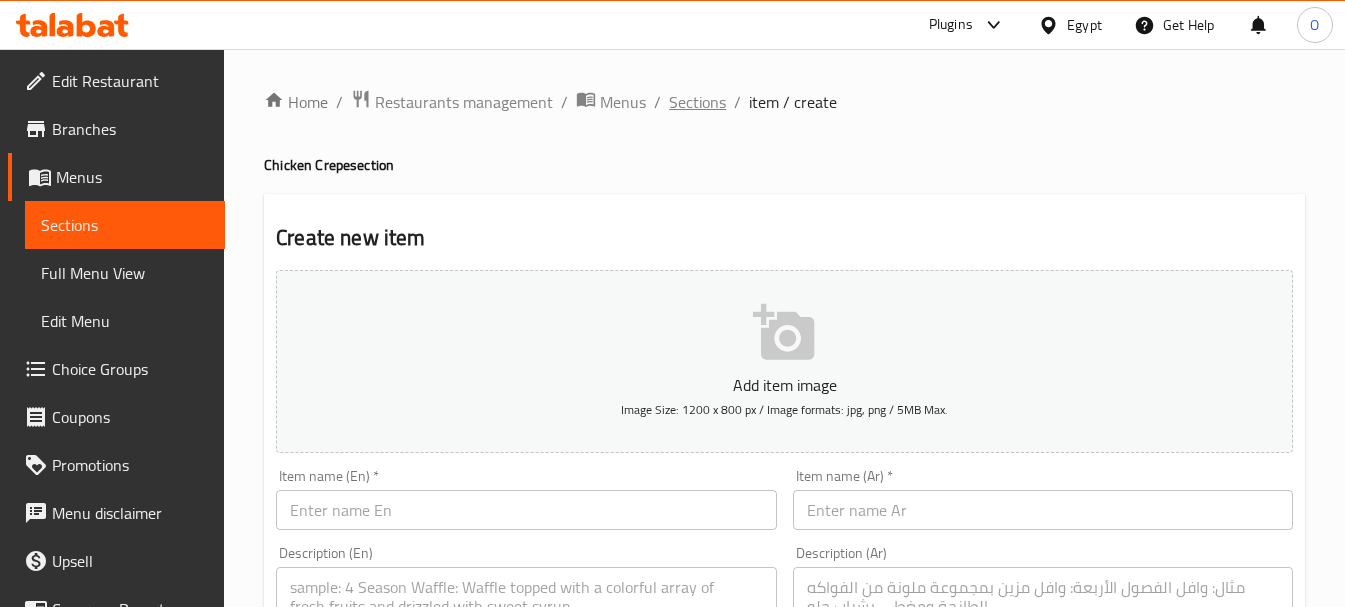 click on "Sections" at bounding box center (697, 102) 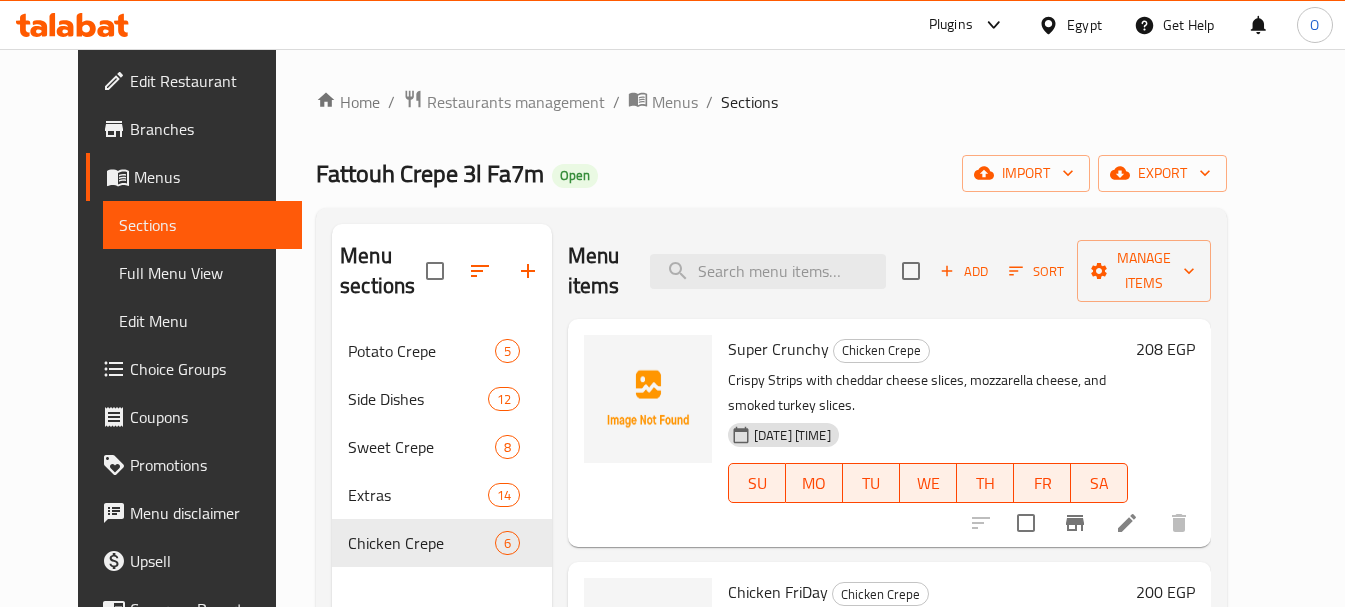 scroll, scrollTop: 280, scrollLeft: 0, axis: vertical 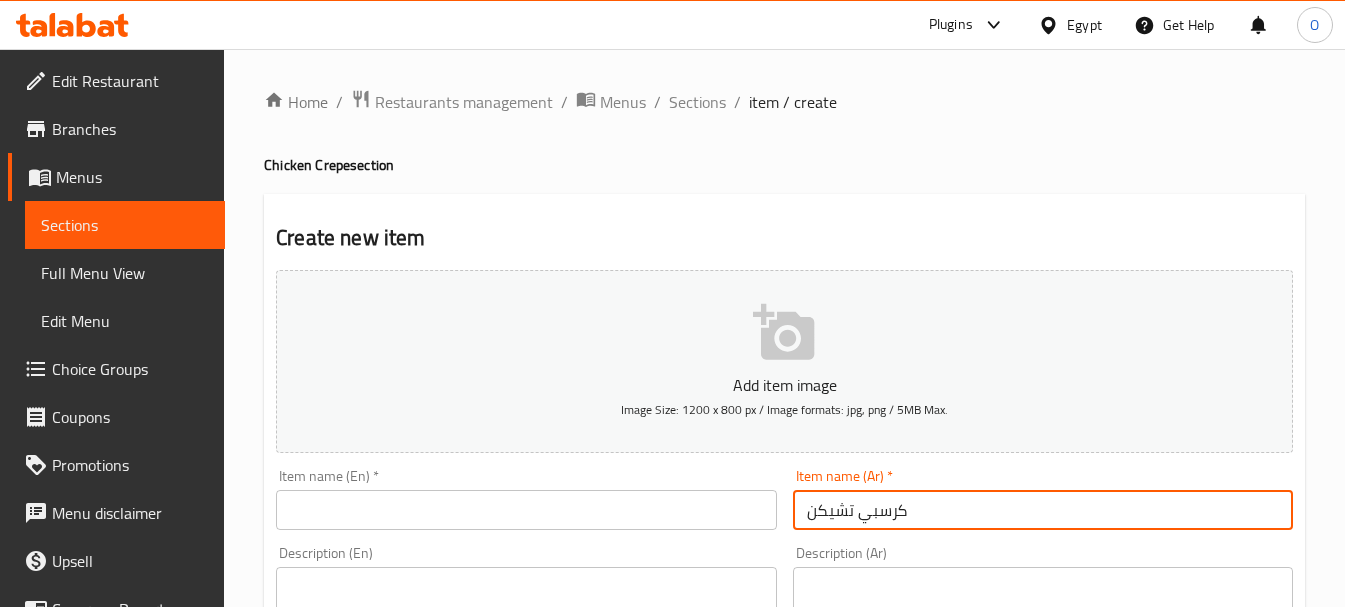 type on "كرسبي تشيكن" 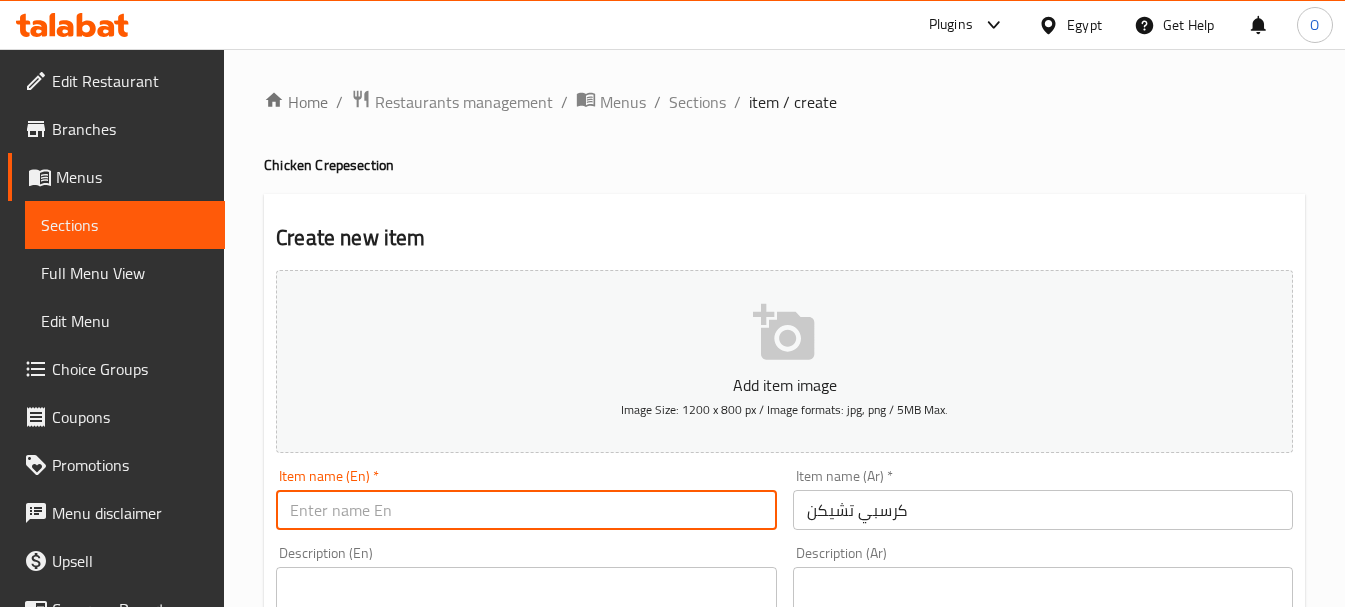 paste on "Crispy Chicken" 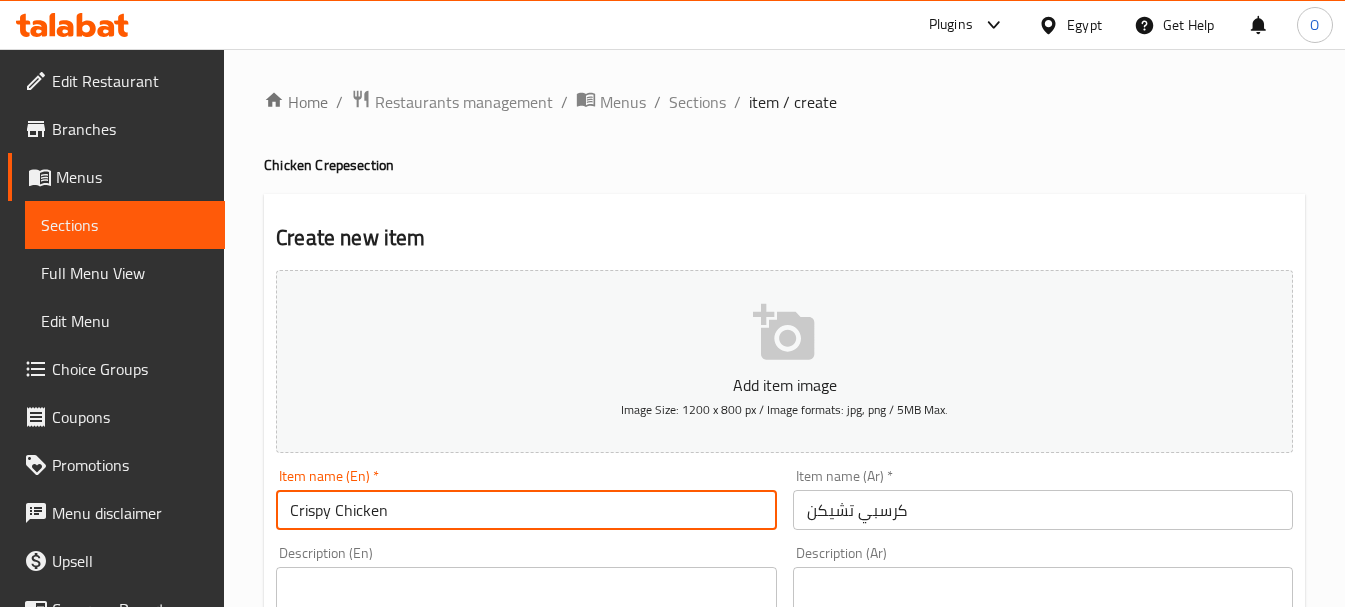 type on "Crispy Chicken" 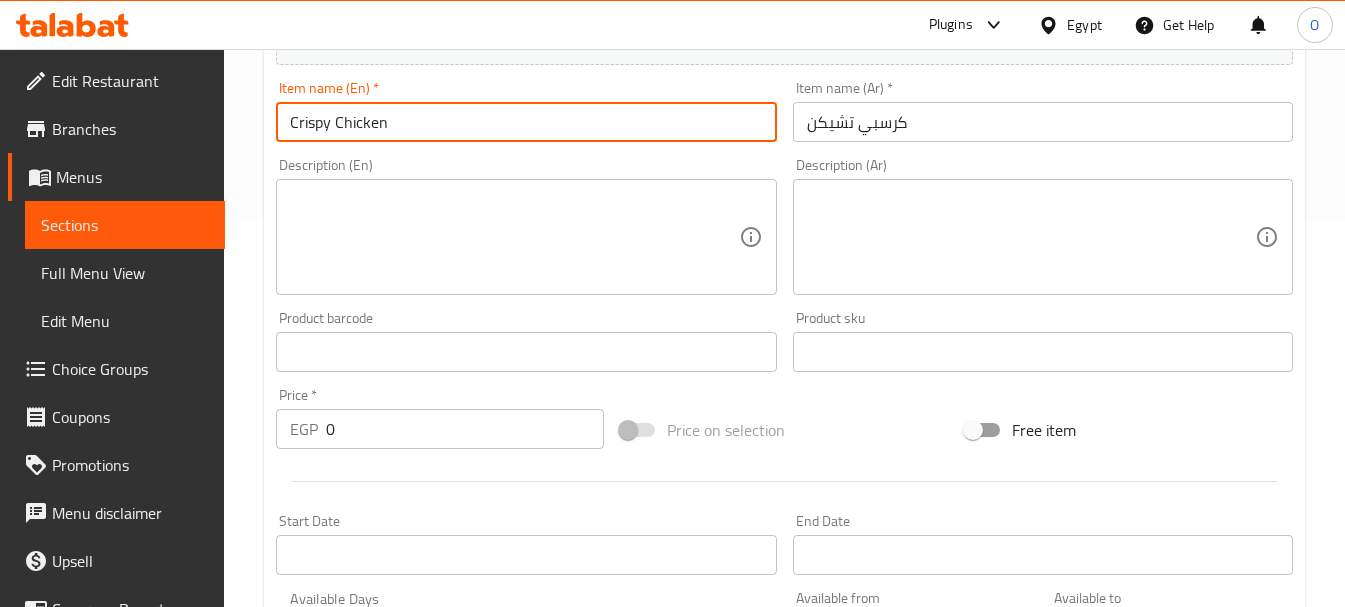scroll, scrollTop: 400, scrollLeft: 0, axis: vertical 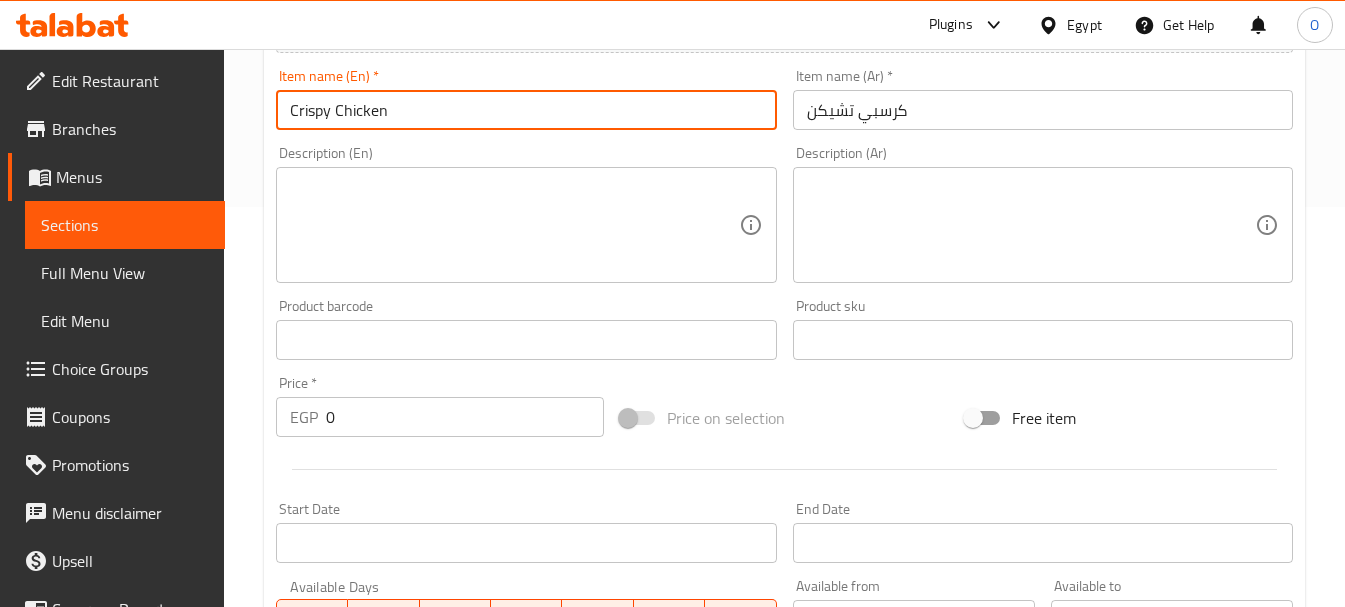click on "EGP 0 Price  *" at bounding box center [440, 417] 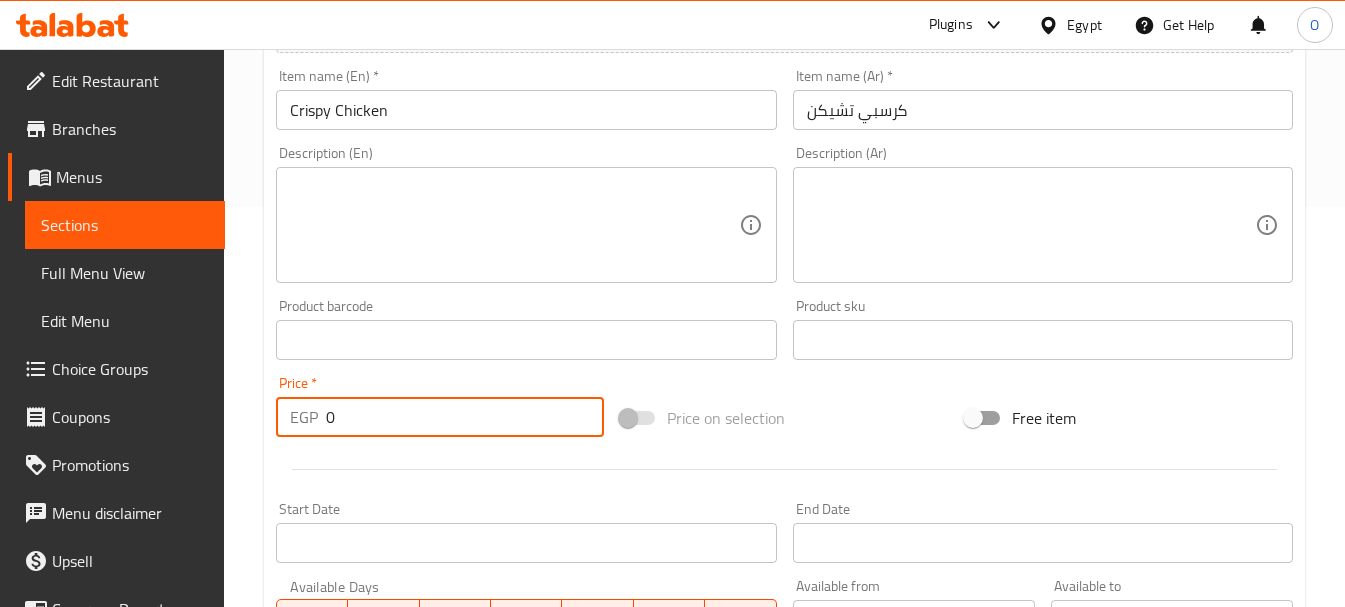 paste on "13" 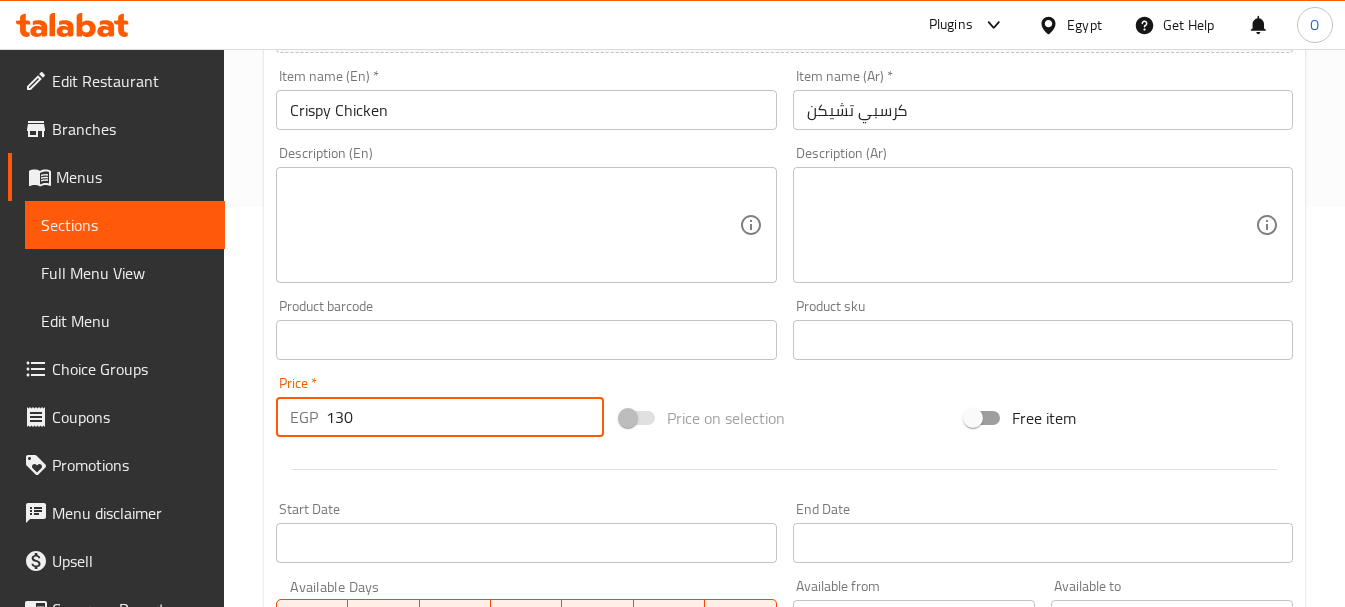 type on "130" 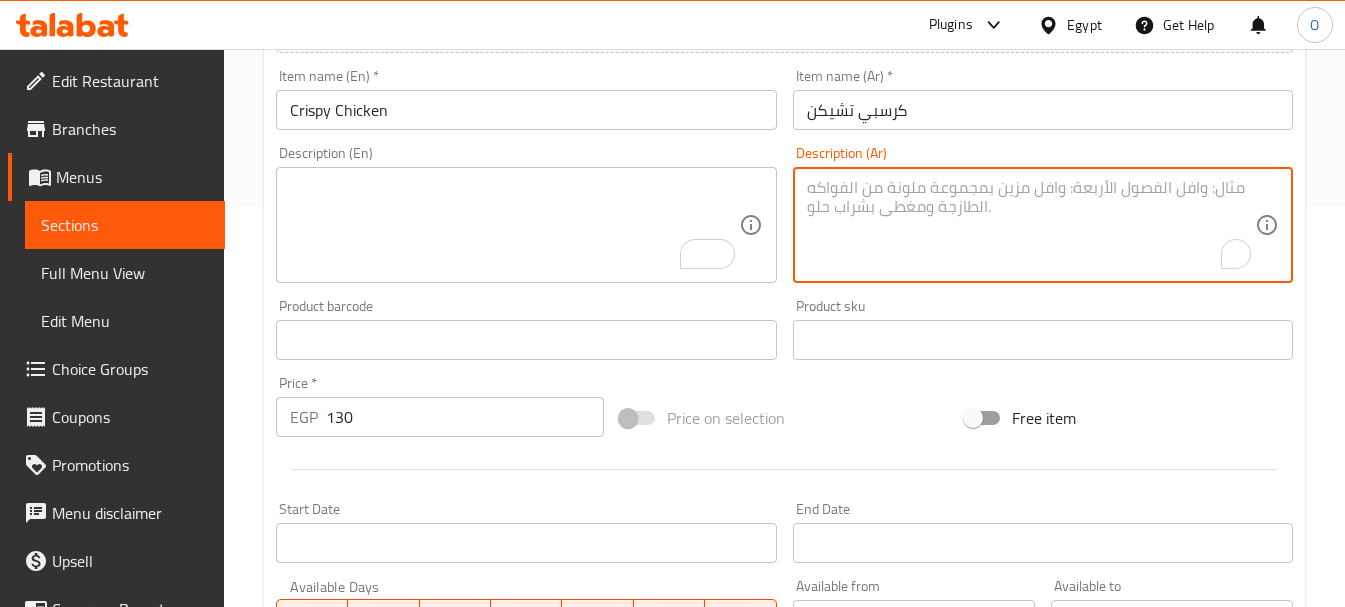 click at bounding box center (1031, 225) 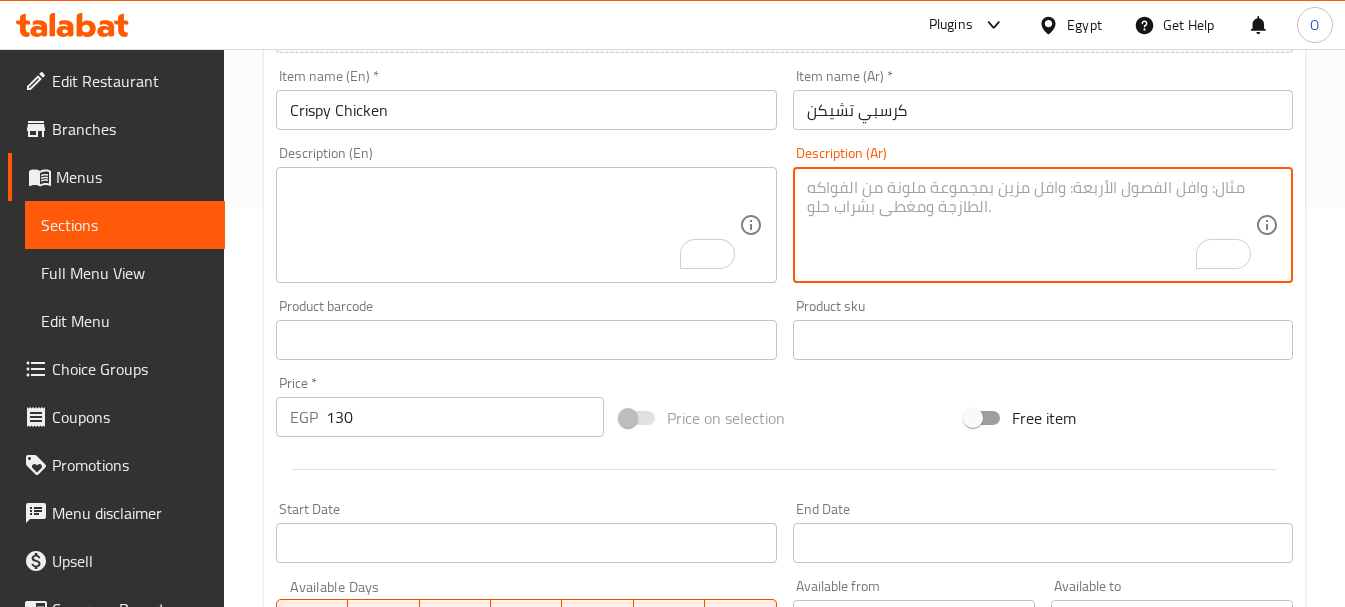paste on "قطع صدور الدجاج المقرمشة الحارة مع الجبن الموتزريللا" 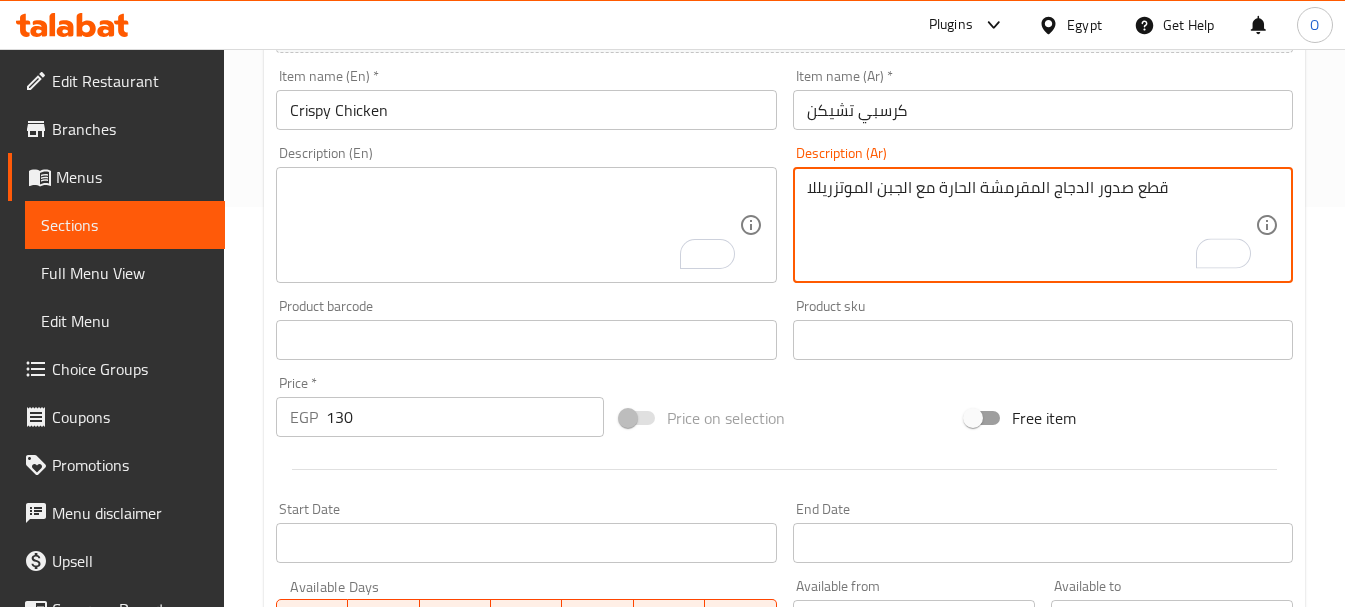 type on "قطع صدور الدجاج المقرمشة الحارة مع الجبن الموتزريللا" 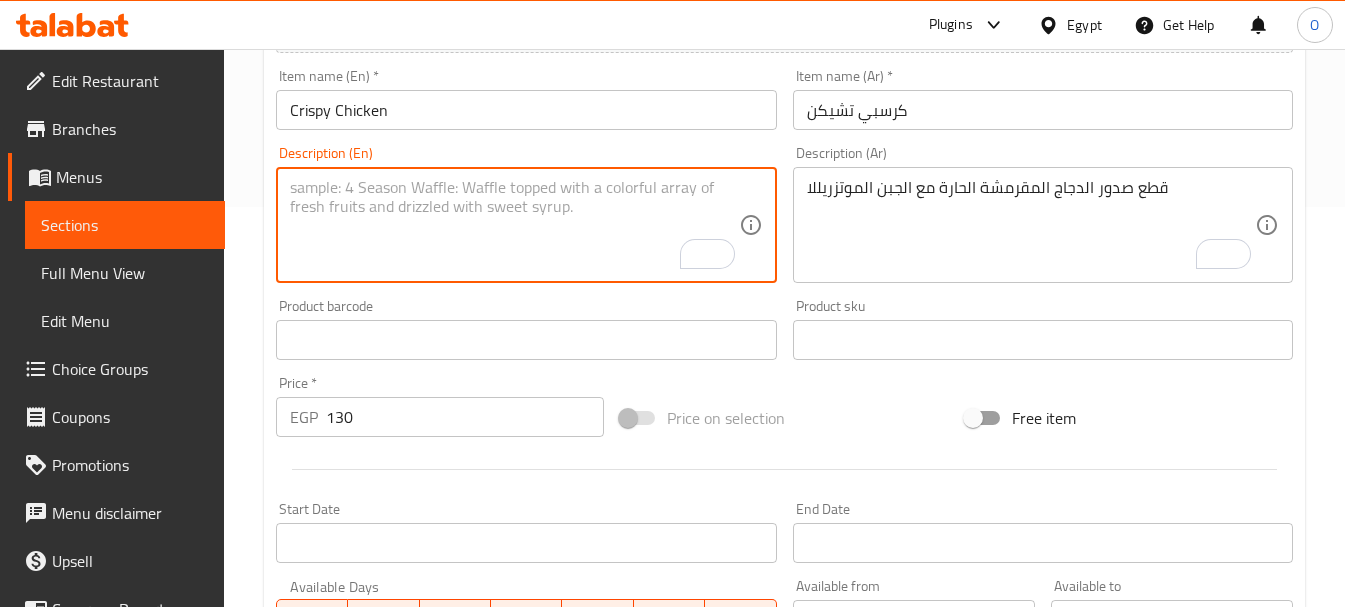 paste on "Crispy spicy chicken breast pieces with mozzarella cheese" 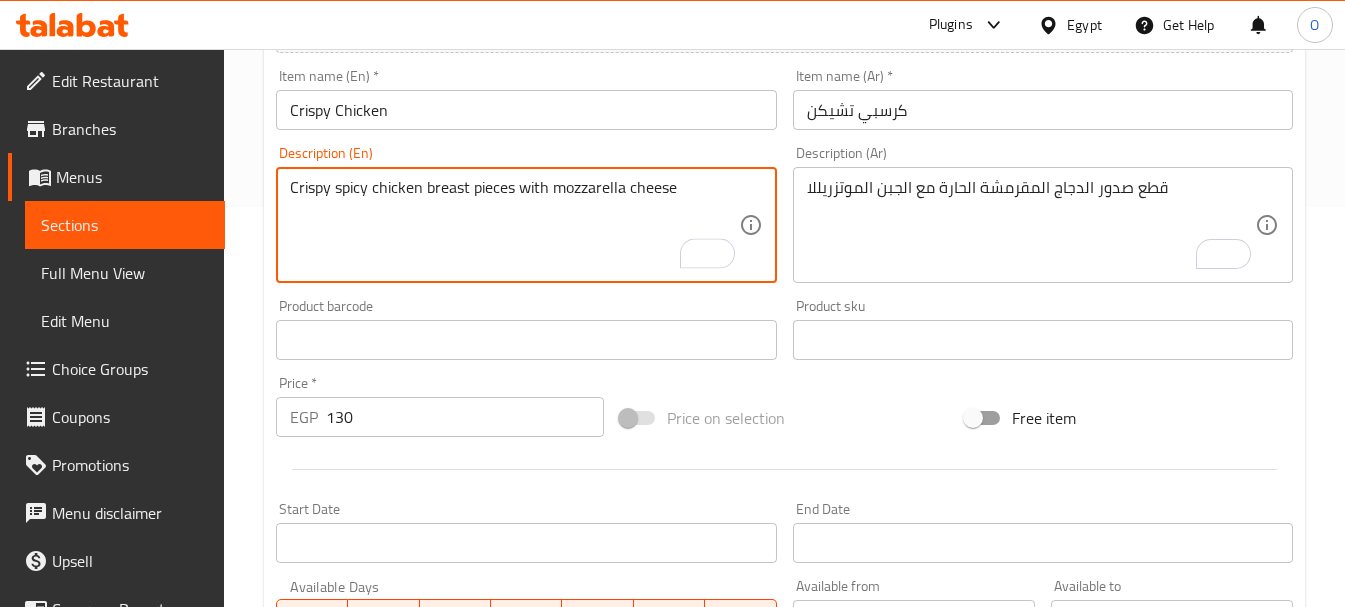 type on "Crispy spicy chicken breast pieces with mozzarella cheese" 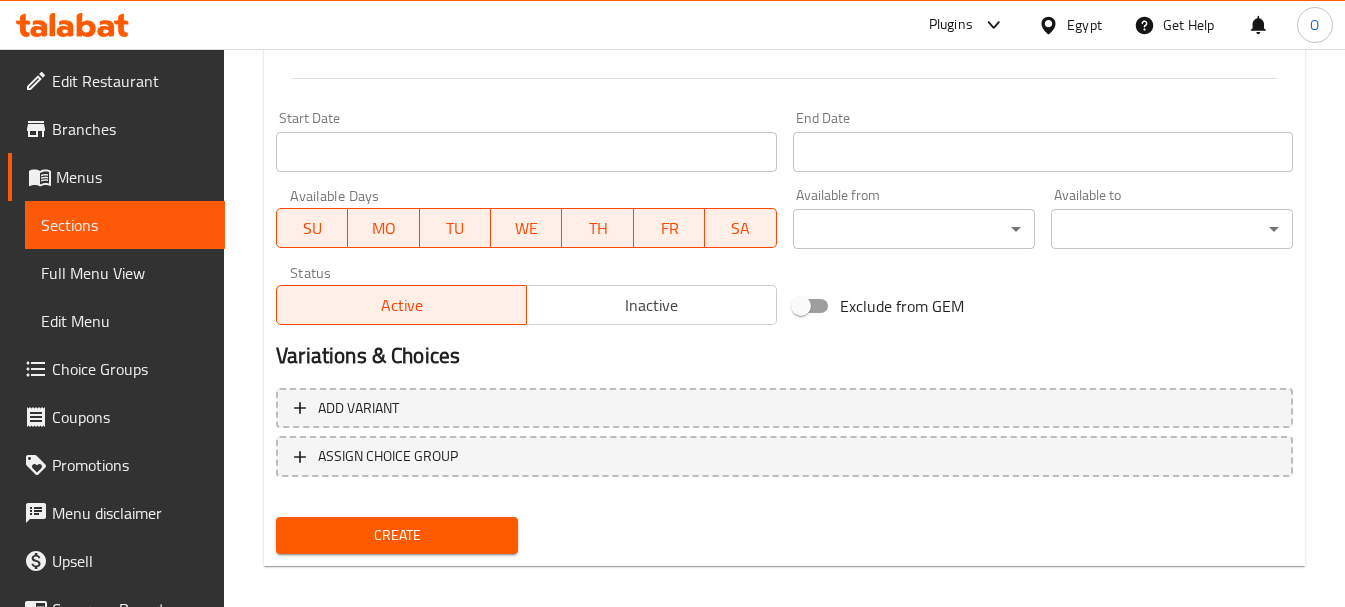 scroll, scrollTop: 800, scrollLeft: 0, axis: vertical 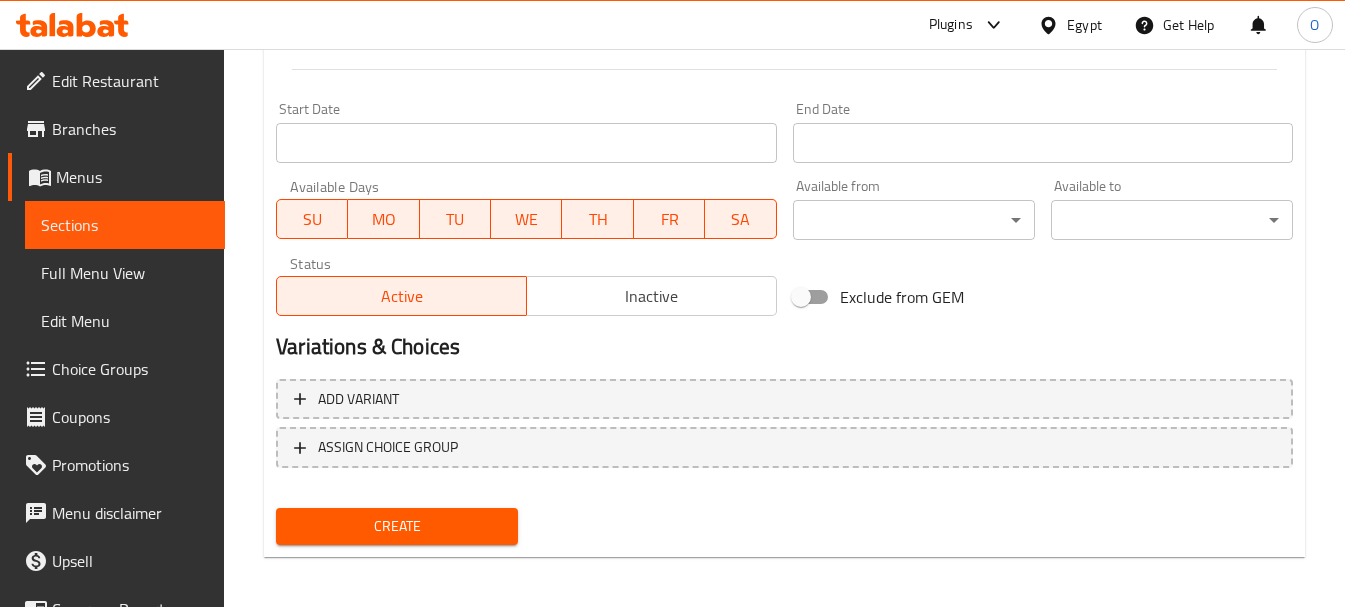 click on "Create" at bounding box center [397, 526] 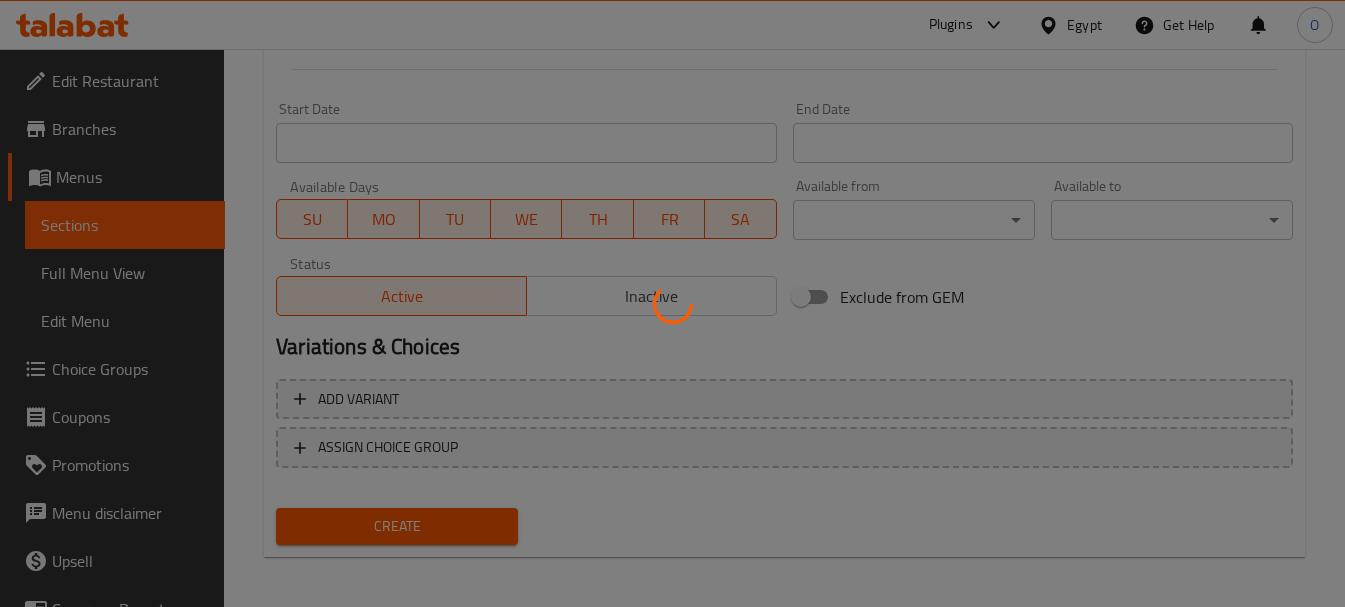 type 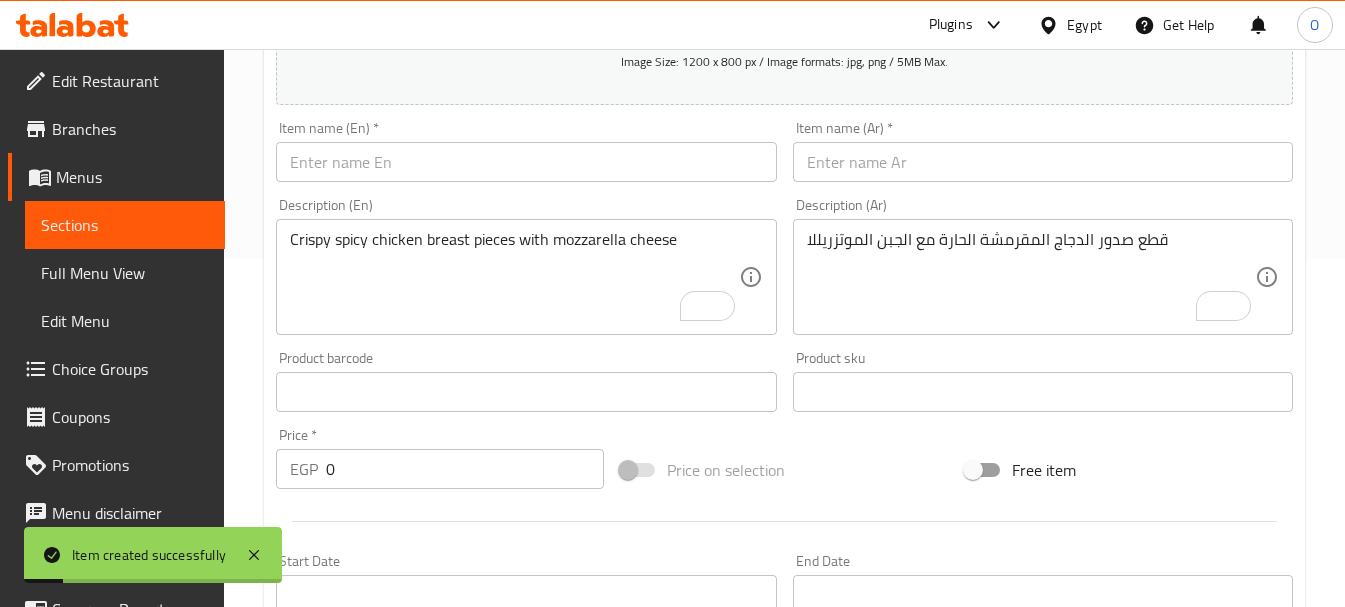 scroll, scrollTop: 300, scrollLeft: 0, axis: vertical 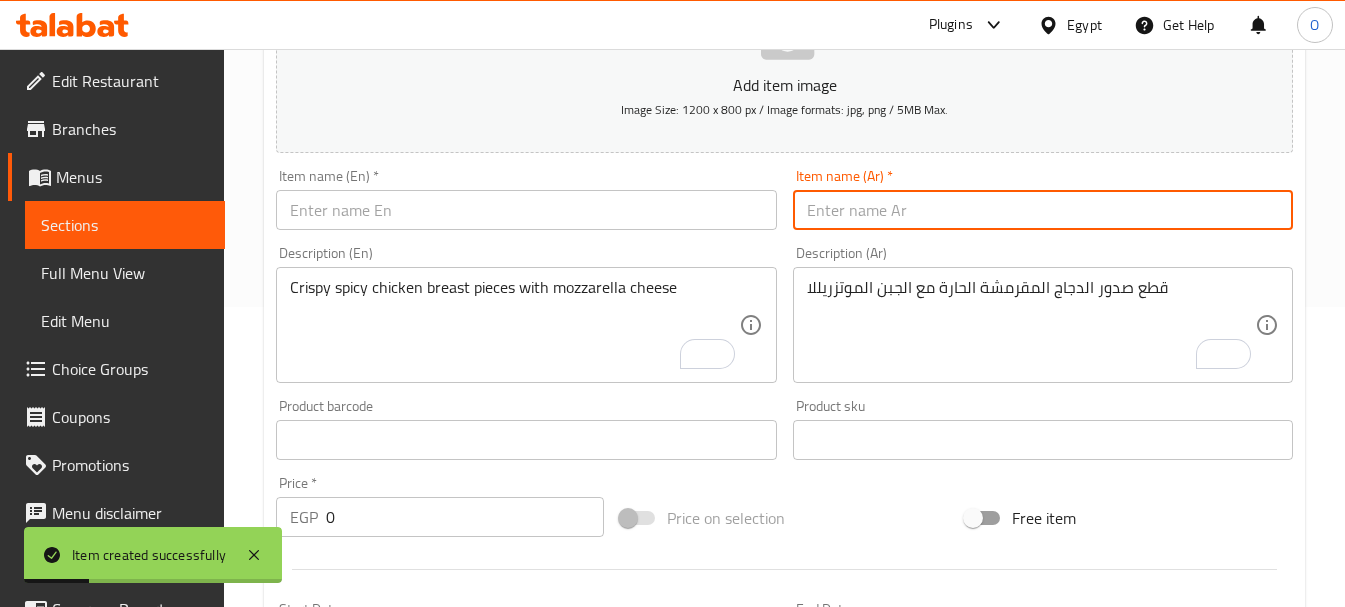 paste on "ettings to activate تشيكن ستربس" 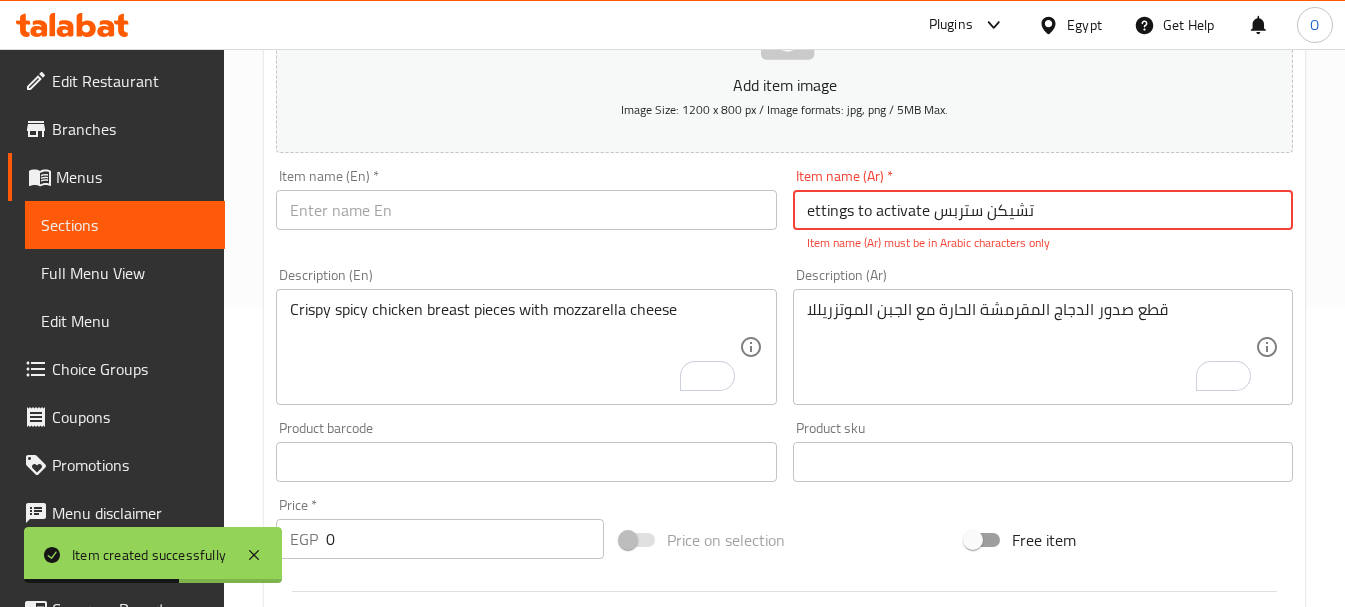 drag, startPoint x: 932, startPoint y: 214, endPoint x: 761, endPoint y: 220, distance: 171.10522 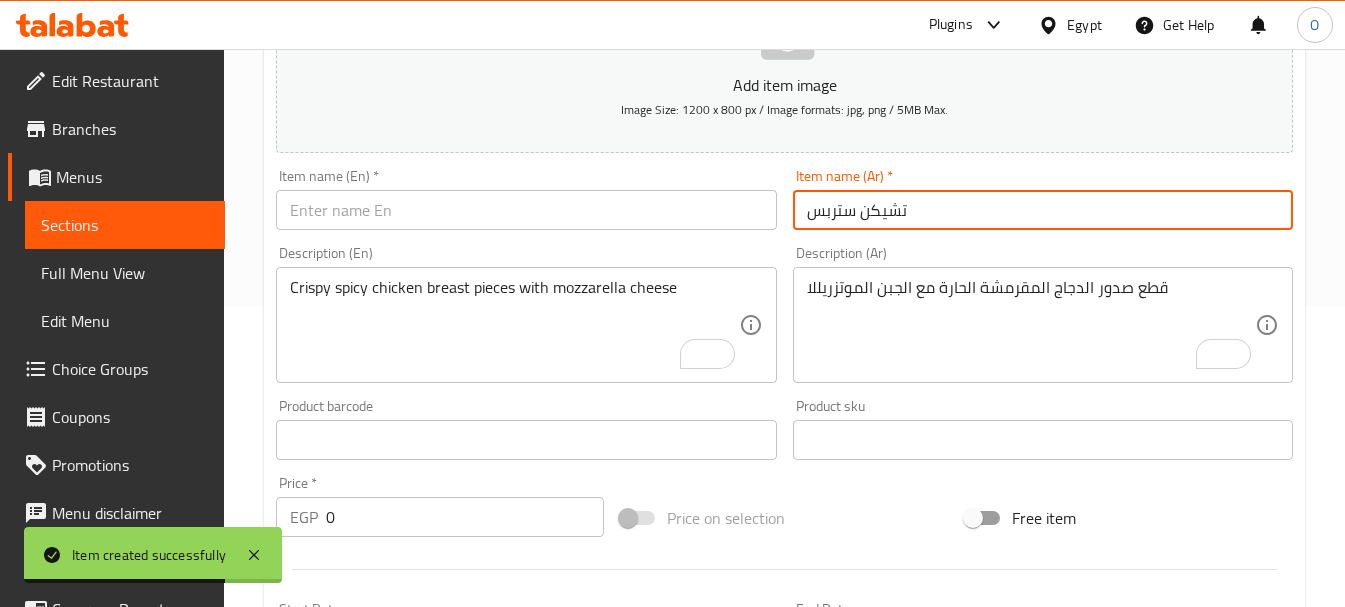 type on "تشيكن ستربس" 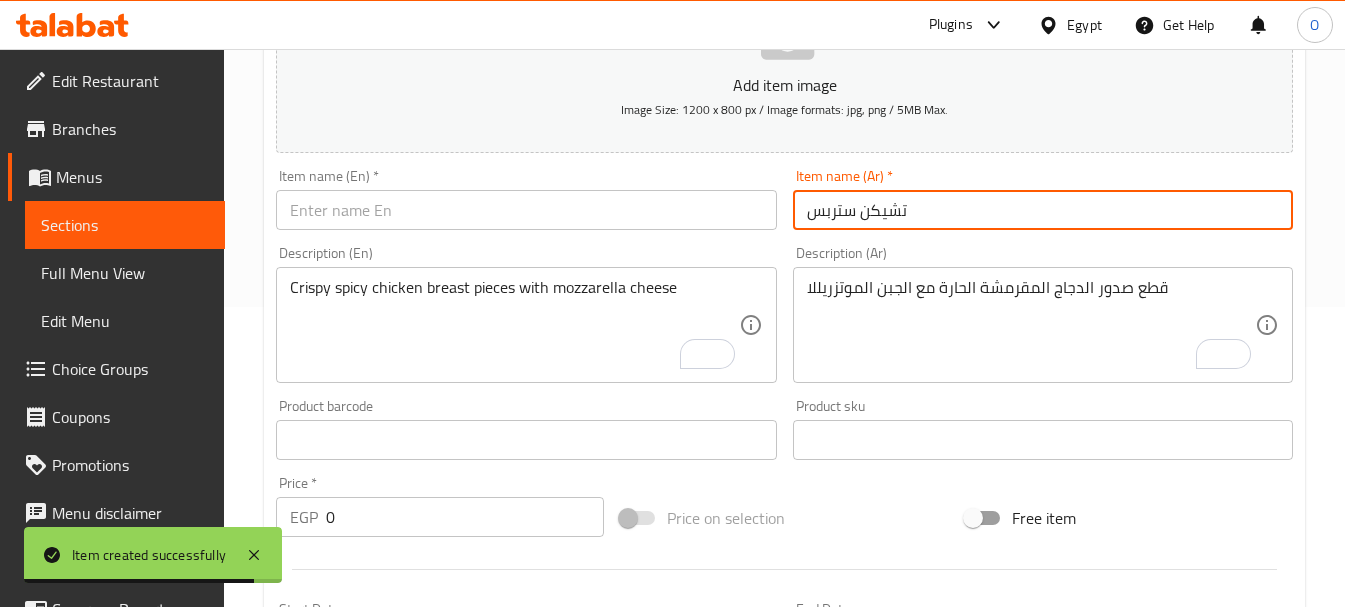 scroll, scrollTop: 400, scrollLeft: 0, axis: vertical 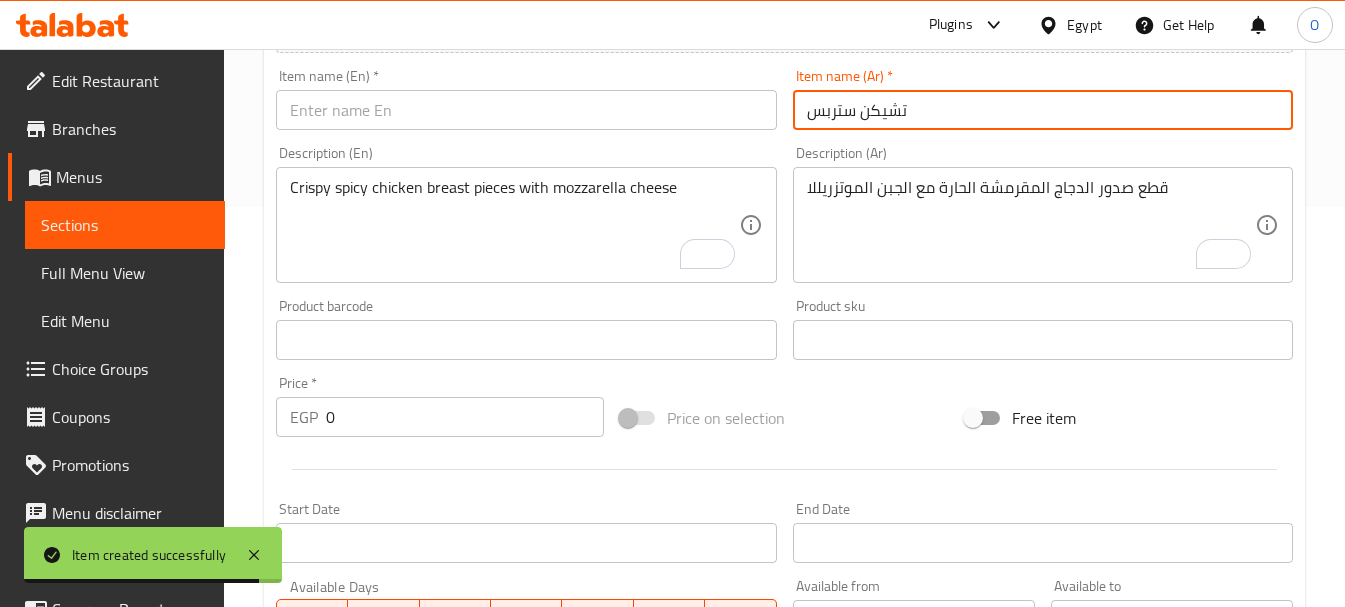 click on "EGP 0 Price  *" at bounding box center (440, 417) 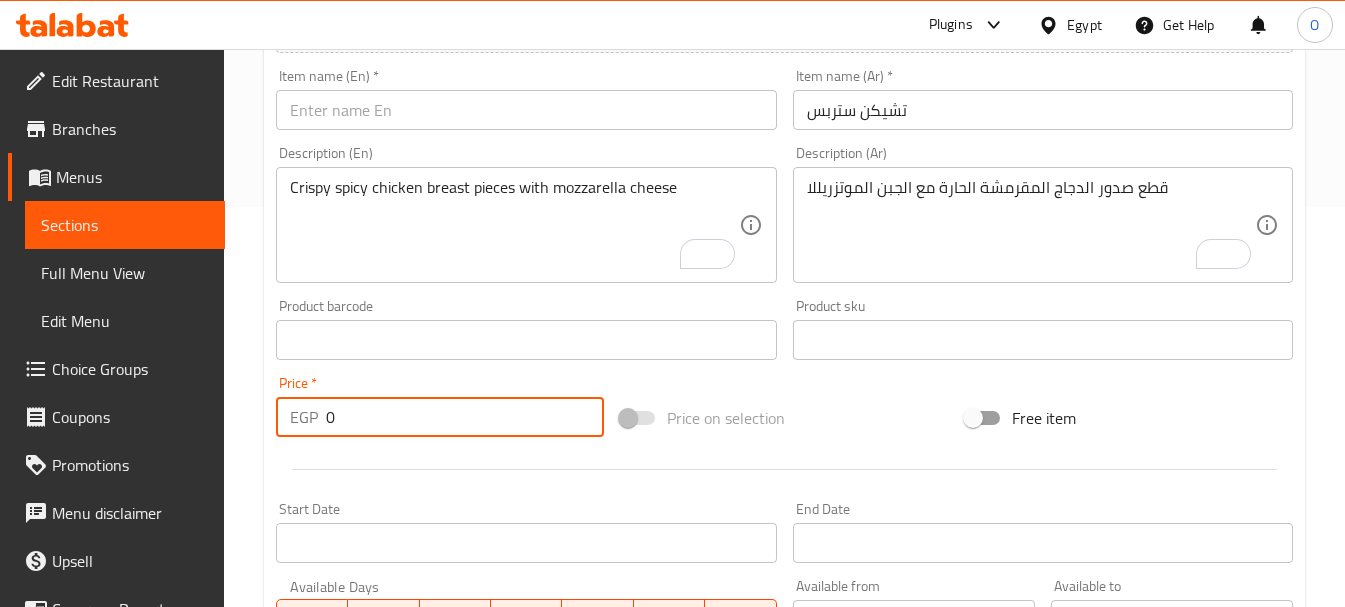 paste on "17" 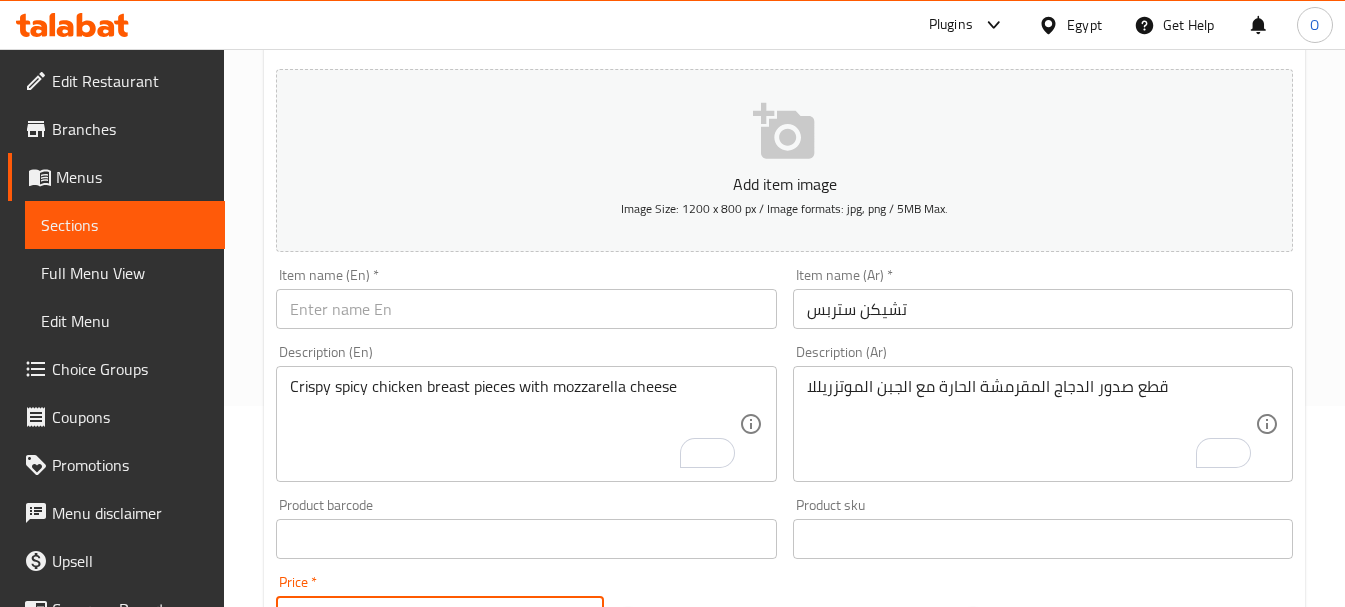 scroll, scrollTop: 200, scrollLeft: 0, axis: vertical 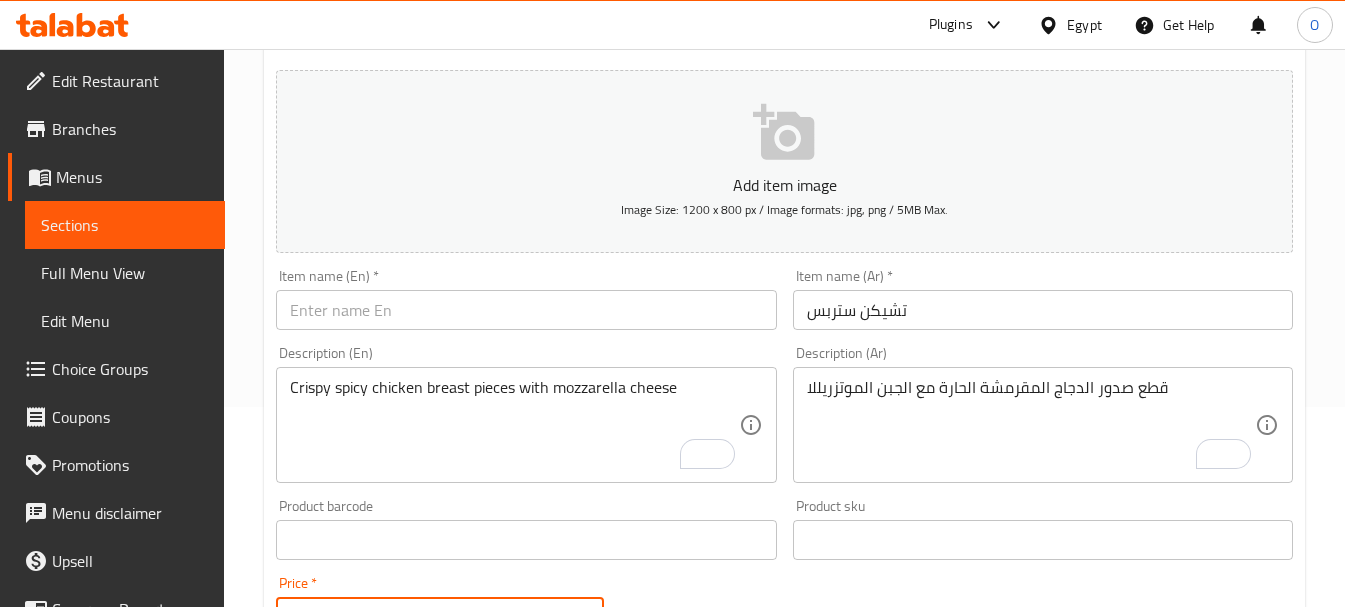 type on "170" 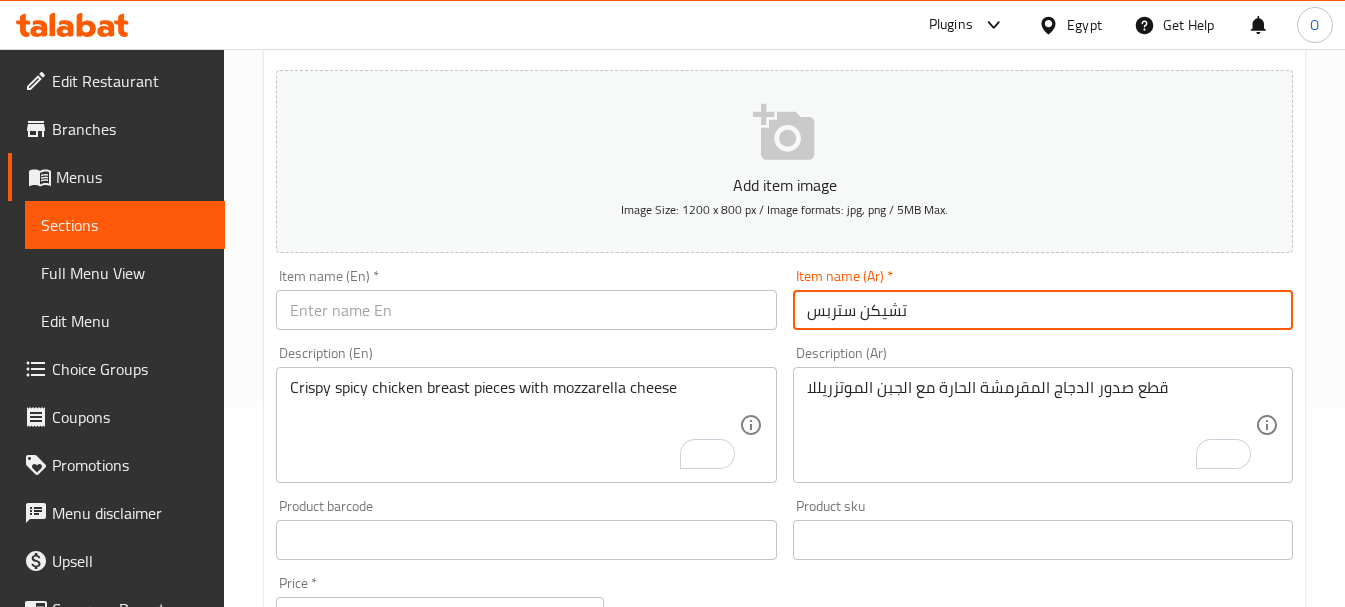 click on "تشيكن ستربس" at bounding box center (1043, 310) 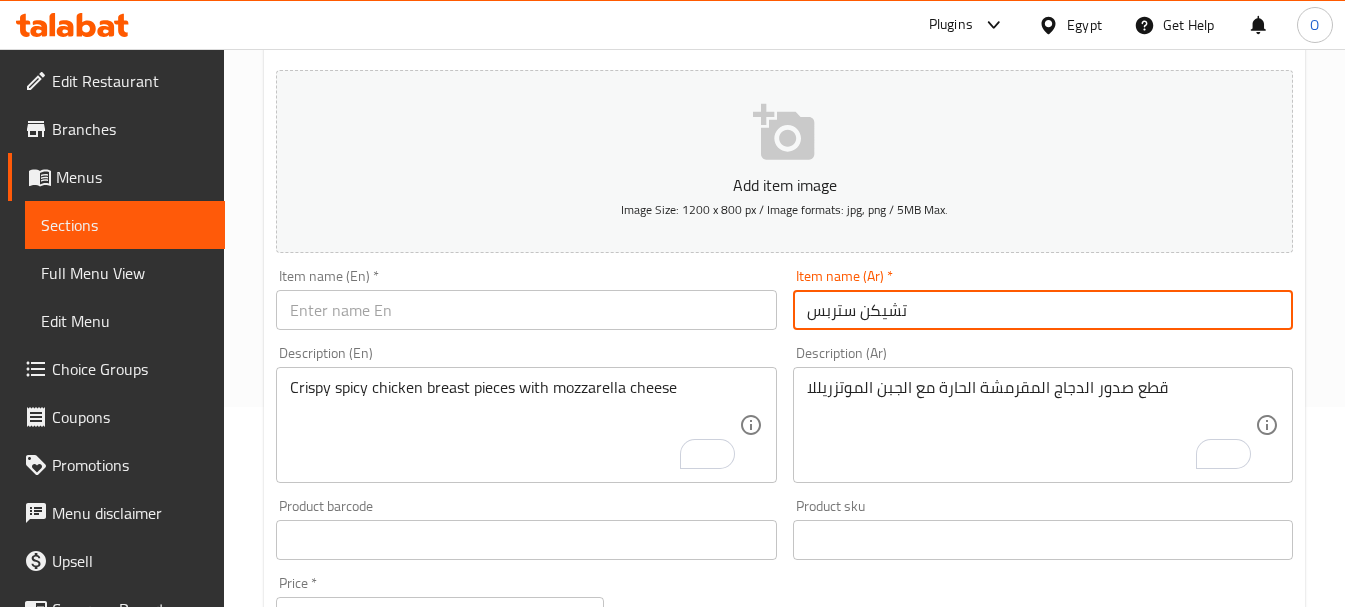 click on "تشيكن ستربس" at bounding box center [1043, 310] 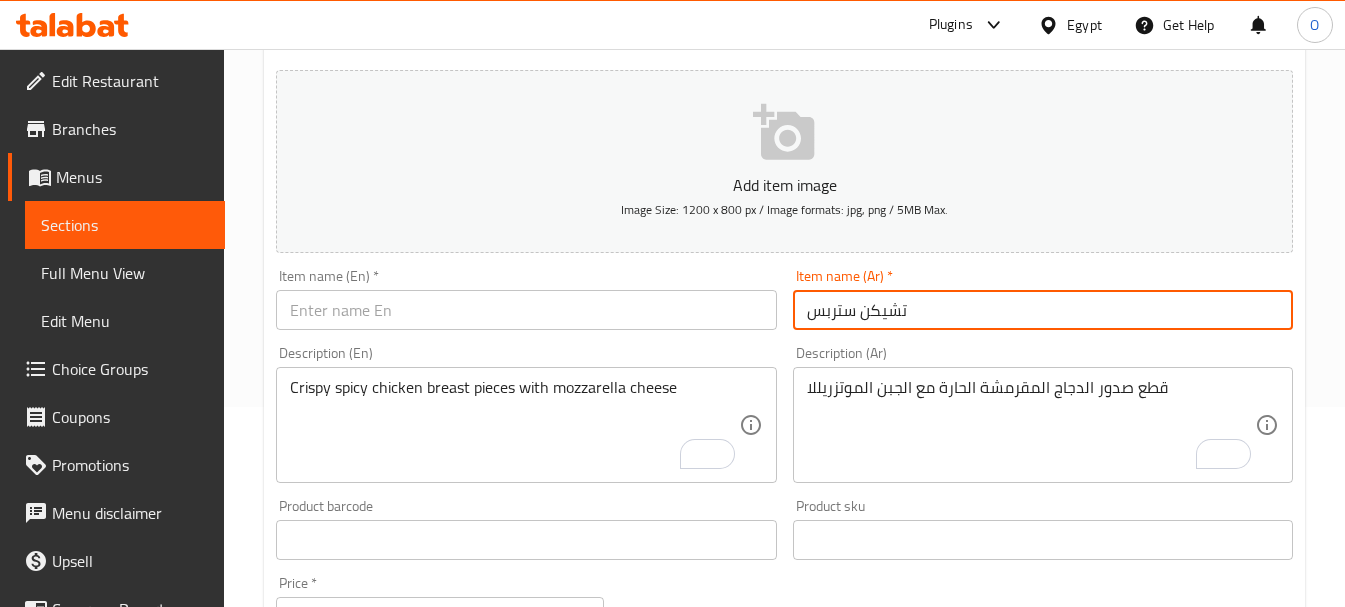 click at bounding box center [526, 310] 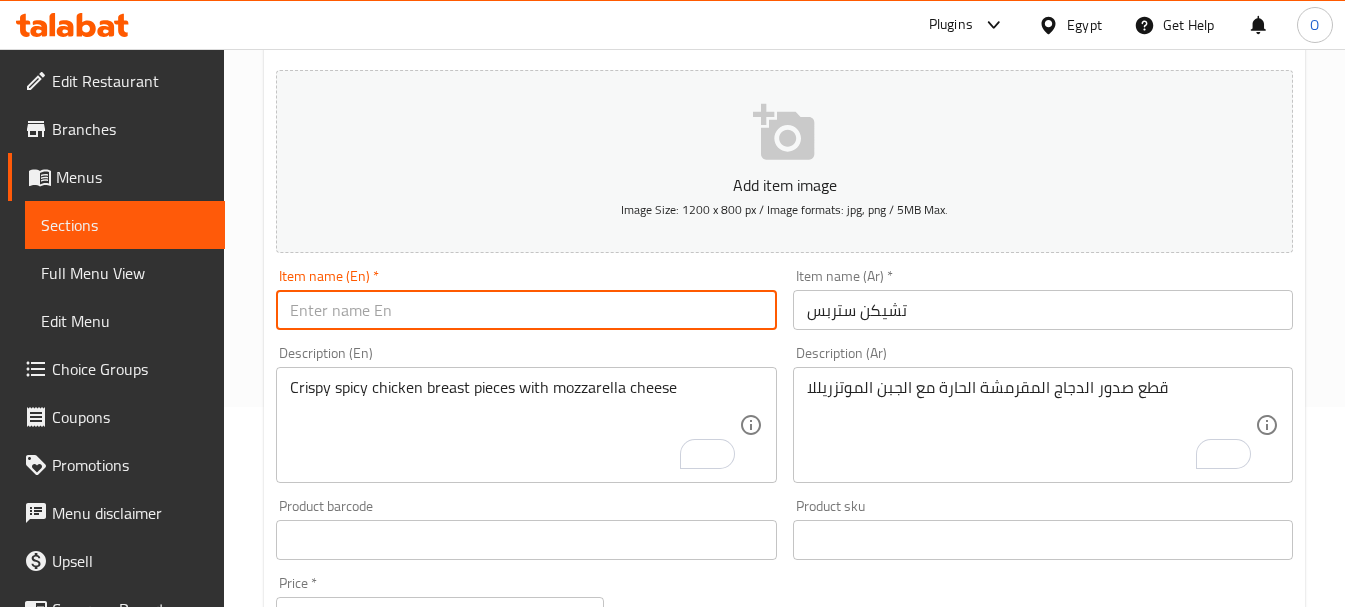 paste on "Chicken Strips" 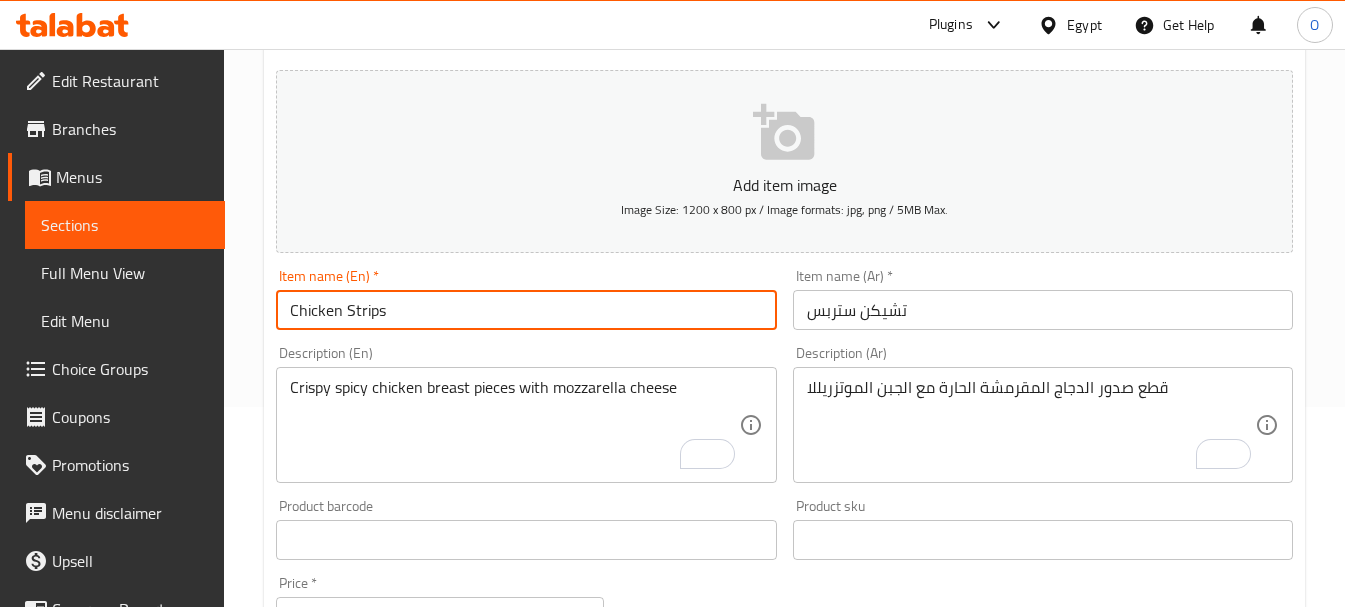 type on "Chicken Strips" 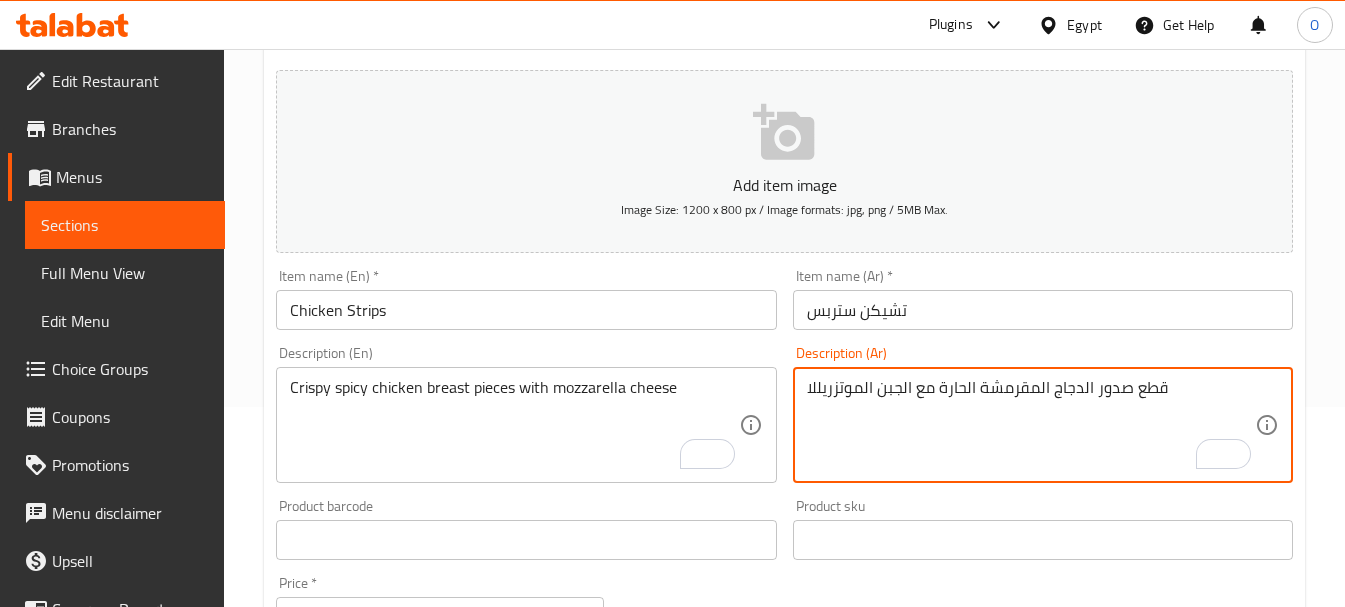 click on "قطع صدور الدجاج المقرمشة الحارة مع الجبن الموتزريللا" at bounding box center (1031, 425) 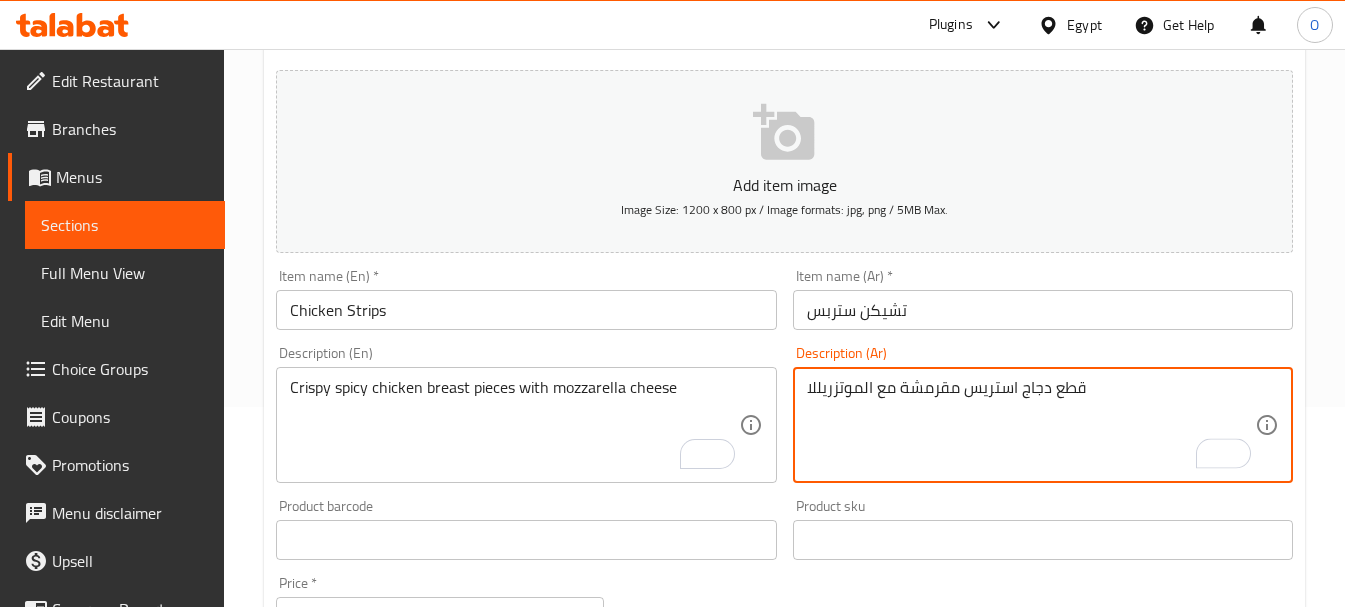 type on "قطع دجاج استريس مقرمشة مع الموتزريللا" 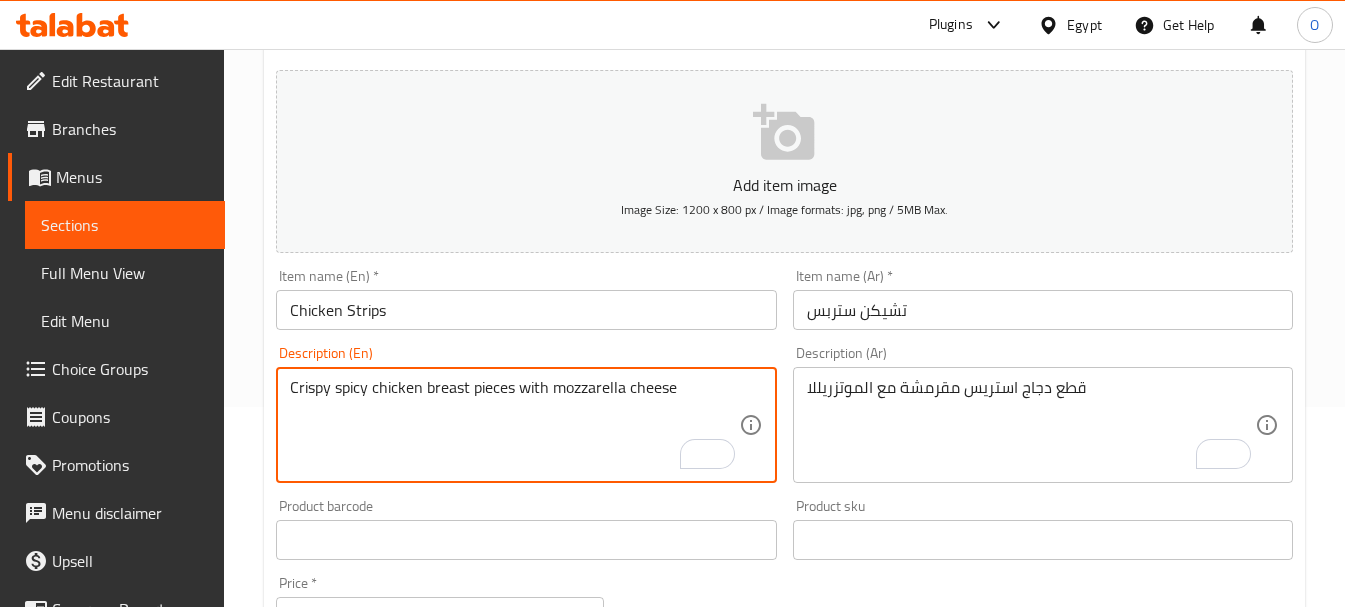 click on "Crispy spicy chicken breast pieces with mozzarella cheese" at bounding box center [514, 425] 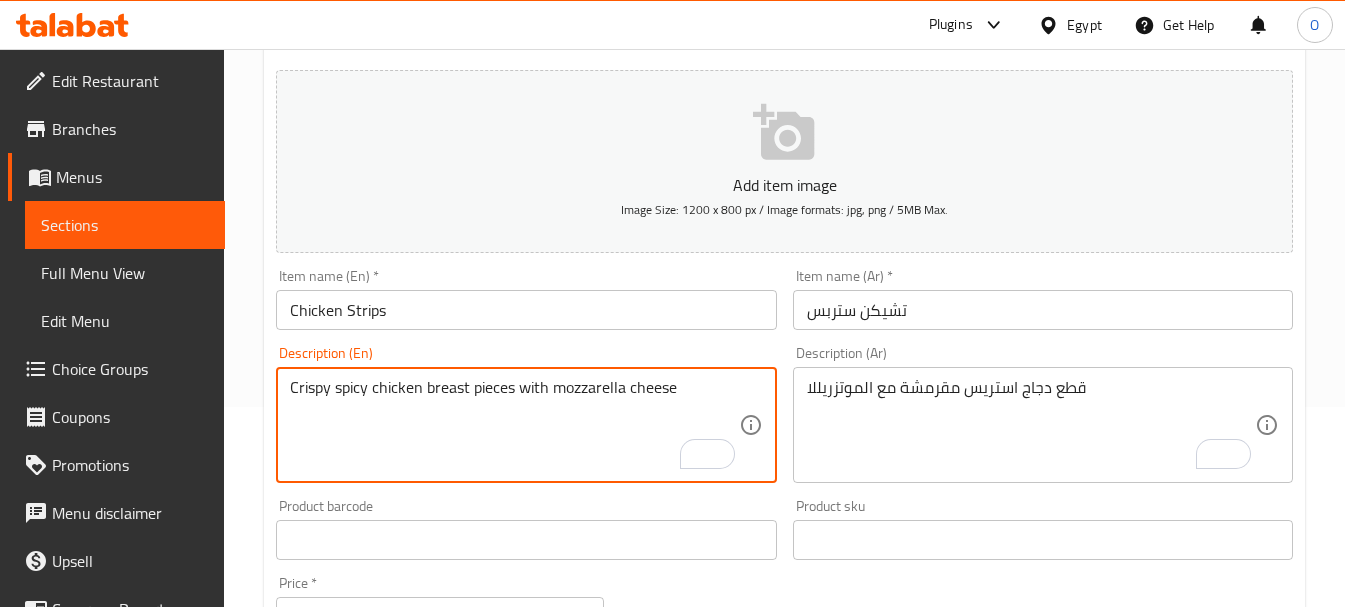 paste on "chicken strips with mozzarella" 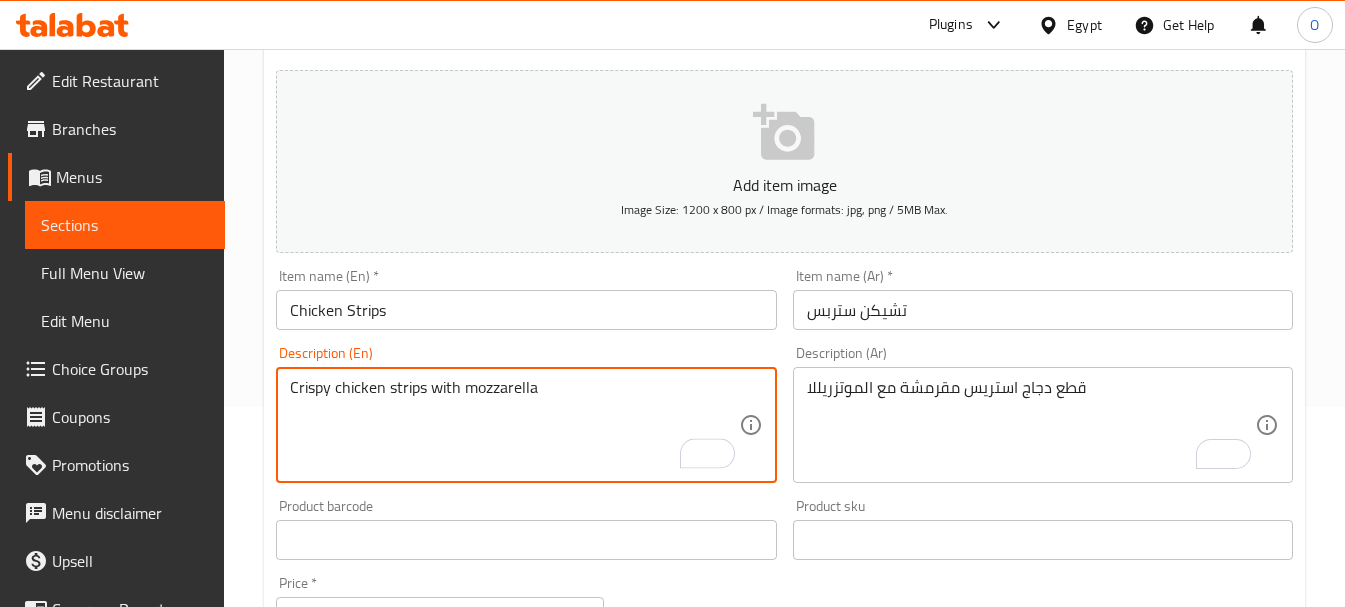 type on "Crispy chicken strips with mozzarella" 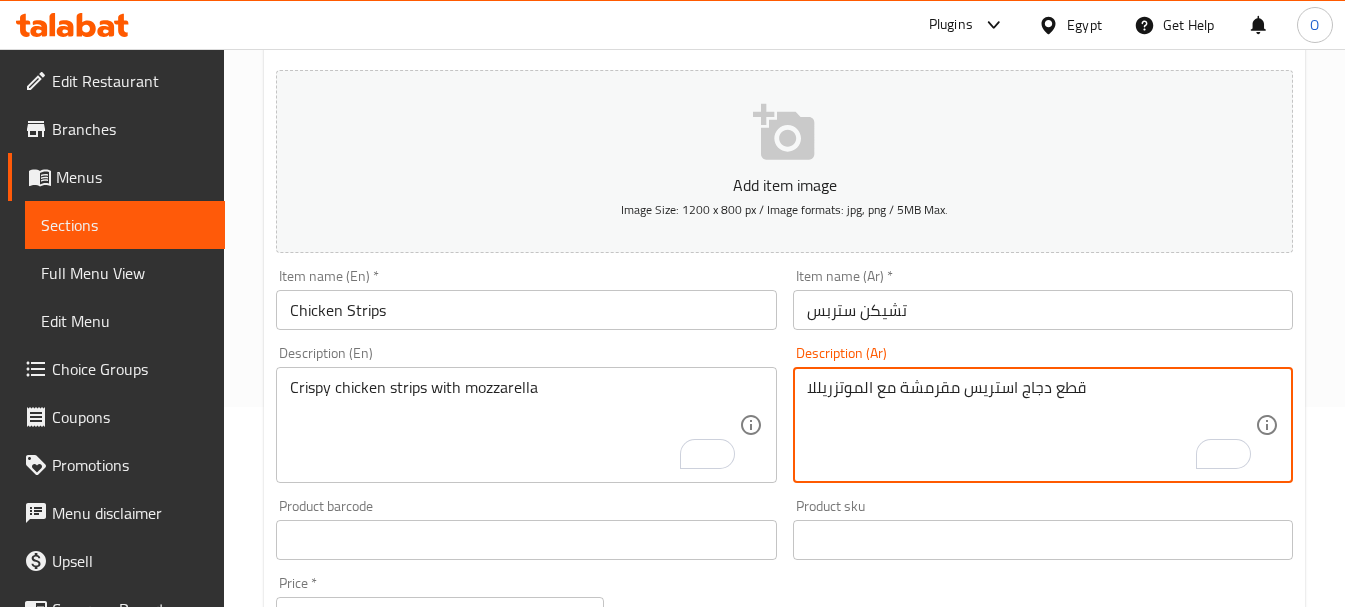click on "قطع دجاج استريس مقرمشة مع الموتزريللا" at bounding box center [1031, 425] 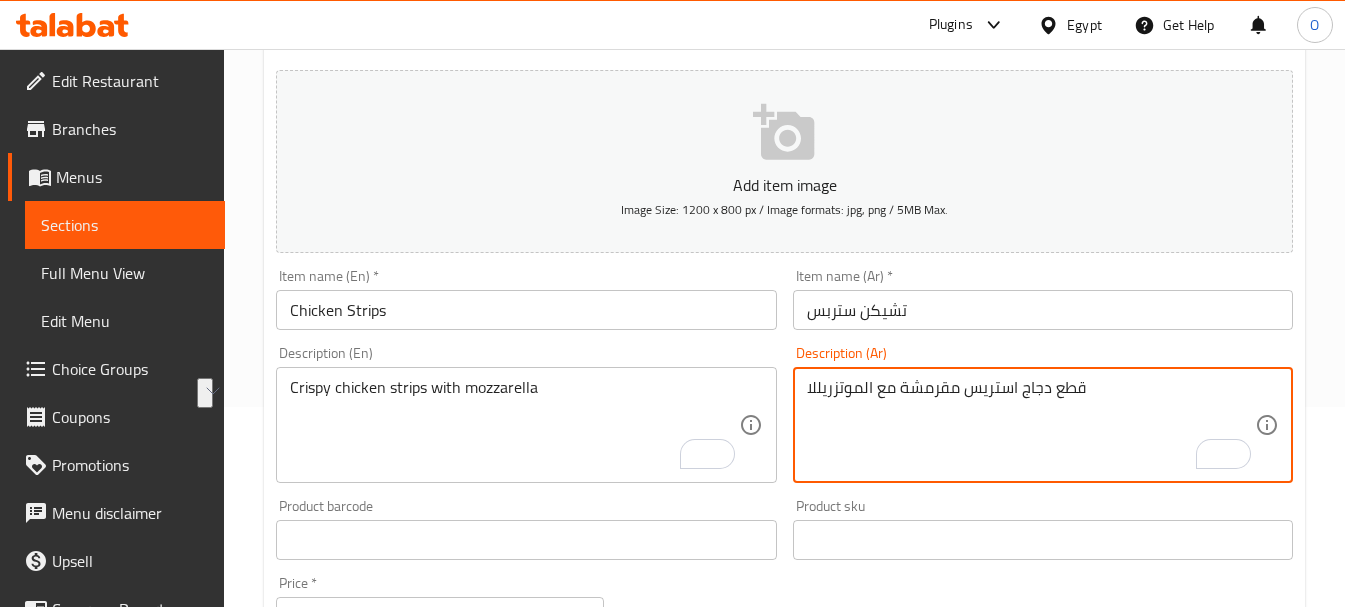 paste on "تربس مقرمشة مع الموزري" 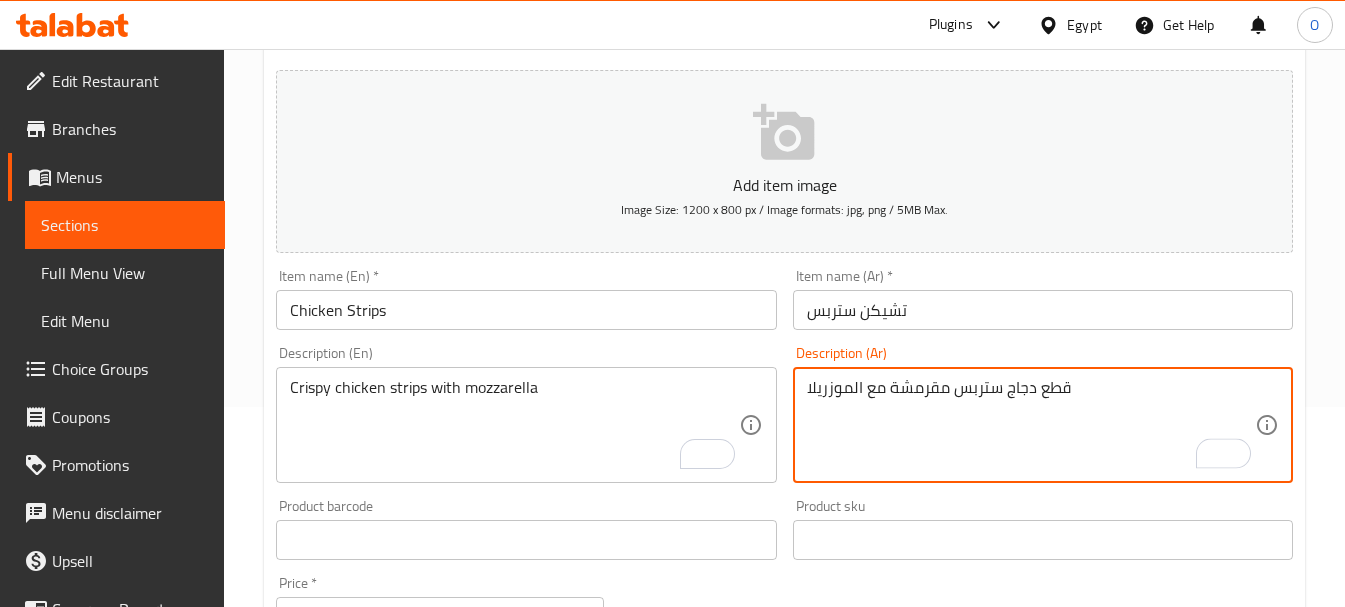 click on "قطع دجاج ستربس مقرمشة مع الموزريلا" at bounding box center [1031, 425] 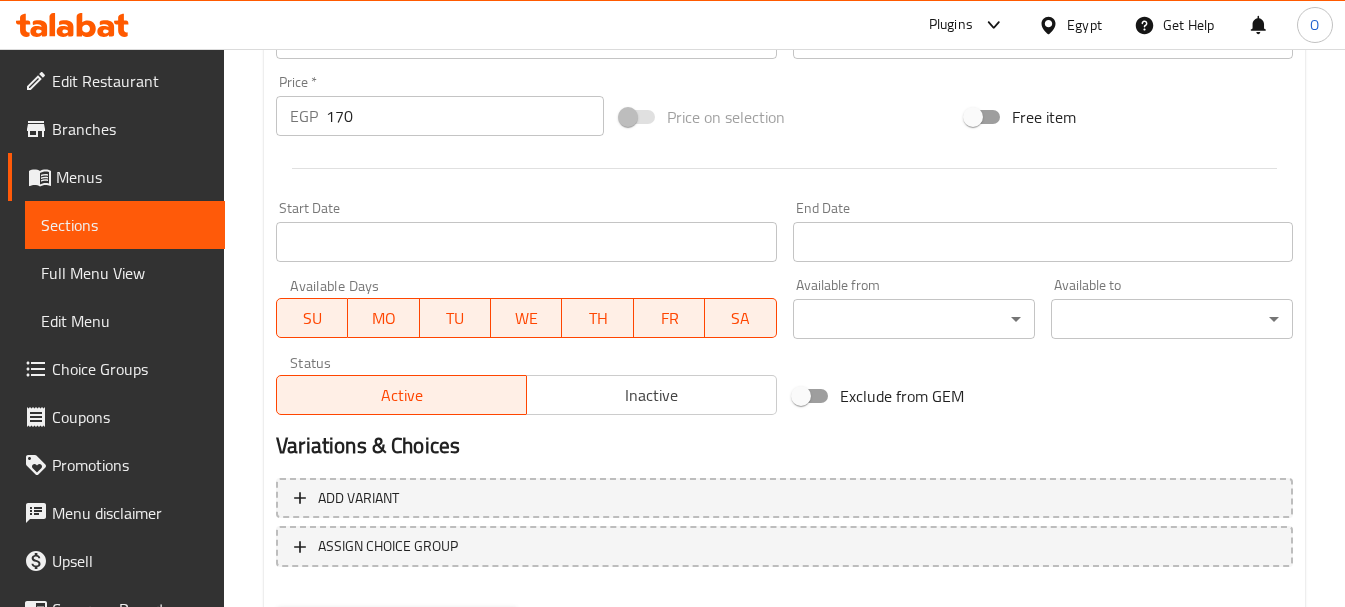 scroll, scrollTop: 806, scrollLeft: 0, axis: vertical 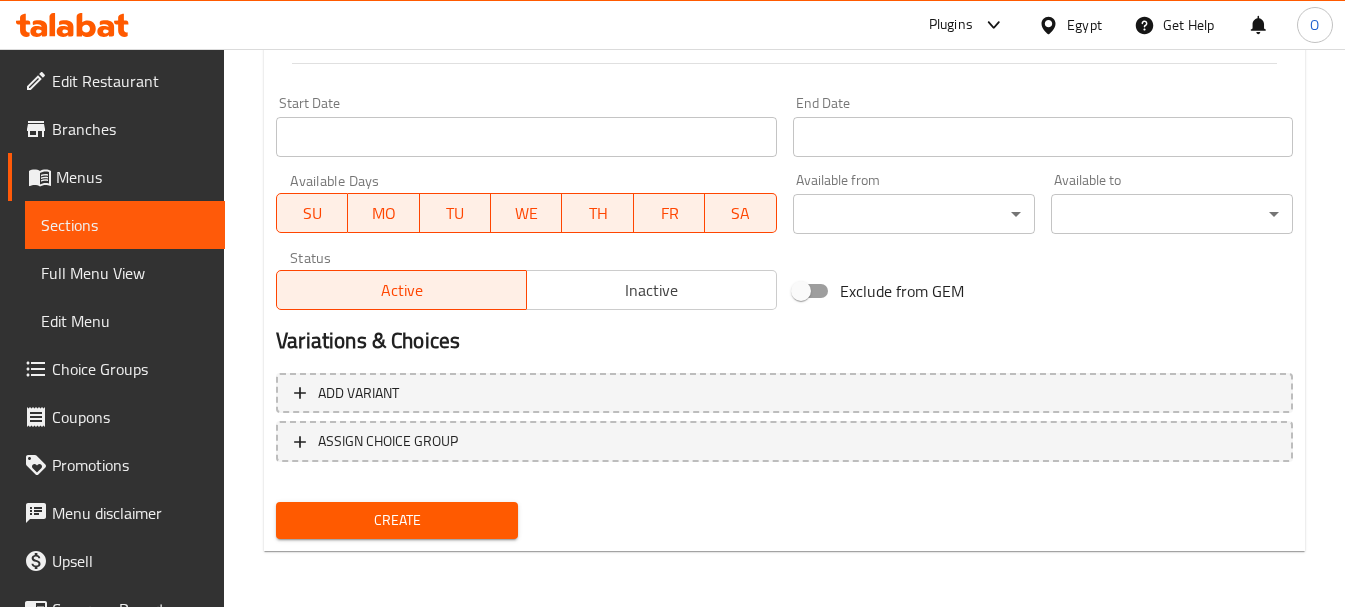 type on "قطع دجاج ستربس مقرمشة مع الموزريلا" 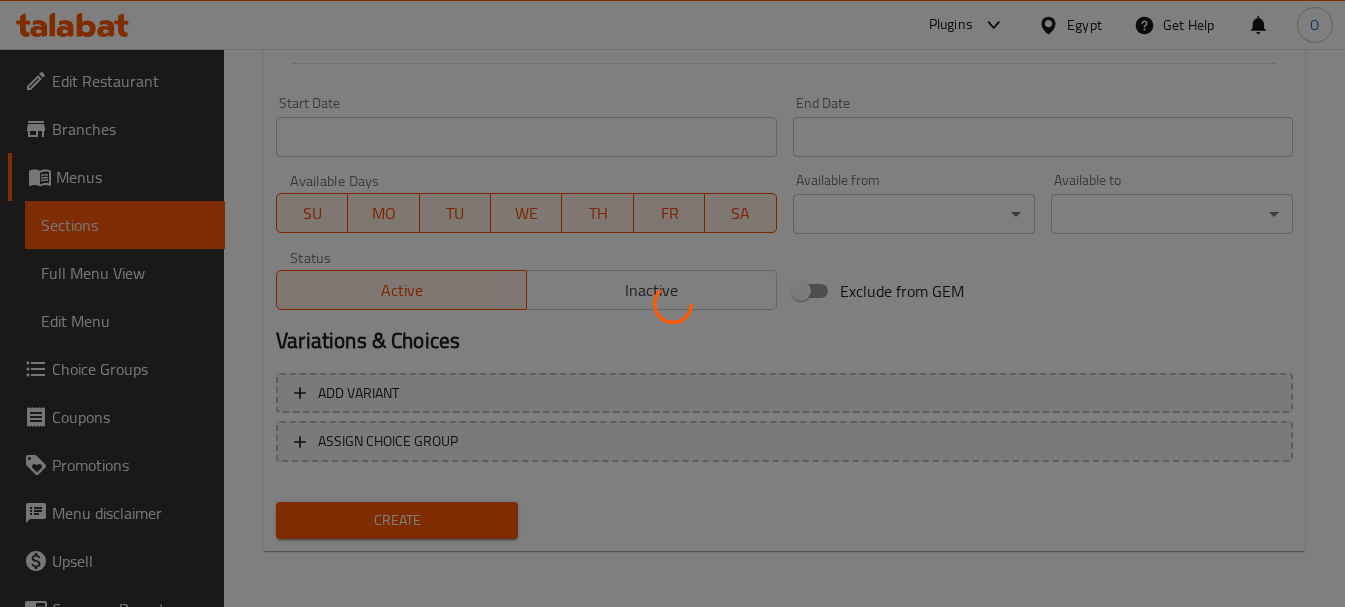 type 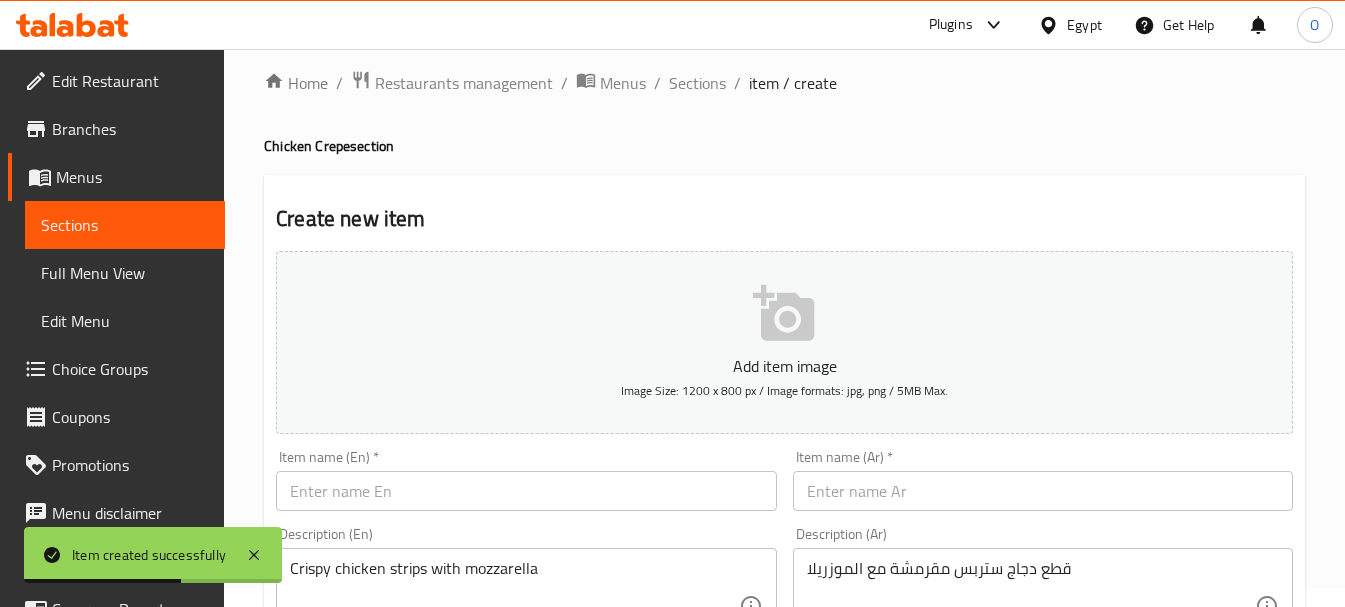 scroll, scrollTop: 0, scrollLeft: 0, axis: both 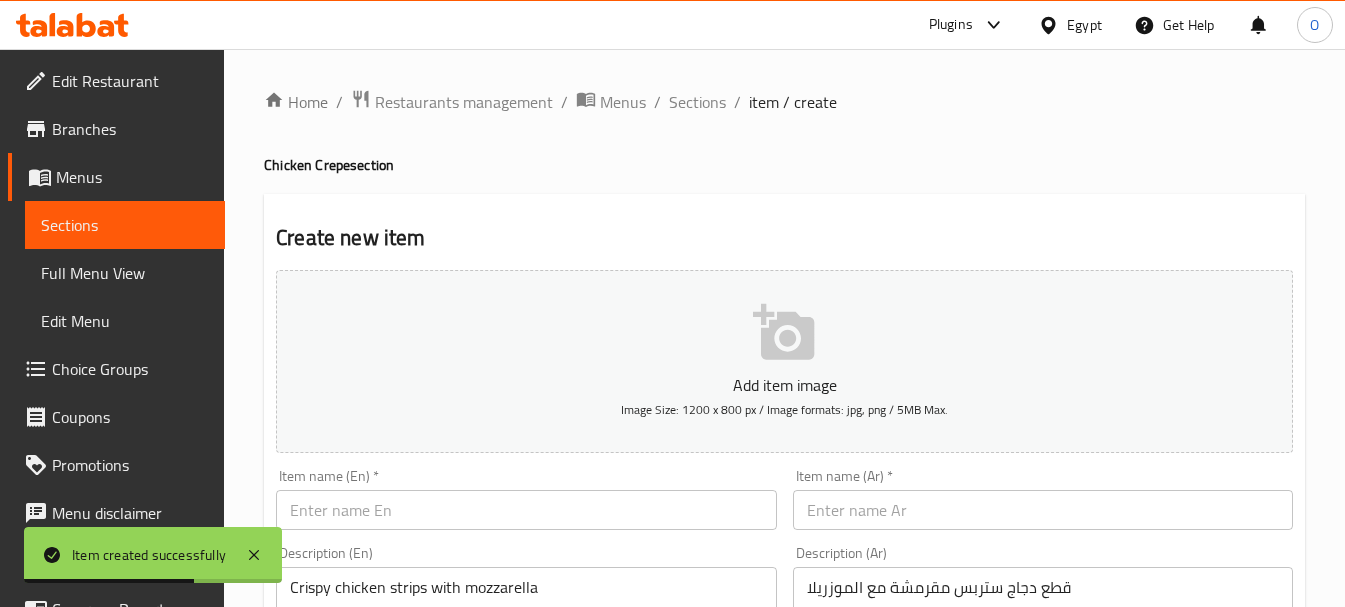 click on "Home / Restaurants management / Menus / Sections / item / create Chicken Crepe  section Create new item Add item image Image Size: 1200 x 800 px / Image formats: jpg, png / 5MB Max. Item name (En)   * Item name (En)  * Item name (Ar)   * Item name (Ar)  * Description (En) Crispy chicken strips with mozzarella Description (En) Description (Ar) قطع دجاج ستربس مقرمشة مع الموزريلا Description (Ar) Product barcode Product barcode Product sku Product sku Price   * EGP 0 Price  * Price on selection Free item Start Date Start Date End Date End Date Available Days SU MO TU WE TH FR SA Available from ​ ​ Available to ​ ​ Status Active Inactive Exclude from GEM Variations & Choices Add variant ASSIGN CHOICE GROUP Create" at bounding box center [784, 731] 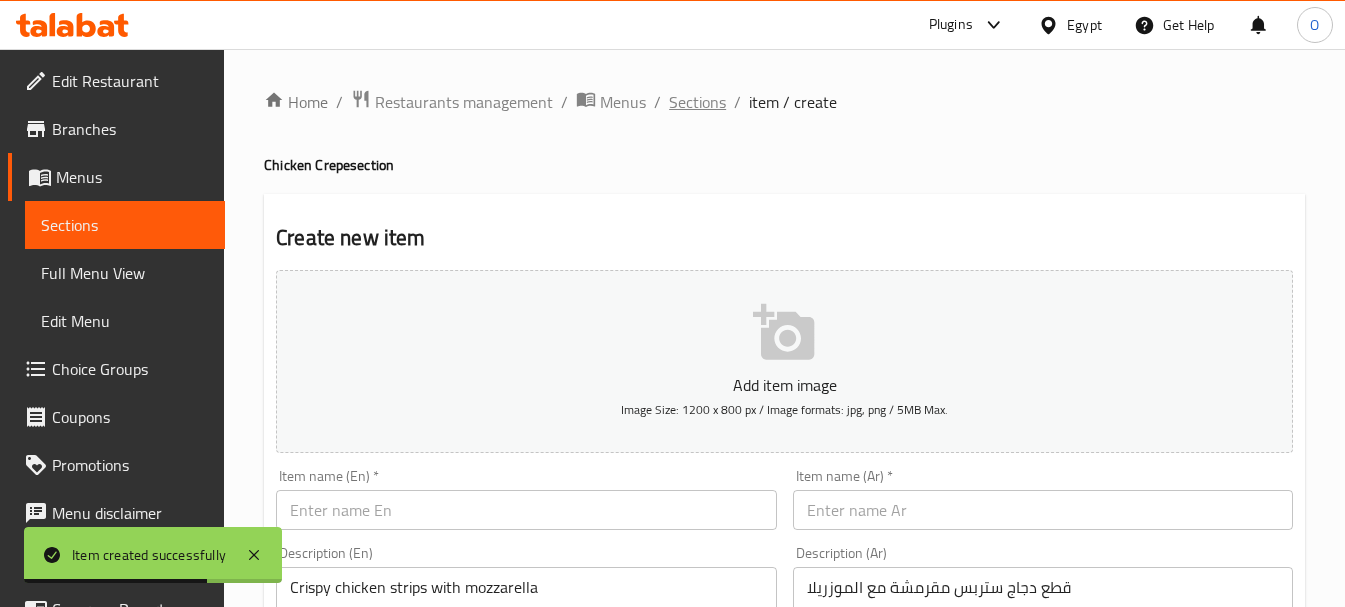 click on "Sections" at bounding box center (697, 102) 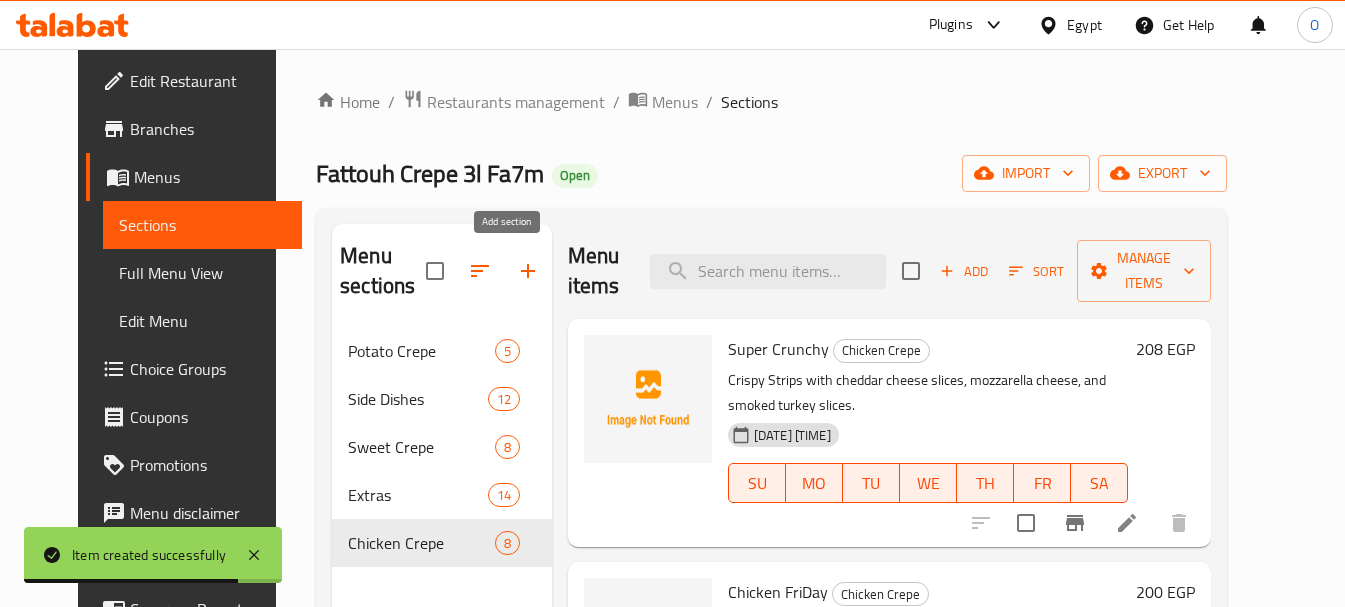 click at bounding box center (528, 271) 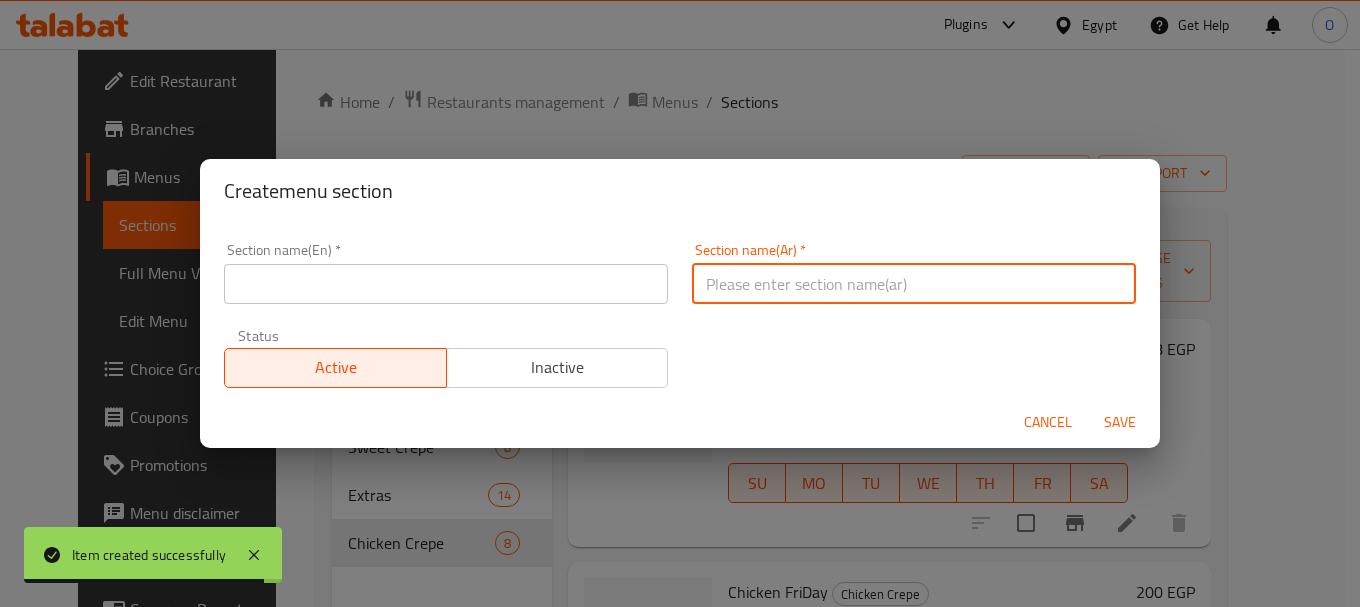 click at bounding box center [914, 284] 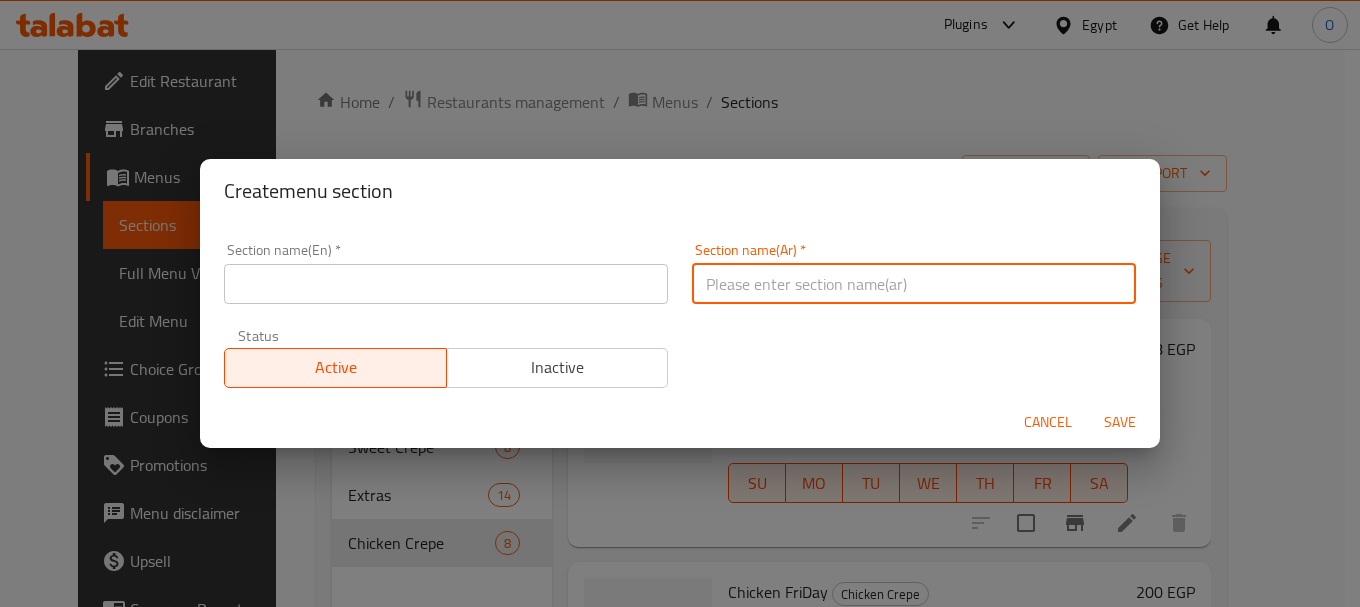 paste on "كريب اللحوم" 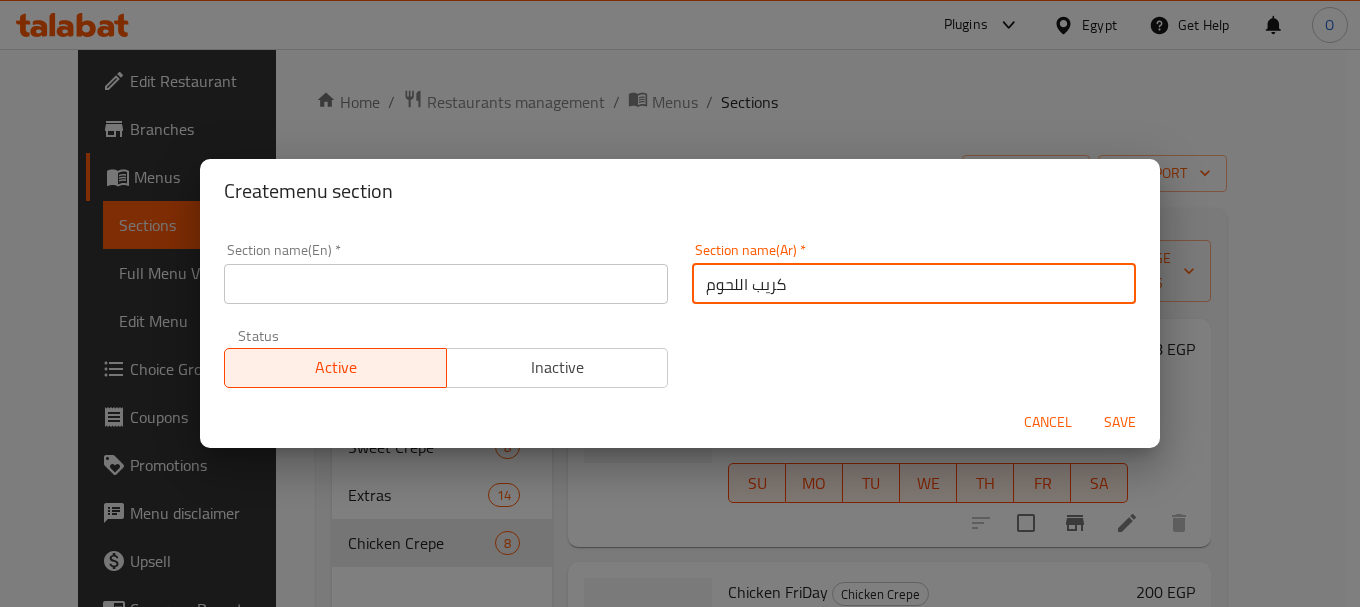 type on "كريب اللحوم" 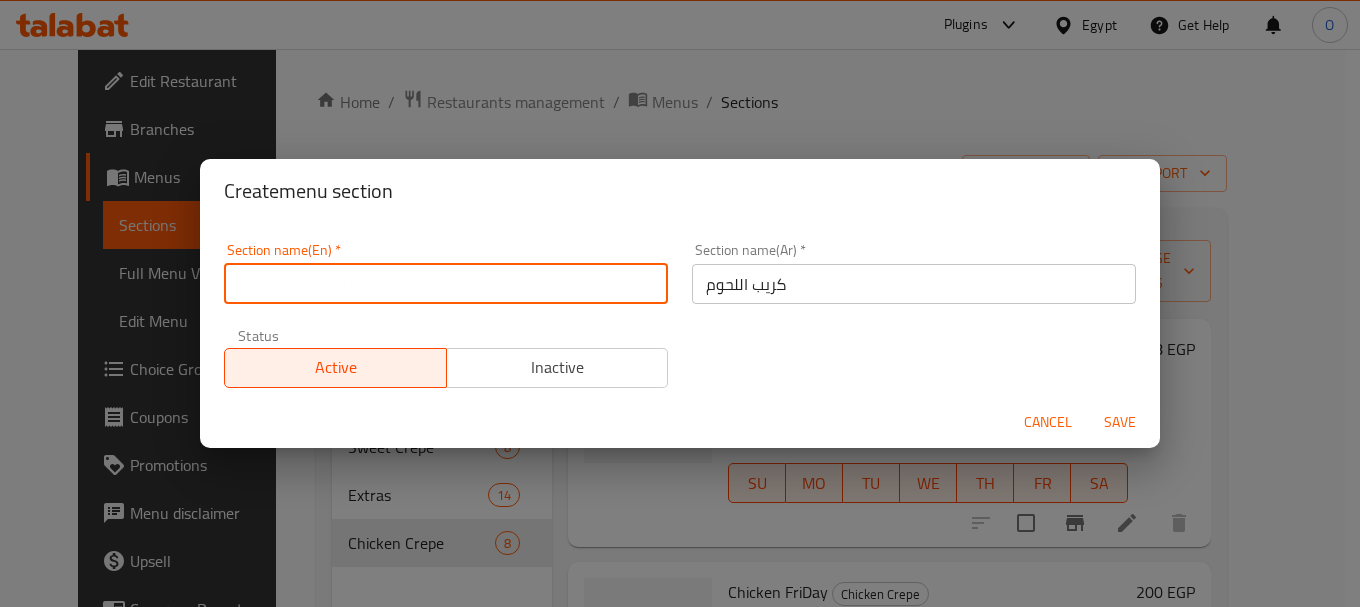 paste on "Meat Crepe" 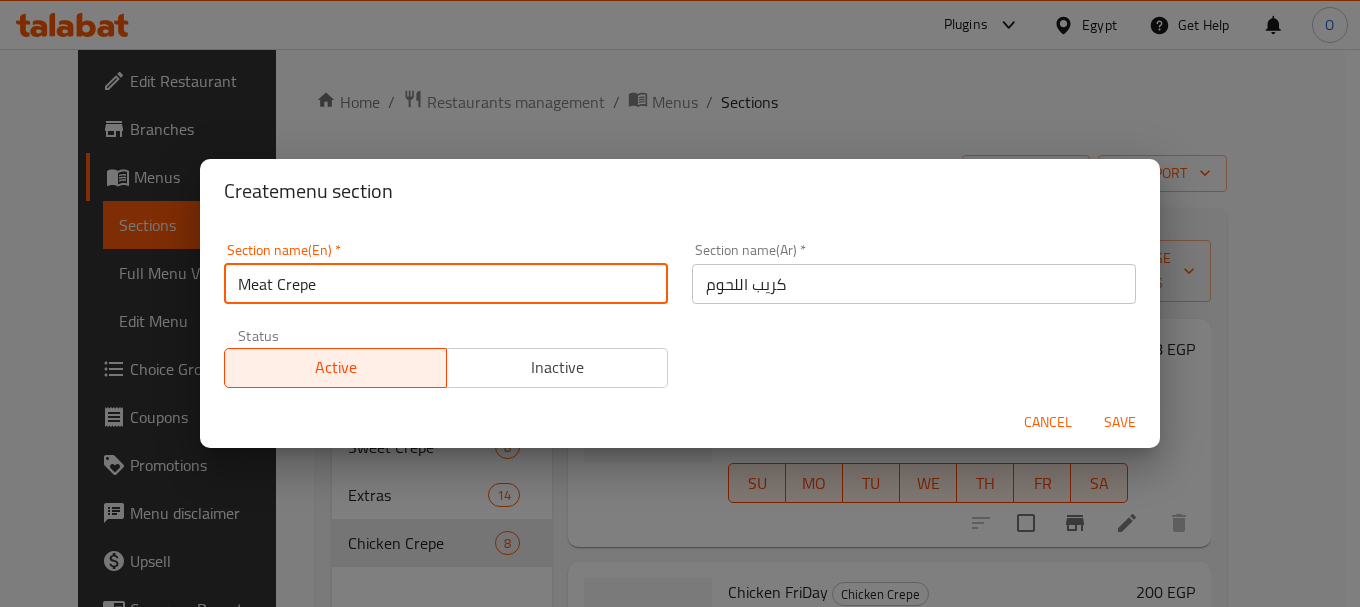 type on "Meat Crepe" 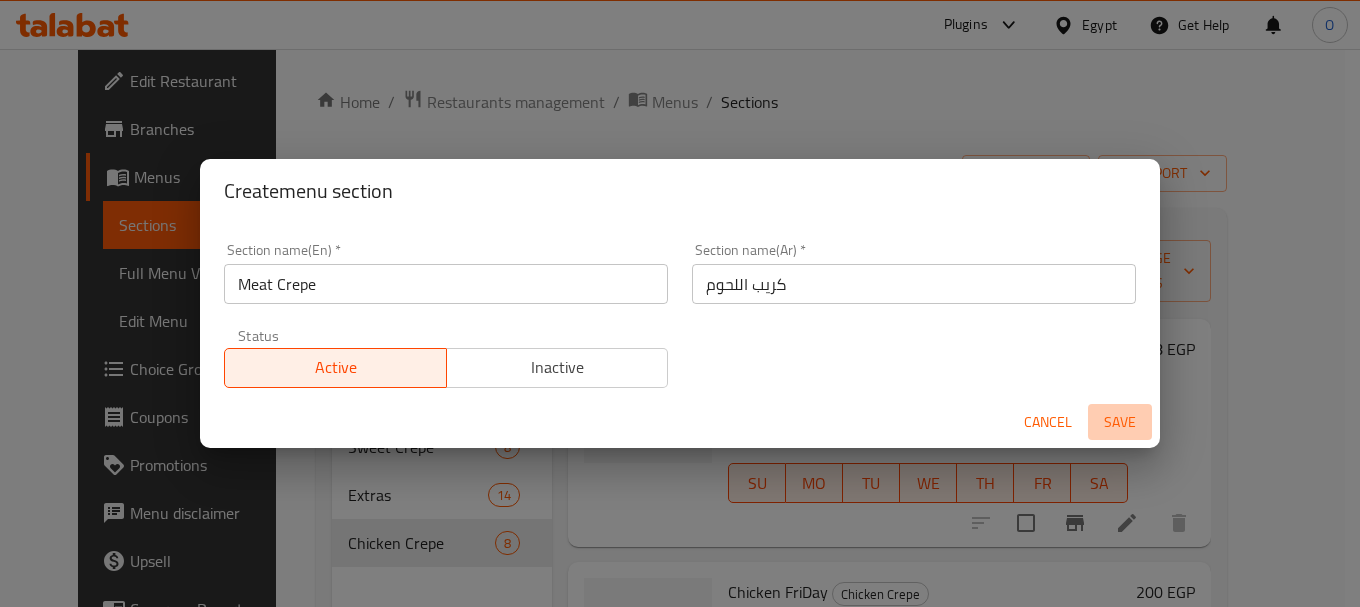 click on "Save" at bounding box center [1120, 422] 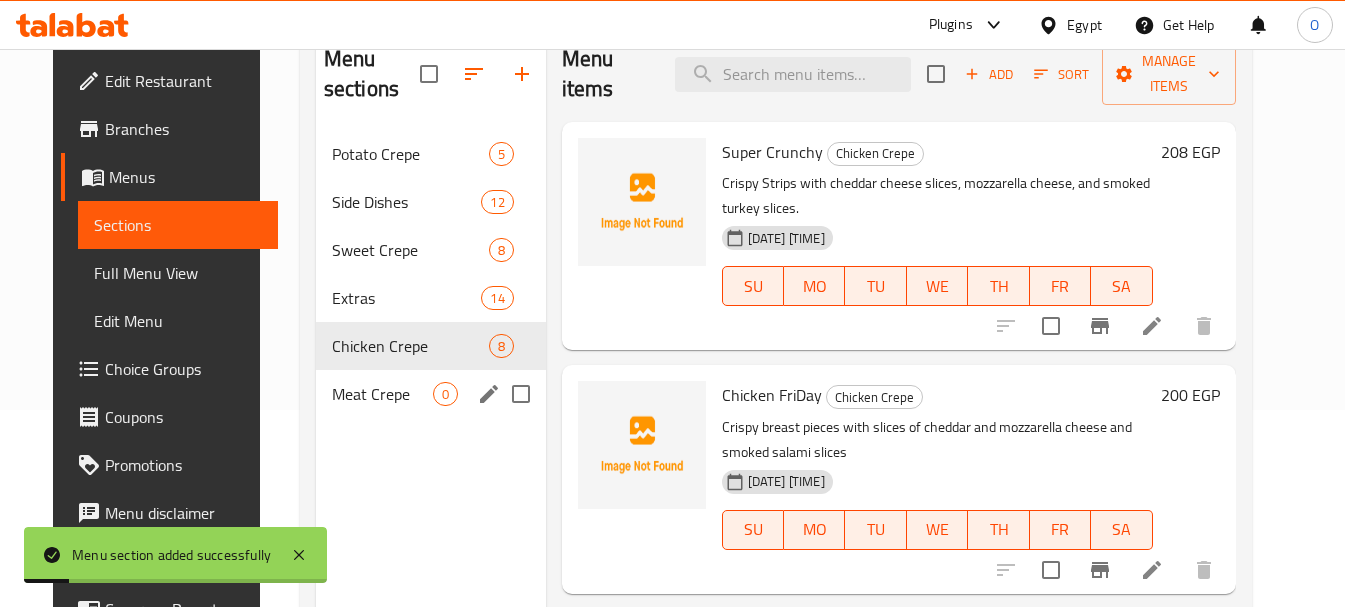 scroll, scrollTop: 200, scrollLeft: 0, axis: vertical 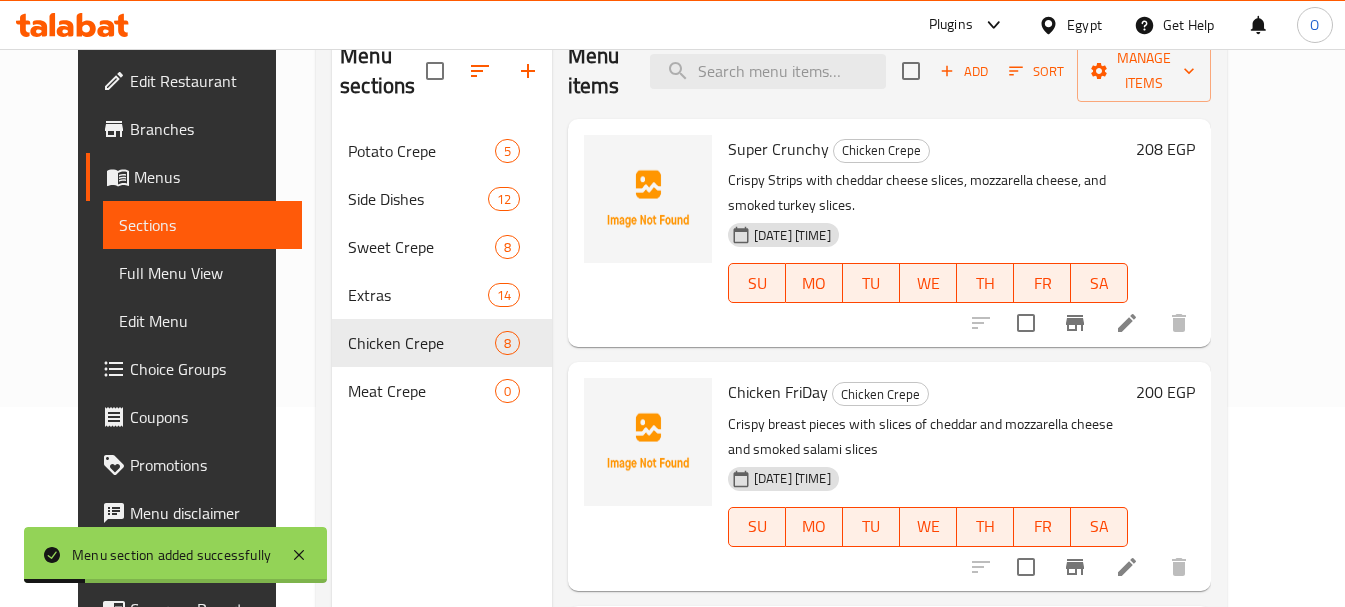 click on "Potato Crepe 5 Side Dishes 12 Sweet Crepe 8 Extras 14 Chicken Crepe 8 Meat Crepe 0" at bounding box center [442, 271] 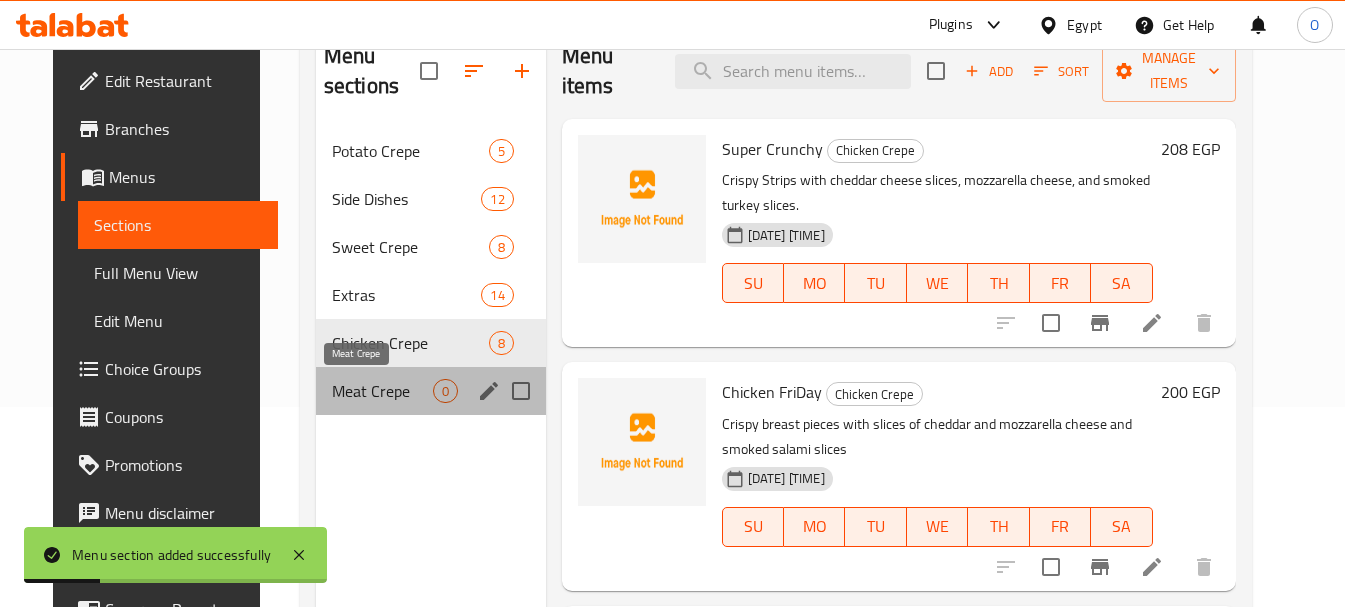 click on "Meat Crepe" at bounding box center [382, 391] 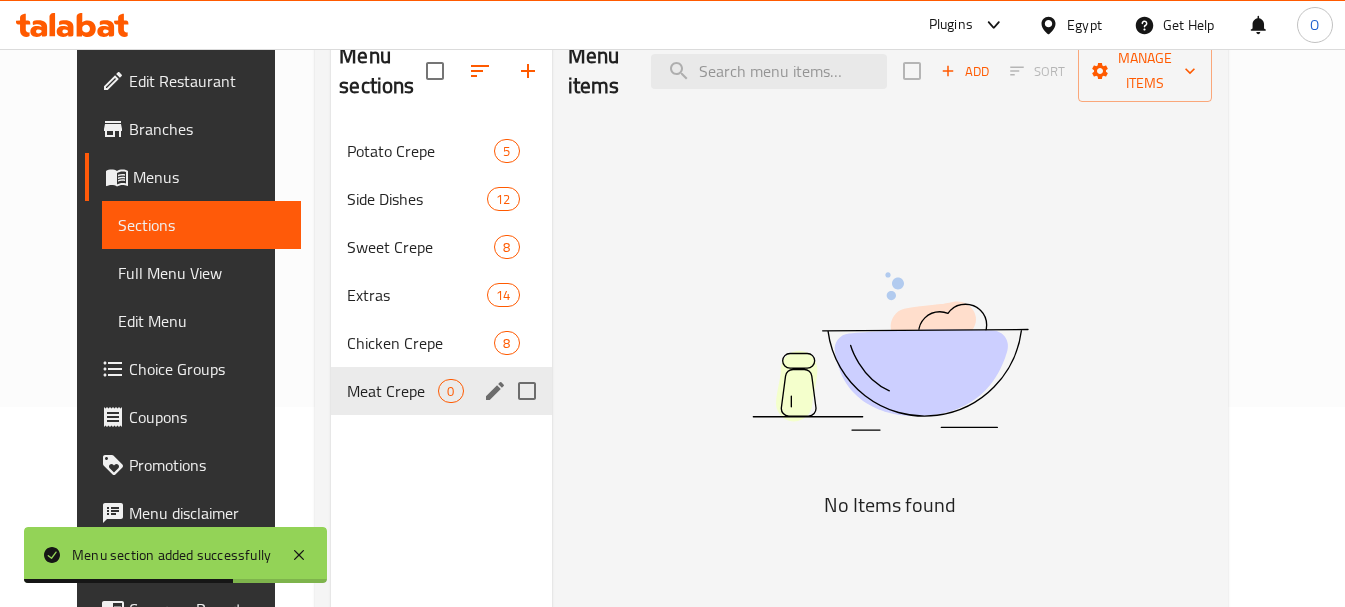 click on "Meat Crepe 0" at bounding box center [441, 391] 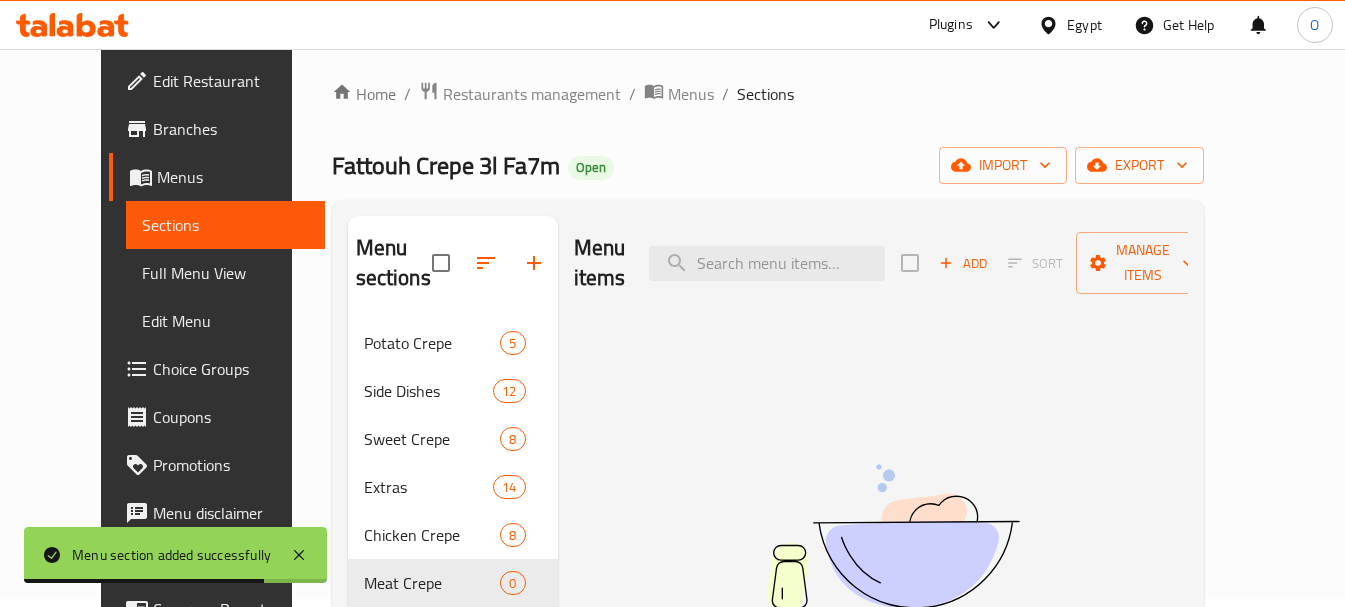 scroll, scrollTop: 0, scrollLeft: 0, axis: both 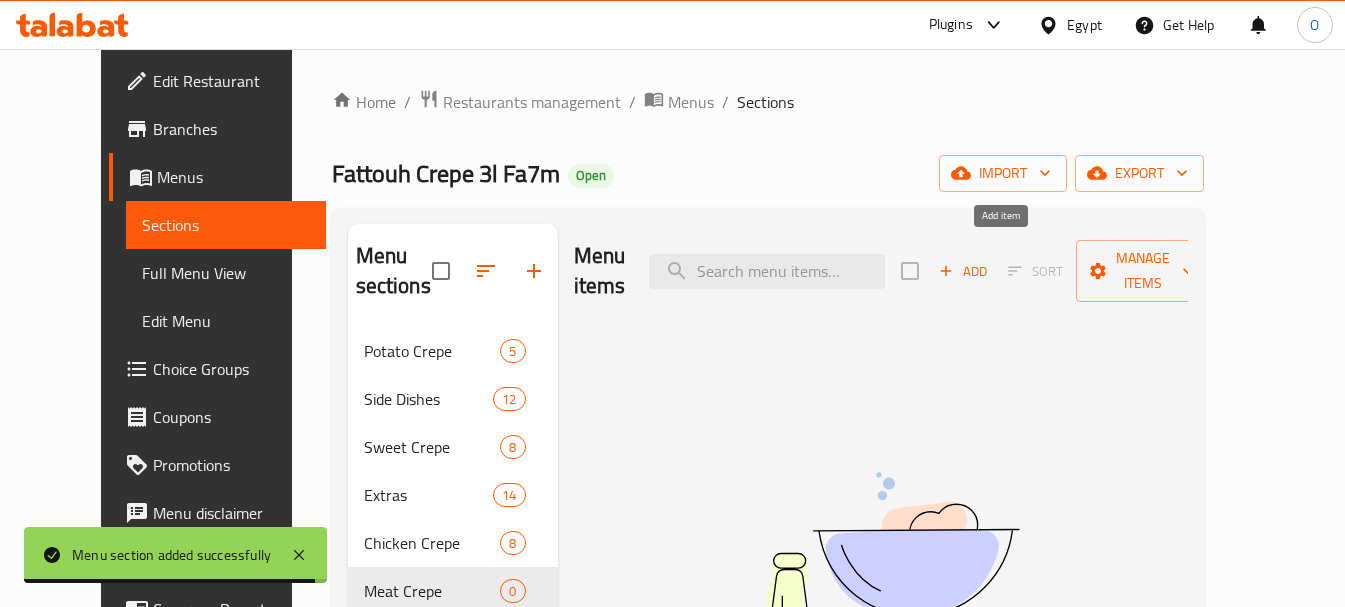 click on "Add" at bounding box center (963, 271) 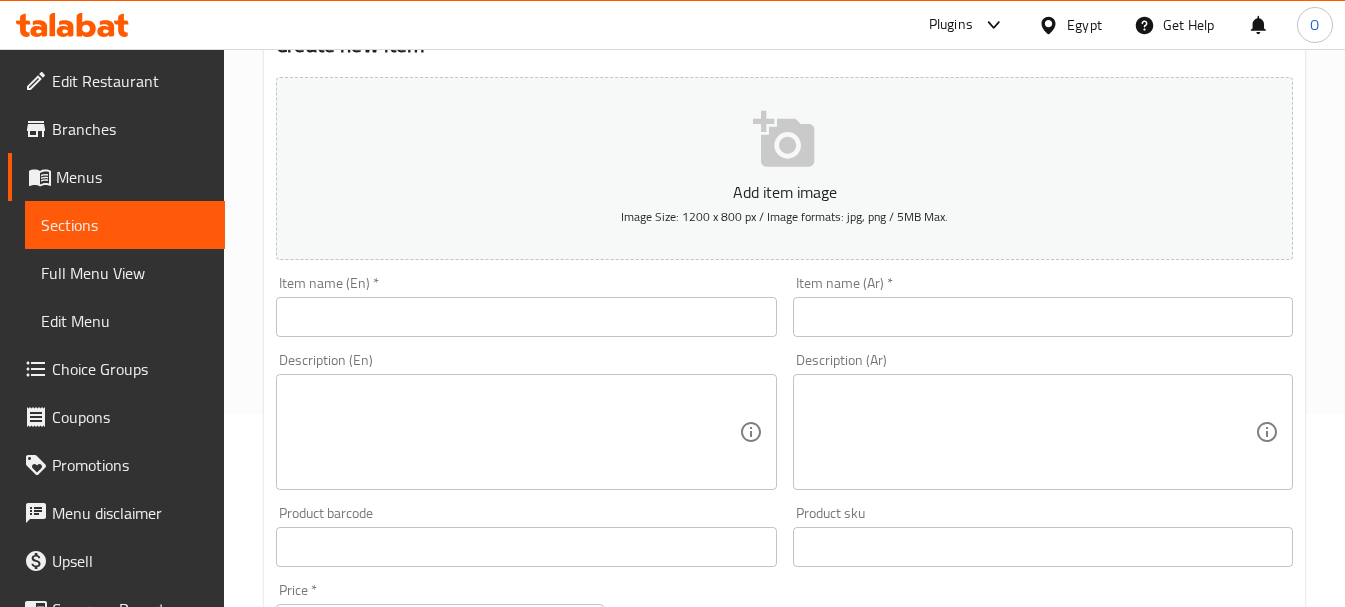 scroll, scrollTop: 200, scrollLeft: 0, axis: vertical 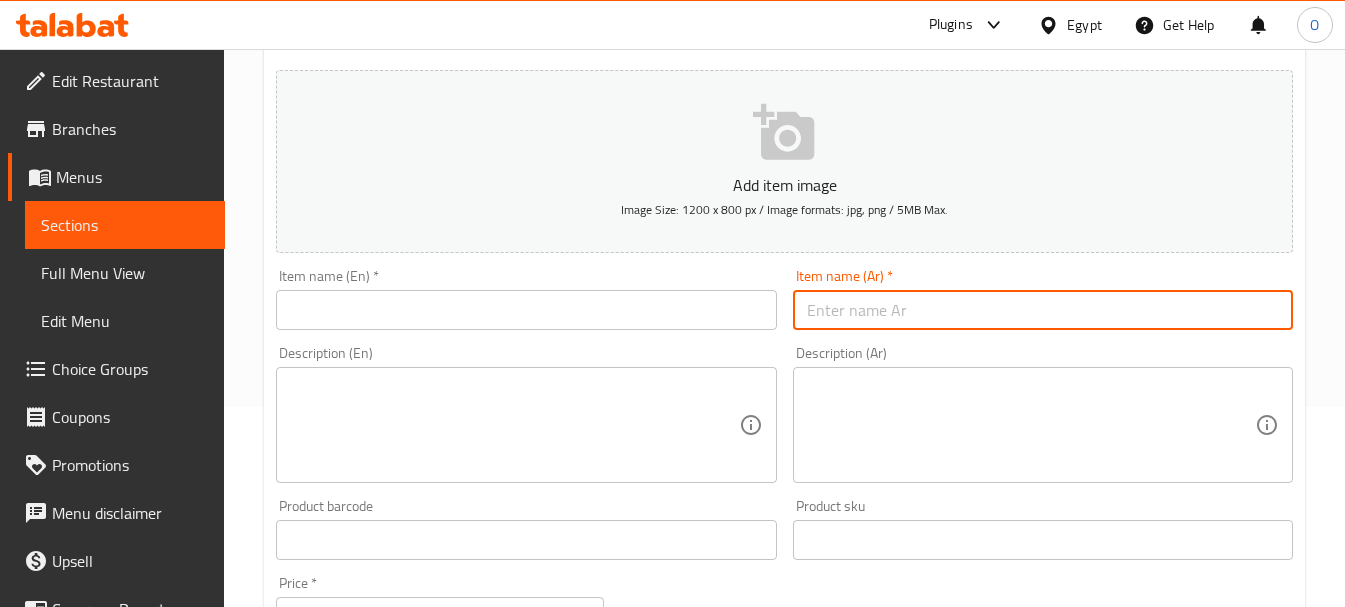 paste on "سجق بلدى ع الفحم" 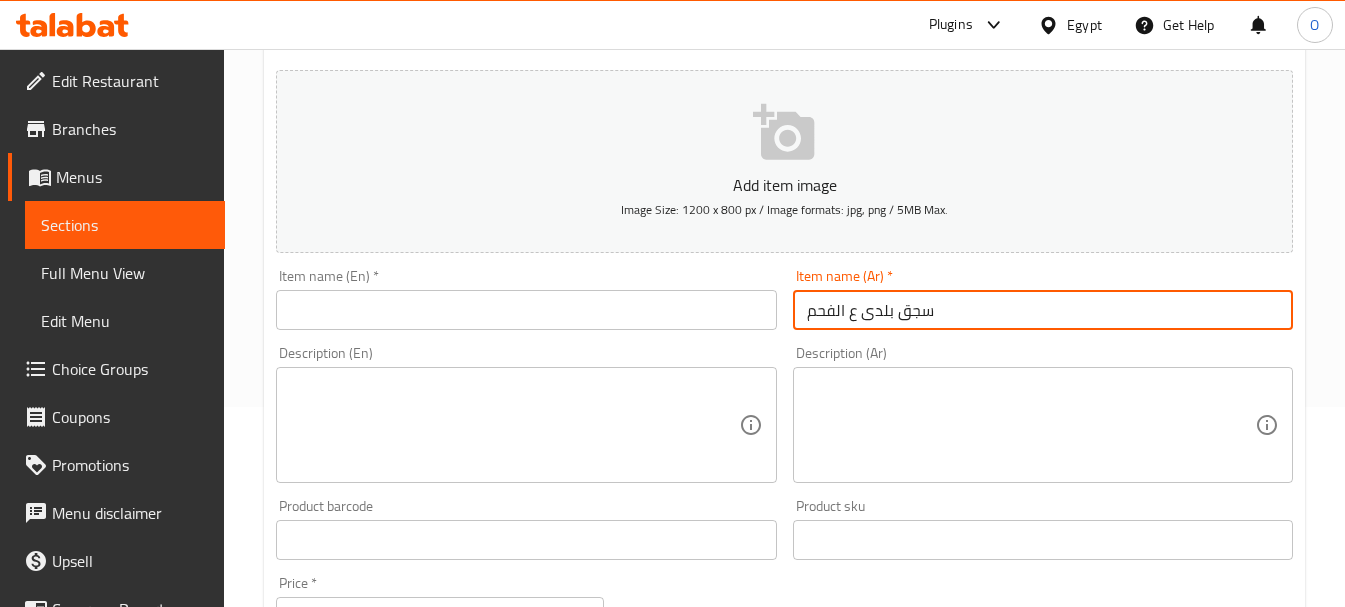 type on "سجق بلدى ع الفحم" 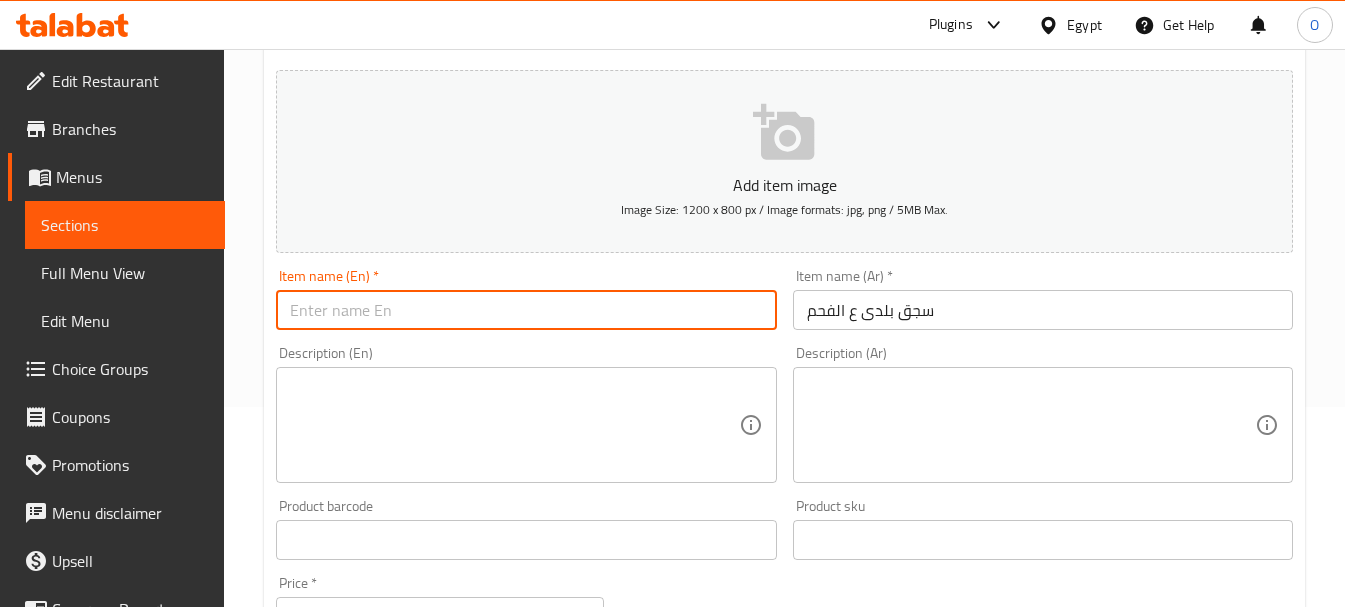 paste on "Local Sausage On Charcoal" 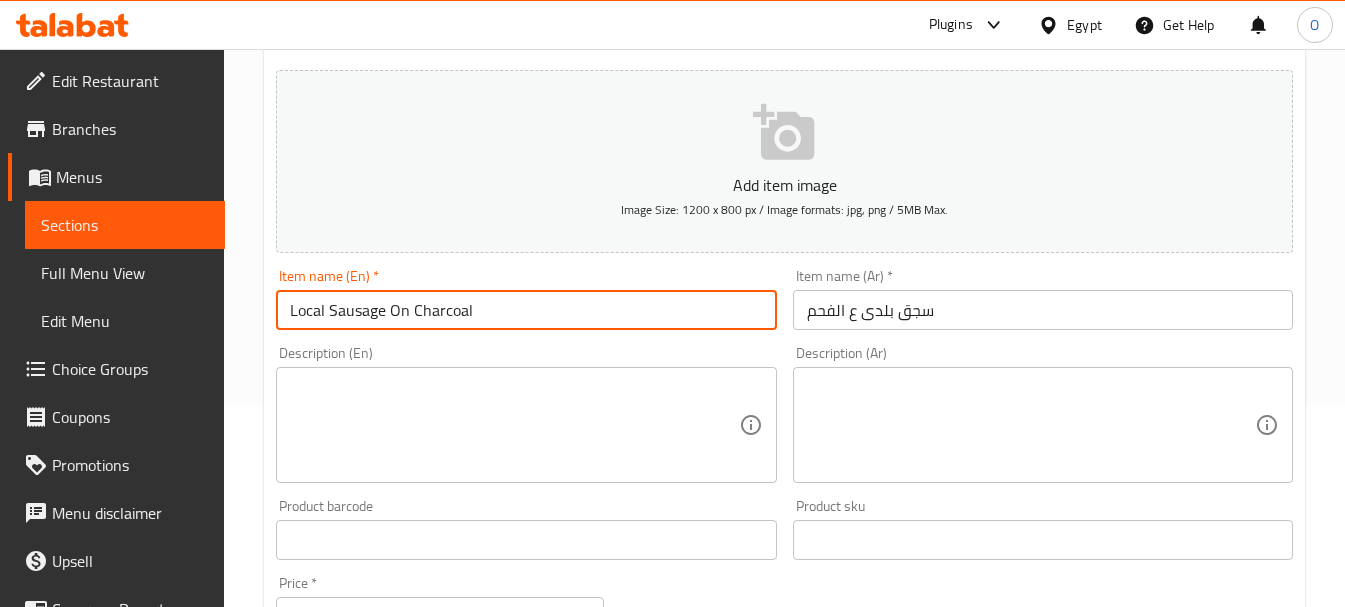 drag, startPoint x: 325, startPoint y: 313, endPoint x: 249, endPoint y: 324, distance: 76.79192 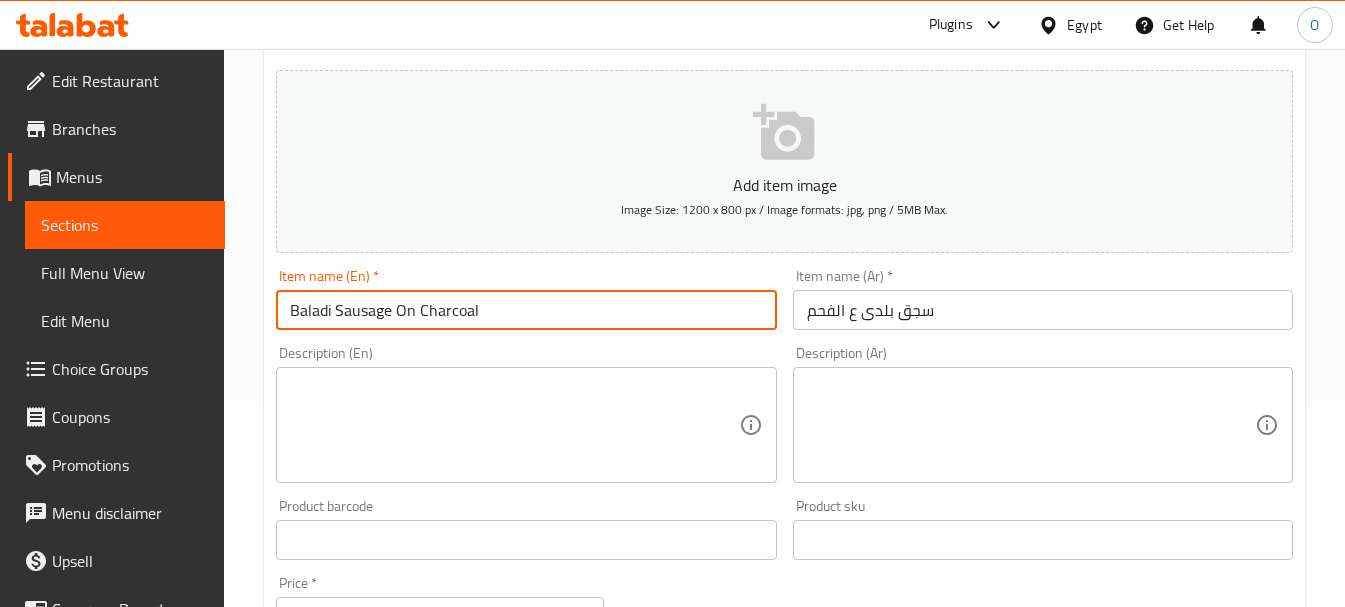 type on "Baladi Sausage On Charcoal" 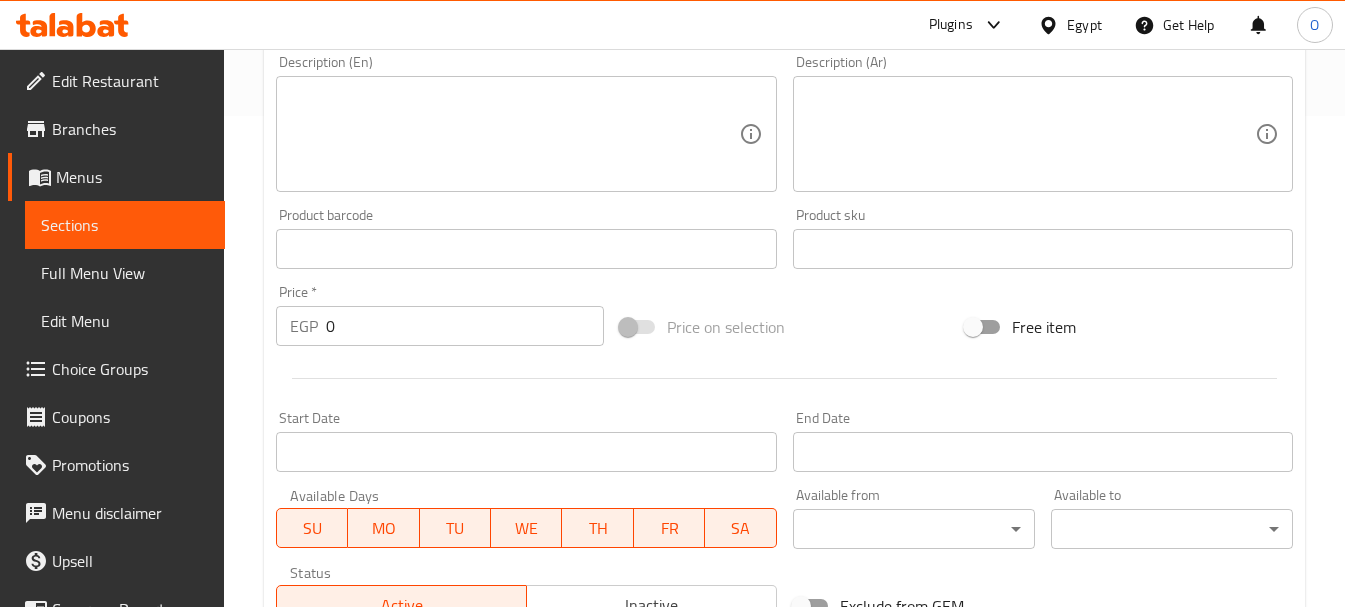 scroll, scrollTop: 500, scrollLeft: 0, axis: vertical 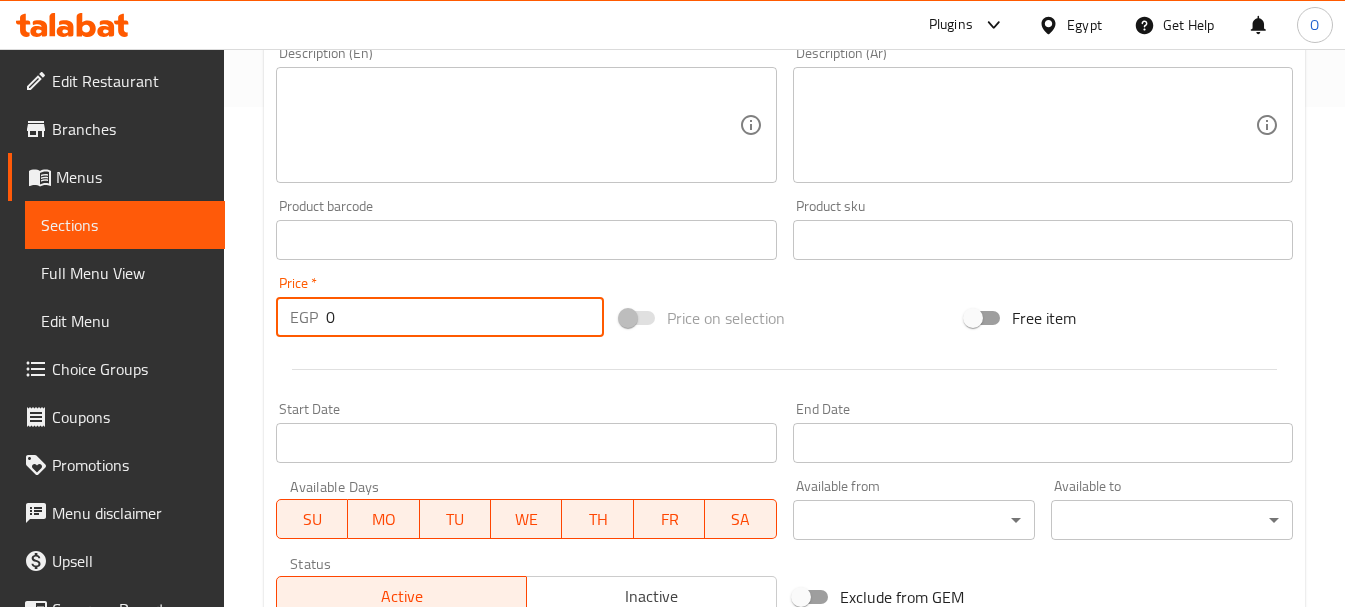 drag, startPoint x: 338, startPoint y: 320, endPoint x: 300, endPoint y: 320, distance: 38 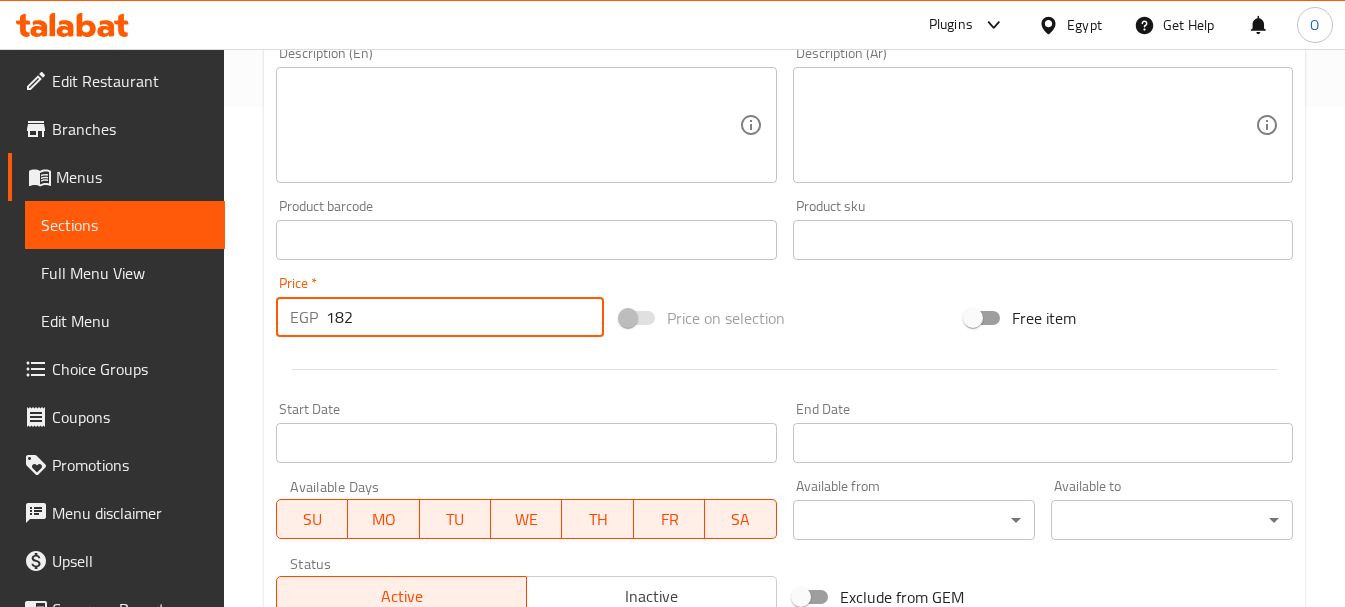 type on "182" 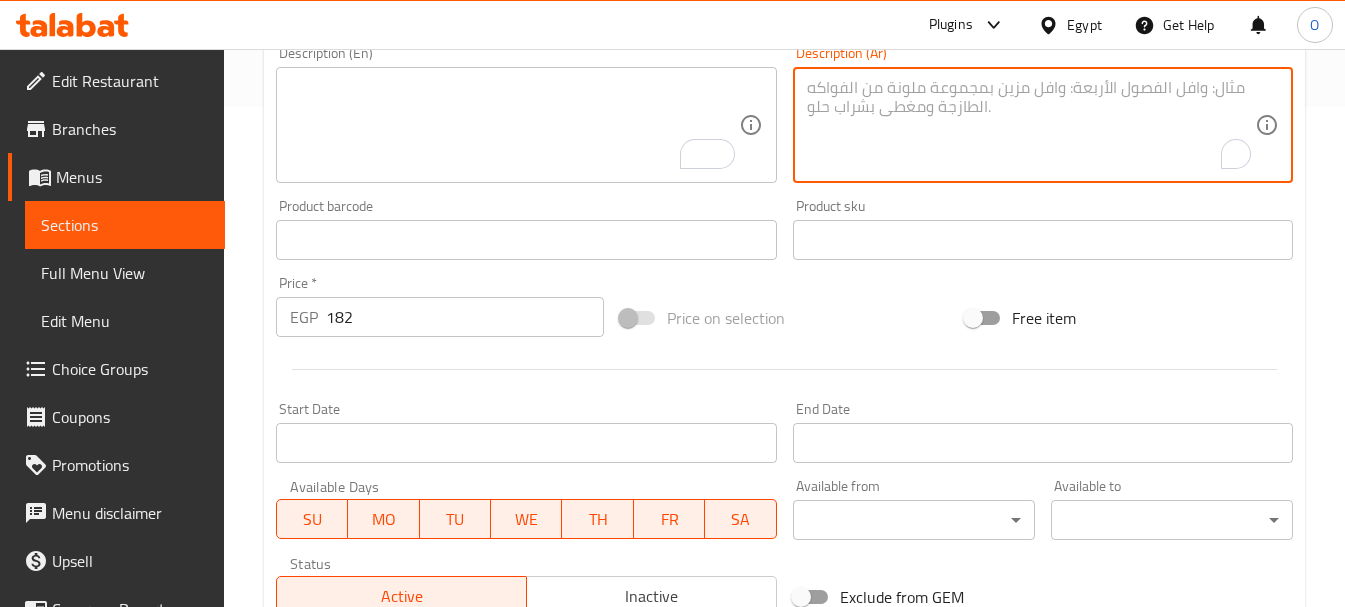 click at bounding box center [1031, 125] 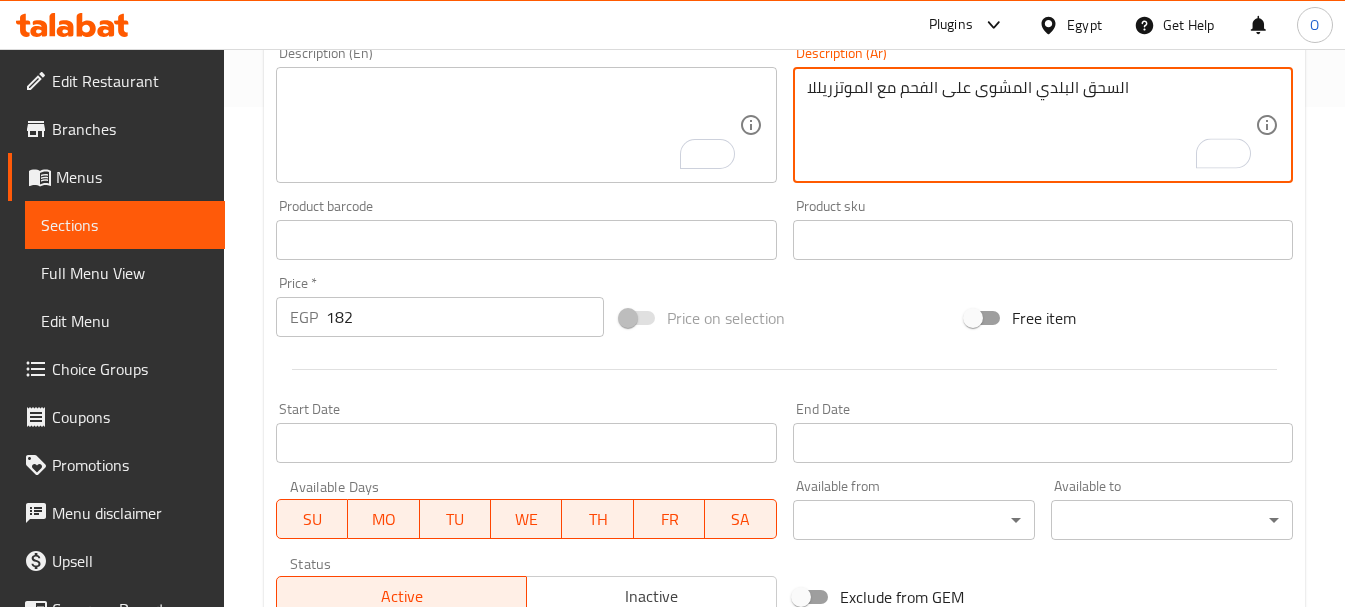 type on "السحق البلدي المشوى على الفحم مع الموتزريللا" 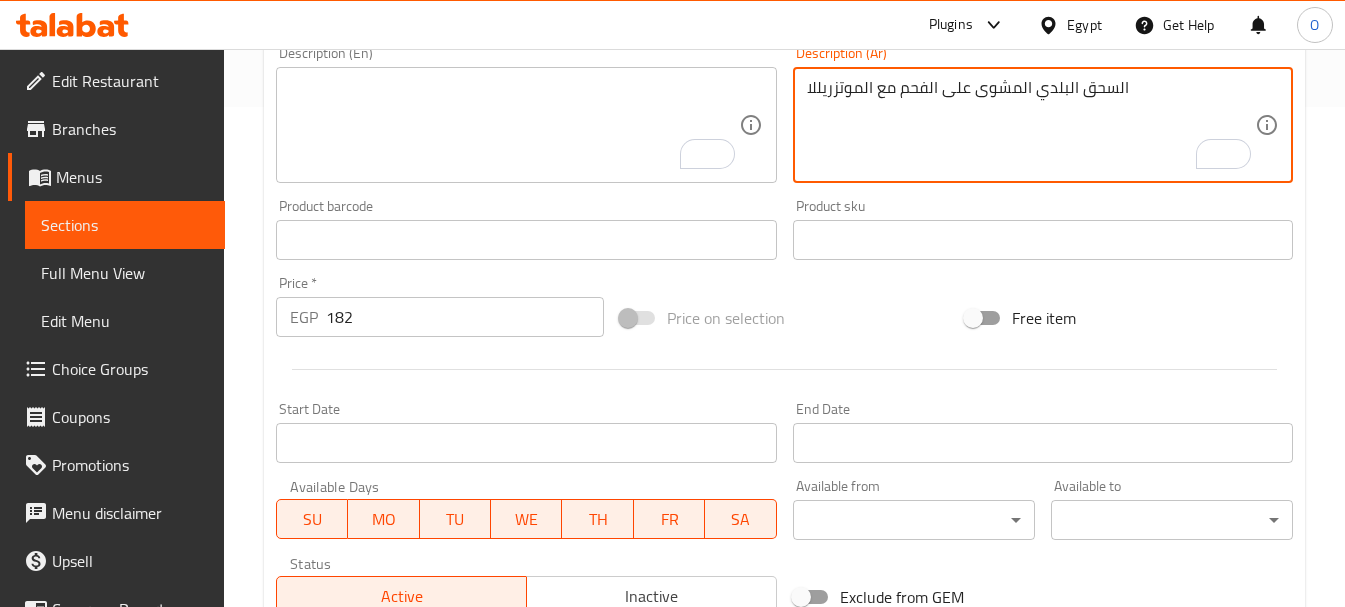 click on "السحق البلدي المشوى على الفحم مع الموتزريللا" at bounding box center [1031, 125] 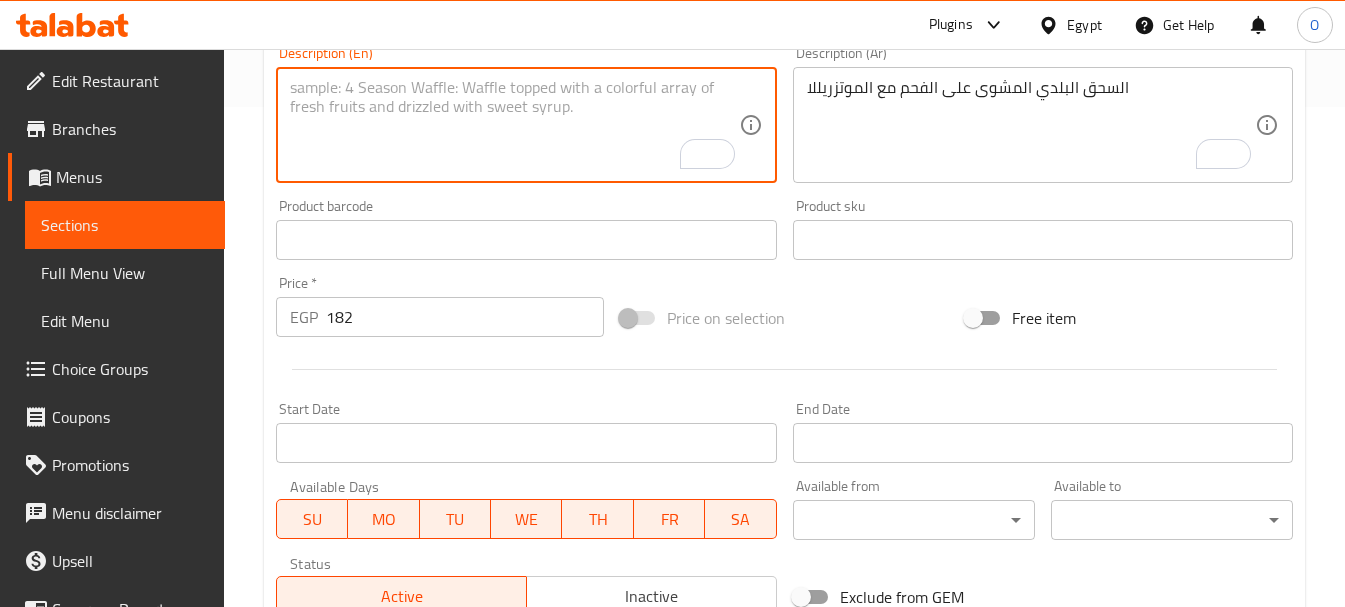 click at bounding box center [514, 125] 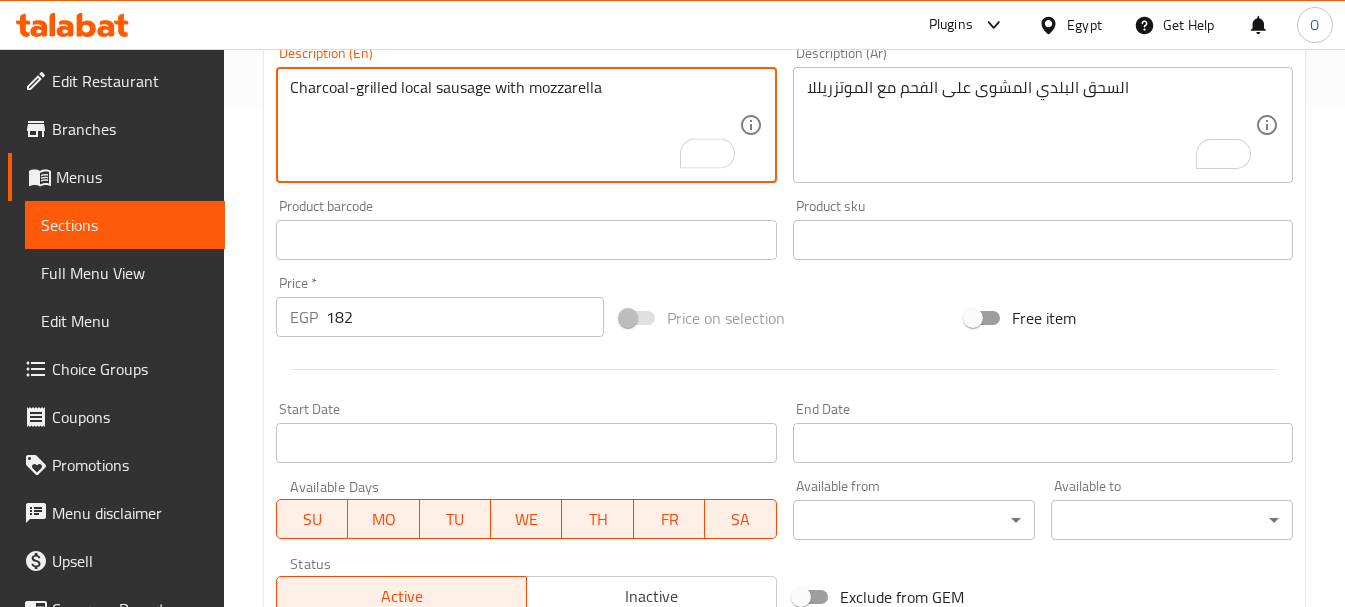 type on "Charcoal-grilled local sausage with mozzarella" 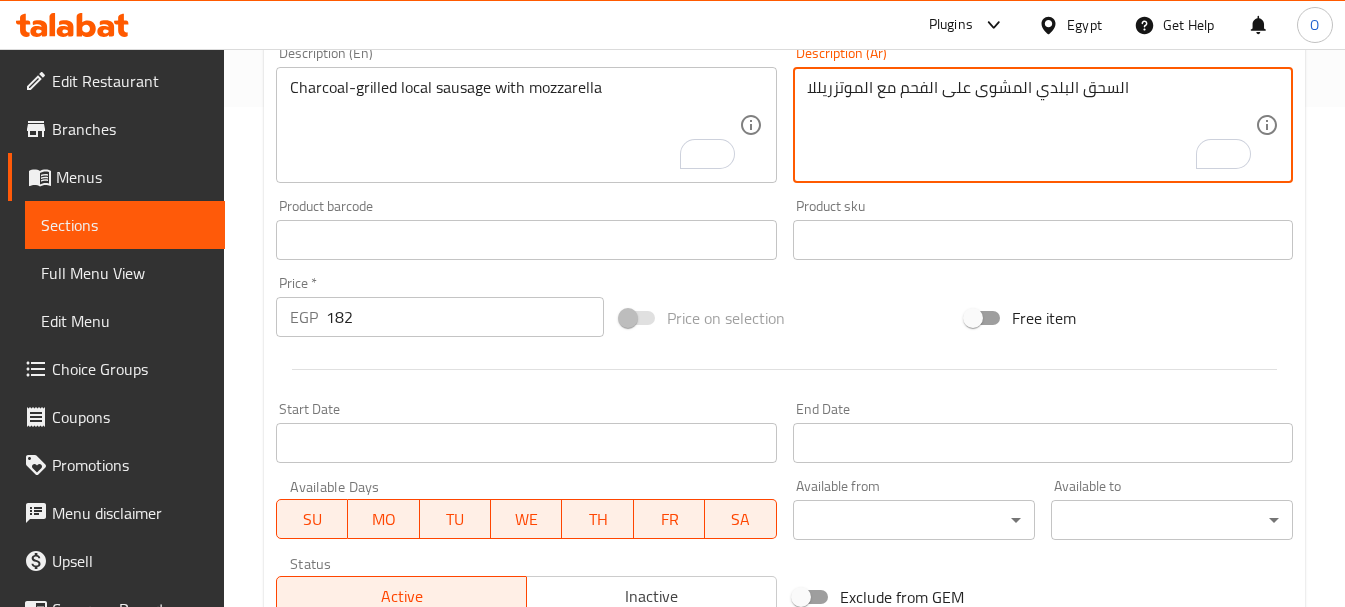 click on "السحق البلدي المشوى على الفحم مع الموتزريللا" at bounding box center (1031, 125) 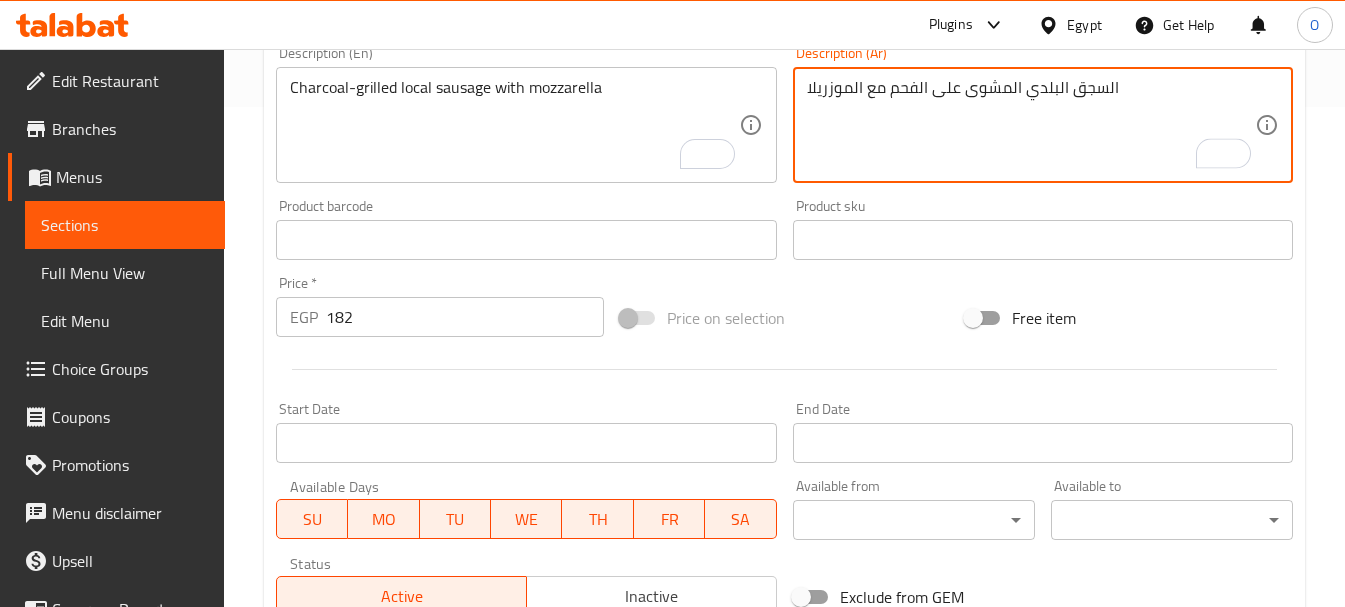 type on "السجق البلدي المشوى على الفحم مع الموزريلا" 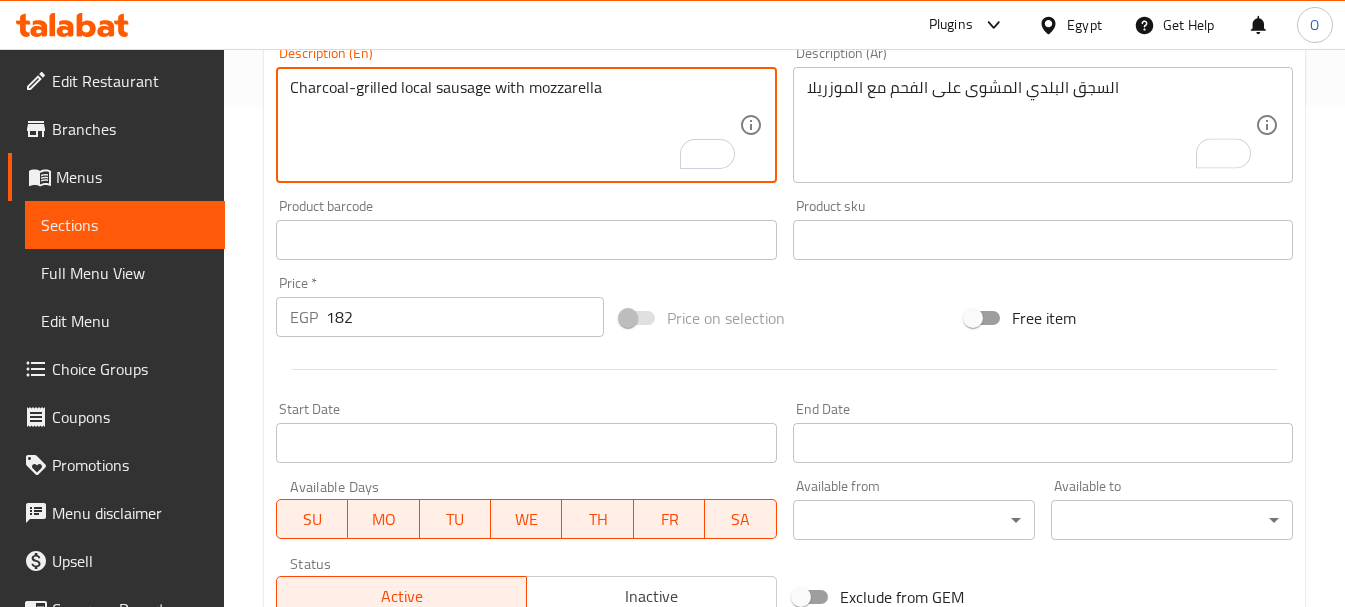 click on "Charcoal-grilled local sausage with mozzarella" at bounding box center (514, 125) 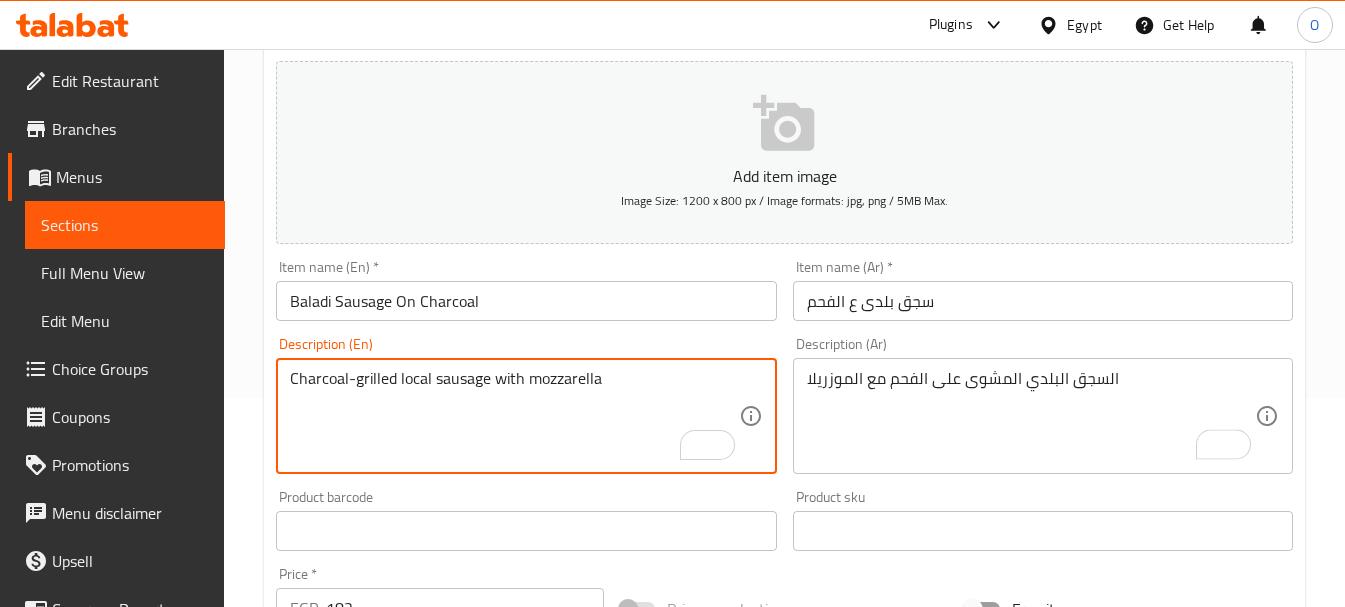 scroll, scrollTop: 200, scrollLeft: 0, axis: vertical 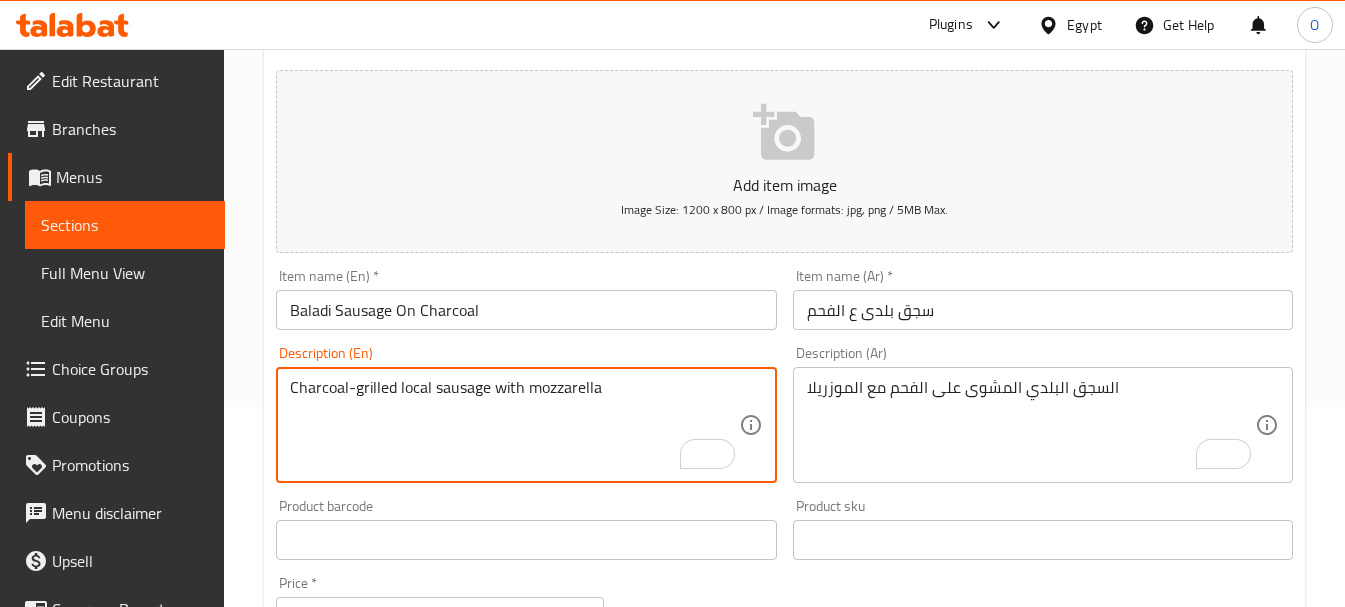 click on "Baladi Sausage On Charcoal" at bounding box center (526, 310) 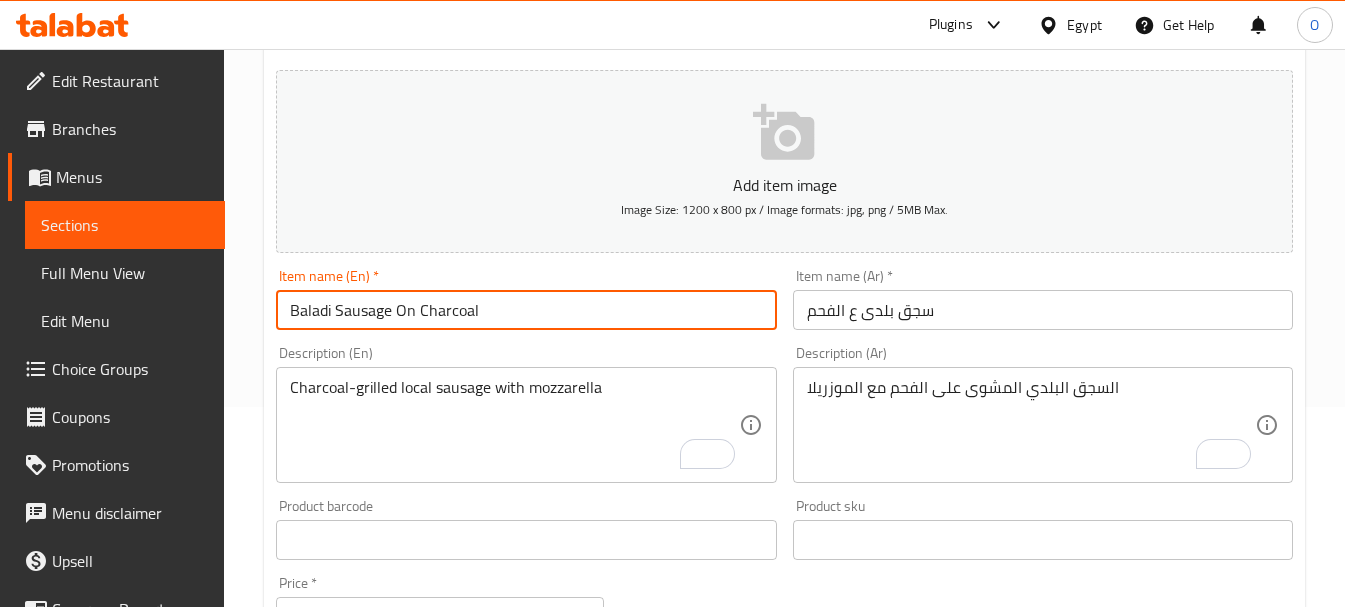 click on "Baladi Sausage On Charcoal" at bounding box center (526, 310) 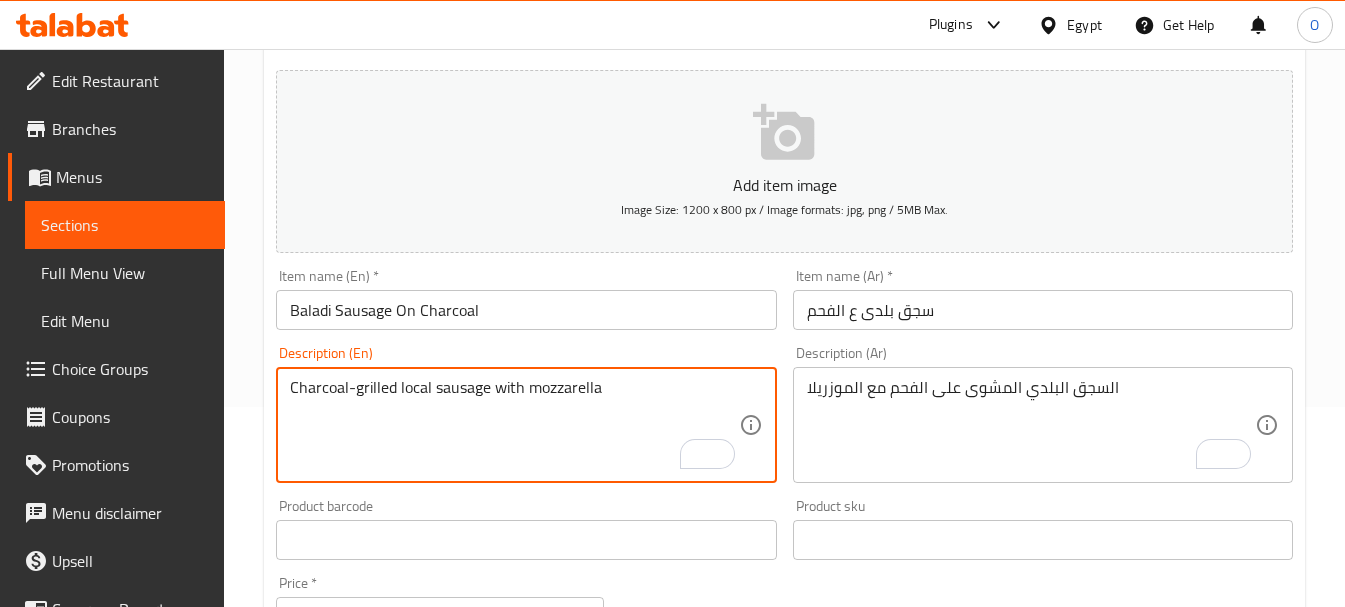 click on "Charcoal-grilled local sausage with mozzarella" at bounding box center [514, 425] 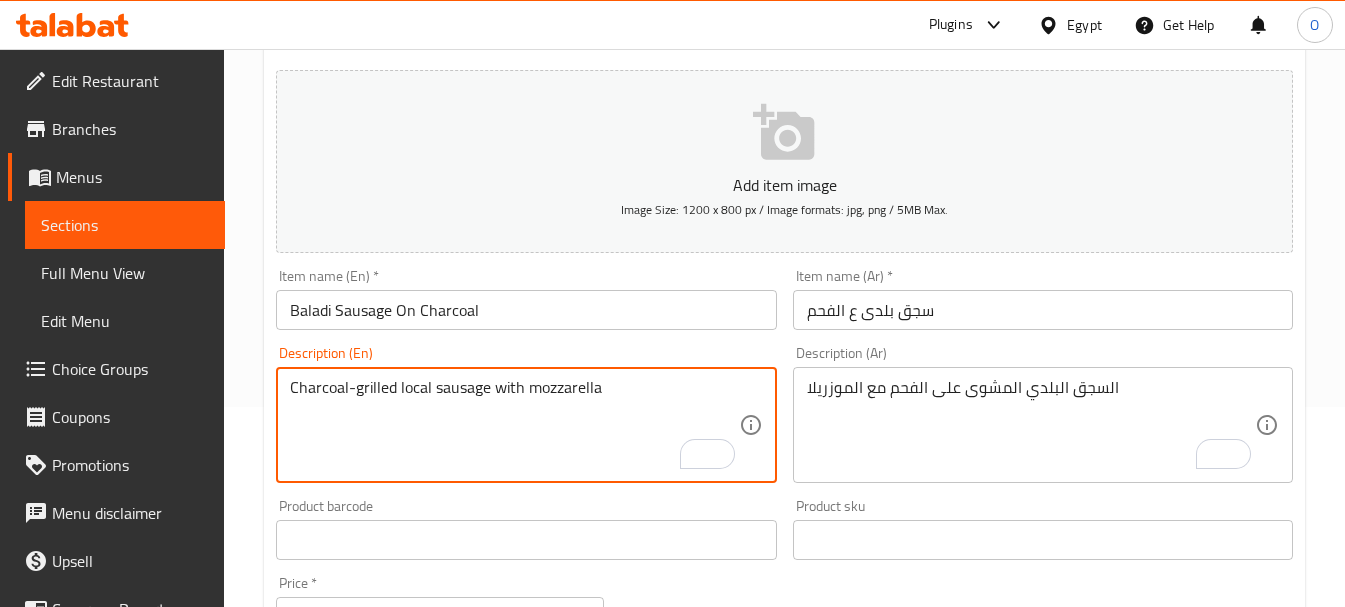 paste on "Baladi" 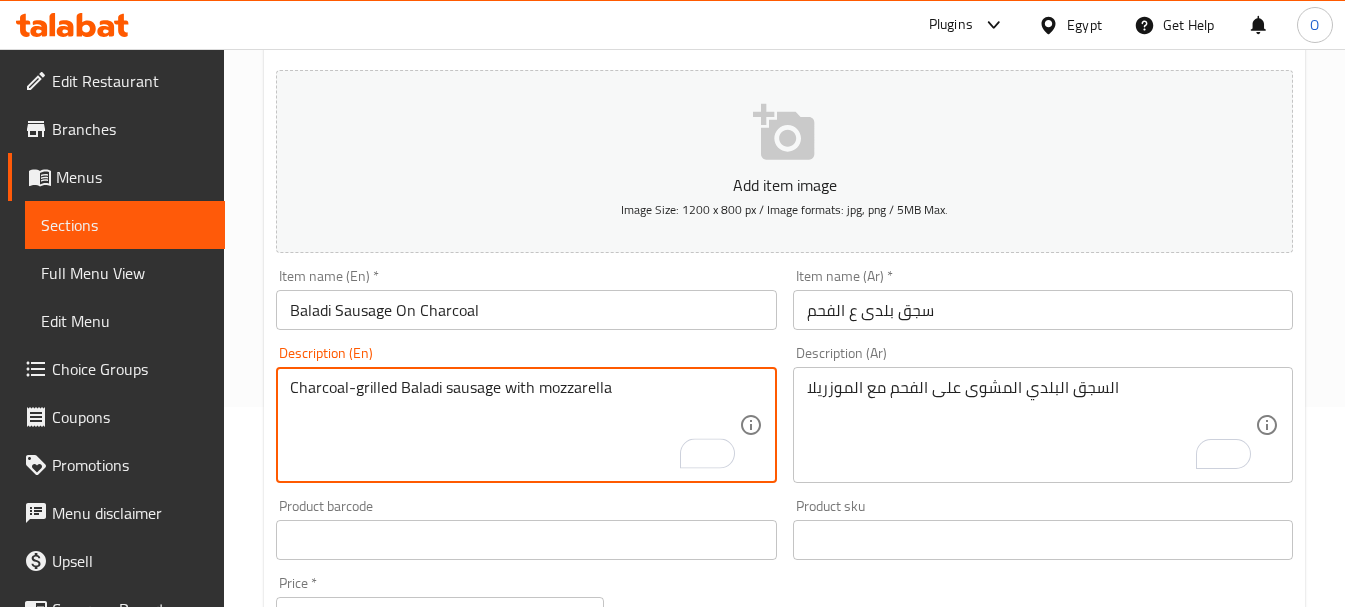 click on "Charcoal-grilled Baladi sausage with mozzarella" at bounding box center [514, 425] 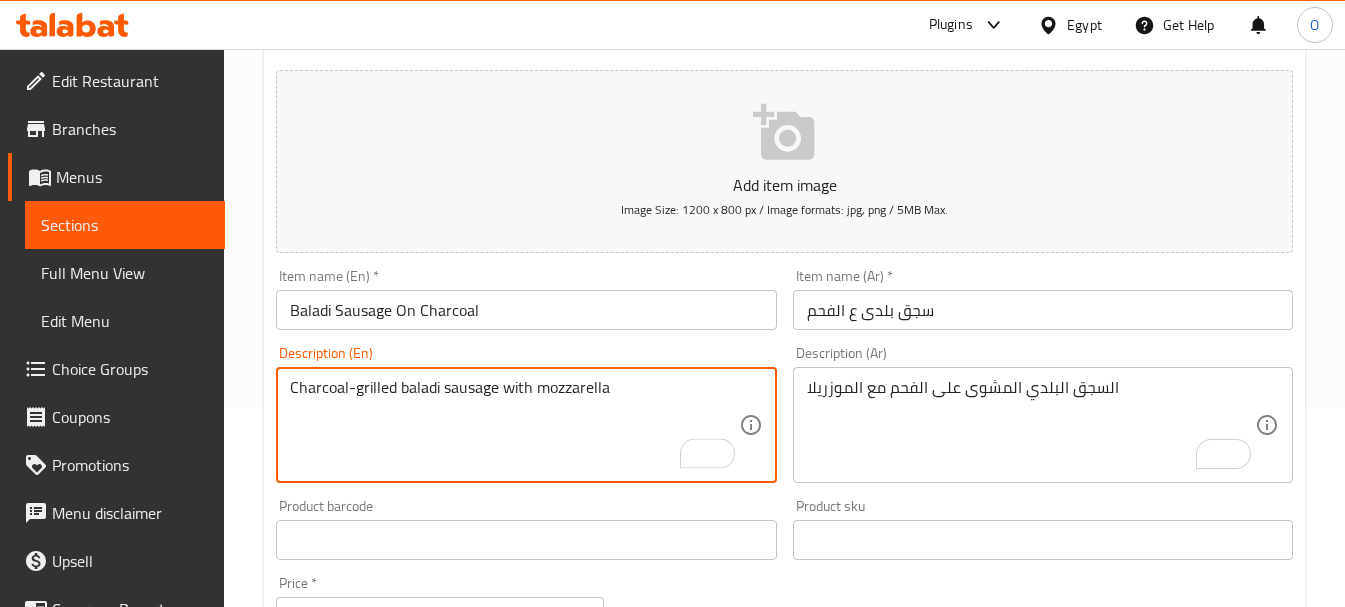 type on "Charcoal-grilled baladi sausage with mozzarella" 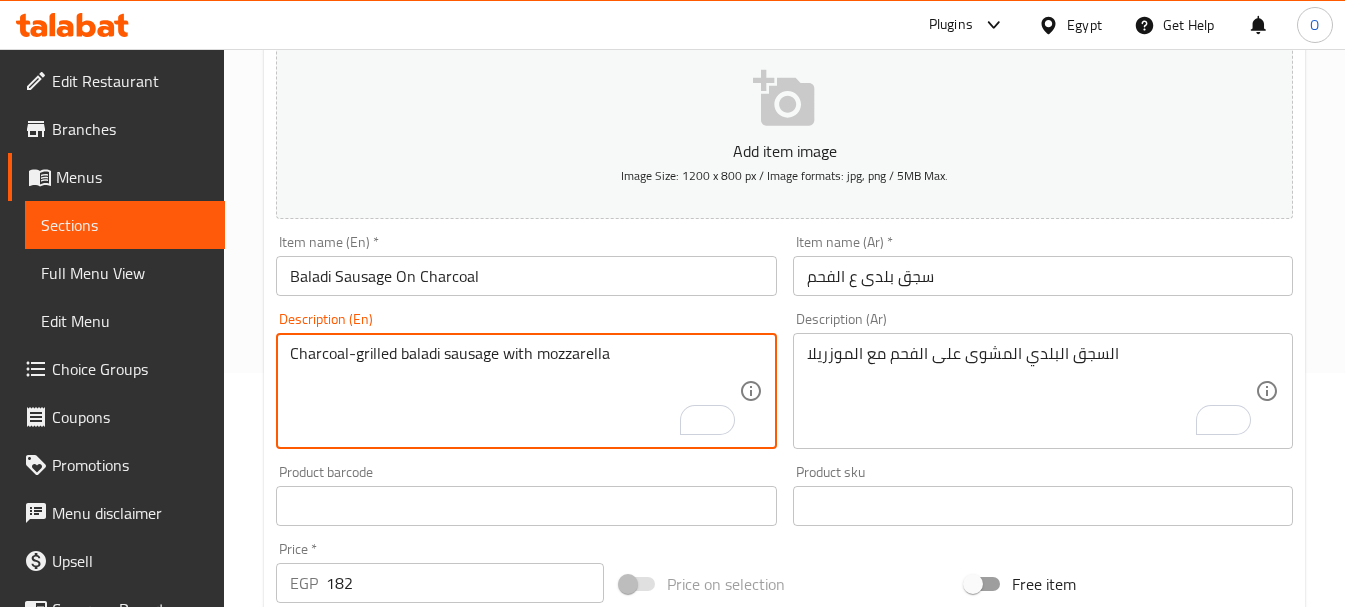 scroll, scrollTop: 500, scrollLeft: 0, axis: vertical 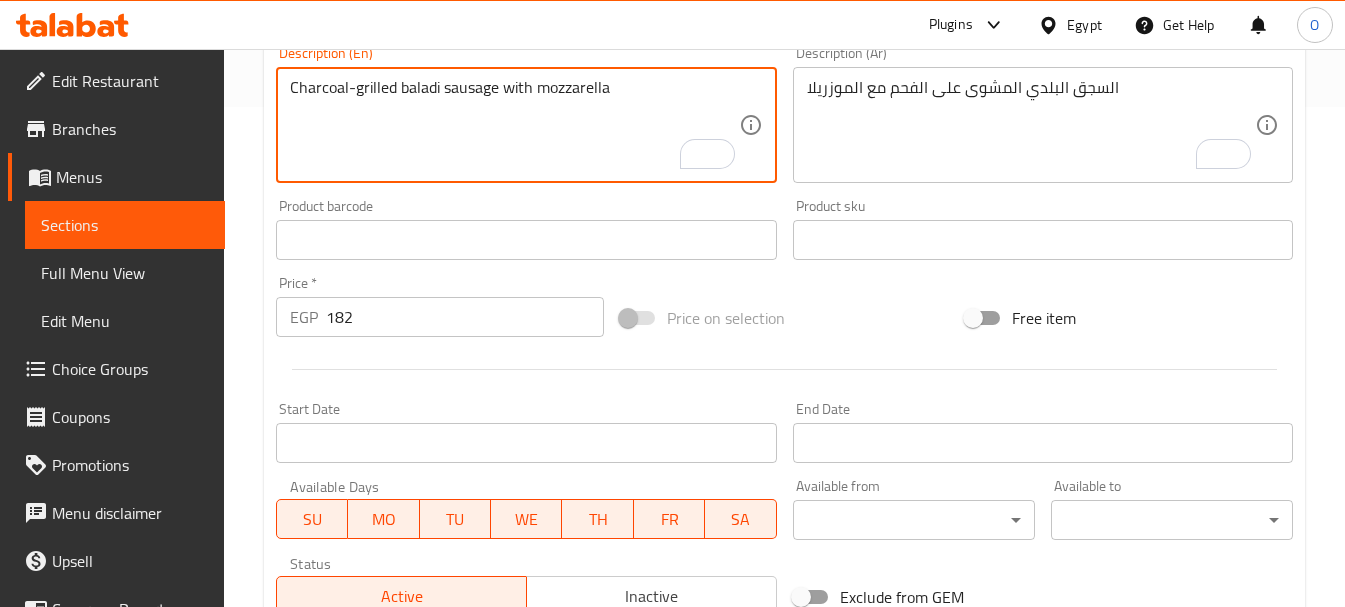 click at bounding box center (784, 369) 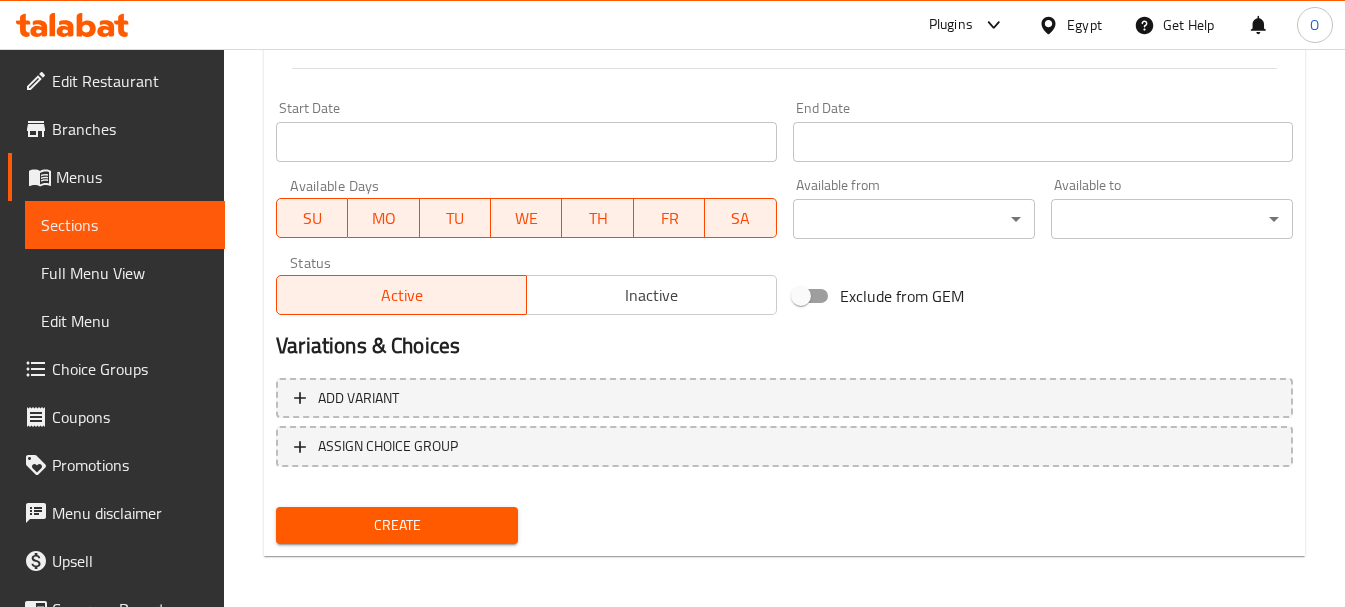 scroll, scrollTop: 806, scrollLeft: 0, axis: vertical 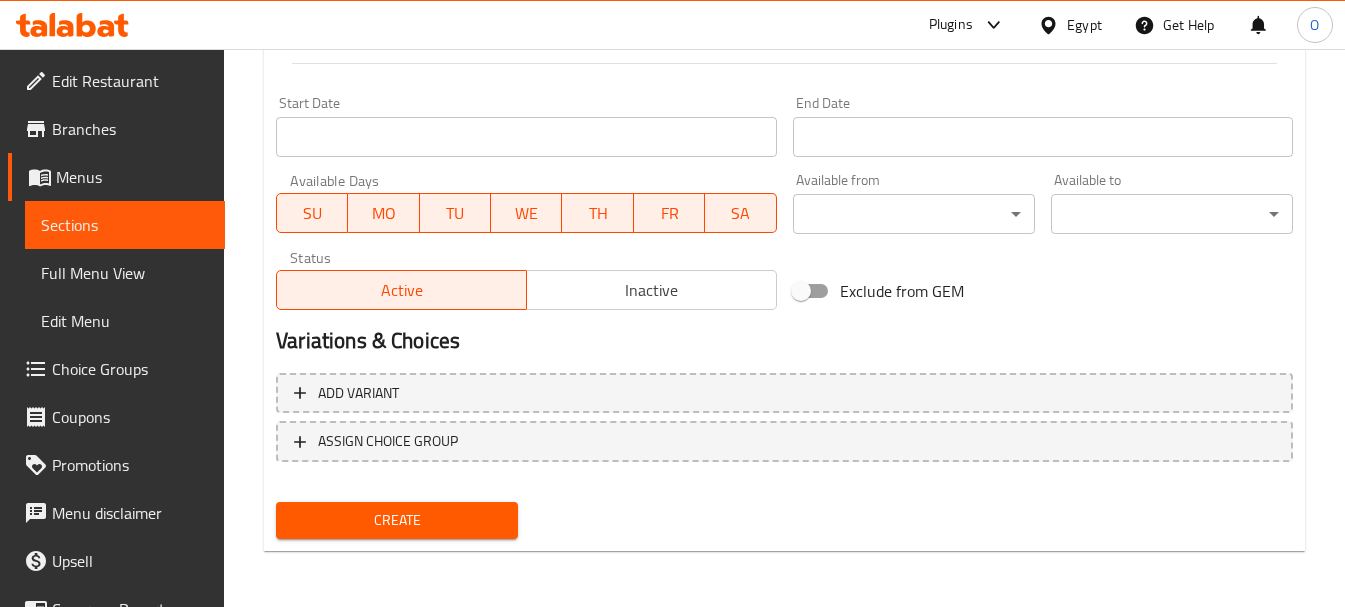 click on "Create" at bounding box center [397, 520] 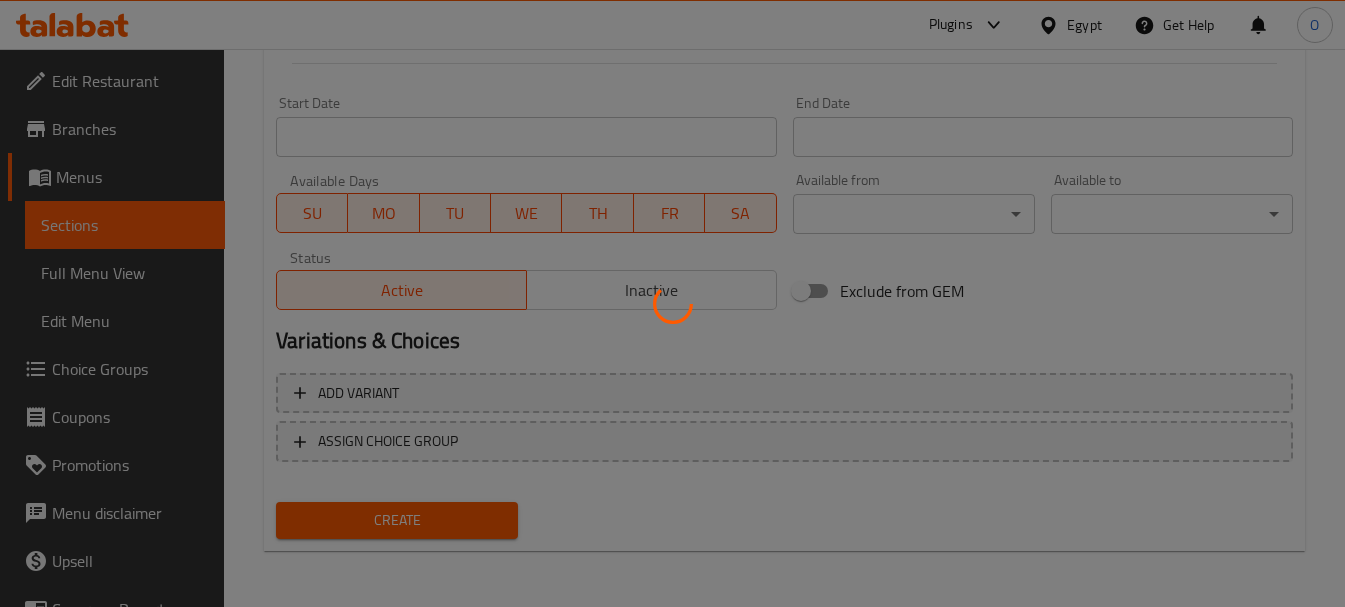 type 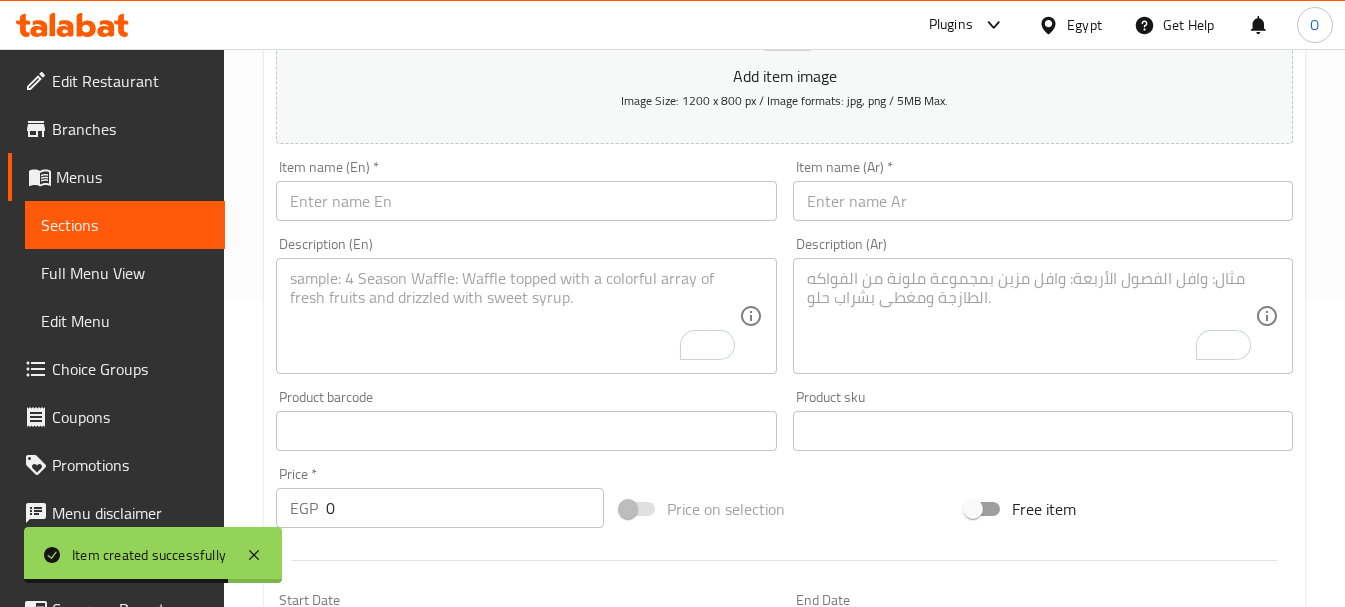 scroll, scrollTop: 306, scrollLeft: 0, axis: vertical 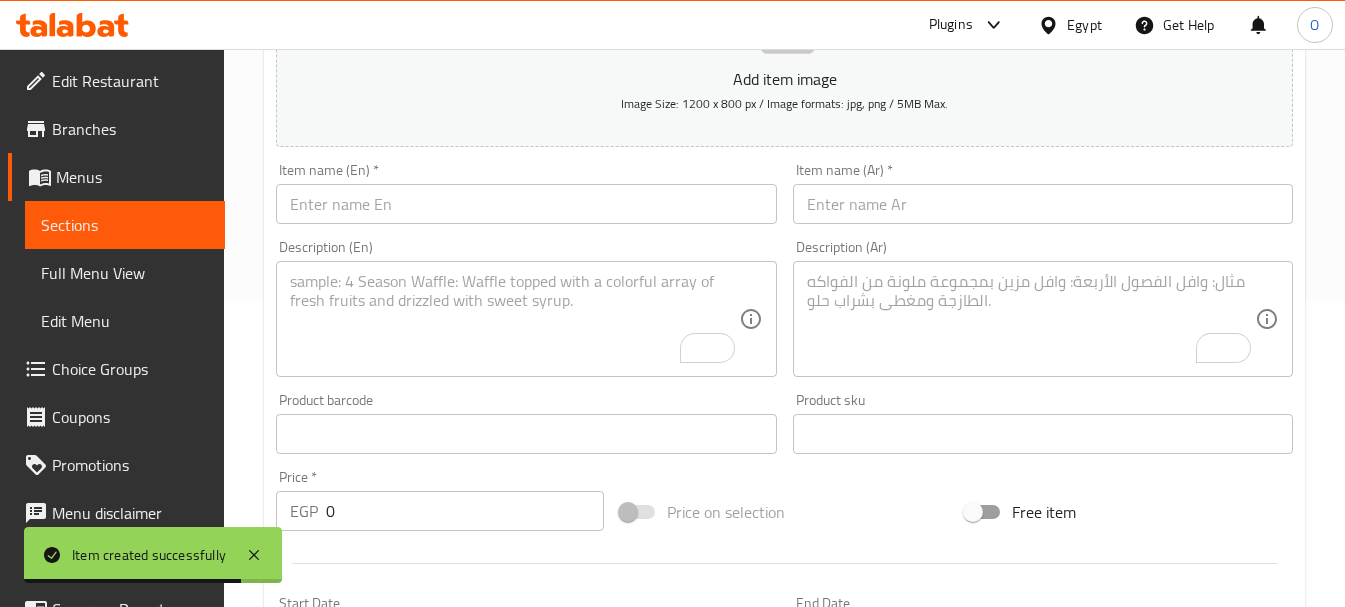 click at bounding box center [1043, 204] 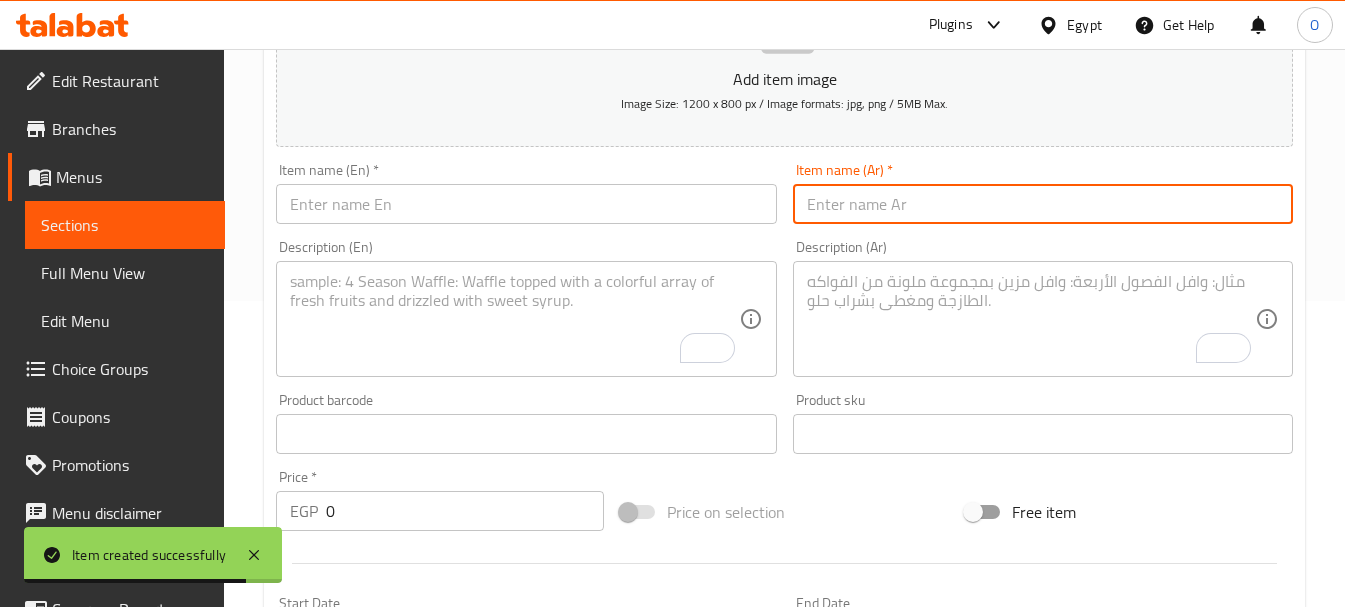 paste on "كفتة مشوى" 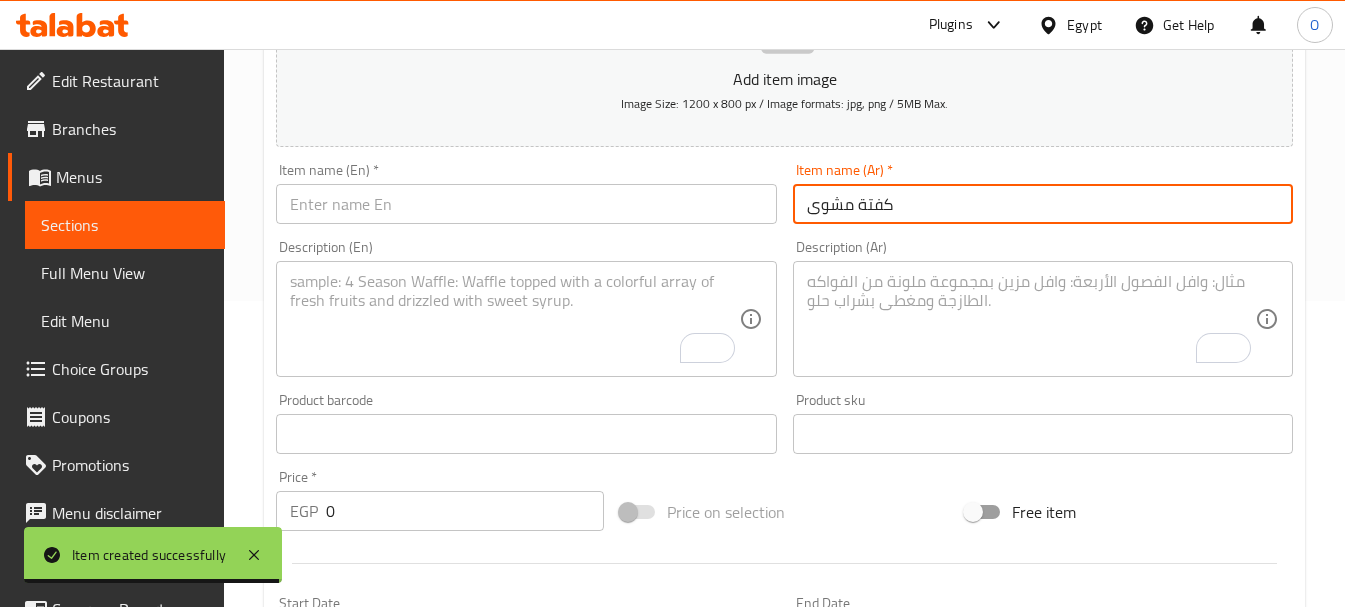 type on "كفتة مشوى" 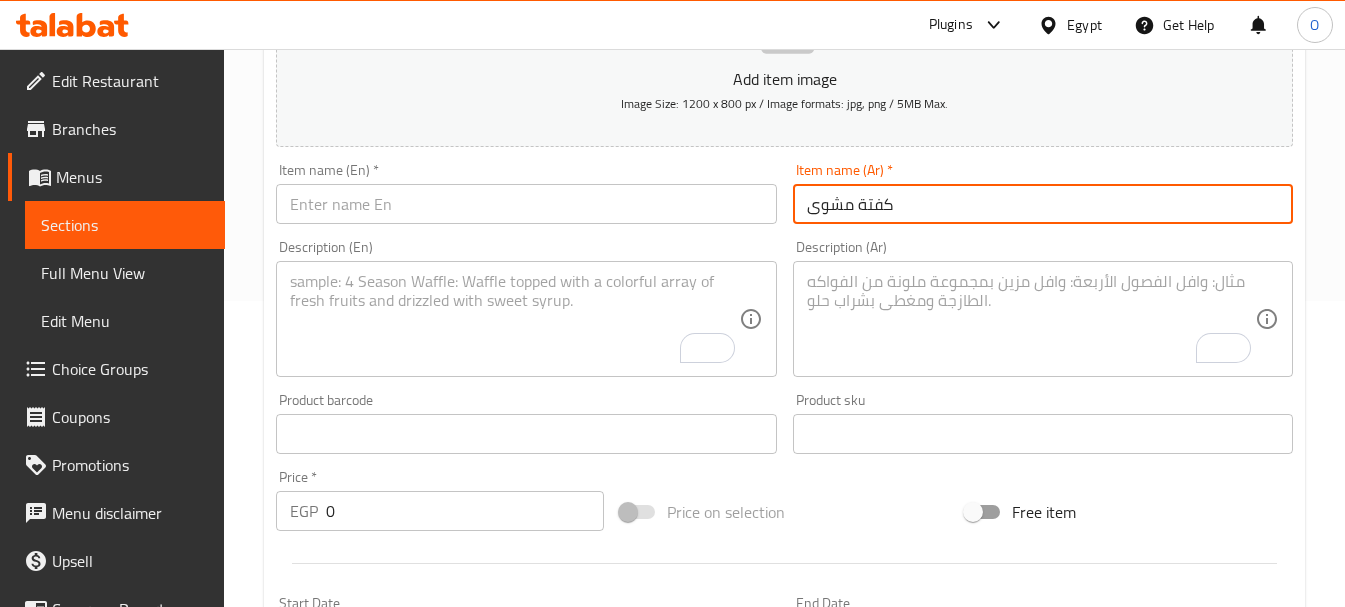 click at bounding box center [526, 204] 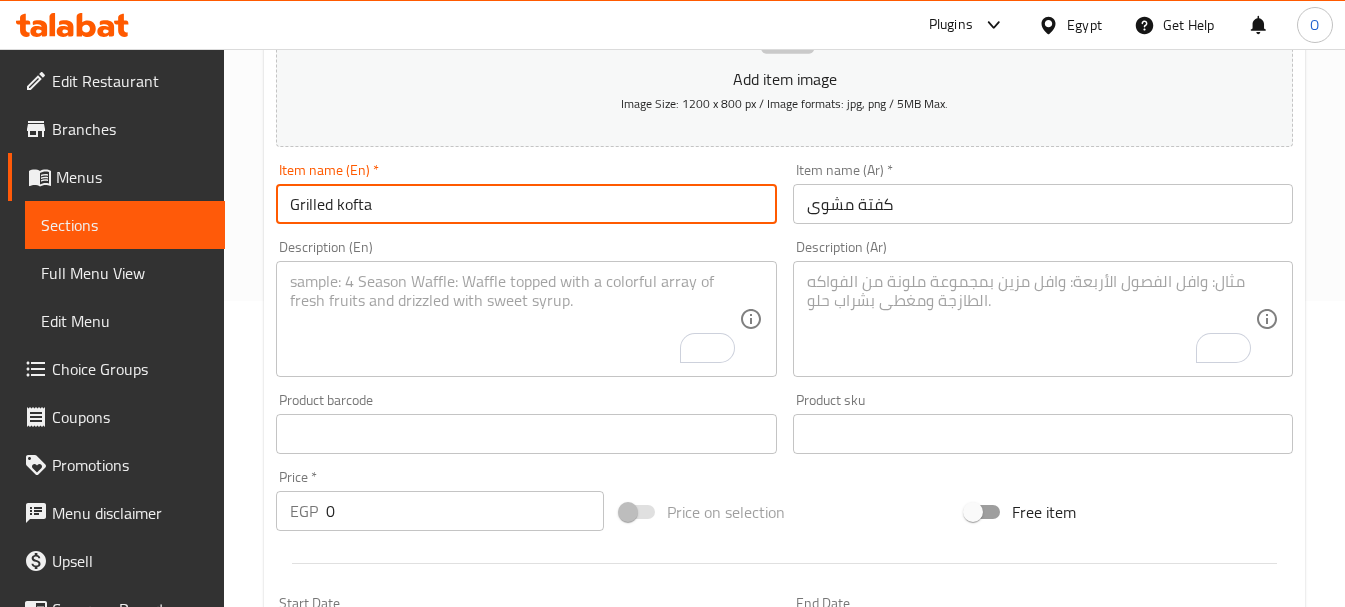 type on "Grilled kofta" 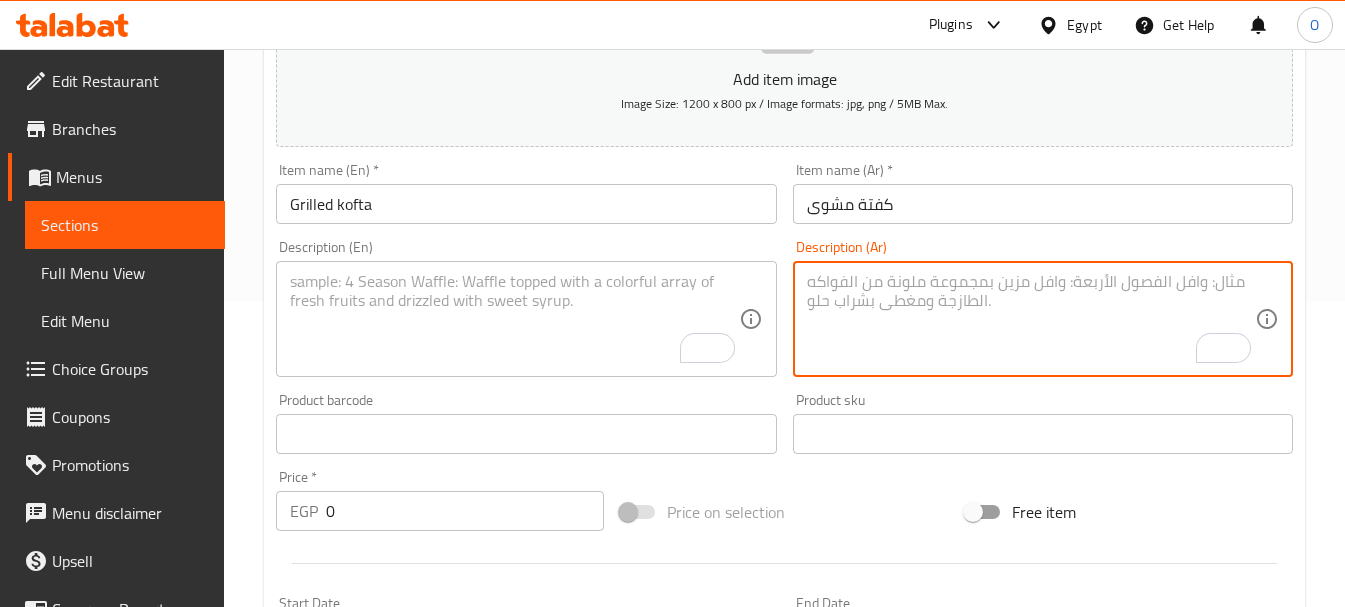 click at bounding box center (1031, 319) 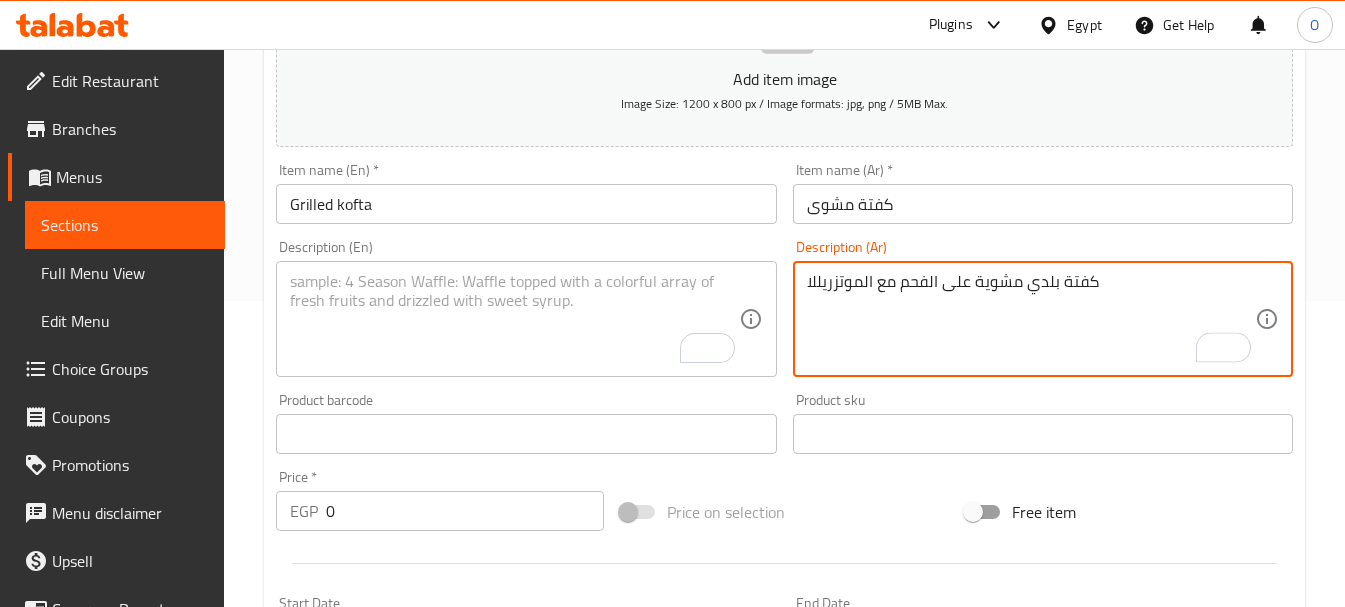 type on "كفتة بلدي مشوية على الفحم مع الموتزريللا" 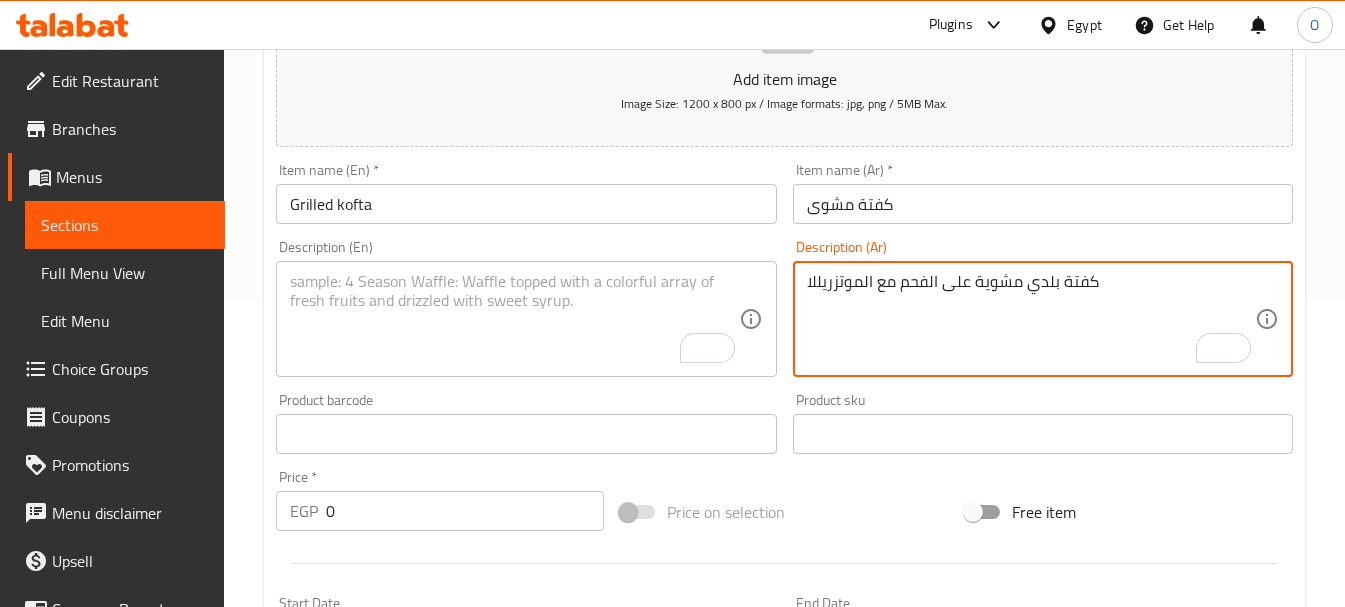 click at bounding box center (514, 319) 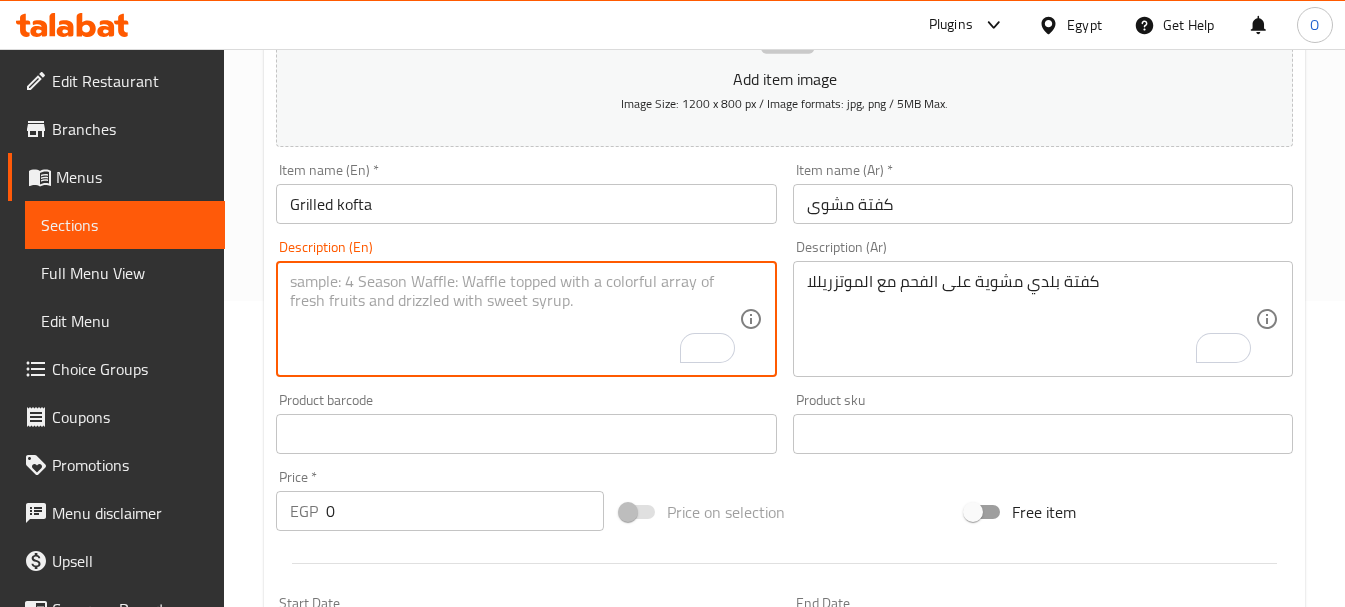 paste on "Grilled country kofta with mozzarella" 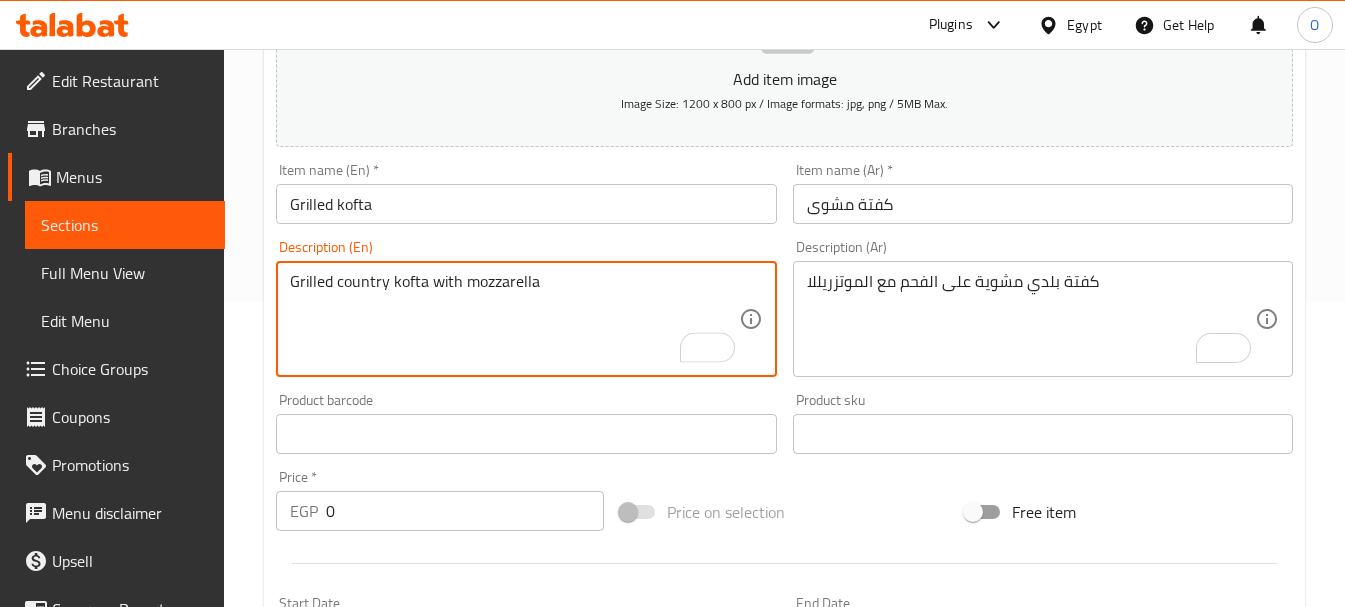 type on "Grilled country kofta with mozzarella" 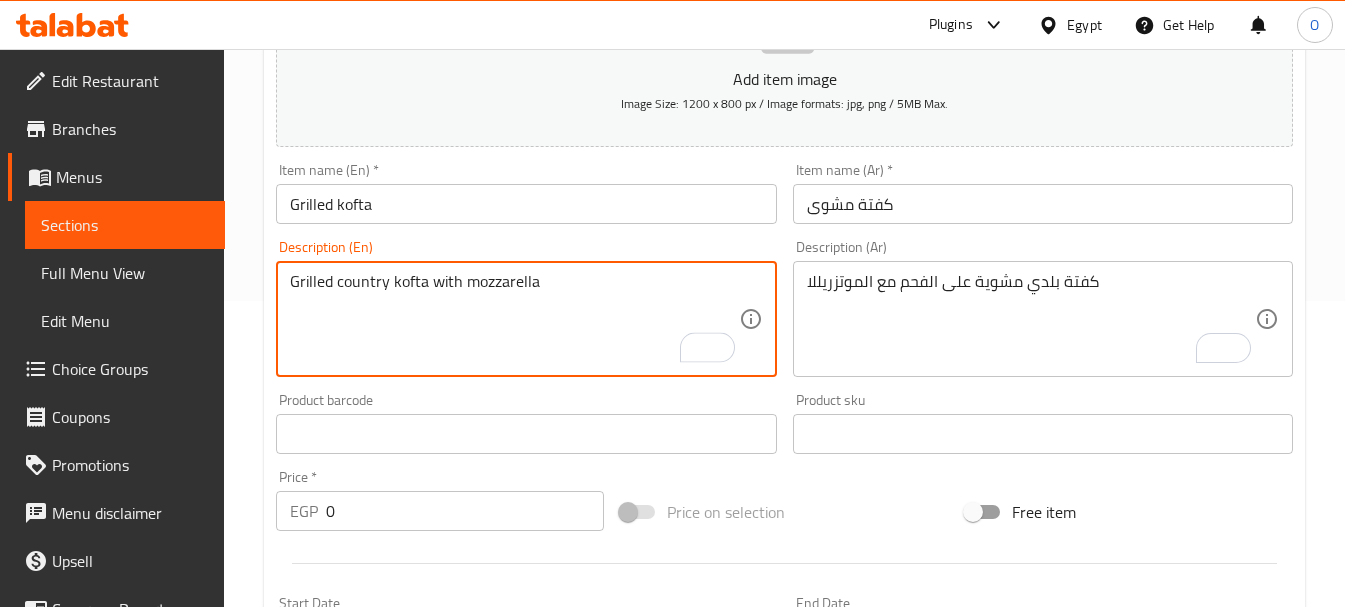 drag, startPoint x: 331, startPoint y: 505, endPoint x: 269, endPoint y: 505, distance: 62 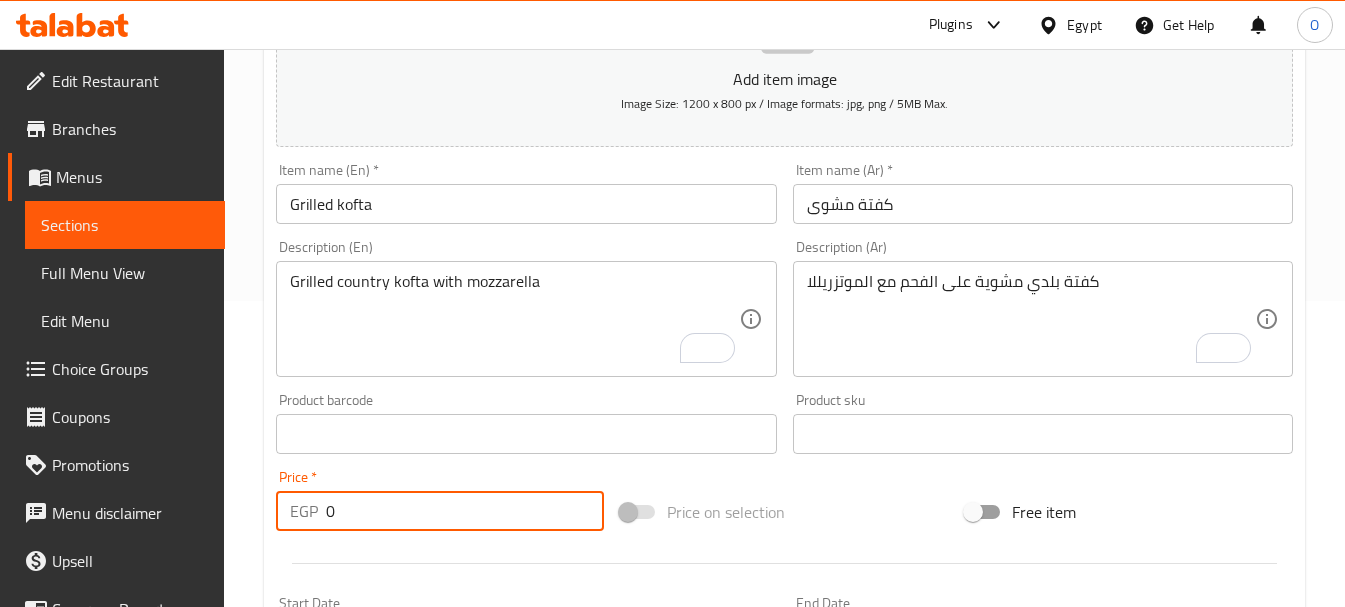 paste on "179" 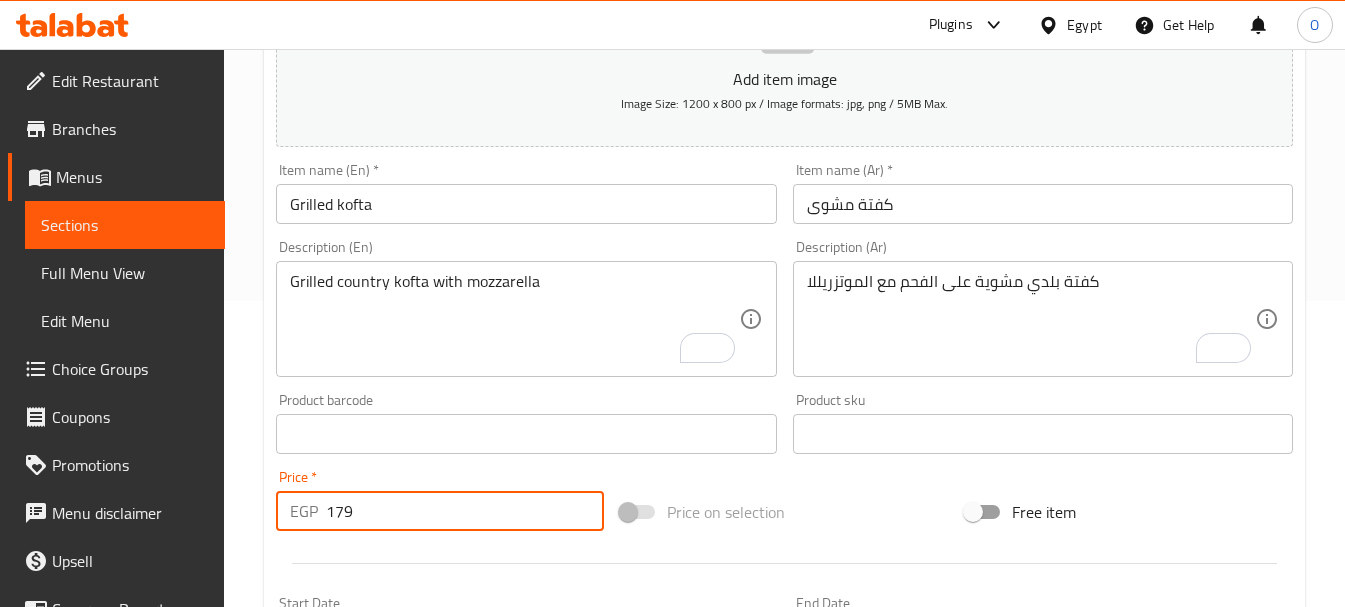 type on "179" 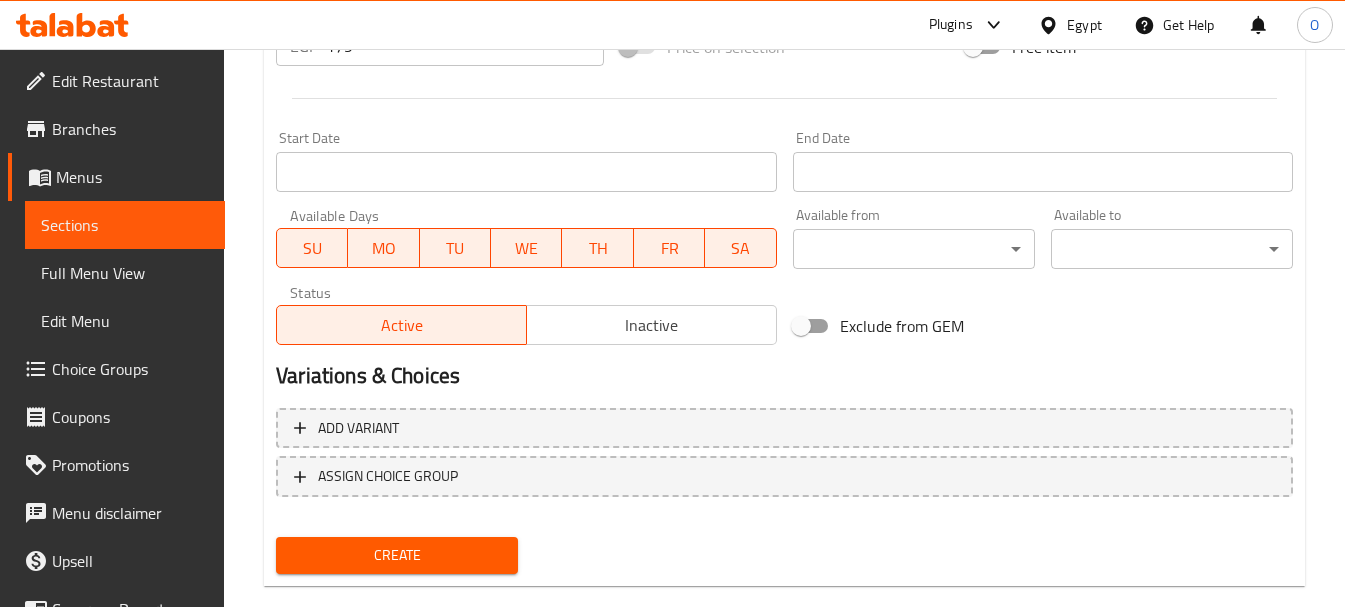scroll, scrollTop: 806, scrollLeft: 0, axis: vertical 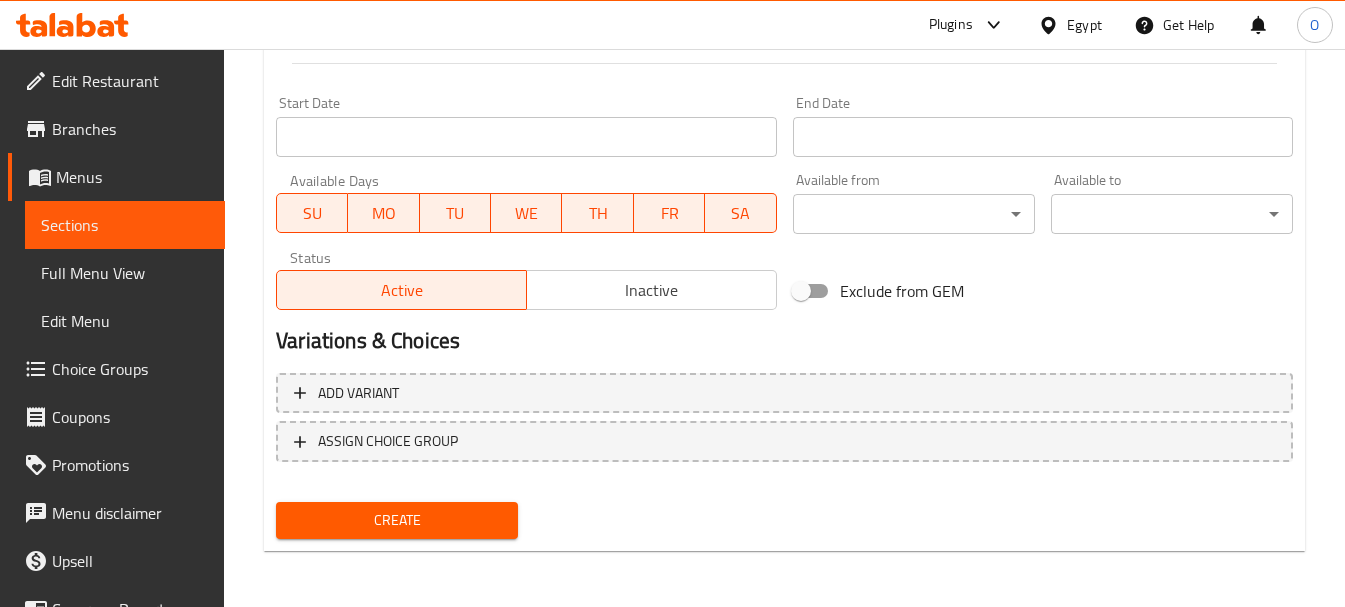 click on "Create" at bounding box center [397, 520] 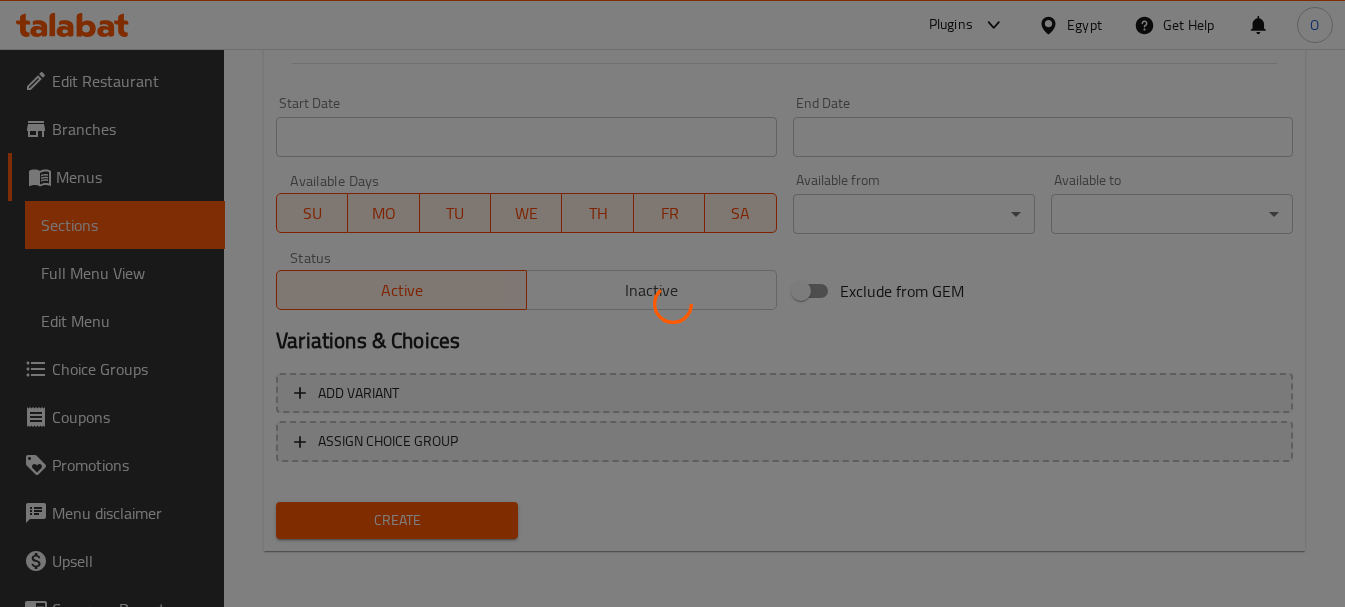 type 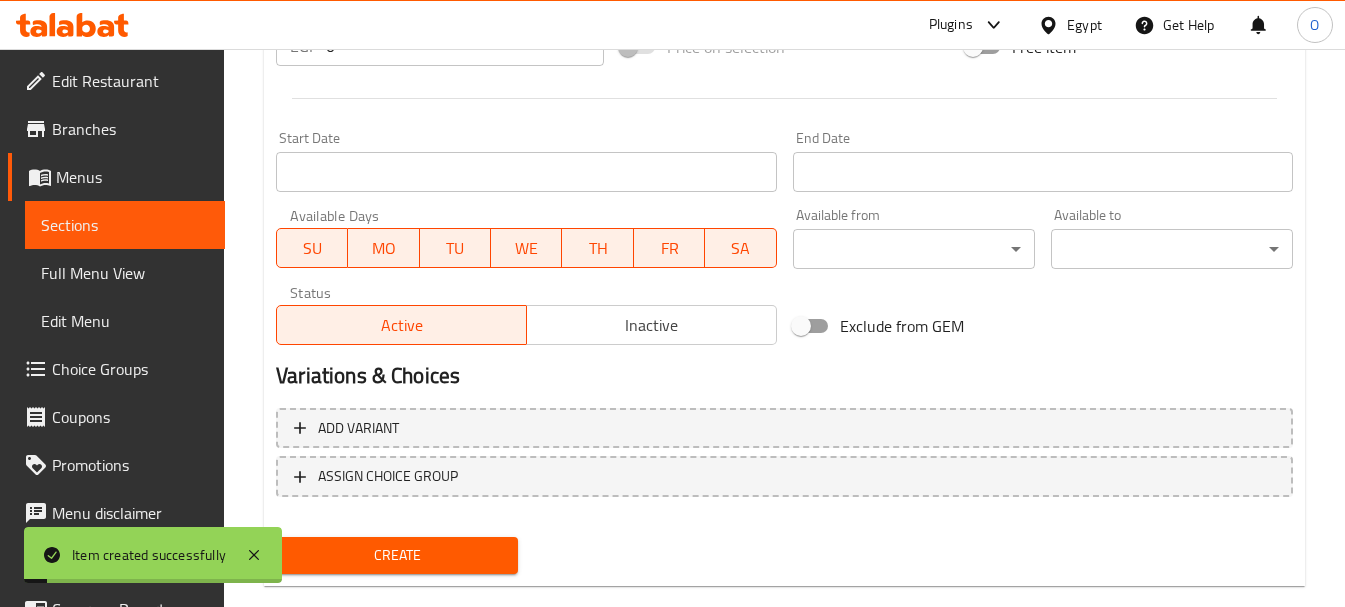 scroll, scrollTop: 406, scrollLeft: 0, axis: vertical 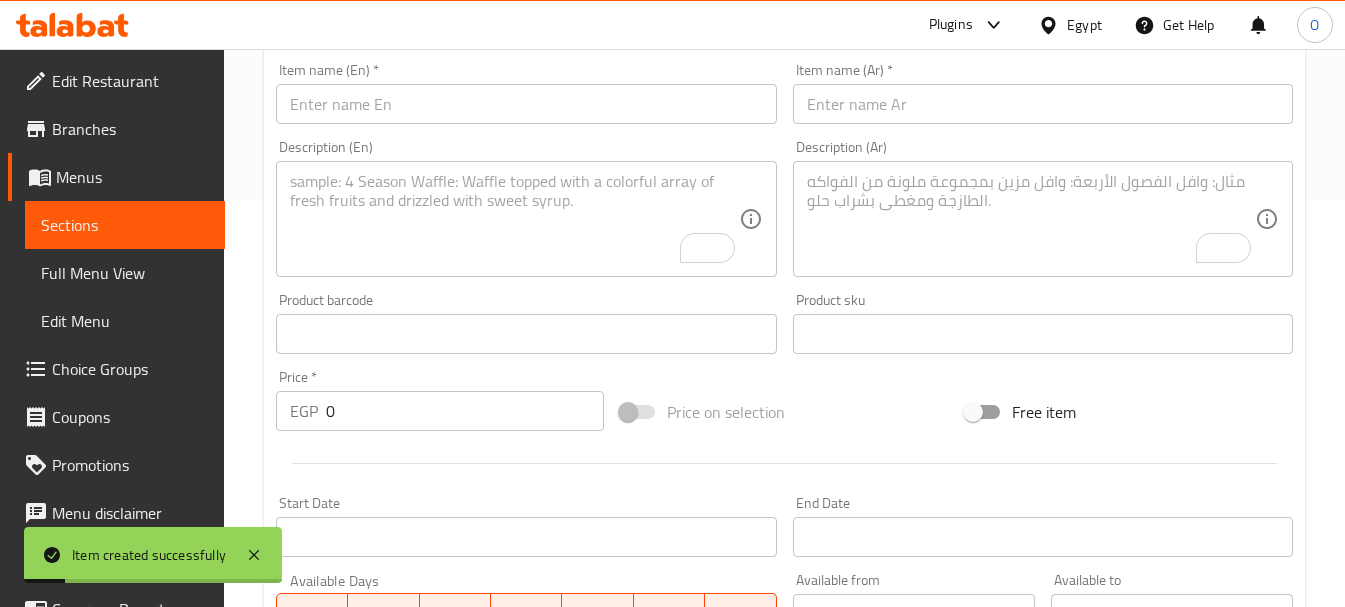 click at bounding box center [1043, 104] 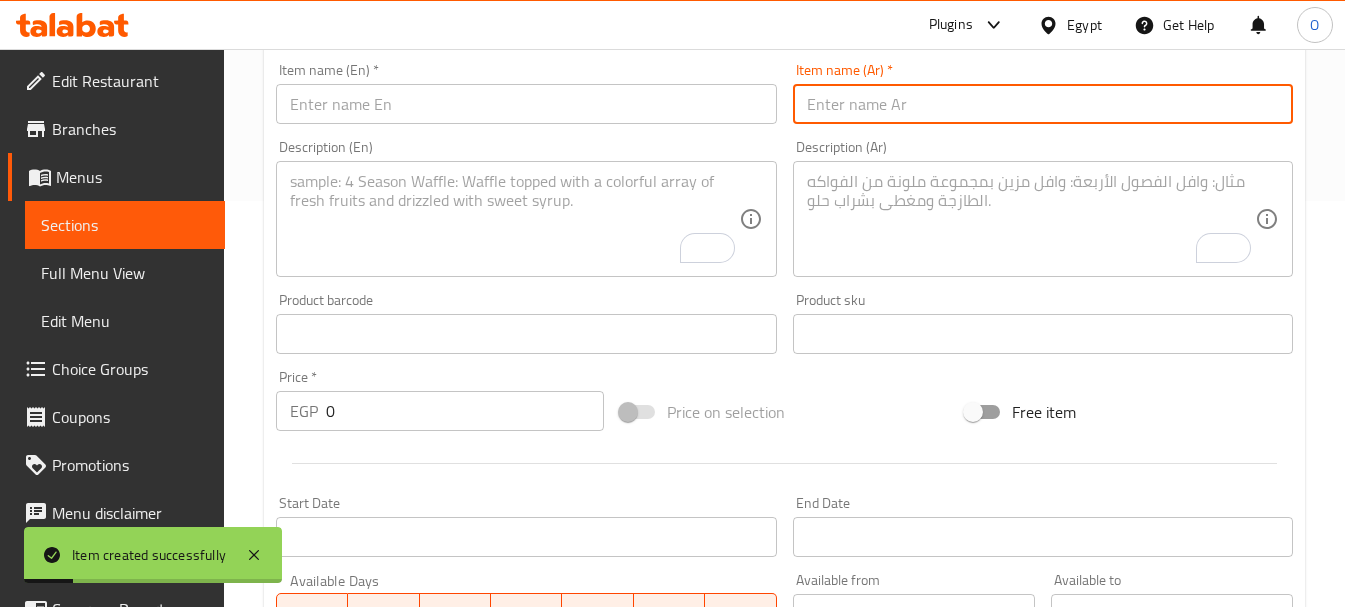 paste on "هوت دوج ميكسيكان" 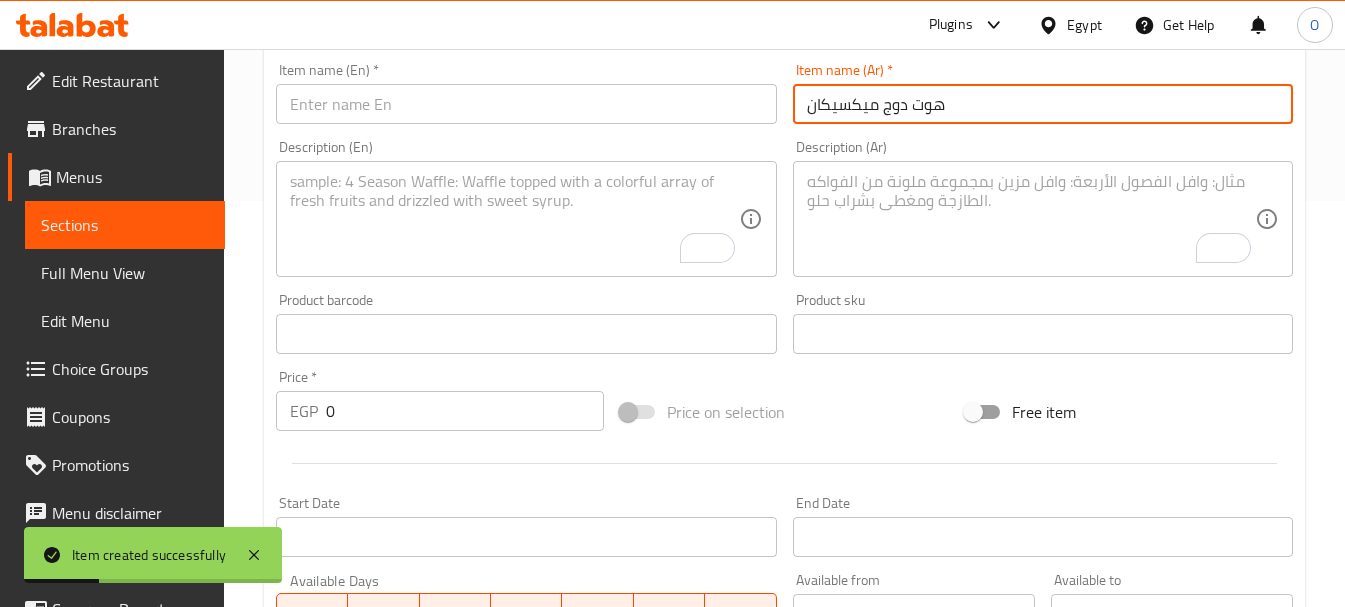 type on "هوت دوج ميكسيكان" 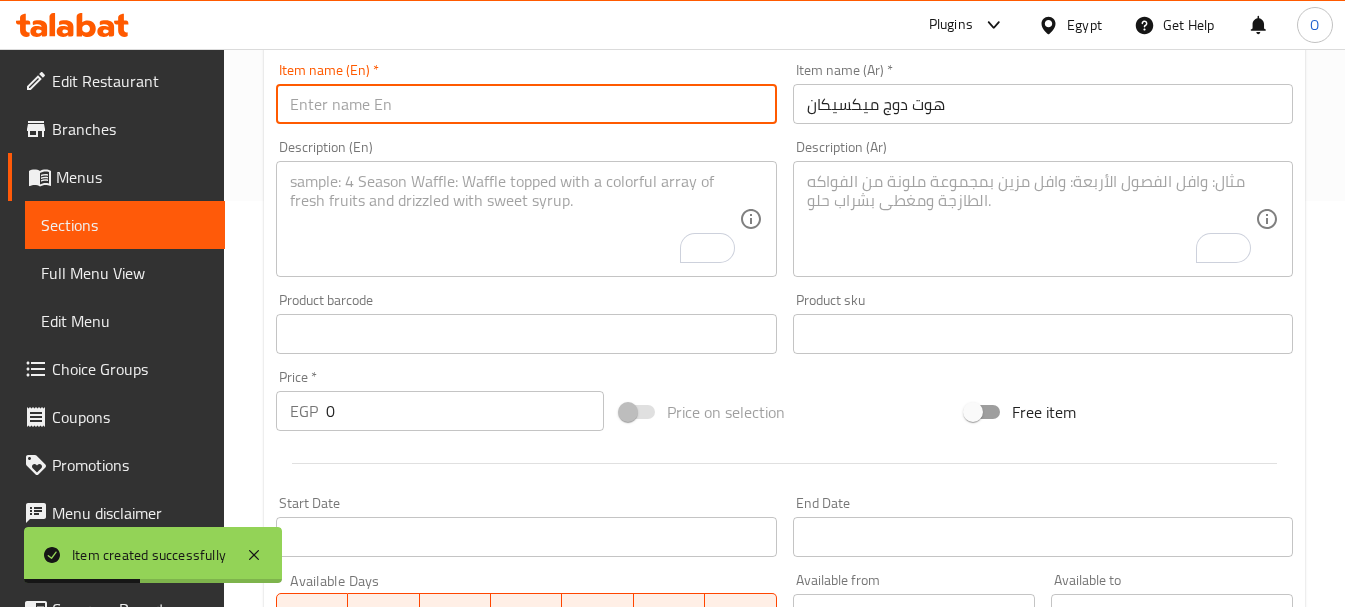 click at bounding box center (526, 104) 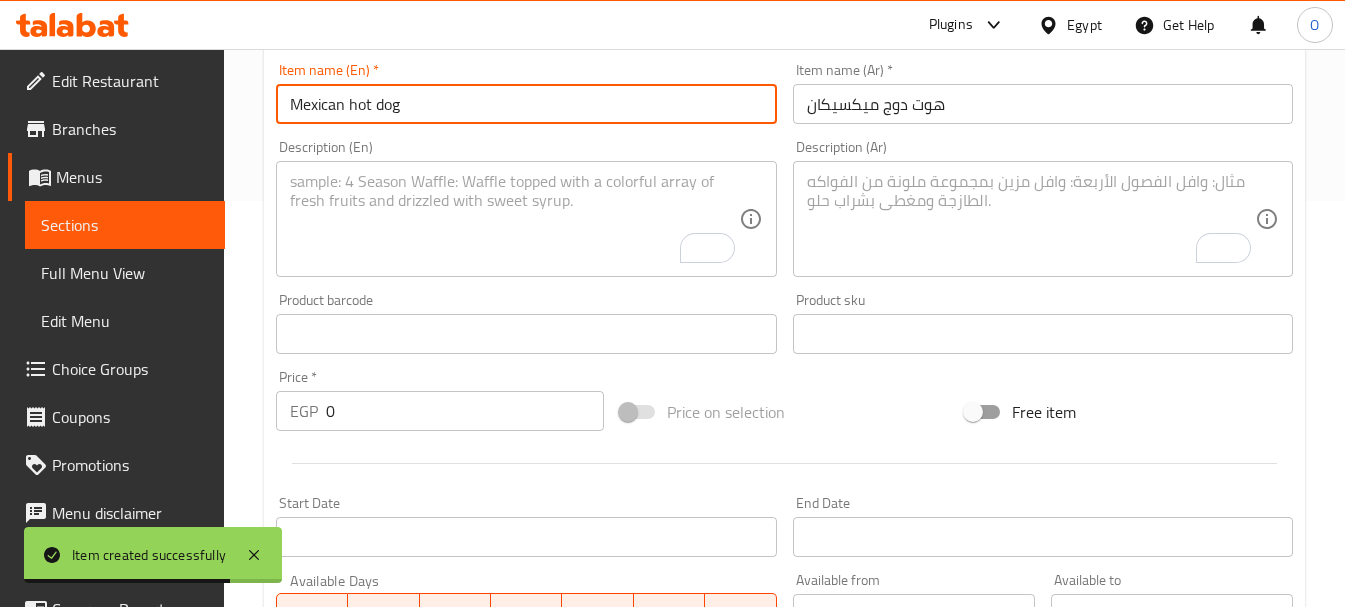 click on "Mexican hot dog" at bounding box center (526, 104) 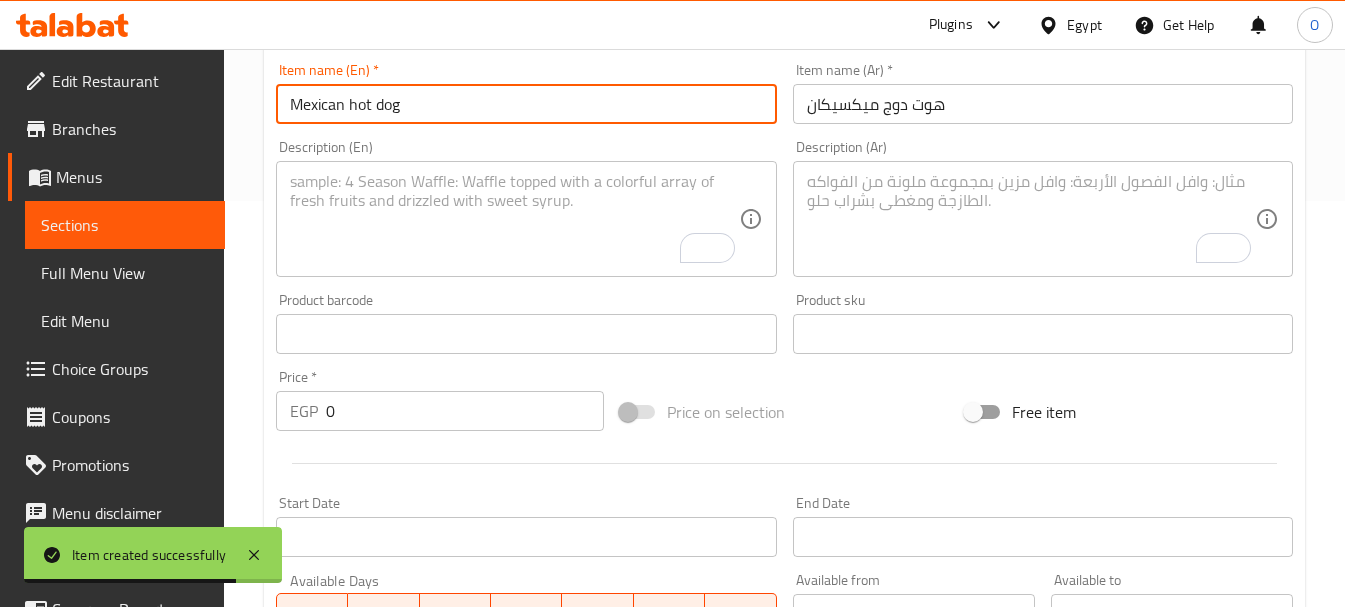 click on "Mexican hot dog" at bounding box center [526, 104] 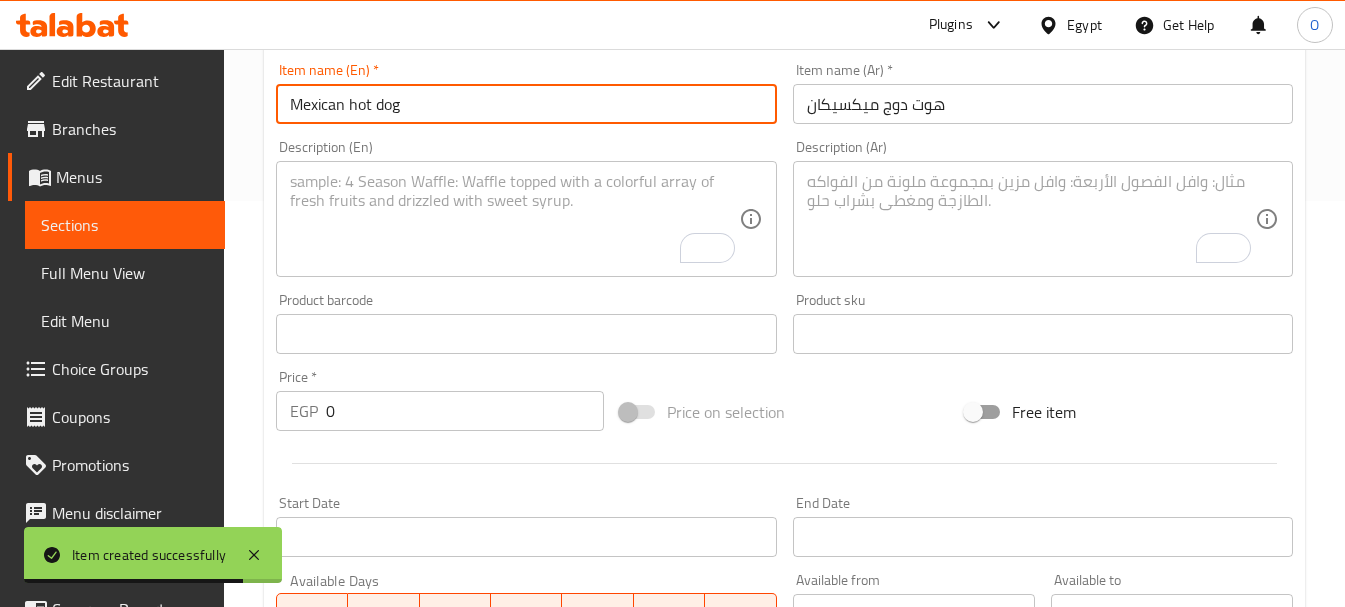 paste on "Hot D" 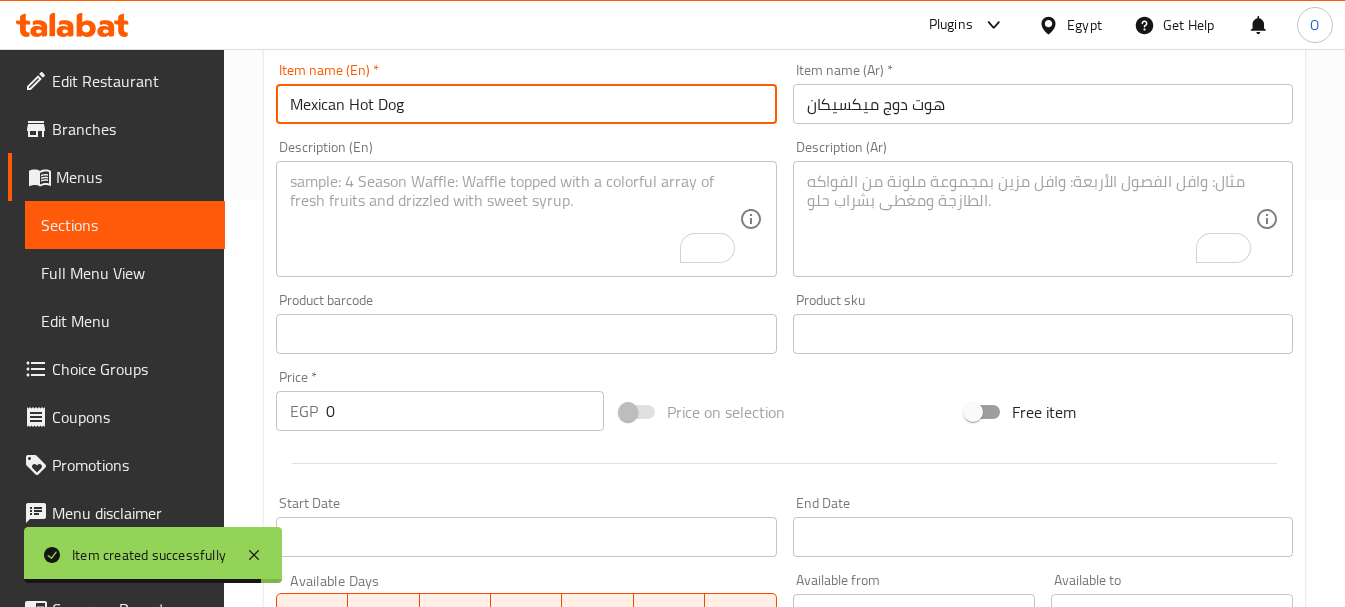 type on "Mexican Hot Dog" 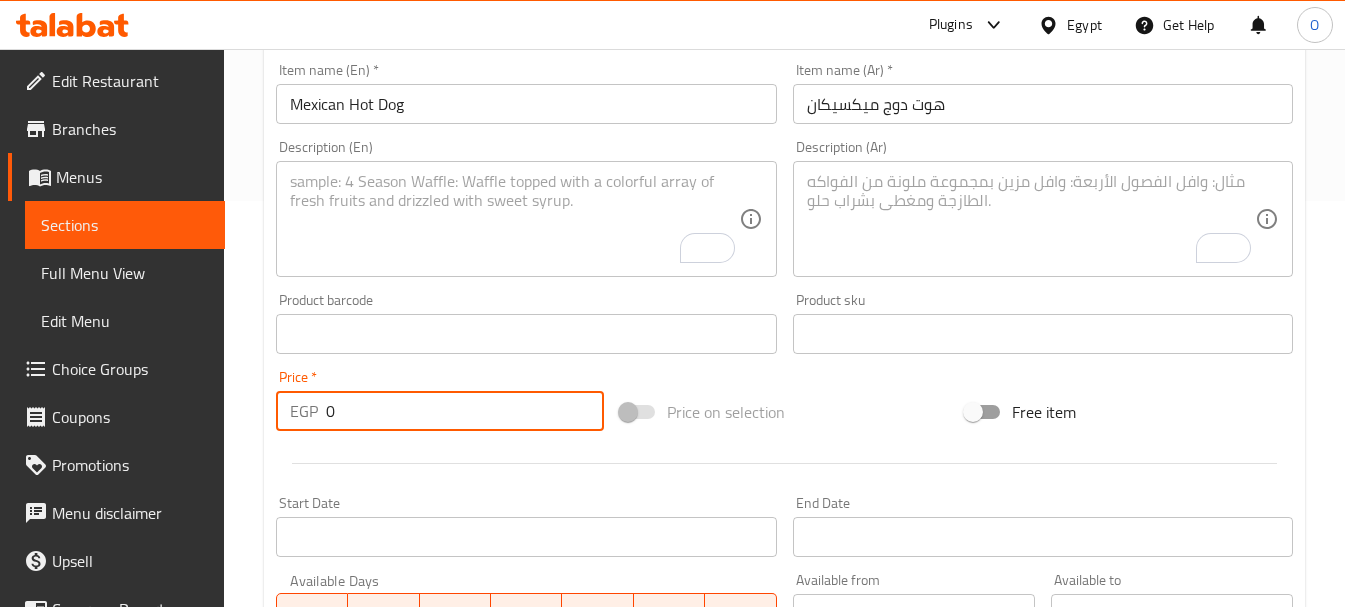drag, startPoint x: 375, startPoint y: 415, endPoint x: 333, endPoint y: 414, distance: 42.0119 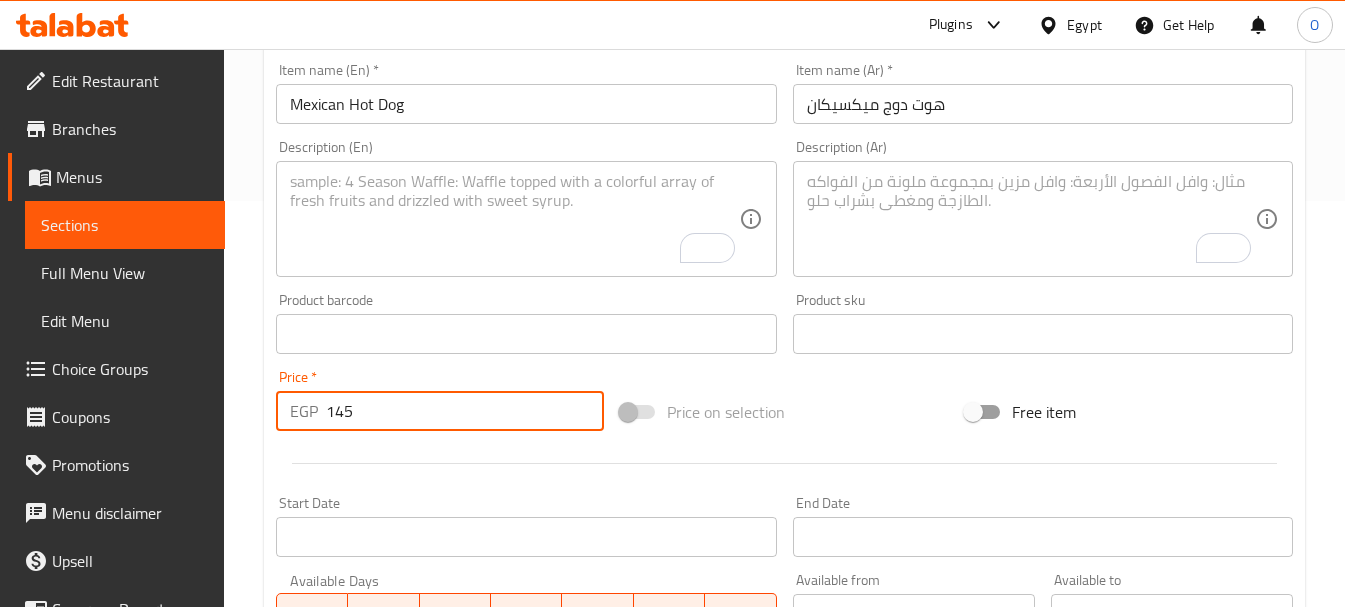 type on "145" 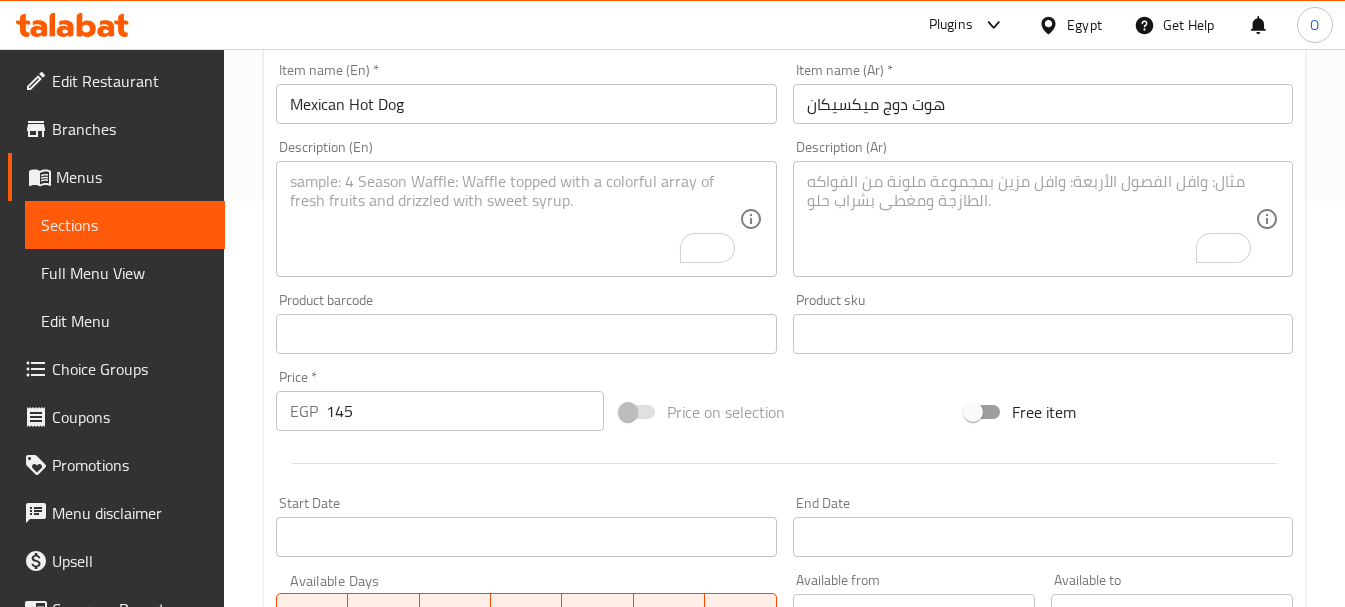 click at bounding box center (514, 219) 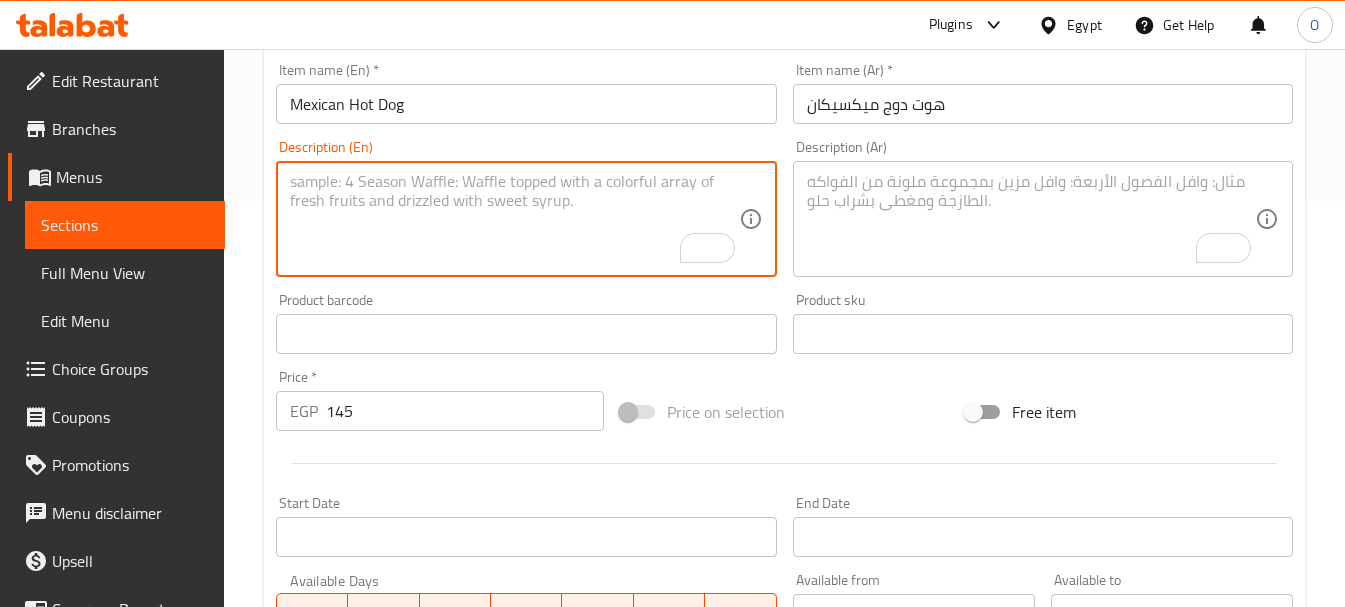 click at bounding box center (1031, 219) 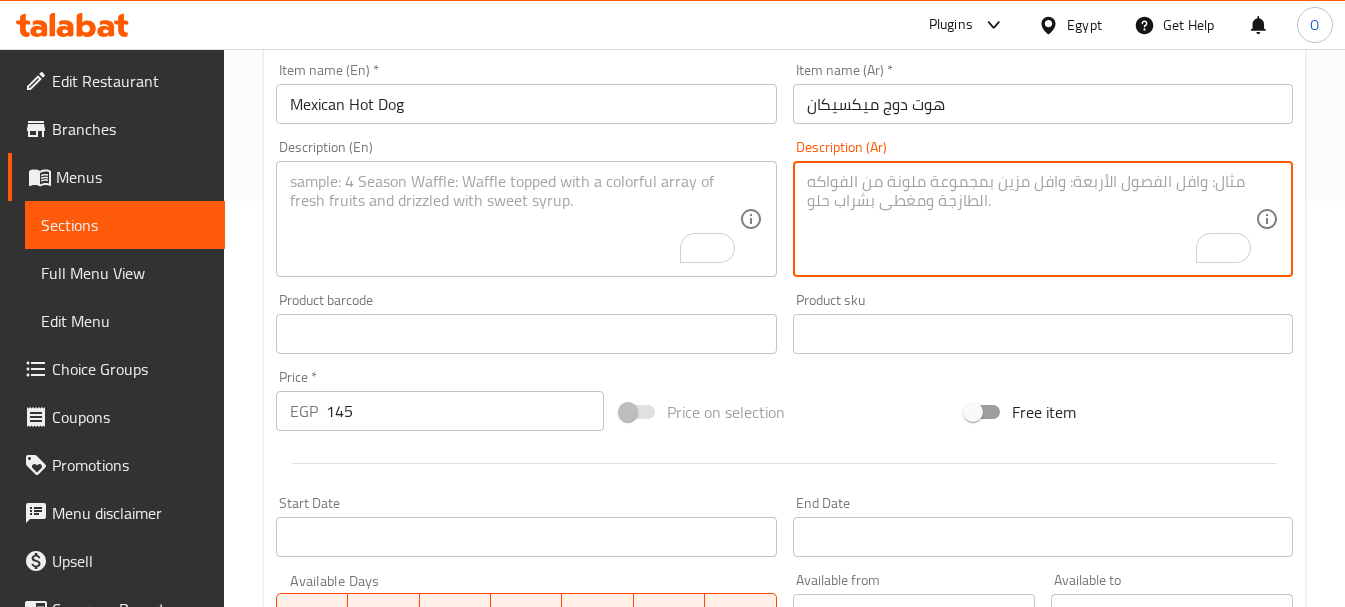 paste on "شرائح هوت دوج مشوي ع الجريل مع شرائحالزيتون والفلفل الطازج وصوص الباربكيو" 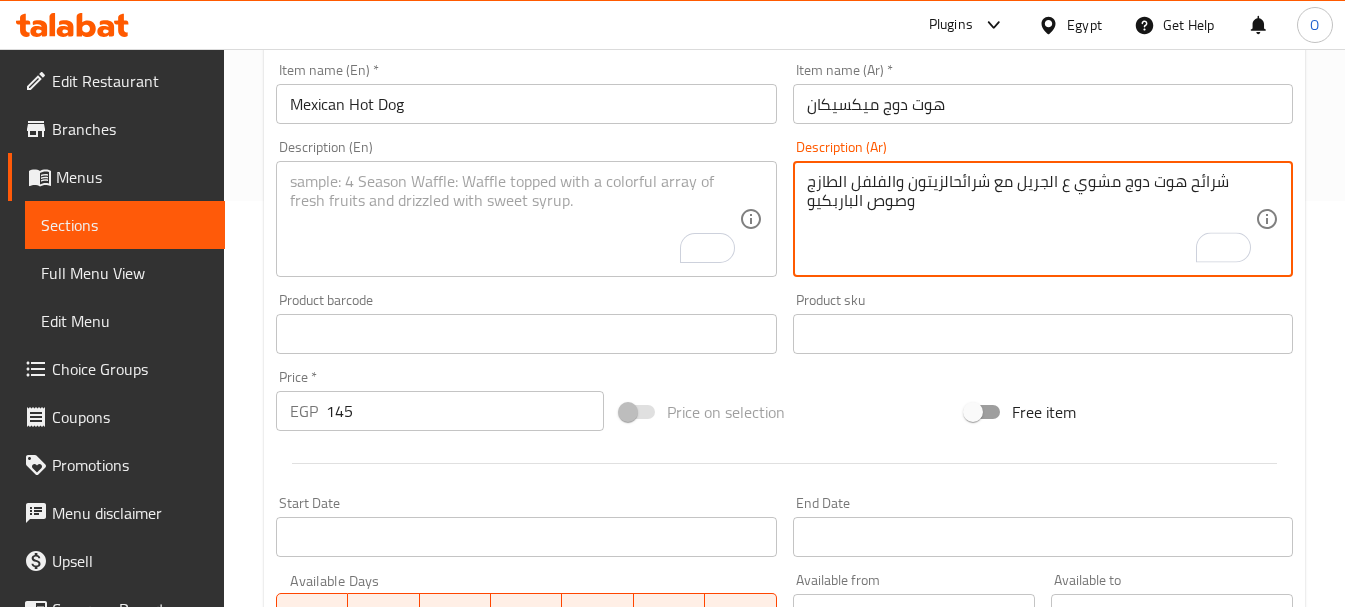 type on "شرائح هوت دوج مشوي ع الجريل مع شرائحالزيتون والفلفل الطازج وصوص الباربكيو" 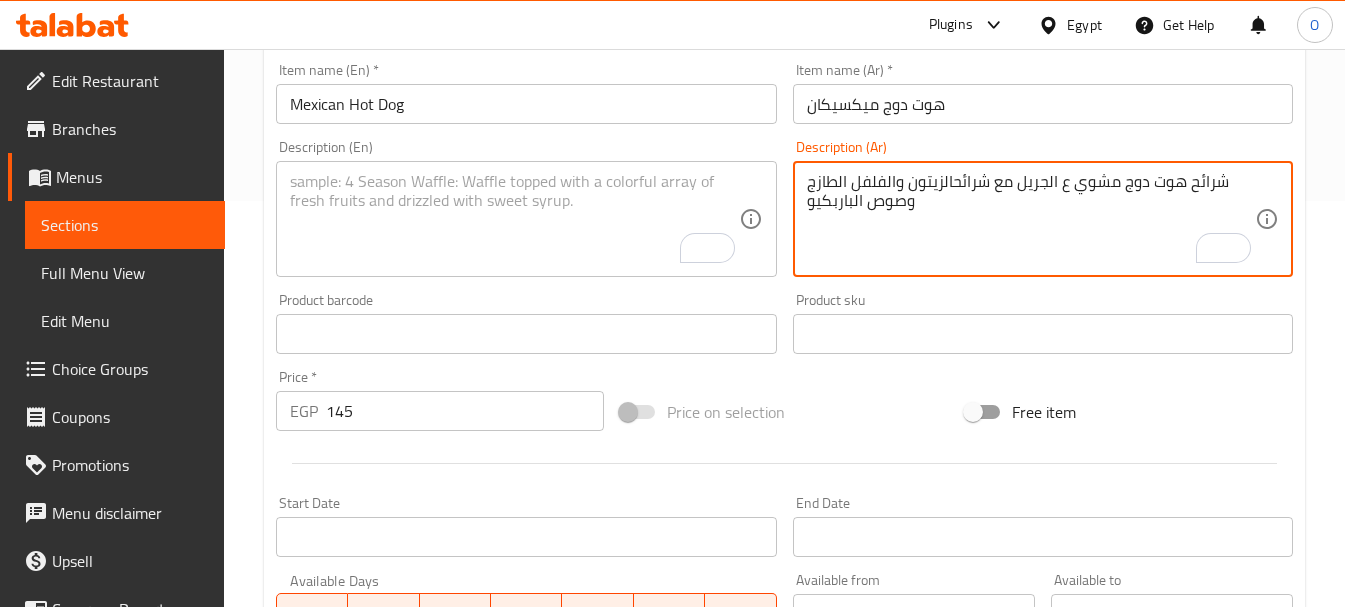 click at bounding box center [514, 219] 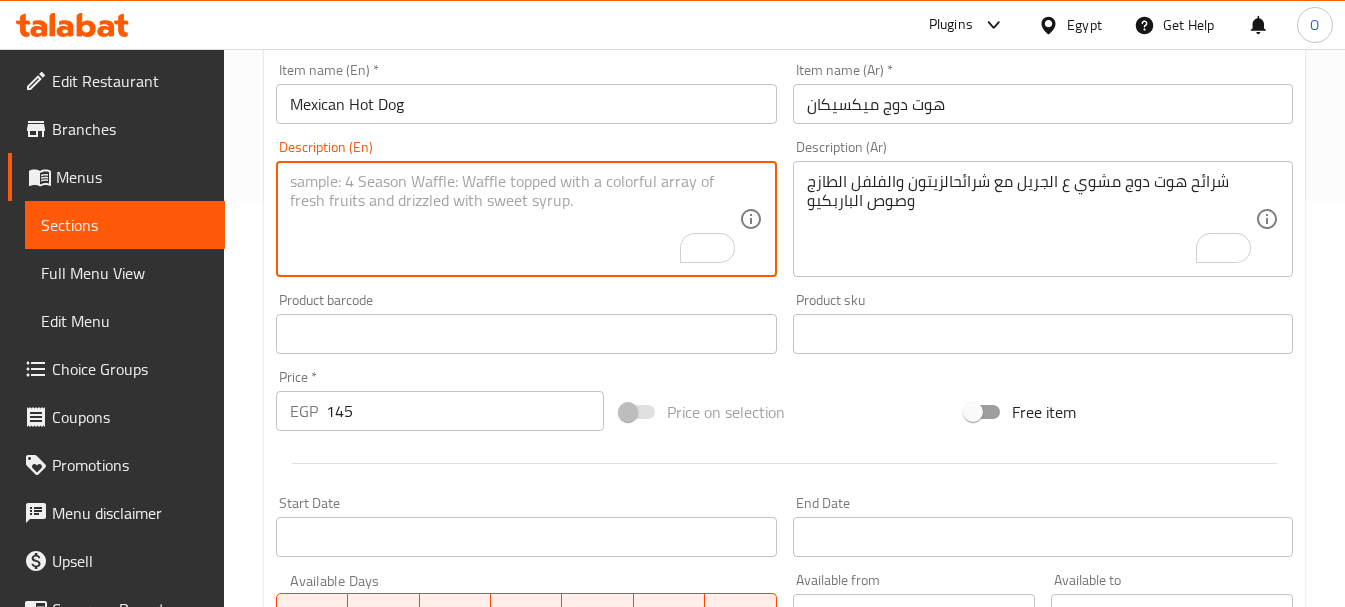 paste on "Grilled hot dog slices with olive slices, fresh peppers and barbecue sauce" 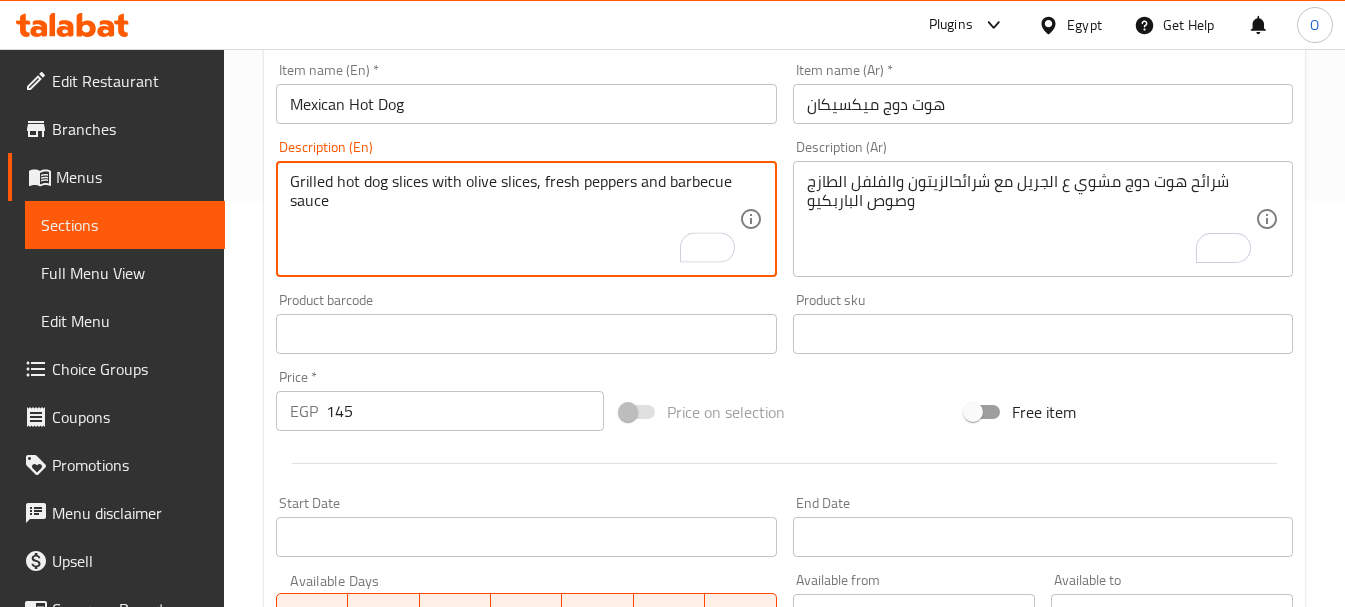 type on "Grilled hot dog slices with olive slices, fresh peppers and barbecue sauce" 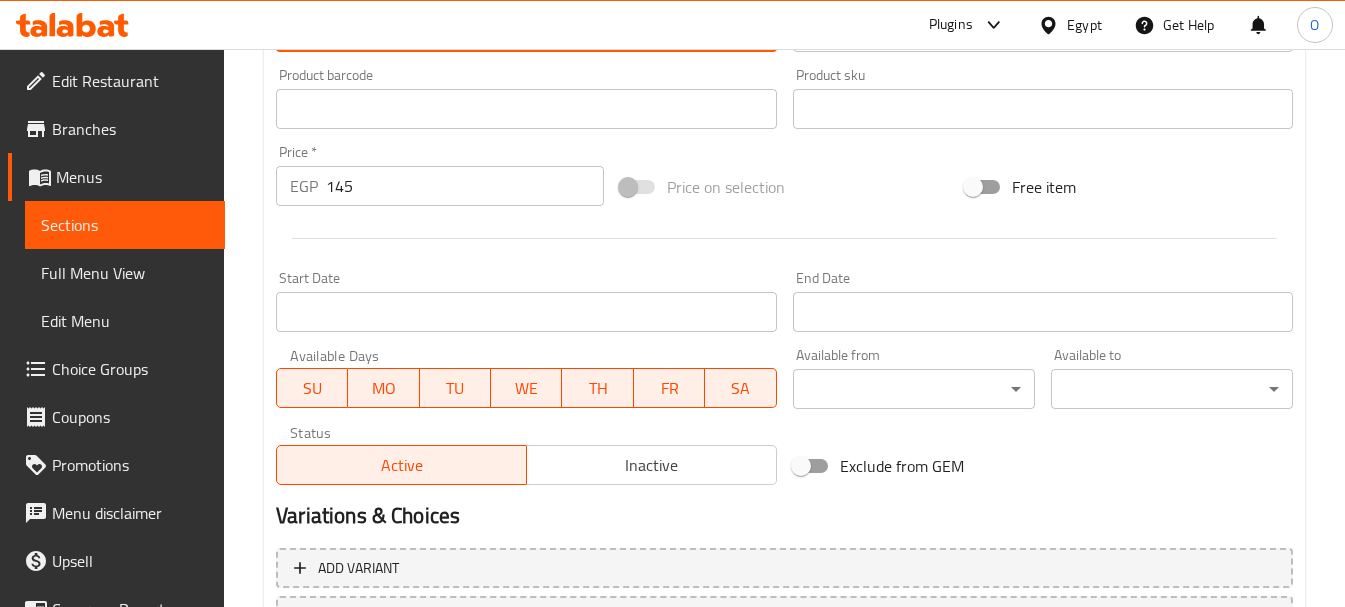 scroll, scrollTop: 806, scrollLeft: 0, axis: vertical 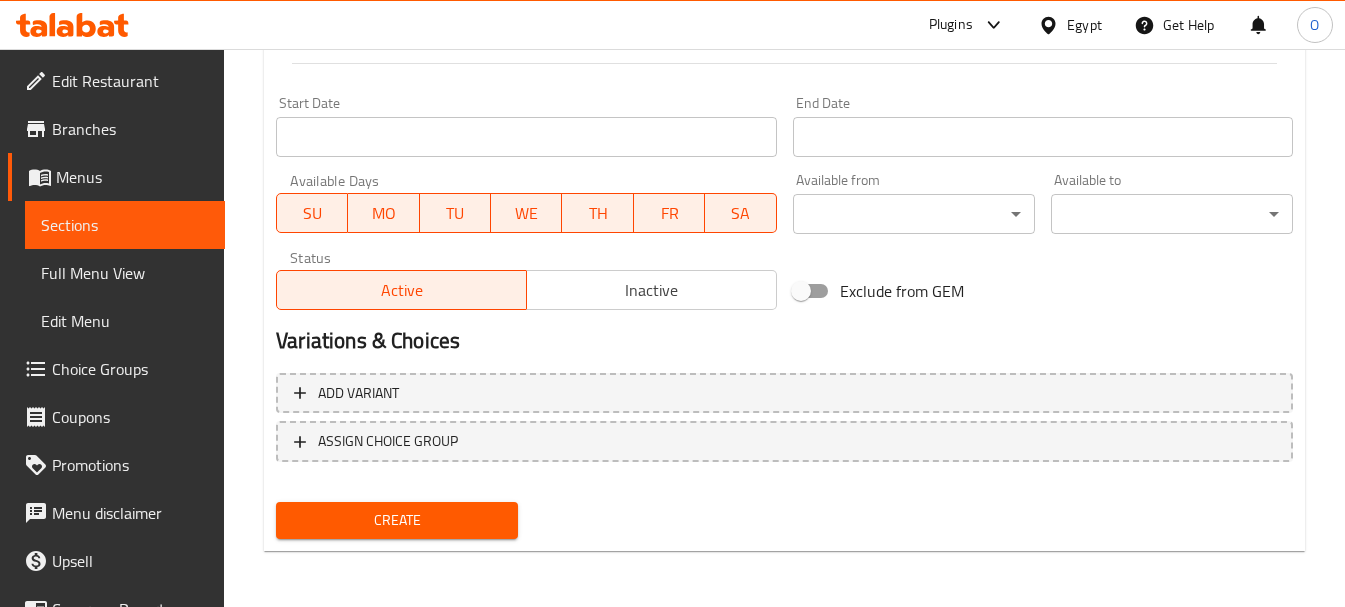click on "Create" at bounding box center (397, 520) 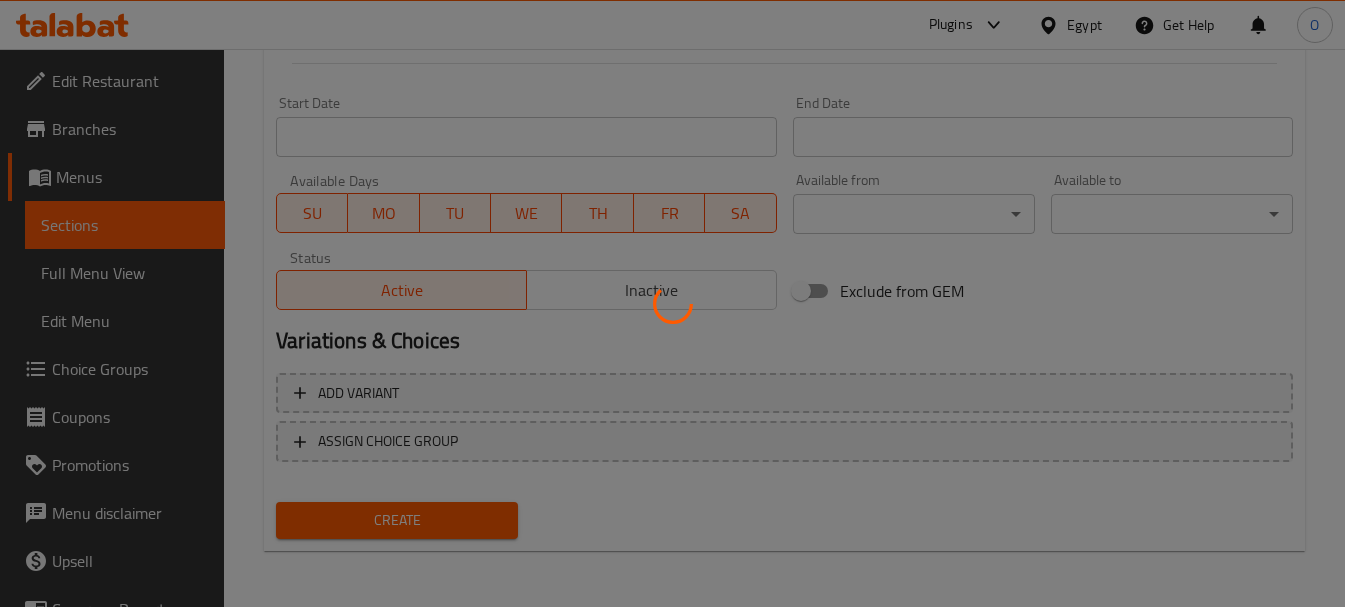 type 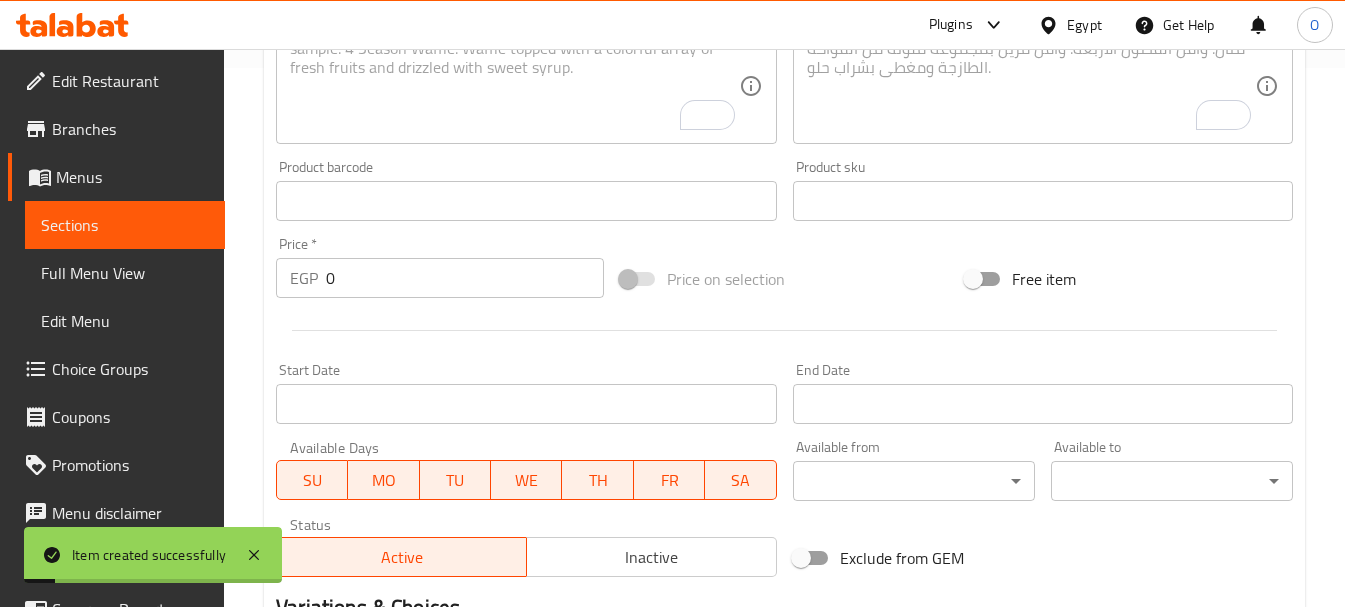 scroll, scrollTop: 306, scrollLeft: 0, axis: vertical 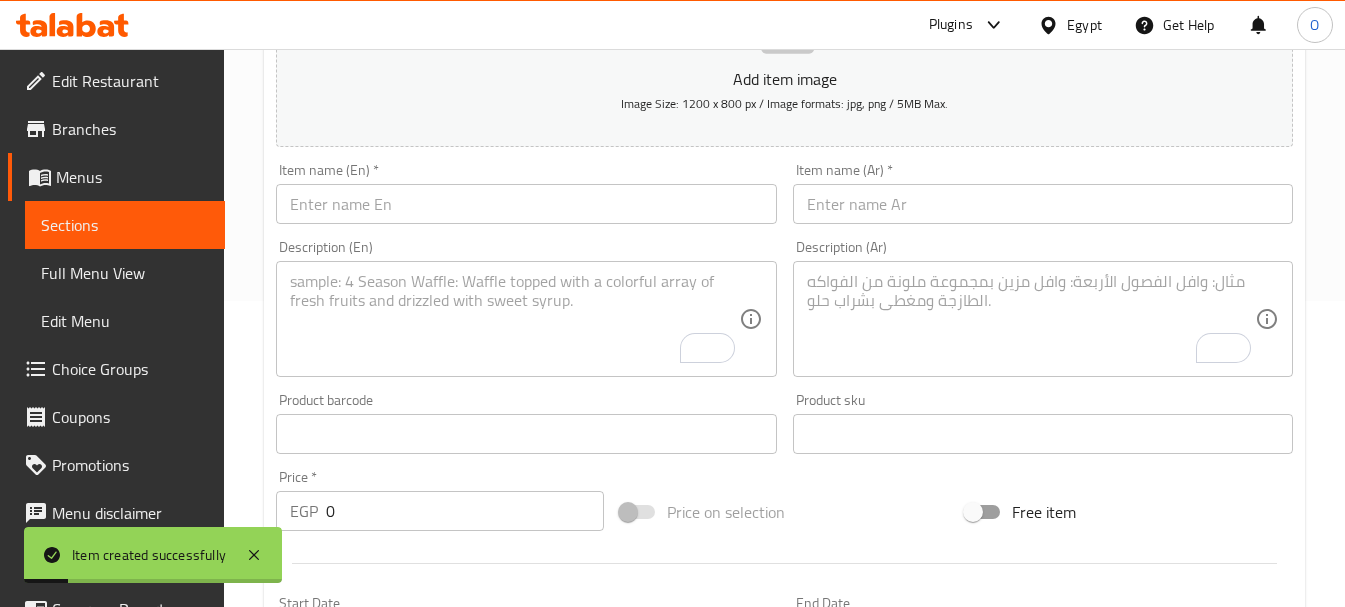 click at bounding box center (1043, 204) 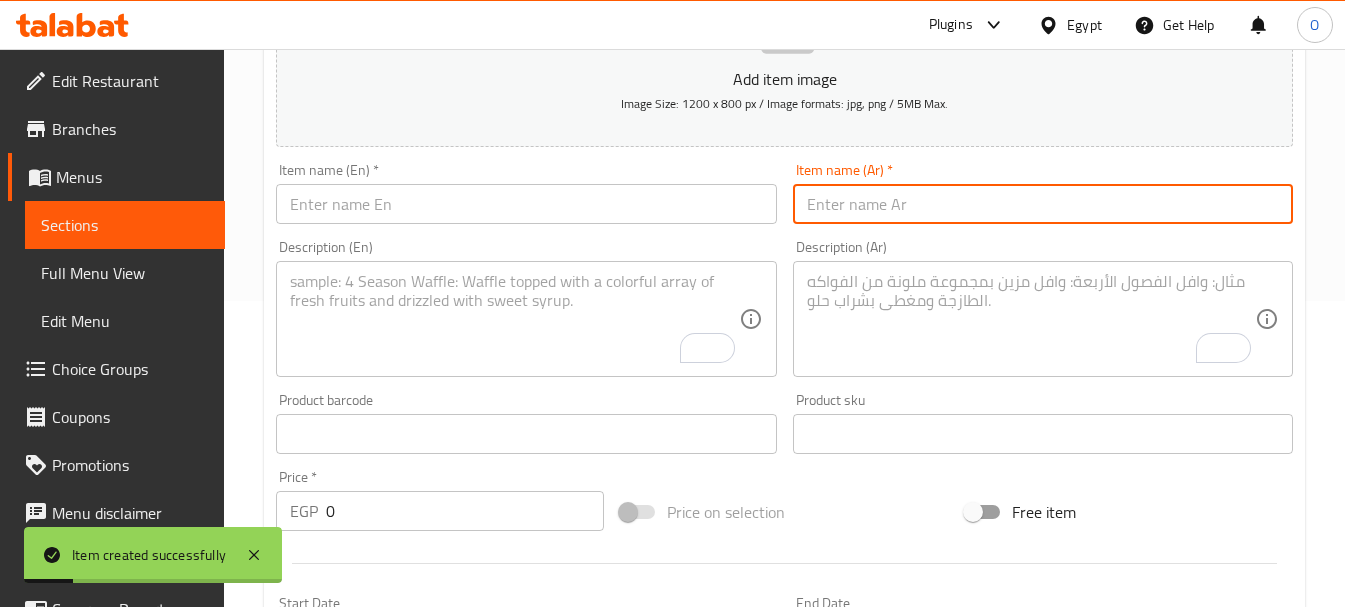 paste on "سوسيس ميكس تشيز" 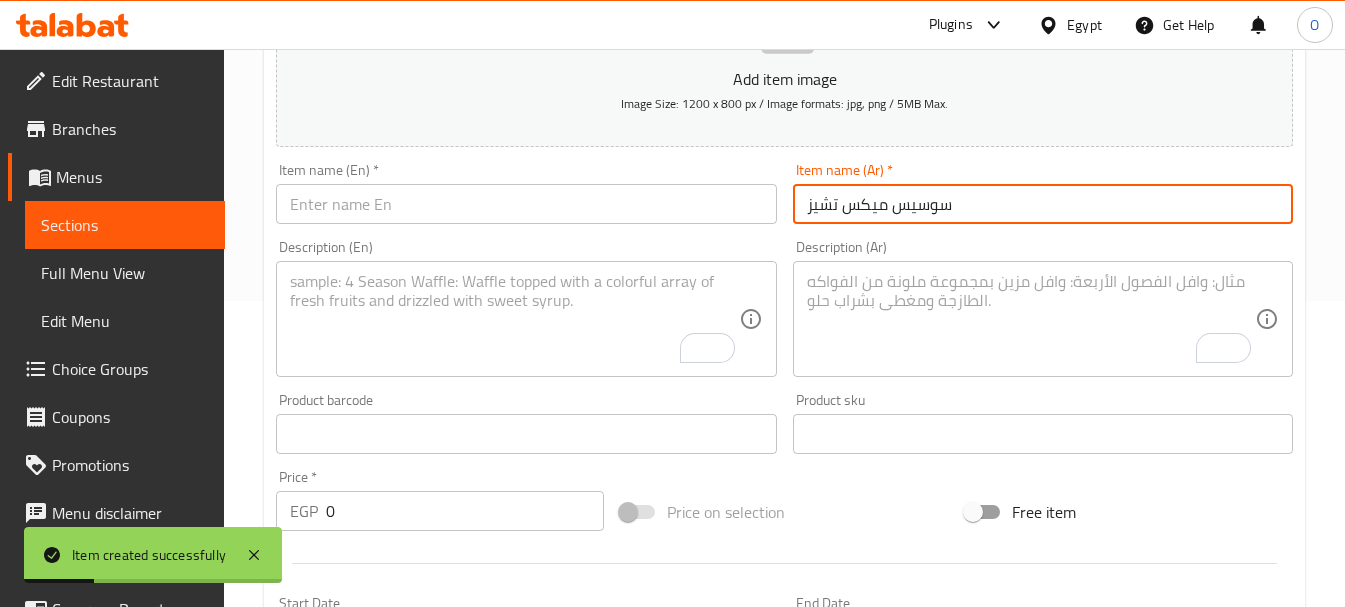 type on "سوسيس ميكس تشيز" 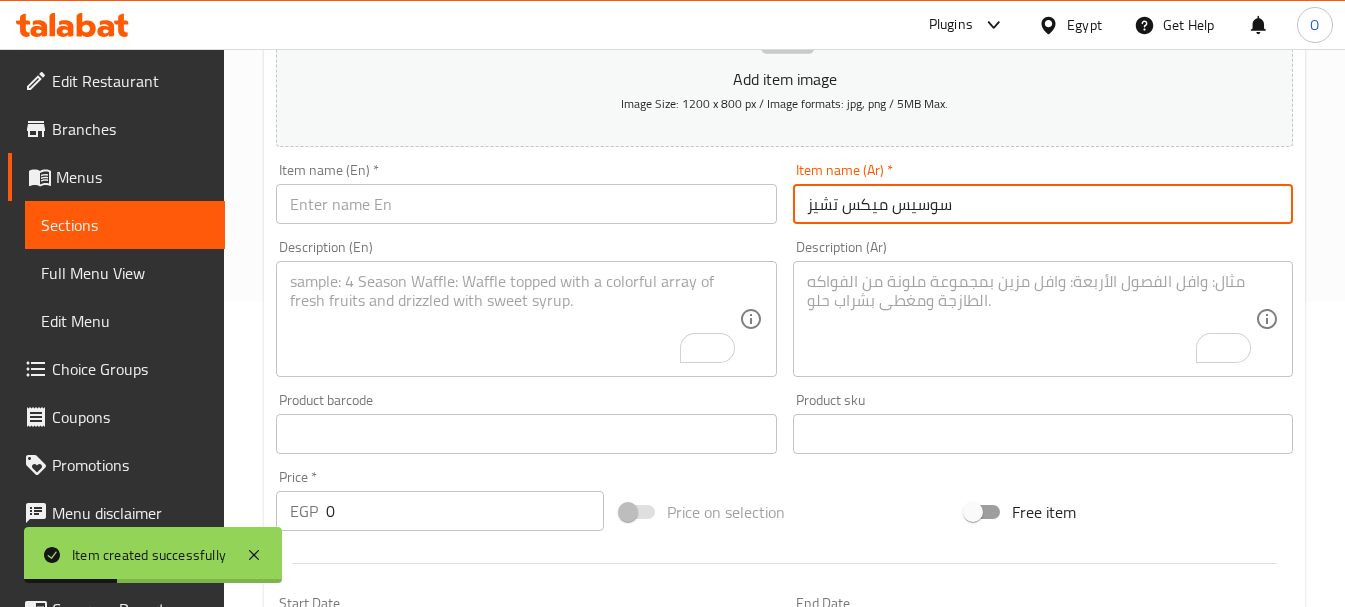 click at bounding box center [526, 204] 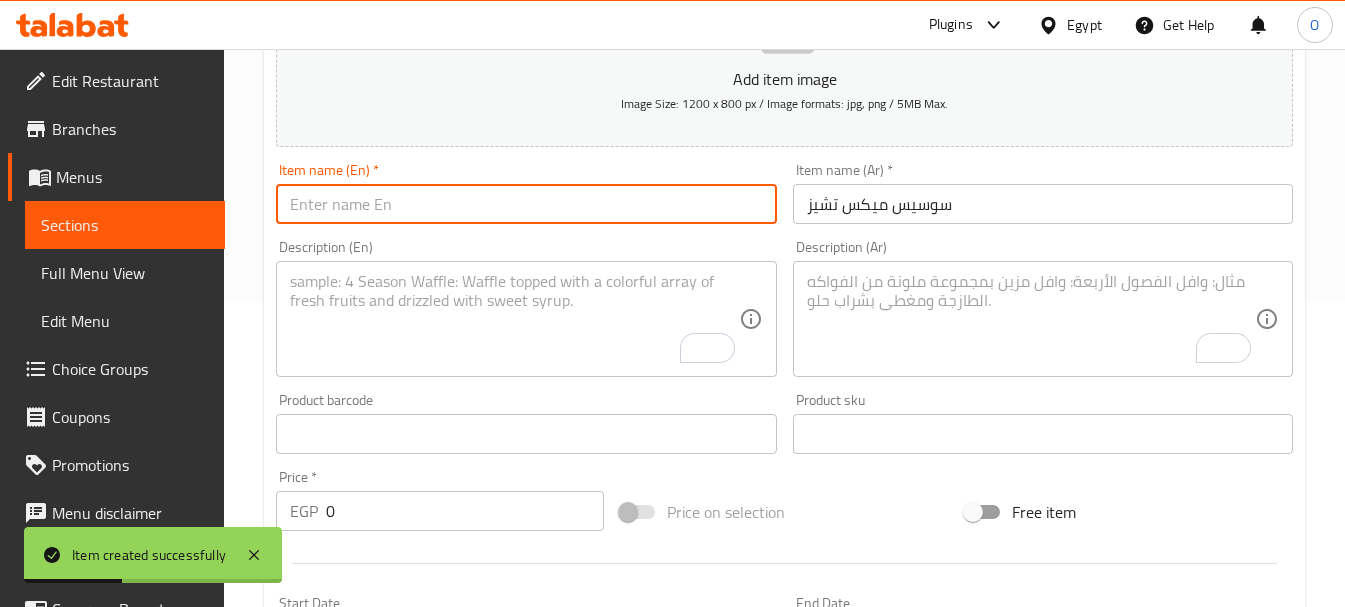 paste on "Sausage Mix Cheese" 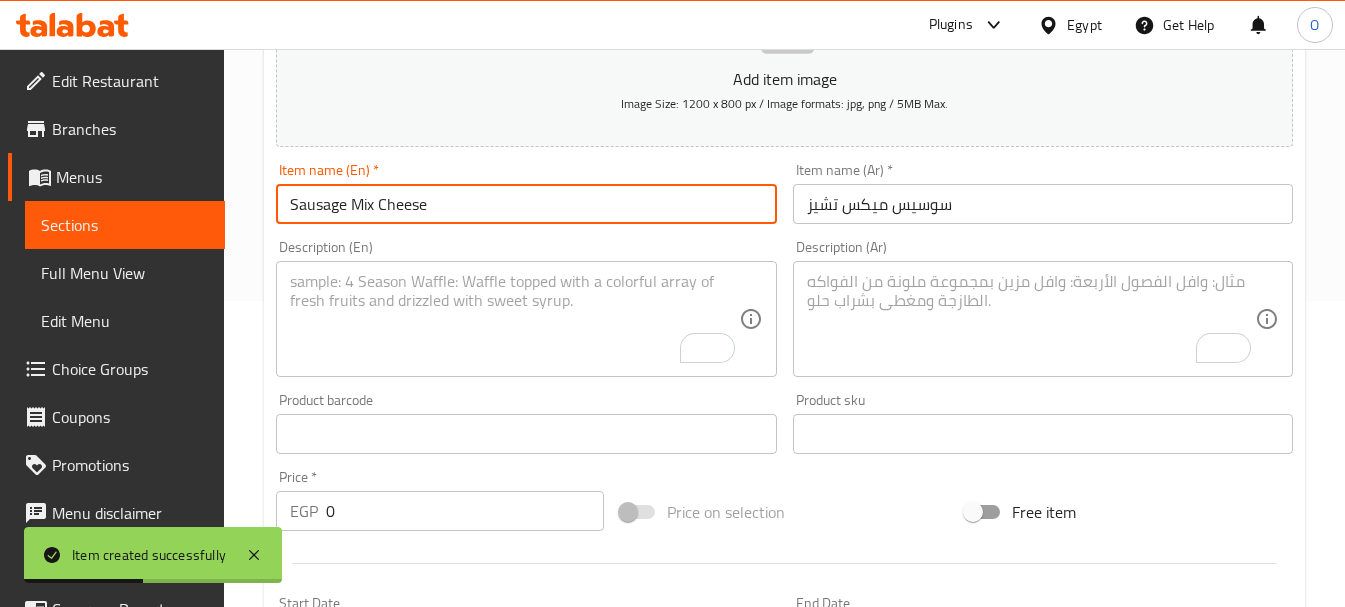 type on "Sausage Mix Cheese" 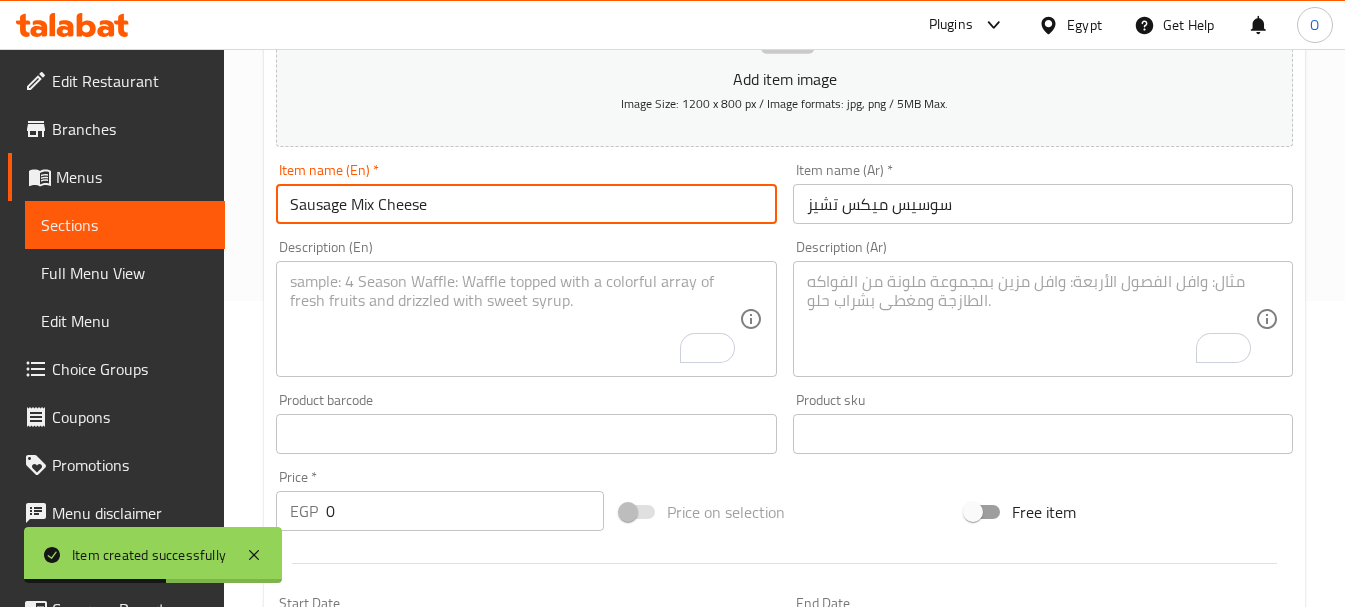 click at bounding box center [1031, 319] 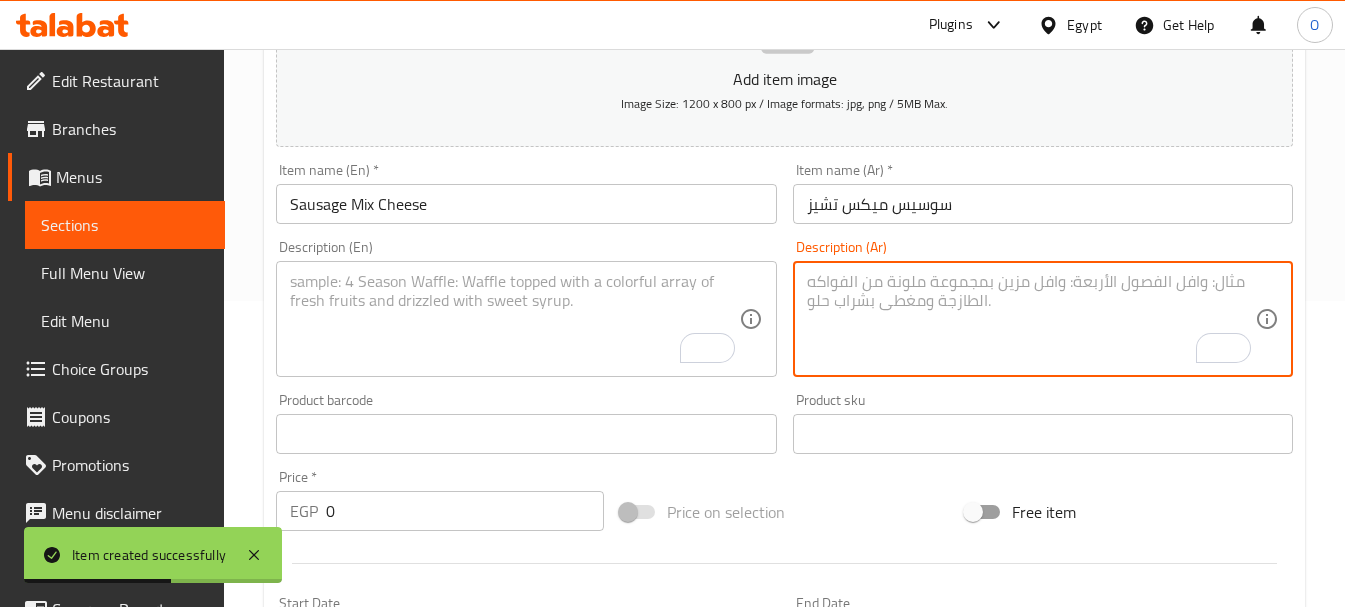 paste on "سوسيس مع فلفل الوان و ميكس جين" 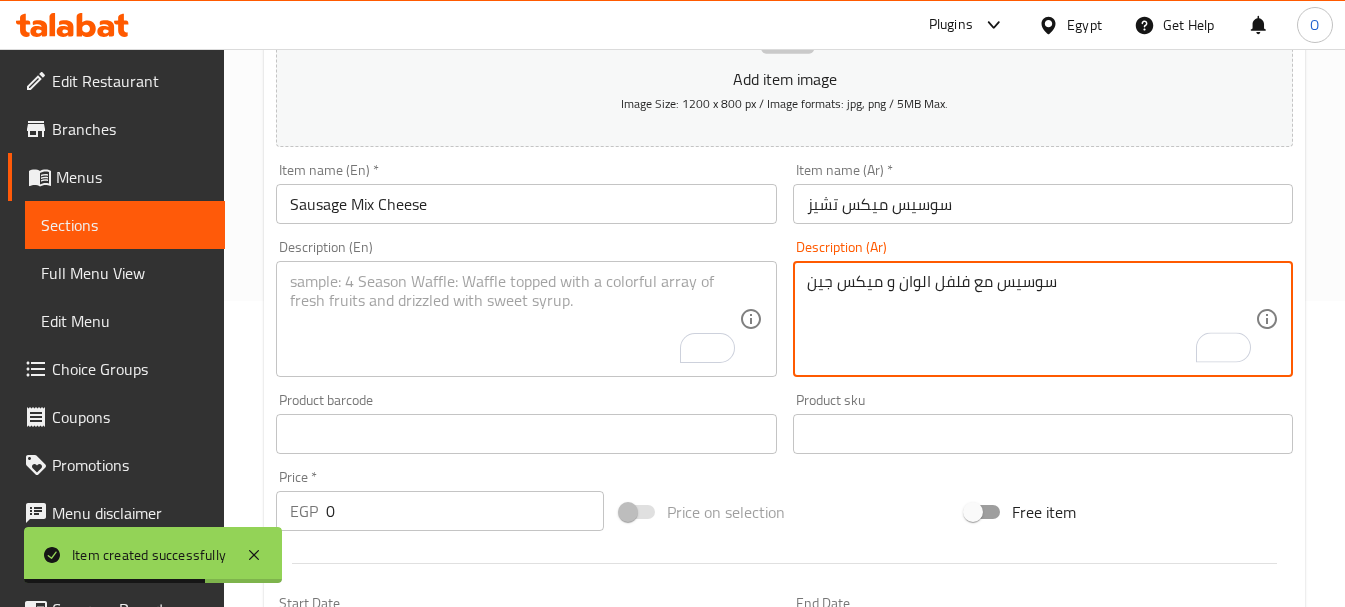 type on "سوسيس مع فلفل الوان و ميكس جين" 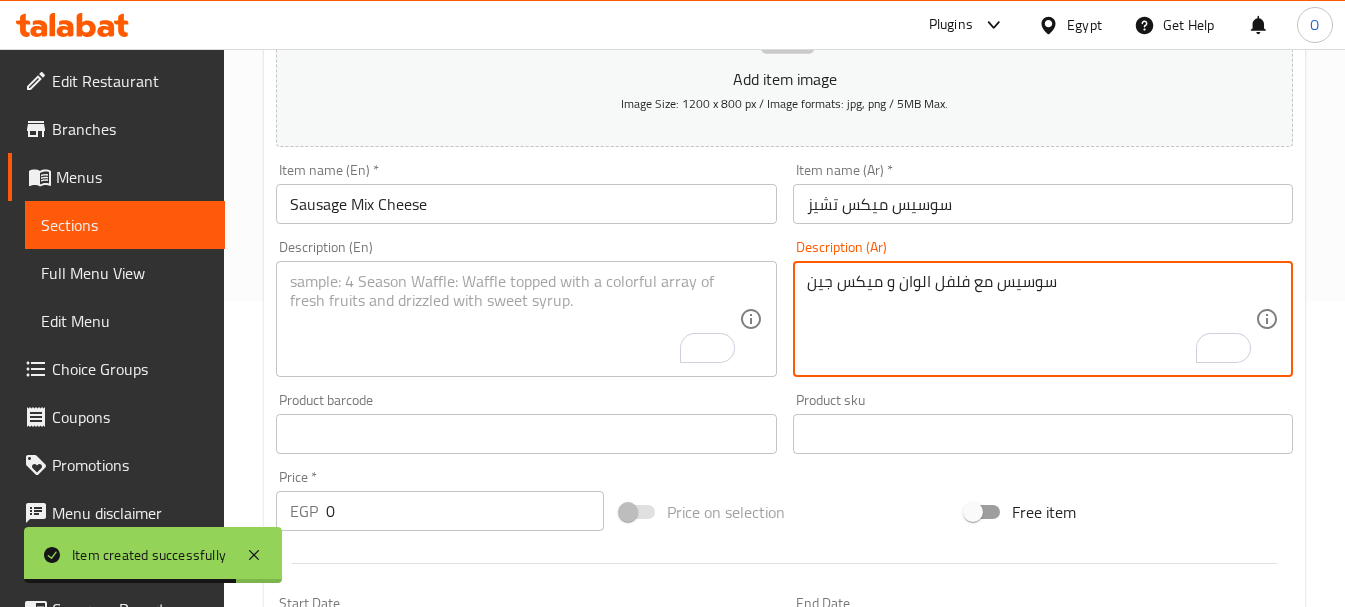 click at bounding box center (514, 319) 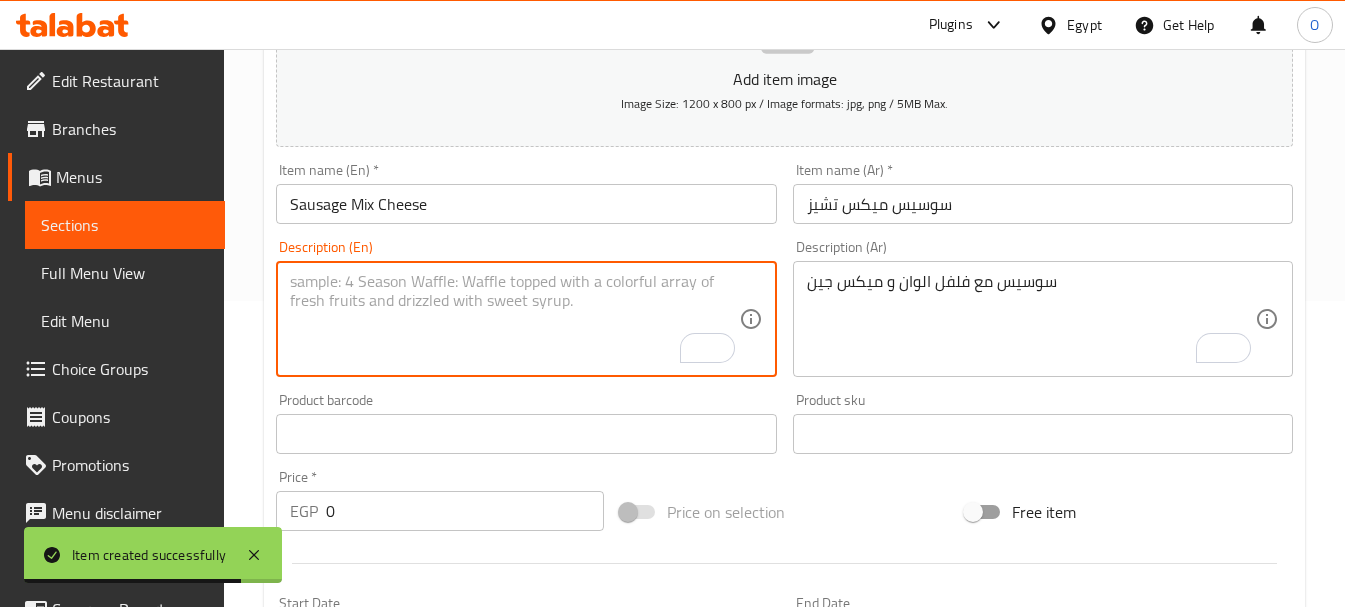 paste on "Sausage with colored peppers and mixed cheese" 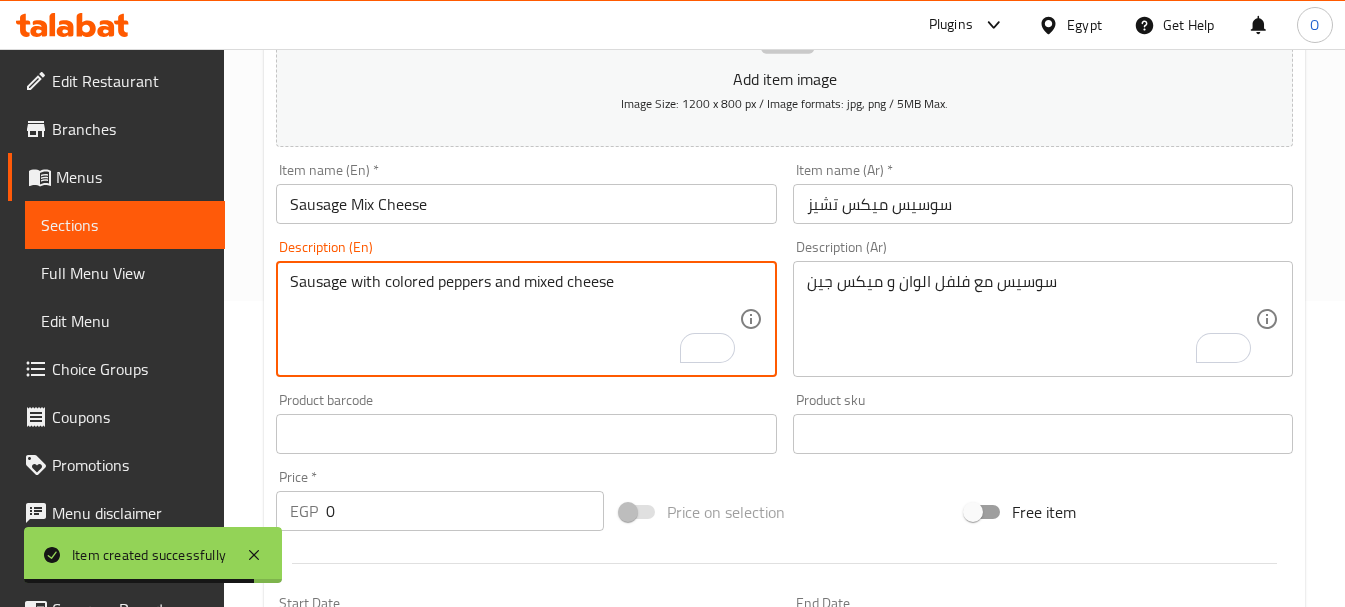 type on "Sausage with colored peppers and mixed cheese" 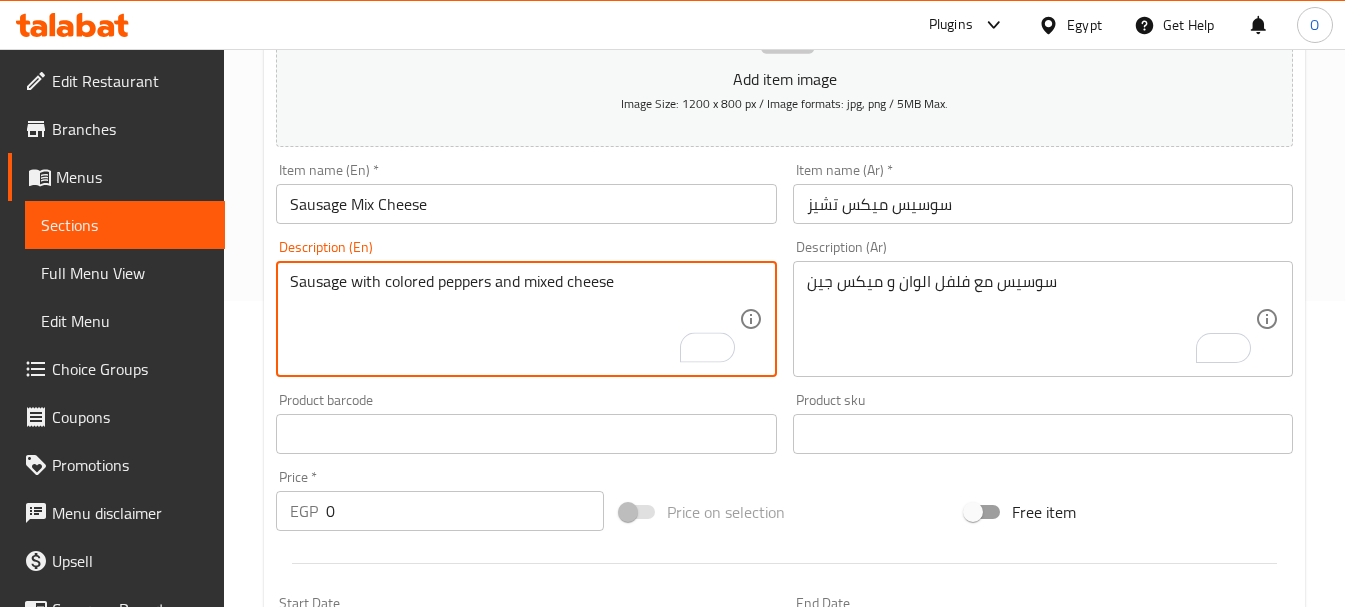 drag, startPoint x: 337, startPoint y: 517, endPoint x: 317, endPoint y: 517, distance: 20 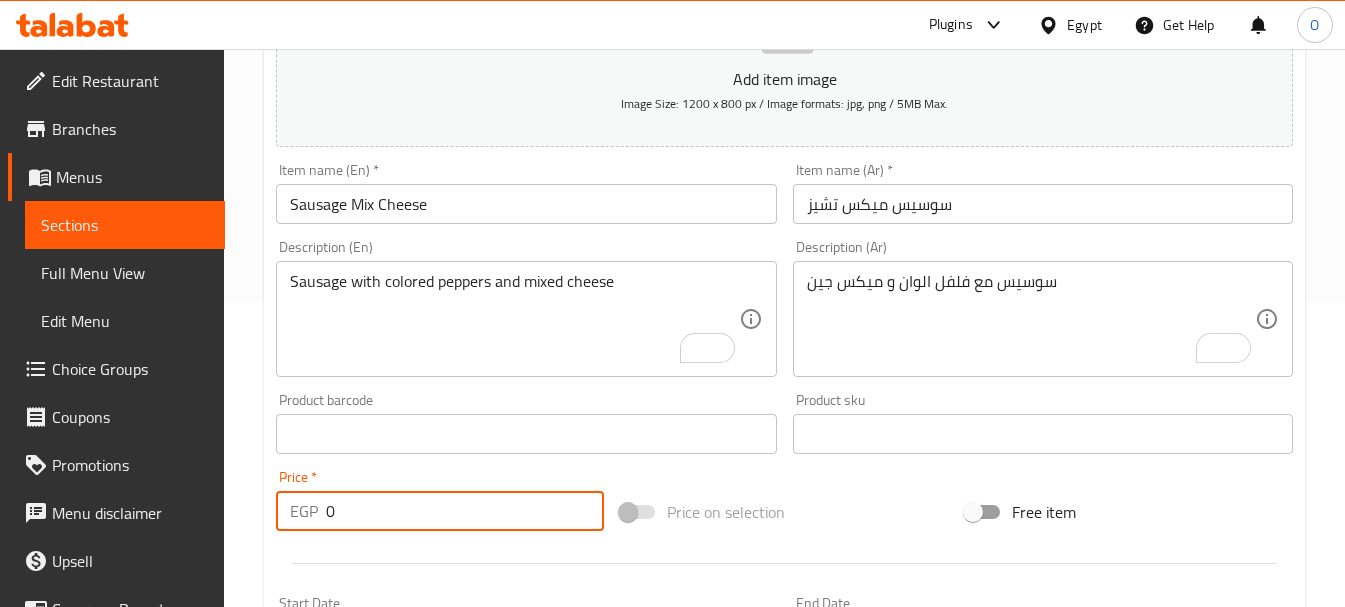 paste on "165" 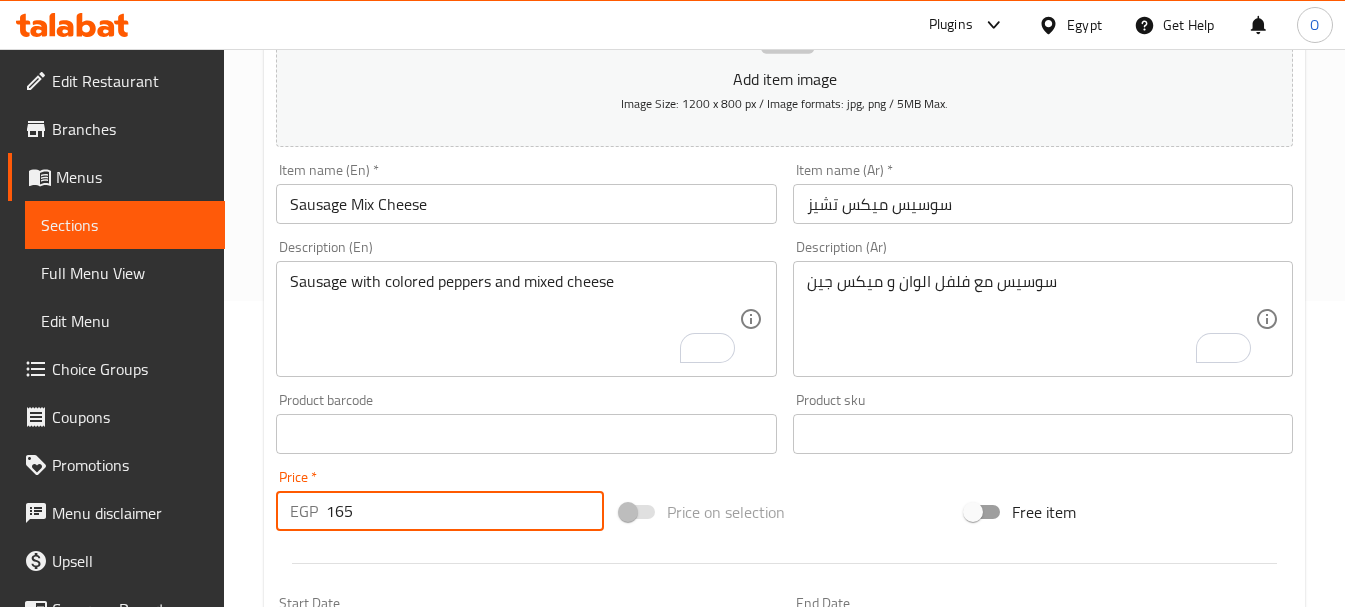 type on "165" 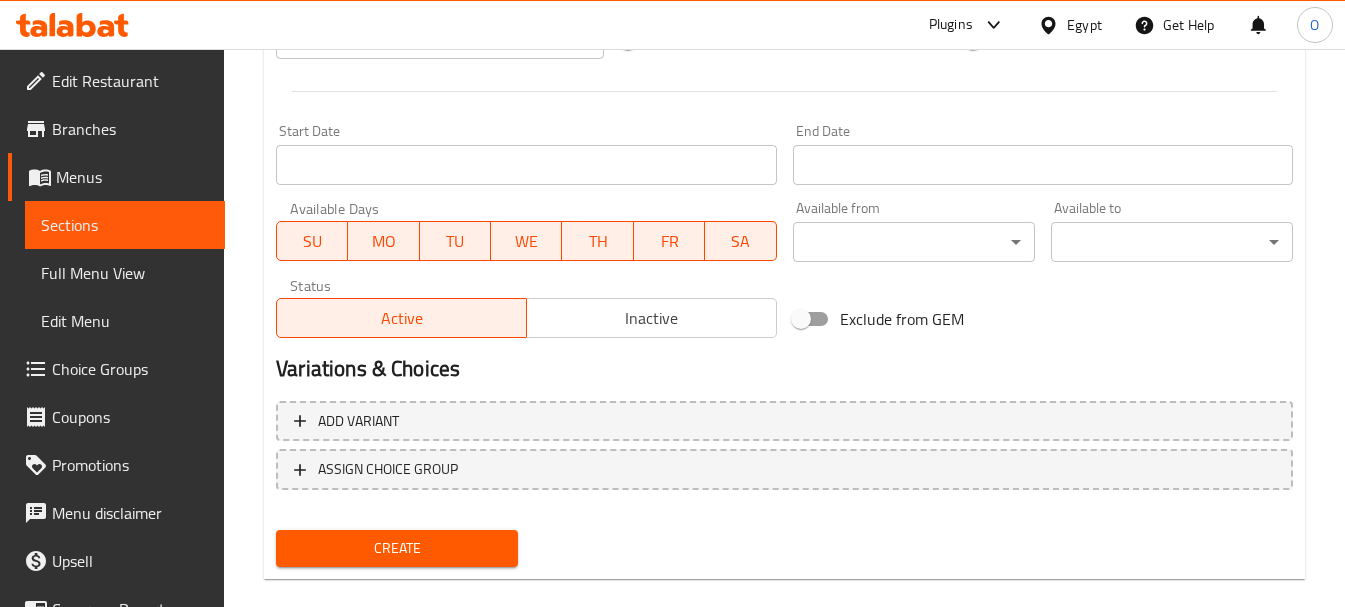scroll, scrollTop: 806, scrollLeft: 0, axis: vertical 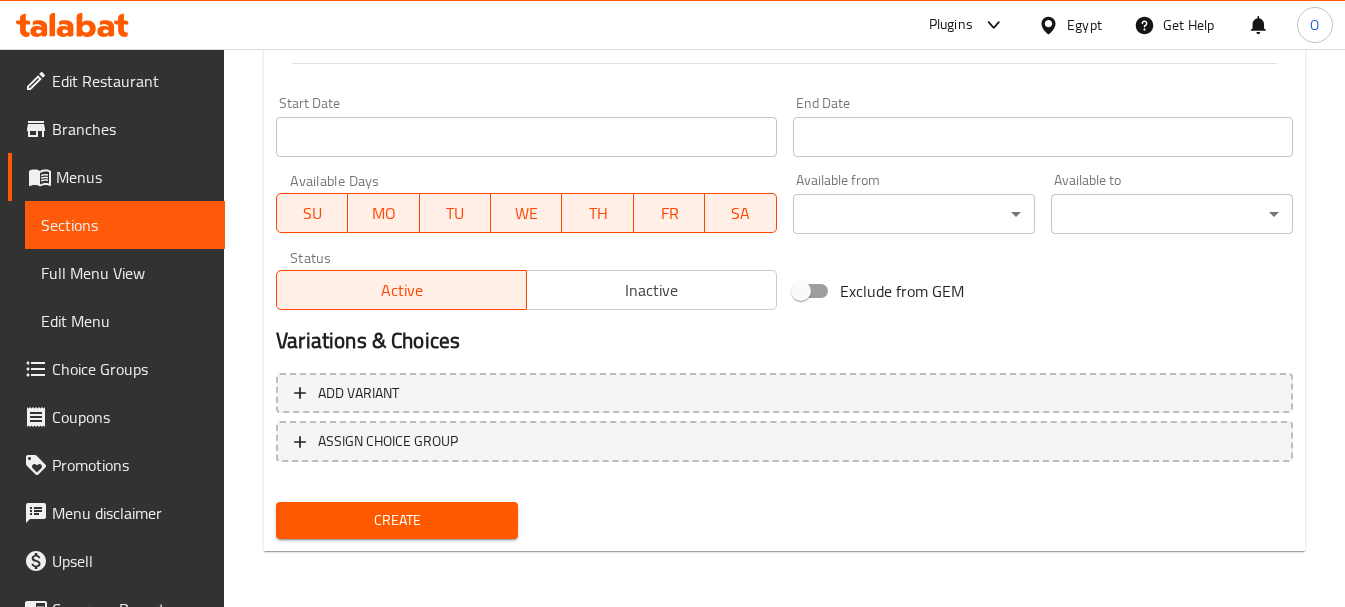 click on "Create" at bounding box center [397, 520] 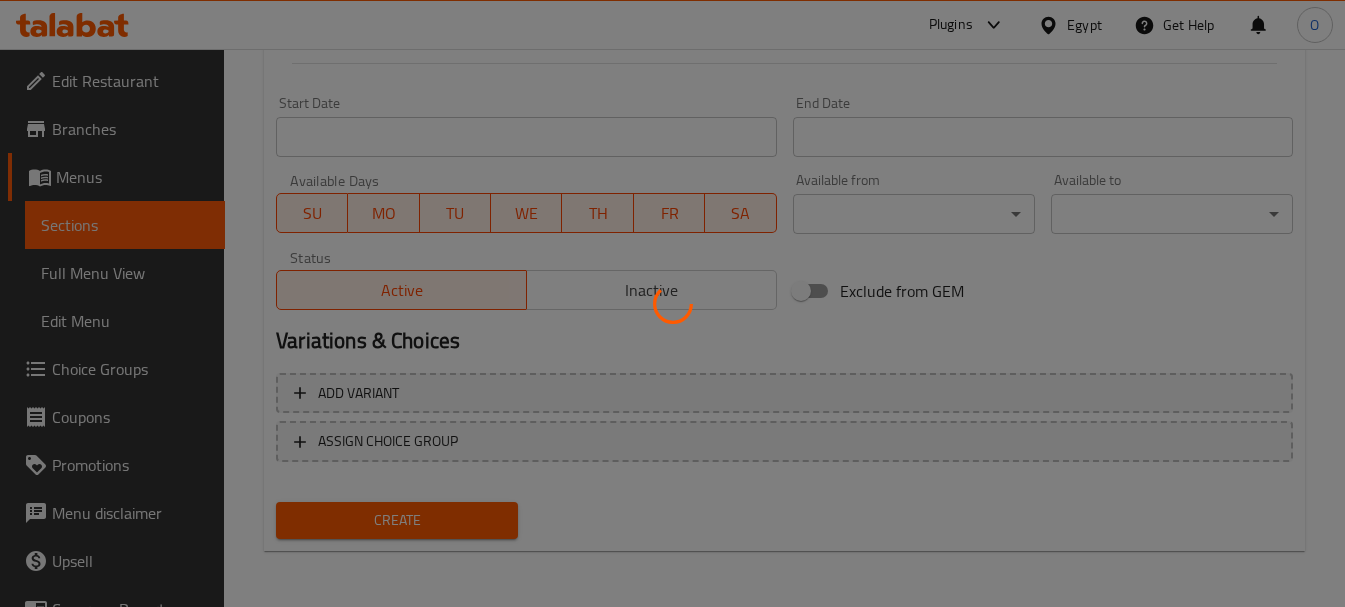 type 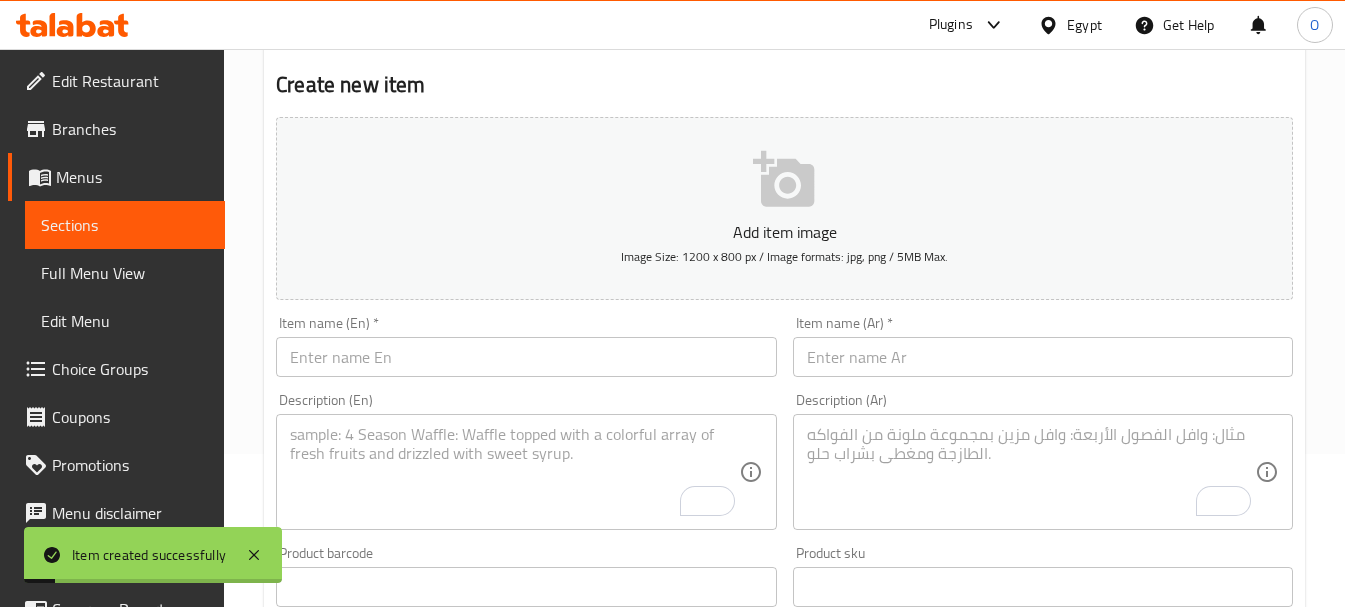 scroll, scrollTop: 6, scrollLeft: 0, axis: vertical 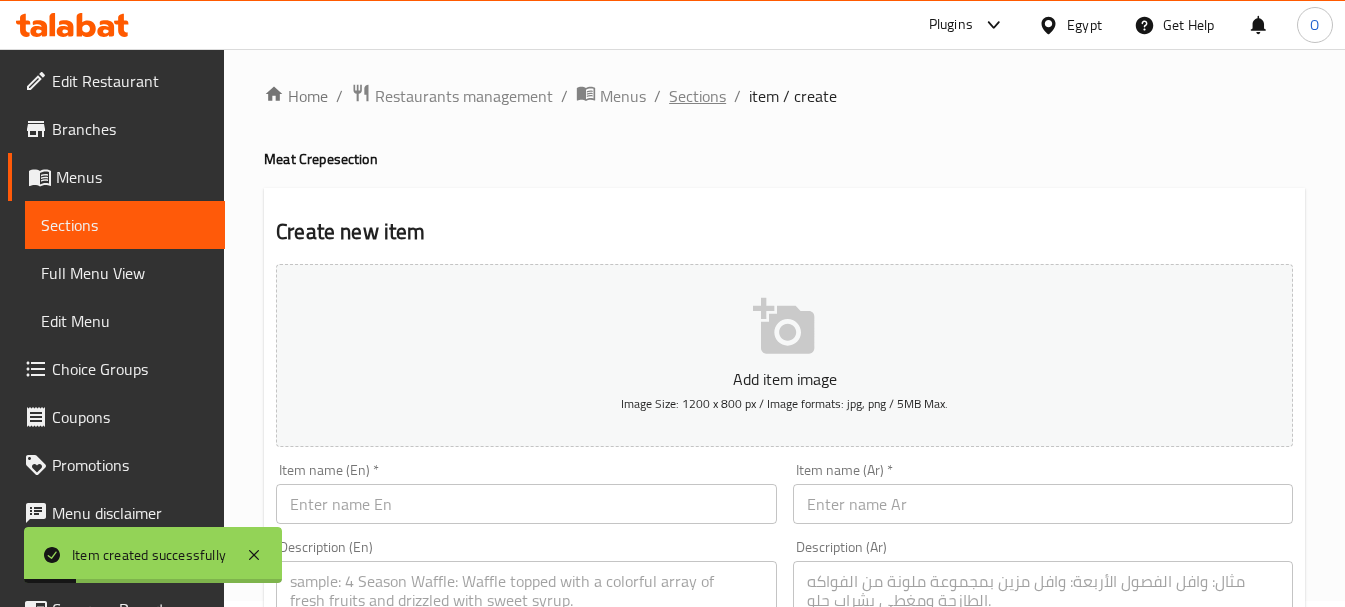 click on "Sections" at bounding box center (697, 96) 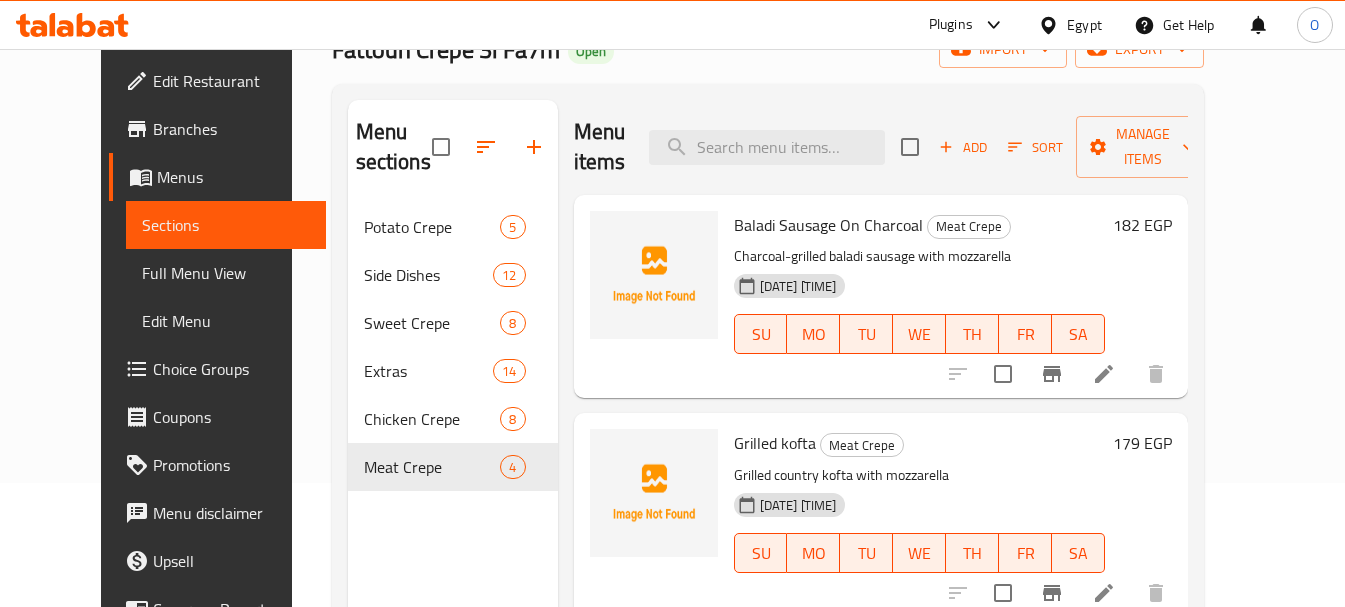 scroll, scrollTop: 280, scrollLeft: 0, axis: vertical 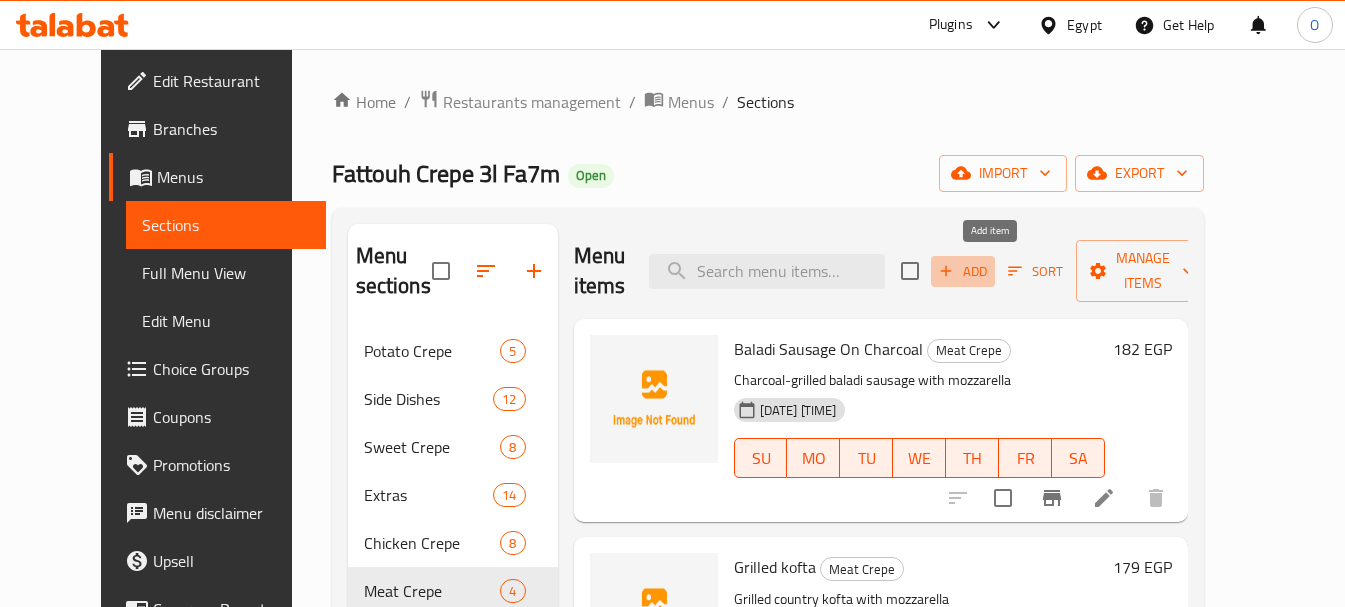 click on "Add" at bounding box center [963, 271] 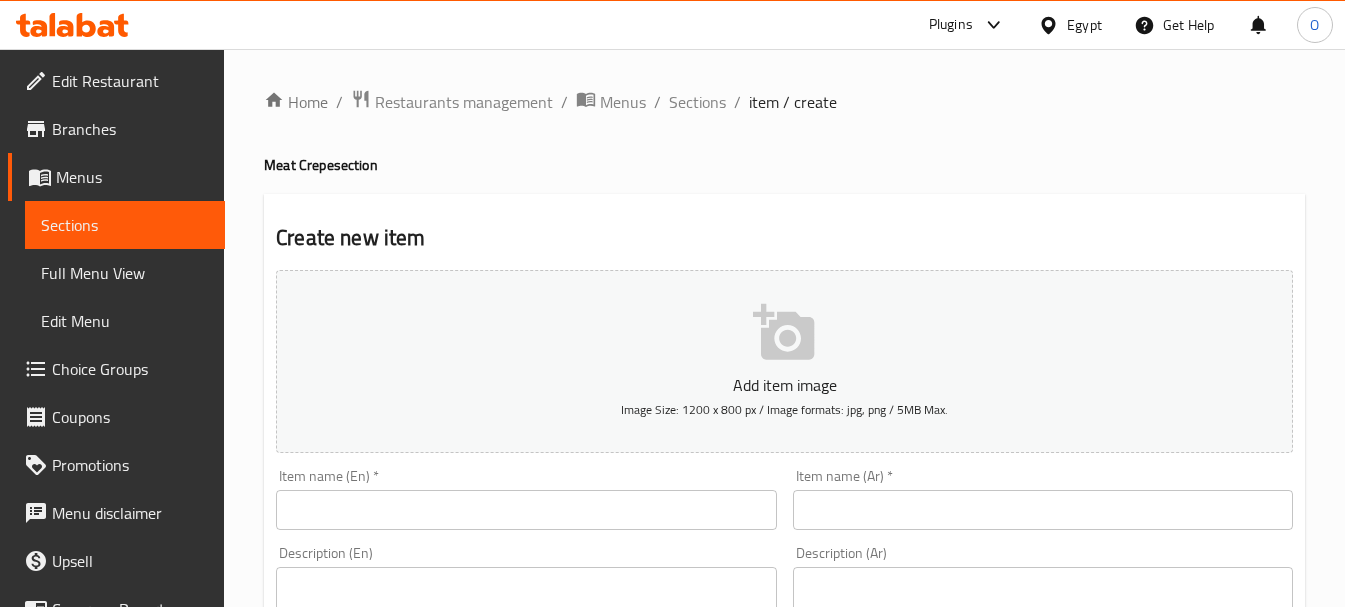 click at bounding box center (1043, 510) 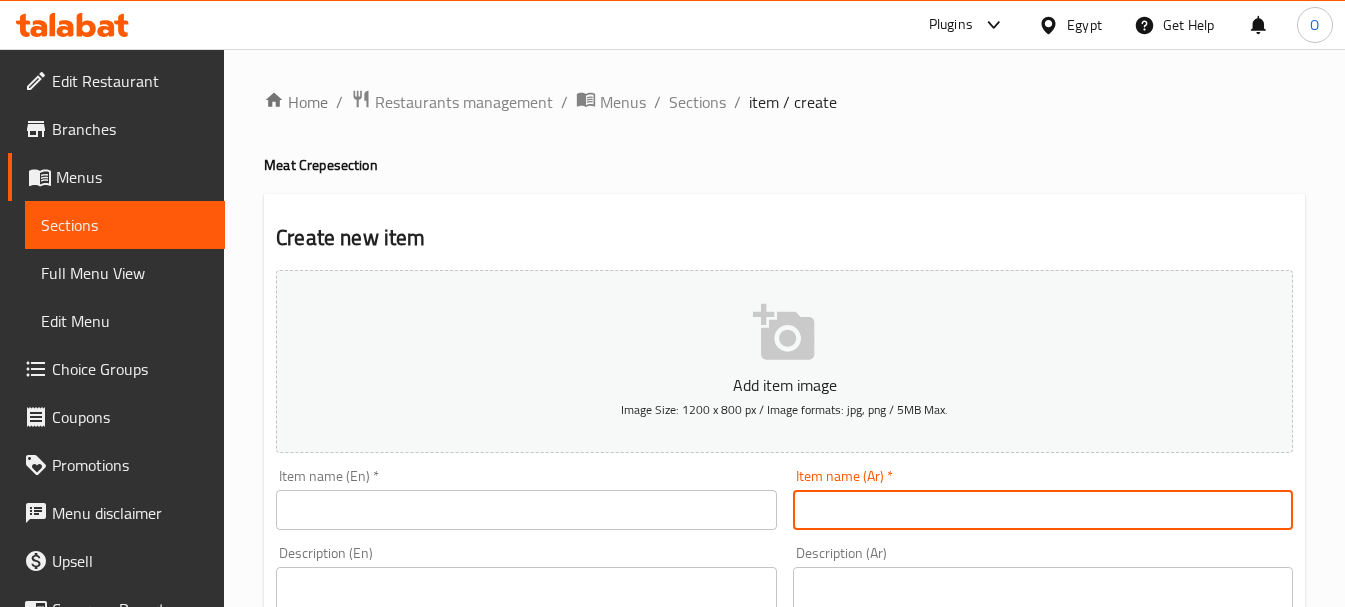 paste on "سموكي برجر لحم" 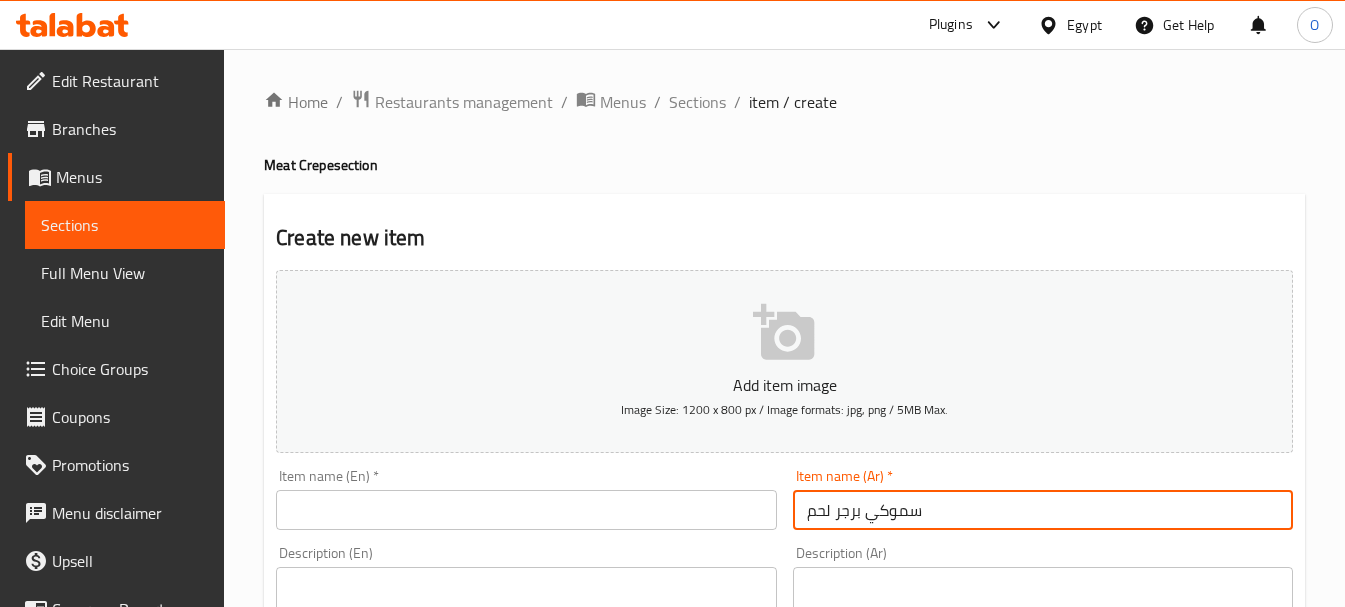 type on "سموكي برجر لحم" 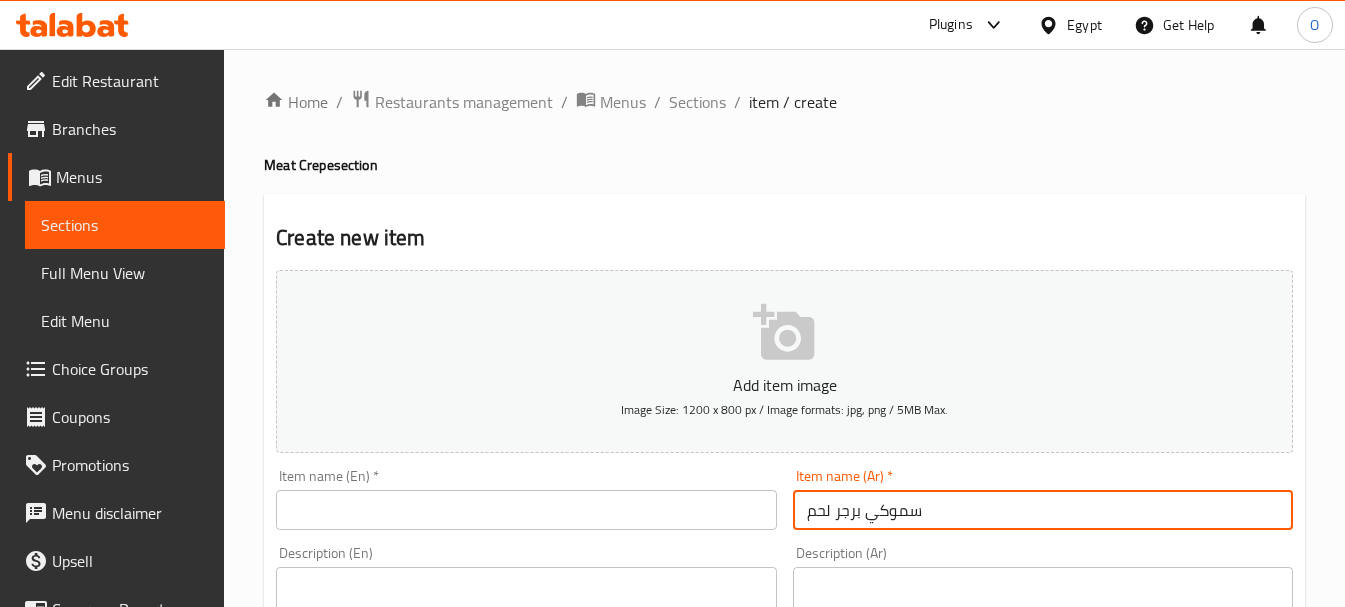 click at bounding box center (526, 510) 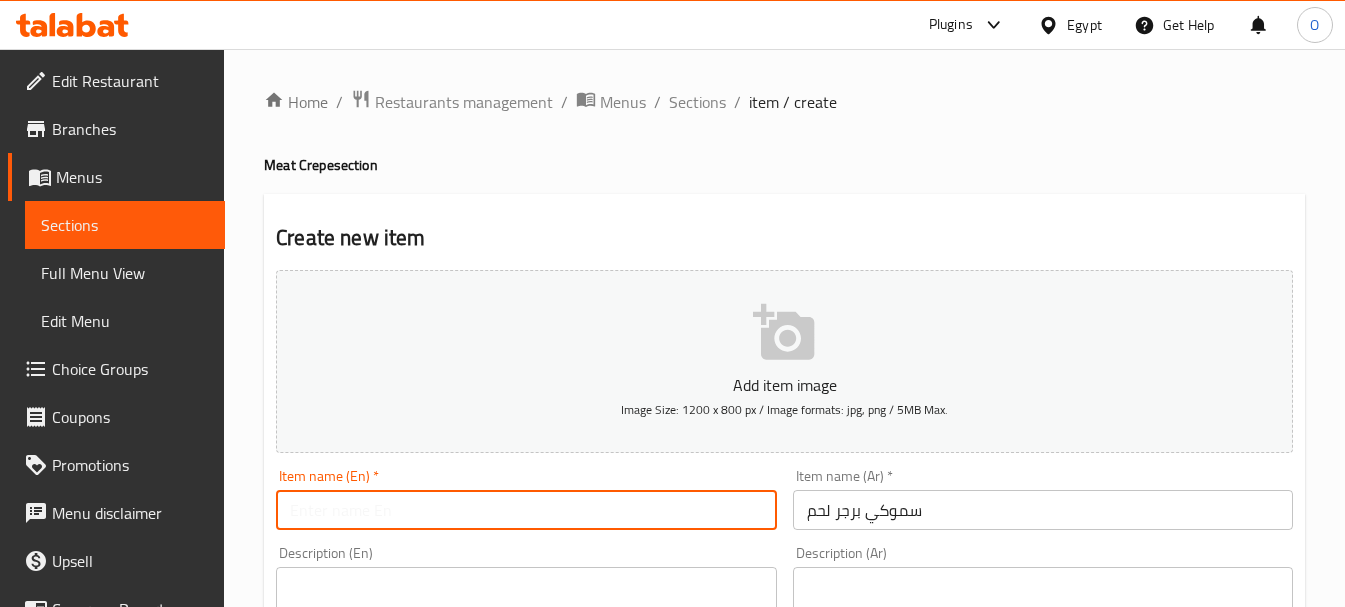 paste on "Smokey Beef Burger" 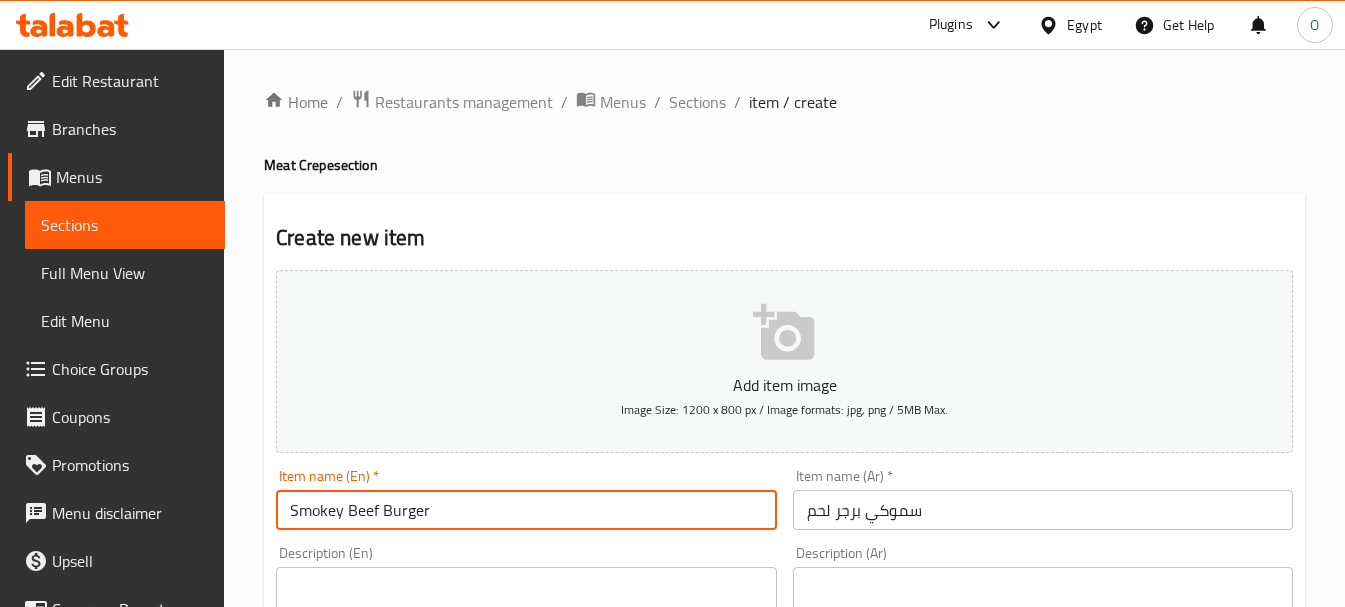 type on "Smokey Beef Burger" 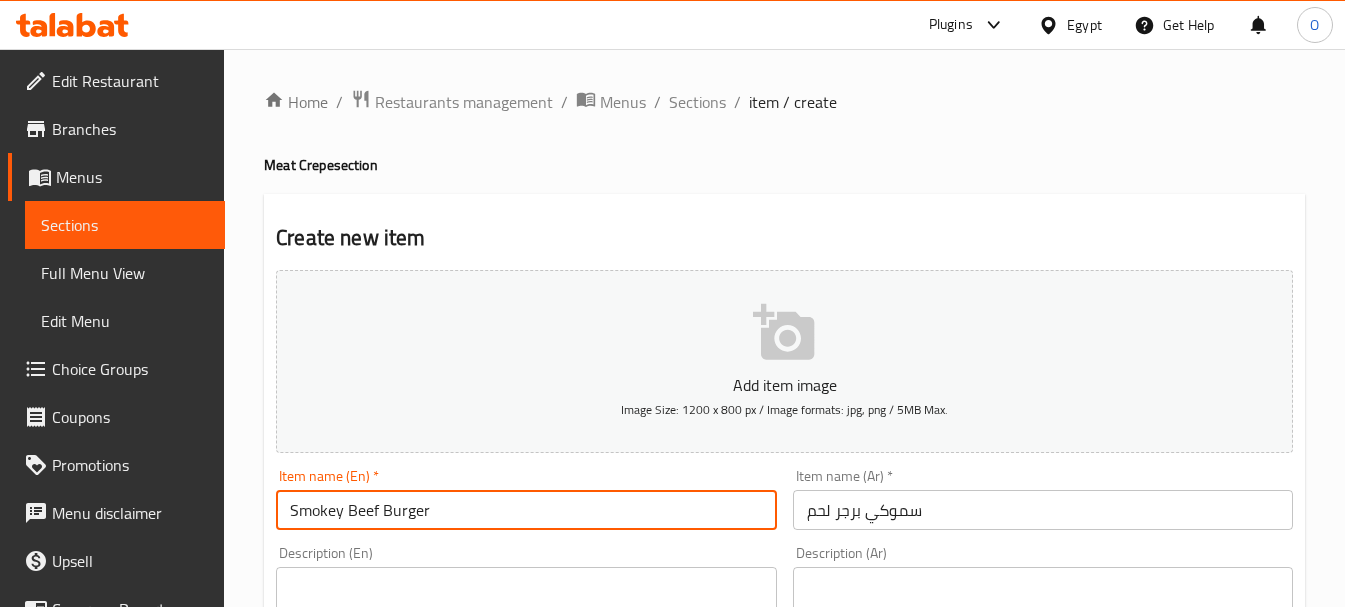 scroll, scrollTop: 300, scrollLeft: 0, axis: vertical 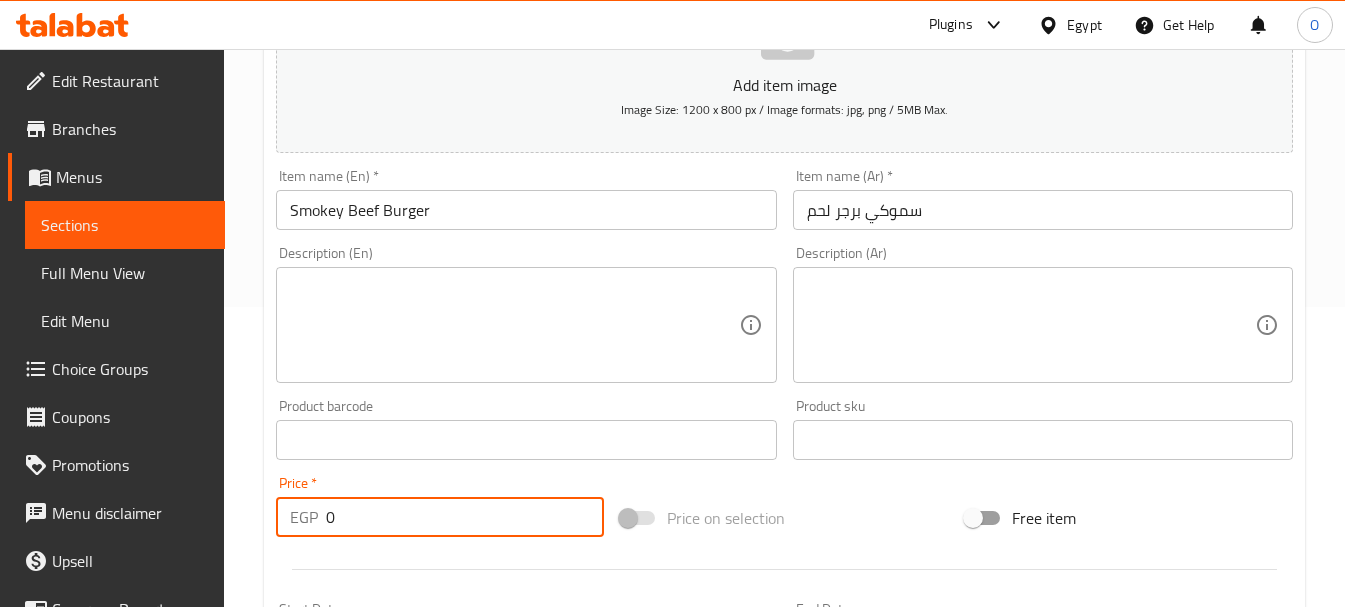 drag, startPoint x: 322, startPoint y: 520, endPoint x: 277, endPoint y: 525, distance: 45.276924 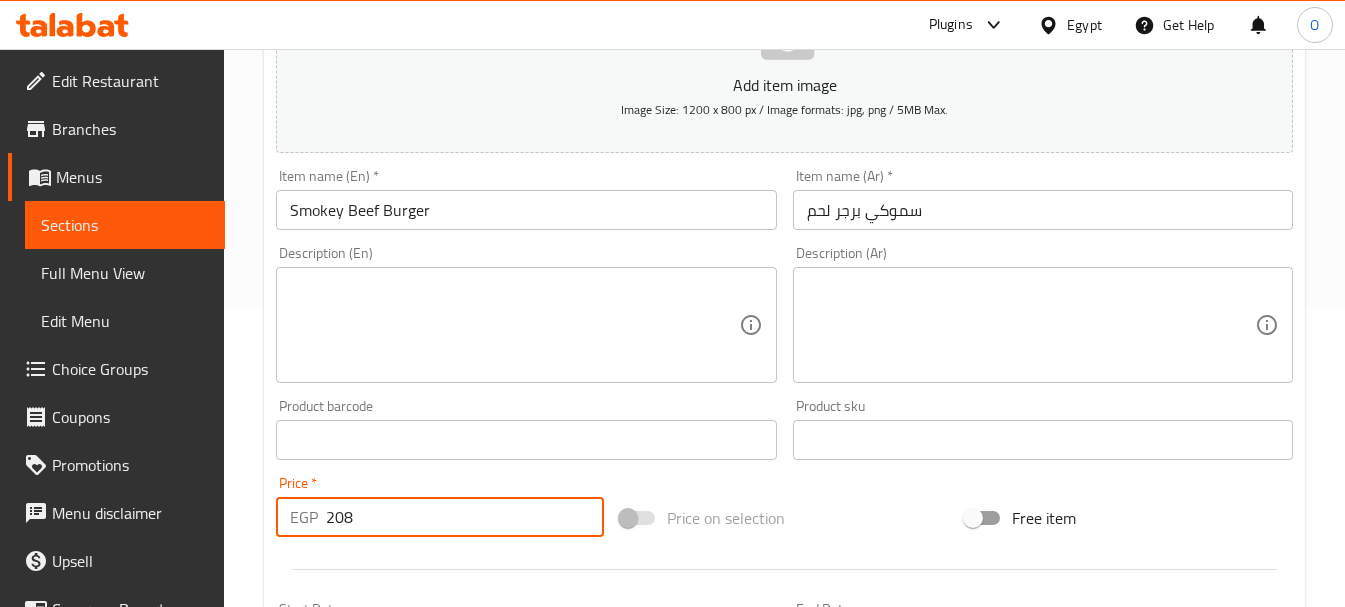 type on "208" 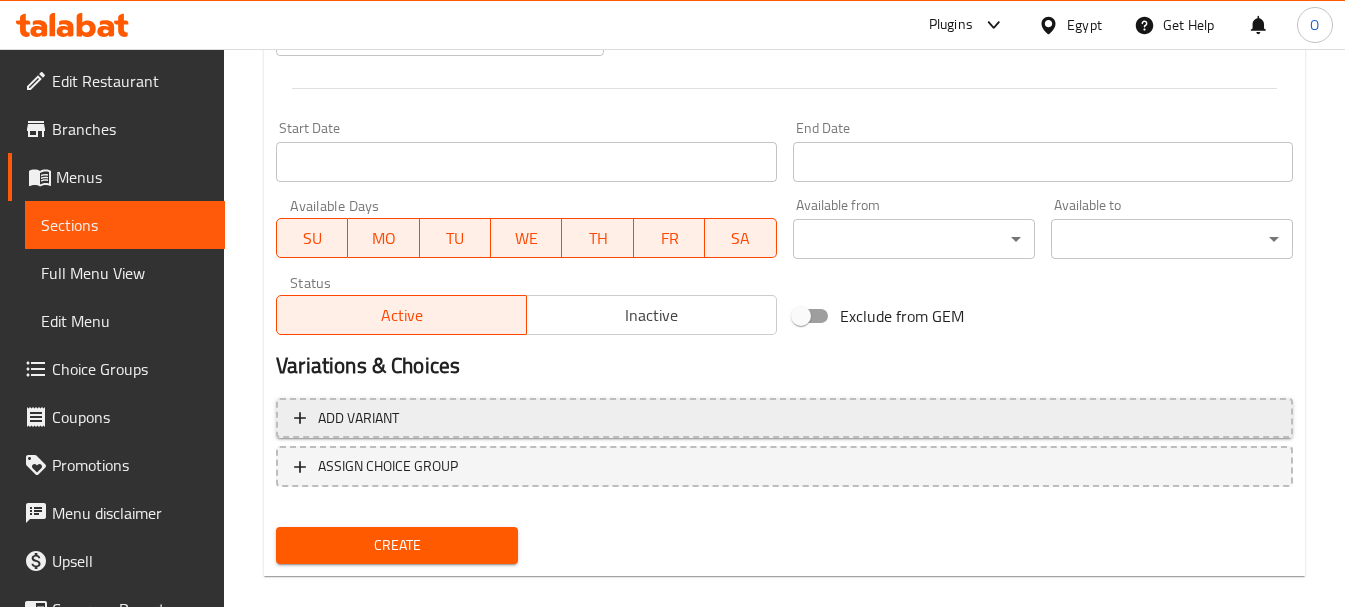 scroll, scrollTop: 806, scrollLeft: 0, axis: vertical 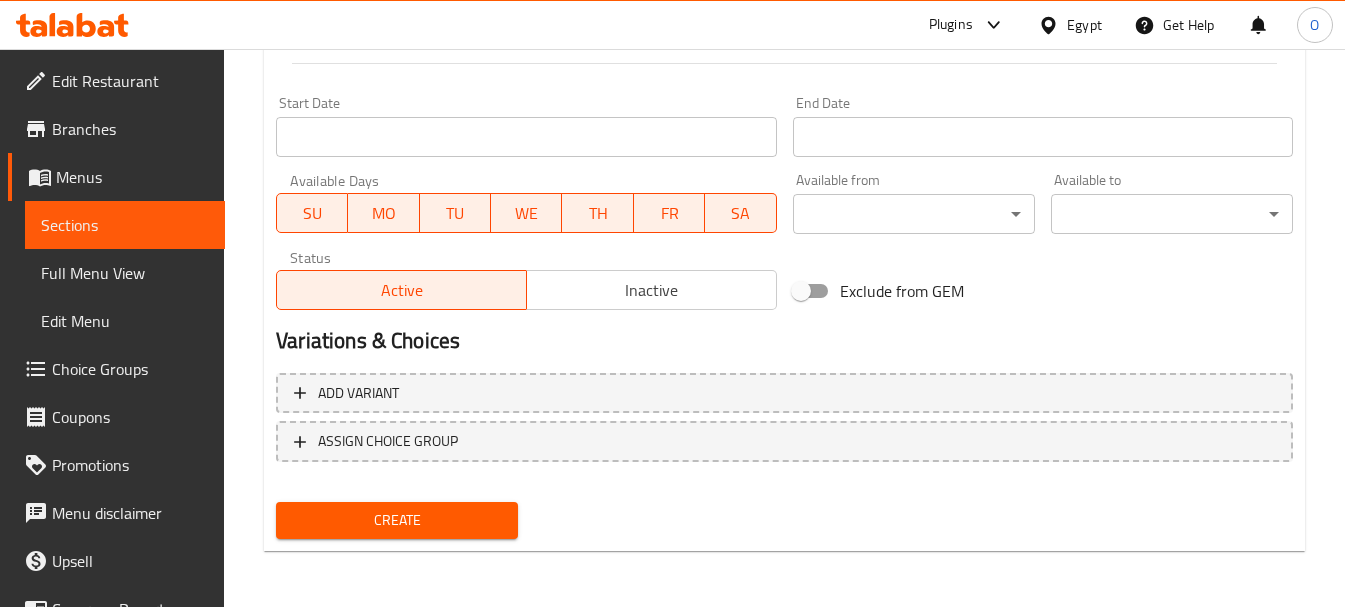 click on "Create" at bounding box center [397, 520] 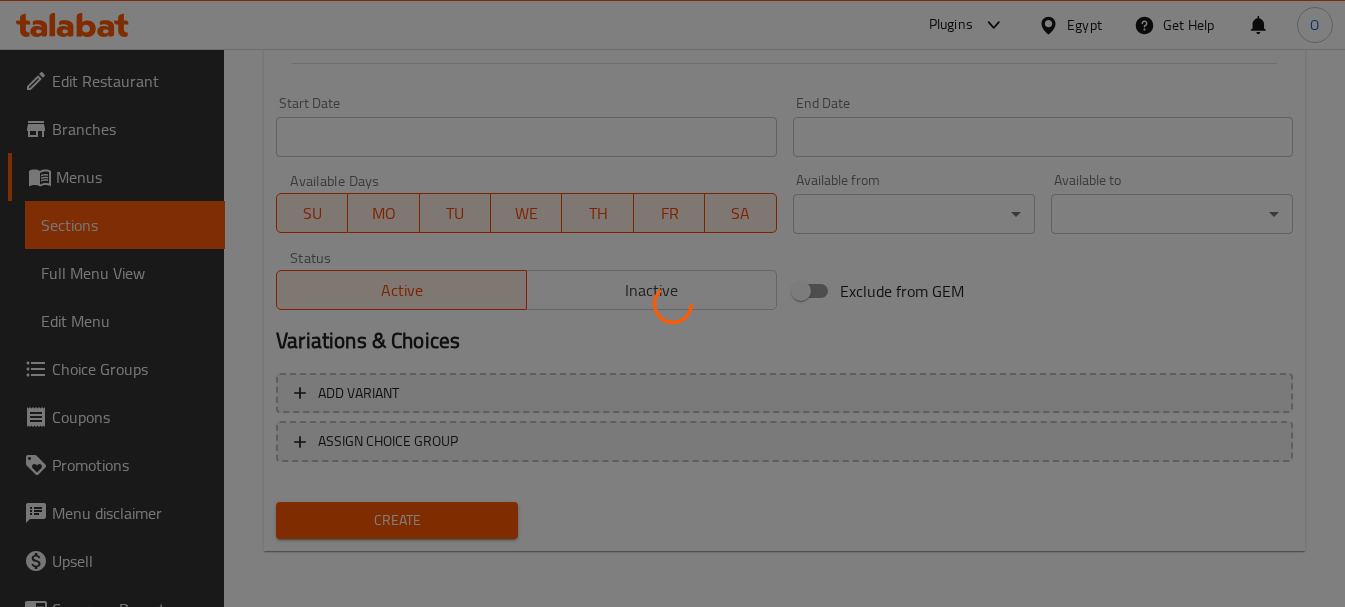 type 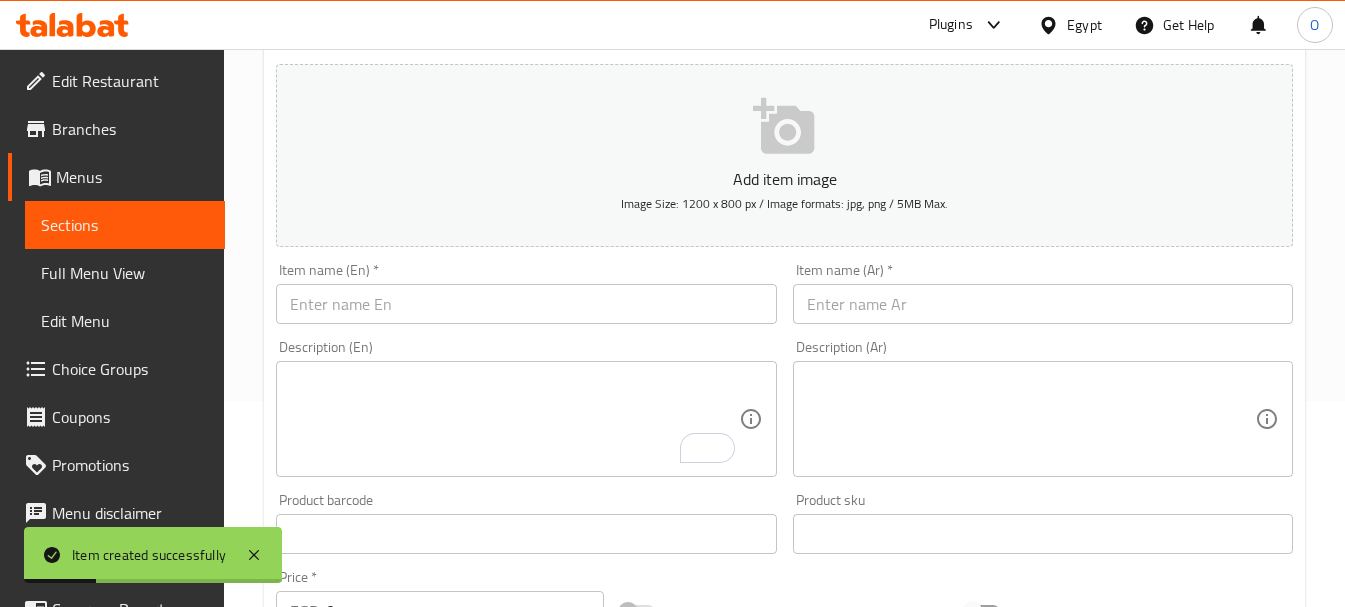 scroll, scrollTop: 6, scrollLeft: 0, axis: vertical 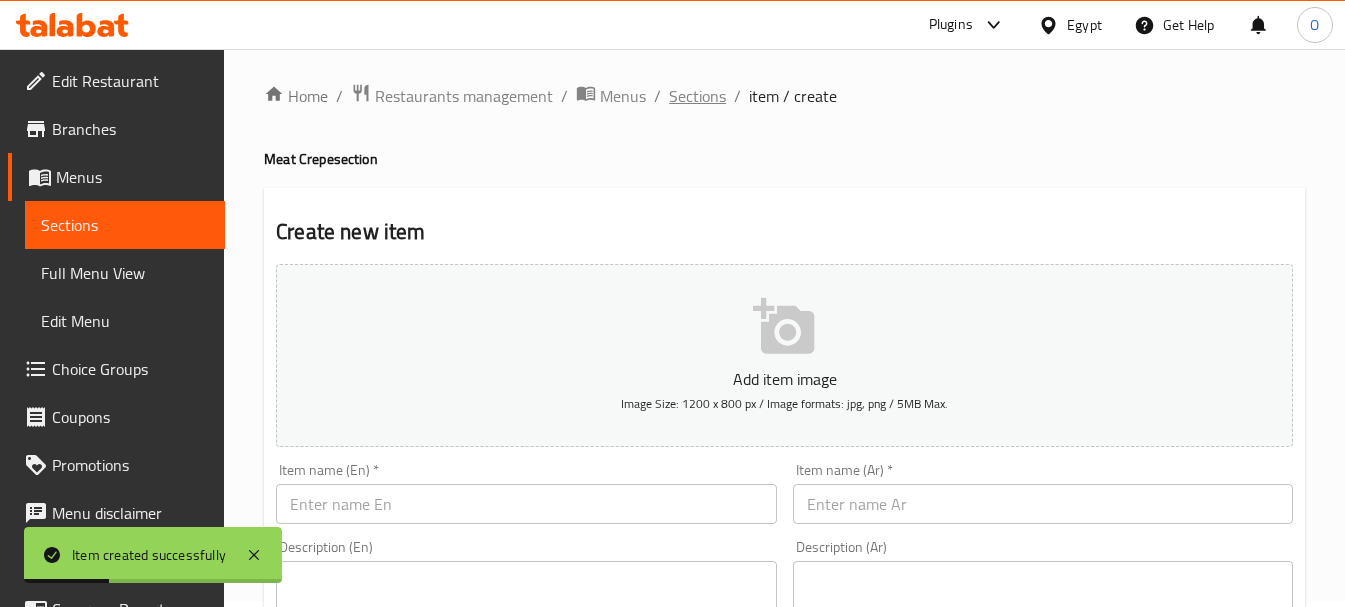 click on "Sections" at bounding box center (697, 96) 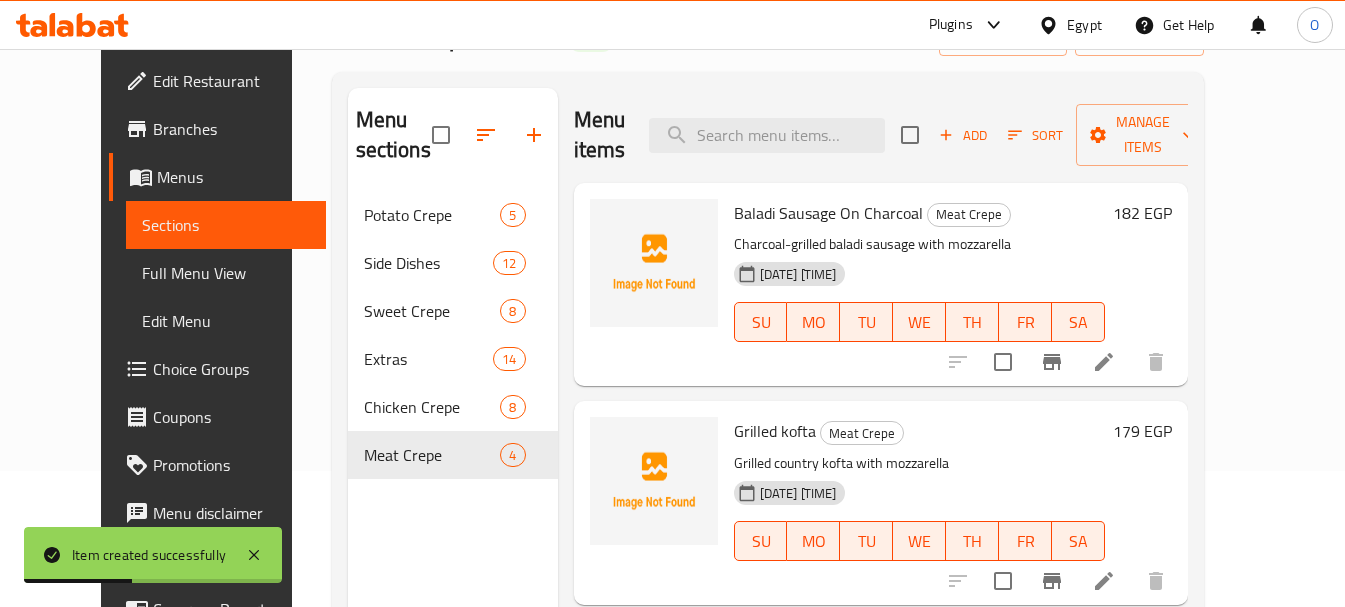 scroll, scrollTop: 280, scrollLeft: 0, axis: vertical 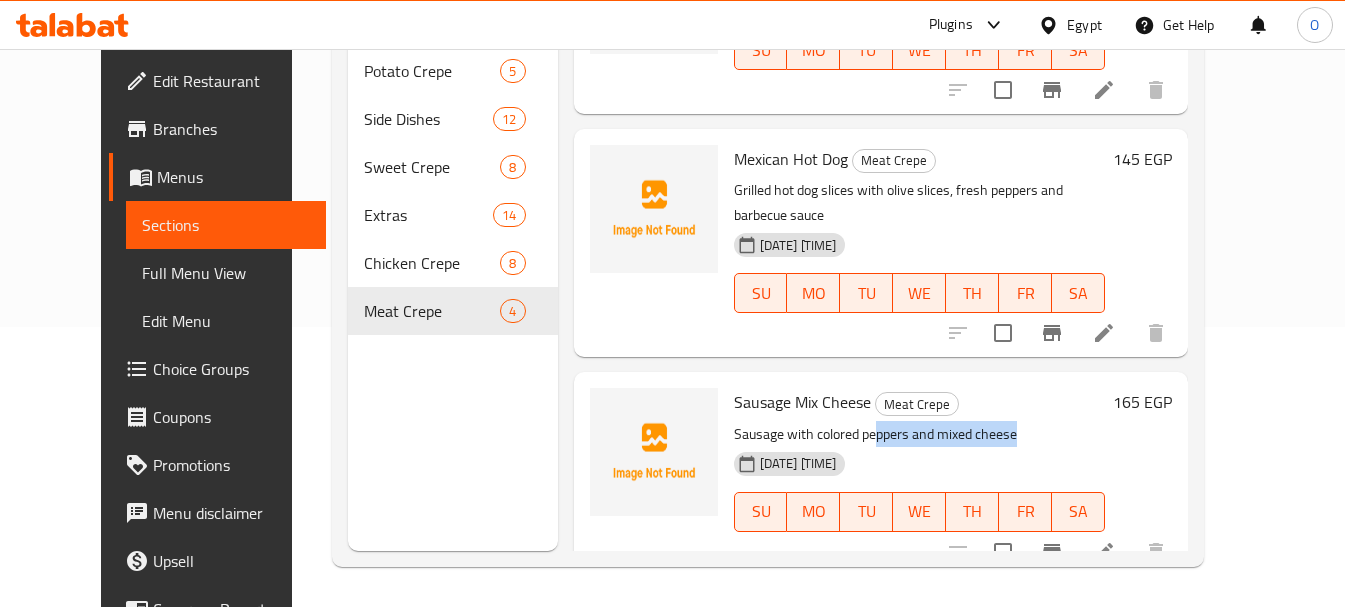 drag, startPoint x: 851, startPoint y: 399, endPoint x: 1014, endPoint y: 403, distance: 163.04907 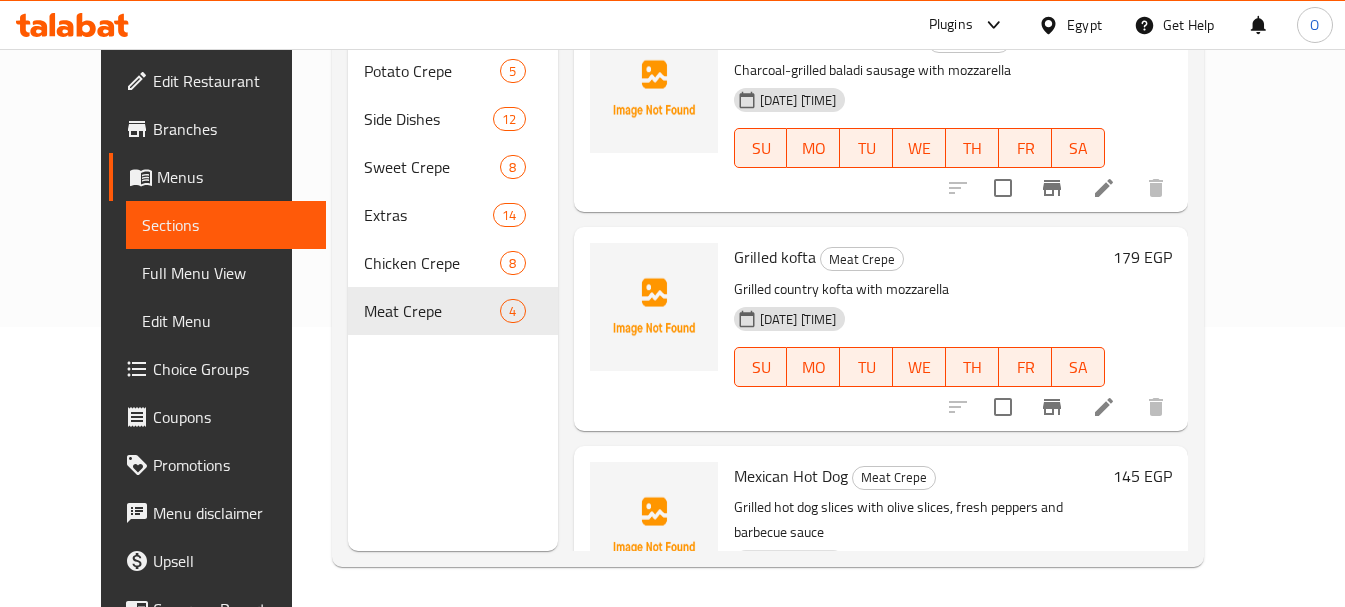 scroll, scrollTop: 0, scrollLeft: 0, axis: both 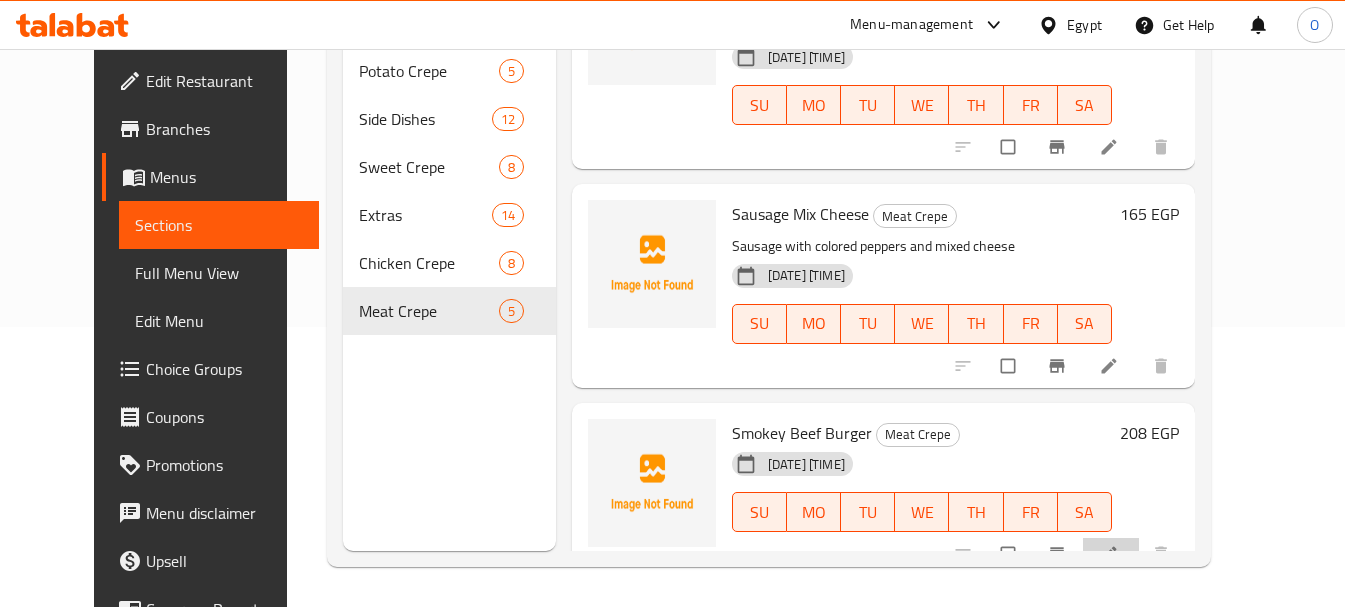 click at bounding box center (1111, 554) 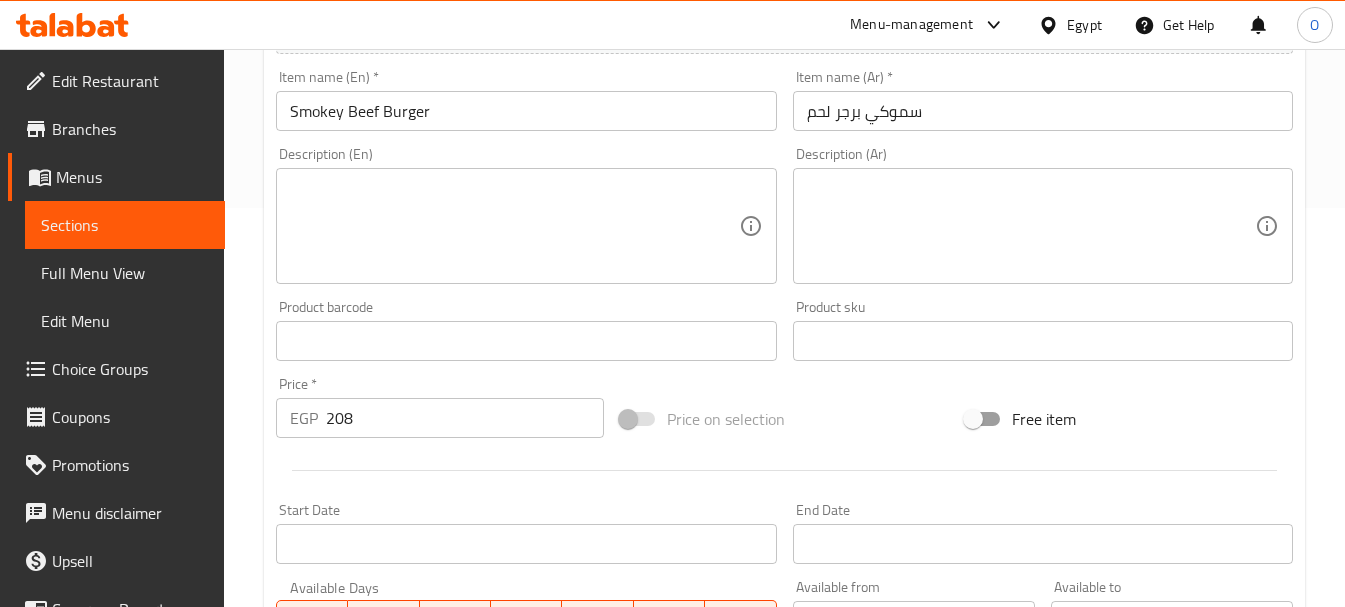 scroll, scrollTop: 400, scrollLeft: 0, axis: vertical 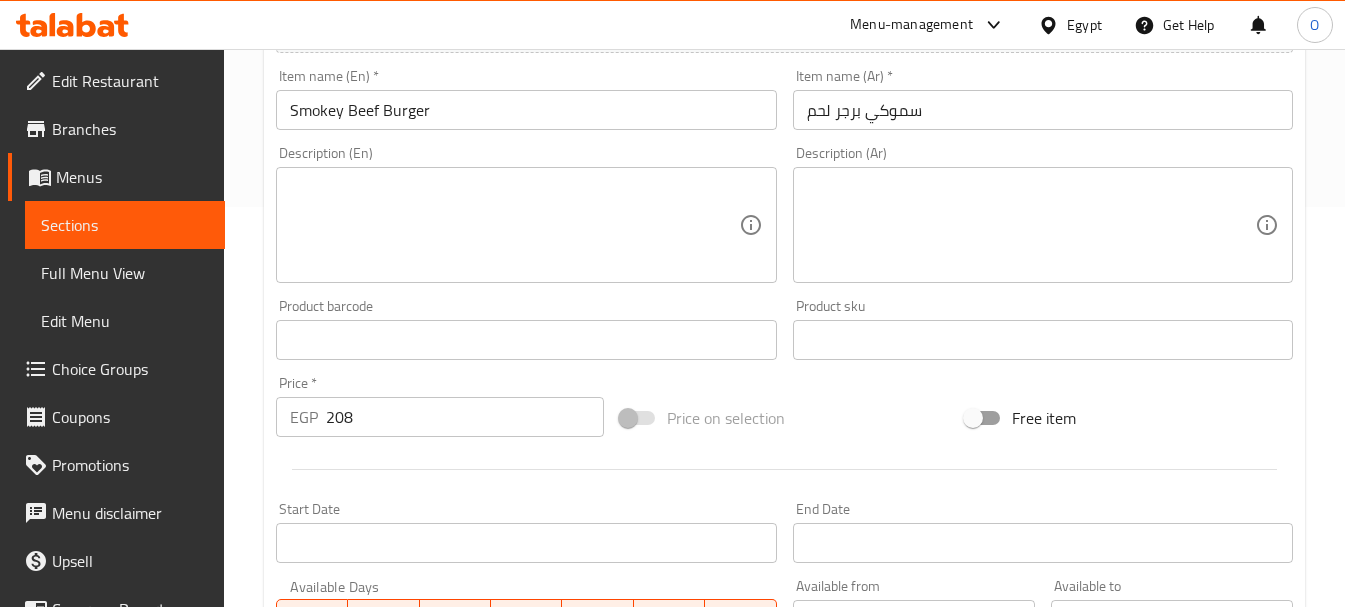 click at bounding box center (514, 225) 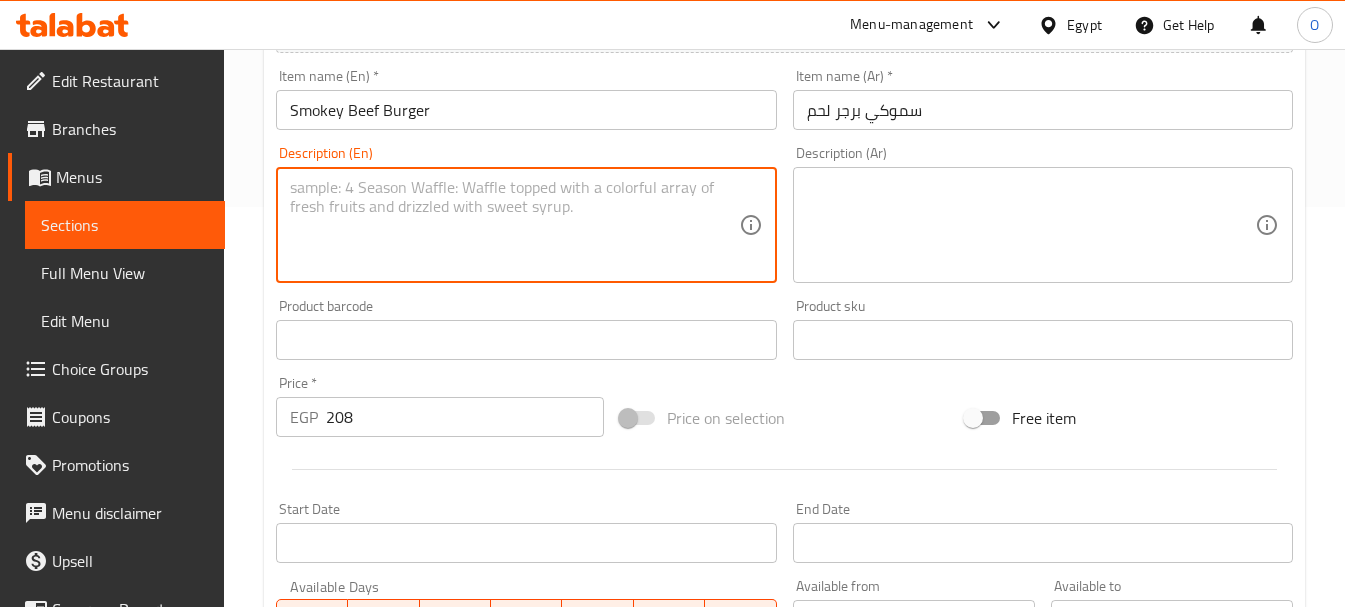 paste on "برجر اللحم مع الموتزريلك و الجبنه المدخنه" 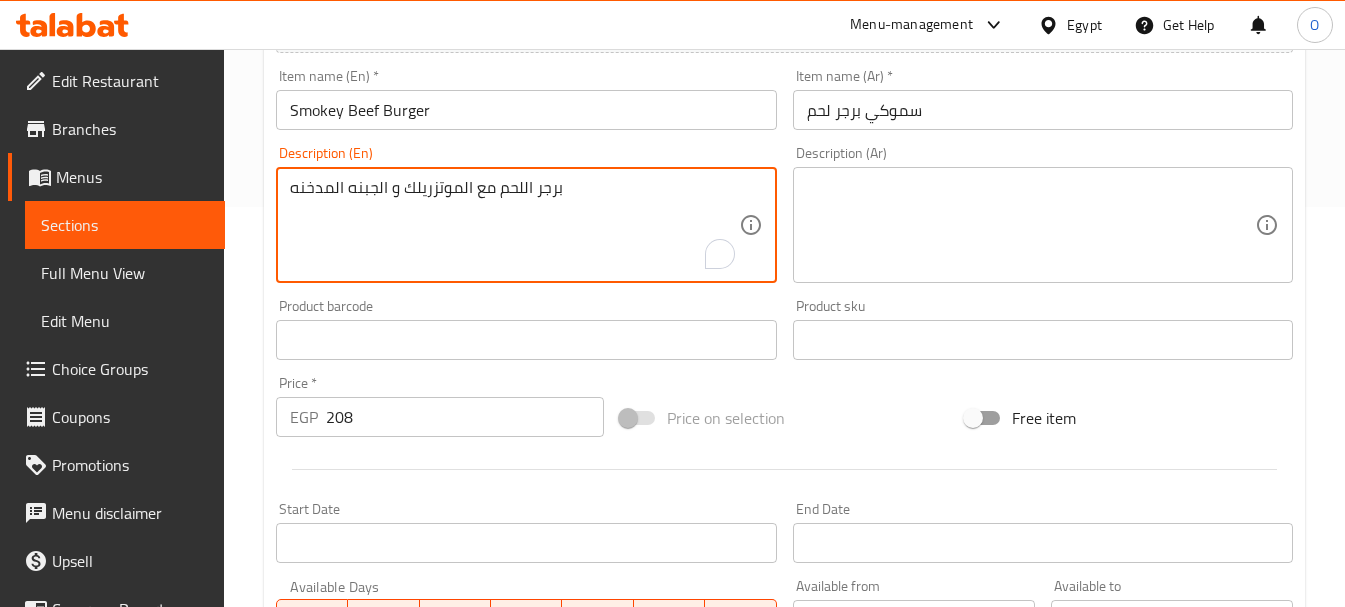 type on "برجر اللحم مع الموتزريلك و الجبنه المدخنه" 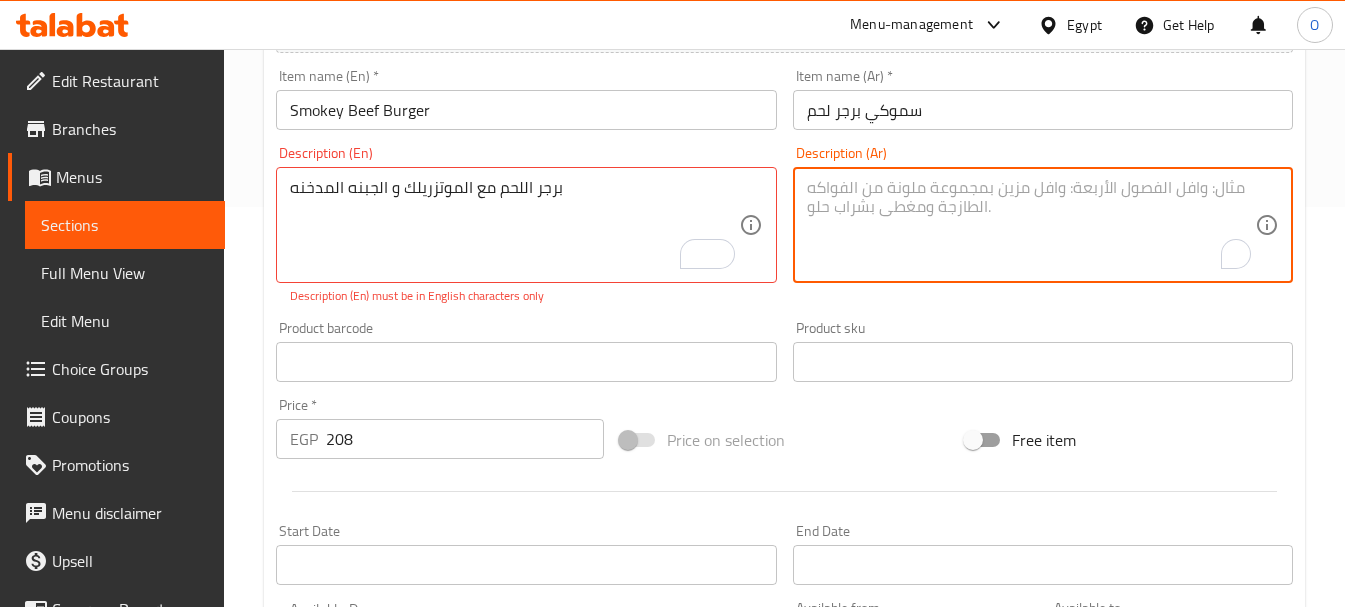 paste on "برجر اللحم مع الموتزريلك و الجبنه المدخنه" 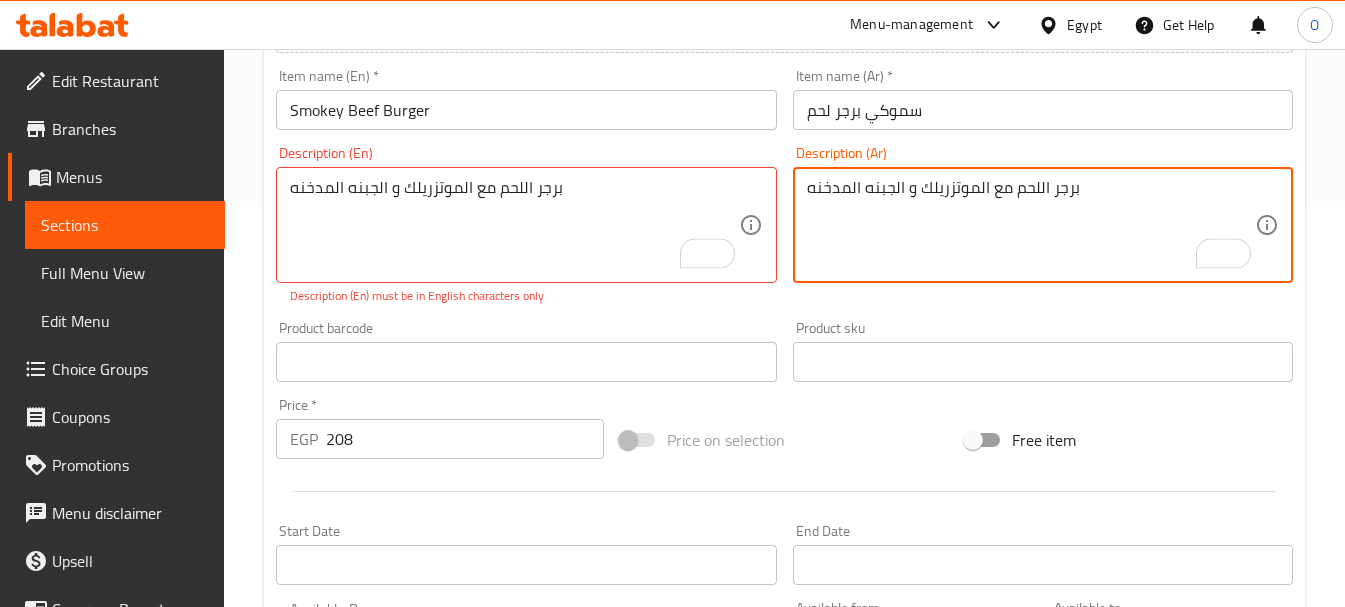 type on "برجر اللحم مع الموتزريلك و الجبنه المدخنه" 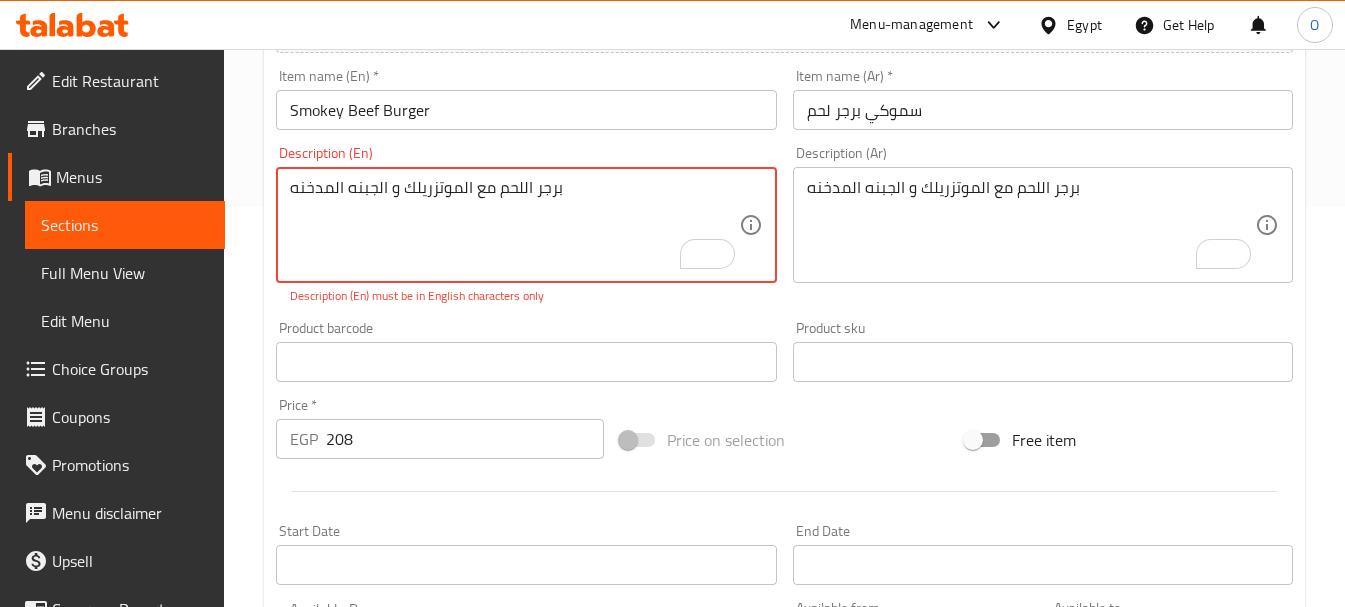 click on "برجر اللحم مع الموتزريلك و الجبنه المدخنه" at bounding box center [514, 225] 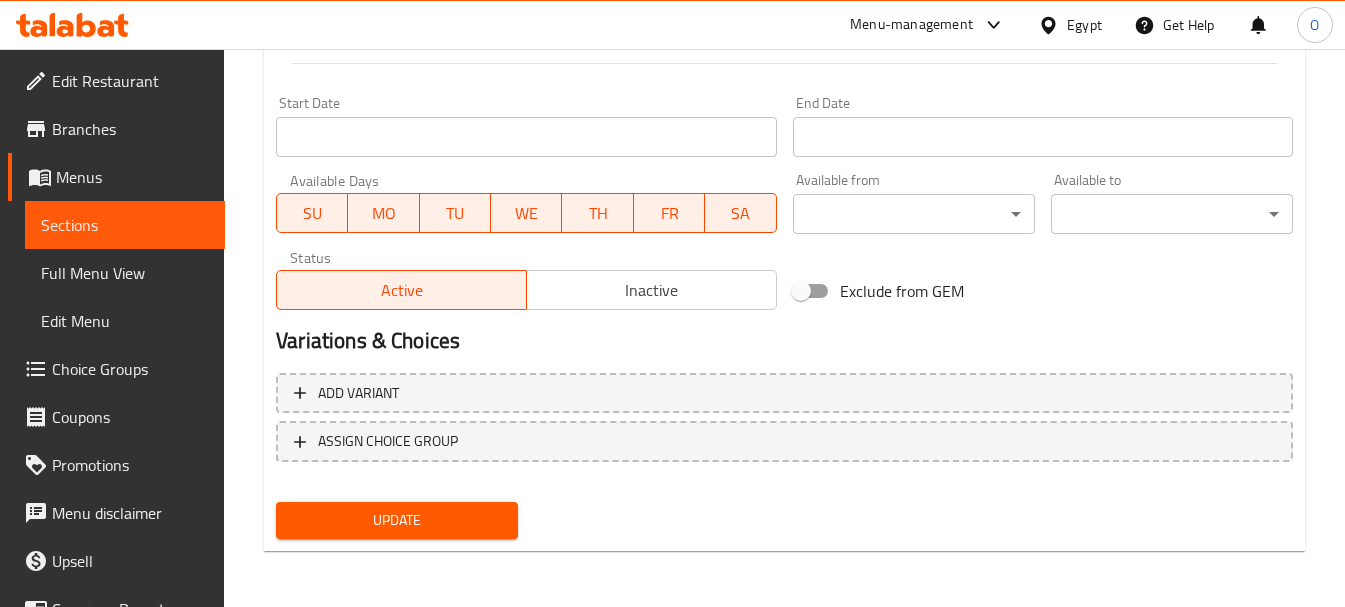 type on "Beef burger with mozzarella and smoked cheese" 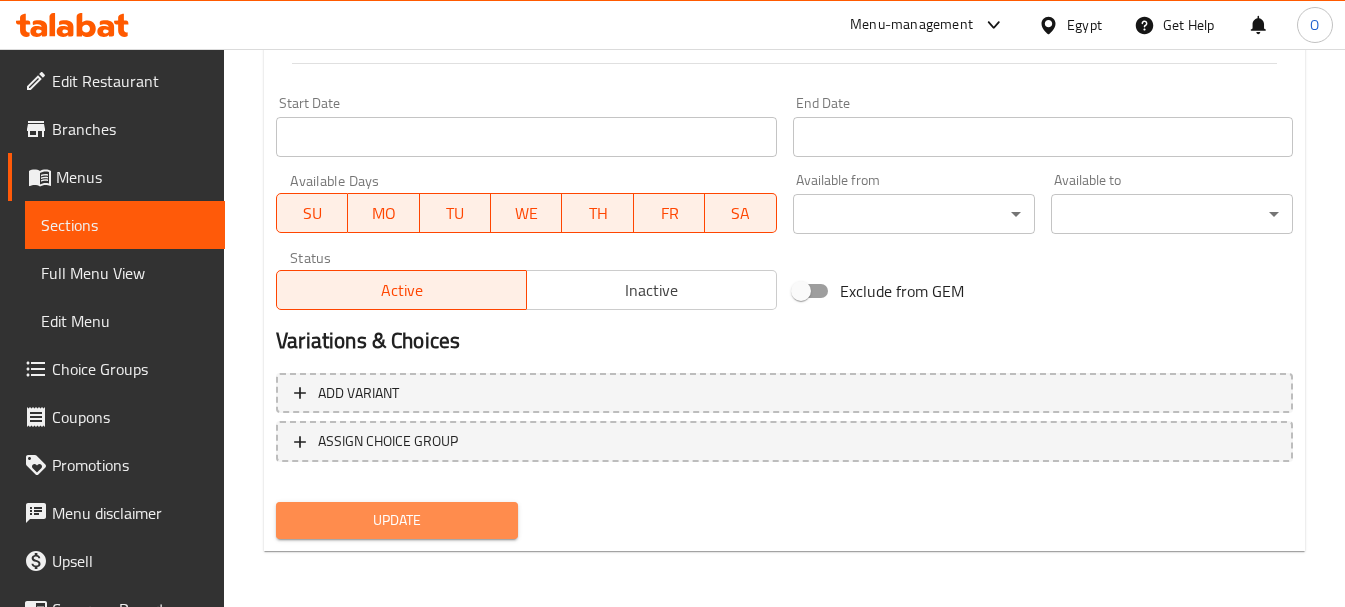 click on "Update" at bounding box center [397, 520] 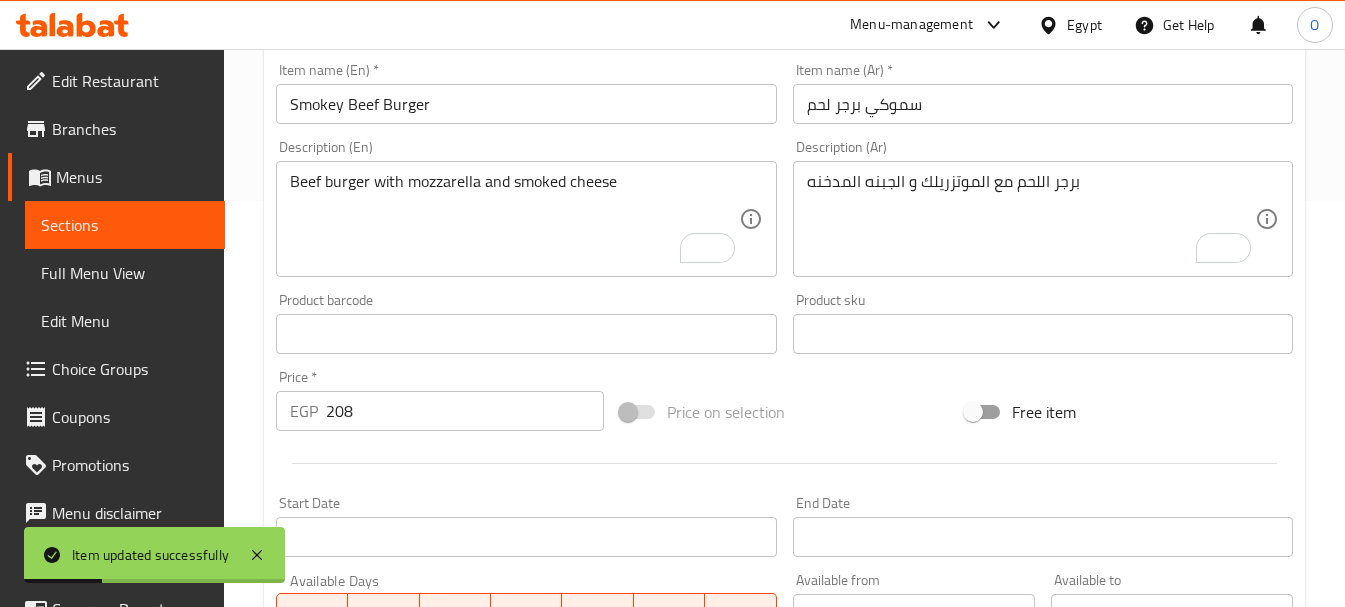 scroll, scrollTop: 6, scrollLeft: 0, axis: vertical 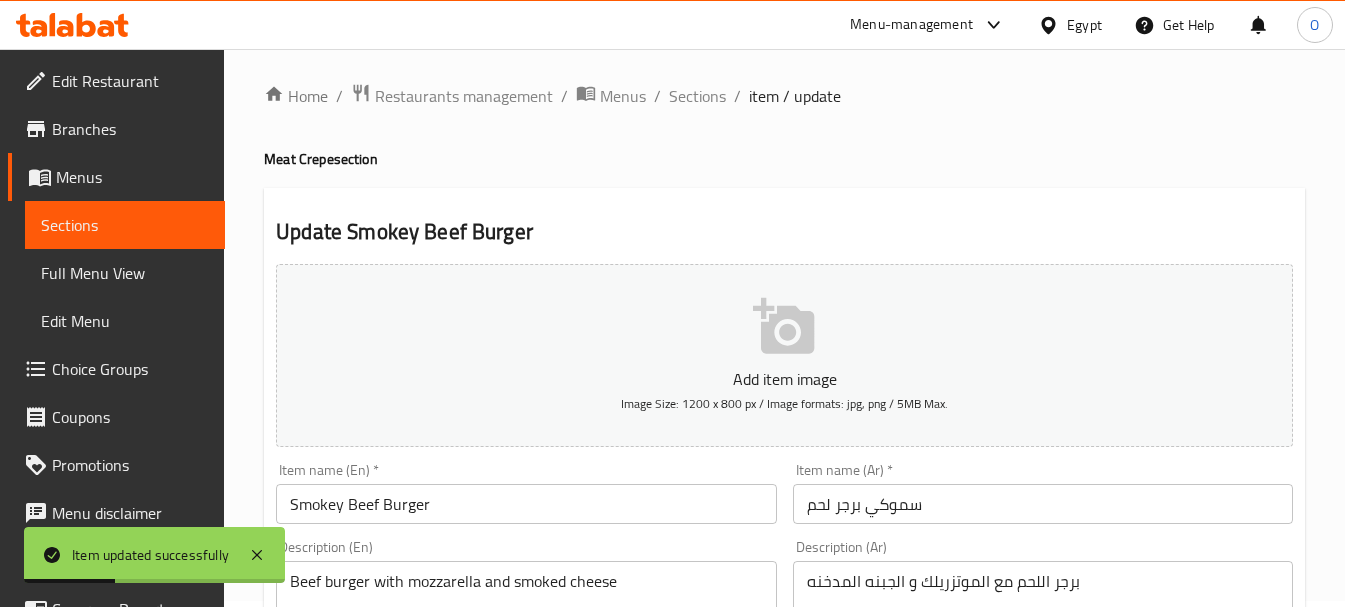 click on "Home / Restaurants management / Menus / Sections / item / update Meat Crepe  section Update Smokey Beef Burger Add item image Image Size: 1200 x 800 px / Image formats: jpg, png / 5MB Max. Item name (En)   * Smokey Beef Burger Item name (En)  * Item name (Ar)   * سموكي برجر لحم Item name (Ar)  * Description (En) Beef burger with mozzarella and smoked cheese Description (En) Description (Ar) برجر اللحم مع الموتزريلك و الجبنه المدخنه Description (Ar) Product barcode Product barcode Product sku Product sku Price   * EGP 208 Price  * Price on selection Free item Start Date Start Date End Date End Date Available Days SU MO TU WE TH FR SA Available from ​ ​ Available to ​ ​ Status Active Inactive Exclude from GEM Variations & Choices Add variant ASSIGN CHOICE GROUP Update" at bounding box center [784, 725] 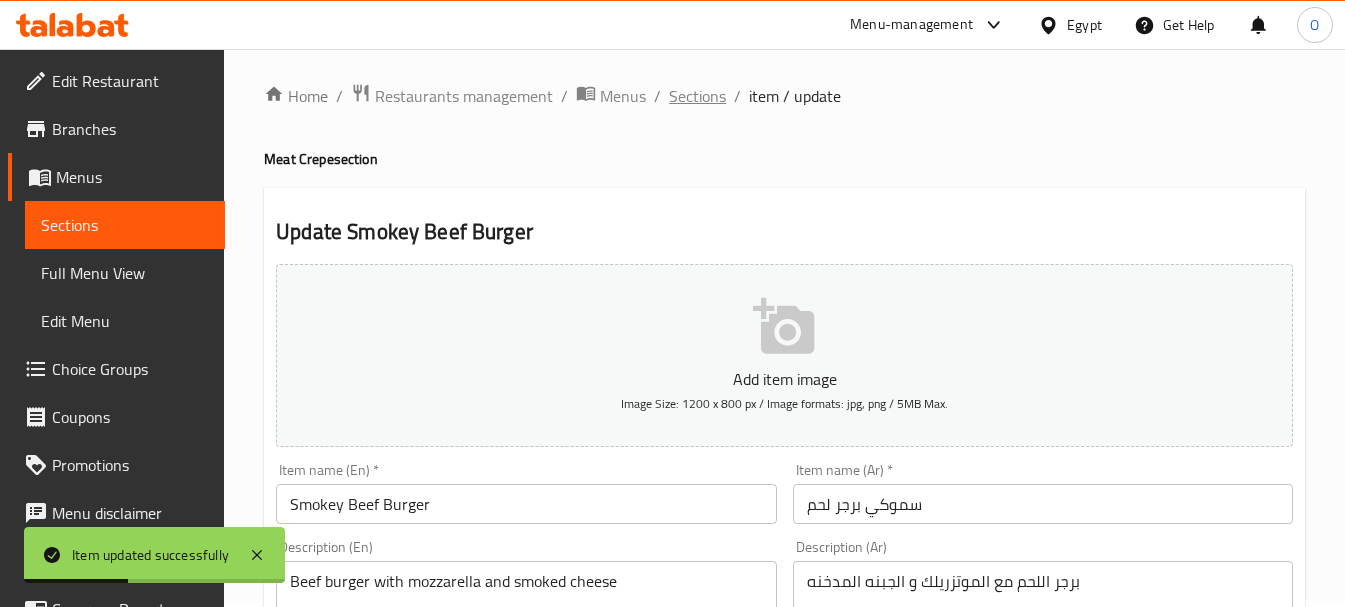 click on "Sections" at bounding box center (697, 96) 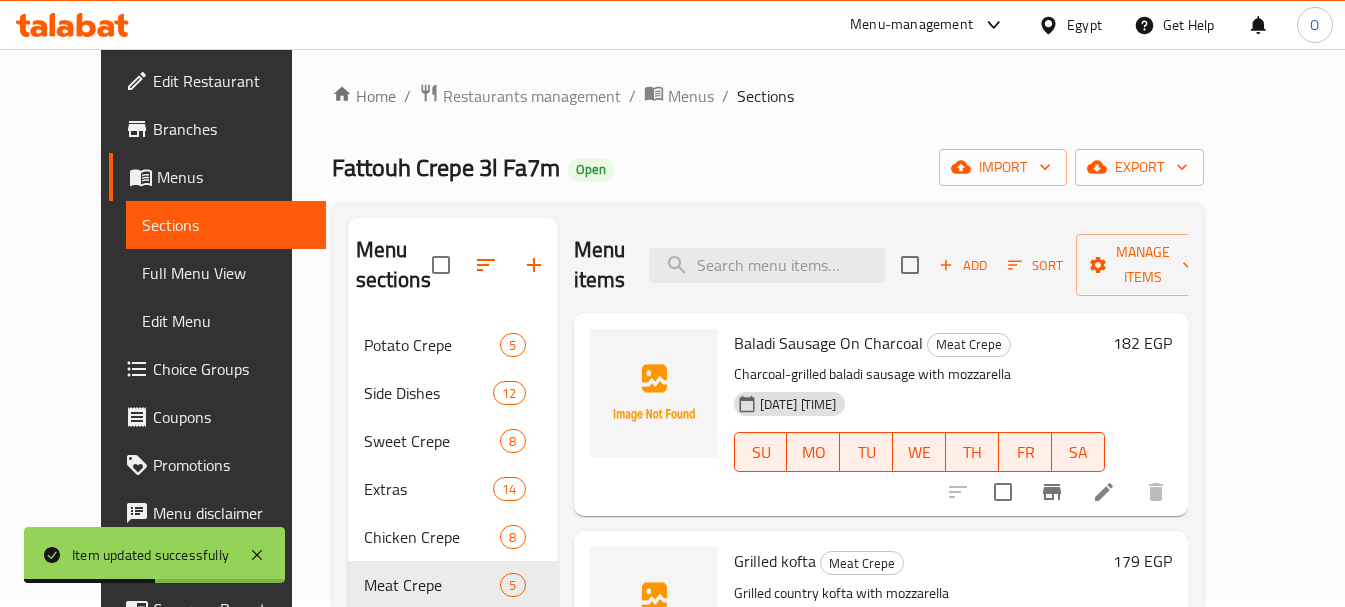 click on "Add" at bounding box center (963, 265) 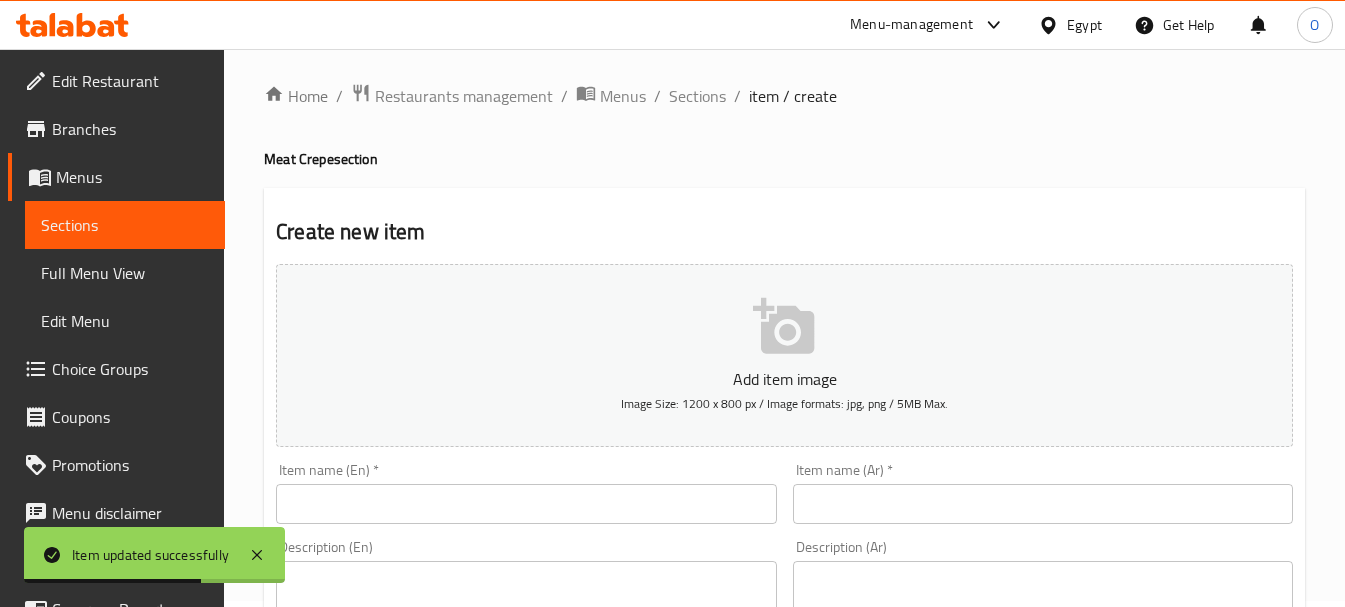 click at bounding box center (1043, 504) 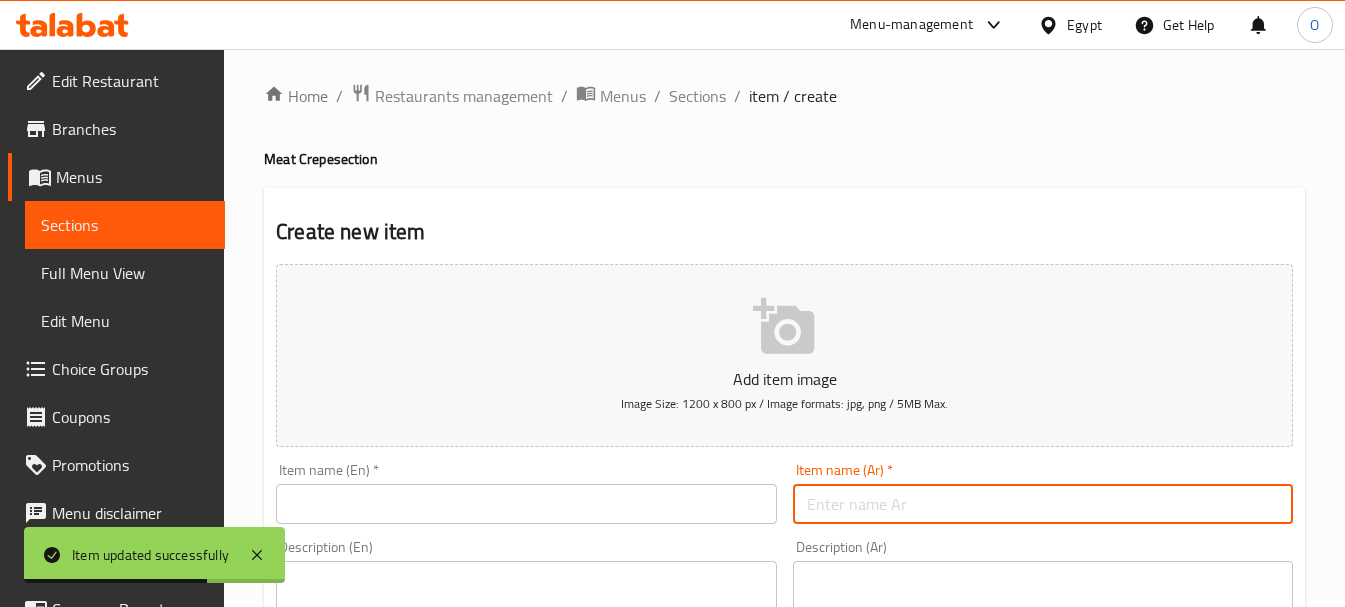 paste on "سجق كيري بسطرمه" 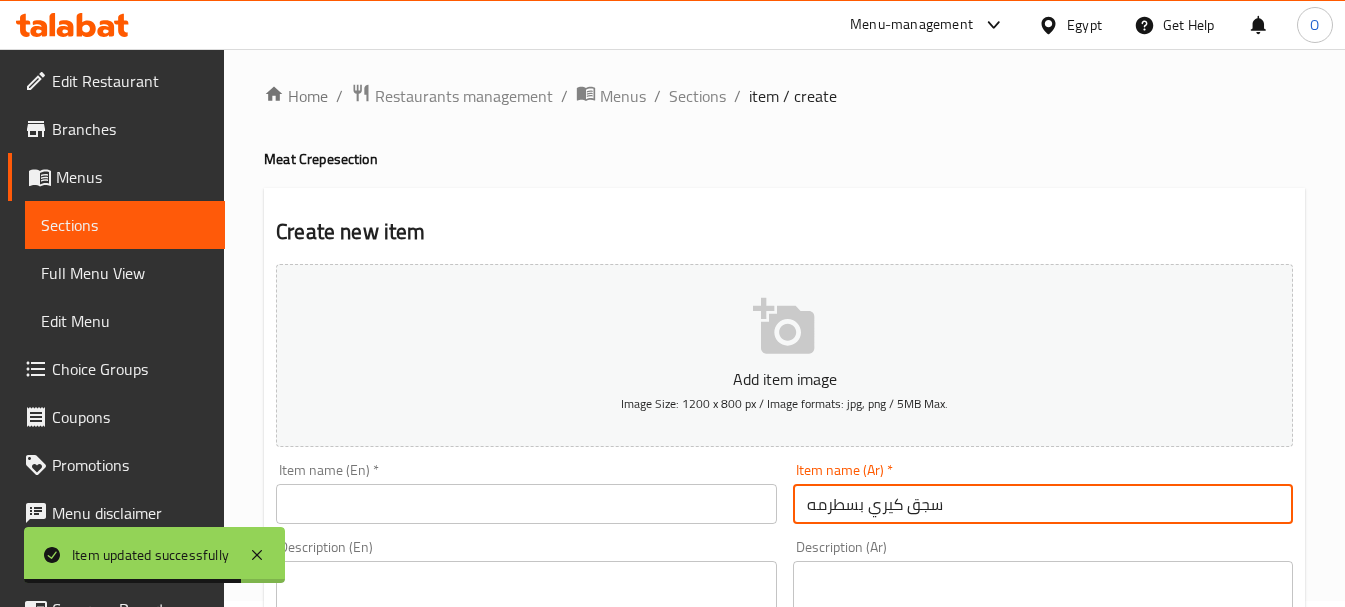 type on "سجق كيري بسطرمه" 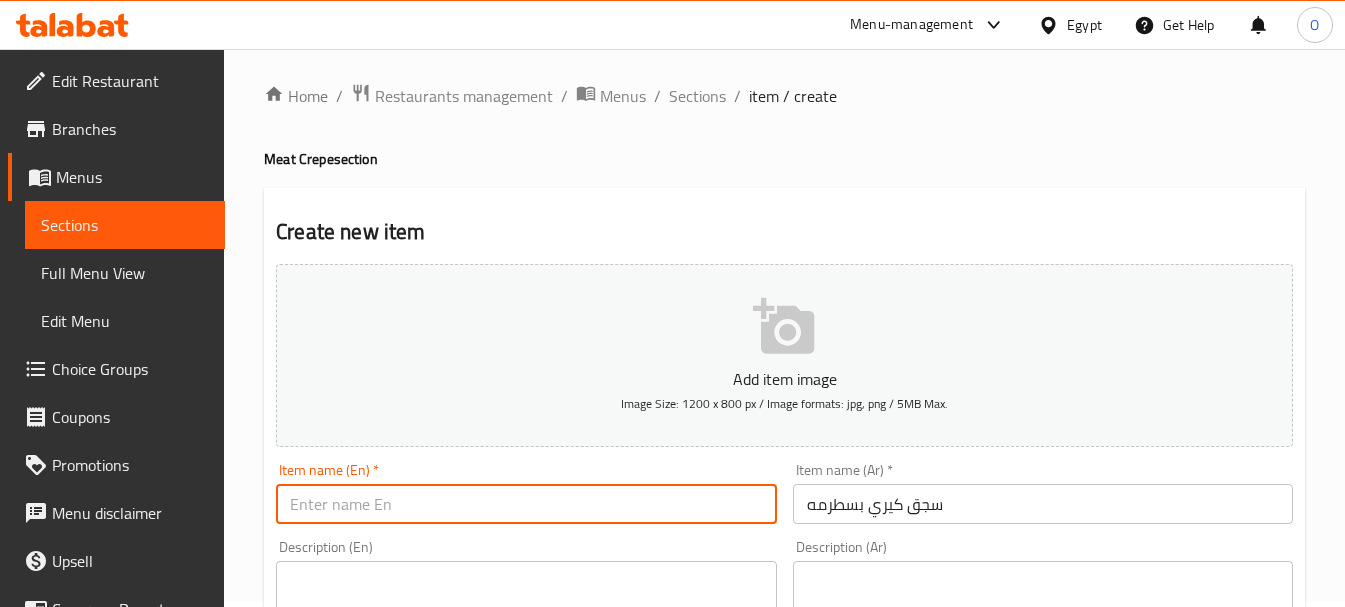 click at bounding box center [526, 504] 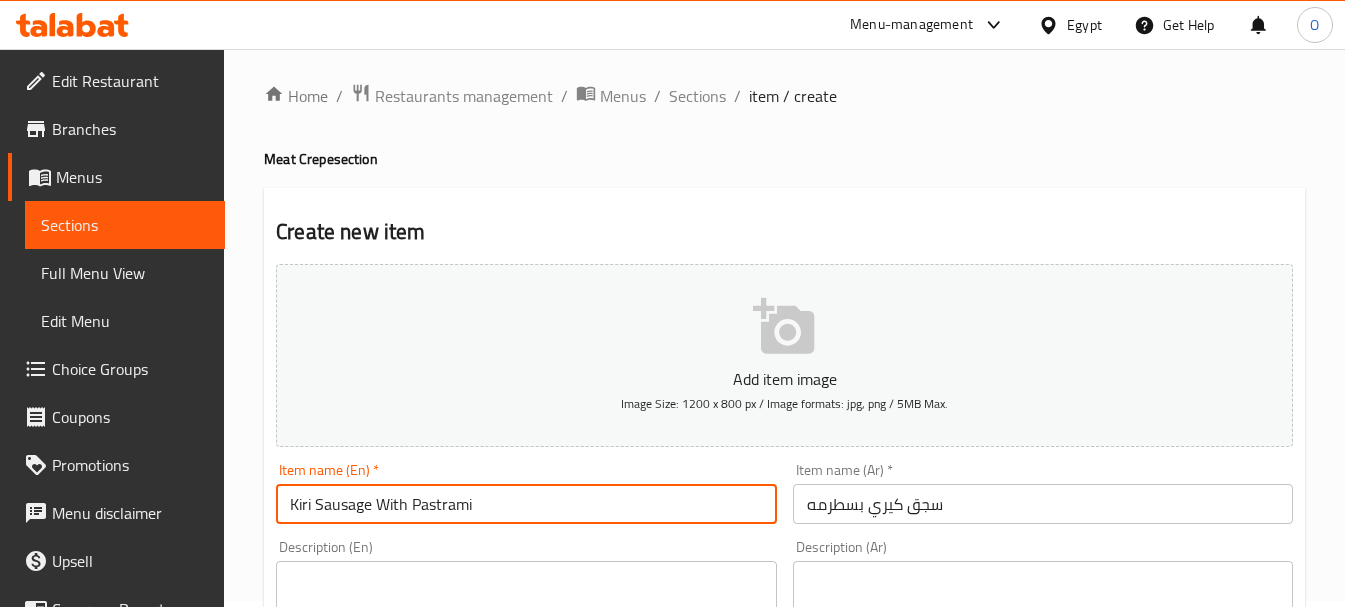 type on "Kiri Sausage With Pastrami" 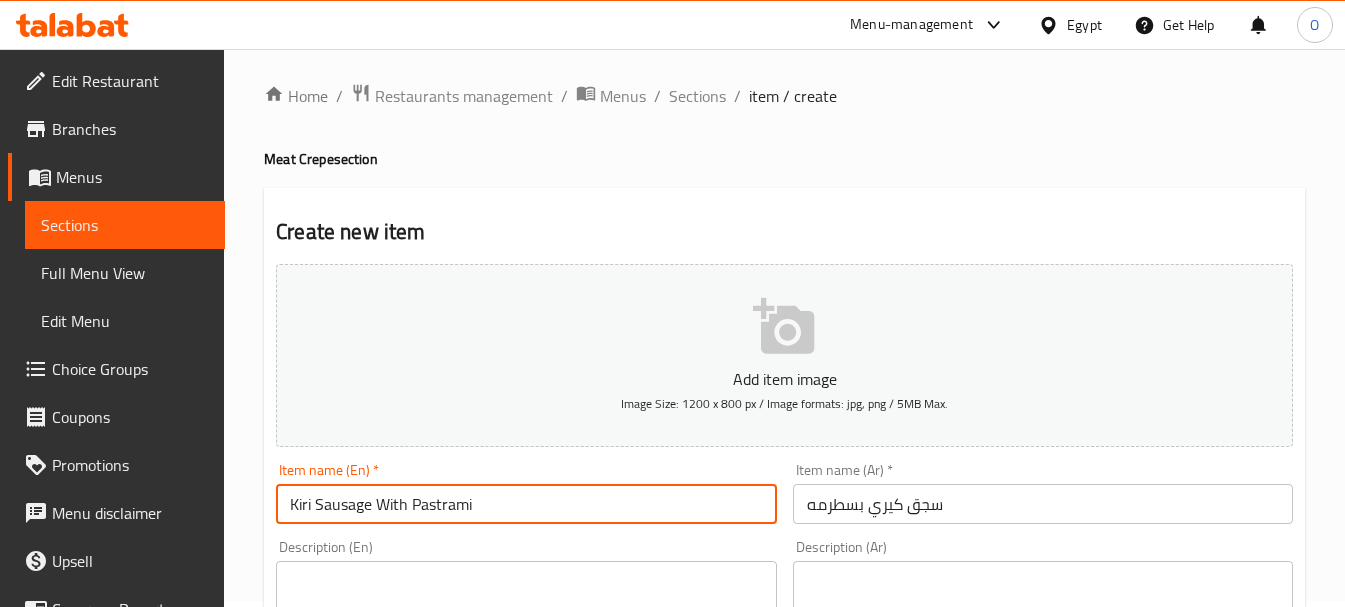 scroll, scrollTop: 106, scrollLeft: 0, axis: vertical 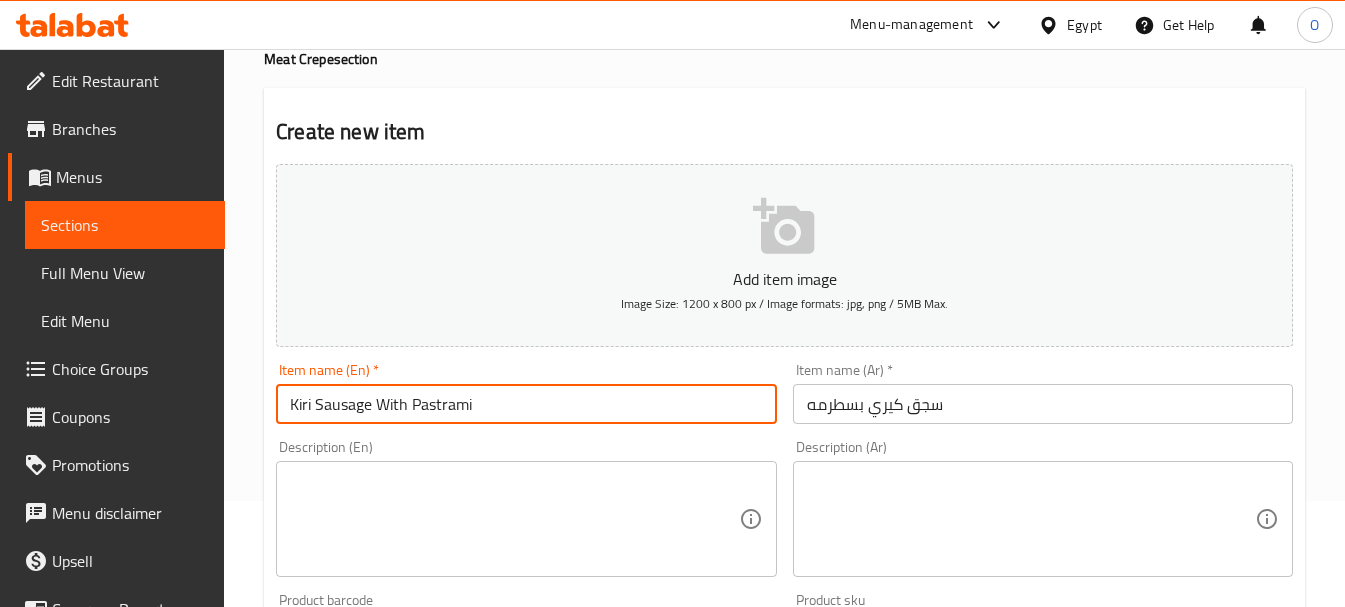 click at bounding box center [1031, 519] 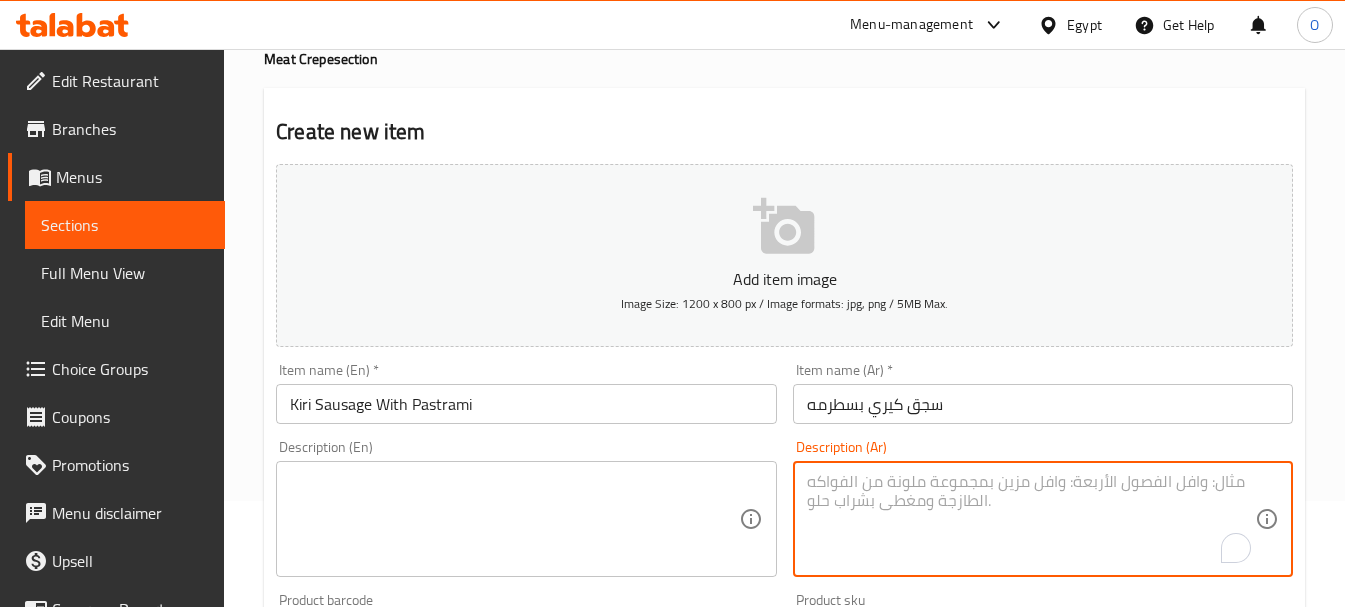 paste on "سجق + كيري + بسطرمه و فلفل الوان" 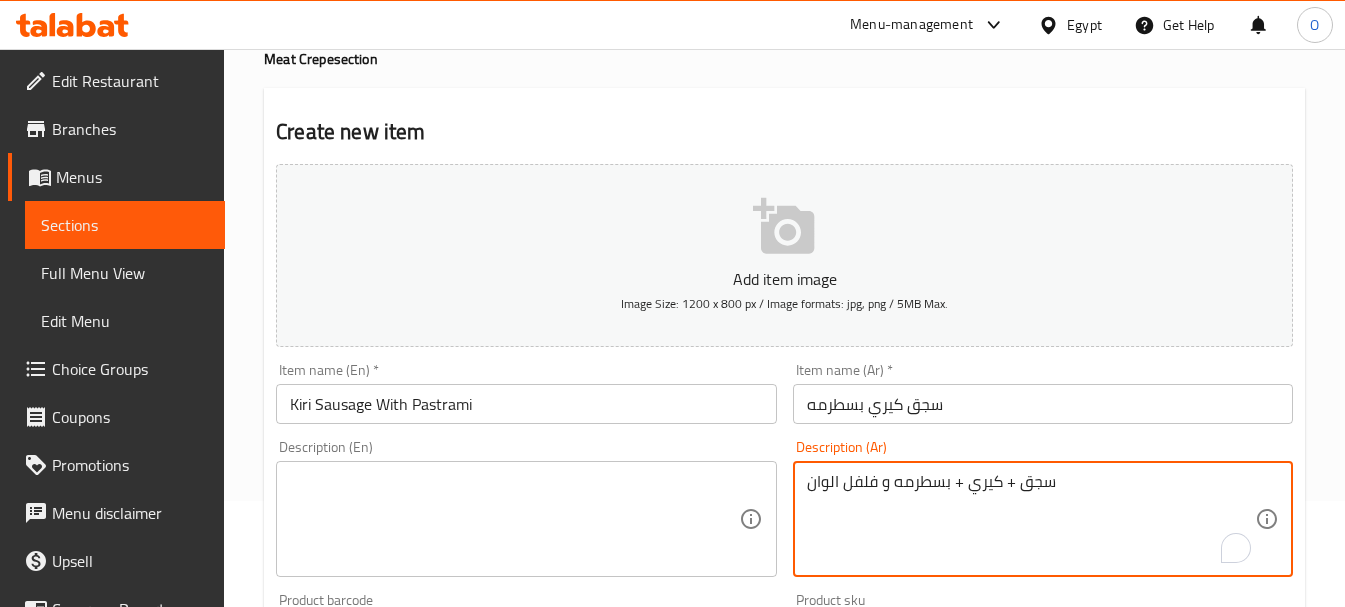type on "سجق + كيري + بسطرمه و فلفل الوان" 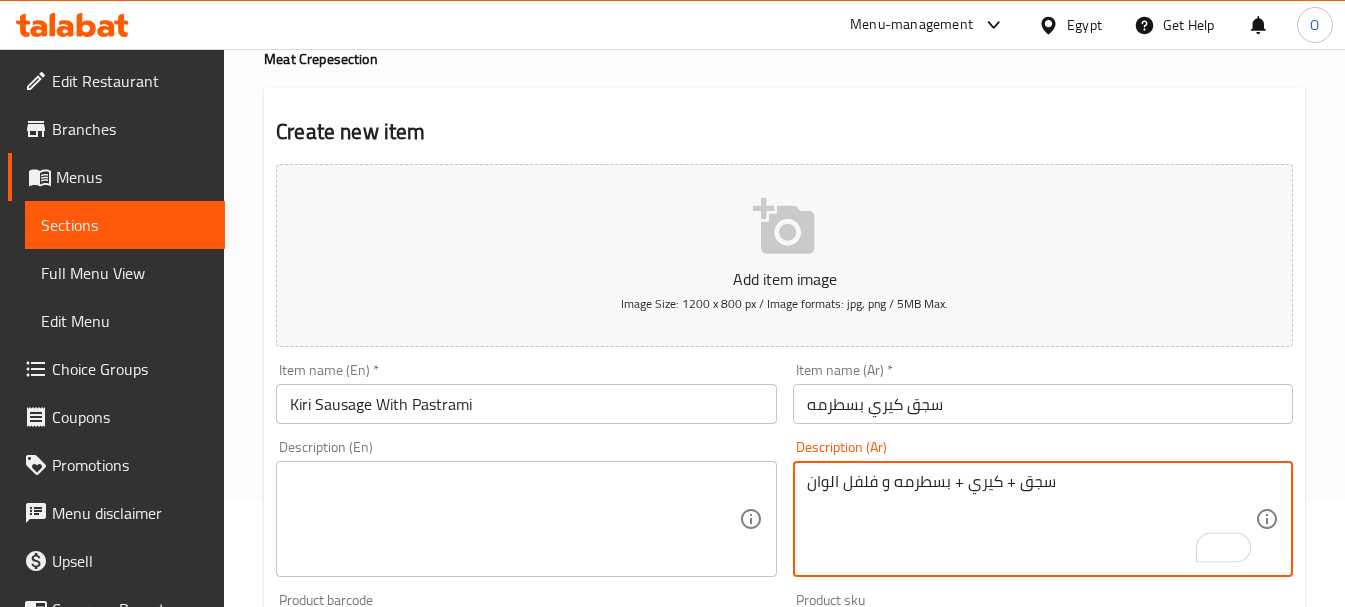 click at bounding box center (514, 519) 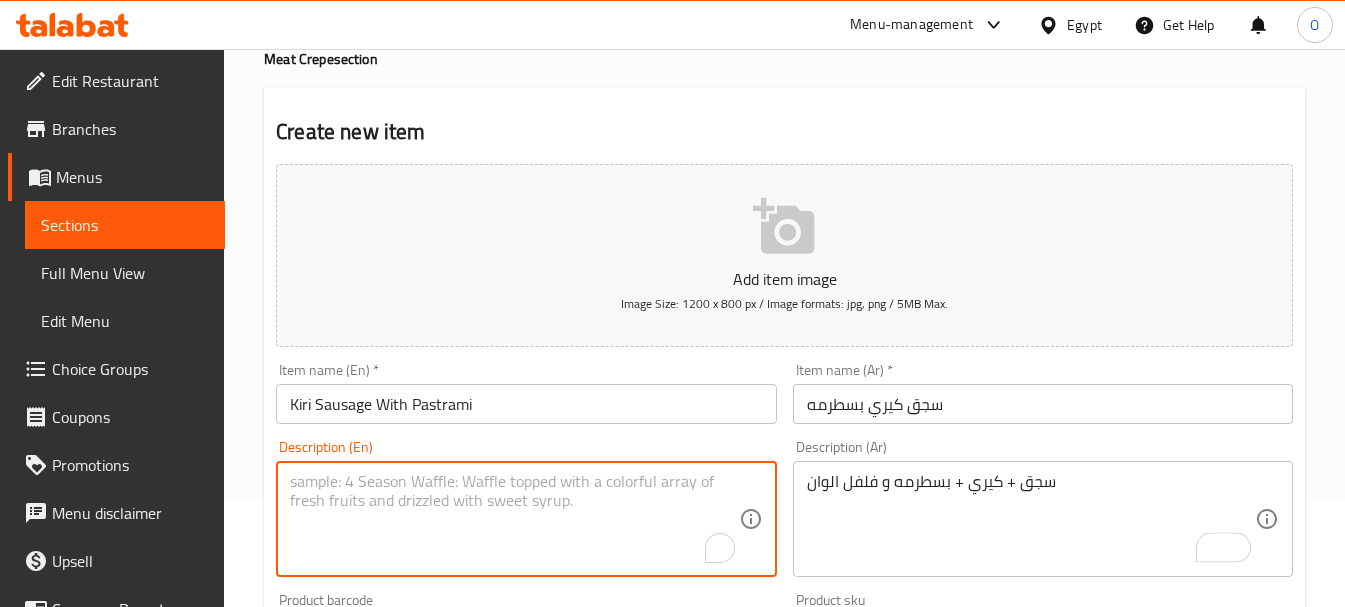 paste on "Sausage + Kiri + Pastrami and colored peppers" 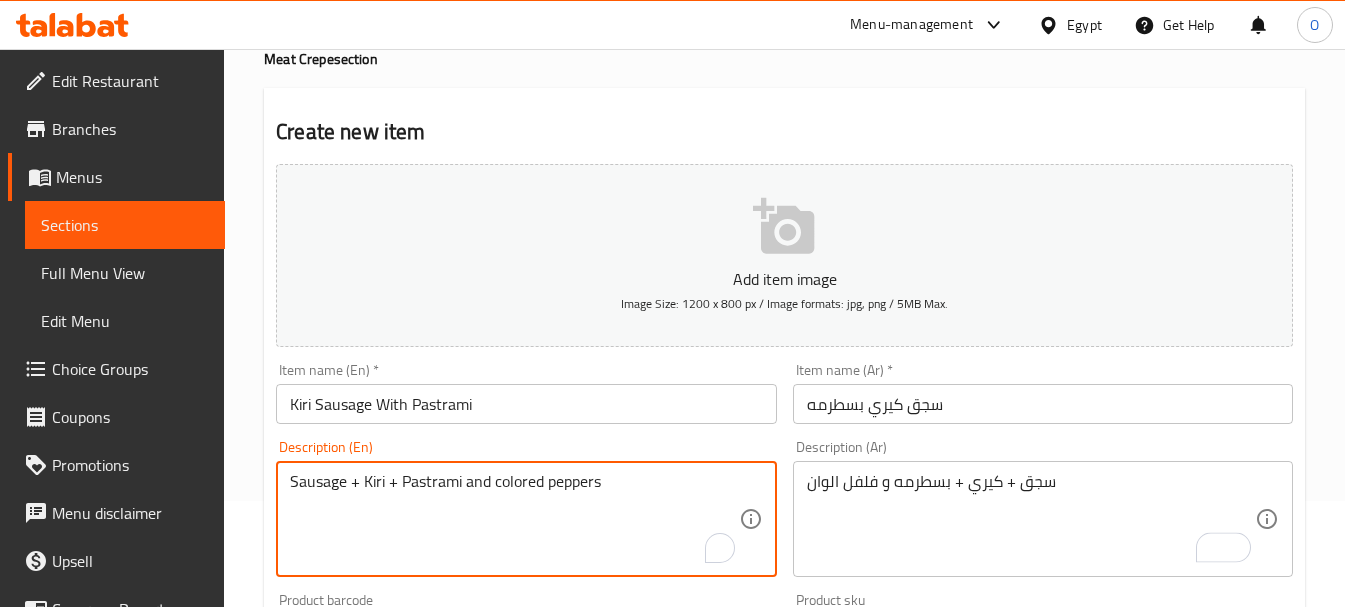 type on "Sausage + Kiri + Pastrami and colored peppers" 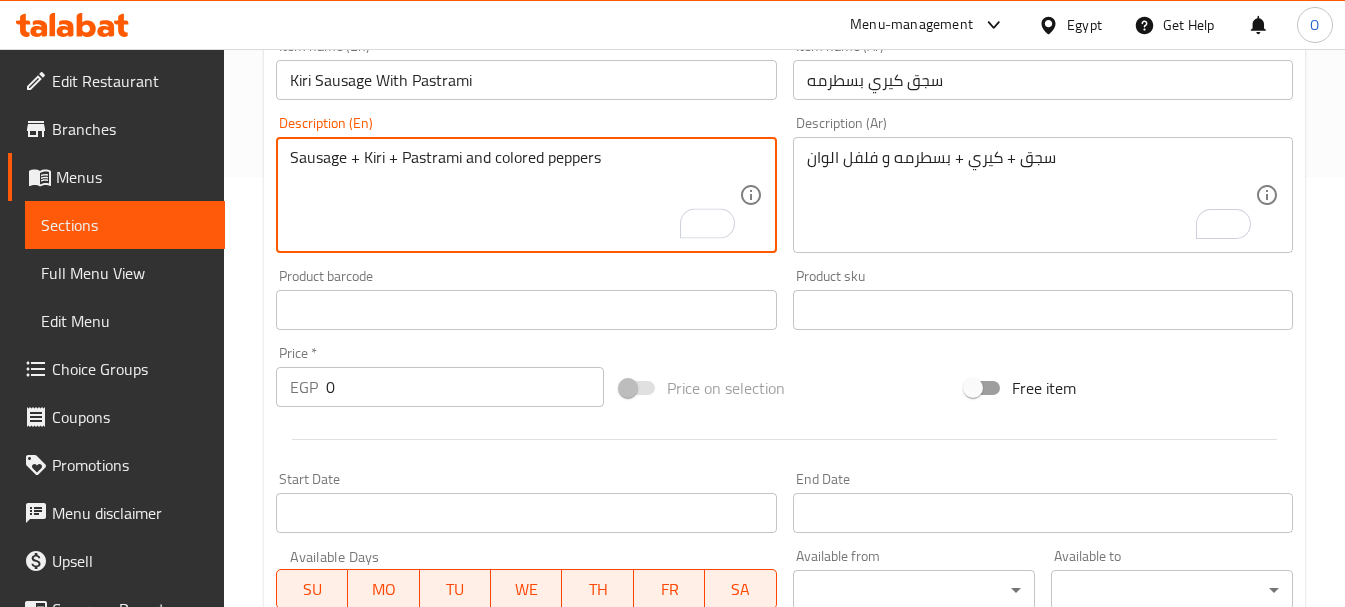 scroll, scrollTop: 506, scrollLeft: 0, axis: vertical 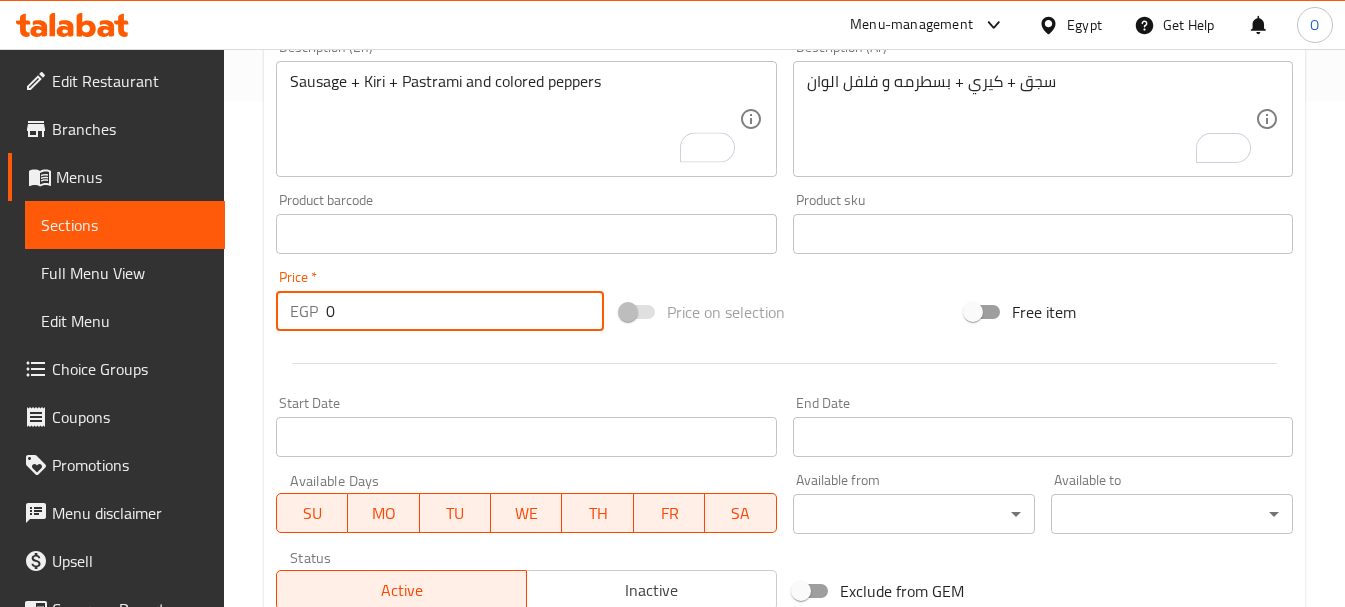 click on "EGP 0 Price  *" at bounding box center (440, 311) 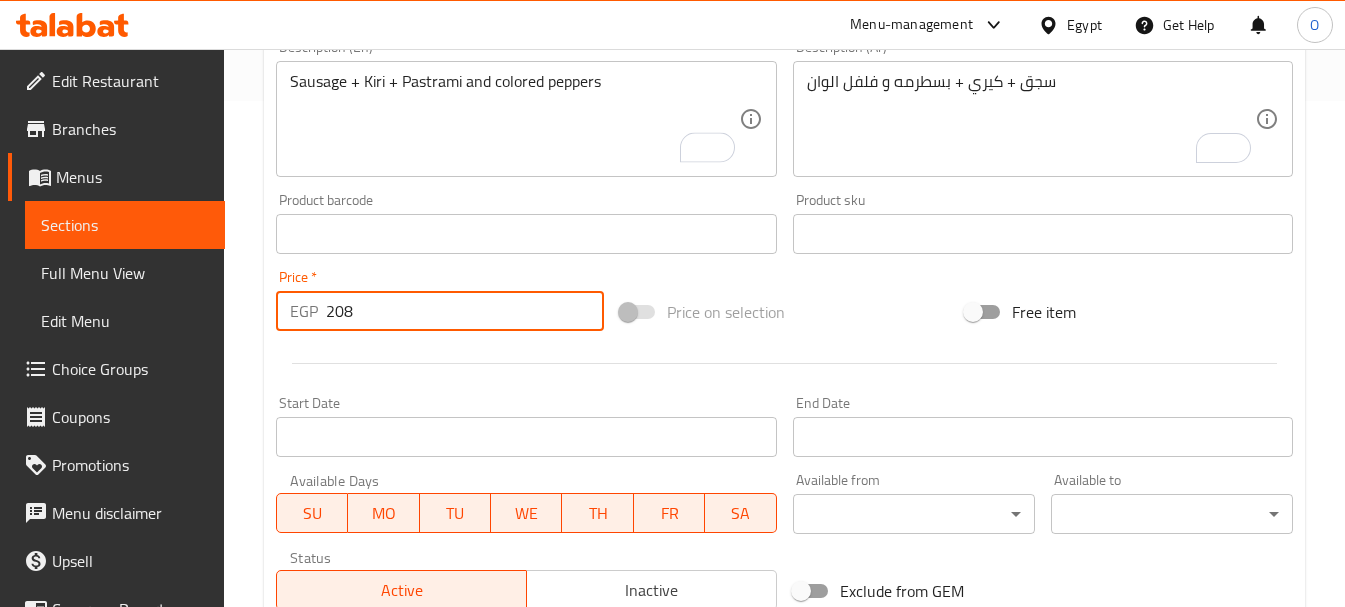 type on "208" 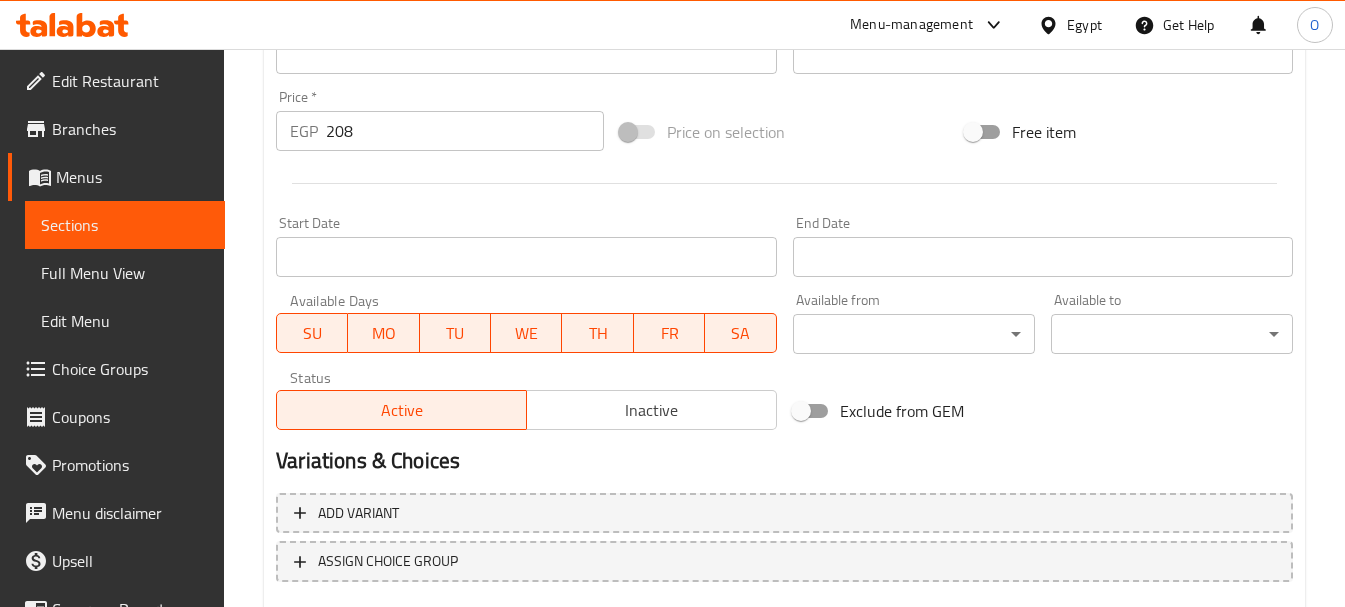 scroll, scrollTop: 806, scrollLeft: 0, axis: vertical 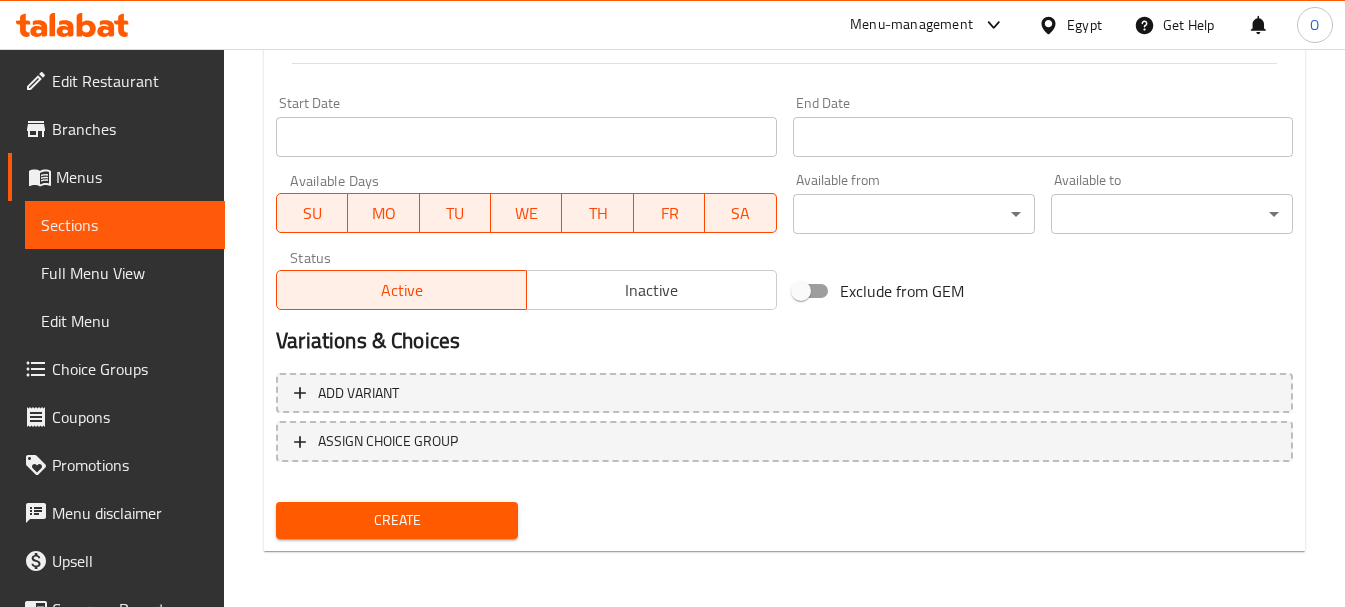 click on "Create" at bounding box center (397, 520) 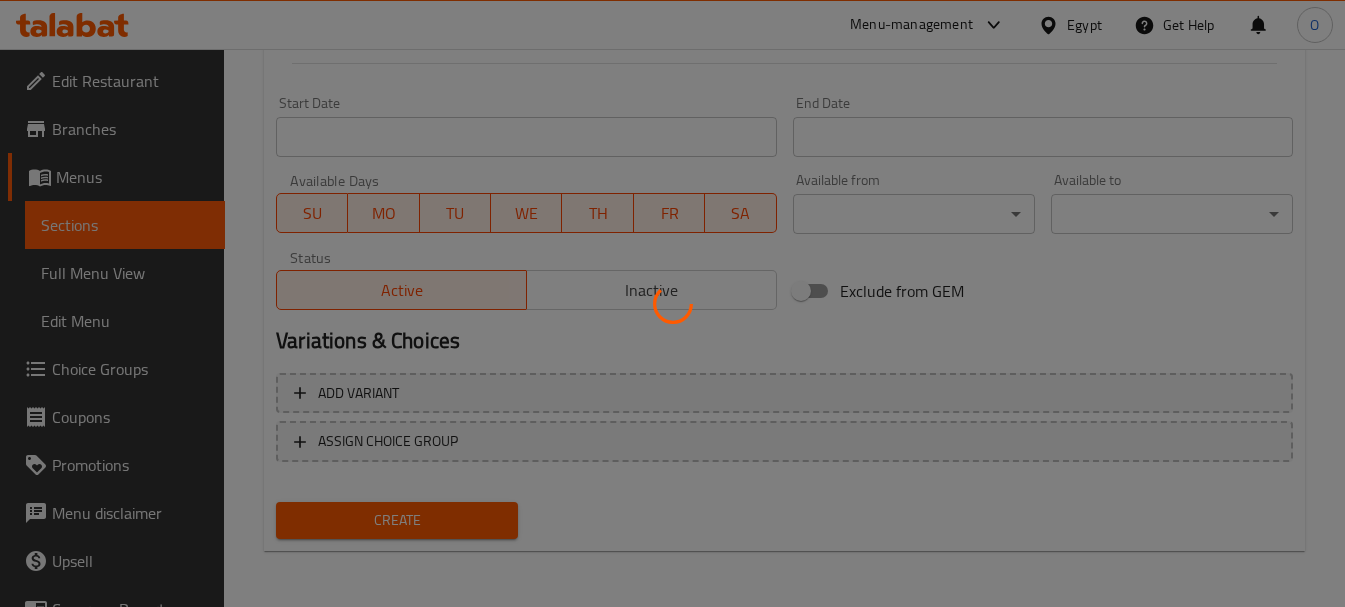 type 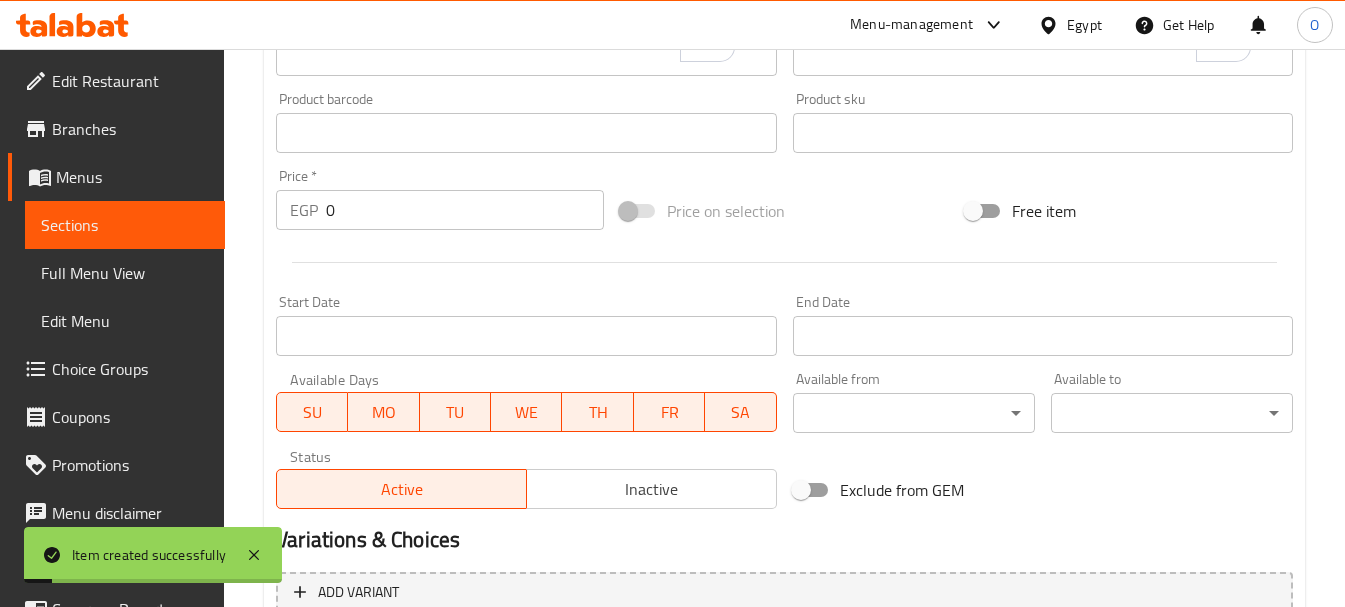 scroll, scrollTop: 306, scrollLeft: 0, axis: vertical 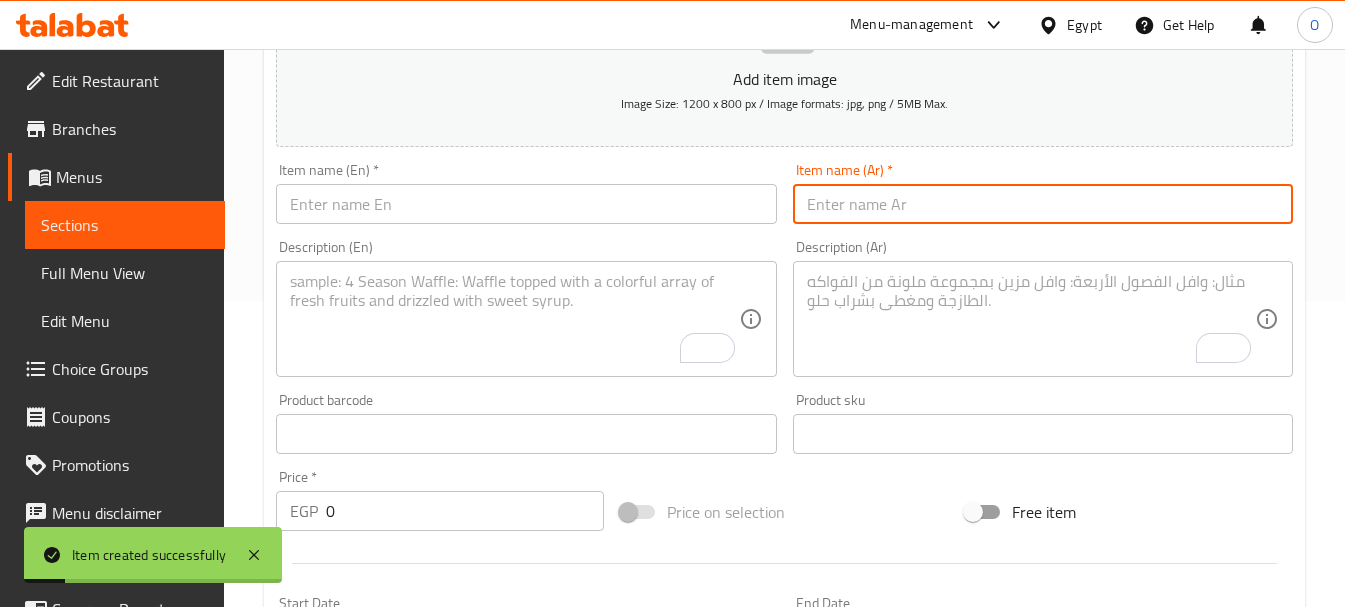 click at bounding box center [1043, 204] 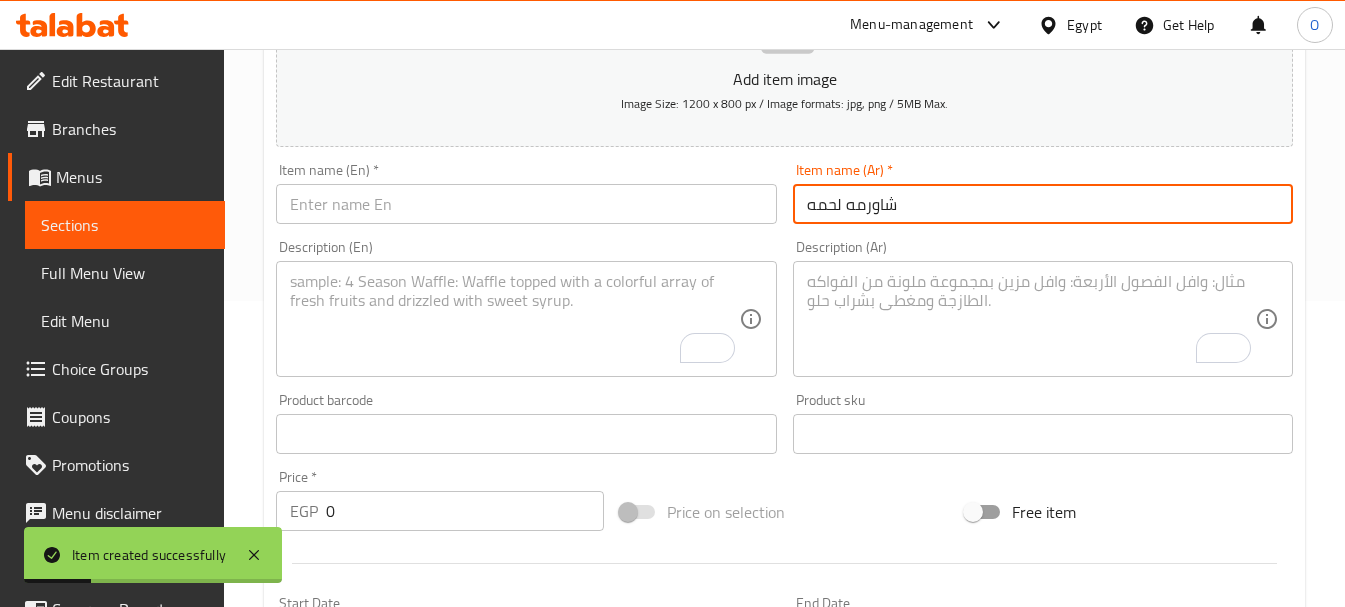 type on "شاورمه لحمه" 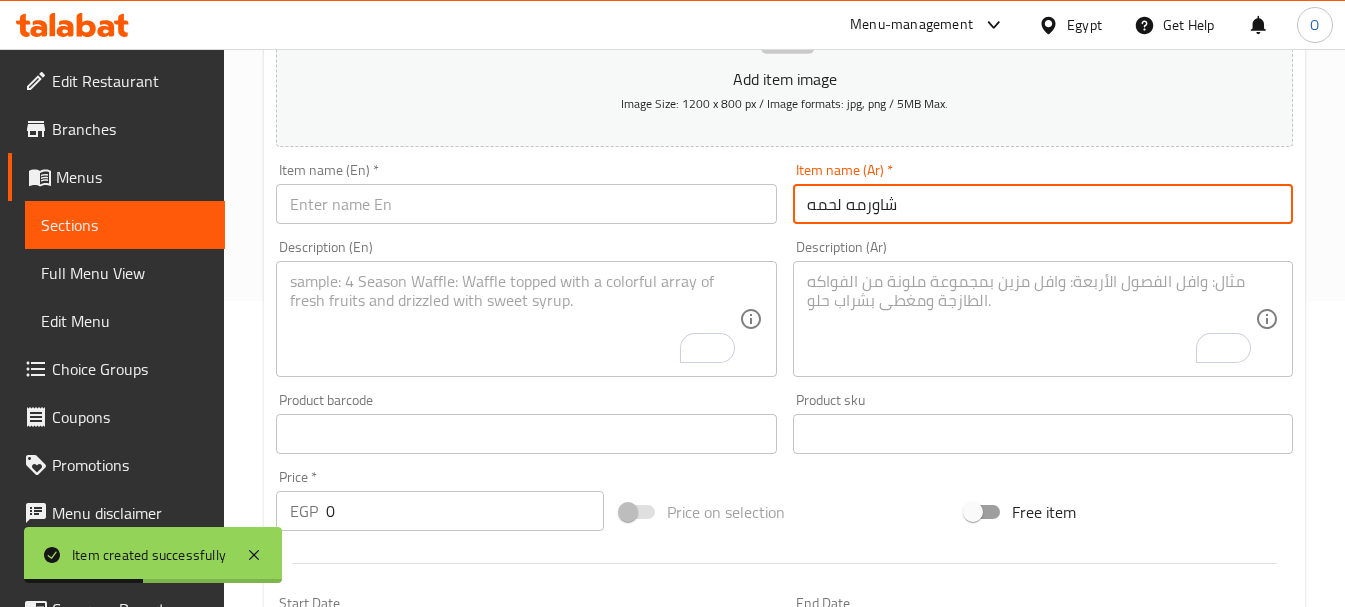 click at bounding box center [526, 204] 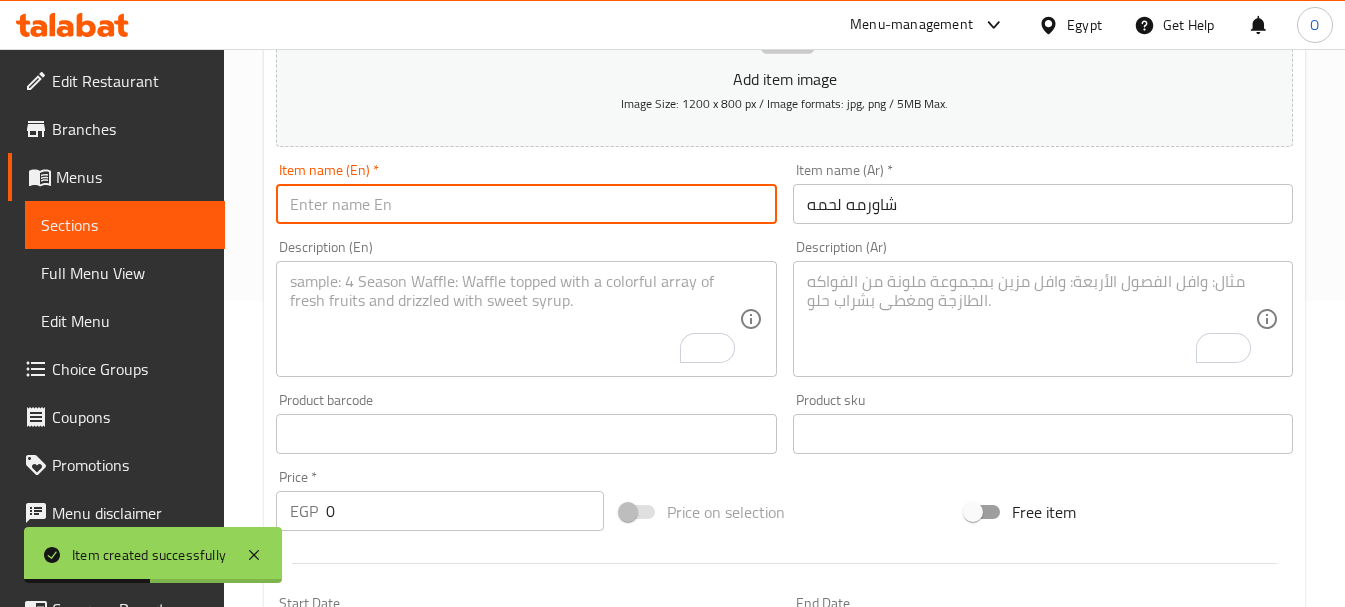 paste on "Meat Shawarma" 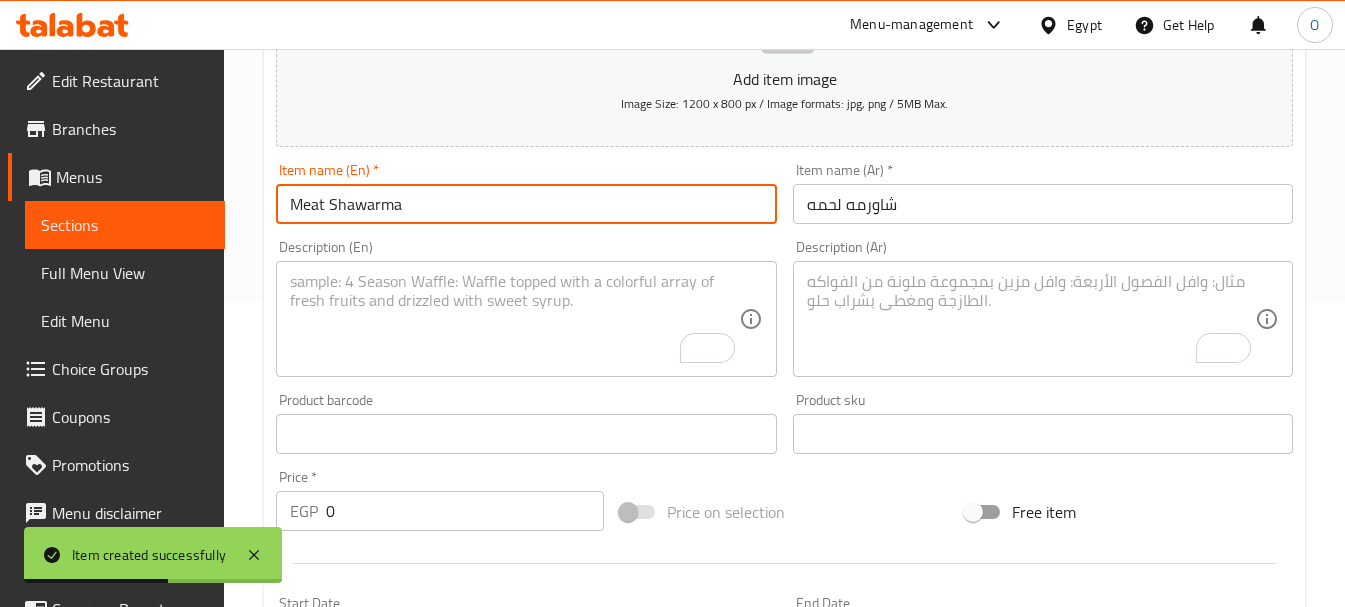 type on "Meat Shawarma" 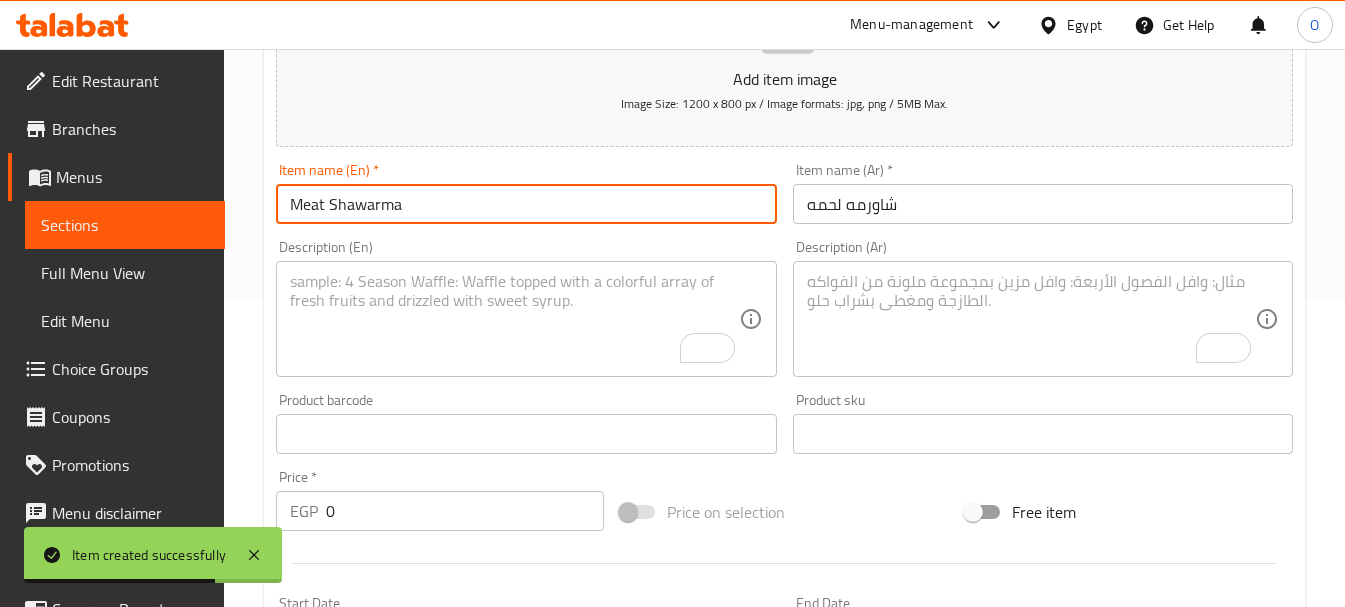 drag, startPoint x: 348, startPoint y: 504, endPoint x: 289, endPoint y: 505, distance: 59.008472 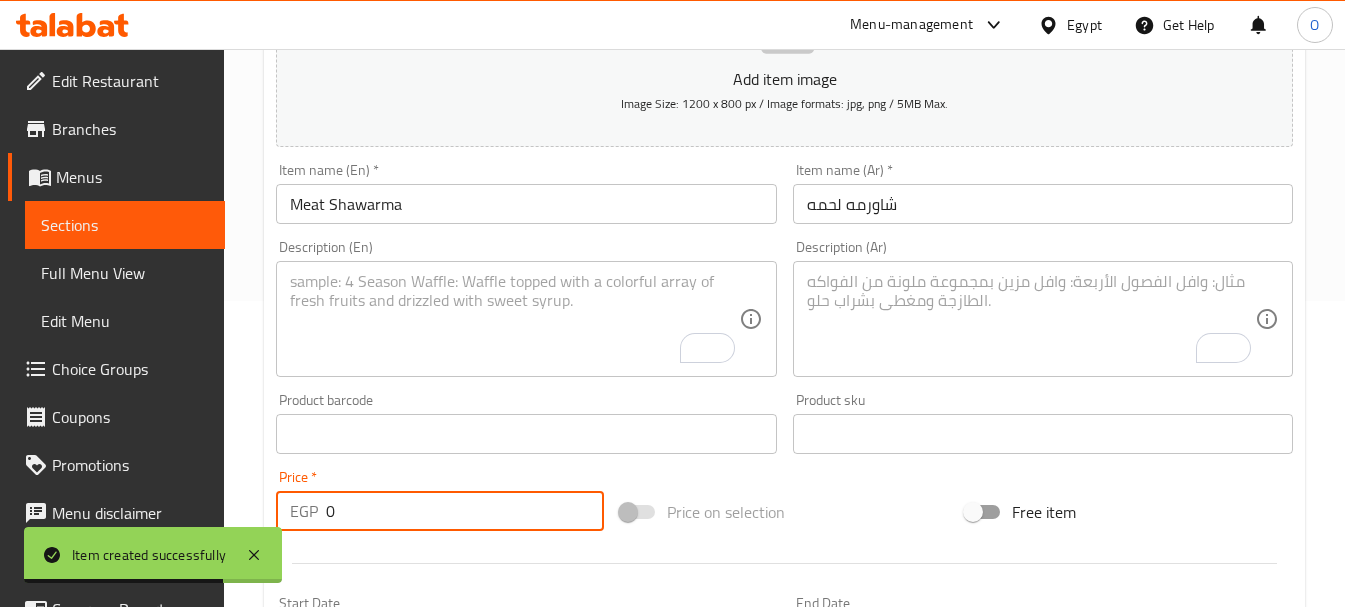 paste on "214" 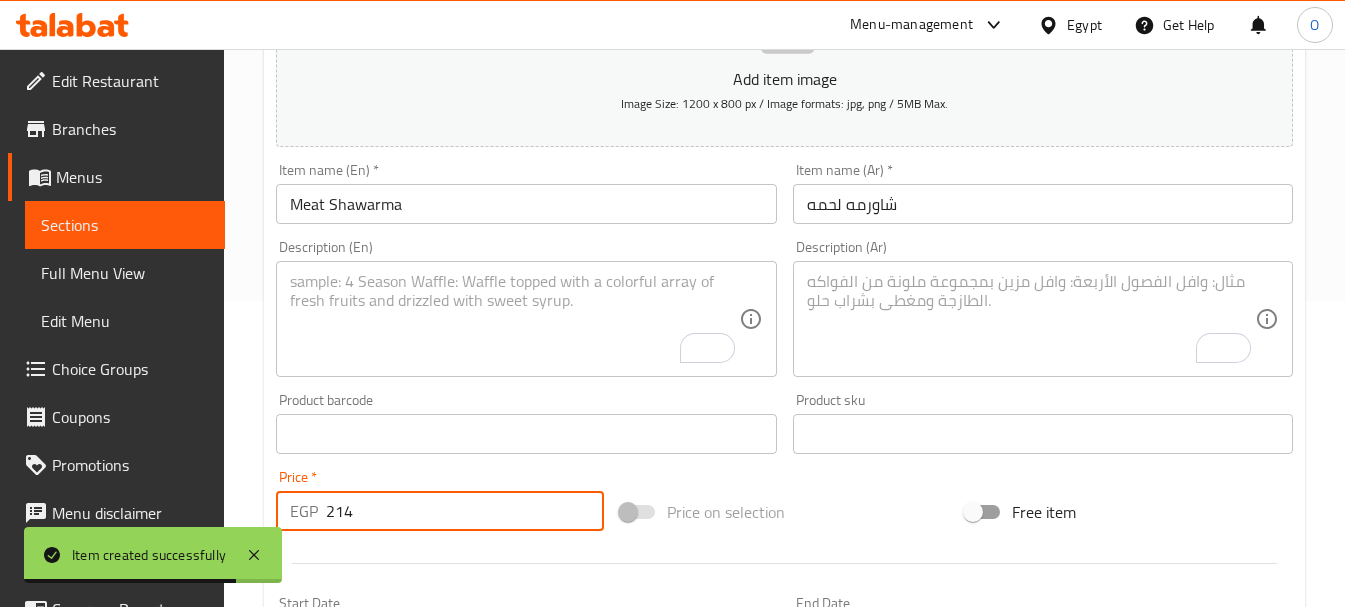 type on "214" 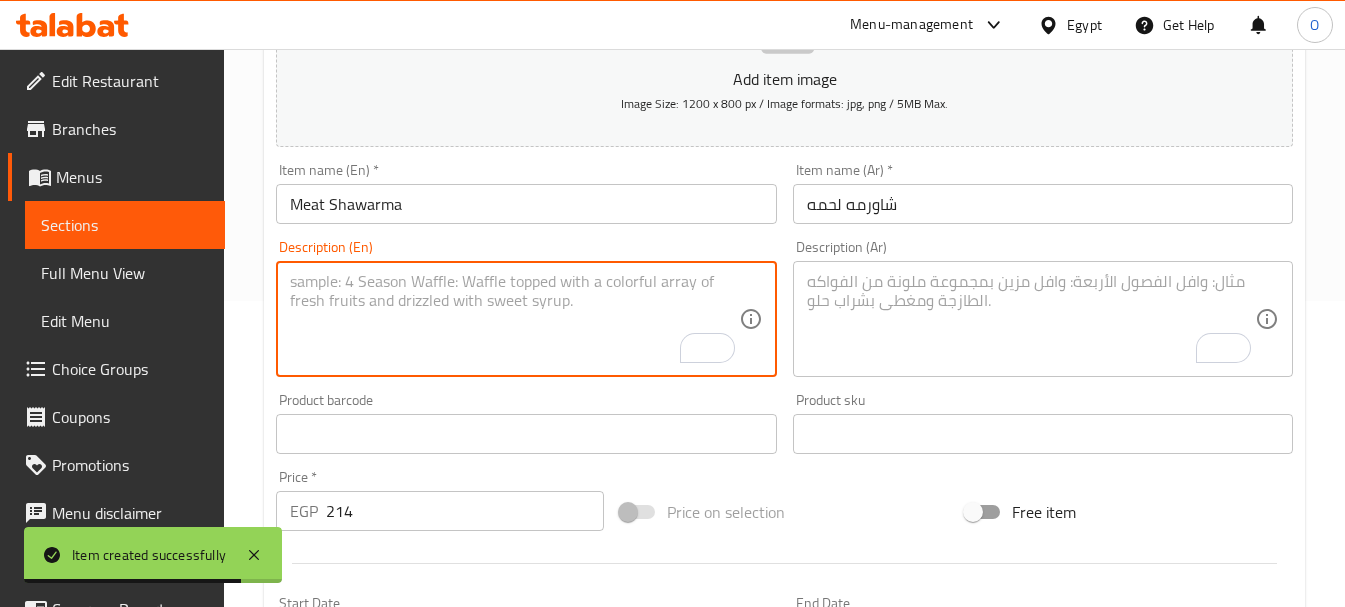 click at bounding box center [514, 319] 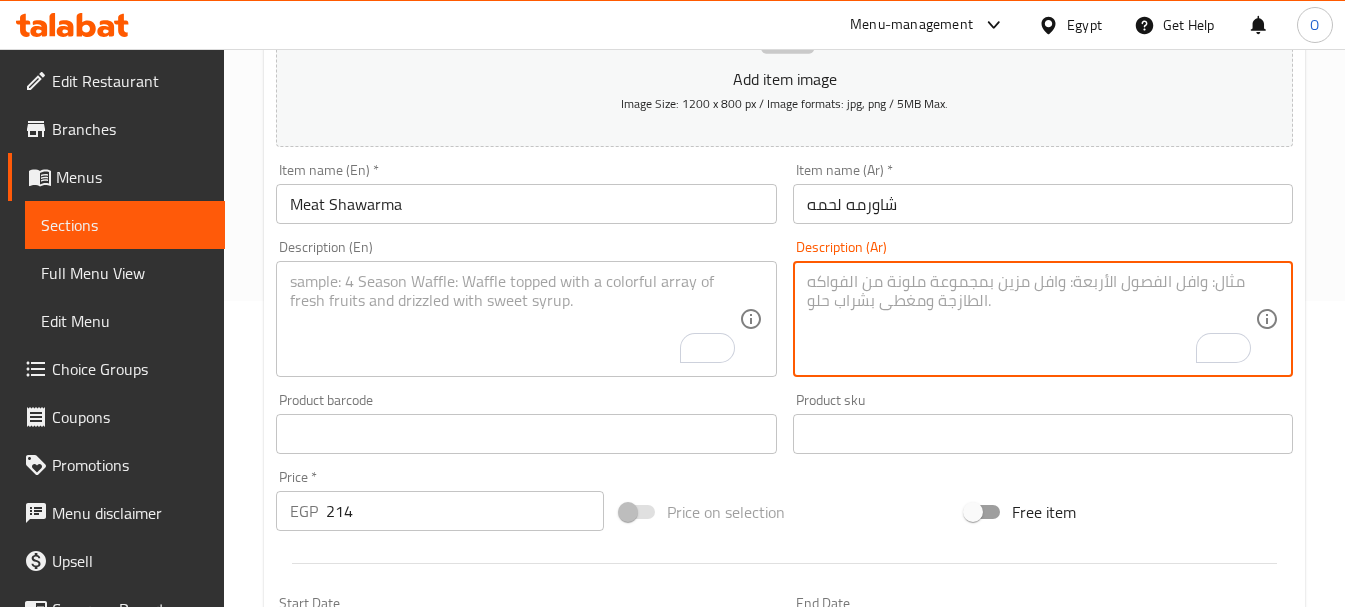 click at bounding box center [1031, 319] 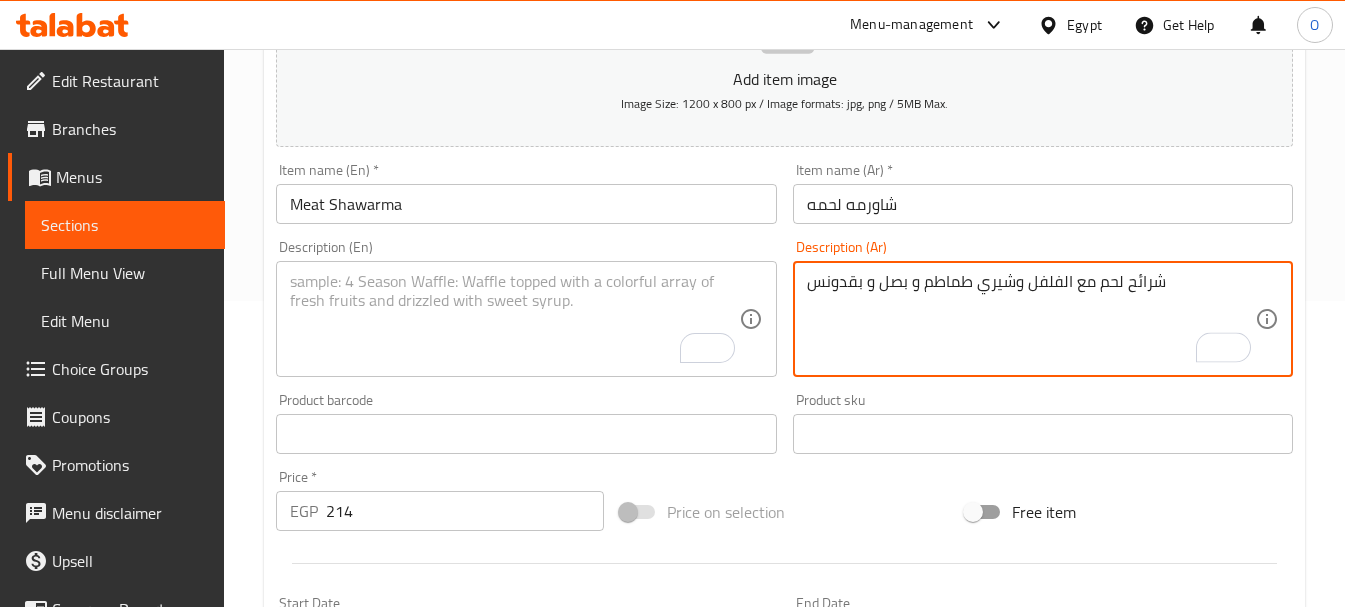 type on "شرائح لحم مع الفلفل وشيري طماطم و بصل و بقدونس" 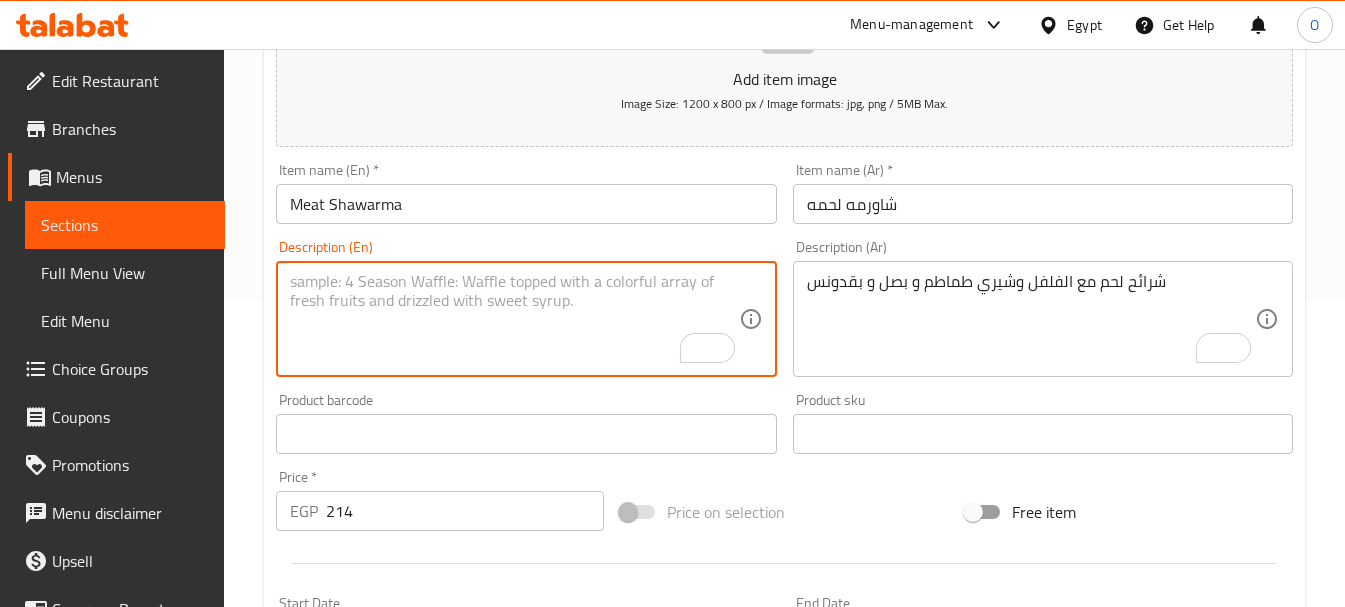 click at bounding box center [514, 319] 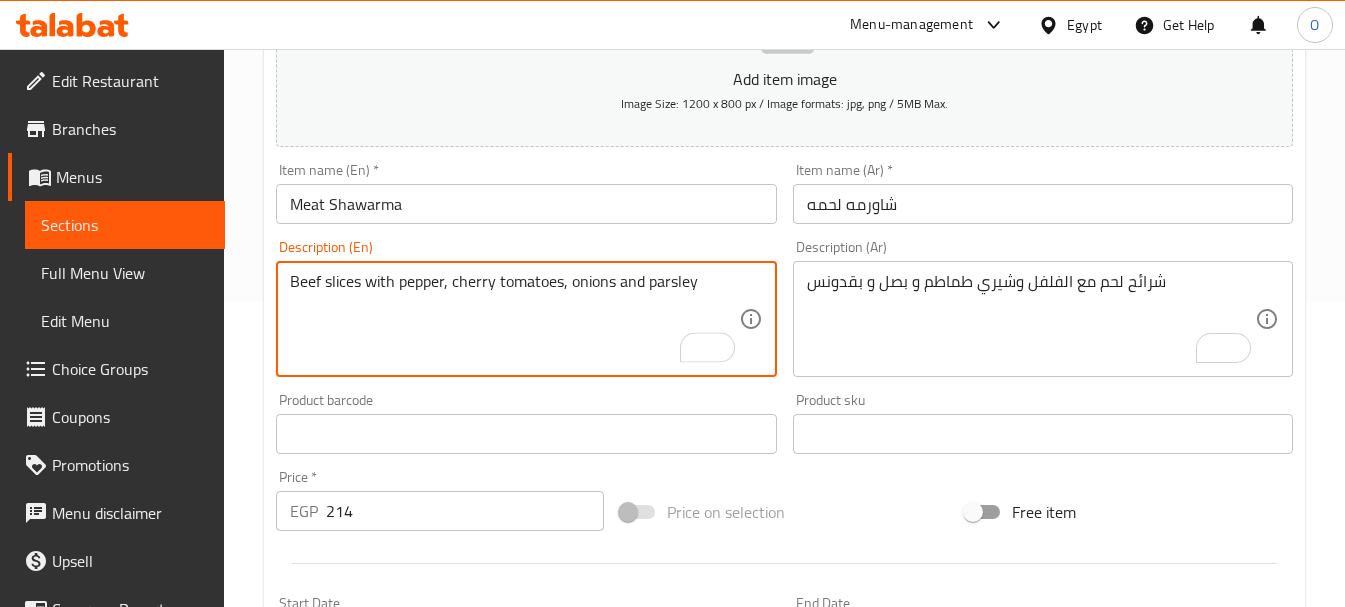 type on "Beef slices with pepper, cherry tomatoes, onions and parsley" 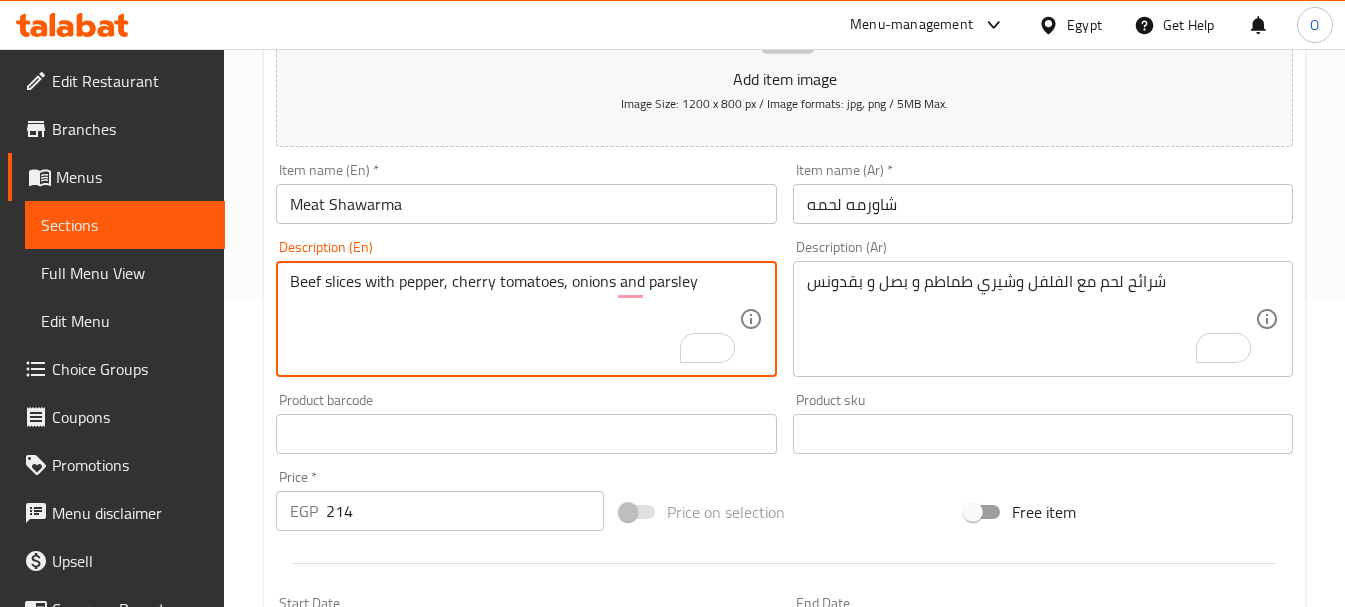 drag, startPoint x: 366, startPoint y: 515, endPoint x: 353, endPoint y: 515, distance: 13 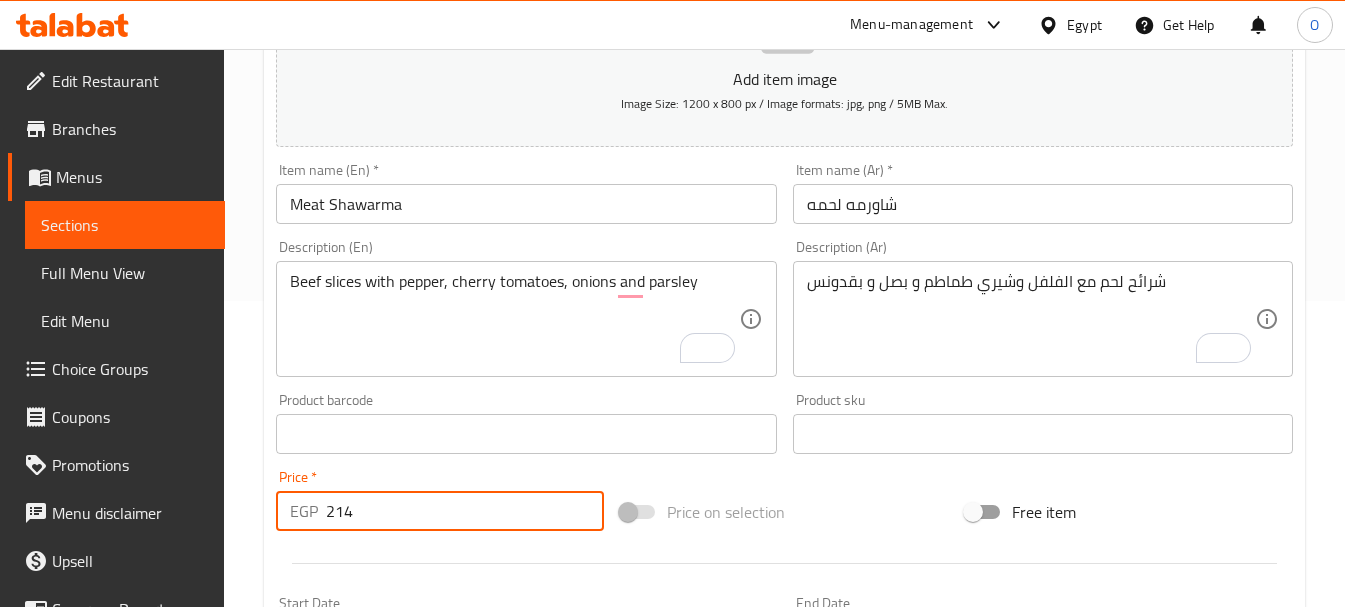 click at bounding box center (784, 563) 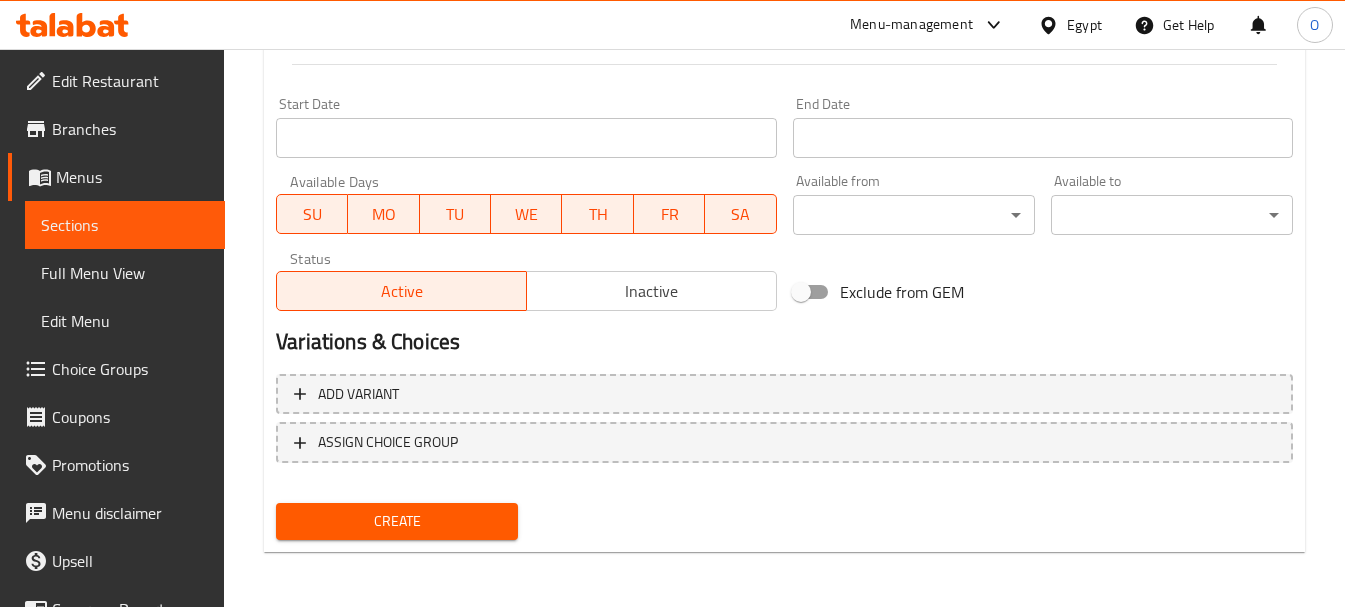scroll, scrollTop: 806, scrollLeft: 0, axis: vertical 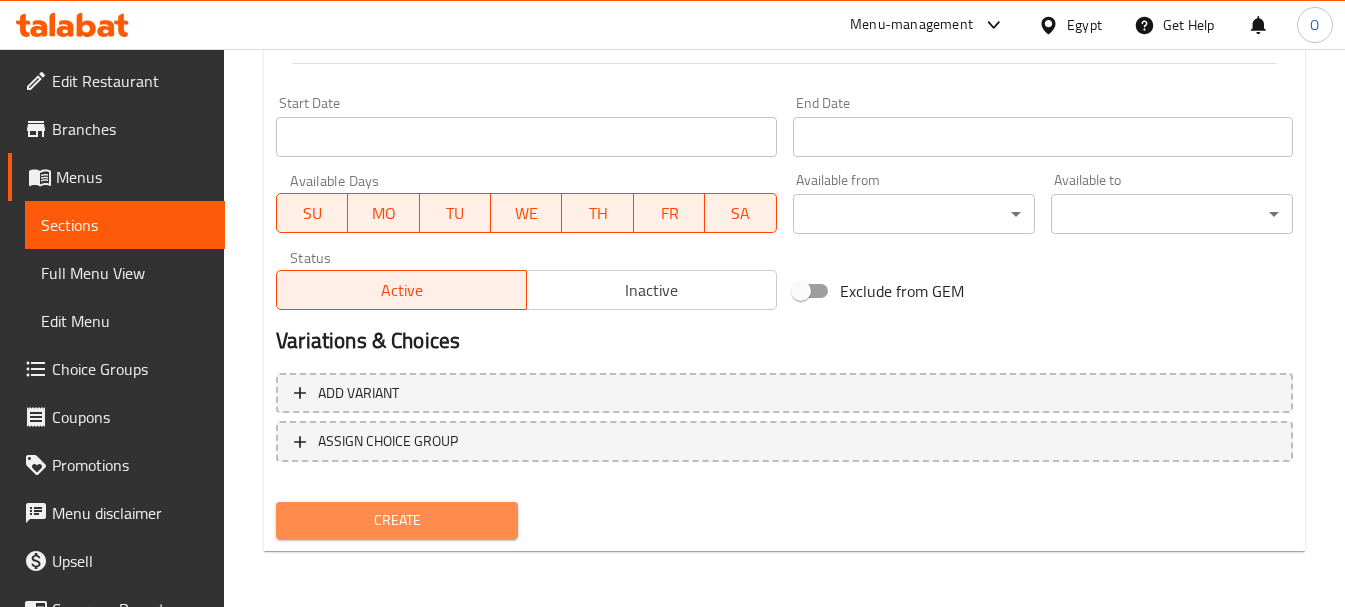 click on "Create" at bounding box center [397, 520] 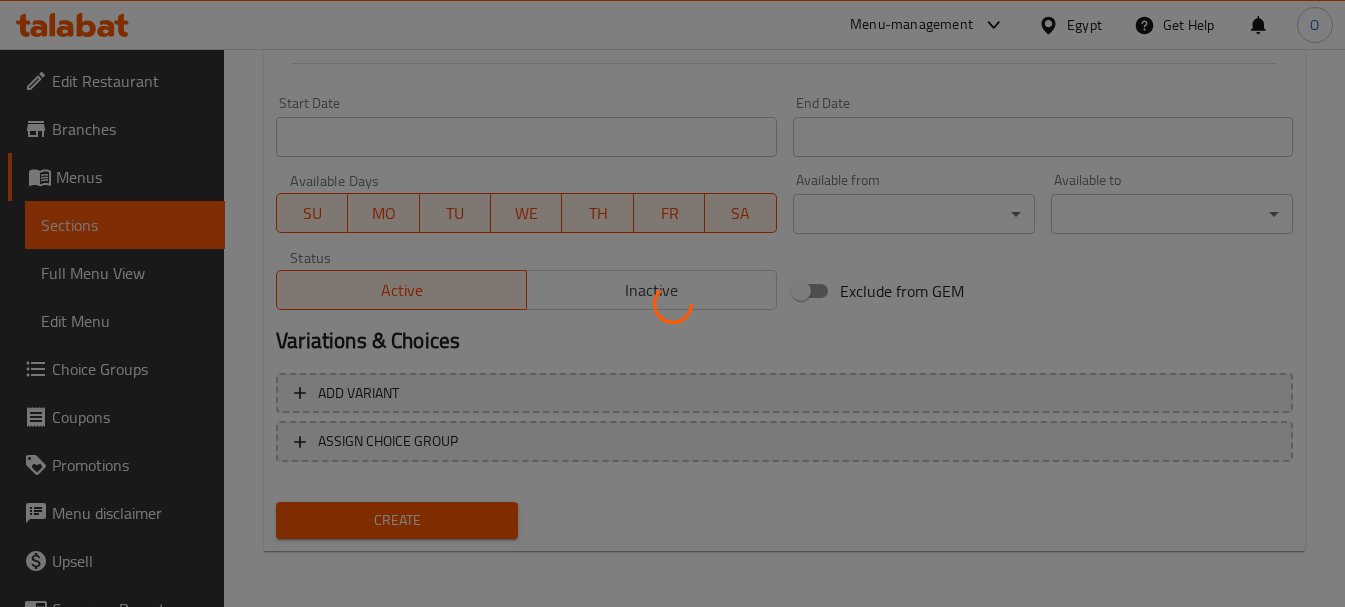 type 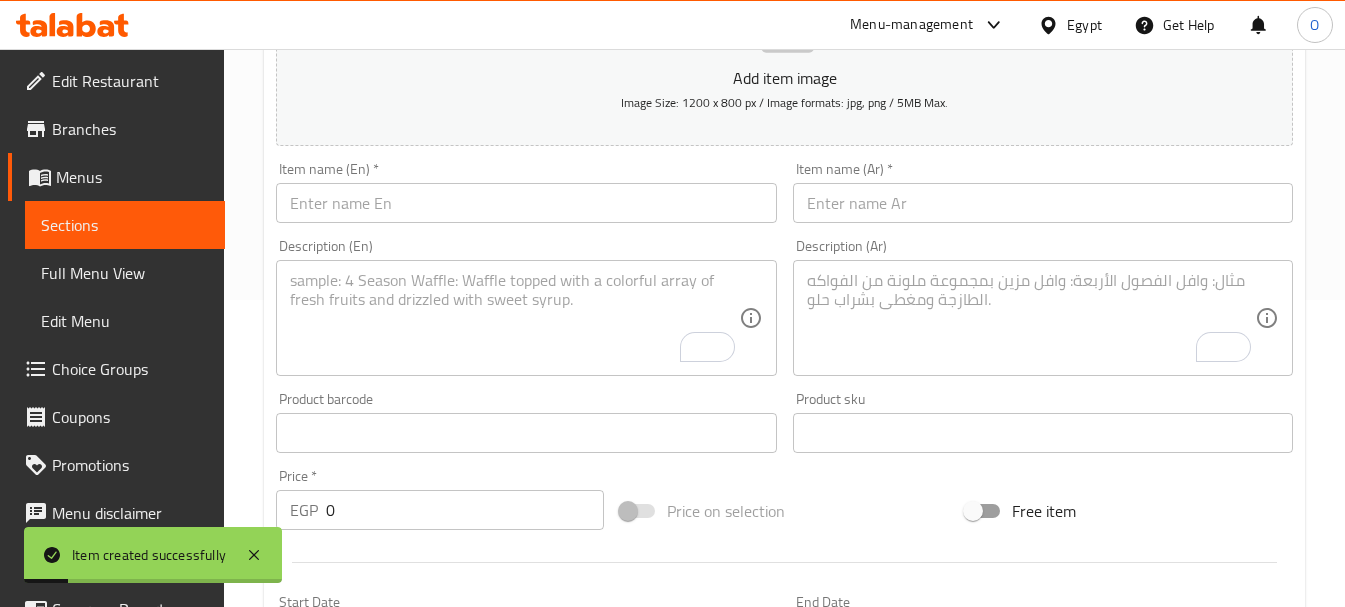 scroll, scrollTop: 306, scrollLeft: 0, axis: vertical 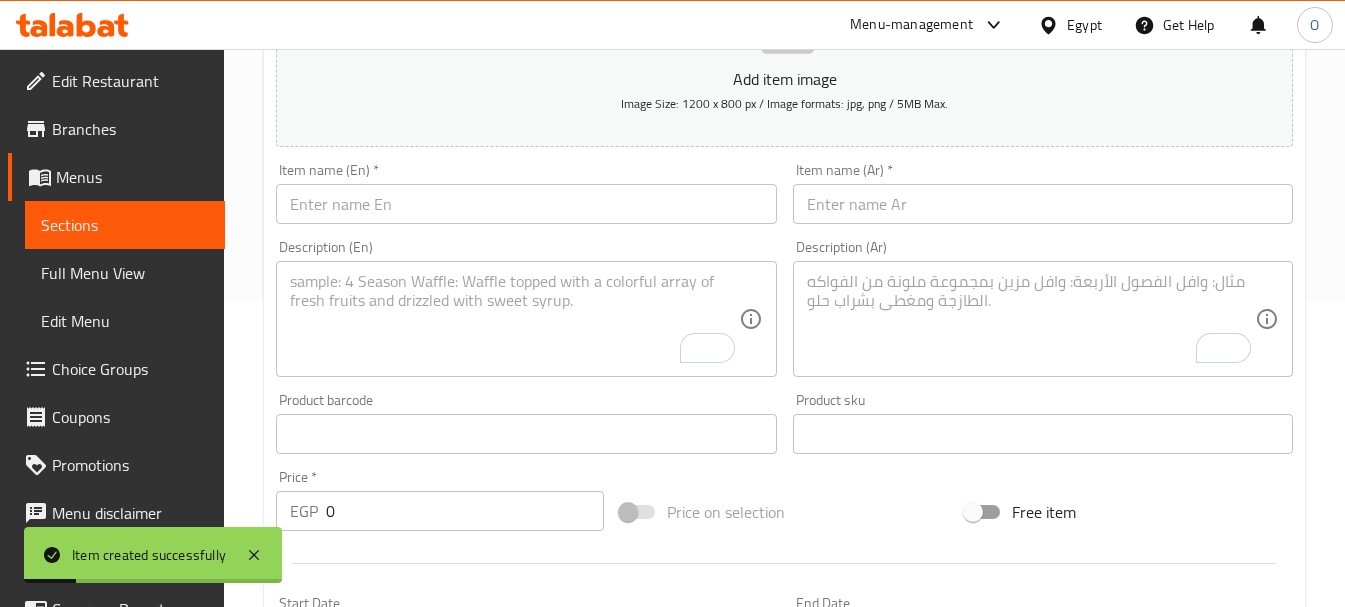 click at bounding box center [1043, 204] 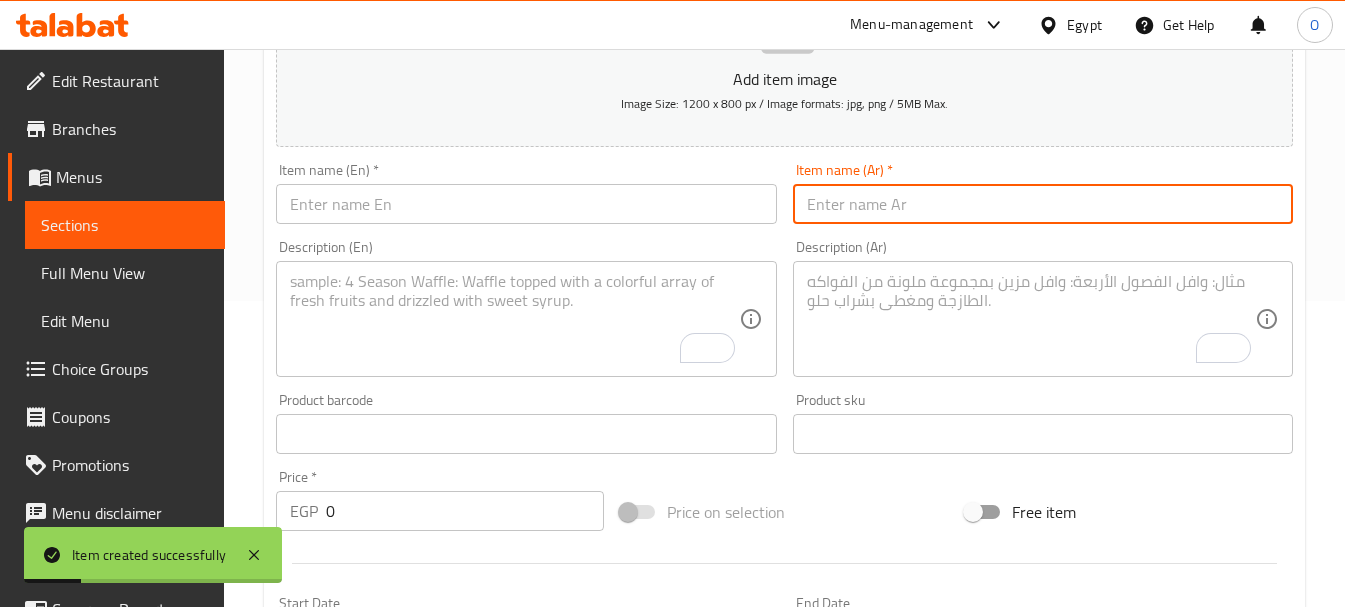 paste on "ستيك" 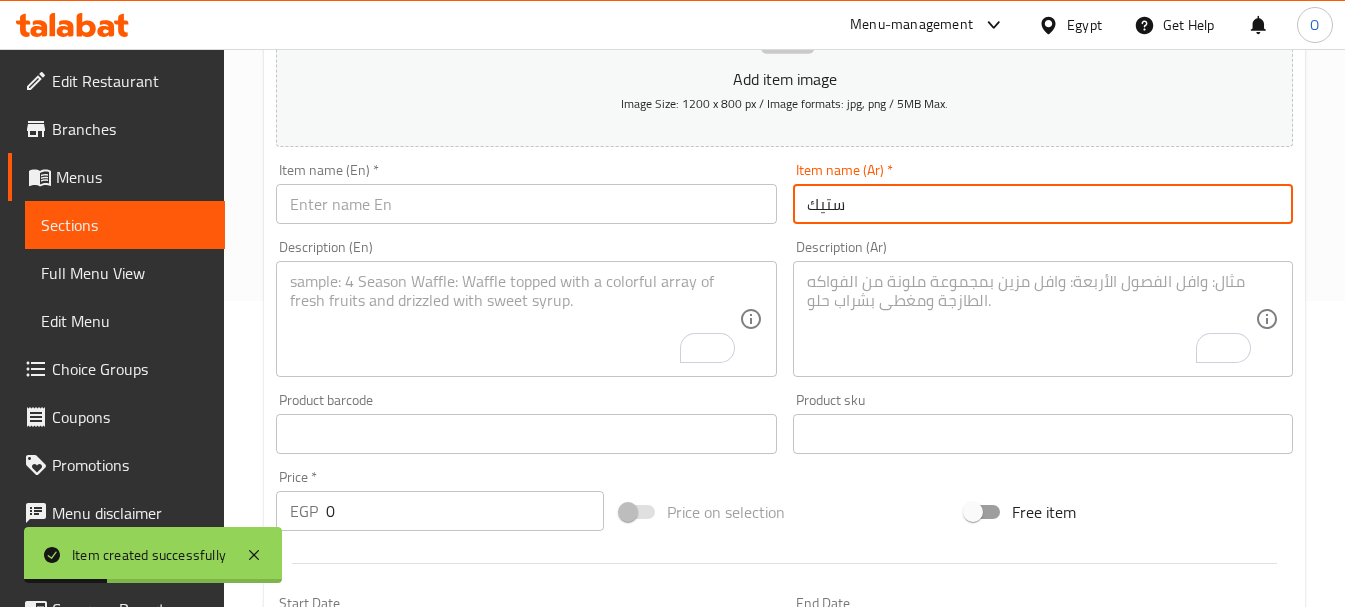 type on "ستيك" 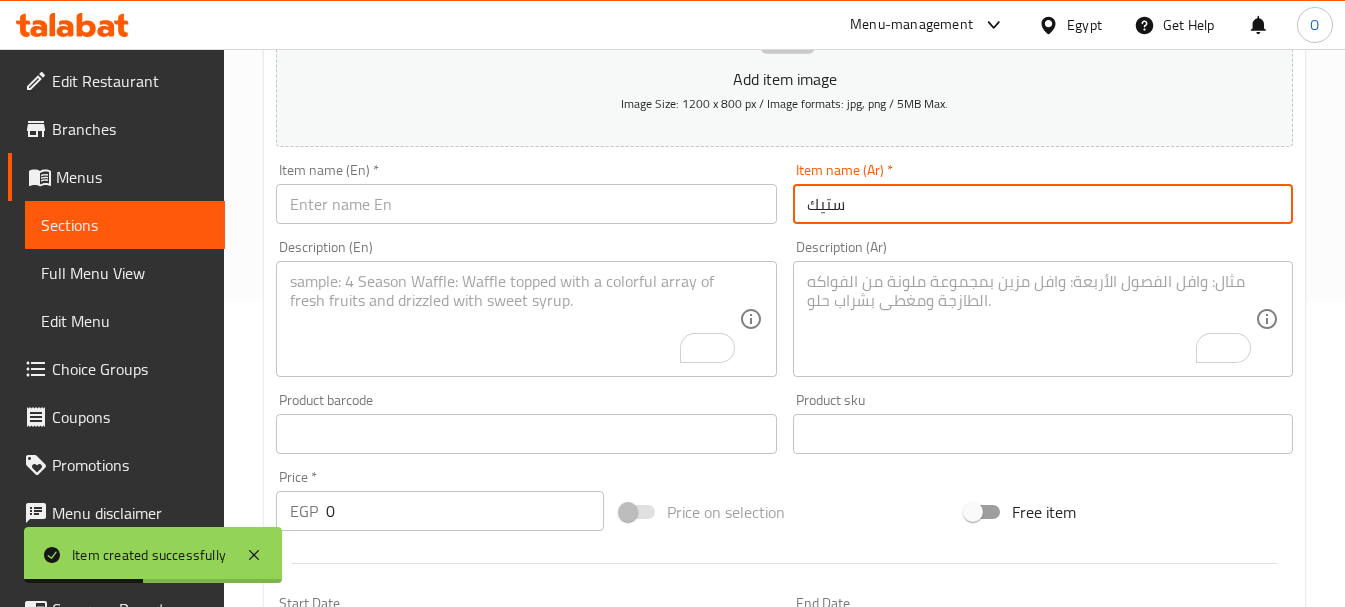 click at bounding box center (526, 204) 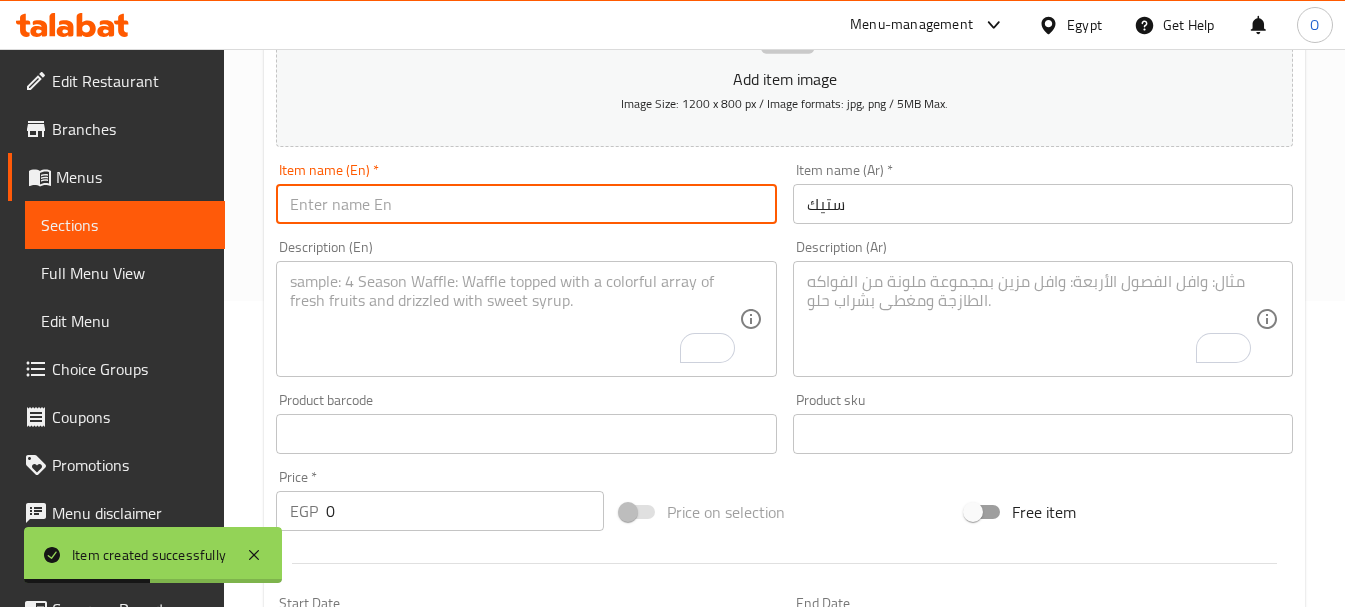 paste on "Steak" 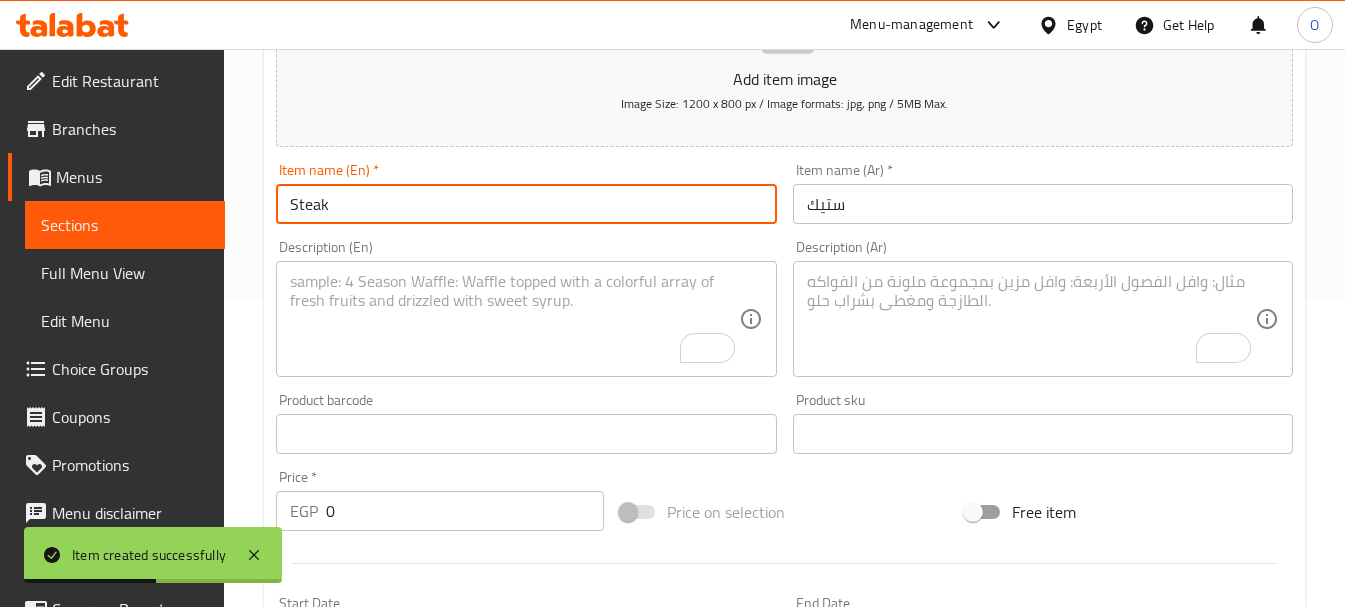 type on "Steak" 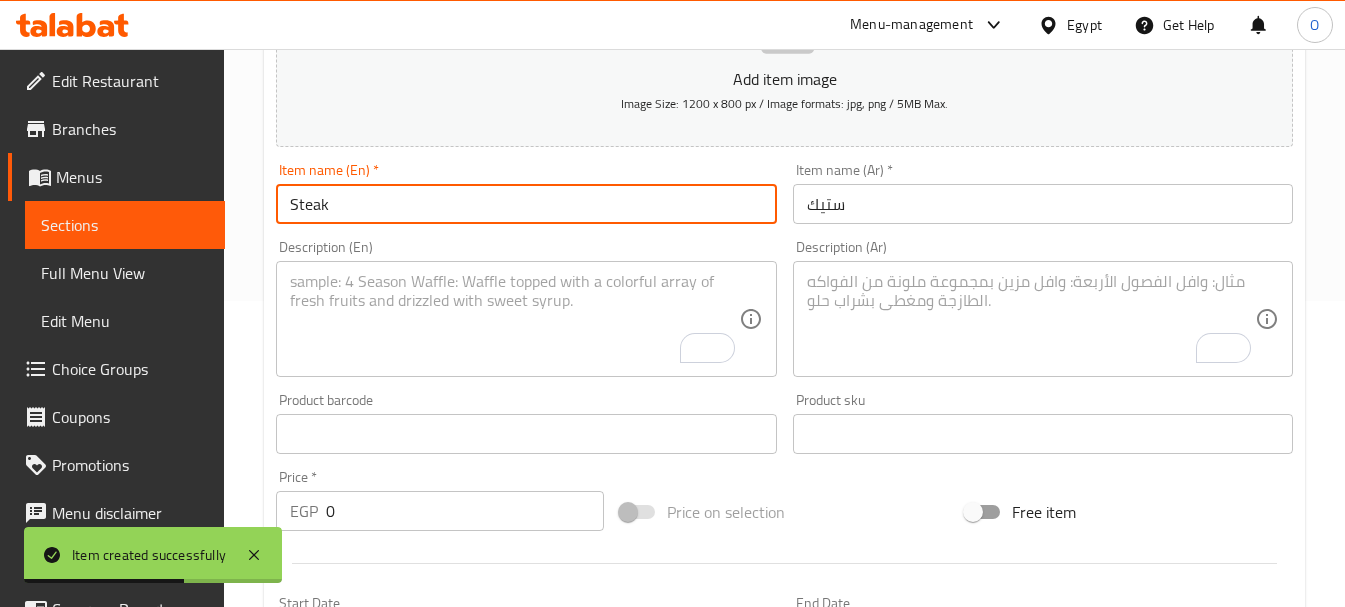 click at bounding box center (1031, 319) 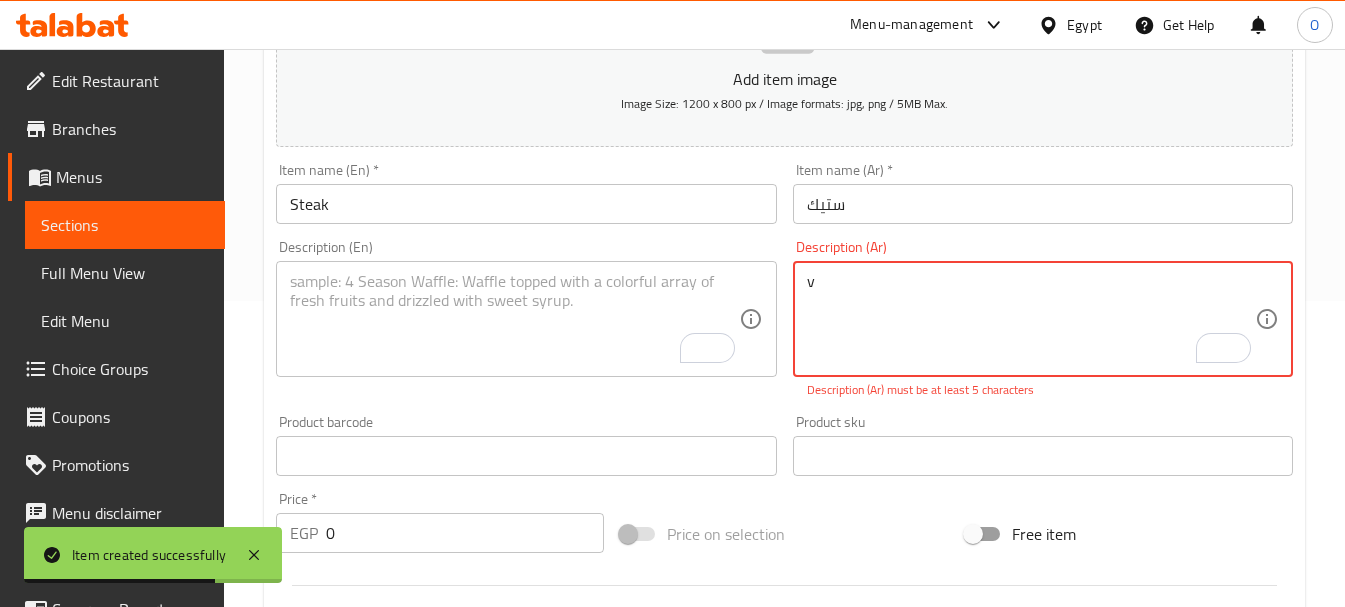 click on "v" at bounding box center [1031, 319] 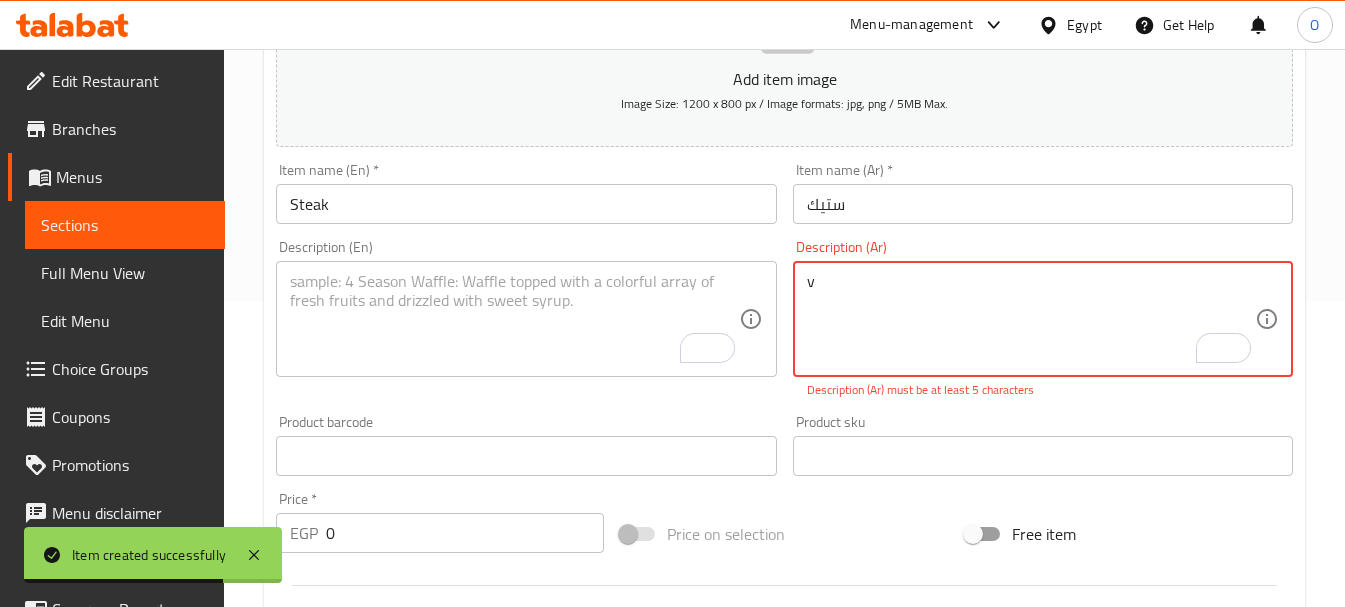 click on "v" at bounding box center [1031, 319] 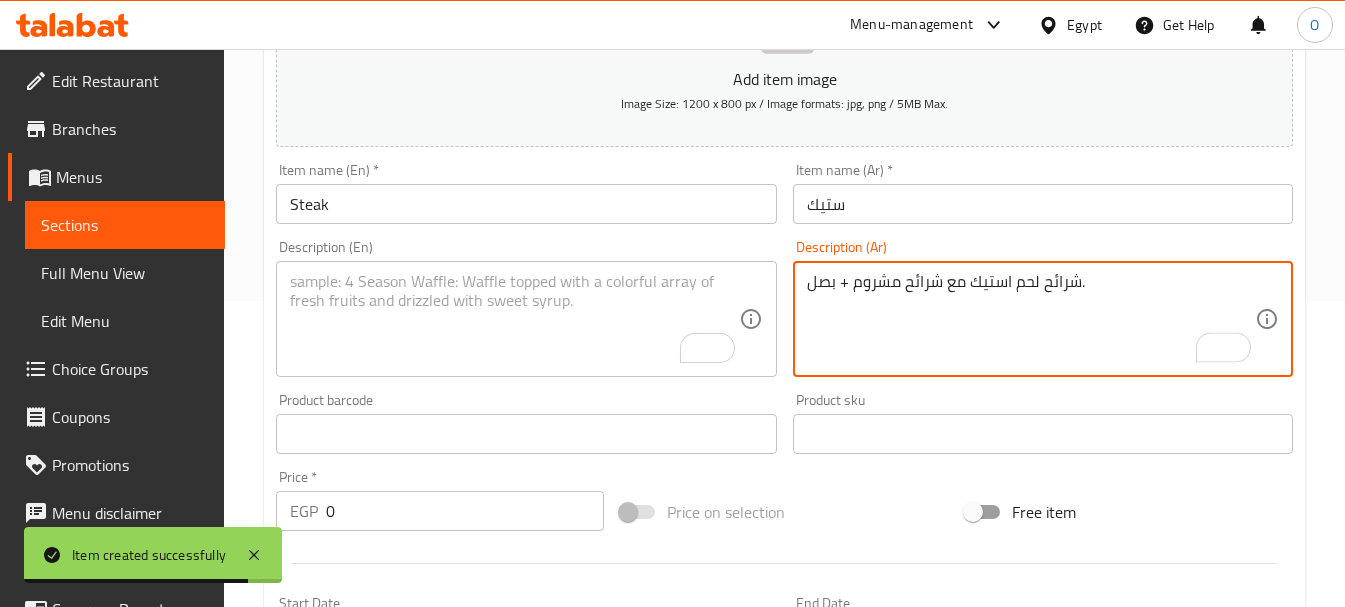 type on "شرائح لحم استيك مع شرائح مشروم + بصل." 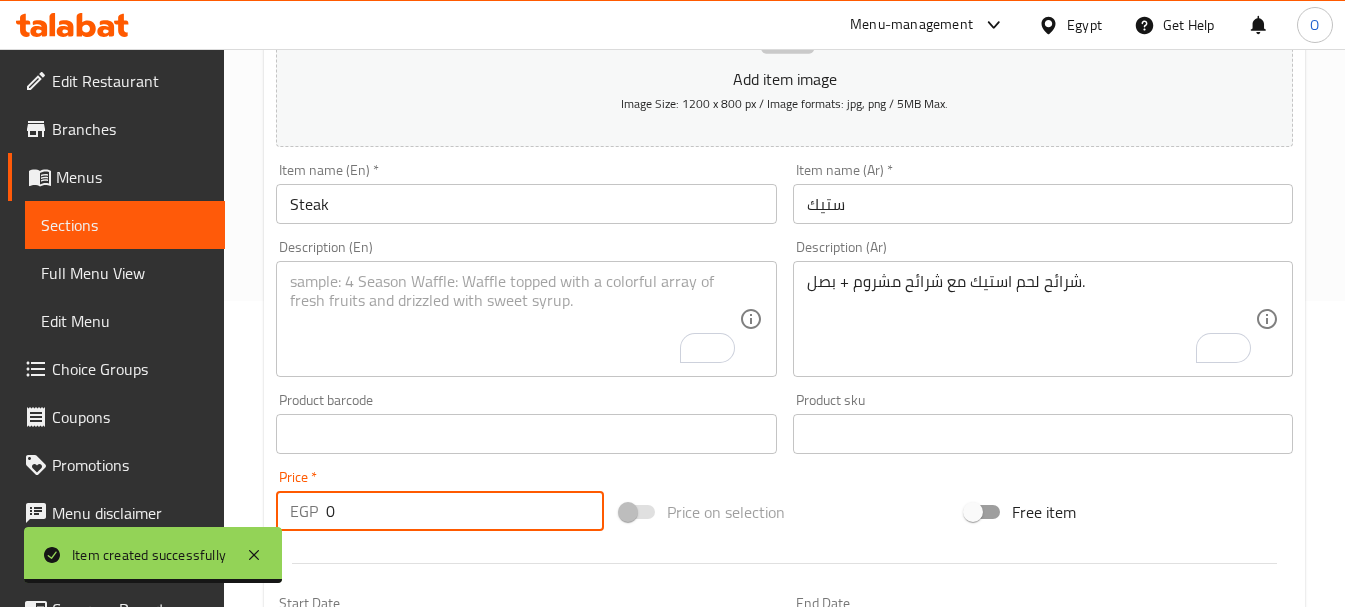 drag, startPoint x: 369, startPoint y: 525, endPoint x: 291, endPoint y: 520, distance: 78.160095 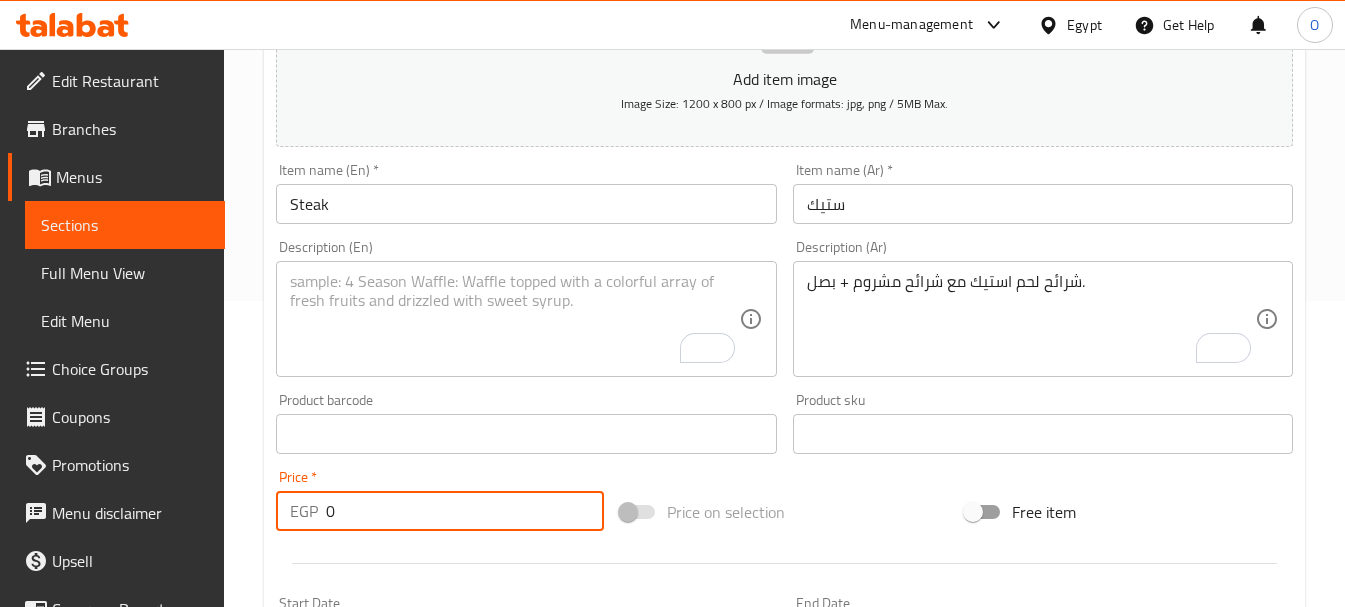 paste on "247" 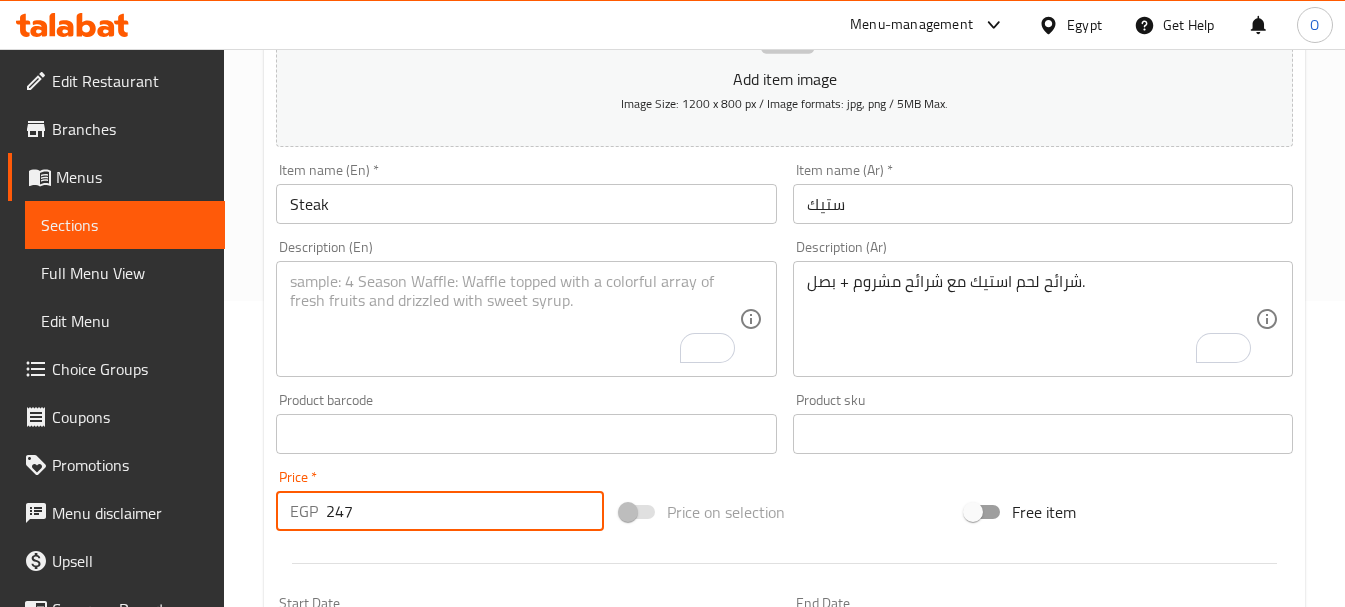 type on "247" 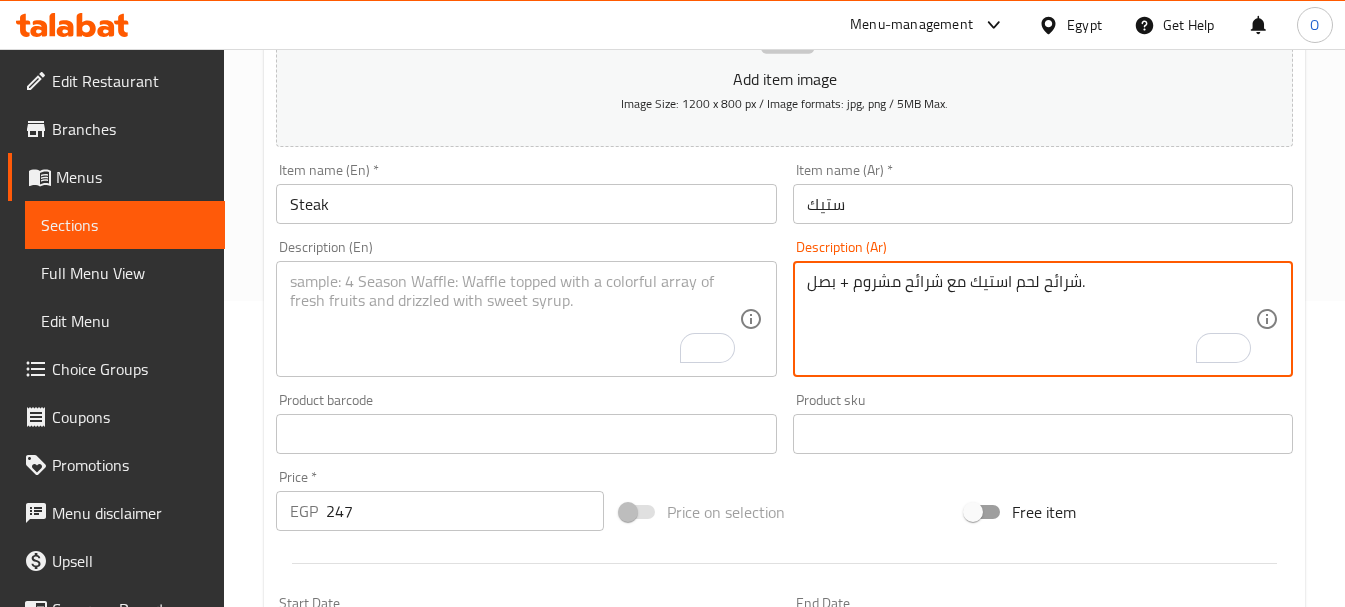 click on "شرائح لحم استيك مع شرائح مشروم + بصل." at bounding box center [1031, 319] 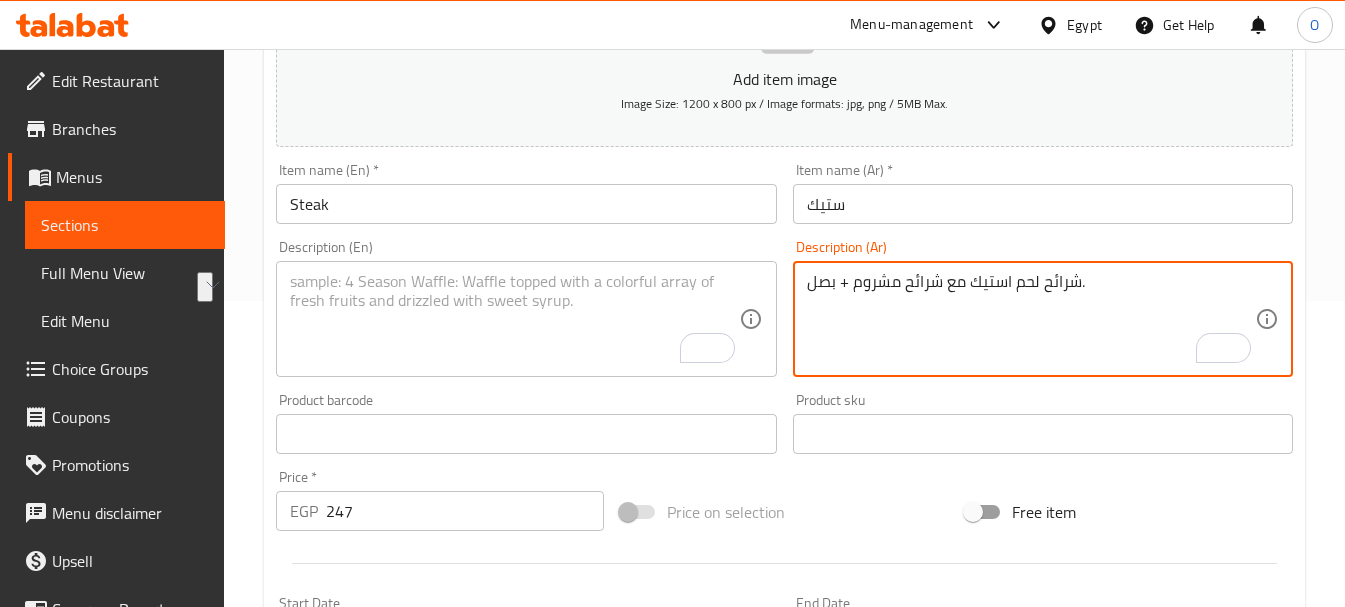 click at bounding box center [514, 319] 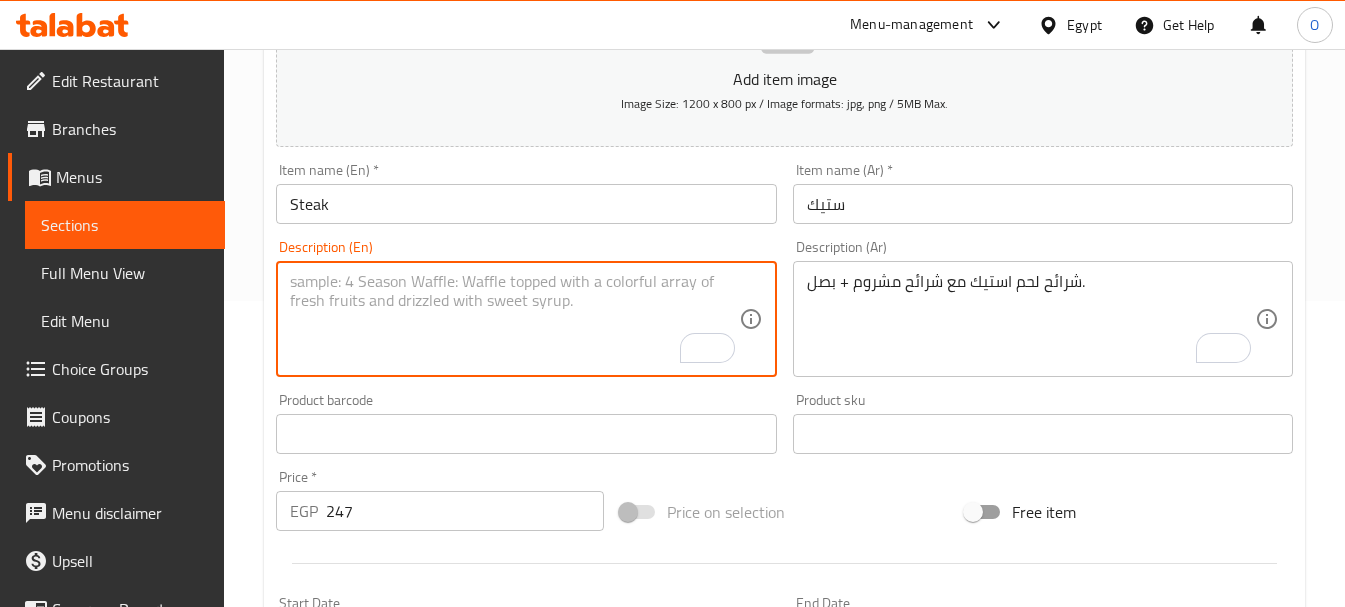 paste on "Steak slices with mushroom slices + onions." 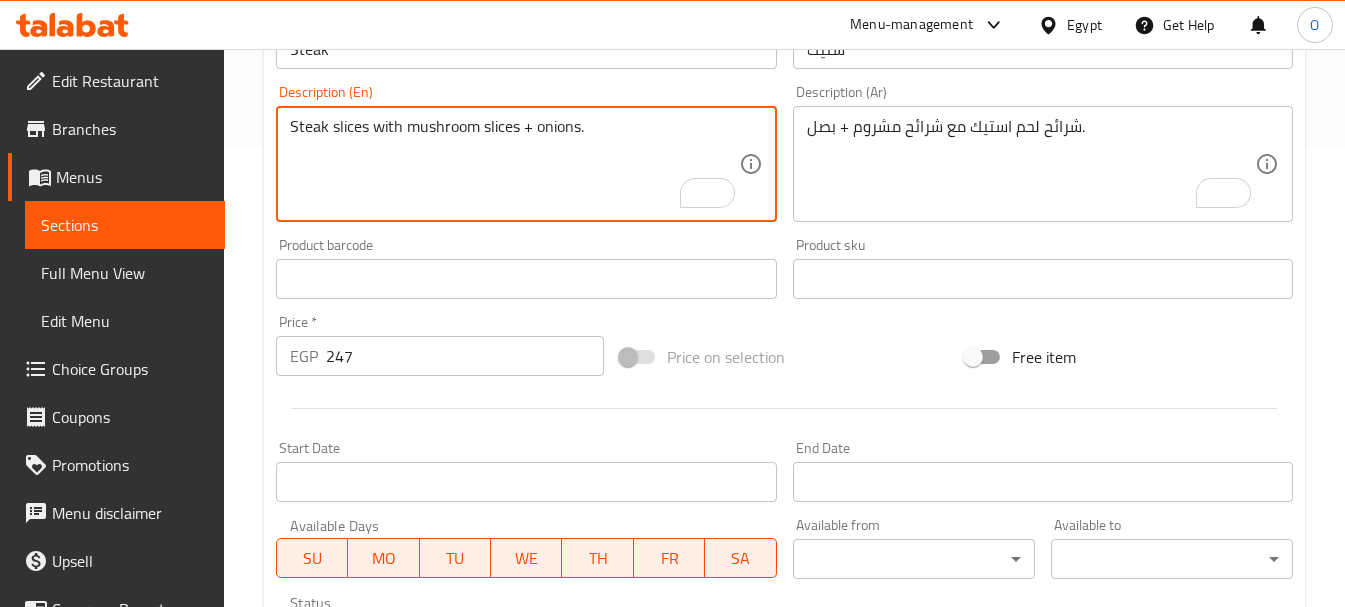scroll, scrollTop: 806, scrollLeft: 0, axis: vertical 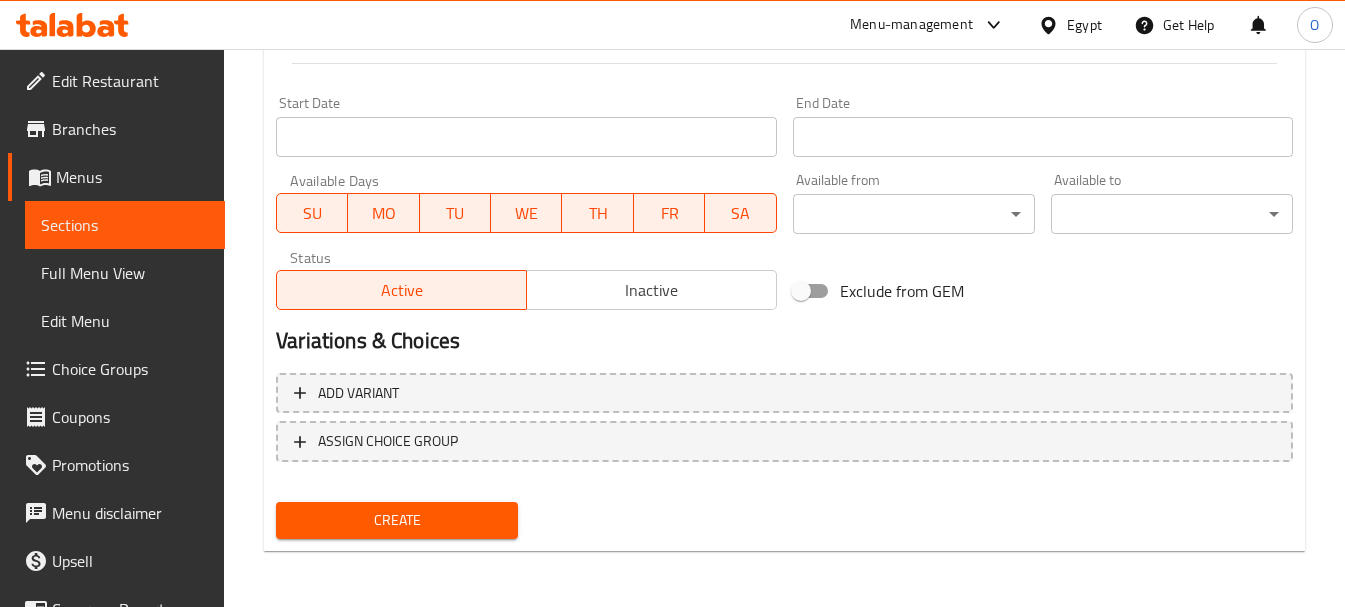 type on "Steak slices with mushroom slices + onions." 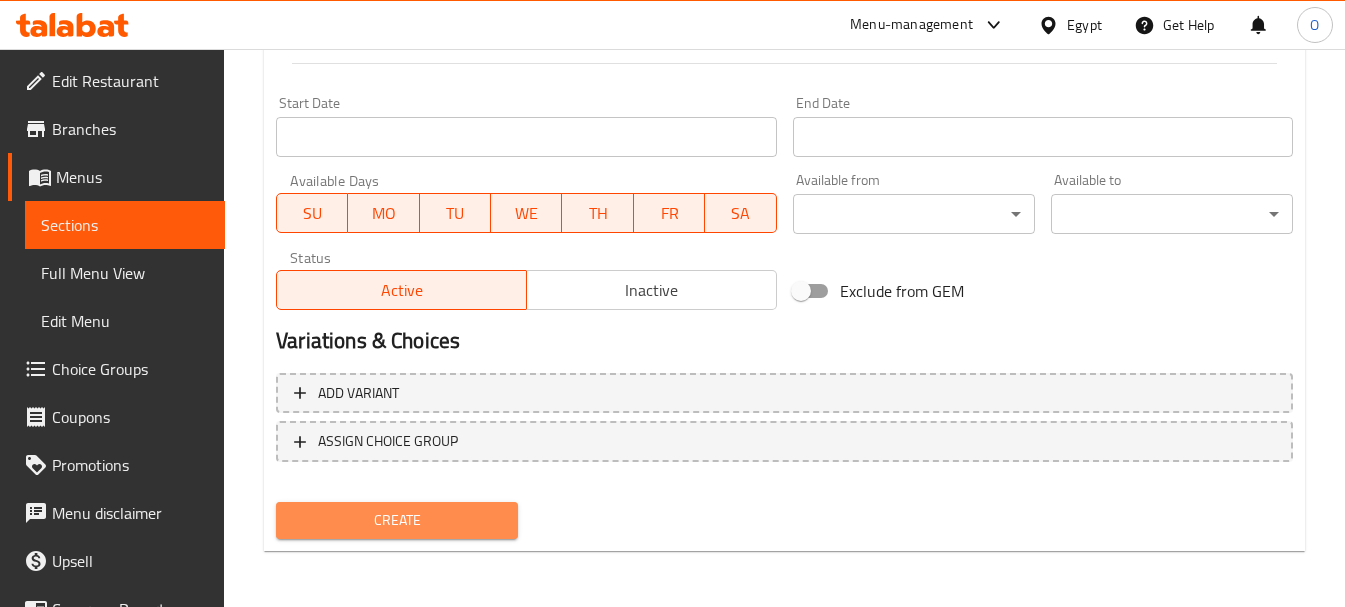 click on "Create" at bounding box center [397, 520] 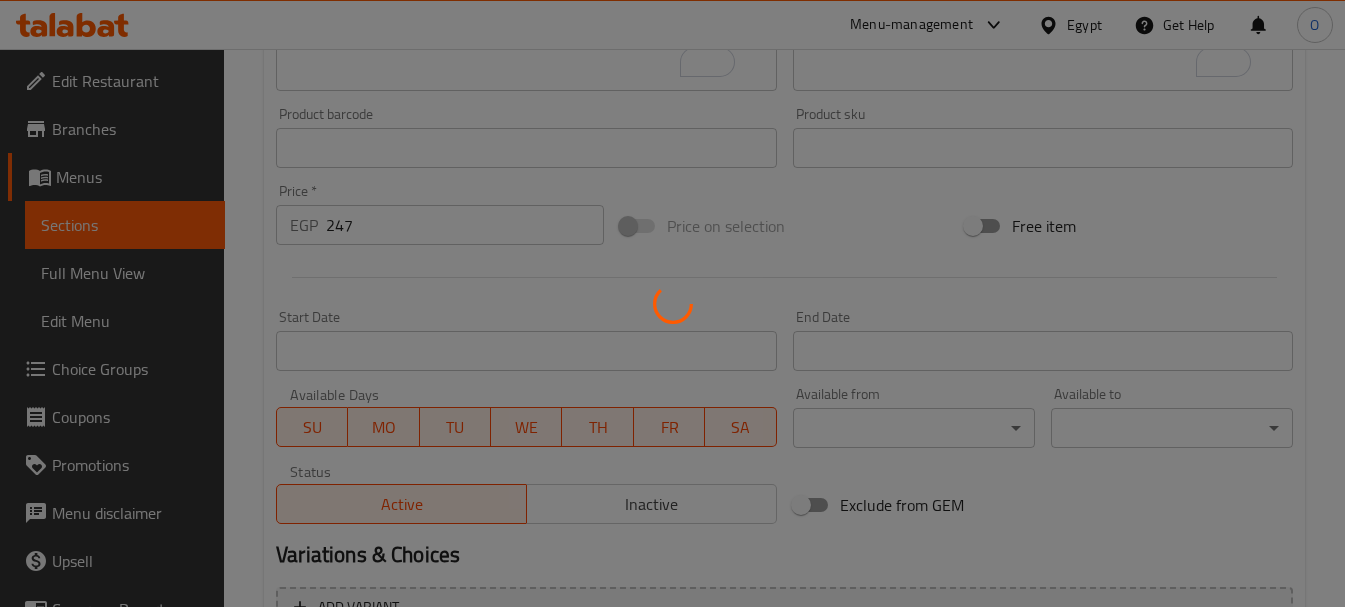 type 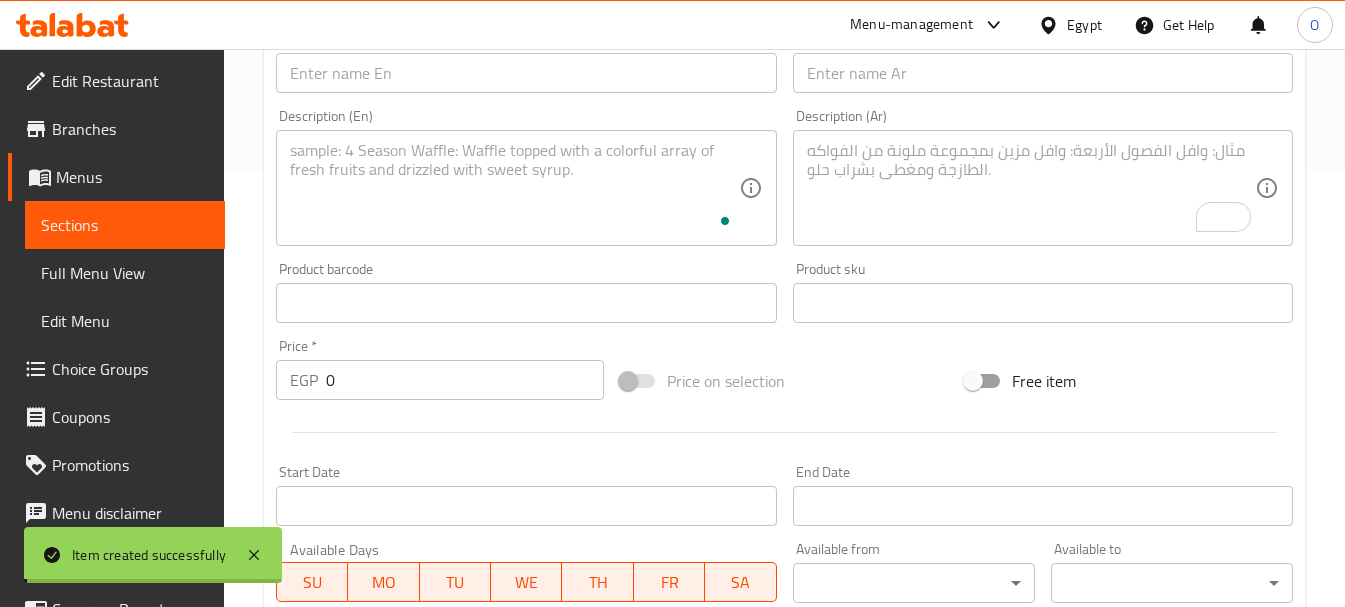 scroll, scrollTop: 406, scrollLeft: 0, axis: vertical 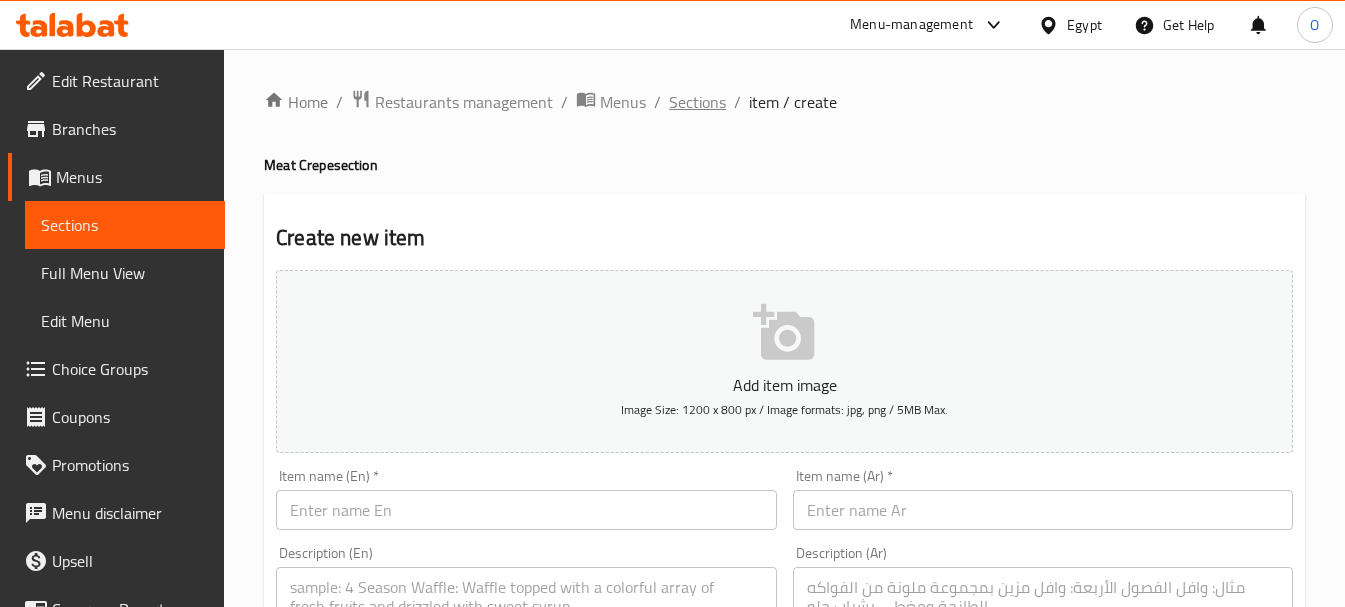 click on "Sections" at bounding box center [697, 102] 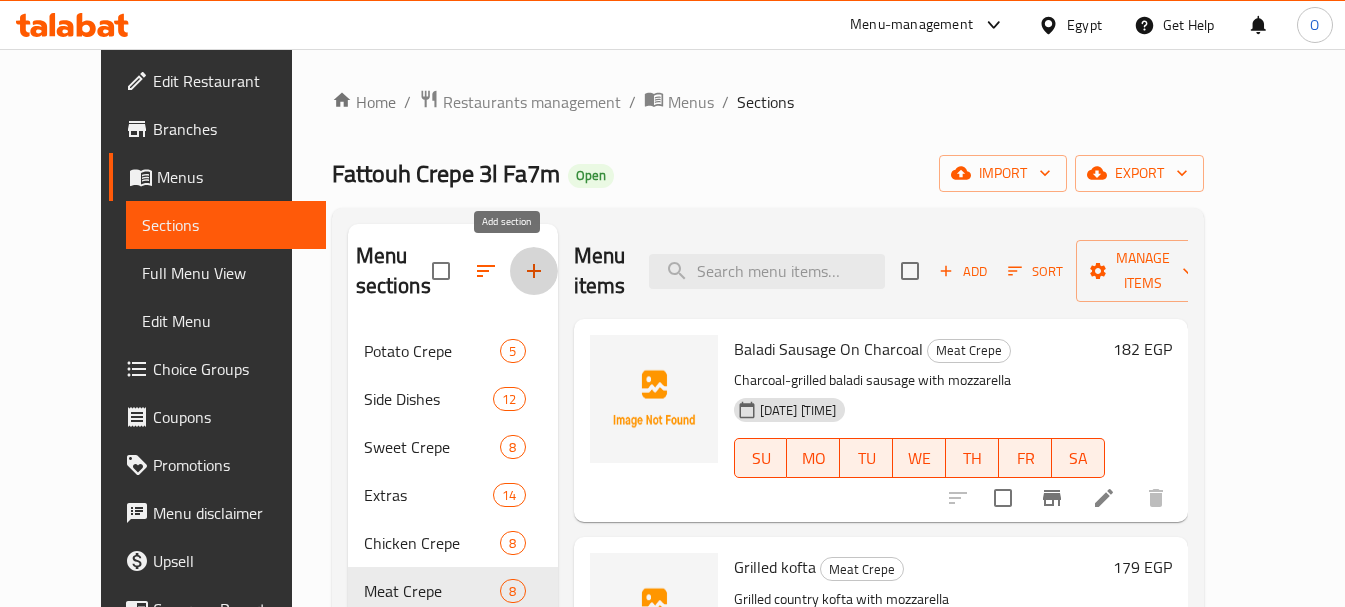 click 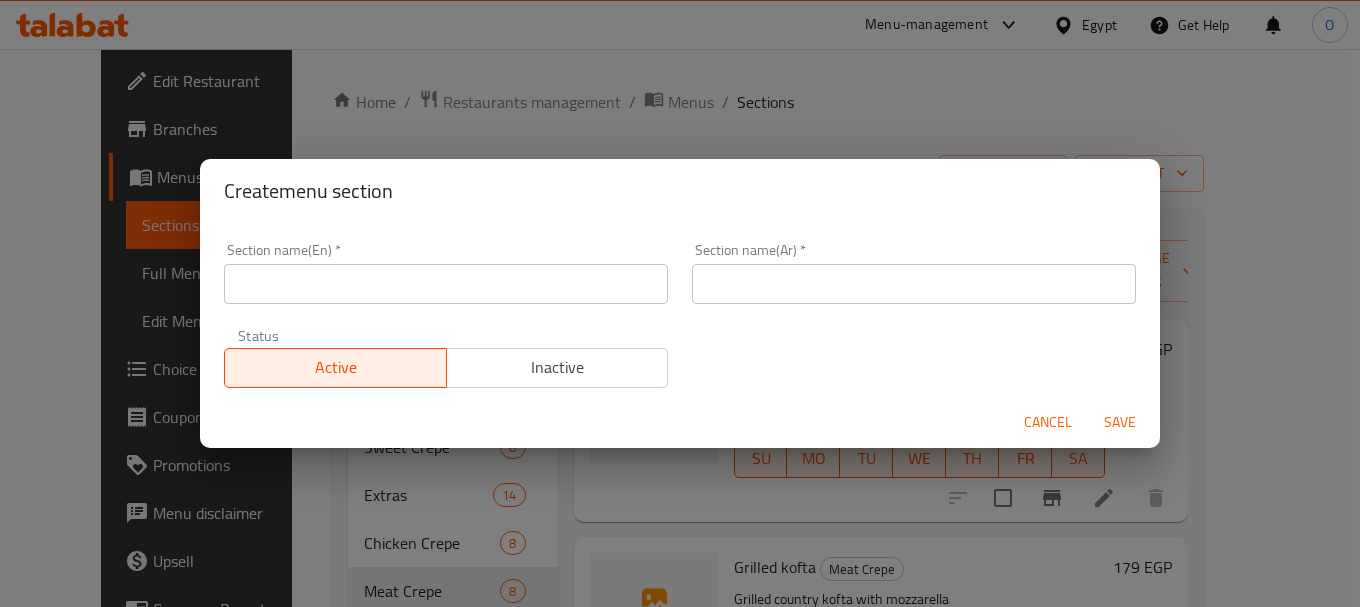 click at bounding box center (914, 284) 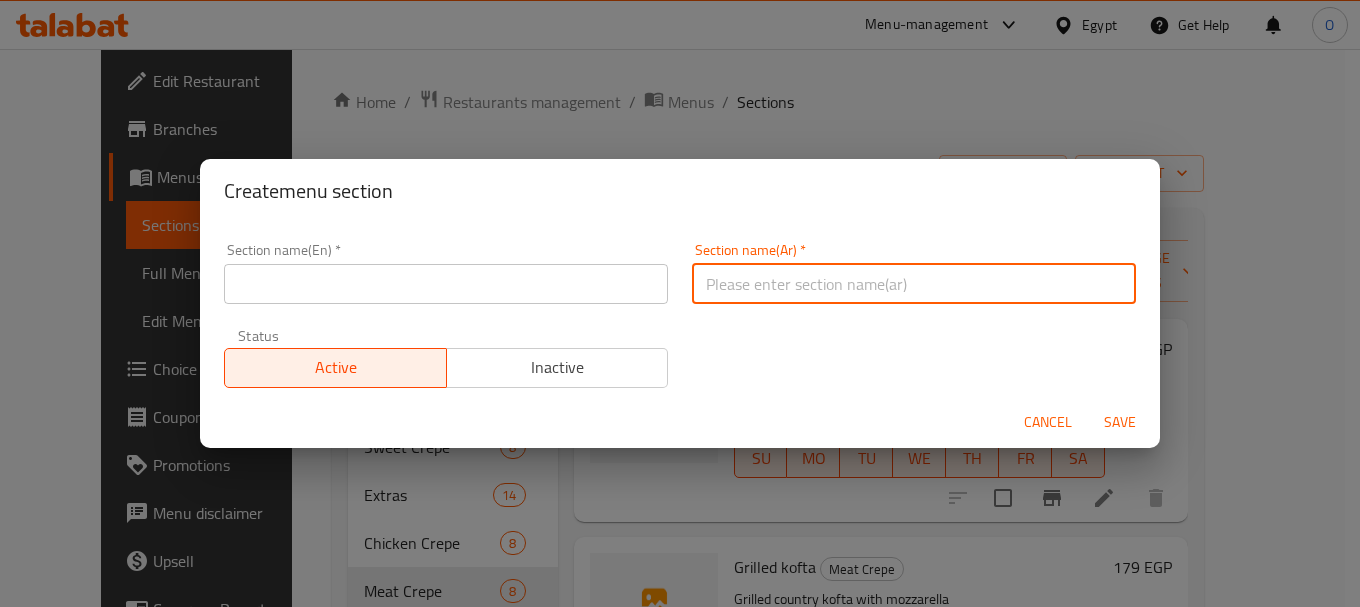 paste on "كريب الميكسات" 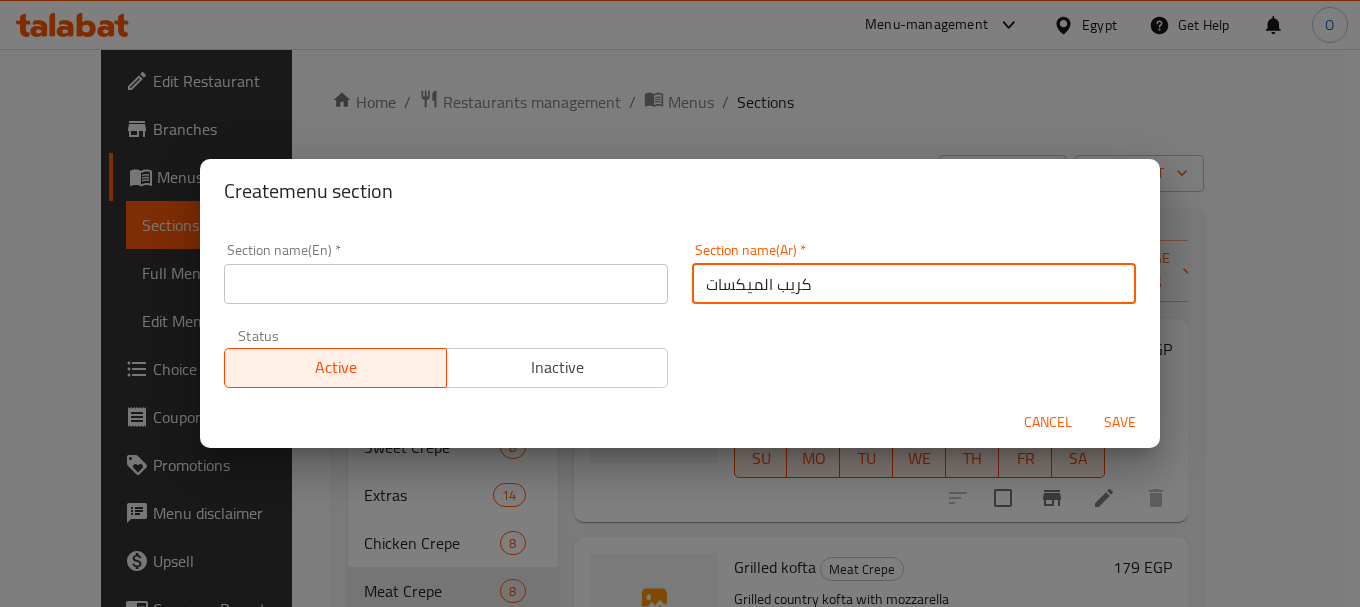 type on "كريب الميكسات" 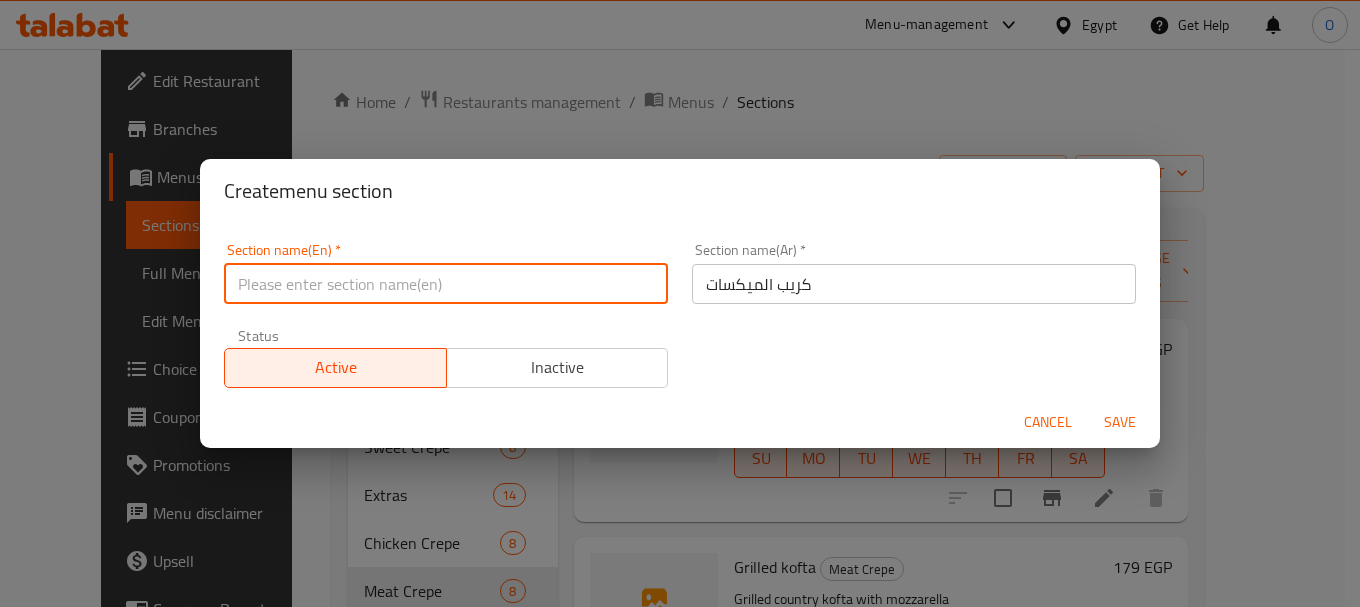 click at bounding box center (446, 284) 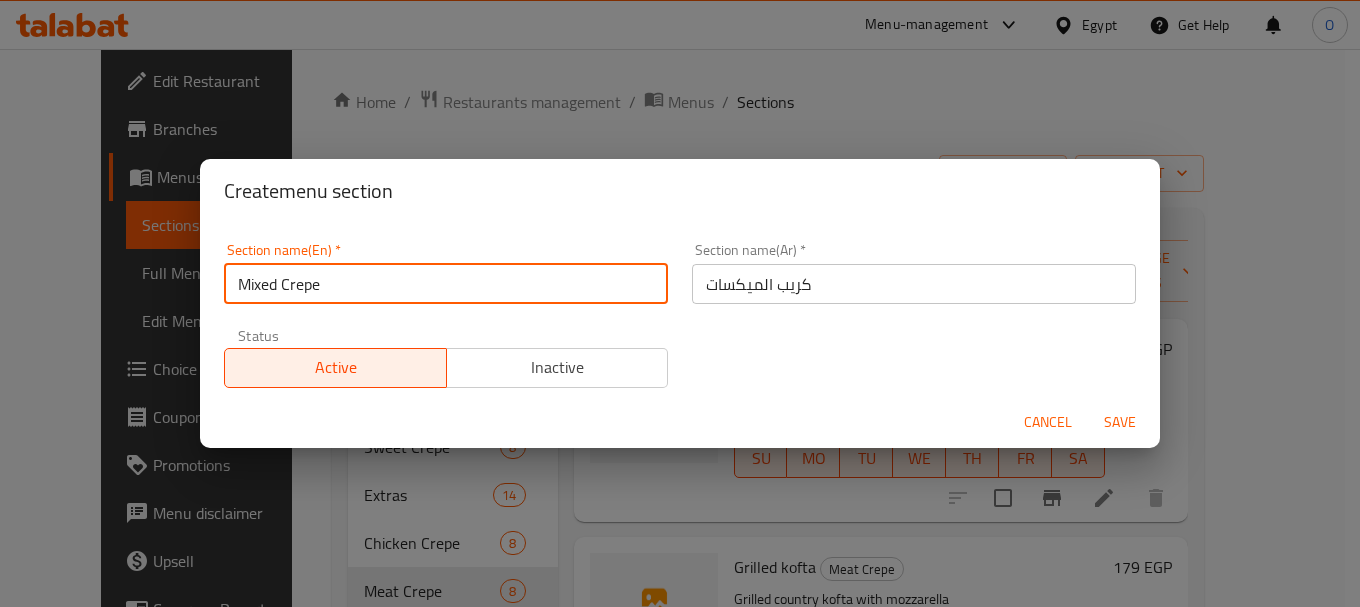 type on "Mixed Crepe" 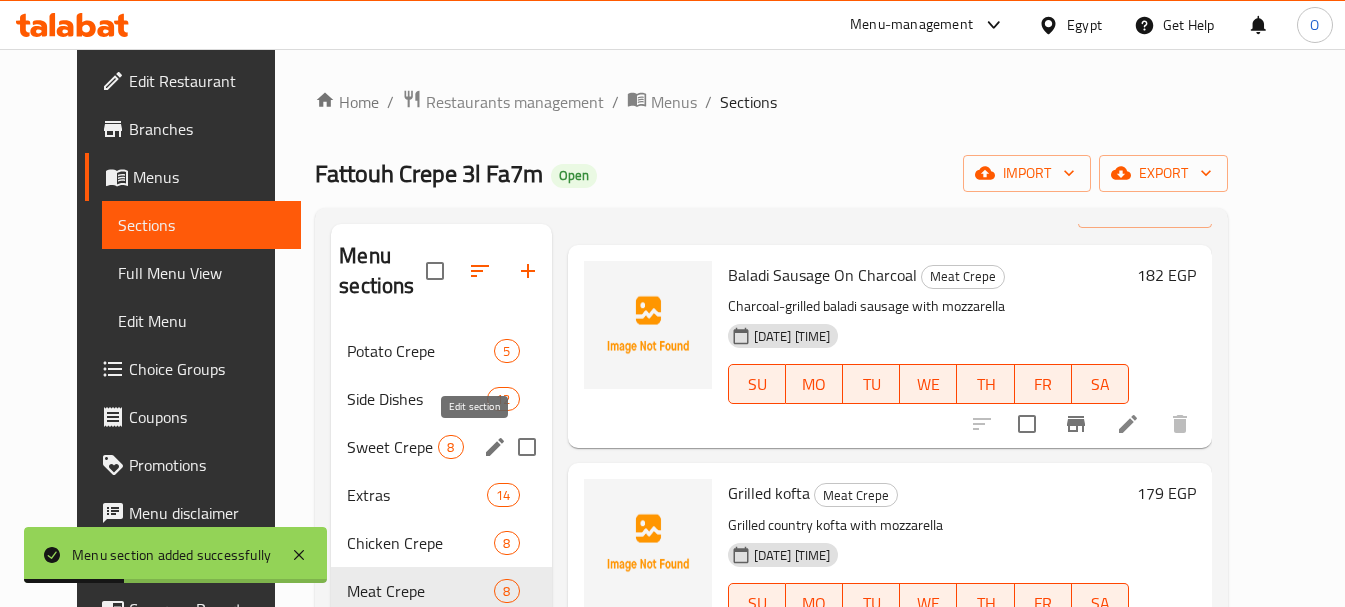 scroll, scrollTop: 400, scrollLeft: 0, axis: vertical 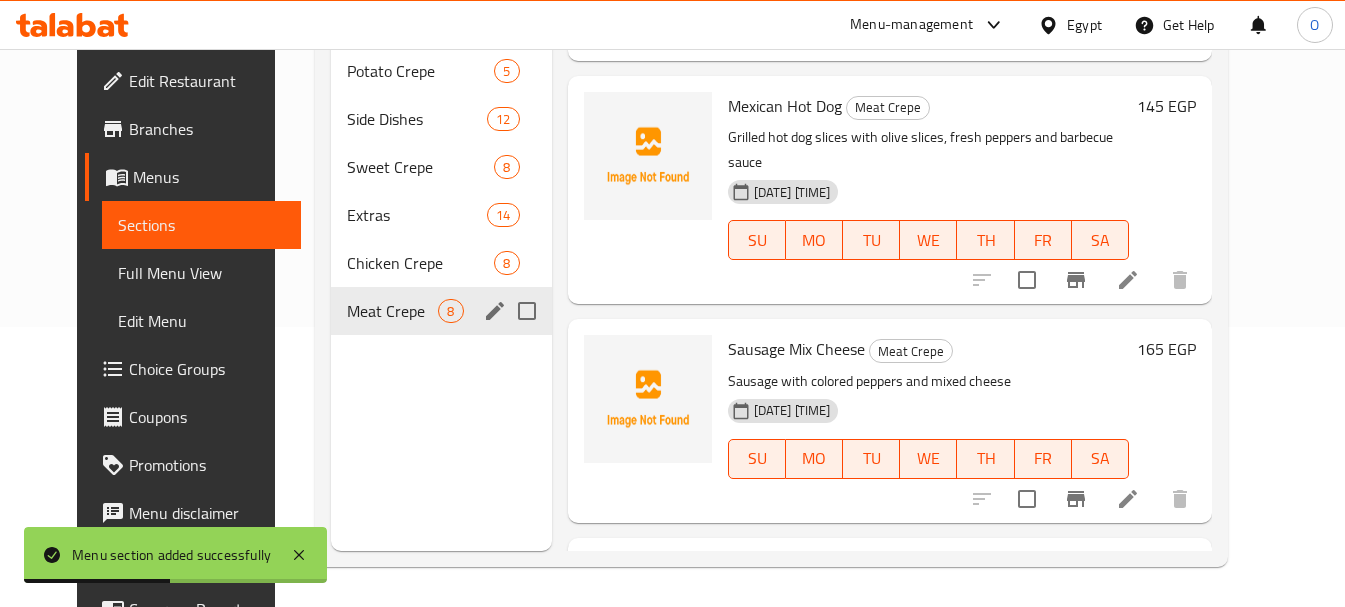 click on "Meat Crepe" at bounding box center [392, 311] 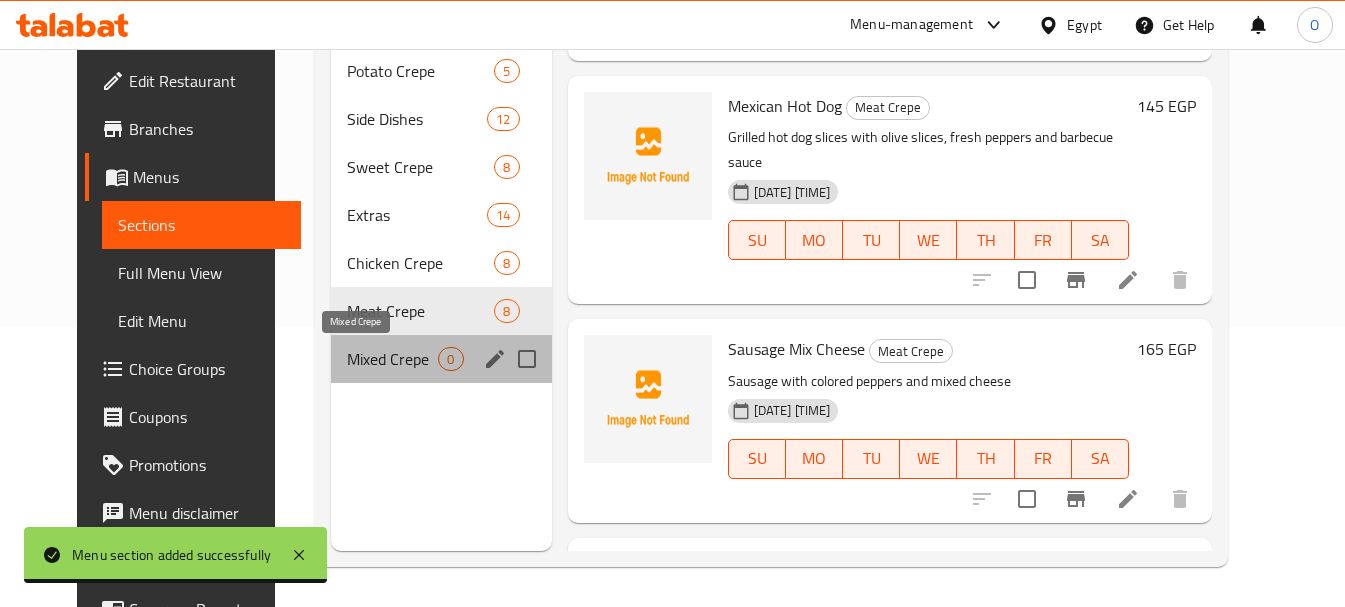 click on "Mixed Crepe" at bounding box center [392, 359] 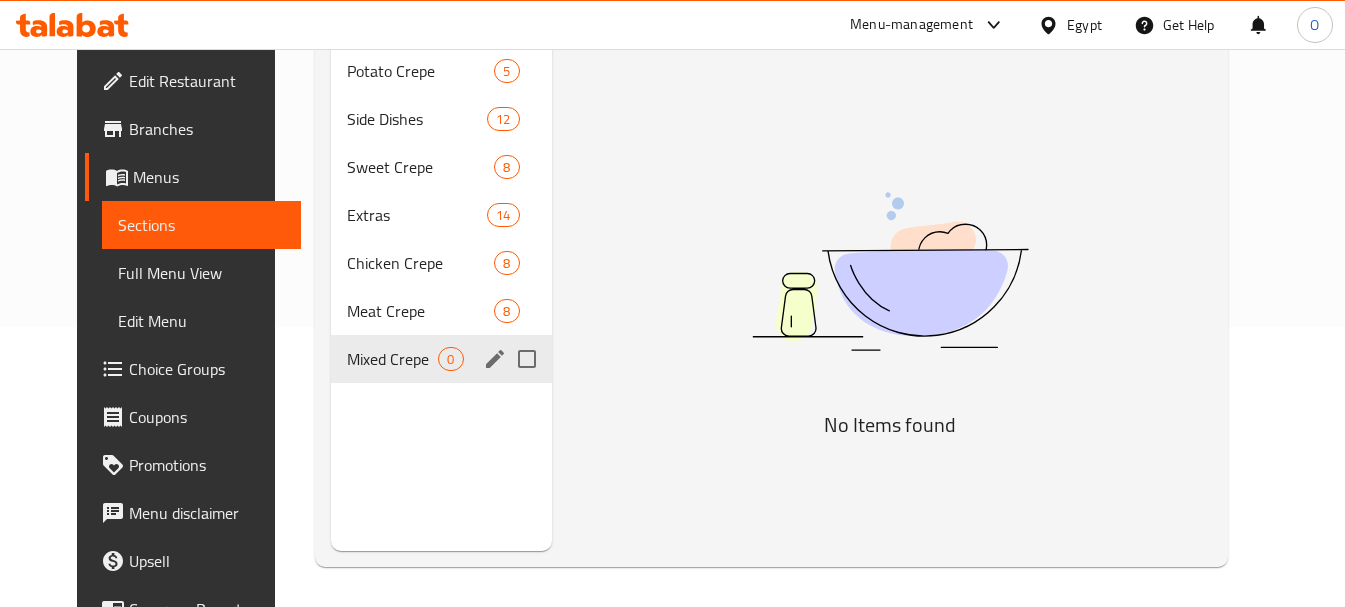 click on "Mixed Crepe 0" at bounding box center [441, 359] 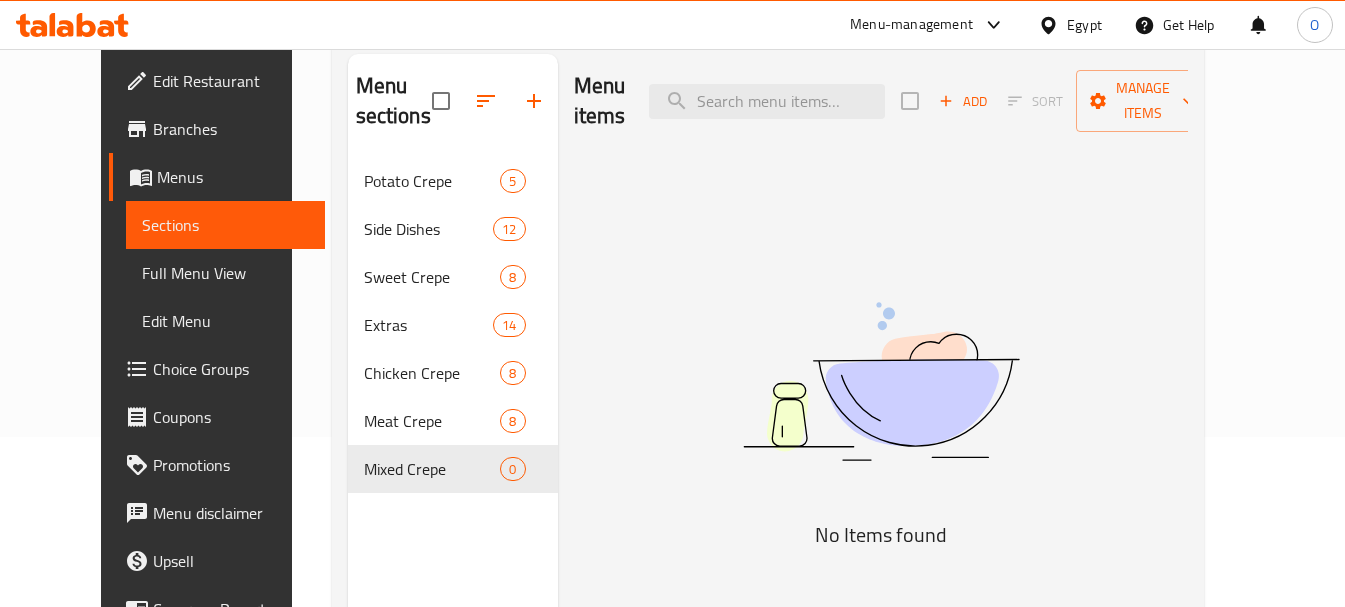 scroll, scrollTop: 0, scrollLeft: 0, axis: both 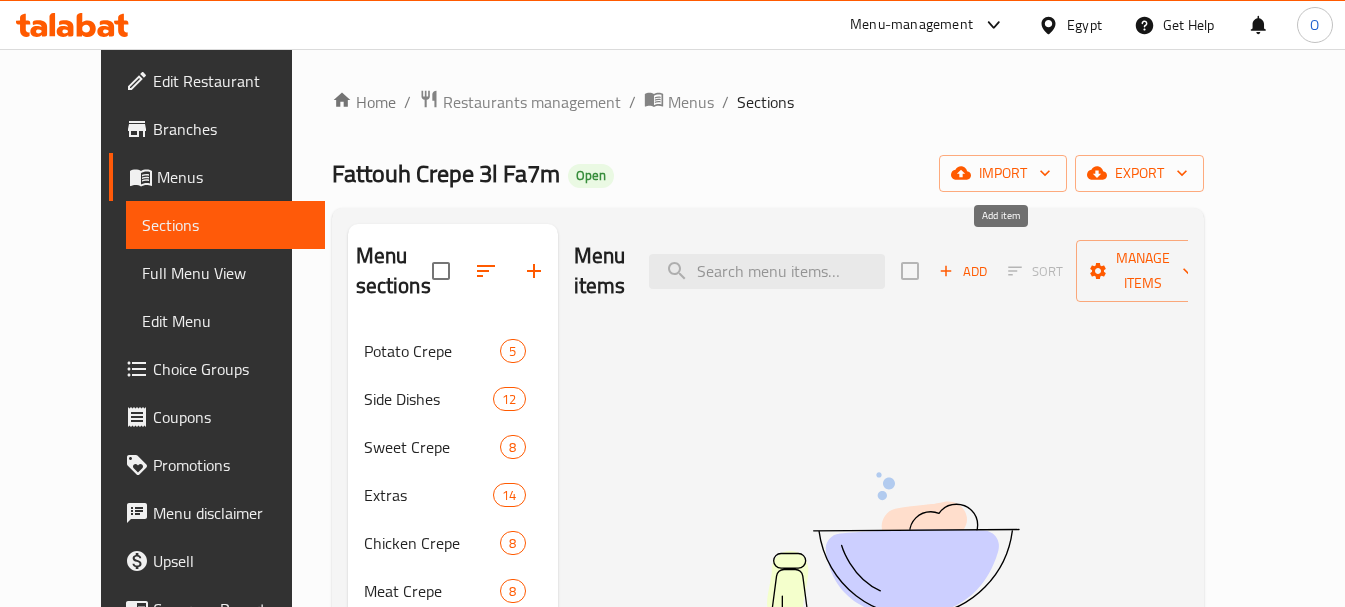 click on "Add" at bounding box center [963, 271] 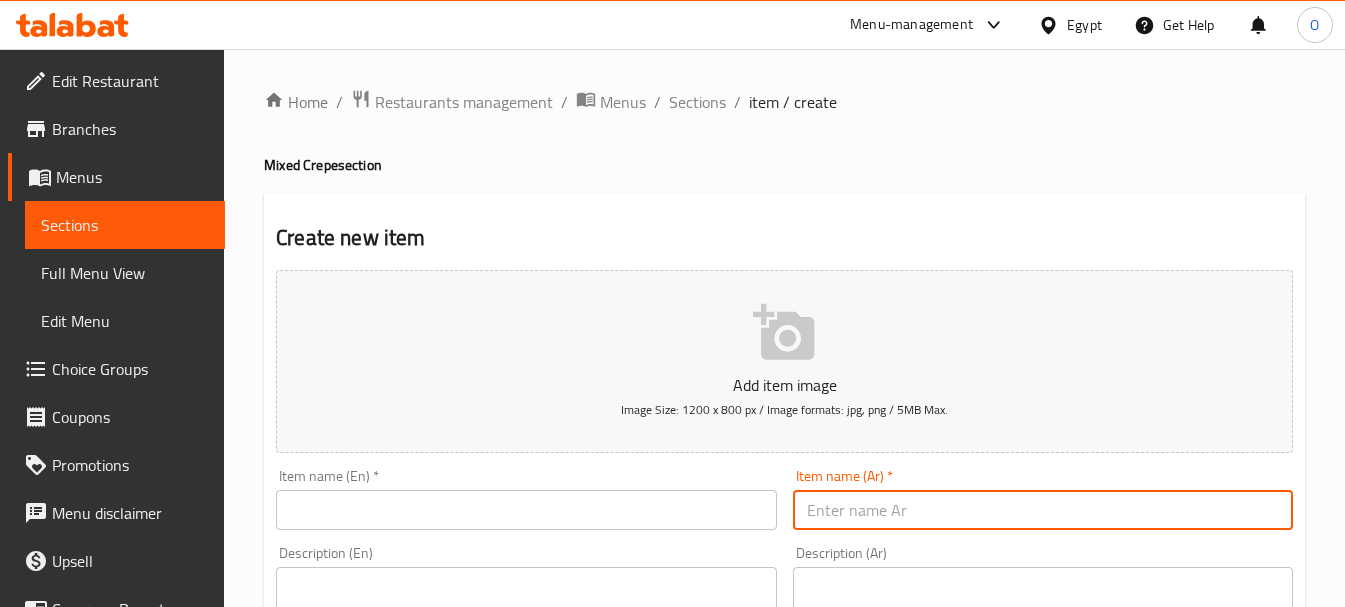 click at bounding box center (1043, 510) 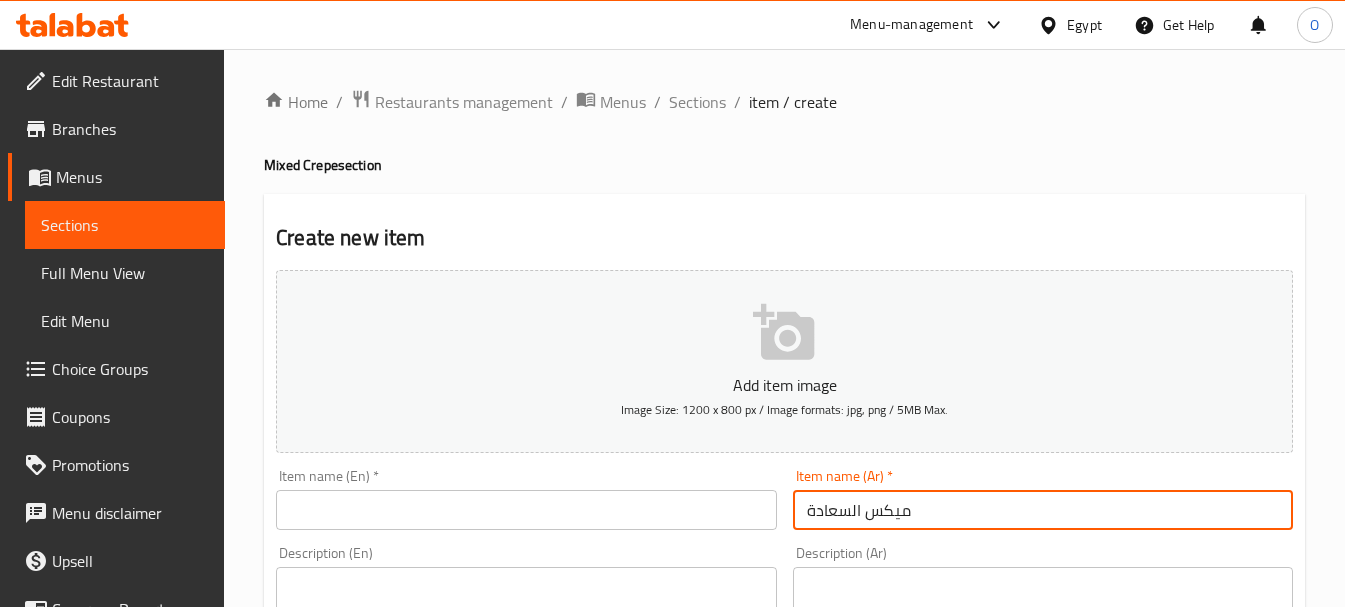 type on "ميكس السعادة" 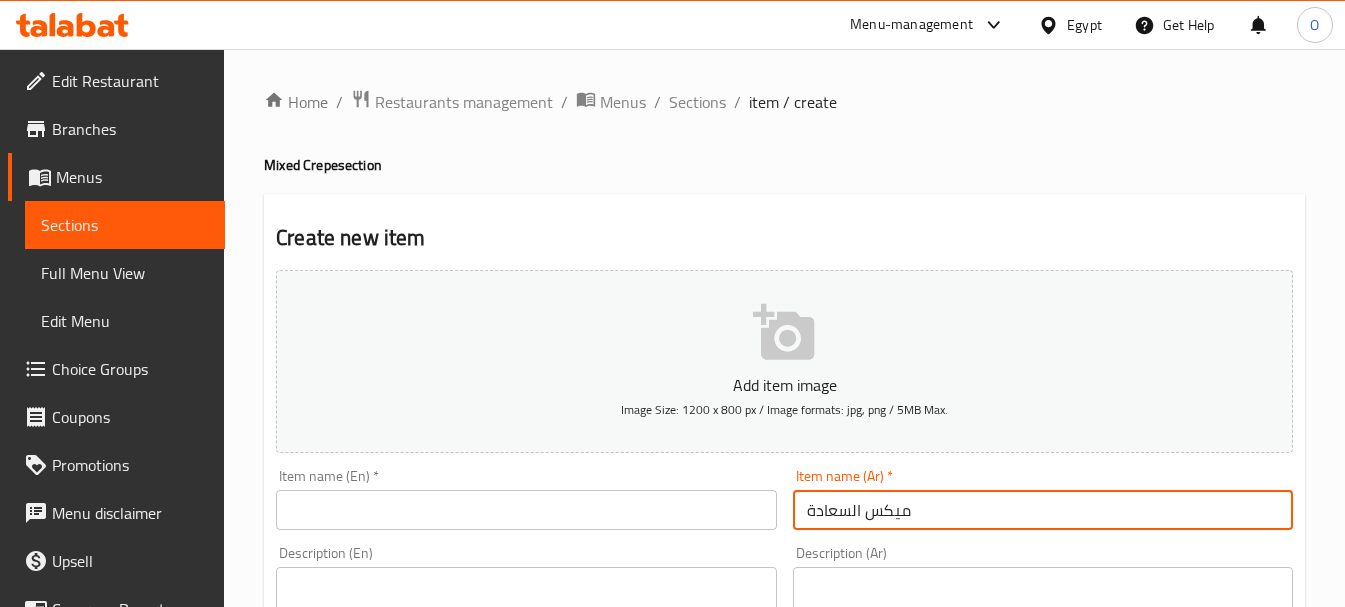 click at bounding box center [526, 510] 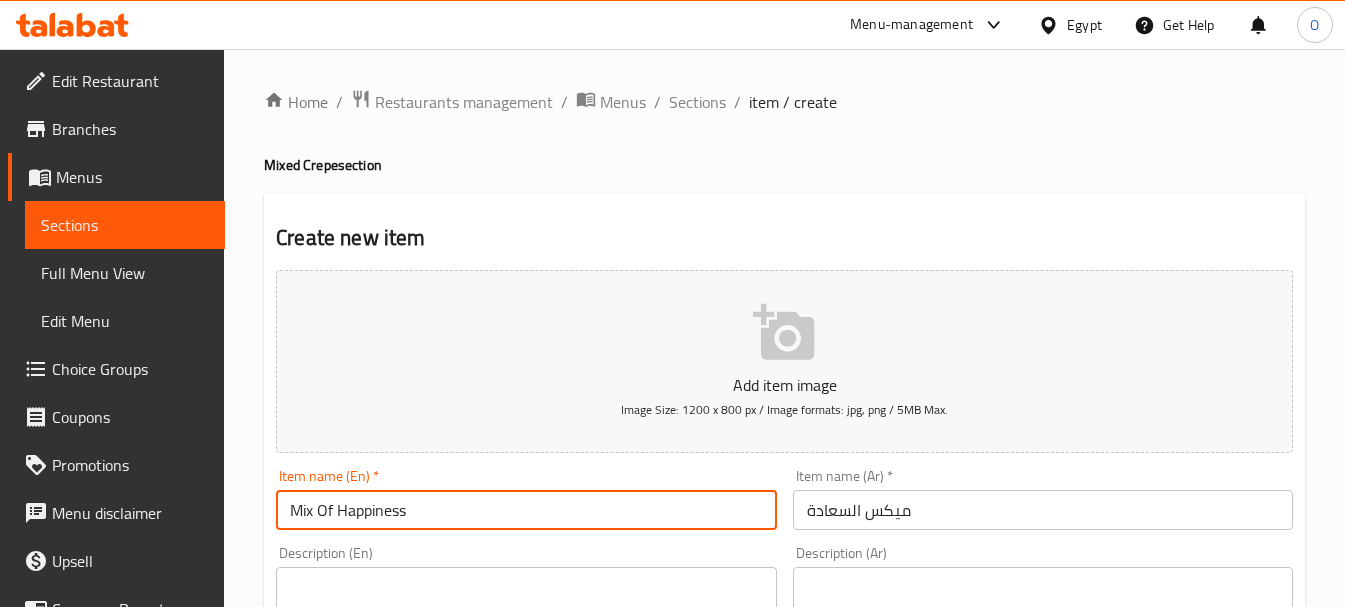 click on "Mix Of Happiness" at bounding box center [526, 510] 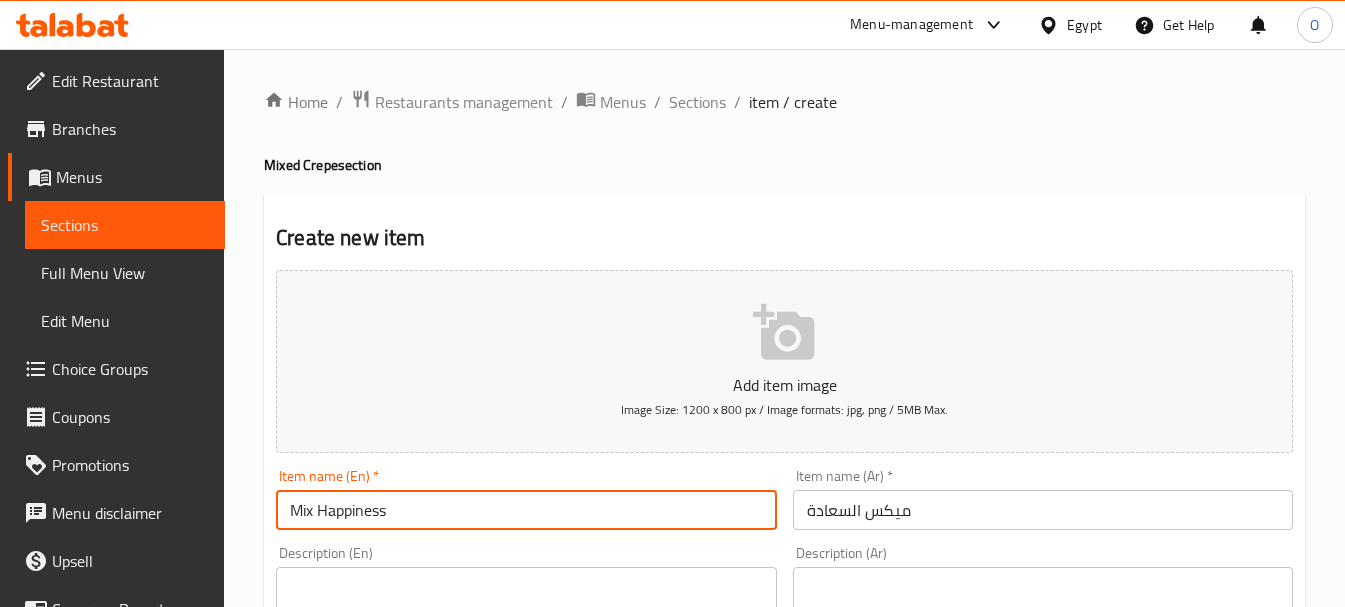 type on "Mix Happiness" 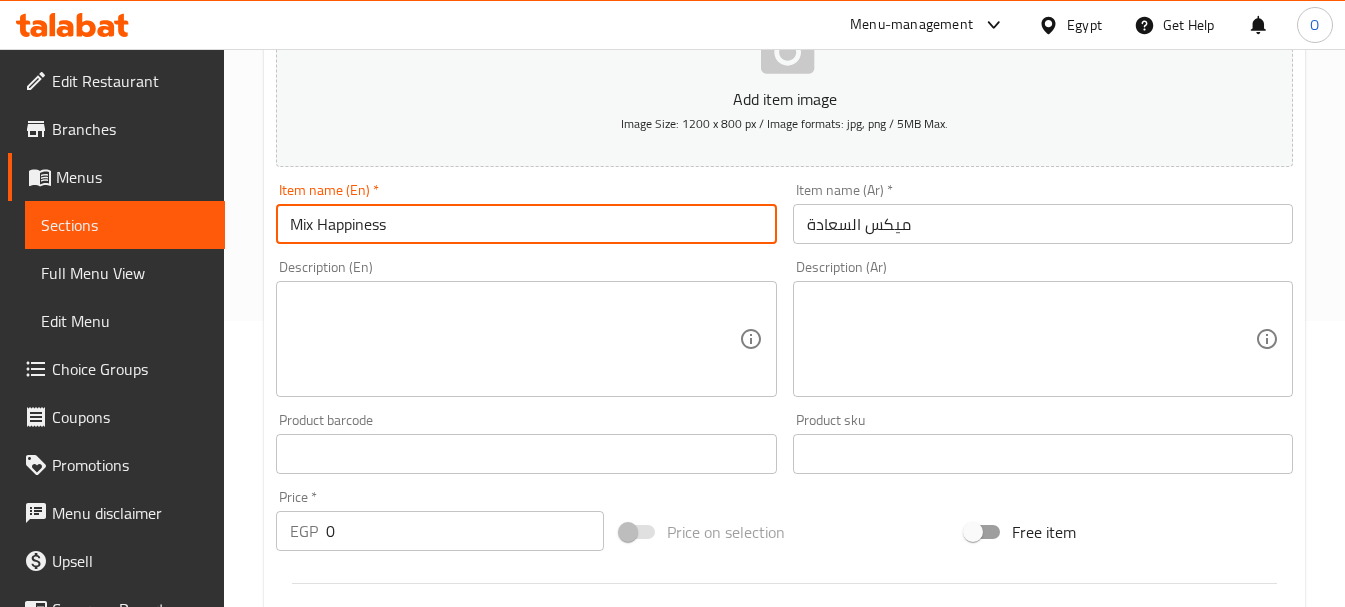 scroll, scrollTop: 400, scrollLeft: 0, axis: vertical 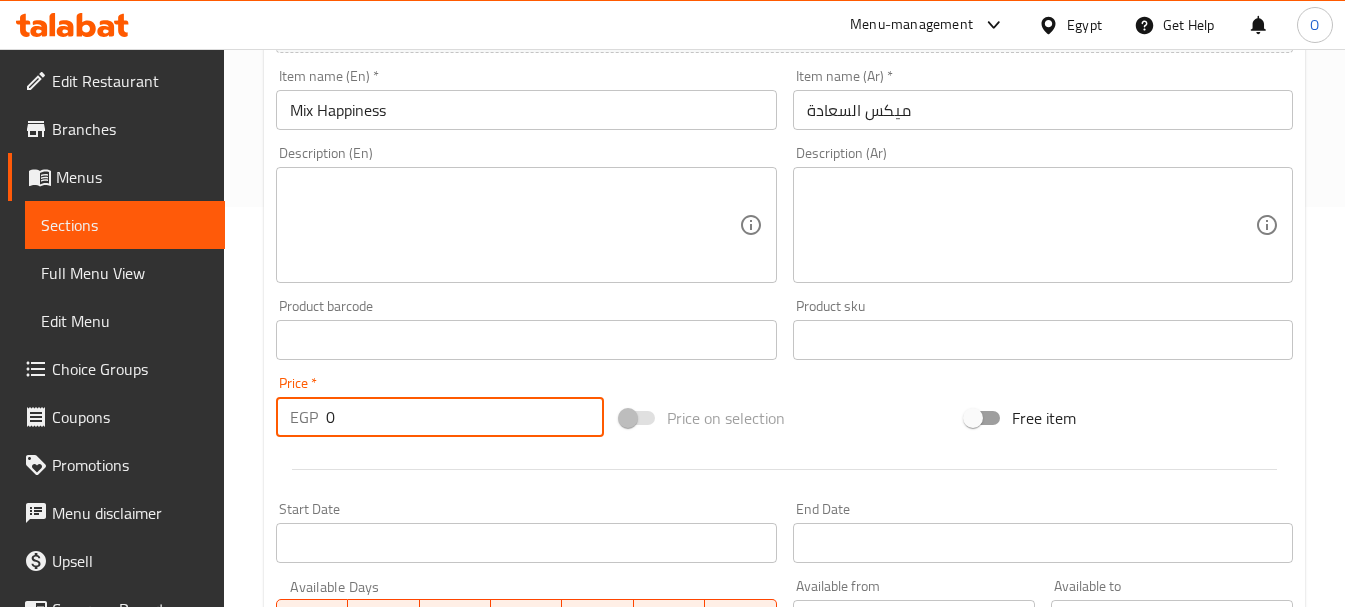 drag, startPoint x: 347, startPoint y: 424, endPoint x: 308, endPoint y: 421, distance: 39.115215 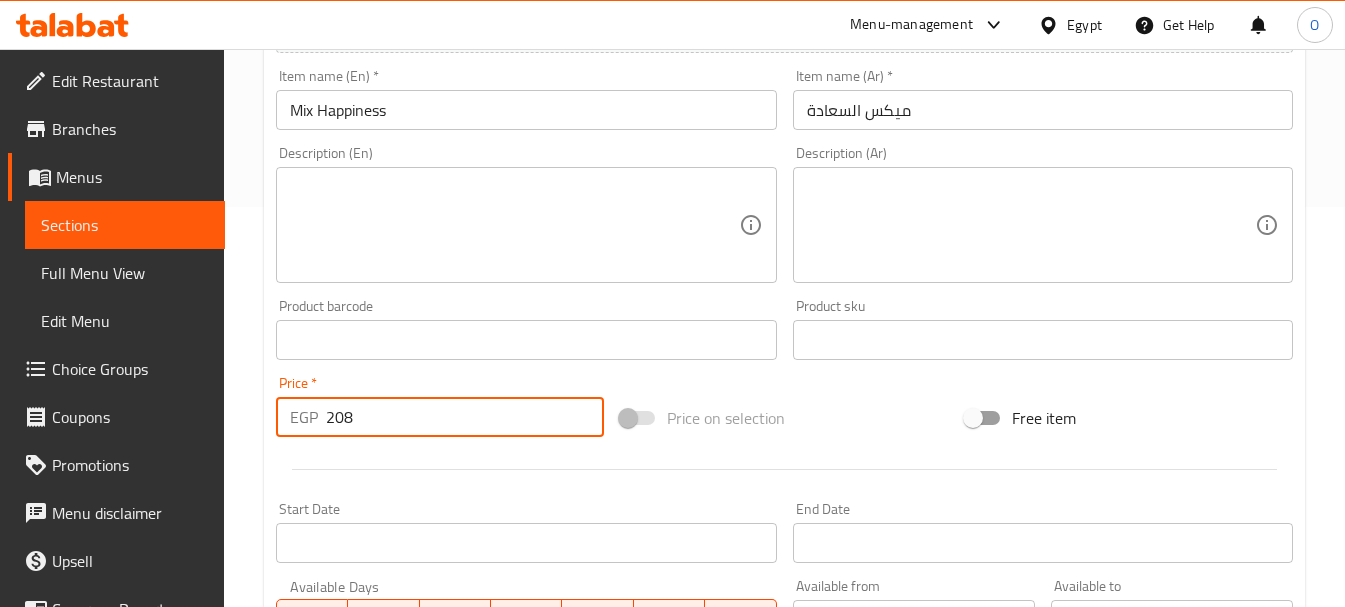type on "208" 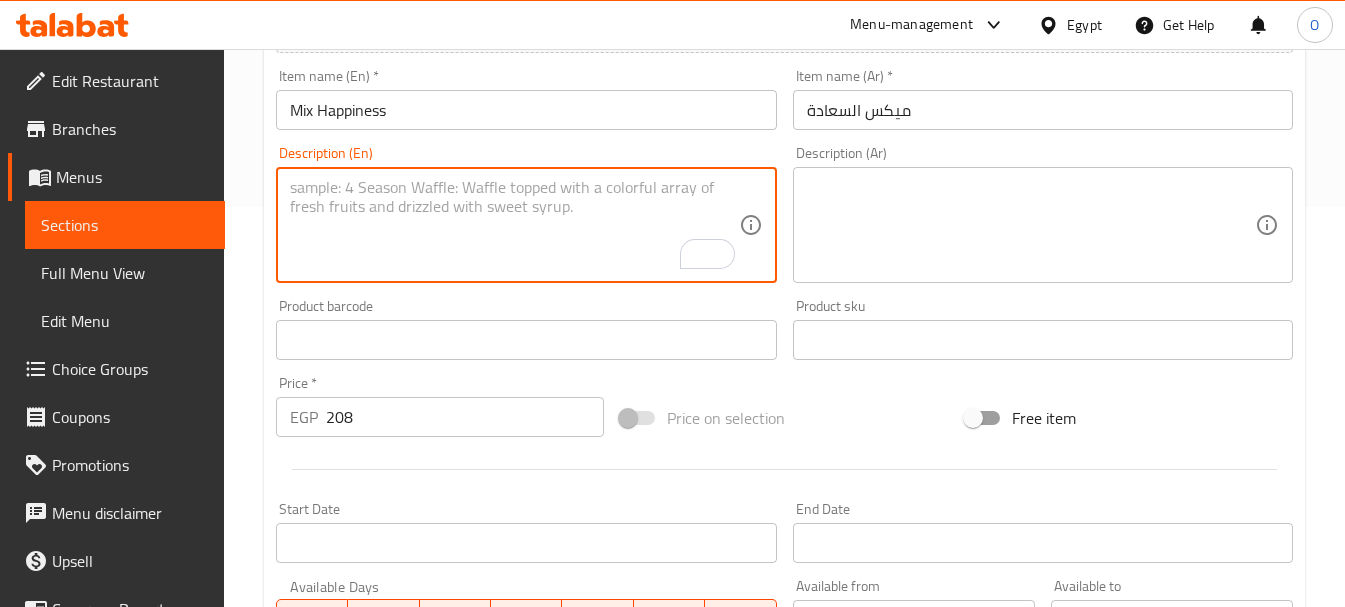 click at bounding box center [1031, 225] 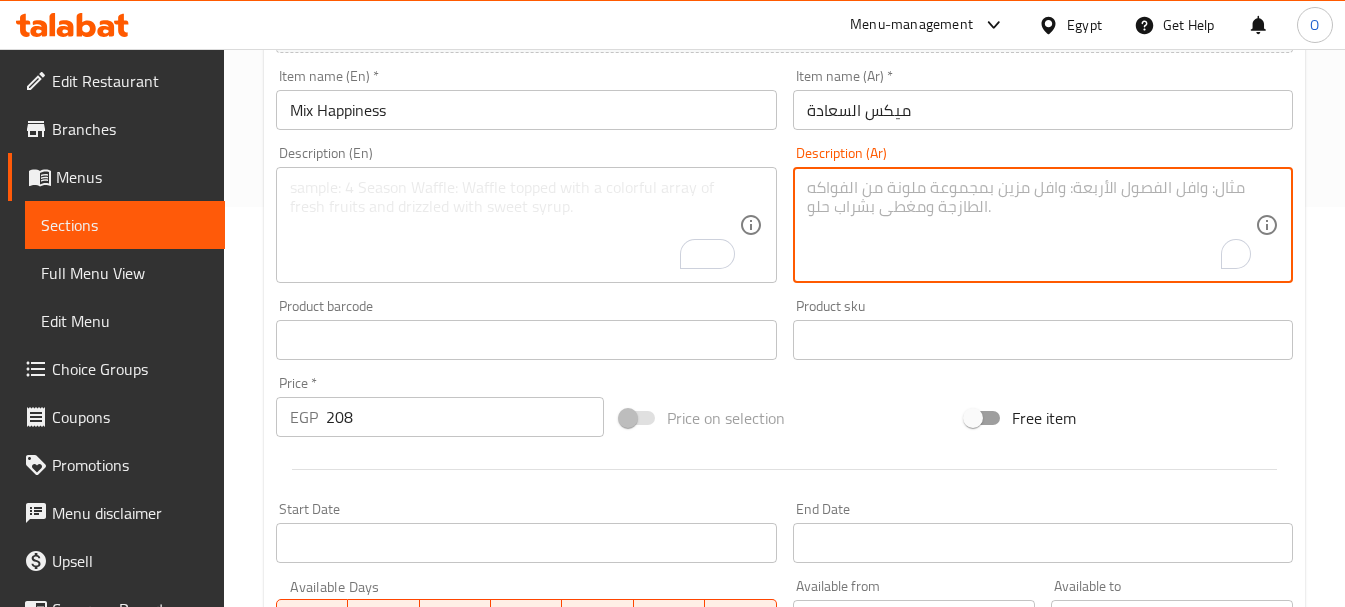 paste on "دجاج ستريس + شيش طاووك مشوى" 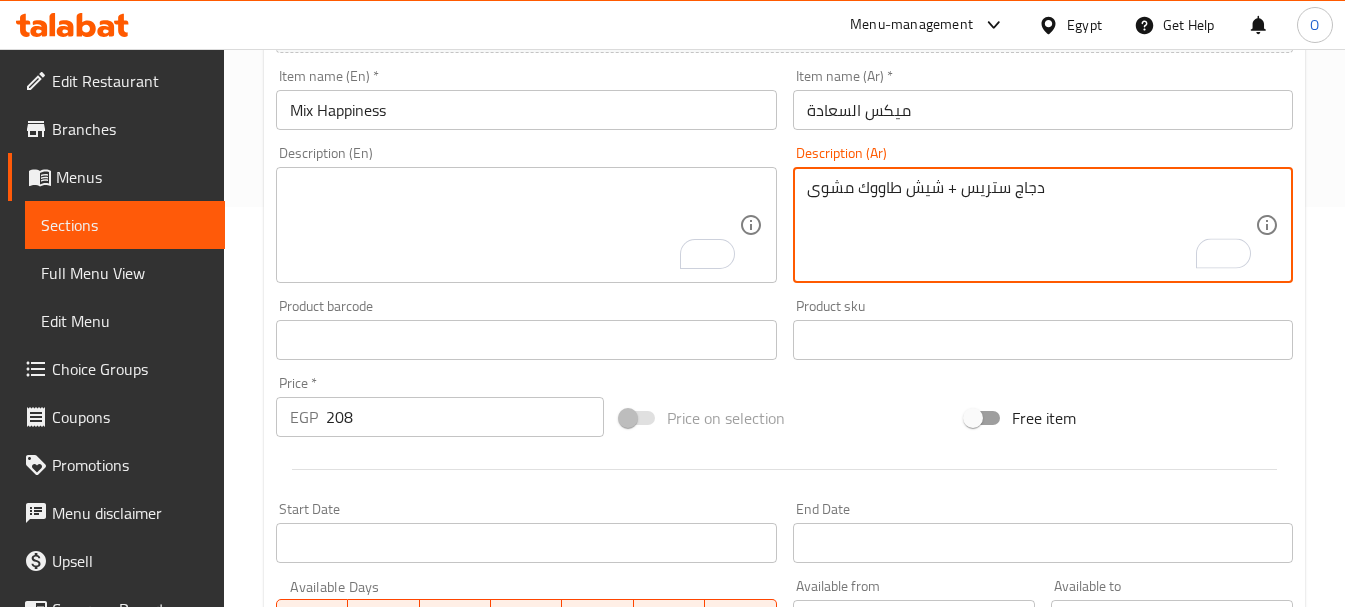 type on "دجاج ستريس + شيش طاووك مشوى" 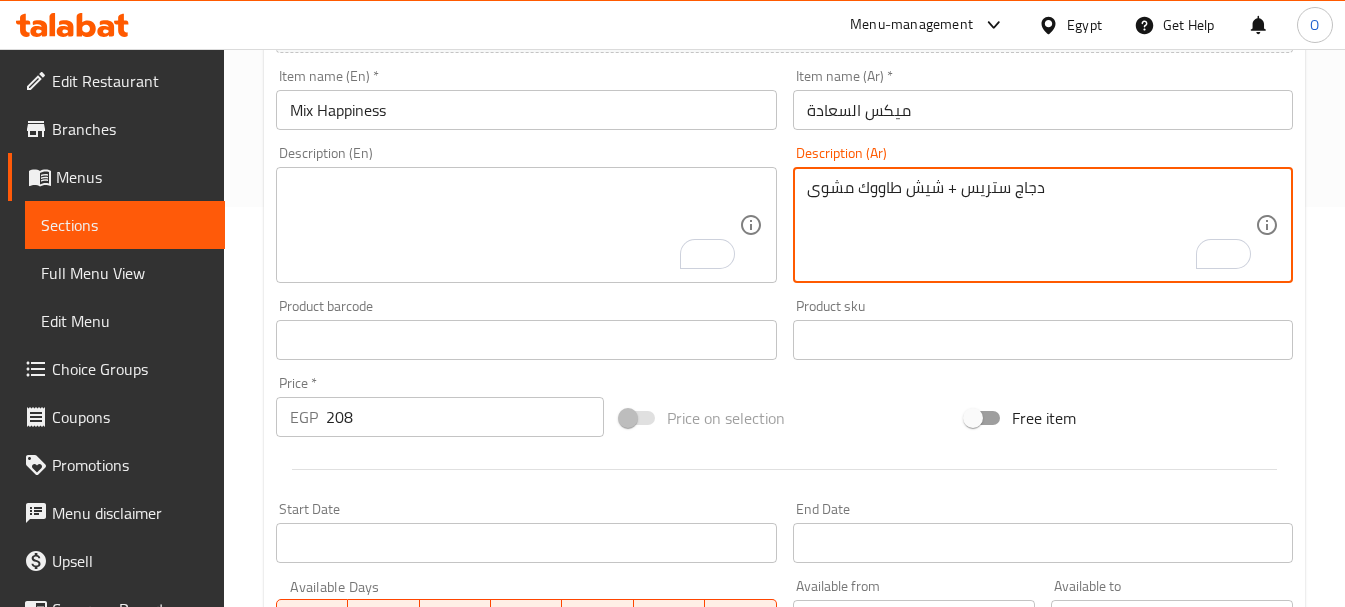 click at bounding box center [514, 225] 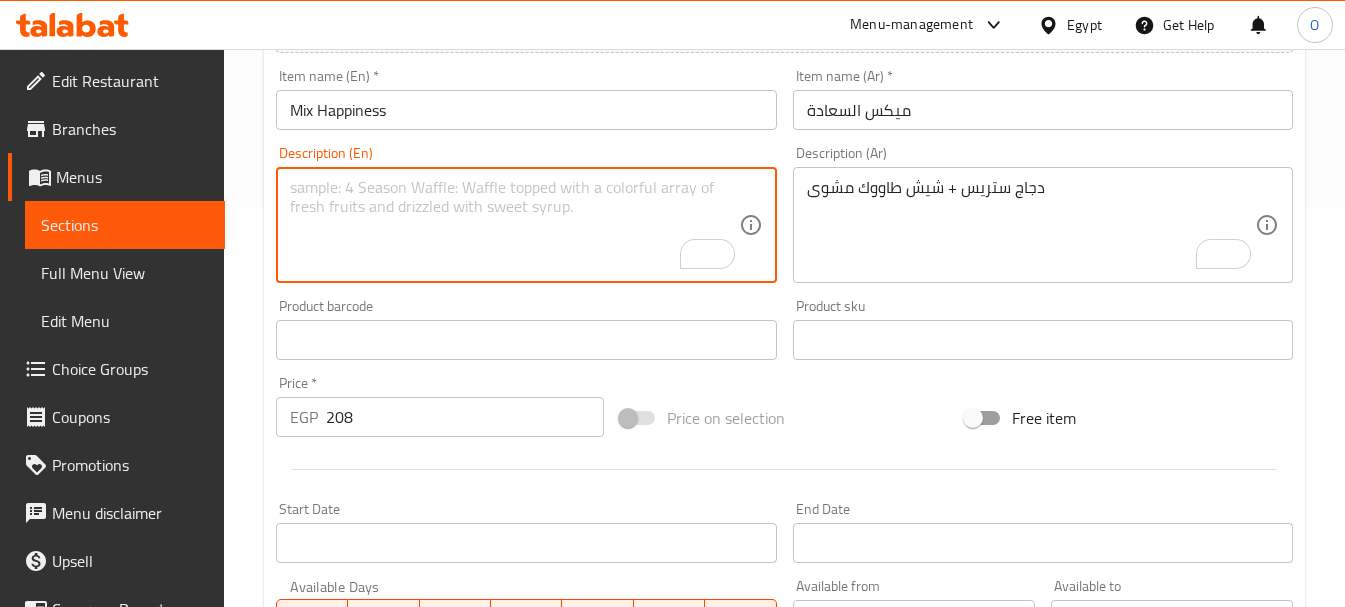 paste on "Chicken strips + grilled shish tawook" 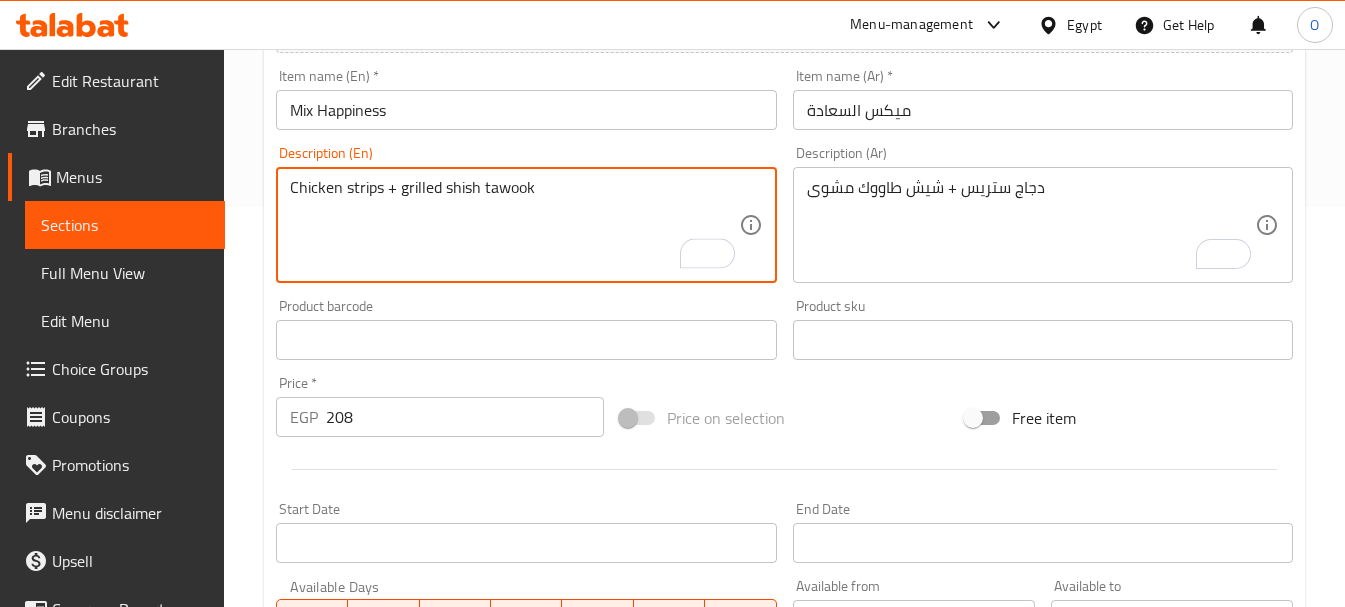 type on "Chicken strips + grilled shish tawook" 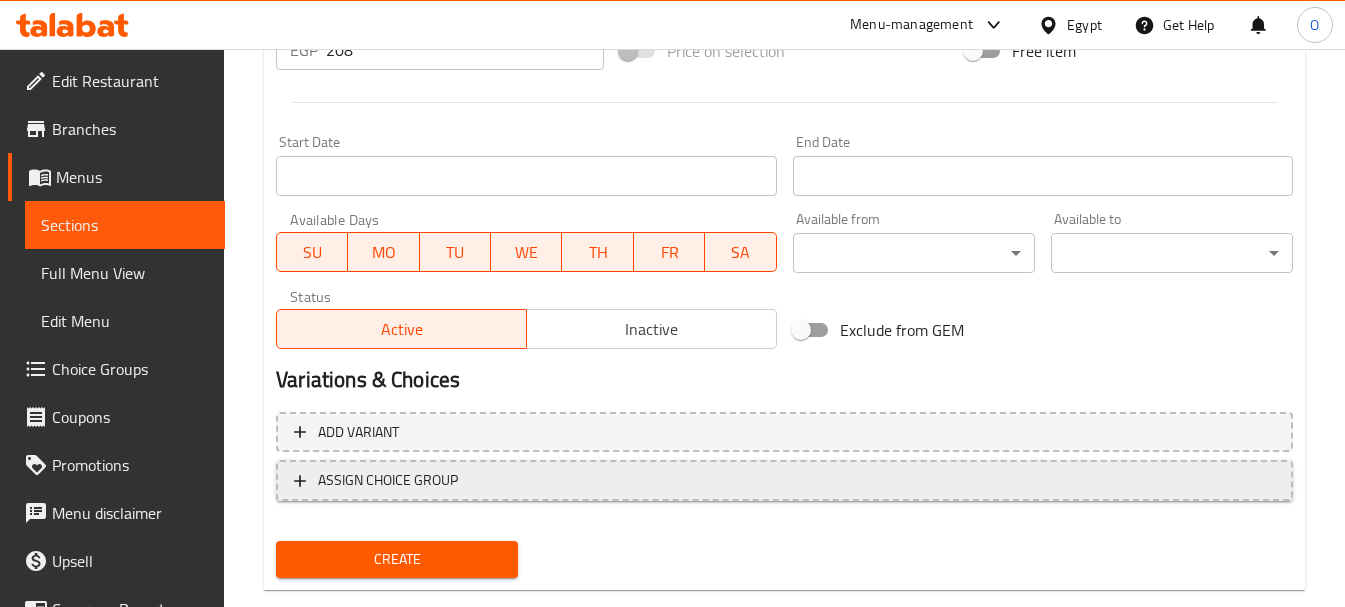scroll, scrollTop: 800, scrollLeft: 0, axis: vertical 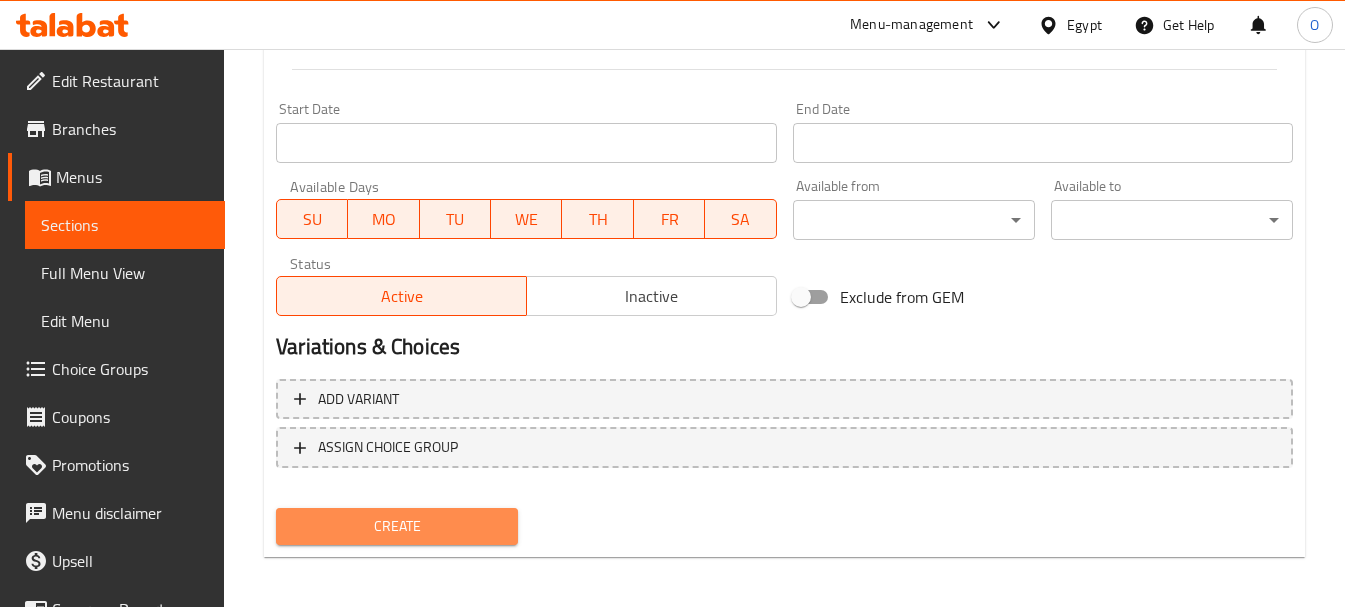 click on "Create" at bounding box center [397, 526] 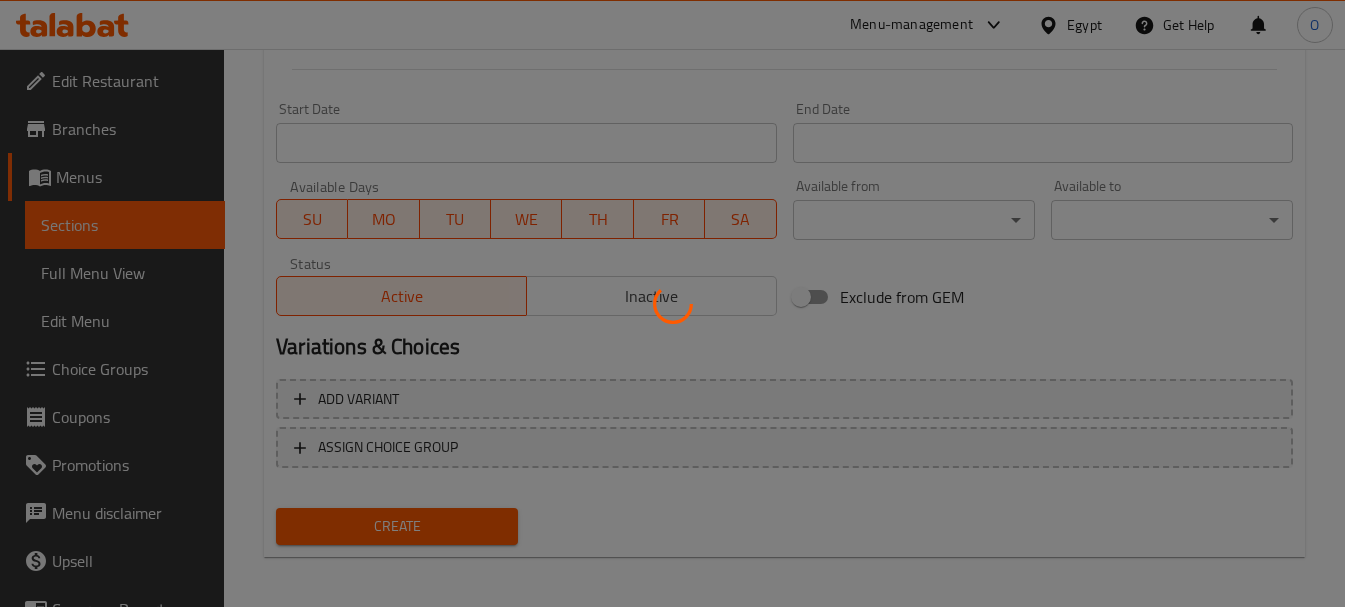 type 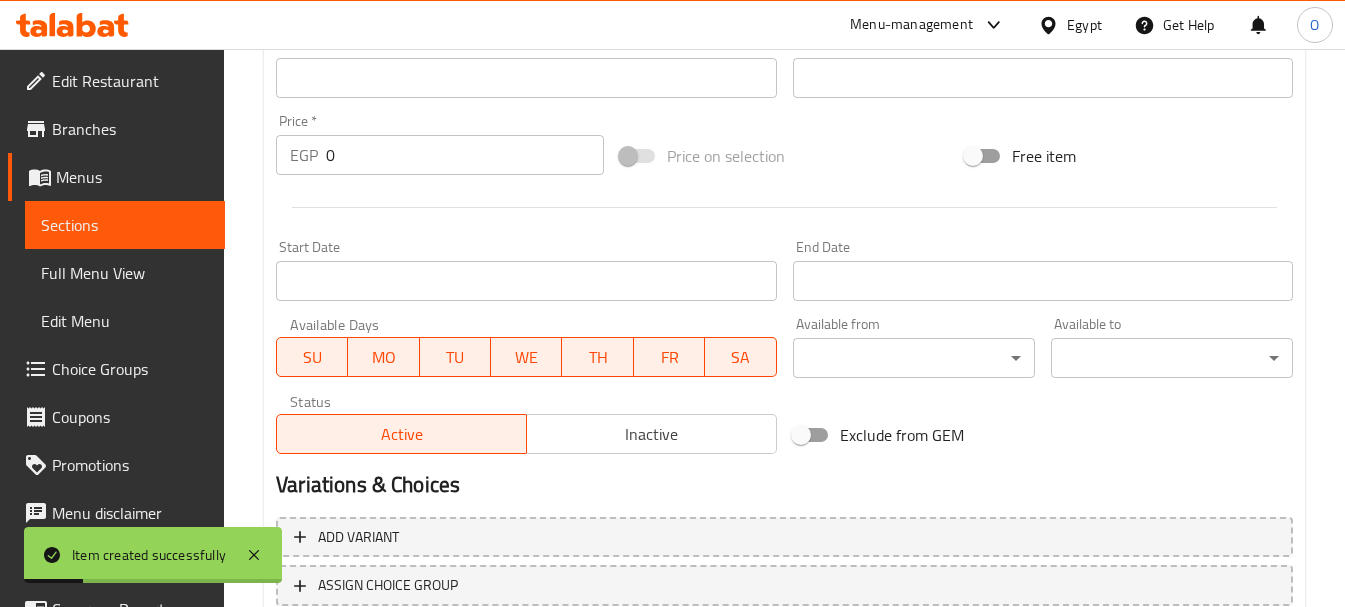 scroll, scrollTop: 400, scrollLeft: 0, axis: vertical 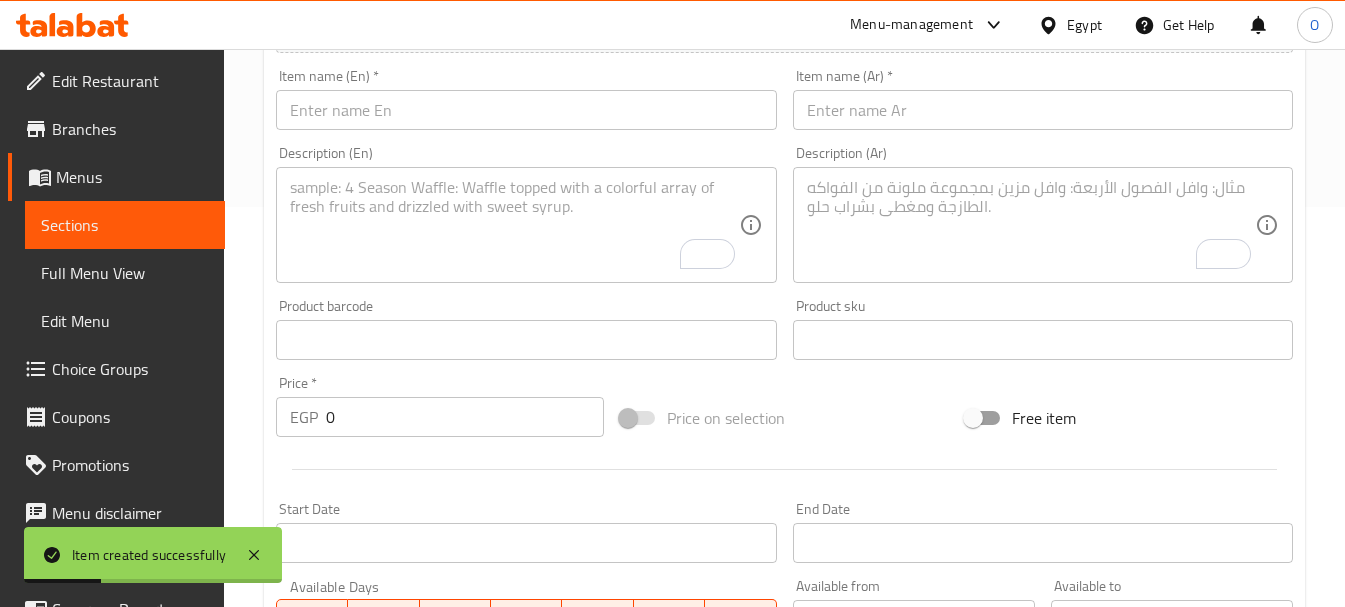 click at bounding box center (1043, 110) 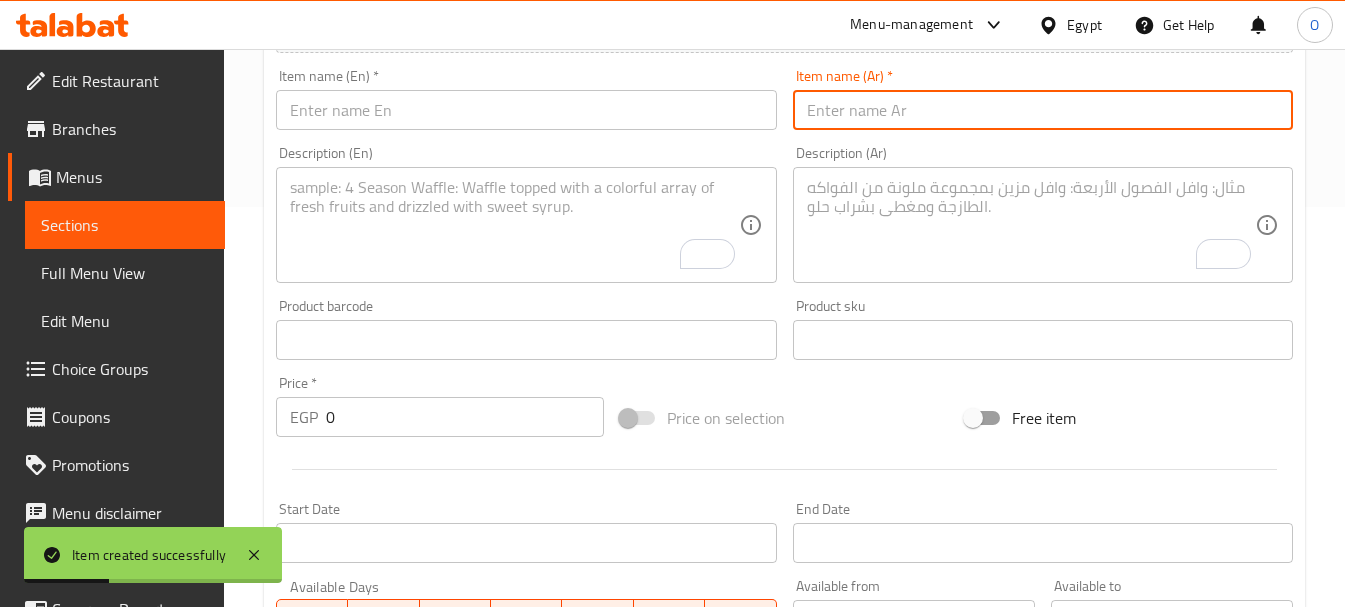 paste on "ميكس فتوح" 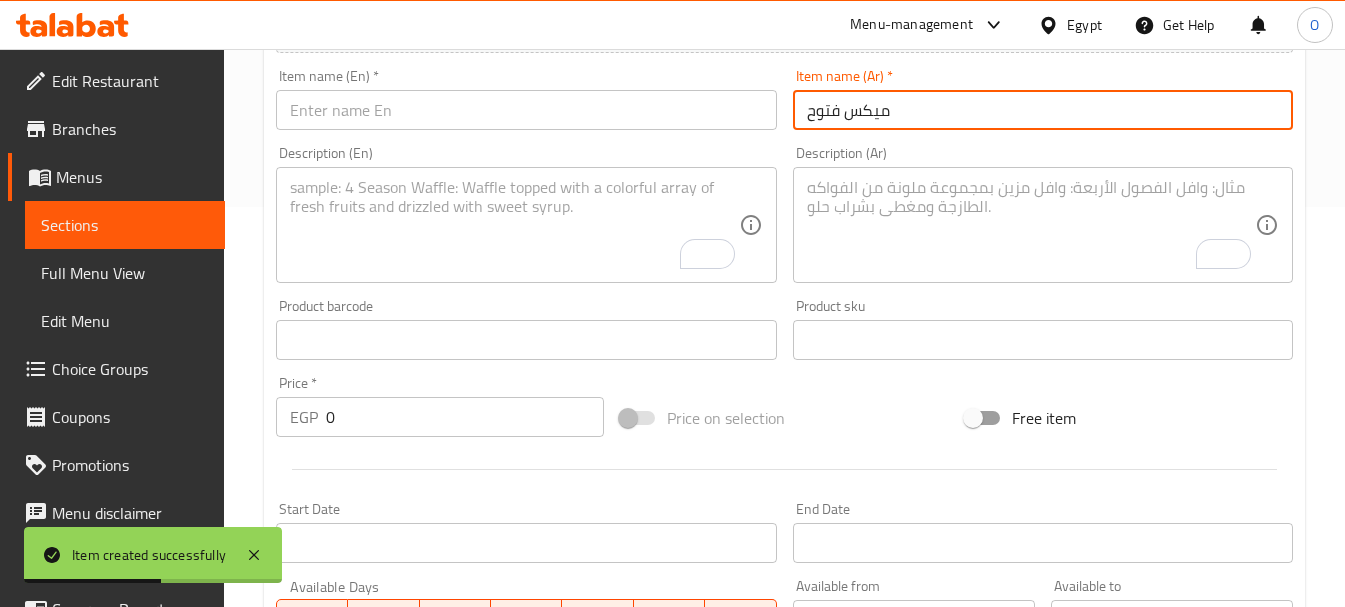 type on "ميكس فتوح" 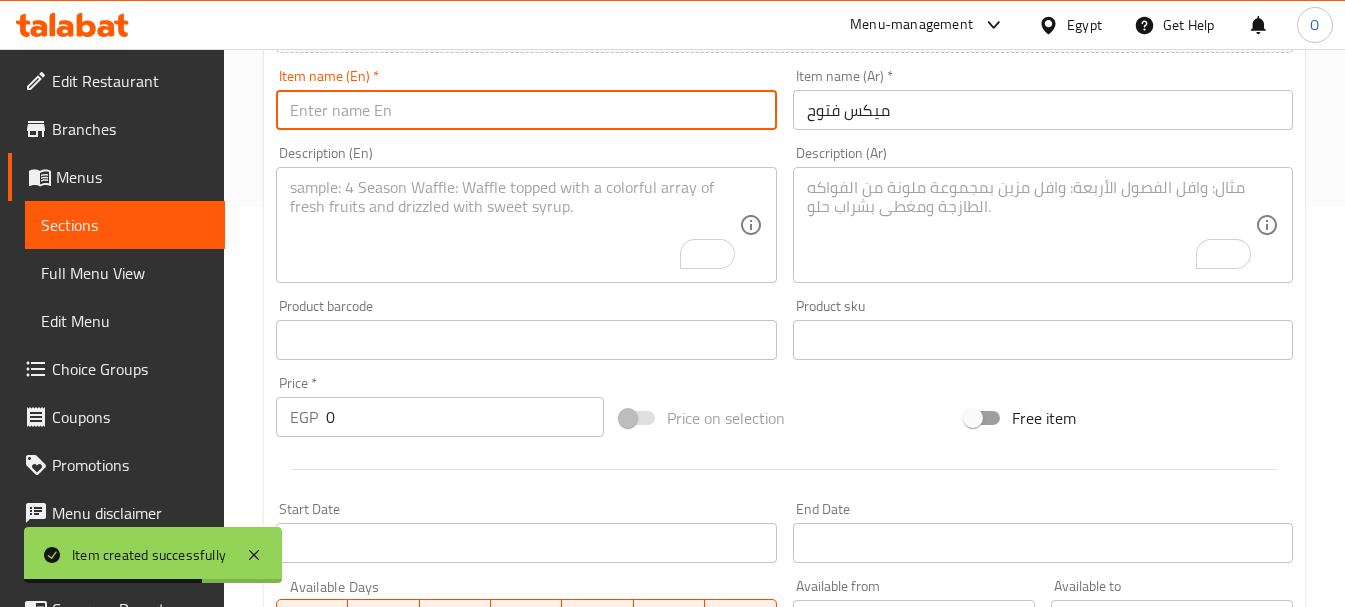 click at bounding box center [526, 110] 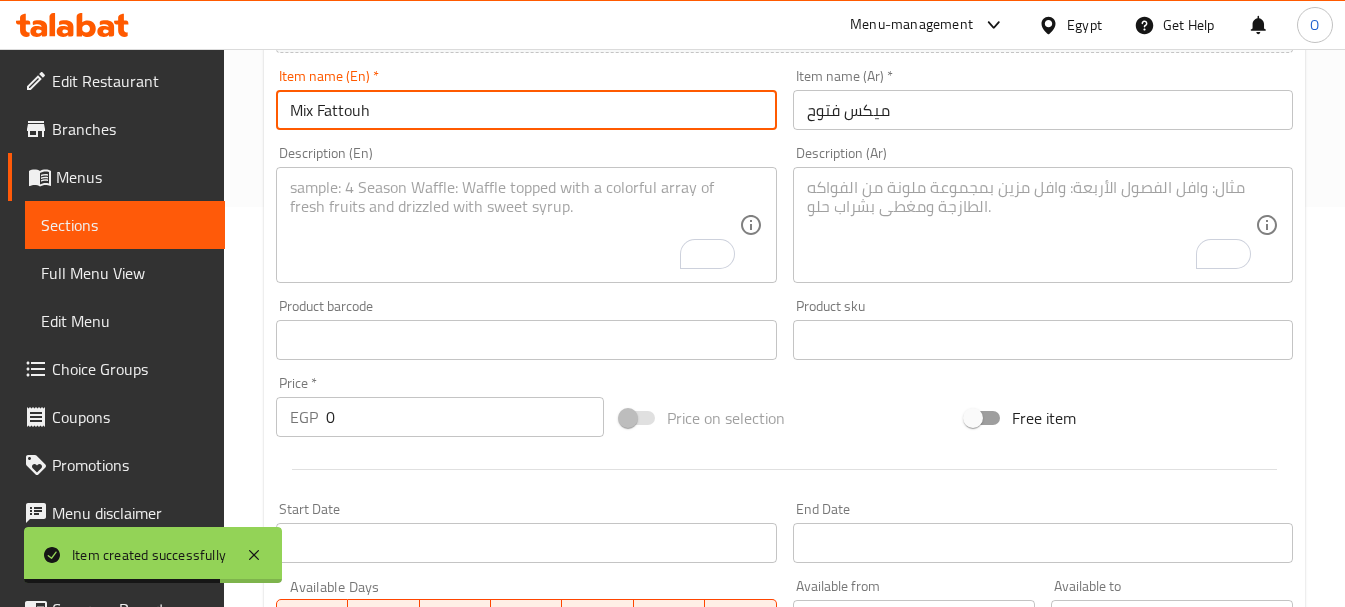 type on "Mix Fattouh" 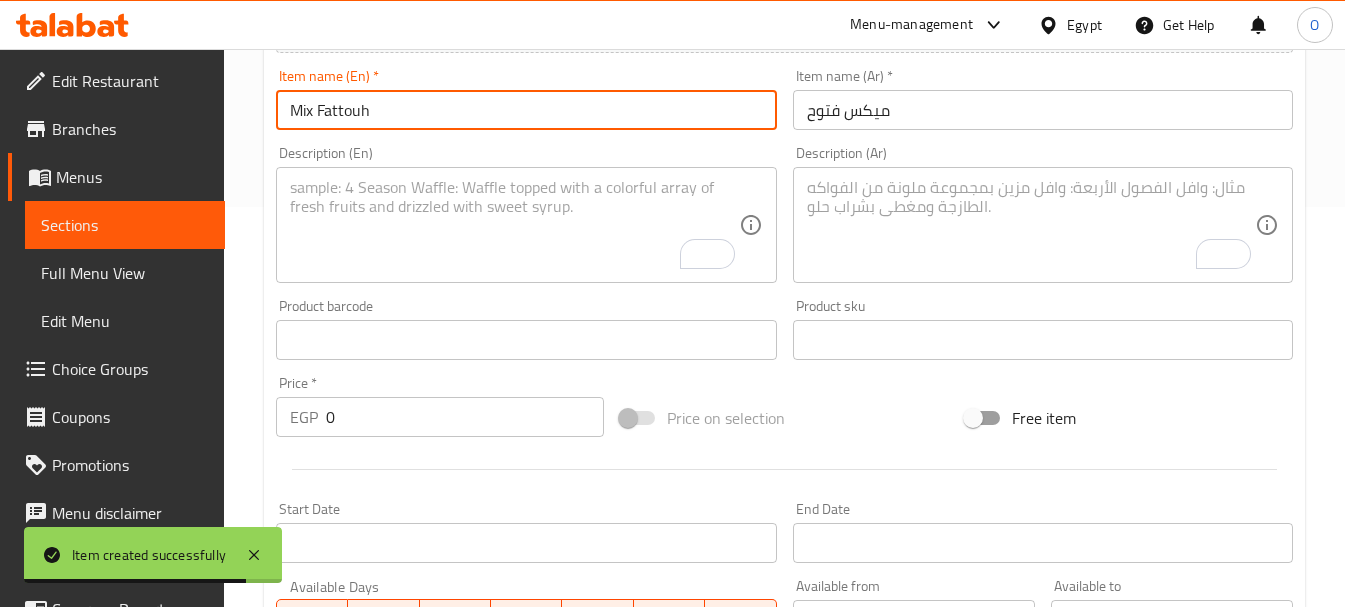 scroll, scrollTop: 500, scrollLeft: 0, axis: vertical 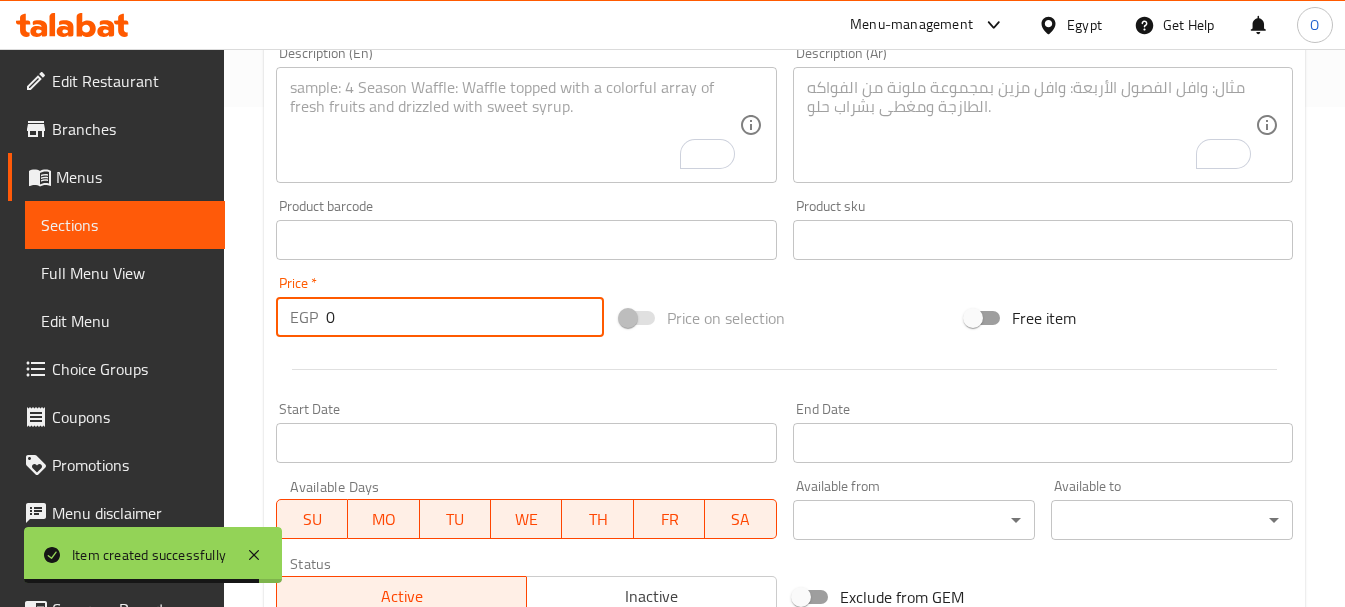drag, startPoint x: 347, startPoint y: 335, endPoint x: 306, endPoint y: 333, distance: 41.04875 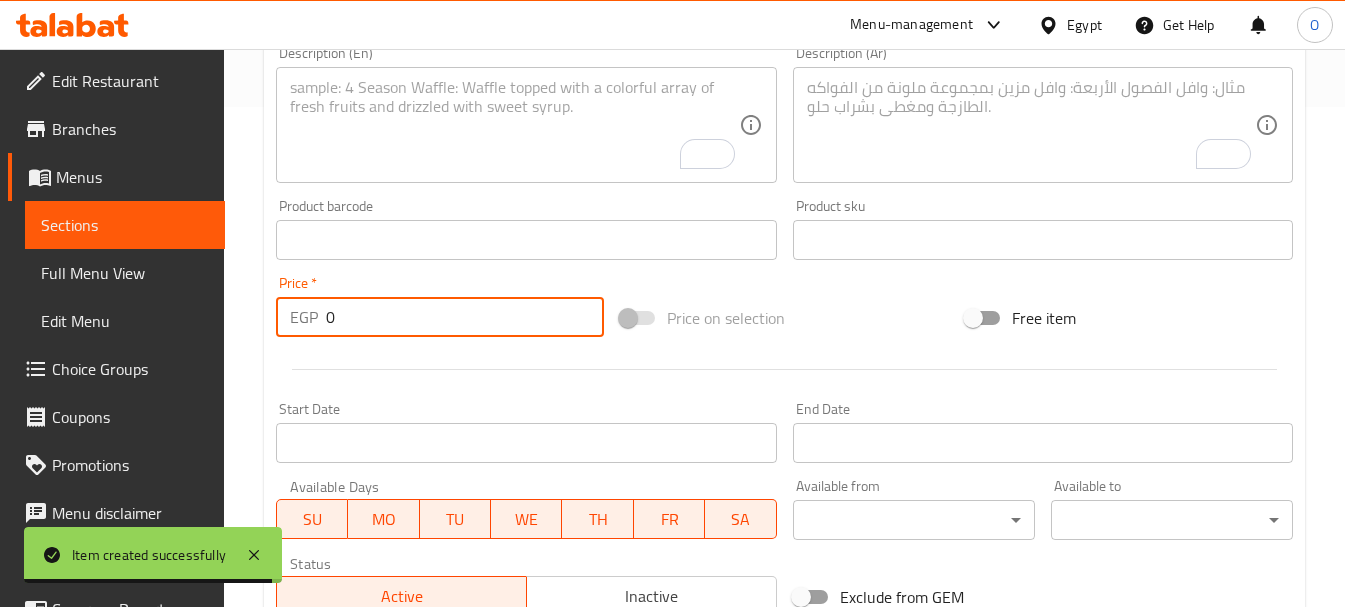 paste on "22" 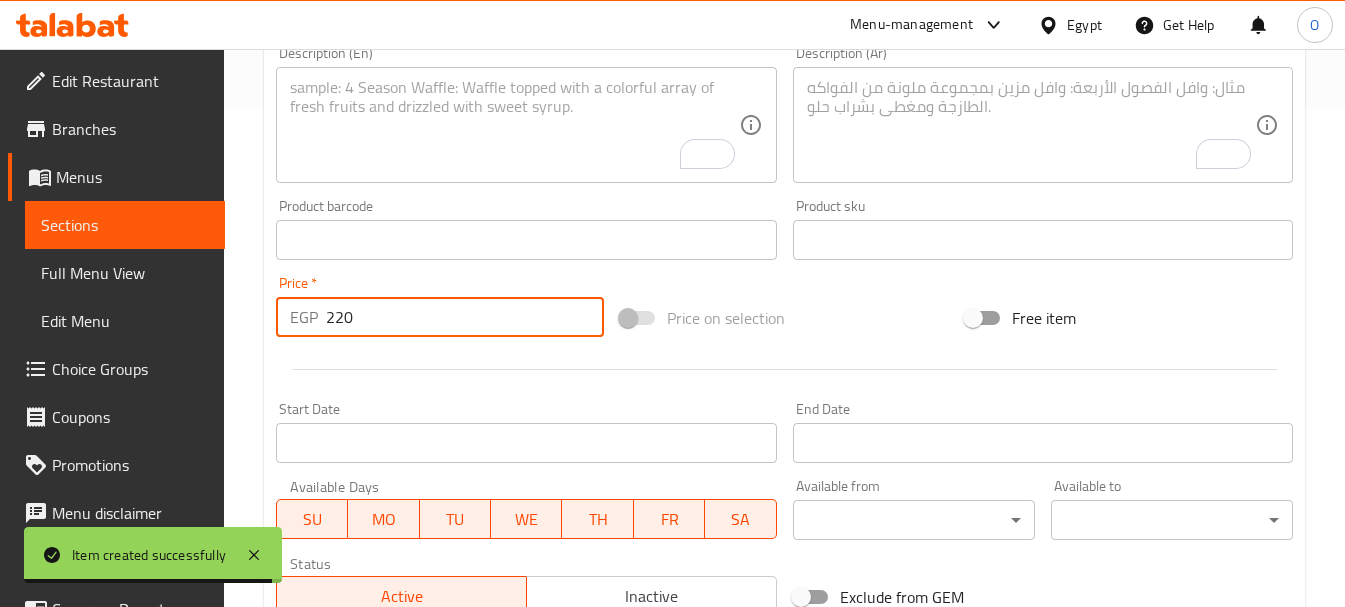 type on "220" 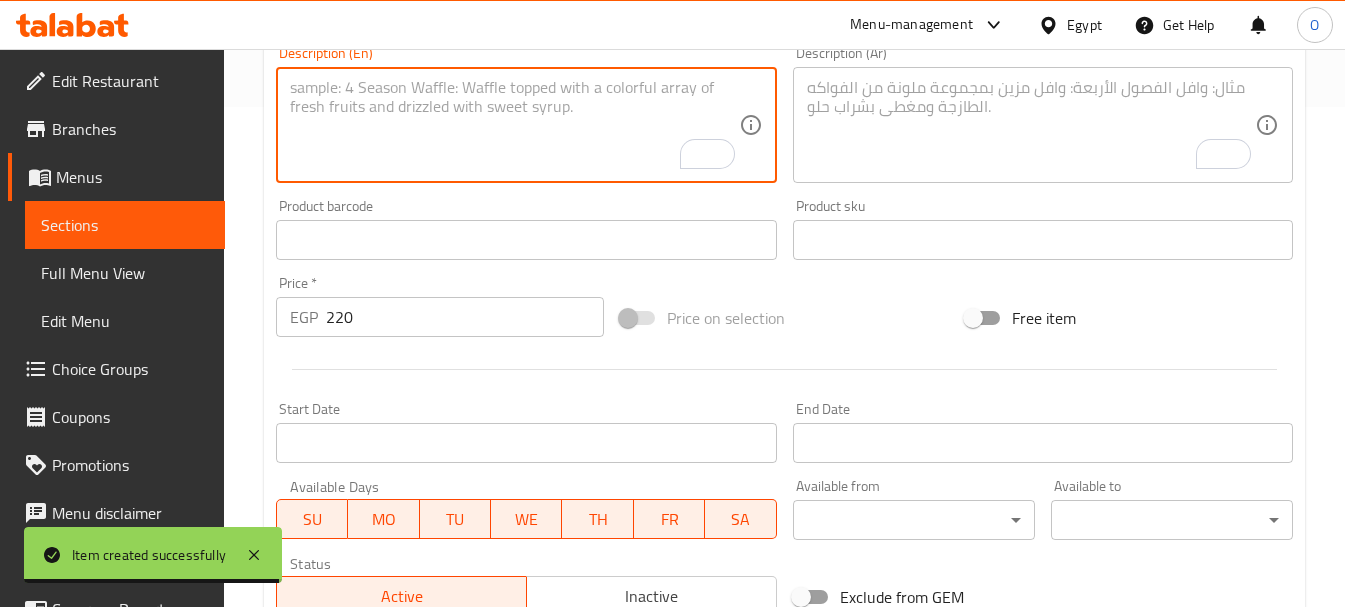 click at bounding box center [514, 125] 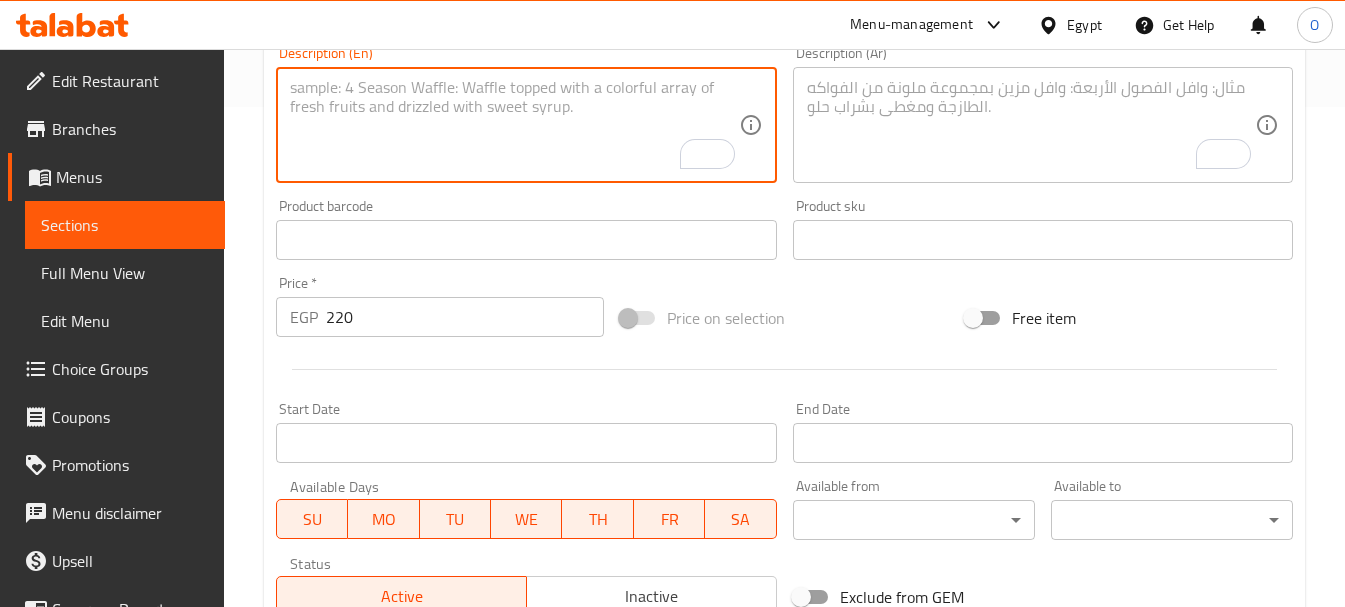 click at bounding box center [1031, 125] 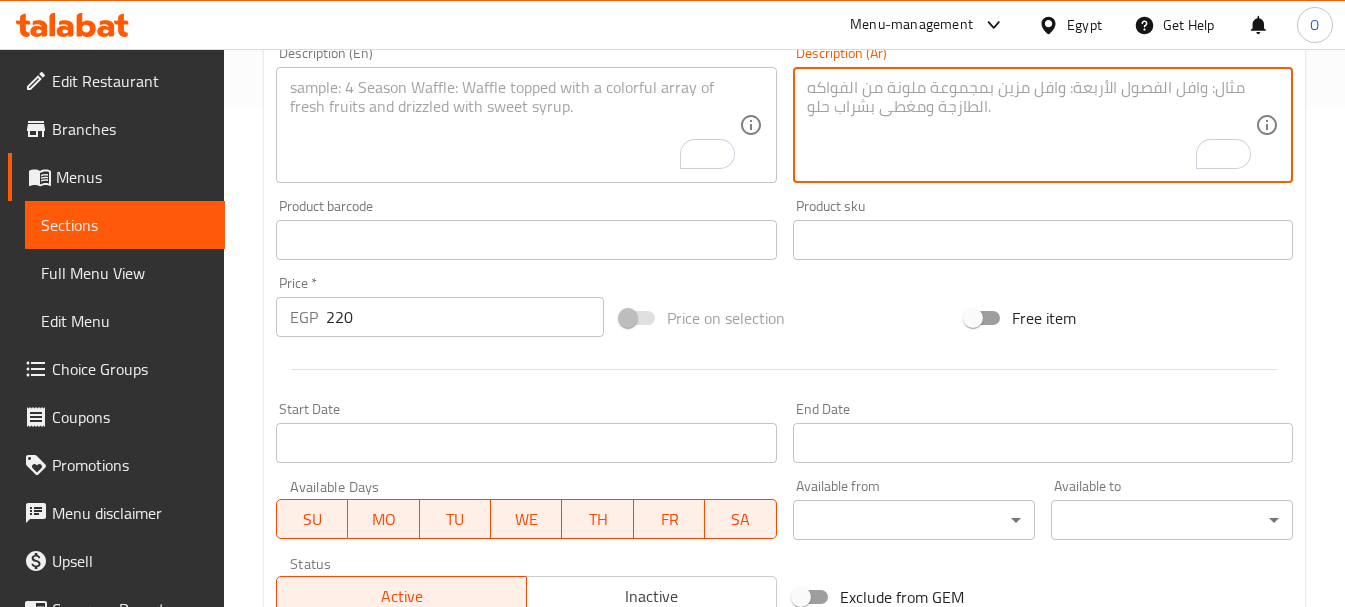 paste on "دجاج استريس + شيش طاووك مشوى + بطاطس + هوت دوج + مشروم" 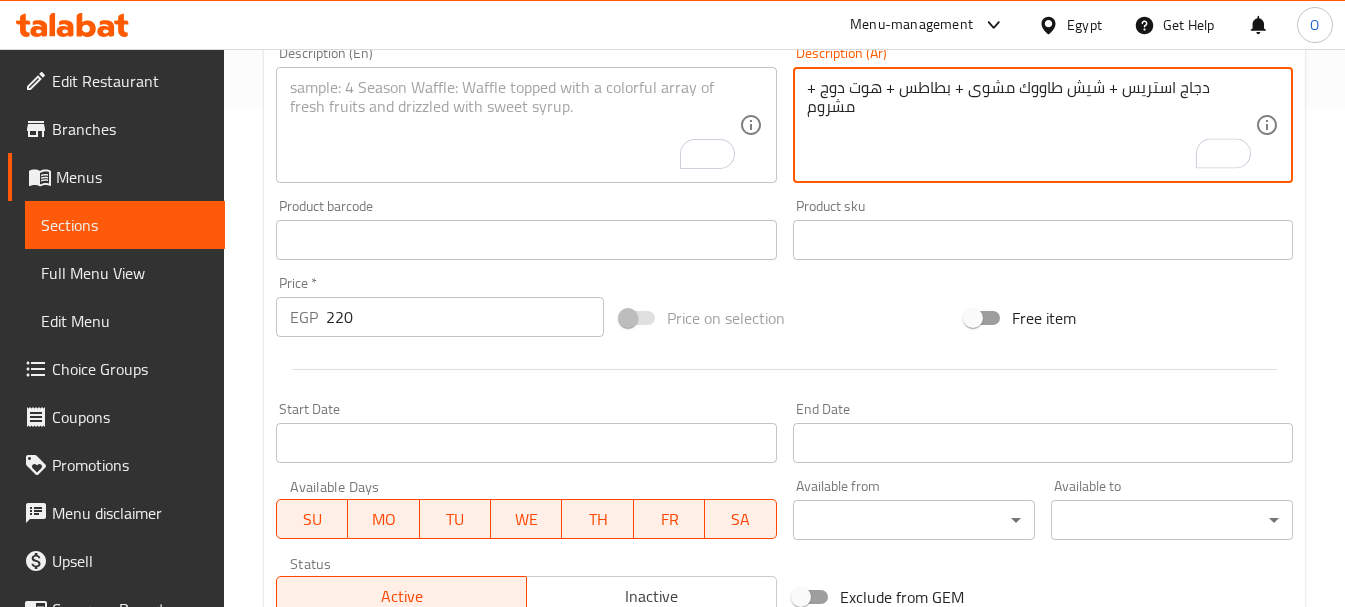 type on "دجاج استريس + شيش طاووك مشوى + بطاطس + هوت دوج + مشروم" 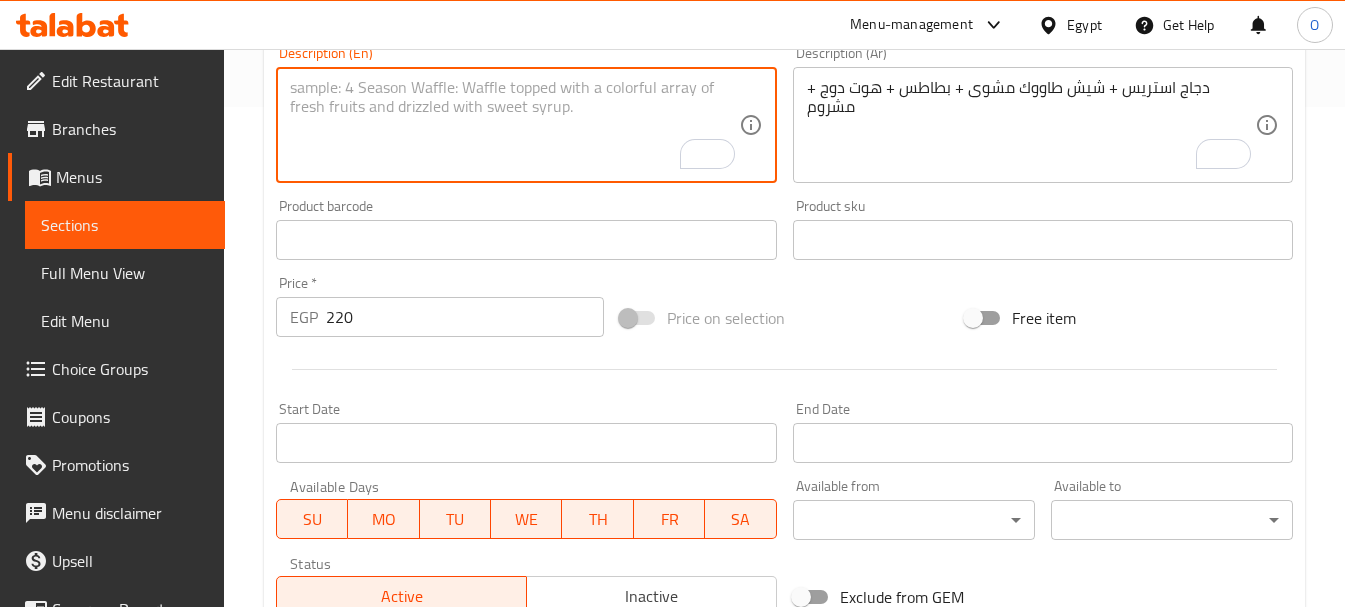 click at bounding box center (514, 125) 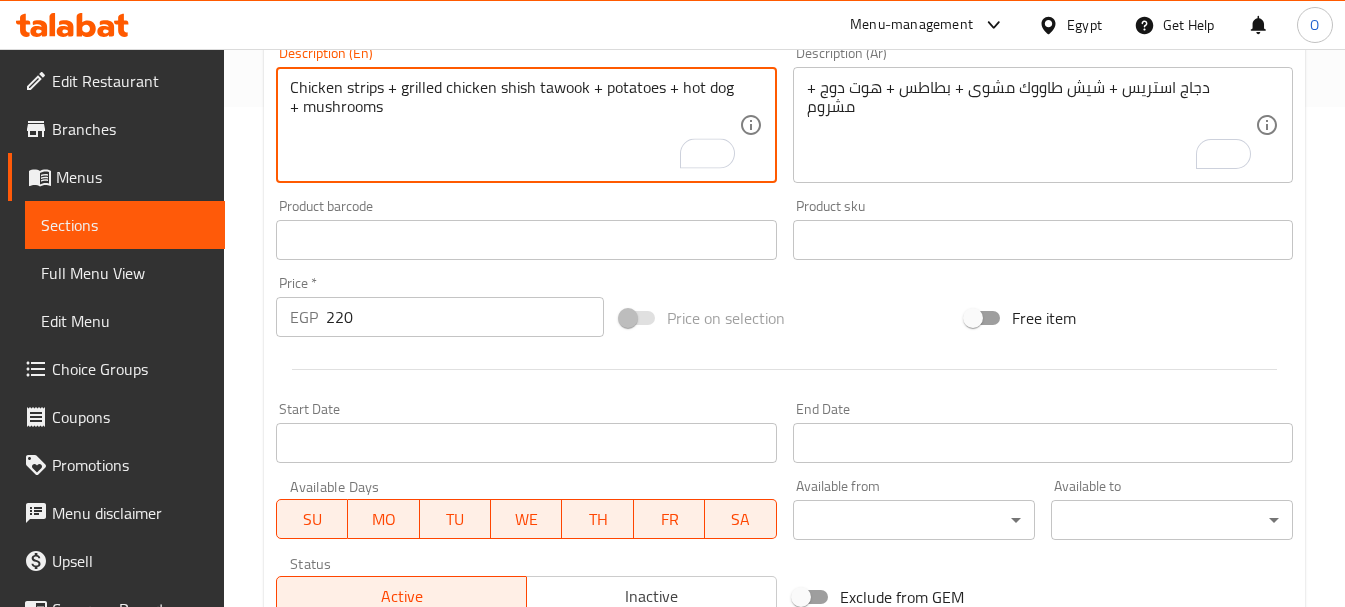 type on "Chicken strips + grilled chicken shish tawook + potatoes + hot dog + mushrooms" 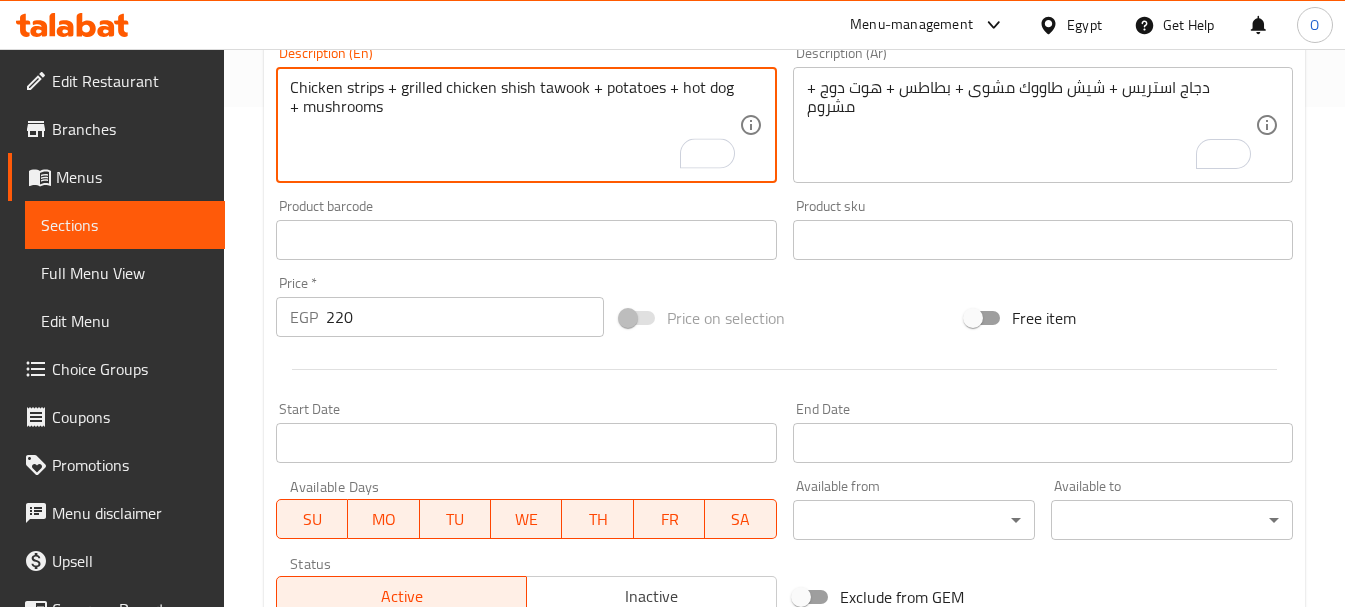 click at bounding box center (784, 369) 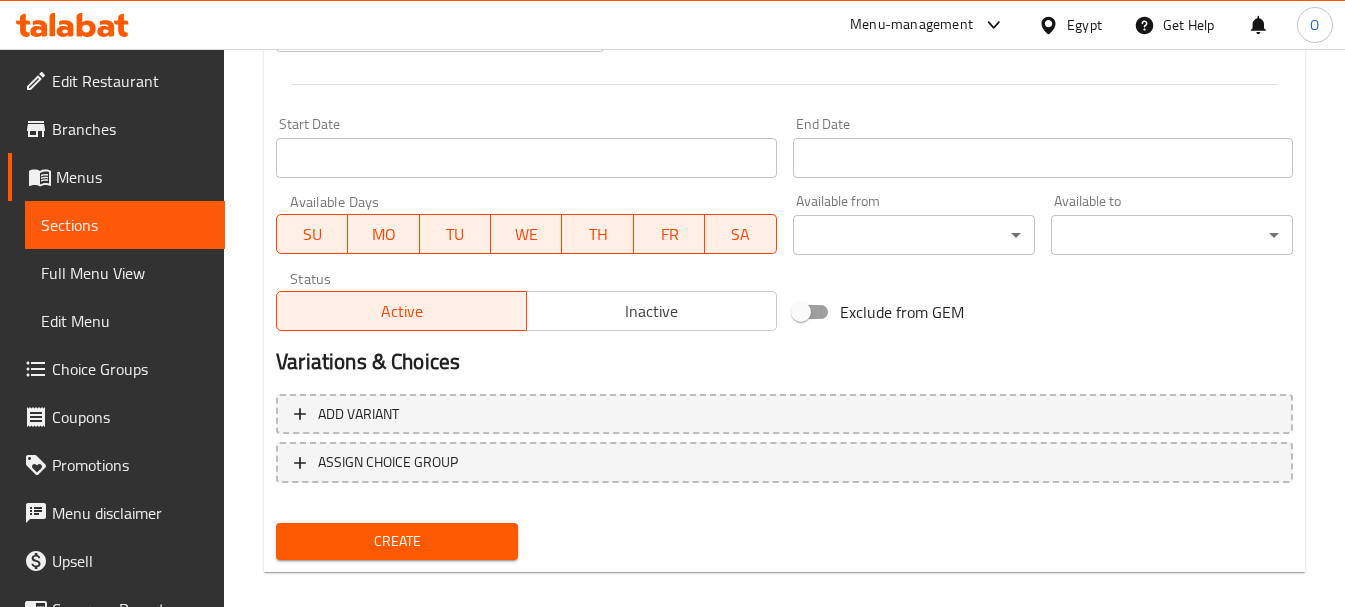 scroll, scrollTop: 806, scrollLeft: 0, axis: vertical 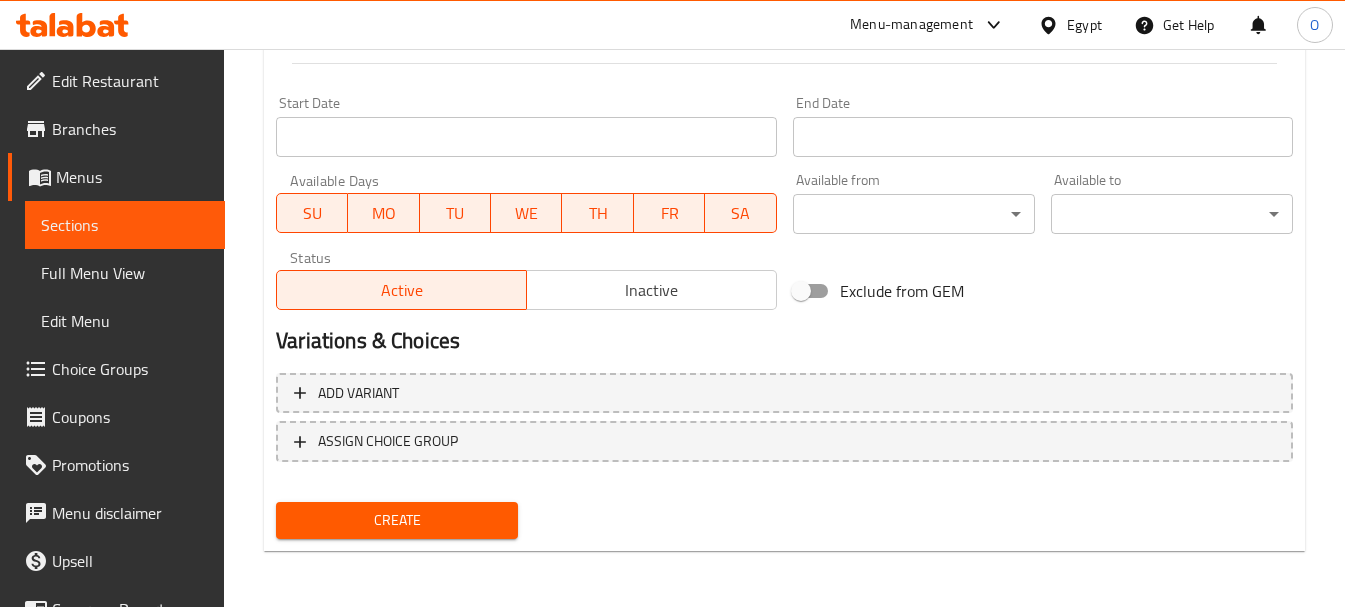click on "Create" at bounding box center (397, 520) 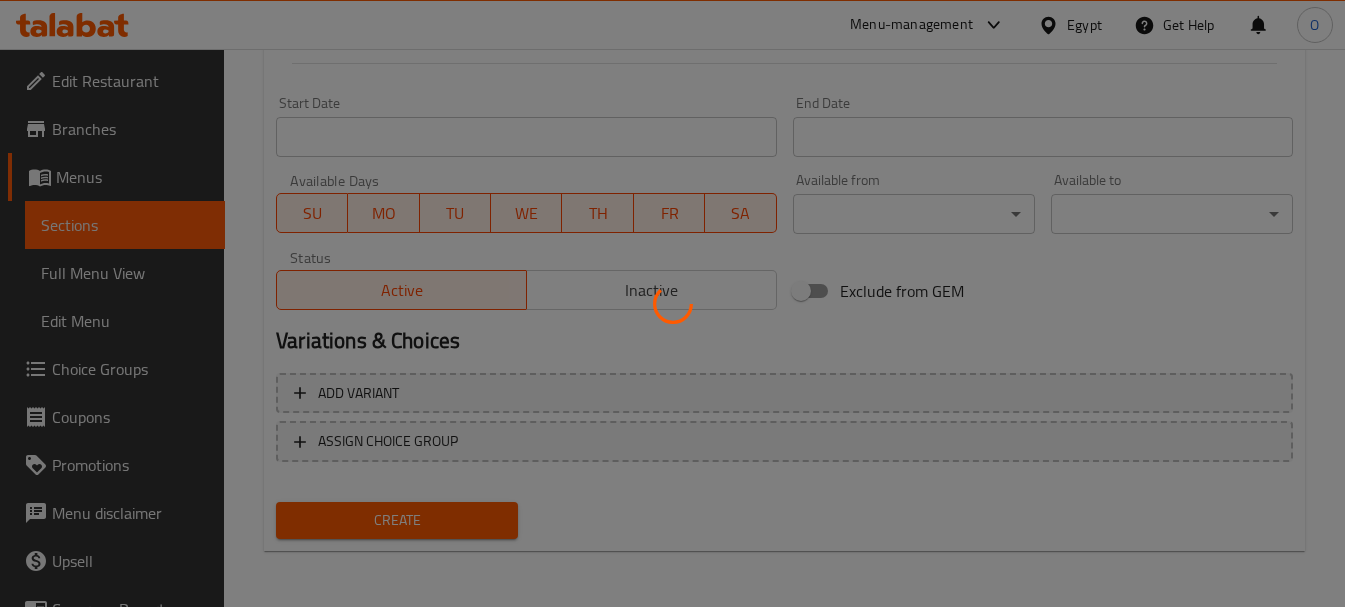type 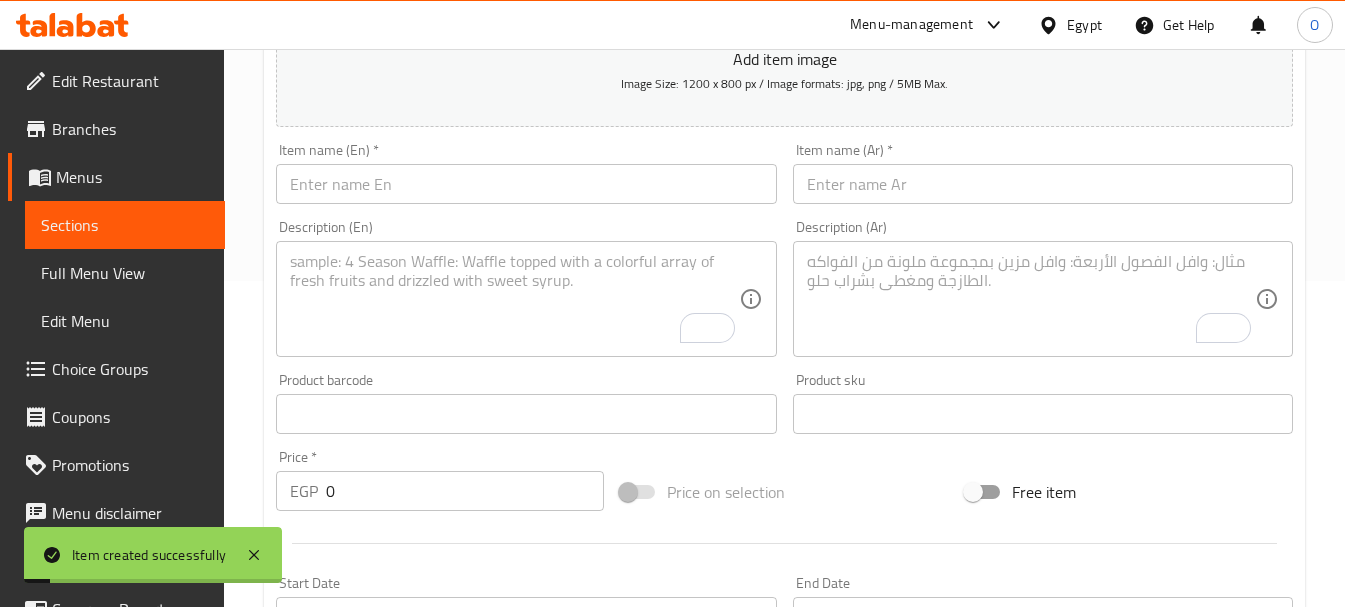 scroll, scrollTop: 306, scrollLeft: 0, axis: vertical 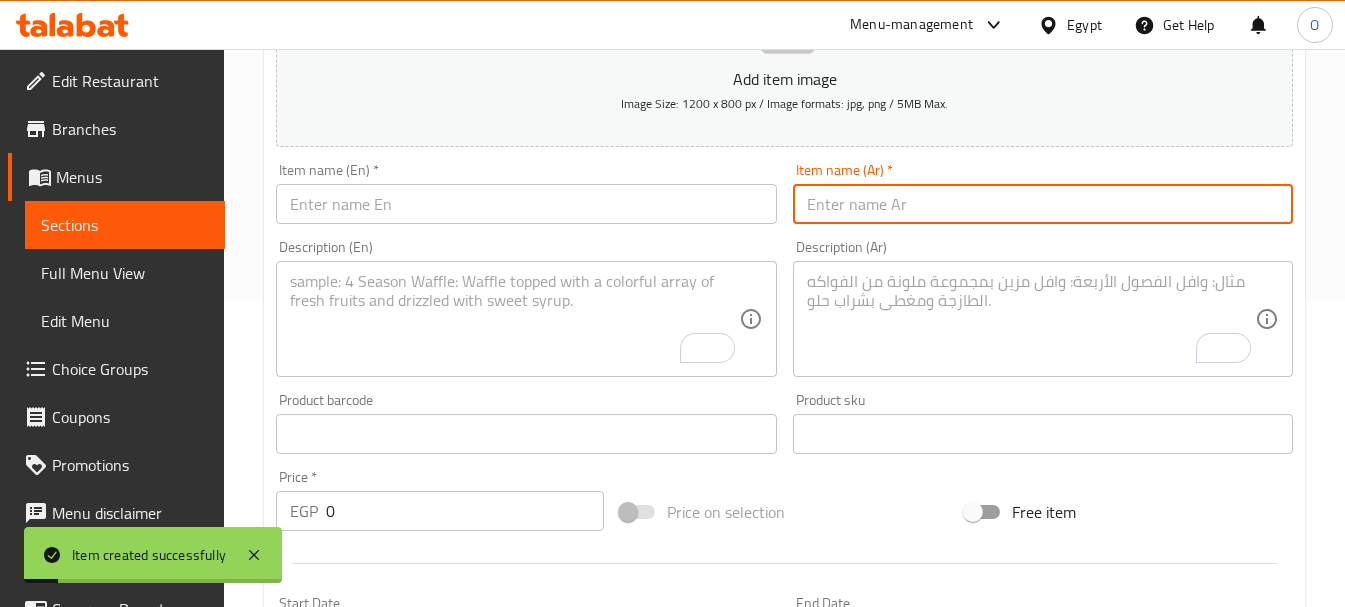 click at bounding box center [1043, 204] 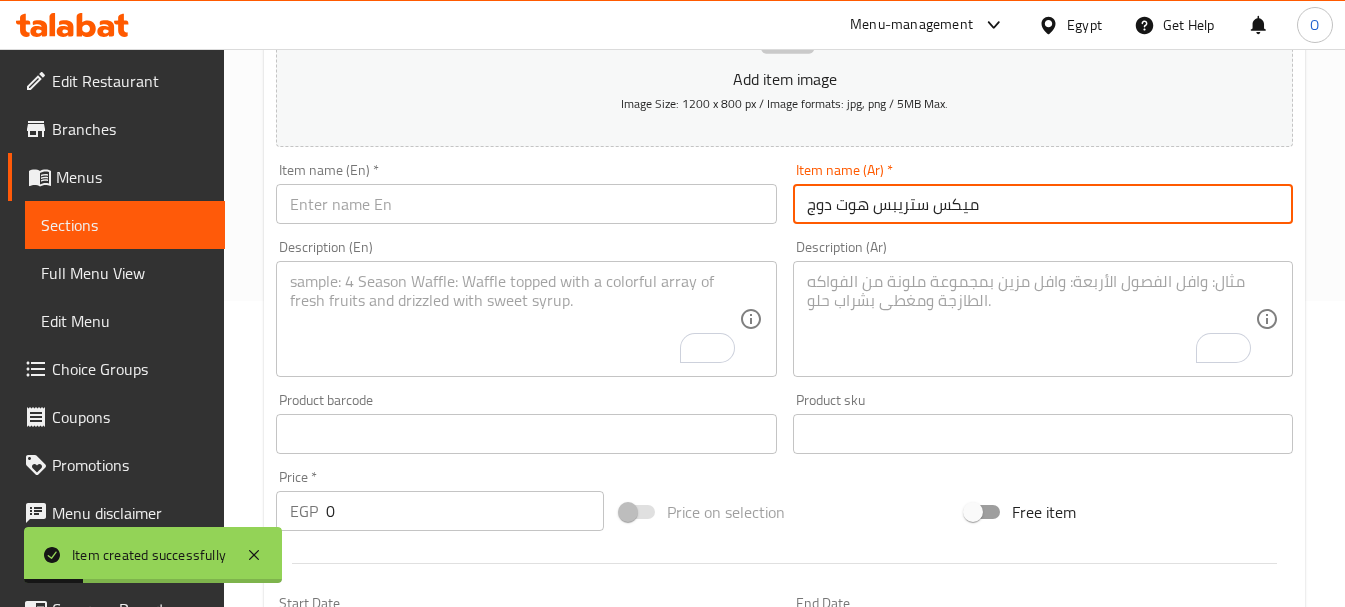 type on "ميكس ستريبس هوت دوج" 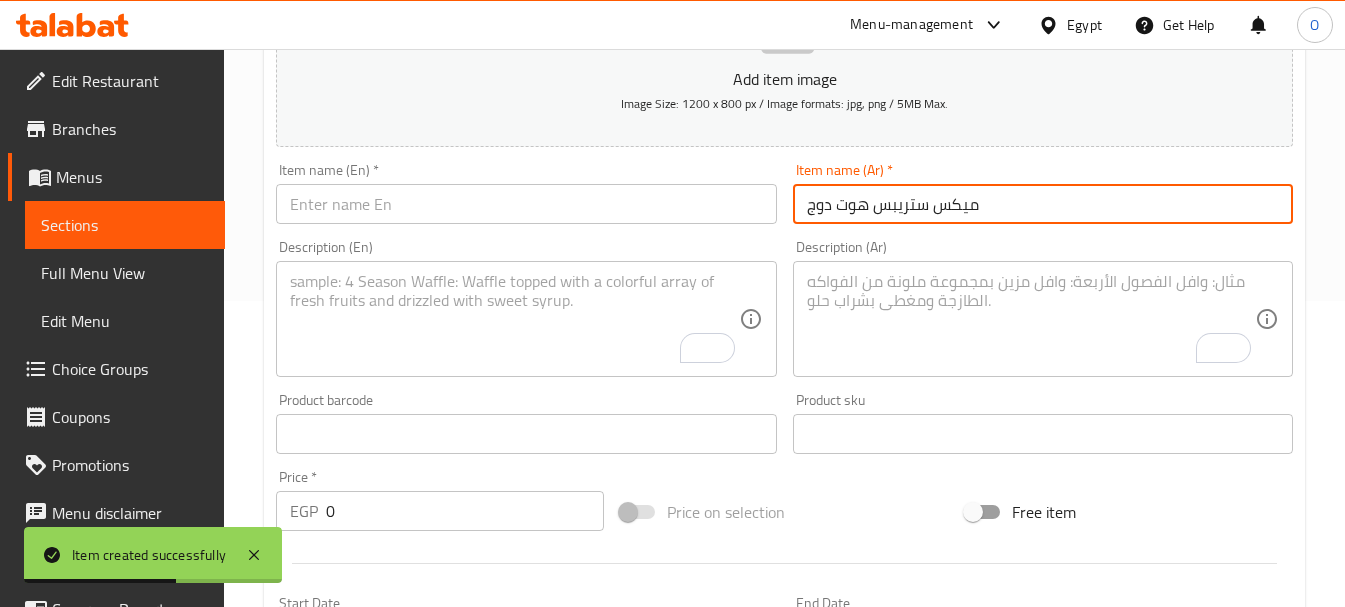 click at bounding box center (526, 204) 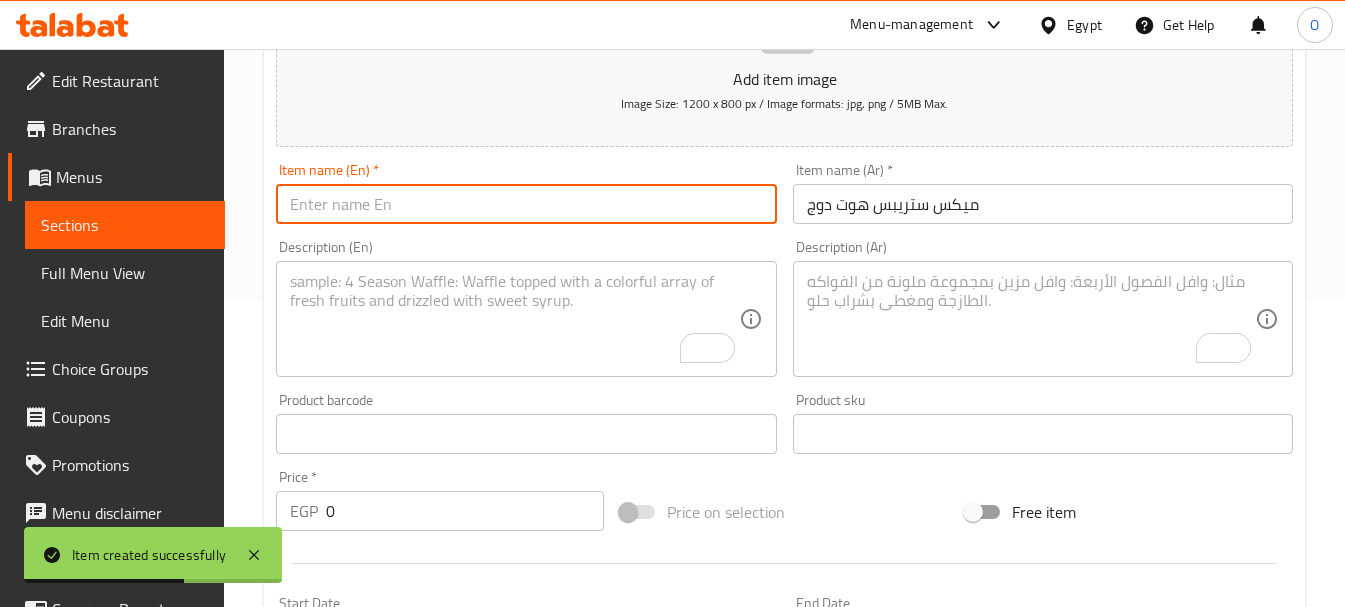 paste on "Mix Strips Hot Dog" 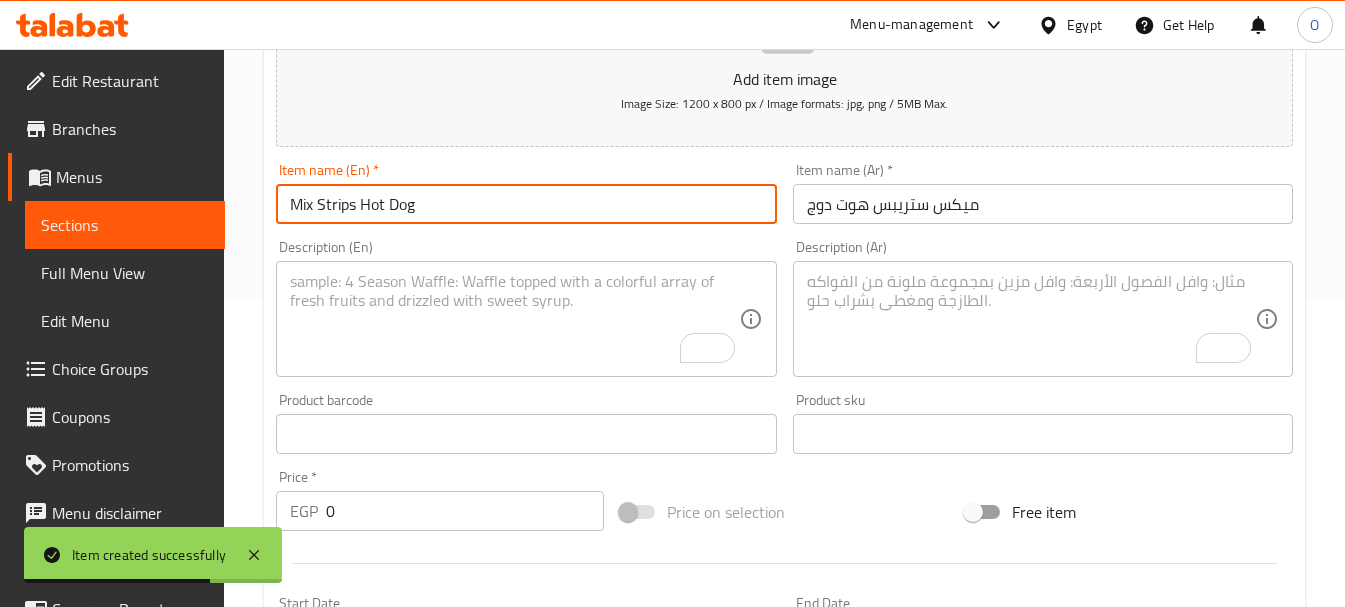 type on "Mix Strips Hot Dog" 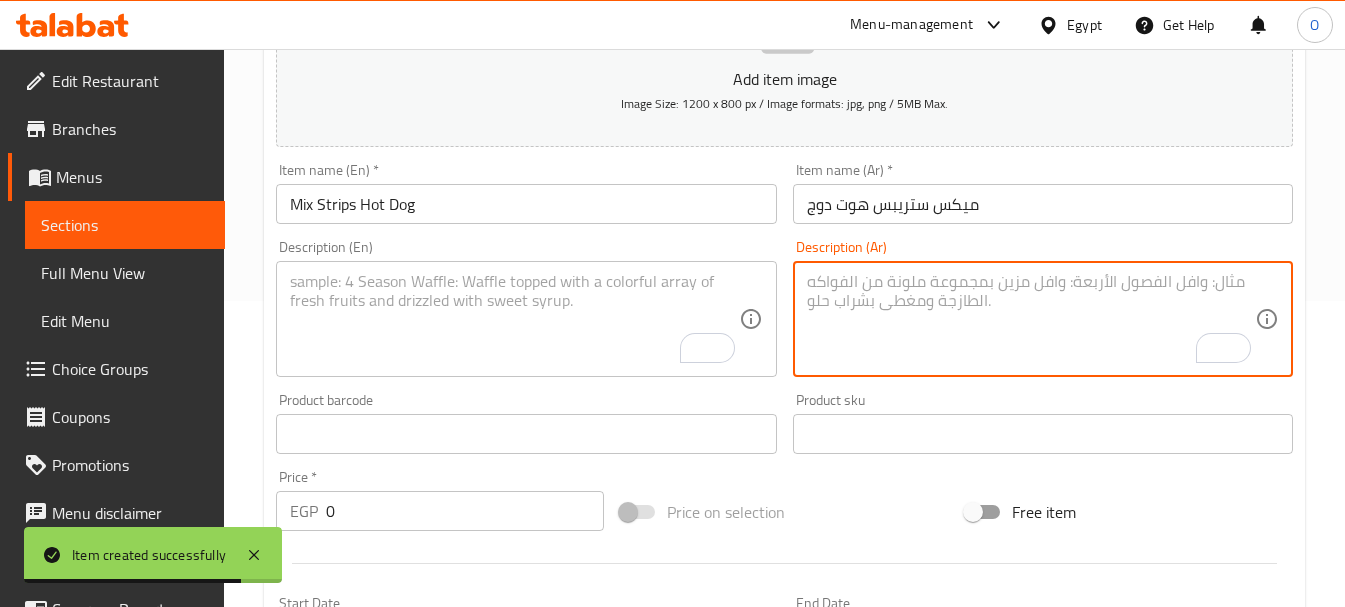 click at bounding box center (1031, 319) 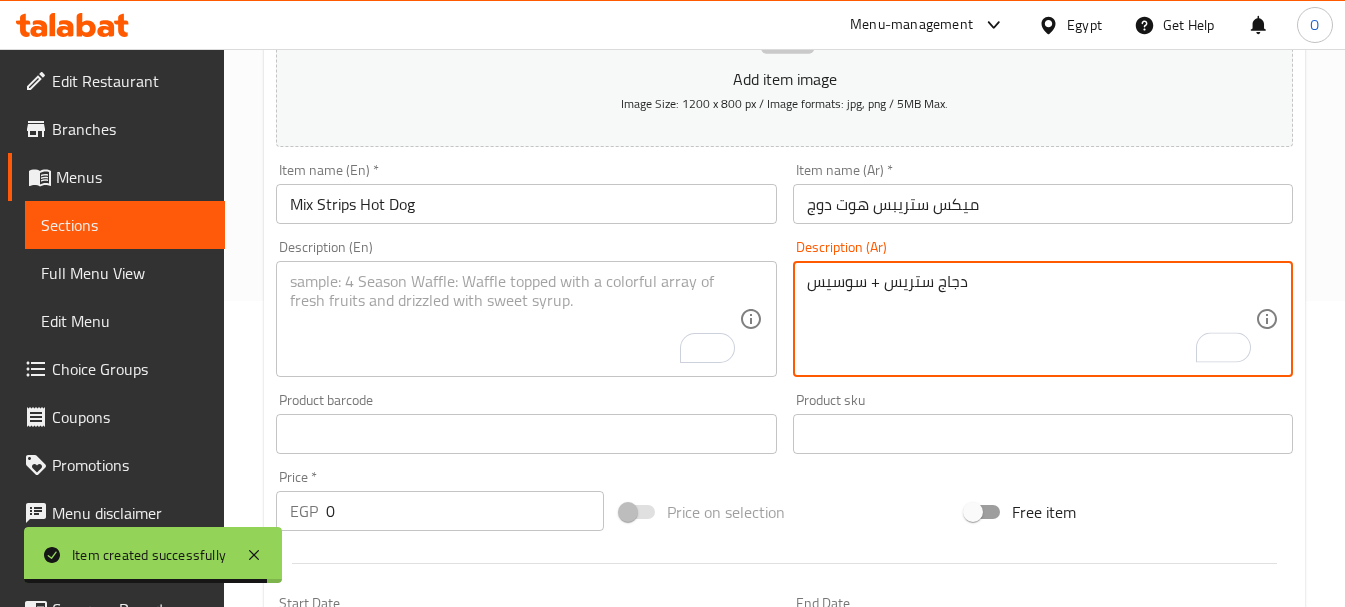 type on "دجاج ستريس + سوسيس" 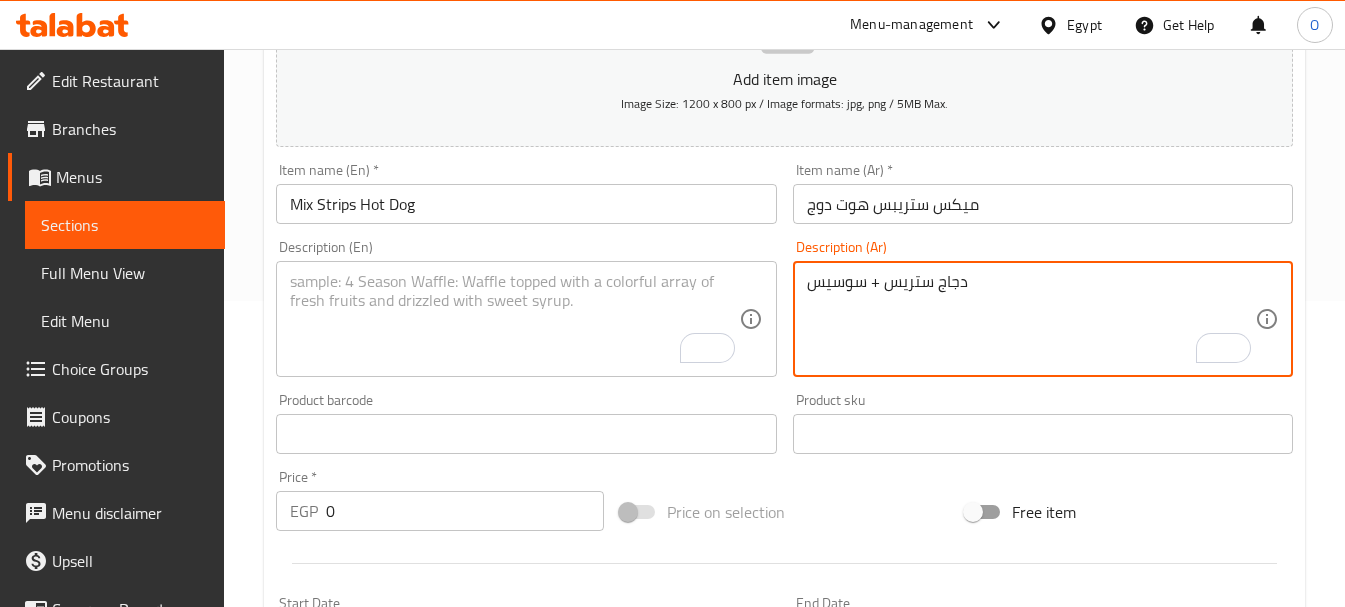 click at bounding box center [514, 319] 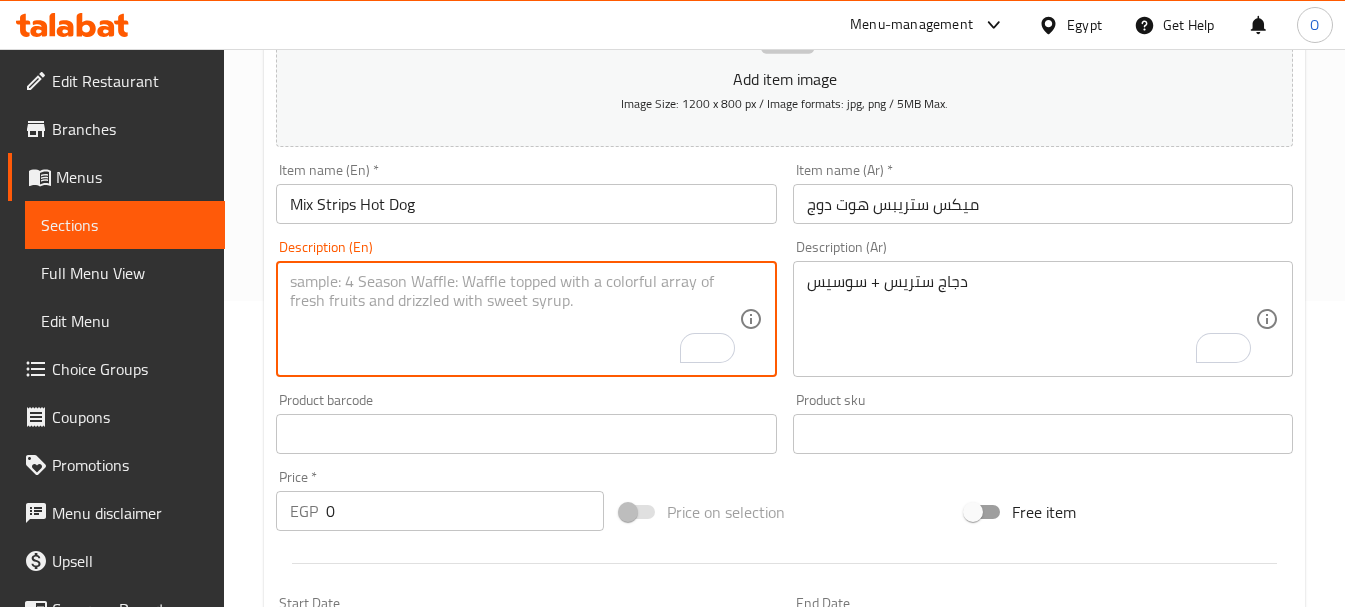 paste on "Chicken stress + sausage" 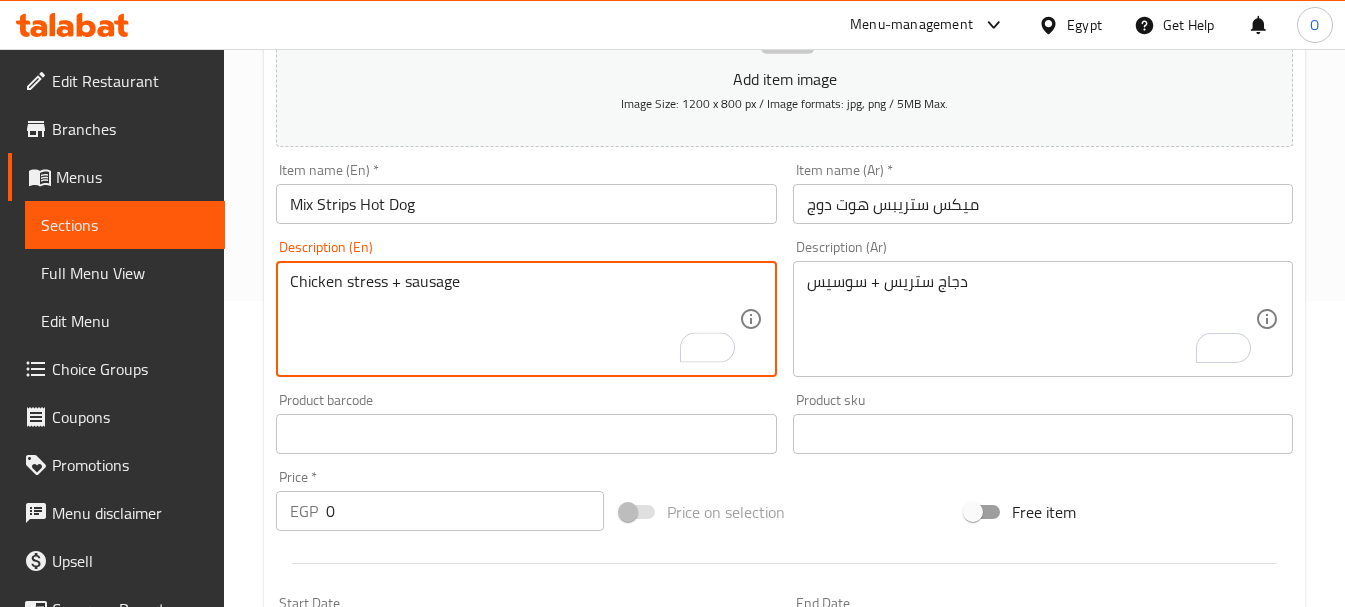 click on "Chicken stress + sausage" at bounding box center (514, 319) 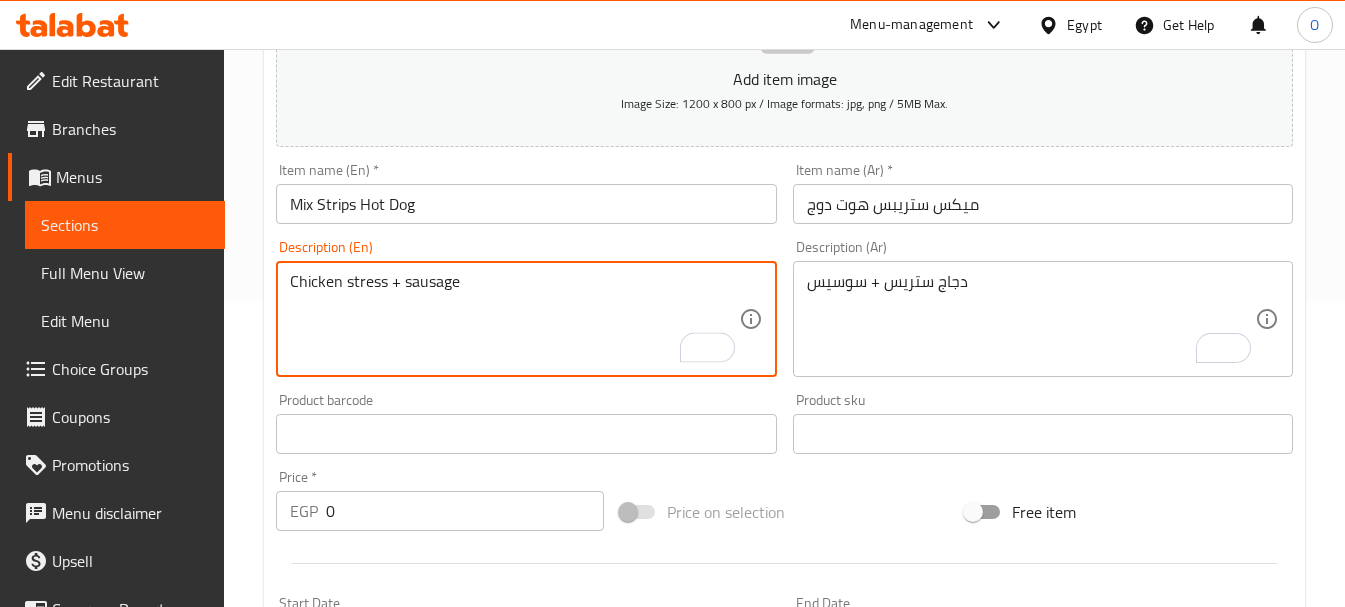 type on "Chicken stress + sausage" 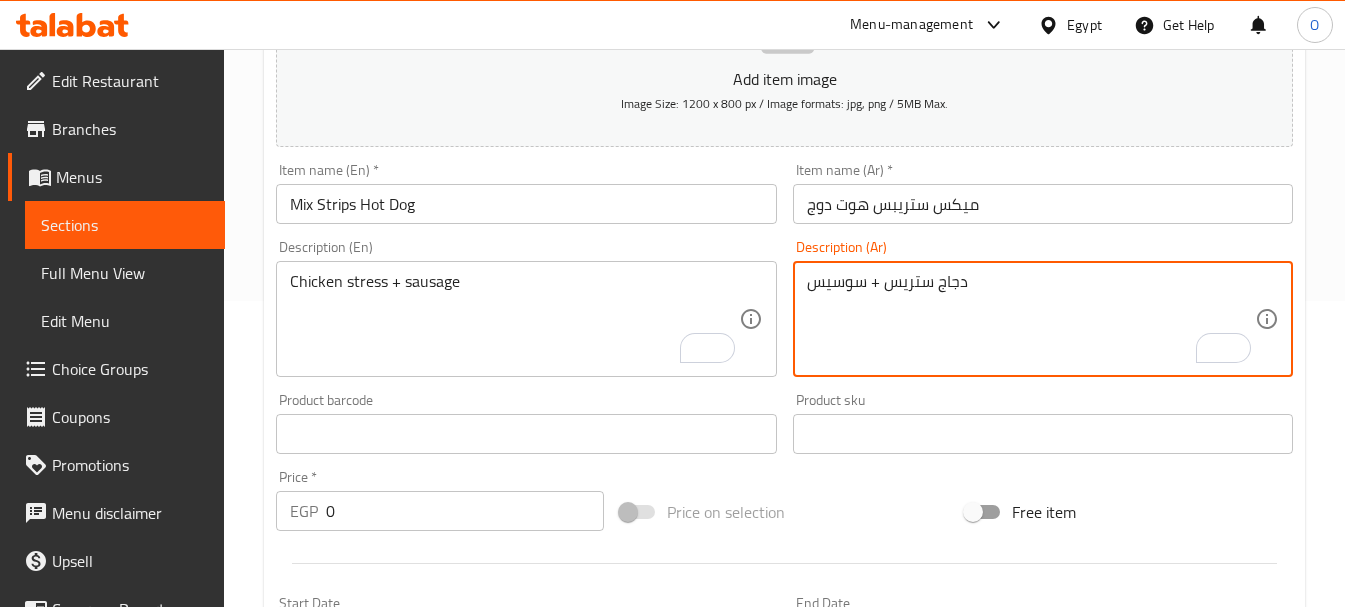 click on "دجاج ستريس + سوسيس" at bounding box center [1031, 319] 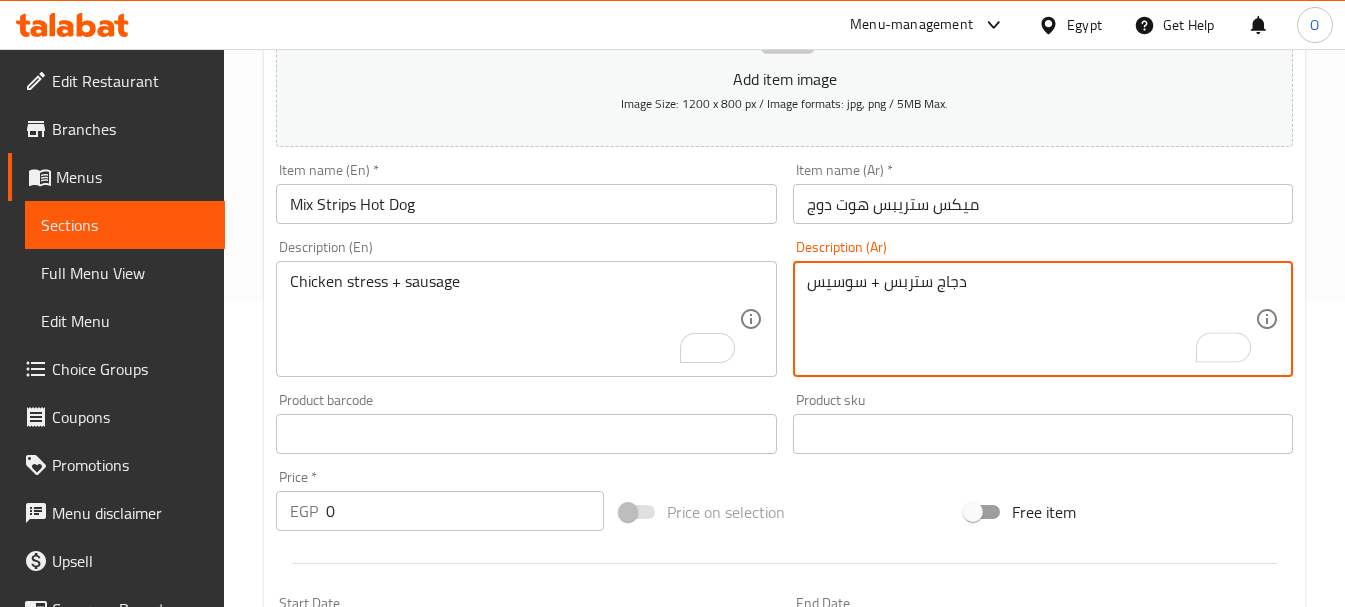 type on "دجاج ستربس + سوسيس" 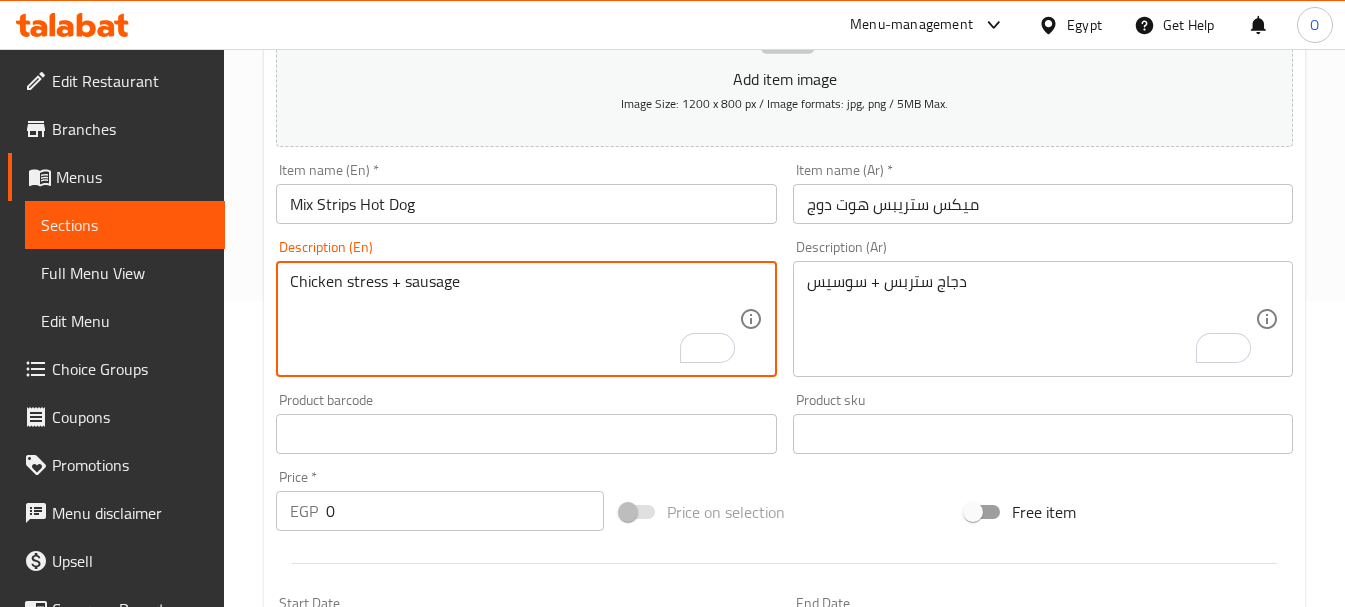click on "Chicken stress + sausage" at bounding box center (514, 319) 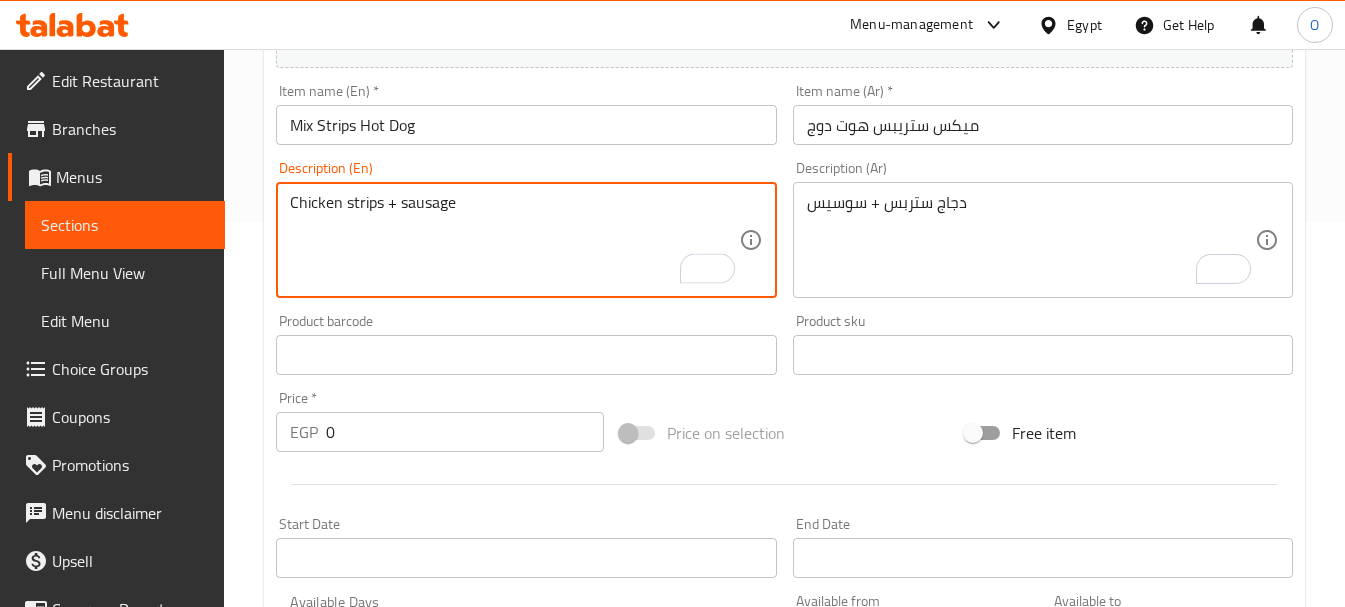 scroll, scrollTop: 406, scrollLeft: 0, axis: vertical 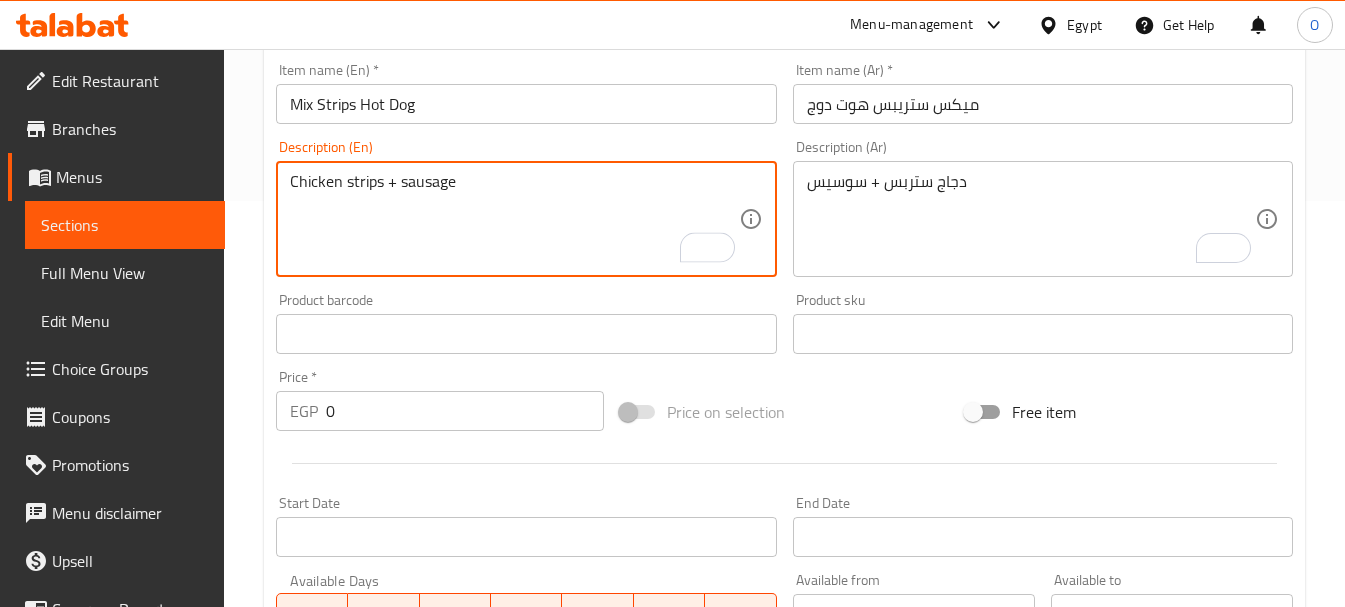 type on "Chicken strips + sausage" 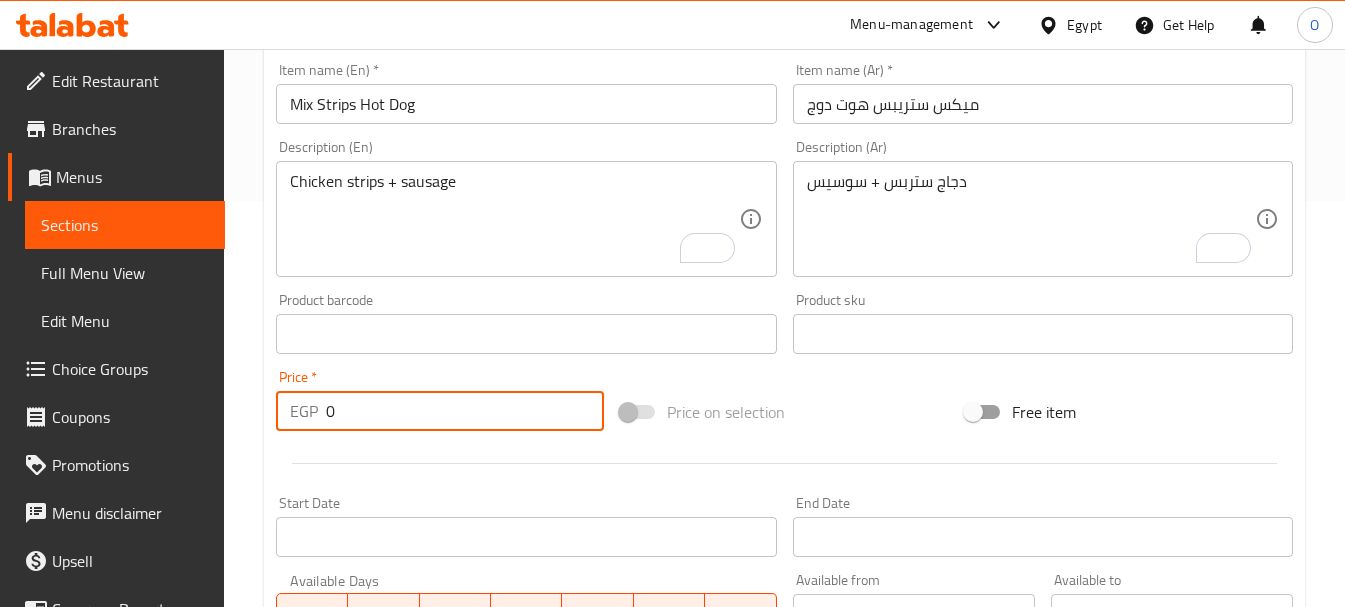 drag, startPoint x: 371, startPoint y: 414, endPoint x: 305, endPoint y: 414, distance: 66 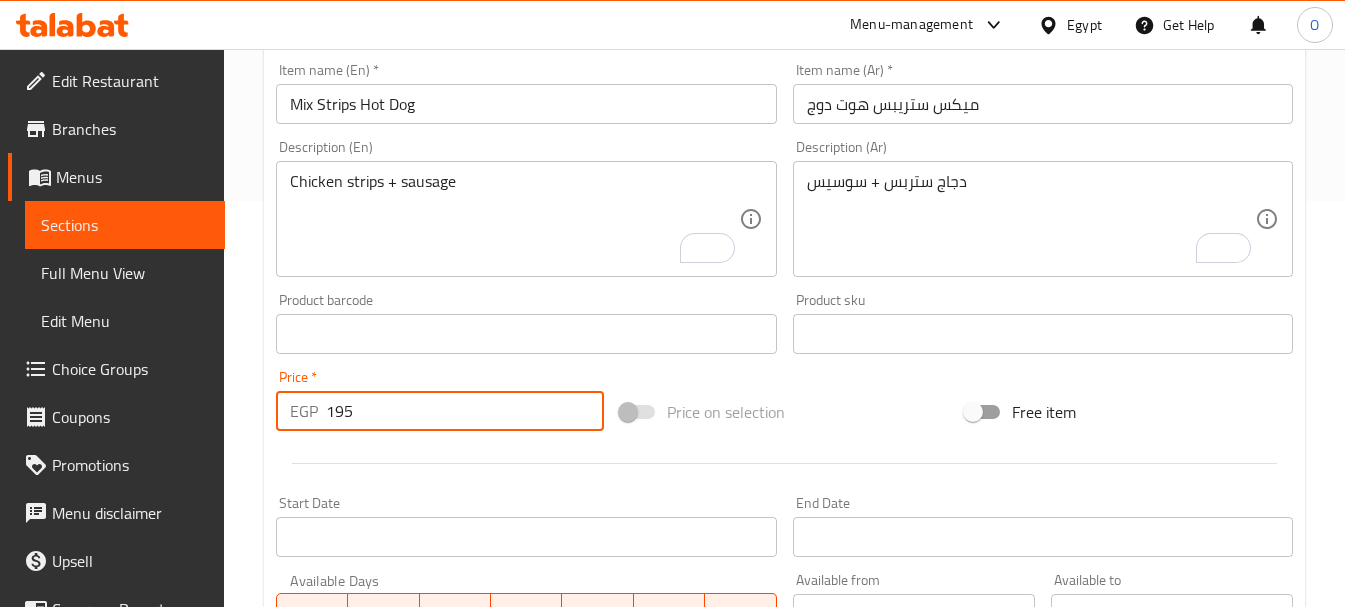 type on "195" 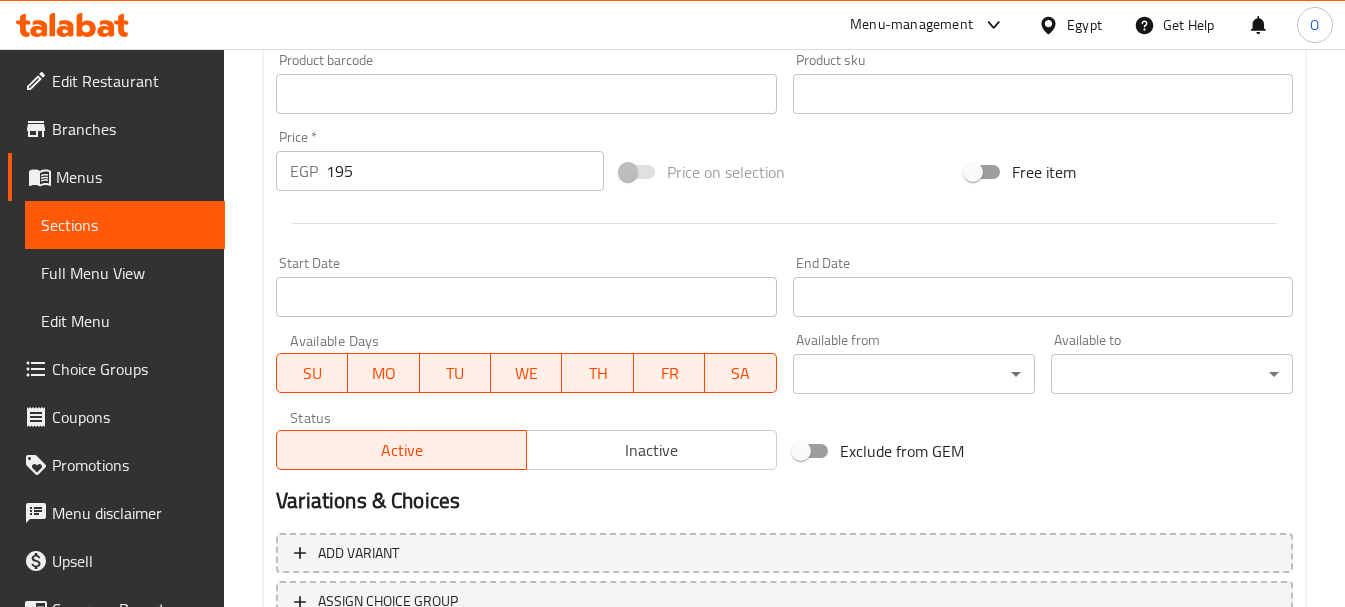 scroll, scrollTop: 806, scrollLeft: 0, axis: vertical 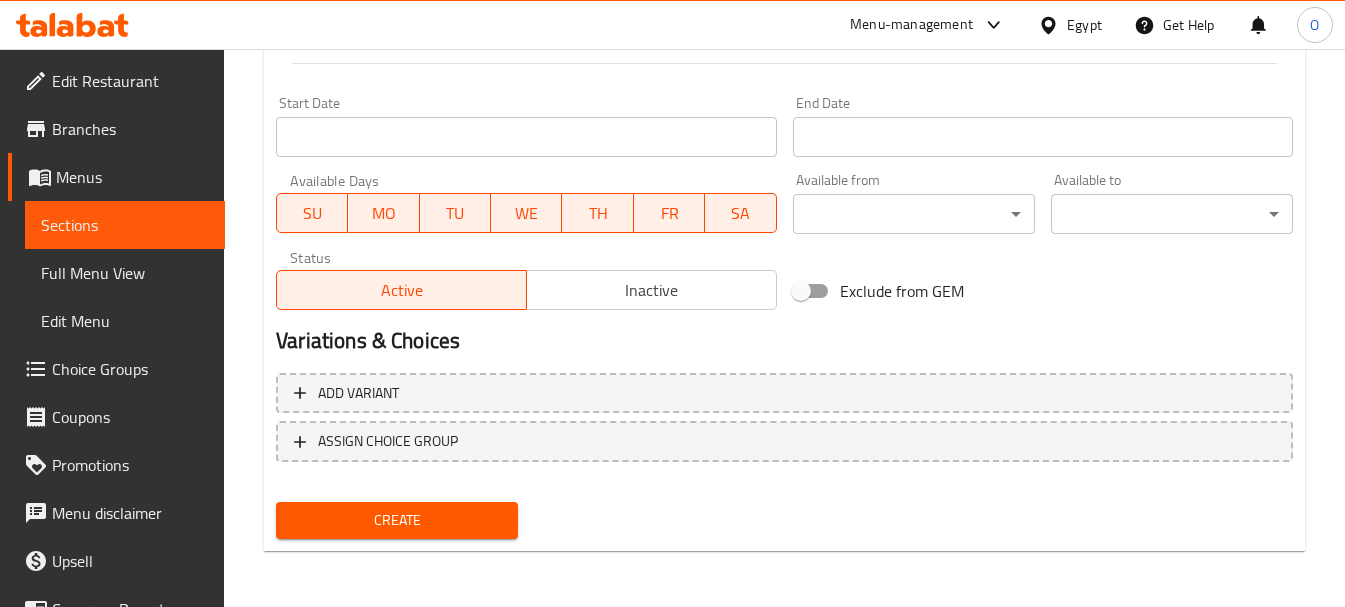 click on "Create" at bounding box center (397, 520) 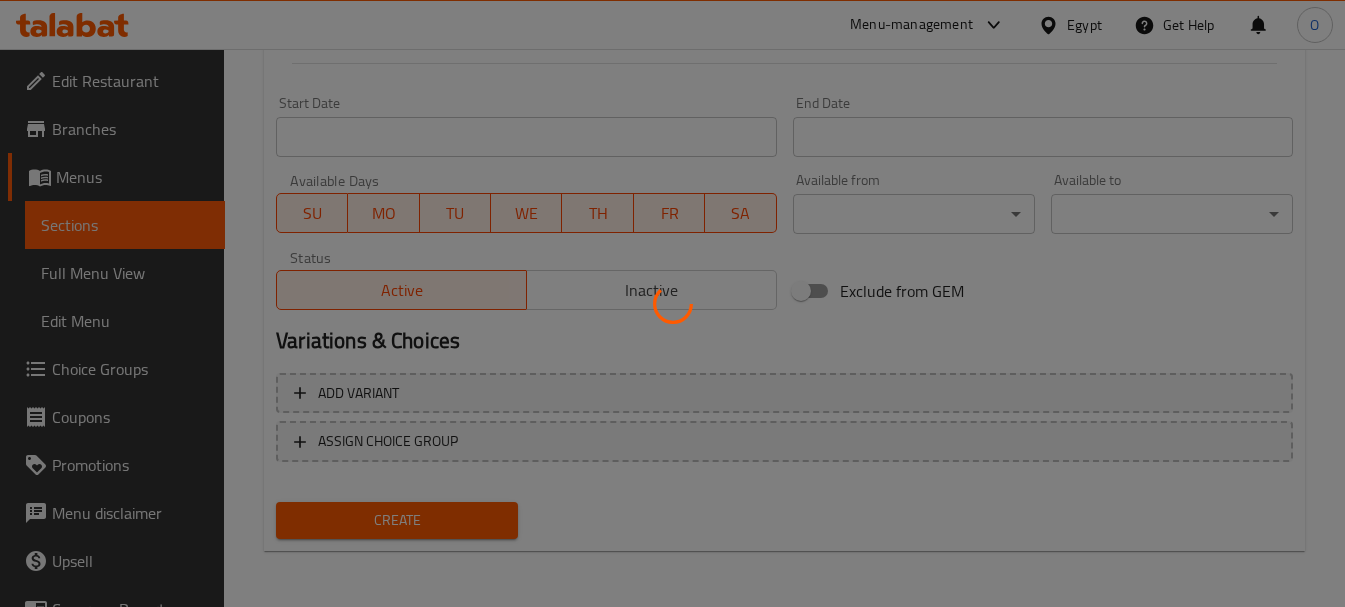 type 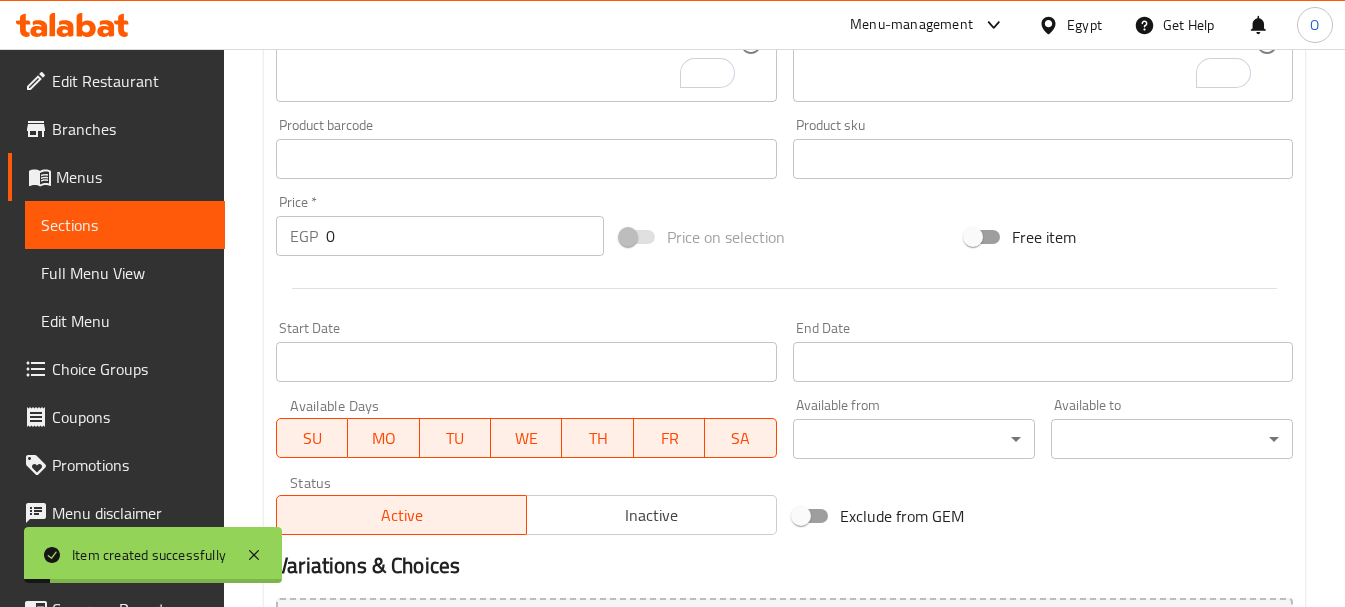 scroll, scrollTop: 306, scrollLeft: 0, axis: vertical 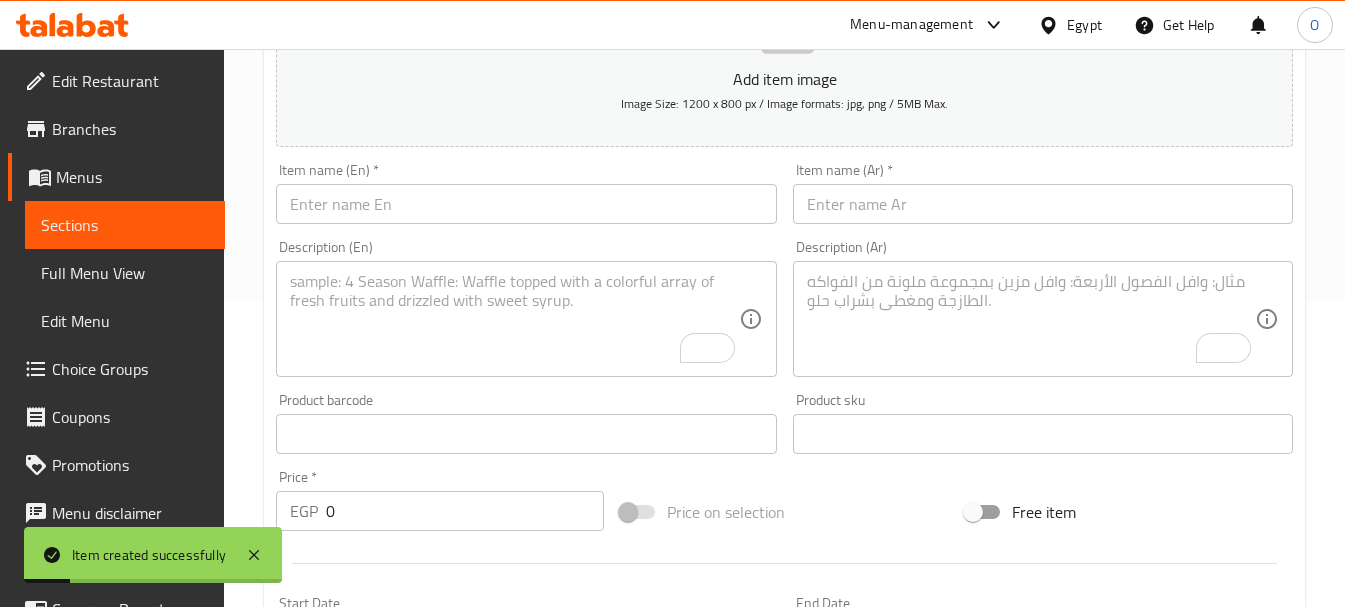 click at bounding box center [1043, 204] 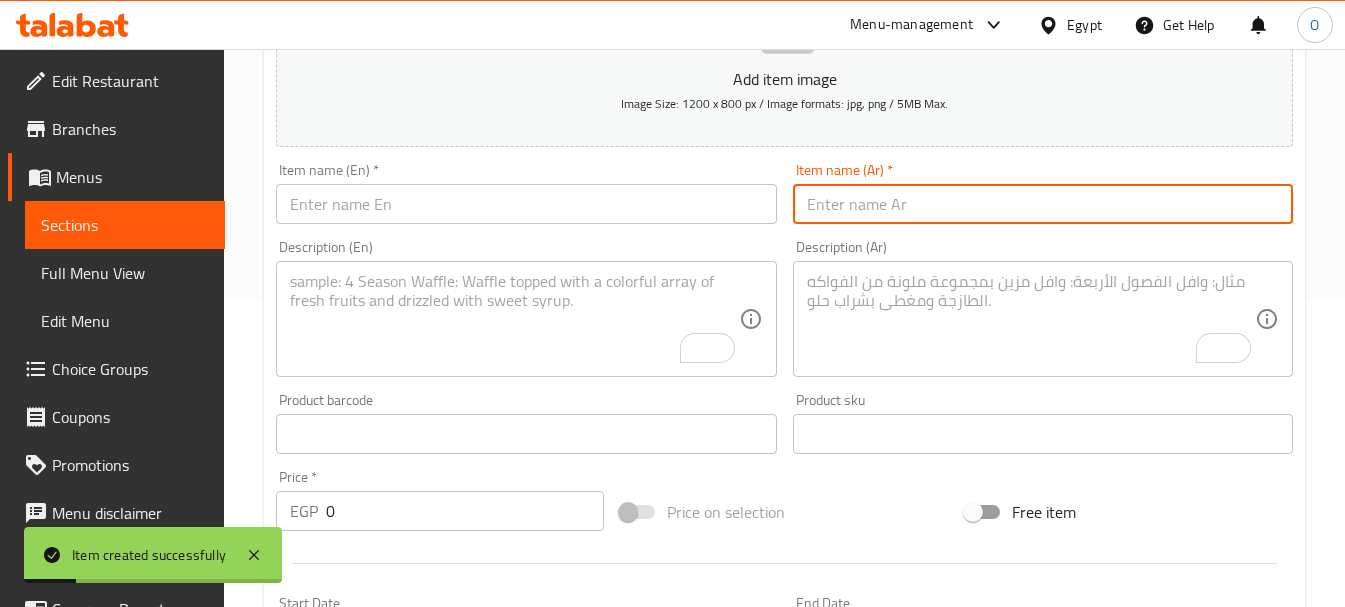 paste on "ميكس لحوم" 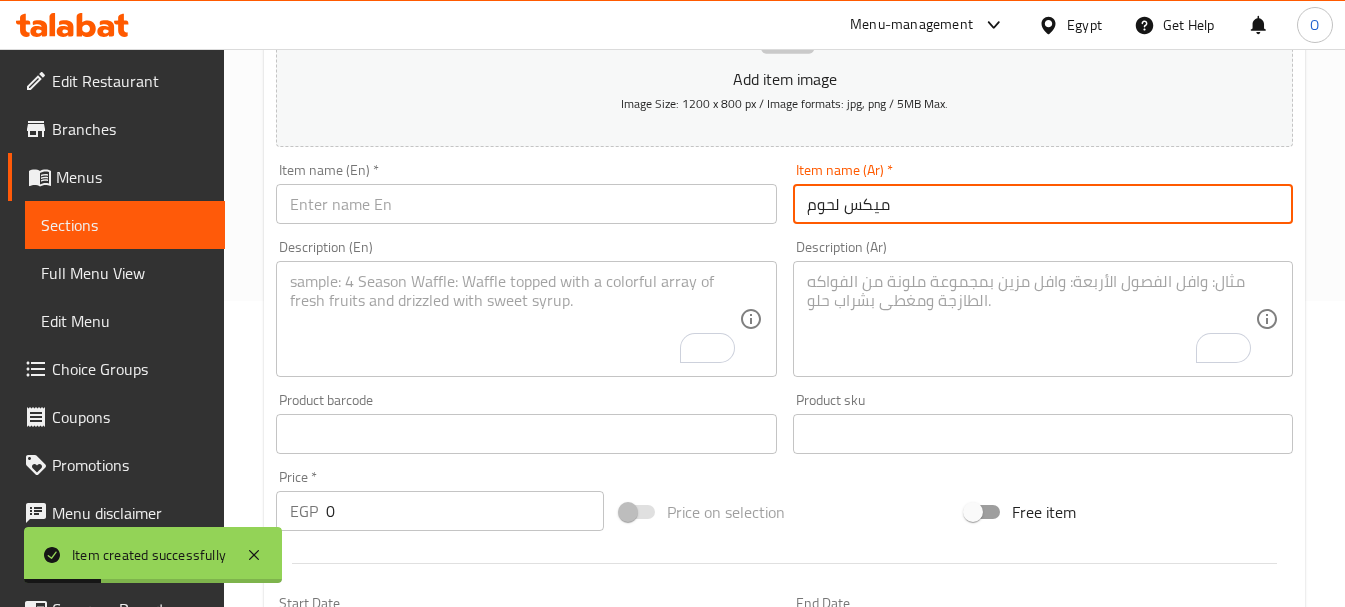 type on "ميكس لحوم" 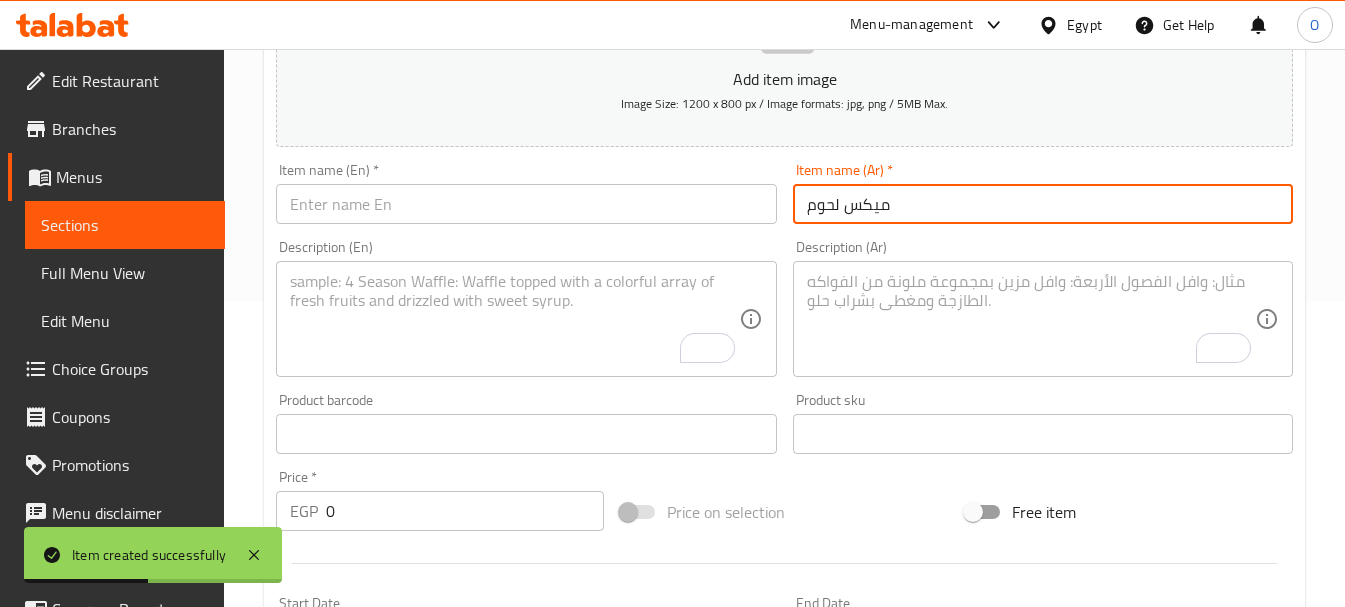 click at bounding box center (526, 204) 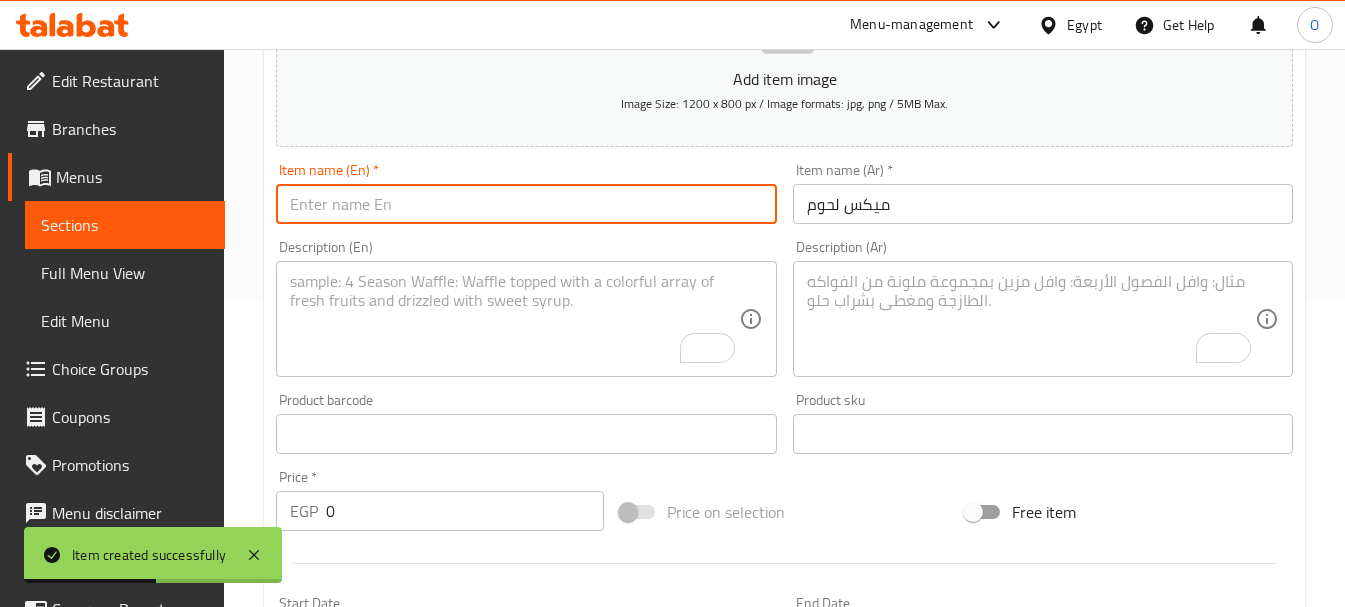 paste on "Mixed Meat" 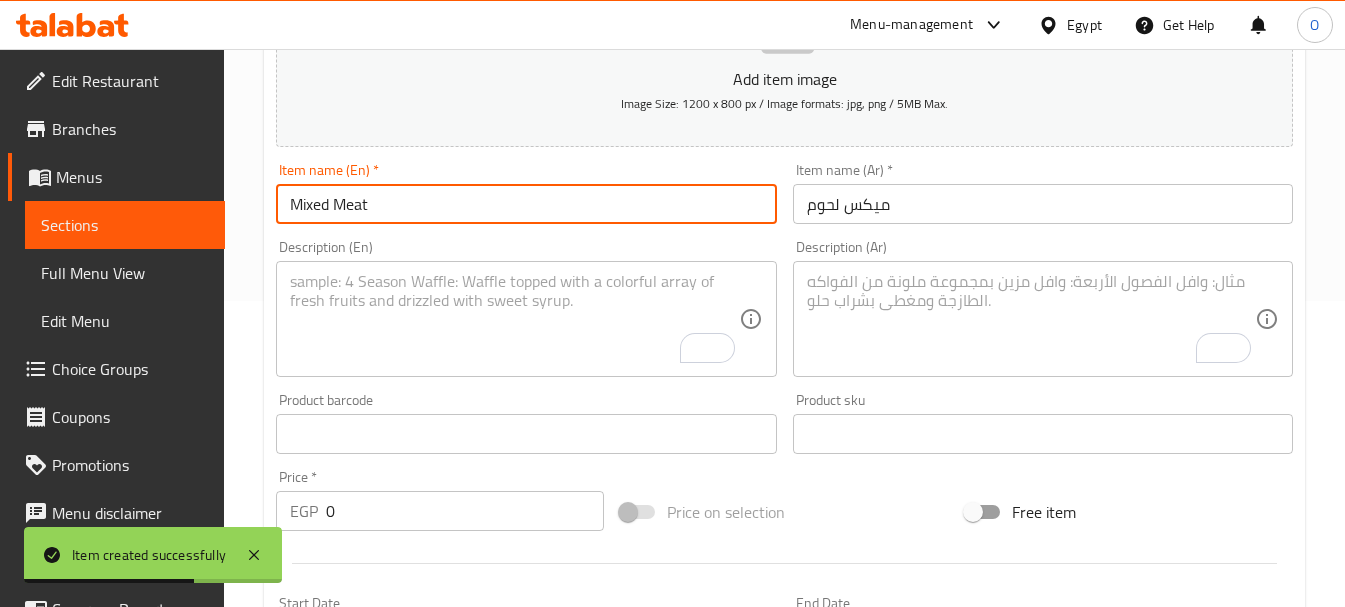 type on "Mixed Meat" 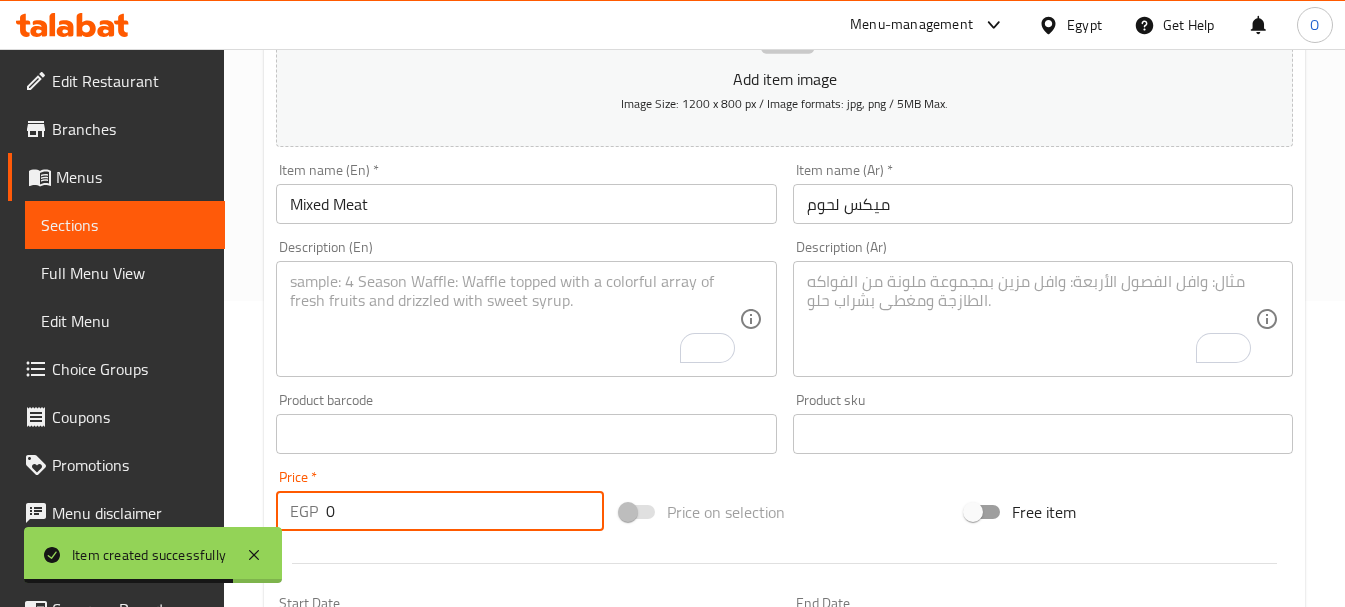 drag, startPoint x: 349, startPoint y: 514, endPoint x: 293, endPoint y: 514, distance: 56 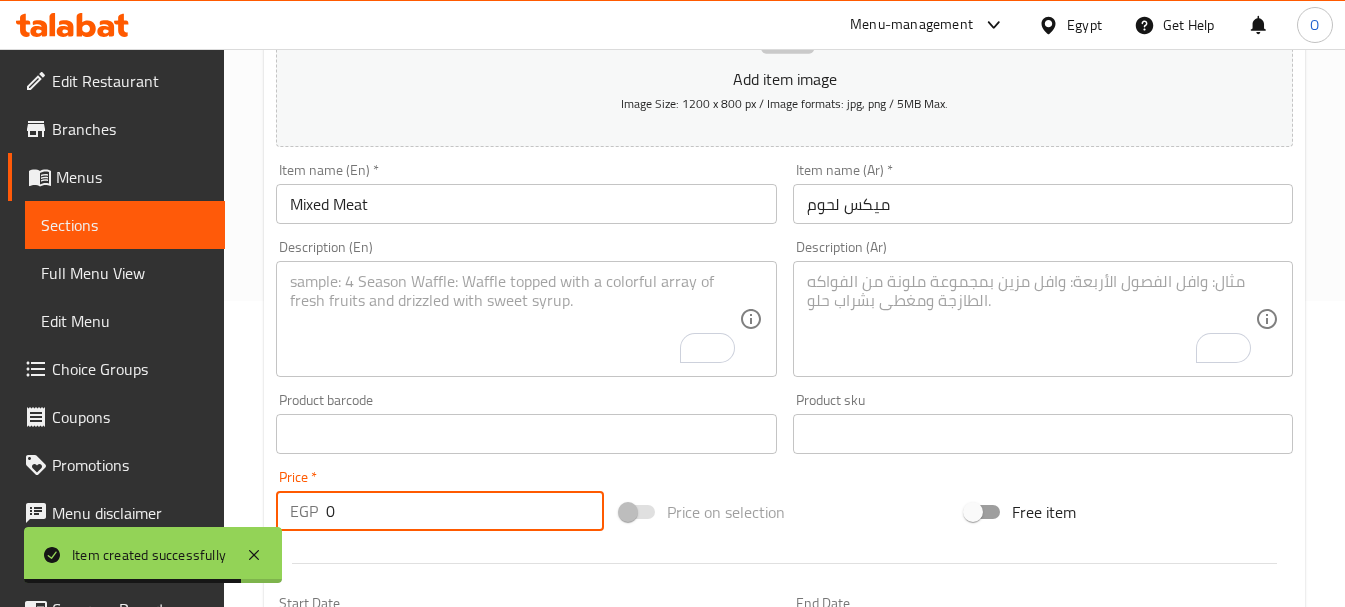paste on "22" 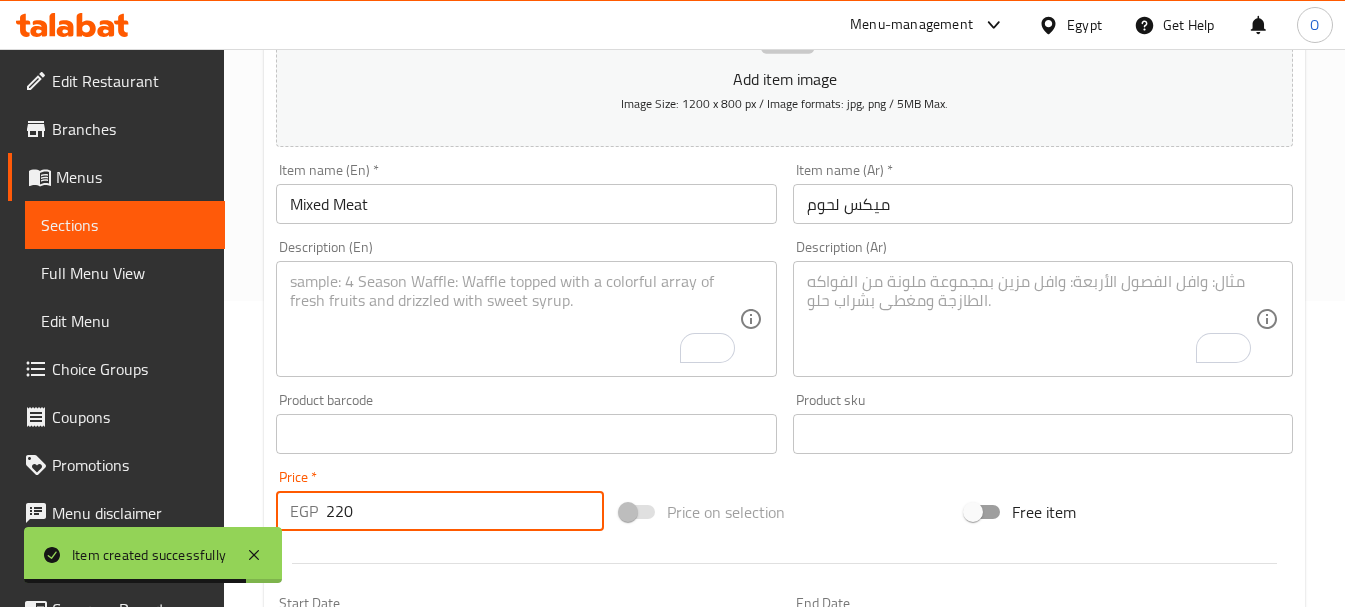 type on "220" 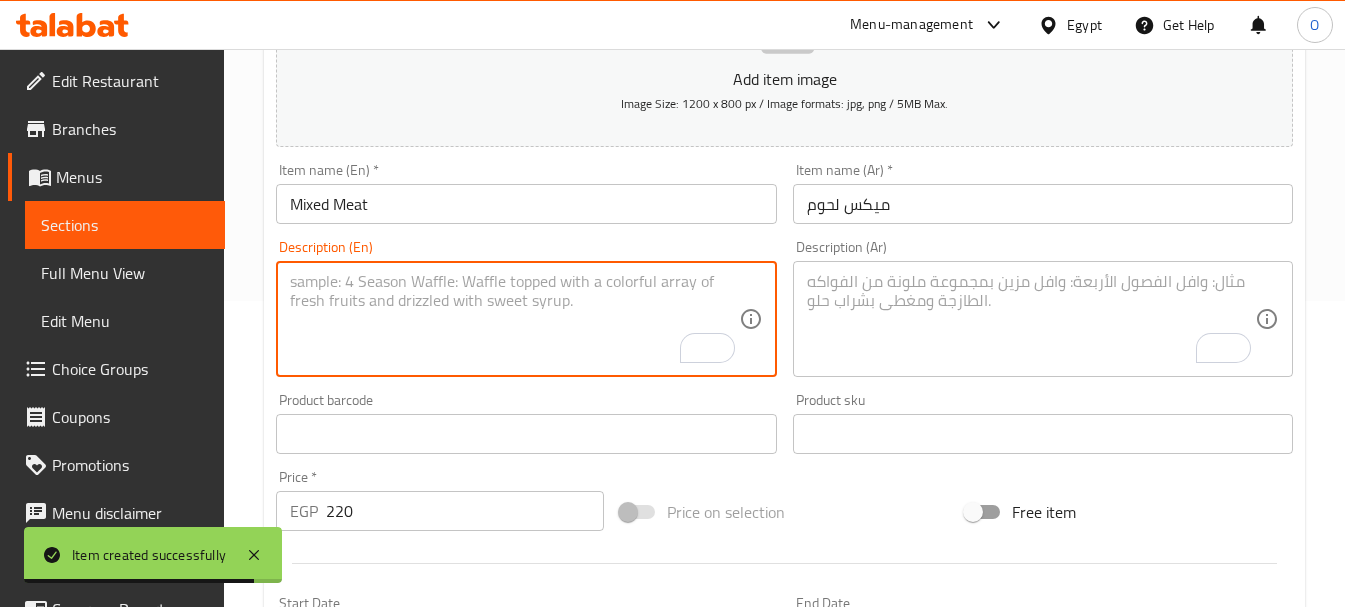 click at bounding box center (514, 319) 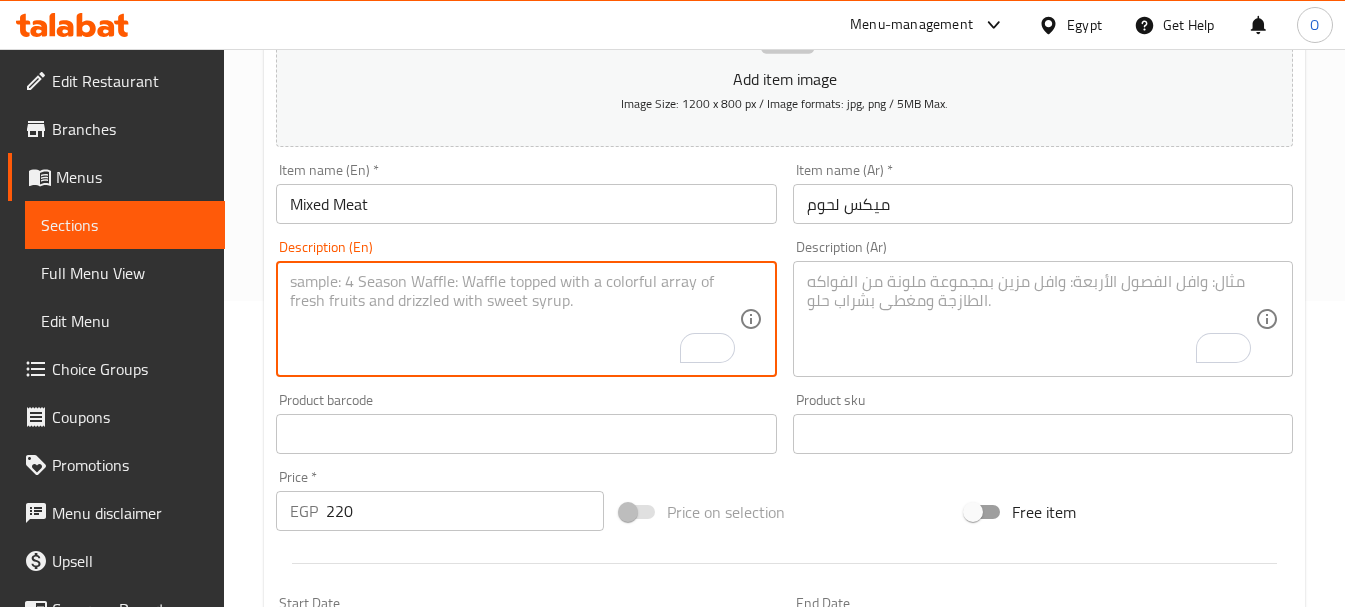 click at bounding box center (1031, 319) 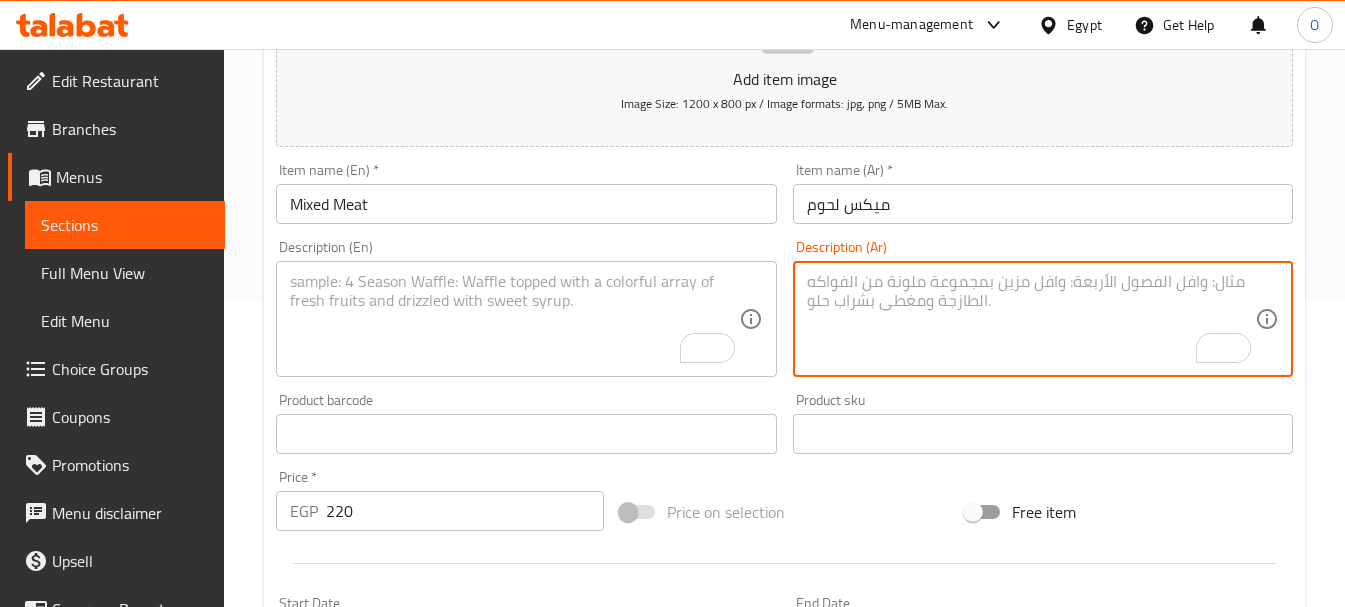 paste on "سحق بلدي + برجر لحم + كفتة بلدي مشوية . شرائح سوسيس" 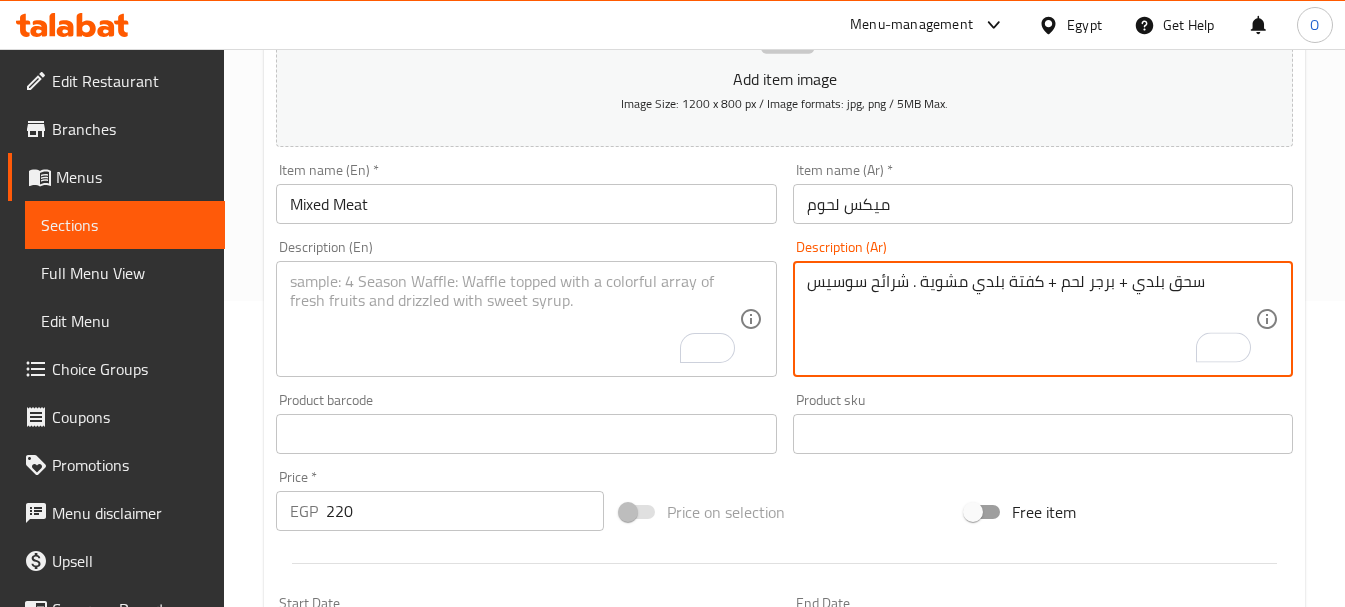 type on "سحق بلدي + برجر لحم + كفتة بلدي مشوية . شرائح سوسيس" 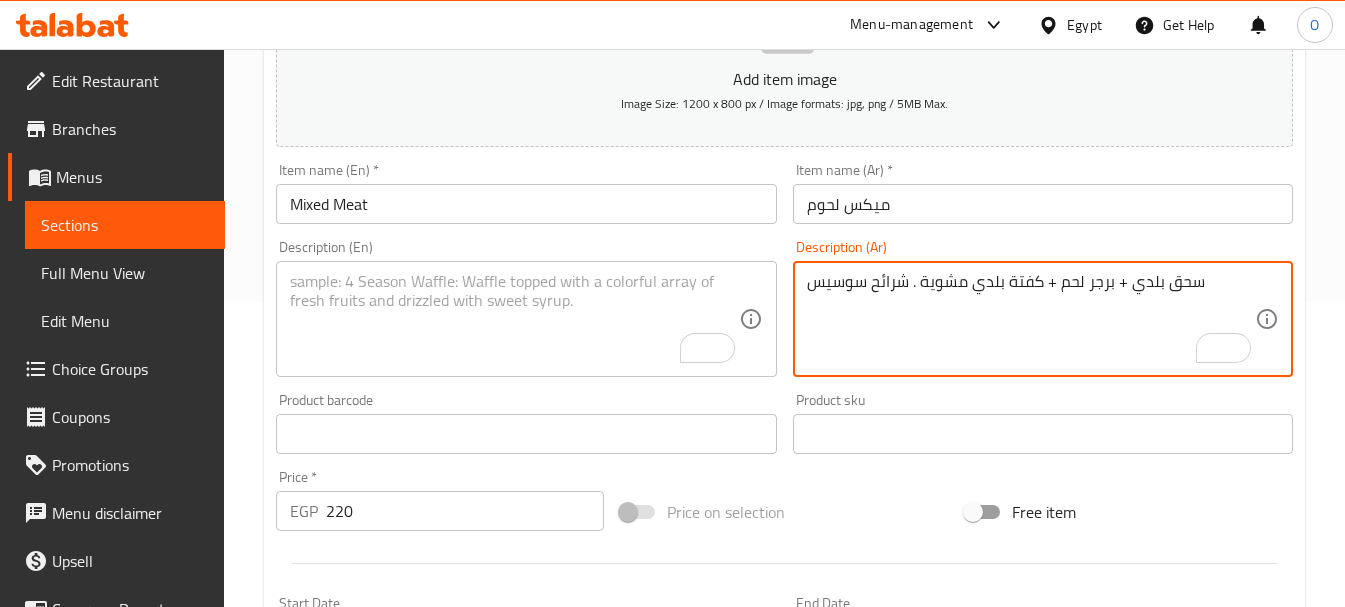 click at bounding box center (514, 319) 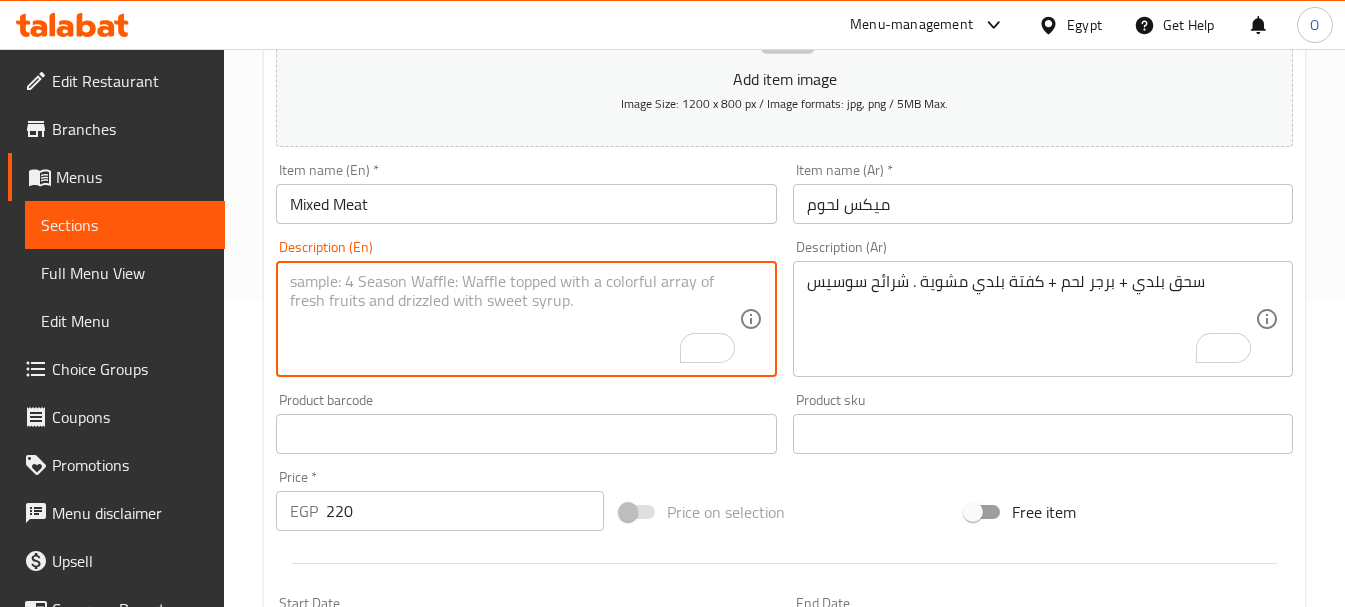 paste on "My crush + beef burger + grilled local kofta. Sausage slices." 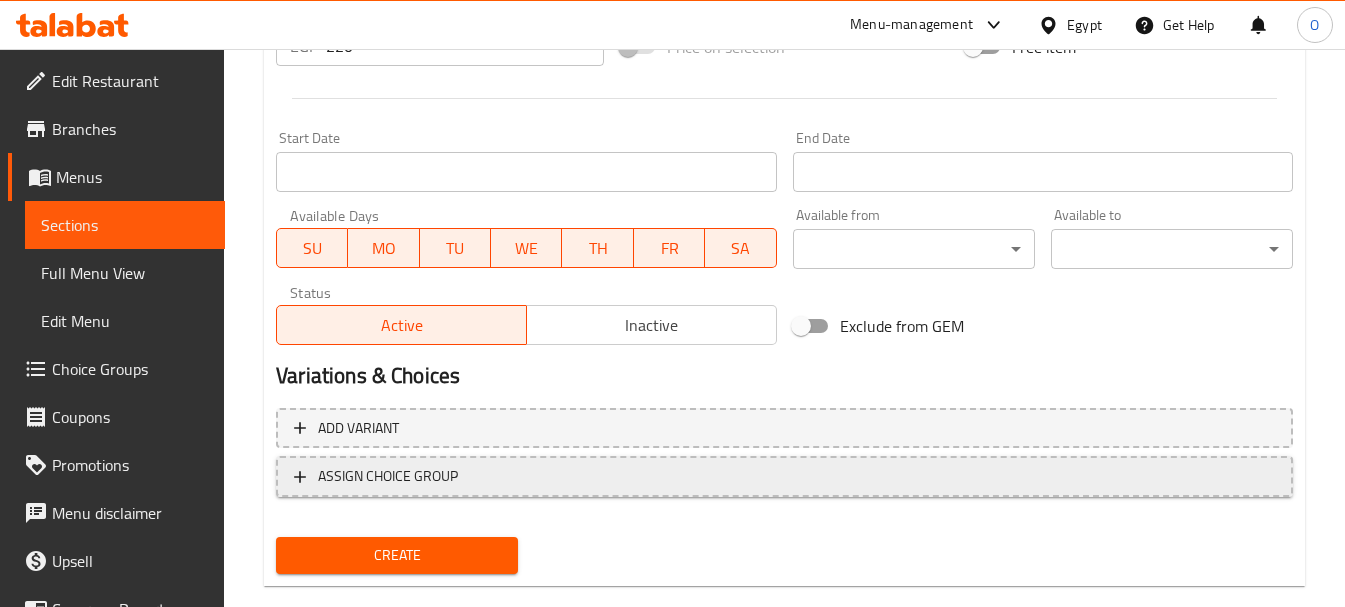 scroll, scrollTop: 806, scrollLeft: 0, axis: vertical 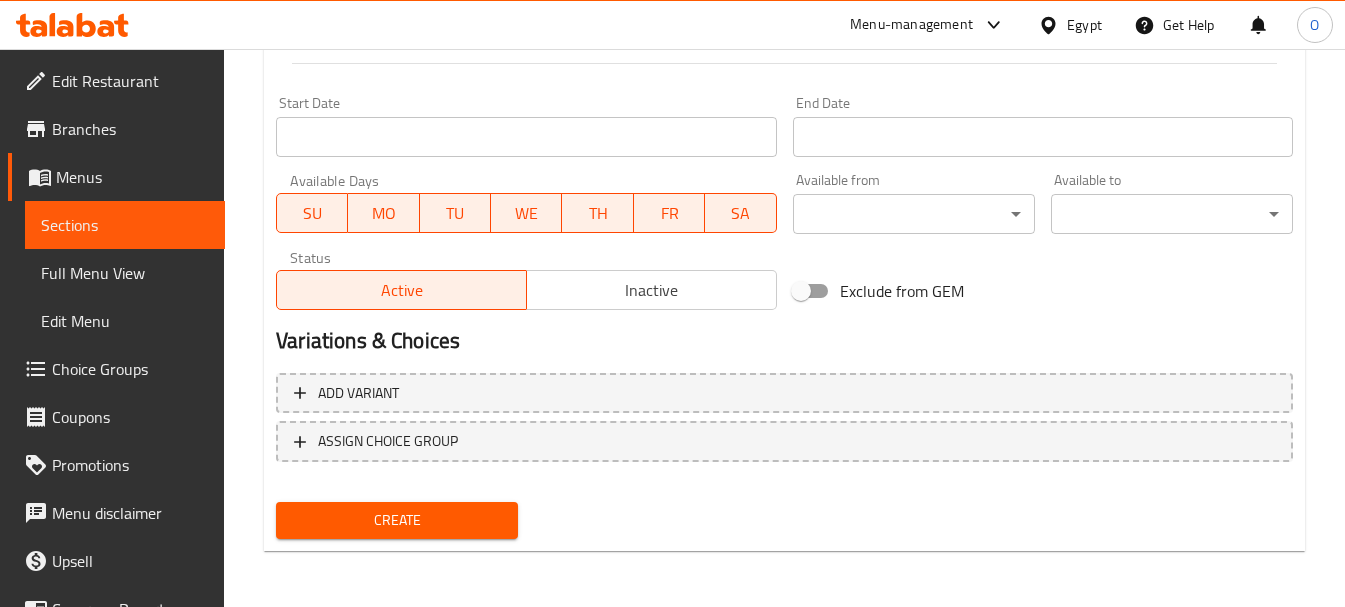 type on "My crush + beef burger + grilled local kofta. Sausage slices." 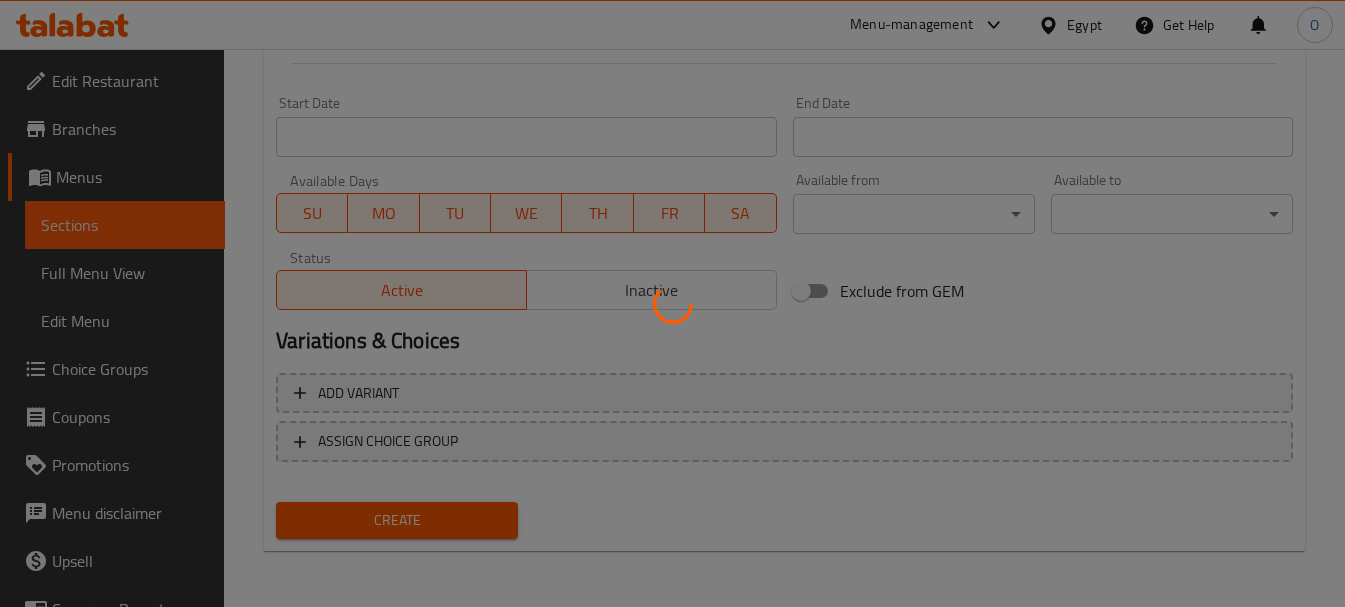 type 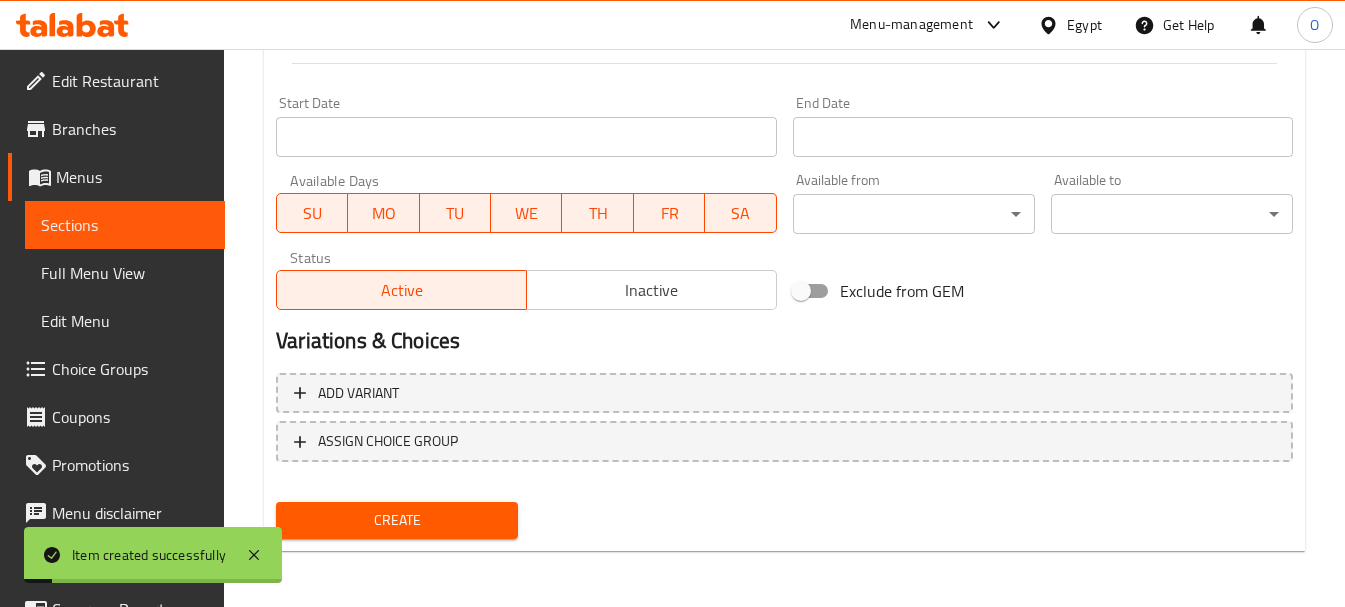 click on "Create" at bounding box center (397, 520) 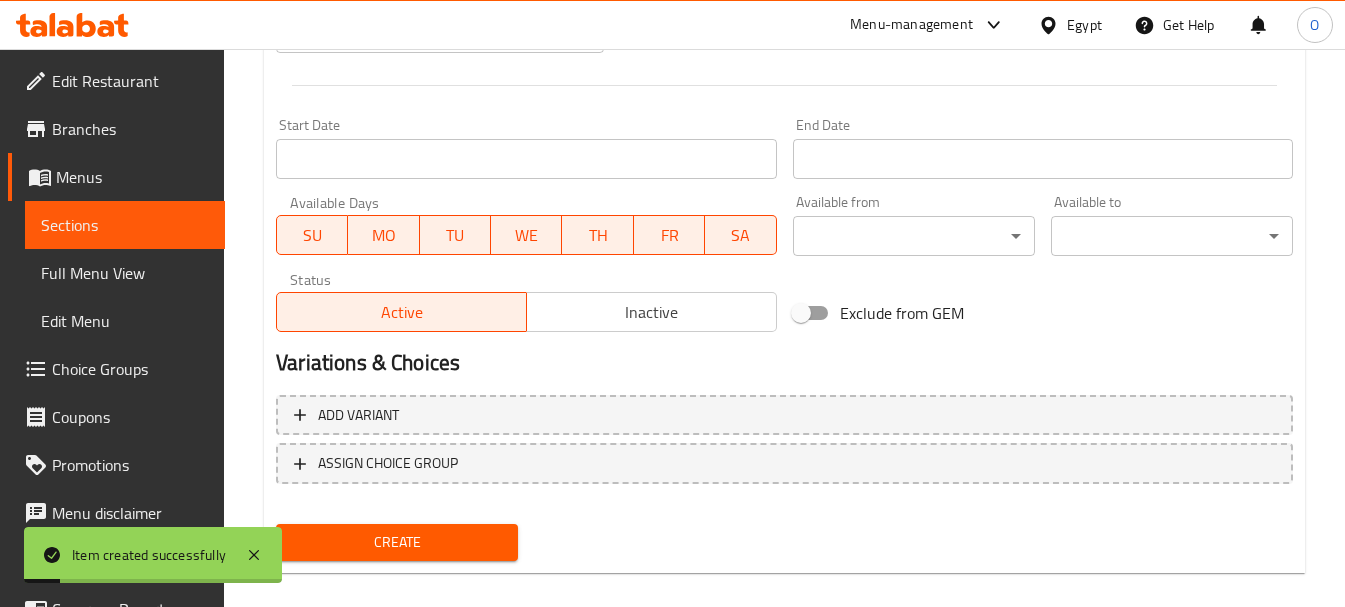 scroll, scrollTop: 207, scrollLeft: 0, axis: vertical 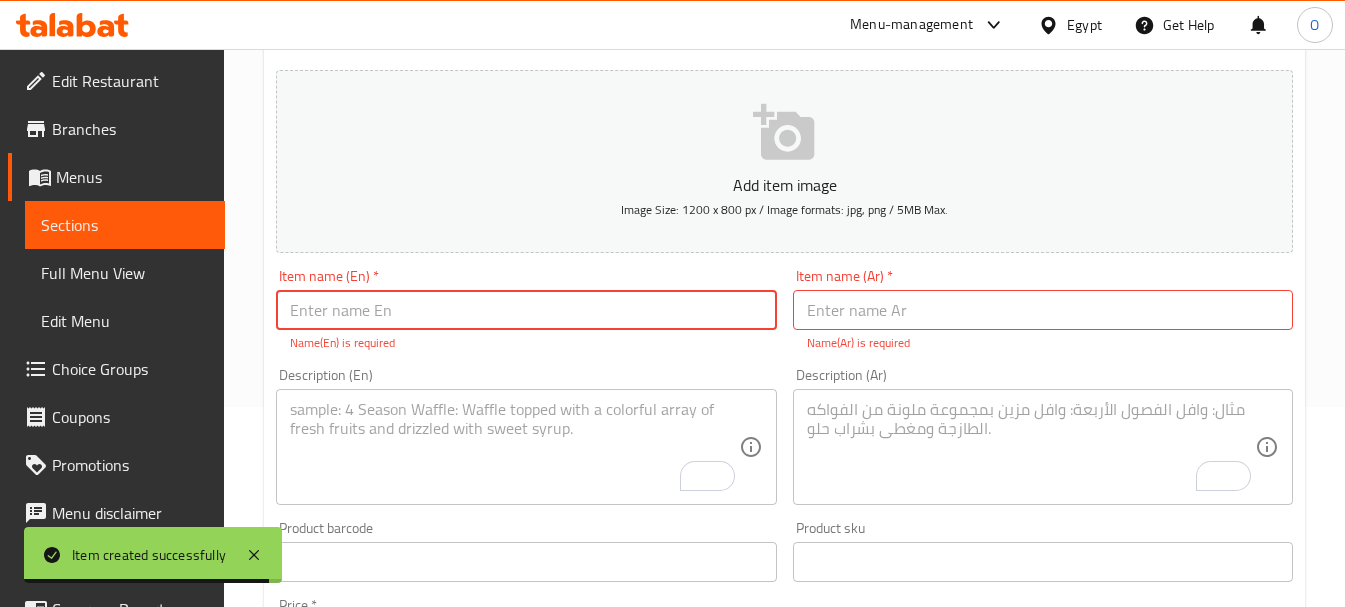 click at bounding box center [1043, 310] 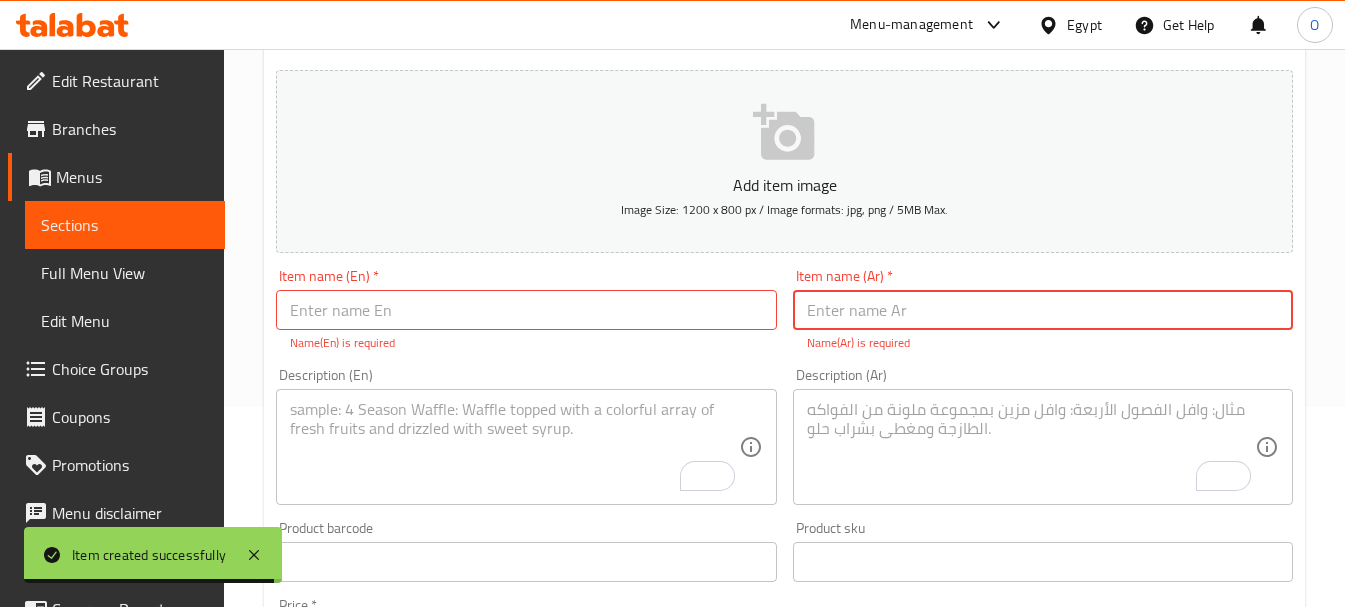 paste on "ميكس فرايد" 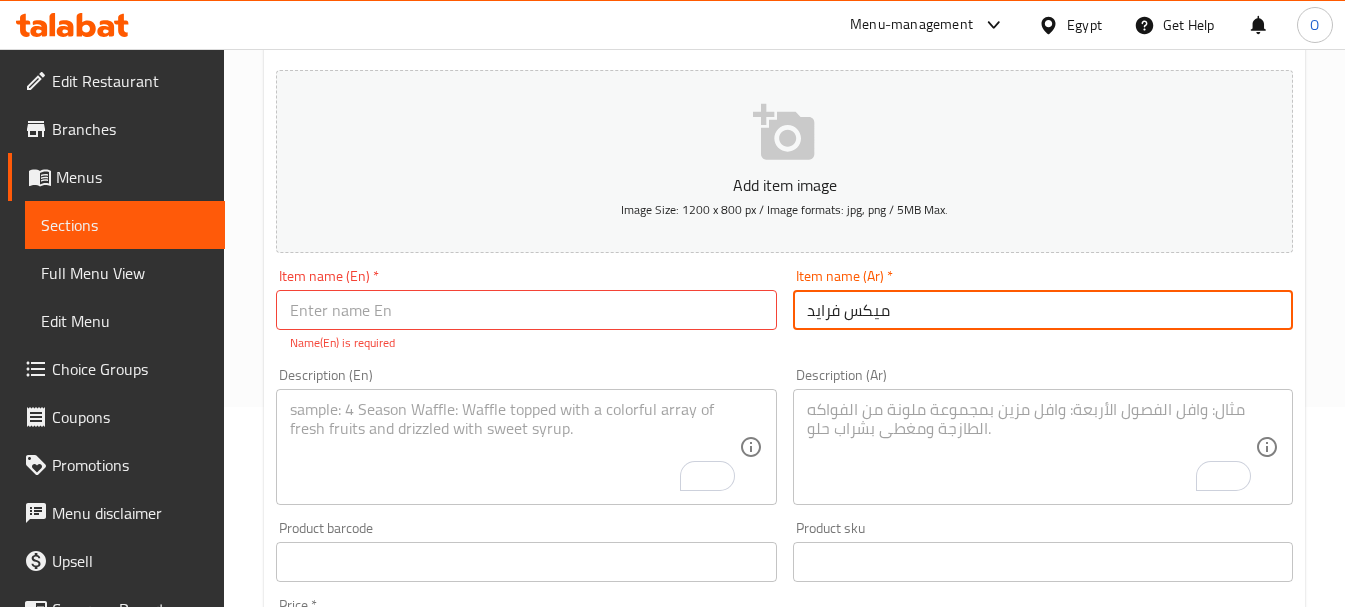 scroll, scrollTop: 200, scrollLeft: 0, axis: vertical 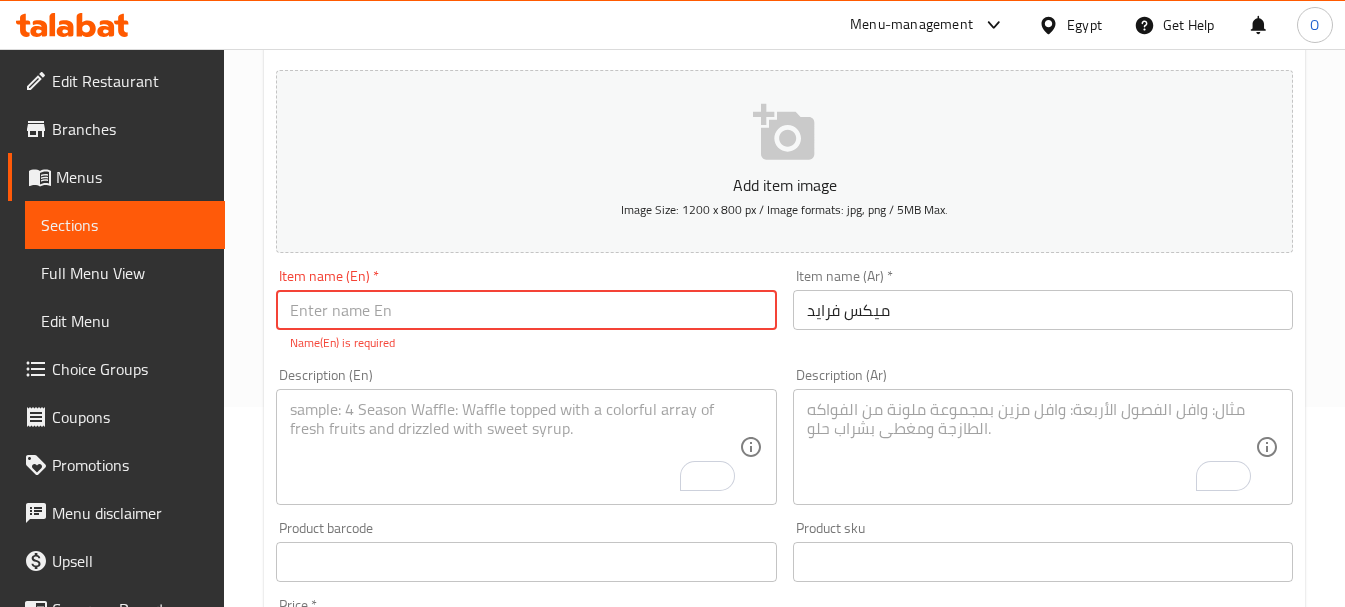 paste on "Mix Fried" 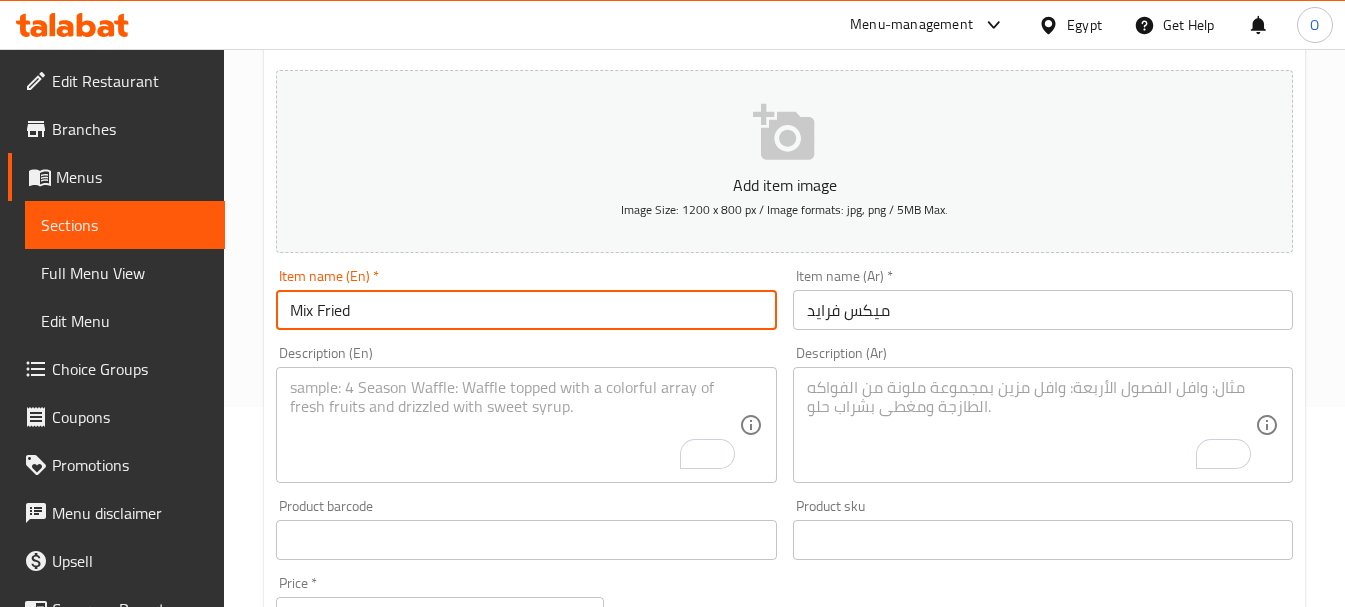 type on "Mix Fried" 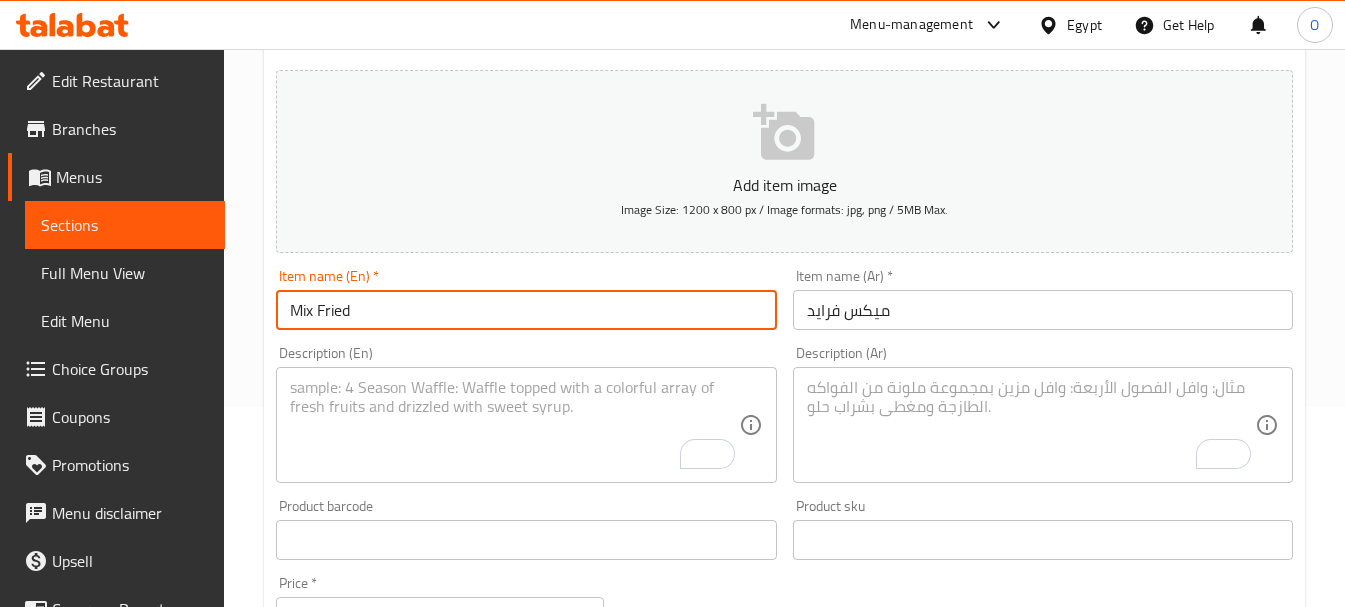 click on "Description (Ar)" at bounding box center [1043, 425] 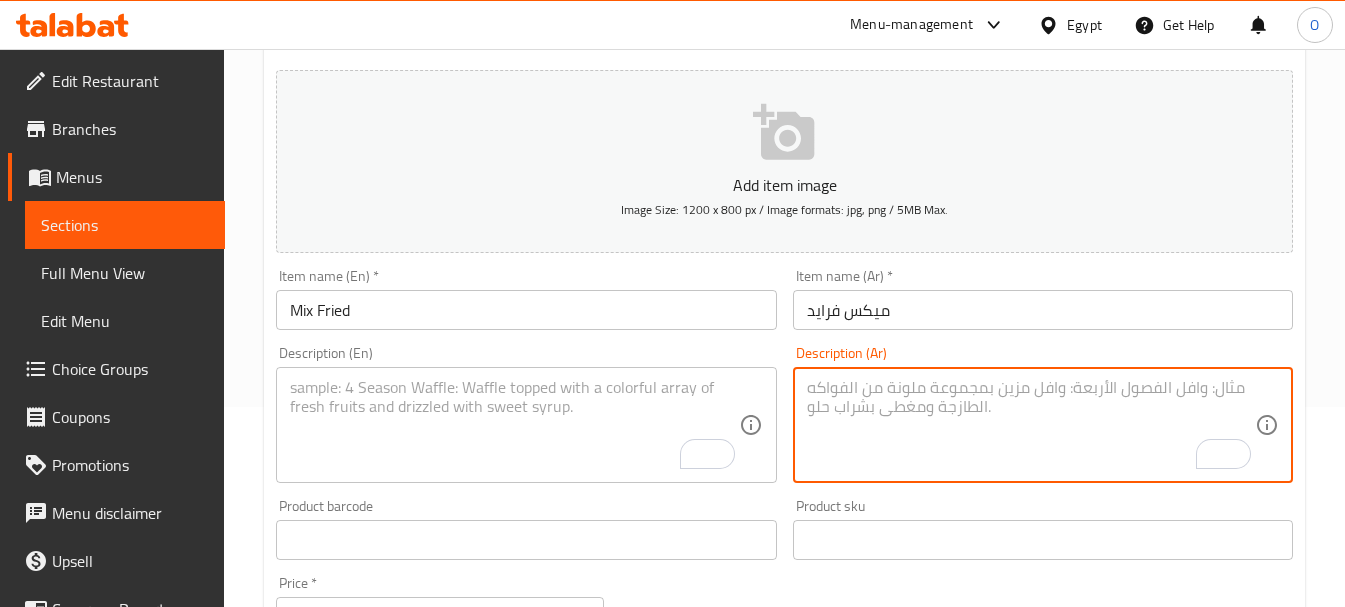 paste on "دجاج ستريس + دجاج كرسبي + دجاج بانية" 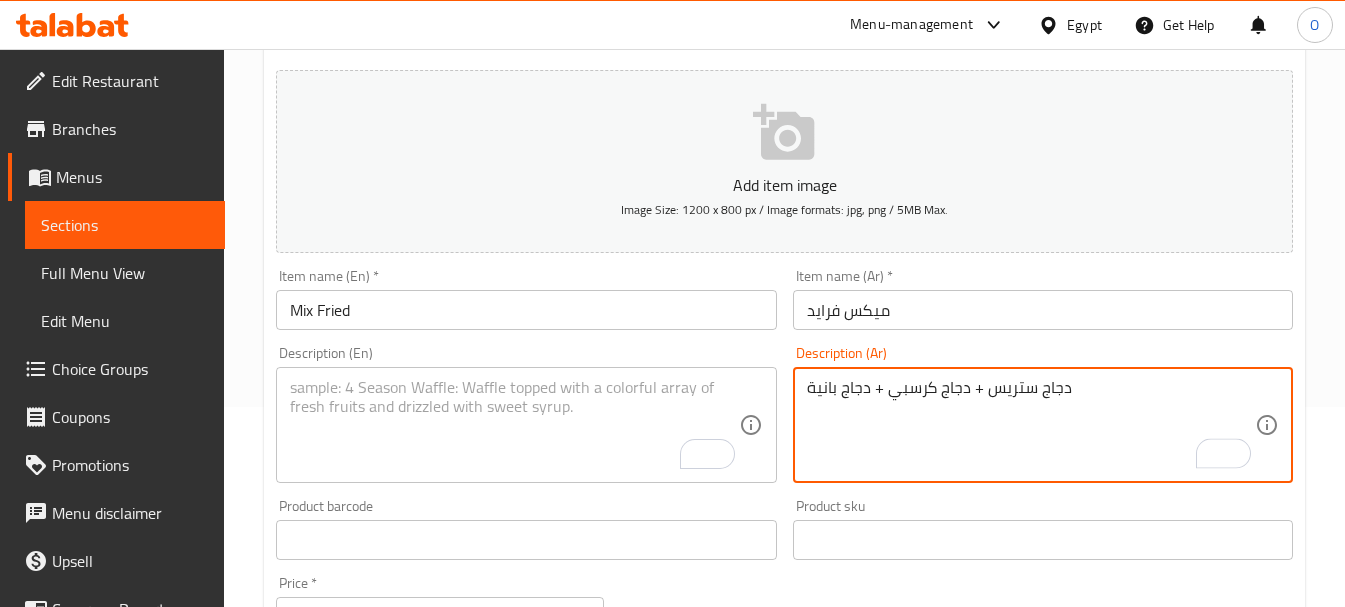type on "دجاج ستريس + دجاج كرسبي + دجاج بانية" 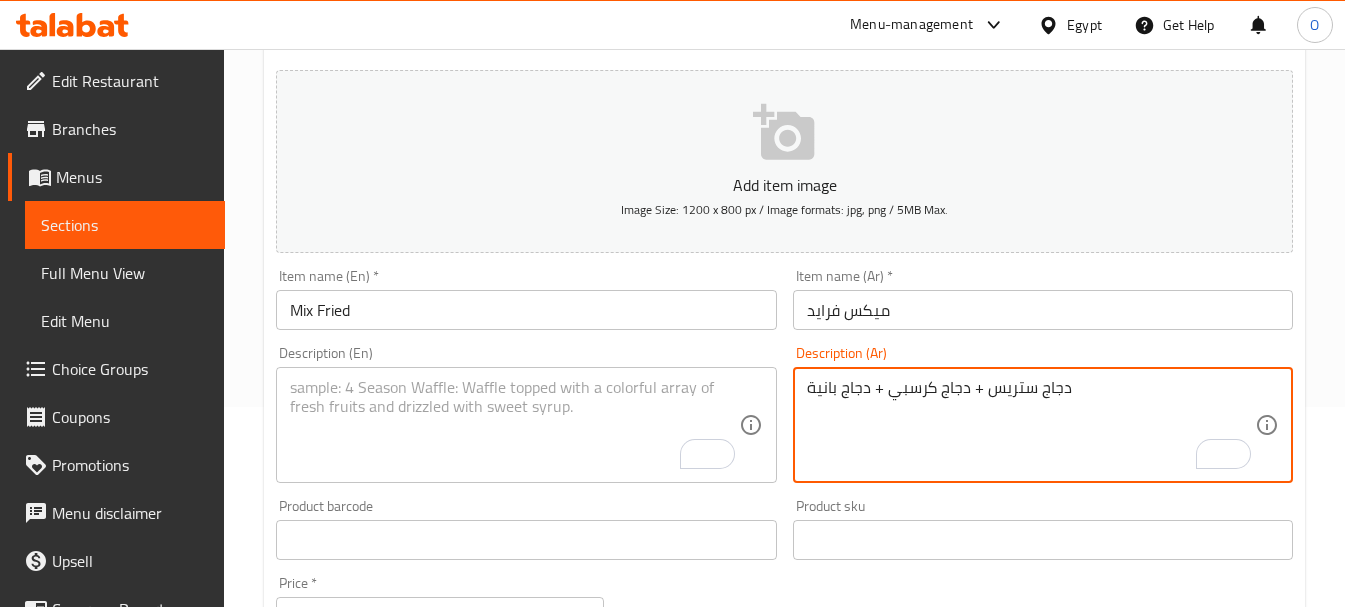 click at bounding box center [514, 425] 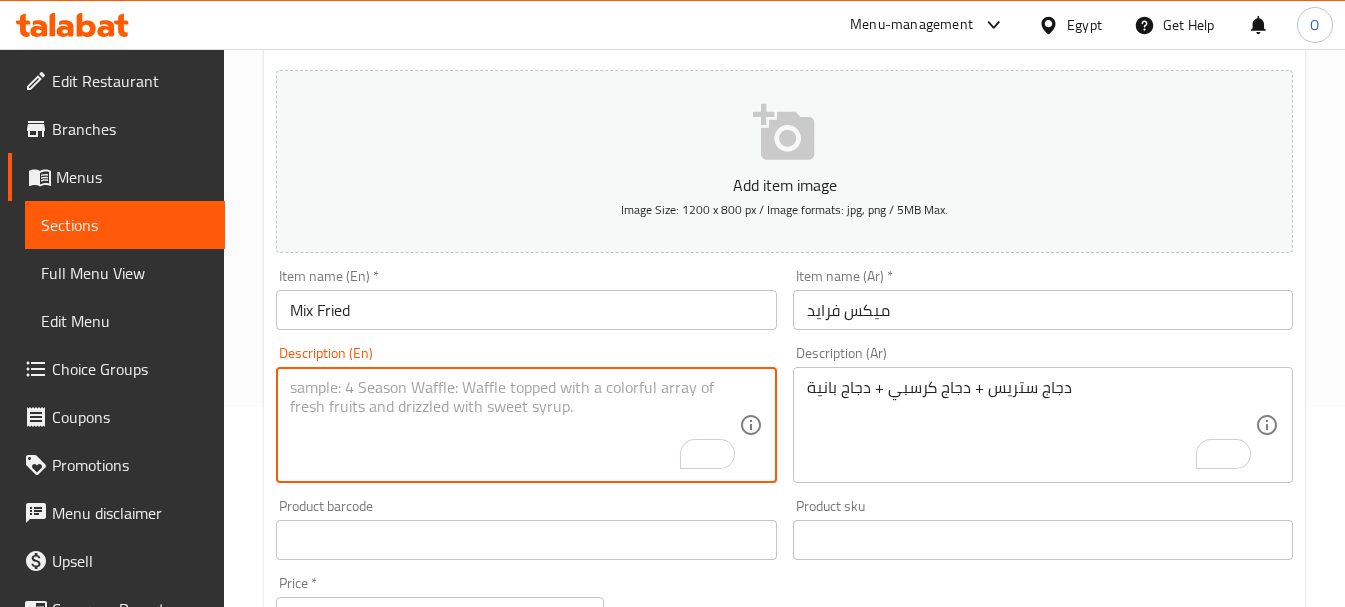 paste on "Chicken Strips + Crispy Chicken + Chicken Bania" 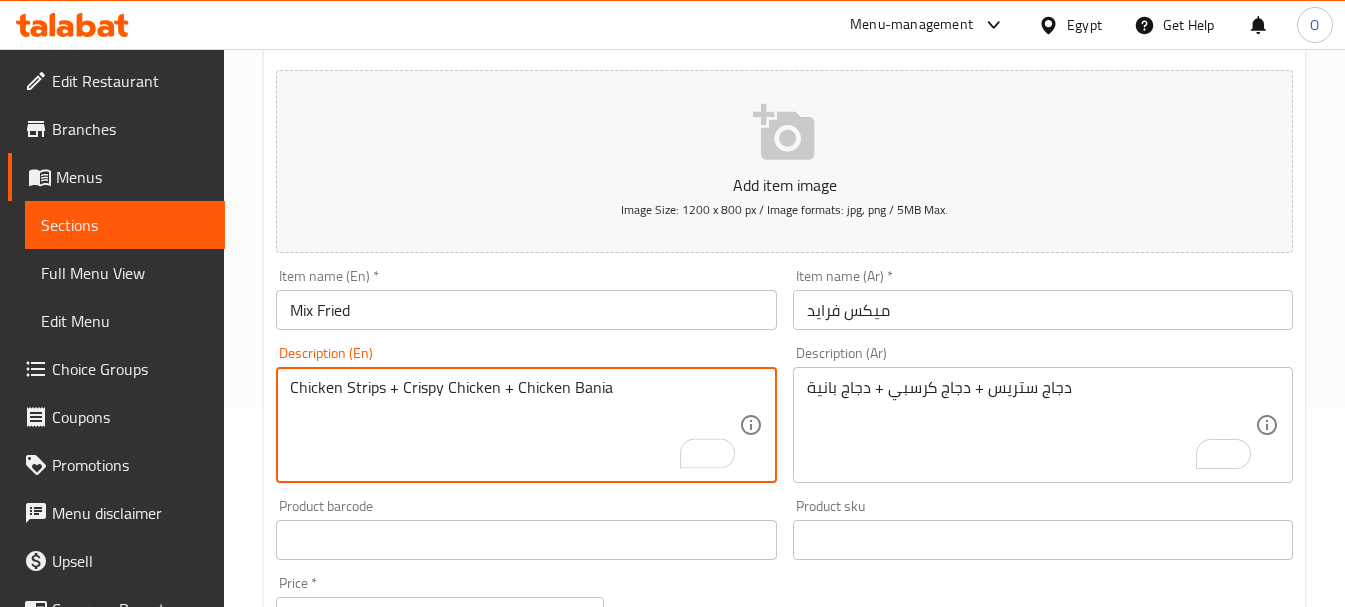 type on "Chicken Strips + Crispy Chicken + Chicken Bania" 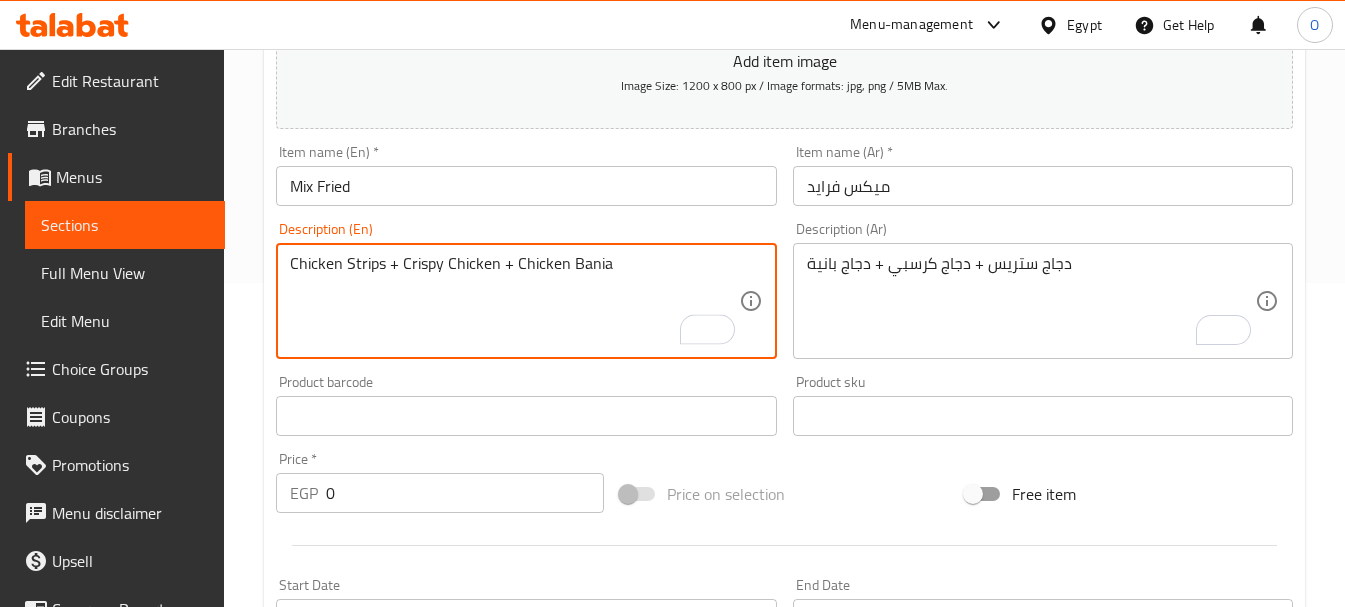 scroll, scrollTop: 500, scrollLeft: 0, axis: vertical 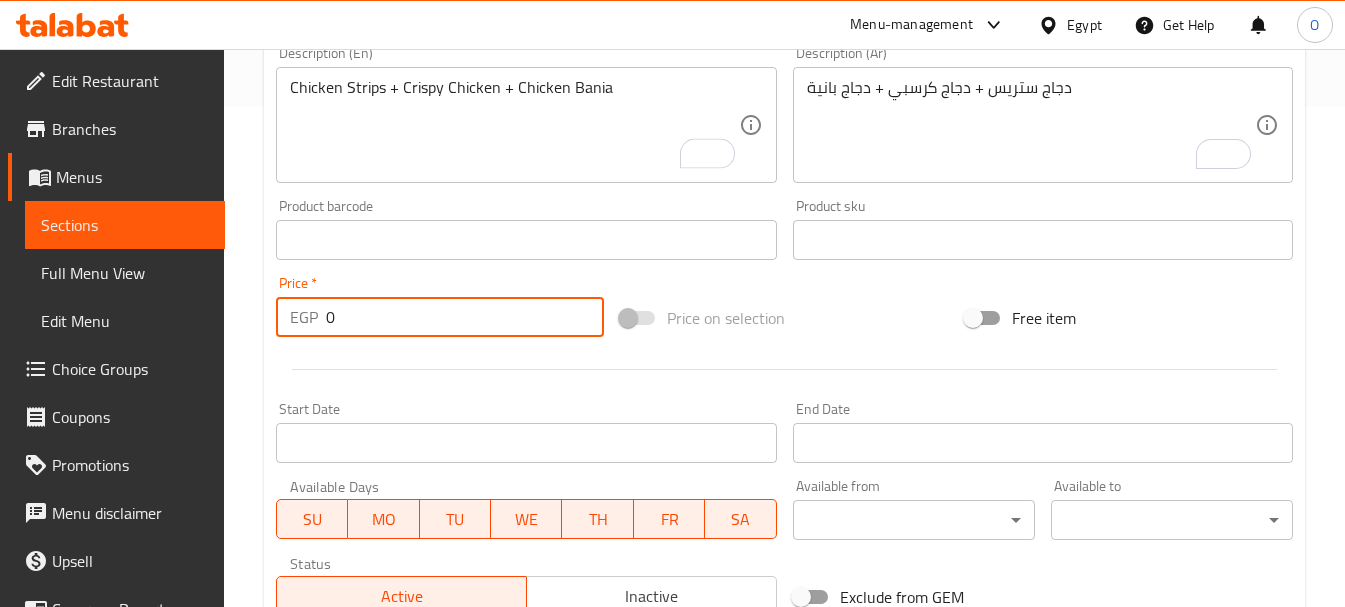 drag, startPoint x: 349, startPoint y: 325, endPoint x: 290, endPoint y: 324, distance: 59.008472 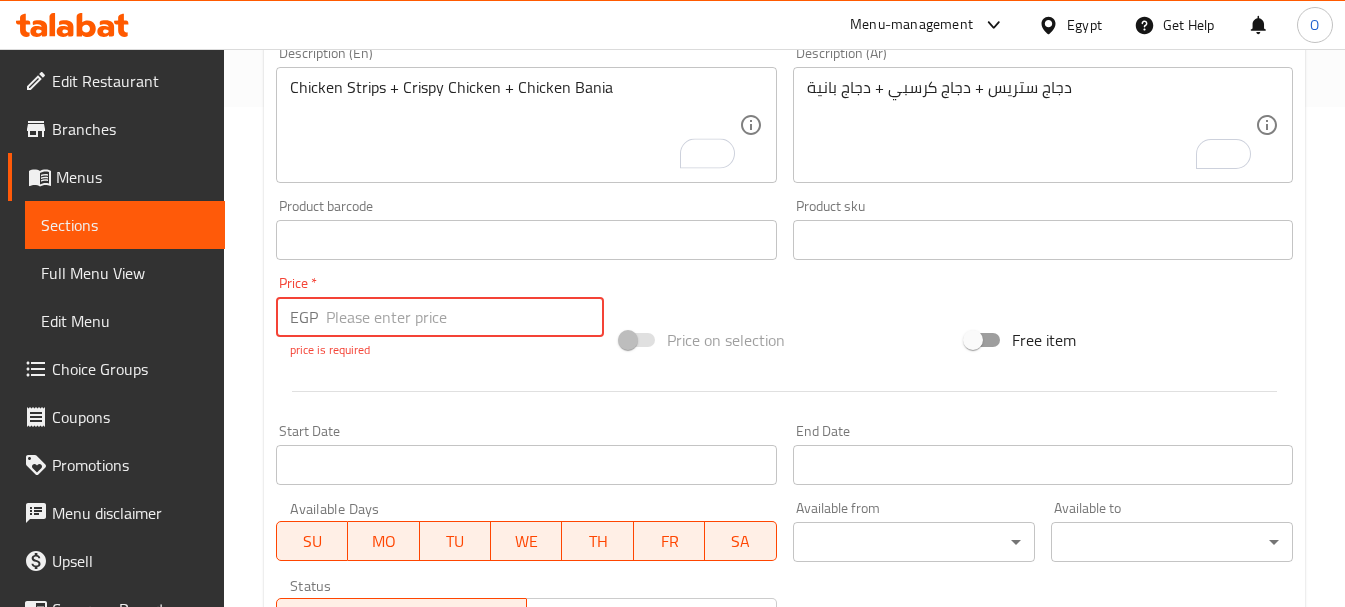 click on "Price   * EGP Price  * price is required" at bounding box center (440, 317) 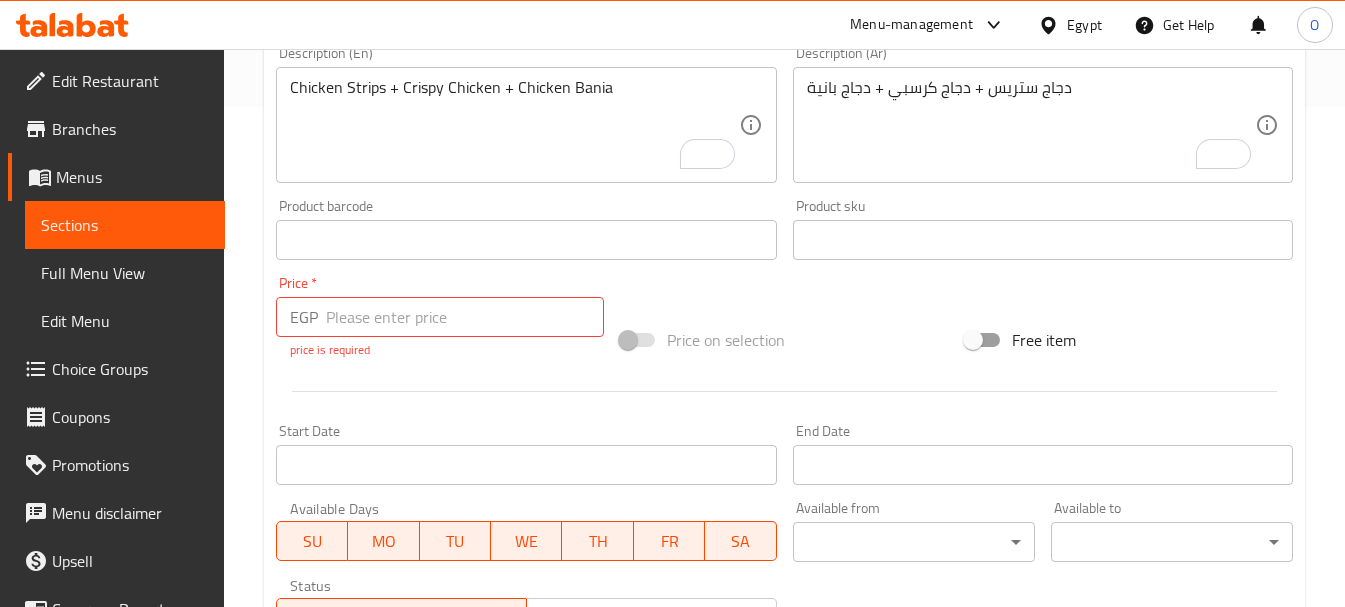 click at bounding box center [465, 317] 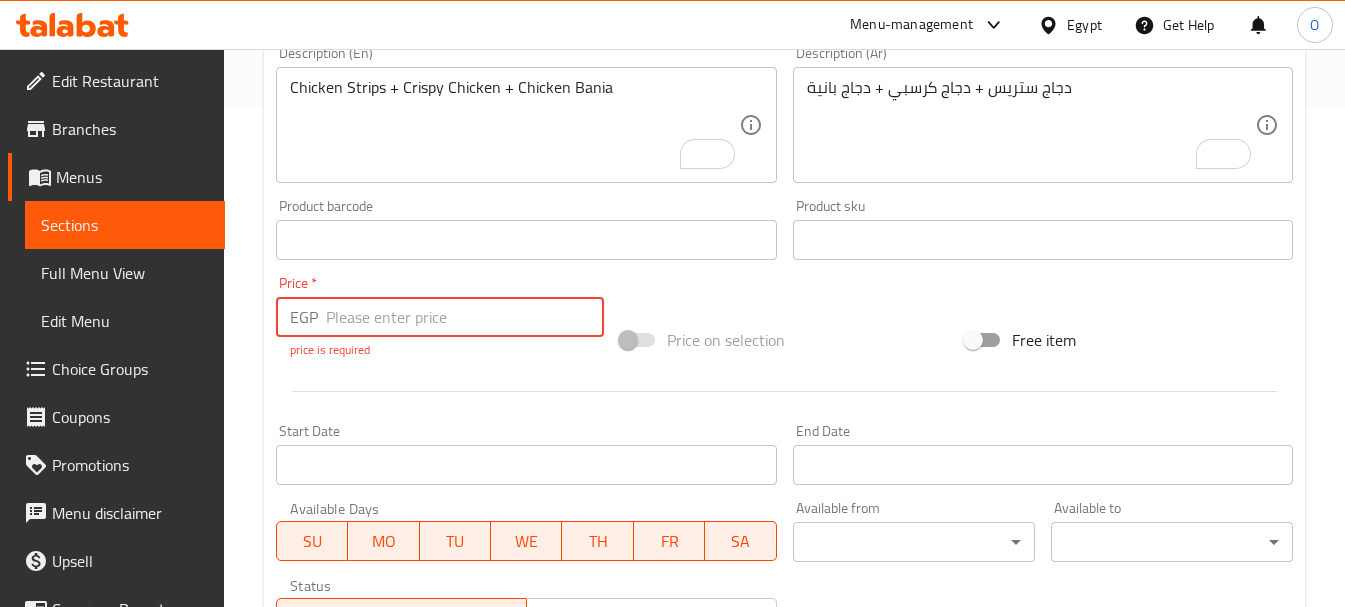 paste on "195" 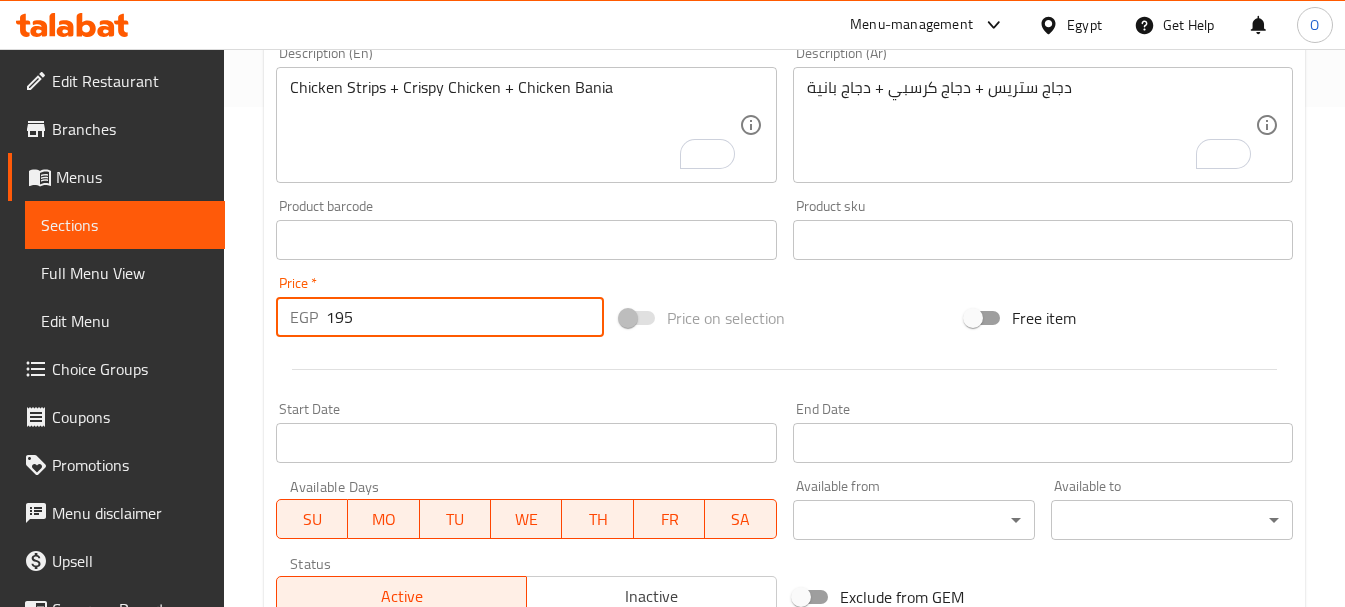 type on "195" 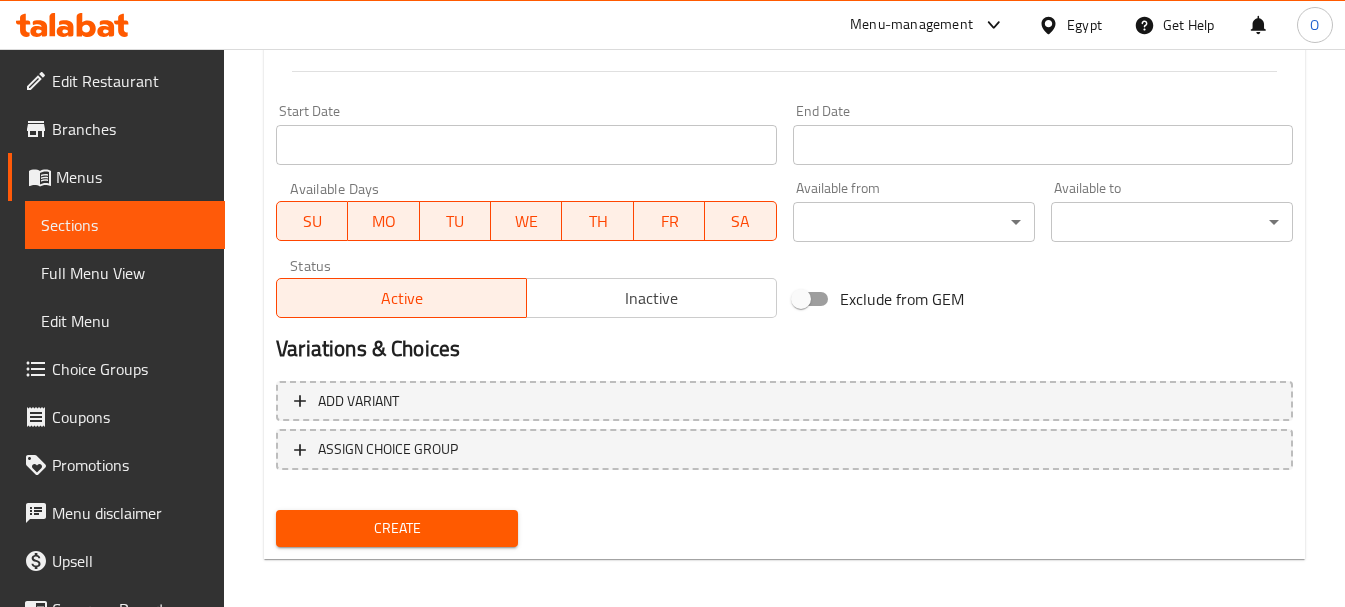 scroll, scrollTop: 806, scrollLeft: 0, axis: vertical 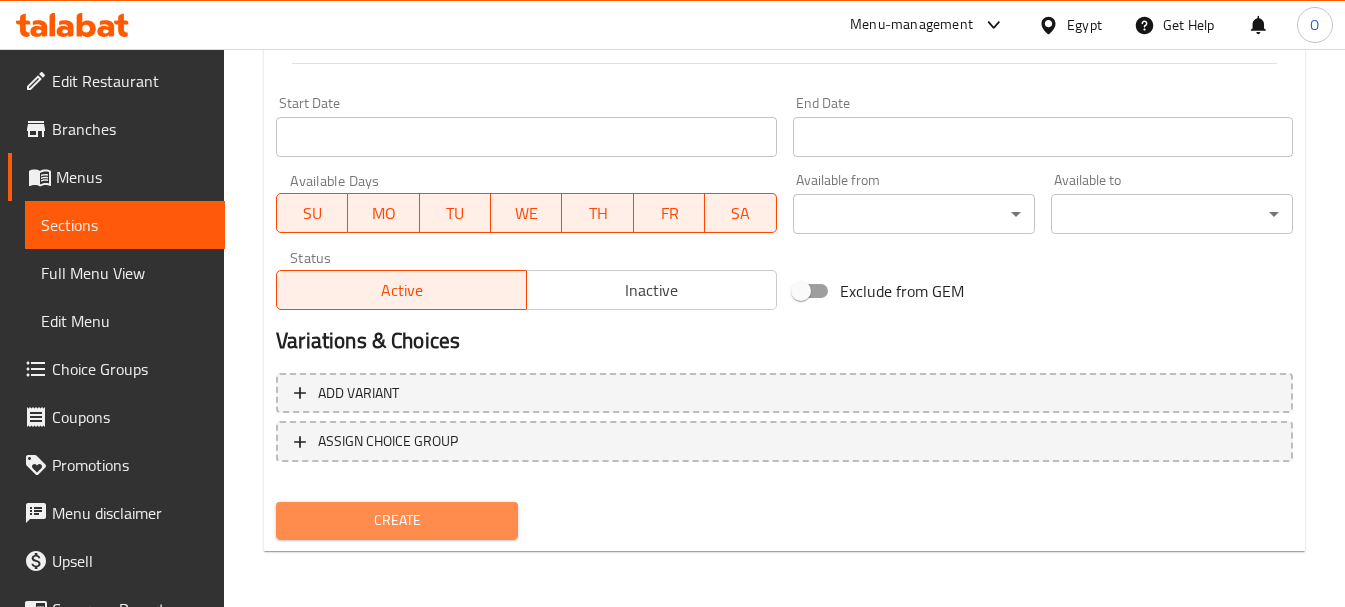 click on "Create" at bounding box center (397, 520) 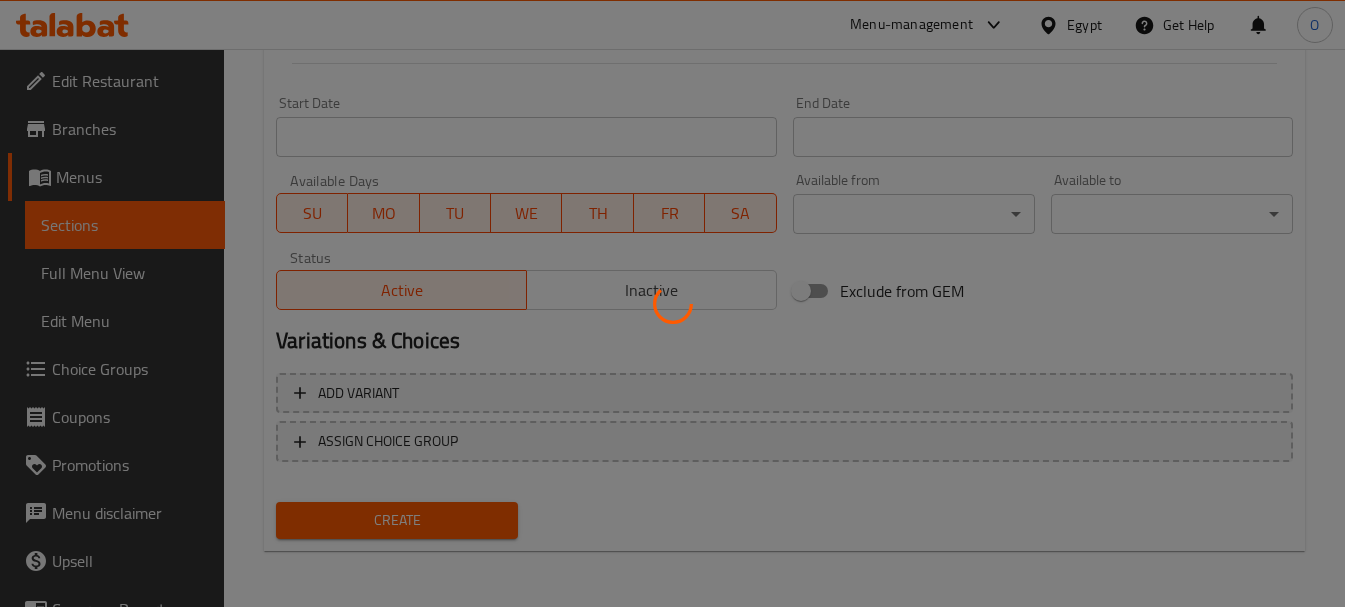 type 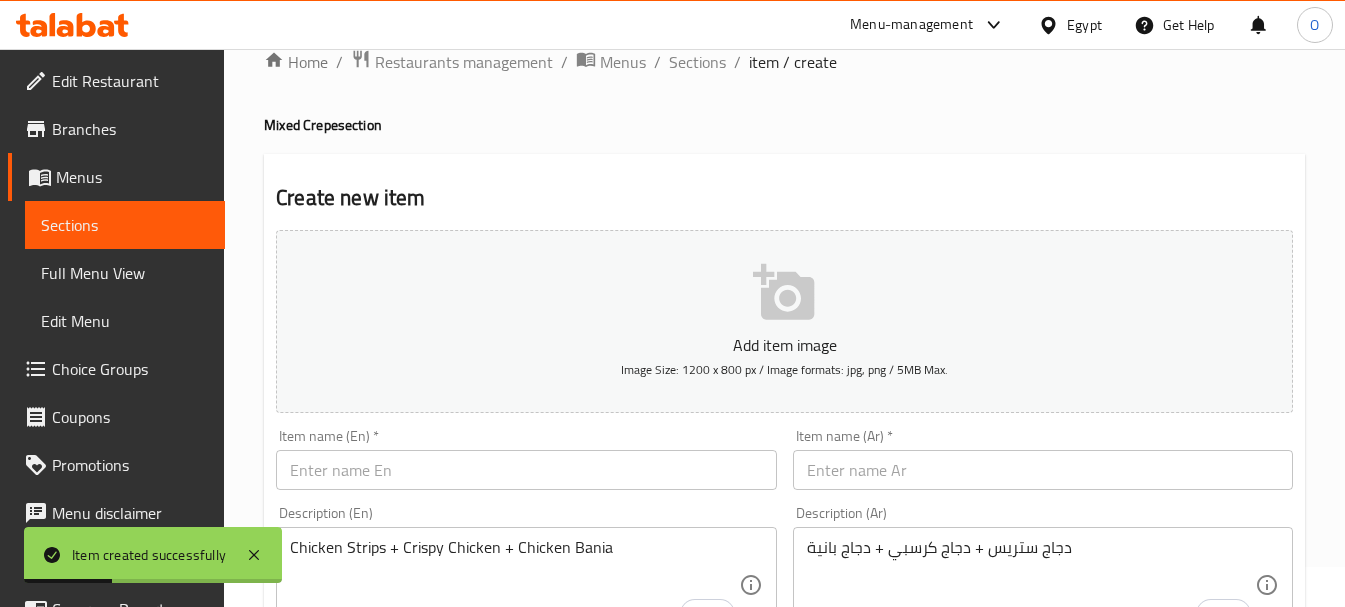 scroll, scrollTop: 0, scrollLeft: 0, axis: both 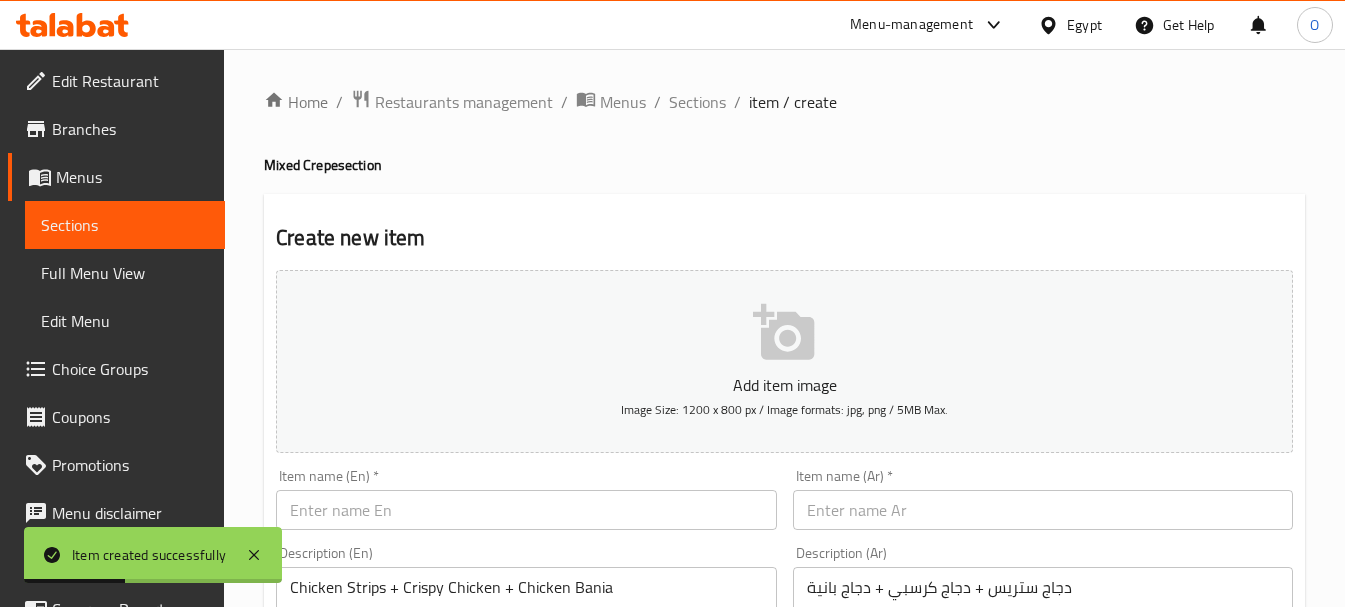 click on "Sections" at bounding box center [697, 102] 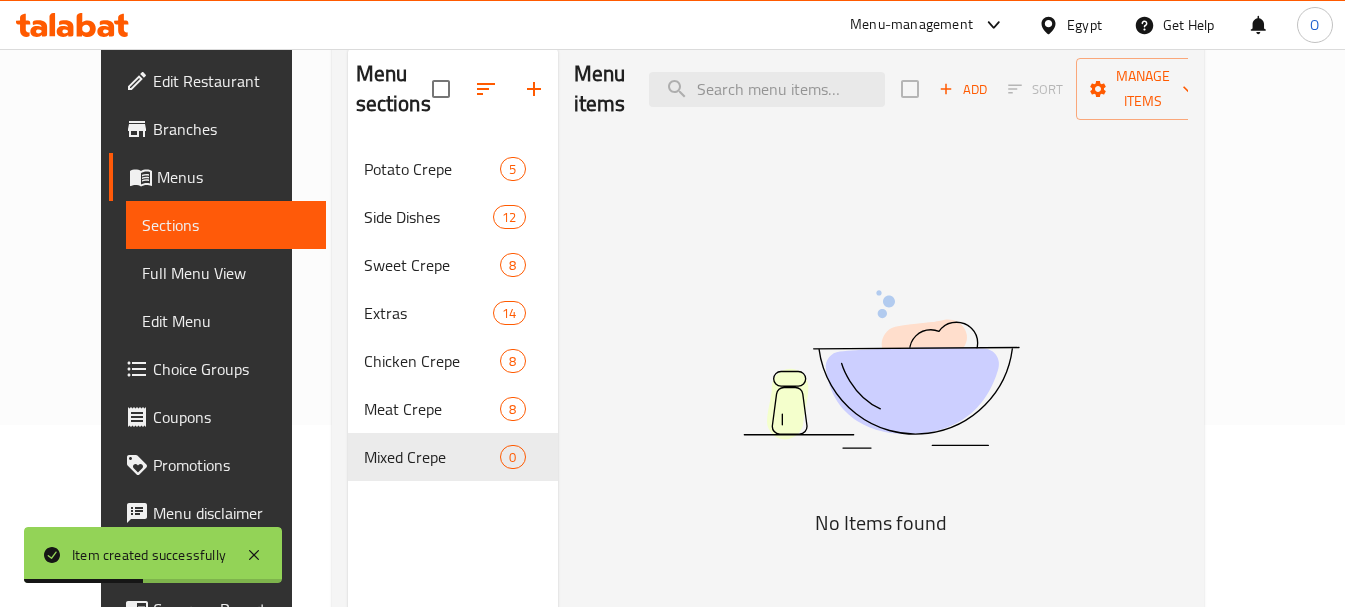 scroll, scrollTop: 280, scrollLeft: 0, axis: vertical 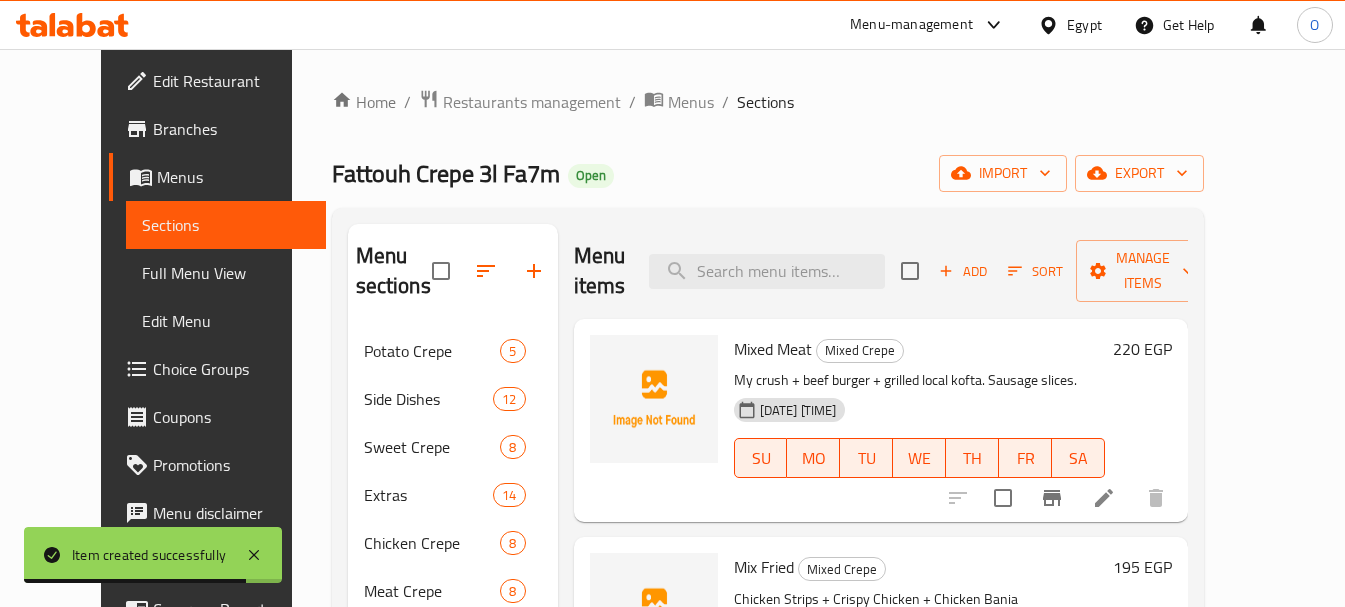 click on "Add" at bounding box center [963, 271] 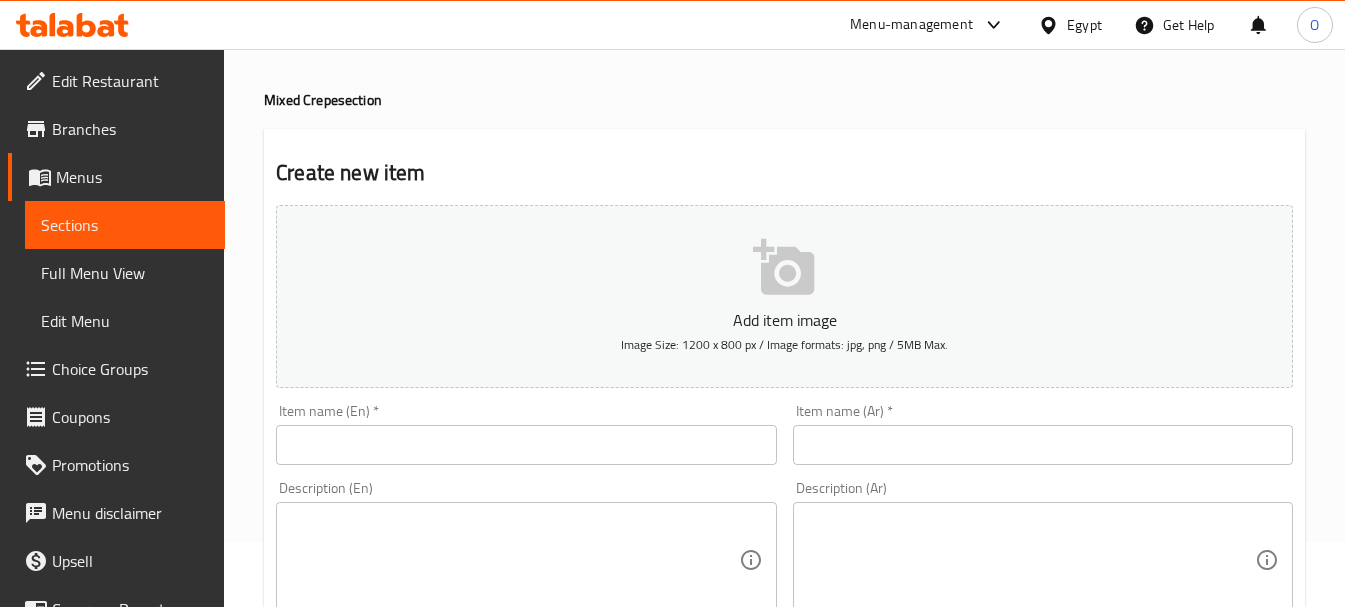 scroll, scrollTop: 100, scrollLeft: 0, axis: vertical 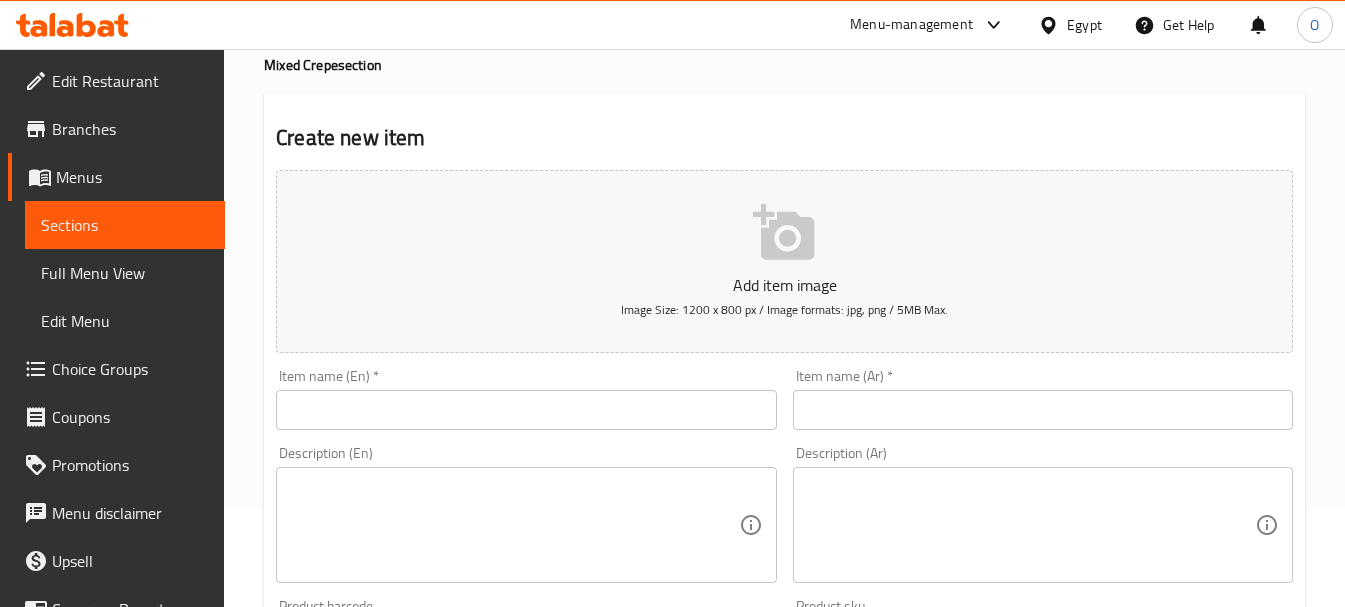 click at bounding box center (1043, 410) 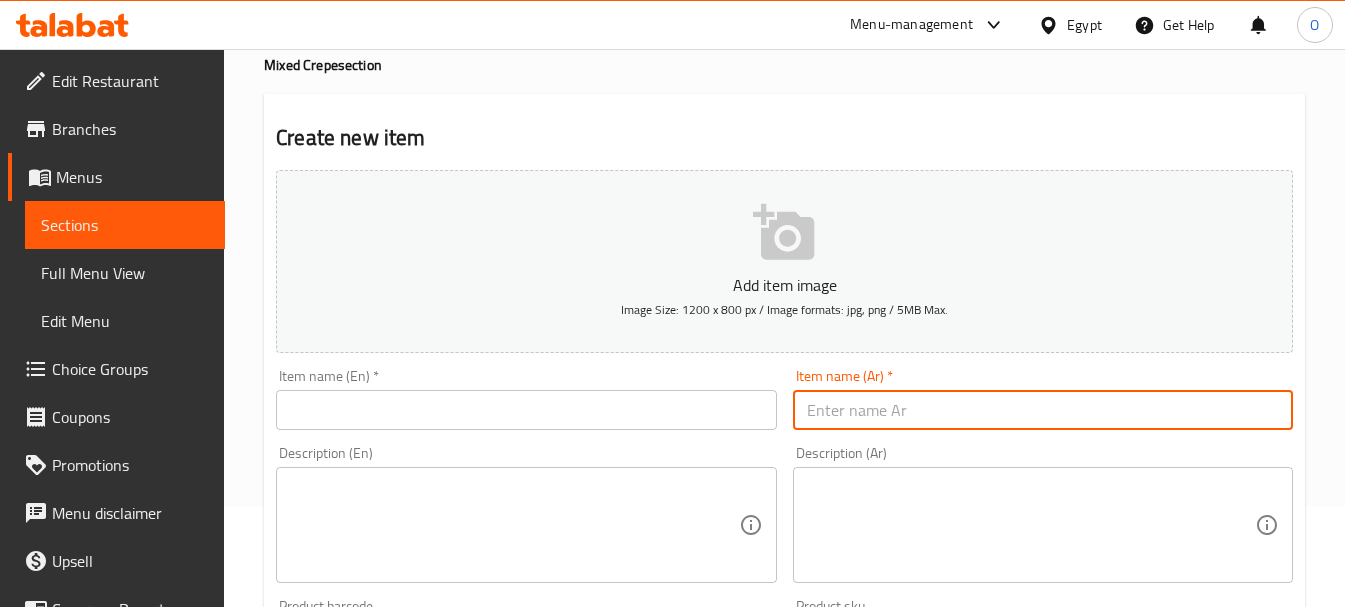 paste on "سعادة برو ماكس" 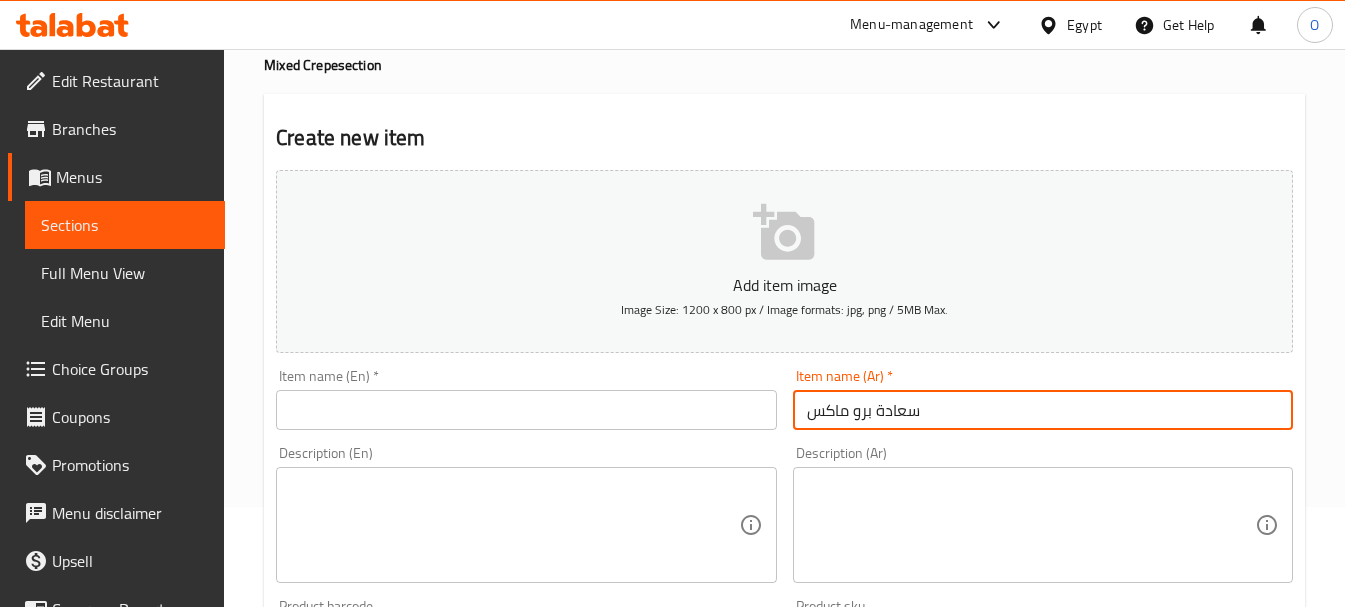 type on "سعادة برو ماكس" 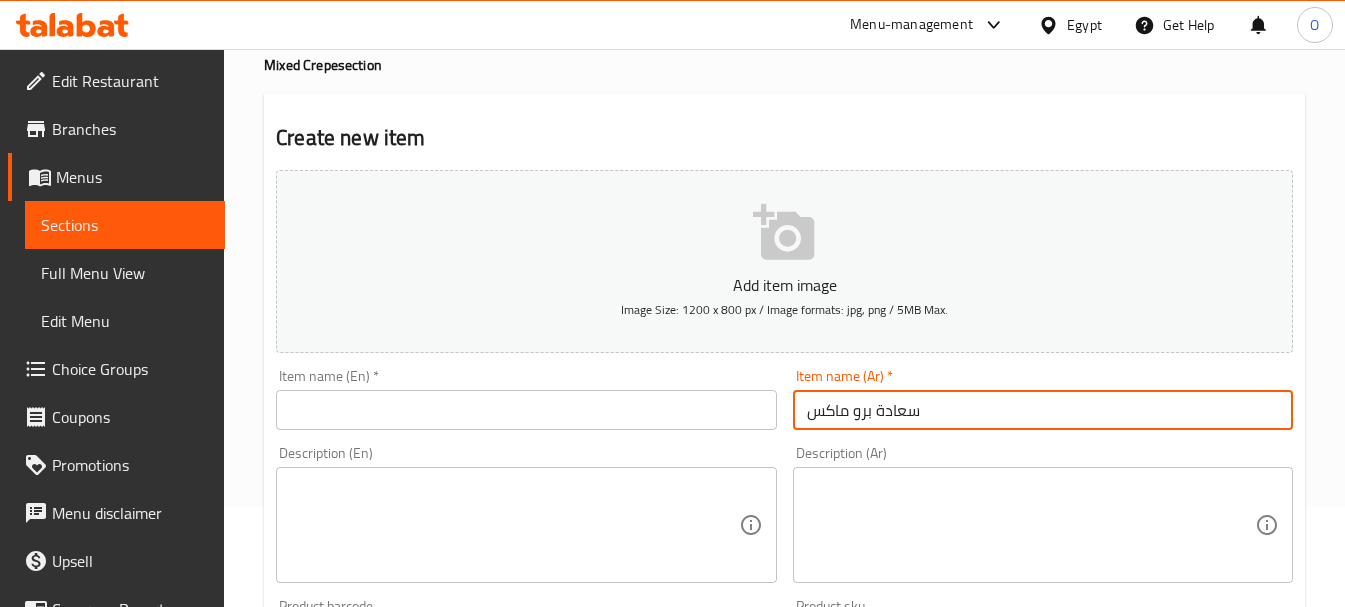 click at bounding box center [526, 410] 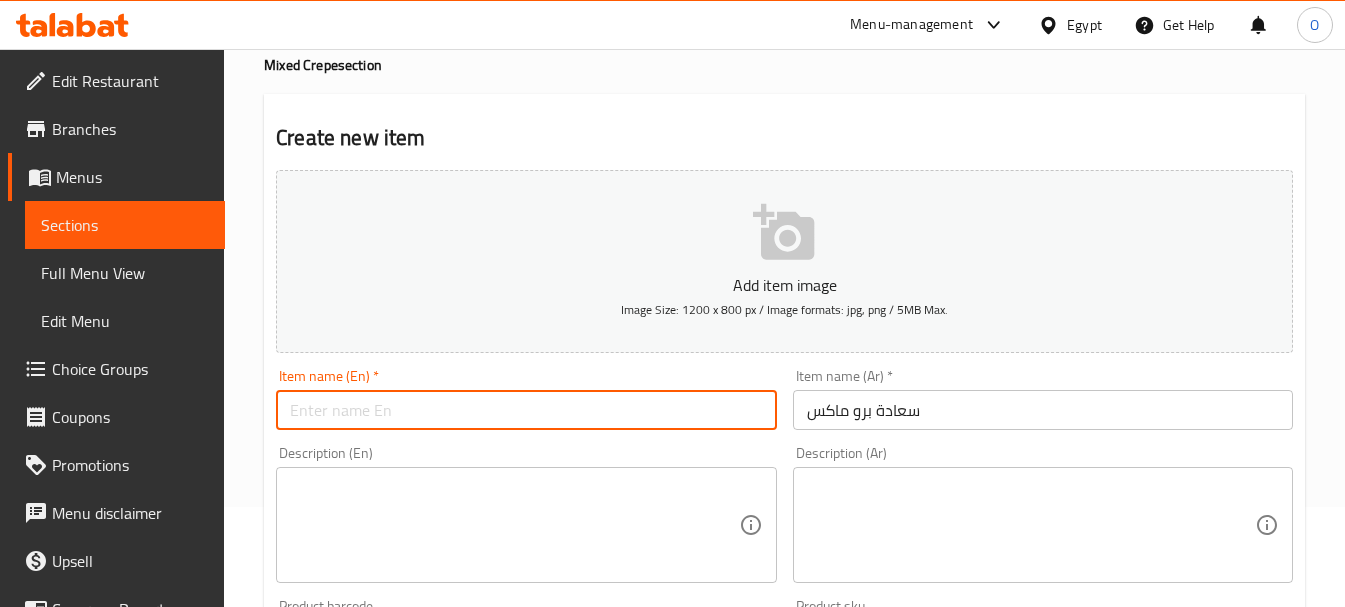 paste on "Happiness Pro Max" 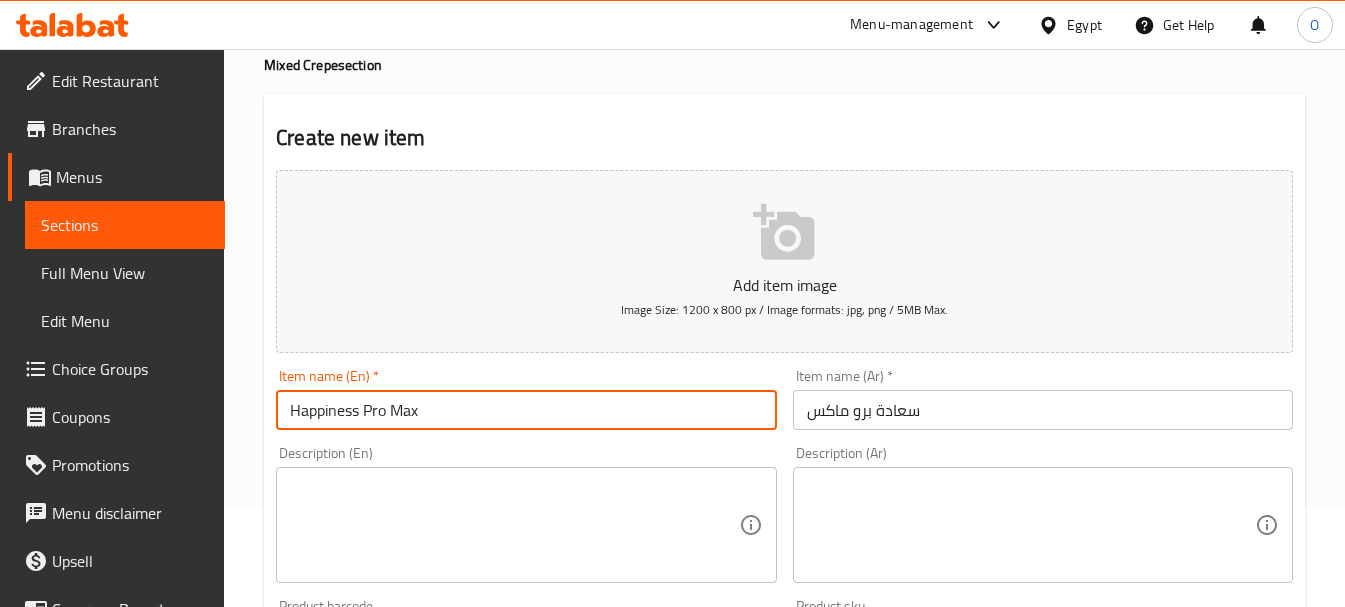 type on "Happiness Pro Max" 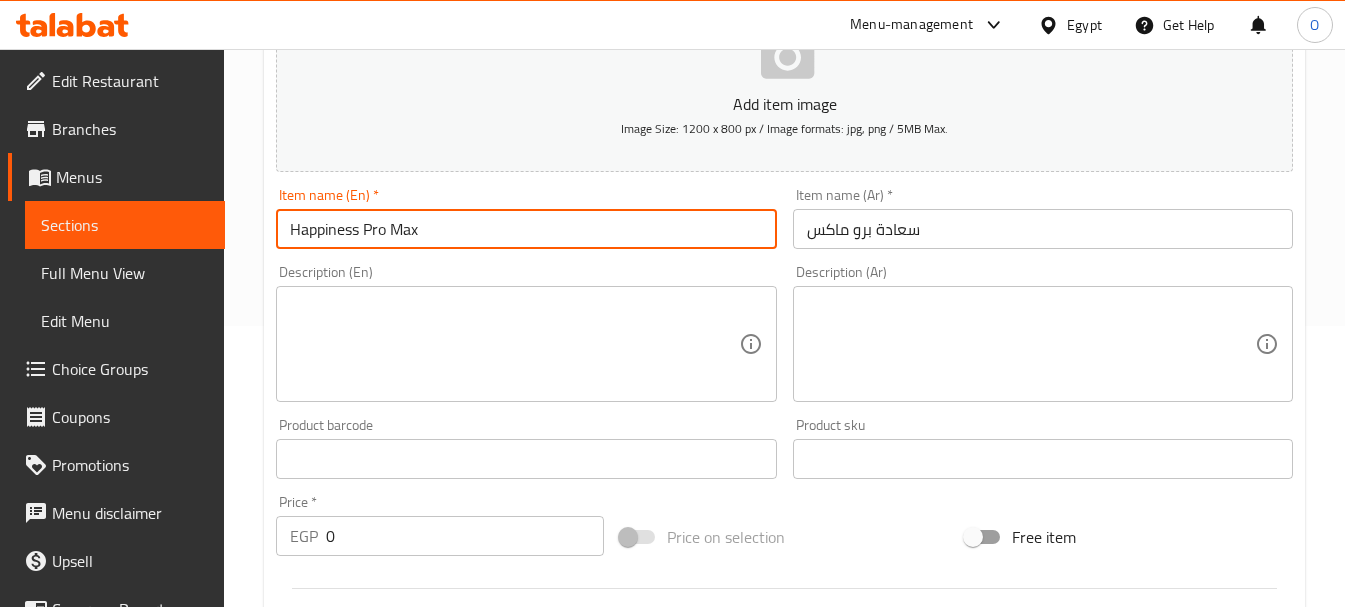 scroll, scrollTop: 300, scrollLeft: 0, axis: vertical 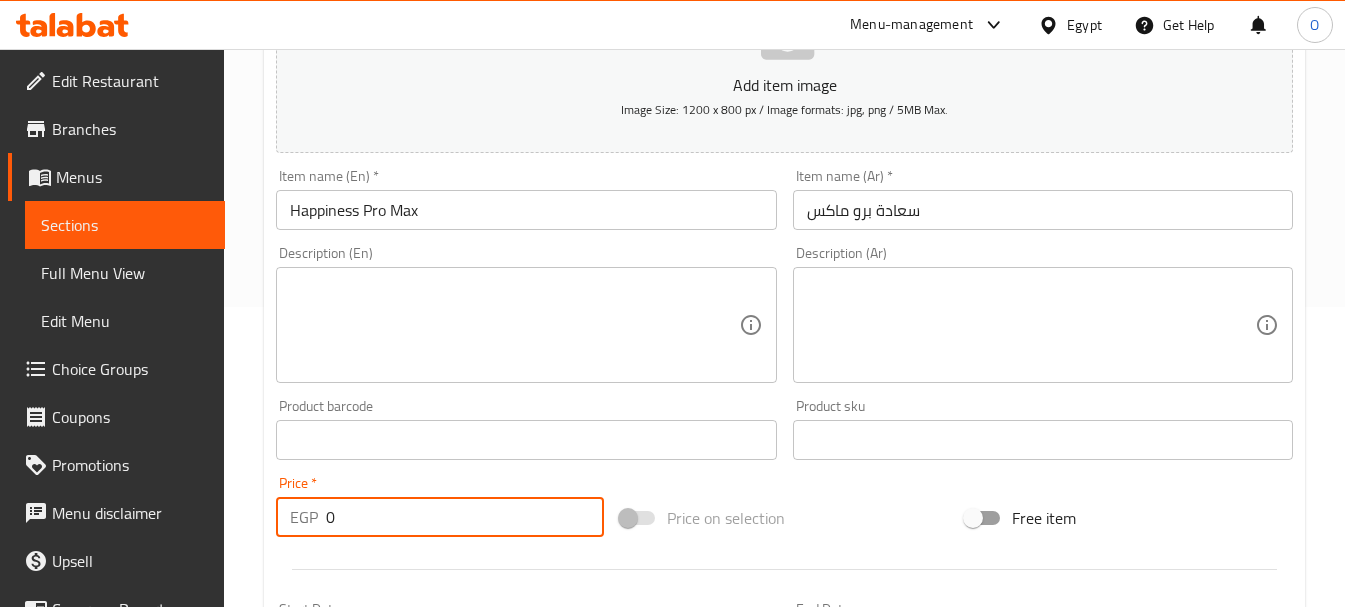 drag, startPoint x: 374, startPoint y: 516, endPoint x: 311, endPoint y: 517, distance: 63.007935 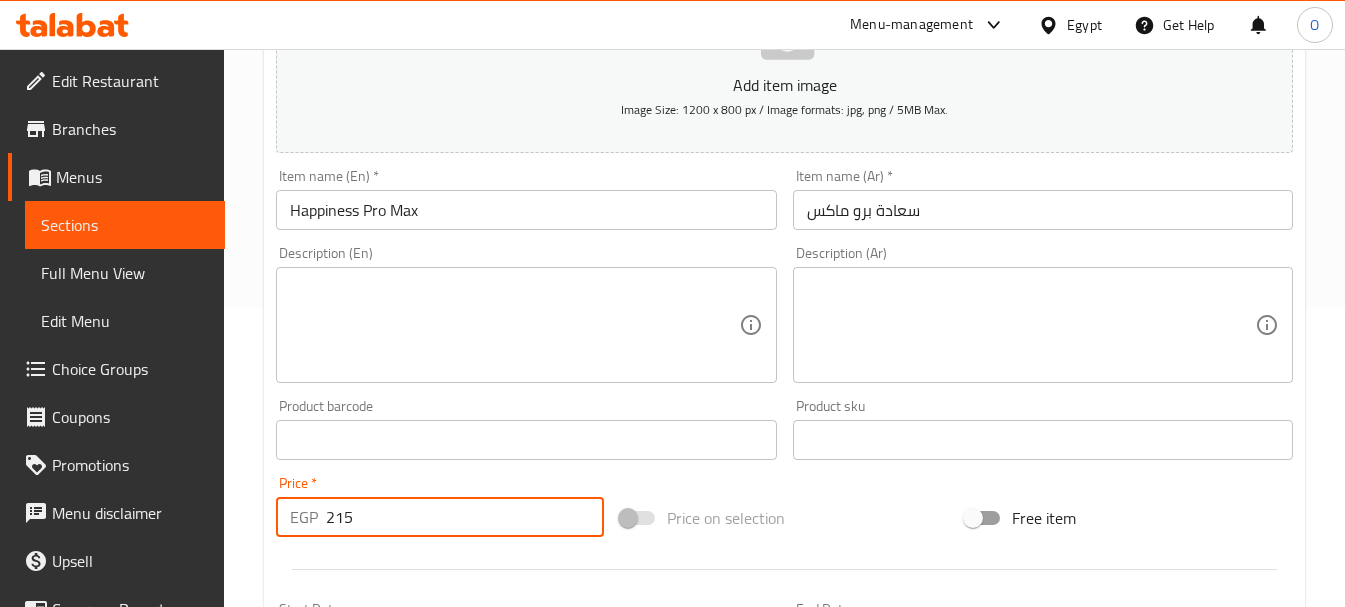 type on "215" 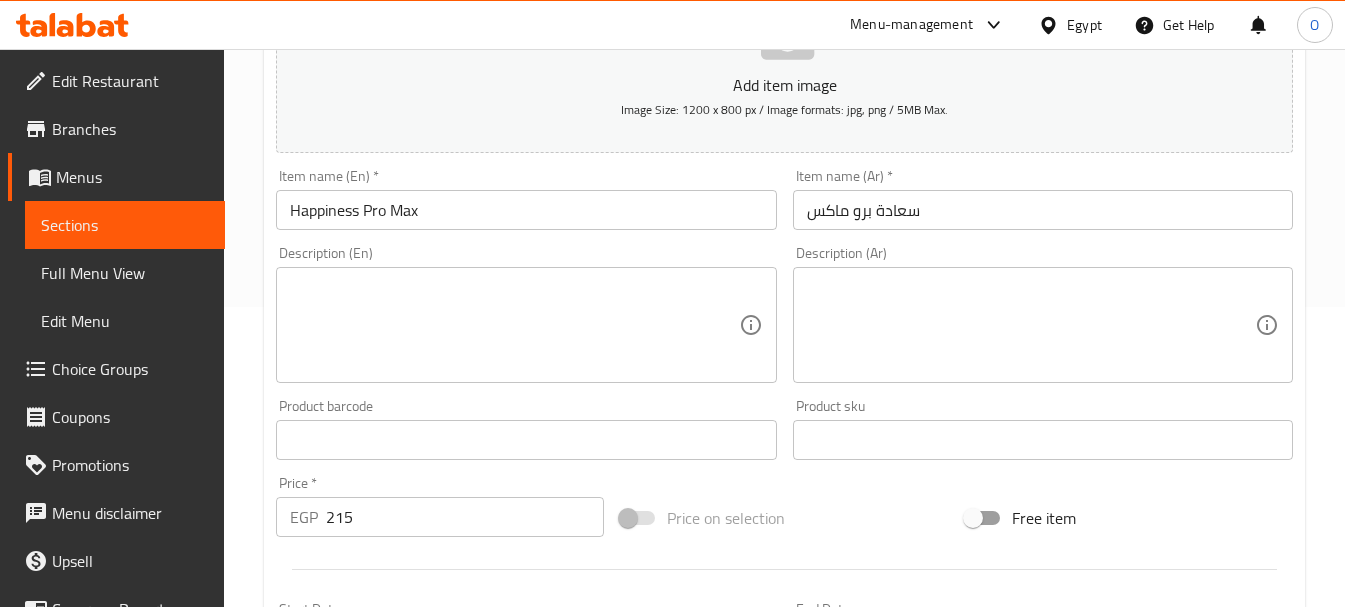 click on "Description (En)" at bounding box center (526, 325) 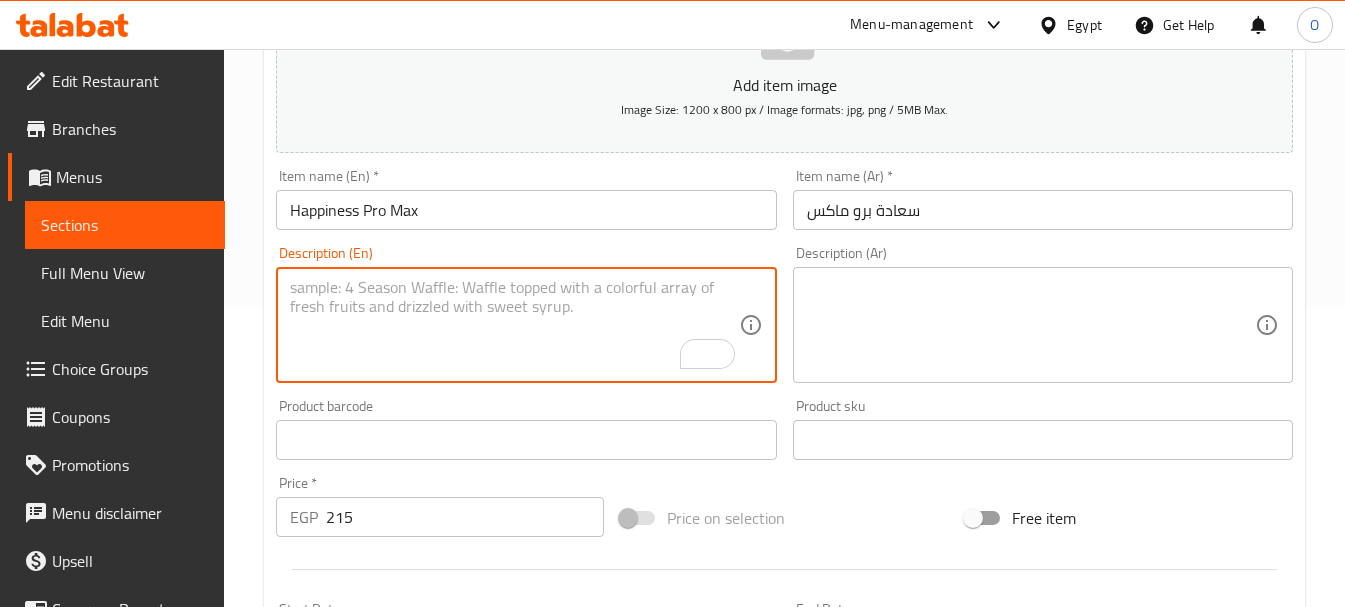 click at bounding box center [1031, 325] 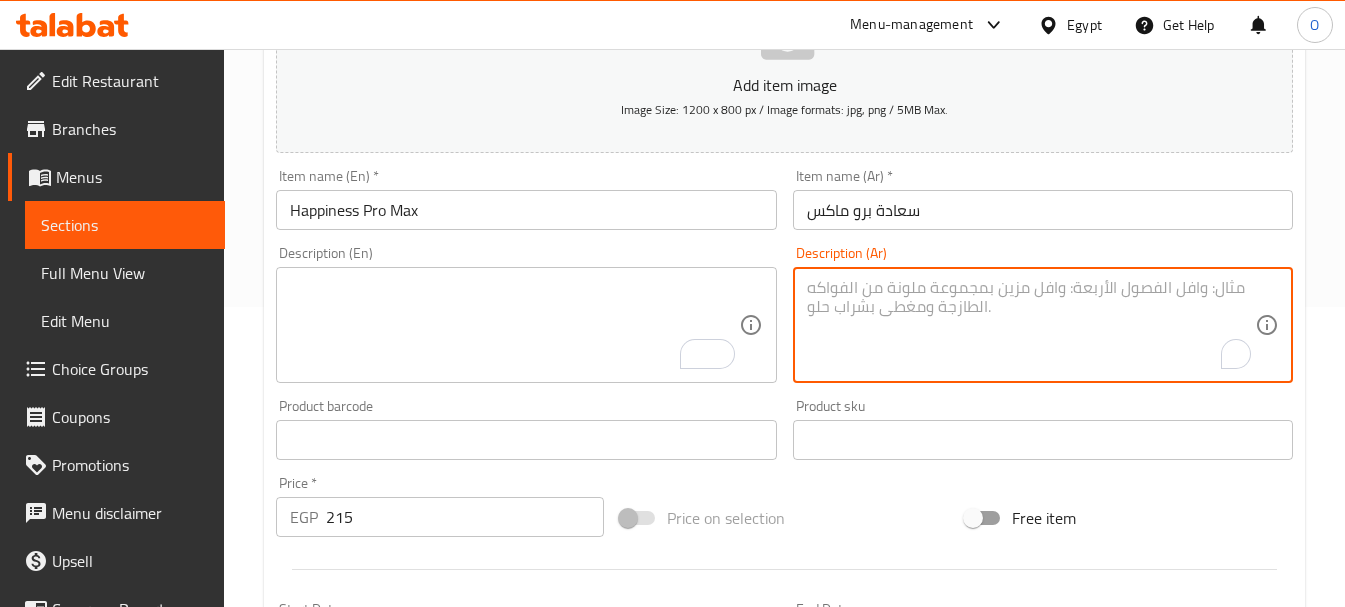 paste on "دجاج ستريس + شيش طاووك مشوي بيف بيكن + مشروم + كريمي ميلر" 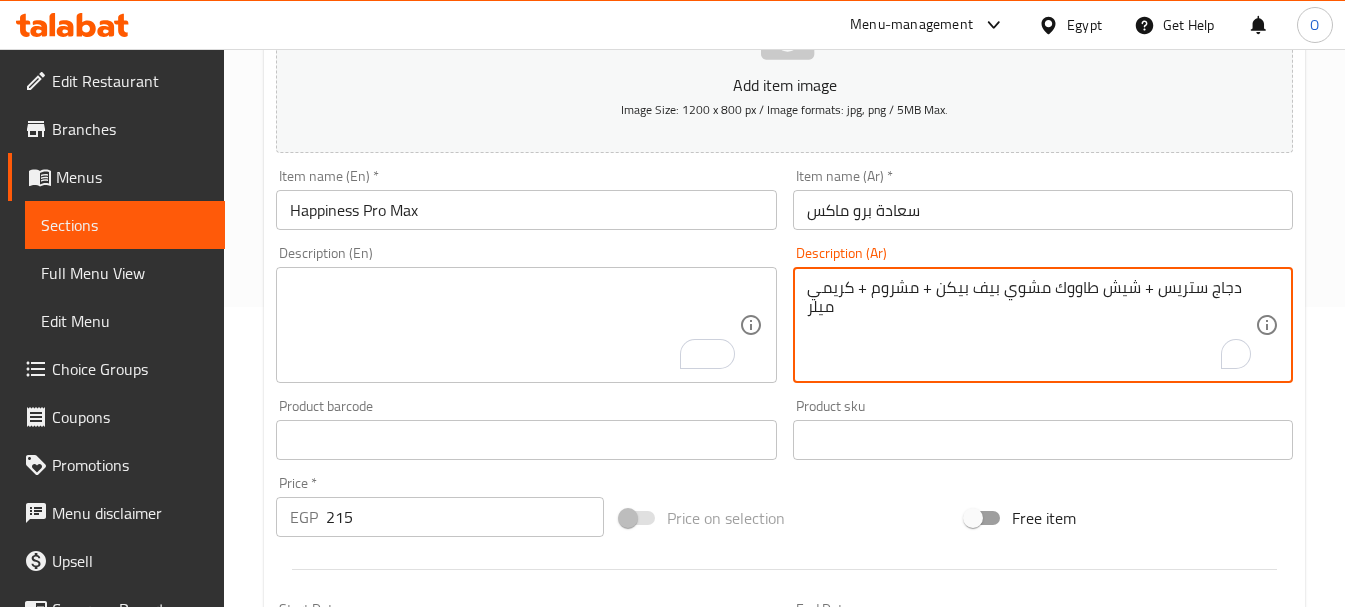 type on "دجاج ستريس + شيش طاووك مشوي بيف بيكن + مشروم + كريمي ميلر" 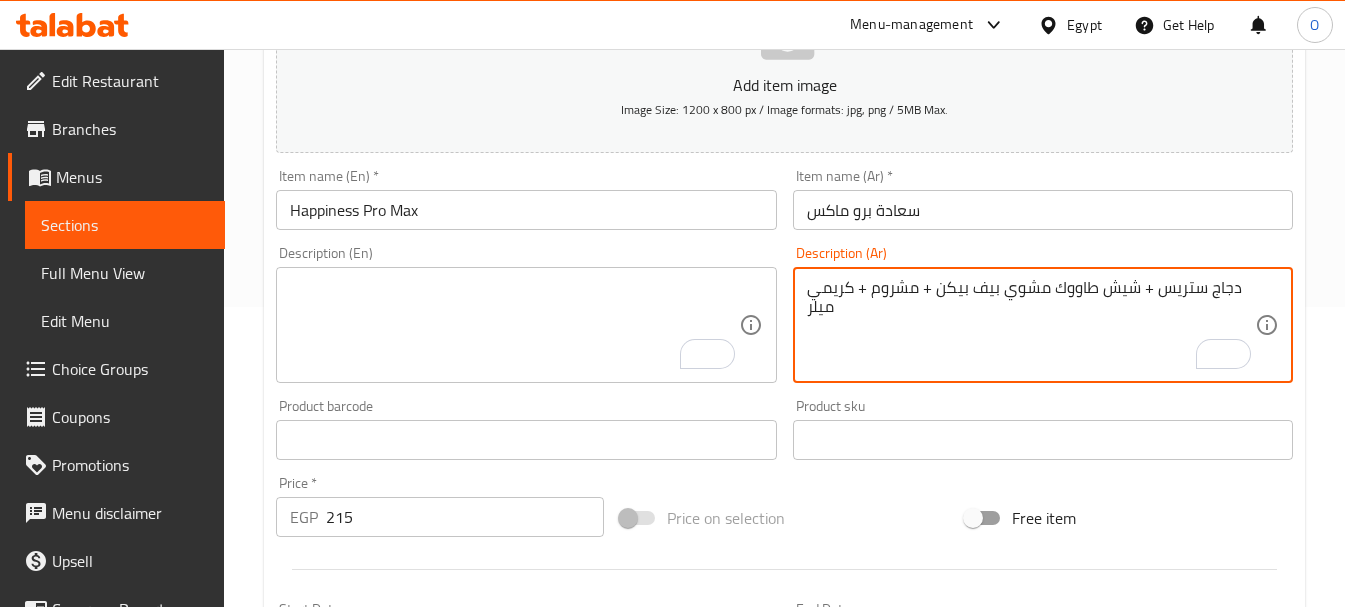 click at bounding box center (514, 325) 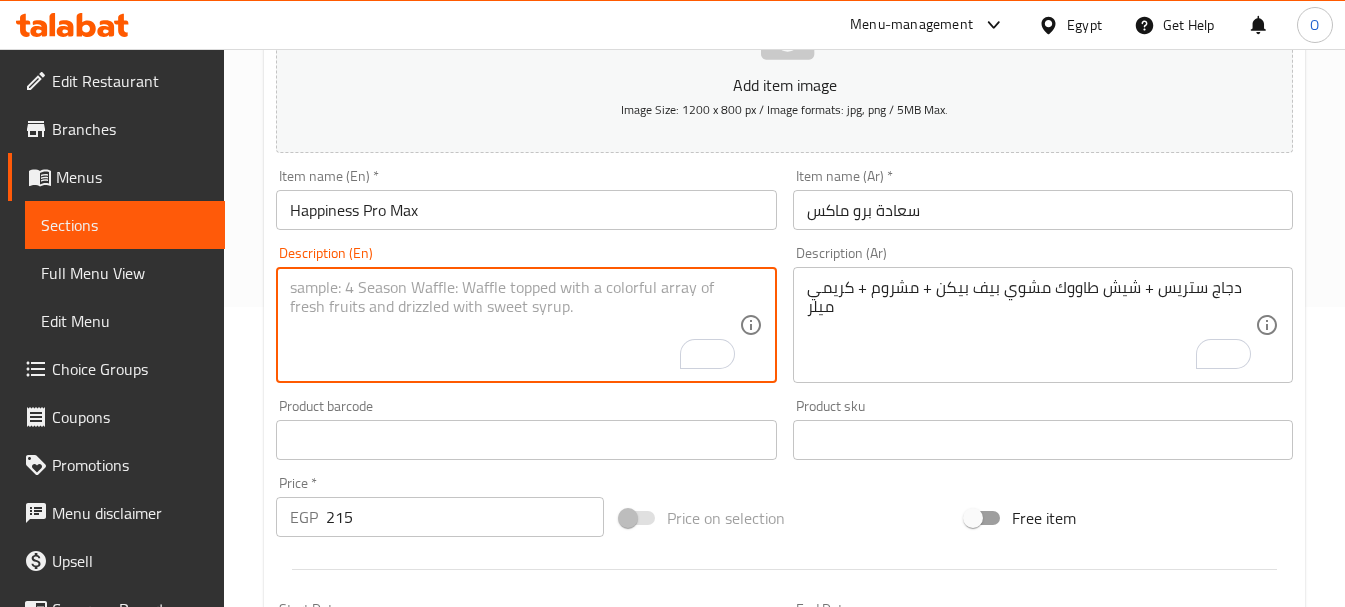 paste on "Chicken Strips + Grilled Chicken Shish + Beef Bacon + Mushrooms + Creamy Miller" 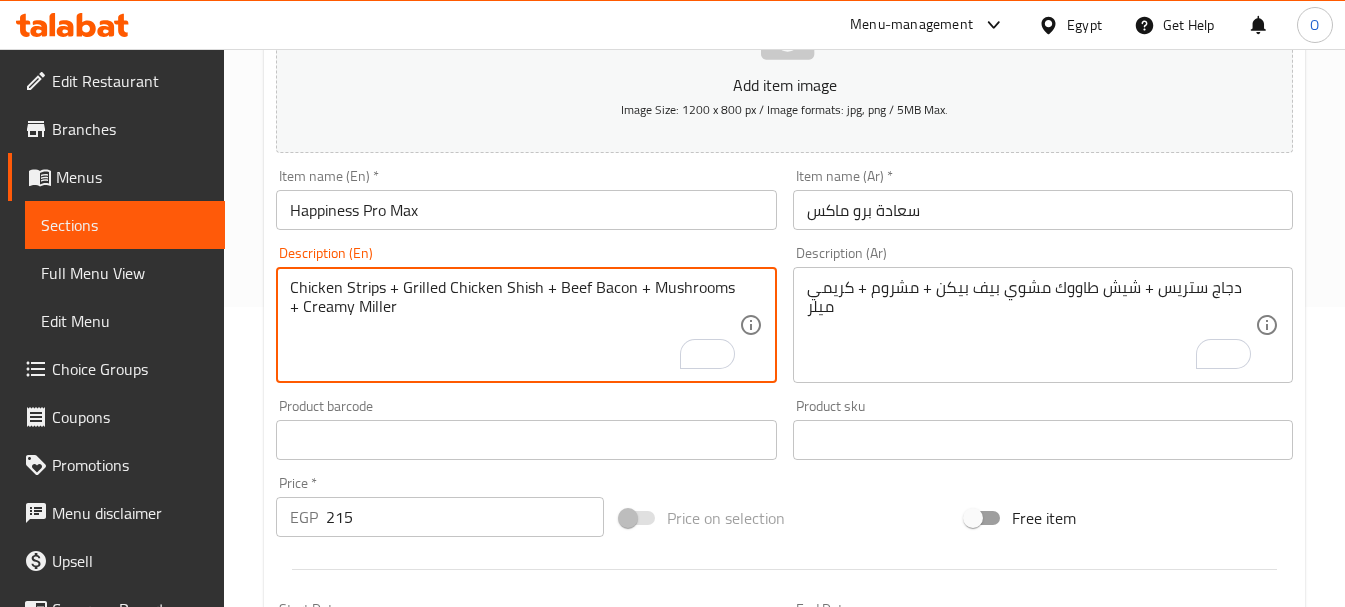 click on "Chicken Strips + Grilled Chicken Shish + Beef Bacon + Mushrooms + Creamy Miller" at bounding box center [514, 325] 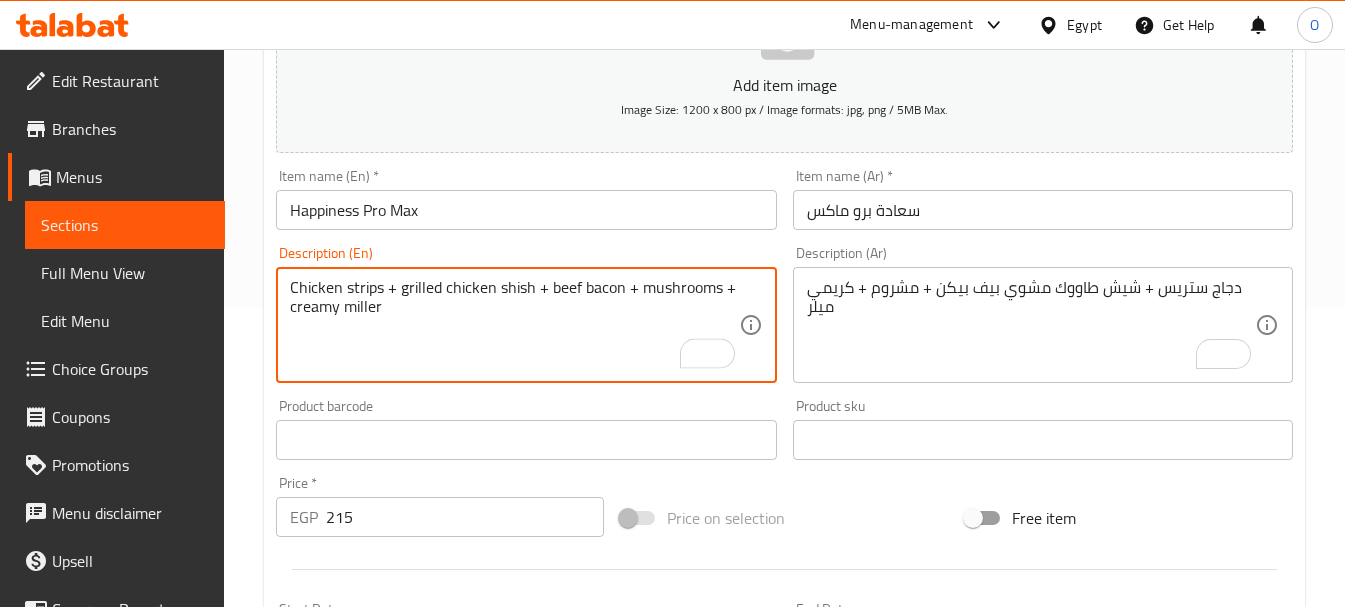 click on "Chicken strips + grilled chicken shish + beef bacon + mushrooms + creamy miller" at bounding box center (514, 325) 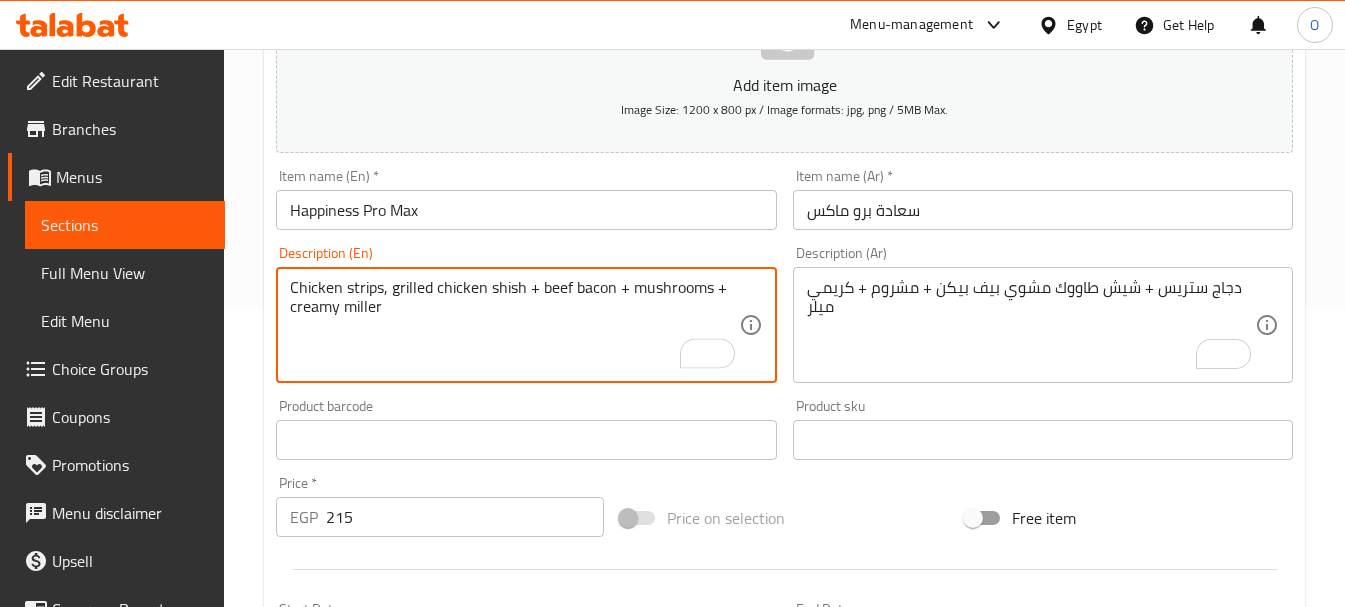 click on "Chicken strips, grilled chicken shish + beef bacon + mushrooms + creamy miller" at bounding box center [514, 325] 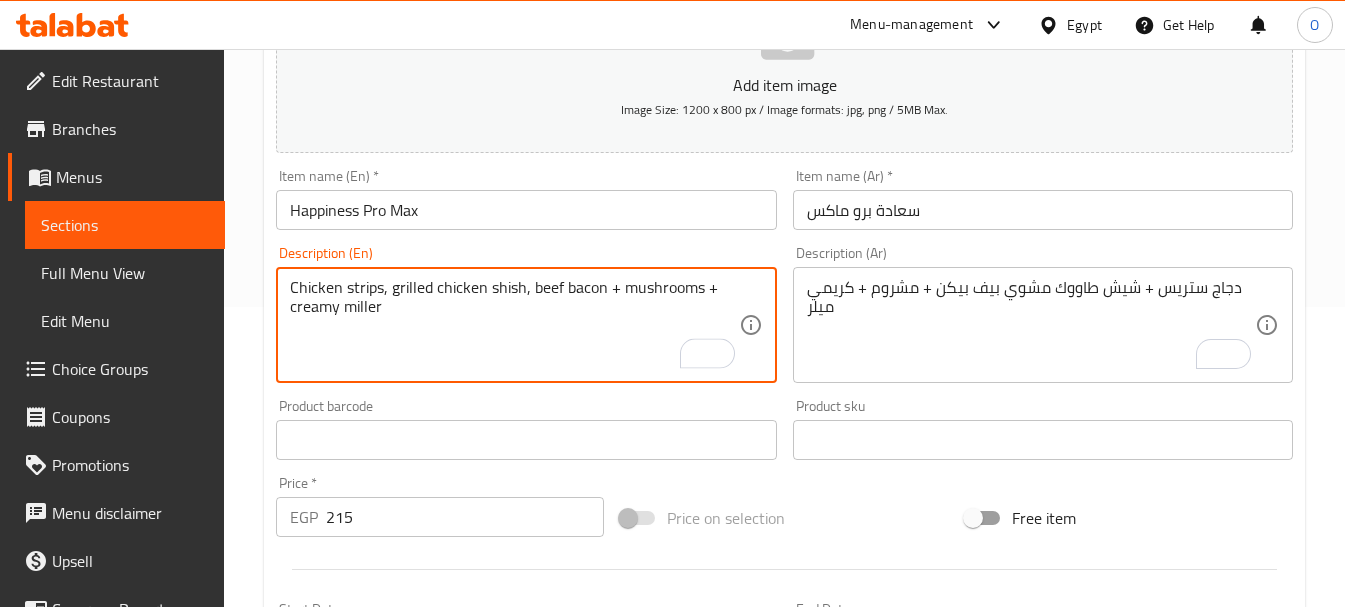 click on "Chicken strips, grilled chicken shish, beef bacon + mushrooms + creamy miller" at bounding box center [514, 325] 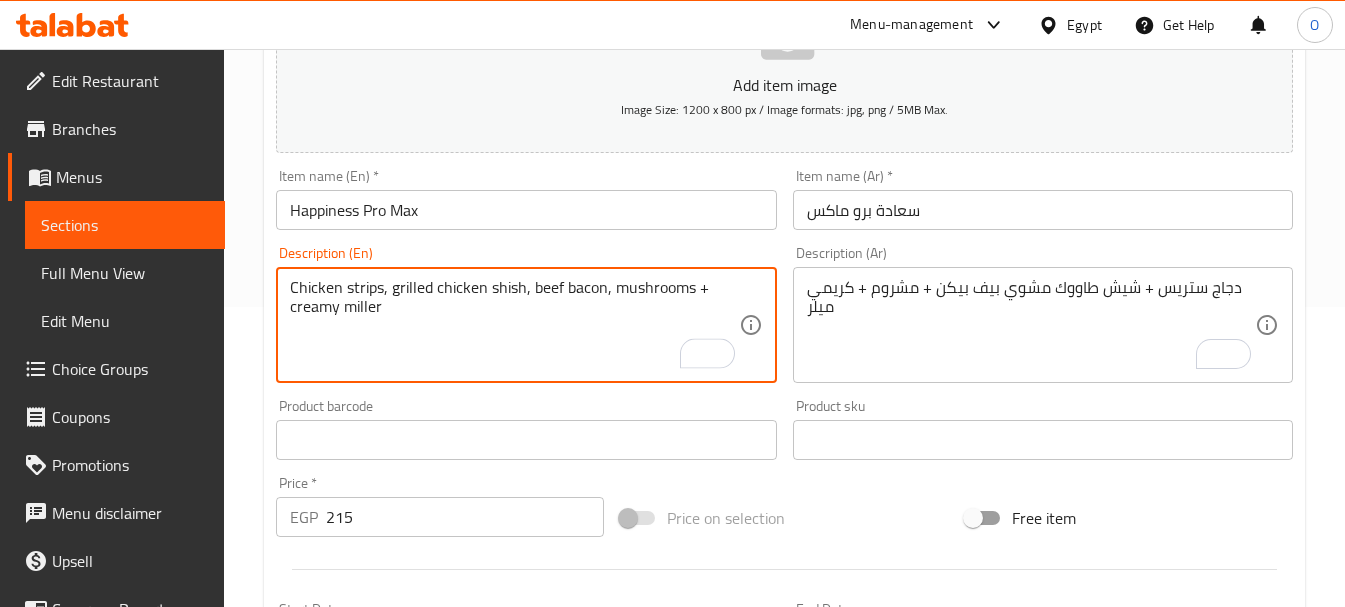 click on "Chicken strips, grilled chicken shish, beef bacon, mushrooms + creamy miller" at bounding box center [514, 325] 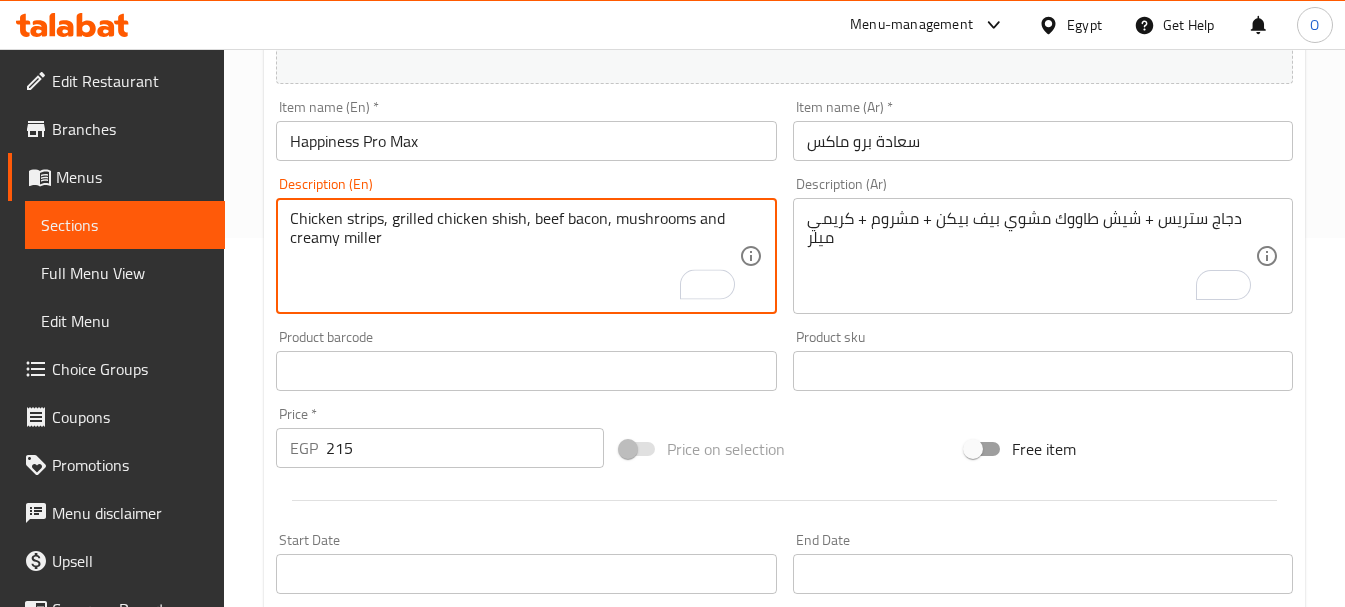 scroll, scrollTop: 400, scrollLeft: 0, axis: vertical 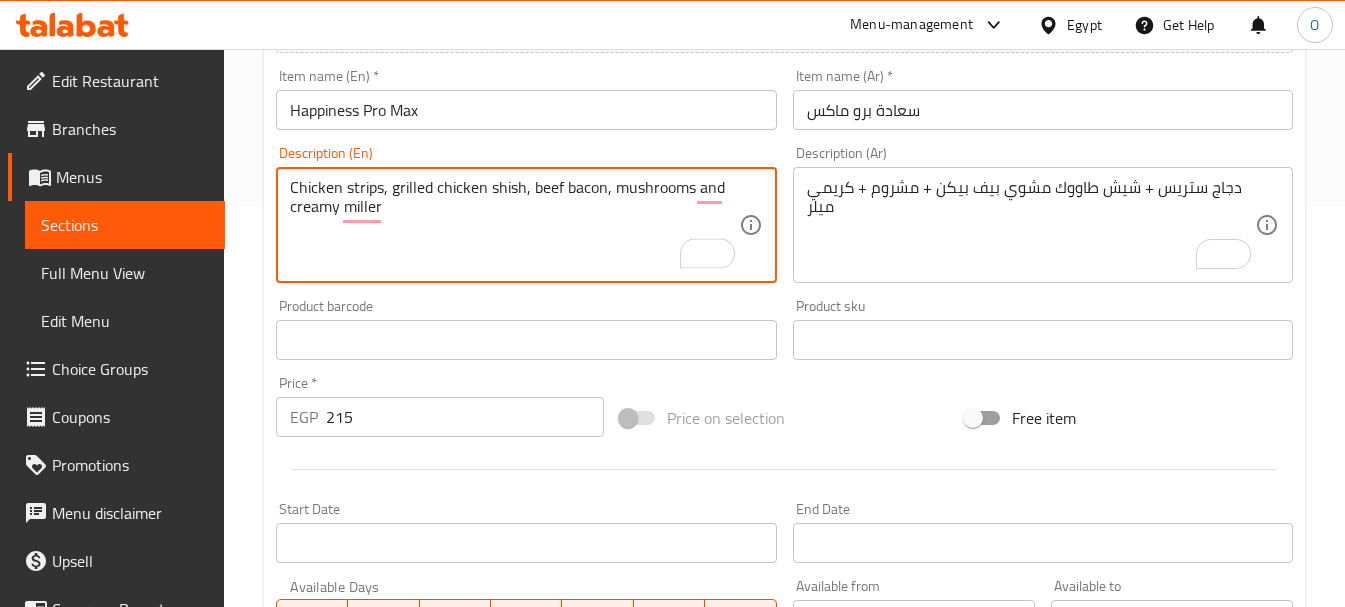 type on "Chicken strips, grilled chicken shish, beef bacon, mushrooms and creamy miller" 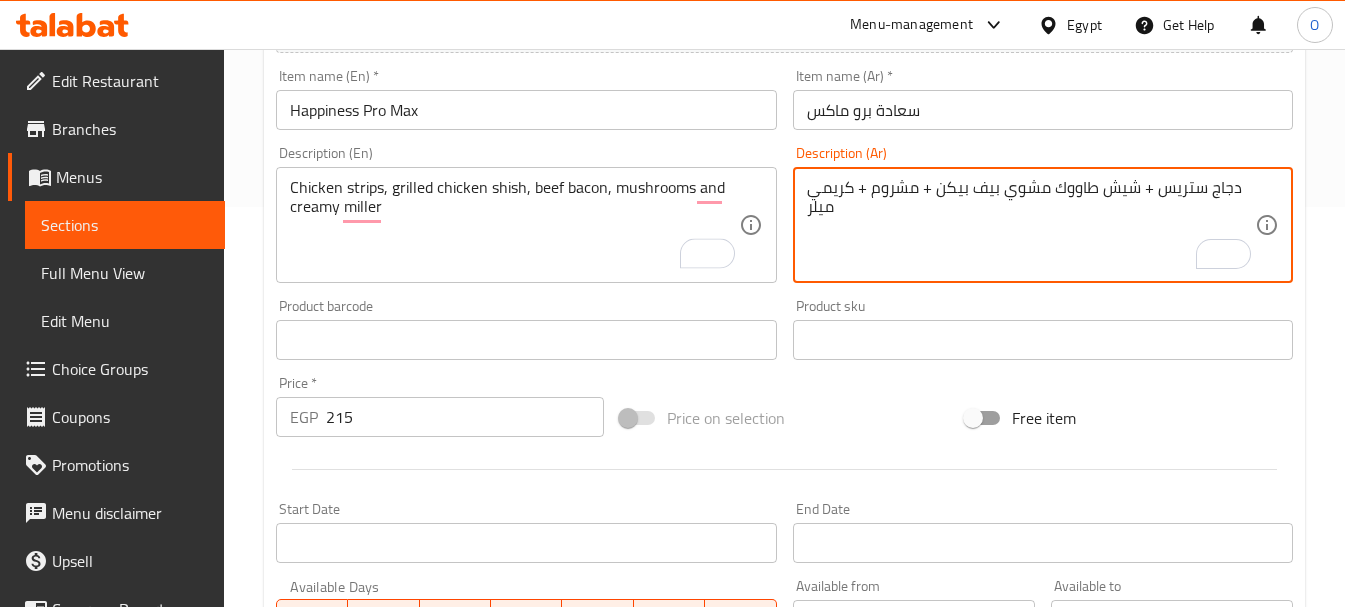 drag, startPoint x: 1139, startPoint y: 192, endPoint x: 1152, endPoint y: 191, distance: 13.038404 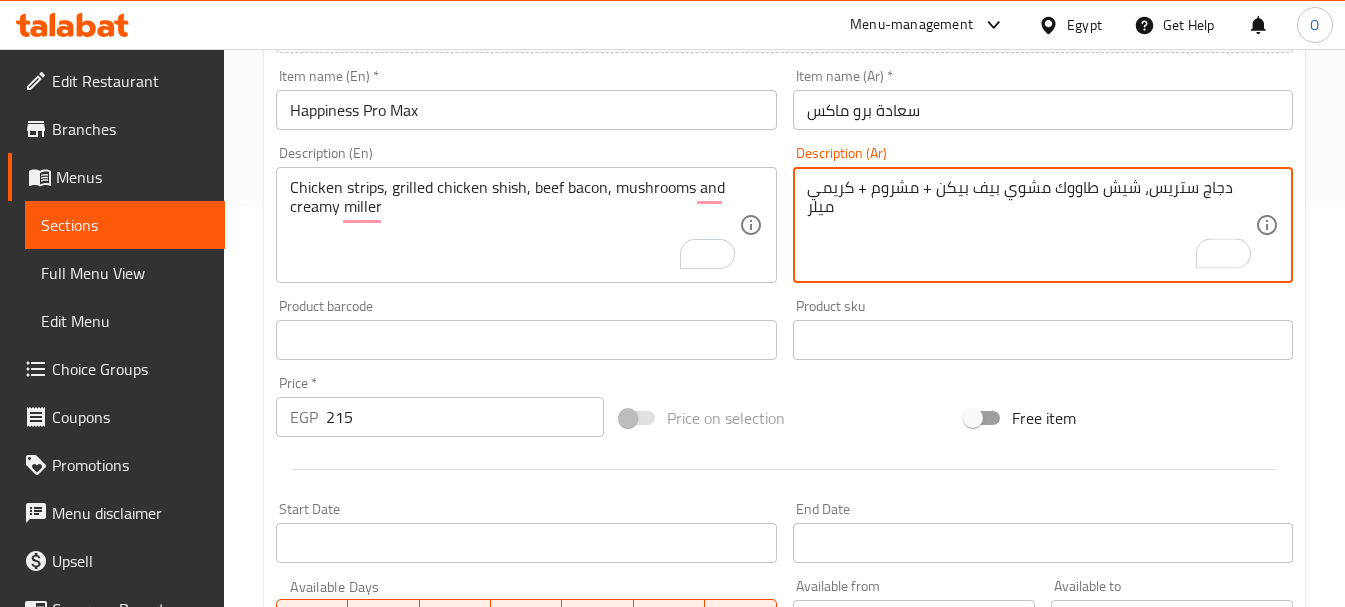 click on "دجاج ستريس، شيش طاووك مشوي بيف بيكن + مشروم + كريمي ميلر" at bounding box center [1031, 225] 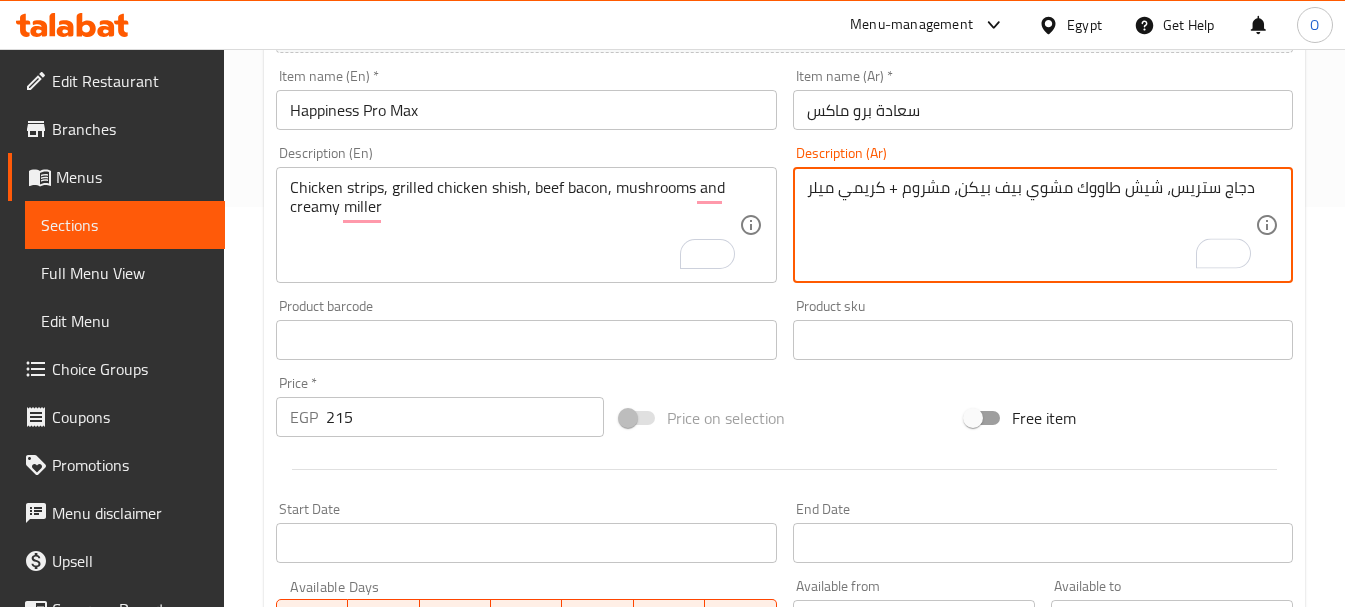 drag, startPoint x: 896, startPoint y: 191, endPoint x: 883, endPoint y: 191, distance: 13 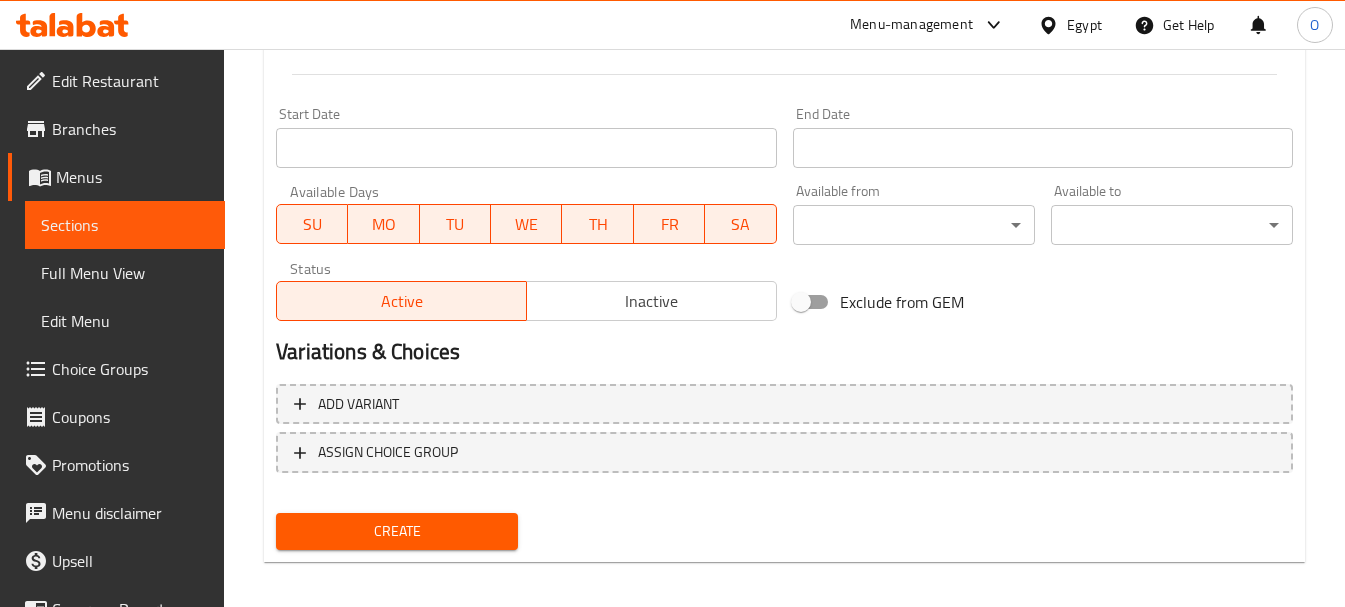 scroll, scrollTop: 800, scrollLeft: 0, axis: vertical 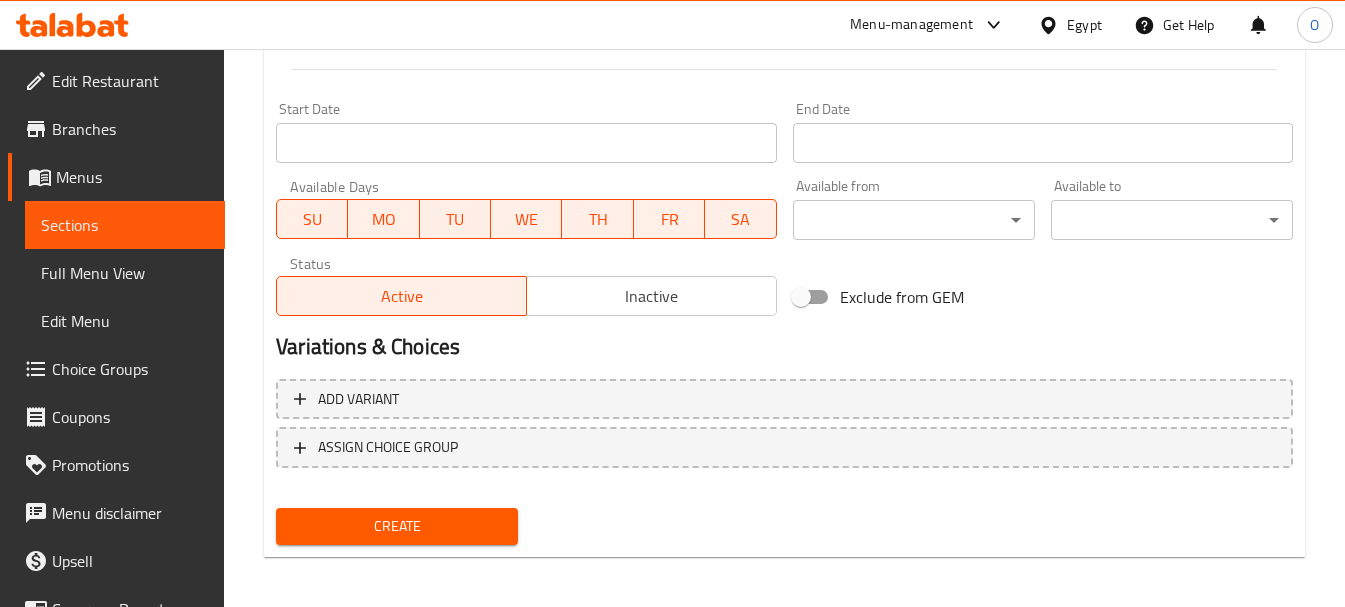 type on "دجاج ستريس، شيش طاووك مشوي بيف بيكن، مشروم وكريمي ميلر" 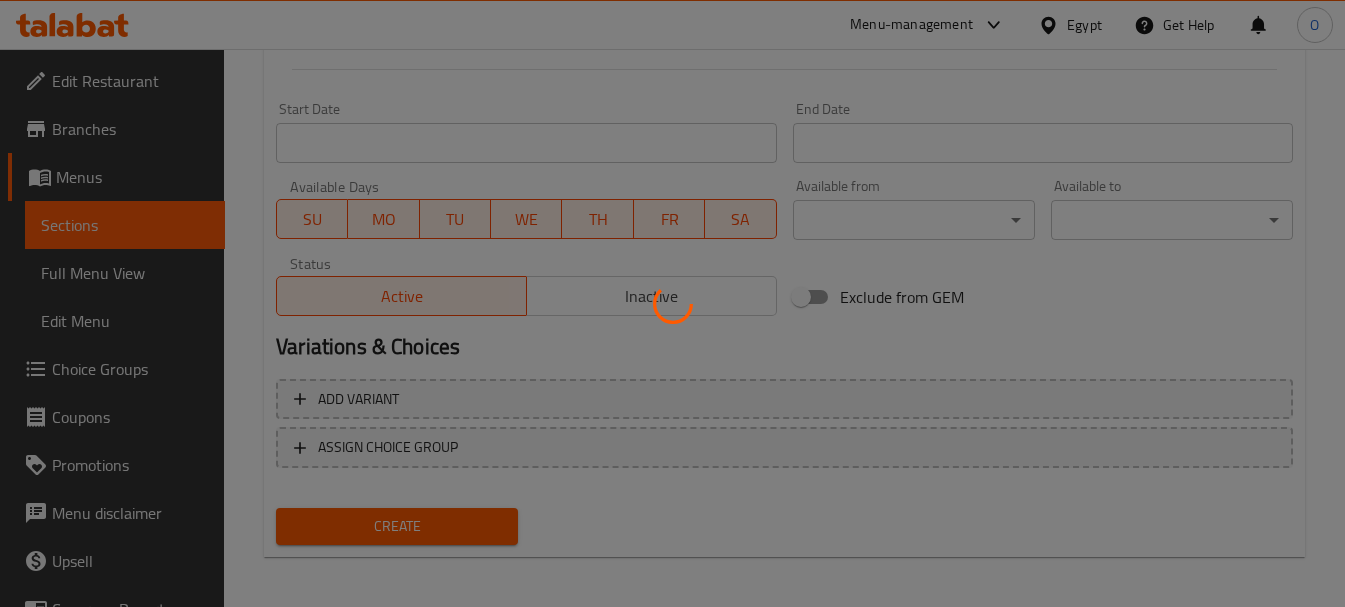 type 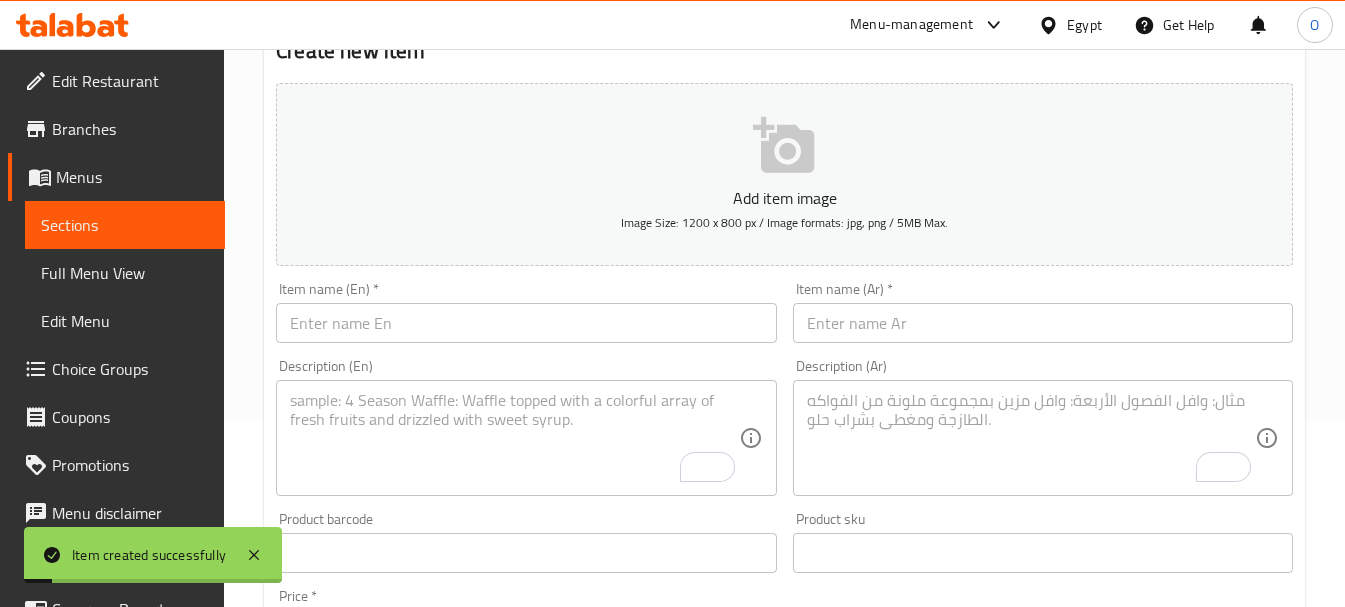 scroll, scrollTop: 0, scrollLeft: 0, axis: both 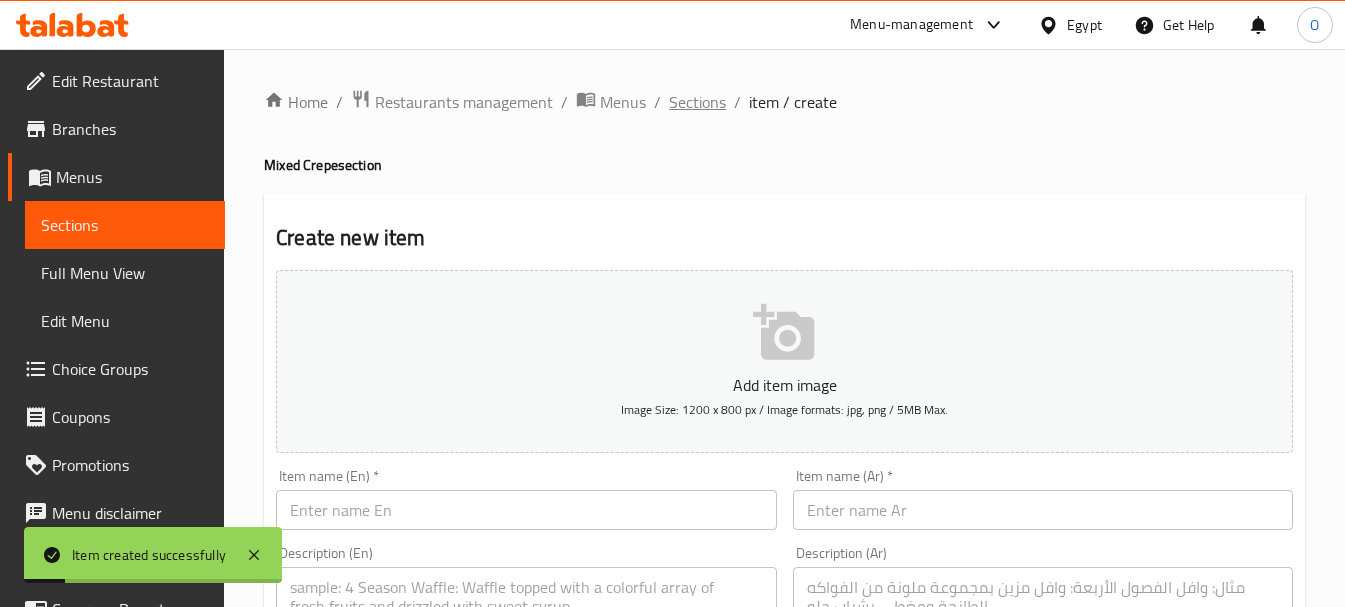 click on "Sections" at bounding box center [697, 102] 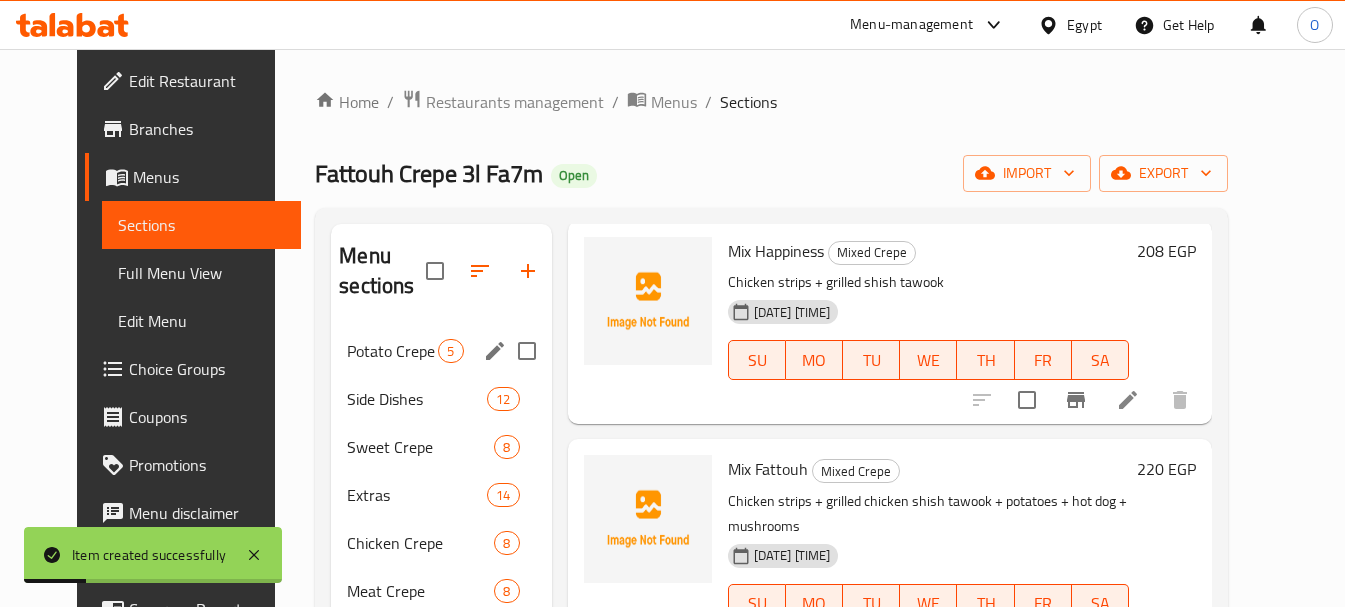 scroll, scrollTop: 565, scrollLeft: 0, axis: vertical 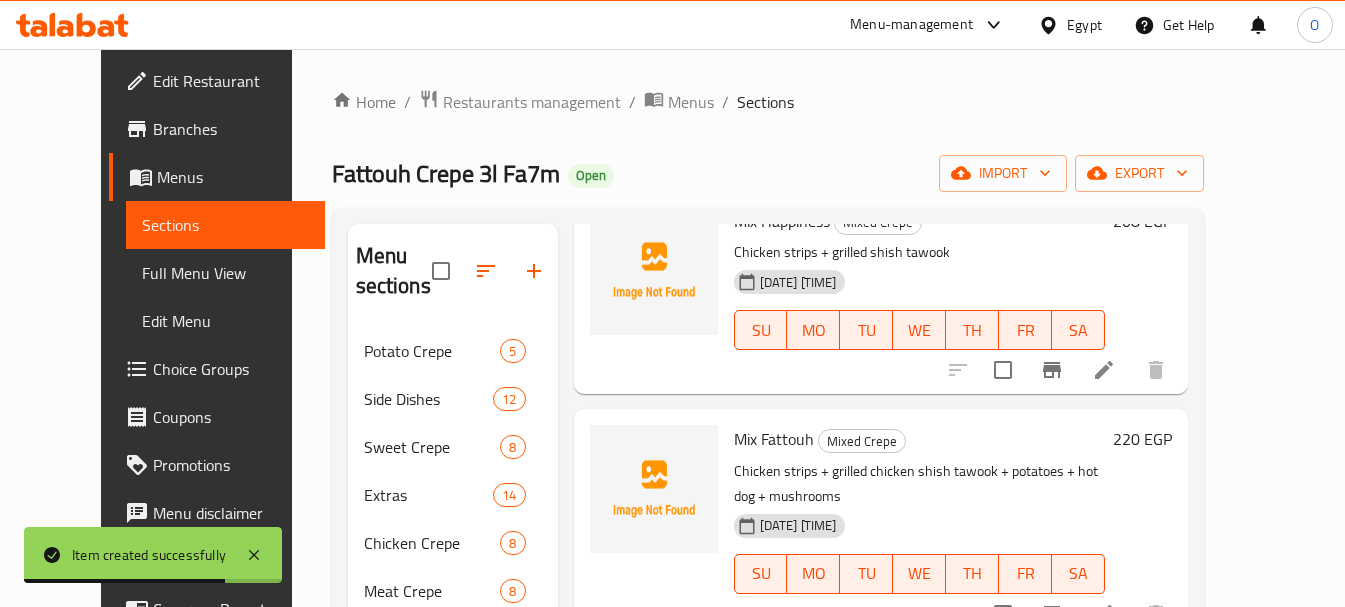 click at bounding box center [534, 271] 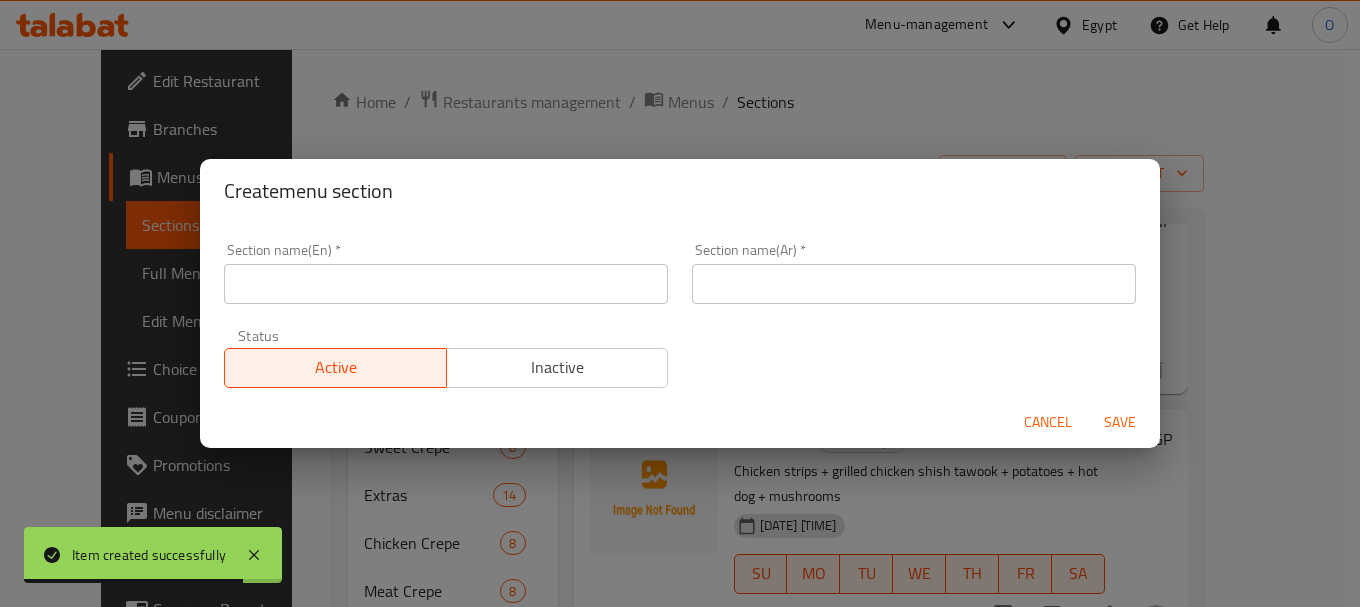drag, startPoint x: 797, startPoint y: 279, endPoint x: 784, endPoint y: 284, distance: 13.928389 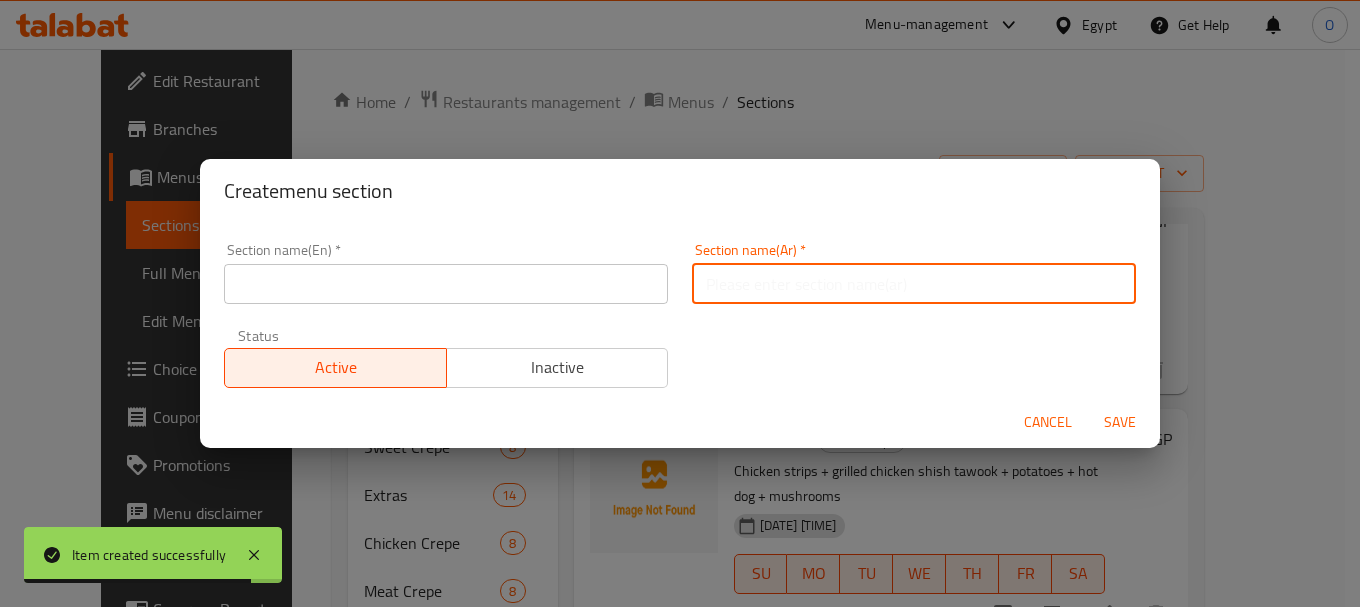paste on "كريب الجبن" 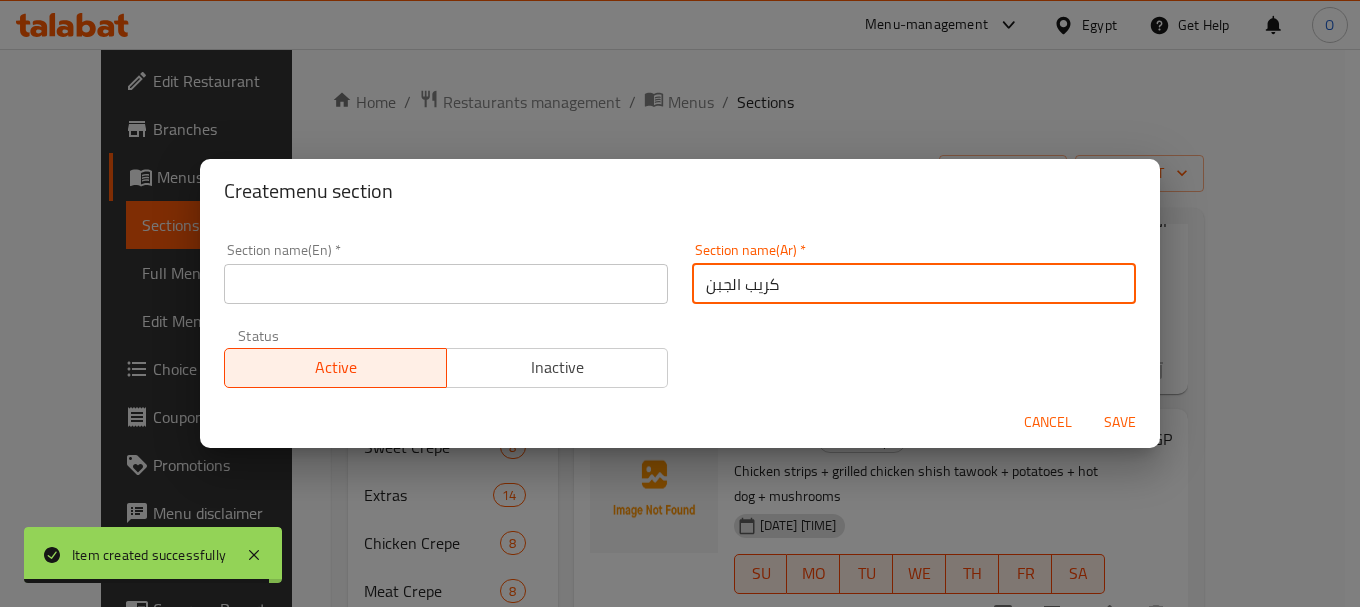 type on "كريب الجبن" 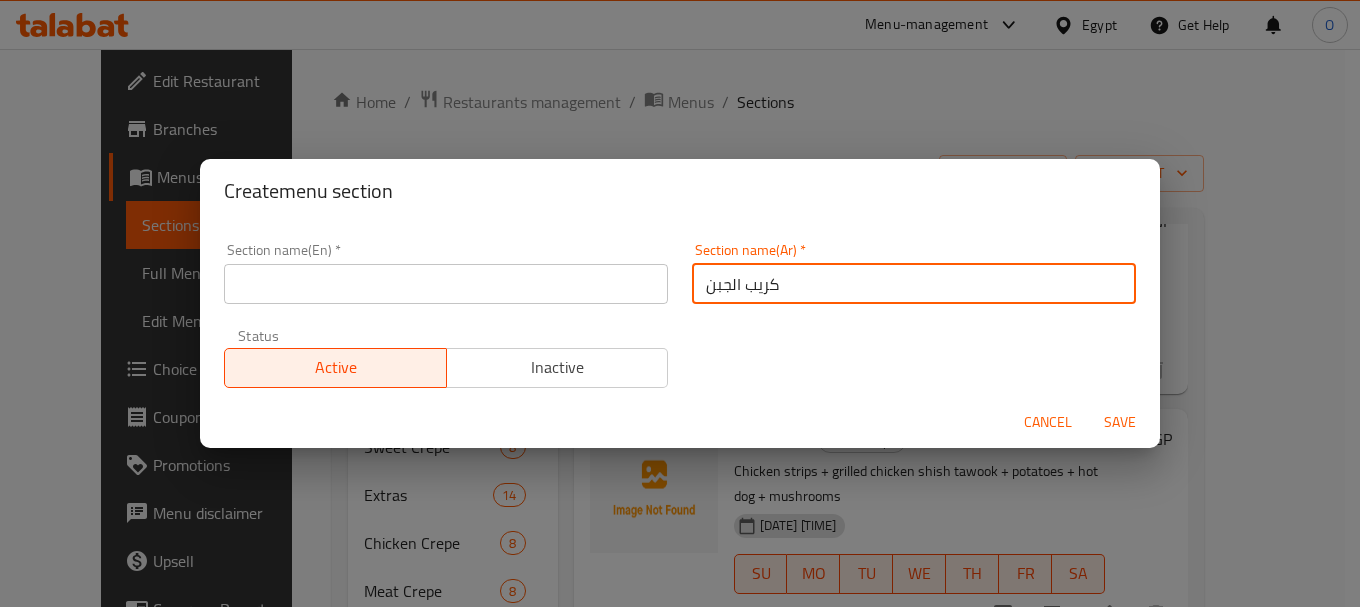 click at bounding box center (446, 284) 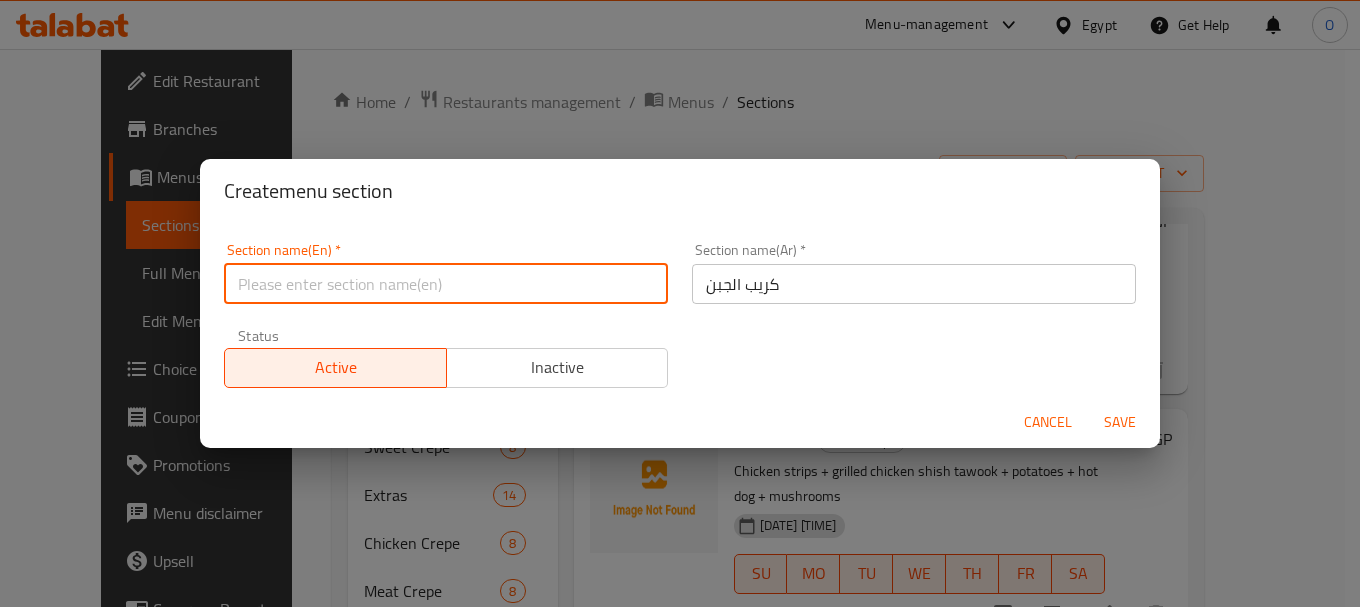 paste on "Cheese Crepe" 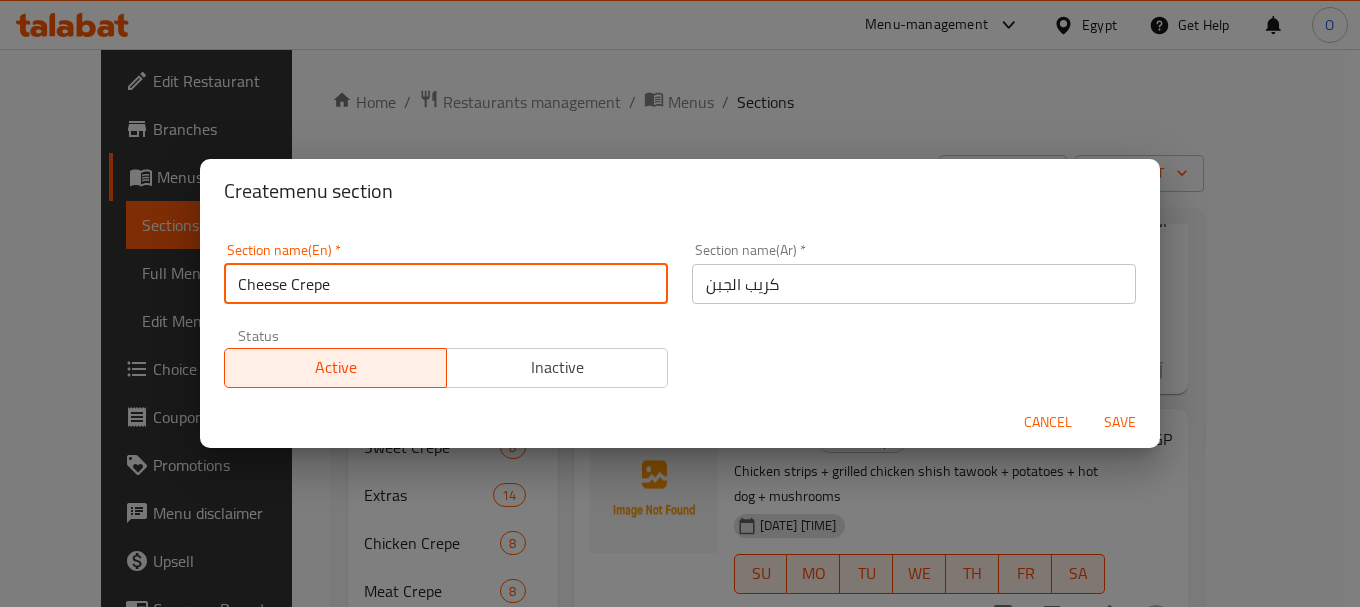 type on "Cheese Crepe" 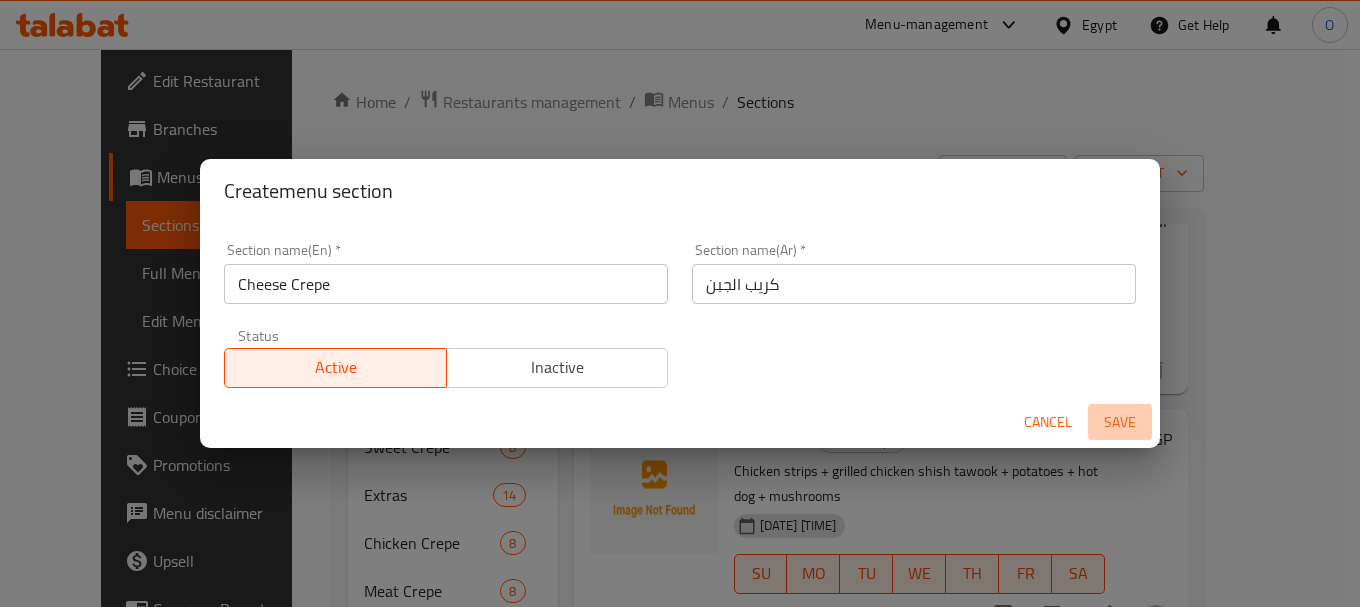 click on "Save" at bounding box center [1120, 422] 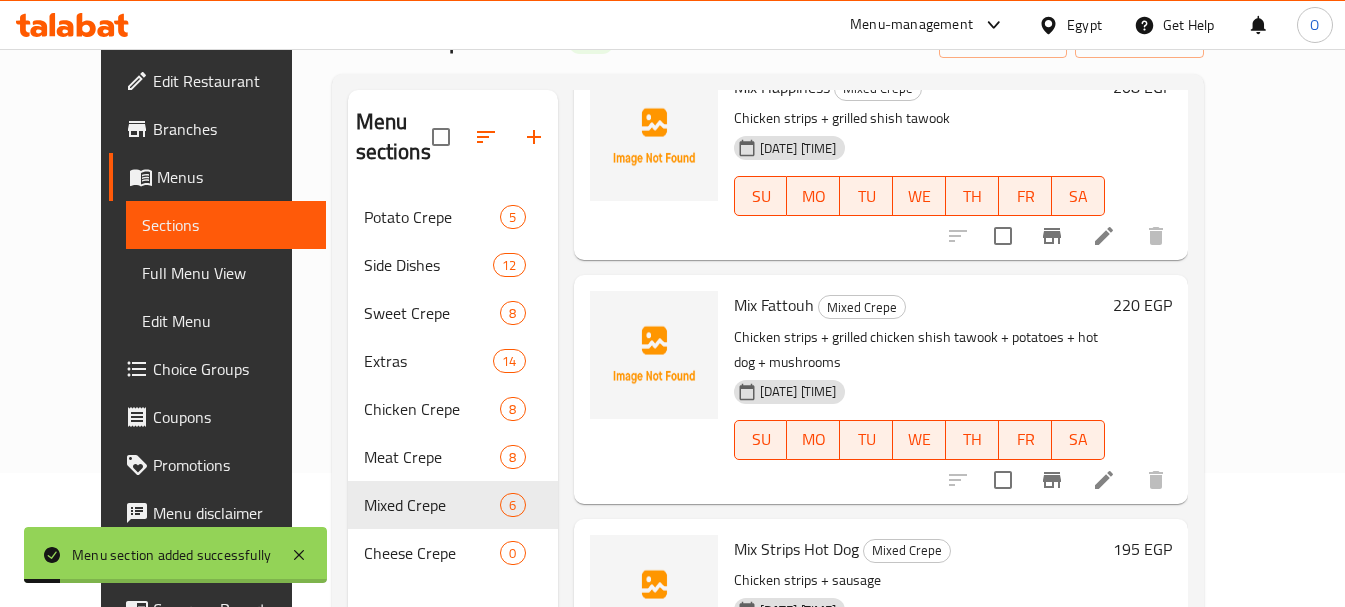 scroll, scrollTop: 280, scrollLeft: 0, axis: vertical 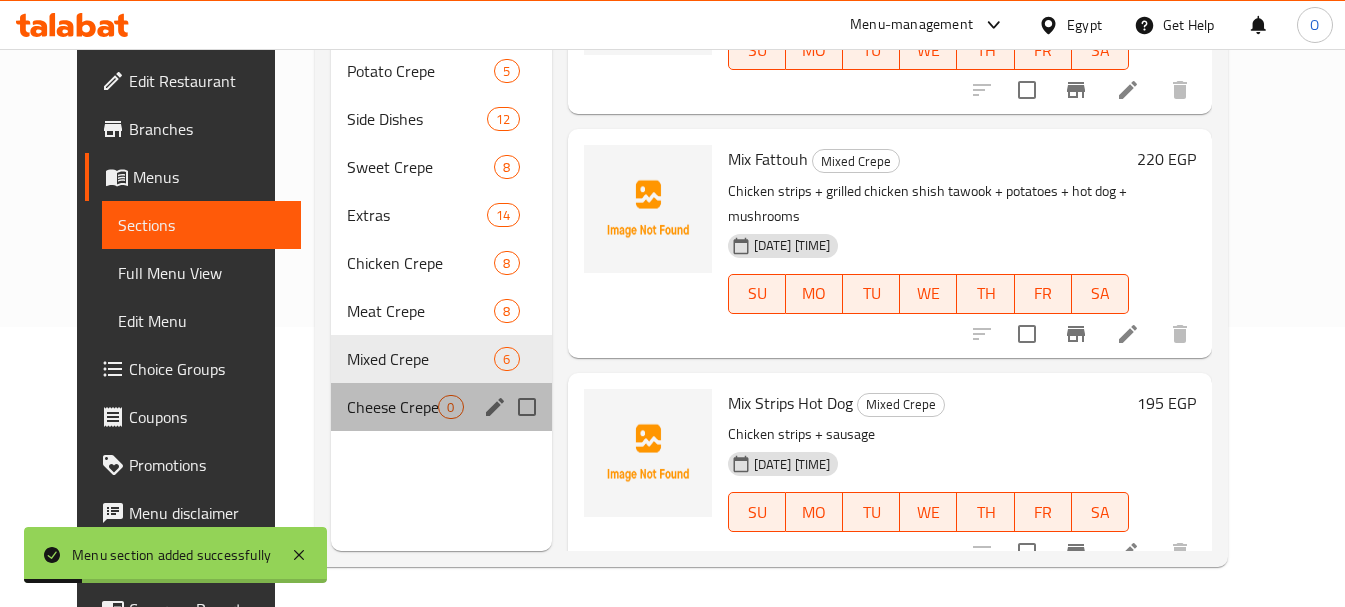 click on "Cheese Crepe 0" at bounding box center (441, 407) 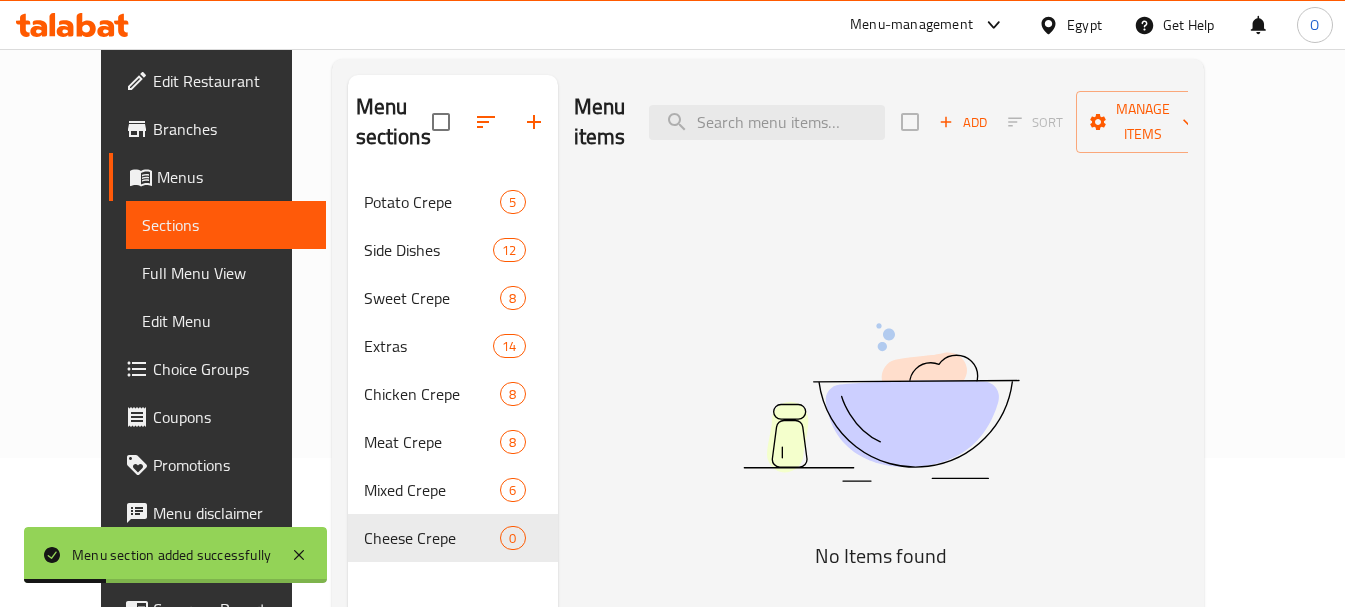 scroll, scrollTop: 0, scrollLeft: 0, axis: both 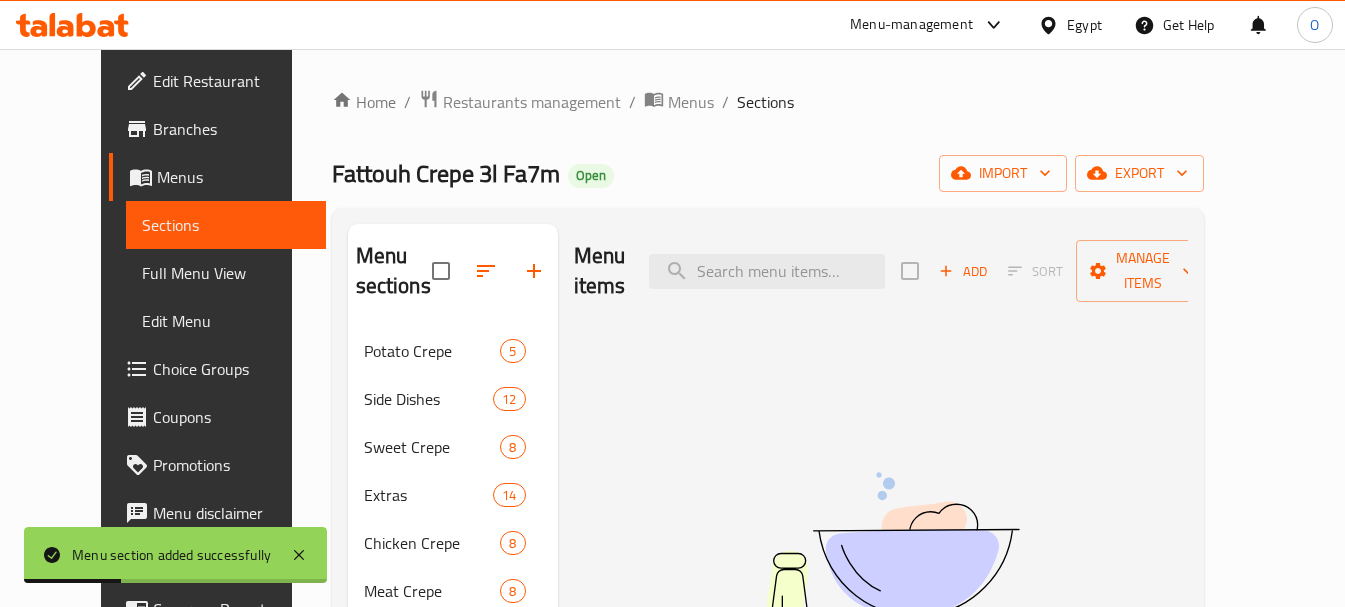 click on "Add" at bounding box center [963, 271] 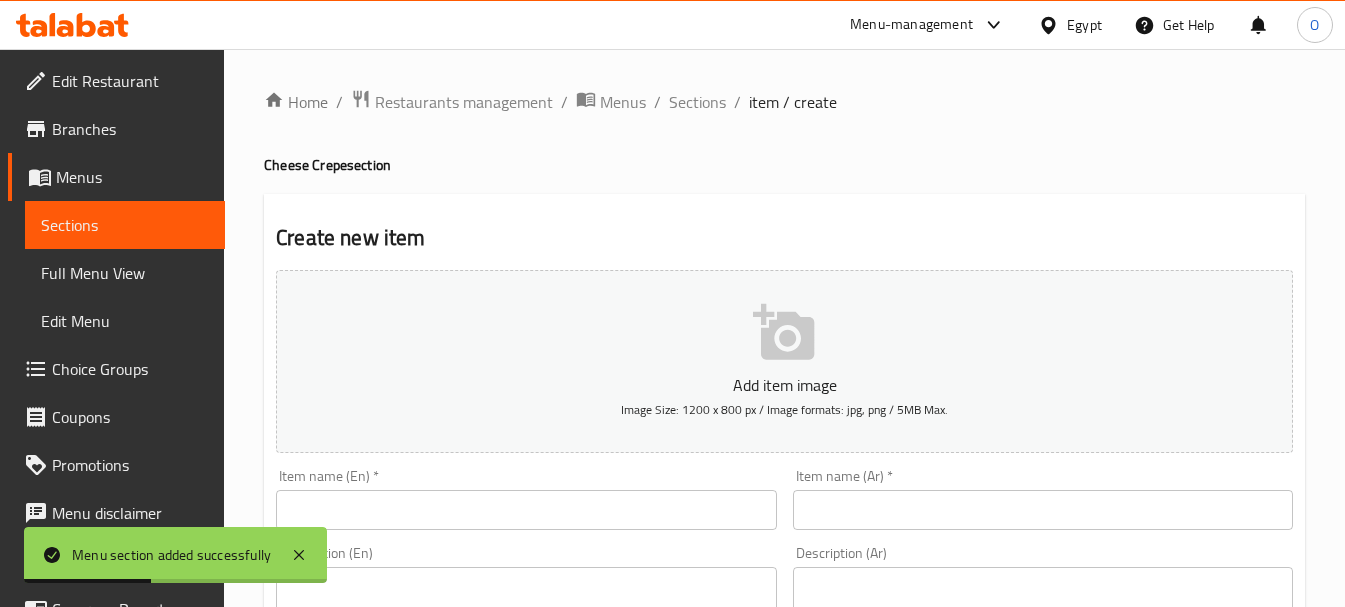 click at bounding box center [1043, 510] 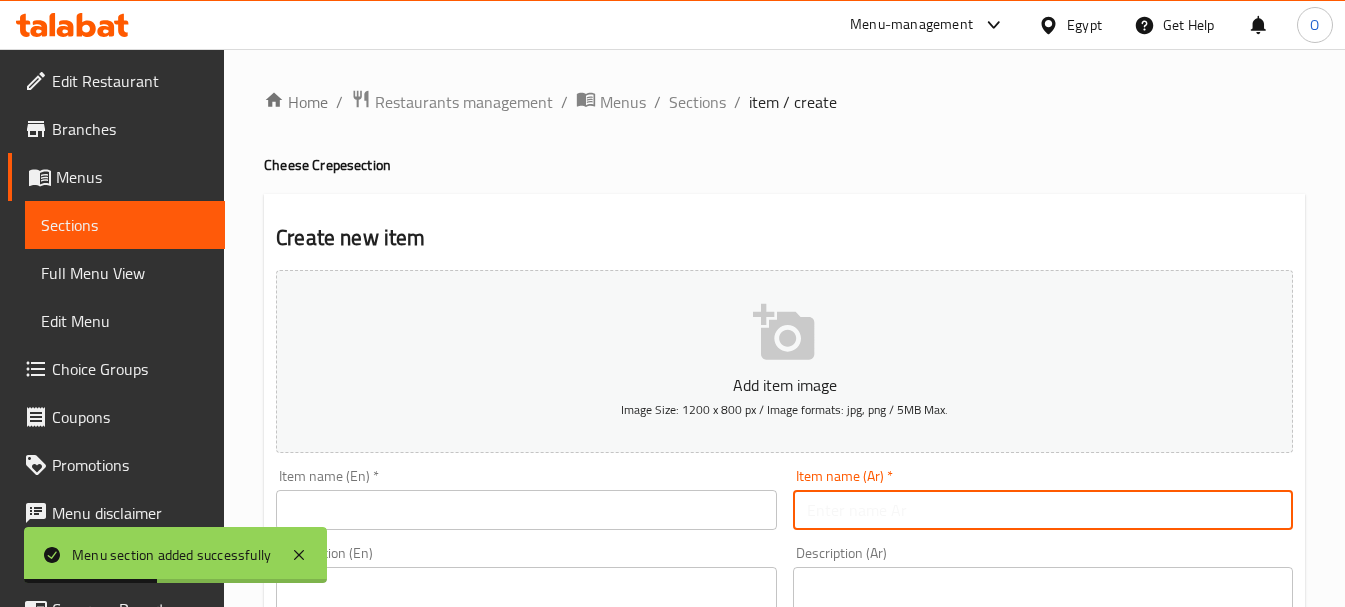 paste on "كريب جبن موتزريللا" 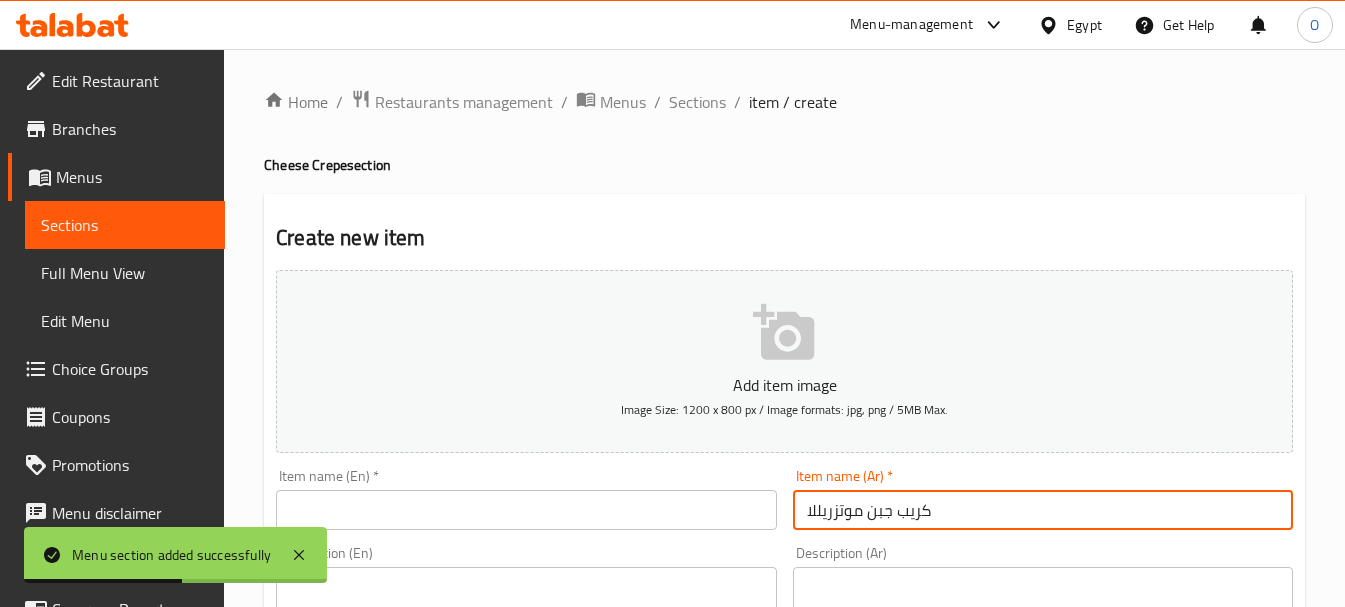 type on "كريب جبن موتزريللا" 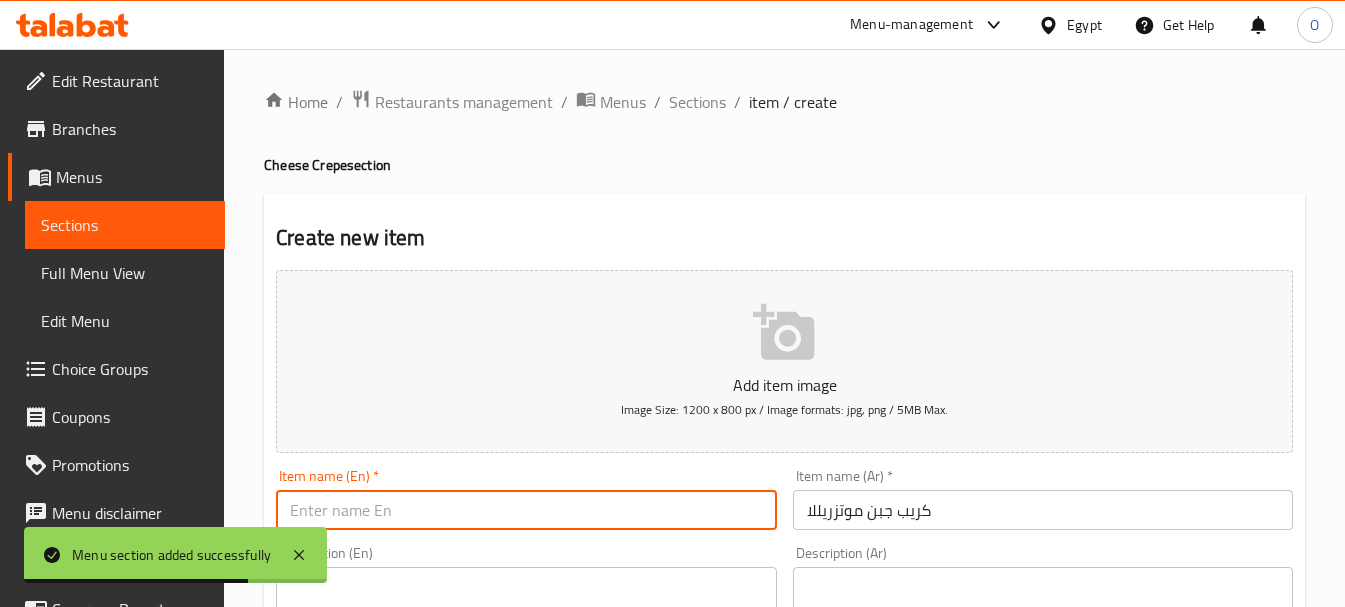 click at bounding box center (526, 510) 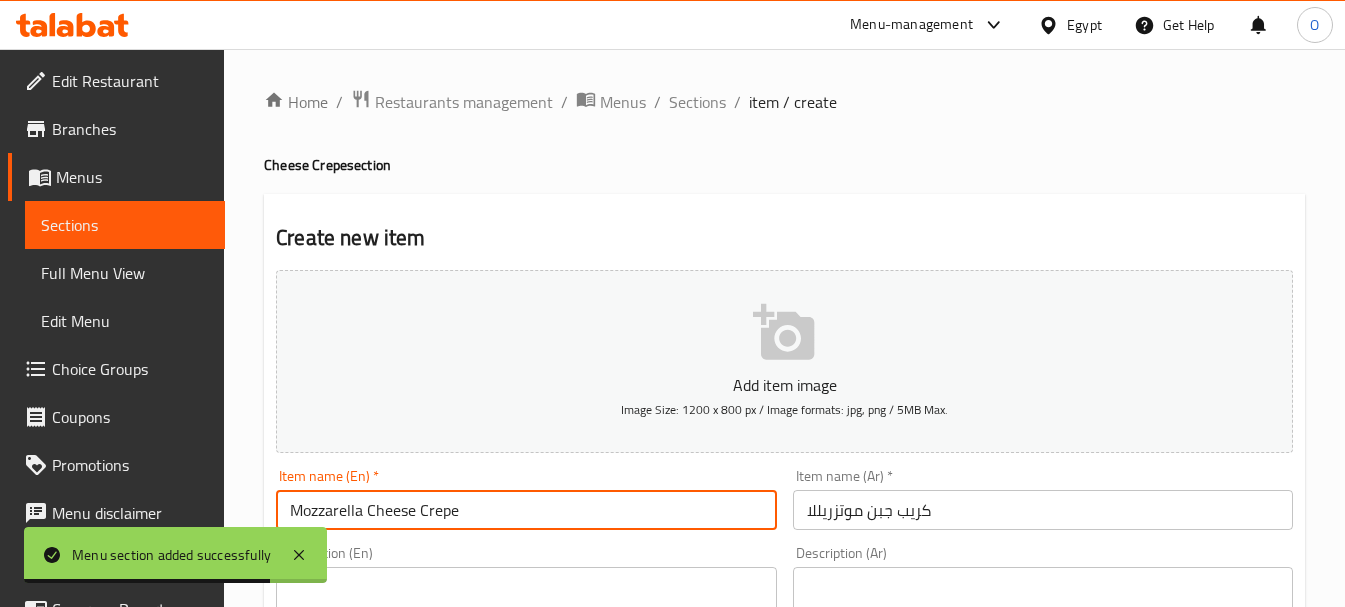 type on "Mozzarella Cheese Crepe" 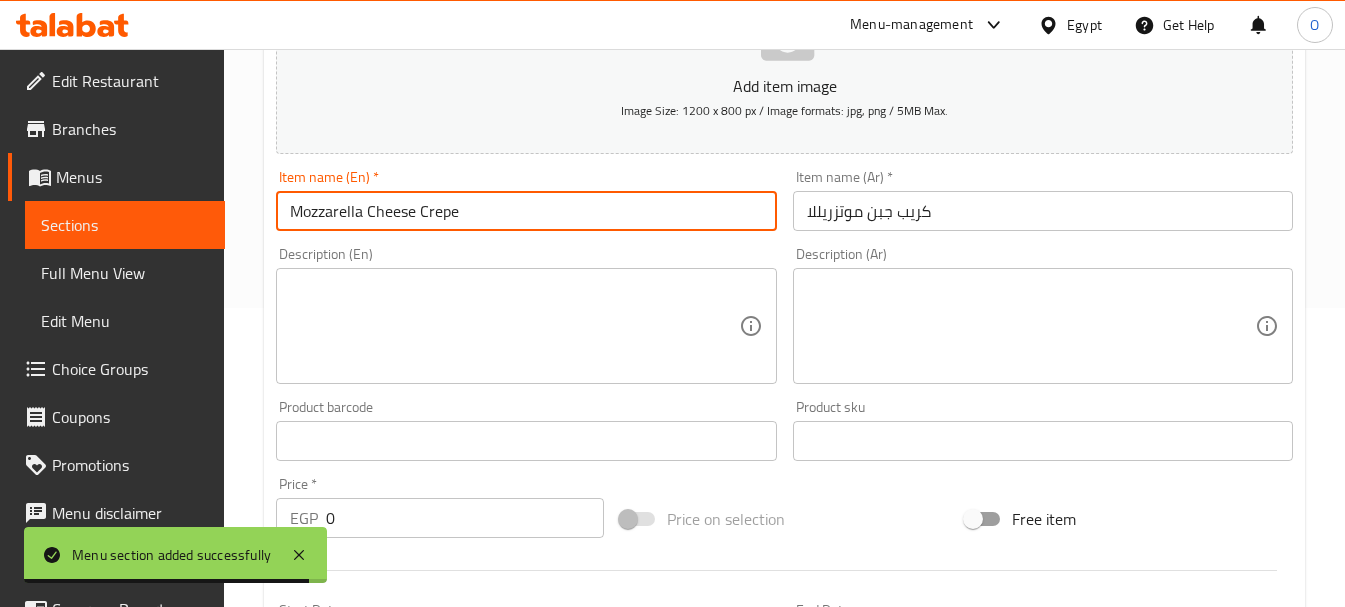 scroll, scrollTop: 400, scrollLeft: 0, axis: vertical 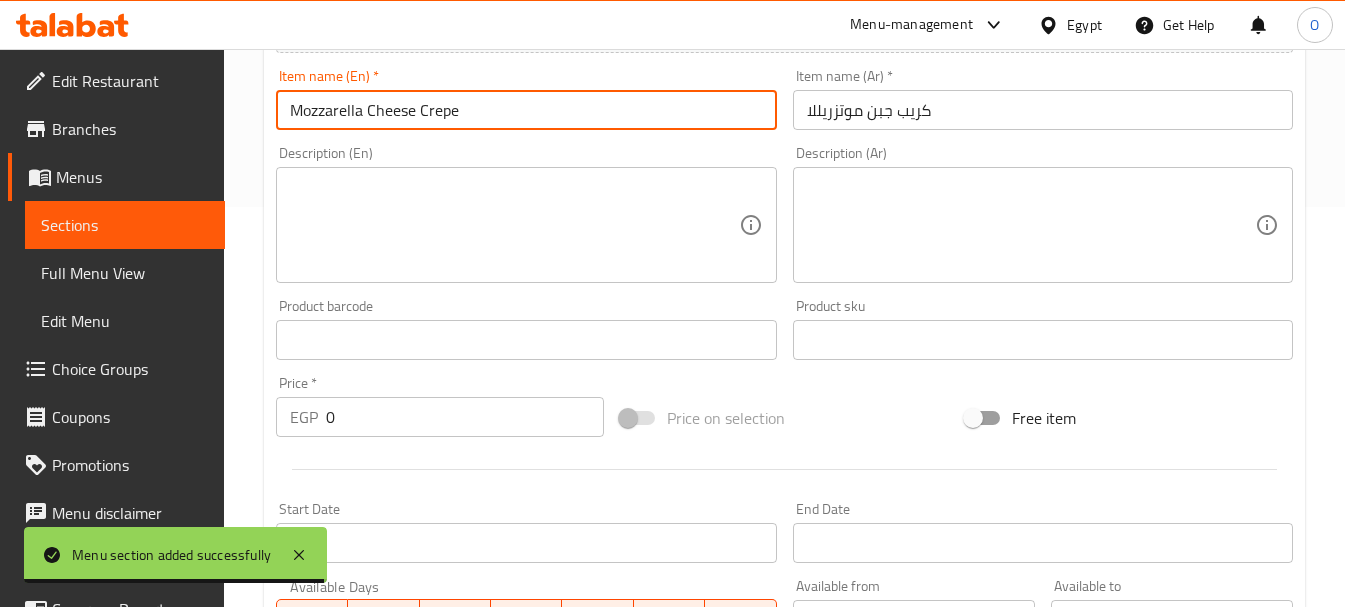 drag, startPoint x: 347, startPoint y: 418, endPoint x: 292, endPoint y: 419, distance: 55.00909 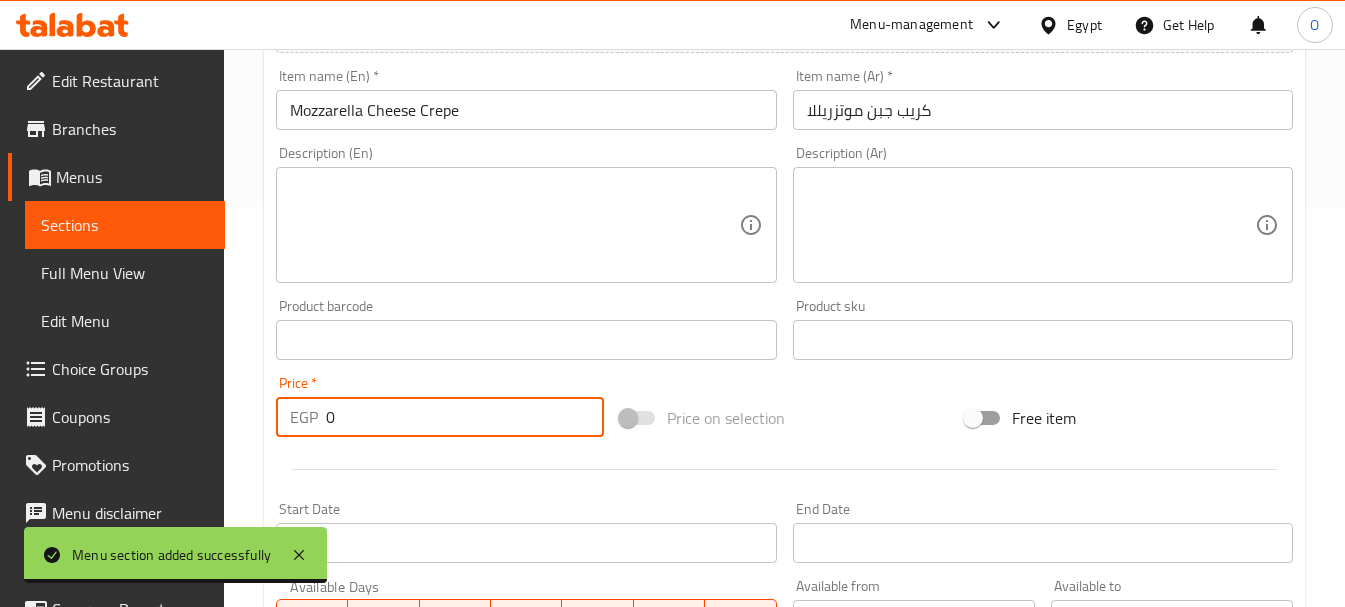 paste on "10" 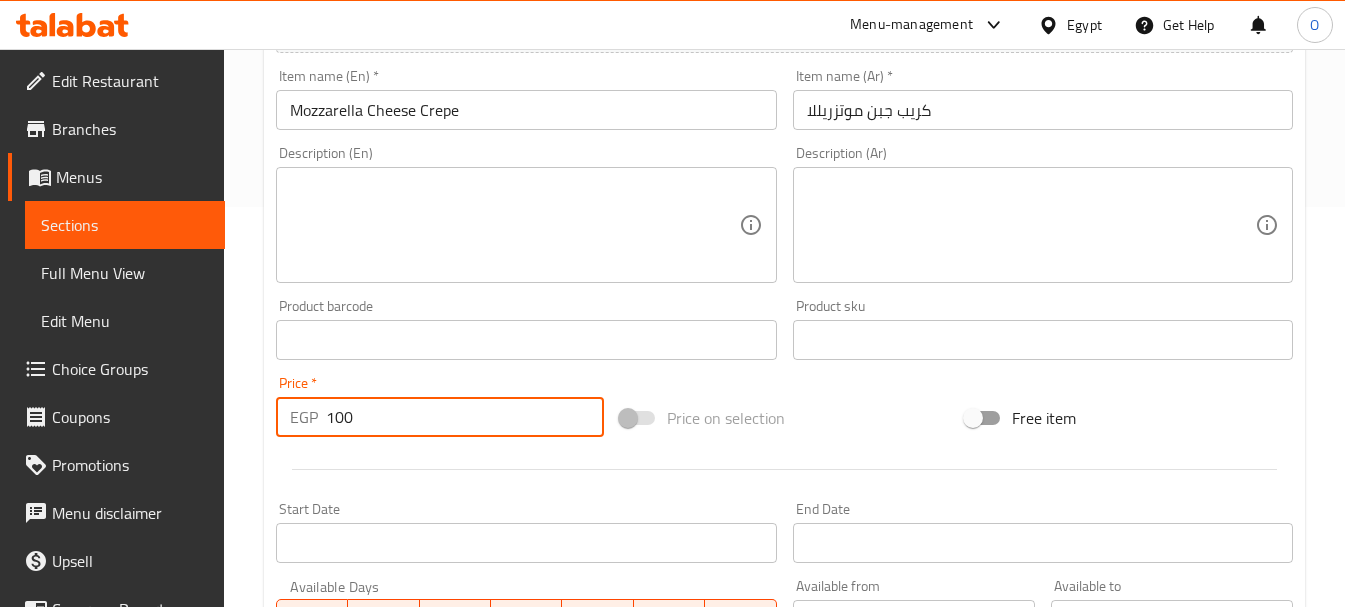 type on "100" 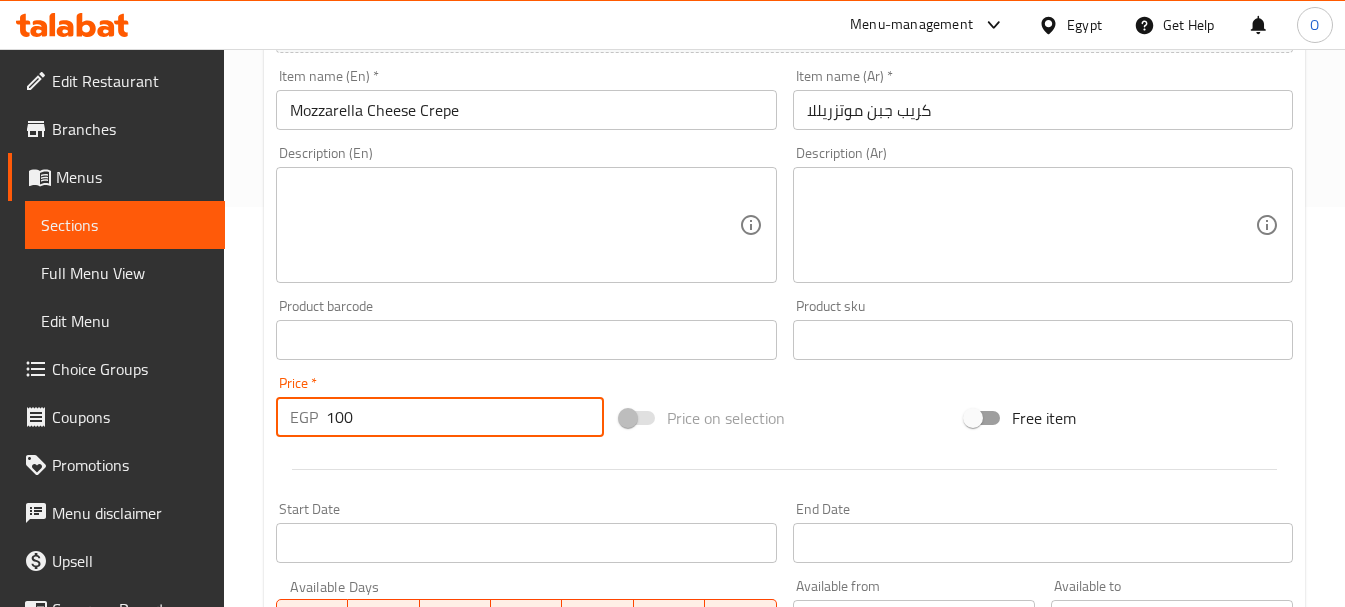 click at bounding box center [1031, 225] 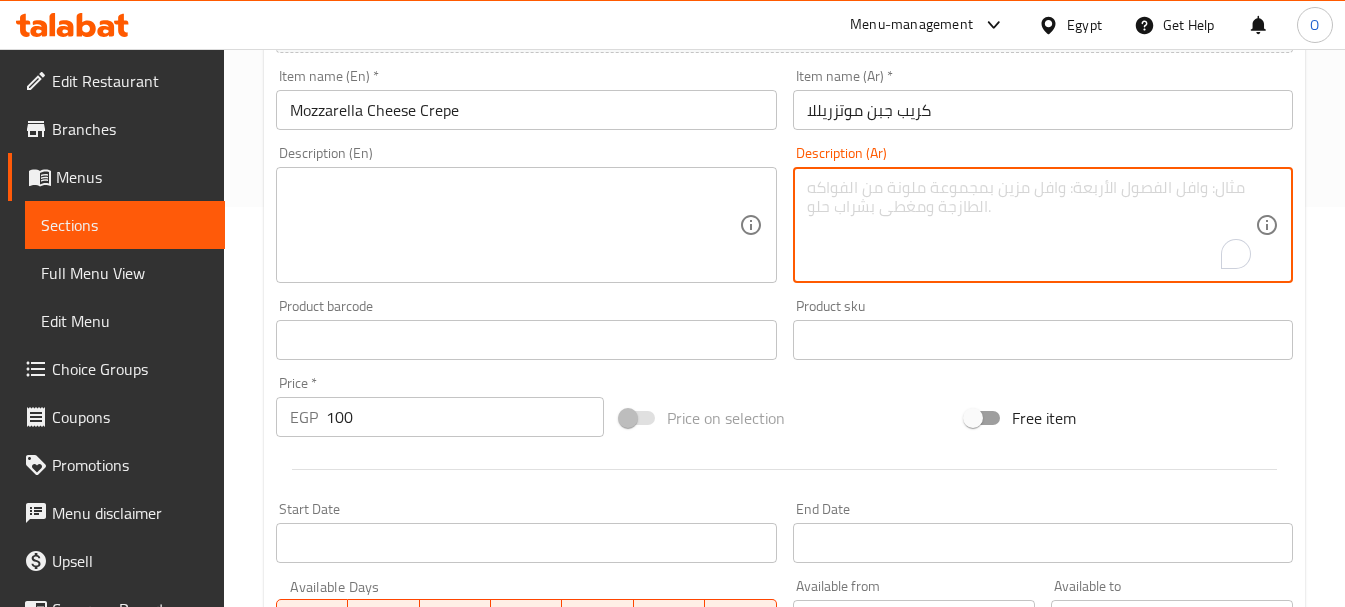paste on "كريب الجبن الموتزريللا + زيتون شرائح + فلفل طازج" 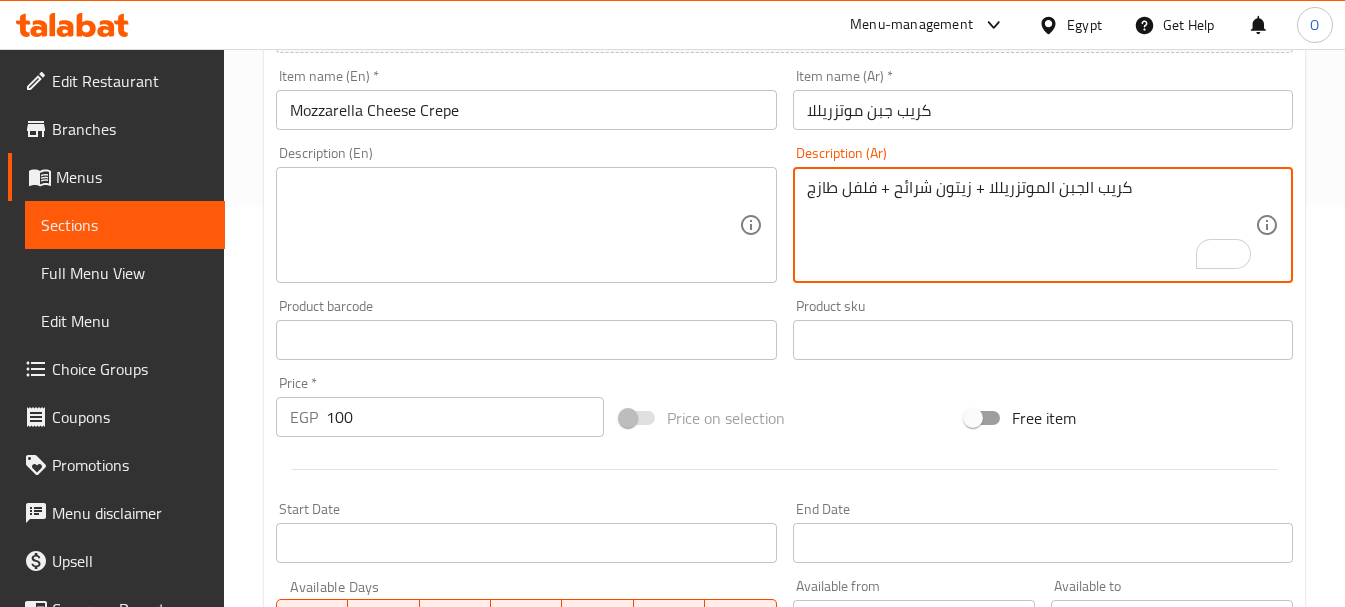 click on "كريب الجبن الموتزريللا + زيتون شرائح + فلفل طازج" at bounding box center [1031, 225] 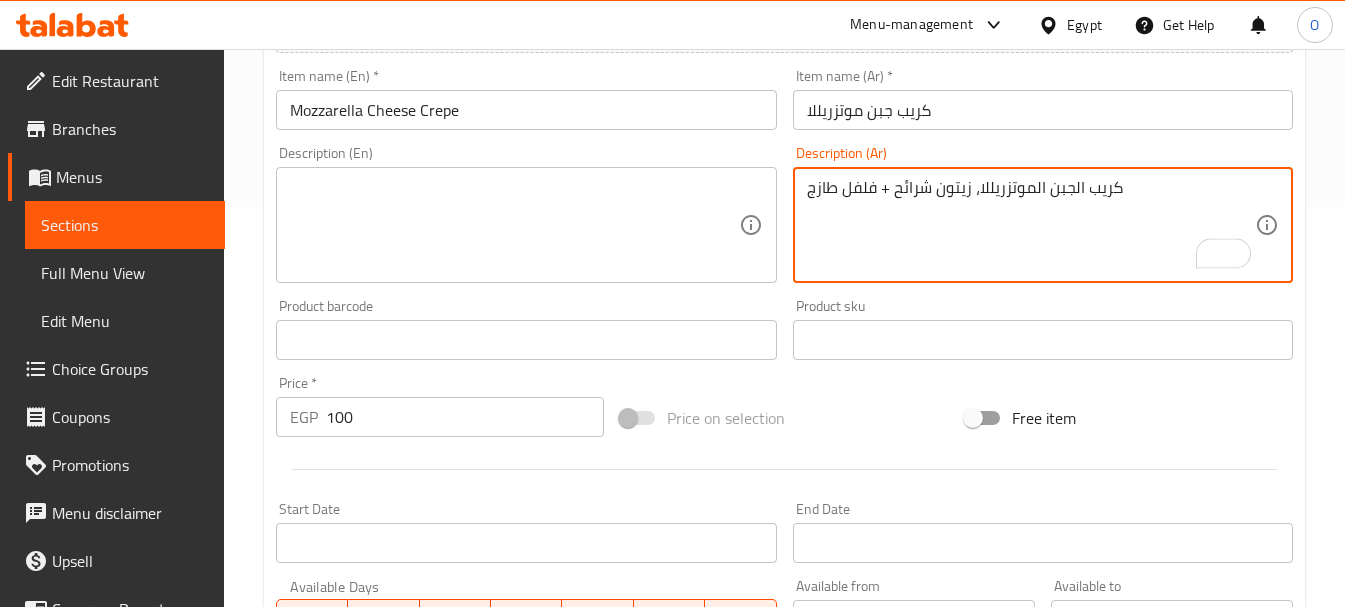 click on "كريب الجبن الموتزريللا، زيتون شرائح + فلفل طازج" at bounding box center (1031, 225) 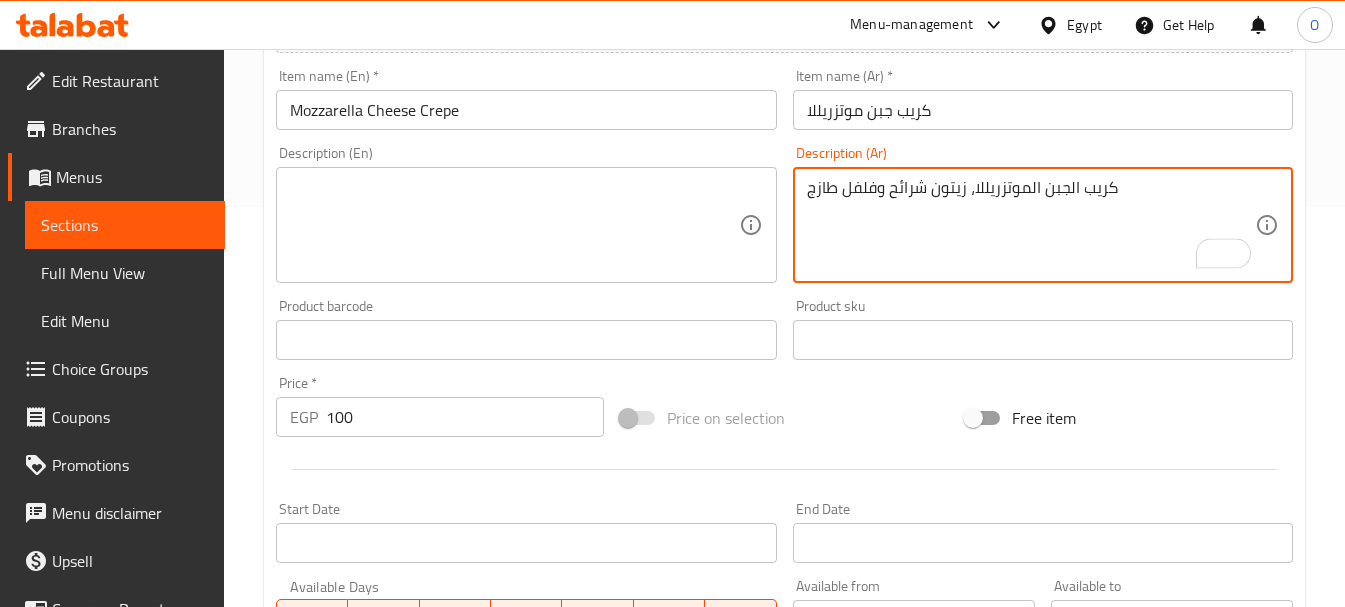 click on "كريب الجبن الموتزريللا، زيتون شرائح وفلفل طازج" at bounding box center [1031, 225] 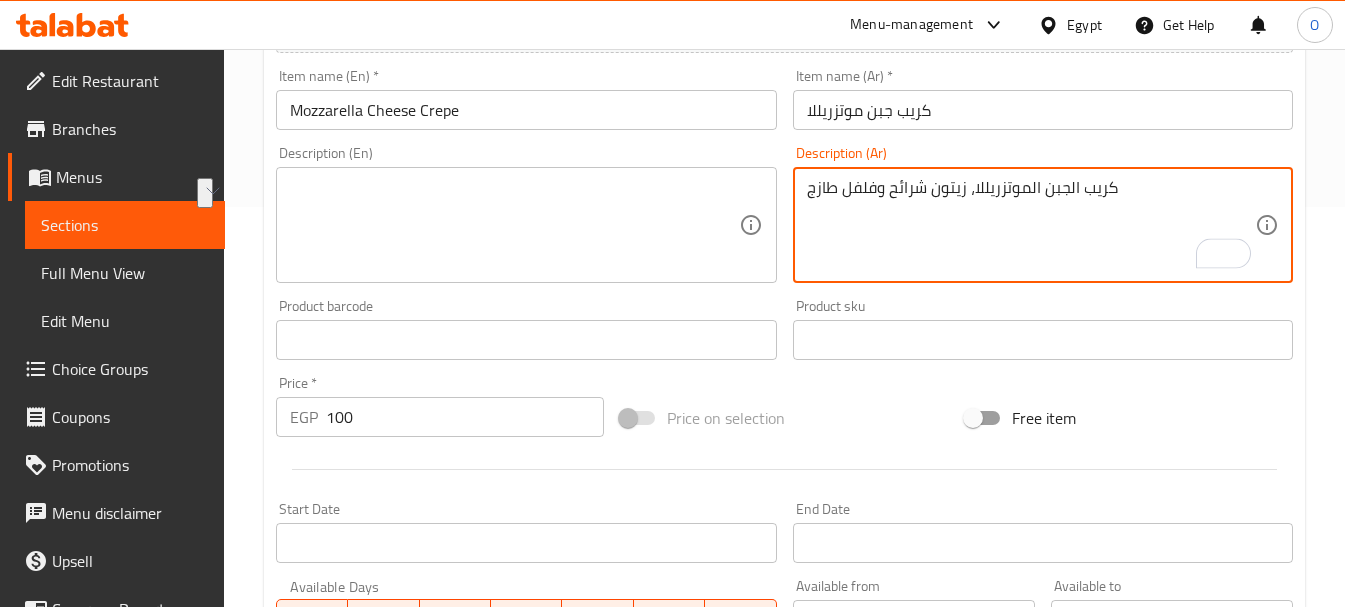 type on "كريب الجبن الموتزريللا، زيتون شرائح وفلفل طازج" 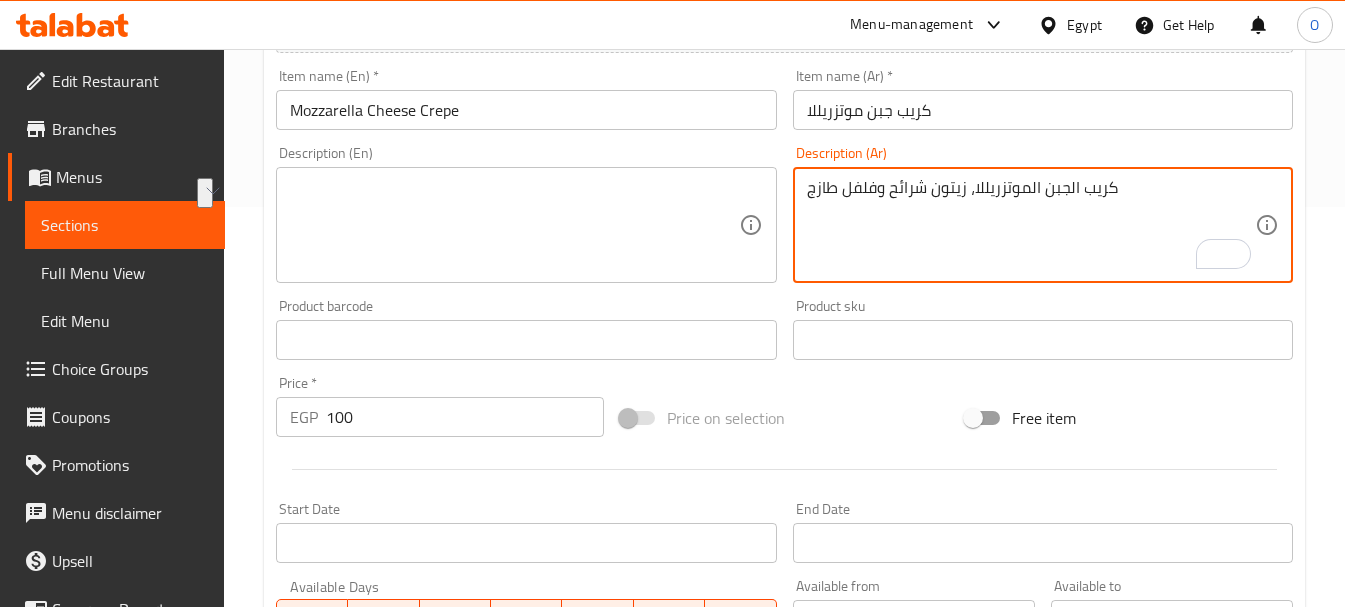 click at bounding box center (514, 225) 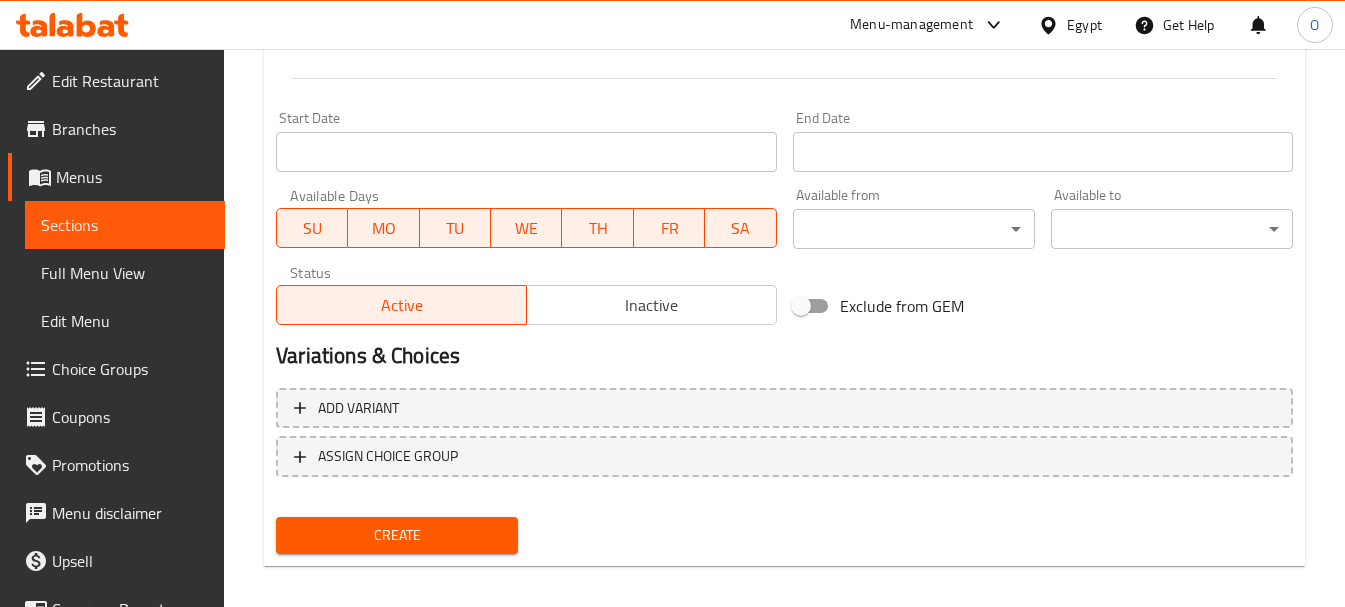 scroll, scrollTop: 806, scrollLeft: 0, axis: vertical 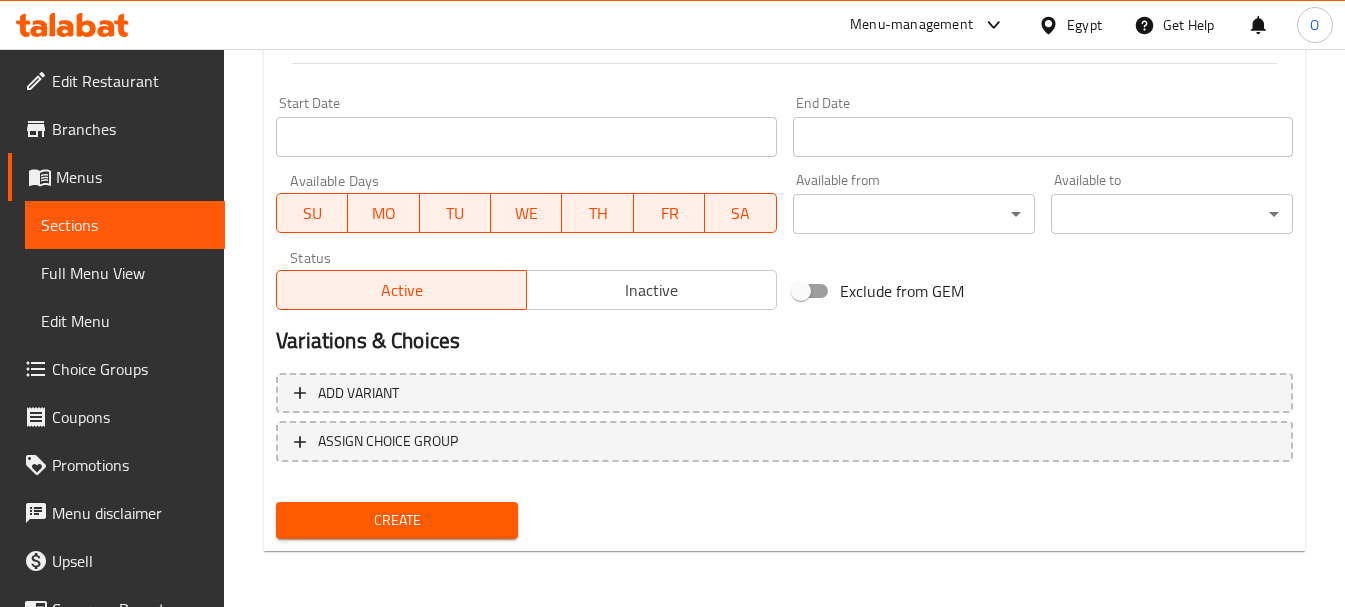 type on "Mozzarella cheese crepe, sliced olives, fresh peppers" 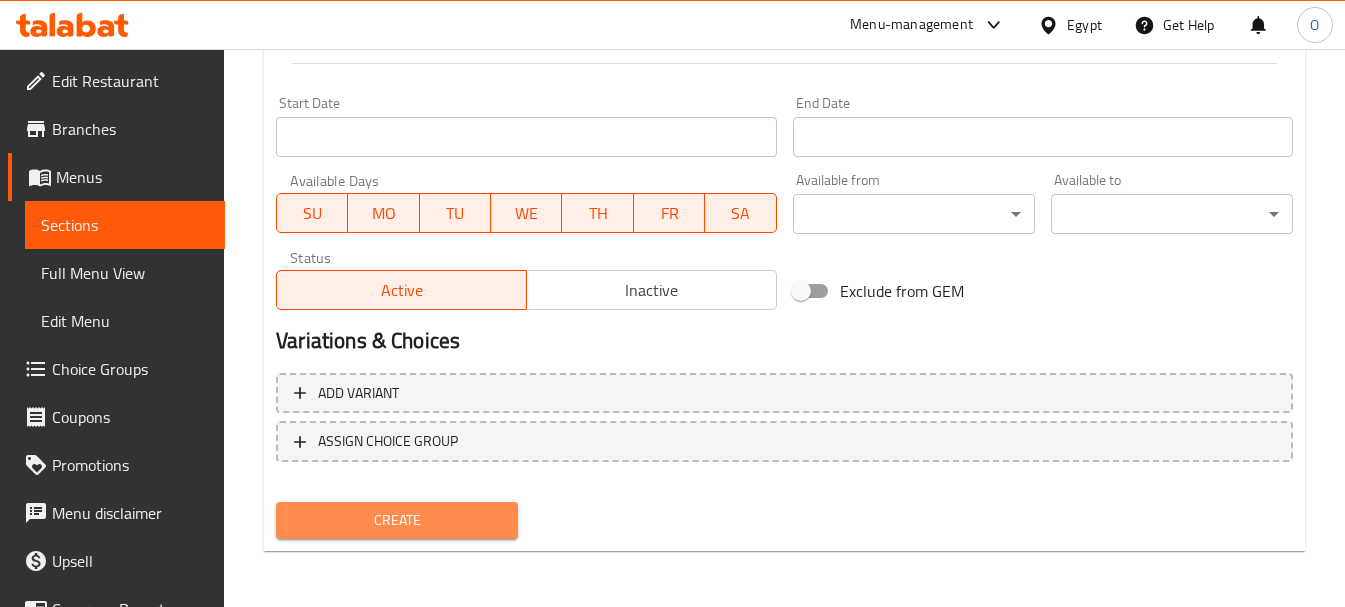 click on "Create" at bounding box center [397, 520] 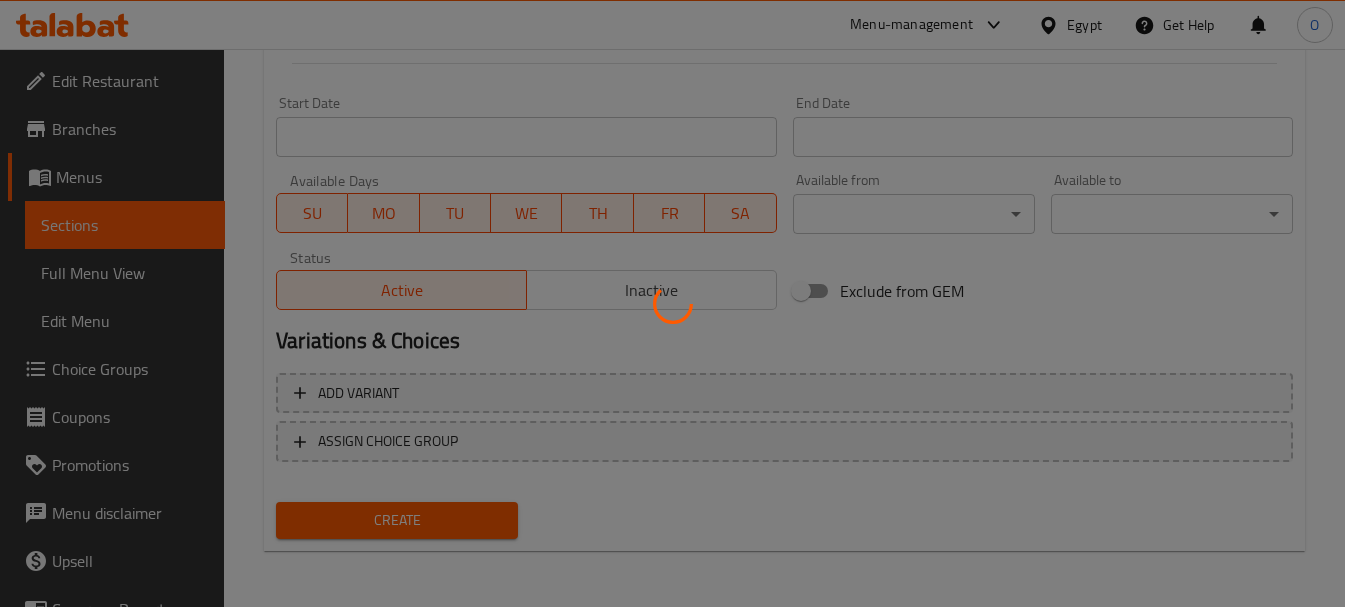 type 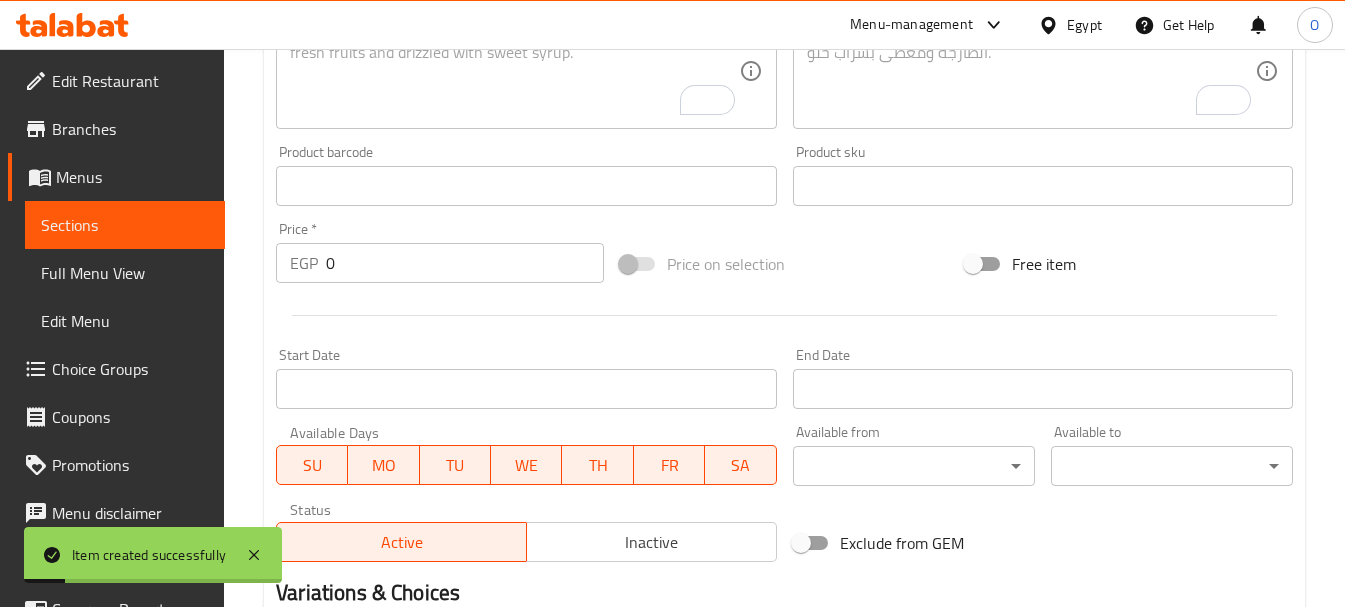 scroll, scrollTop: 306, scrollLeft: 0, axis: vertical 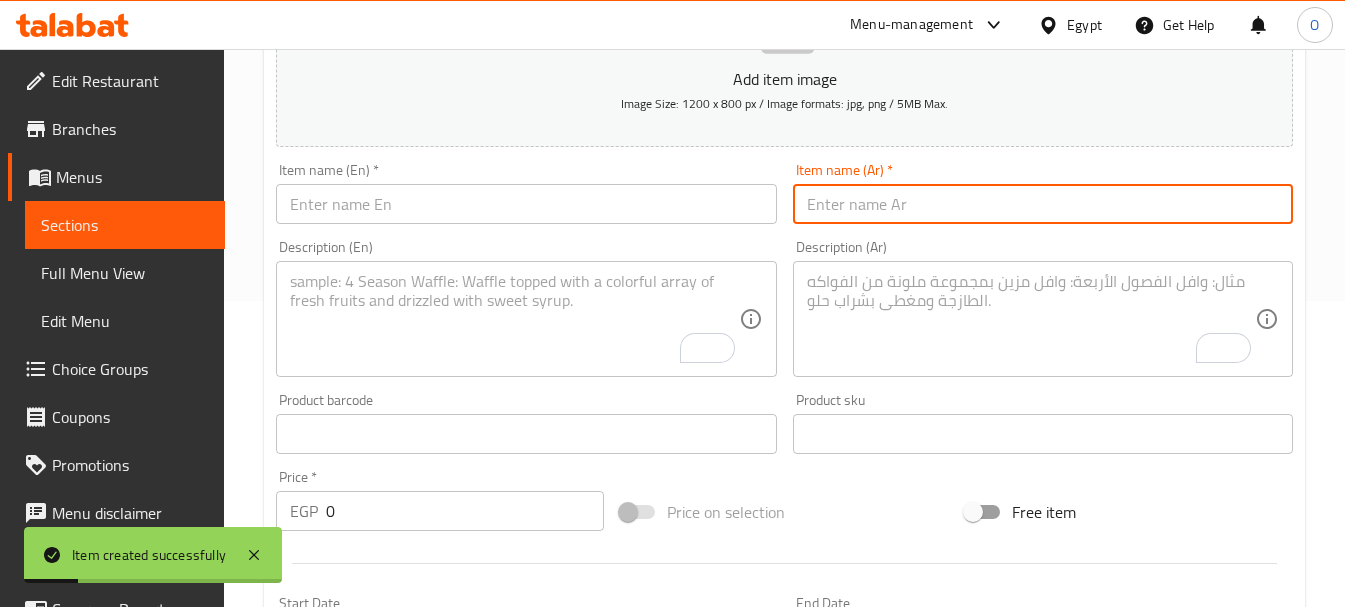 click at bounding box center (1043, 204) 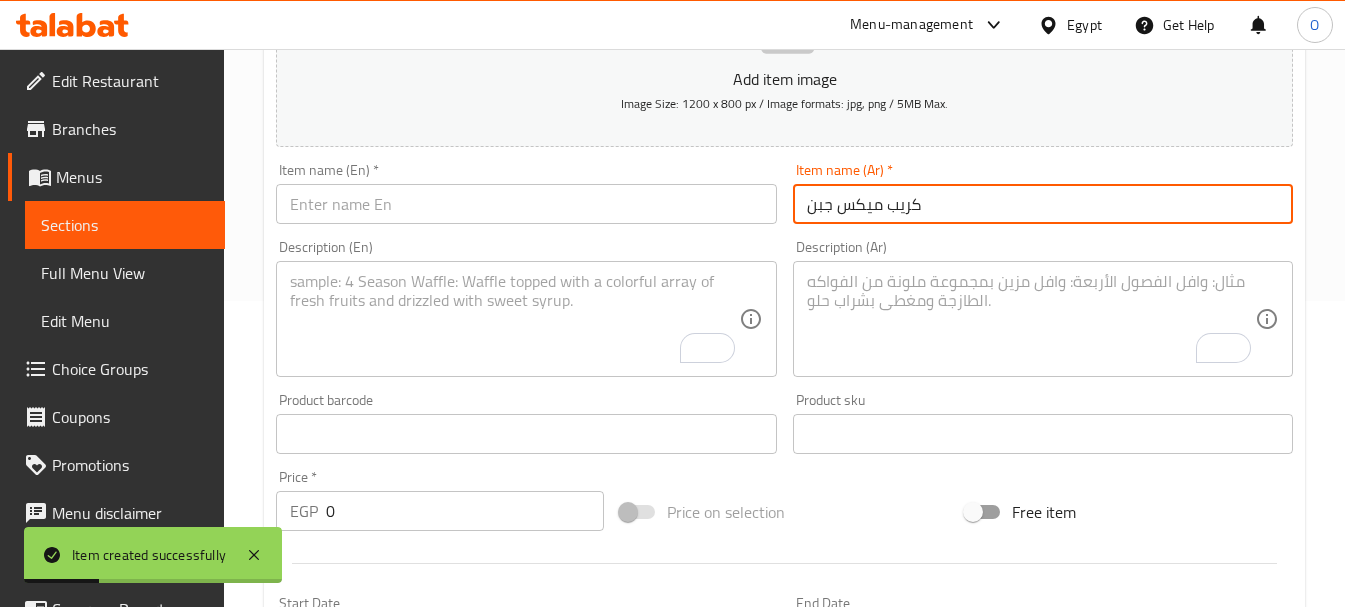 type on "كريب ميكس جبن" 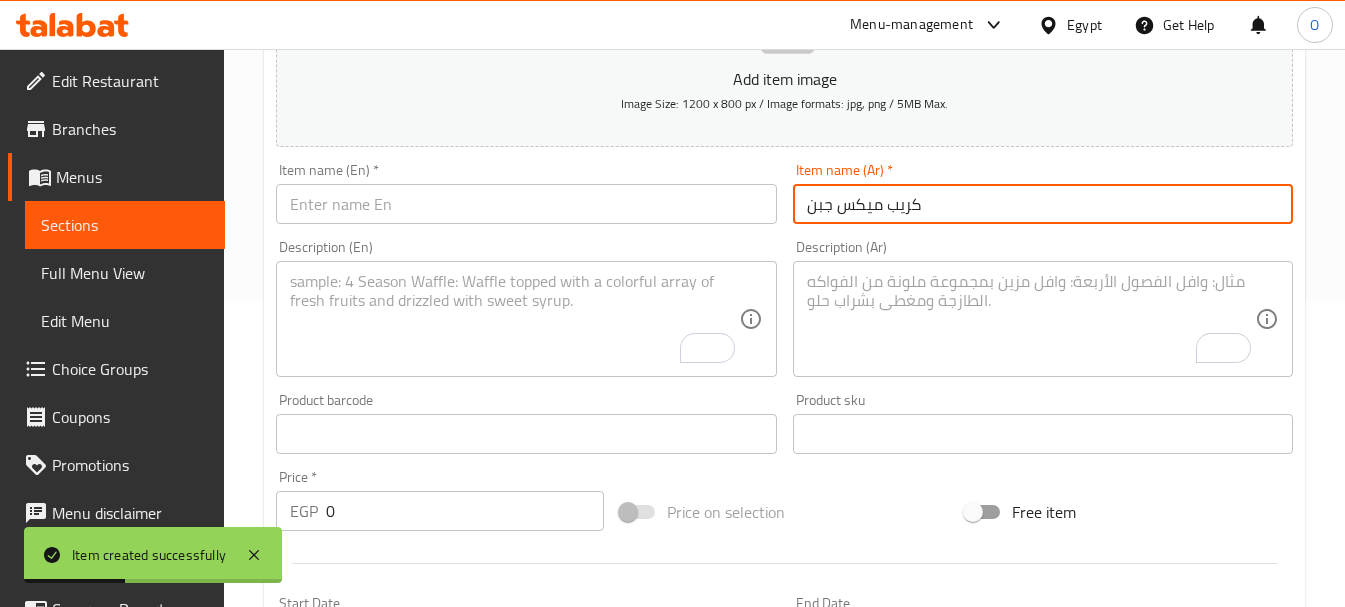 scroll, scrollTop: 306, scrollLeft: 0, axis: vertical 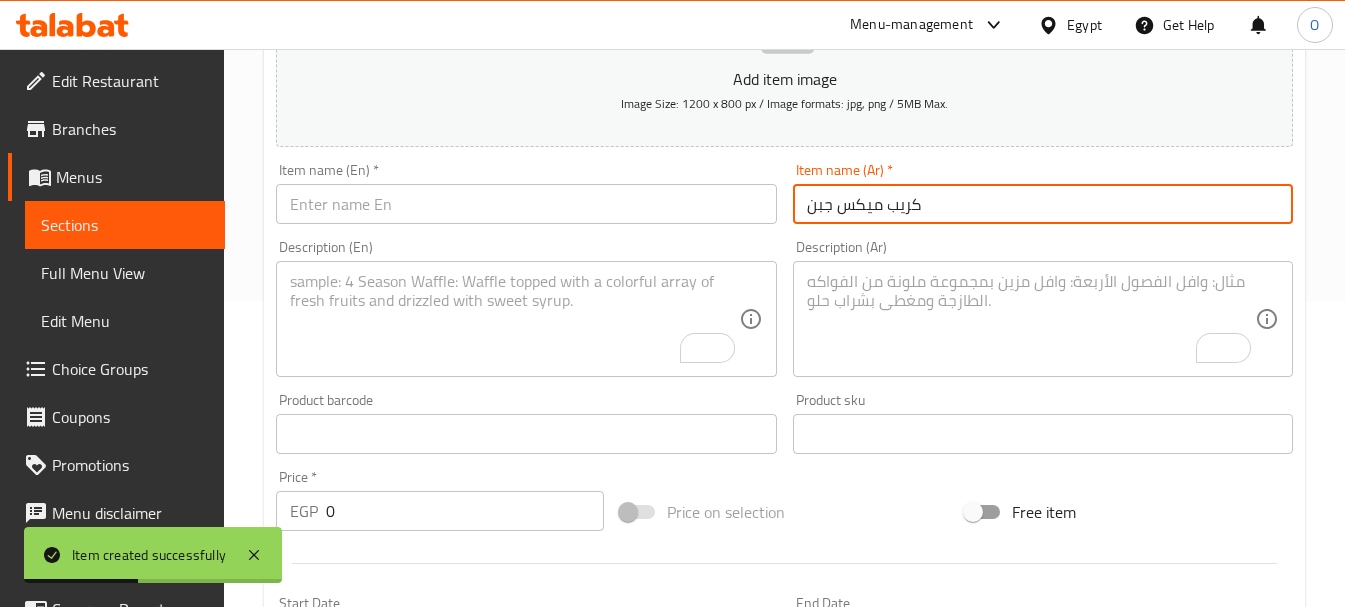 click on "Item name (En)   * Item name (En)  *" at bounding box center [526, 193] 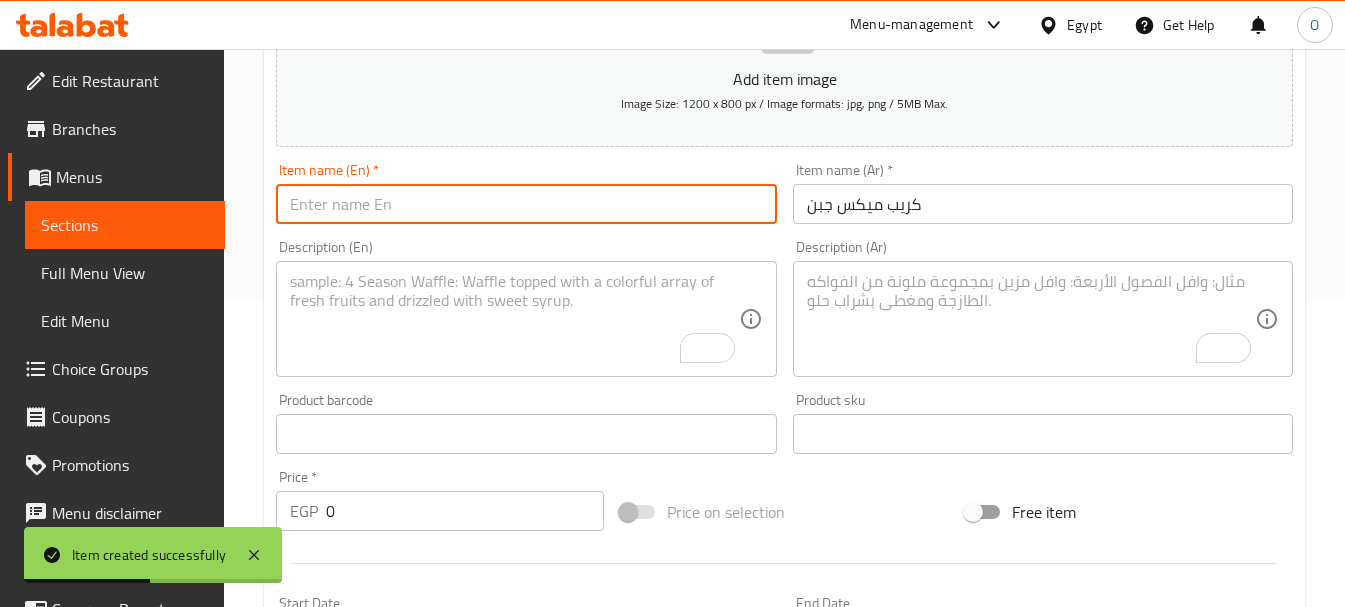 click at bounding box center [526, 204] 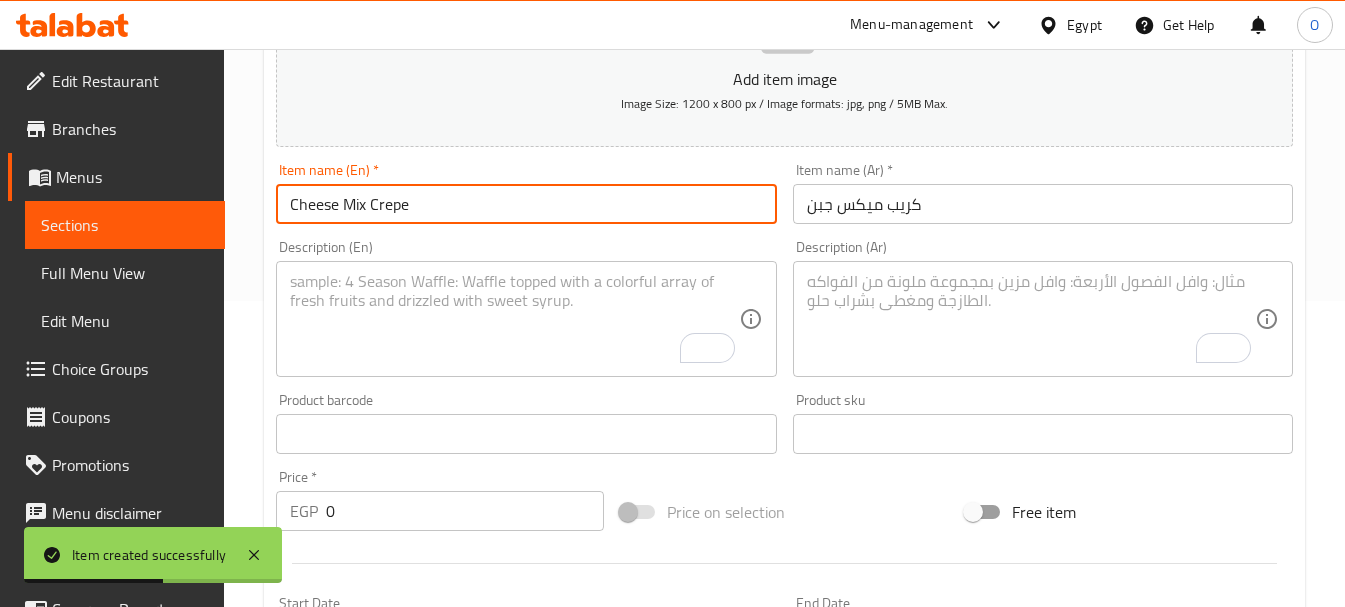 type on "Cheese Mix Crepe" 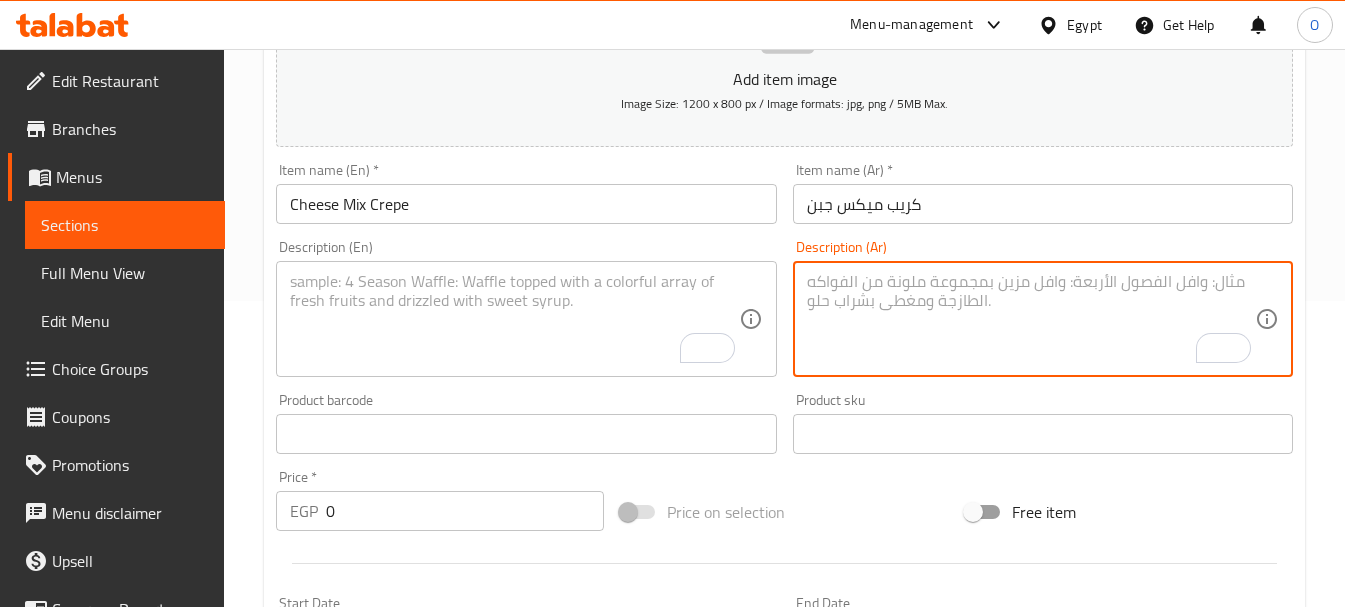 paste on "كريب ميكس الجين + زيتون شرائح + فلفل طازج" 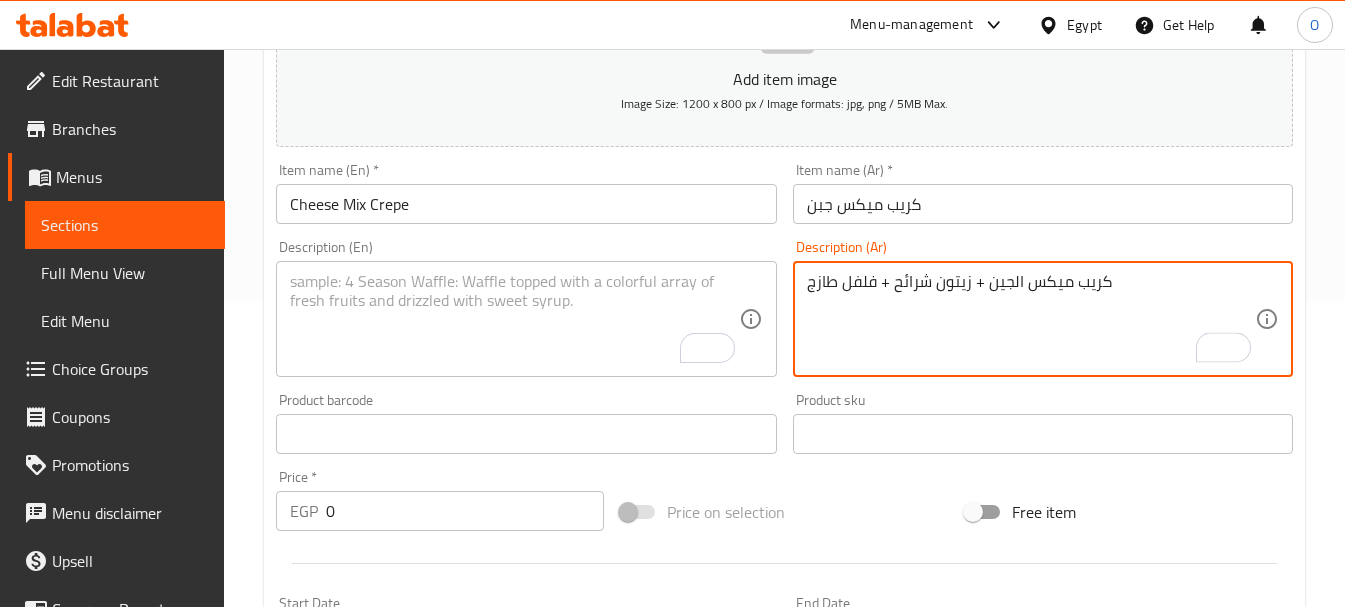 type on "كريب ميكس الجين + زيتون شرائح + فلفل طازج" 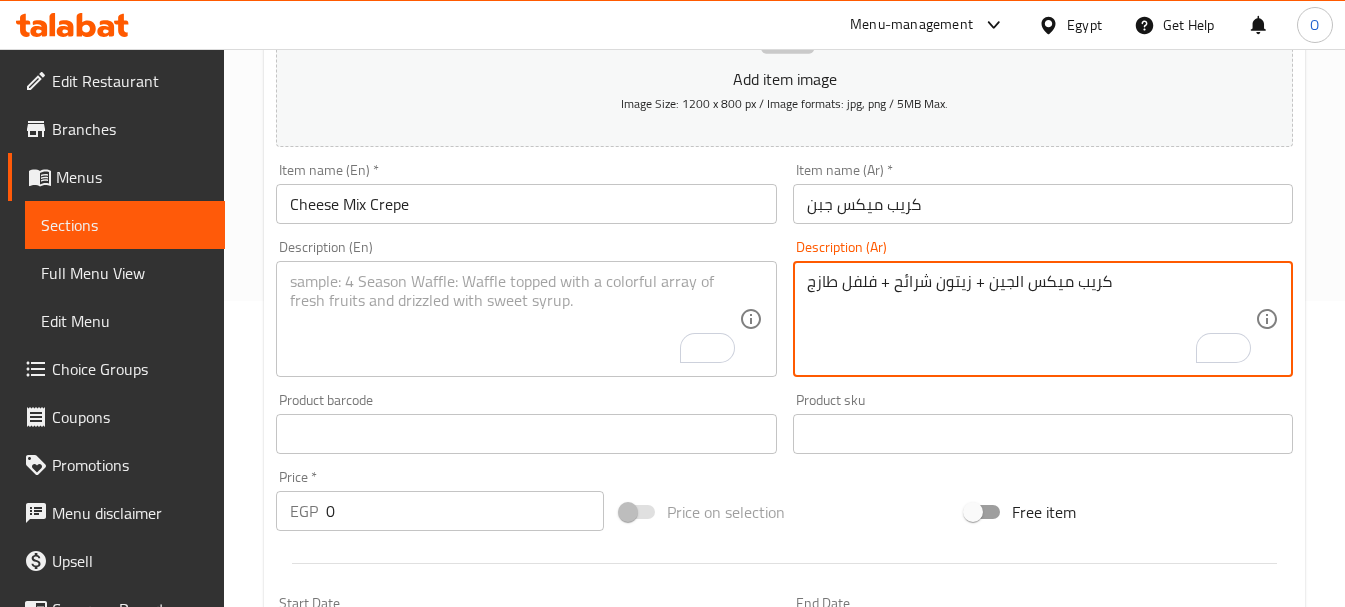 click at bounding box center [514, 319] 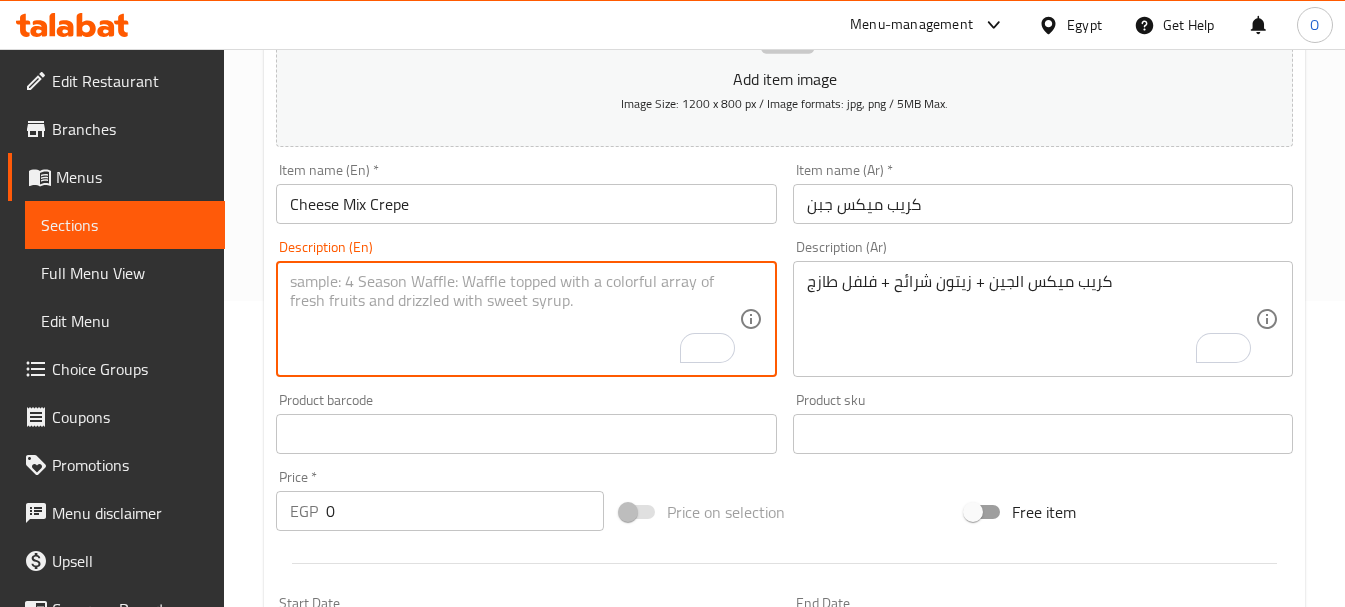 paste on "Gene crepe mix + sliced olives + fresh peppers" 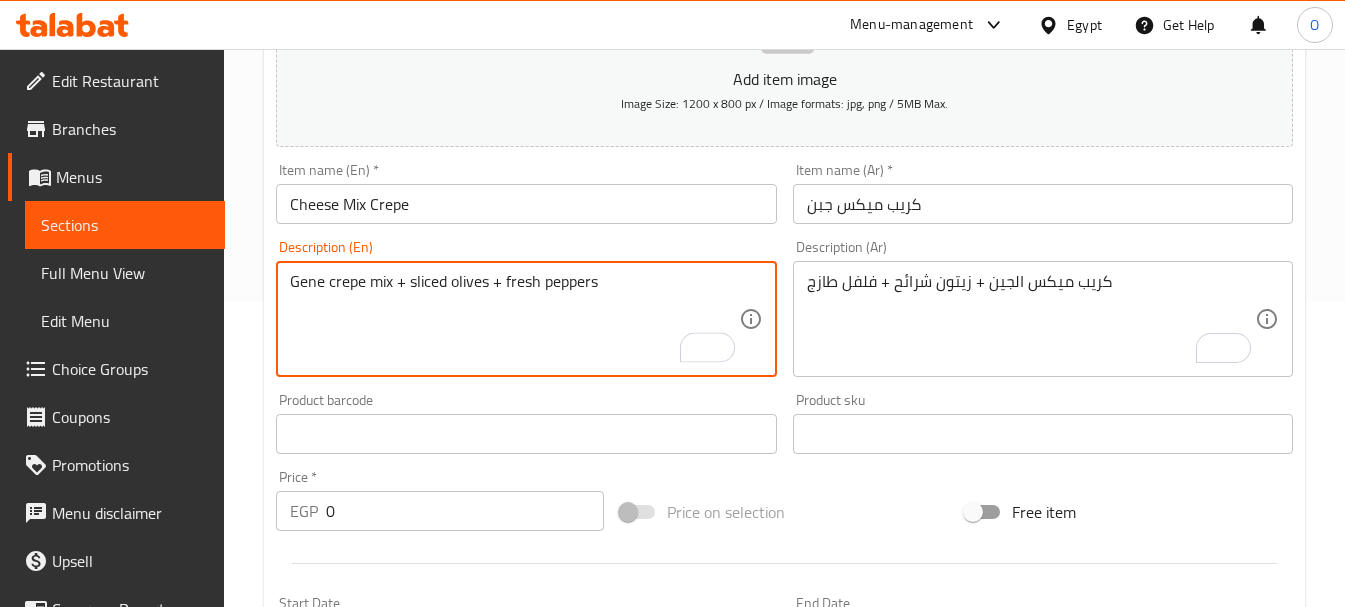 type on "Gene crepe mix + sliced olives + fresh peppers" 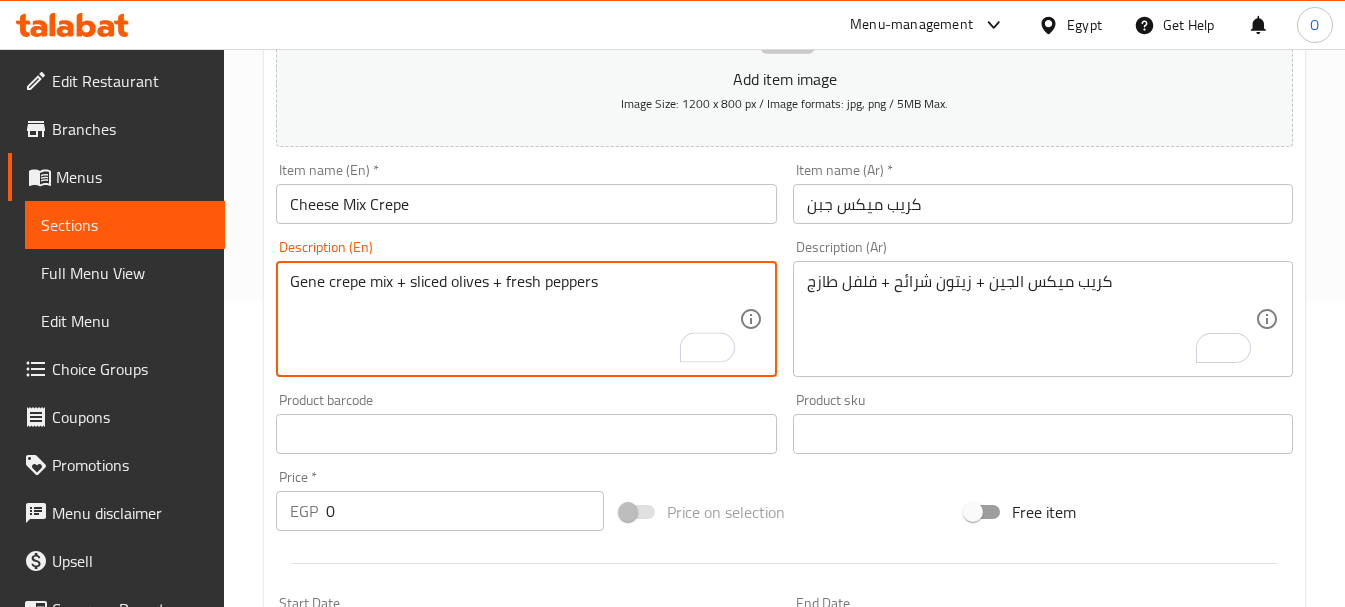drag, startPoint x: 335, startPoint y: 506, endPoint x: 285, endPoint y: 509, distance: 50.08992 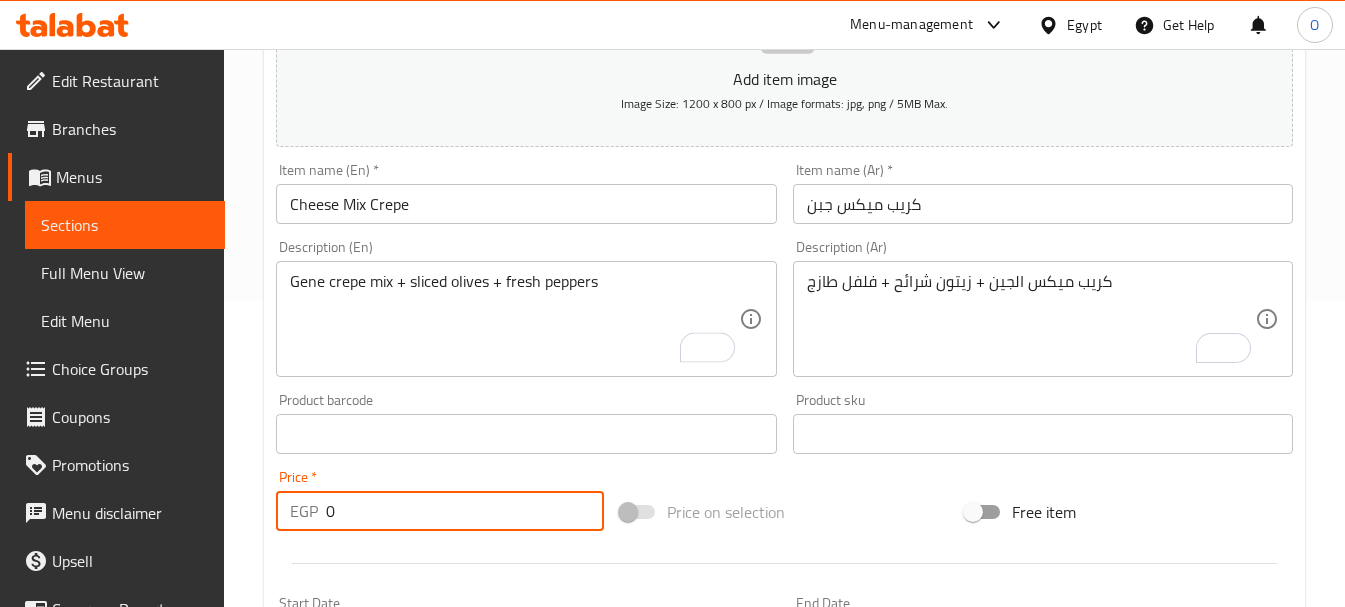 paste on "13" 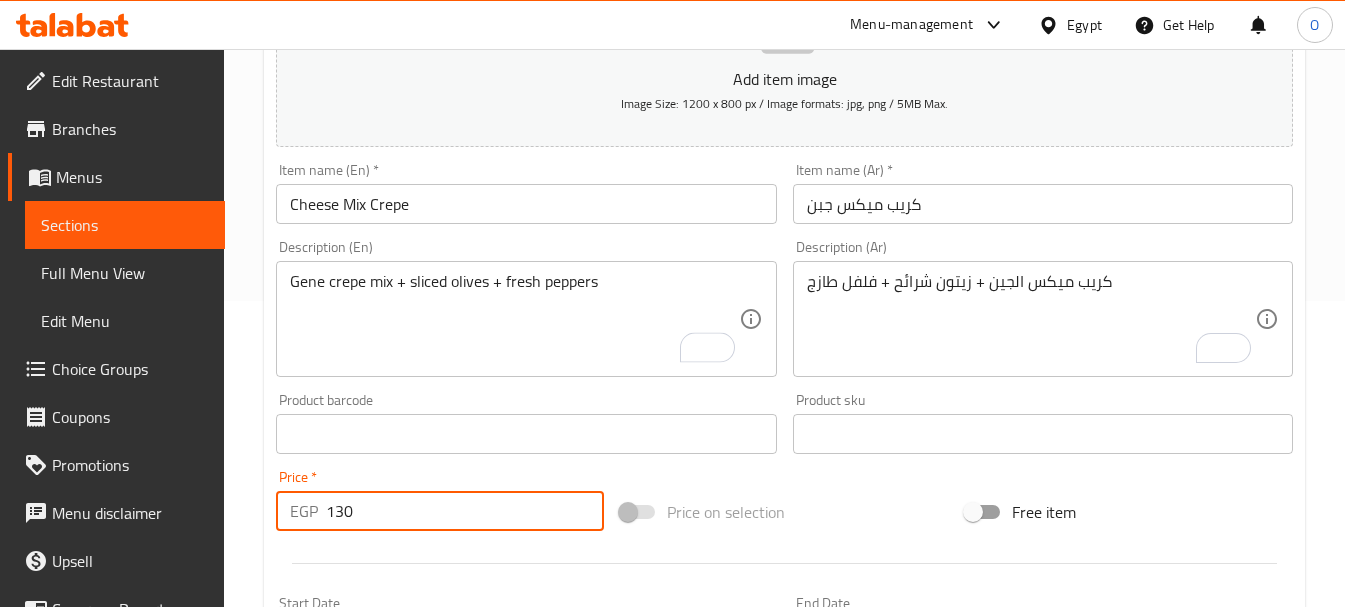 type on "130" 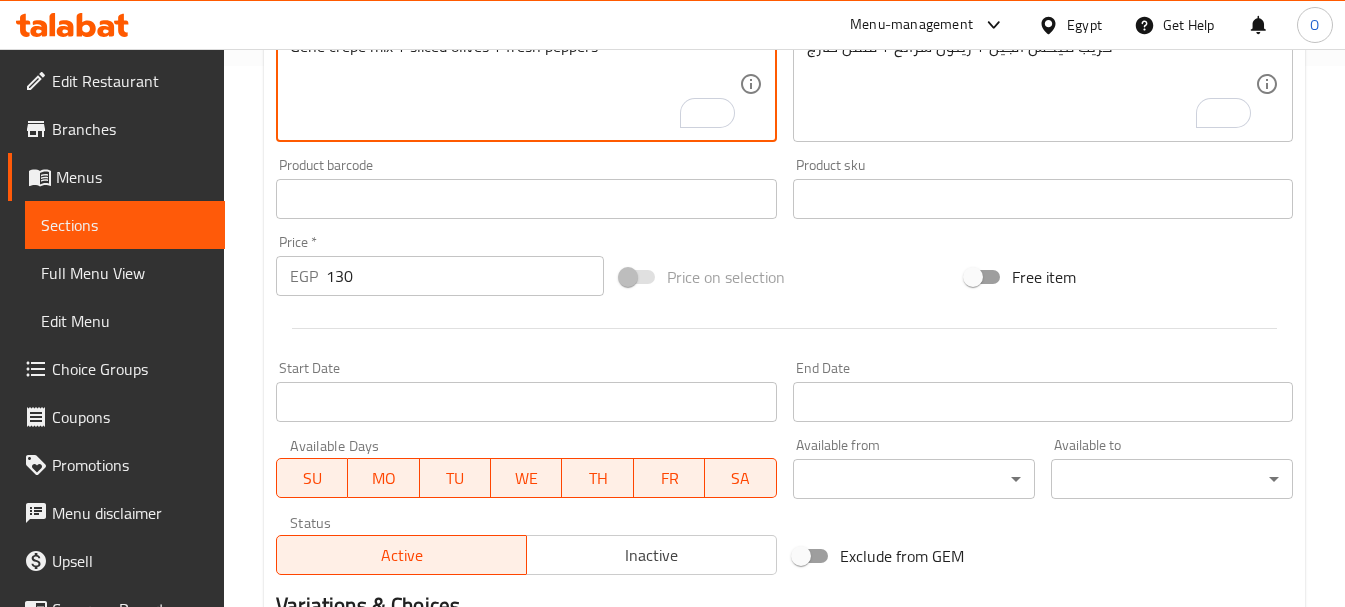 scroll, scrollTop: 806, scrollLeft: 0, axis: vertical 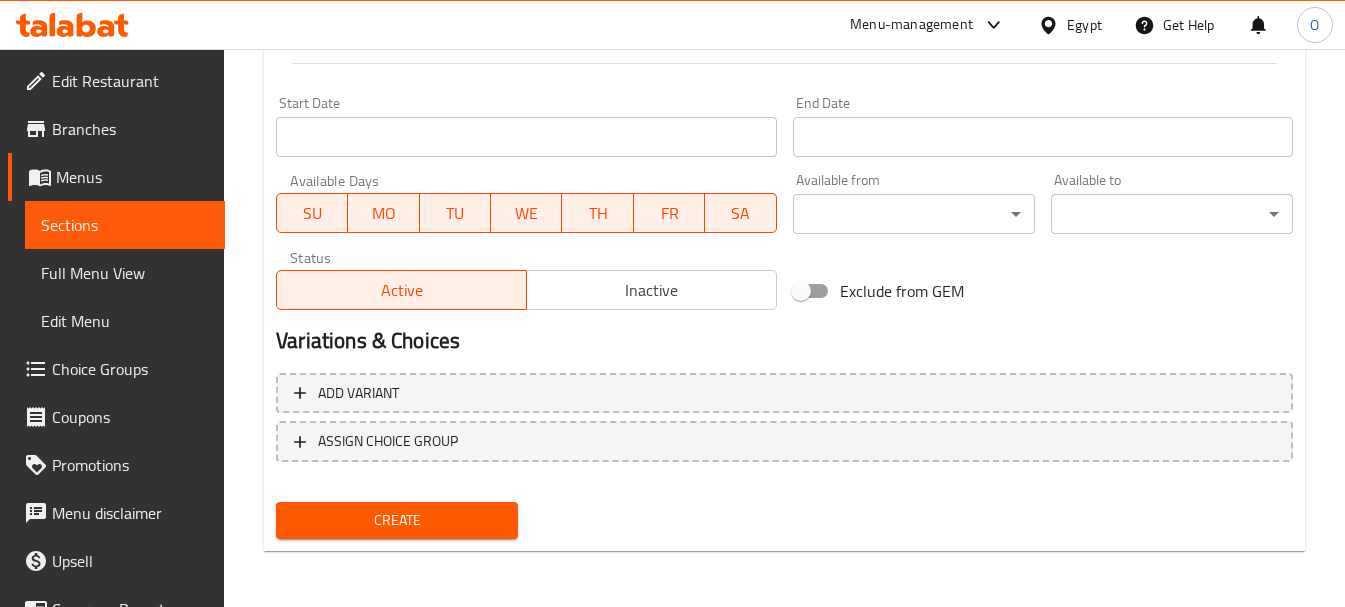 click on "Create" at bounding box center [397, 520] 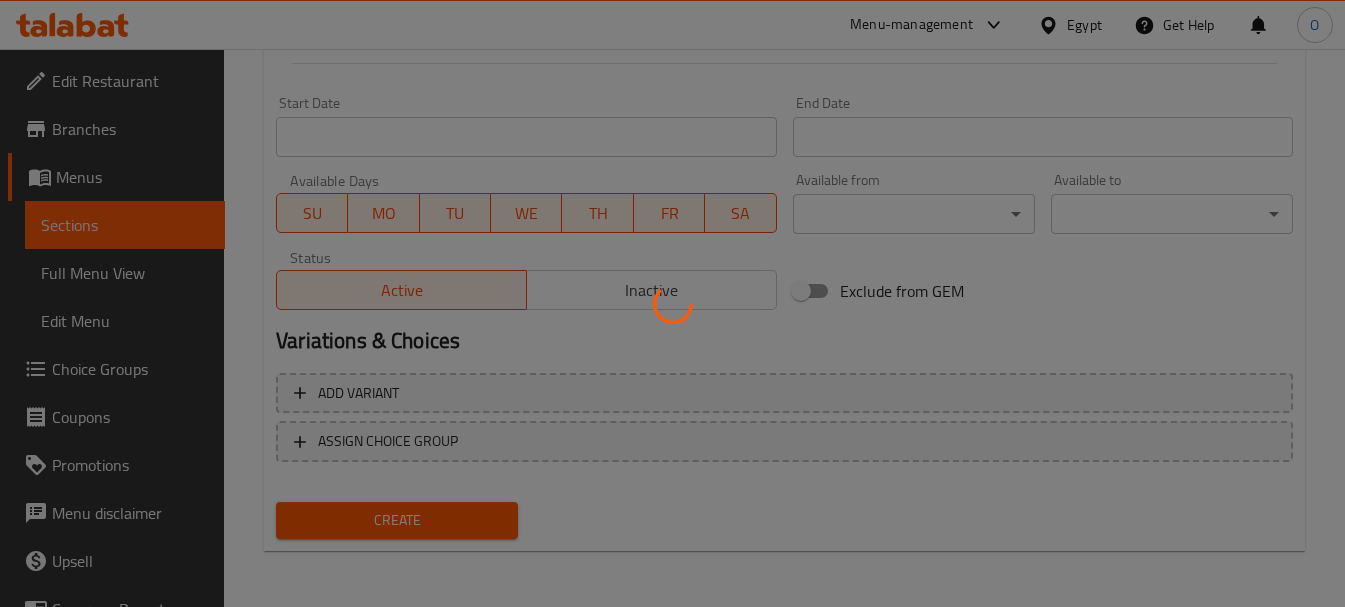 type 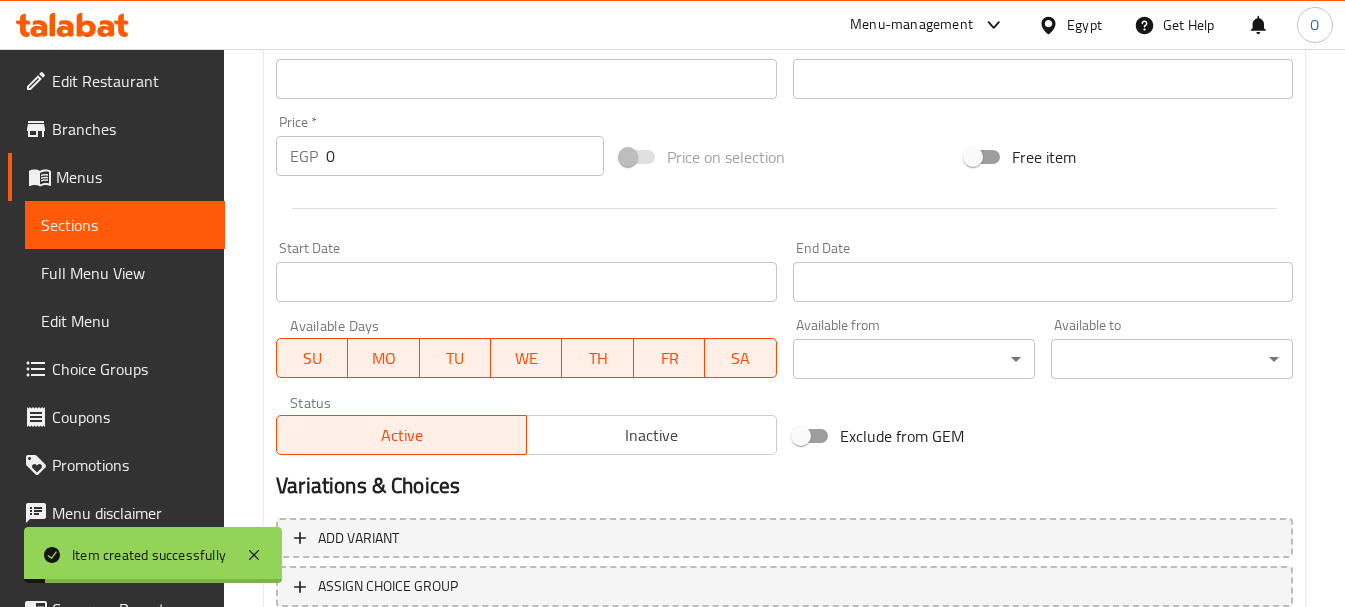 scroll, scrollTop: 406, scrollLeft: 0, axis: vertical 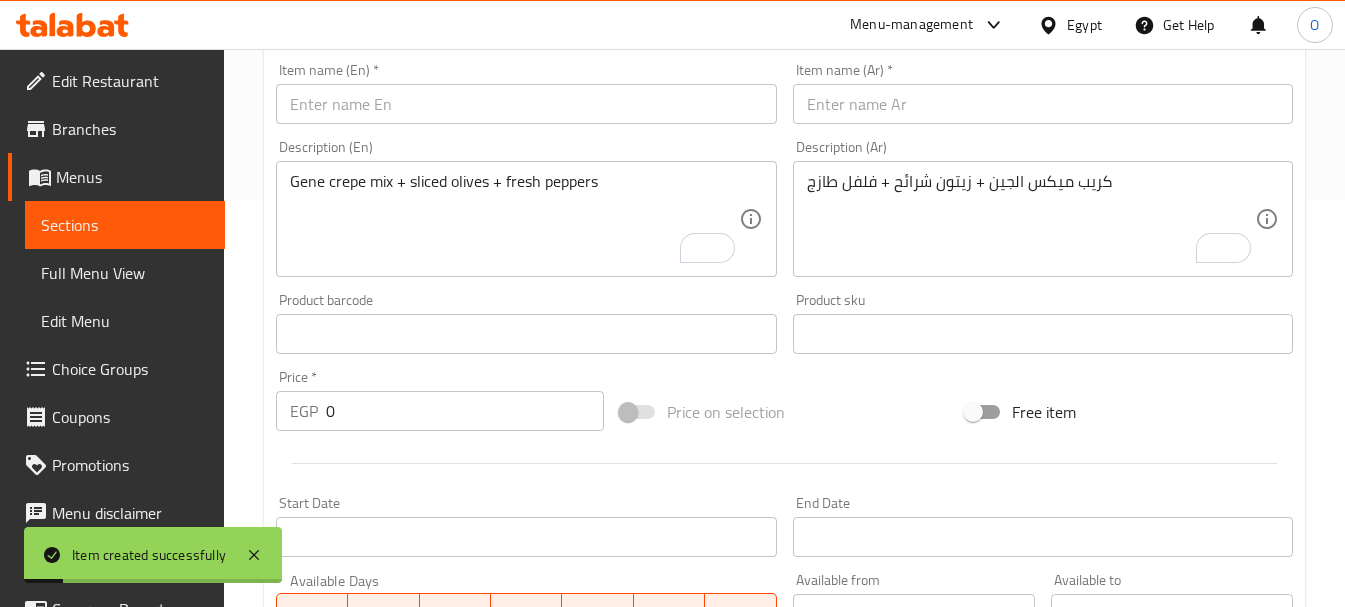 click at bounding box center [1043, 104] 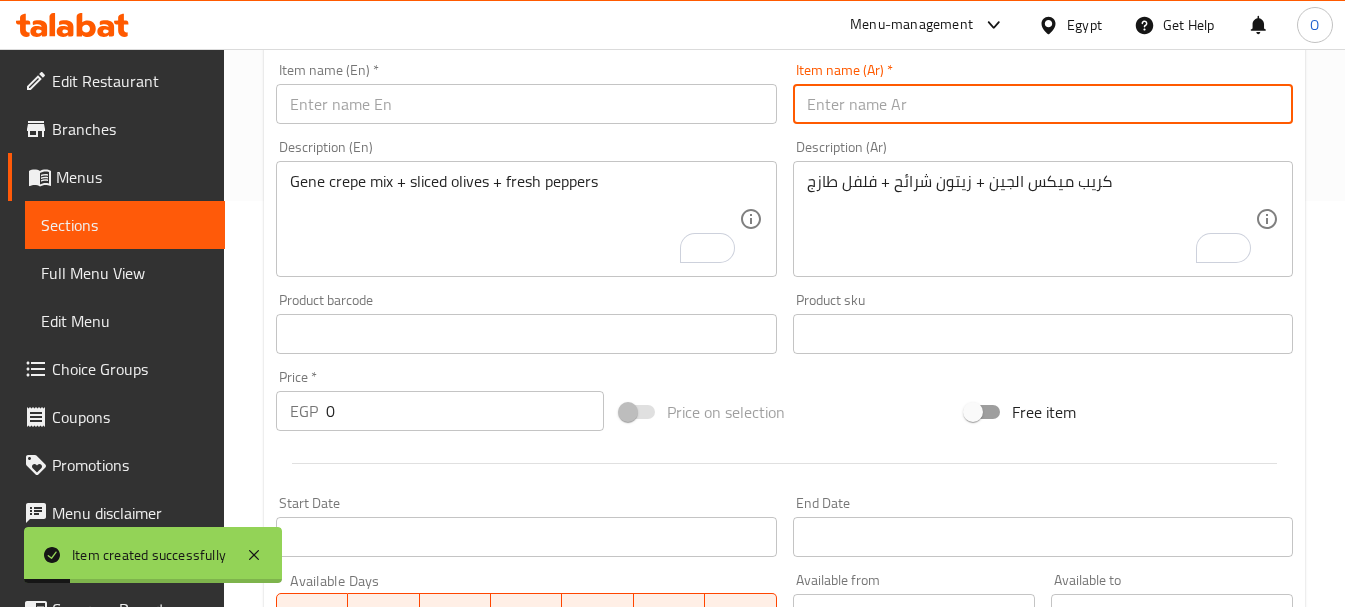 paste on "كريب كيرى" 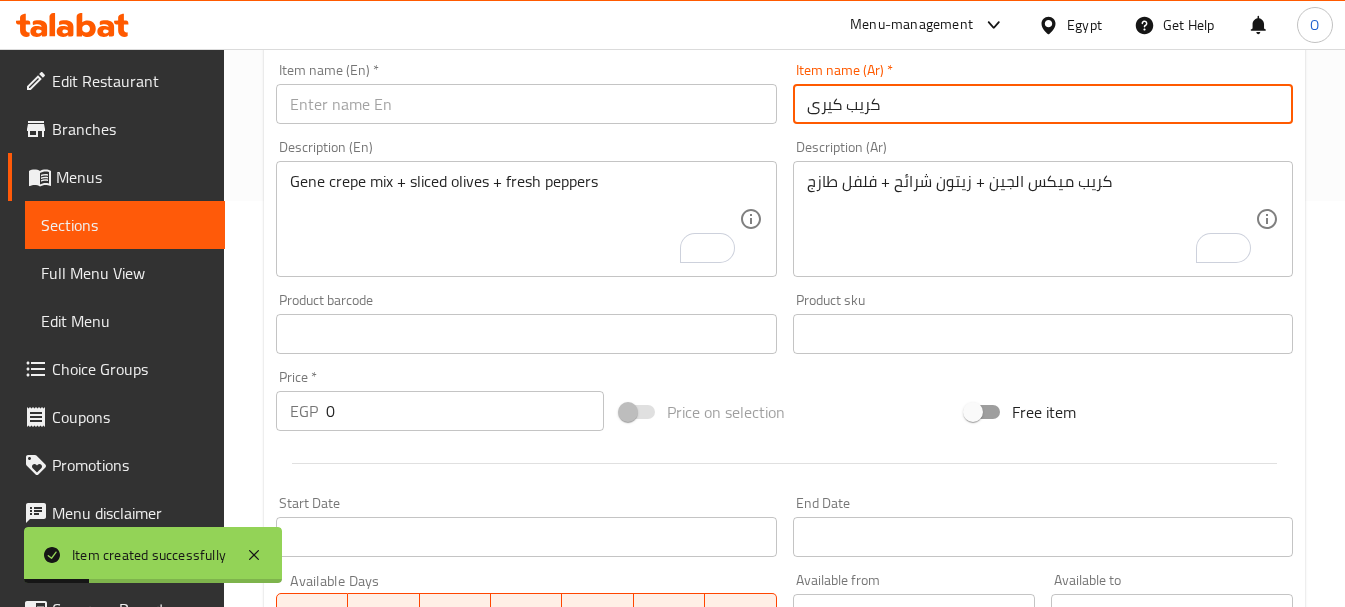 type on "كريب كيرى" 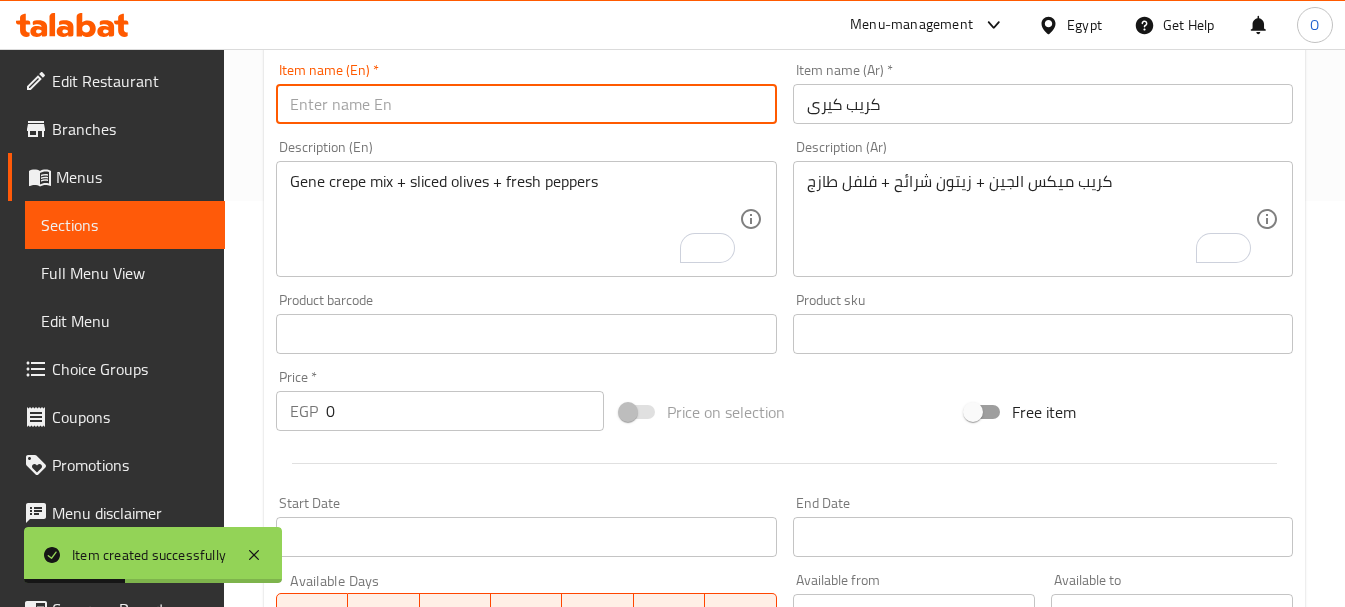 click at bounding box center [526, 104] 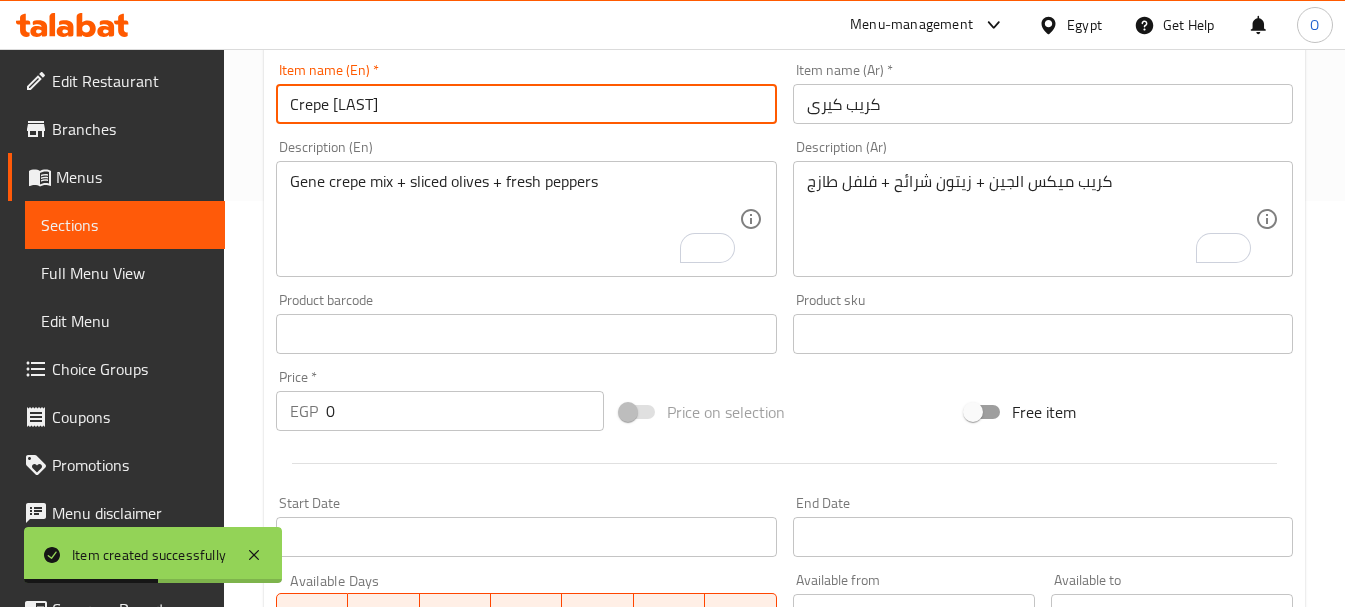 drag, startPoint x: 342, startPoint y: 102, endPoint x: 395, endPoint y: 103, distance: 53.009434 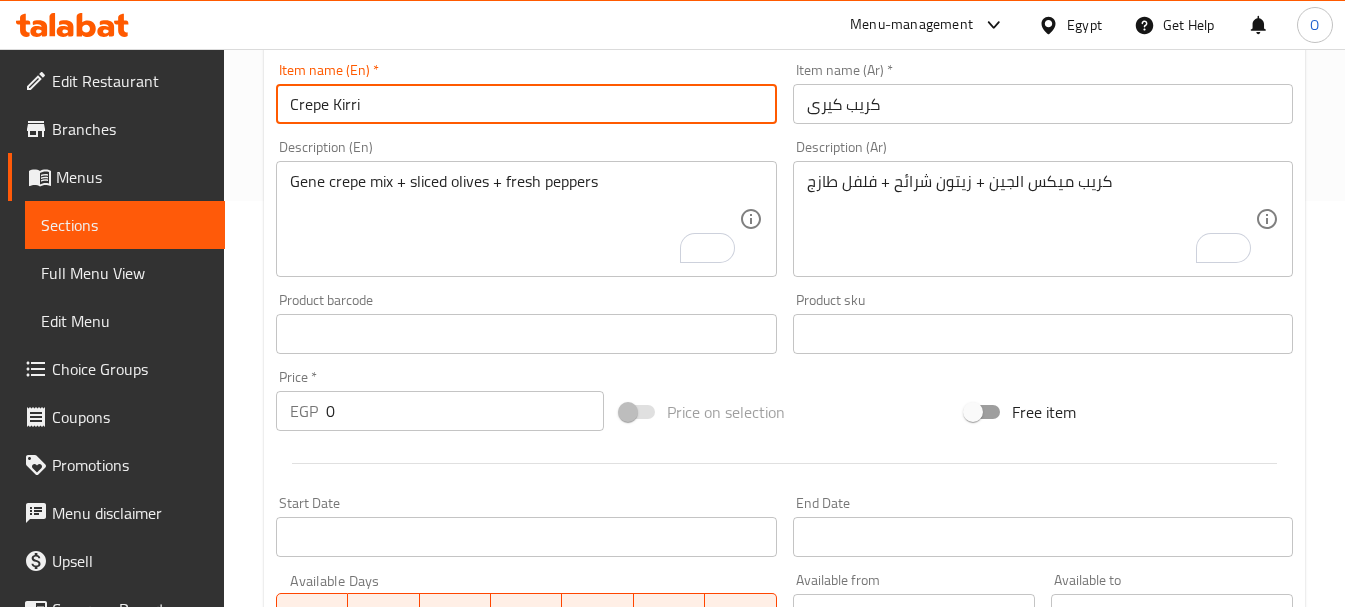 type on "Crepe Kirri" 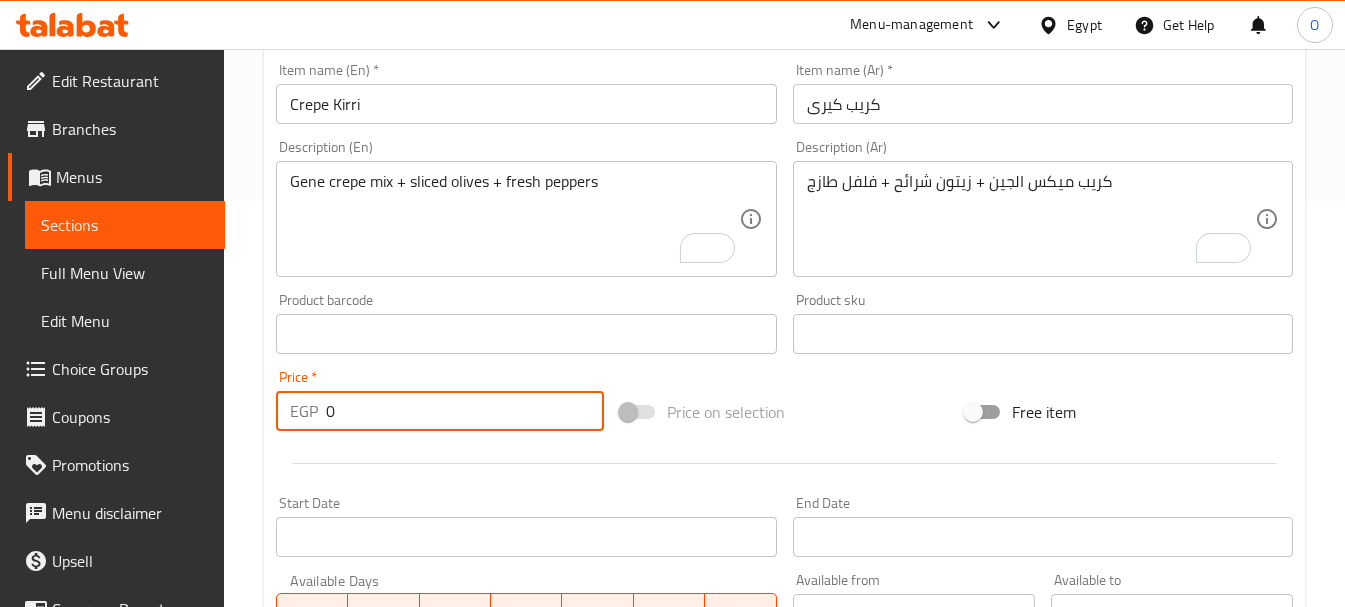 drag, startPoint x: 360, startPoint y: 409, endPoint x: 318, endPoint y: 410, distance: 42.0119 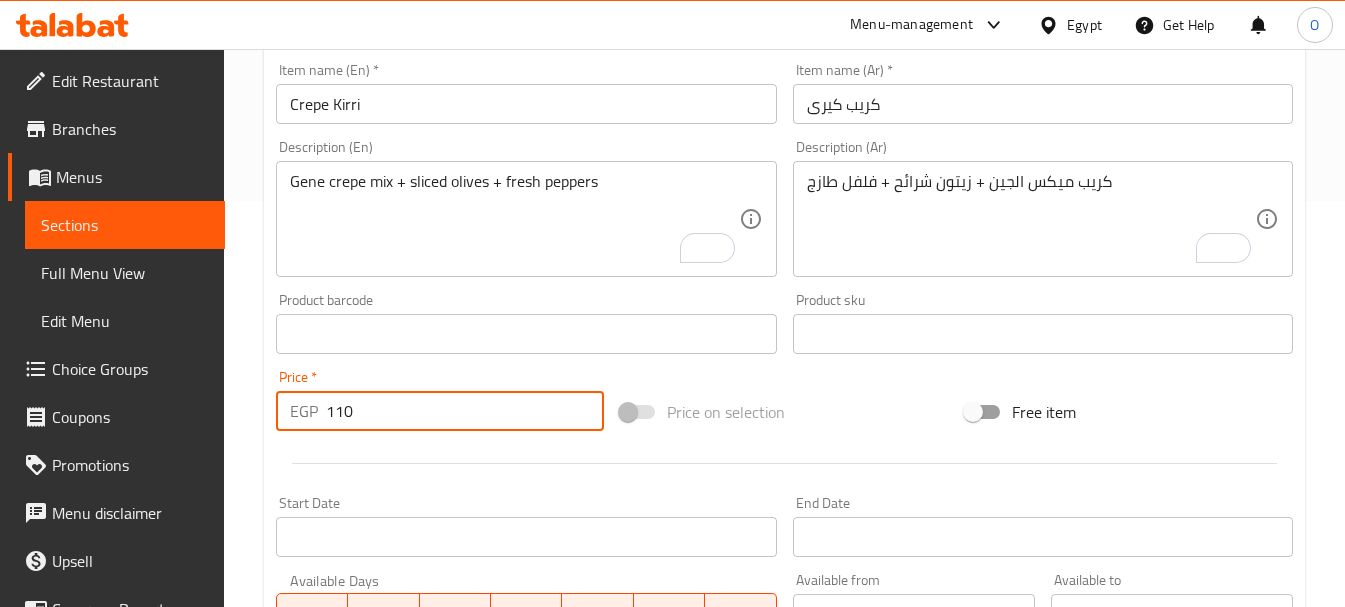 type on "110" 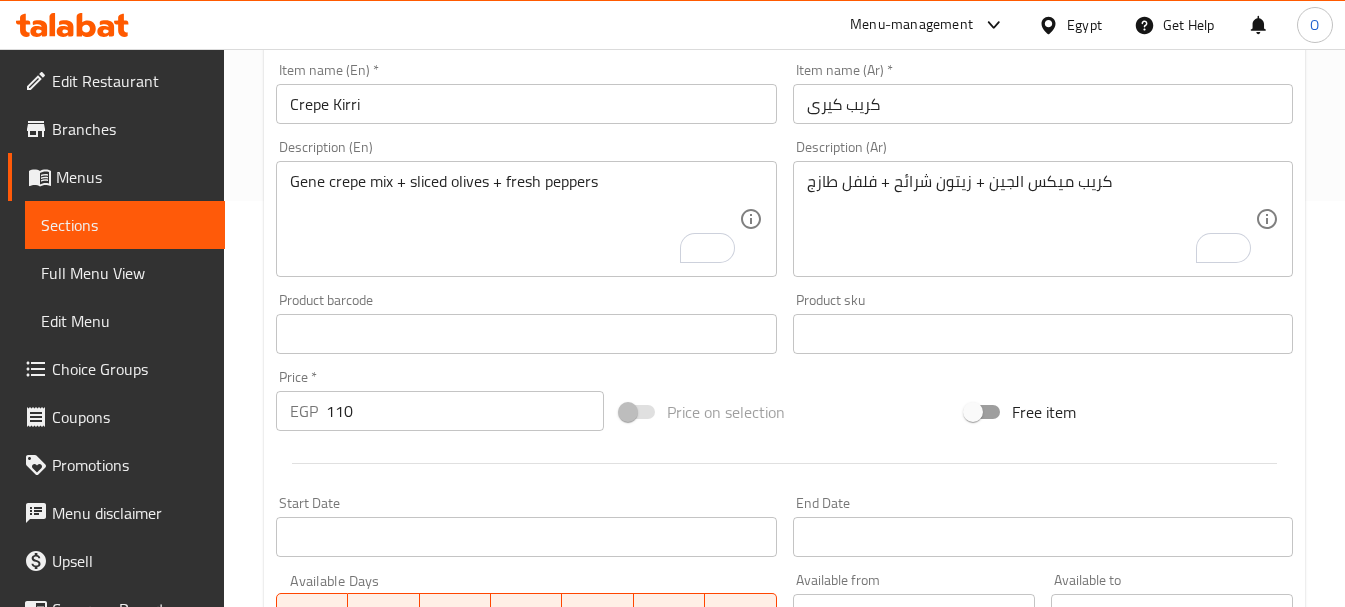 click at bounding box center [784, 463] 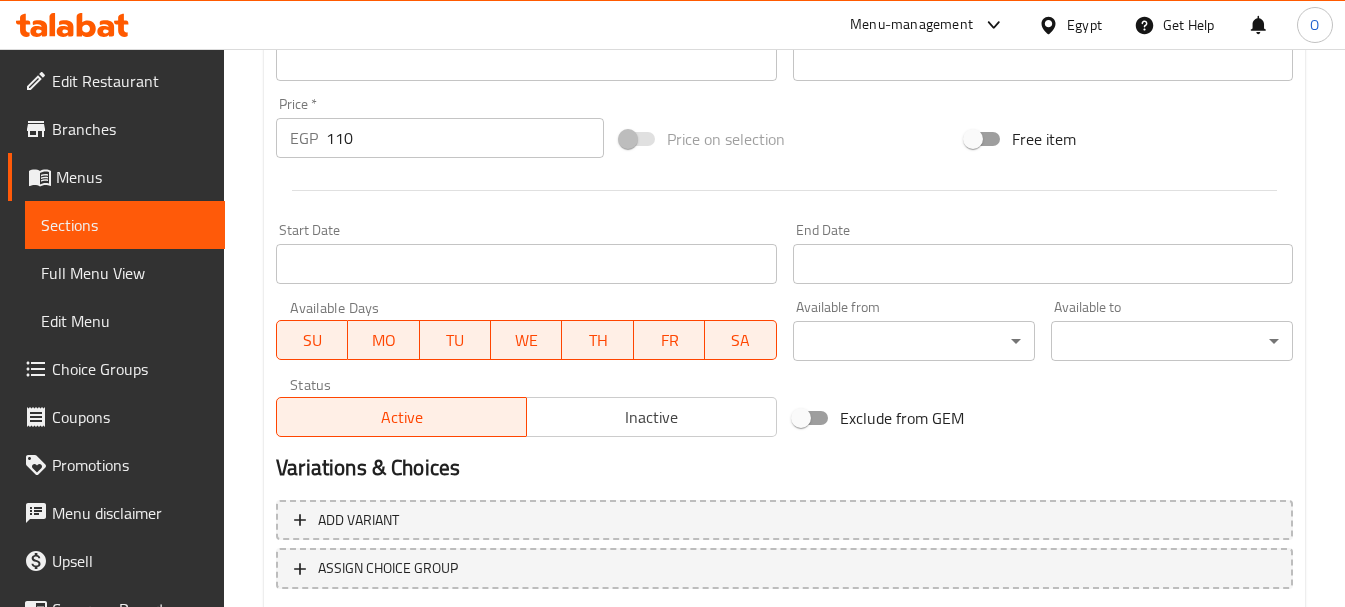 scroll, scrollTop: 806, scrollLeft: 0, axis: vertical 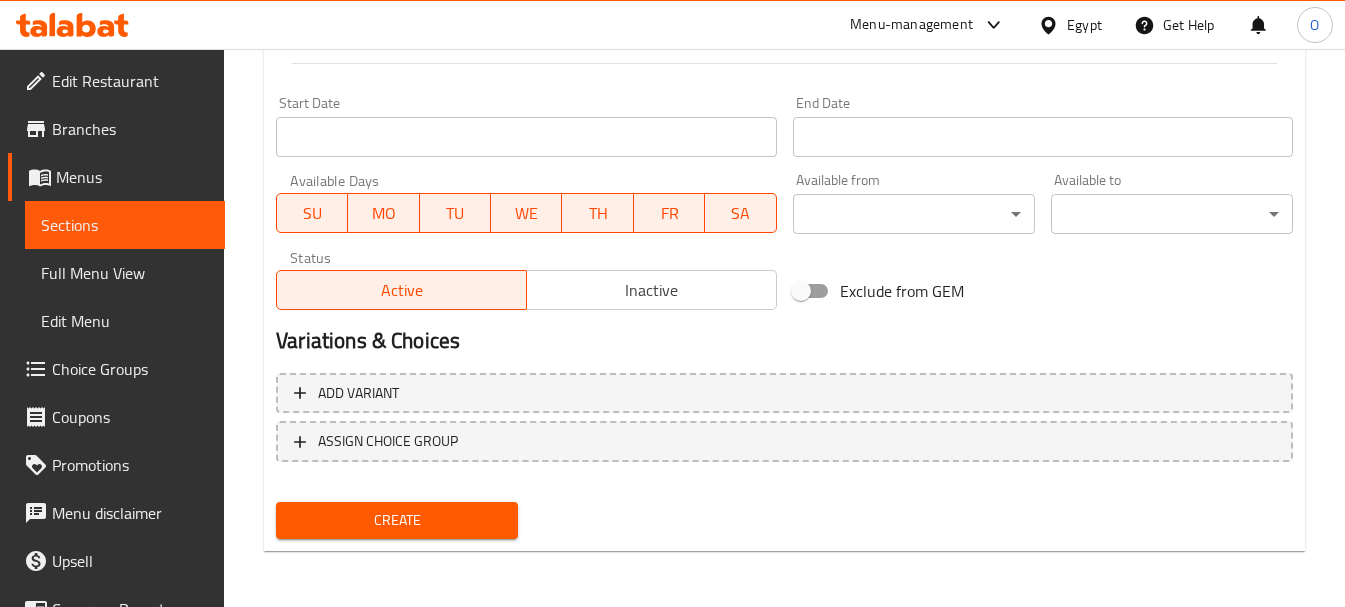 click on "Create" at bounding box center (397, 520) 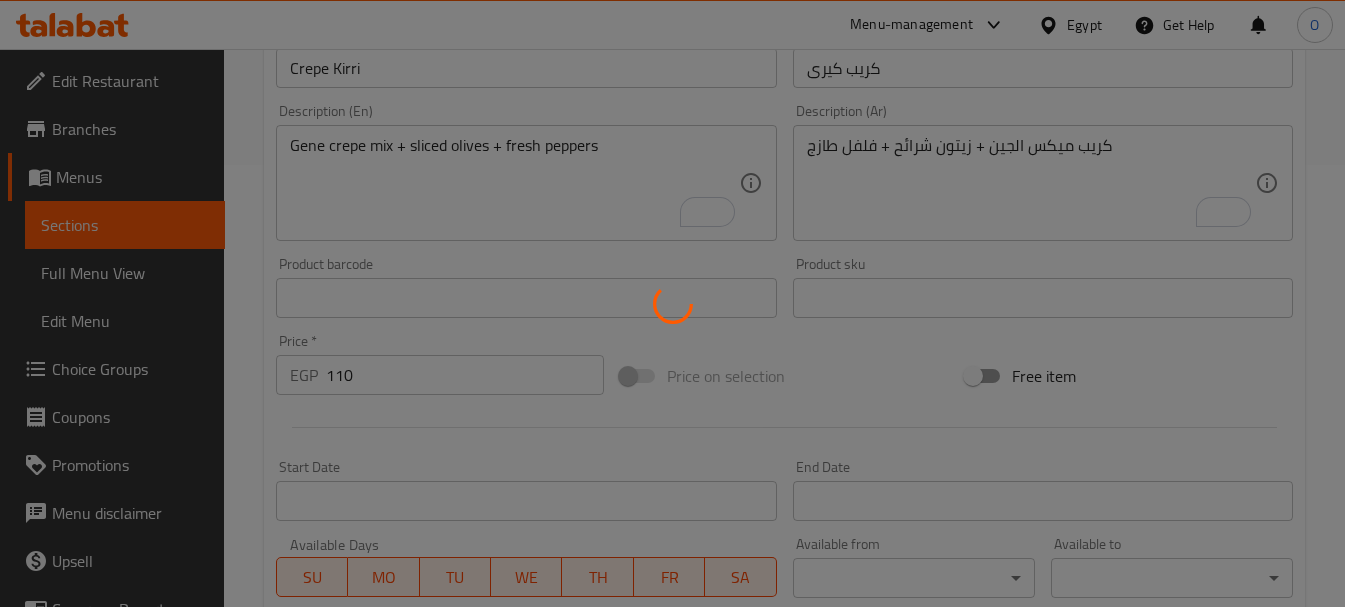 scroll, scrollTop: 406, scrollLeft: 0, axis: vertical 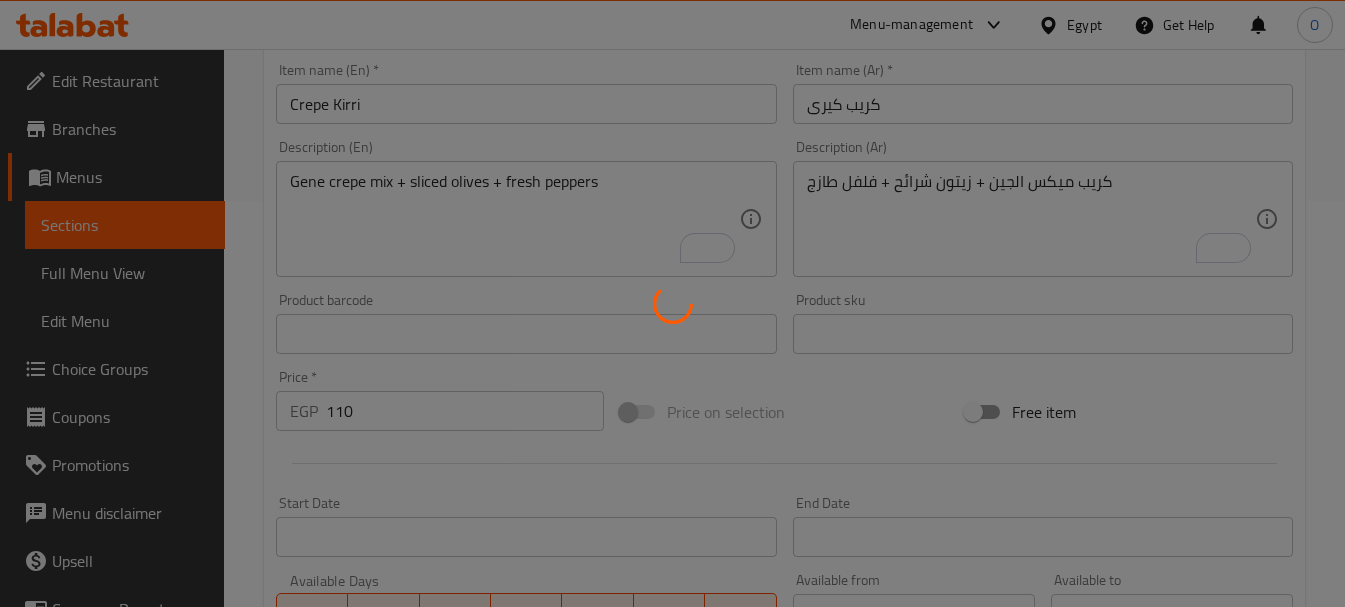 type 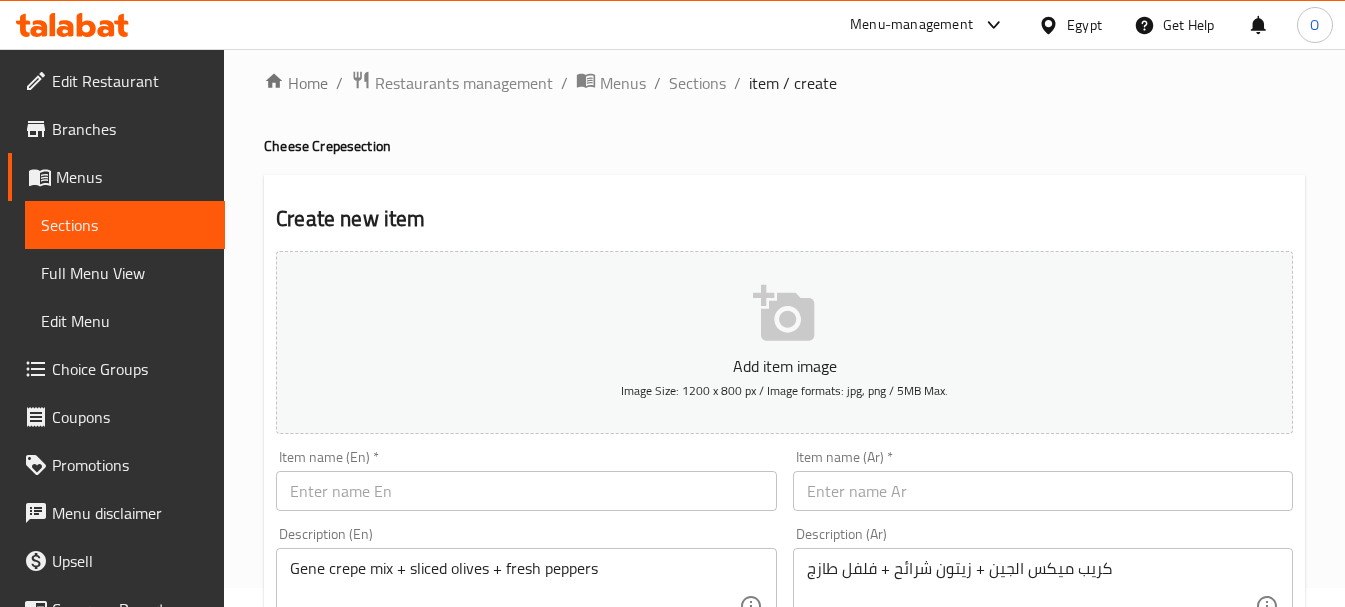 scroll, scrollTop: 6, scrollLeft: 0, axis: vertical 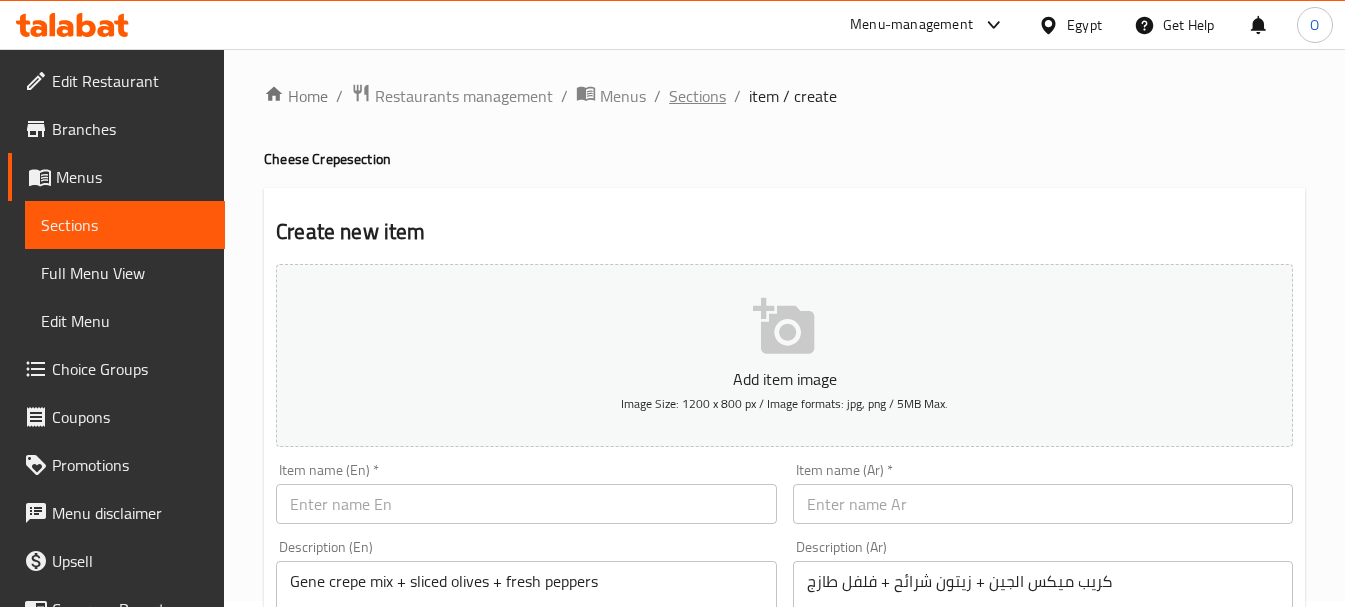 drag, startPoint x: 709, startPoint y: 74, endPoint x: 708, endPoint y: 101, distance: 27.018513 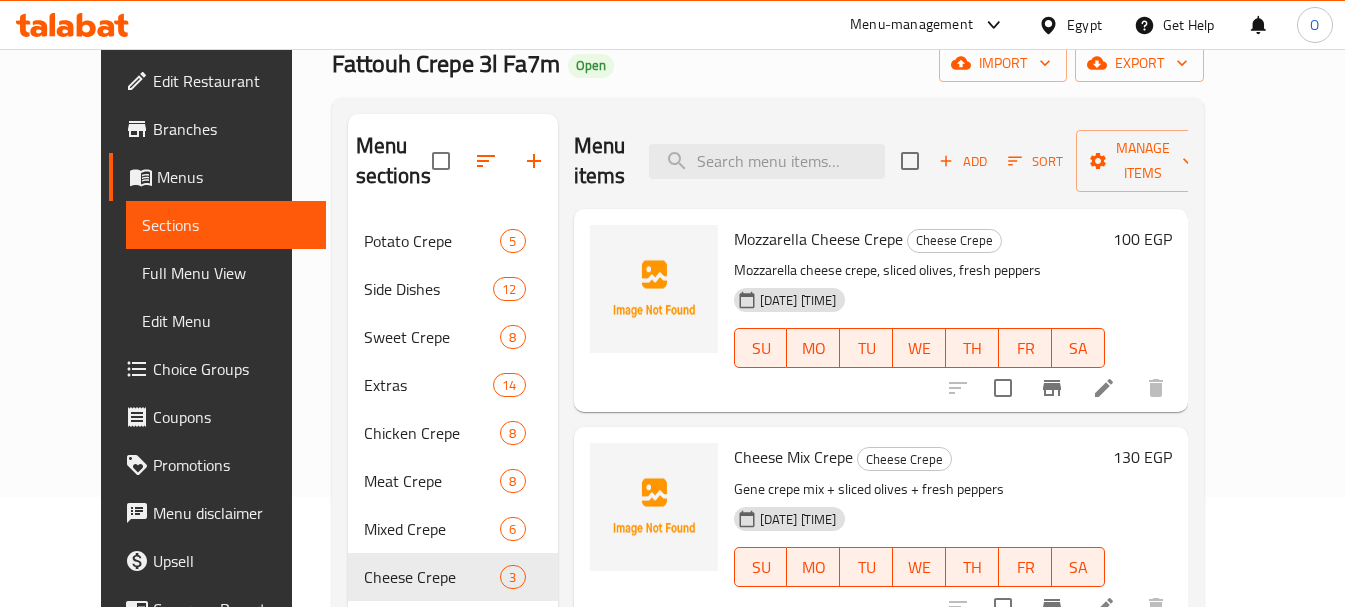 scroll, scrollTop: 280, scrollLeft: 0, axis: vertical 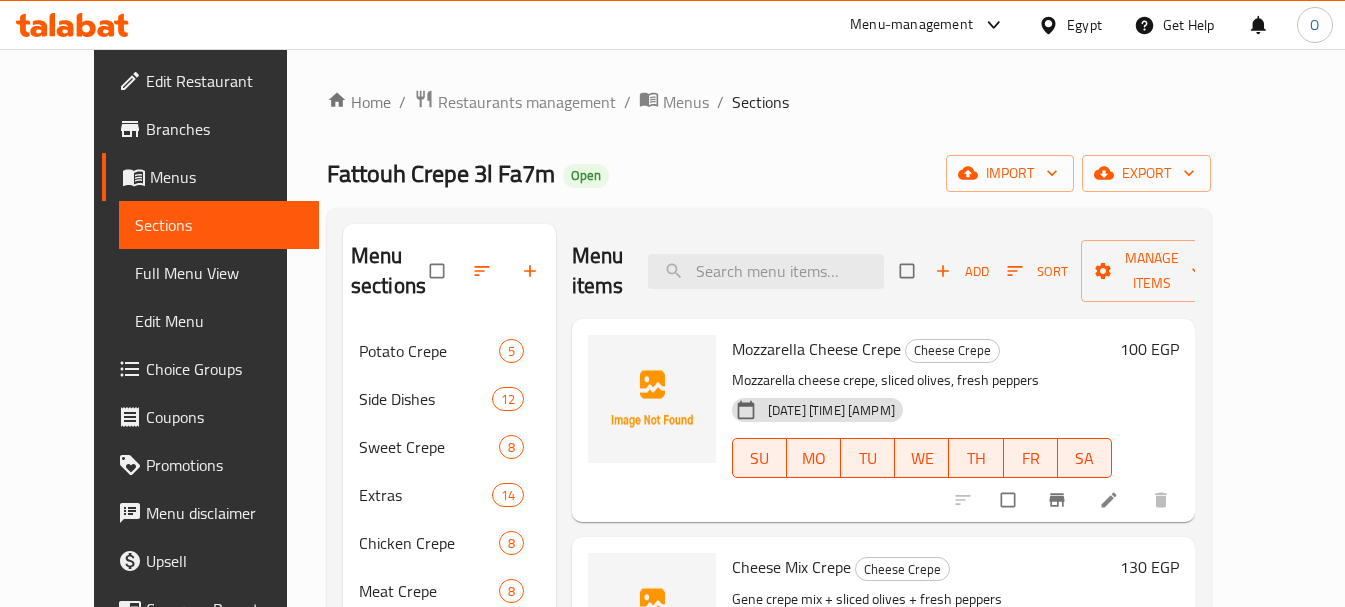 click on "Add" at bounding box center (962, 271) 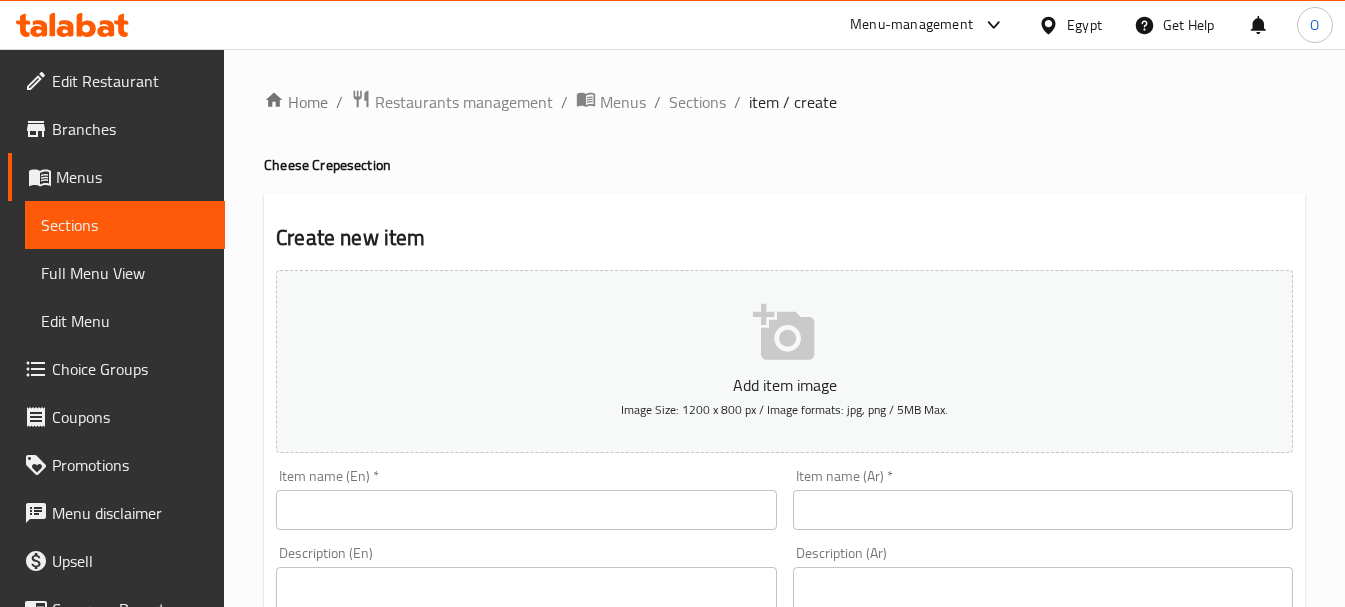 click at bounding box center (1043, 510) 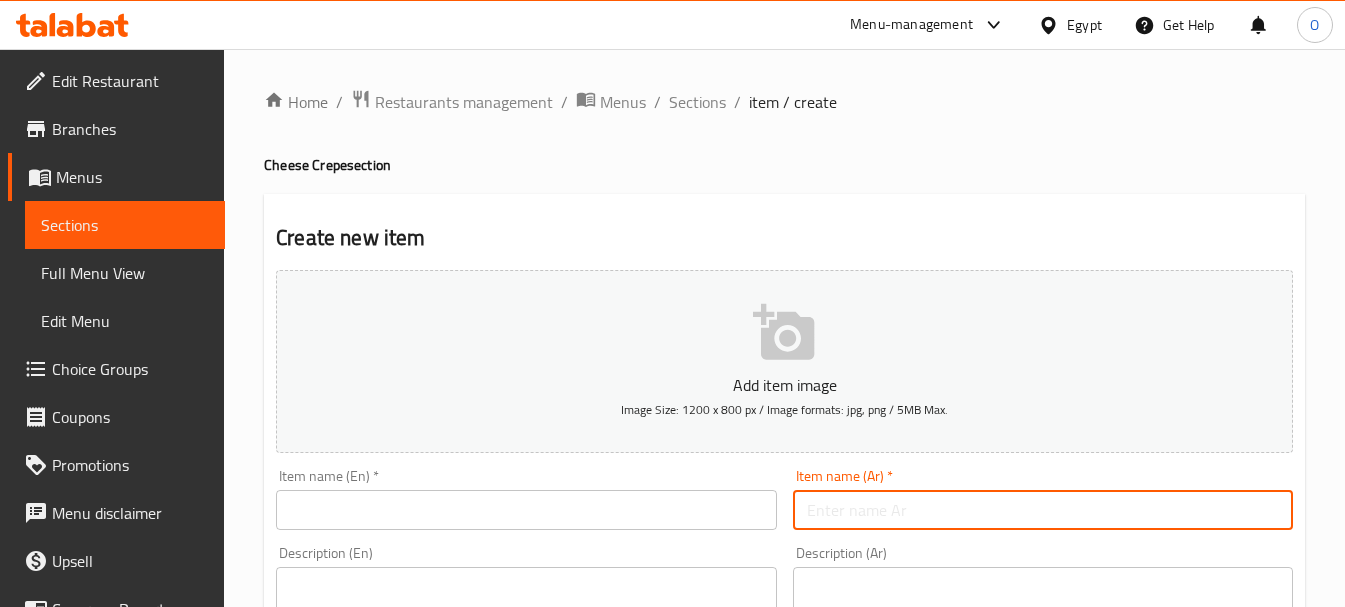 paste on "كريب شيدر" 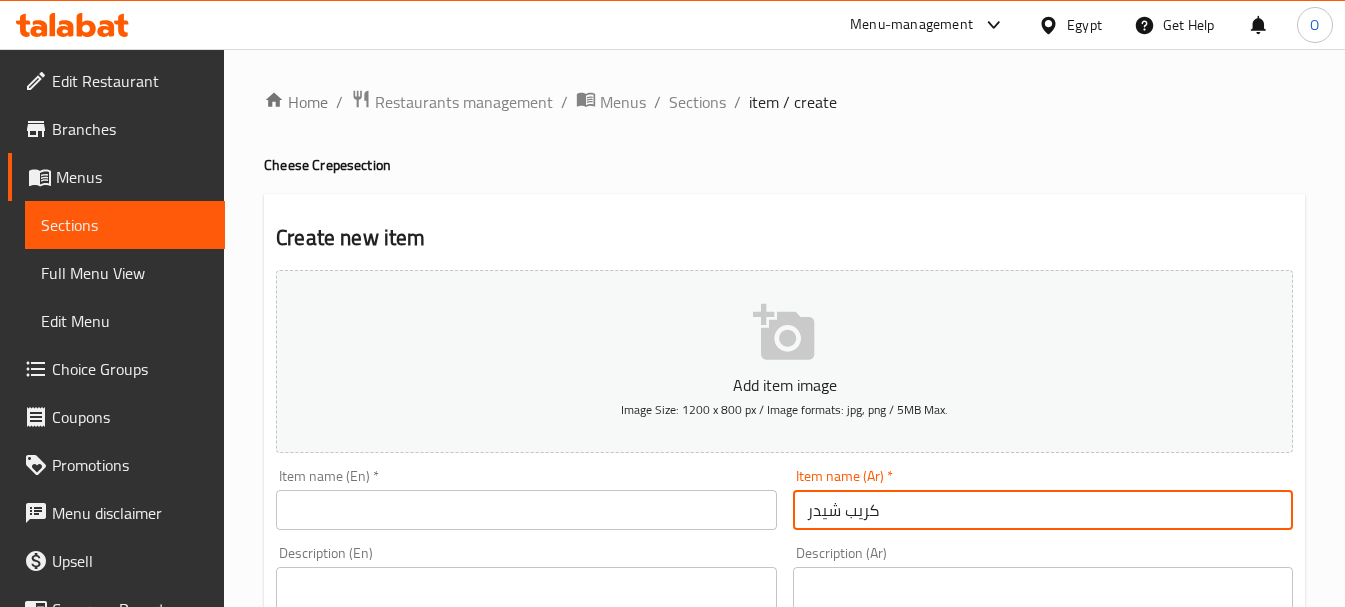 type on "كريب شيدر" 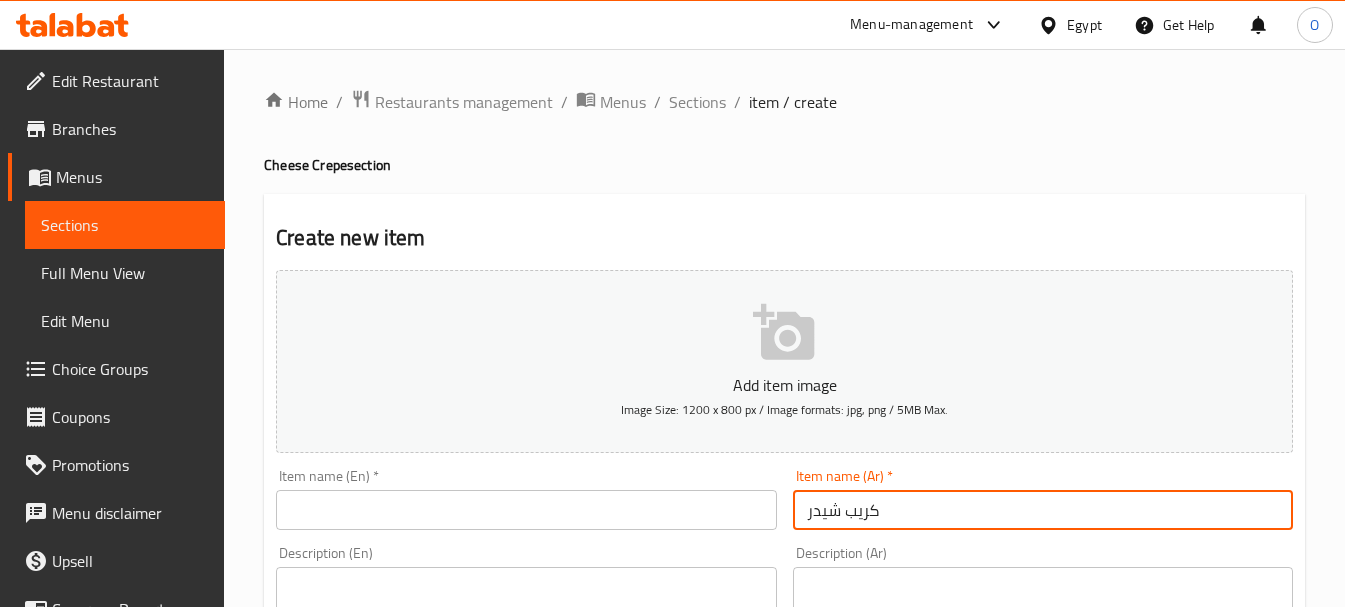 click at bounding box center (526, 510) 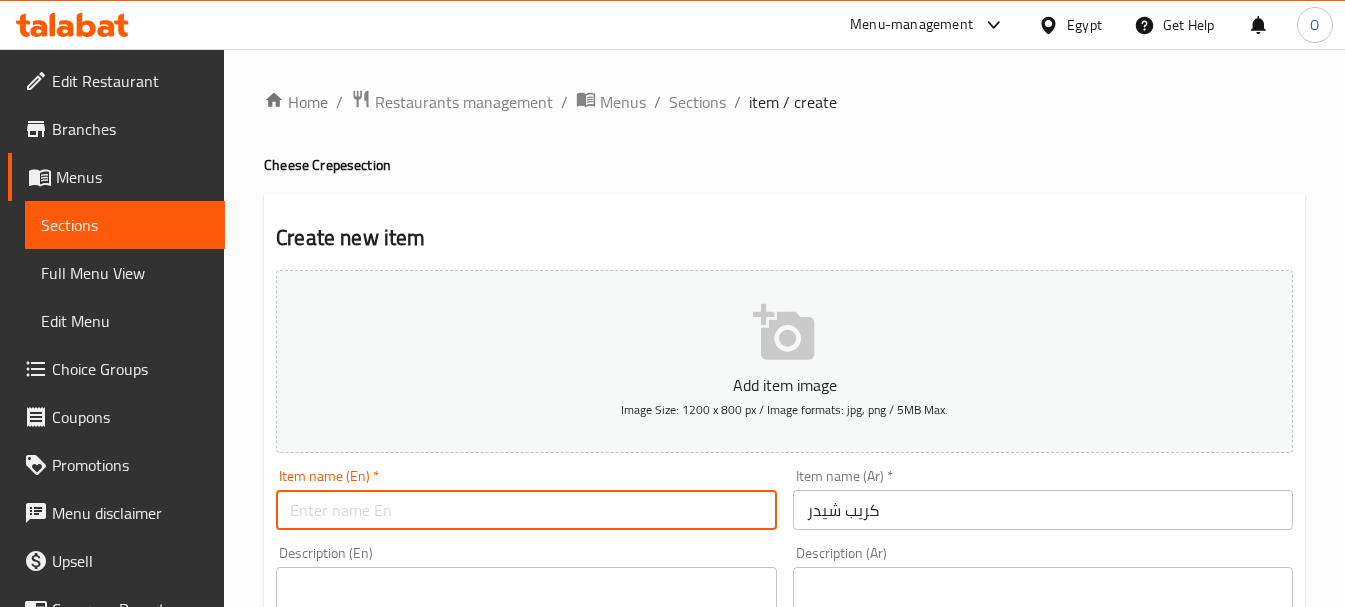 paste on "Cheddar Crepe" 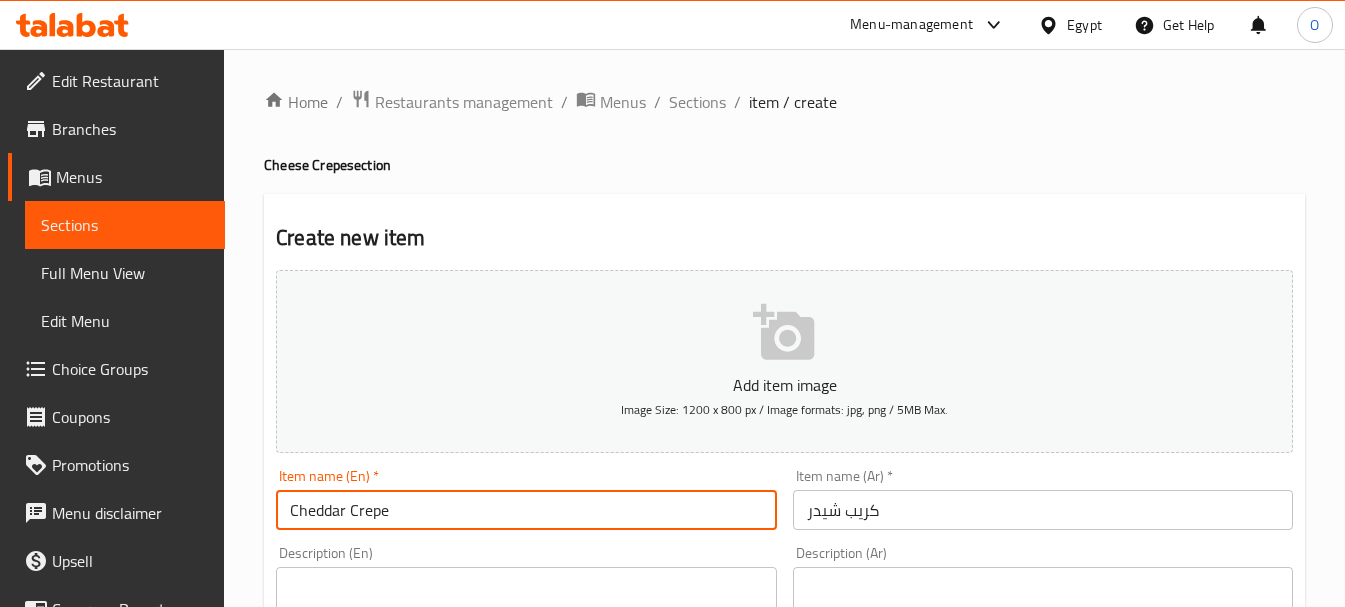 type on "Cheddar Crepe" 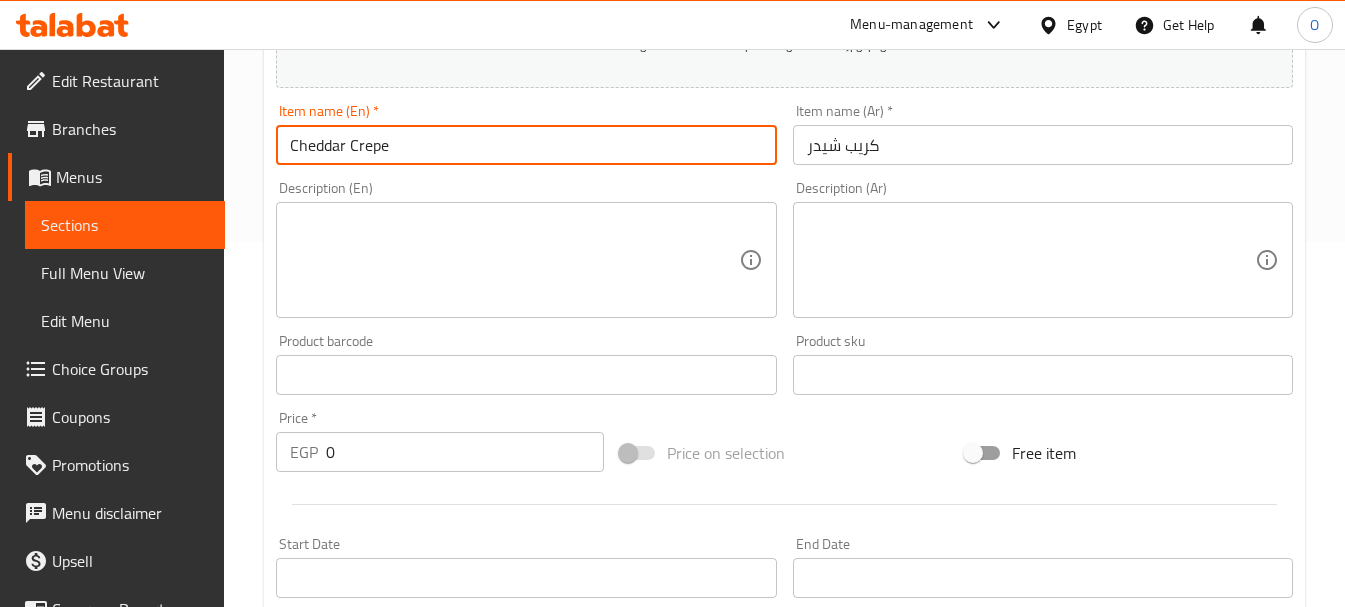 scroll, scrollTop: 400, scrollLeft: 0, axis: vertical 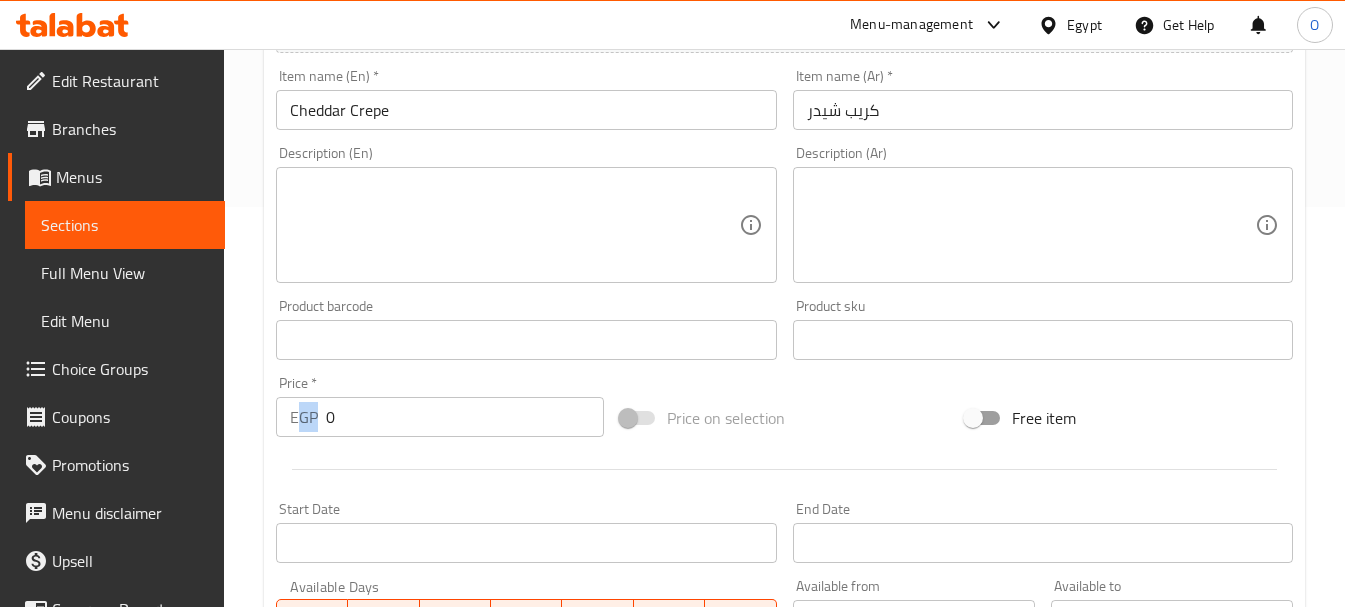 drag, startPoint x: 345, startPoint y: 437, endPoint x: 300, endPoint y: 435, distance: 45.044422 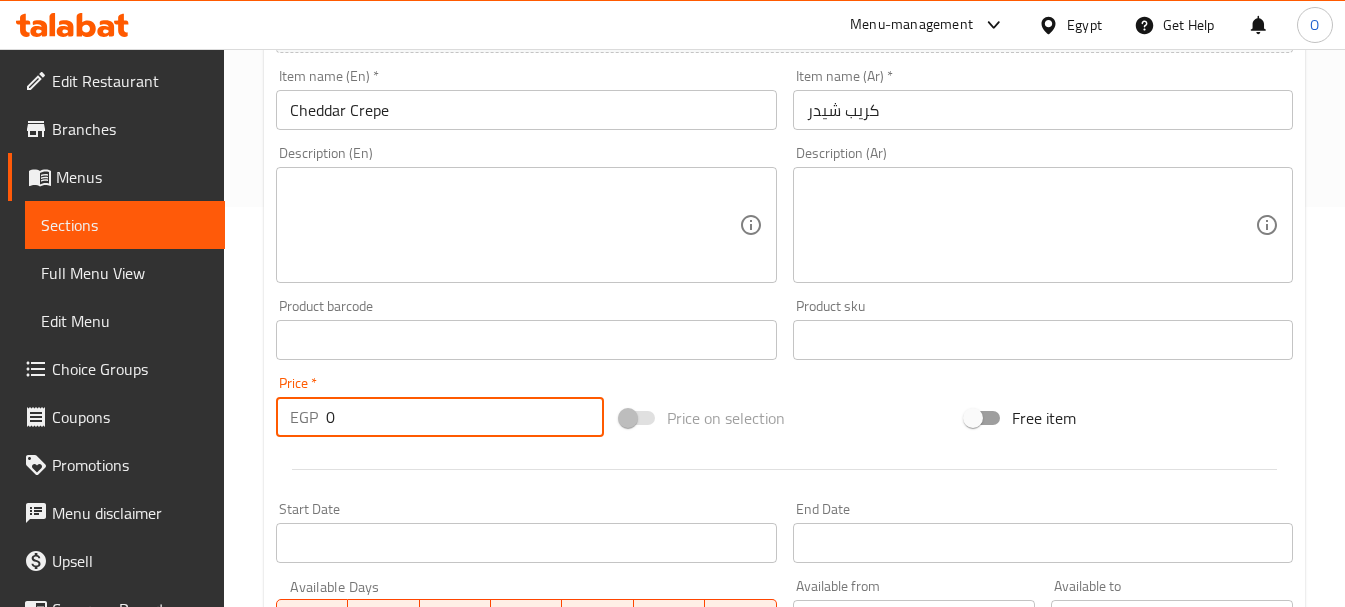 drag, startPoint x: 357, startPoint y: 405, endPoint x: 285, endPoint y: 410, distance: 72.1734 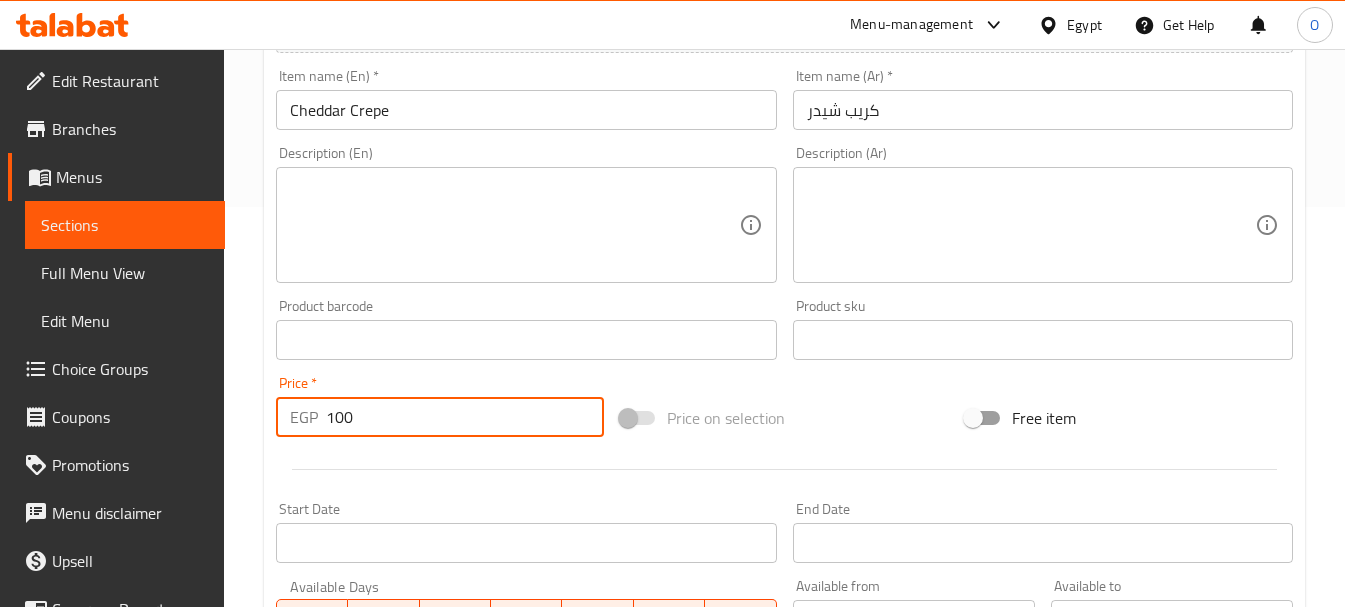 type on "100" 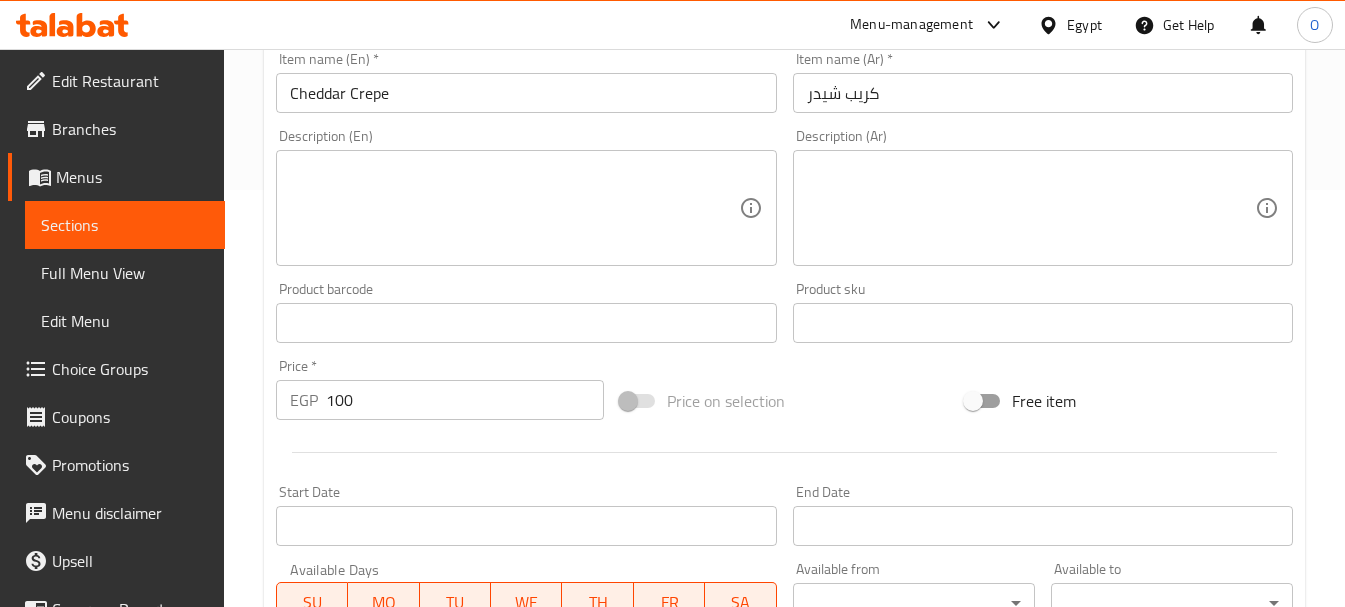scroll, scrollTop: 806, scrollLeft: 0, axis: vertical 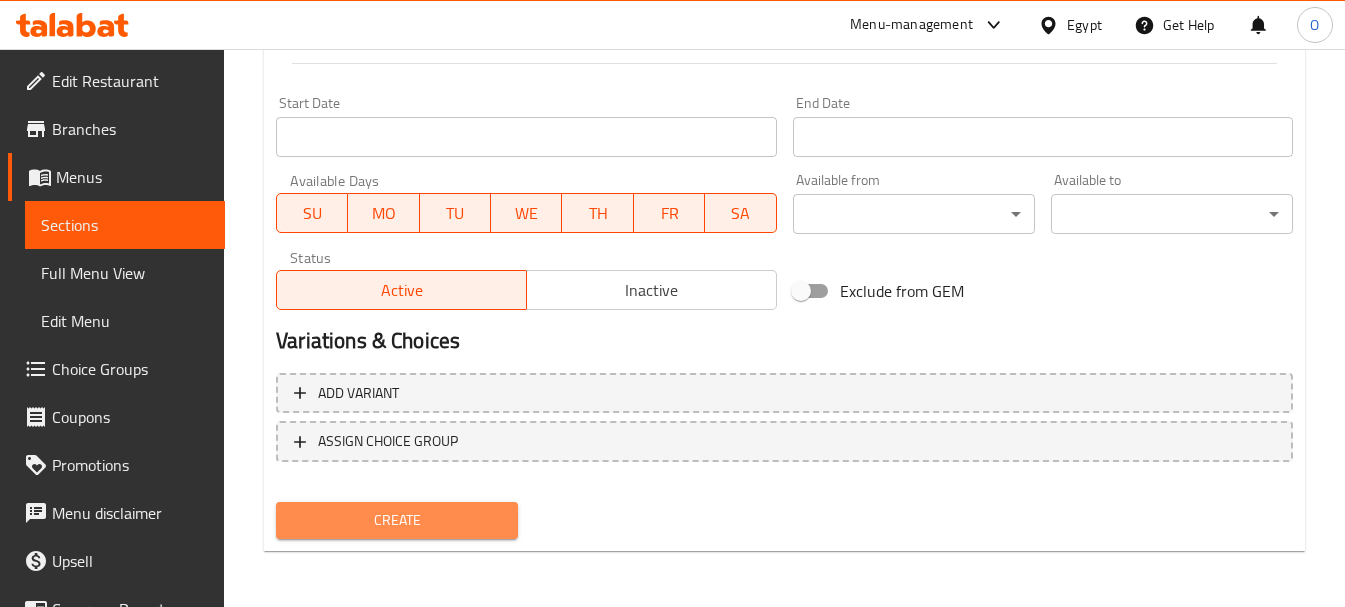 click on "Create" at bounding box center (397, 520) 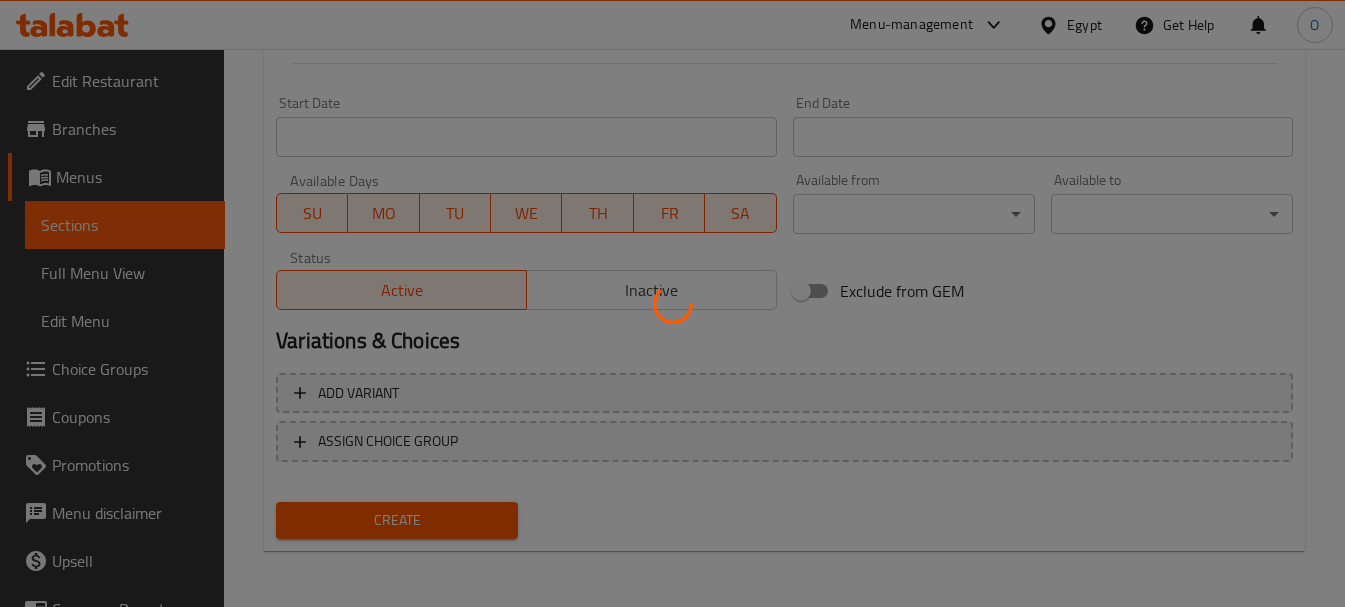 type 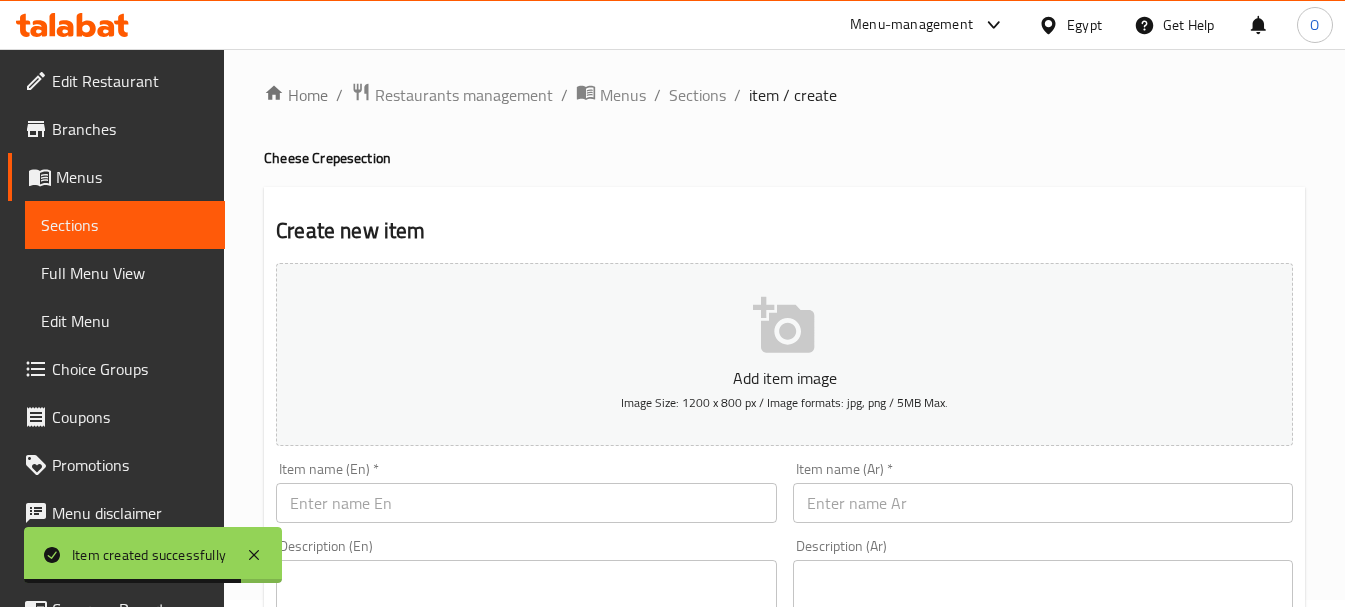 scroll, scrollTop: 6, scrollLeft: 0, axis: vertical 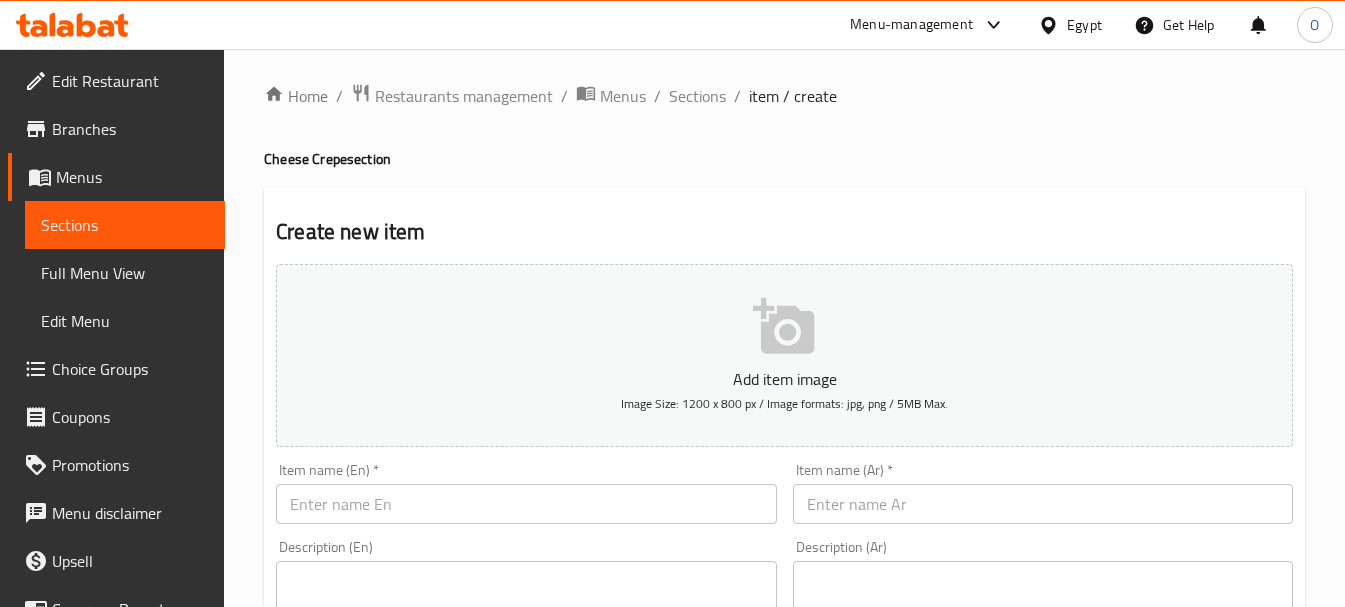 click on "Choice Groups" at bounding box center (130, 369) 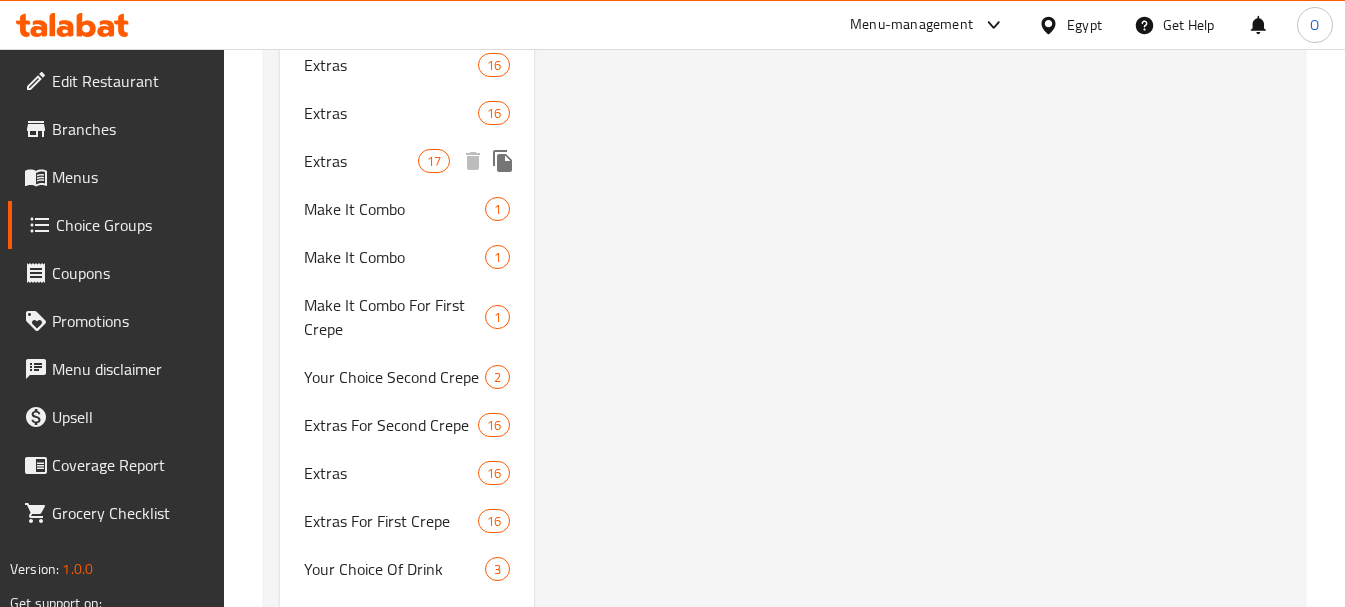 scroll, scrollTop: 1706, scrollLeft: 0, axis: vertical 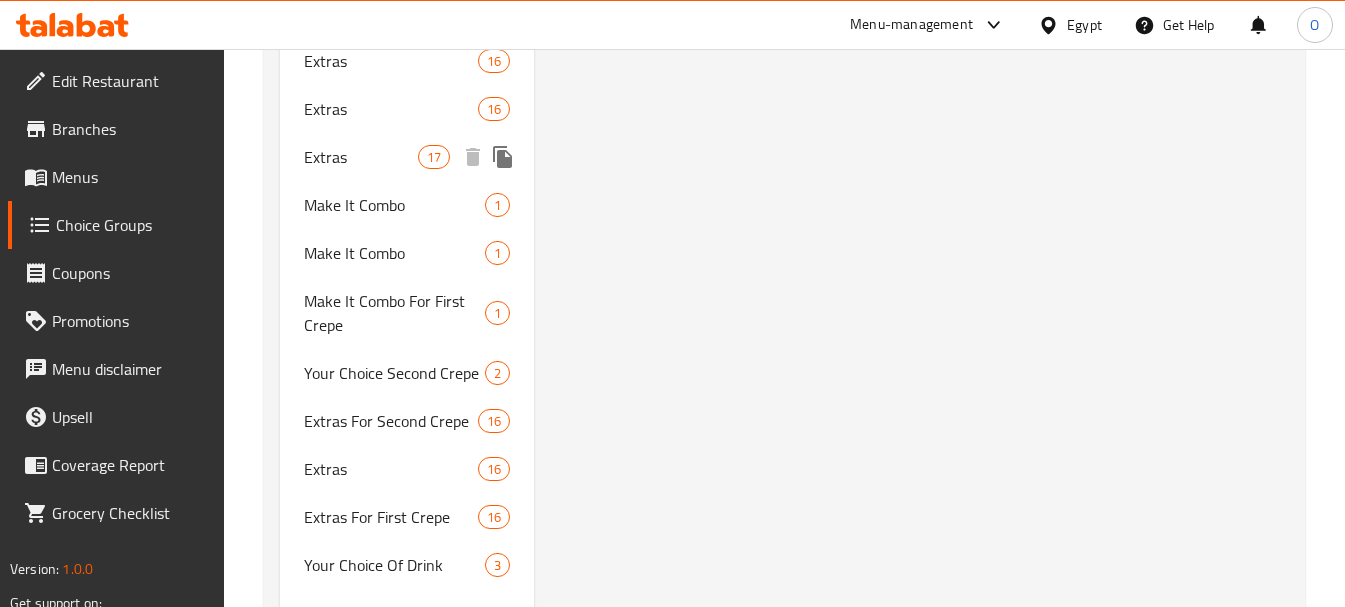 click on "Extras" at bounding box center (361, 157) 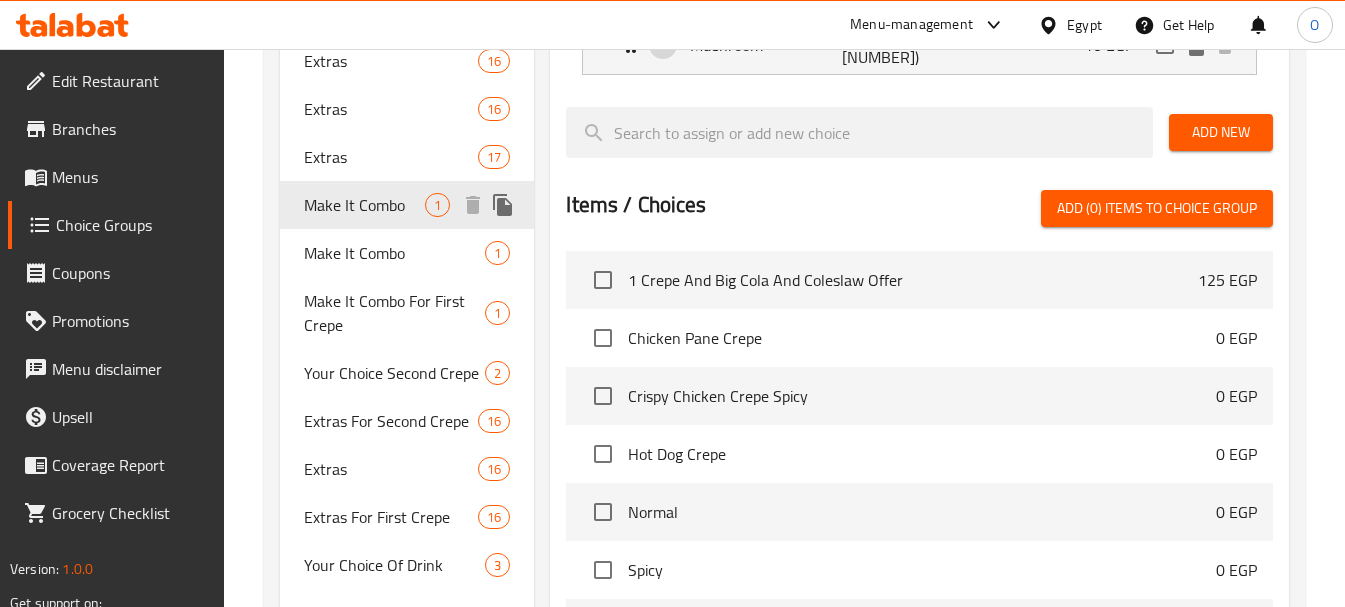 type on "Make It Combo" 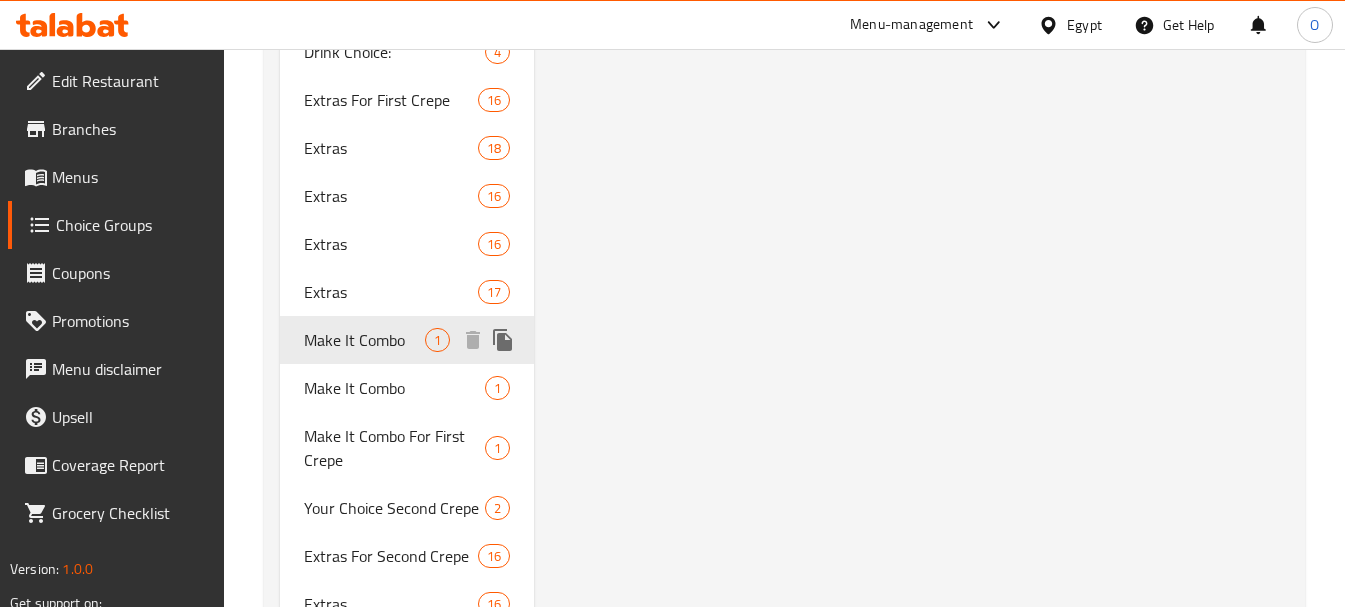 scroll, scrollTop: 1606, scrollLeft: 0, axis: vertical 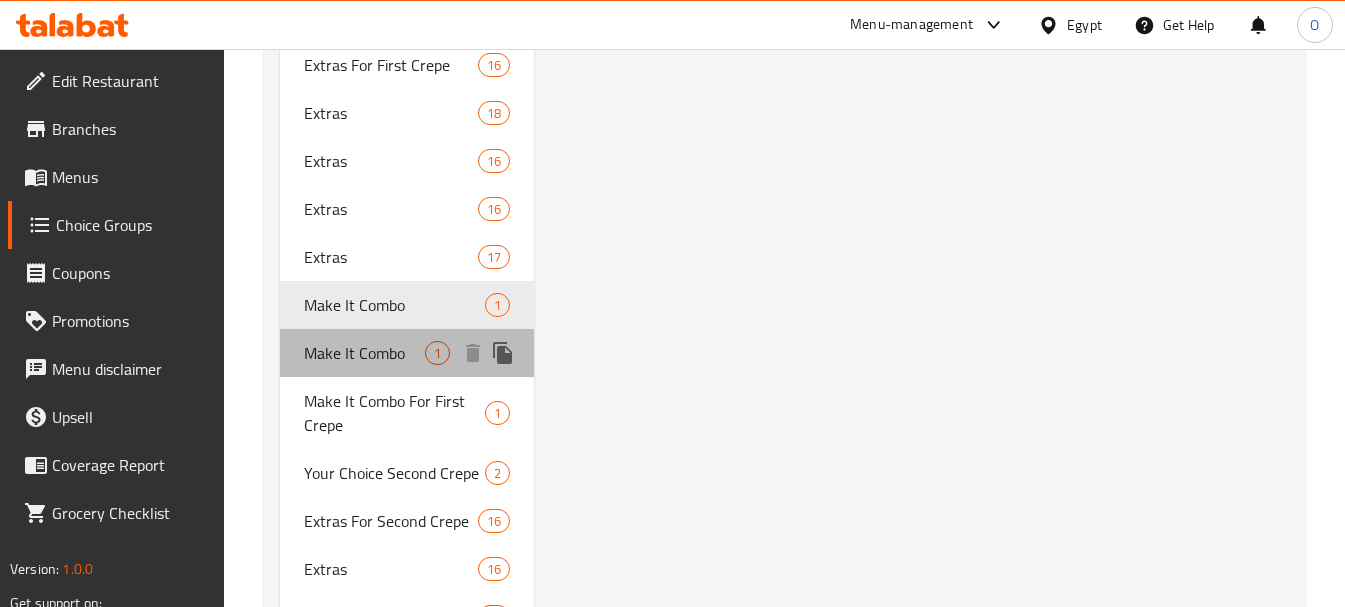 click on "Make It Combo 1" at bounding box center (407, 353) 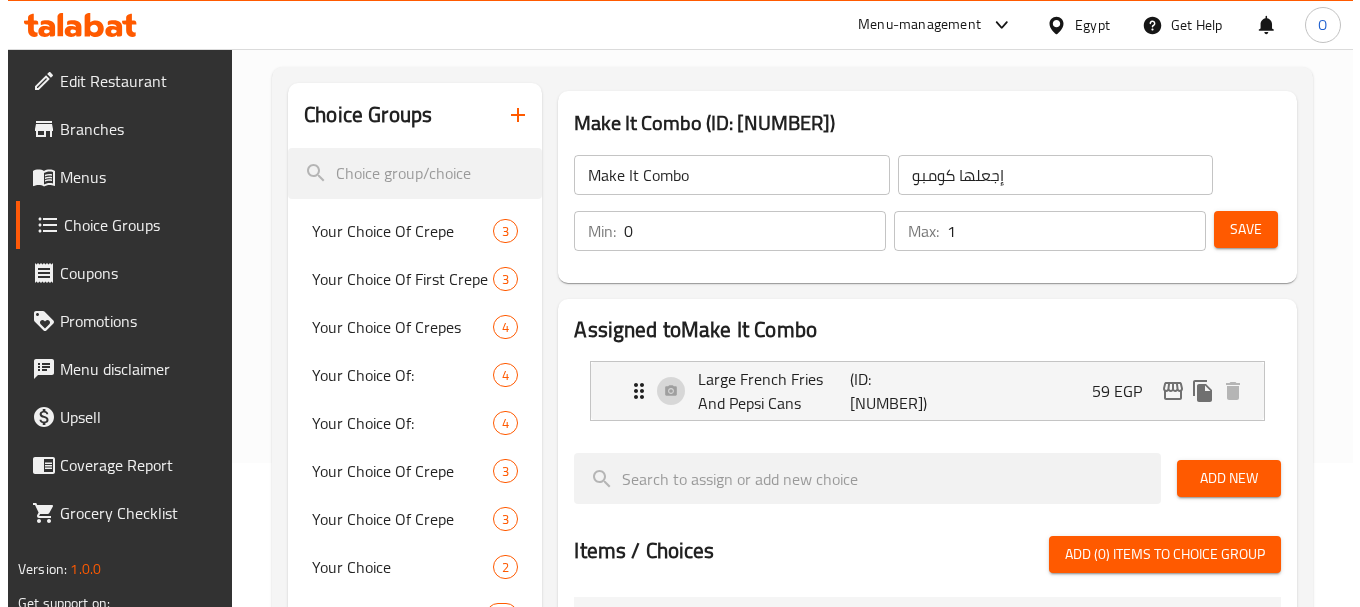 scroll, scrollTop: 120, scrollLeft: 0, axis: vertical 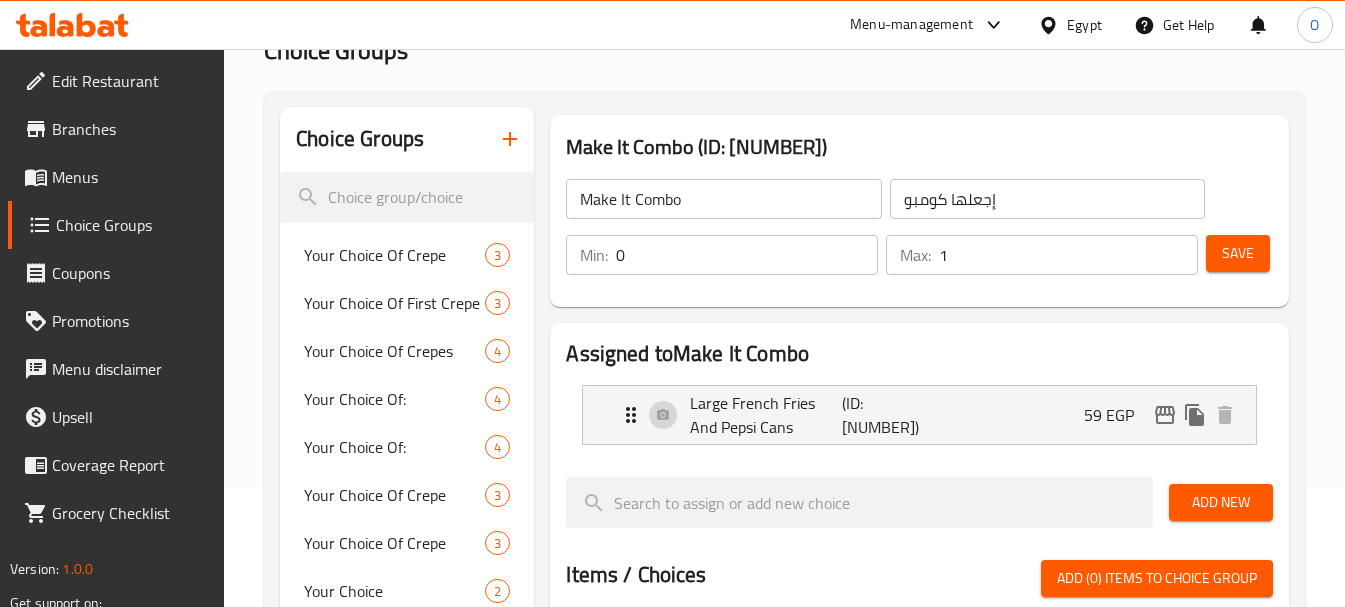 click on "Make It Combo" 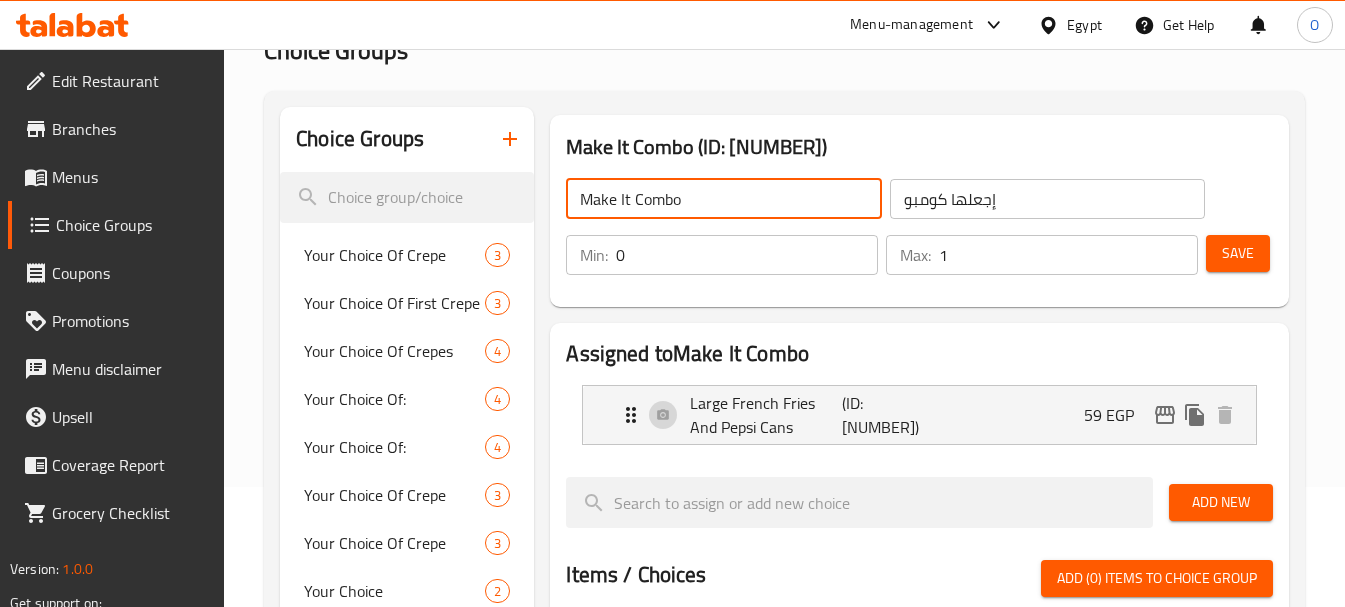 click on "Make It Combo" 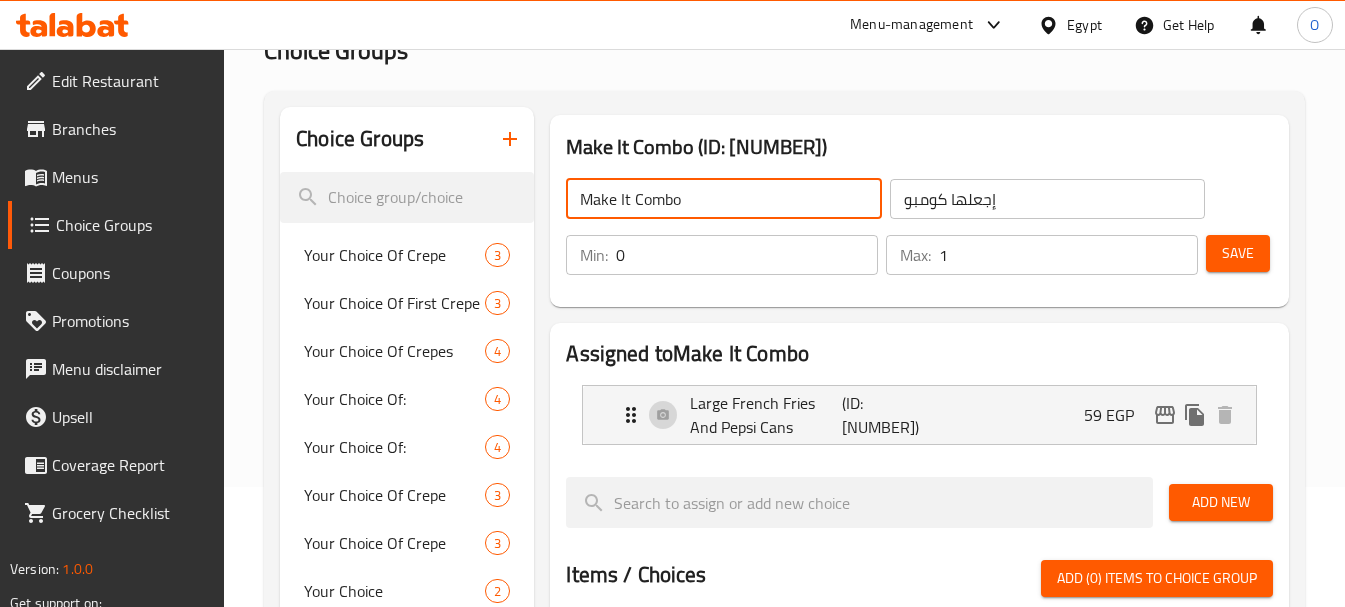 click at bounding box center (510, 139) 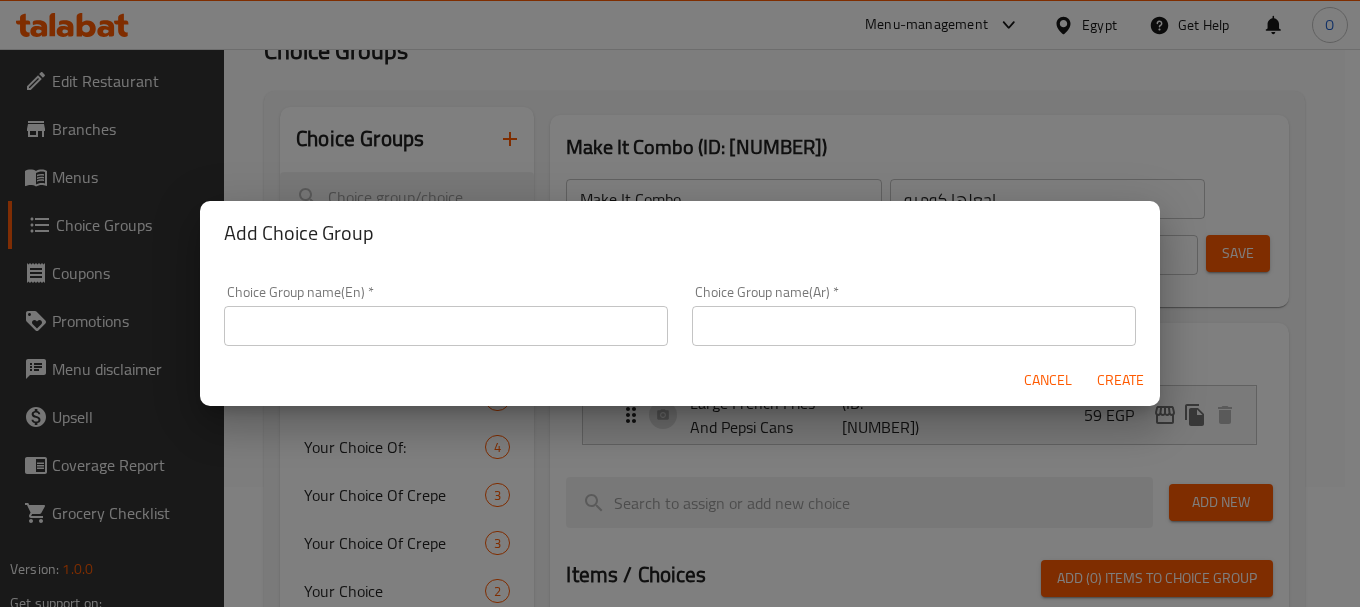 click on "Choice Group name(En)   * Choice Group name(En)  *" at bounding box center [446, 315] 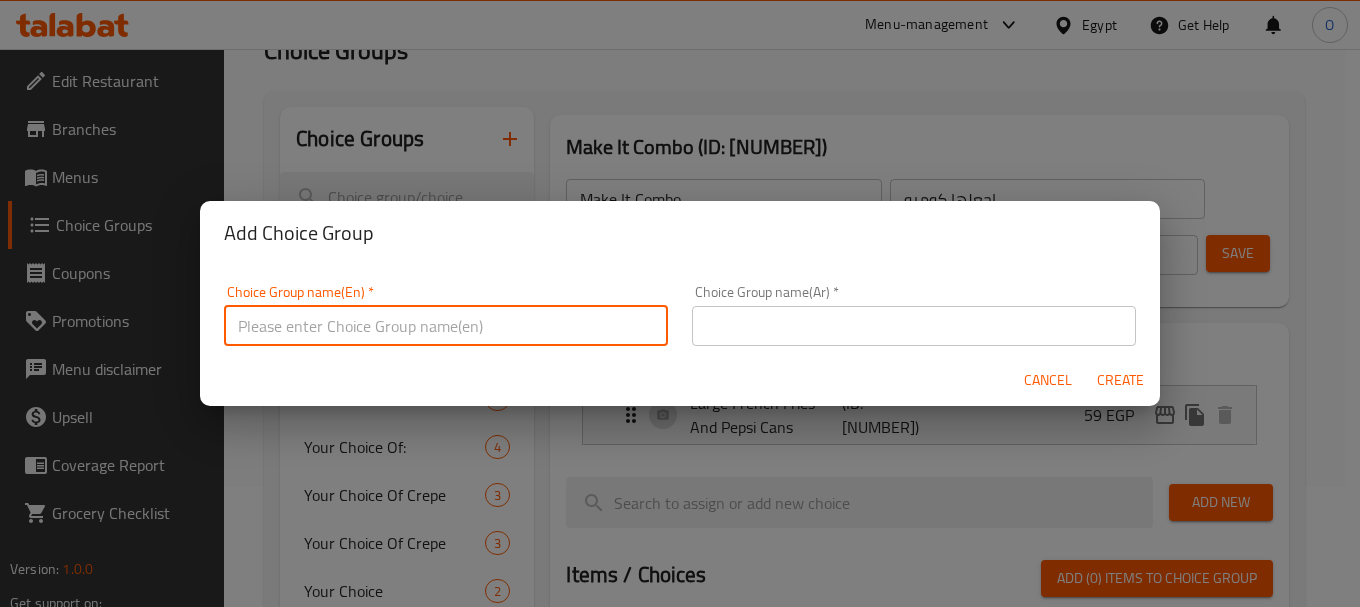 paste on "Make It Combo" 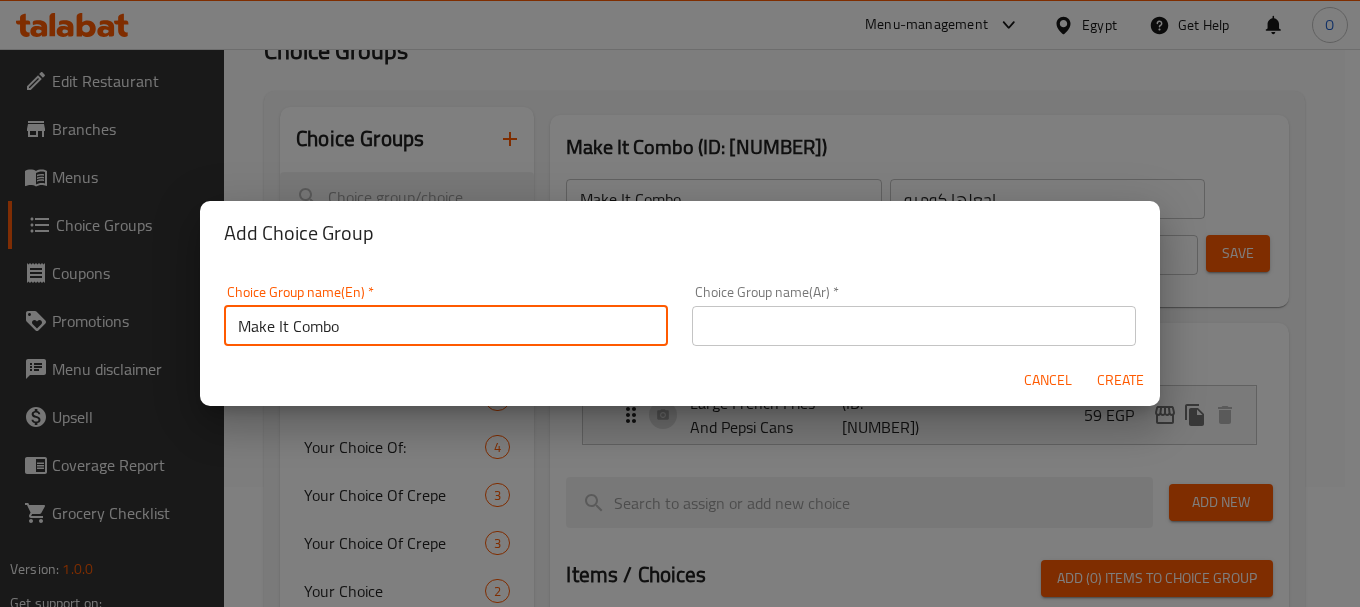 type on "Make It Combo" 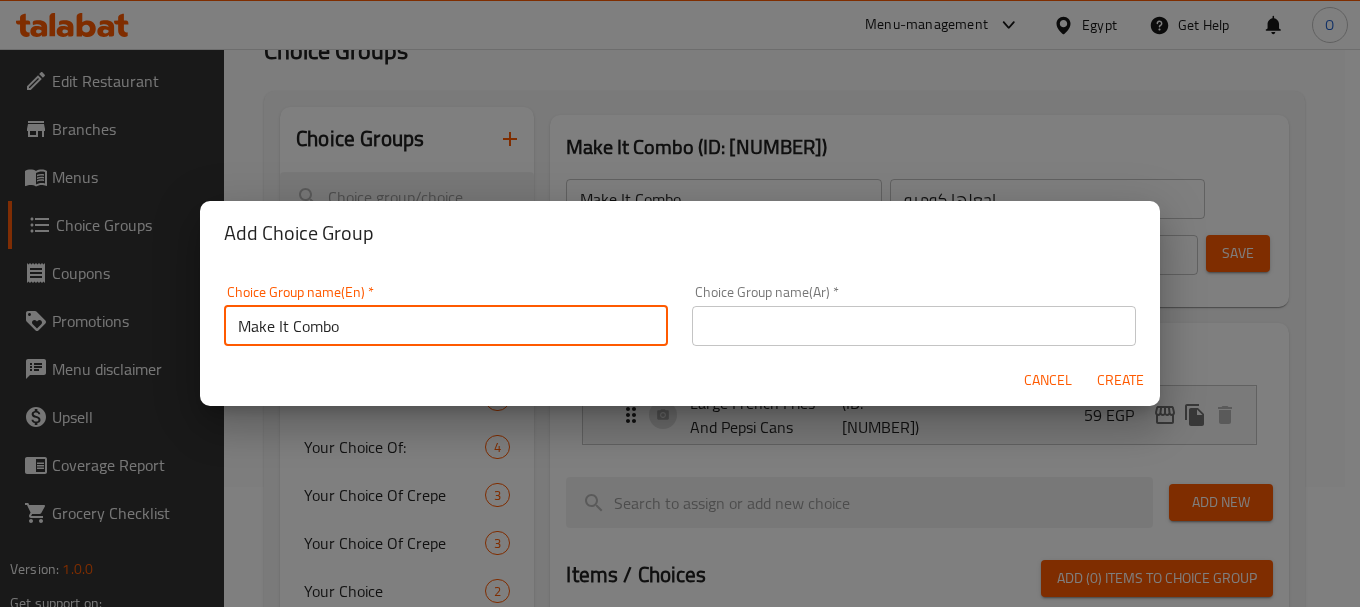 click at bounding box center (914, 326) 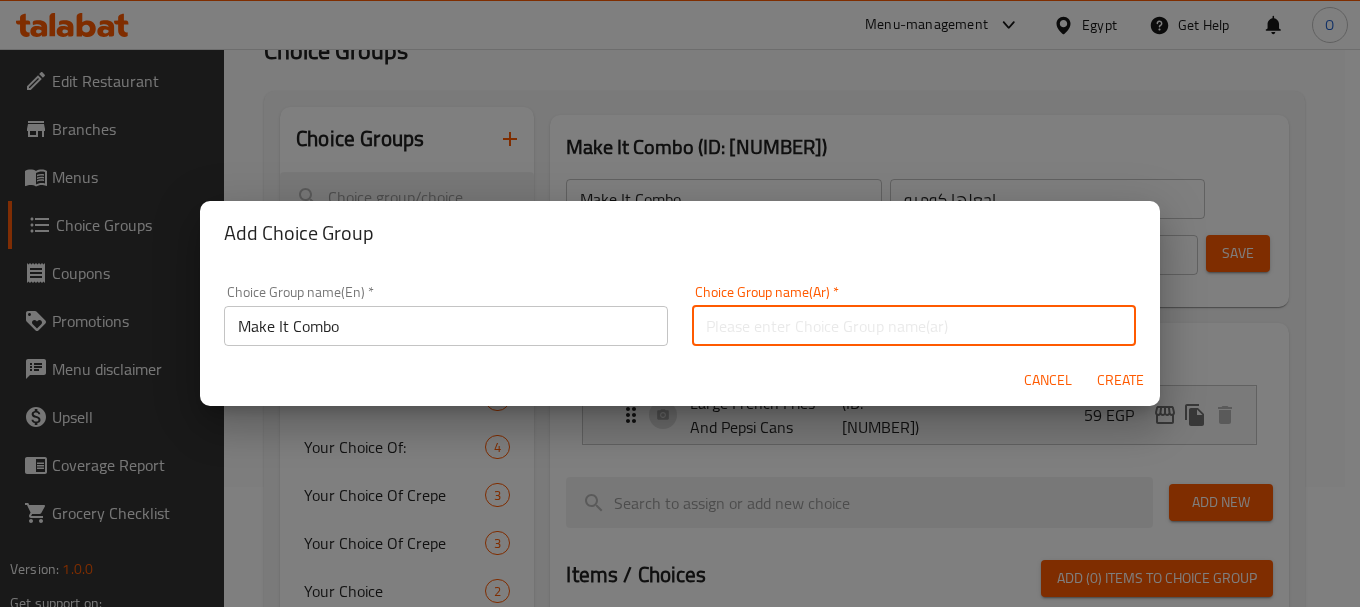 paste on "اصنعها كومبو" 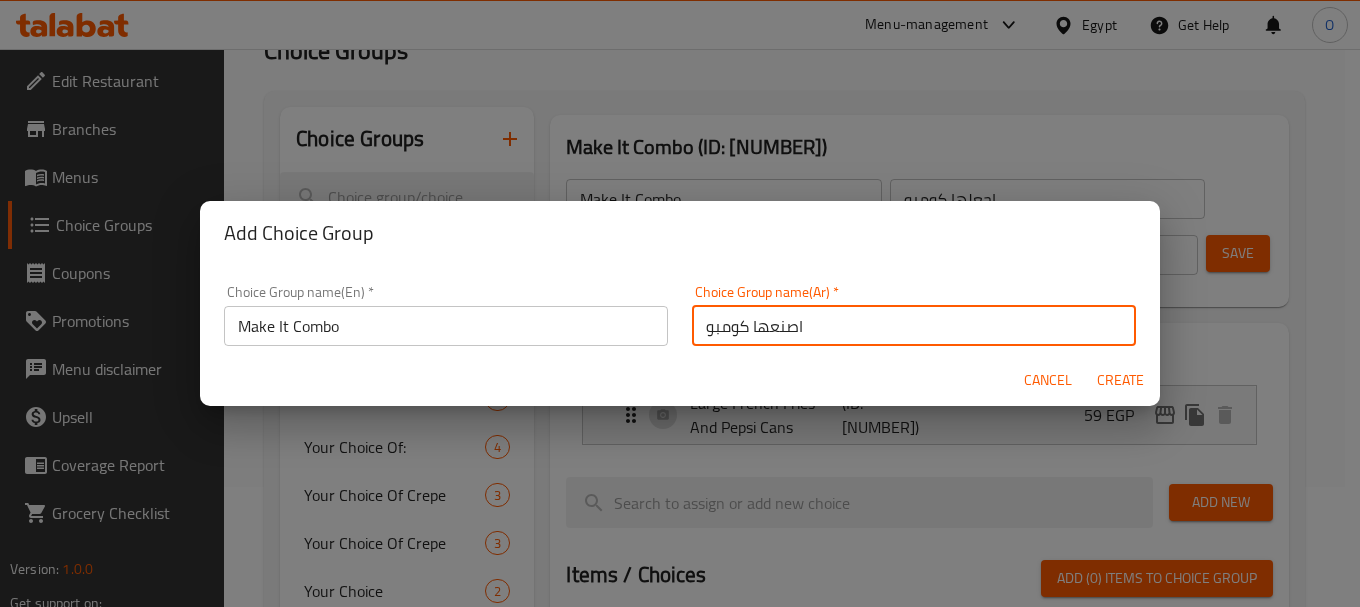 click on "اصنعها كومبو" at bounding box center [914, 326] 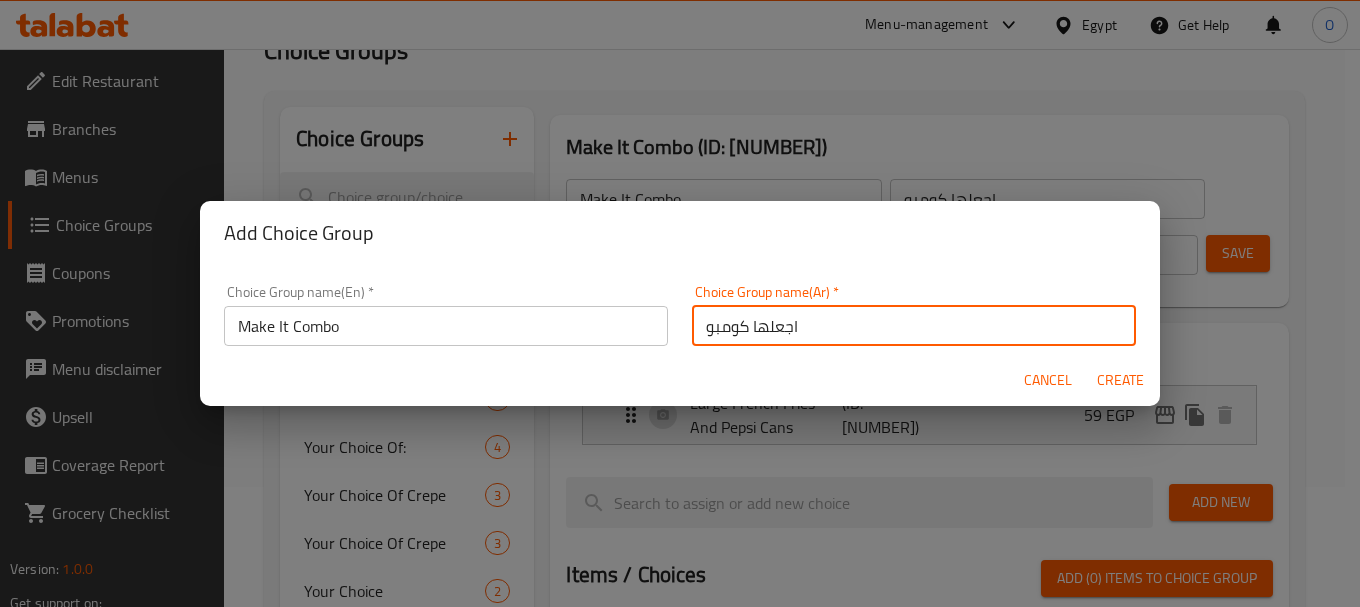 type on "اجعلها كومبو" 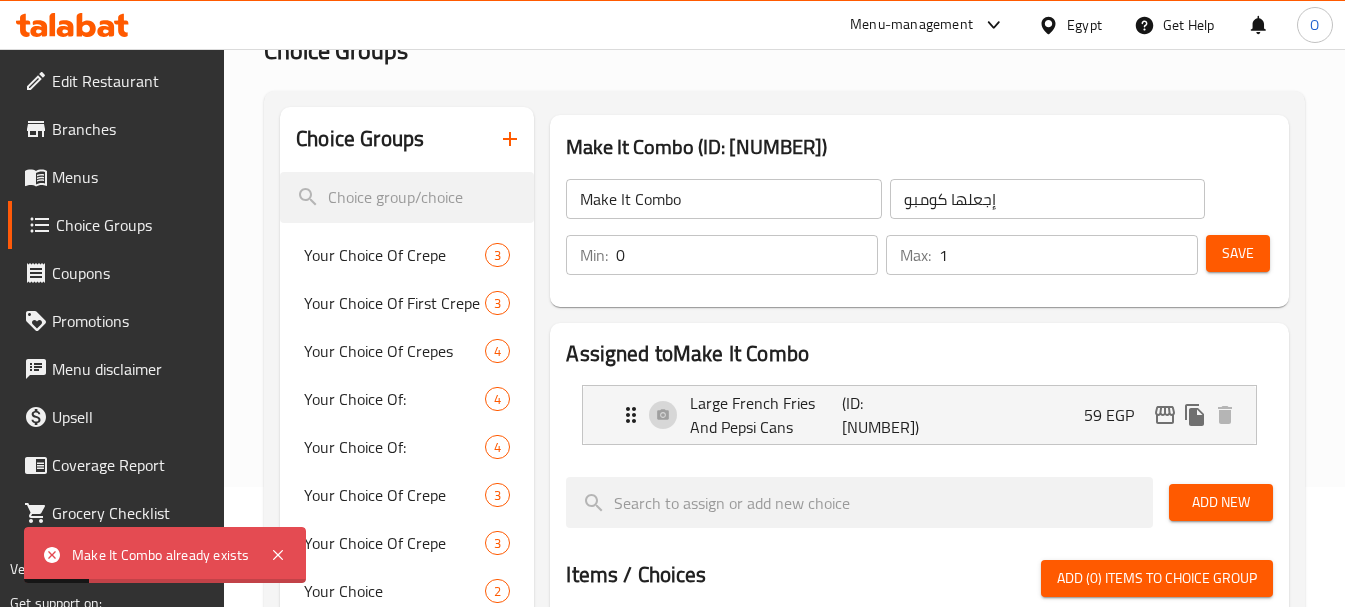 click 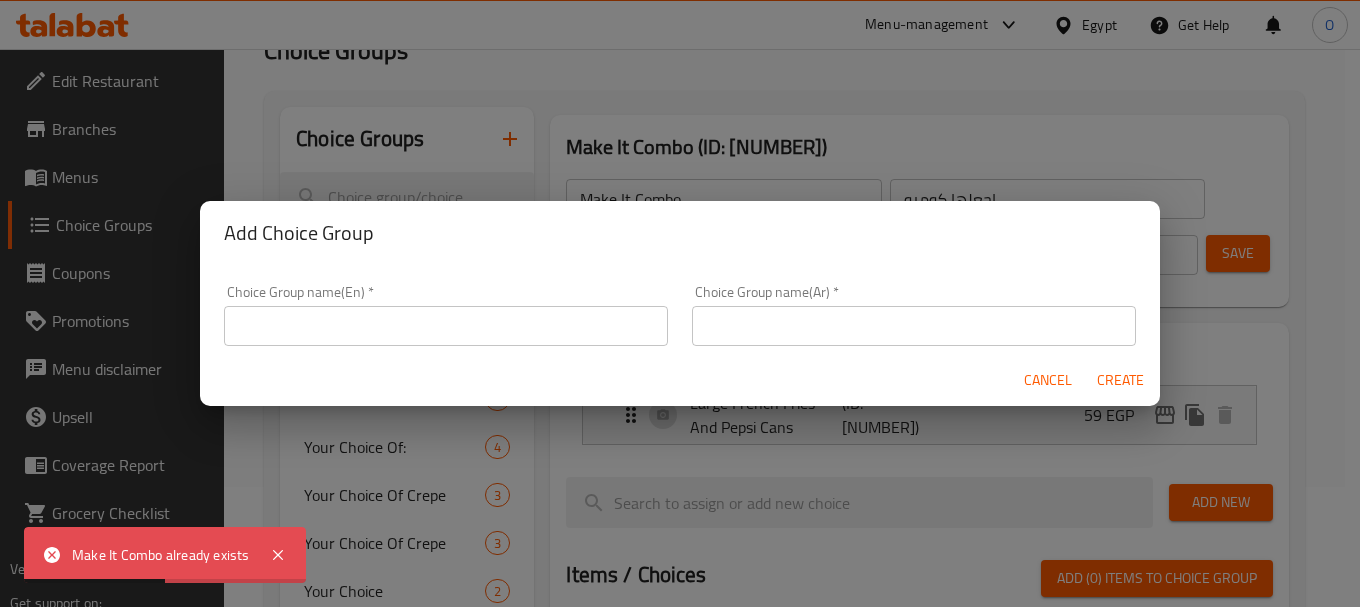 click on "Choice Group name(Ar)   * Choice Group name(Ar)  *" at bounding box center (914, 315) 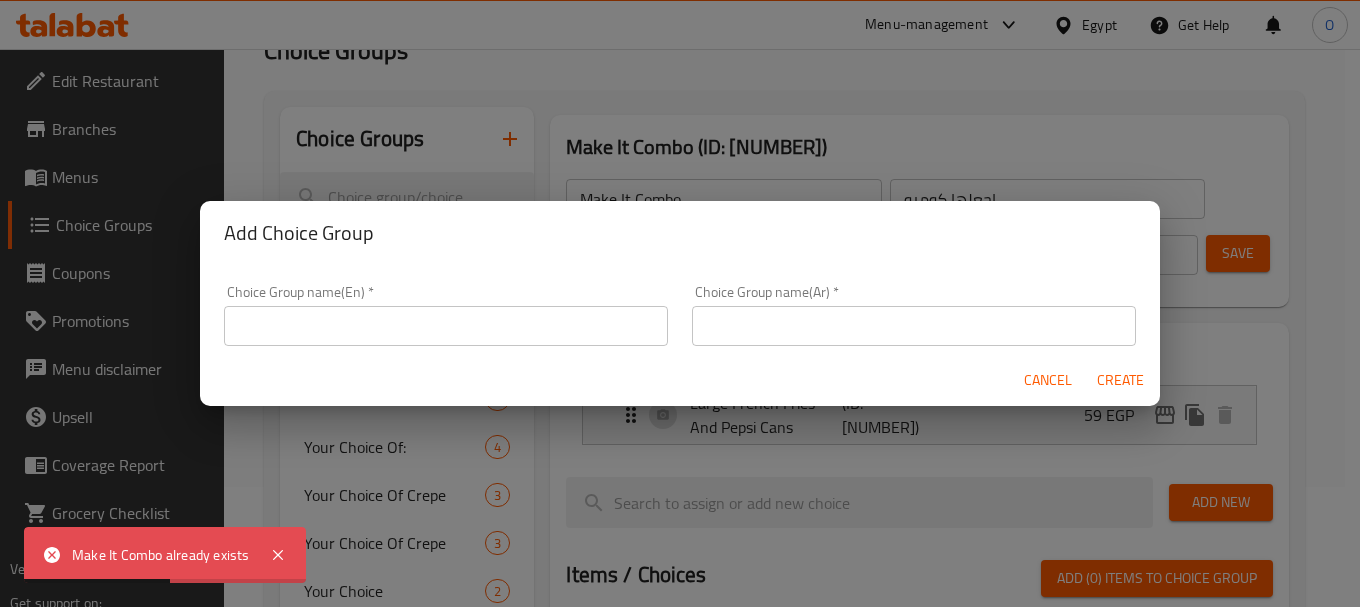 click at bounding box center [914, 326] 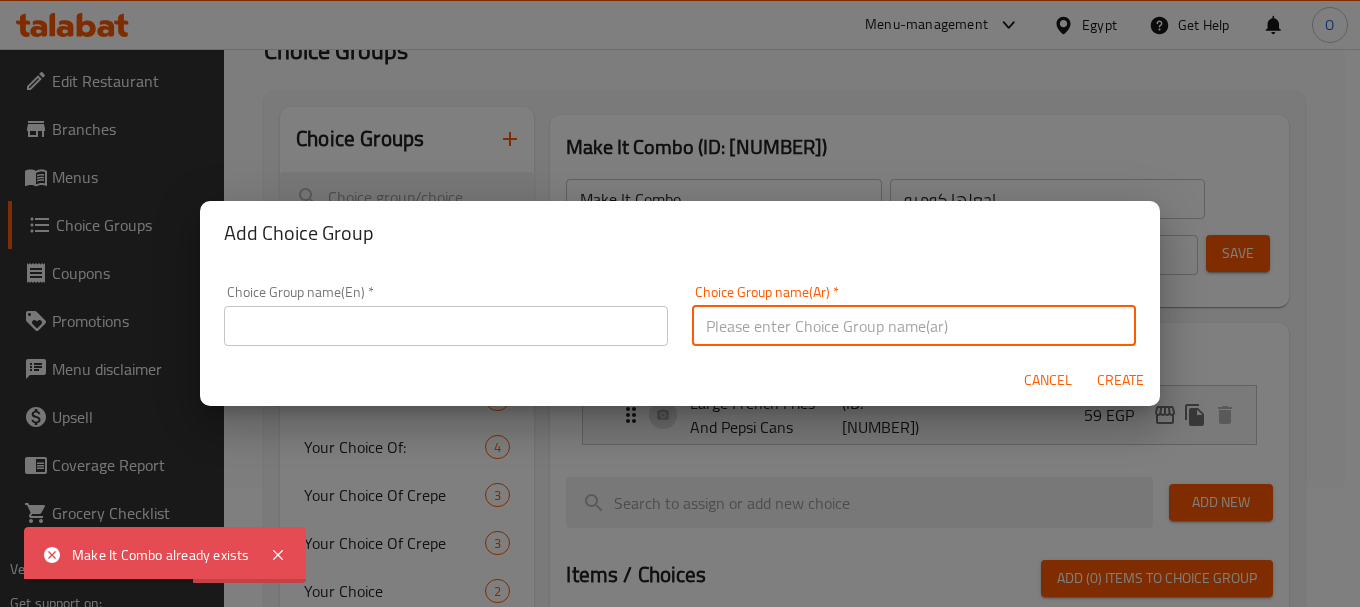 paste on "اصنعها كومبو" 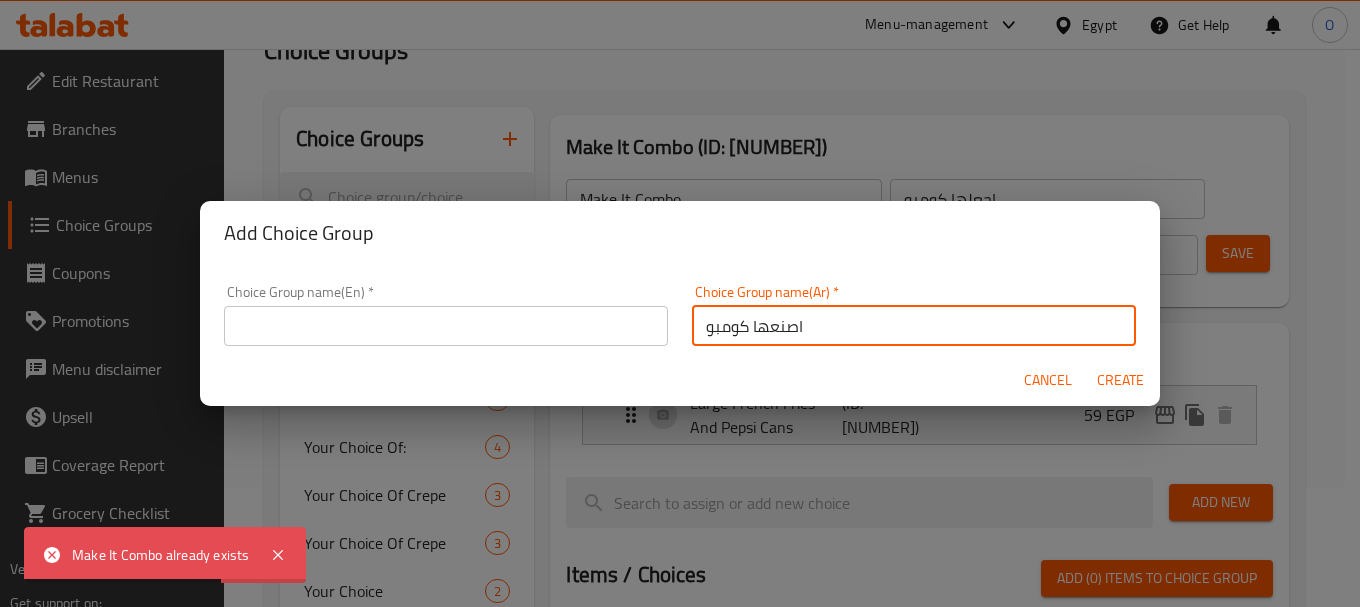click on "اصنعها كومبو" at bounding box center (914, 326) 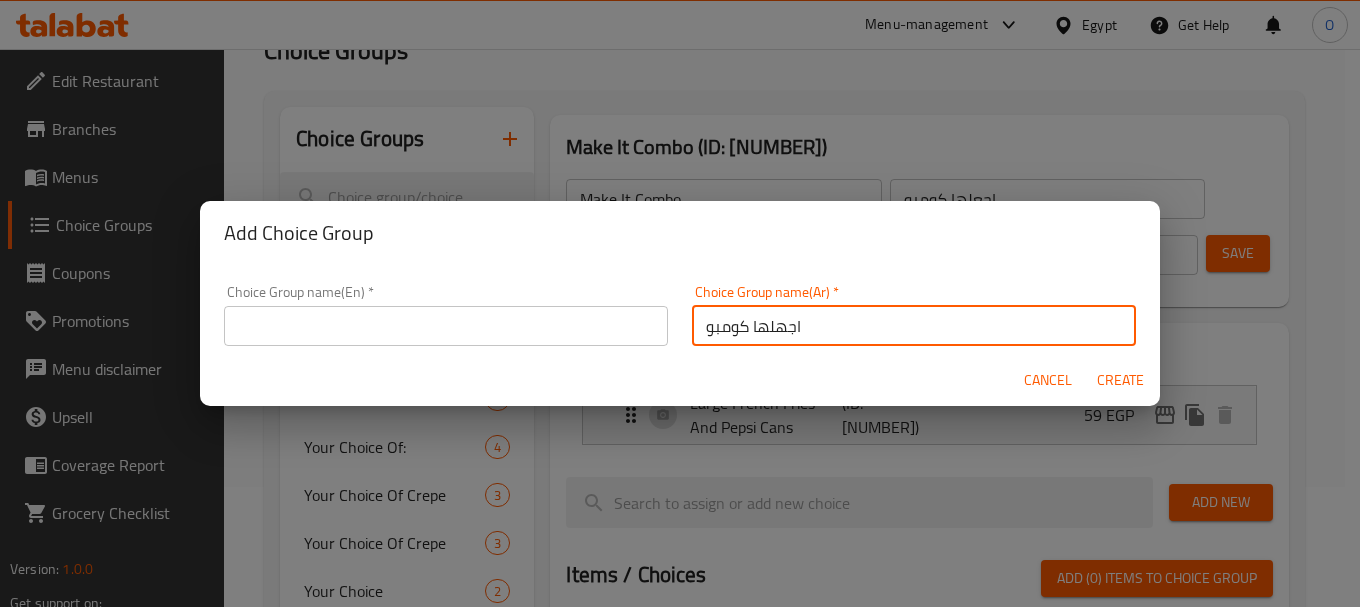 type on "اجهلها كومبو" 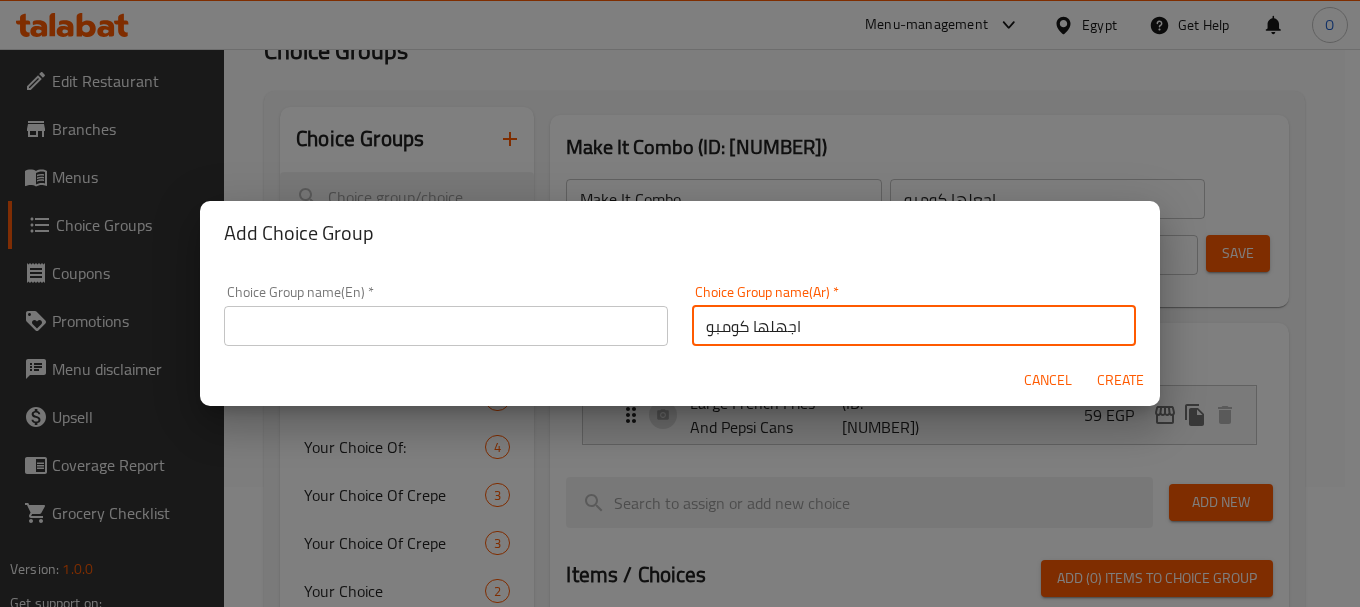 click at bounding box center (446, 326) 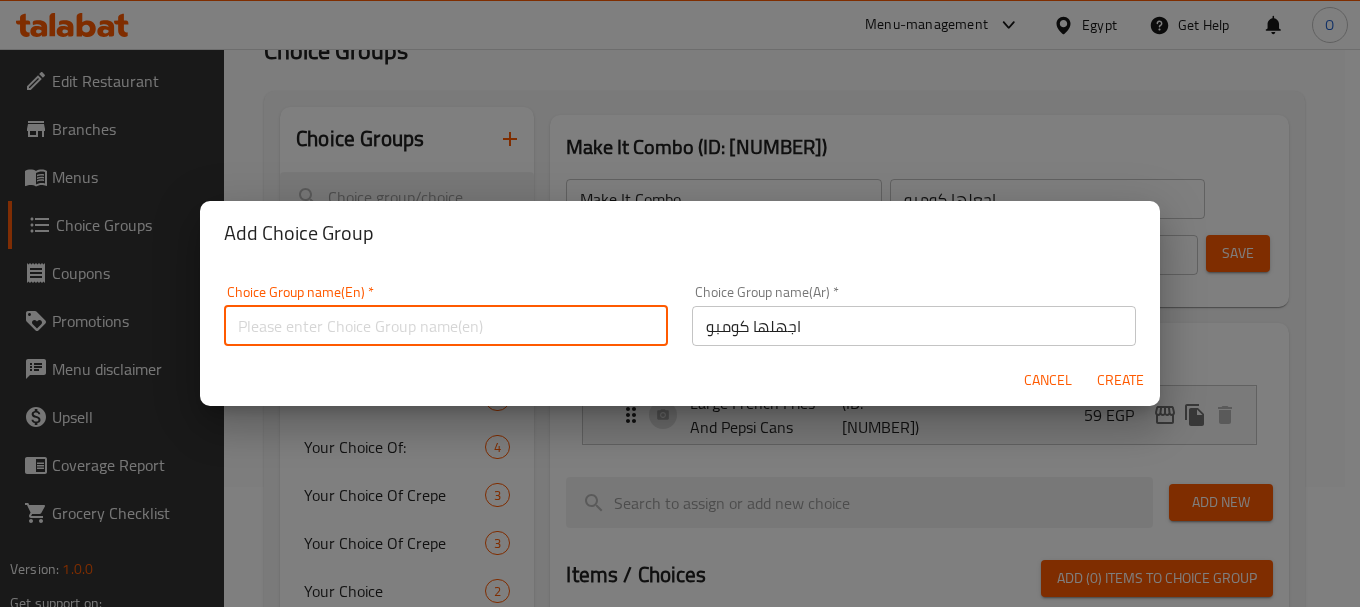 paste on "Make It Combo" 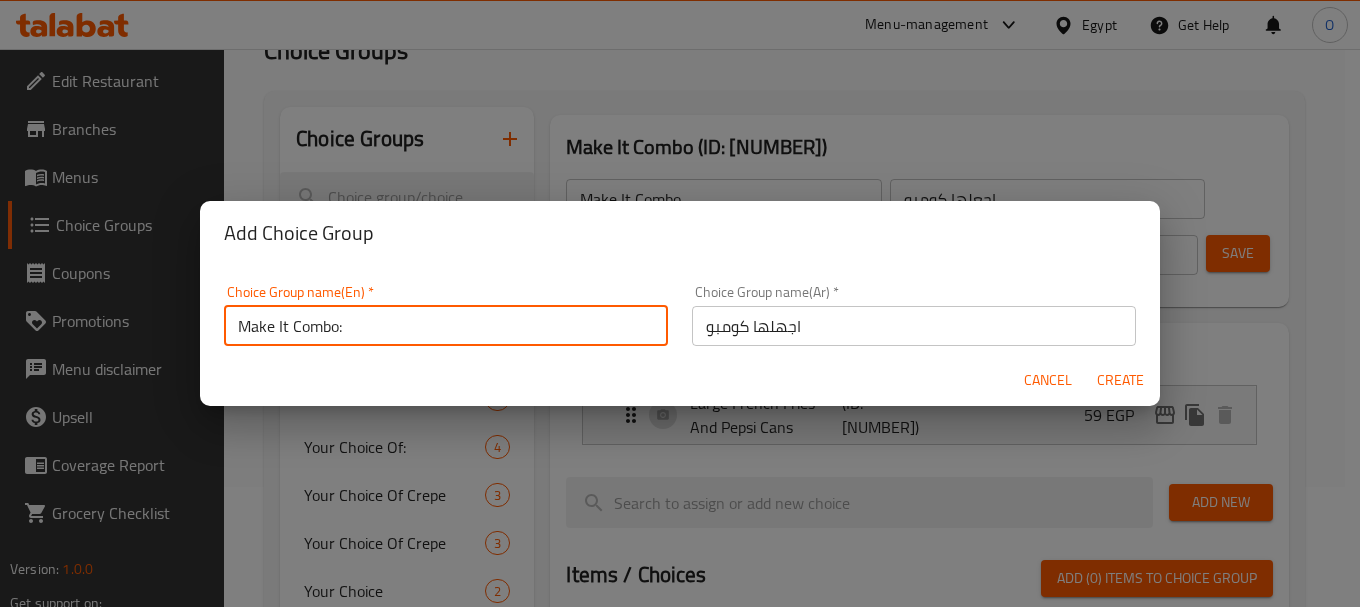 type on "Make It Combo:" 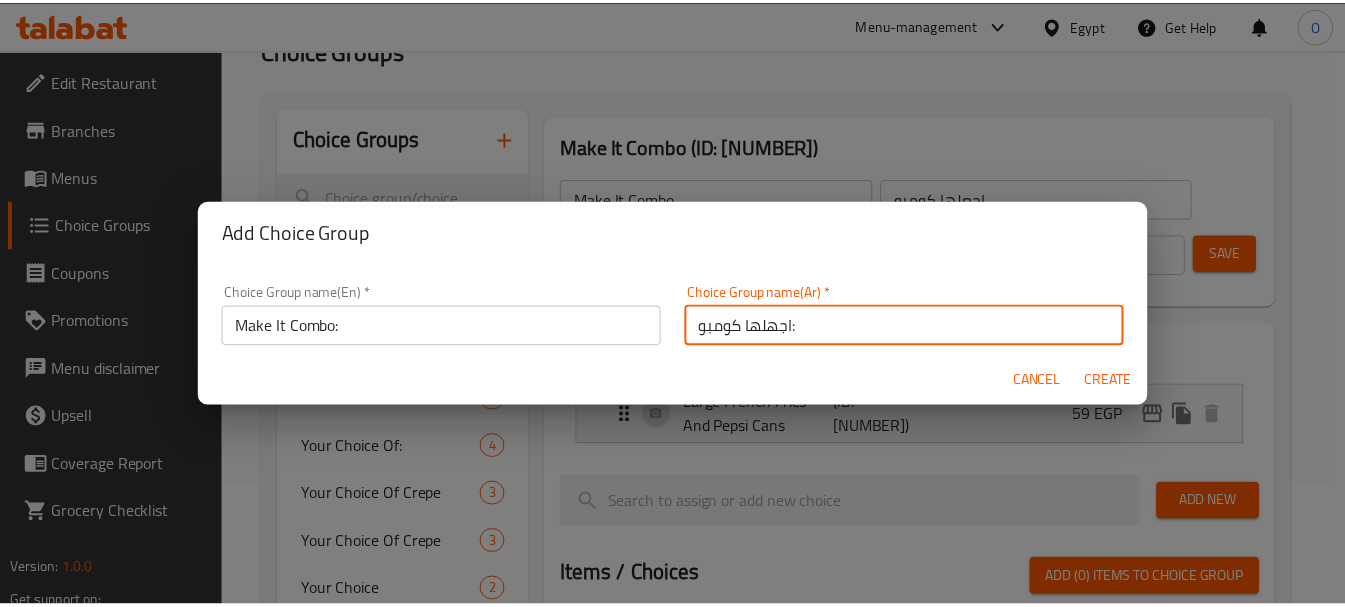 scroll, scrollTop: 6, scrollLeft: 0, axis: vertical 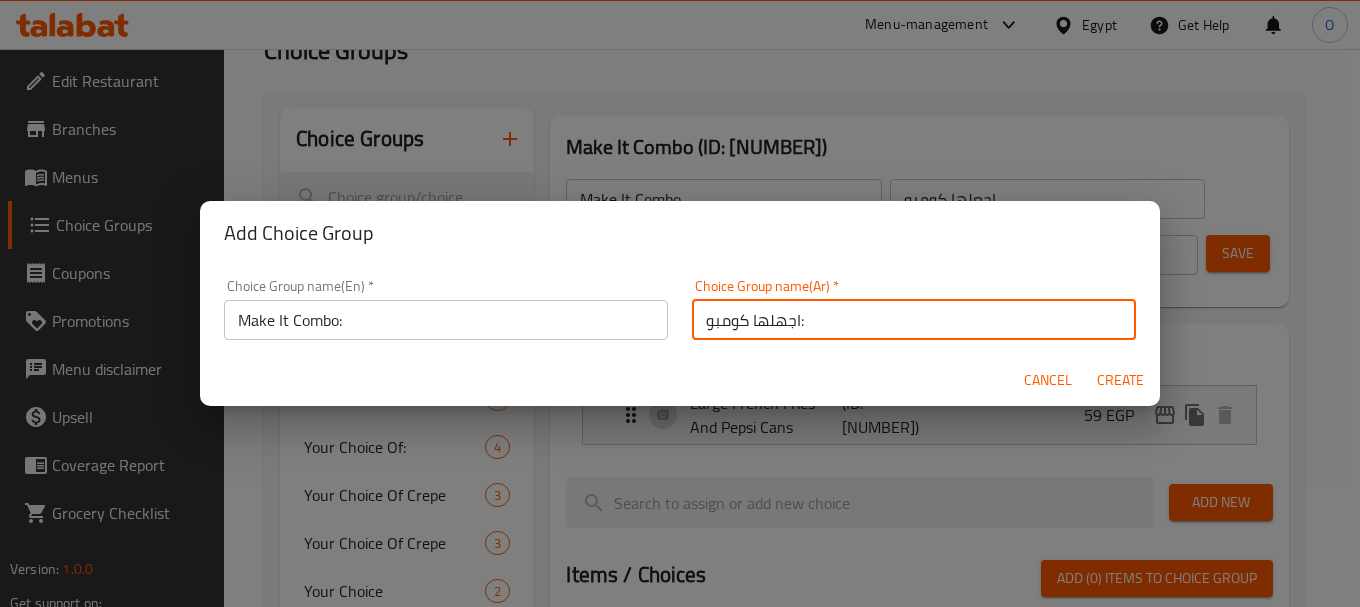 click on "اجهلها كومبو:" at bounding box center (914, 320) 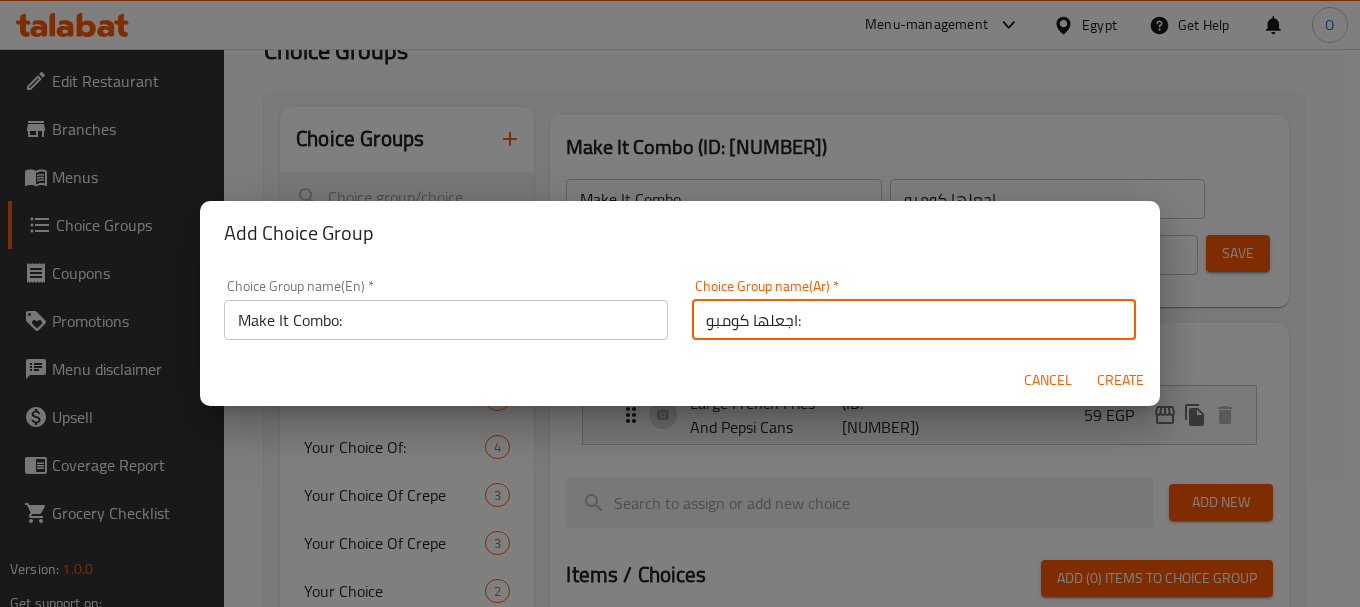 type on "اجعلها كومبو:" 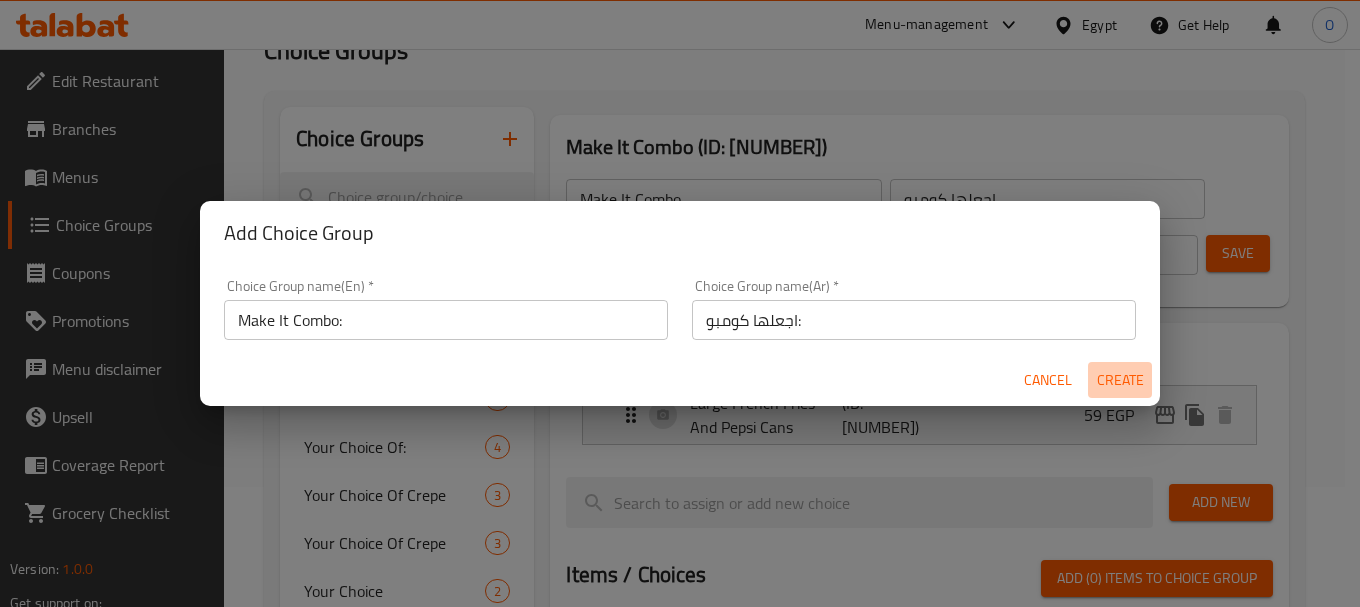click on "Create" at bounding box center (1120, 380) 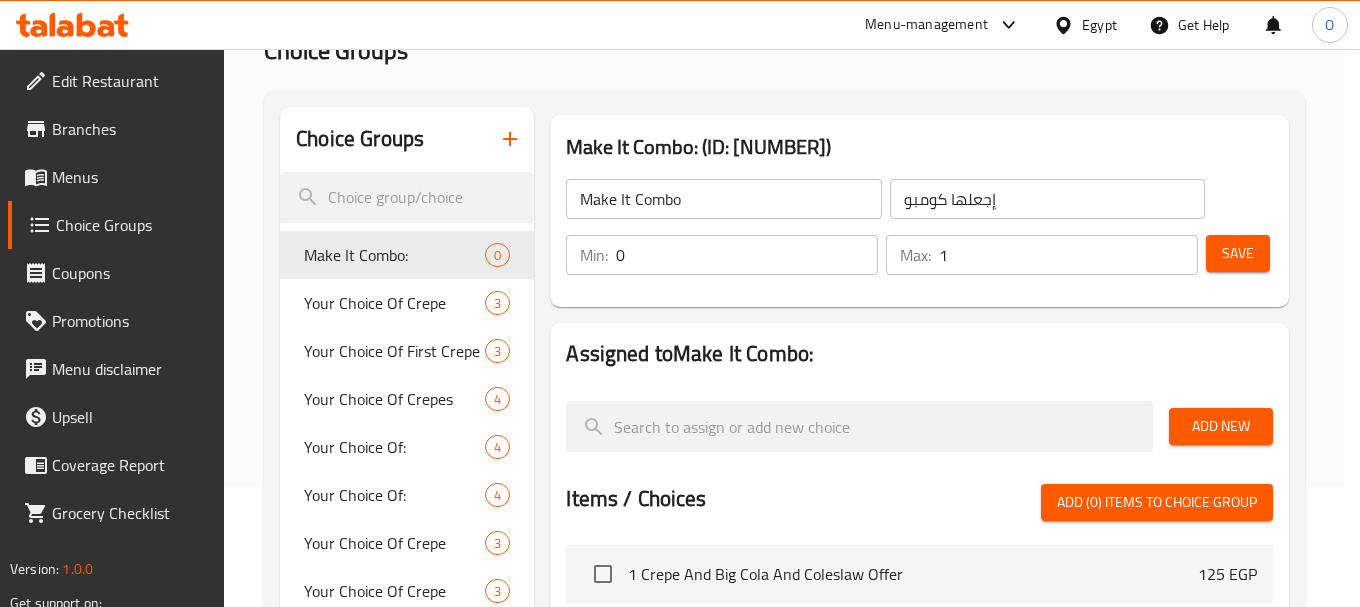 type on "Make It Combo:" 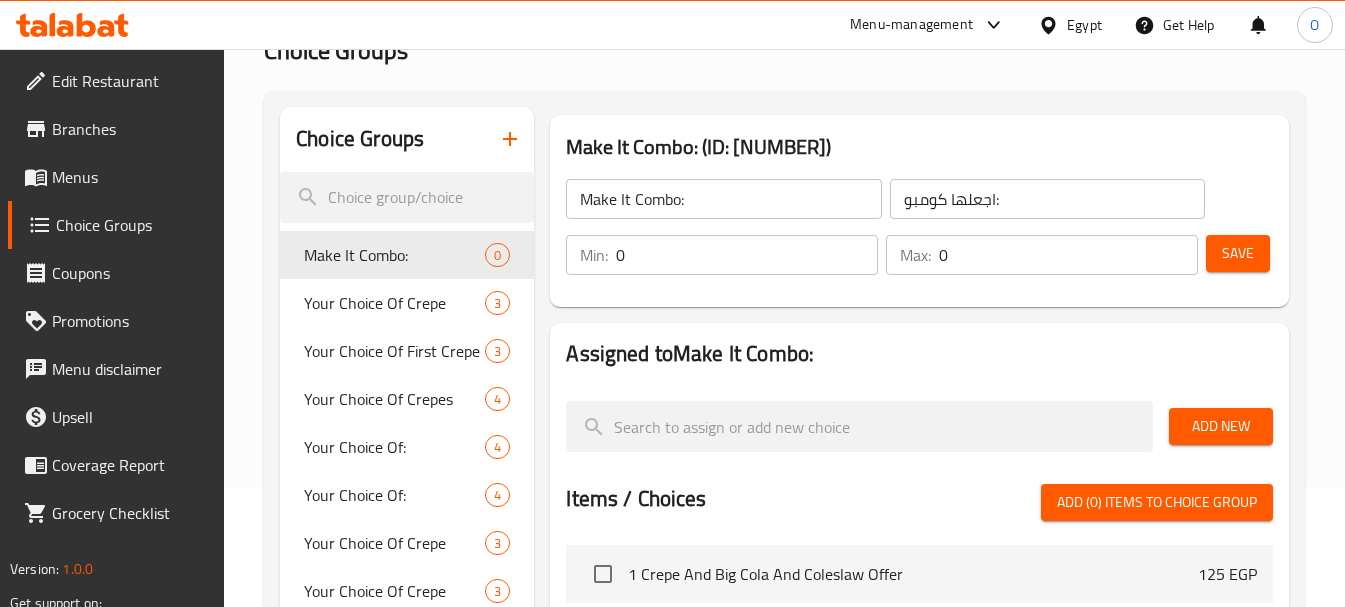 click on "Add New" at bounding box center [1221, 426] 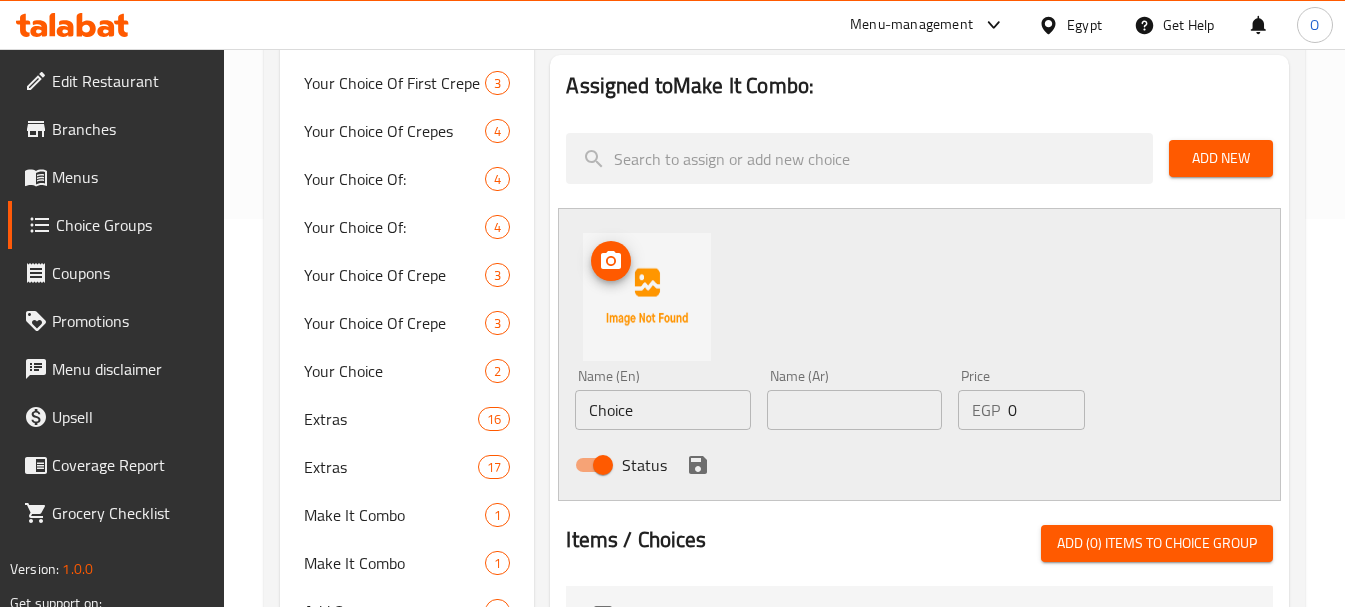 scroll, scrollTop: 420, scrollLeft: 0, axis: vertical 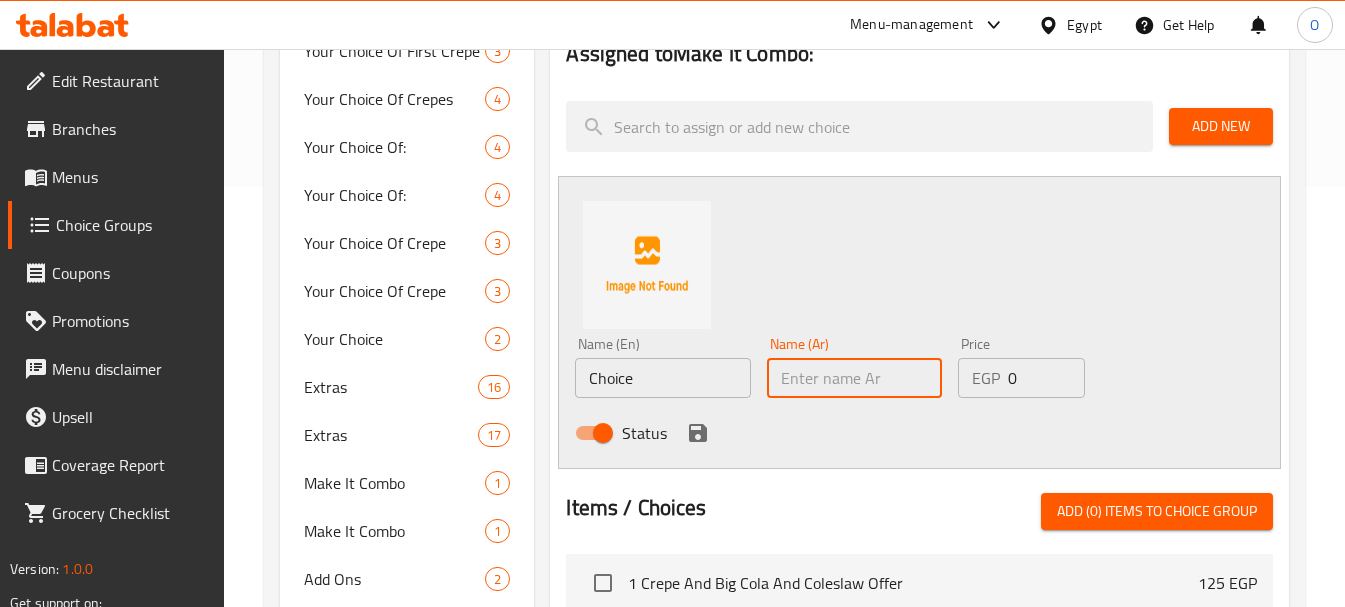 click at bounding box center [854, 378] 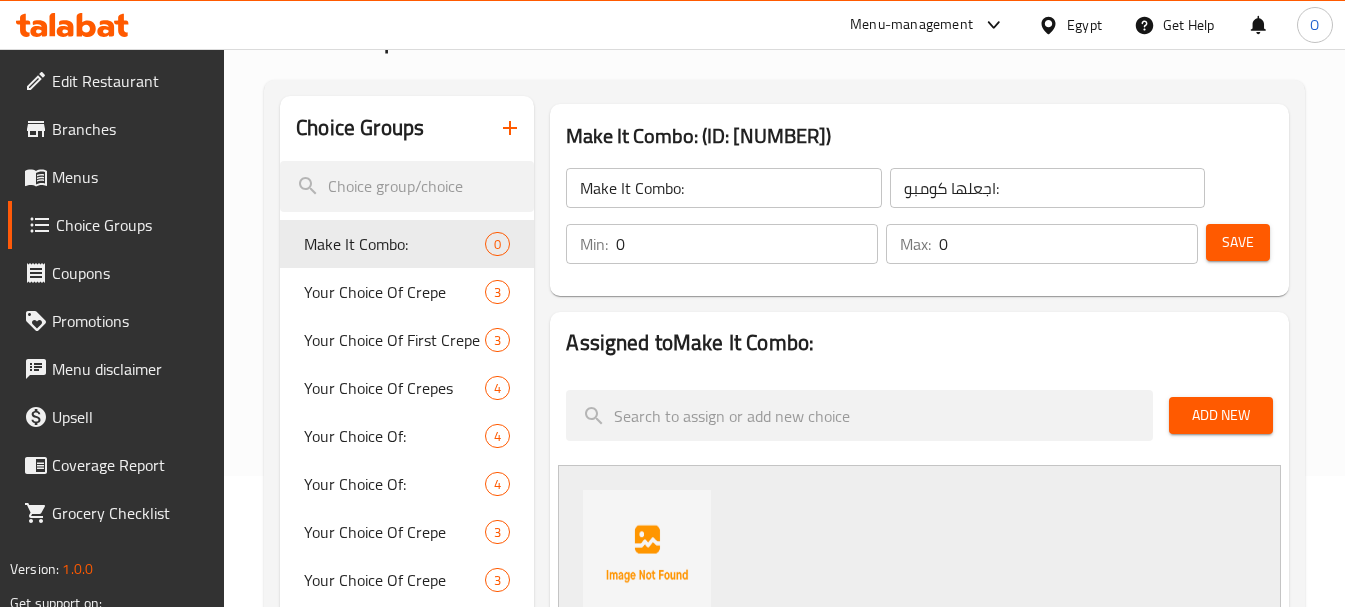 scroll, scrollTop: 120, scrollLeft: 0, axis: vertical 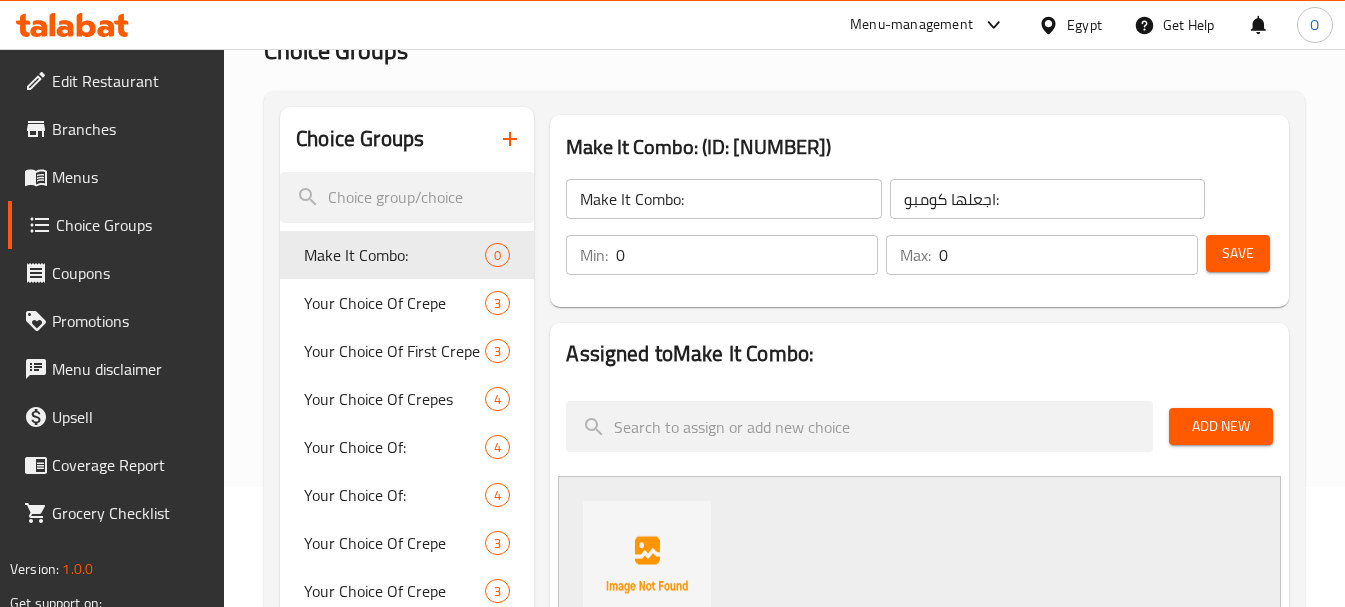 click on "Make It Combo:" 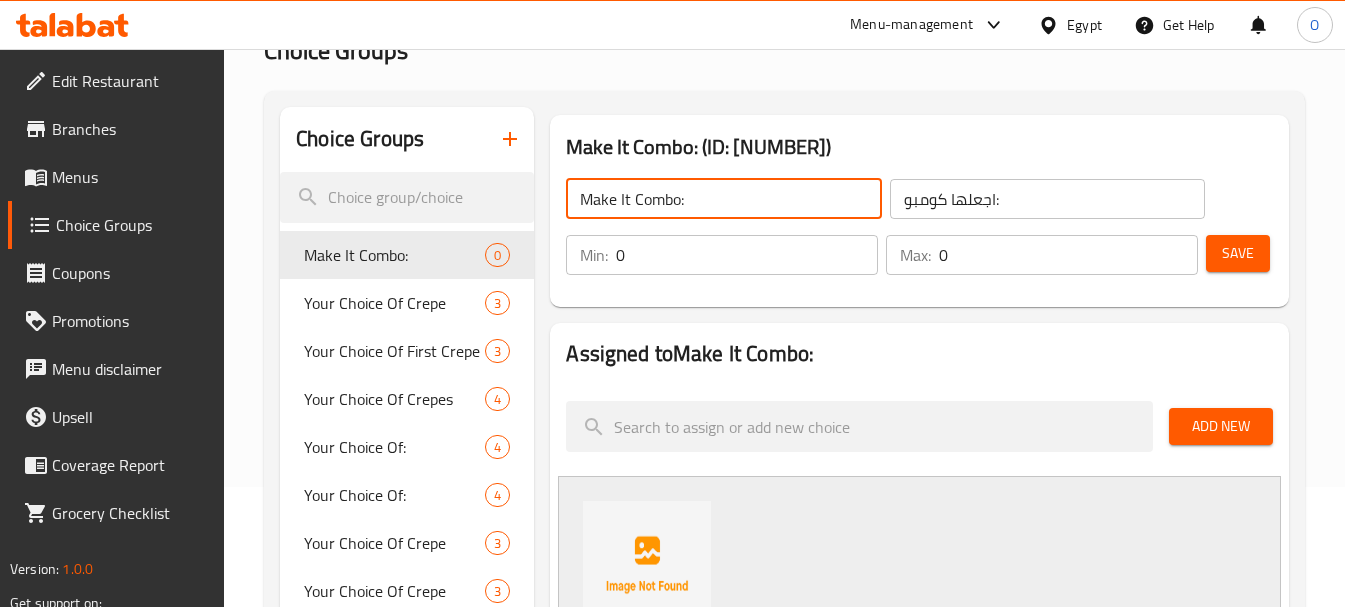 click on "Make It Combo:" 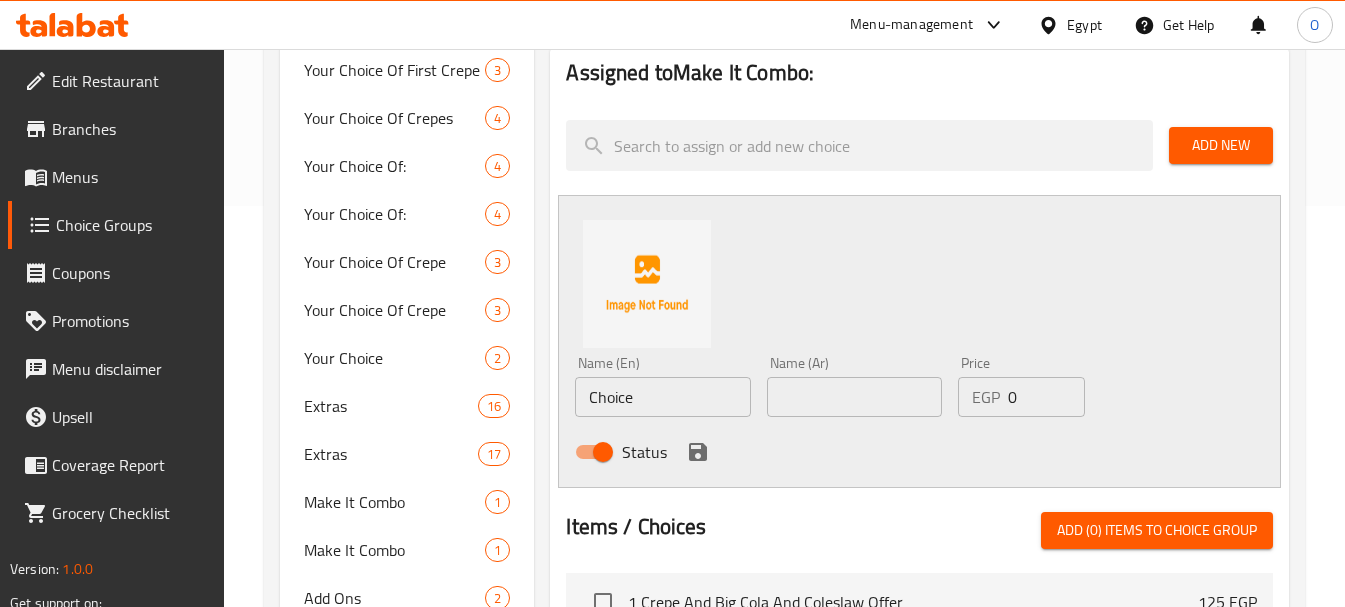 scroll, scrollTop: 420, scrollLeft: 0, axis: vertical 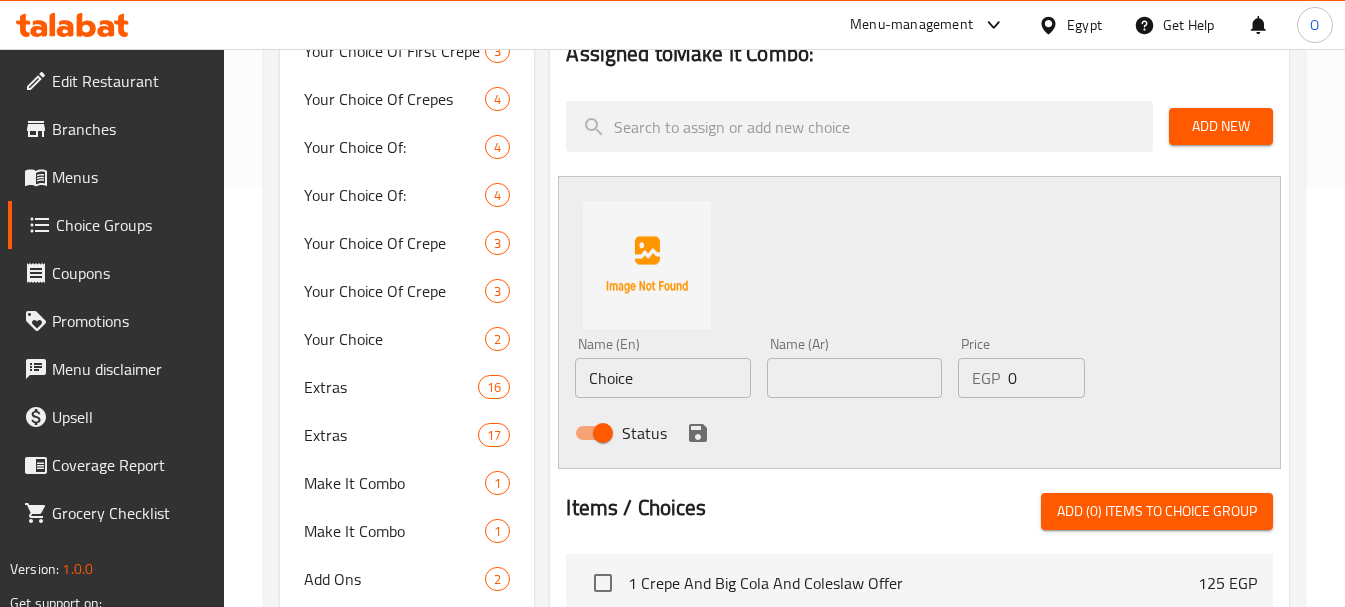 click on "Choice" at bounding box center [662, 378] 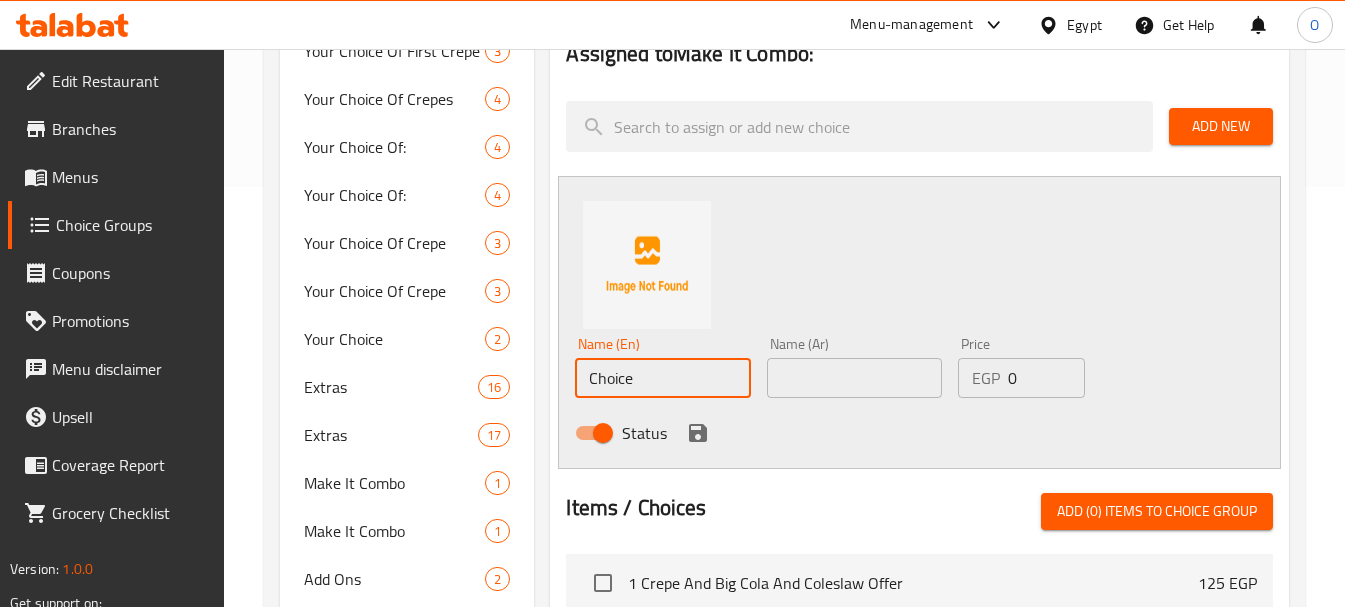 click on "Choice" at bounding box center (662, 378) 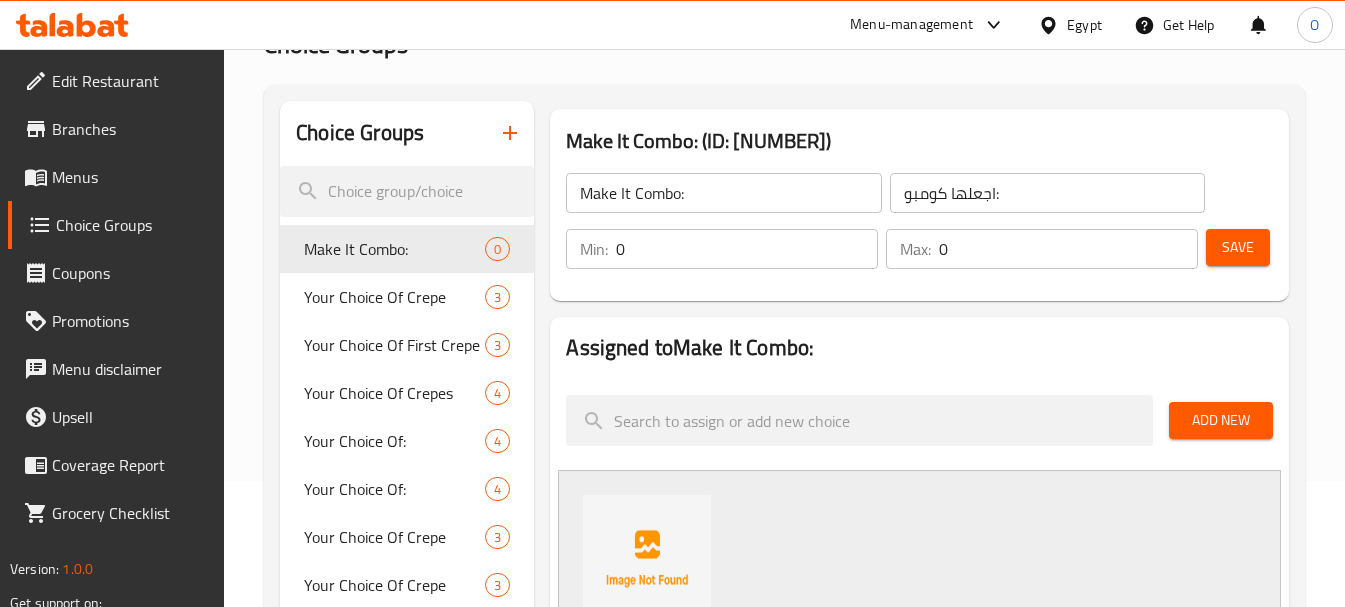 scroll, scrollTop: 20, scrollLeft: 0, axis: vertical 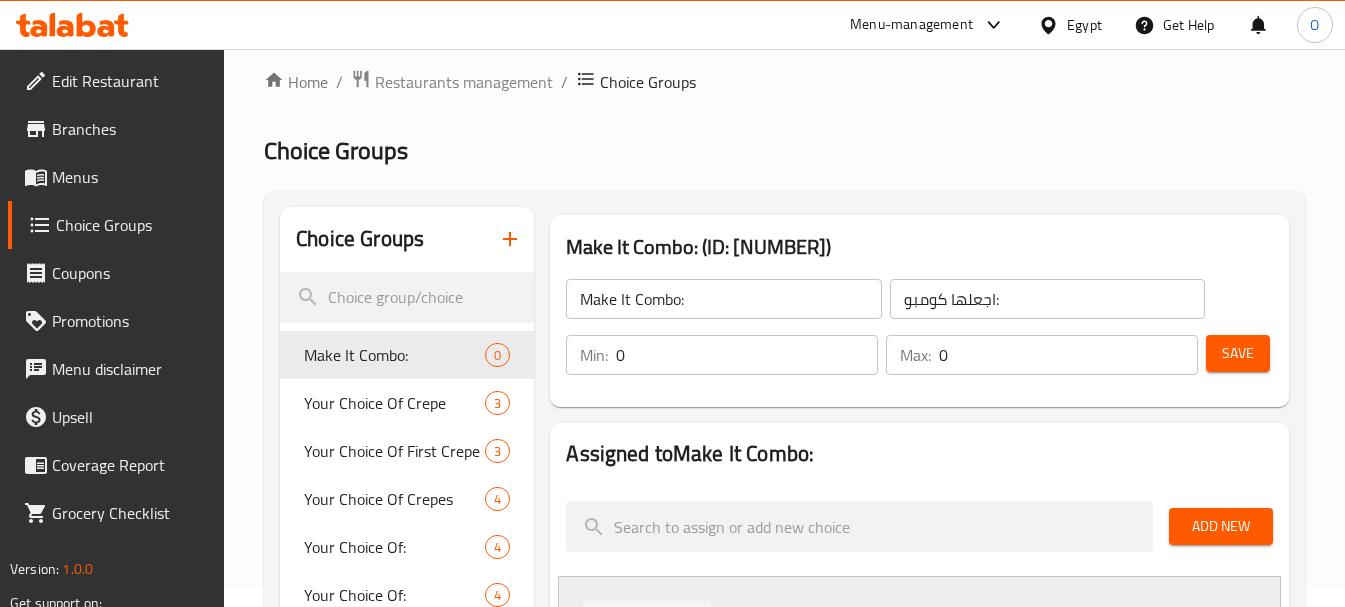 type on "Make It Combo" 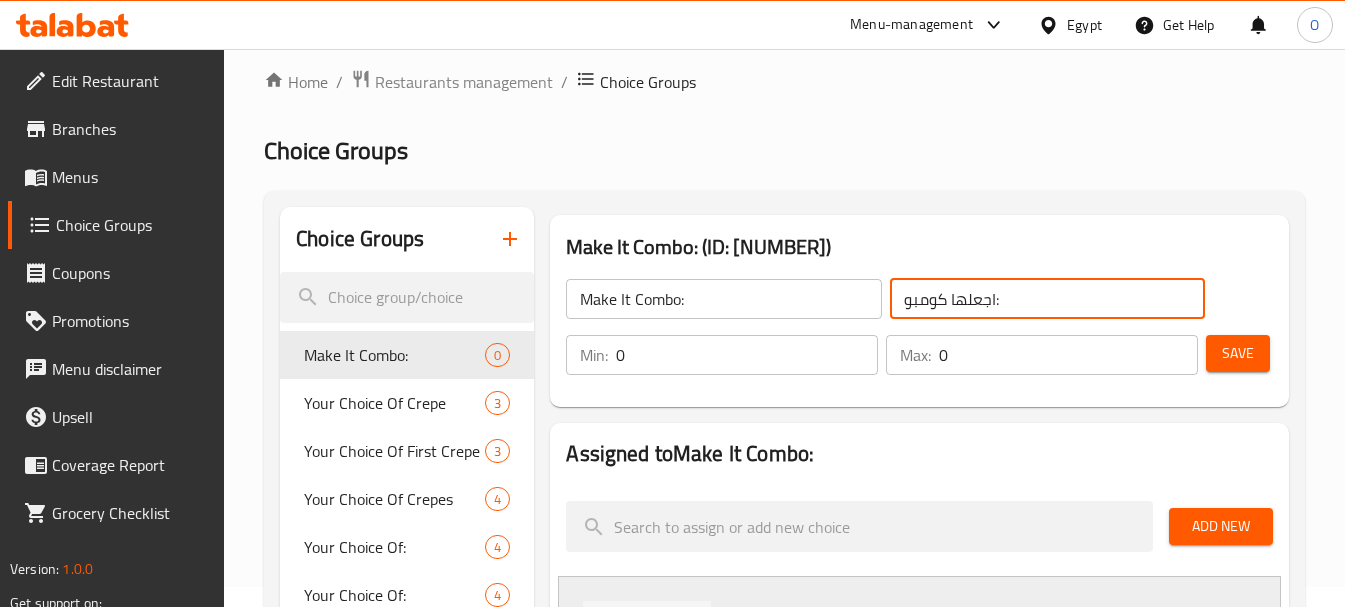 drag, startPoint x: 994, startPoint y: 305, endPoint x: 894, endPoint y: 301, distance: 100.07997 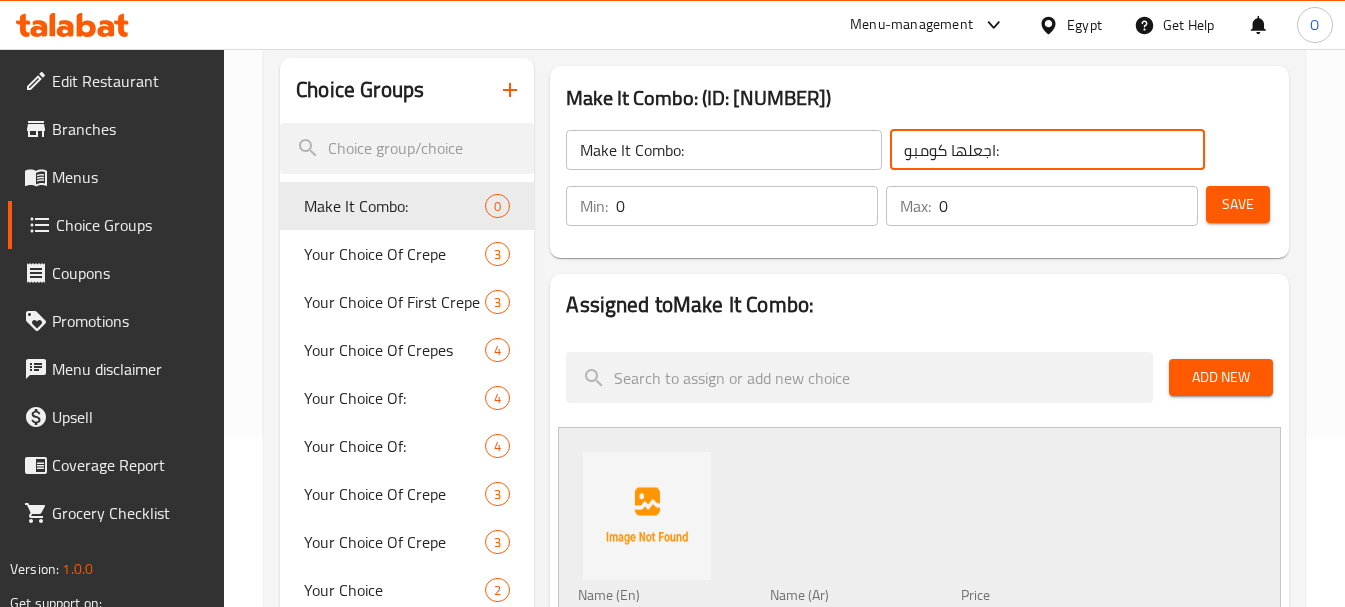 scroll, scrollTop: 420, scrollLeft: 0, axis: vertical 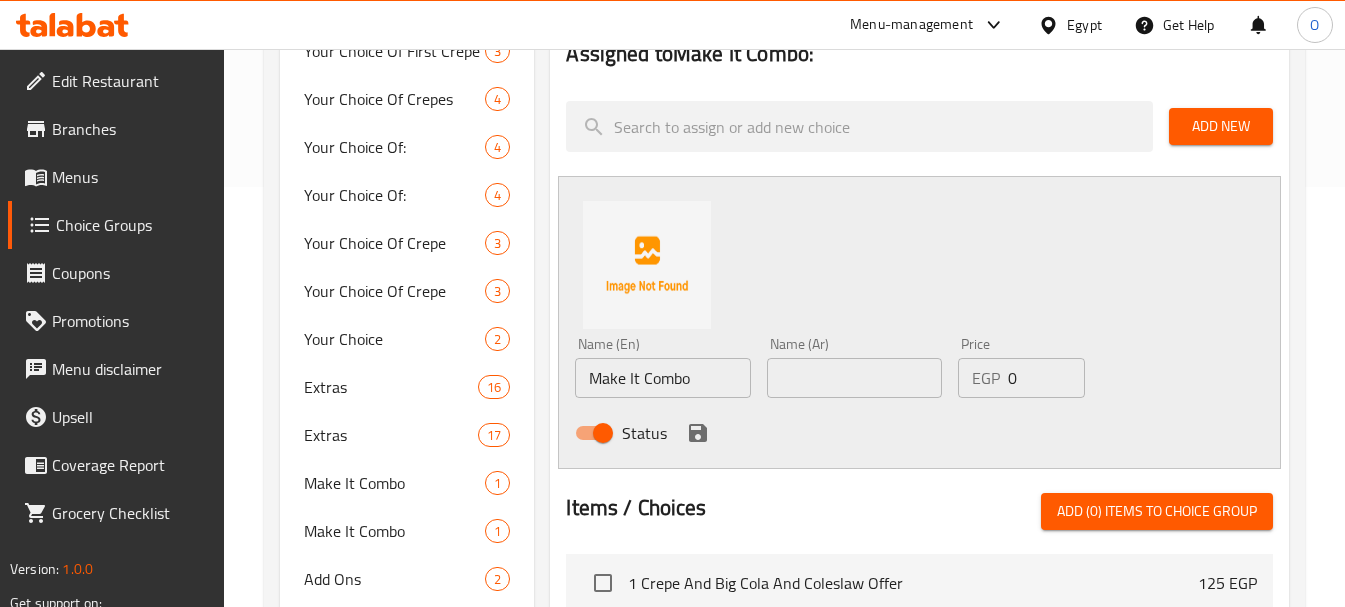 click at bounding box center (854, 378) 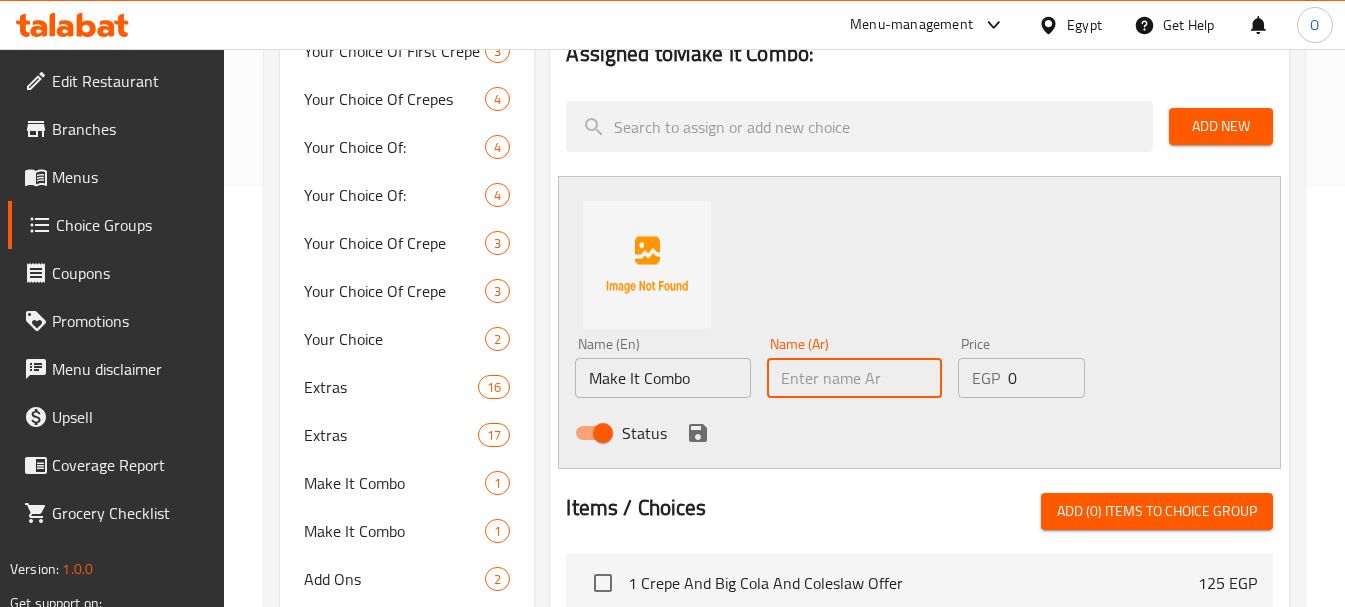 paste on "اجعلها كومبو" 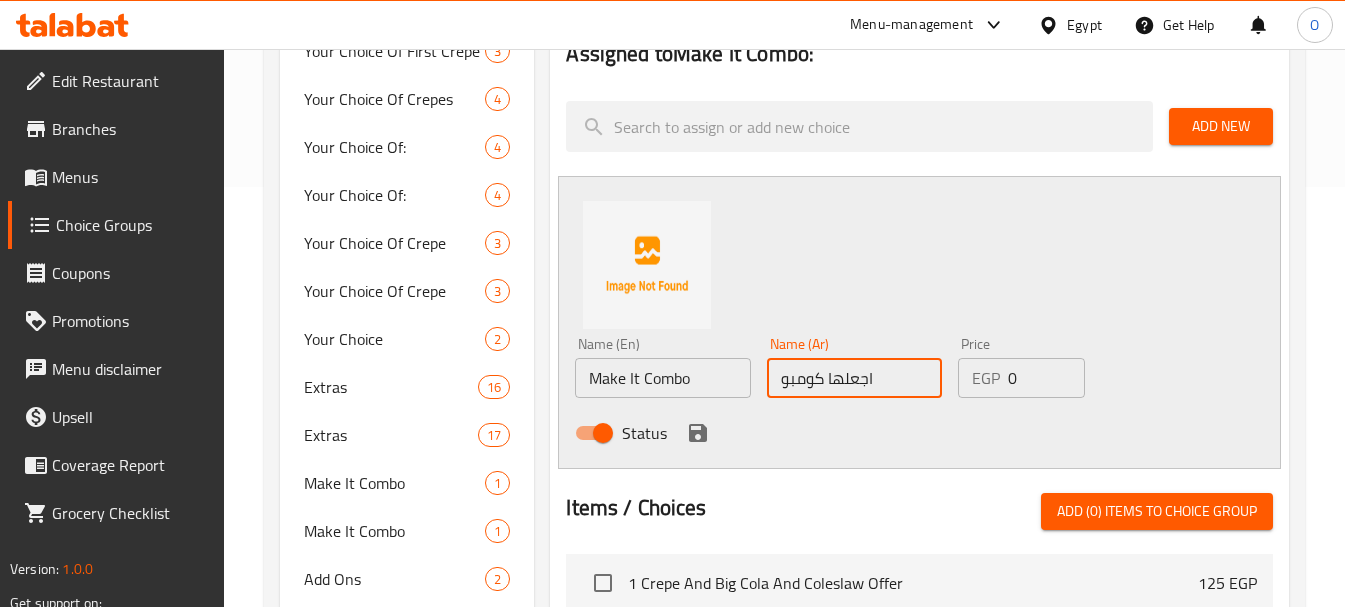 type on "اجعلها كومبو" 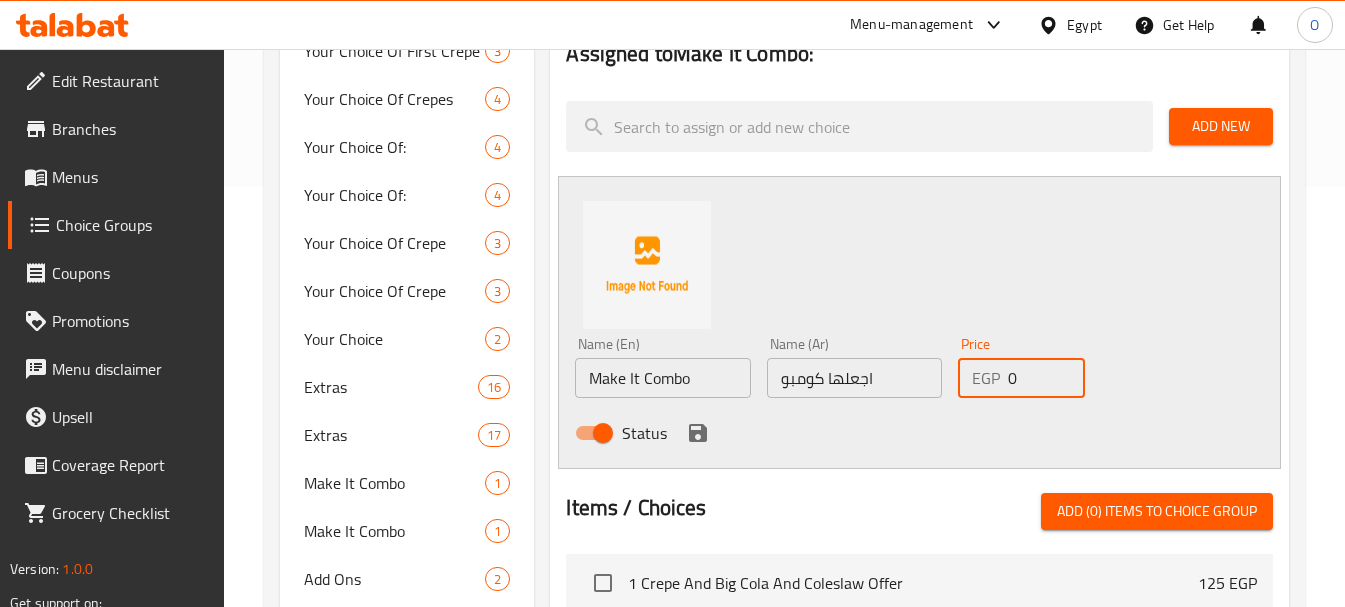 click on "0" at bounding box center (1046, 378) 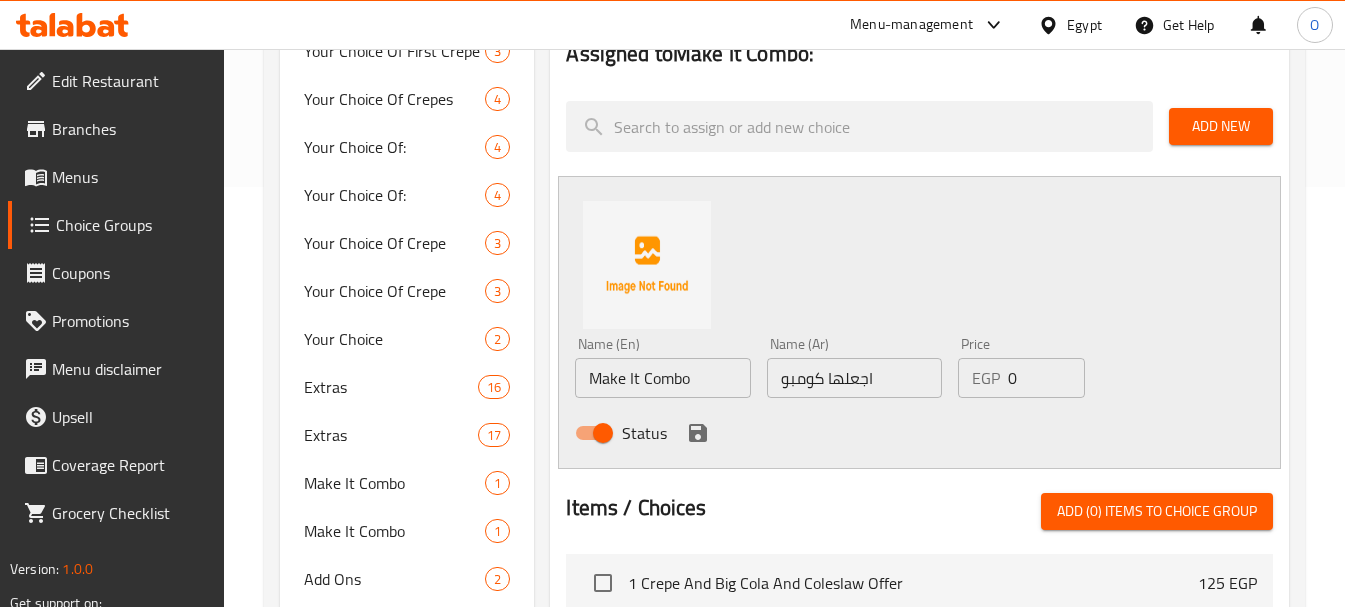 click on "EGP" at bounding box center [986, 378] 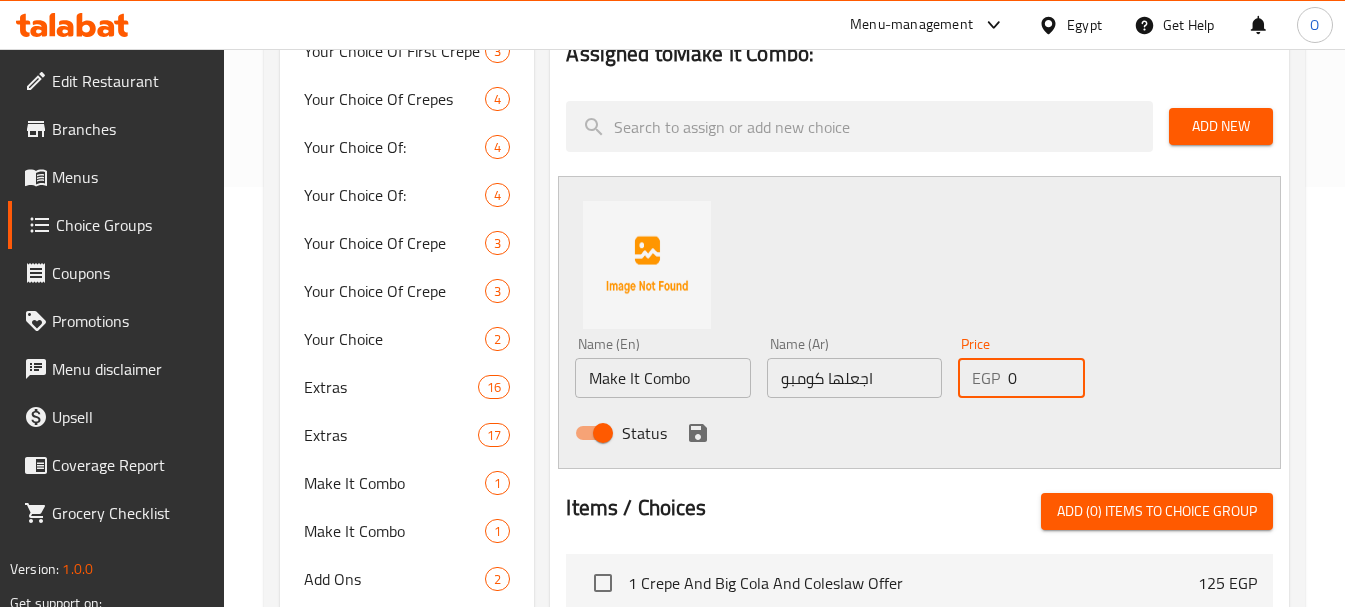 click on "EGP 0 Price" at bounding box center [1021, 378] 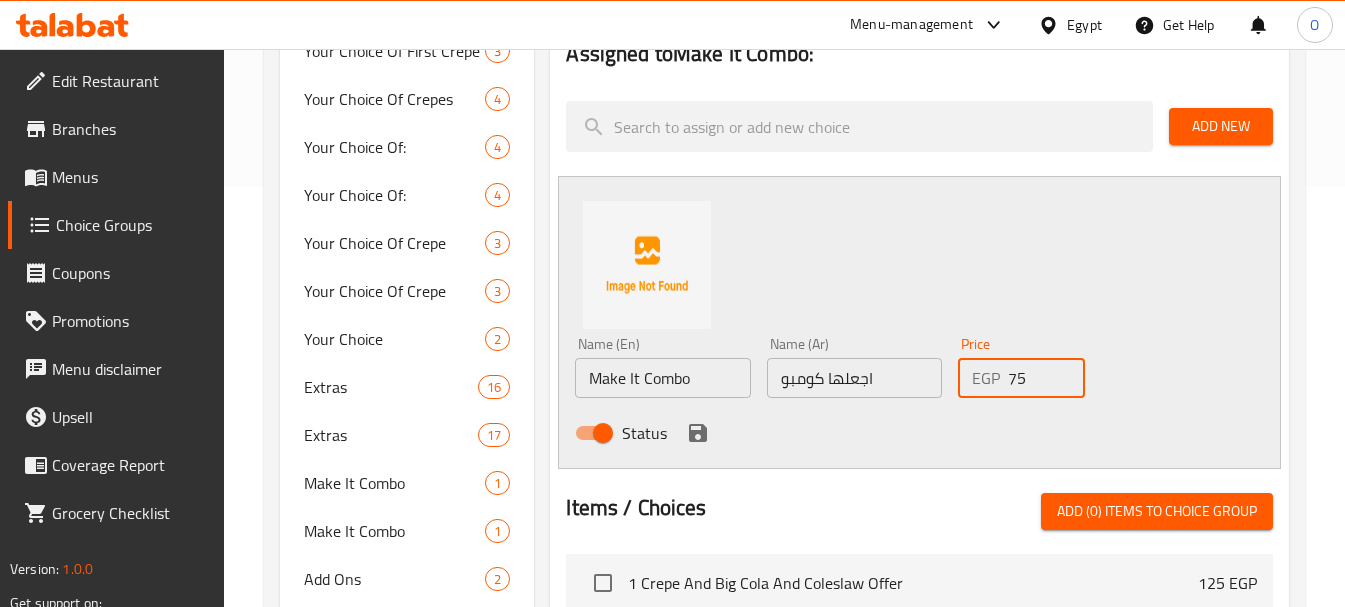 type on "75" 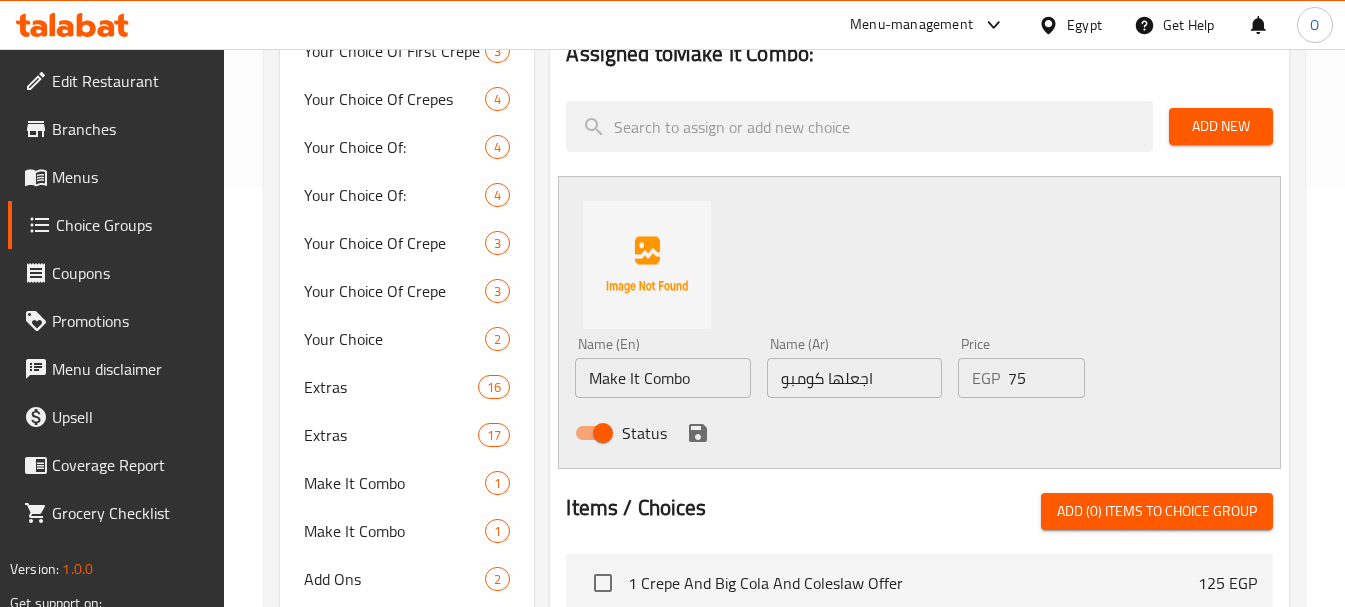 click on "Status" at bounding box center (854, 433) 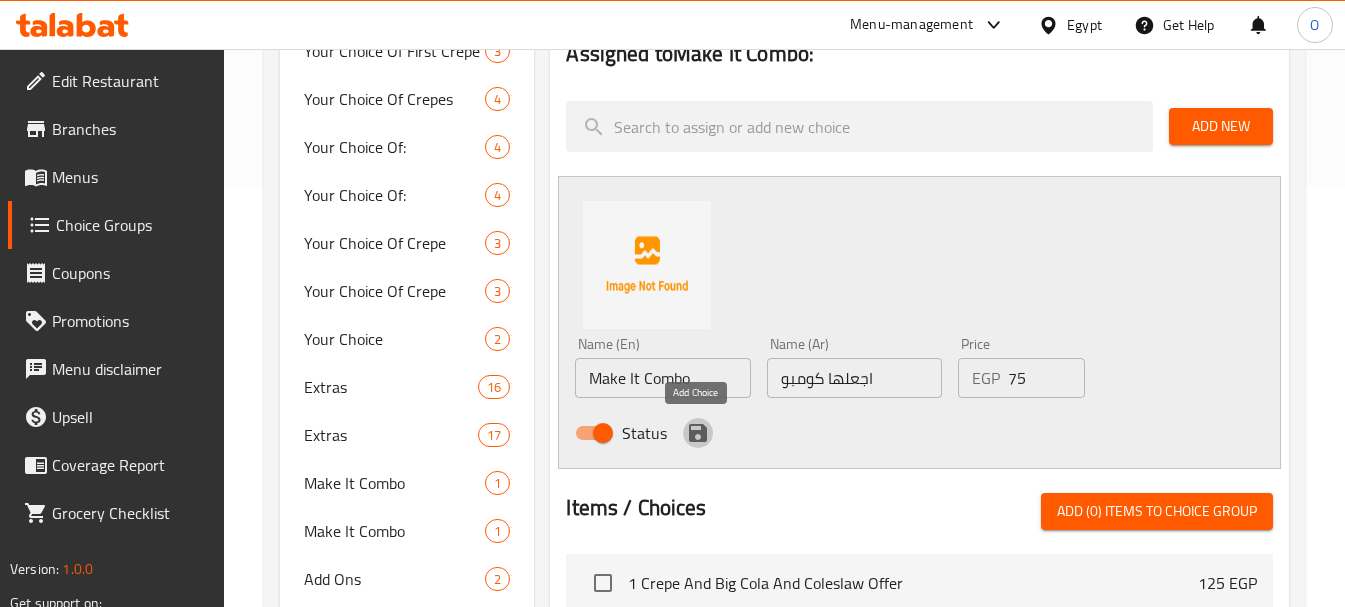 click 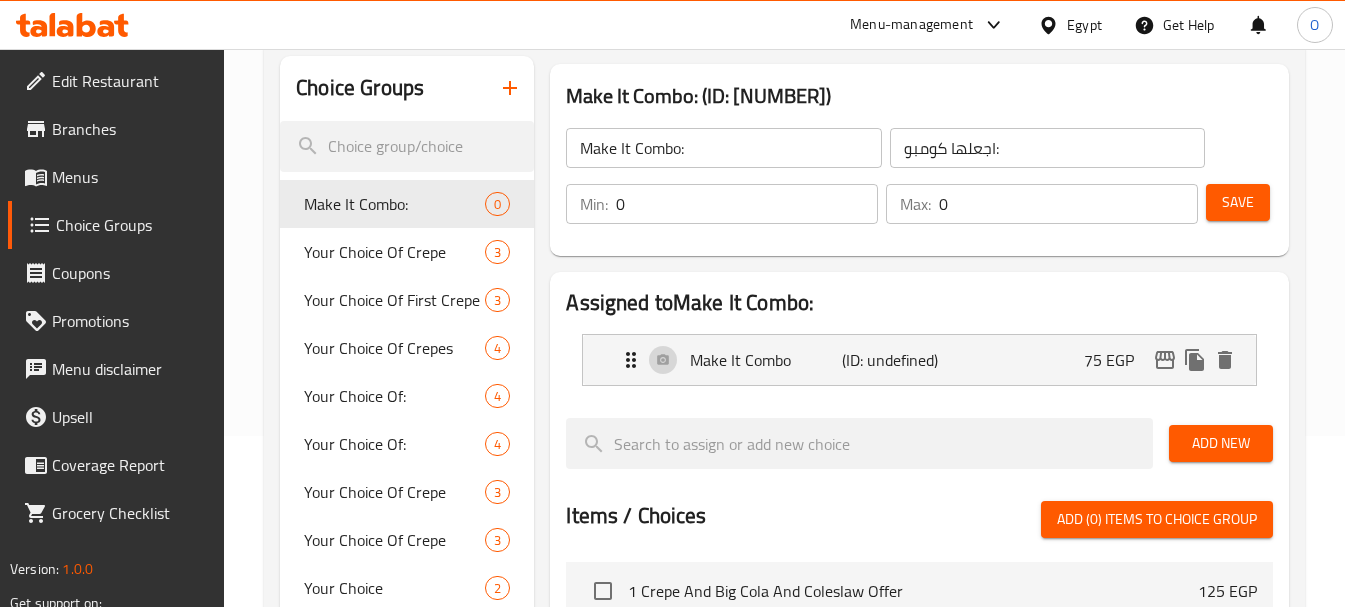 scroll, scrollTop: 120, scrollLeft: 0, axis: vertical 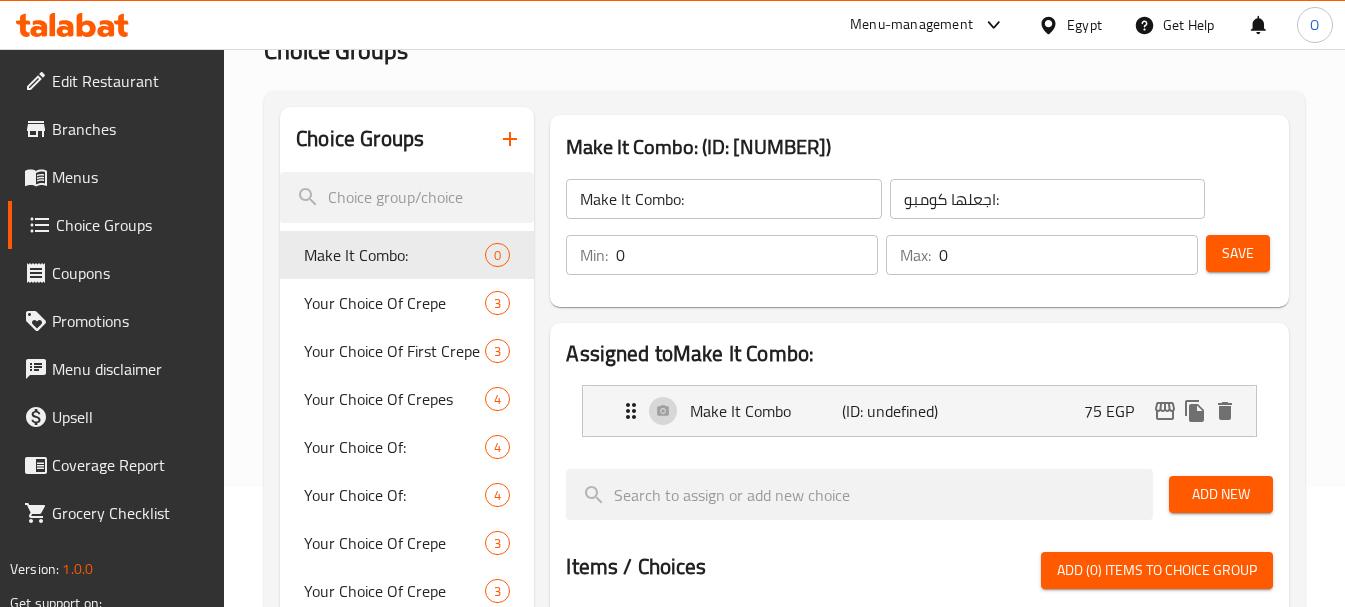 click on "Save" at bounding box center (1238, 253) 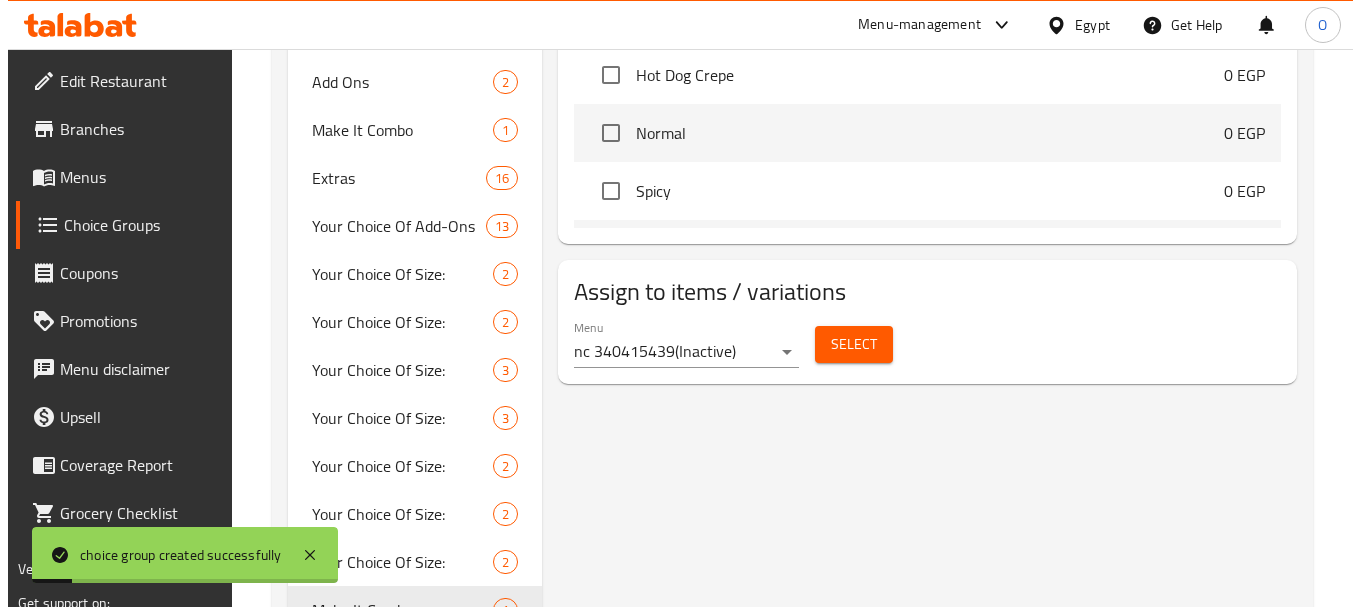 scroll, scrollTop: 1020, scrollLeft: 0, axis: vertical 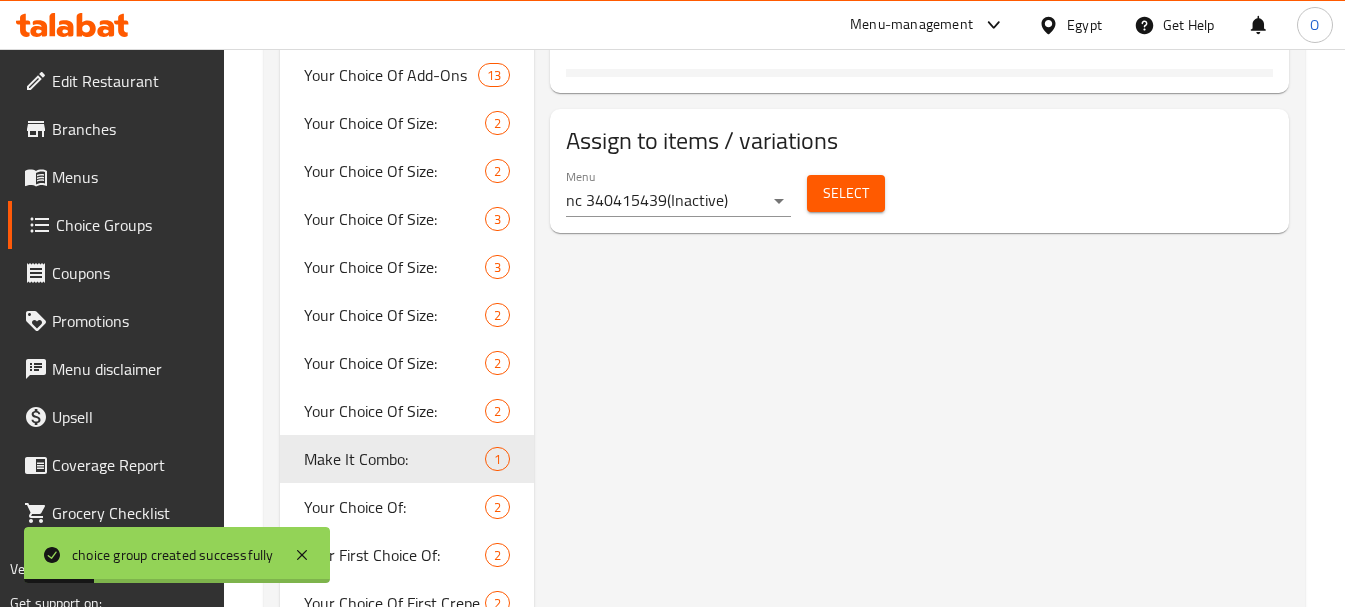 click on "Select" at bounding box center (846, 193) 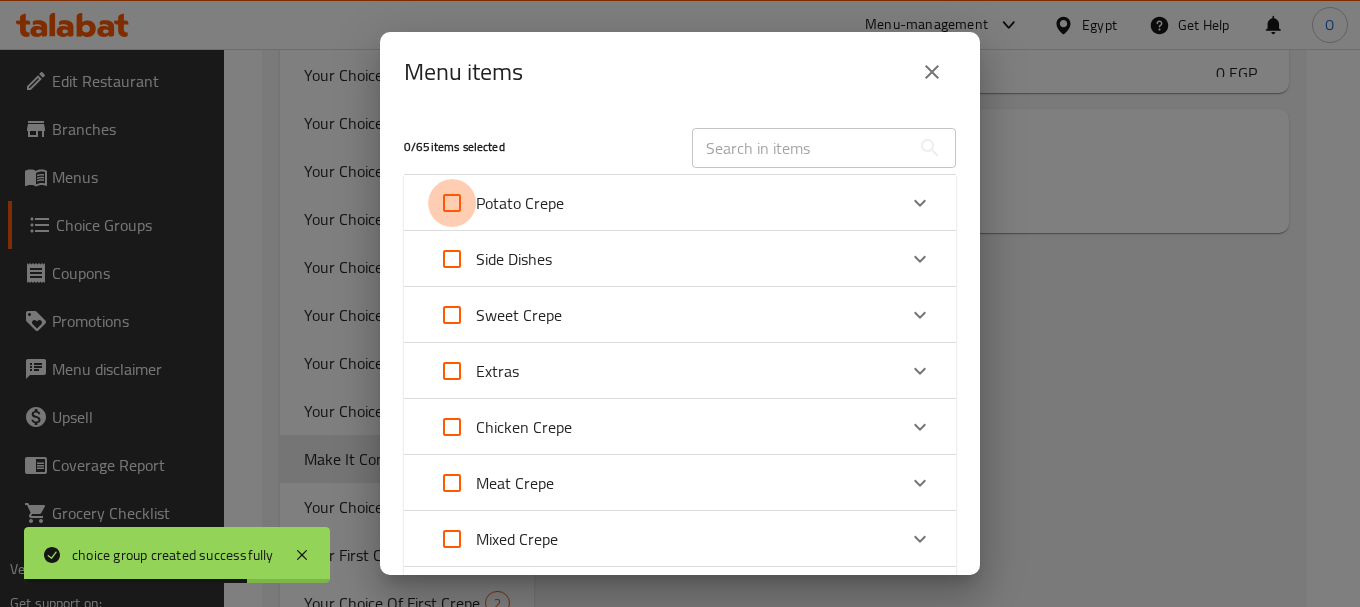 click at bounding box center [452, 203] 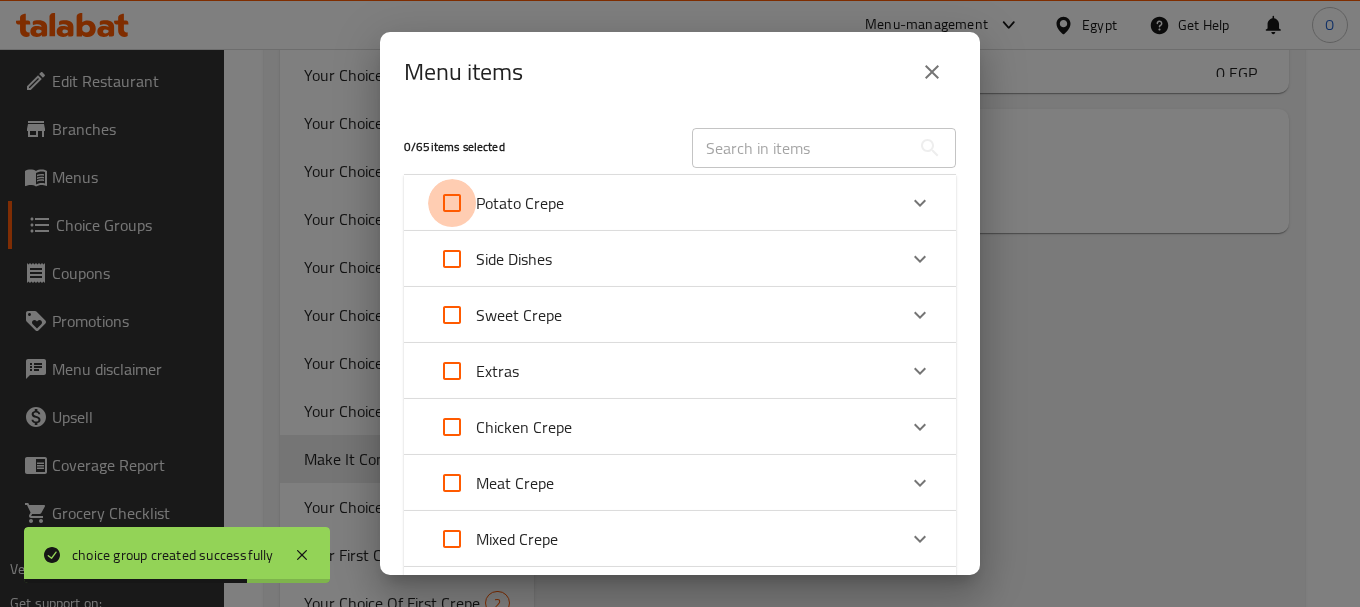 checkbox on "true" 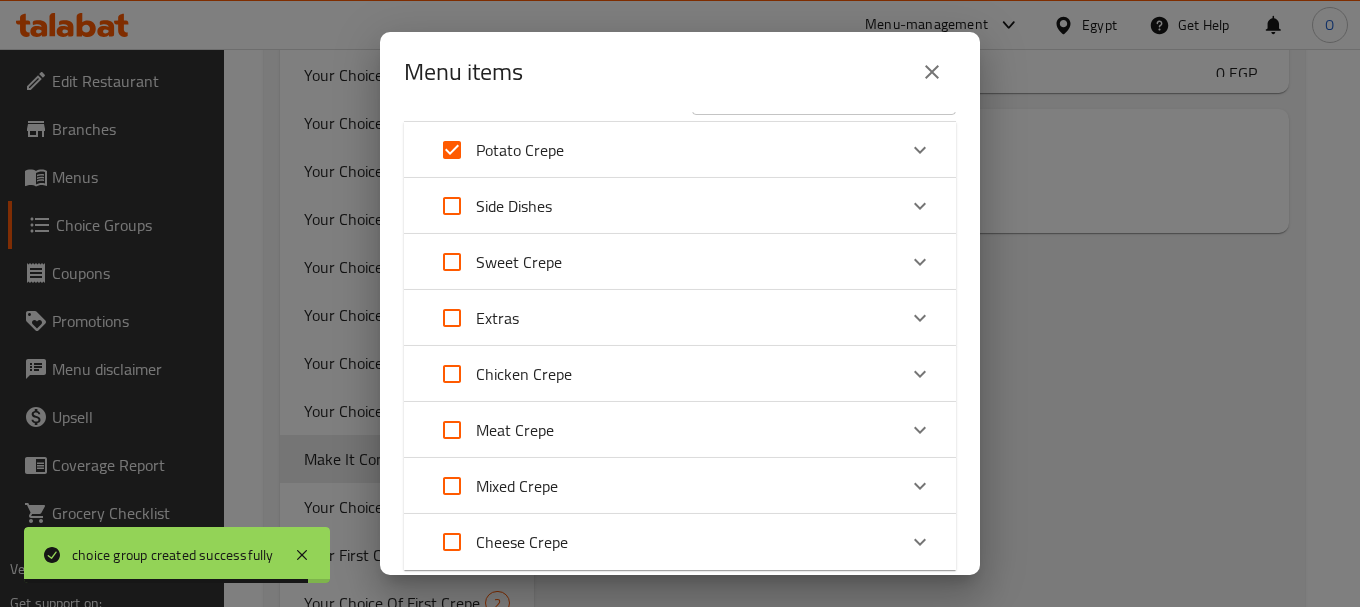scroll, scrollTop: 100, scrollLeft: 0, axis: vertical 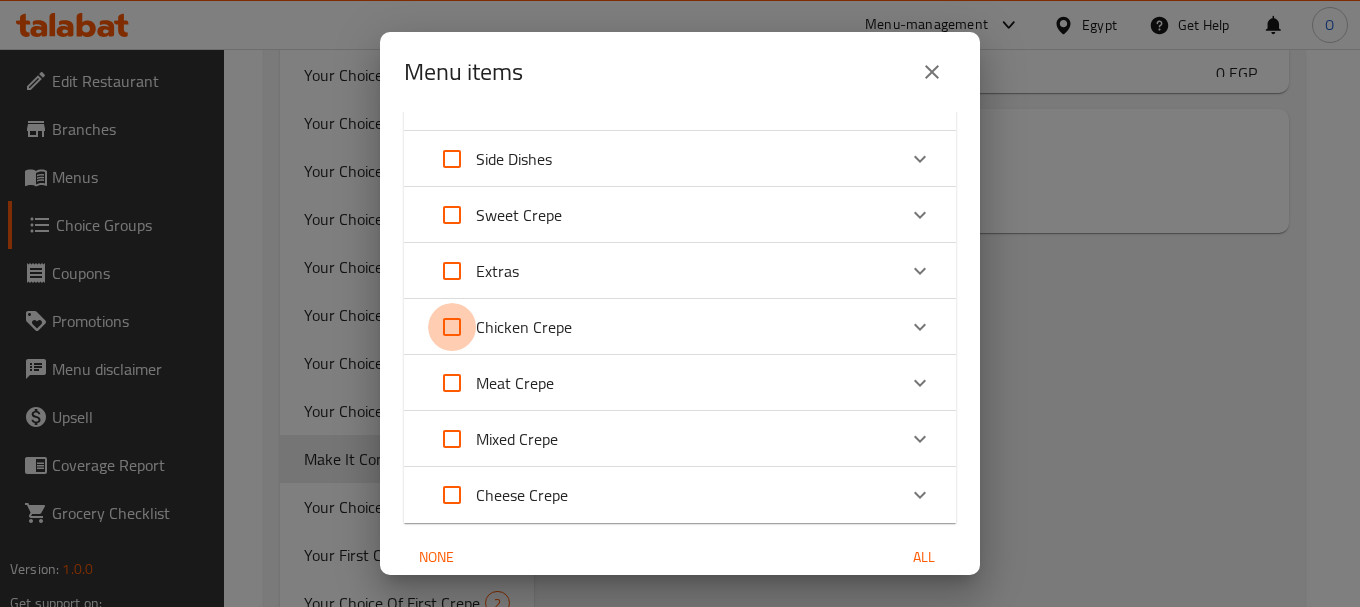 click at bounding box center (452, 327) 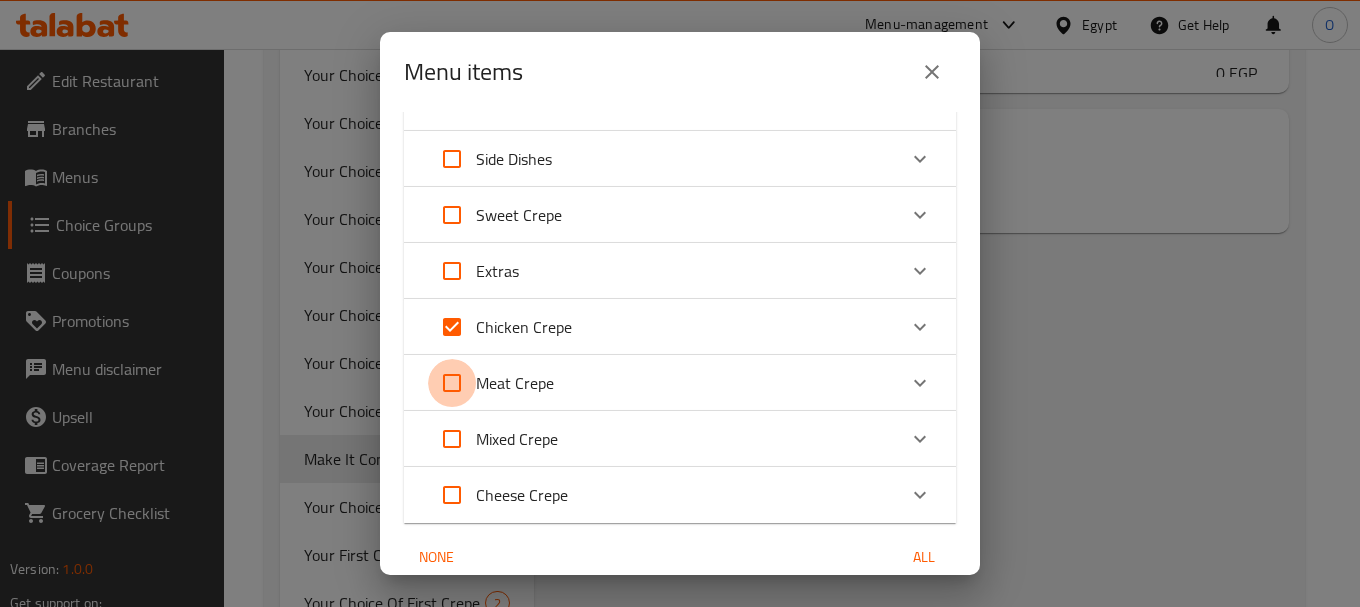 click at bounding box center (452, 383) 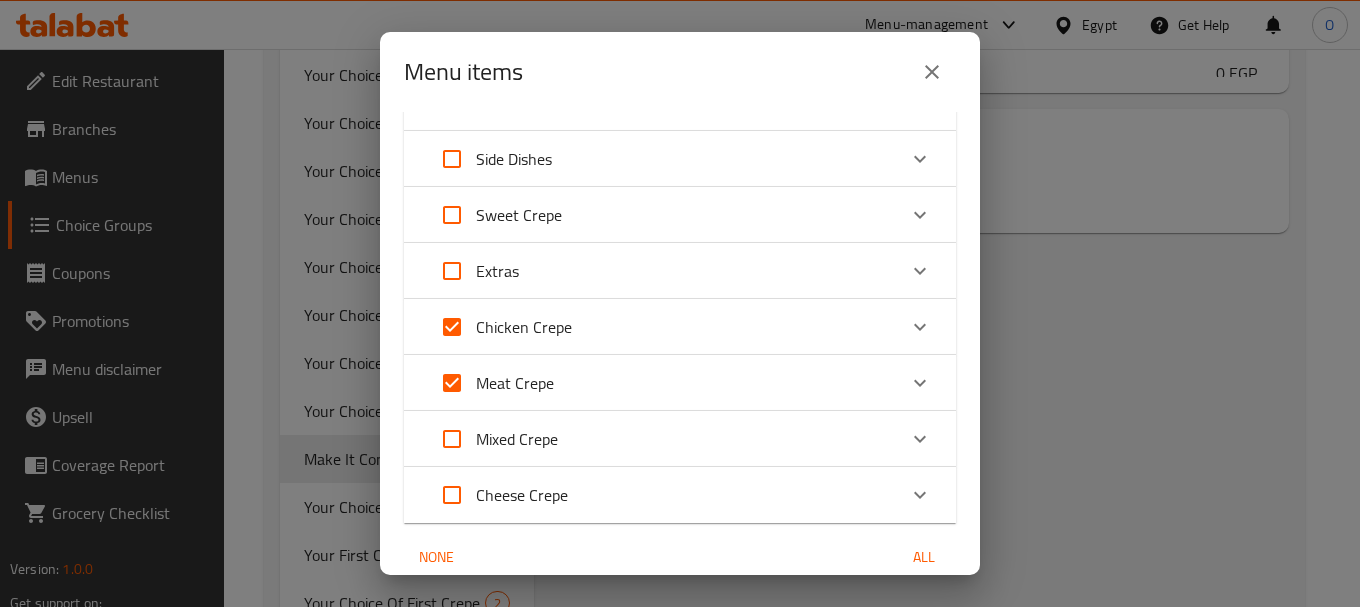 click at bounding box center (452, 439) 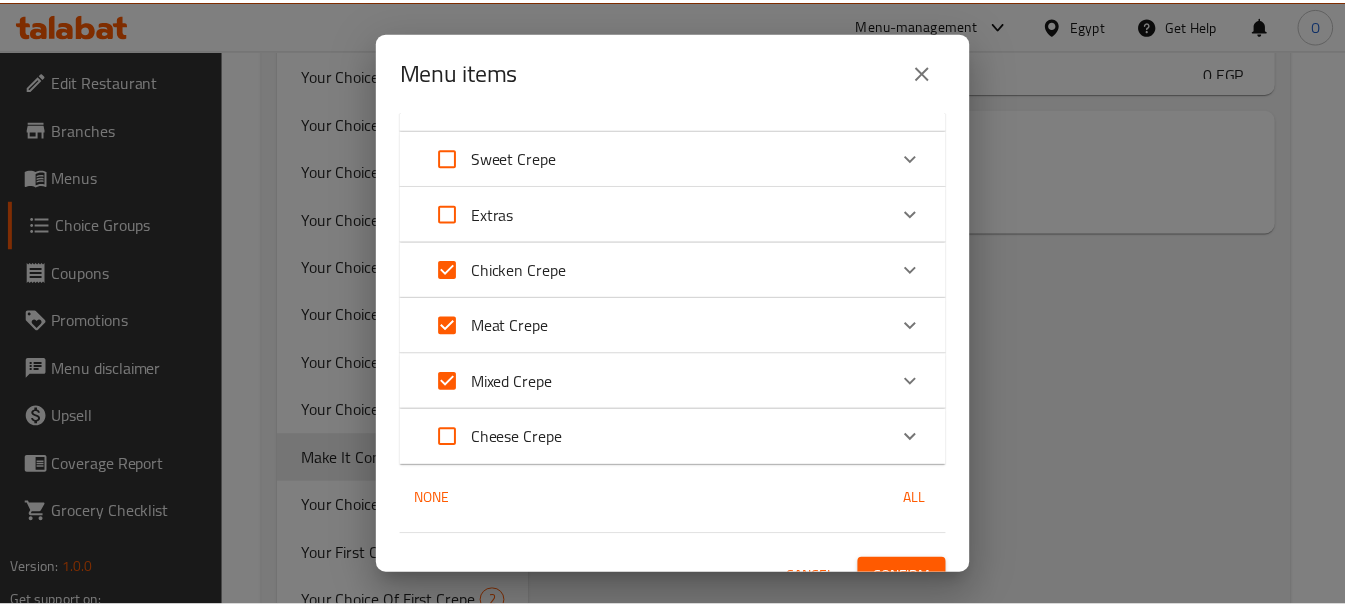 scroll, scrollTop: 187, scrollLeft: 0, axis: vertical 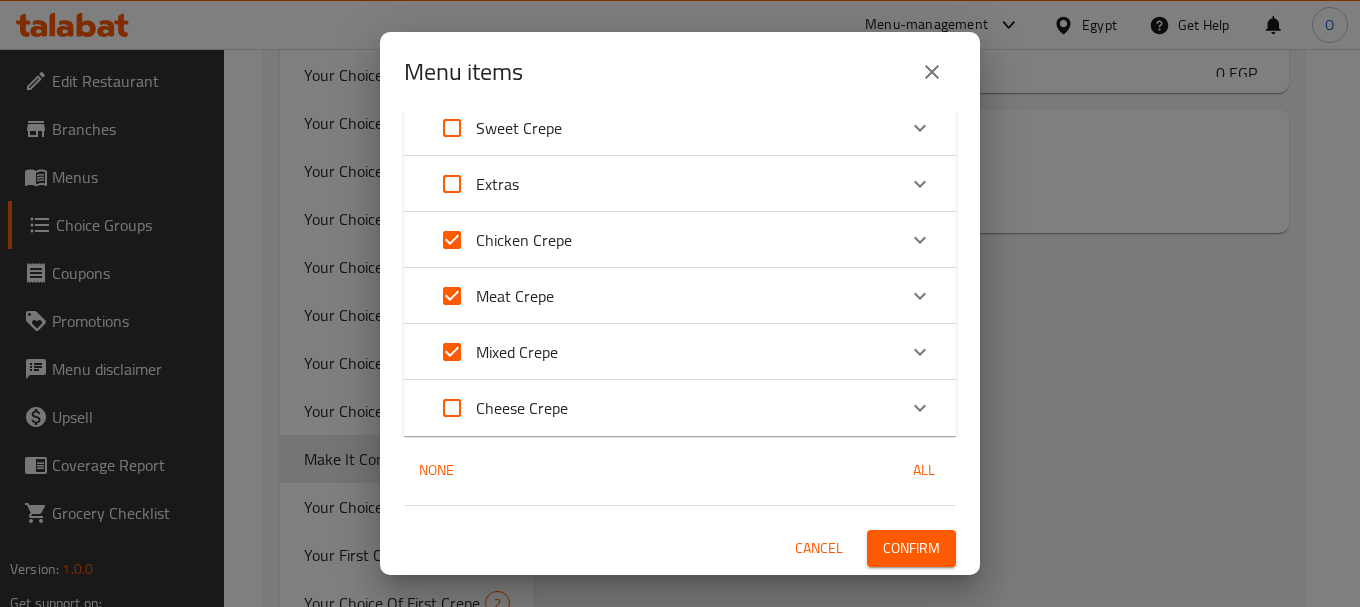 click at bounding box center [452, 408] 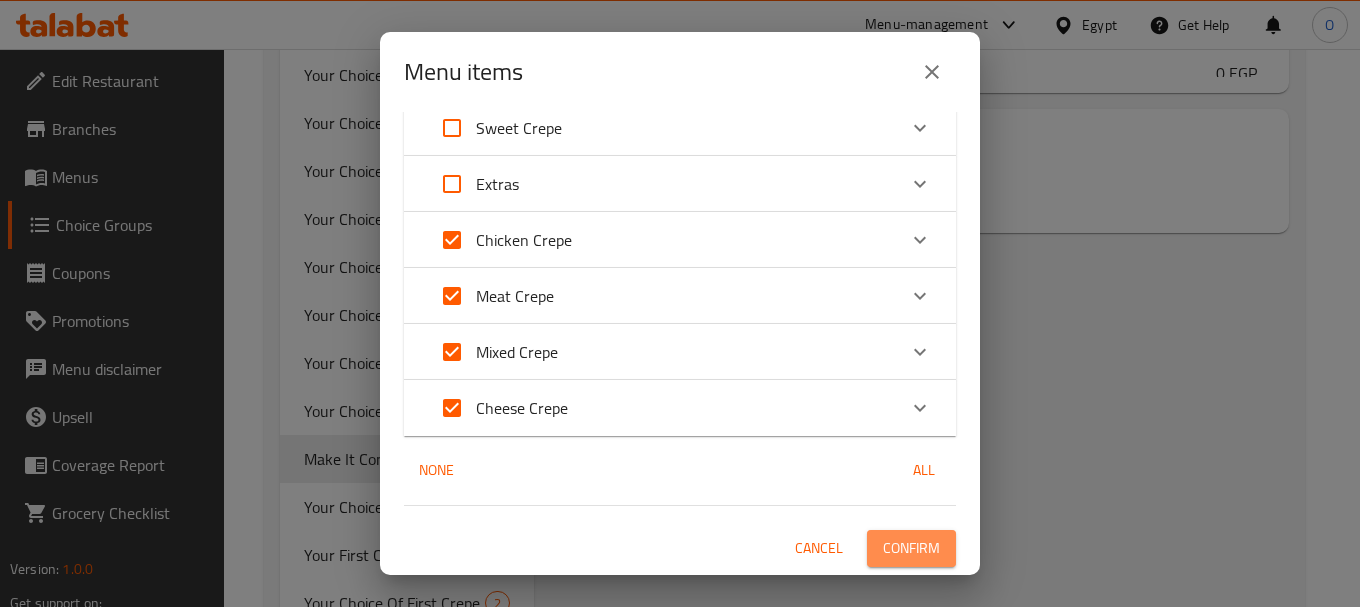 click on "Confirm" at bounding box center (911, 548) 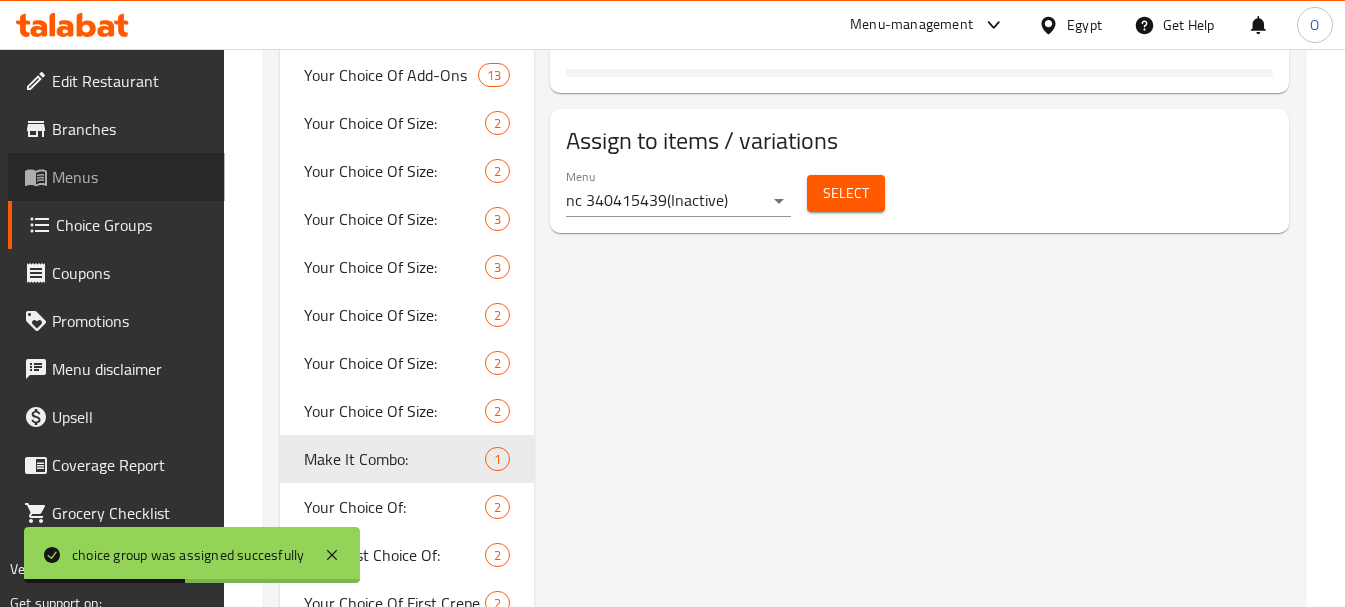 click on "Menus" at bounding box center (130, 177) 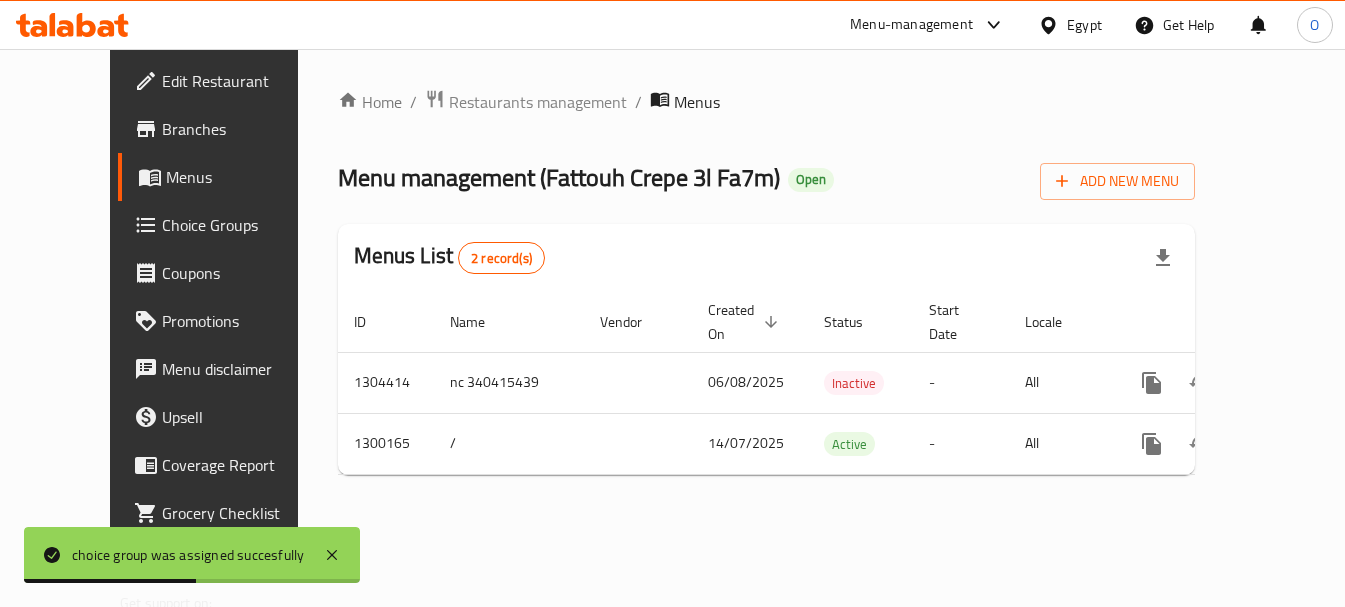 scroll, scrollTop: 0, scrollLeft: 0, axis: both 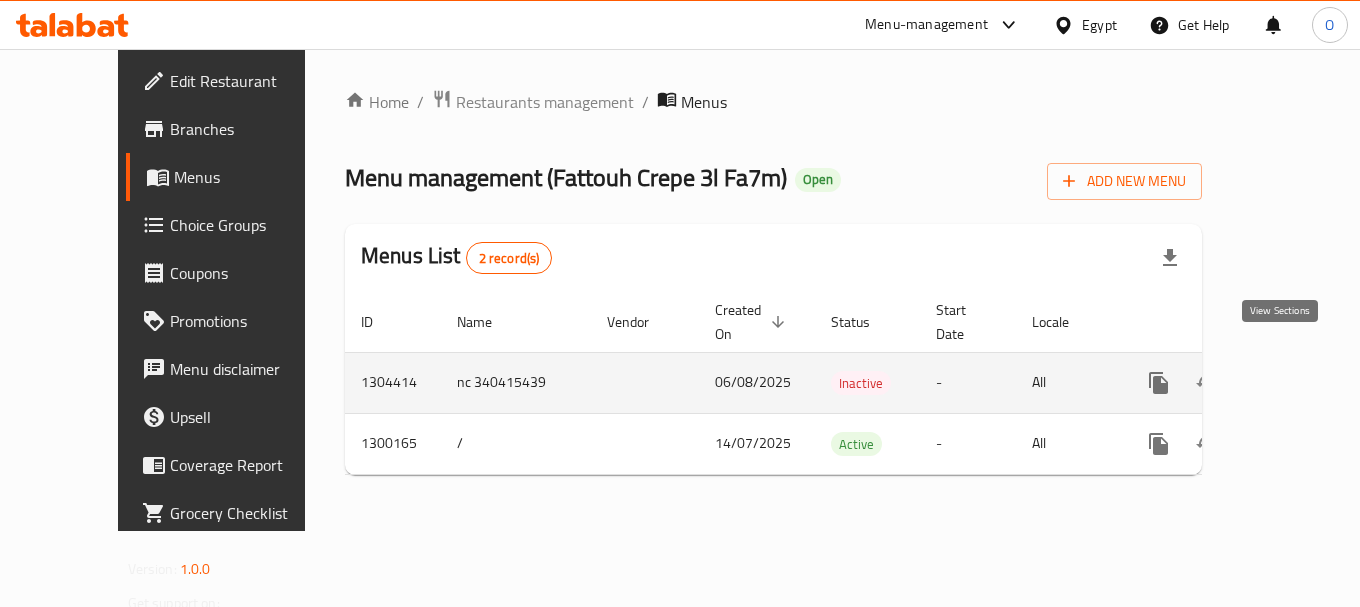 click 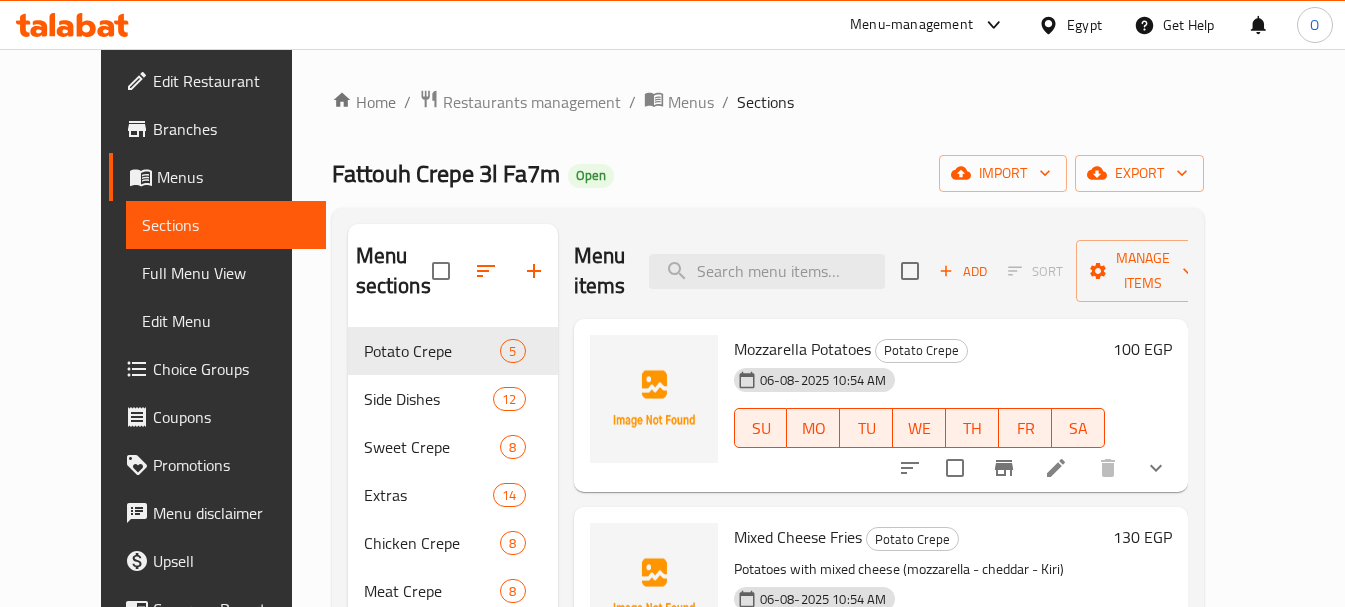 click at bounding box center (1056, 468) 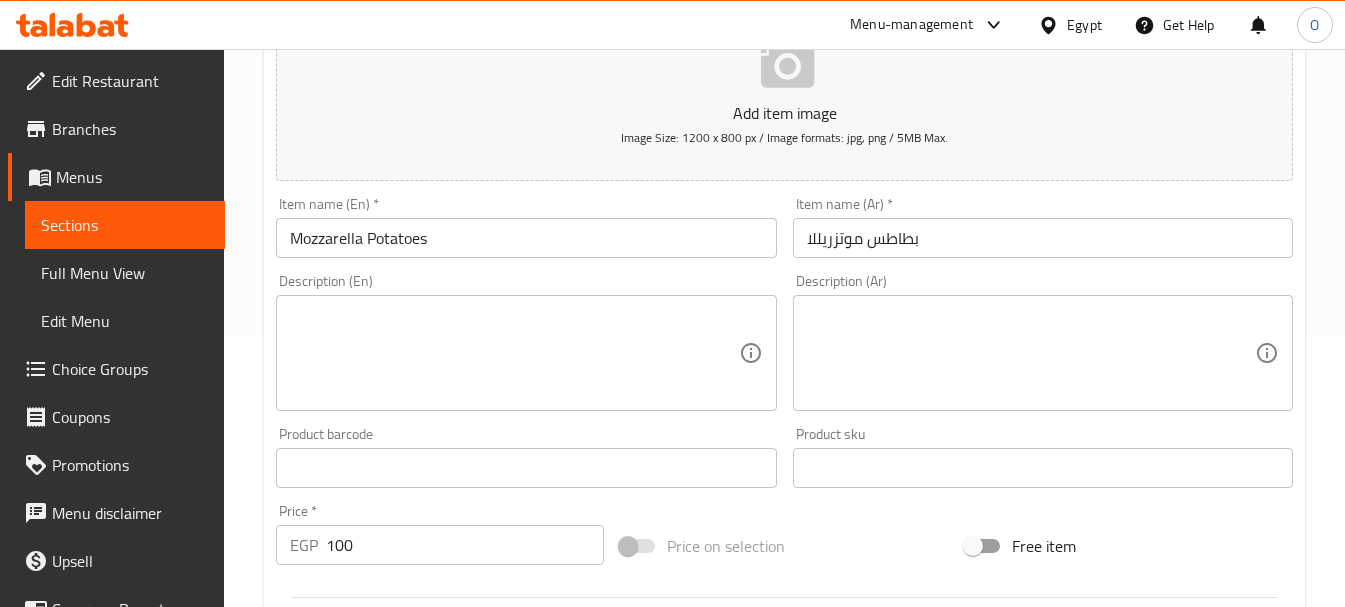 scroll, scrollTop: 300, scrollLeft: 0, axis: vertical 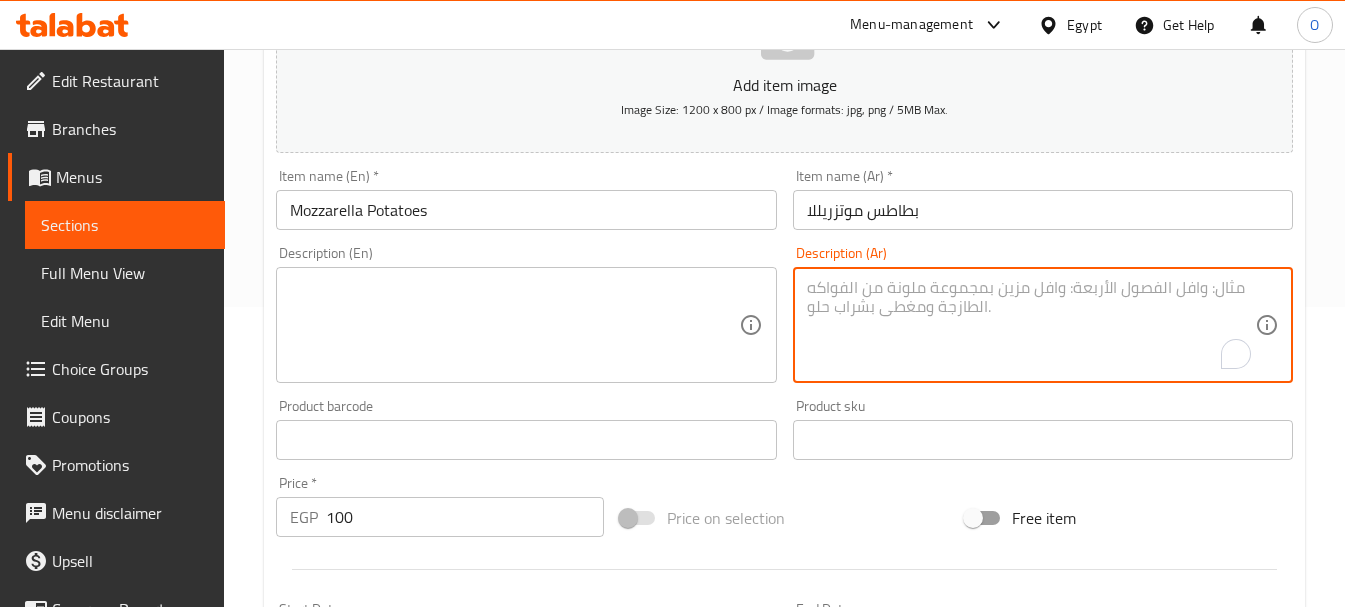 paste on "يضاف كاتشب ومايونيز" 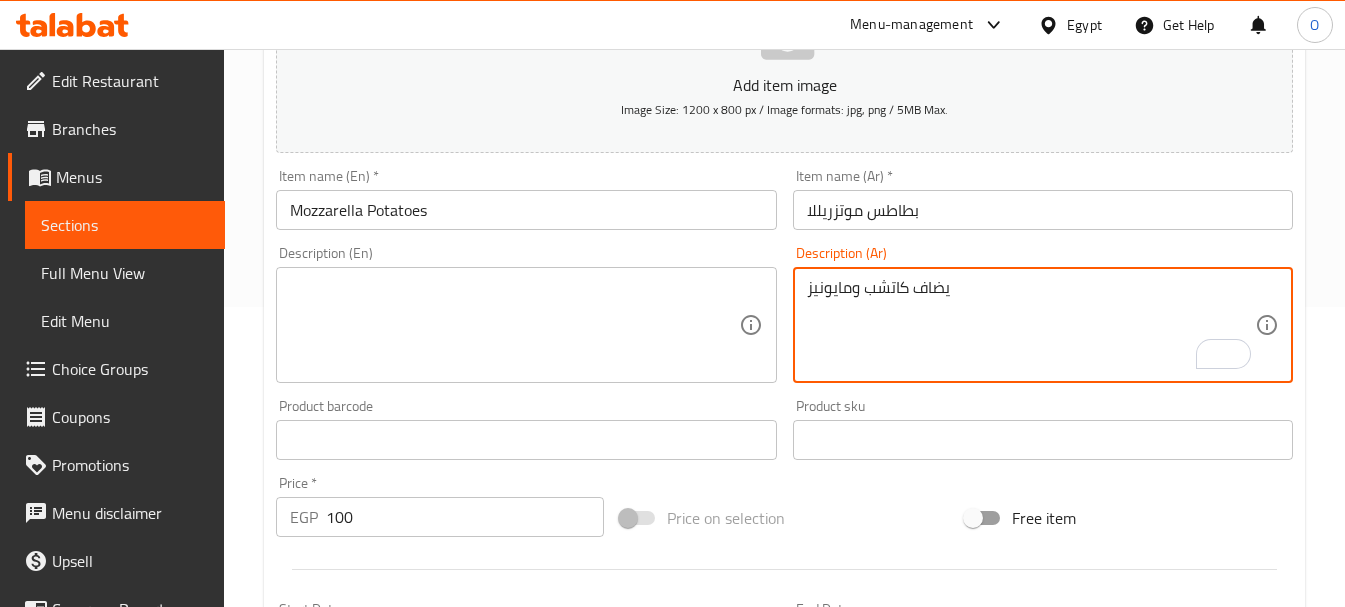 type on "يضاف كاتشب ومايونيز" 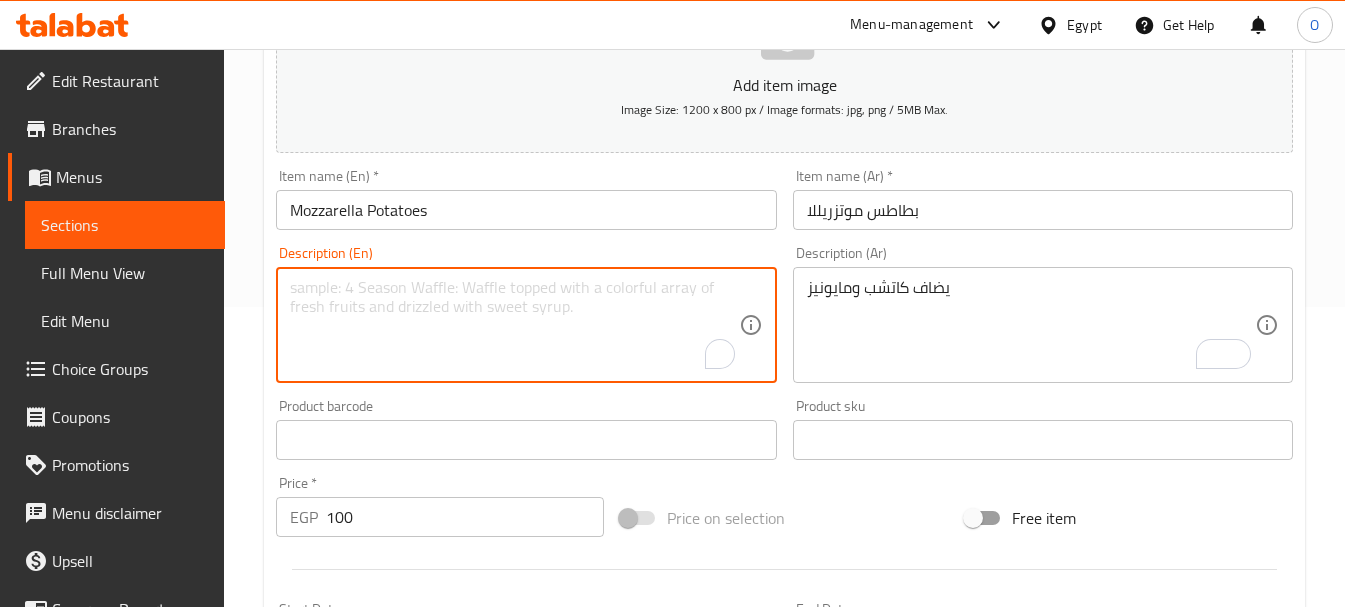 paste on "Add ketchup and mayonnaise" 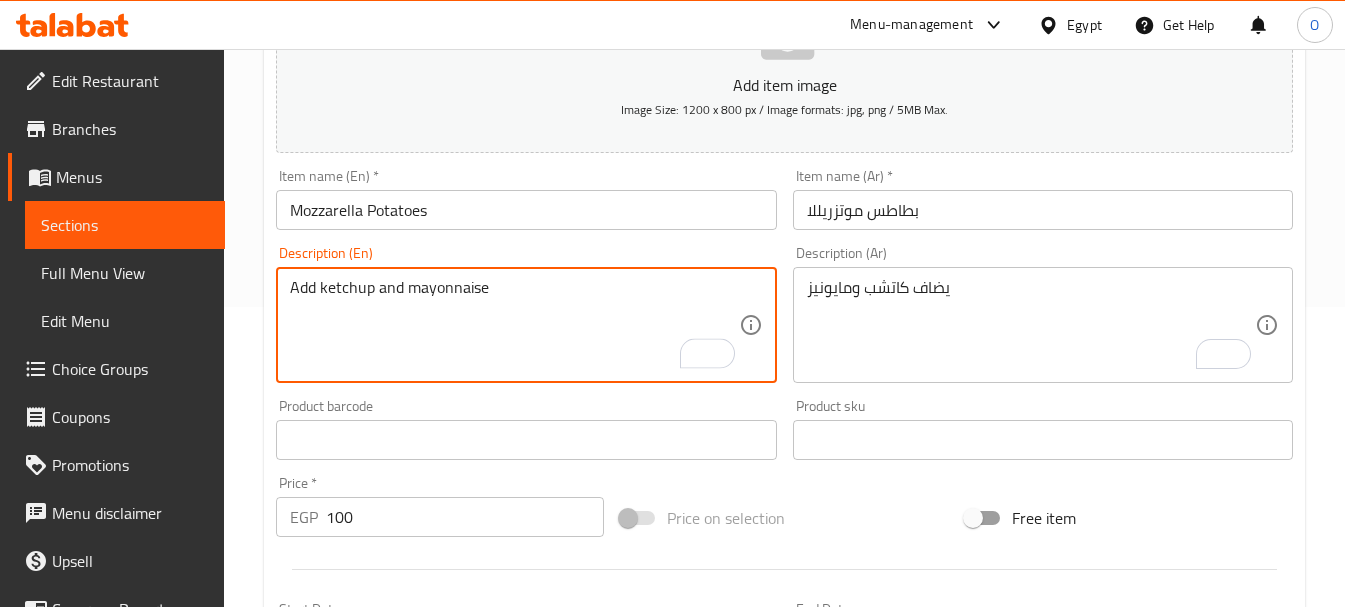 click on "Add ketchup and mayonnaise" at bounding box center [514, 325] 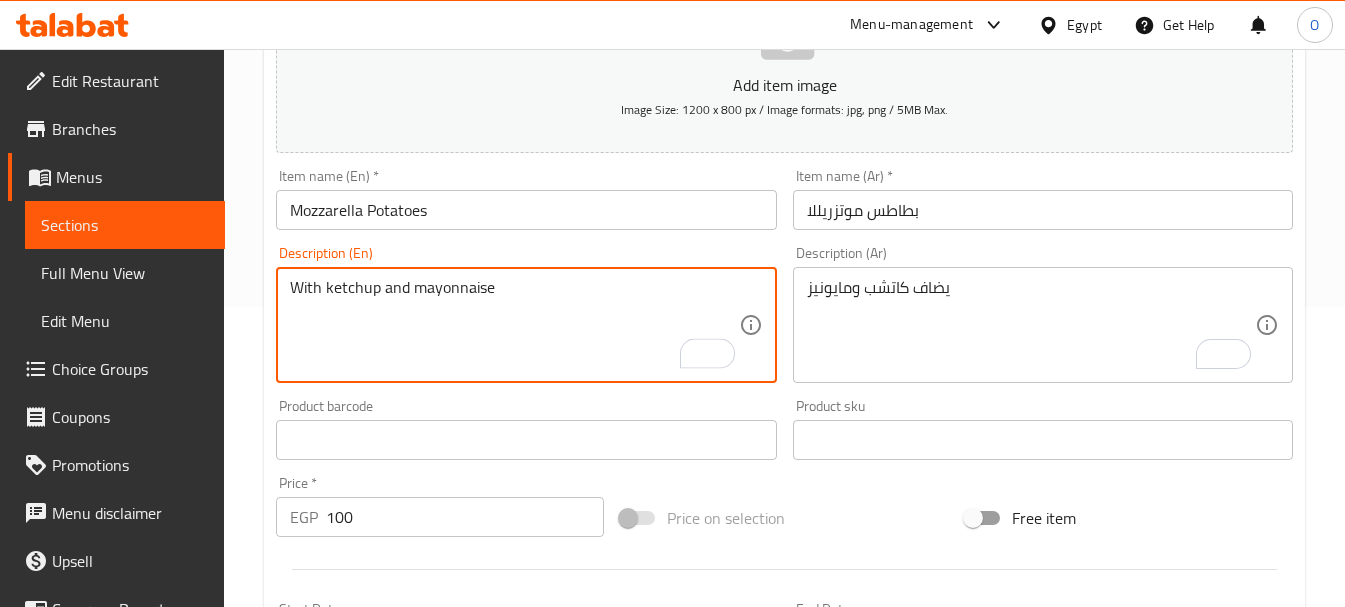 type on "With ketchup and mayonnaise" 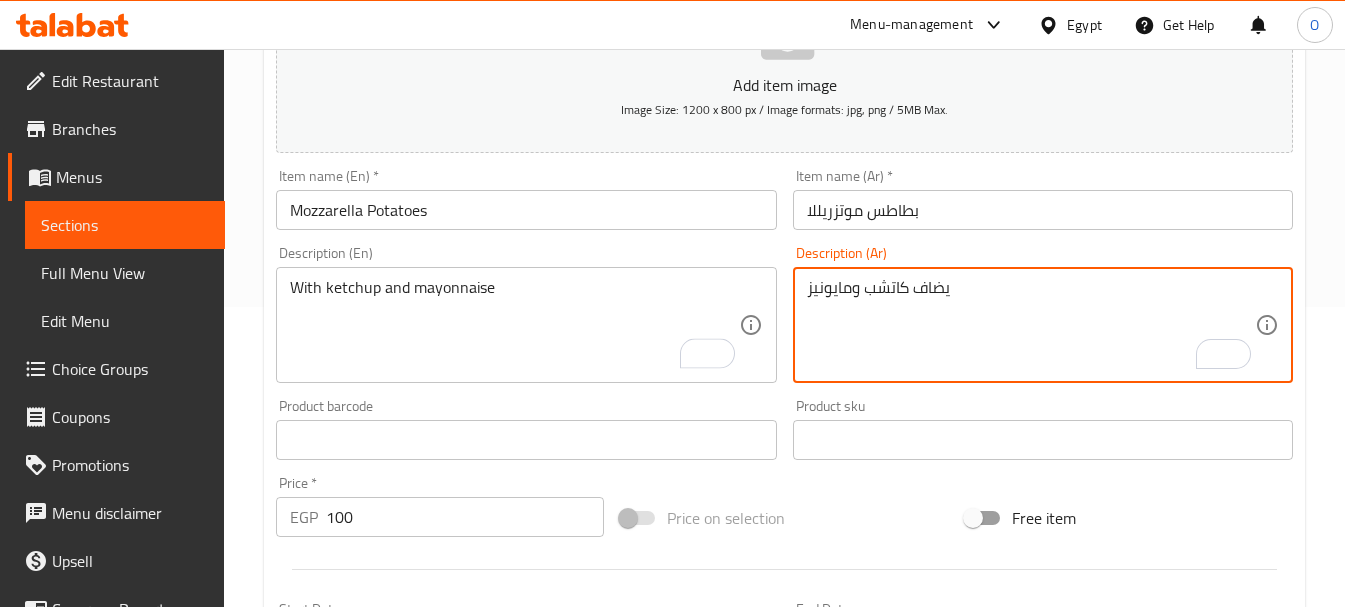click on "يضاف كاتشب ومايونيز" at bounding box center [1031, 325] 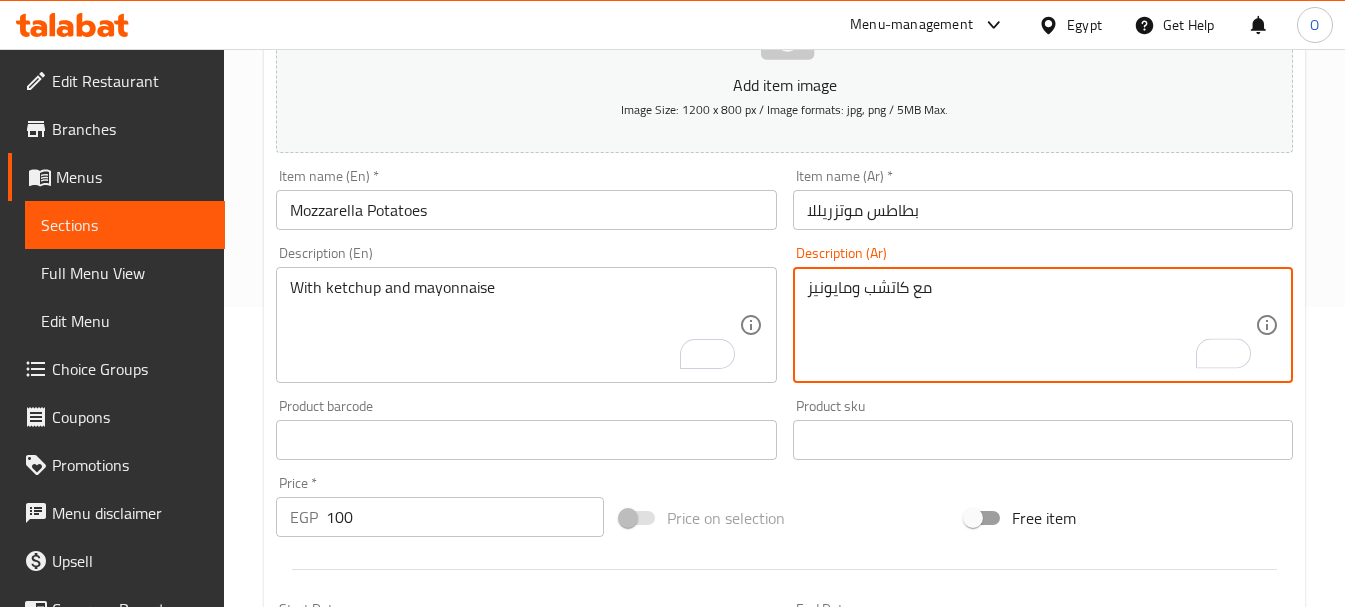 type on "مع كاتشب ومايونيز" 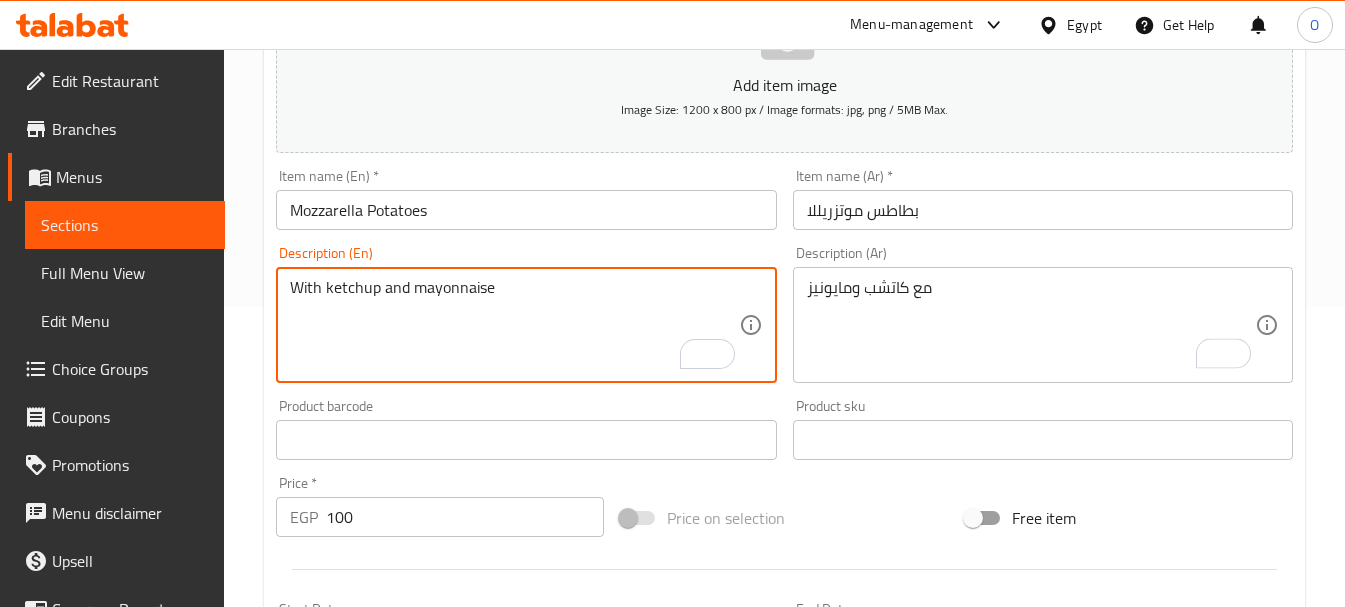 click on "With ketchup and mayonnaise" at bounding box center (514, 325) 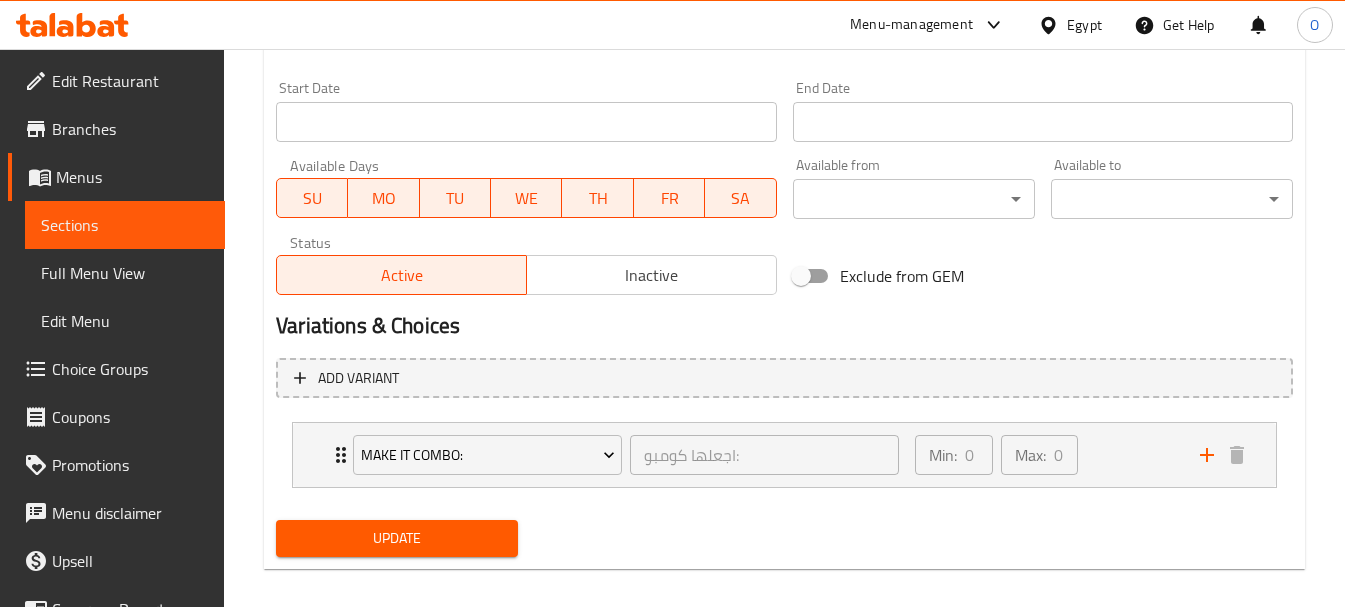 scroll, scrollTop: 839, scrollLeft: 0, axis: vertical 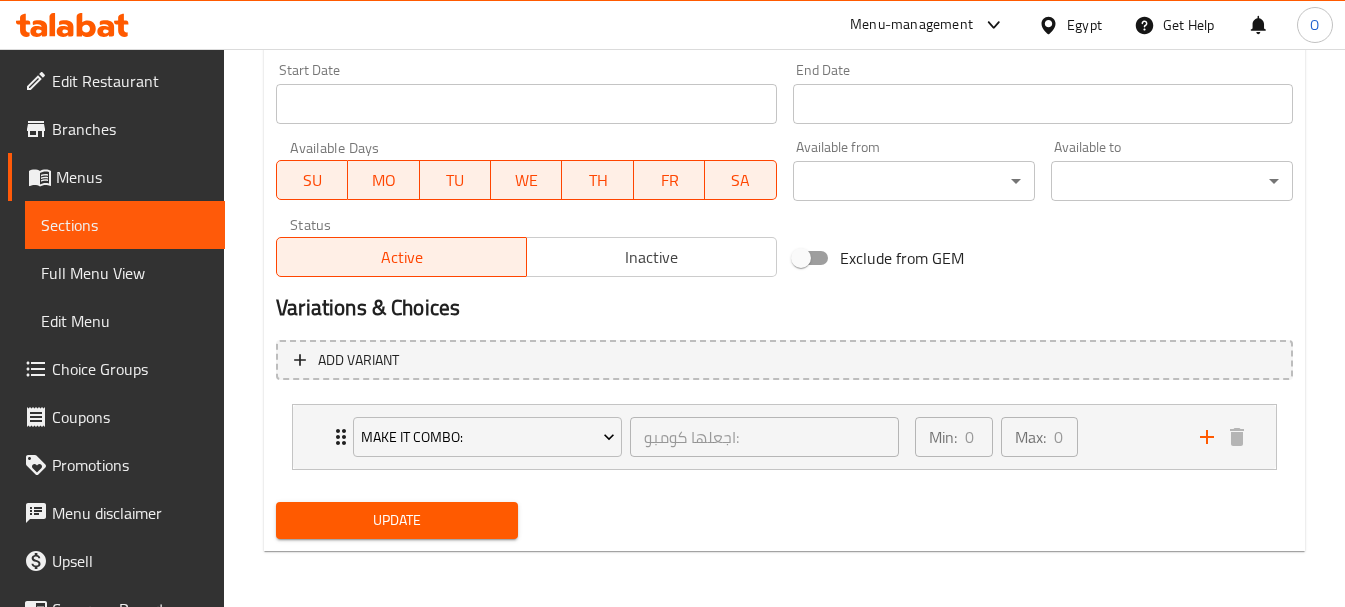 click on "Update" at bounding box center (397, 520) 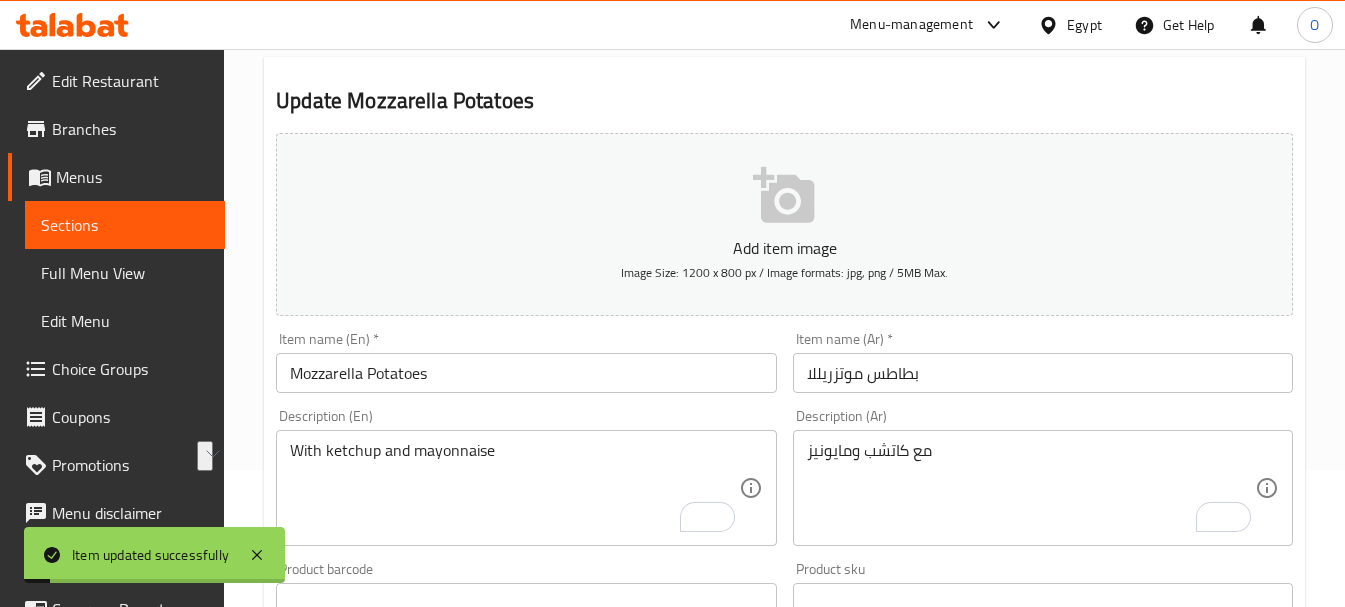 scroll, scrollTop: 39, scrollLeft: 0, axis: vertical 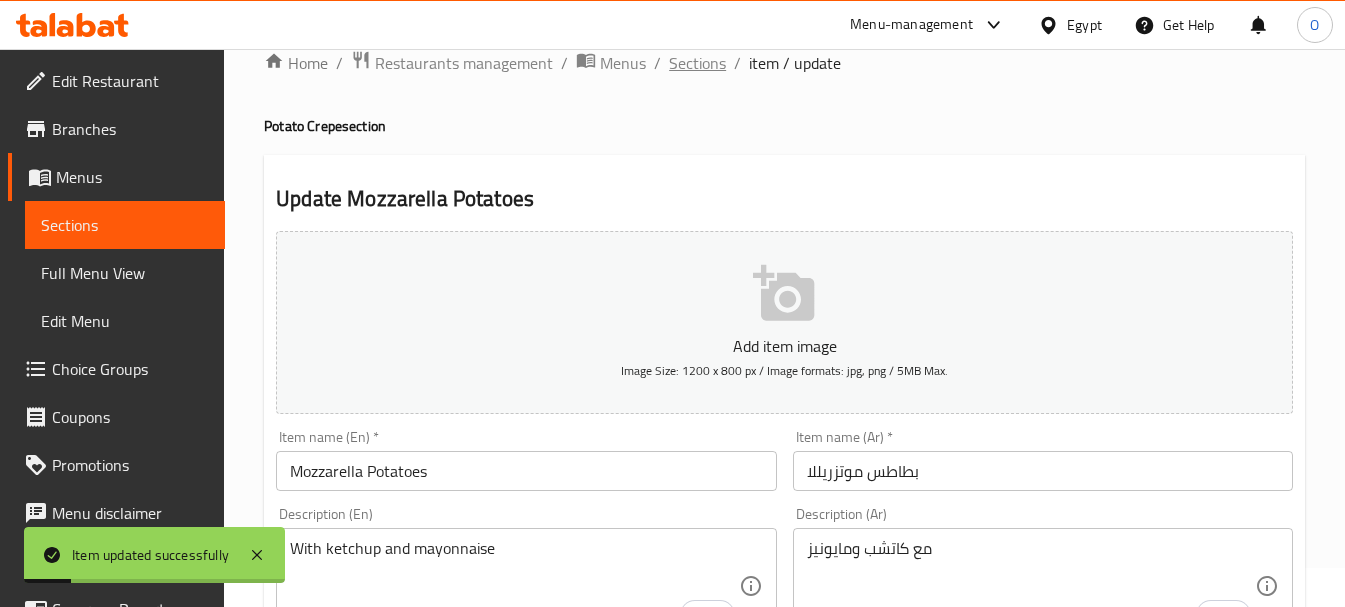 click on "Sections" at bounding box center [697, 63] 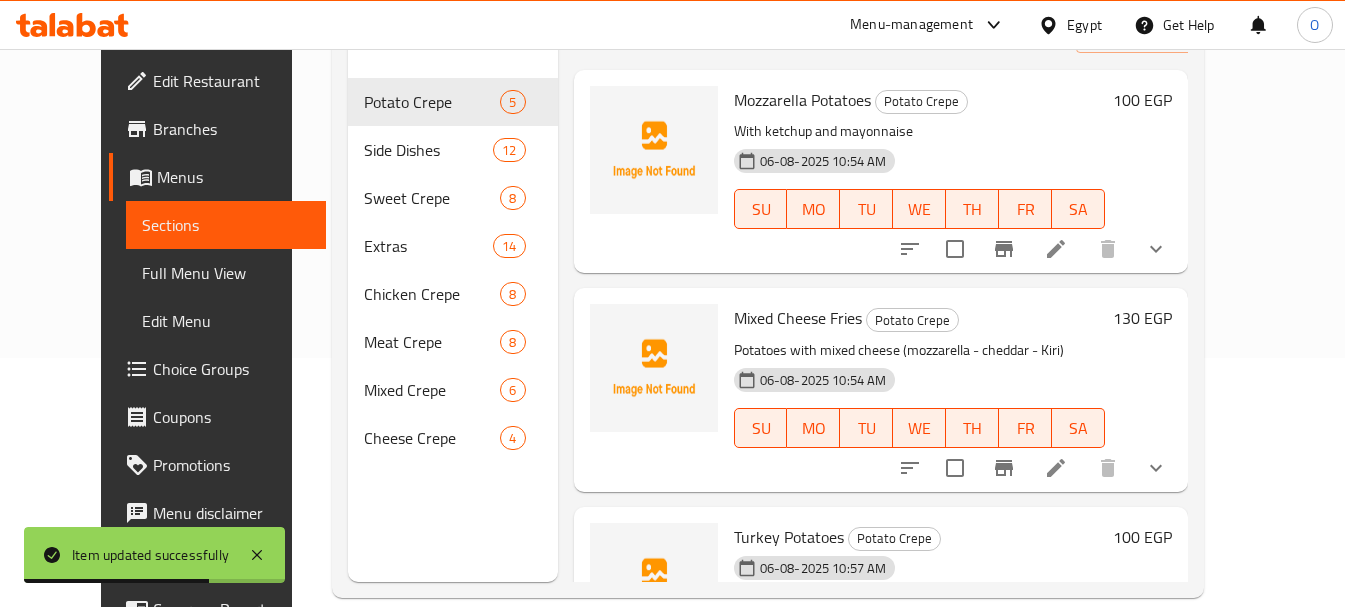 scroll, scrollTop: 280, scrollLeft: 0, axis: vertical 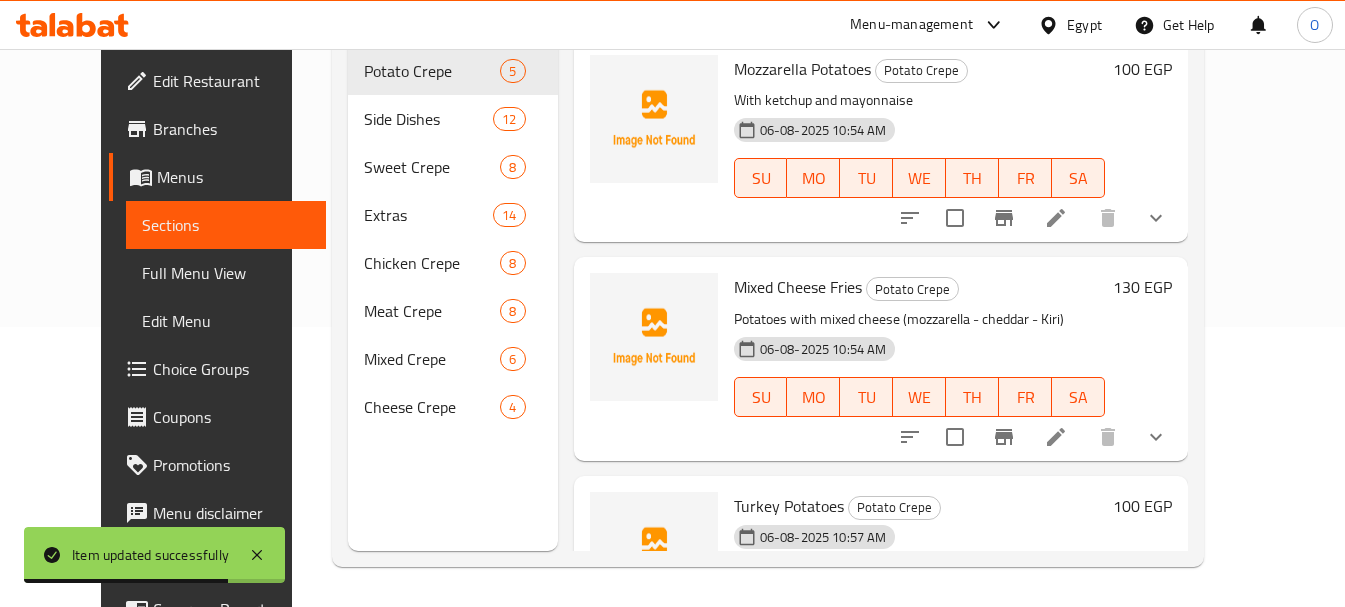 click at bounding box center [1033, 437] 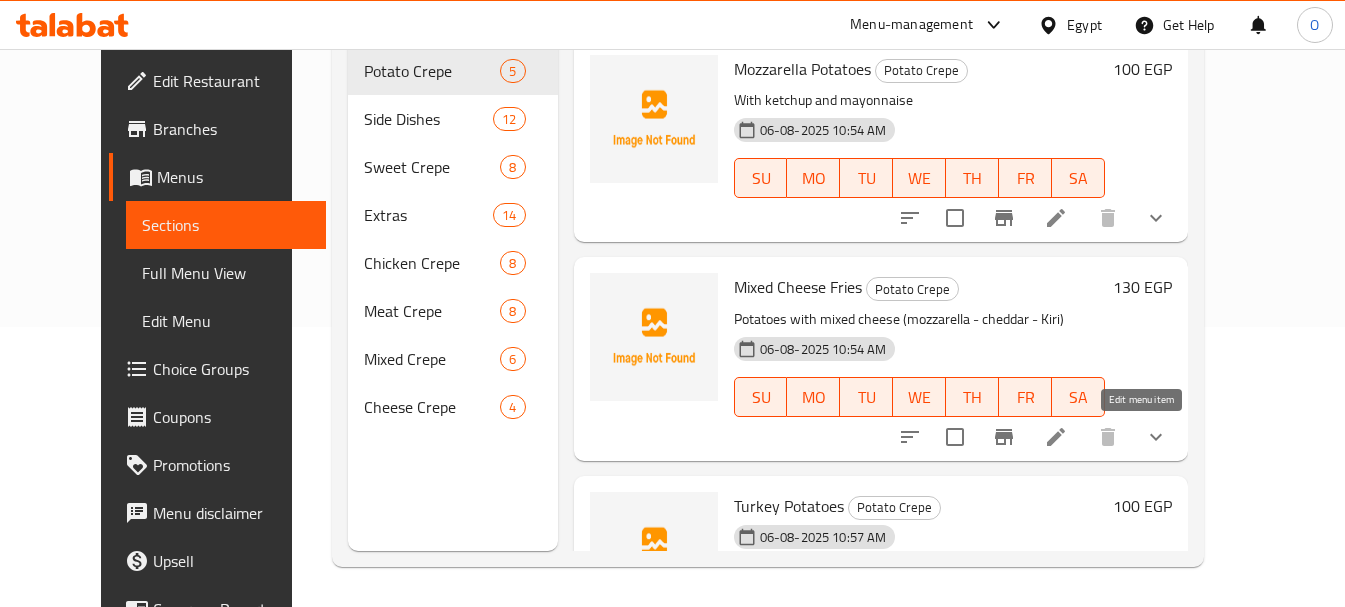 click 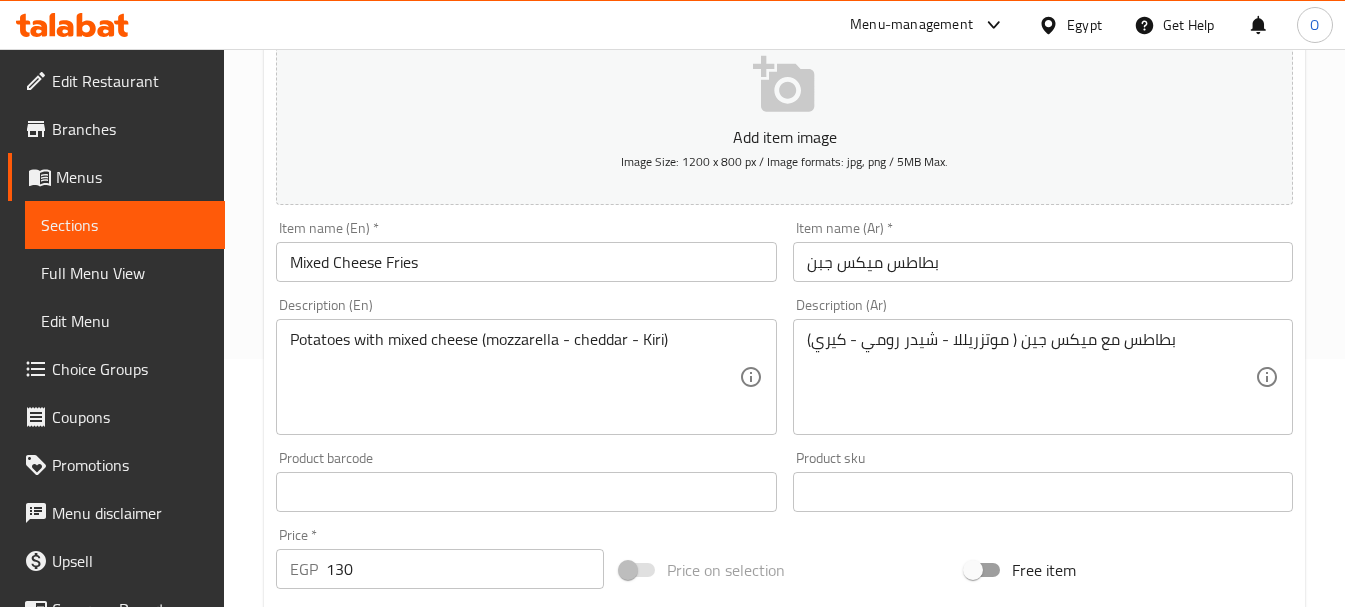 scroll, scrollTop: 300, scrollLeft: 0, axis: vertical 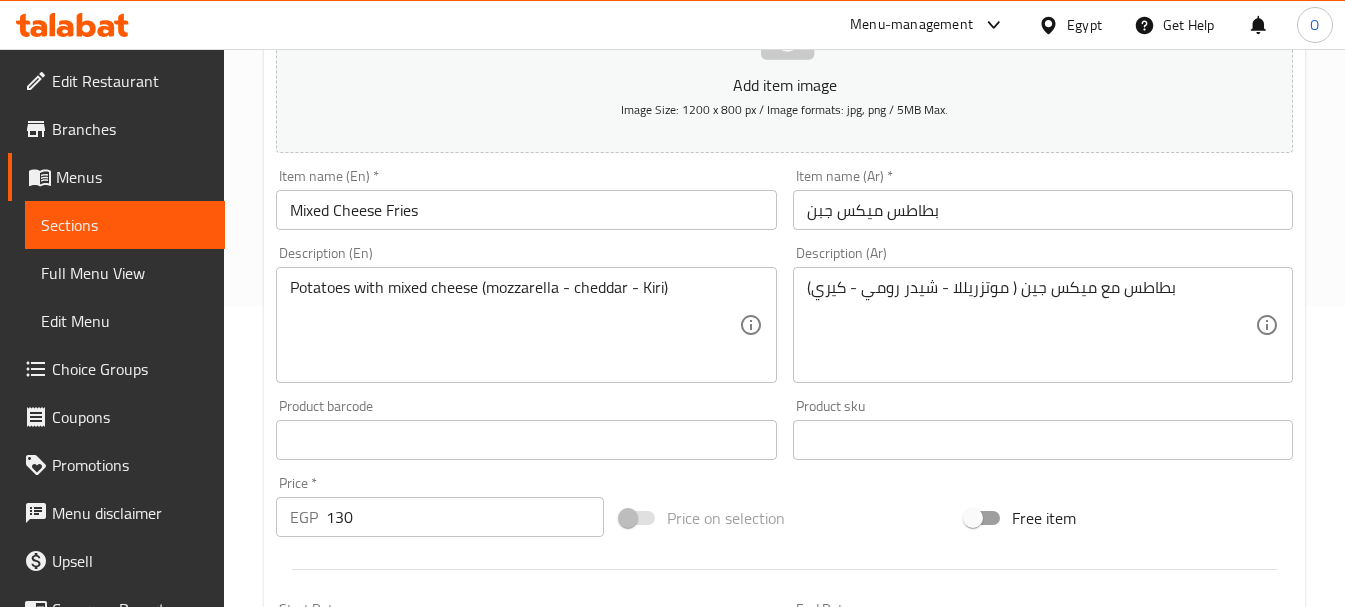 click on "Potatoes with mixed cheese (mozzarella - cheddar - Kiri) Description (En)" at bounding box center [526, 325] 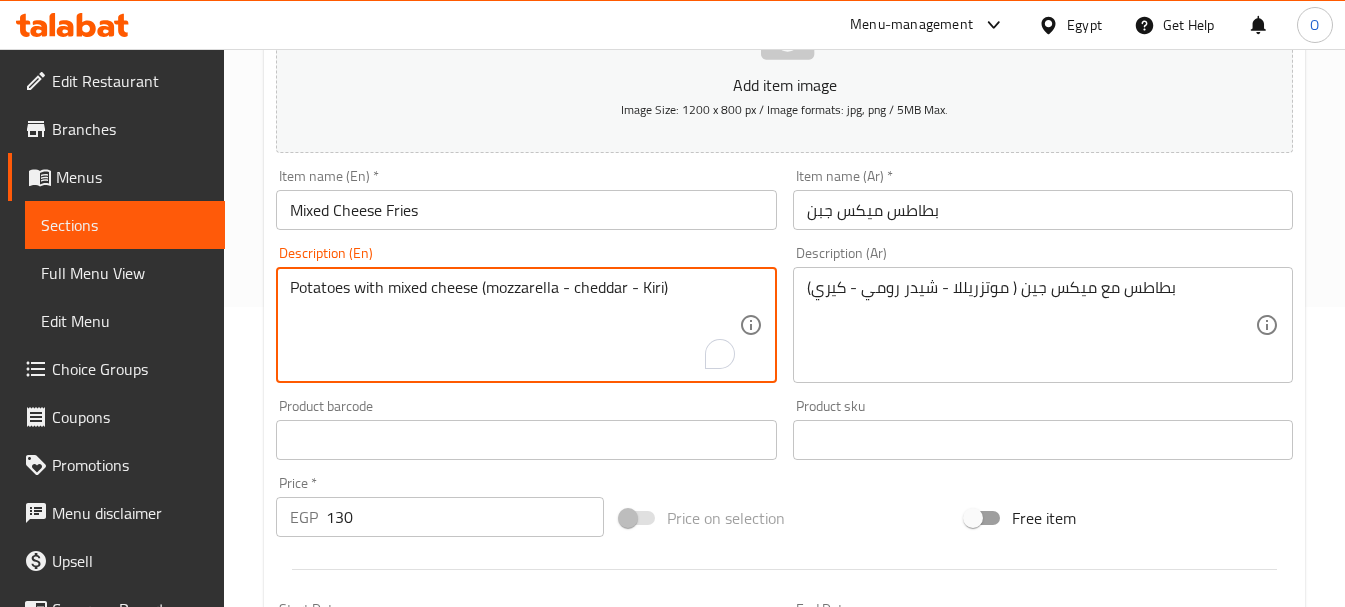 click on "Potatoes with mixed cheese (mozzarella - cheddar - Kiri)" 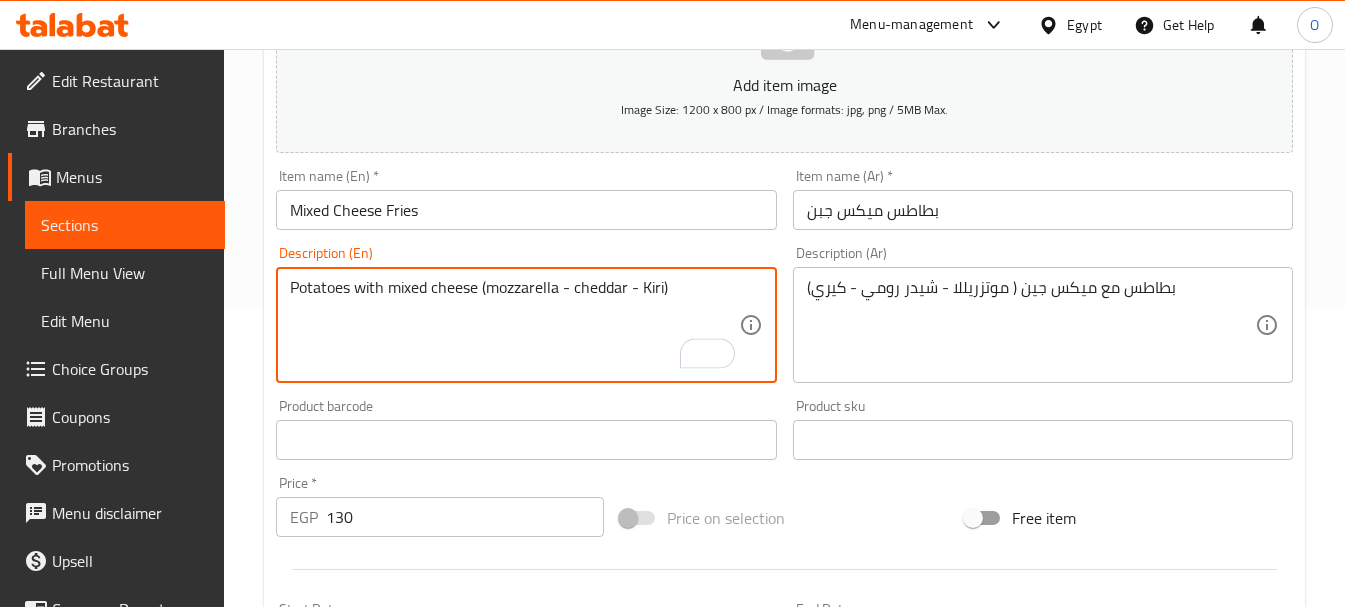 paste on "With ketchup and mayonnaise" 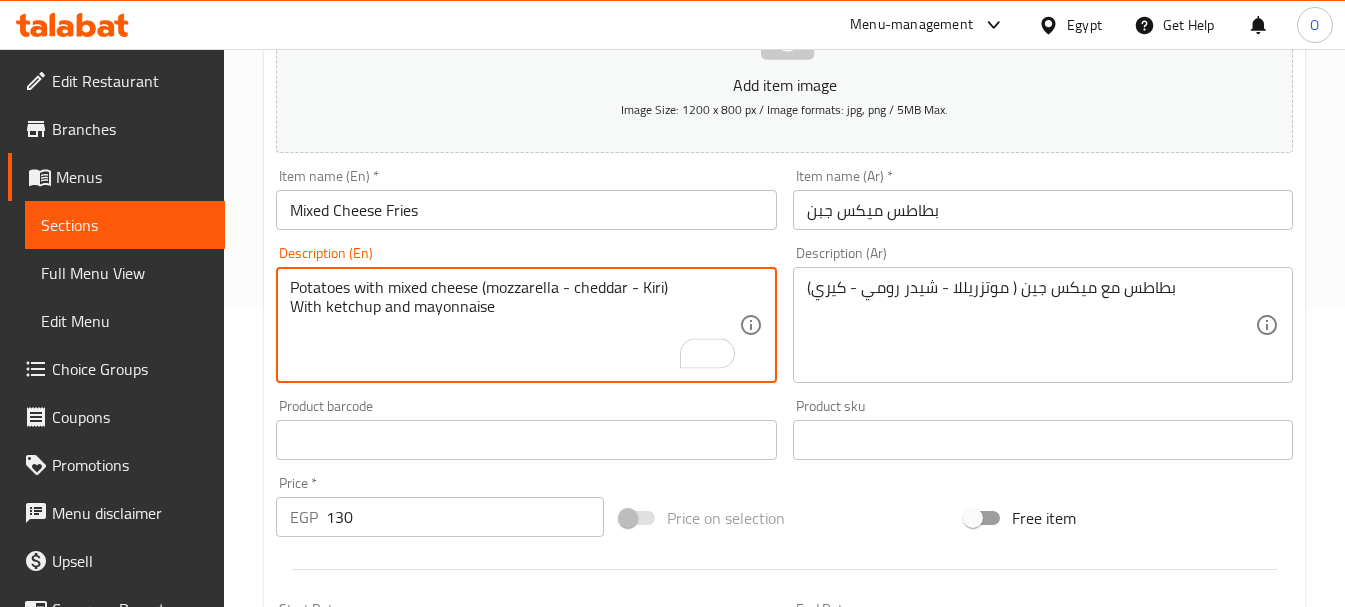type on "Potatoes with mixed cheese (mozzarella - cheddar - Kiri)
With ketchup and mayonnaise" 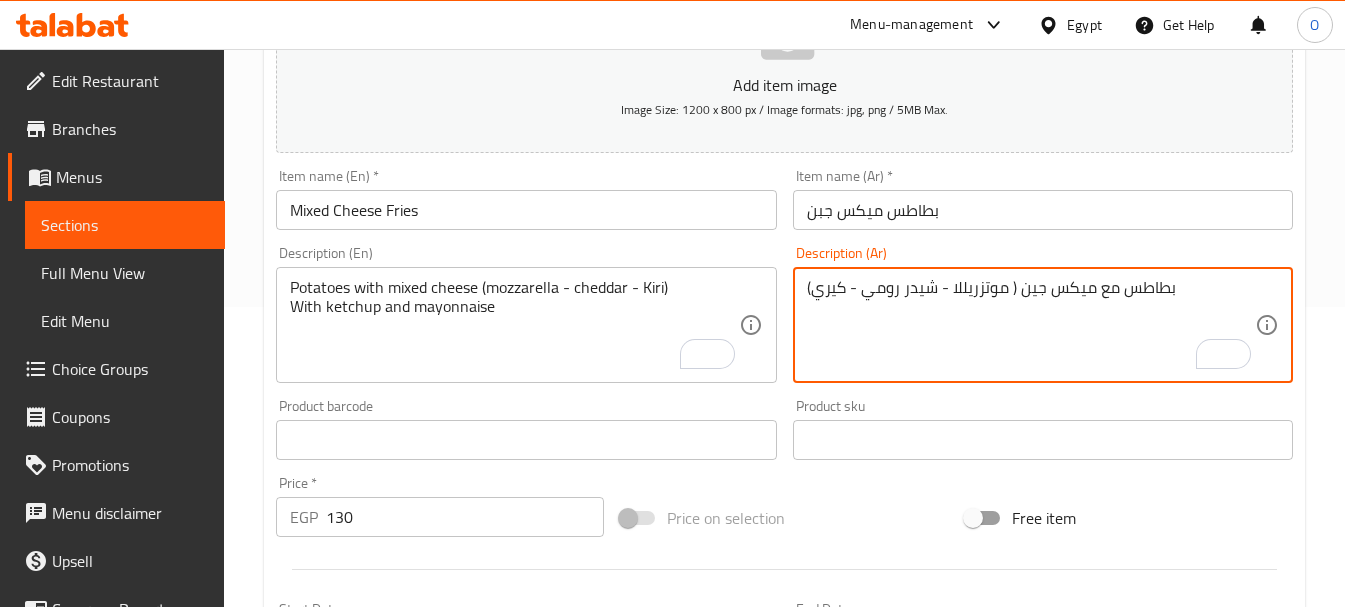 paste on "مع الكاتشب والمايونيز" 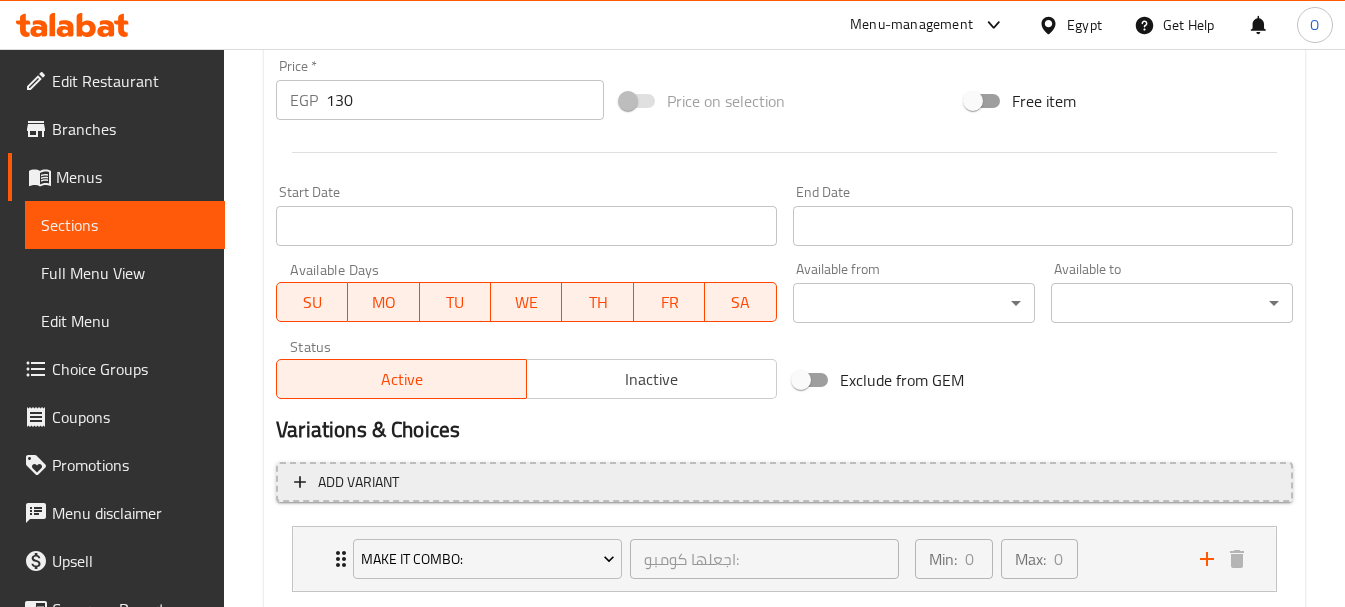 scroll, scrollTop: 800, scrollLeft: 0, axis: vertical 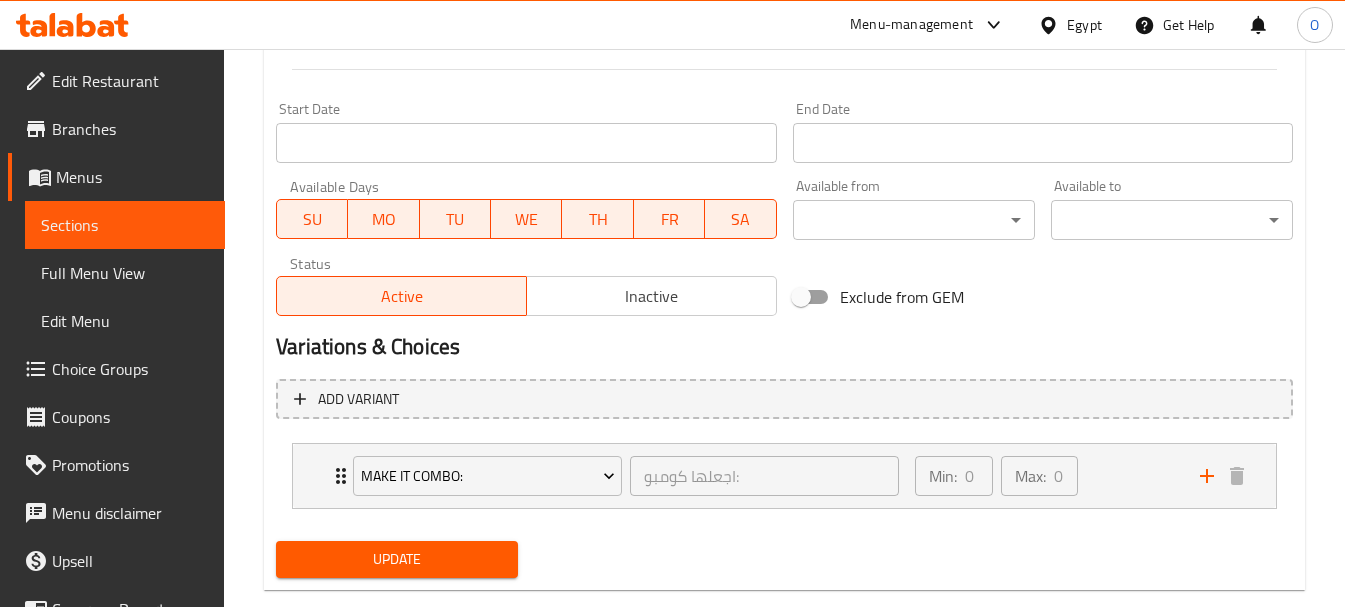 type on "بطاطس مع ميكس جين ( موتزريللا - شيدر رومي - كيري)
مع الكاتشب والمايونيز" 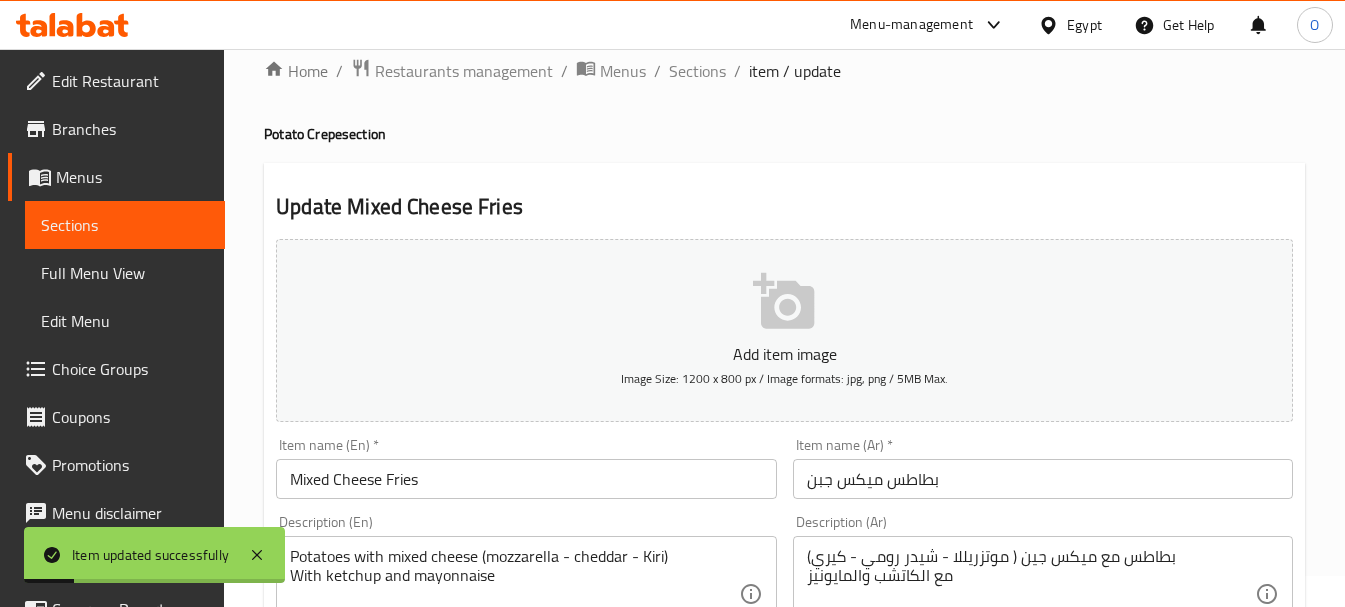 scroll, scrollTop: 0, scrollLeft: 0, axis: both 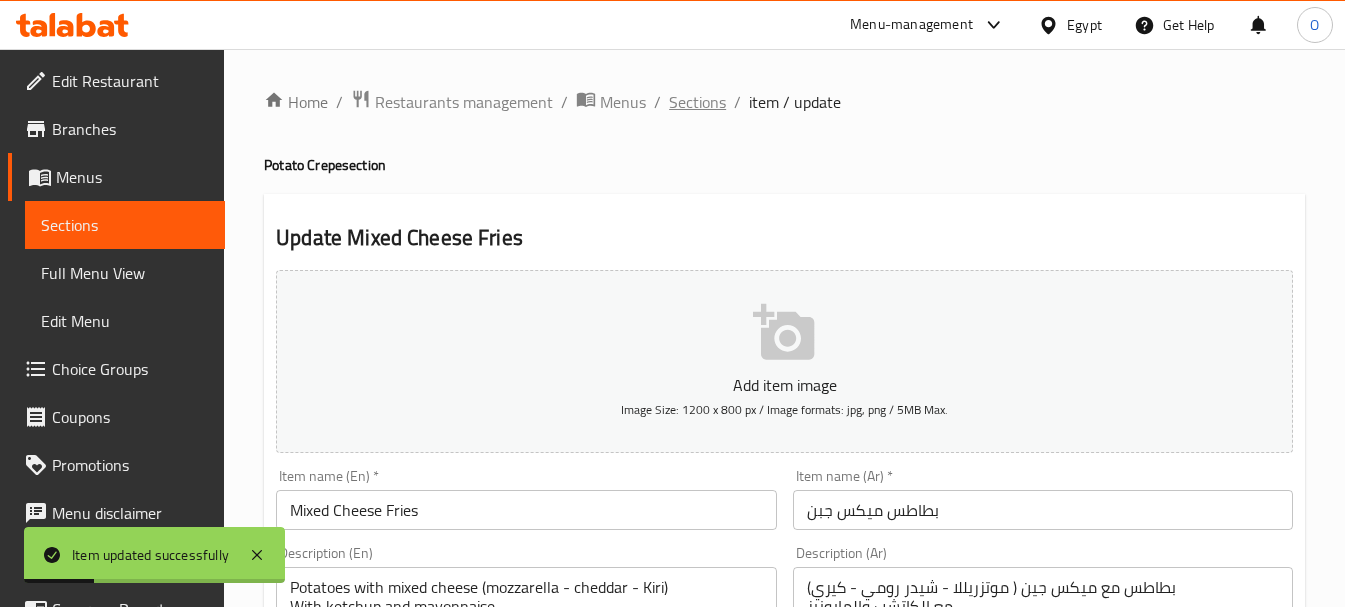 click on "Sections" 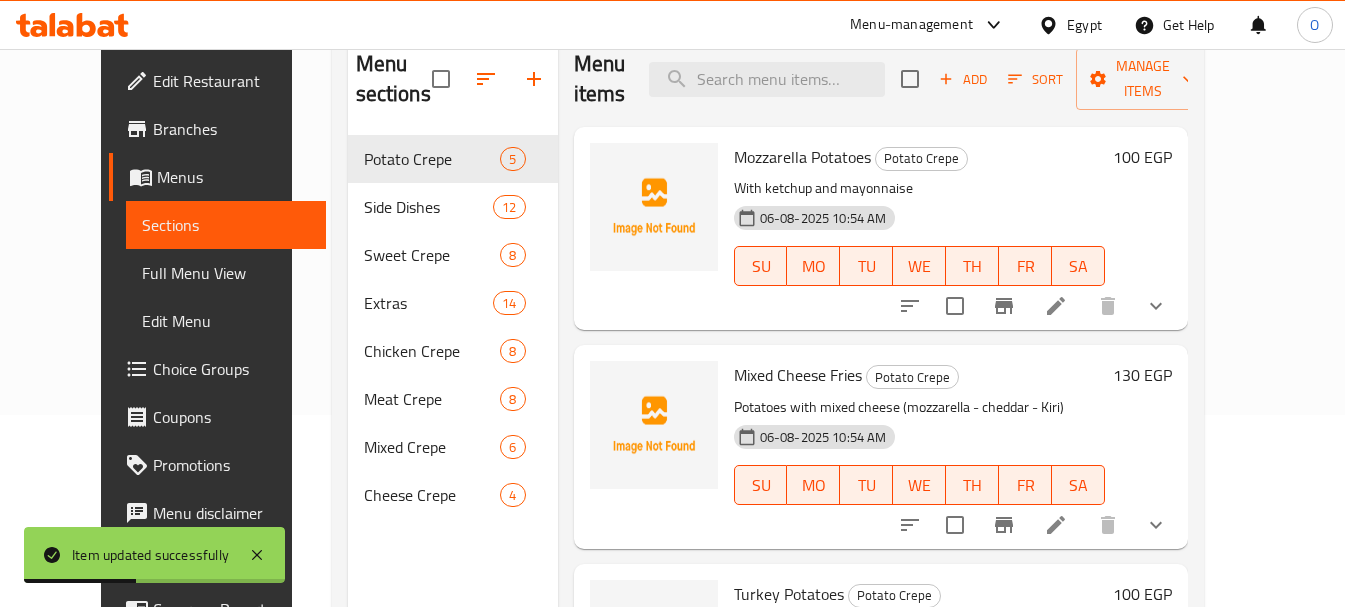 scroll, scrollTop: 280, scrollLeft: 0, axis: vertical 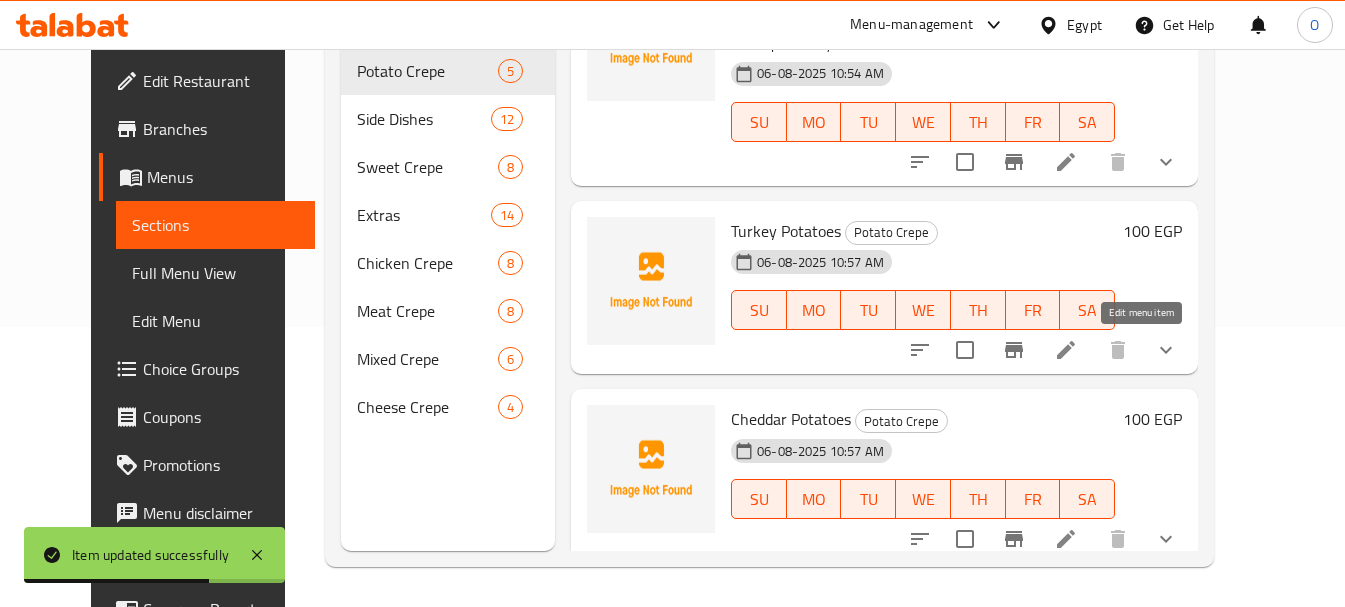 click 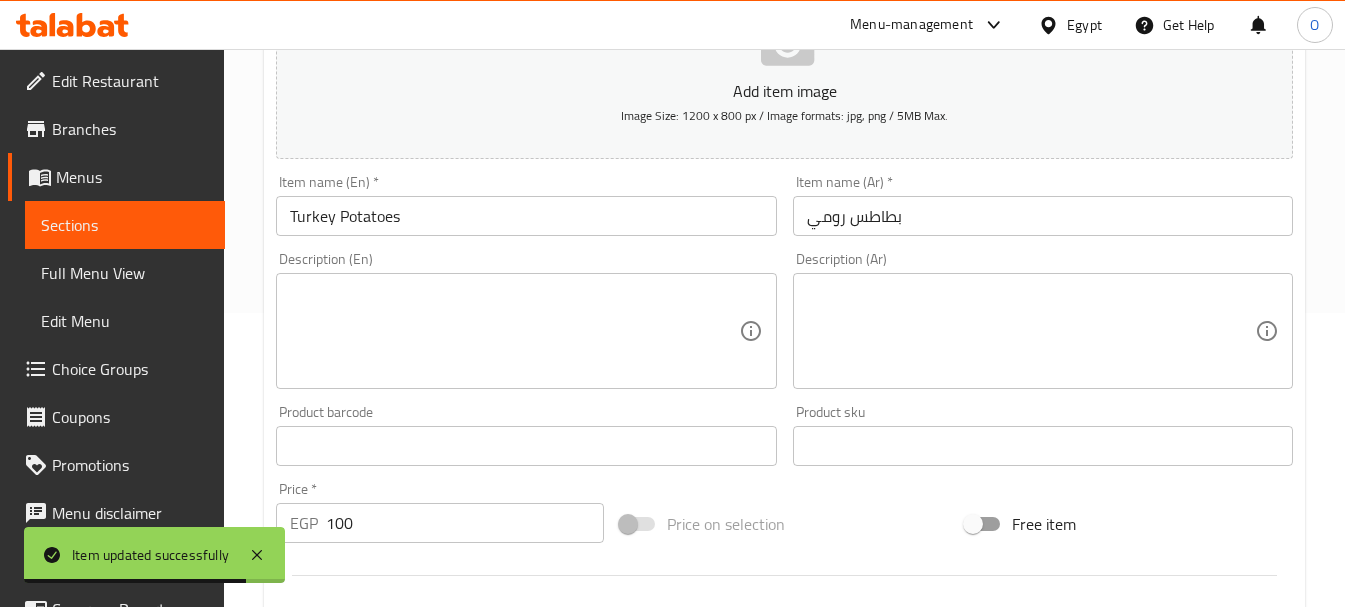 scroll, scrollTop: 300, scrollLeft: 0, axis: vertical 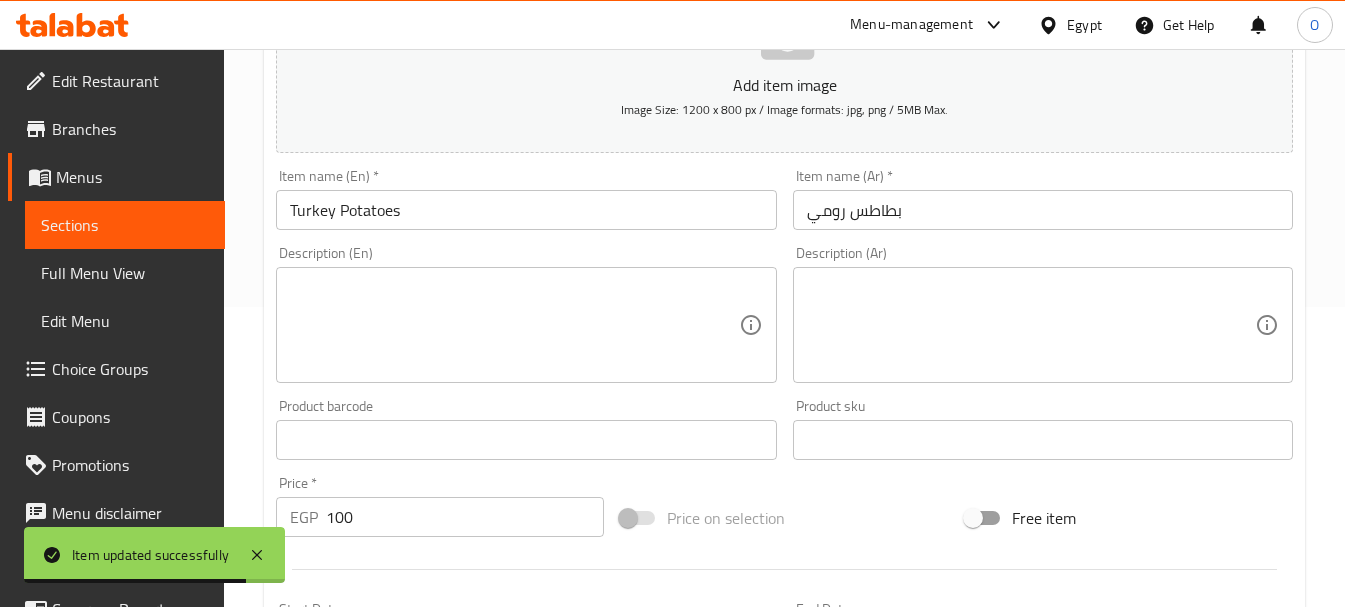 click 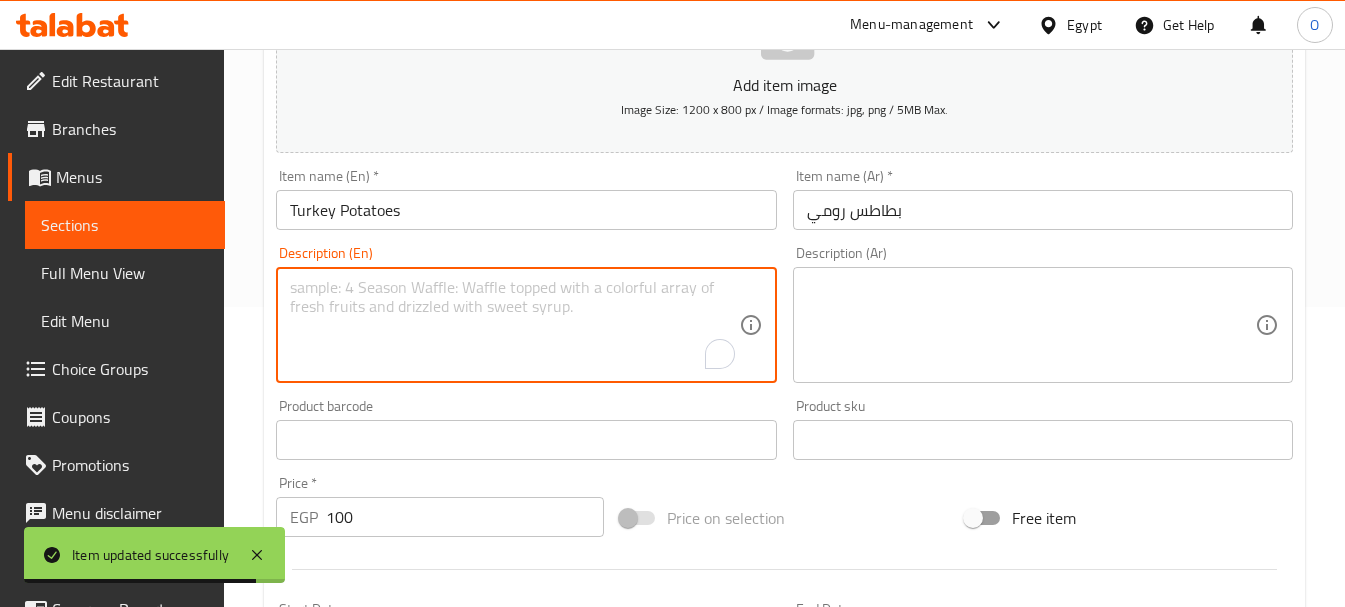 paste on "With ketchup and mayonnaise" 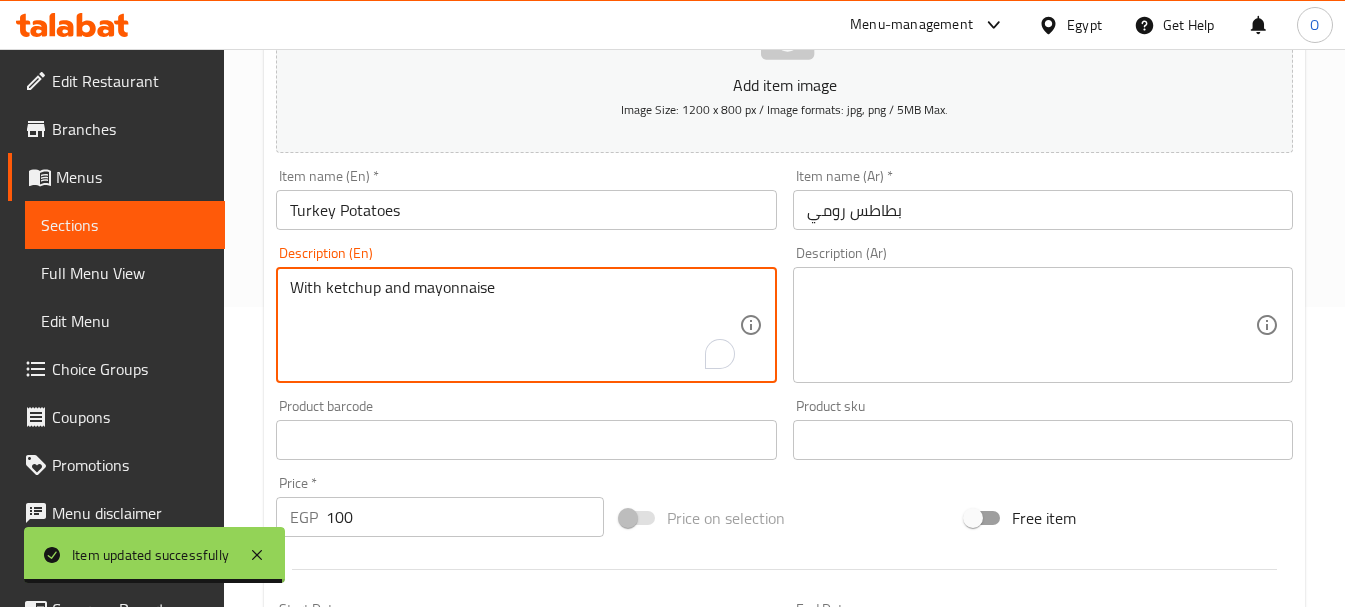 type on "With ketchup and mayonnaise" 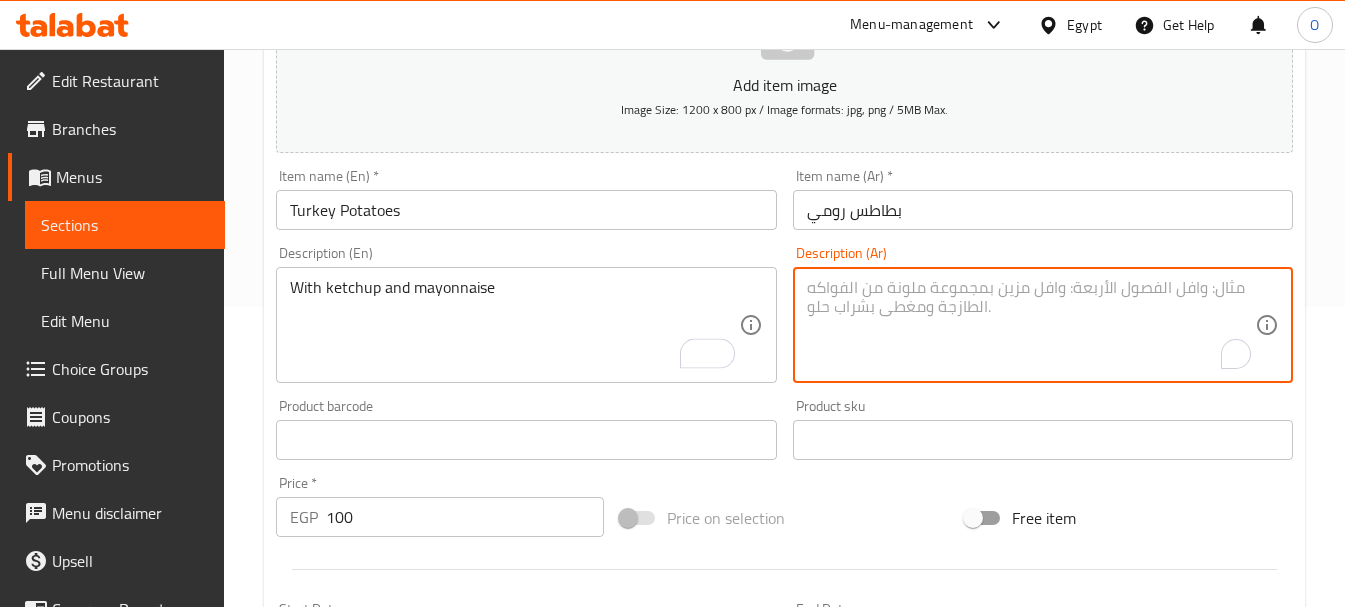 click 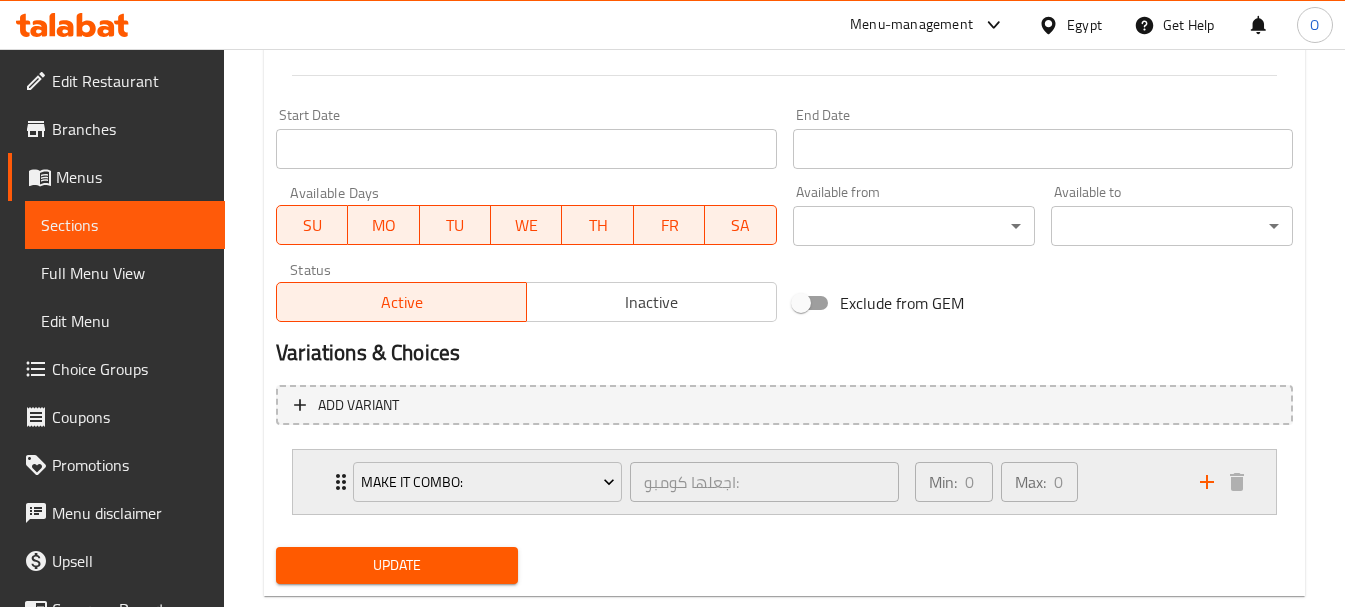 scroll, scrollTop: 800, scrollLeft: 0, axis: vertical 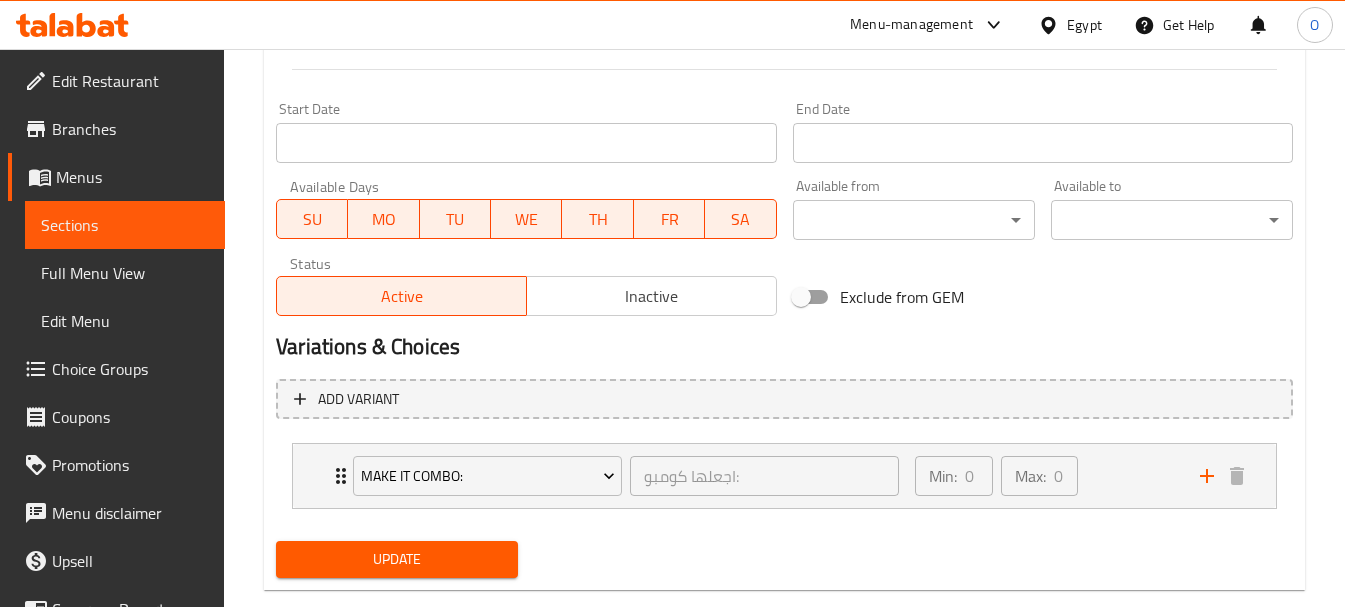 type on "مع الكاتشب والمايونيز" 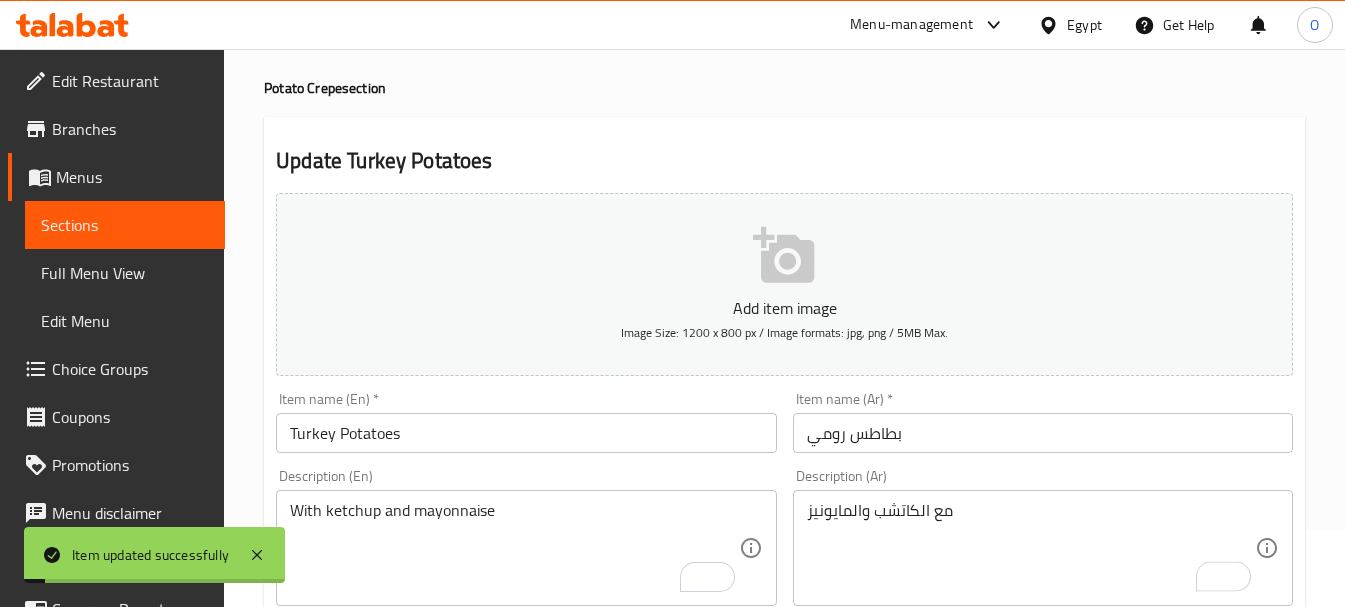 scroll, scrollTop: 0, scrollLeft: 0, axis: both 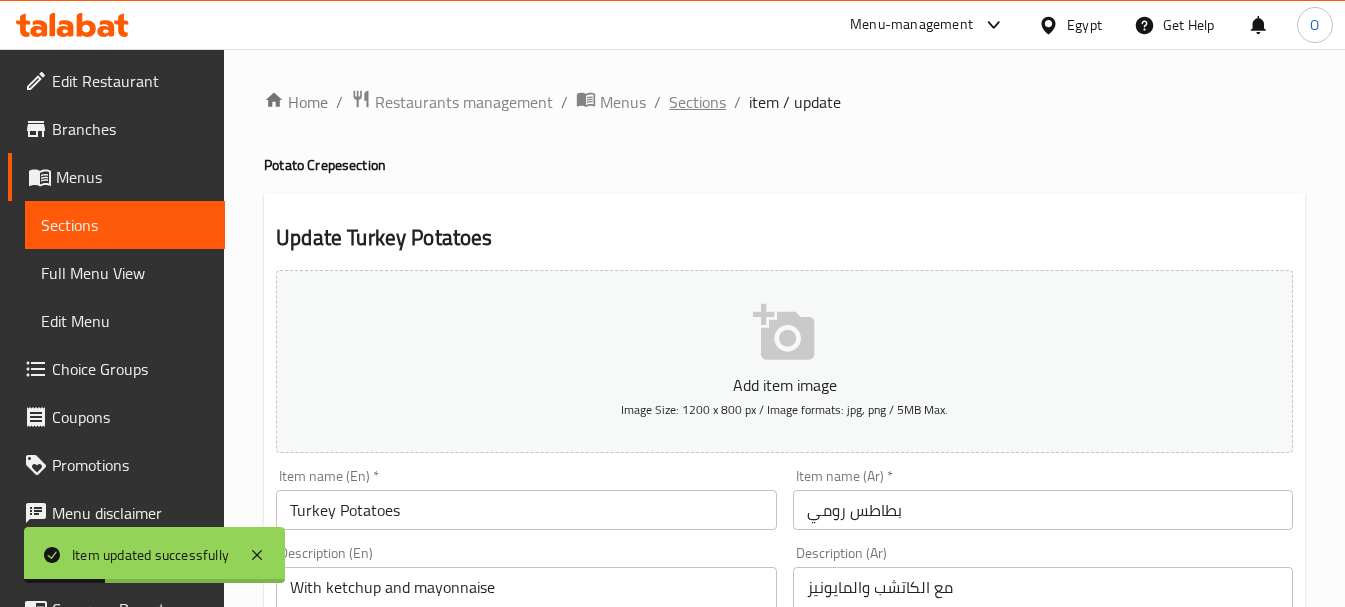 click on "Sections" 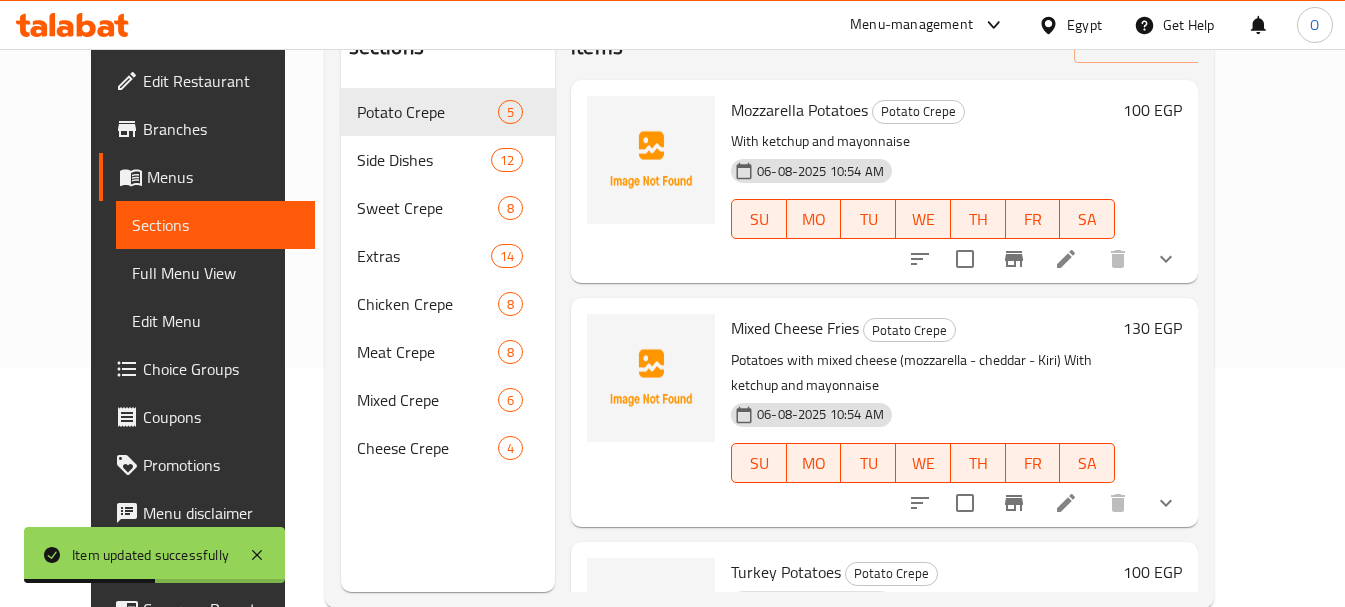 scroll, scrollTop: 280, scrollLeft: 0, axis: vertical 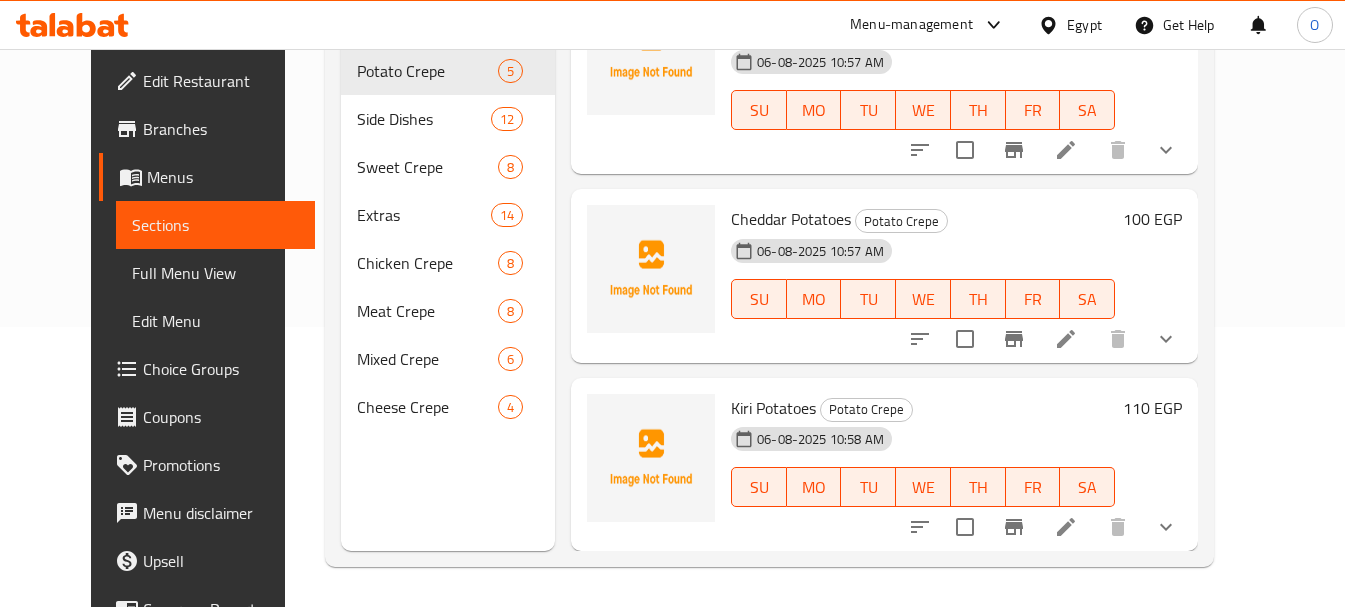 click 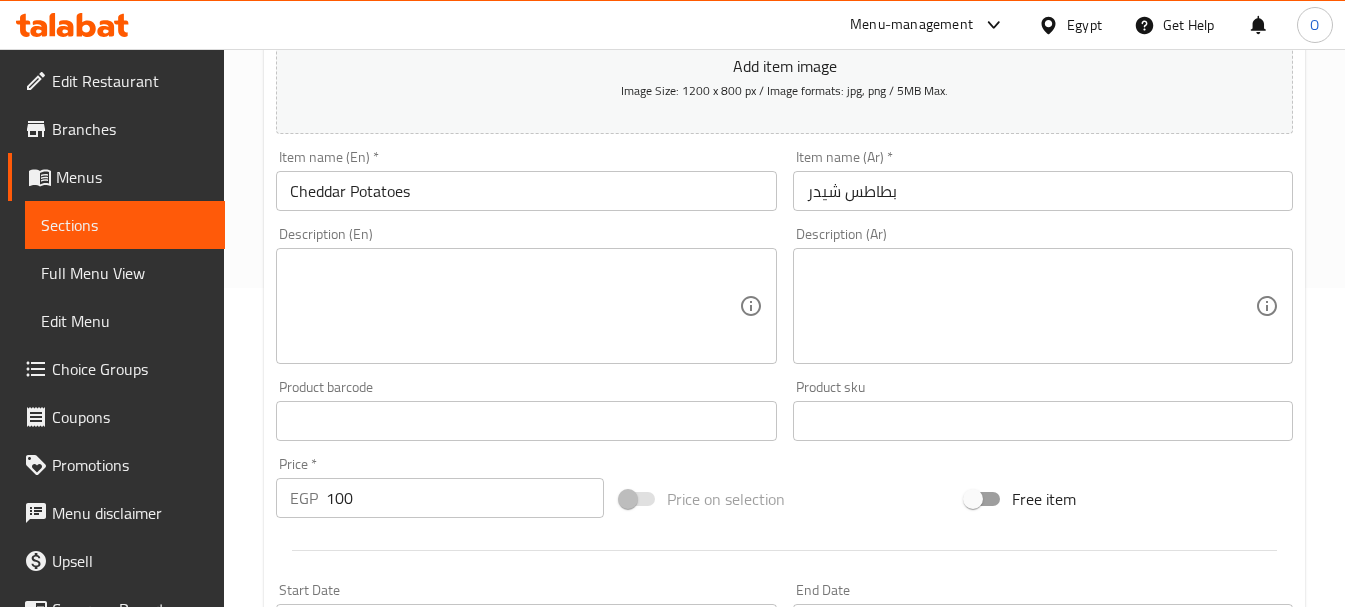 scroll, scrollTop: 400, scrollLeft: 0, axis: vertical 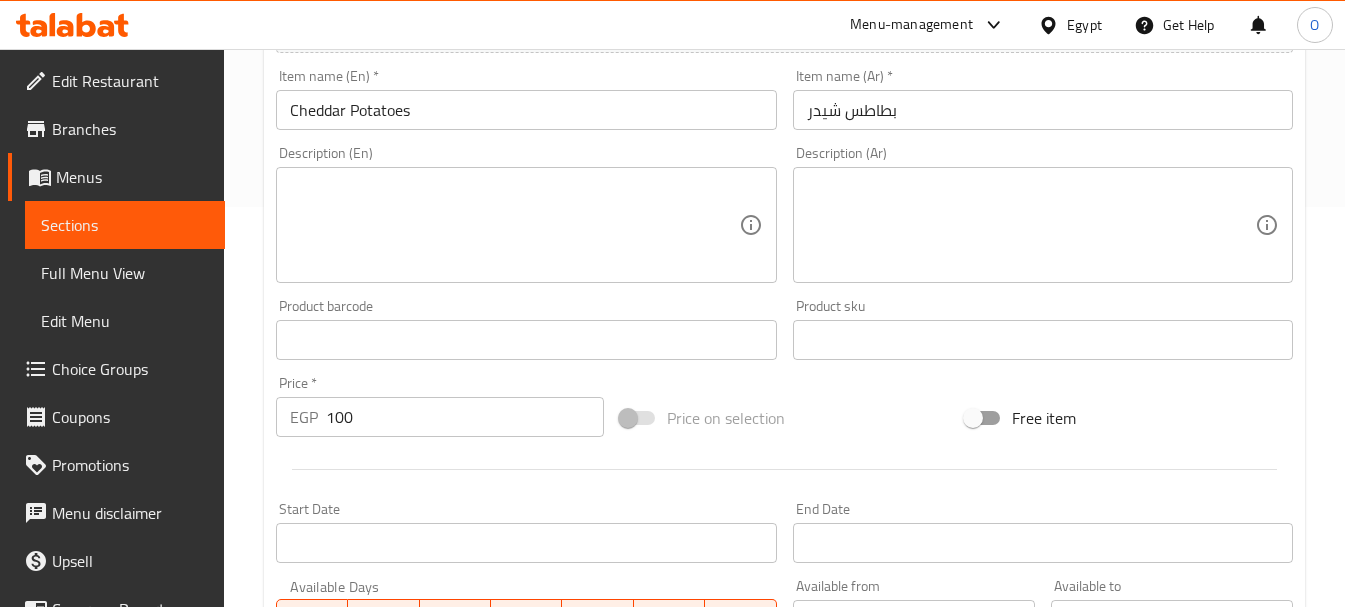 click at bounding box center [514, 225] 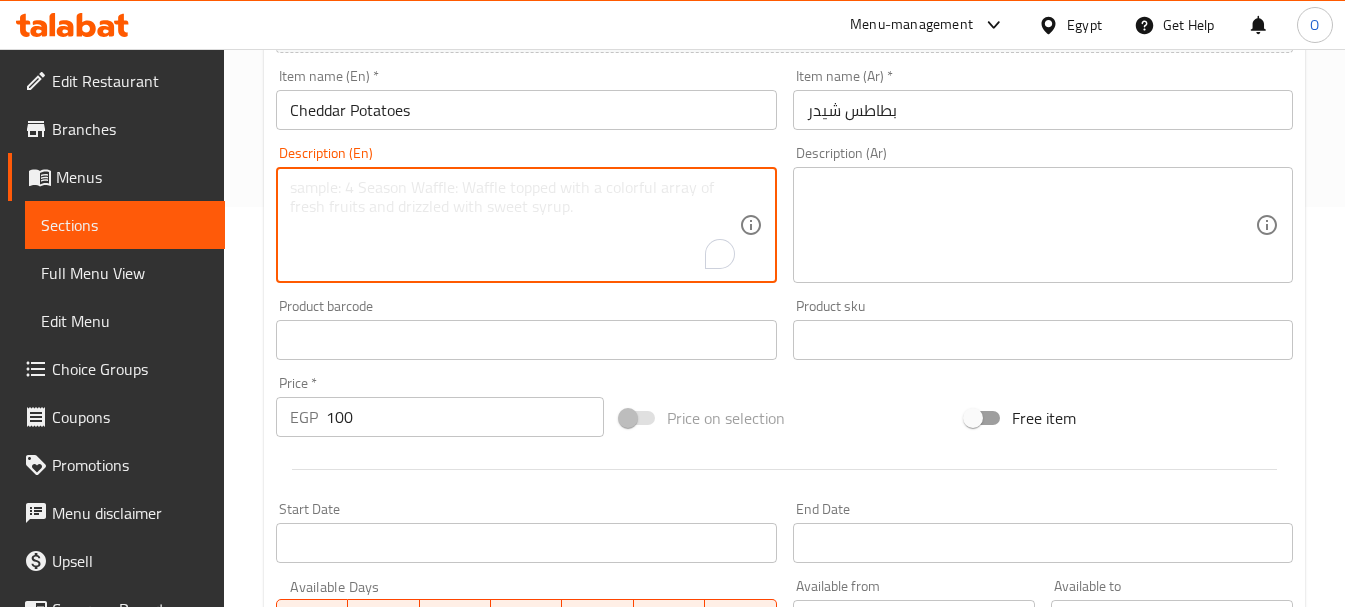 paste on "مع الكاتشب والمايونيز" 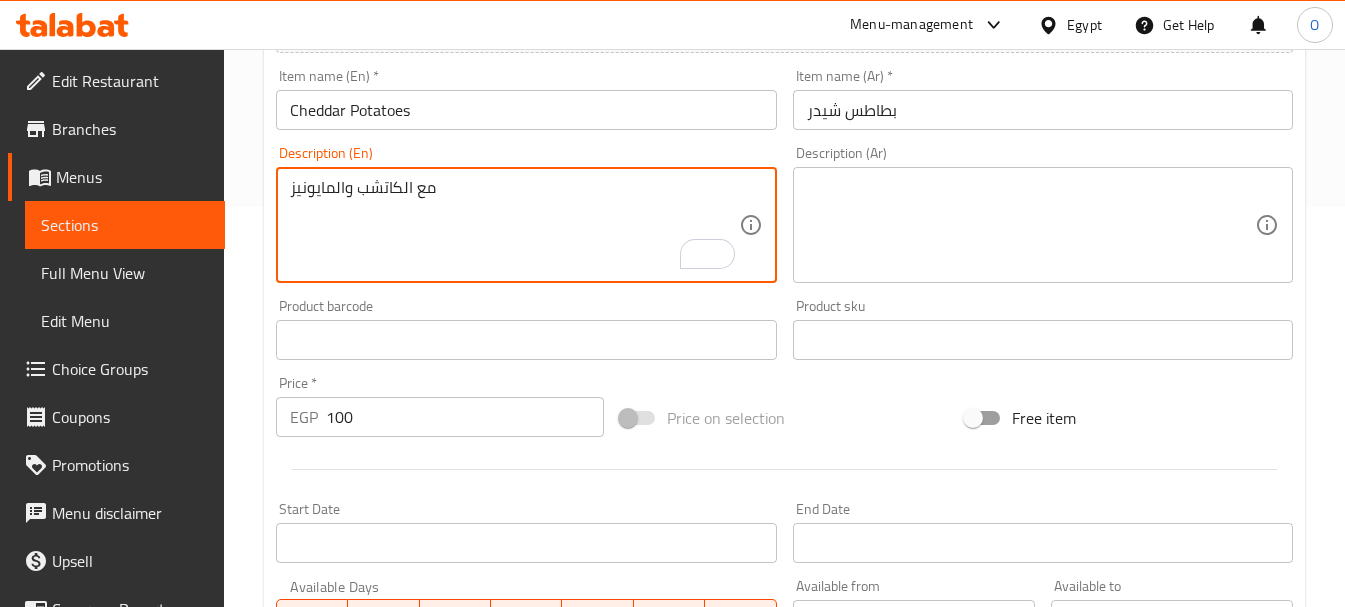 type on "مع الكاتشب والمايونيز" 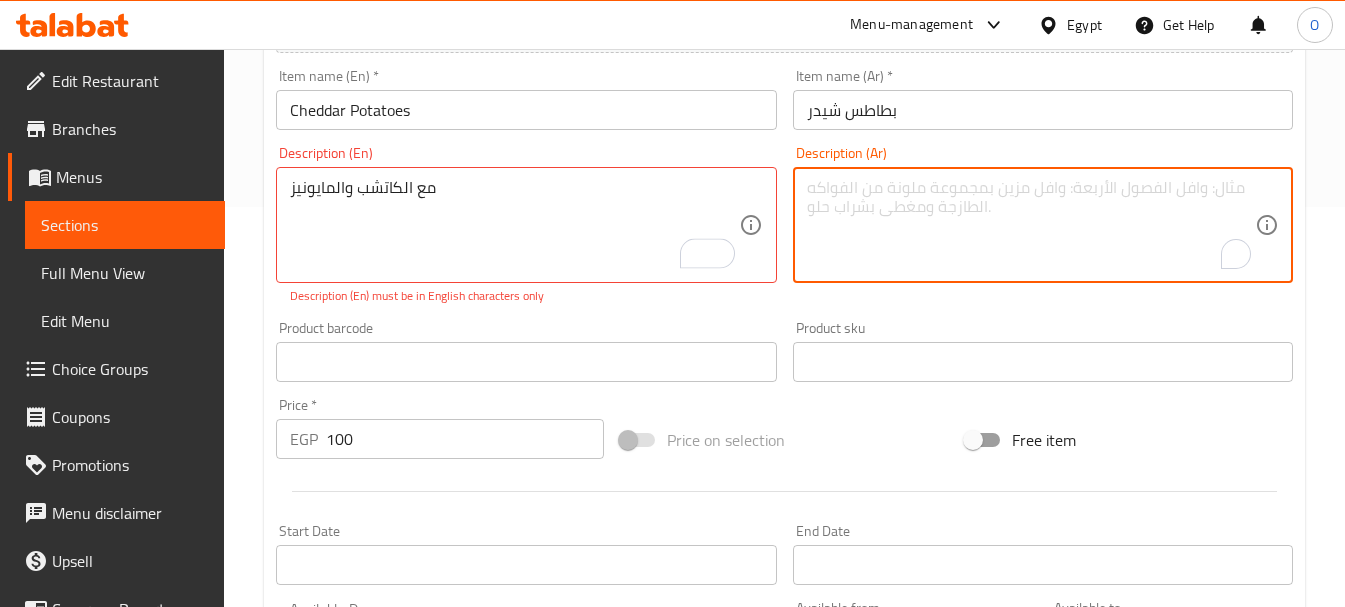 paste on "مع الكاتشب والمايونيز" 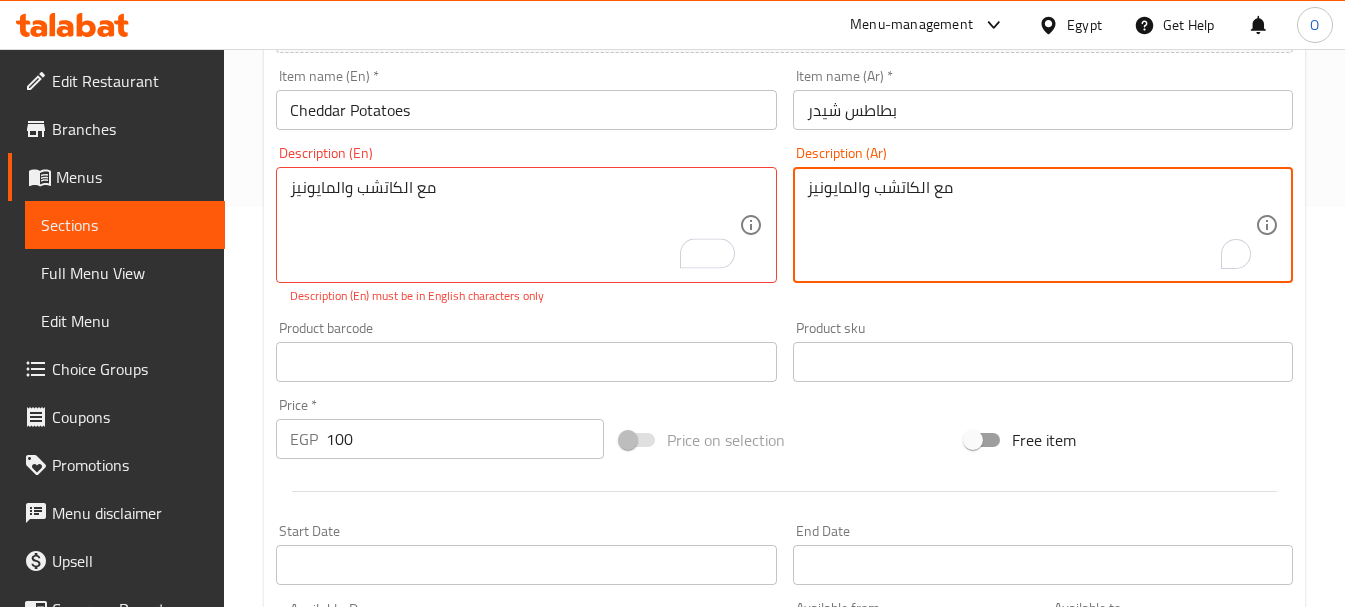 type on "مع الكاتشب والمايونيز" 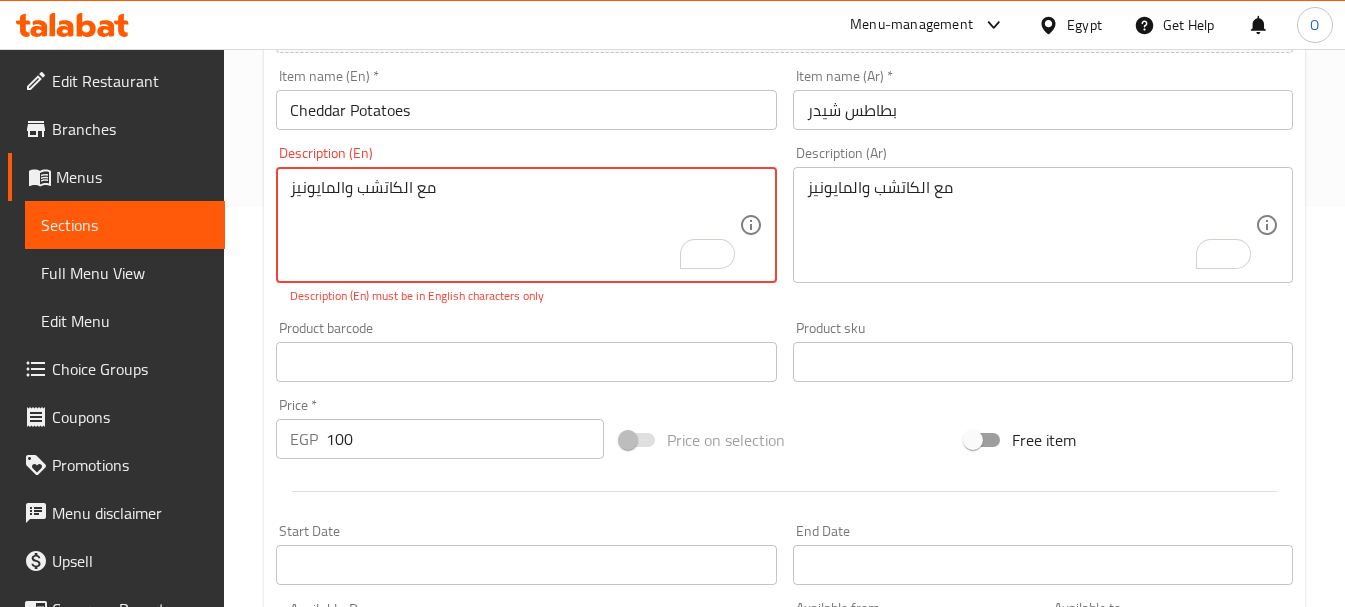 click on "مع الكاتشب والمايونيز" at bounding box center [514, 225] 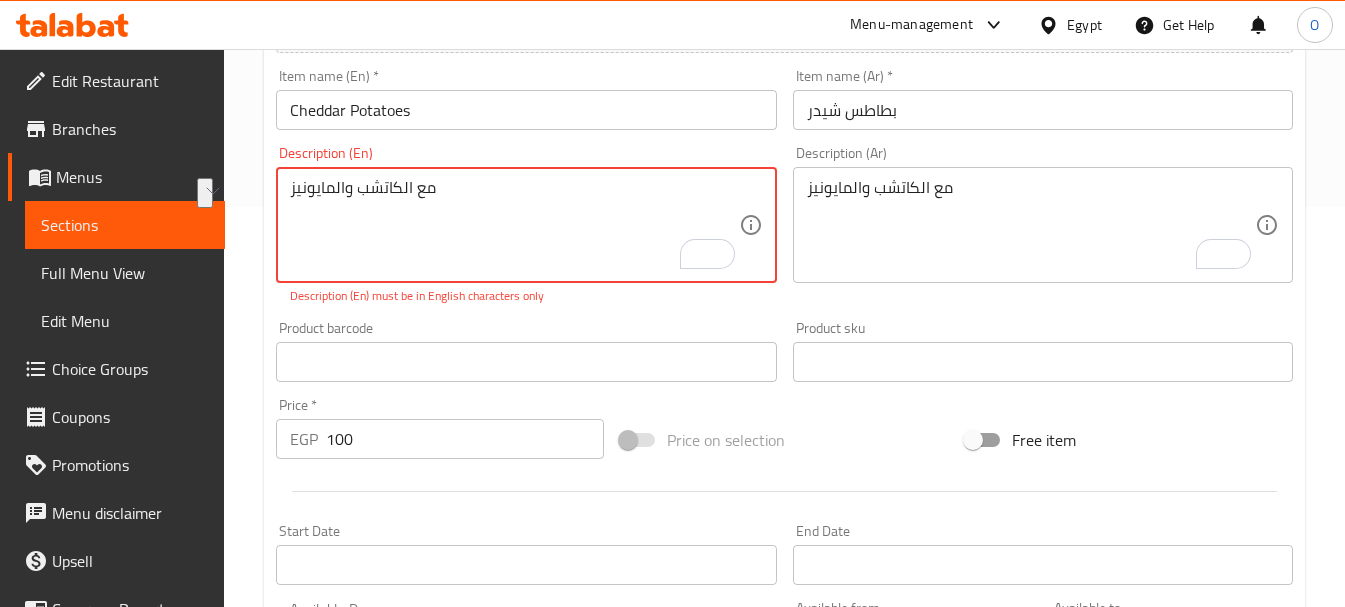 click on "مع الكاتشب والمايونيز" at bounding box center (514, 225) 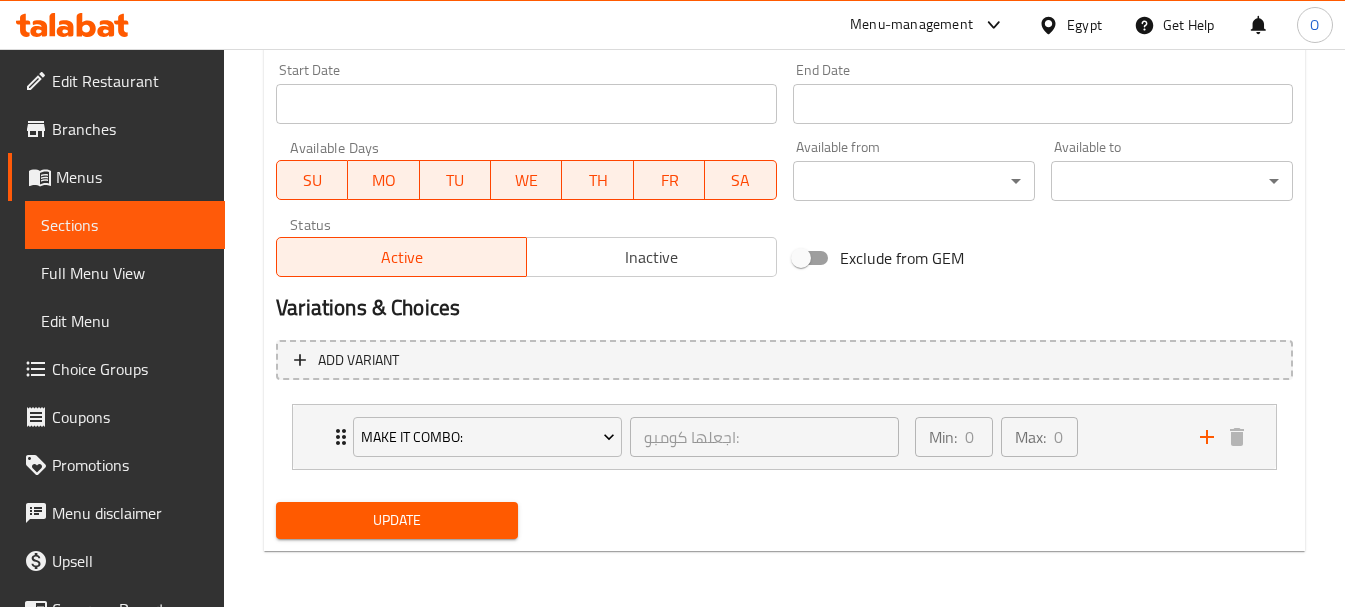 type on "With ketchup and mayonnaise" 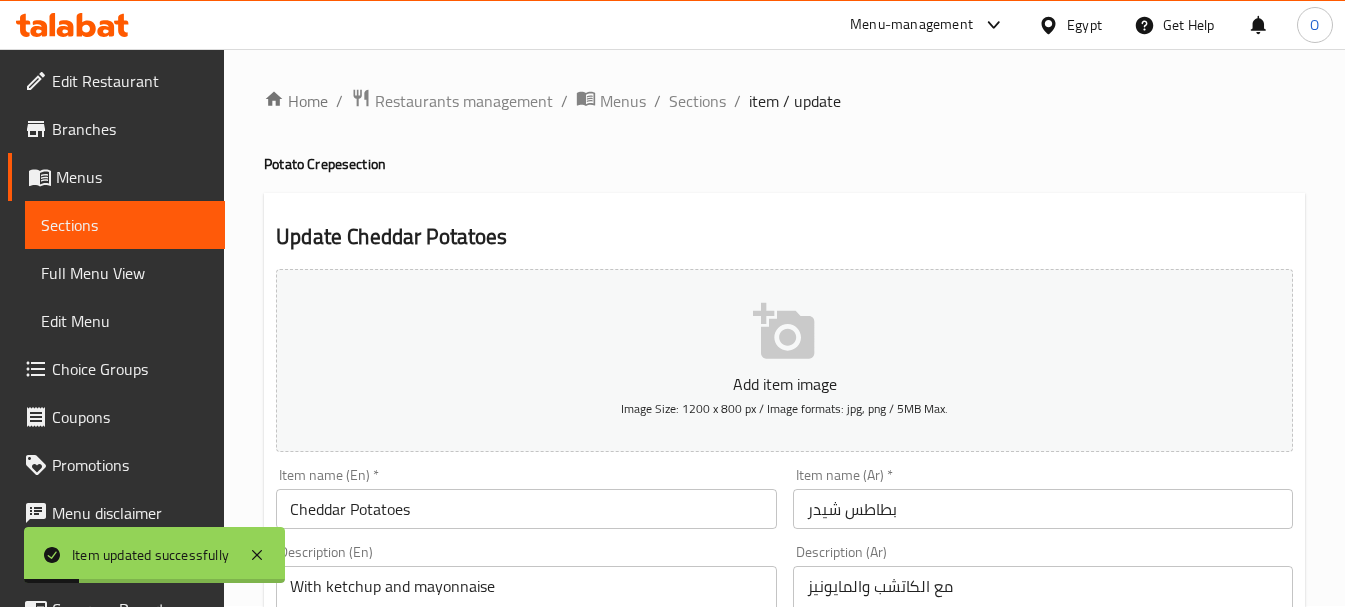 scroll, scrollTop: 0, scrollLeft: 0, axis: both 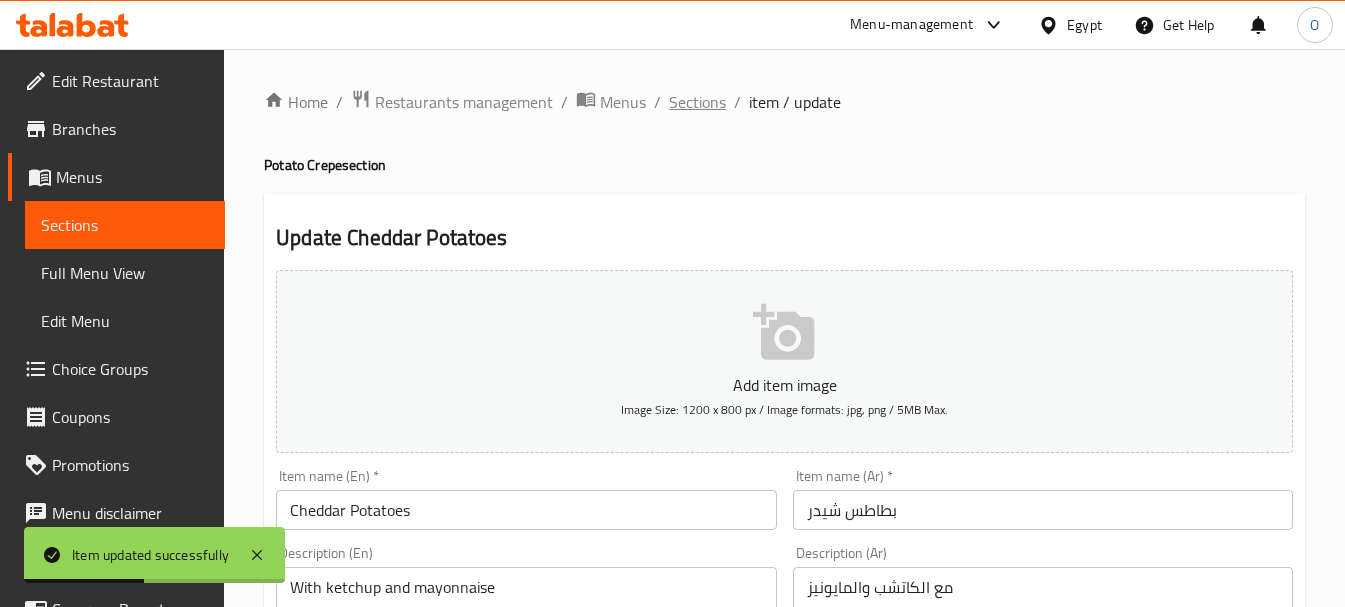click on "Sections" at bounding box center (697, 102) 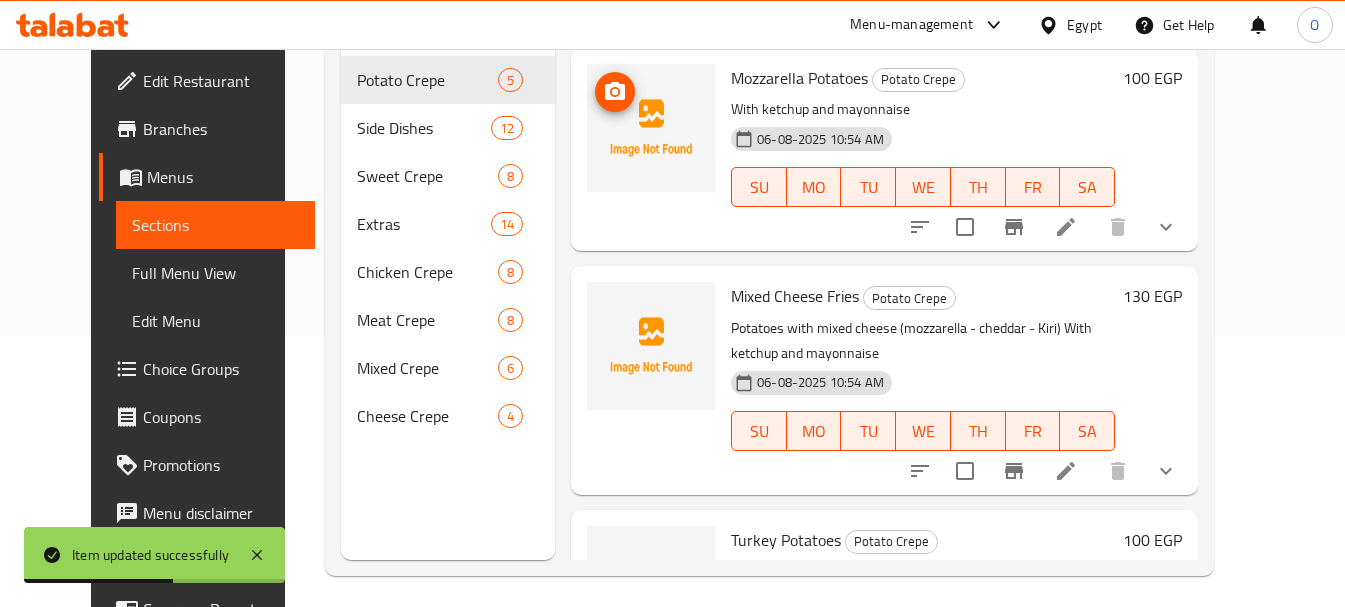 scroll, scrollTop: 280, scrollLeft: 0, axis: vertical 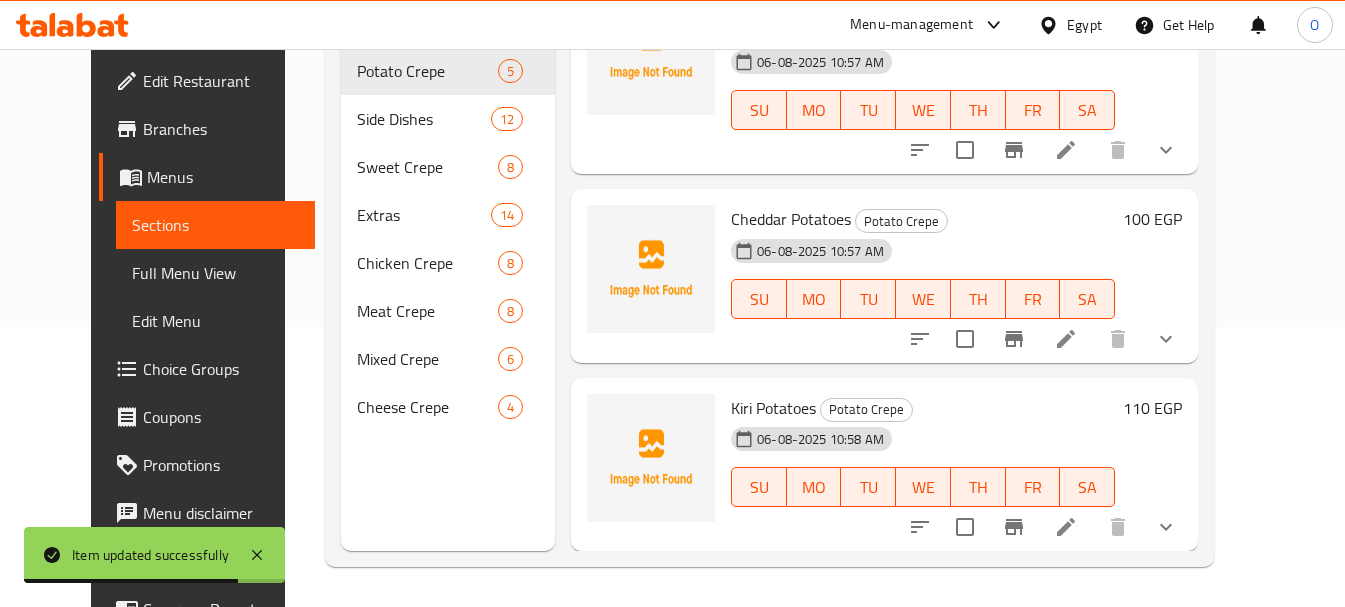 click 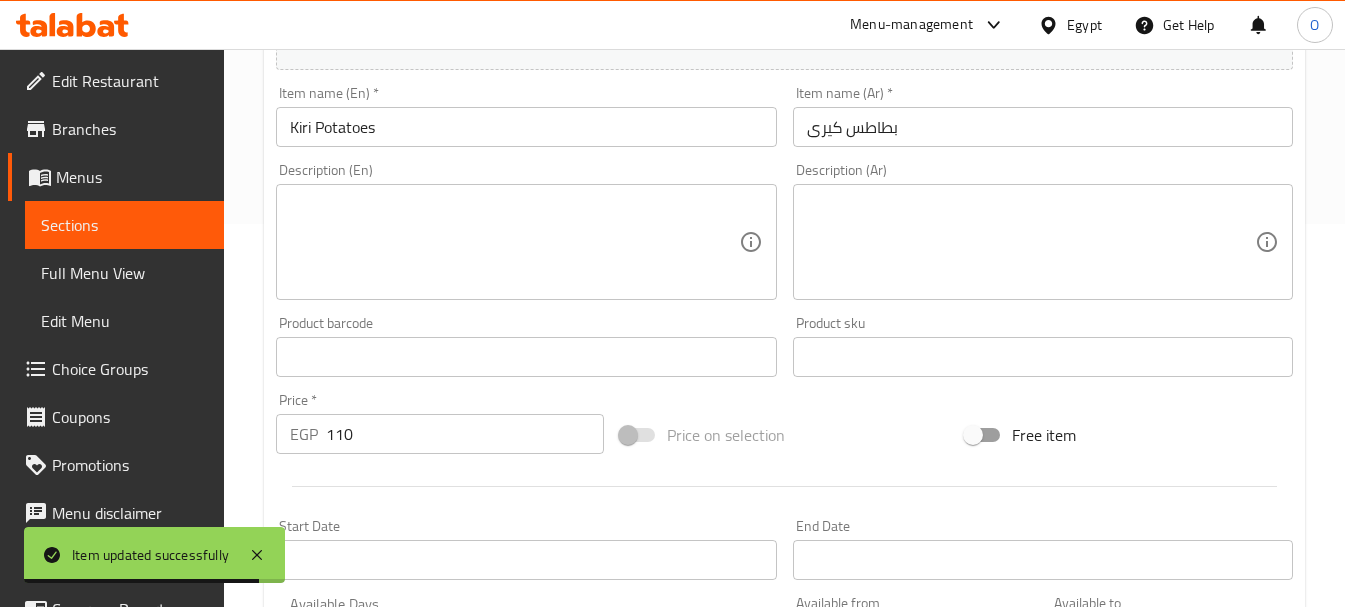 scroll, scrollTop: 400, scrollLeft: 0, axis: vertical 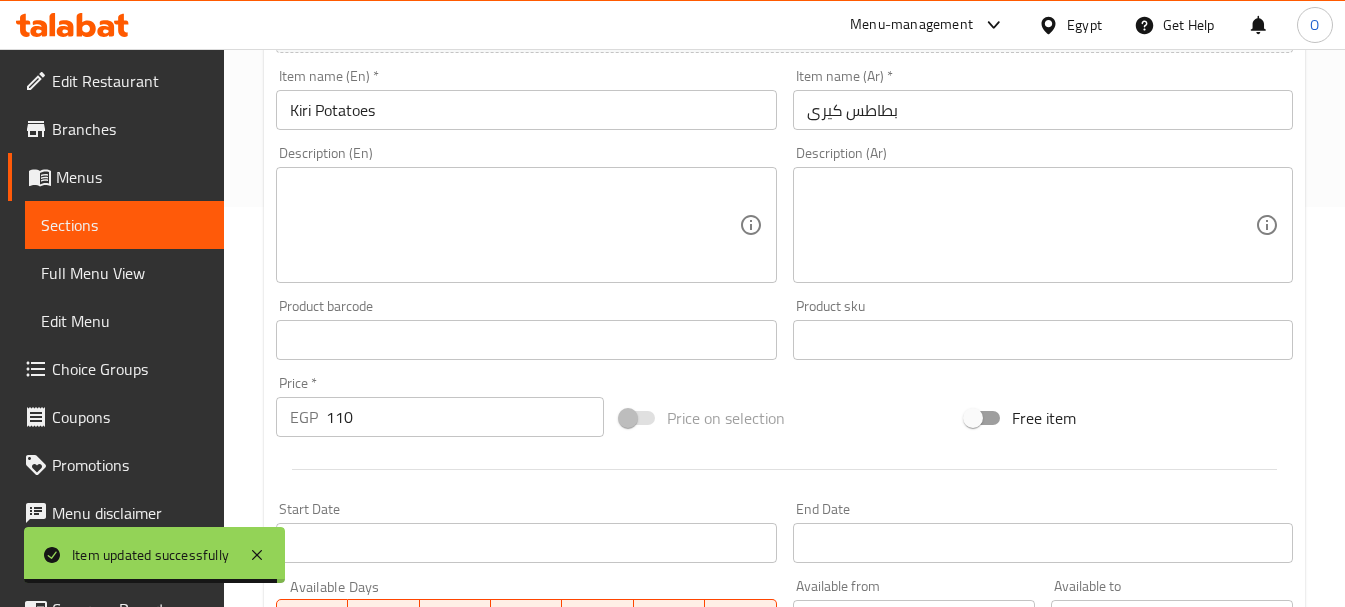 click at bounding box center (514, 225) 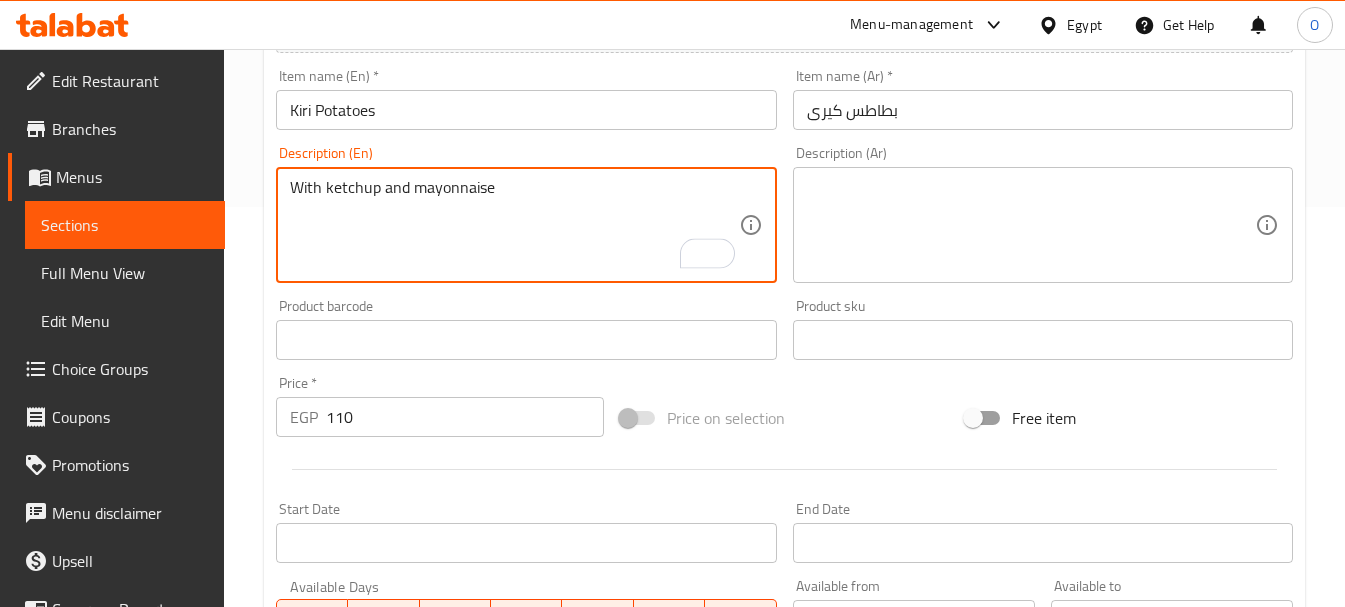 type on "With ketchup and mayonnaise" 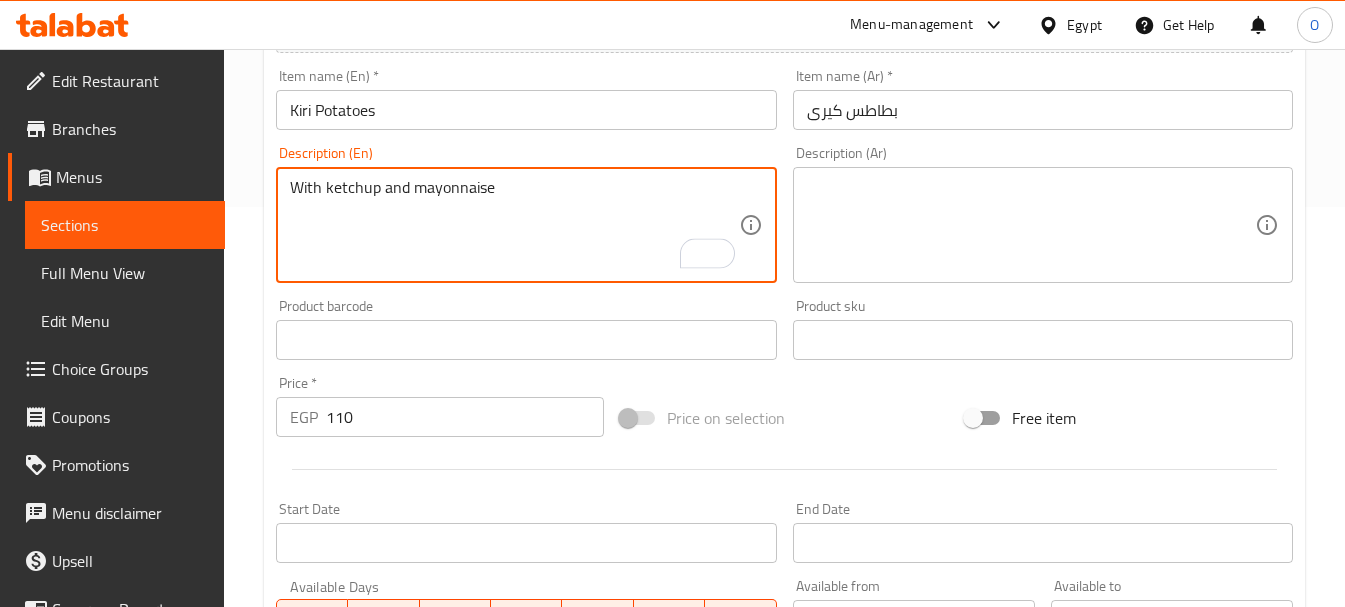 click at bounding box center (1031, 225) 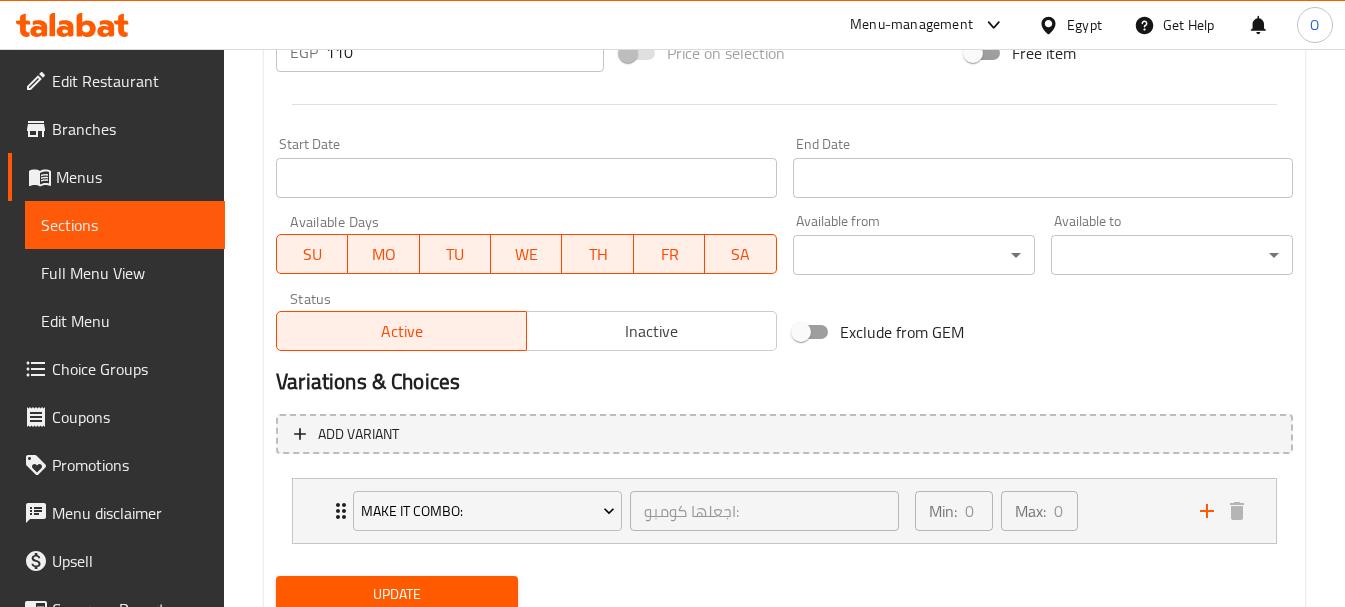 scroll, scrollTop: 800, scrollLeft: 0, axis: vertical 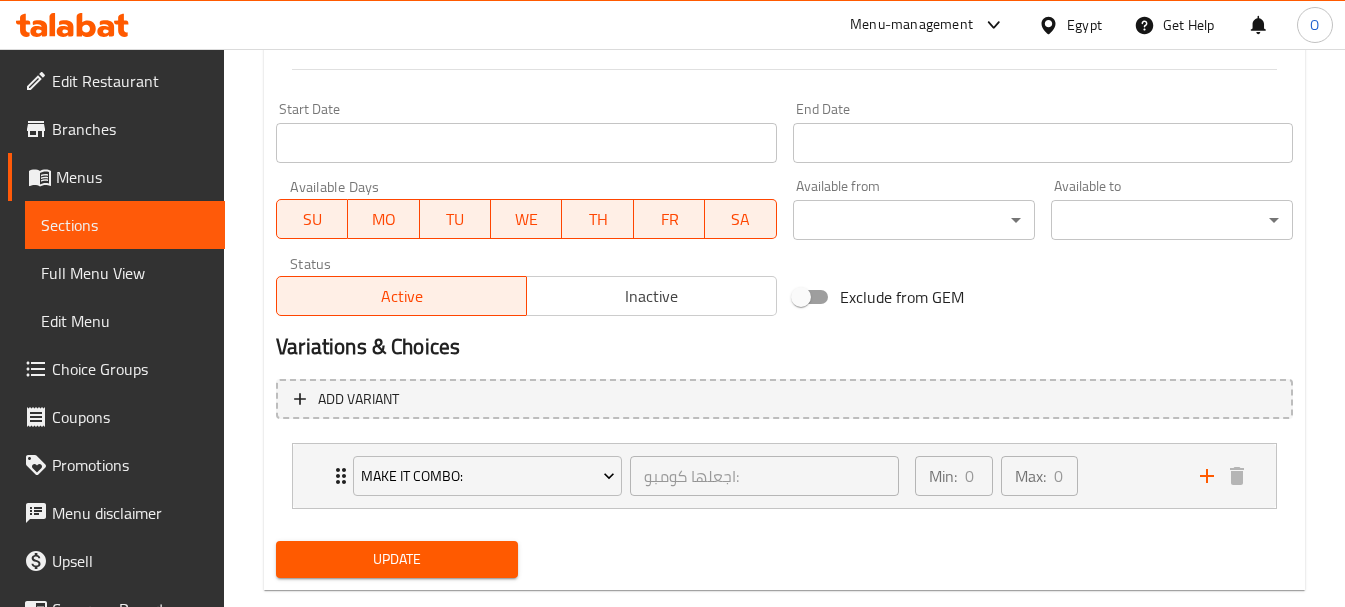 type on "مع الكاتشب والمايونيز" 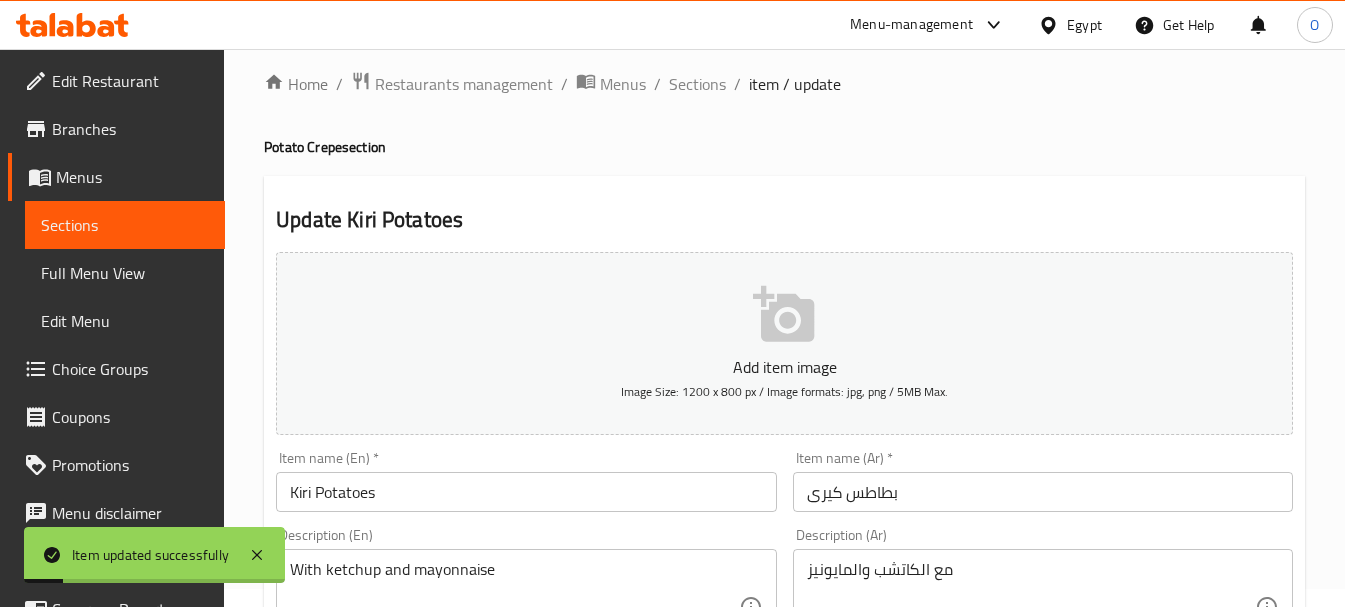 scroll, scrollTop: 0, scrollLeft: 0, axis: both 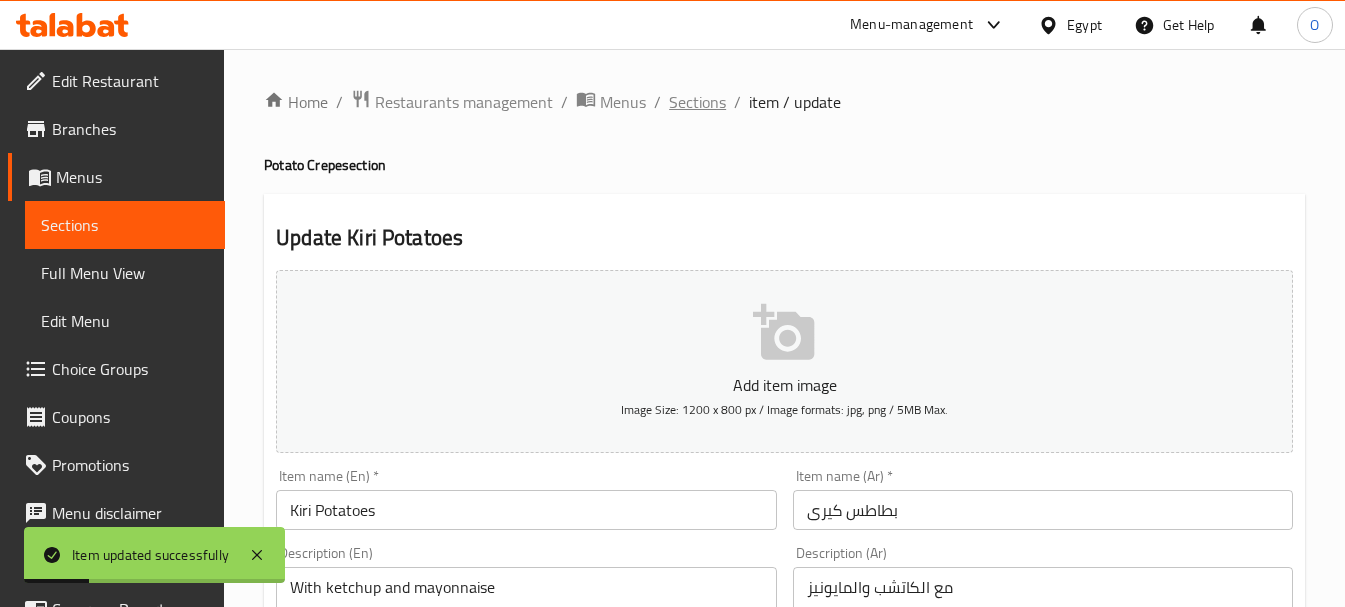 click on "Sections" at bounding box center (697, 102) 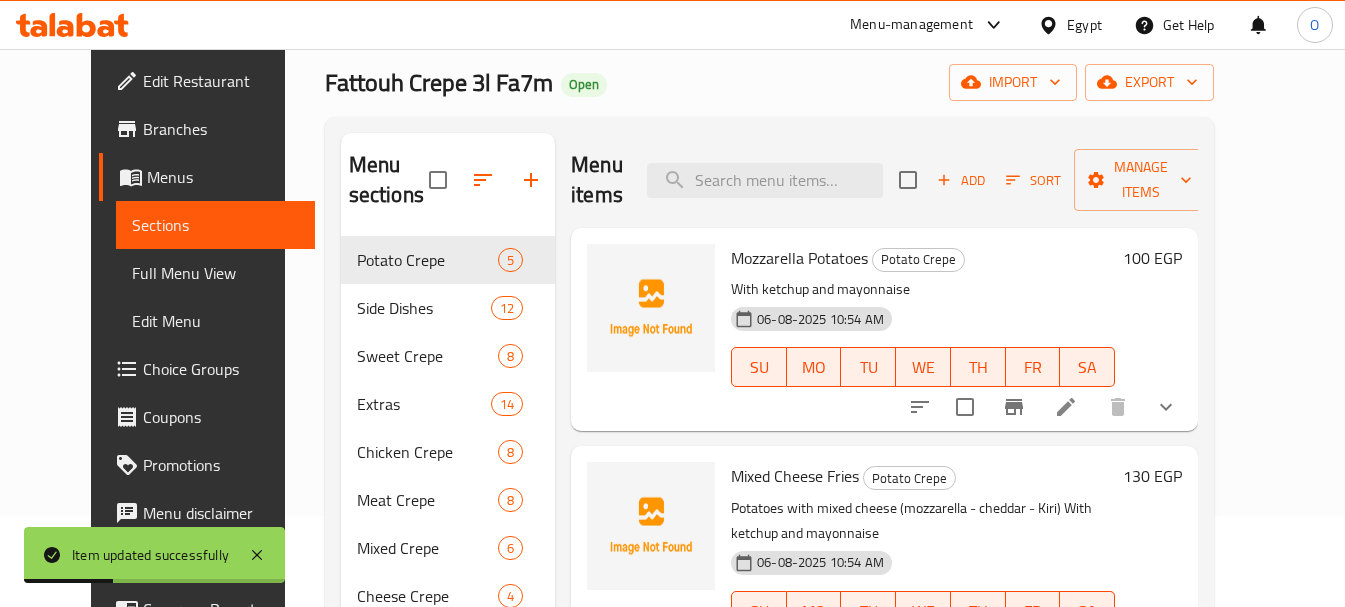 scroll, scrollTop: 280, scrollLeft: 0, axis: vertical 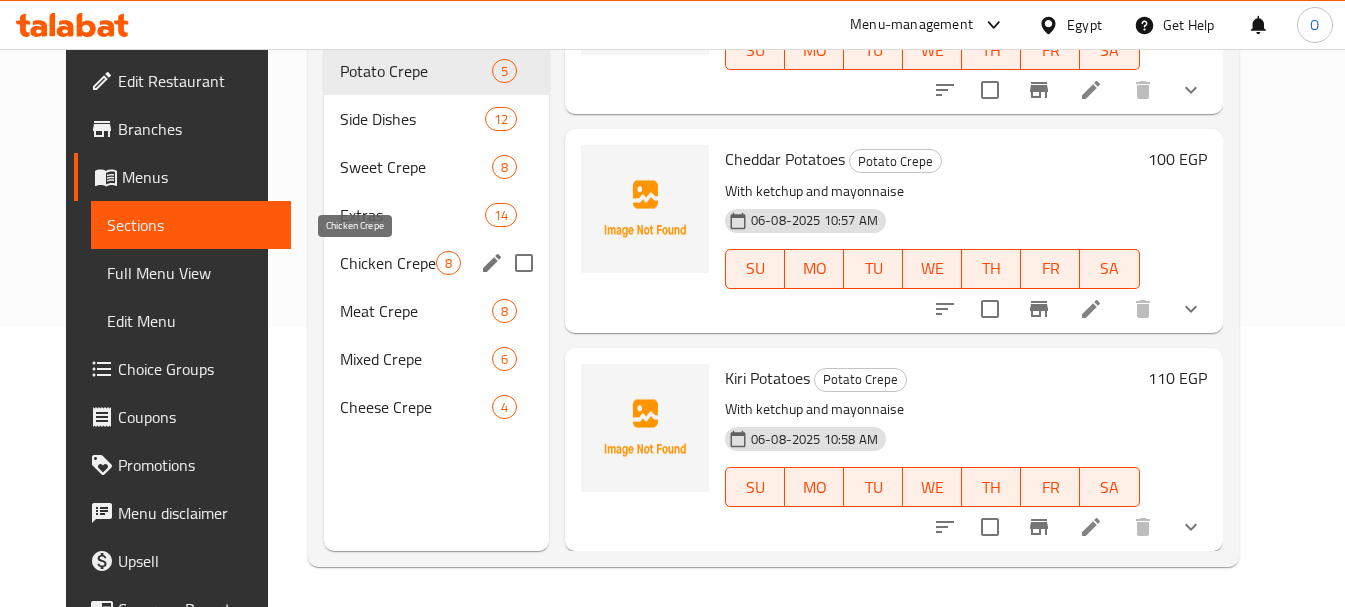 click on "Chicken Crepe" at bounding box center (387, 263) 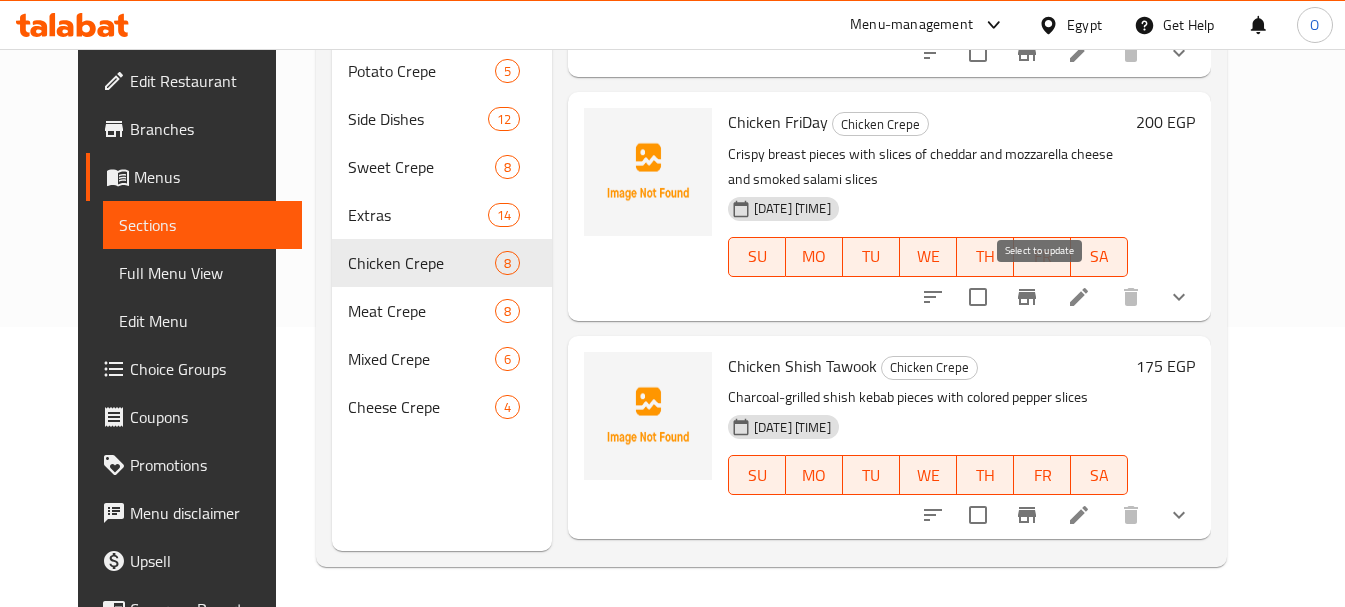 scroll, scrollTop: 0, scrollLeft: 0, axis: both 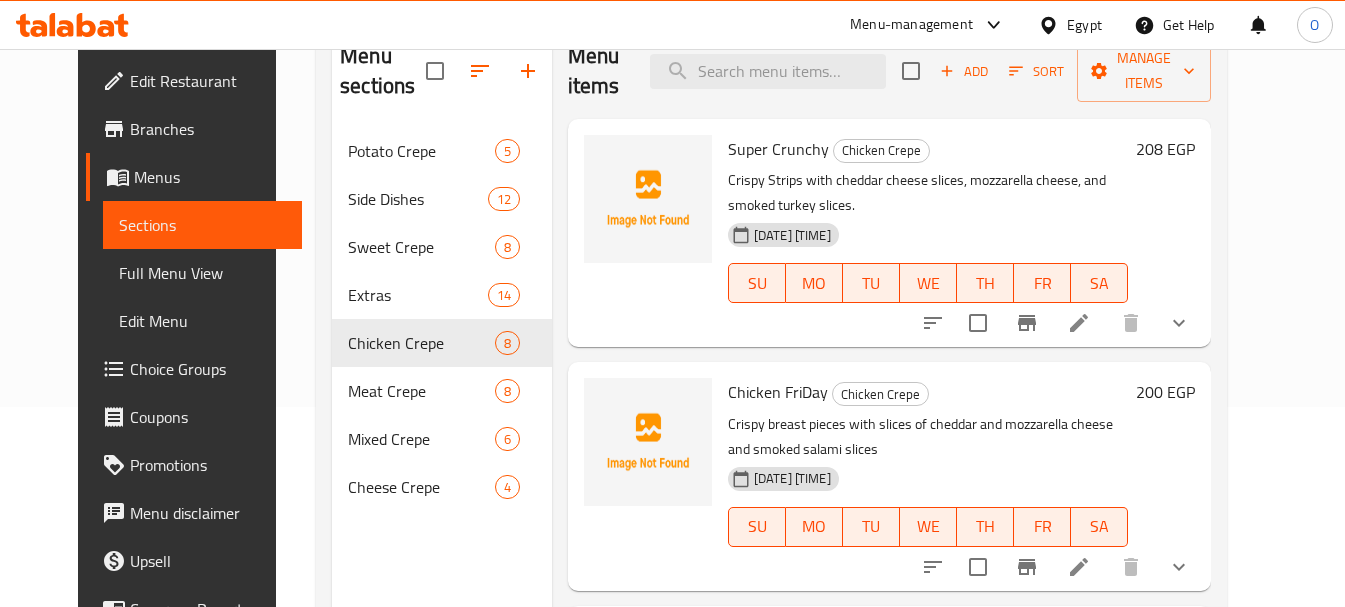 click at bounding box center [1079, 323] 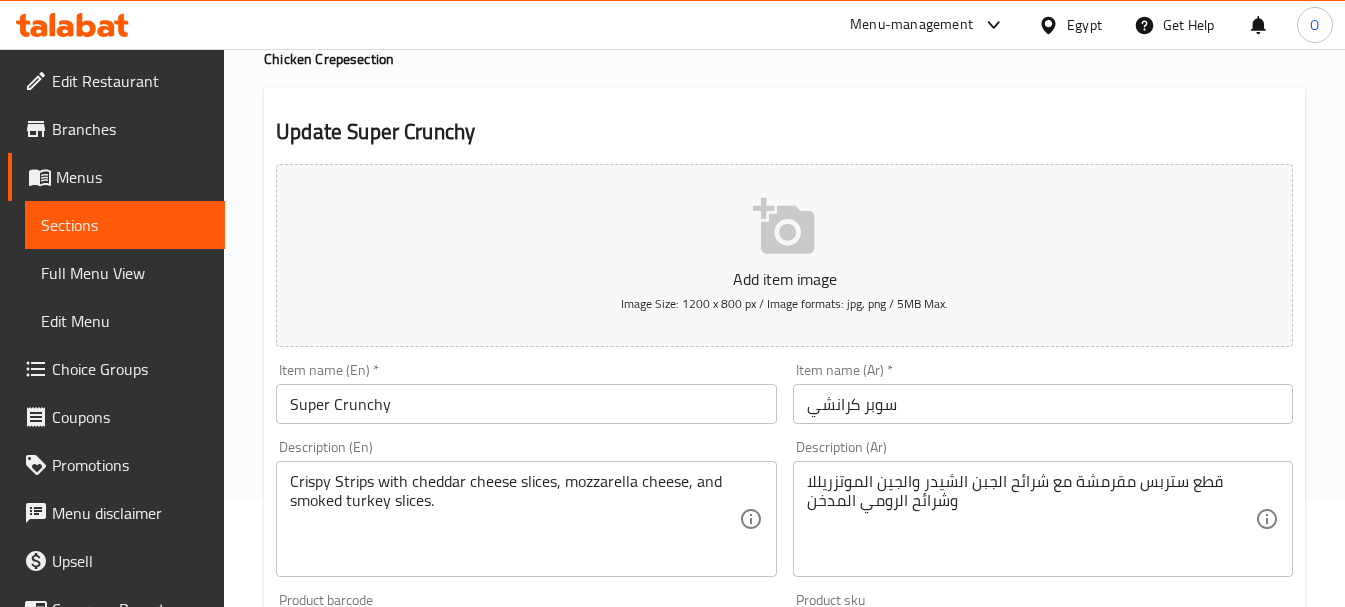 scroll, scrollTop: 400, scrollLeft: 0, axis: vertical 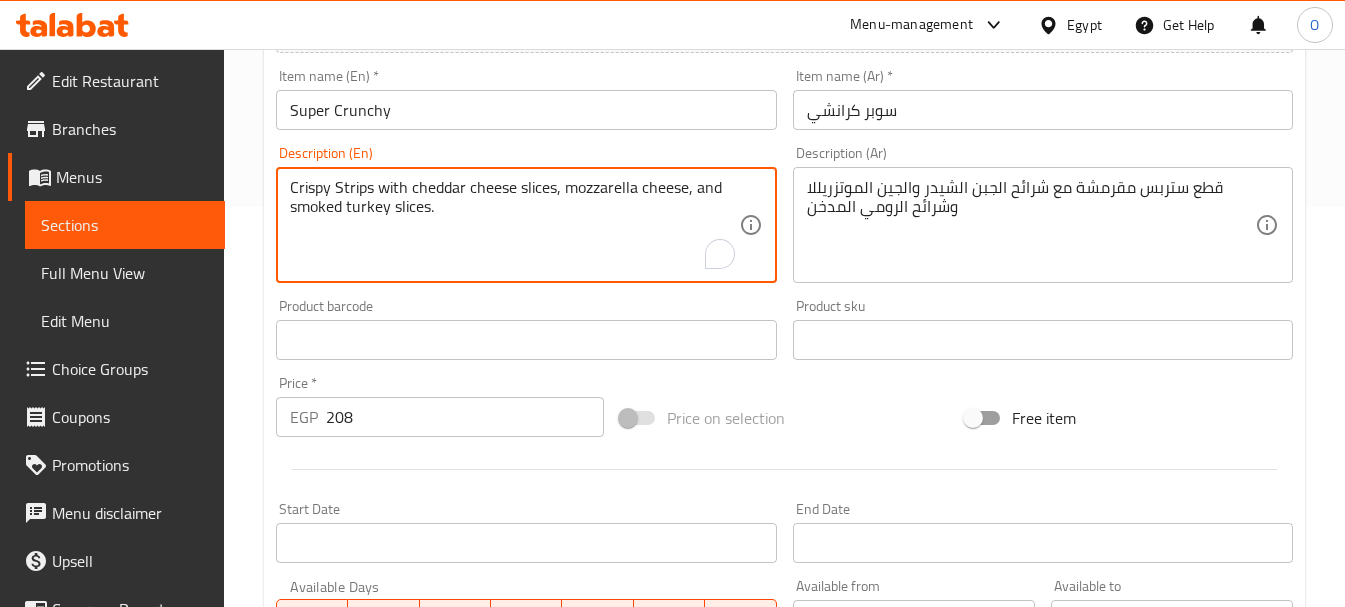 paste on "With ketchup and mayonnaise" 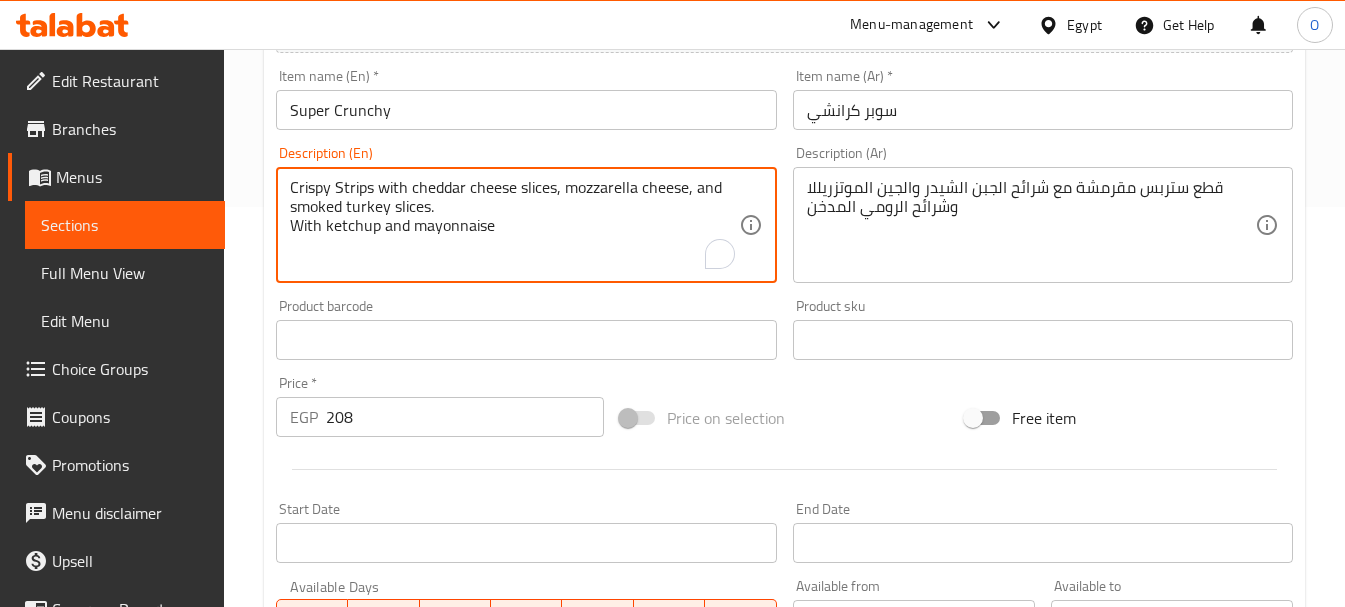 type on "Crispy Strips with cheddar cheese slices, mozzarella cheese, and smoked turkey slices.
With ketchup and mayonnaise" 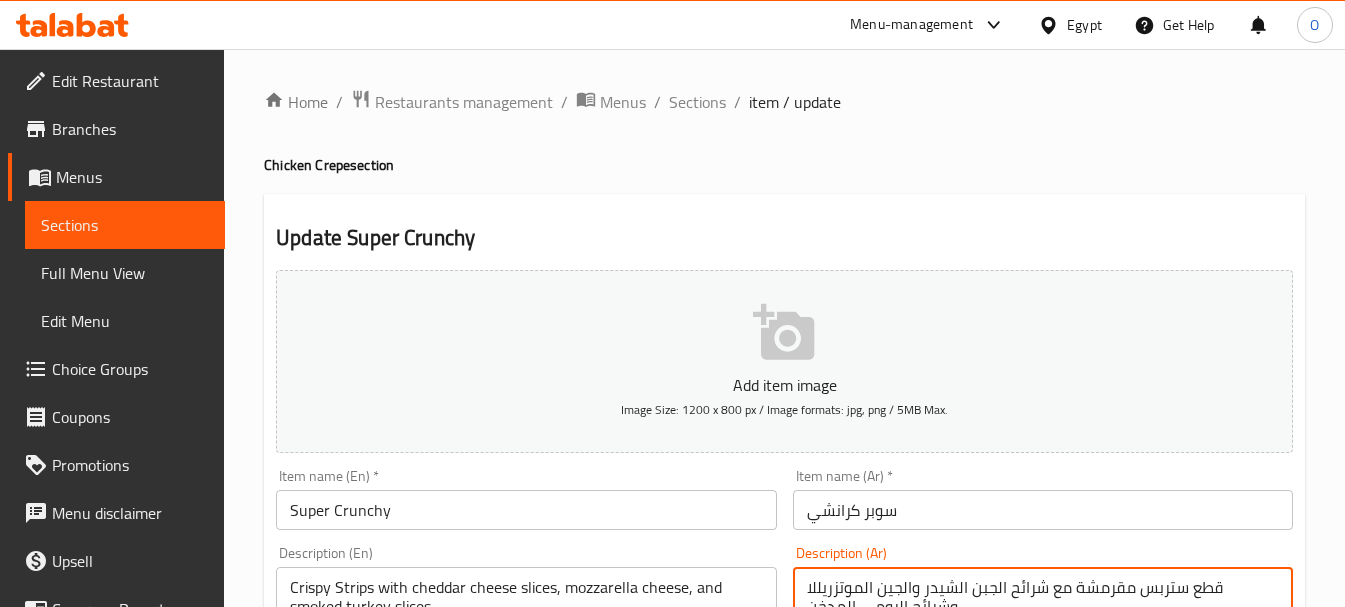 type on "قطع ستربس مقرمشة مع شرائح الجبن الشيدر والجين الموتزريللا وشرائح الرومي المدخن
مع الكاتشب والمايونيز" 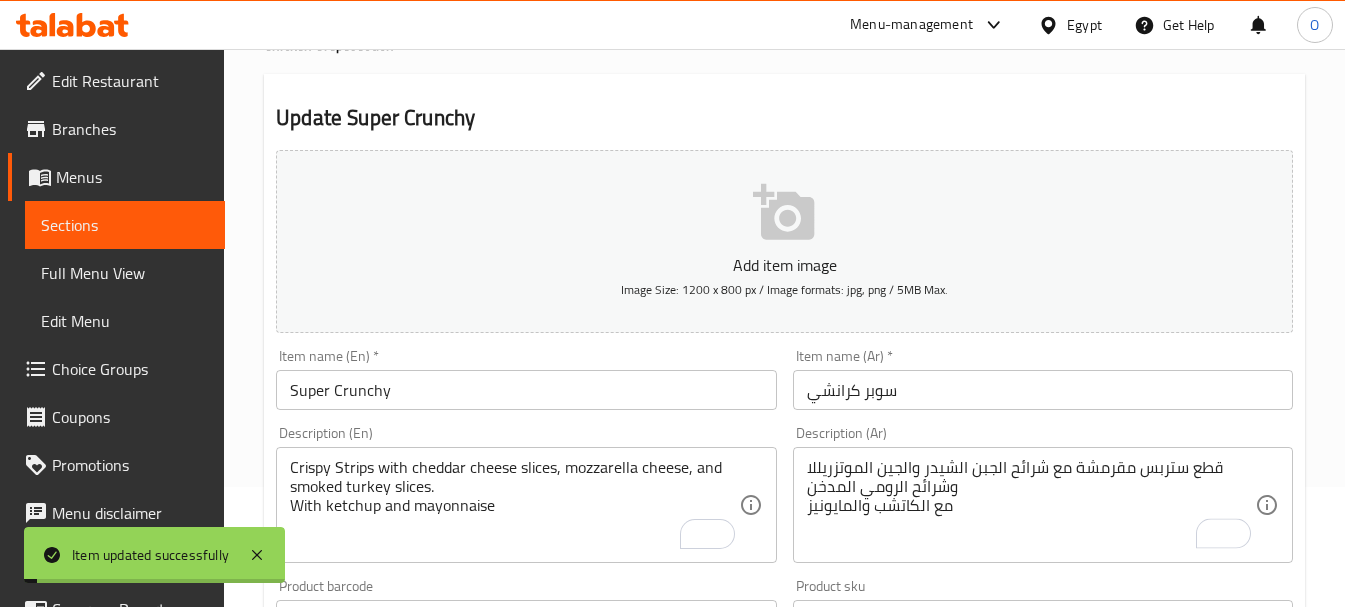 scroll, scrollTop: 0, scrollLeft: 0, axis: both 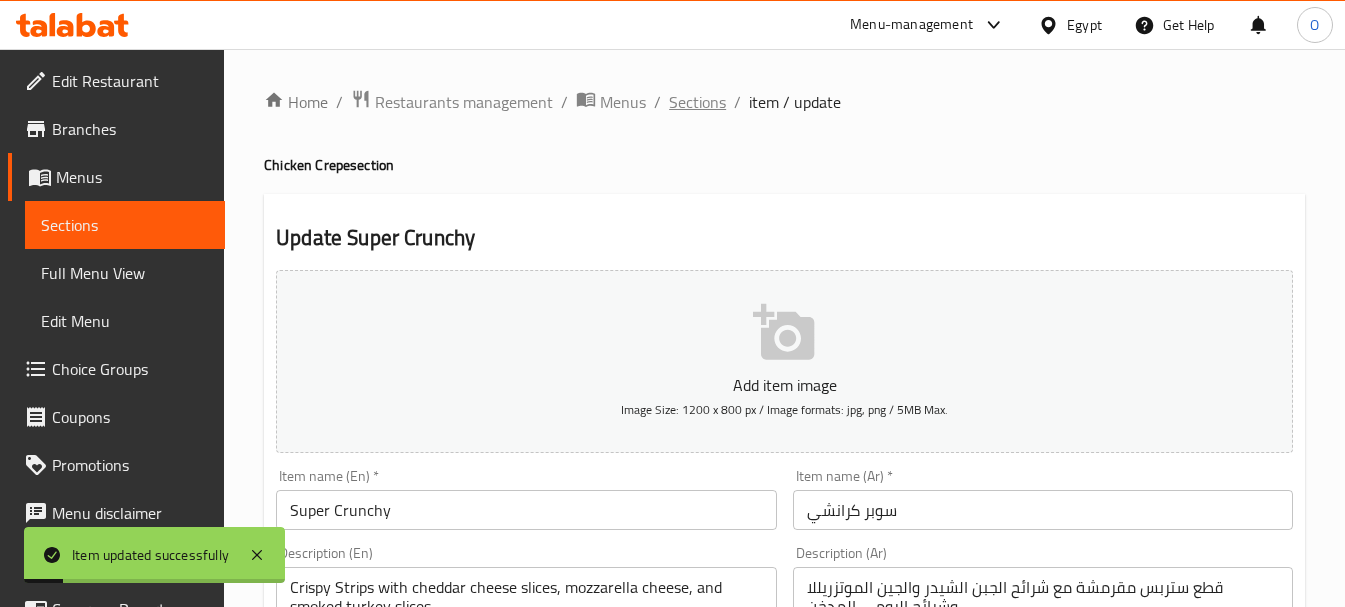 click on "Sections" at bounding box center (697, 102) 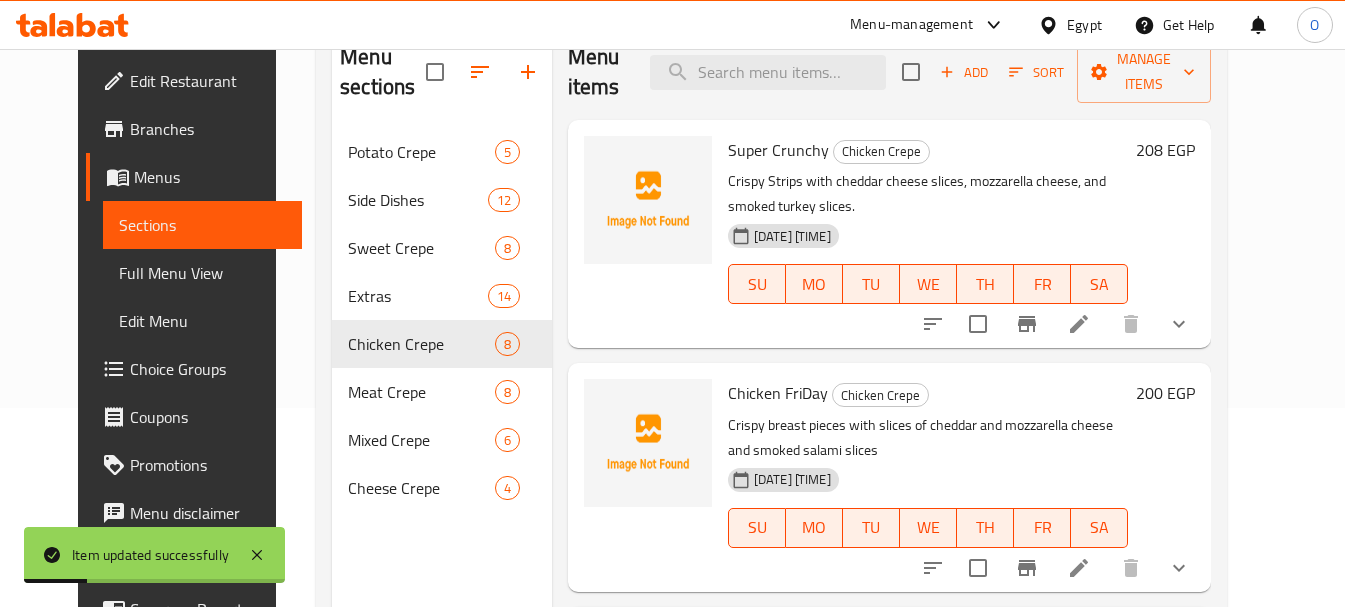 scroll, scrollTop: 200, scrollLeft: 0, axis: vertical 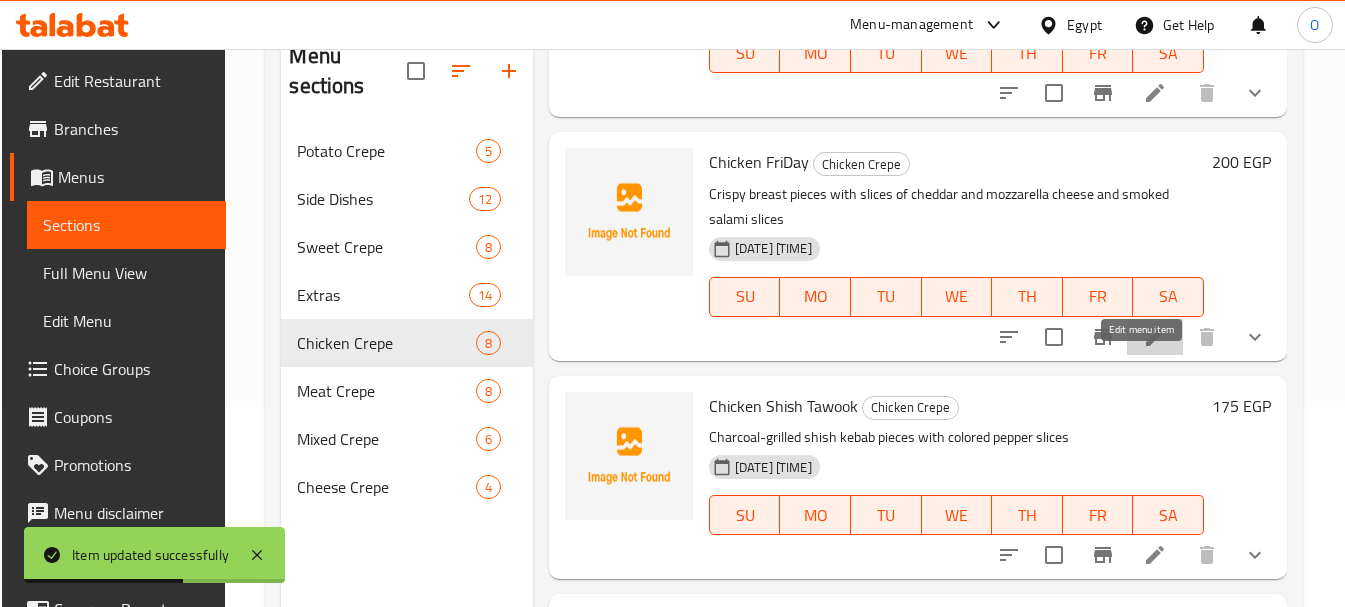 click 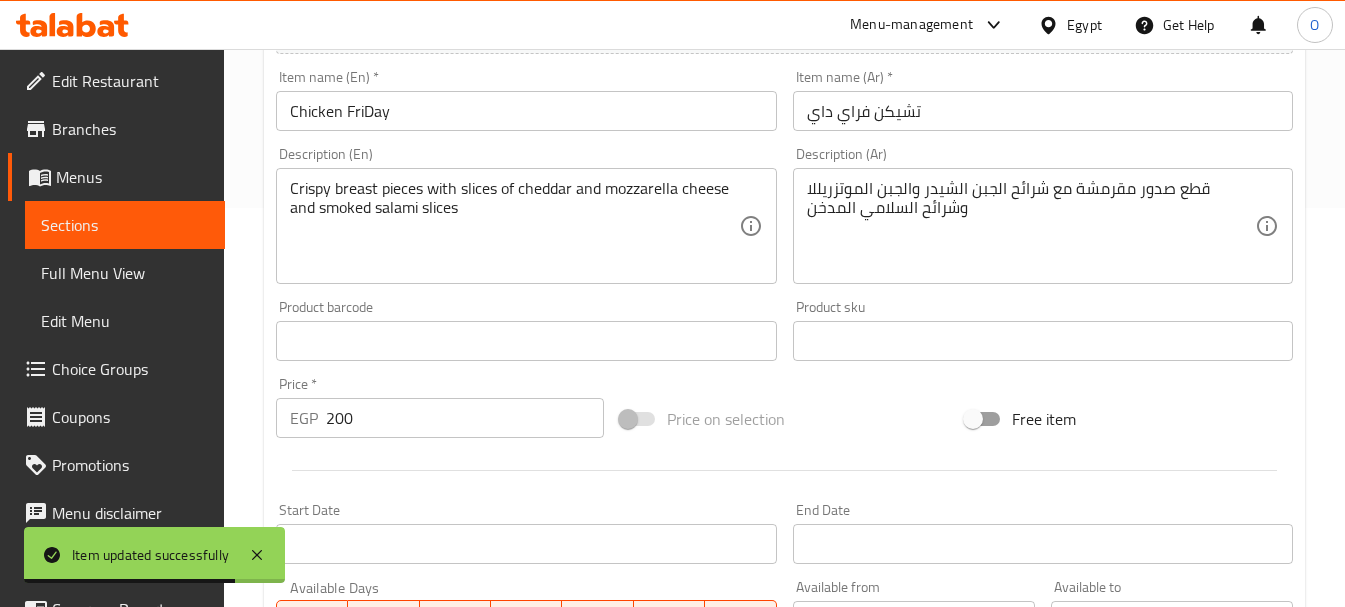 scroll, scrollTop: 300, scrollLeft: 0, axis: vertical 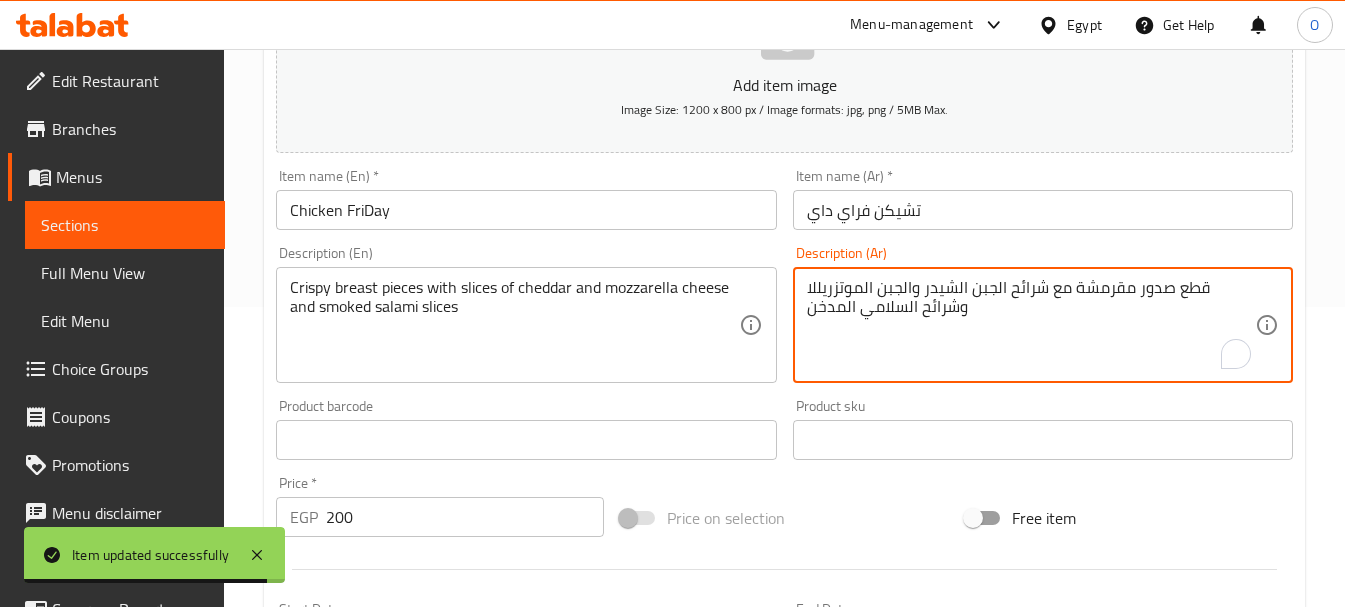 paste on "مع الكاتشب والمايونيز" 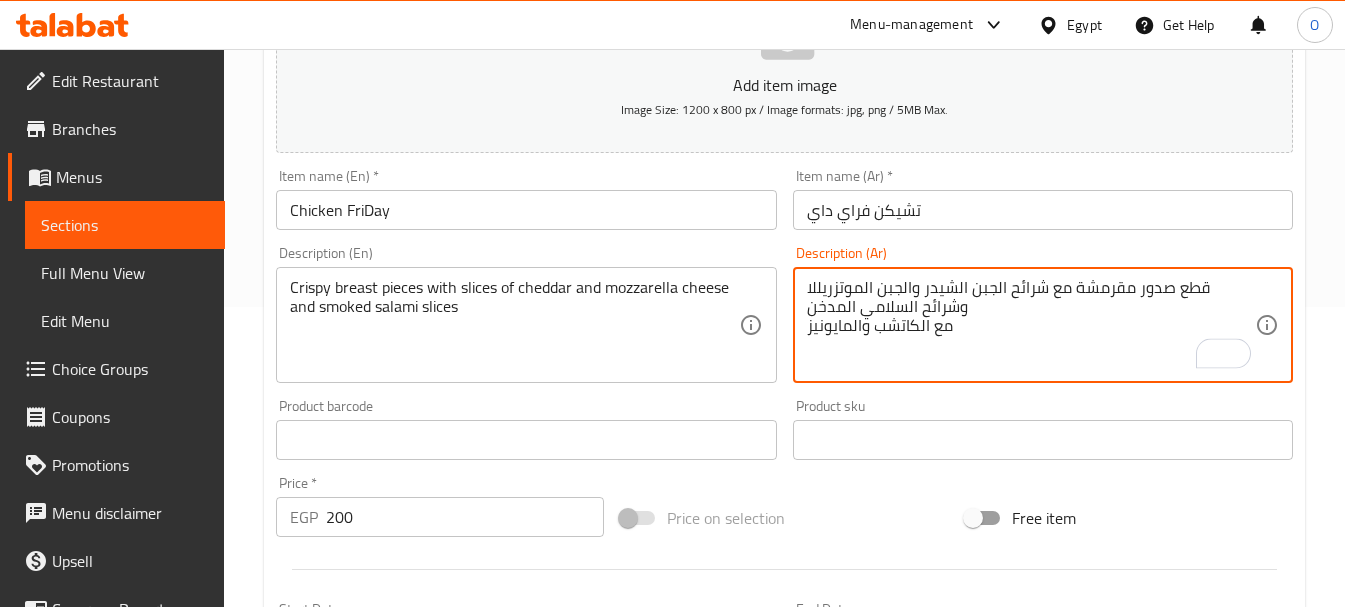 type on "قطع صدور مقرمشة مع شرائح الجبن الشيدر والجبن الموتزريللا وشرائح السلامي المدخن
مع الكاتشب والمايونيز" 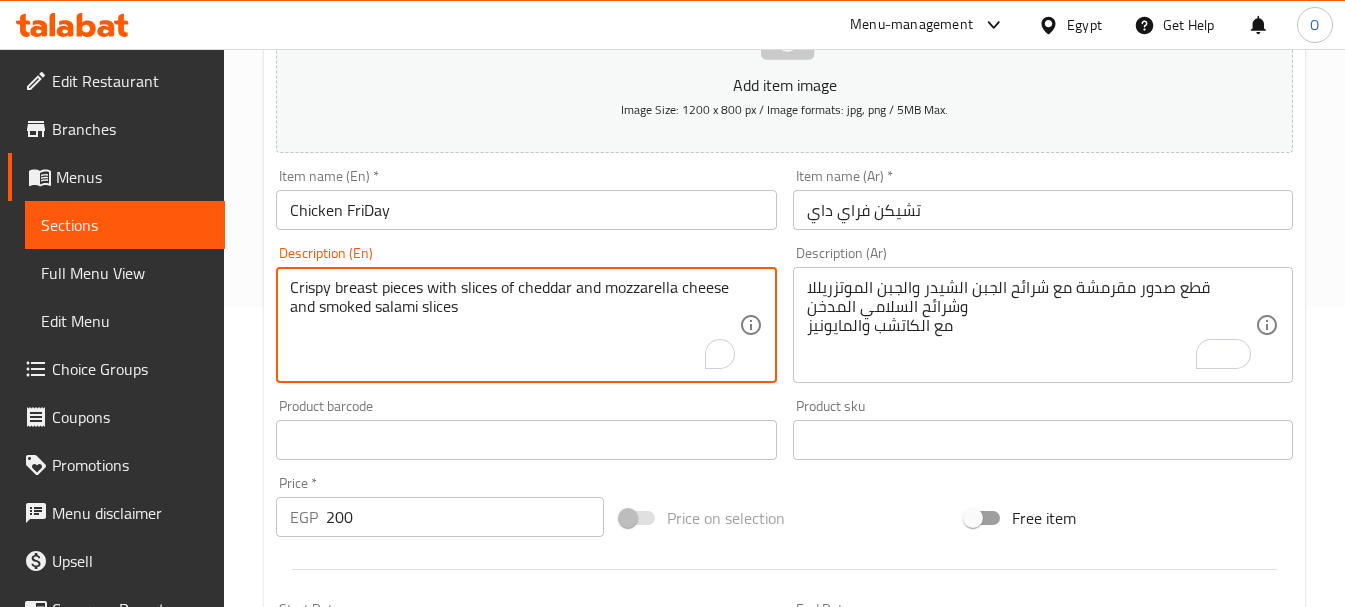 paste on "With ketchup and mayonnaise" 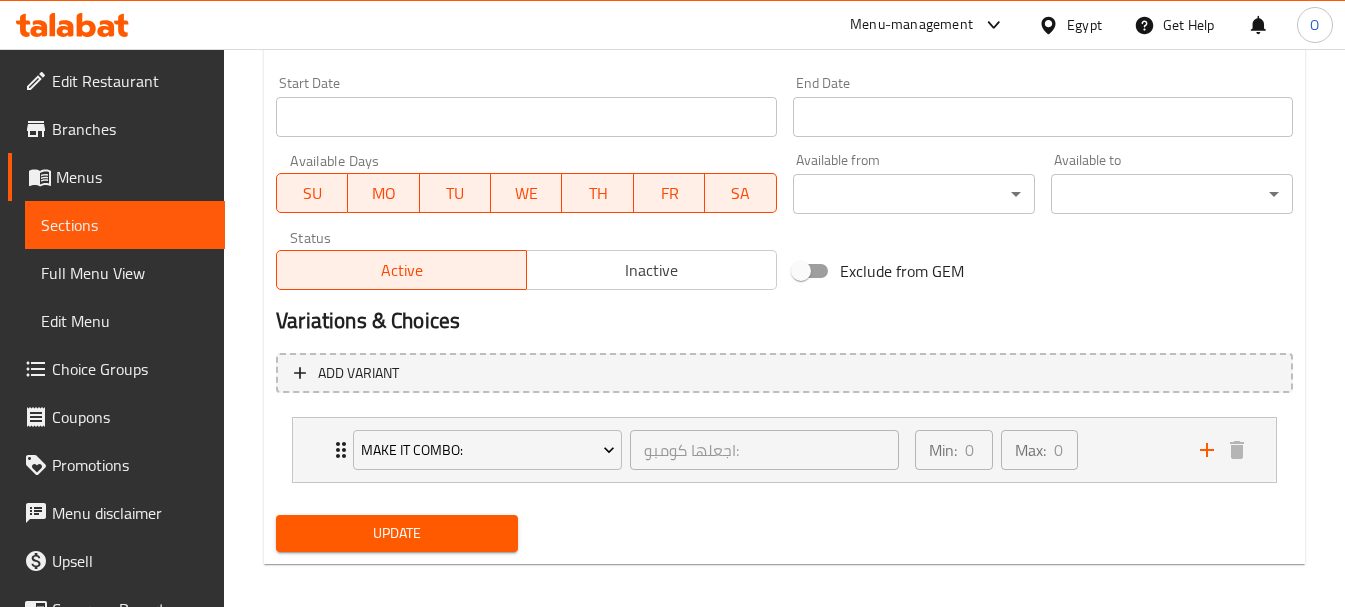 scroll, scrollTop: 839, scrollLeft: 0, axis: vertical 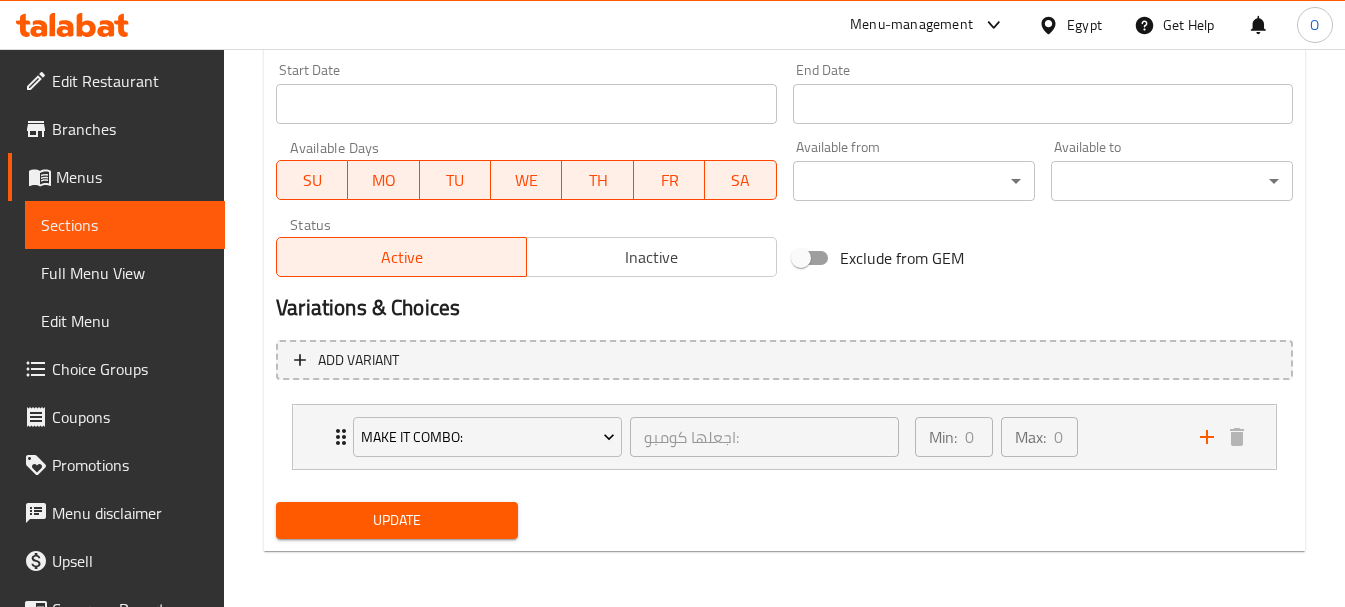 type on "Crispy breast pieces with slices of cheddar and mozzarella cheese and smoked salami slices
With ketchup and mayonnaise" 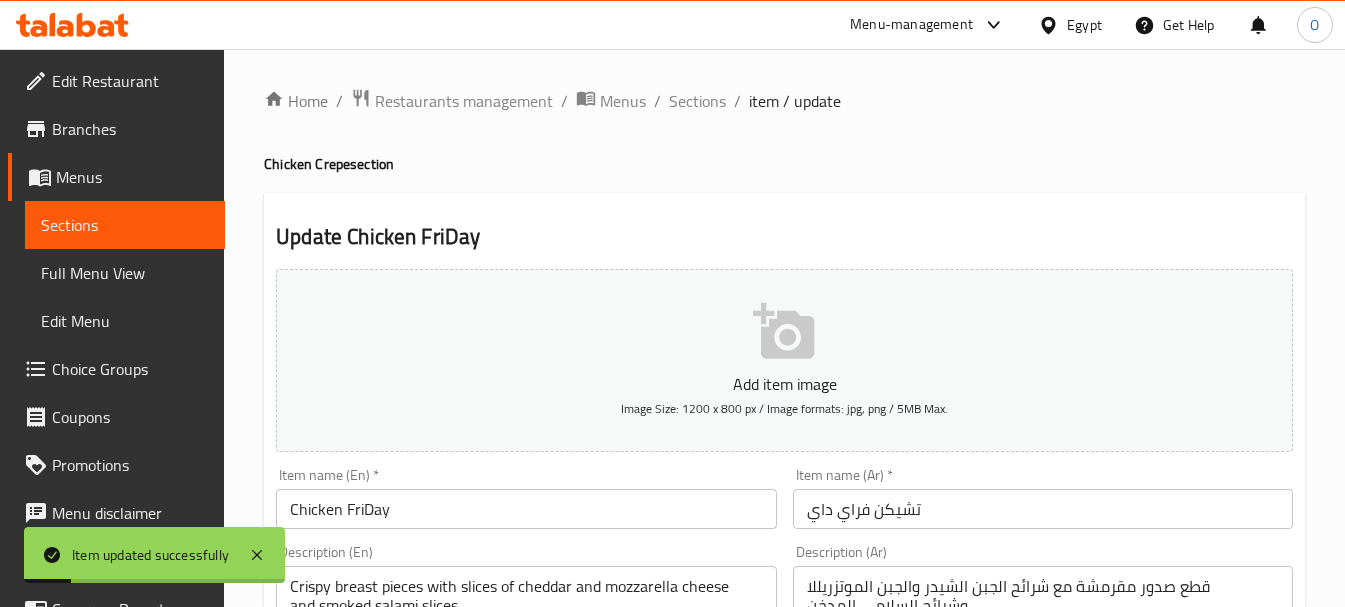 scroll, scrollTop: 0, scrollLeft: 0, axis: both 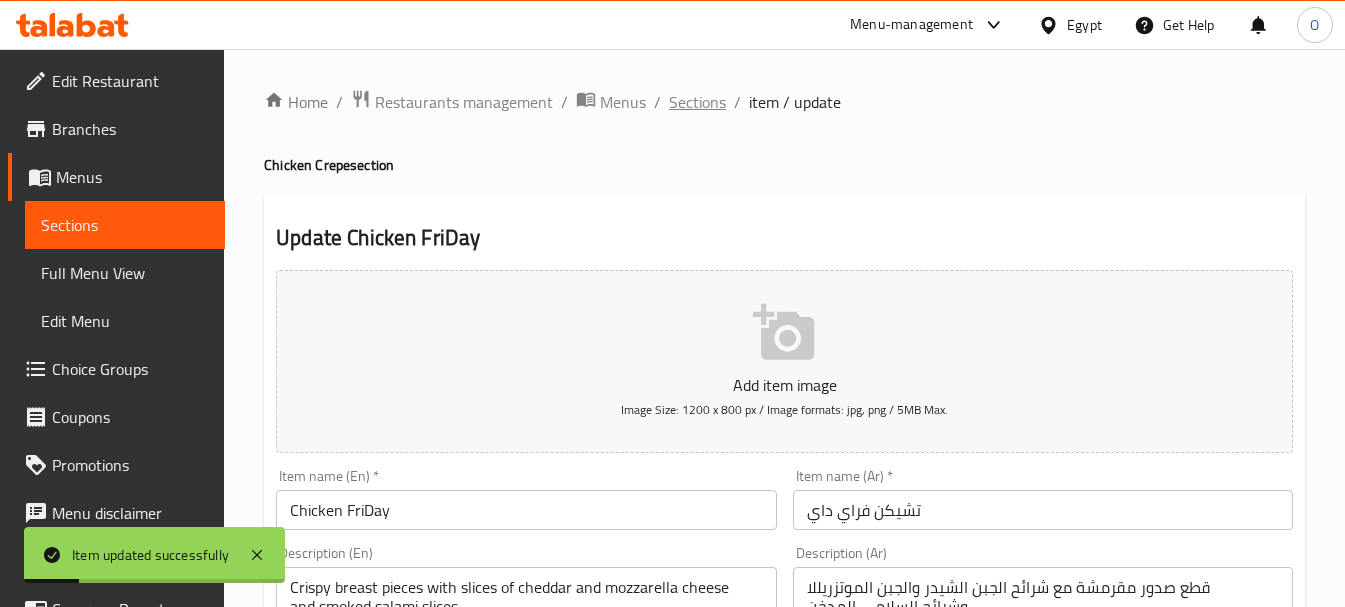 click on "Sections" at bounding box center [697, 102] 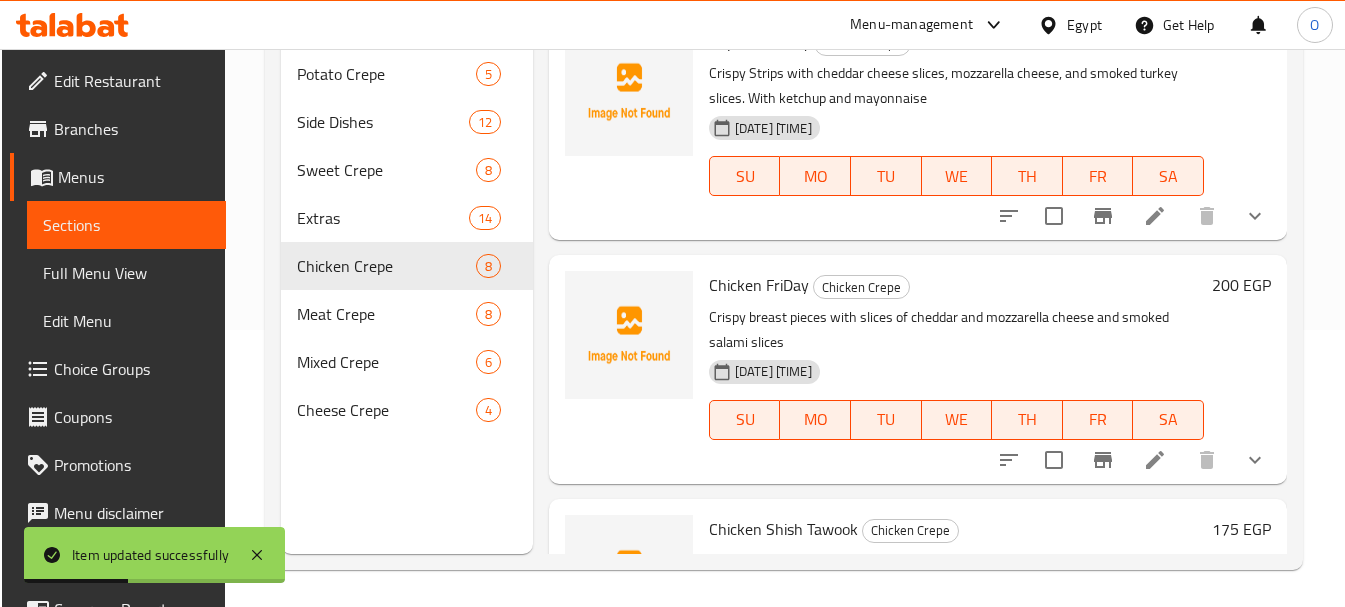 scroll, scrollTop: 280, scrollLeft: 0, axis: vertical 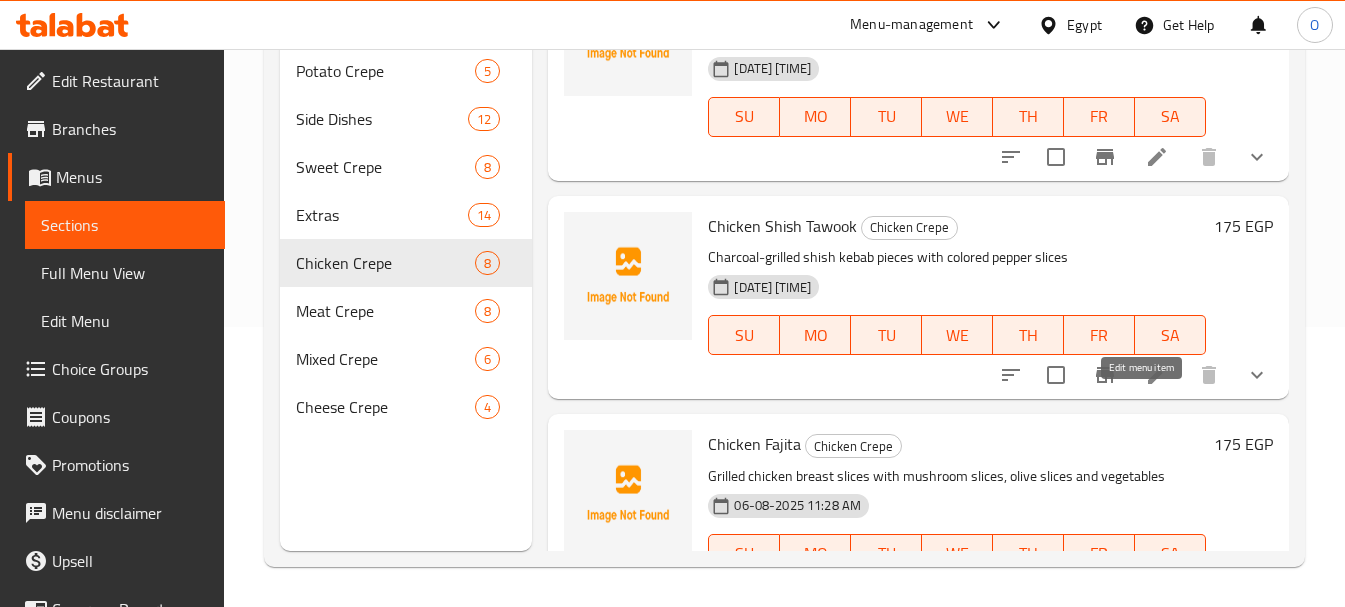 click 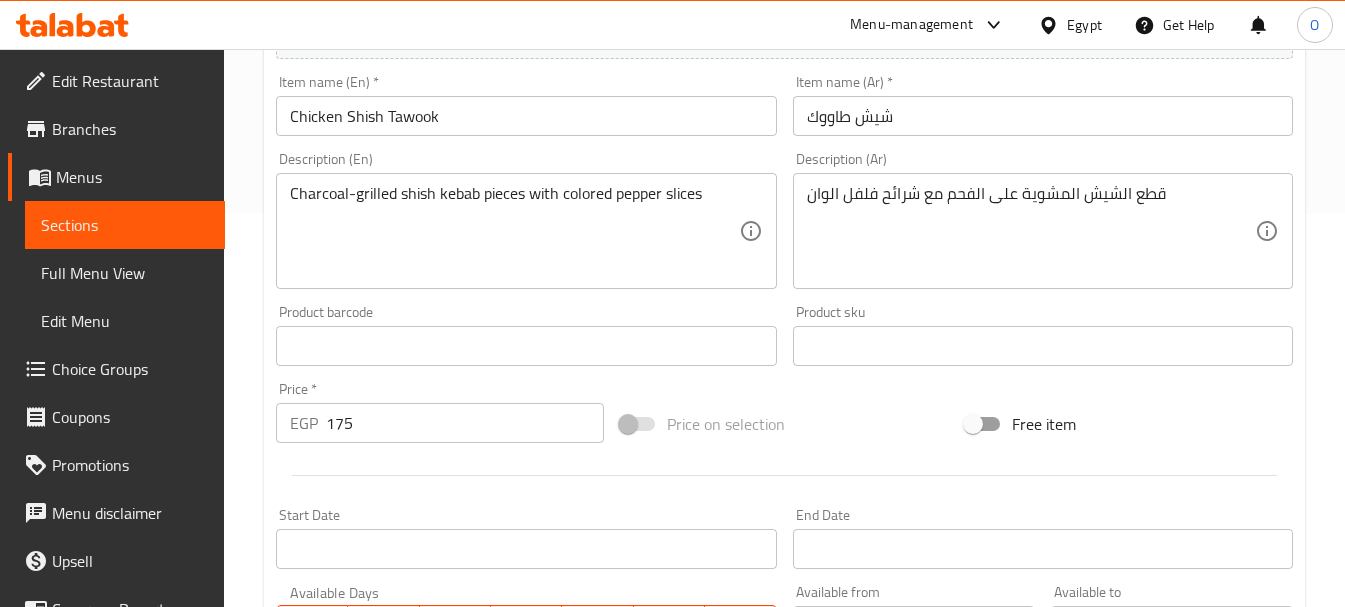 scroll, scrollTop: 400, scrollLeft: 0, axis: vertical 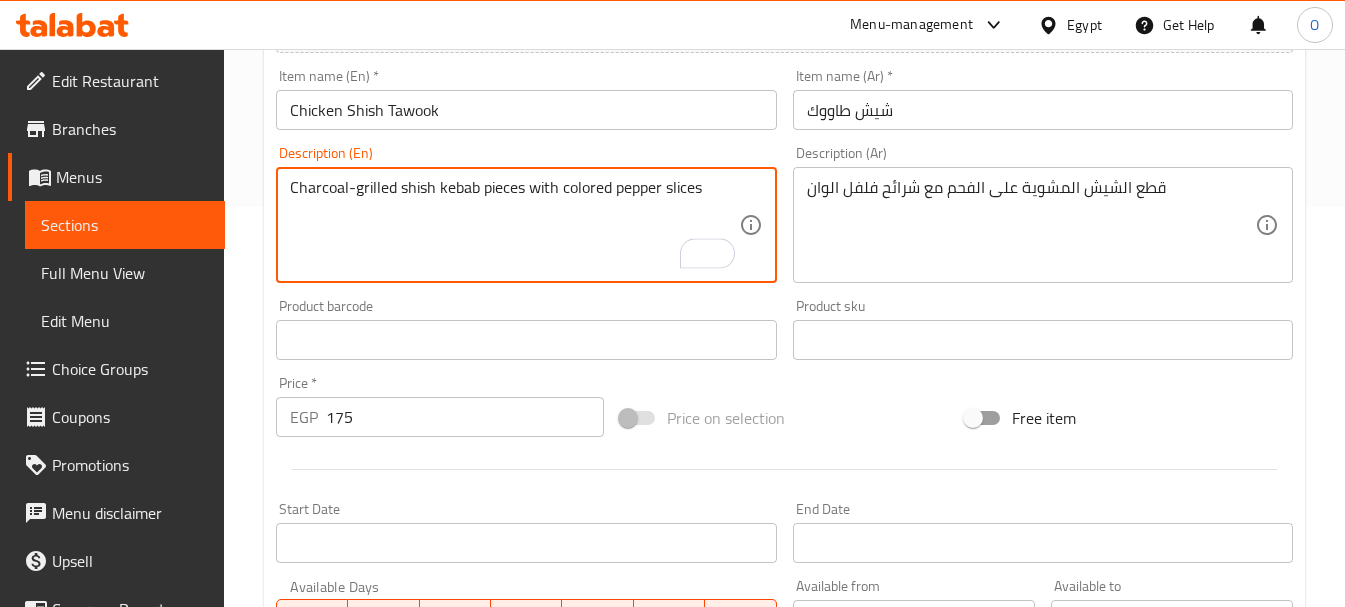 paste on "With ketchup and mayonnaise" 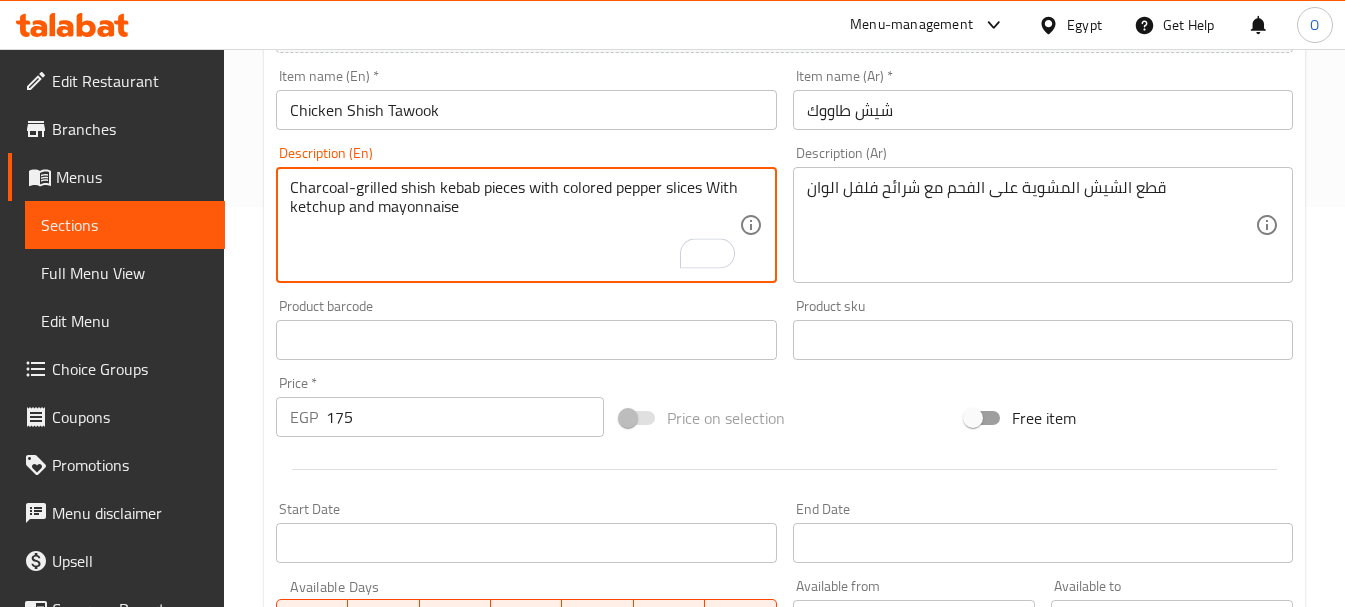 type on "Charcoal-grilled shish kebab pieces with colored pepper slices With ketchup and mayonnaise" 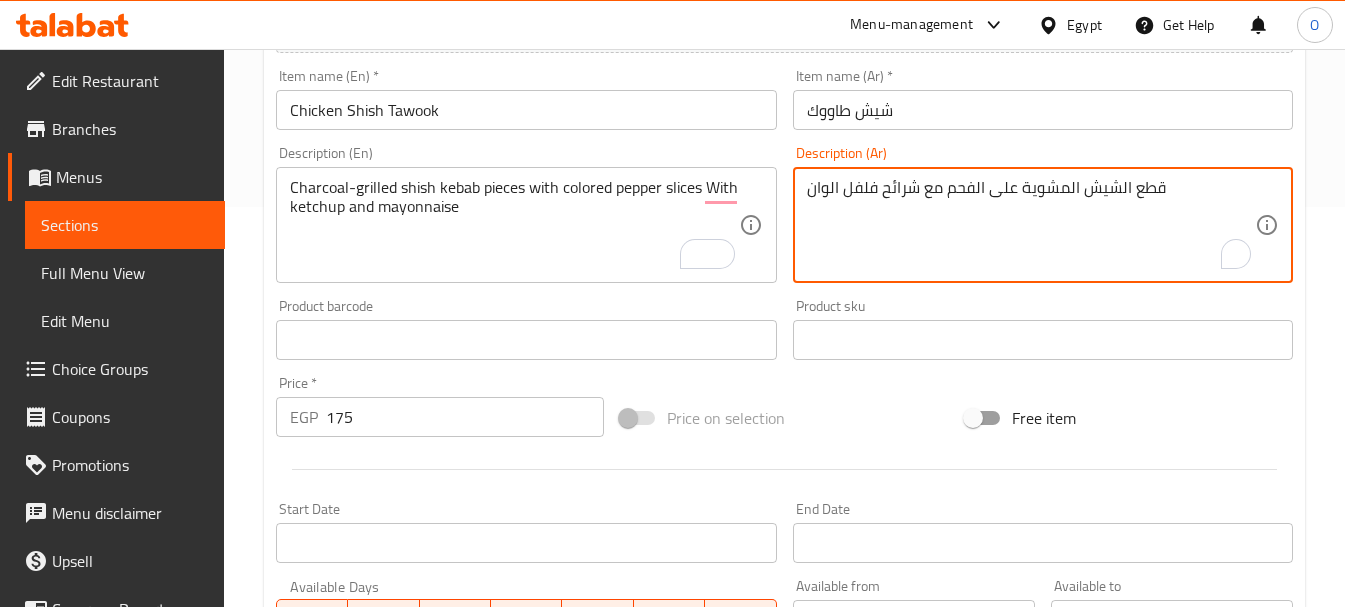 paste on "مع الكاتشب والمايونيز" 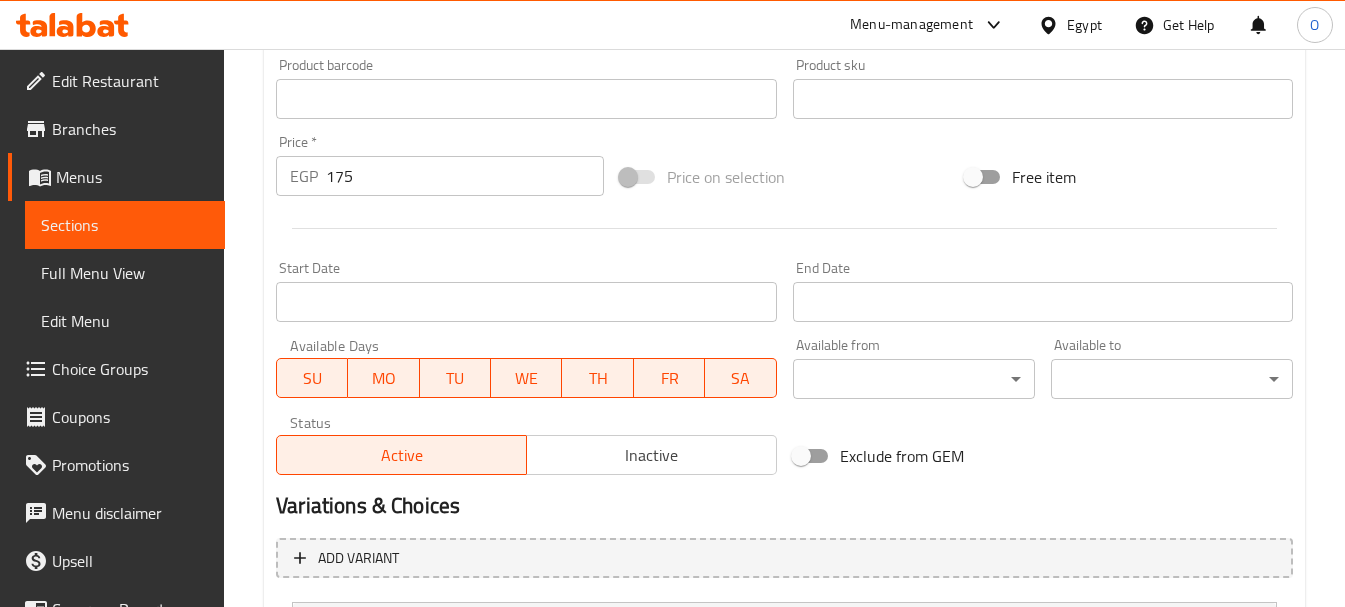 scroll, scrollTop: 839, scrollLeft: 0, axis: vertical 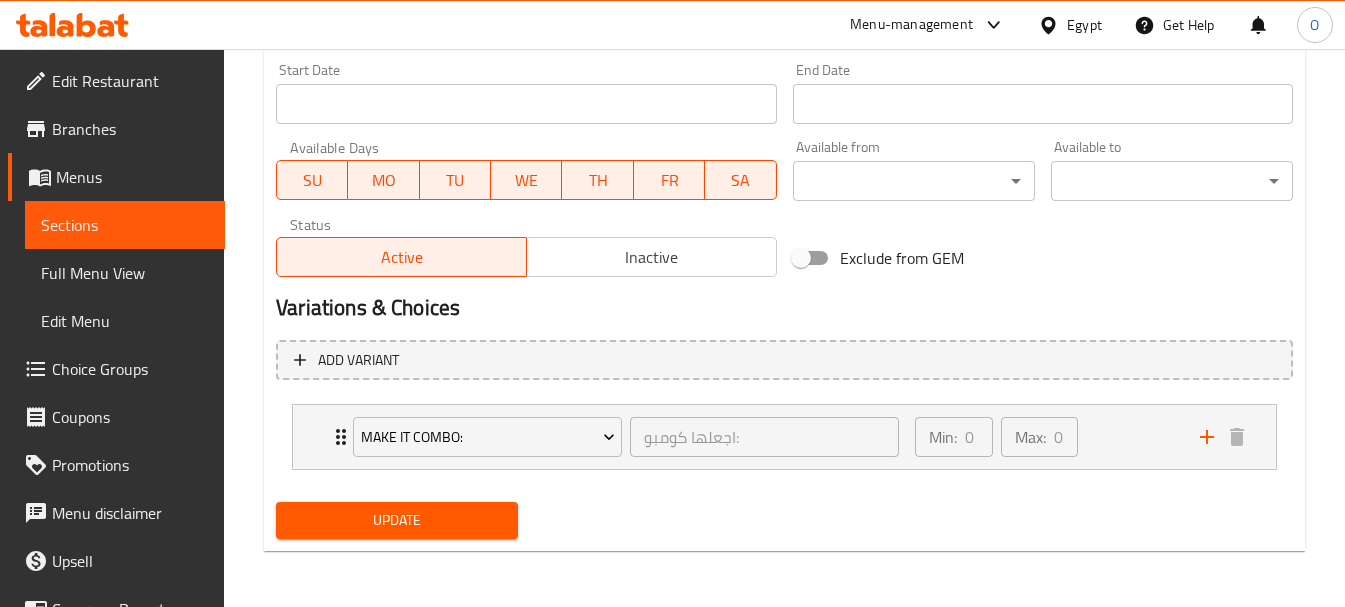 type on "قطع الشيش المشوية على الفحم مع شرائح فلفل الوان مع الكاتشب والمايونيز" 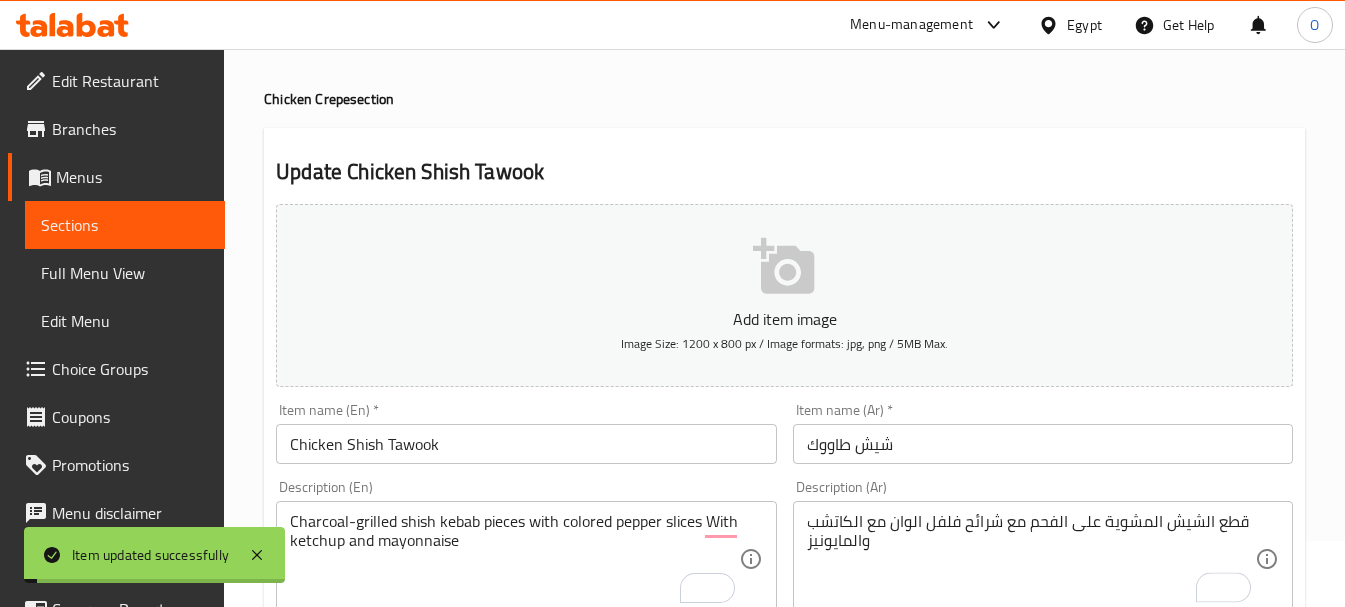 scroll, scrollTop: 39, scrollLeft: 0, axis: vertical 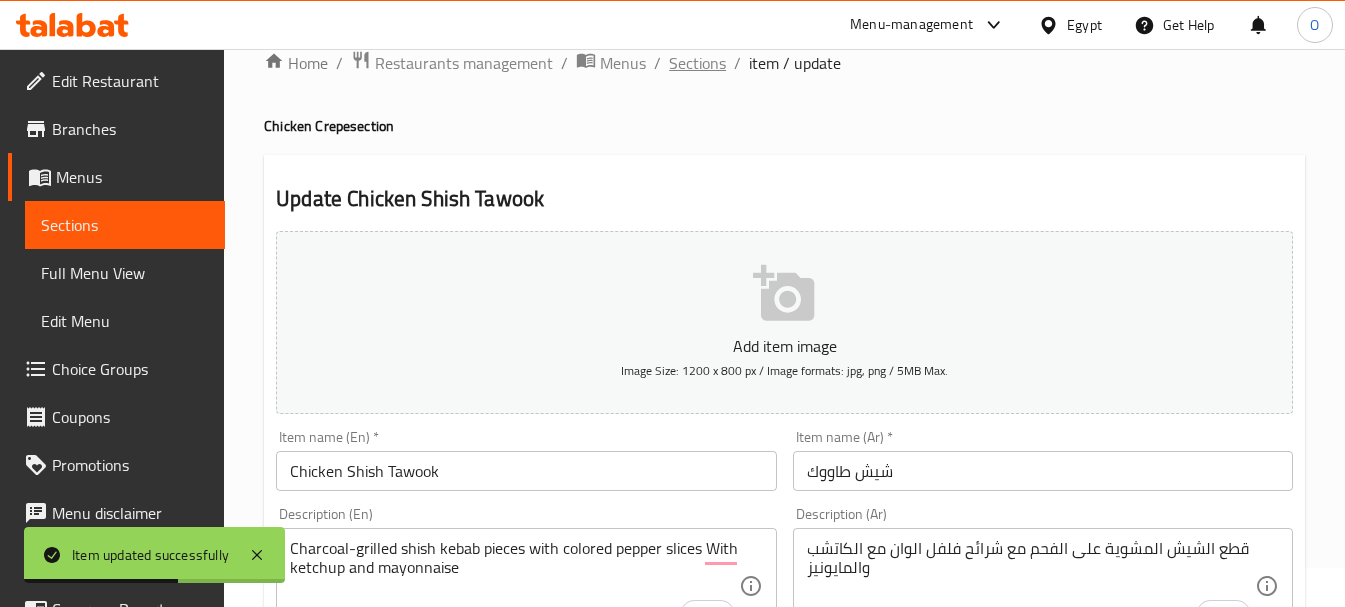 click on "Sections" at bounding box center (697, 63) 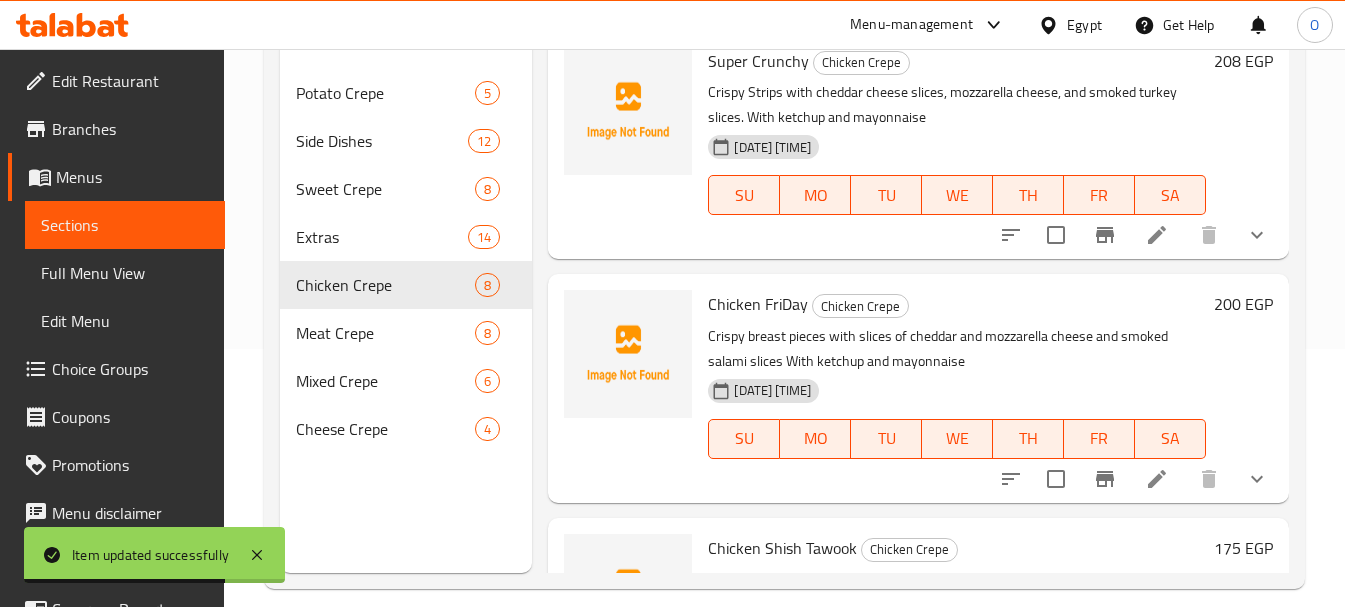 scroll, scrollTop: 280, scrollLeft: 0, axis: vertical 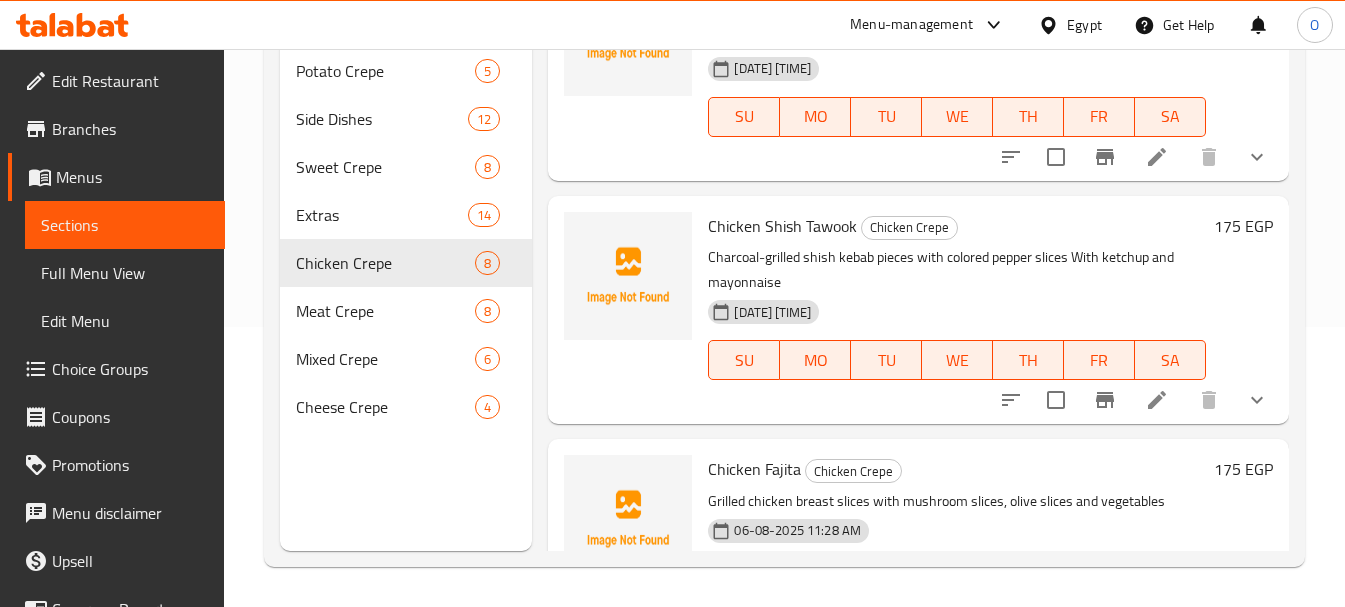 click at bounding box center [1157, 400] 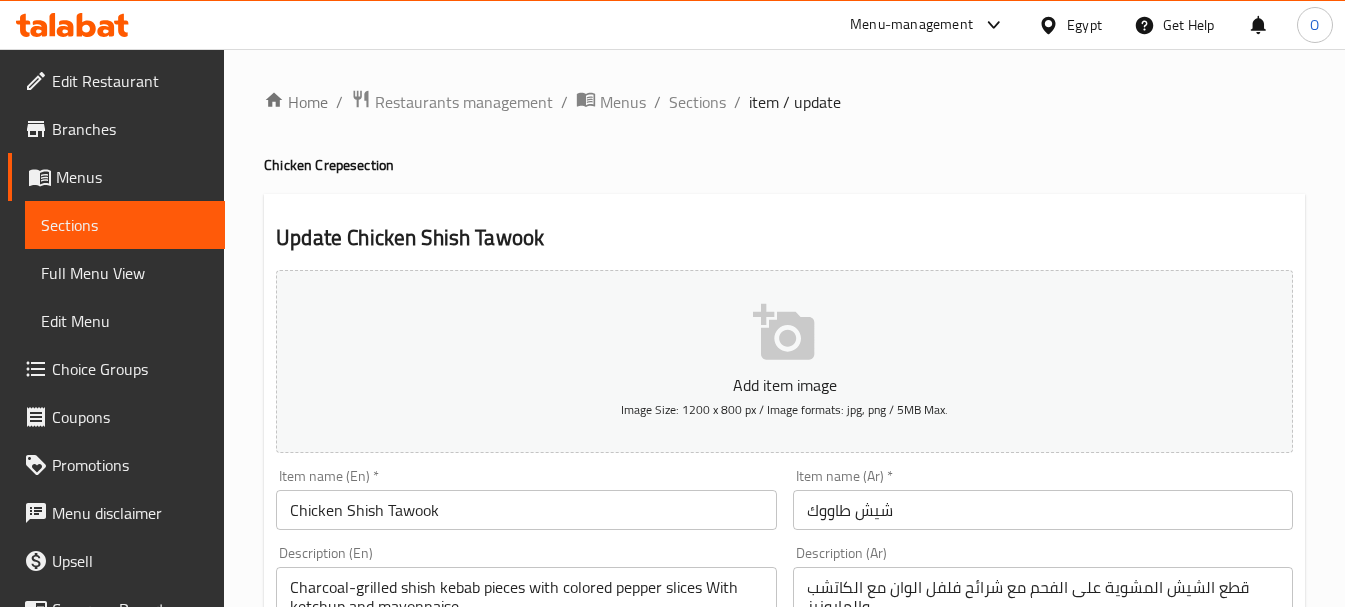 scroll, scrollTop: 300, scrollLeft: 0, axis: vertical 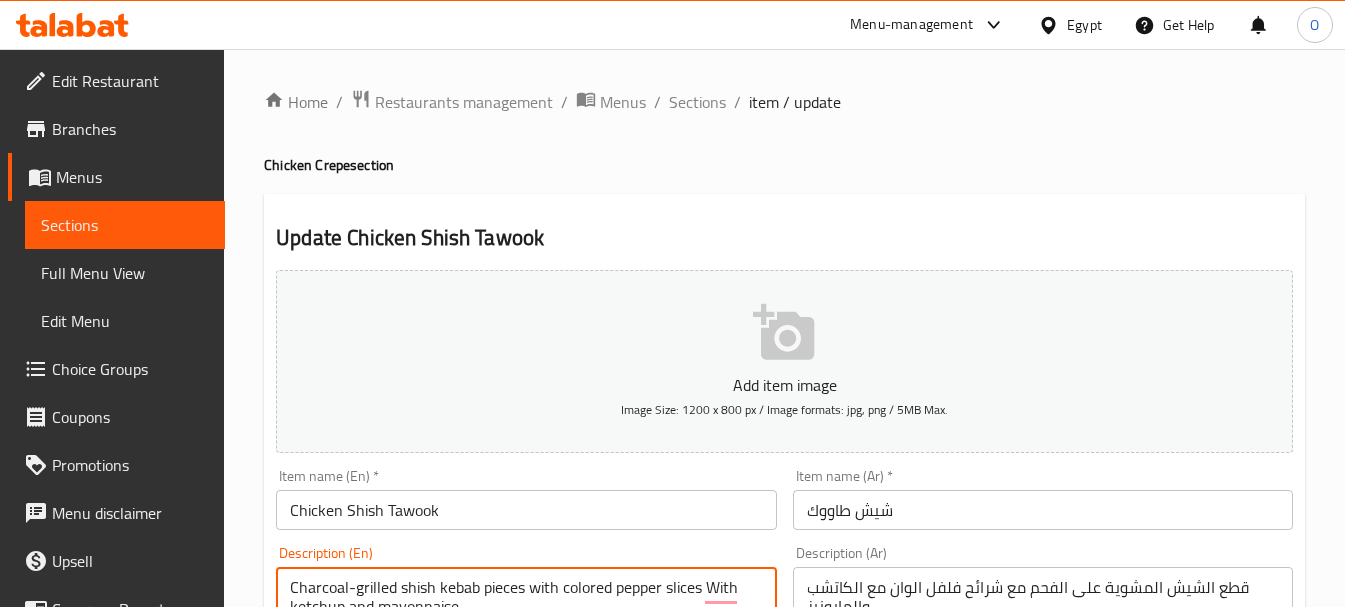 click on "Home / Restaurants management / Menus / Sections / item / update Chicken Crepe  section Update Chicken Shish Tawook Add item image Image Size: 1200 x 800 px / Image formats: jpg, png / 5MB Max. Item name (En)   * Chicken Shish Tawook Item name (En)  * Item name (Ar)   * شيش طاووك Item name (Ar)  * Description (En) Charcoal-grilled shish kebab pieces with colored pepper slices With ketchup and mayonnaise Description (En) Description (Ar) قطع الشيش المشوية على الفحم مع شرائح فلفل الوان مع الكاتشب والمايونيز Description (Ar) Product barcode Product barcode Product sku Product sku Price   * EGP 175 Price  * Price on selection Free item Start Date Start Date End Date End Date Available Days SU MO TU WE TH FR SA Available from ​ ​ Available to ​ ​ Status Active Inactive Exclude from GEM Variations & Choices Add variant Make It Combo: اجعلها كومبو: ​ Min: 0 ​ Max: 0 ​ Make It Combo (ID: 2220734358) 75 EGP Name (En) 75" at bounding box center (784, 747) 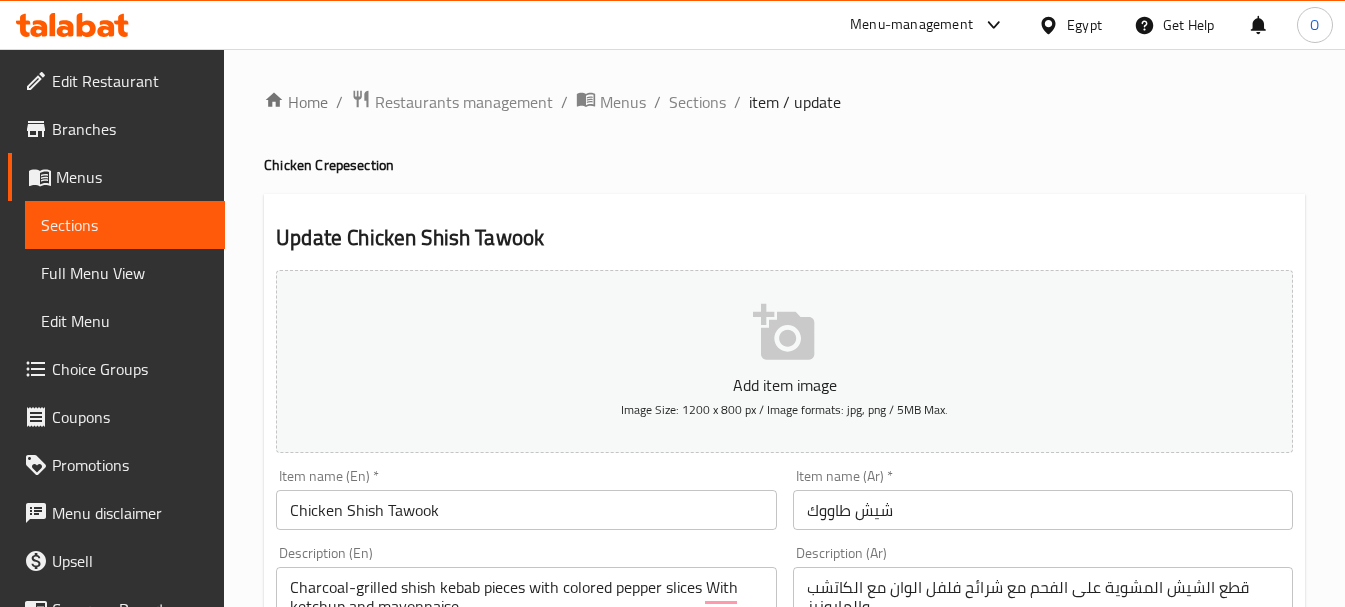 click on "Home / Restaurants management / Menus / Sections / item / update Chicken Crepe  section Update Chicken Shish Tawook Add item image Image Size: 1200 x 800 px / Image formats: jpg, png / 5MB Max. Item name (En)   * Chicken Shish Tawook Item name (En)  * Item name (Ar)   * شيش طاووك Item name (Ar)  * Description (En) Charcoal-grilled shish kebab pieces with colored pepper slices With ketchup and mayonnaise Description (En) Description (Ar) قطع الشيش المشوية على الفحم مع شرائح فلفل الوان مع الكاتشب والمايونيز Description (Ar) Product barcode Product barcode Product sku Product sku Price   * EGP 175 Price  * Price on selection Free item Start Date Start Date End Date End Date Available Days SU MO TU WE TH FR SA Available from ​ ​ Available to ​ ​ Status Active Inactive Exclude from GEM Variations & Choices Add variant Make It Combo: اجعلها كومبو: ​ Min: 0 ​ Max: 0 ​ Make It Combo (ID: 2220734358) 75 EGP Name (En) 75" at bounding box center (784, 747) 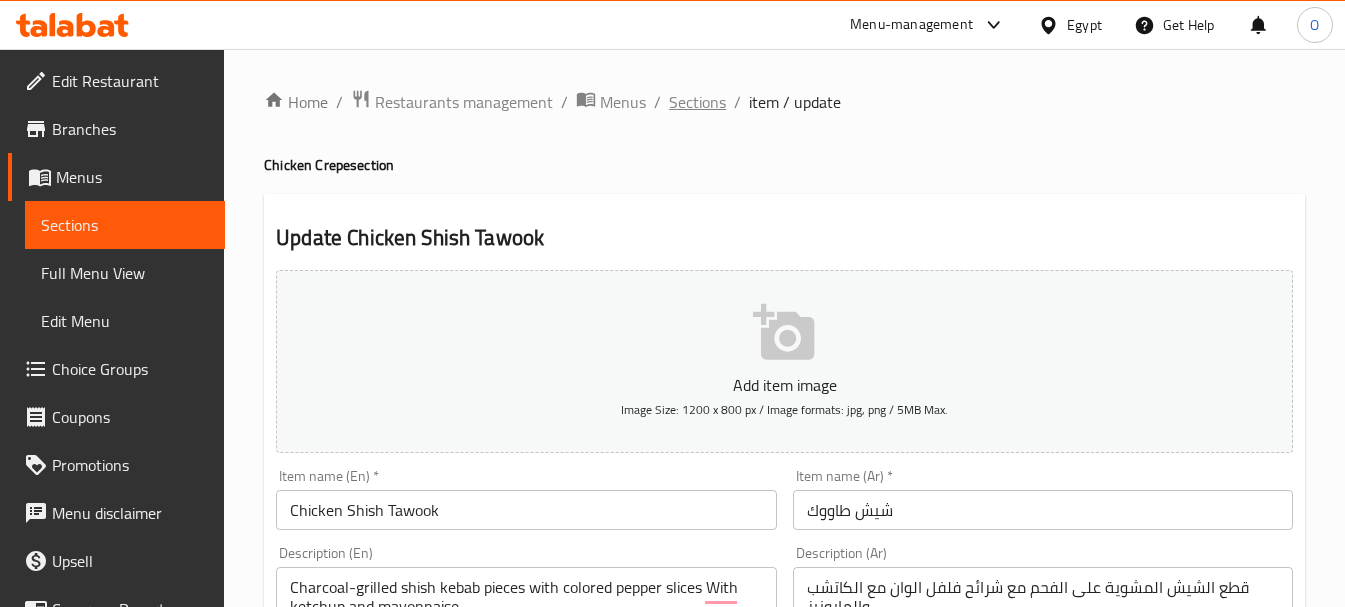 click on "Sections" at bounding box center (697, 102) 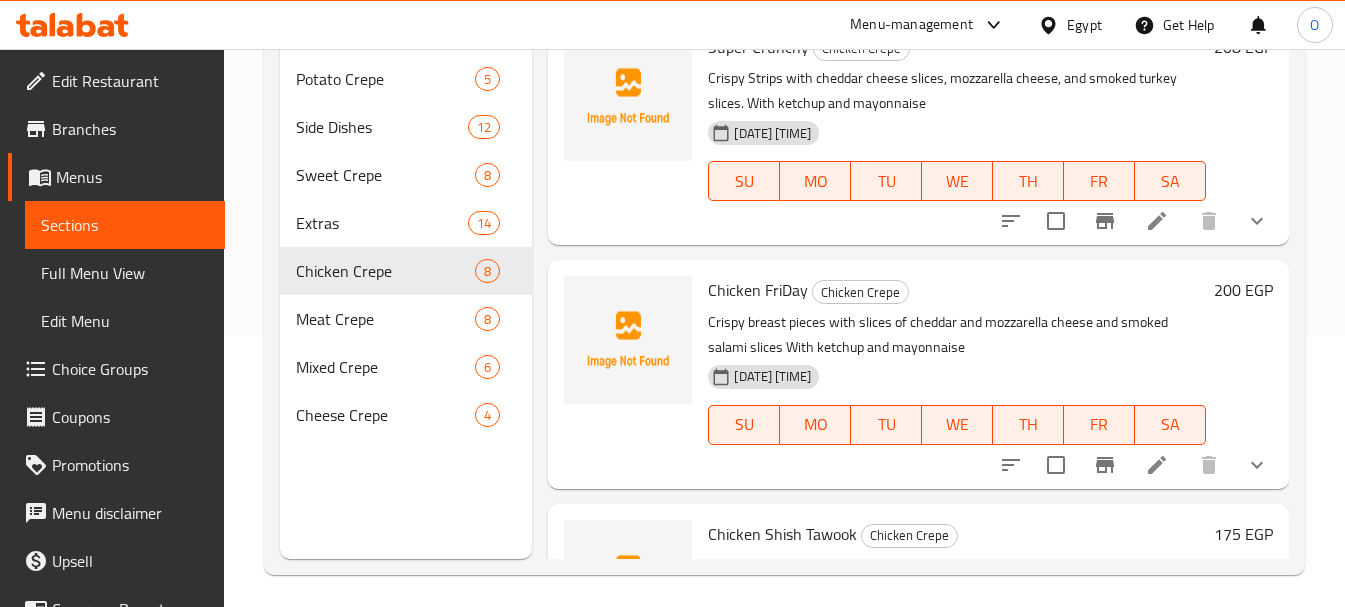 scroll, scrollTop: 280, scrollLeft: 0, axis: vertical 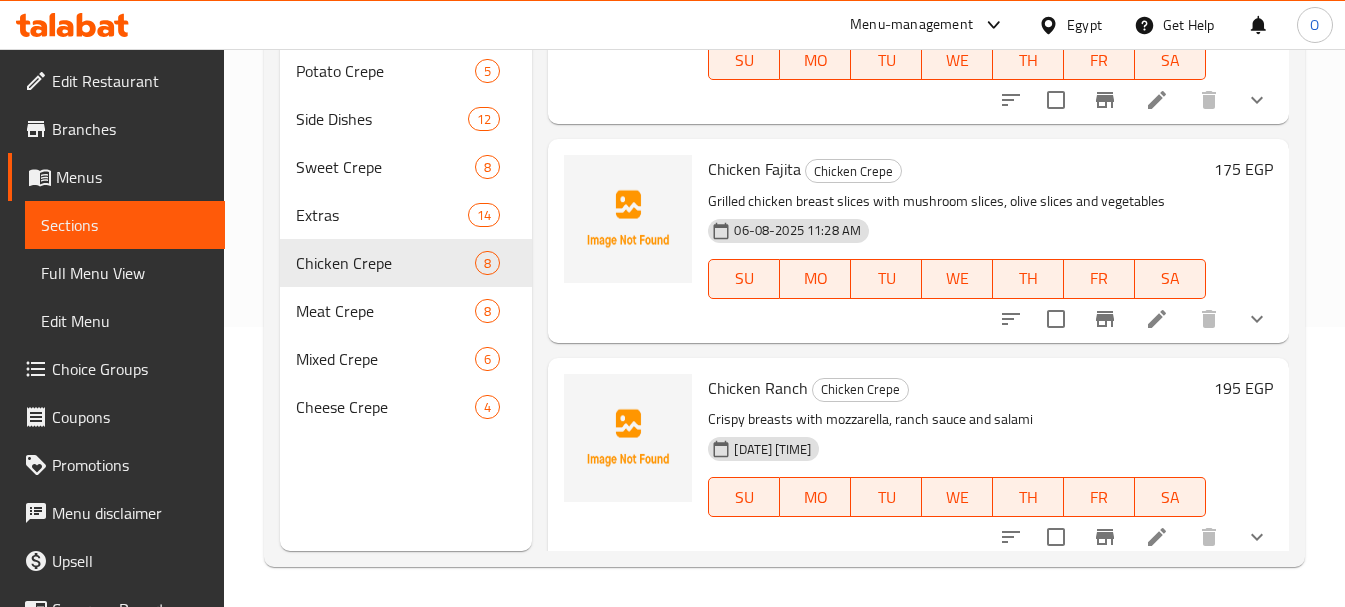 click at bounding box center [1157, 319] 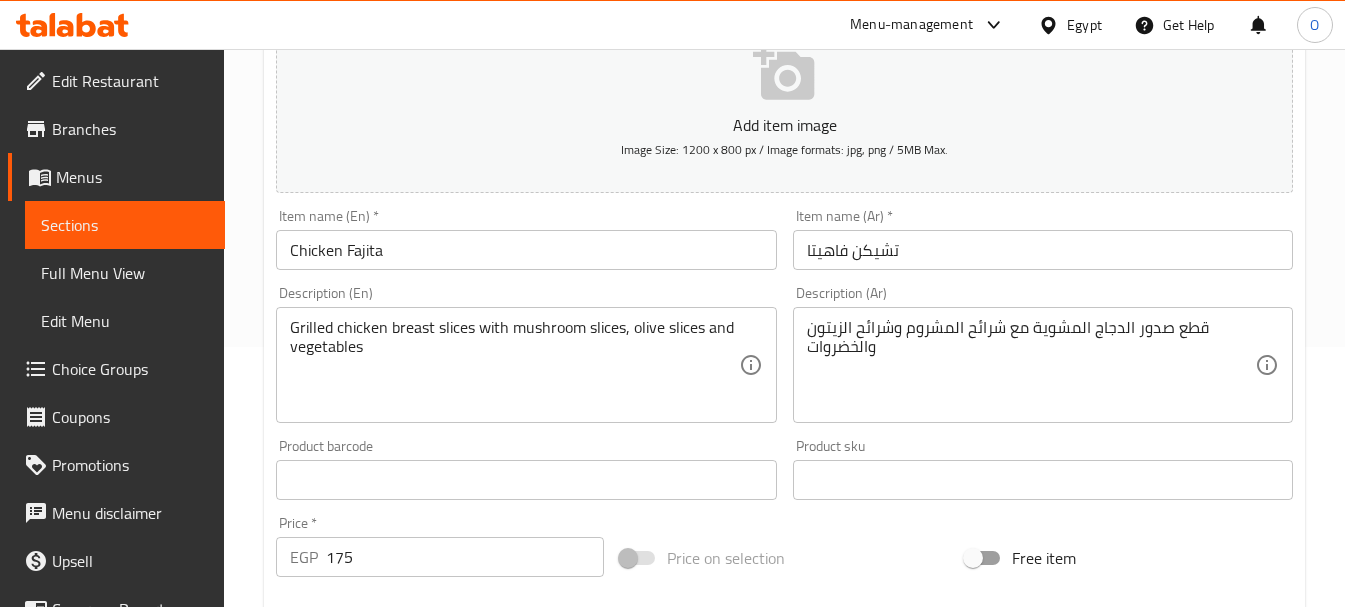 scroll, scrollTop: 300, scrollLeft: 0, axis: vertical 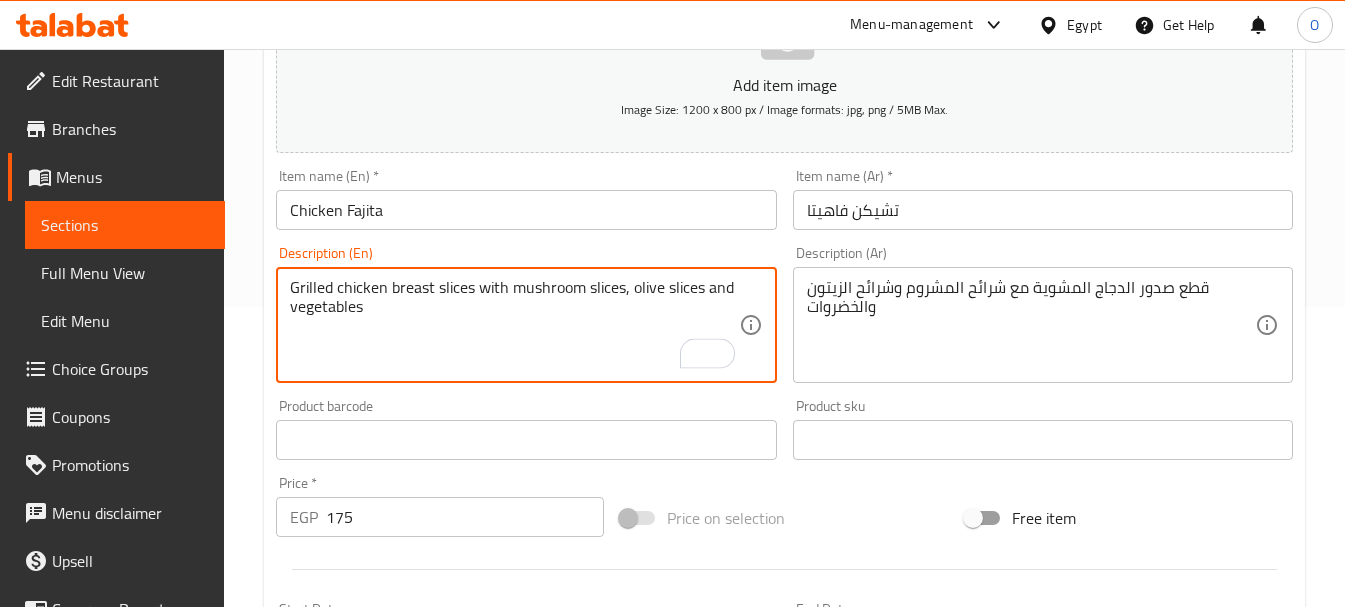 paste on "With ketchup and mayonnaise" 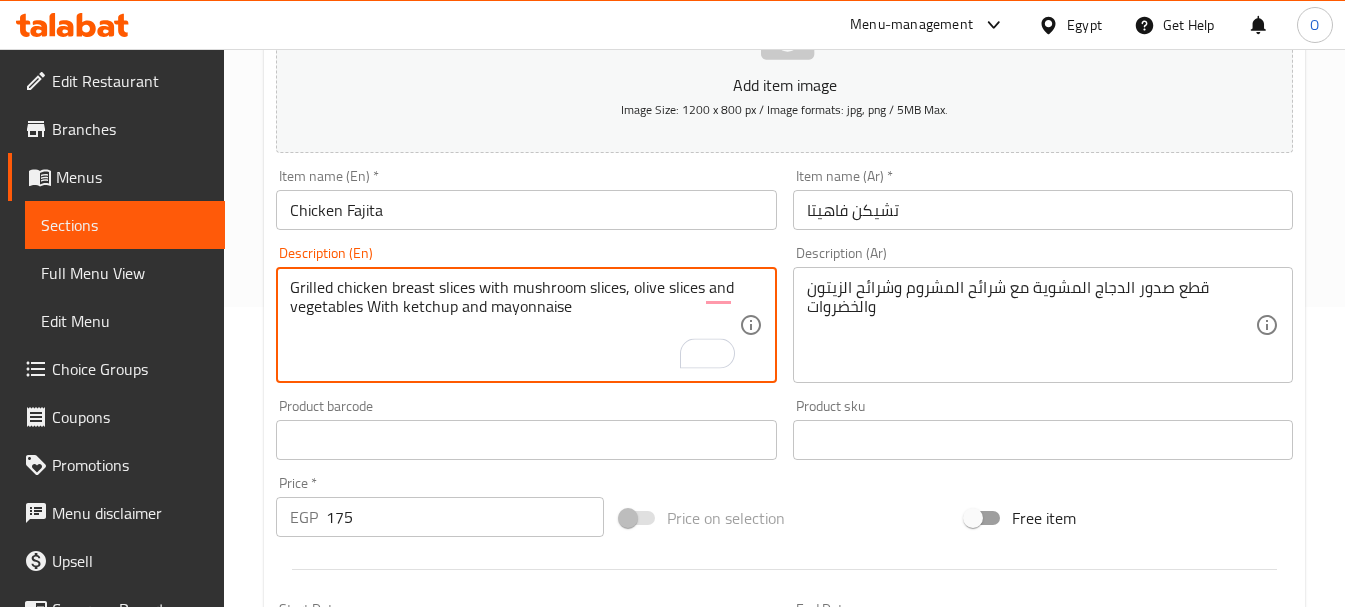 type on "Grilled chicken breast slices with mushroom slices, olive slices and vegetables With ketchup and mayonnaise" 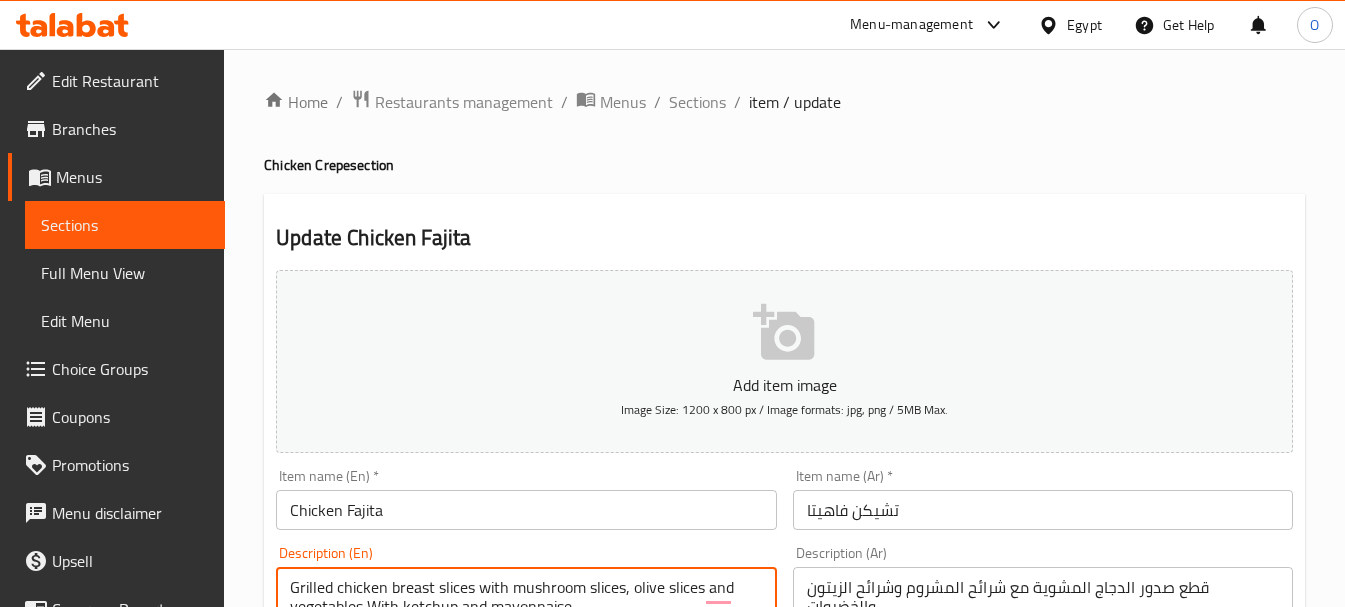 scroll, scrollTop: 300, scrollLeft: 0, axis: vertical 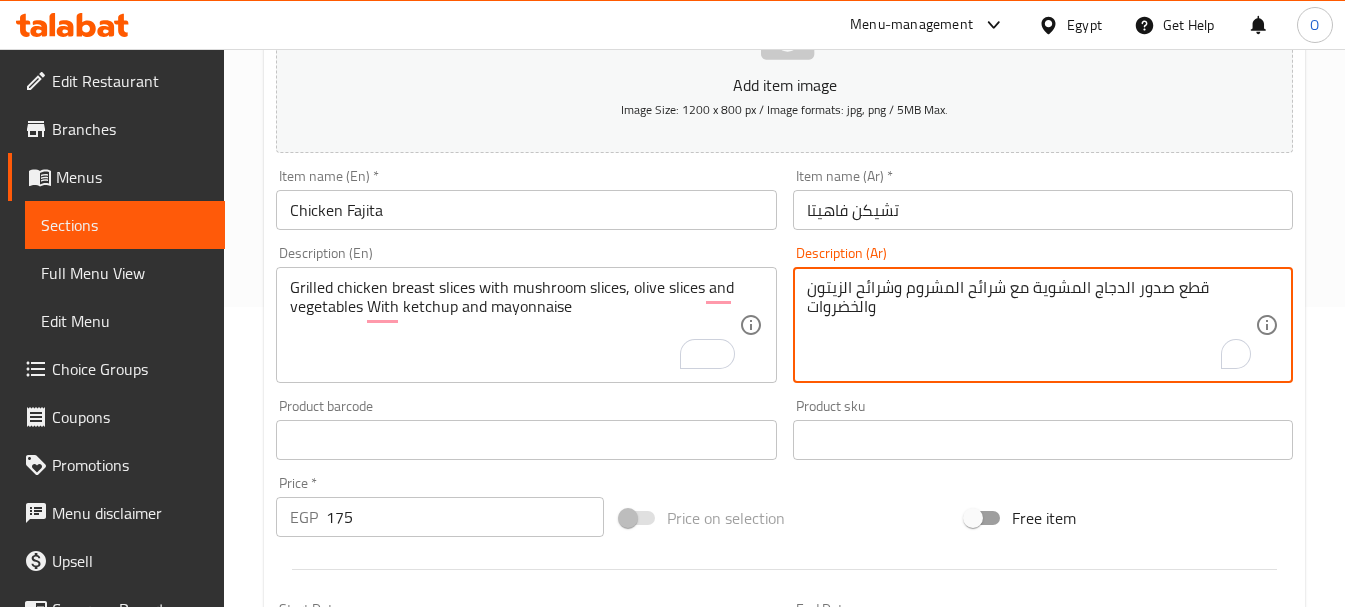 paste on "مع الكاتشب والمايونيز" 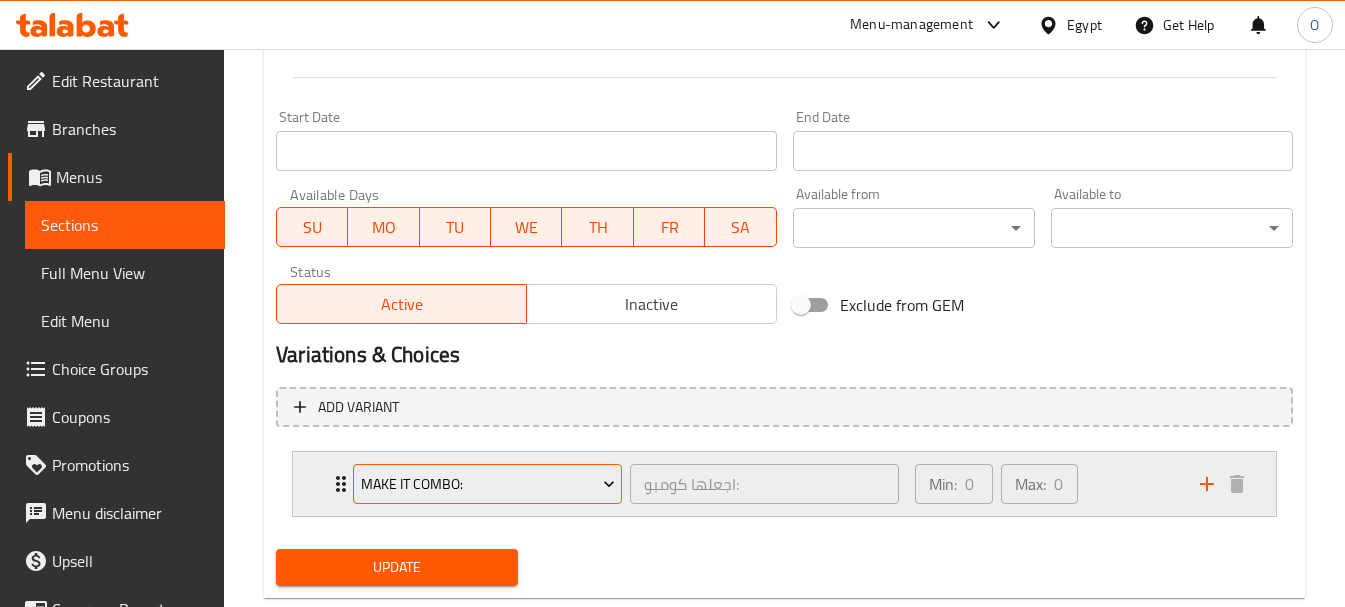 scroll, scrollTop: 800, scrollLeft: 0, axis: vertical 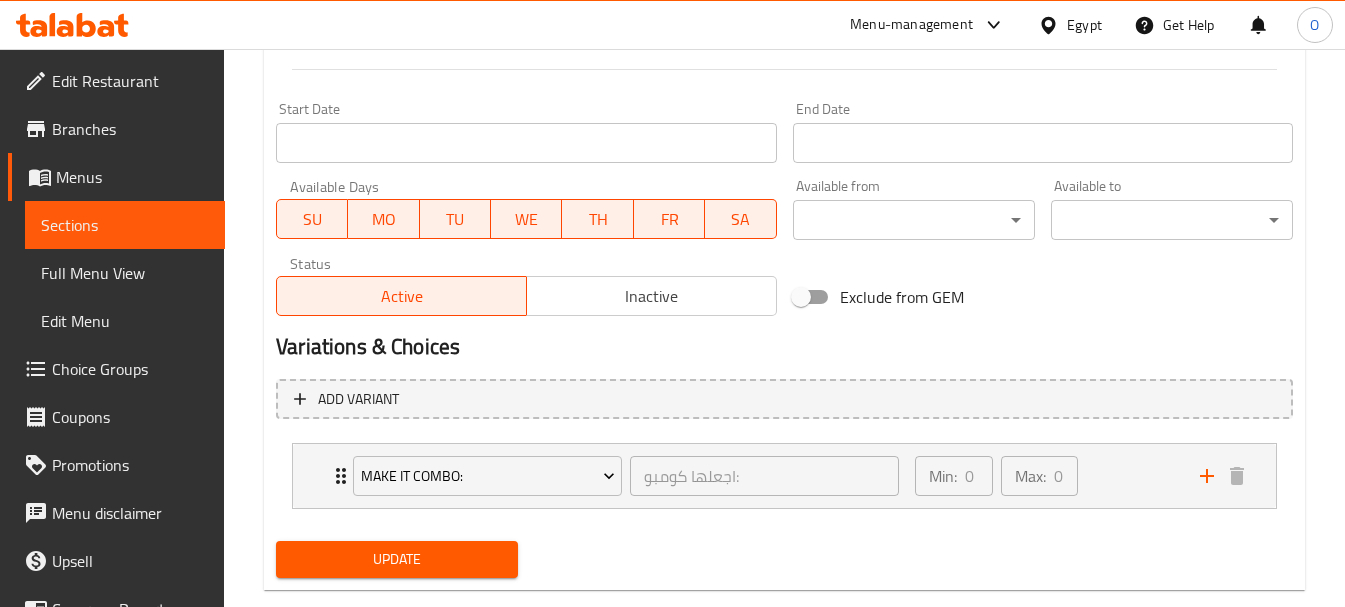 type on "قطع صدور الدجاج المشوية مع شرائح المشروم وشرائح الزيتون والخضروات مع الكاتشب والمايونيز" 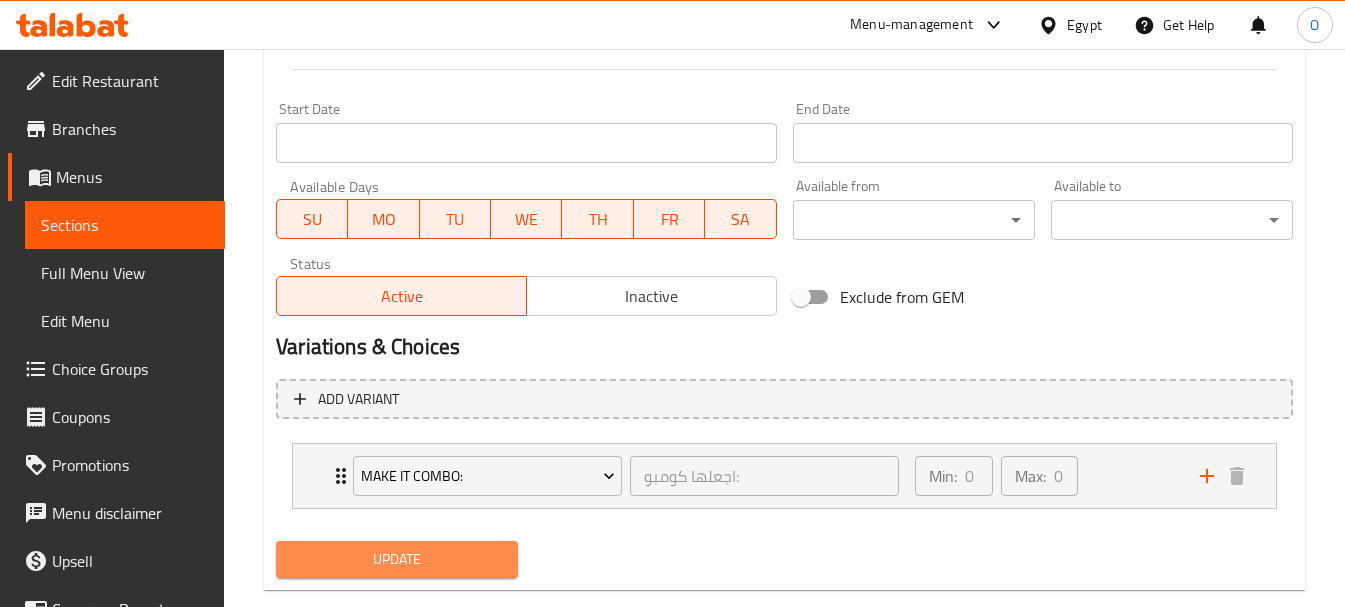 click on "Update" at bounding box center [397, 559] 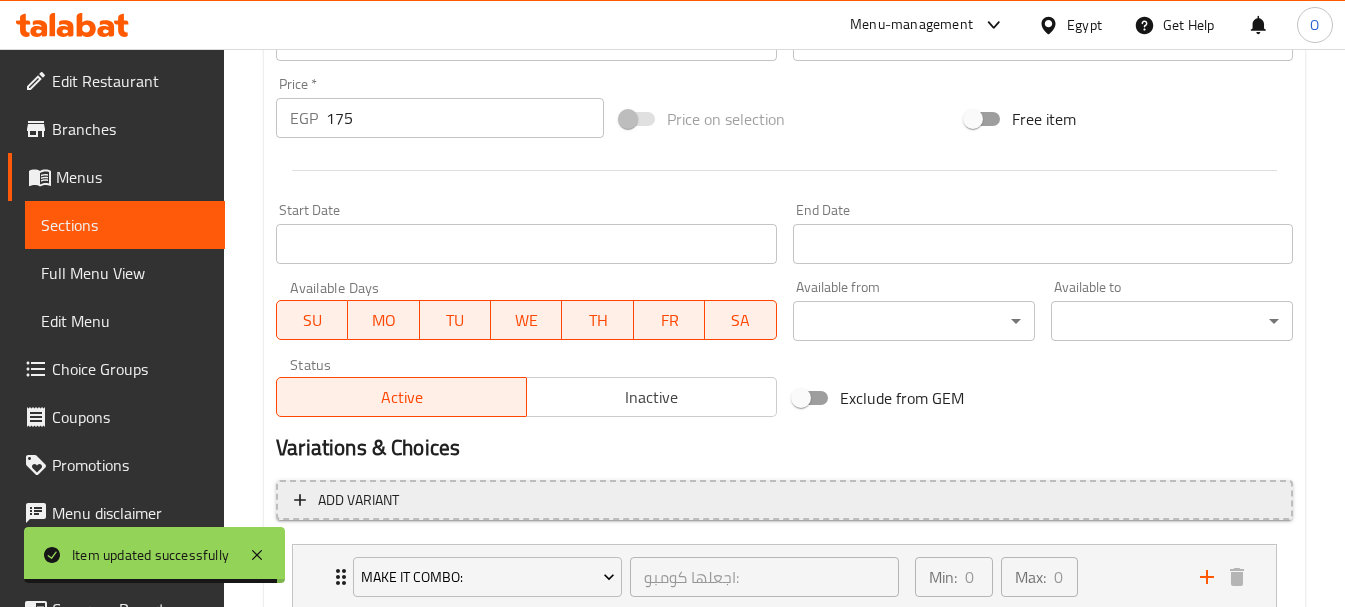 scroll, scrollTop: 839, scrollLeft: 0, axis: vertical 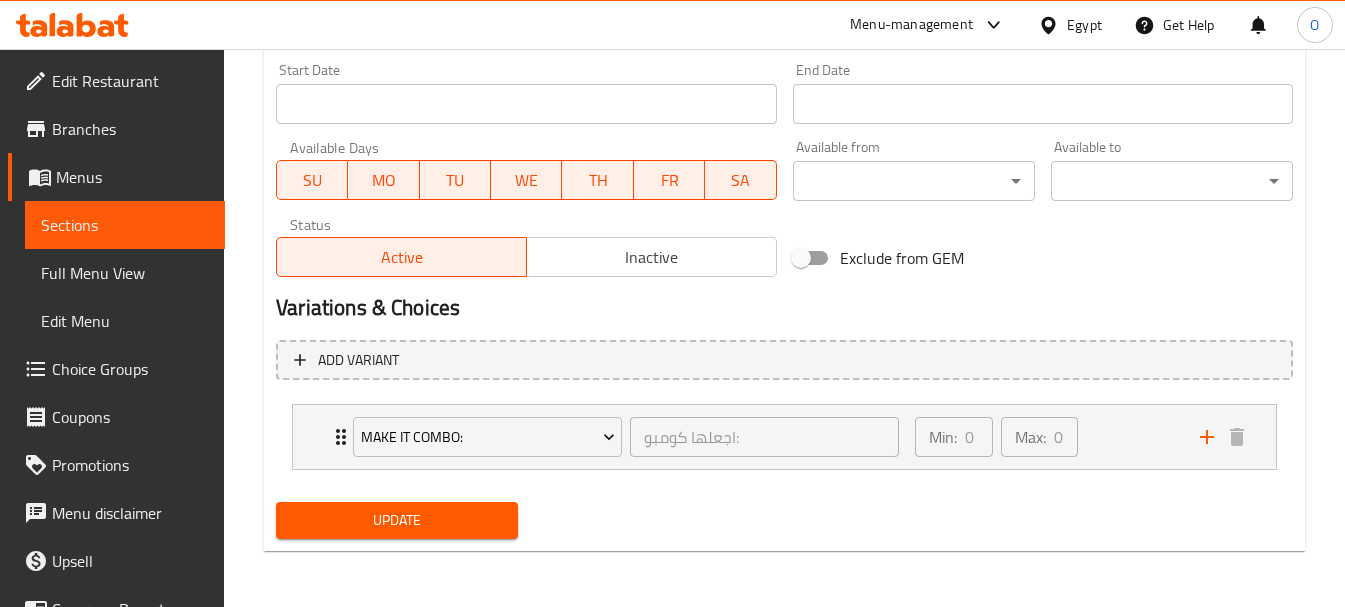 click on "Update" at bounding box center (397, 520) 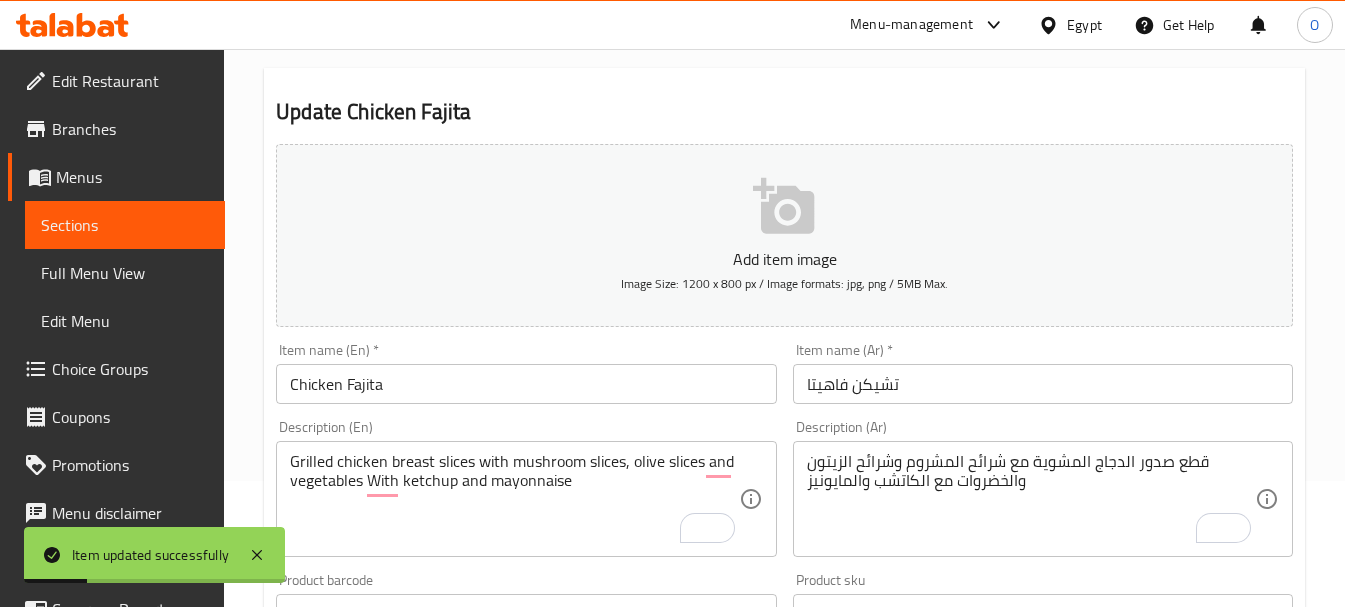 scroll, scrollTop: 0, scrollLeft: 0, axis: both 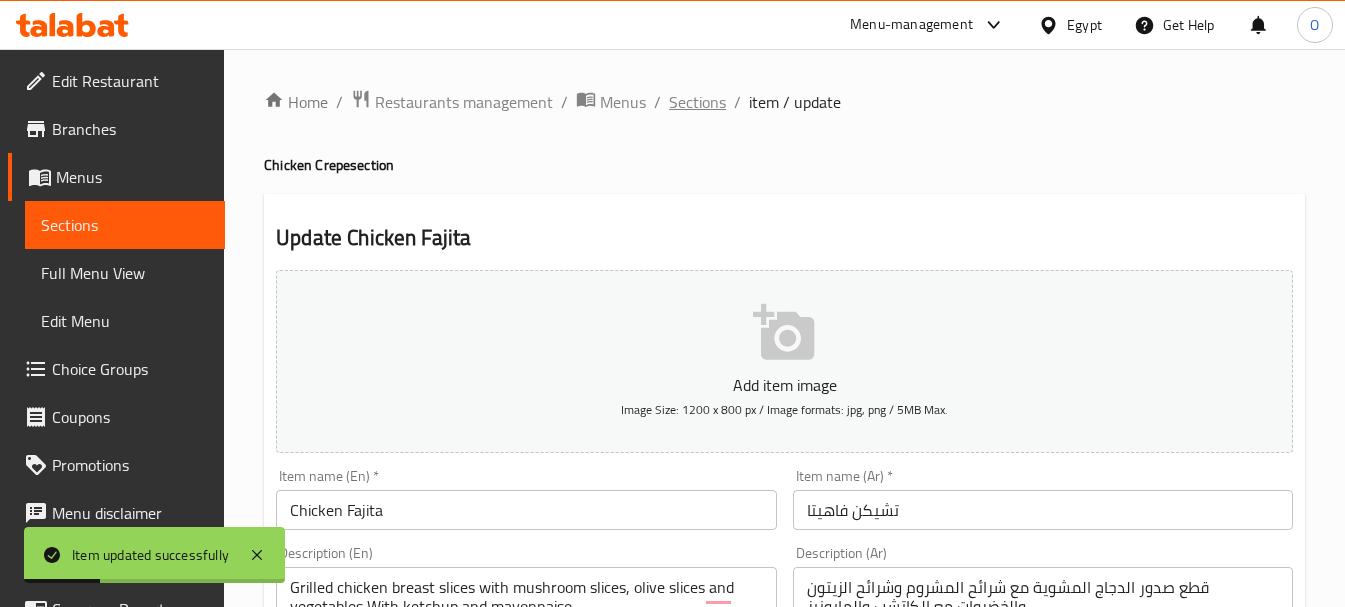 click on "Sections" at bounding box center [697, 102] 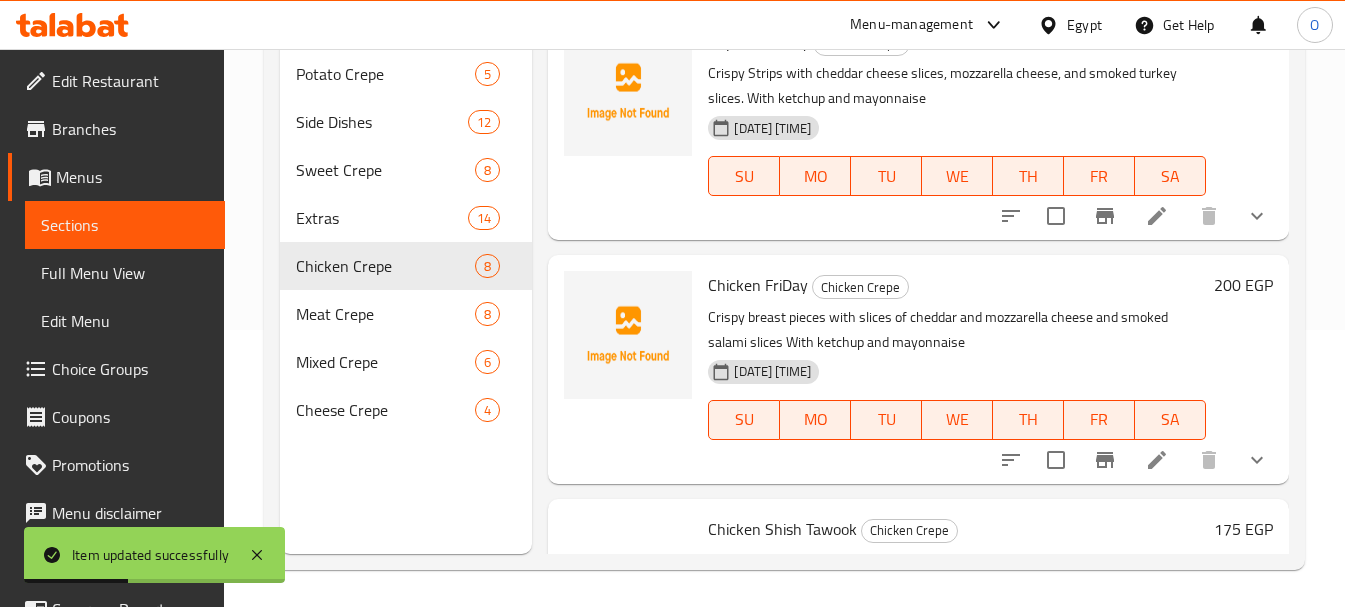 scroll, scrollTop: 280, scrollLeft: 0, axis: vertical 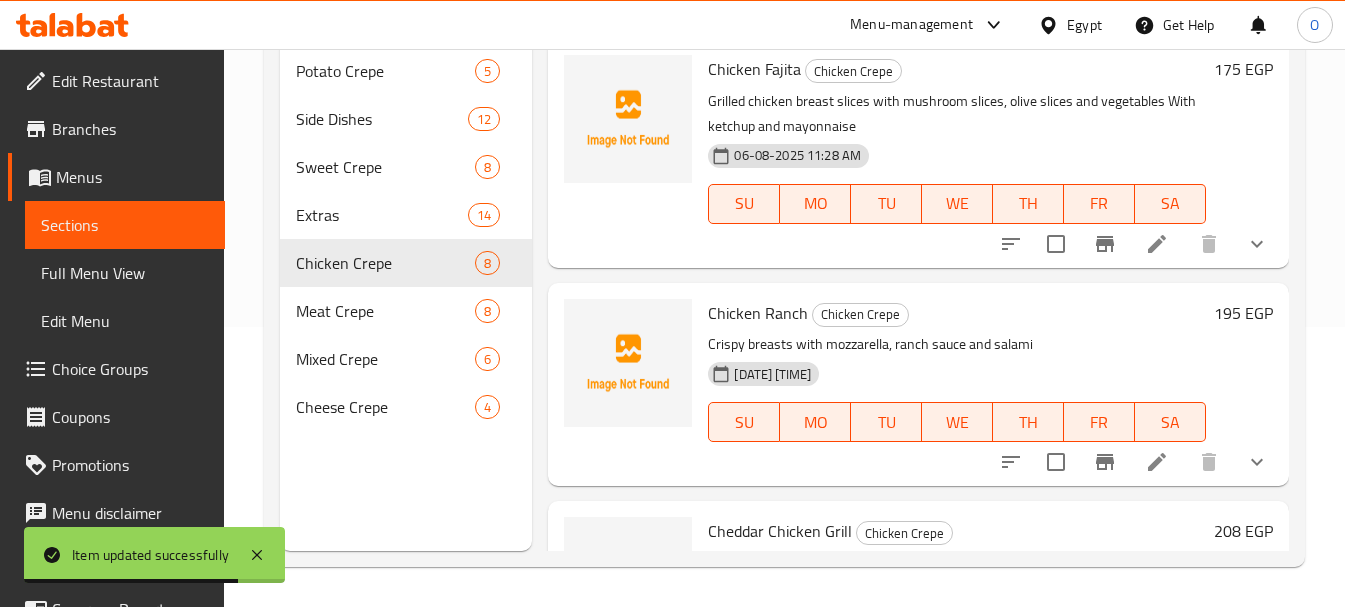 click at bounding box center (1157, 462) 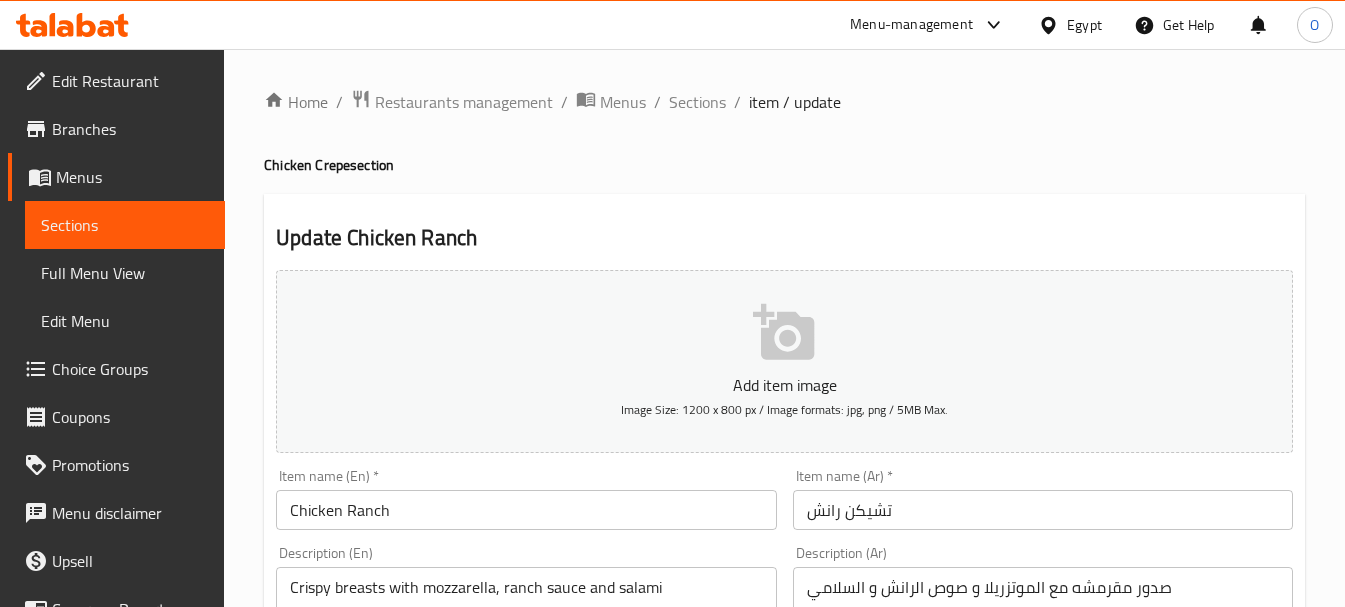 scroll, scrollTop: 100, scrollLeft: 0, axis: vertical 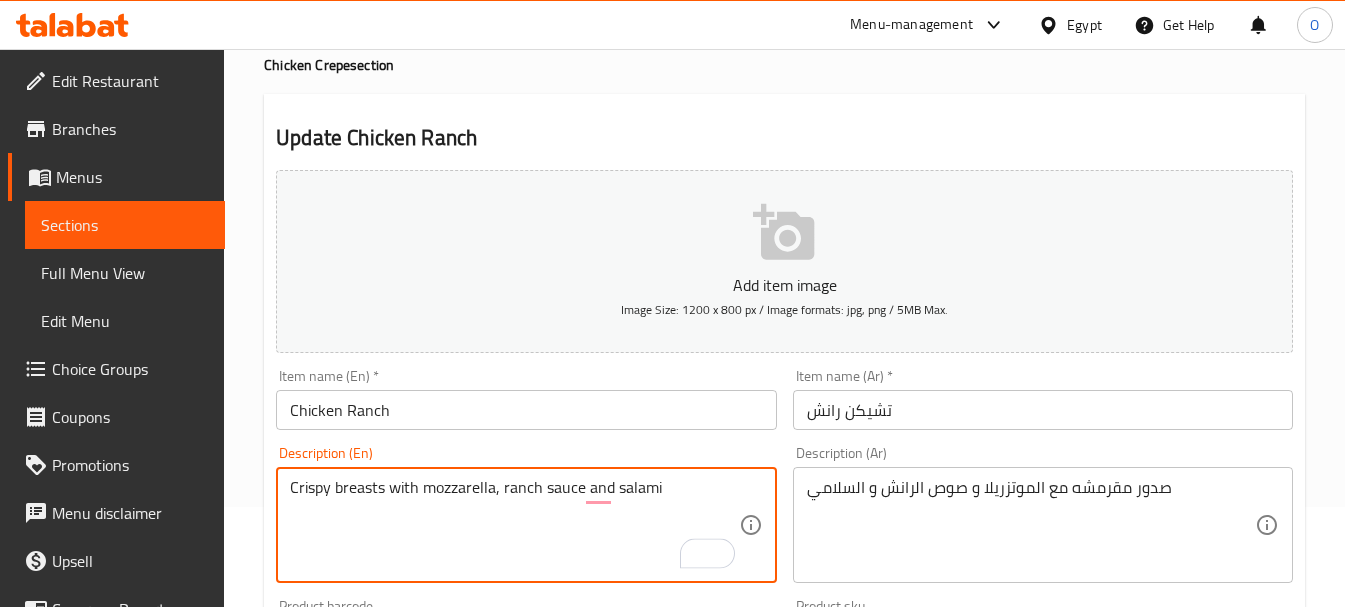 paste on "With ketchup and mayonnaise" 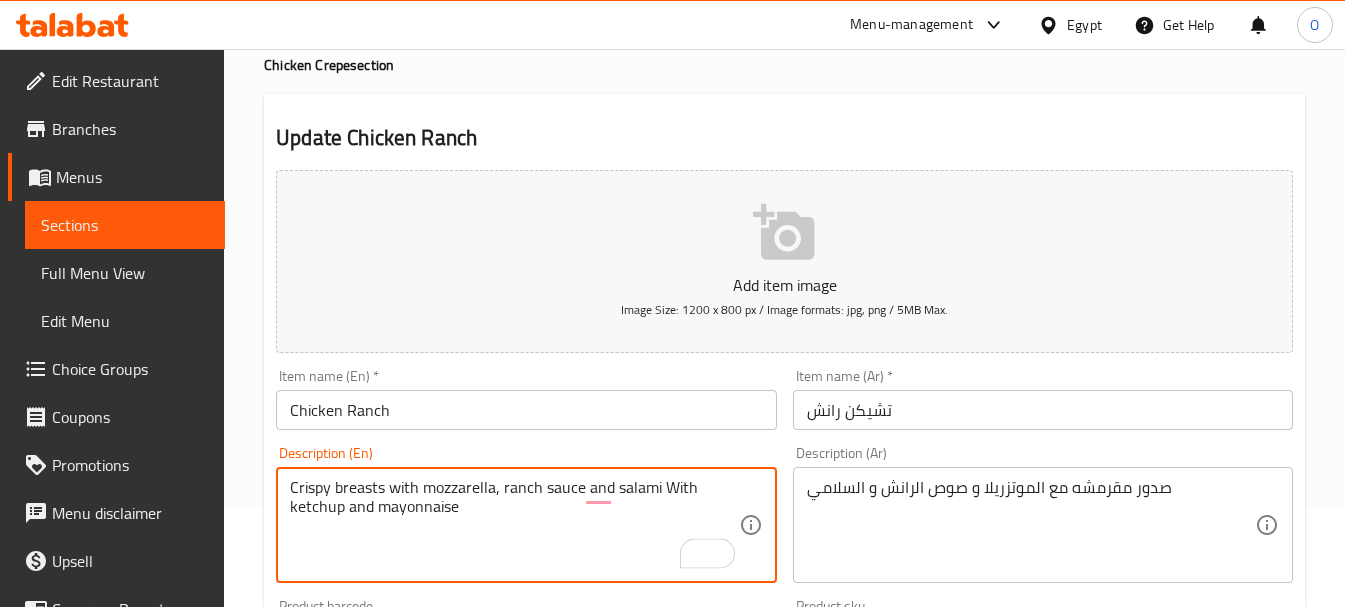 type on "Crispy breasts with mozzarella, ranch sauce and salami With ketchup and mayonnaise" 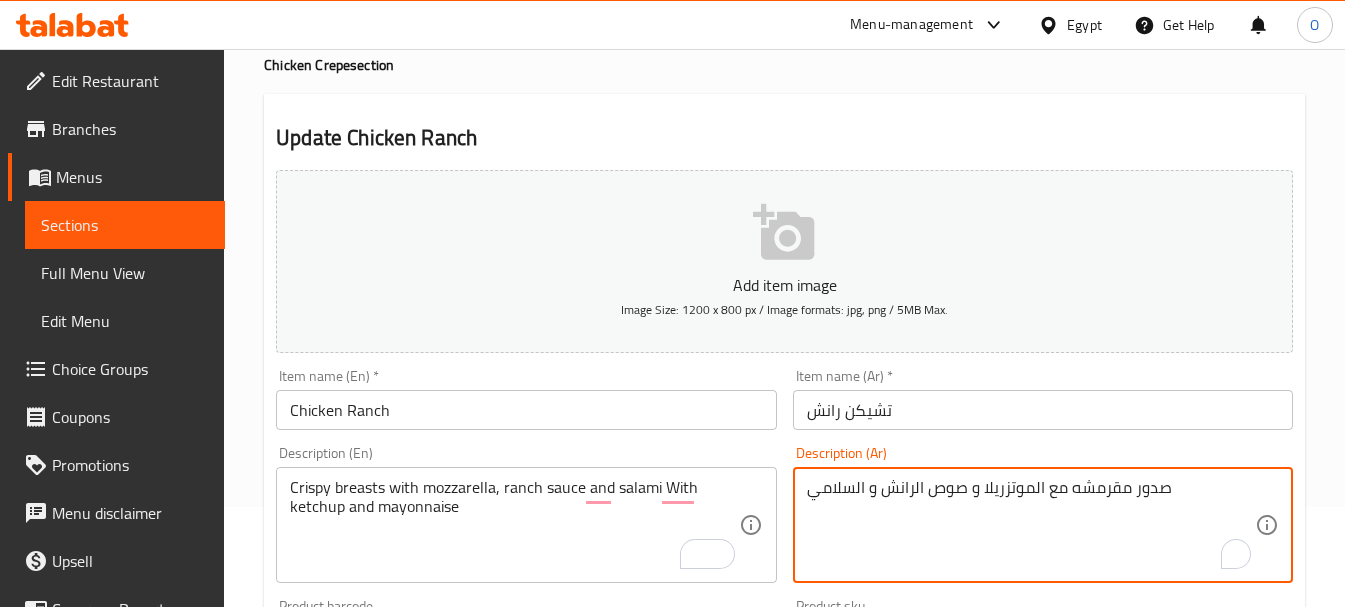 paste on "مع الكاتشب والمايونيز" 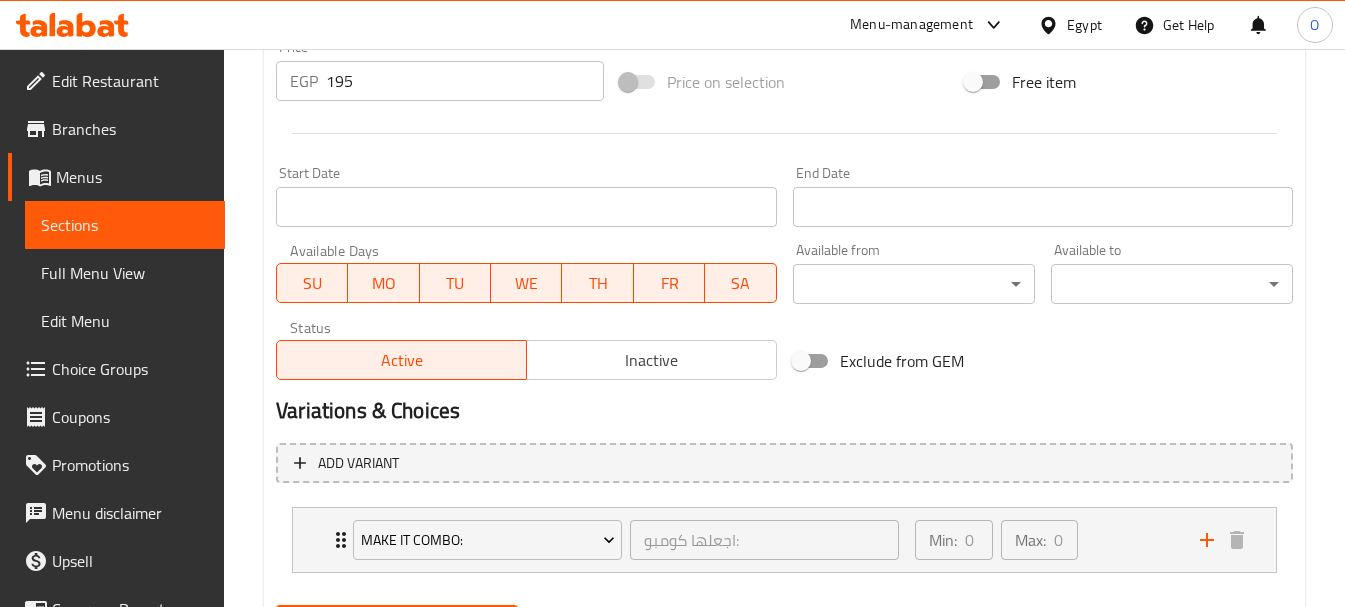 scroll, scrollTop: 839, scrollLeft: 0, axis: vertical 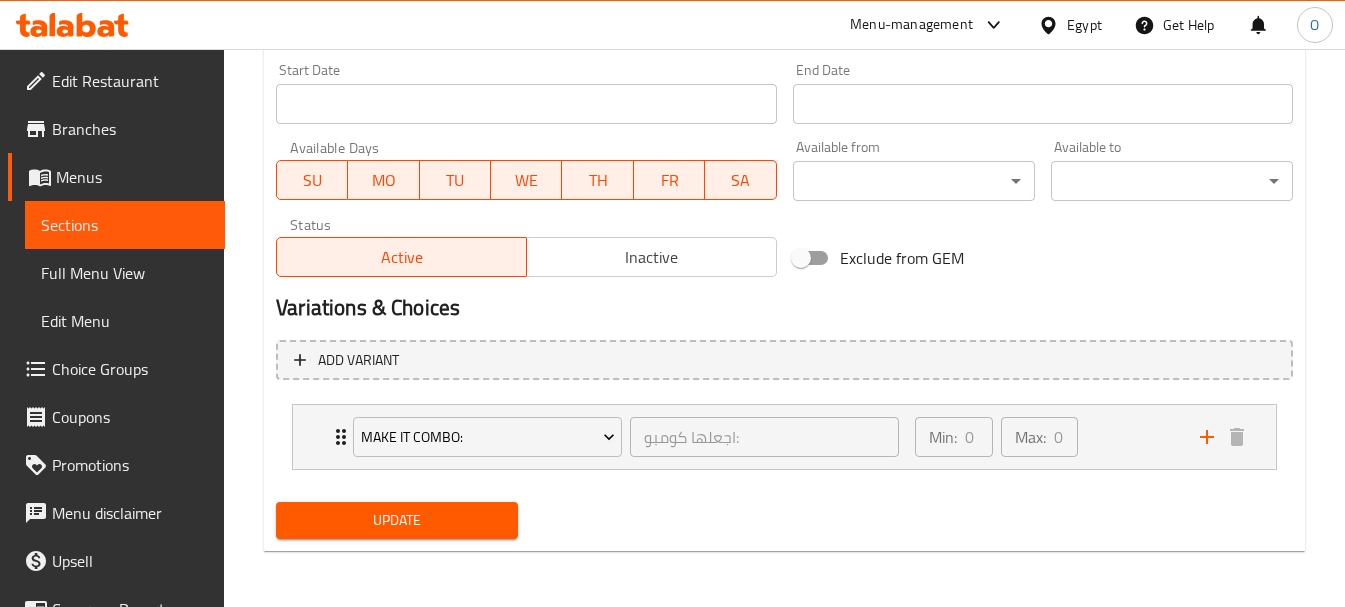 type on "صدور مقرمشه مع الموتزريلا و صوص الرانش و السلامي مع الكاتشب والمايونيز" 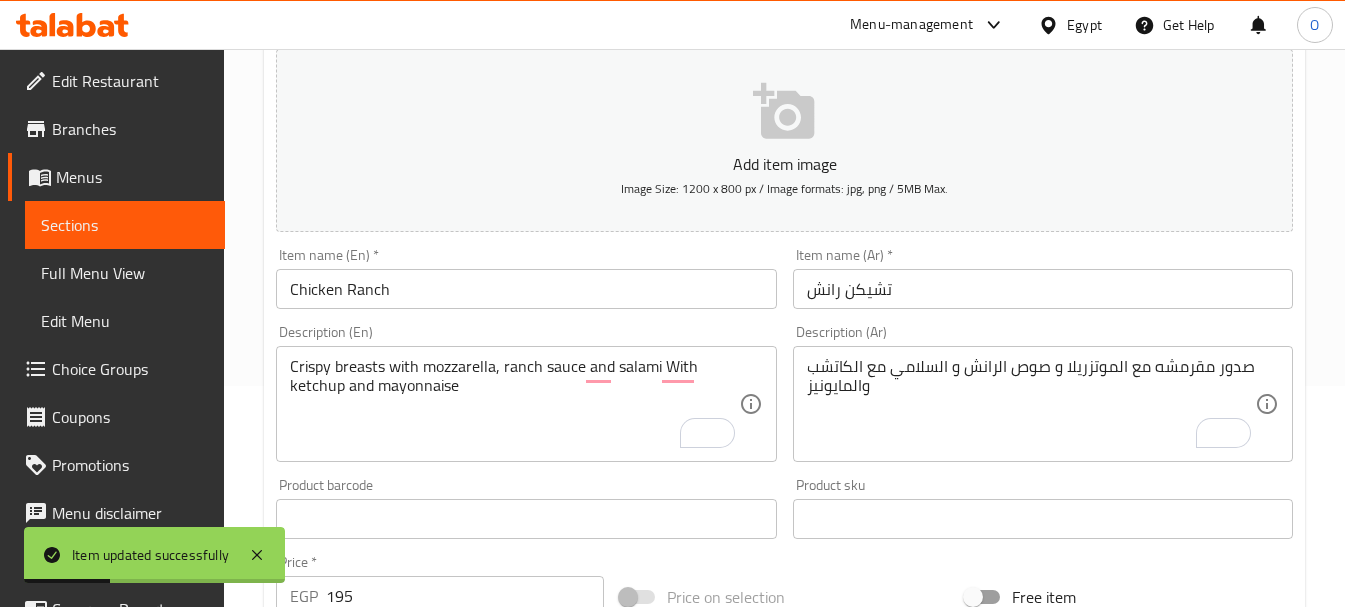 scroll, scrollTop: 39, scrollLeft: 0, axis: vertical 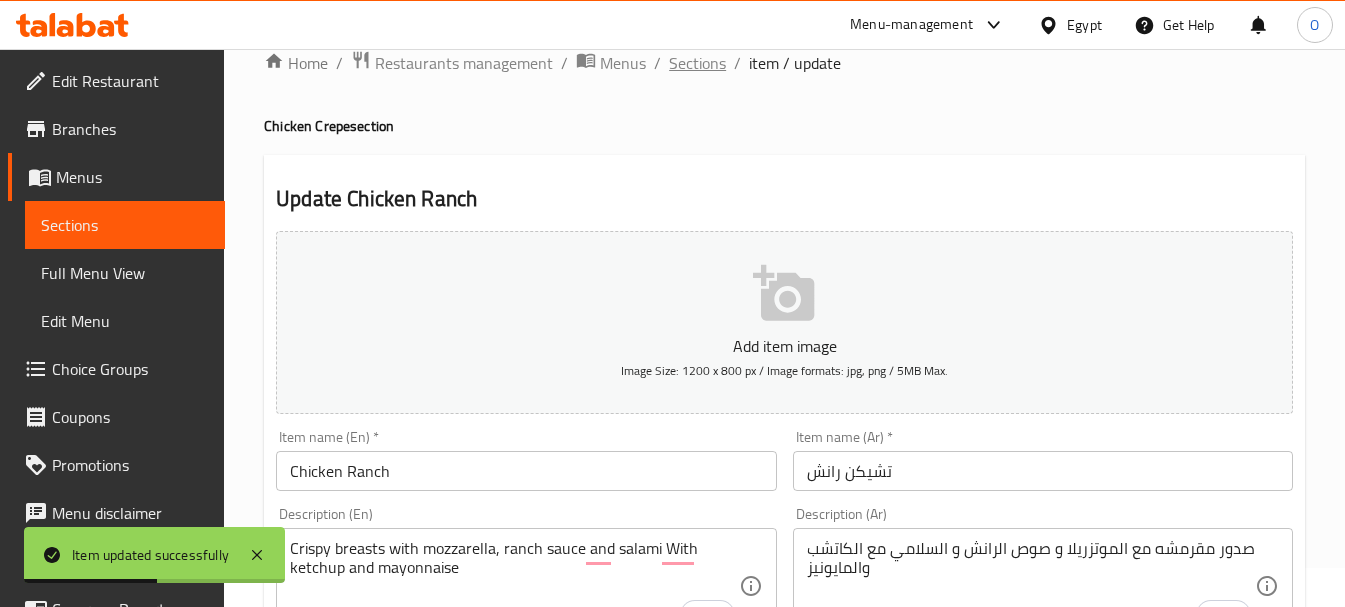 click on "Sections" at bounding box center [697, 63] 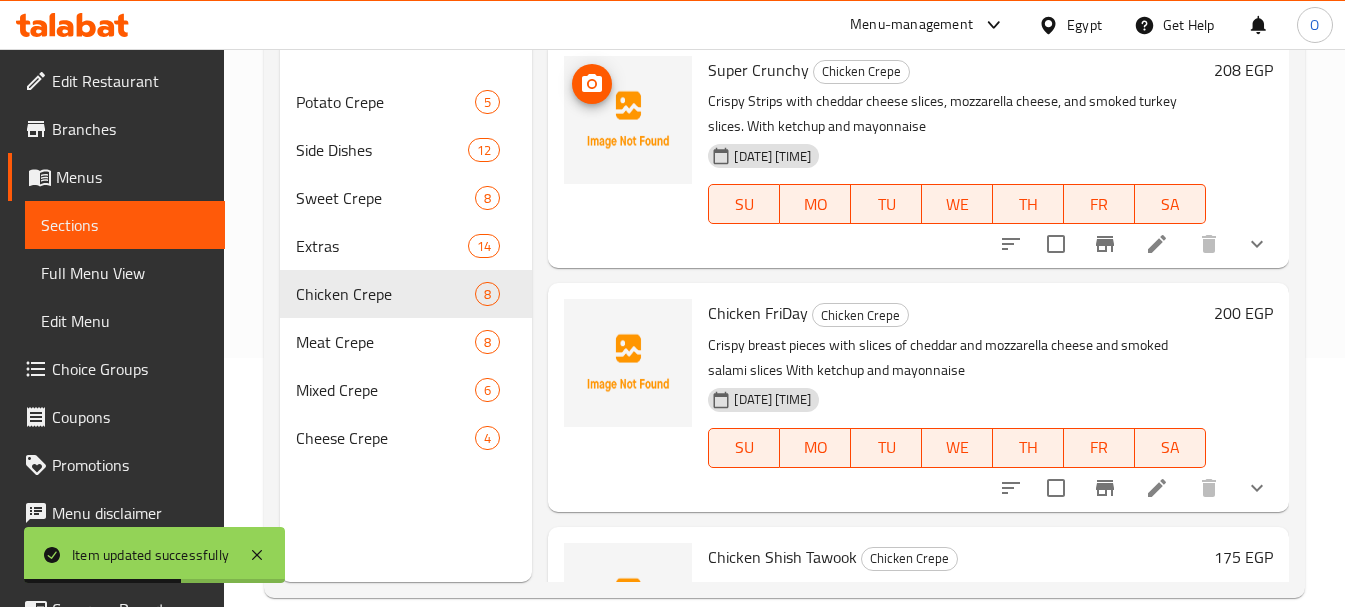 scroll, scrollTop: 280, scrollLeft: 0, axis: vertical 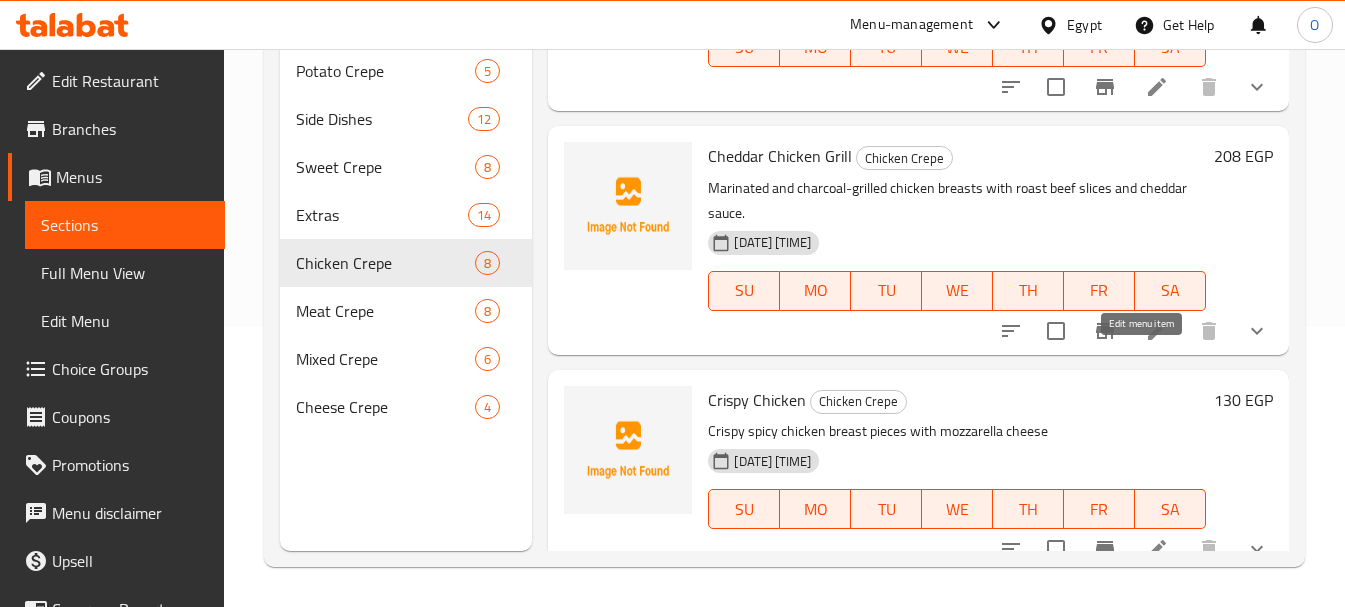 click 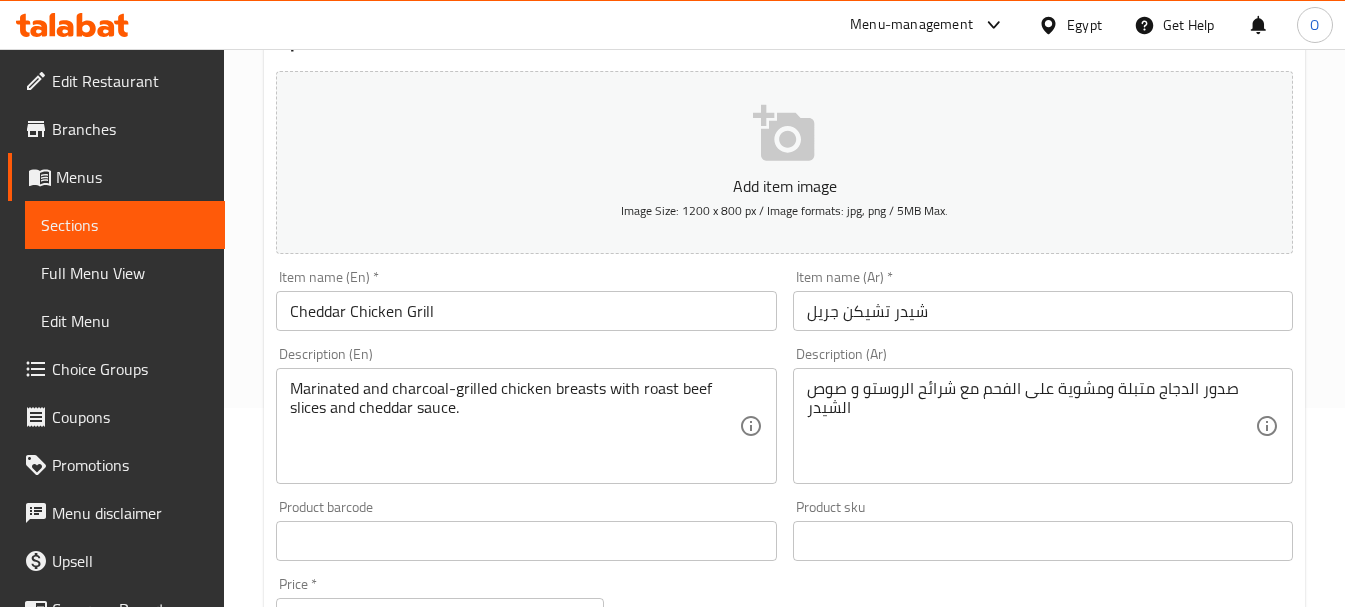 scroll, scrollTop: 200, scrollLeft: 0, axis: vertical 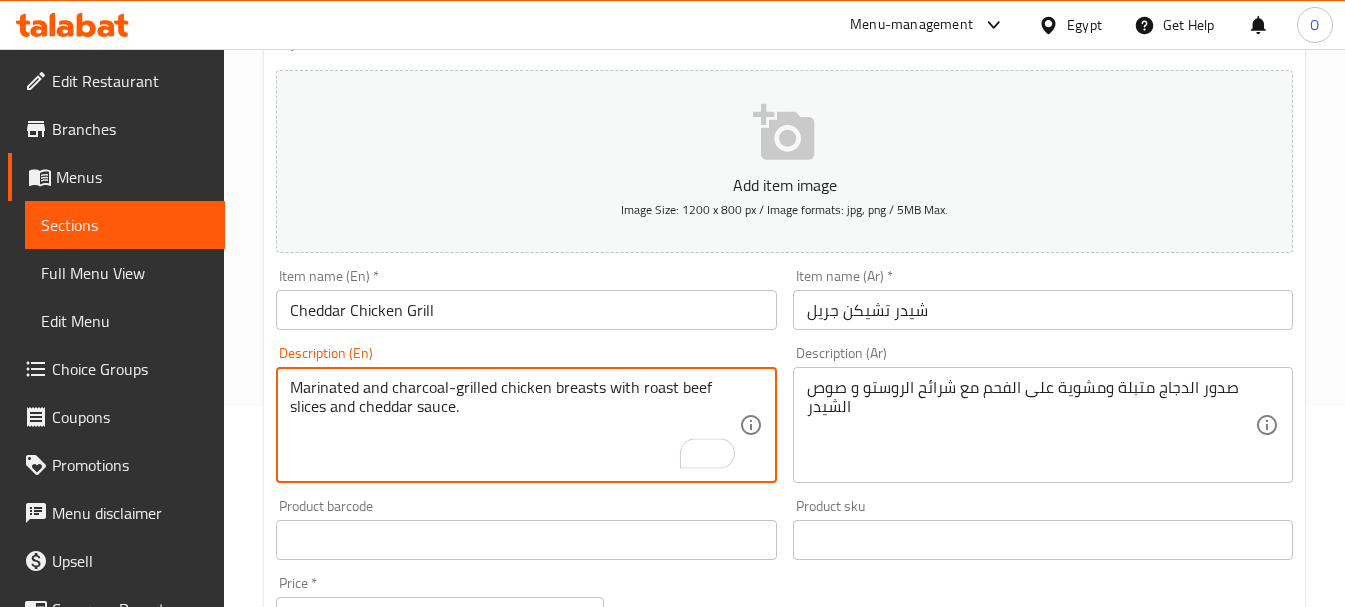 paste on "With ketchup and mayonnaise" 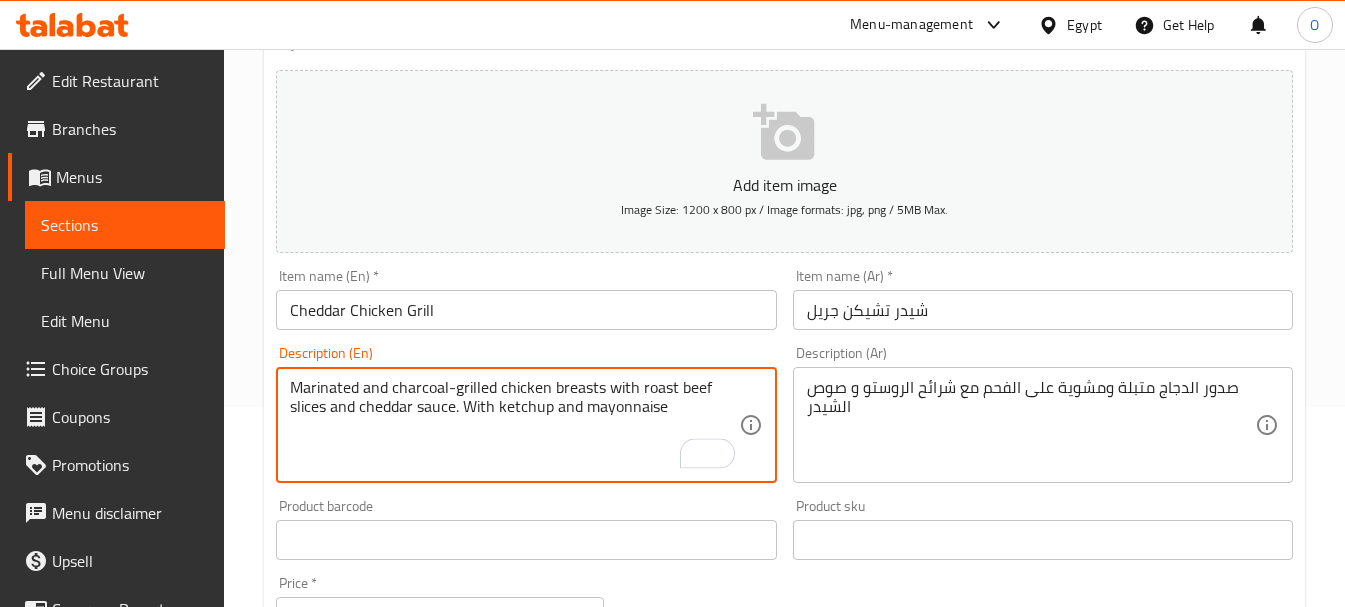 type on "Marinated and charcoal-grilled chicken breasts with roast beef slices and cheddar sauce. With ketchup and mayonnaise" 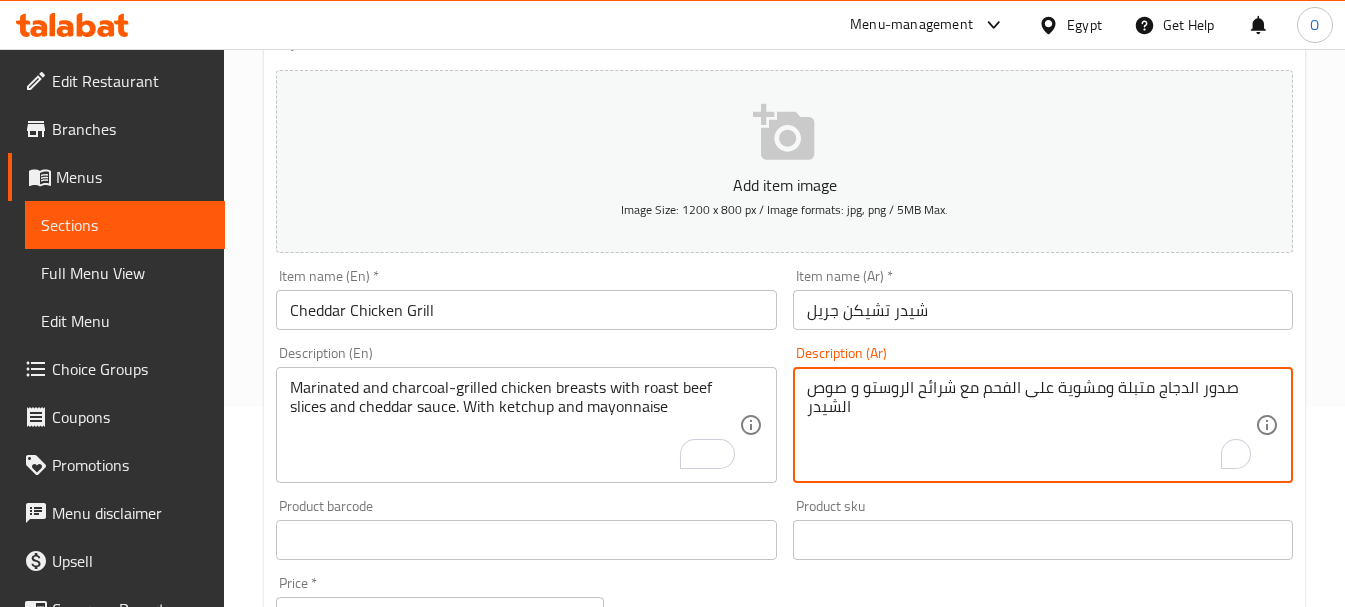 paste on "مع الكاتشب والمايونيز" 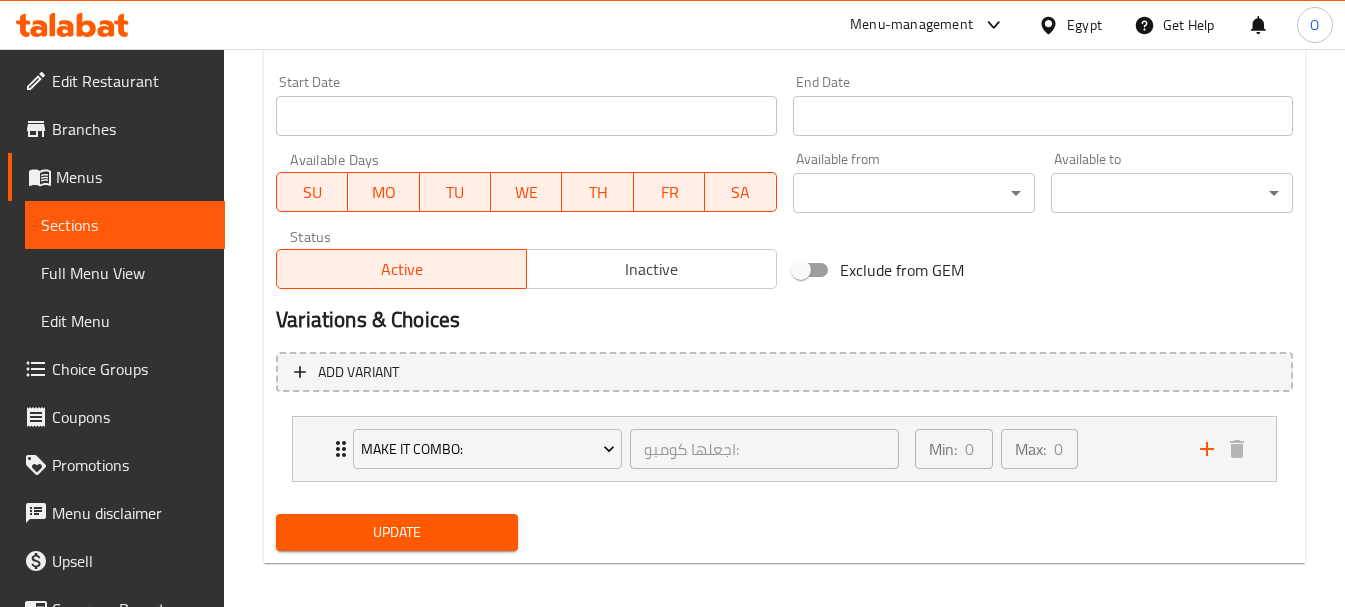scroll, scrollTop: 839, scrollLeft: 0, axis: vertical 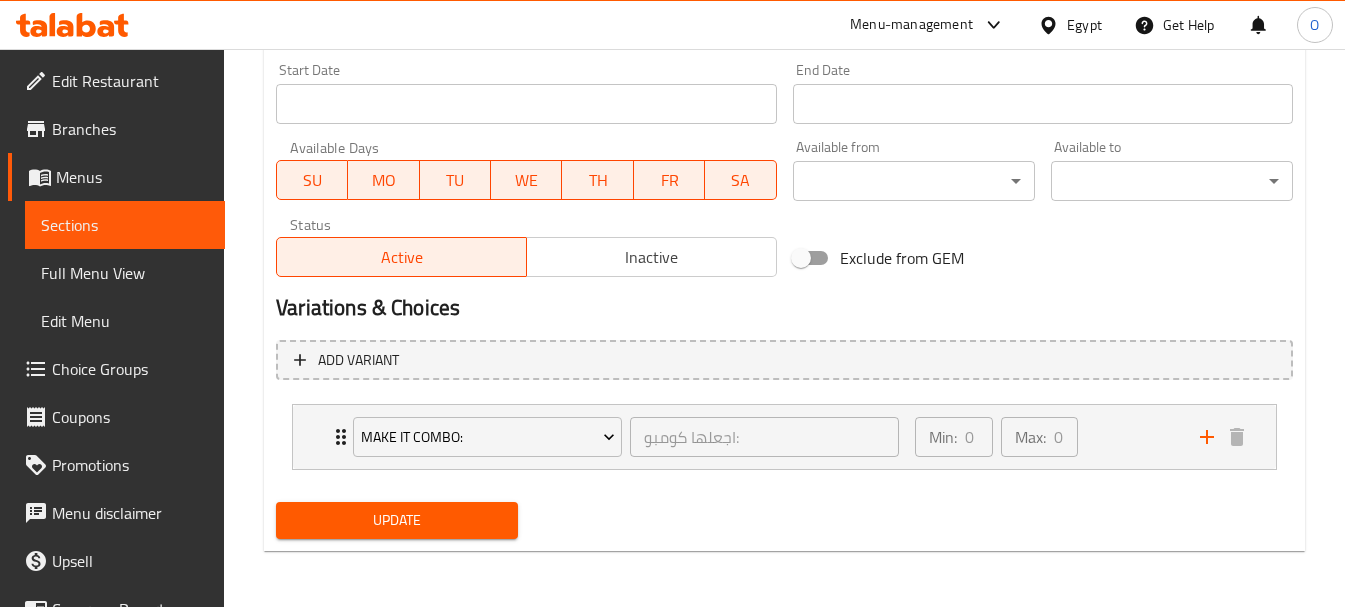 type on "صدور الدجاج متبلة ومشوية على الفحم مع شرائح الروستو و صوص الشيدر مع الكاتشب والمايونيز" 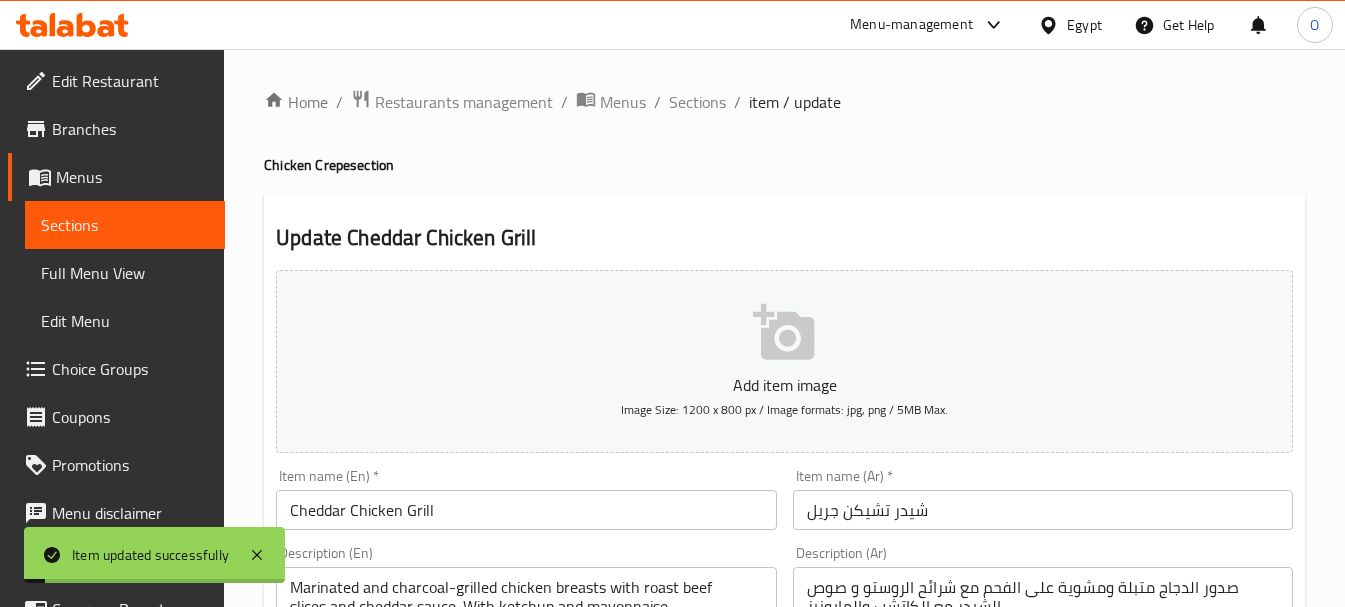 scroll, scrollTop: 839, scrollLeft: 0, axis: vertical 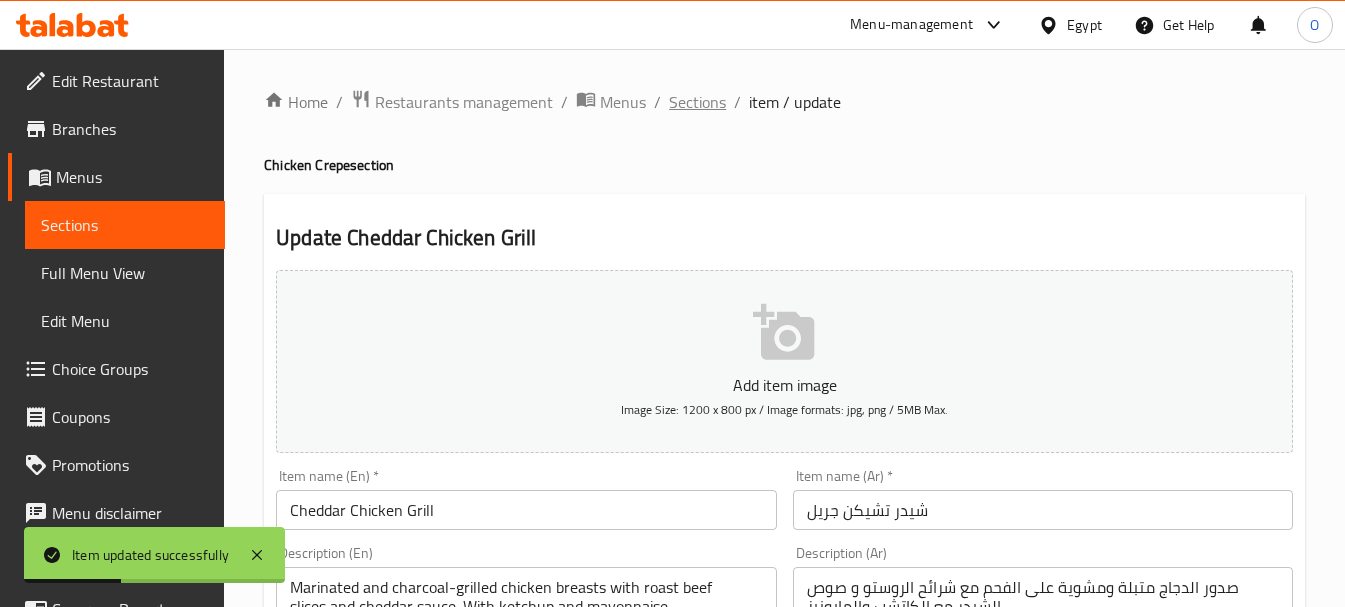 click on "Sections" at bounding box center (697, 102) 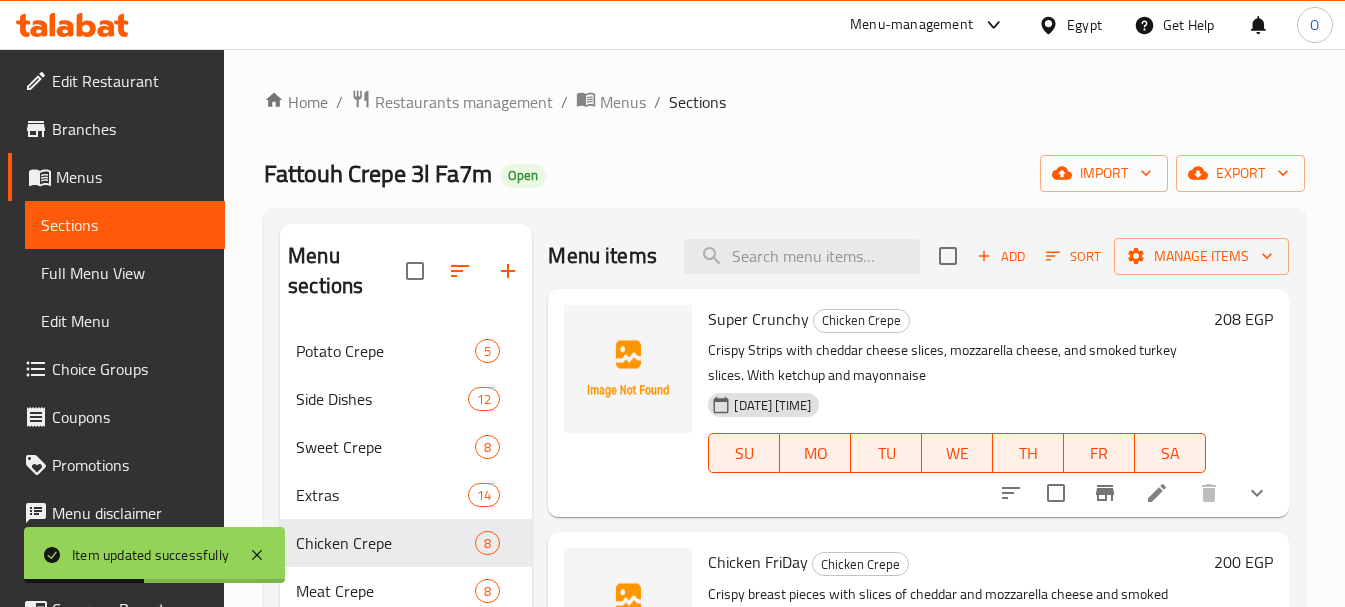 scroll, scrollTop: 280, scrollLeft: 0, axis: vertical 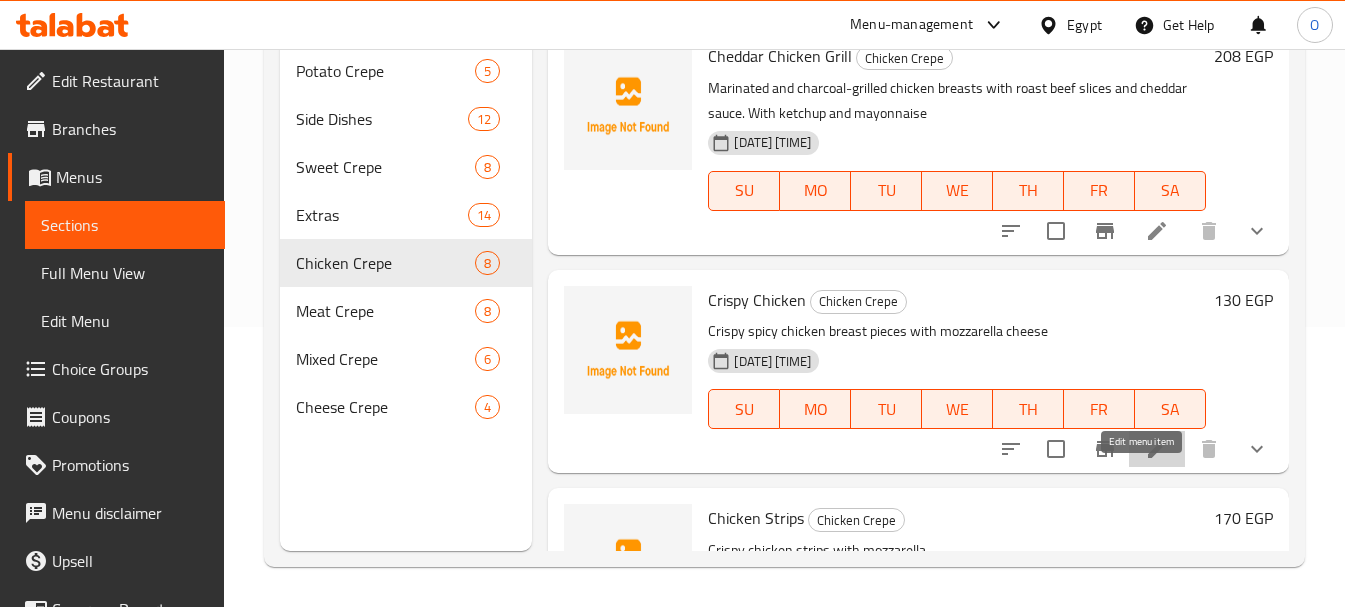 click 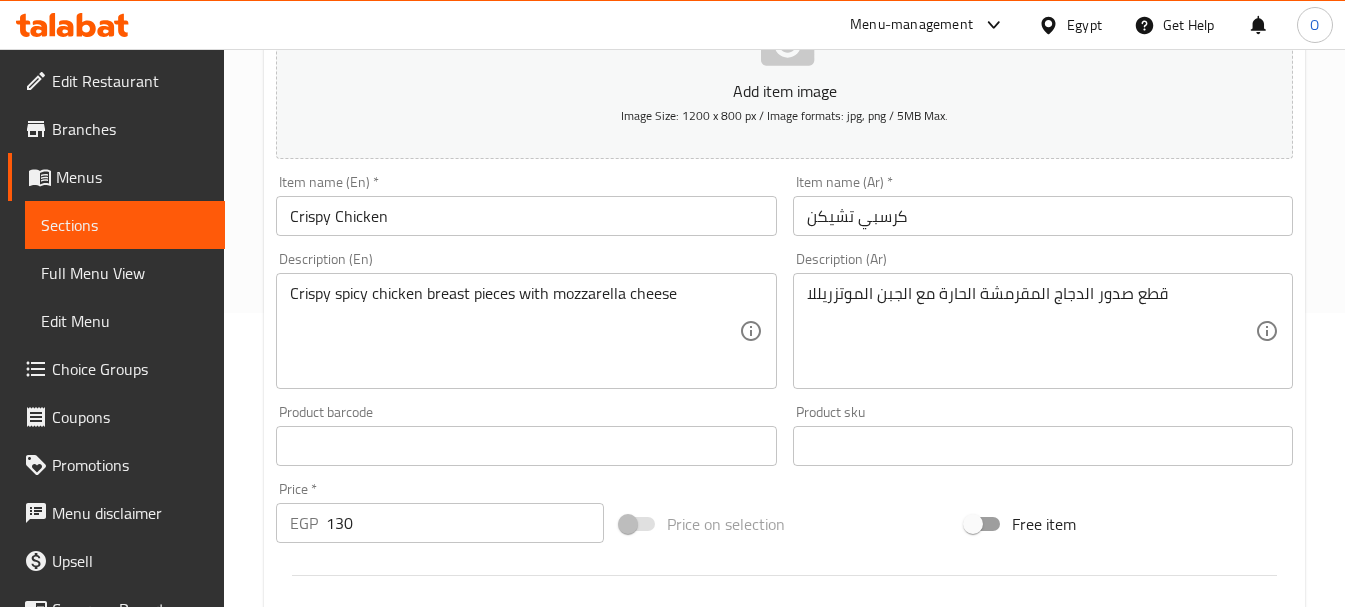 scroll, scrollTop: 300, scrollLeft: 0, axis: vertical 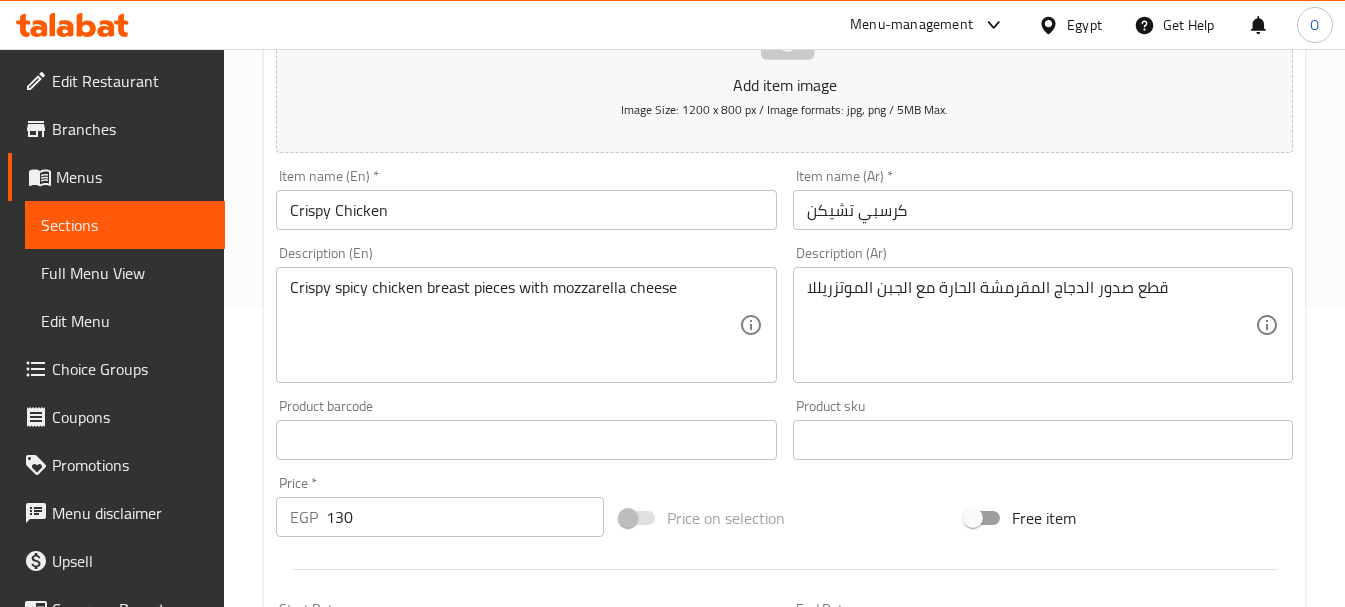 click on "Crispy spicy chicken breast pieces with mozzarella cheese Description (En)" at bounding box center [526, 325] 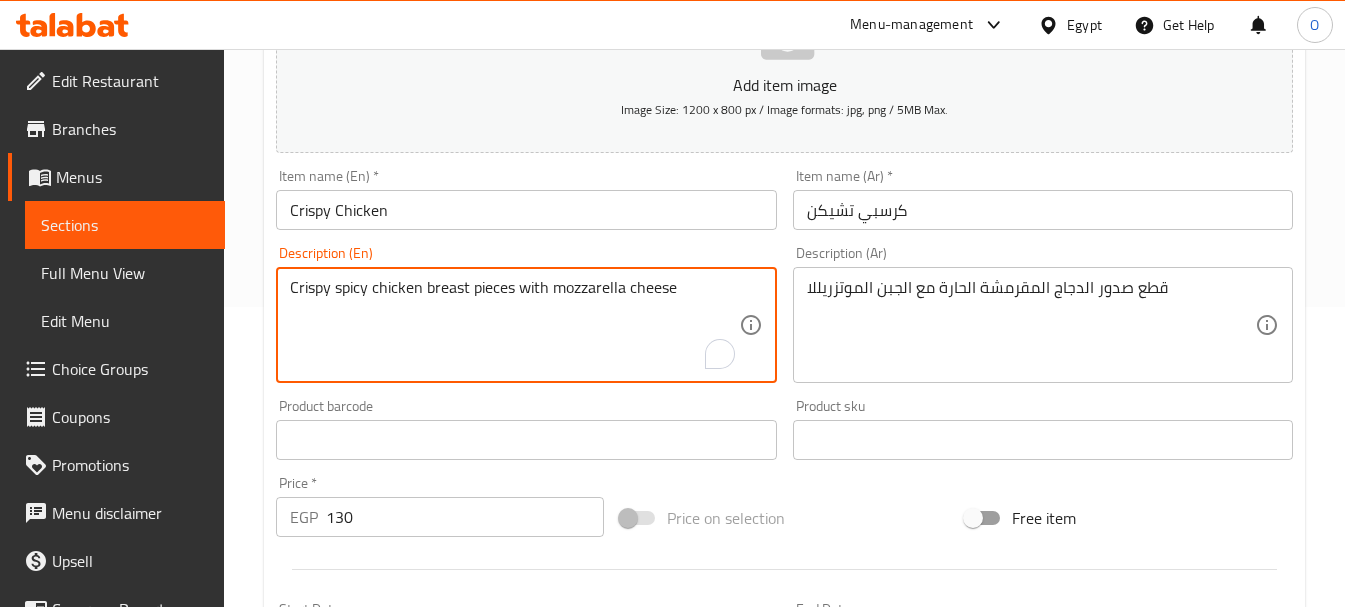 click on "Crispy spicy chicken breast pieces with mozzarella cheese" at bounding box center (514, 325) 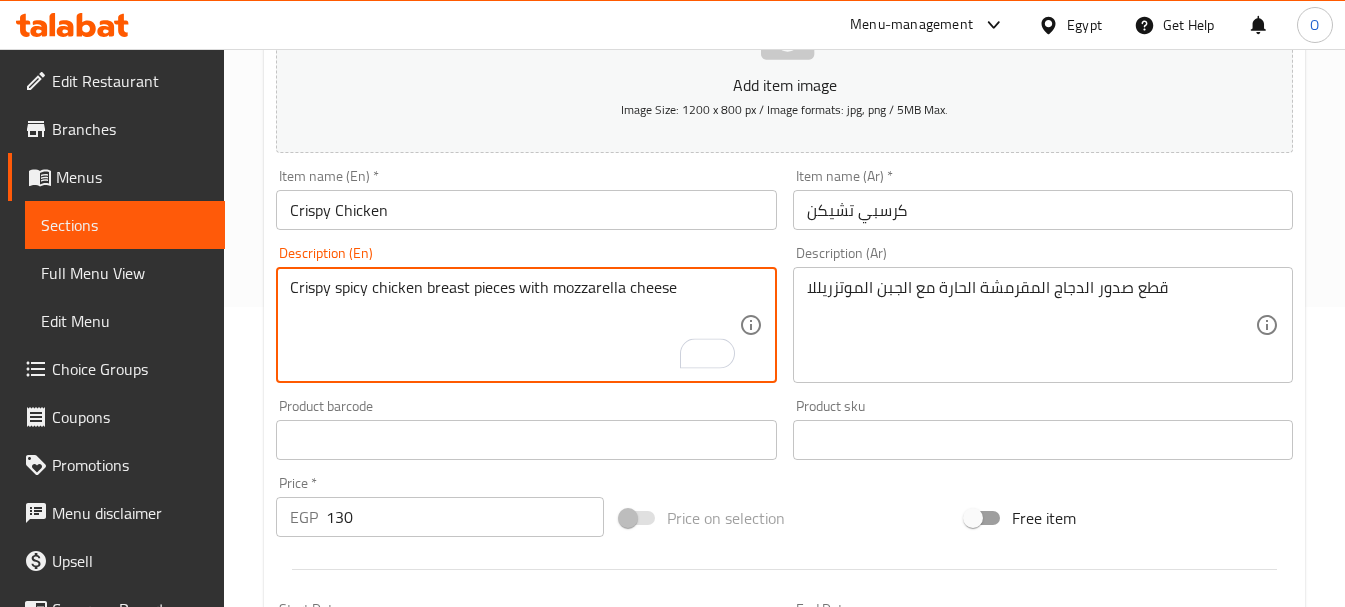 paste on "With ketchup and mayonnaise" 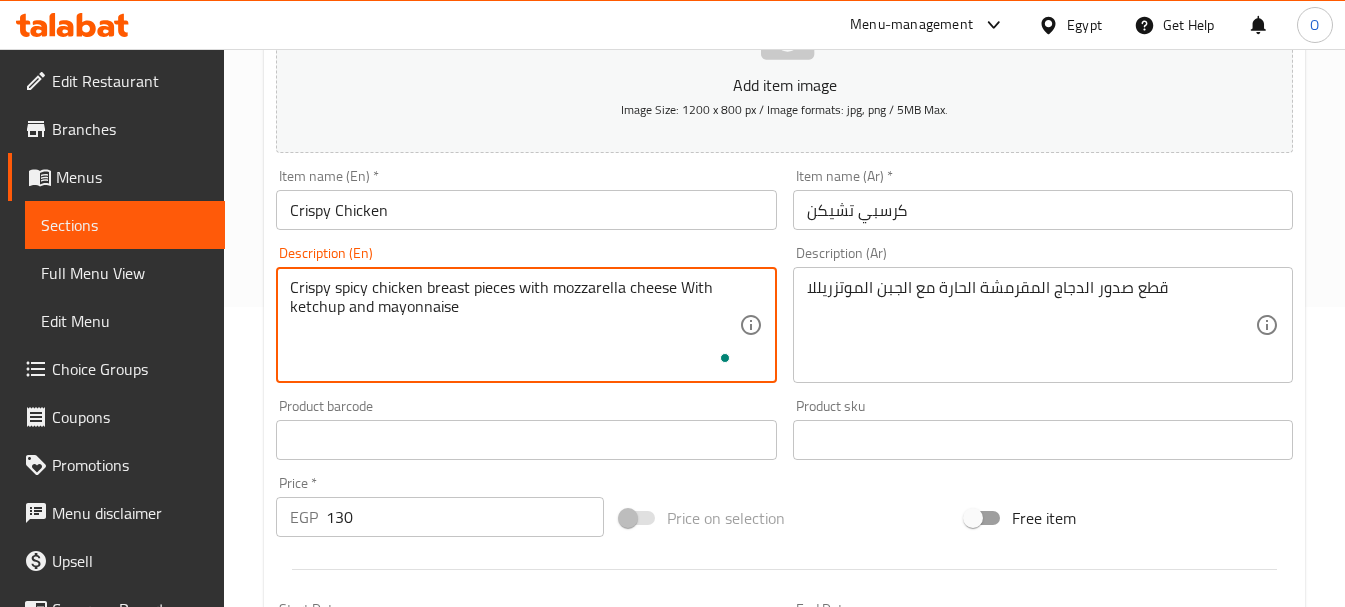 type on "Crispy spicy chicken breast pieces with mozzarella cheese With ketchup and mayonnaise" 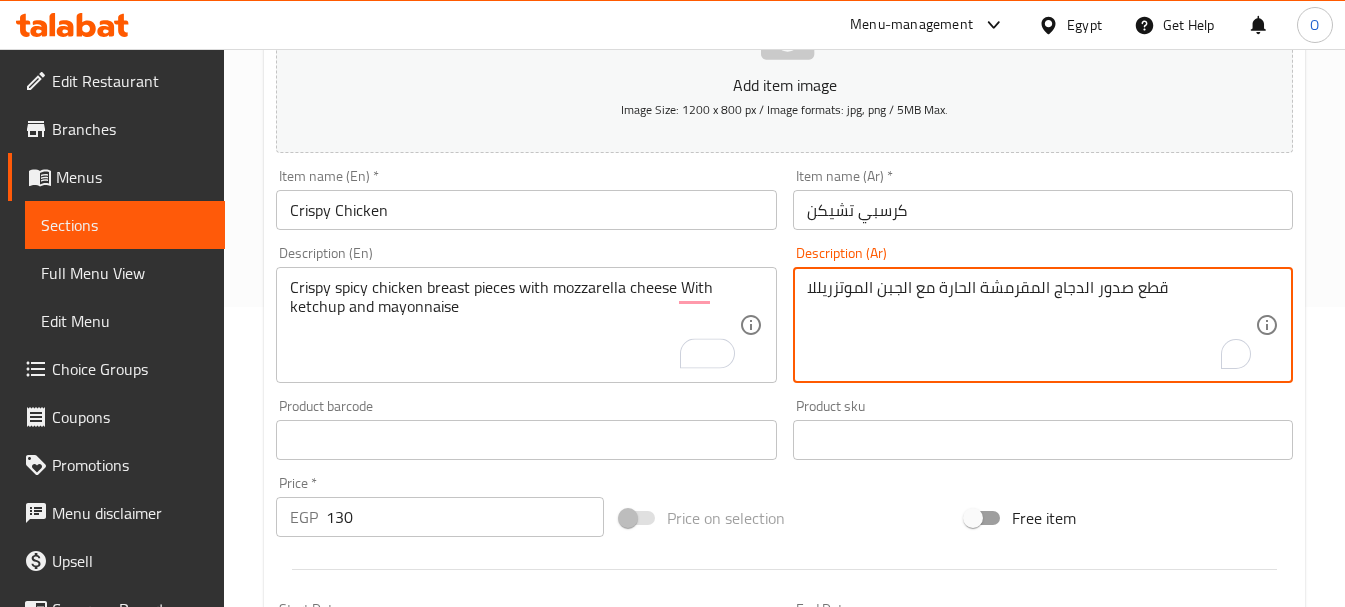 paste on "مع الكاتشب والمايونيز" 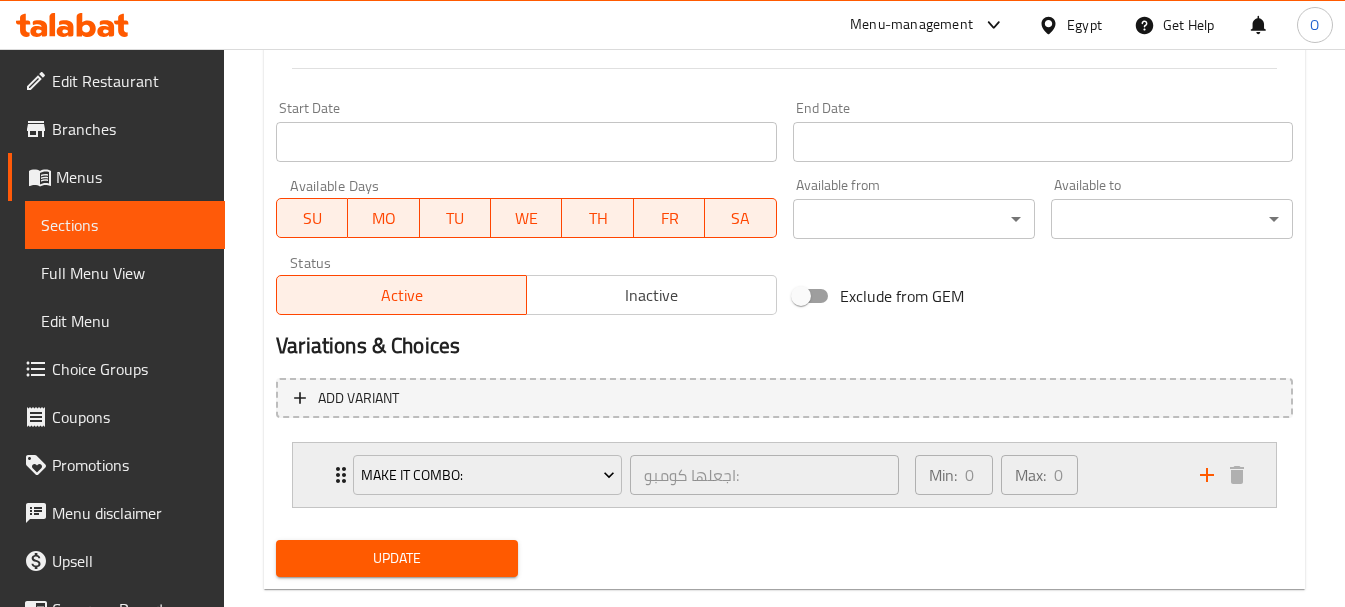 scroll, scrollTop: 839, scrollLeft: 0, axis: vertical 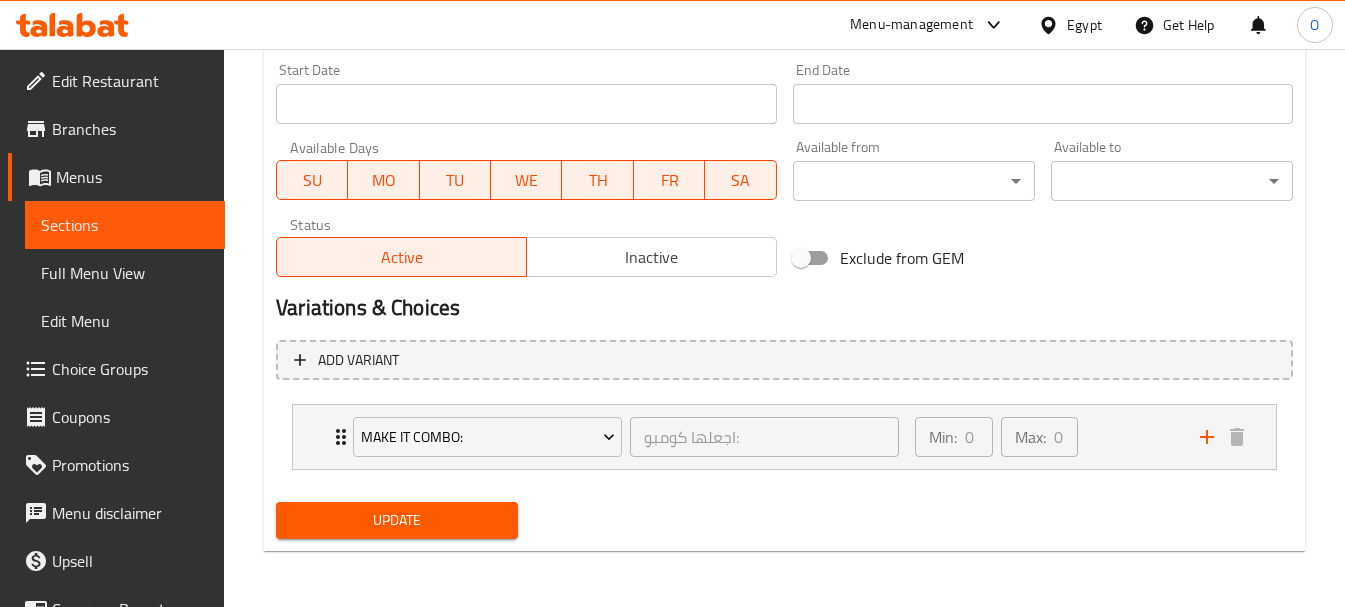 type on "قطع صدور الدجاج المقرمشة الحارة مع الجبن الموتزريللا مع الكاتشب والمايونيز" 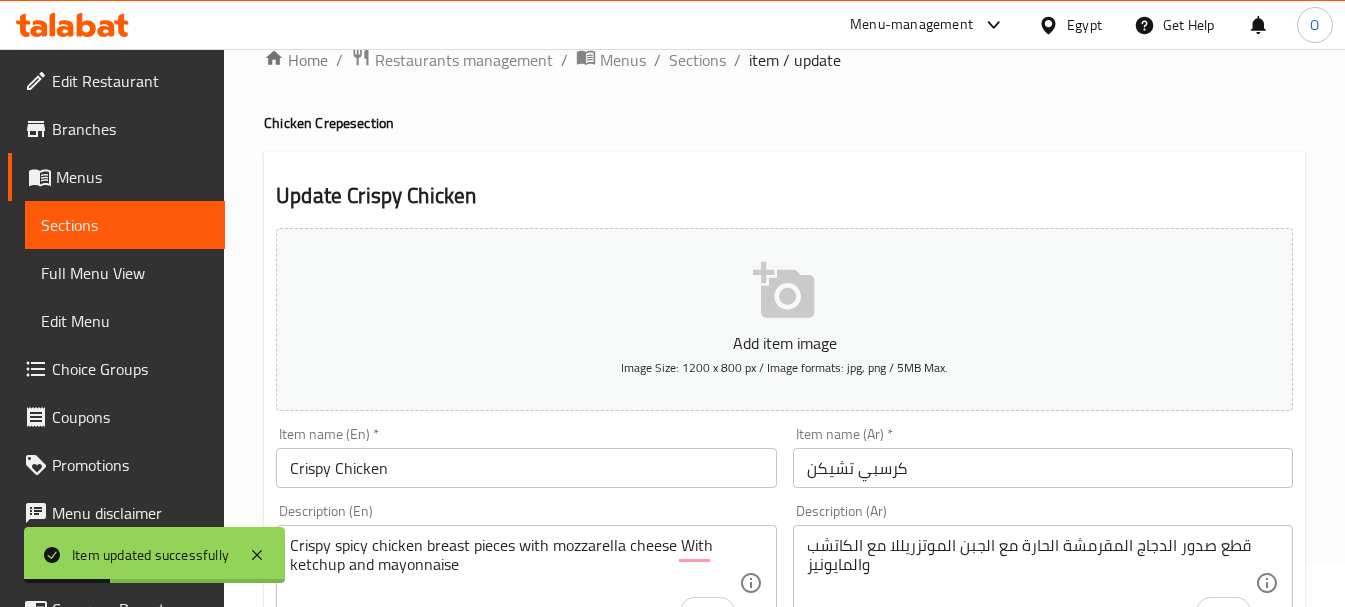 scroll, scrollTop: 39, scrollLeft: 0, axis: vertical 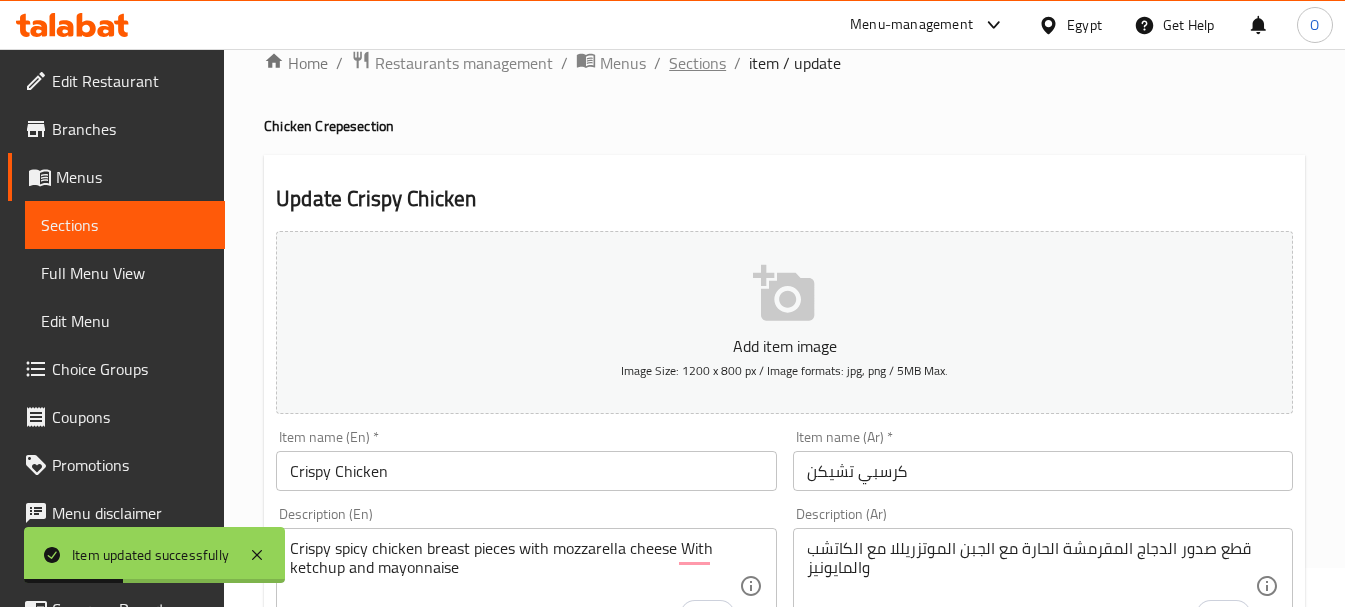 click on "Sections" at bounding box center [697, 63] 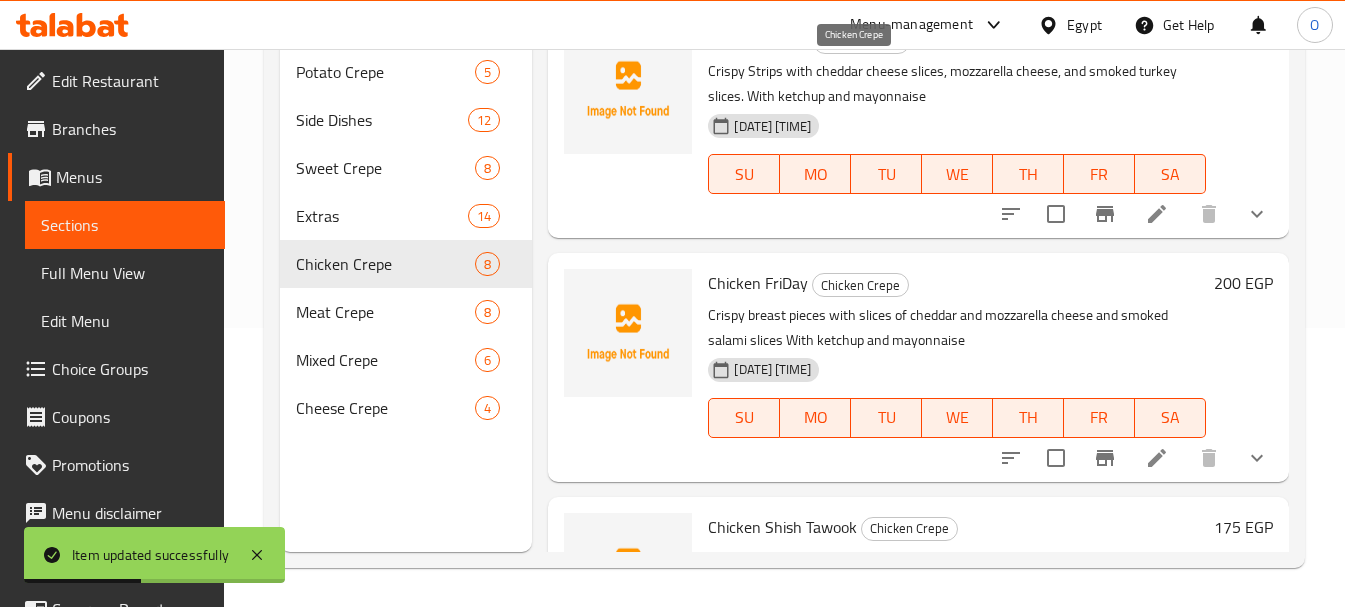 scroll, scrollTop: 280, scrollLeft: 0, axis: vertical 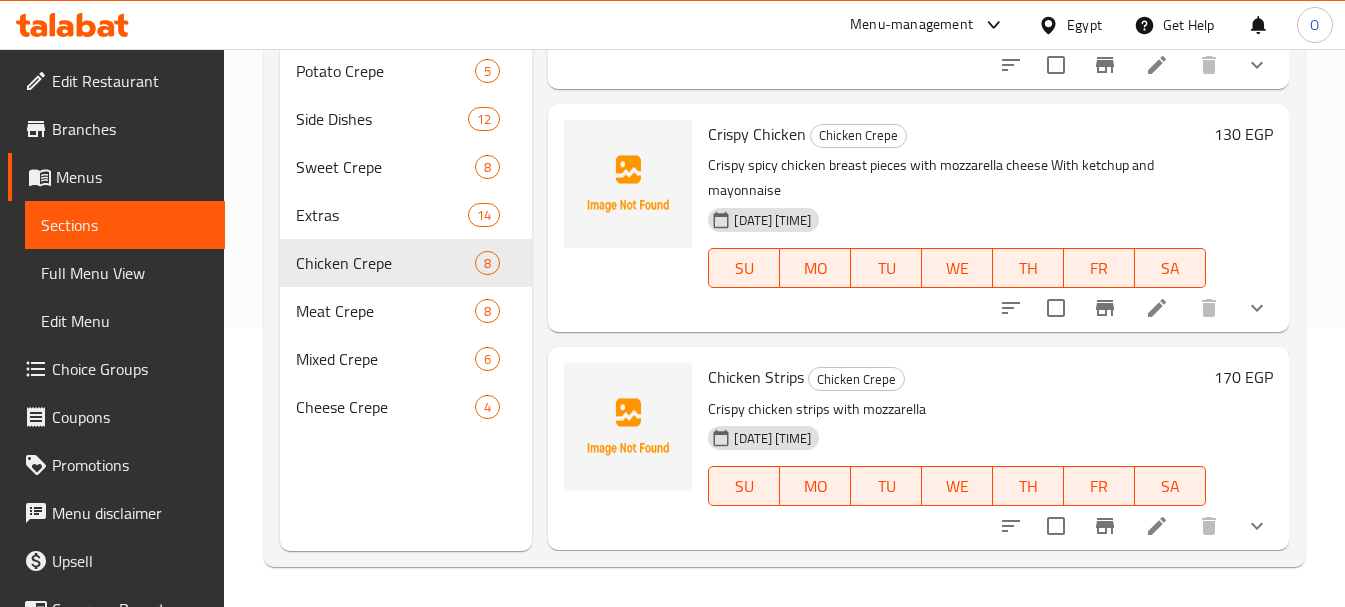 click at bounding box center (1157, 526) 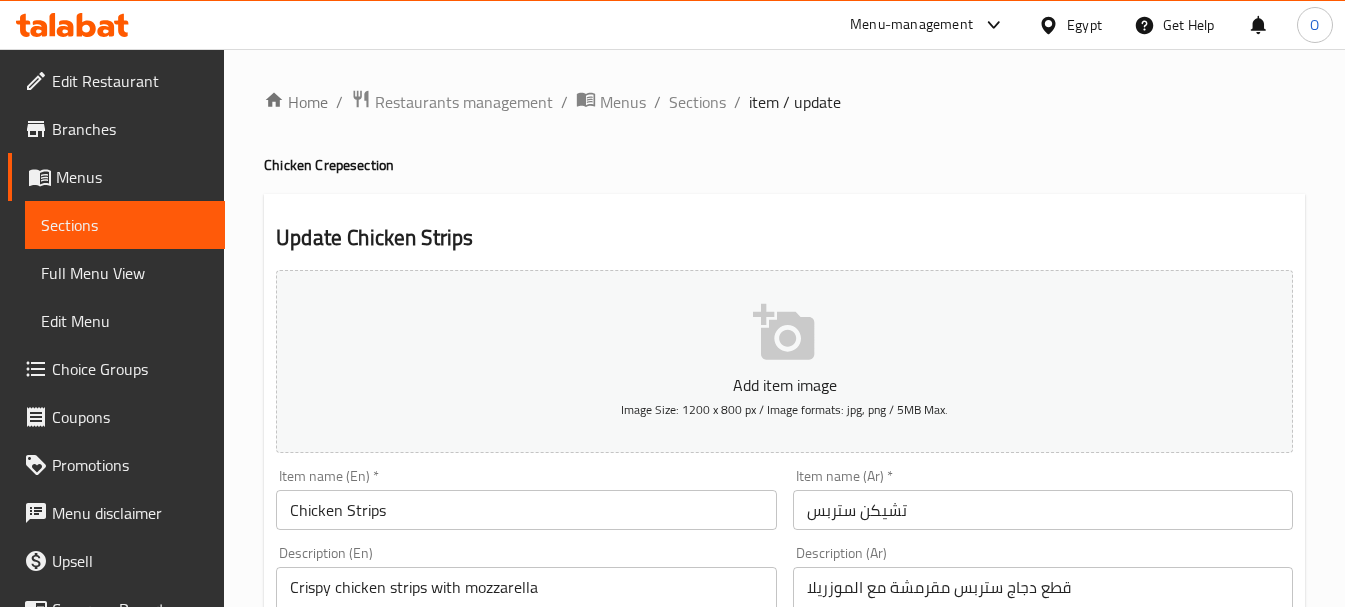 scroll, scrollTop: 100, scrollLeft: 0, axis: vertical 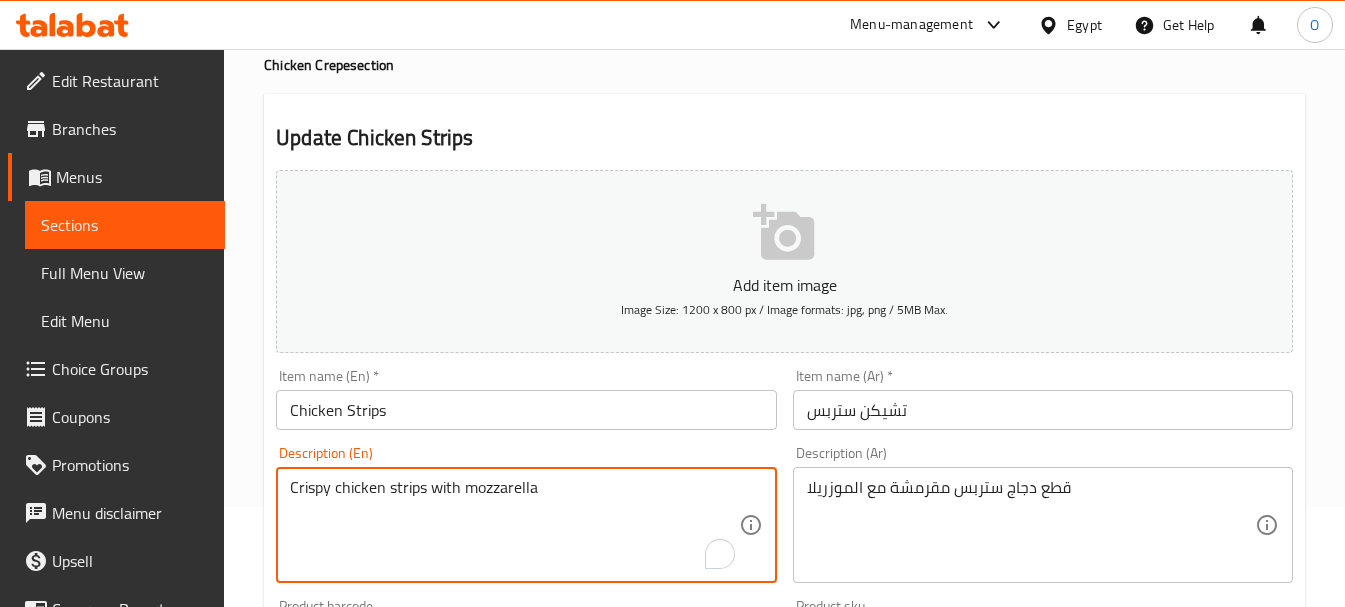 paste on "With ketchup and mayonnaise" 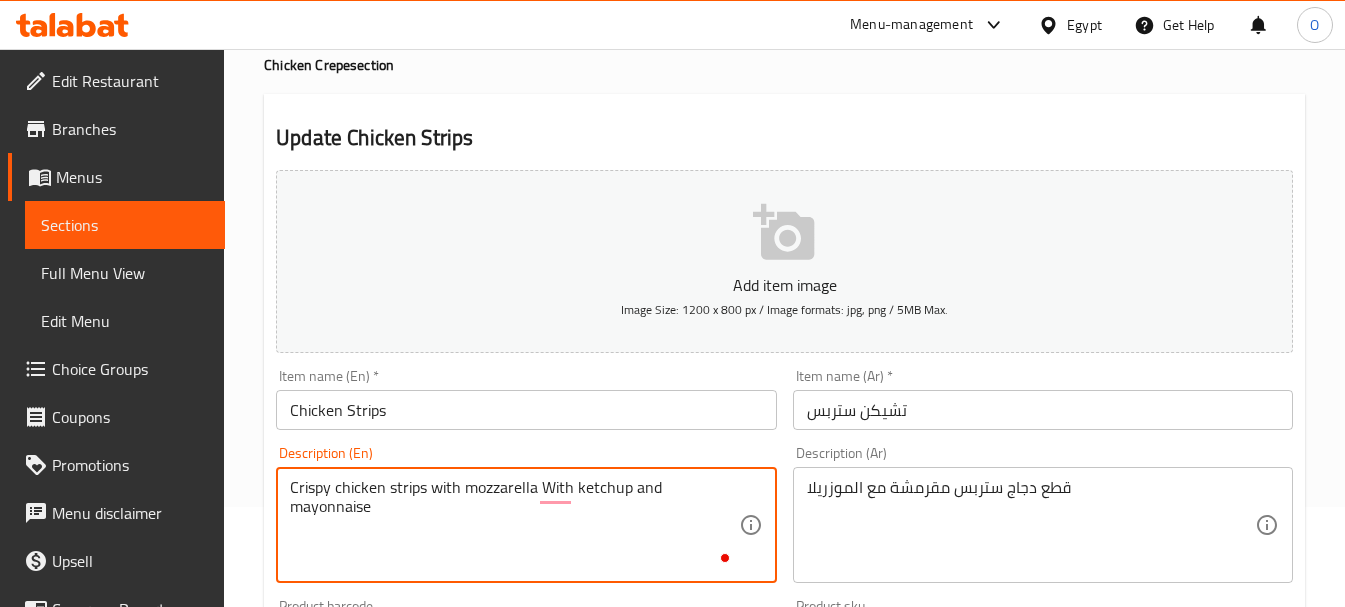 type on "Crispy chicken strips with mozzarella With ketchup and mayonnaise" 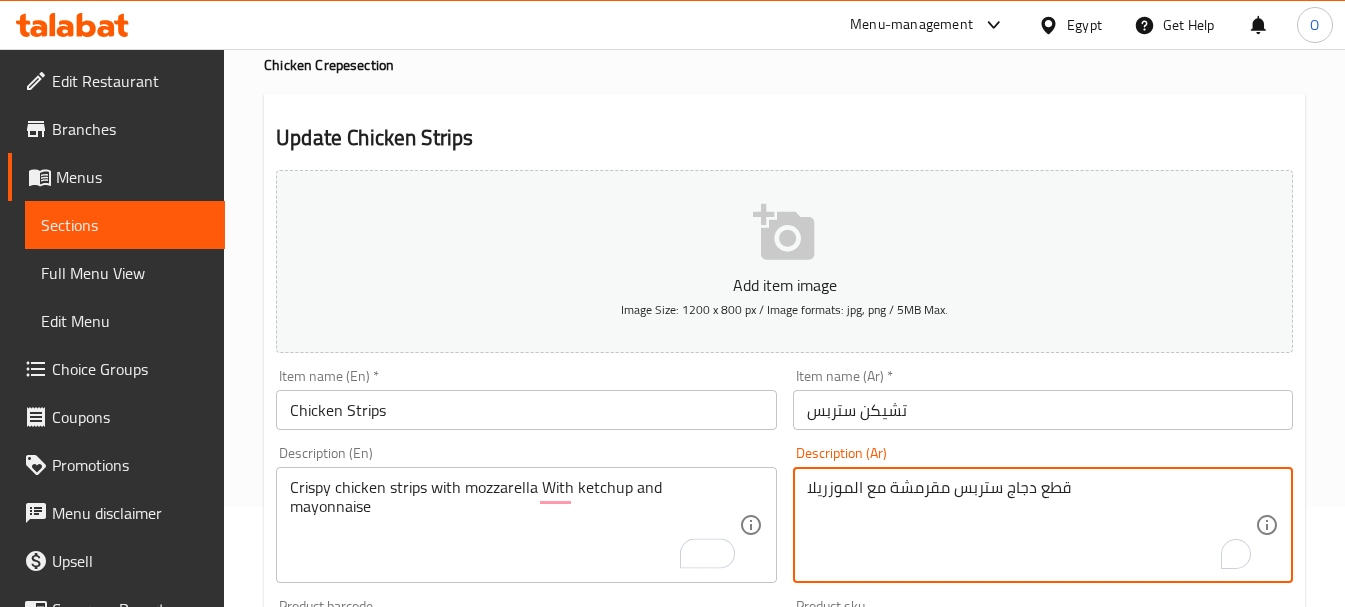 paste on "مع الكاتشب والمايونيز" 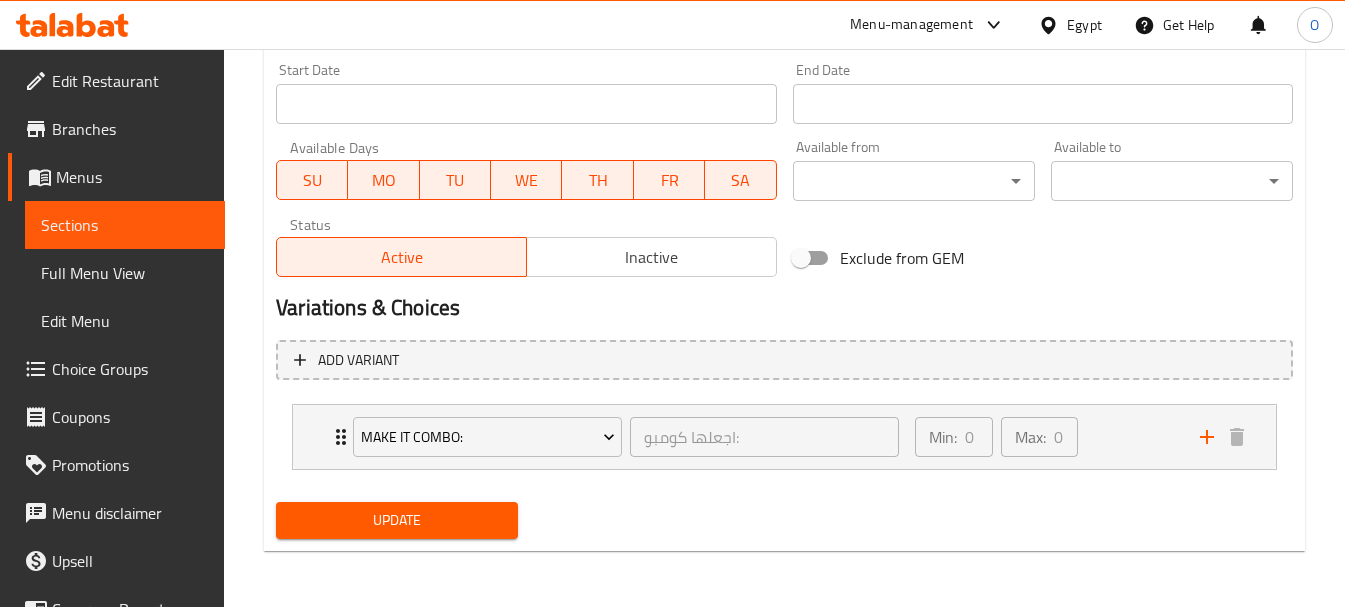 type on "قطع دجاج ستربس مقرمشة مع الموزريلا مع الكاتشب والمايونيز" 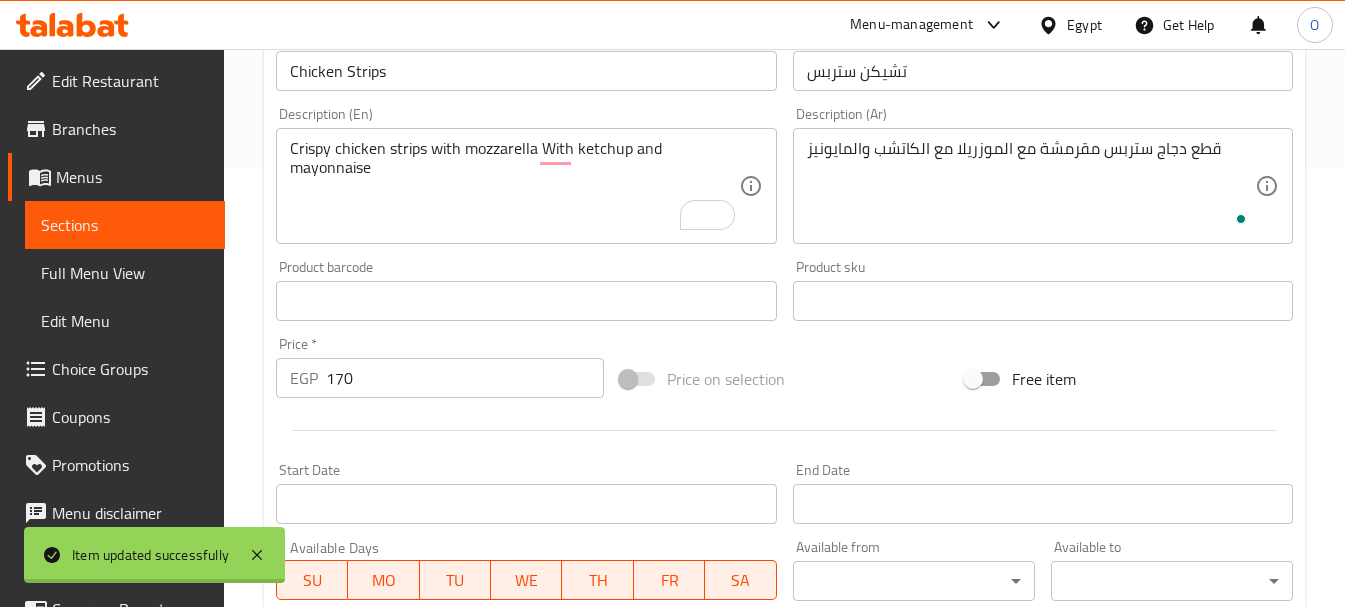 scroll, scrollTop: 39, scrollLeft: 0, axis: vertical 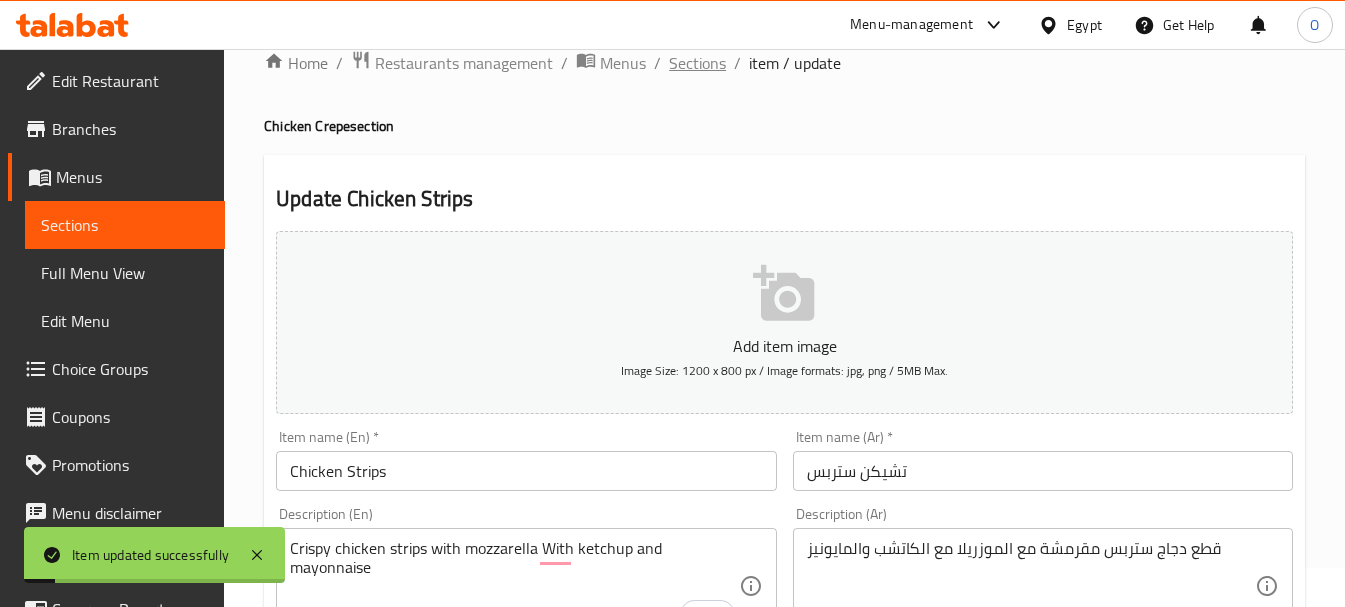 click on "Sections" at bounding box center [697, 63] 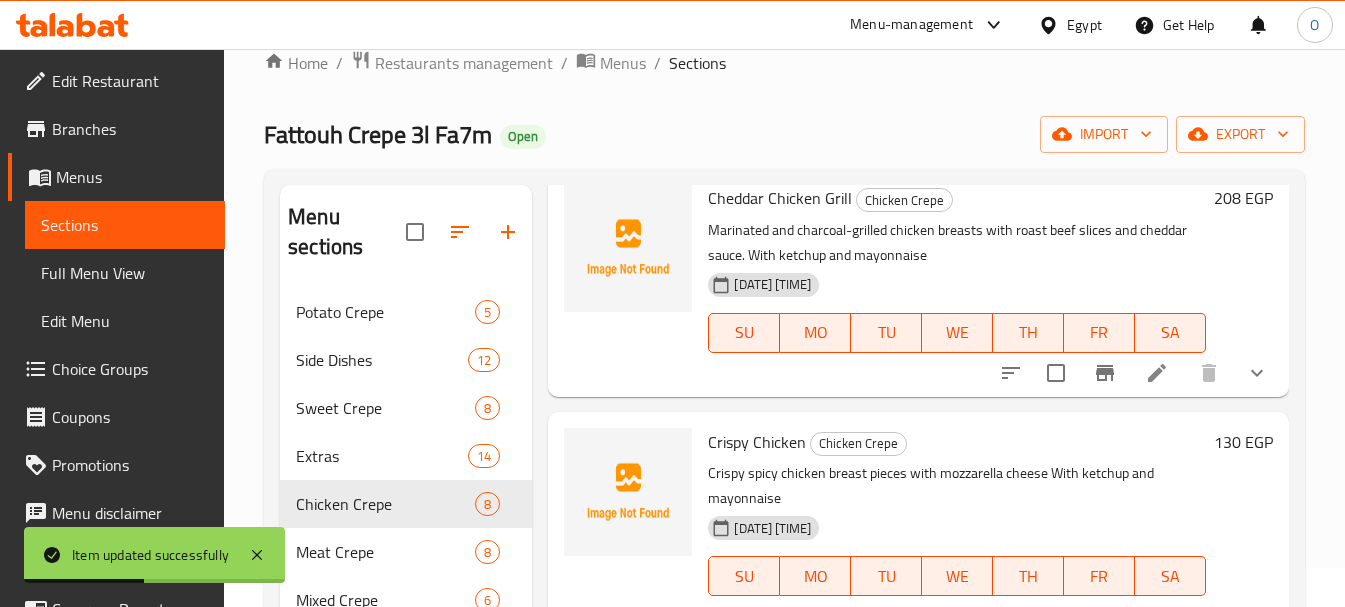 scroll, scrollTop: 1396, scrollLeft: 0, axis: vertical 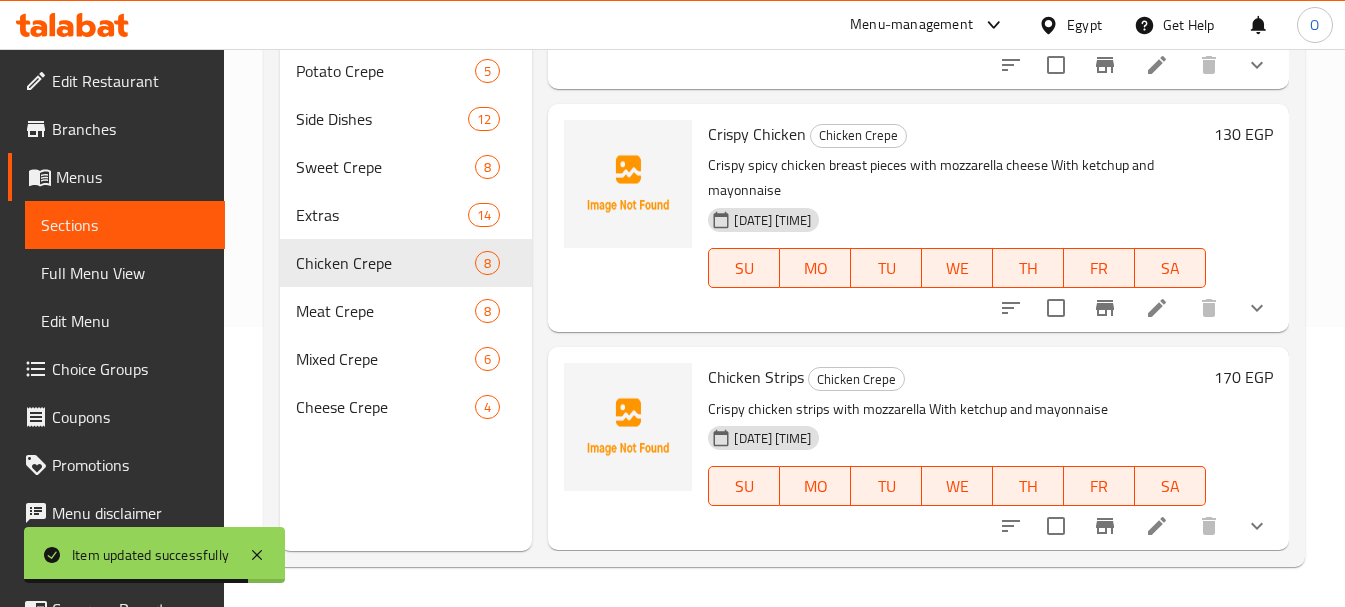 click at bounding box center [1157, 526] 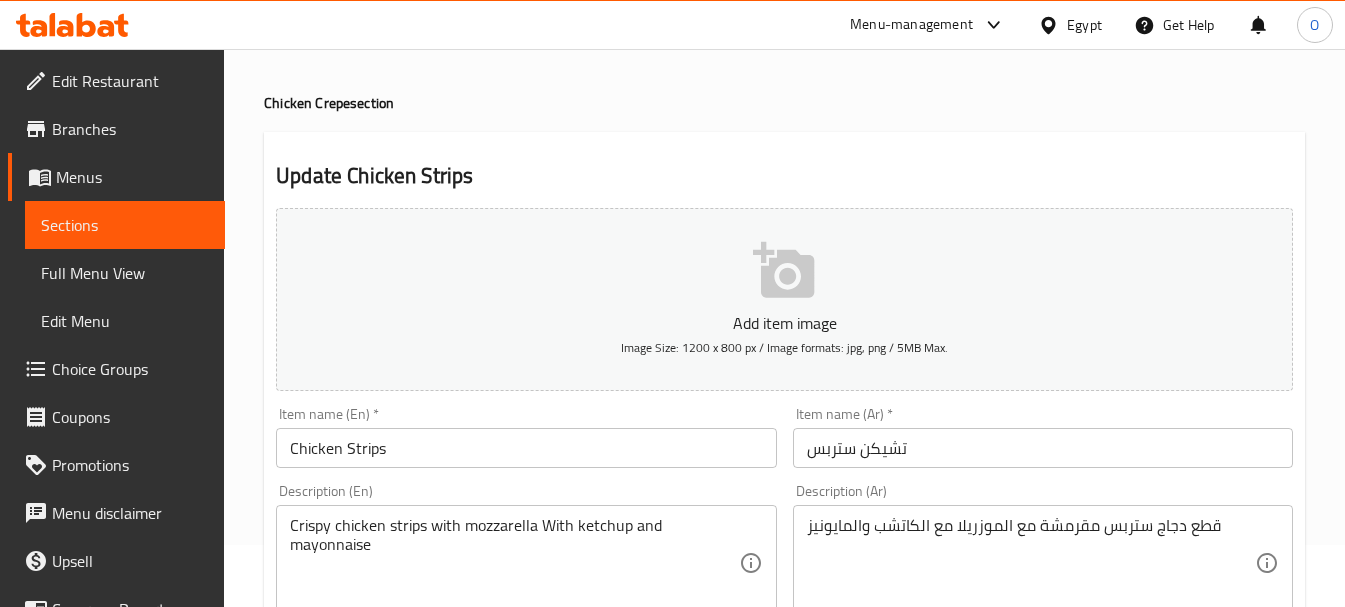 scroll, scrollTop: 200, scrollLeft: 0, axis: vertical 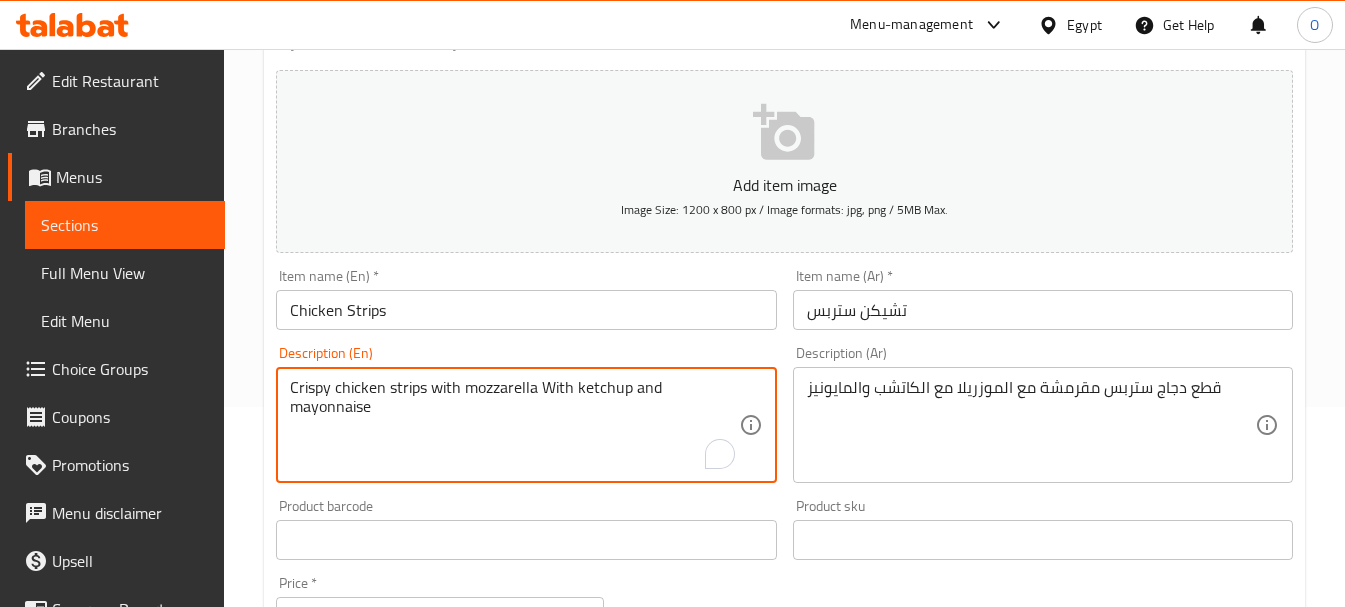 click on "Crispy chicken strips with mozzarella With ketchup and mayonnaise" at bounding box center (514, 425) 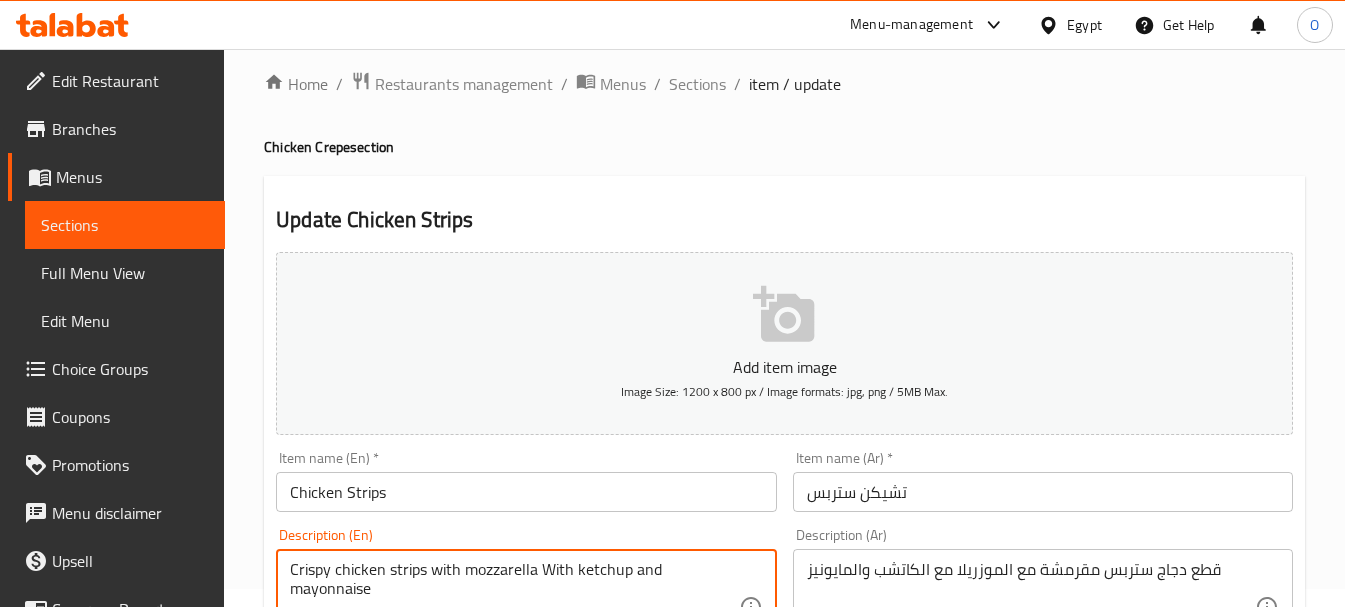 scroll, scrollTop: 0, scrollLeft: 0, axis: both 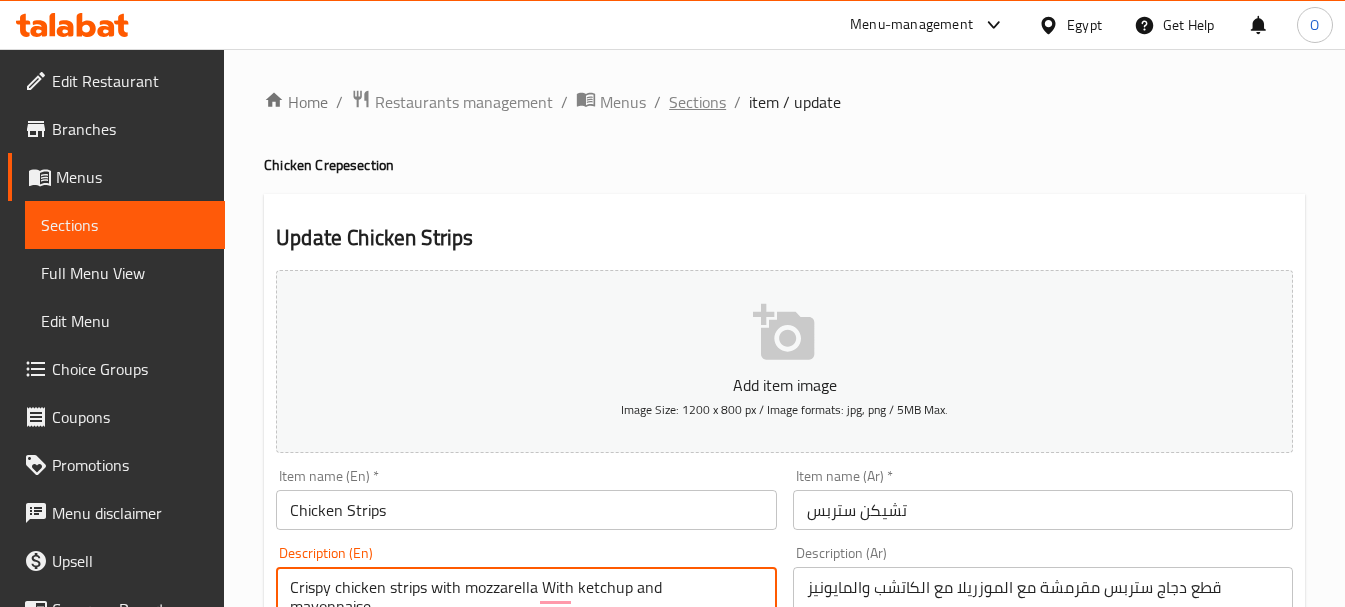 click on "Sections" at bounding box center (697, 102) 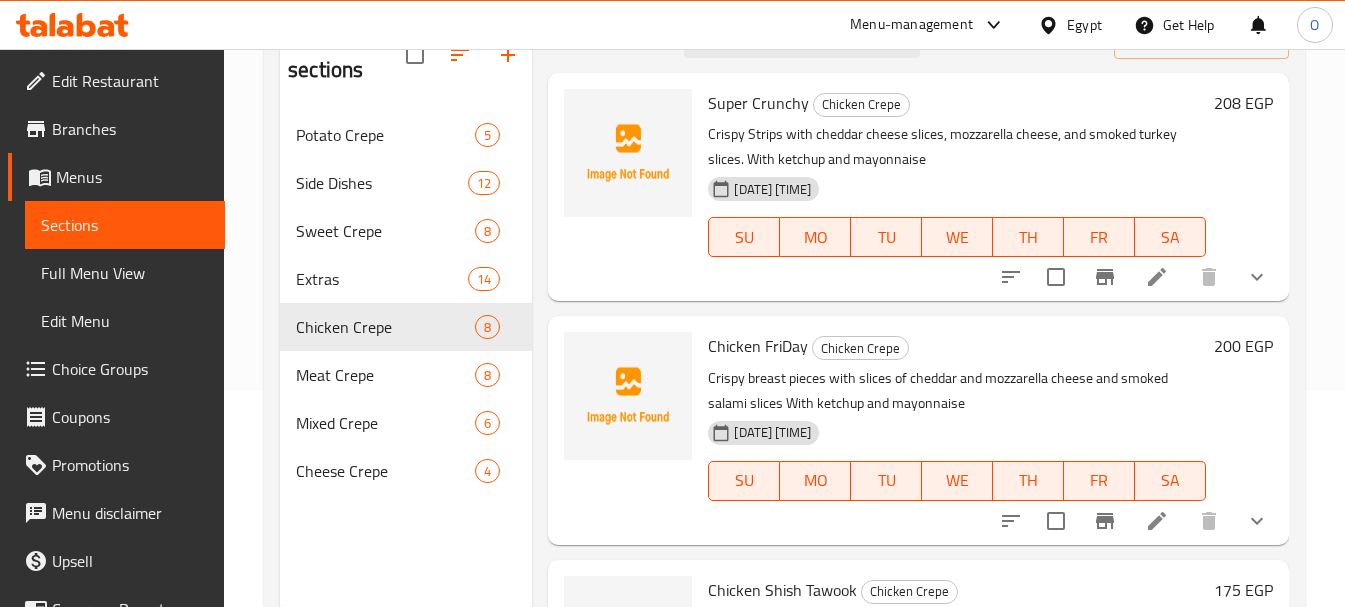 scroll, scrollTop: 280, scrollLeft: 0, axis: vertical 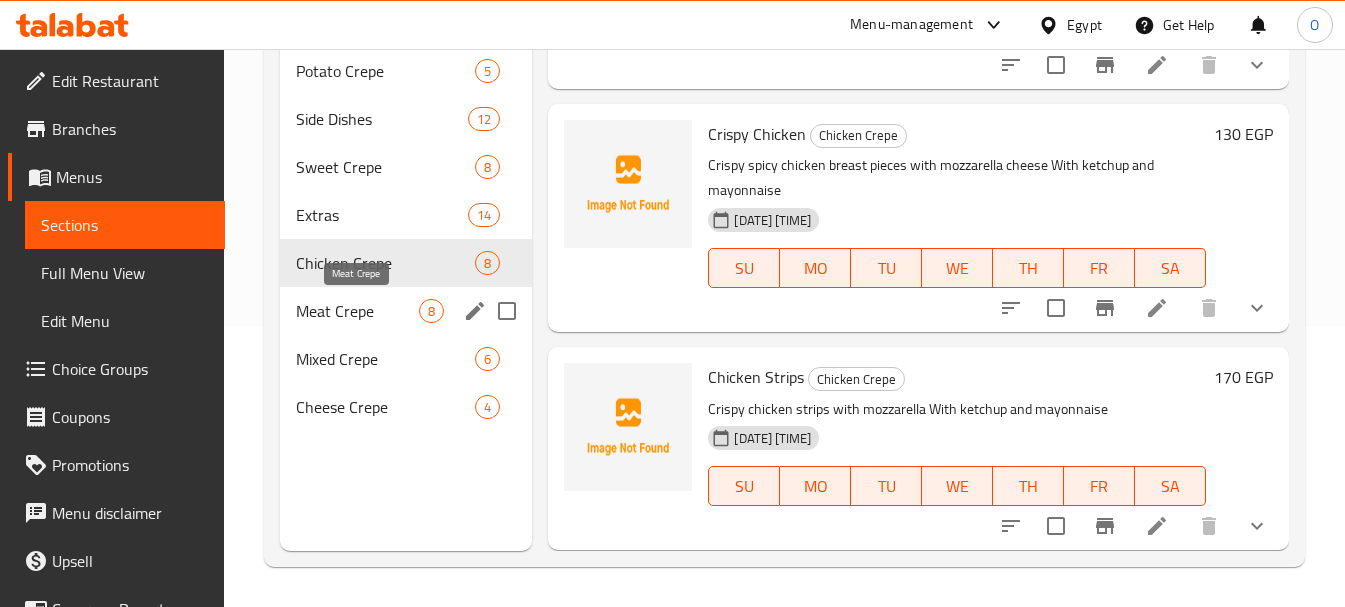 click on "Meat Crepe" at bounding box center [357, 311] 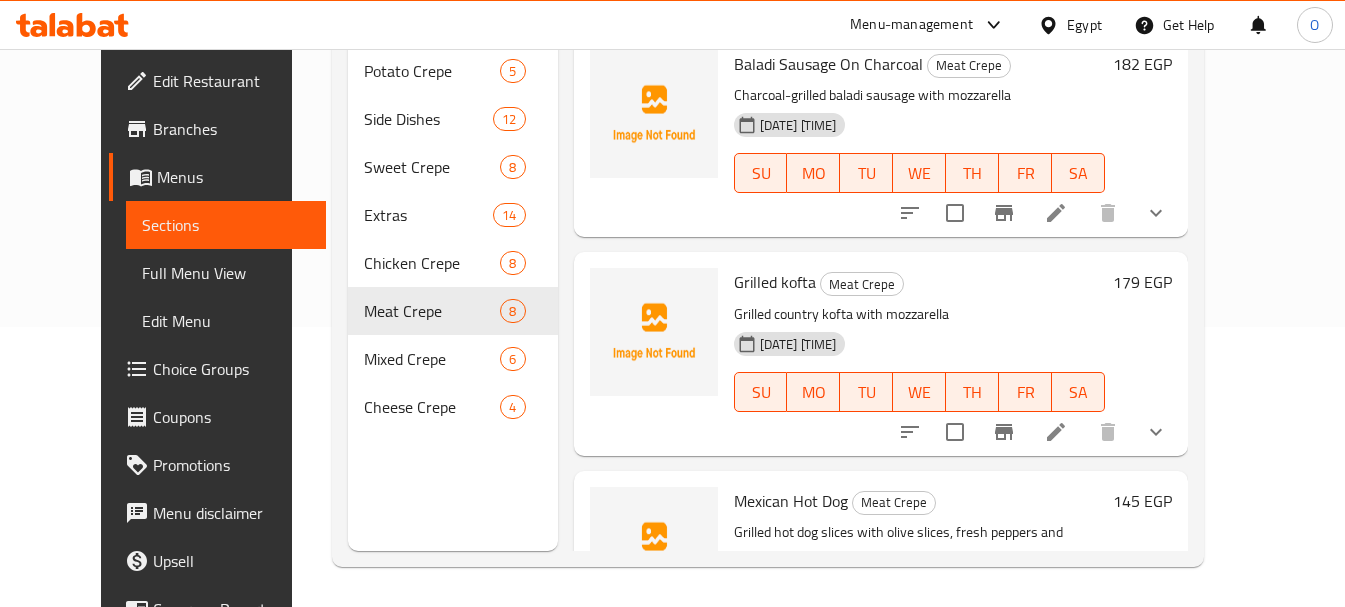 scroll, scrollTop: 0, scrollLeft: 0, axis: both 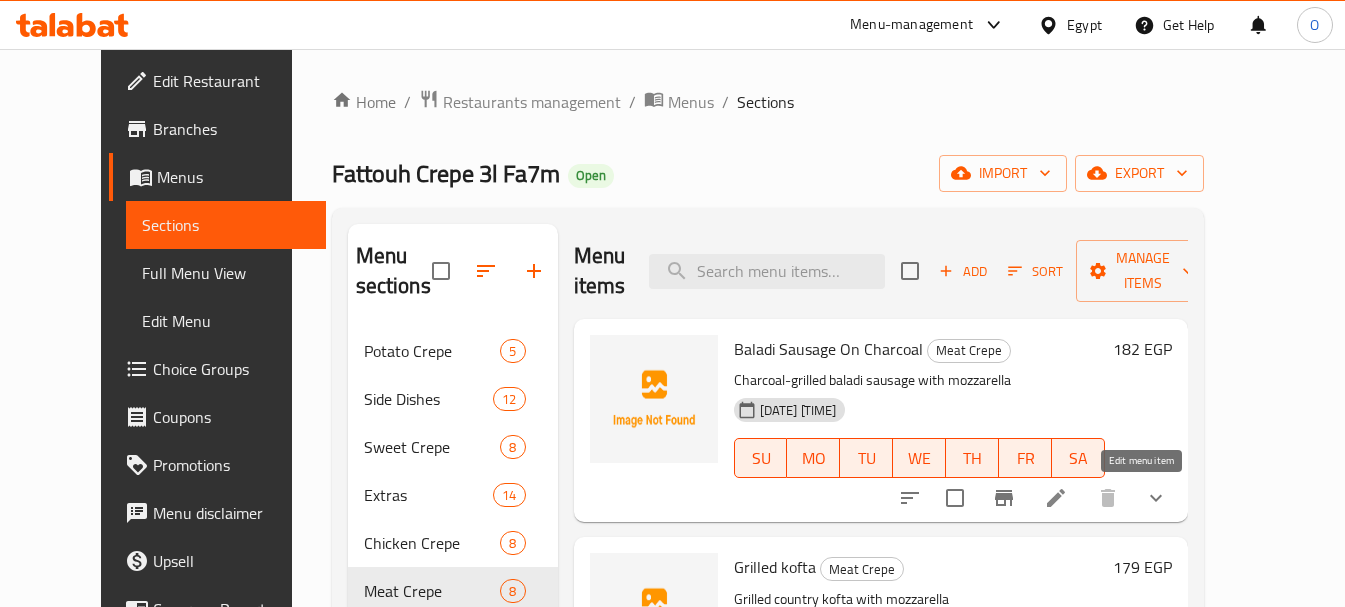 click 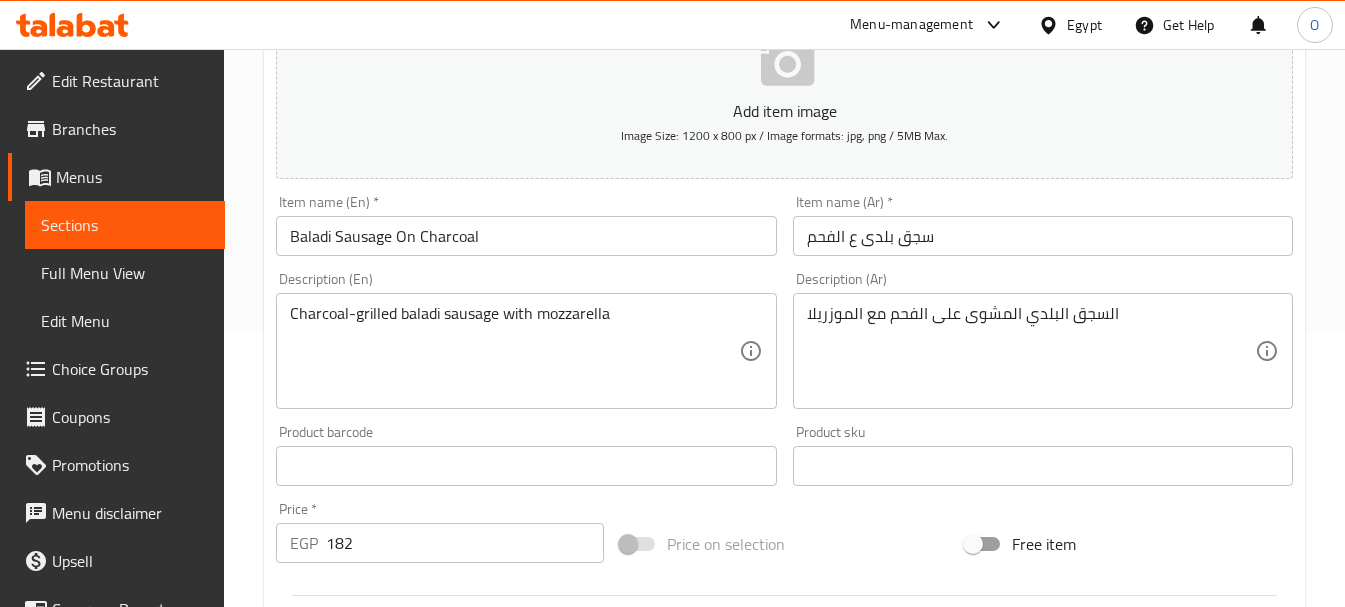 scroll, scrollTop: 300, scrollLeft: 0, axis: vertical 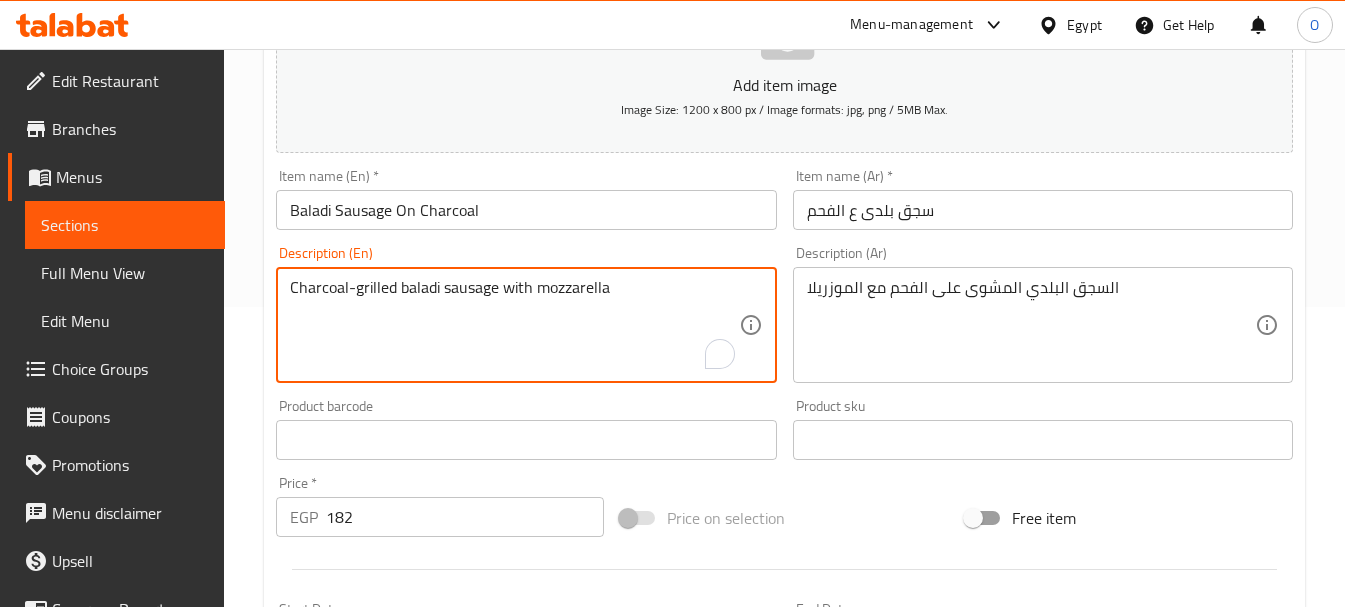 paste on "With ketchup and mayonnaise" 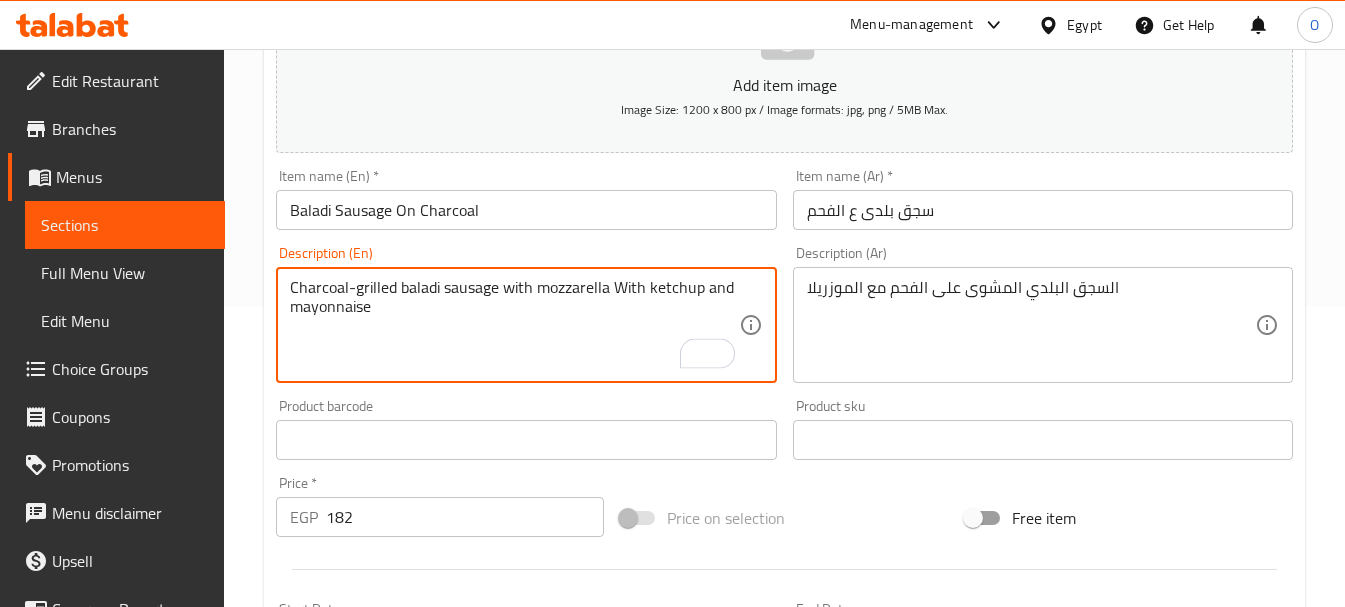 type on "Charcoal-grilled baladi sausage with mozzarella With ketchup and mayonnaise" 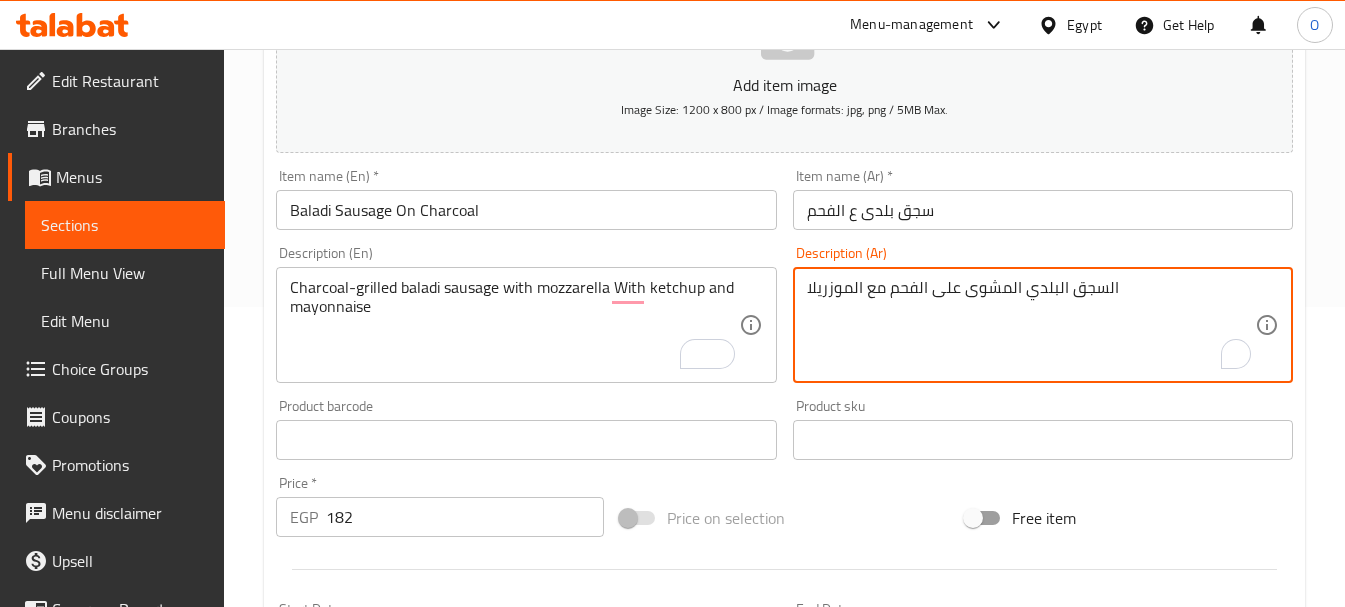 paste on "مع الكاتشب والمايونيز" 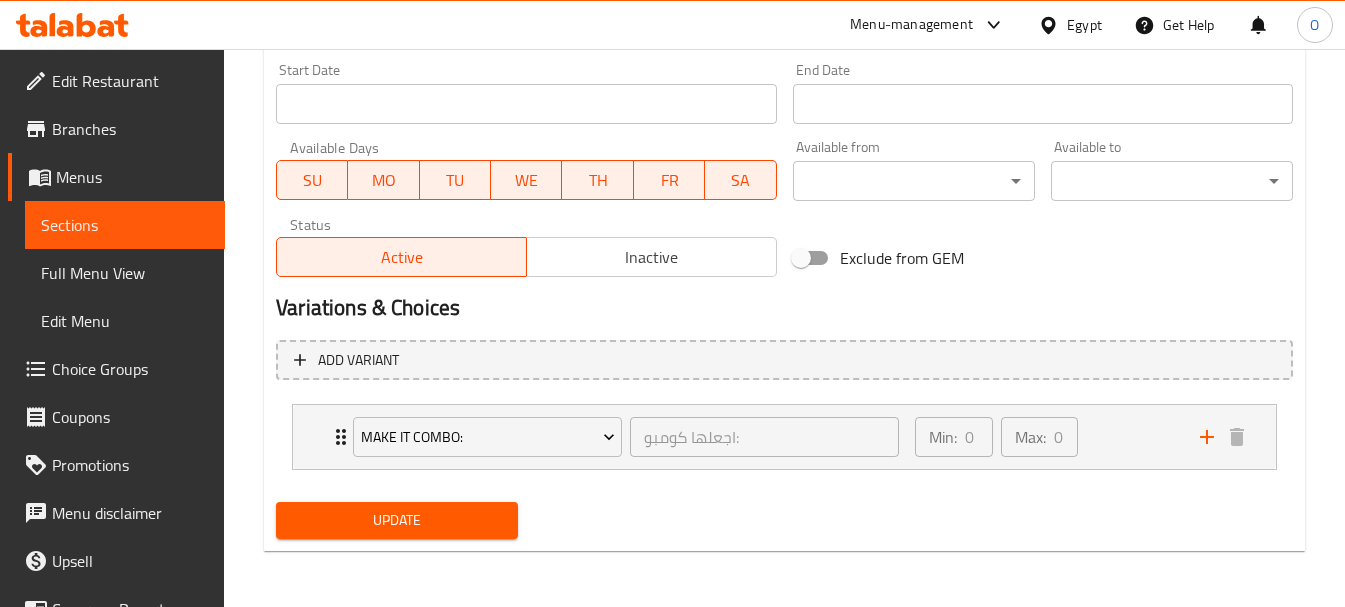type on "السجق البلدي المشوى على الفحم مع الموزريلا مع الكاتشب والمايونيز" 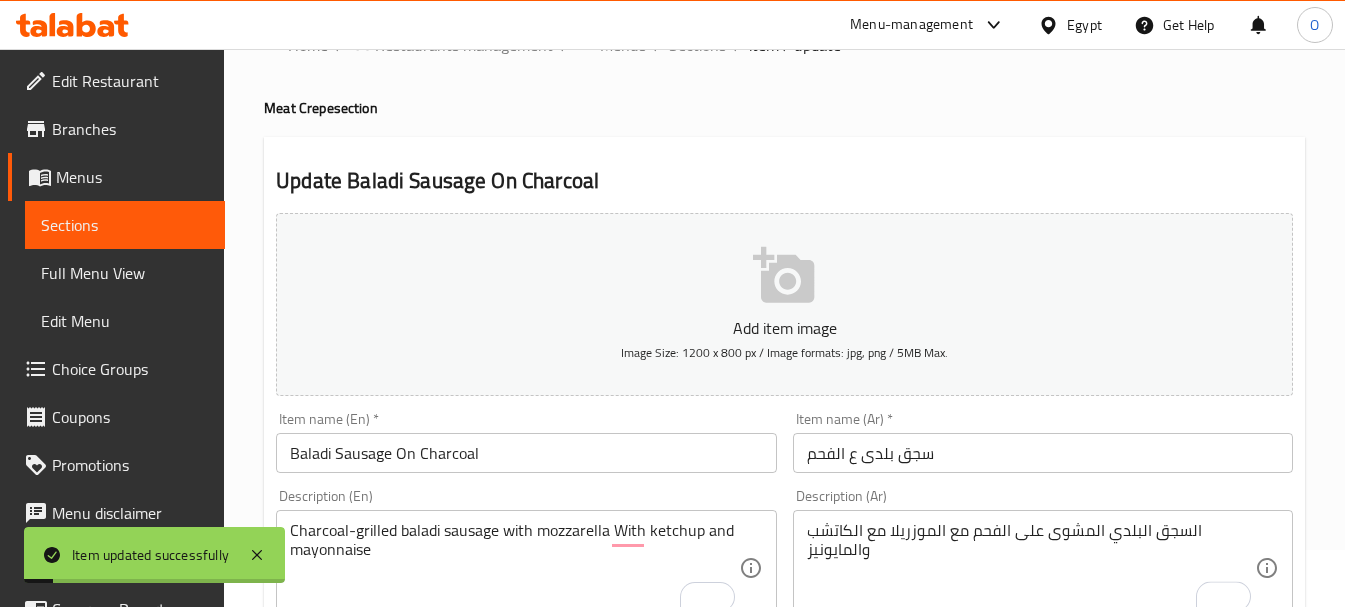 scroll, scrollTop: 0, scrollLeft: 0, axis: both 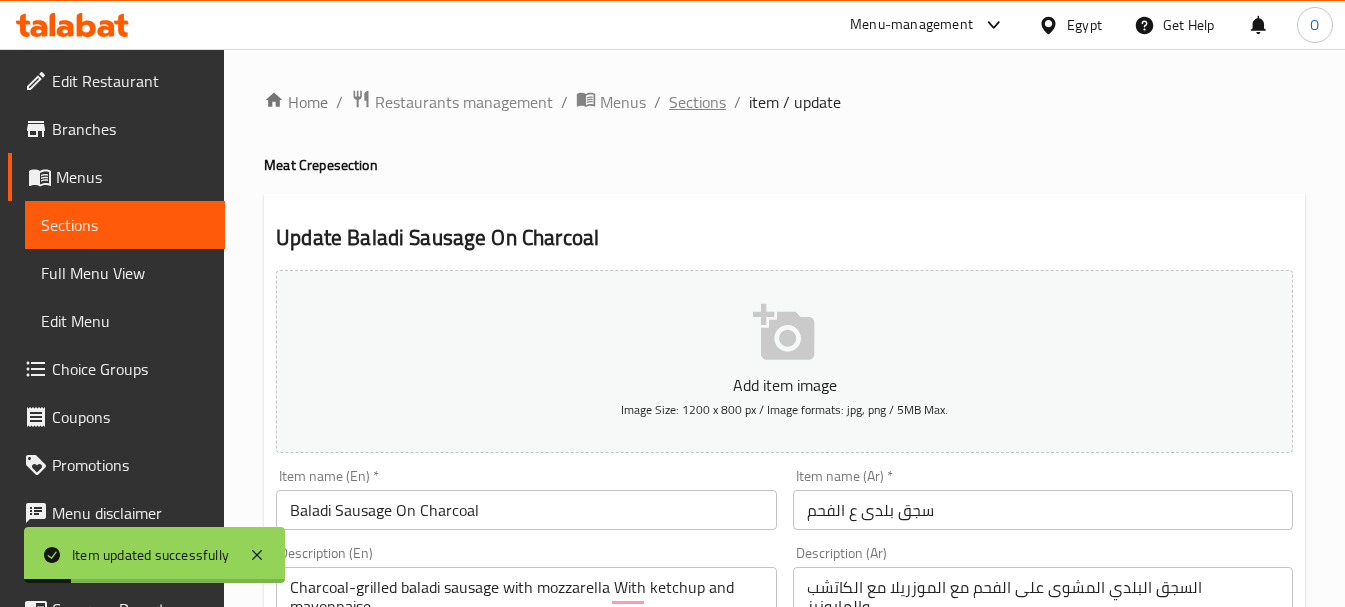 click on "Sections" at bounding box center [697, 102] 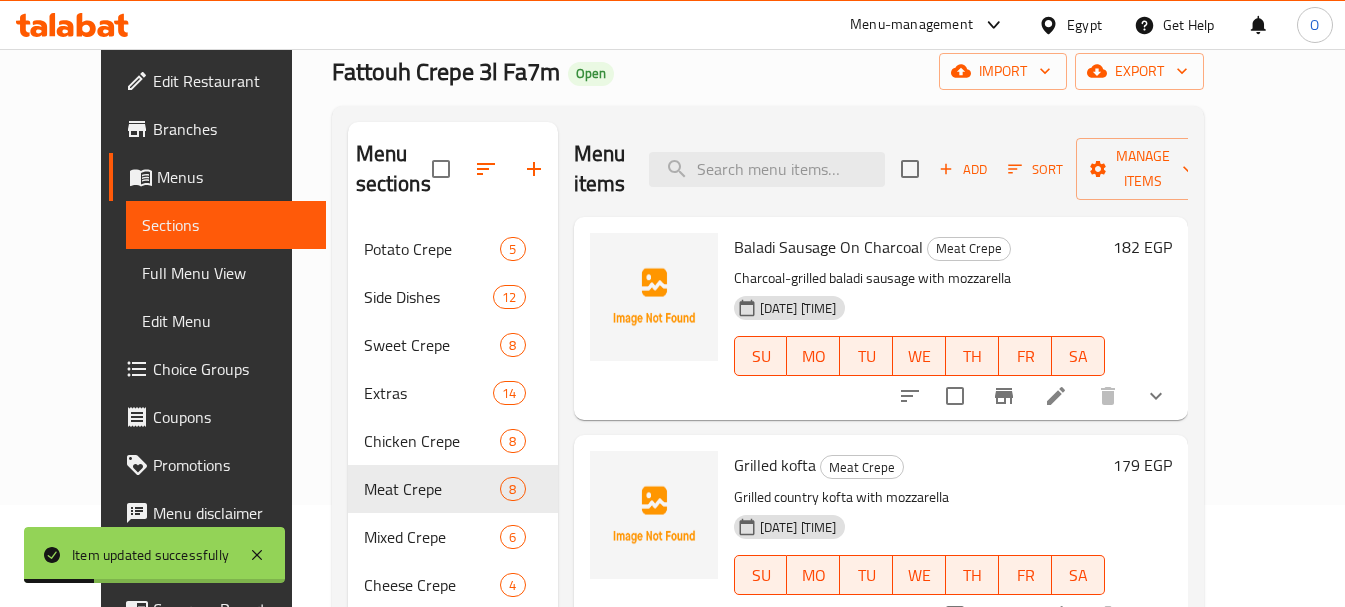 scroll, scrollTop: 280, scrollLeft: 0, axis: vertical 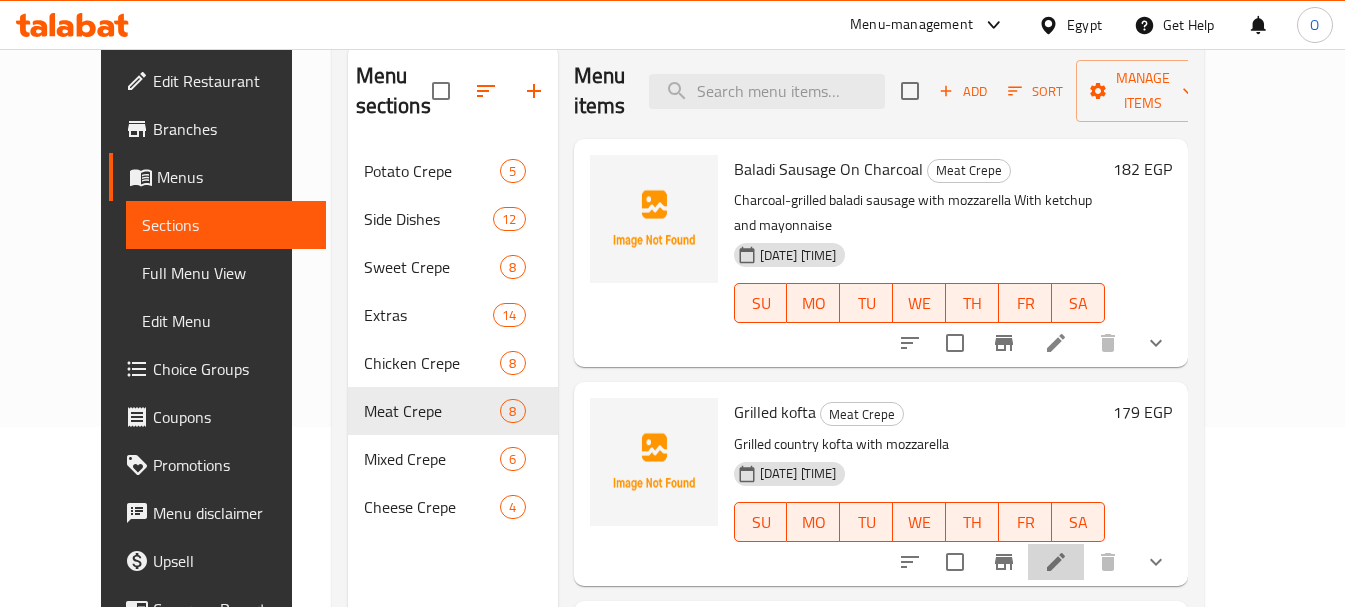 click at bounding box center [1056, 562] 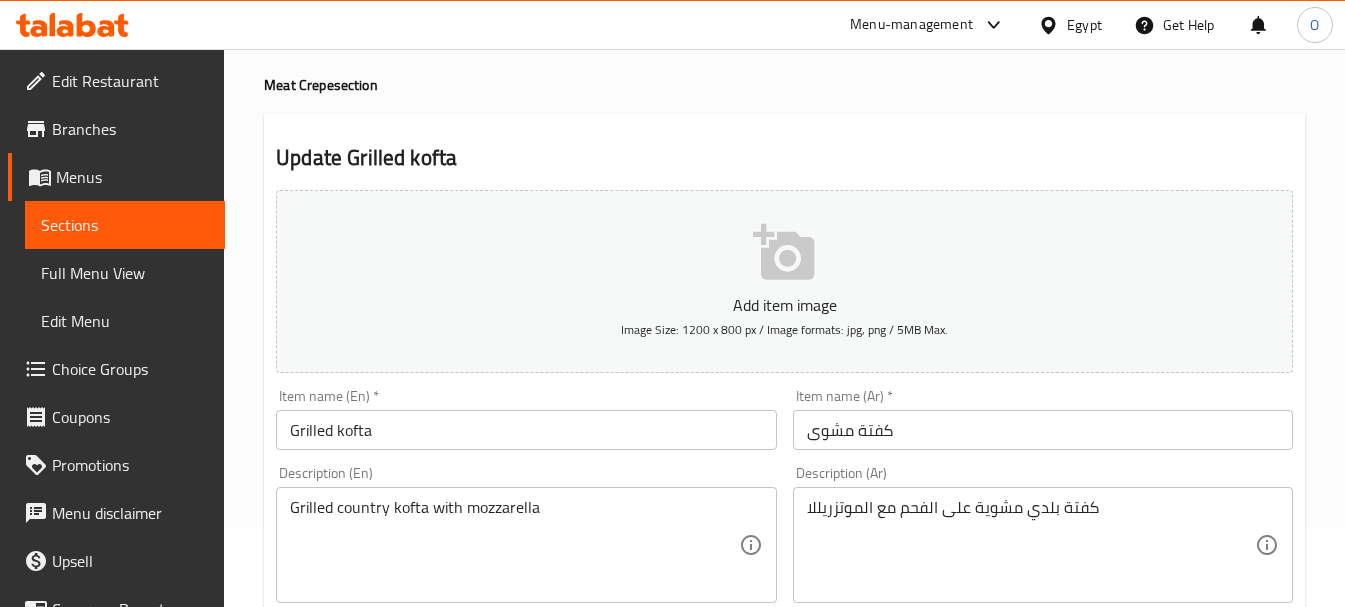 scroll, scrollTop: 500, scrollLeft: 0, axis: vertical 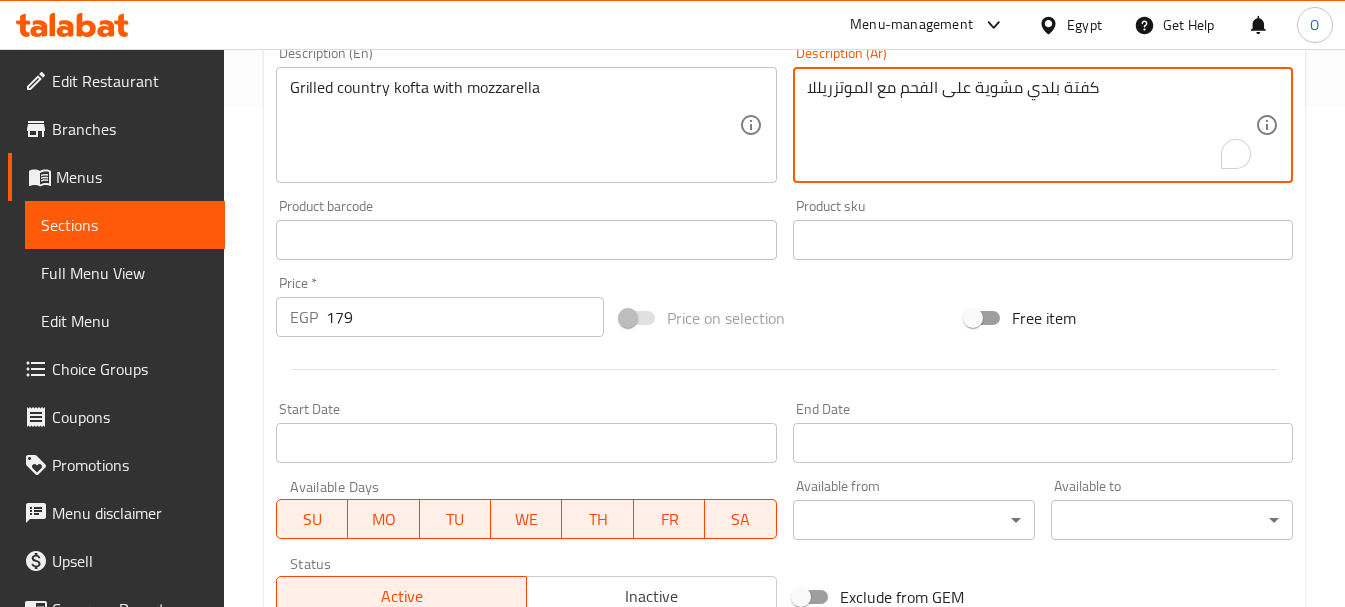 paste on "مع الكاتشب والمايونيز" 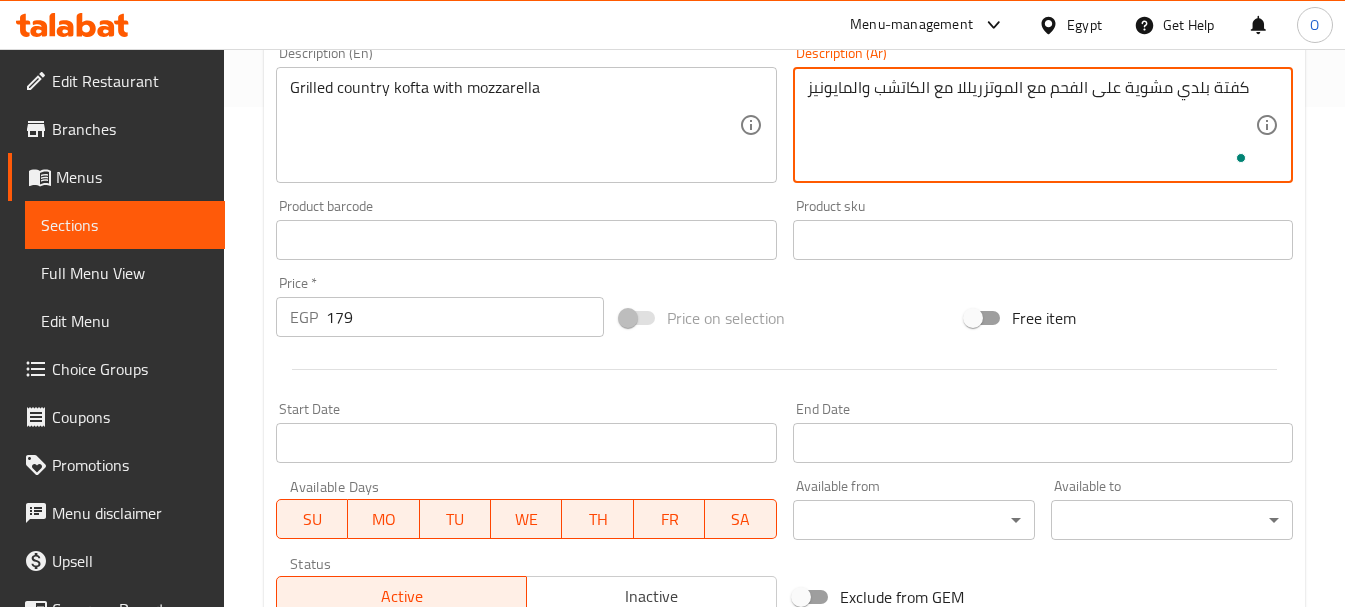 type on "كفتة بلدي مشوية على الفحم مع الموتزريللا مع الكاتشب والمايونيز" 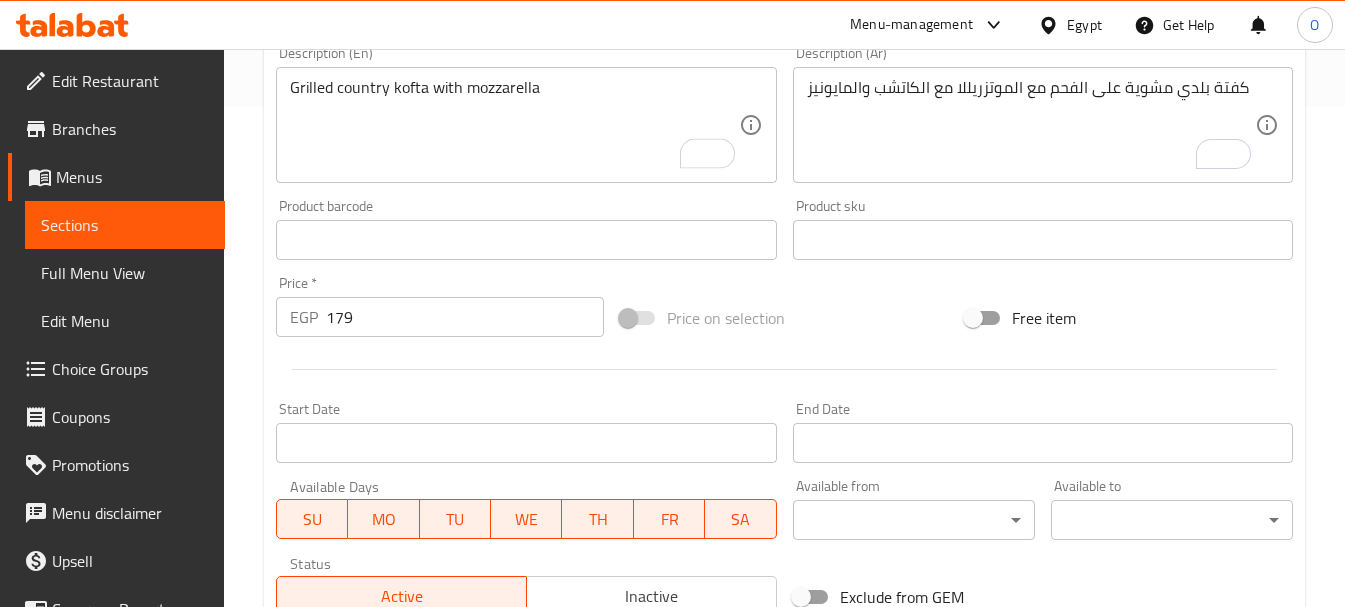 drag, startPoint x: 578, startPoint y: 81, endPoint x: 577, endPoint y: 99, distance: 18.027756 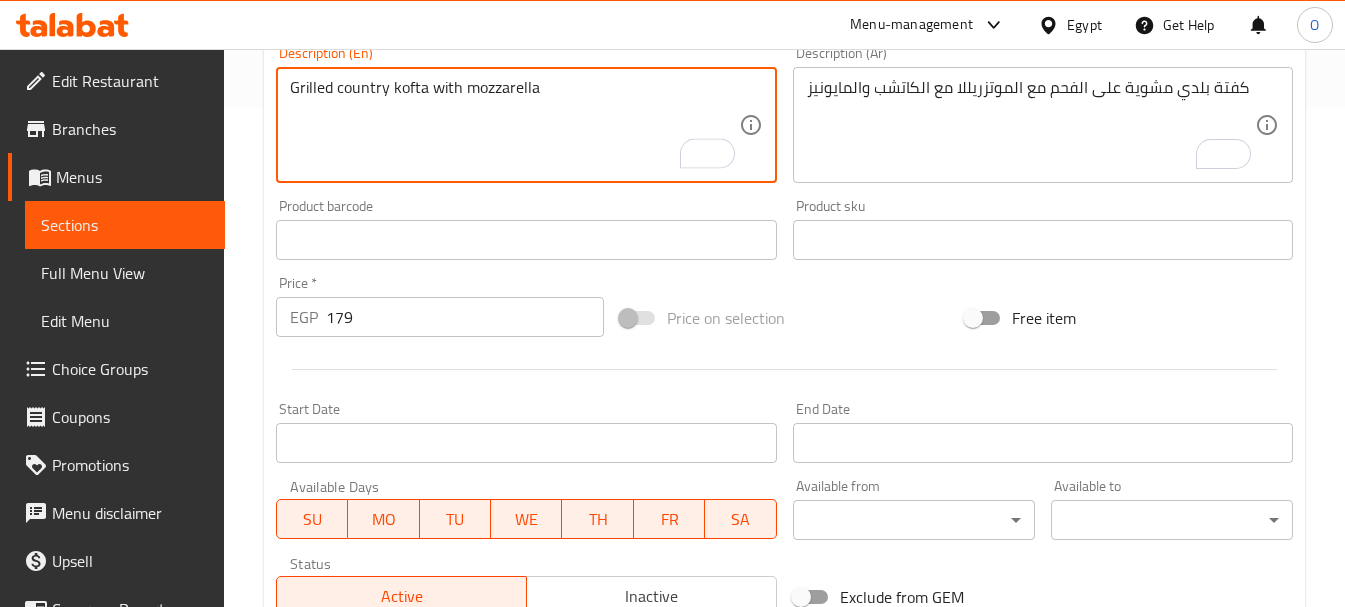 paste on "With ketchup and mayonnaise" 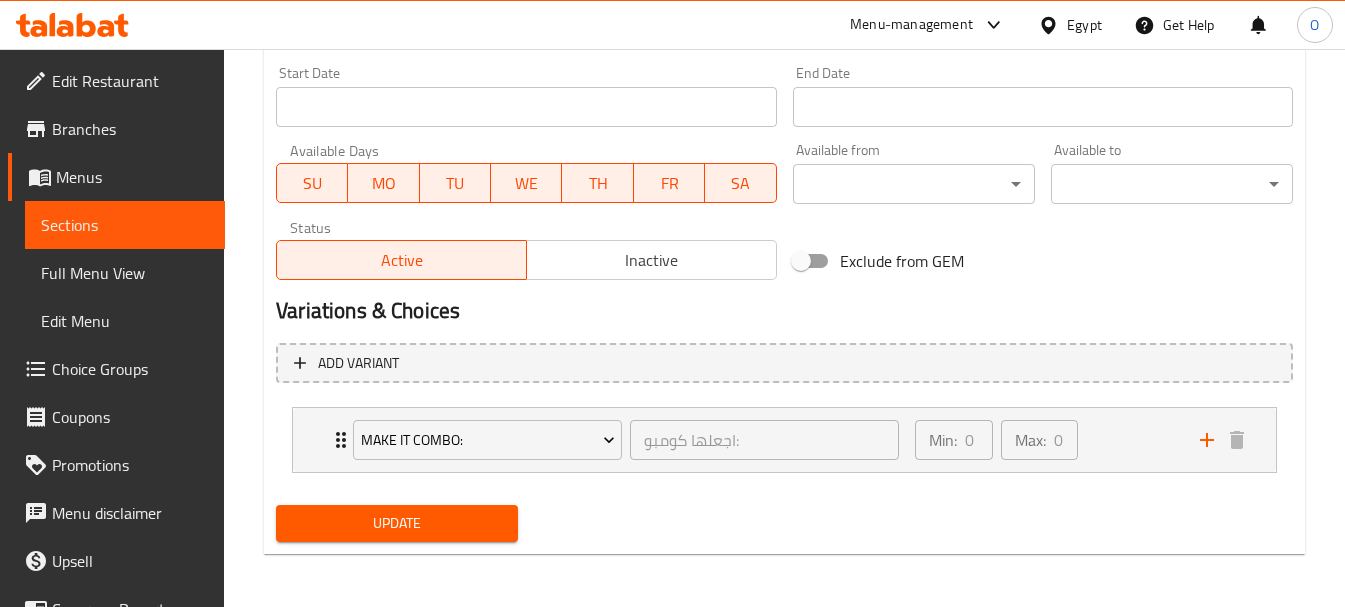 scroll, scrollTop: 839, scrollLeft: 0, axis: vertical 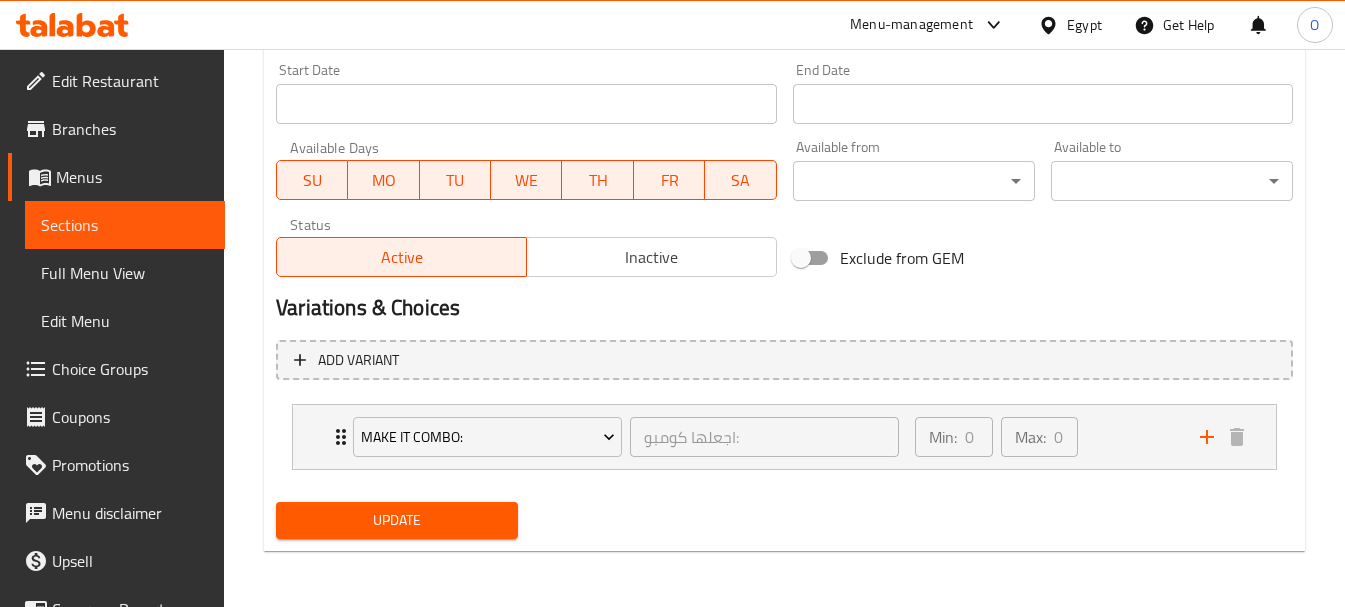 type on "Grilled country kofta with mozzarella With ketchup and mayonnaise" 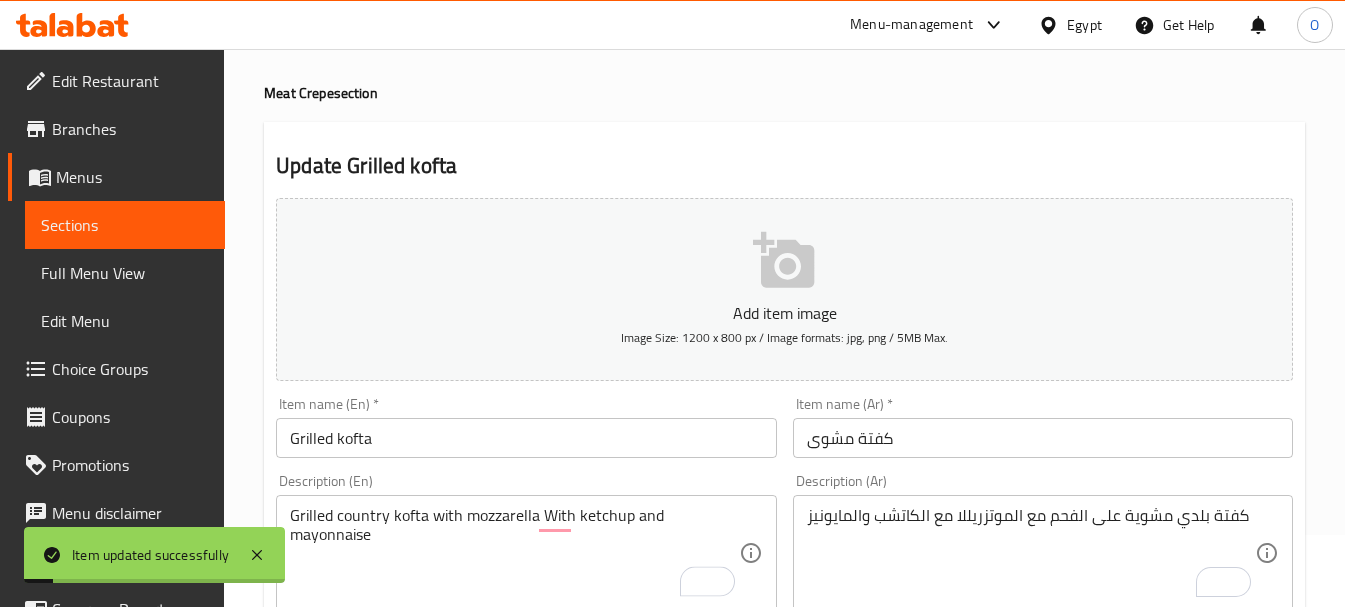scroll, scrollTop: 0, scrollLeft: 0, axis: both 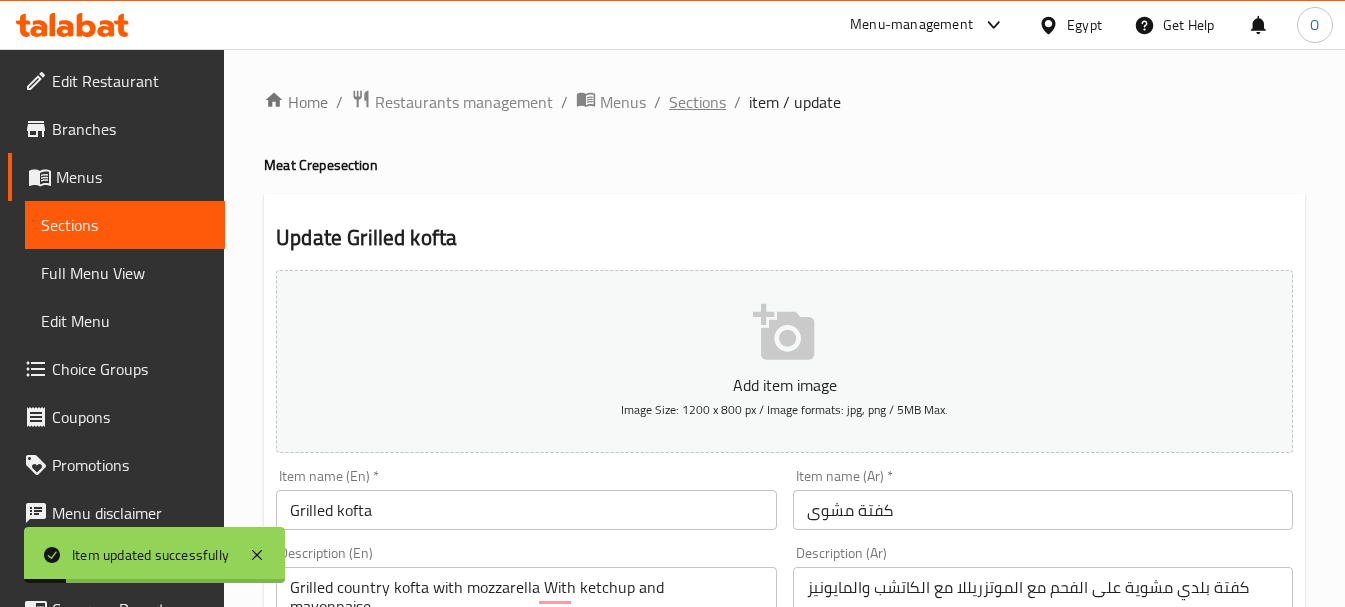 click on "Sections" at bounding box center [697, 102] 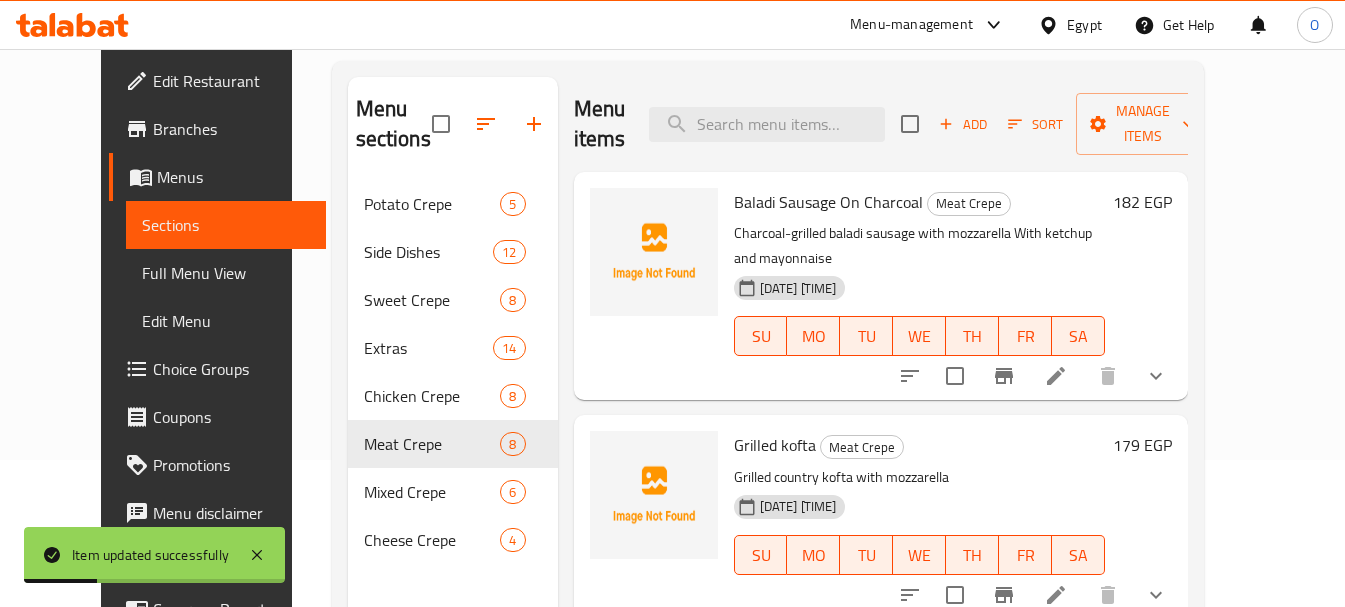 scroll, scrollTop: 200, scrollLeft: 0, axis: vertical 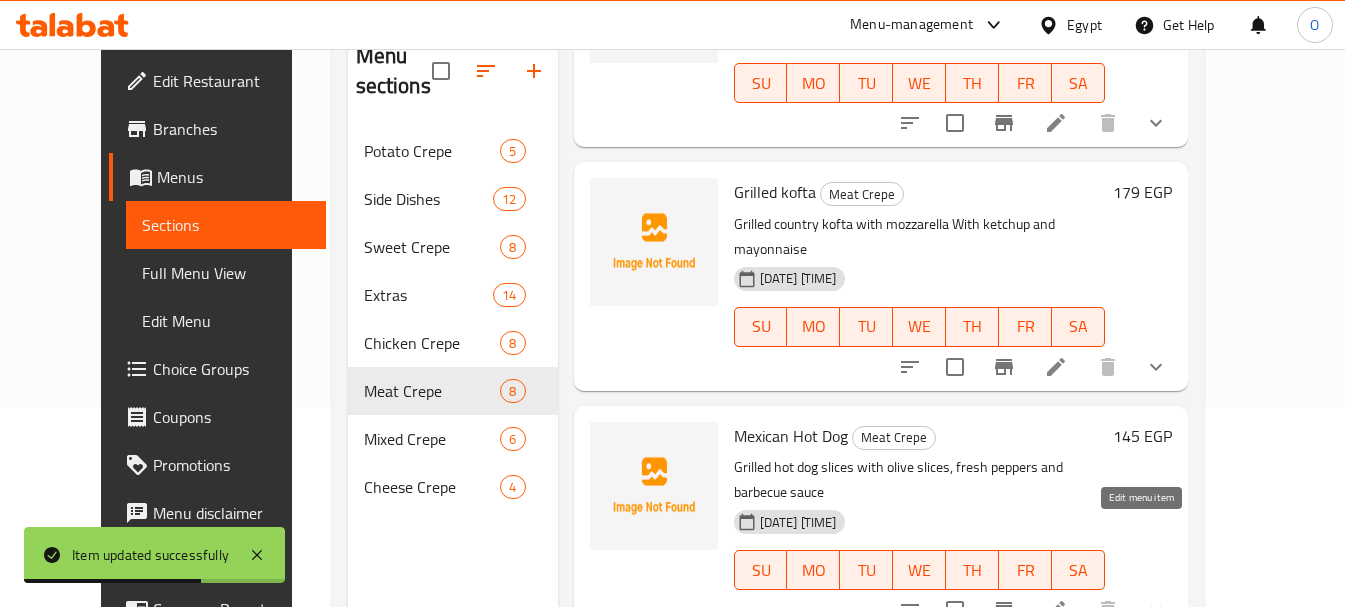 click 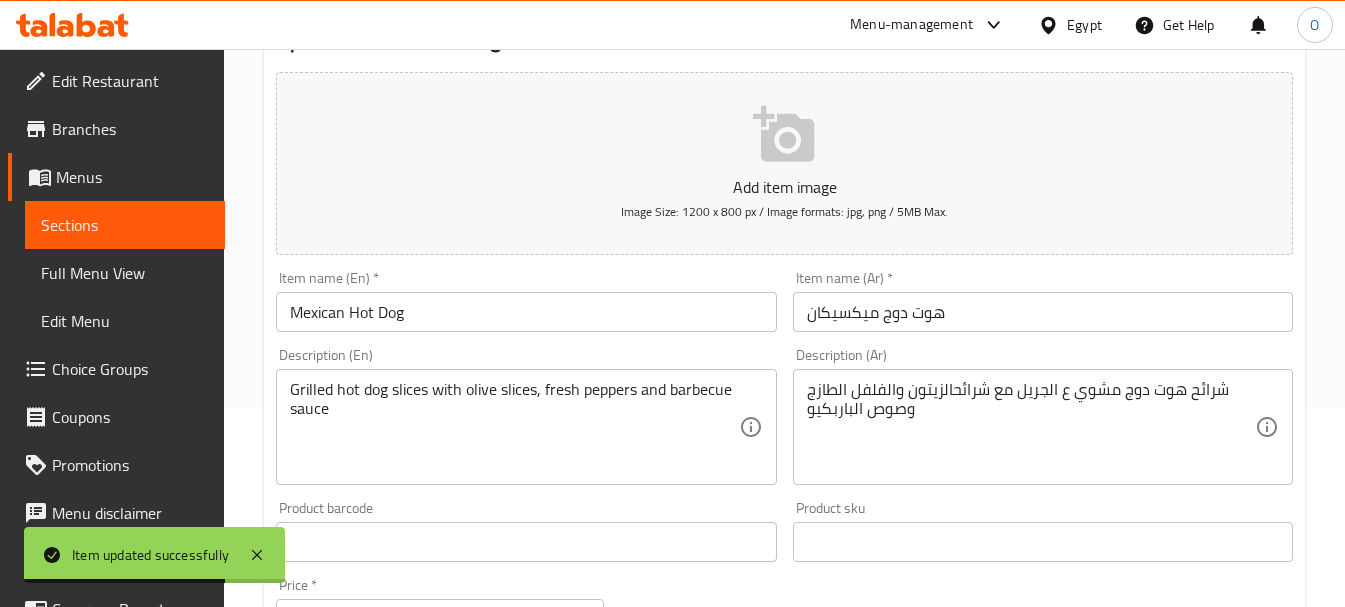 scroll, scrollTop: 200, scrollLeft: 0, axis: vertical 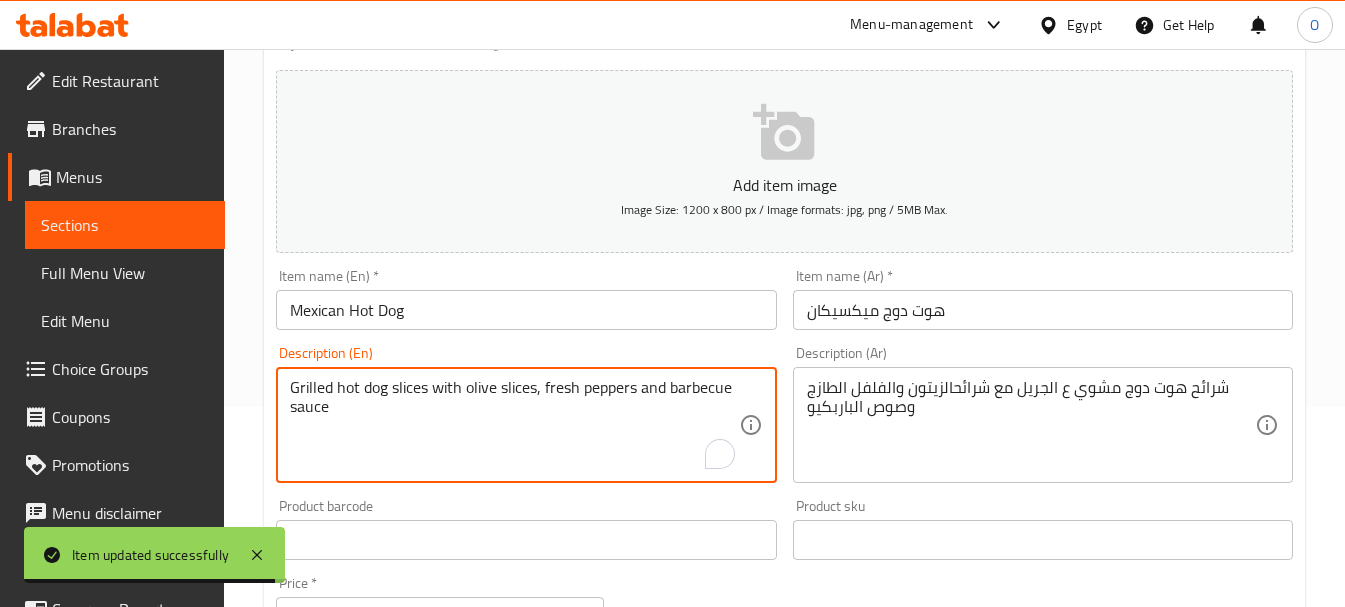 paste on "With ketchup and mayonnaise" 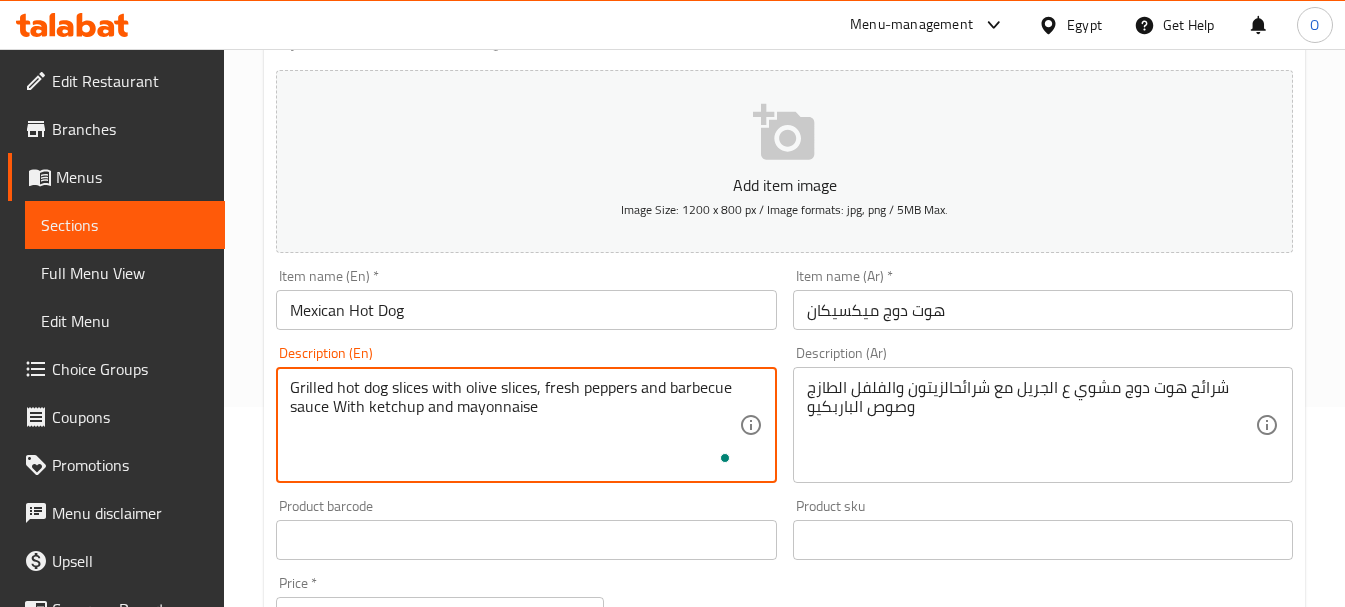 type on "Grilled hot dog slices with olive slices, fresh peppers and barbecue sauce With ketchup and mayonnaise" 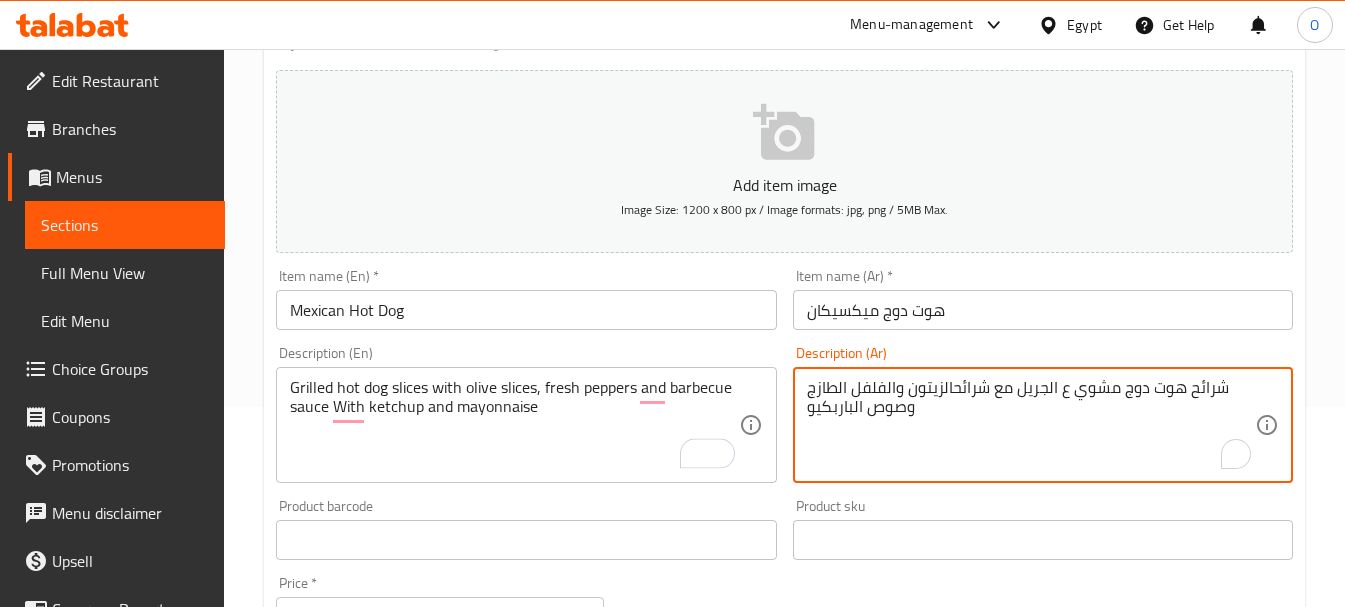 paste on "مع الكاتشب والمايونيز" 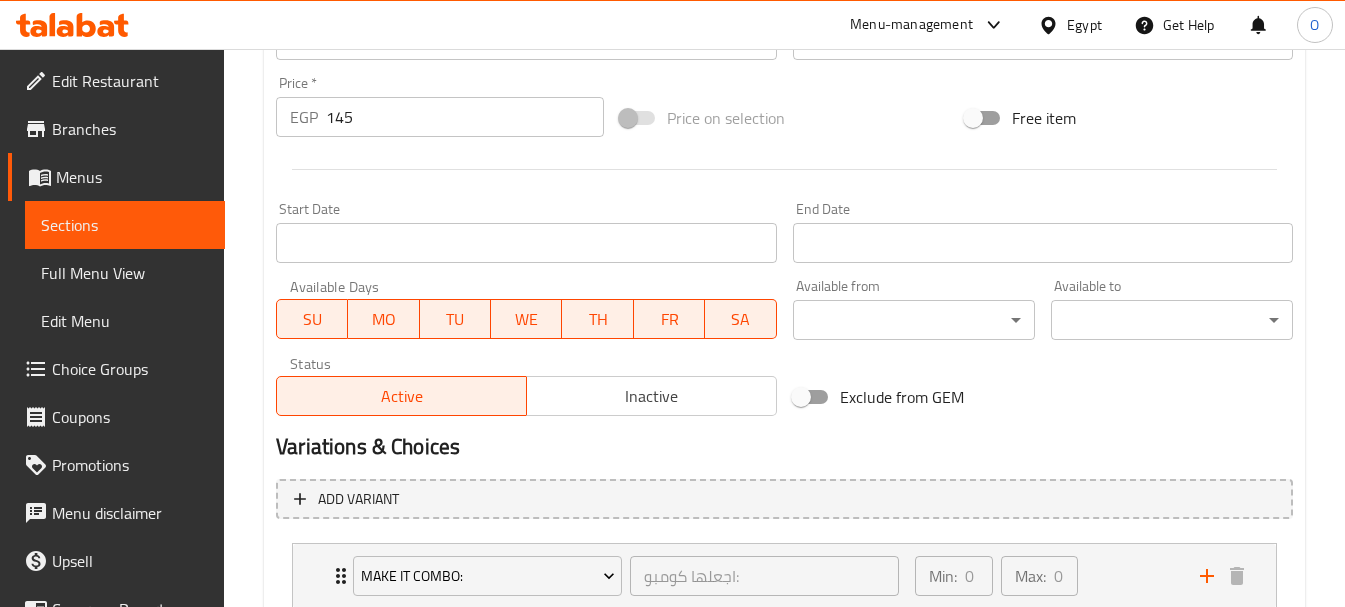 scroll, scrollTop: 839, scrollLeft: 0, axis: vertical 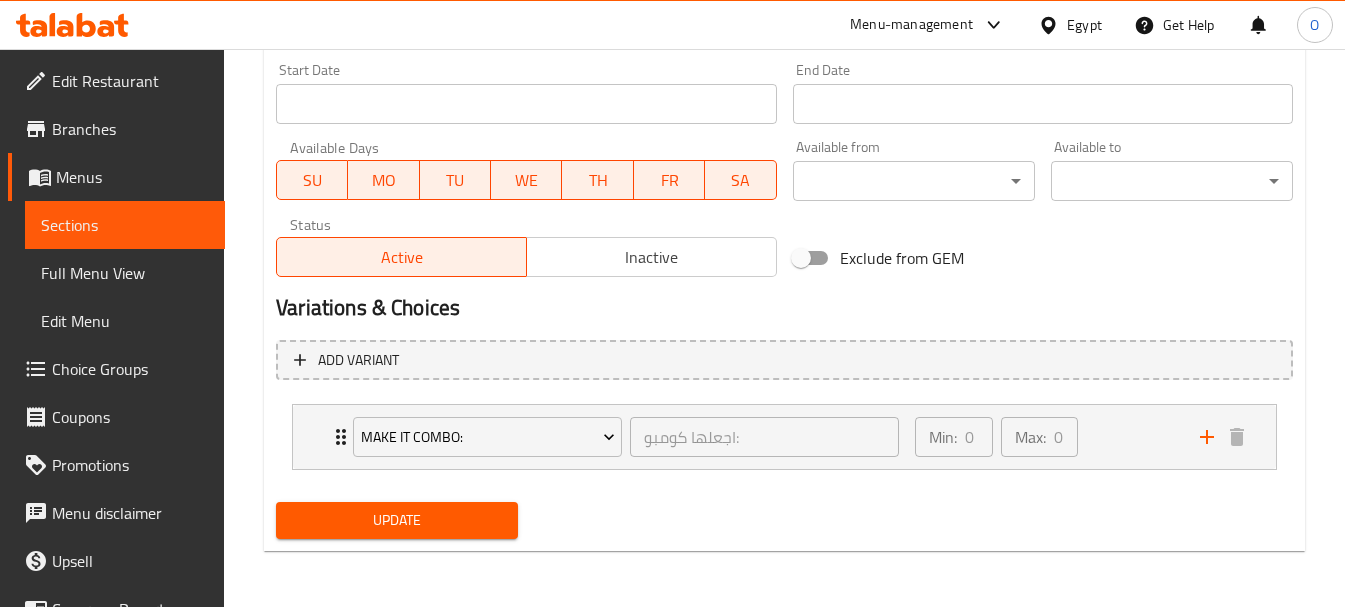 type on "شرائح هوت دوج مشوي ع الجريل مع شرائحالزيتون والفلفل الطازج وصوص الباربكيو مع الكاتشب والمايونيز" 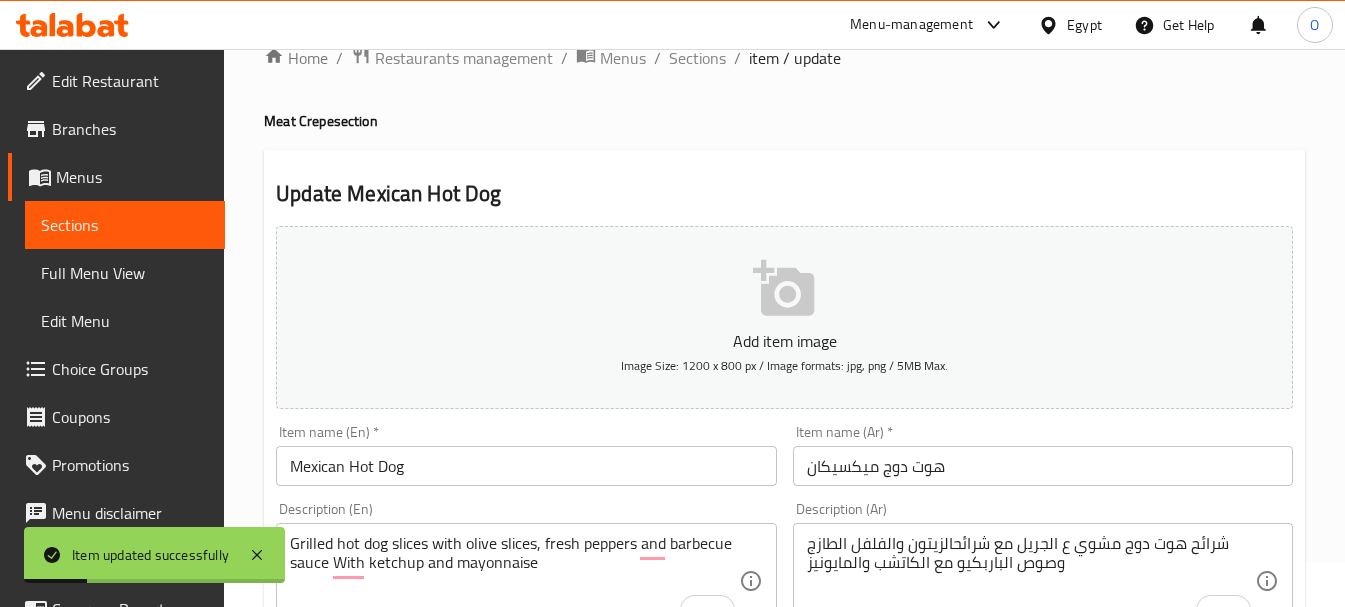 scroll, scrollTop: 39, scrollLeft: 0, axis: vertical 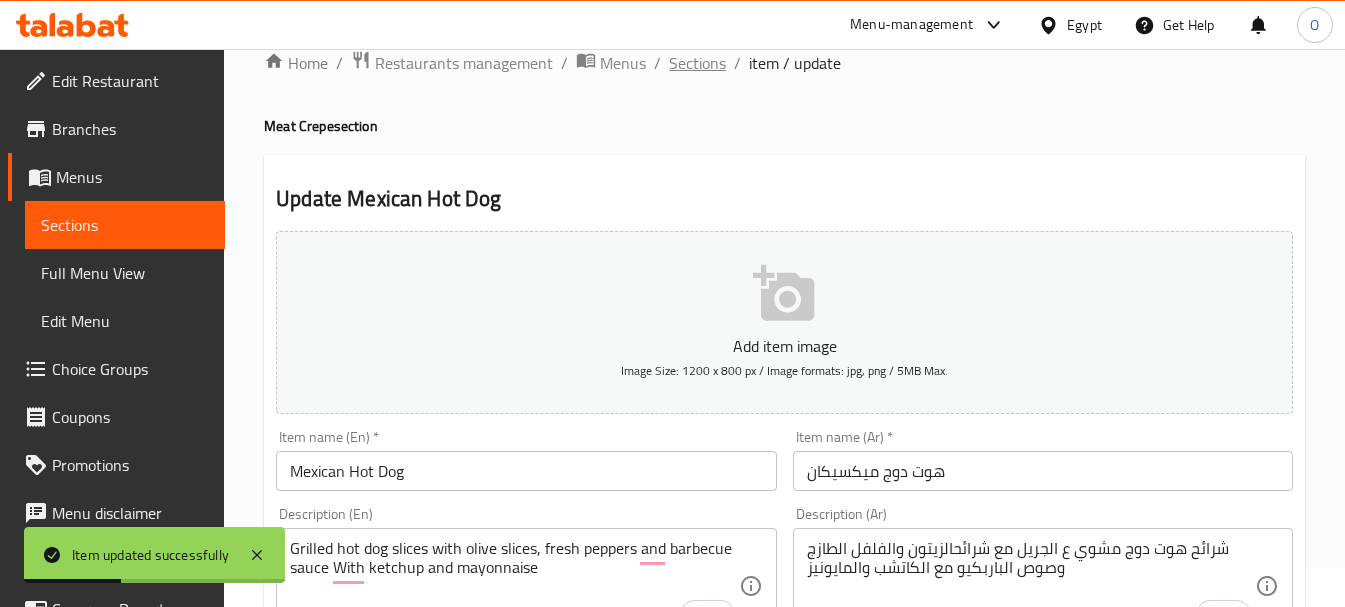 click on "Sections" at bounding box center (697, 63) 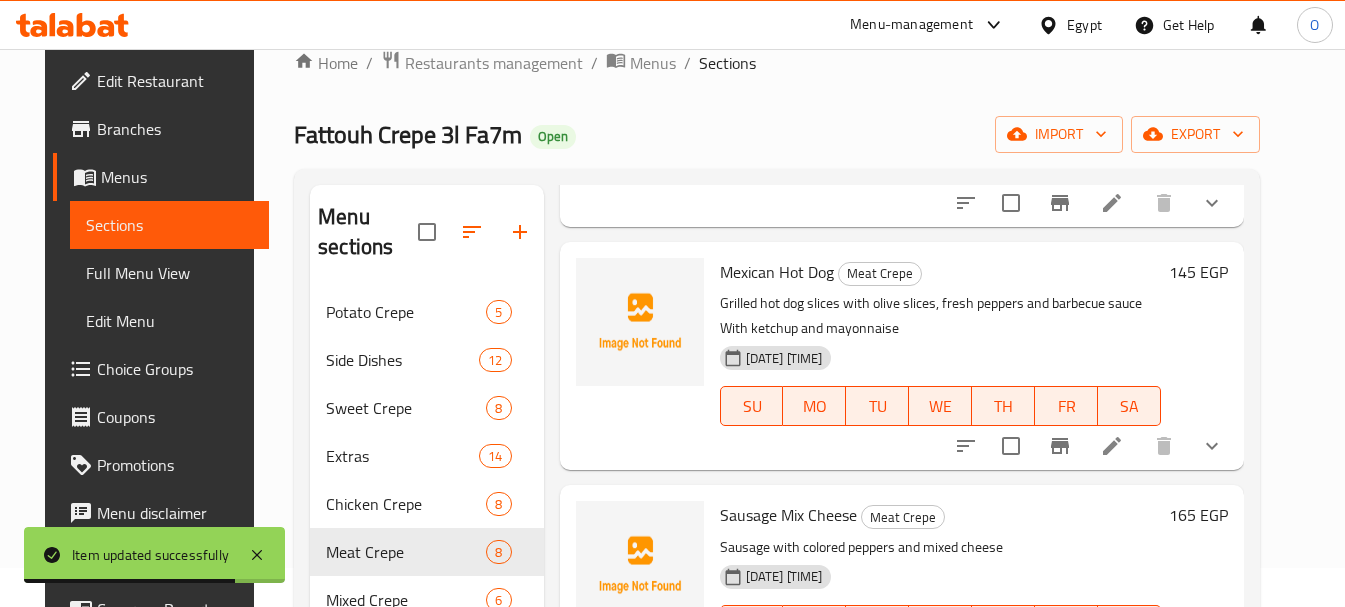scroll, scrollTop: 600, scrollLeft: 0, axis: vertical 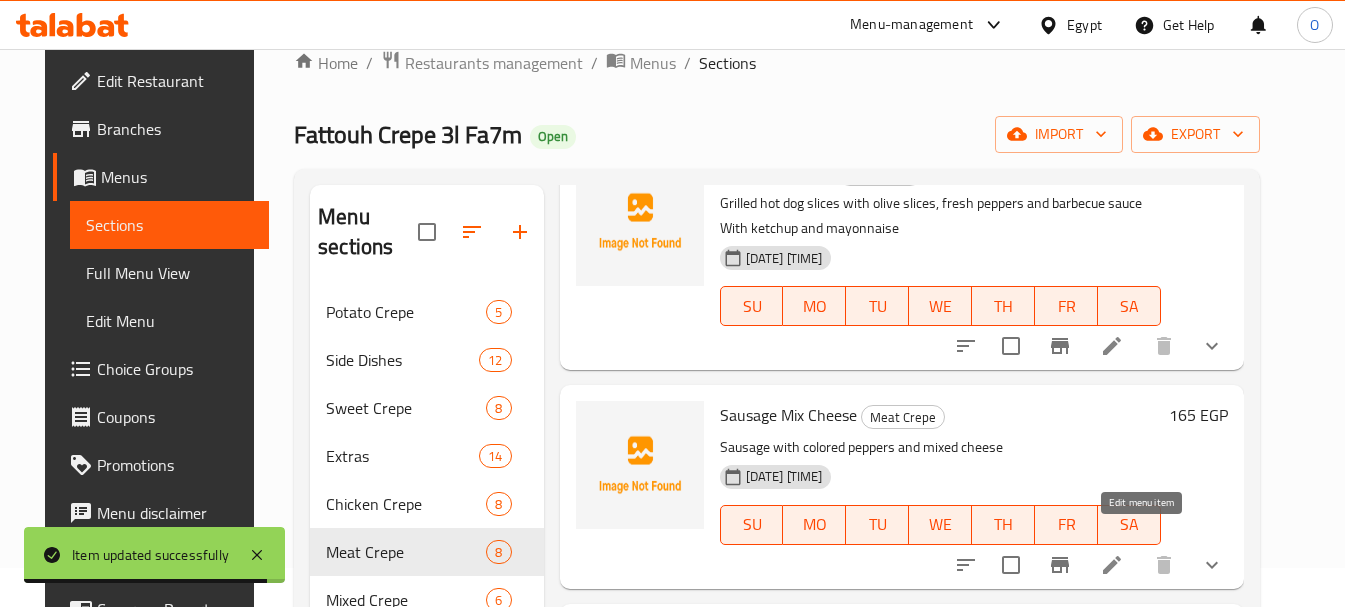 click 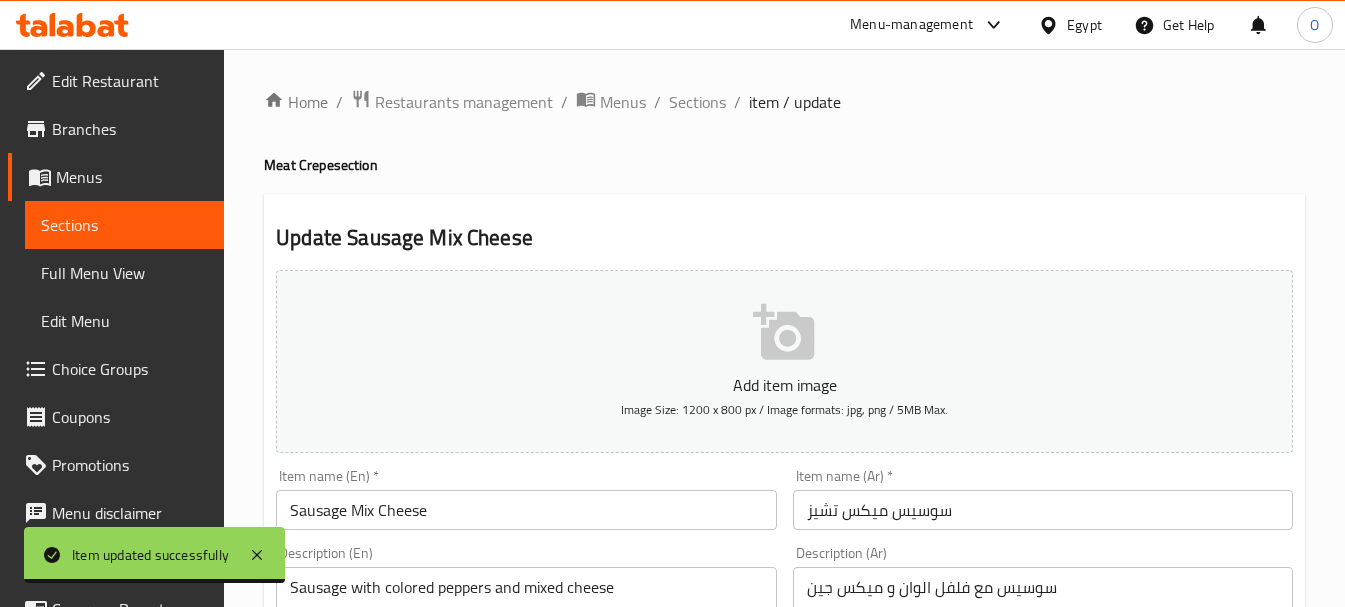 scroll, scrollTop: 300, scrollLeft: 0, axis: vertical 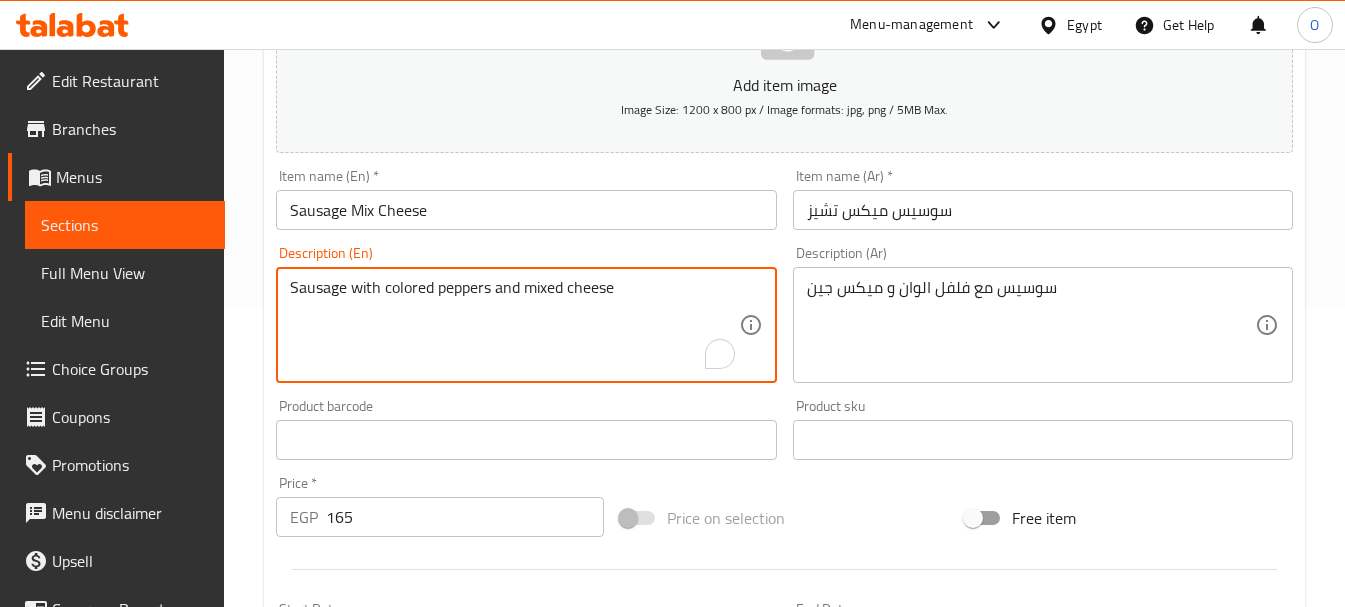 paste on "With ketchup and mayonnaise" 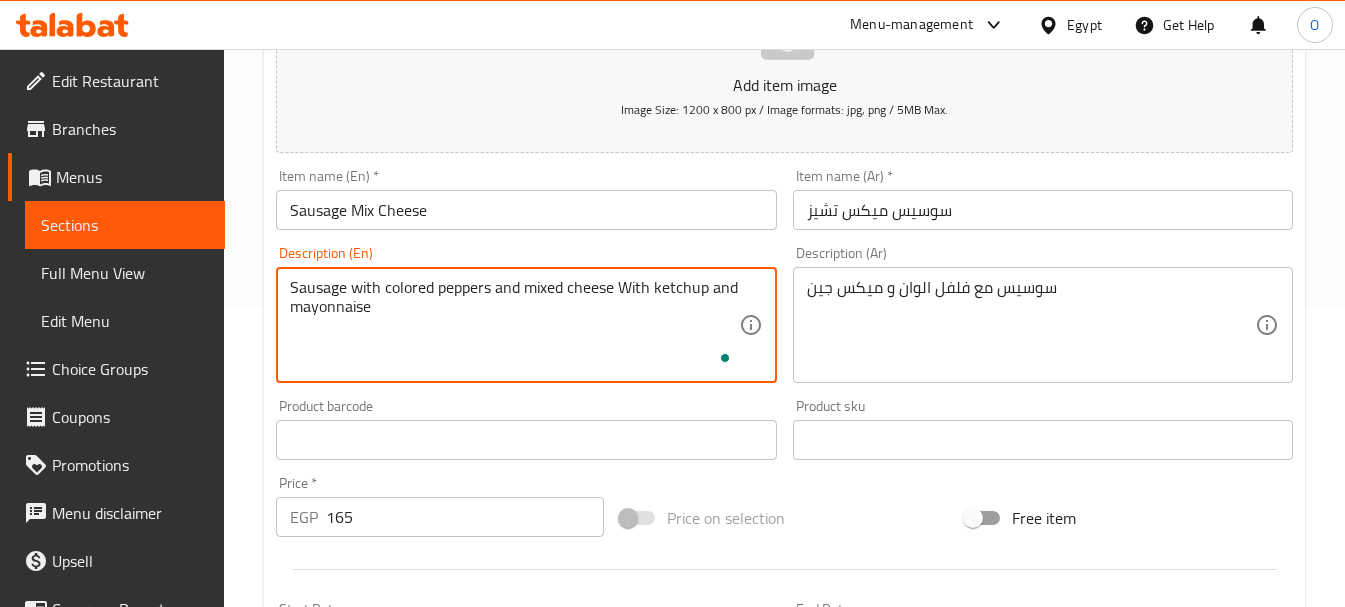type on "Sausage with colored peppers and mixed cheese With ketchup and mayonnaise" 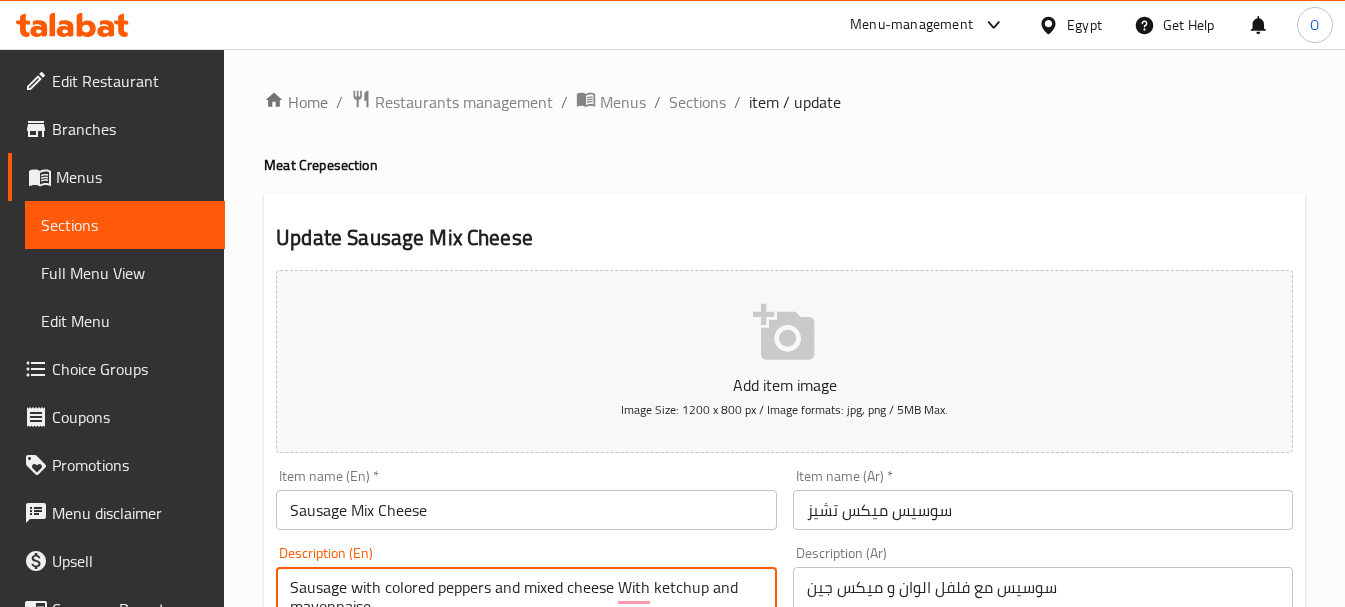 scroll, scrollTop: 300, scrollLeft: 0, axis: vertical 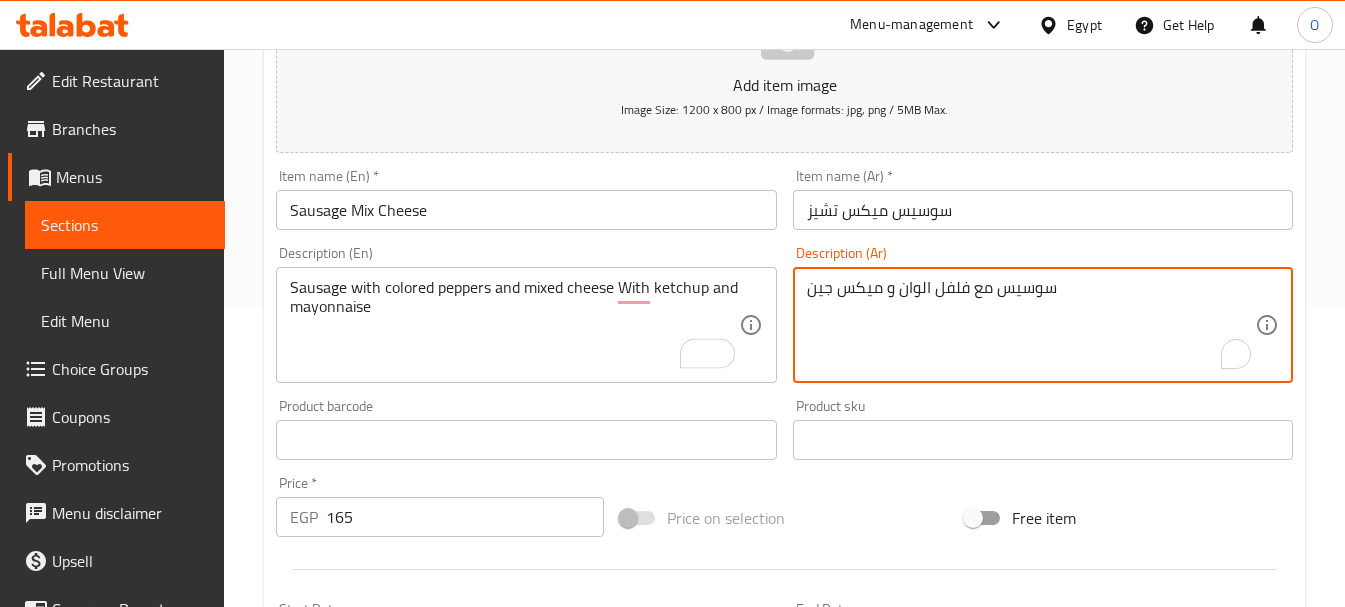 paste on "مع الكاتشب والمايونيز" 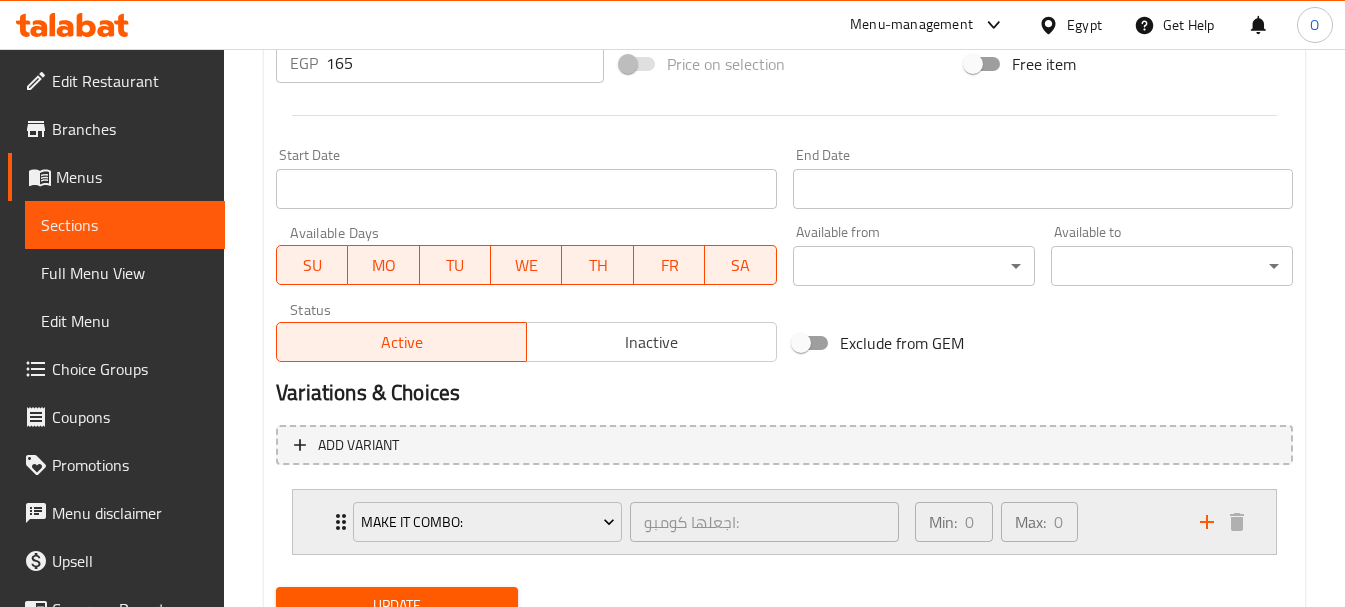 scroll, scrollTop: 800, scrollLeft: 0, axis: vertical 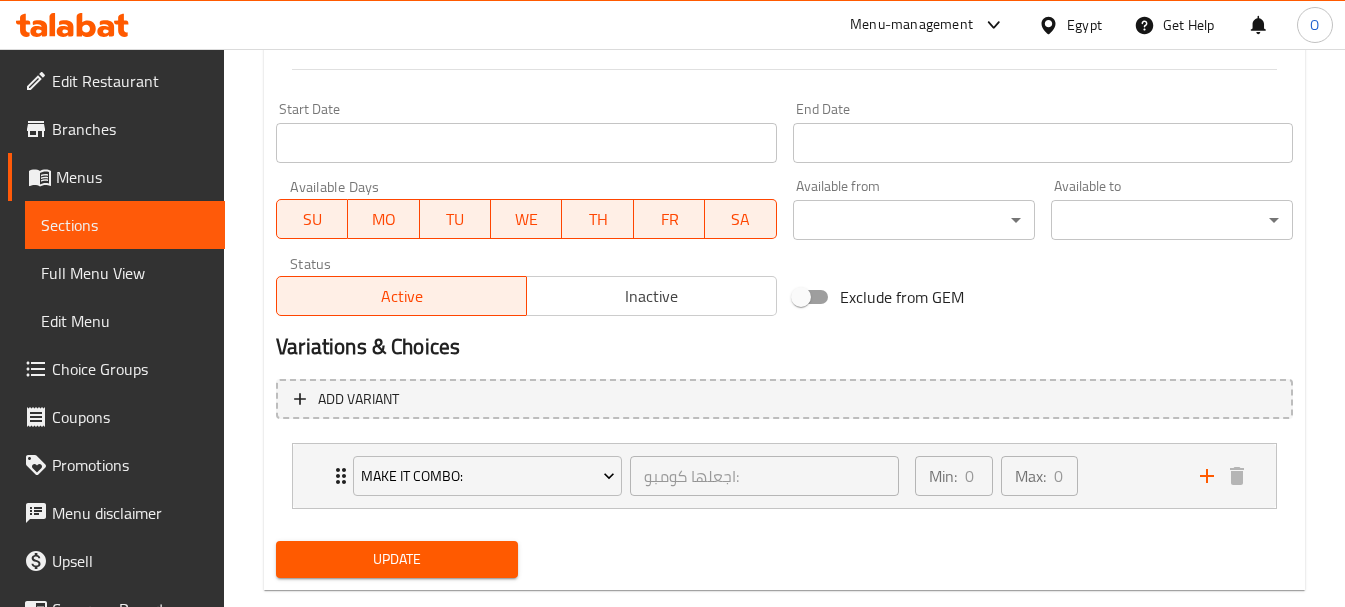 type on "سوسيس مع فلفل الوان و ميكس جين مع الكاتشب والمايونيز" 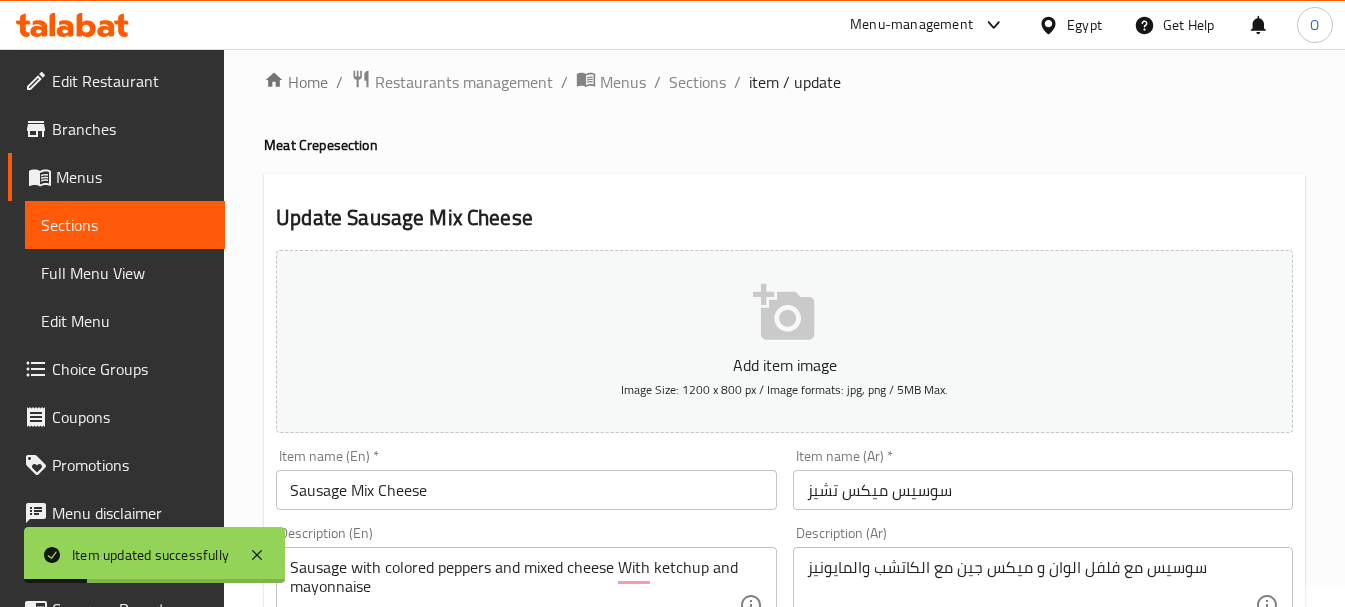 scroll, scrollTop: 0, scrollLeft: 0, axis: both 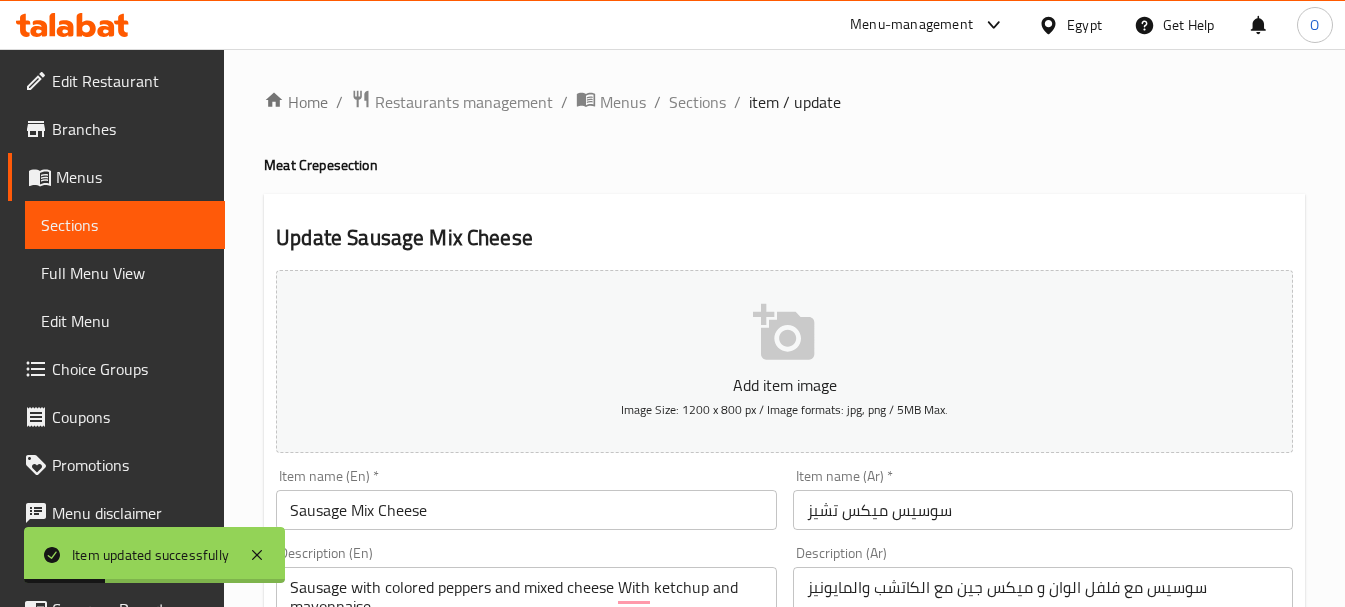 click on "Sections" at bounding box center (697, 102) 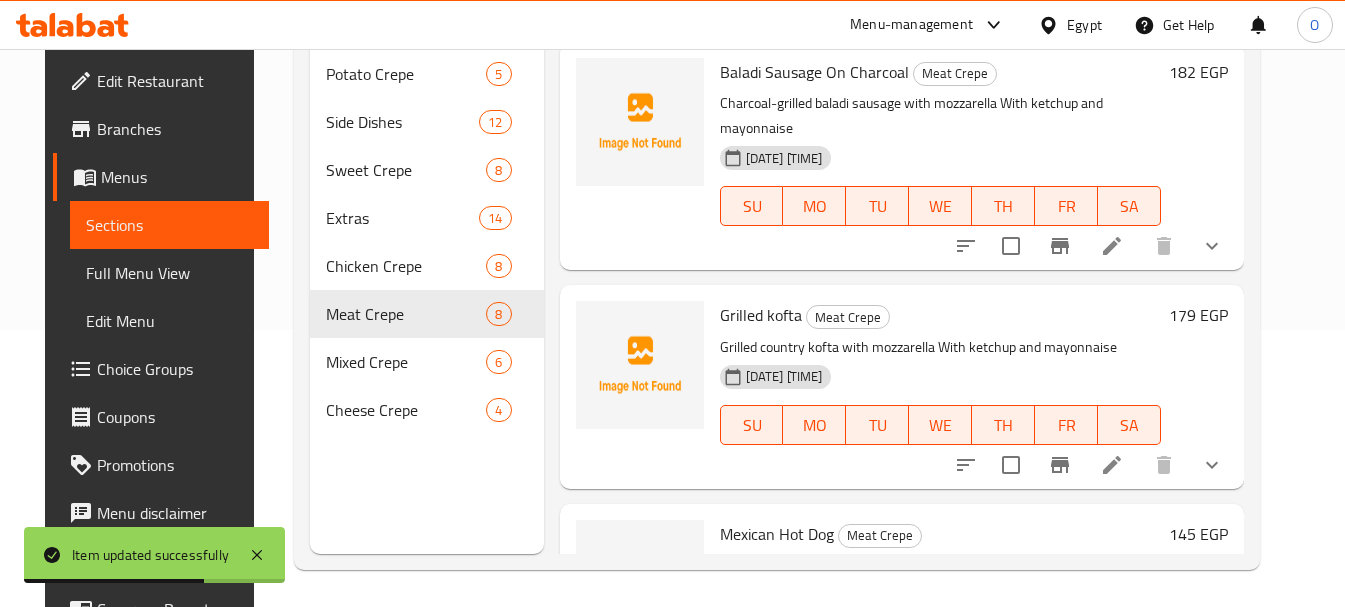 scroll, scrollTop: 280, scrollLeft: 0, axis: vertical 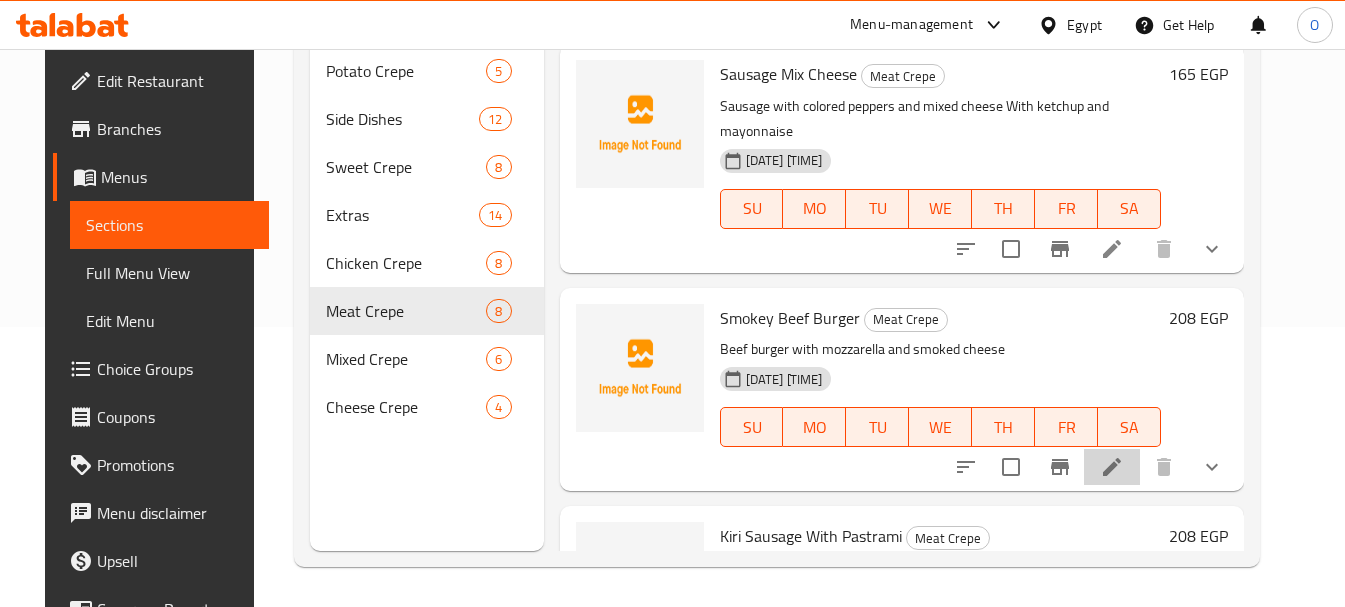 click at bounding box center (1112, 467) 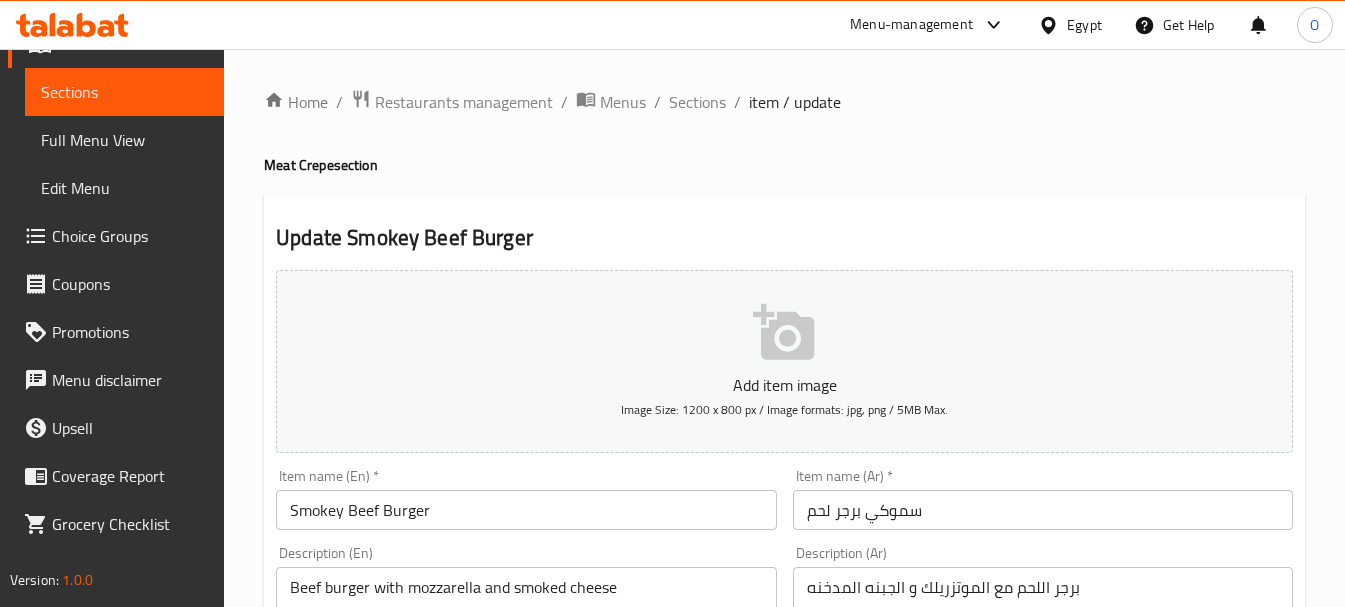scroll, scrollTop: 135, scrollLeft: 0, axis: vertical 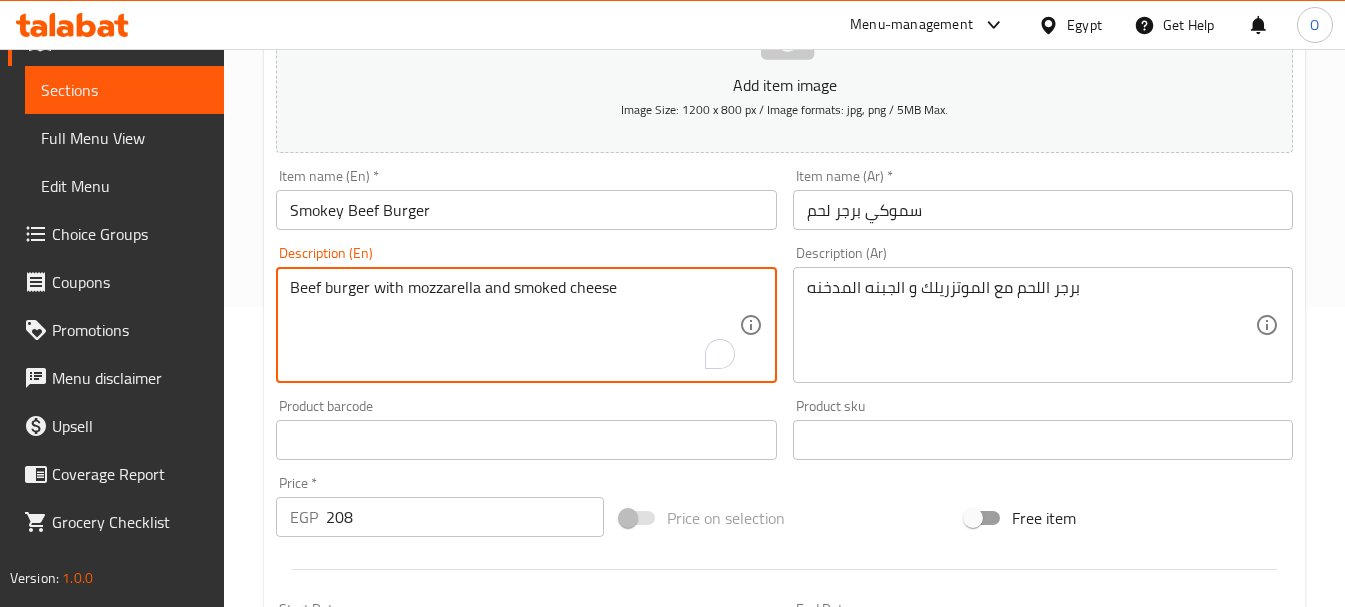 paste on "With ketchup and mayonnaise" 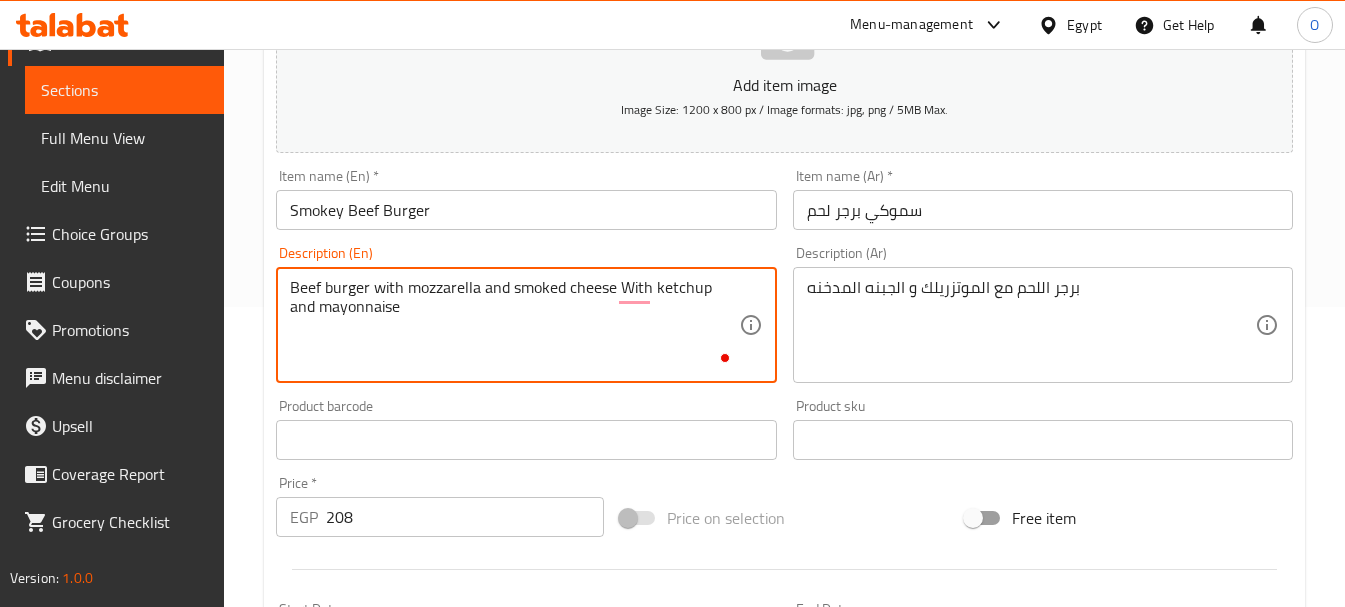 type on "Beef burger with mozzarella and smoked cheese With ketchup and mayonnaise" 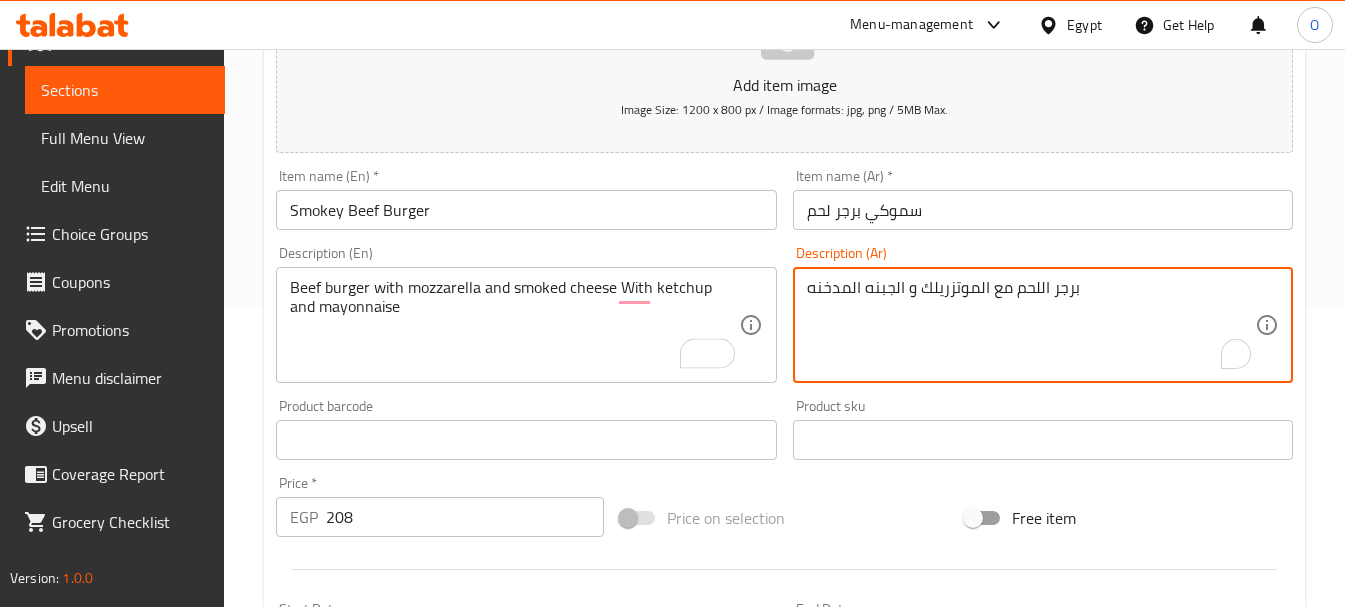 paste on "مع الكاتشب والمايونيز" 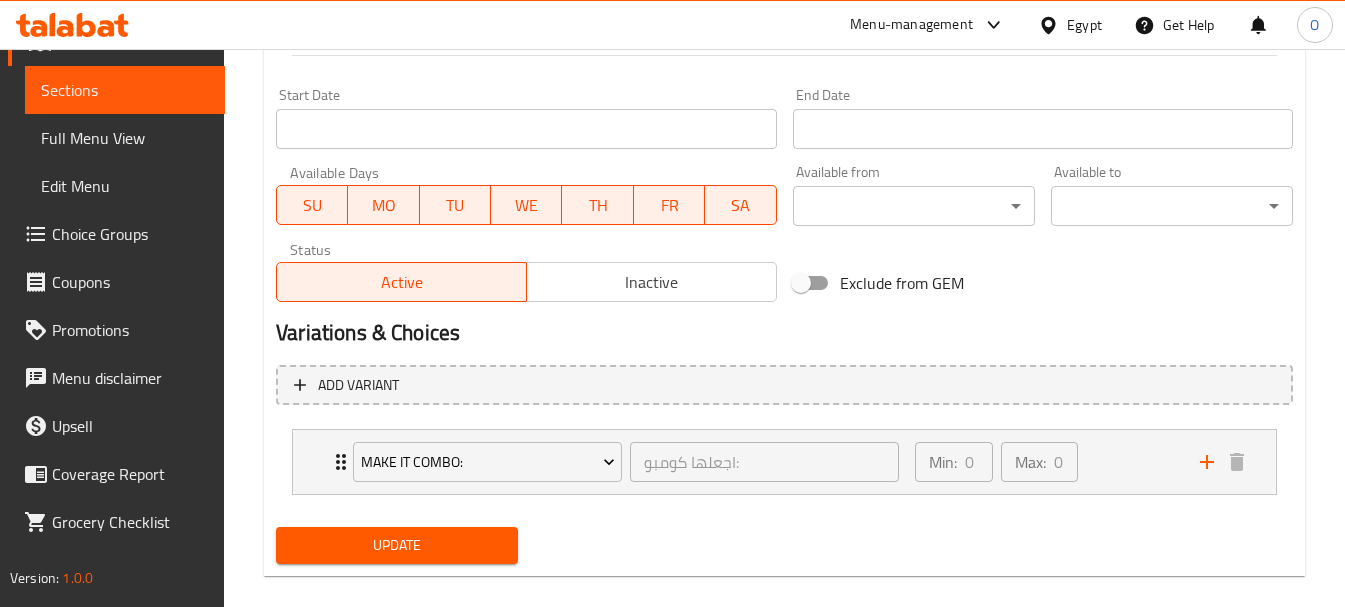 scroll, scrollTop: 839, scrollLeft: 0, axis: vertical 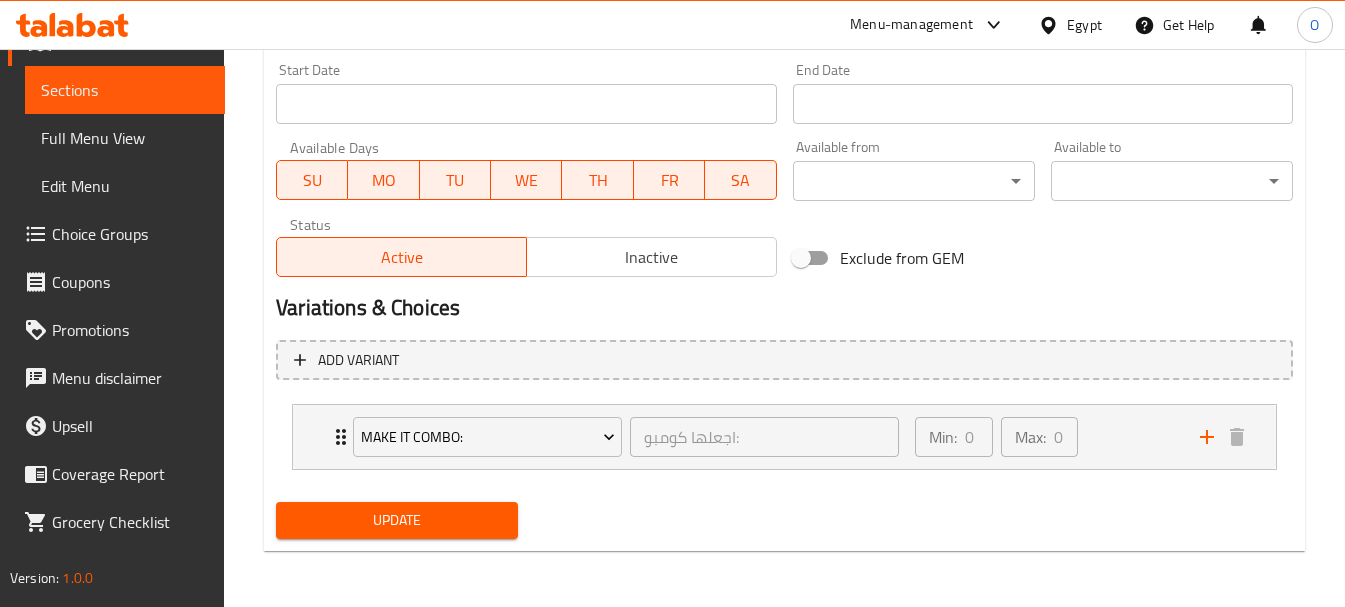 type on "برجر اللحم مع الموتزريلك و الجبنه المدخنه مع الكاتشب والمايونيز" 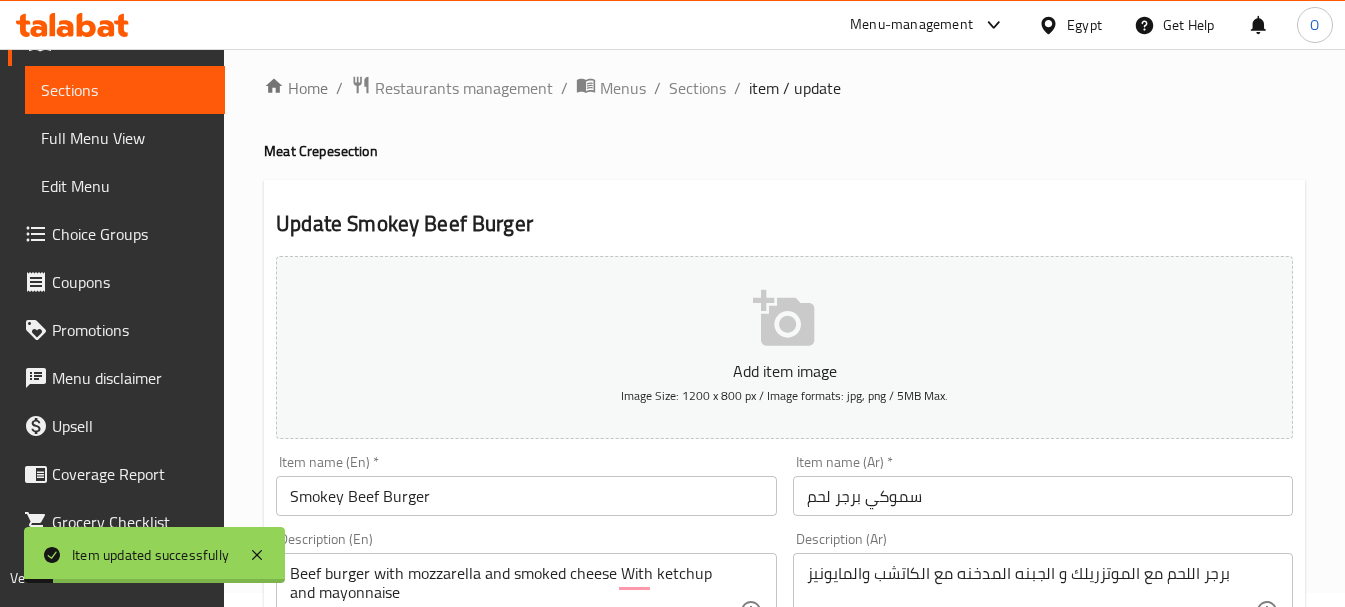 scroll, scrollTop: 0, scrollLeft: 0, axis: both 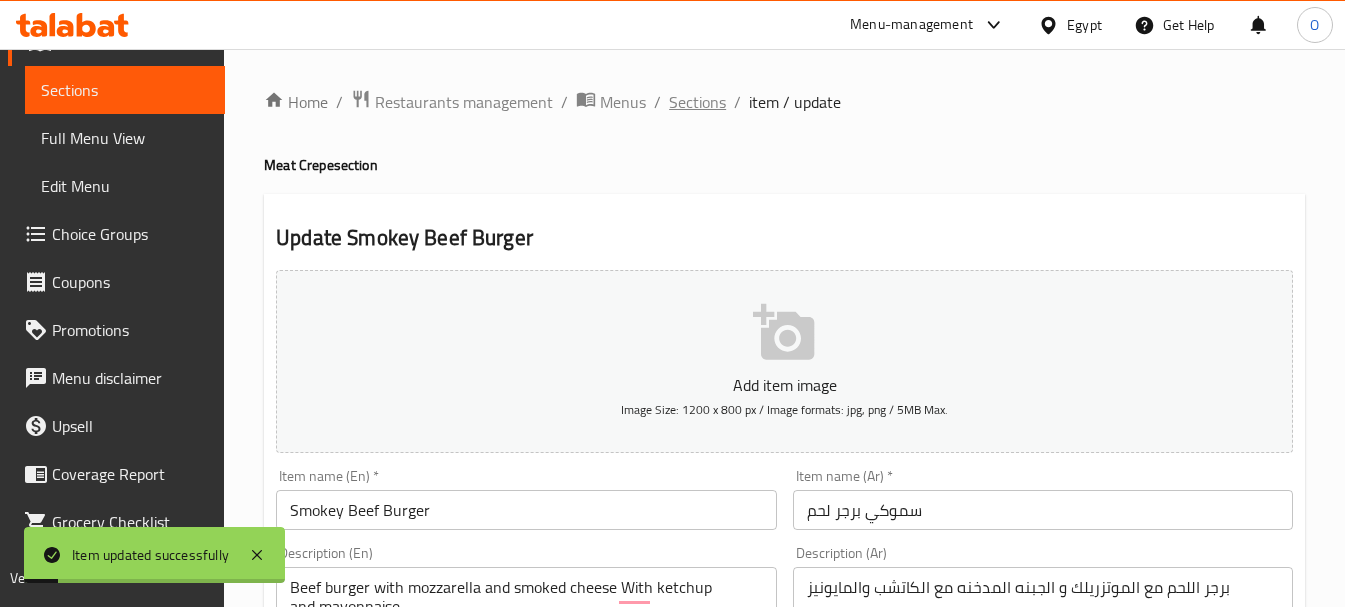 click on "Sections" at bounding box center [697, 102] 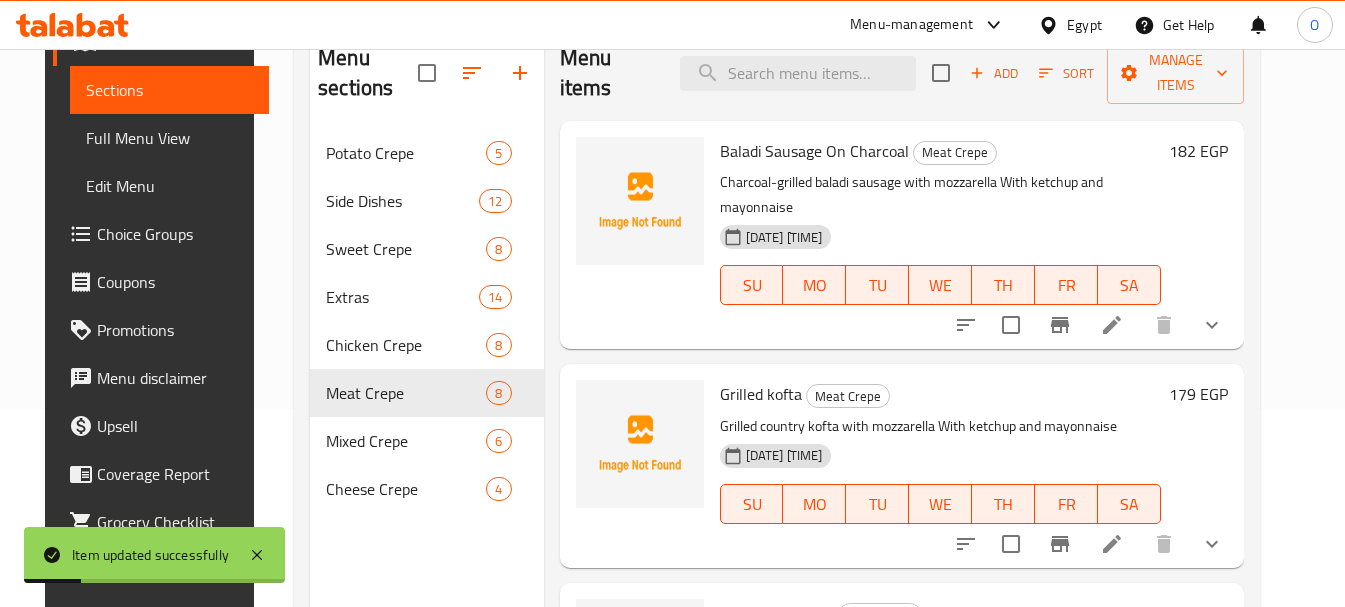 scroll, scrollTop: 280, scrollLeft: 0, axis: vertical 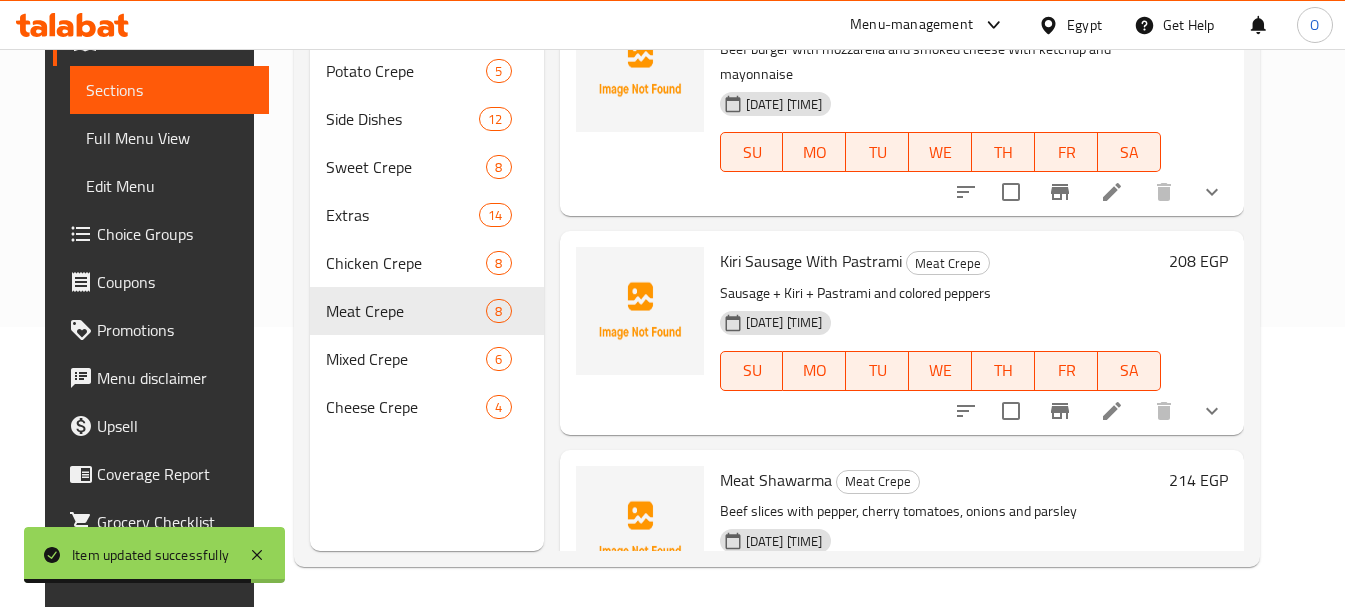 click 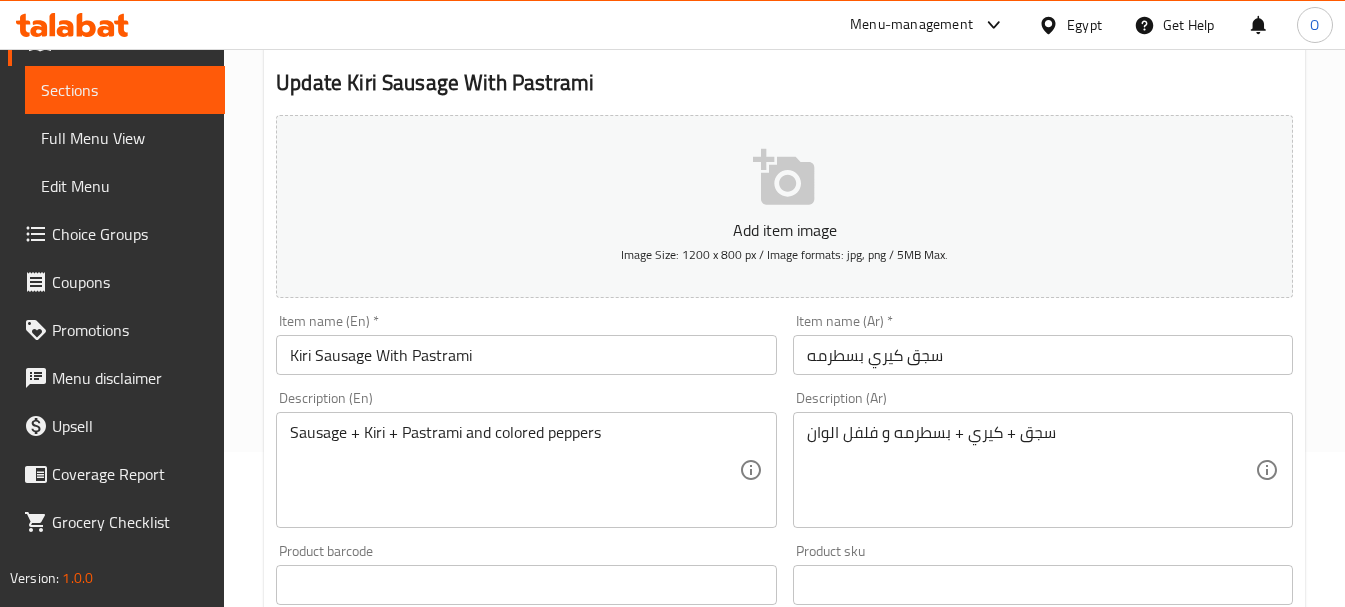 scroll, scrollTop: 200, scrollLeft: 0, axis: vertical 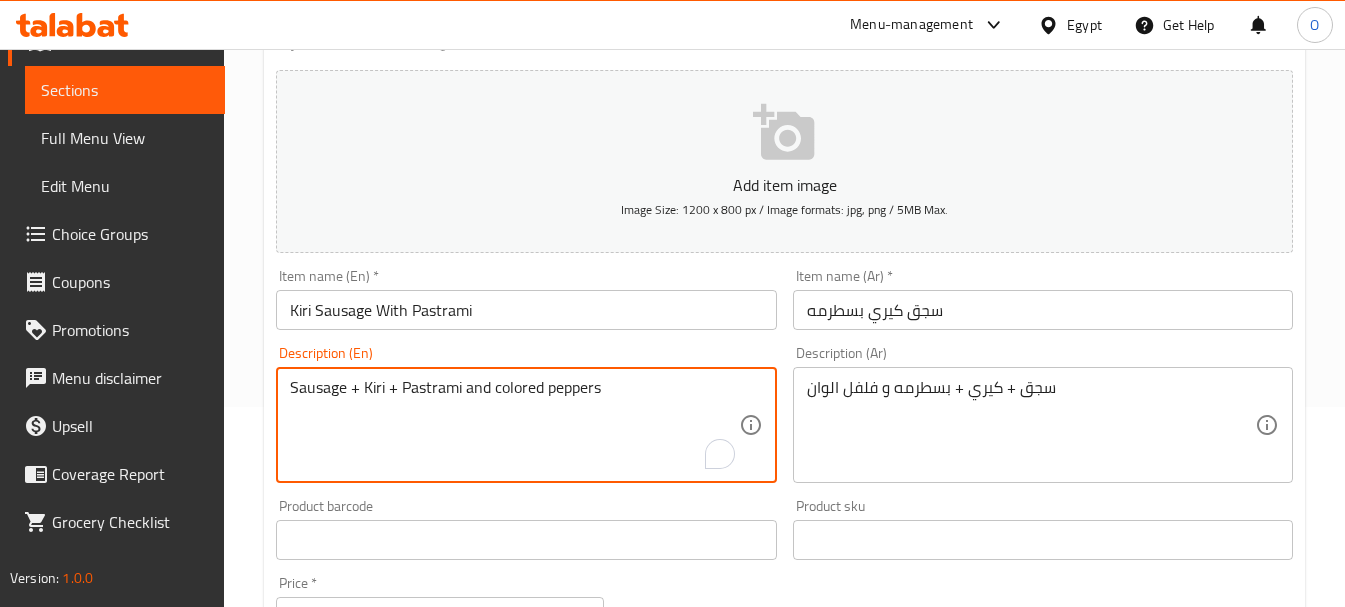 paste on "مع الكاتشب والمايونيز" 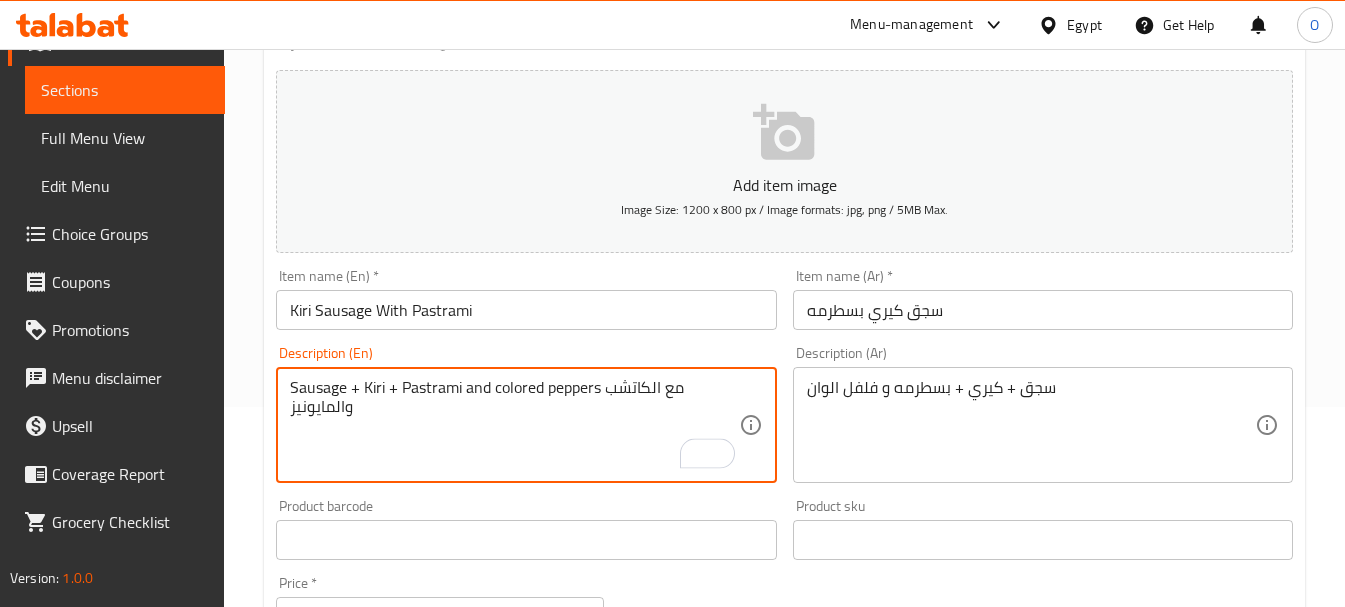 type on "Sausage + Kiri + Pastrami and colored peppers مع الكاتشب والمايونيز" 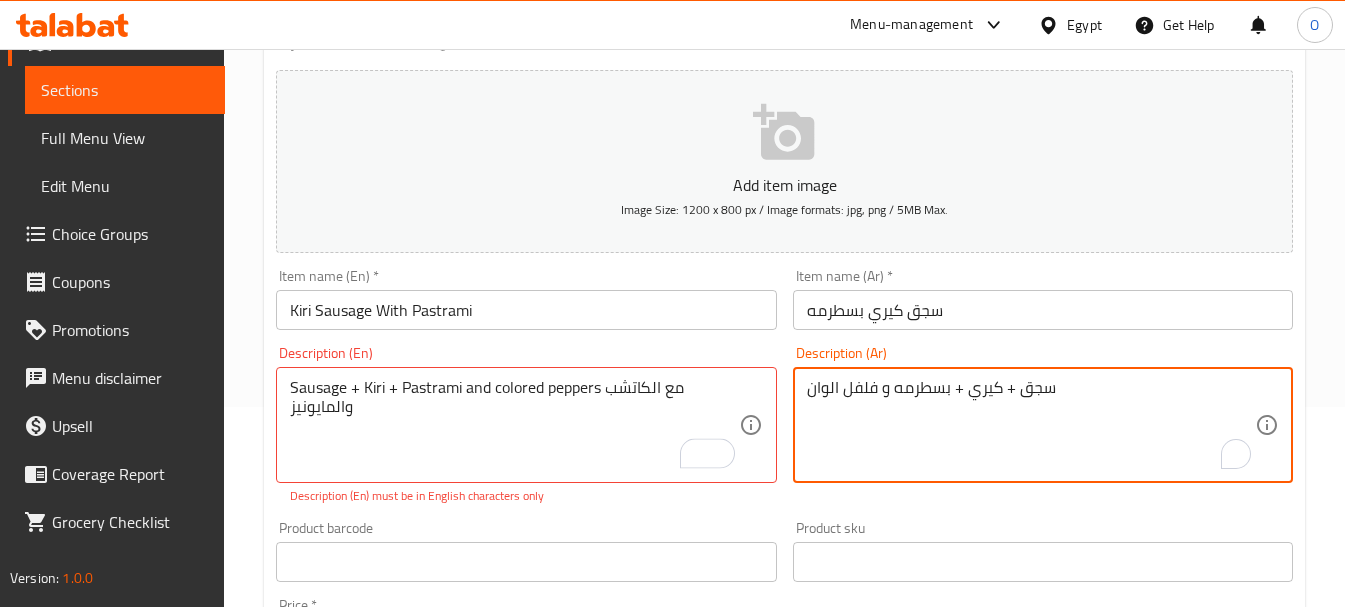 paste on "مع الكاتشب والمايونيز" 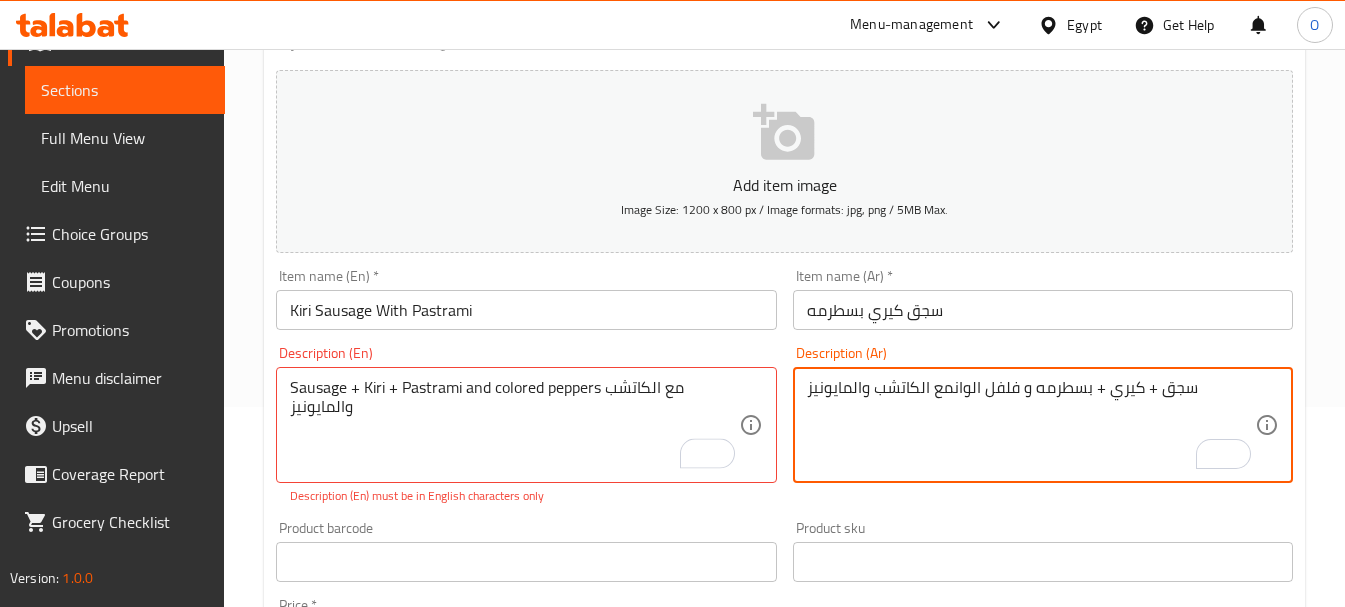 type on "سجق + كيري + بسطرمه و فلفل الوانمع الكاتشب والمايونيز" 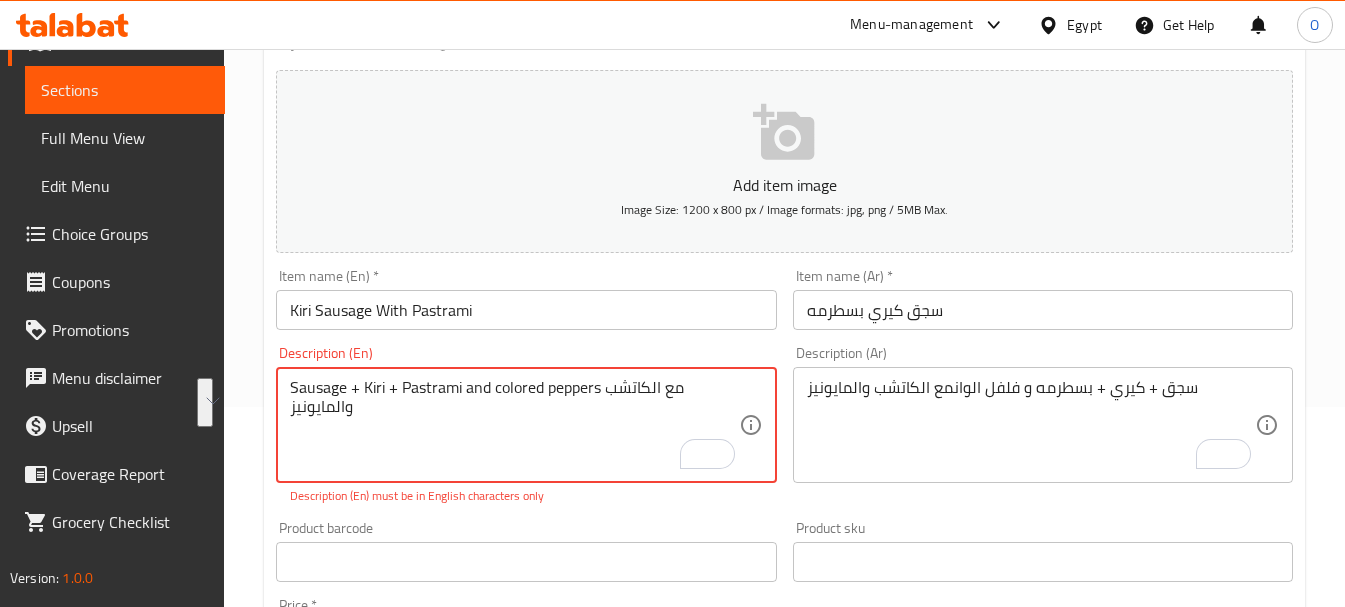 drag, startPoint x: 604, startPoint y: 390, endPoint x: 616, endPoint y: 439, distance: 50.447994 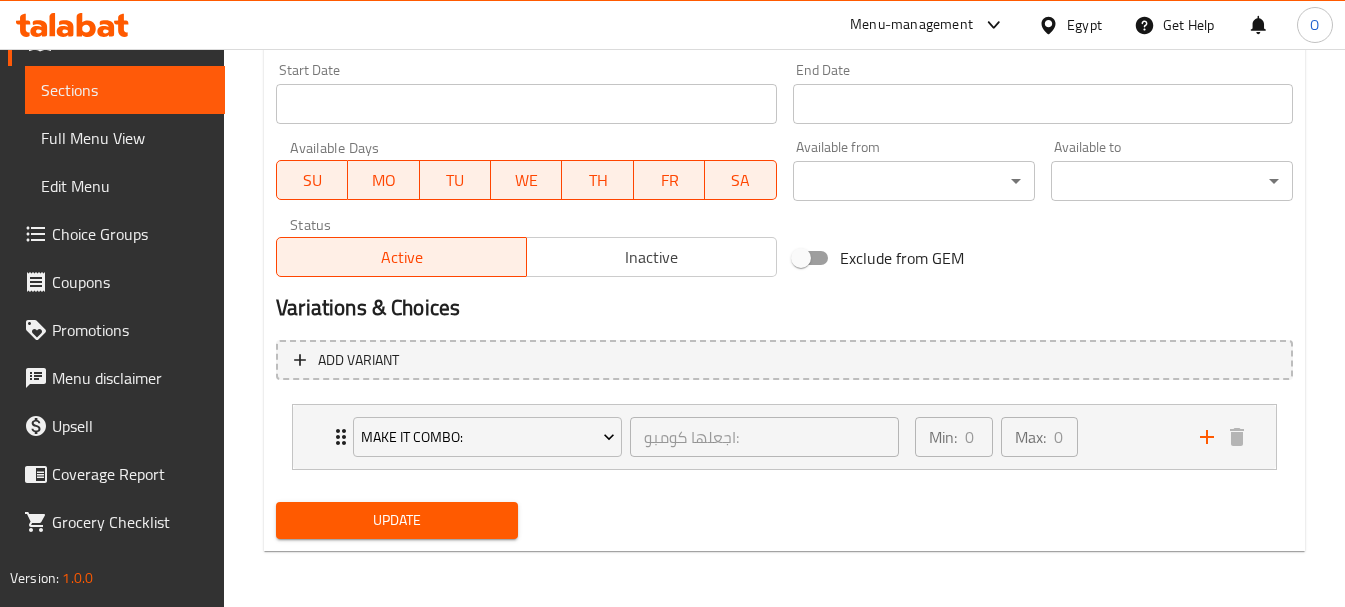 type on "Sausage + Kiri + Pastrami and colored peppers With ketchup and mayonnaise" 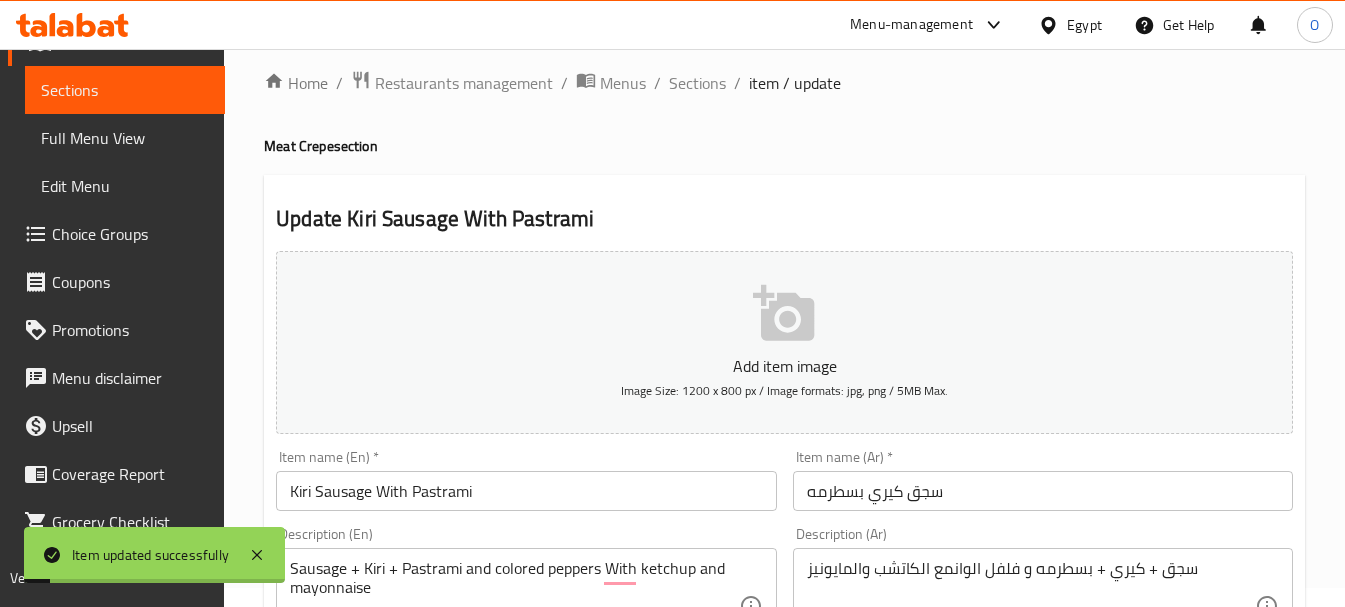scroll, scrollTop: 0, scrollLeft: 0, axis: both 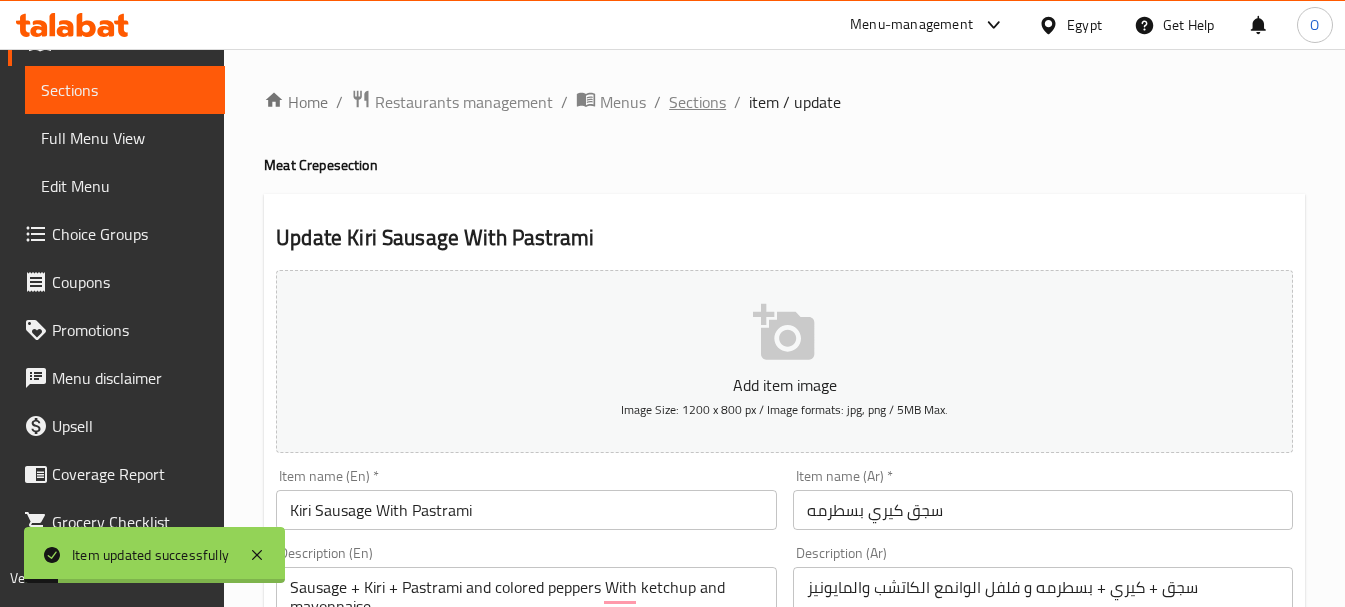 click on "Sections" at bounding box center (697, 102) 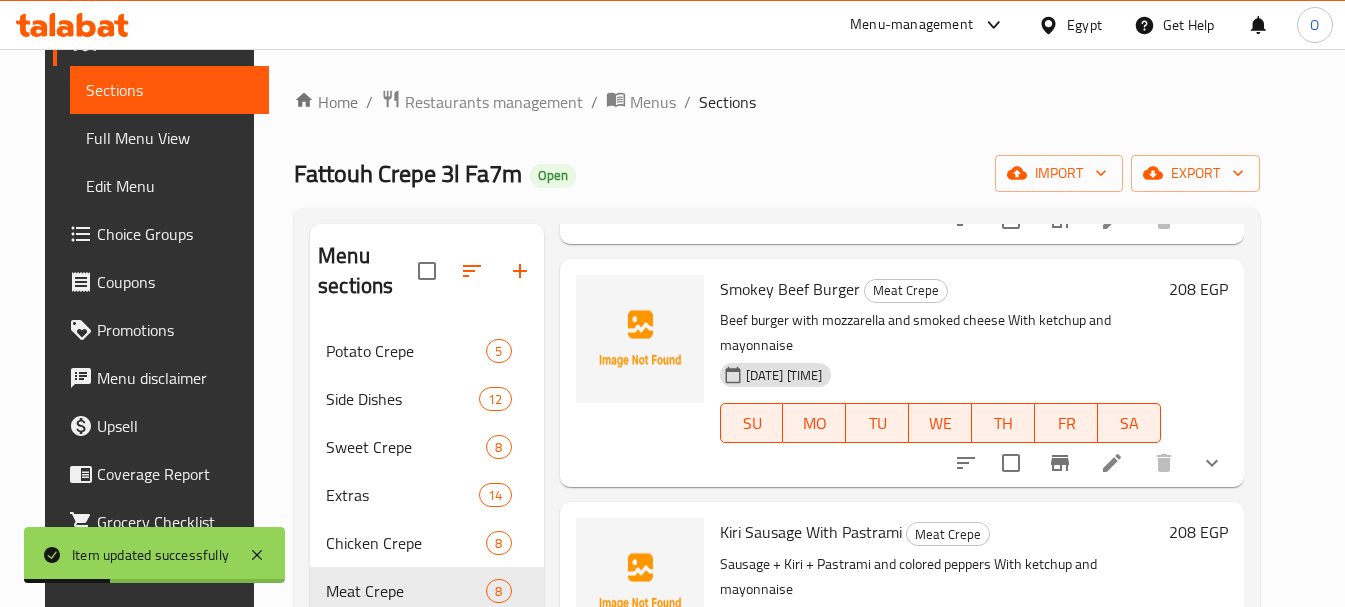 scroll, scrollTop: 900, scrollLeft: 0, axis: vertical 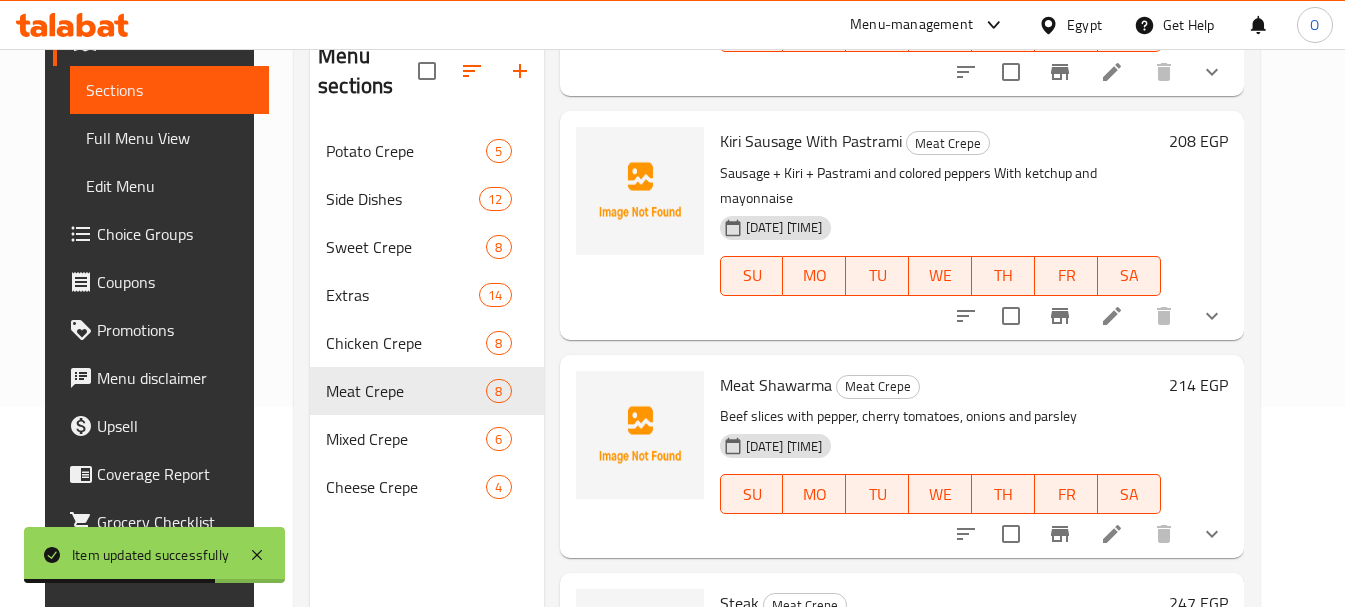 click 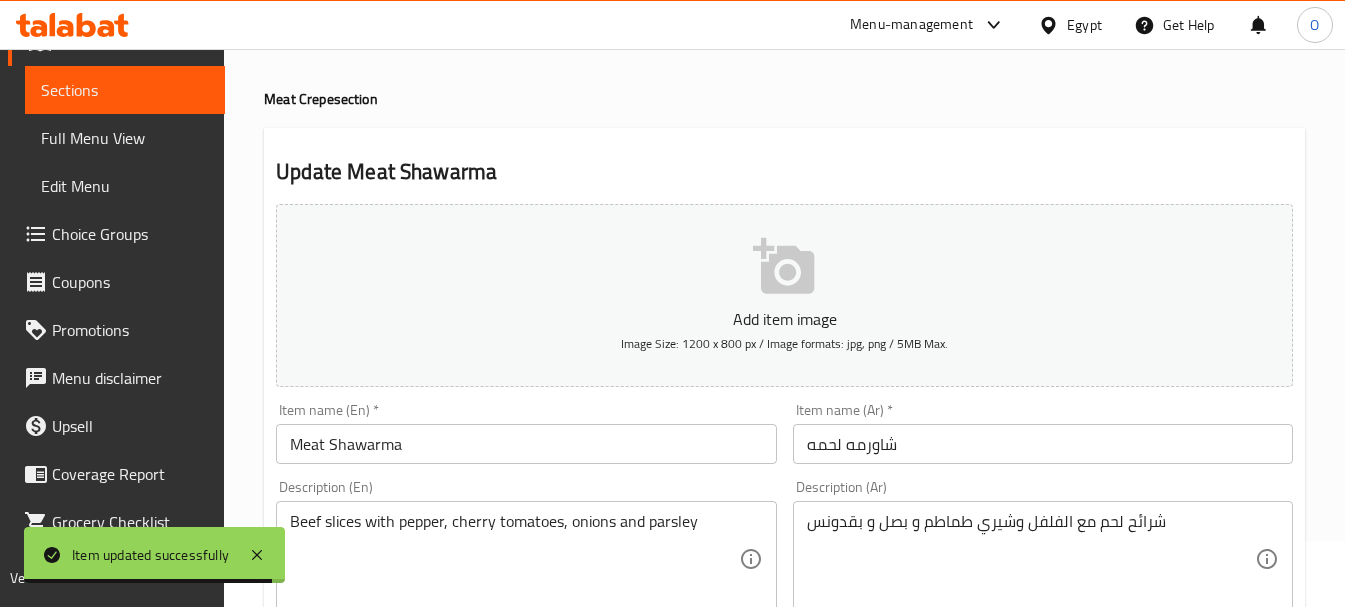 scroll, scrollTop: 100, scrollLeft: 0, axis: vertical 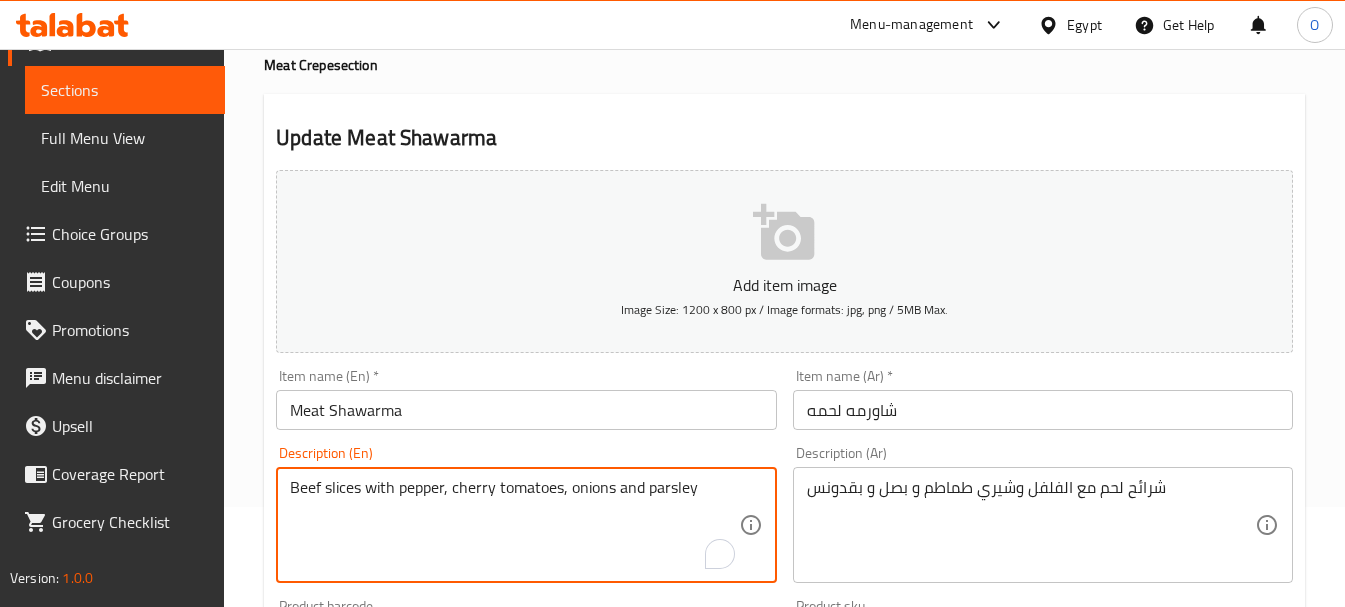 paste on "With ketchup and mayonnaise" 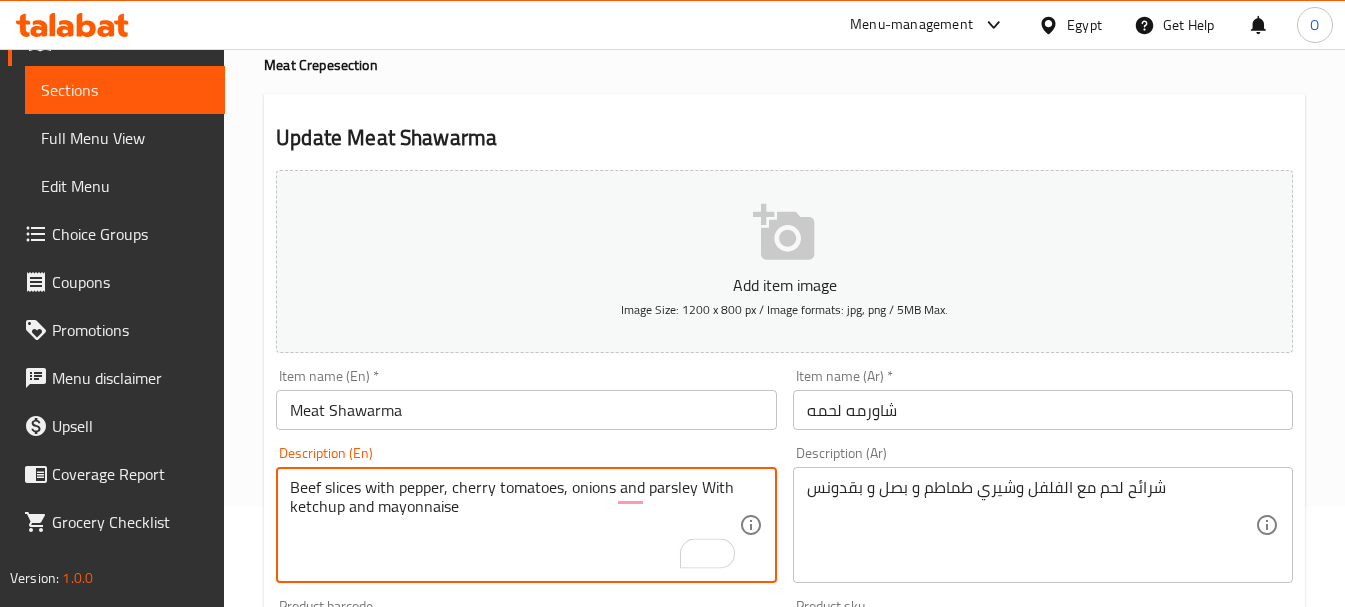type on "Beef slices with pepper, cherry tomatoes, onions and parsley With ketchup and mayonnaise" 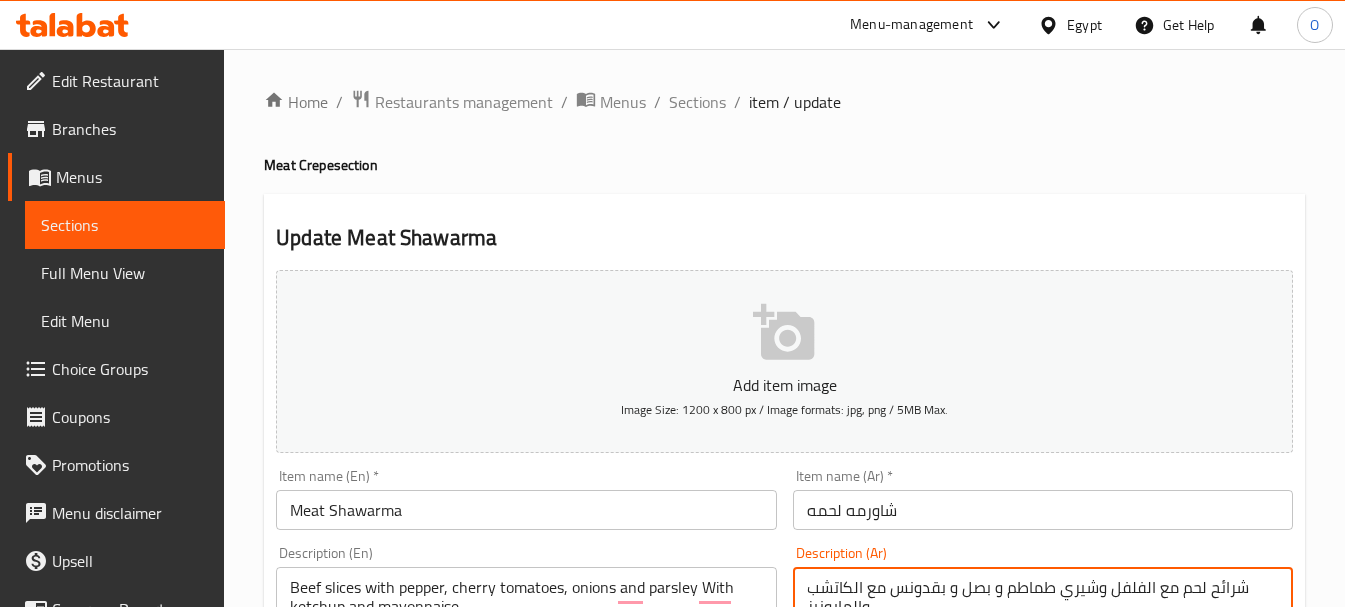 type on "شرائح لحم مع الفلفل وشيري طماطم و بصل و بقدونس مع الكاتشب والمايونيز" 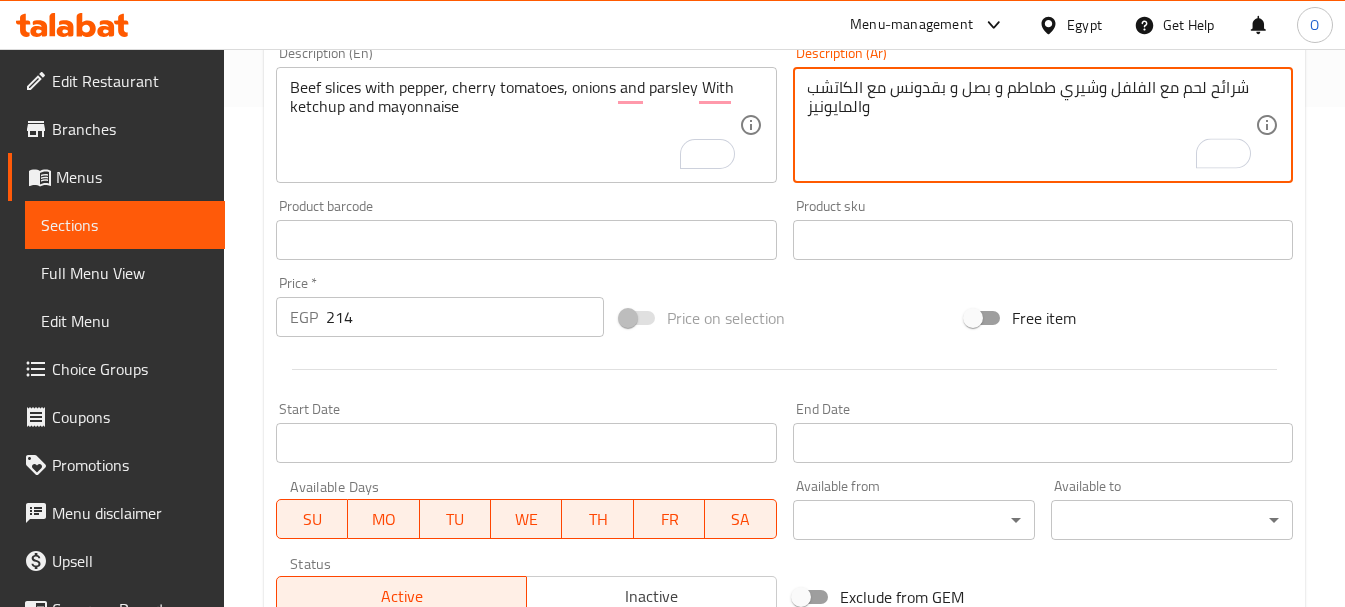 scroll, scrollTop: 240, scrollLeft: 0, axis: vertical 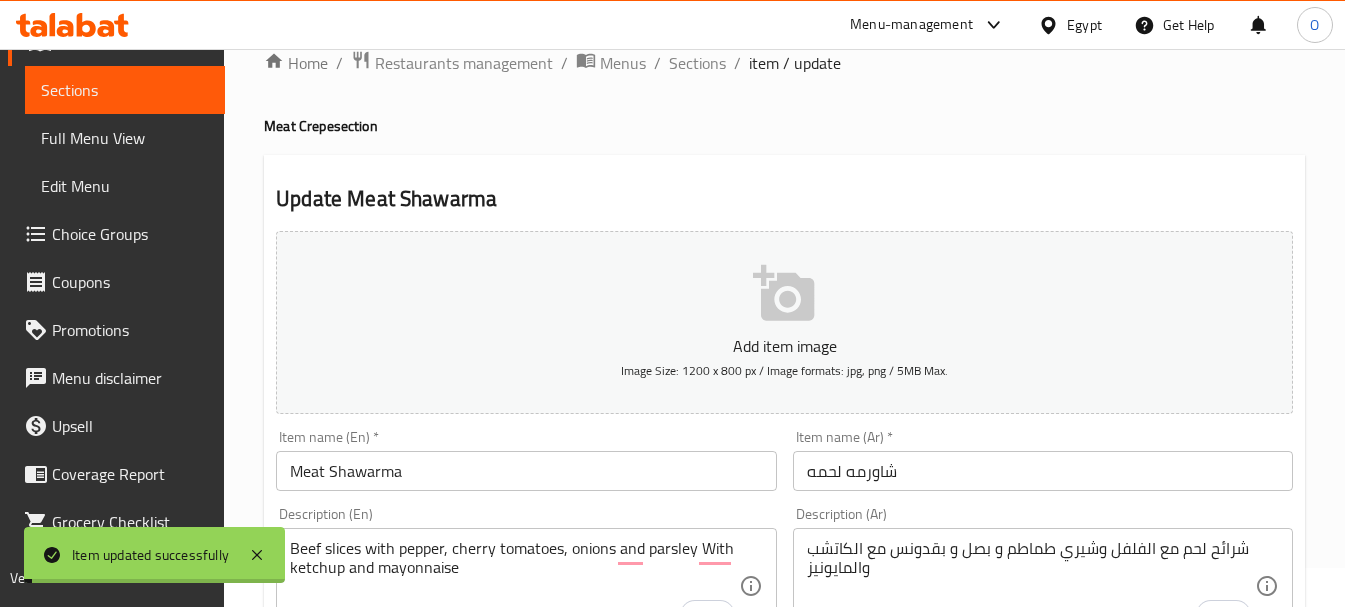 click on "Sections" at bounding box center [697, 63] 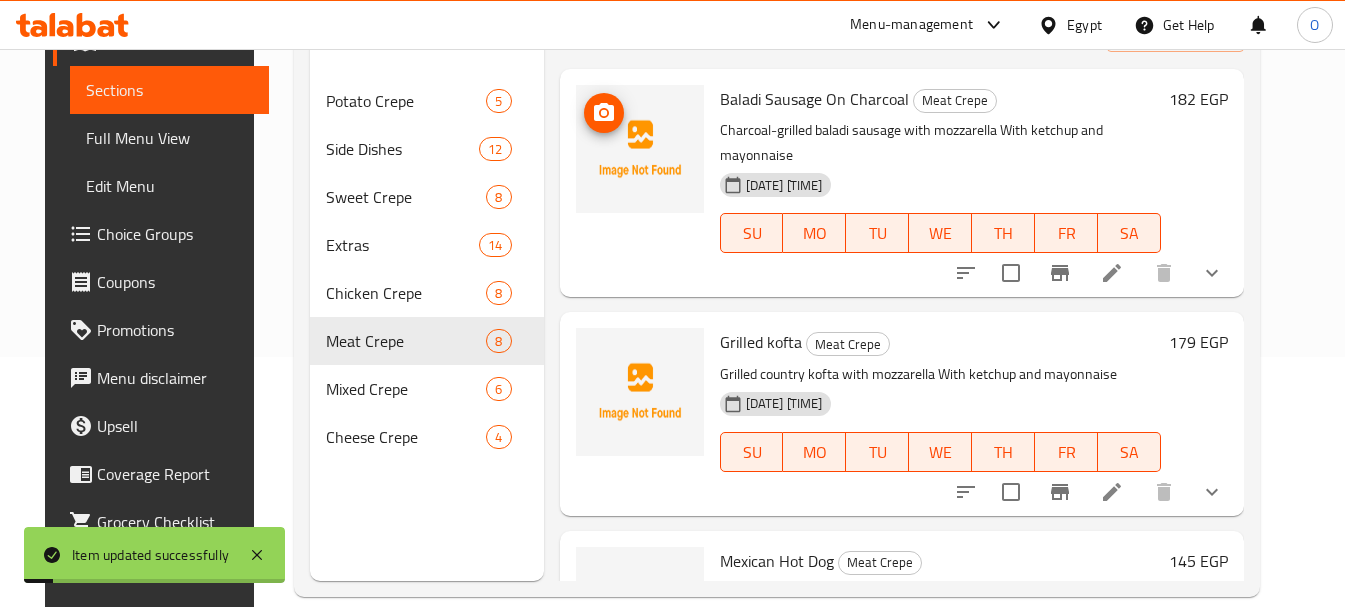 scroll, scrollTop: 280, scrollLeft: 0, axis: vertical 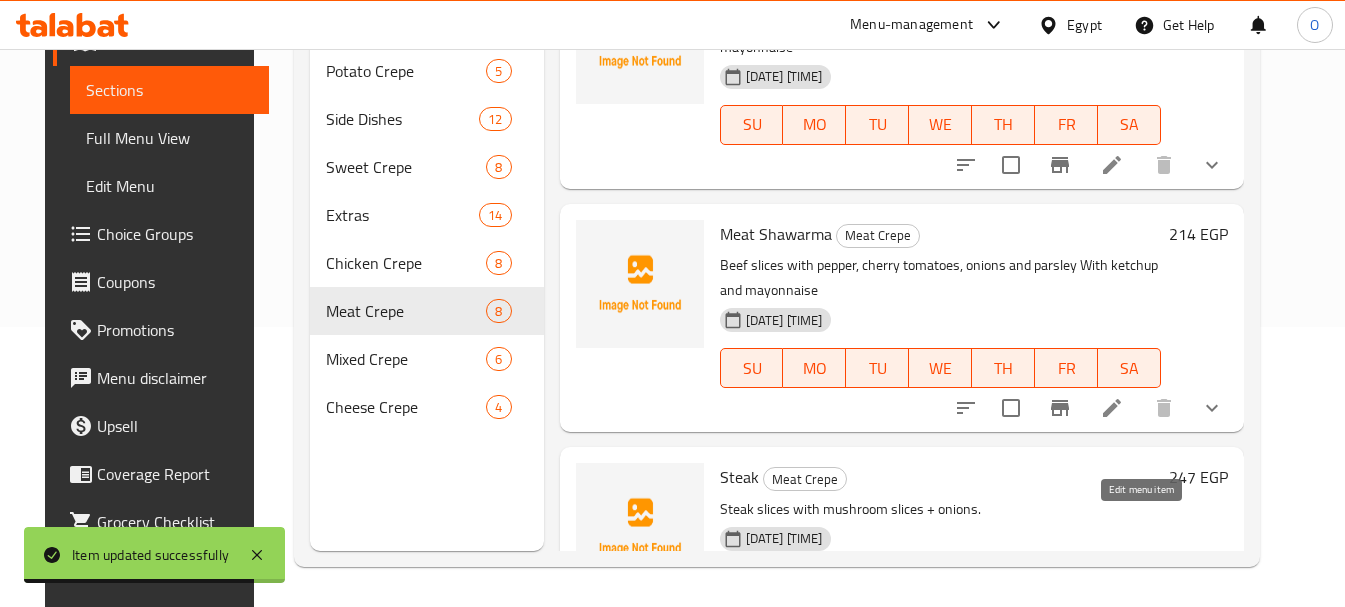 click 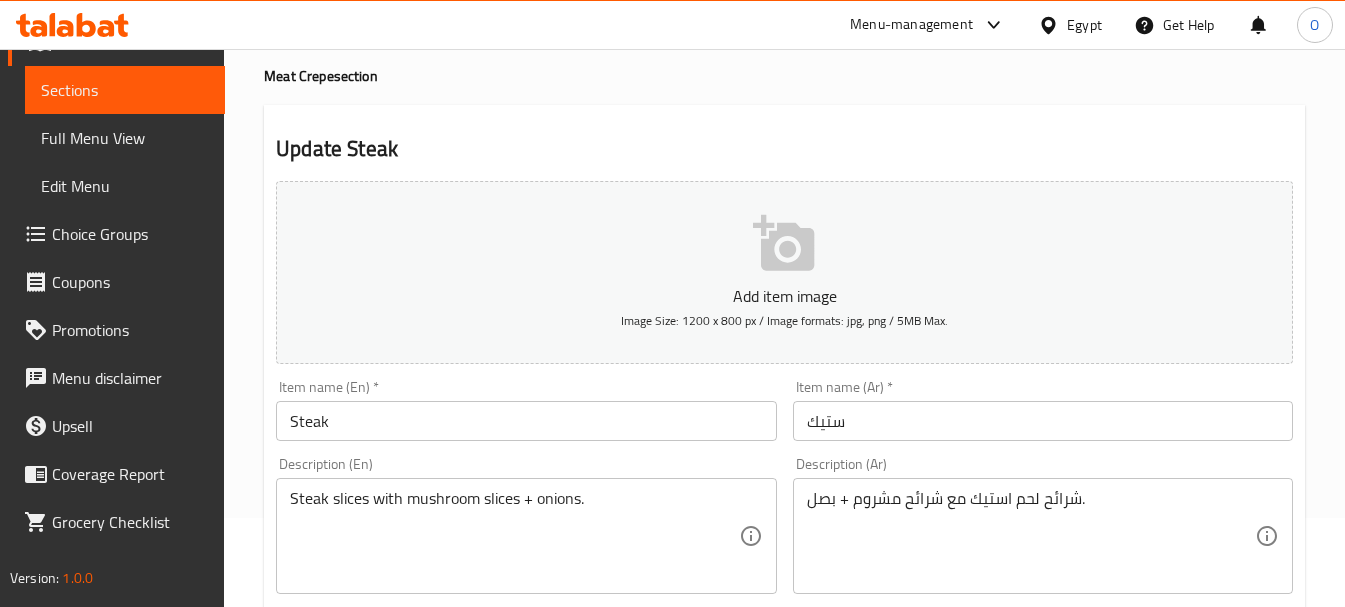 scroll, scrollTop: 200, scrollLeft: 0, axis: vertical 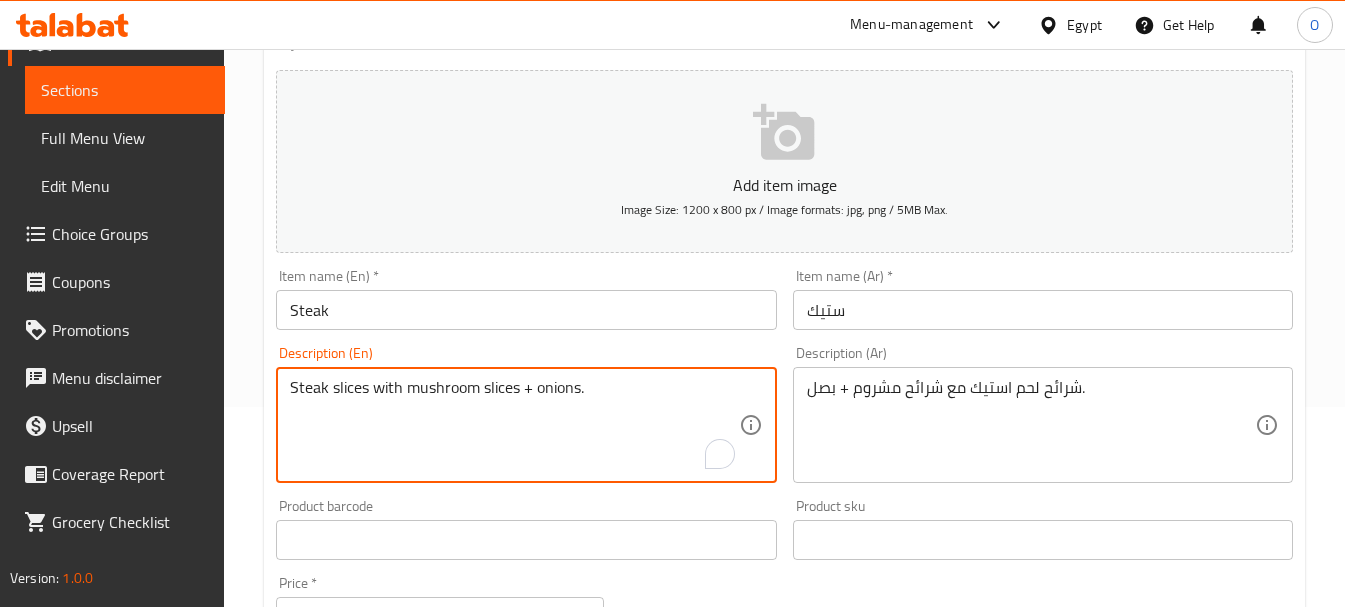 paste on "With ketchup and mayonnaise" 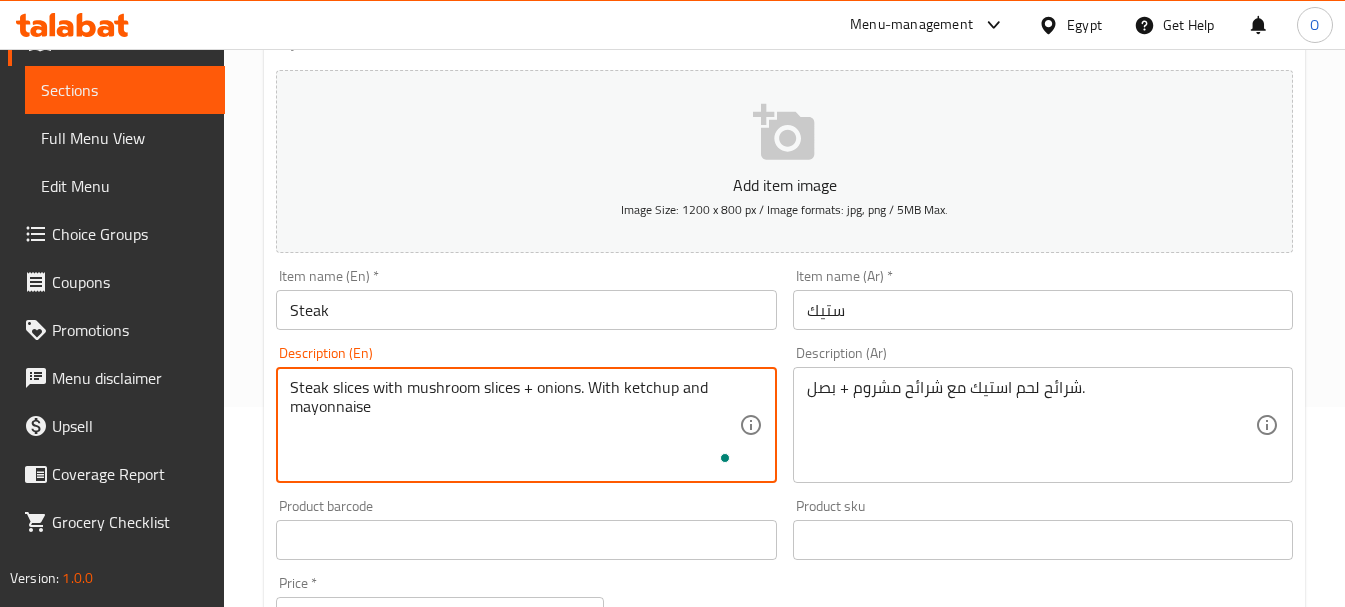 type on "Steak slices with mushroom slices + onions. With ketchup and mayonnaise" 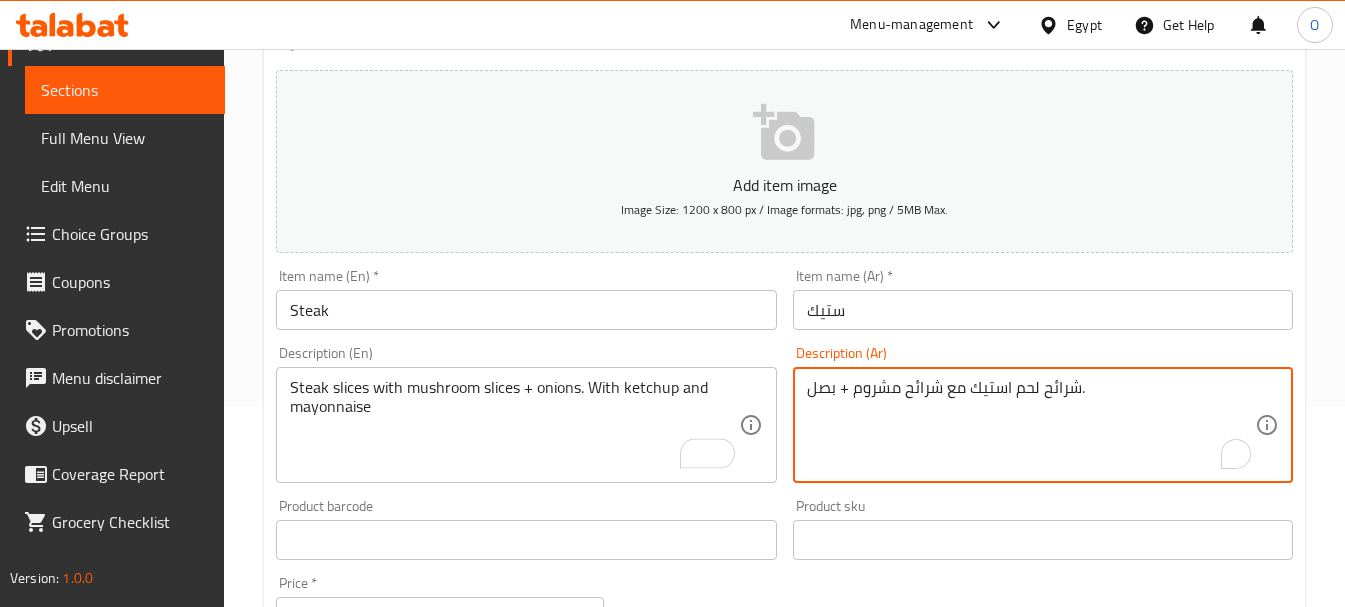 paste on "مع الكاتشب والمايونيز" 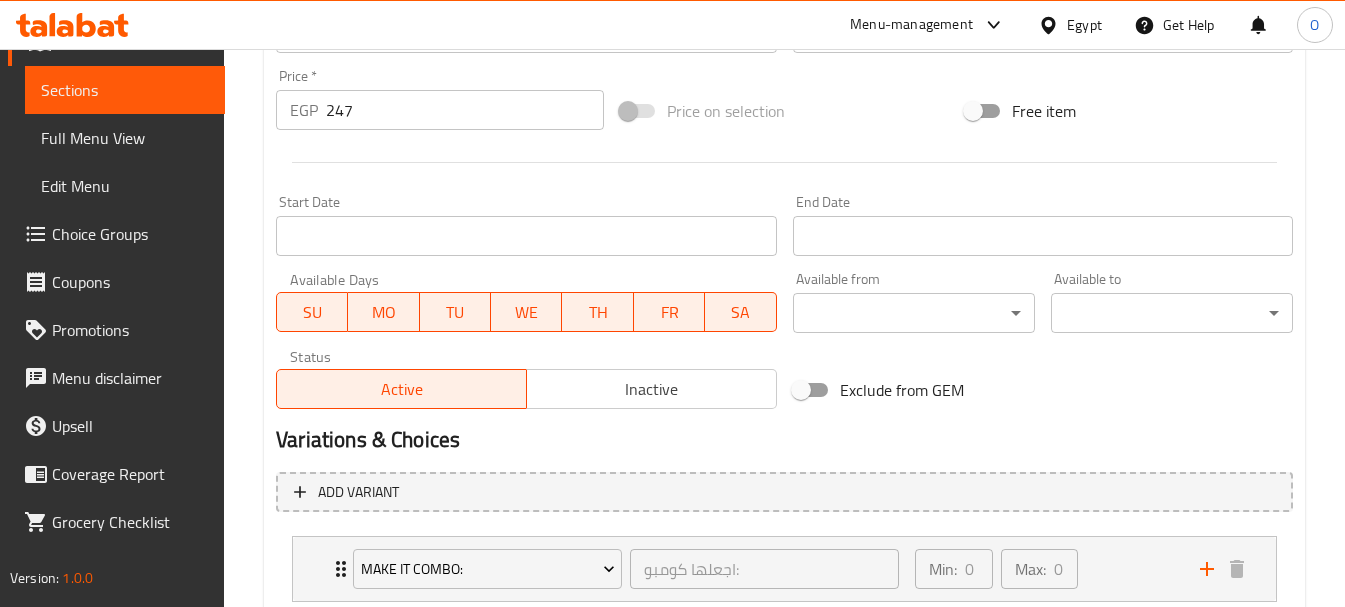 scroll, scrollTop: 800, scrollLeft: 0, axis: vertical 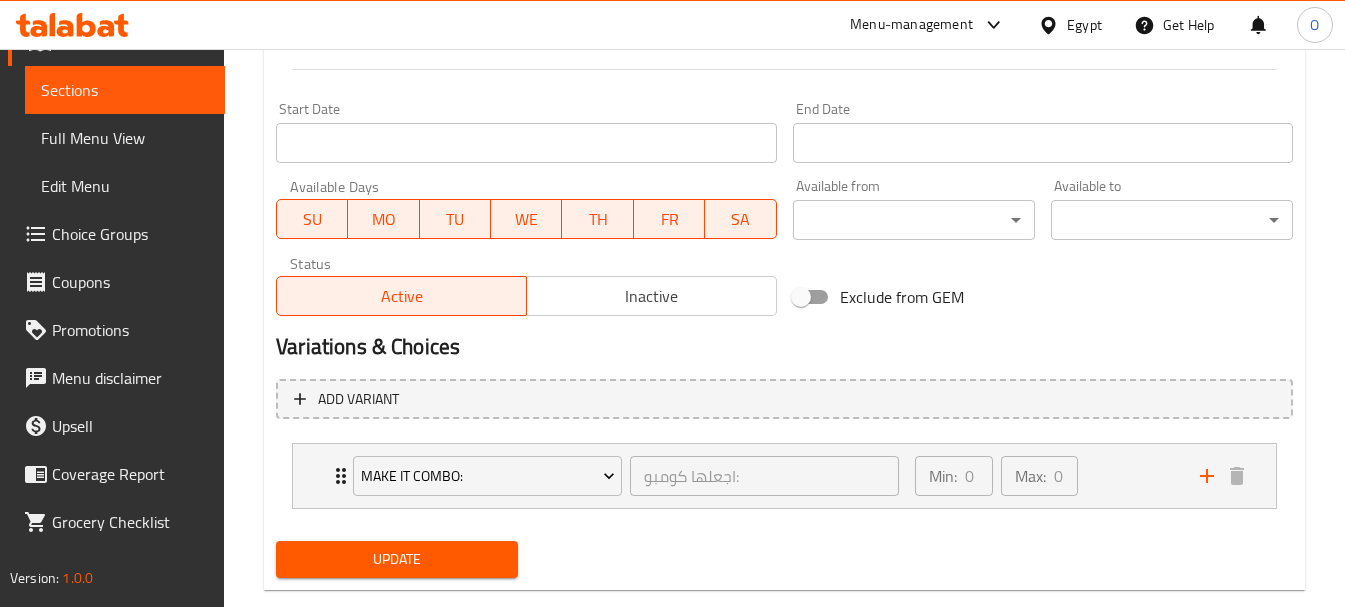 type on "شرائح لحم استيك مع شرائح مشروم + بصل. مع الكاتشب والمايونيز" 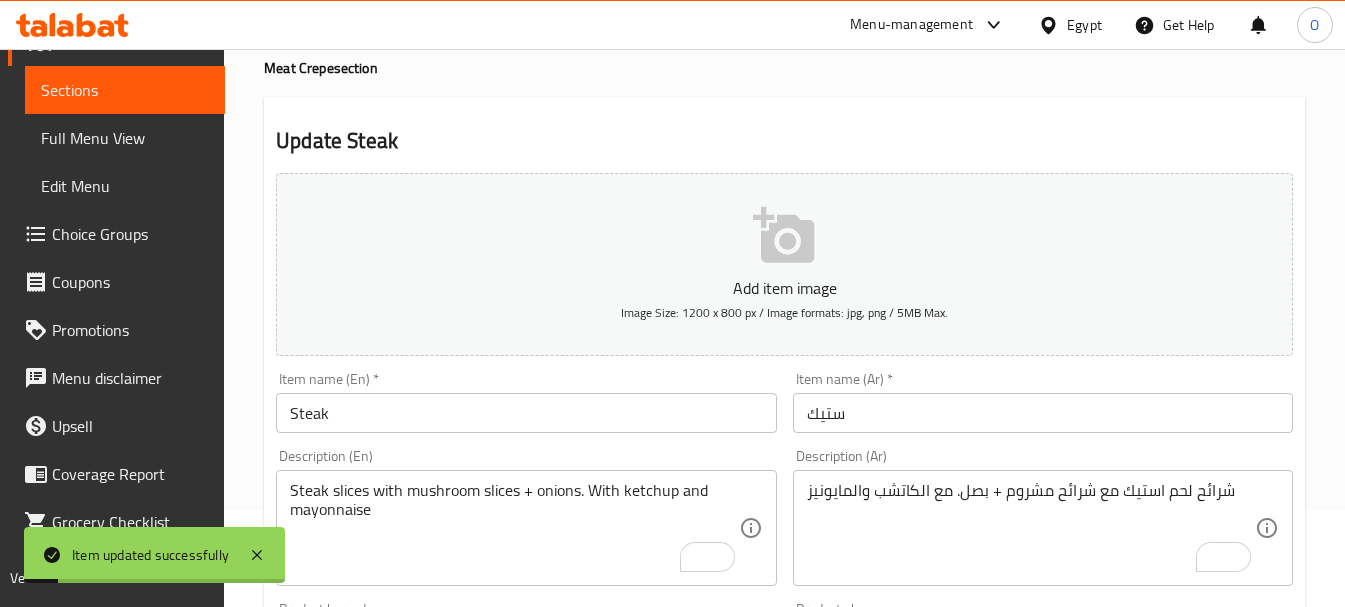 scroll, scrollTop: 0, scrollLeft: 0, axis: both 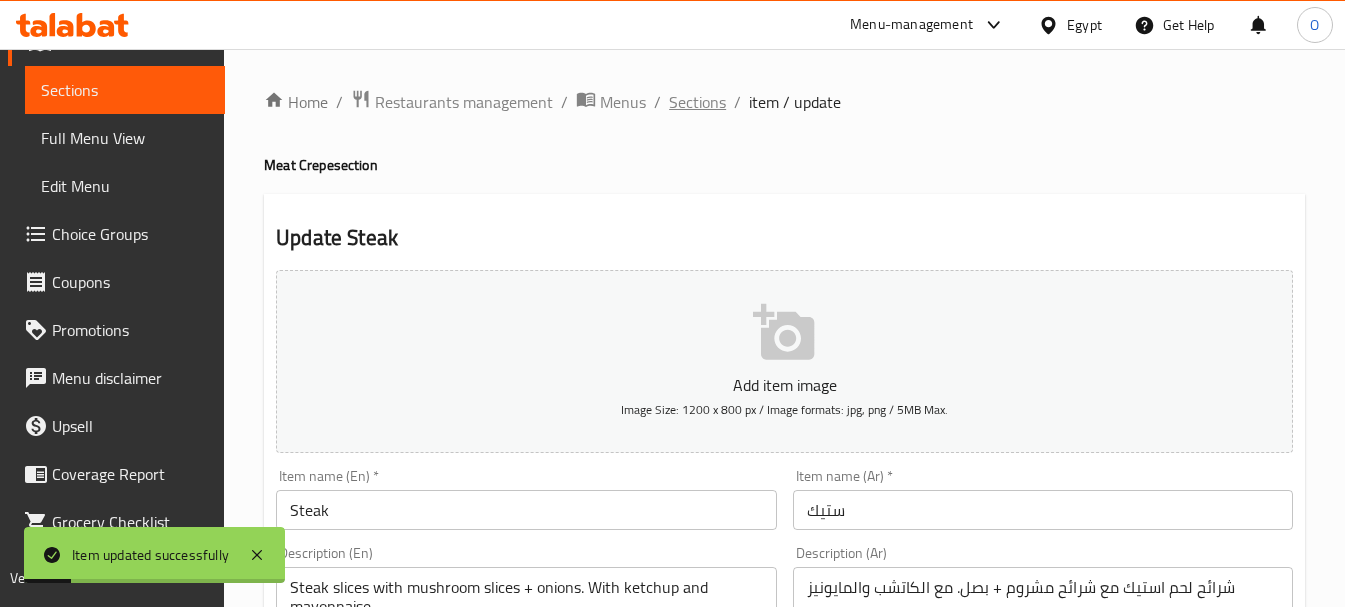 click on "Sections" at bounding box center (697, 102) 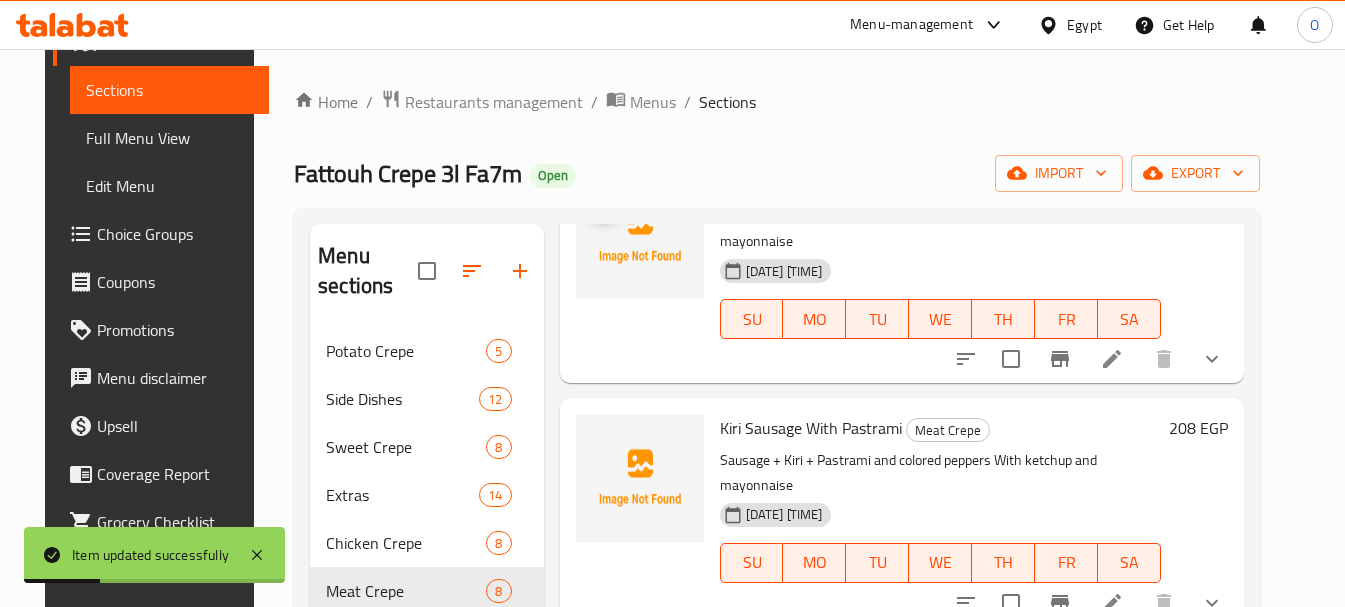 scroll, scrollTop: 1271, scrollLeft: 0, axis: vertical 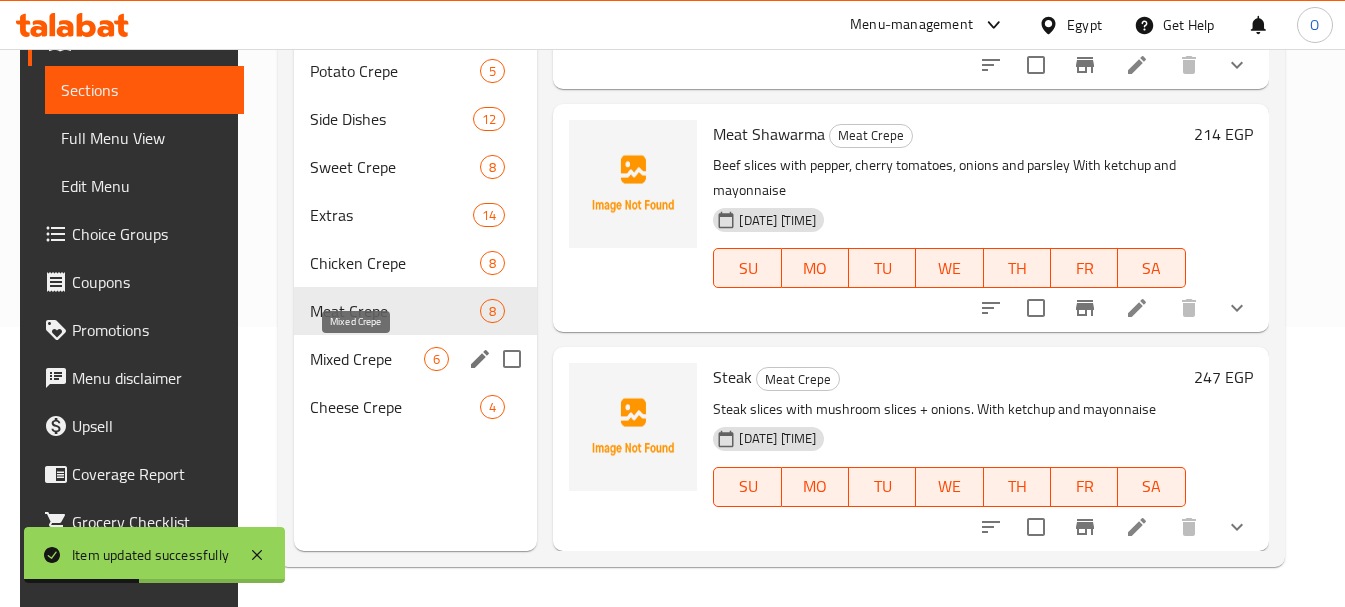 click on "Mixed Crepe" at bounding box center (367, 359) 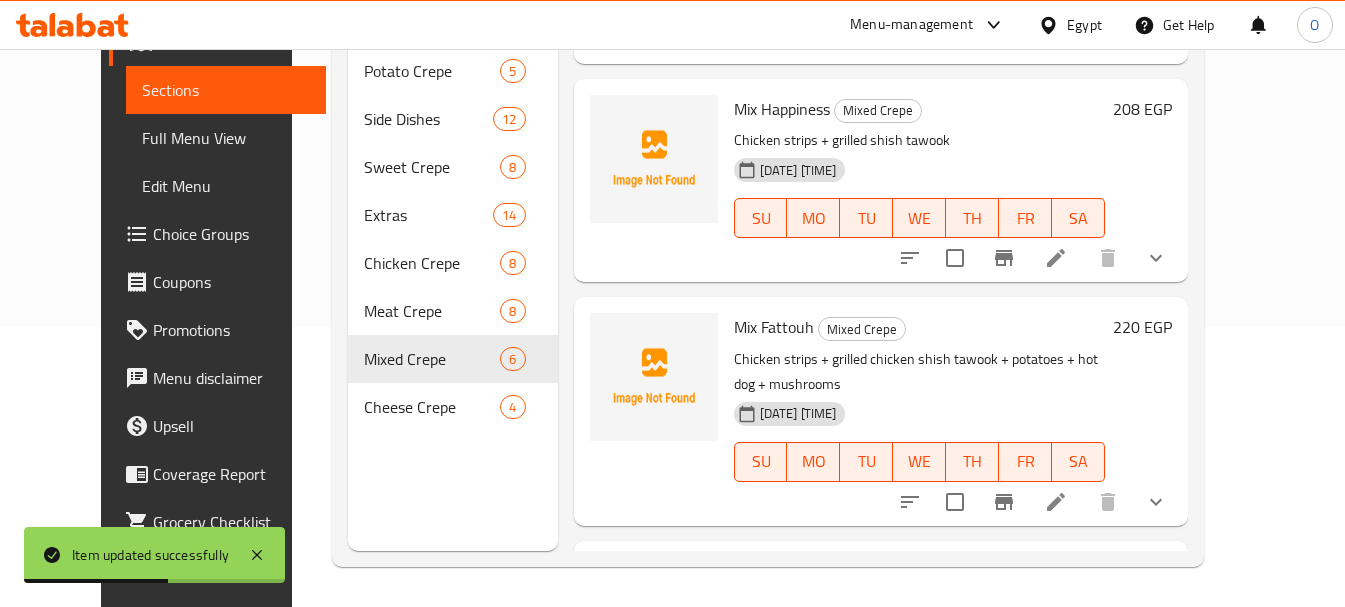 scroll, scrollTop: 384, scrollLeft: 0, axis: vertical 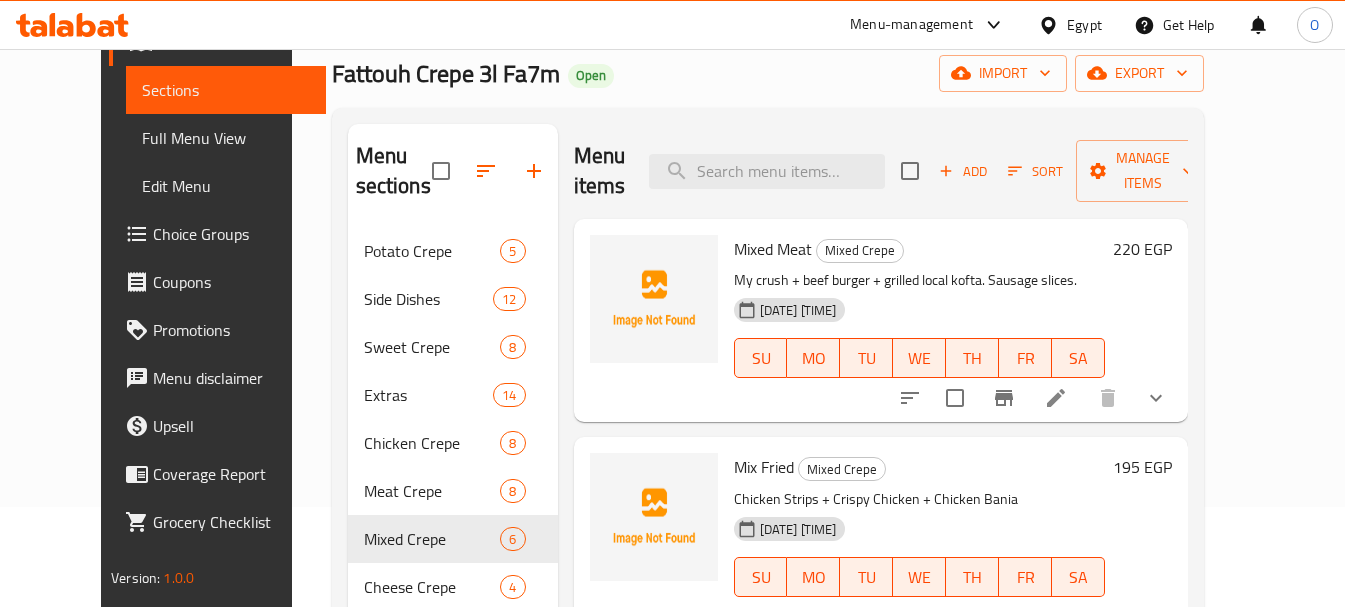 click at bounding box center [1056, 398] 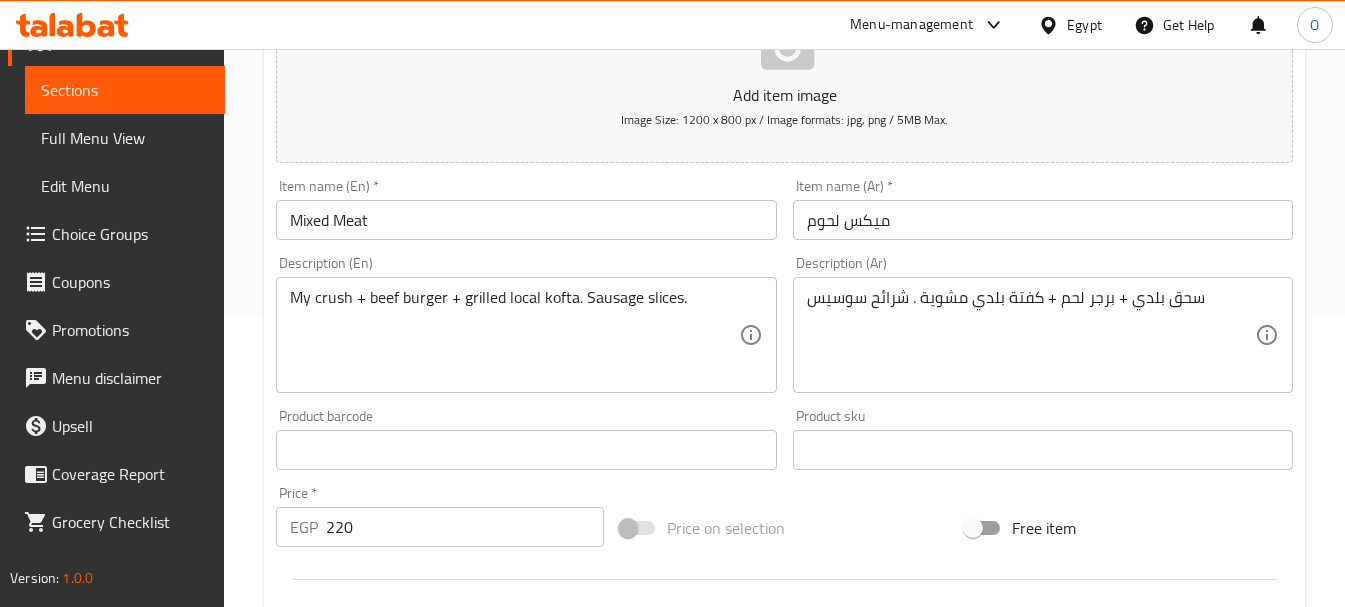 scroll, scrollTop: 300, scrollLeft: 0, axis: vertical 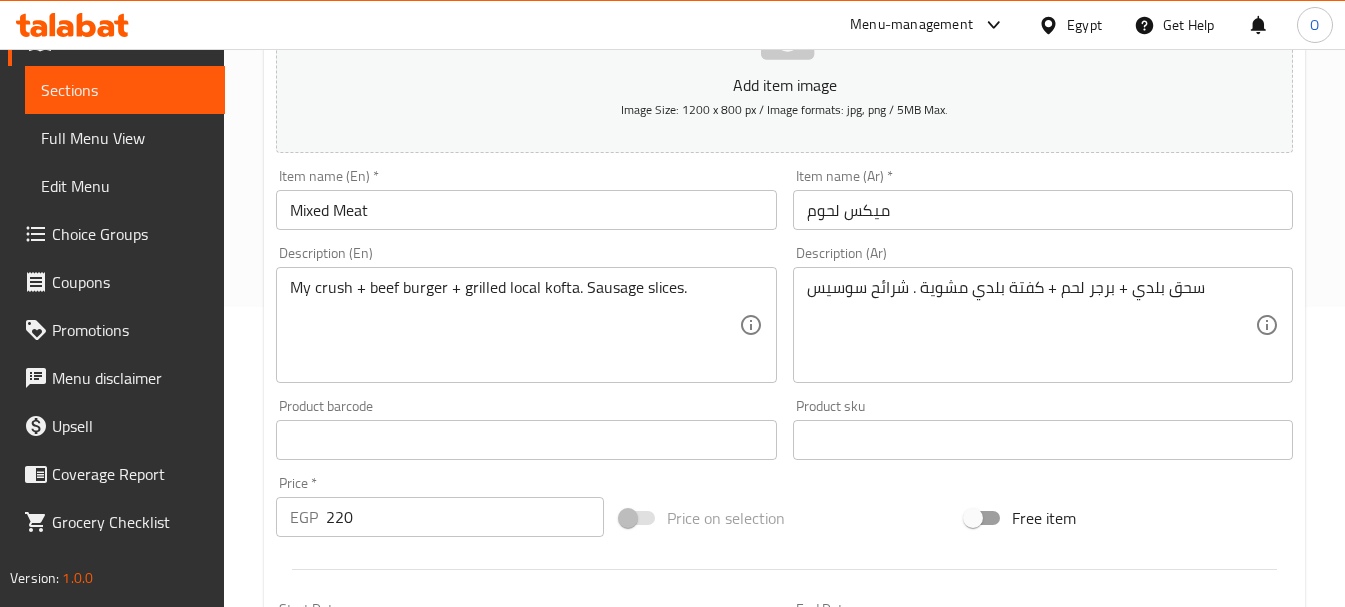click on "My crush + beef burger + grilled local kofta. Sausage slices. Description (En)" at bounding box center (526, 325) 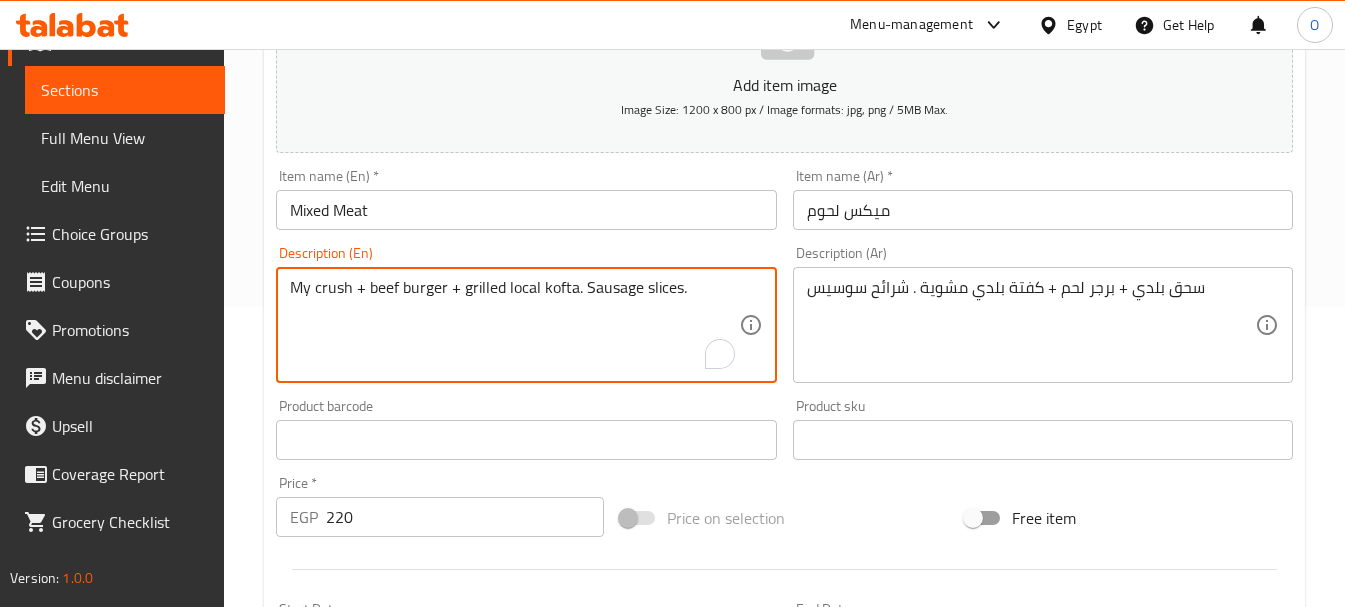 click on "My crush + beef burger + grilled local kofta. Sausage slices." at bounding box center [514, 325] 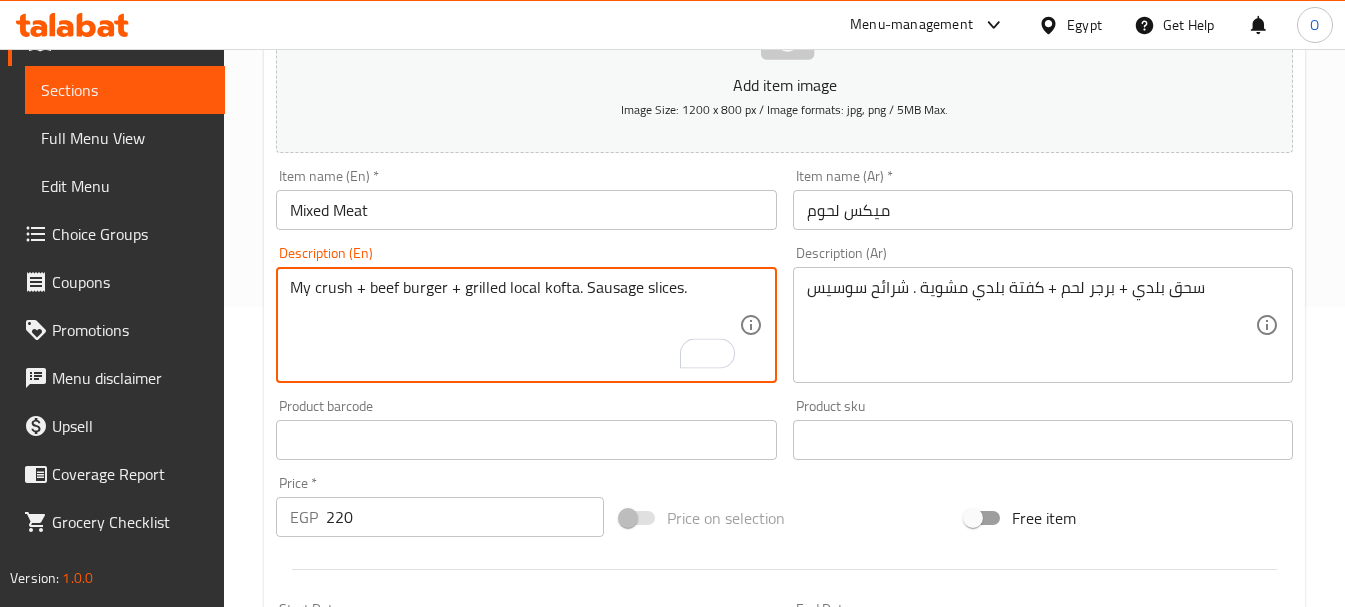 paste on "With ketchup and mayonnaise" 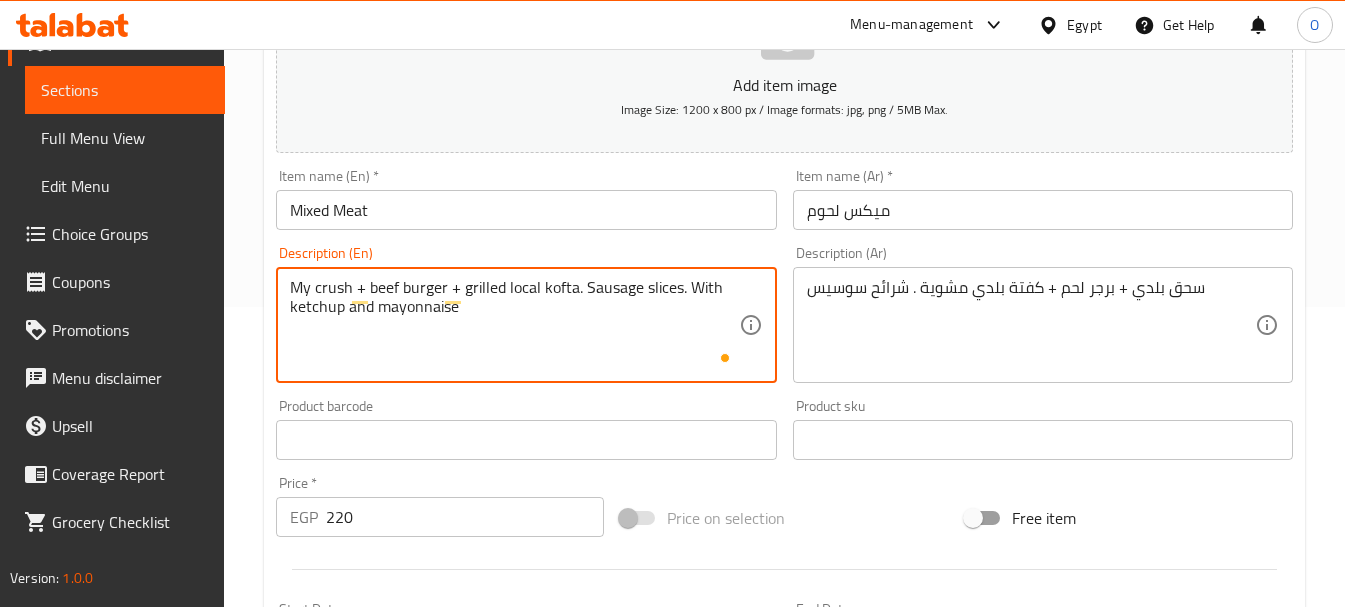 type on "My crush + beef burger + grilled local kofta. Sausage slices. With ketchup and mayonnaise" 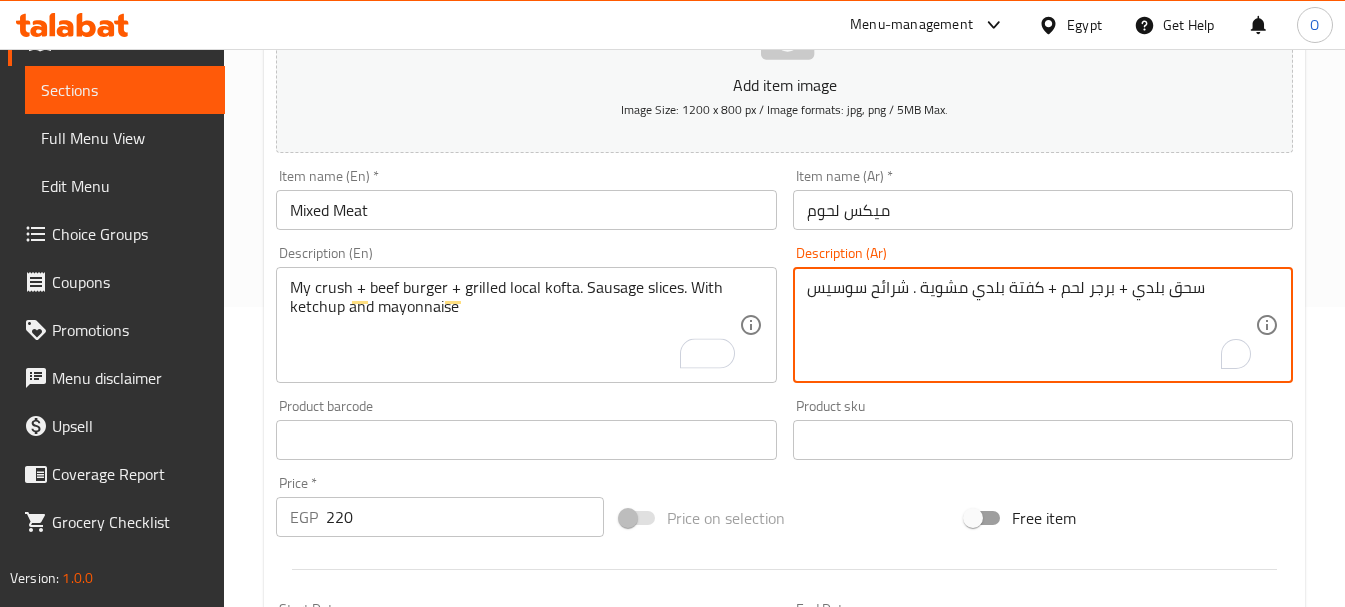 paste on "مع الكاتشب والمايونيز" 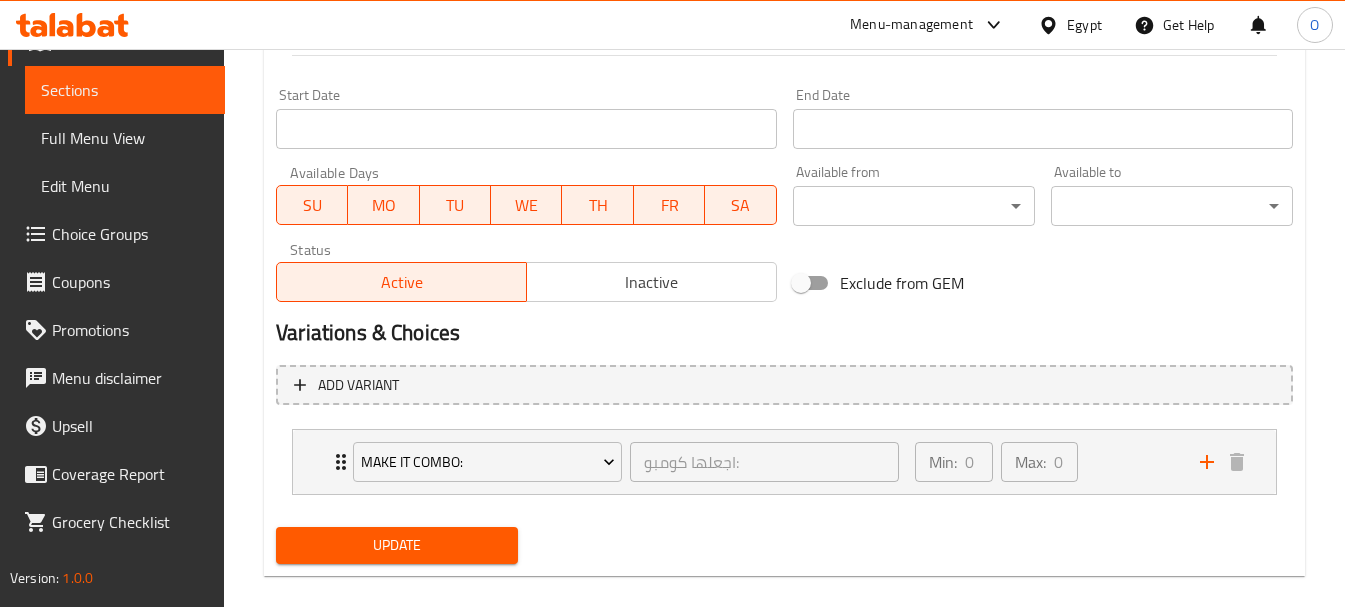 scroll, scrollTop: 839, scrollLeft: 0, axis: vertical 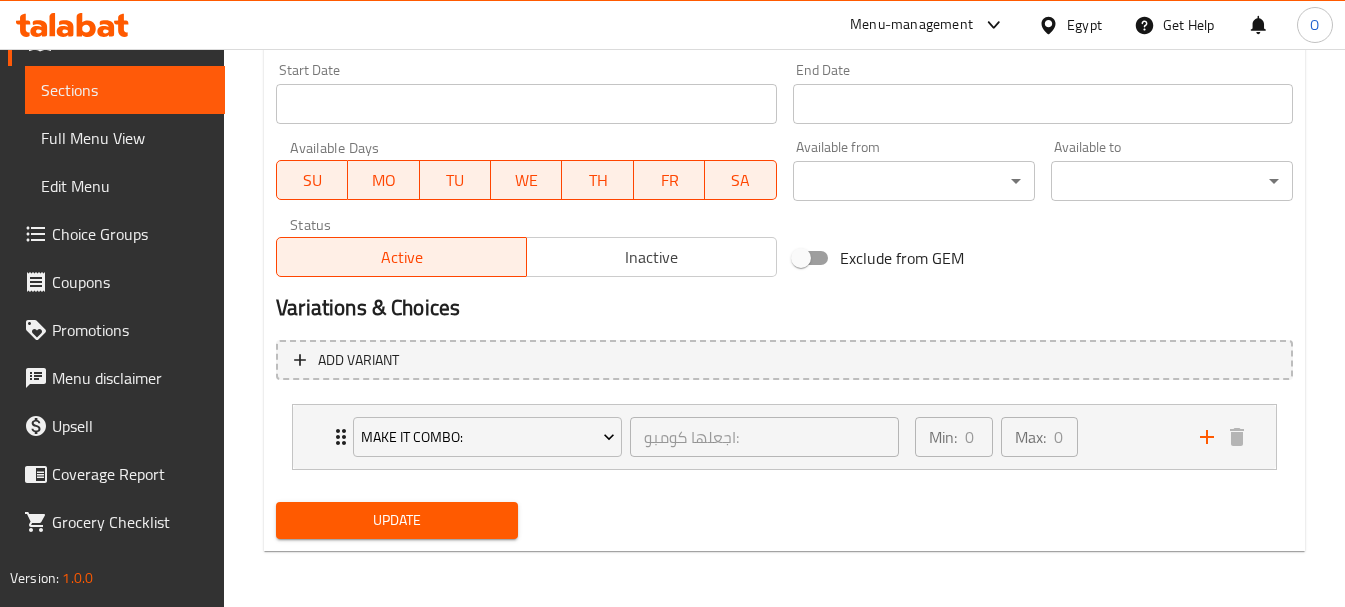 type on "سحق بلدي + برجر لحم + كفتة بلدي مشوية . شرائح سوسيس مع الكاتشب والمايونيز" 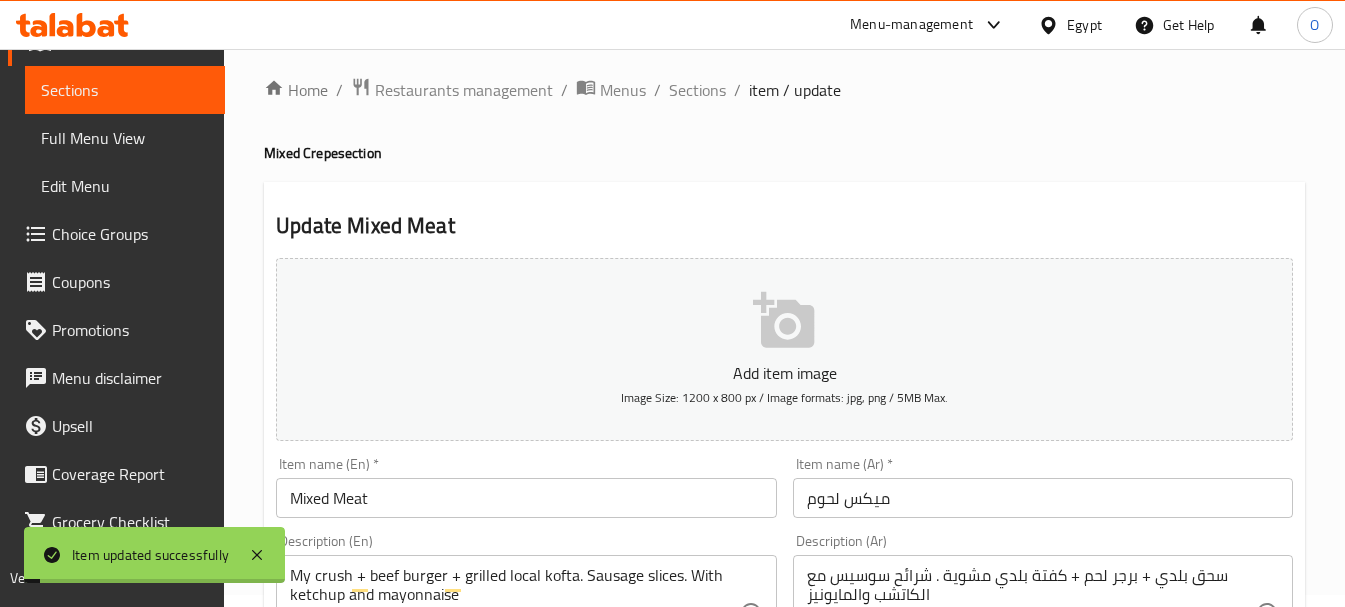 scroll, scrollTop: 0, scrollLeft: 0, axis: both 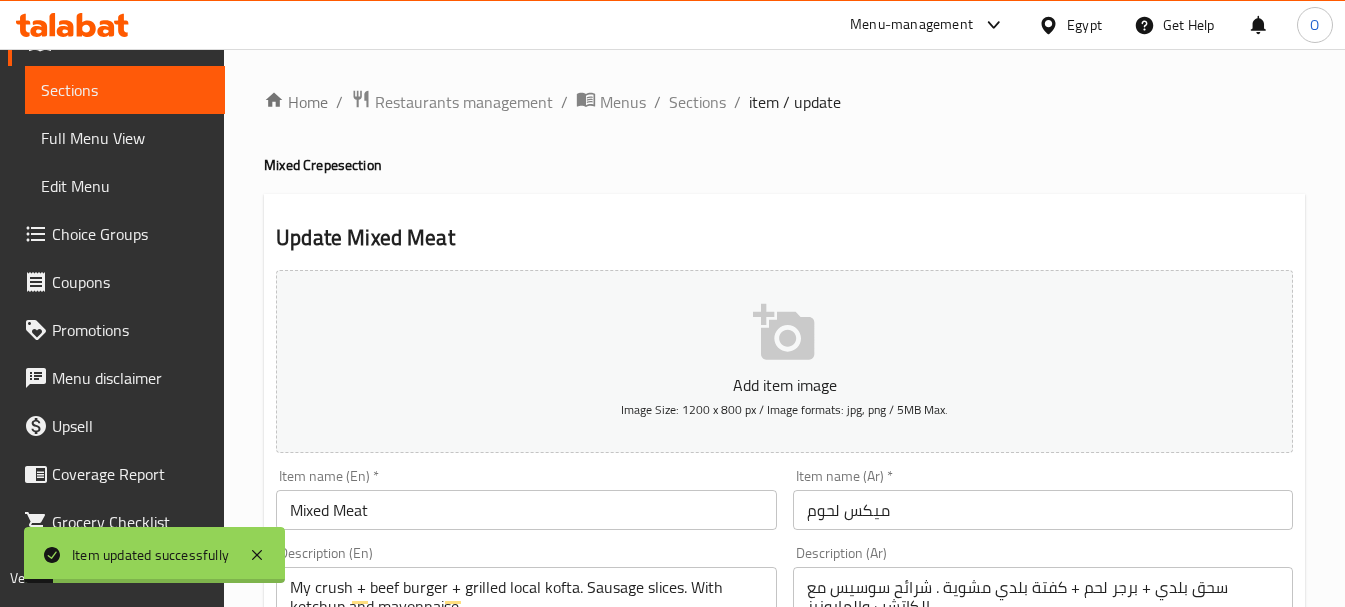 click on "Home / Restaurants management / Menus / Sections / item / update Mixed Crepe  section Update Mixed Meat Add item image Image Size: 1200 x 800 px / Image formats: jpg, png / 5MB Max. Item name (En)   * Mixed Meat Item name (En)  * Item name (Ar)   * ميكس لحوم Item name (Ar)  * Description (En) My crush + beef burger + grilled local kofta. Sausage slices. With ketchup and mayonnaise Description (En) Description (Ar) سحق بلدي + برجر لحم + كفتة بلدي مشوية . شرائح سوسيس مع الكاتشب والمايونيز Description (Ar) Product barcode Product barcode Product sku Product sku Price   * EGP 220 Price  * Price on selection Free item Start Date Start Date End Date End Date Available Days SU MO TU WE TH FR SA Available from ​ ​ Available to ​ ​ Status Active Inactive Exclude from GEM Variations & Choices Add variant Make It Combo: اجعلها كومبو: ​ Min: 0 ​ Max: 0 ​ Make It Combo (ID: 2220734358) 75 EGP Name (En) Make It Combo Name (En)" at bounding box center [784, 747] 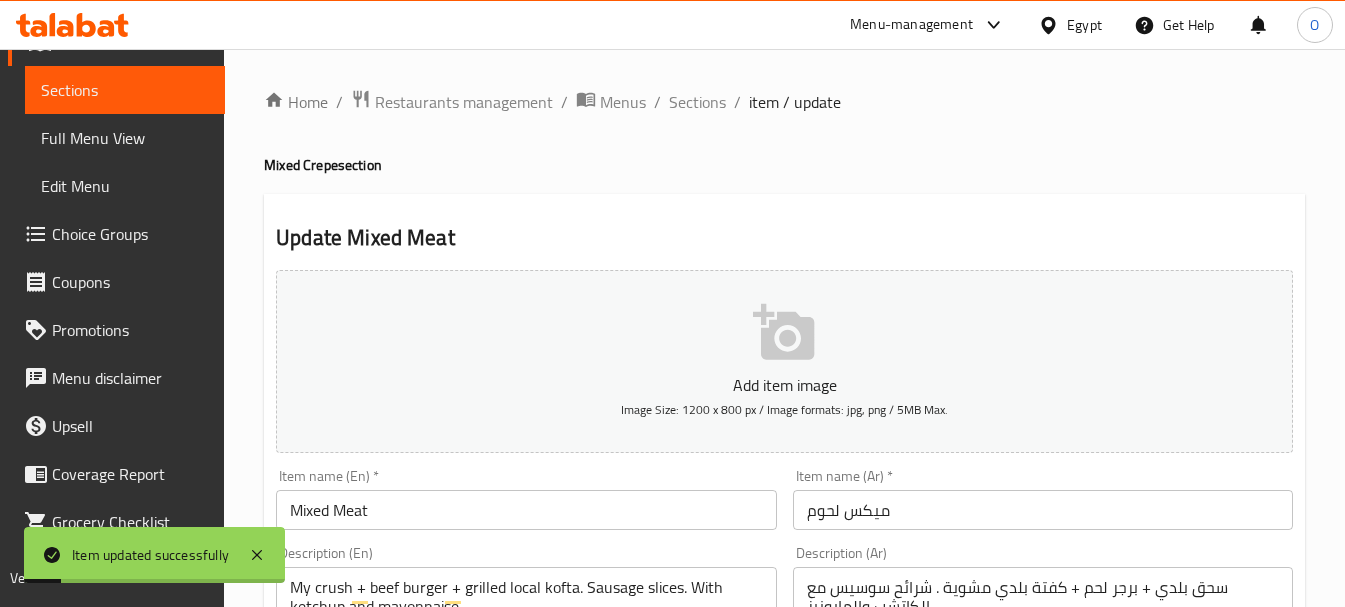 click on "Sections" at bounding box center (697, 102) 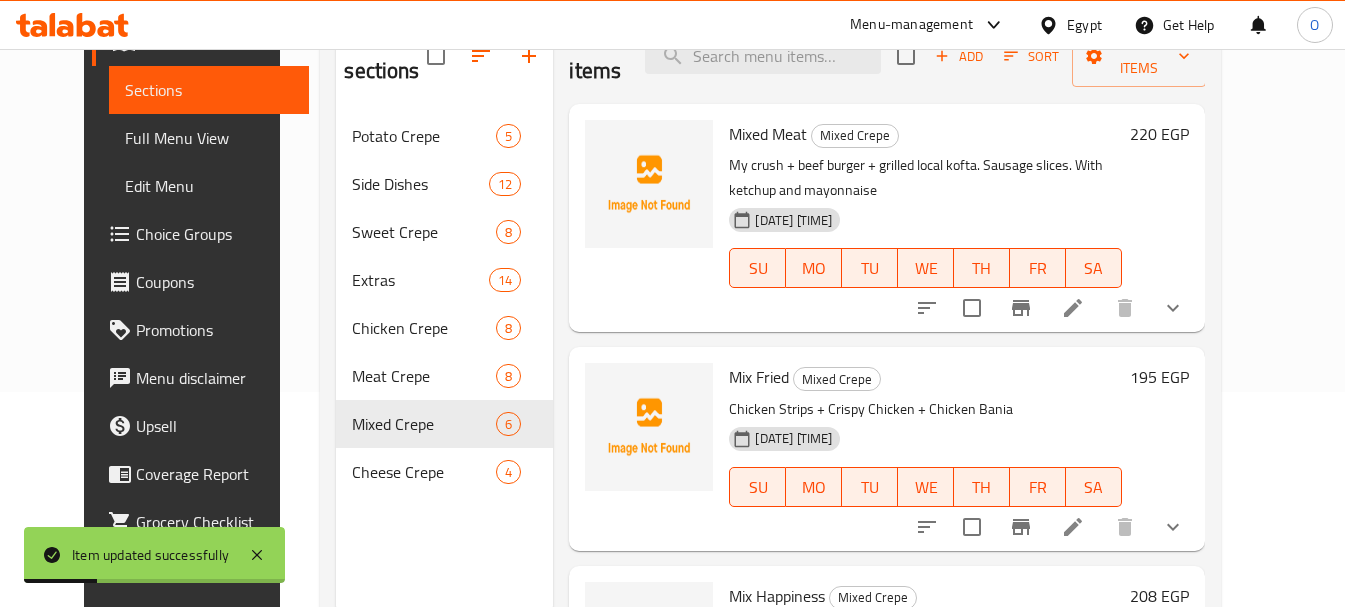 scroll, scrollTop: 180, scrollLeft: 0, axis: vertical 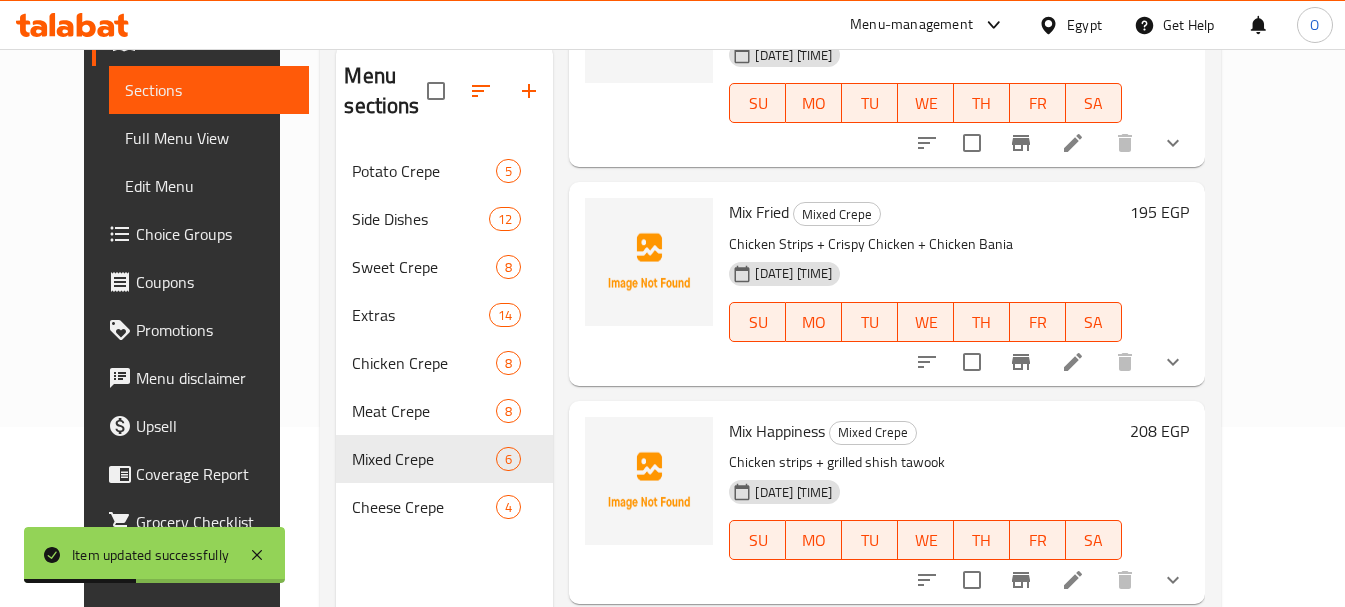 click at bounding box center [1073, 362] 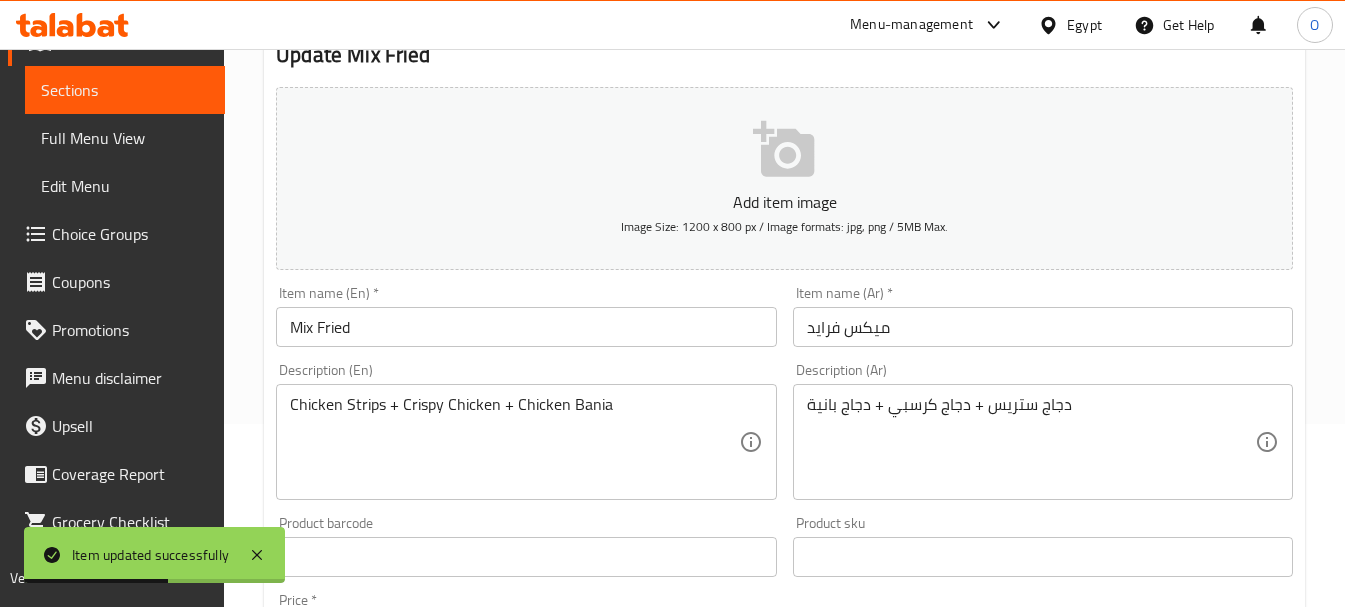 scroll, scrollTop: 200, scrollLeft: 0, axis: vertical 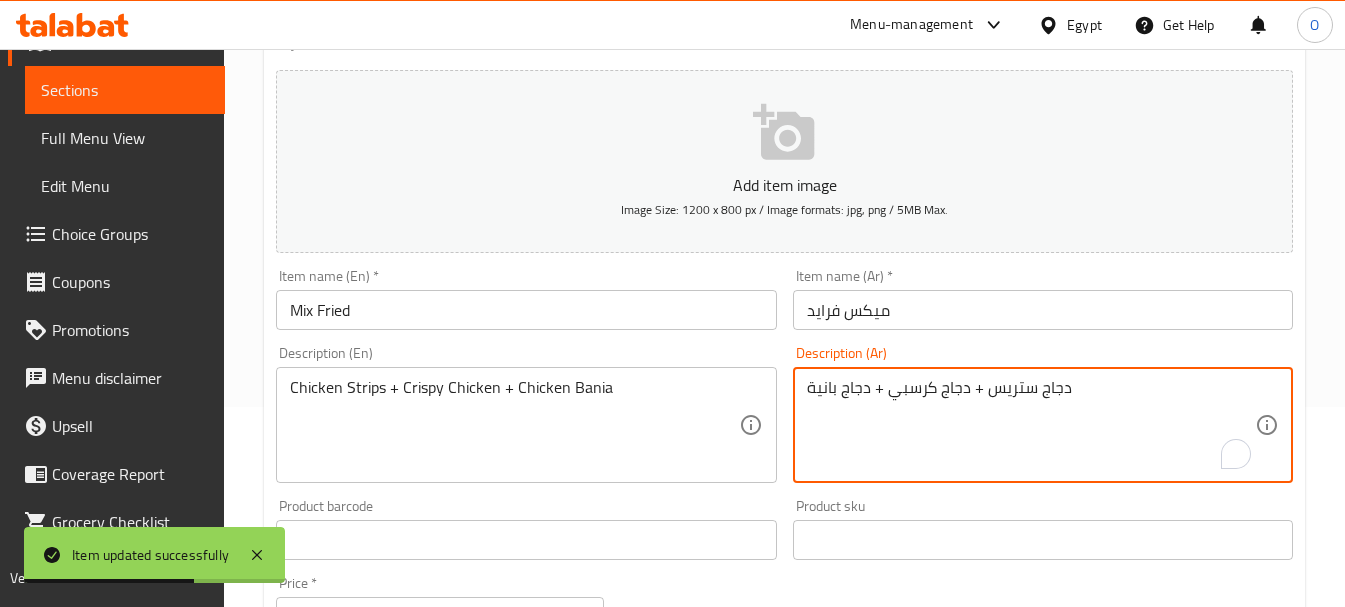 paste on "مع الكاتشب والمايونيز" 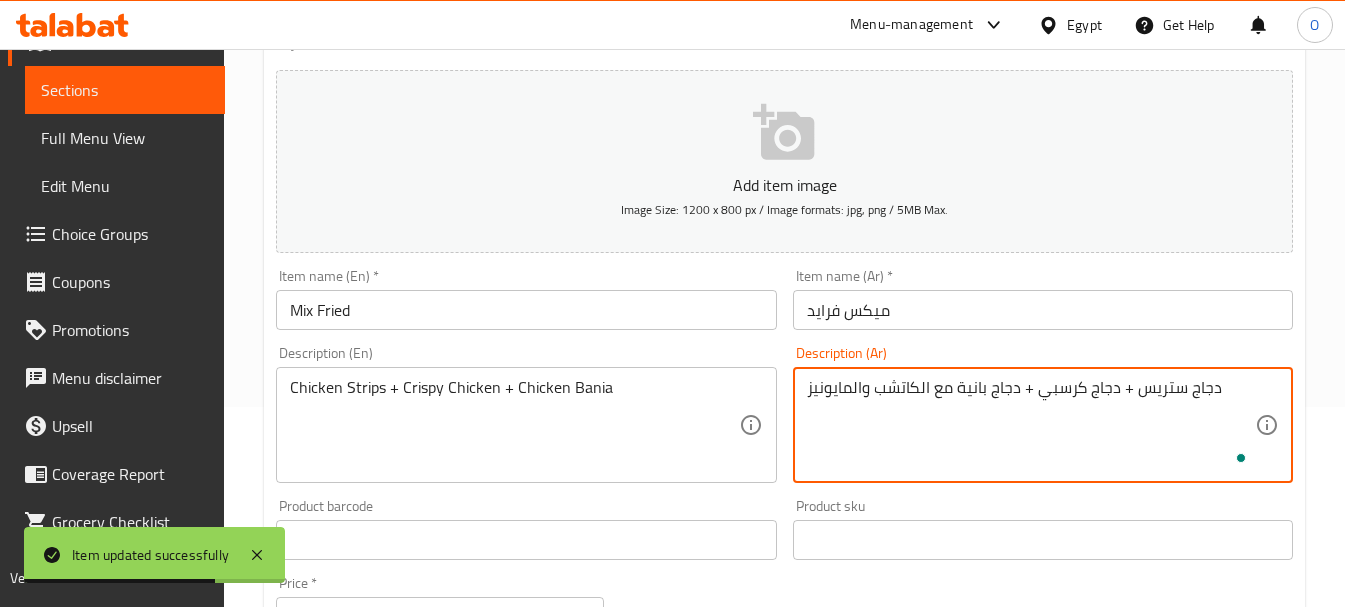 type on "دجاج ستريس + دجاج كرسبي + دجاج بانية مع الكاتشب والمايونيز" 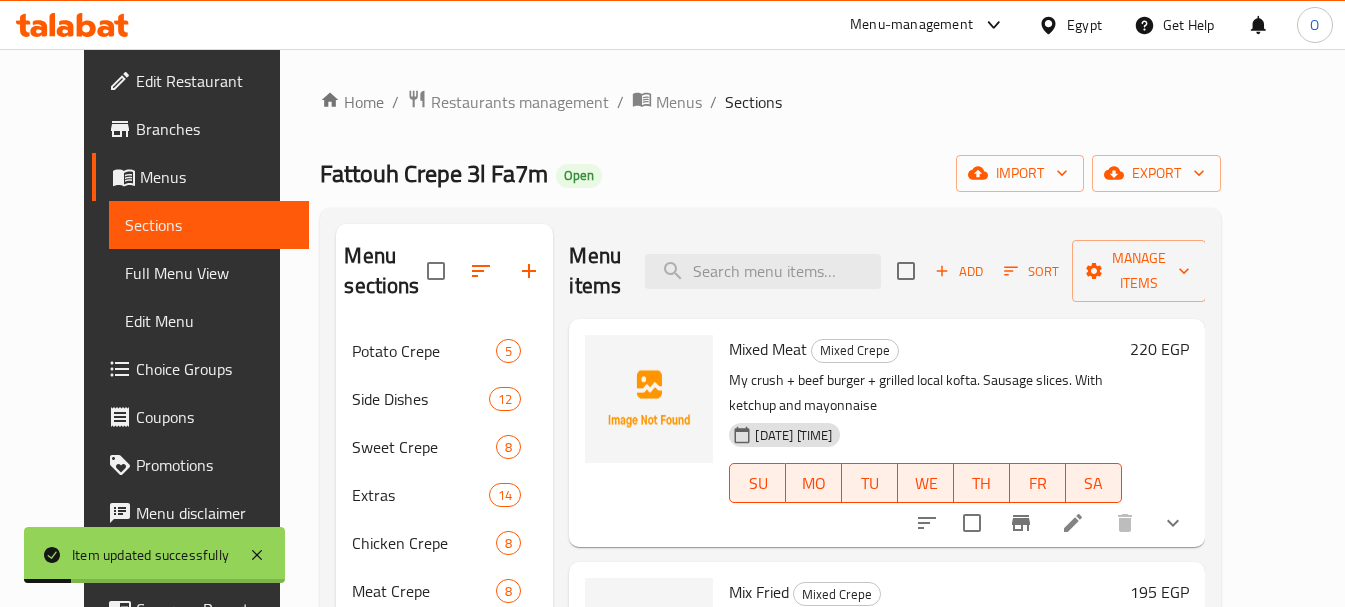scroll, scrollTop: 0, scrollLeft: 0, axis: both 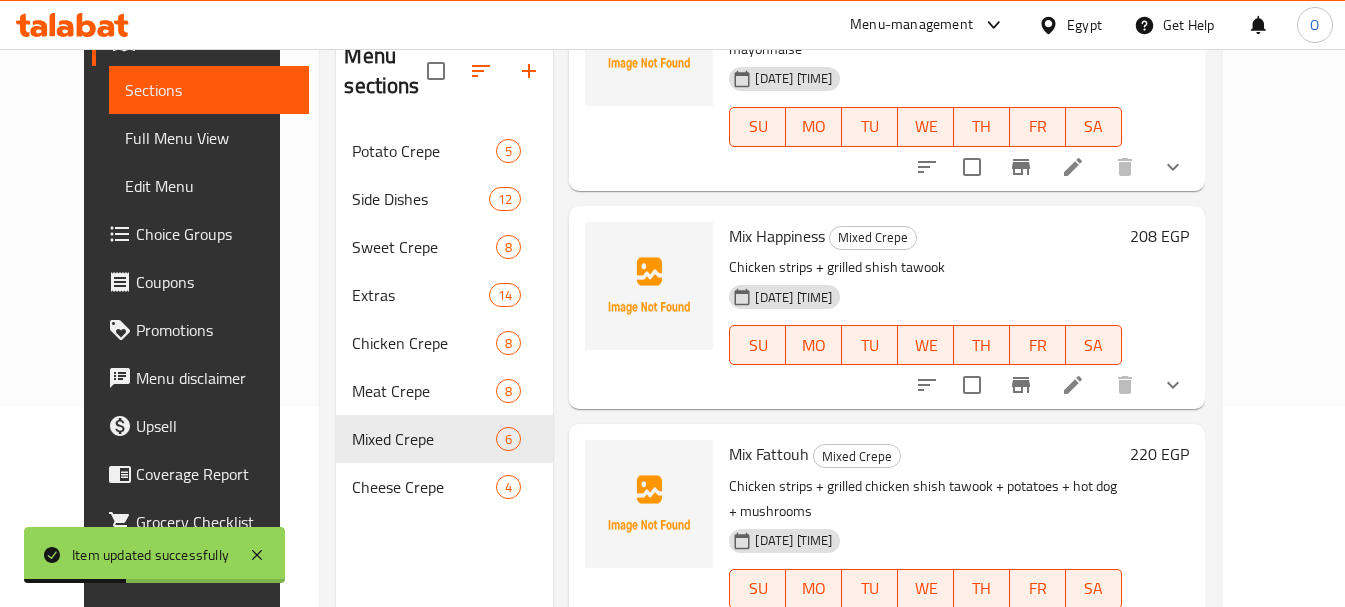 click 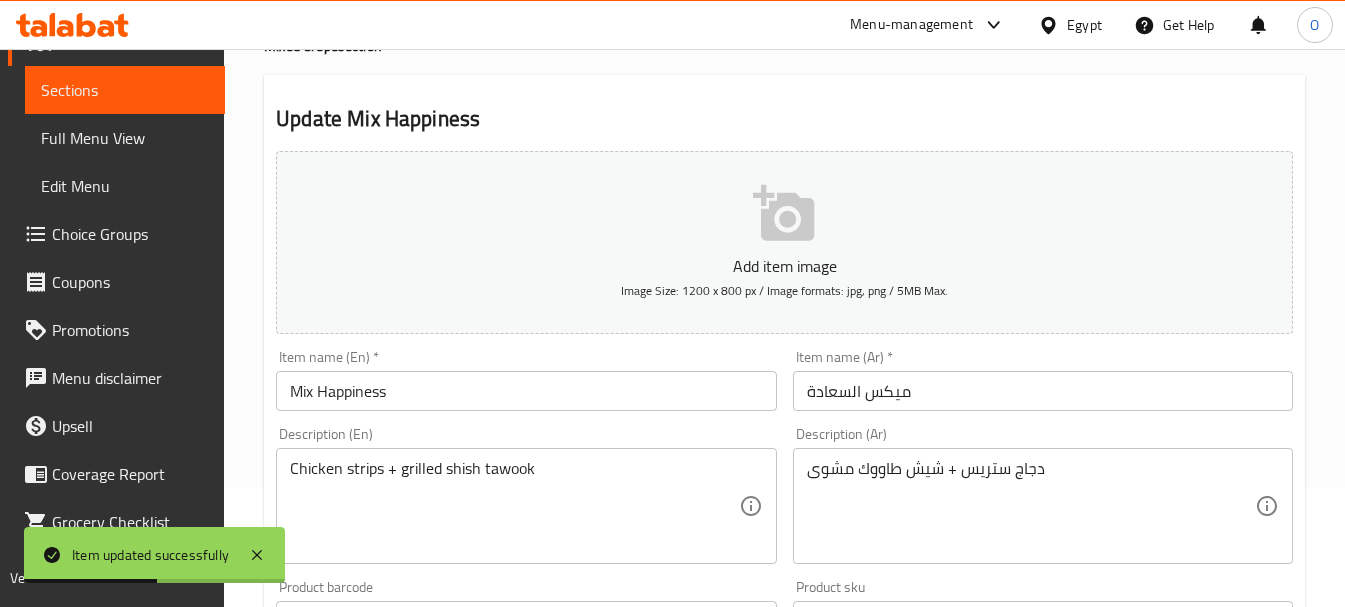 scroll, scrollTop: 300, scrollLeft: 0, axis: vertical 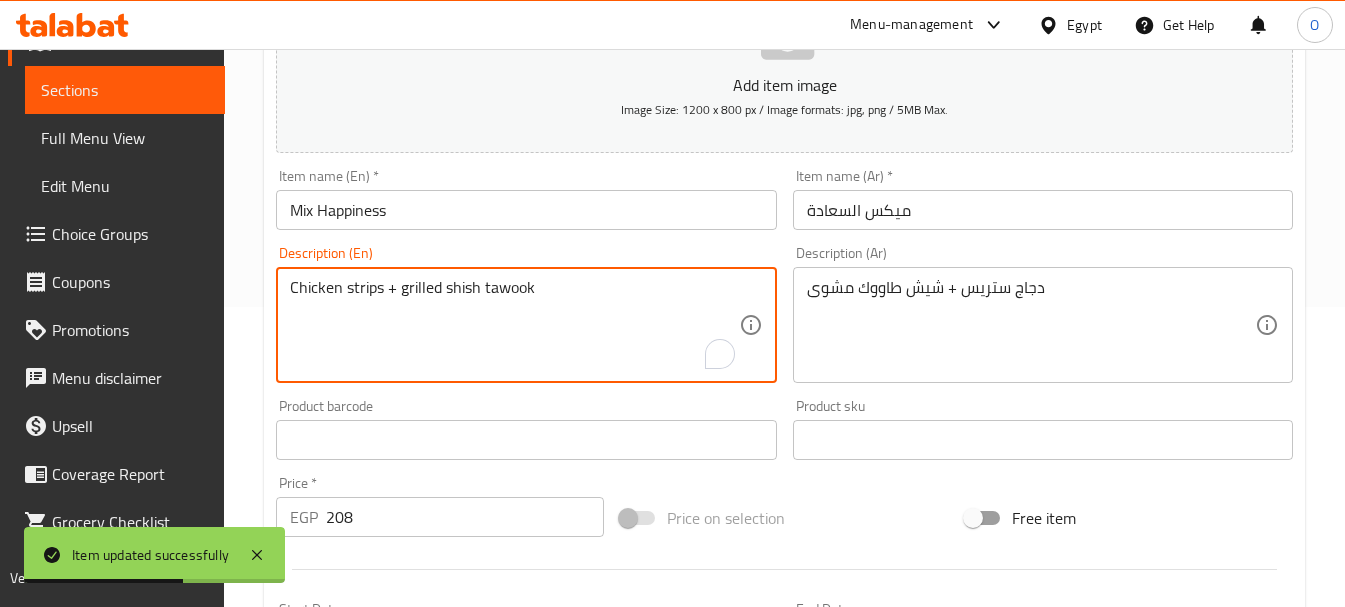 paste on "With ketchup and mayonnaise" 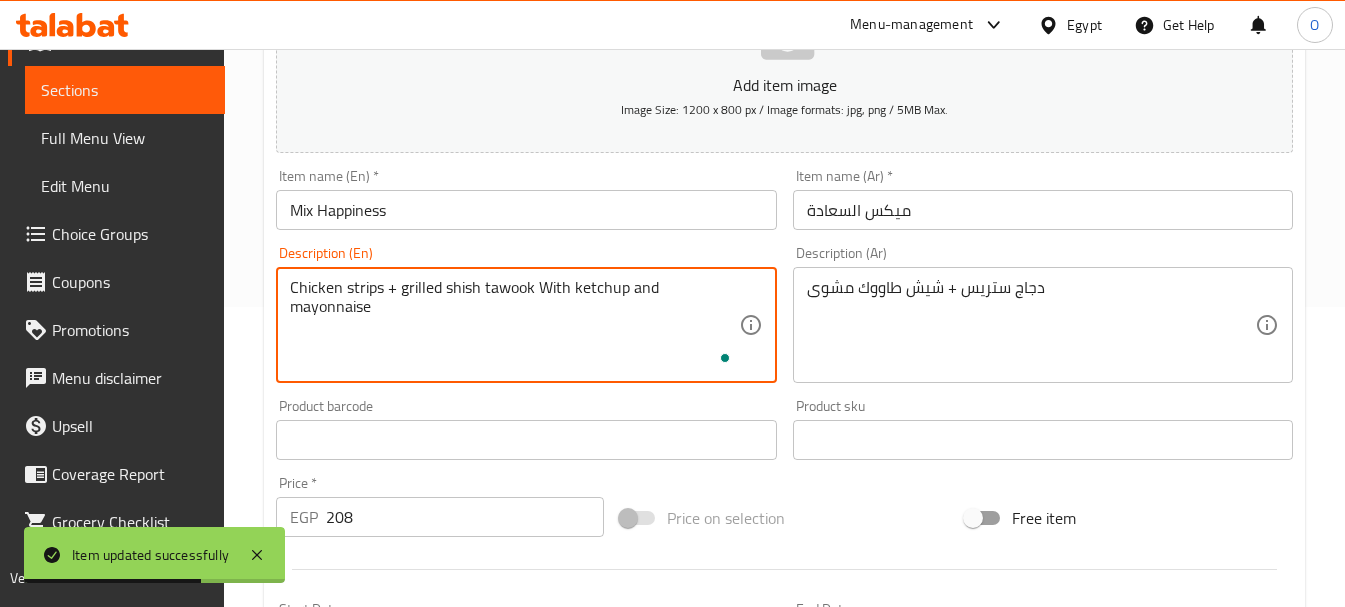 type on "Chicken strips + grilled shish tawook With ketchup and mayonnaise" 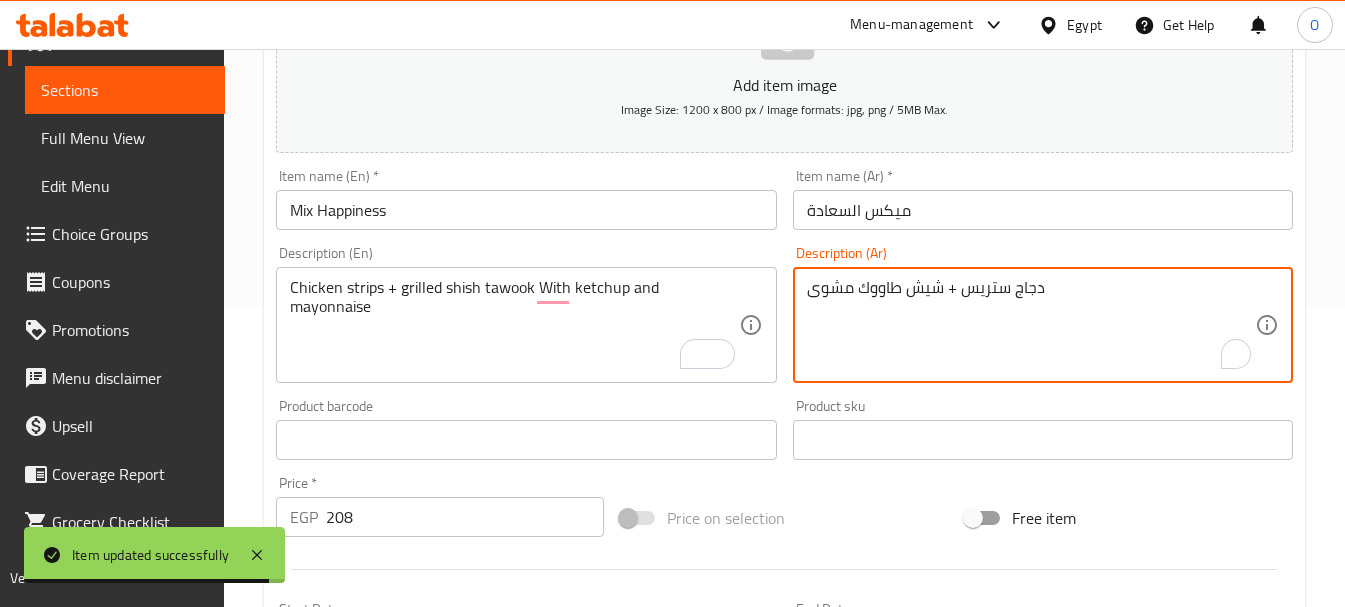 paste on "مع الكاتشب والمايونيز" 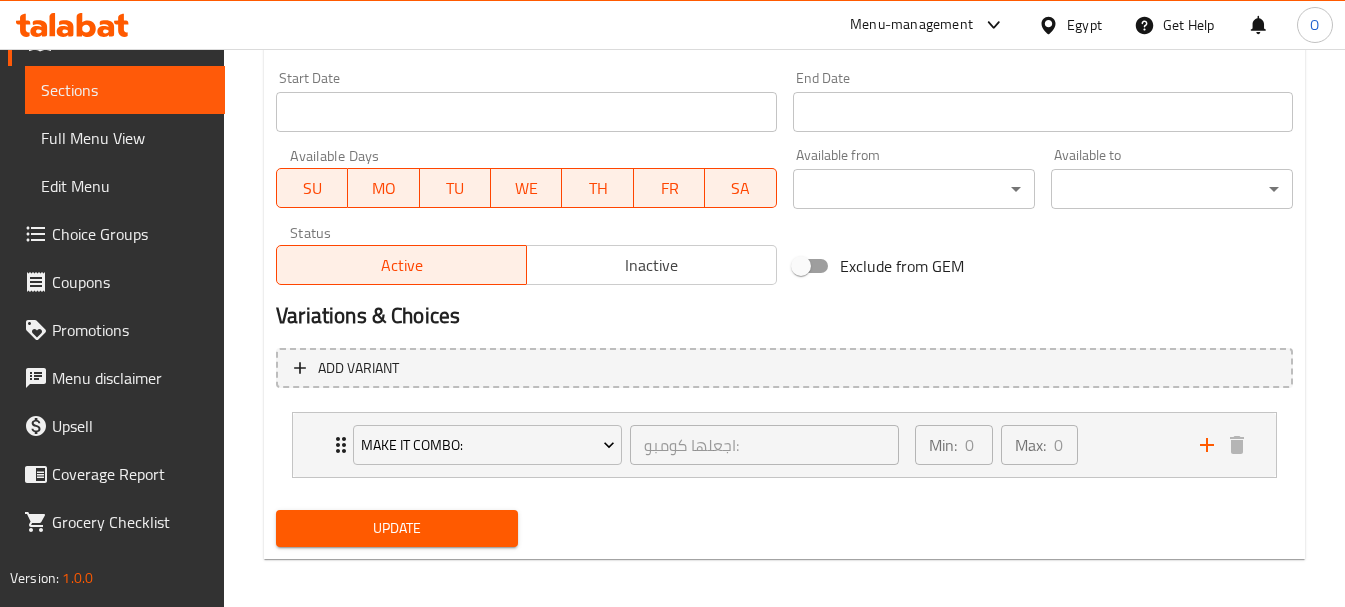 scroll, scrollTop: 839, scrollLeft: 0, axis: vertical 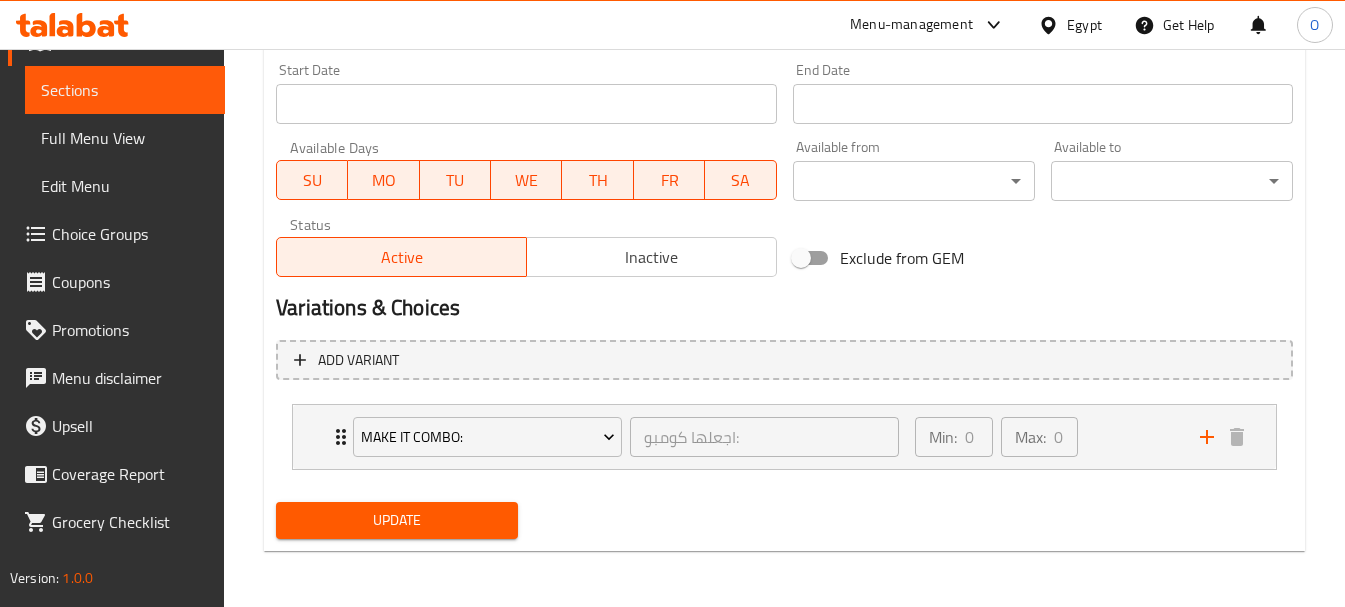 type on "دجاج ستريس + شيش طاووك مشوى مع الكاتشب والمايونيز" 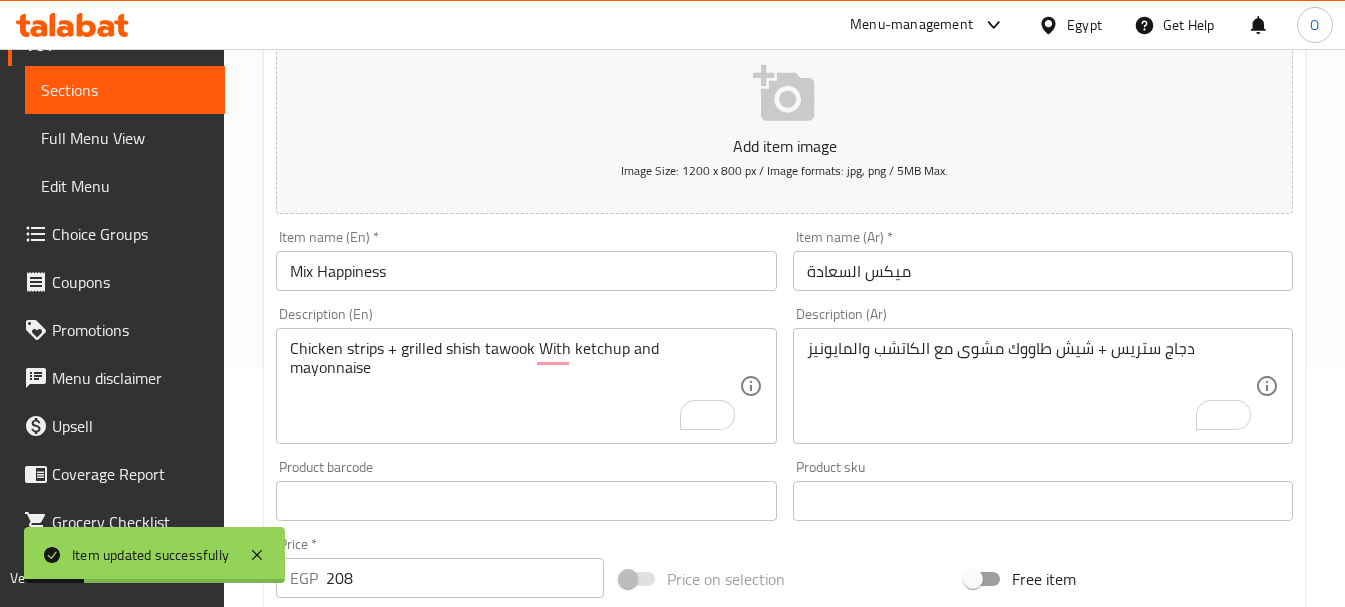 scroll, scrollTop: 0, scrollLeft: 0, axis: both 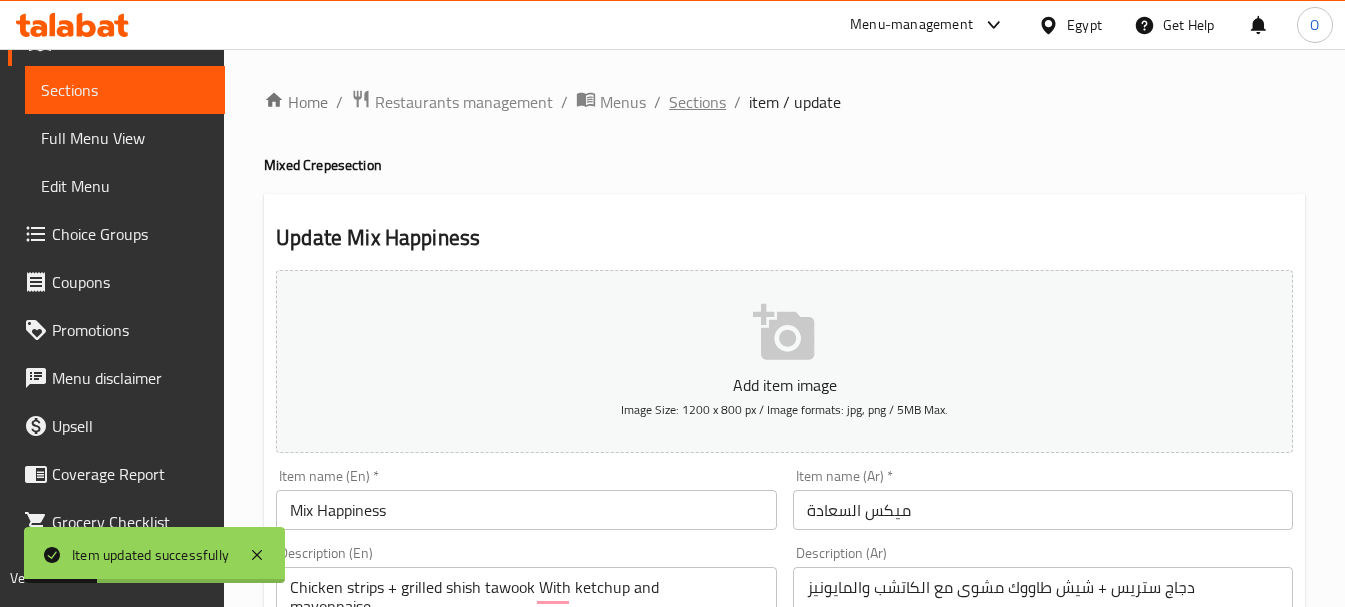 click on "Sections" at bounding box center (697, 102) 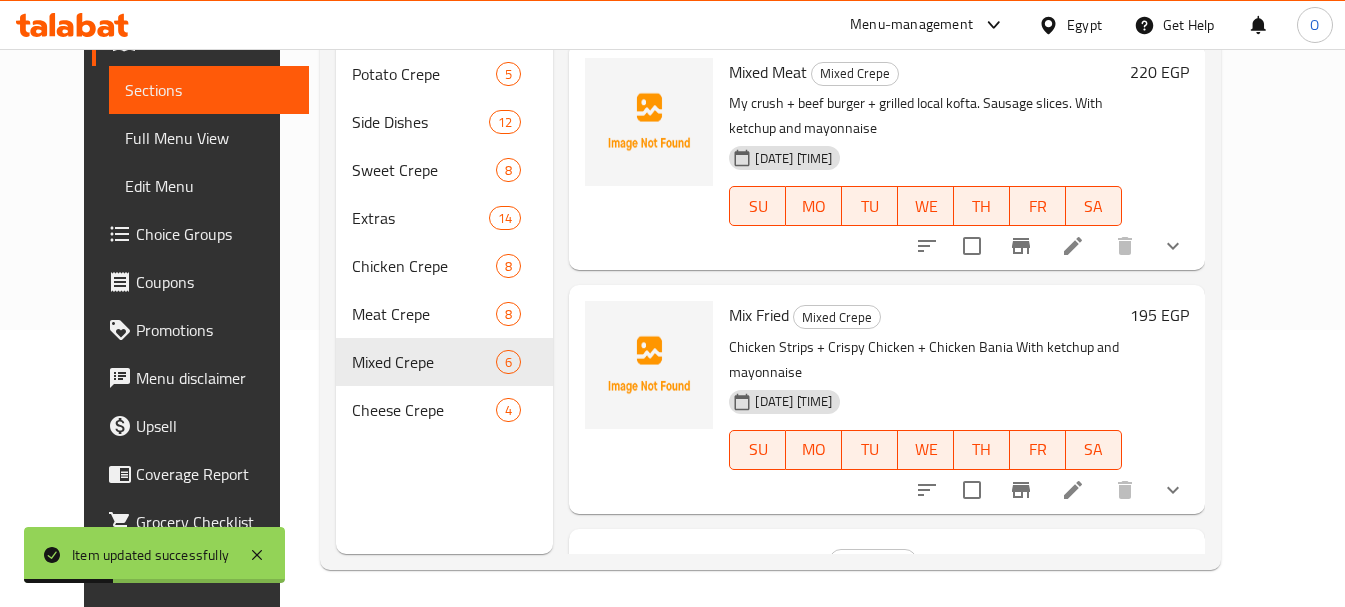 scroll, scrollTop: 280, scrollLeft: 0, axis: vertical 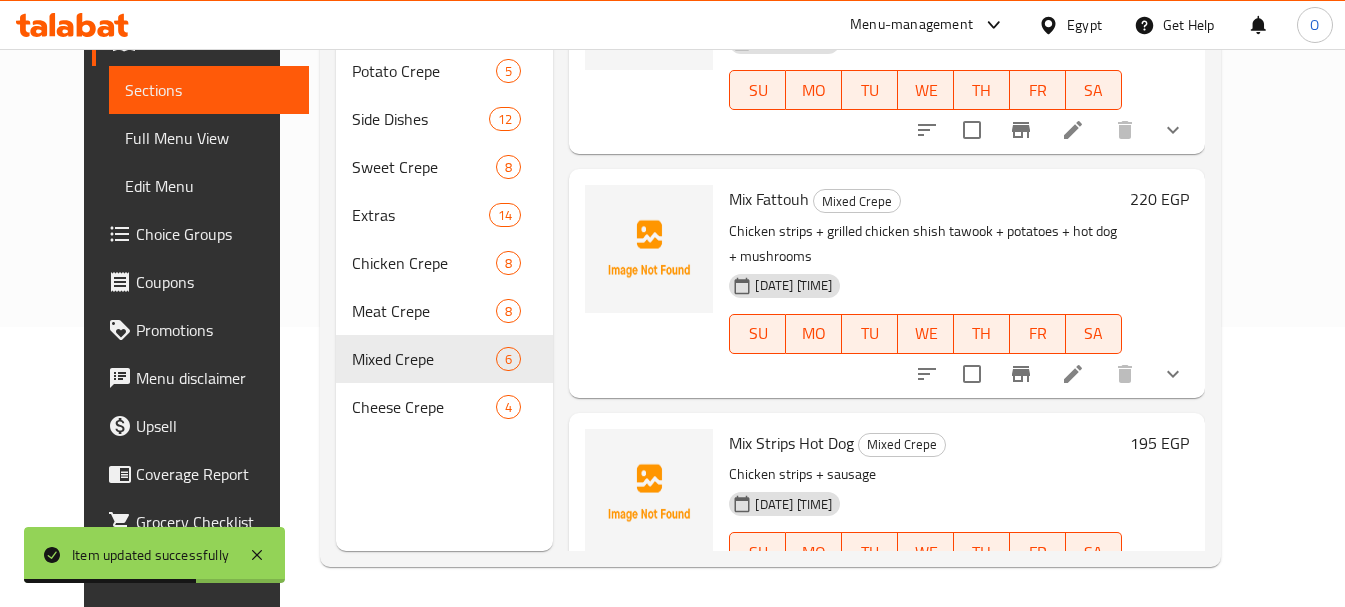 click at bounding box center [1073, 374] 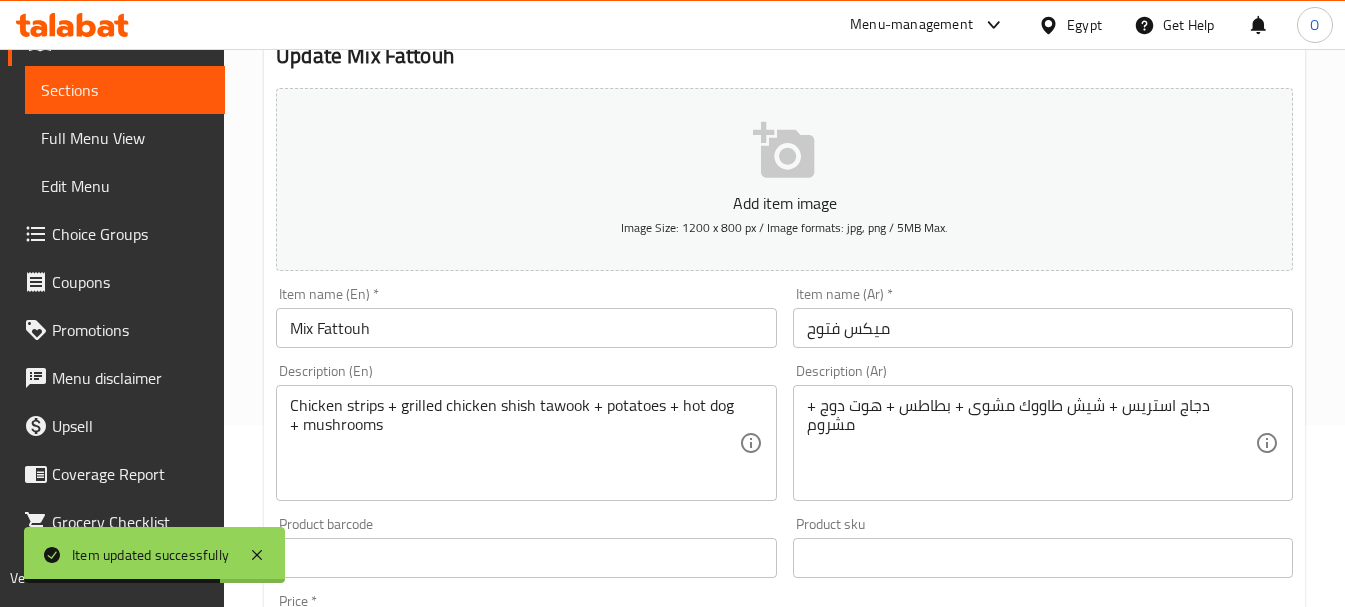 scroll, scrollTop: 200, scrollLeft: 0, axis: vertical 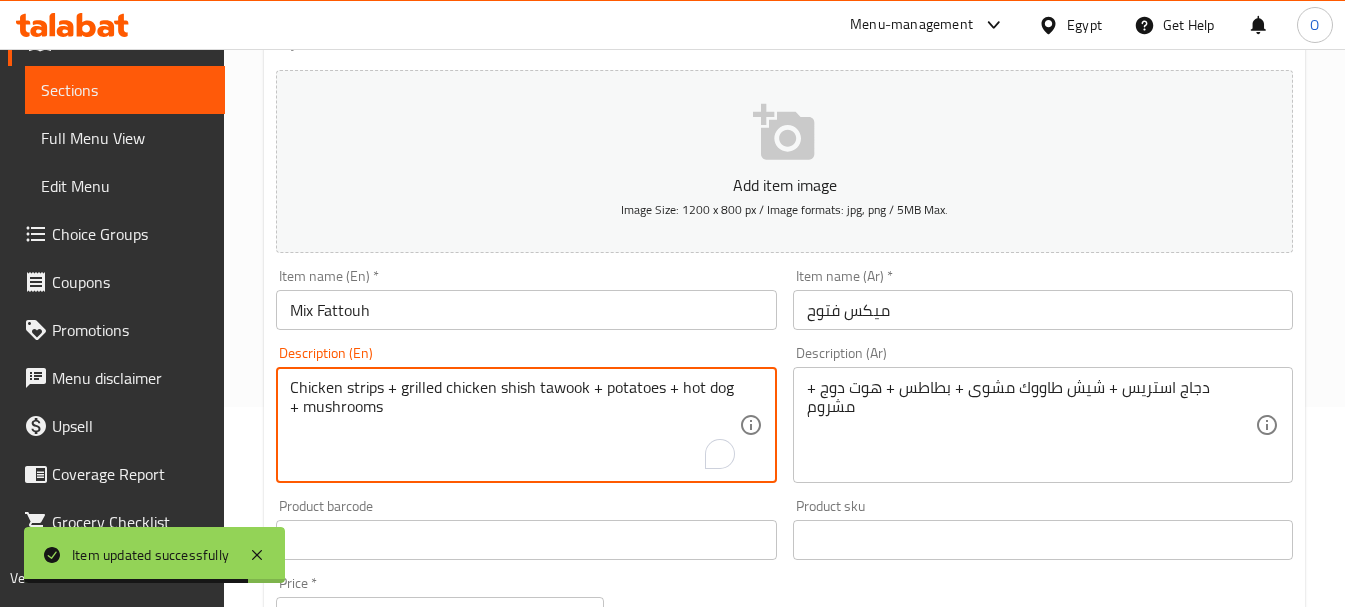paste on "مع الكاتشب والمايونيز" 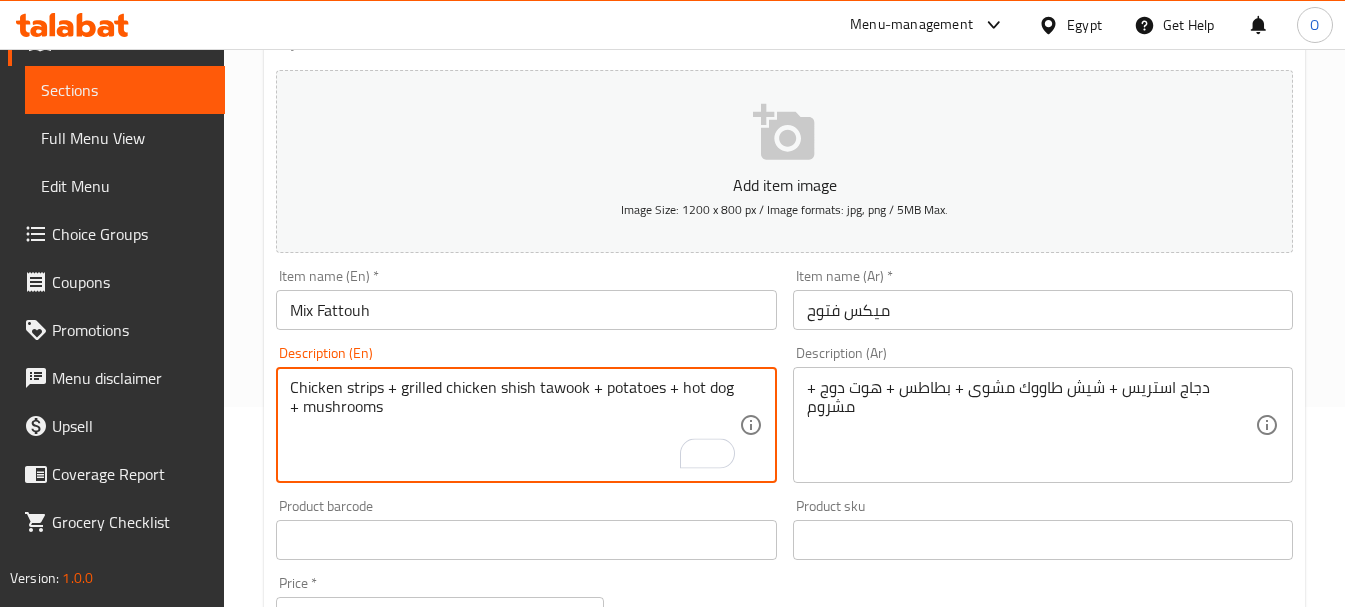 type on "Chicken strips + grilled chicken shish tawook + potatoes + hot dog + mushrooms" 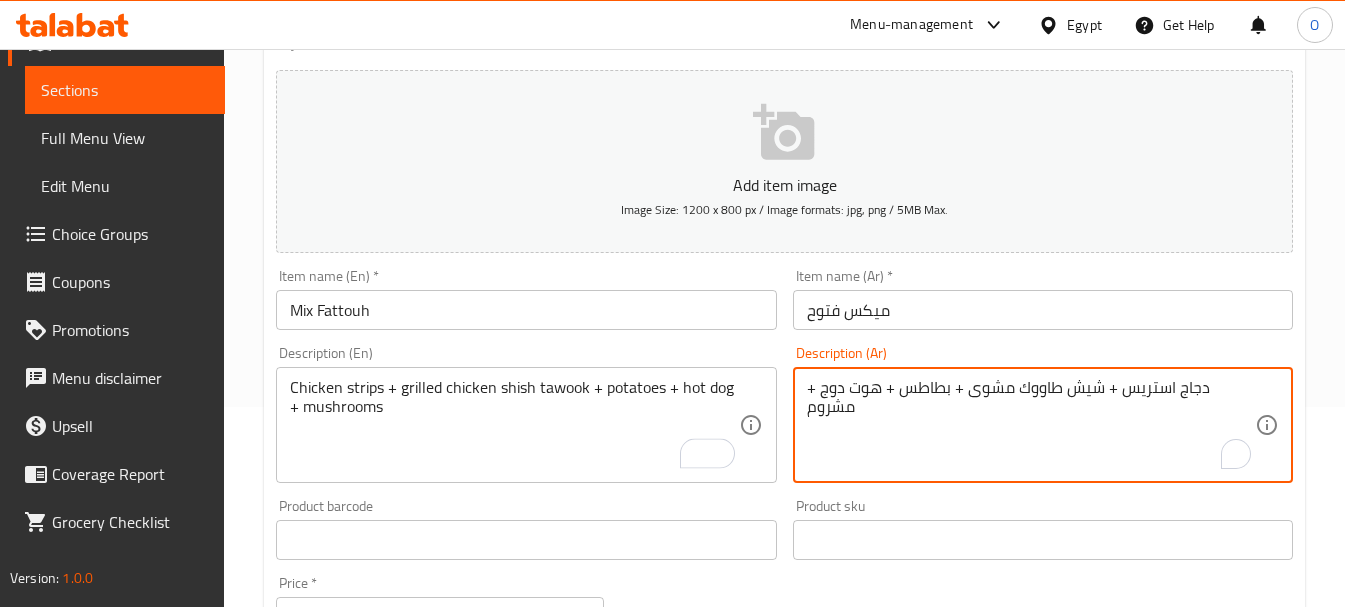 paste on "مع الكاتشب والمايونيز" 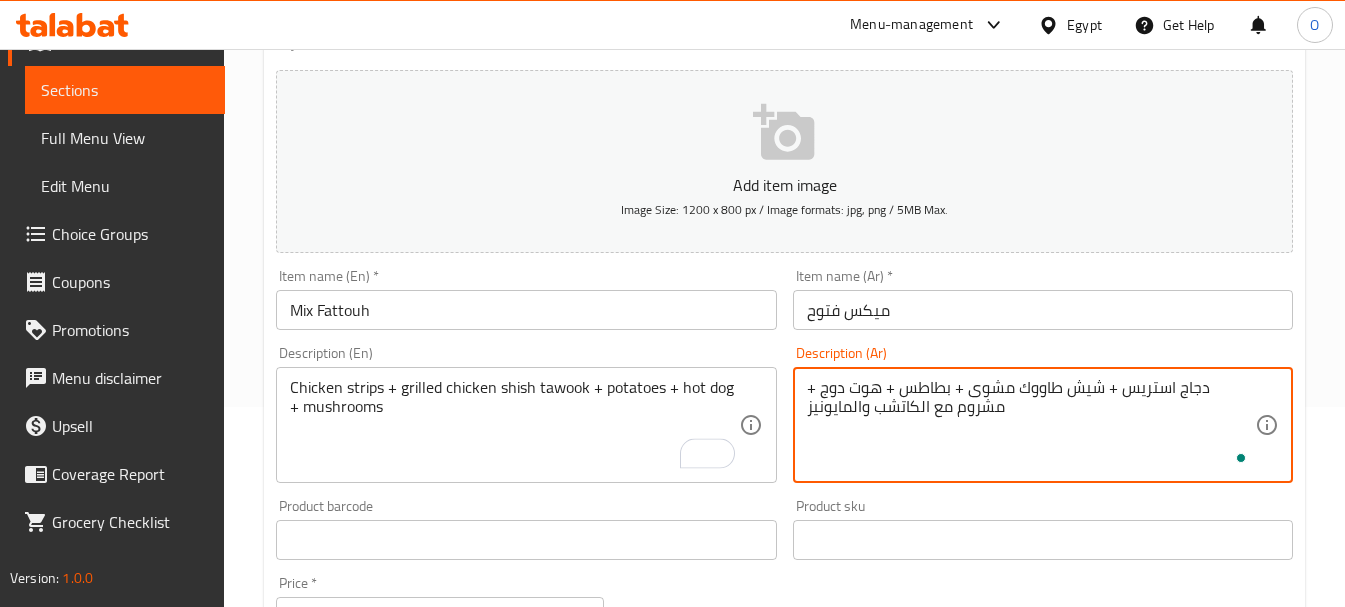 type on "دجاج استريس + شيش طاووك مشوى + بطاطس + هوت دوج + مشروم مع الكاتشب والمايونيز" 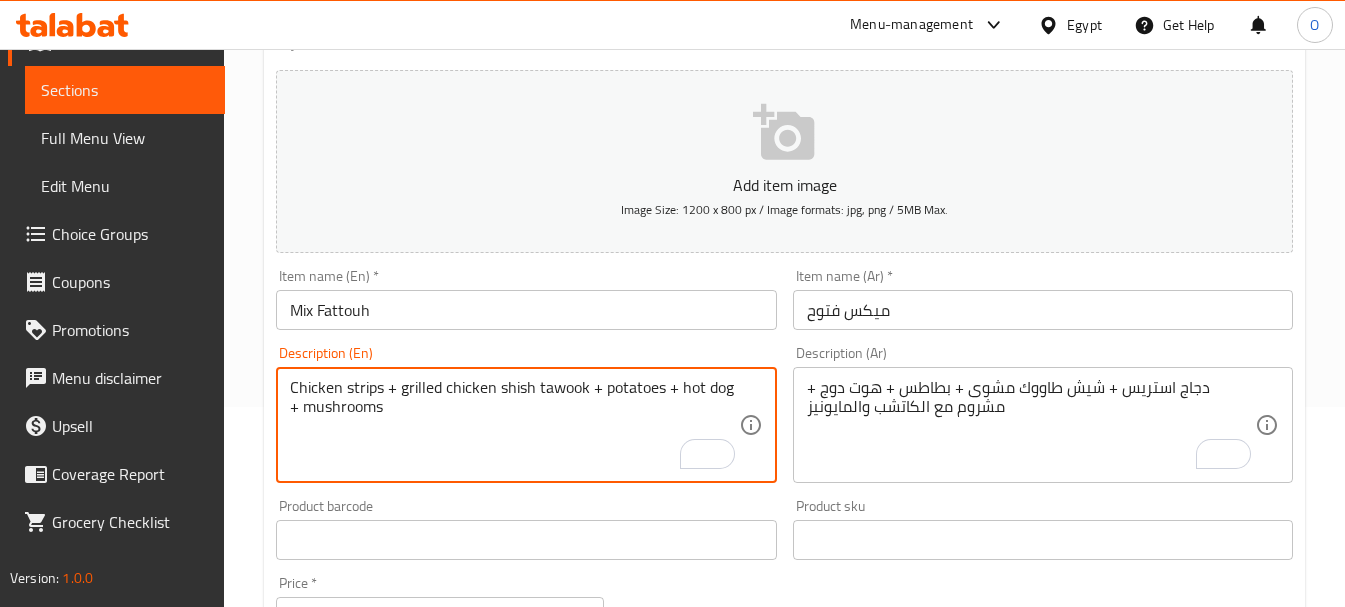 paste on "With ketchup and mayonnaise" 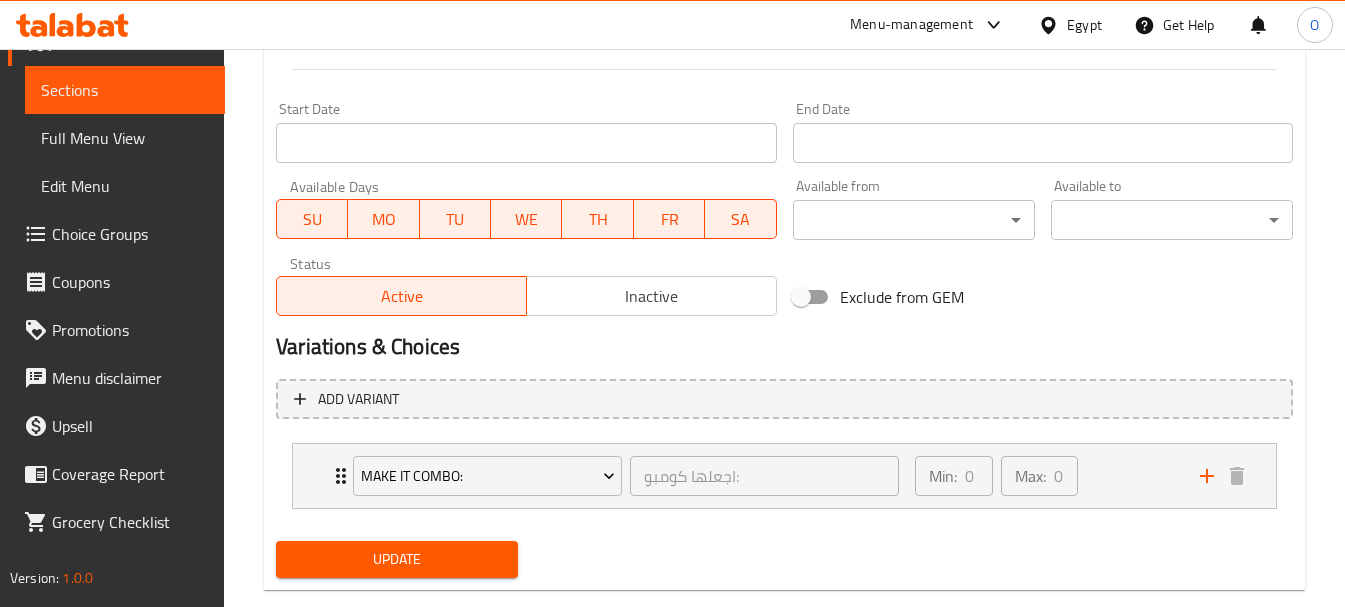 type on "Chicken strips + grilled chicken shish tawook + potatoes + hot dog + mushrooms  With ketchup and mayonnaise" 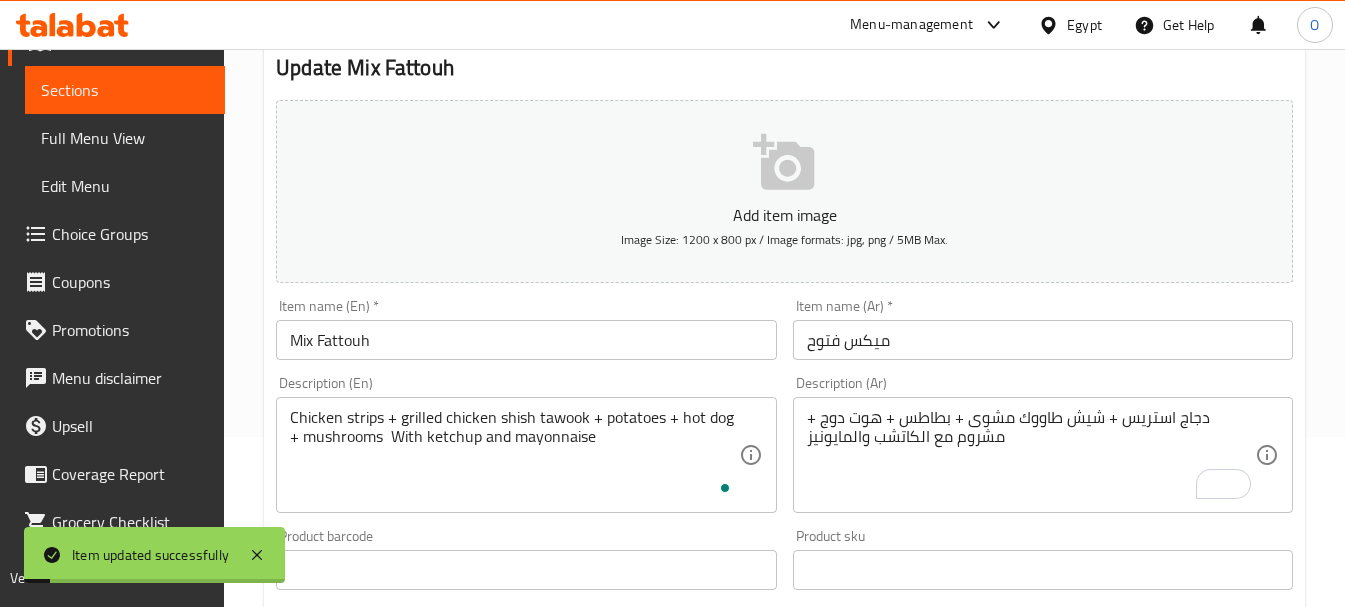 scroll, scrollTop: 0, scrollLeft: 0, axis: both 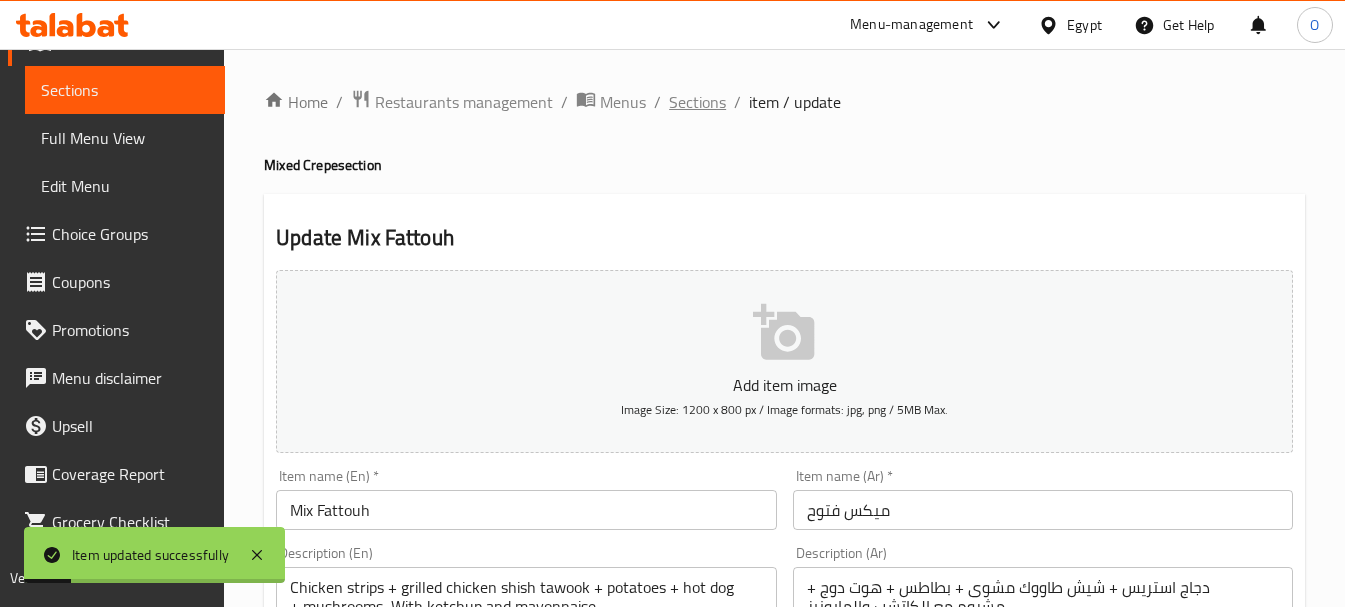 click on "Sections" at bounding box center (697, 102) 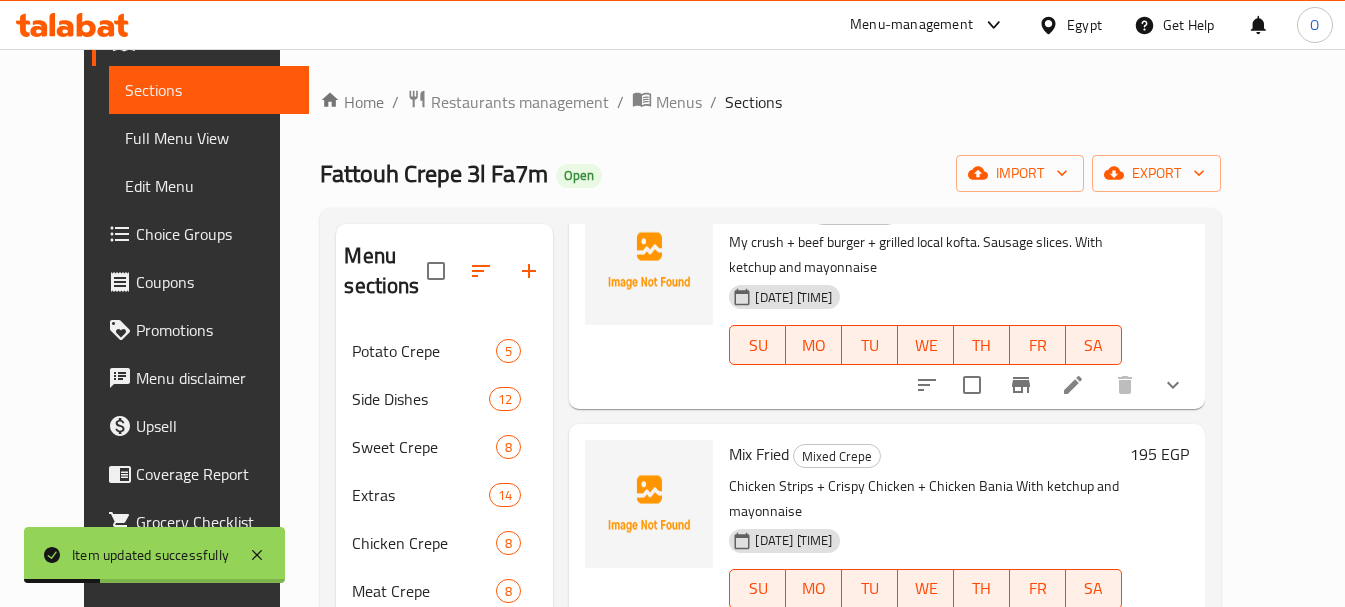 scroll, scrollTop: 600, scrollLeft: 0, axis: vertical 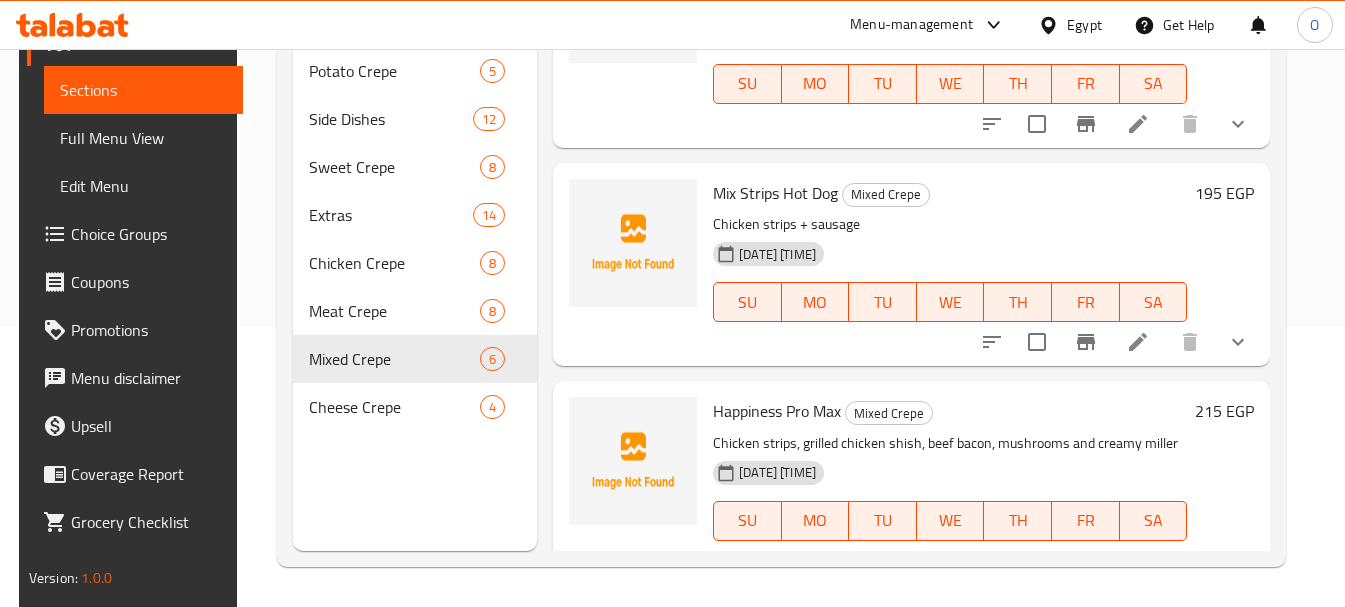 click 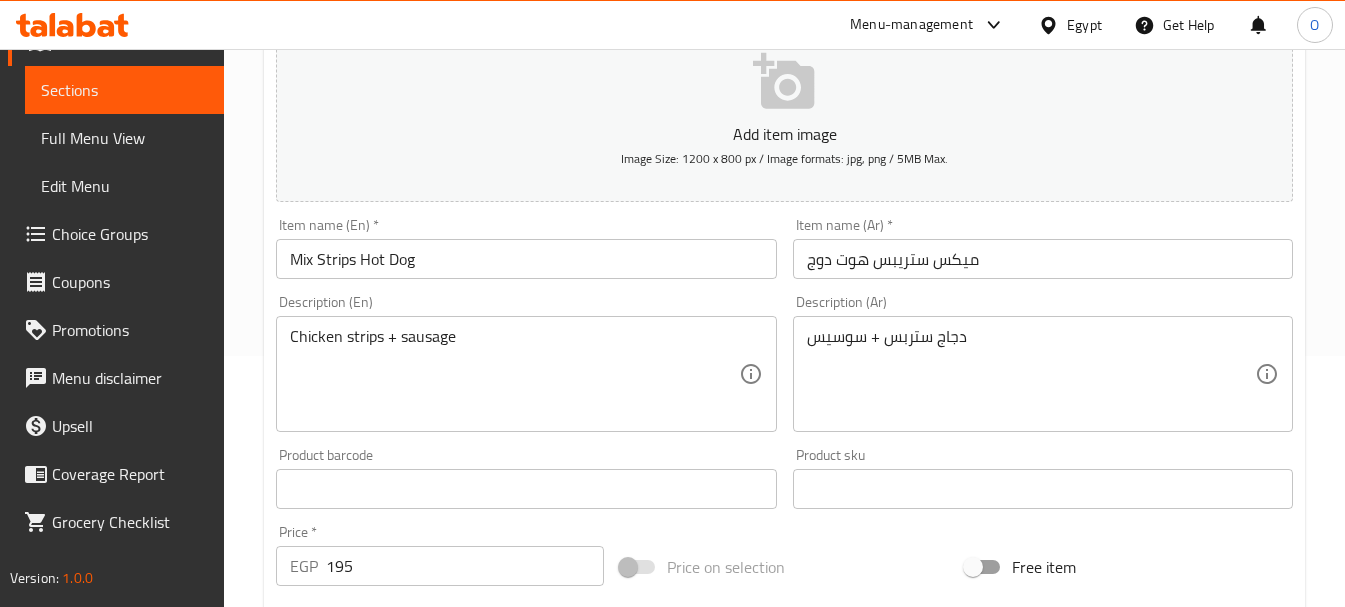 scroll, scrollTop: 300, scrollLeft: 0, axis: vertical 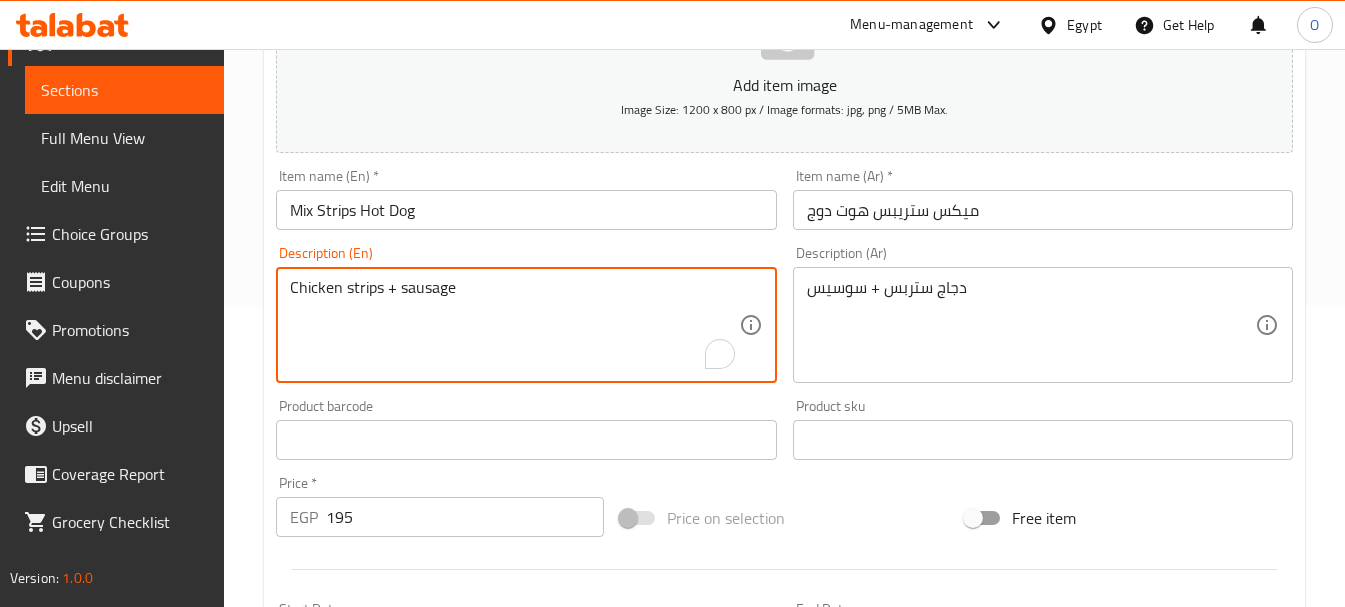 paste on "With ketchup and mayonnaise" 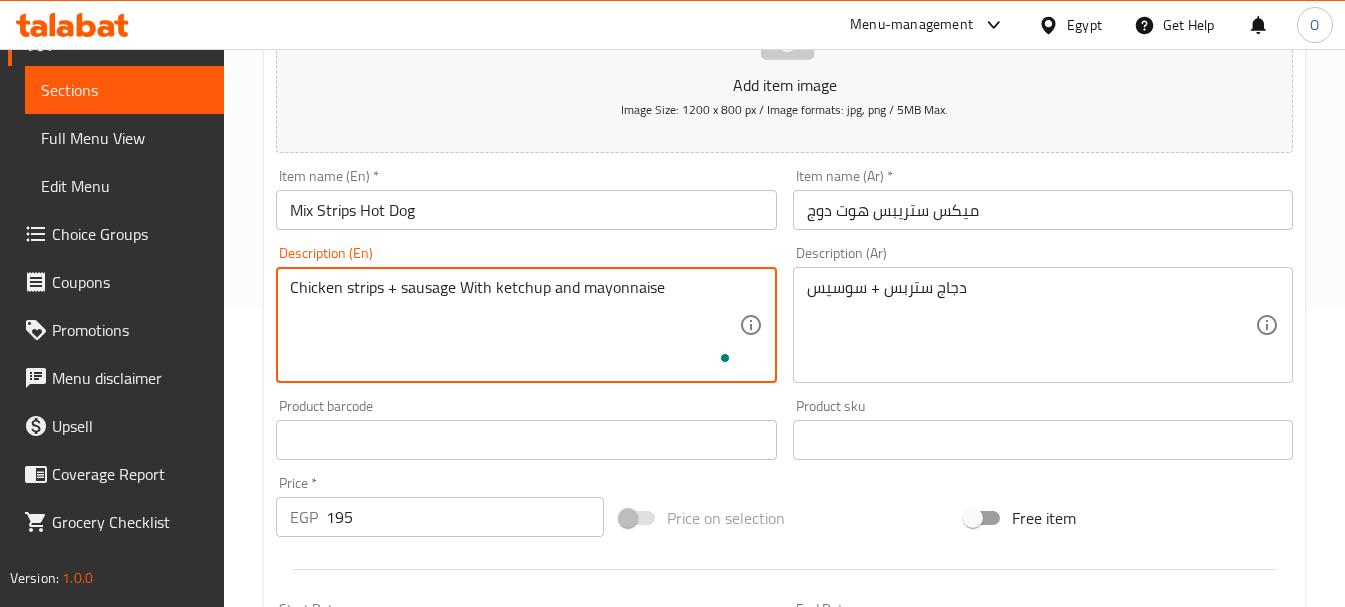 type on "Chicken strips + sausage With ketchup and mayonnaise" 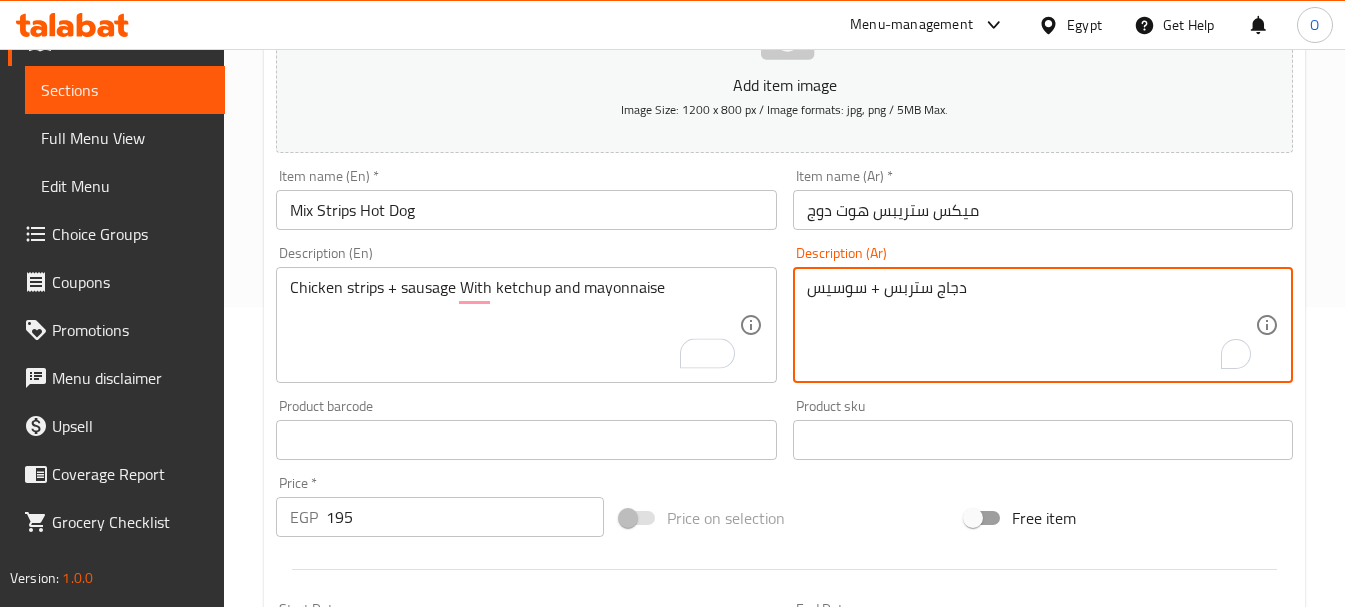 paste on "مع الكاتشب والمايونيز" 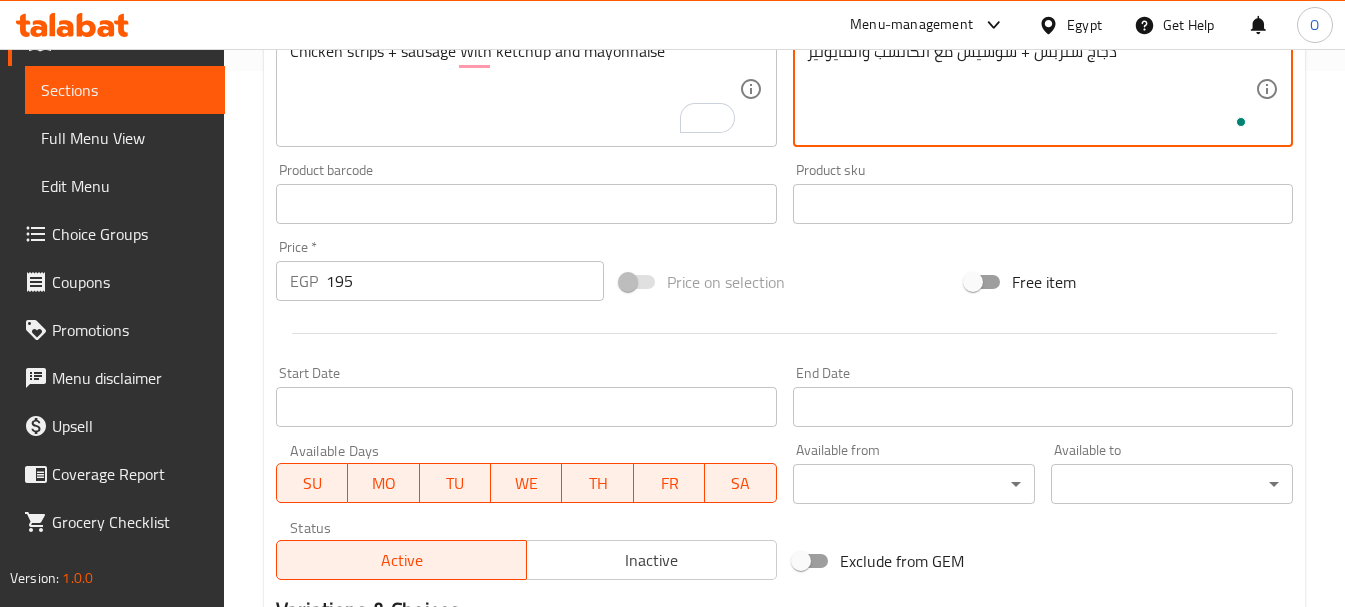 scroll, scrollTop: 839, scrollLeft: 0, axis: vertical 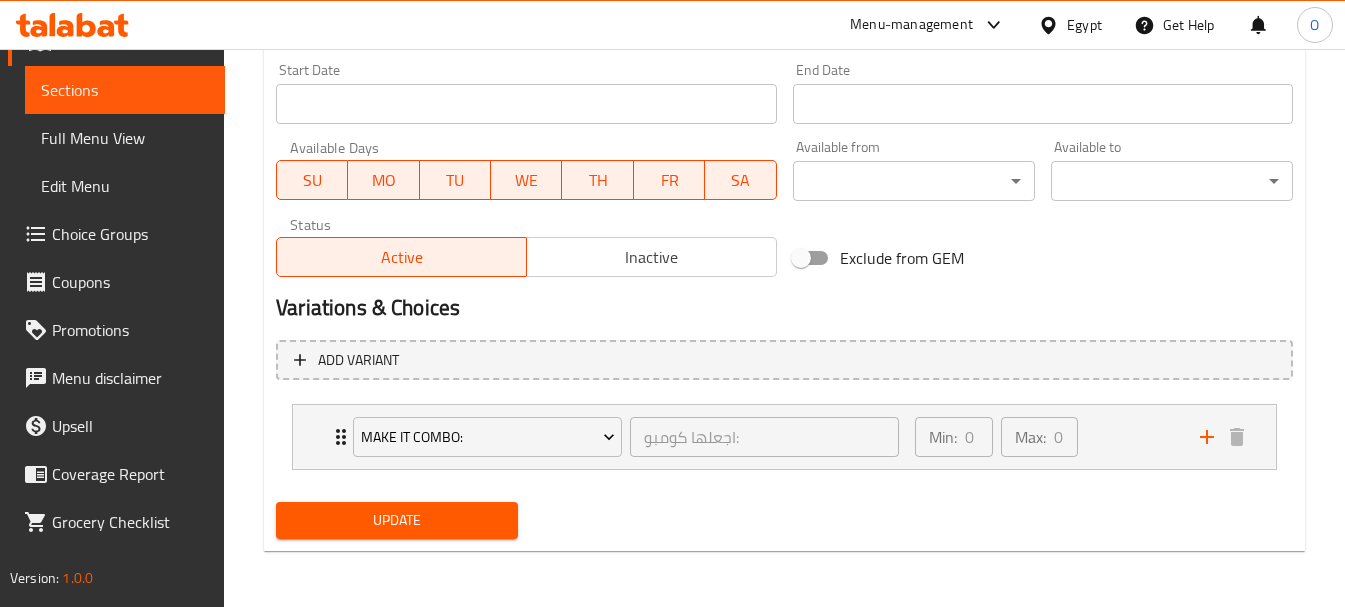 type on "دجاج ستربس + سوسيس مع الكاتشب والمايونيز" 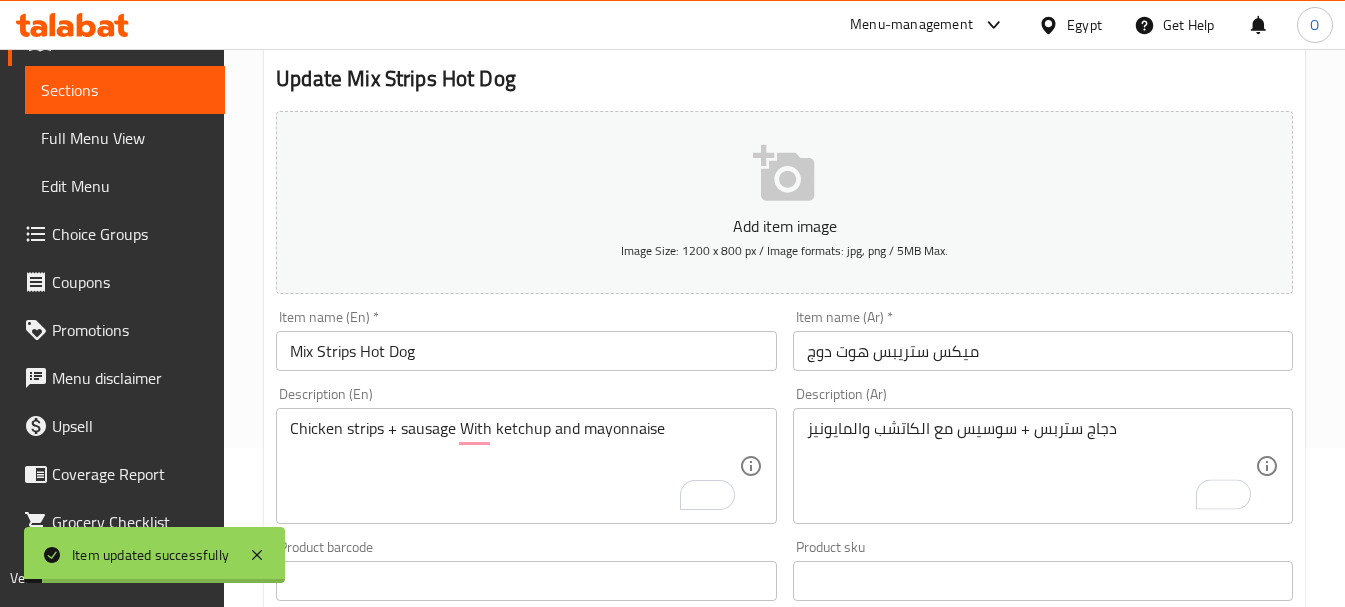 scroll, scrollTop: 0, scrollLeft: 0, axis: both 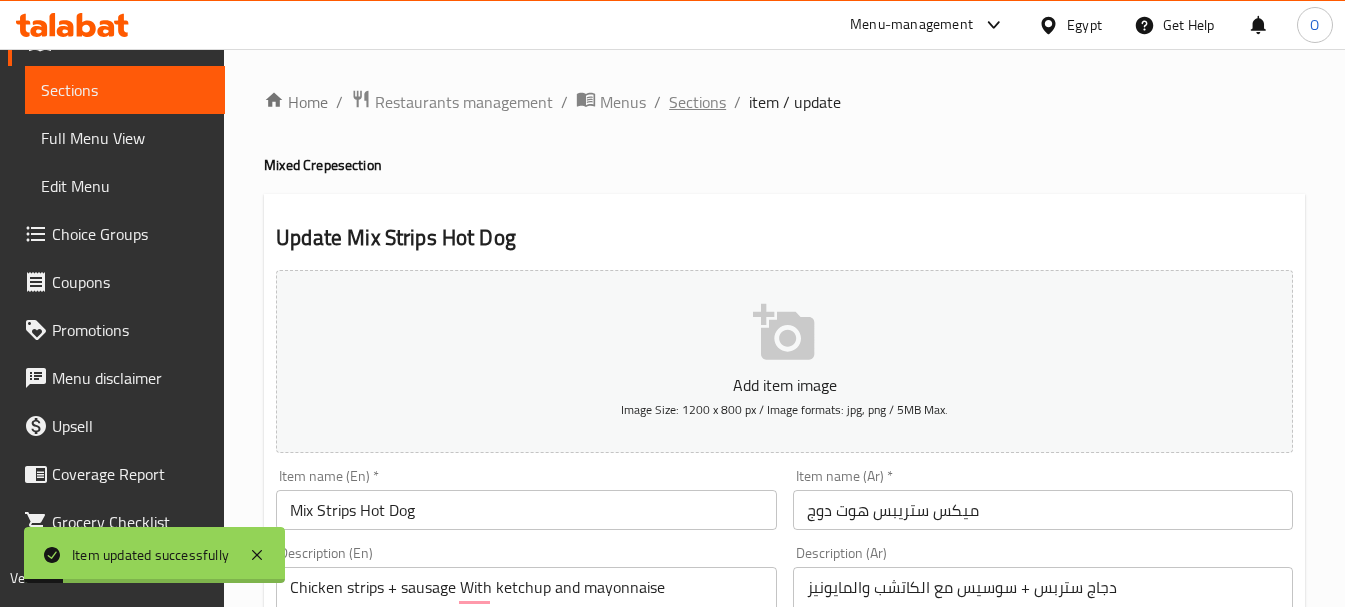 click on "Sections" at bounding box center (697, 102) 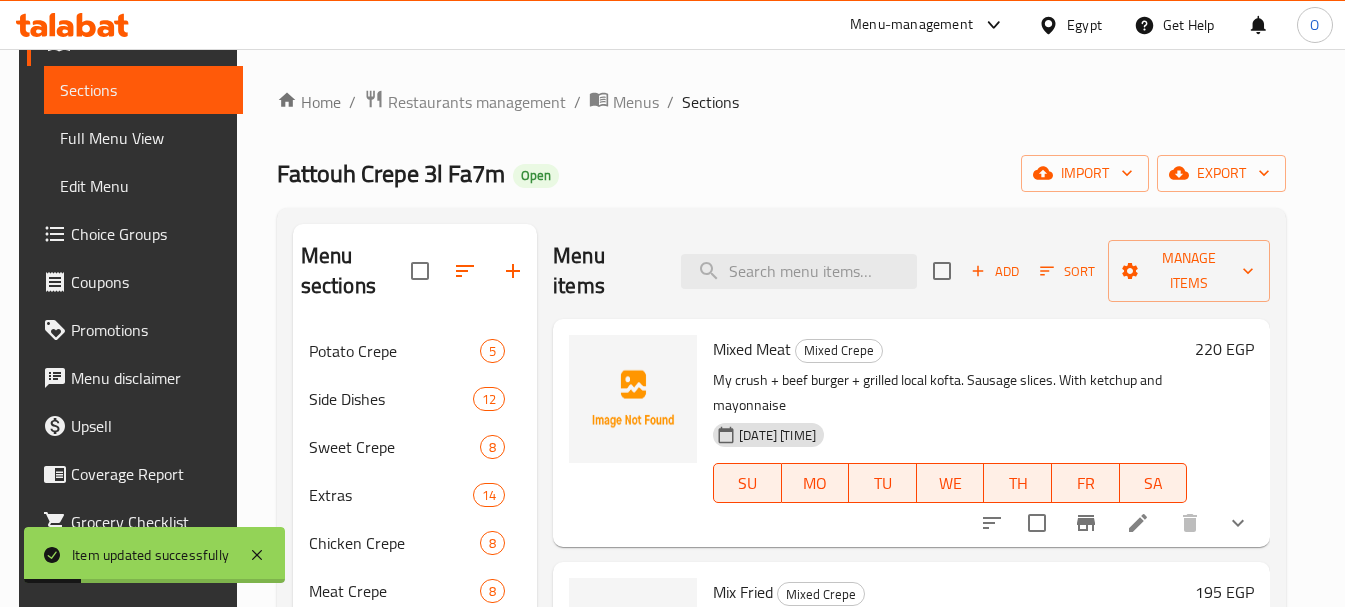 scroll, scrollTop: 280, scrollLeft: 0, axis: vertical 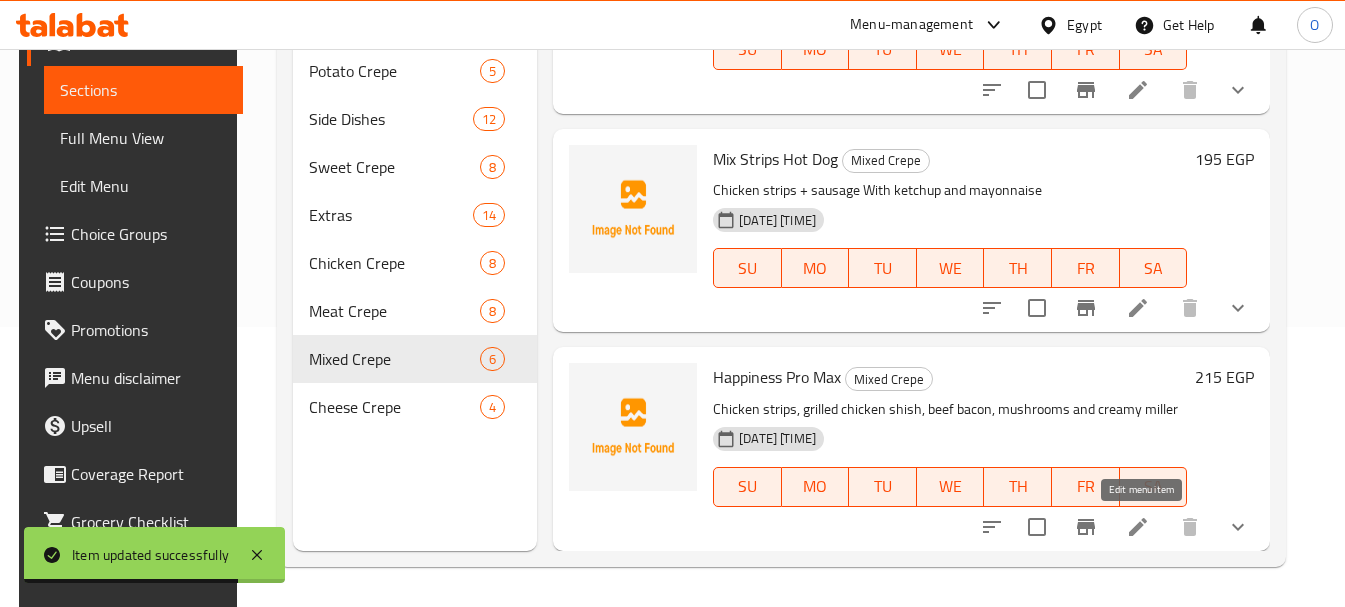 click 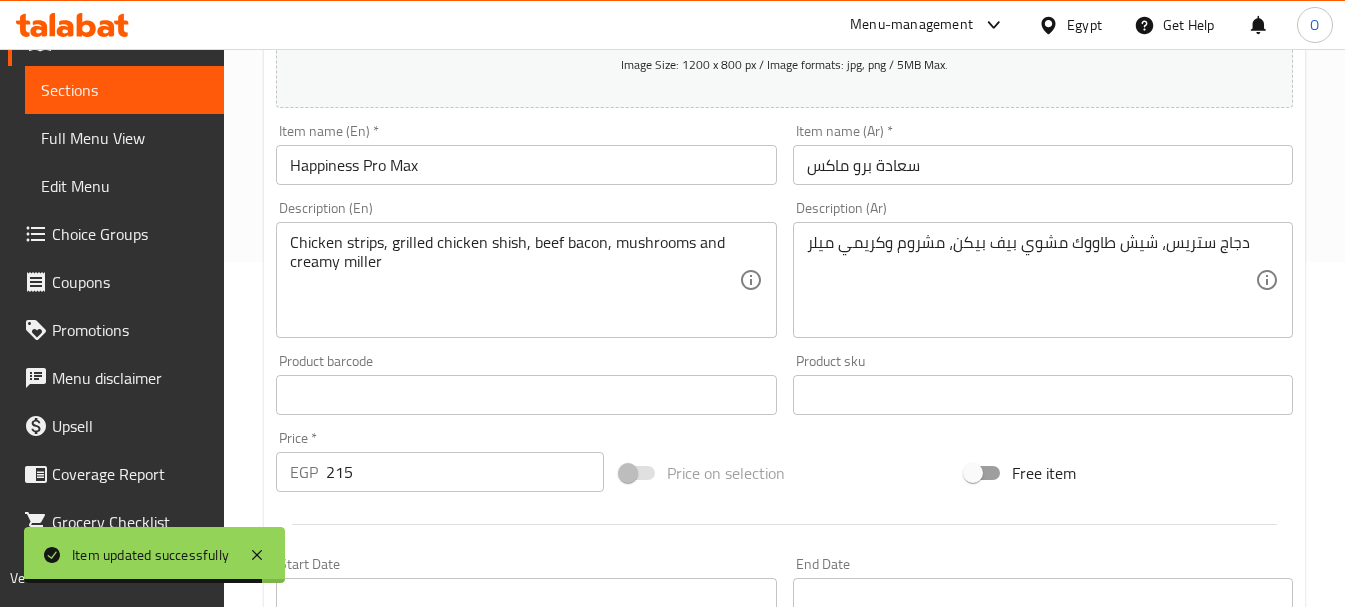 scroll, scrollTop: 400, scrollLeft: 0, axis: vertical 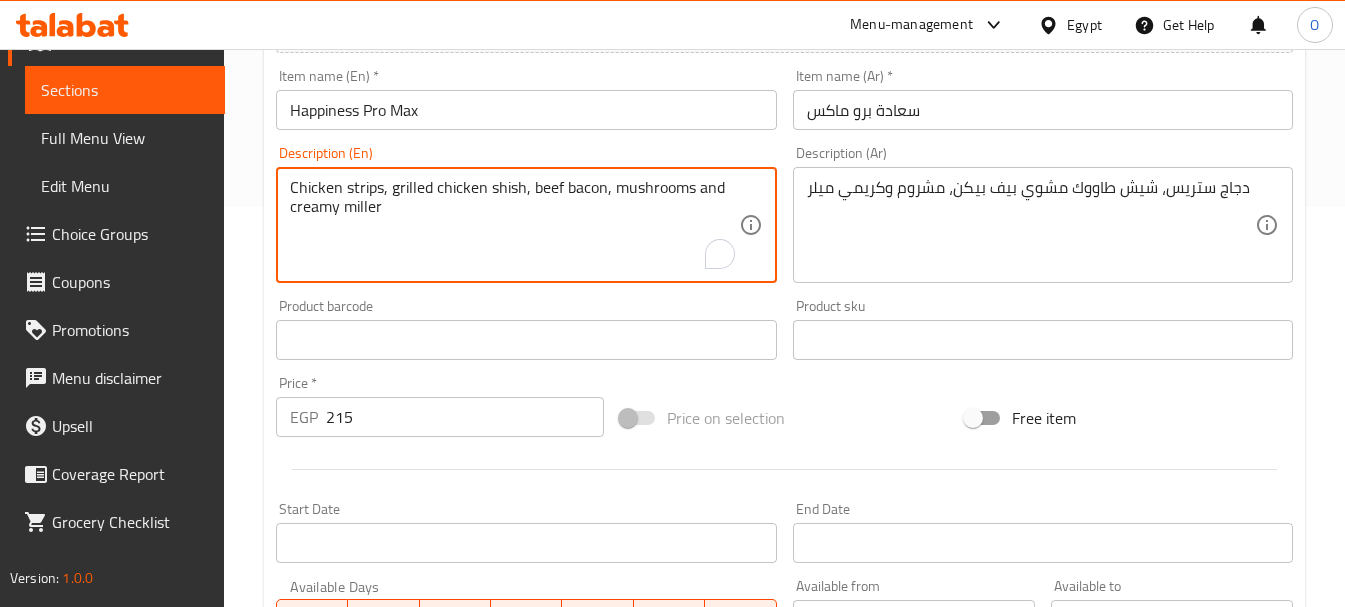 paste on "مع الكاتشب والمايونيز" 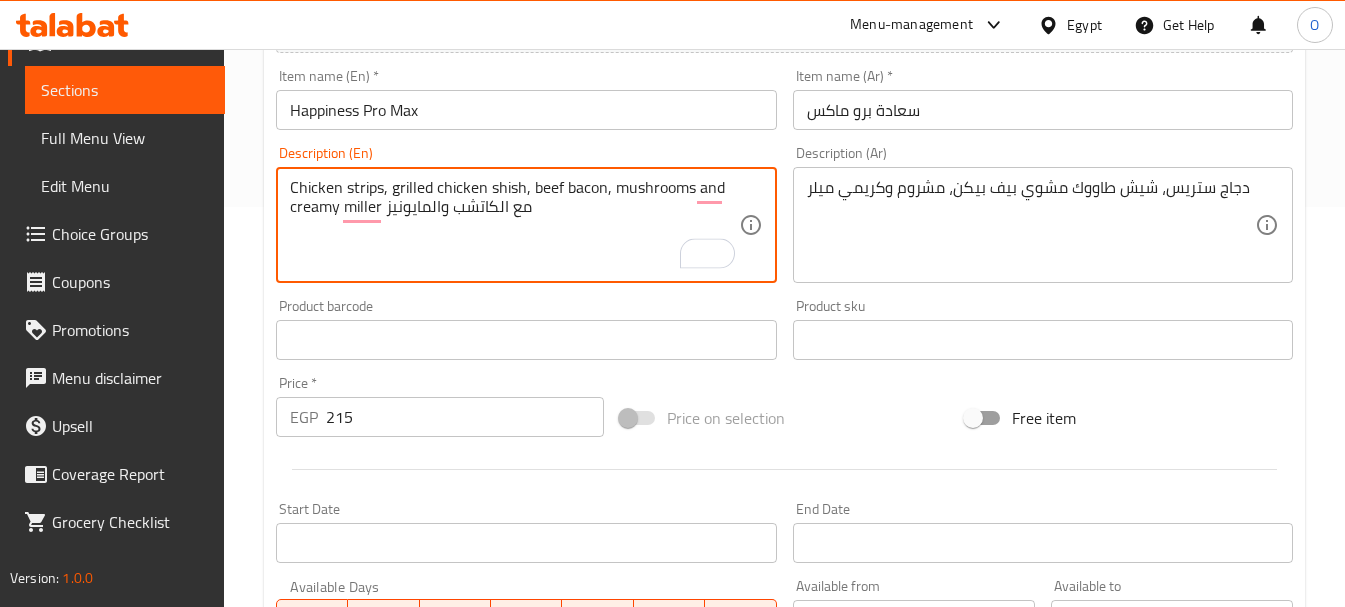 type on "Chicken strips, grilled chicken shish, beef bacon, mushrooms and creamy miller مع الكاتشب والمايونيز" 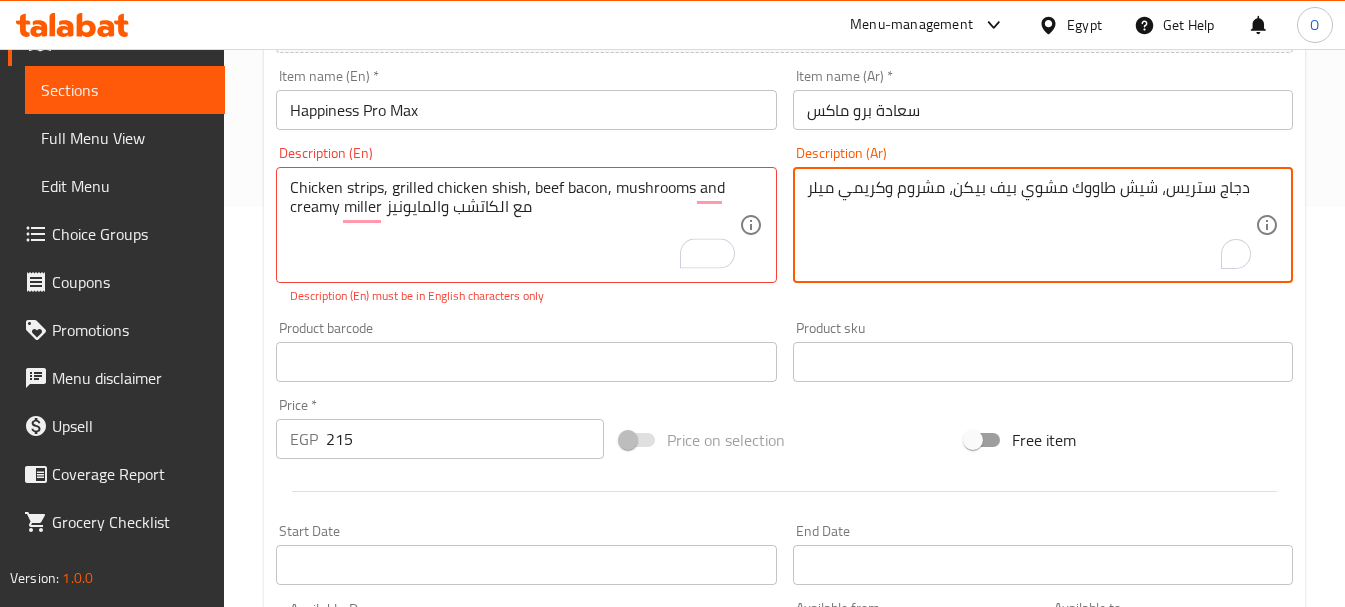 paste on "مع الكاتشب والمايونيز" 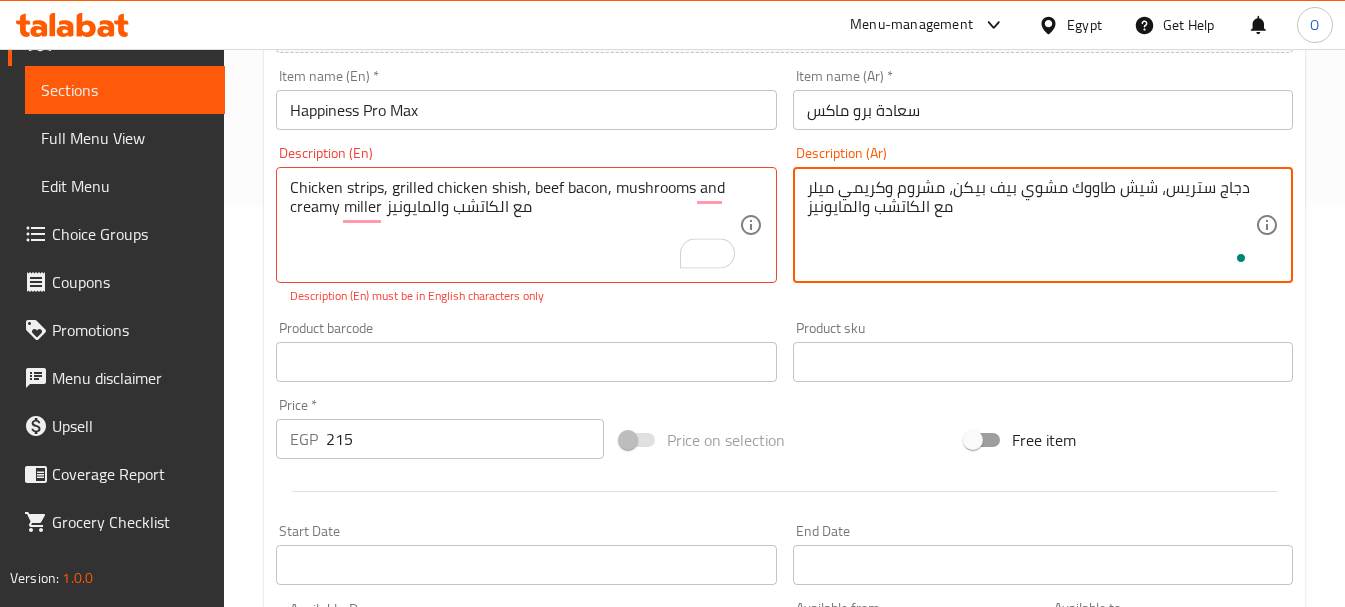 type on "دجاج ستريس، شيش طاووك مشوي بيف بيكن، مشروم وكريمي ميلر مع الكاتشب والمايونيز" 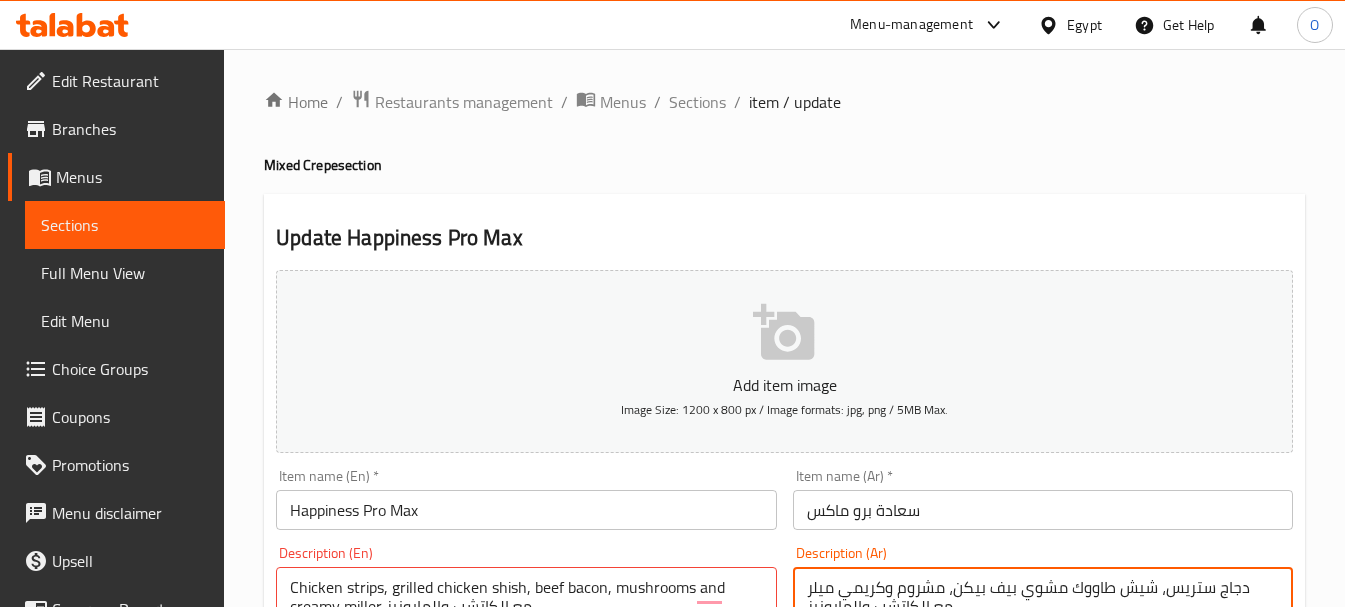 scroll, scrollTop: 400, scrollLeft: 0, axis: vertical 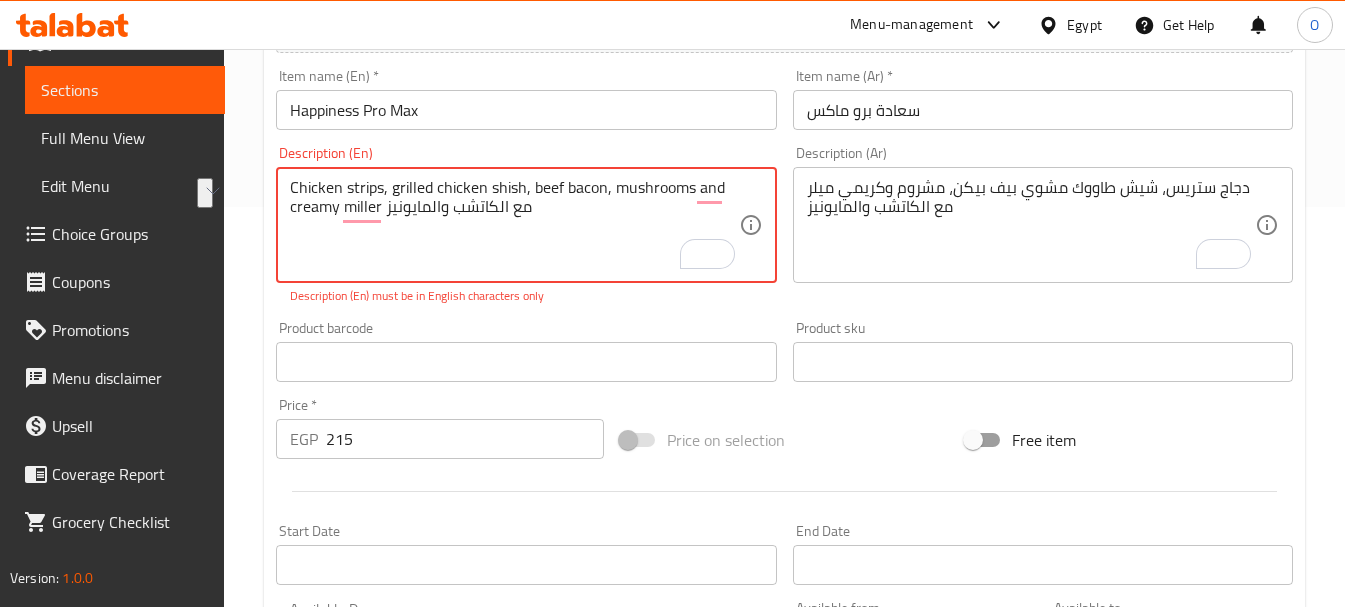 drag, startPoint x: 383, startPoint y: 212, endPoint x: 634, endPoint y: 233, distance: 251.87695 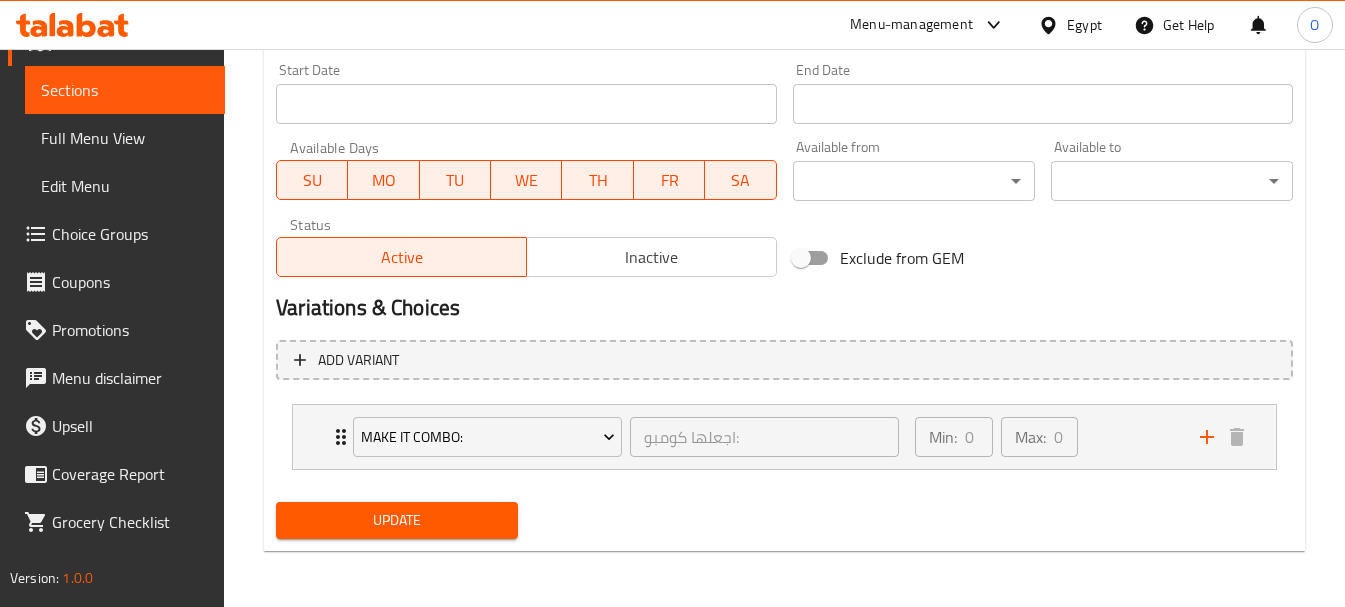 type on "Chicken strips, grilled chicken shish, beef bacon, mushrooms and creamy miller With ketchup and mayonnaise" 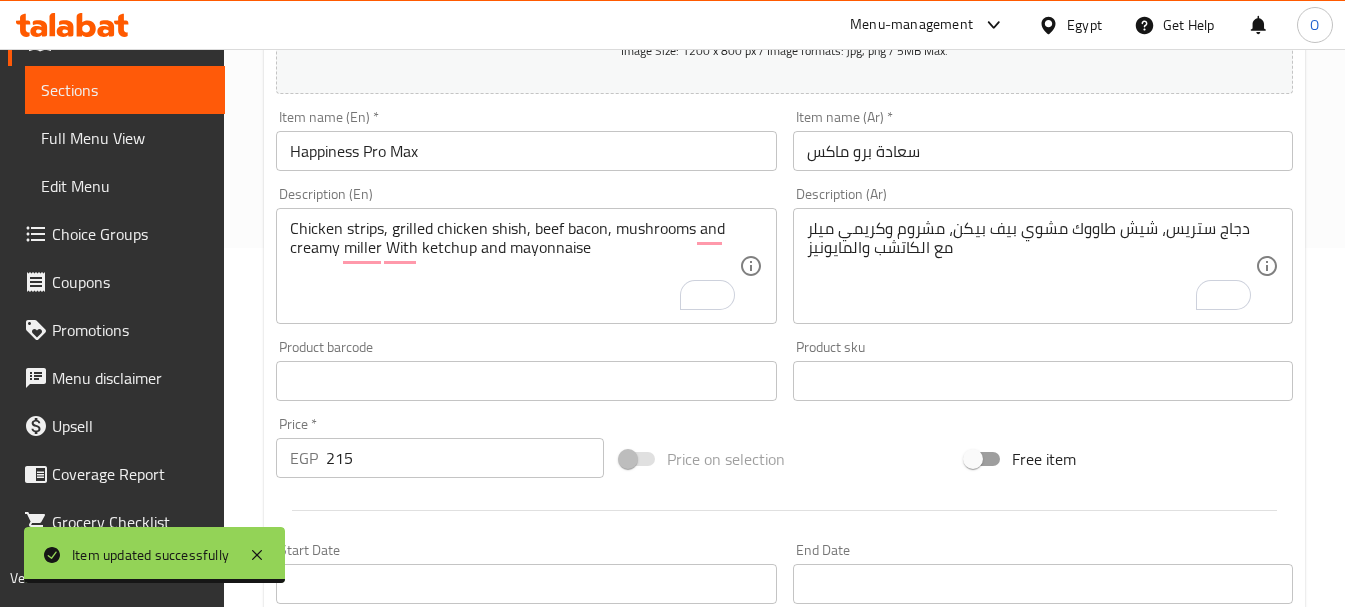 scroll, scrollTop: 339, scrollLeft: 0, axis: vertical 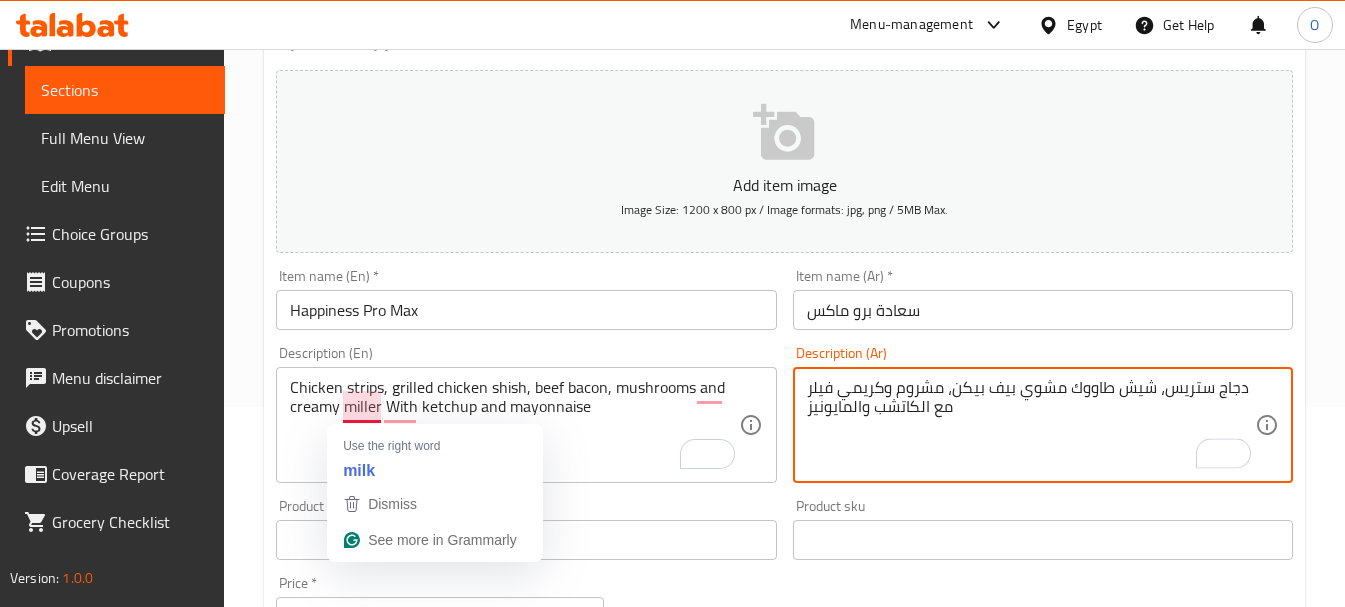 type on "دجاج ستريس، شيش طاووك مشوي بيف بيكن، مشروم وكريمي فيلر مع الكاتشب والمايونيز" 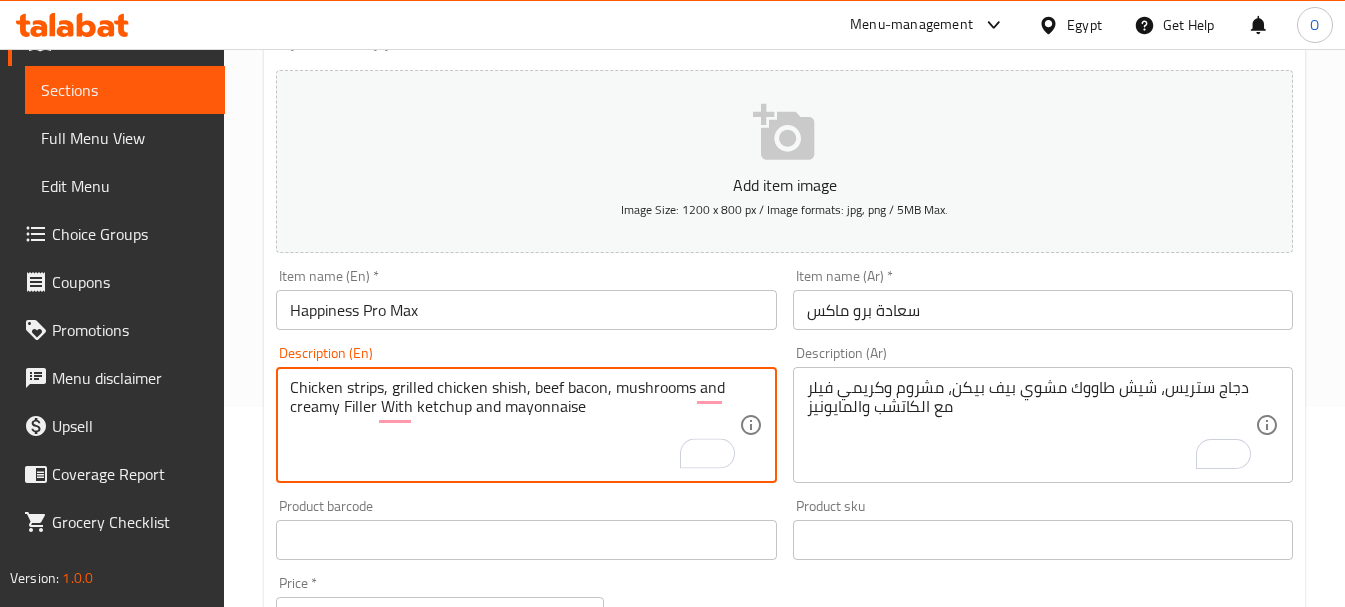 click on "Chicken strips, grilled chicken shish, beef bacon, mushrooms and creamy Filler With ketchup and mayonnaise" at bounding box center [514, 425] 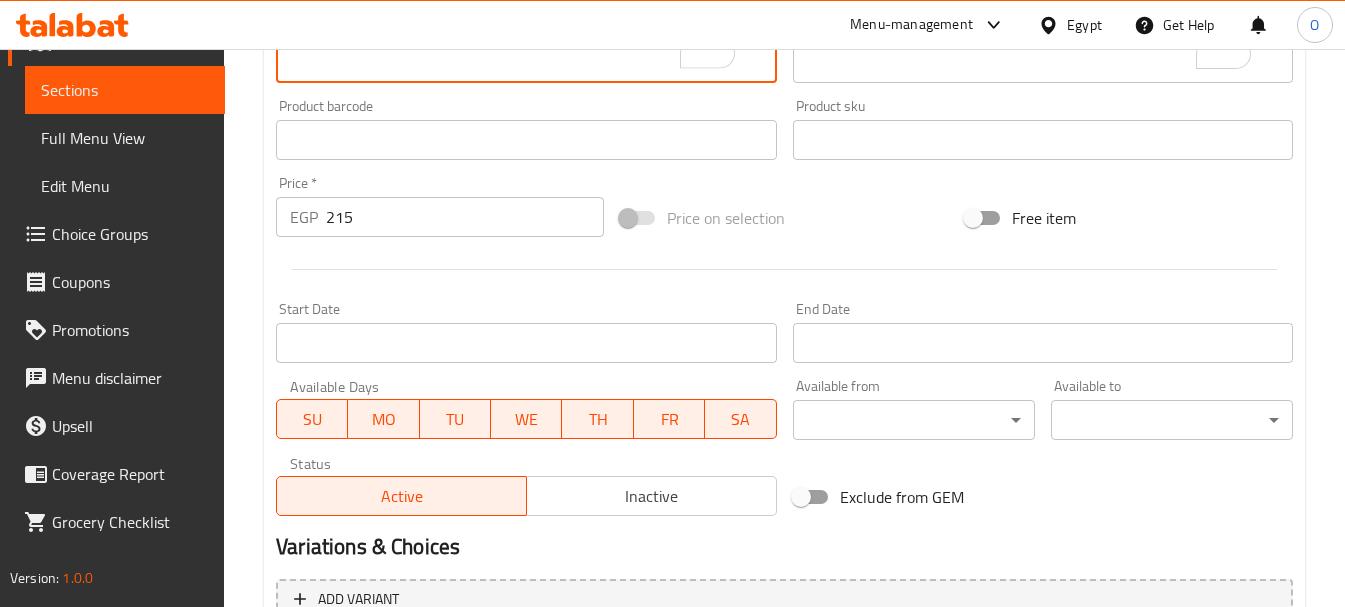 scroll, scrollTop: 800, scrollLeft: 0, axis: vertical 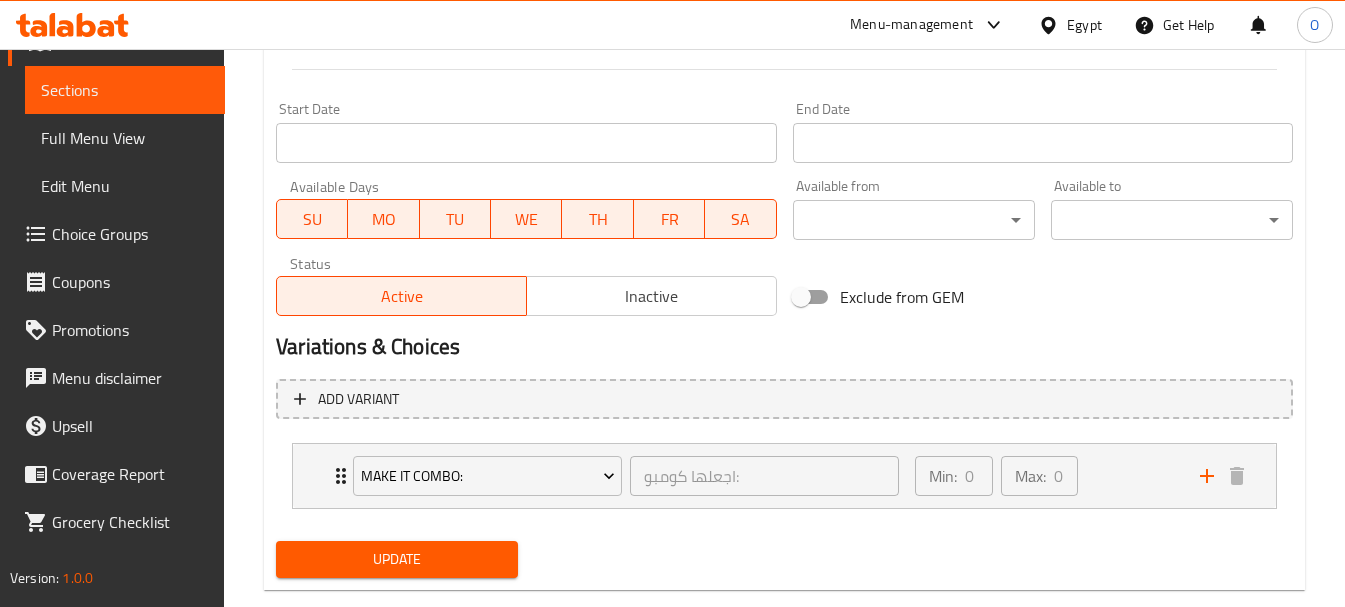 type on "Chicken strips, grilled chicken shish, beef bacon, mushrooms and creamy Filler With ketchup and mayonnaise" 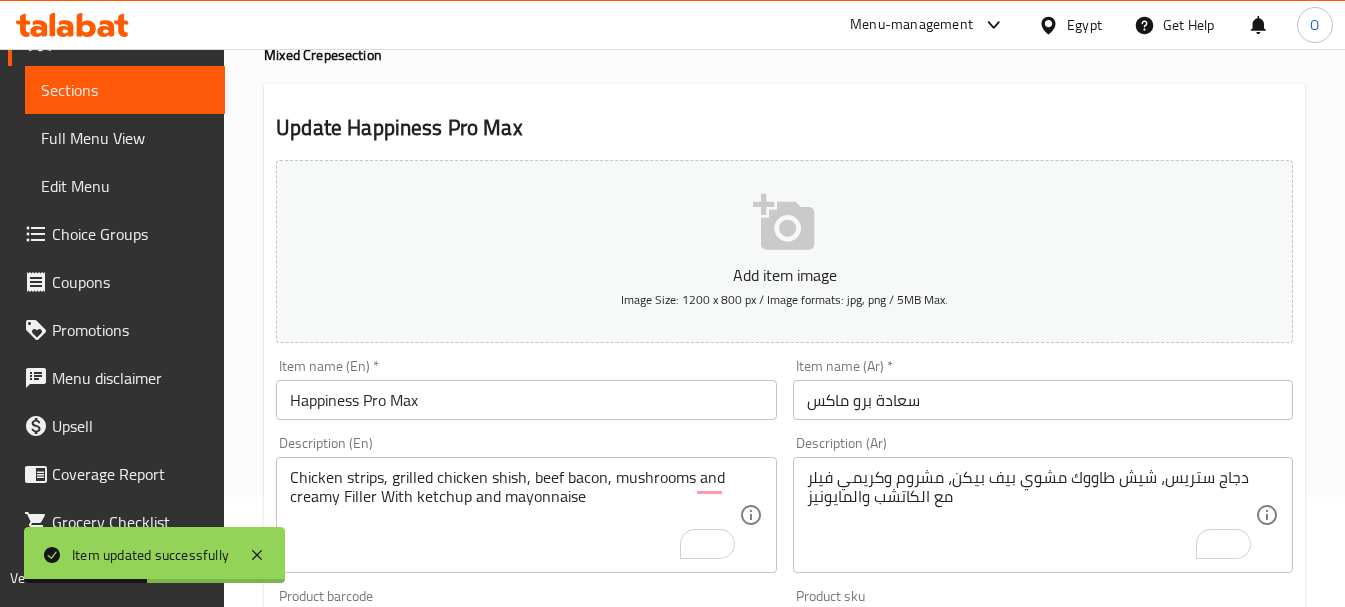 scroll, scrollTop: 0, scrollLeft: 0, axis: both 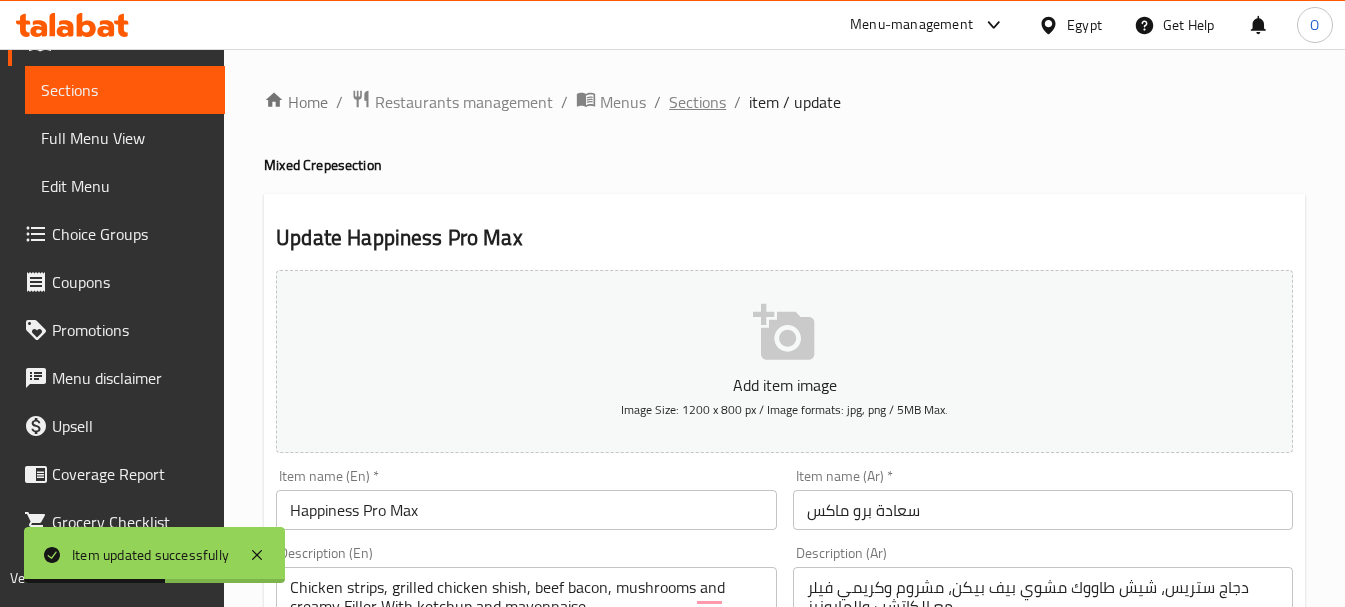 click on "Sections" at bounding box center [697, 102] 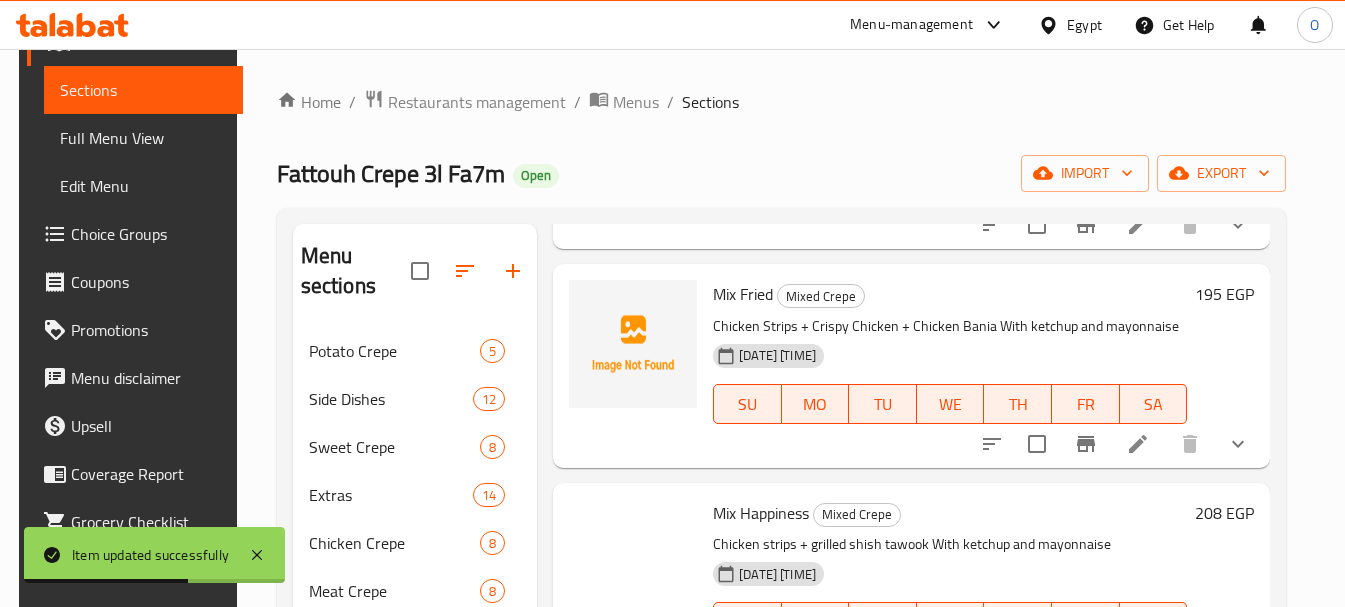 scroll, scrollTop: 300, scrollLeft: 0, axis: vertical 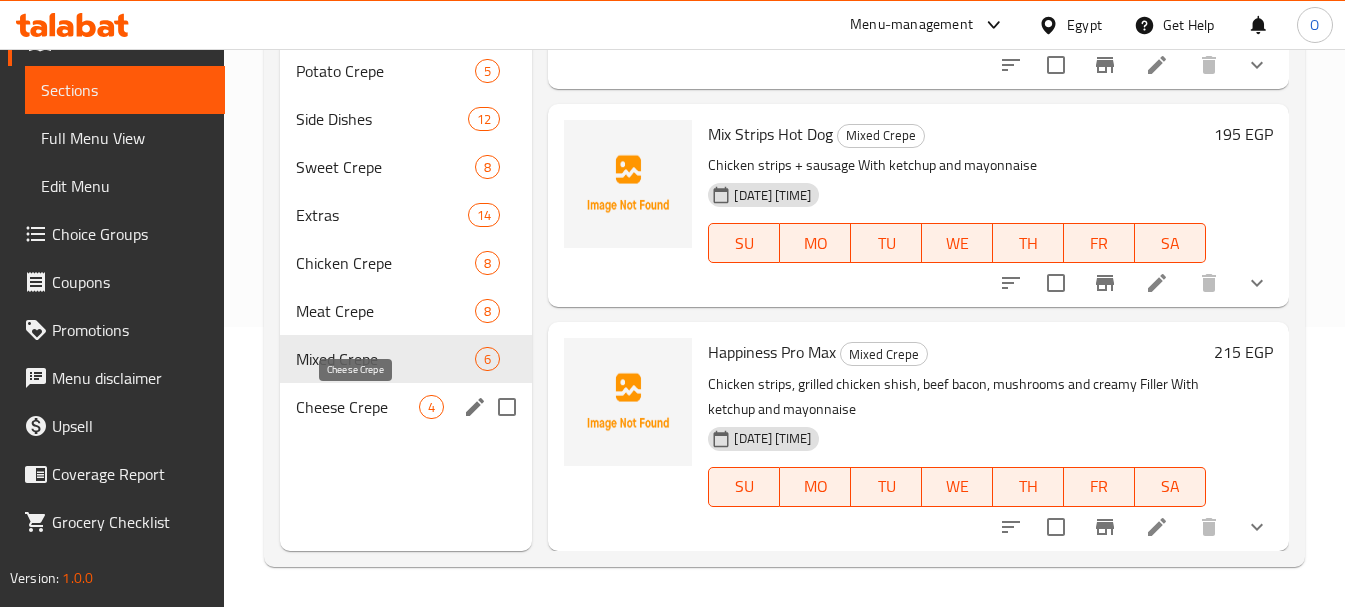 click on "Cheese Crepe" at bounding box center [357, 407] 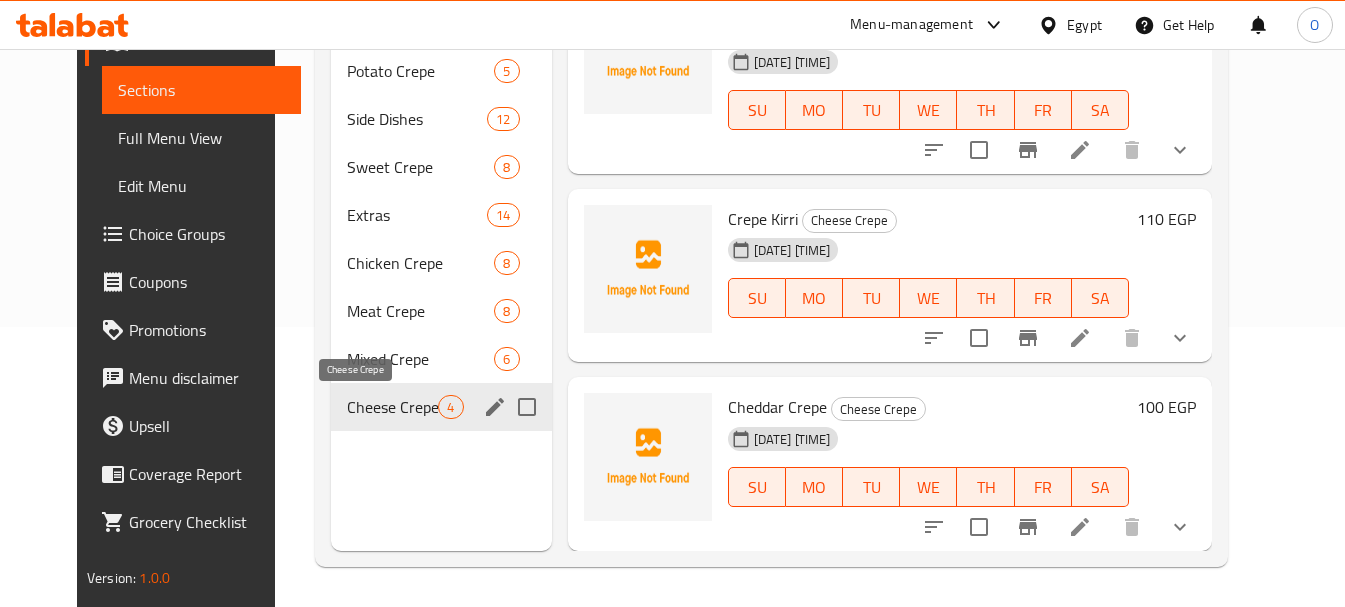 scroll, scrollTop: 287, scrollLeft: 0, axis: vertical 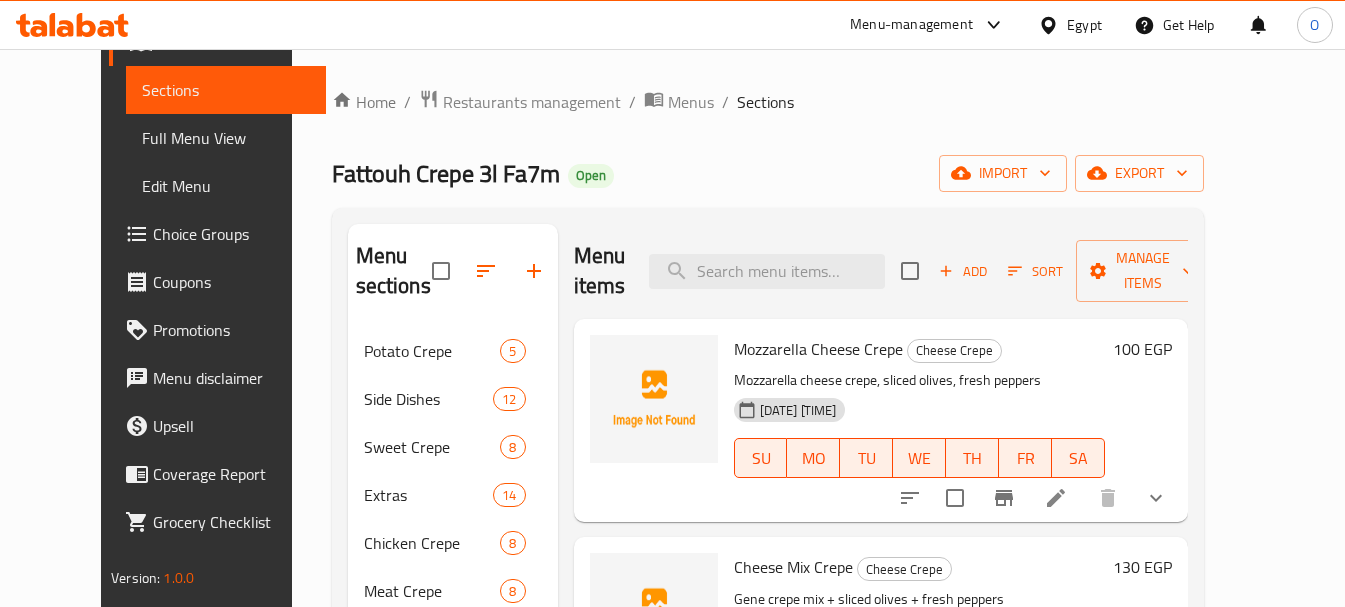 click at bounding box center (1056, 498) 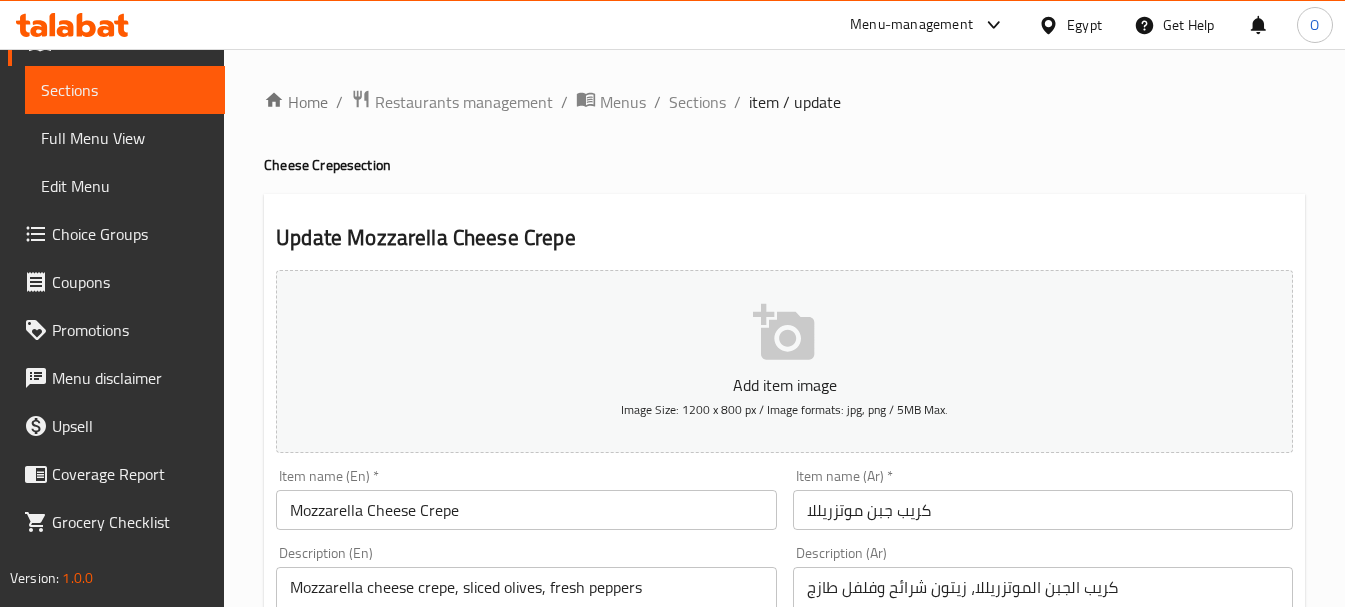 scroll, scrollTop: 200, scrollLeft: 0, axis: vertical 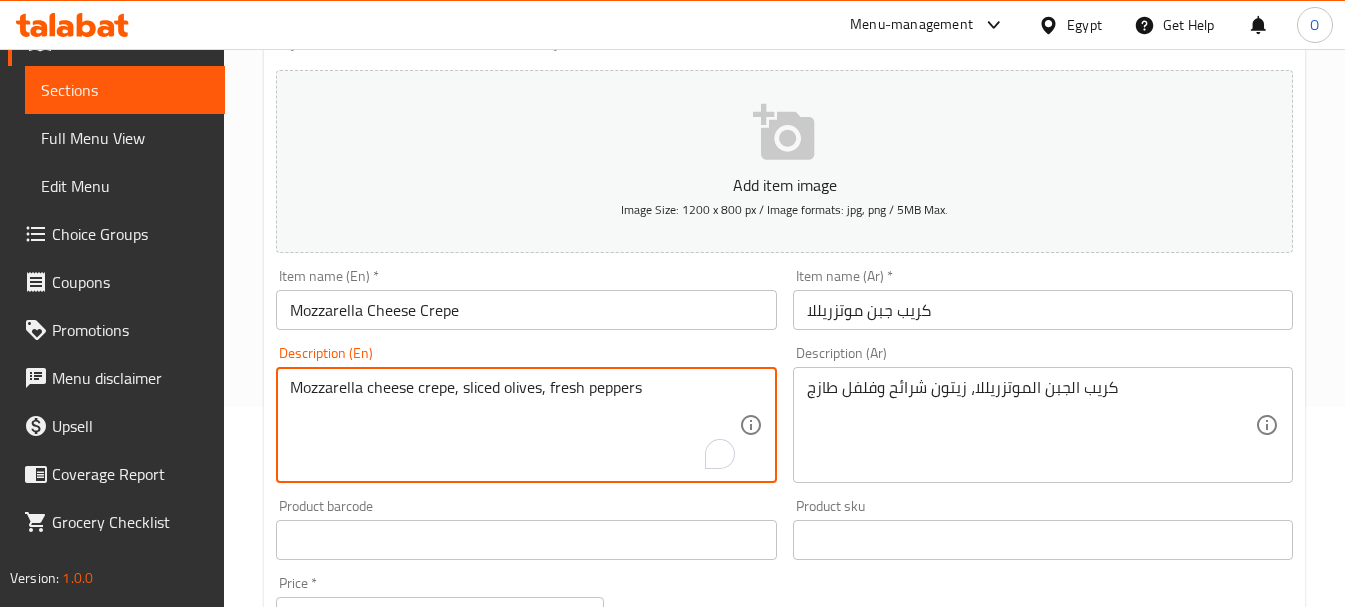 paste on "With ketchup and mayonnaise" 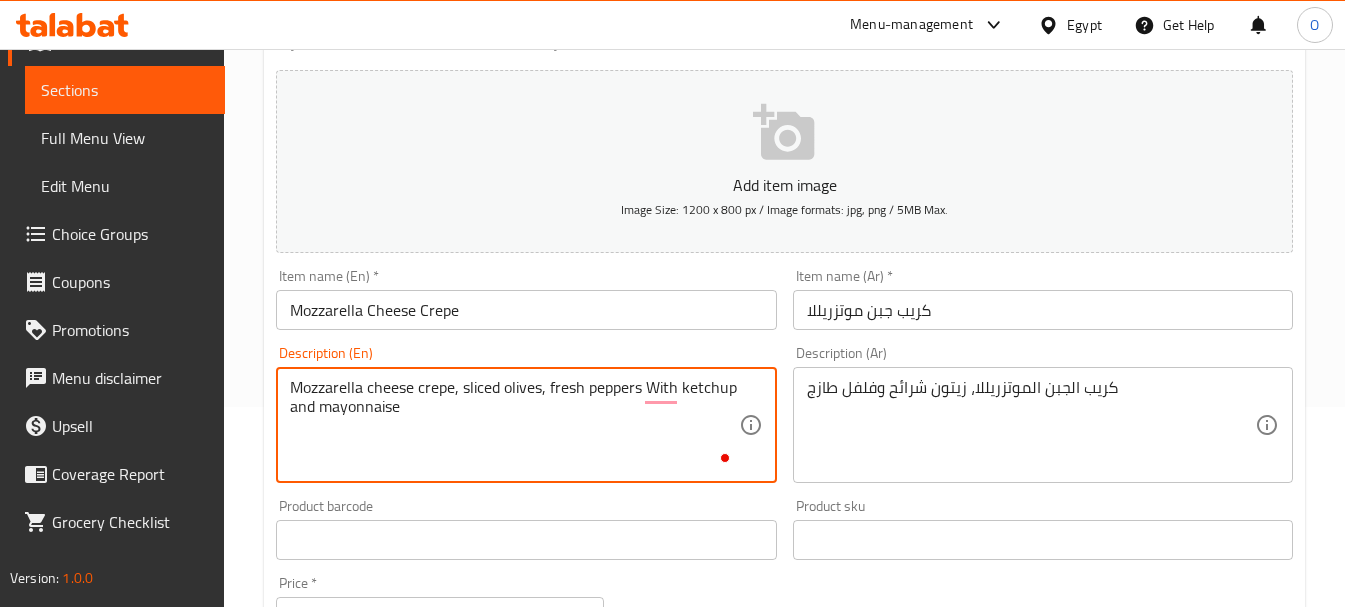 type on "Mozzarella cheese crepe, sliced olives, fresh peppers With ketchup and mayonnaise" 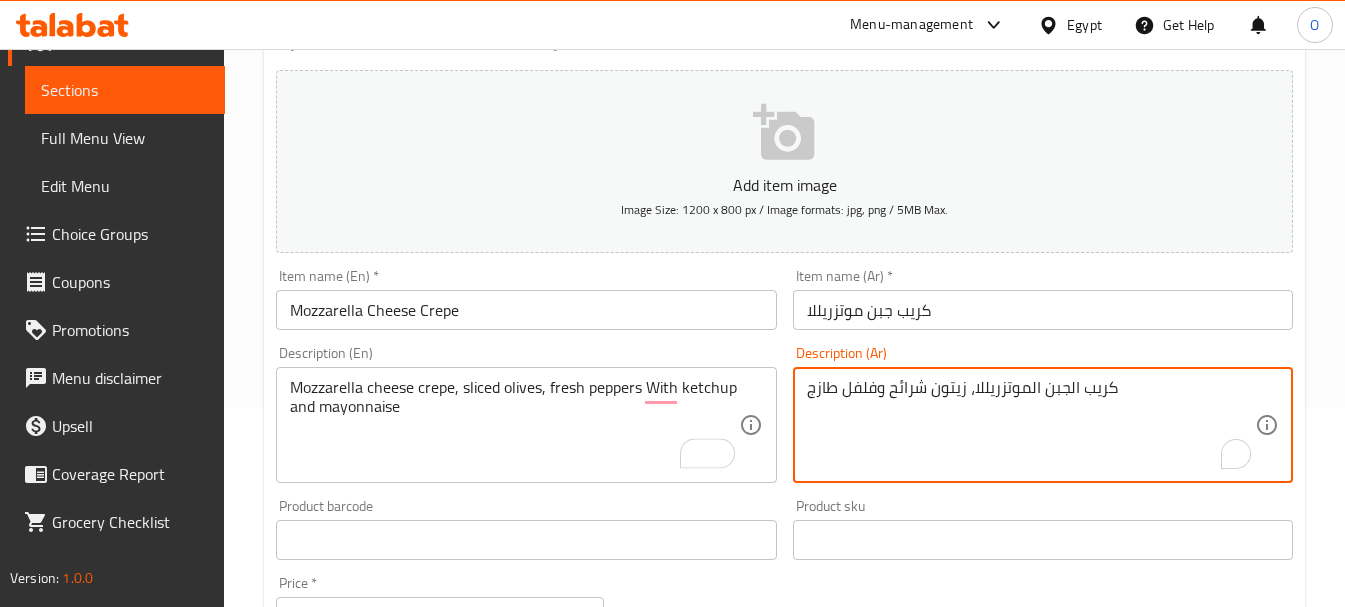 paste on "مع الكاتشب والمايونيز" 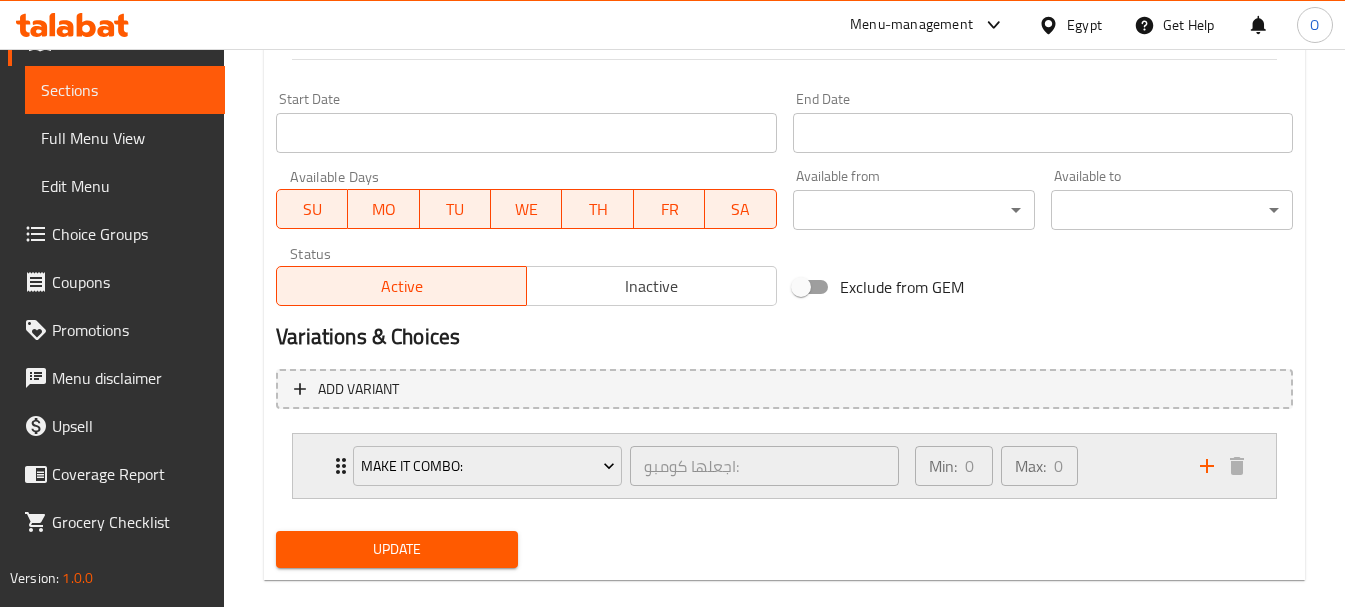 scroll, scrollTop: 839, scrollLeft: 0, axis: vertical 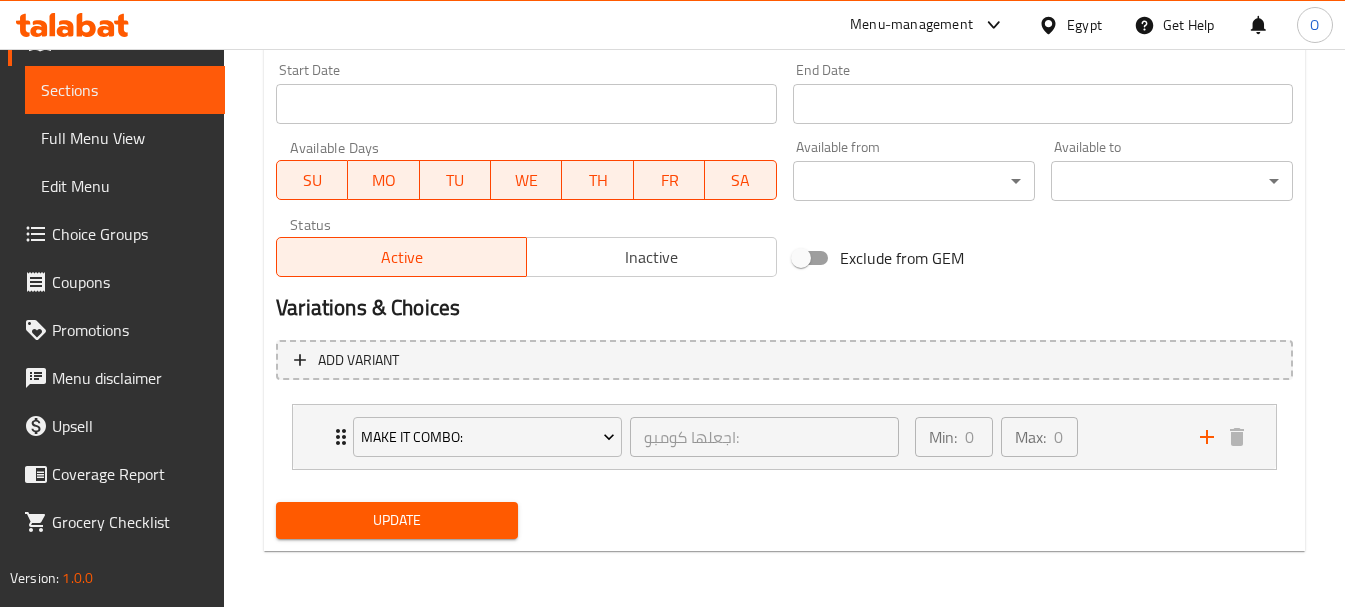 type on "كريب الجبن الموتزريللا، زيتون شرائح وفلفل طازج مع الكاتشب والمايونيز" 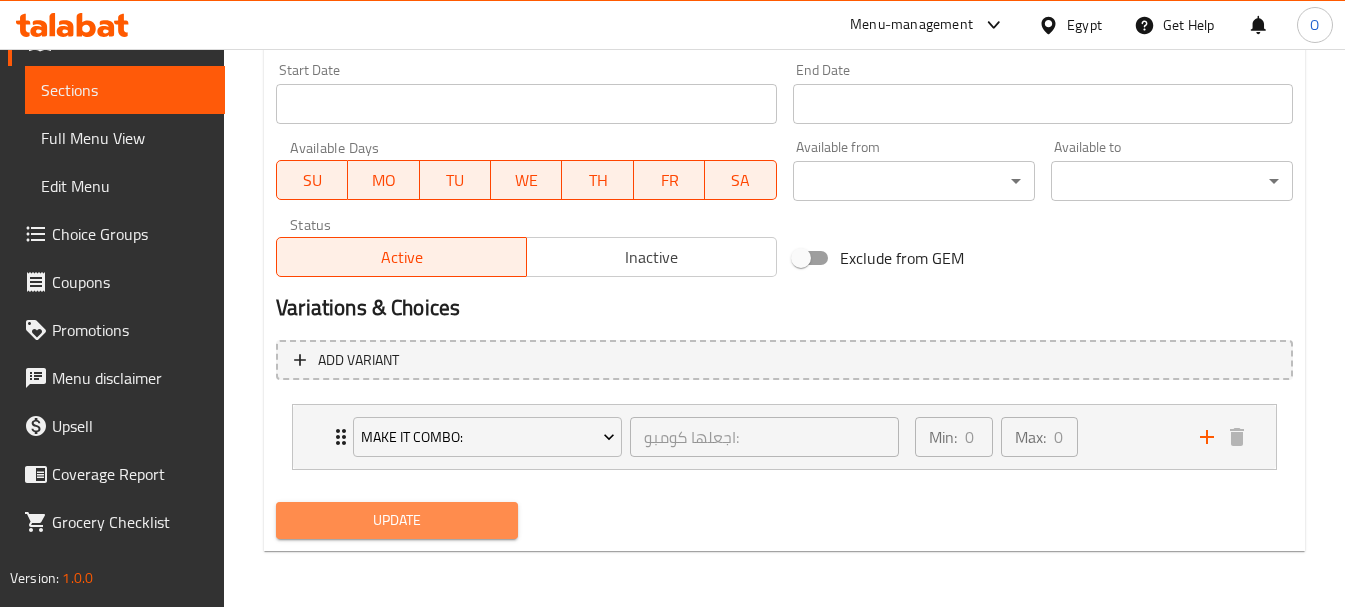 click on "Update" at bounding box center (397, 520) 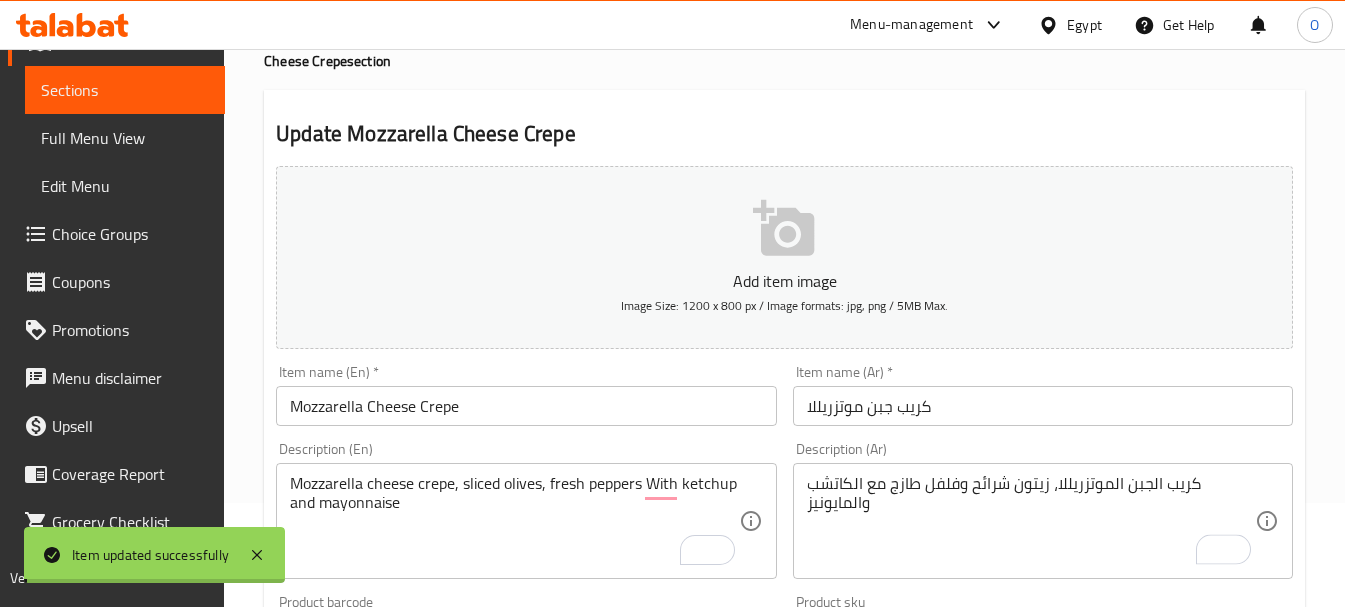 scroll, scrollTop: 0, scrollLeft: 0, axis: both 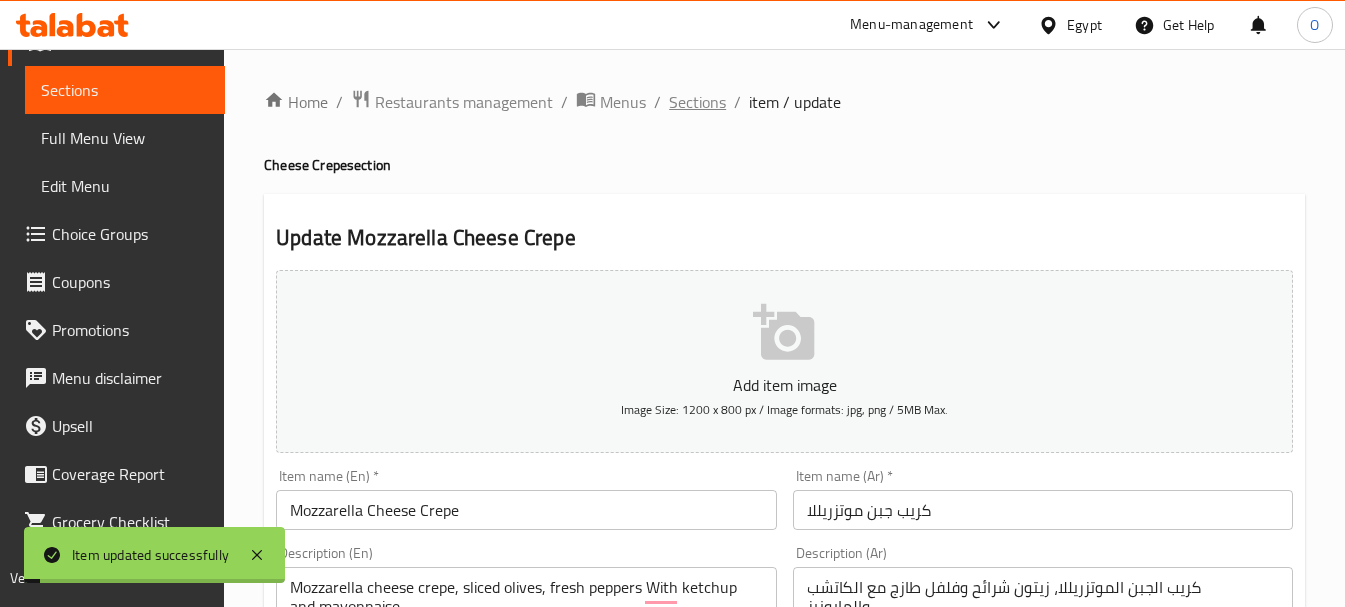 click on "Sections" at bounding box center (697, 102) 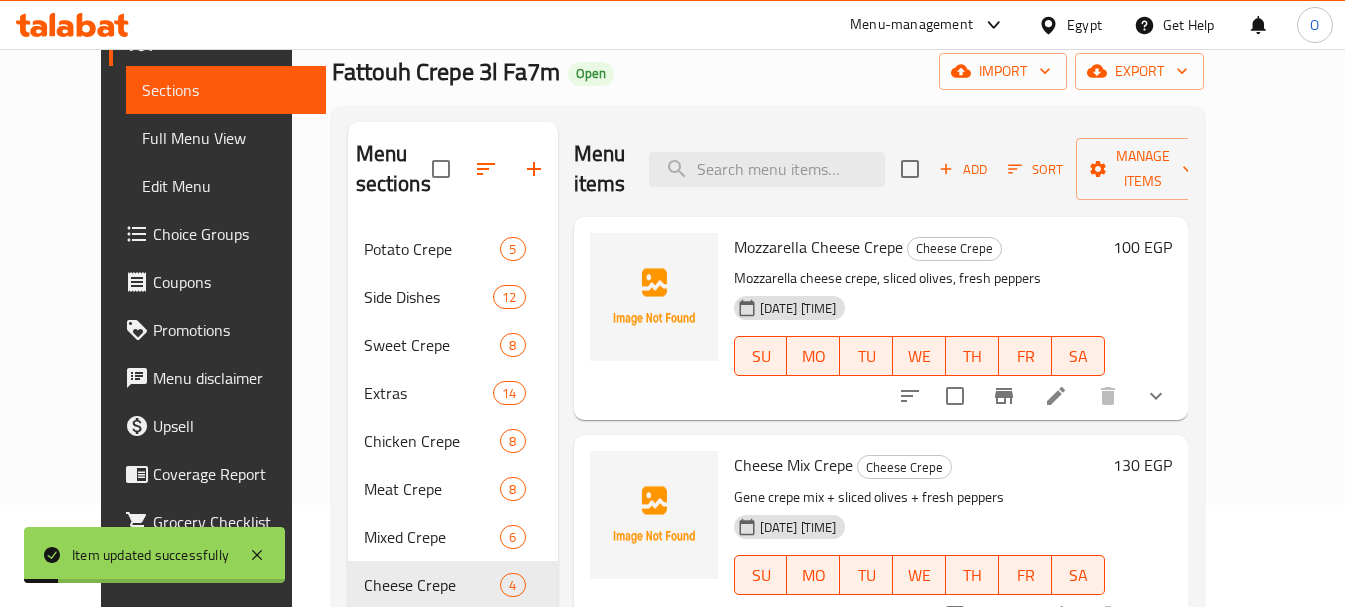 scroll, scrollTop: 280, scrollLeft: 0, axis: vertical 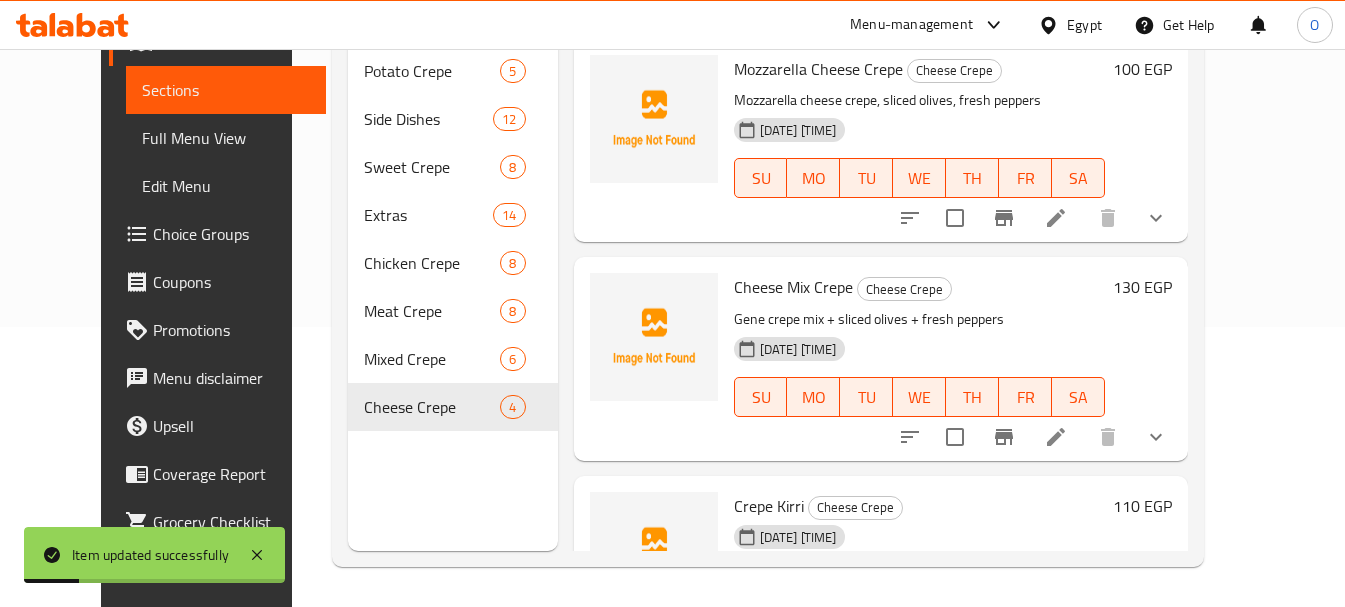 click at bounding box center (1056, 437) 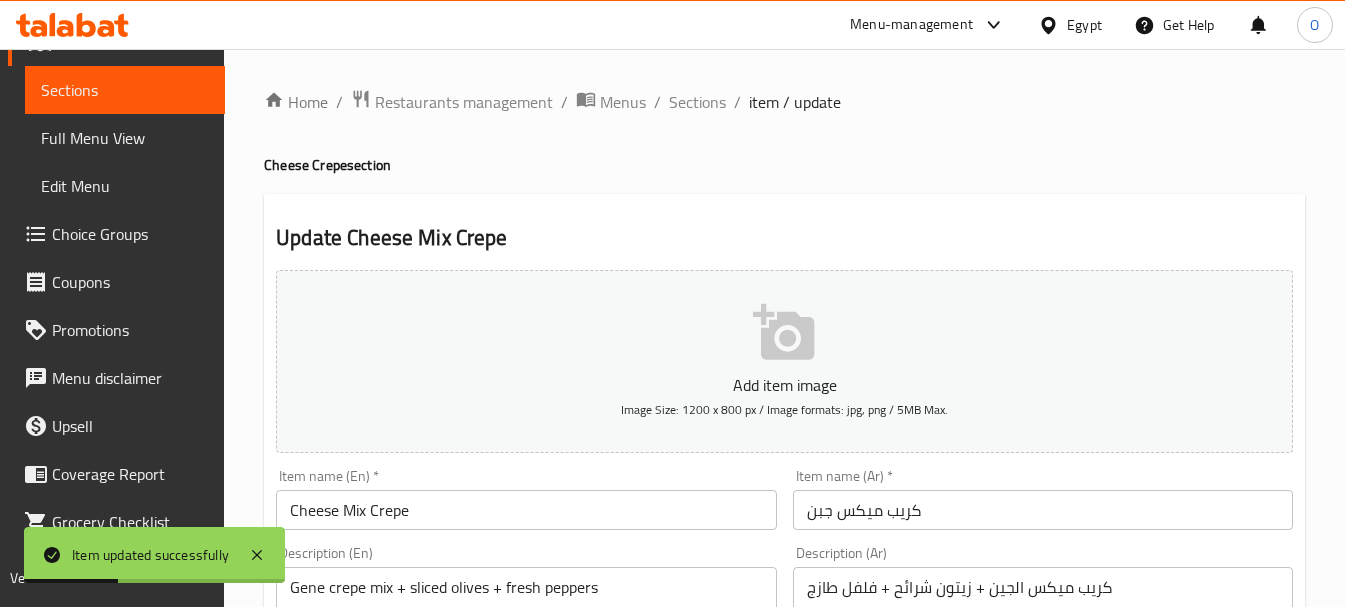 scroll, scrollTop: 200, scrollLeft: 0, axis: vertical 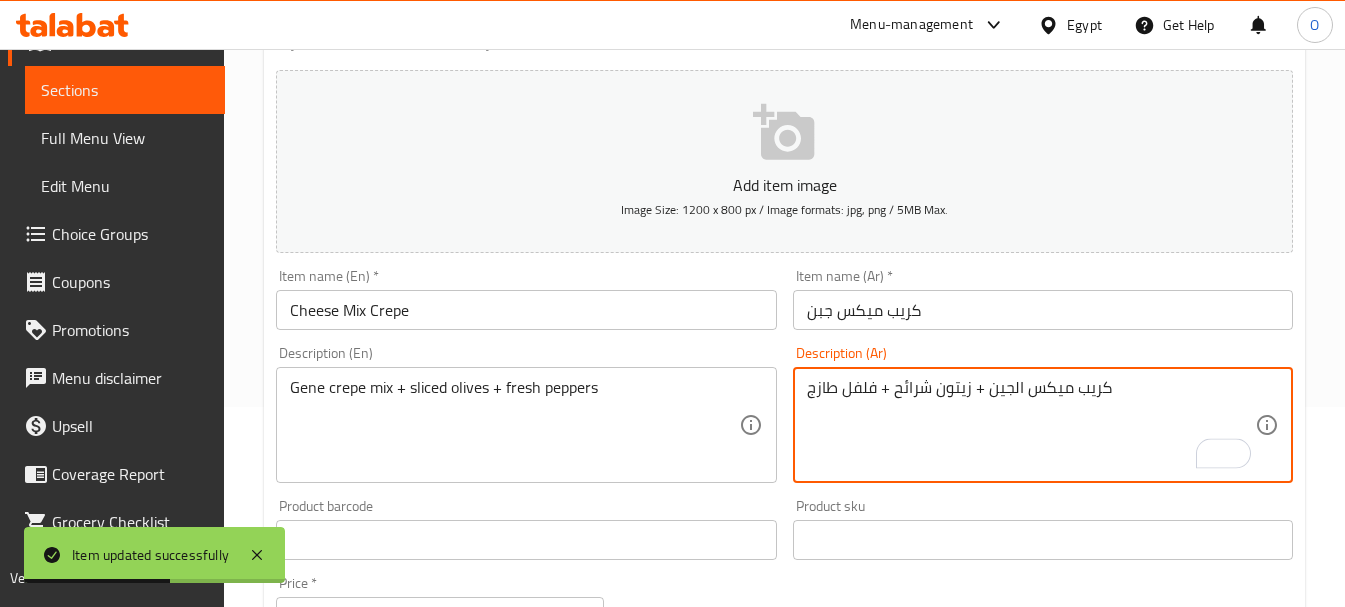 paste on "مع الكاتشب والمايونيز" 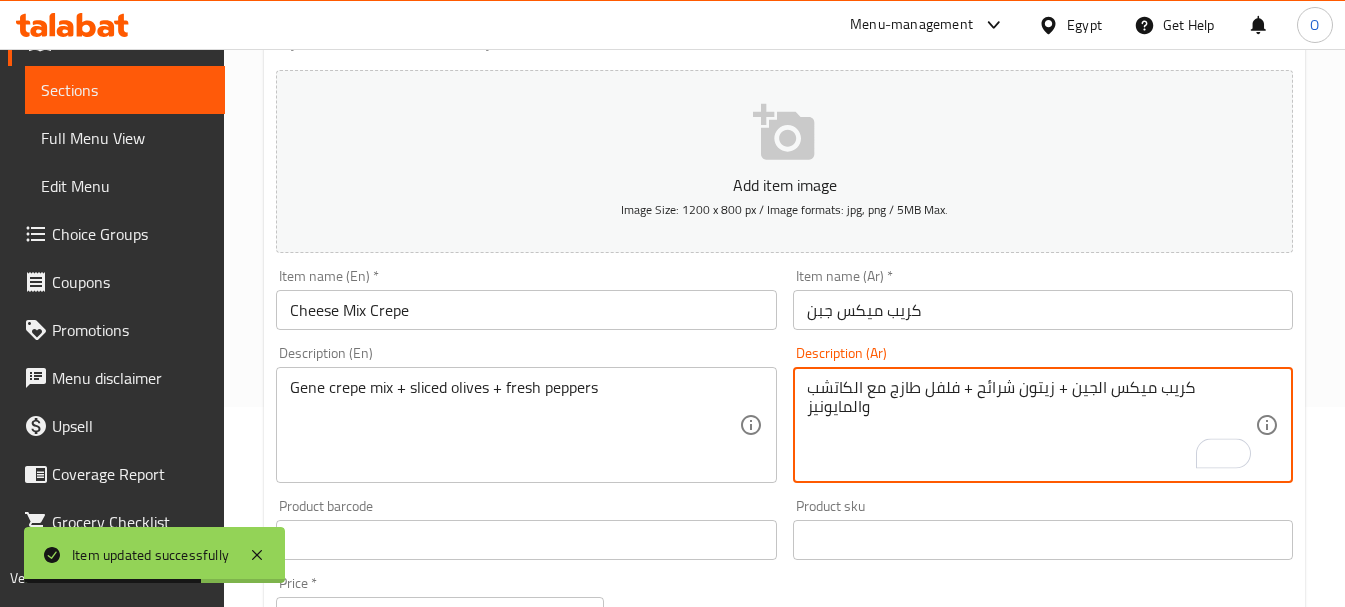 type on "كريب ميكس الجين + زيتون شرائح + فلفل طازج مع الكاتشب والمايونيز" 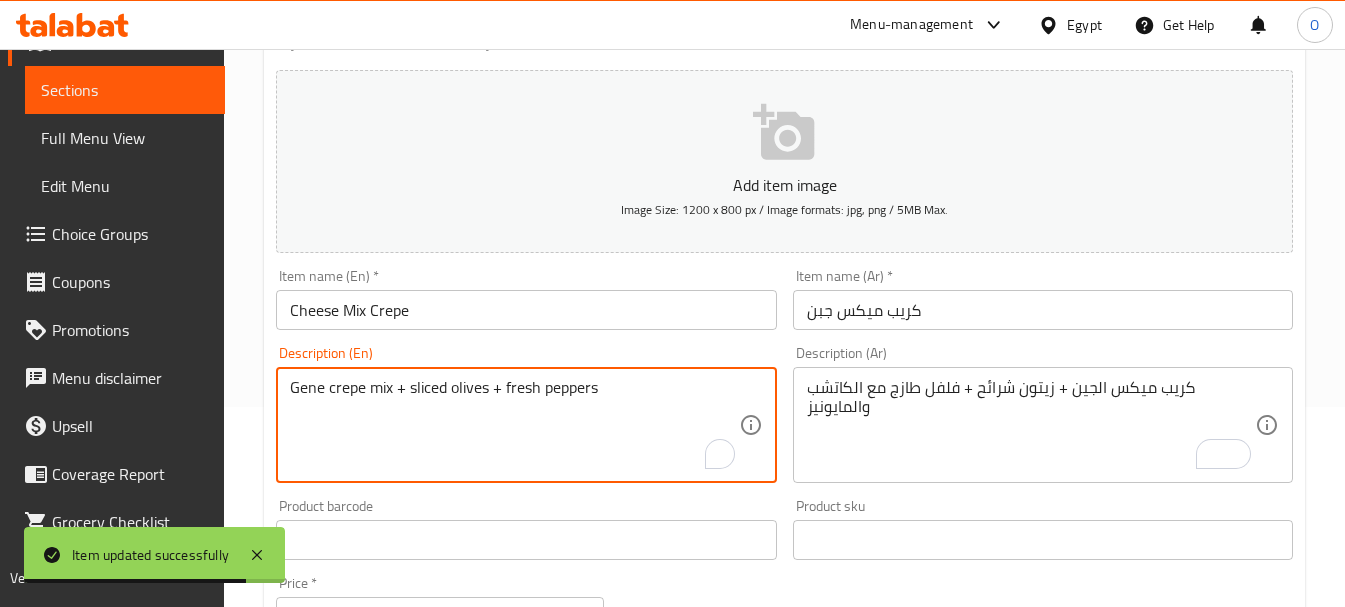 paste on "With ketchup and mayonnaise" 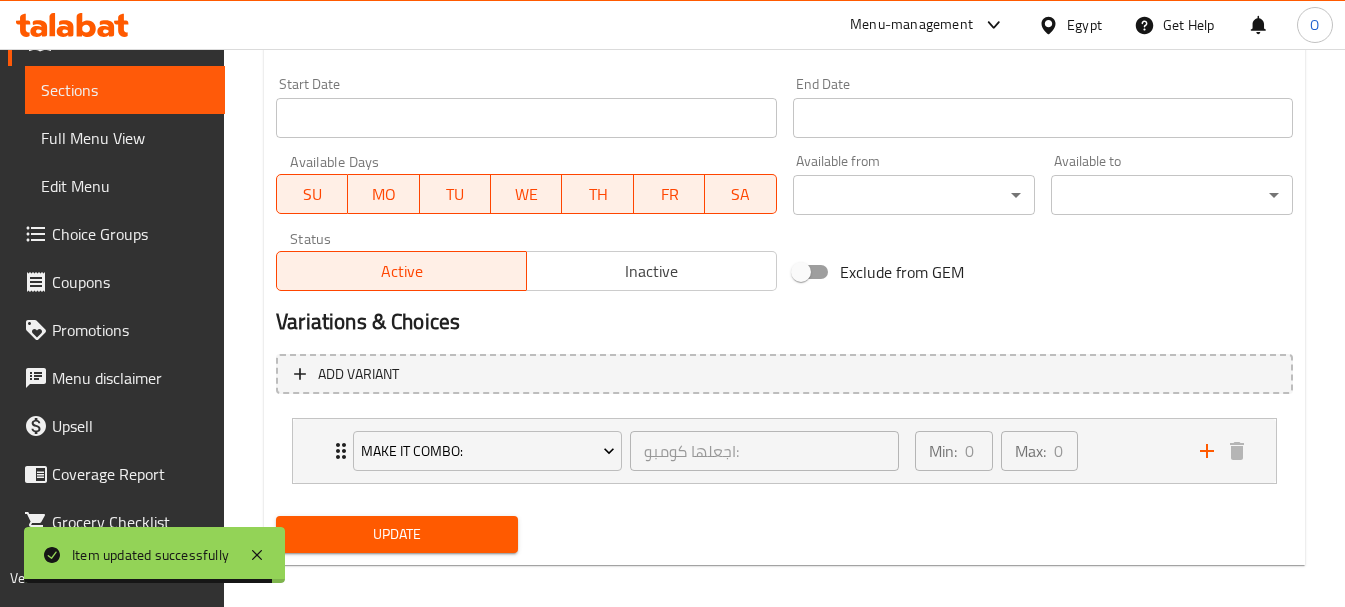 scroll, scrollTop: 839, scrollLeft: 0, axis: vertical 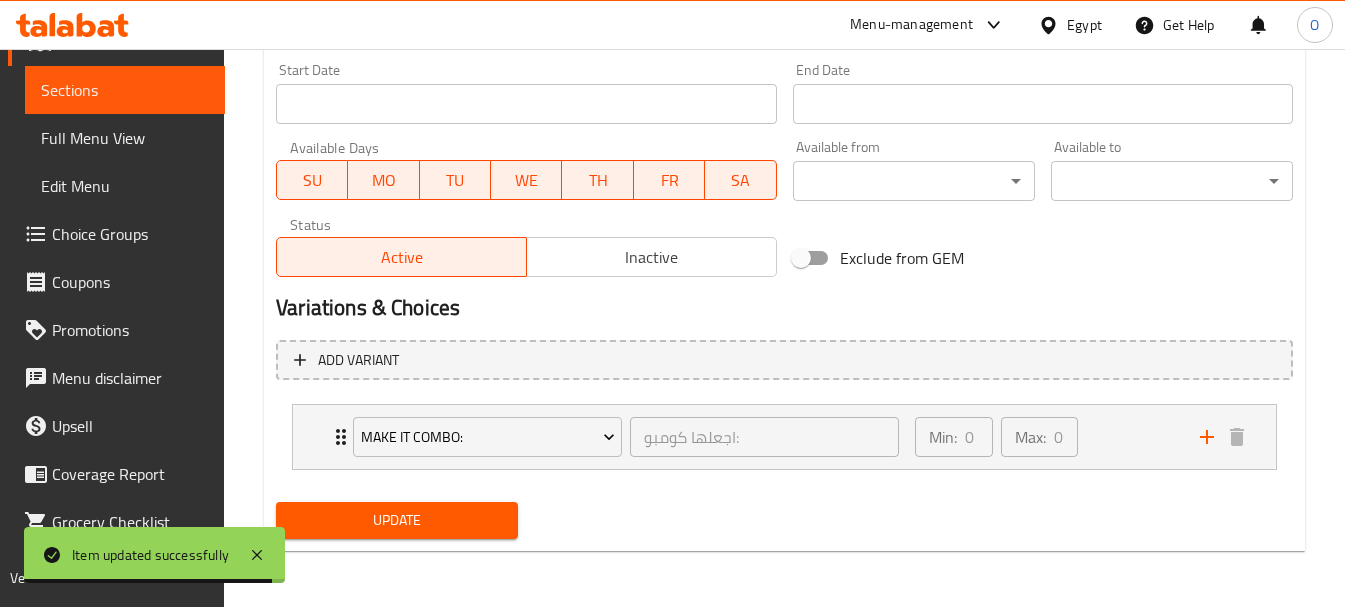 type on "Gene crepe mix + sliced olives + fresh peppers With ketchup and mayonnaise" 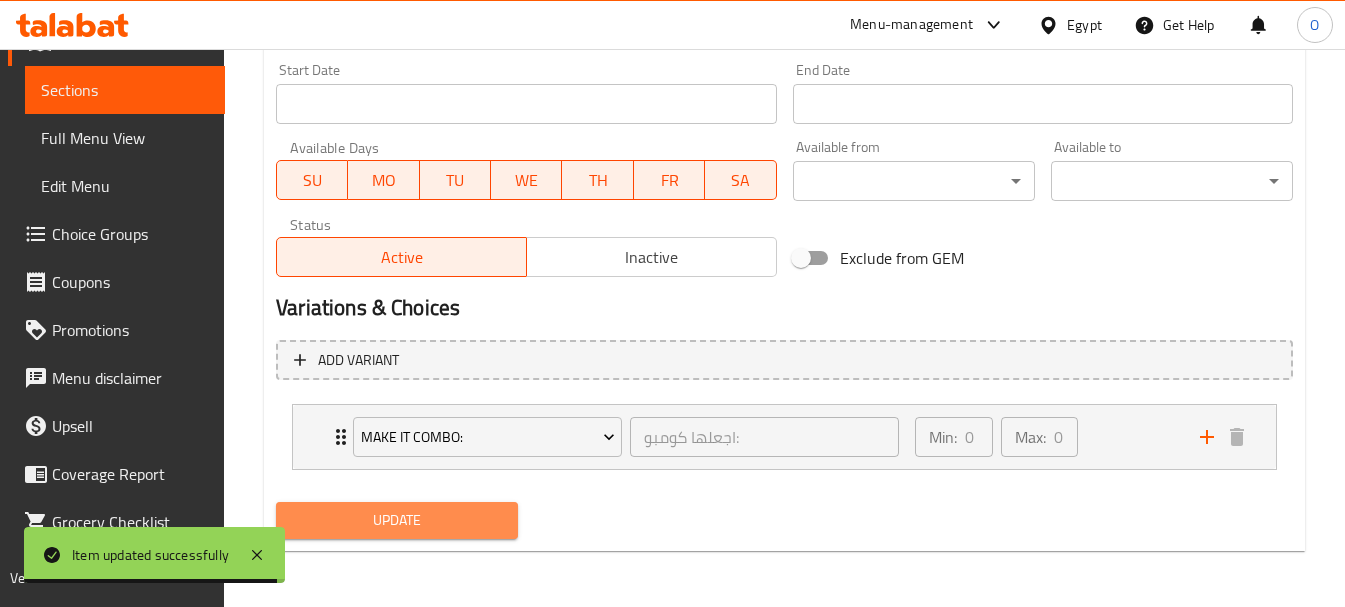 click on "Update" at bounding box center (397, 520) 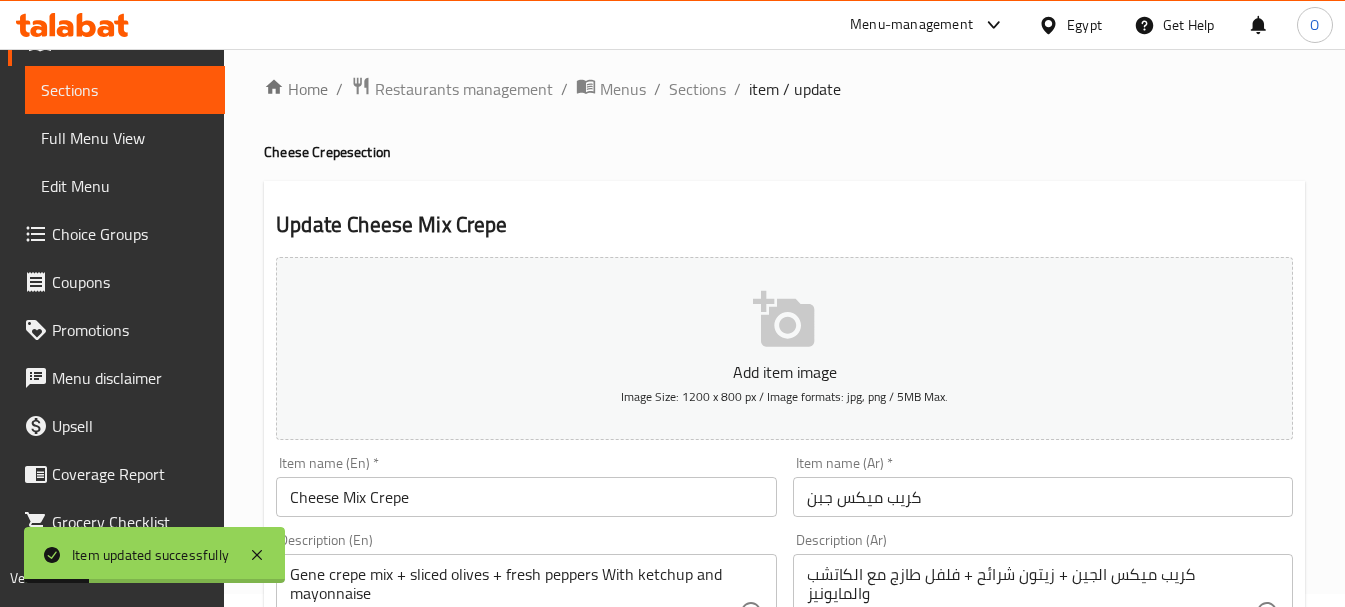 scroll, scrollTop: 0, scrollLeft: 0, axis: both 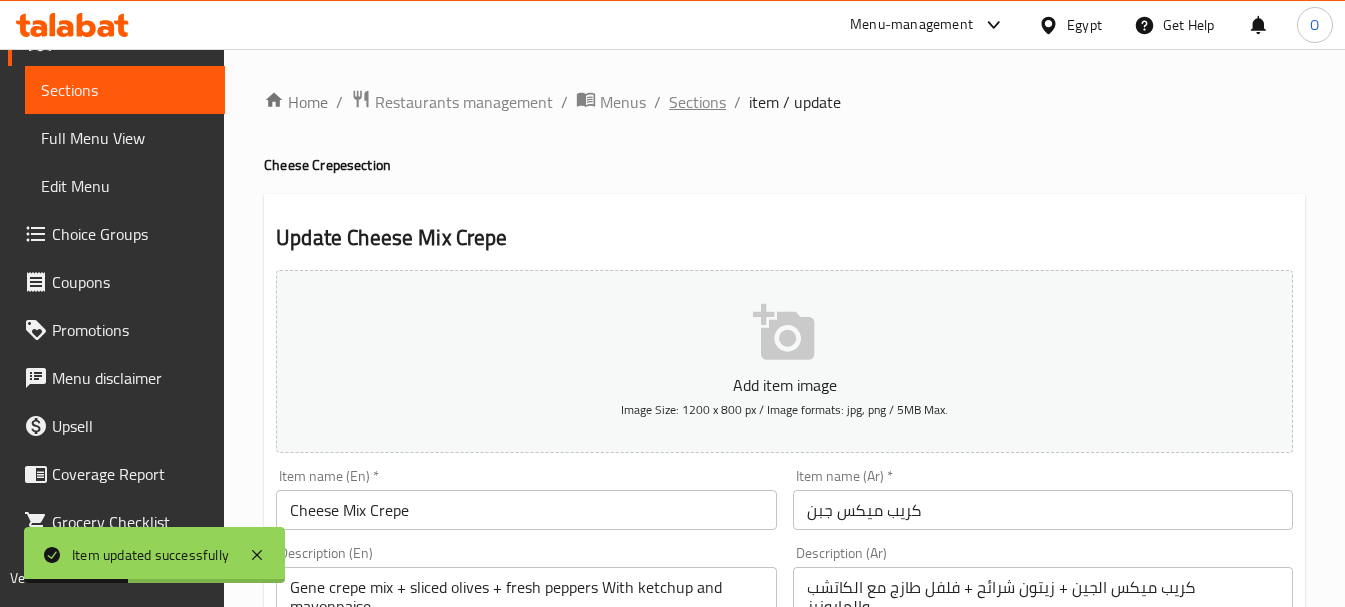 click on "Sections" at bounding box center (697, 102) 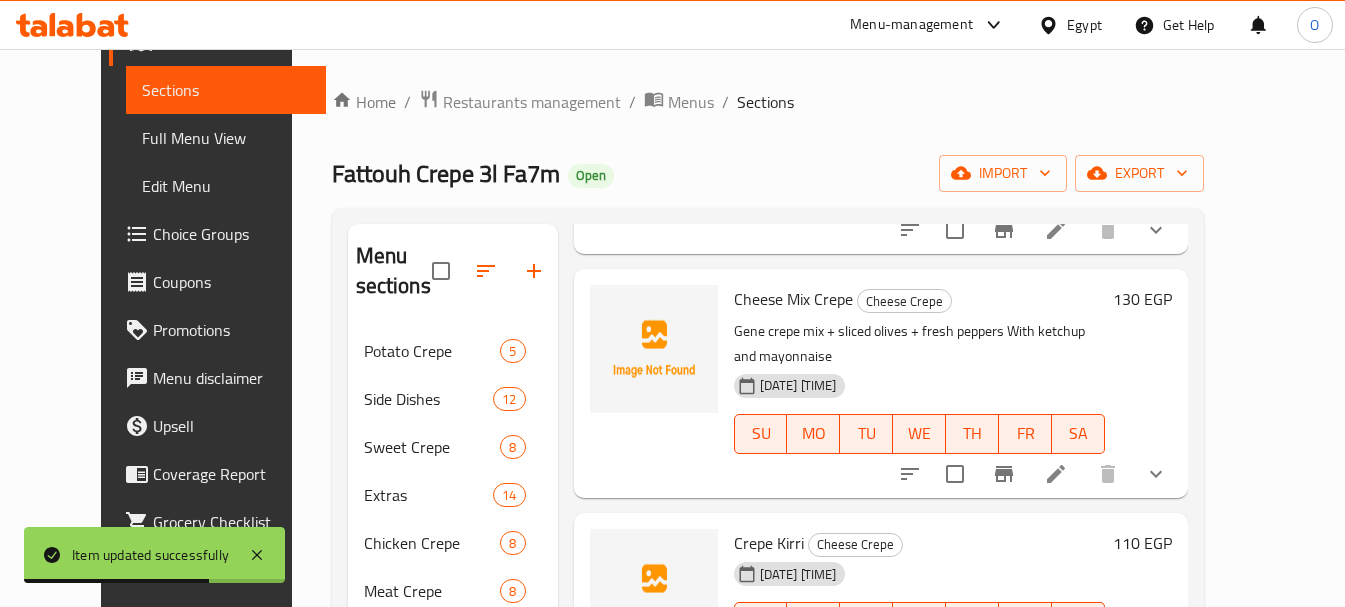 scroll, scrollTop: 300, scrollLeft: 0, axis: vertical 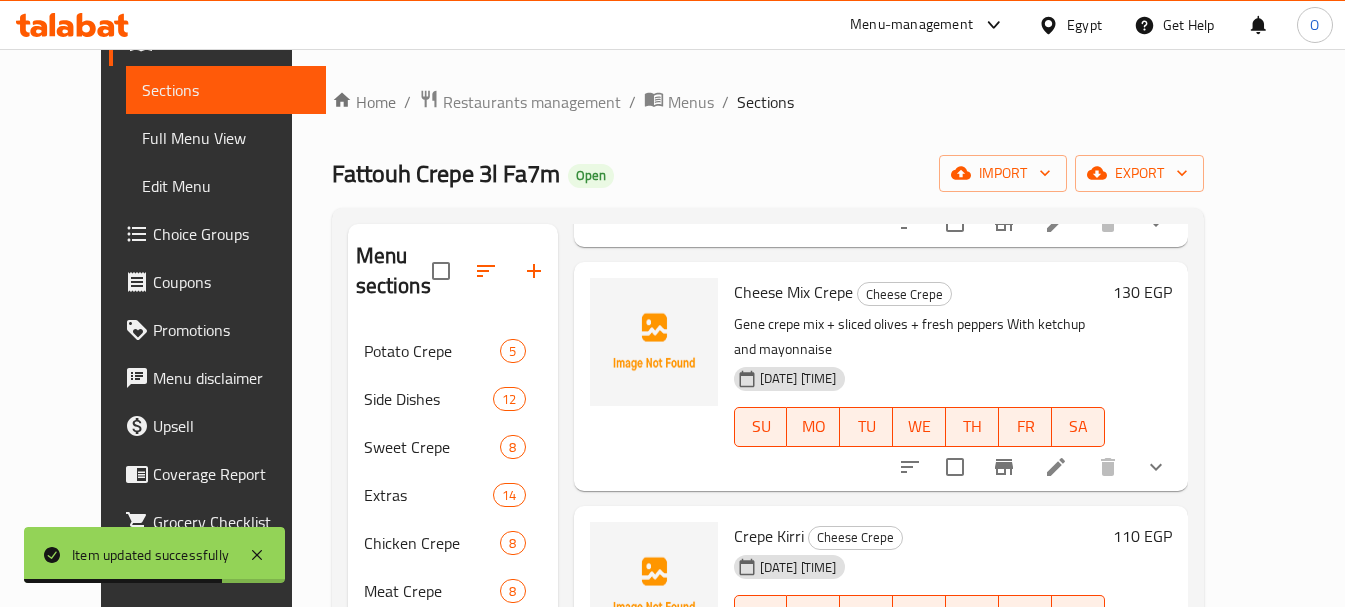 click 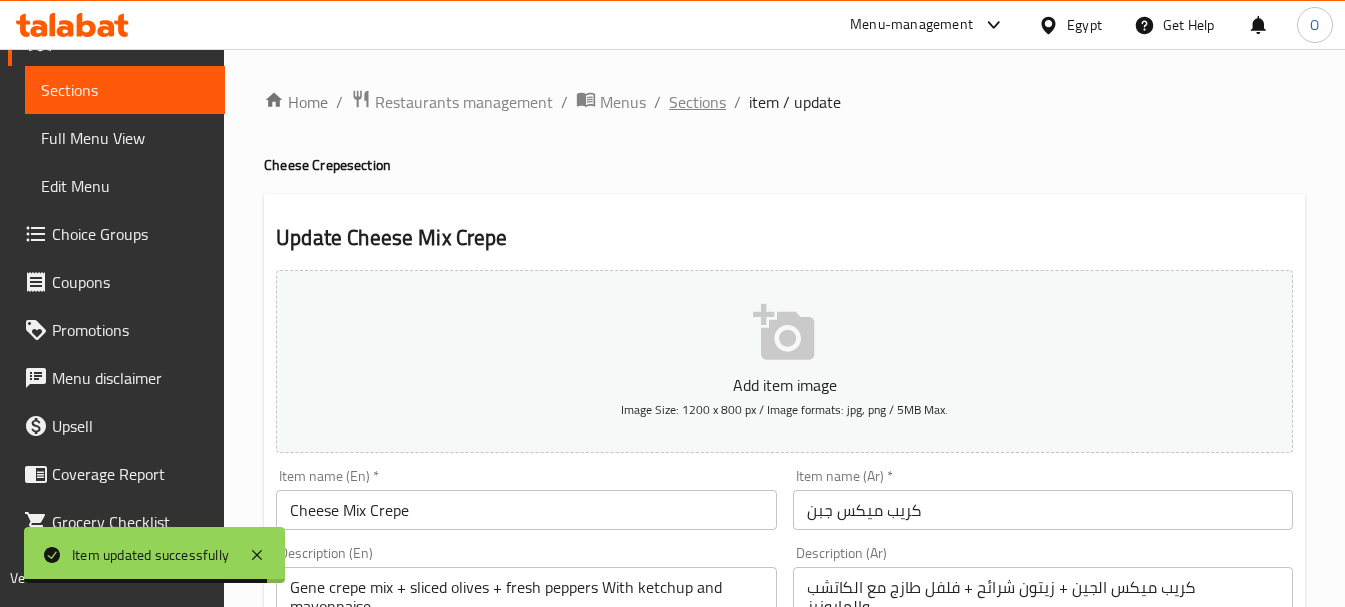 click on "Sections" at bounding box center (697, 102) 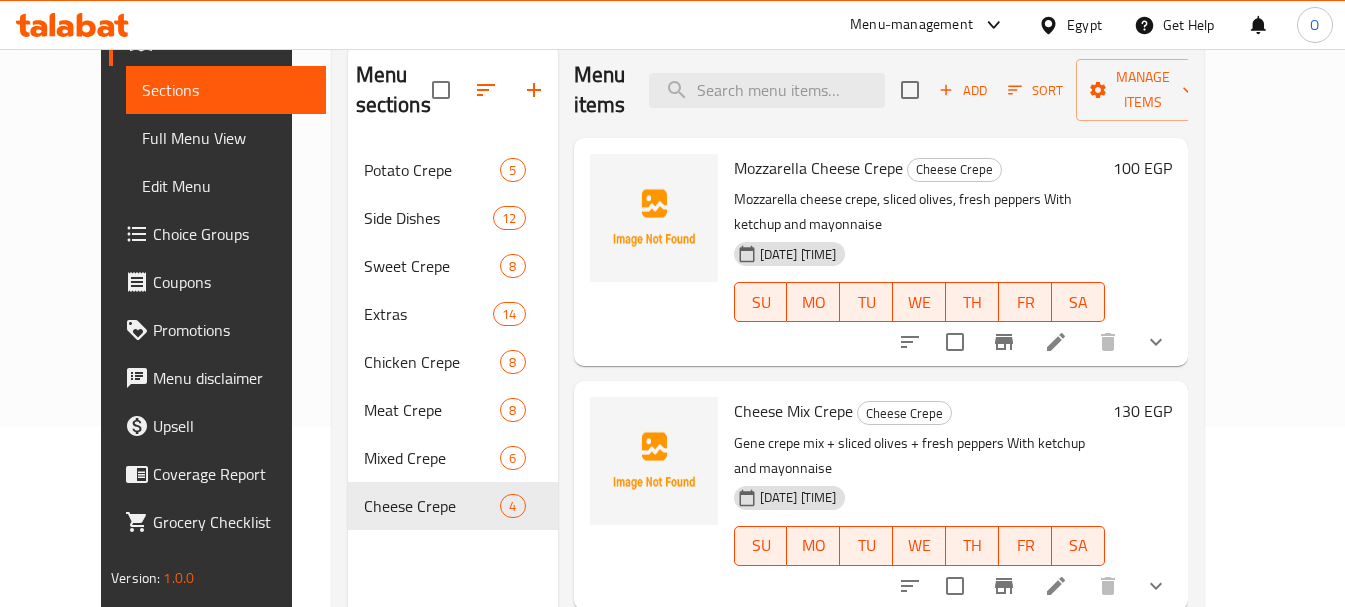 scroll, scrollTop: 200, scrollLeft: 0, axis: vertical 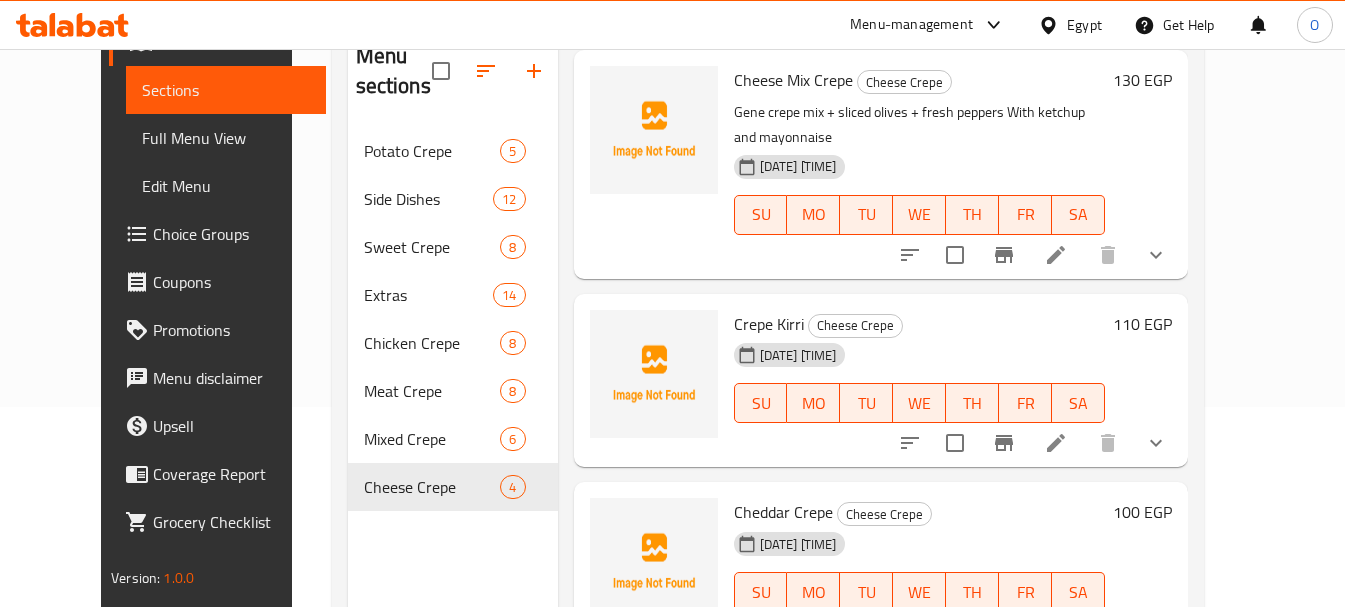 click 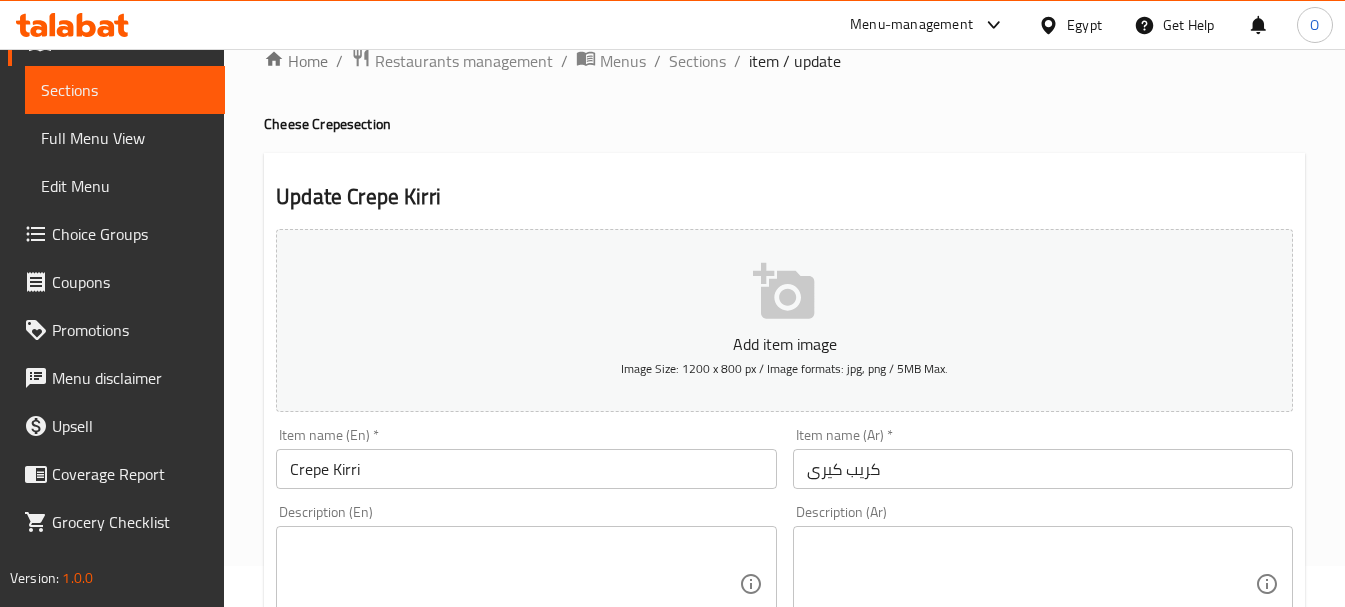 scroll, scrollTop: 400, scrollLeft: 0, axis: vertical 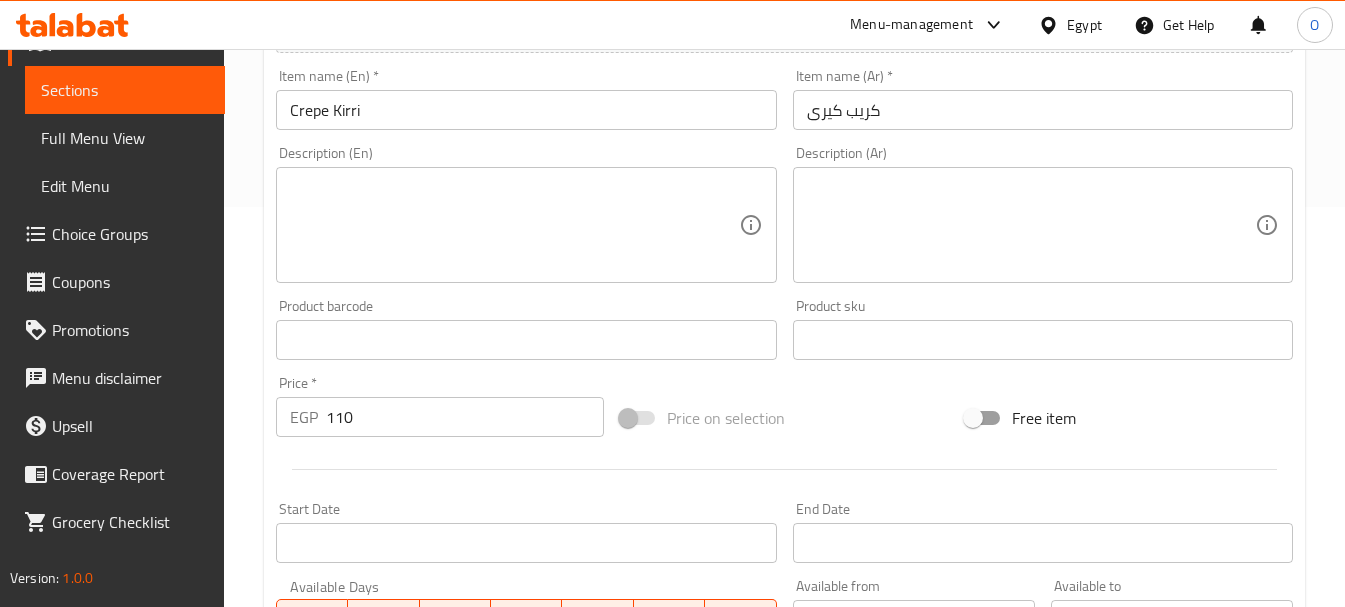 click at bounding box center (514, 225) 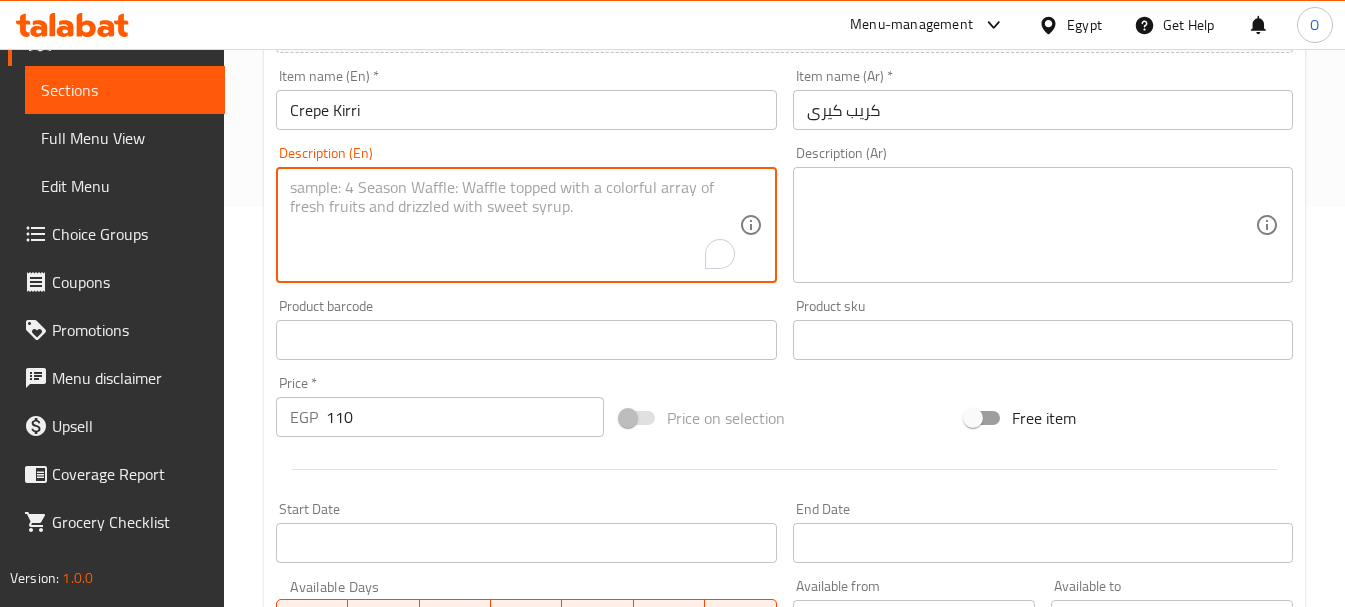 paste on "With ketchup and mayonnaise" 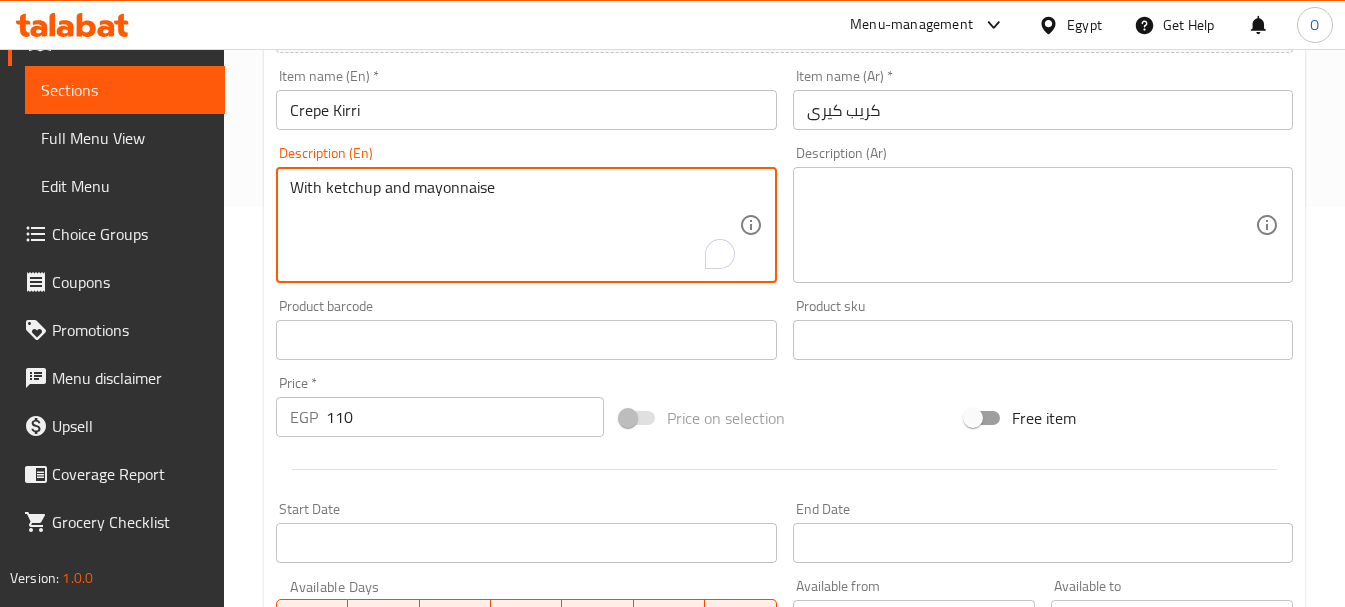 type on "With ketchup and mayonnaise" 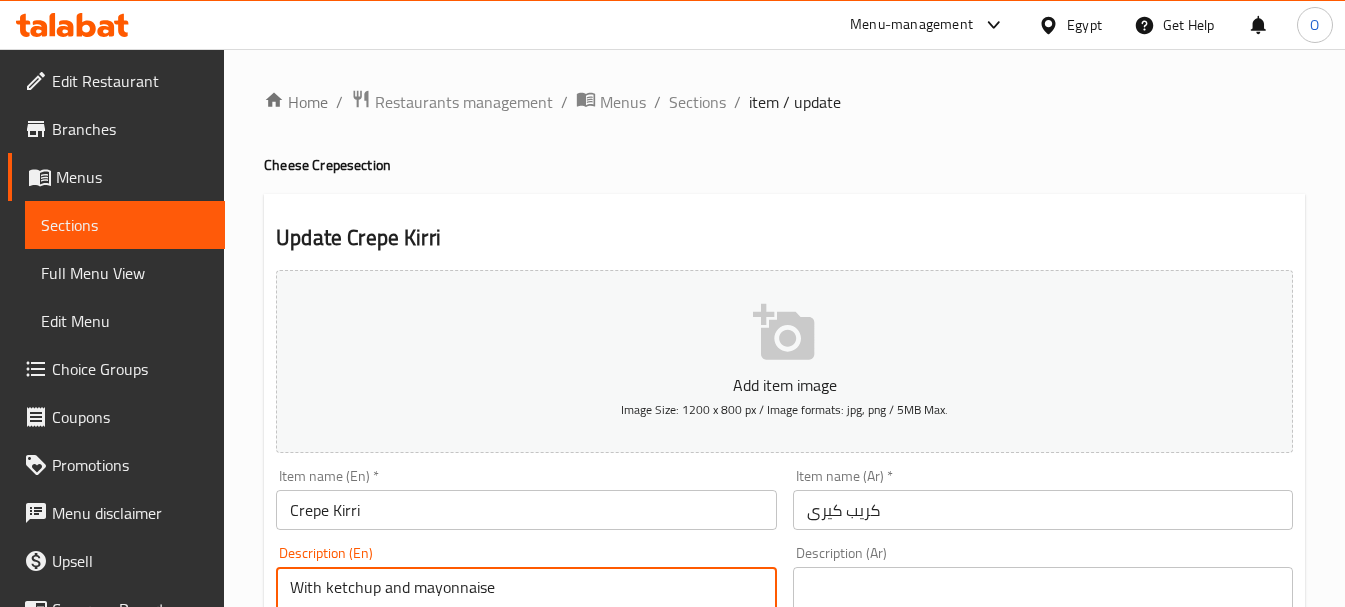scroll, scrollTop: 400, scrollLeft: 0, axis: vertical 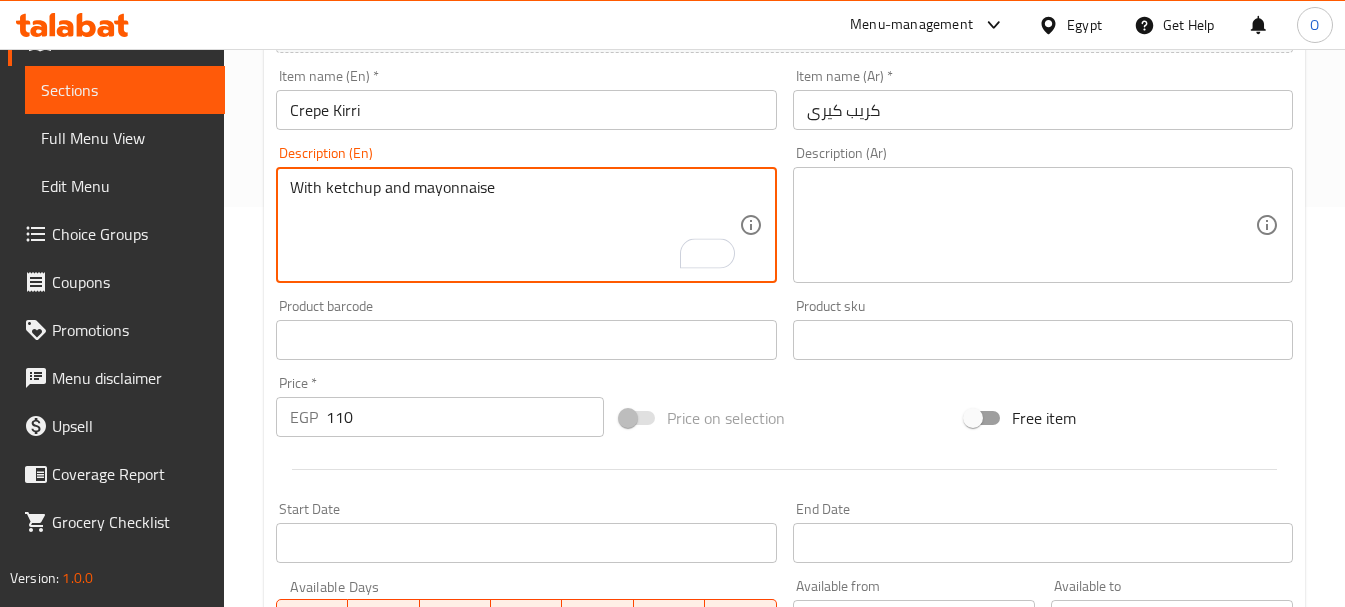 click at bounding box center [1031, 225] 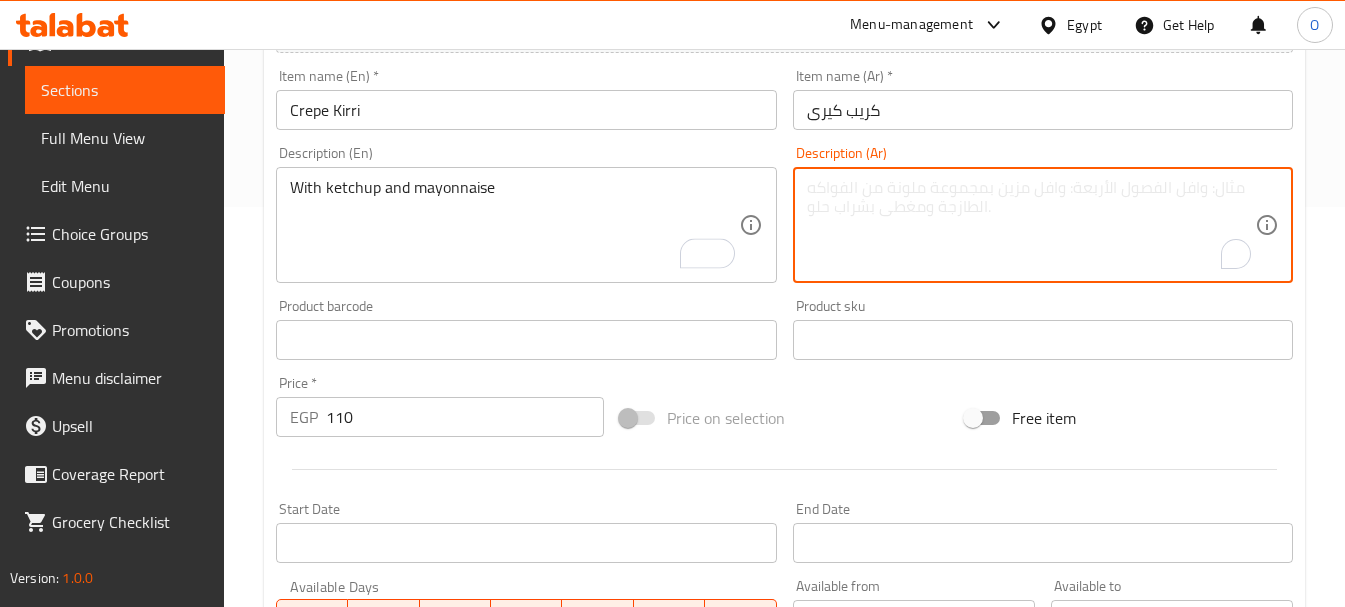 paste on "مع الكاتشب والمايونيز" 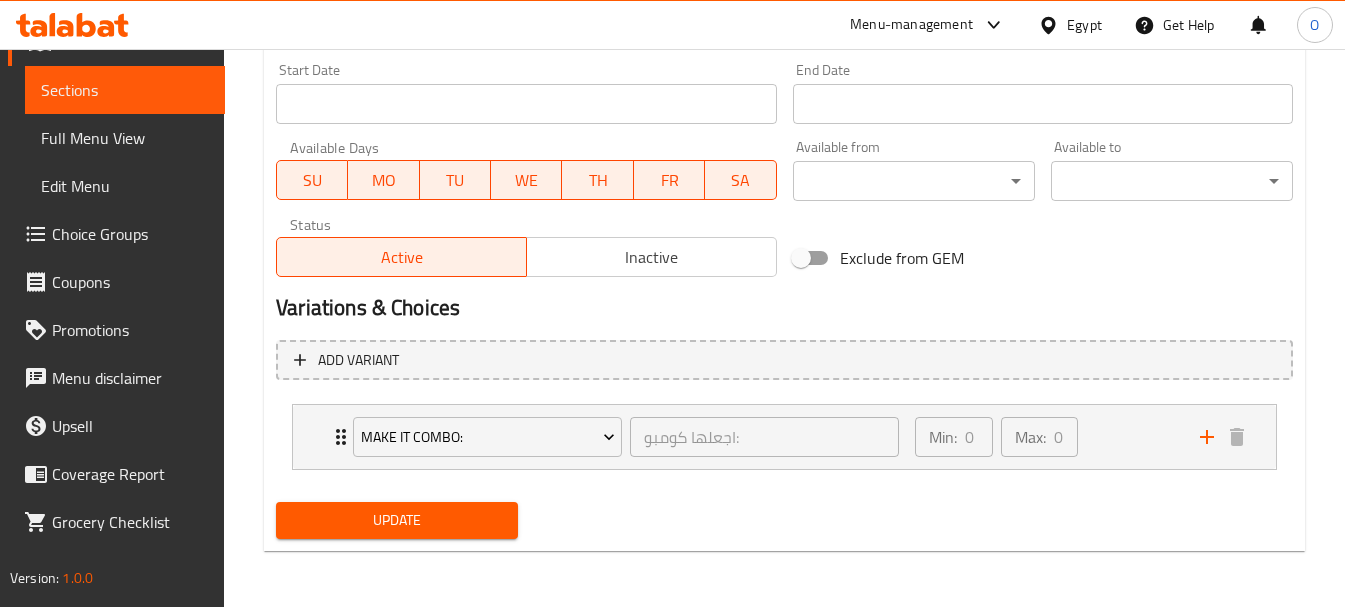 type on "مع الكاتشب والمايونيز" 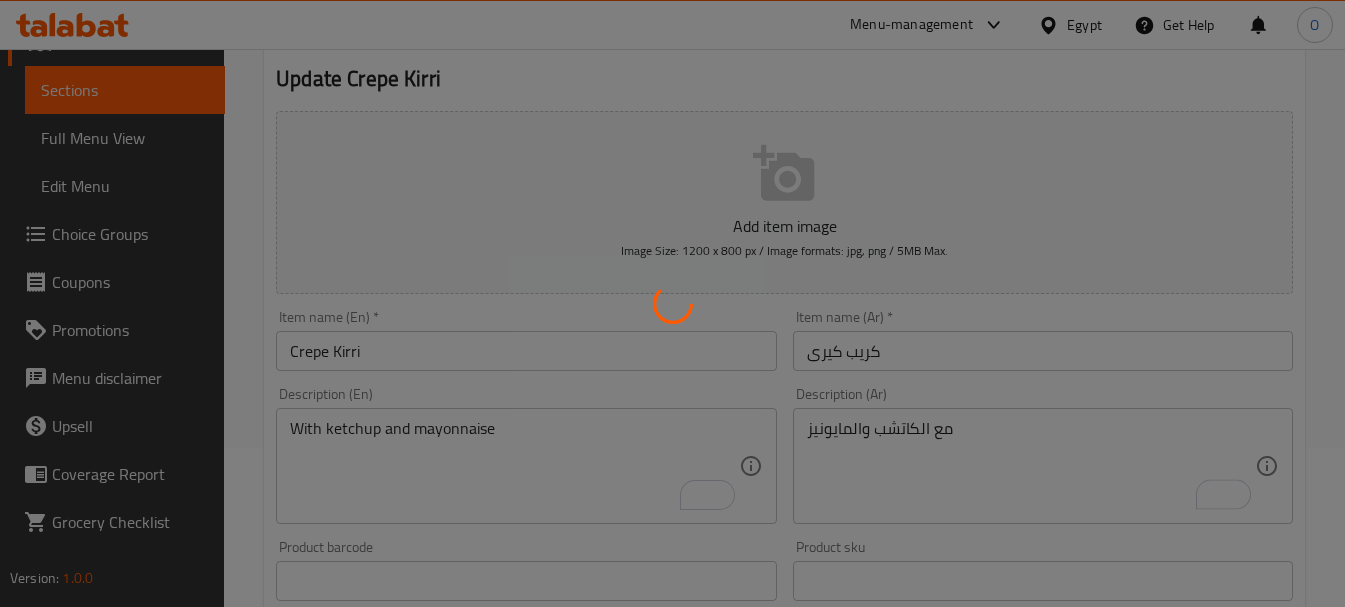 scroll, scrollTop: 0, scrollLeft: 0, axis: both 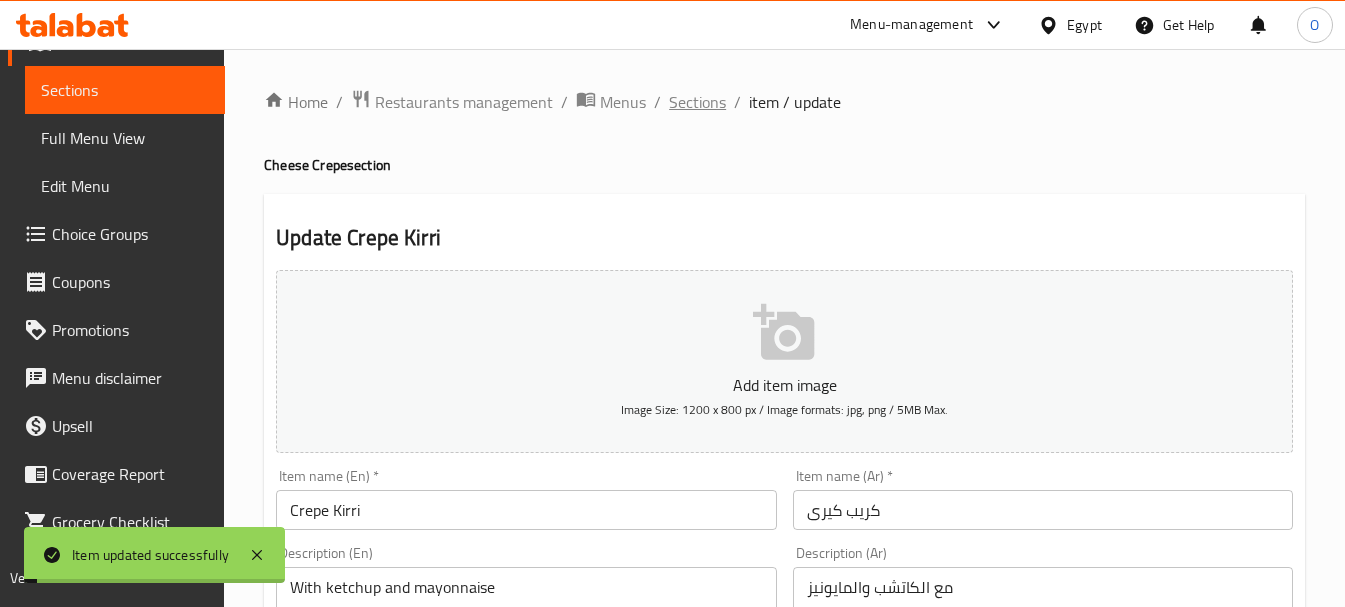 click on "Sections" at bounding box center [697, 102] 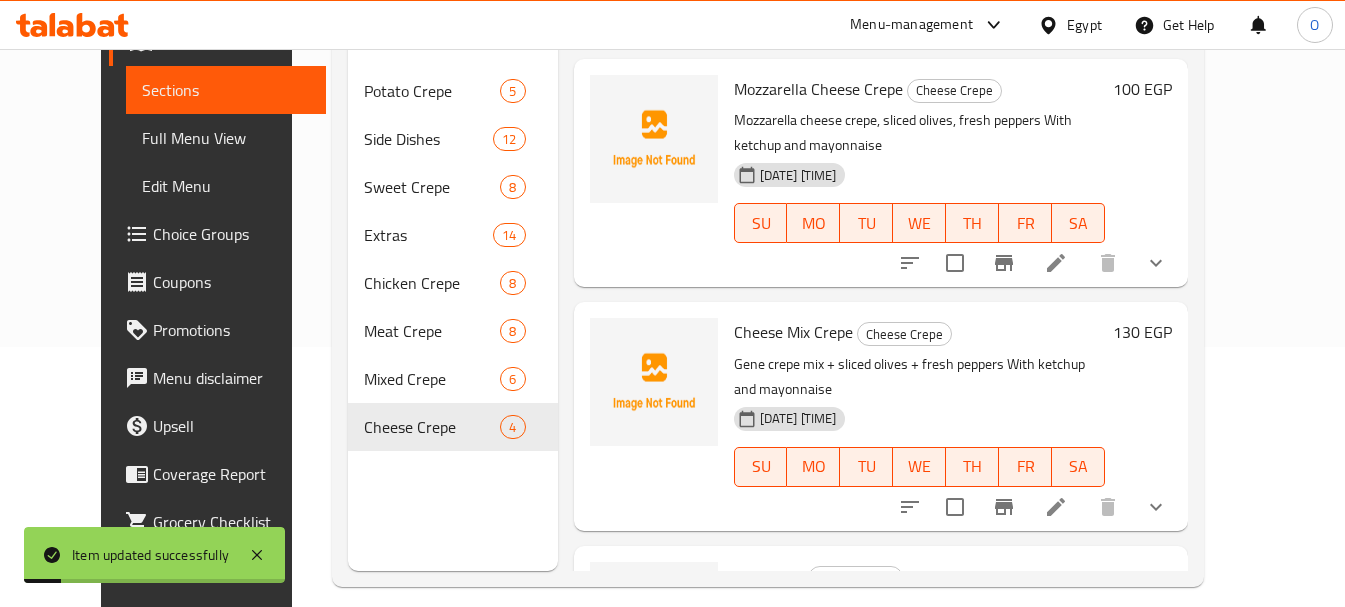 scroll, scrollTop: 280, scrollLeft: 0, axis: vertical 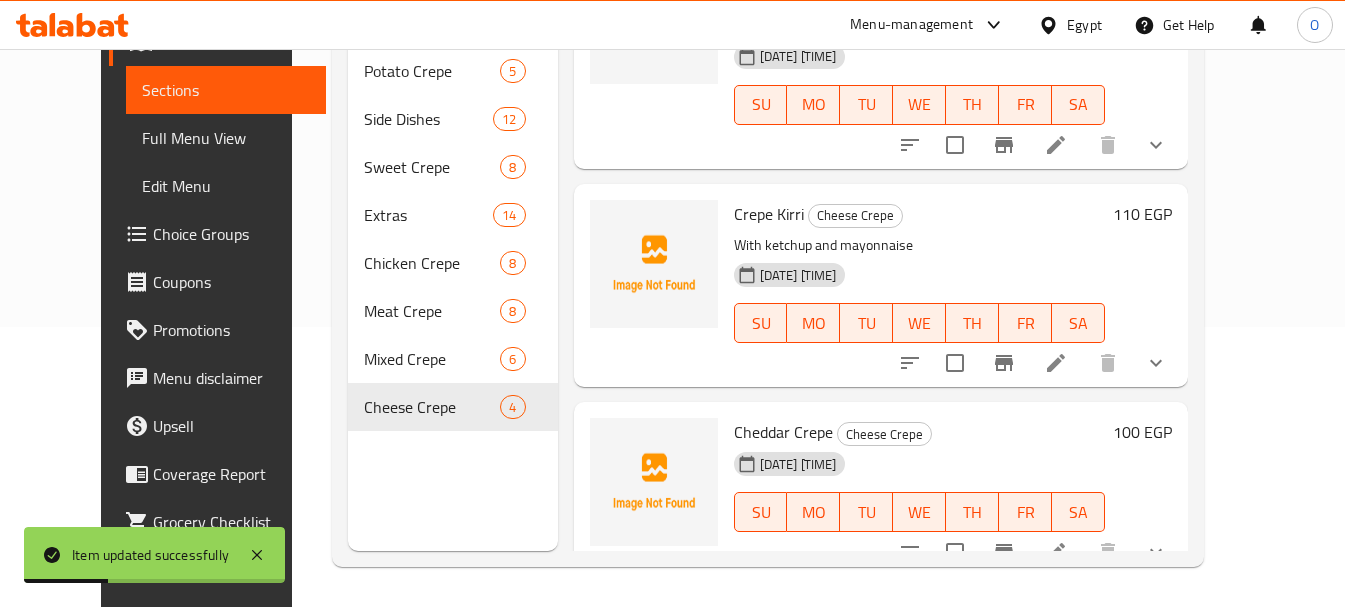 click 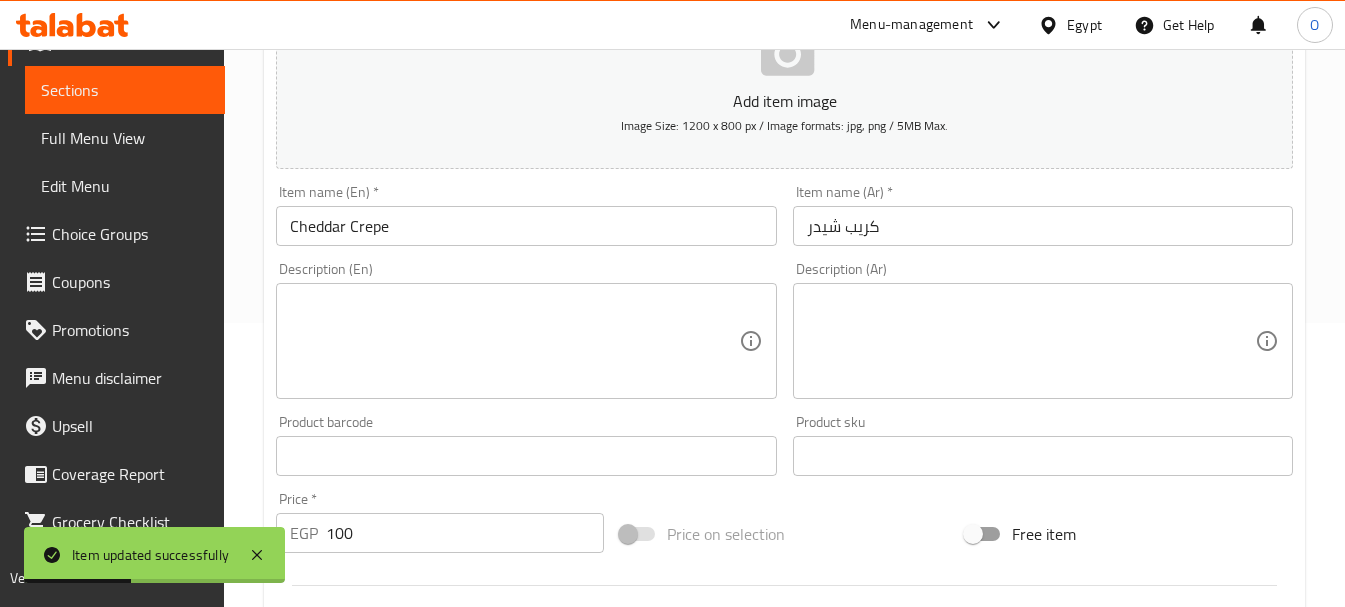scroll, scrollTop: 400, scrollLeft: 0, axis: vertical 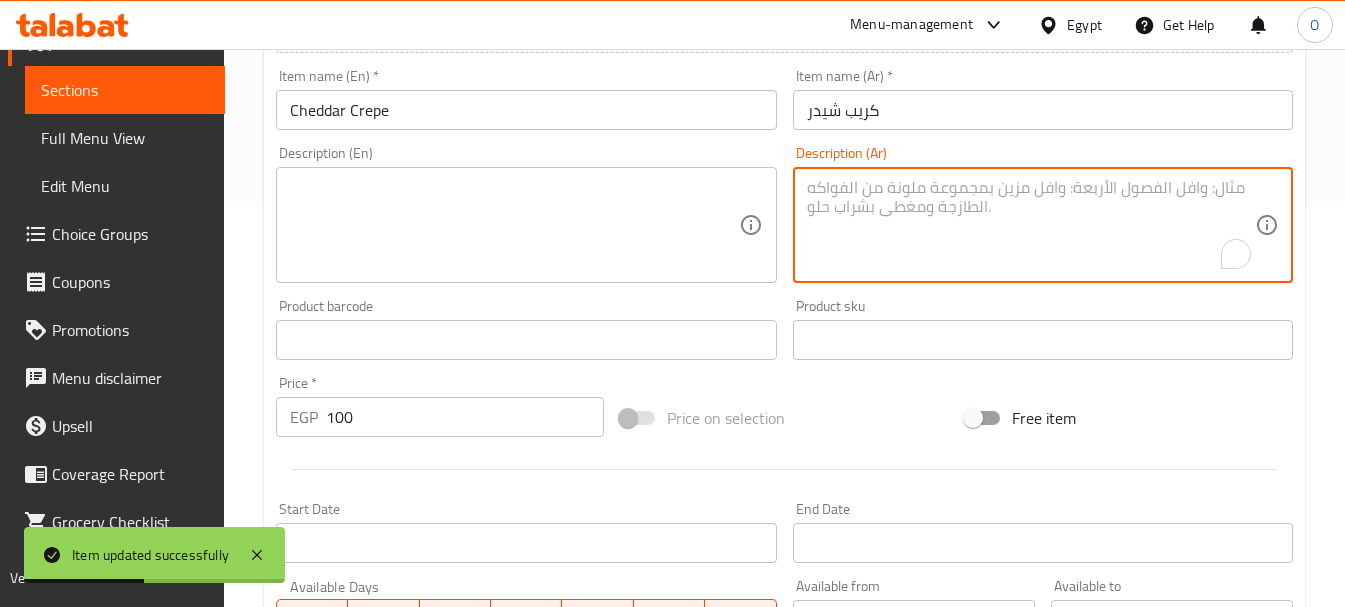 click at bounding box center [1031, 225] 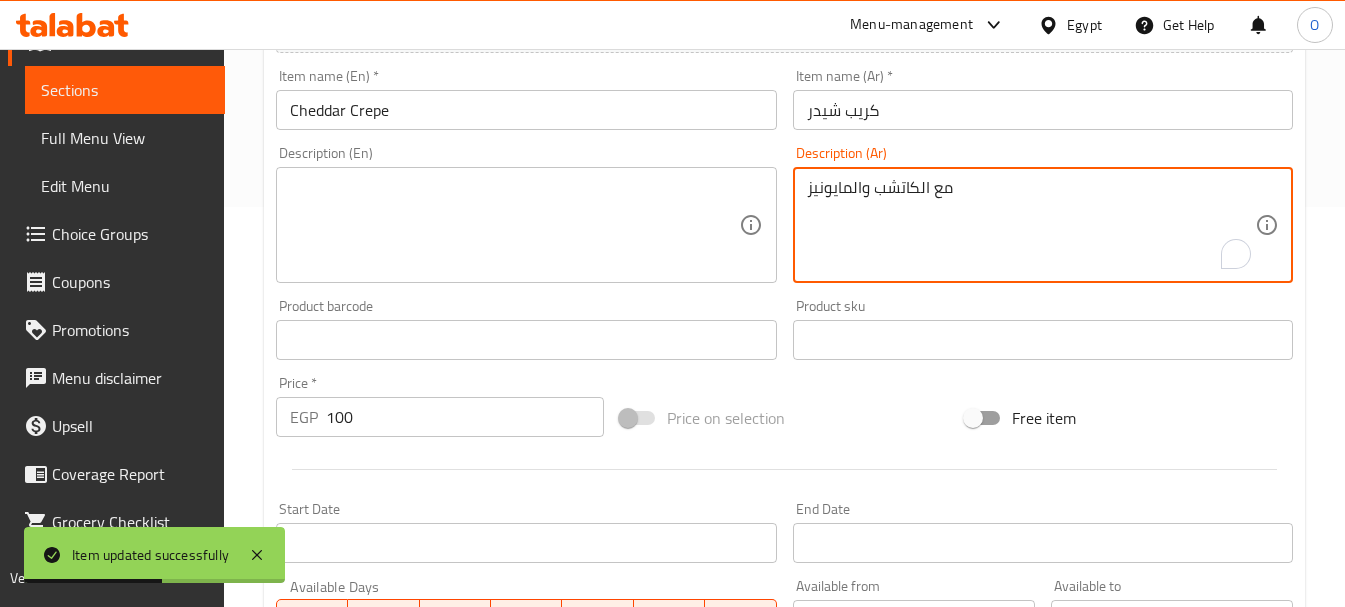 type on "مع الكاتشب والمايونيز" 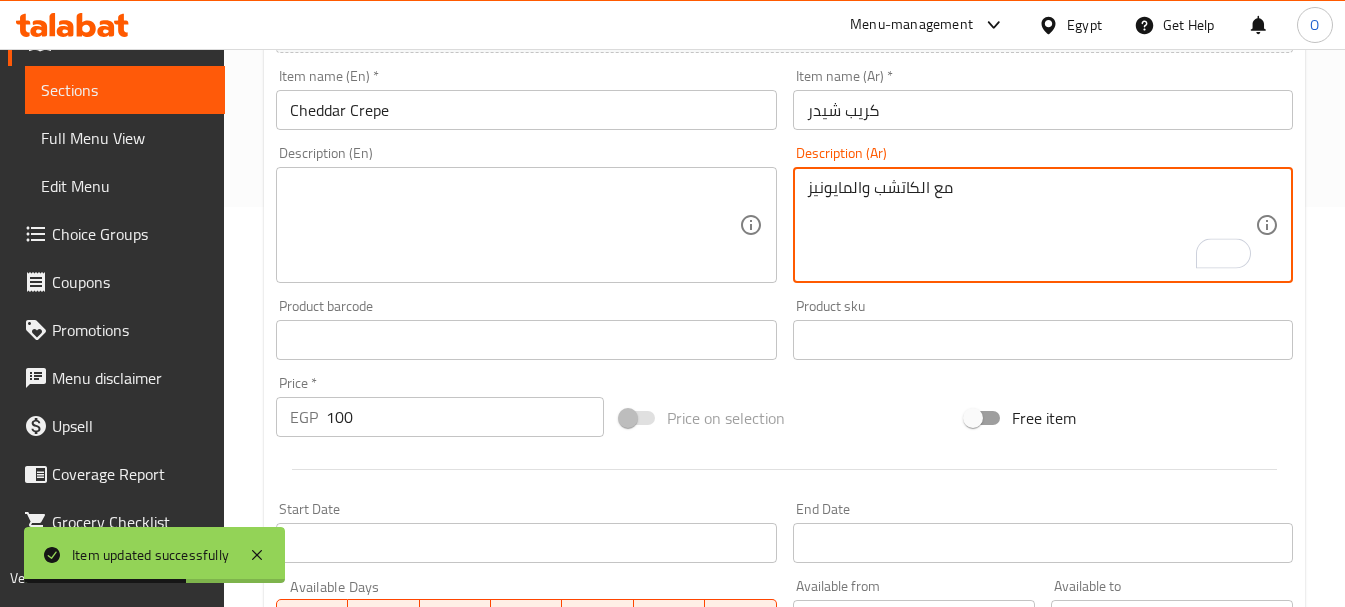click at bounding box center (514, 225) 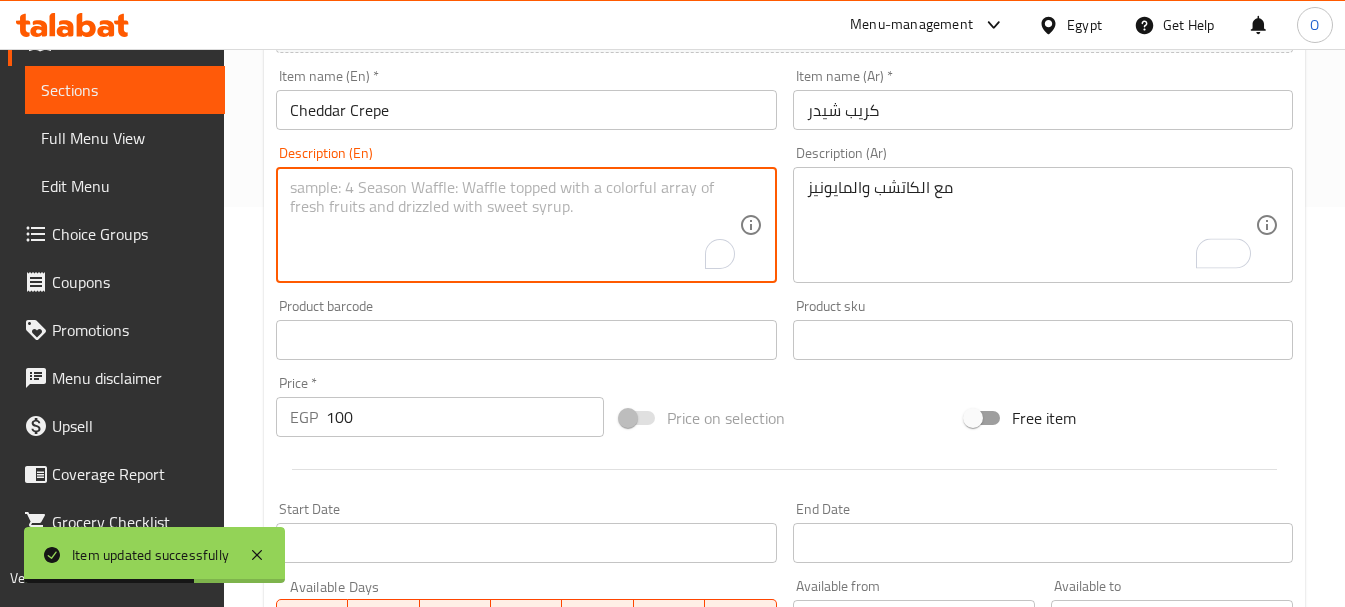 paste on "With ketchup and mayonnaise" 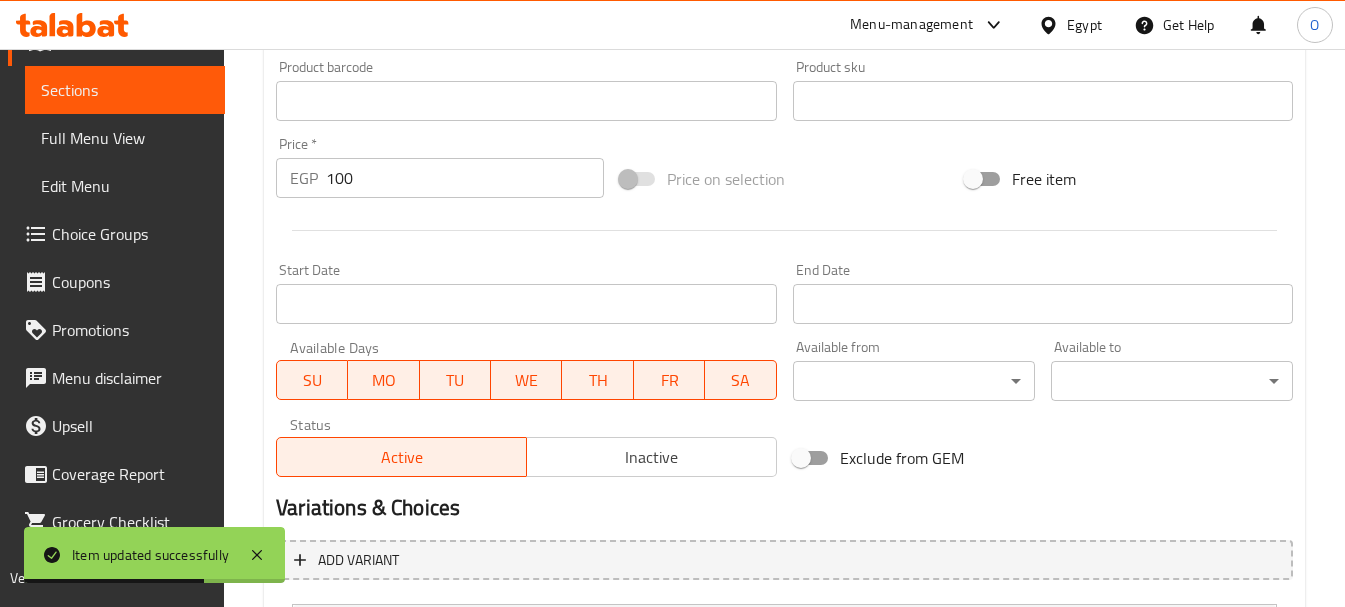 scroll, scrollTop: 839, scrollLeft: 0, axis: vertical 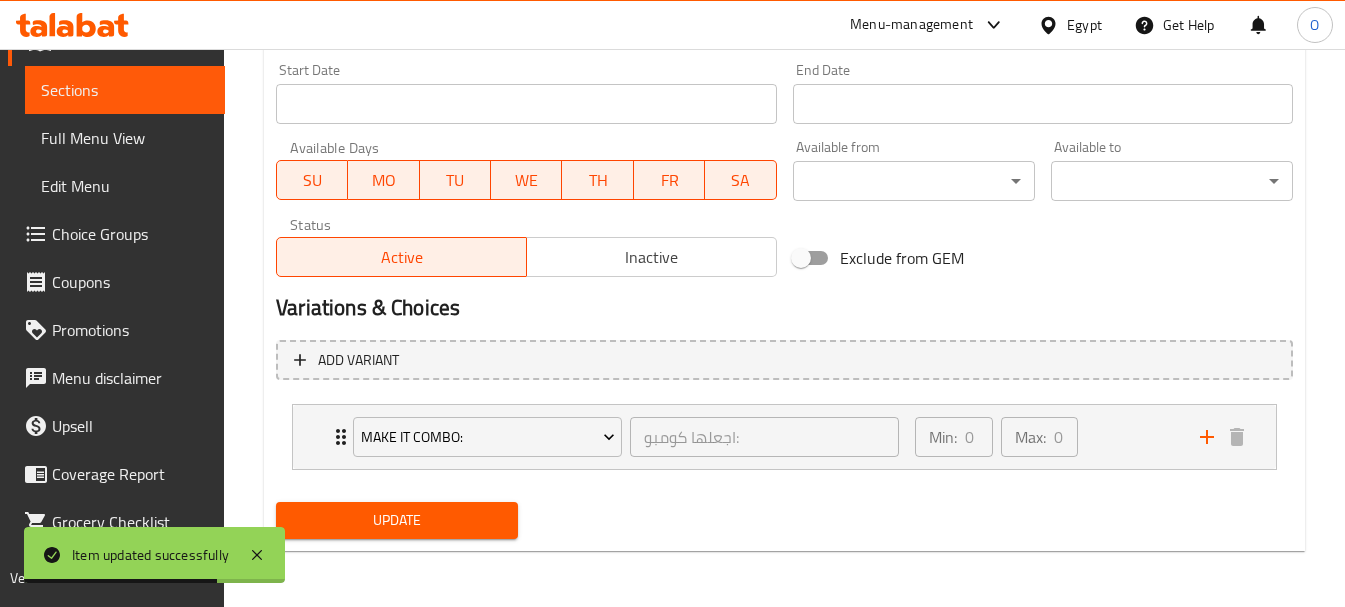 type on "With ketchup and mayonnaise" 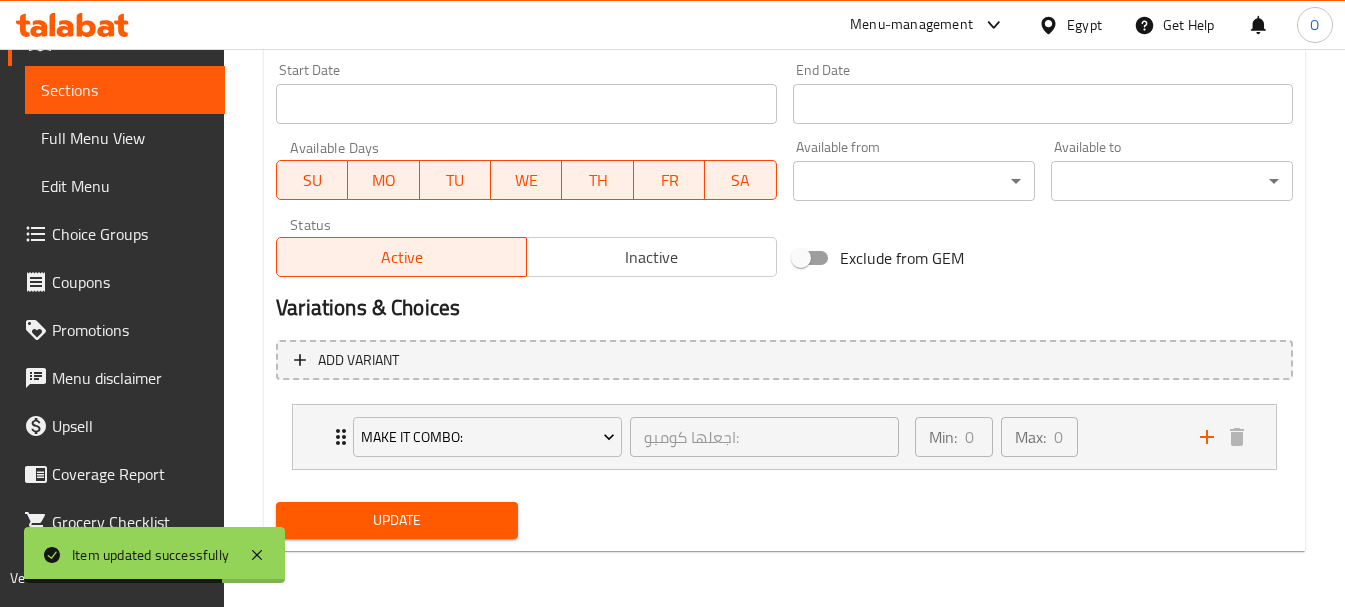 click on "Update" at bounding box center [397, 520] 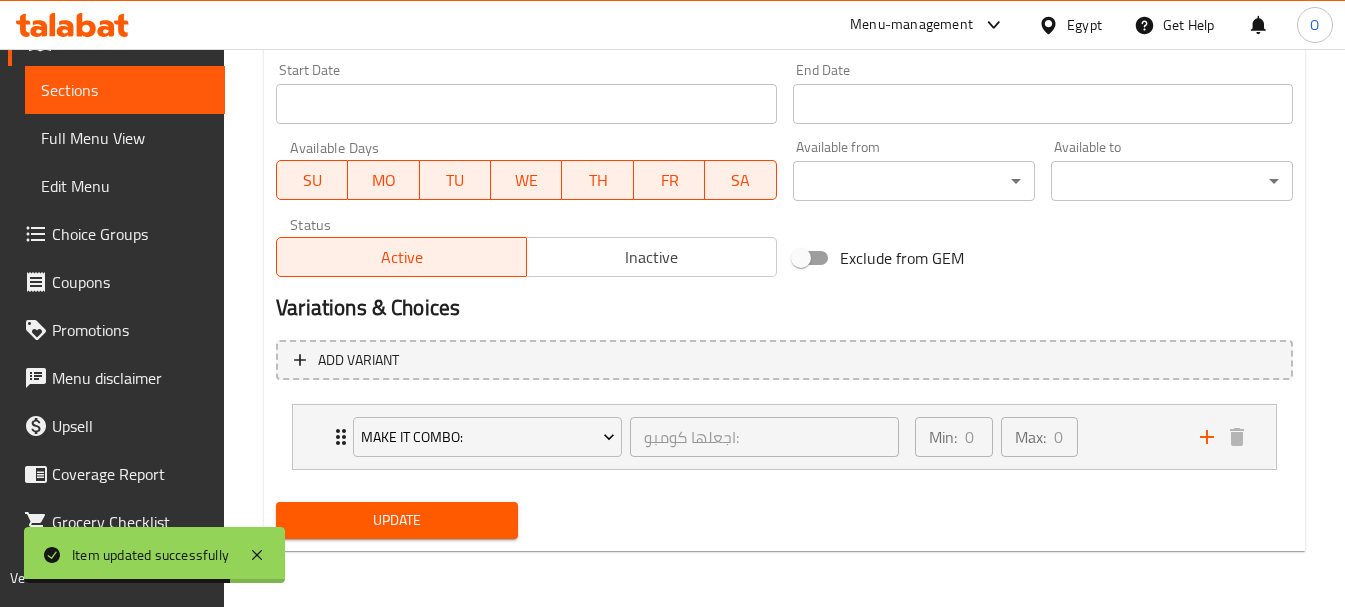 click on "Update" at bounding box center [397, 520] 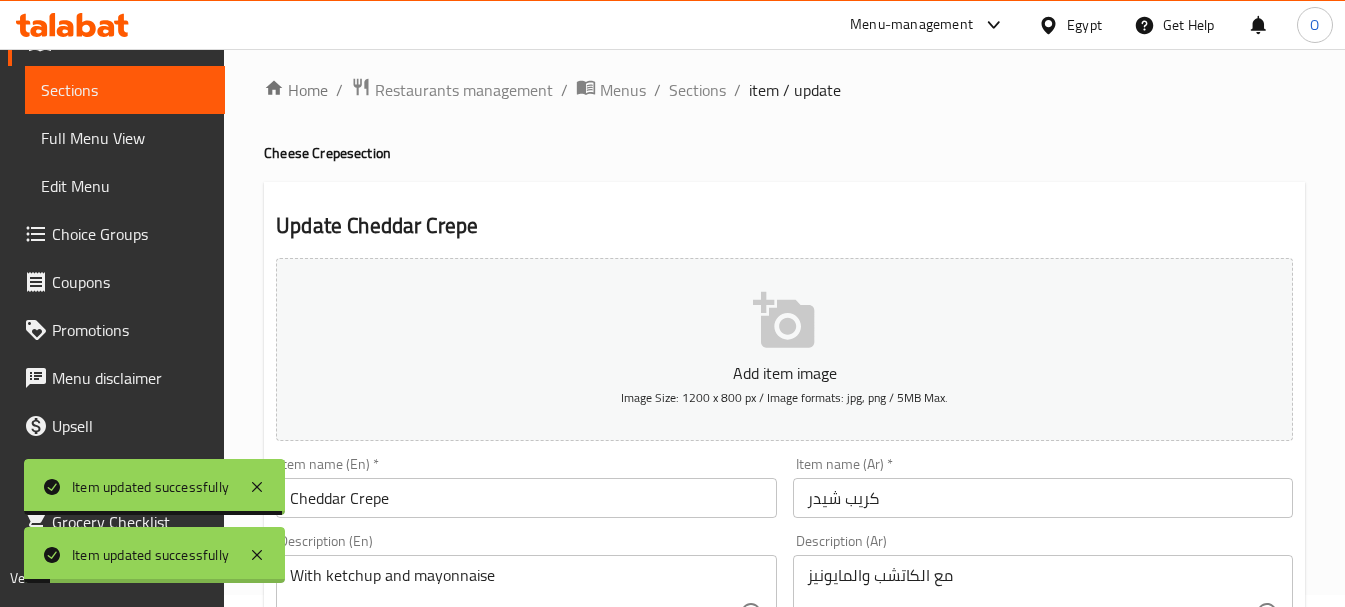scroll, scrollTop: 0, scrollLeft: 0, axis: both 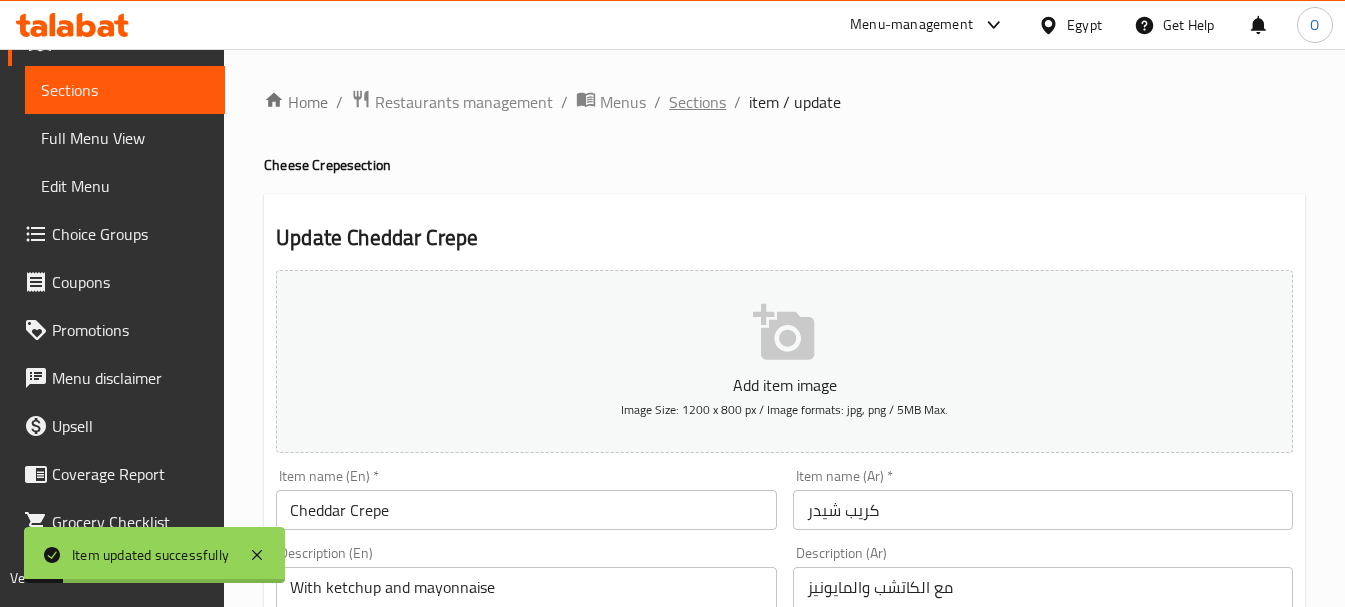 click on "Sections" at bounding box center (697, 102) 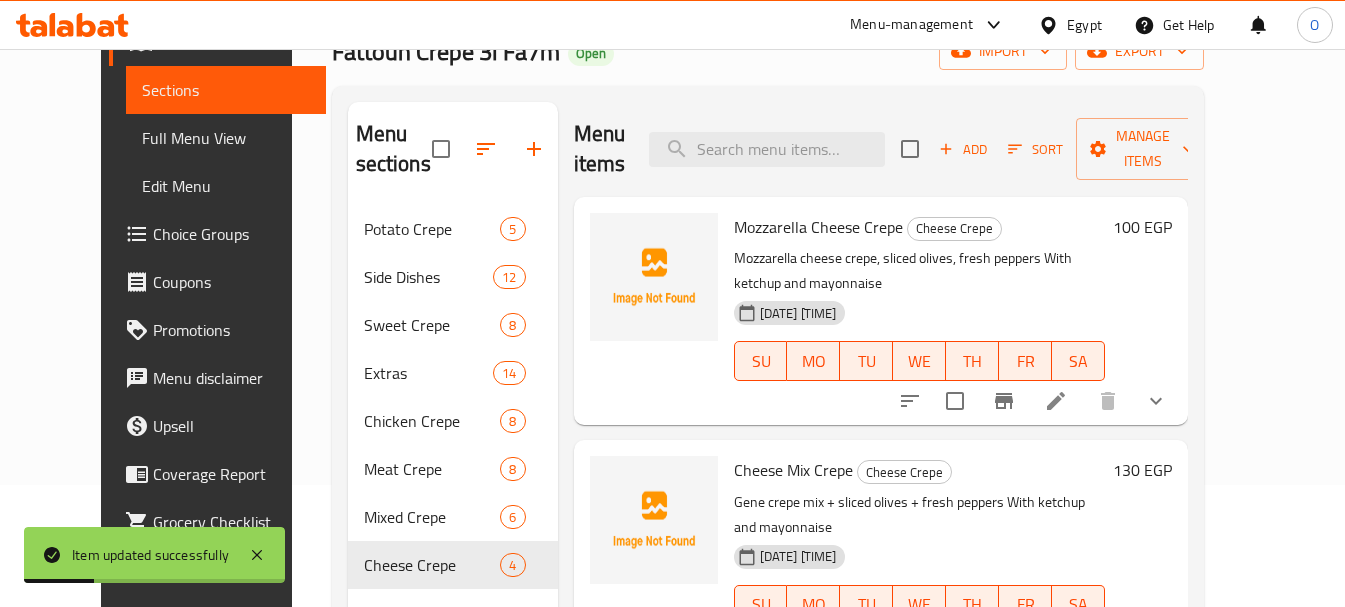 scroll, scrollTop: 280, scrollLeft: 0, axis: vertical 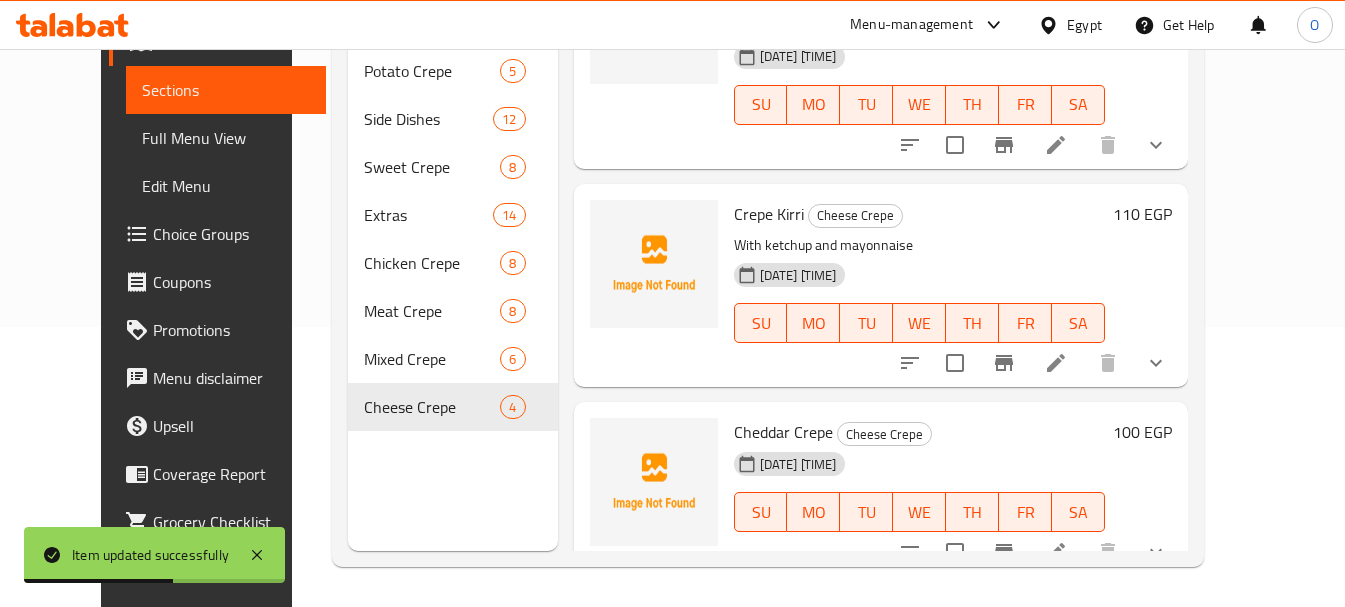 click at bounding box center [1056, 552] 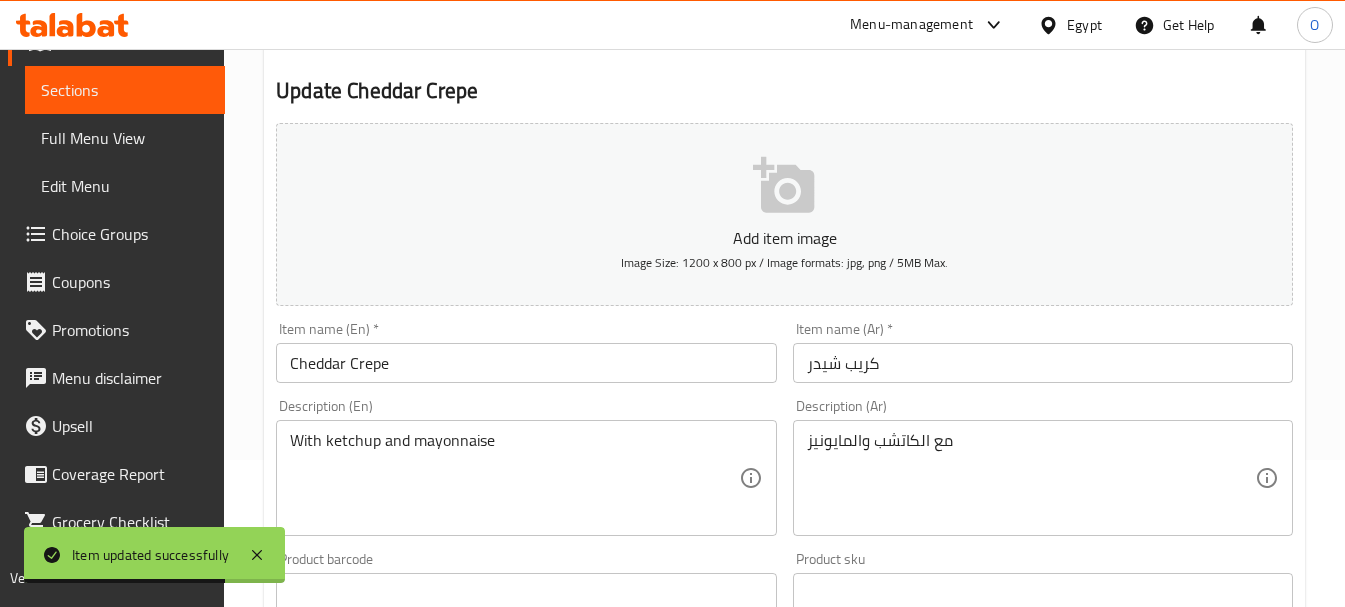 scroll, scrollTop: 0, scrollLeft: 0, axis: both 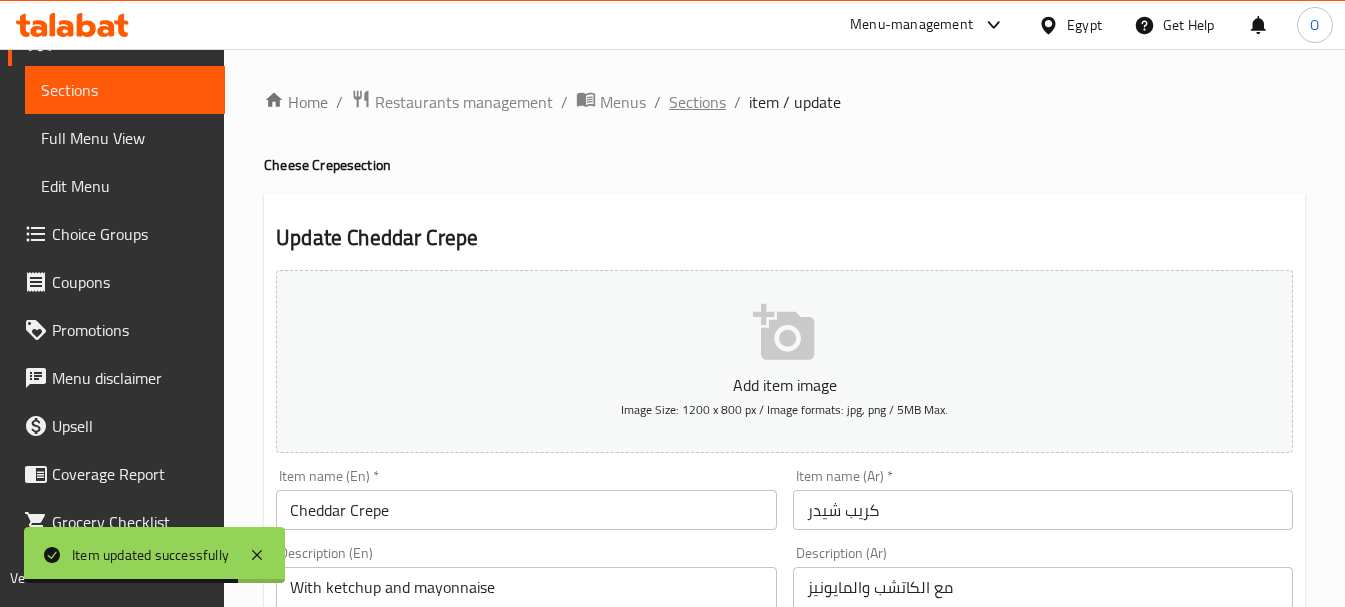 click on "Sections" at bounding box center (697, 102) 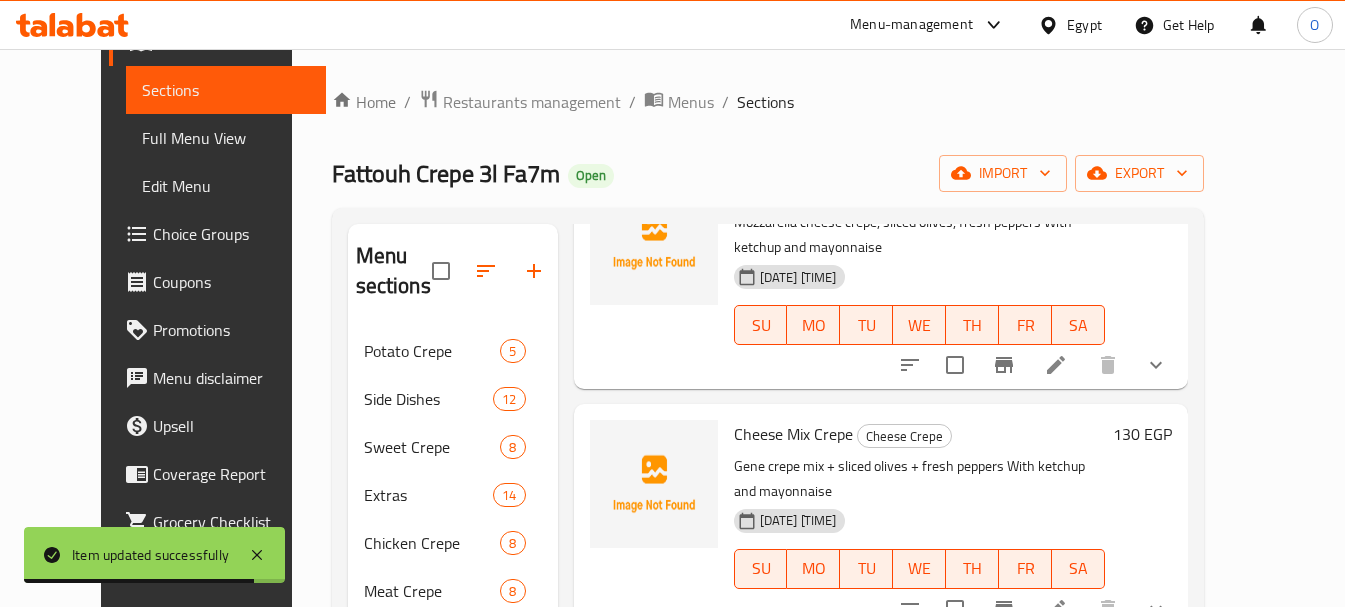 scroll, scrollTop: 342, scrollLeft: 0, axis: vertical 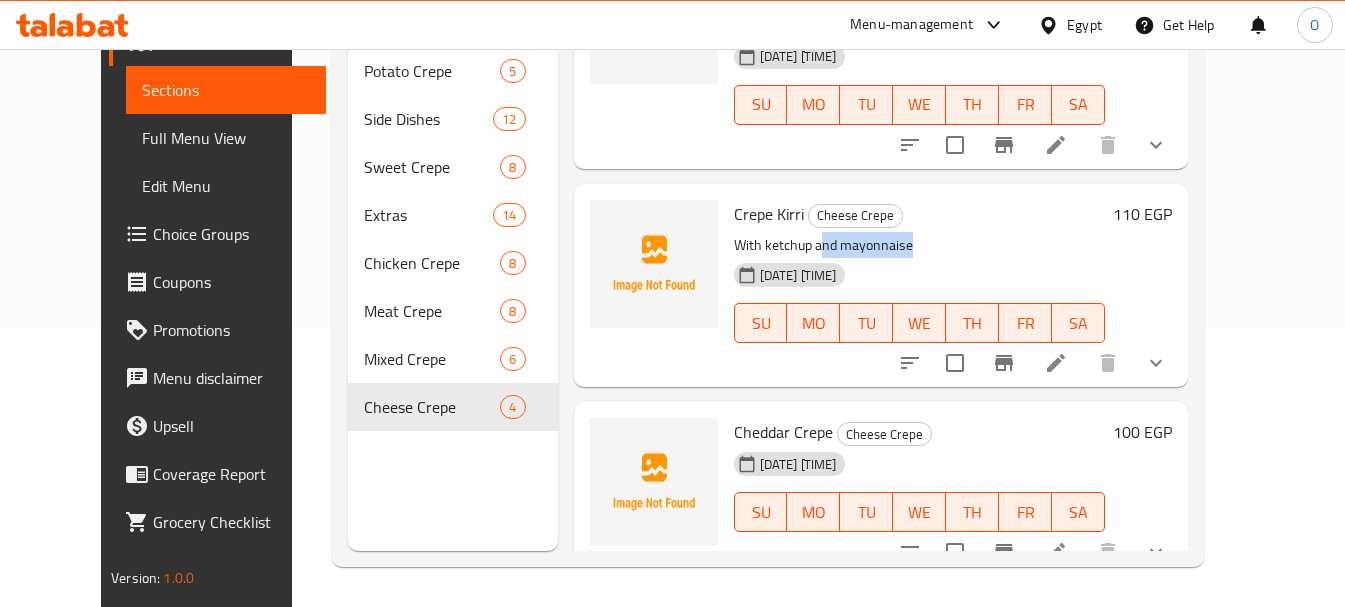 drag, startPoint x: 798, startPoint y: 221, endPoint x: 935, endPoint y: 222, distance: 137.00365 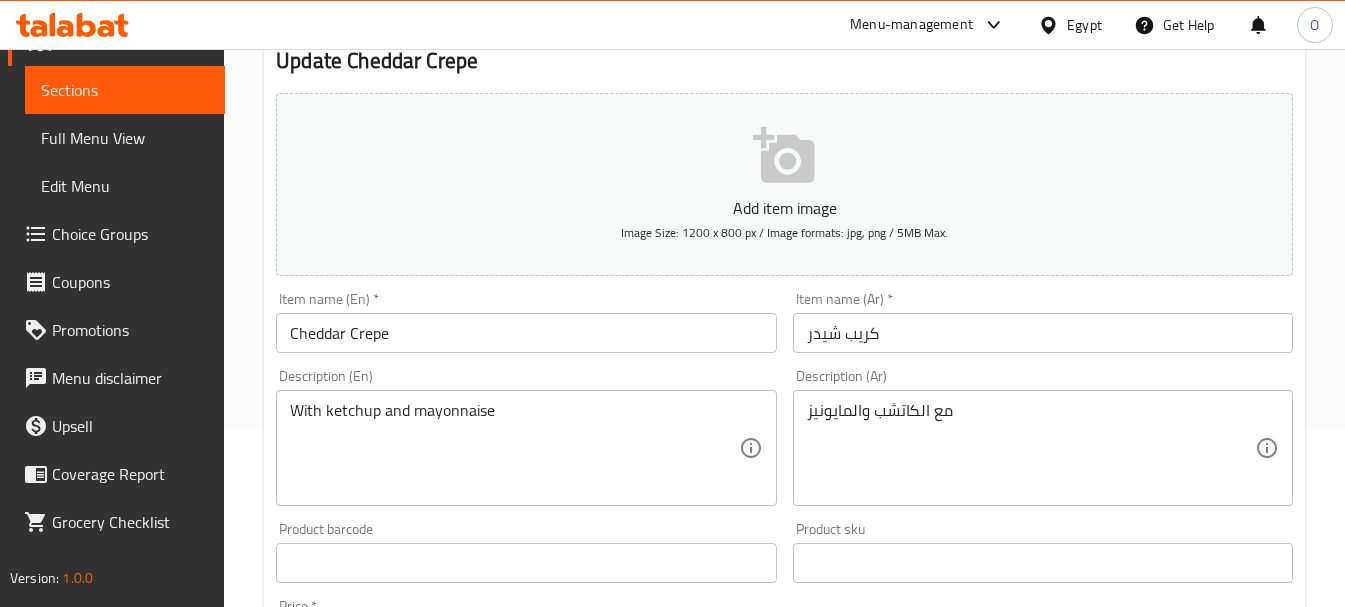 scroll, scrollTop: 0, scrollLeft: 0, axis: both 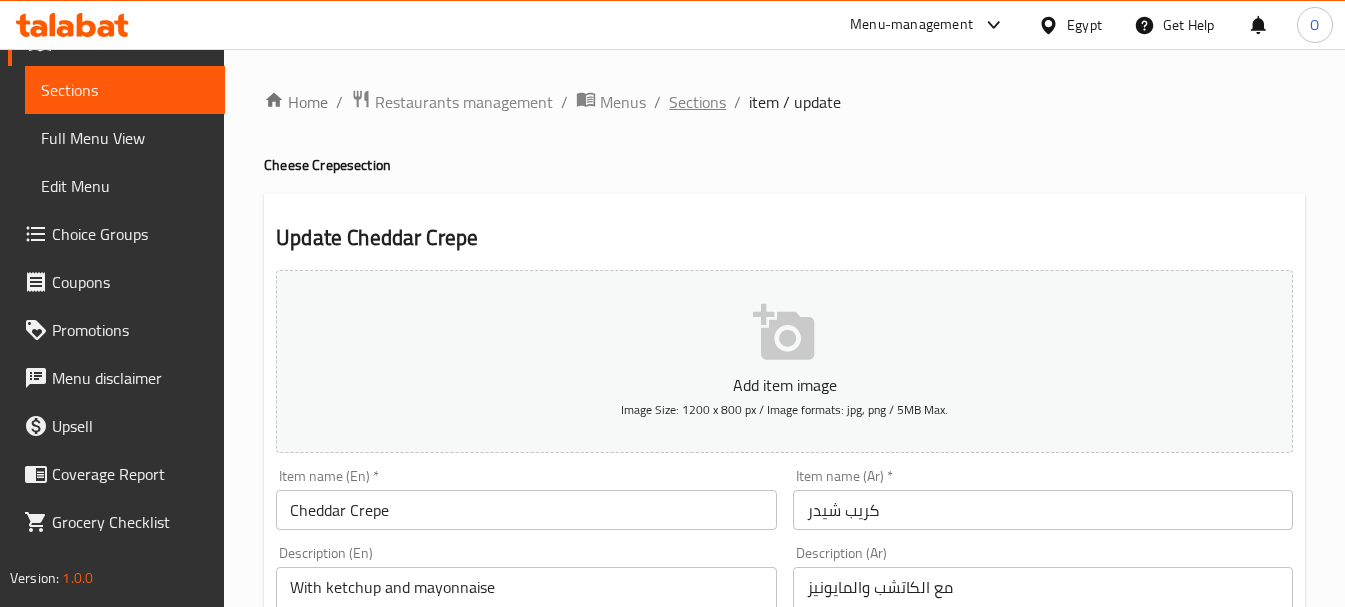 click on "Sections" at bounding box center [697, 102] 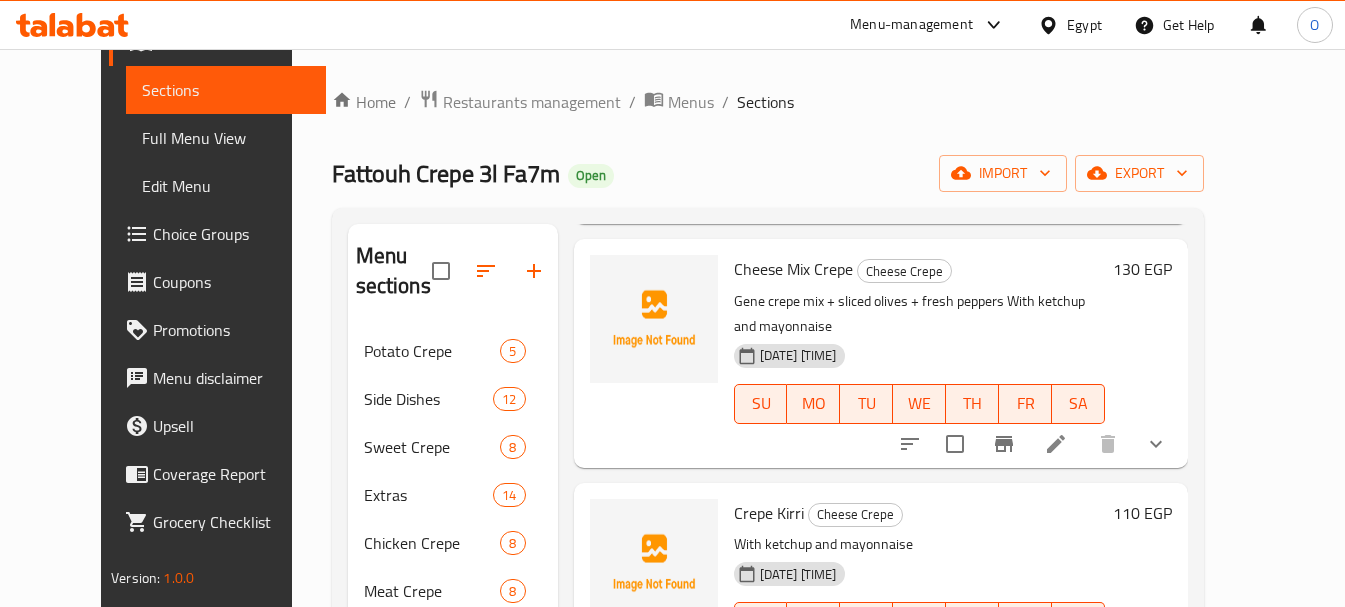 scroll, scrollTop: 342, scrollLeft: 0, axis: vertical 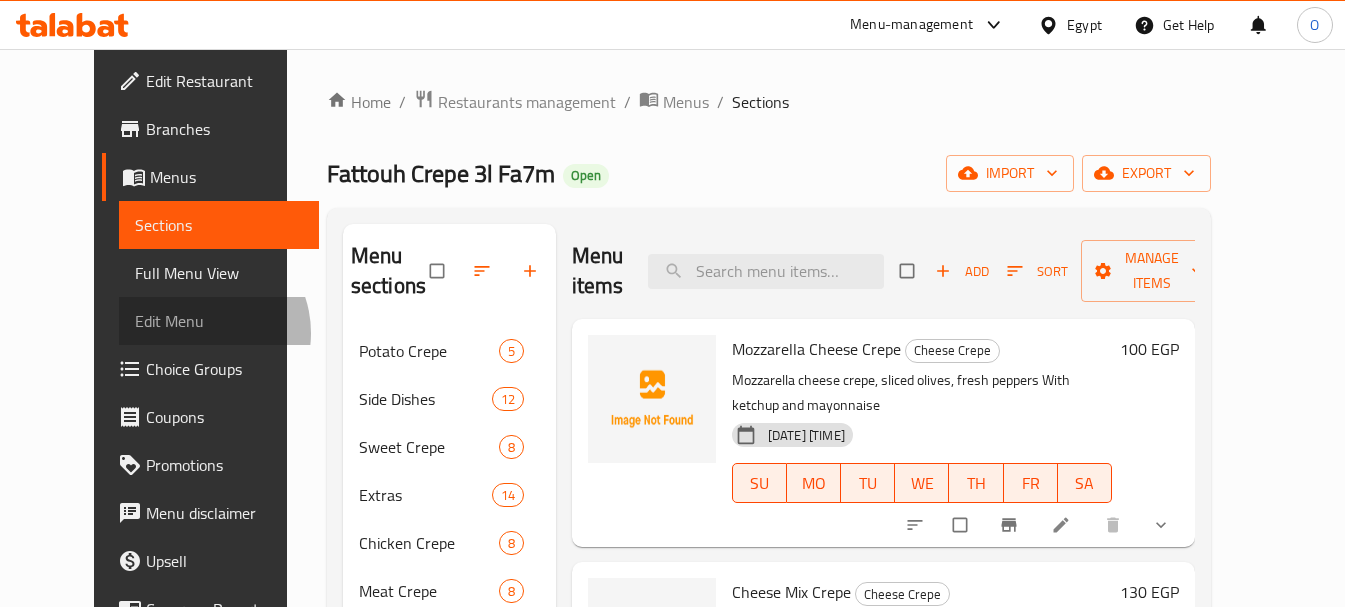 click on "Edit Menu" at bounding box center [219, 321] 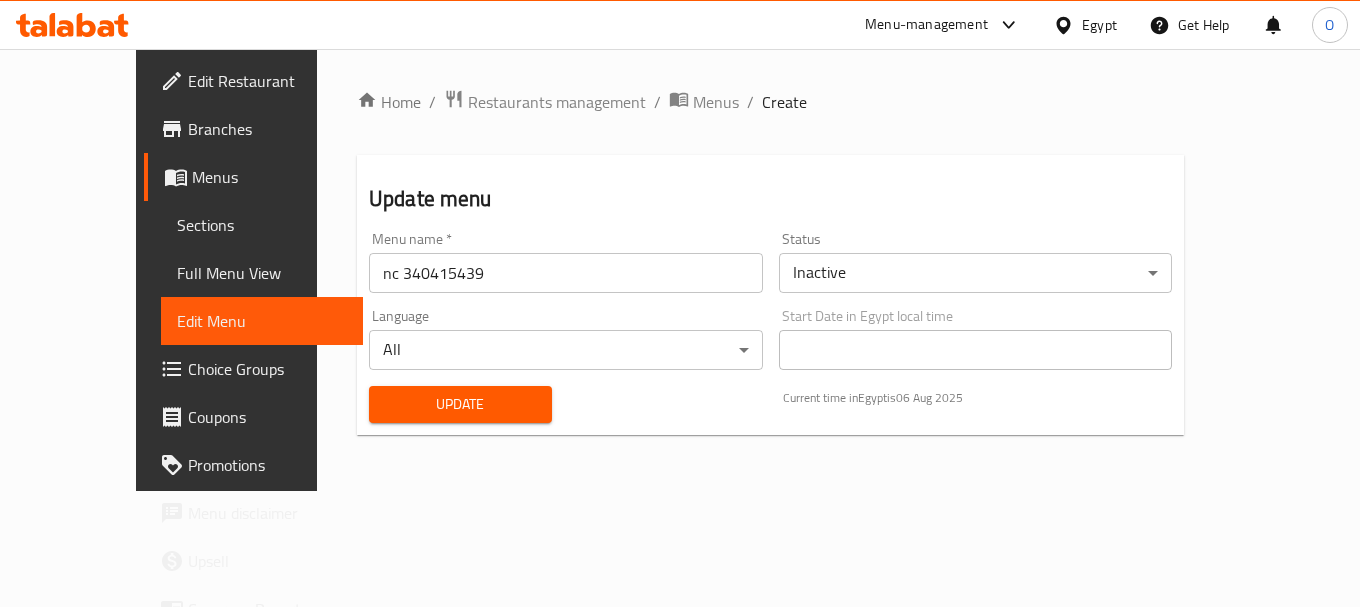 click on "​ Menu-management Egypt Get Help O Edit Restaurant Branches Menus Sections Full Menu View Edit Menu Choice Groups Coupons Promotions Menu disclaimer Upsell Coverage Report Grocery Checklist Version: 1.0.0 Get support on: Support.OpsPlatform Home / Restaurants management / Menus / Create Update menu Menu name * nc Menu name * Status Inactive Language All Start Date in [COUNTRY] local time Start Date in [COUNTRY] local time Update Current time in [COUNTRY] is [DATE] Bug report Fill out the following information to report your bug Error text Steps to reproduce * Expected behaviour Your bug report will be sent along with the screenshot: Cancel Submit ticket Get Help Primary Support Currently using the Menu-management plugin and facing challenges? Reach out through their dedicated support channel. Get help via Slack Close Notification center Updated: Now You do not have any Notifications Menu Item" at bounding box center [680, 328] 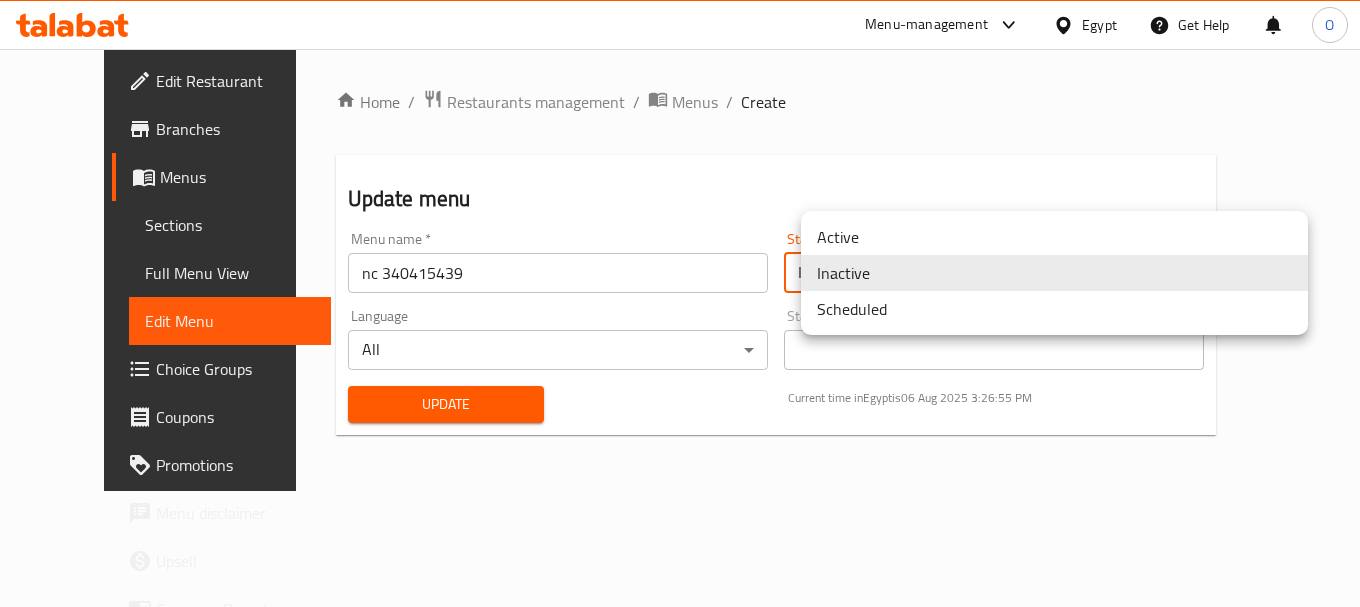 click on "Active" at bounding box center [1054, 237] 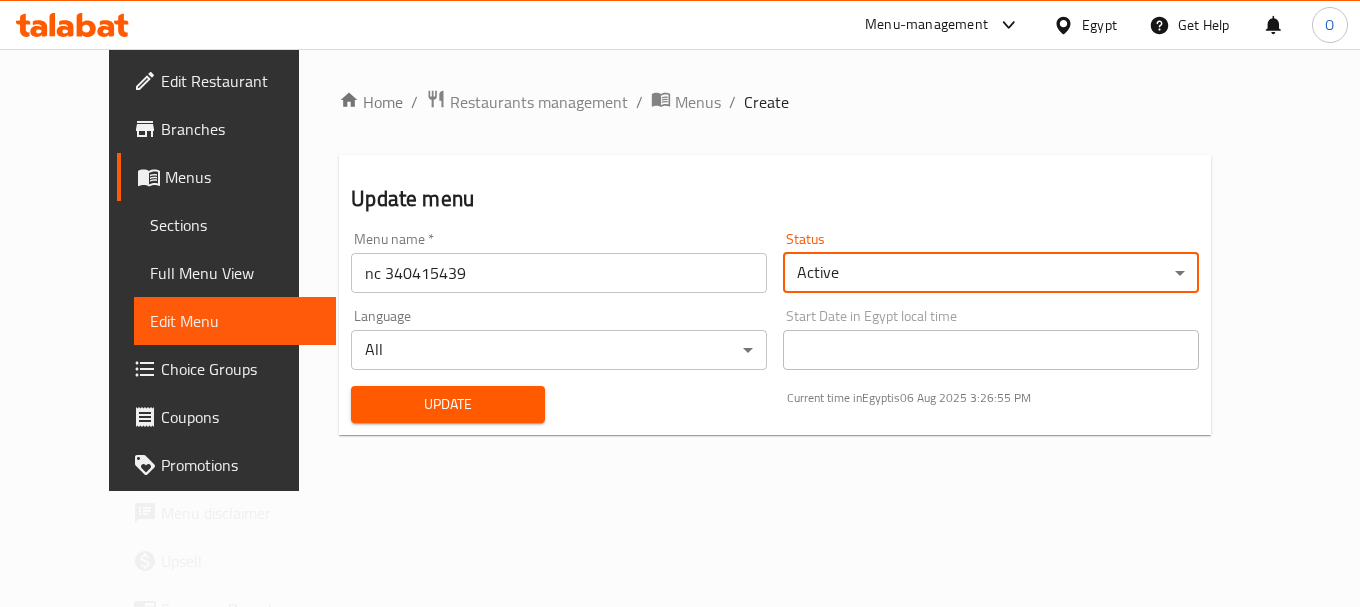 click on "Update" at bounding box center (448, 404) 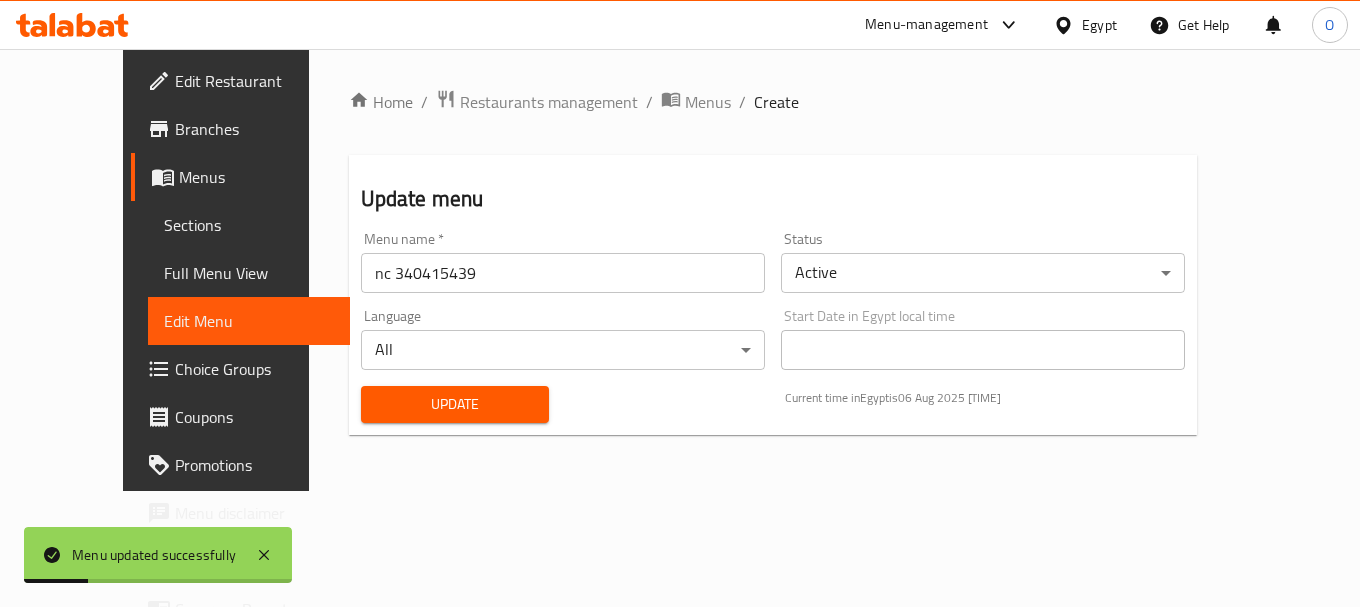 click on "Update" at bounding box center [455, 404] 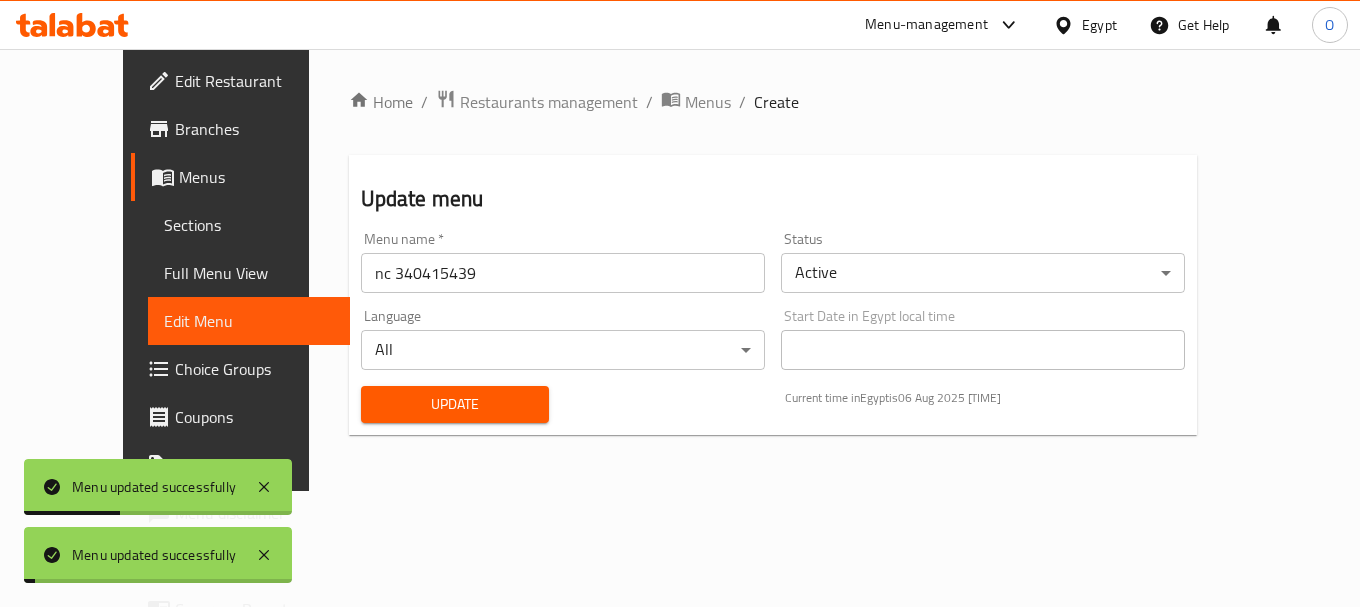 click on "Full Menu View" at bounding box center [249, 273] 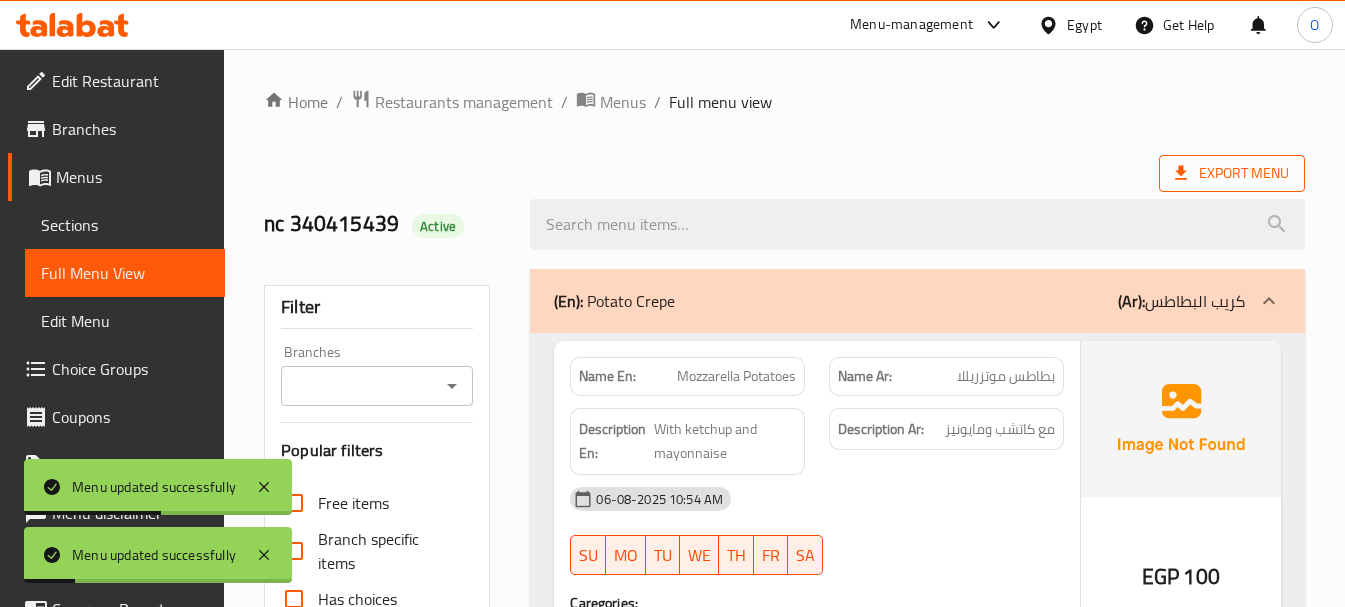 click on "Export Menu" at bounding box center (1232, 173) 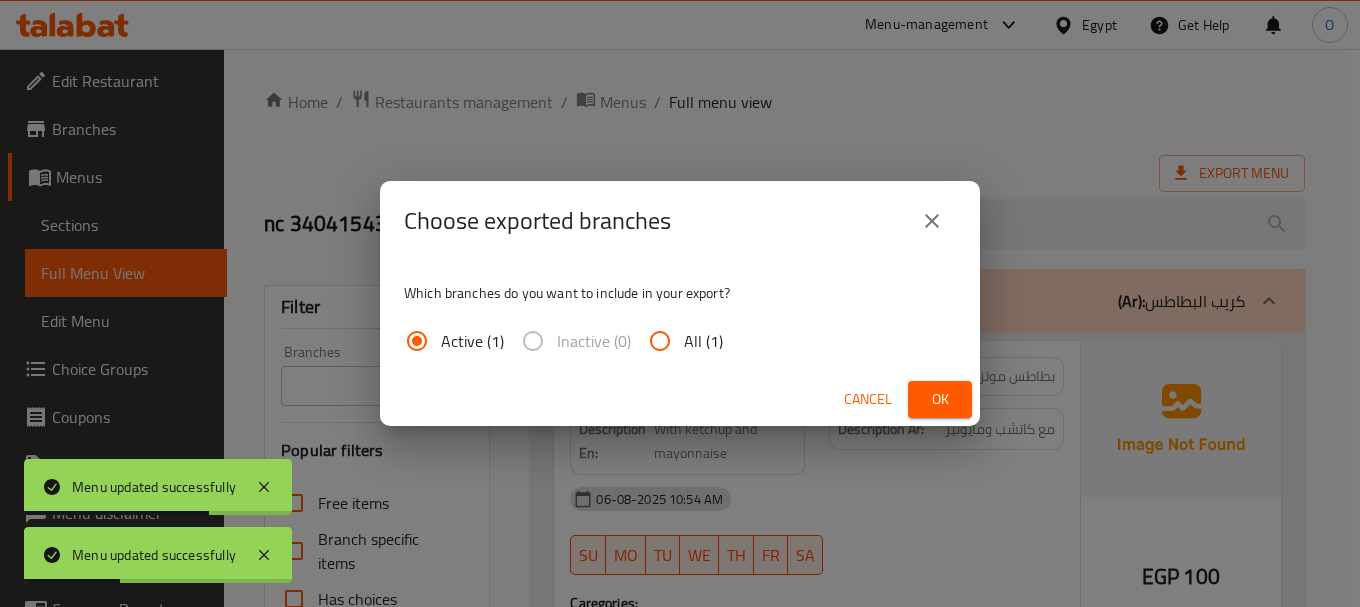 click on "Ok" at bounding box center (940, 399) 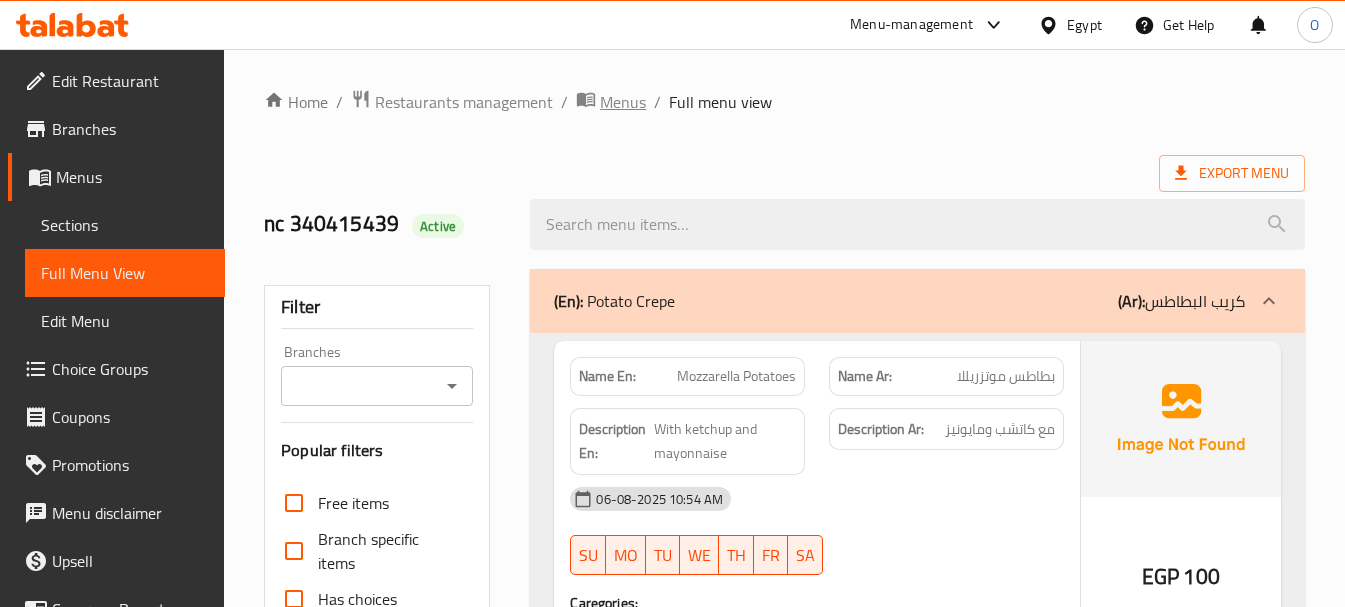 click on "Menus" at bounding box center [623, 102] 